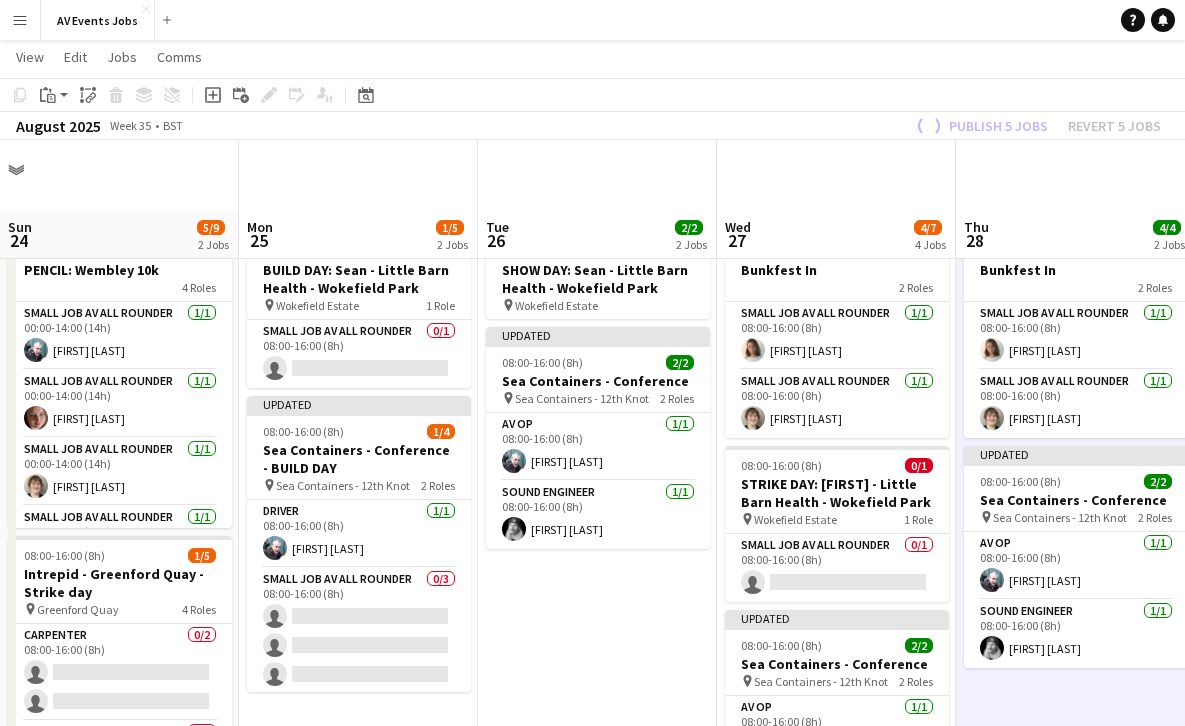scroll, scrollTop: 71, scrollLeft: 0, axis: vertical 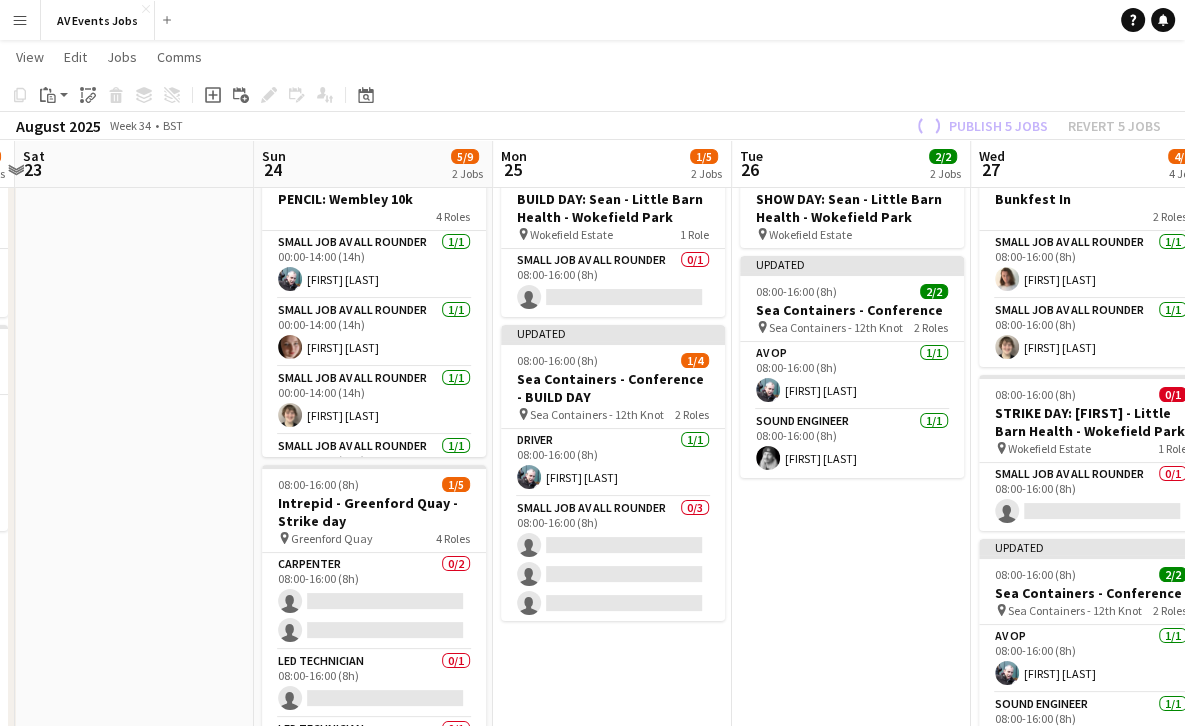 click on "Menu" at bounding box center [20, 20] 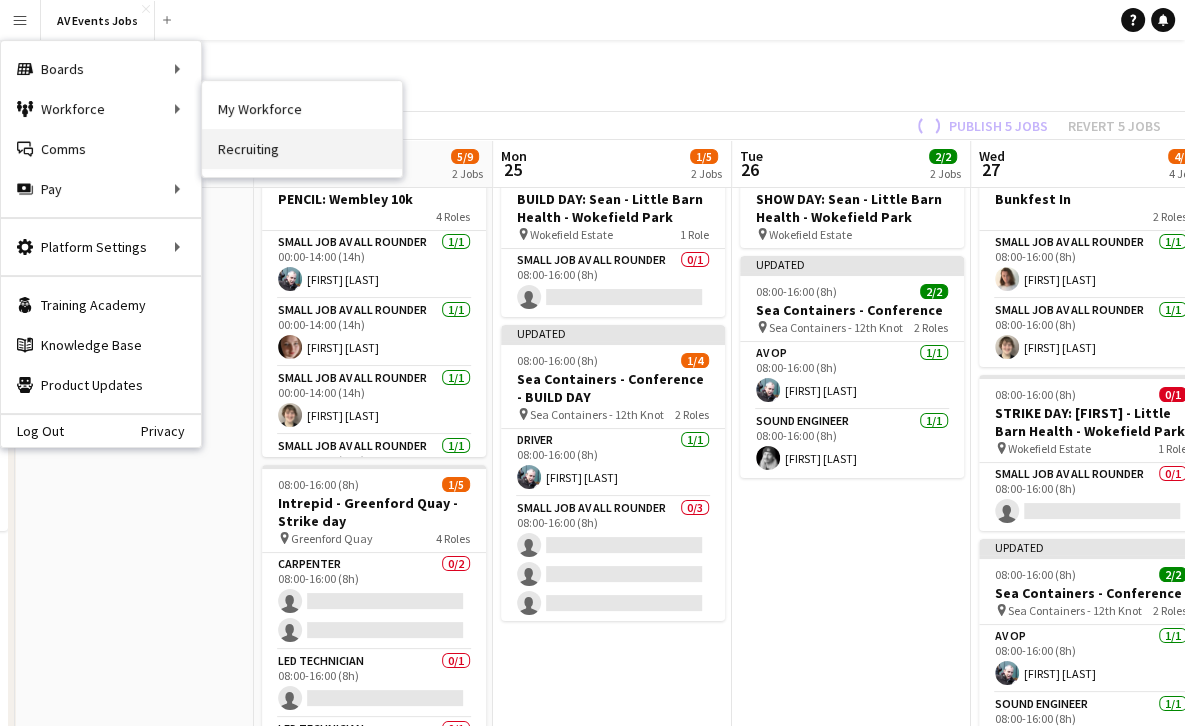 click on "Recruiting" at bounding box center (302, 149) 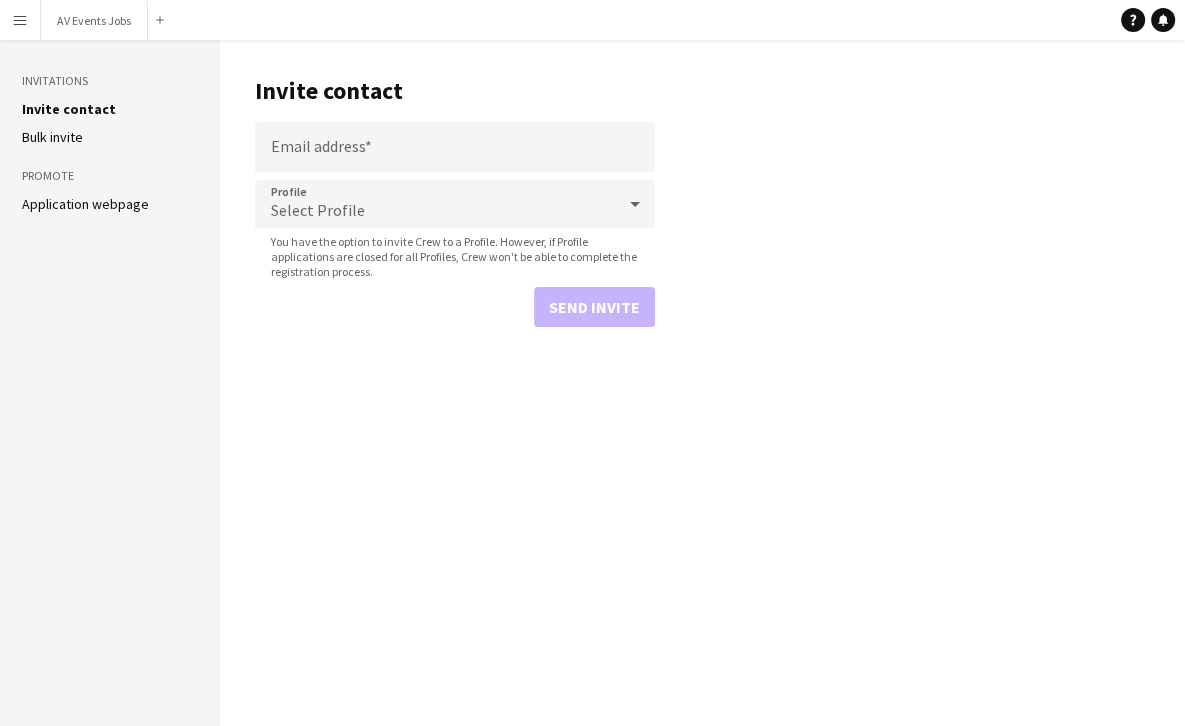 scroll, scrollTop: 0, scrollLeft: 0, axis: both 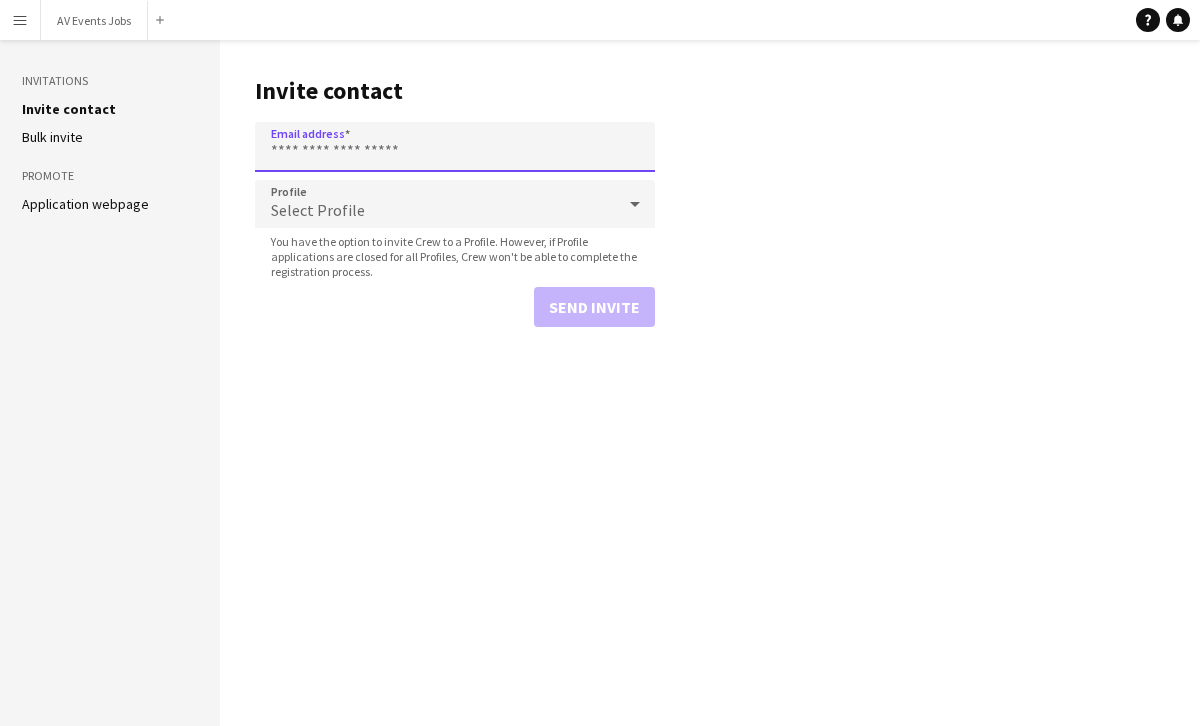 click on "Email address" at bounding box center (455, 147) 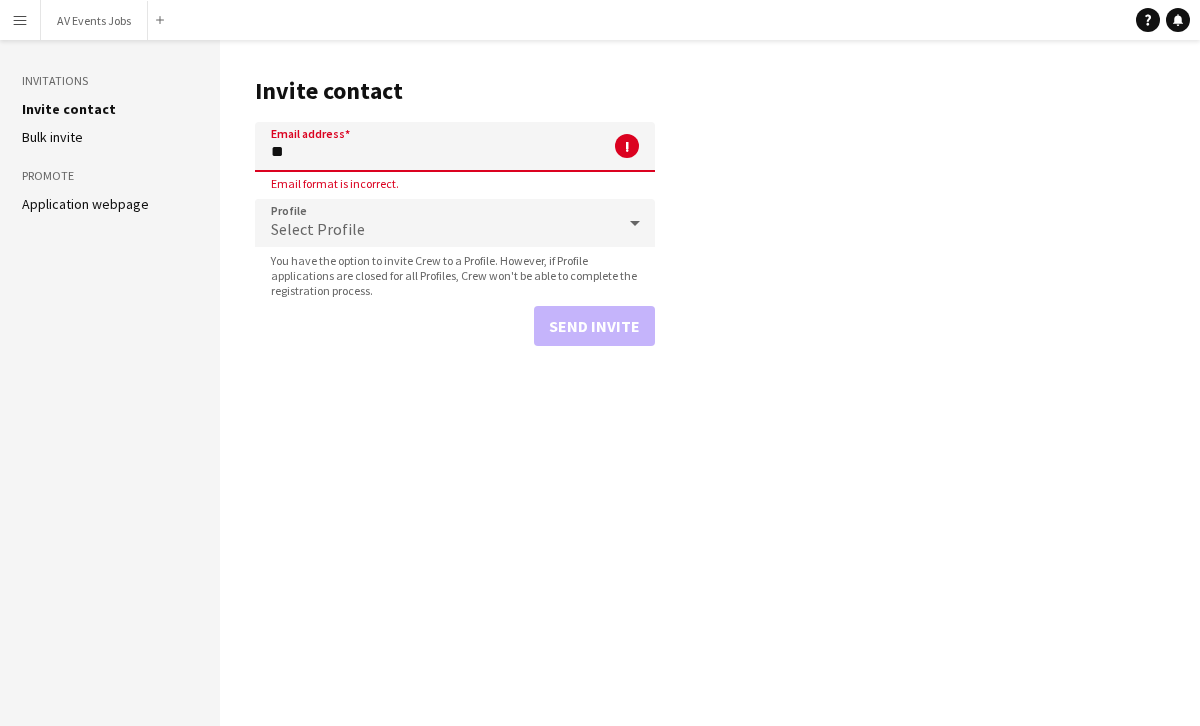 type on "*" 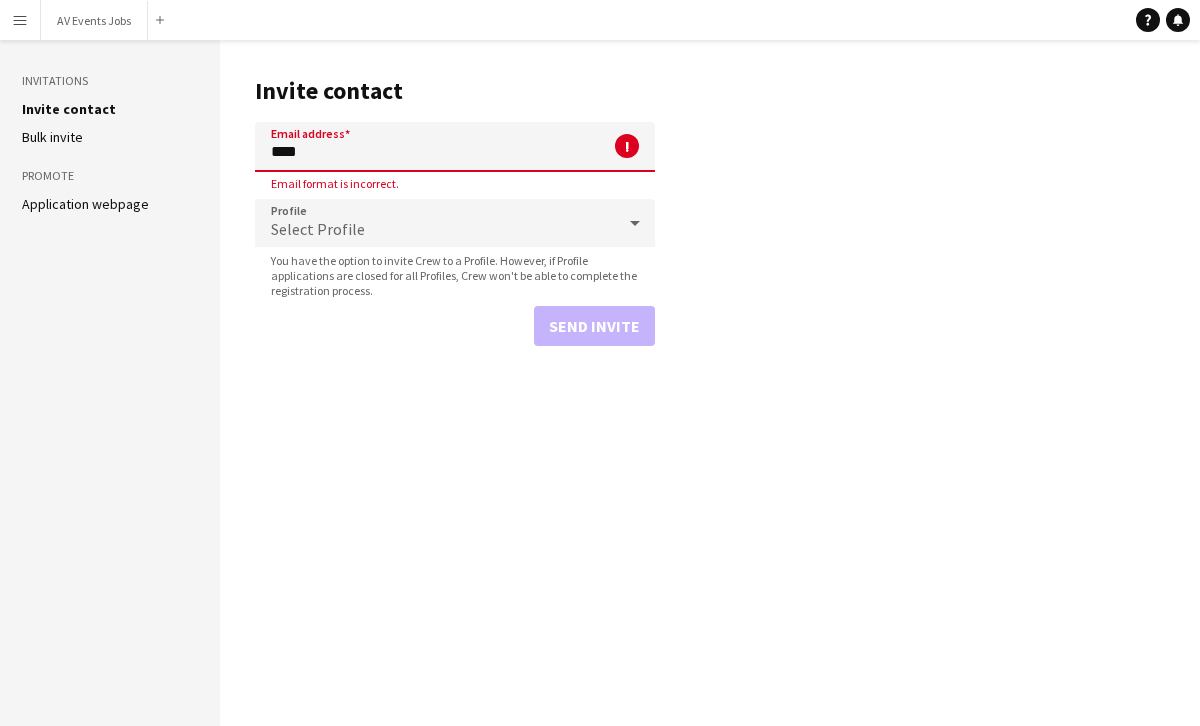 drag, startPoint x: 322, startPoint y: 147, endPoint x: 208, endPoint y: 136, distance: 114.52947 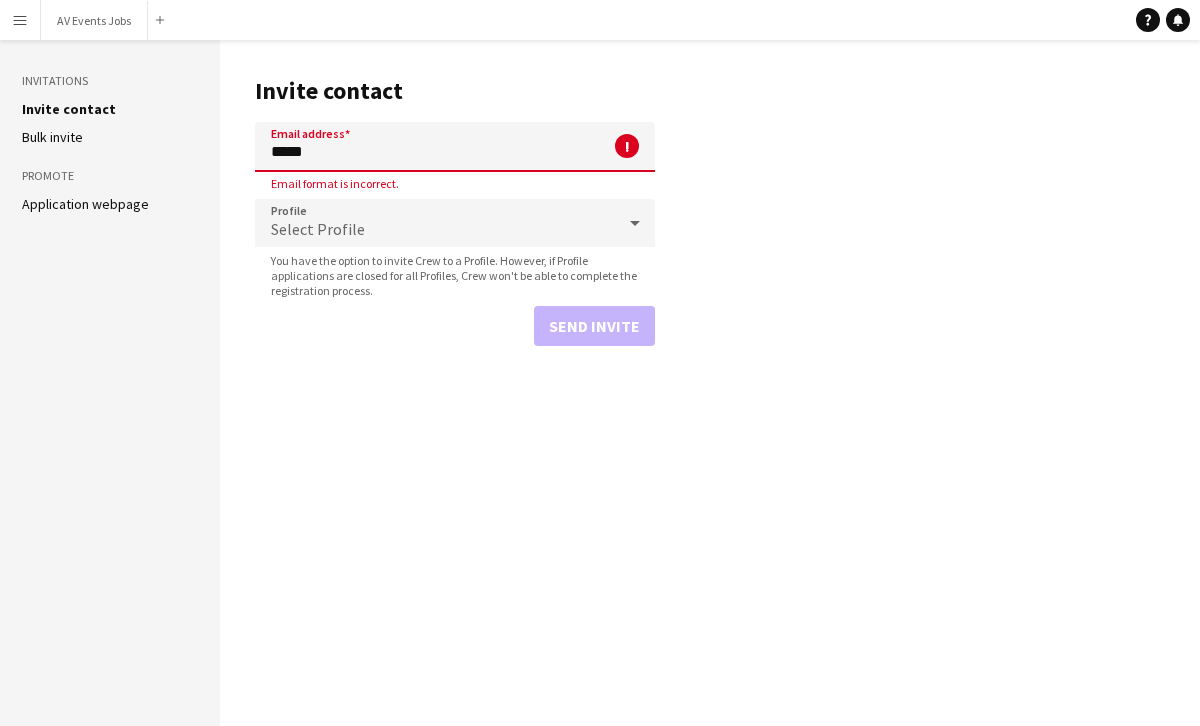 paste on "**********" 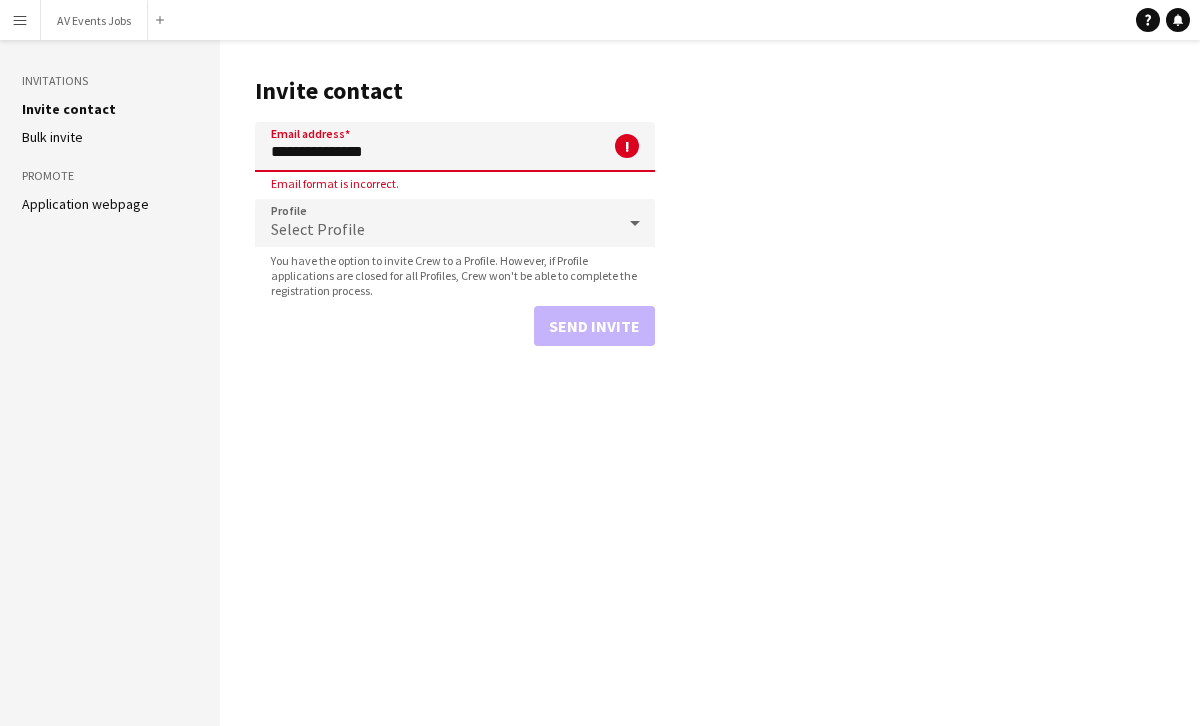 paste on "********" 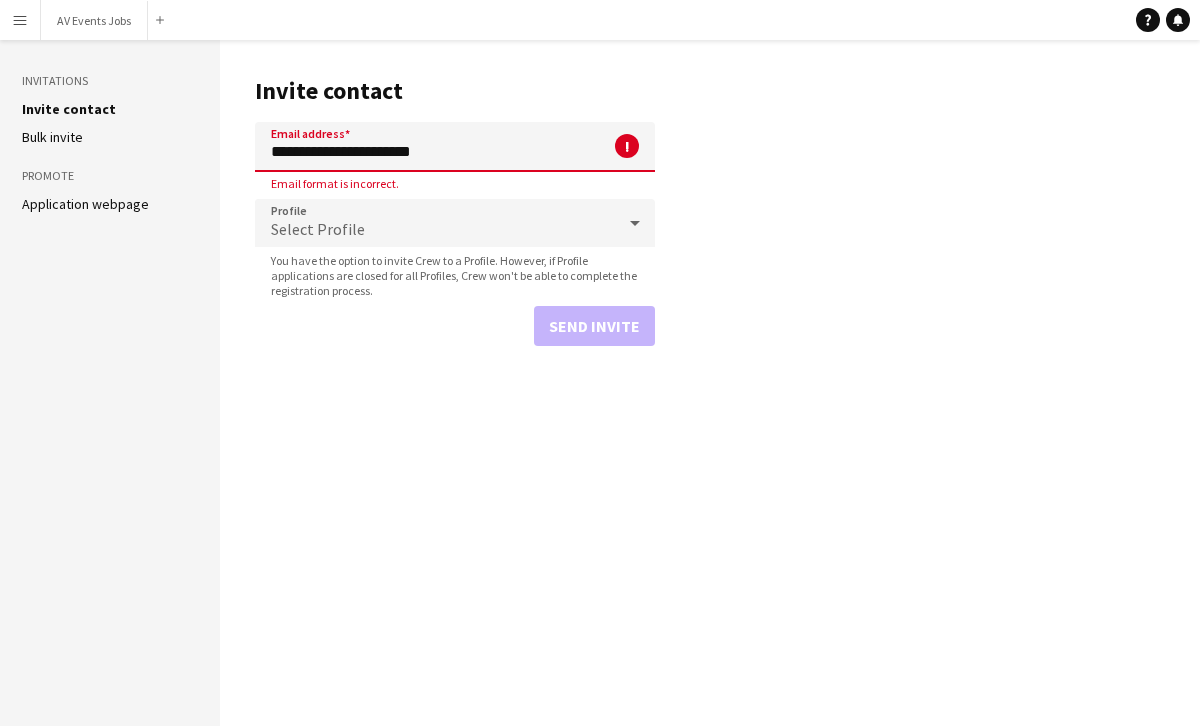 click on "**********" at bounding box center [455, 147] 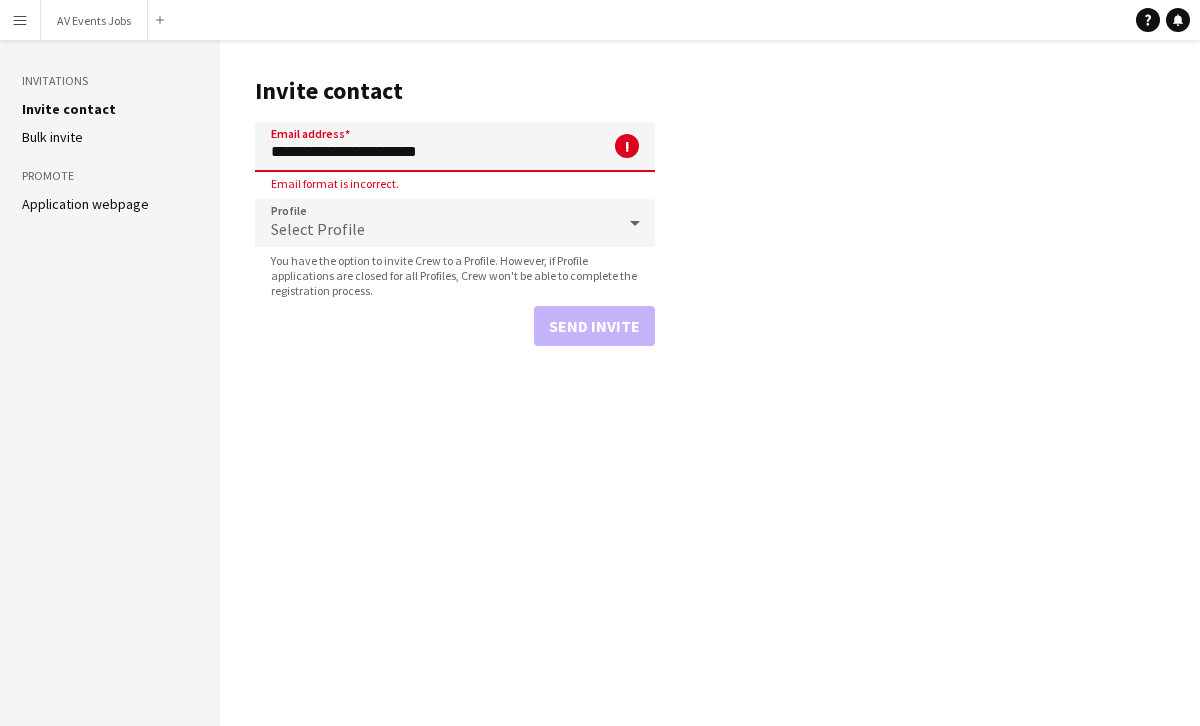 drag, startPoint x: 315, startPoint y: 149, endPoint x: 350, endPoint y: 149, distance: 35 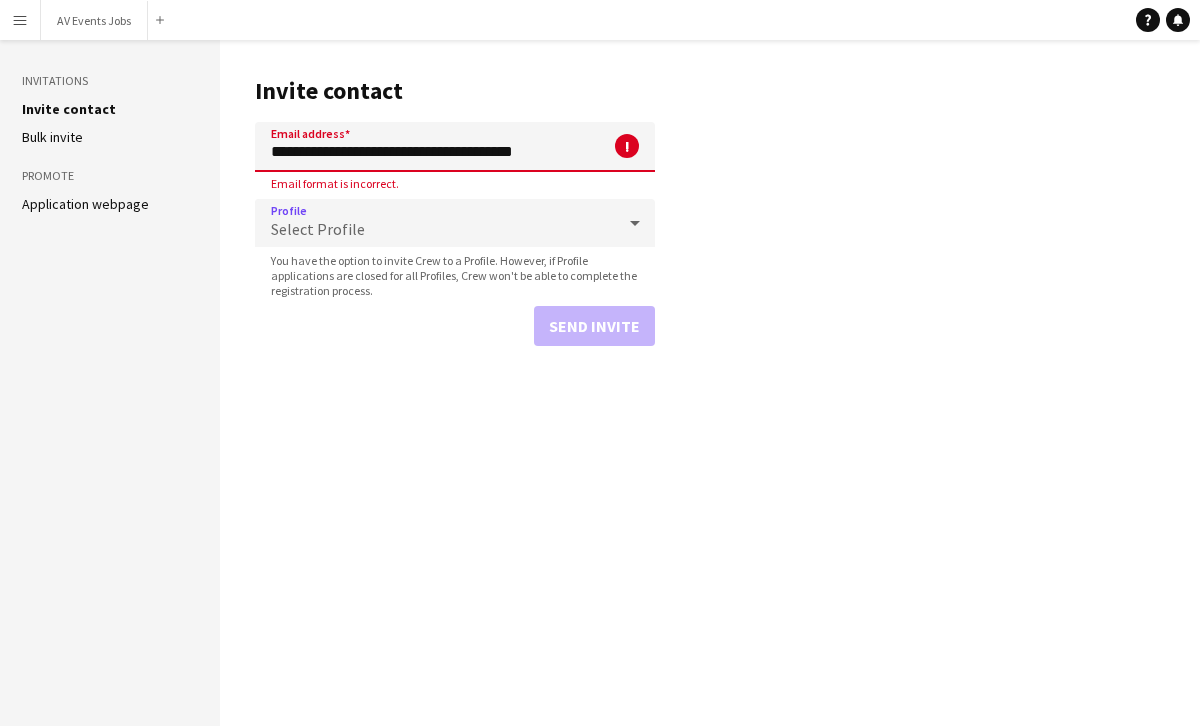 click on "Select Profile" at bounding box center [435, 223] 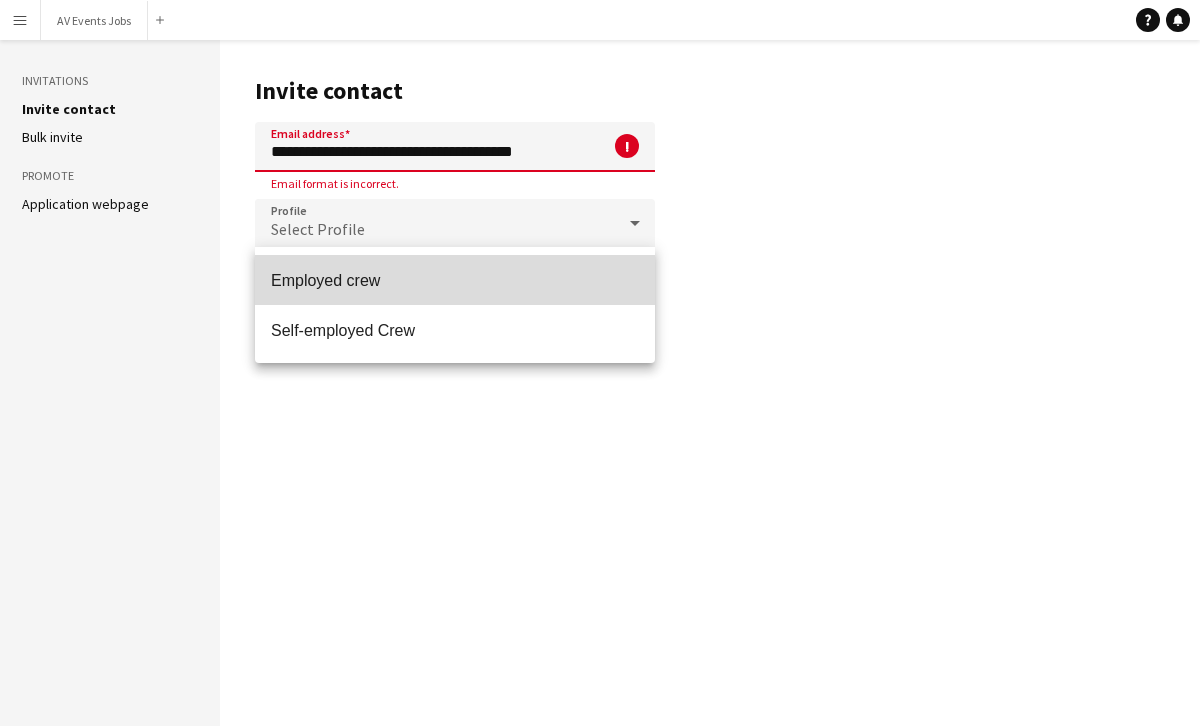 click on "Employed crew" at bounding box center (455, 280) 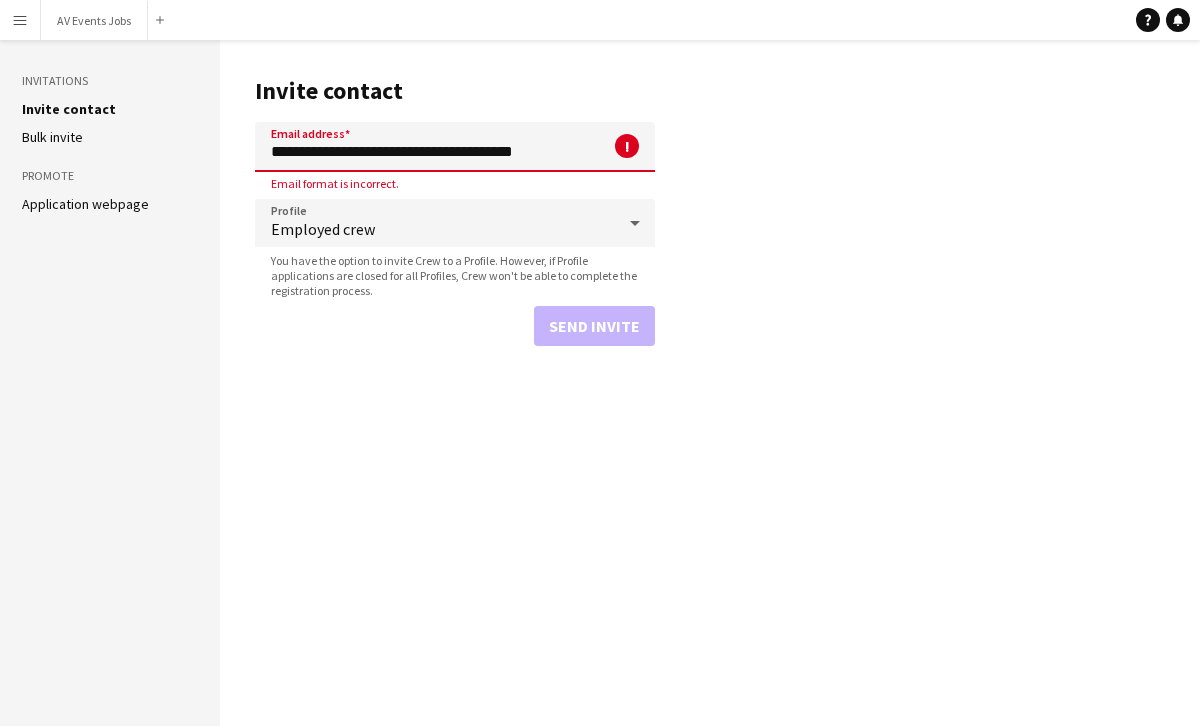 click on "**********" at bounding box center [455, 147] 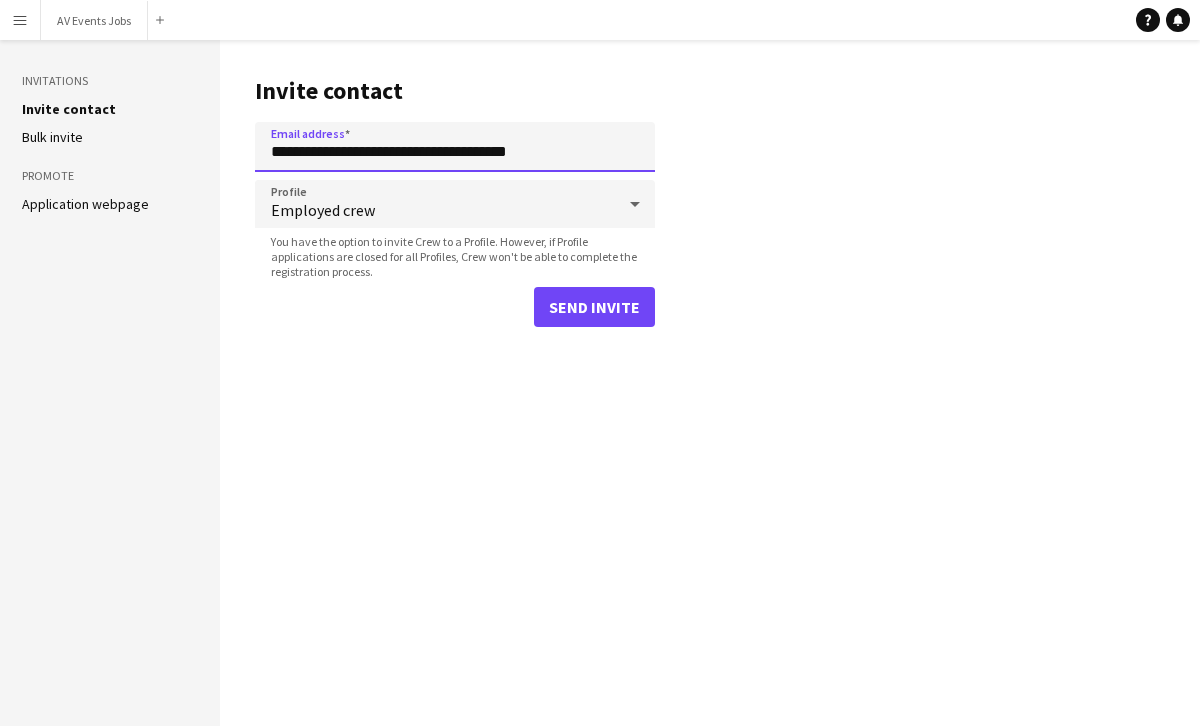 type on "**********" 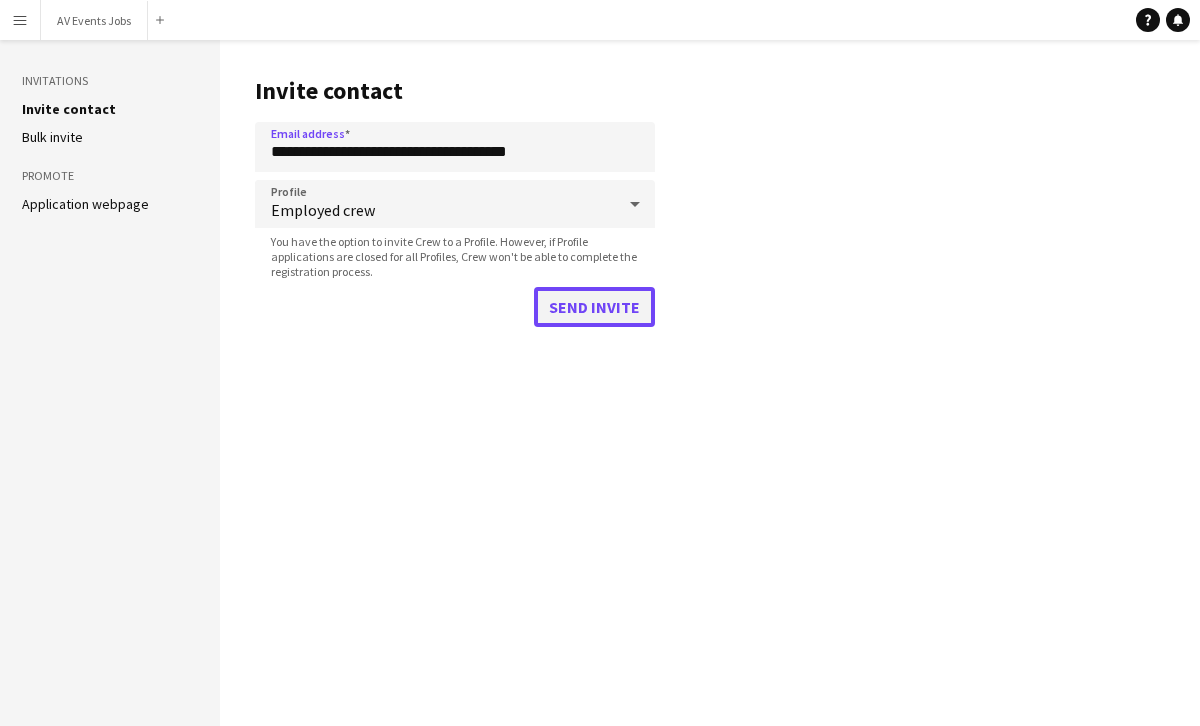 click on "Send invite" 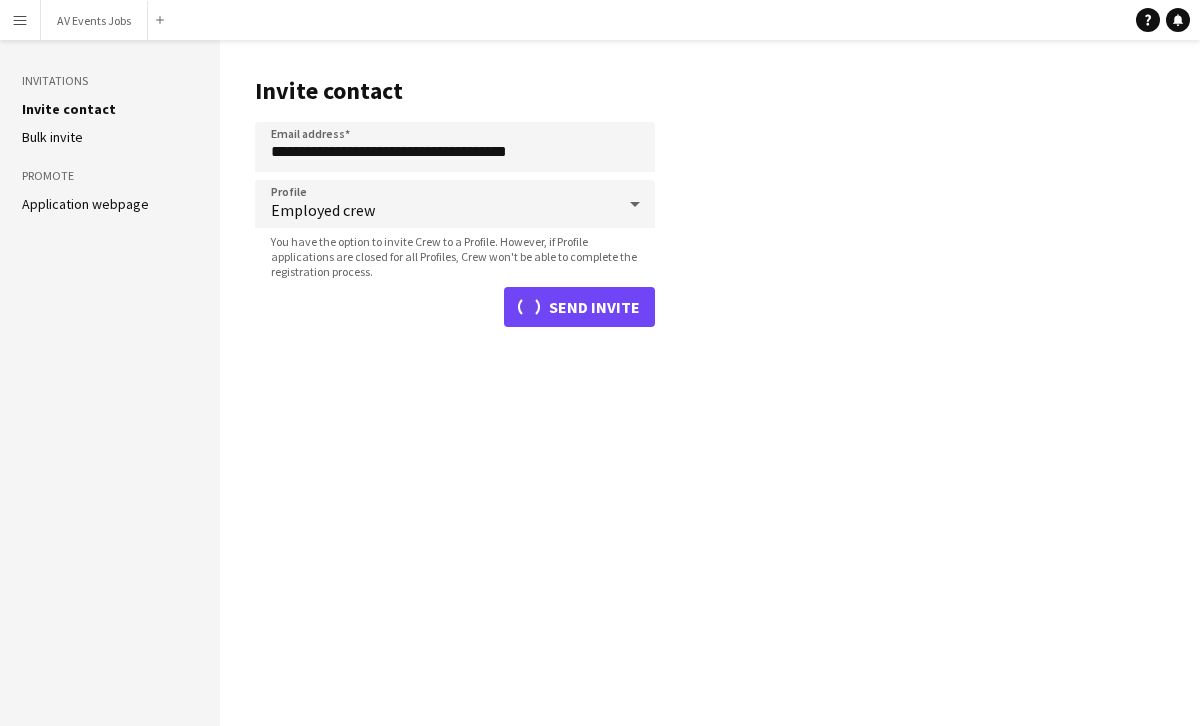 type 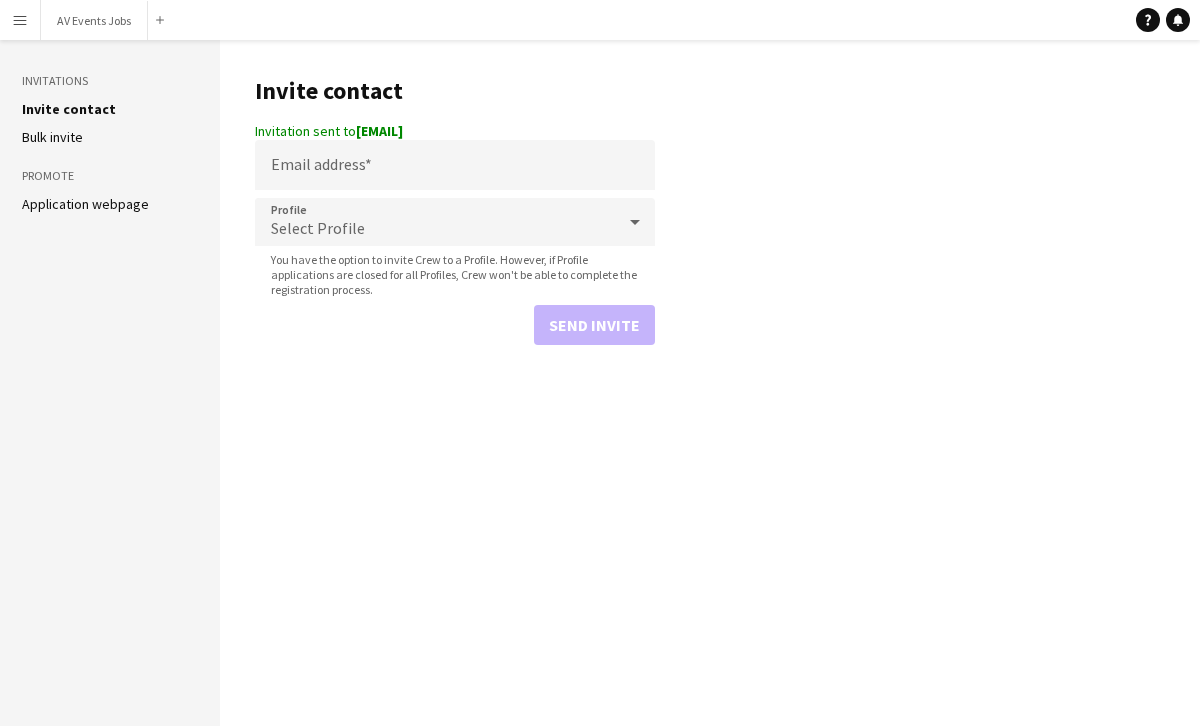 click on "Menu" at bounding box center (20, 20) 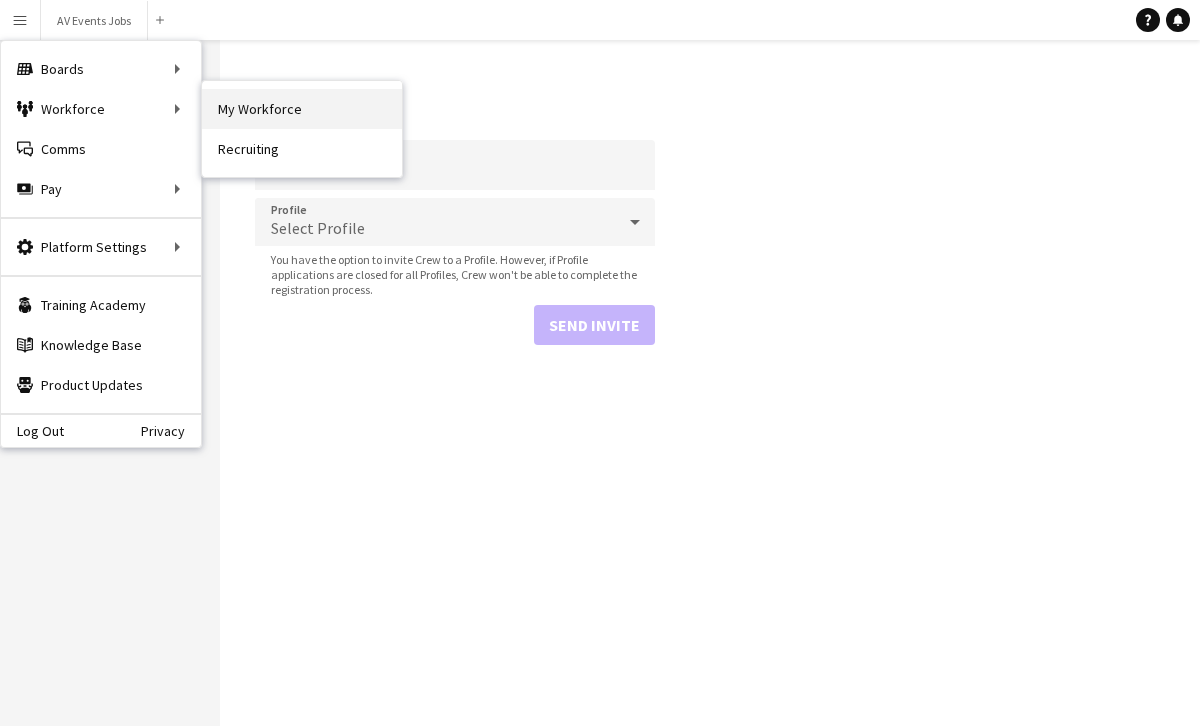 click on "My Workforce" at bounding box center [302, 109] 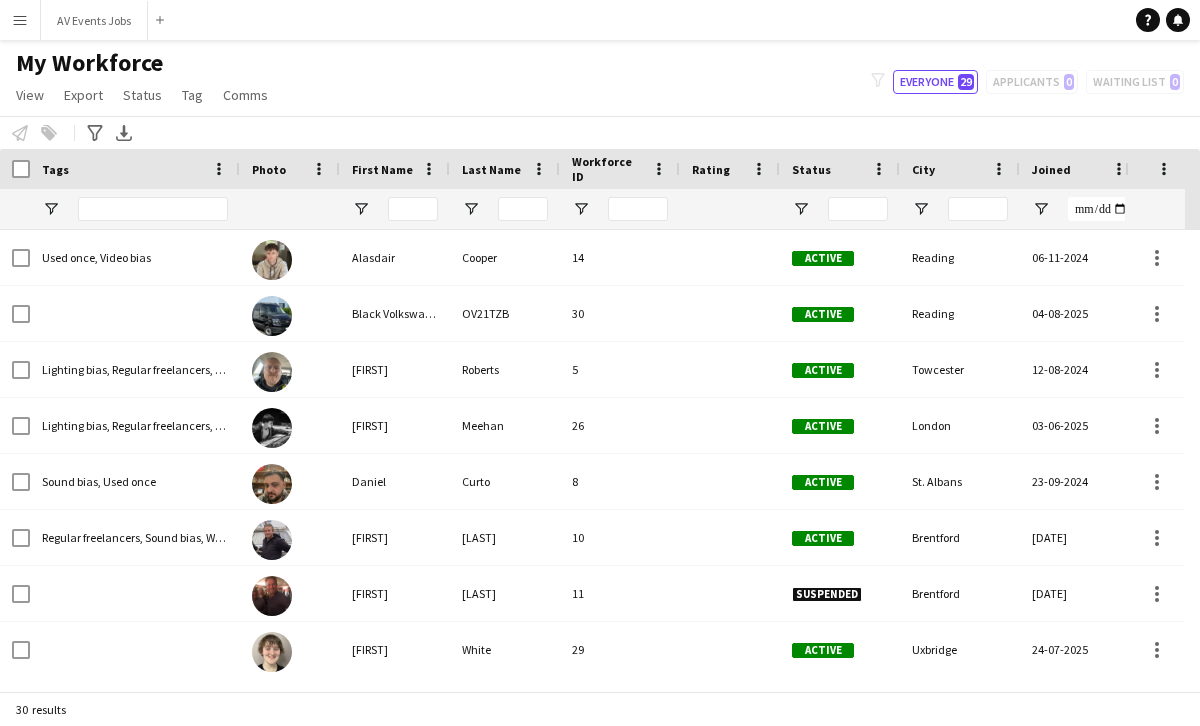 click on "Menu" at bounding box center [20, 20] 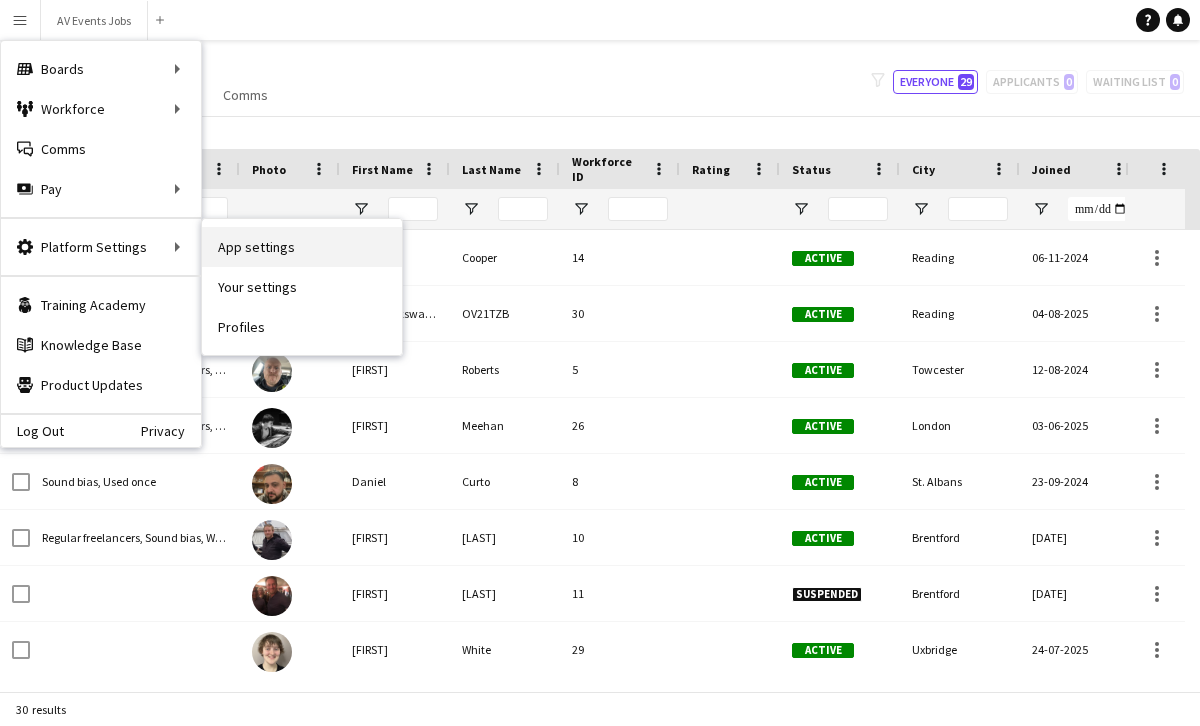 click on "App settings" at bounding box center (302, 247) 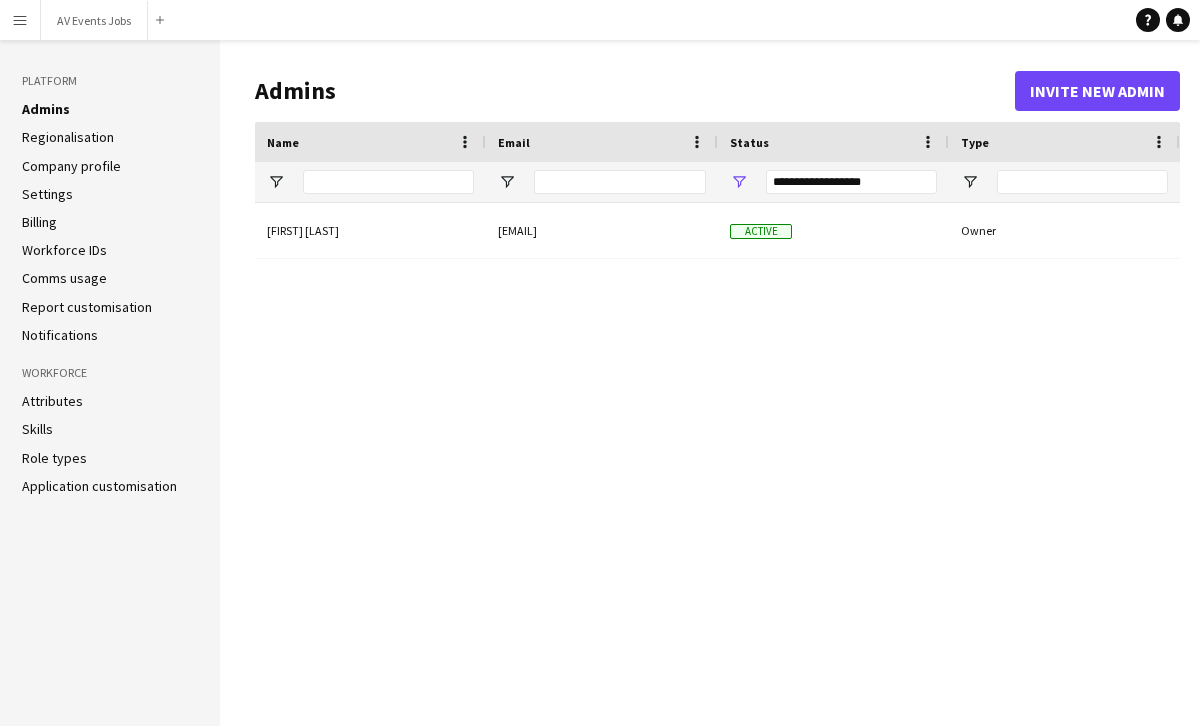 click on "Role types" 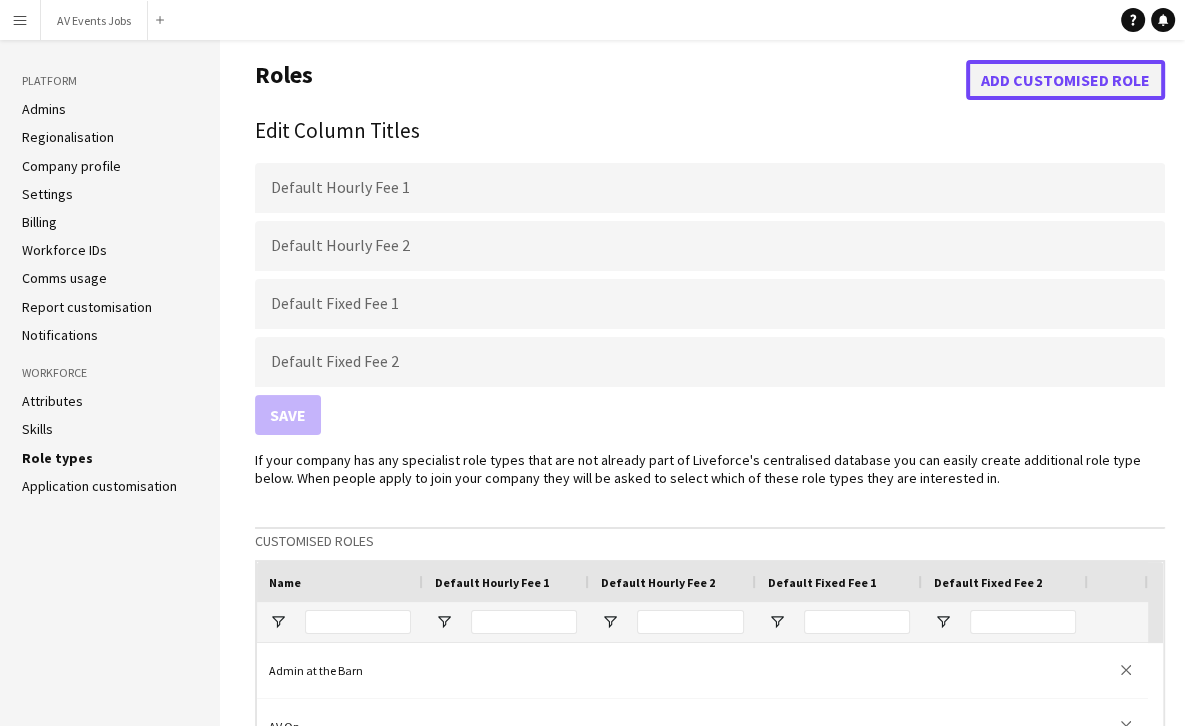 click on "Add customised role" 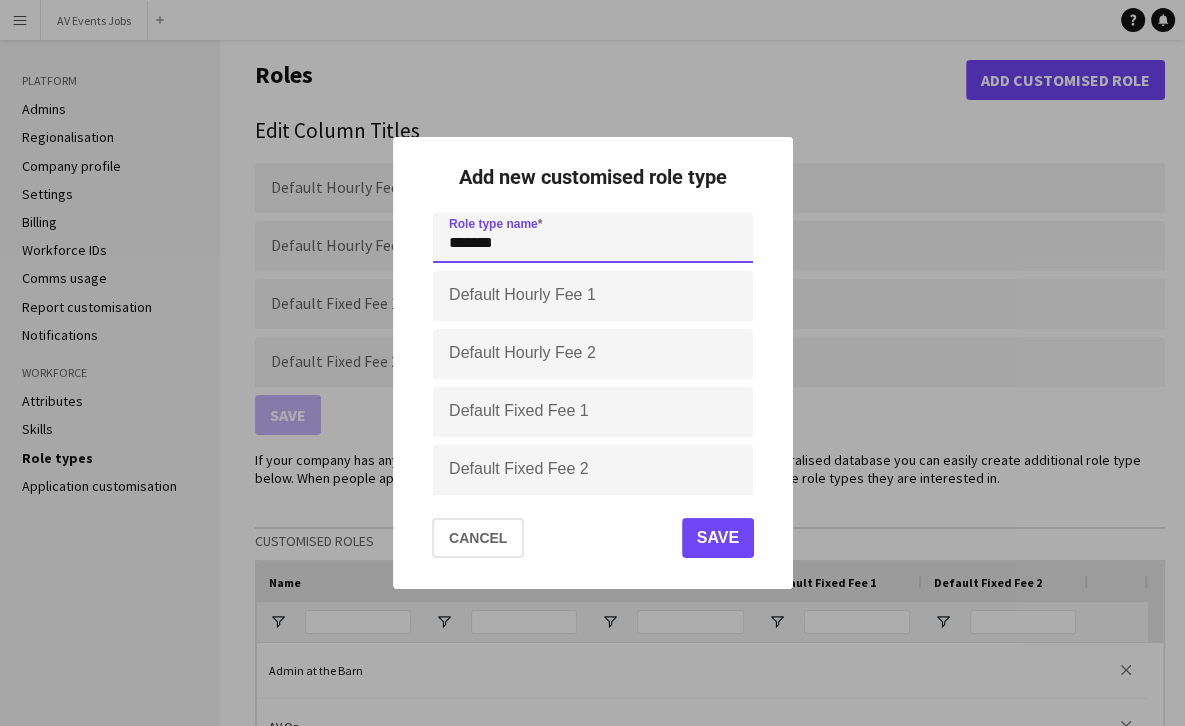 type on "*******" 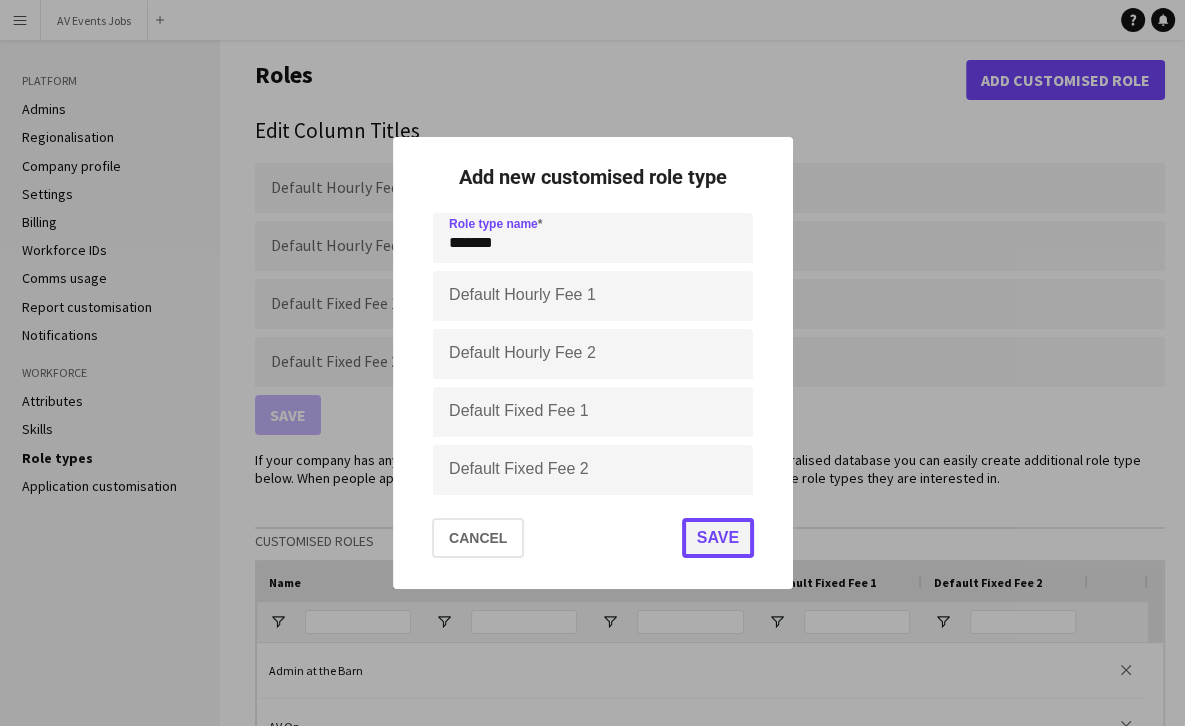 click on "Save" 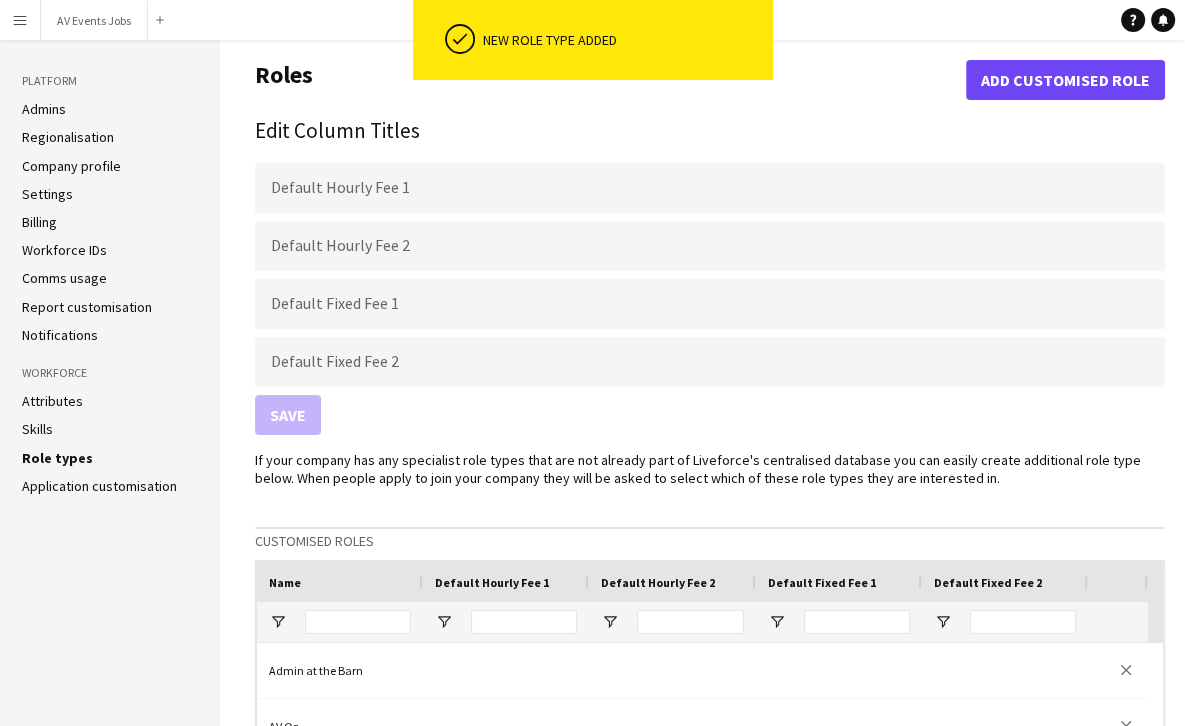 click on "Menu" at bounding box center (20, 20) 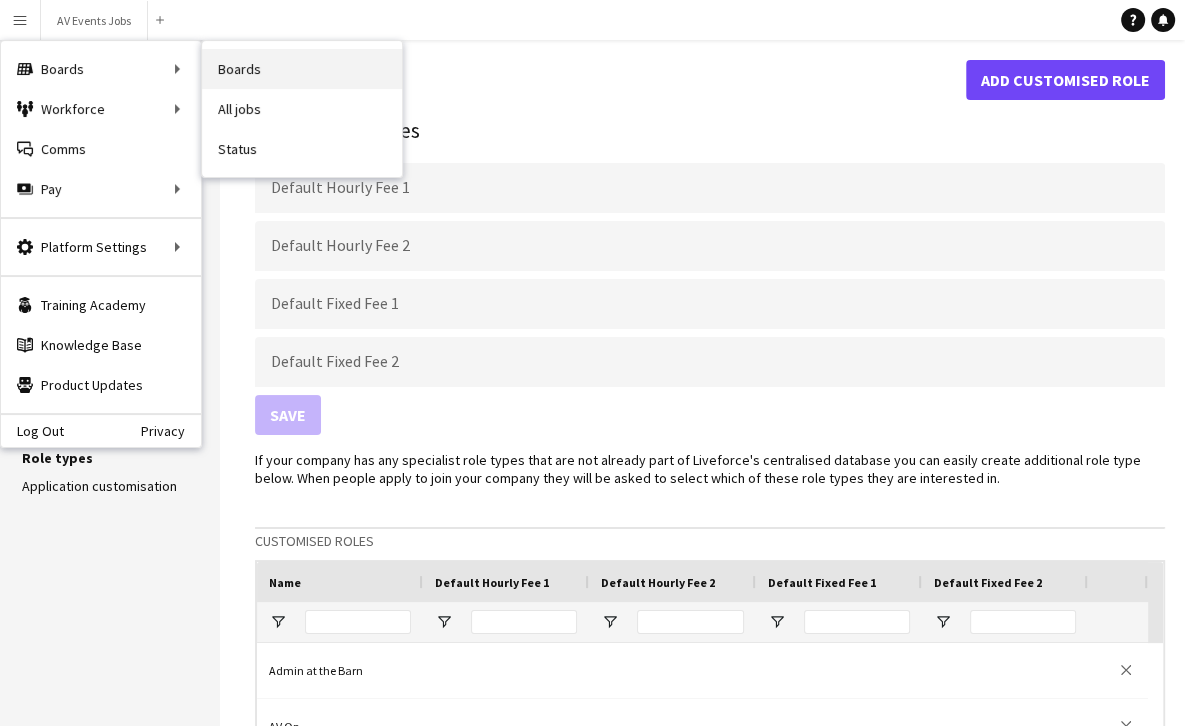 click on "Boards" at bounding box center [302, 69] 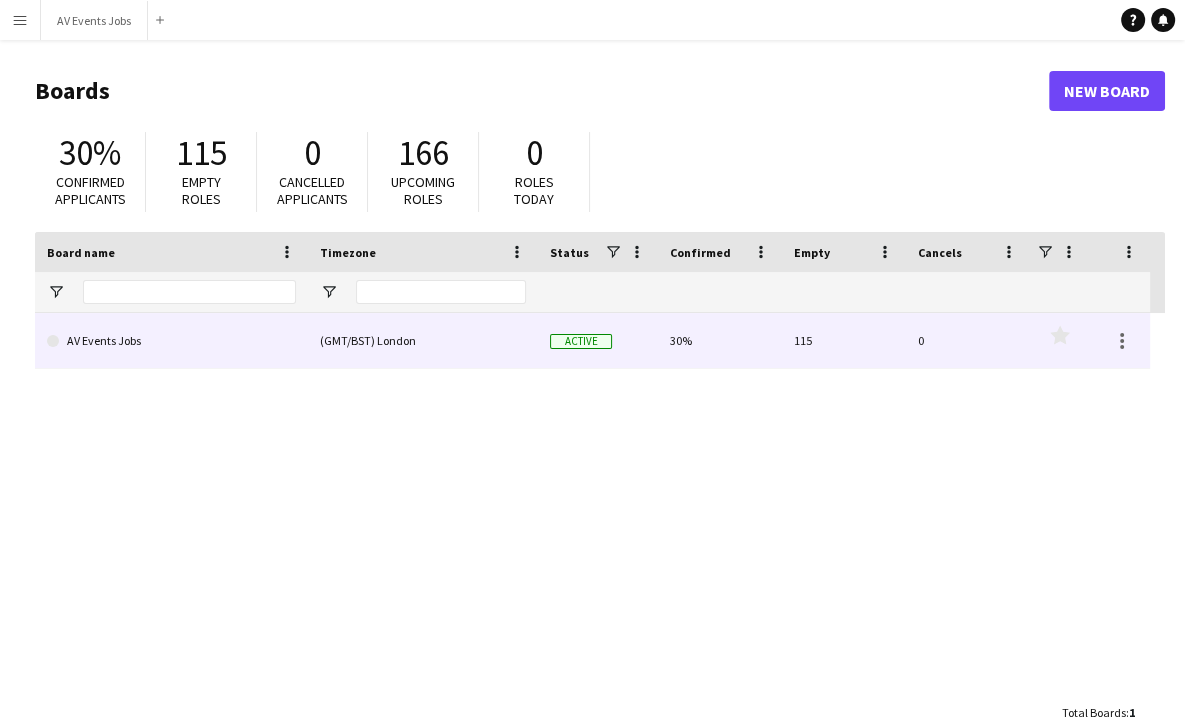 click on "(GMT/BST) London" 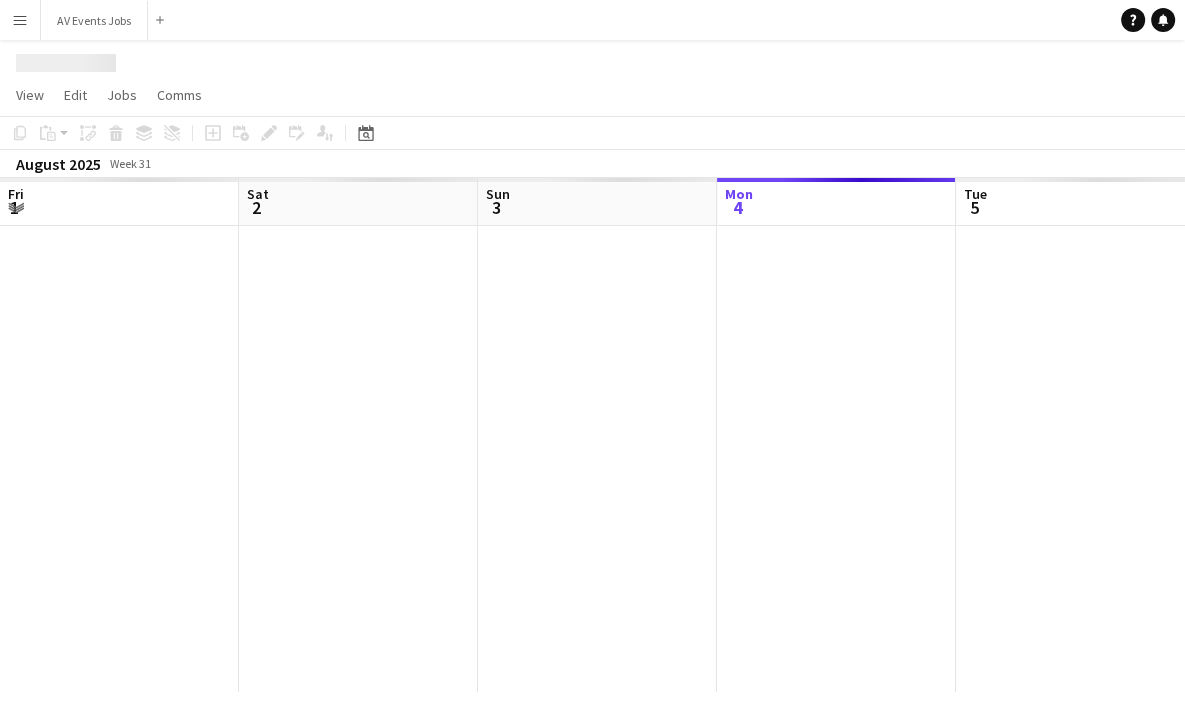 click at bounding box center (1195, 459) 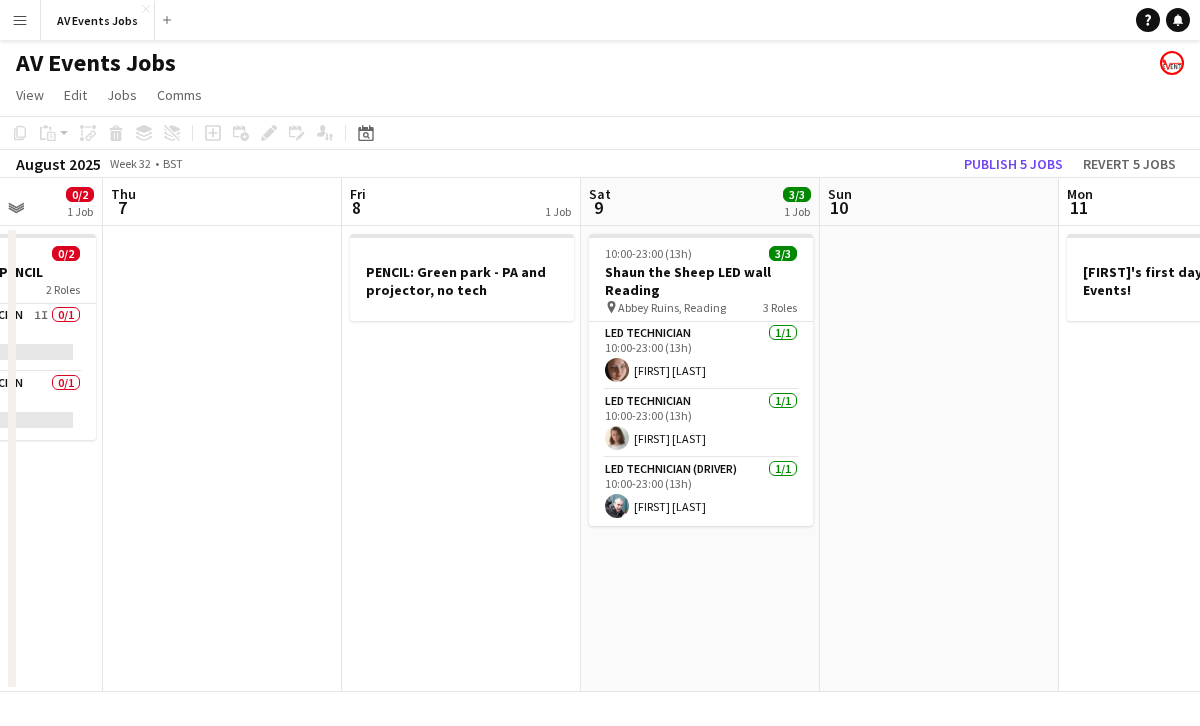scroll, scrollTop: 0, scrollLeft: 795, axis: horizontal 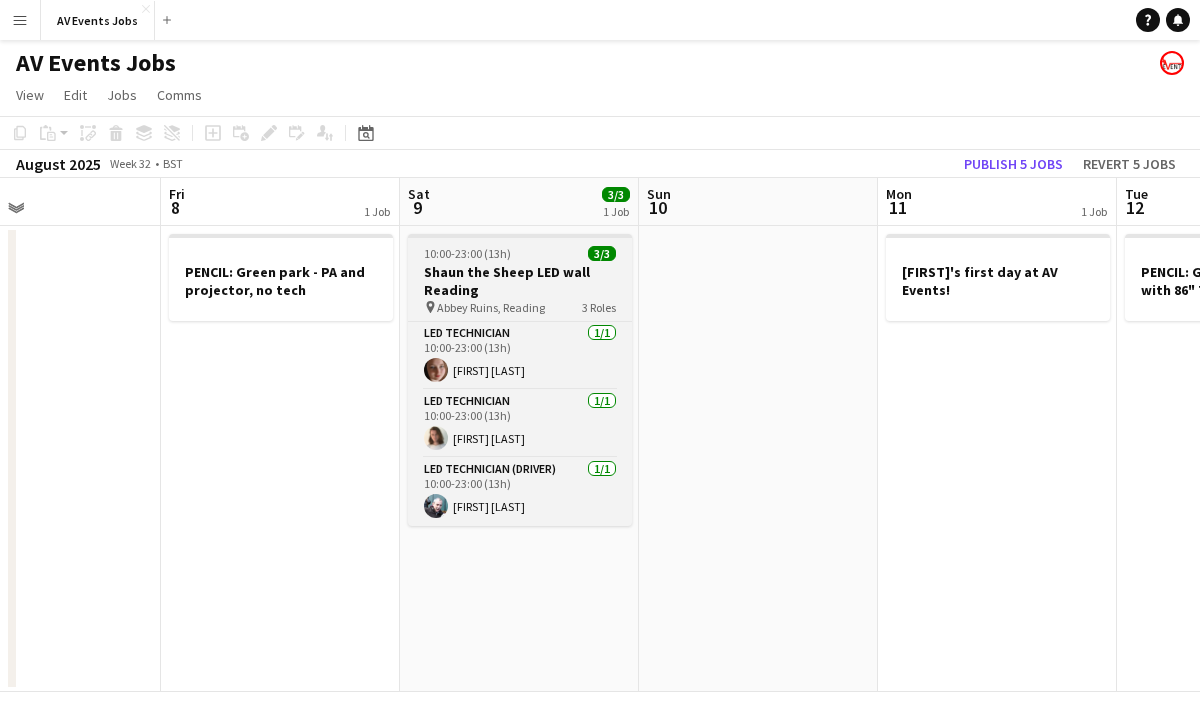 click on "Shaun the Sheep LED wall Reading" at bounding box center (520, 281) 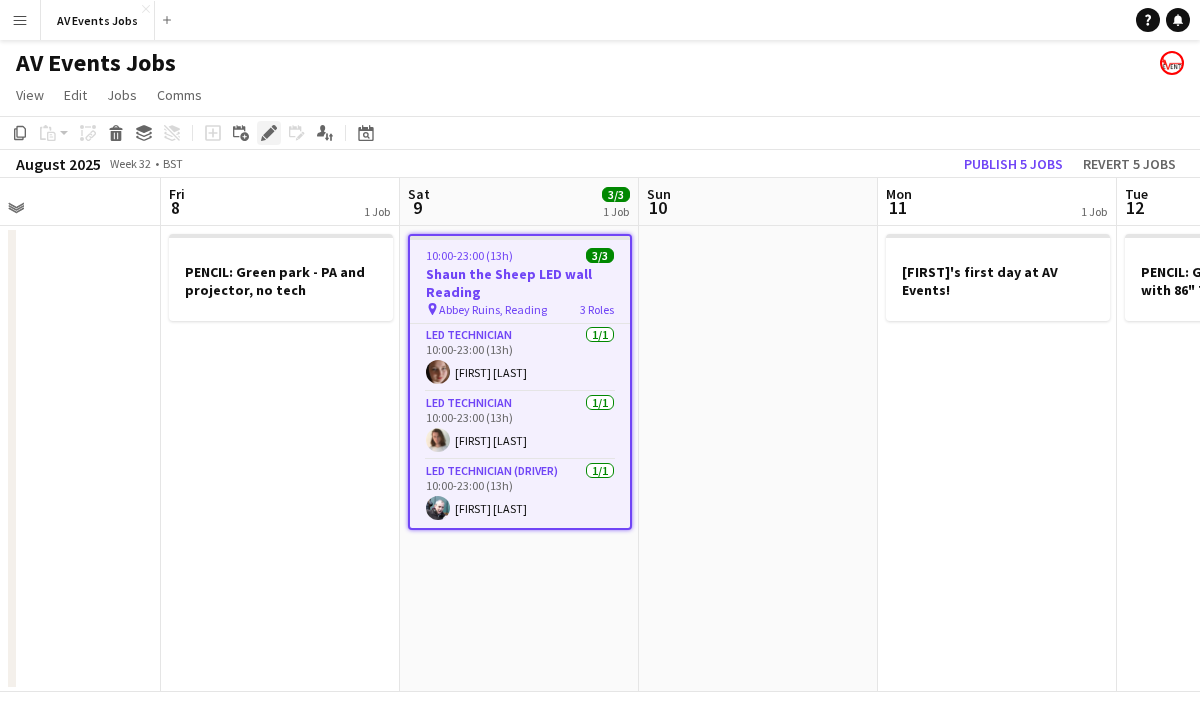 click 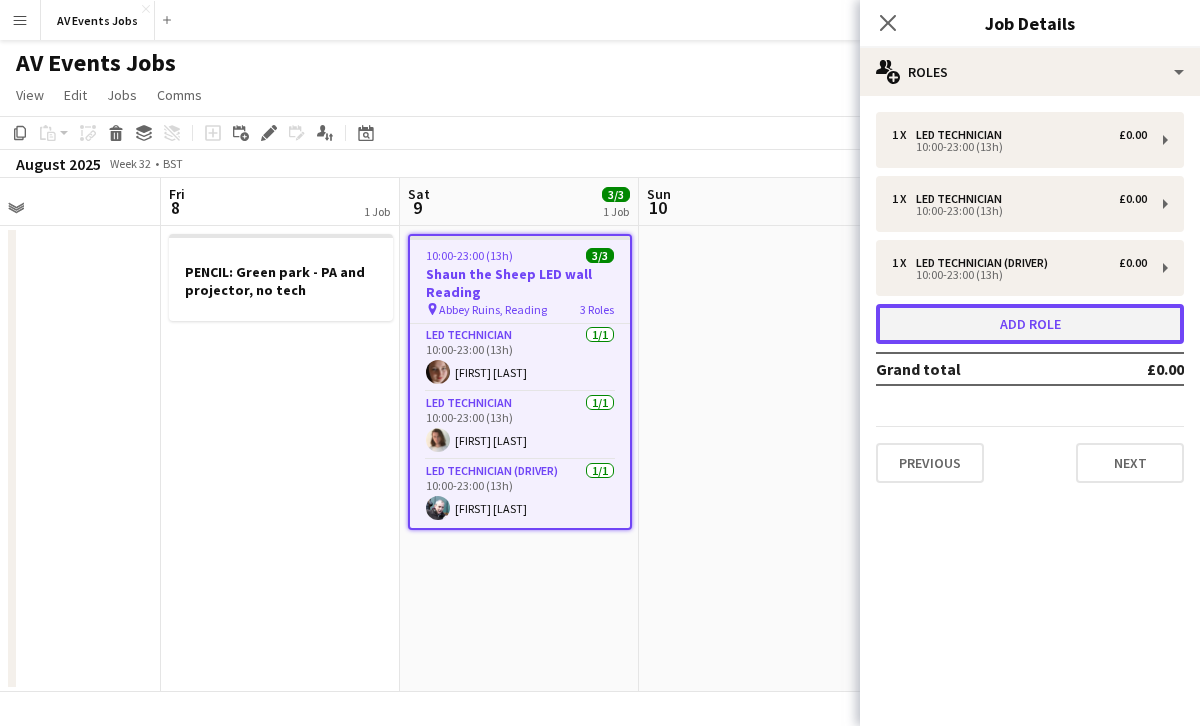 click on "Add role" at bounding box center [1030, 324] 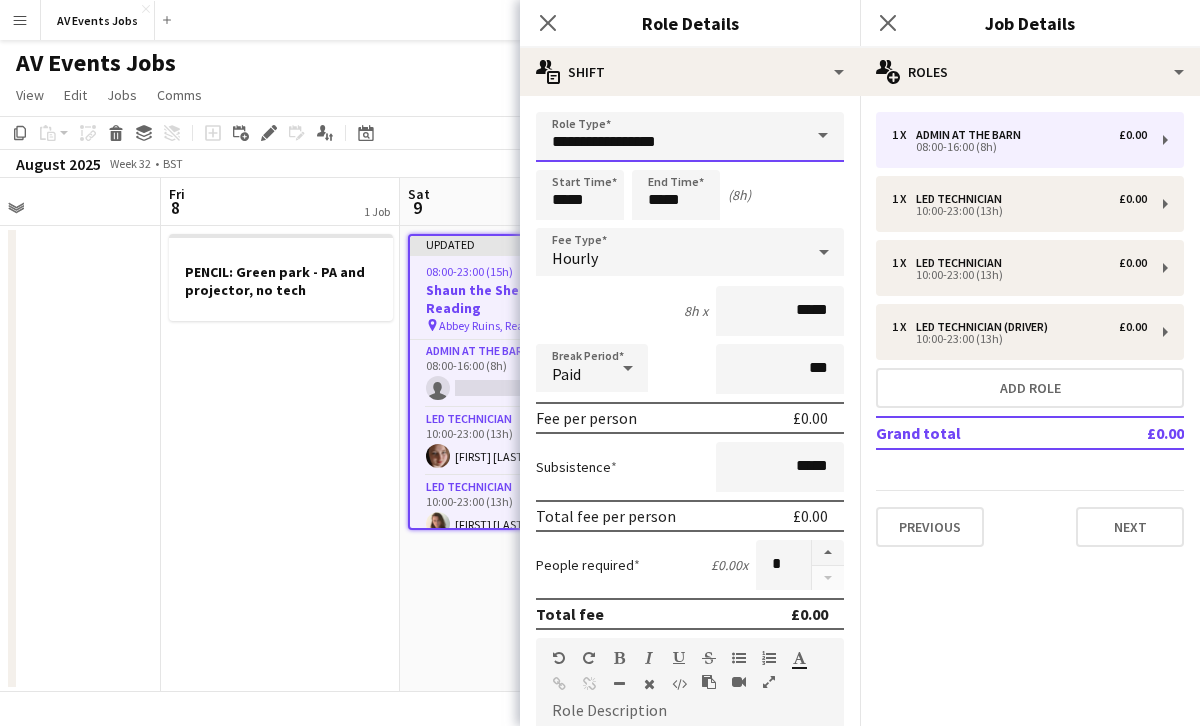 click on "**********" at bounding box center [690, 137] 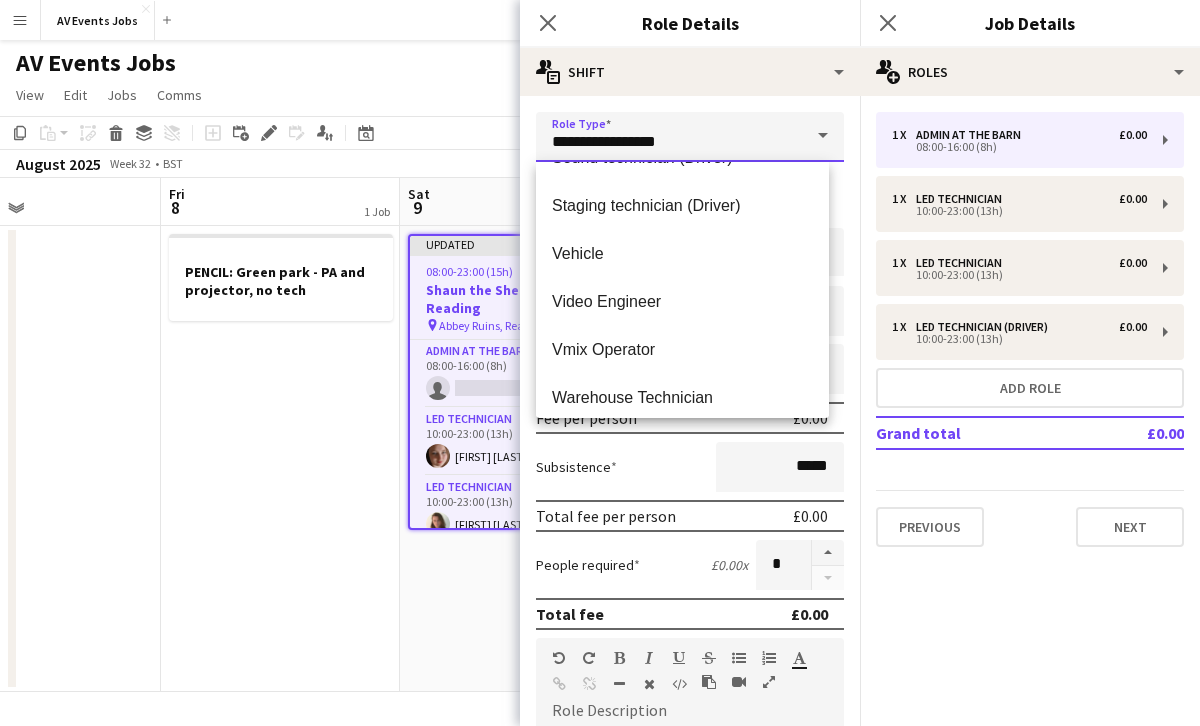 scroll, scrollTop: 816, scrollLeft: 0, axis: vertical 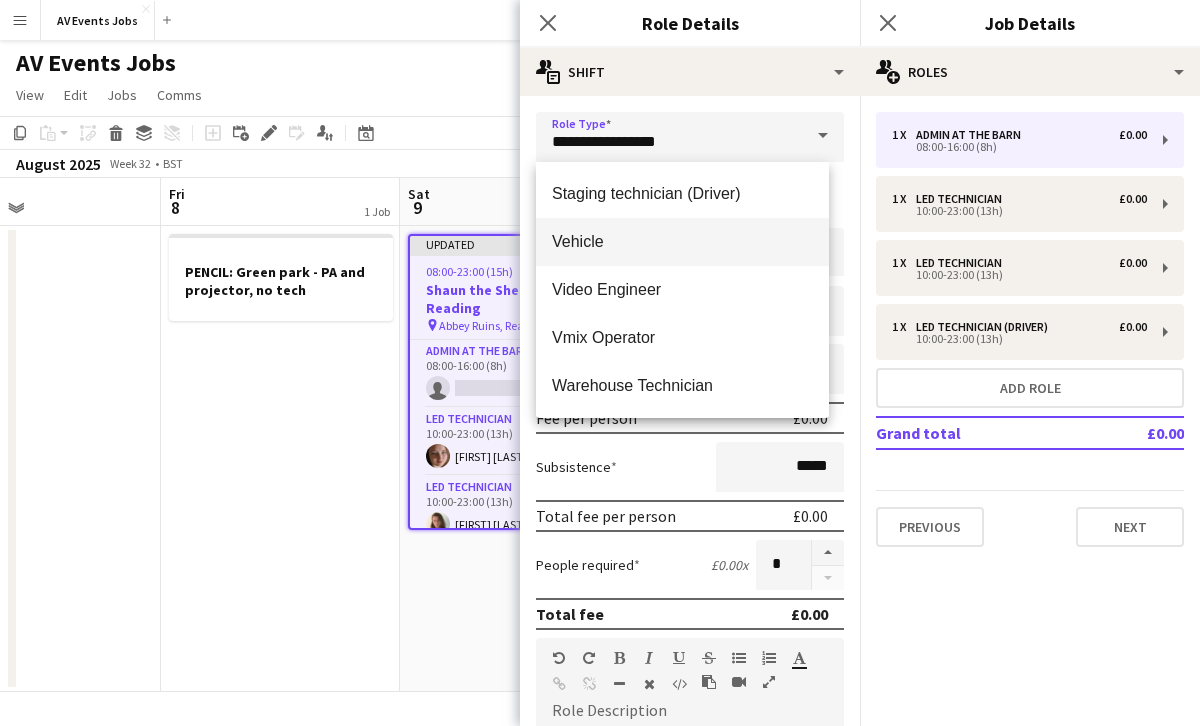 click on "Vehicle" at bounding box center (682, 242) 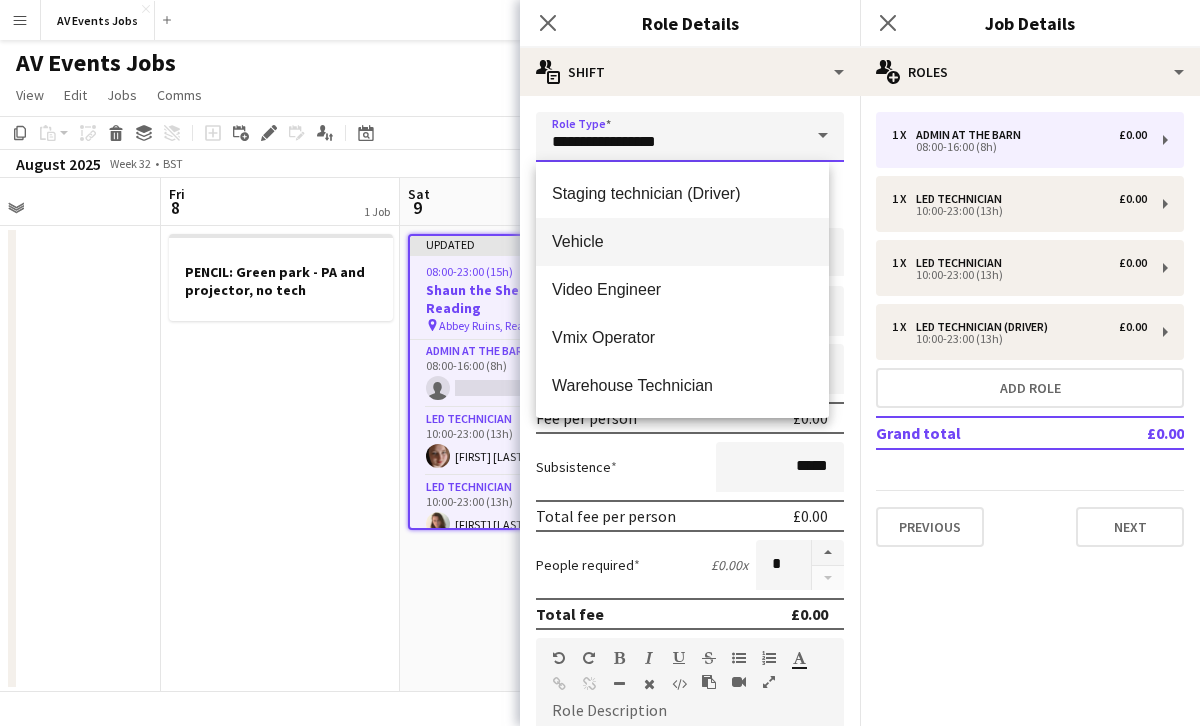 type on "*******" 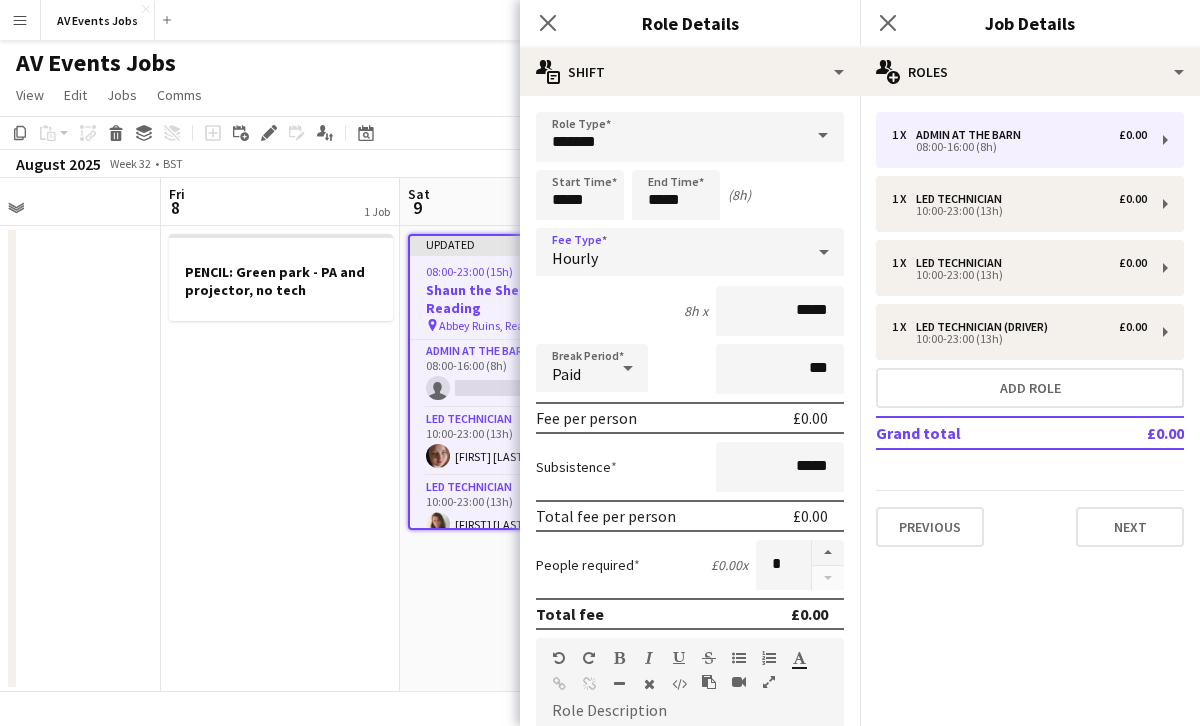 click on "Hourly" at bounding box center [670, 252] 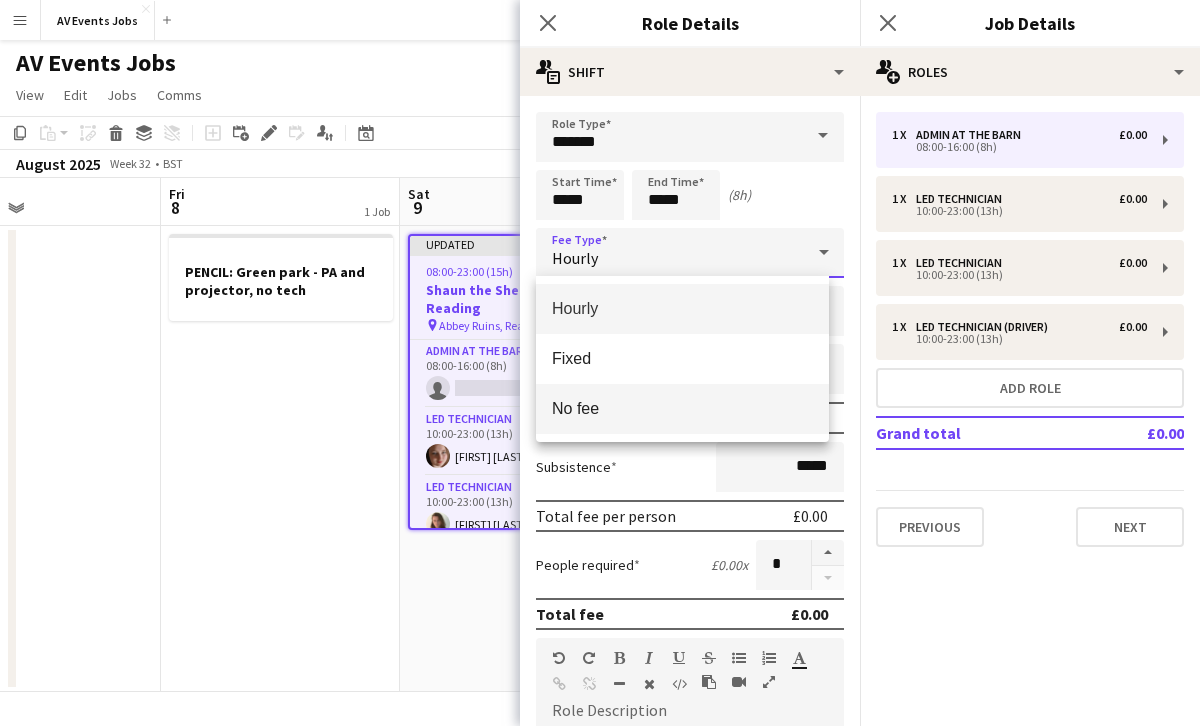 click on "No fee" at bounding box center [682, 408] 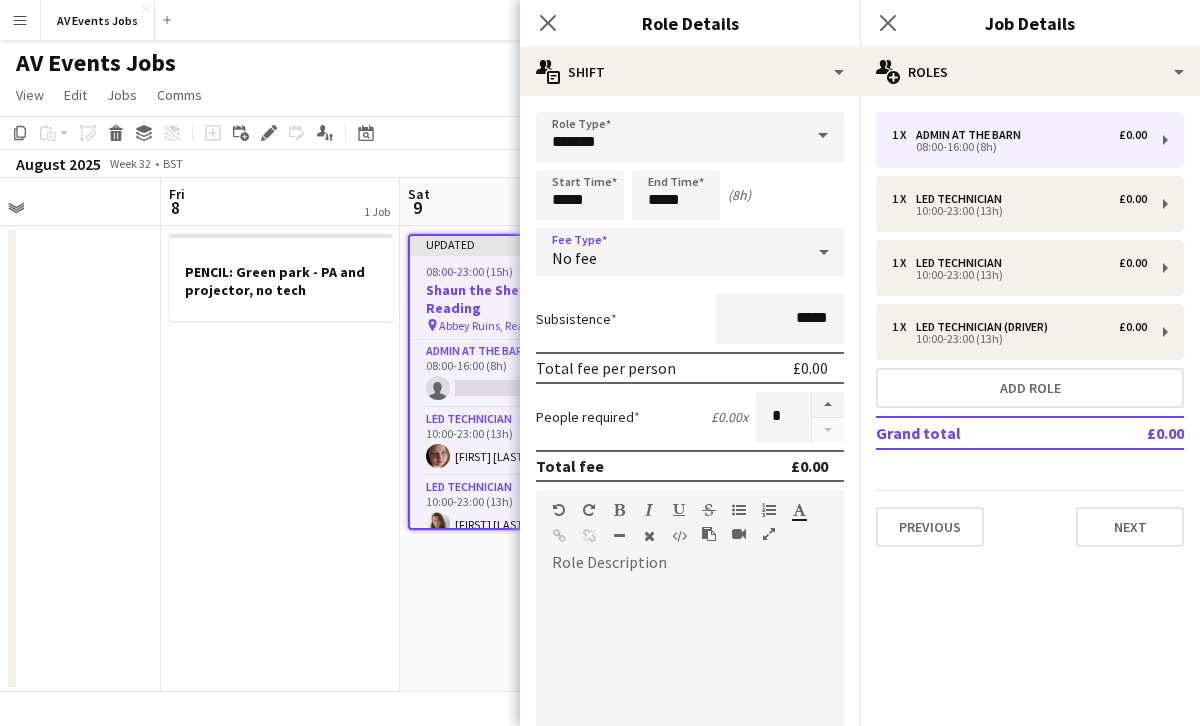 scroll, scrollTop: 319, scrollLeft: 0, axis: vertical 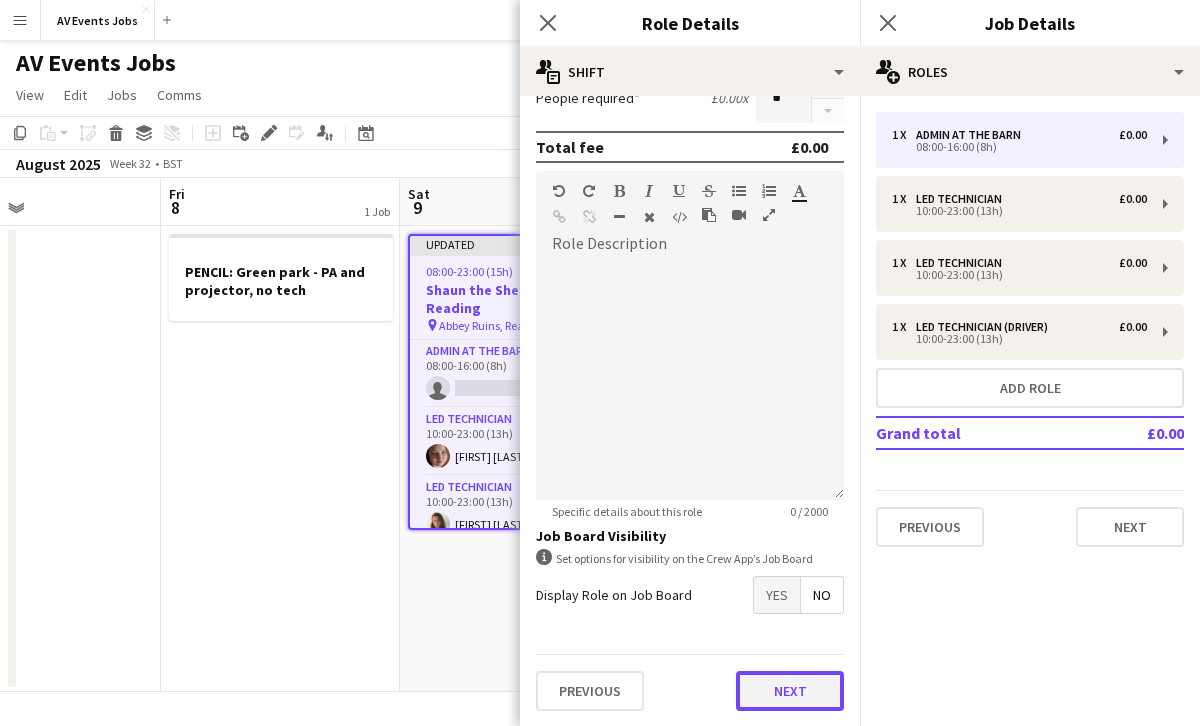 click on "Next" at bounding box center (790, 691) 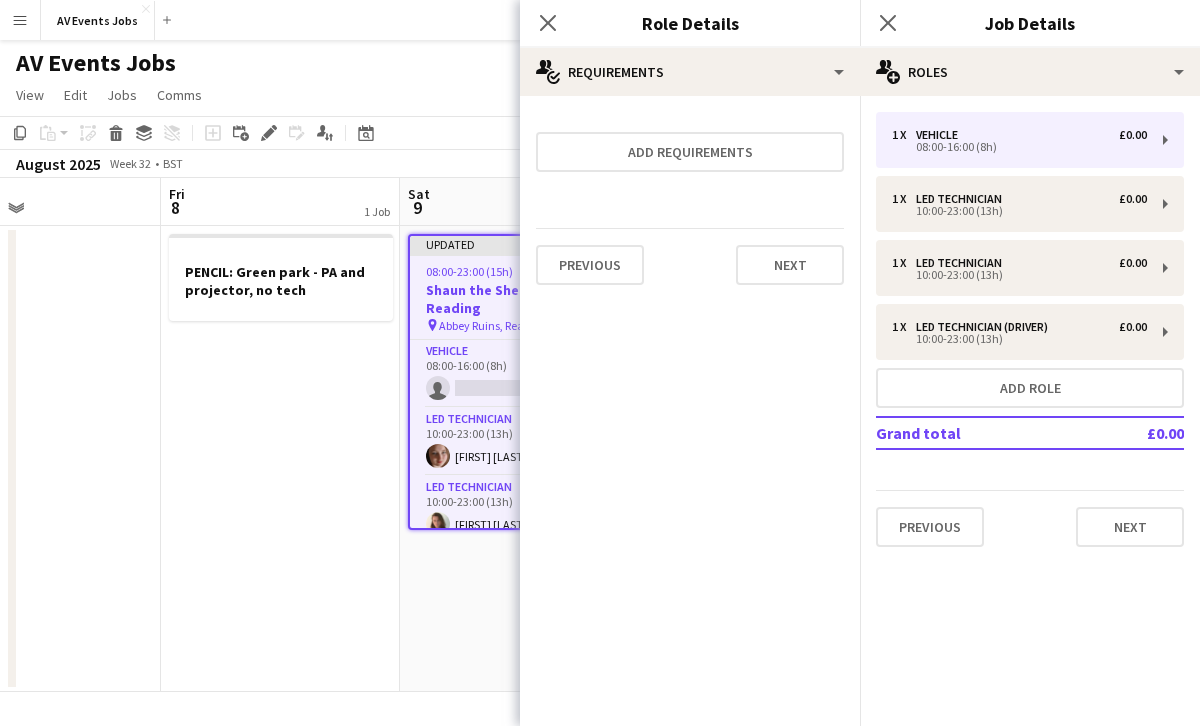scroll, scrollTop: 0, scrollLeft: 0, axis: both 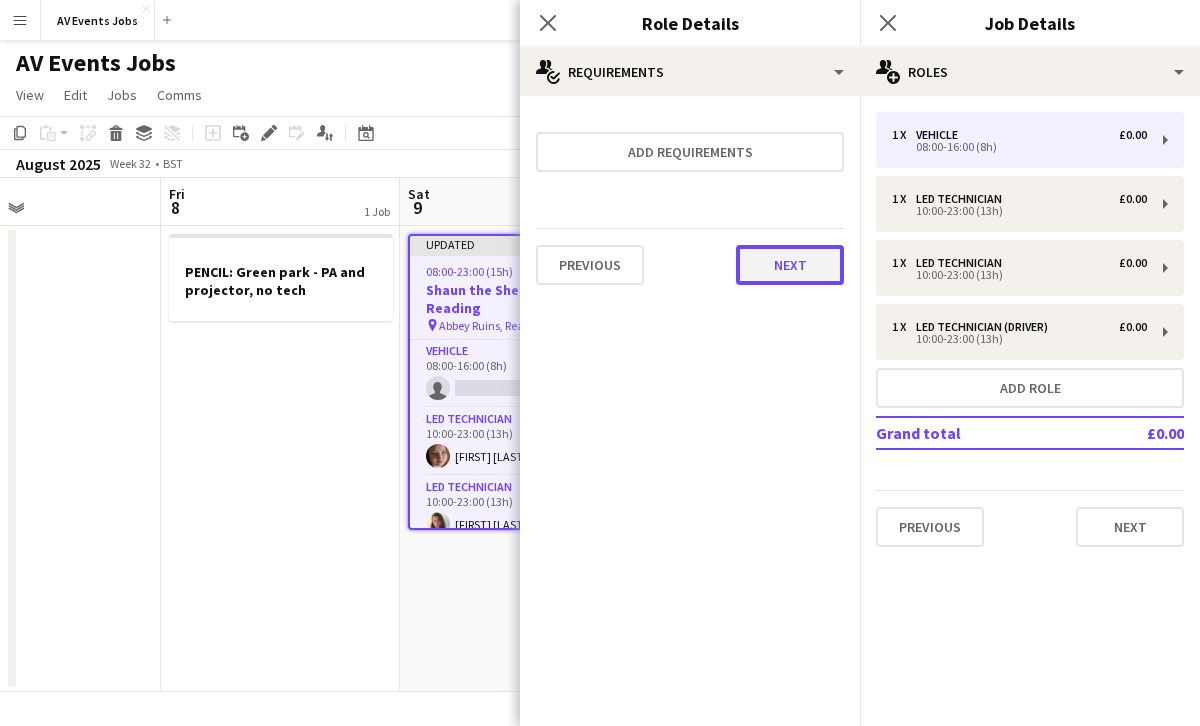 click on "Next" at bounding box center [790, 265] 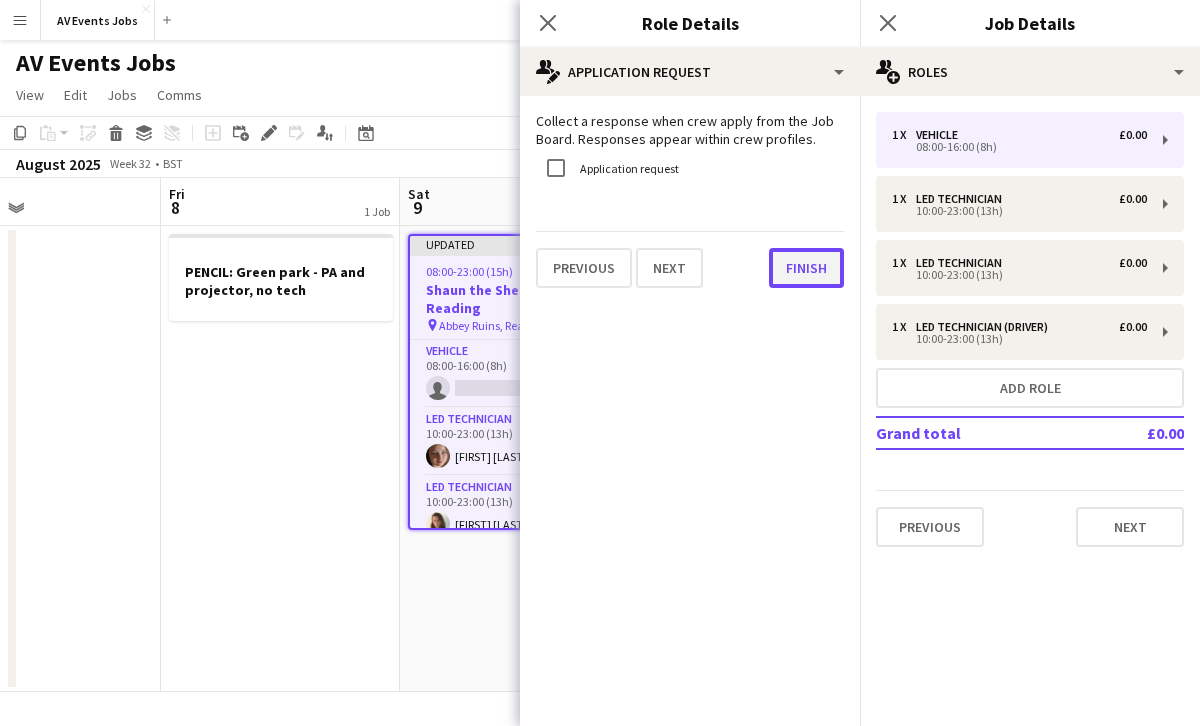 click on "Finish" at bounding box center [806, 268] 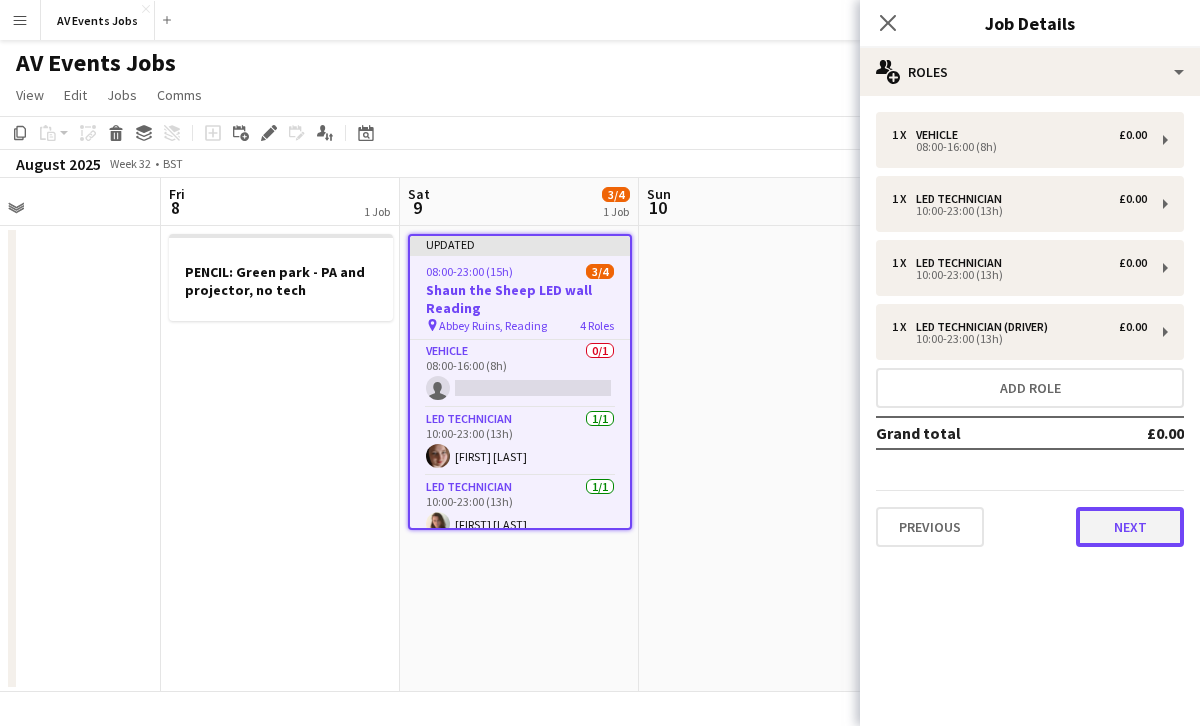 click on "Next" at bounding box center (1130, 527) 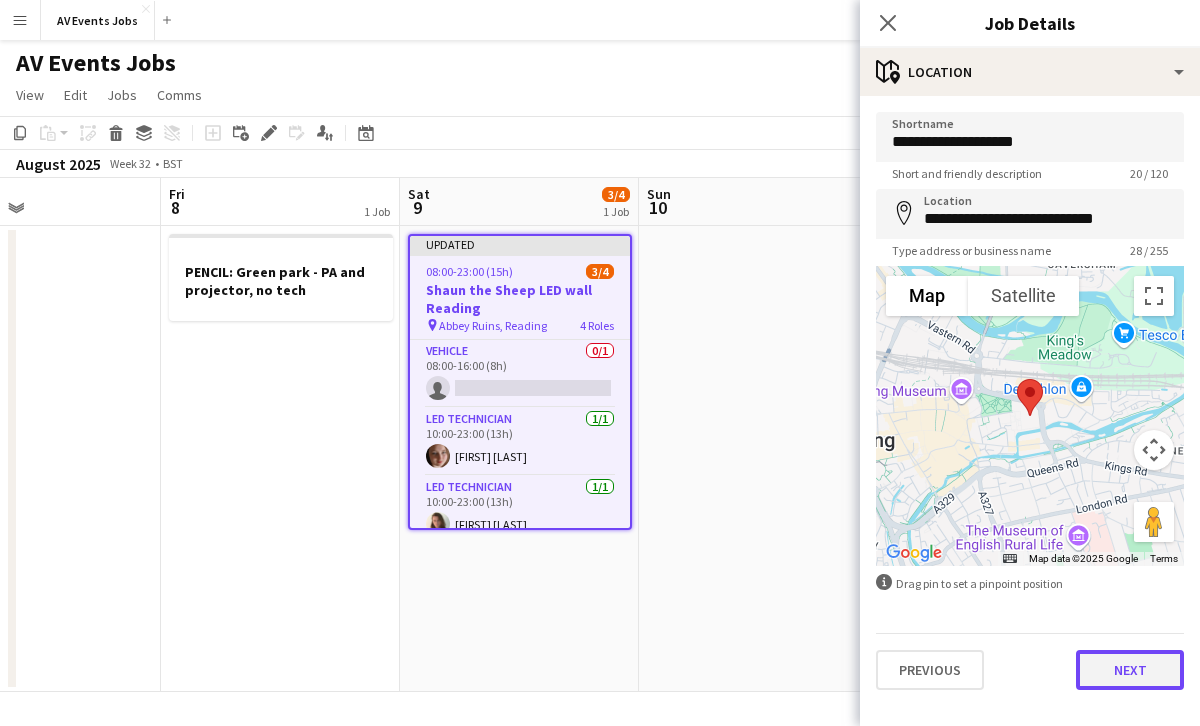 click on "Next" at bounding box center [1130, 670] 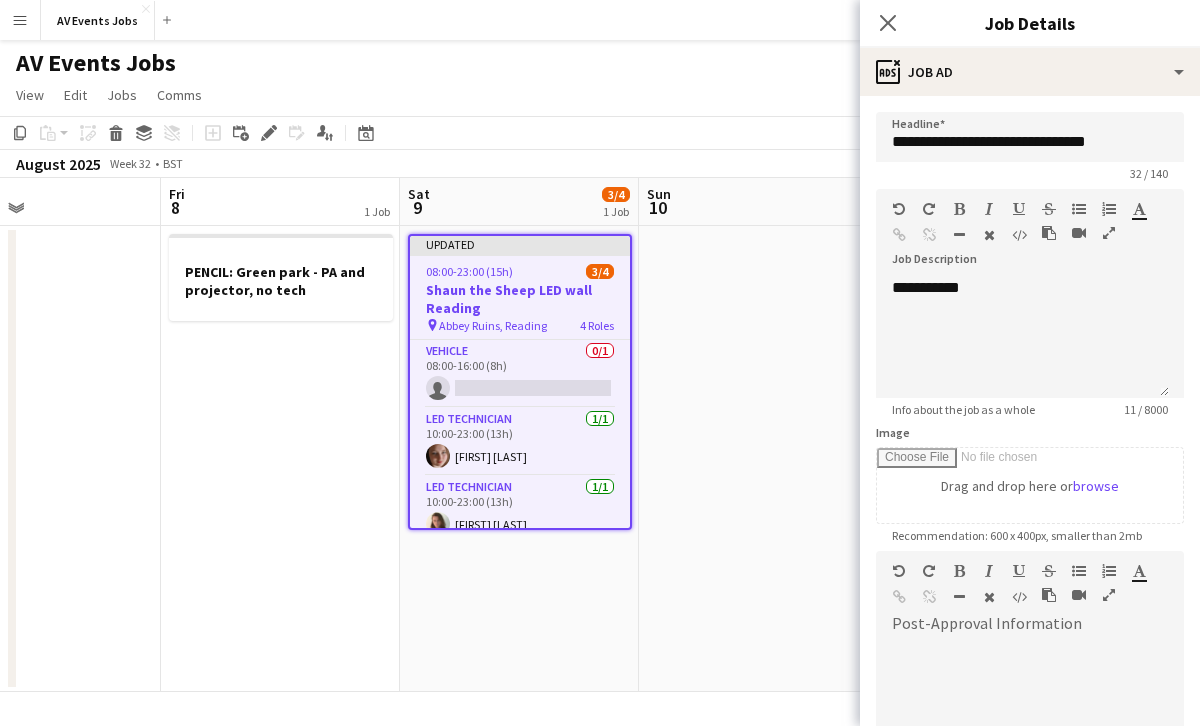 scroll, scrollTop: 340, scrollLeft: 0, axis: vertical 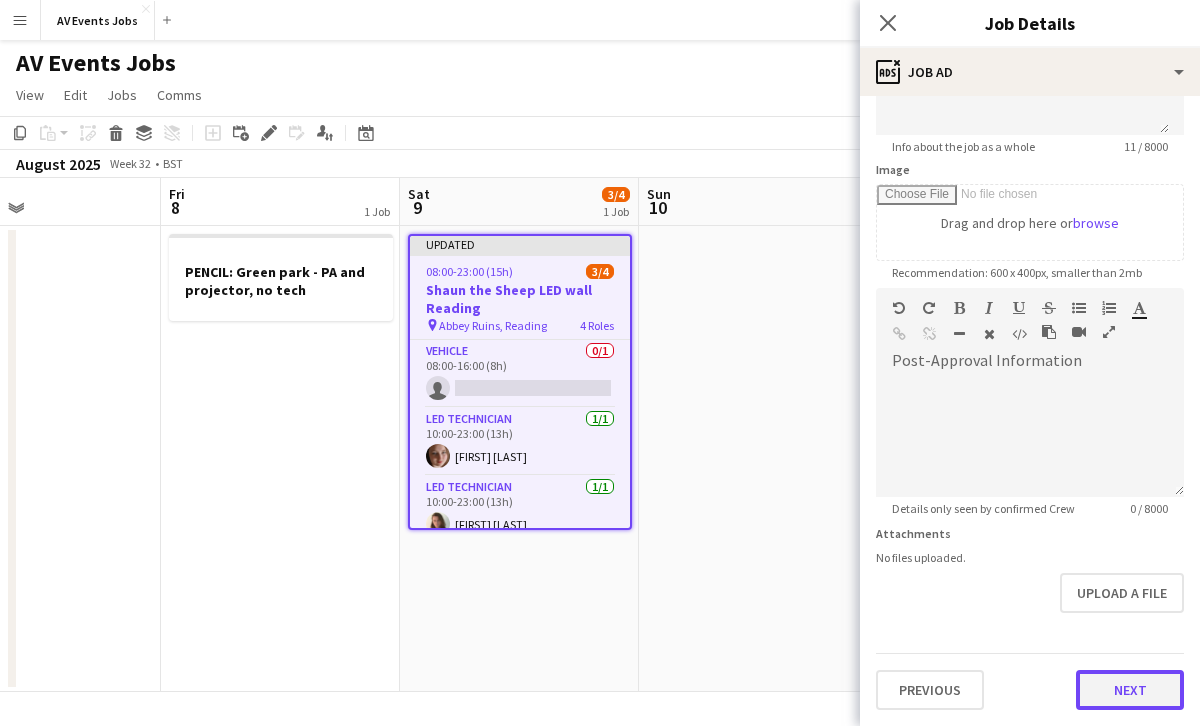 click on "**********" at bounding box center (1030, 279) 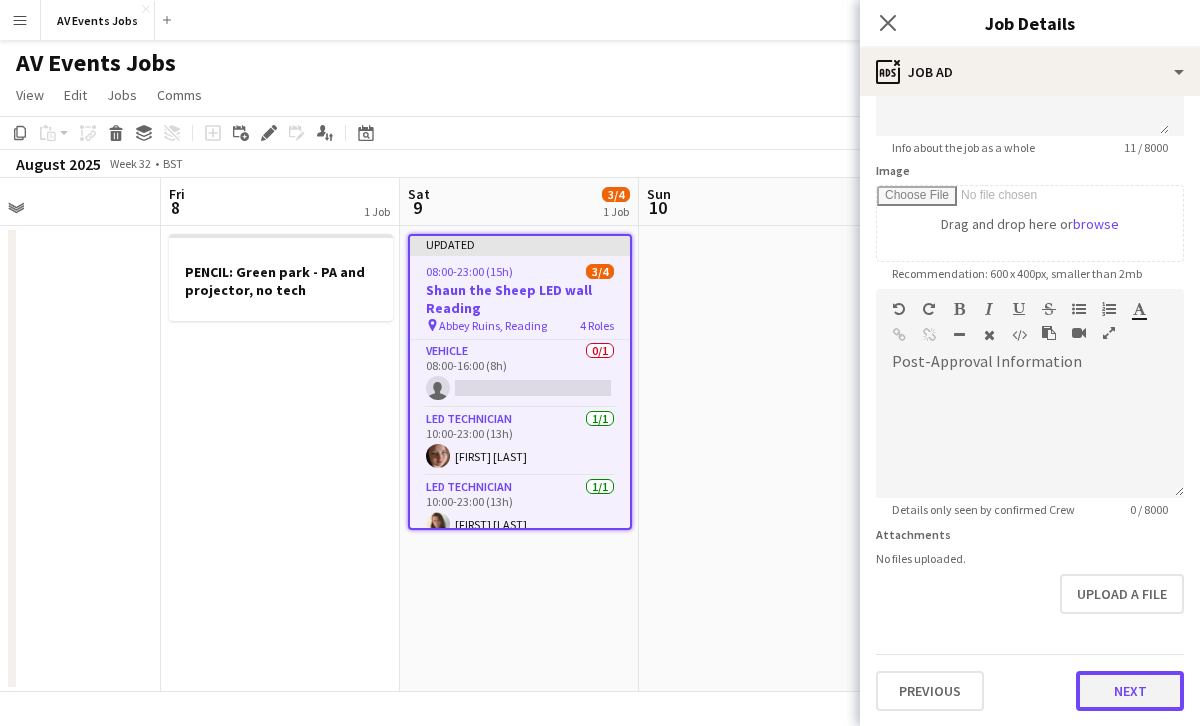 click on "Next" at bounding box center (1130, 691) 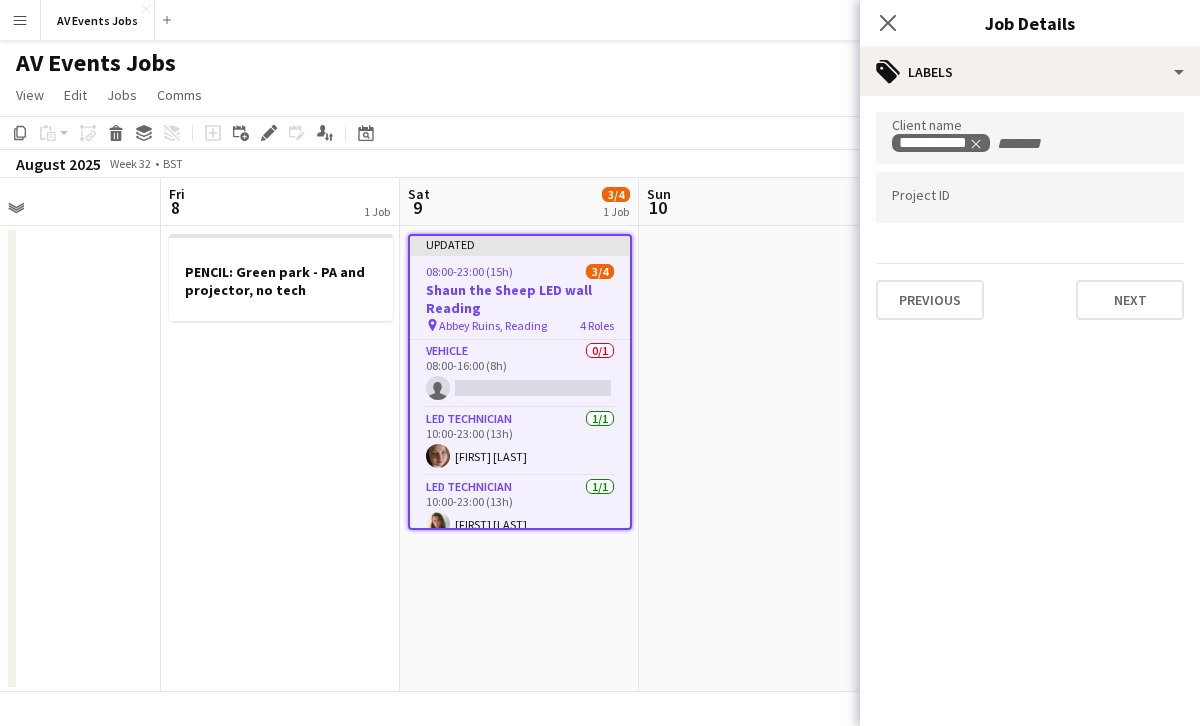 scroll, scrollTop: 0, scrollLeft: 0, axis: both 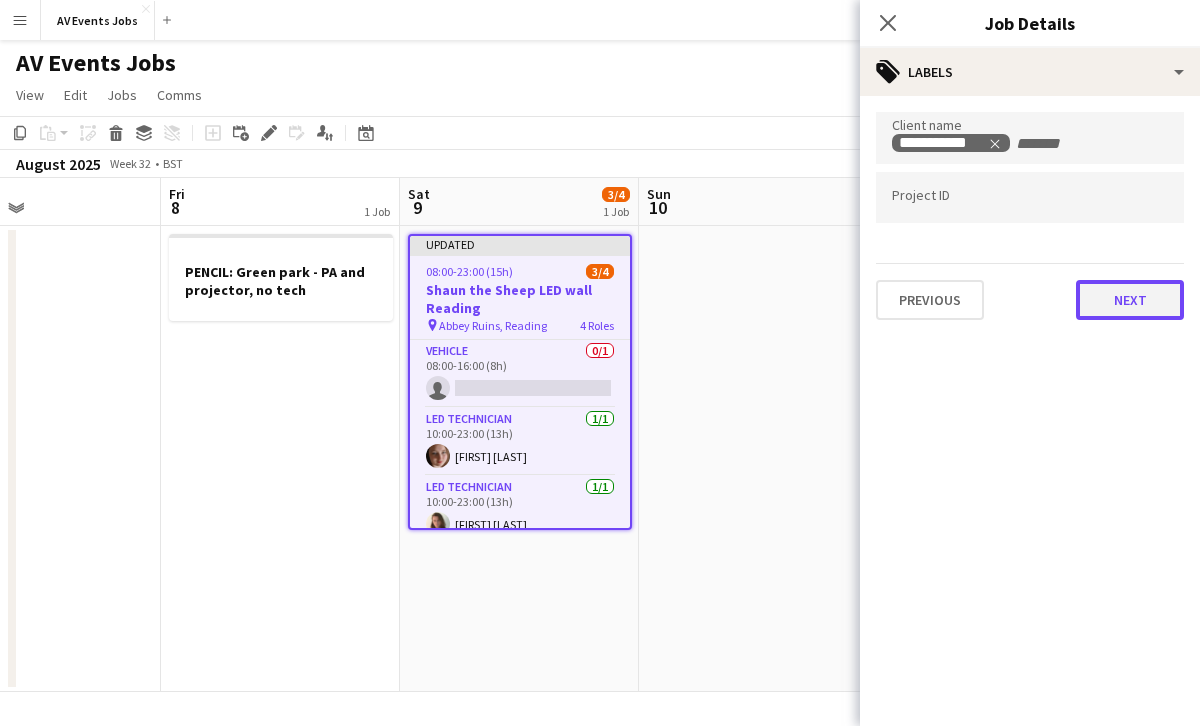 click on "Next" at bounding box center (1130, 300) 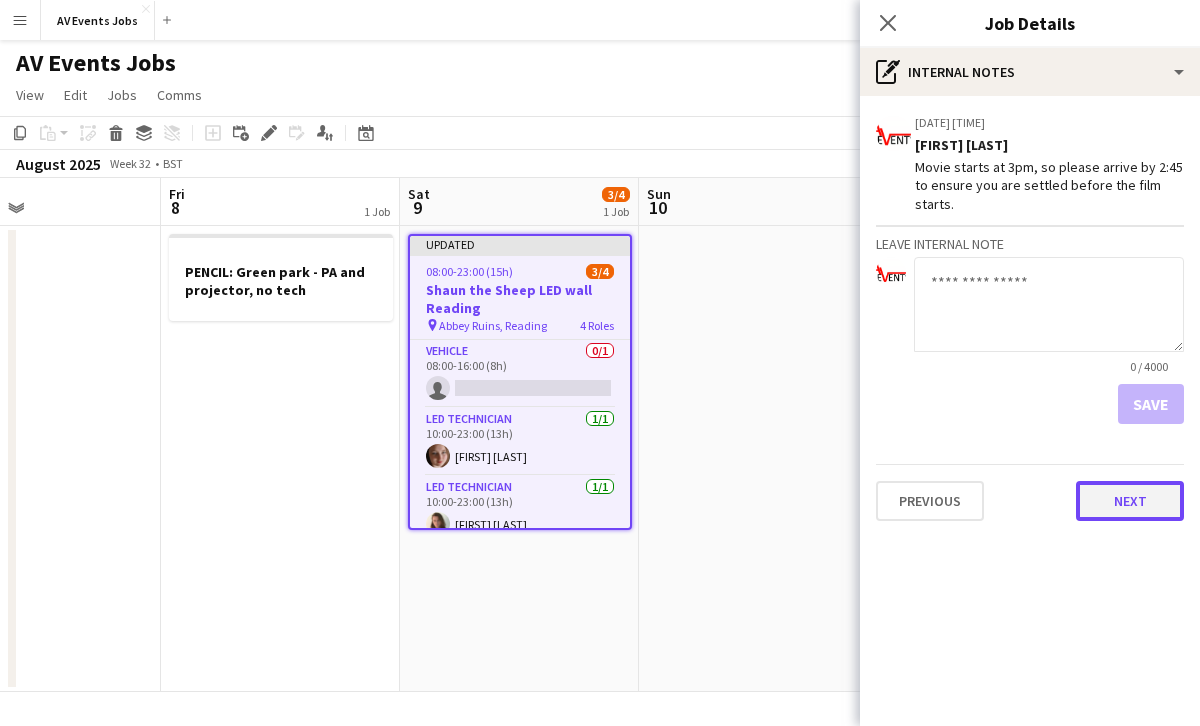 click on "Next" at bounding box center (1130, 501) 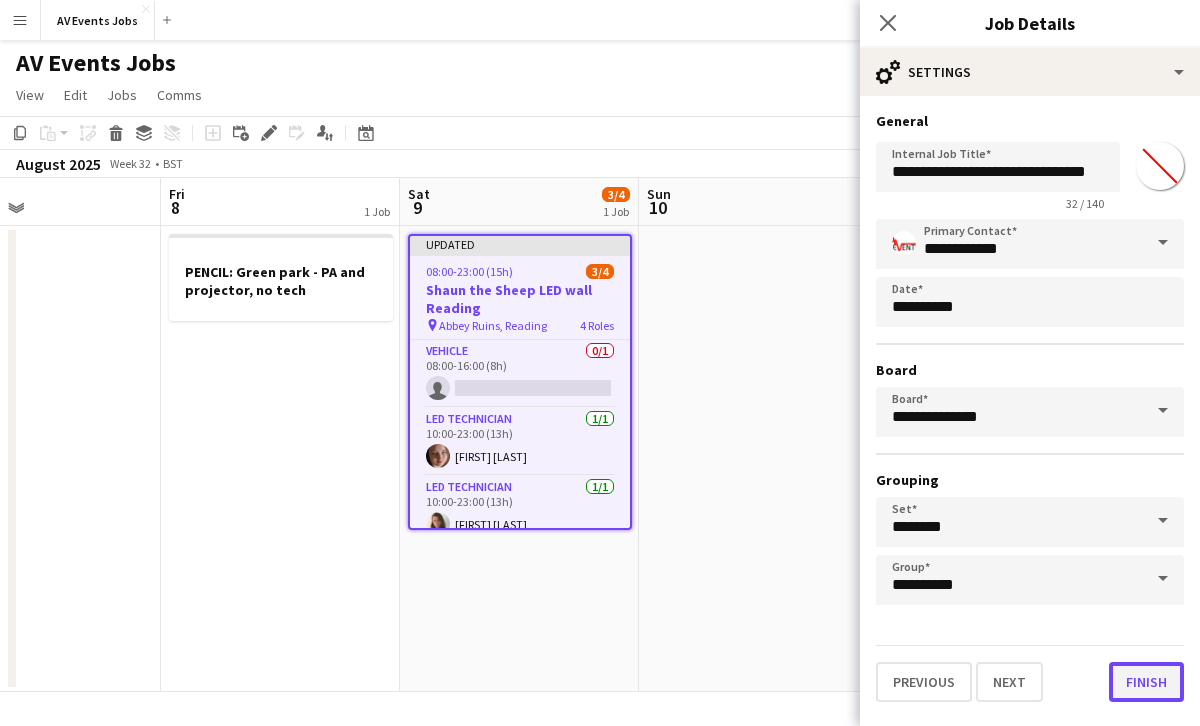 click on "Finish" at bounding box center [1146, 682] 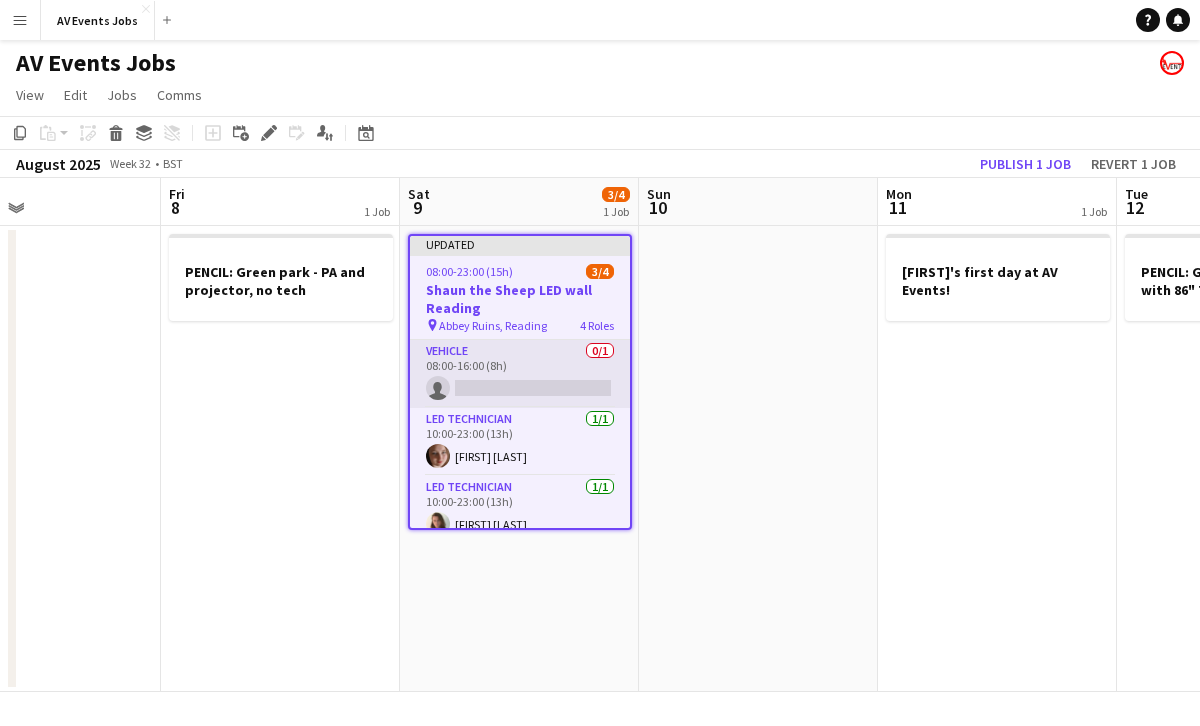 click on "Vehicle   0/1   08:00-16:00 (8h)
single-neutral-actions" at bounding box center [520, 374] 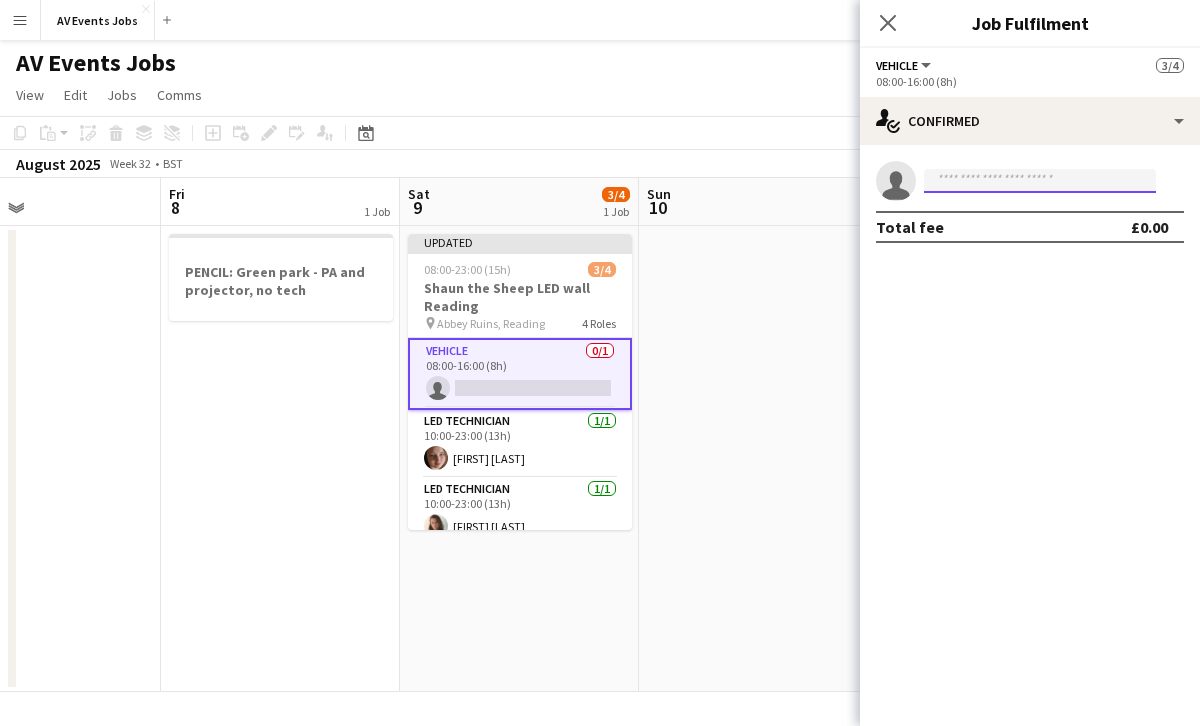 click at bounding box center [1040, 181] 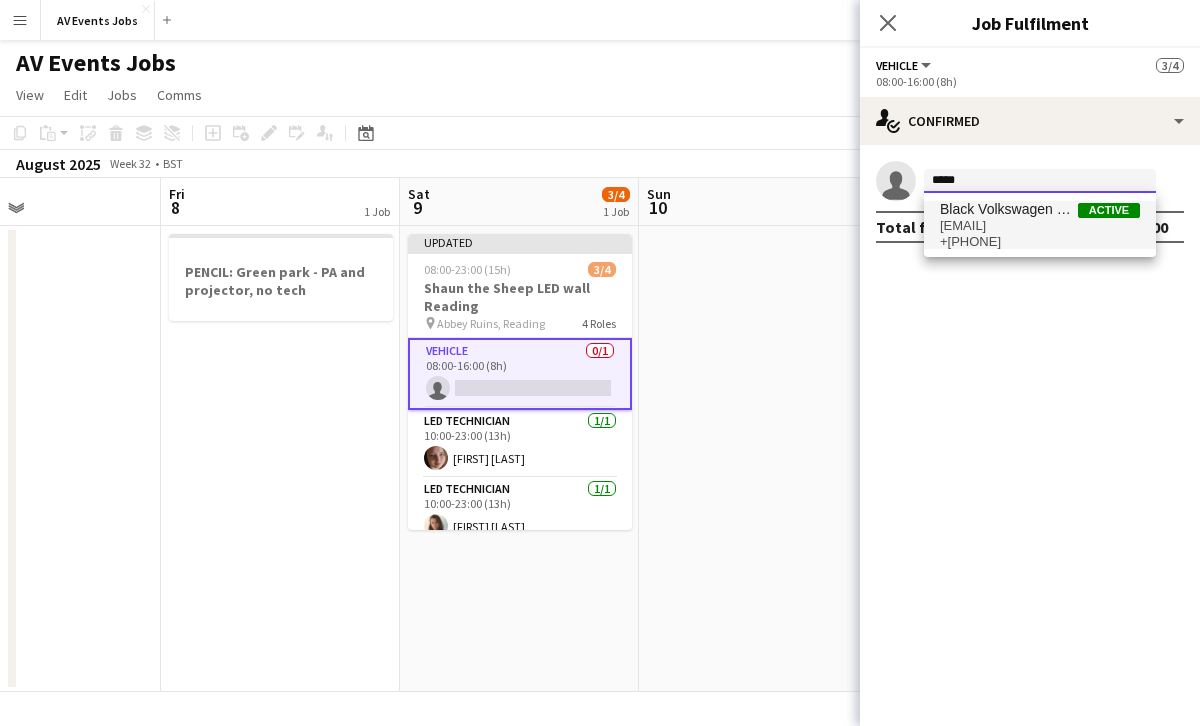type on "*****" 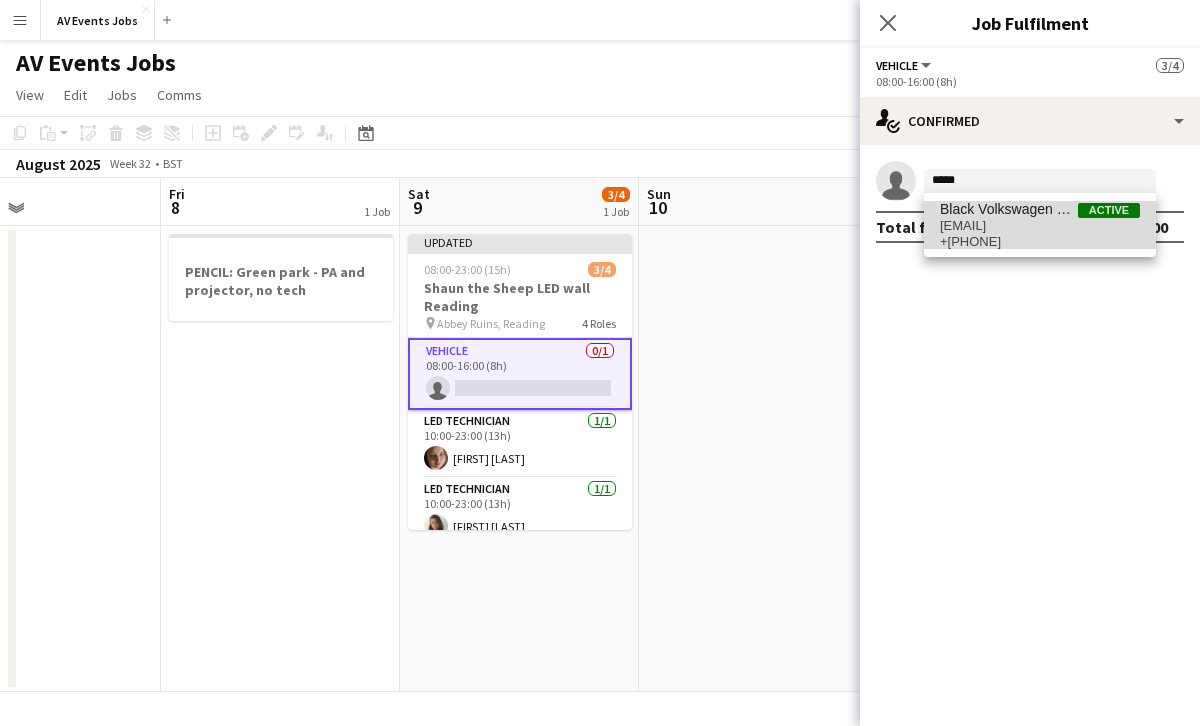 click on "Black Volkswagen OV21TZB" at bounding box center (1009, 209) 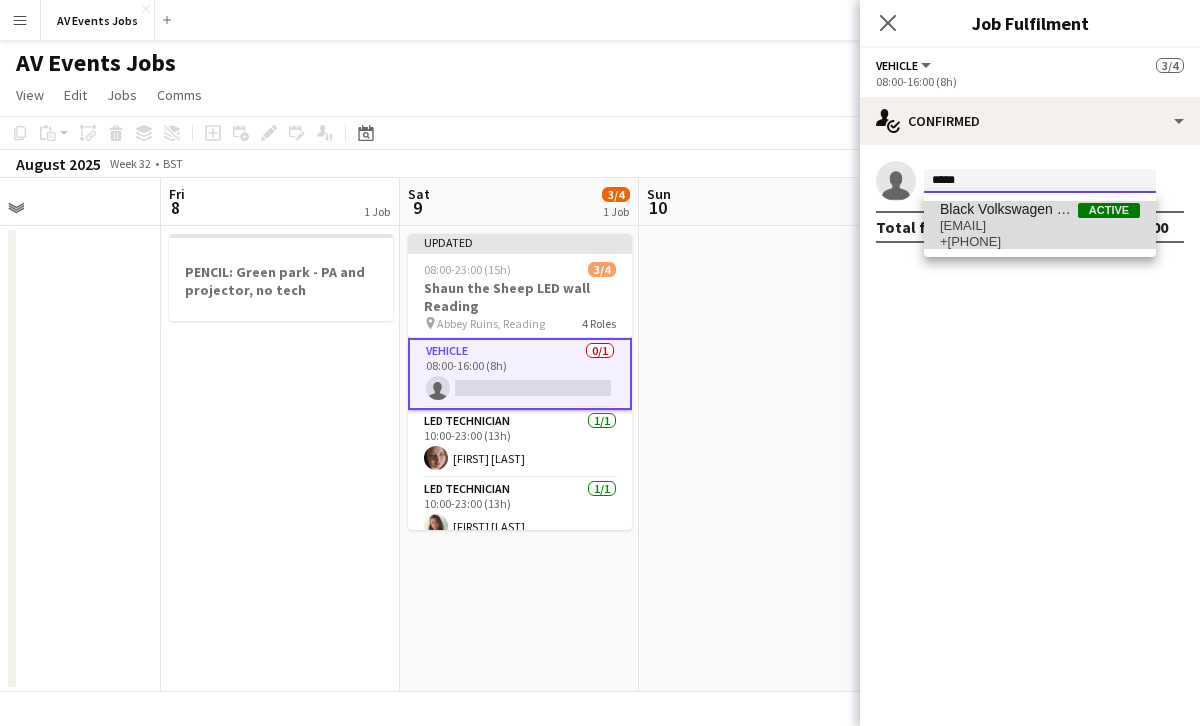 type 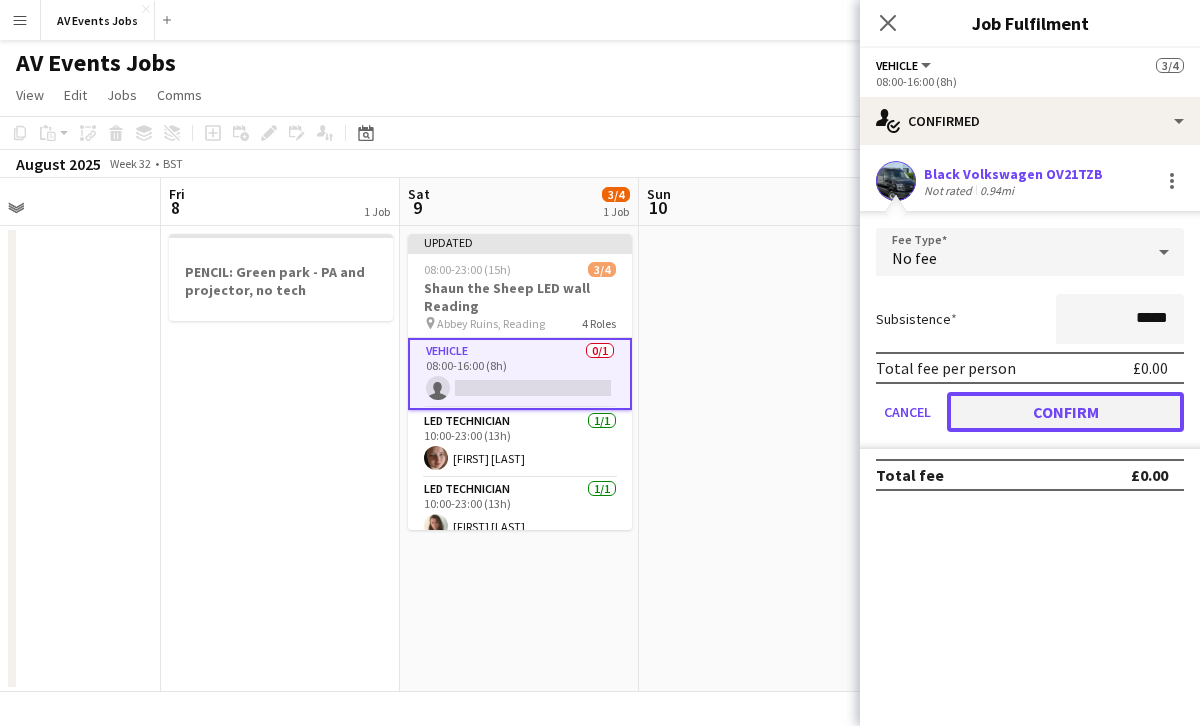 click on "Confirm" at bounding box center (1065, 412) 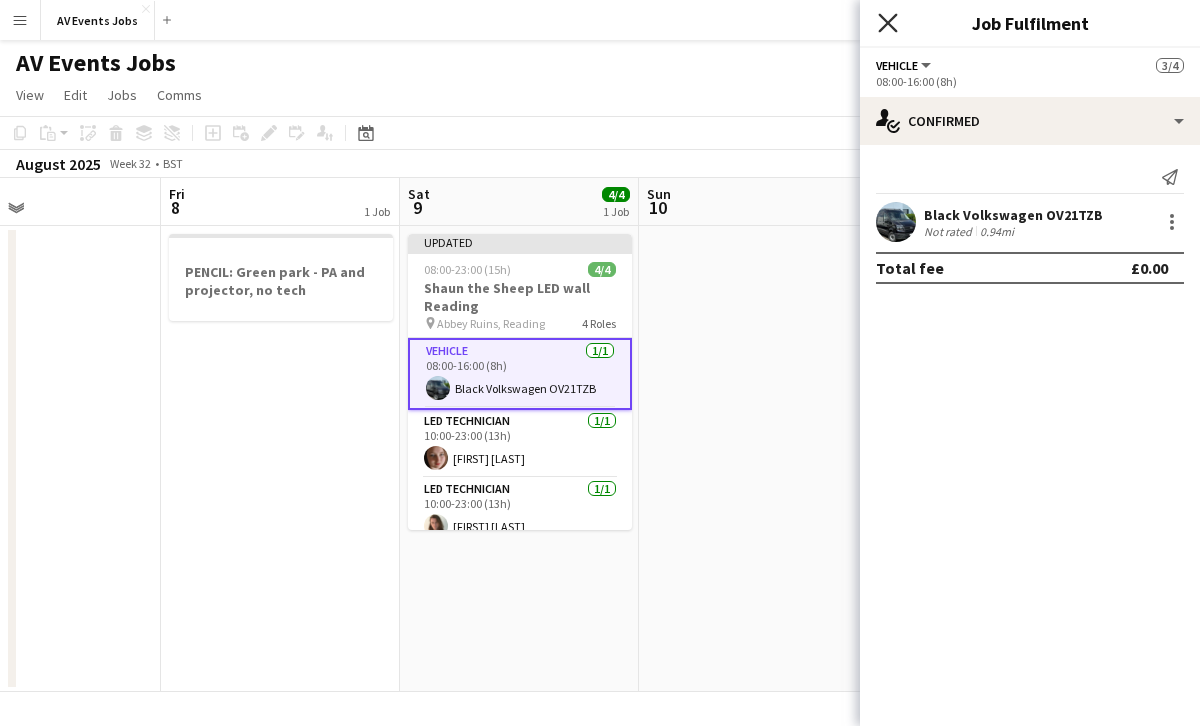 click on "Close pop-in" 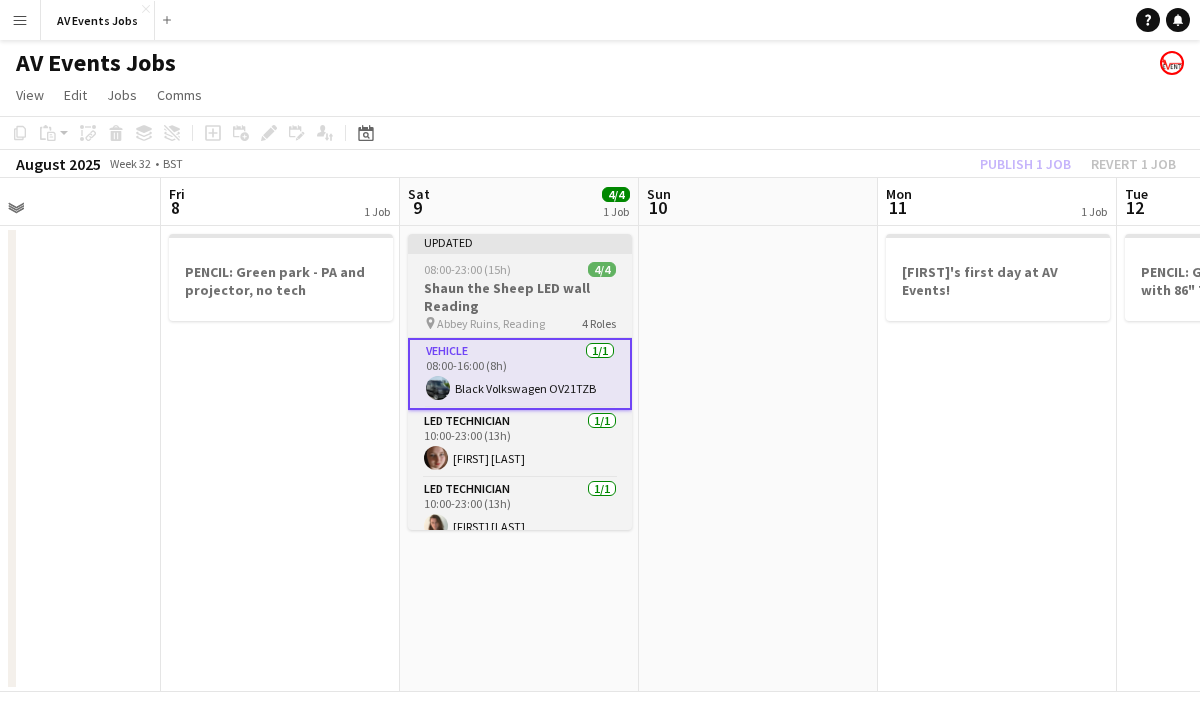 click on "Shaun the Sheep LED wall Reading" at bounding box center (520, 297) 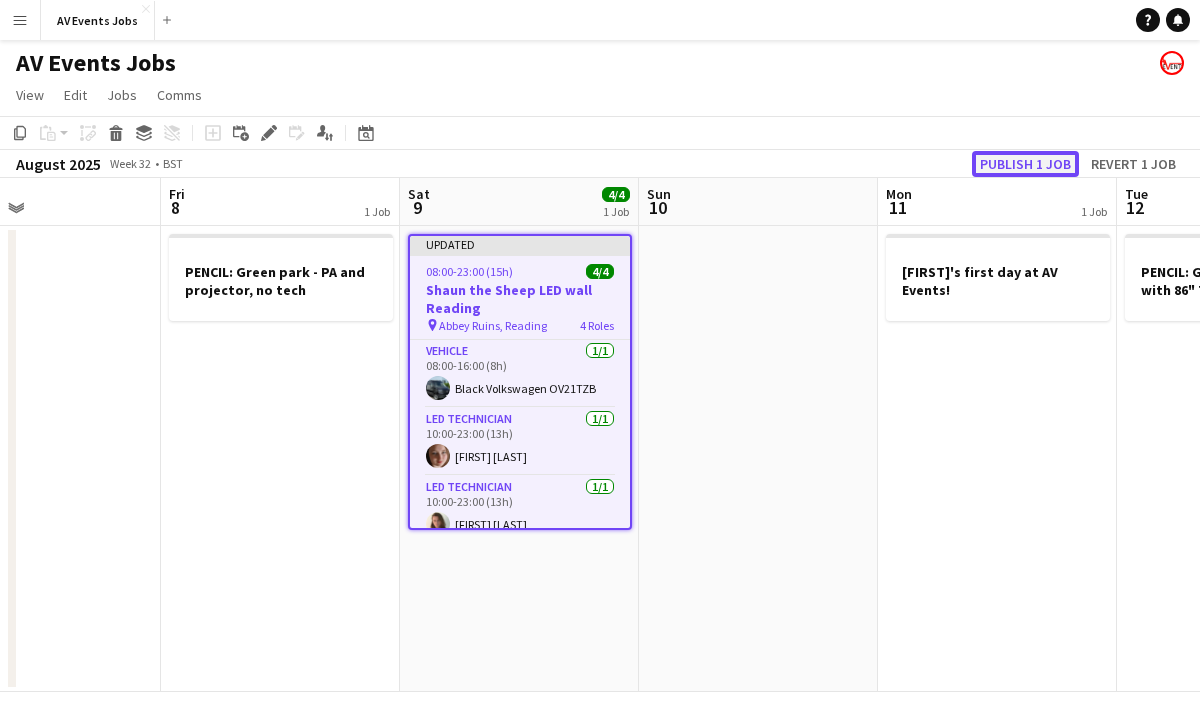 click on "Publish 1 job" 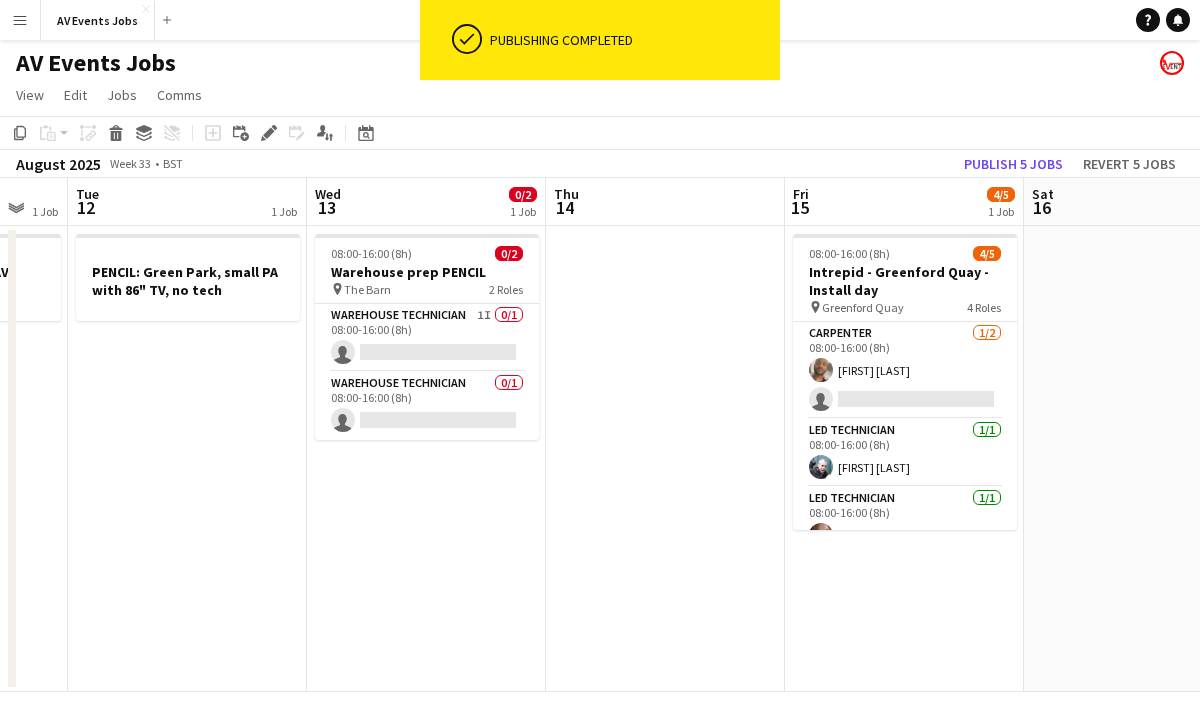 scroll, scrollTop: 0, scrollLeft: 765, axis: horizontal 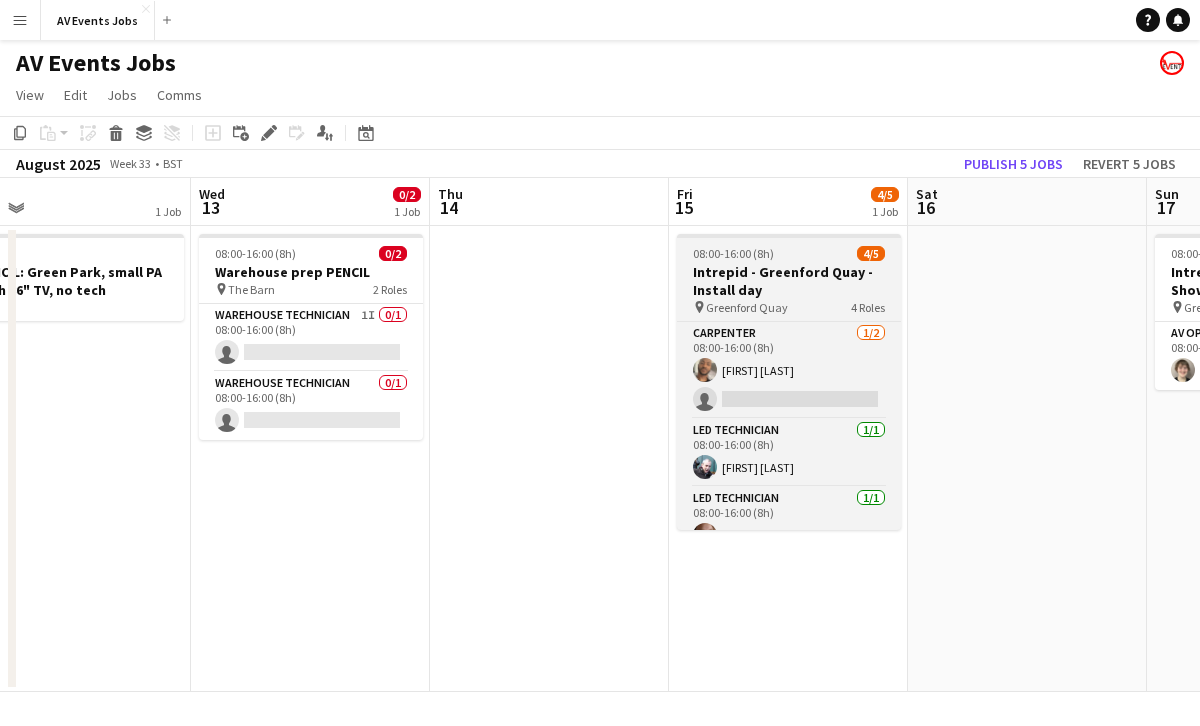 click on "Intrepid - Greenford Quay - Install day" at bounding box center (789, 281) 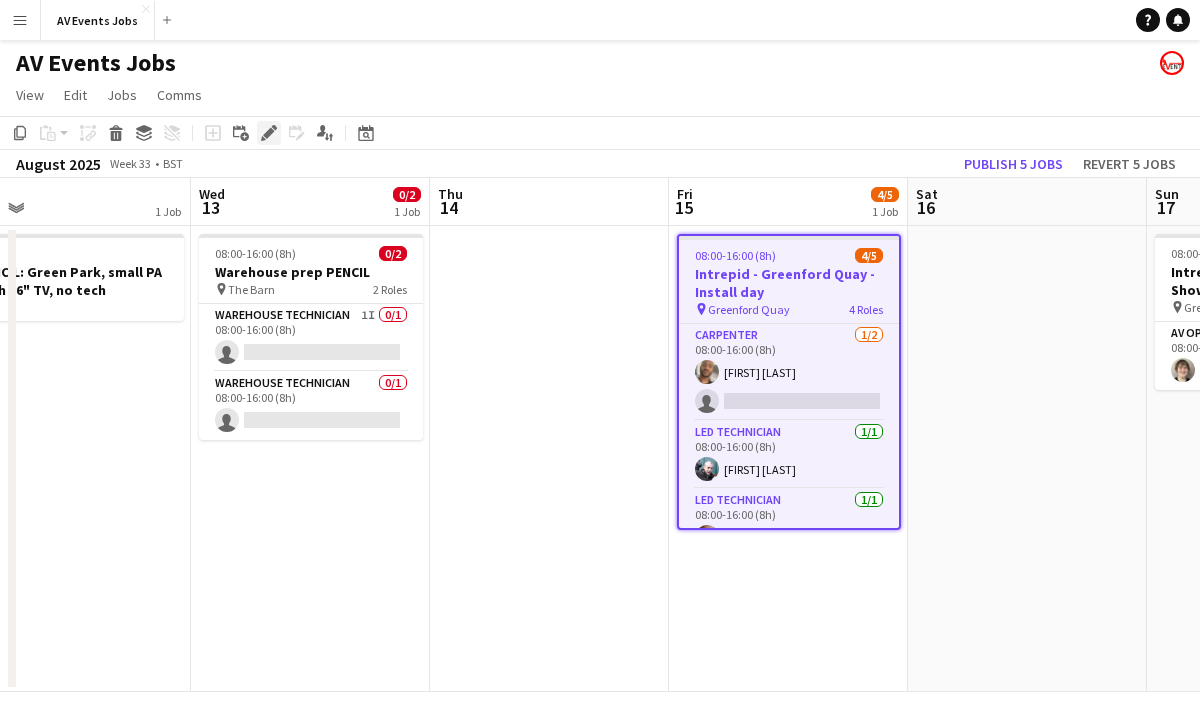 click on "Edit" at bounding box center [269, 133] 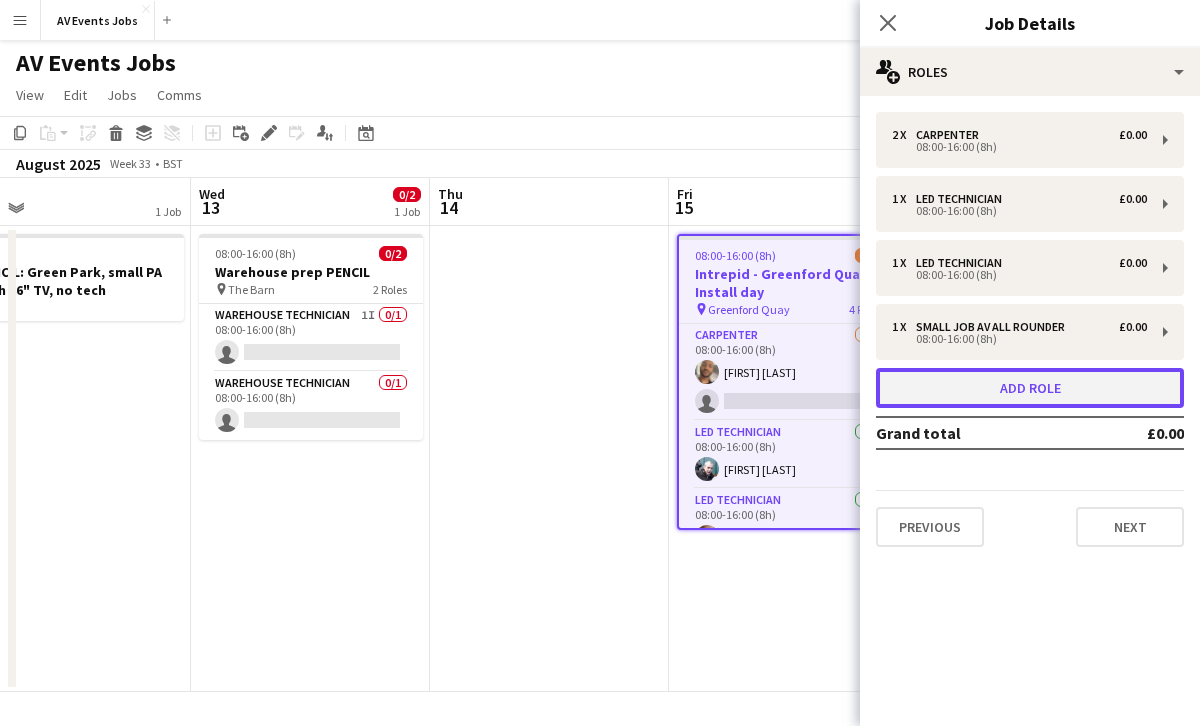click on "Add role" at bounding box center (1030, 388) 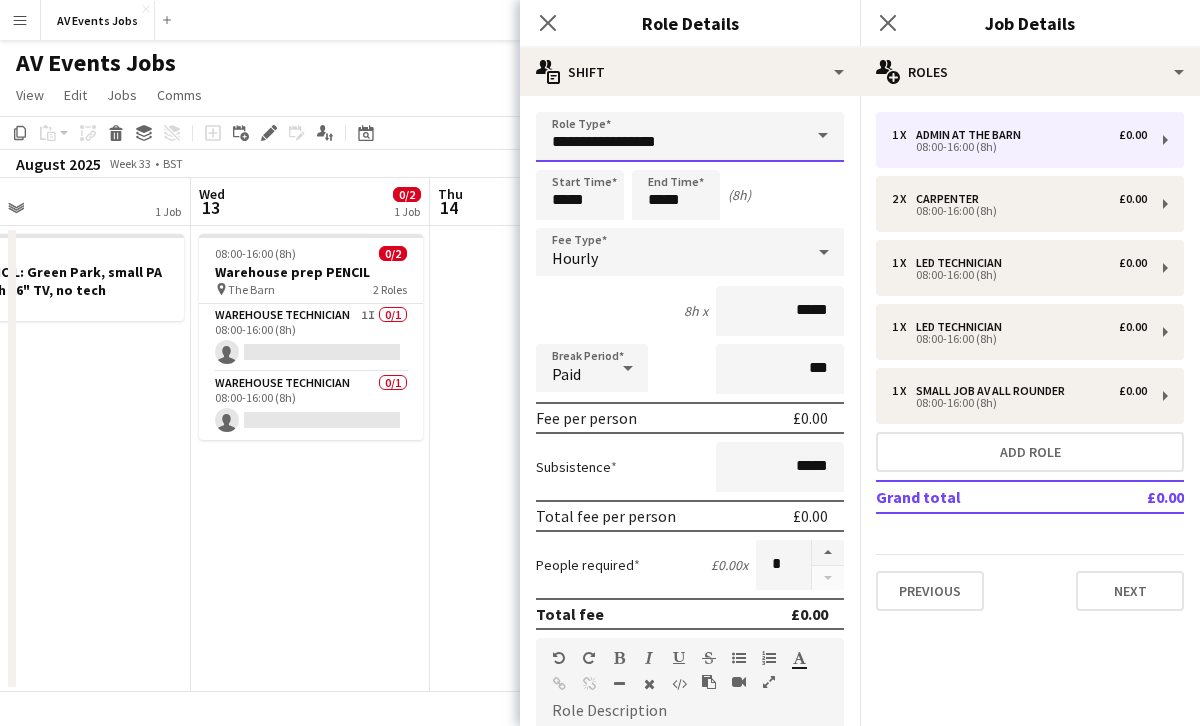 click on "**********" at bounding box center [690, 137] 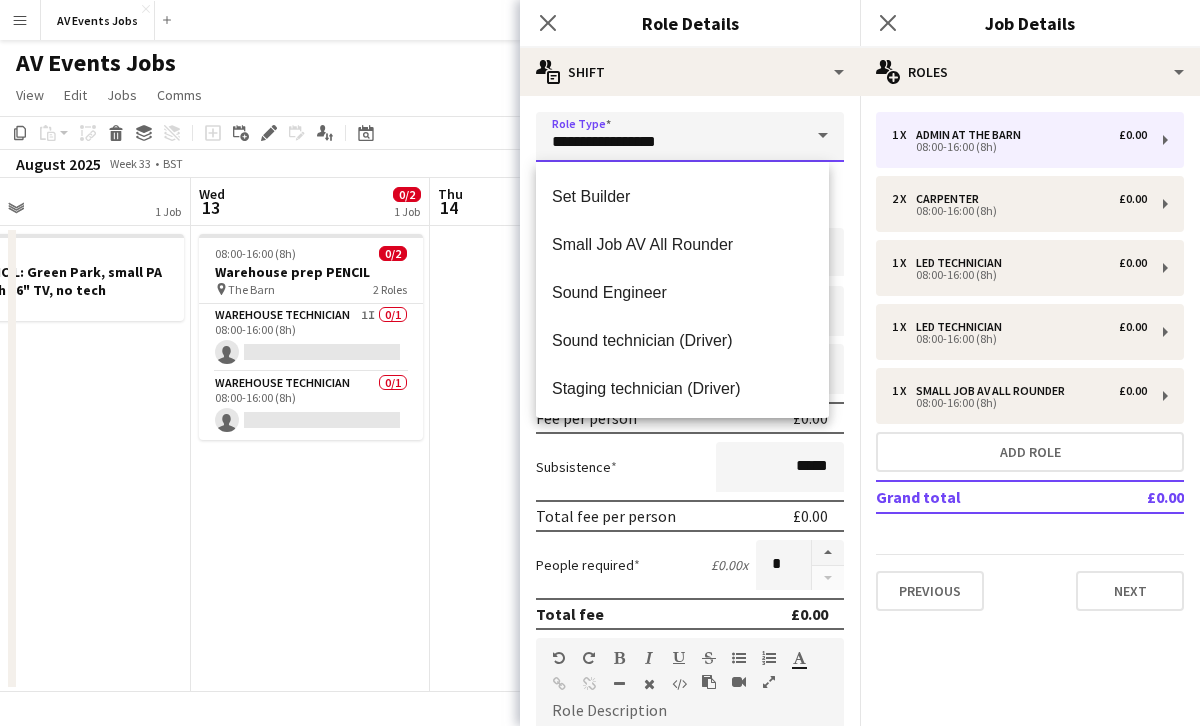 scroll, scrollTop: 816, scrollLeft: 0, axis: vertical 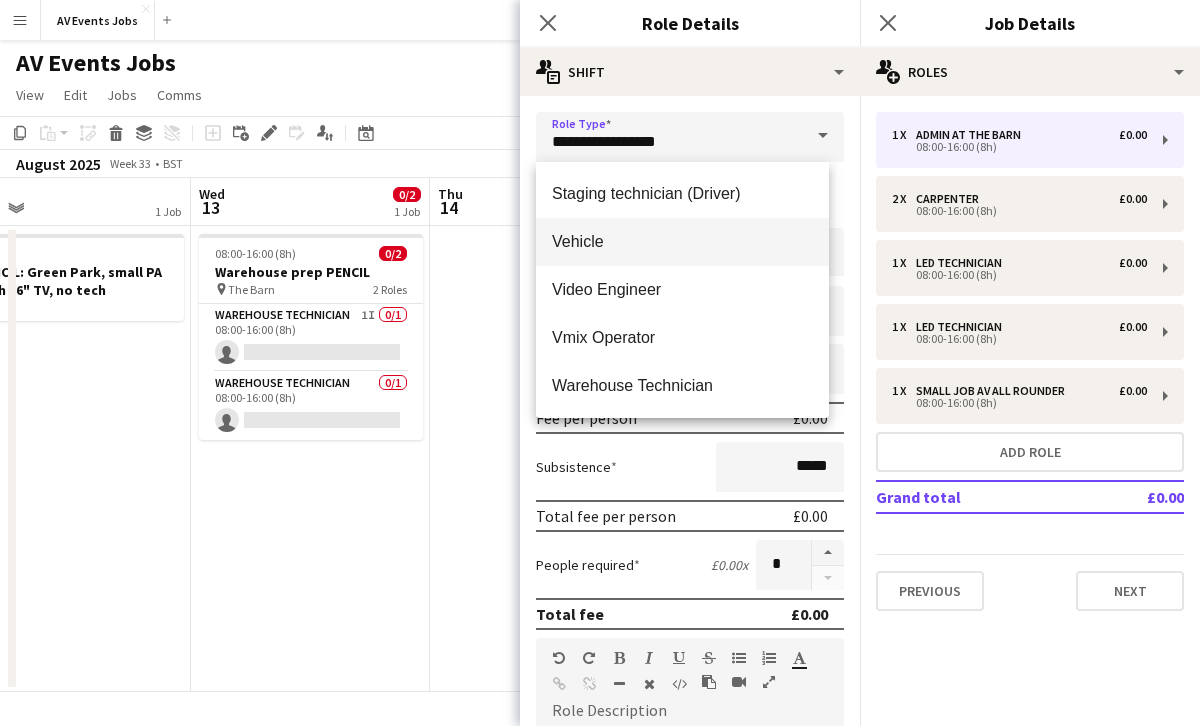 click on "Vehicle" at bounding box center (682, 241) 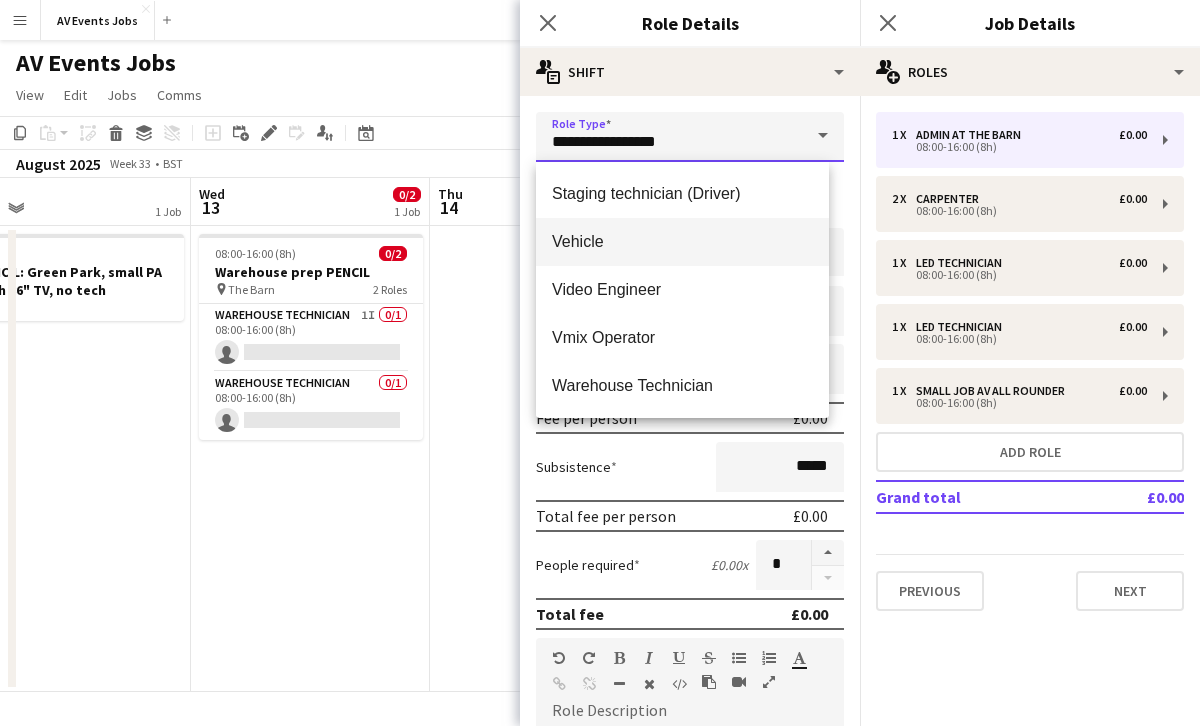 type on "*******" 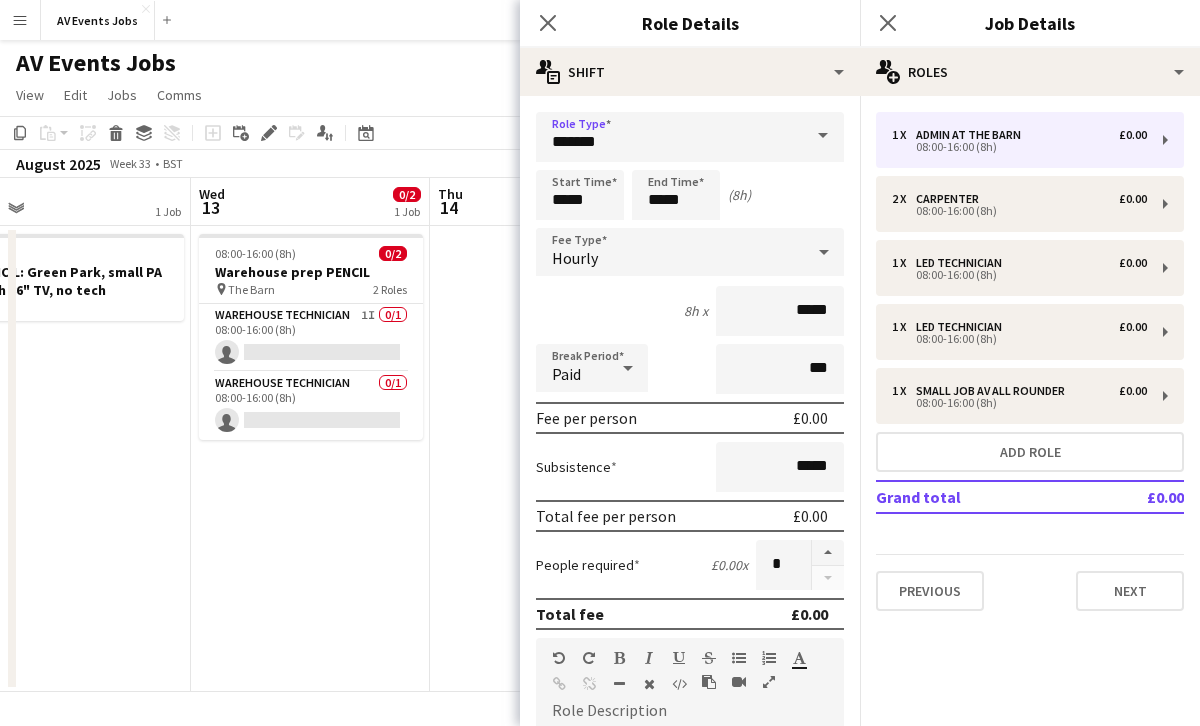 click on "Hourly" at bounding box center (670, 252) 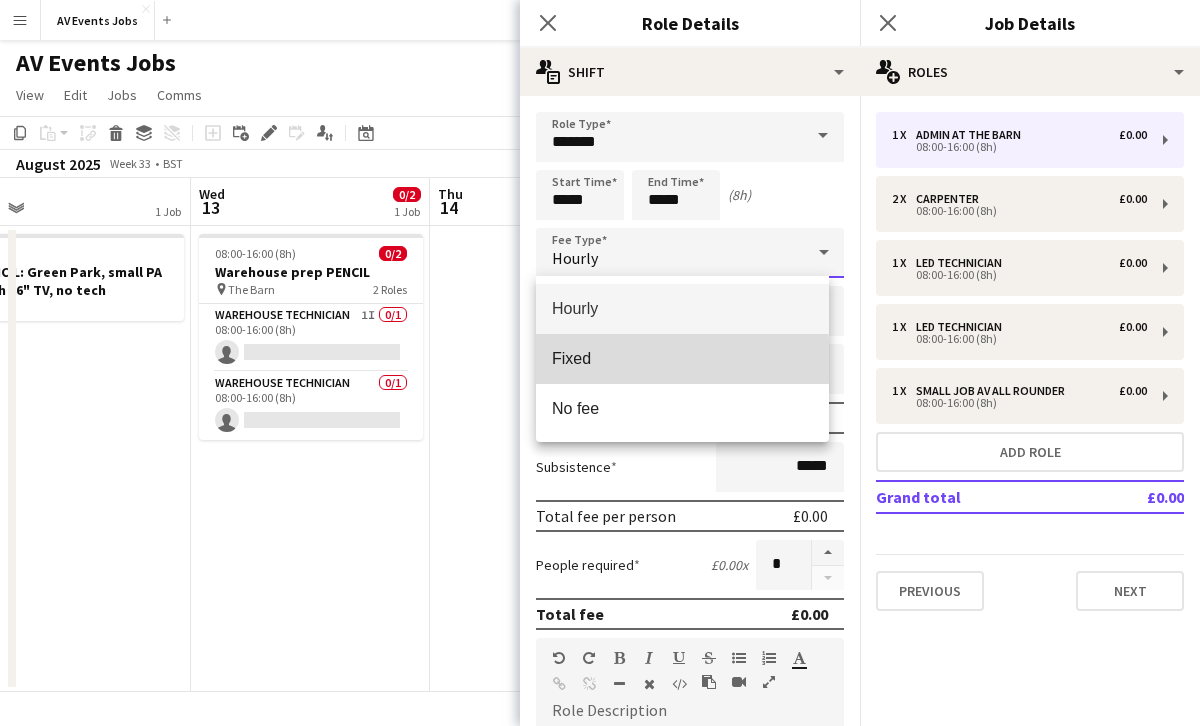 click on "Fixed" at bounding box center [682, 358] 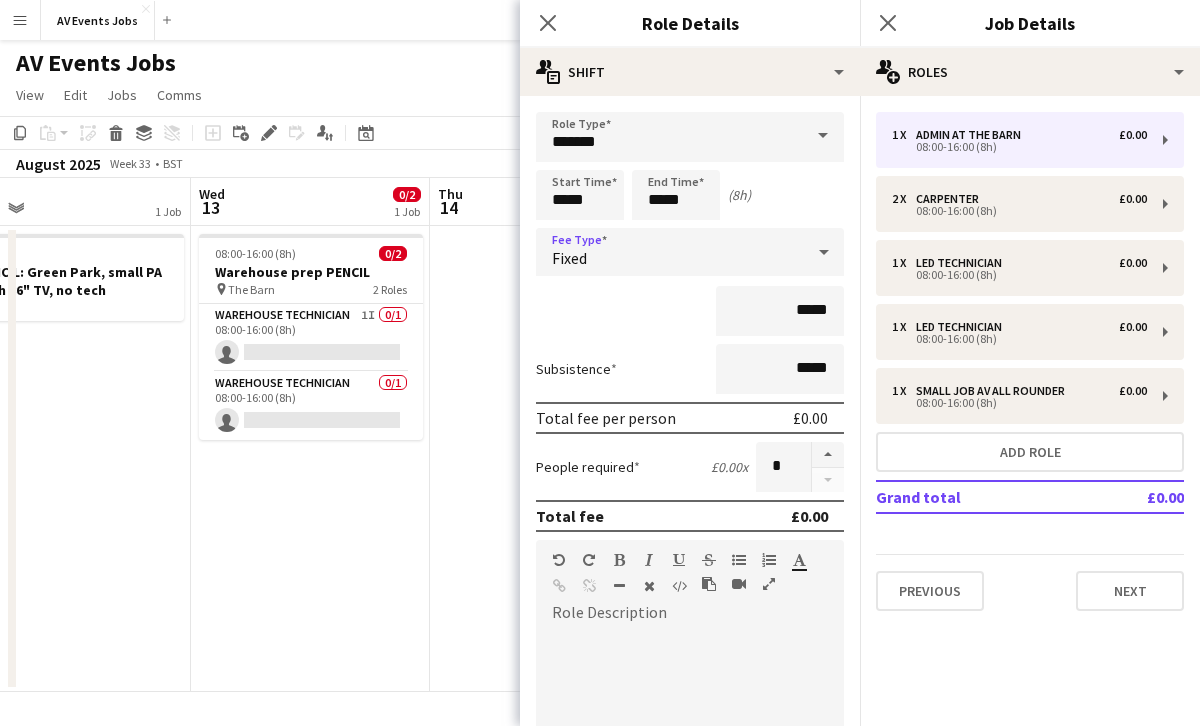 click on "Fixed" at bounding box center [670, 252] 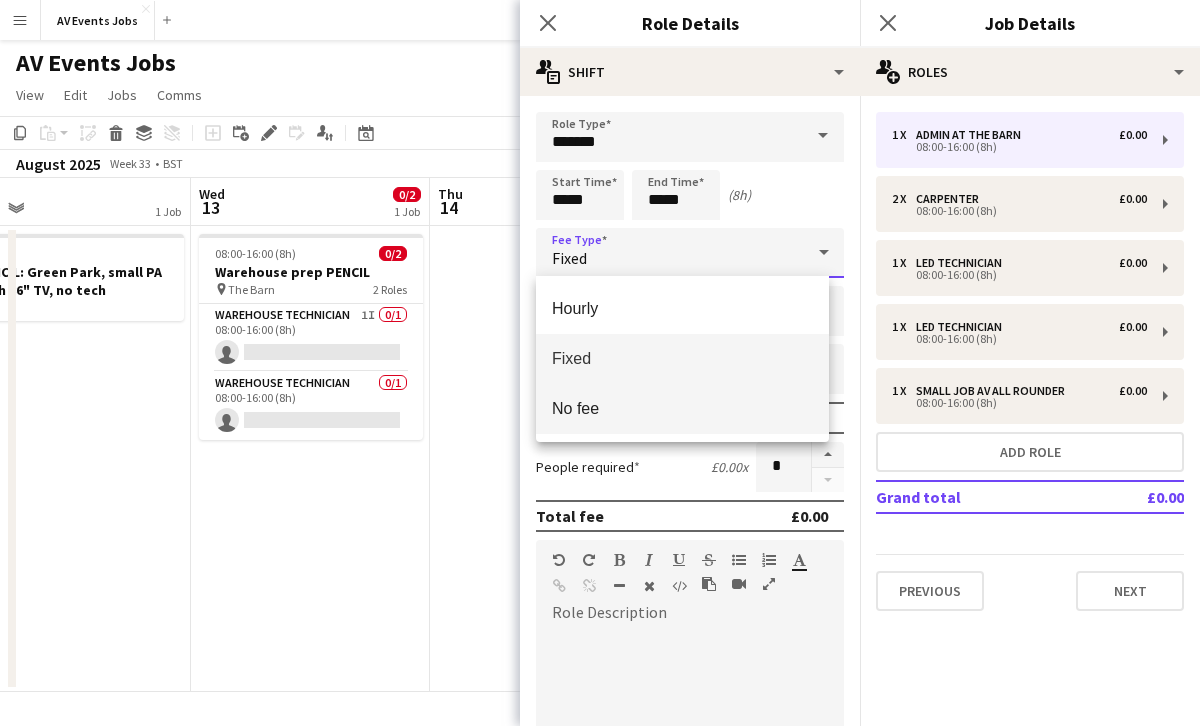 click on "No fee" at bounding box center (682, 409) 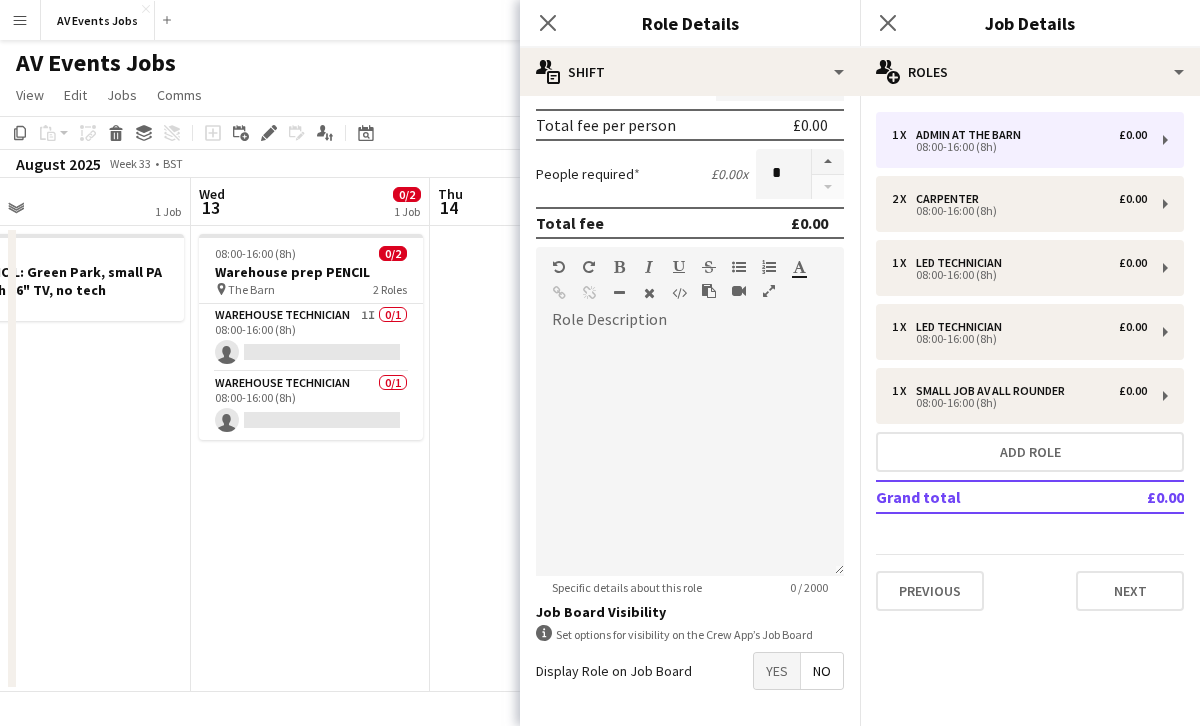 scroll, scrollTop: 236, scrollLeft: 0, axis: vertical 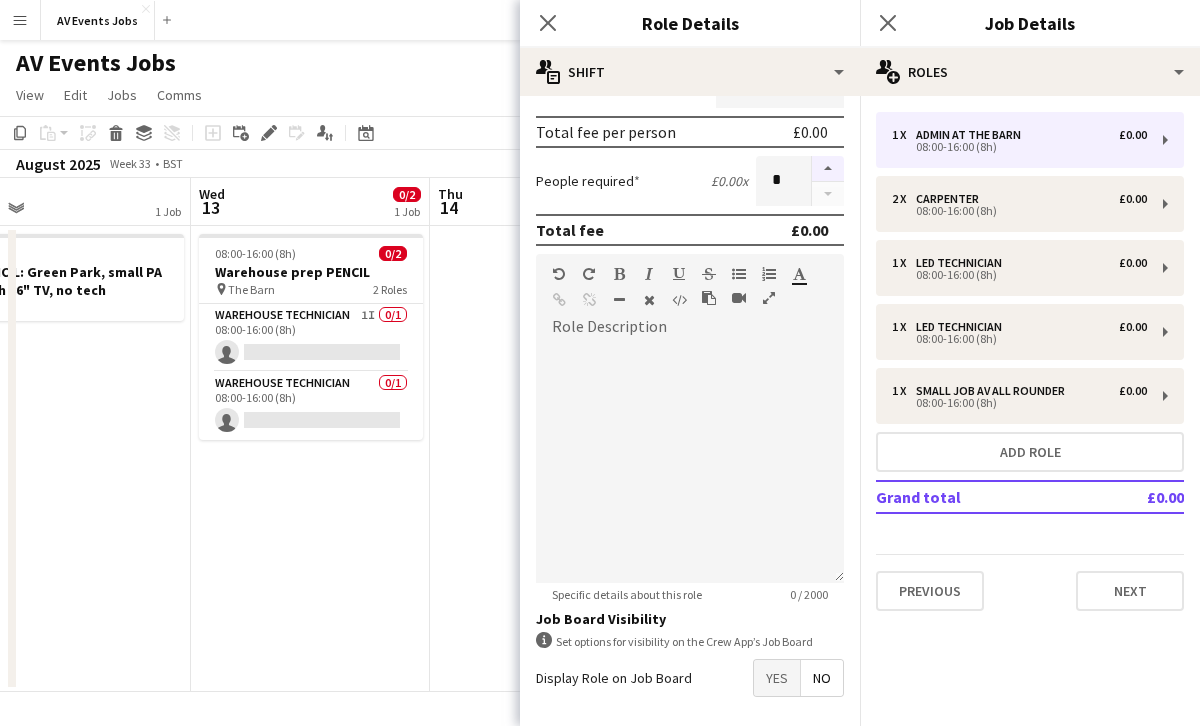 click at bounding box center [828, 169] 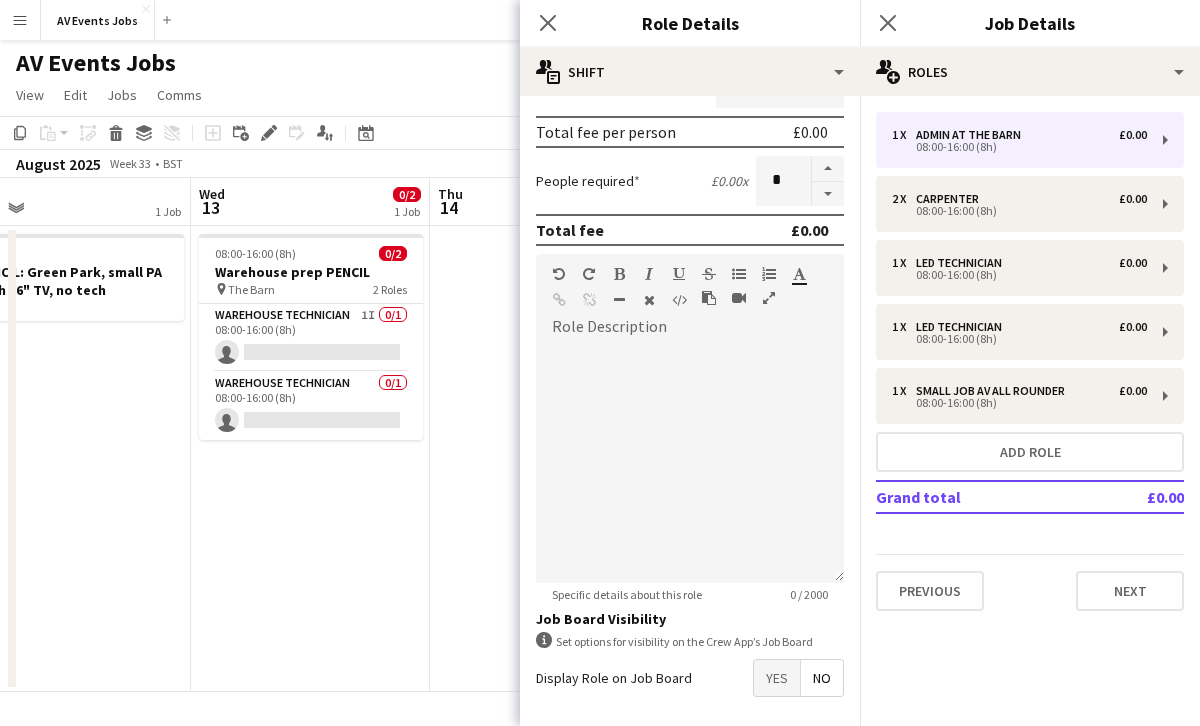 scroll, scrollTop: 319, scrollLeft: 0, axis: vertical 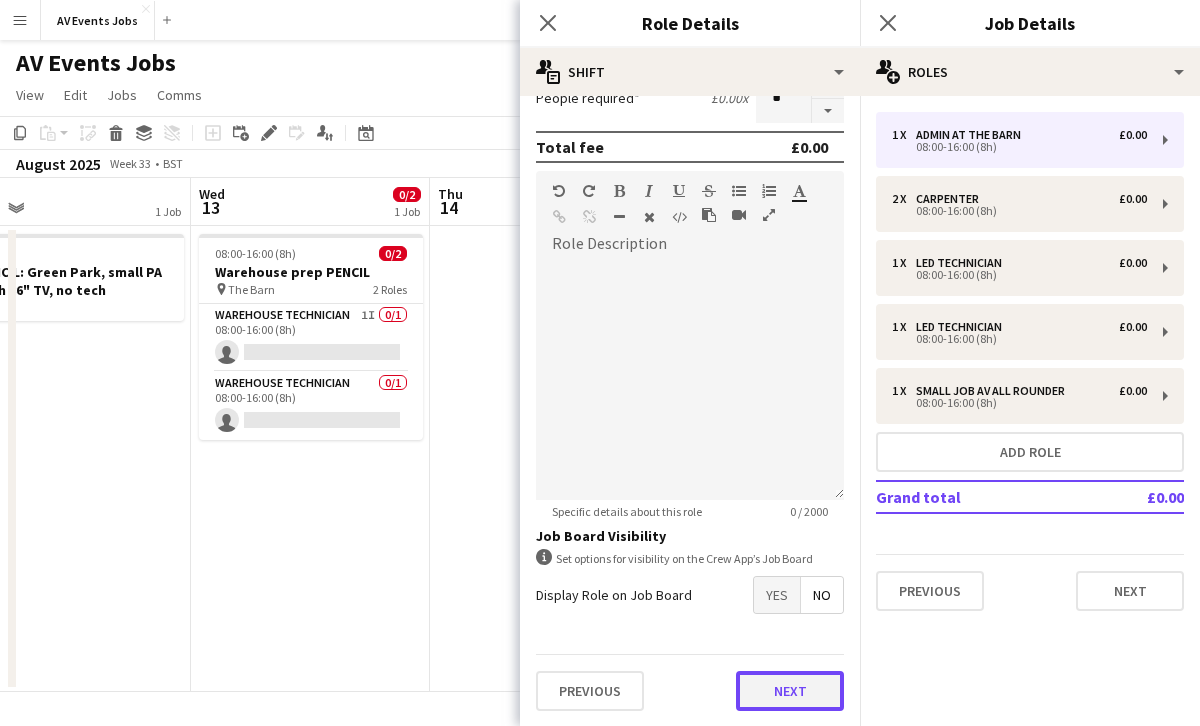 click on "Next" at bounding box center [790, 691] 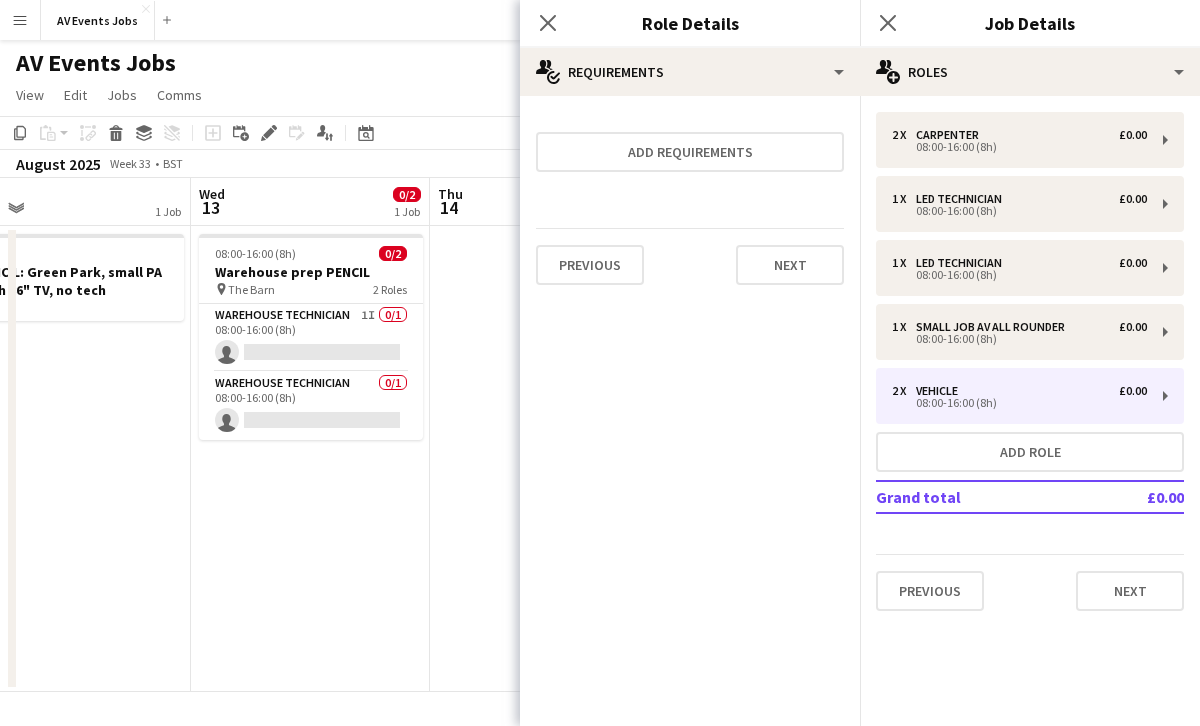 scroll, scrollTop: 0, scrollLeft: 0, axis: both 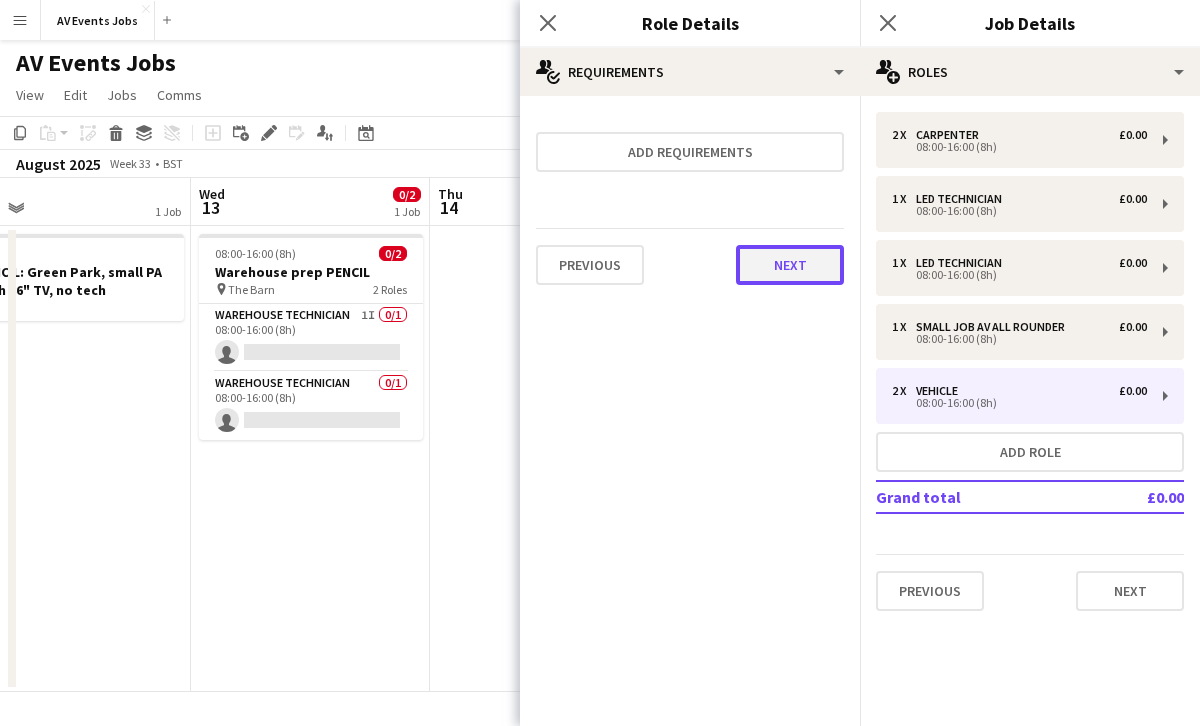 click on "Next" at bounding box center (790, 265) 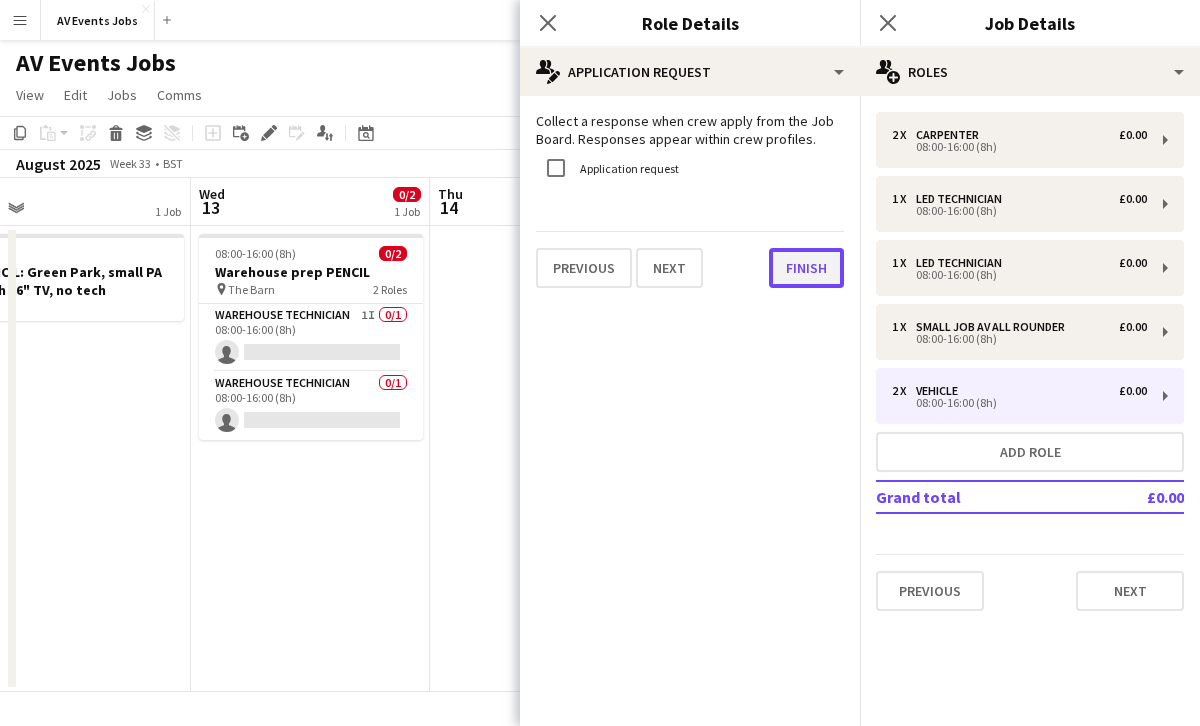 click on "Finish" at bounding box center (806, 268) 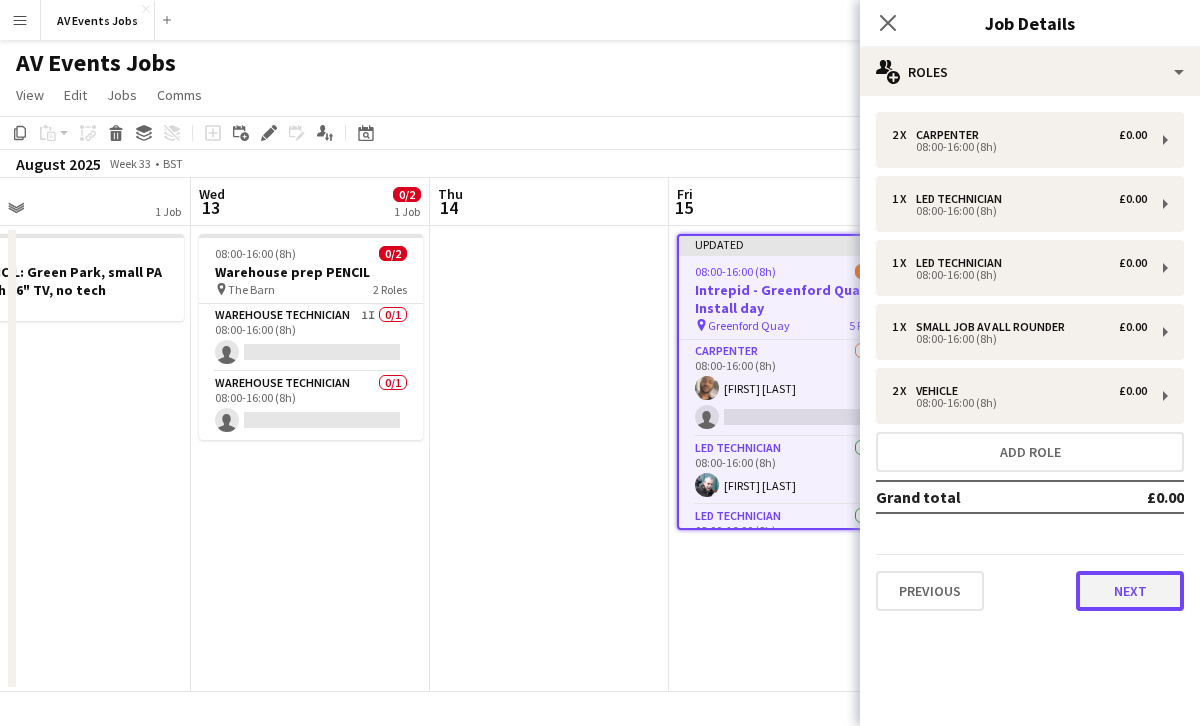 click on "Next" at bounding box center [1130, 591] 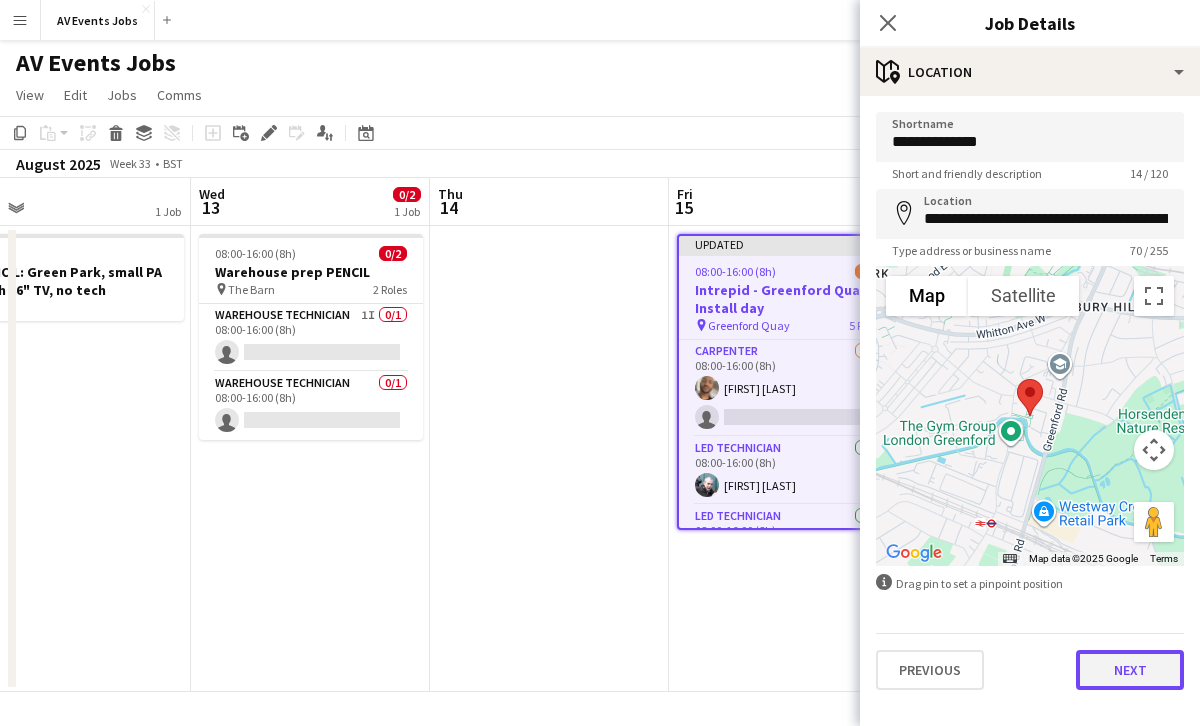 click on "Next" at bounding box center (1130, 670) 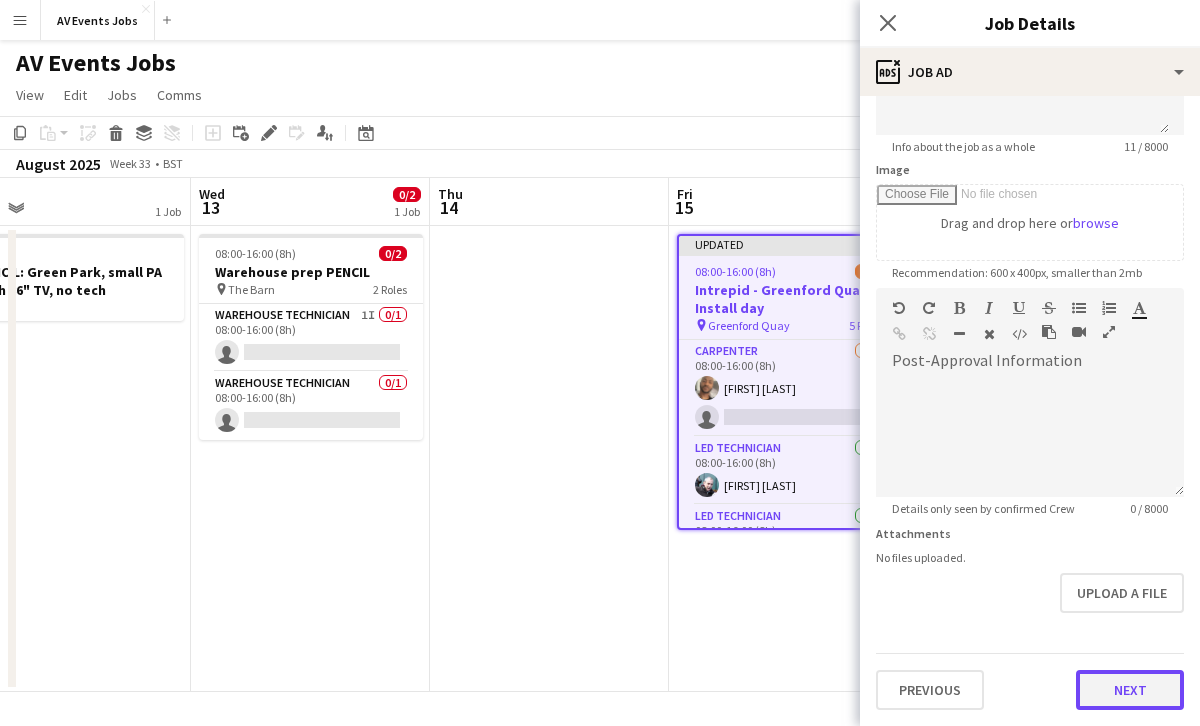 click on "**********" at bounding box center (1030, 279) 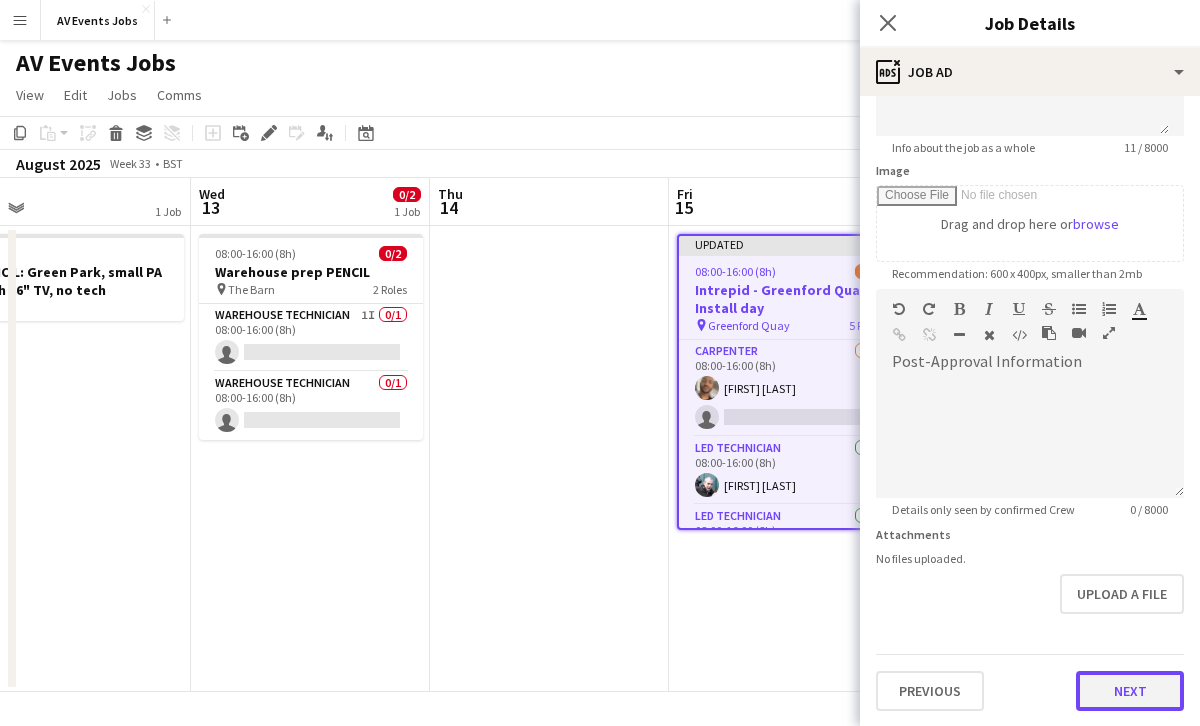 click on "Next" at bounding box center (1130, 691) 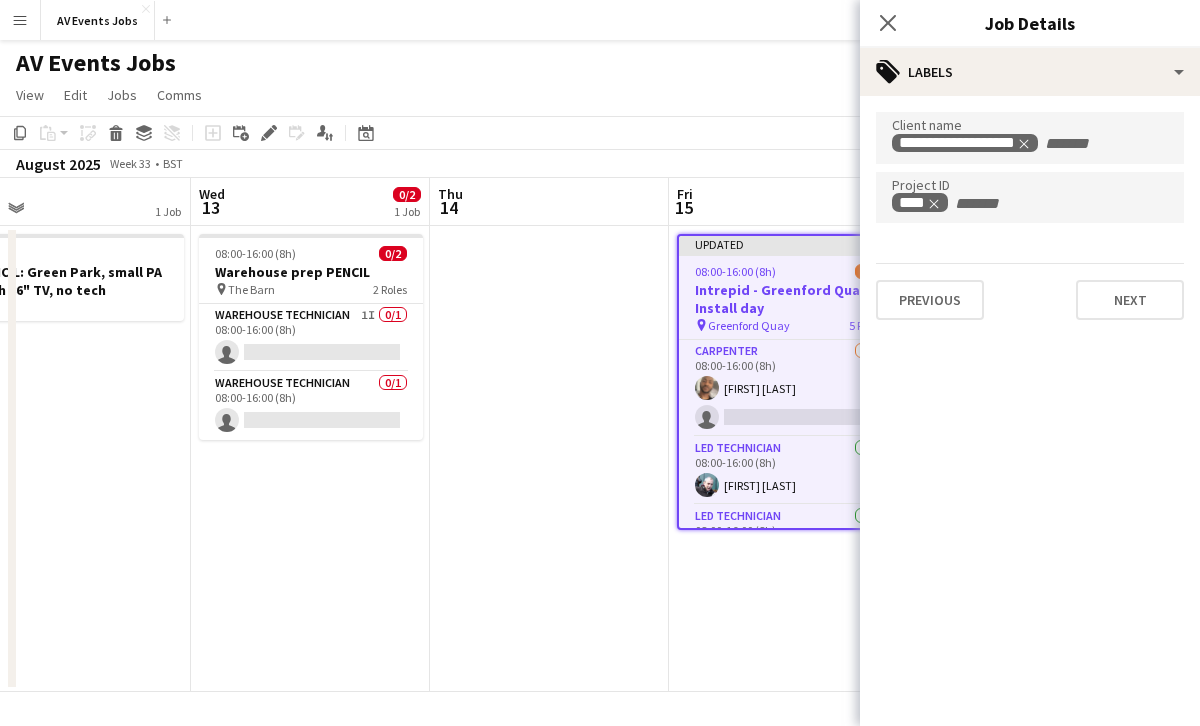 scroll, scrollTop: 0, scrollLeft: 0, axis: both 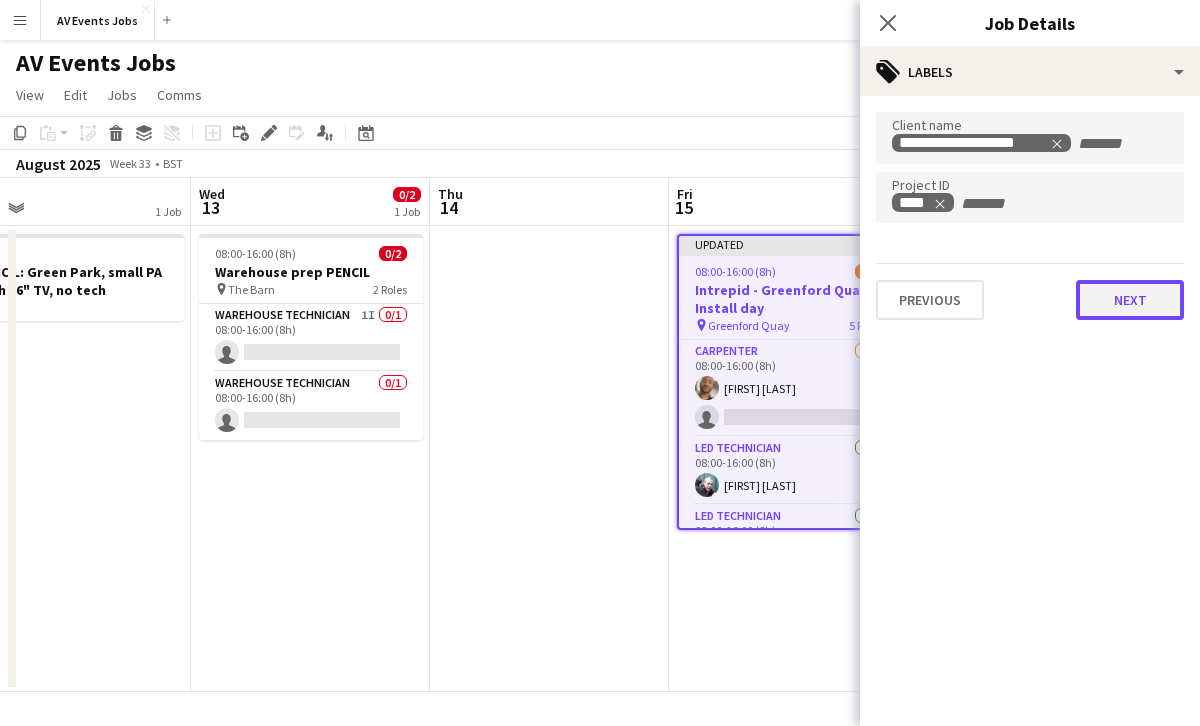 click on "Next" at bounding box center (1130, 300) 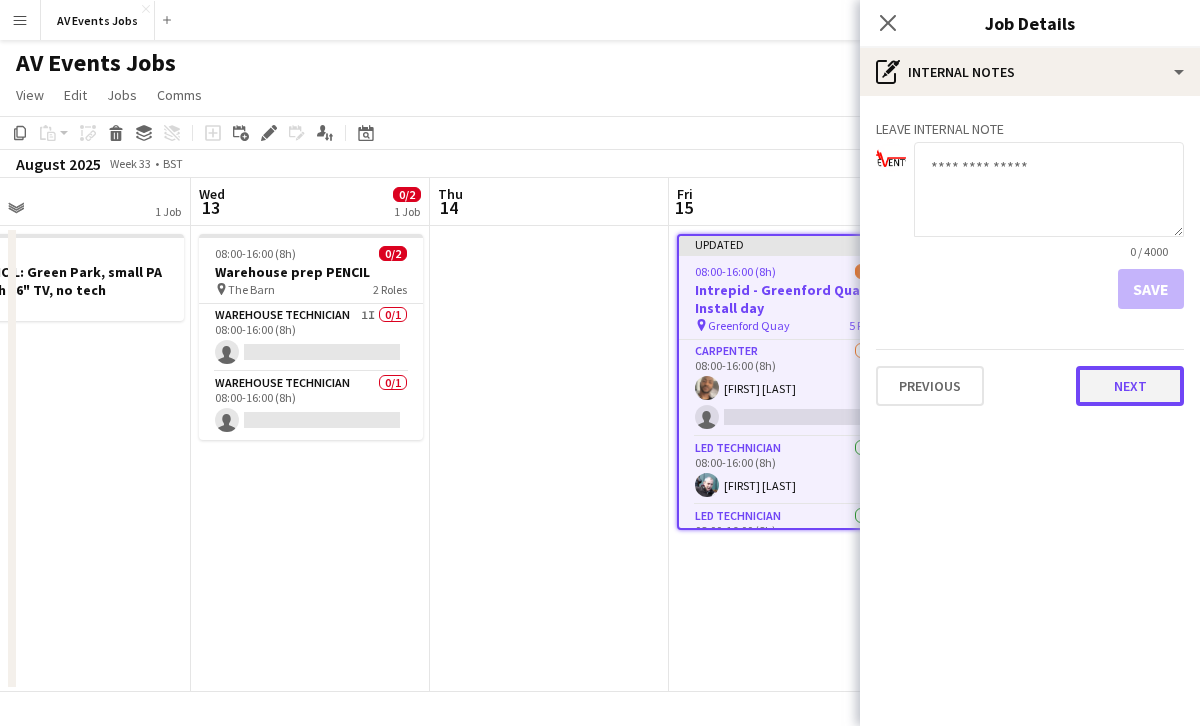 click on "Next" at bounding box center [1130, 386] 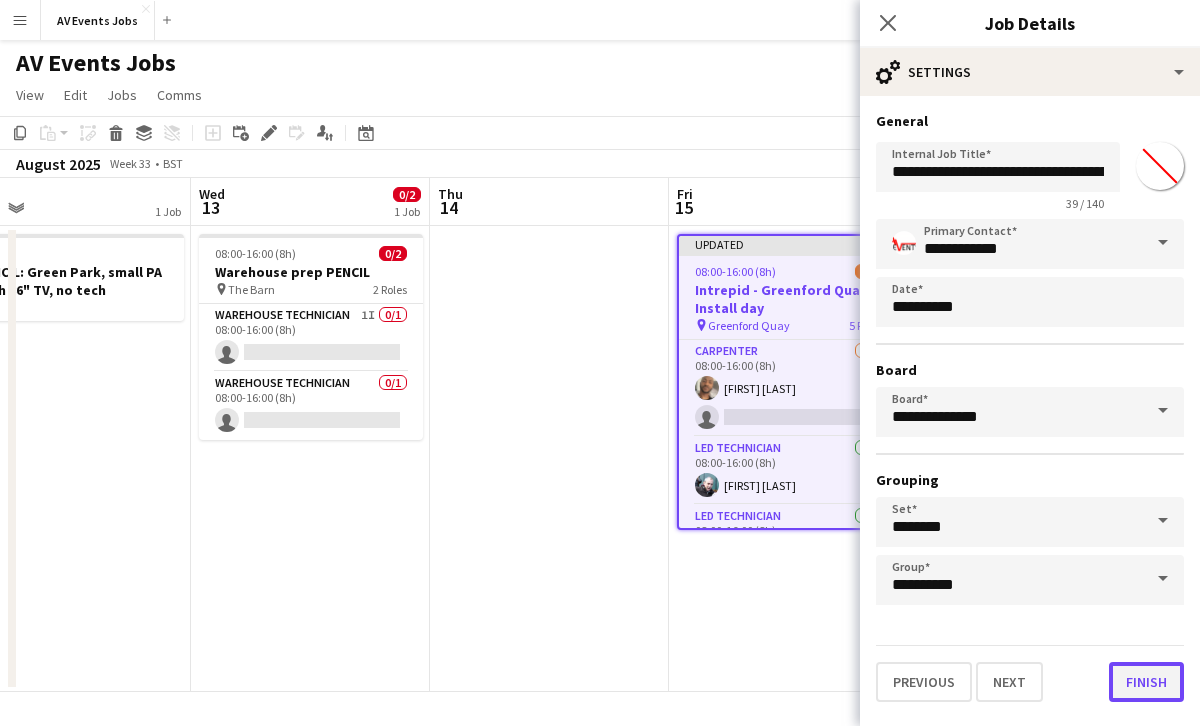 click on "Finish" at bounding box center [1146, 682] 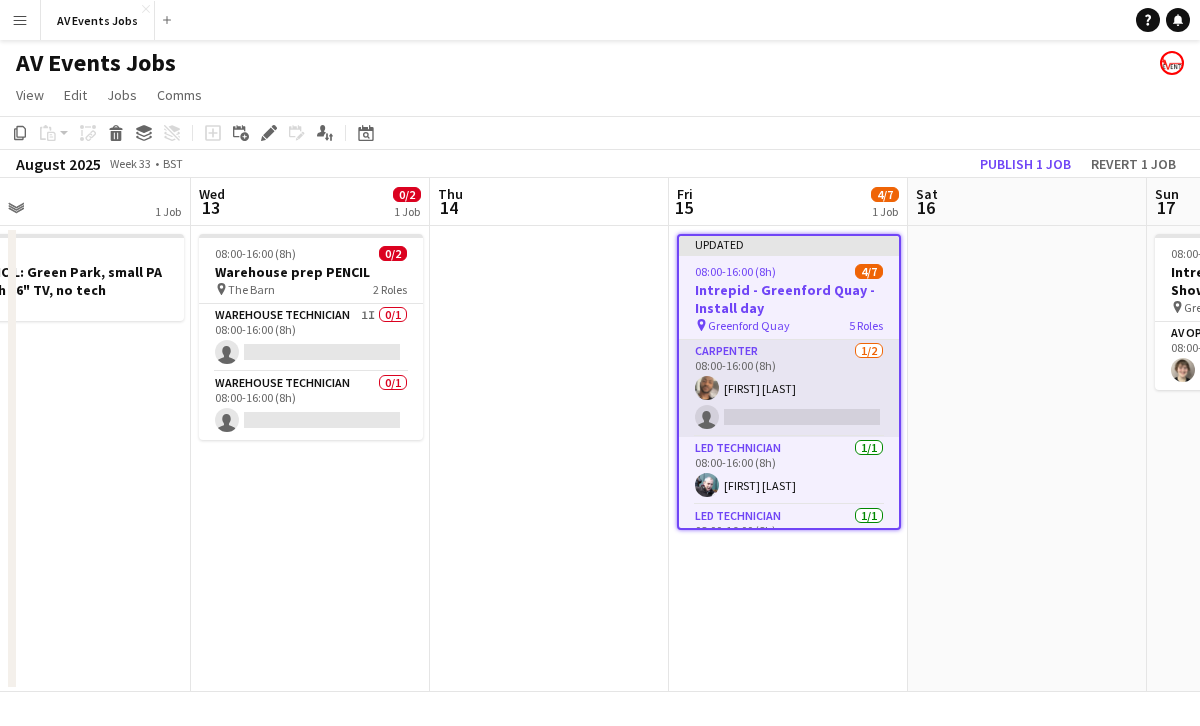 scroll, scrollTop: 209, scrollLeft: 0, axis: vertical 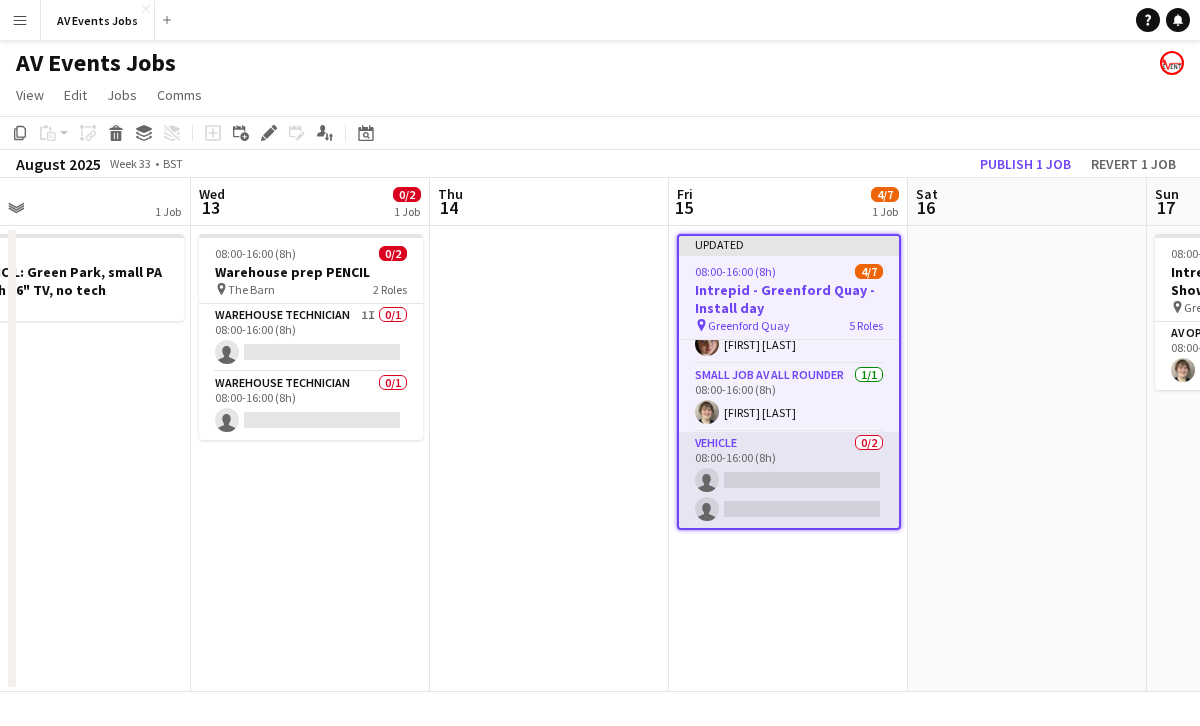 click on "Vehicle   0/2   08:00-16:00 (8h)
single-neutral-actions
single-neutral-actions" at bounding box center (789, 480) 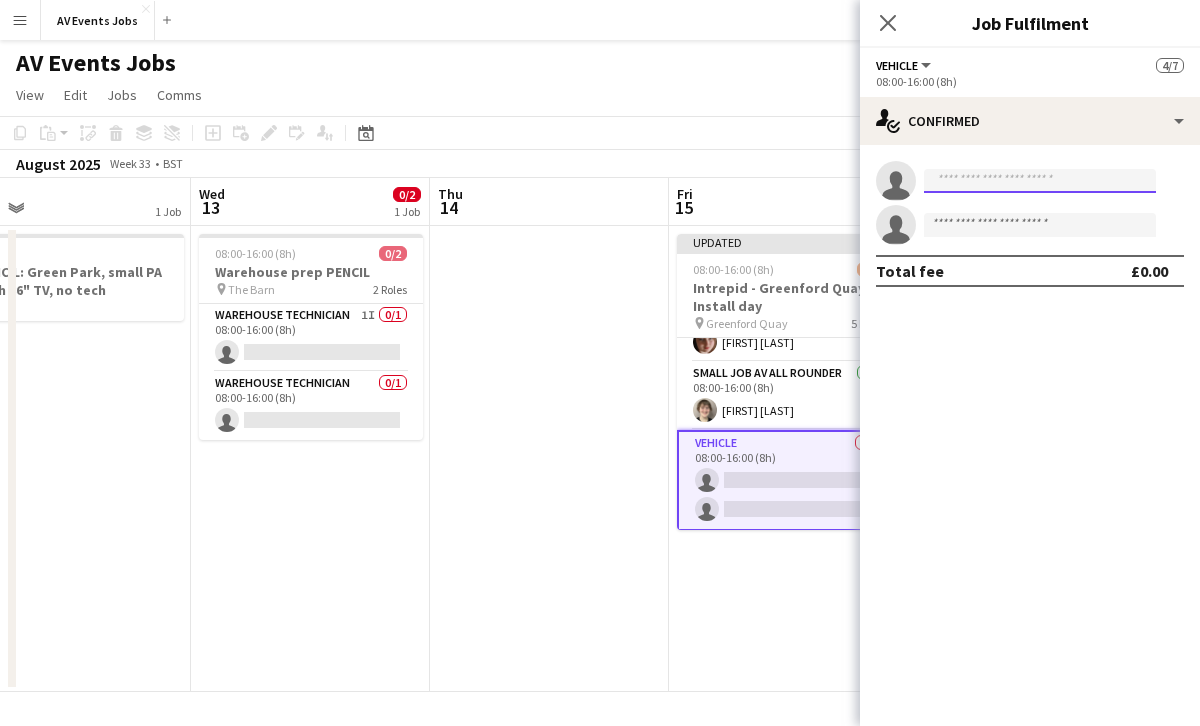 click at bounding box center (1040, 181) 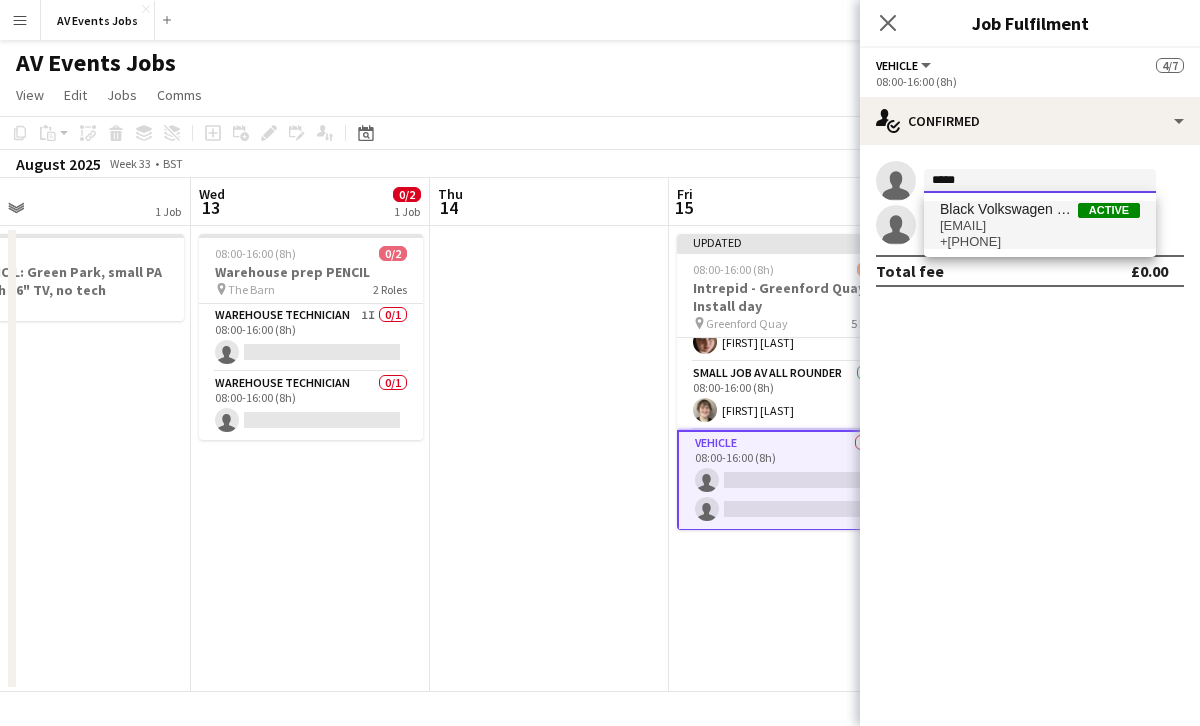 type on "*****" 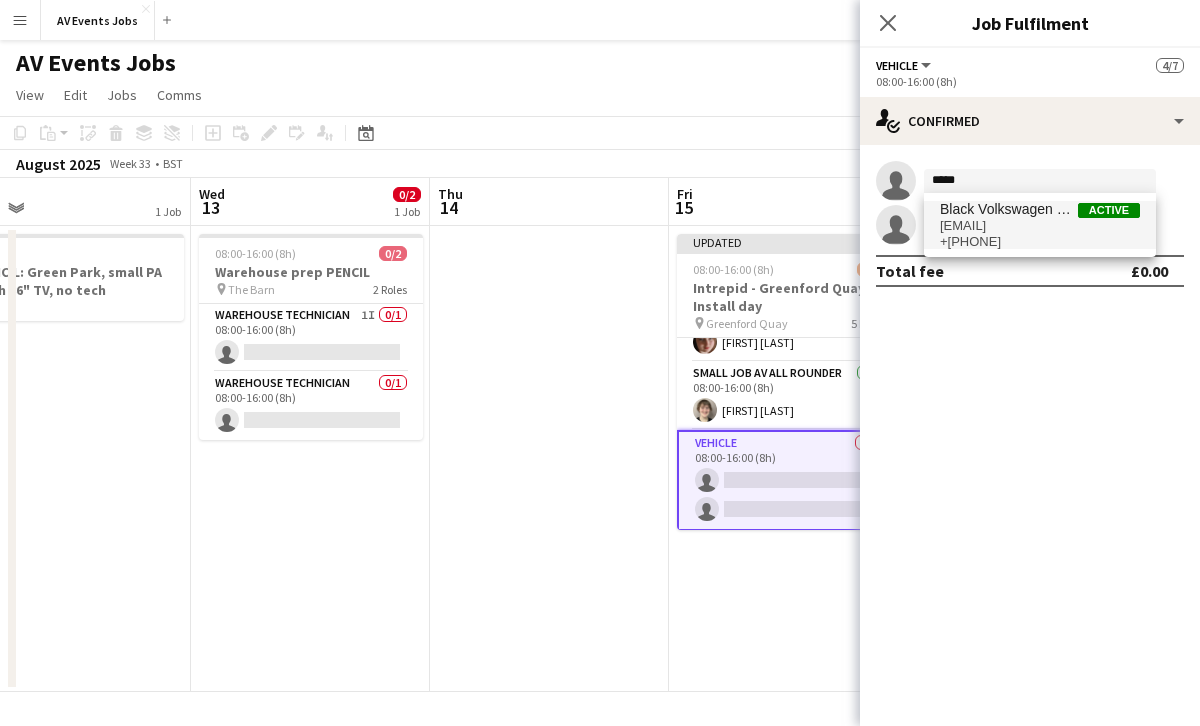 click on "Black Volkswagen OV21TZB" at bounding box center (1009, 209) 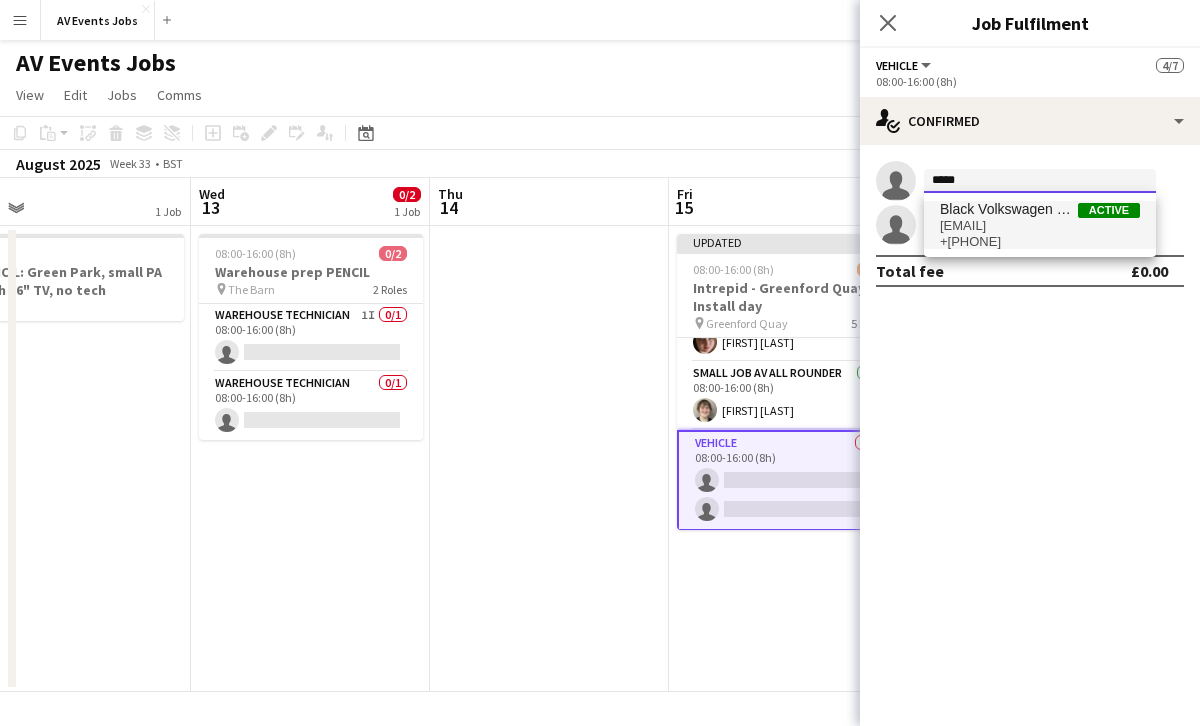 type 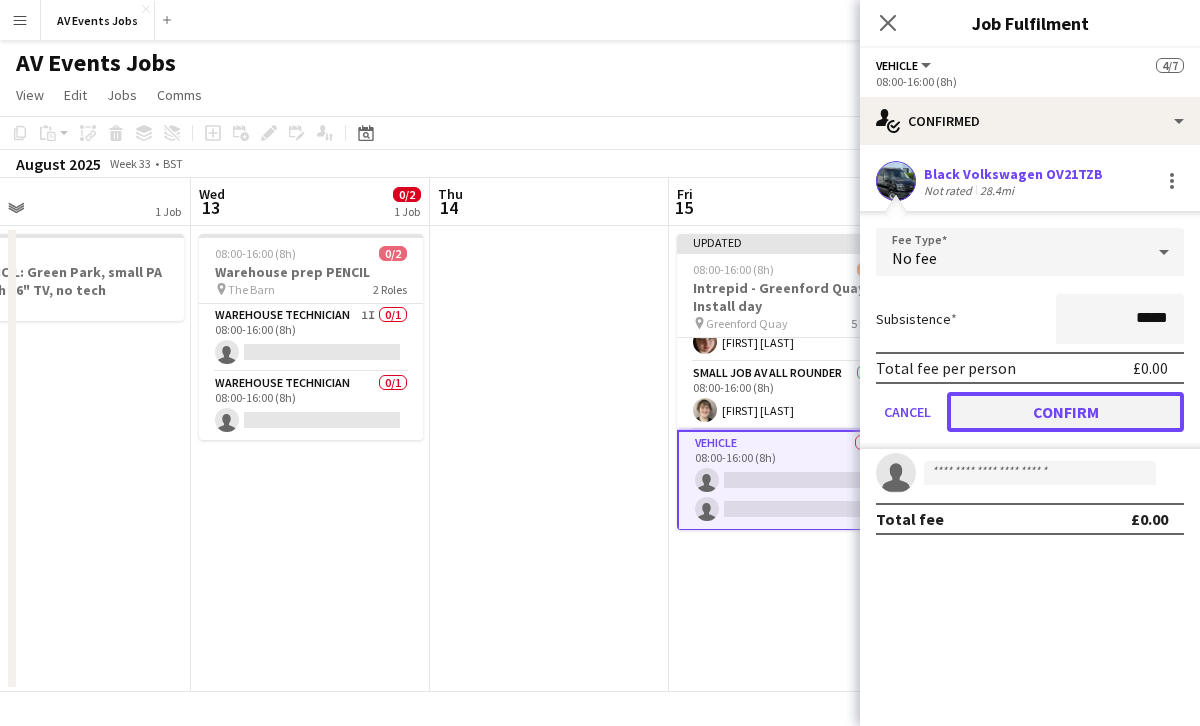 click on "Confirm" at bounding box center [1065, 412] 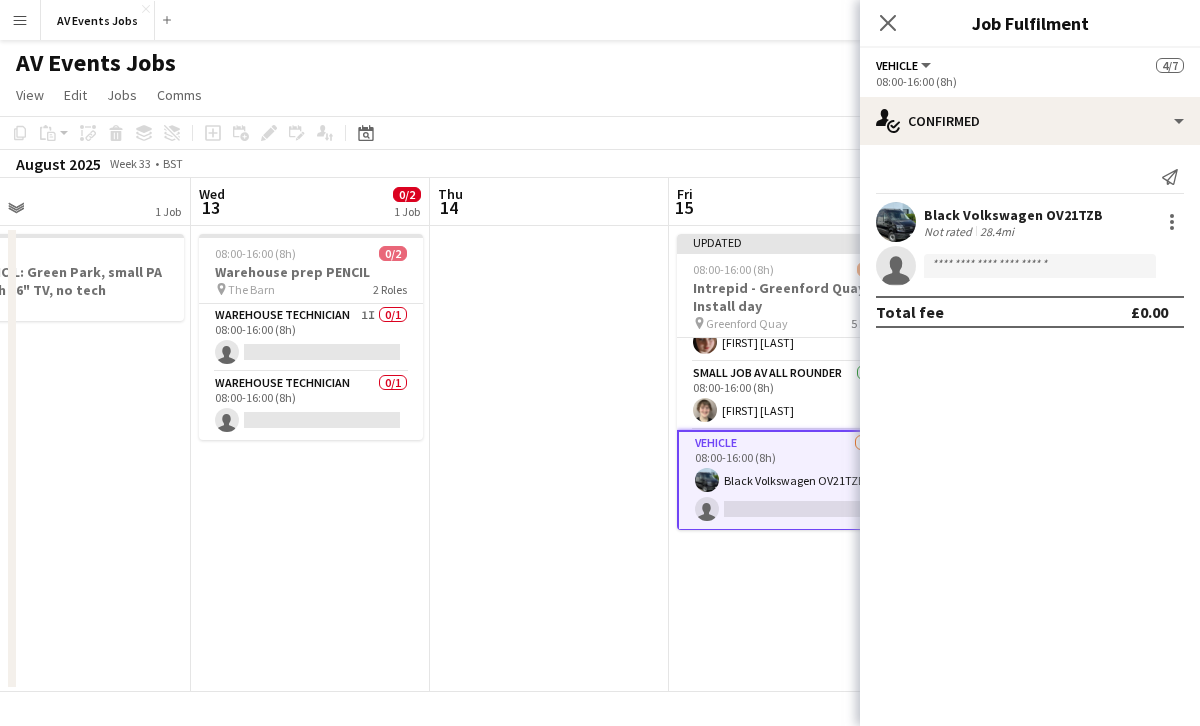 click on "Updated   08:00-16:00 (8h)    5/7   Intrepid - Greenford Quay - Install day
pin
Greenford Quay   5 Roles   Carpenter   1/2   08:00-16:00 (8h)
Paul Harris
single-neutral-actions
LED Technician   1/1   08:00-16:00 (8h)
Liam O'Brien  LED Technician   1/1   08:00-16:00 (8h)
Mair Baker  Small Job AV All Rounder   1/1   08:00-16:00 (8h)
Jim White  Vehicle   1/2   08:00-16:00 (8h)
Black Volkswagen OV21TZB
single-neutral-actions" at bounding box center [788, 459] 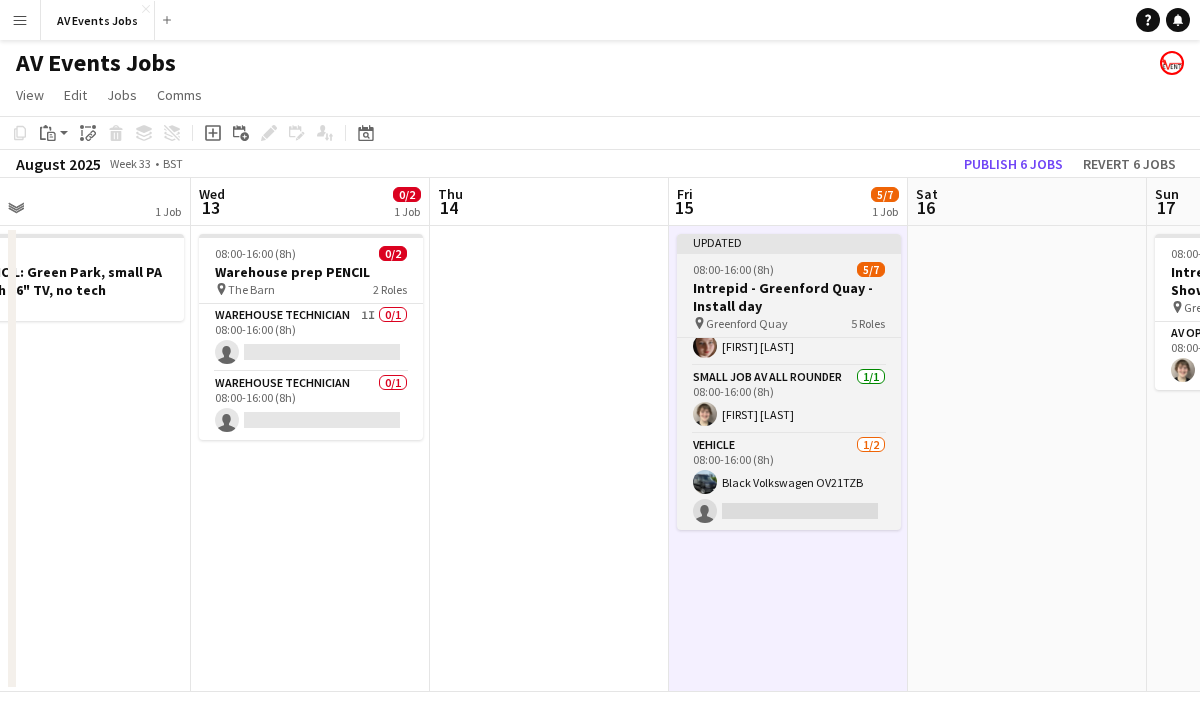 click on "08:00-16:00 (8h)    5/7" at bounding box center (789, 269) 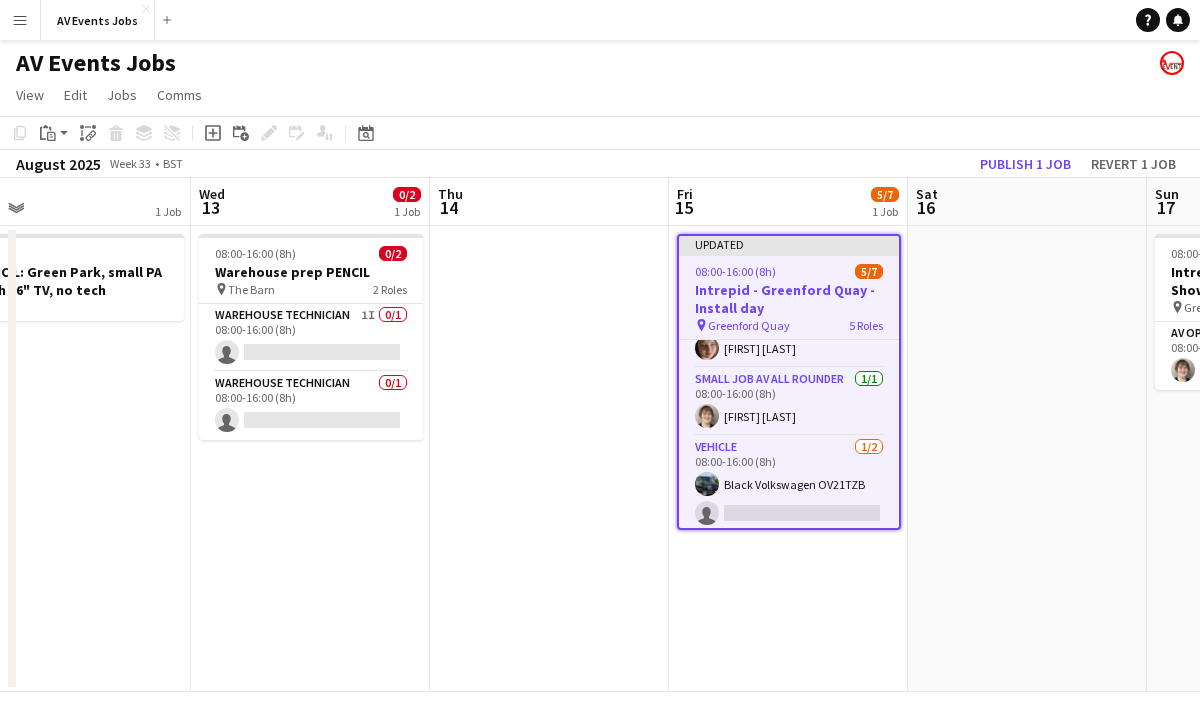 scroll, scrollTop: 209, scrollLeft: 0, axis: vertical 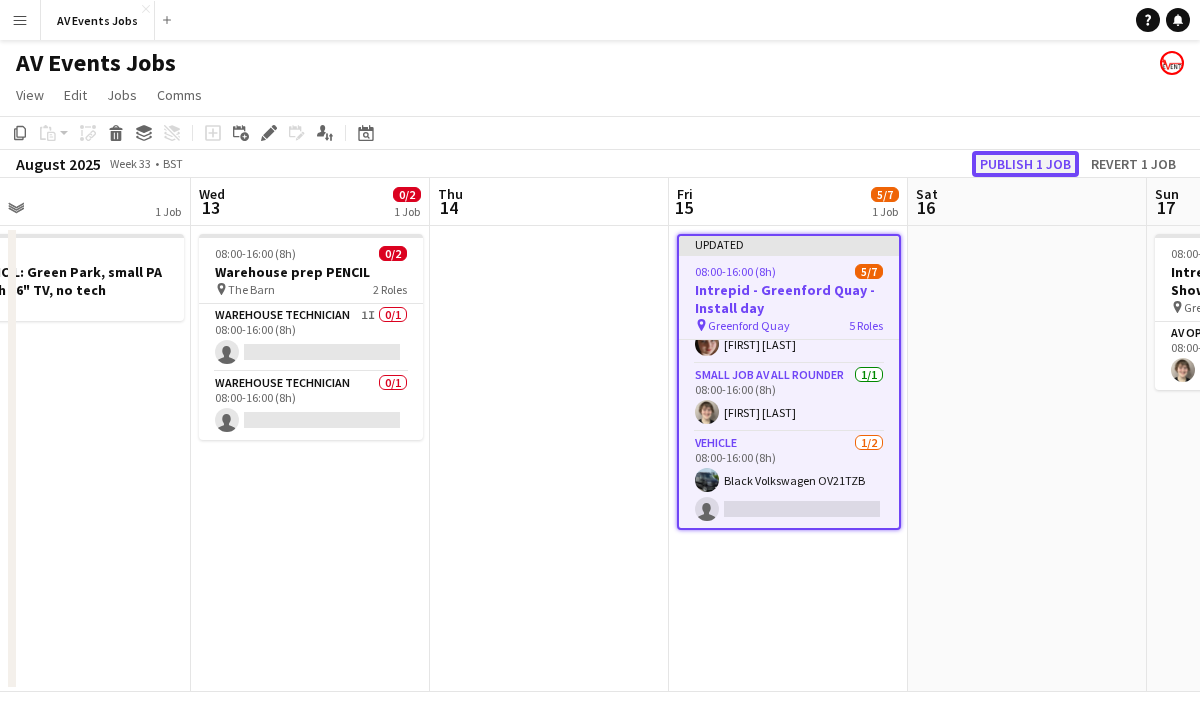 click on "Publish 1 job" 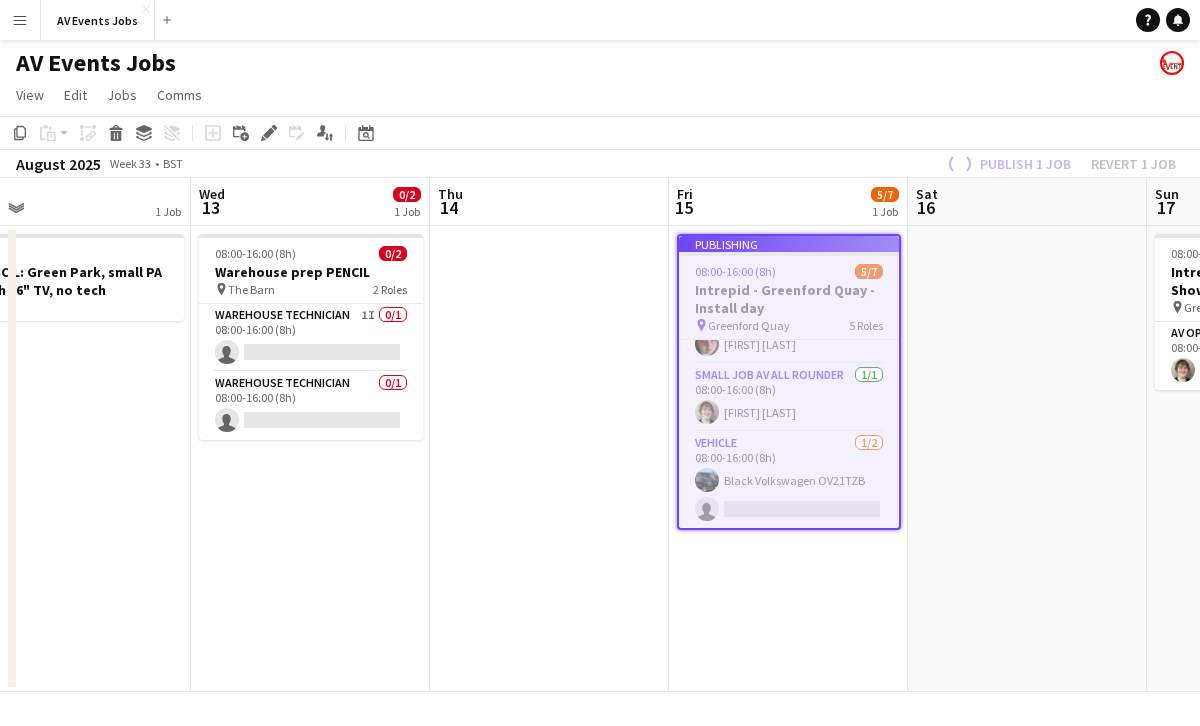 scroll, scrollTop: 193, scrollLeft: 0, axis: vertical 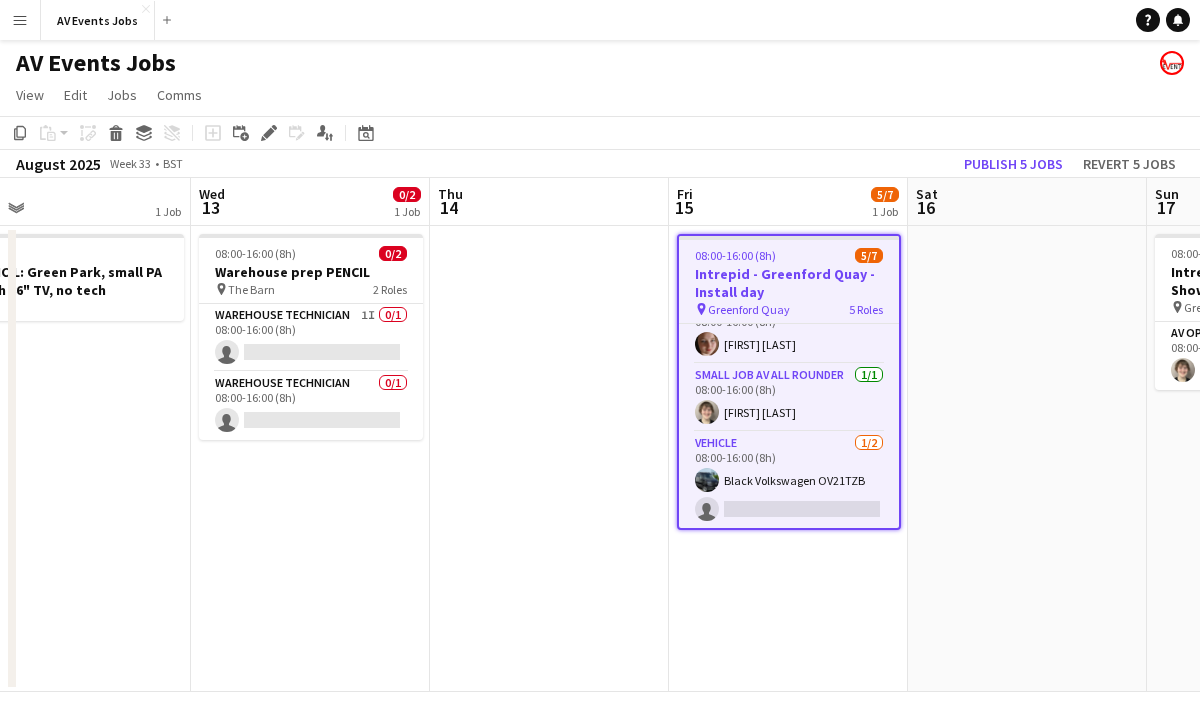 click on "Menu" at bounding box center [20, 20] 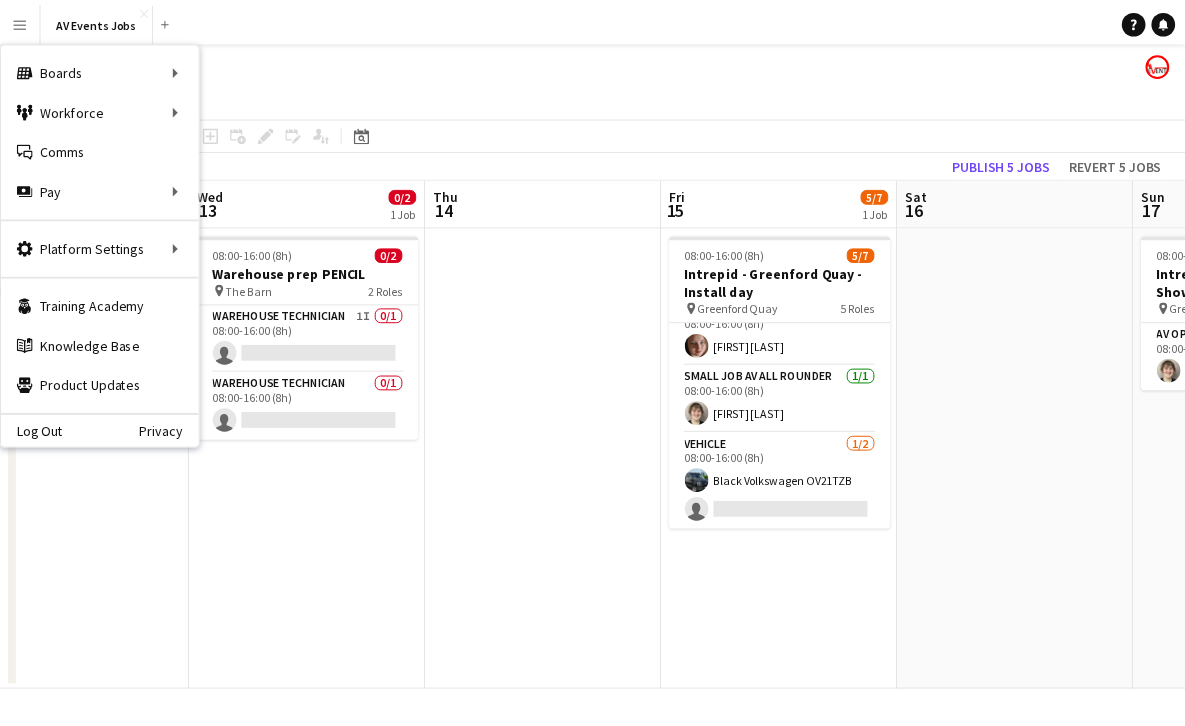 scroll, scrollTop: 189, scrollLeft: 0, axis: vertical 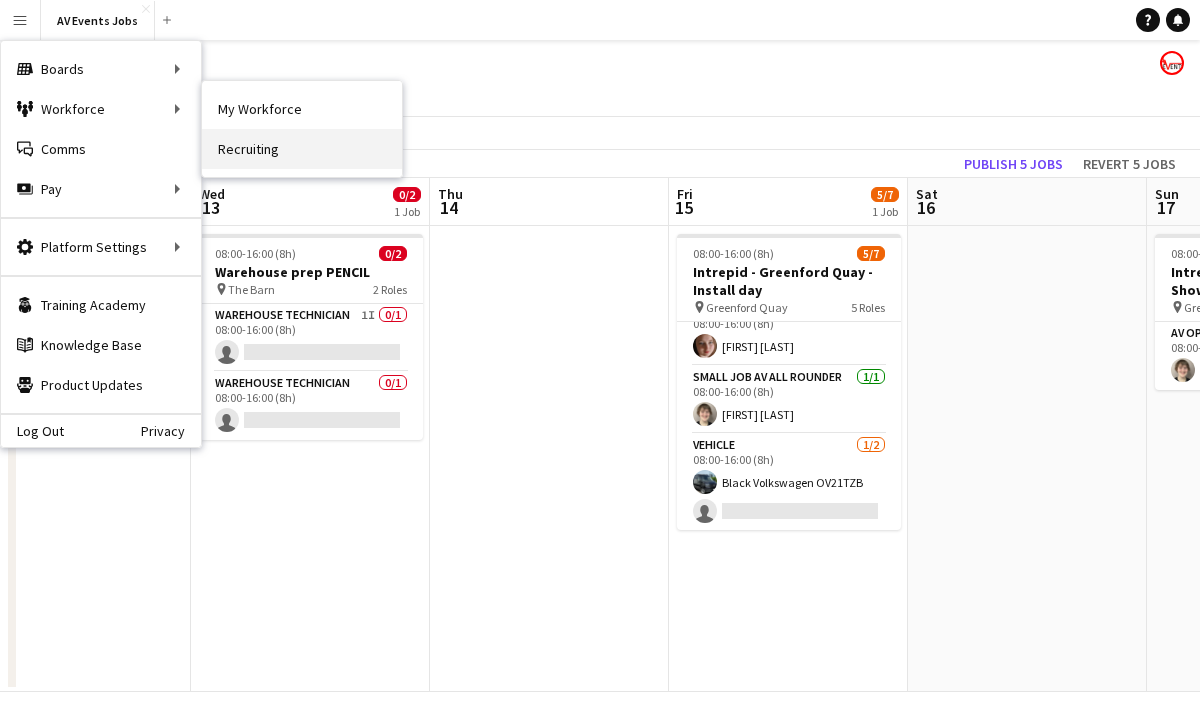 click on "Recruiting" at bounding box center [302, 149] 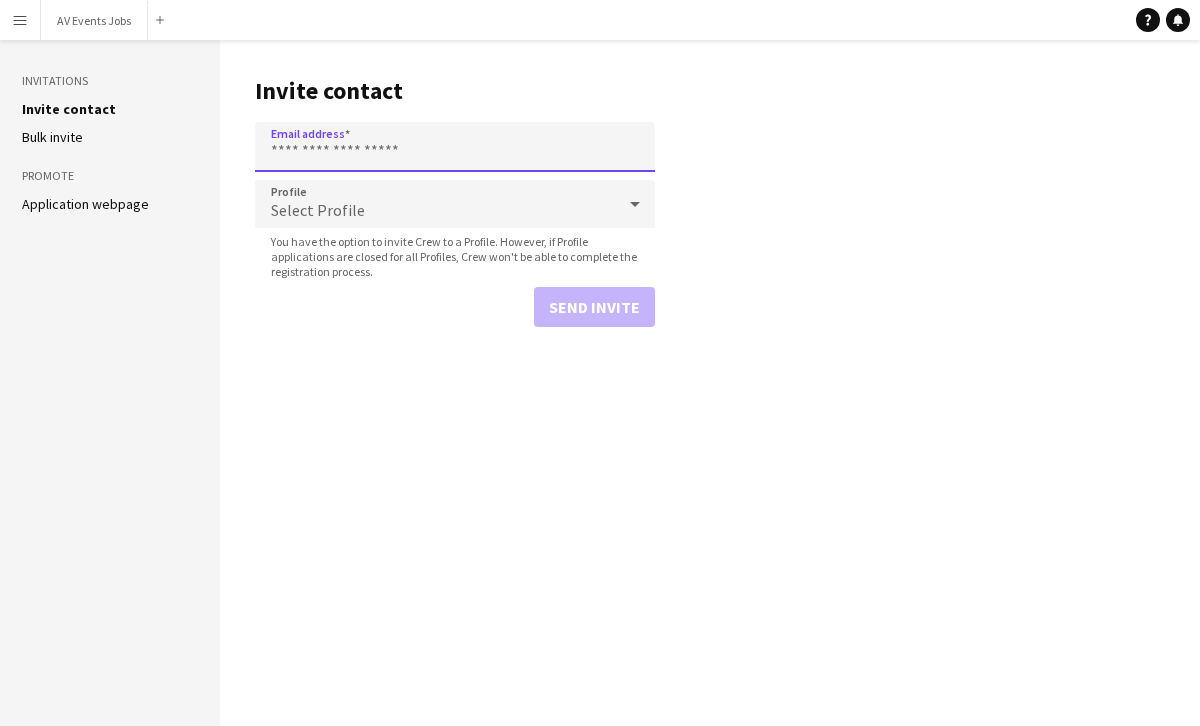 click on "Email address" at bounding box center [455, 147] 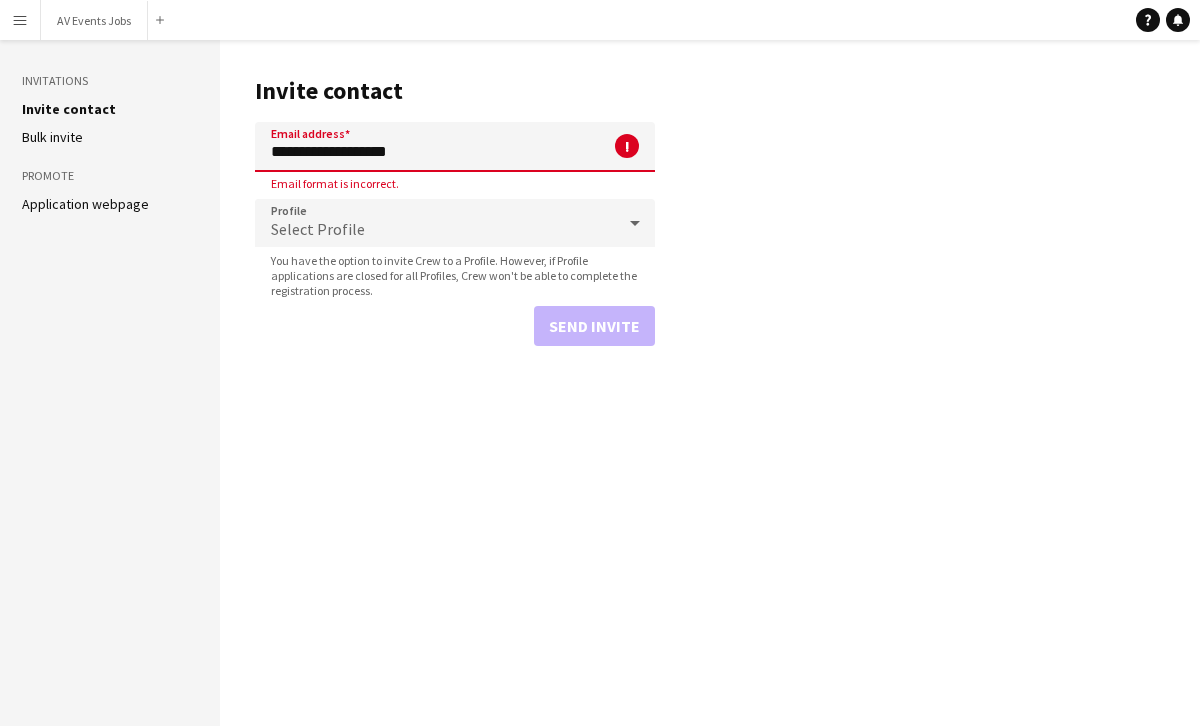 click on "Select Profile" at bounding box center (435, 223) 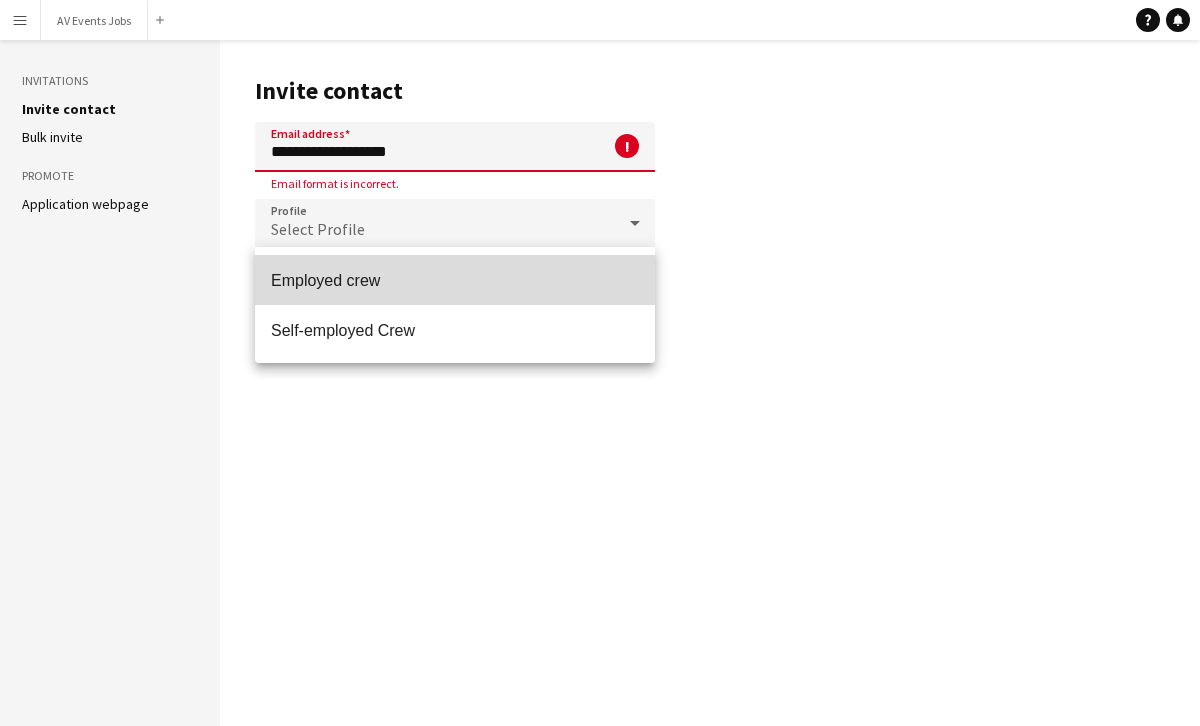 click on "Employed crew" at bounding box center (455, 280) 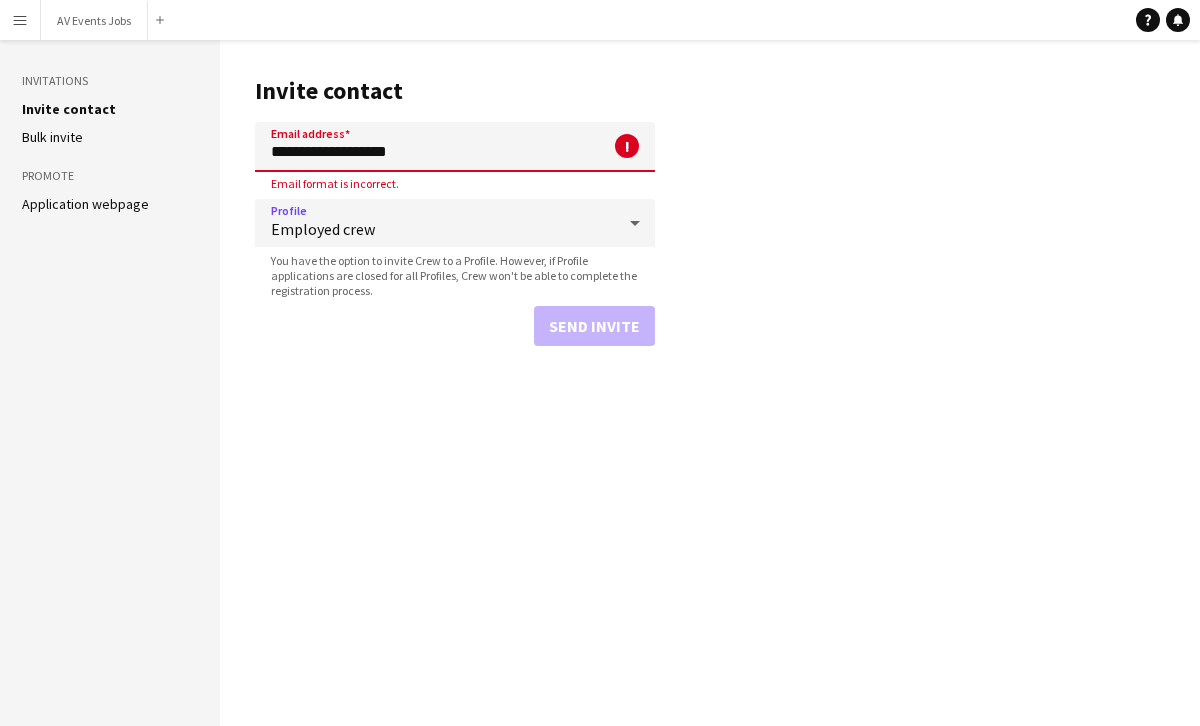 click on "**********" at bounding box center (455, 147) 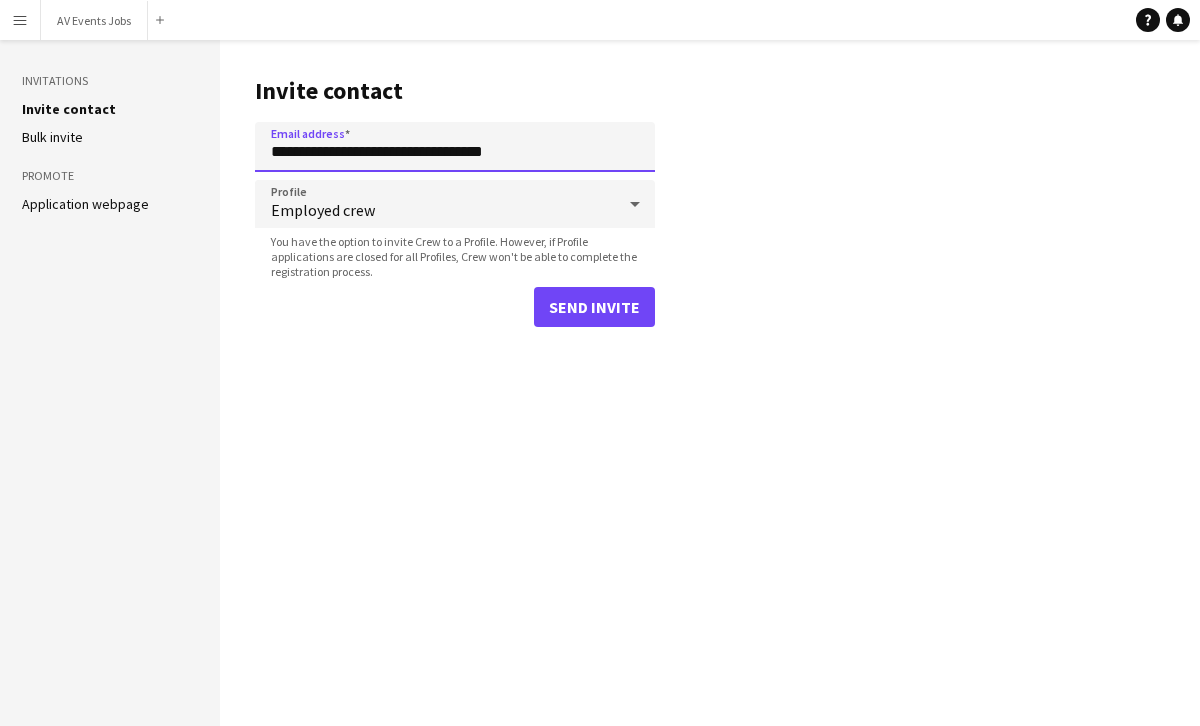 type on "**********" 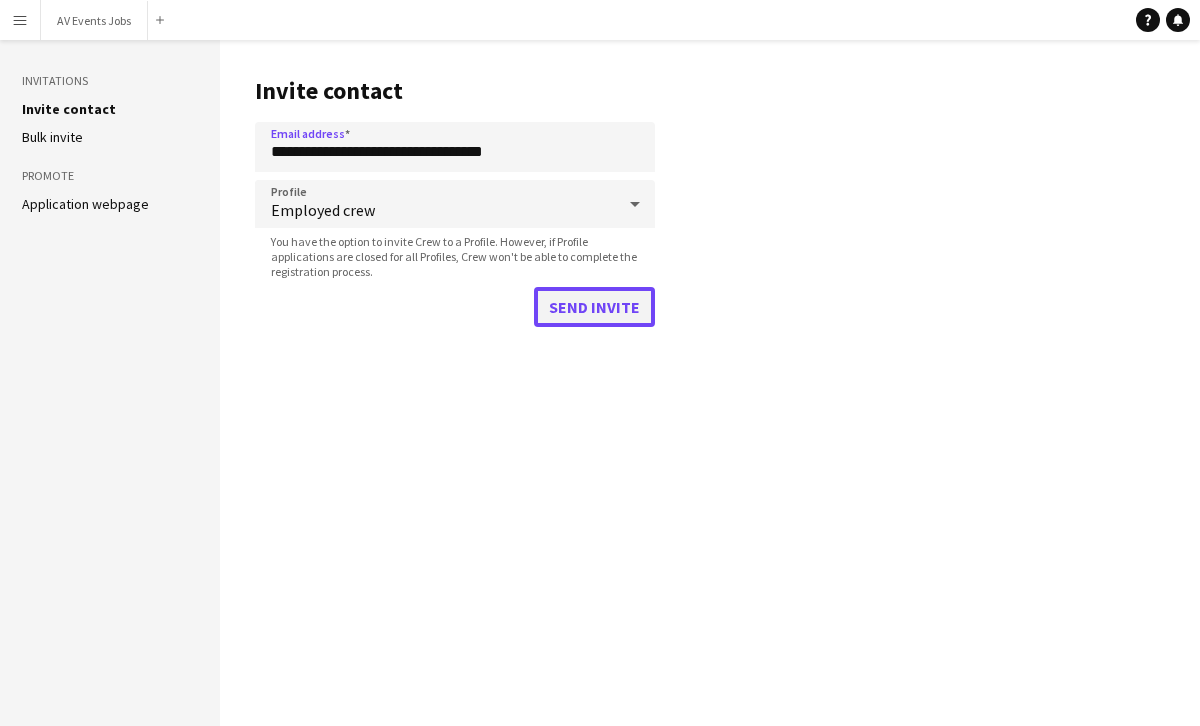 click on "Send invite" 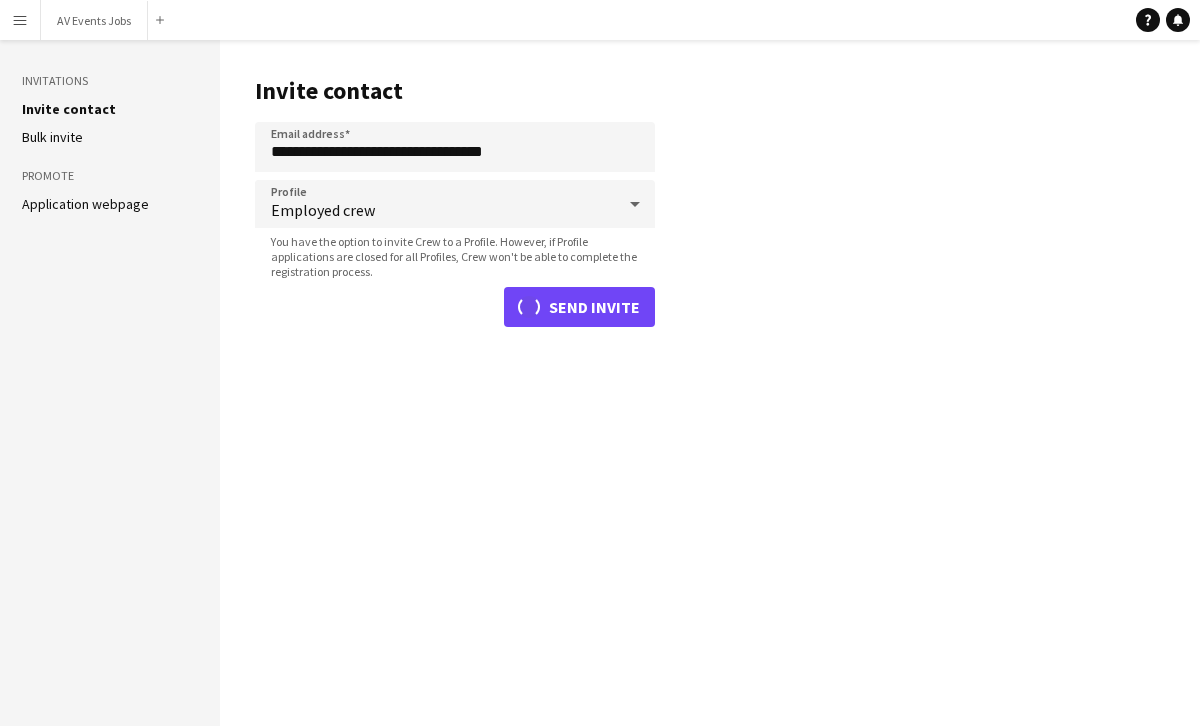 type 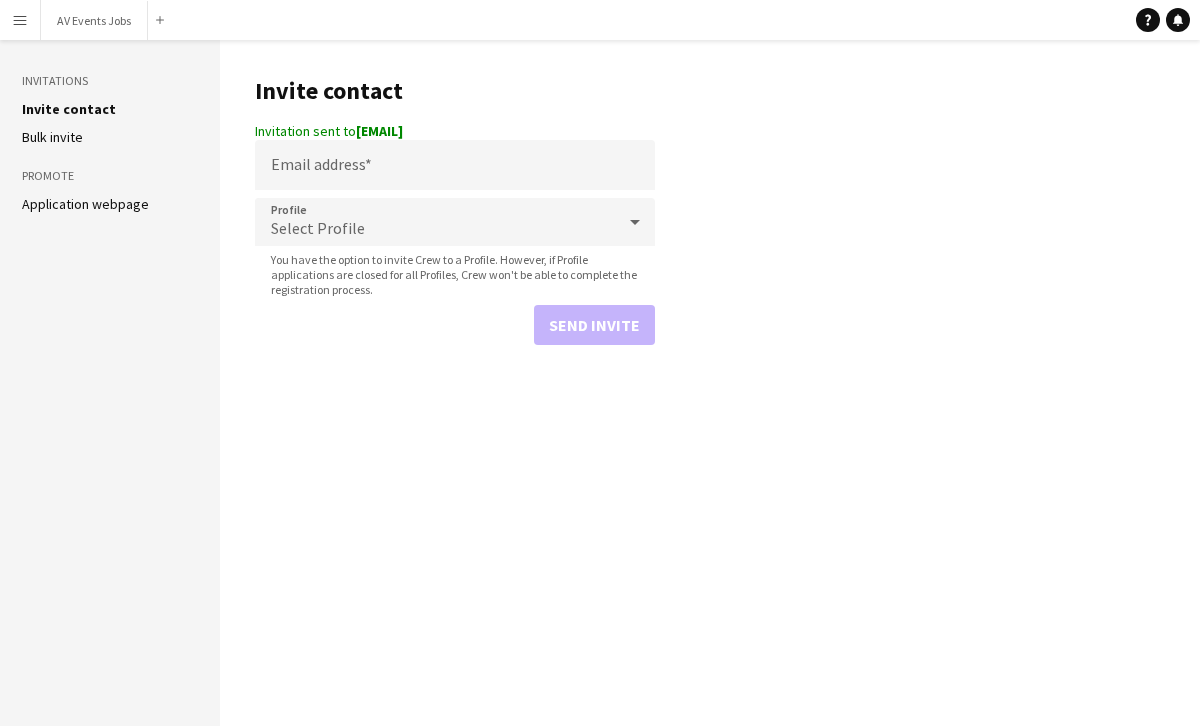 click on "Menu" at bounding box center (20, 20) 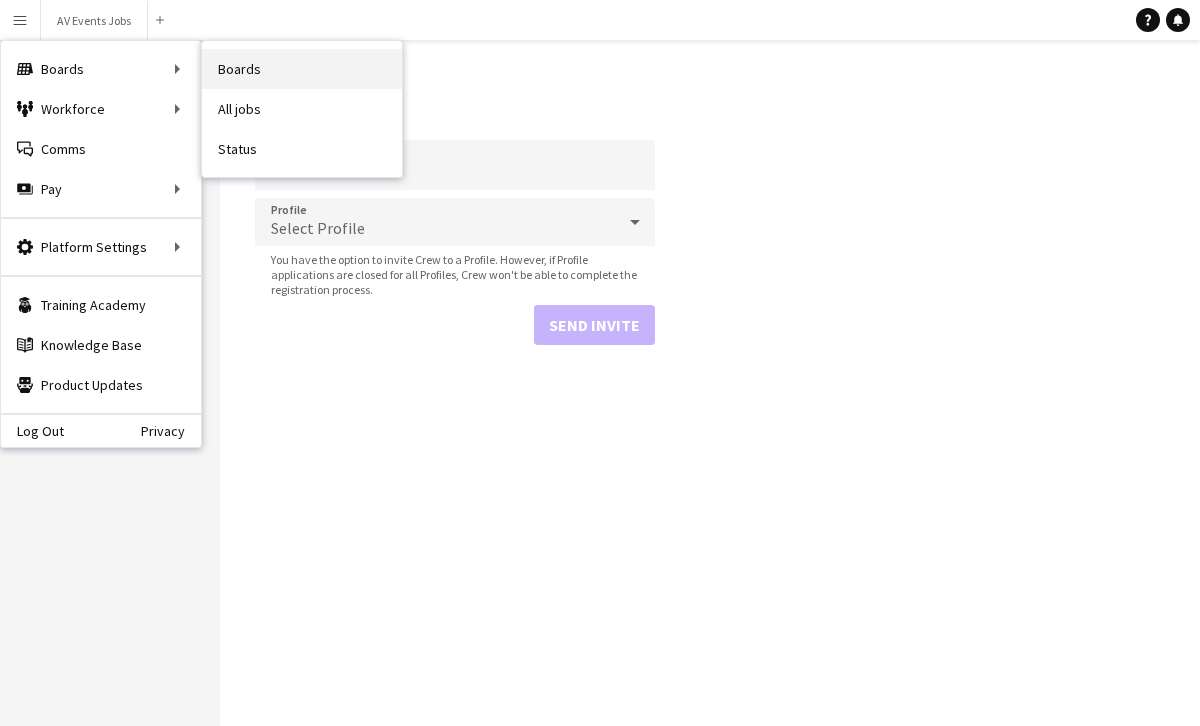 click on "Boards" at bounding box center [302, 69] 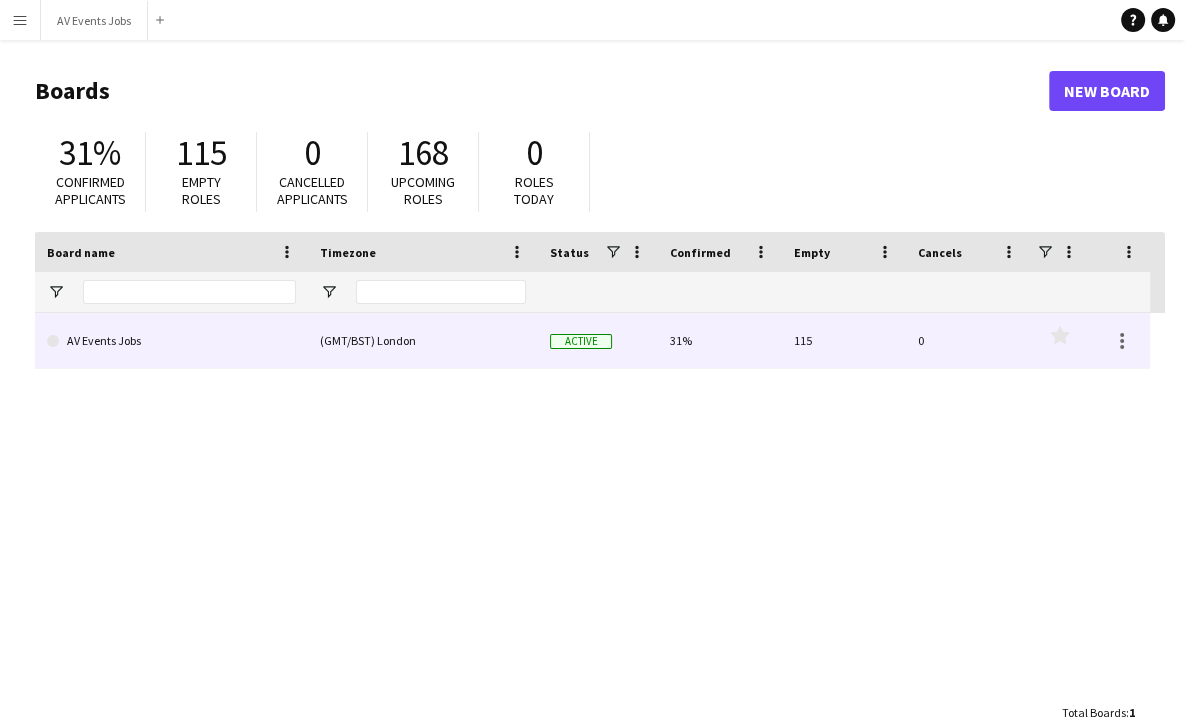 click on "AV Events Jobs" 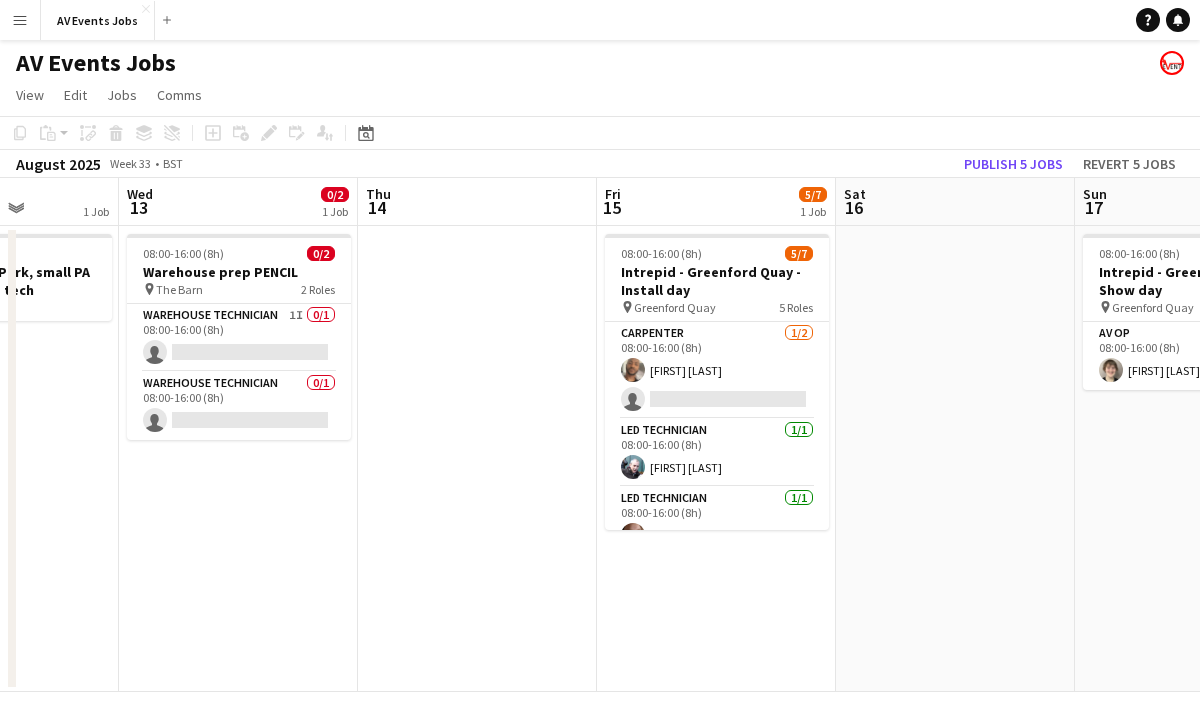 scroll, scrollTop: 0, scrollLeft: 610, axis: horizontal 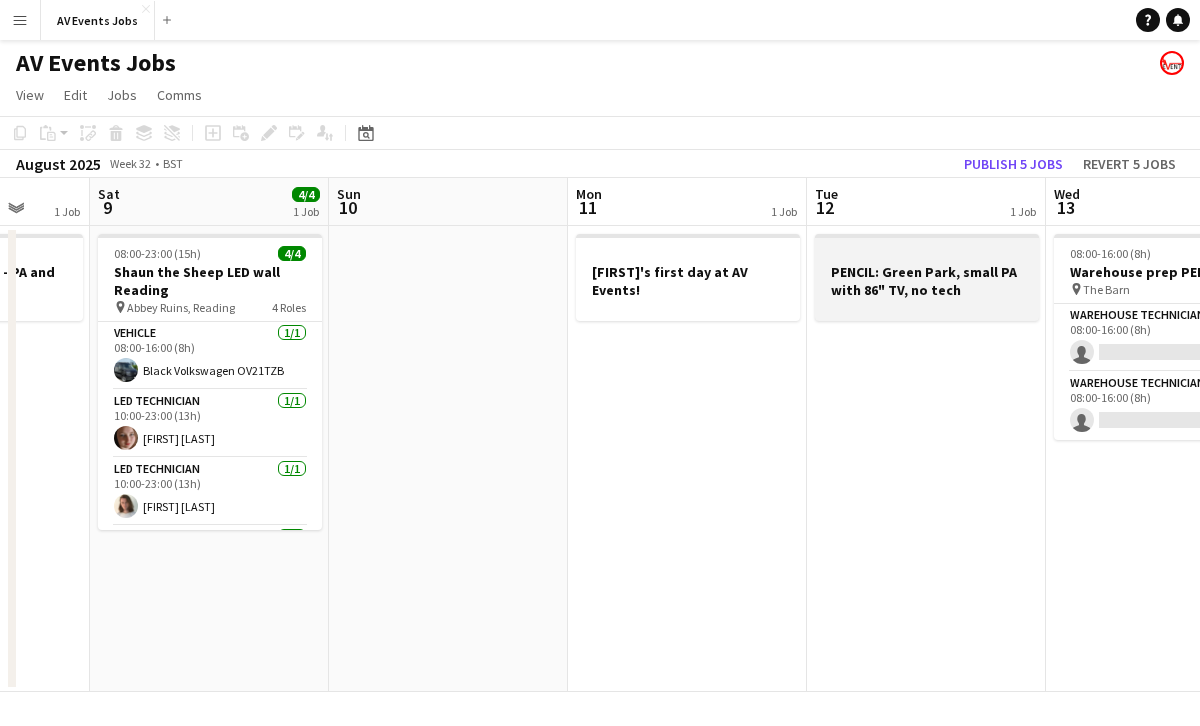 click on "PENCIL: Green Park, small PA with 86" TV, no tech" at bounding box center [927, 281] 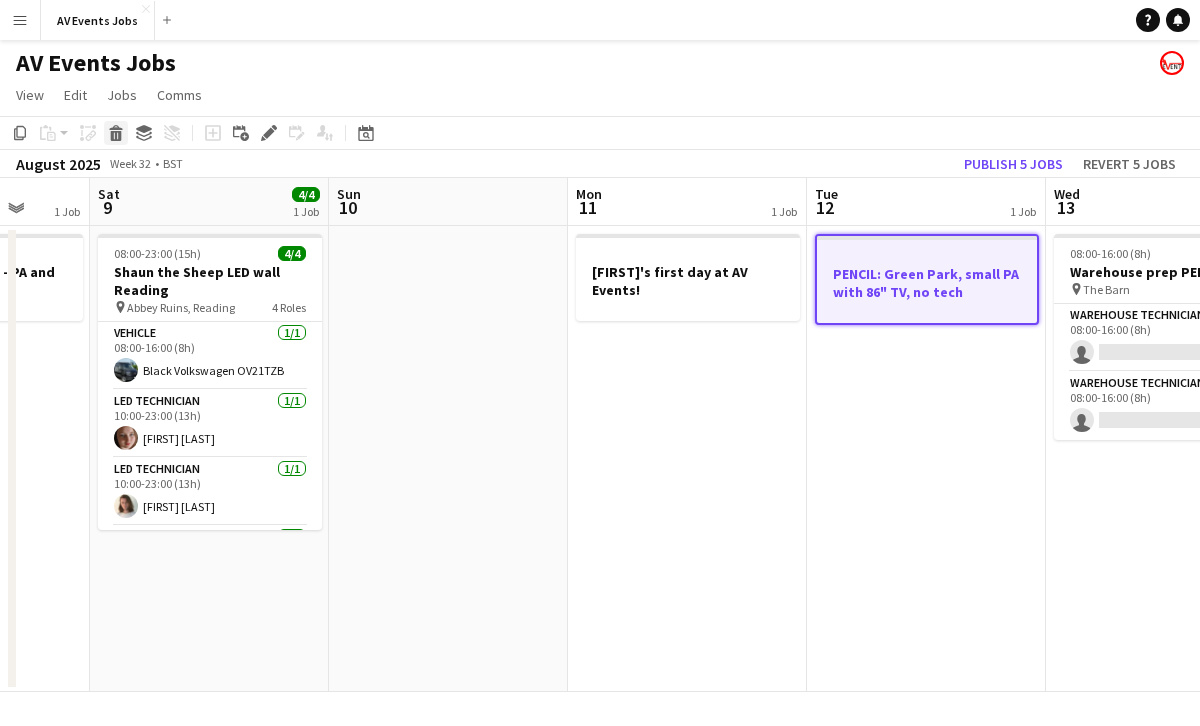 click 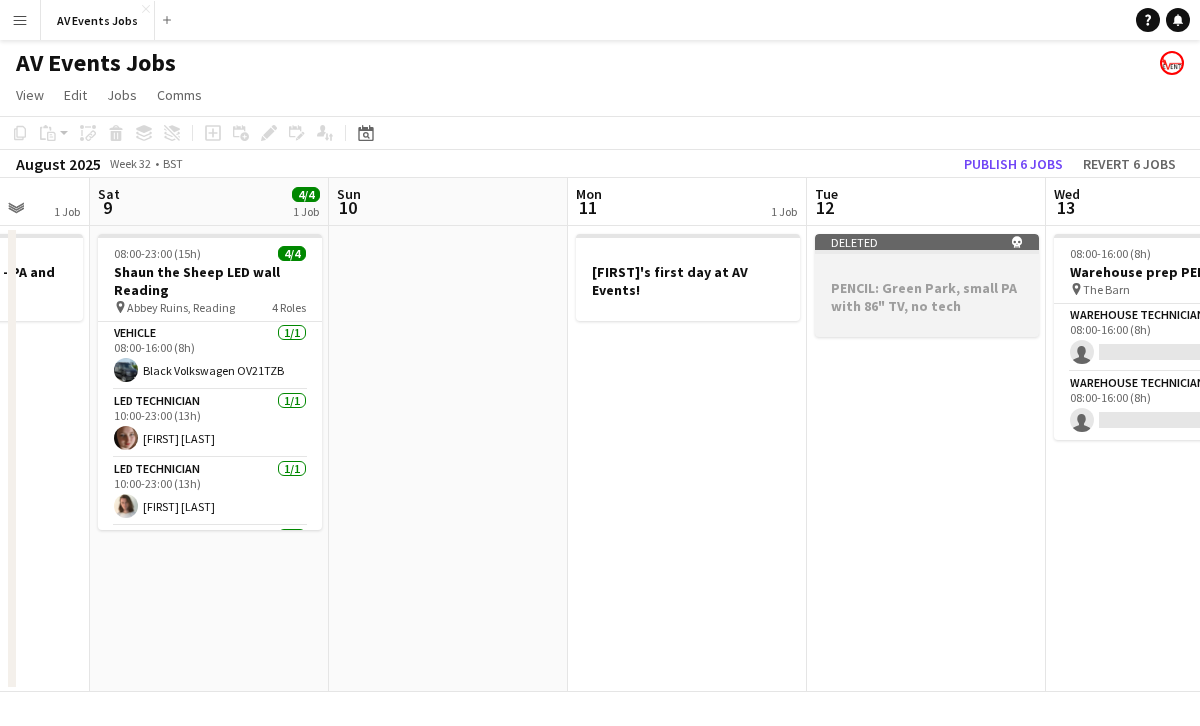 click on "PENCIL: Green Park, small PA with 86" TV, no tech" at bounding box center [927, 297] 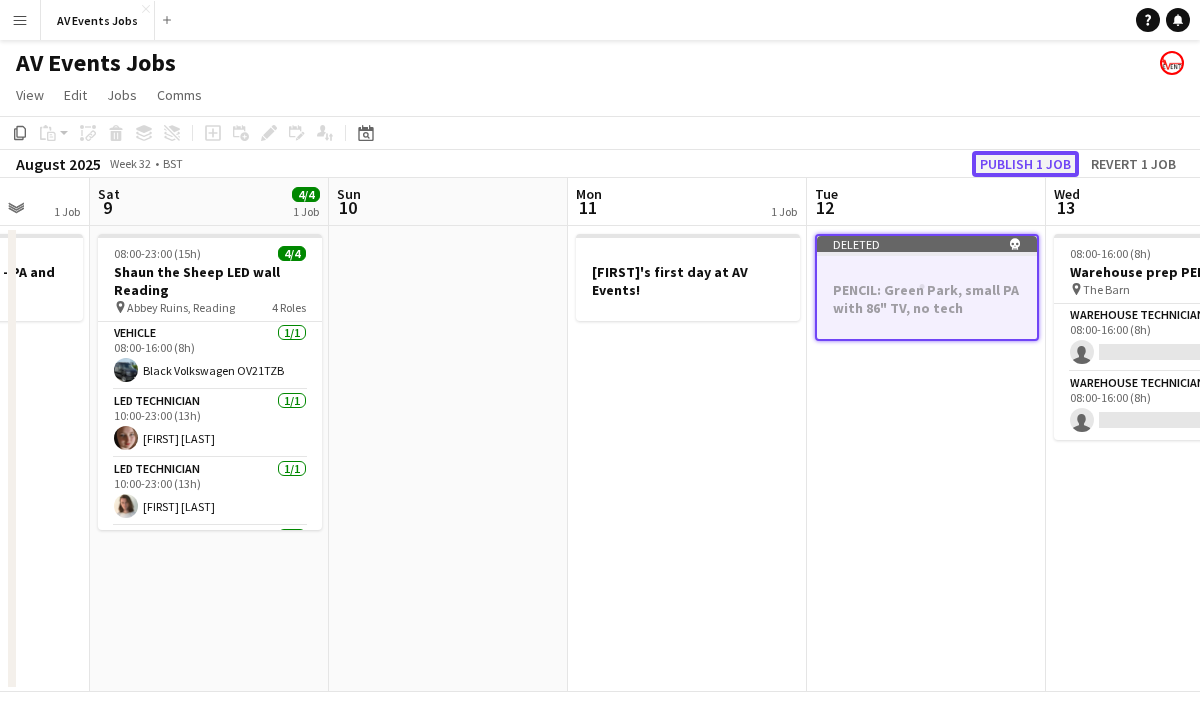 click on "Publish 1 job" 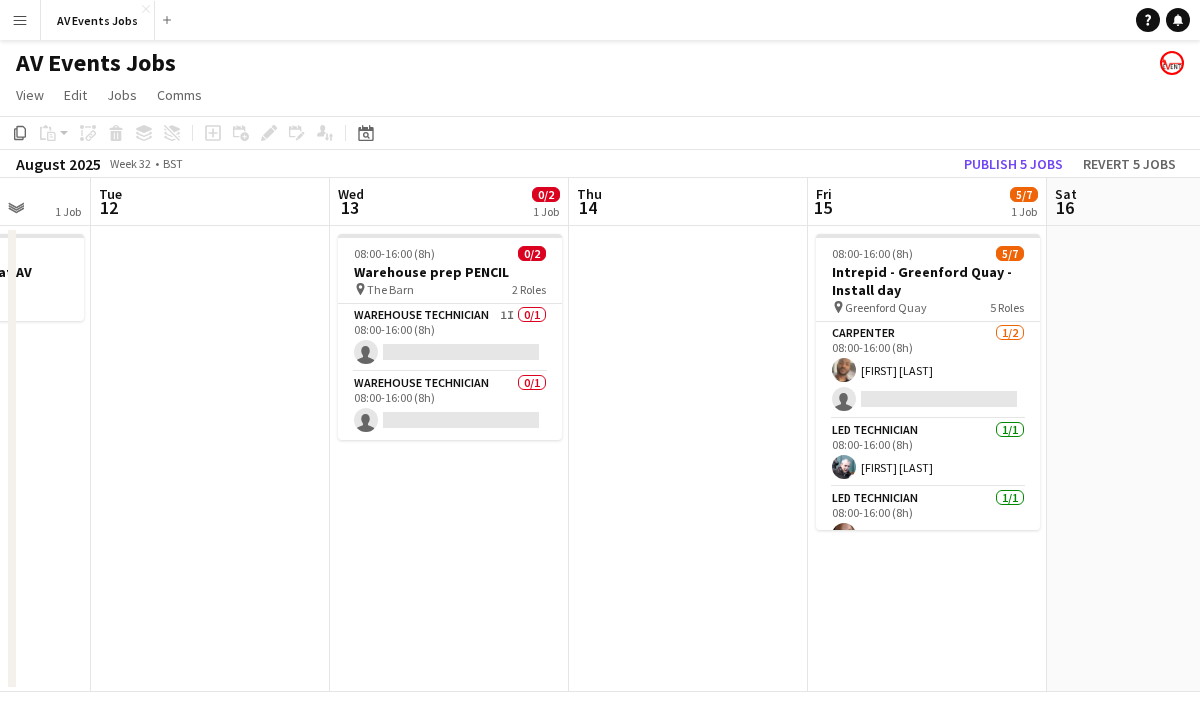 scroll, scrollTop: 0, scrollLeft: 632, axis: horizontal 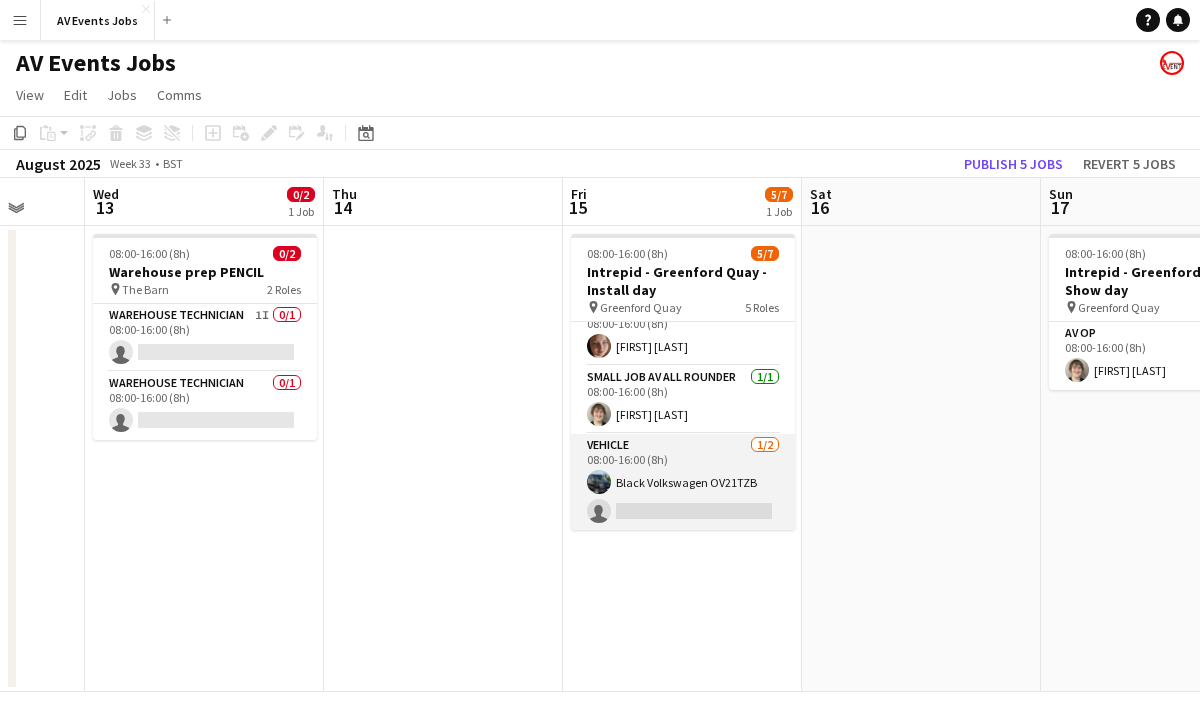 click on "Vehicle   1/2   08:00-16:00 (8h)
Black Volkswagen OV21TZB
single-neutral-actions" at bounding box center [683, 482] 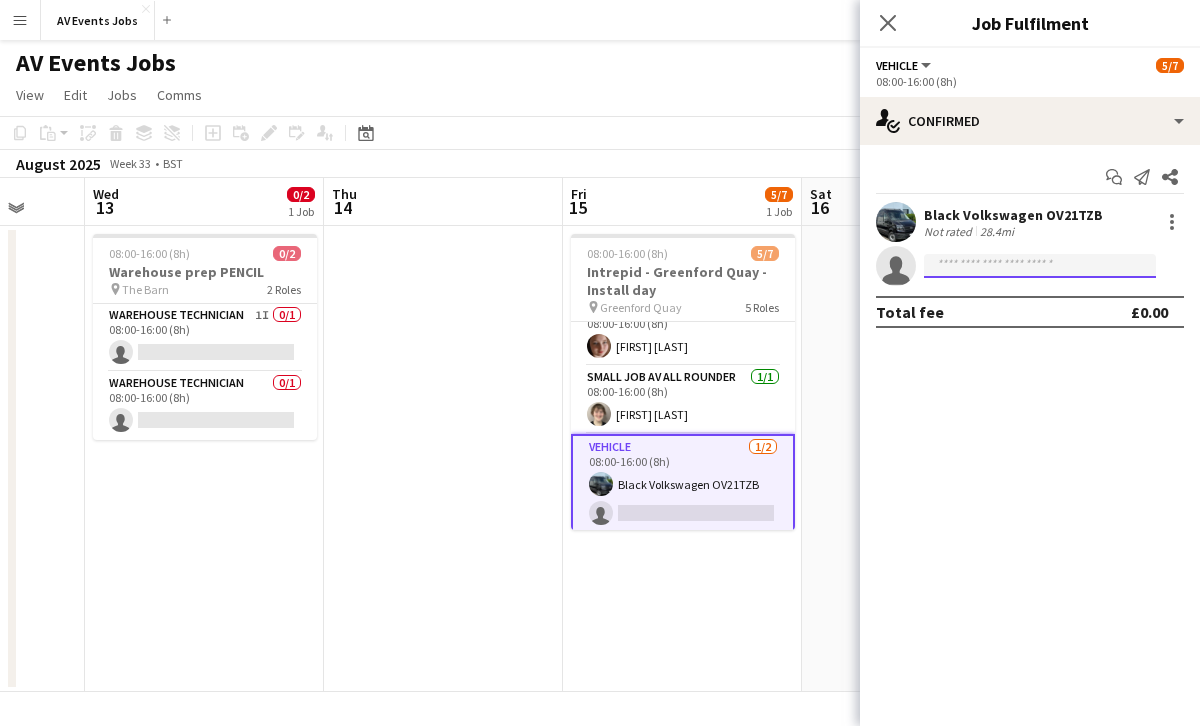 click 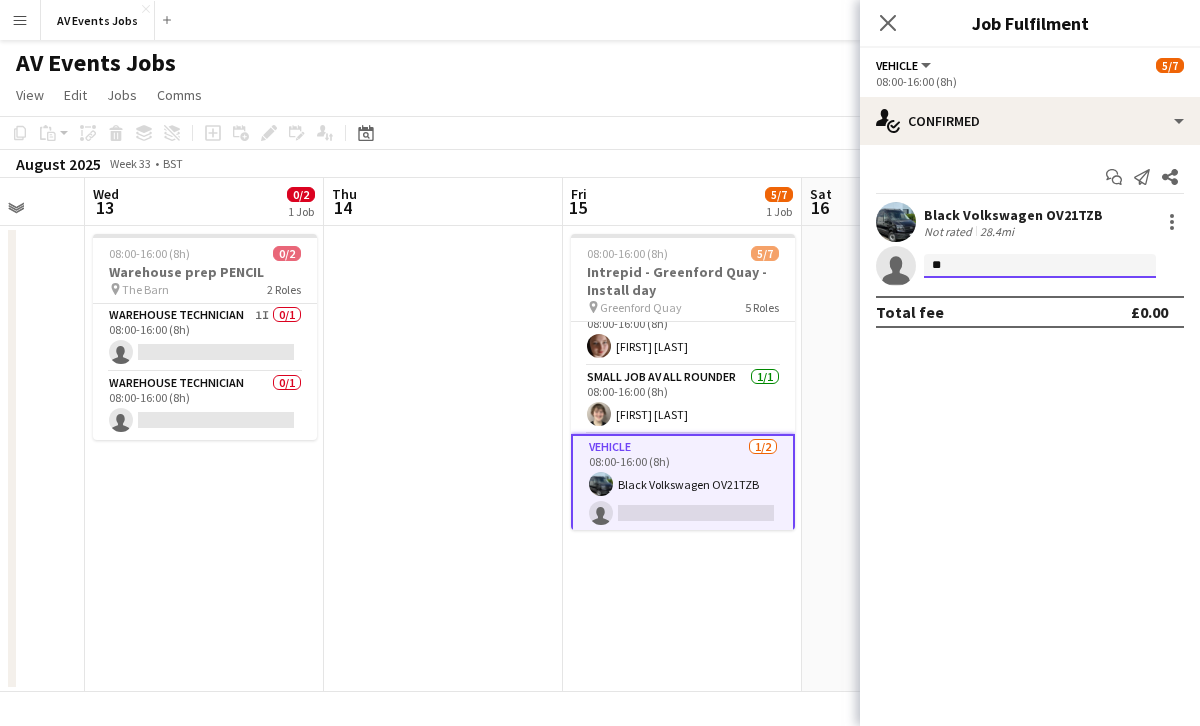 type on "*" 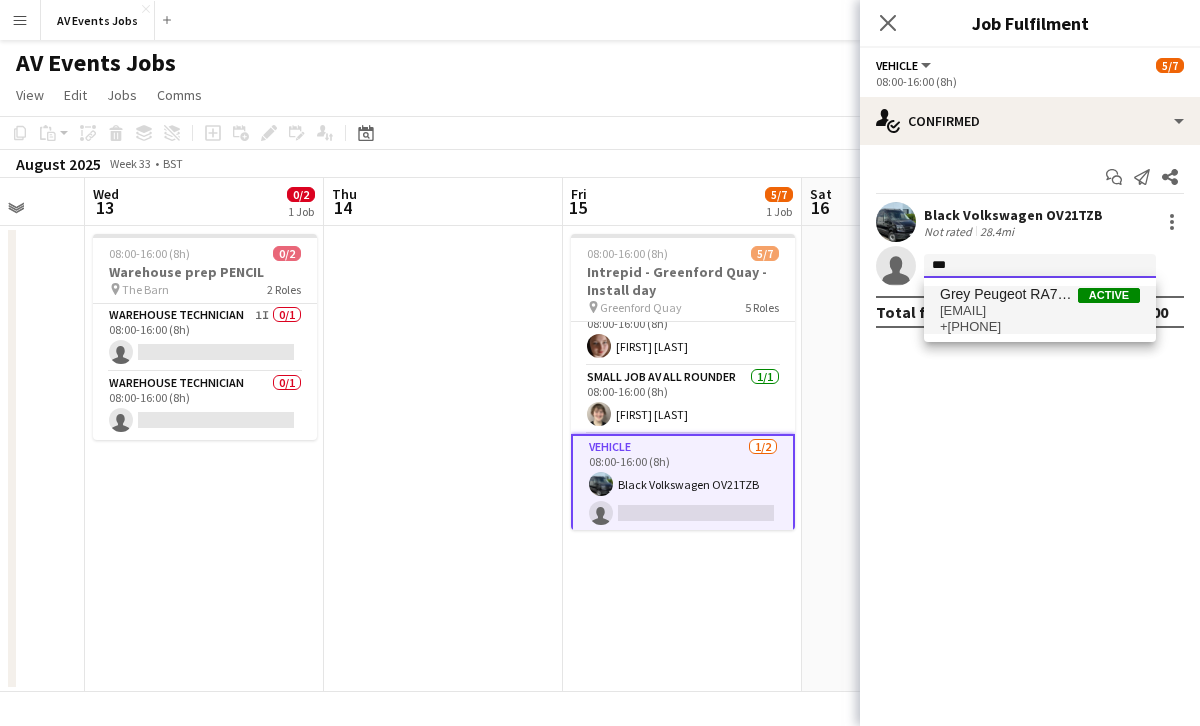 type on "***" 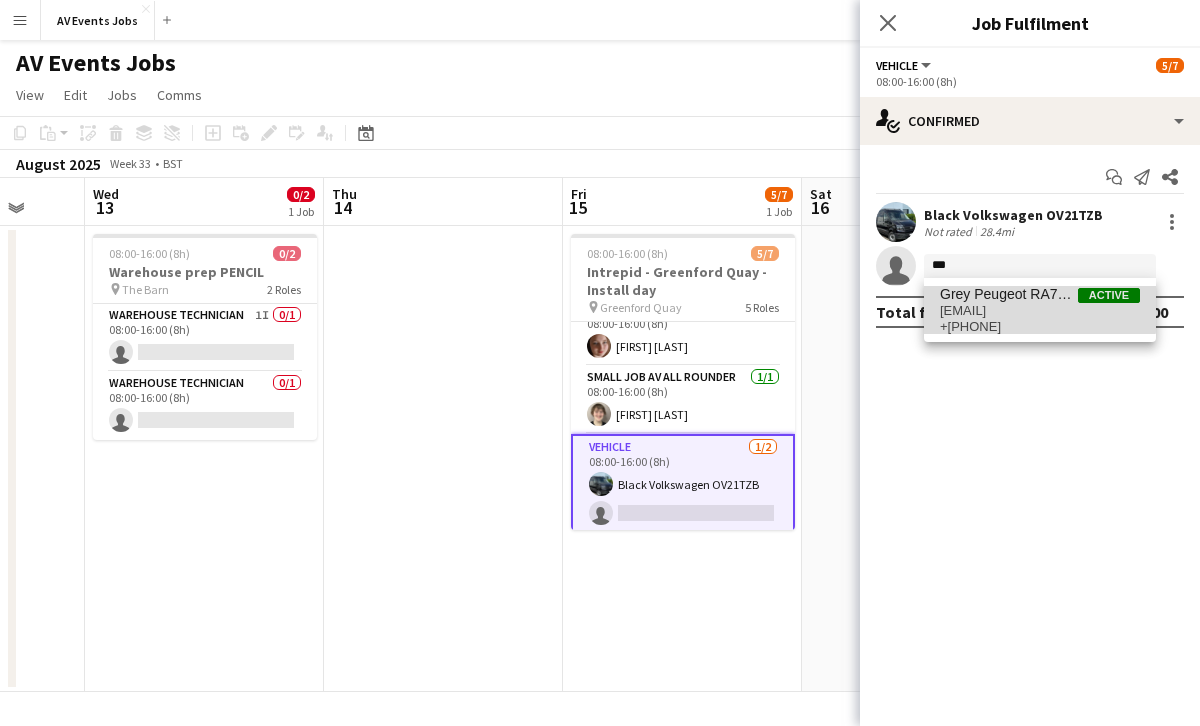 click on "Grey Peugeot RA72GDX" at bounding box center [1009, 294] 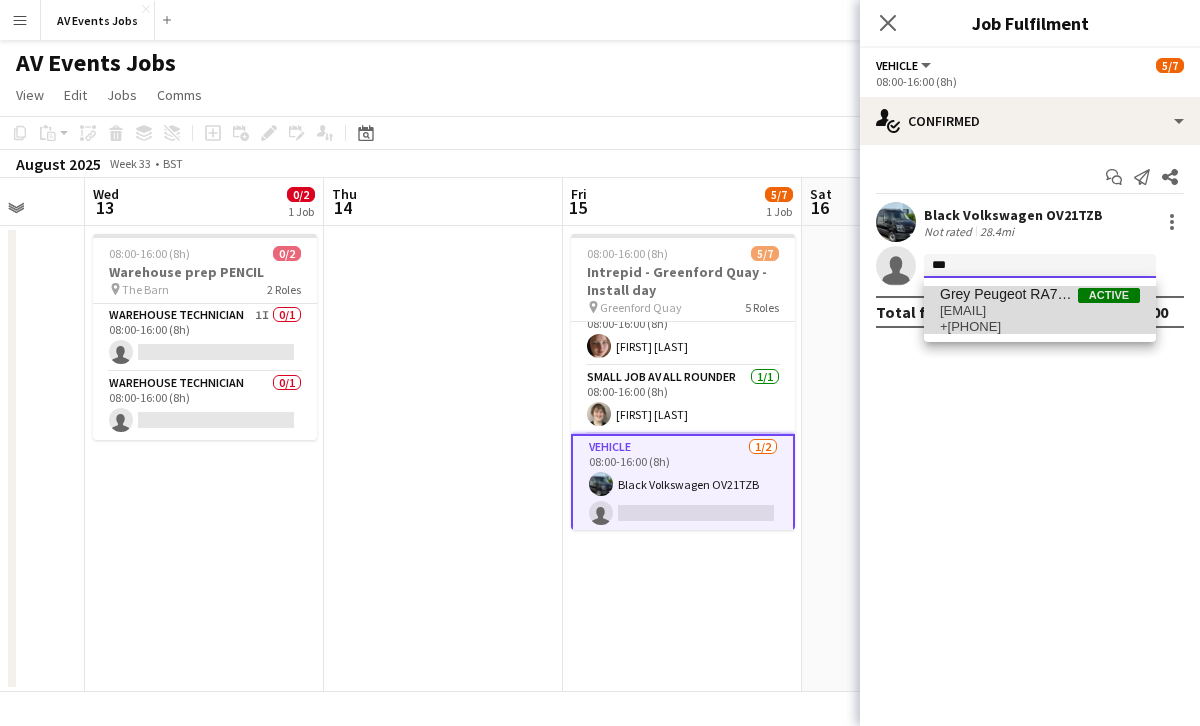 type 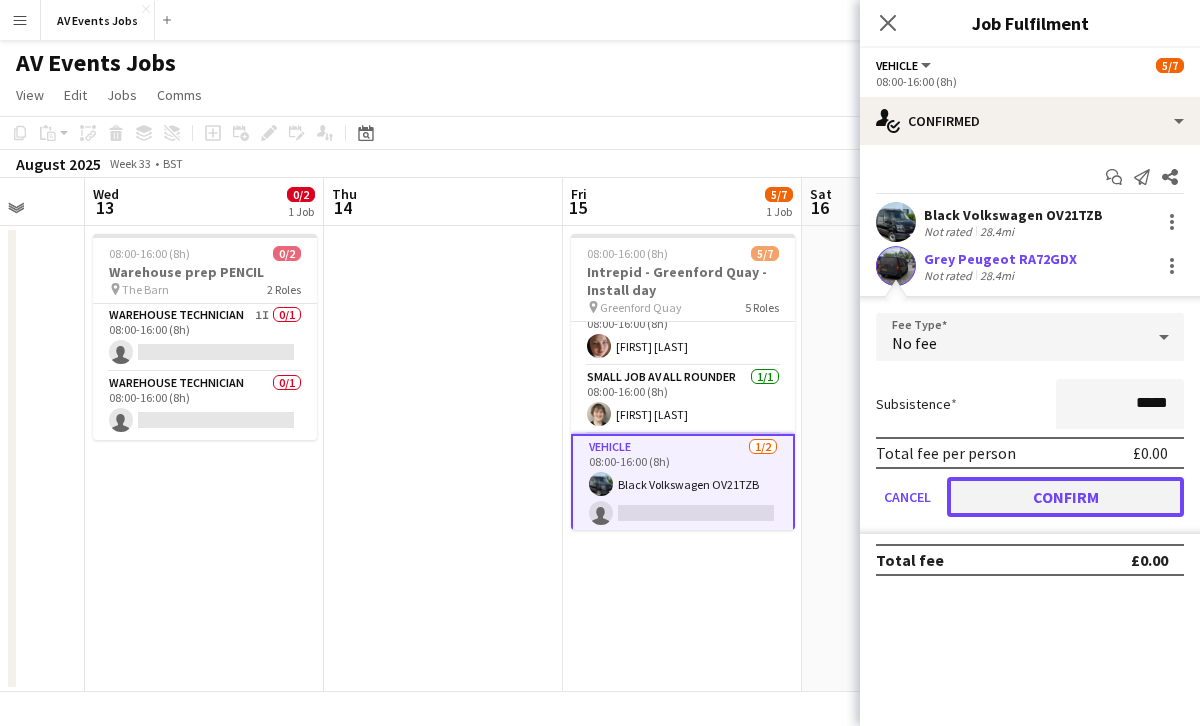 click on "Confirm" at bounding box center (1065, 497) 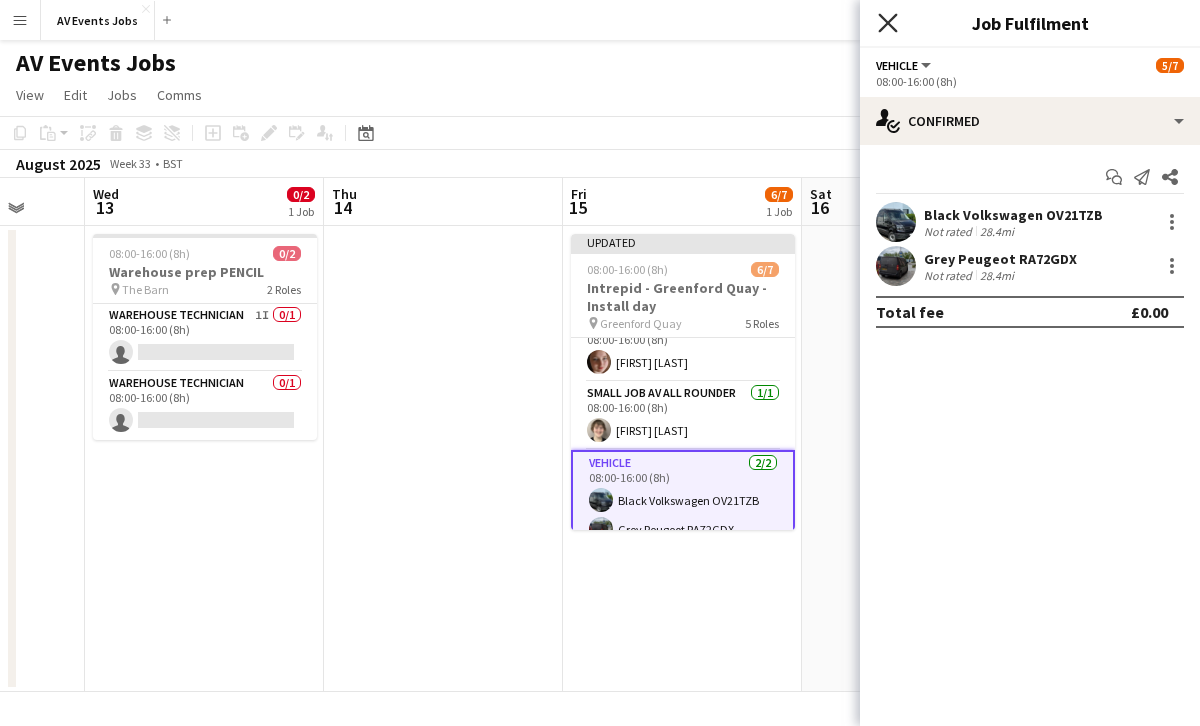 click on "Close pop-in" 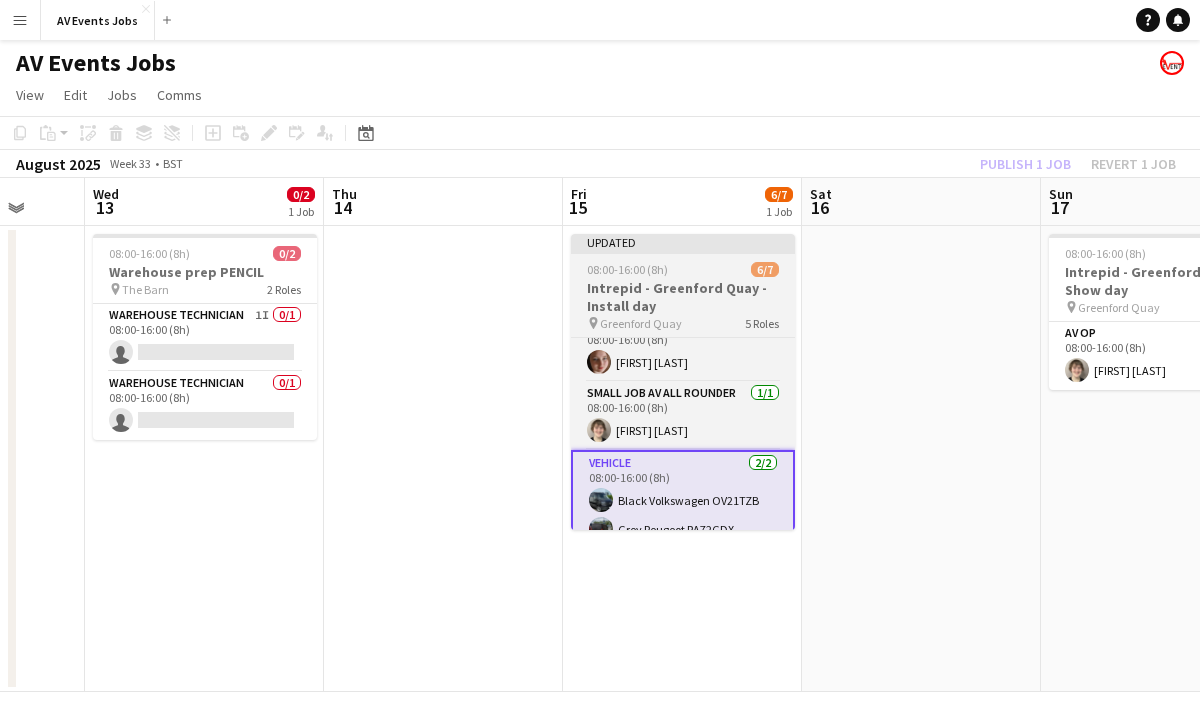 click on "Intrepid - Greenford Quay - Install day" at bounding box center (683, 297) 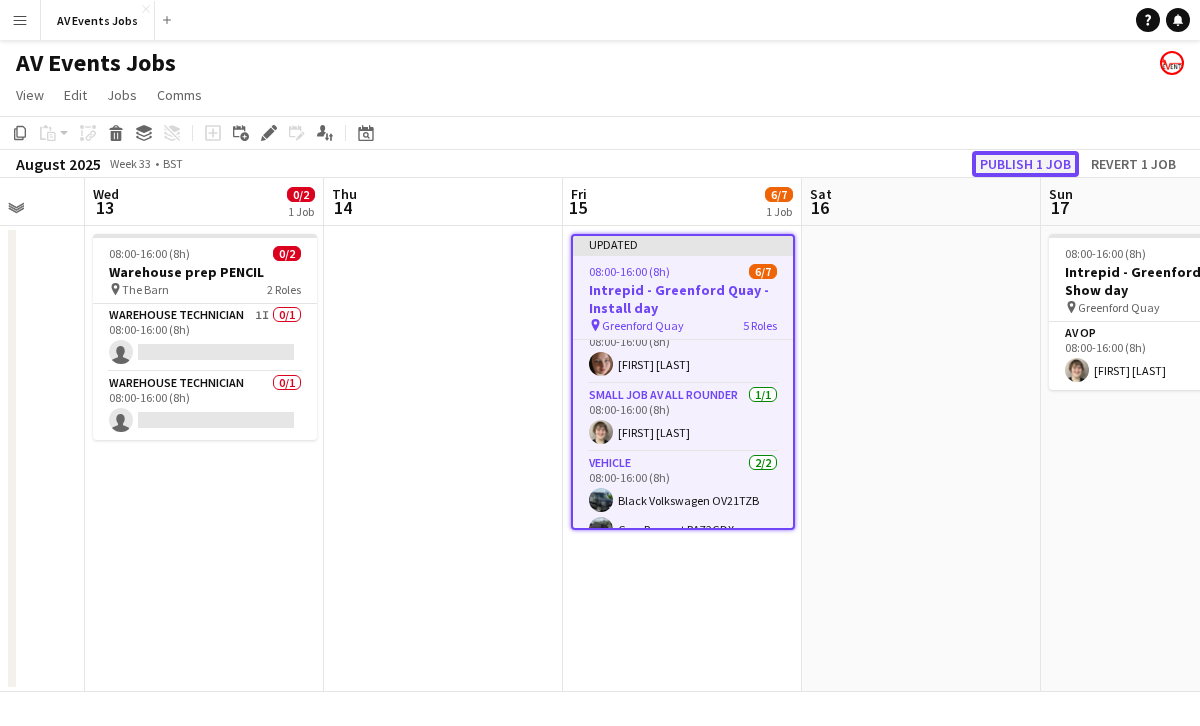 click on "Publish 1 job" 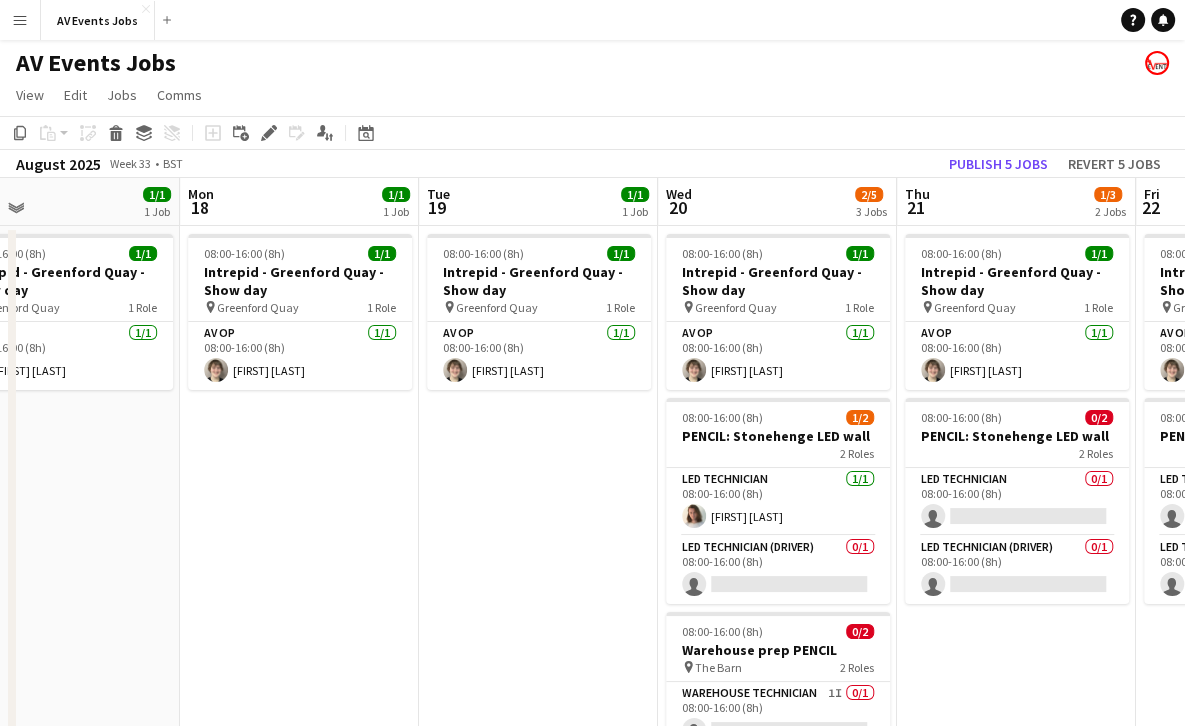 scroll, scrollTop: 0, scrollLeft: 580, axis: horizontal 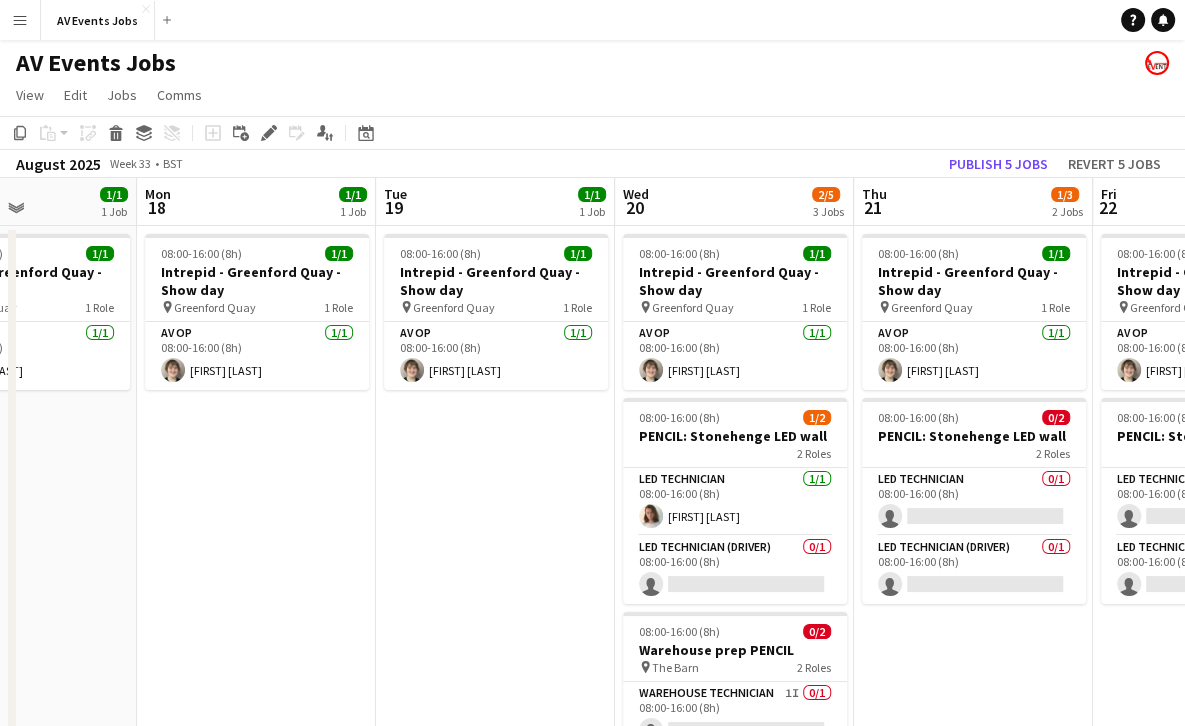 click on "2 Roles" at bounding box center [735, 453] 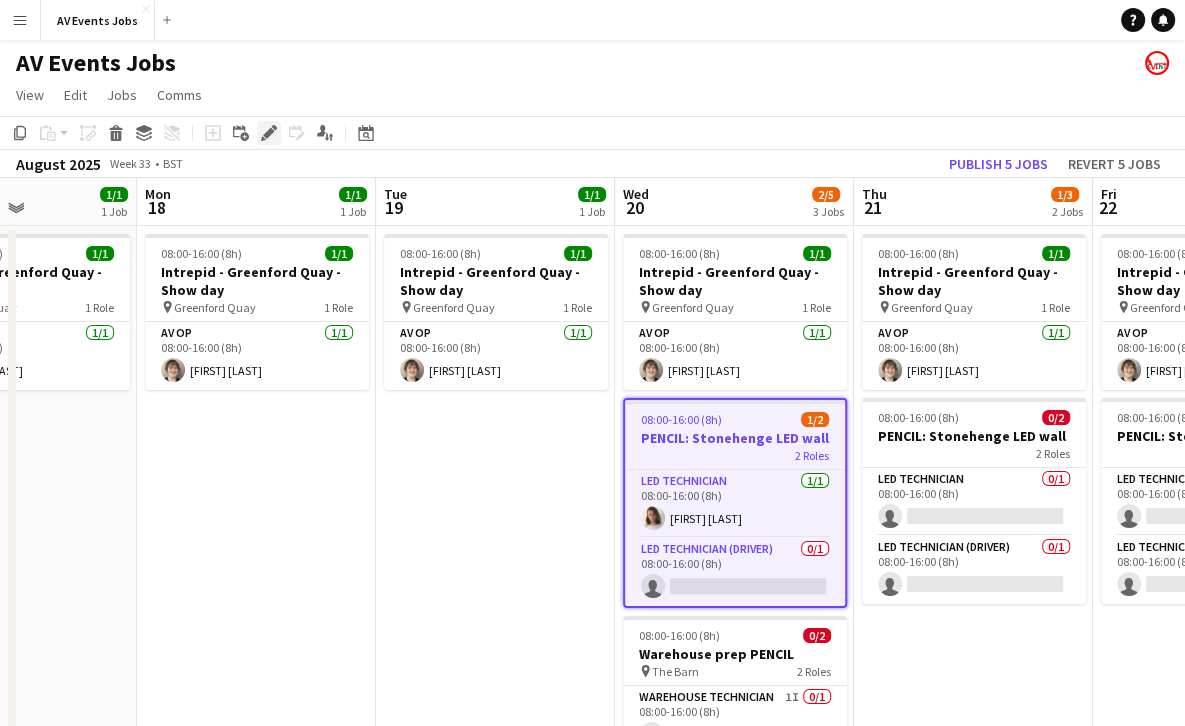 click on "Edit" at bounding box center [269, 133] 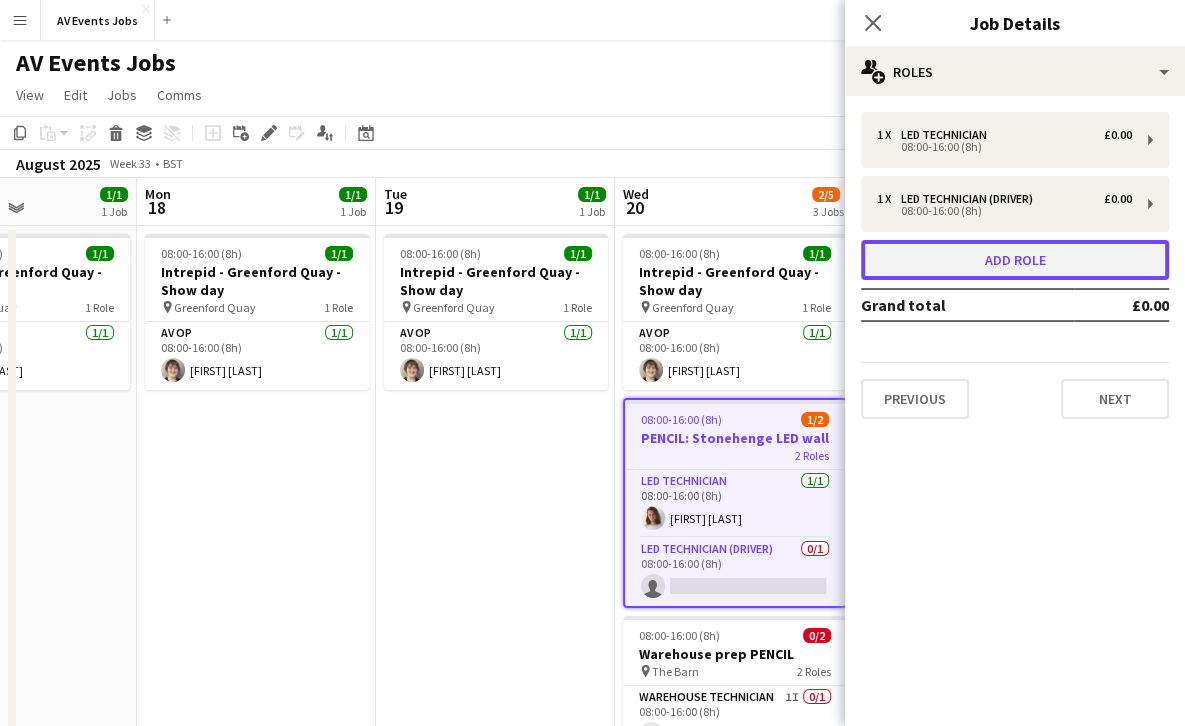 click on "Add role" at bounding box center (1015, 260) 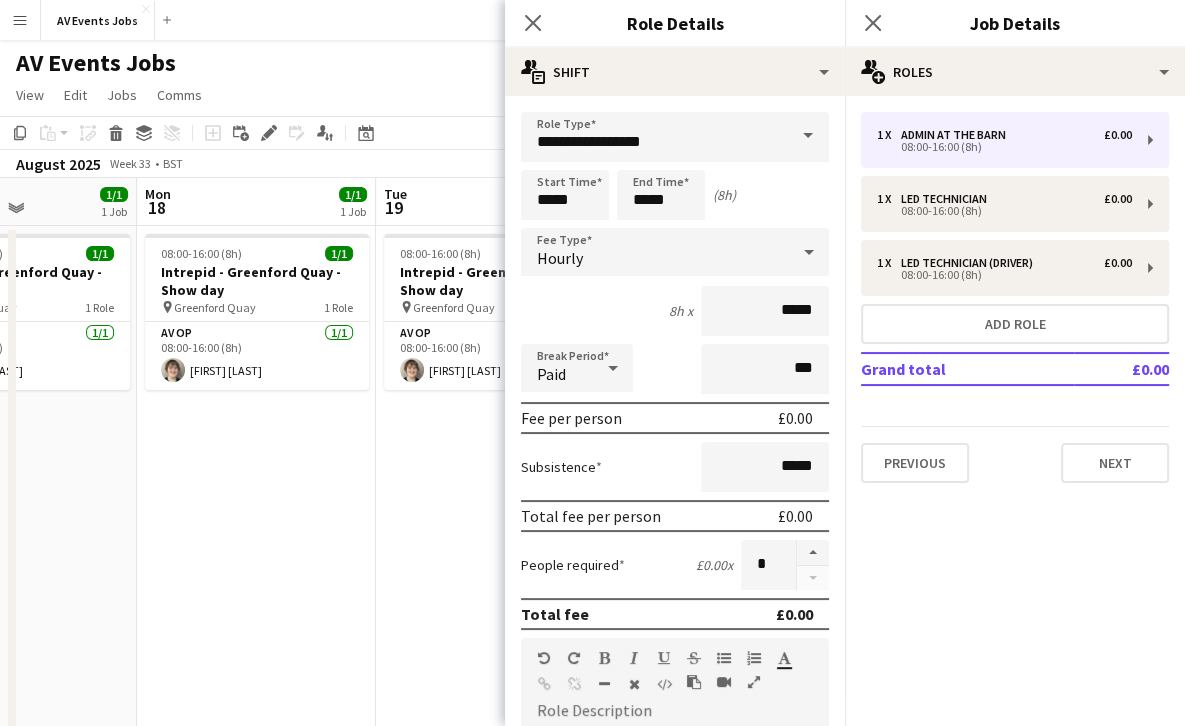 click on "**********" at bounding box center (675, 645) 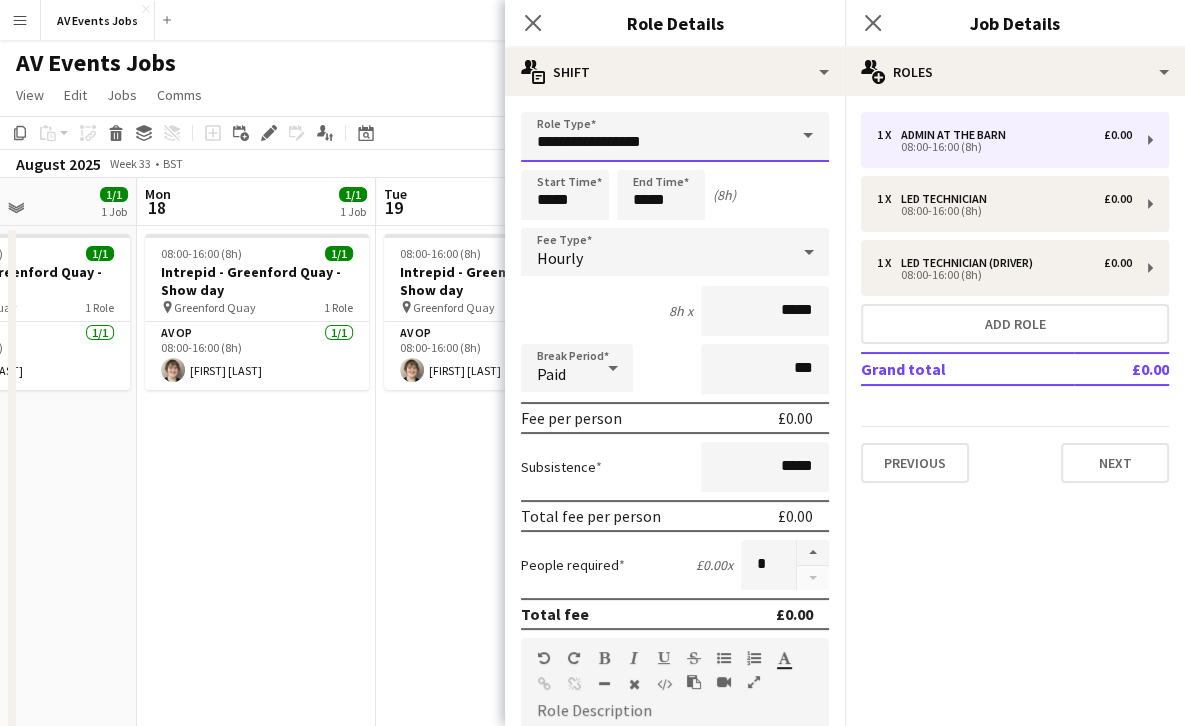 click on "**********" at bounding box center (675, 137) 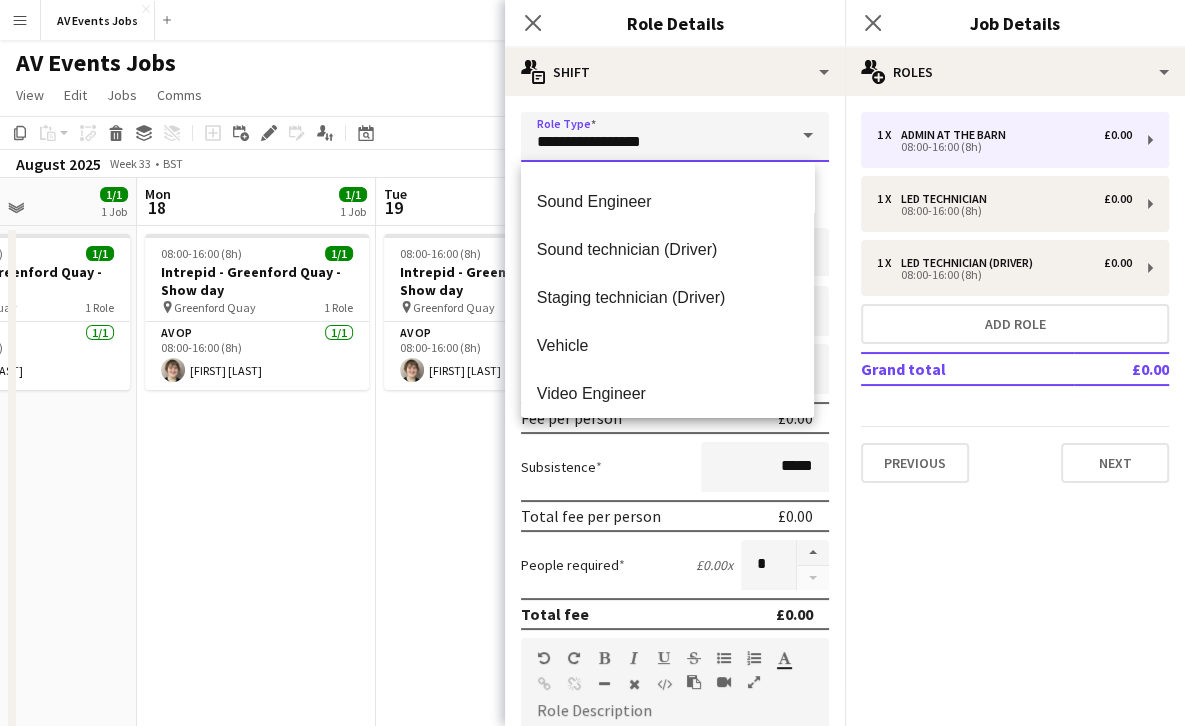 scroll, scrollTop: 714, scrollLeft: 0, axis: vertical 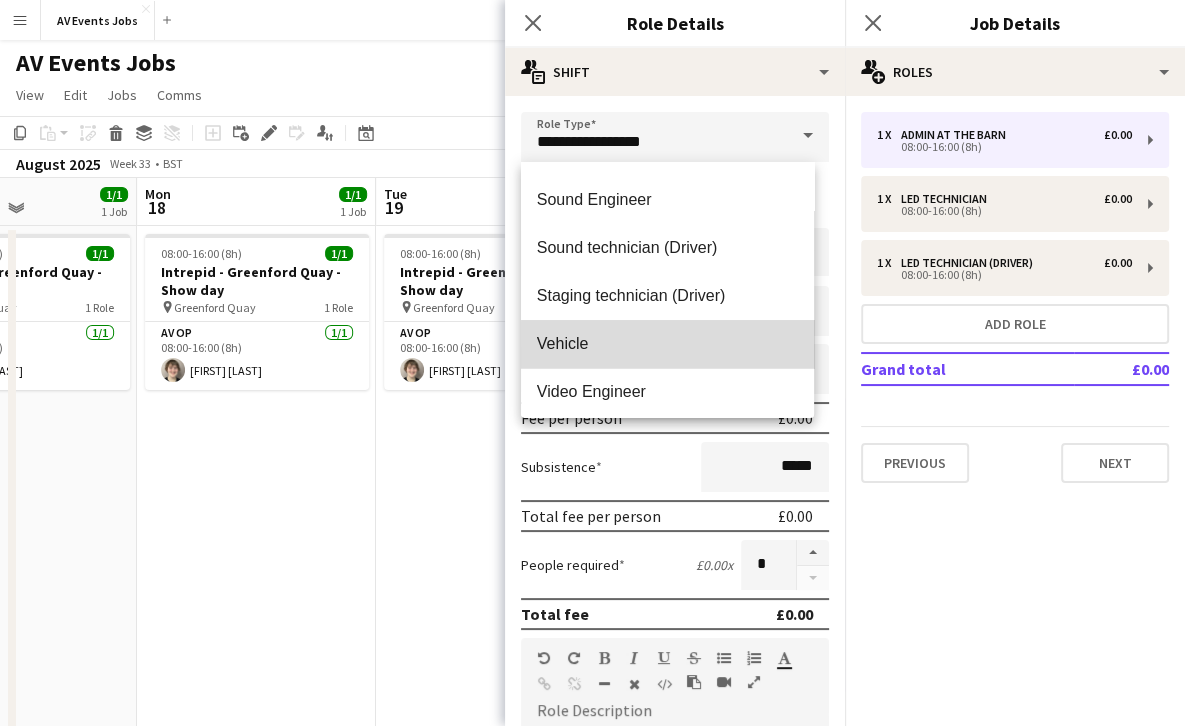 click on "Vehicle" at bounding box center [667, 344] 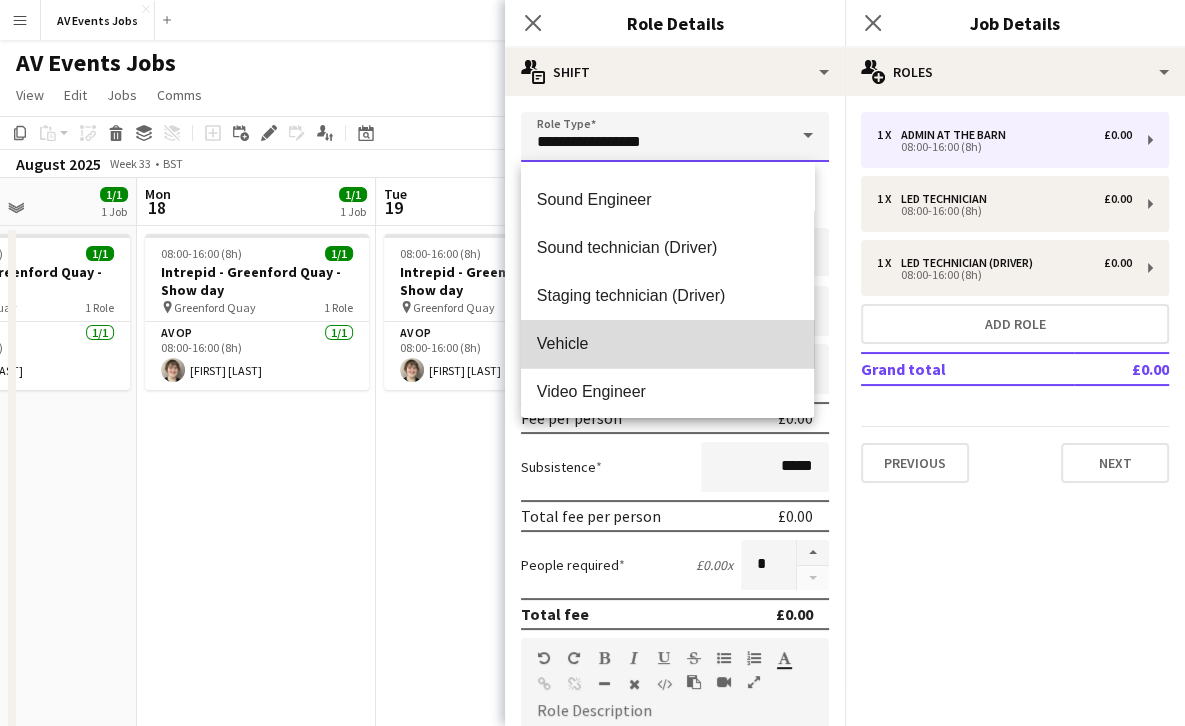type on "*******" 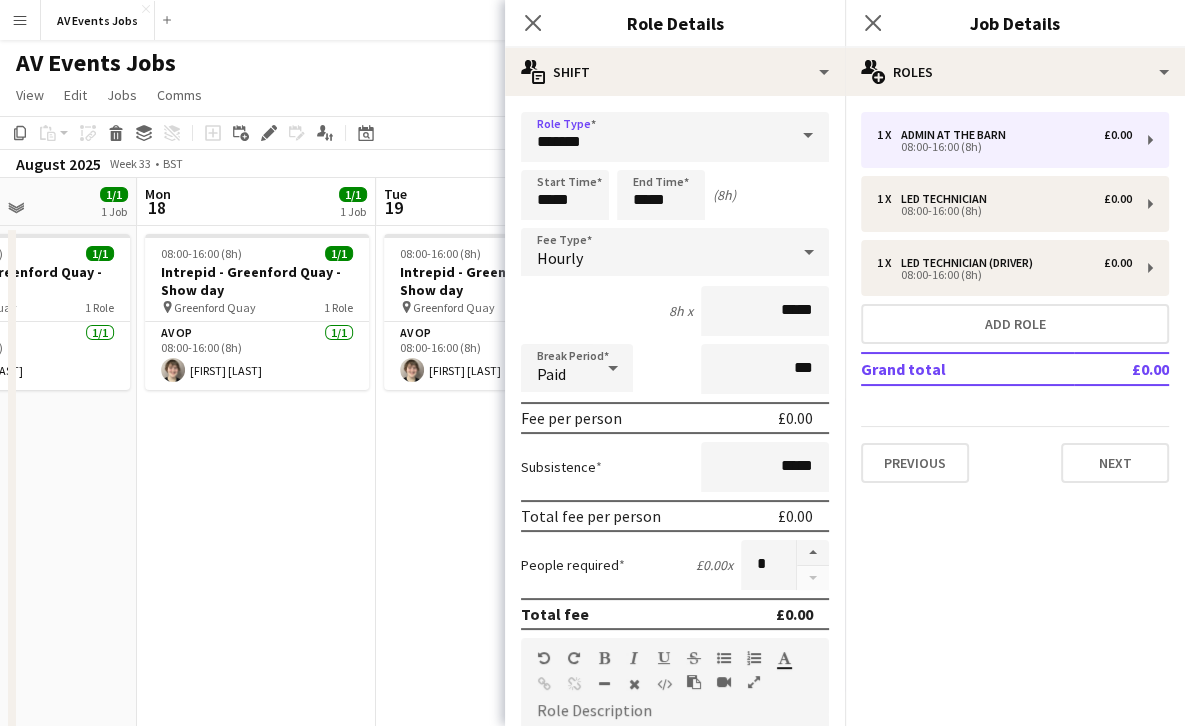 click on "Hourly" at bounding box center (655, 252) 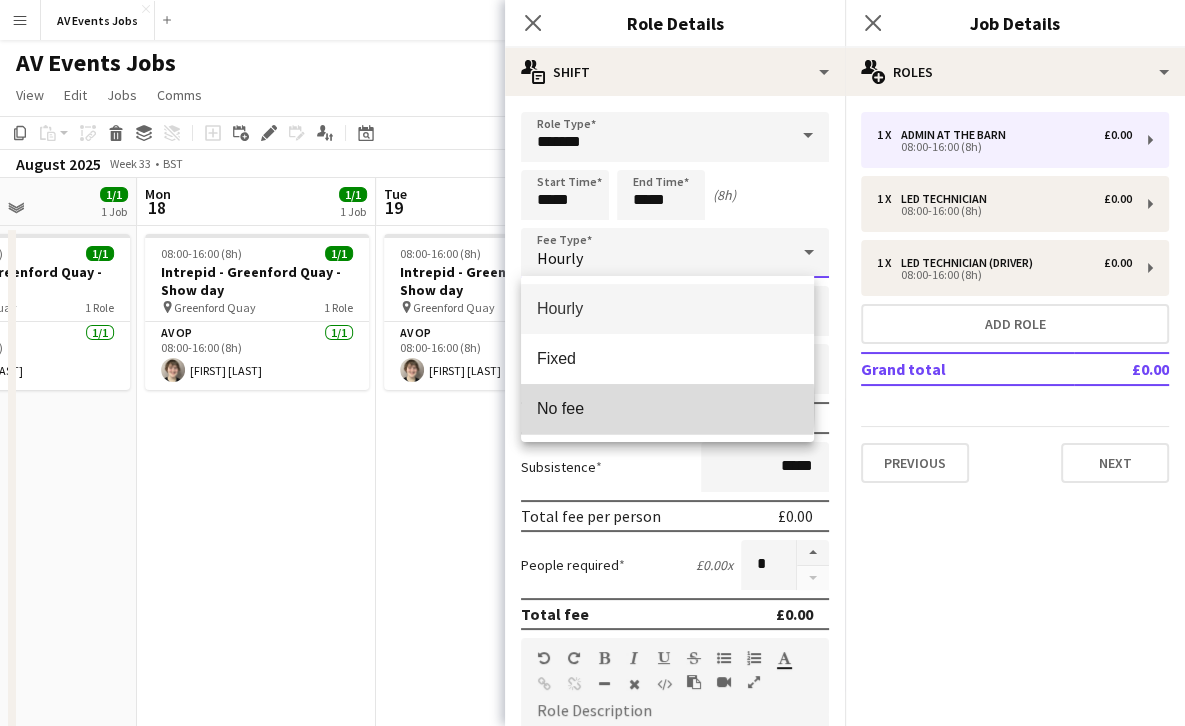 click on "No fee" at bounding box center [667, 408] 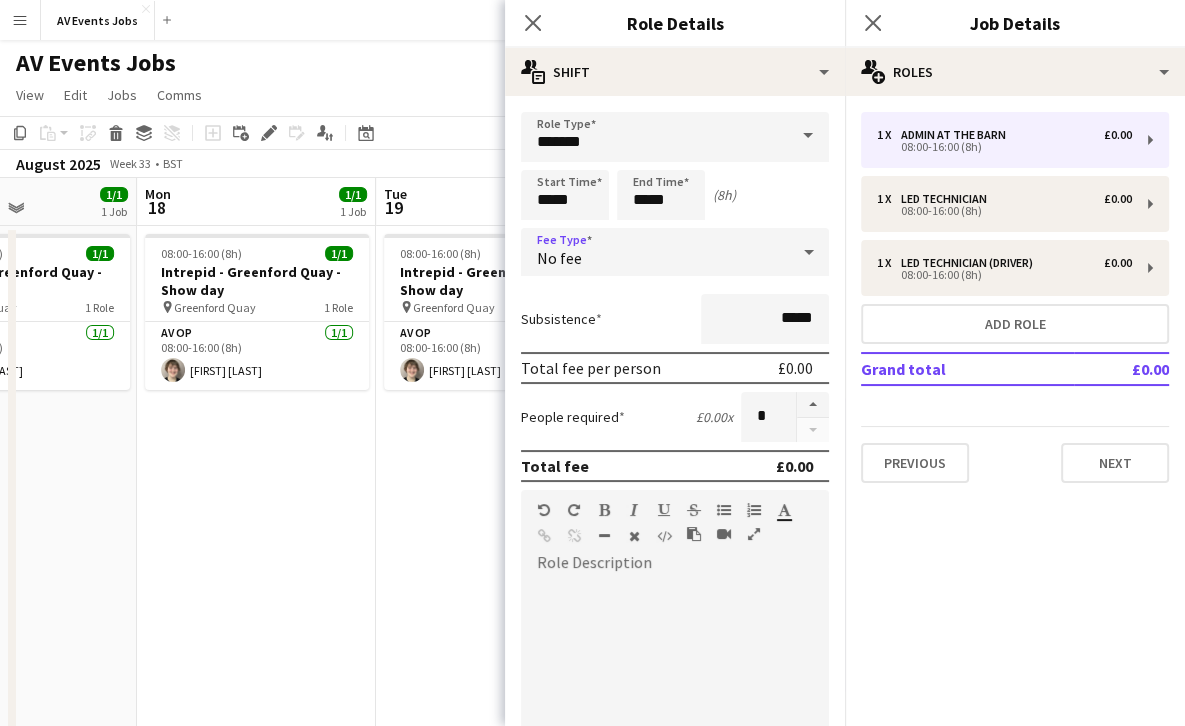 scroll, scrollTop: 319, scrollLeft: 0, axis: vertical 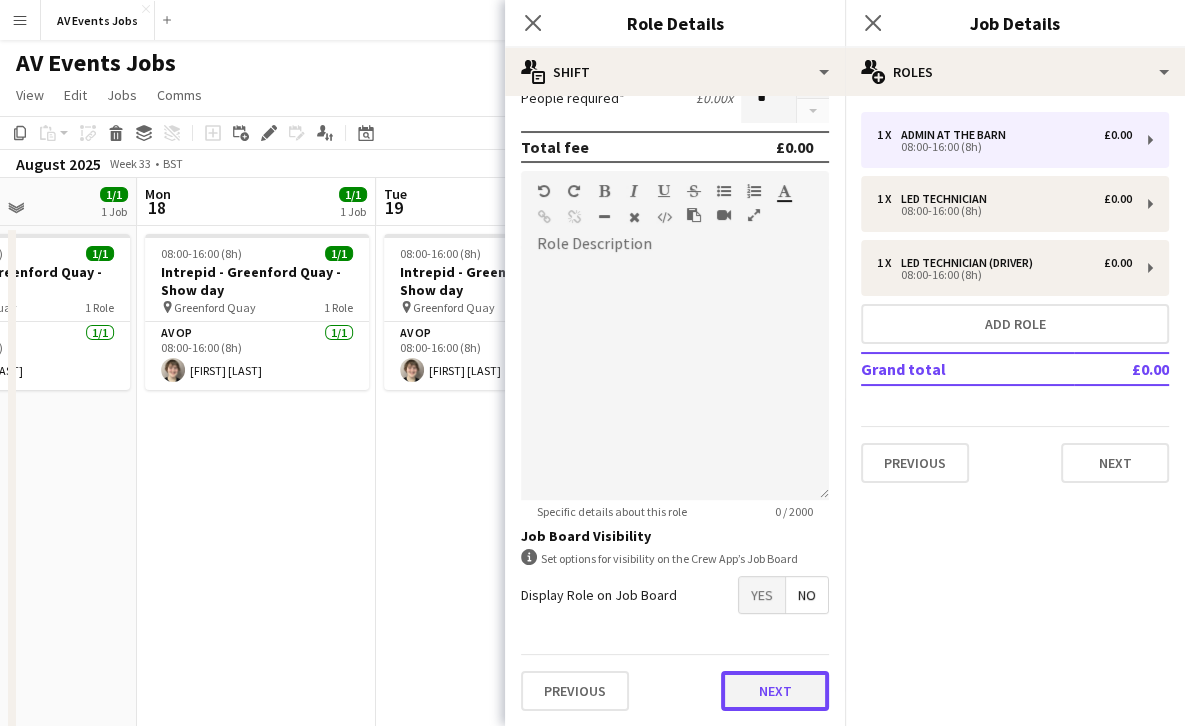 click on "Next" at bounding box center (775, 691) 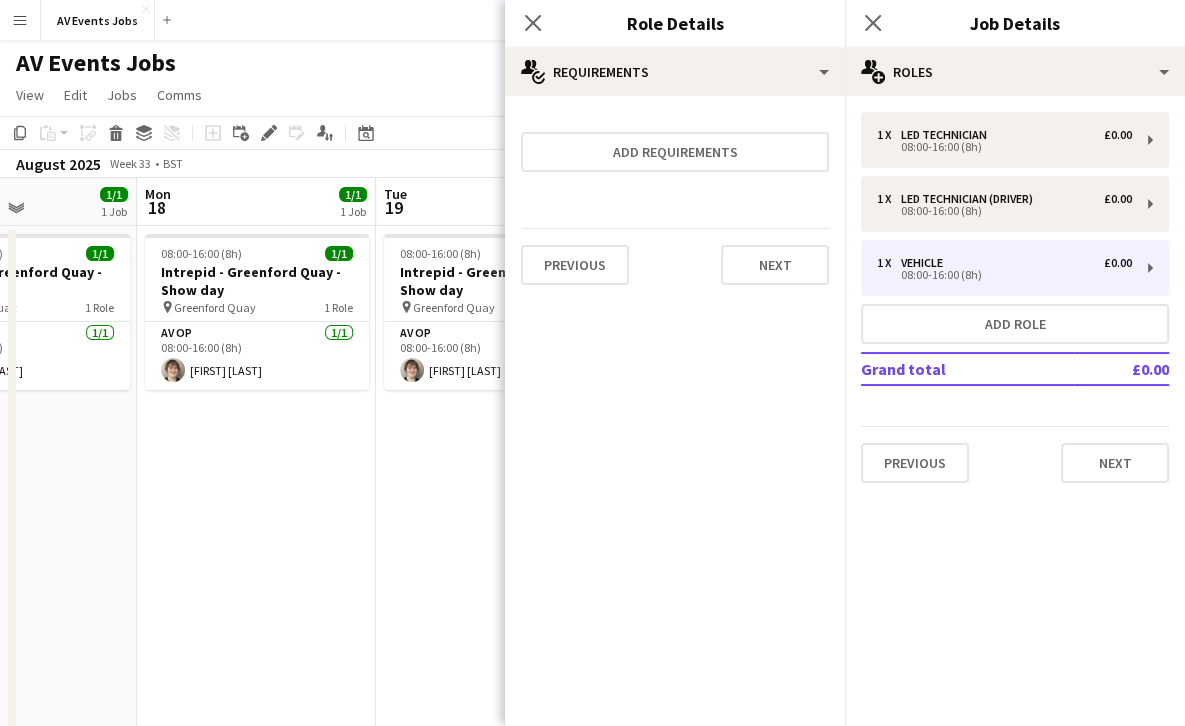 scroll, scrollTop: 0, scrollLeft: 0, axis: both 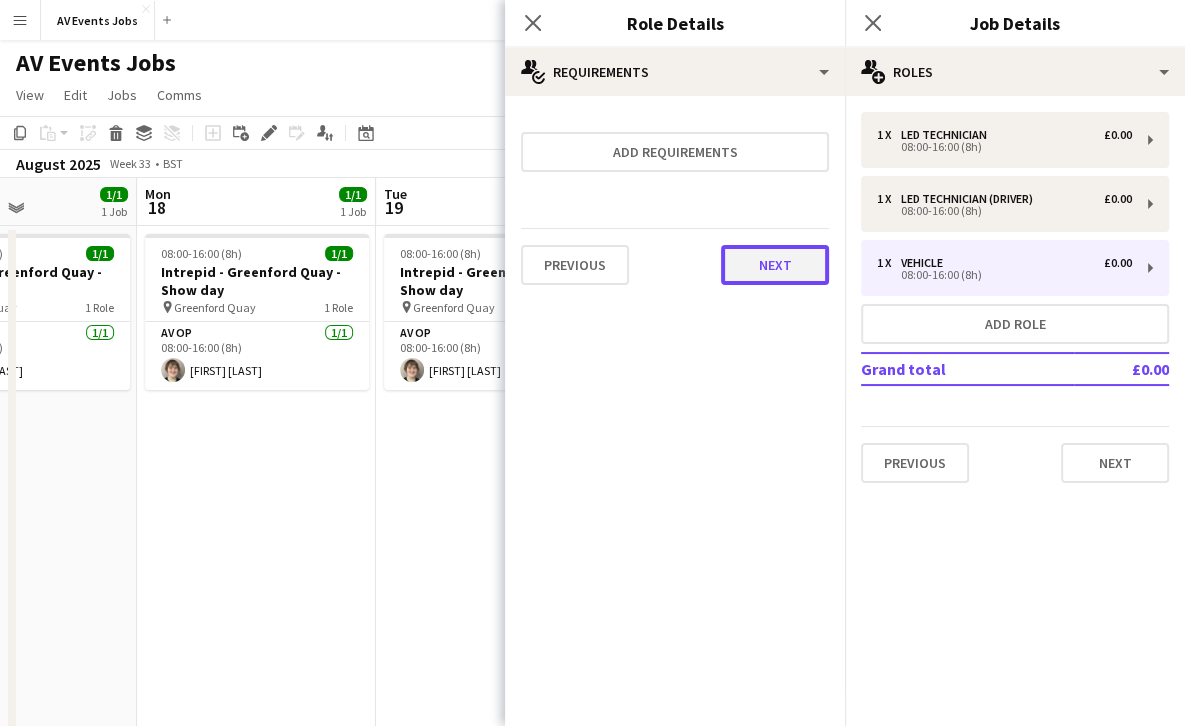 click on "Next" at bounding box center (775, 265) 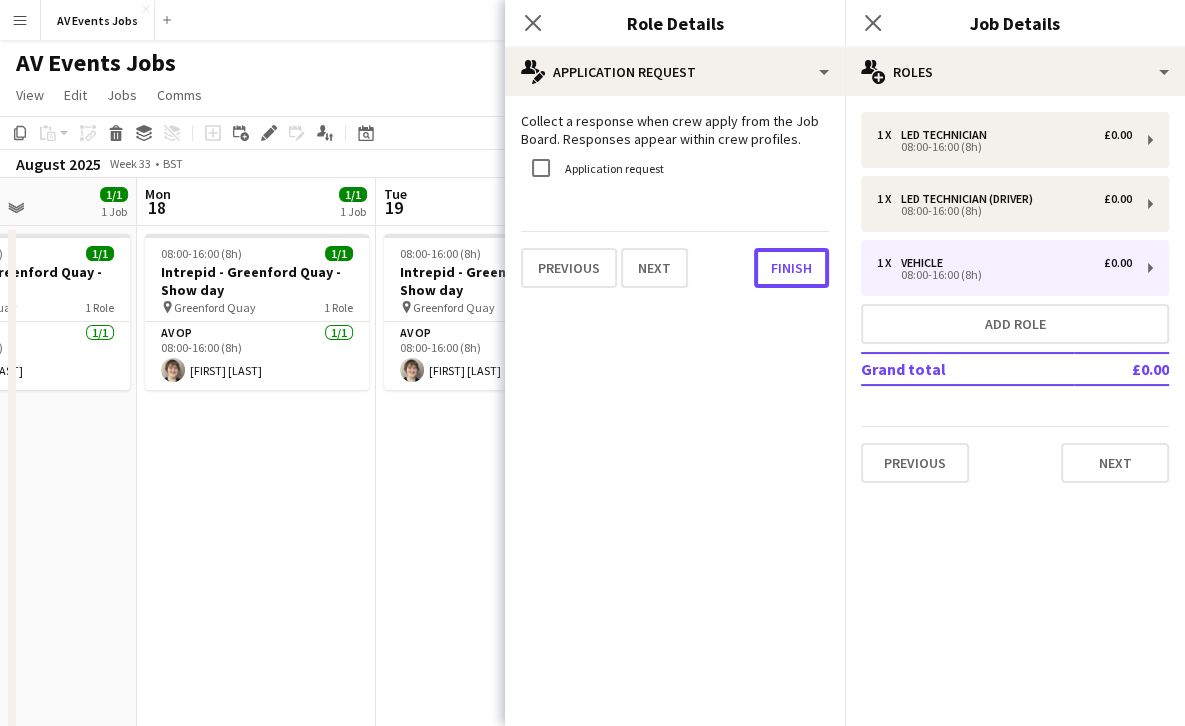 click on "Finish" at bounding box center (791, 268) 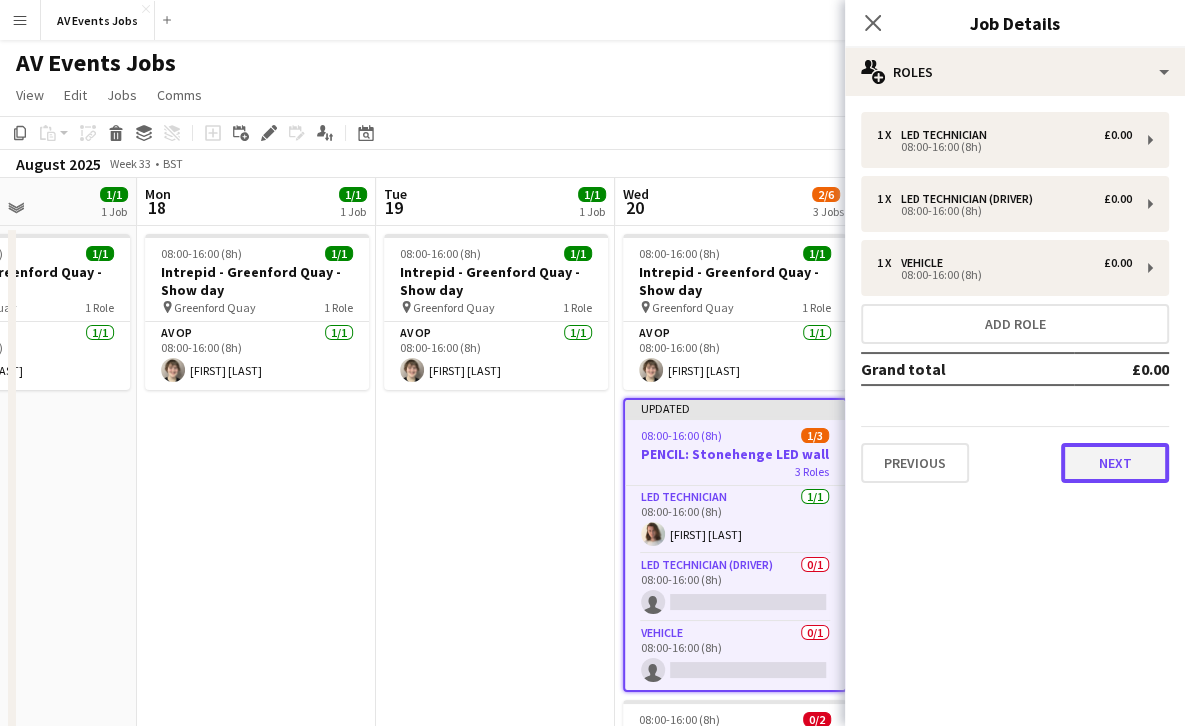 click on "Next" at bounding box center [1115, 463] 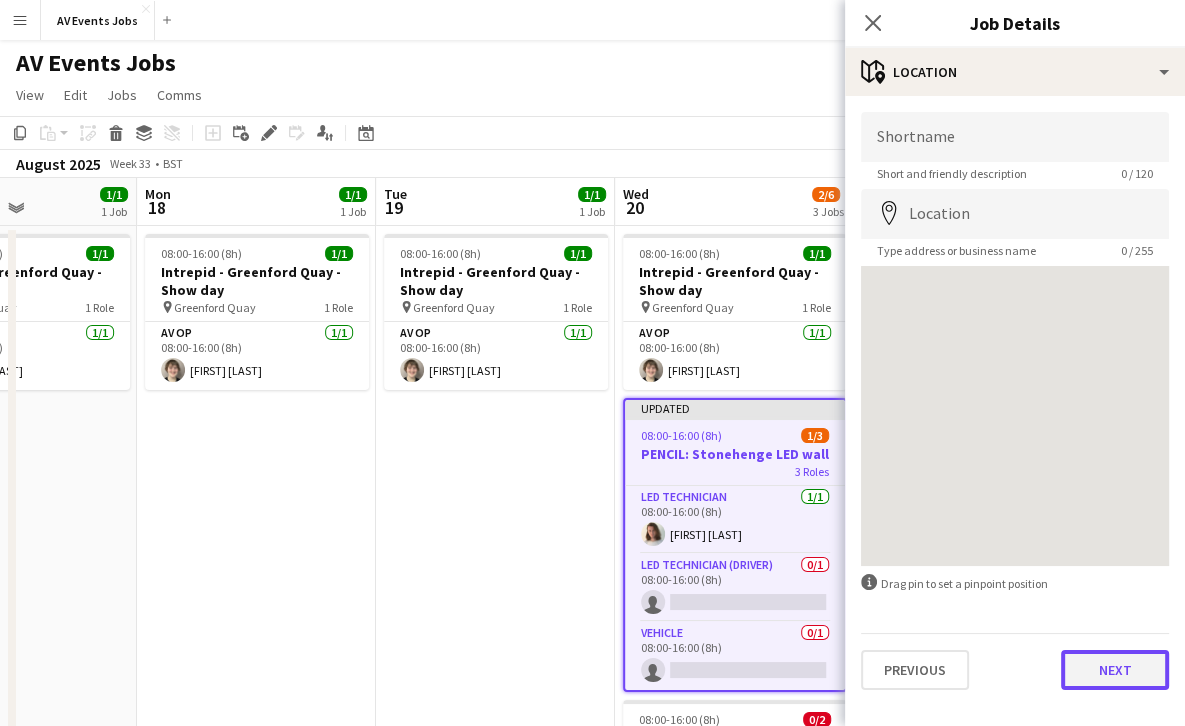 click on "Next" at bounding box center (1115, 670) 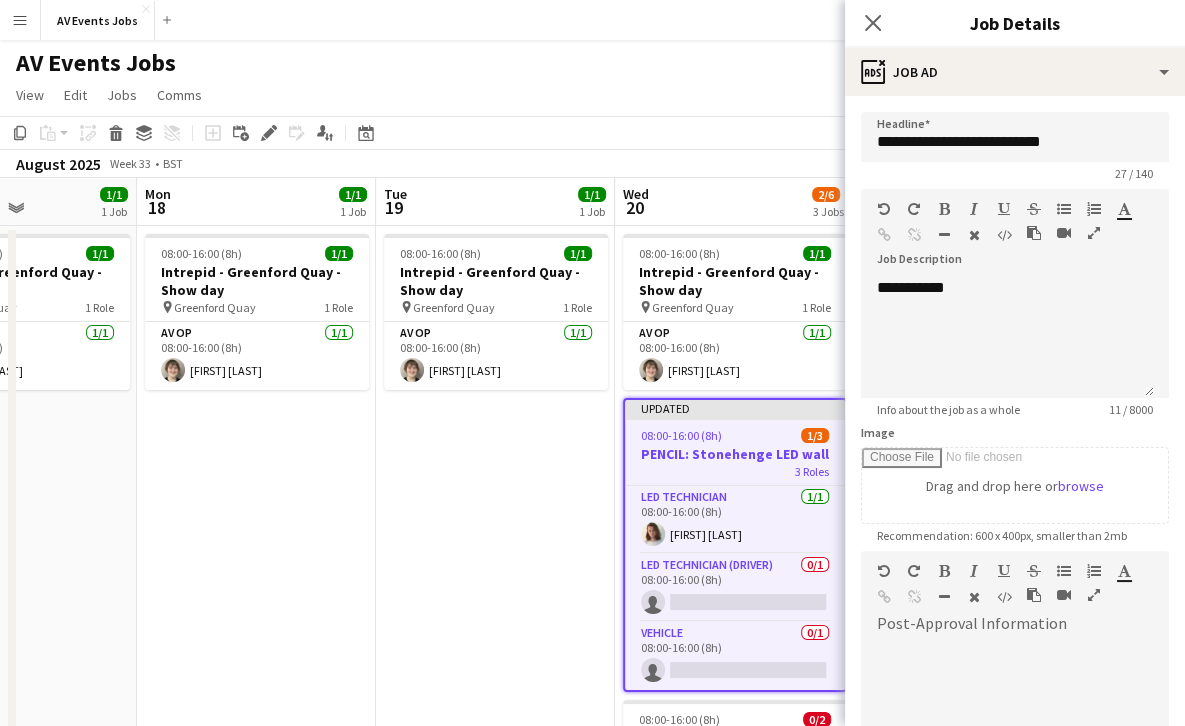 scroll, scrollTop: 340, scrollLeft: 0, axis: vertical 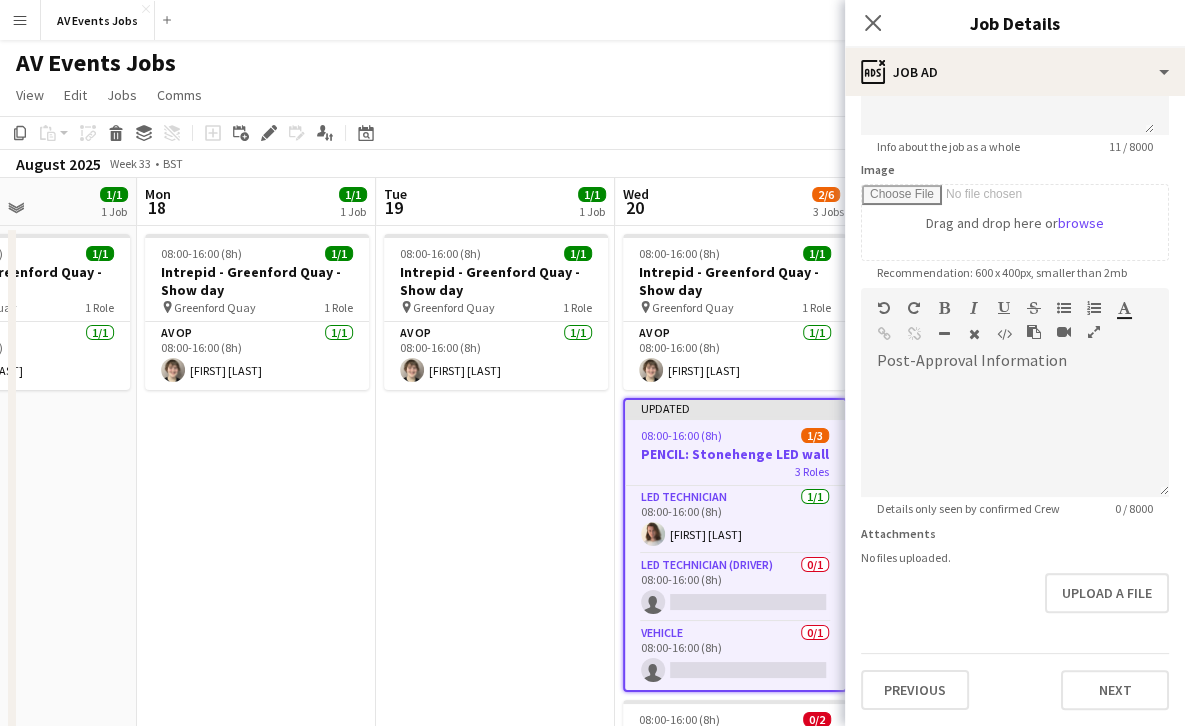 click on "**********" at bounding box center (1015, 279) 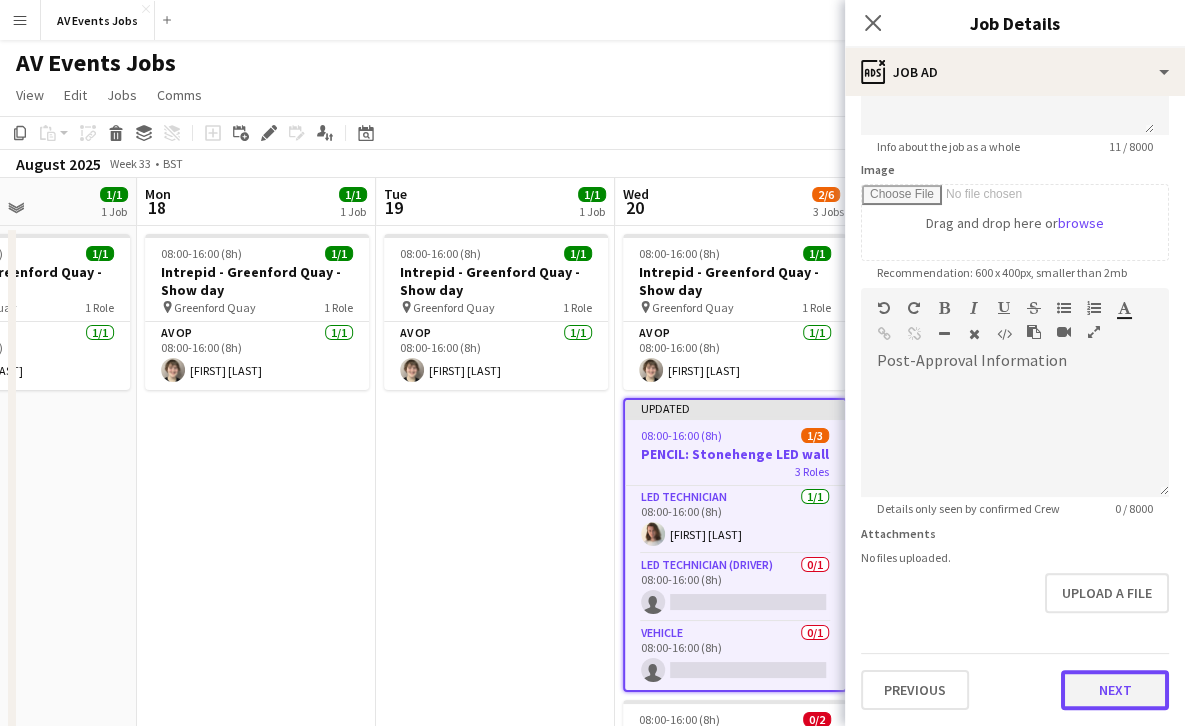 click on "**********" at bounding box center [1015, 279] 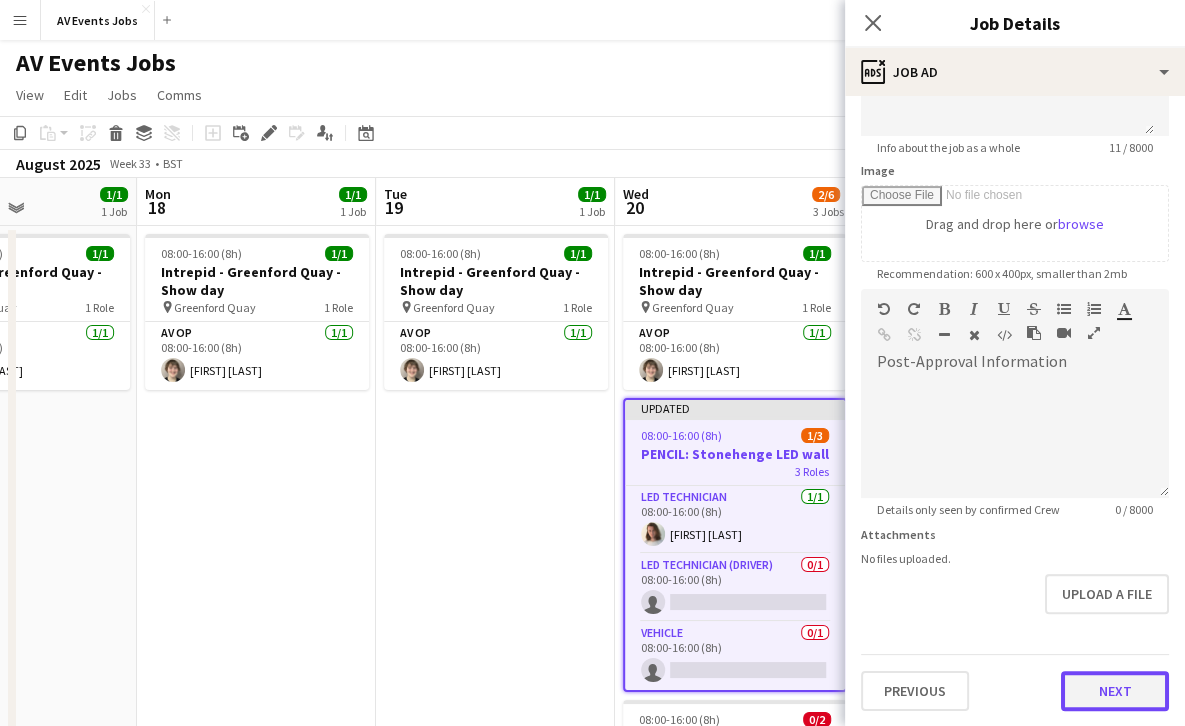 click on "Next" at bounding box center (1115, 691) 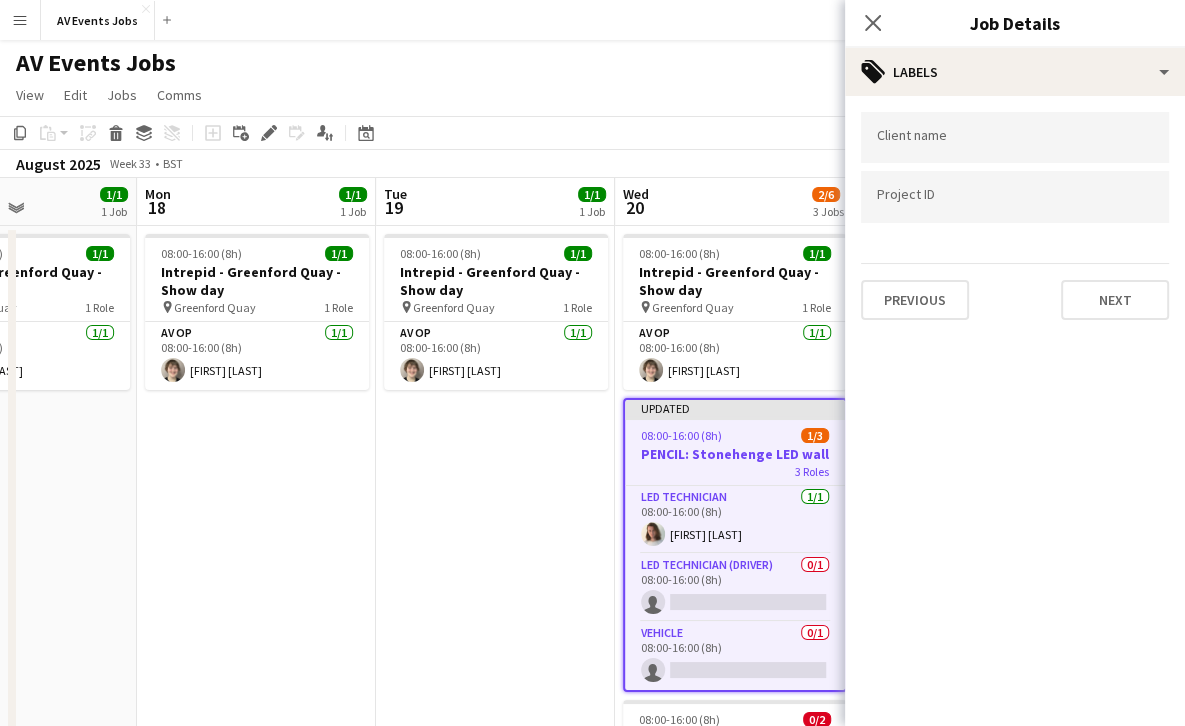 scroll, scrollTop: 0, scrollLeft: 0, axis: both 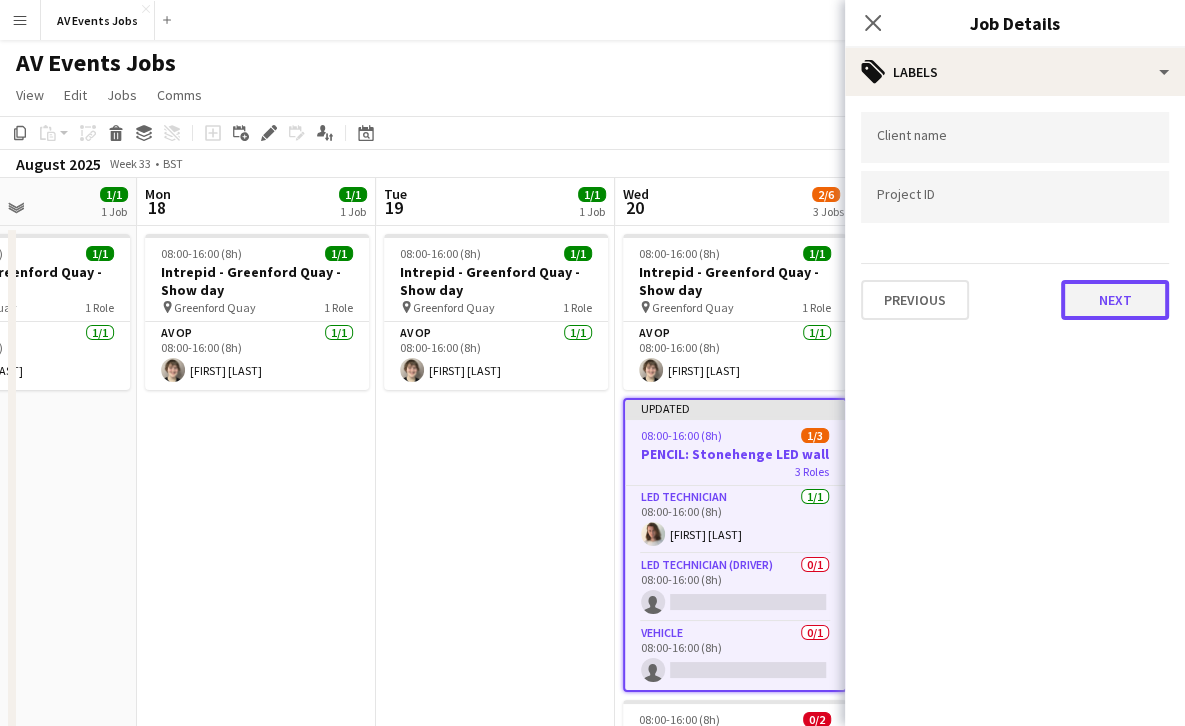 click on "Next" at bounding box center (1115, 300) 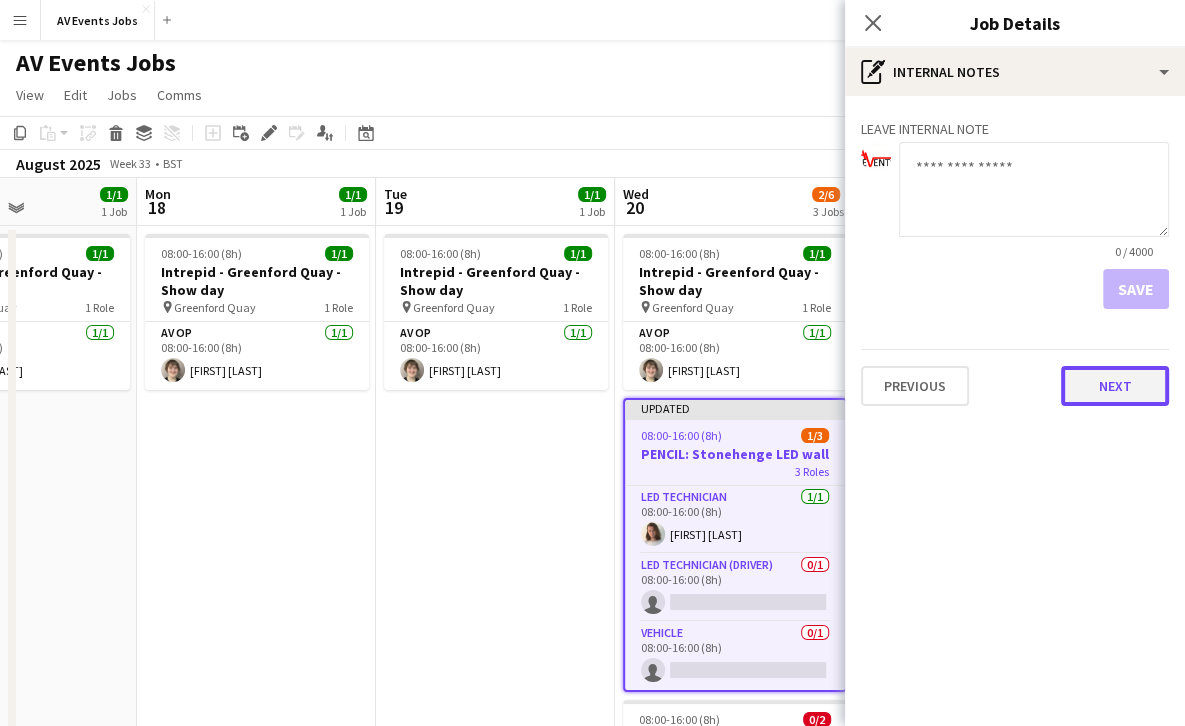 click on "Next" at bounding box center [1115, 386] 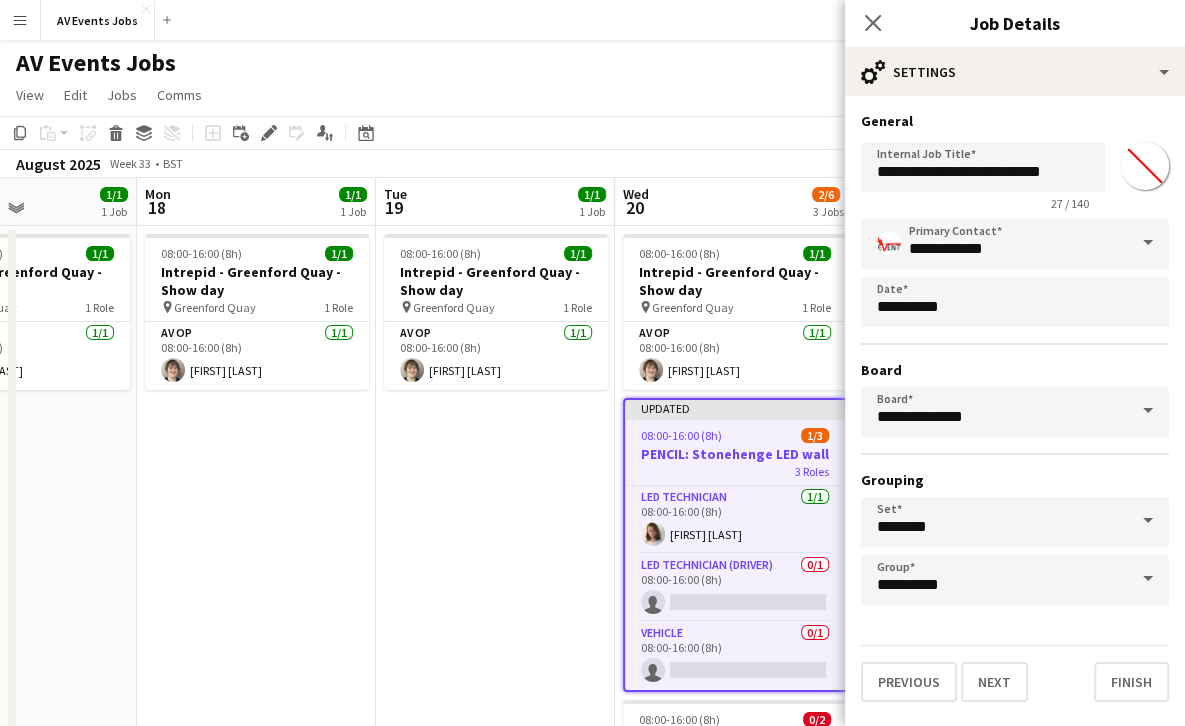 scroll, scrollTop: 170, scrollLeft: 0, axis: vertical 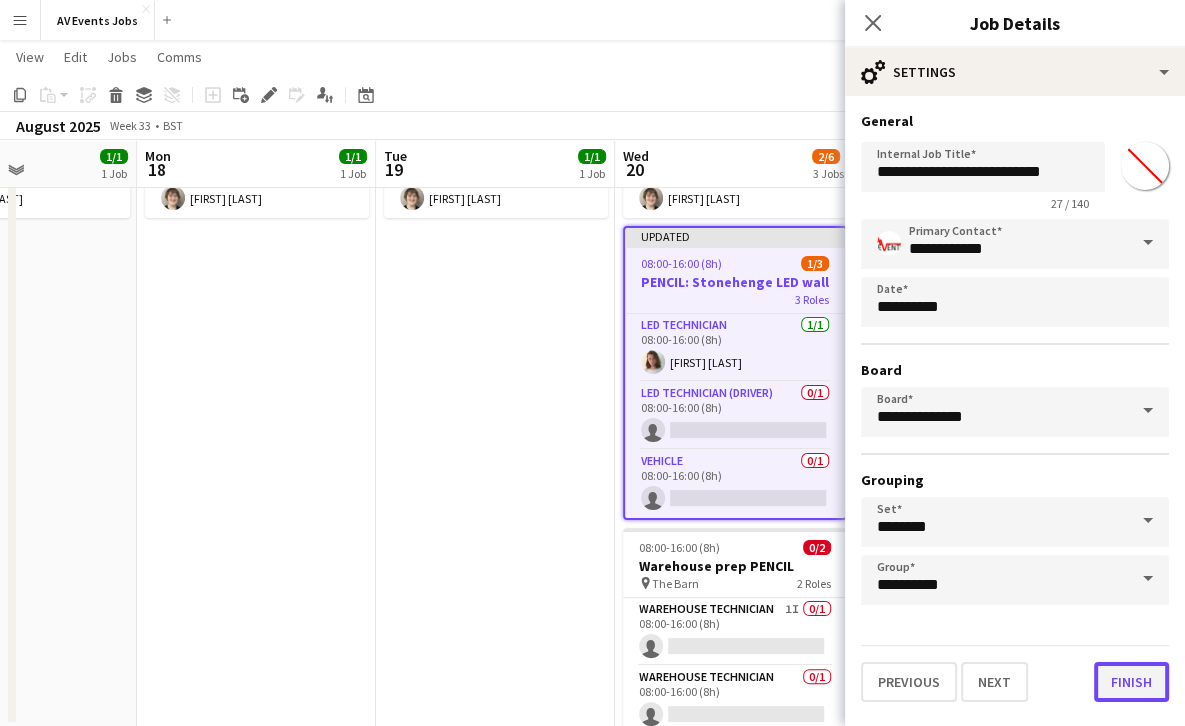 click on "Finish" at bounding box center (1131, 682) 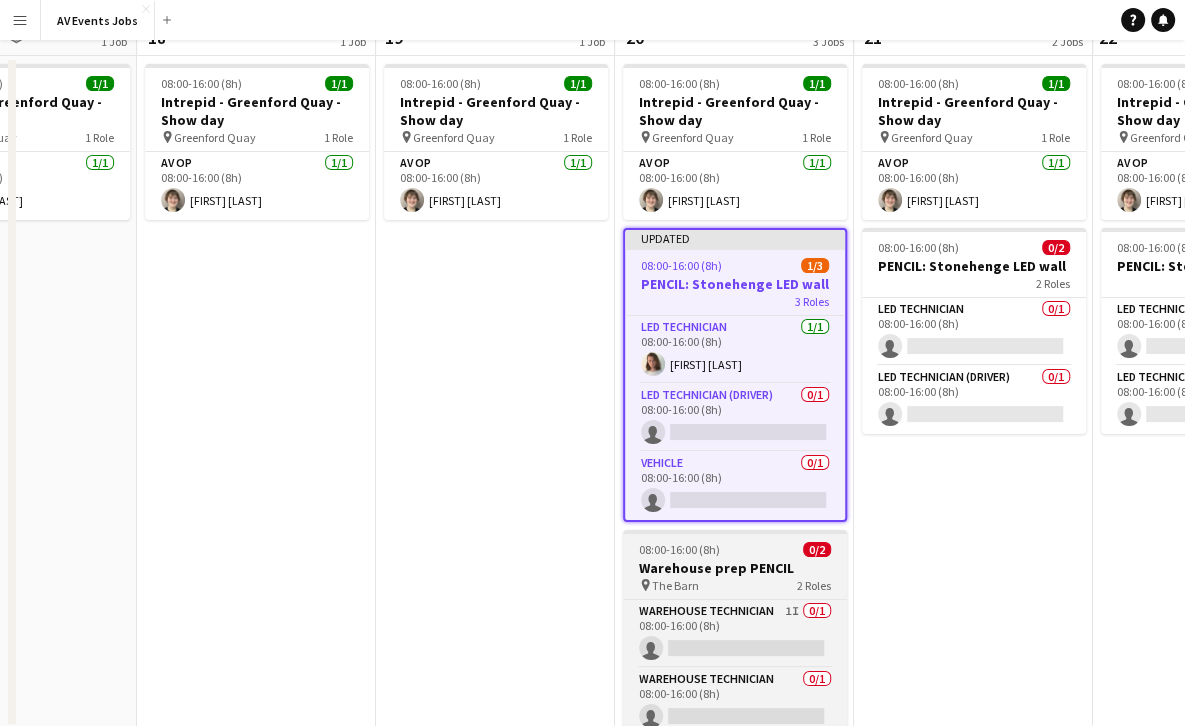 scroll, scrollTop: 0, scrollLeft: 0, axis: both 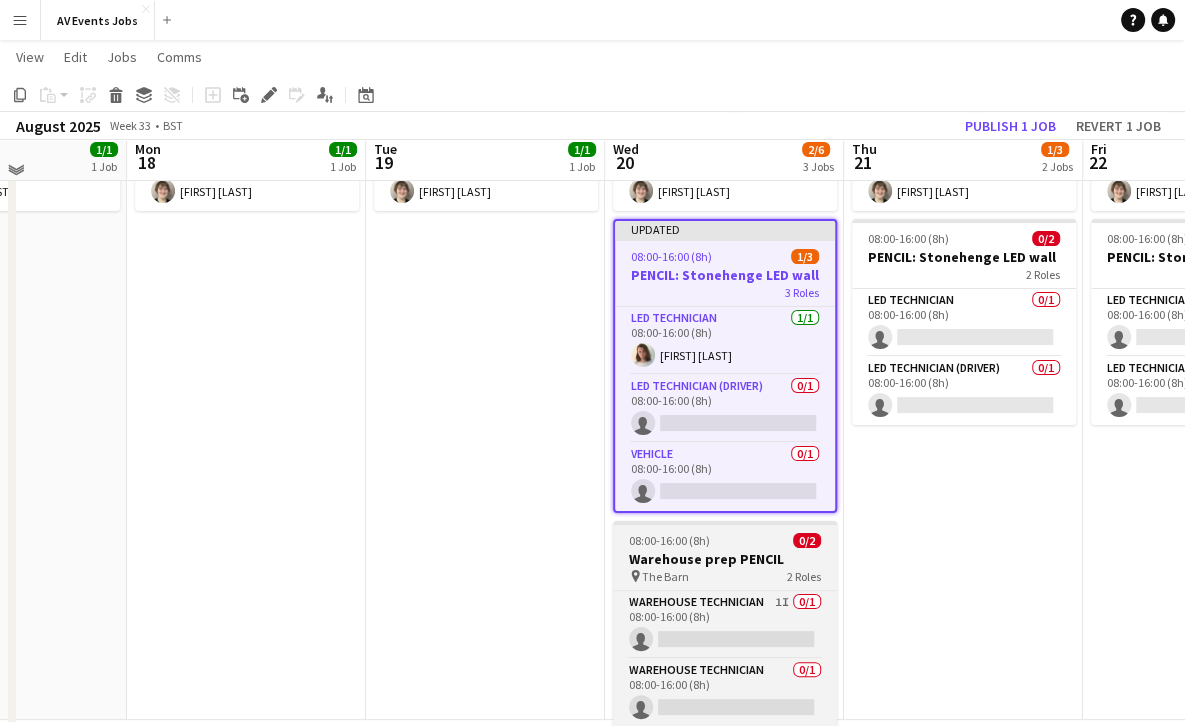 click on "Warehouse prep PENCIL" at bounding box center (725, 559) 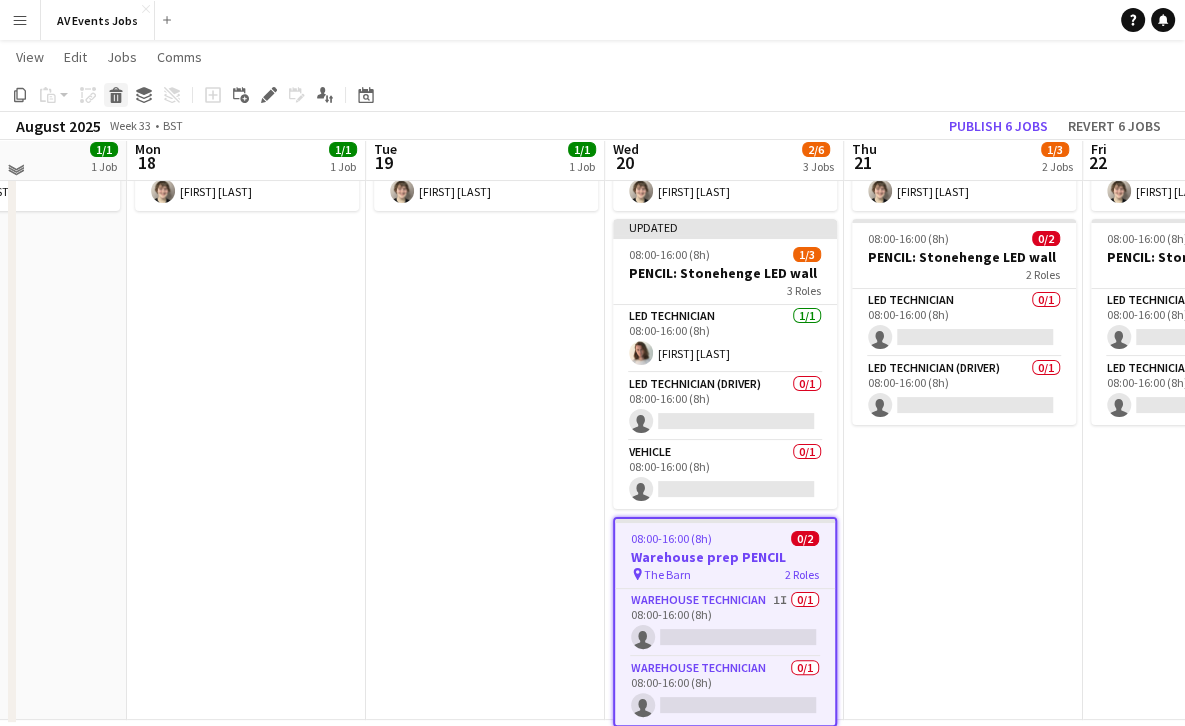 click 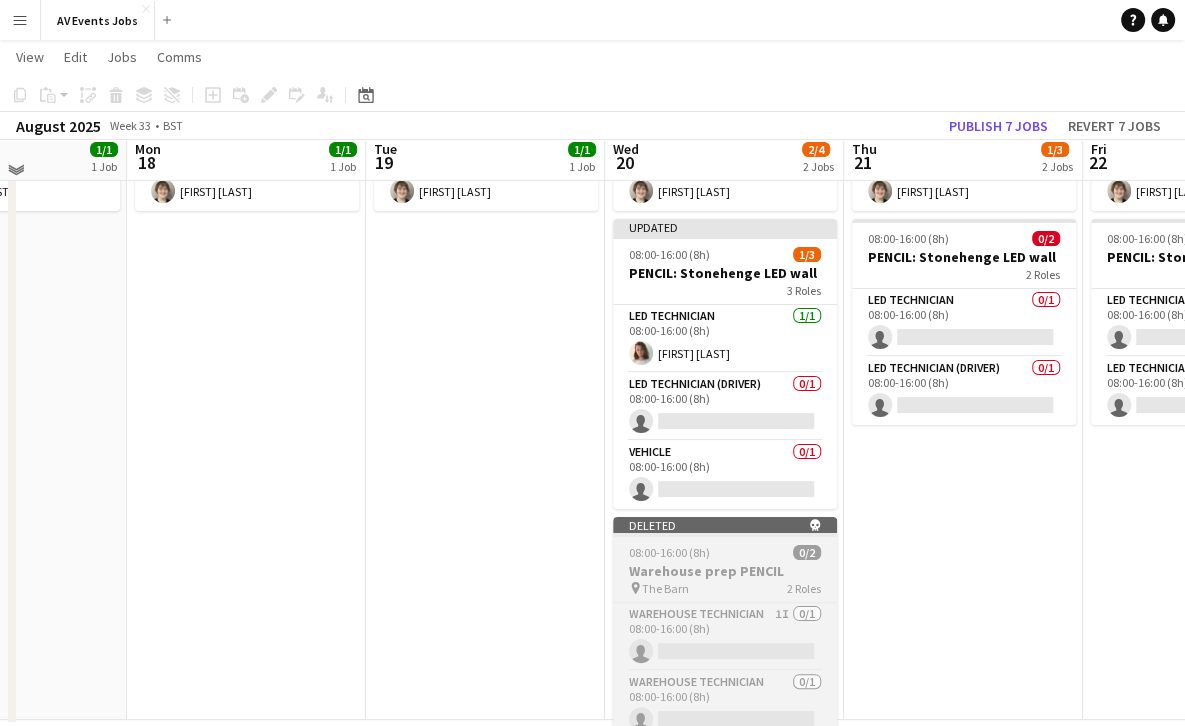 click on "08:00-16:00 (8h)    0/2" at bounding box center (725, 552) 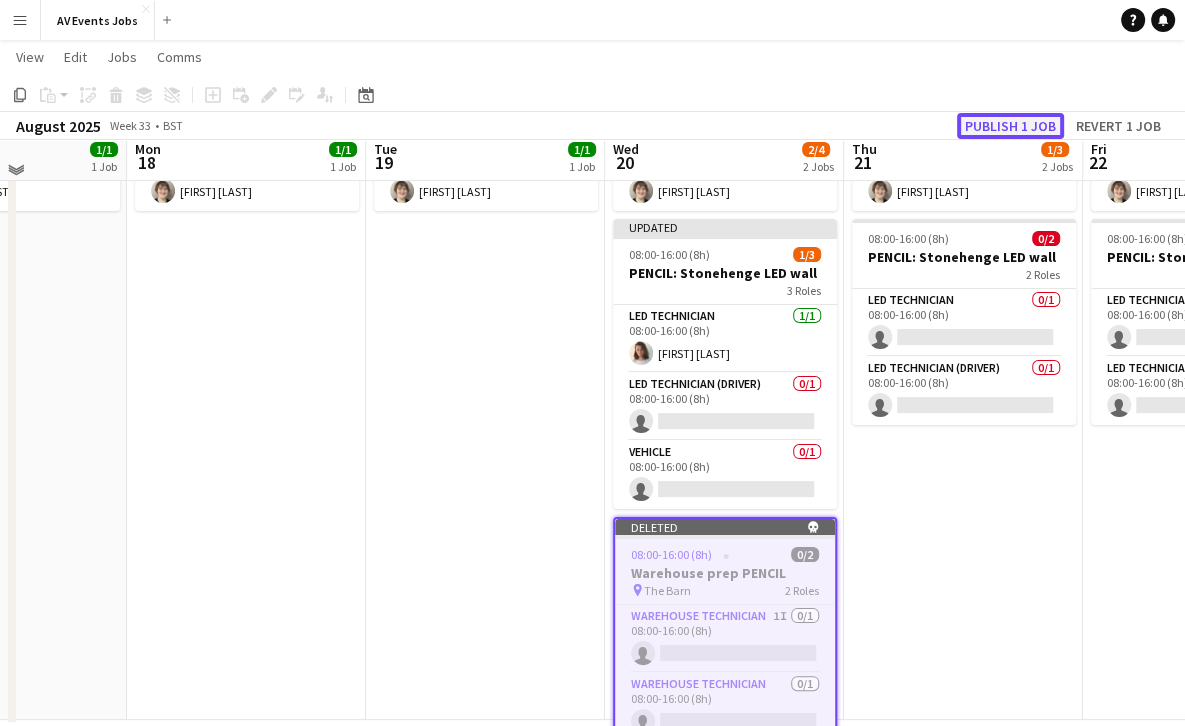 click on "Publish 1 job" 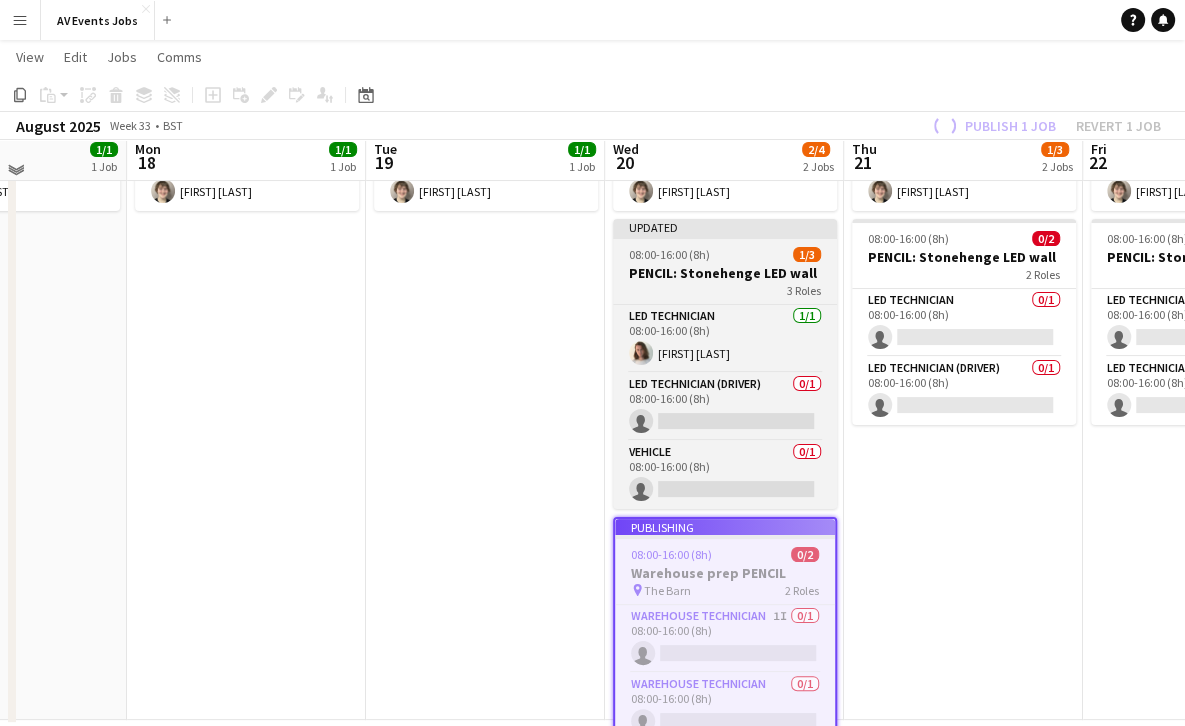 scroll, scrollTop: 0, scrollLeft: 590, axis: horizontal 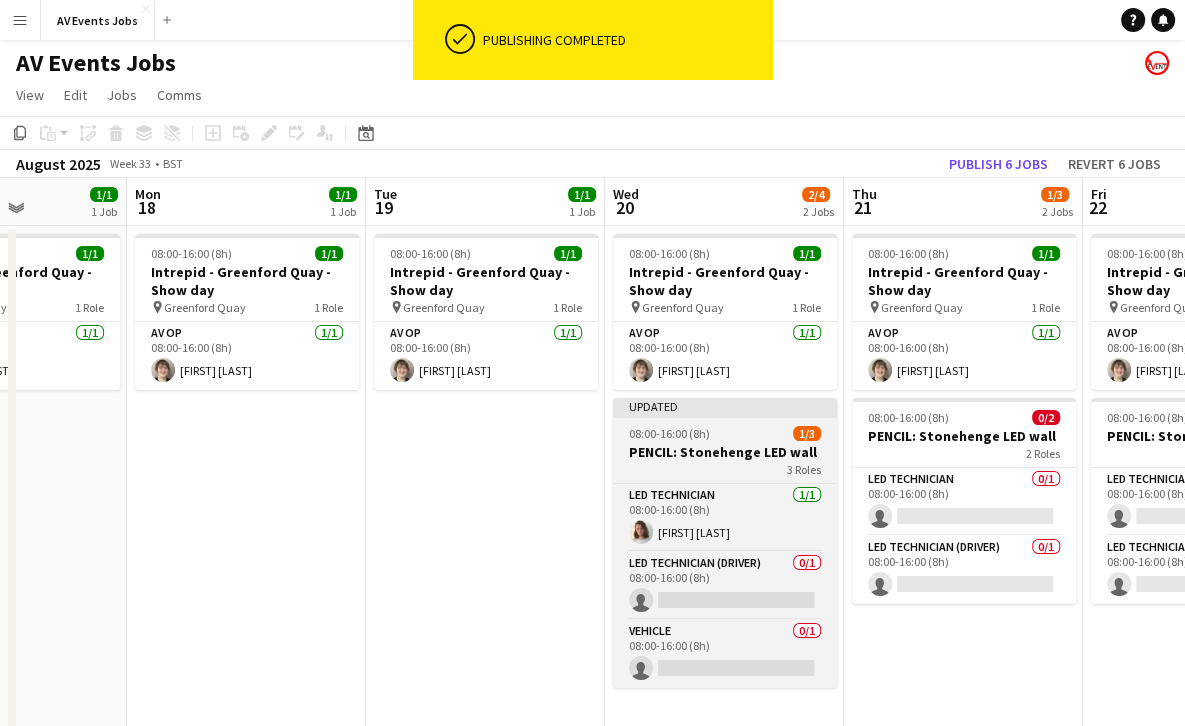 click on "08:00-16:00 (8h)    1/3" at bounding box center (725, 433) 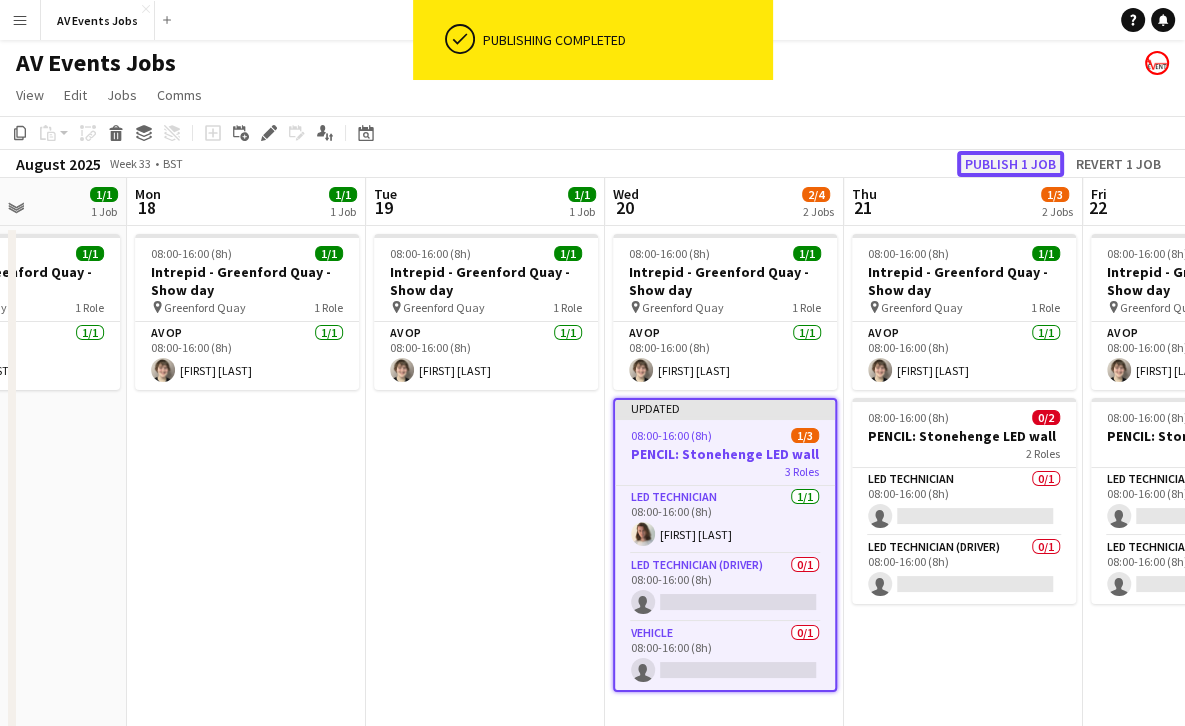 click on "Publish 1 job" 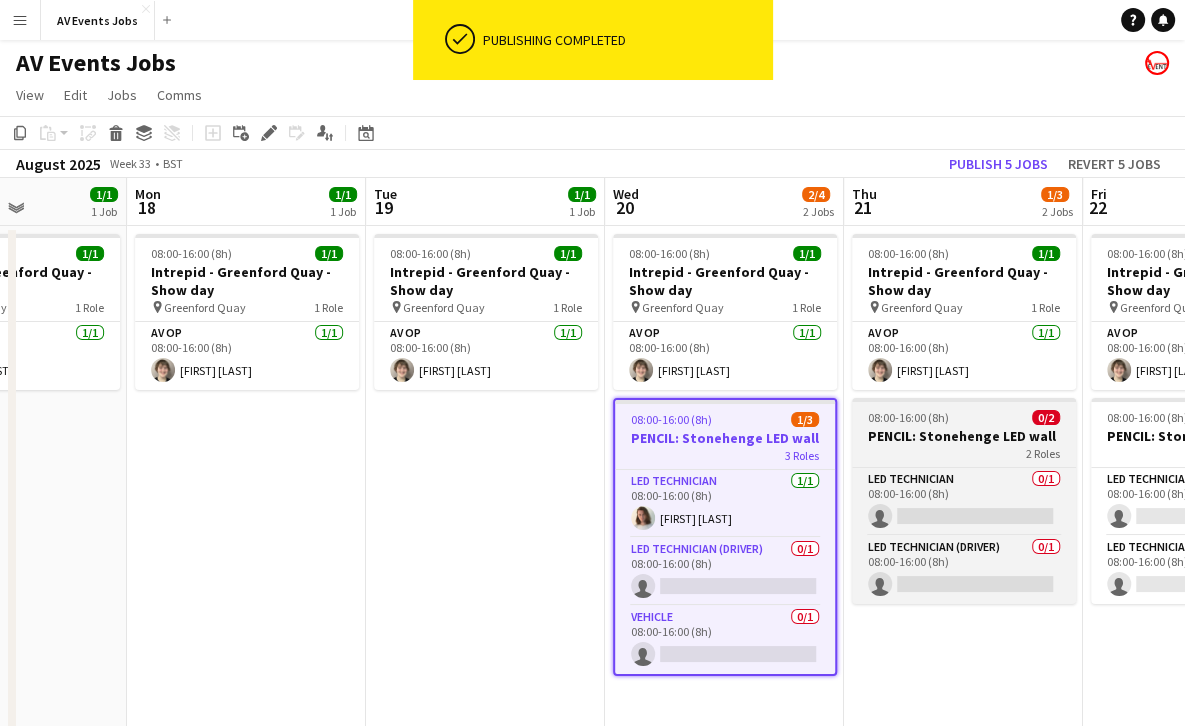 click on "08:00-16:00 (8h)    0/2" at bounding box center (964, 417) 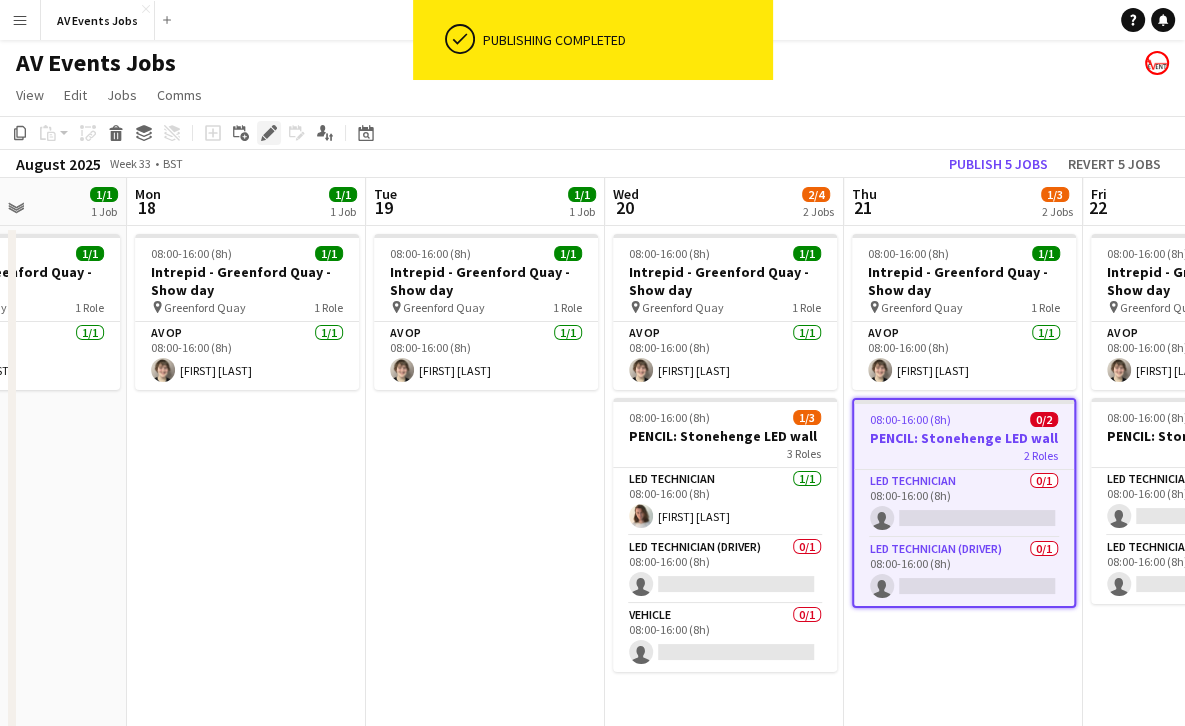 click on "Edit" 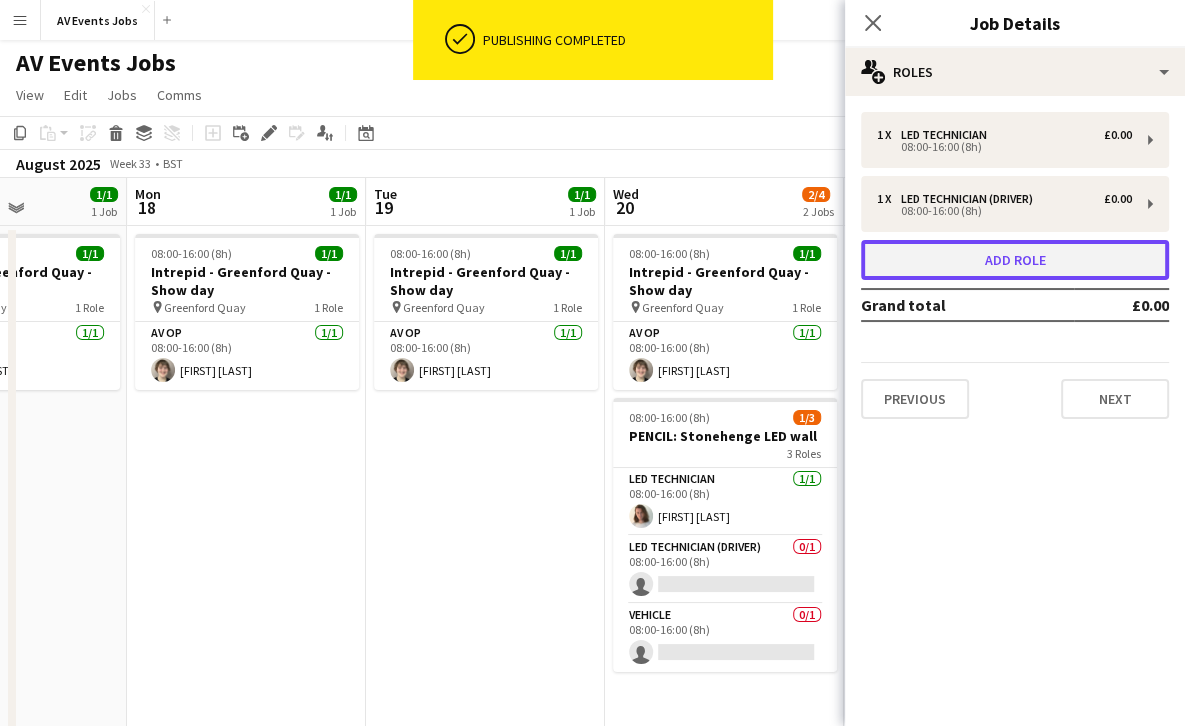 click on "Add role" at bounding box center (1015, 260) 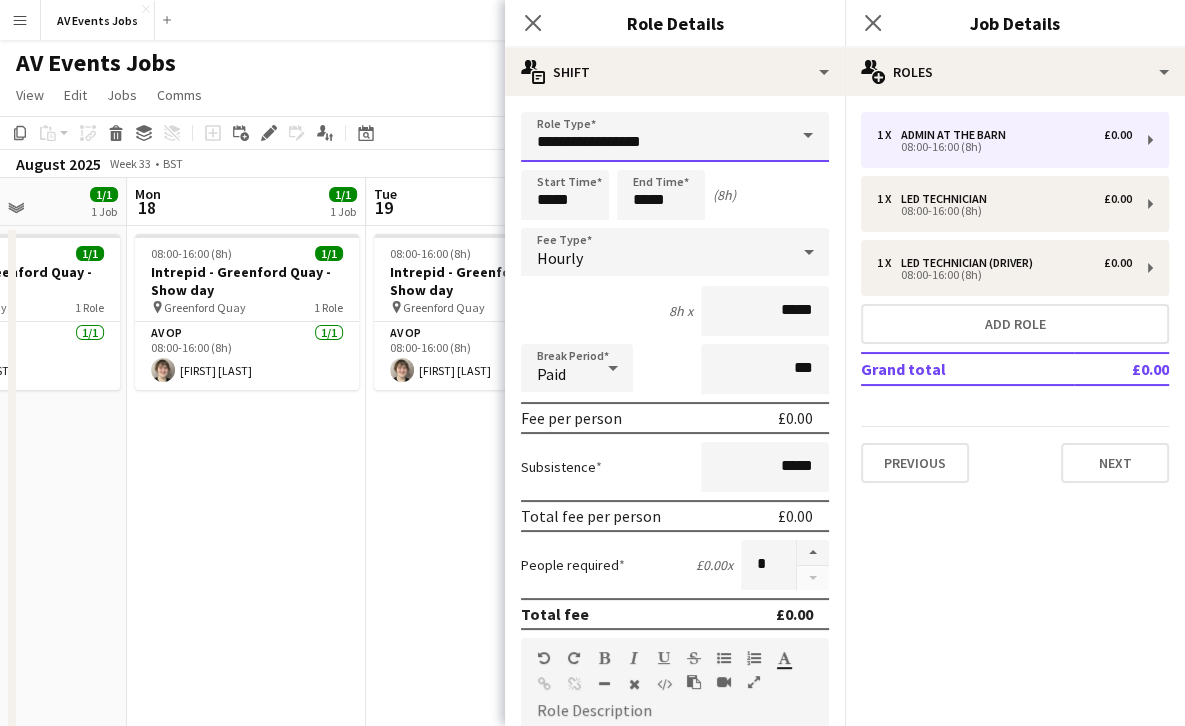 click on "**********" at bounding box center (675, 137) 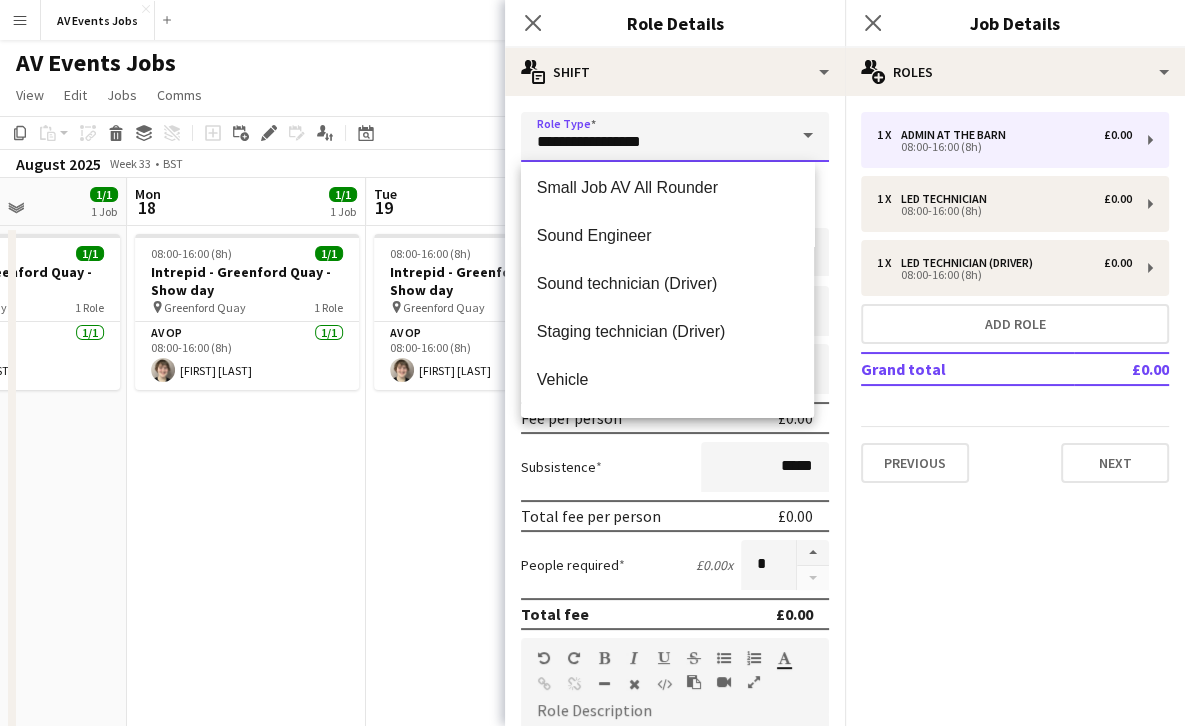 scroll, scrollTop: 816, scrollLeft: 0, axis: vertical 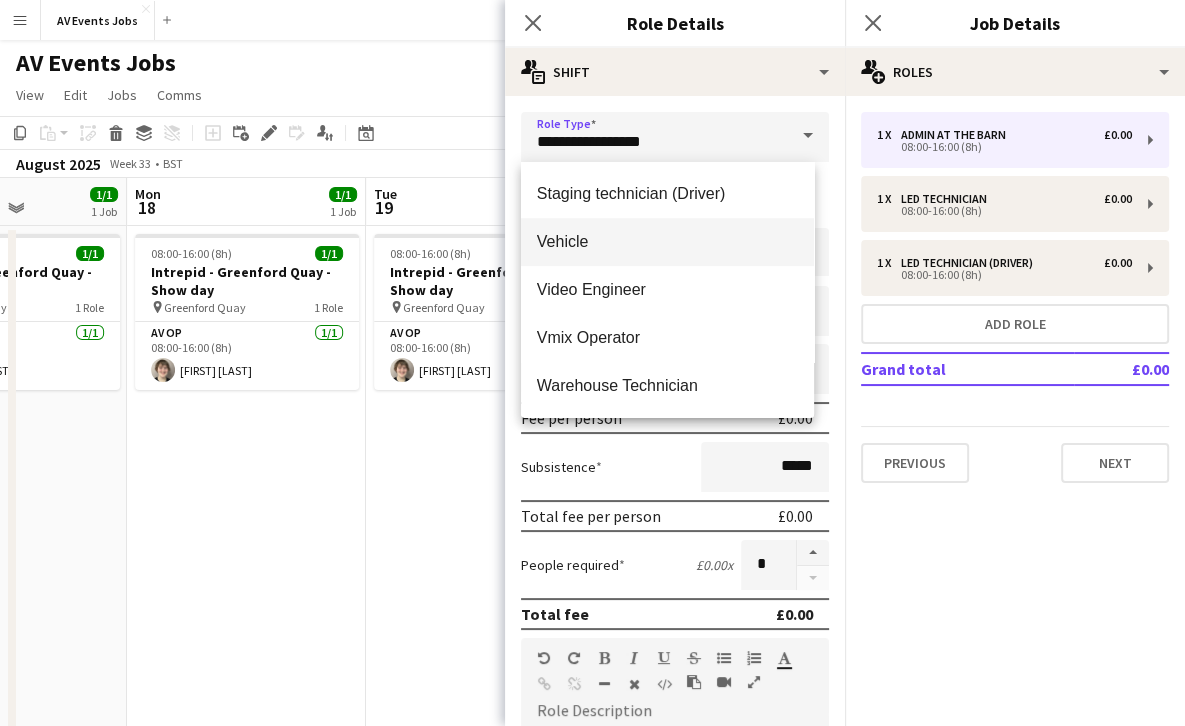 click on "Vehicle" at bounding box center (667, 241) 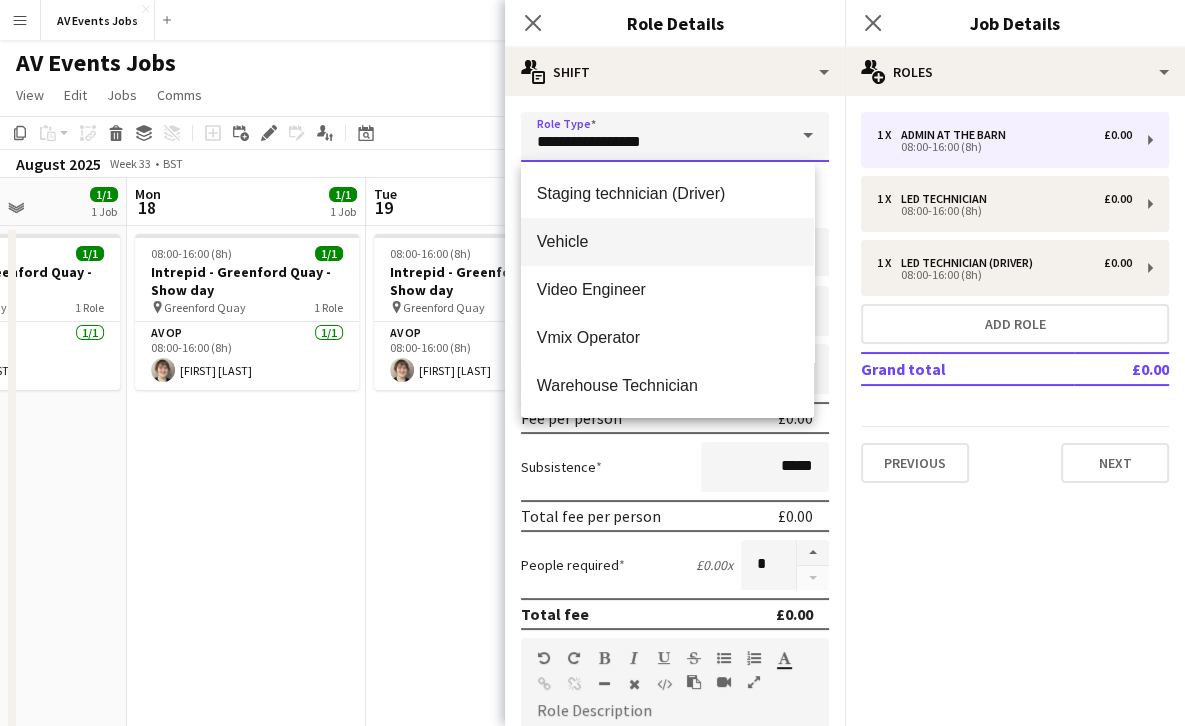 type on "*******" 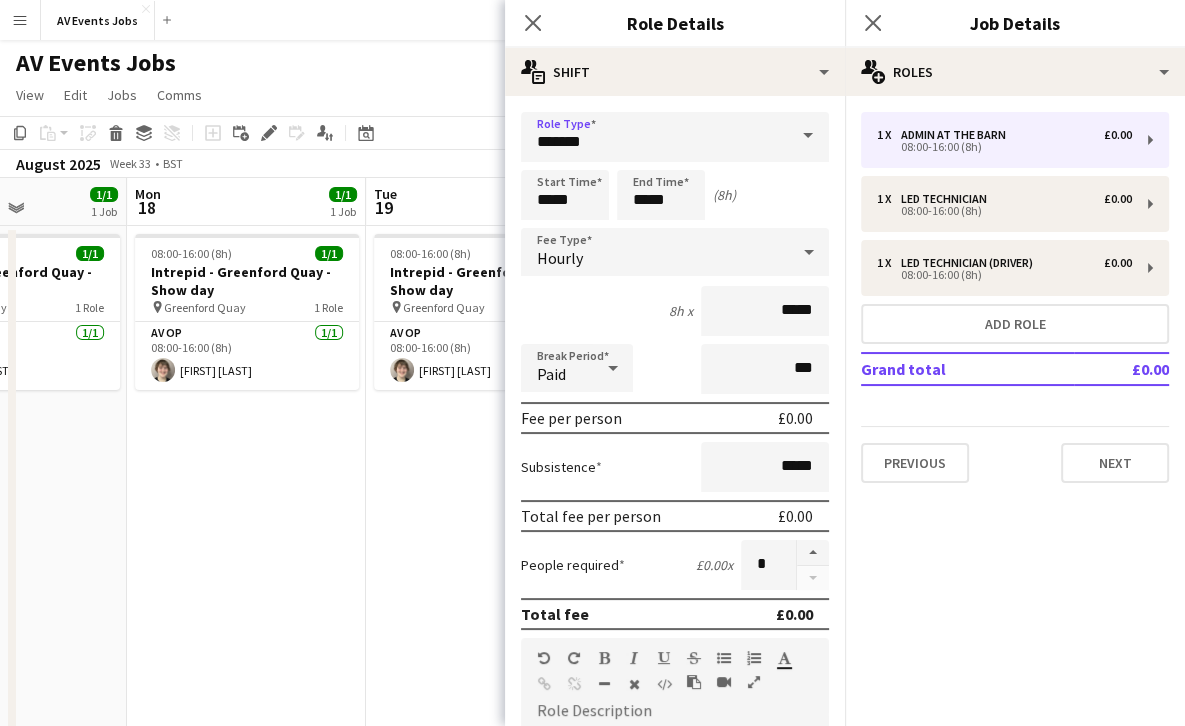 click on "Hourly" at bounding box center [655, 252] 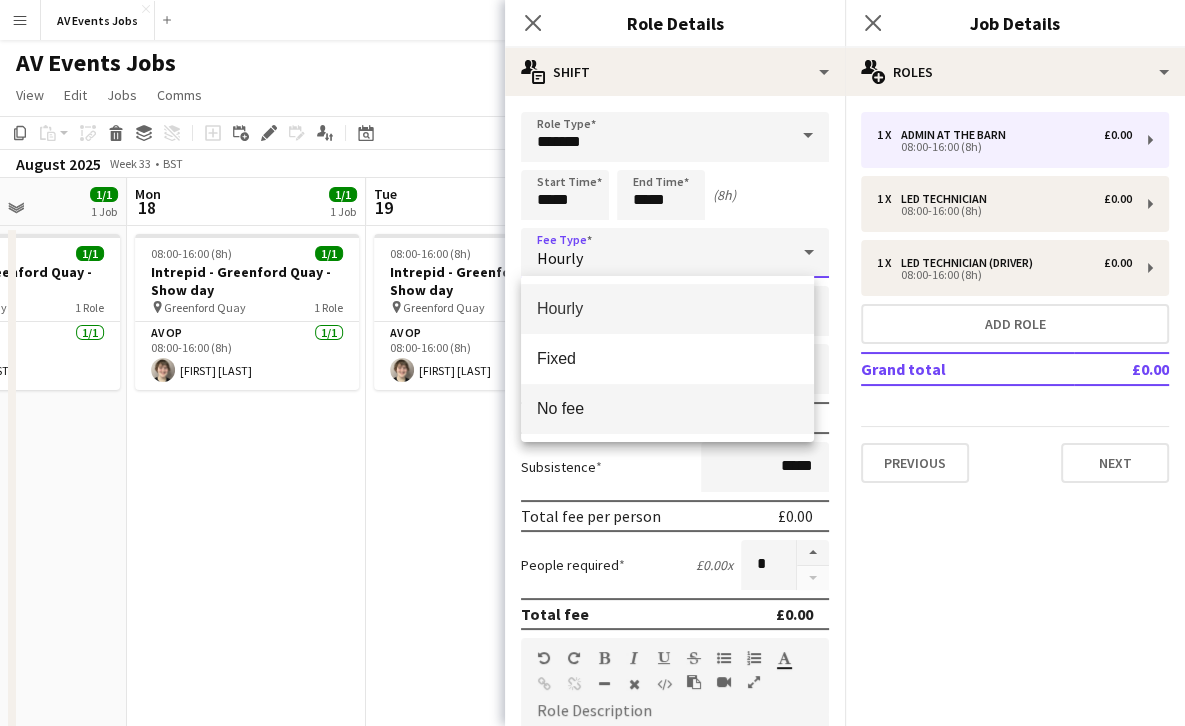 click on "No fee" at bounding box center (667, 408) 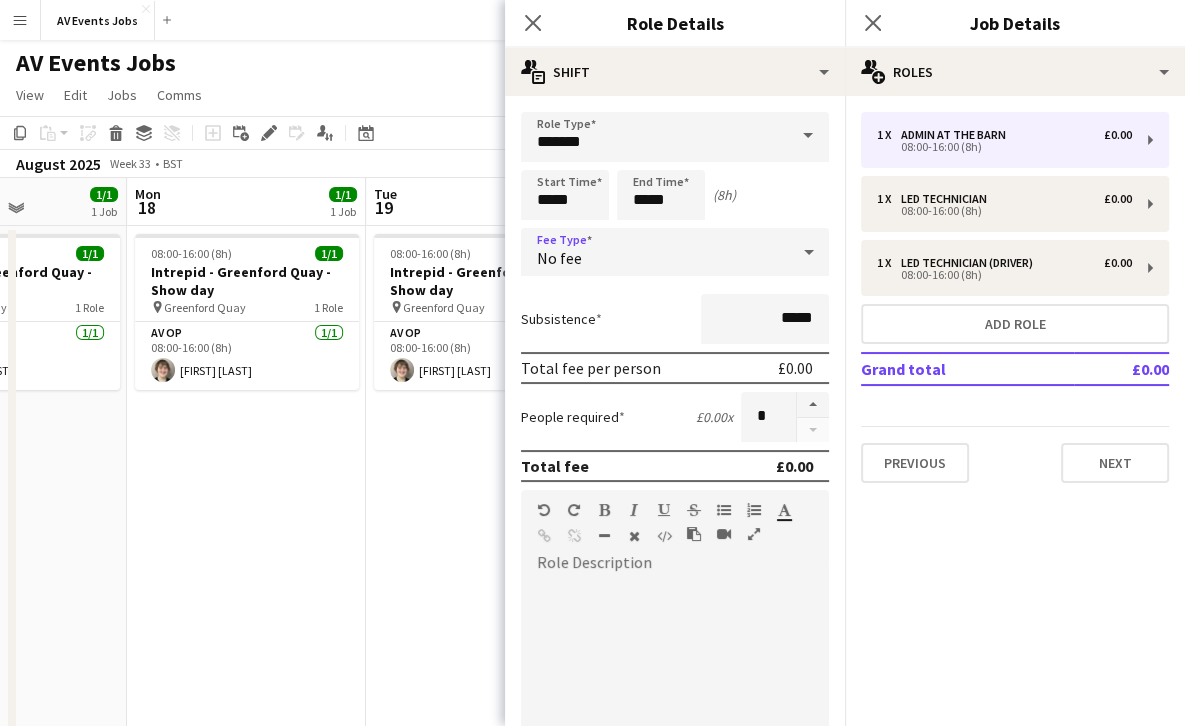 scroll, scrollTop: 319, scrollLeft: 0, axis: vertical 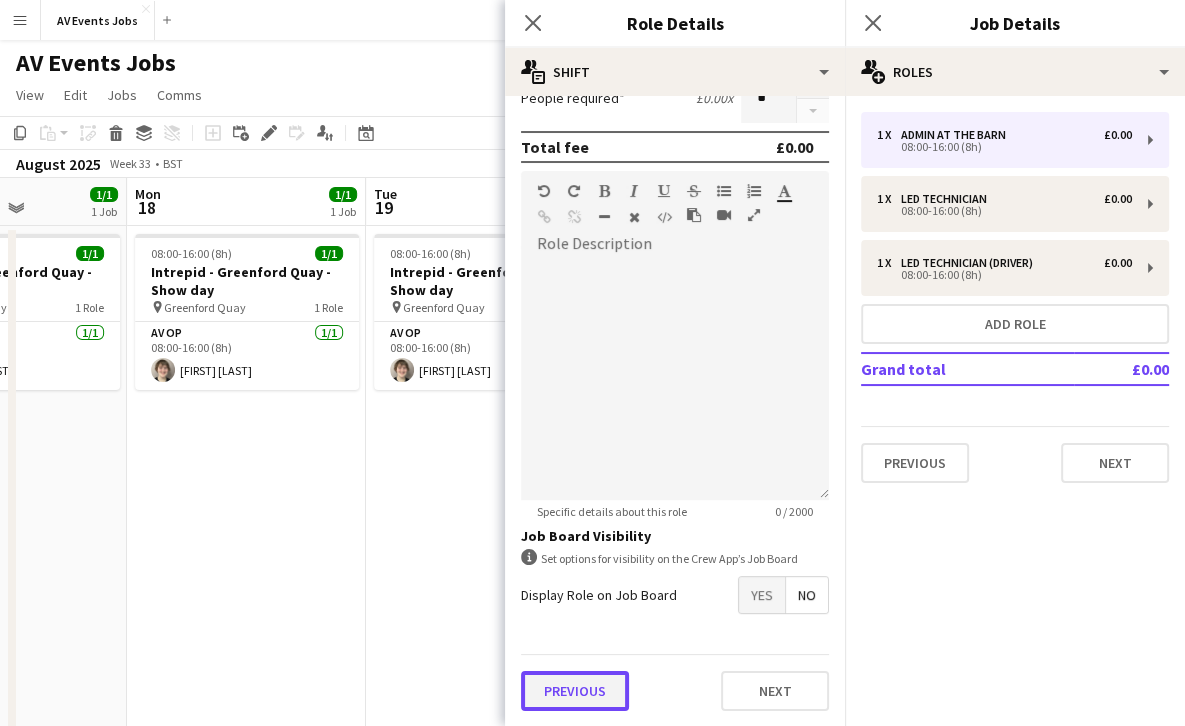 click on "Previous" at bounding box center (575, 691) 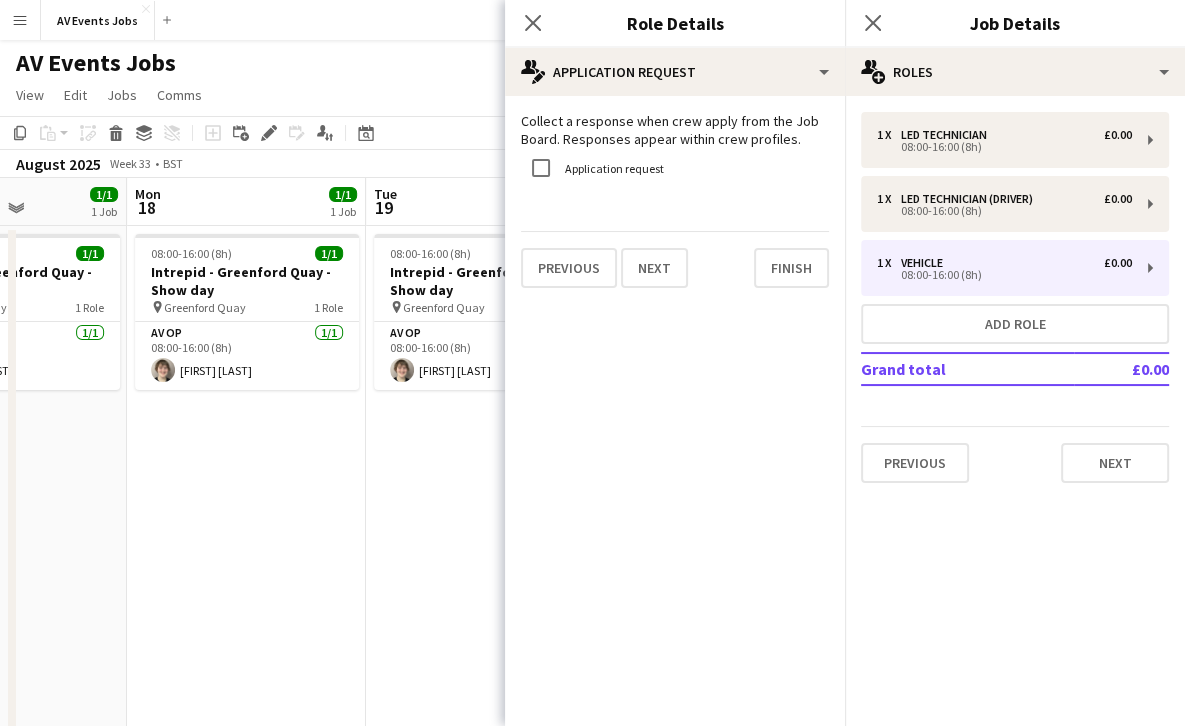 scroll, scrollTop: 0, scrollLeft: 0, axis: both 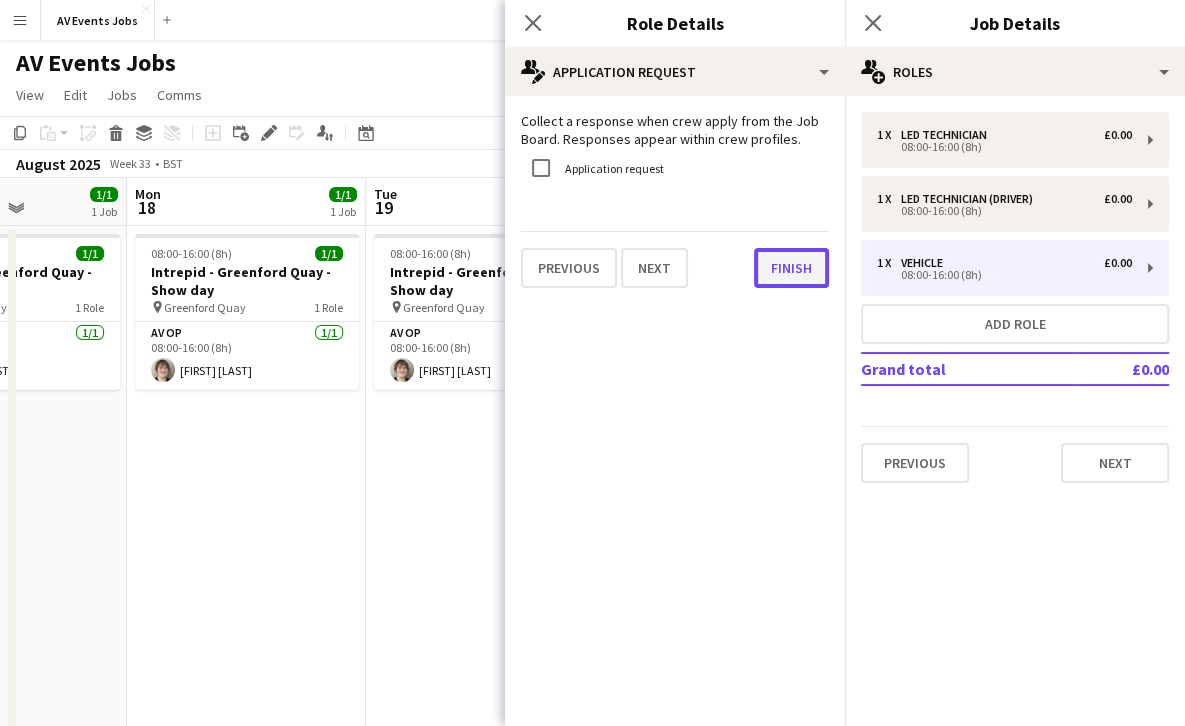 click on "Finish" at bounding box center [791, 268] 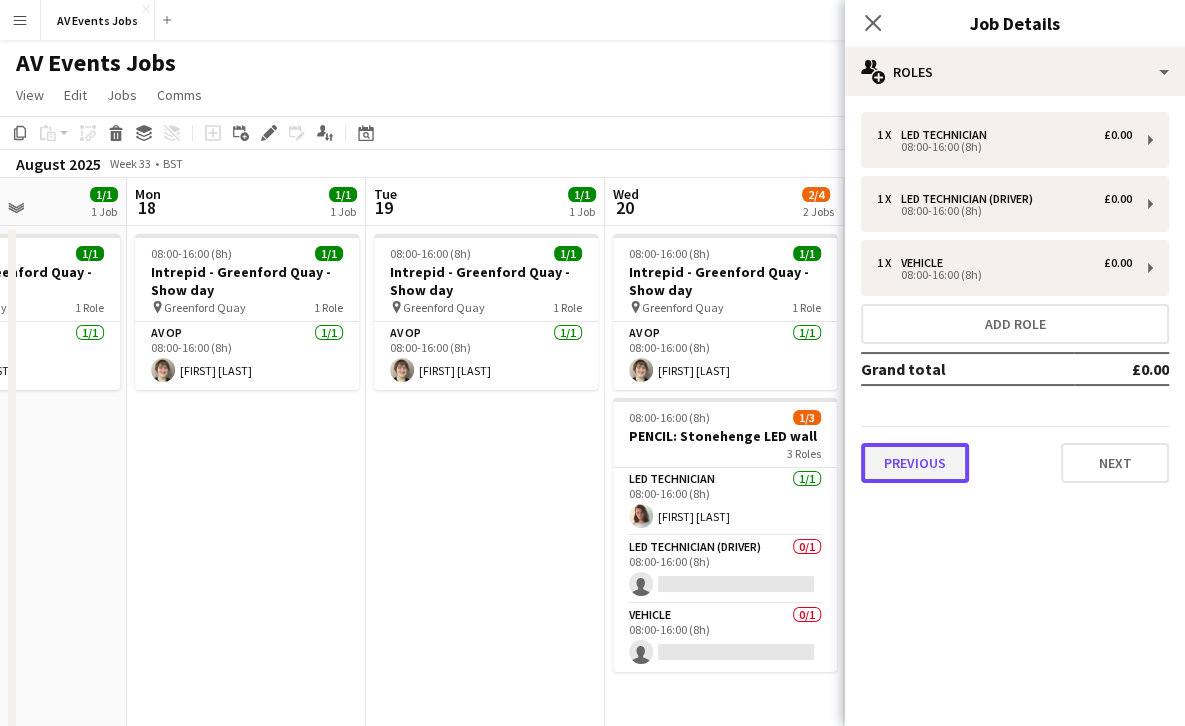click on "Previous" at bounding box center [915, 463] 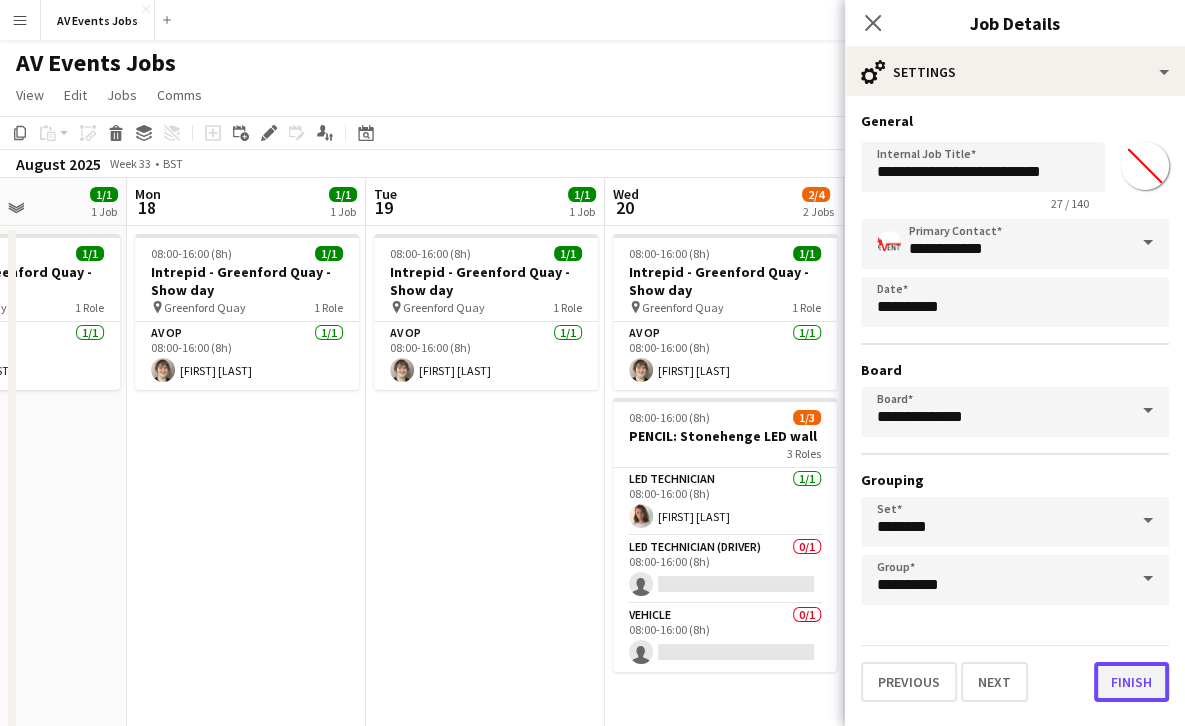 click on "Finish" at bounding box center [1131, 682] 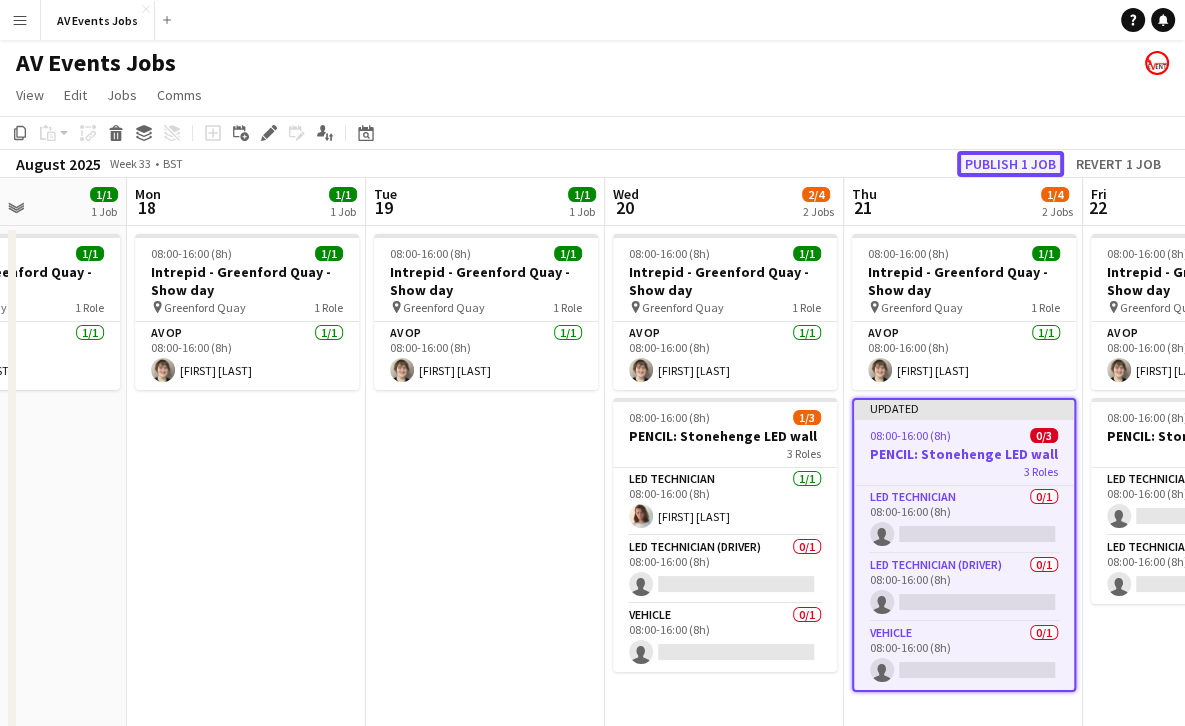 click on "Publish 1 job" 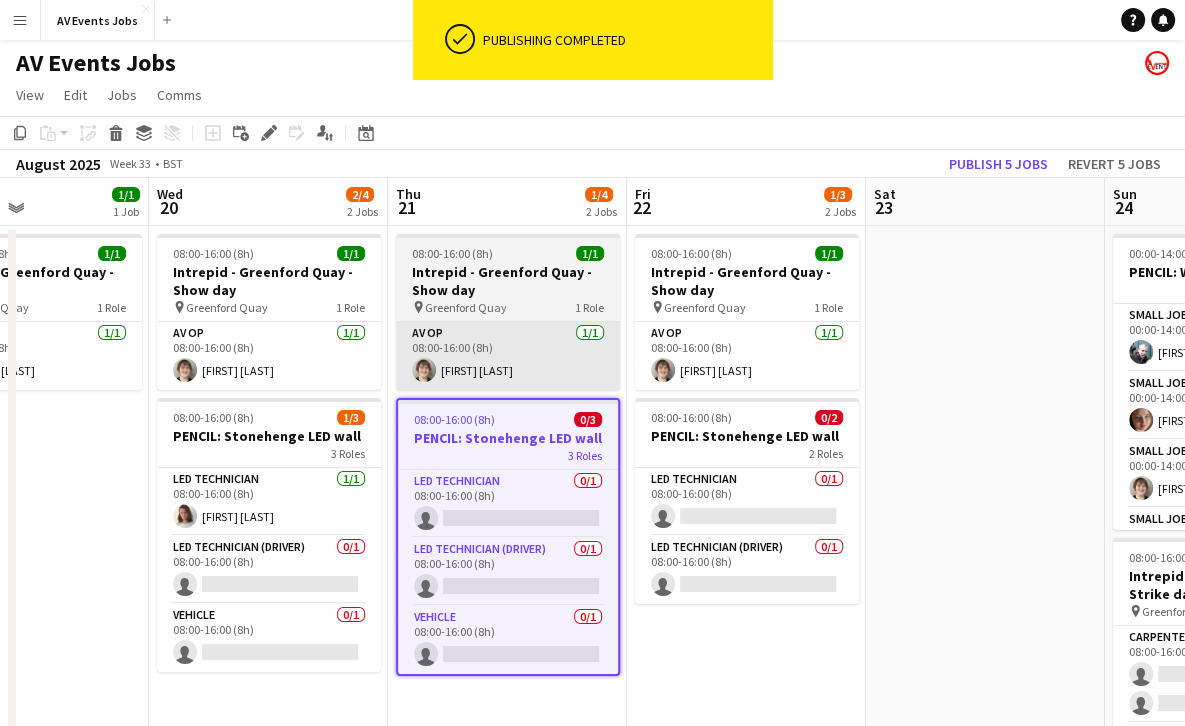 scroll, scrollTop: 0, scrollLeft: 569, axis: horizontal 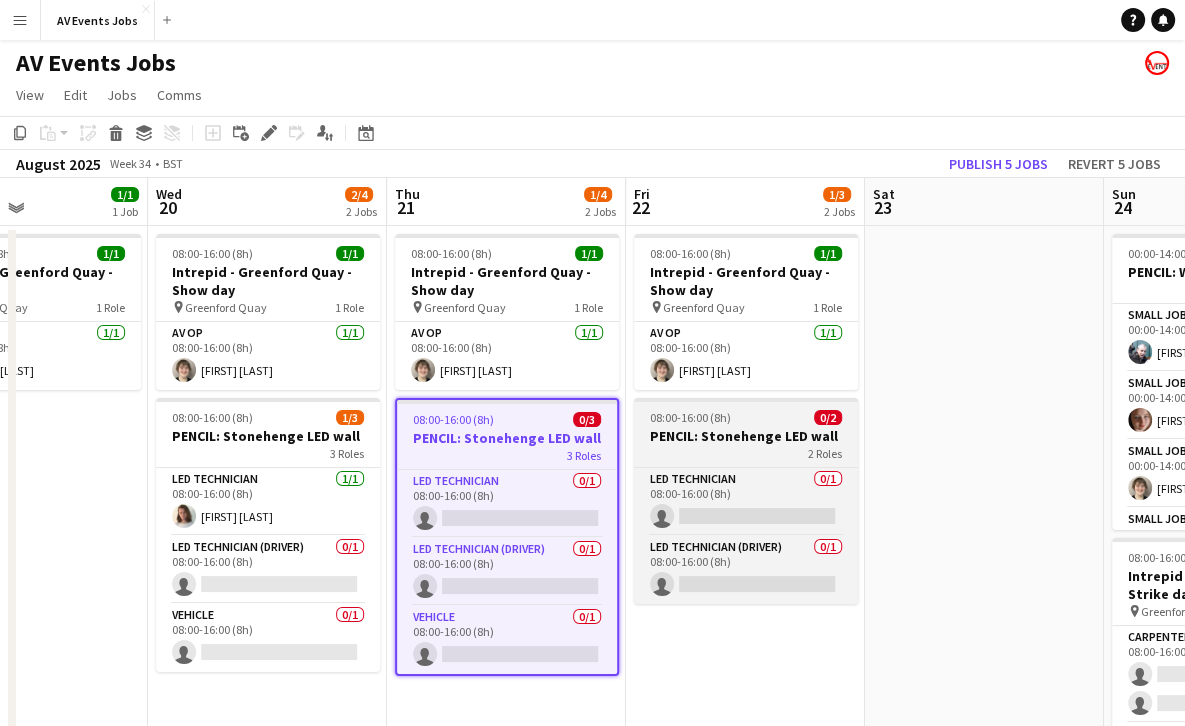 click on "PENCIL: Stonehenge LED wall" at bounding box center (746, 436) 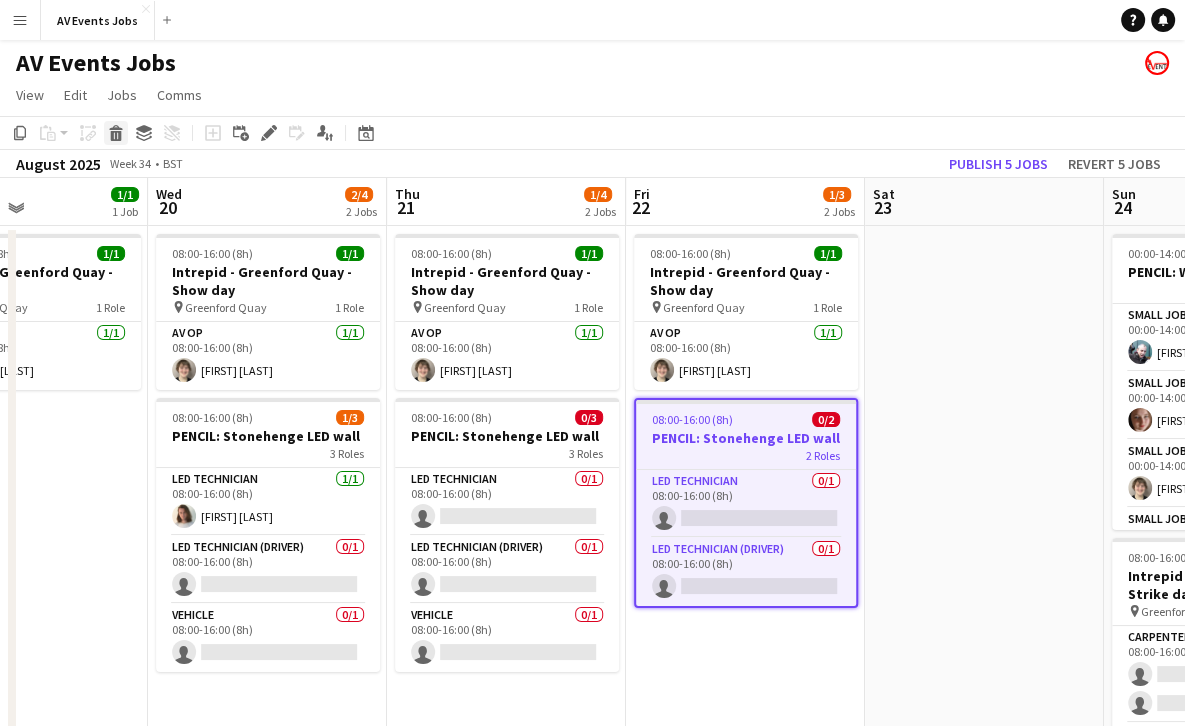 click on "Delete" 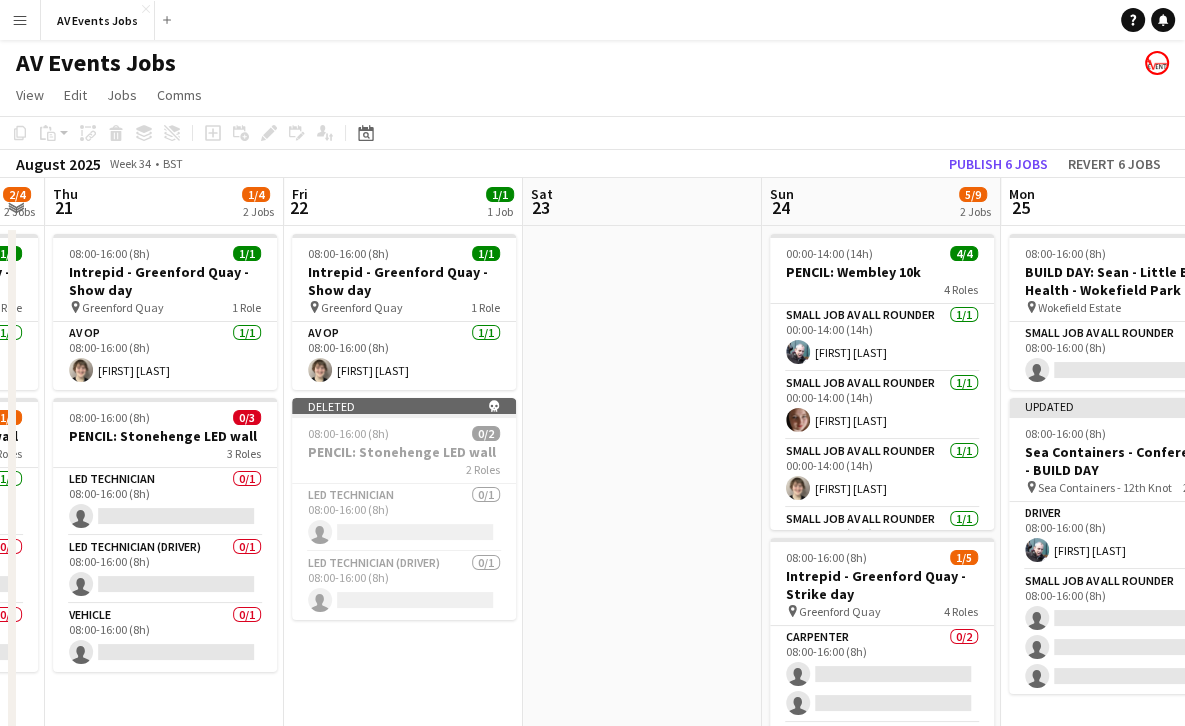 scroll, scrollTop: 0, scrollLeft: 783, axis: horizontal 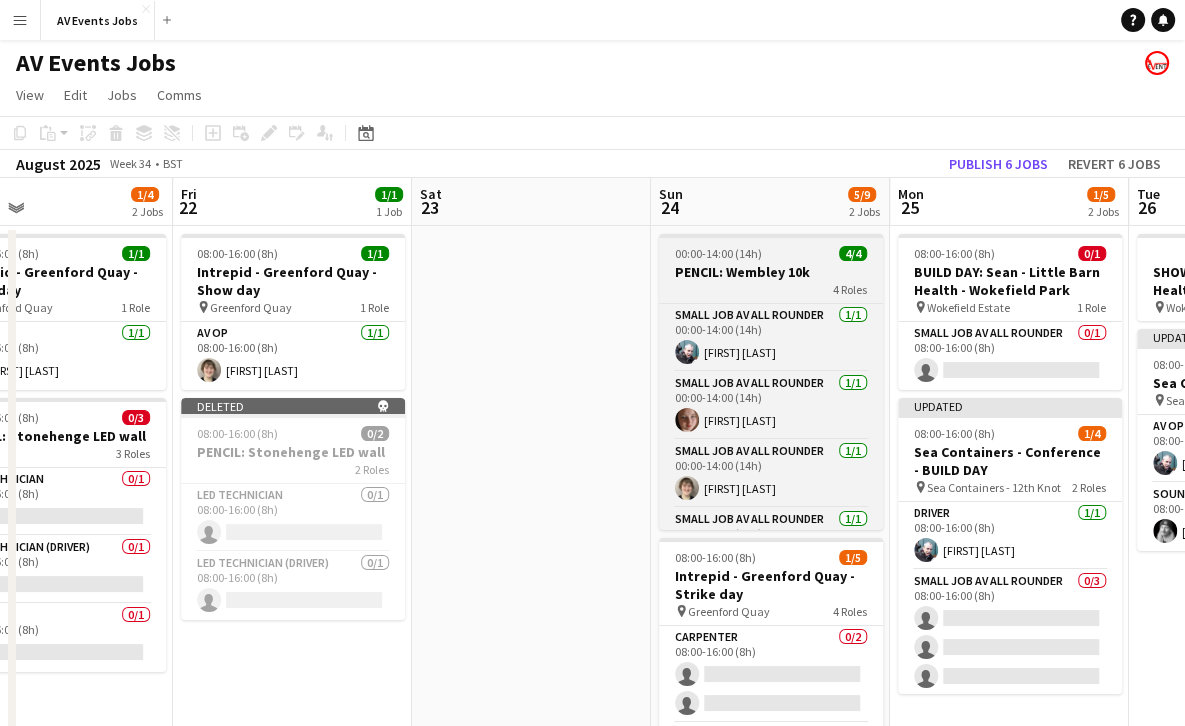 click on "4 Roles" at bounding box center (771, 289) 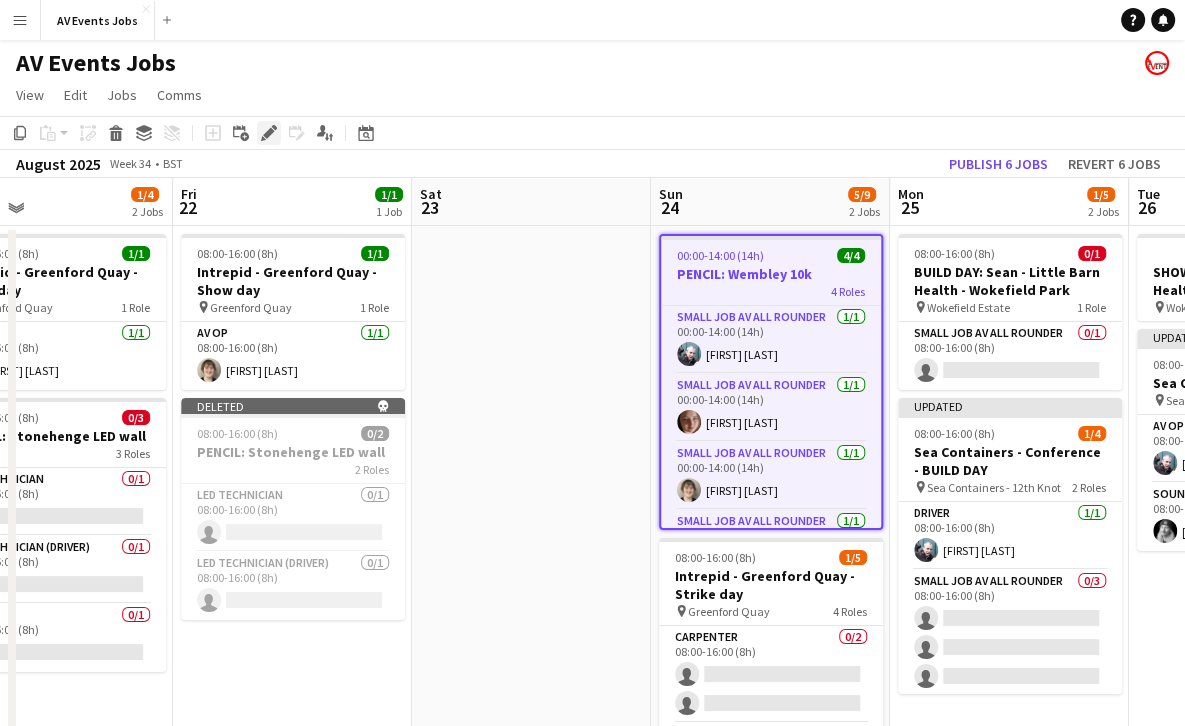 click on "Edit" 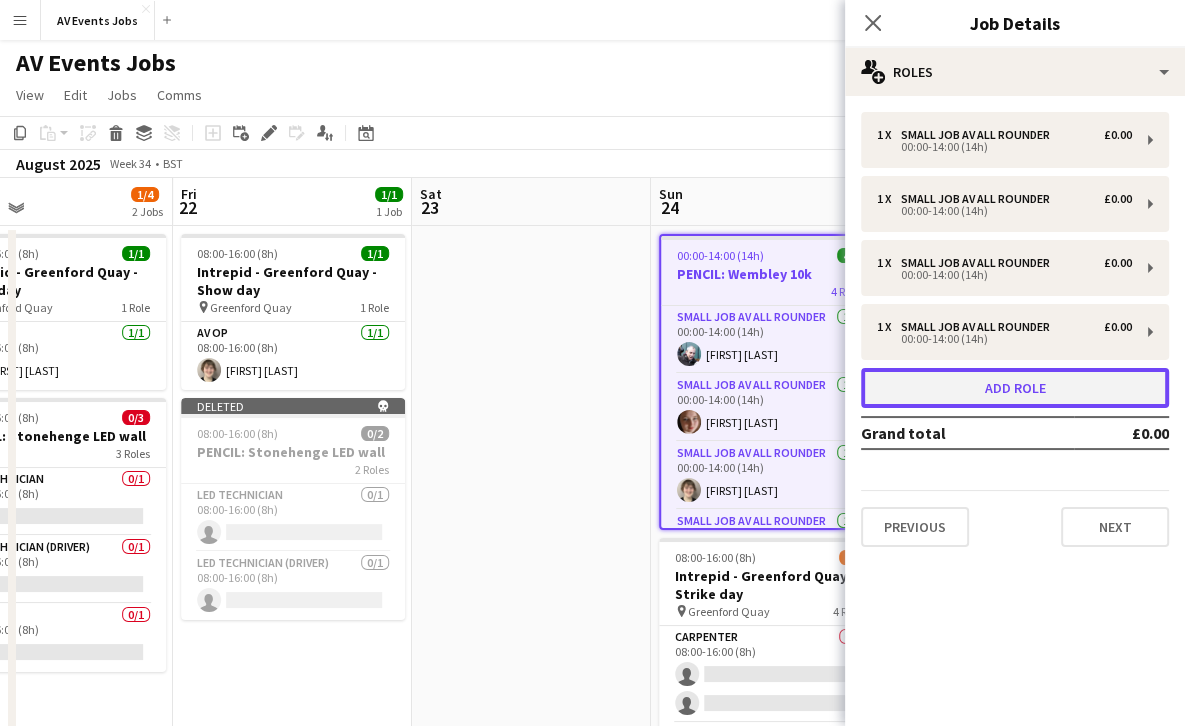 click on "Add role" at bounding box center (1015, 388) 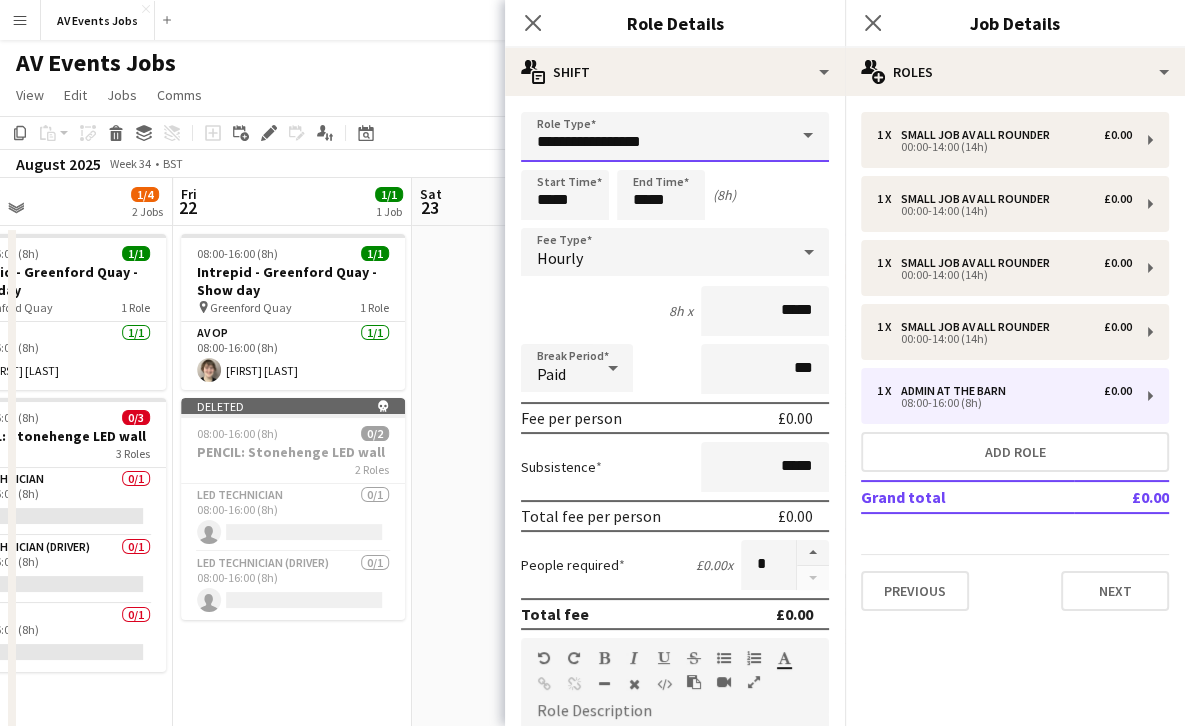 click on "**********" at bounding box center [675, 137] 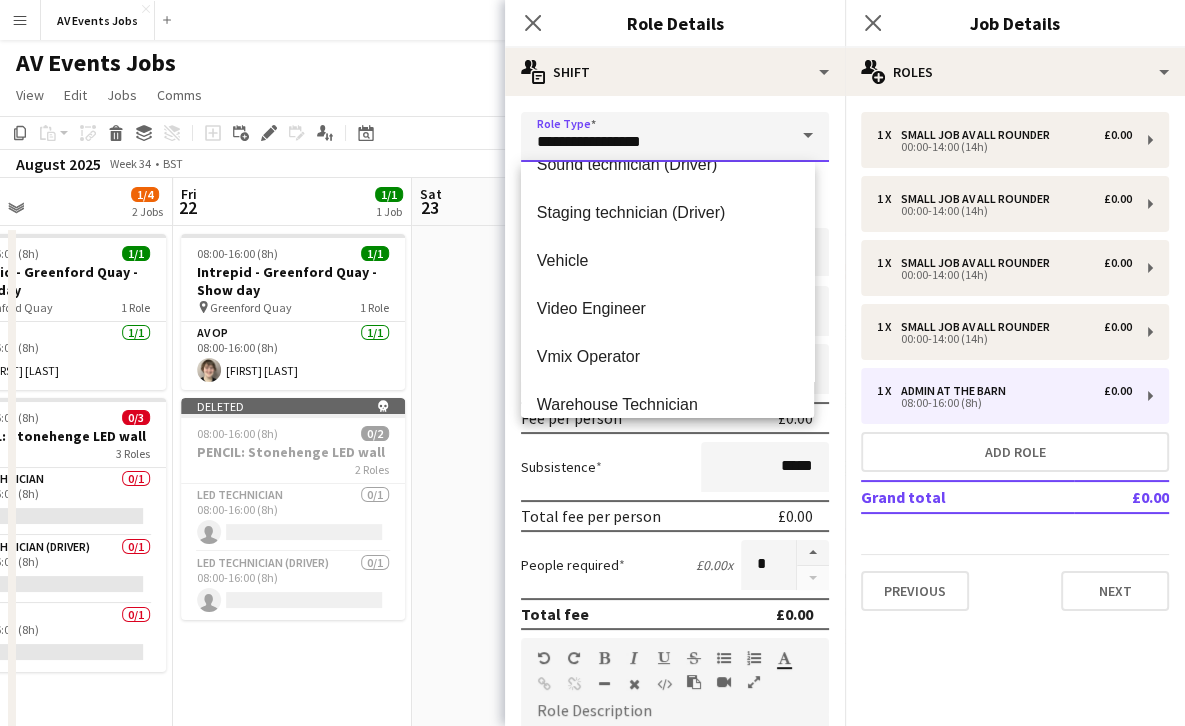 scroll, scrollTop: 816, scrollLeft: 0, axis: vertical 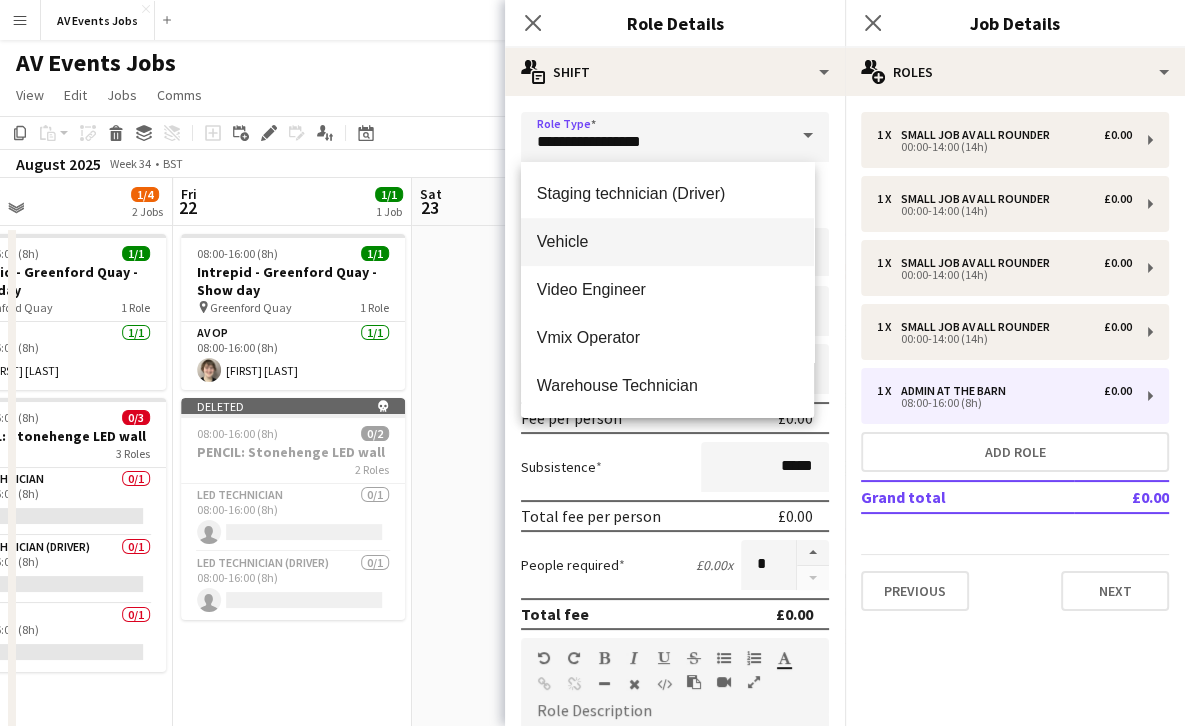 click on "Vehicle" at bounding box center (667, 241) 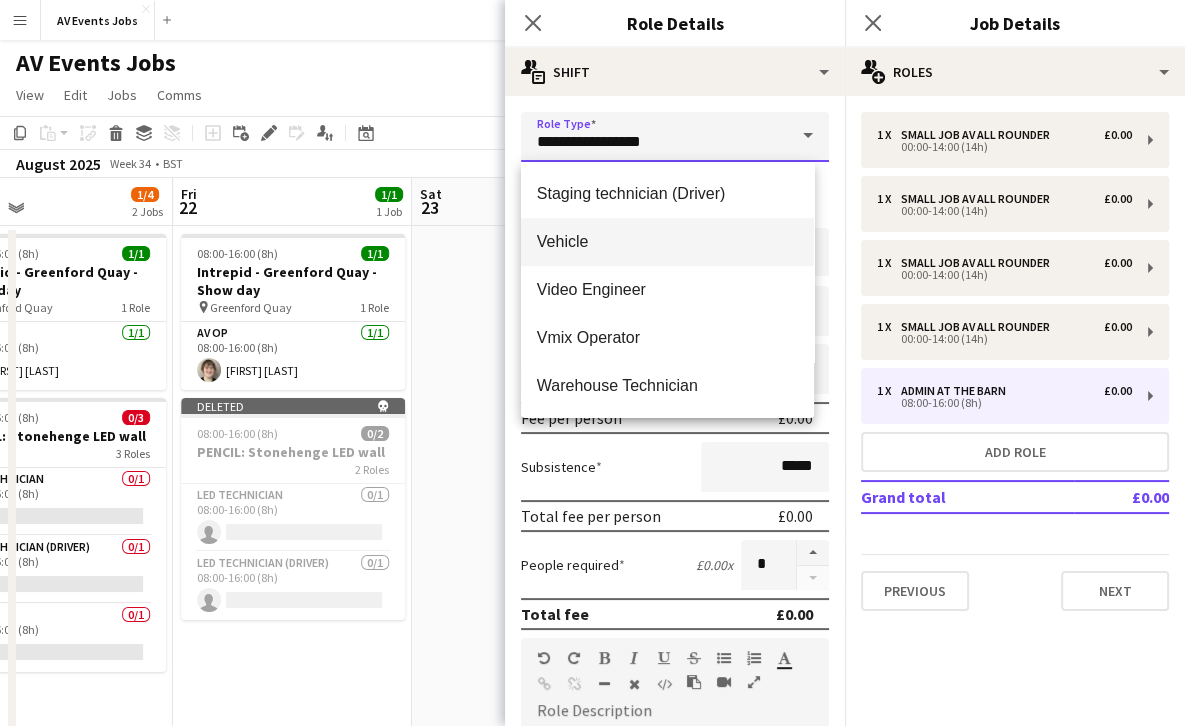 type on "*******" 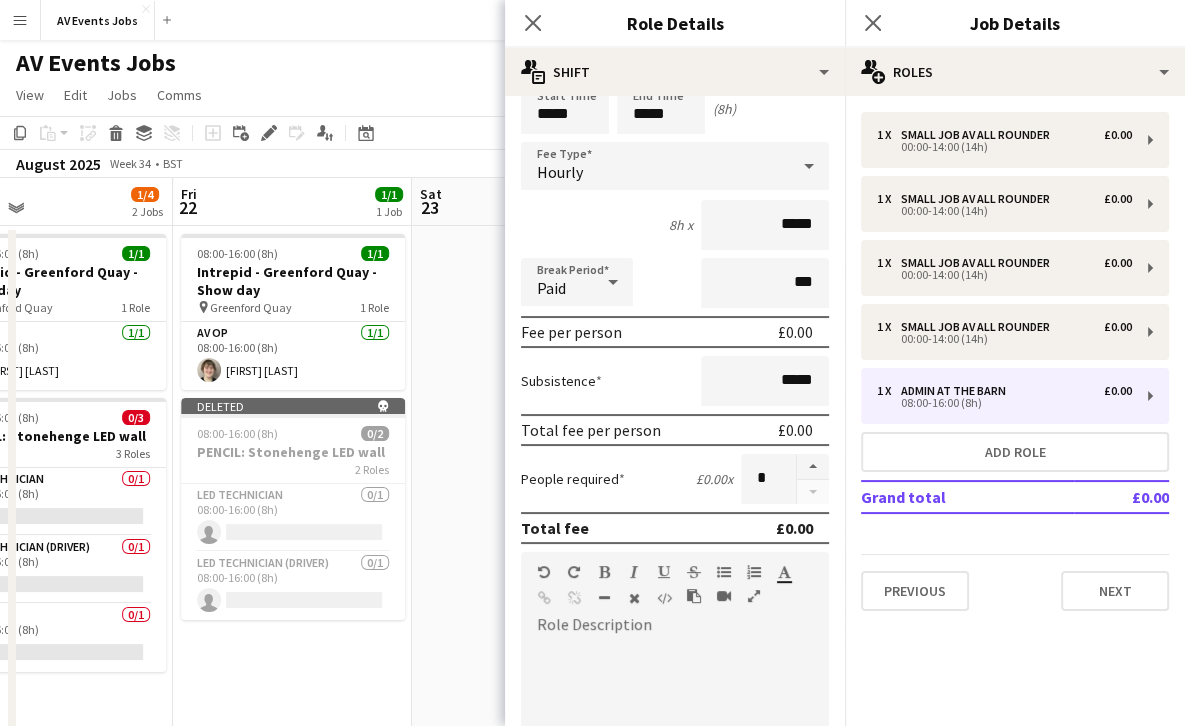 scroll, scrollTop: 78, scrollLeft: 0, axis: vertical 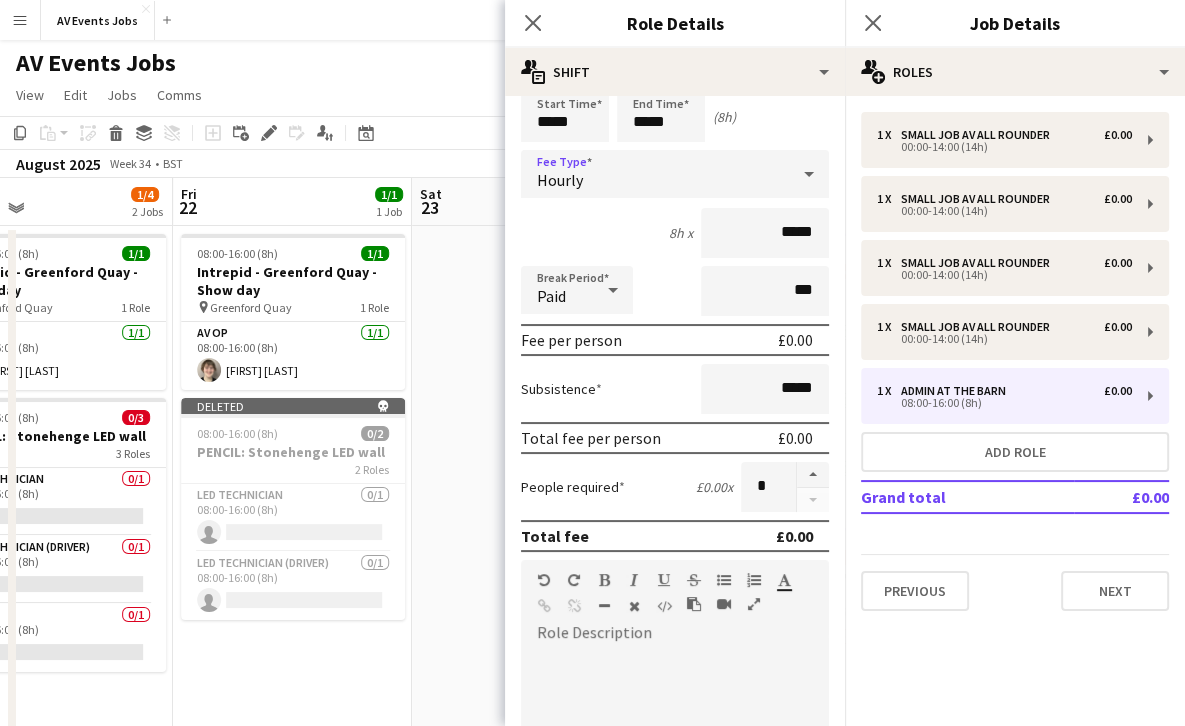 click 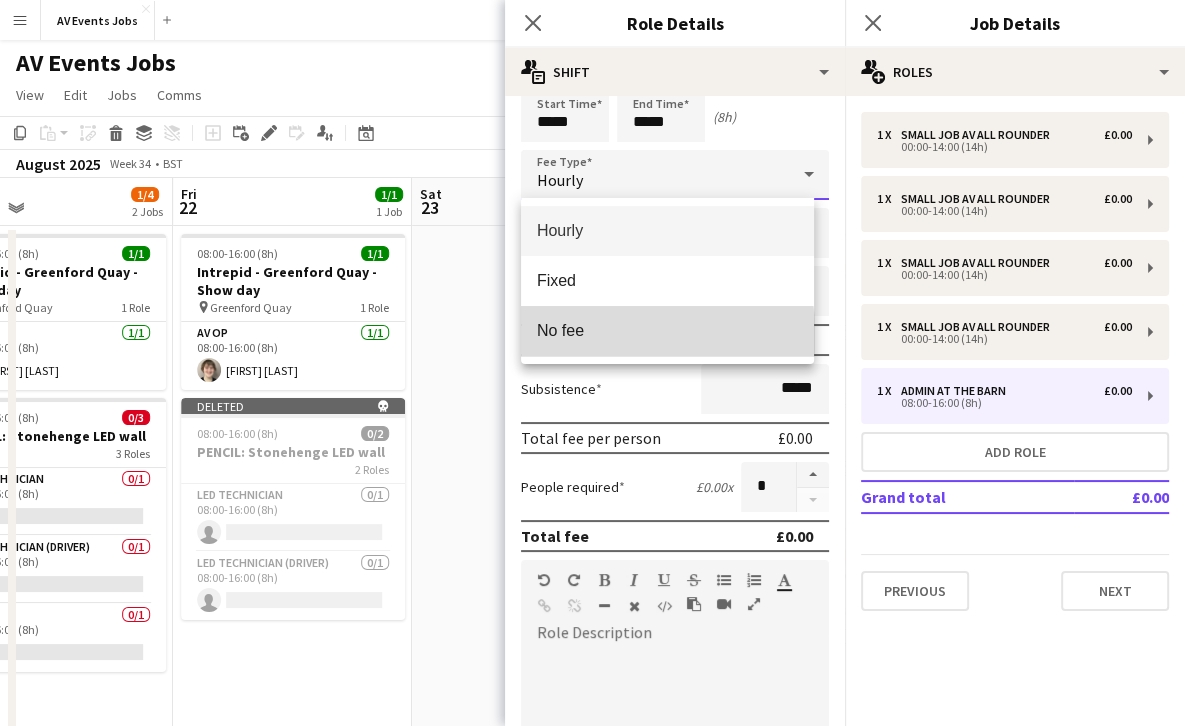 click on "No fee" at bounding box center [667, 330] 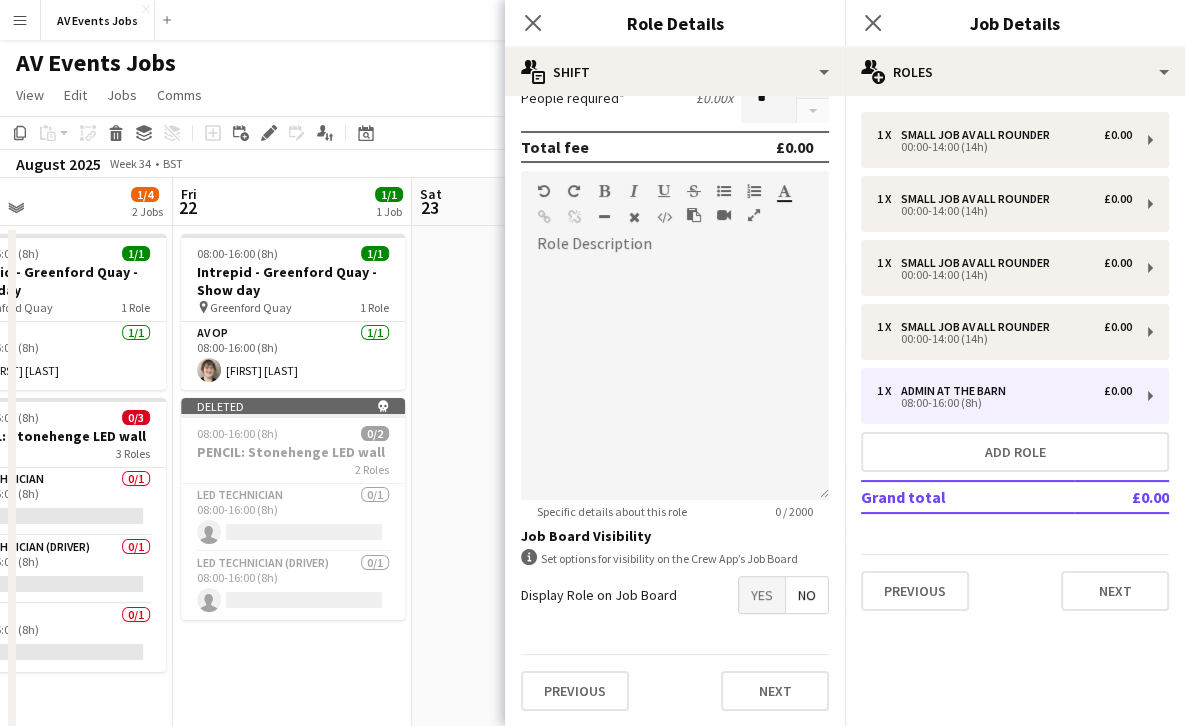 scroll, scrollTop: 319, scrollLeft: 0, axis: vertical 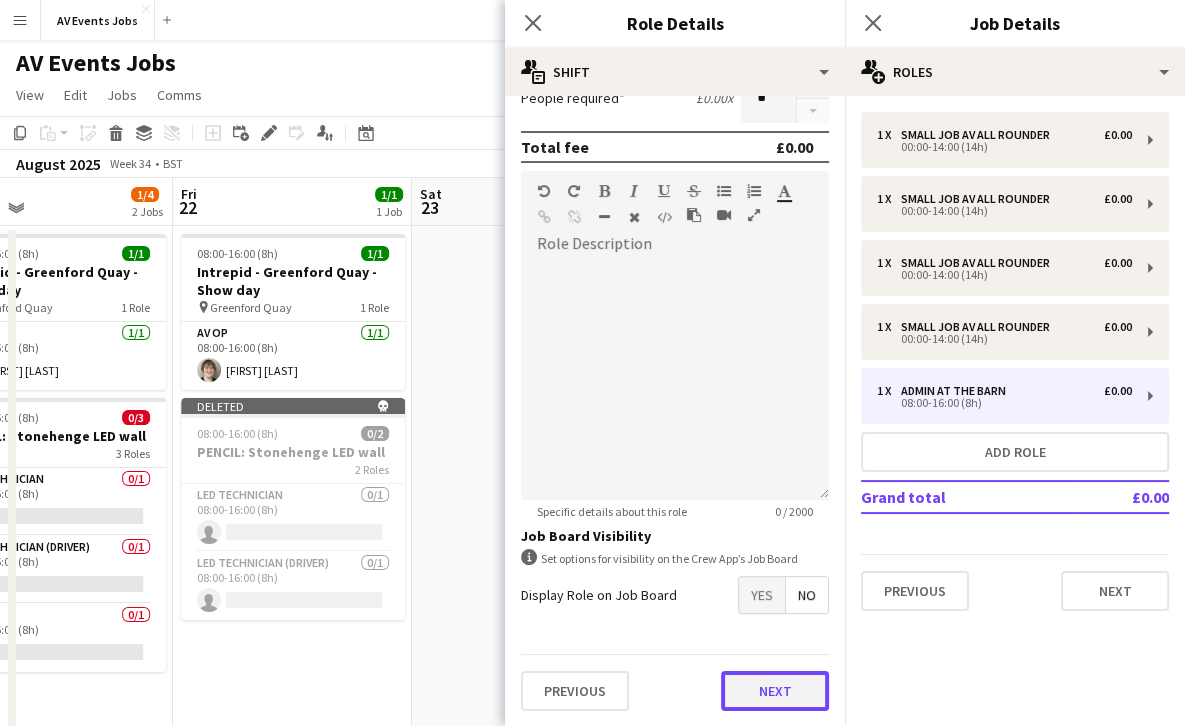 click on "Next" at bounding box center (775, 691) 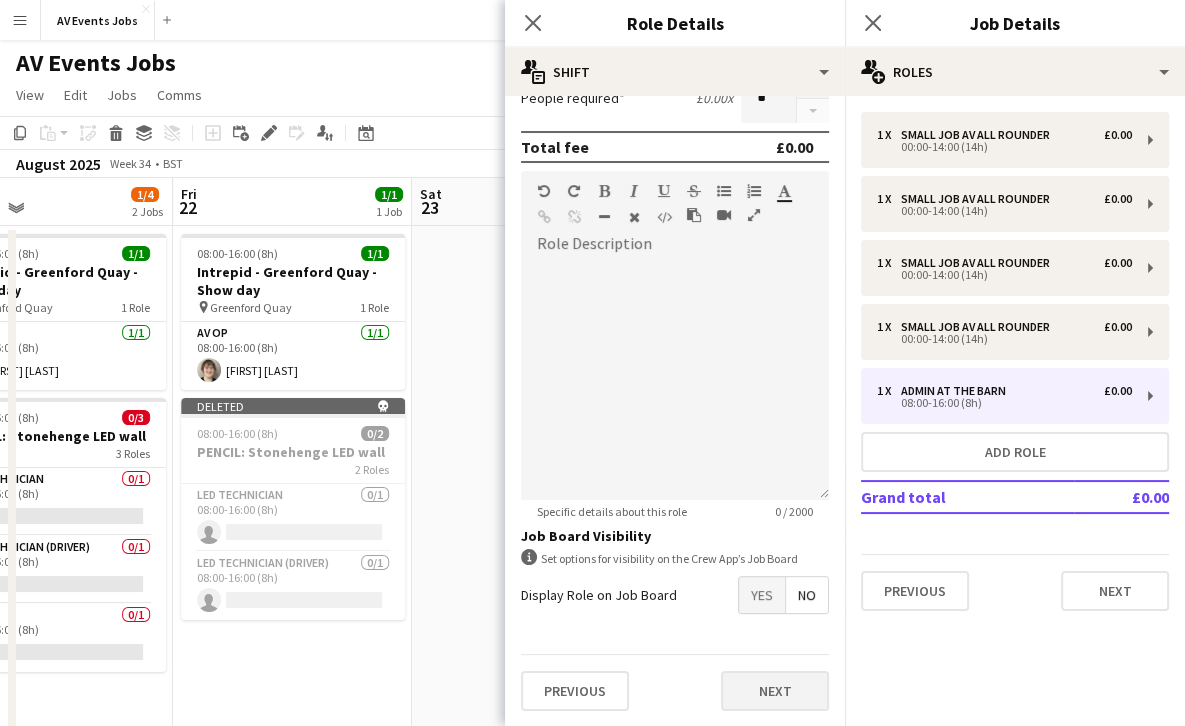 scroll, scrollTop: 0, scrollLeft: 0, axis: both 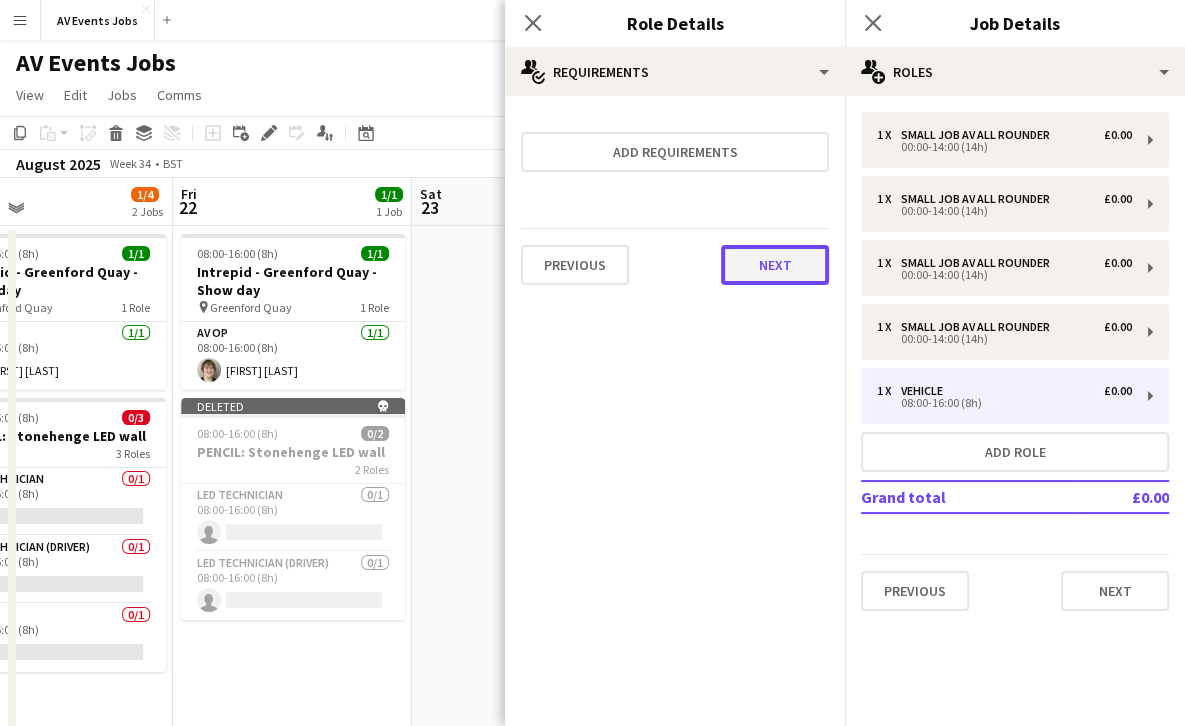 click on "Next" at bounding box center (775, 265) 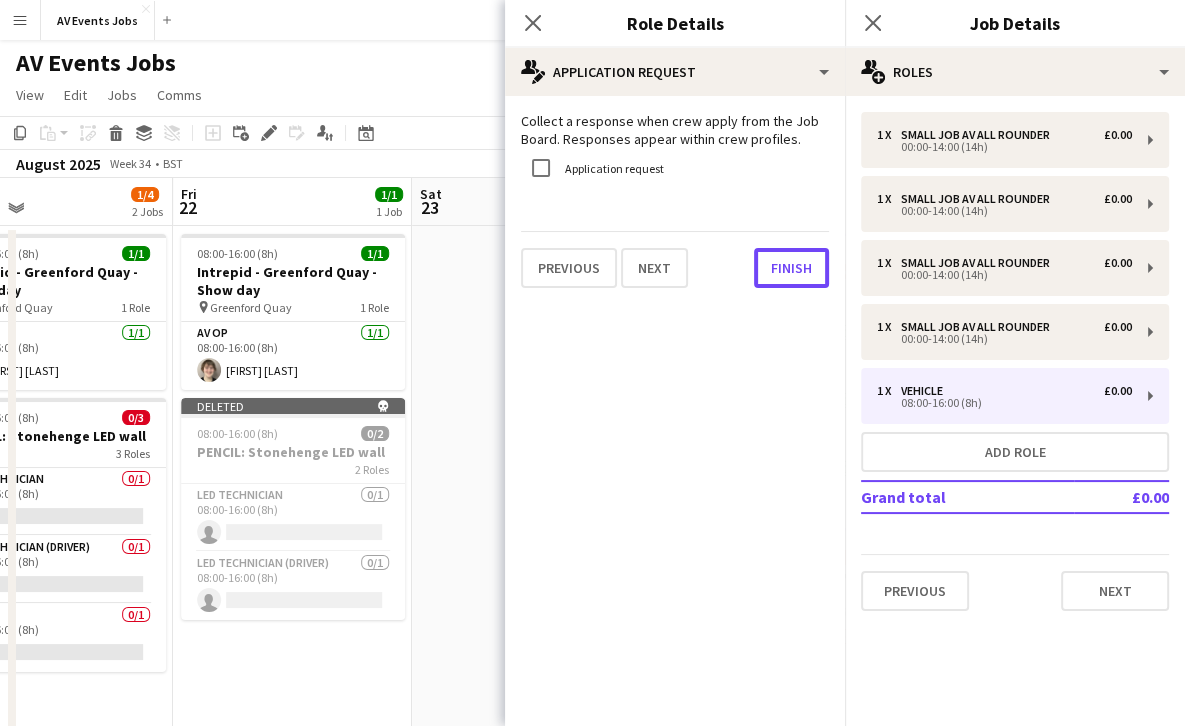 click on "Finish" at bounding box center (791, 268) 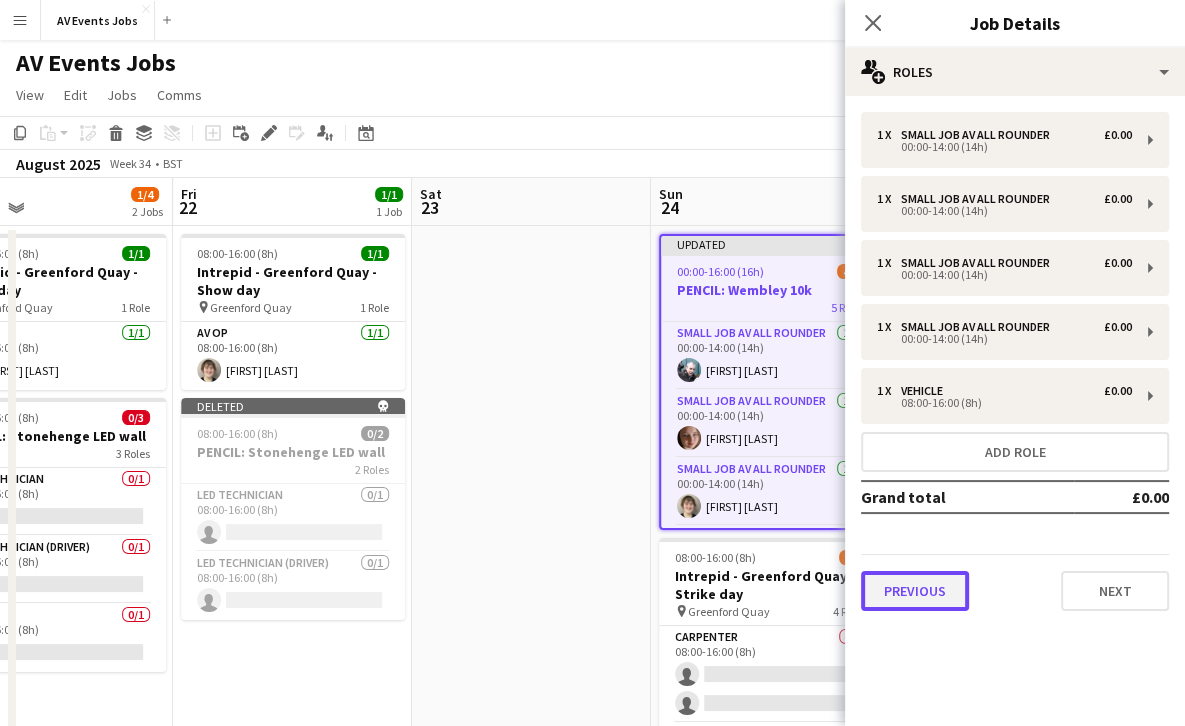 click on "Previous" at bounding box center [915, 591] 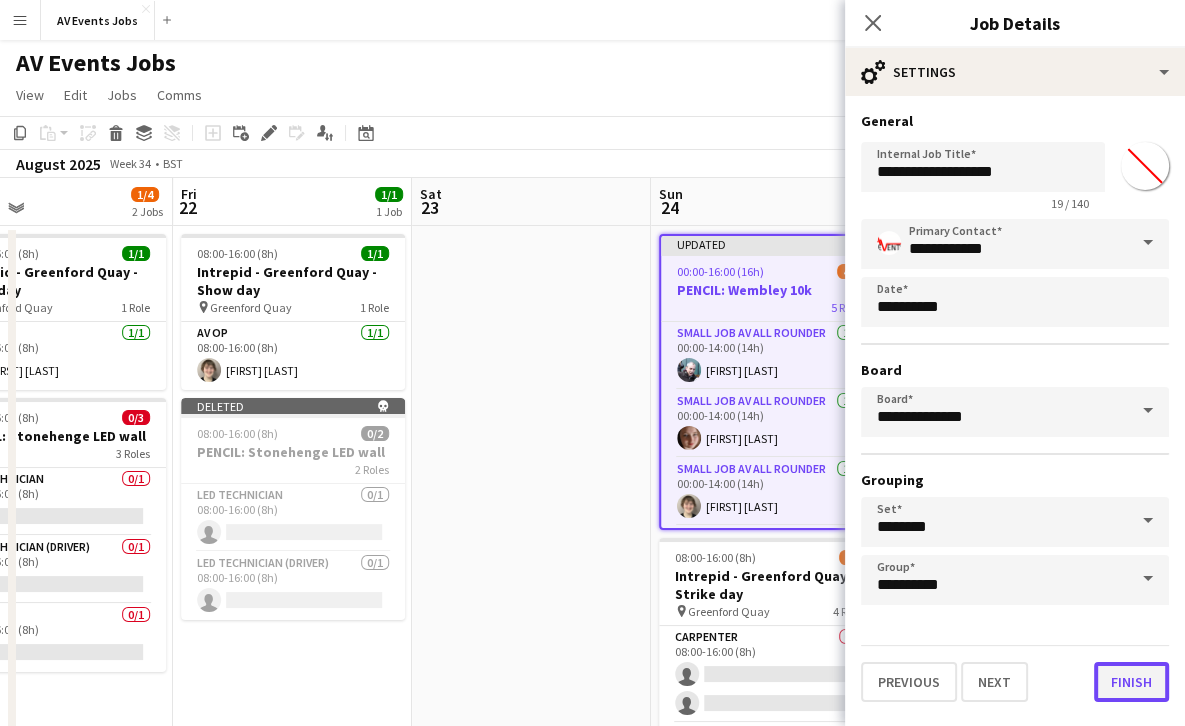 click on "Finish" at bounding box center (1131, 682) 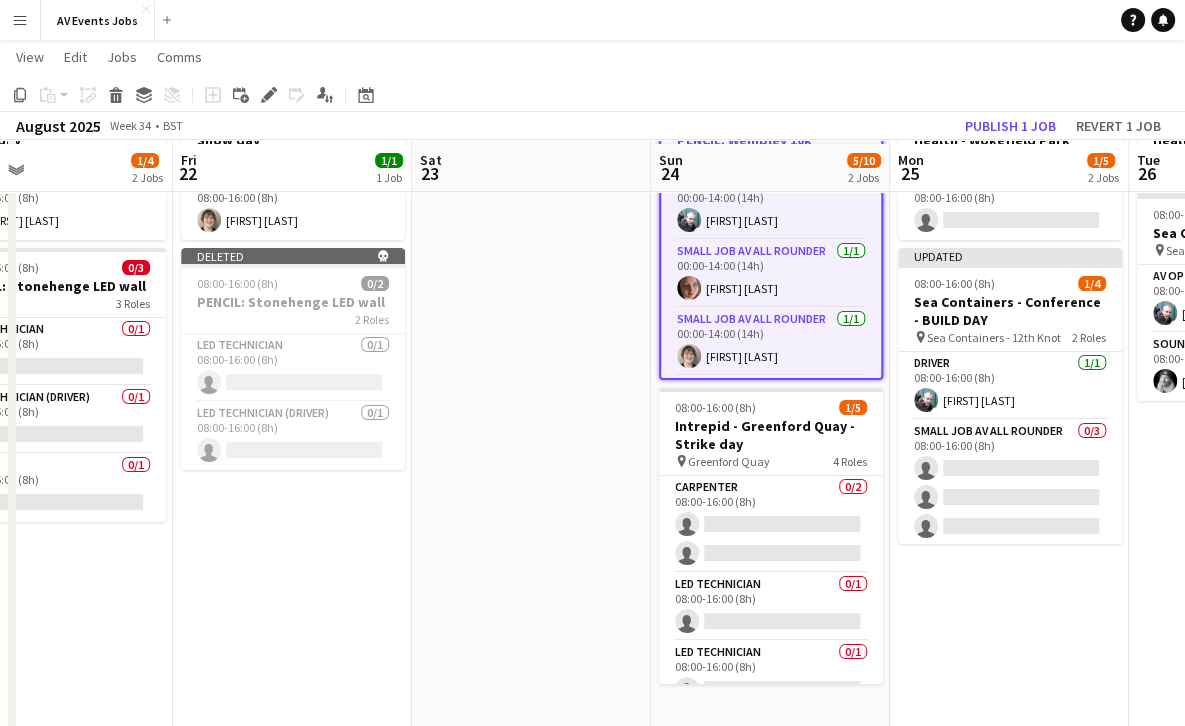 scroll, scrollTop: 152, scrollLeft: 0, axis: vertical 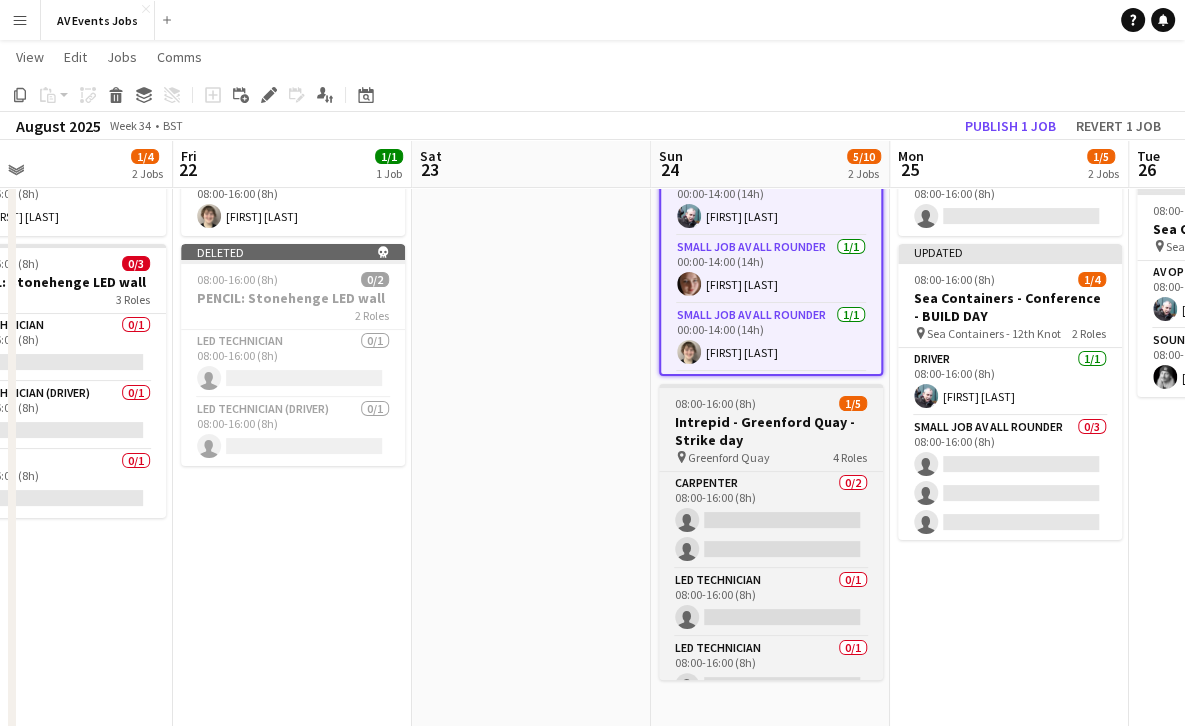 click on "Intrepid - Greenford Quay - Strike day" at bounding box center (771, 431) 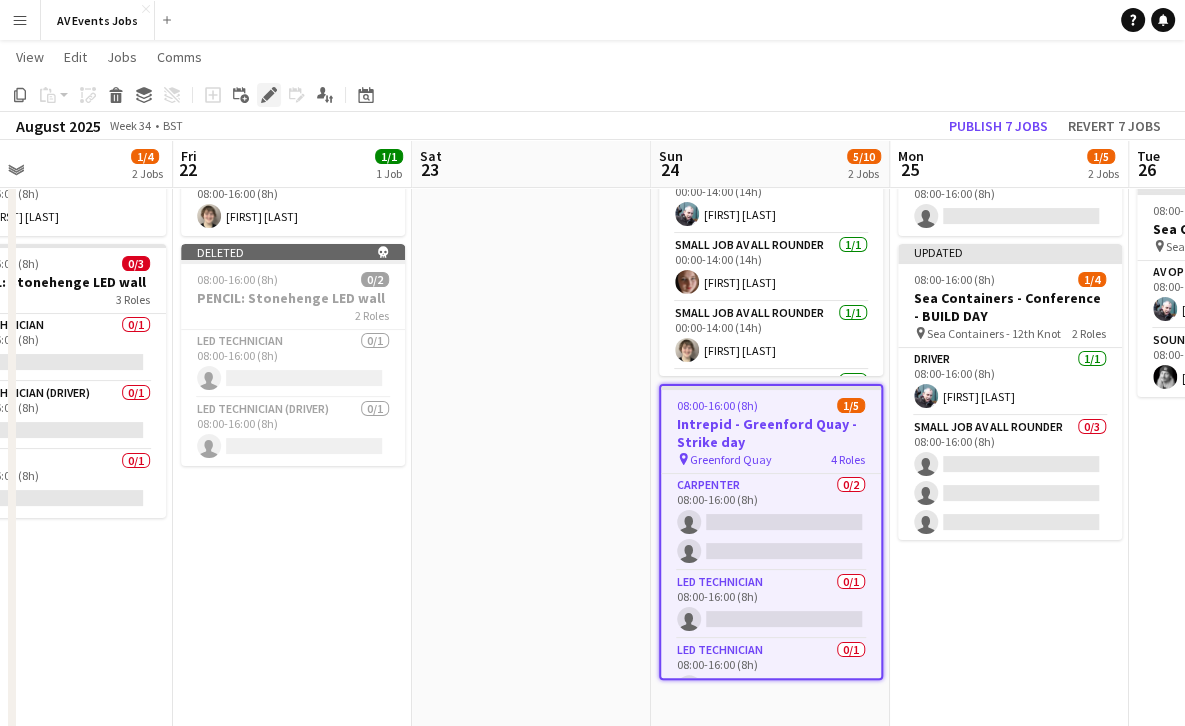 click on "Edit" 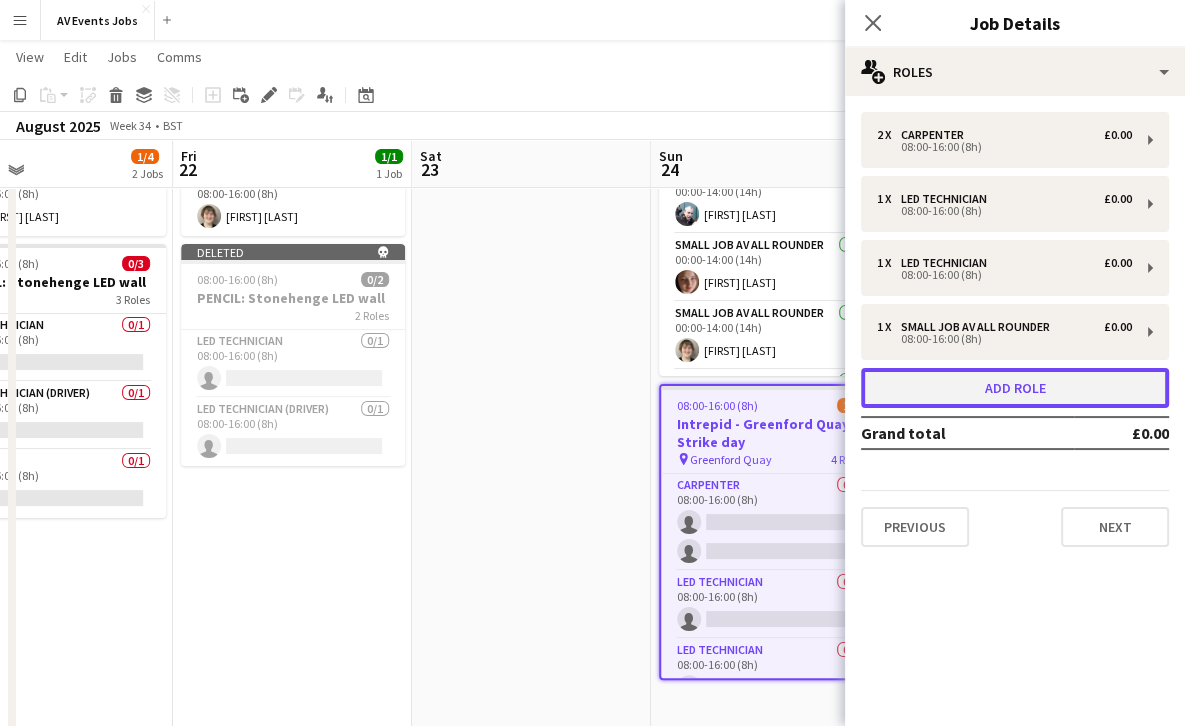 click on "Add role" at bounding box center (1015, 388) 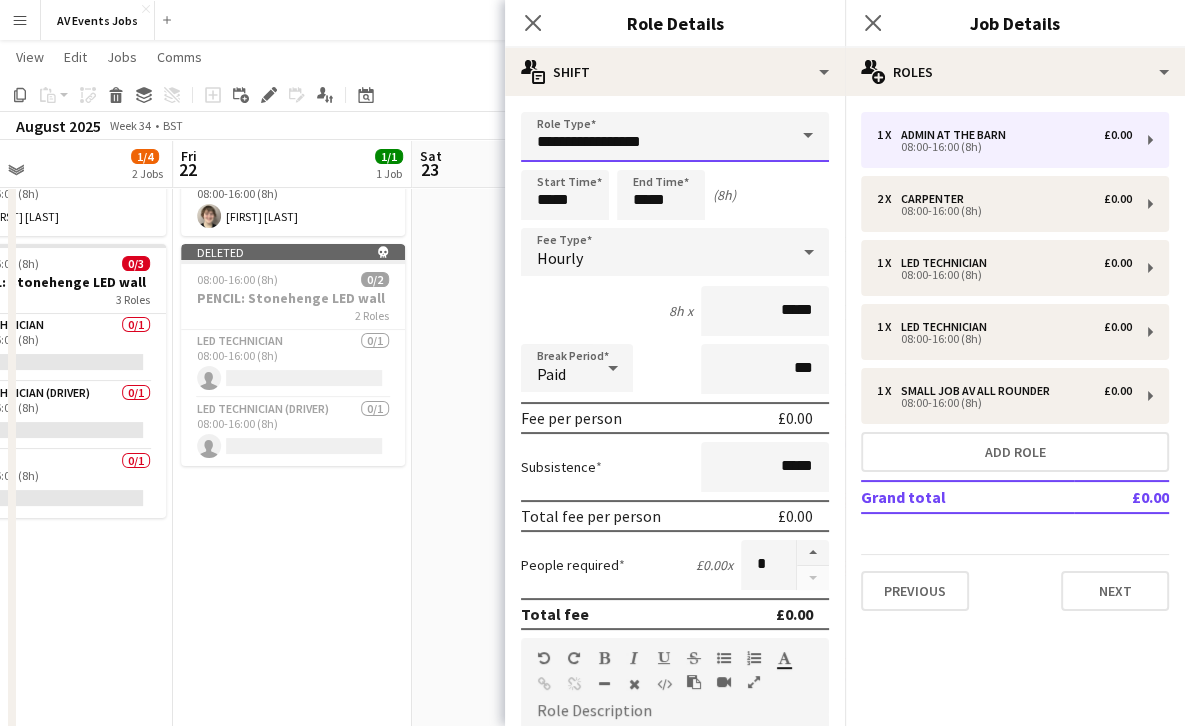 click on "**********" at bounding box center [675, 137] 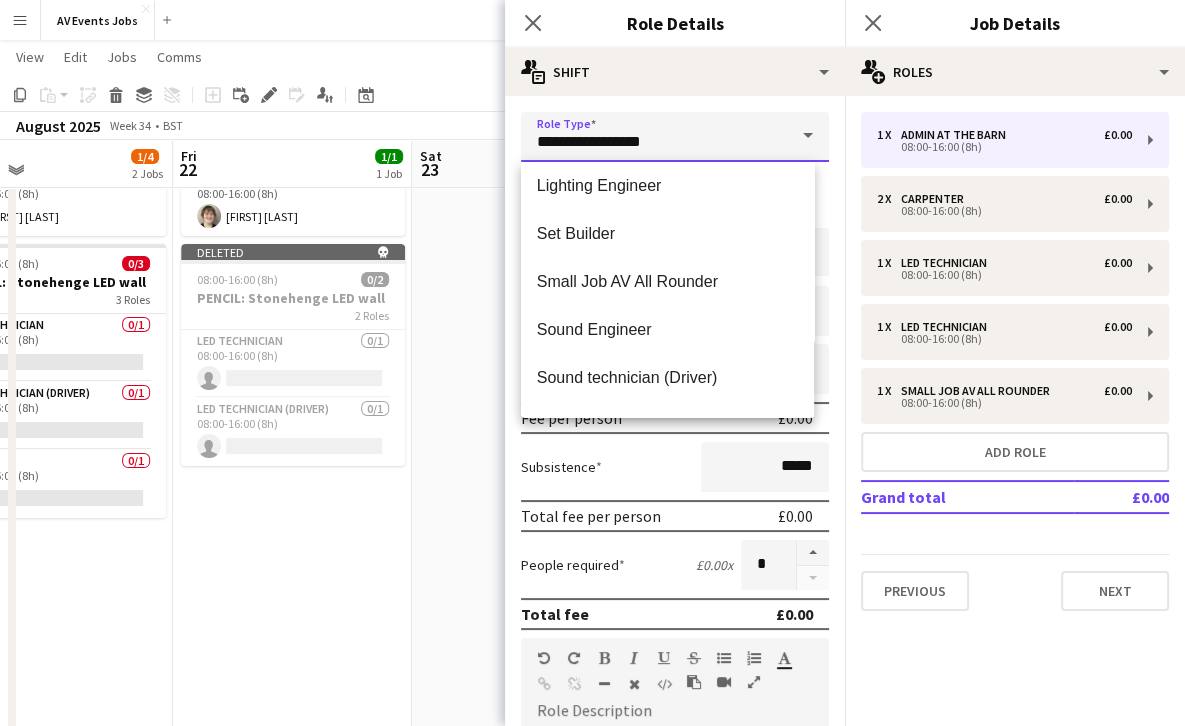 scroll, scrollTop: 816, scrollLeft: 0, axis: vertical 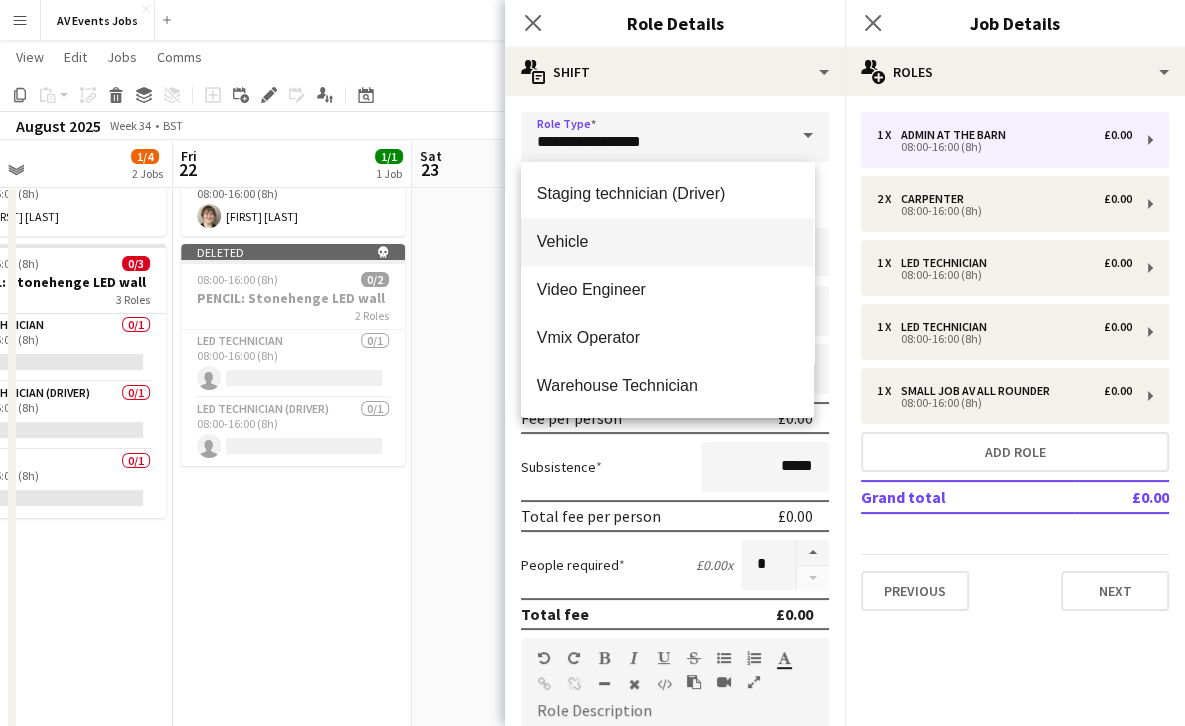 click on "Vehicle" at bounding box center (667, 242) 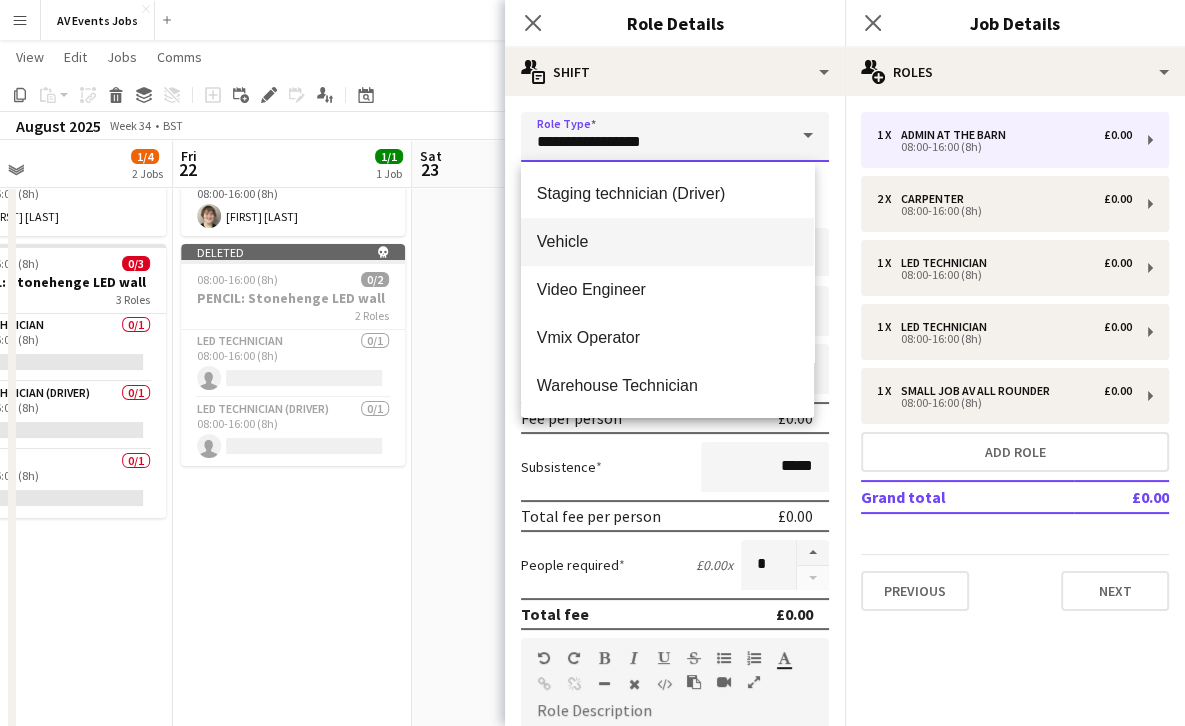 type on "*******" 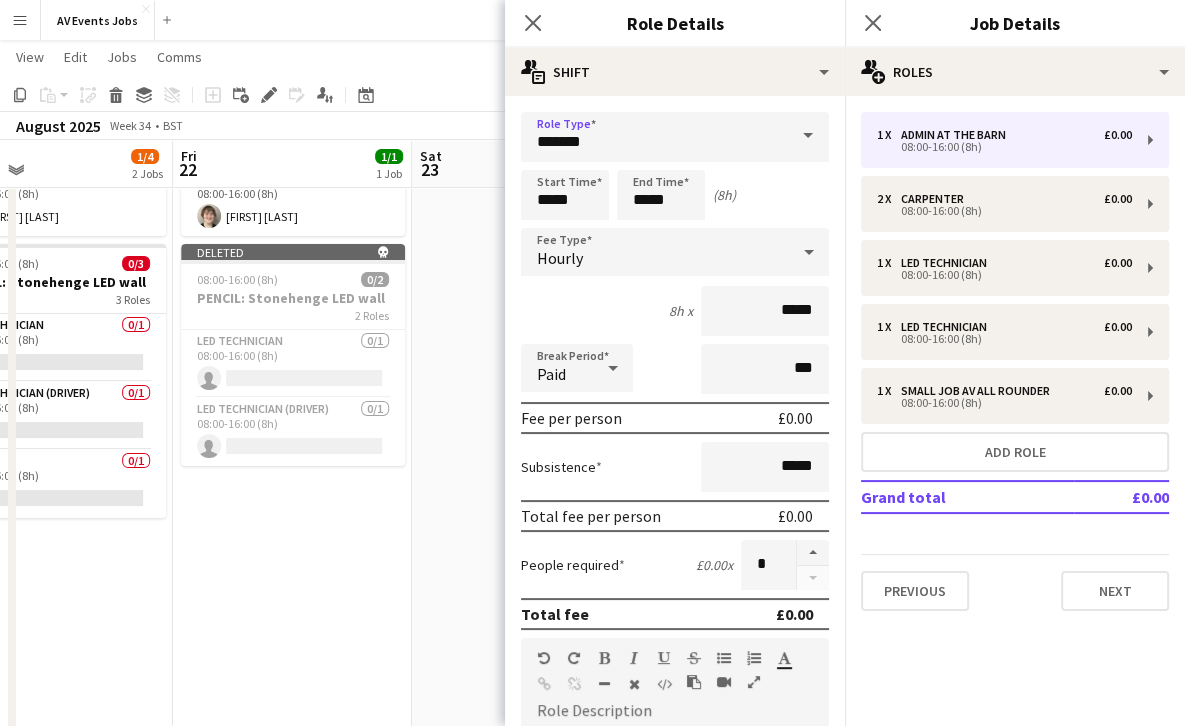 click on "Hourly" at bounding box center [655, 252] 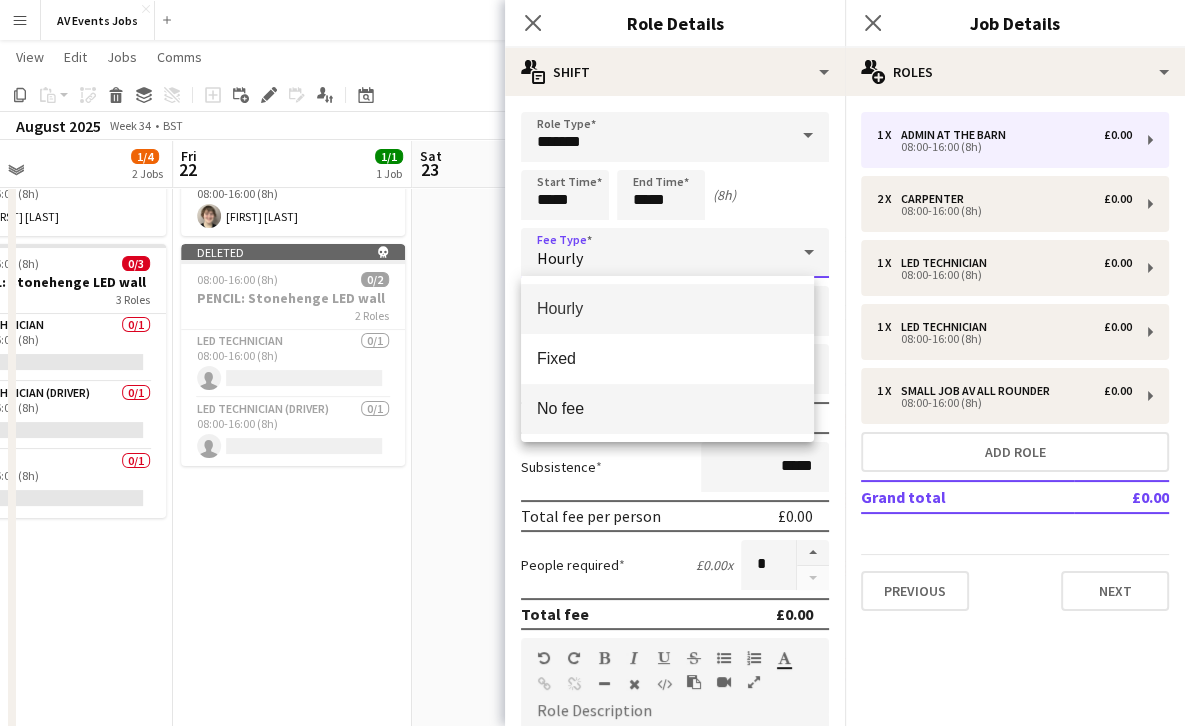 click on "No fee" at bounding box center [667, 409] 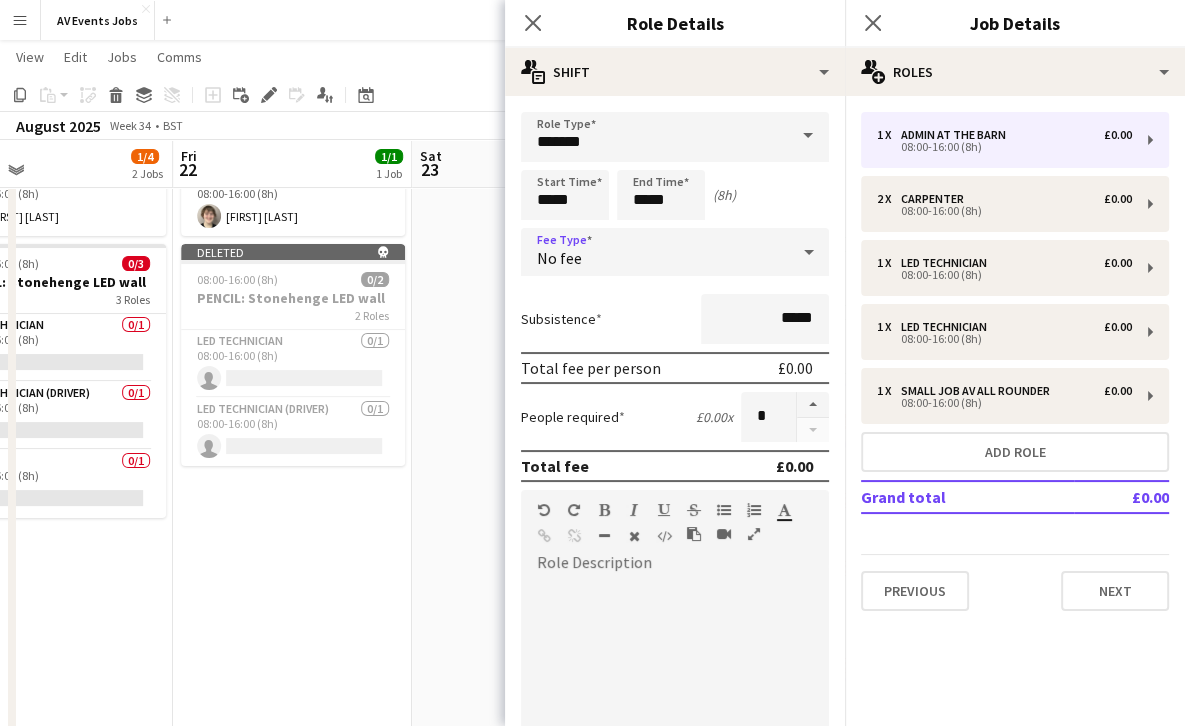 scroll, scrollTop: 319, scrollLeft: 0, axis: vertical 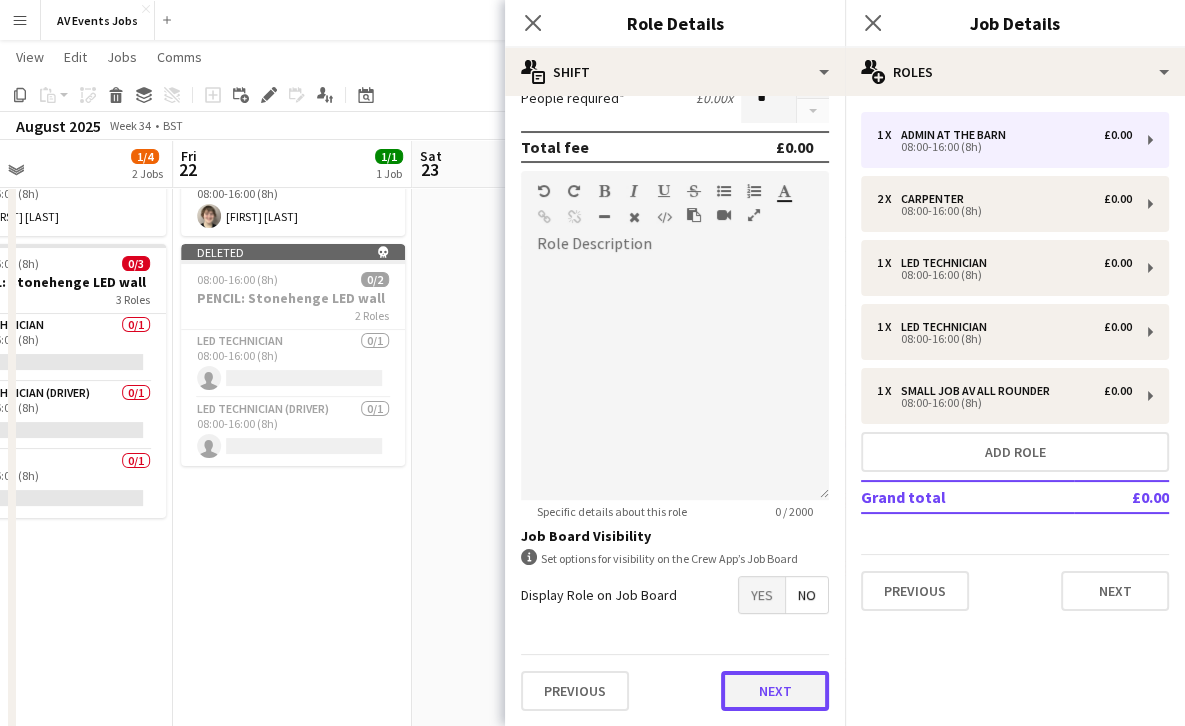 click on "Next" at bounding box center (775, 691) 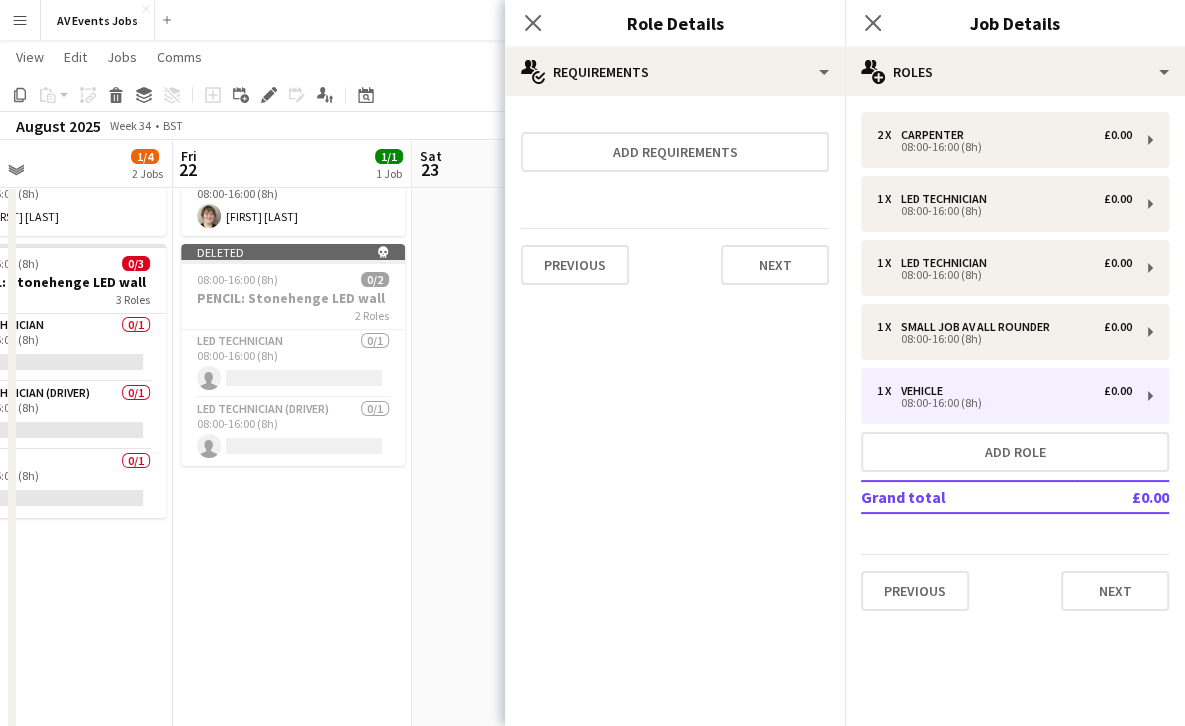 scroll, scrollTop: 0, scrollLeft: 0, axis: both 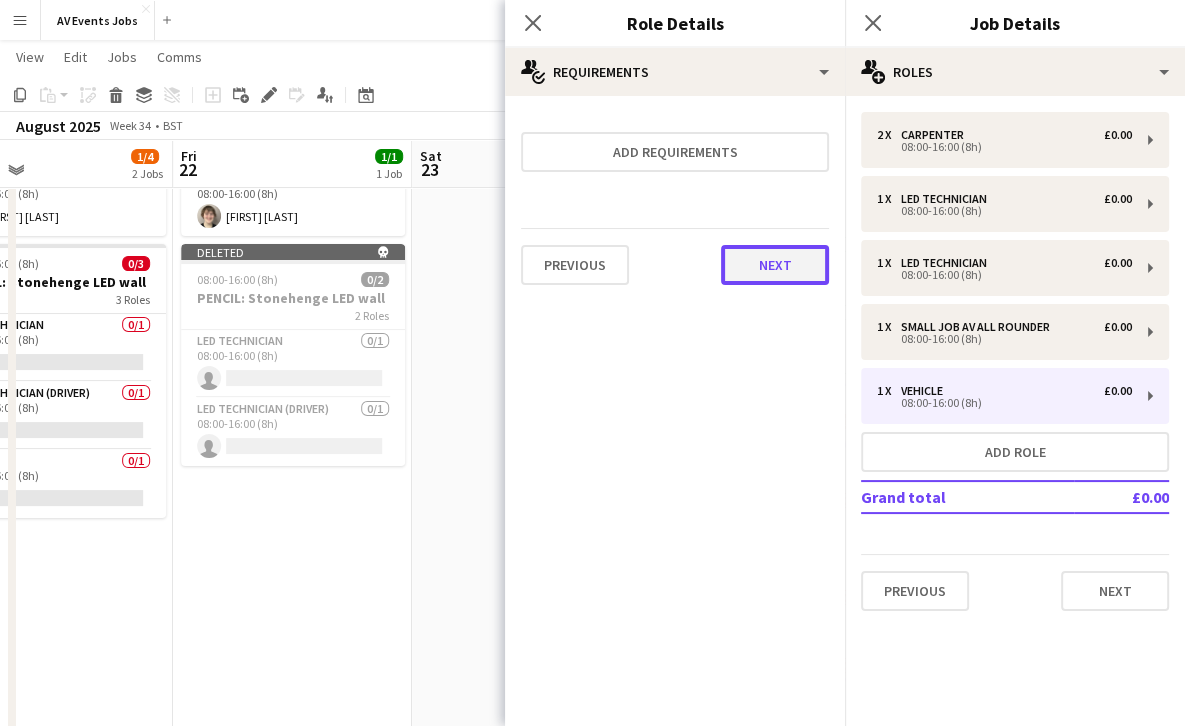 click on "Next" at bounding box center [775, 265] 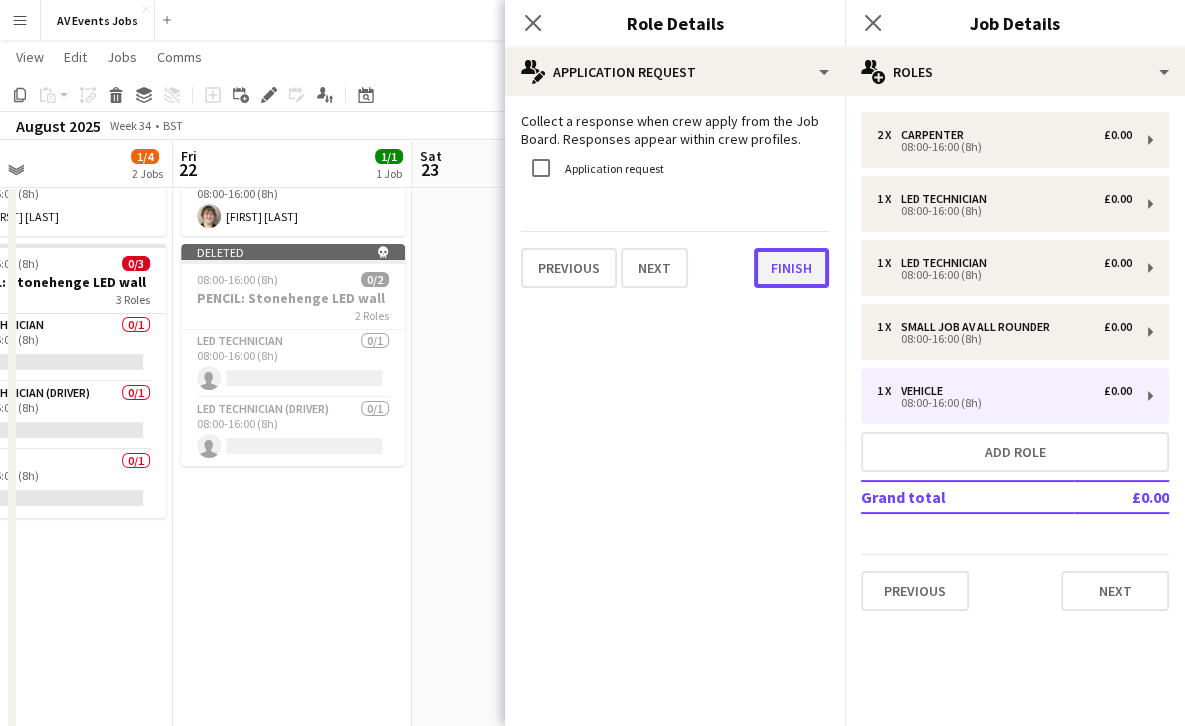 click on "Finish" at bounding box center [791, 268] 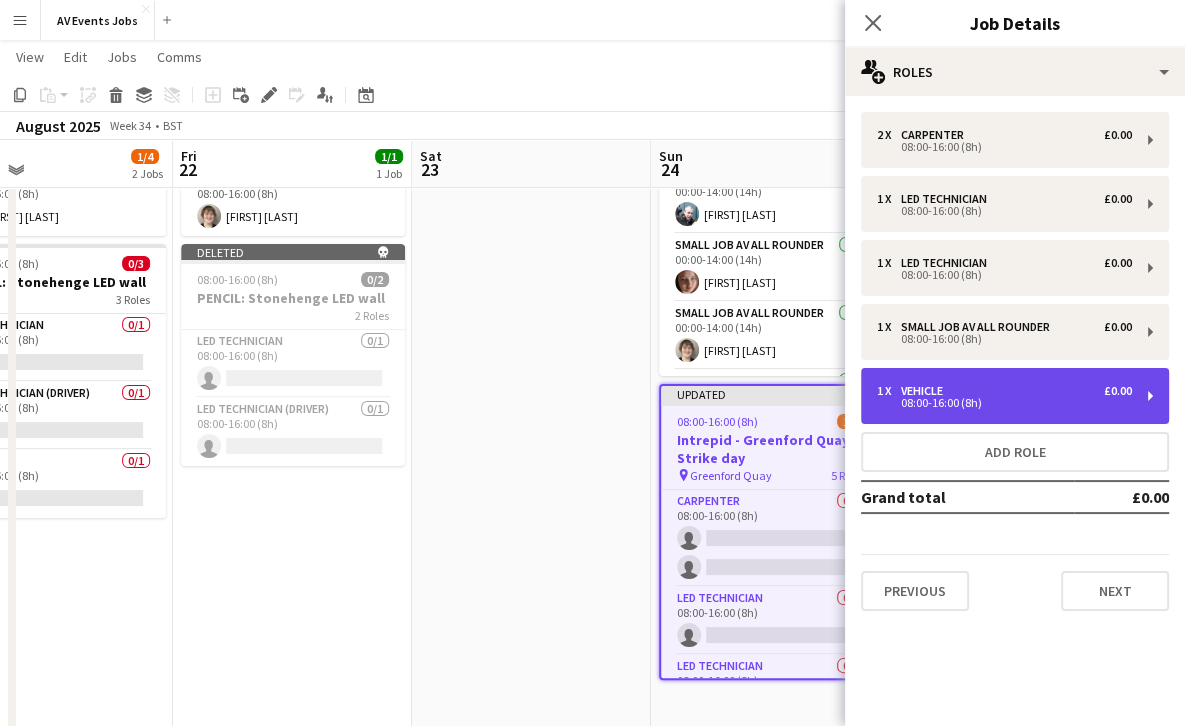 click on "1 x   Vehicle   £0.00" at bounding box center [1004, 391] 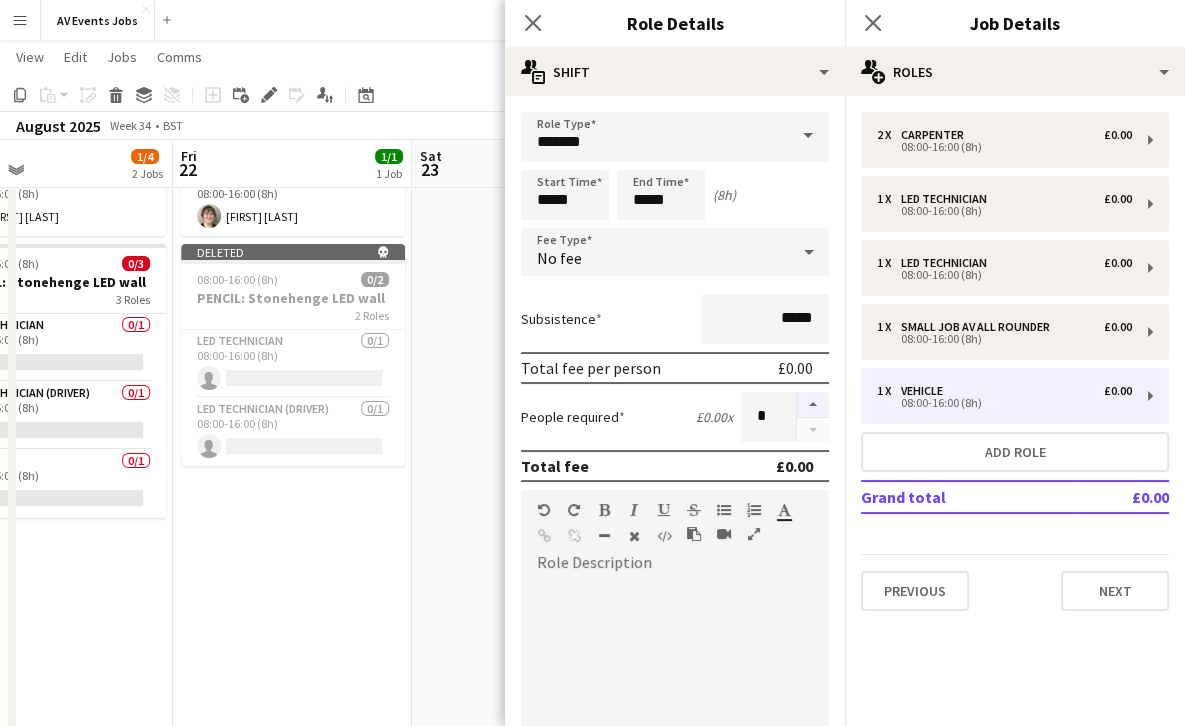 click at bounding box center [813, 405] 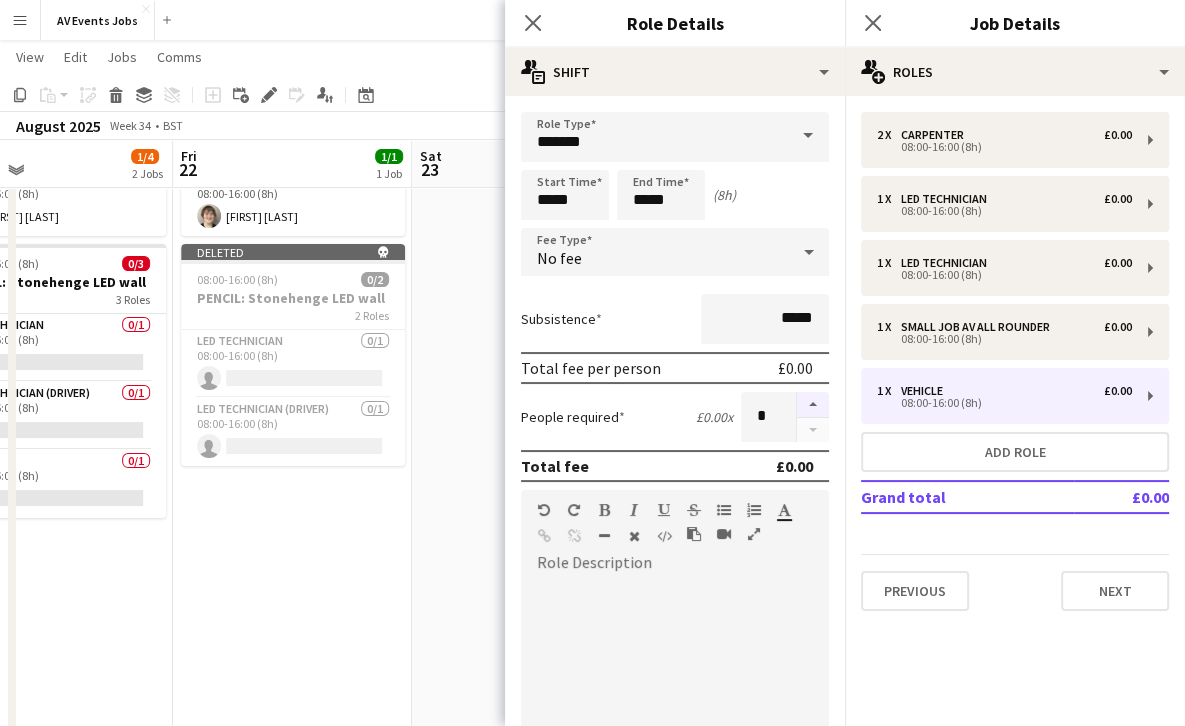 type on "*" 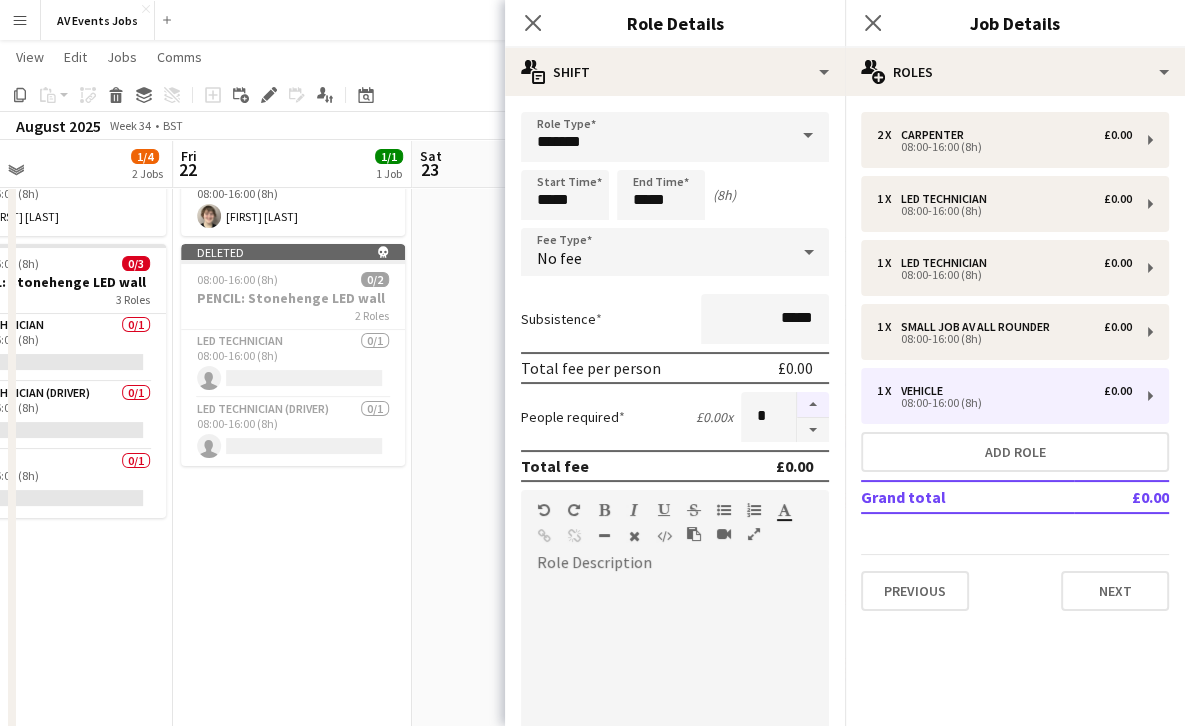 scroll, scrollTop: 319, scrollLeft: 0, axis: vertical 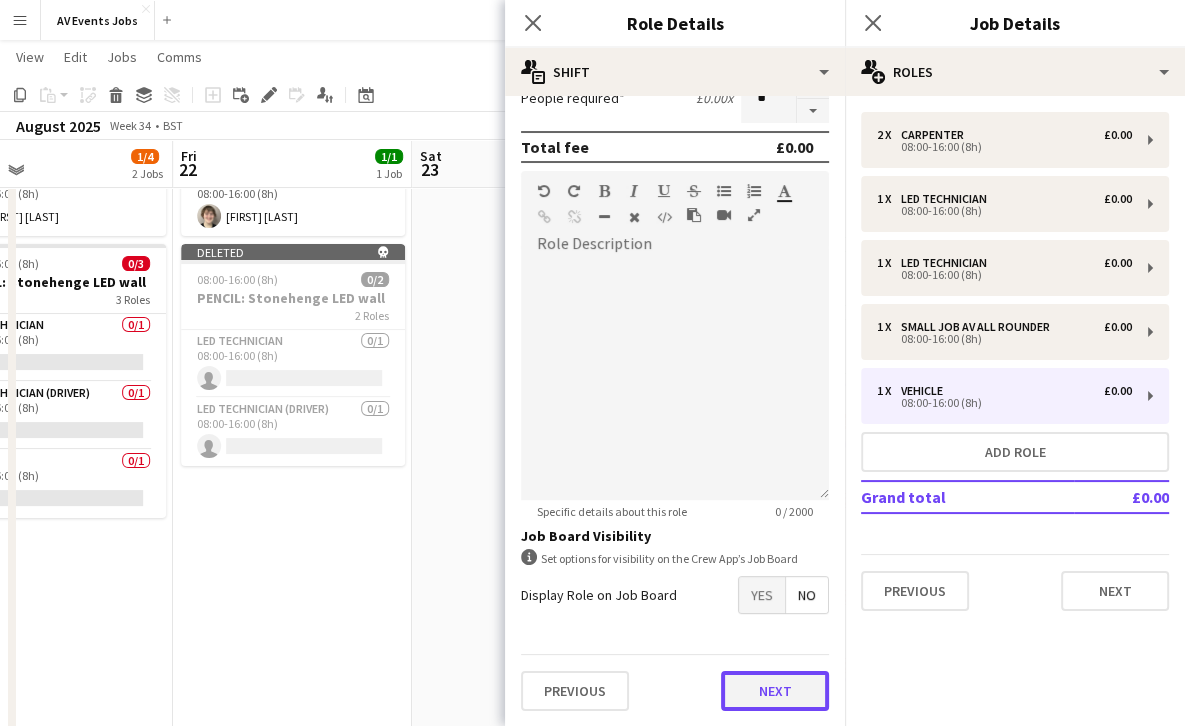 click on "Next" at bounding box center [775, 691] 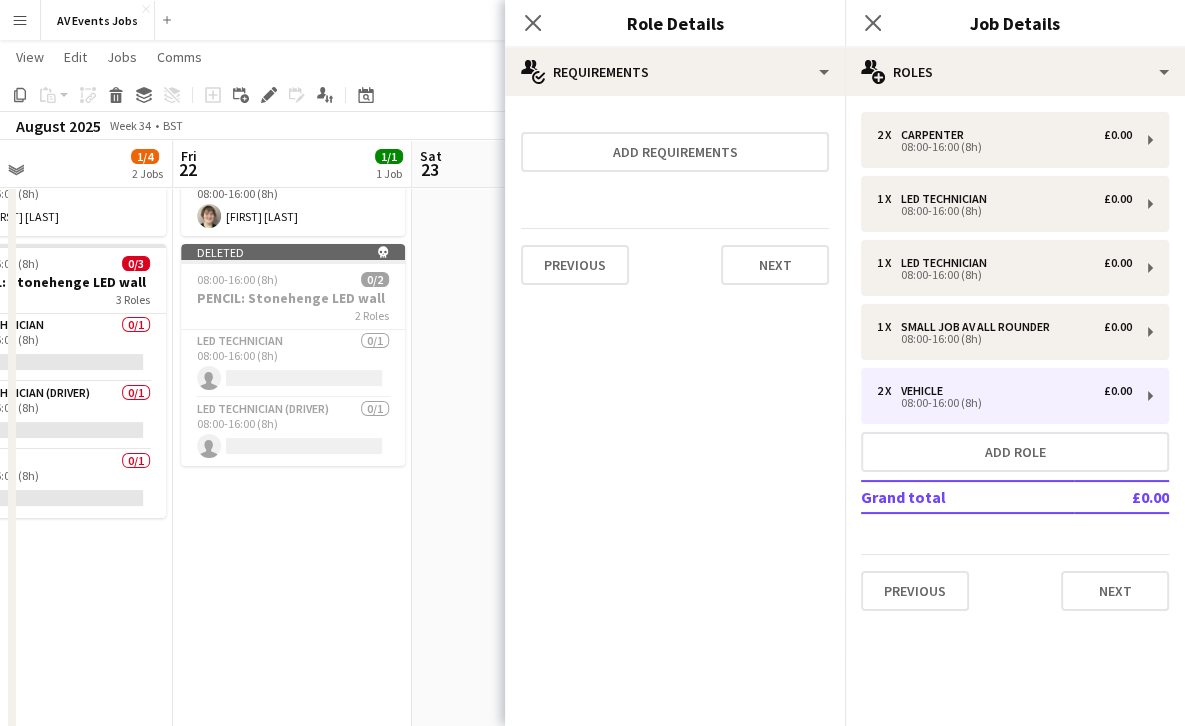 scroll, scrollTop: 0, scrollLeft: 0, axis: both 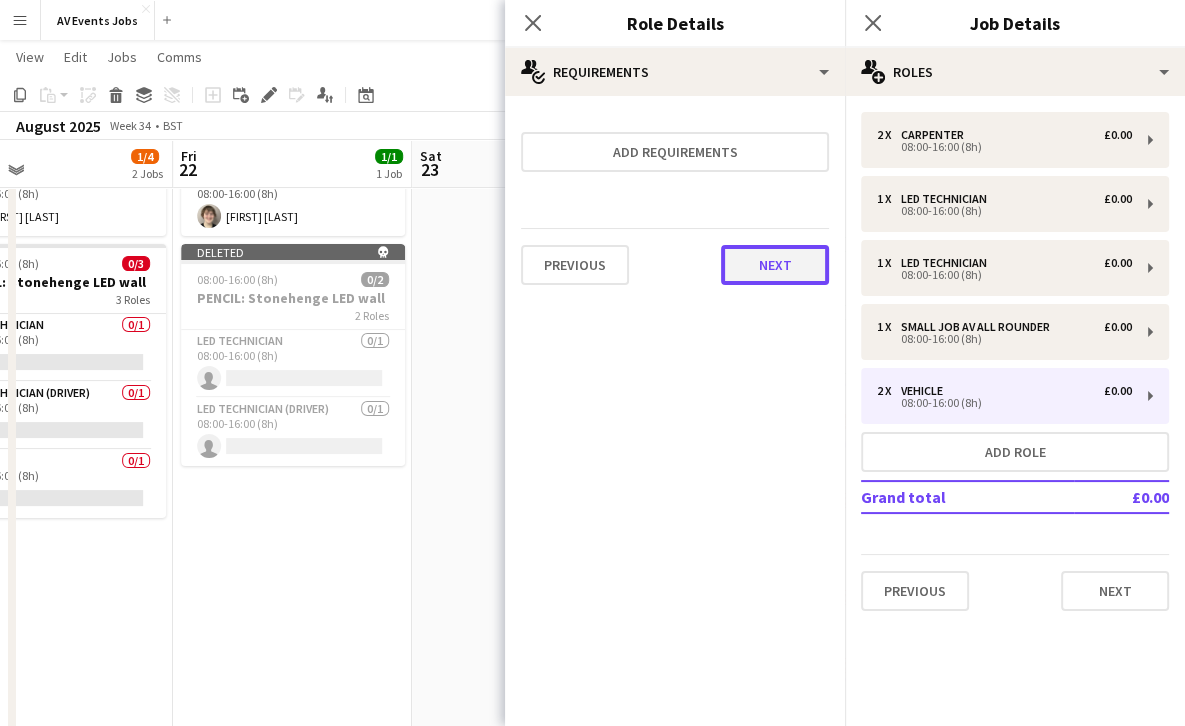 click on "Next" at bounding box center (775, 265) 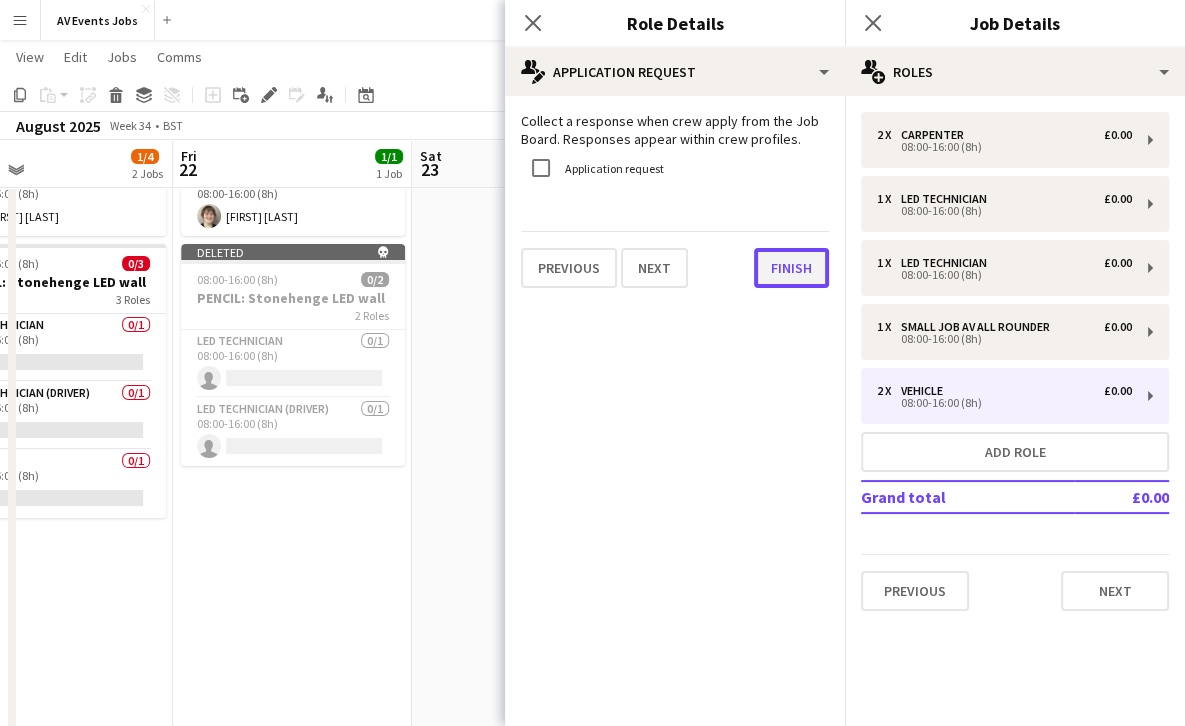 click on "Finish" at bounding box center [791, 268] 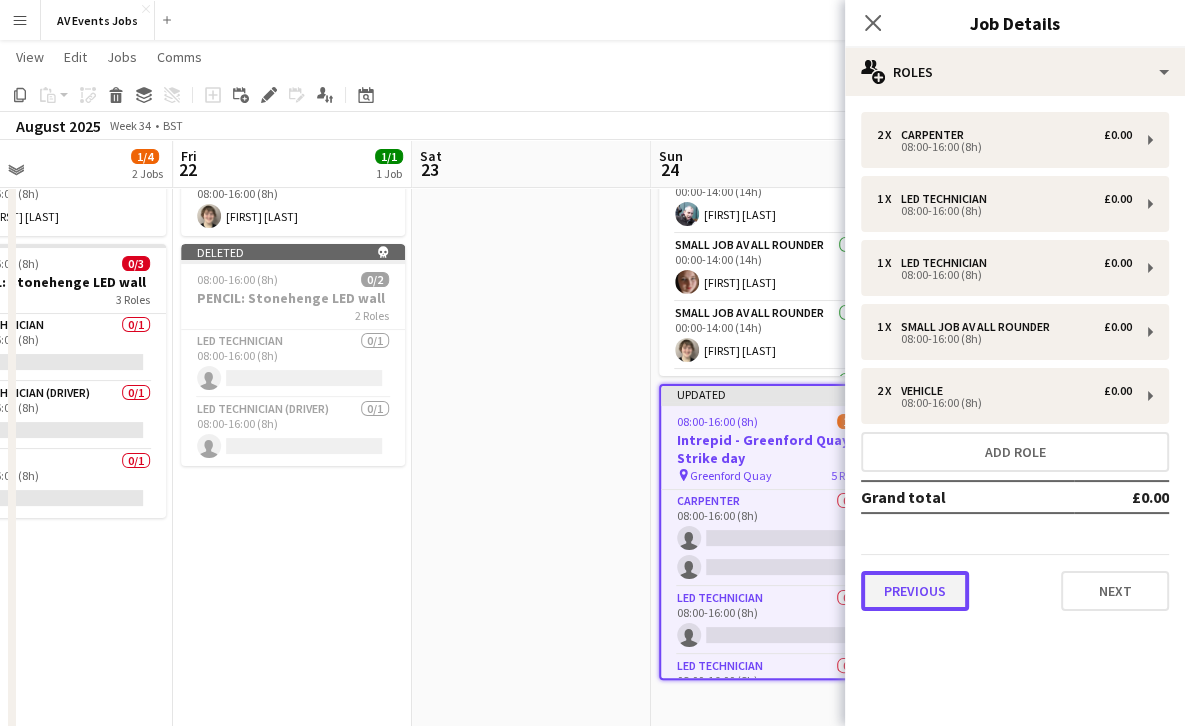 click on "Previous" at bounding box center [915, 591] 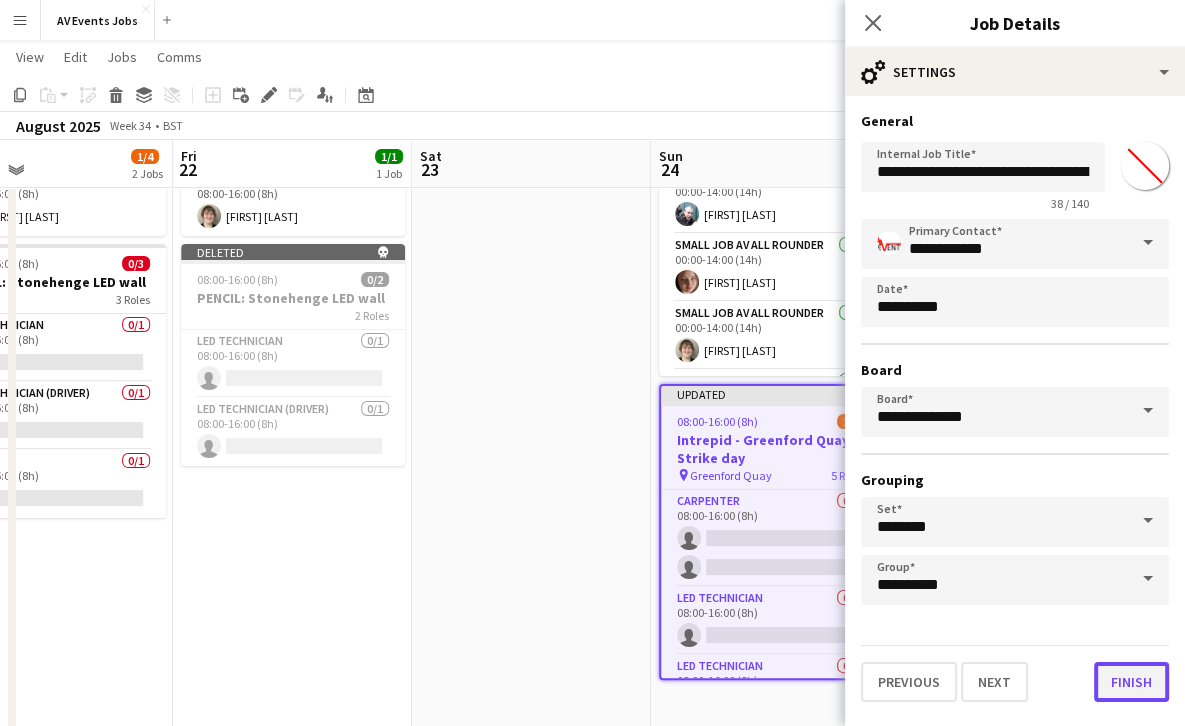 click on "Finish" at bounding box center (1131, 682) 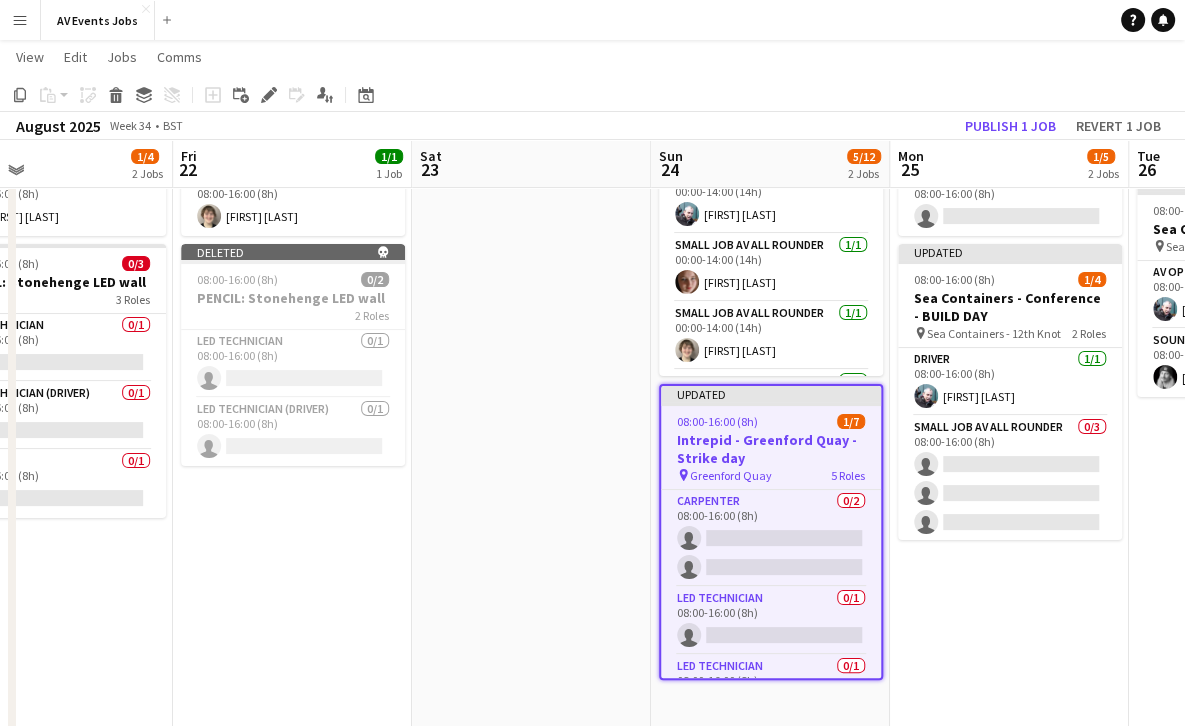 click at bounding box center [531, 524] 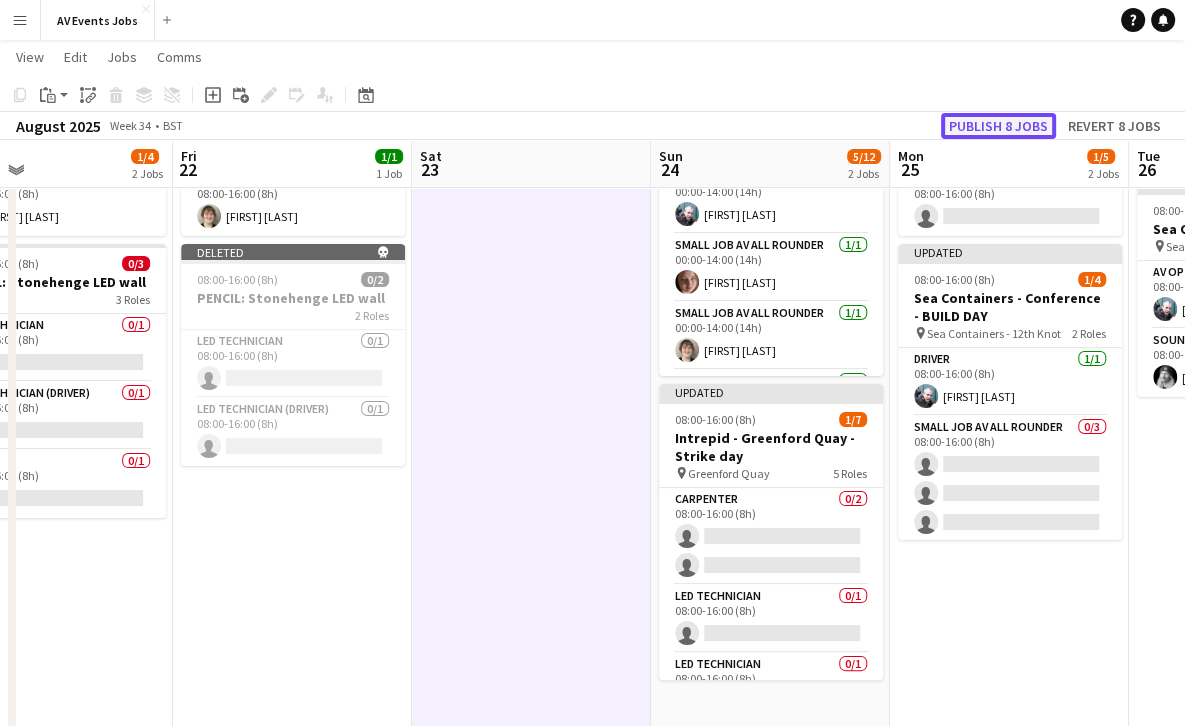 click on "Publish 8 jobs" 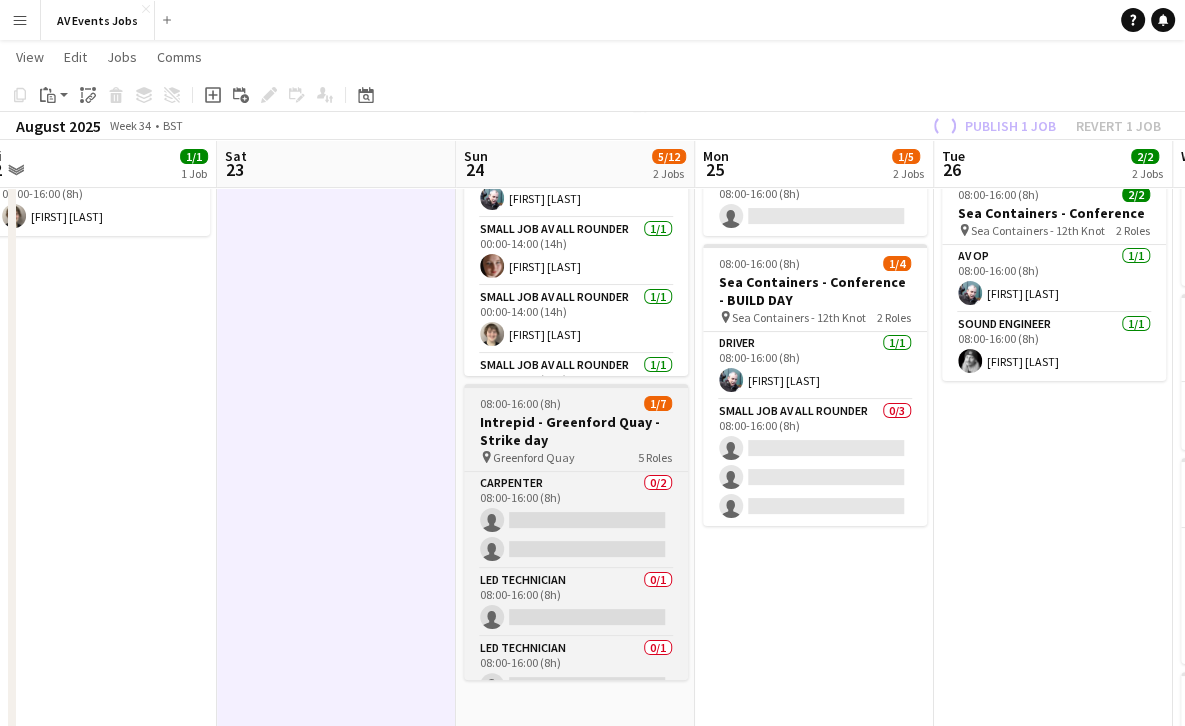 scroll, scrollTop: 0, scrollLeft: 740, axis: horizontal 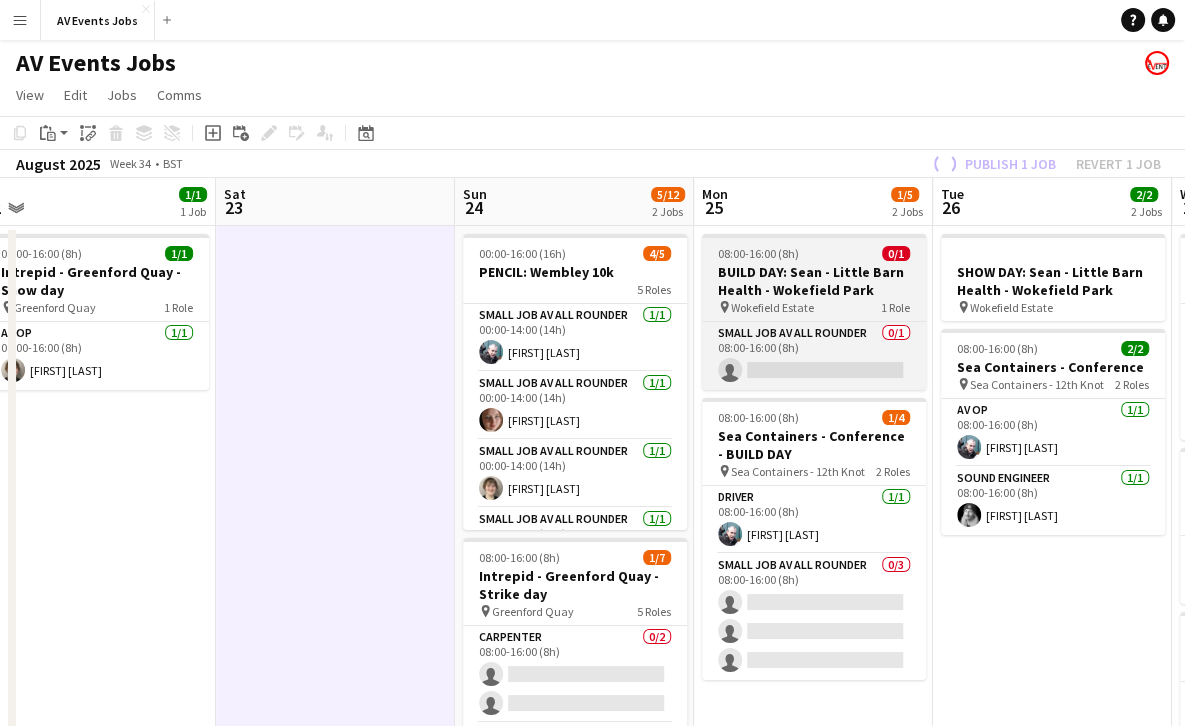 click on "BUILD DAY: Sean - Little Barn Health - Wokefield Park" at bounding box center [814, 281] 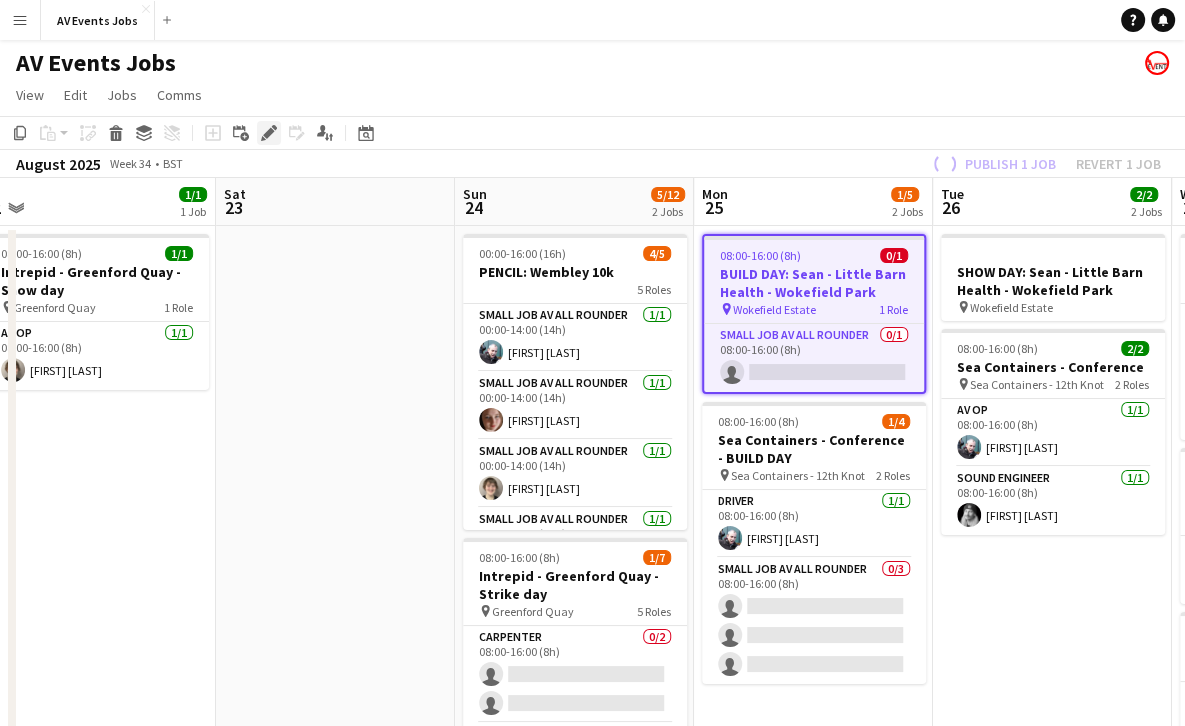 click on "Edit" 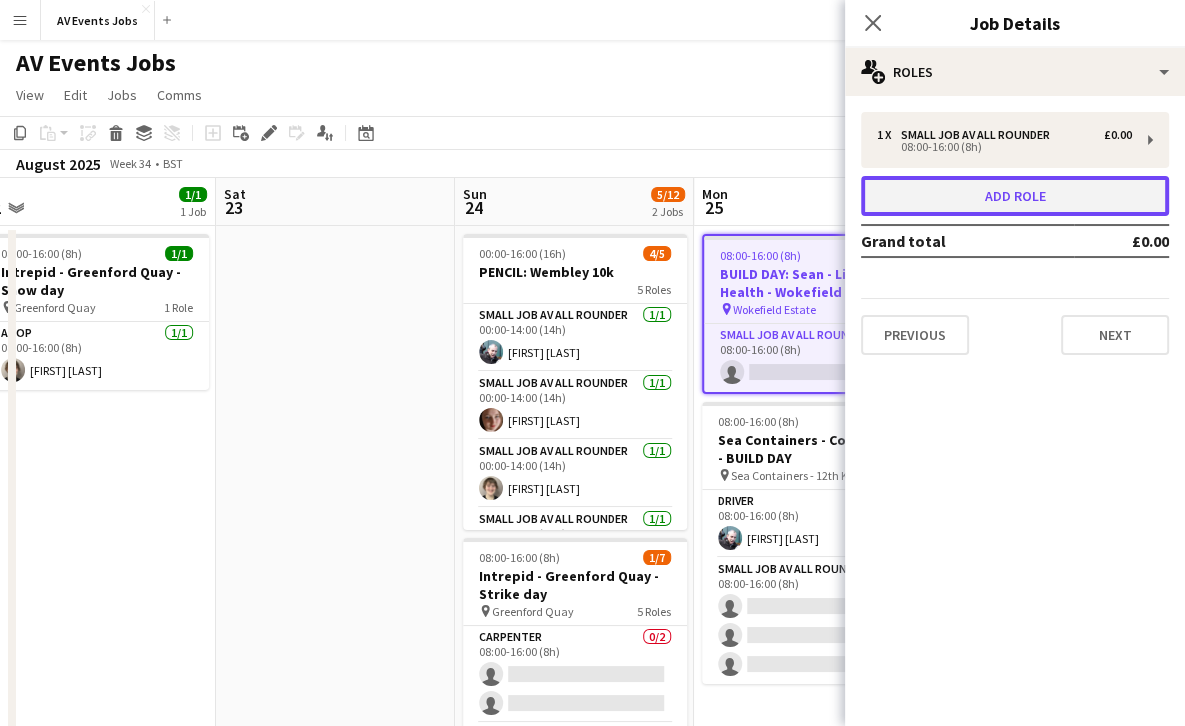 click on "Add role" at bounding box center (1015, 196) 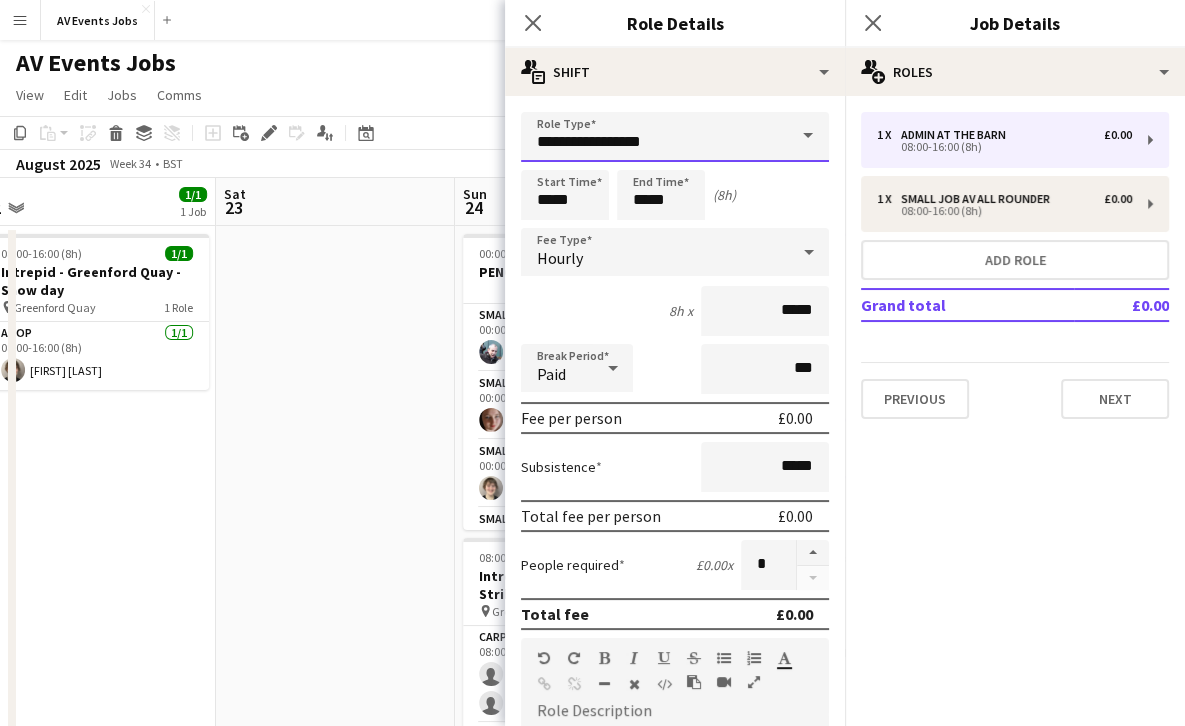 click on "**********" at bounding box center (675, 137) 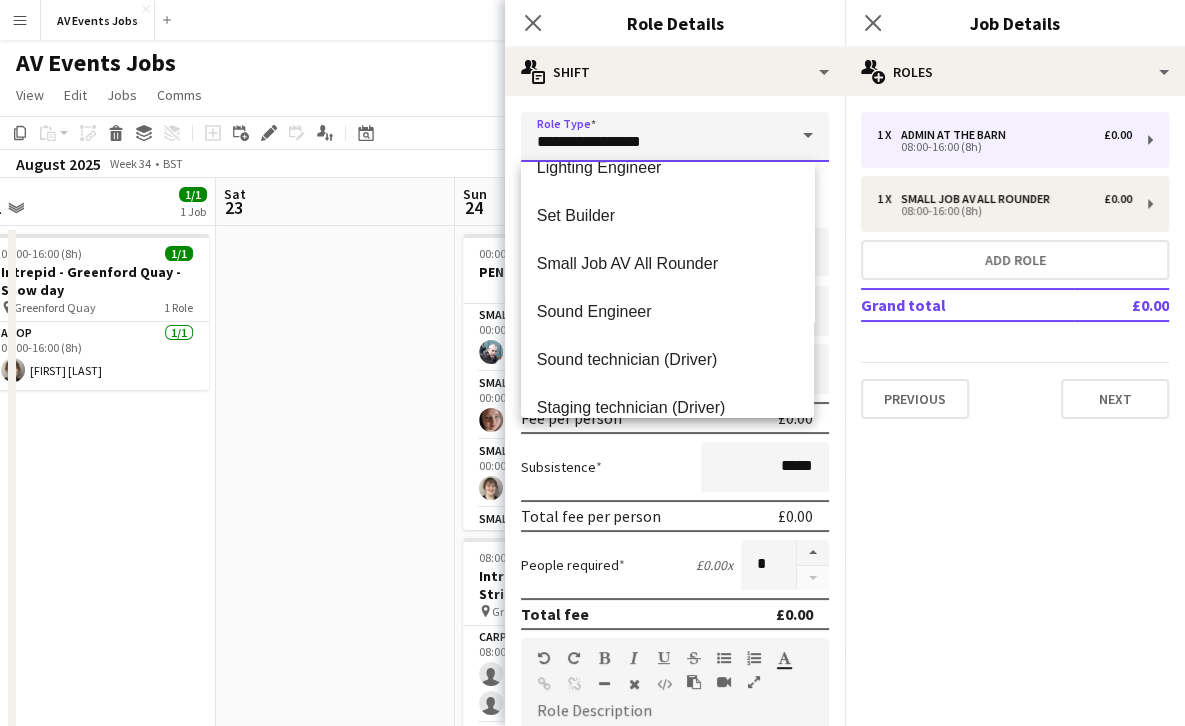 scroll, scrollTop: 816, scrollLeft: 0, axis: vertical 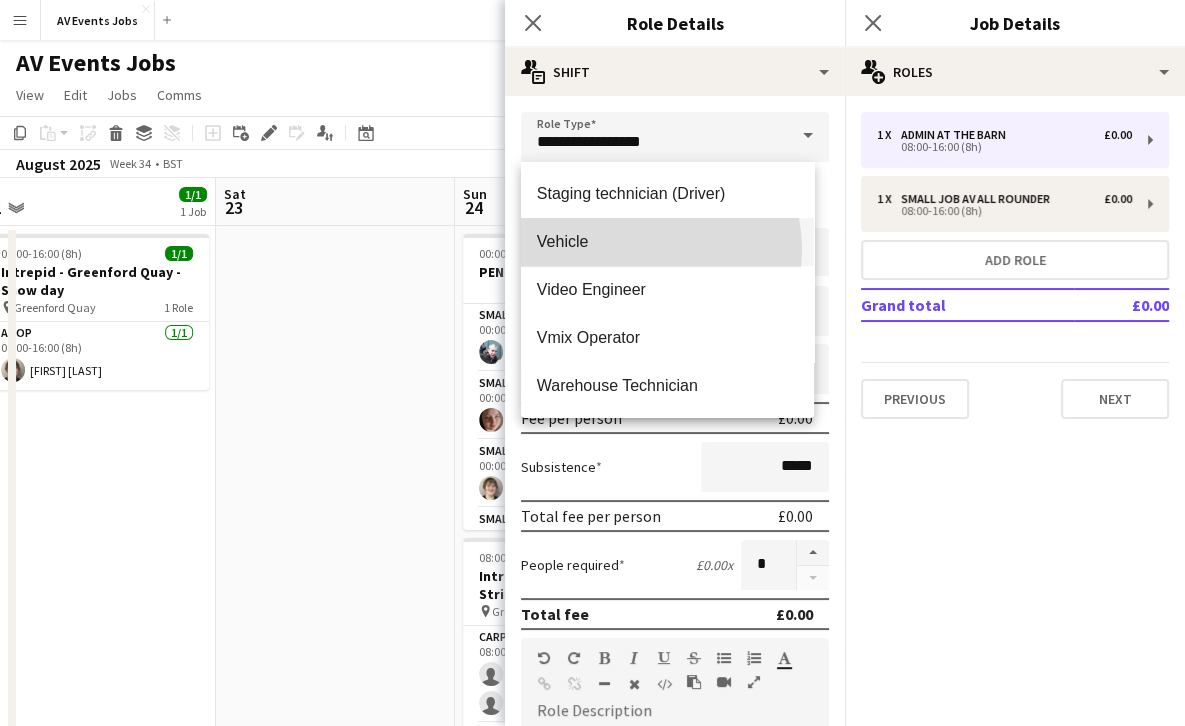 click on "Vehicle" at bounding box center (667, 241) 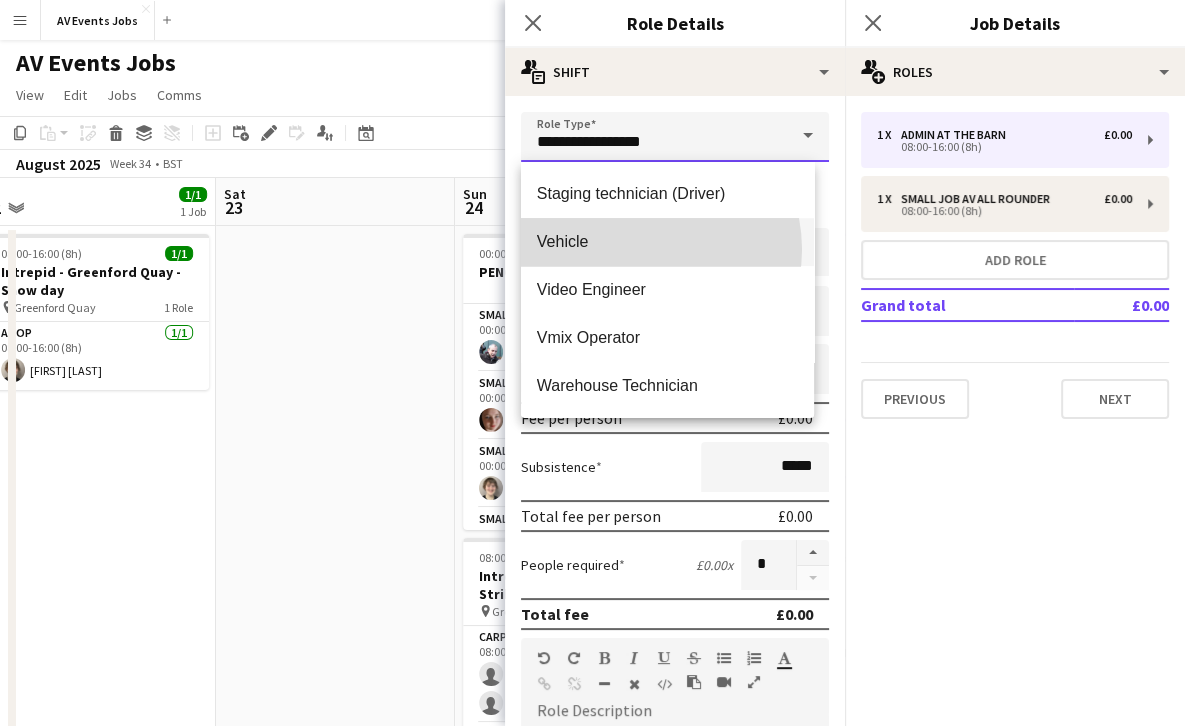 type on "*******" 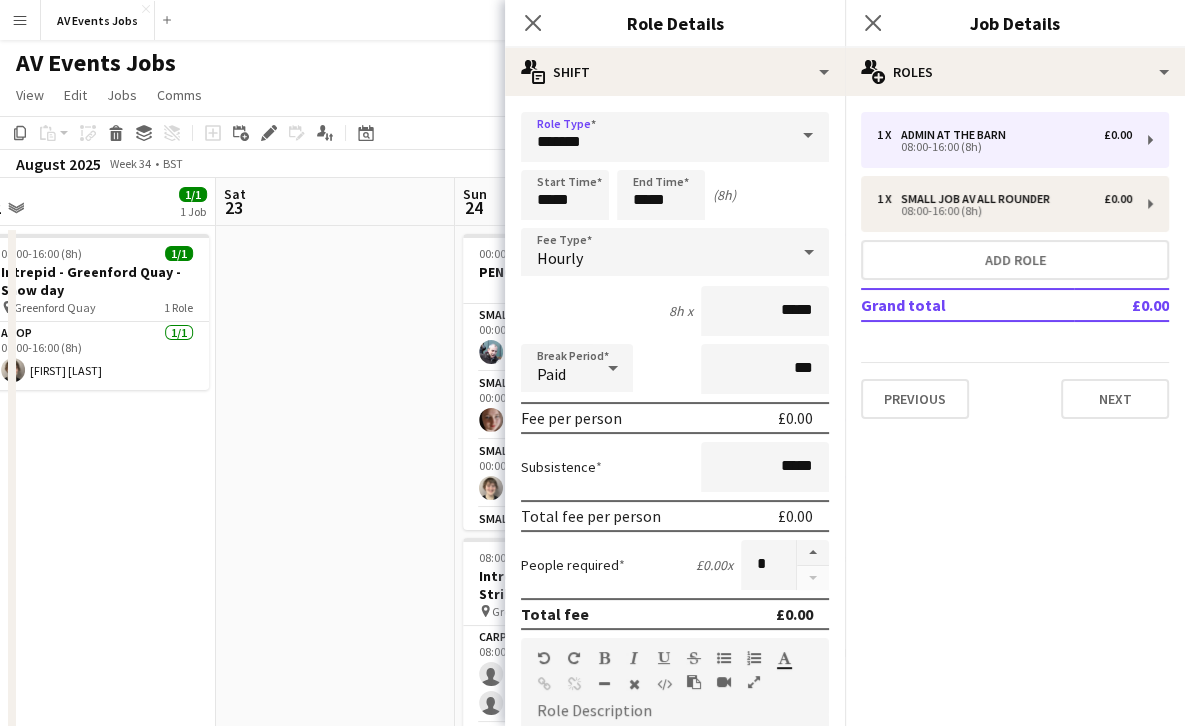 click on "Hourly" at bounding box center [655, 252] 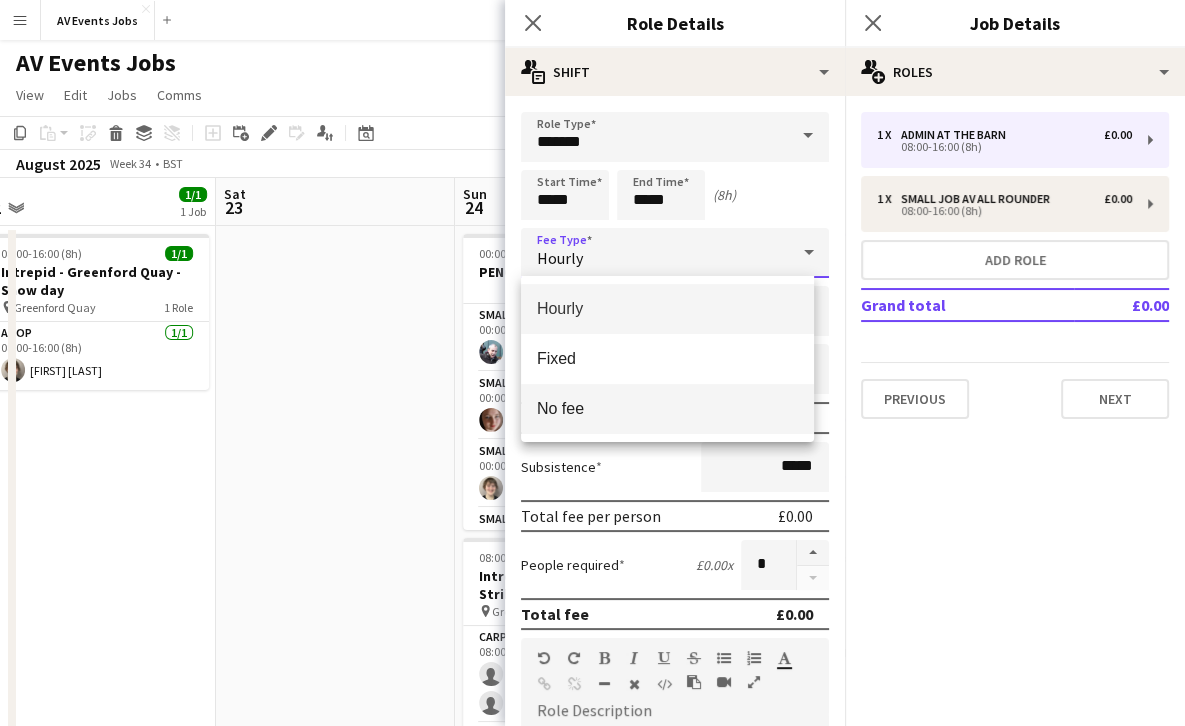 click on "No fee" at bounding box center [667, 408] 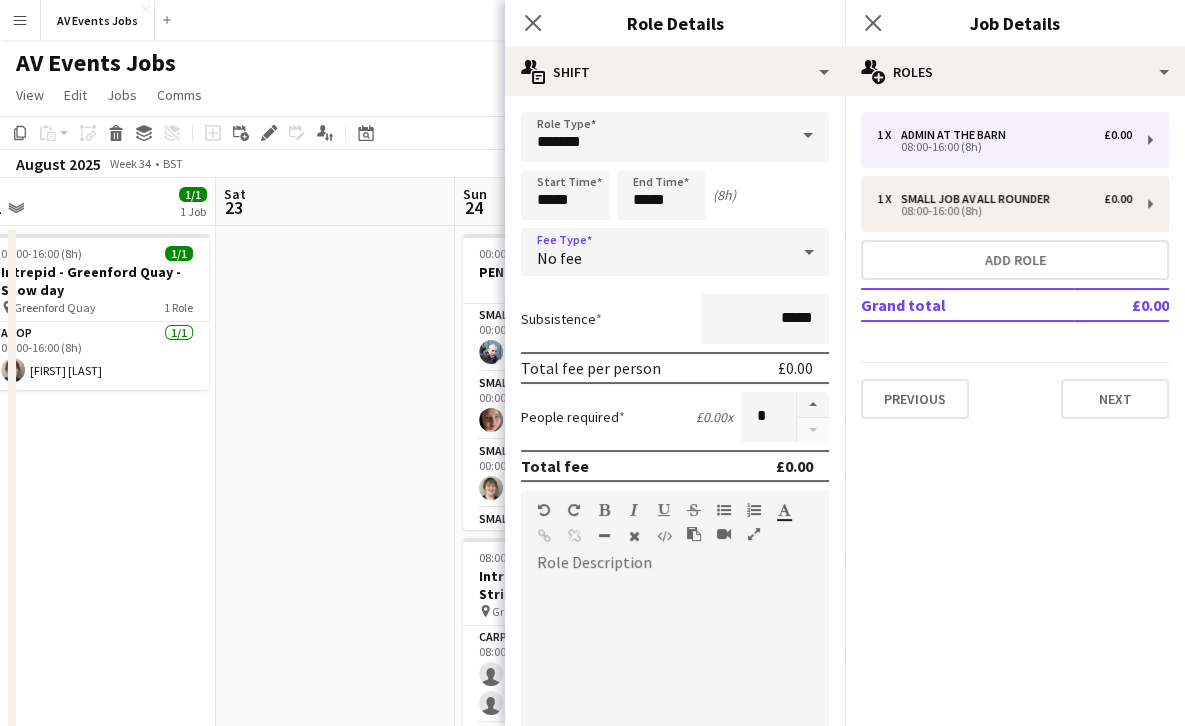 scroll, scrollTop: 319, scrollLeft: 0, axis: vertical 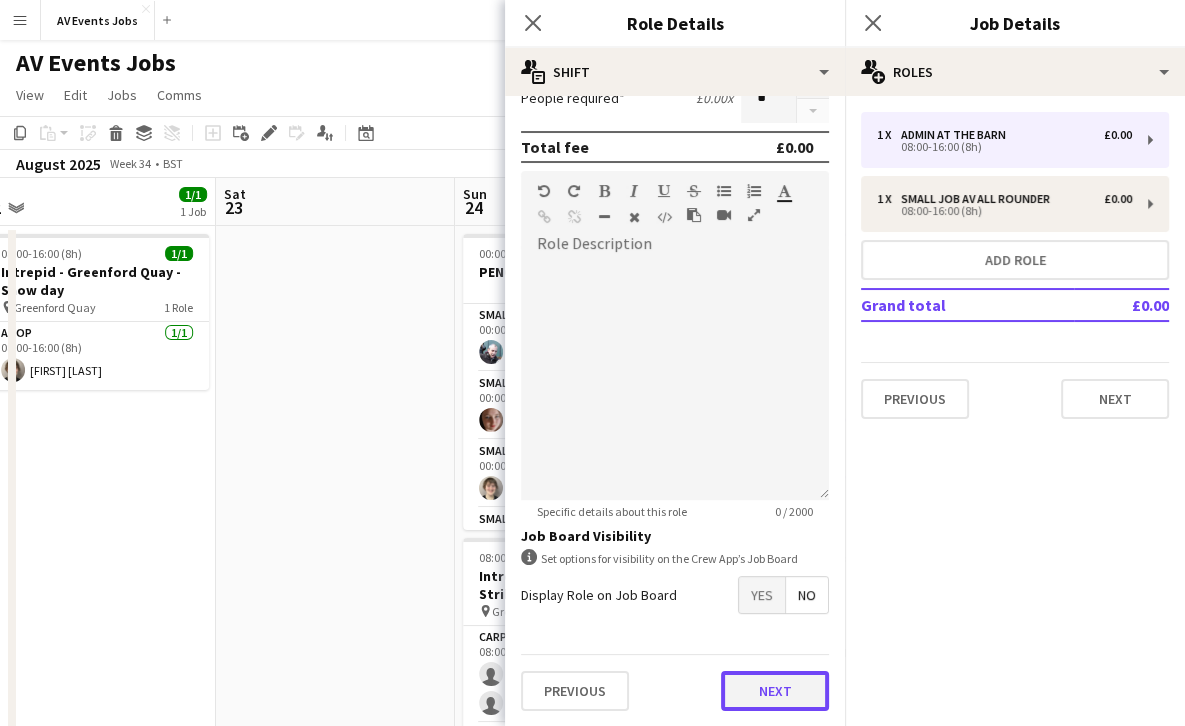 click on "Next" at bounding box center [775, 691] 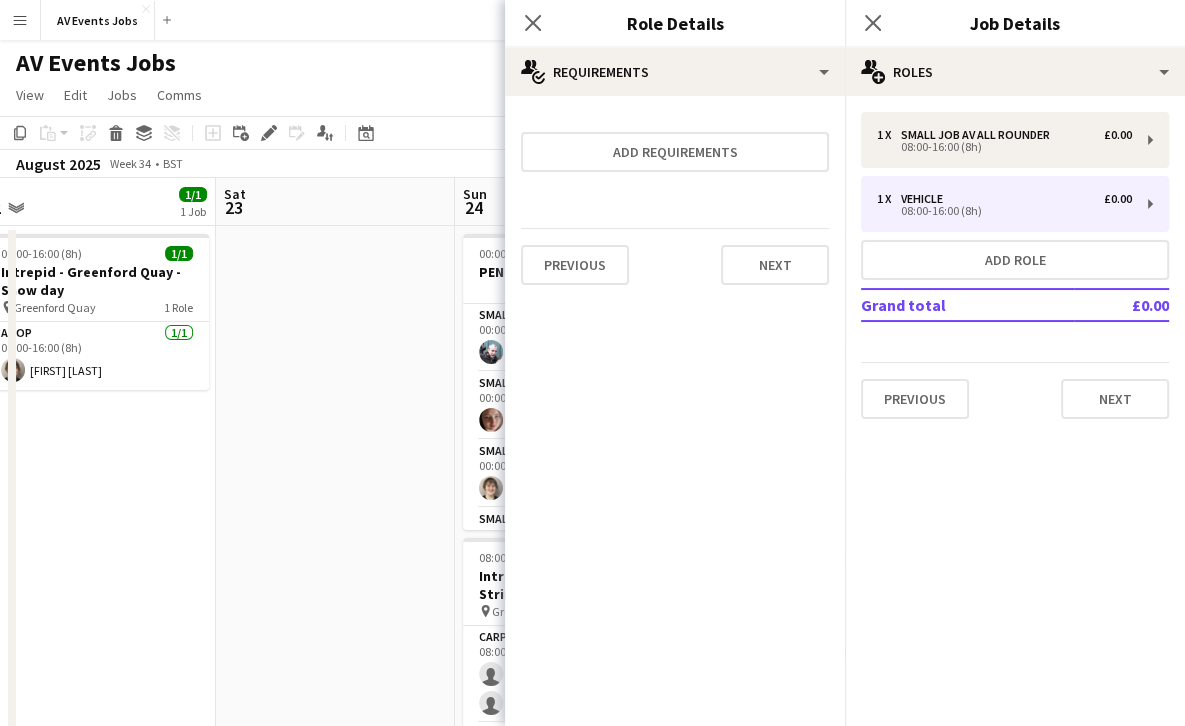 scroll, scrollTop: 0, scrollLeft: 0, axis: both 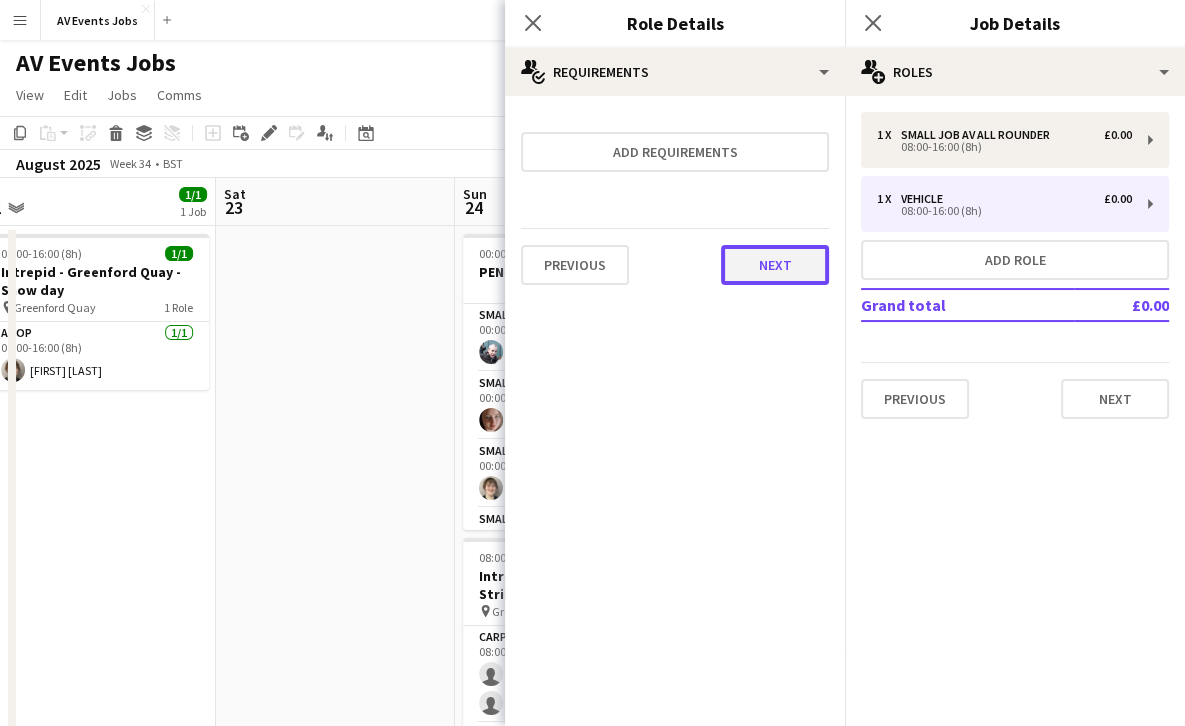 click on "Next" at bounding box center (775, 265) 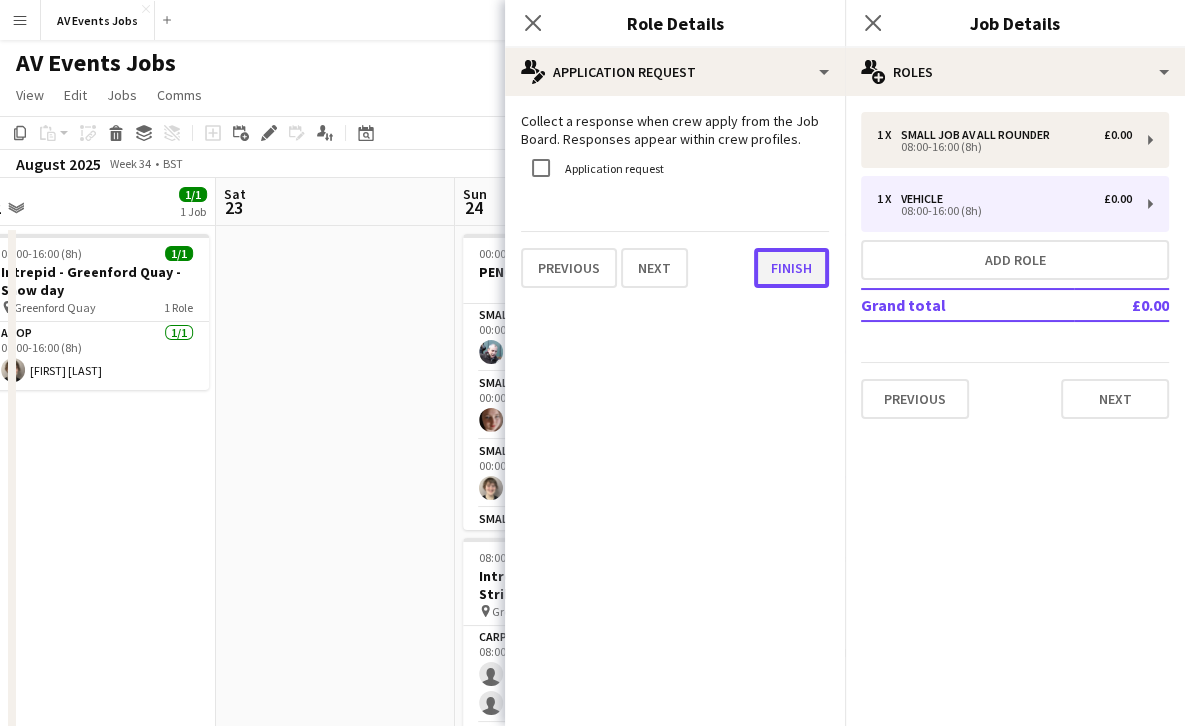 click on "Finish" at bounding box center [791, 268] 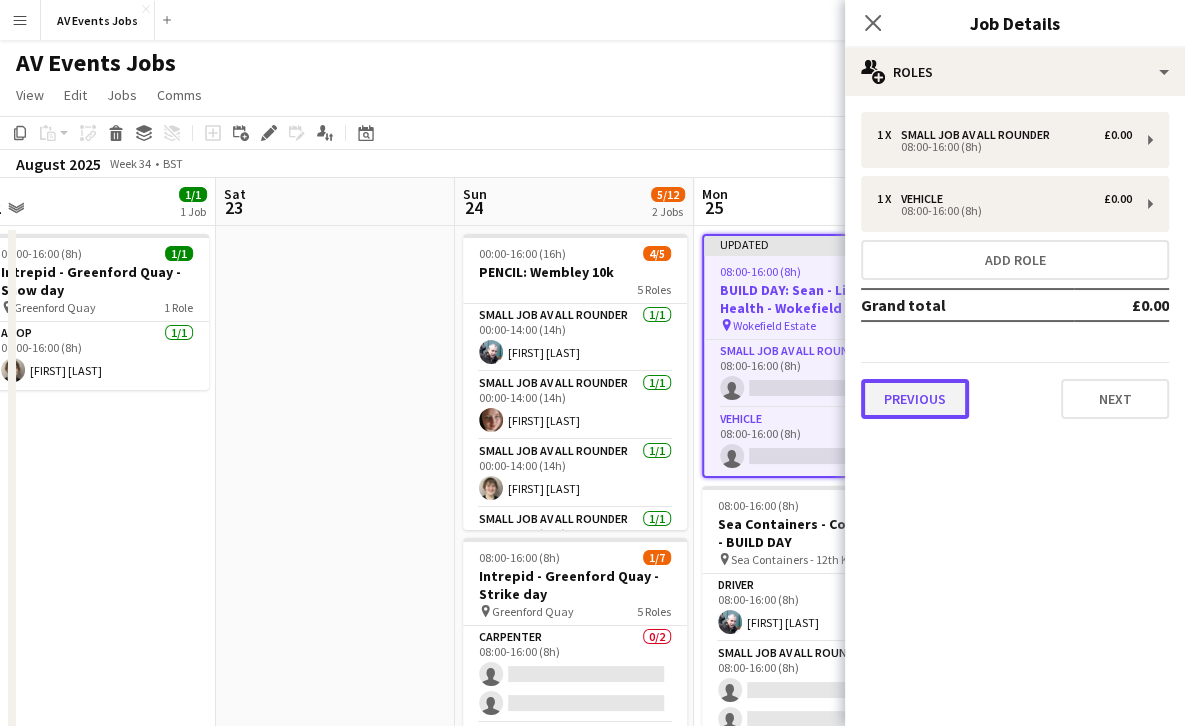click on "Previous" at bounding box center (915, 399) 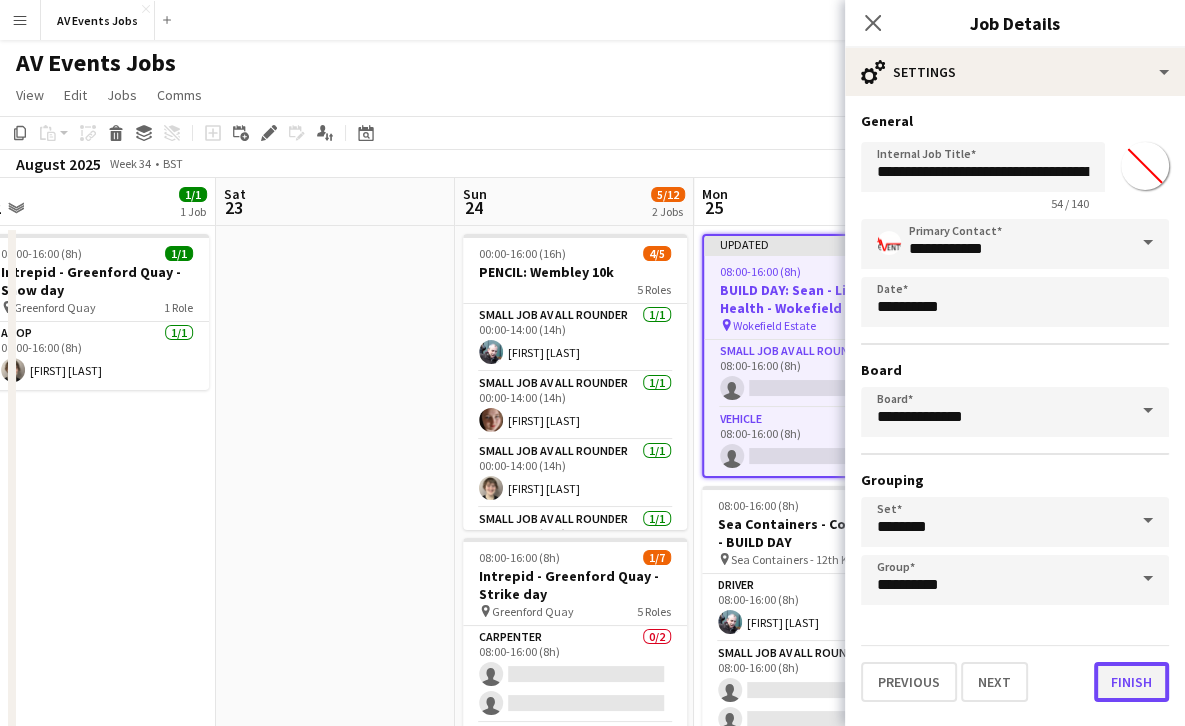 click on "Finish" at bounding box center [1131, 682] 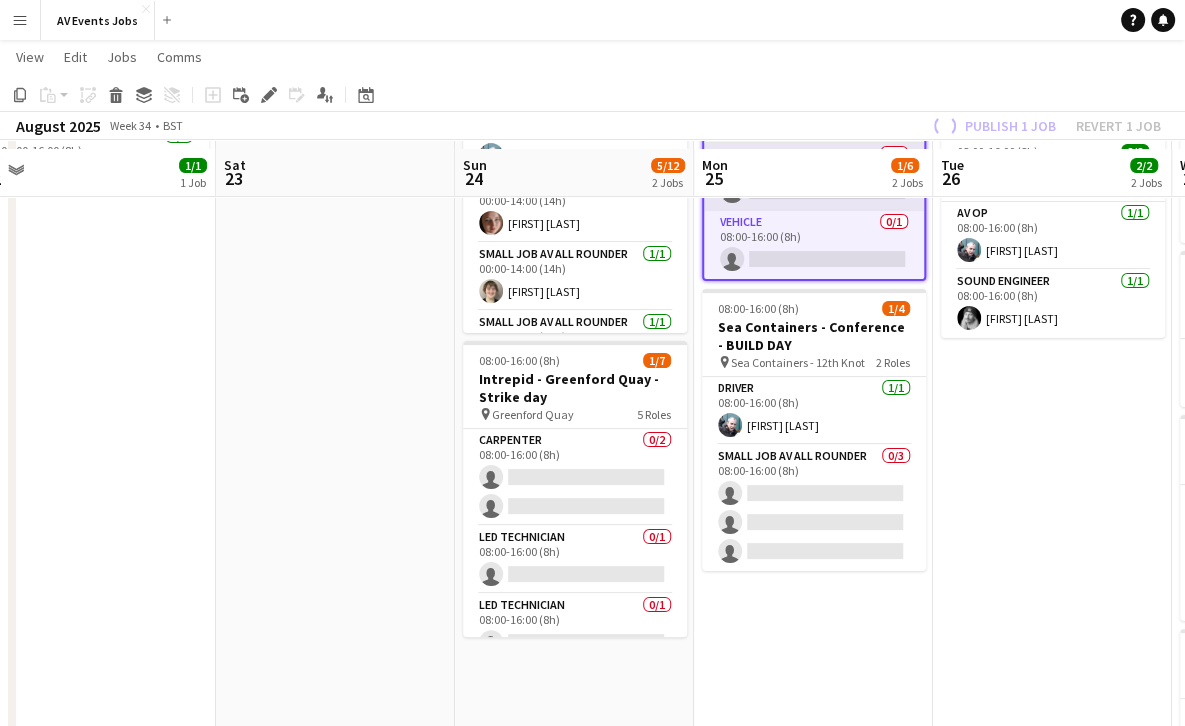 scroll, scrollTop: 204, scrollLeft: 0, axis: vertical 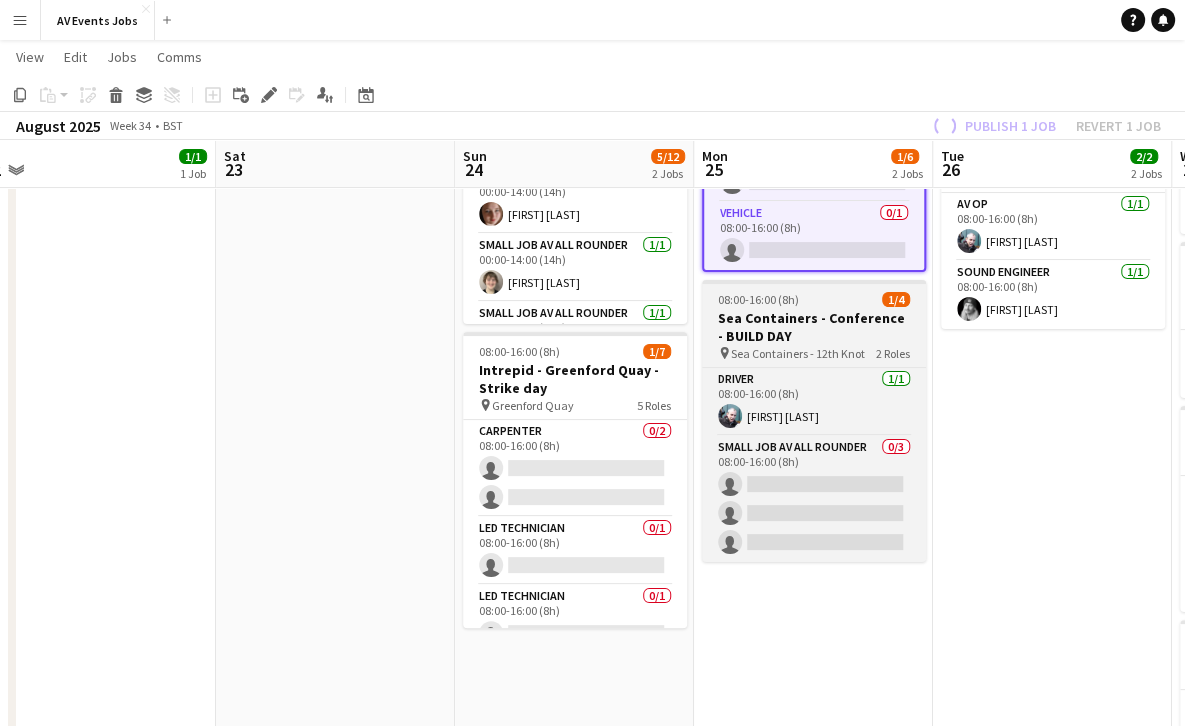click on "Sea Containers - Conference - BUILD DAY" at bounding box center [814, 327] 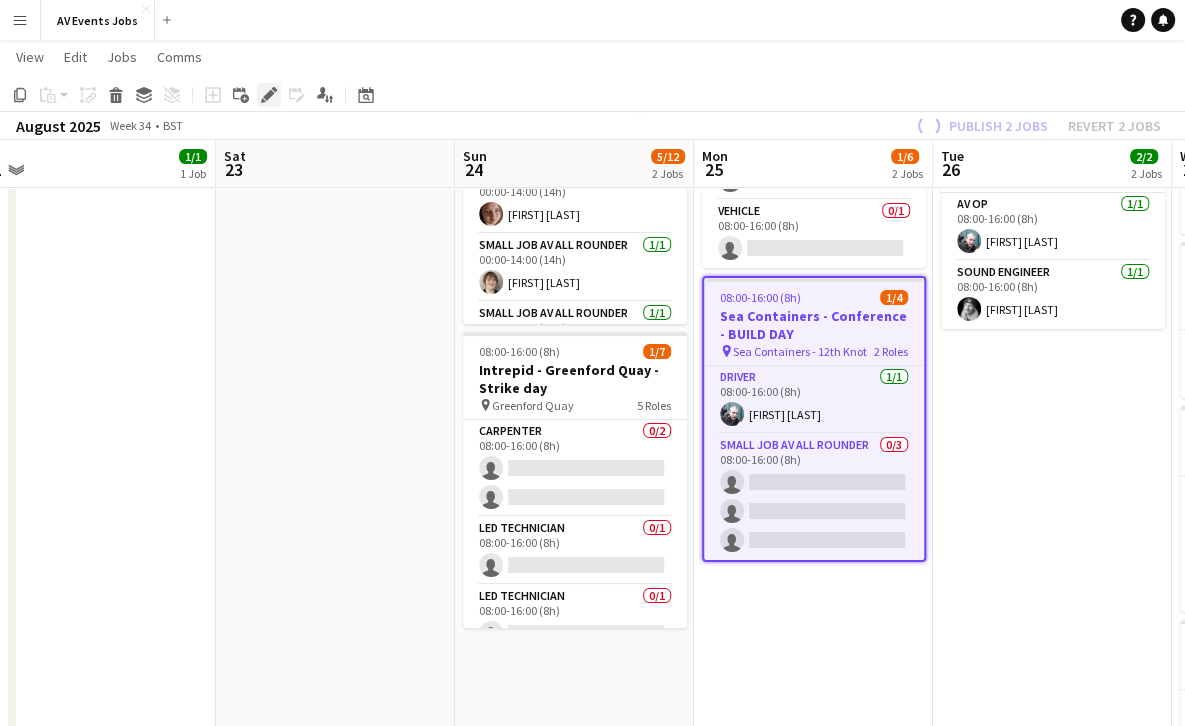 click on "Edit" at bounding box center (269, 95) 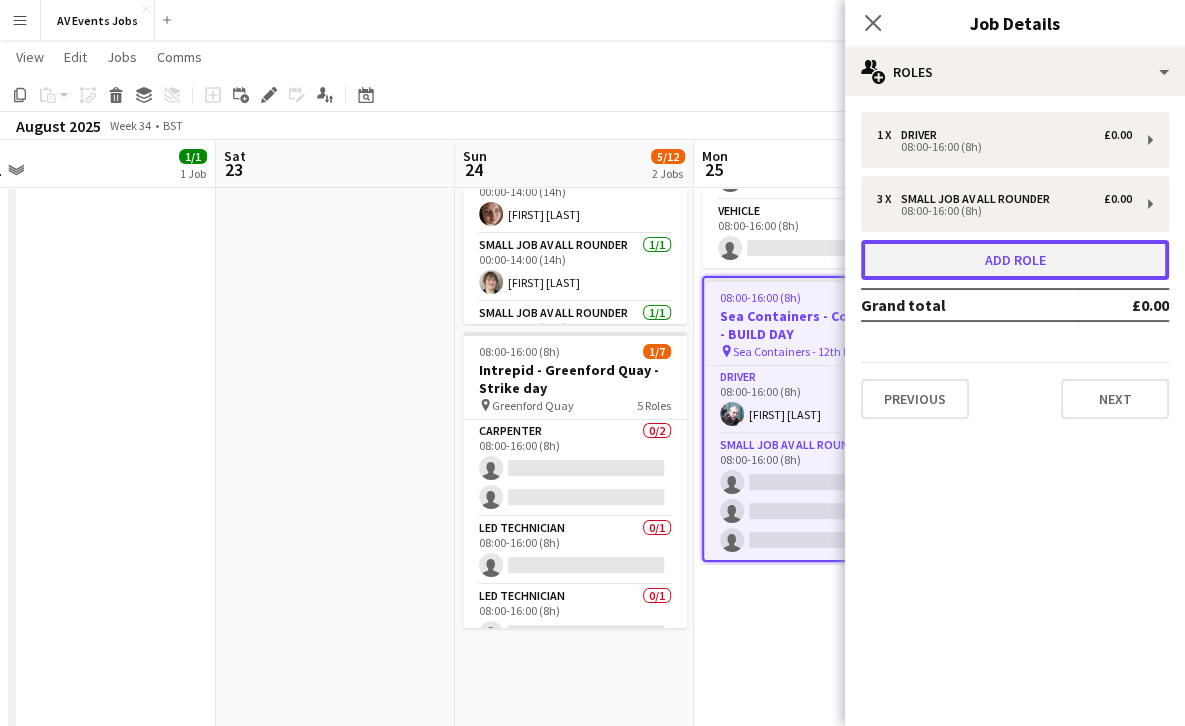 click on "Add role" at bounding box center [1015, 260] 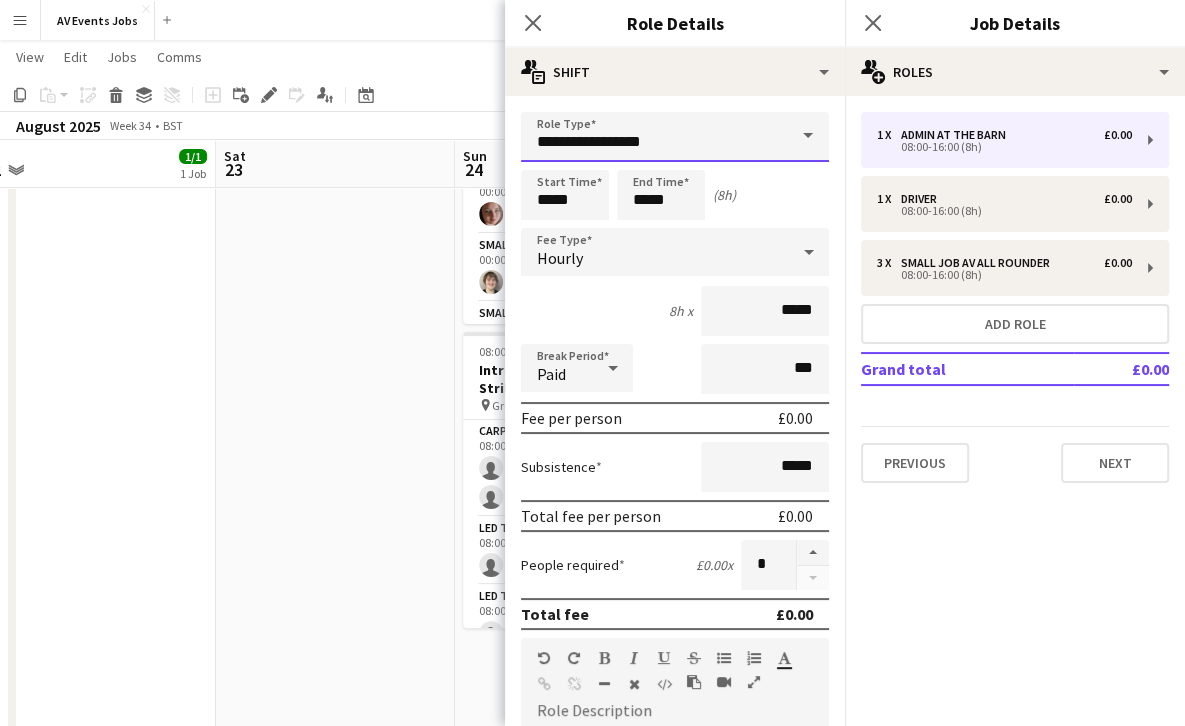 click on "**********" at bounding box center [675, 137] 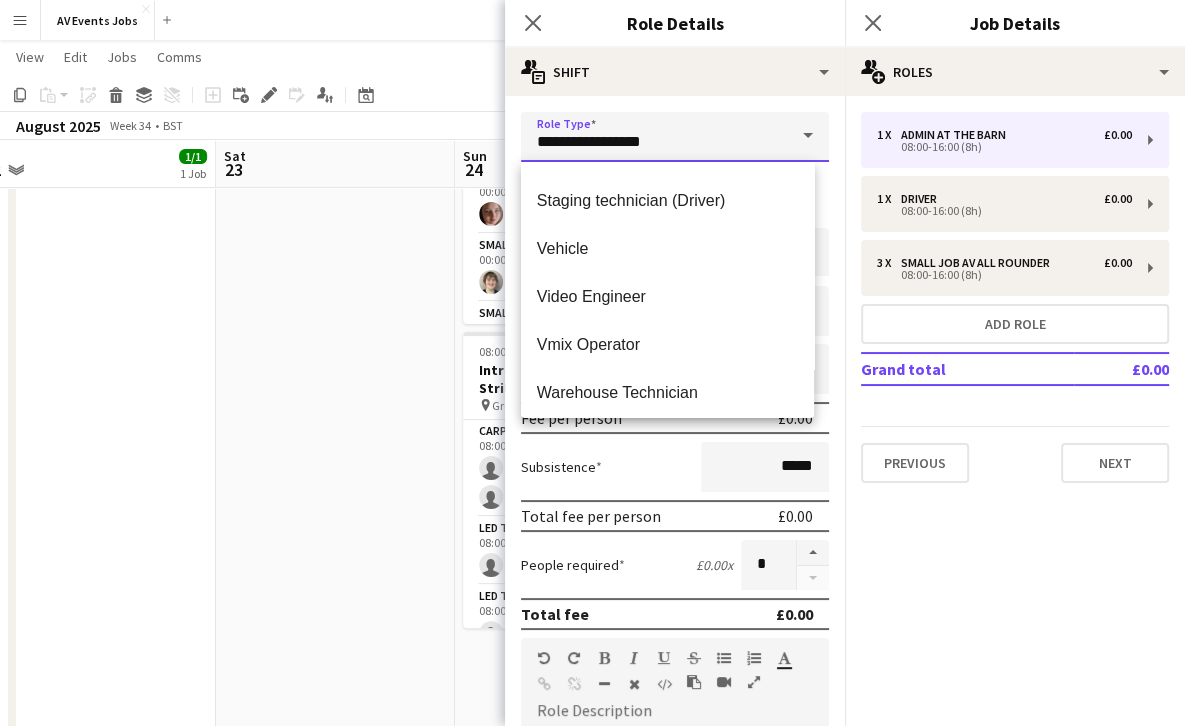 scroll, scrollTop: 816, scrollLeft: 0, axis: vertical 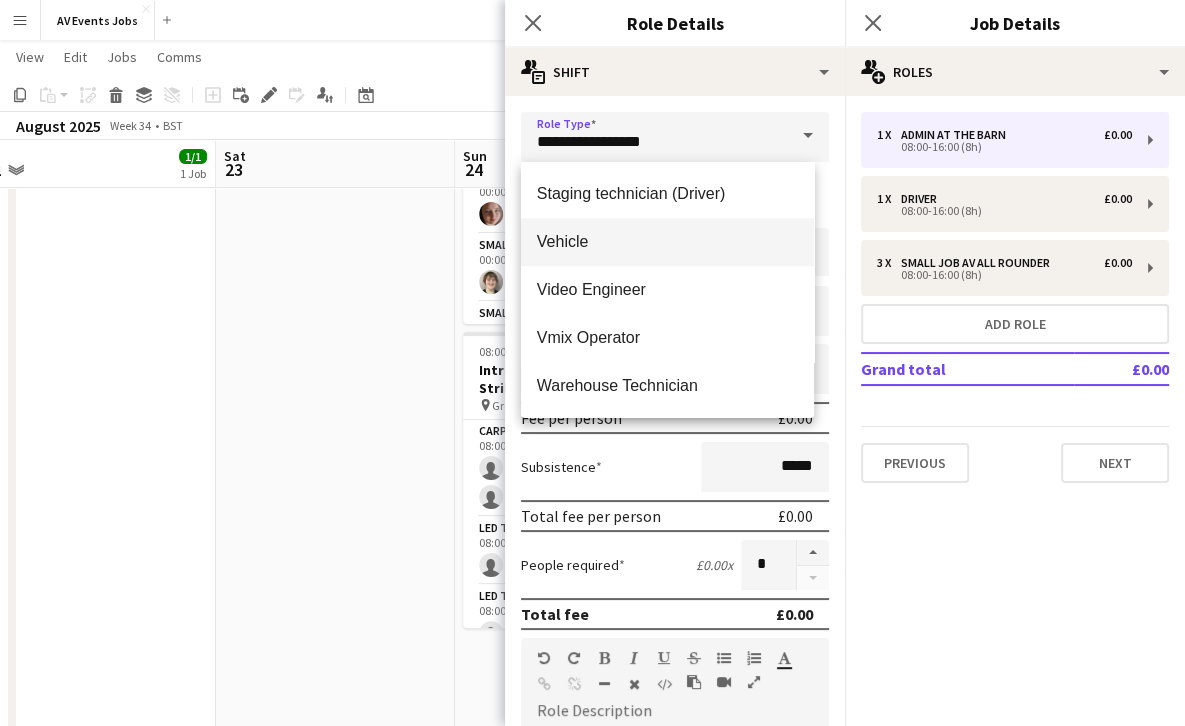 click on "Vehicle" at bounding box center [667, 242] 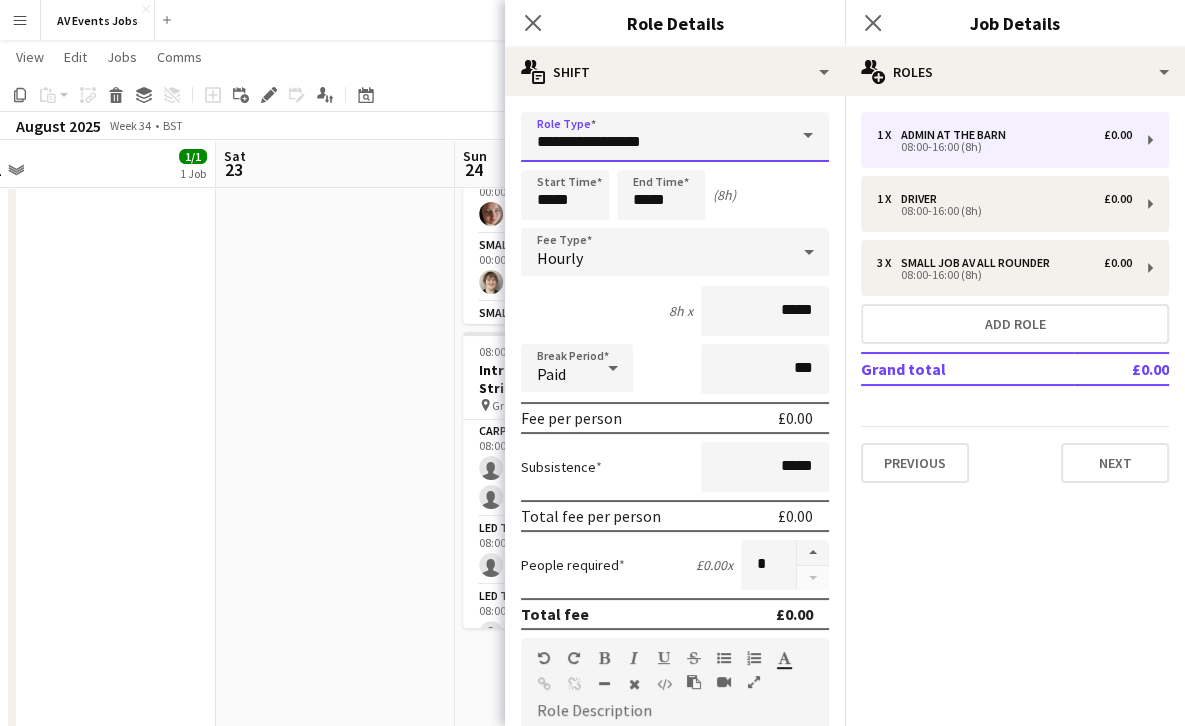 type on "*******" 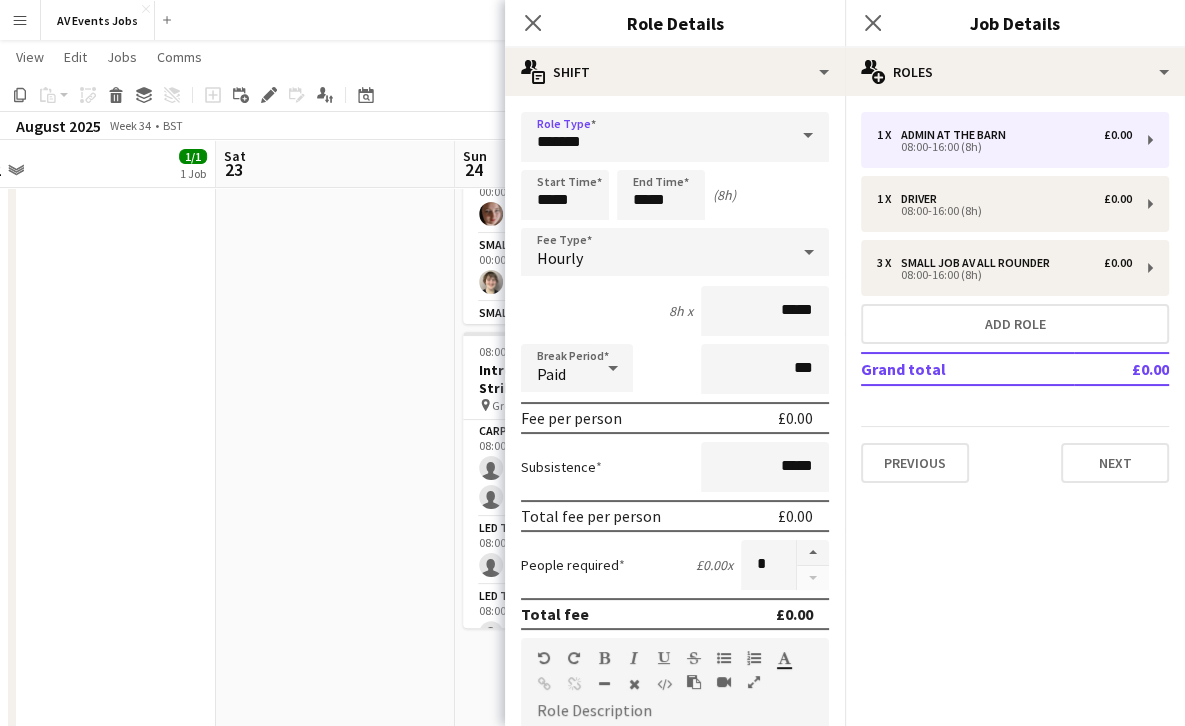 click on "Hourly" at bounding box center [655, 252] 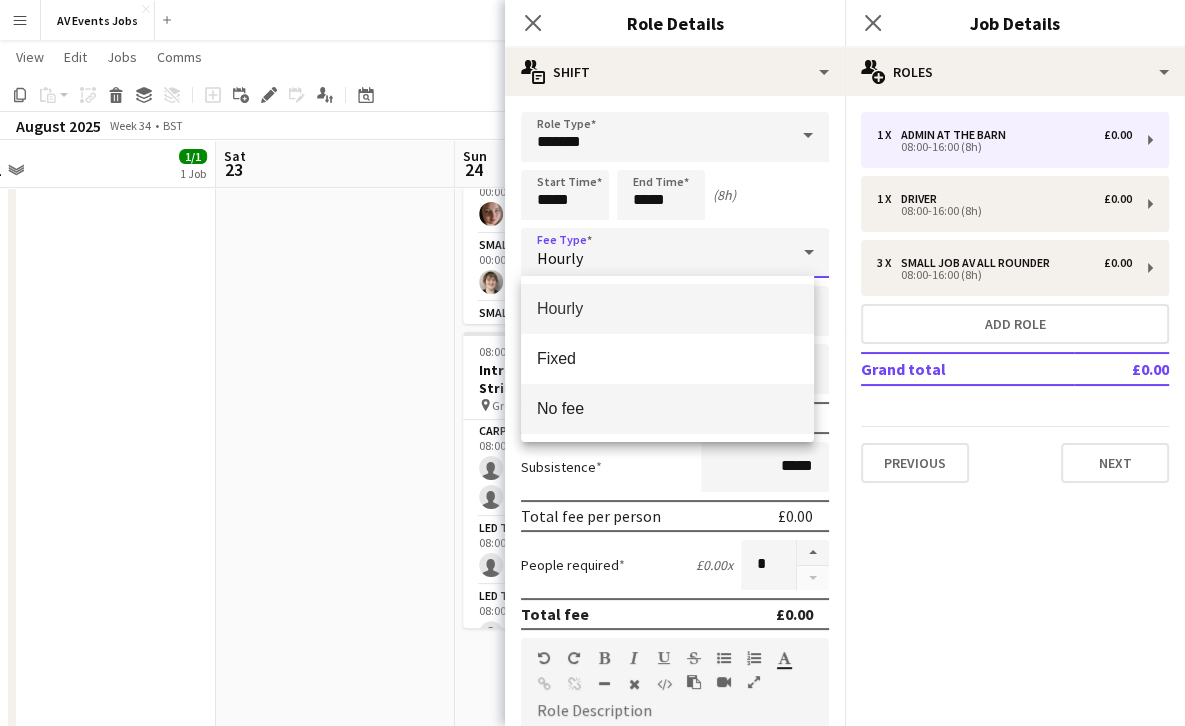 click on "No fee" at bounding box center (667, 409) 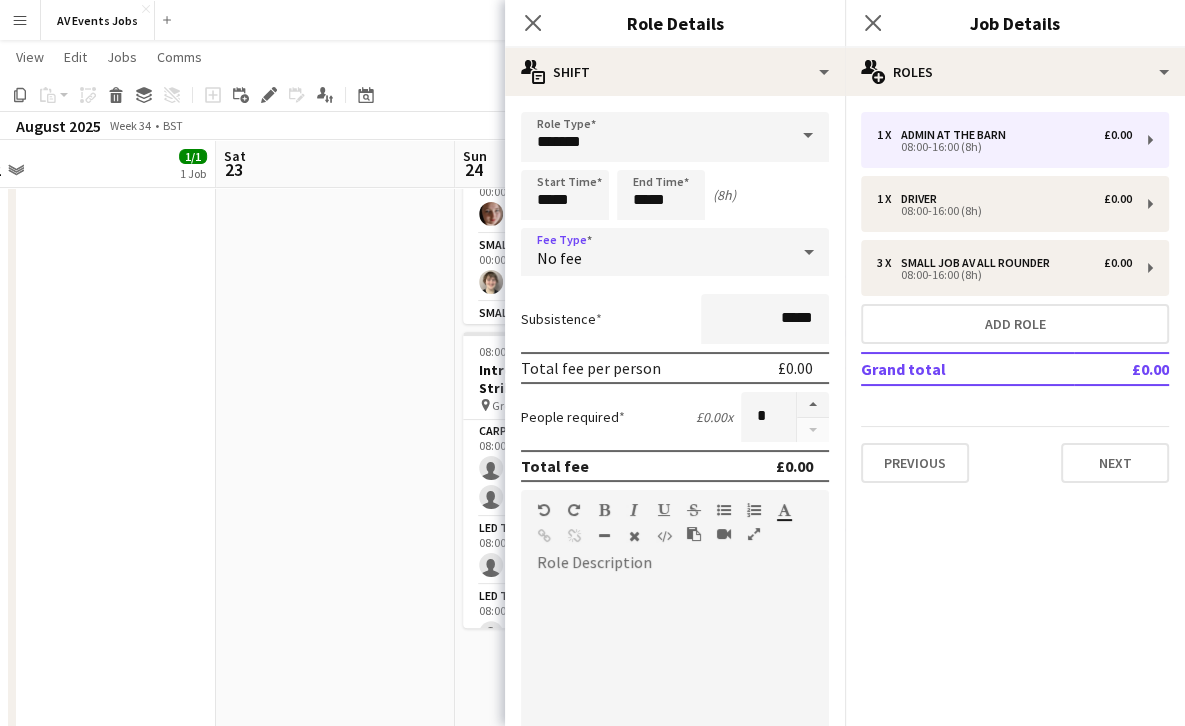 scroll, scrollTop: 319, scrollLeft: 0, axis: vertical 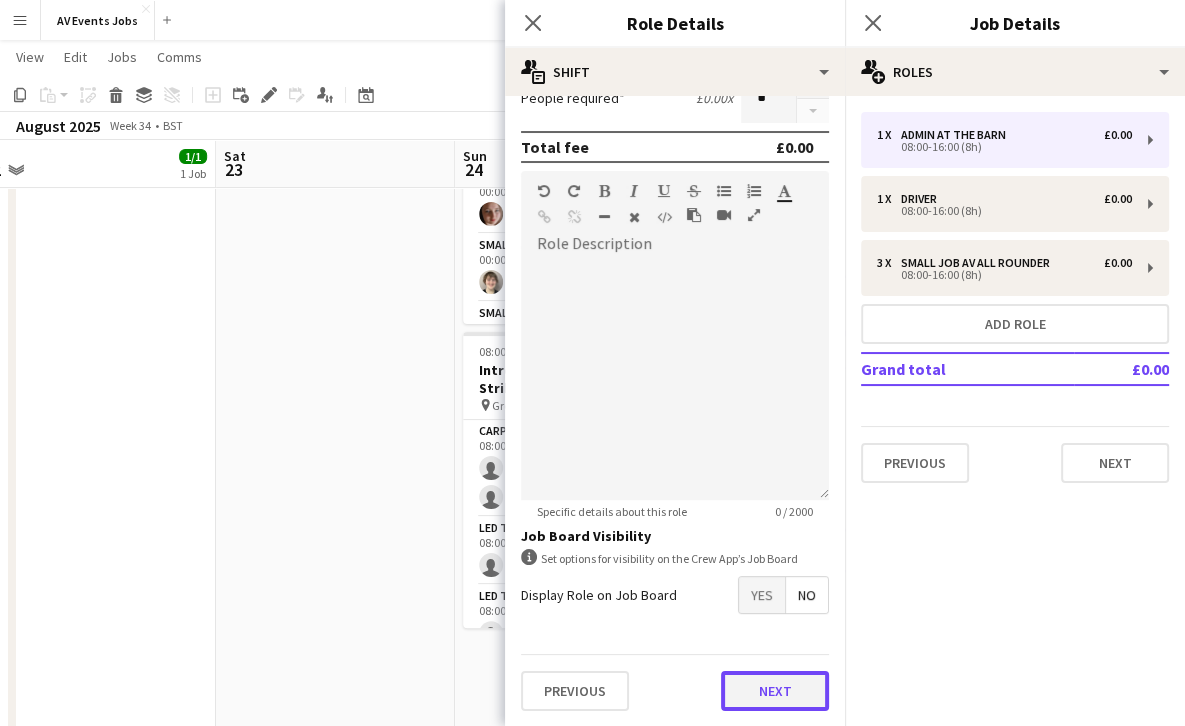 click on "Next" at bounding box center [775, 691] 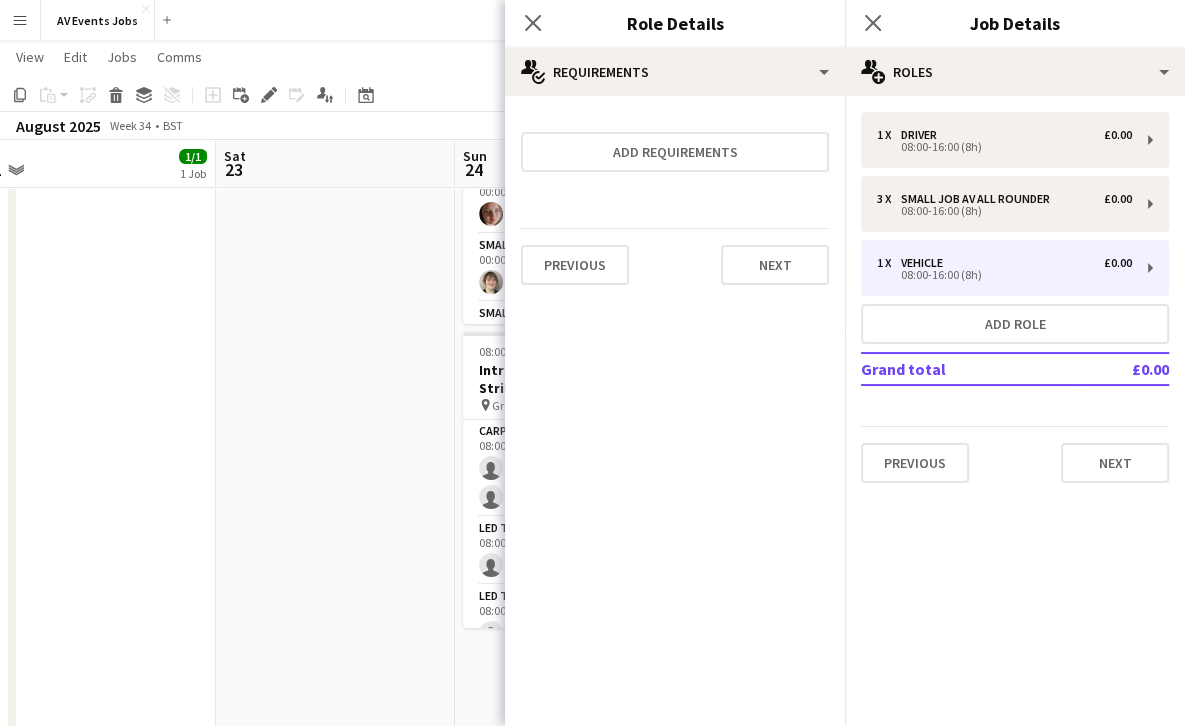 scroll, scrollTop: 0, scrollLeft: 0, axis: both 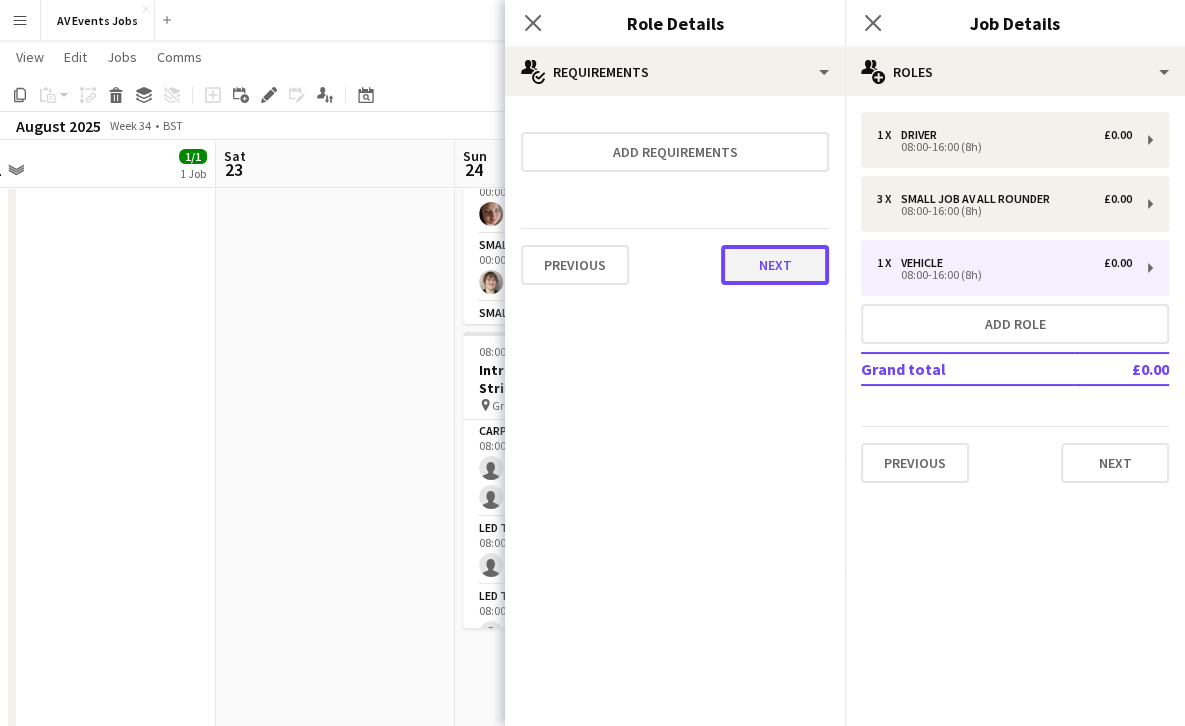 click on "Next" at bounding box center (775, 265) 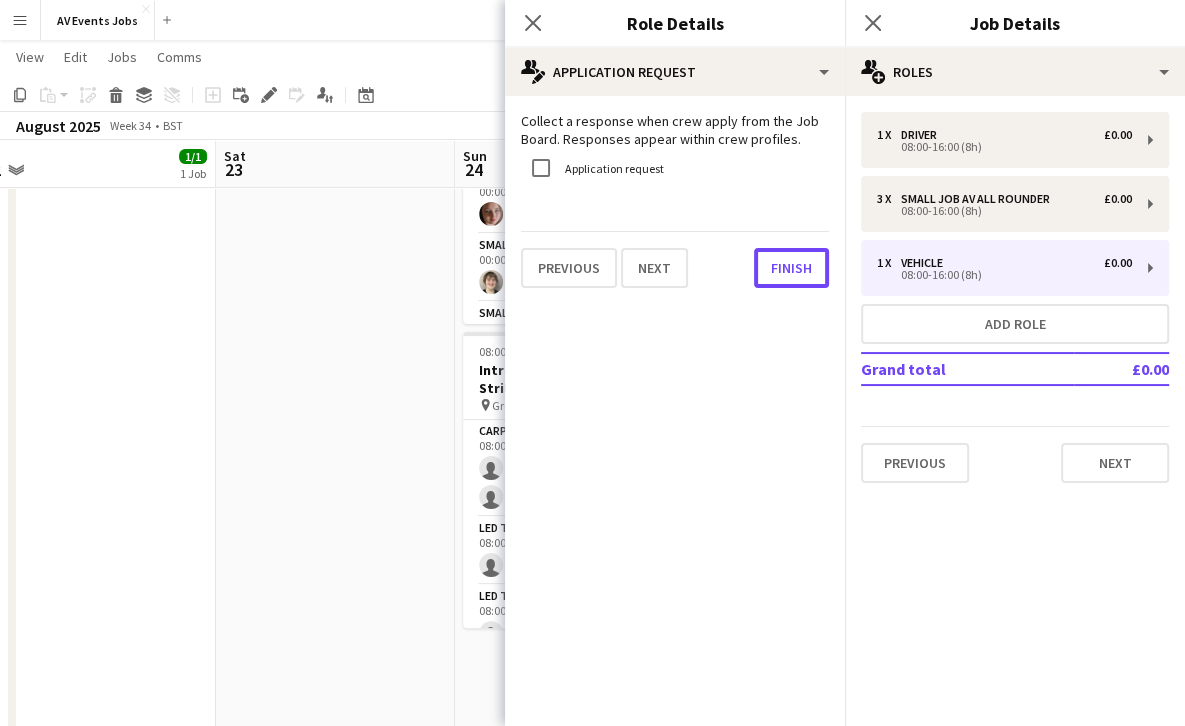 click on "Finish" at bounding box center [791, 268] 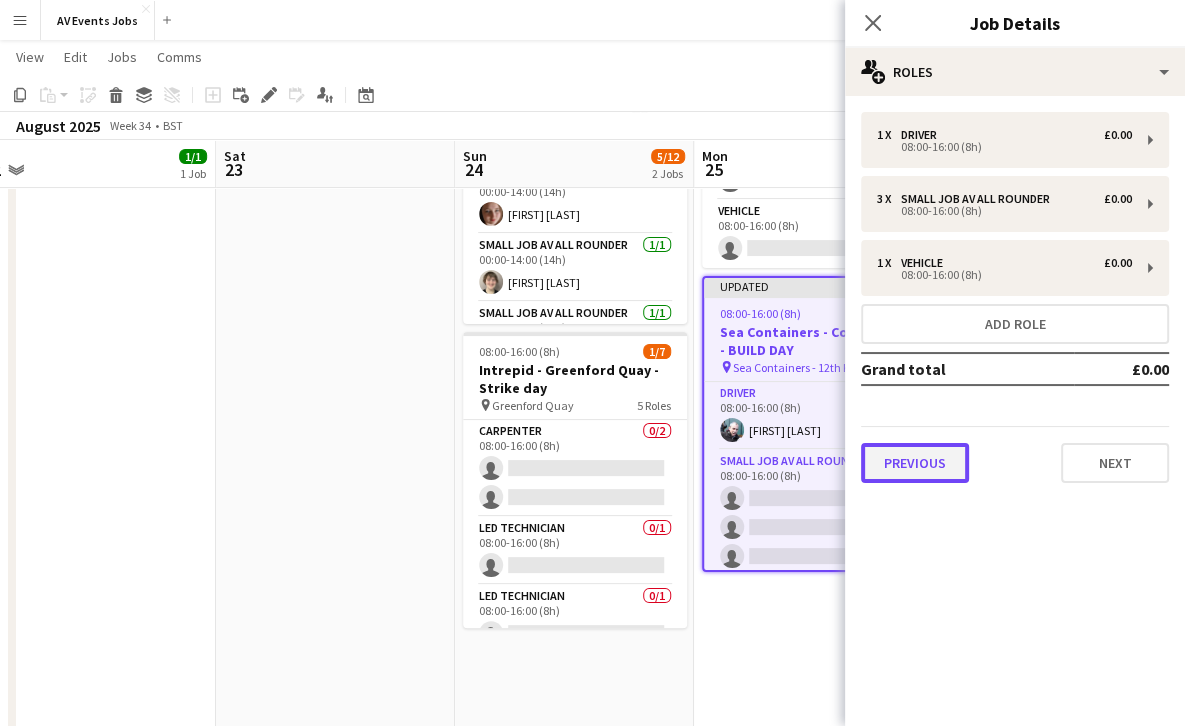 click on "Previous" at bounding box center [915, 463] 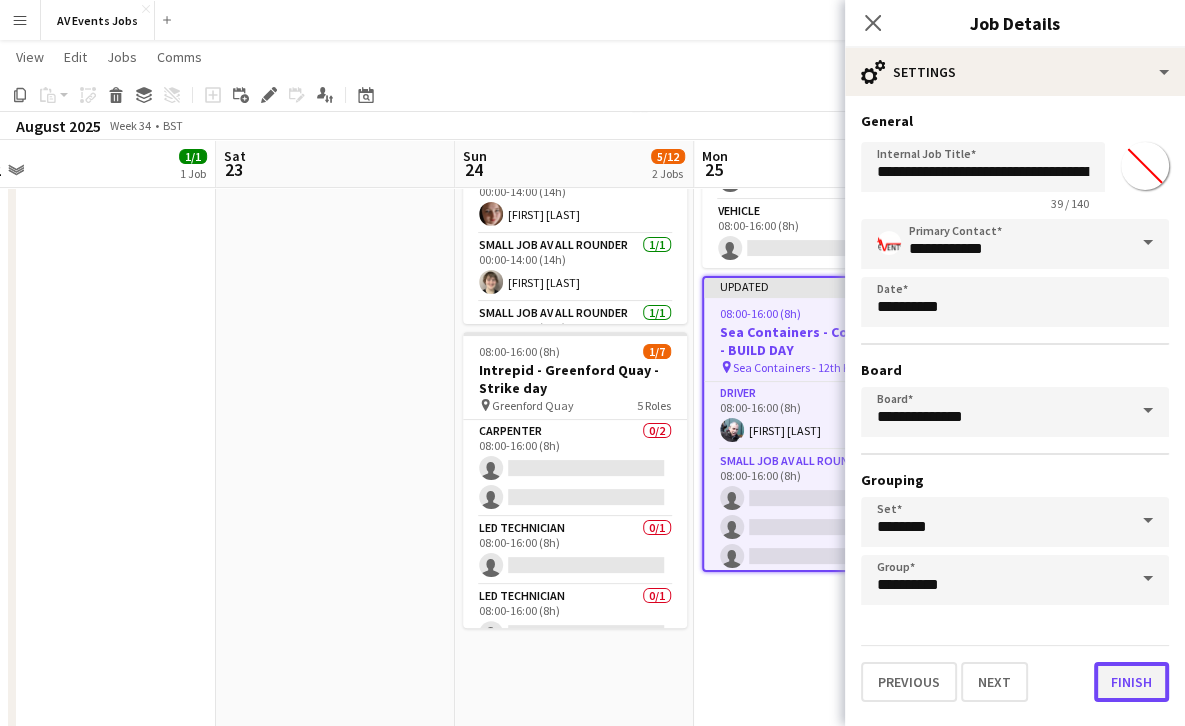 click on "Finish" at bounding box center [1131, 682] 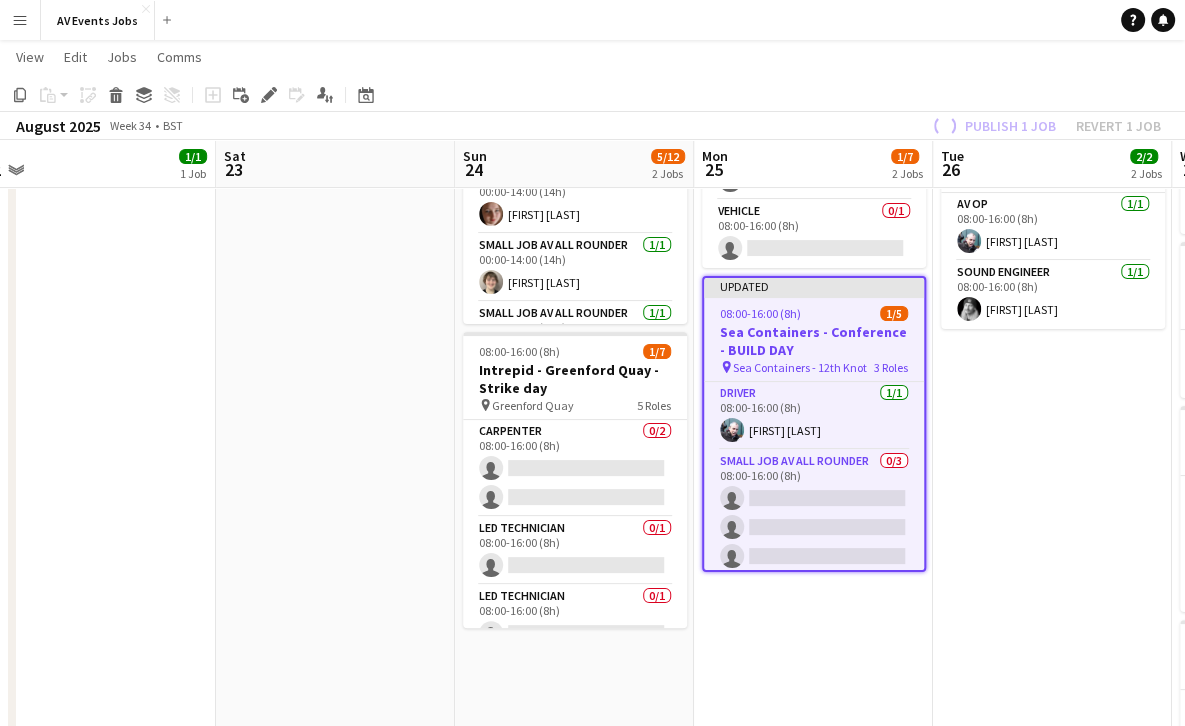 click on "SHOW DAY: Sean - Little Barn Health - Wokefield Park
pin
Wokefield Estate      08:00-16:00 (8h)    2/2   Sea Containers - Conference
pin
Sea Containers - 12th Knot   2 Roles   AV Op   1/1   08:00-16:00 (8h)
Liam O'Brien  Sound Engineer   1/1   08:00-16:00 (8h)
Ross Watkinson" at bounding box center [1052, 472] 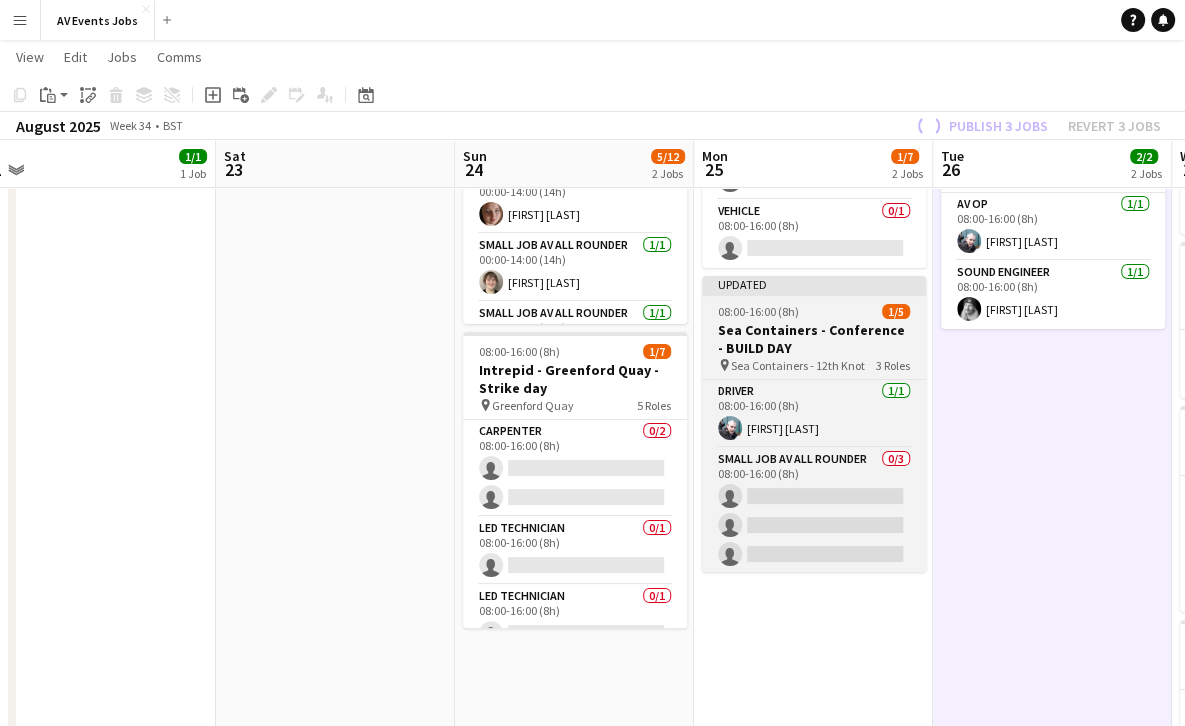 click on "Sea Containers - Conference - BUILD DAY" at bounding box center (814, 339) 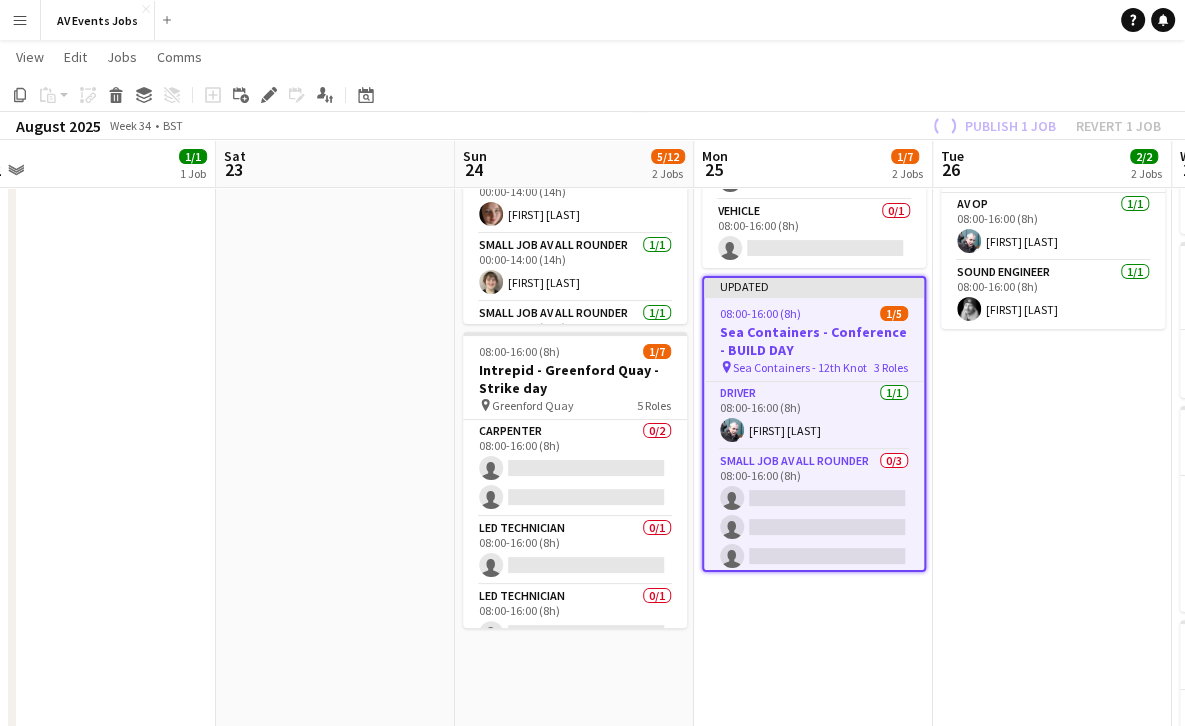 click on "SHOW DAY: Sean - Little Barn Health - Wokefield Park
pin
Wokefield Estate      08:00-16:00 (8h)    2/2   Sea Containers - Conference
pin
Sea Containers - 12th Knot   2 Roles   AV Op   1/1   08:00-16:00 (8h)
Liam O'Brien  Sound Engineer   1/1   08:00-16:00 (8h)
Ross Watkinson" at bounding box center (1052, 472) 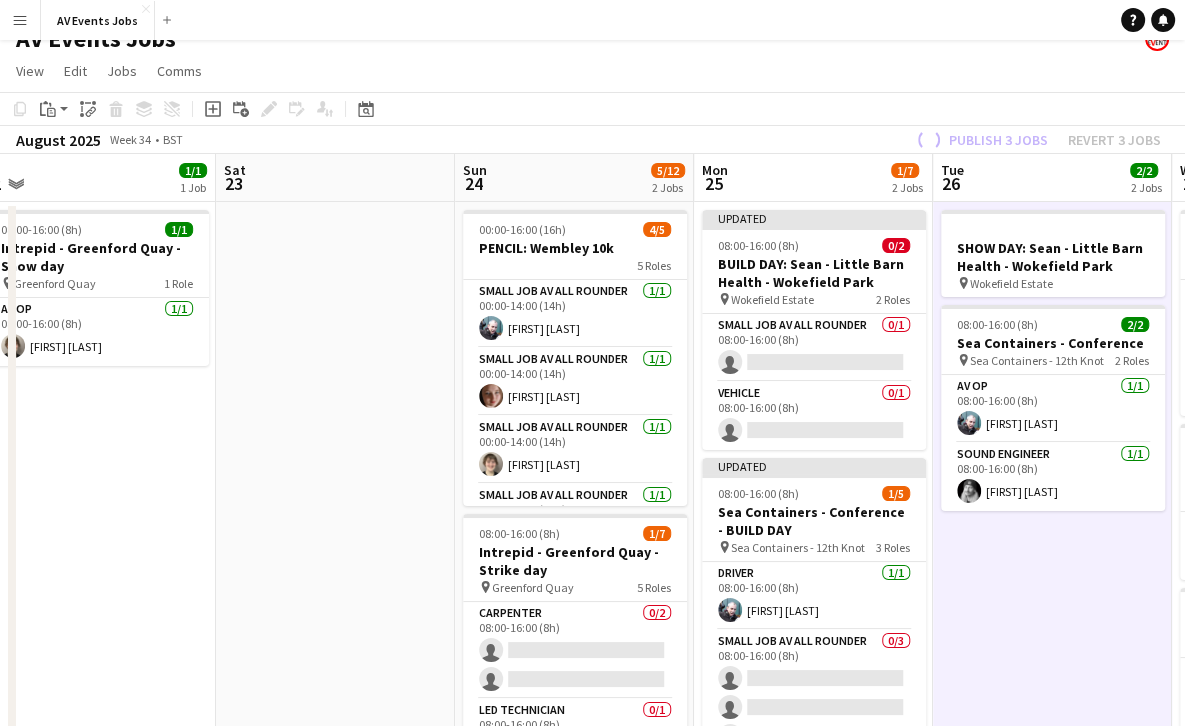 scroll, scrollTop: 21, scrollLeft: 0, axis: vertical 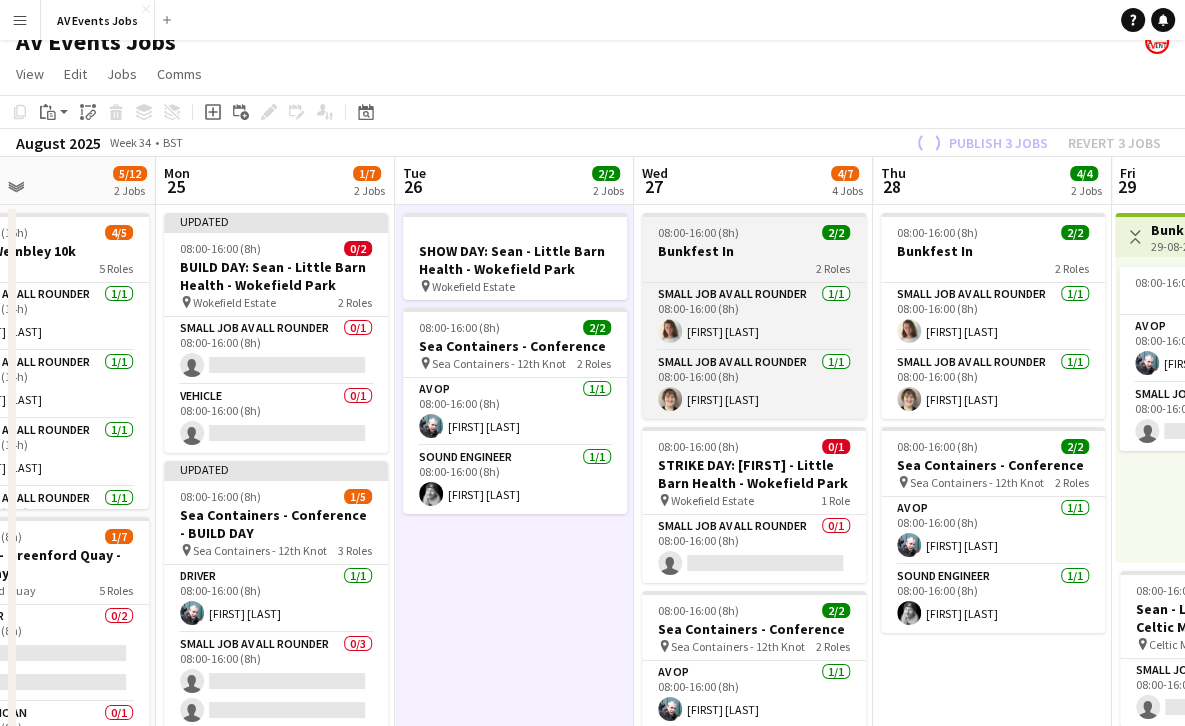 click on "Bunkfest In" at bounding box center [754, 251] 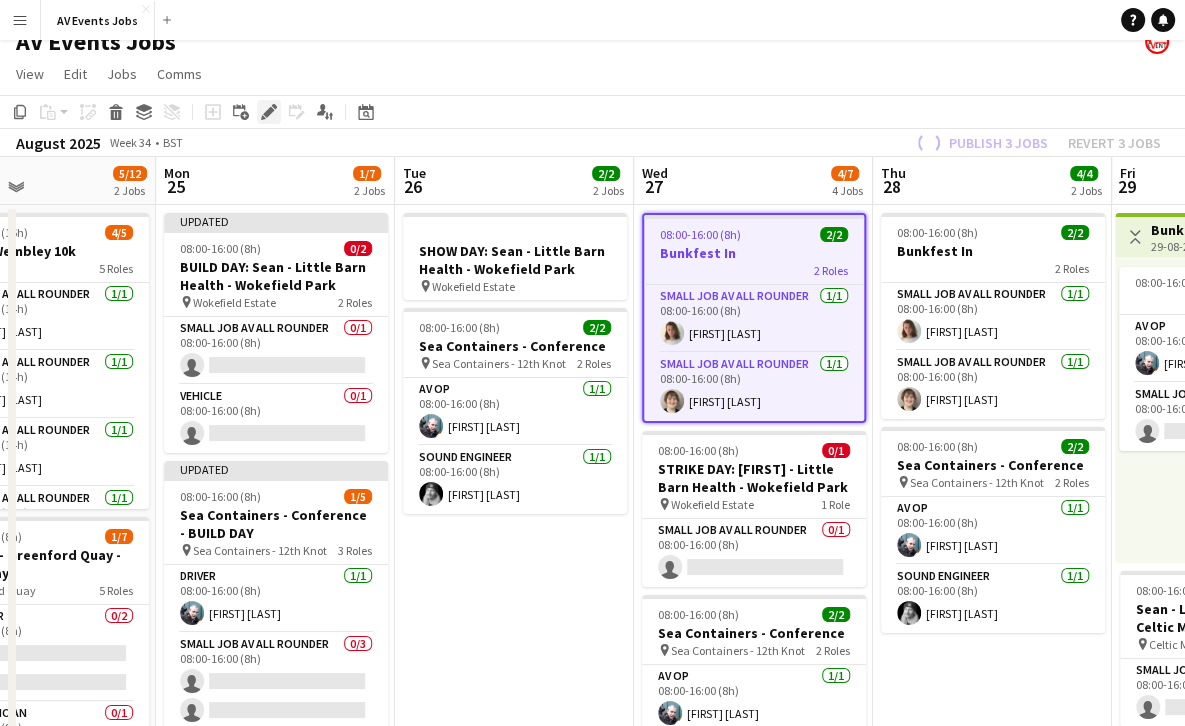 click on "Edit" 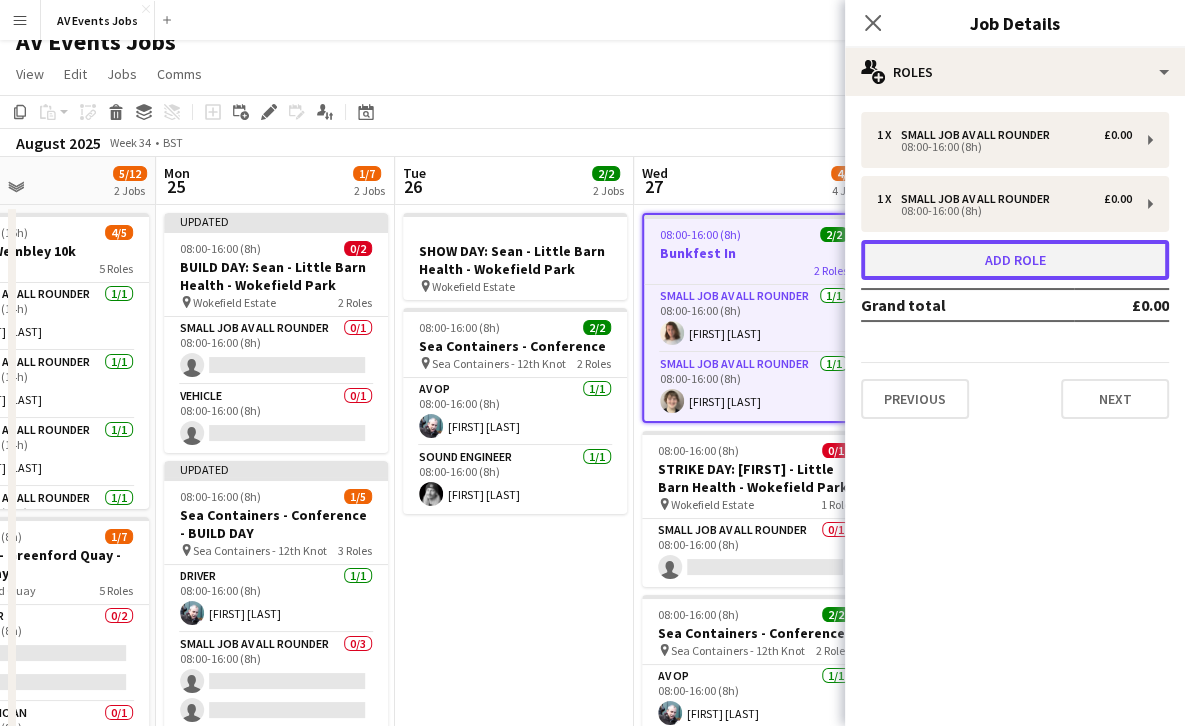 click on "Add role" at bounding box center [1015, 260] 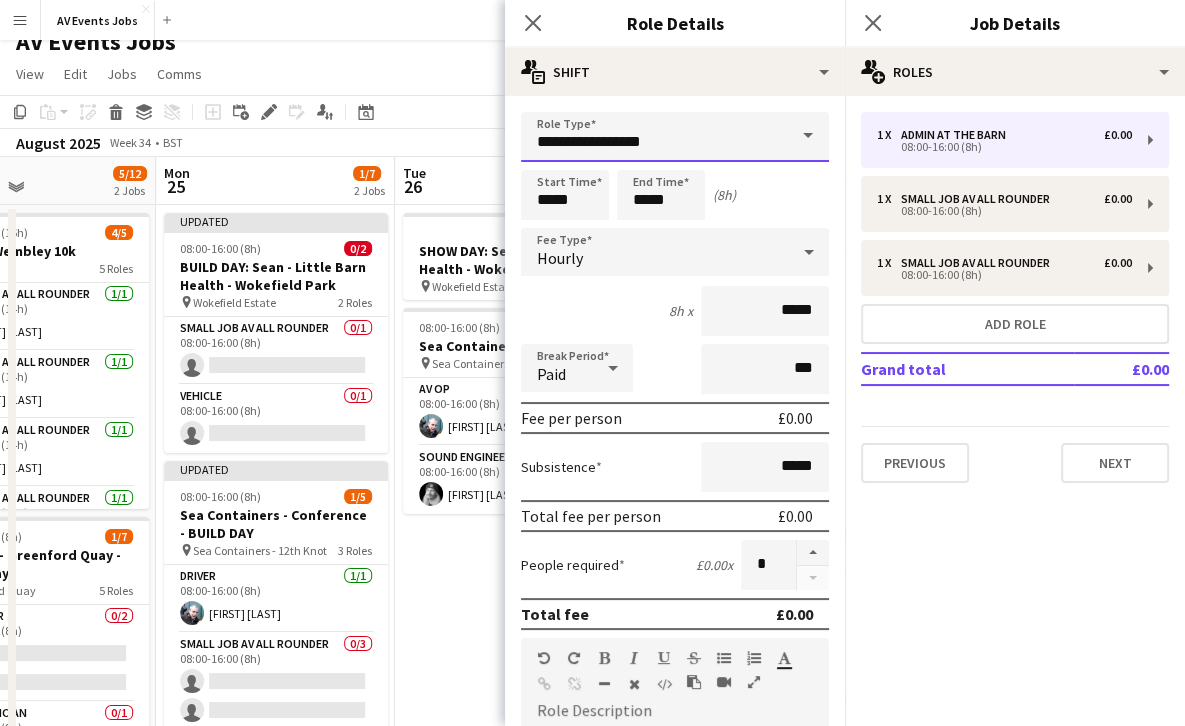 click on "**********" at bounding box center (675, 137) 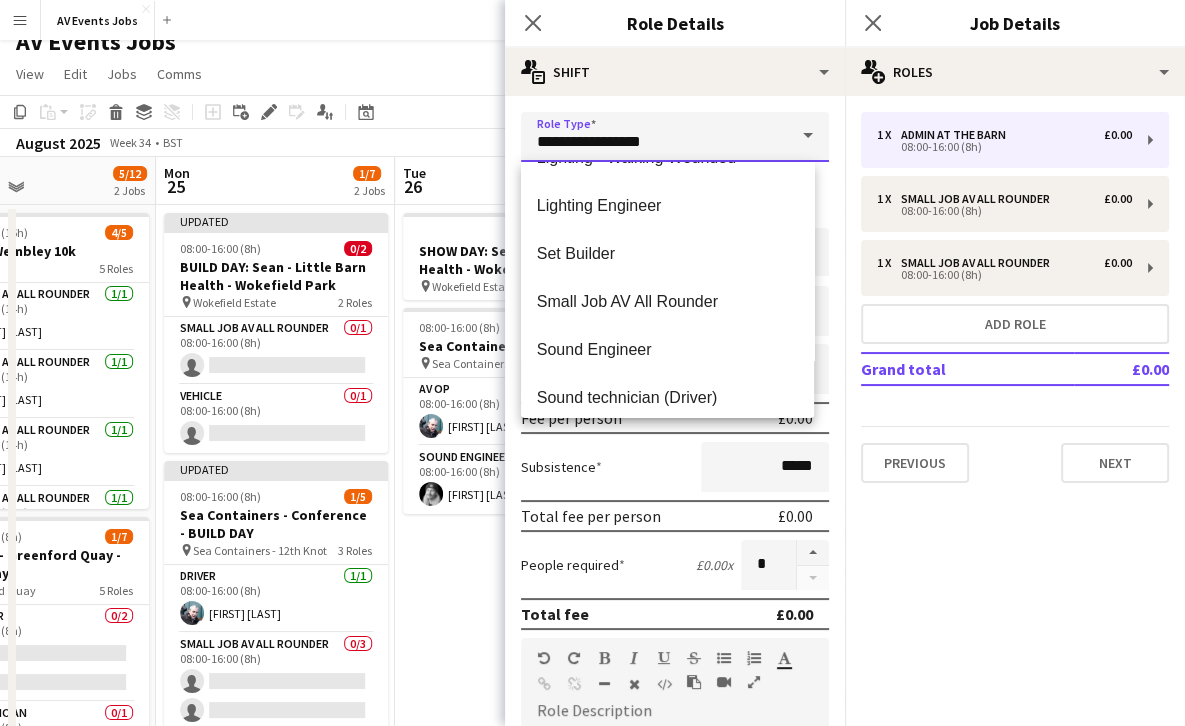 scroll, scrollTop: 816, scrollLeft: 0, axis: vertical 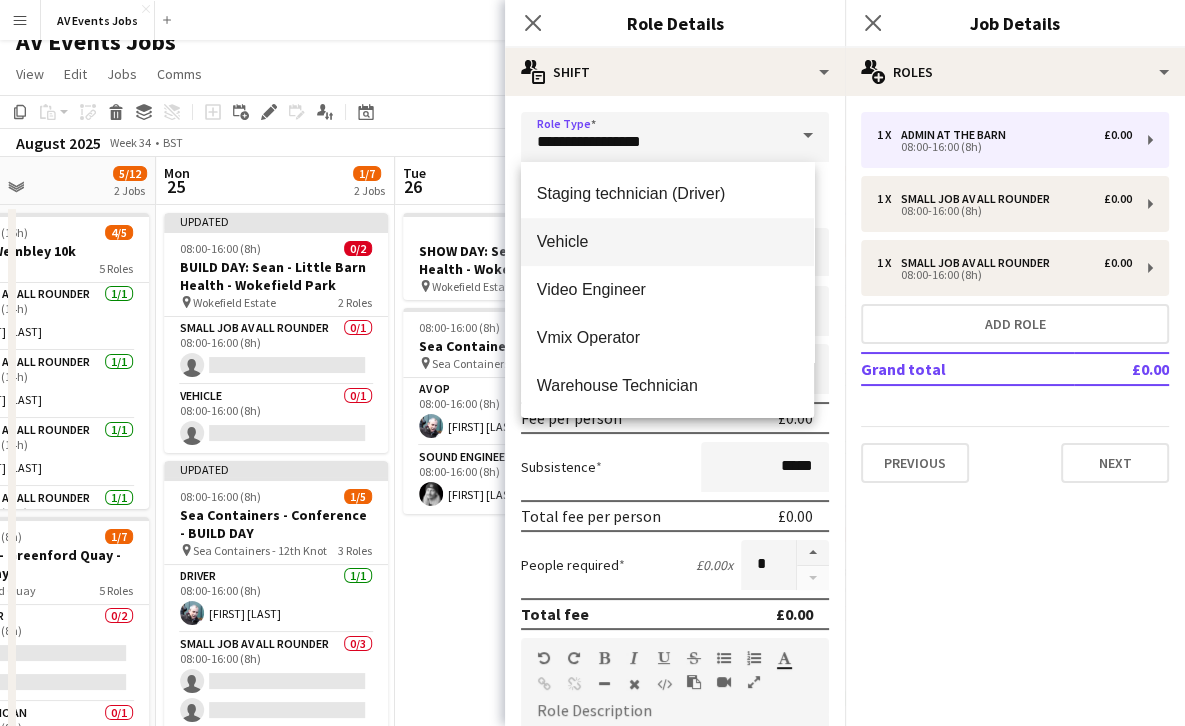 click on "Vehicle" at bounding box center (667, 242) 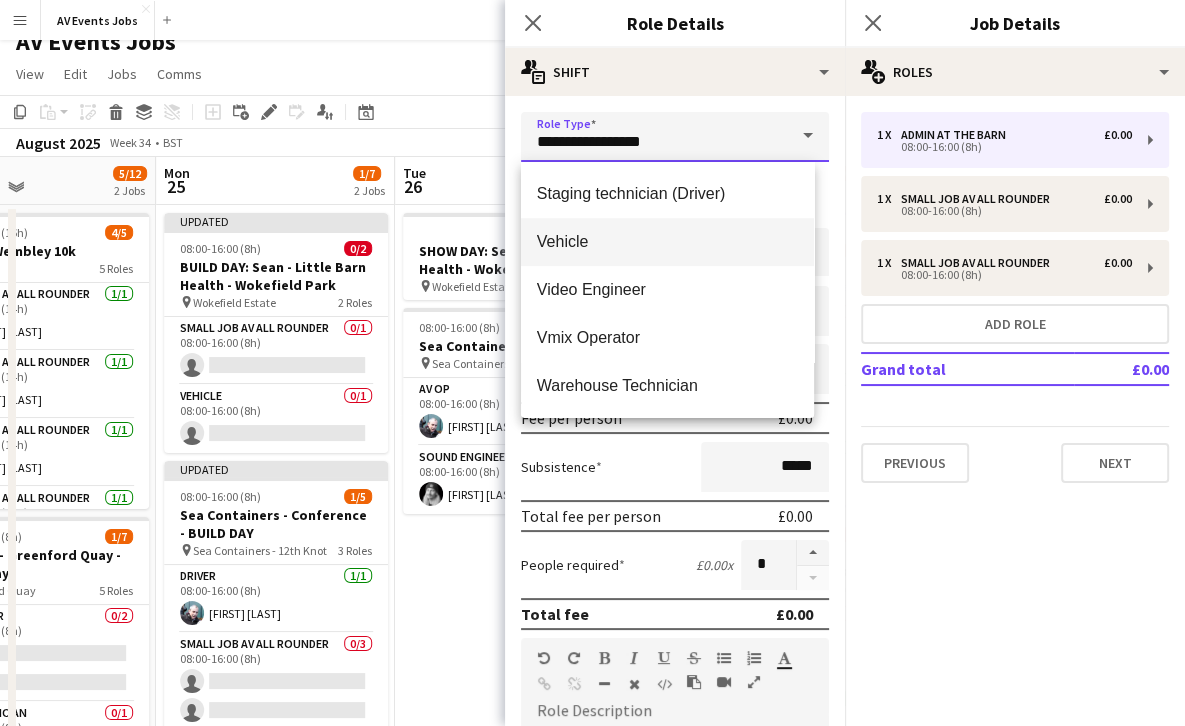 type on "*******" 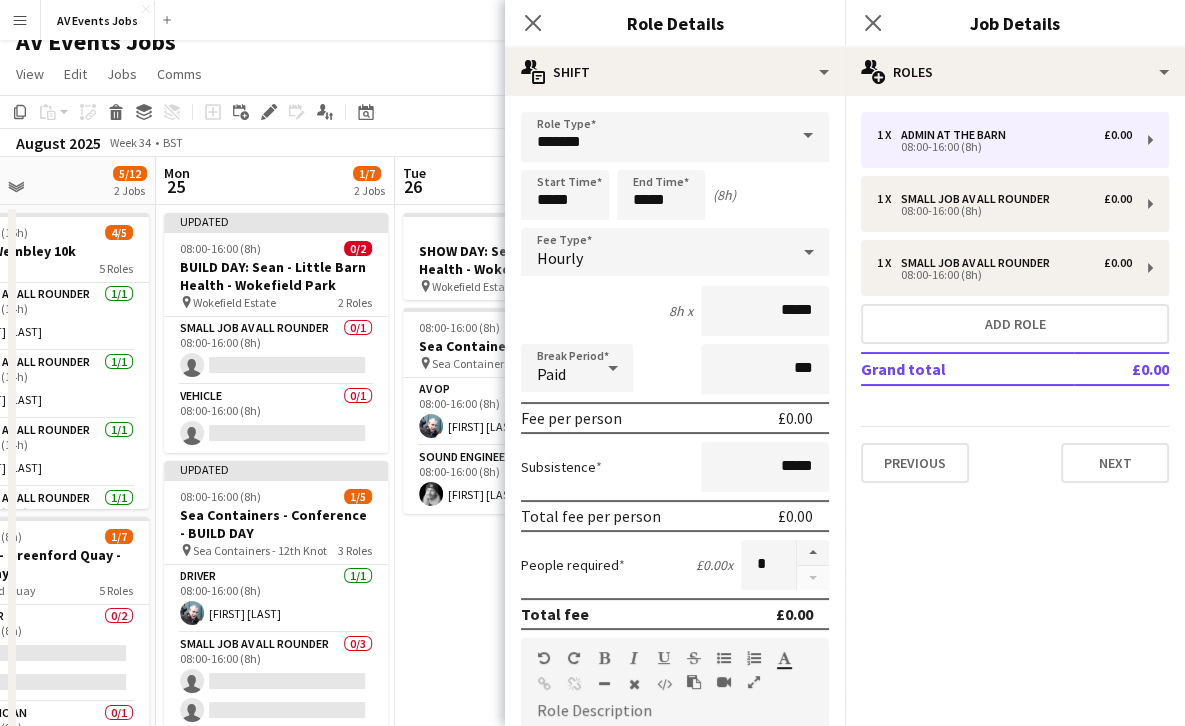 click on "Role Type  *******  Start Time  *****  End Time  *****  (8h)   Fee Type  Hourly  8h x  *****  Break Period  Paid ***  Fee per person   £0.00   Subsistence  *****  Total fee per person   £0.00   People required   £0.00   x  *  Total fee   £0.00   Role Description  default   Heading 1   Heading 2   Heading 3   Heading 4   Heading 5   Heading 6   Heading 7   Paragraph   Predefined   Standard   default  Times New Roman   Arial   Times New Roman   Calibri   Comic Sans MS  3   1   2   3   4   5   6   7  ******* ******* Specific details about this role  0 / 2000   Job Board Visibility
information-circle
Set options for visibility on the Crew App’s Job Board   Display Role on Job Board   Yes   No   Previous   Next" at bounding box center (675, 653) 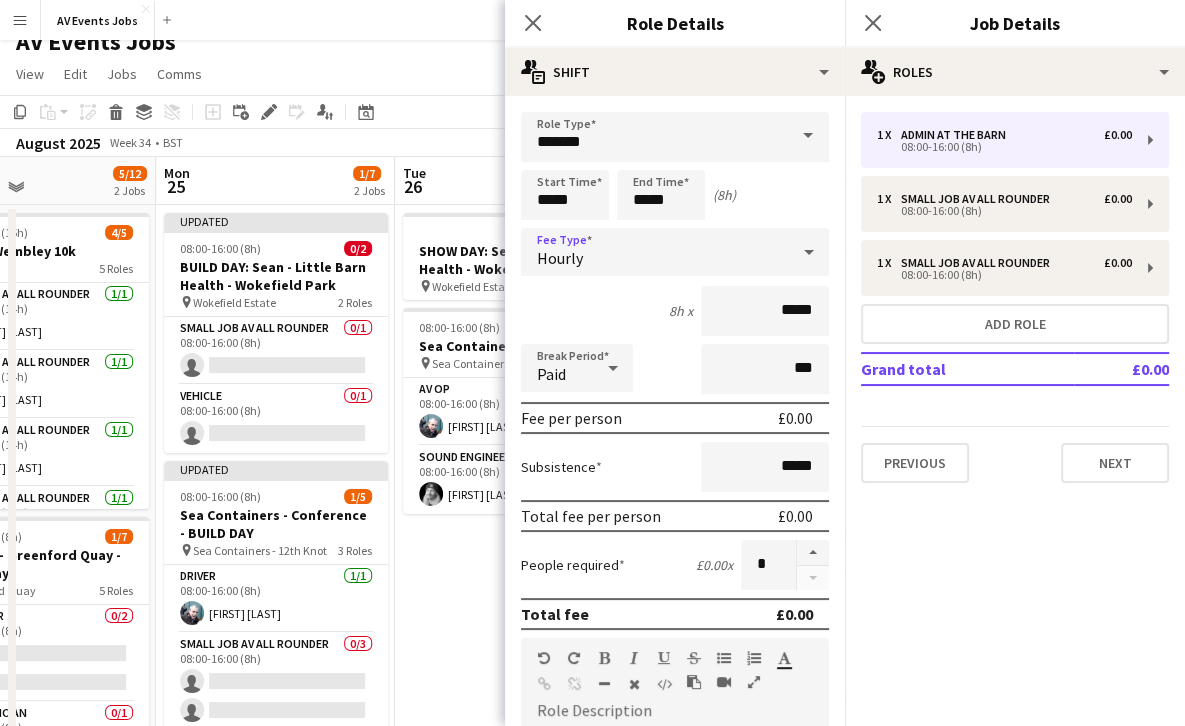 click on "Hourly" at bounding box center (655, 252) 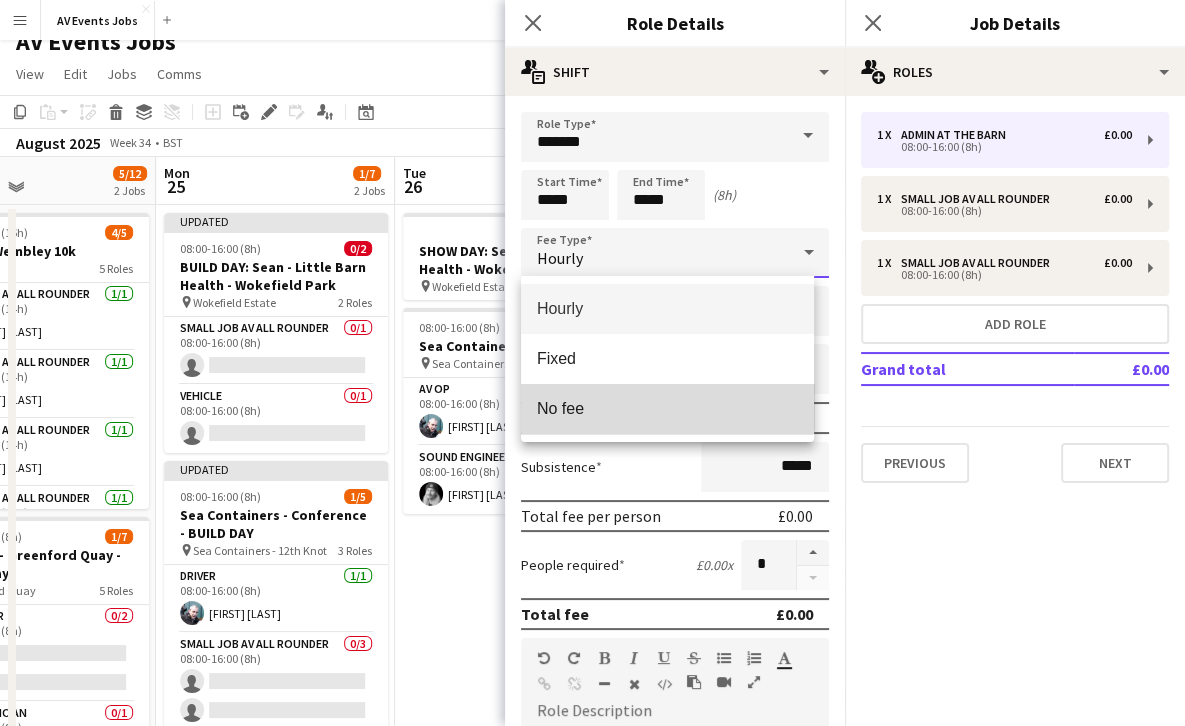 click on "No fee" at bounding box center [667, 409] 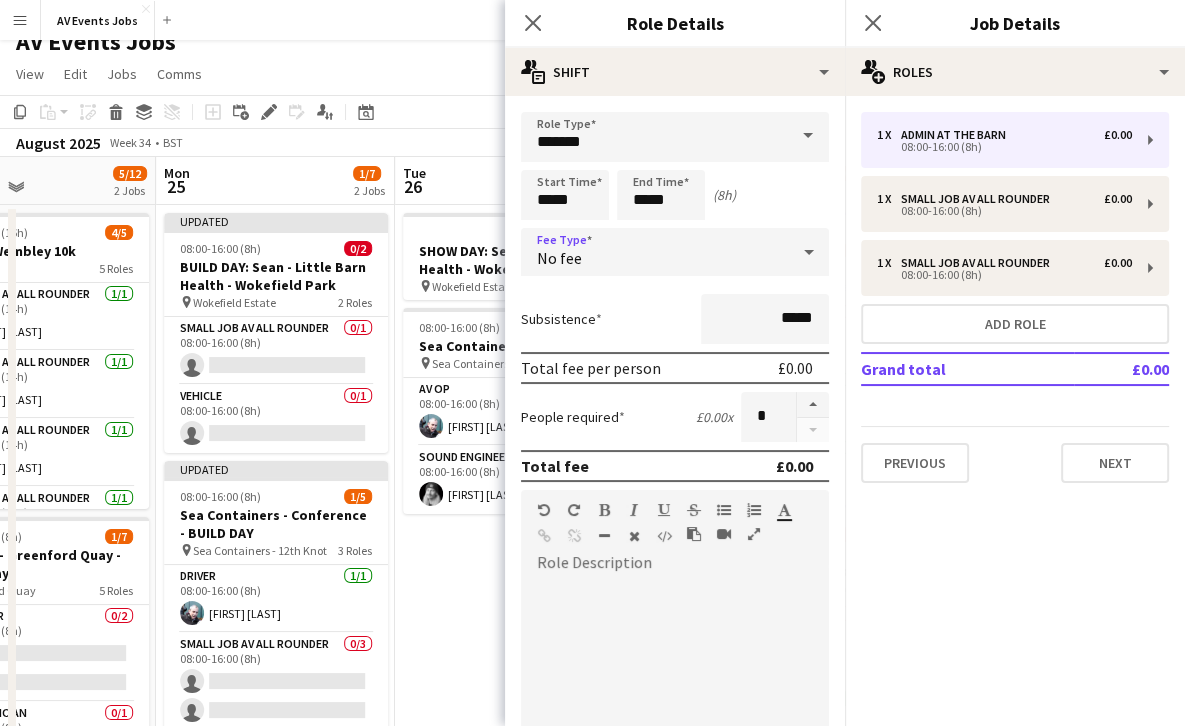 scroll, scrollTop: 319, scrollLeft: 0, axis: vertical 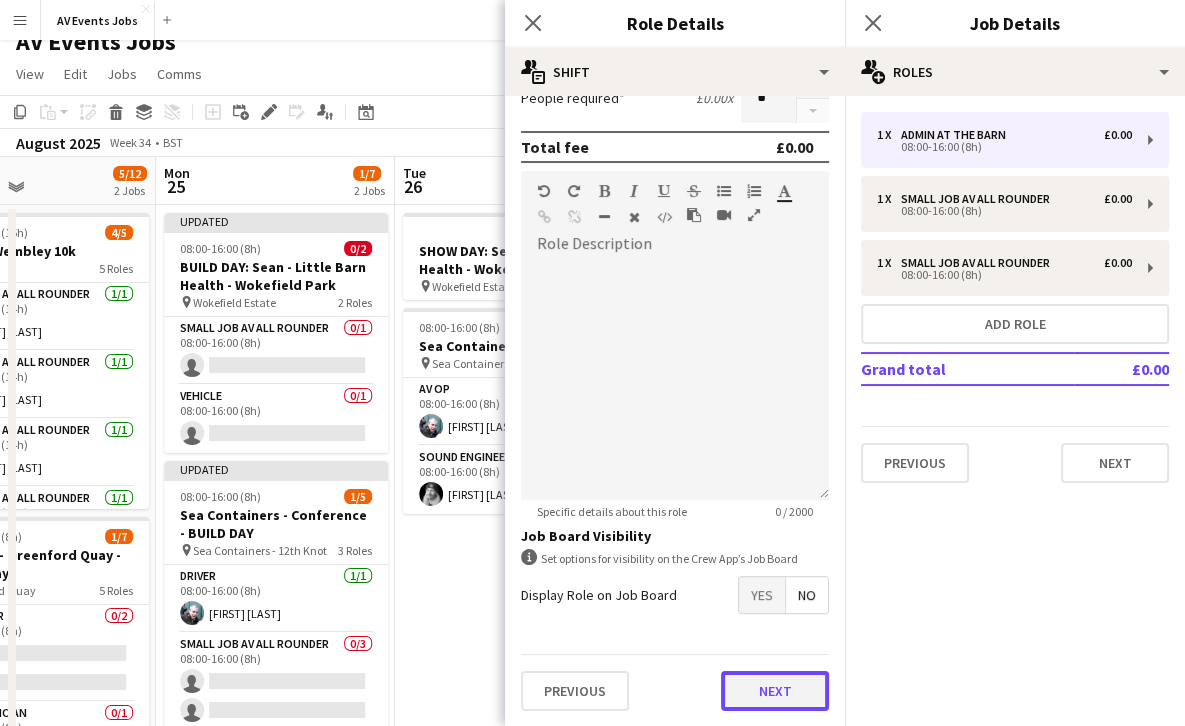 click on "Next" at bounding box center [775, 691] 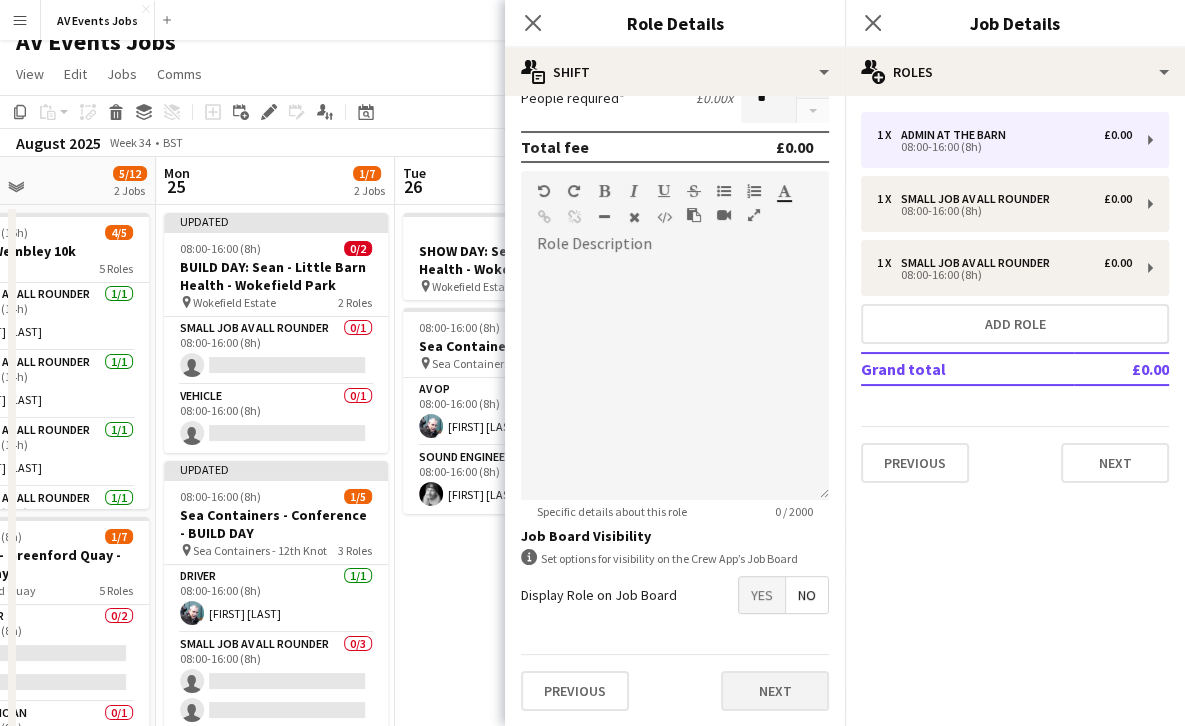 scroll, scrollTop: 0, scrollLeft: 0, axis: both 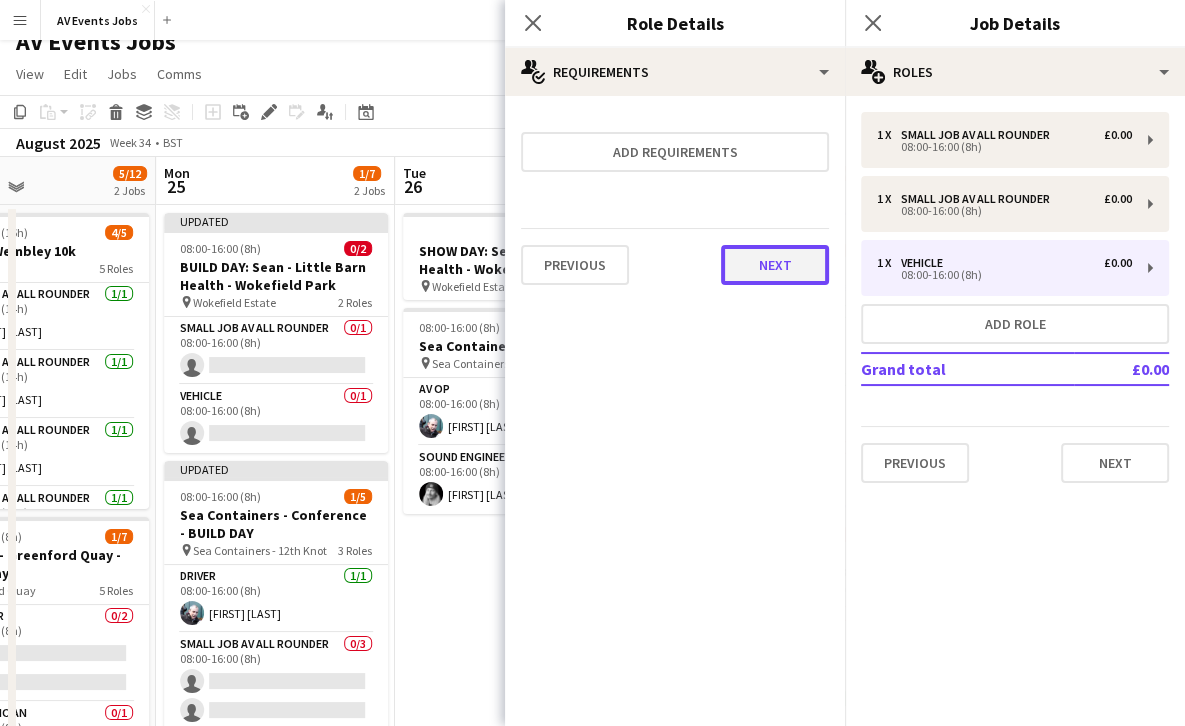 click on "Next" at bounding box center (775, 265) 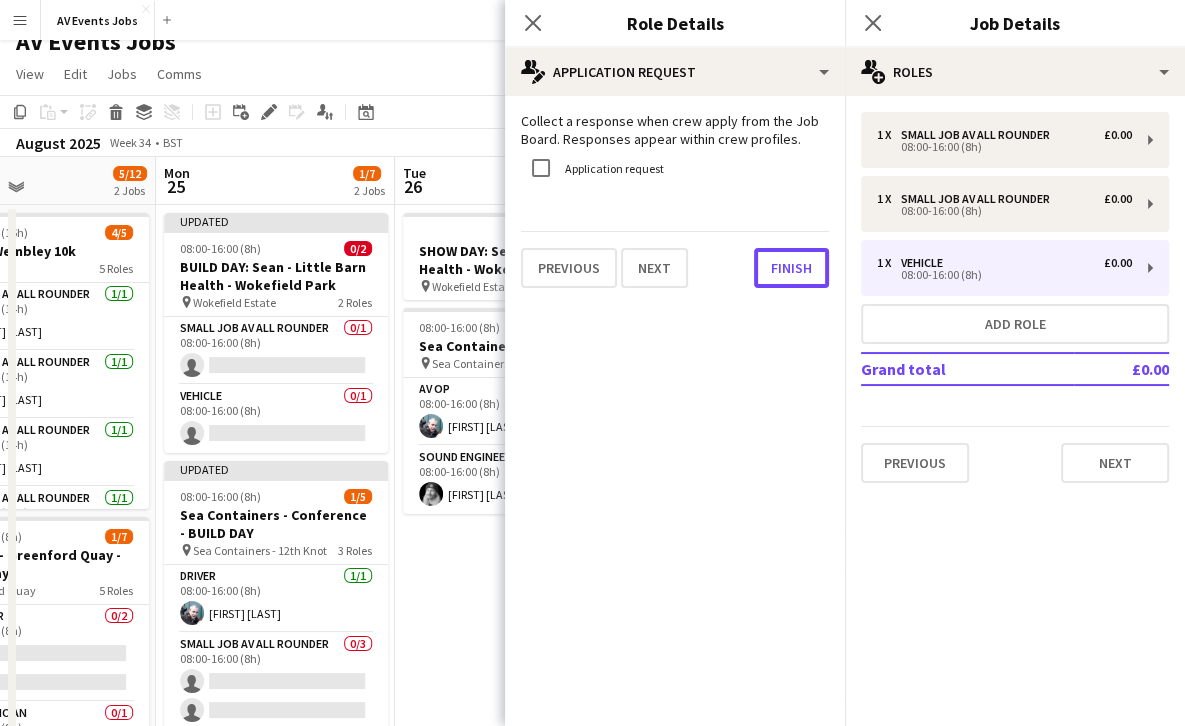 click on "Finish" at bounding box center (791, 268) 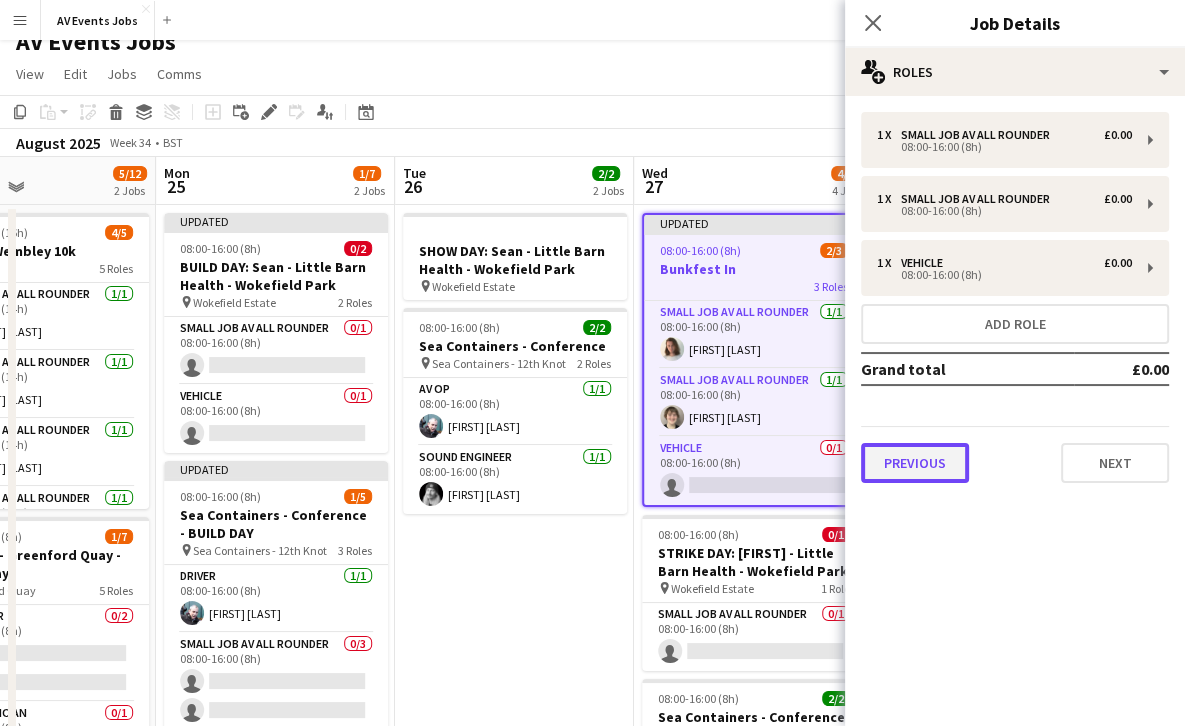 click on "Previous" at bounding box center [915, 463] 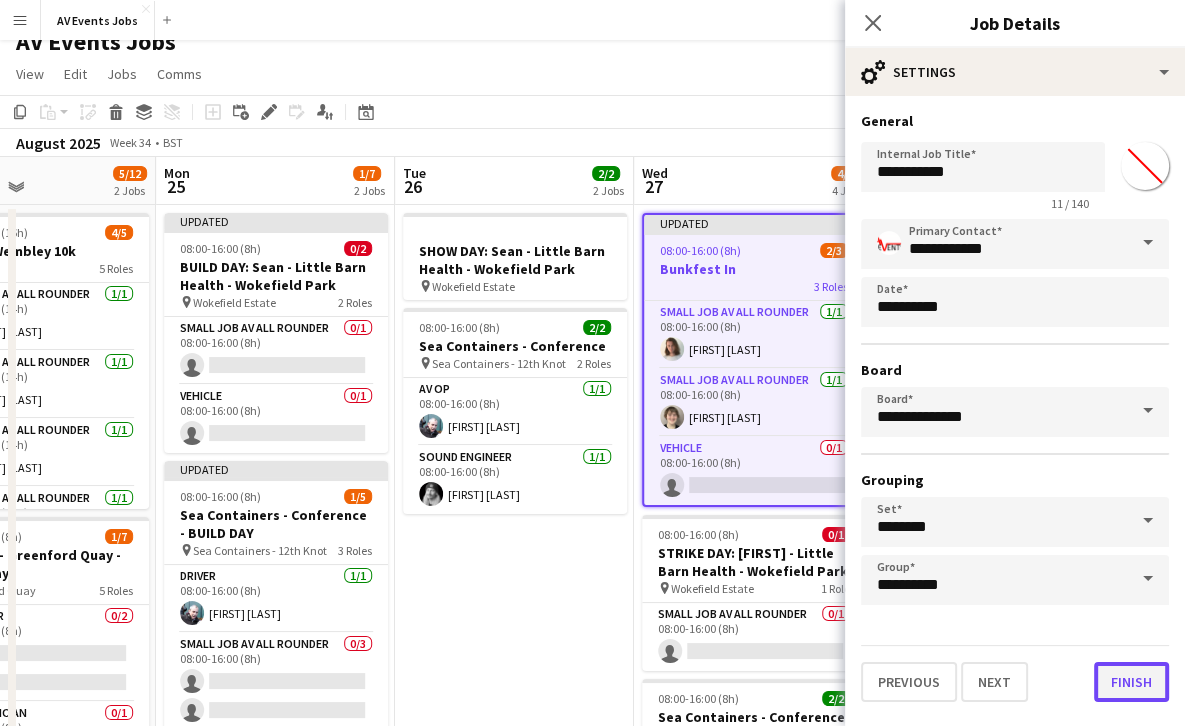 click on "Finish" at bounding box center (1131, 682) 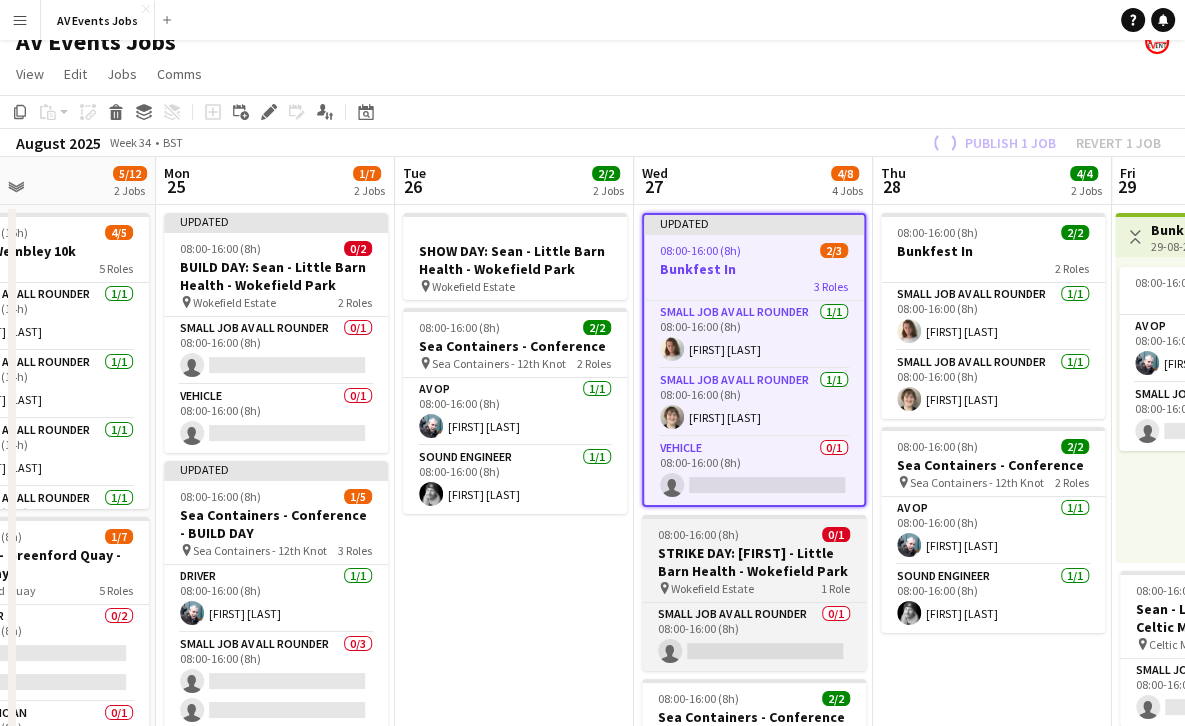 click on "STRIKE DAY: Sean - Little Barn Health - Wokefield Park" at bounding box center [754, 562] 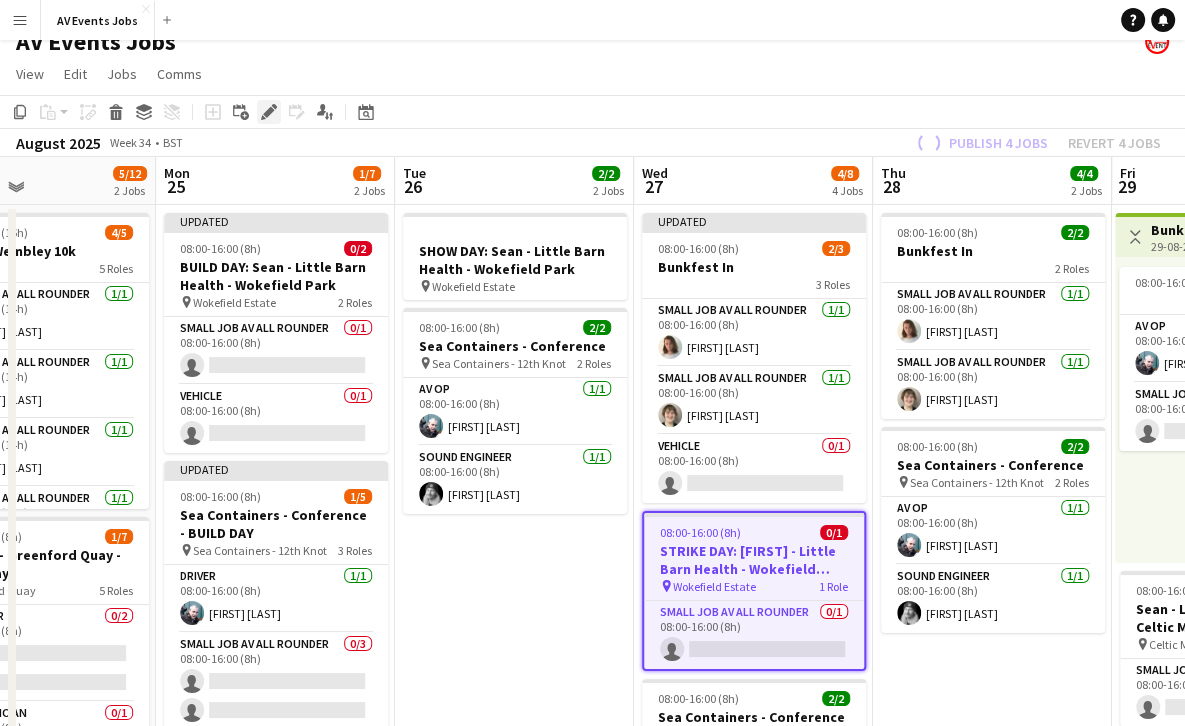 click on "Edit" 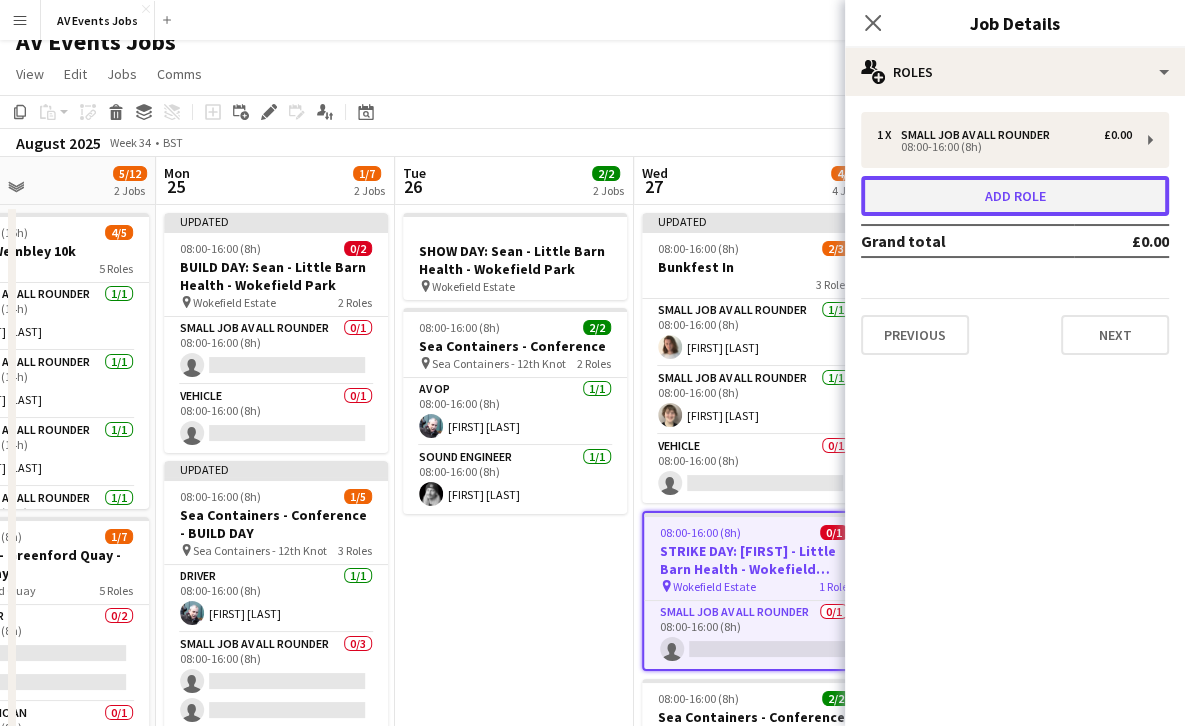 click on "Add role" at bounding box center (1015, 196) 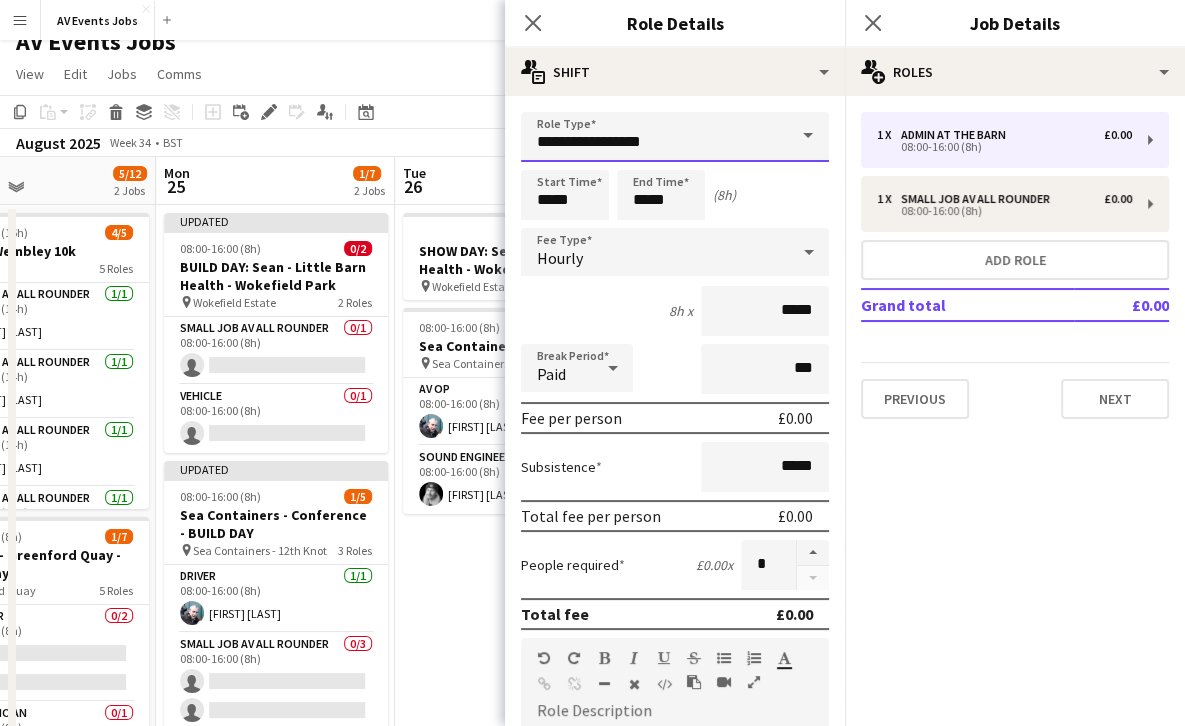 click on "**********" at bounding box center (675, 137) 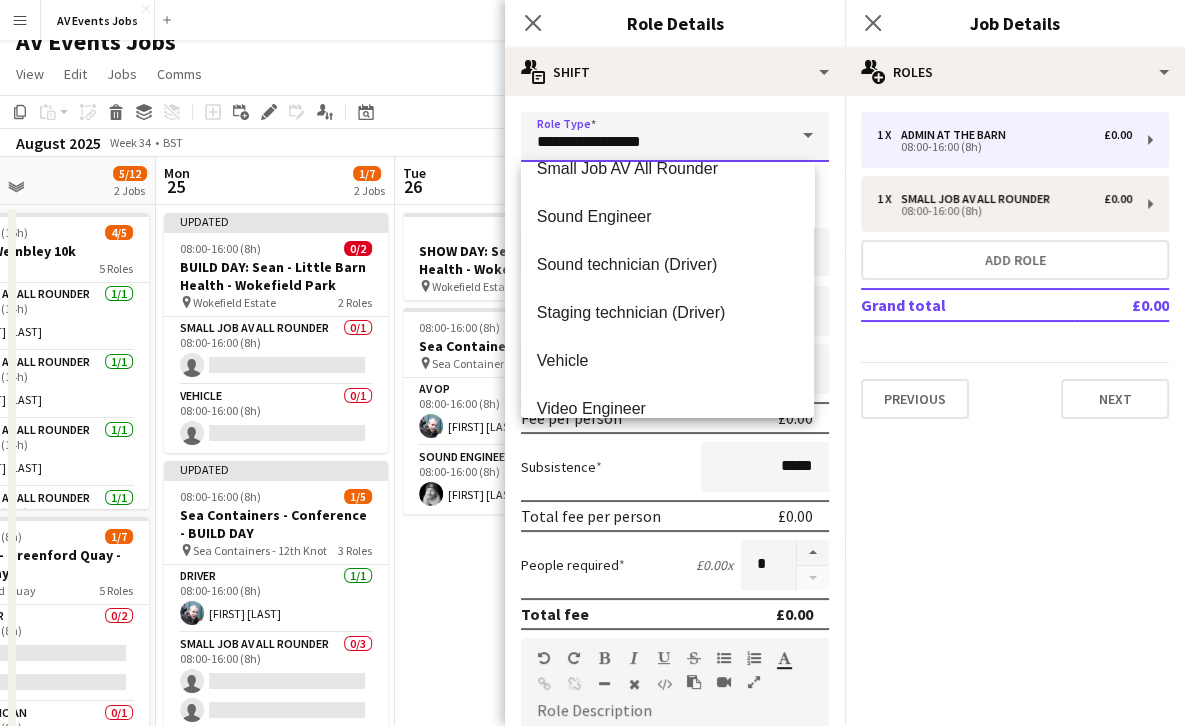 scroll, scrollTop: 816, scrollLeft: 0, axis: vertical 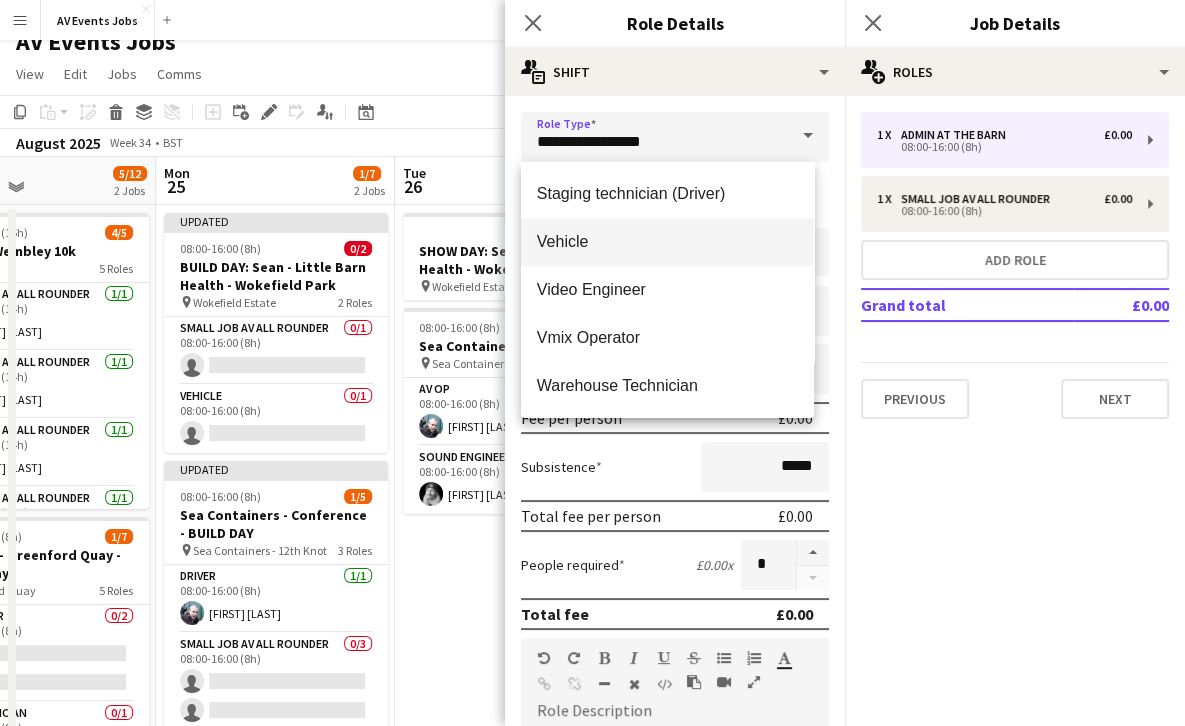 click on "Vehicle" at bounding box center (667, 241) 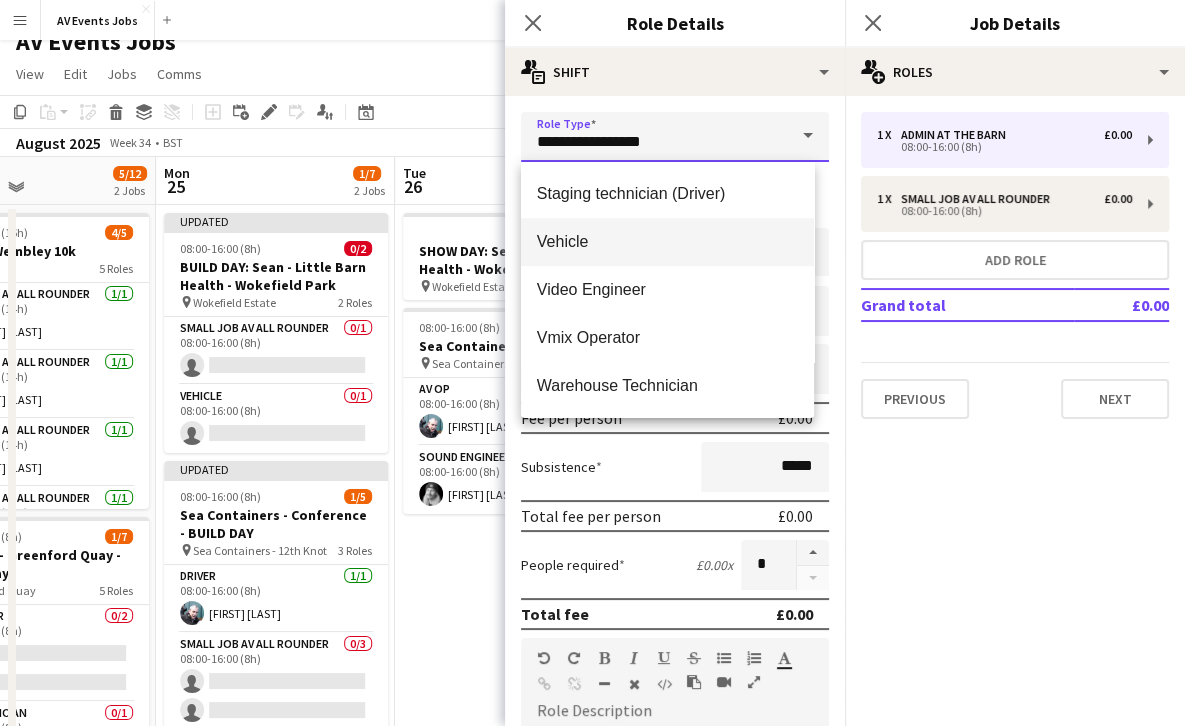 type on "*******" 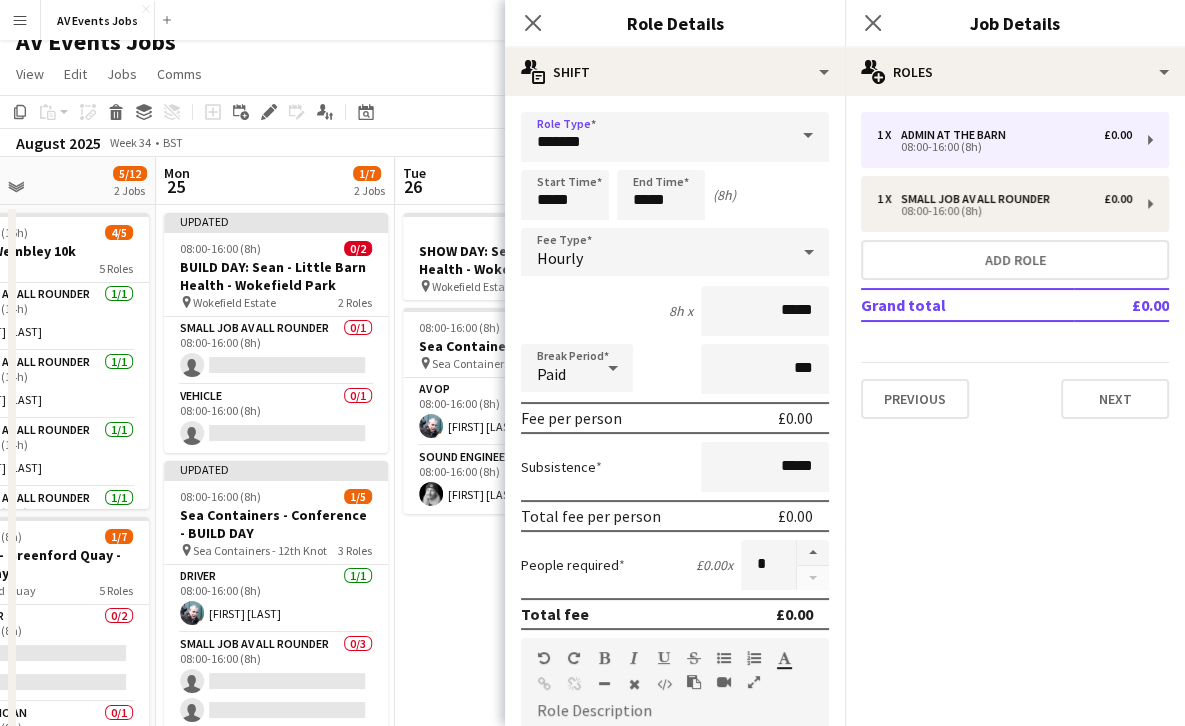 click on "Hourly" at bounding box center [655, 252] 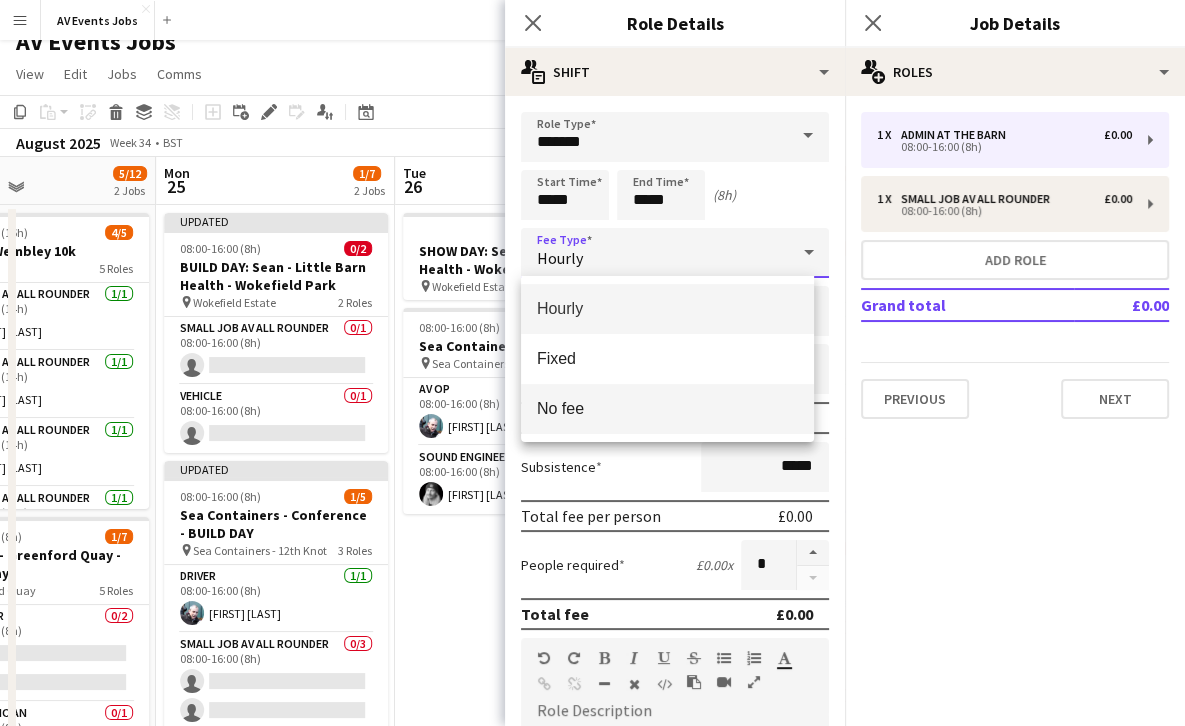 click on "No fee" at bounding box center (667, 408) 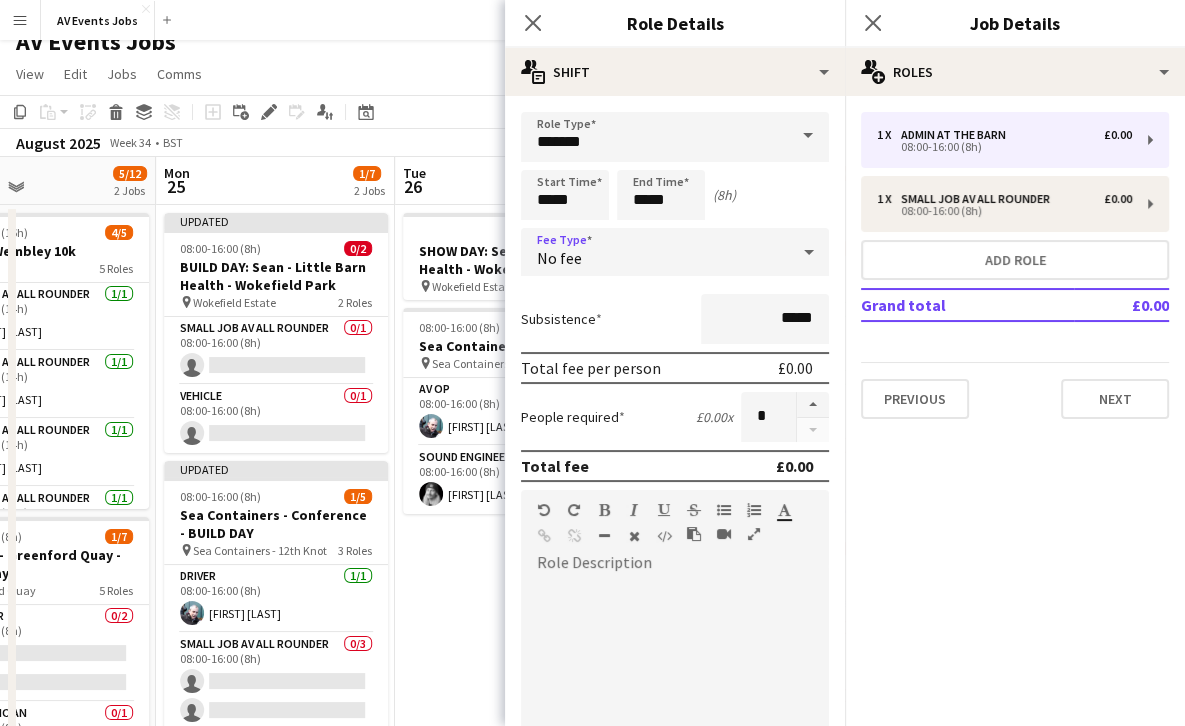 scroll, scrollTop: 319, scrollLeft: 0, axis: vertical 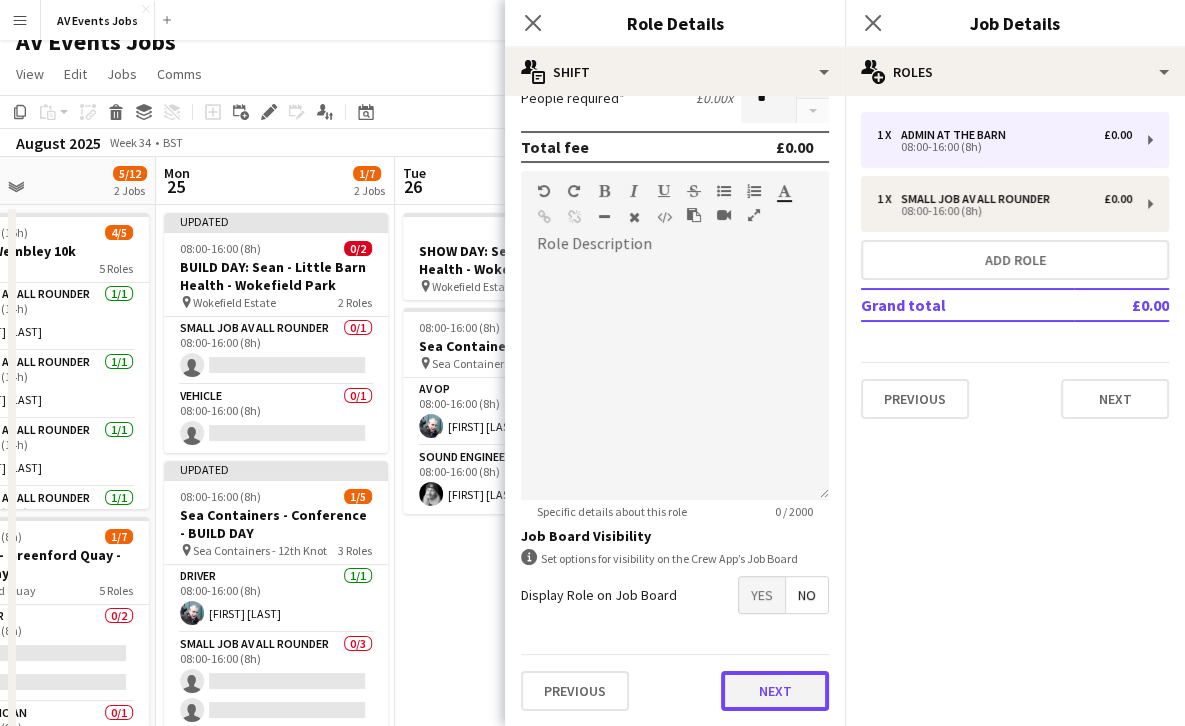 click on "Next" at bounding box center [775, 691] 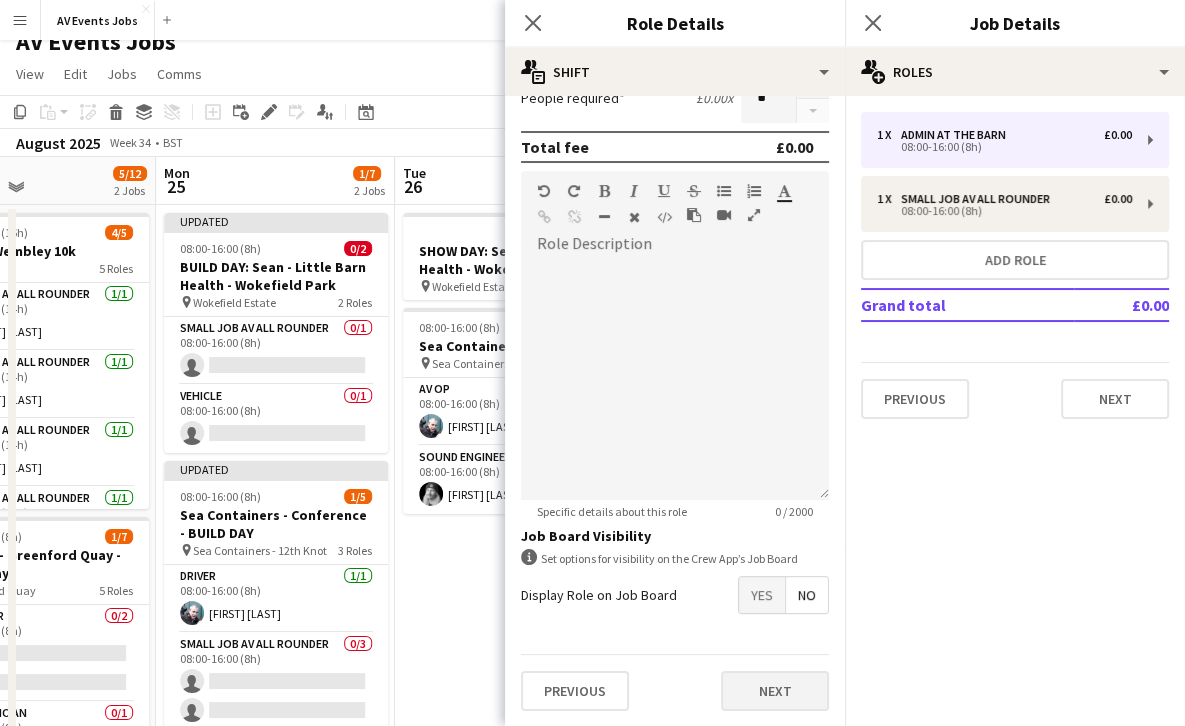 scroll, scrollTop: 0, scrollLeft: 0, axis: both 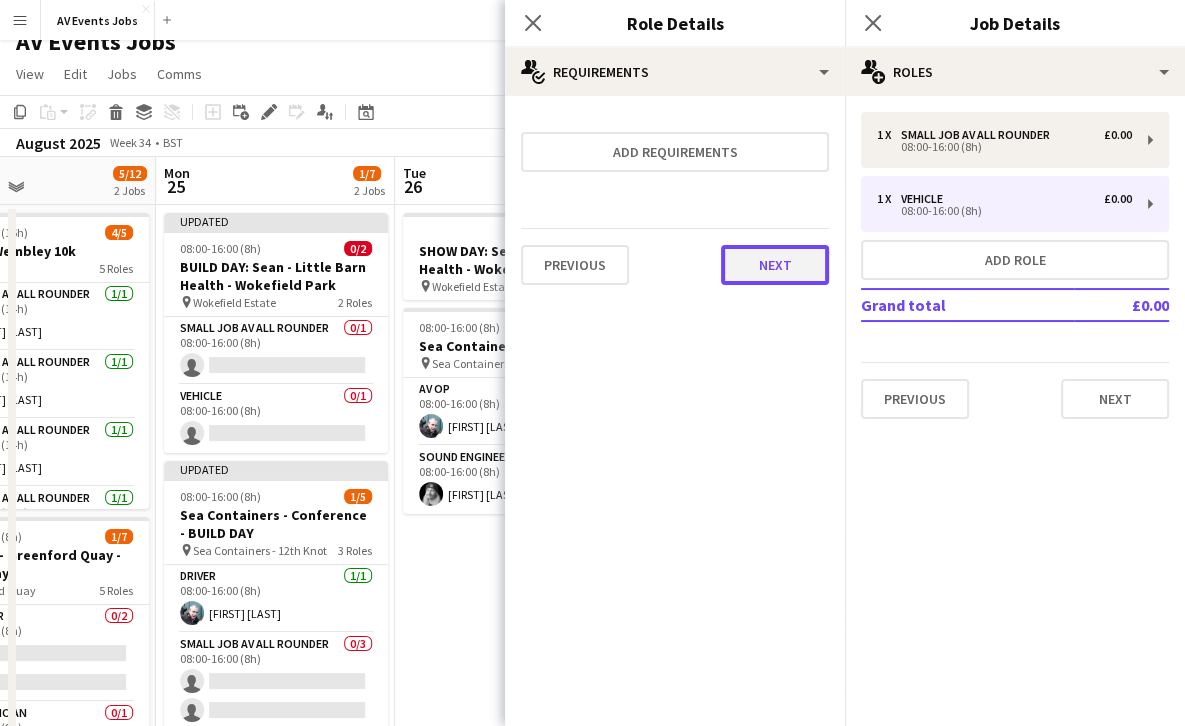 click on "Next" at bounding box center (775, 265) 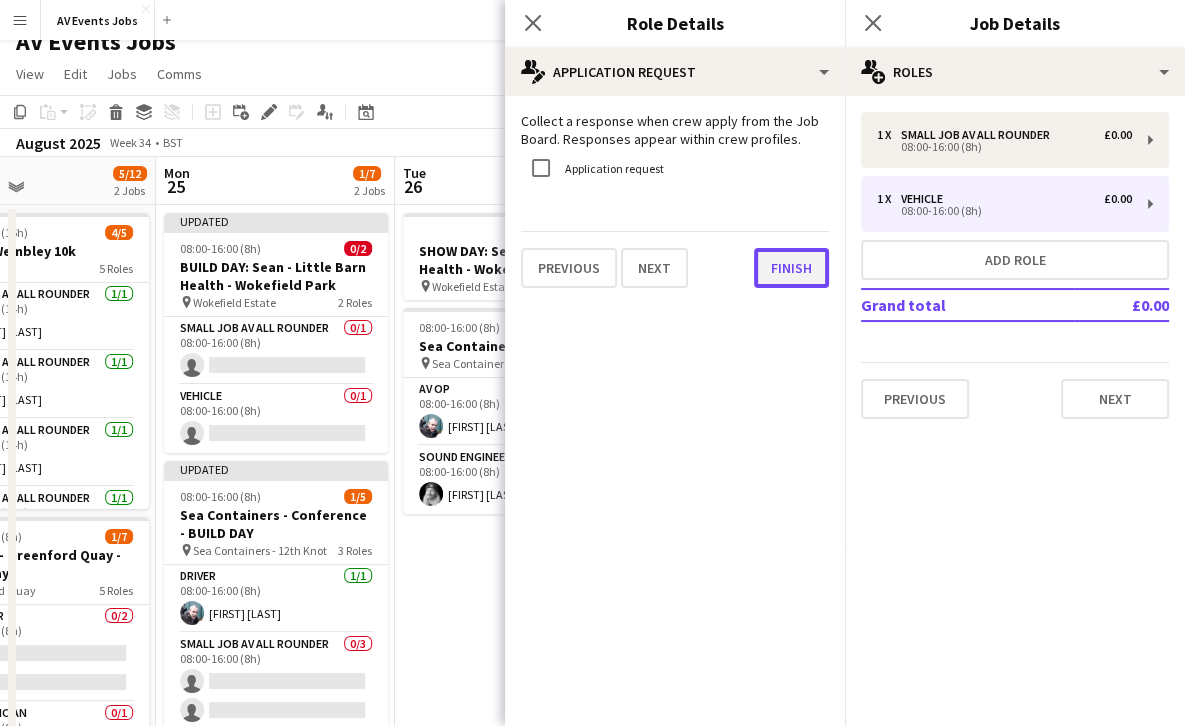 click on "Finish" at bounding box center [791, 268] 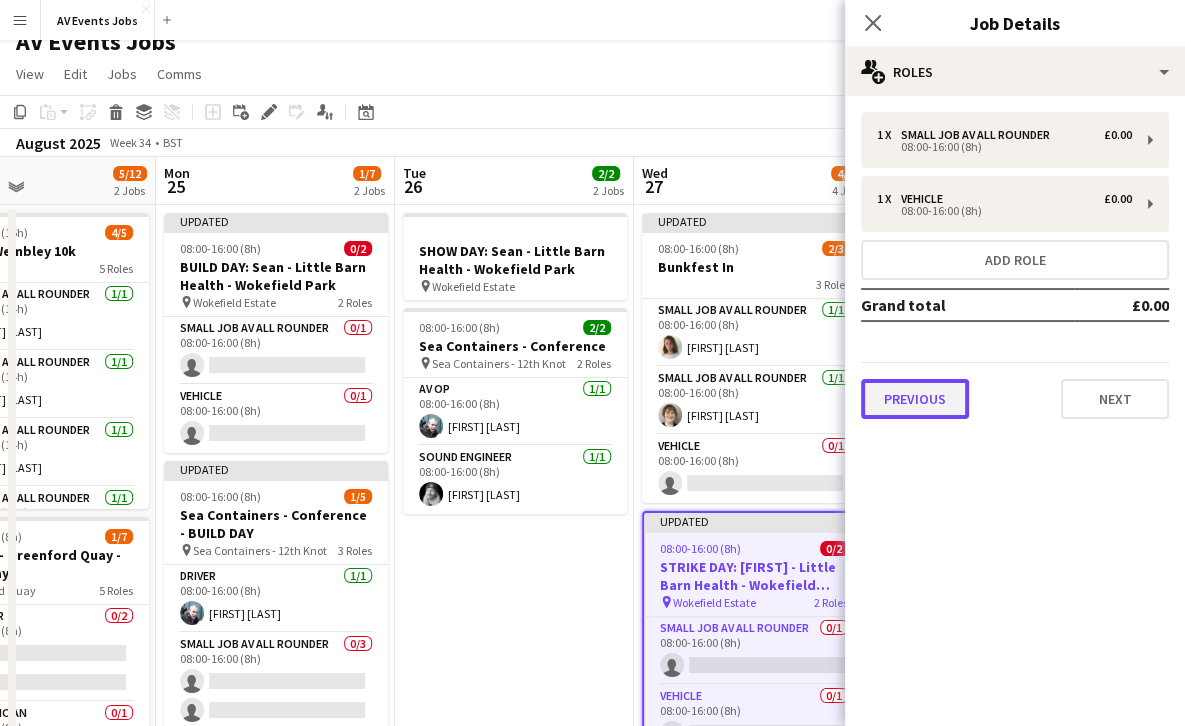 click on "Previous" at bounding box center (915, 399) 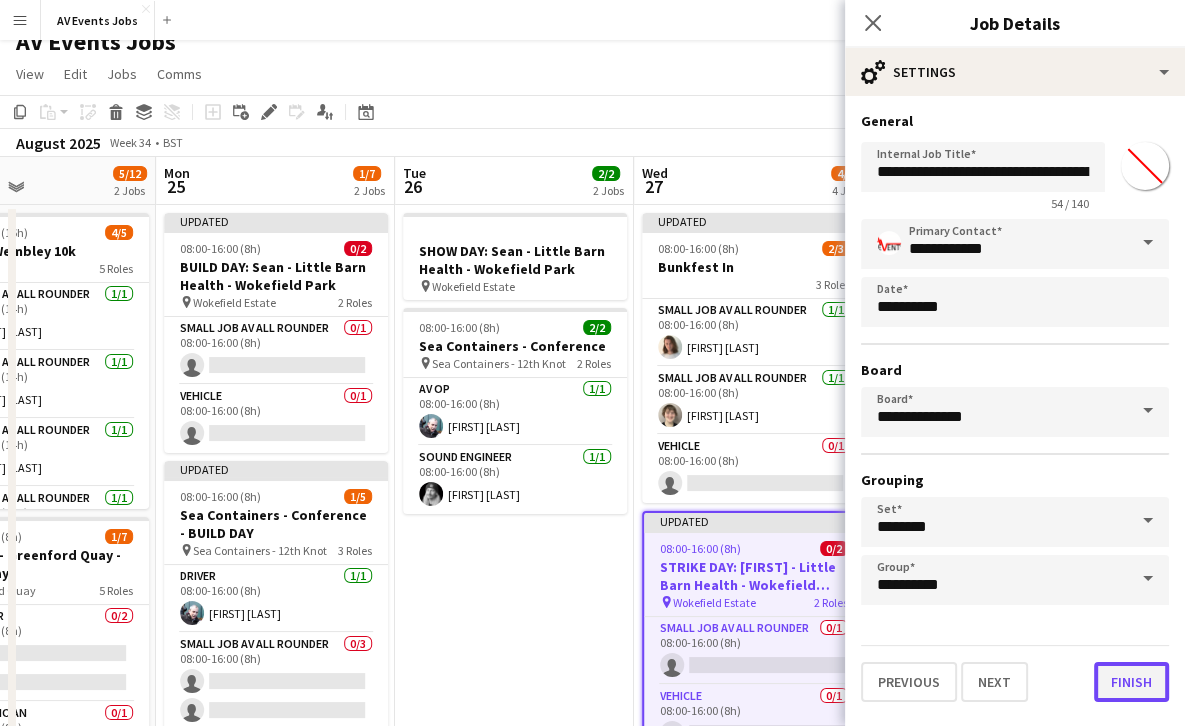click on "Finish" at bounding box center (1131, 682) 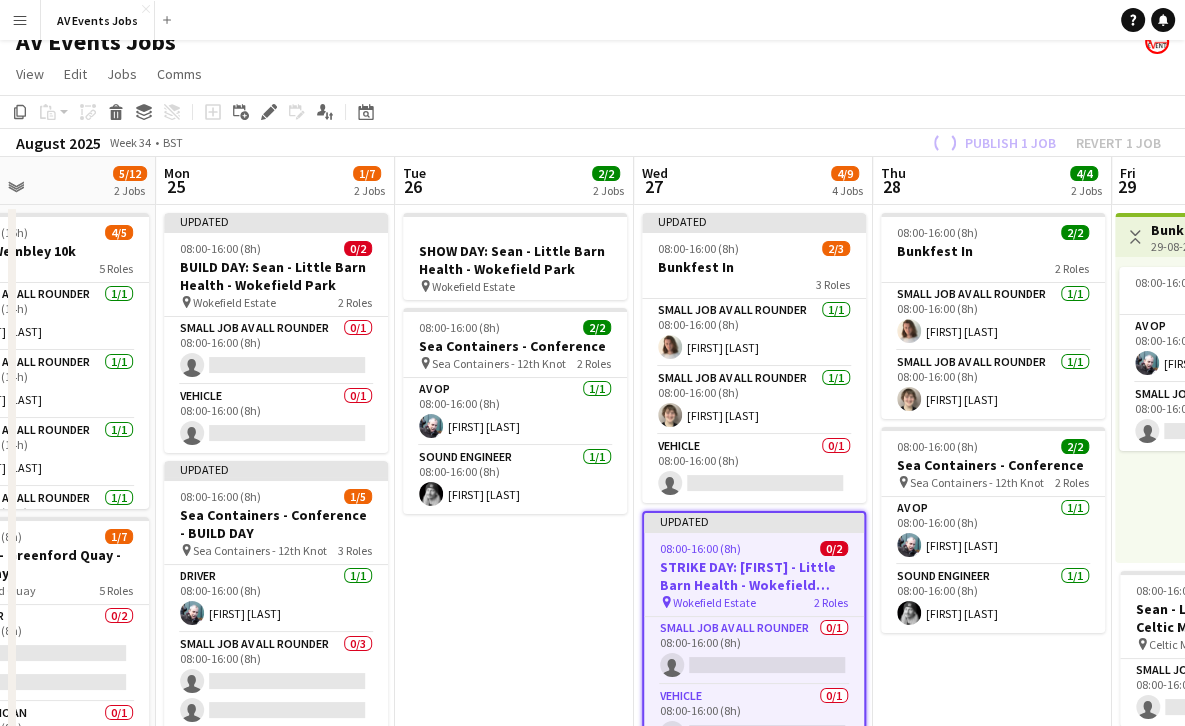 click on "SHOW DAY: Sean - Little Barn Health - Wokefield Park
pin
Wokefield Estate      08:00-16:00 (8h)    2/2   Sea Containers - Conference
pin
Sea Containers - 12th Knot   2 Roles   AV Op   1/1   08:00-16:00 (8h)
Liam O'Brien  Sound Engineer   1/1   08:00-16:00 (8h)
Ross Watkinson" at bounding box center [514, 657] 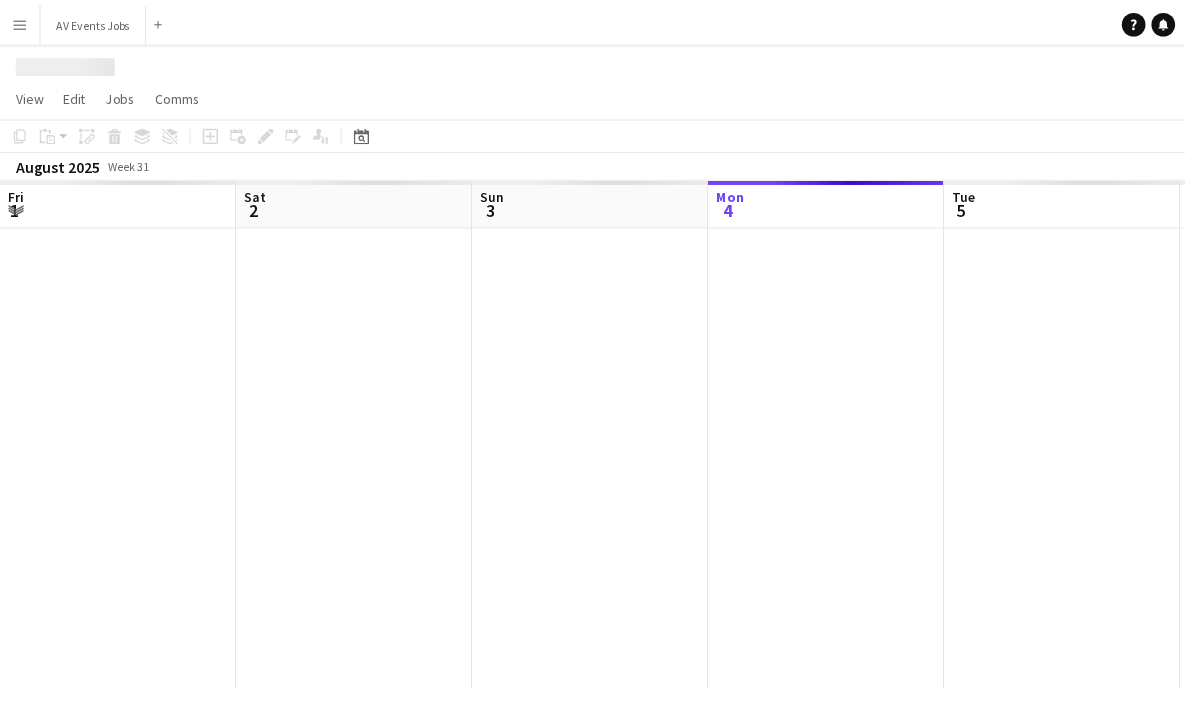 scroll, scrollTop: 0, scrollLeft: 0, axis: both 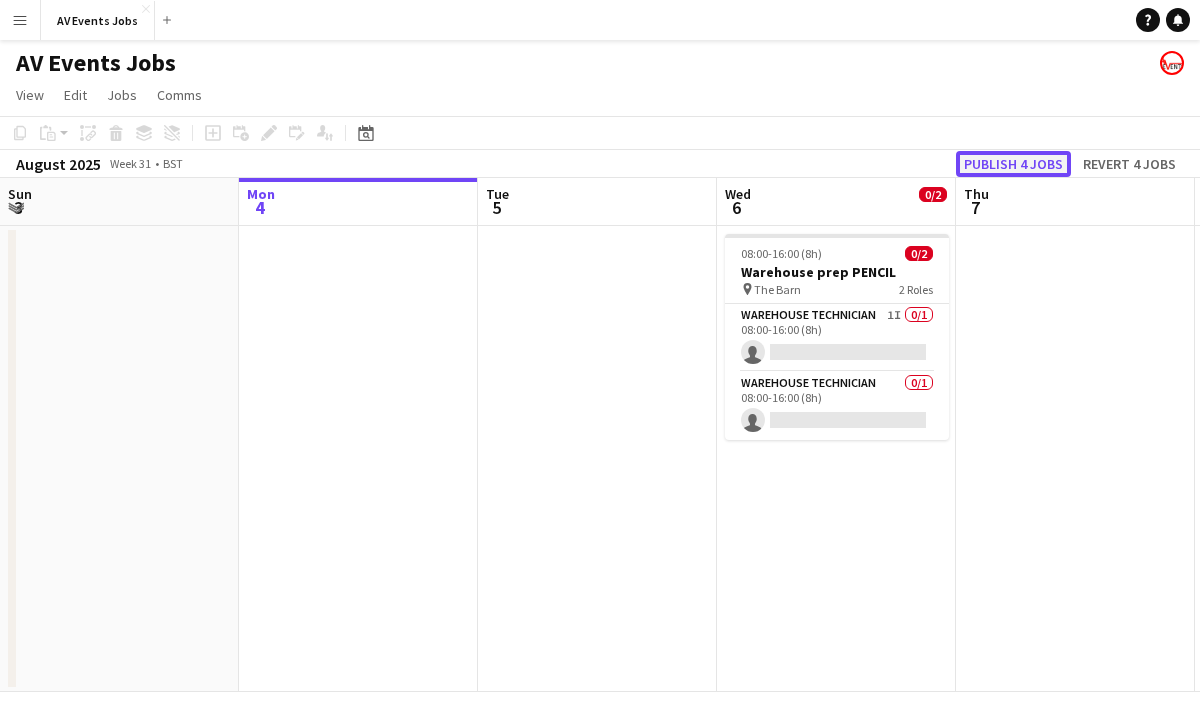 click on "Publish 4 jobs" 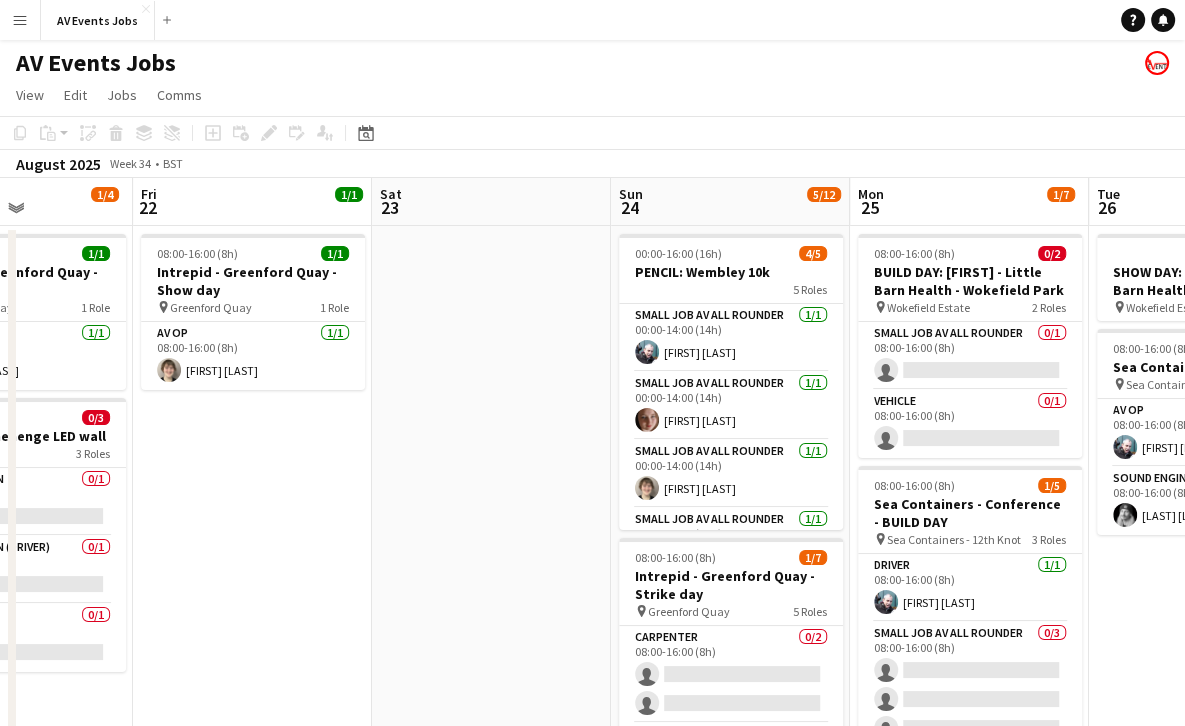 scroll, scrollTop: 0, scrollLeft: 600, axis: horizontal 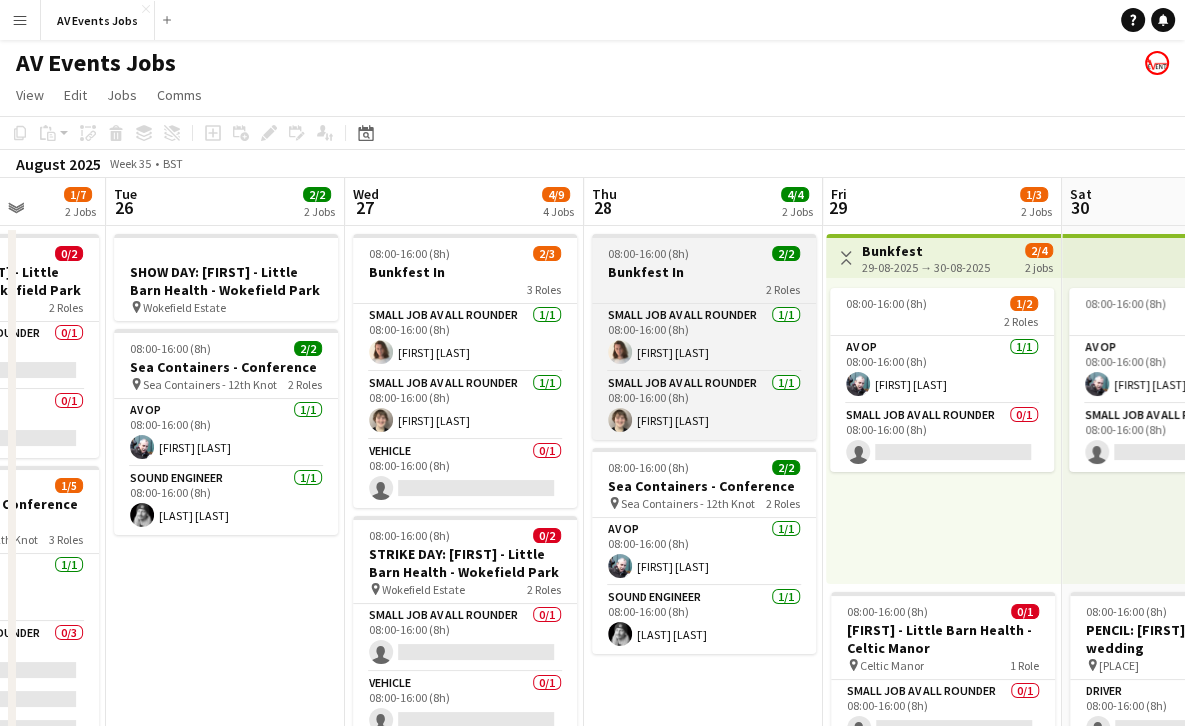 click on "Bunkfest In" at bounding box center [704, 272] 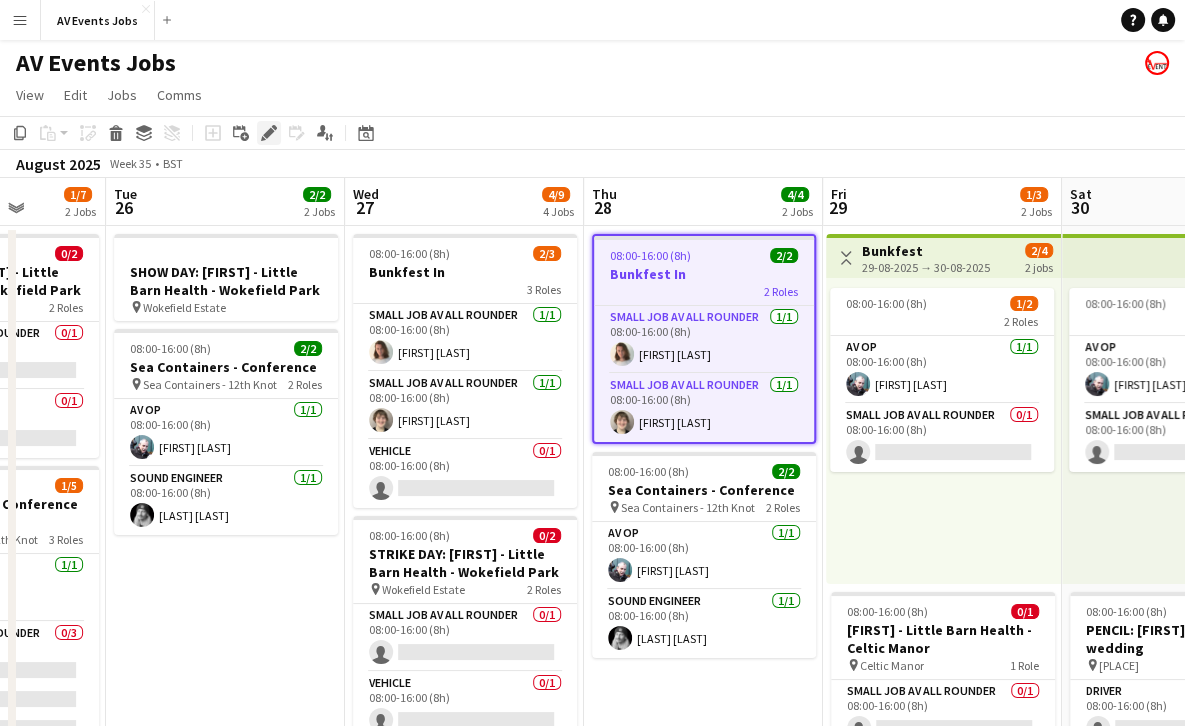 click 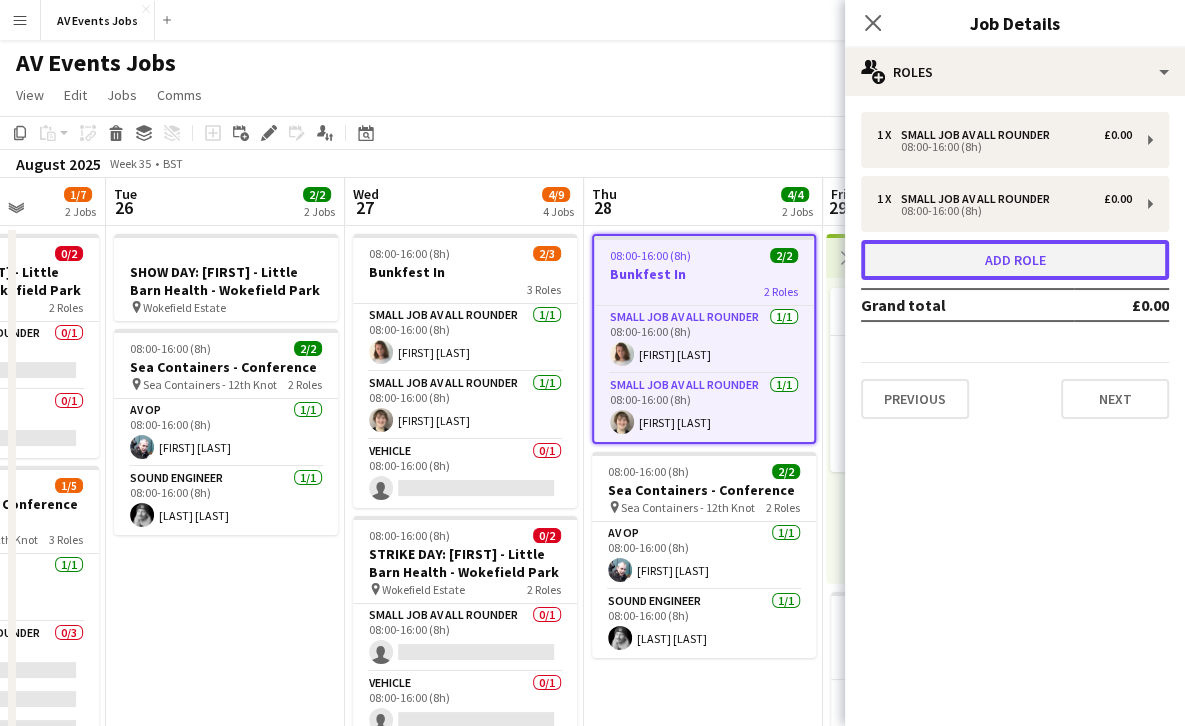click on "Add role" at bounding box center (1015, 260) 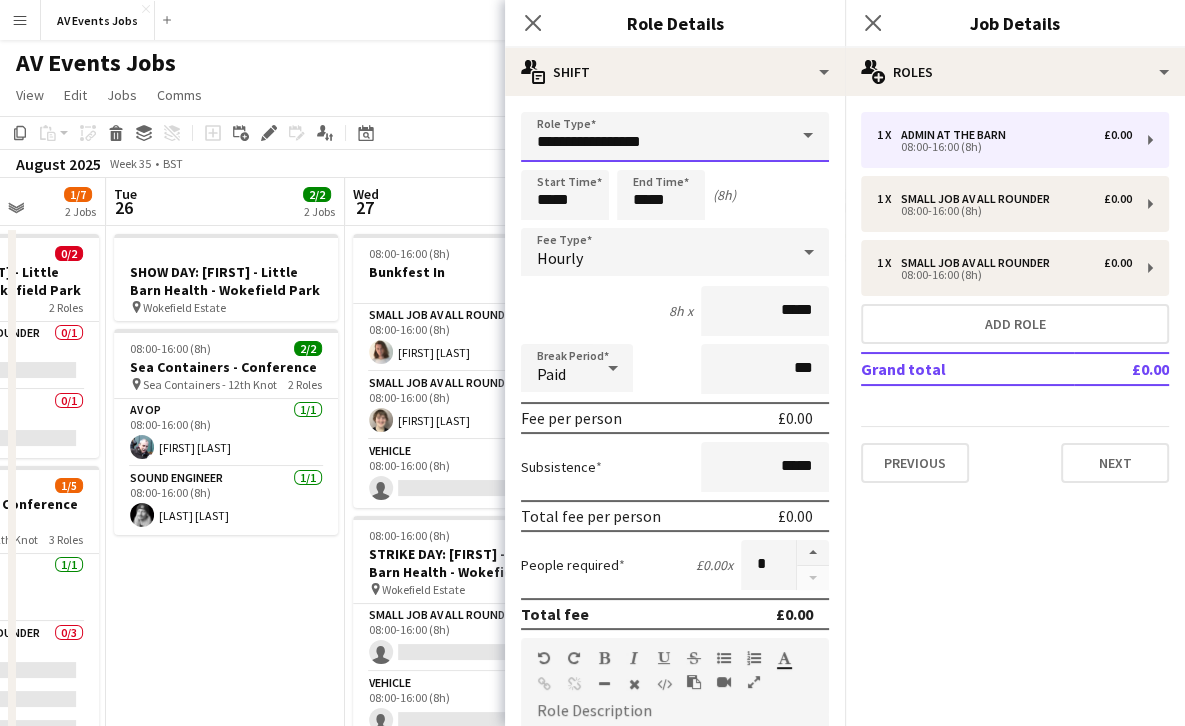 click on "**********" at bounding box center (675, 137) 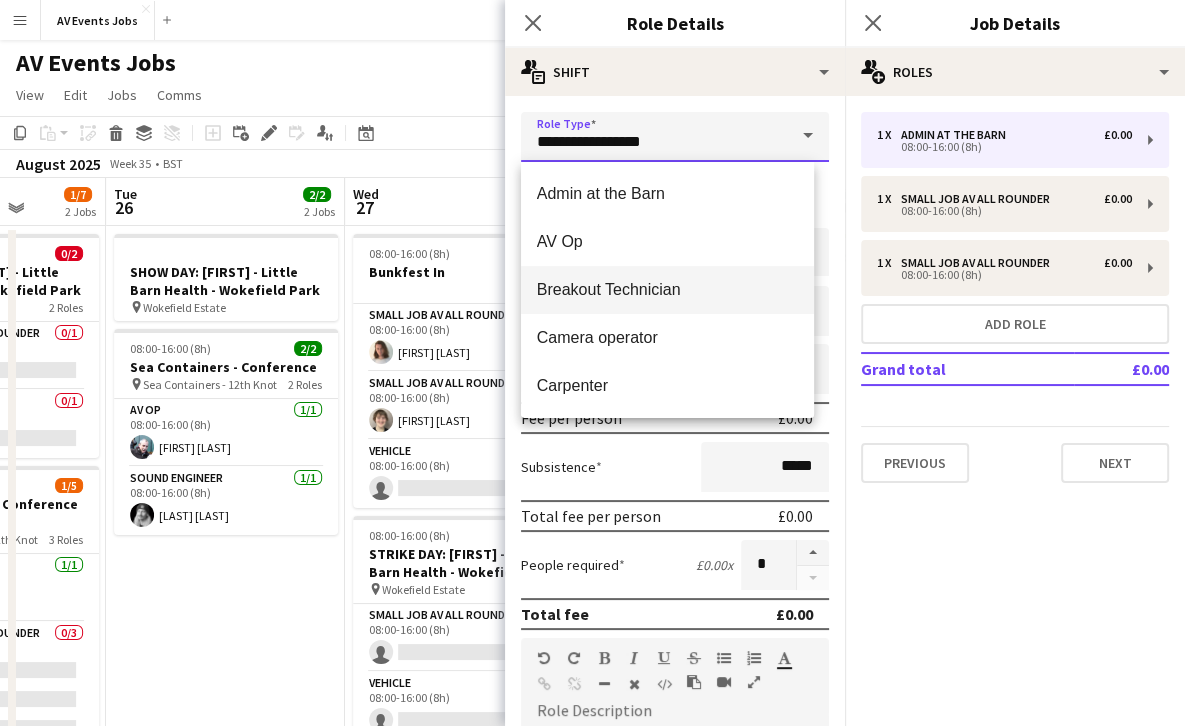 scroll, scrollTop: 816, scrollLeft: 0, axis: vertical 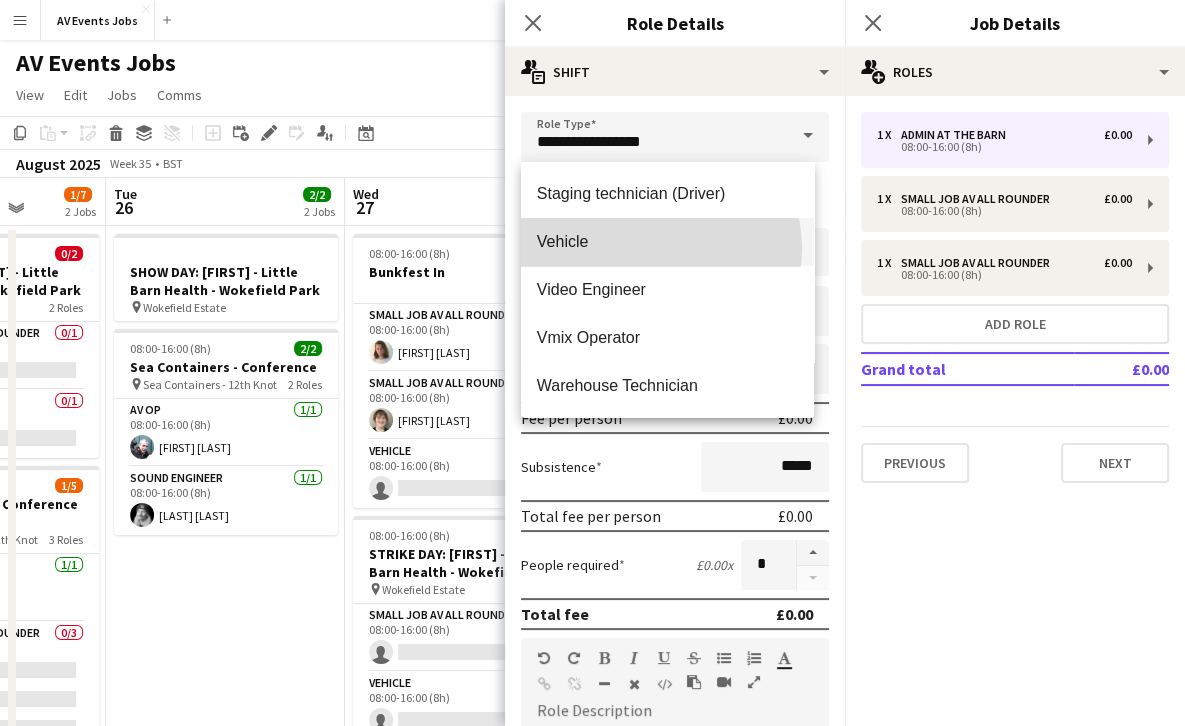 click on "Vehicle" at bounding box center (667, 241) 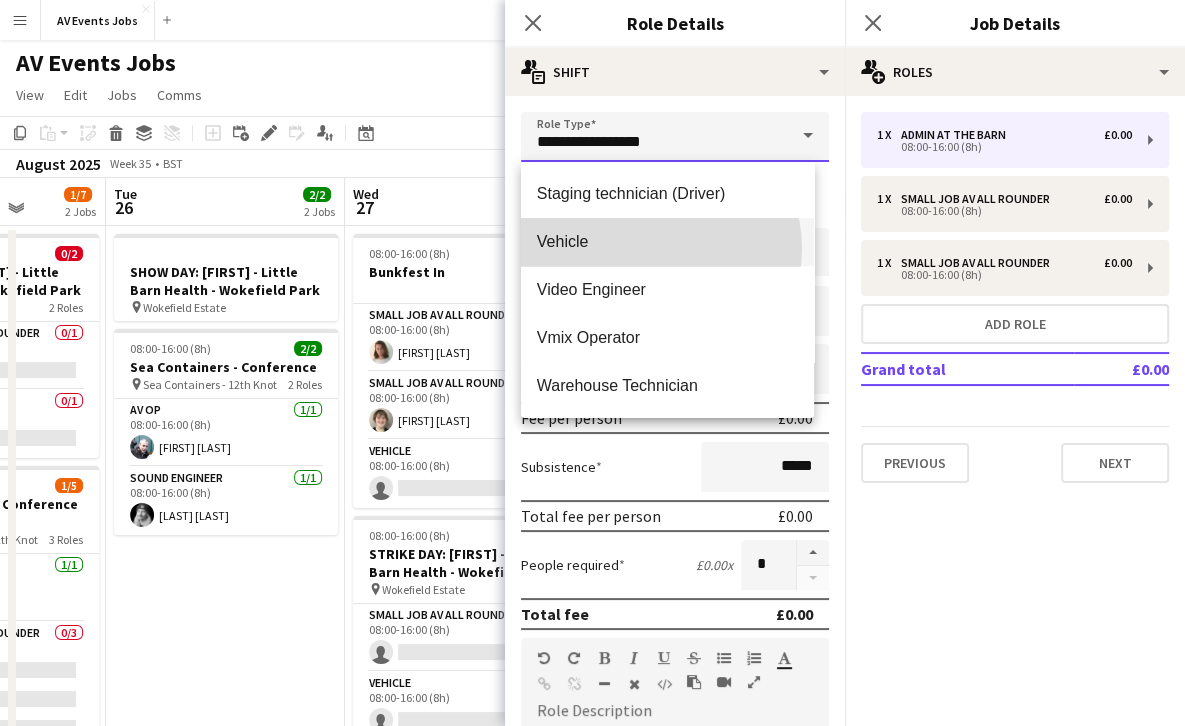 type on "*******" 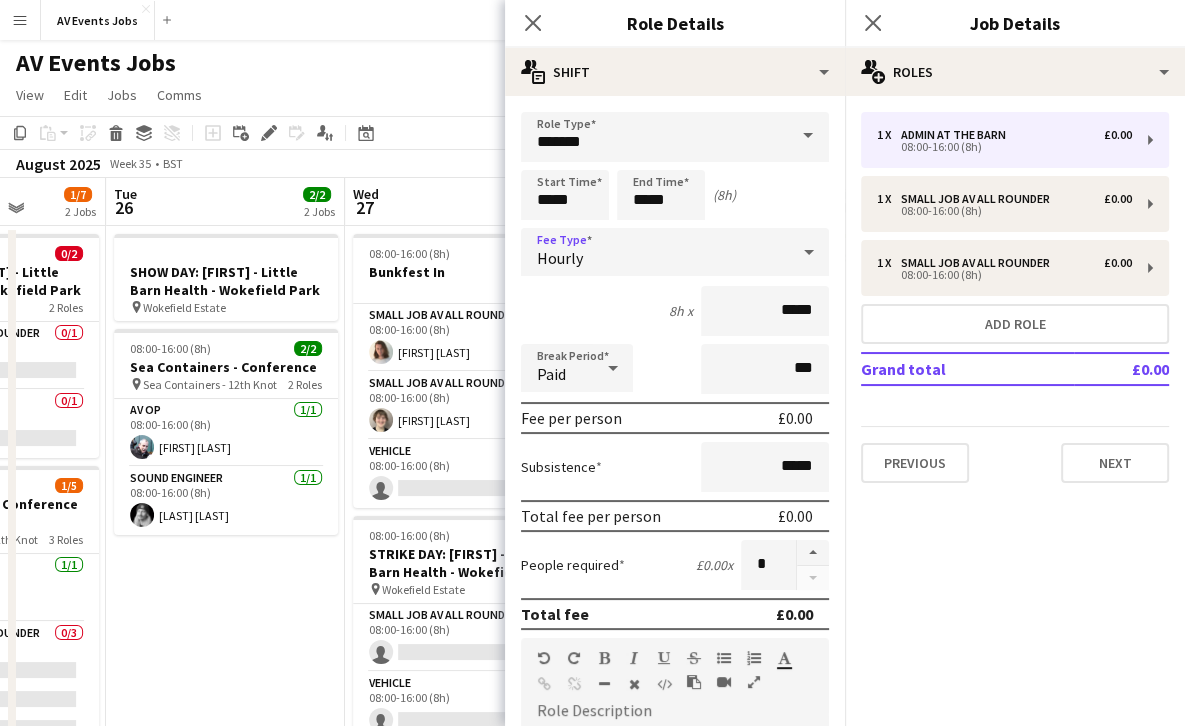 click on "Hourly" at bounding box center (655, 252) 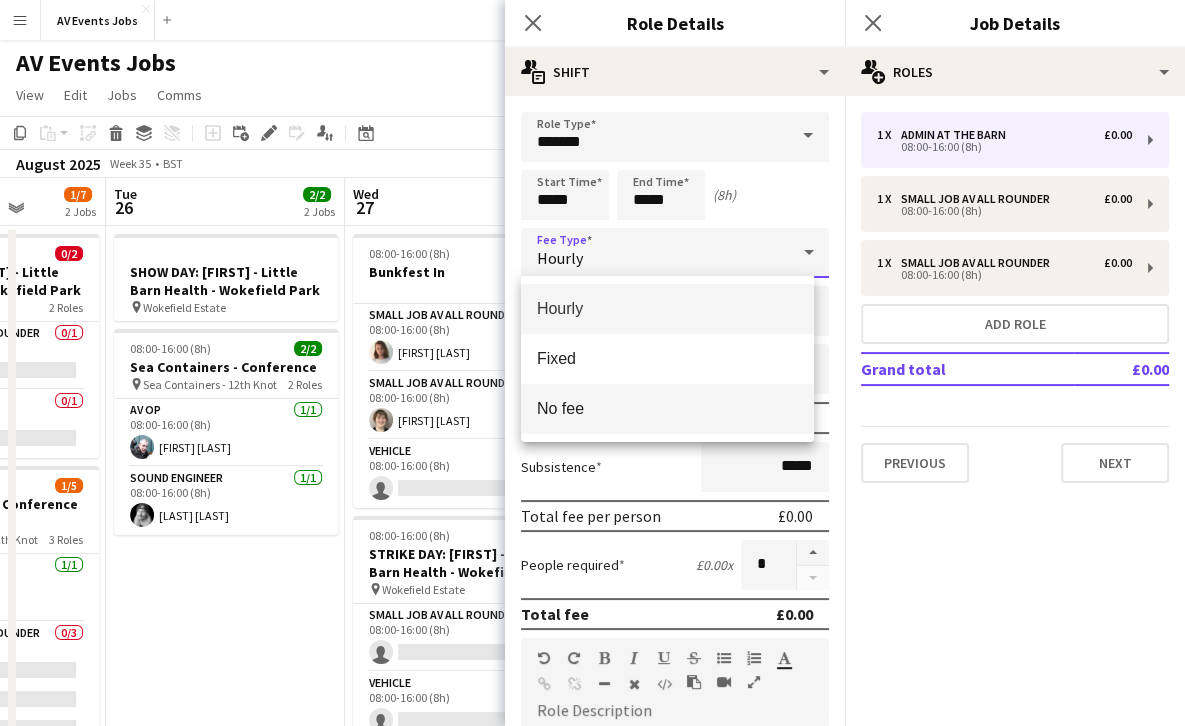 click on "No fee" at bounding box center (667, 408) 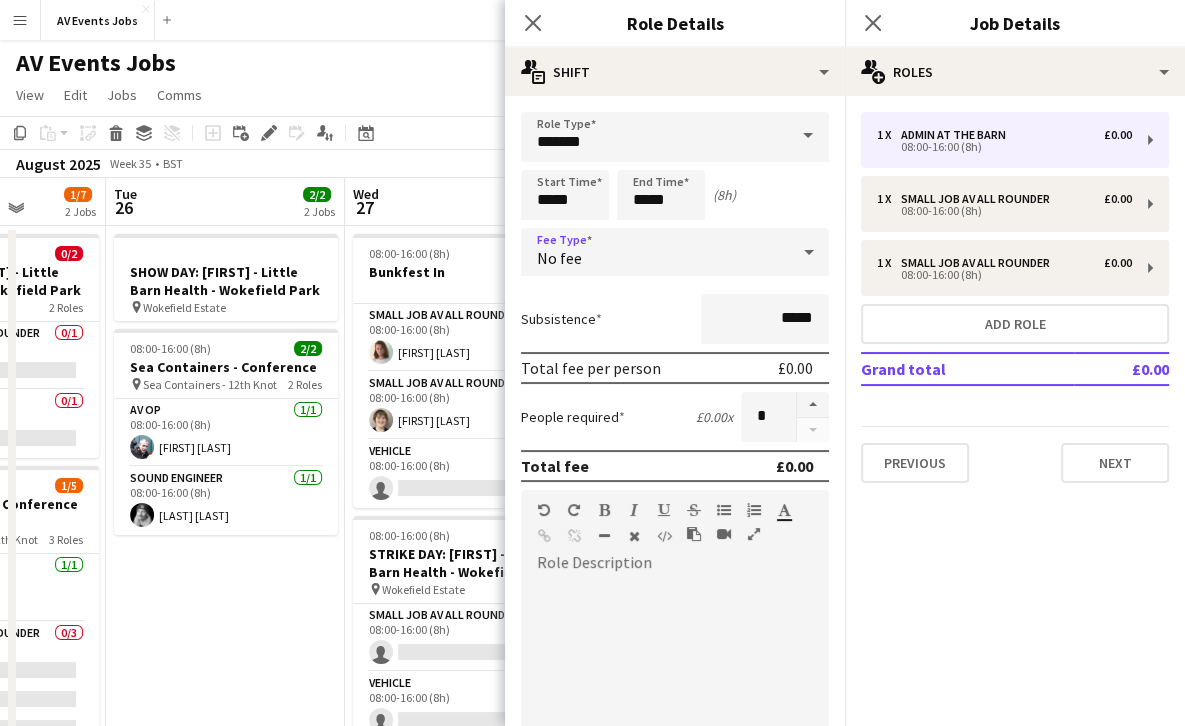 scroll, scrollTop: 319, scrollLeft: 0, axis: vertical 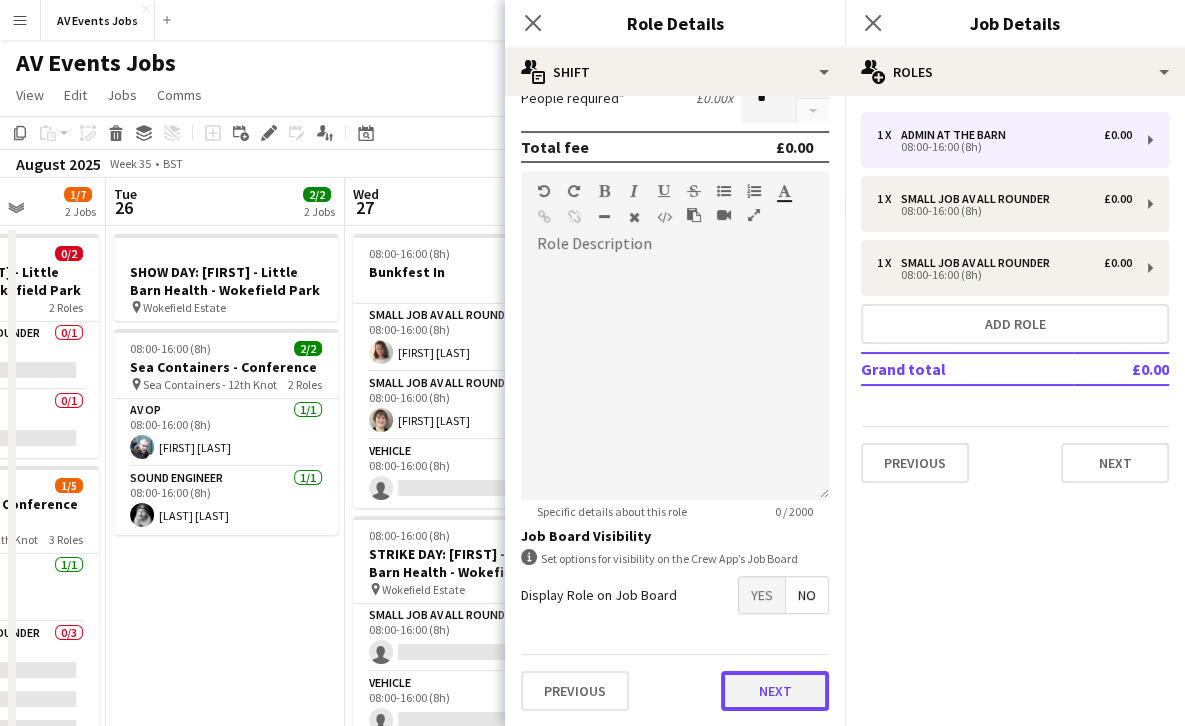 click on "Next" at bounding box center [775, 691] 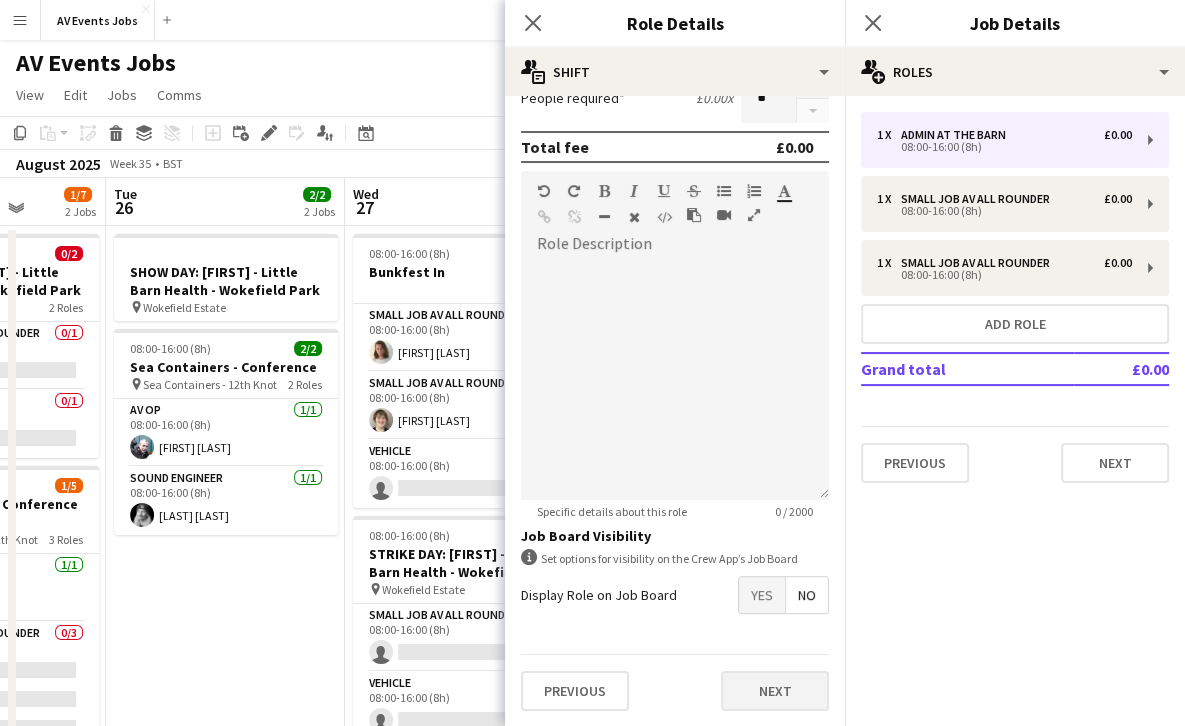 scroll, scrollTop: 0, scrollLeft: 0, axis: both 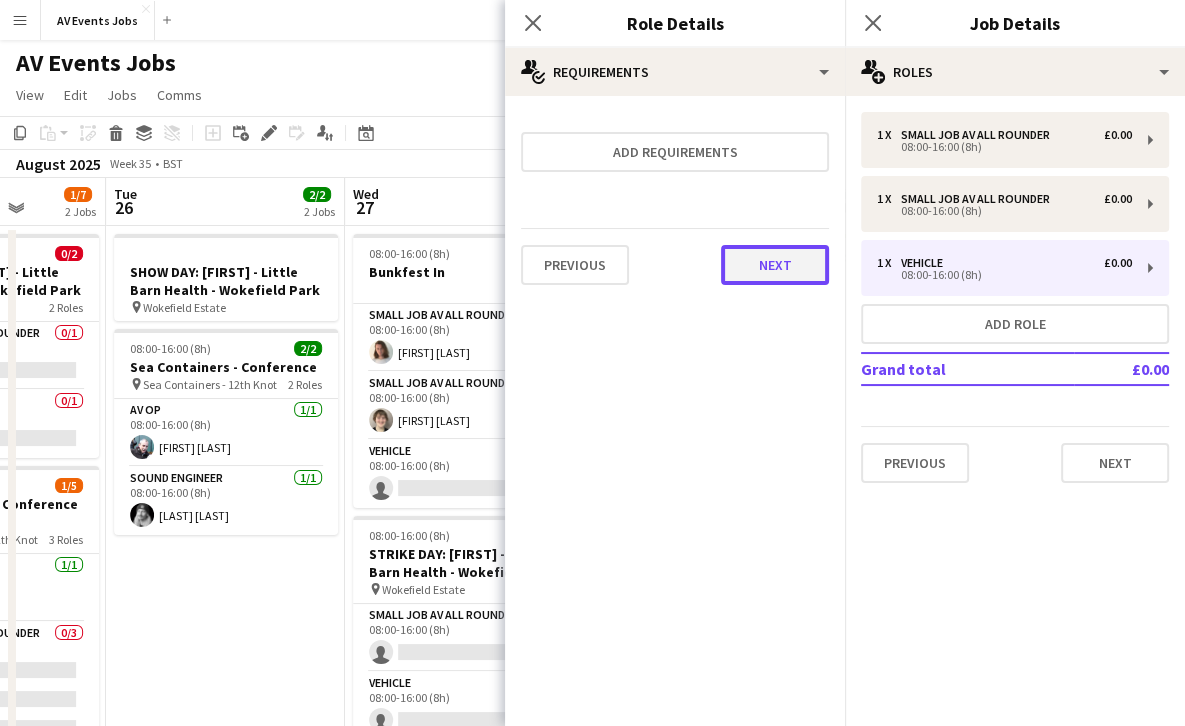click on "Next" at bounding box center (775, 265) 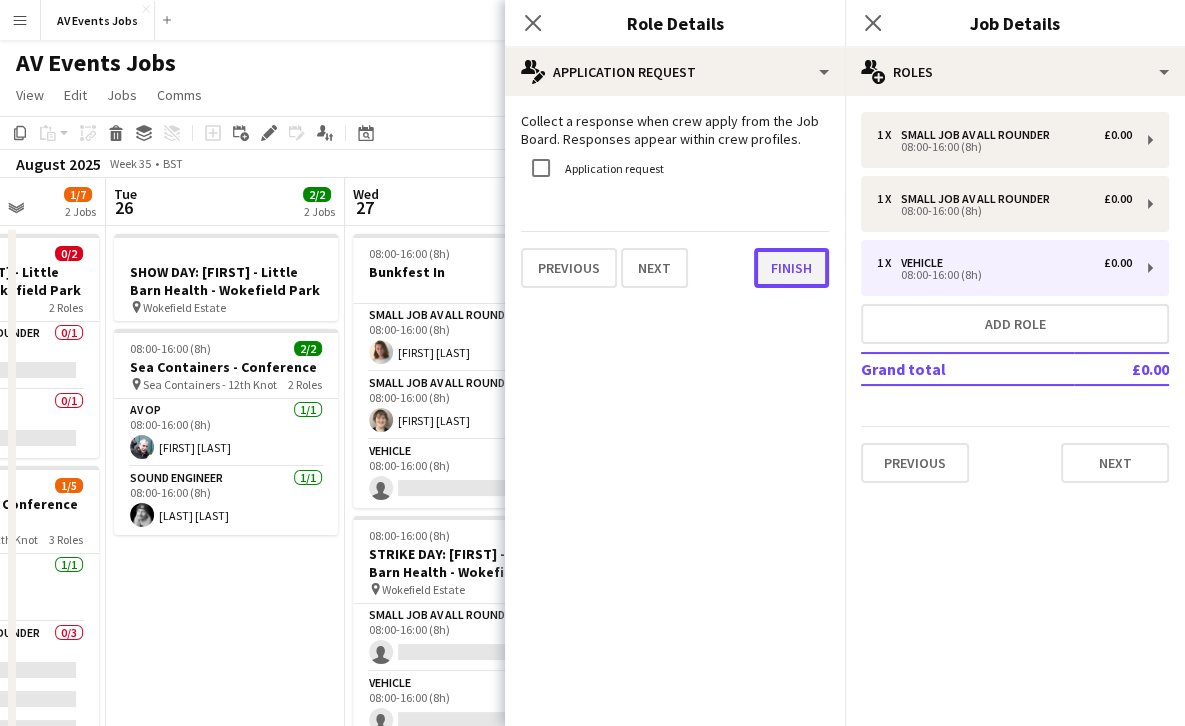 click on "Finish" at bounding box center (791, 268) 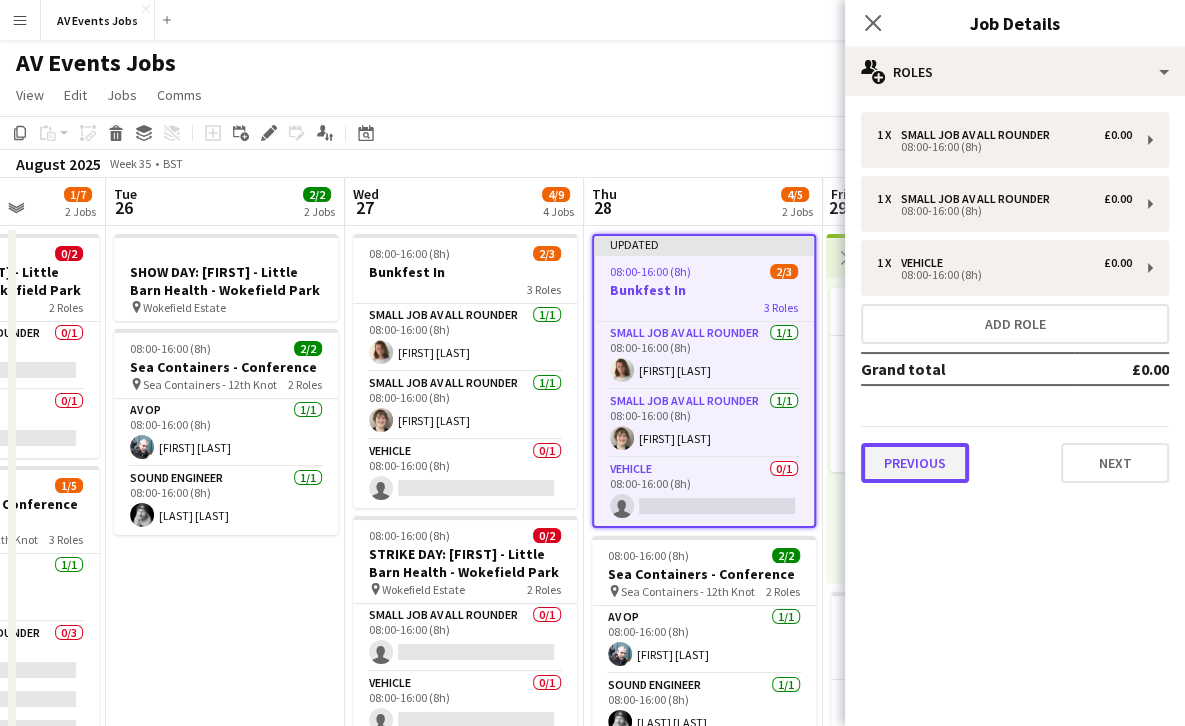 click on "Previous" at bounding box center (915, 463) 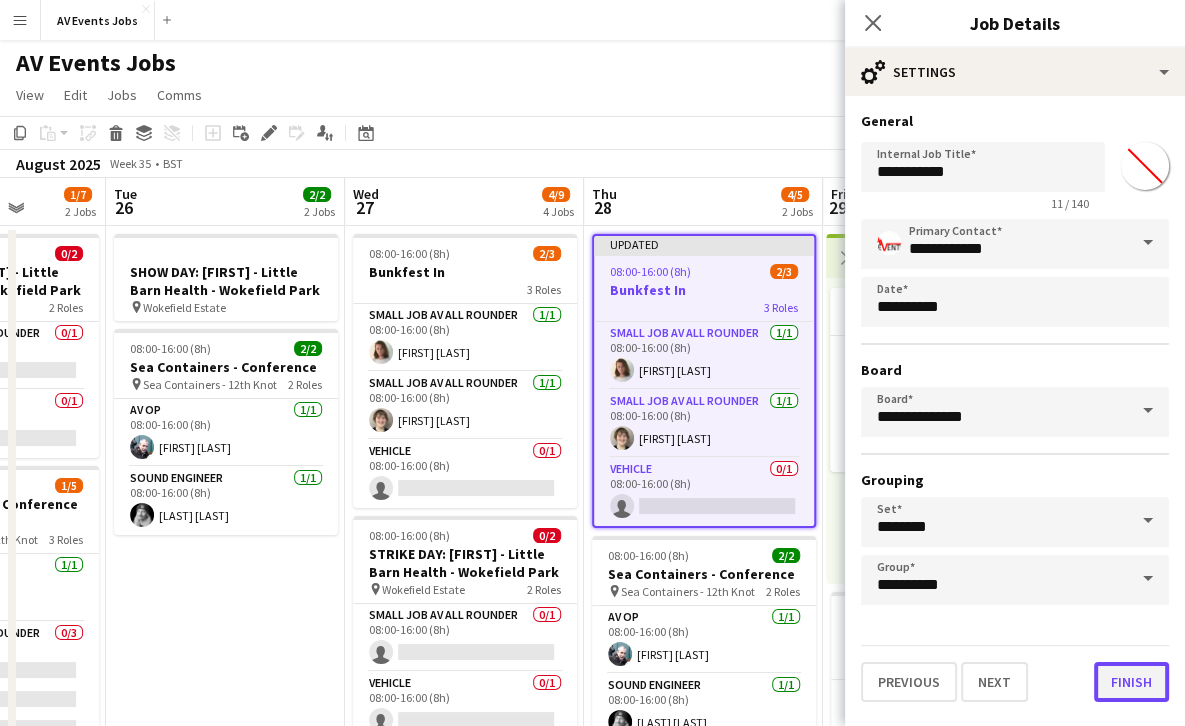 click on "Finish" at bounding box center (1131, 682) 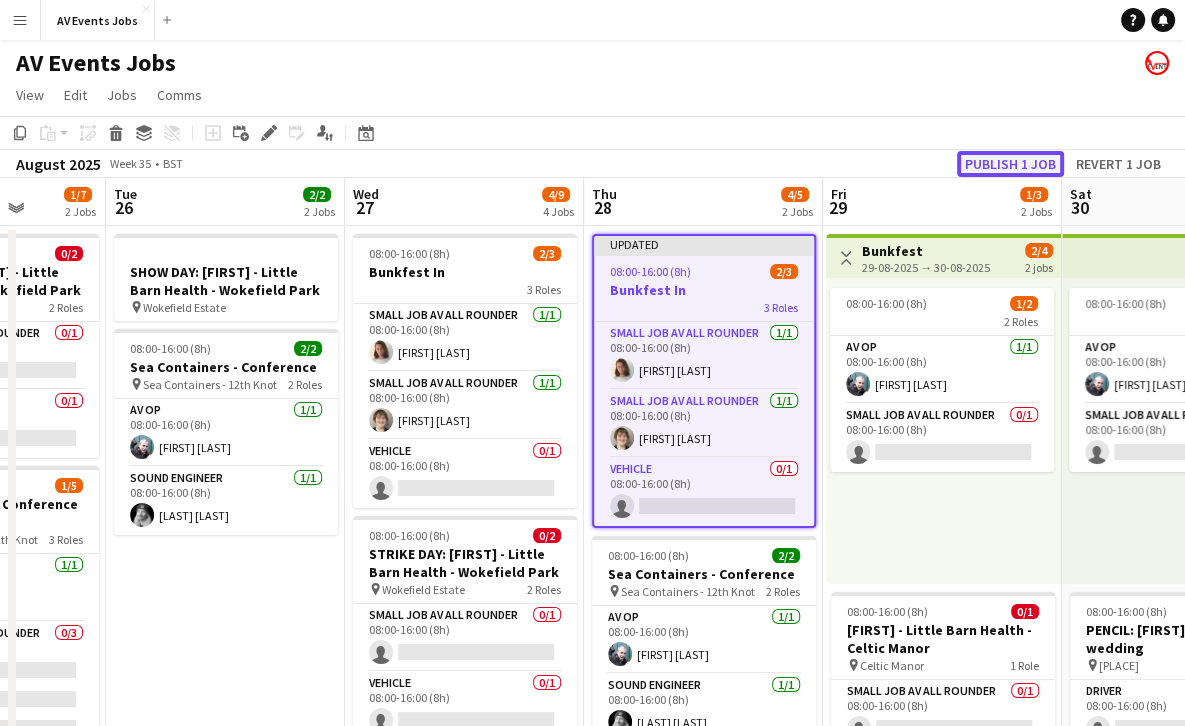 click on "Publish 1 job" 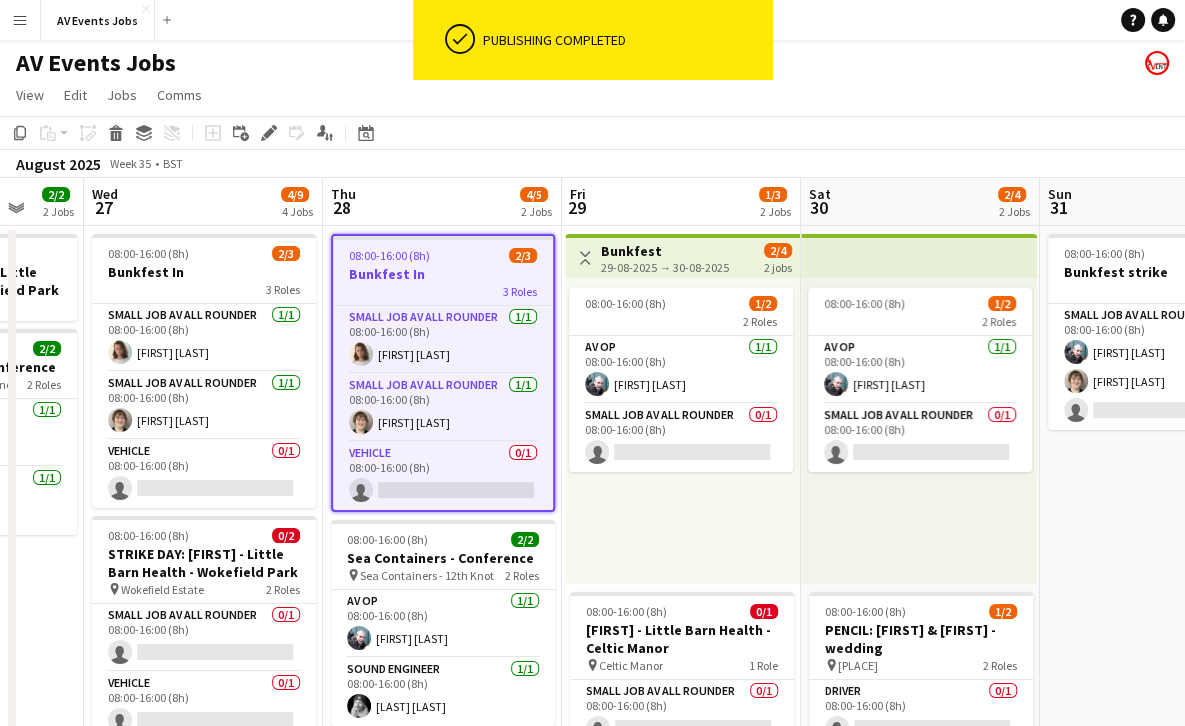 scroll, scrollTop: 0, scrollLeft: 633, axis: horizontal 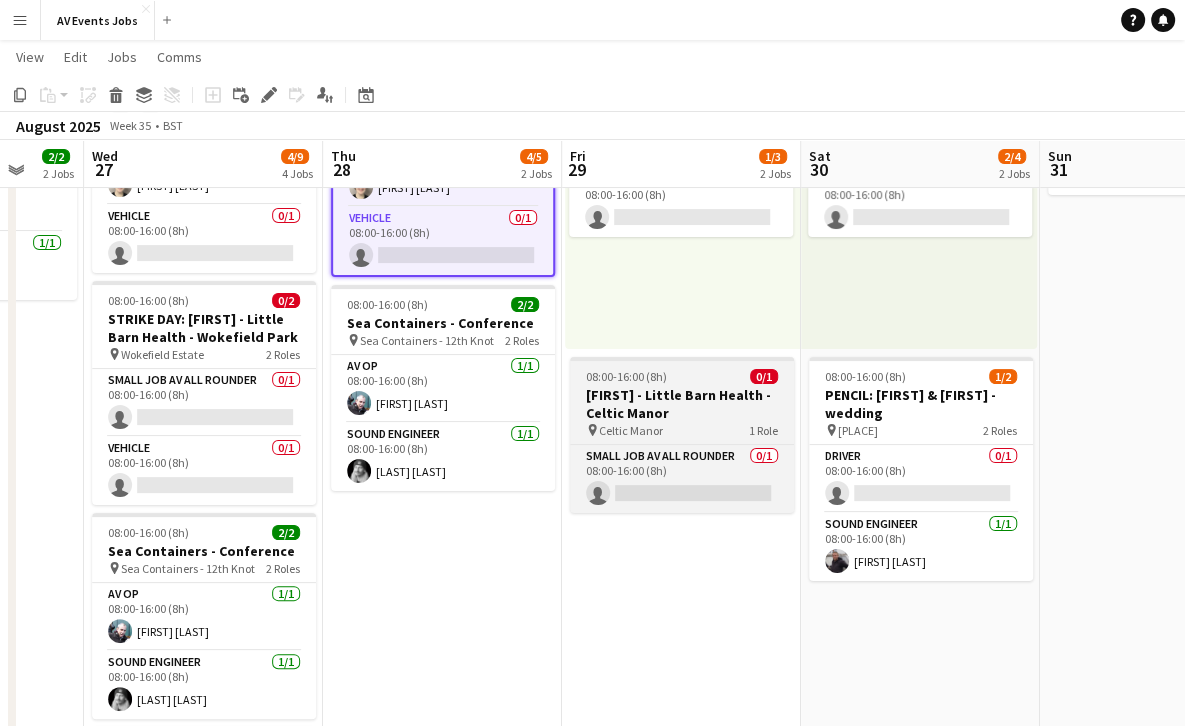 click on "pin
Celtic Manor   1 Role" at bounding box center [682, 430] 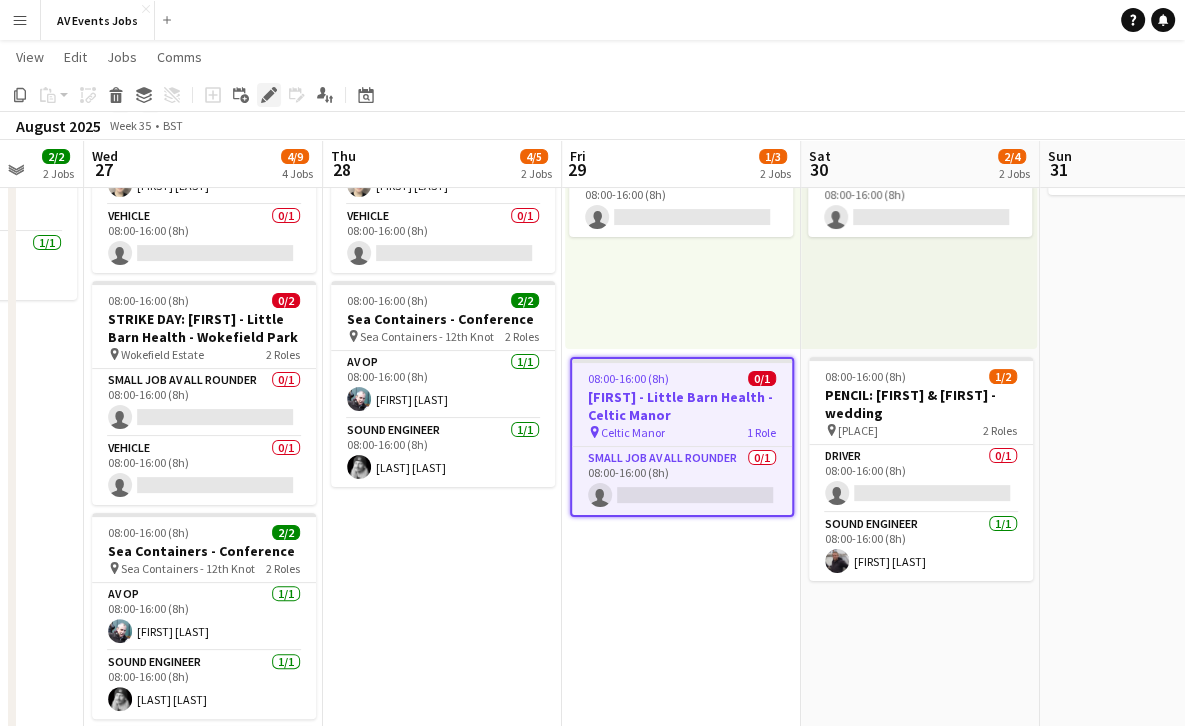 click on "Edit" 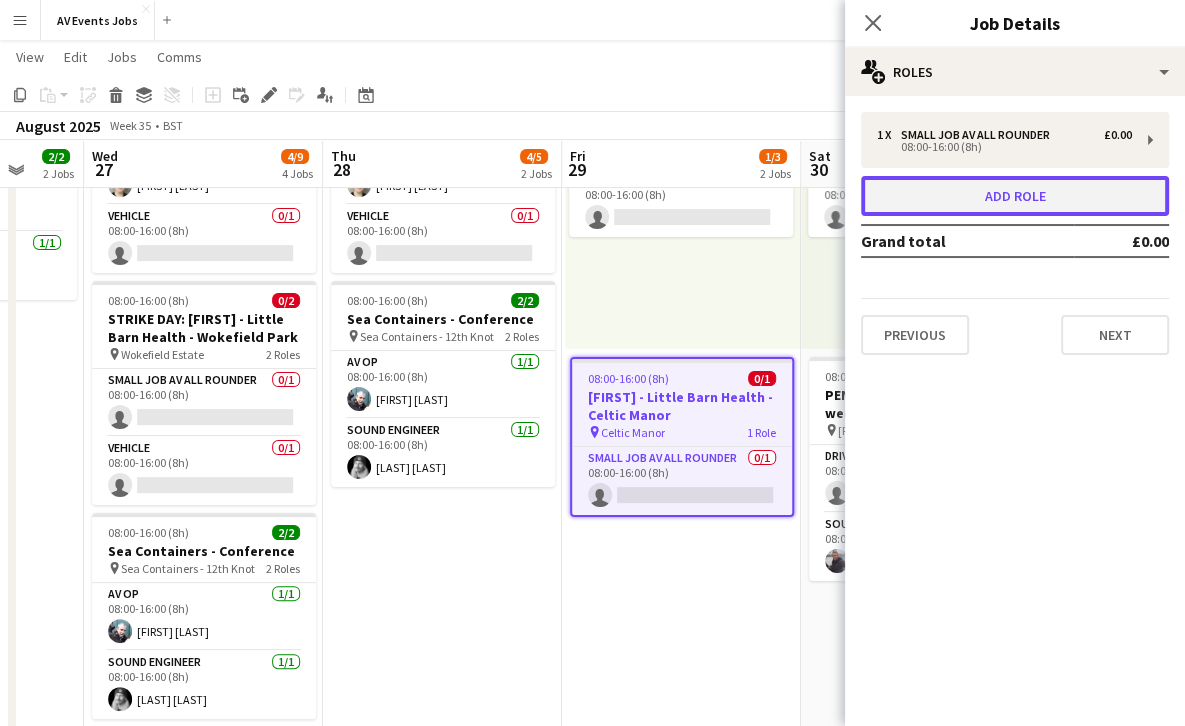 click on "Add role" at bounding box center [1015, 196] 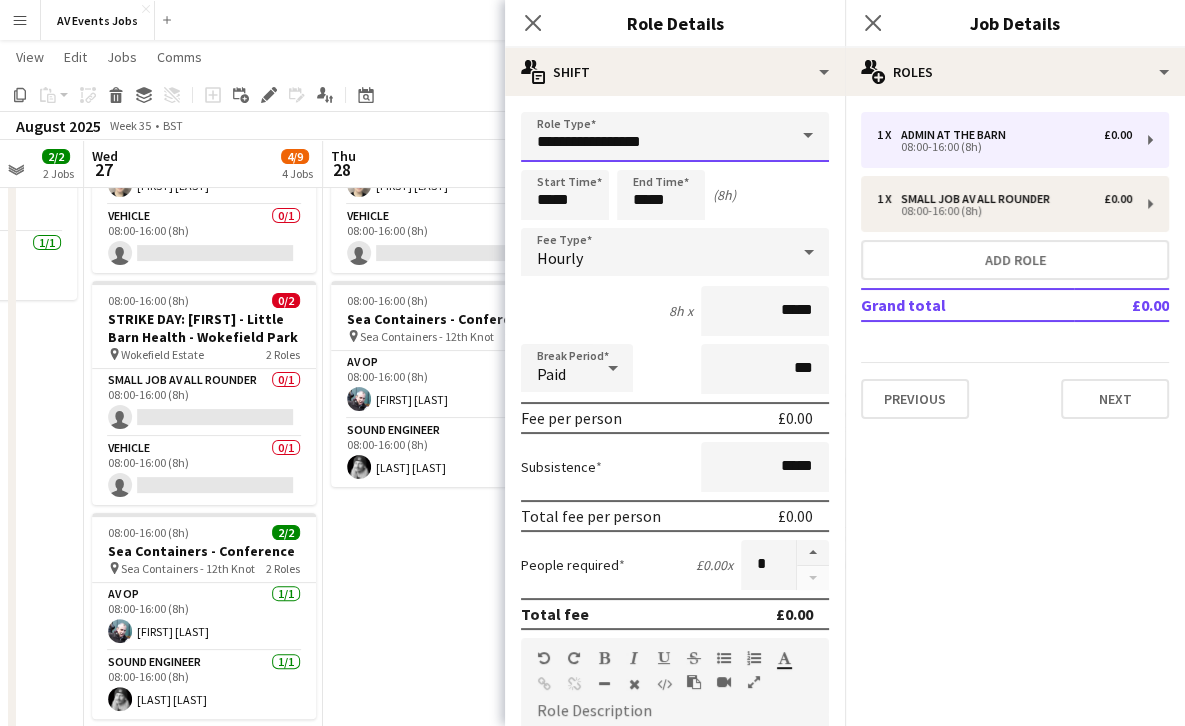 click on "**********" at bounding box center [675, 137] 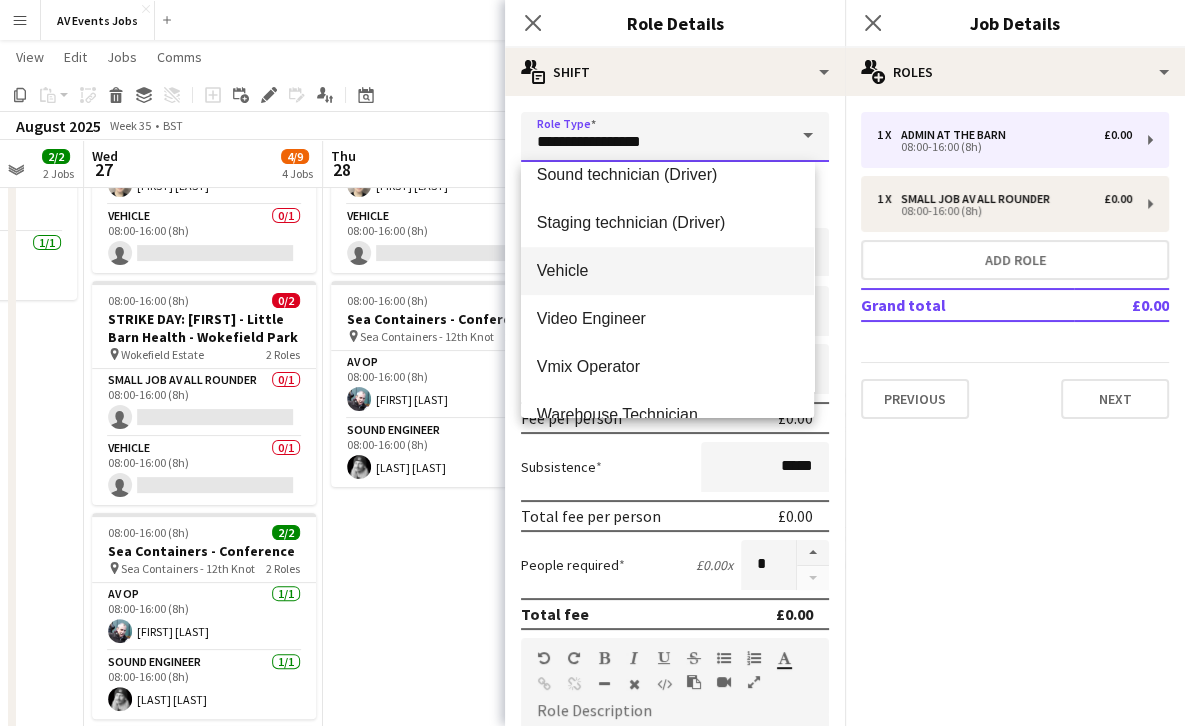 scroll, scrollTop: 788, scrollLeft: 0, axis: vertical 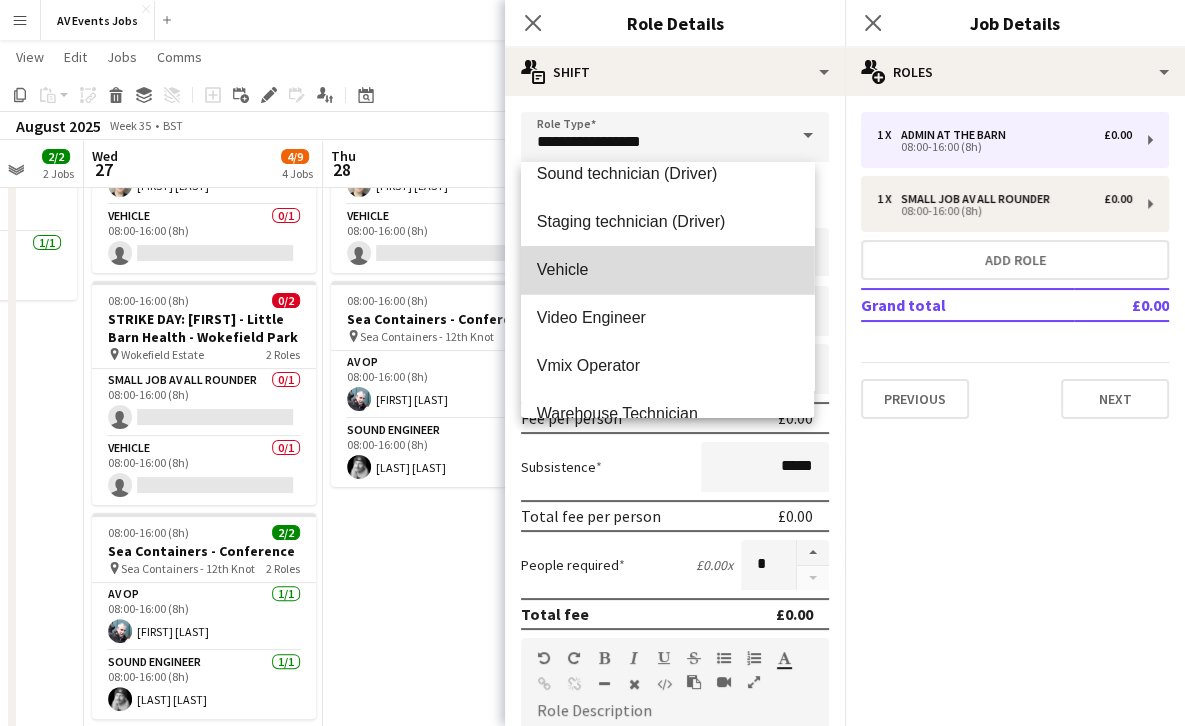 click on "Vehicle" at bounding box center (667, 269) 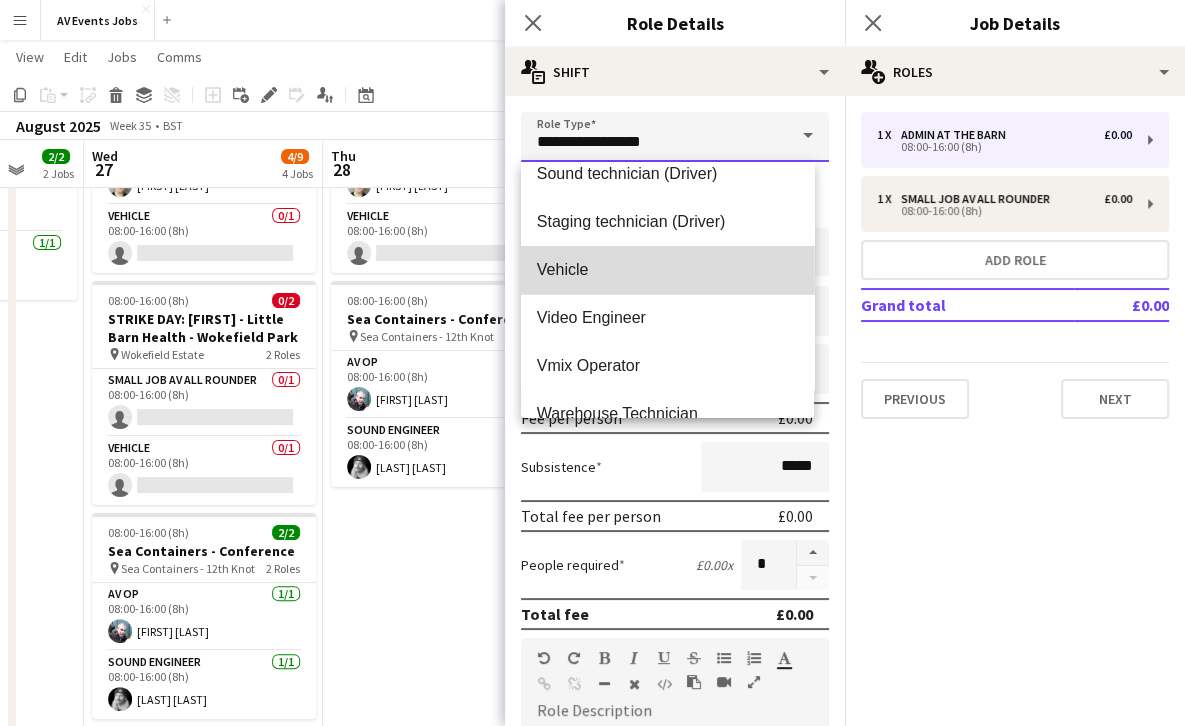 type on "*******" 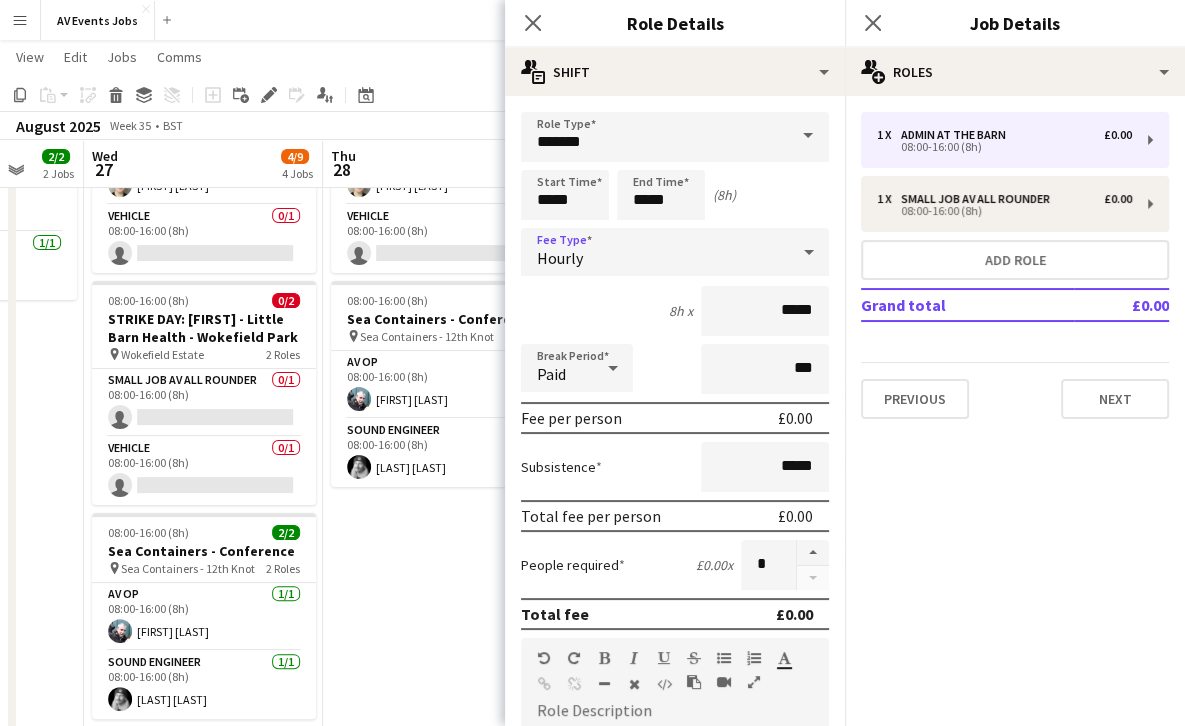 click on "Hourly" at bounding box center (655, 252) 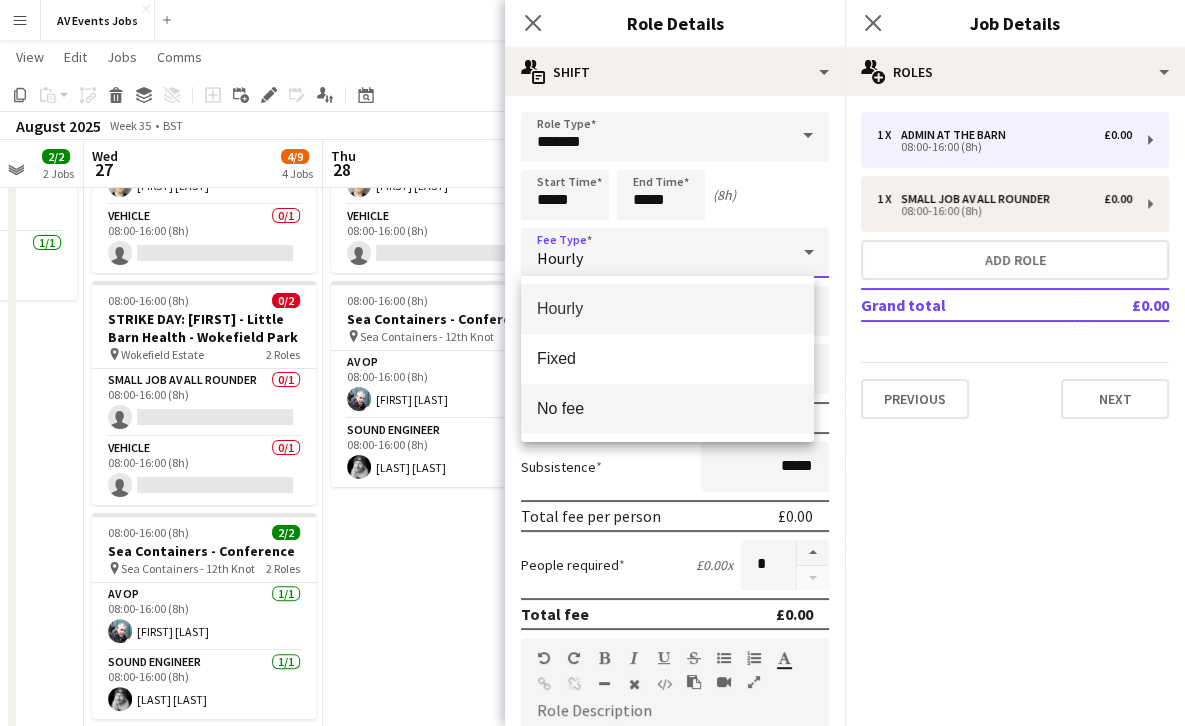 click on "No fee" at bounding box center (667, 409) 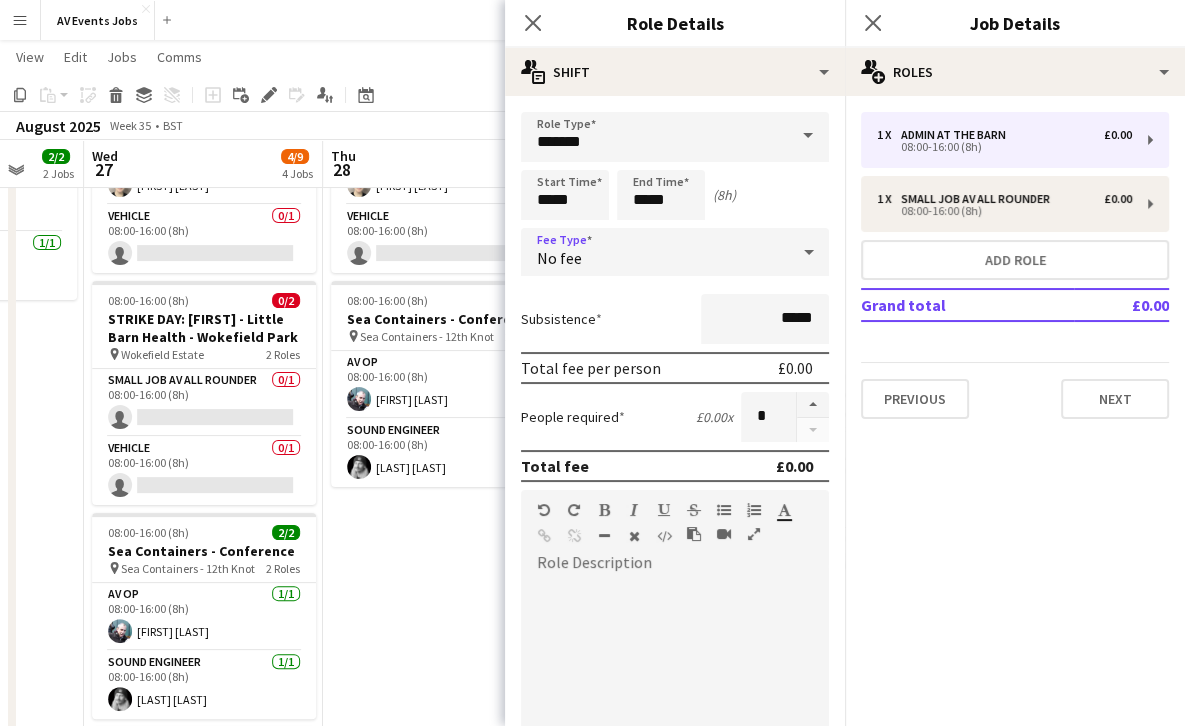 scroll, scrollTop: 319, scrollLeft: 0, axis: vertical 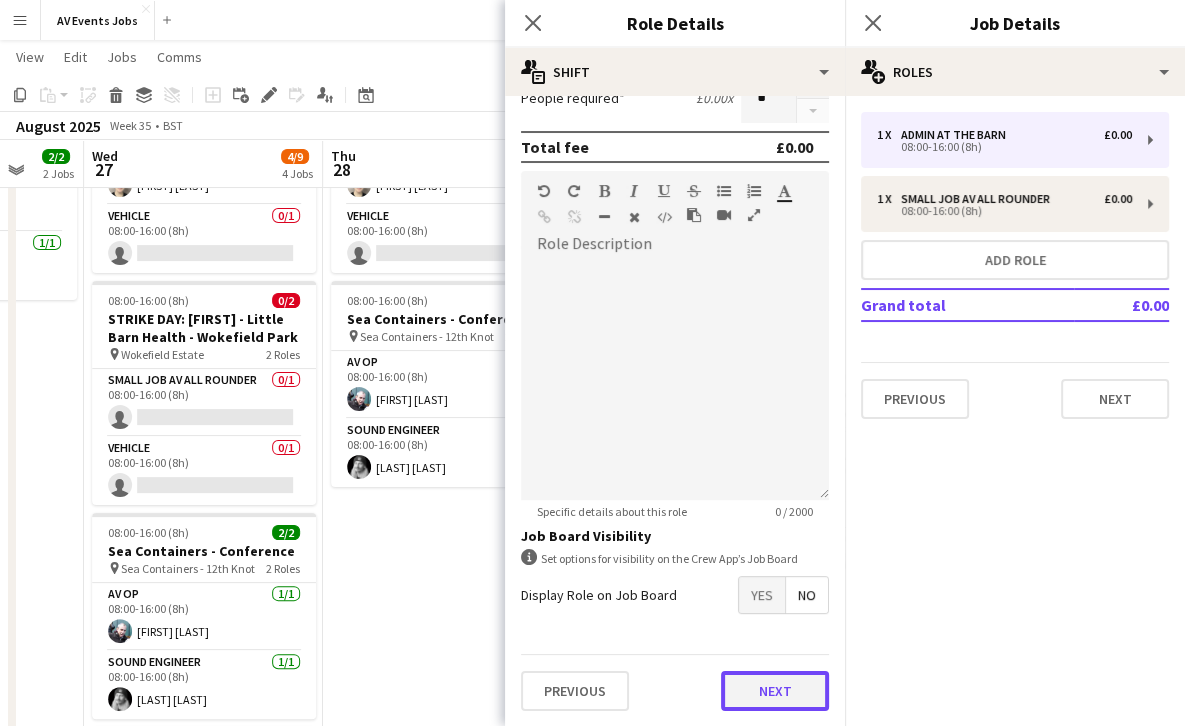 click on "Next" at bounding box center [775, 691] 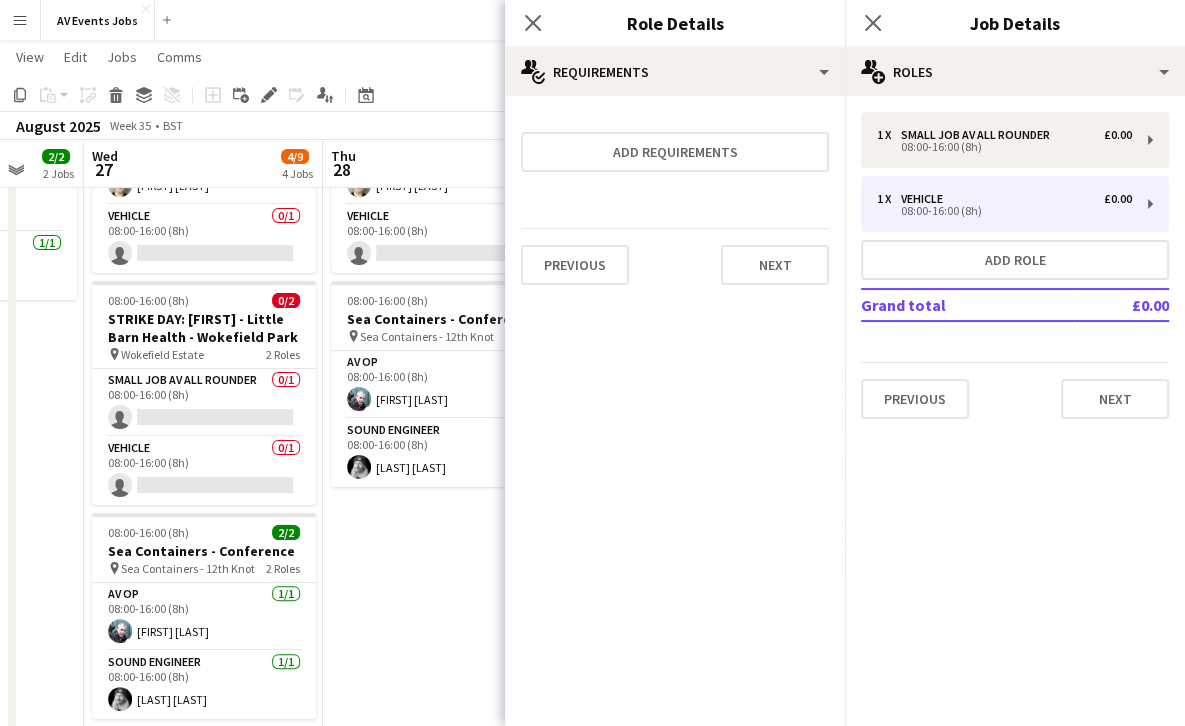 scroll, scrollTop: 0, scrollLeft: 0, axis: both 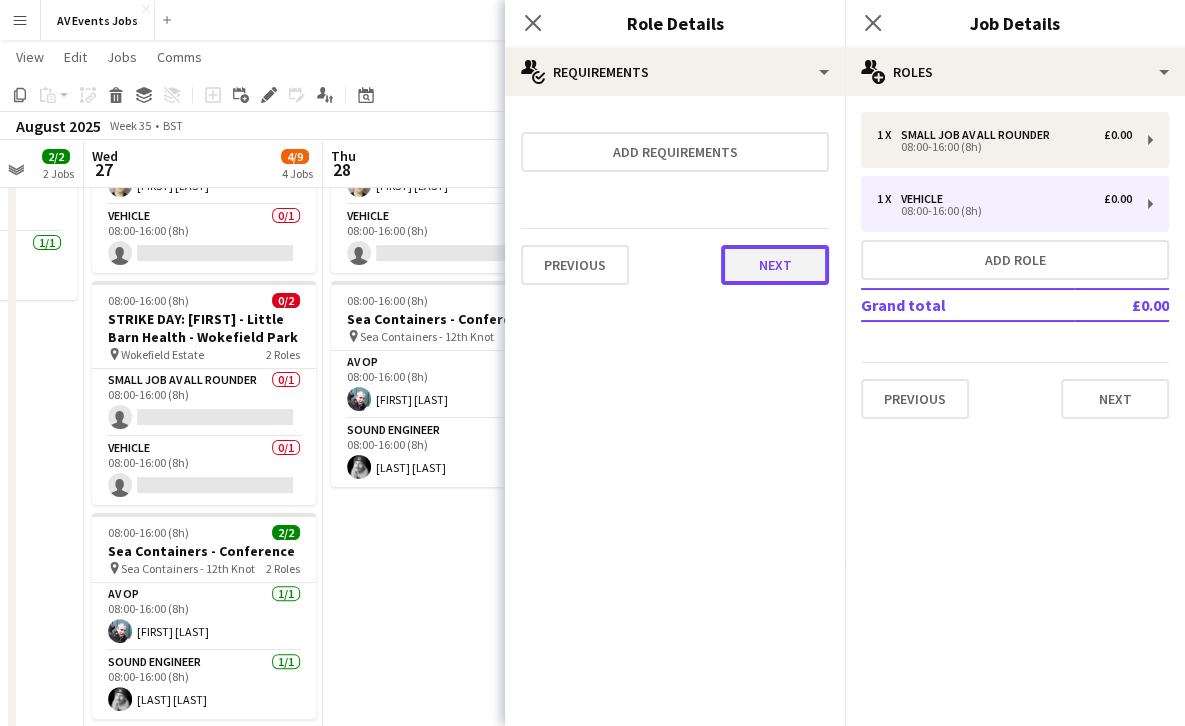 click on "Next" at bounding box center (775, 265) 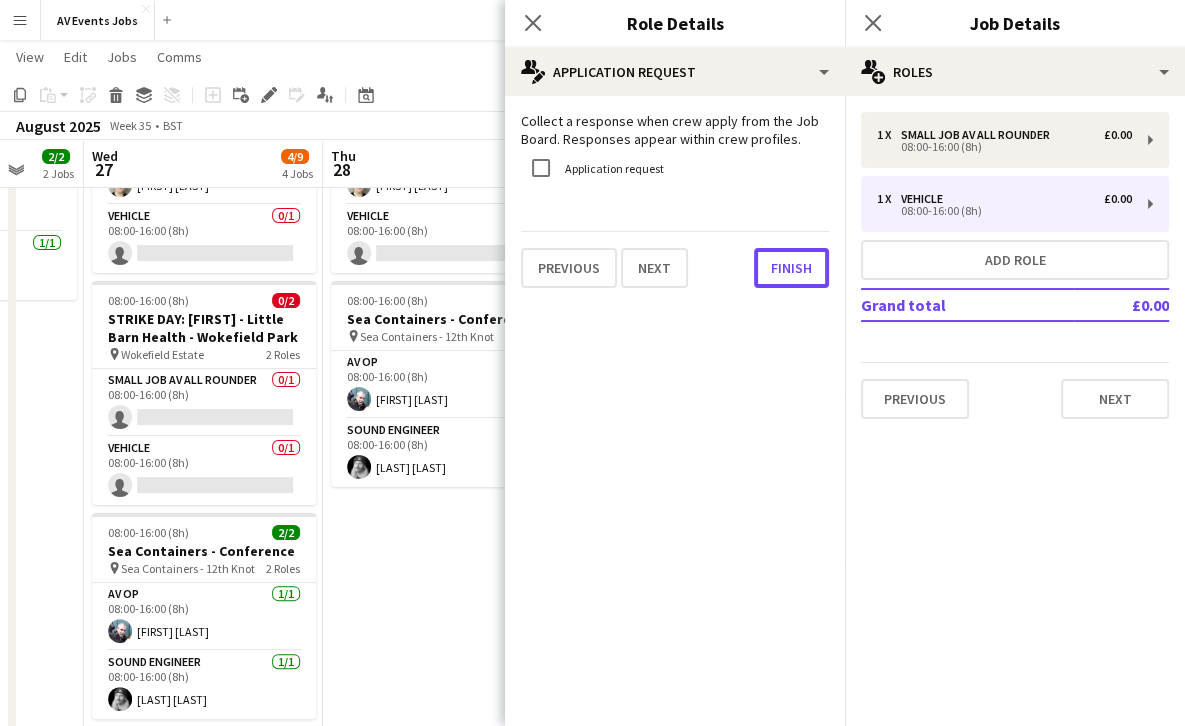 click on "Finish" at bounding box center (791, 268) 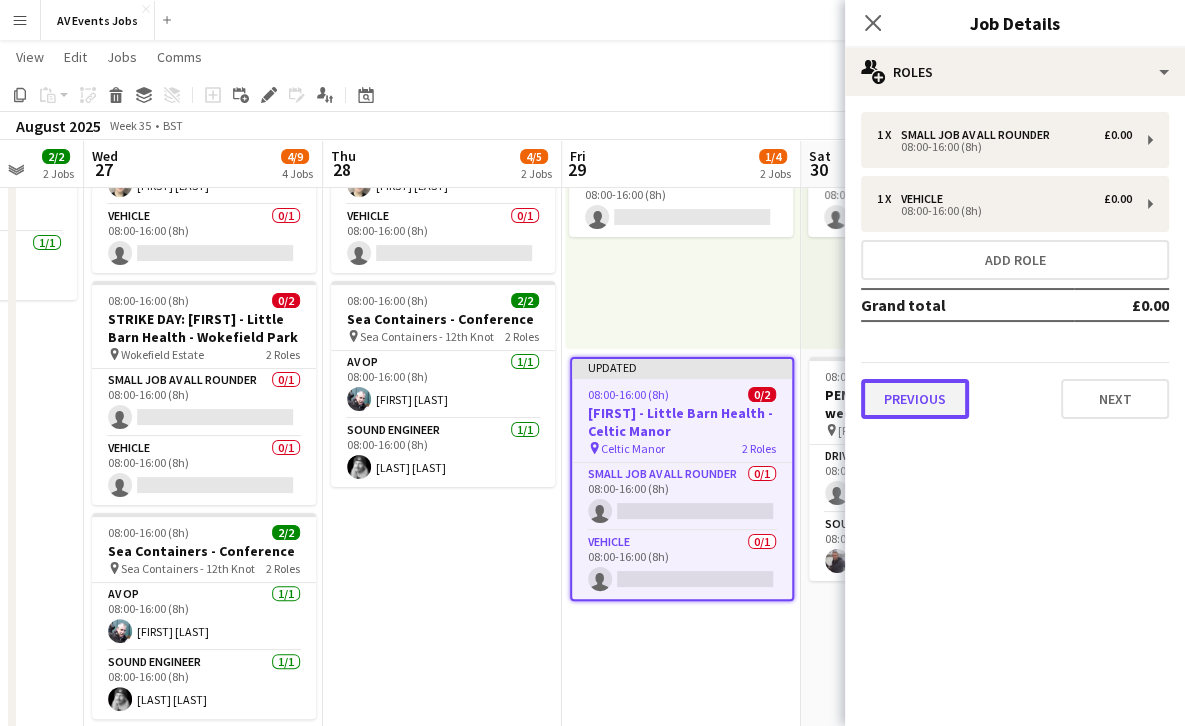 click on "Previous" at bounding box center (915, 399) 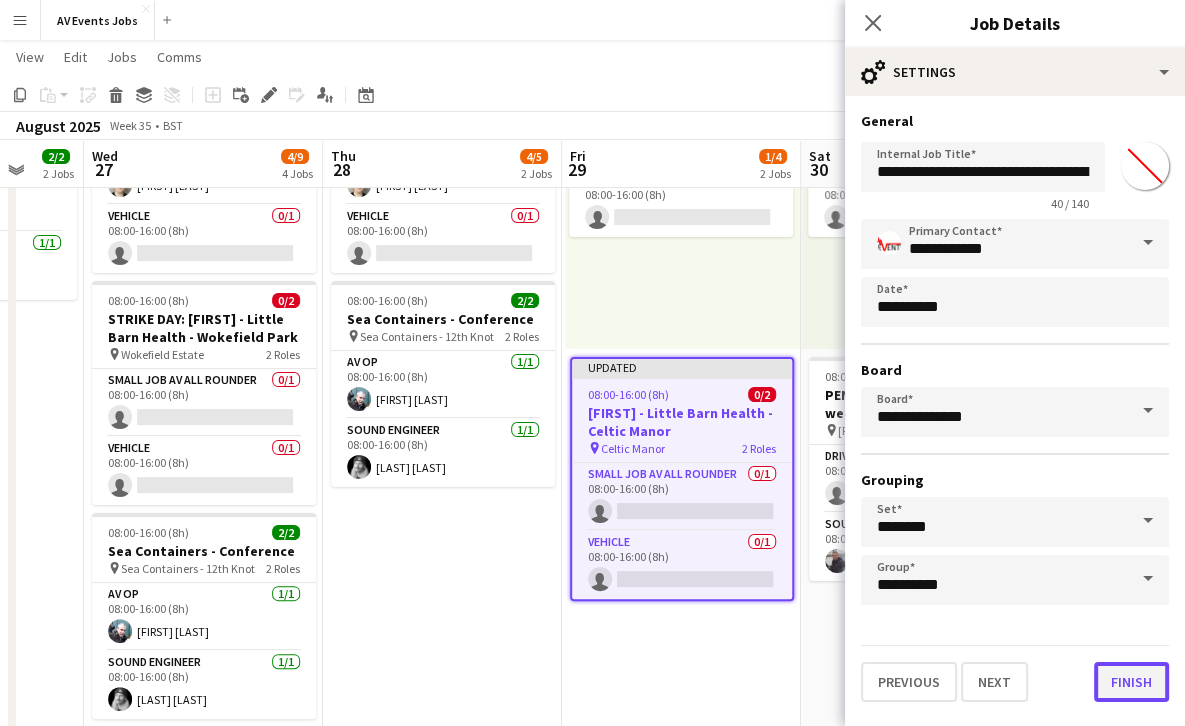 click on "Finish" at bounding box center [1131, 682] 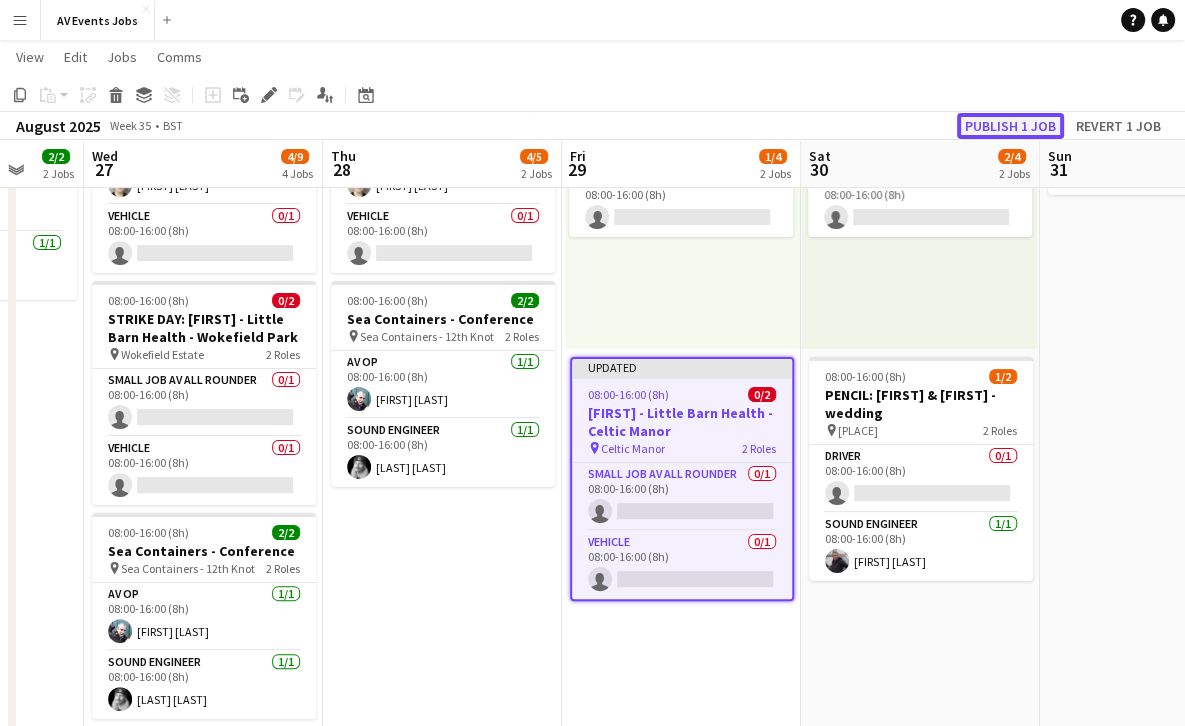 click on "Publish 1 job" 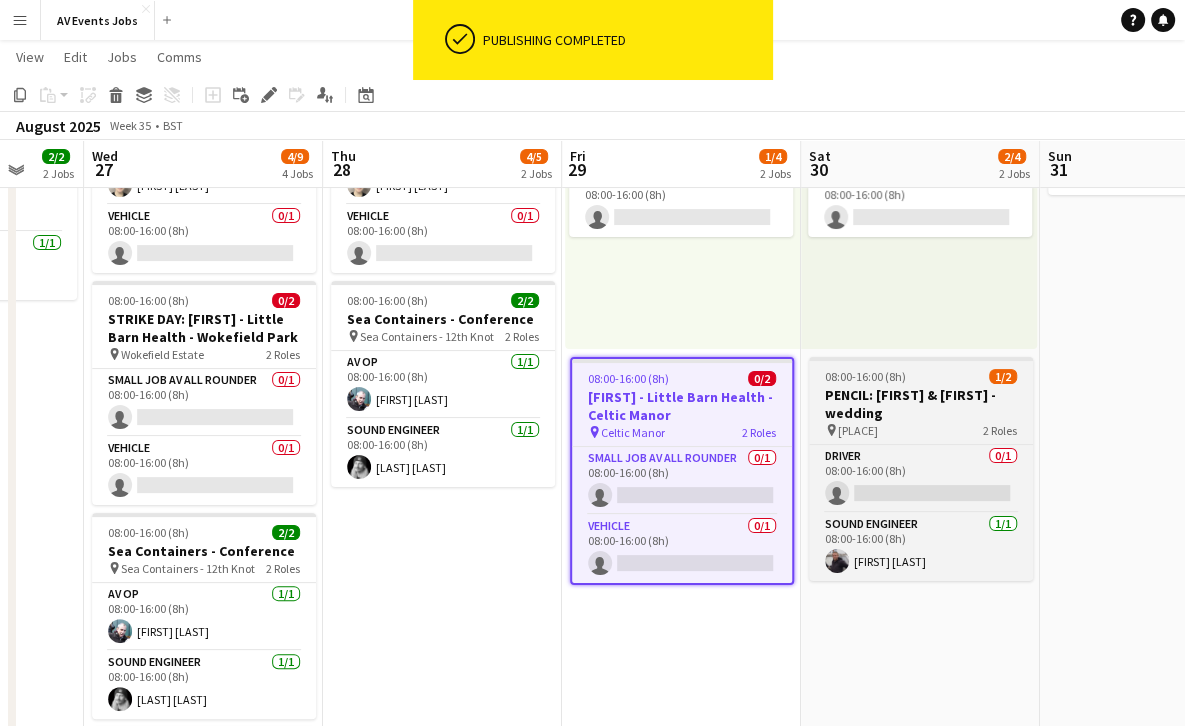 click on "PENCIL: Demi & Aruna - wedding" at bounding box center (921, 404) 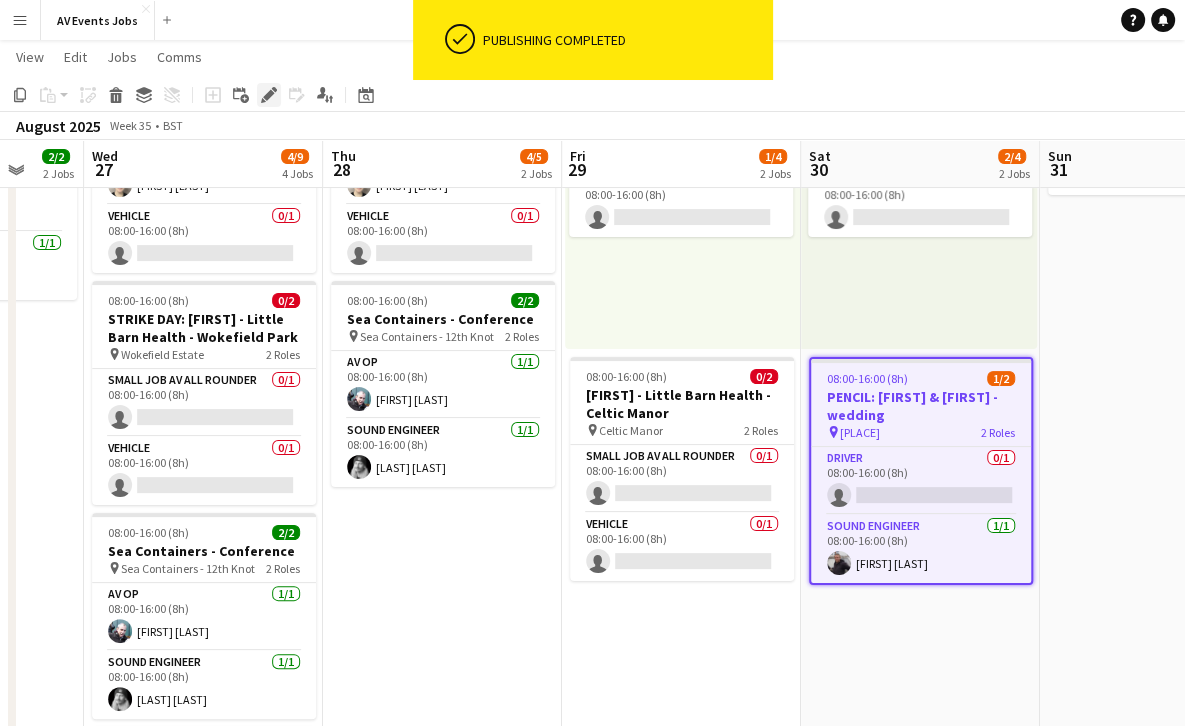 click on "Edit" 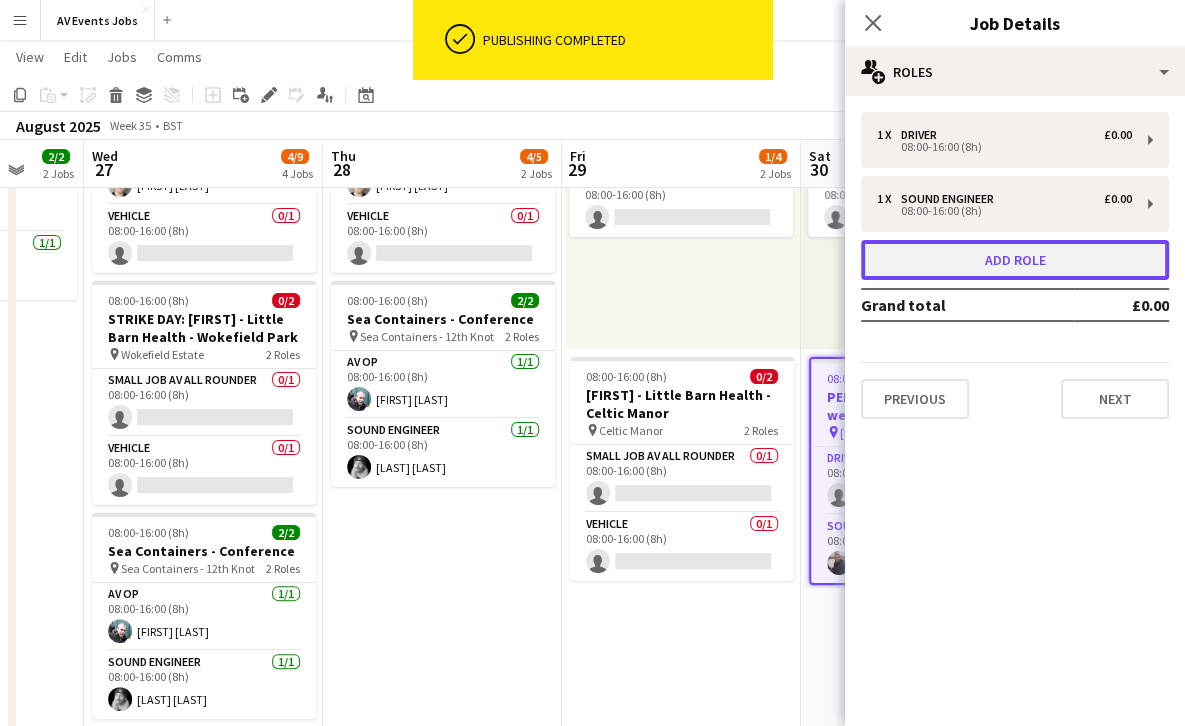 click on "Add role" at bounding box center [1015, 260] 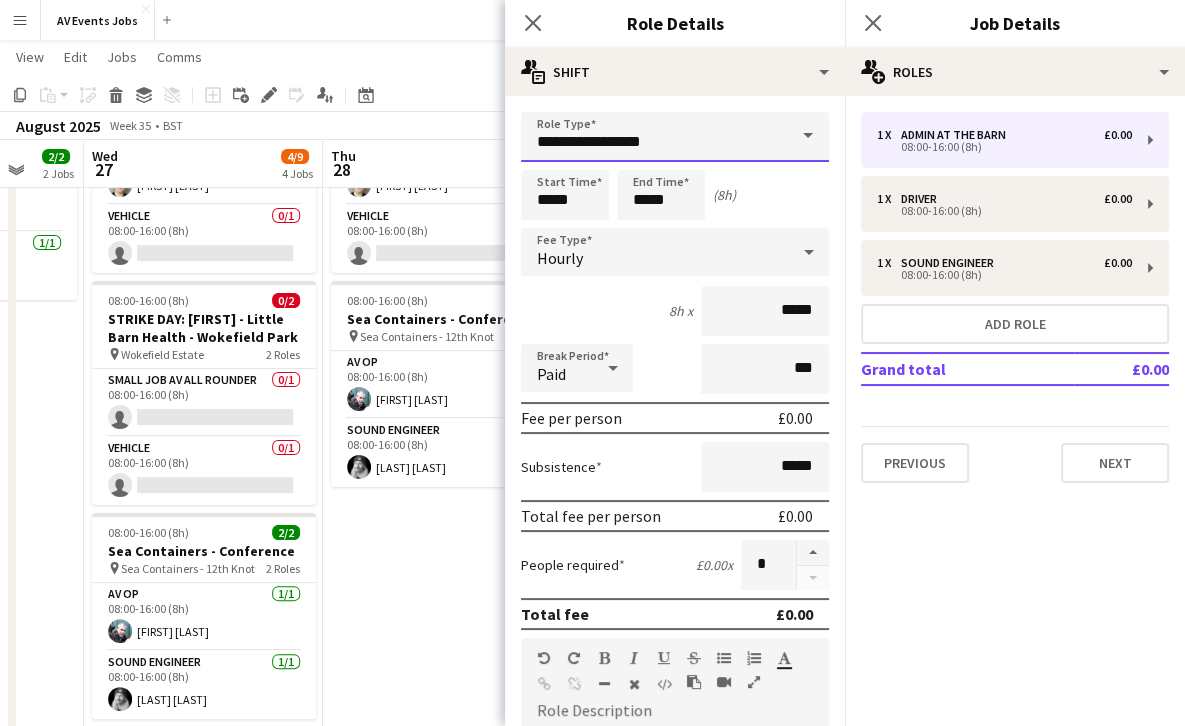click on "**********" at bounding box center [675, 137] 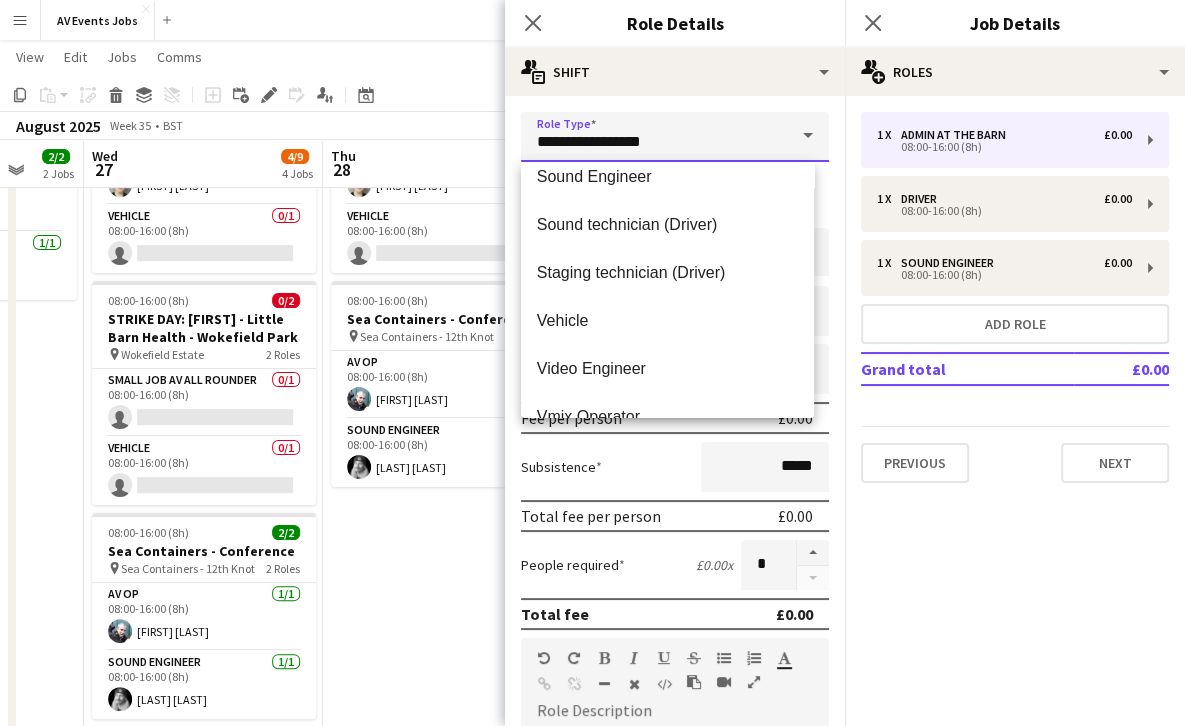 scroll, scrollTop: 738, scrollLeft: 0, axis: vertical 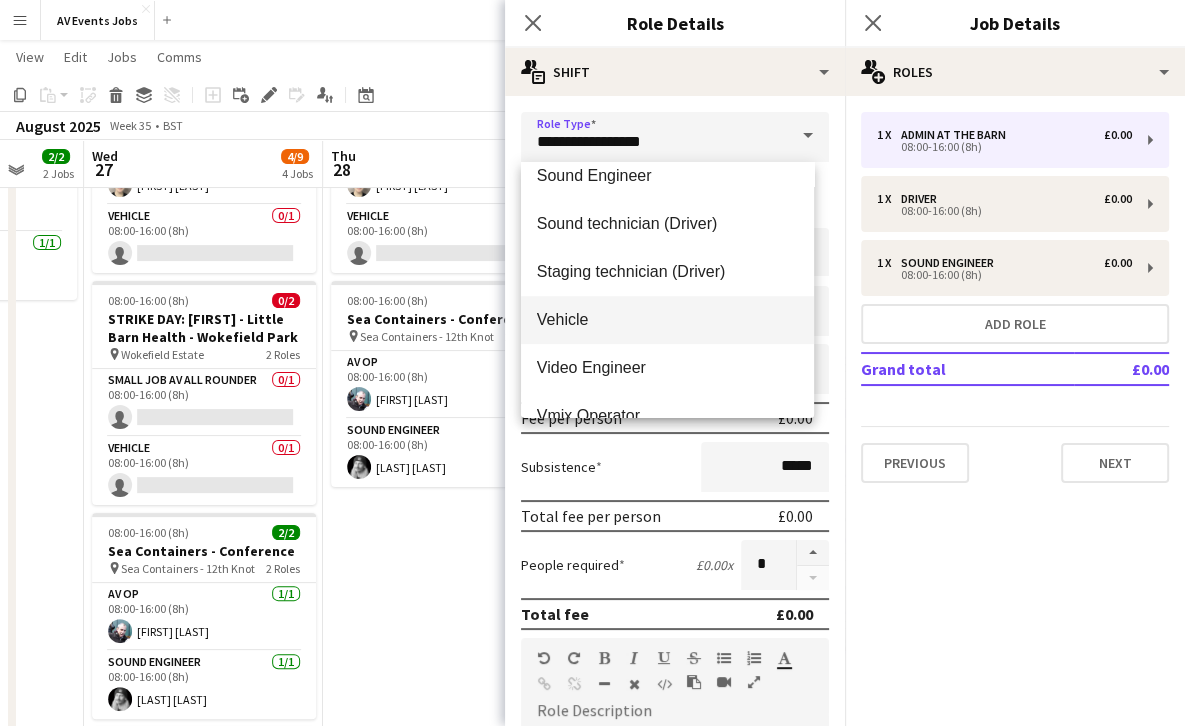 click on "Vehicle" at bounding box center [667, 319] 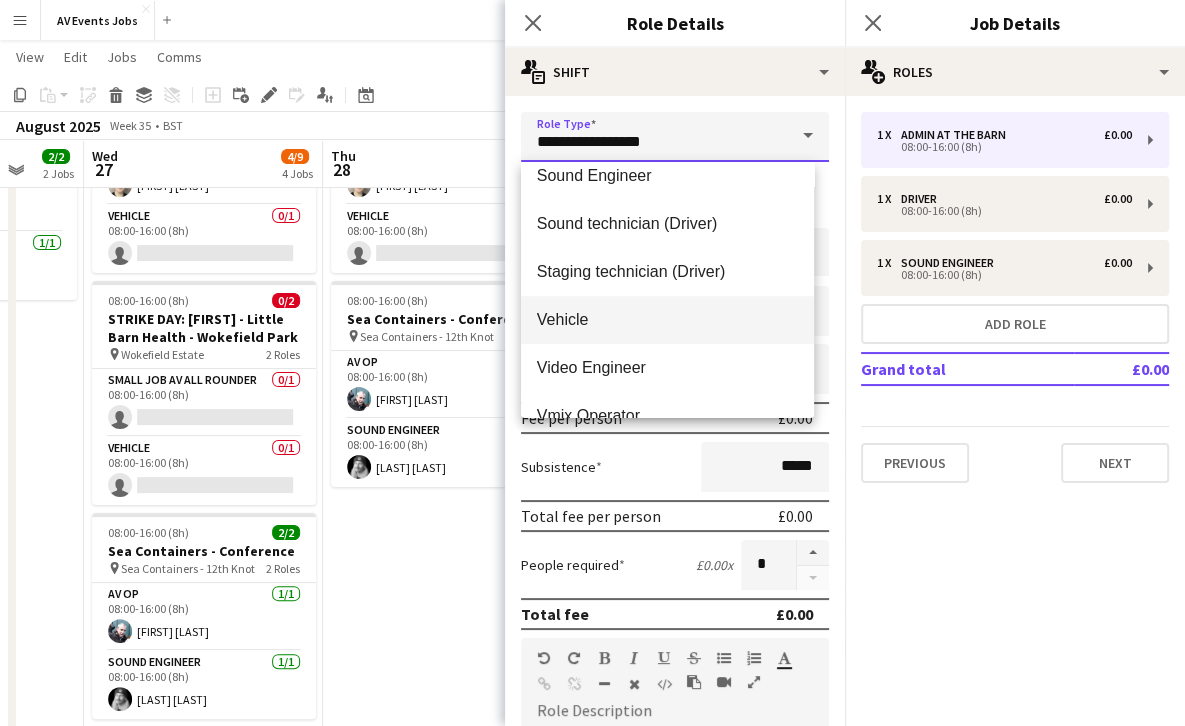 type on "*******" 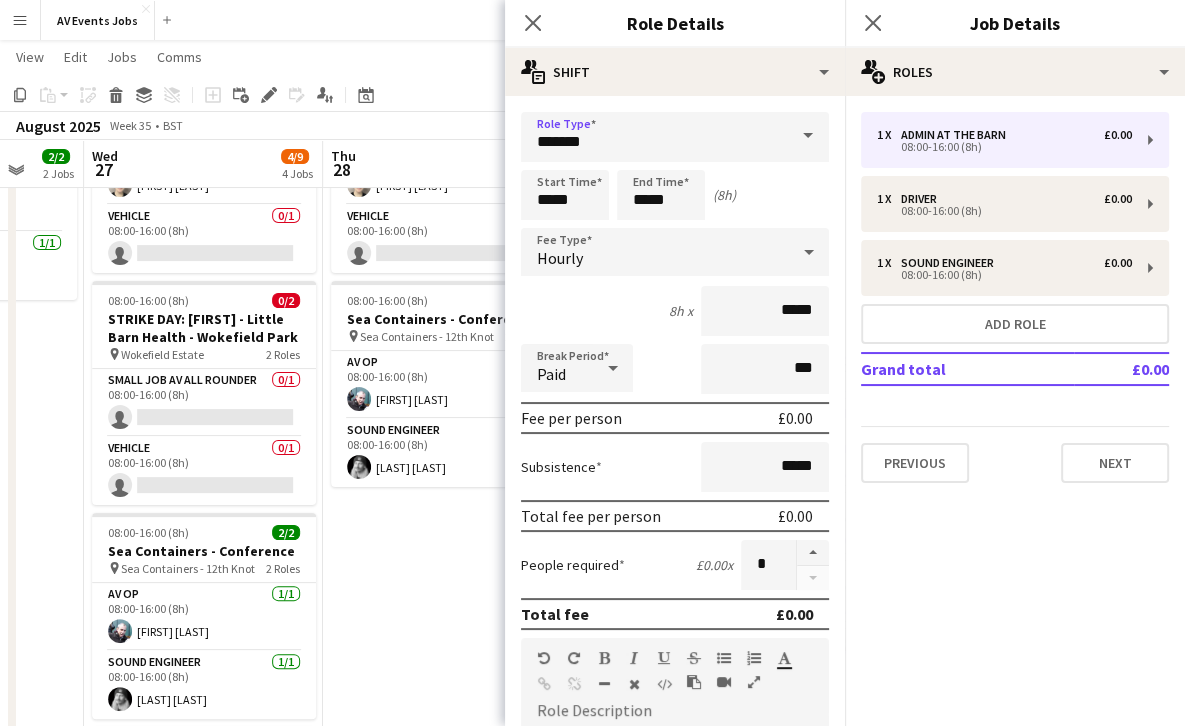 click on "Hourly" at bounding box center [655, 252] 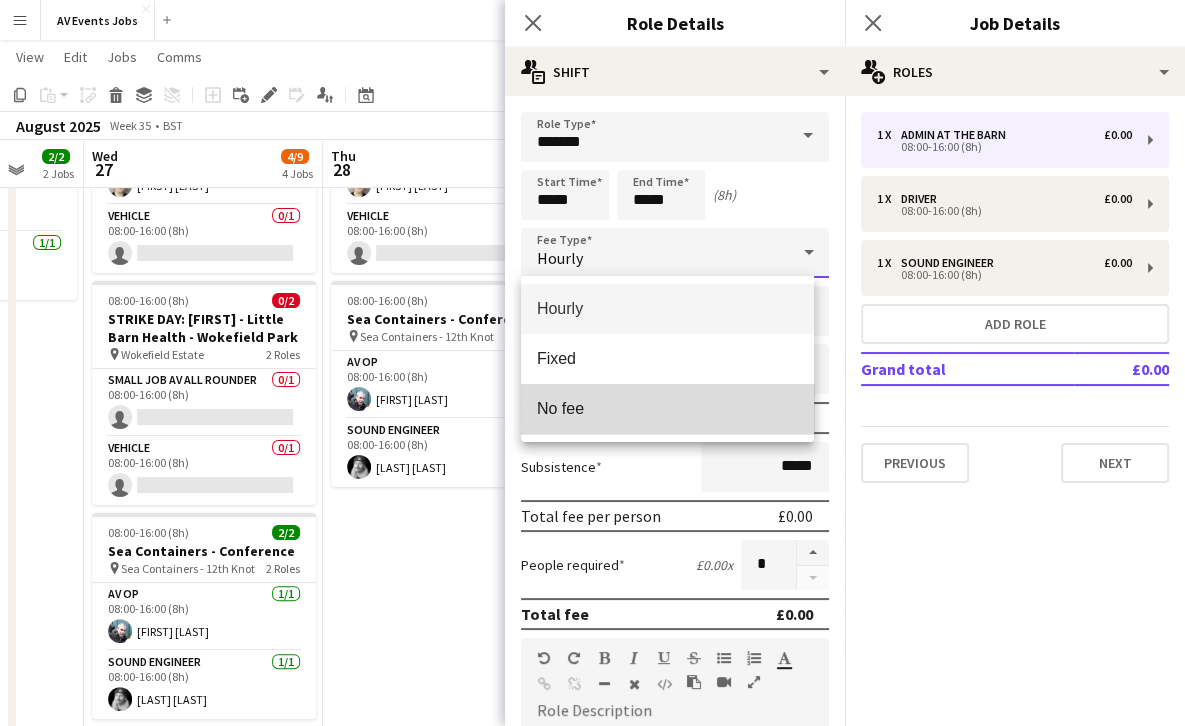 click on "No fee" at bounding box center [667, 408] 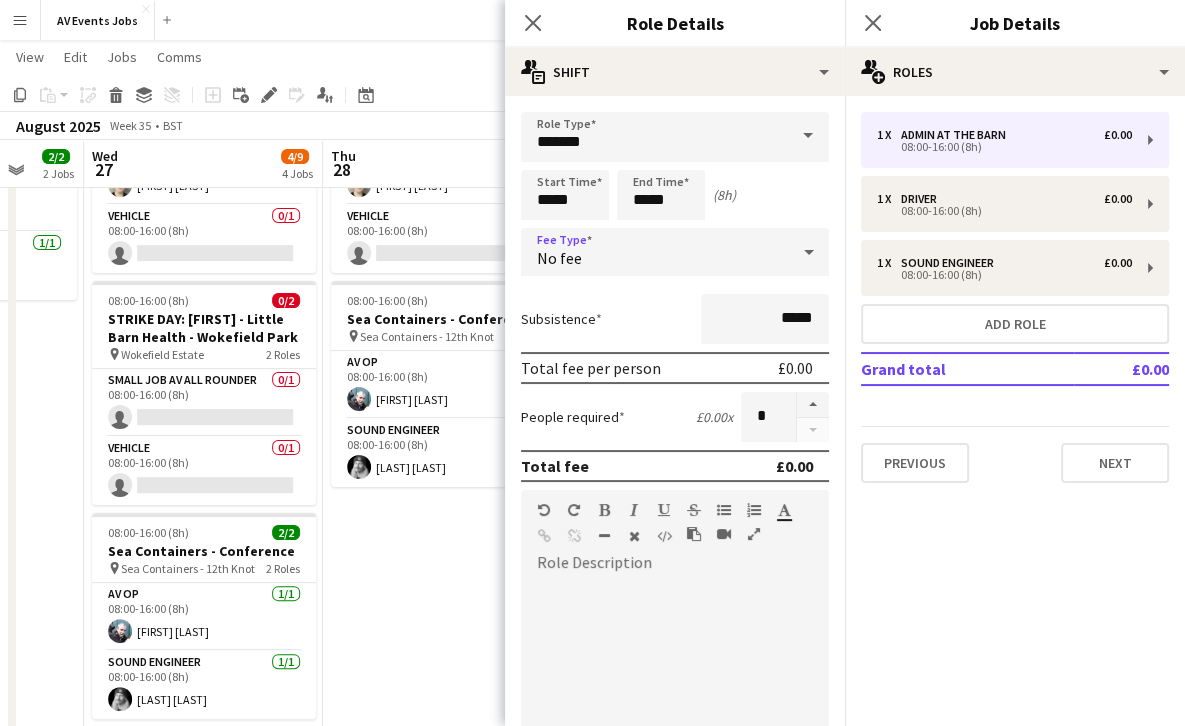 scroll, scrollTop: 319, scrollLeft: 0, axis: vertical 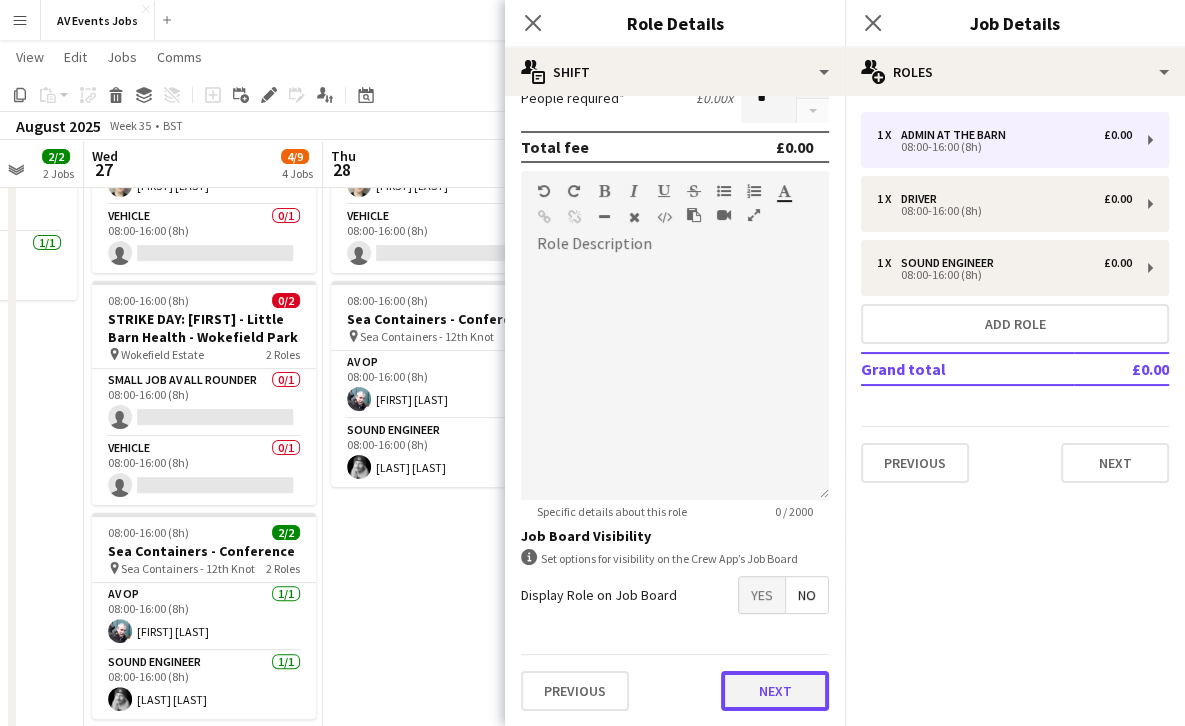 click on "Next" at bounding box center [775, 691] 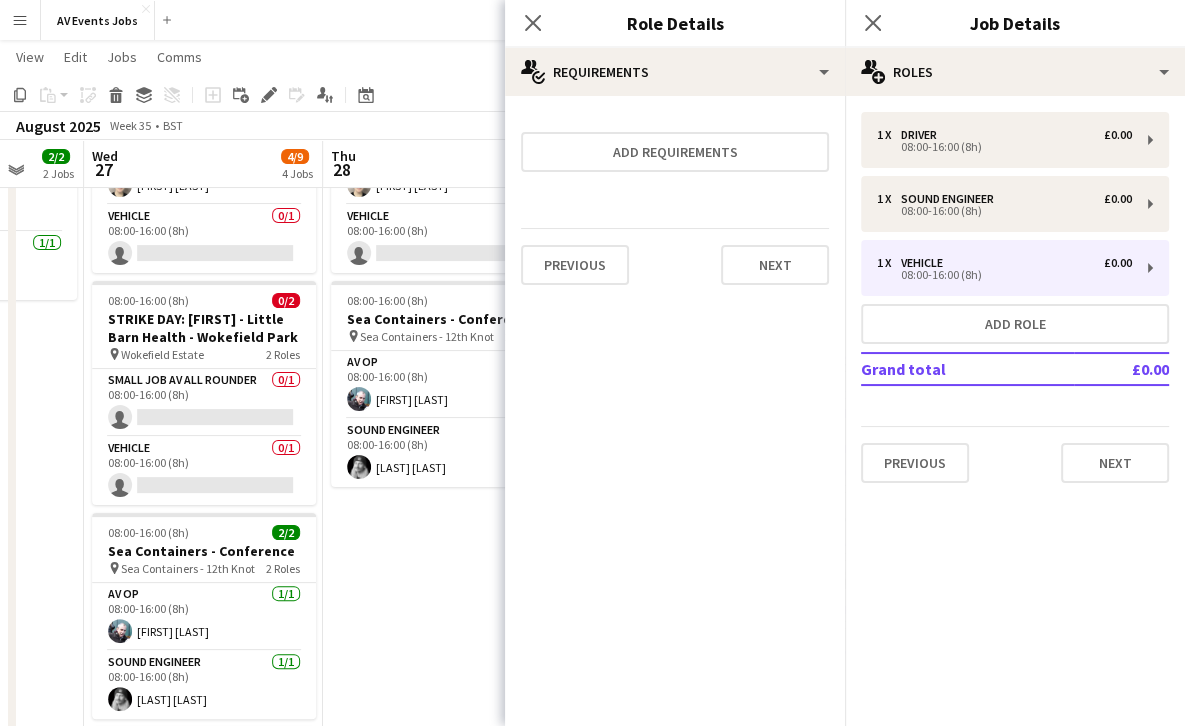 scroll, scrollTop: 0, scrollLeft: 0, axis: both 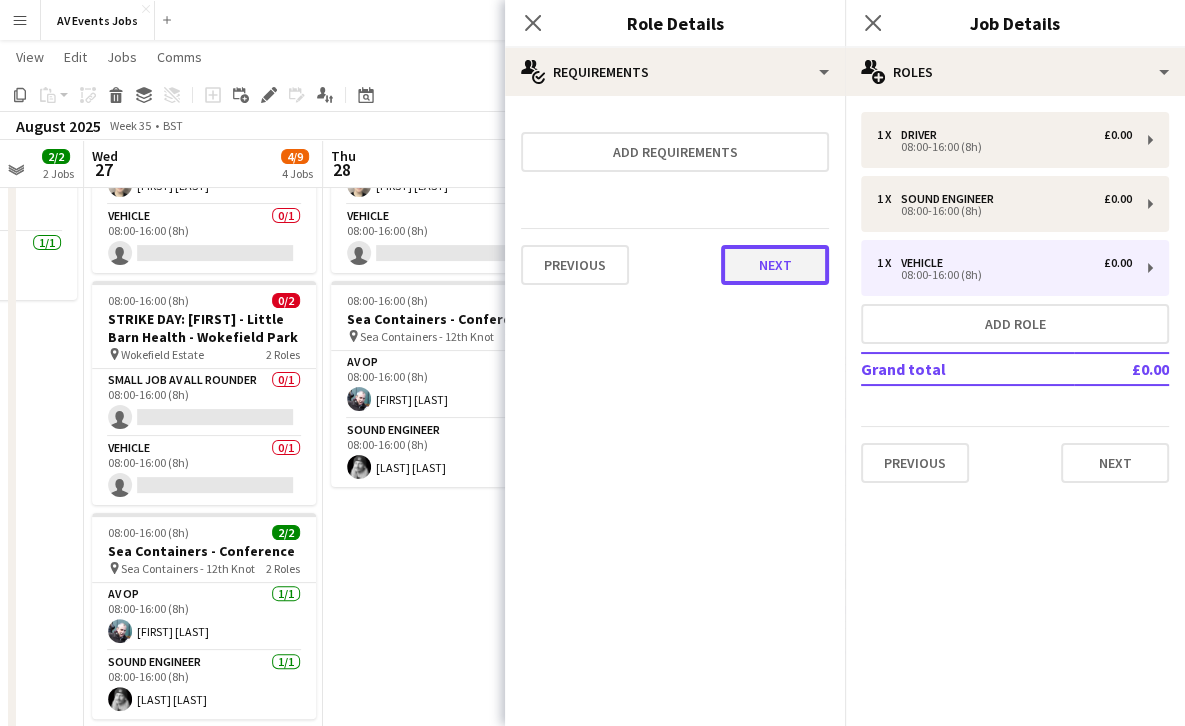 click on "Next" at bounding box center [775, 265] 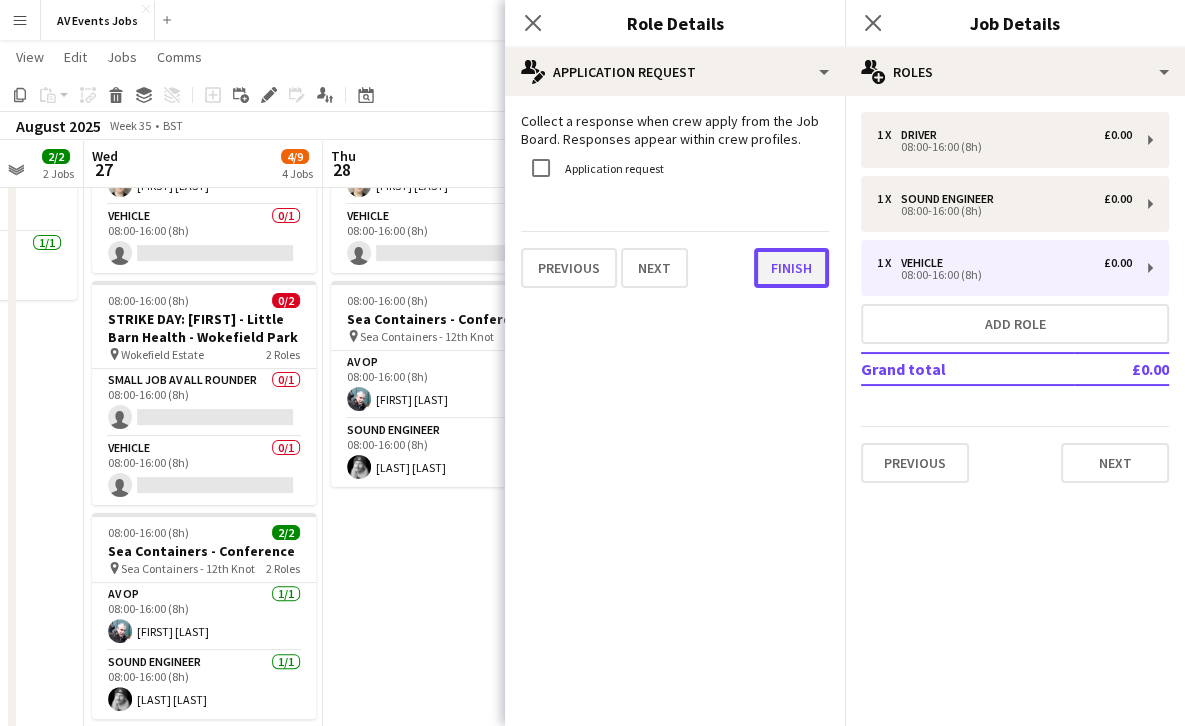 click on "Finish" at bounding box center [791, 268] 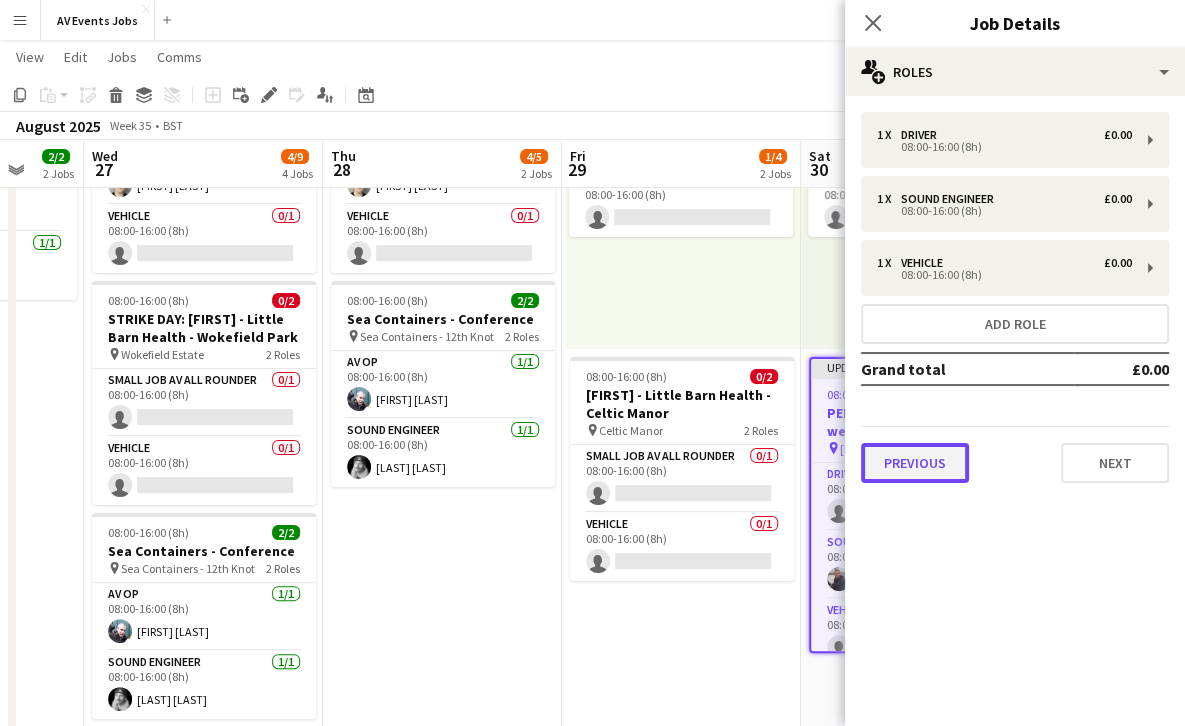 click on "Previous" at bounding box center (915, 463) 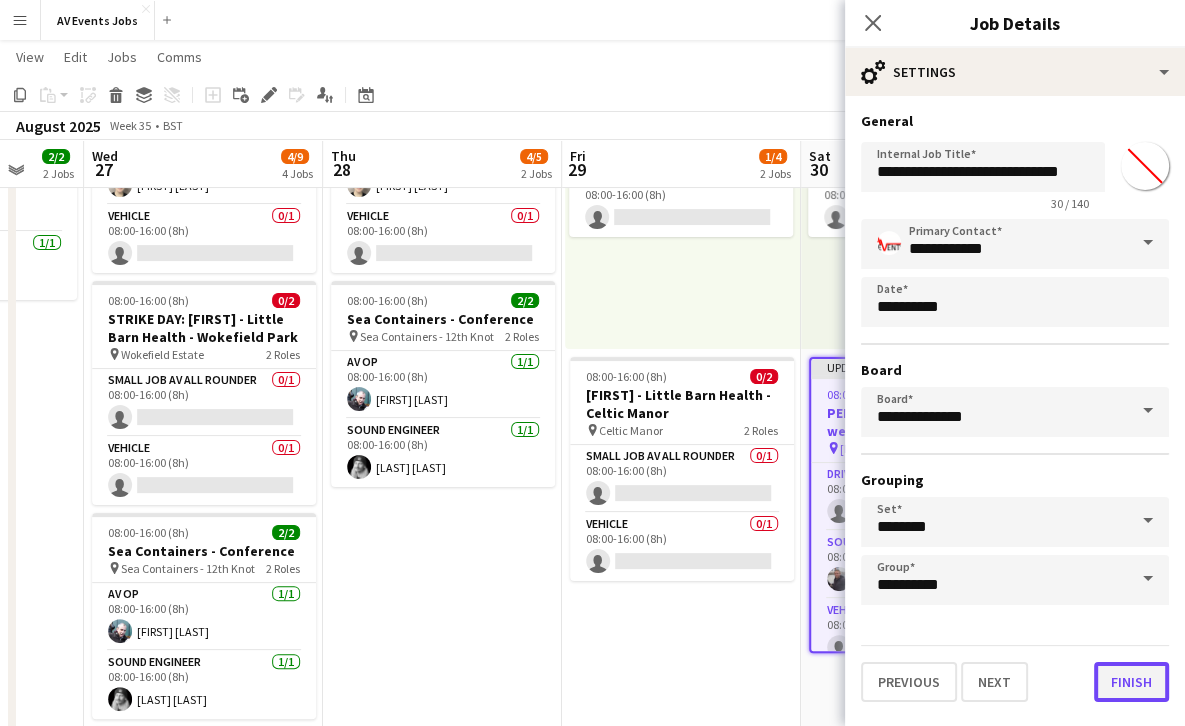 click on "Finish" at bounding box center [1131, 682] 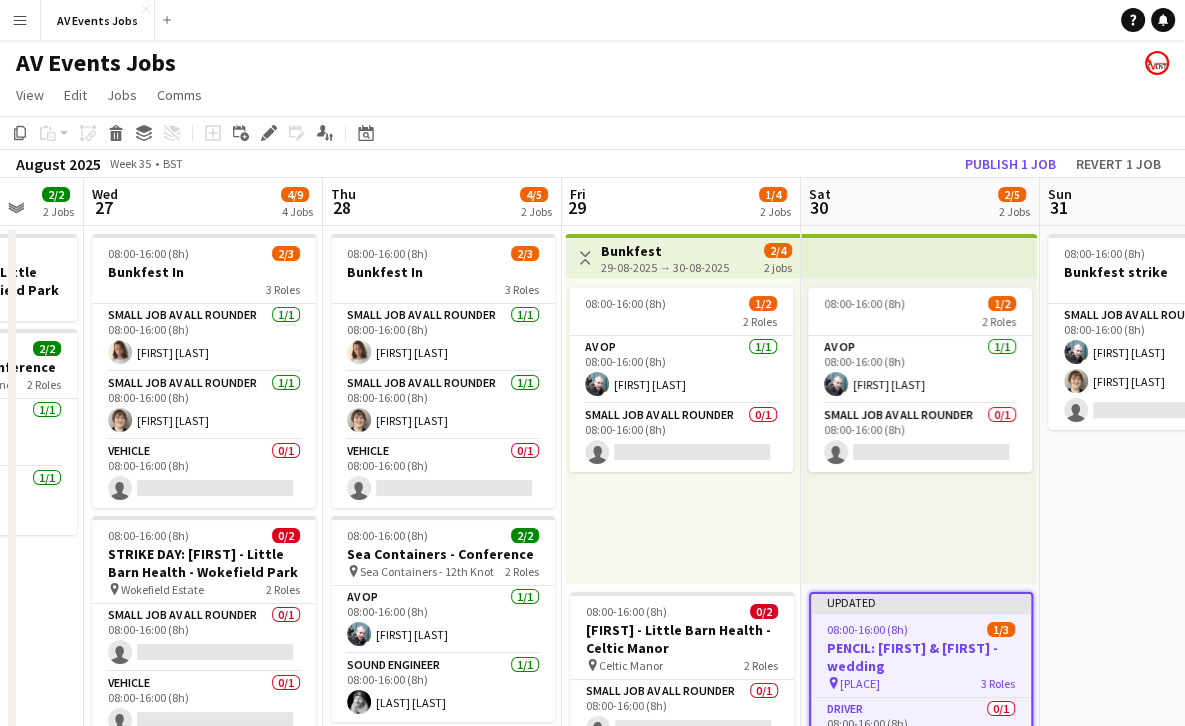 scroll, scrollTop: 227, scrollLeft: 0, axis: vertical 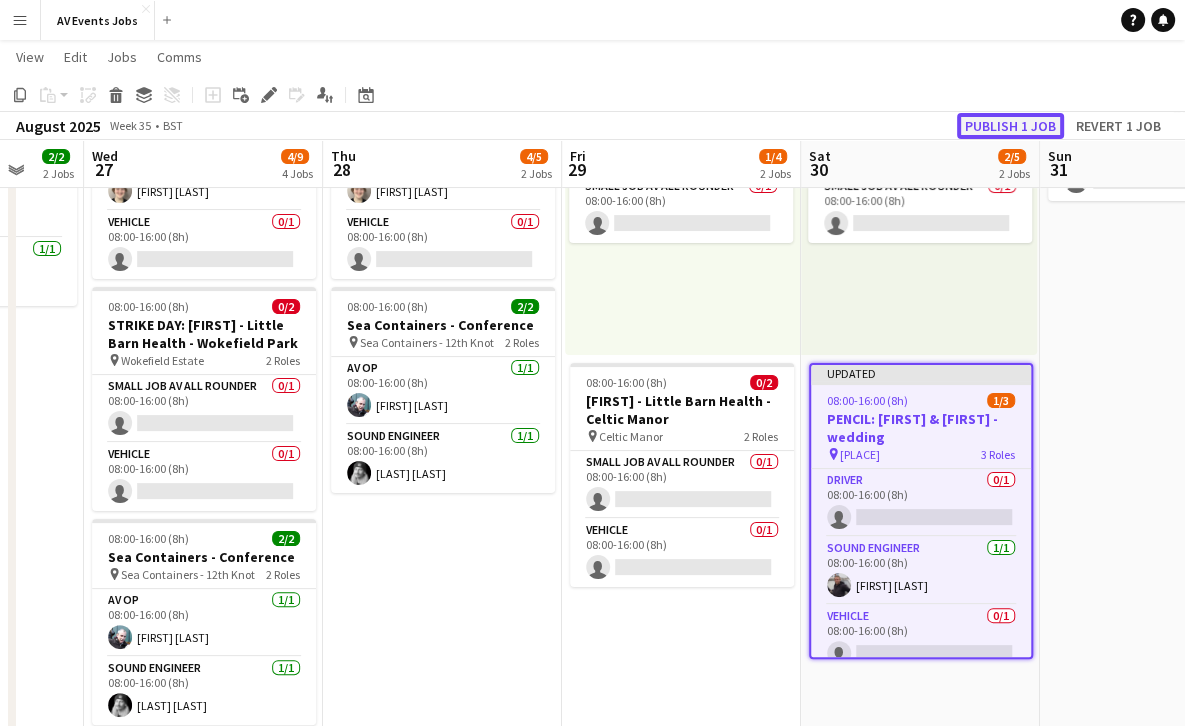 click on "Publish 1 job" 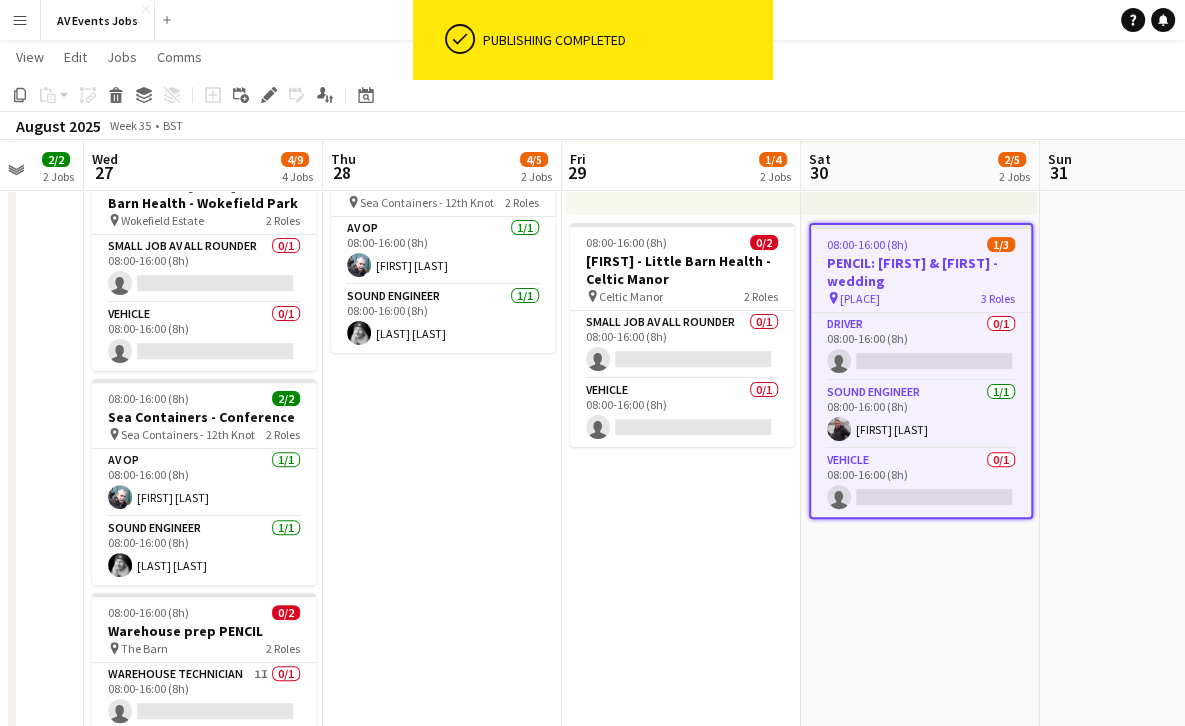 scroll, scrollTop: 369, scrollLeft: 0, axis: vertical 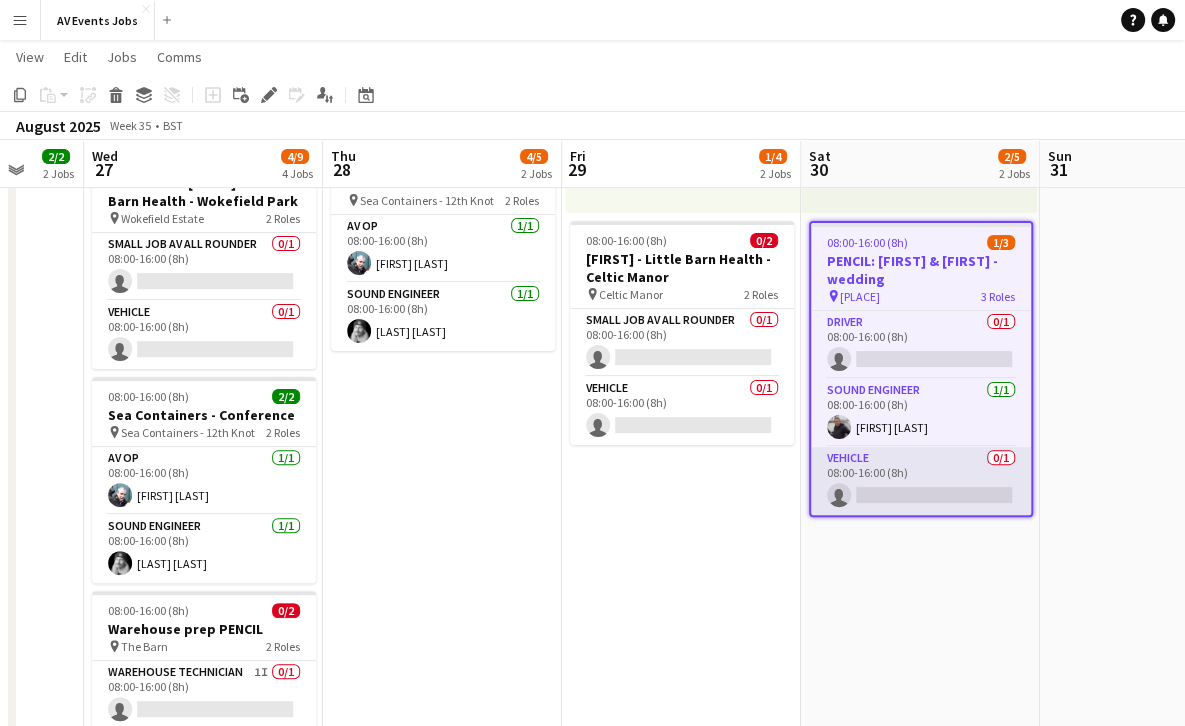 click on "Vehicle   0/1   08:00-16:00 (8h)
single-neutral-actions" at bounding box center (921, 481) 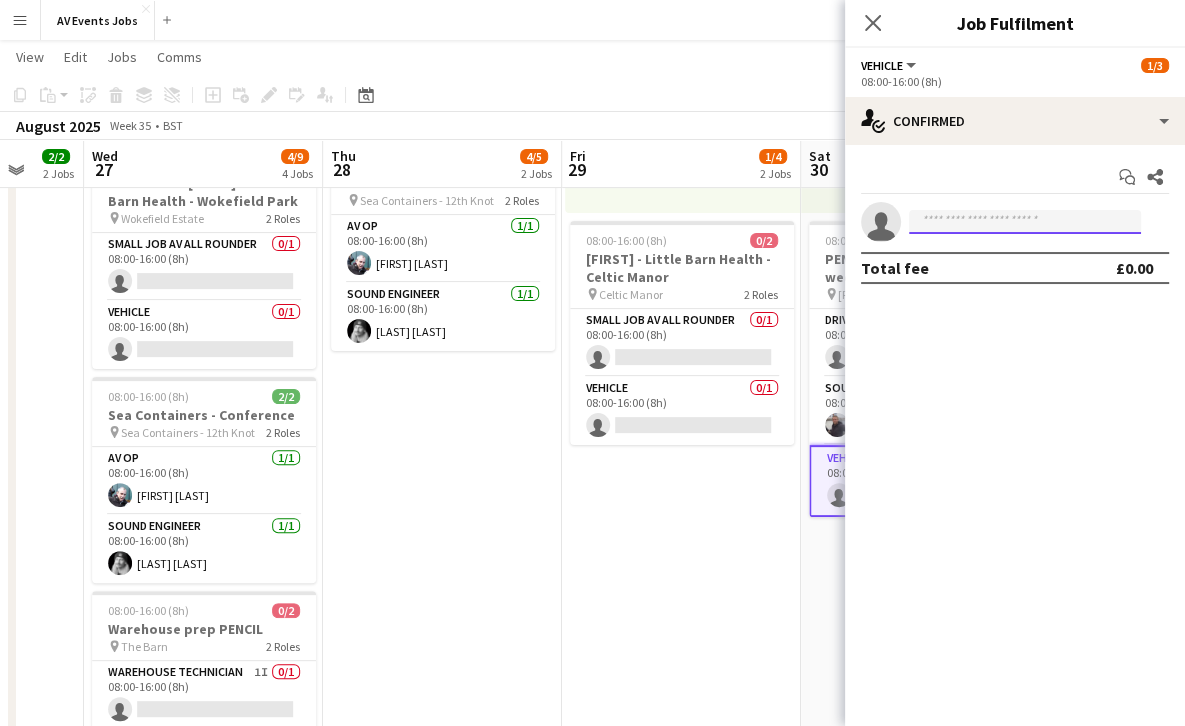 click at bounding box center [1025, 222] 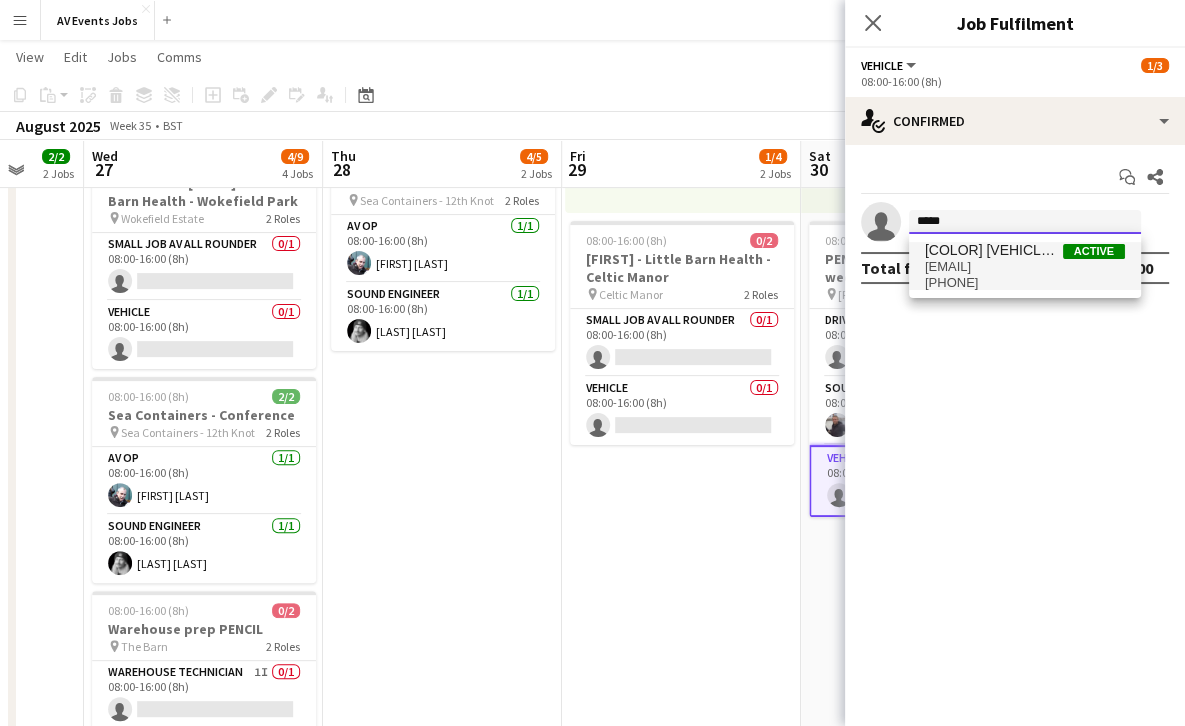 type on "*****" 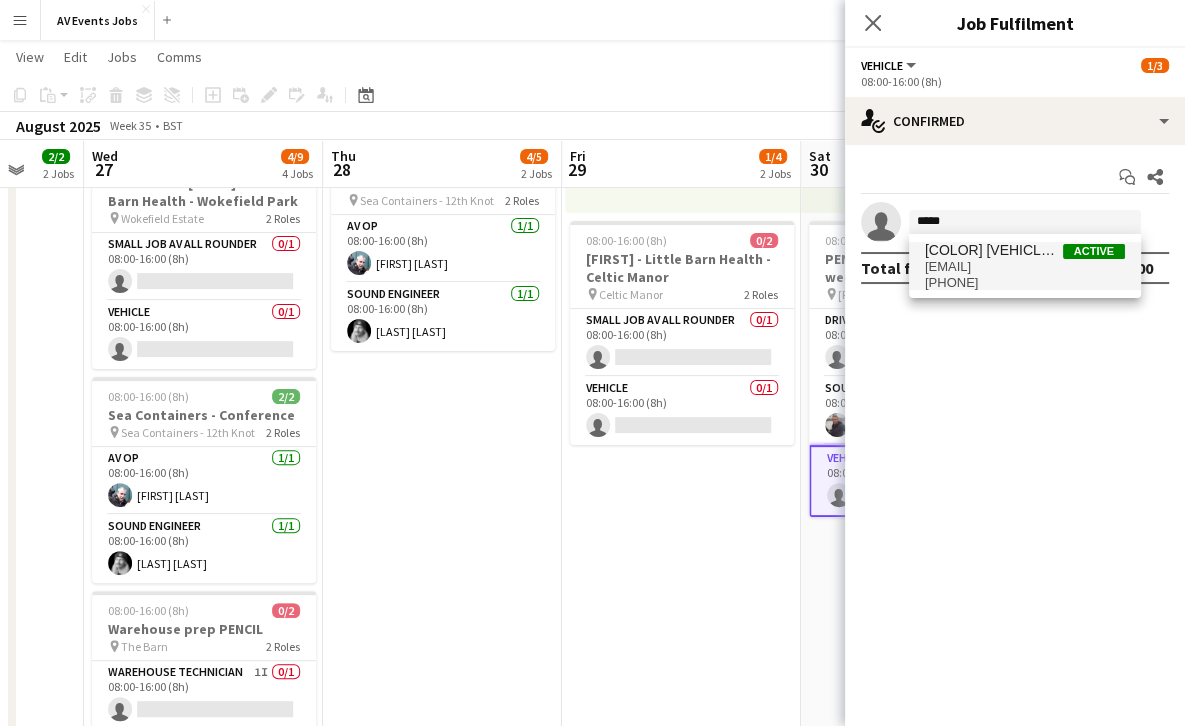 click on "Black Volkswagen OV21TZB" at bounding box center [994, 250] 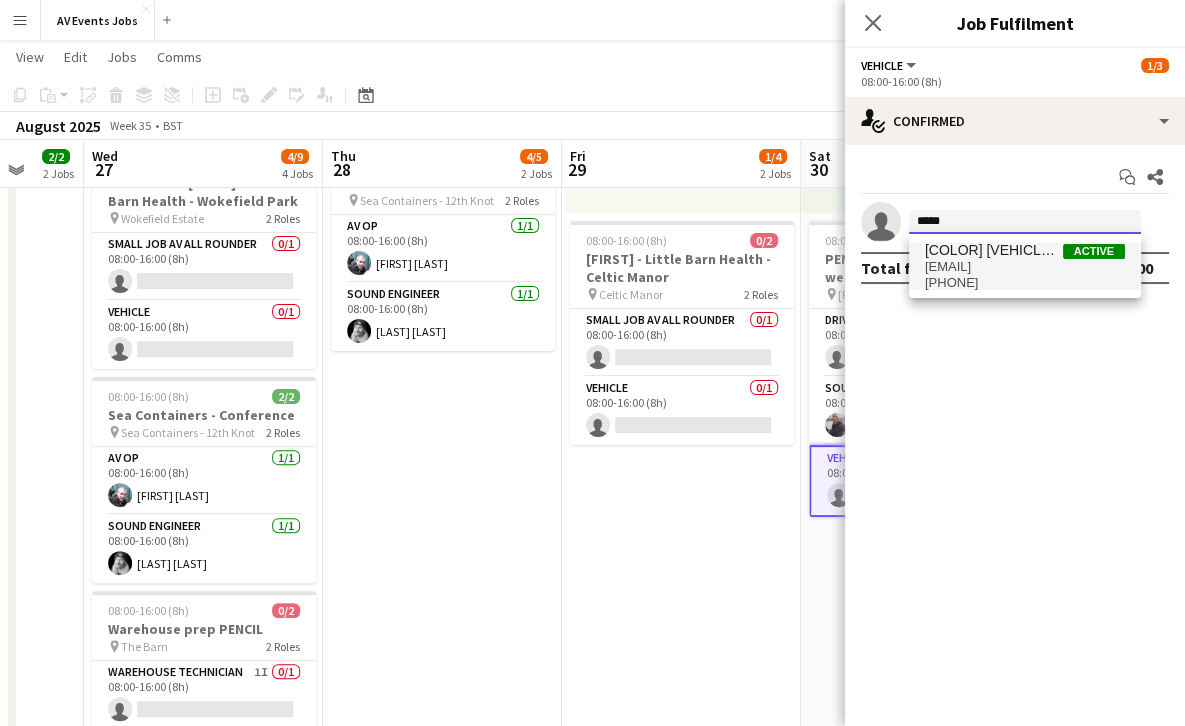 type 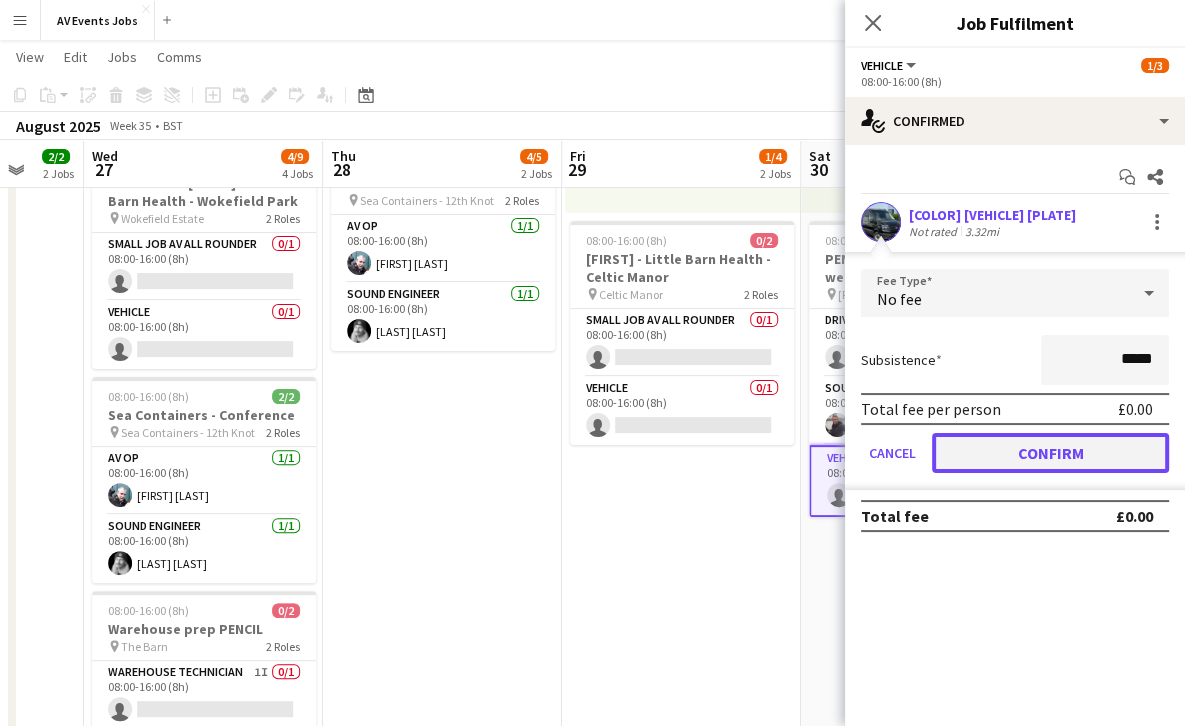 click on "Confirm" at bounding box center [1050, 453] 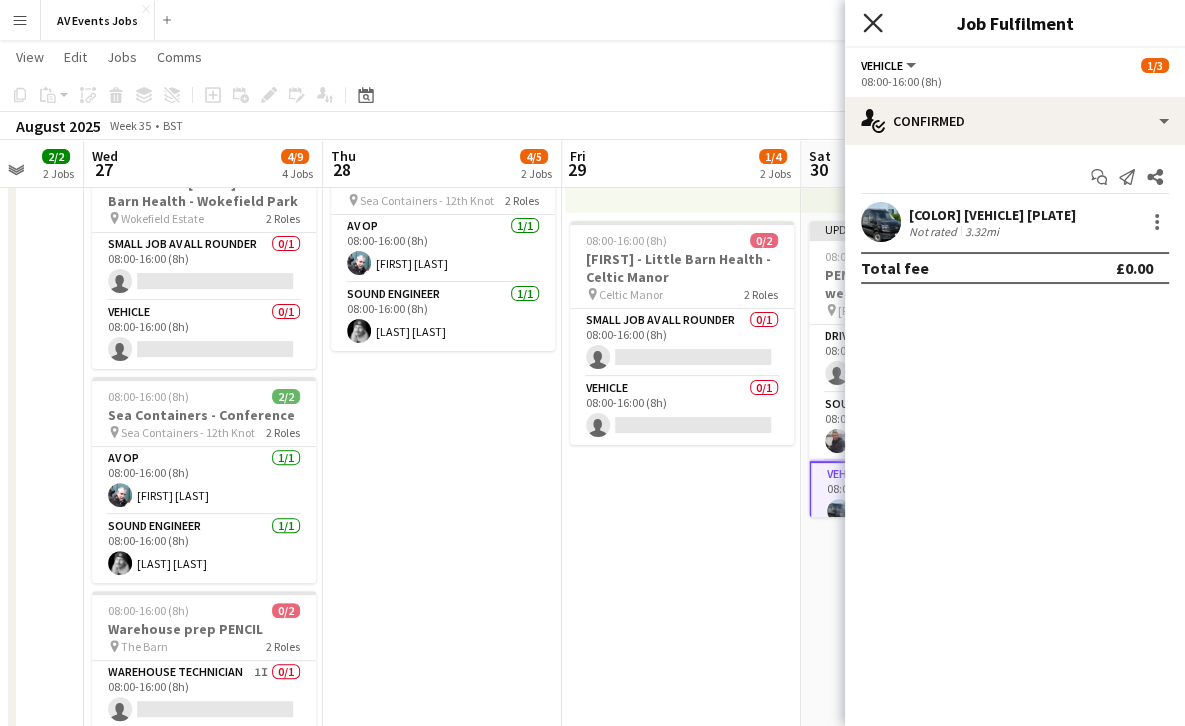 click on "Close pop-in" 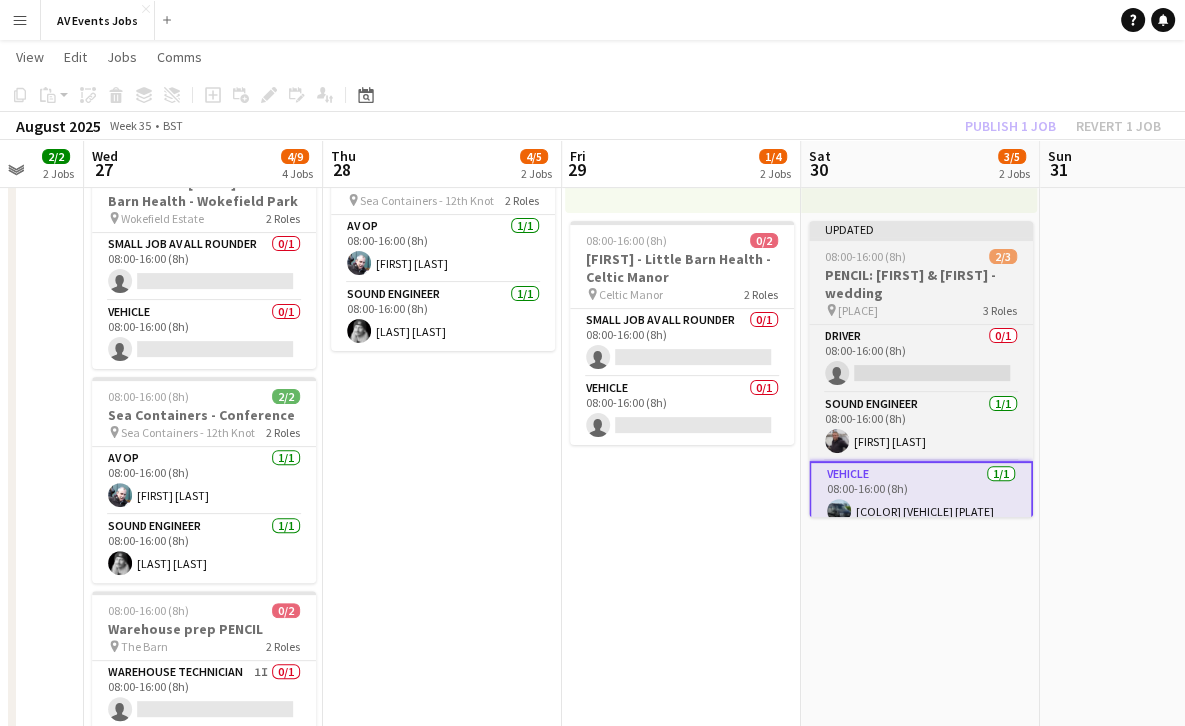click on "PENCIL: Demi & Aruna - wedding" at bounding box center (921, 284) 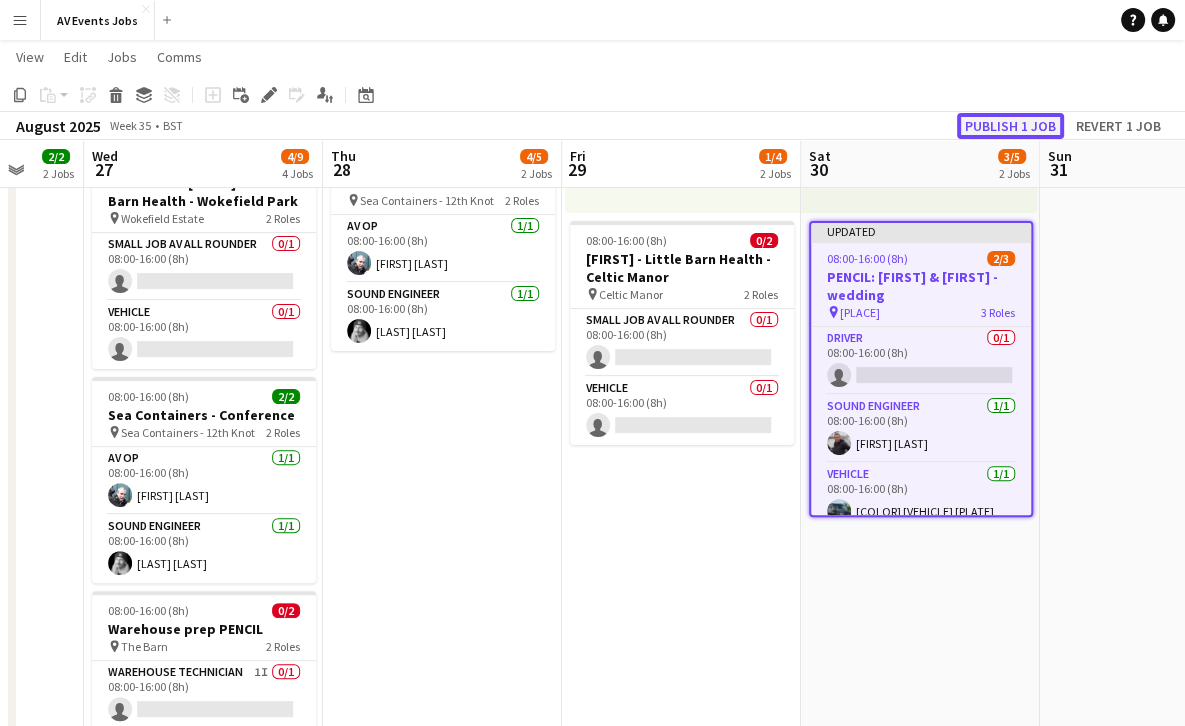 click on "Publish 1 job" 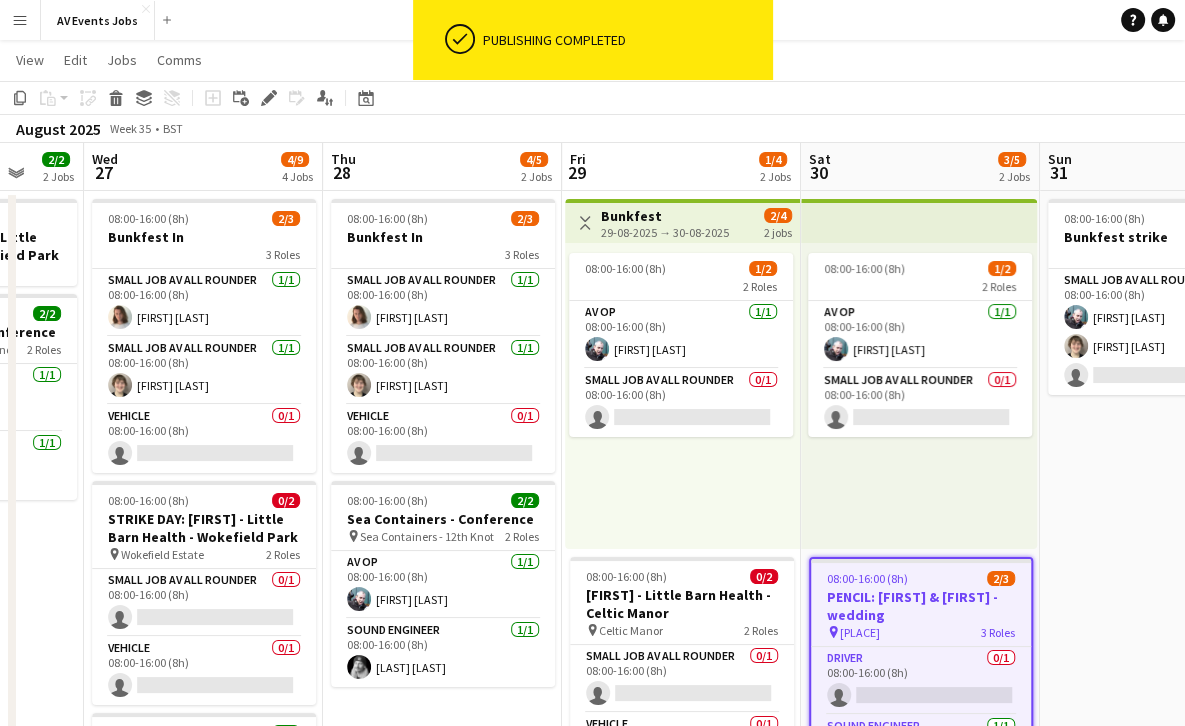 scroll, scrollTop: 0, scrollLeft: 0, axis: both 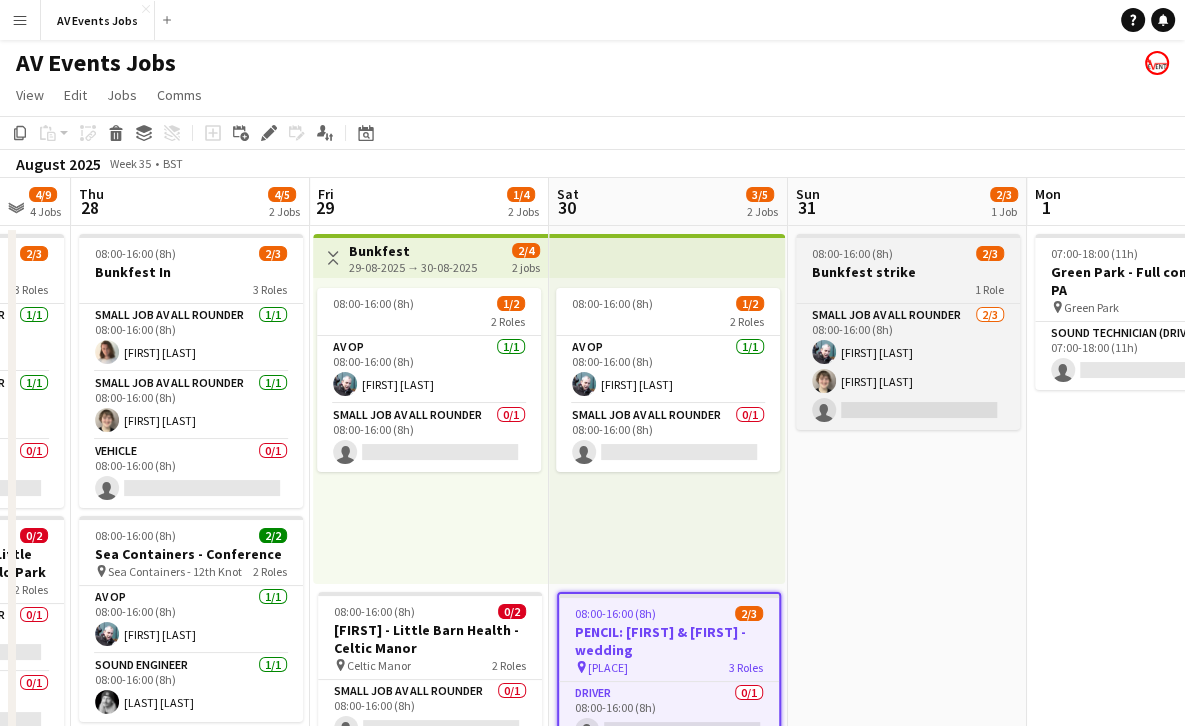 click on "08:00-16:00 (8h)    2/3   Bunkfest strike   1 Role   Small Job AV All Rounder   2/3   08:00-16:00 (8h)
Liam O'Brien Jim White
single-neutral-actions" at bounding box center [908, 332] 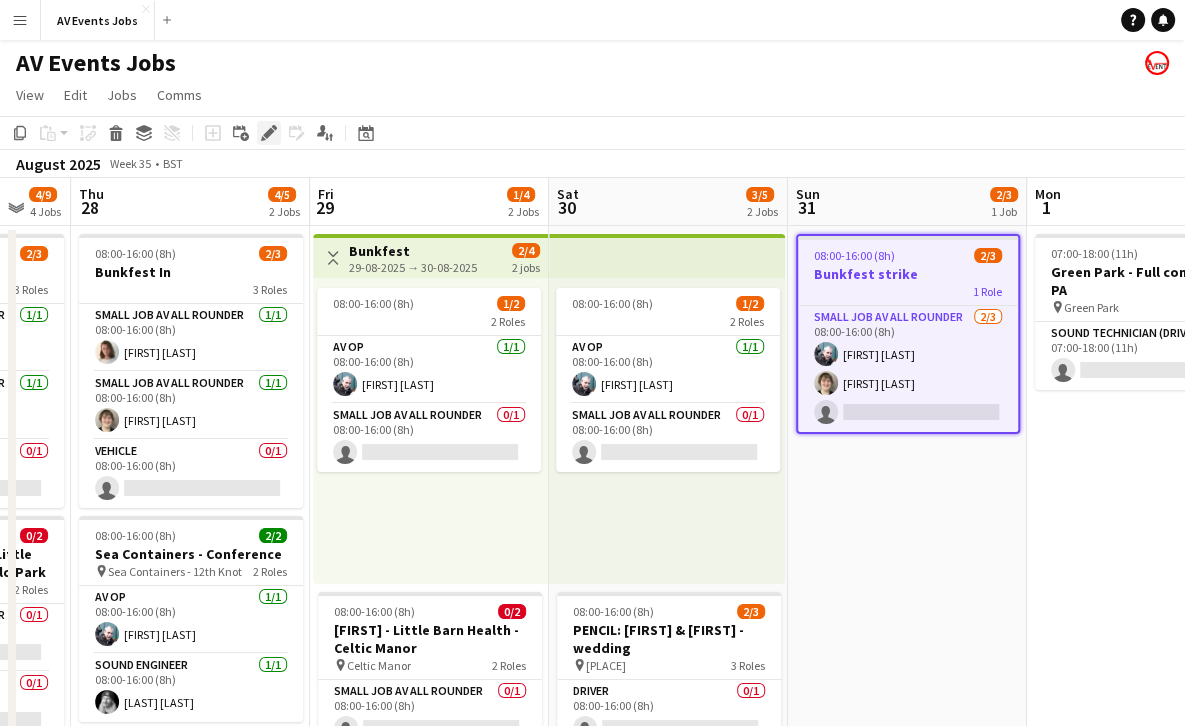 click on "Edit" 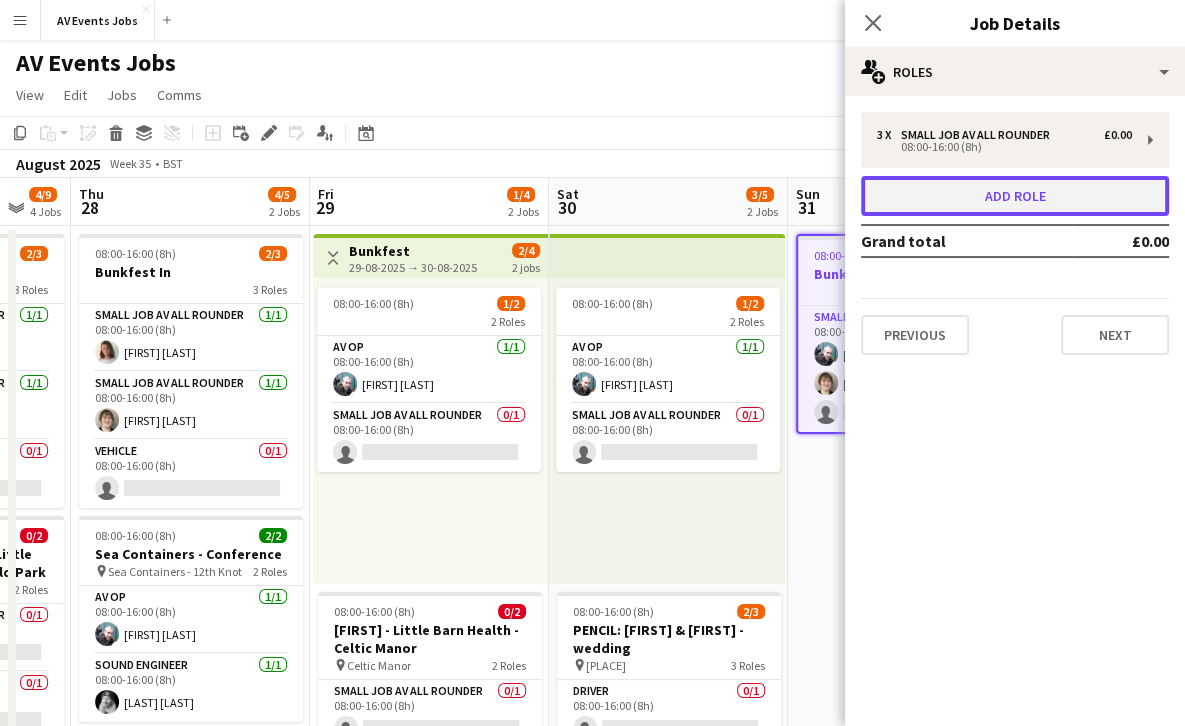 click on "Add role" at bounding box center [1015, 196] 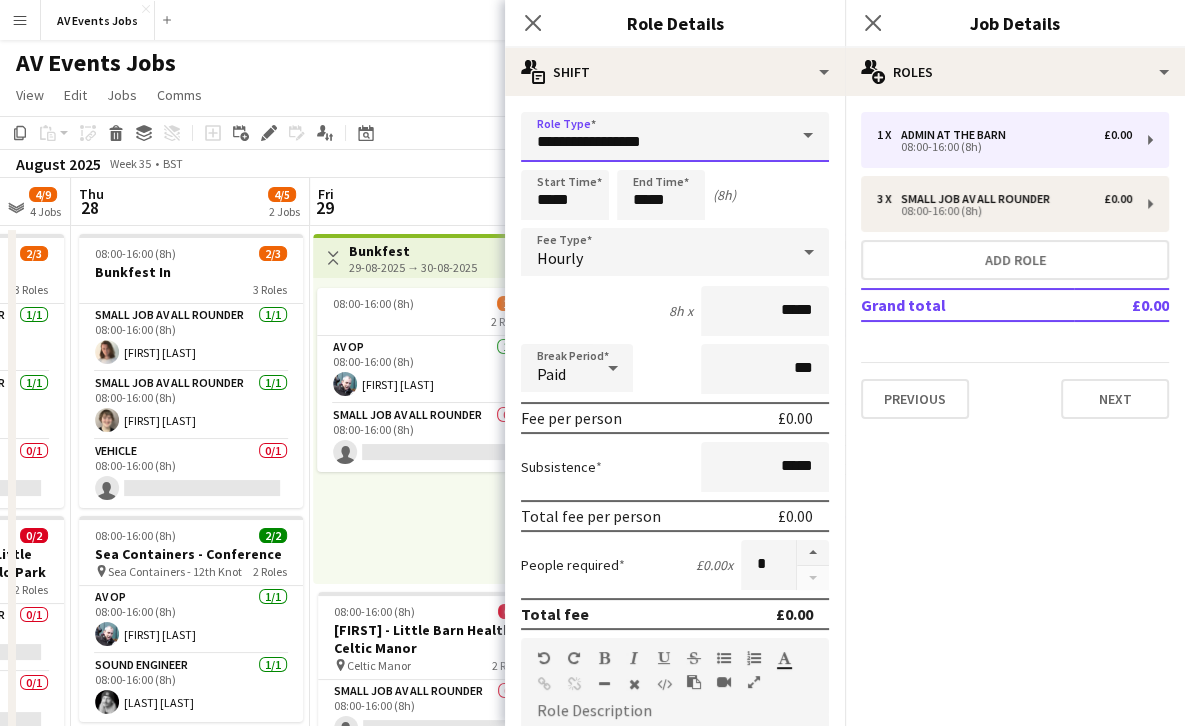 click on "**********" at bounding box center [675, 137] 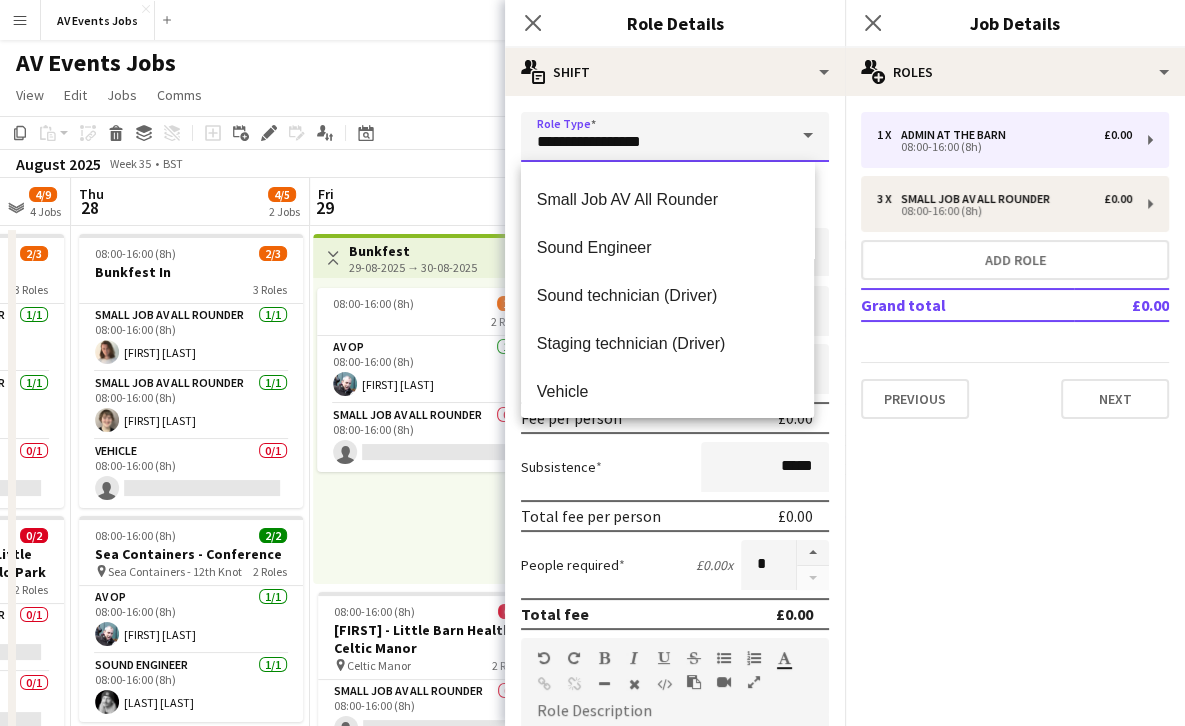scroll, scrollTop: 730, scrollLeft: 0, axis: vertical 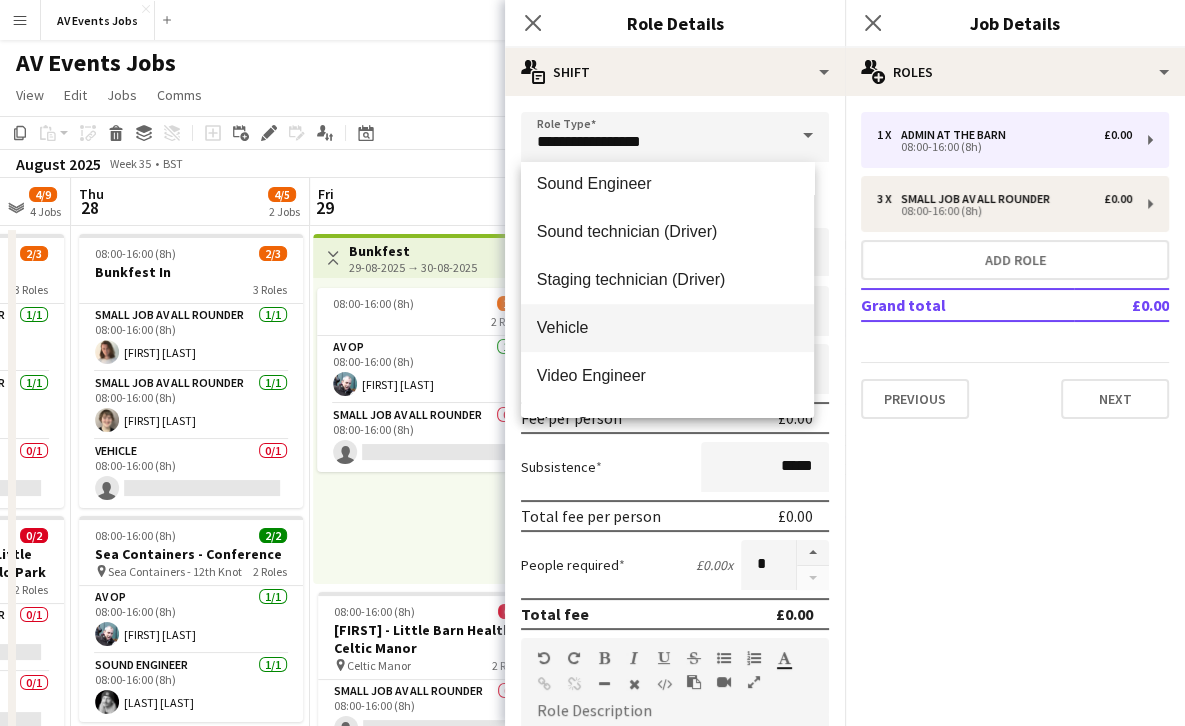 drag, startPoint x: 714, startPoint y: 301, endPoint x: 712, endPoint y: 315, distance: 14.142136 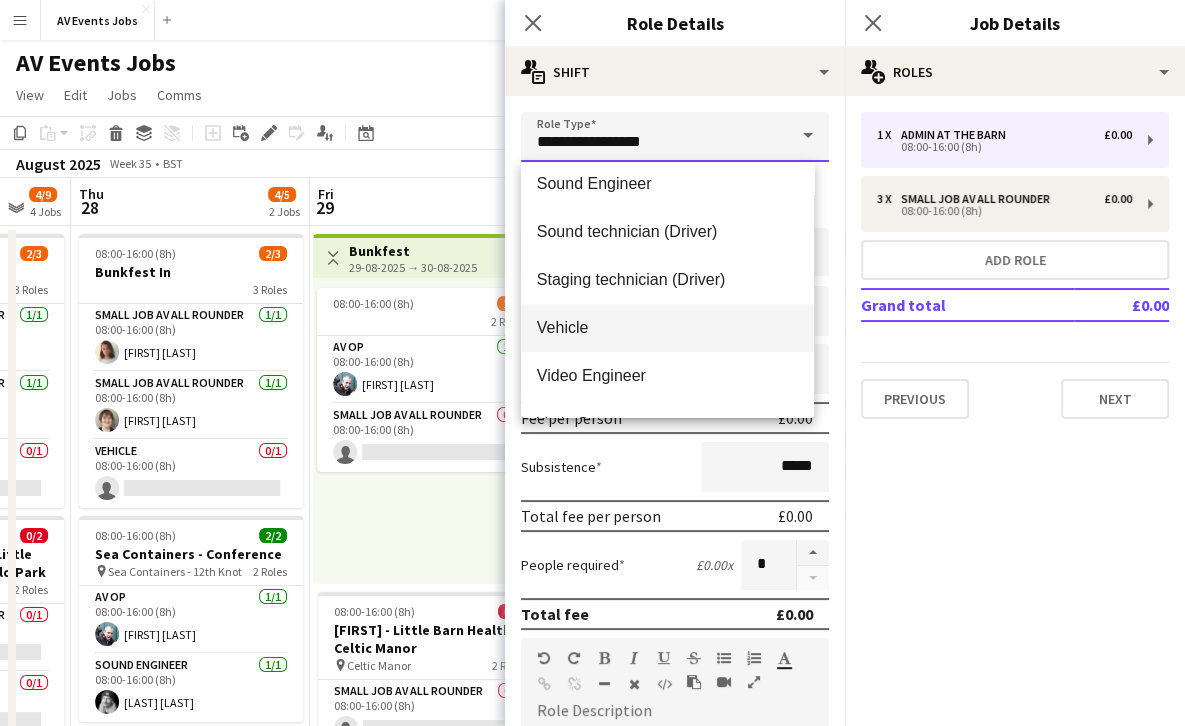 type on "*******" 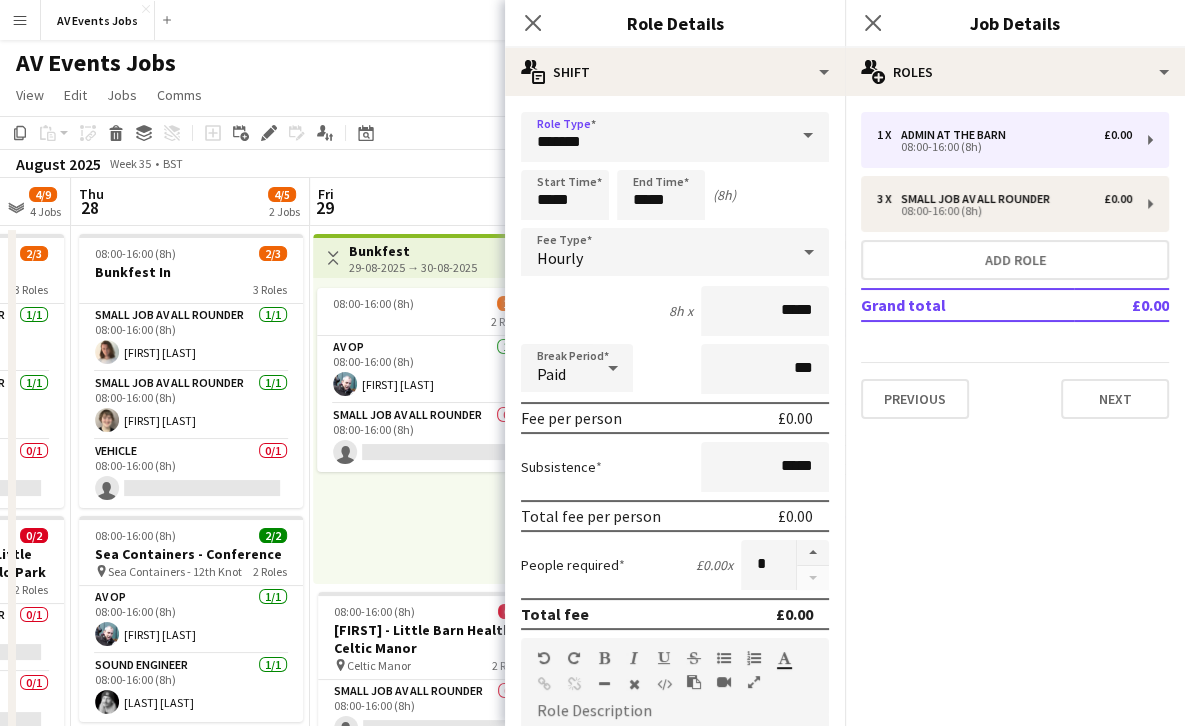 click on "Hourly" at bounding box center (655, 252) 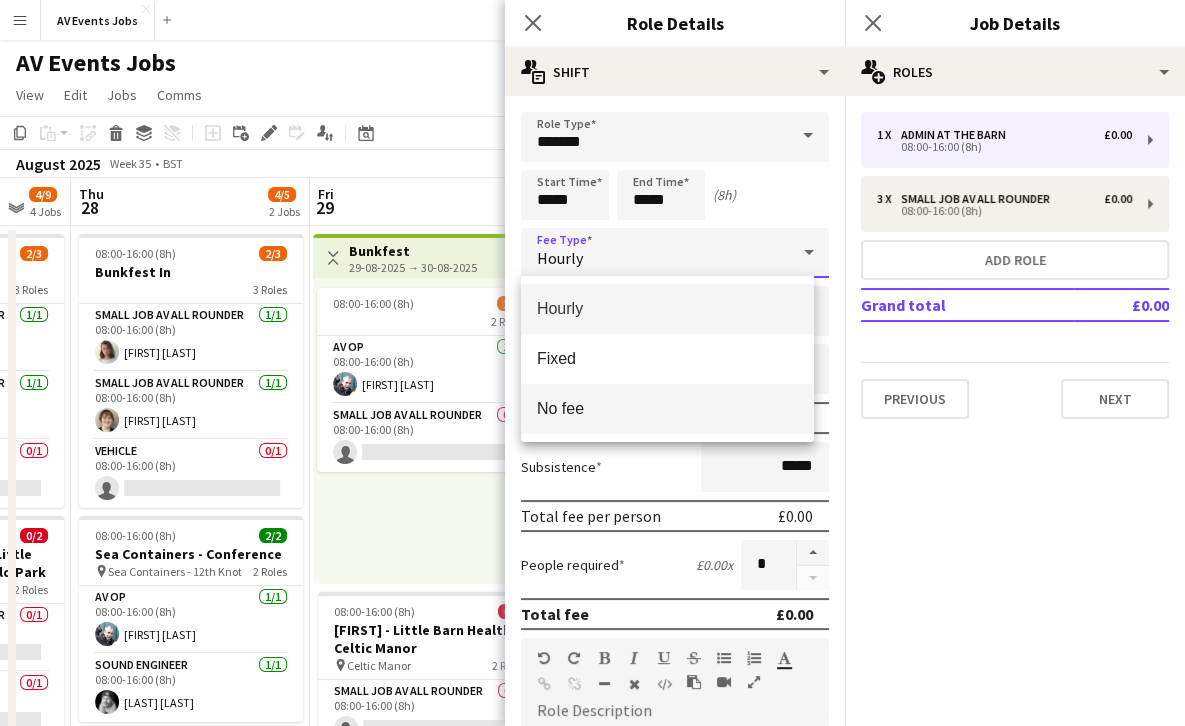click on "No fee" at bounding box center (667, 408) 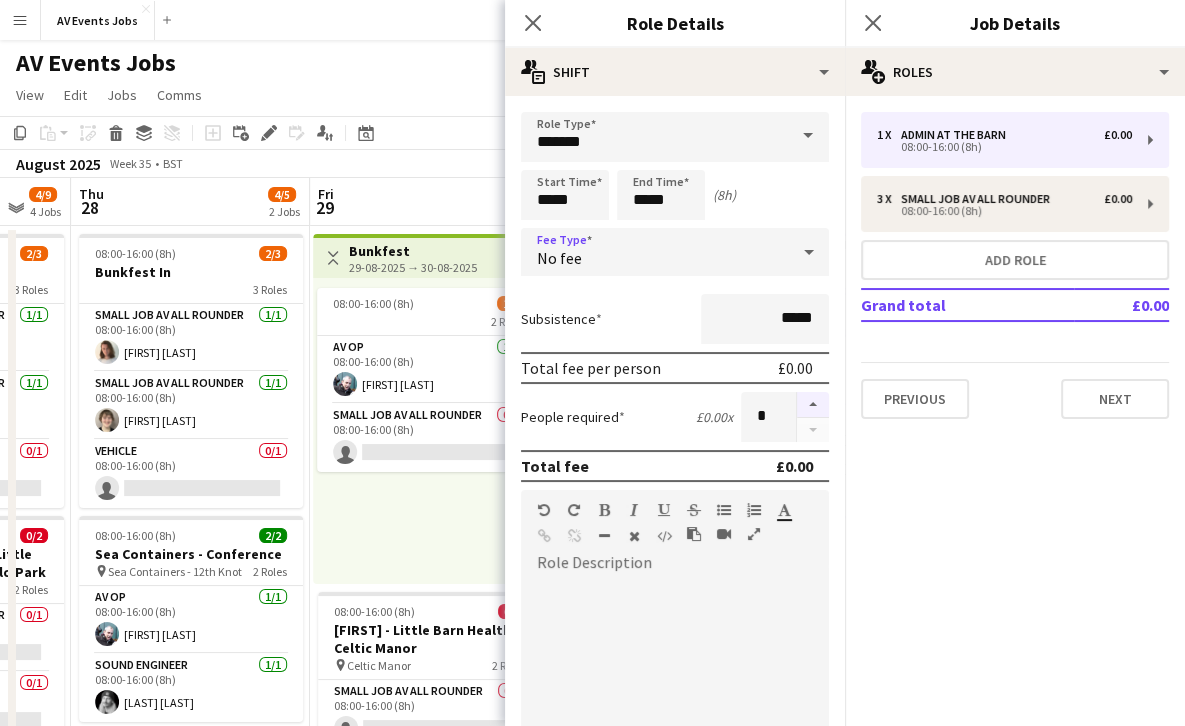 click at bounding box center (813, 405) 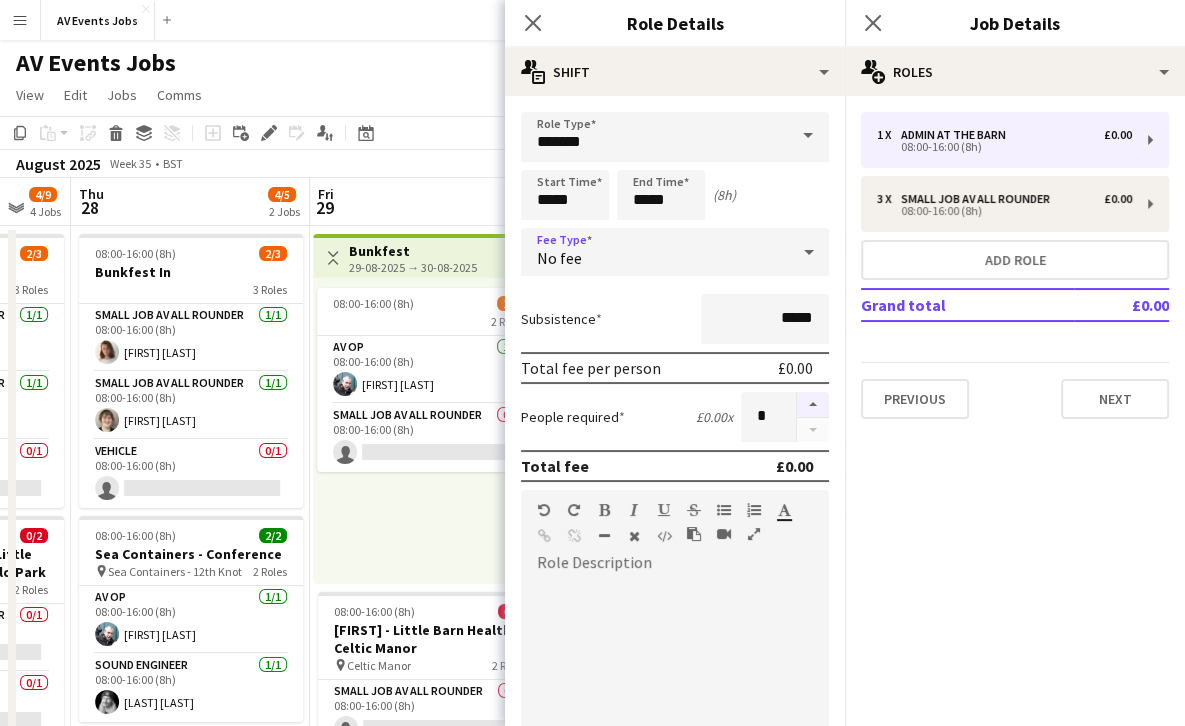 type on "*" 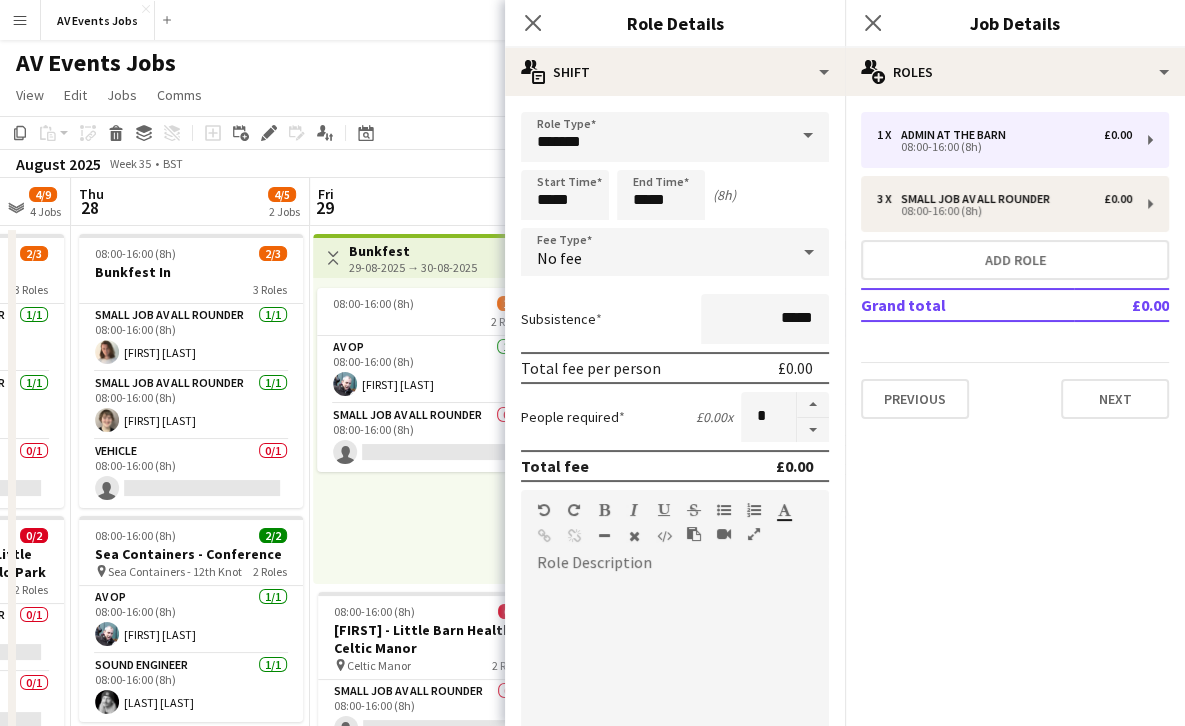 scroll, scrollTop: 319, scrollLeft: 0, axis: vertical 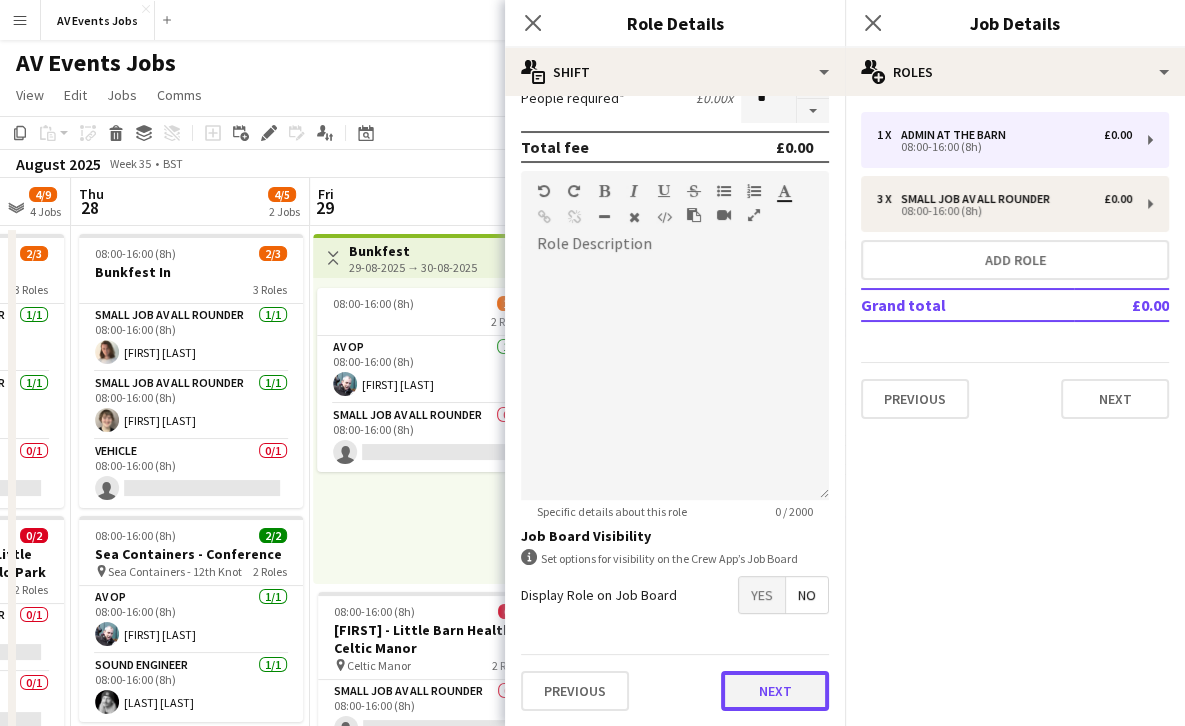 click on "Next" at bounding box center [775, 691] 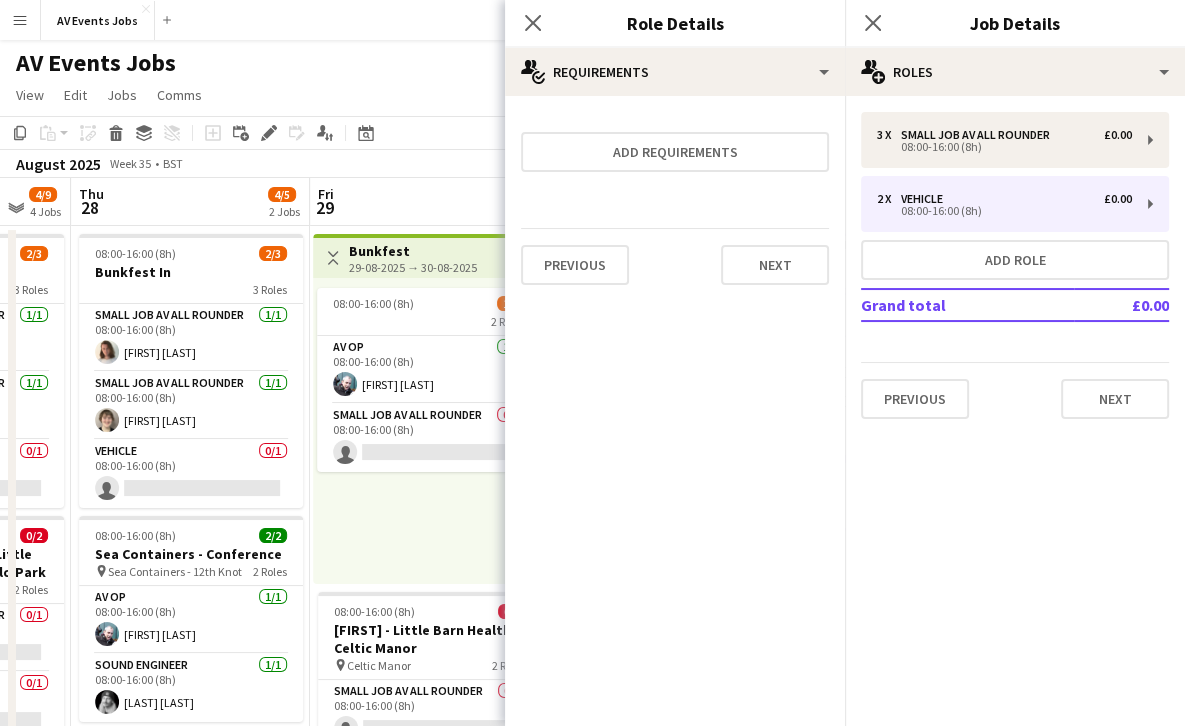 scroll, scrollTop: 0, scrollLeft: 0, axis: both 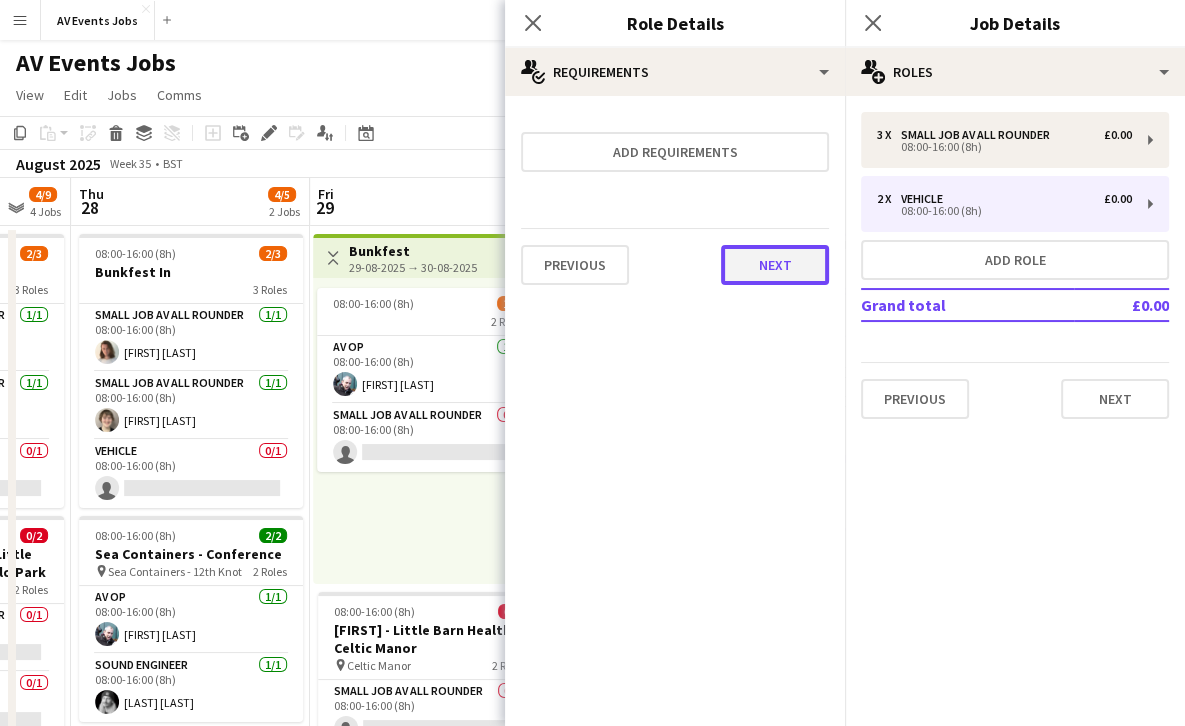 click on "Next" at bounding box center [775, 265] 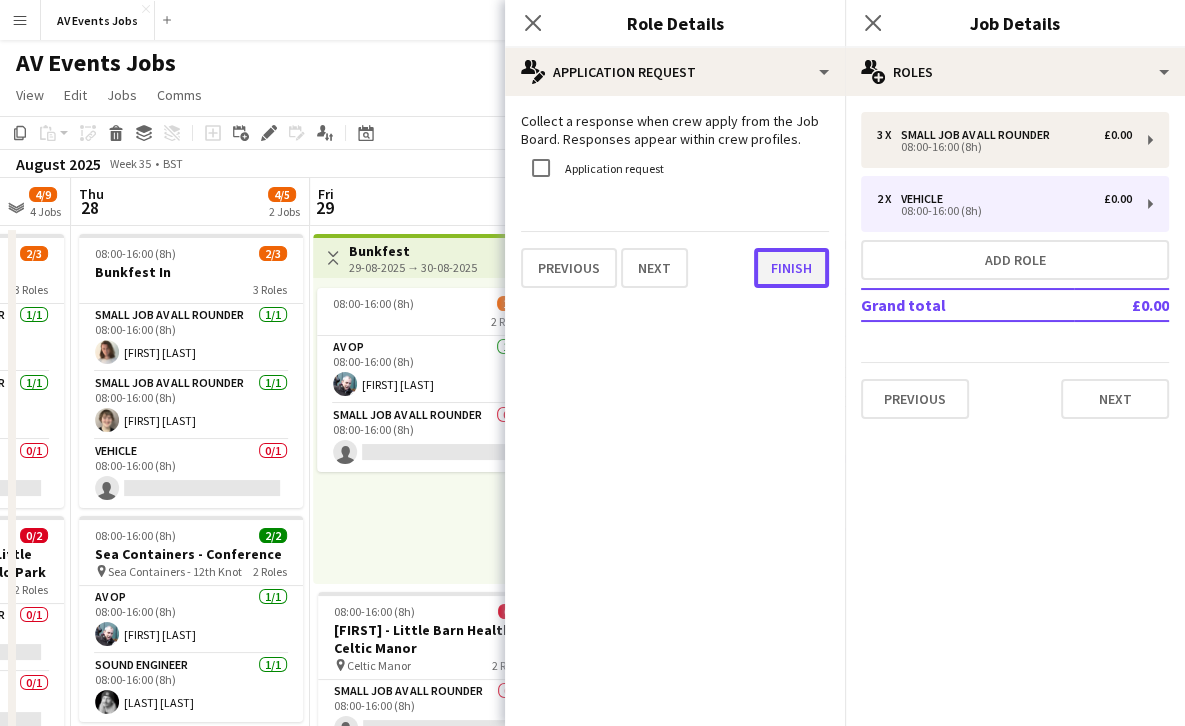 click on "Finish" at bounding box center [791, 268] 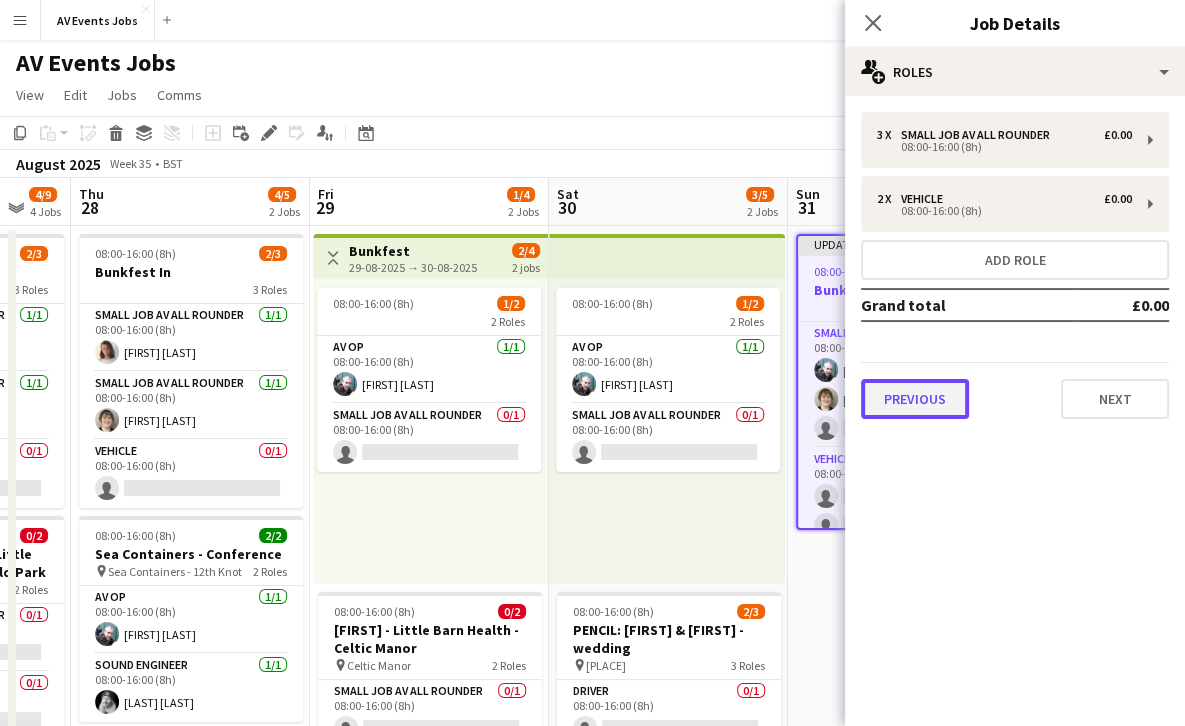 click on "Previous" at bounding box center (915, 399) 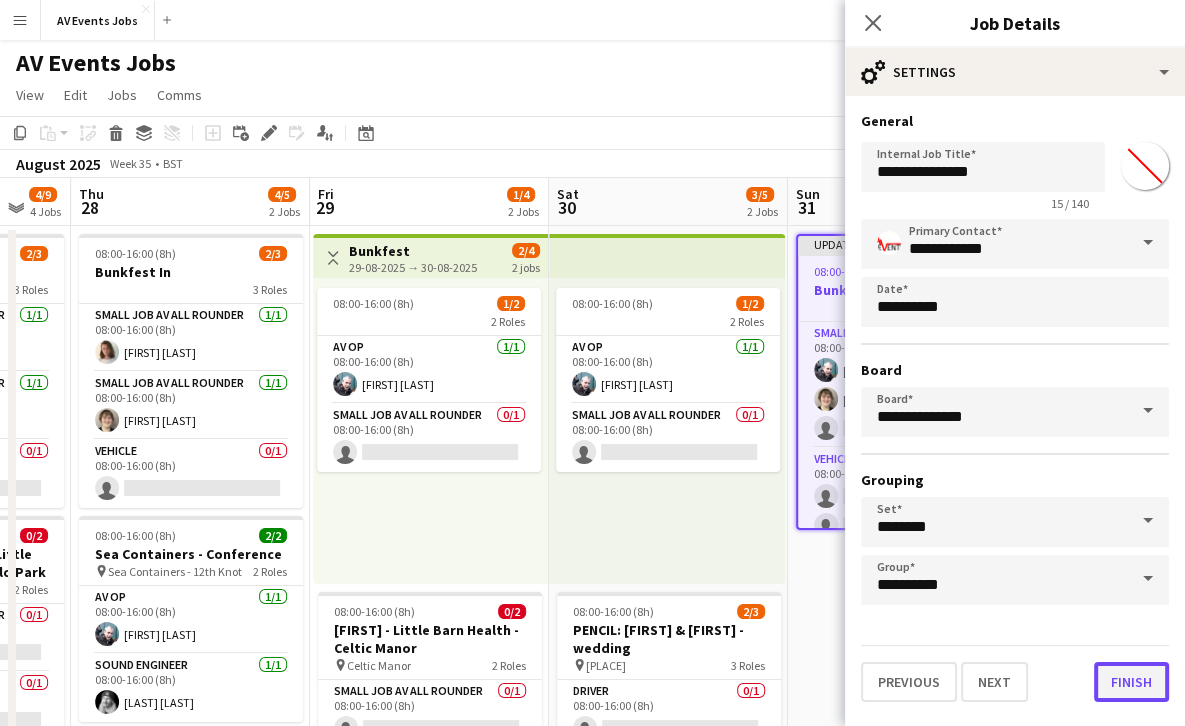 click on "Finish" at bounding box center (1131, 682) 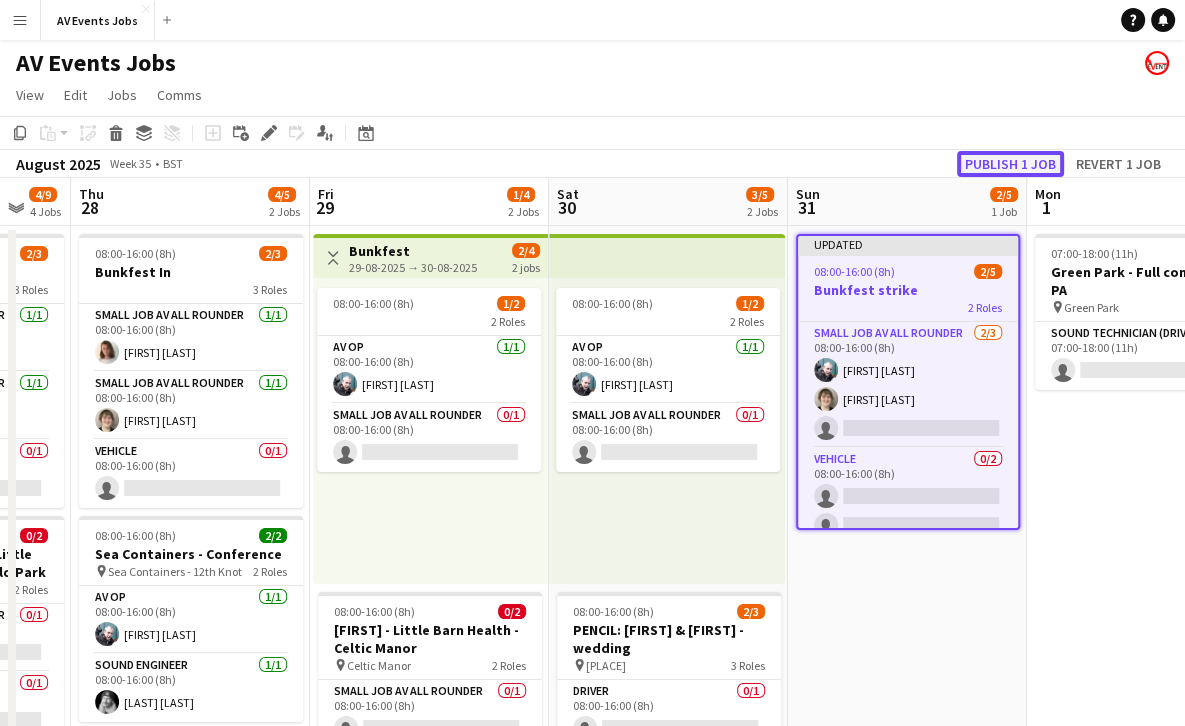 click on "Publish 1 job" 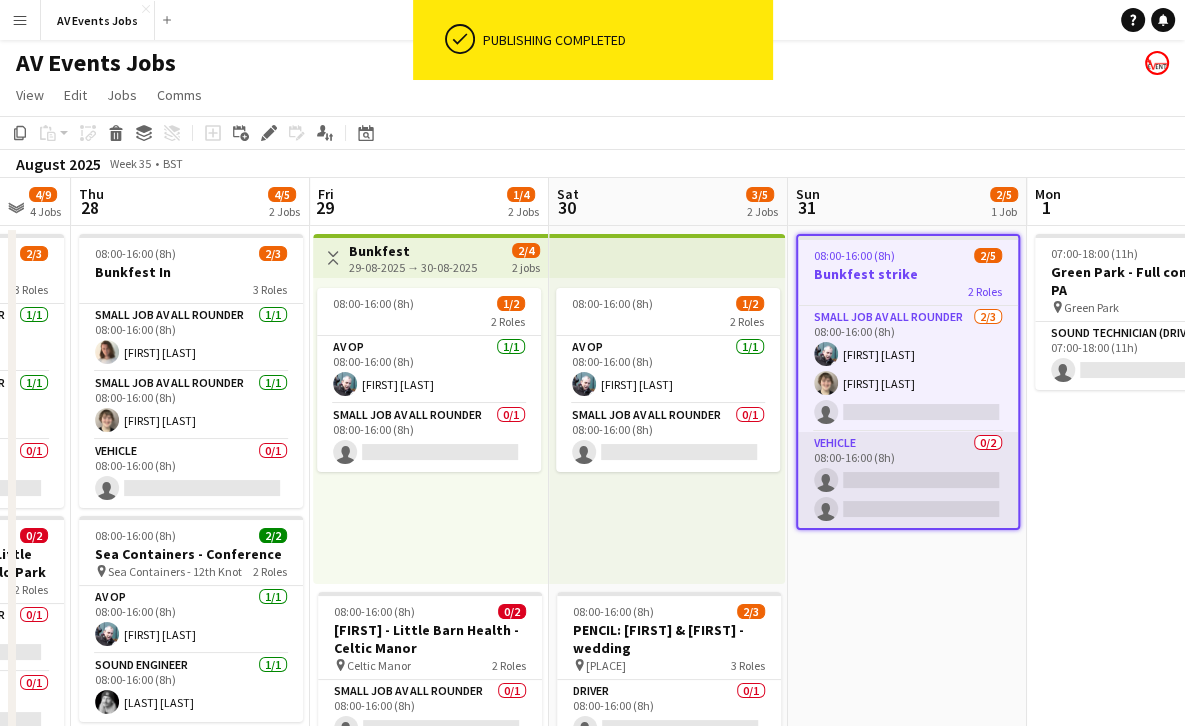 click on "Vehicle   0/2   08:00-16:00 (8h)
single-neutral-actions
single-neutral-actions" at bounding box center (908, 480) 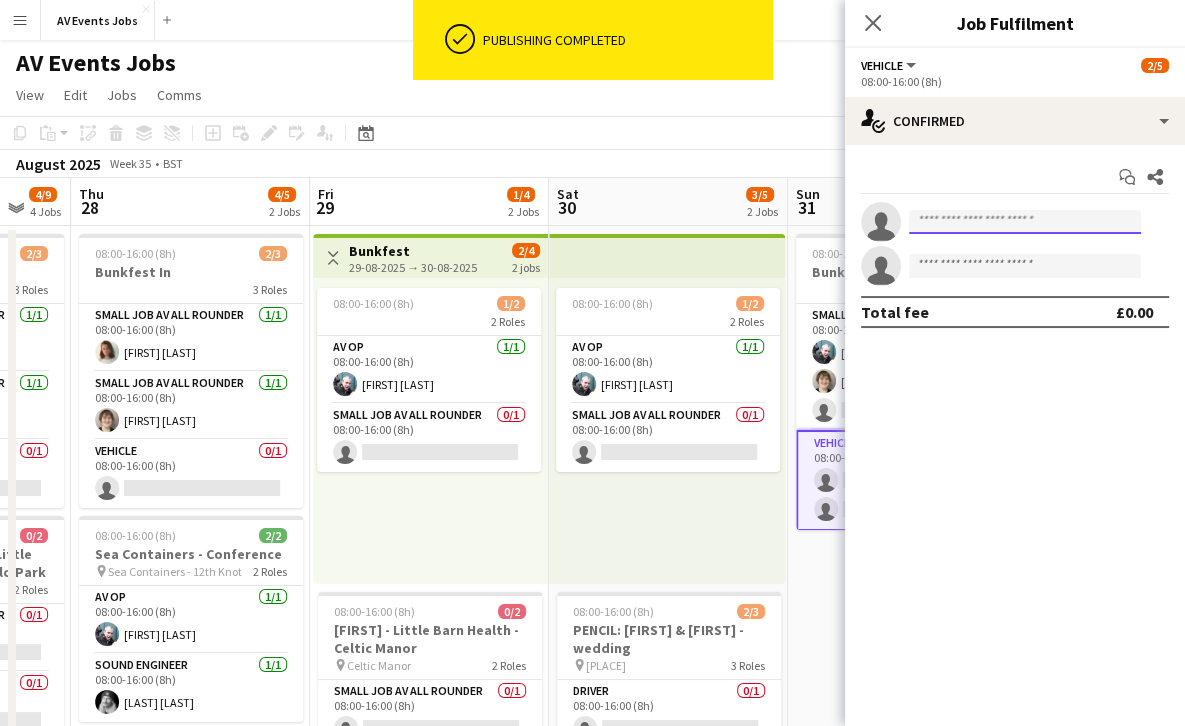 click at bounding box center (1025, 222) 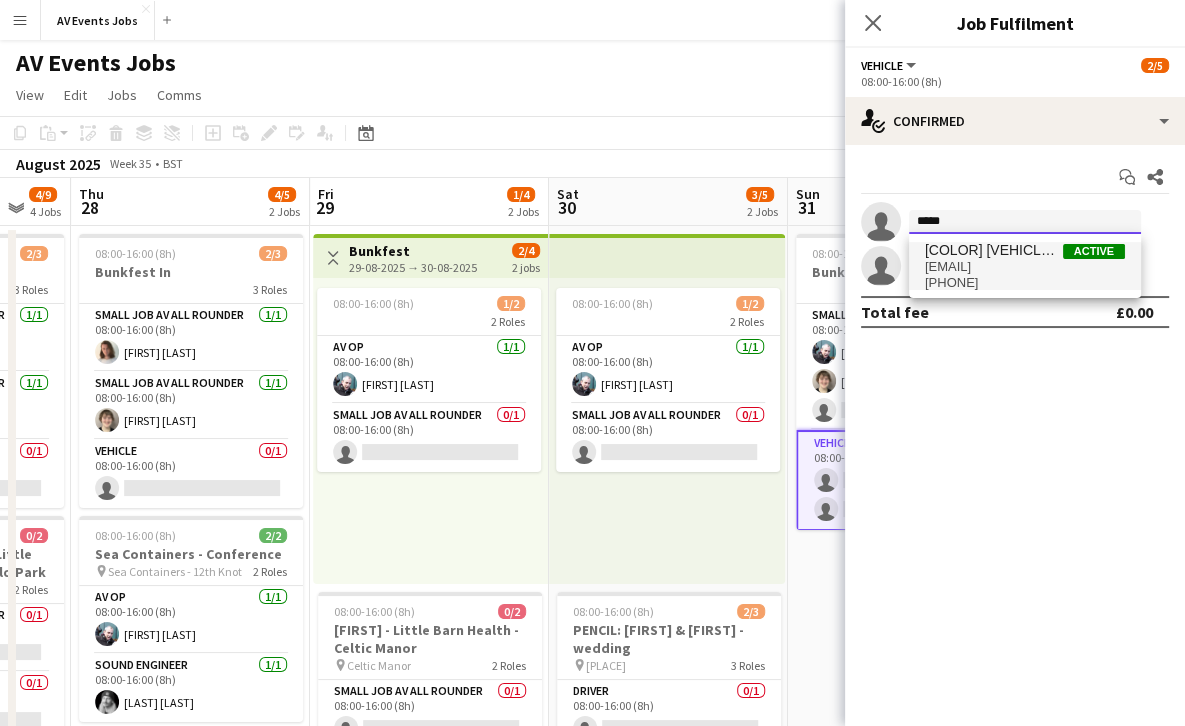 type on "*****" 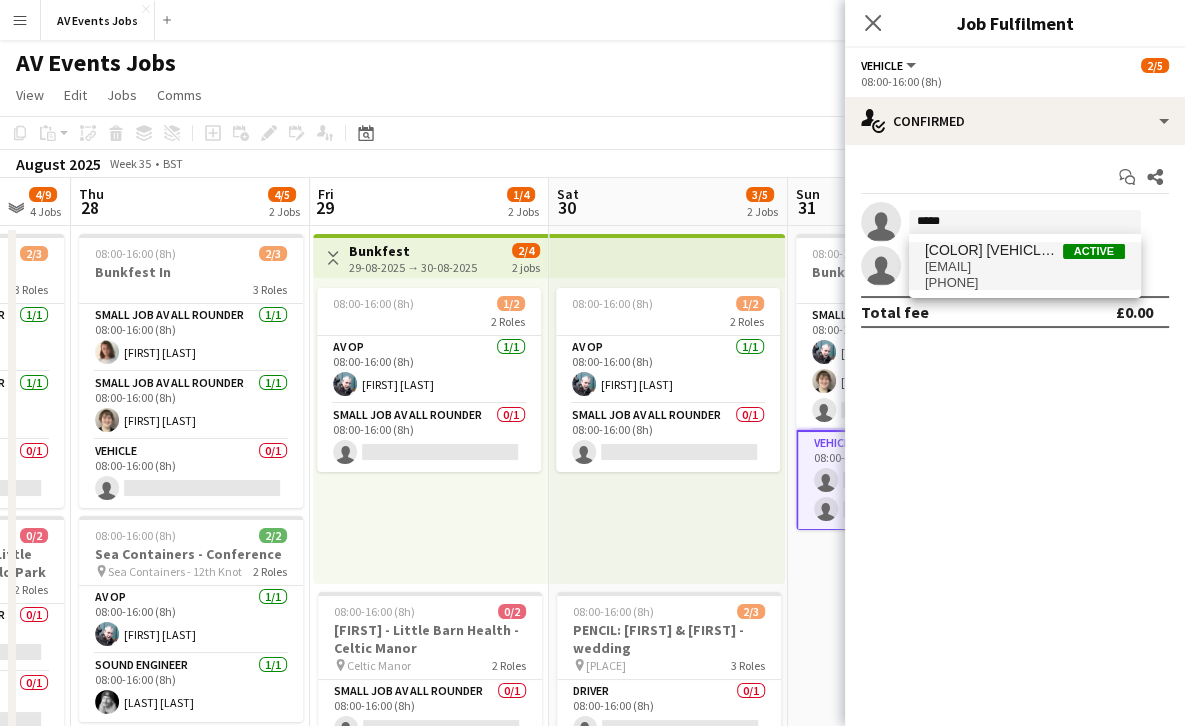 click on "Black Volkswagen OV21TZB" at bounding box center (994, 250) 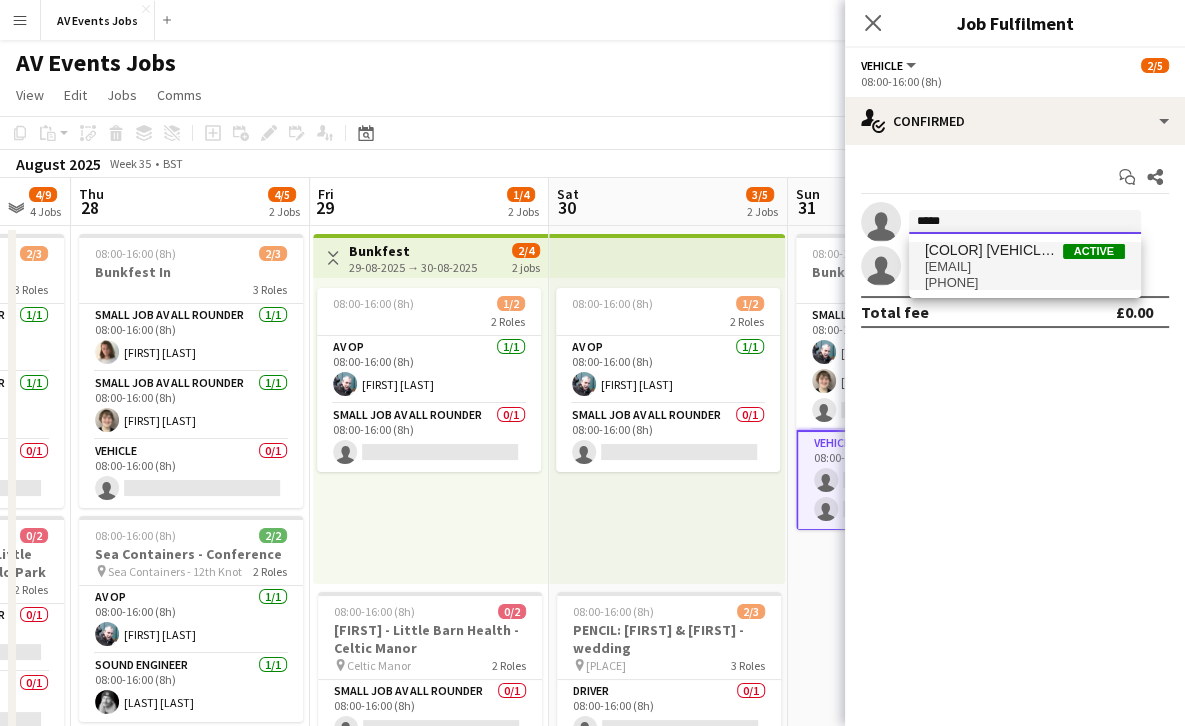type 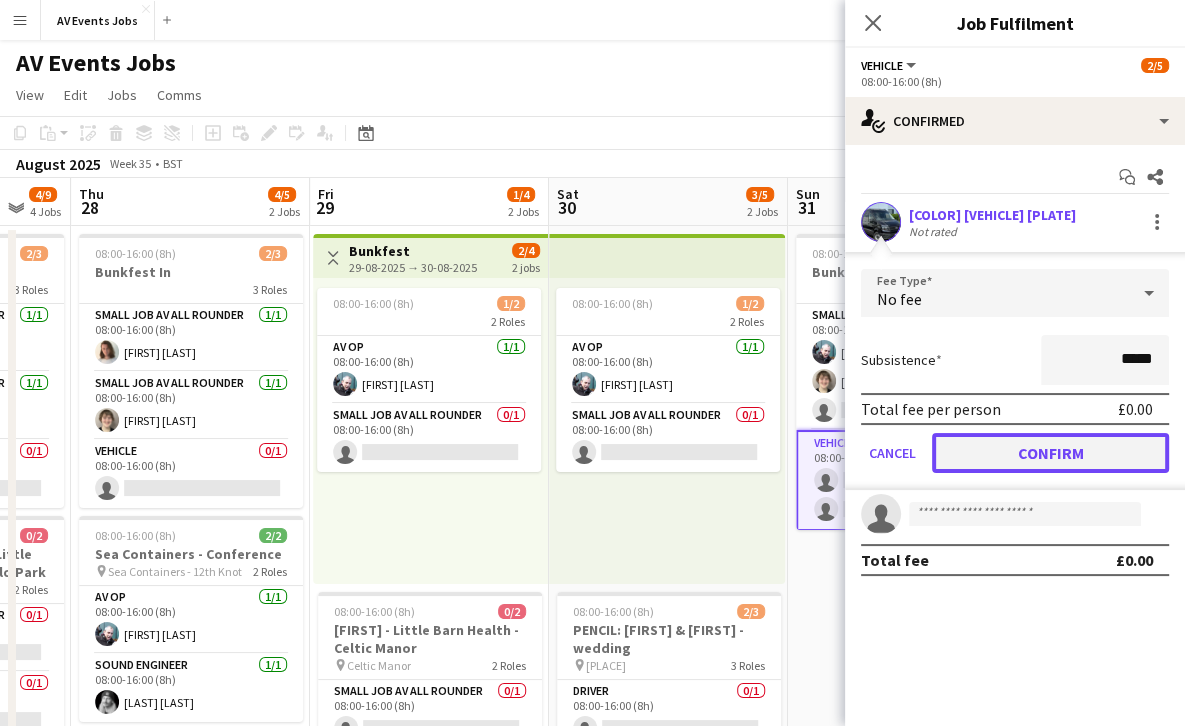 click on "Confirm" at bounding box center [1050, 453] 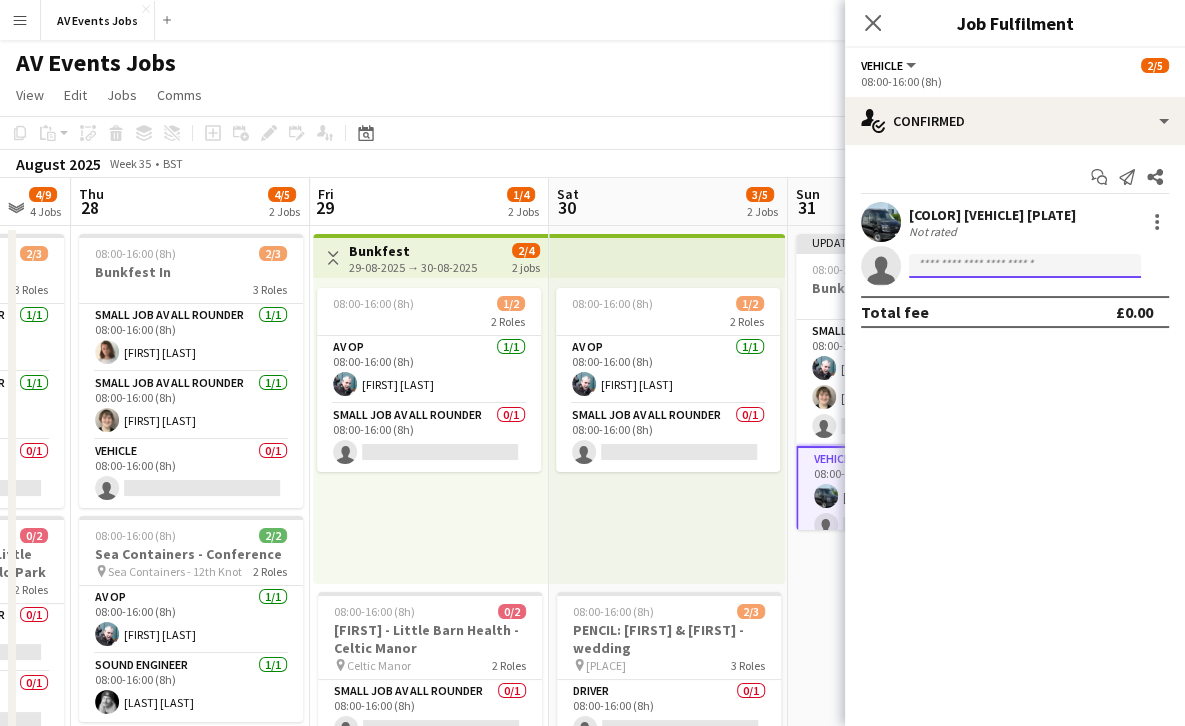 click 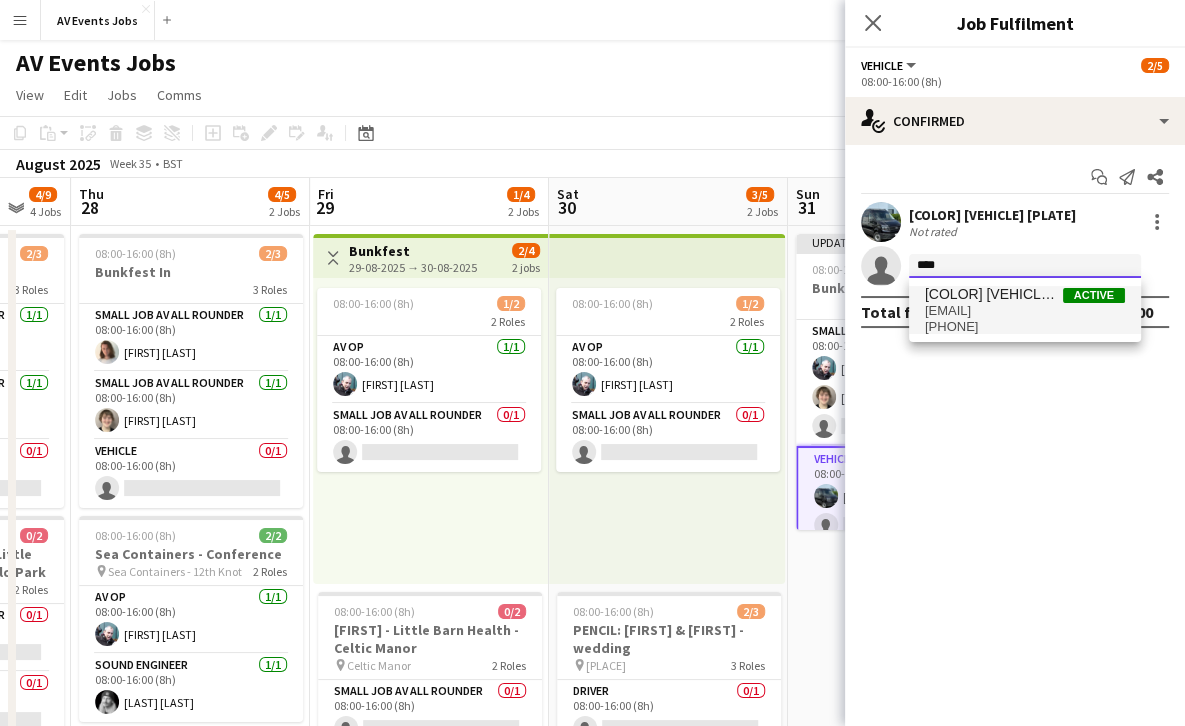type on "****" 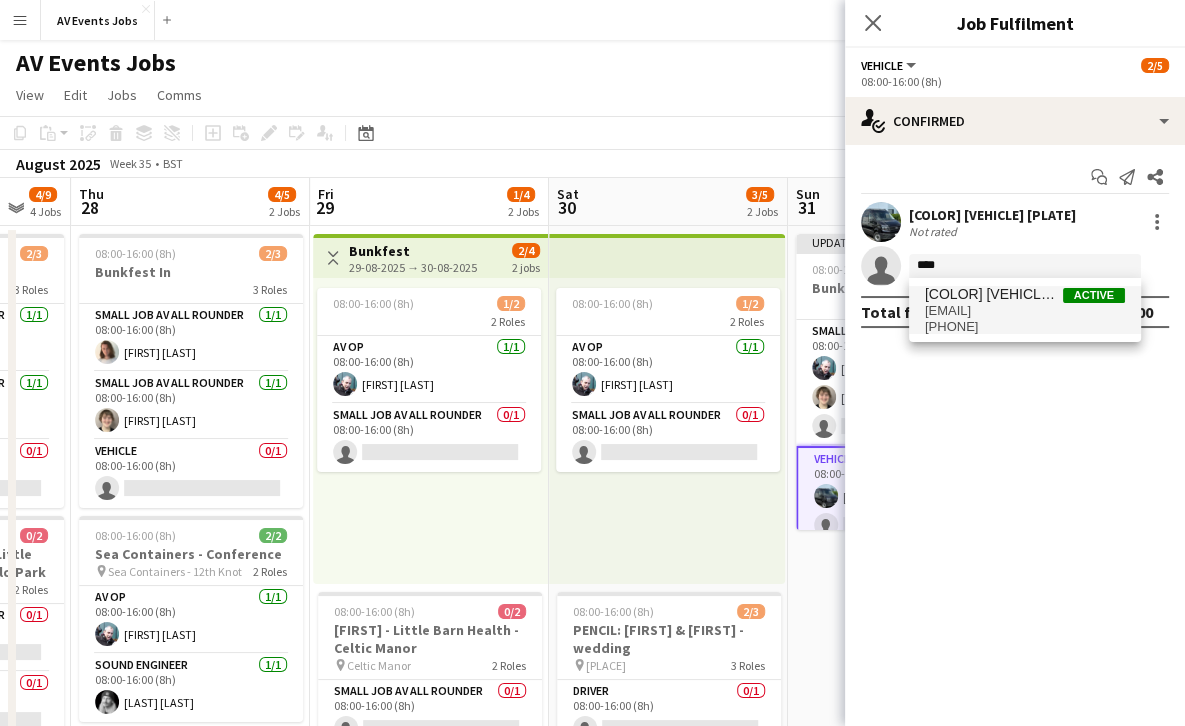 click on "Grey Peugeot RA72GDX" at bounding box center (994, 294) 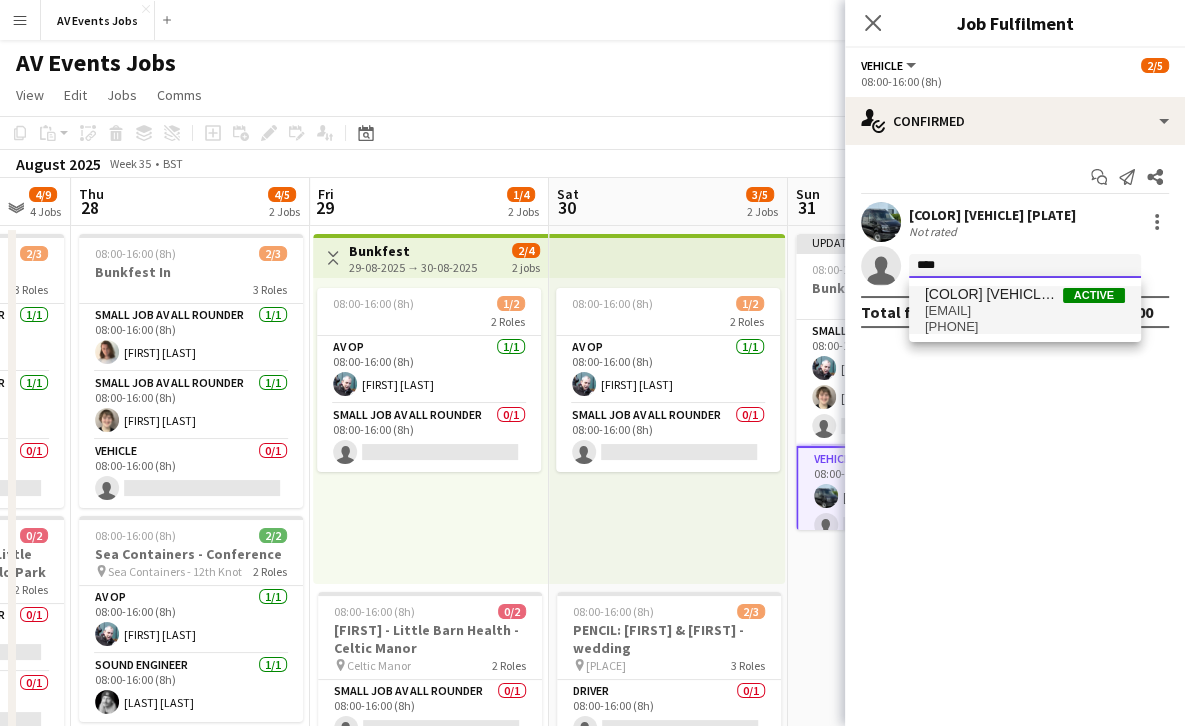 type 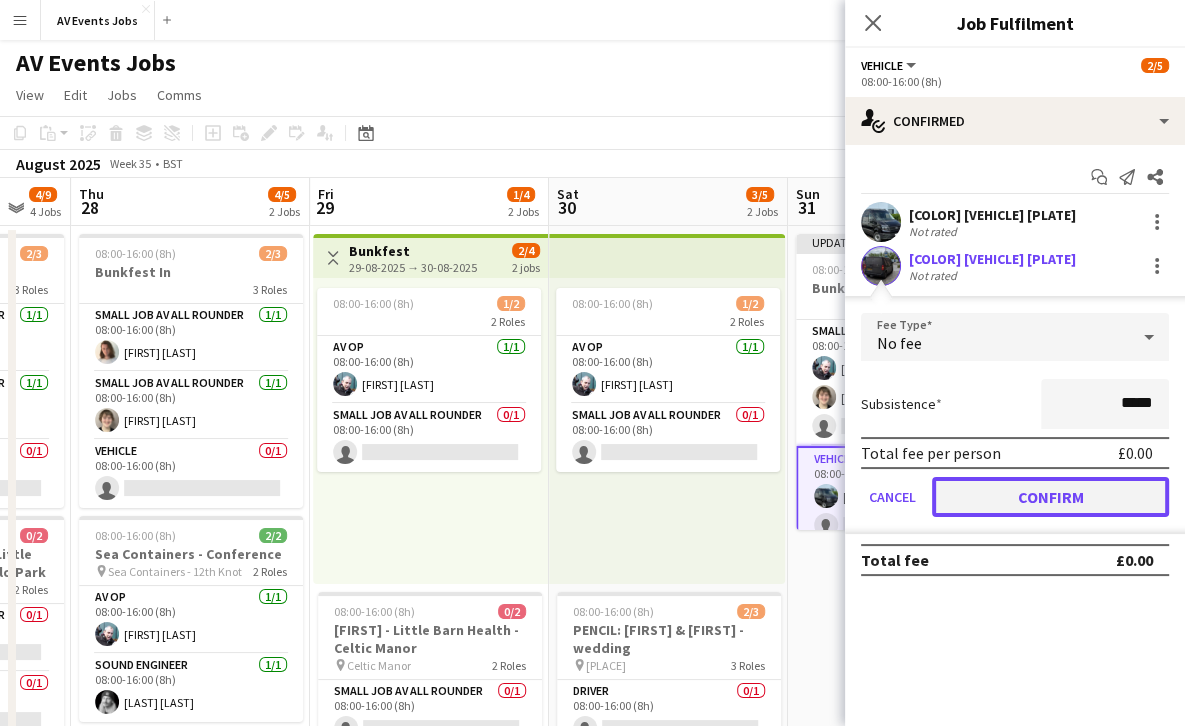 click on "Confirm" at bounding box center (1050, 497) 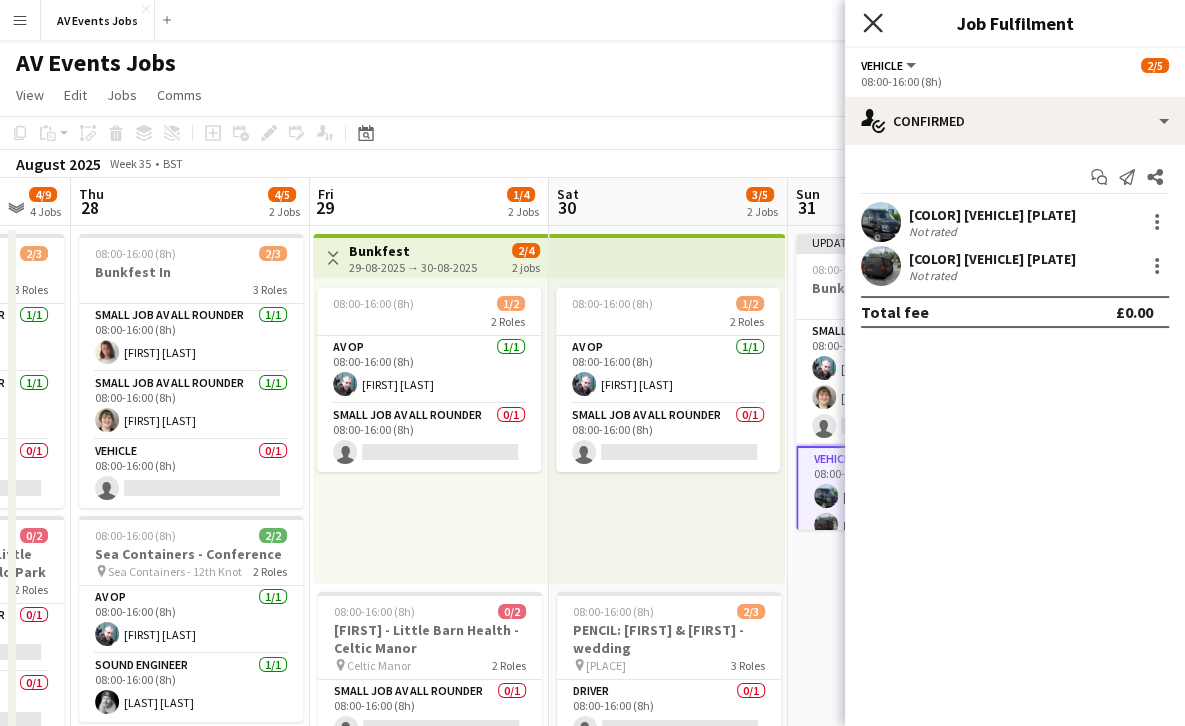 click on "Close pop-in" 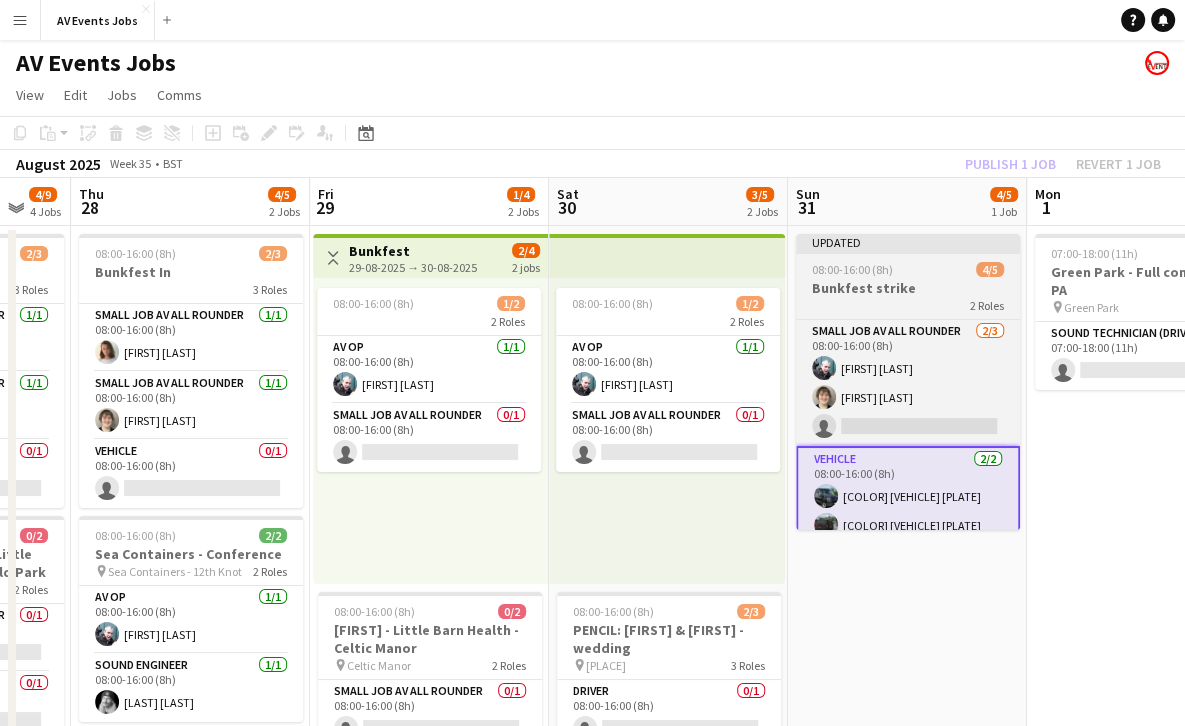 click on "Bunkfest strike" at bounding box center (908, 288) 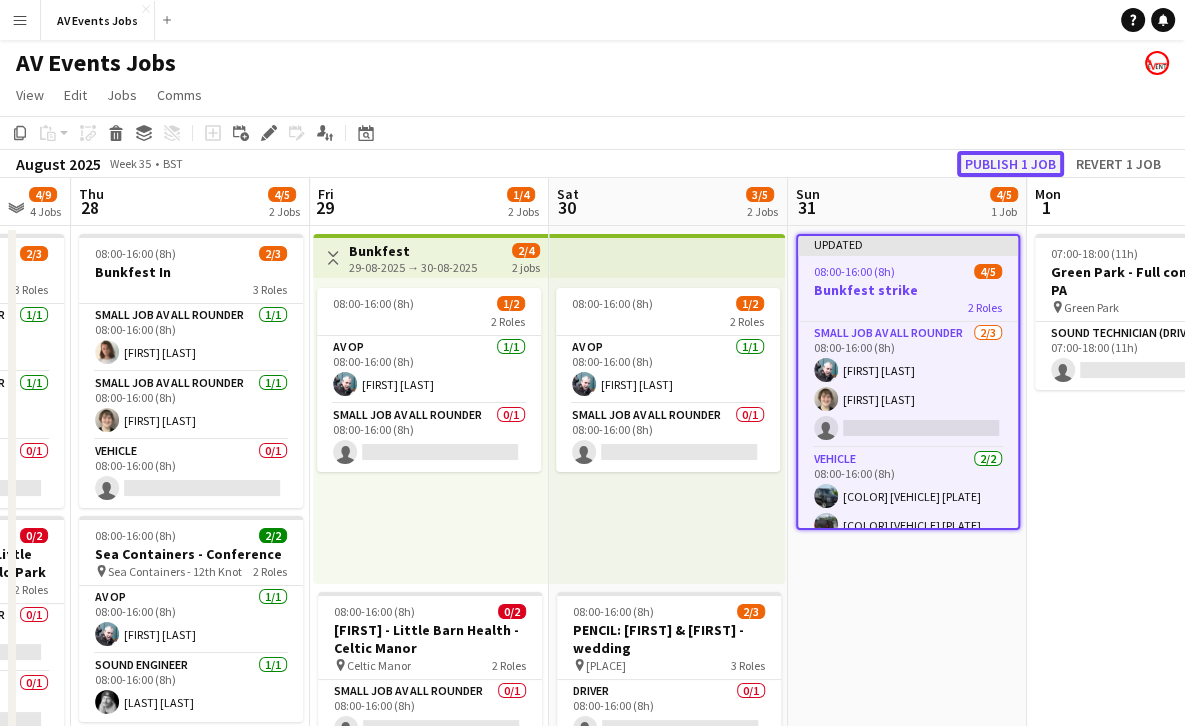 click on "Publish 1 job" 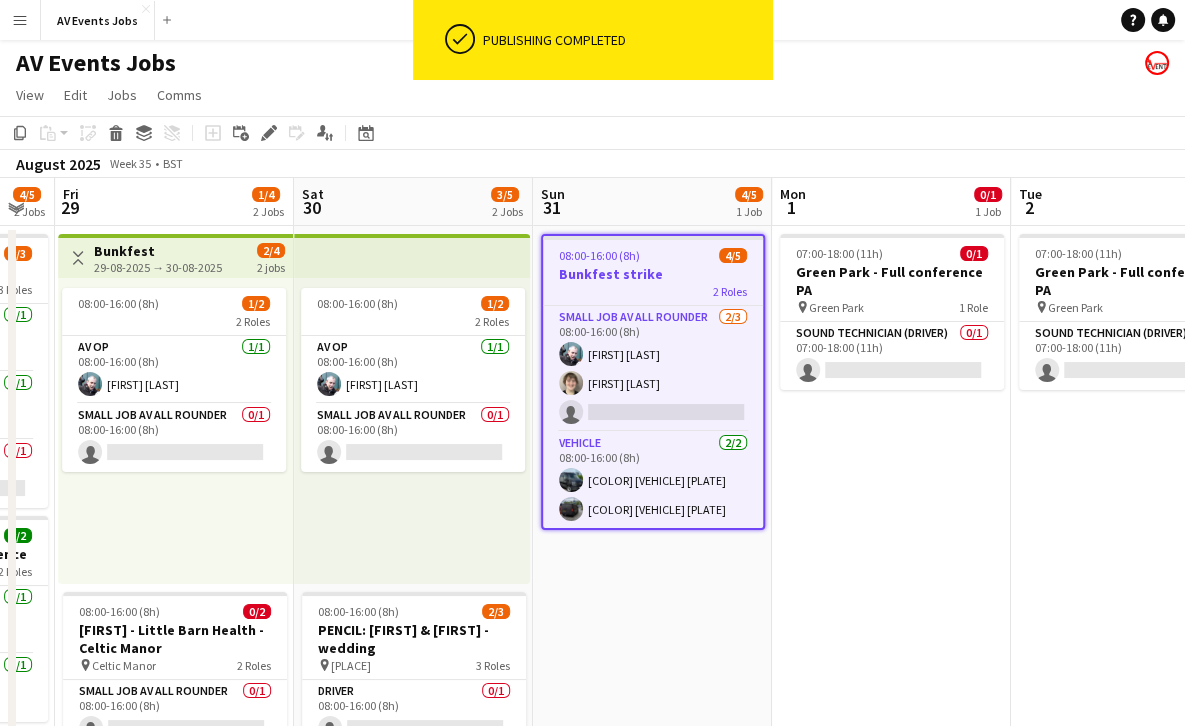scroll, scrollTop: 0, scrollLeft: 695, axis: horizontal 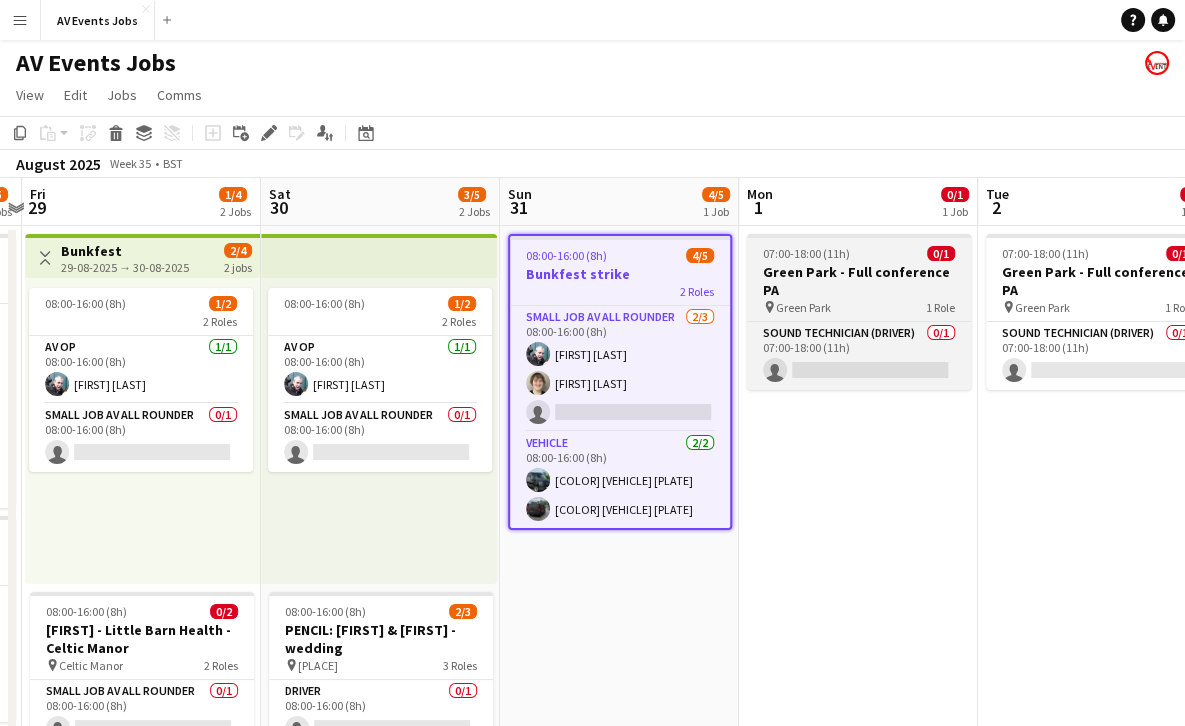 click on "pin
Green Park   1 Role" at bounding box center [859, 307] 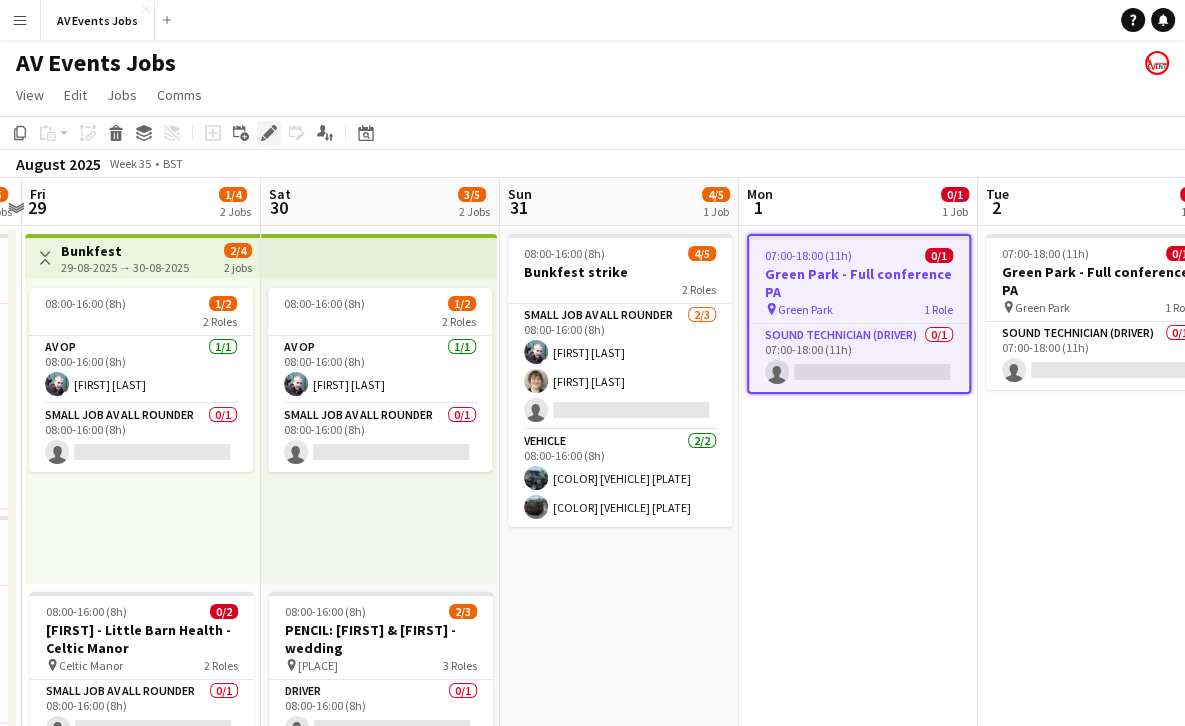 click on "Edit" 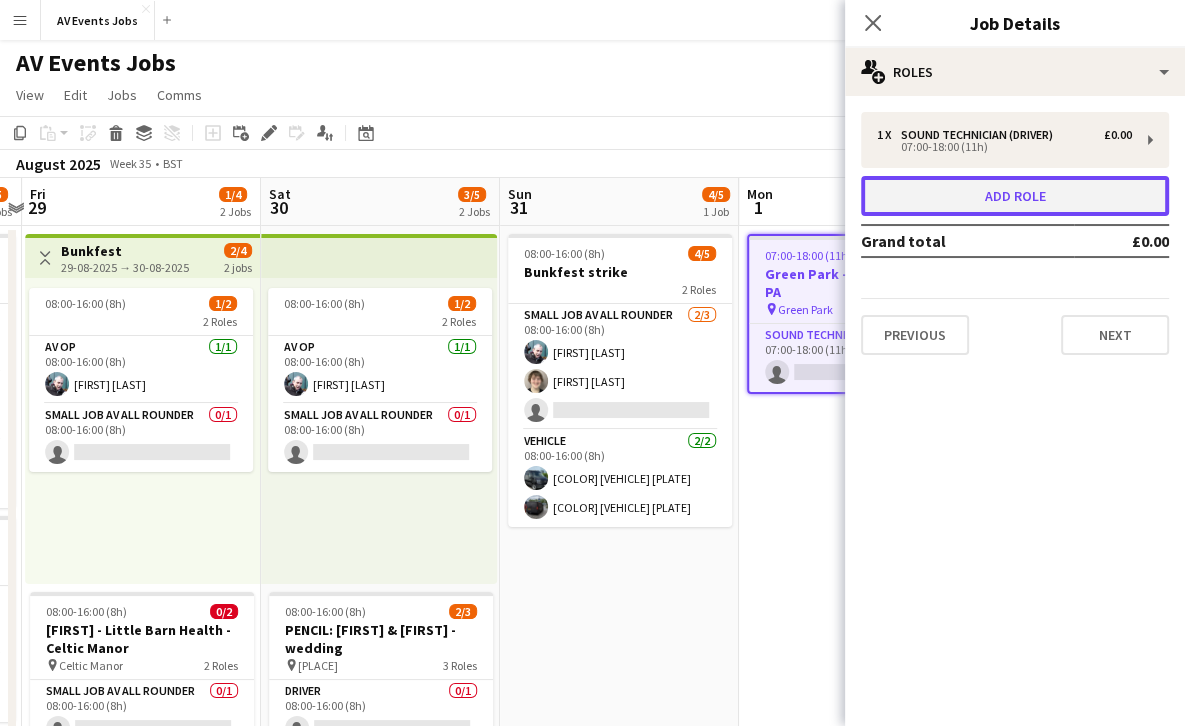 click on "Add role" at bounding box center [1015, 196] 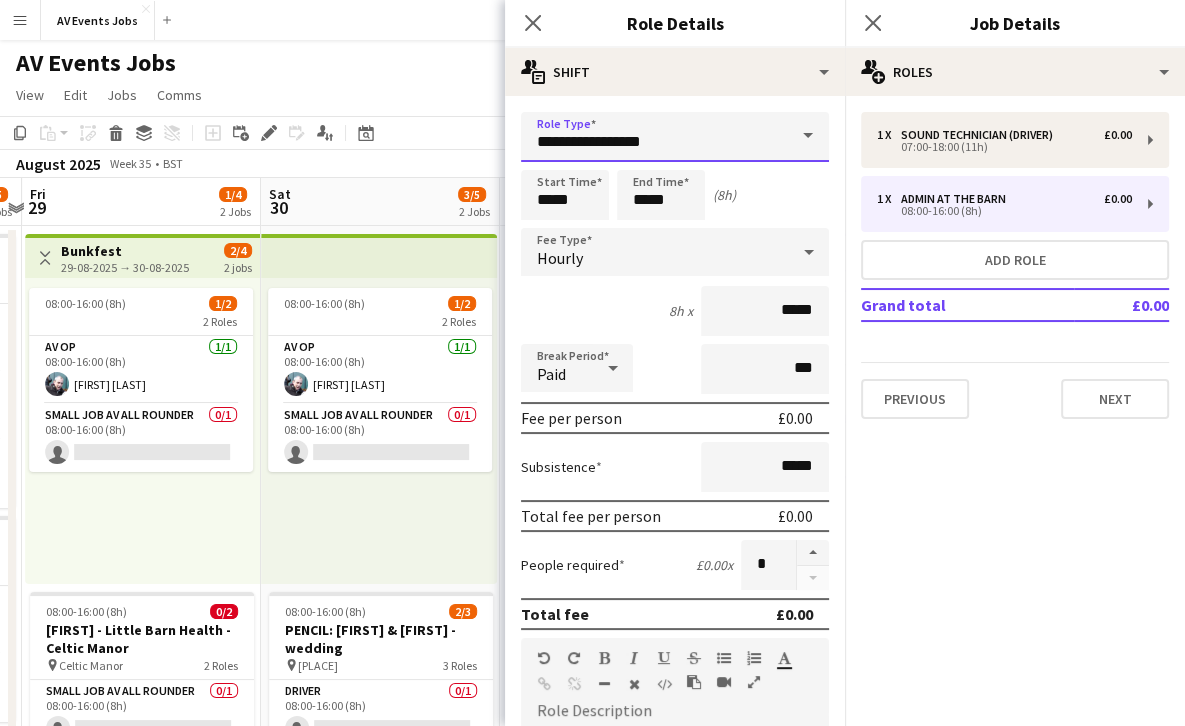 click on "**********" at bounding box center (675, 137) 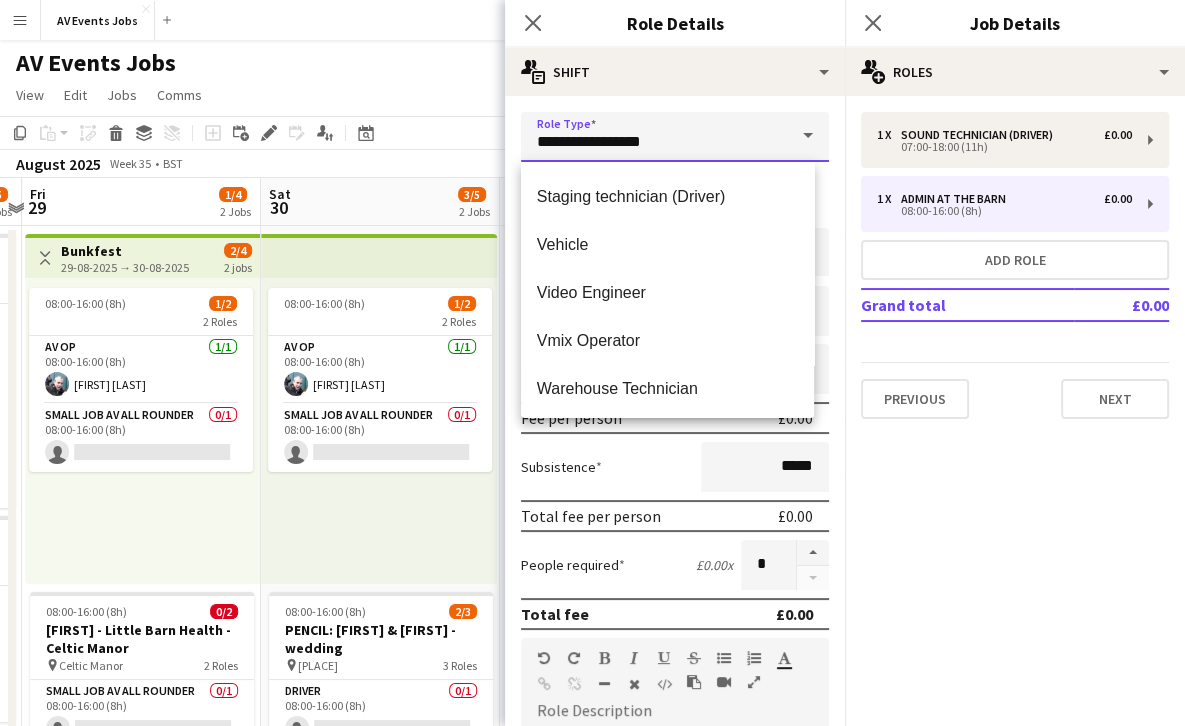 scroll, scrollTop: 815, scrollLeft: 0, axis: vertical 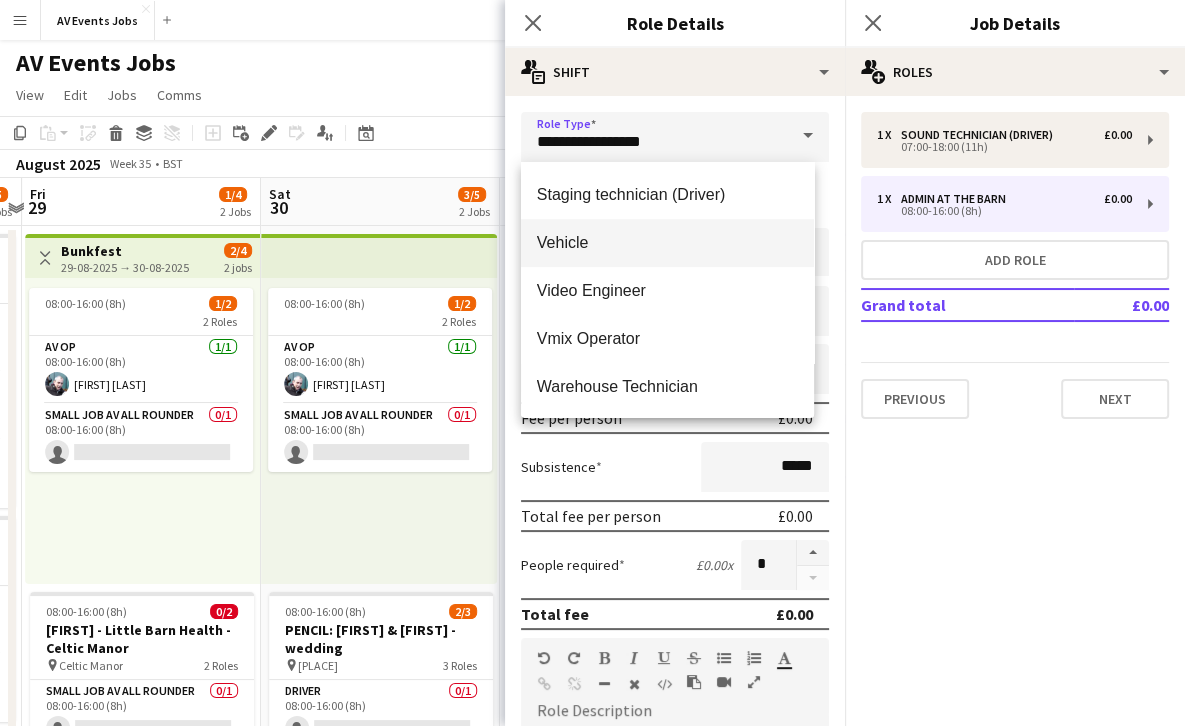 click on "Vehicle" at bounding box center [667, 242] 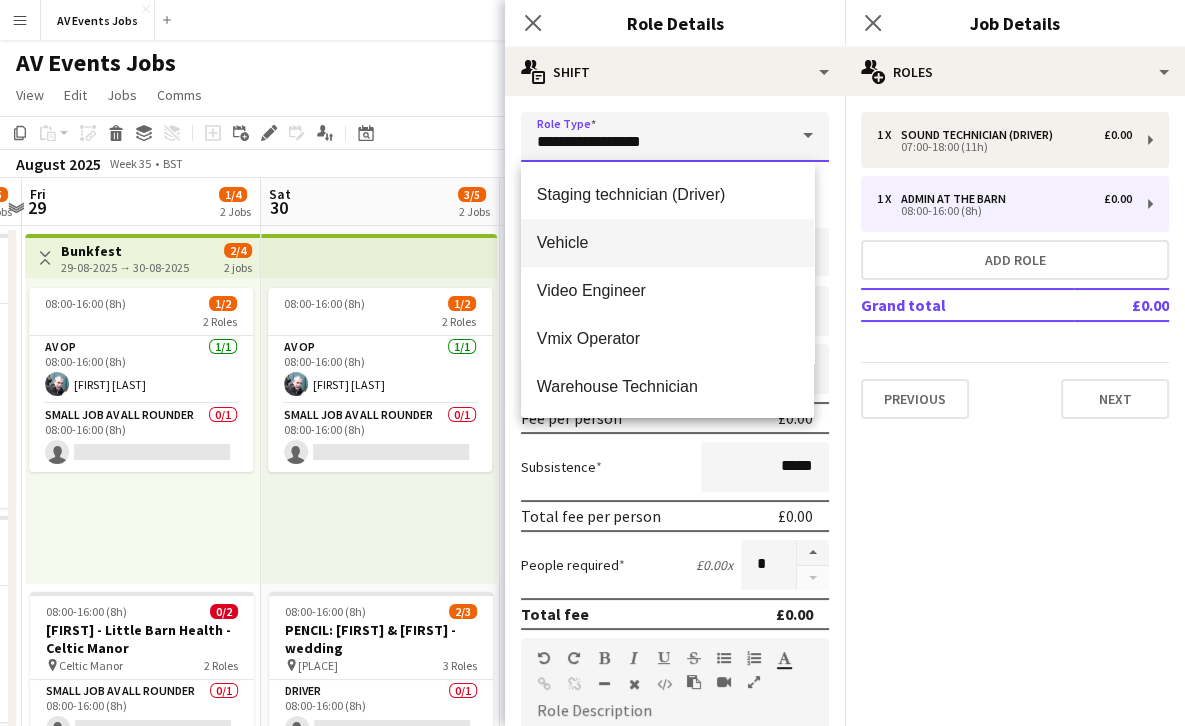type on "*******" 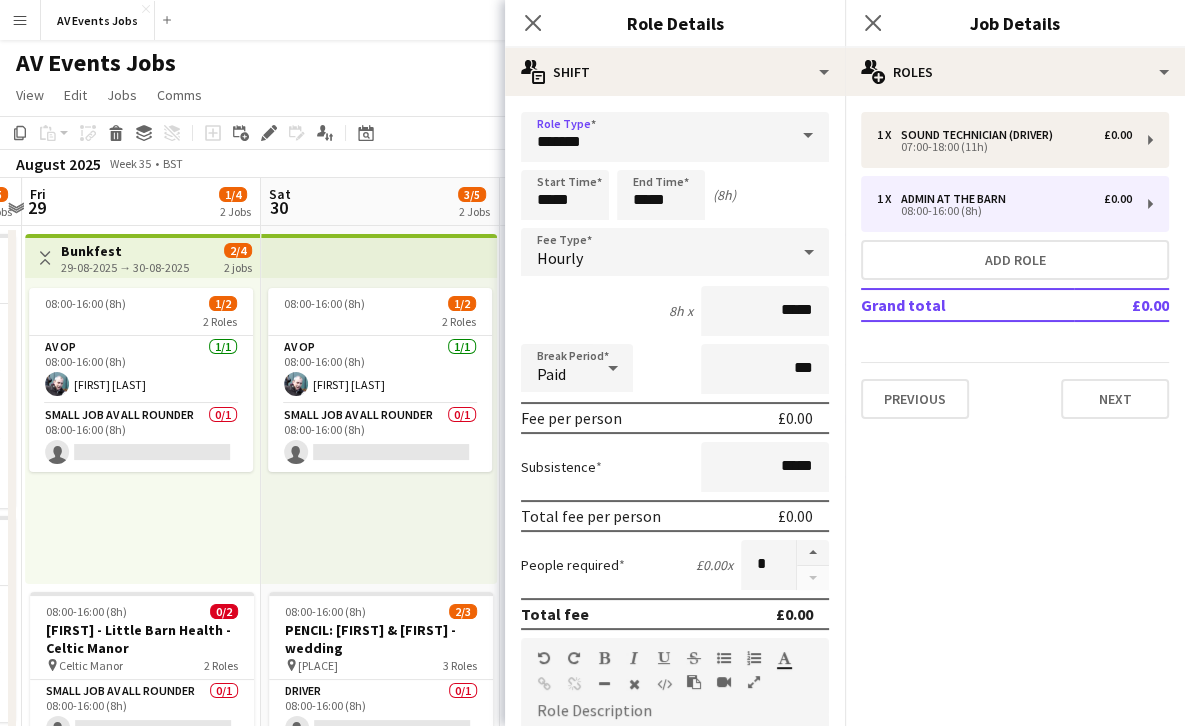 click on "Hourly" at bounding box center (655, 252) 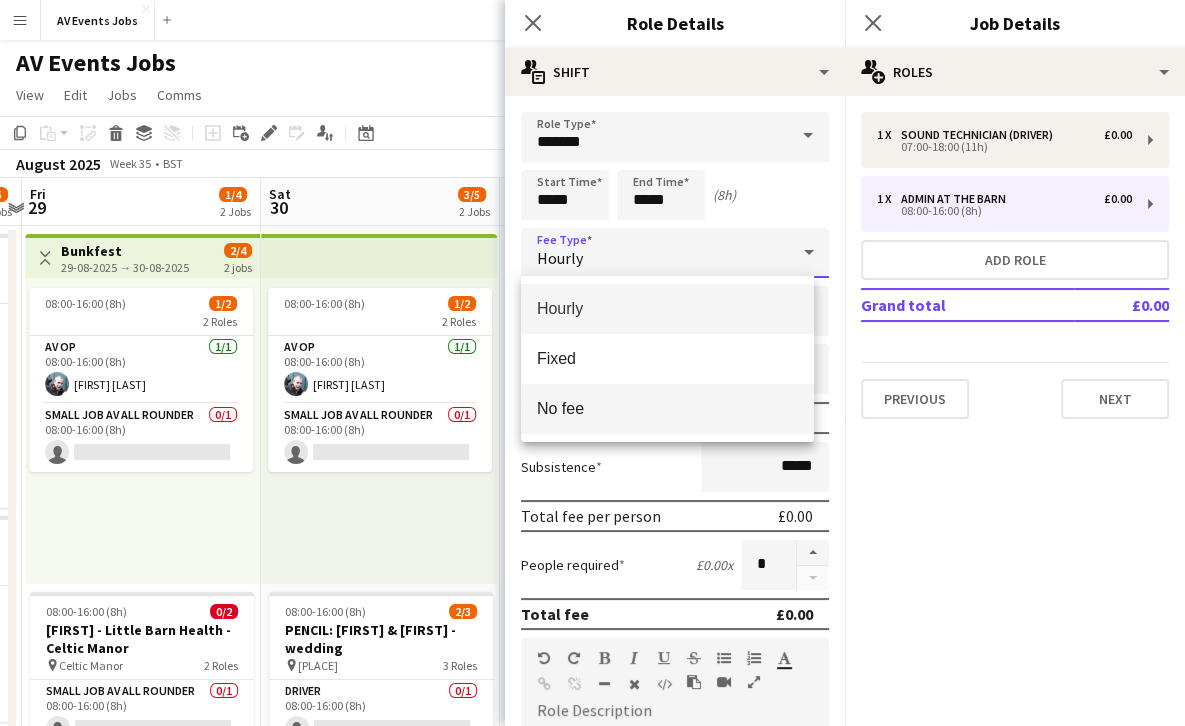 click on "No fee" at bounding box center (667, 408) 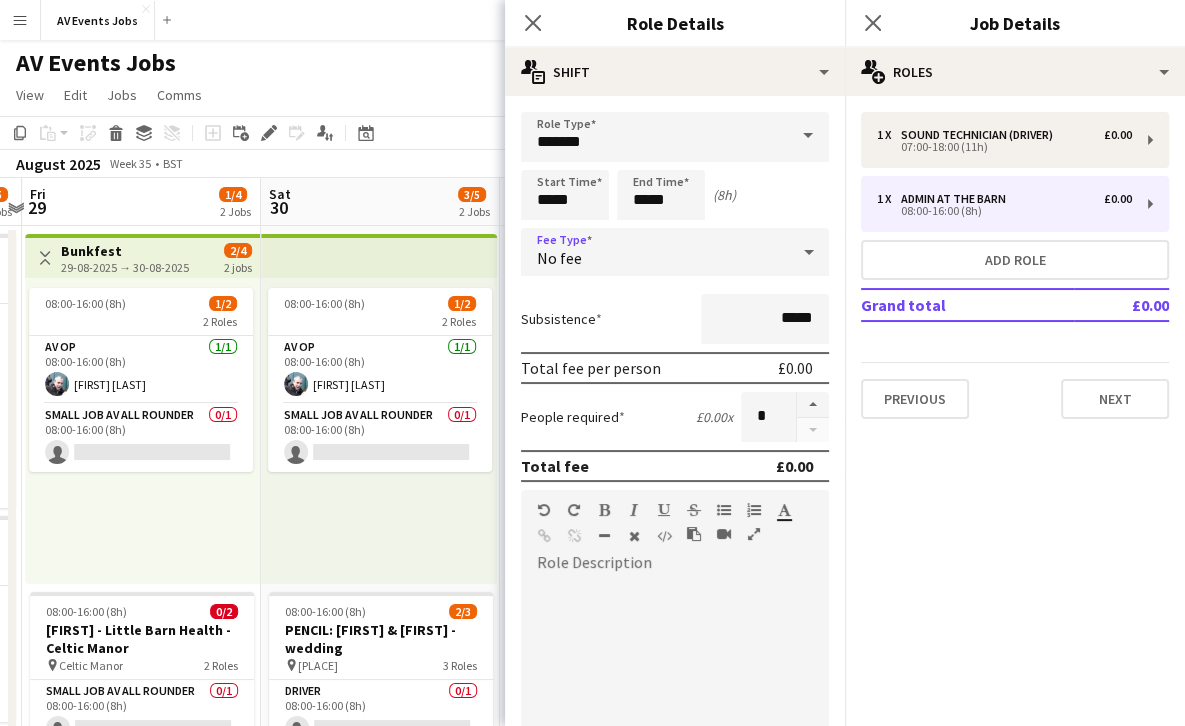 scroll, scrollTop: 319, scrollLeft: 0, axis: vertical 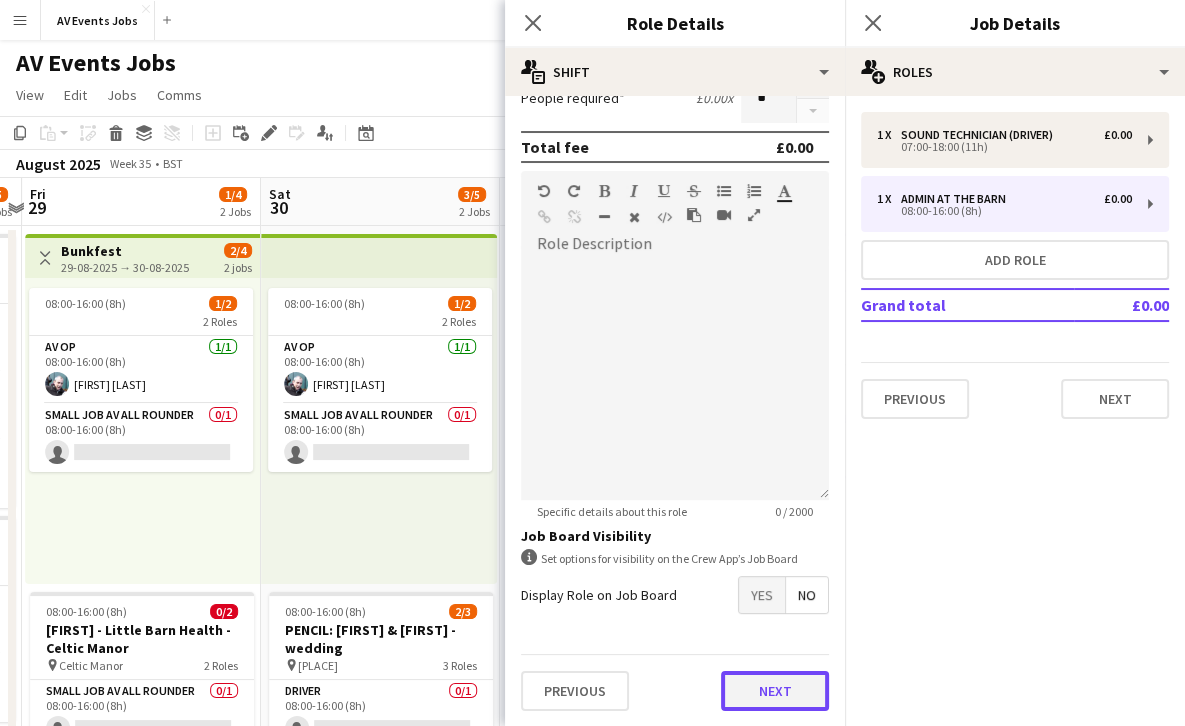 click on "Next" at bounding box center (775, 691) 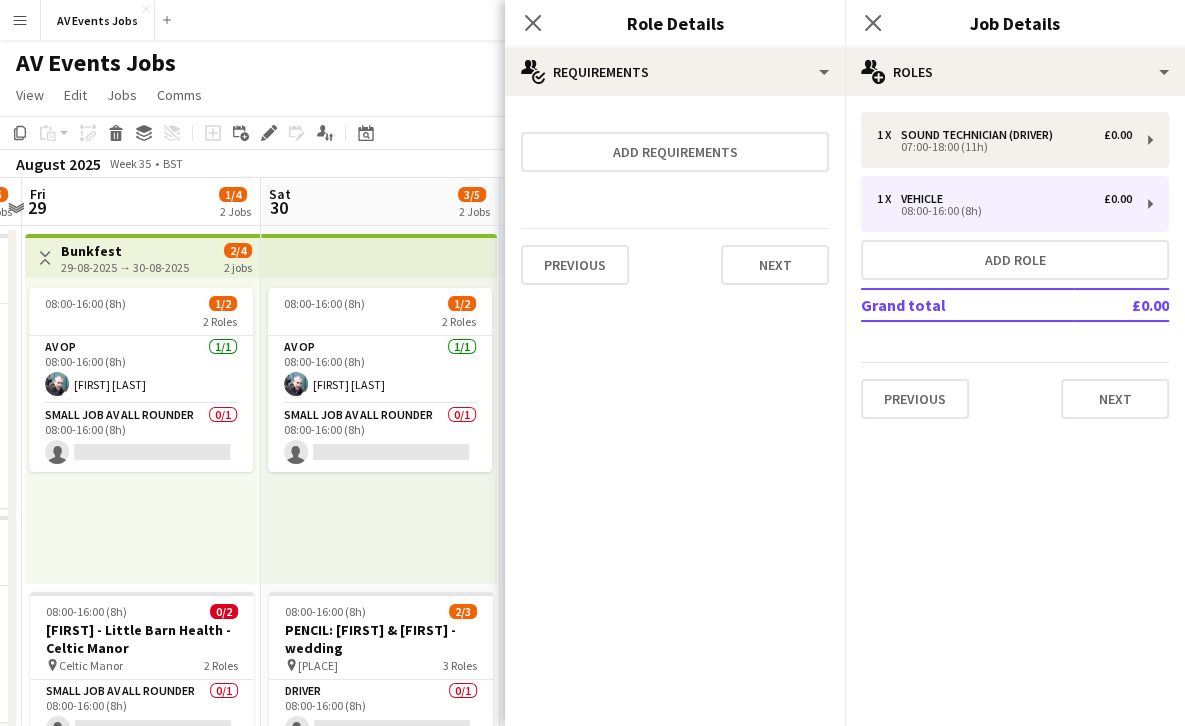 scroll, scrollTop: 0, scrollLeft: 0, axis: both 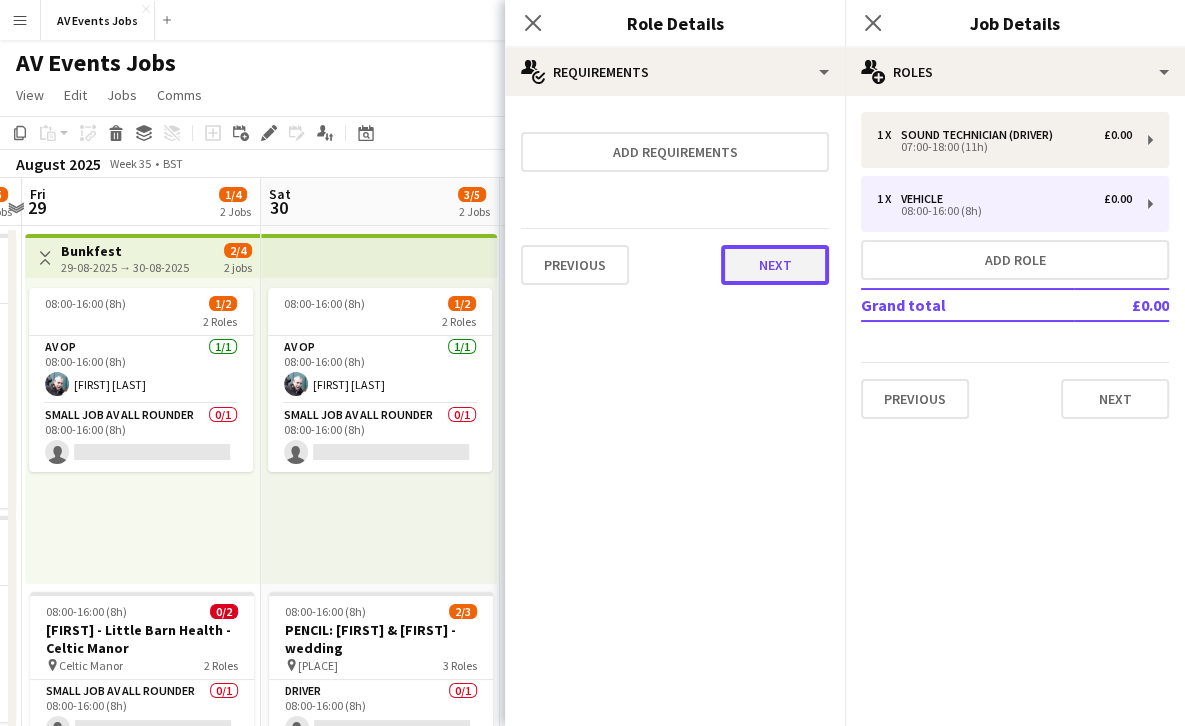 click on "Next" at bounding box center [775, 265] 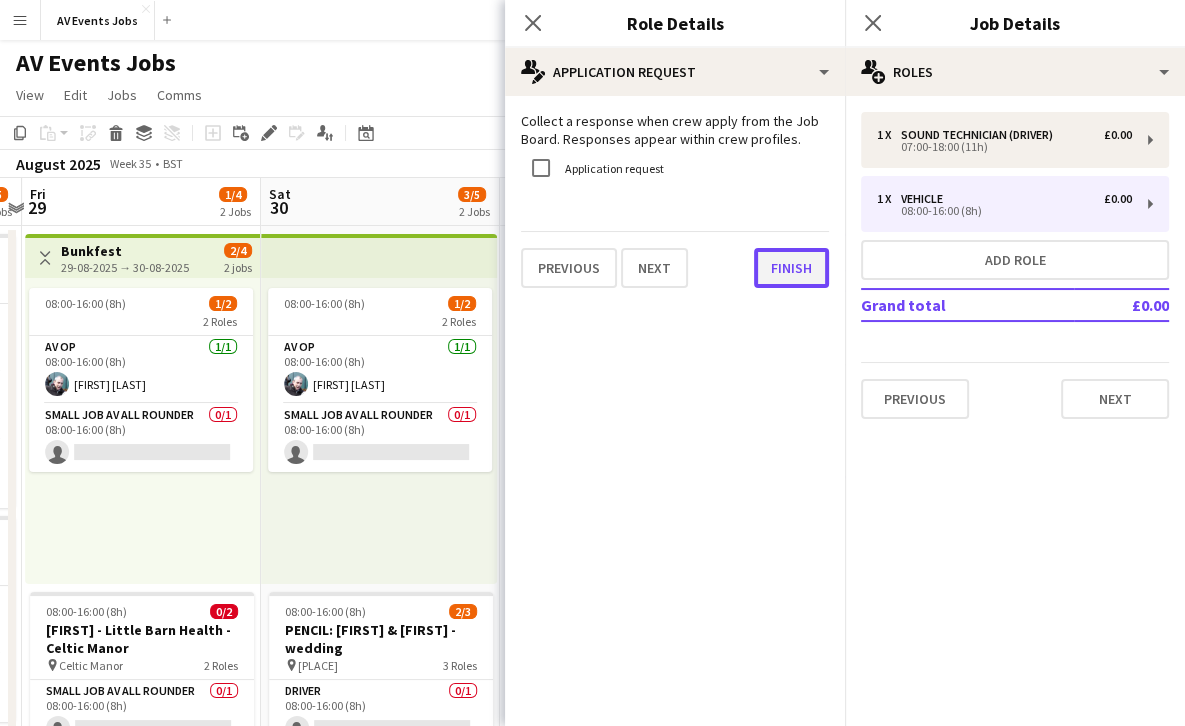 click on "Finish" at bounding box center [791, 268] 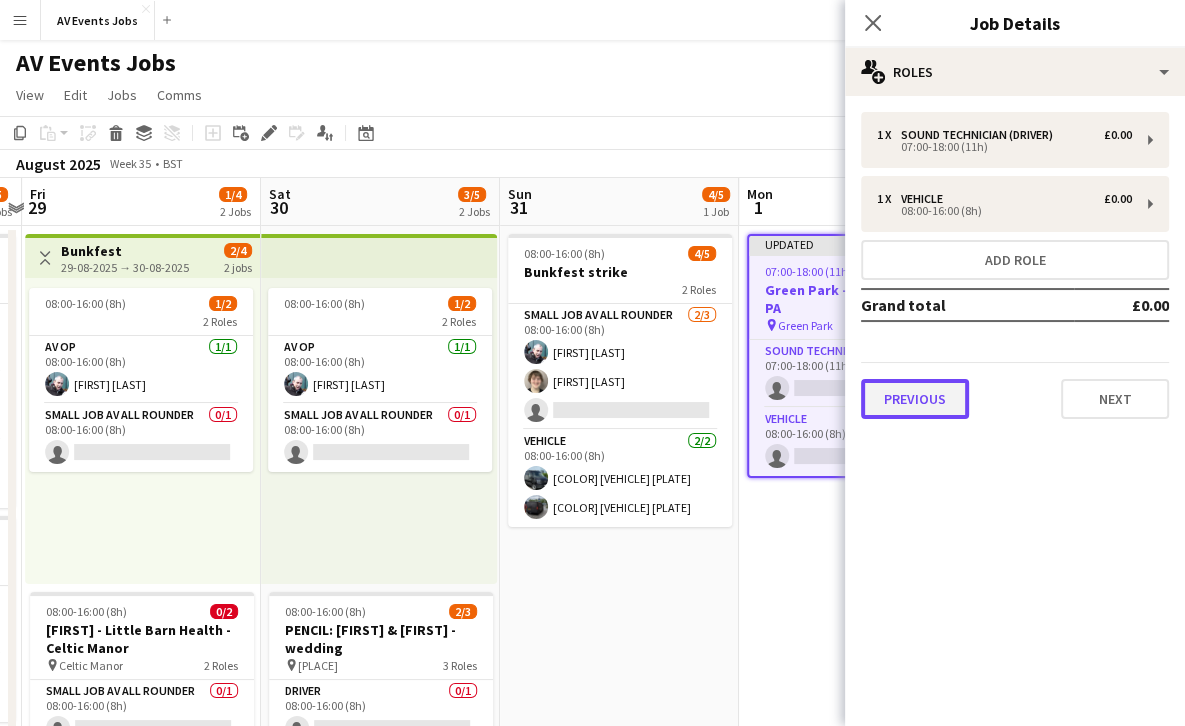 click on "Previous" at bounding box center [915, 399] 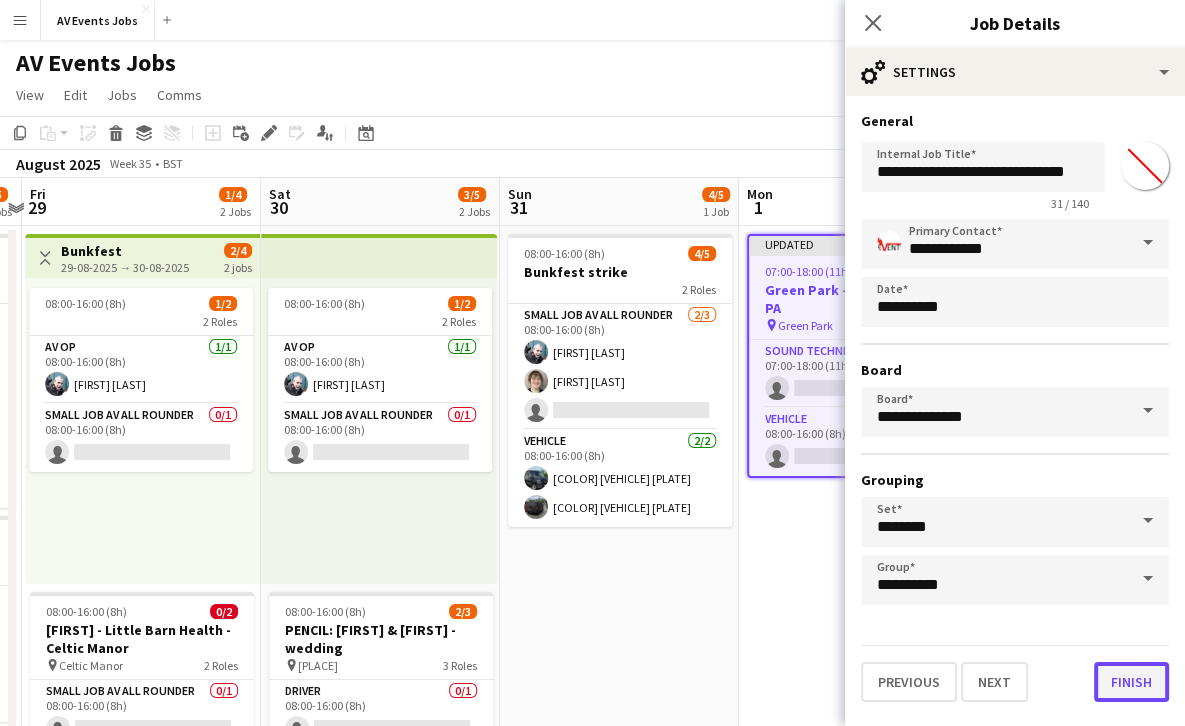click on "Finish" at bounding box center (1131, 682) 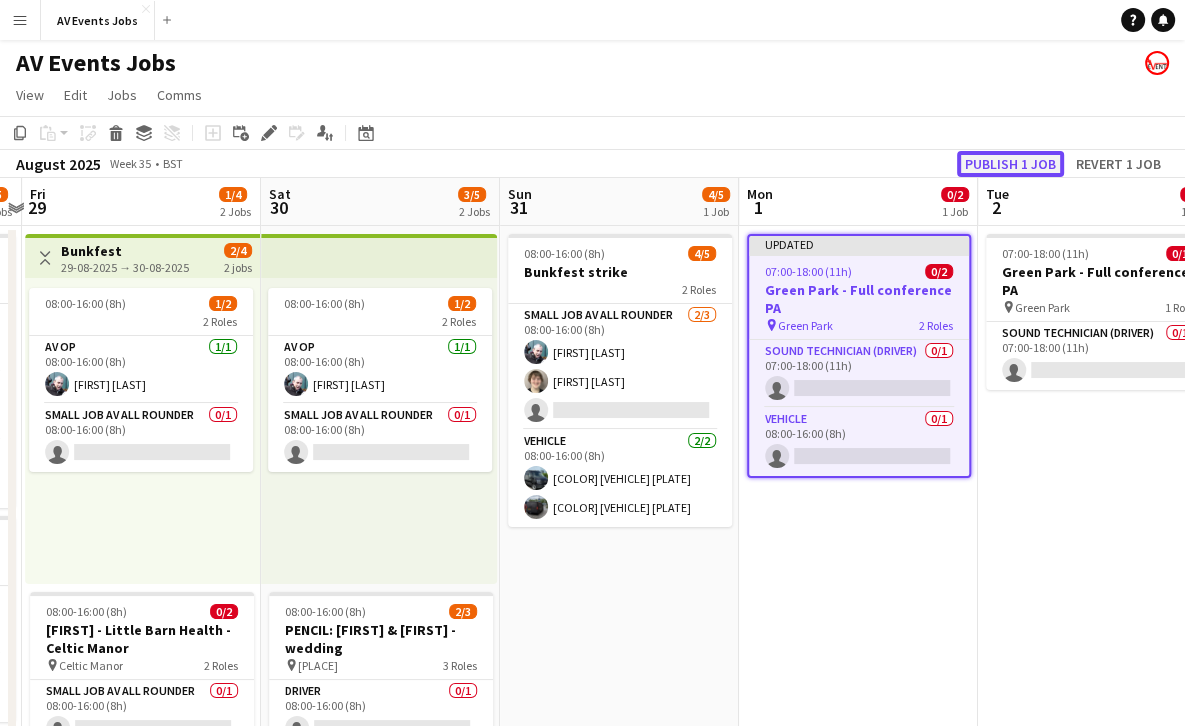 click on "Publish 1 job" 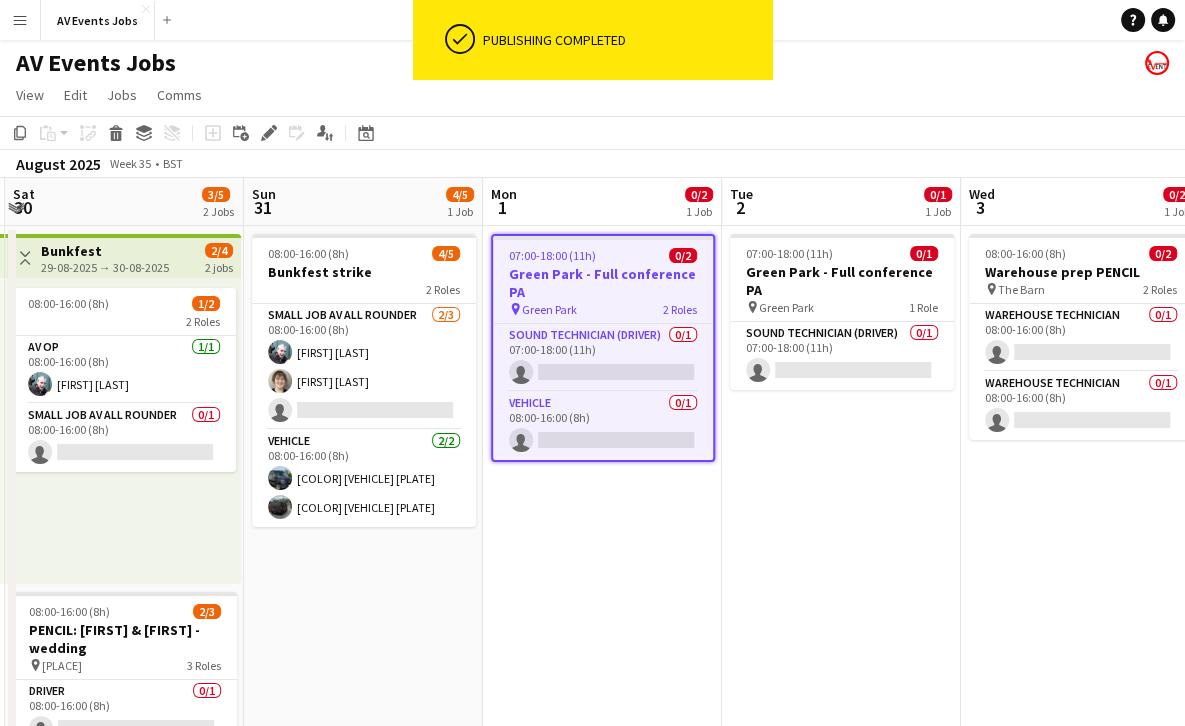 scroll, scrollTop: 0, scrollLeft: 750, axis: horizontal 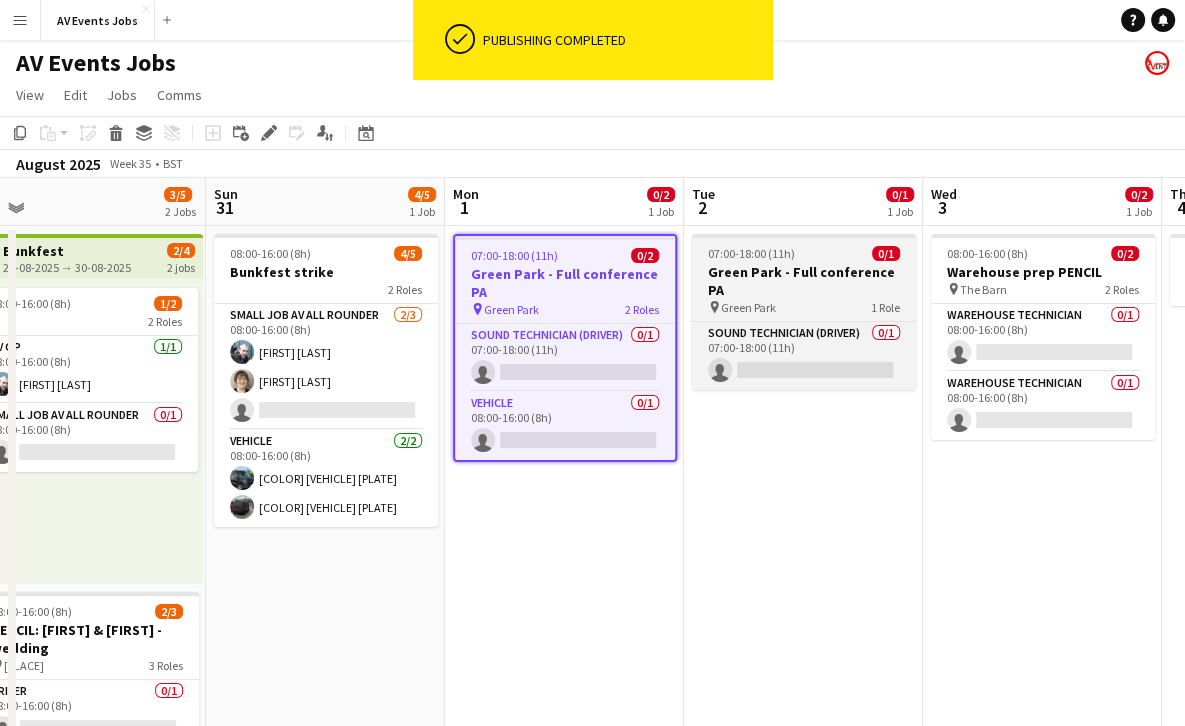 click on "Green Park - Full conference PA" at bounding box center [804, 281] 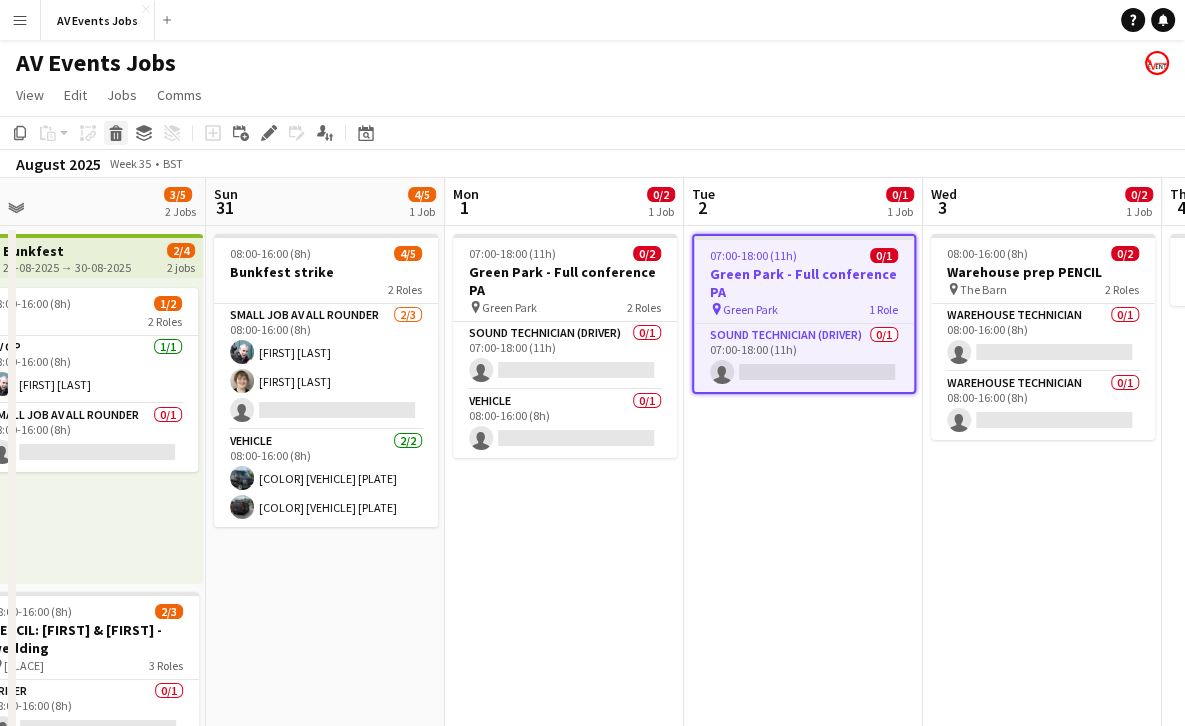 click on "Delete" at bounding box center [116, 133] 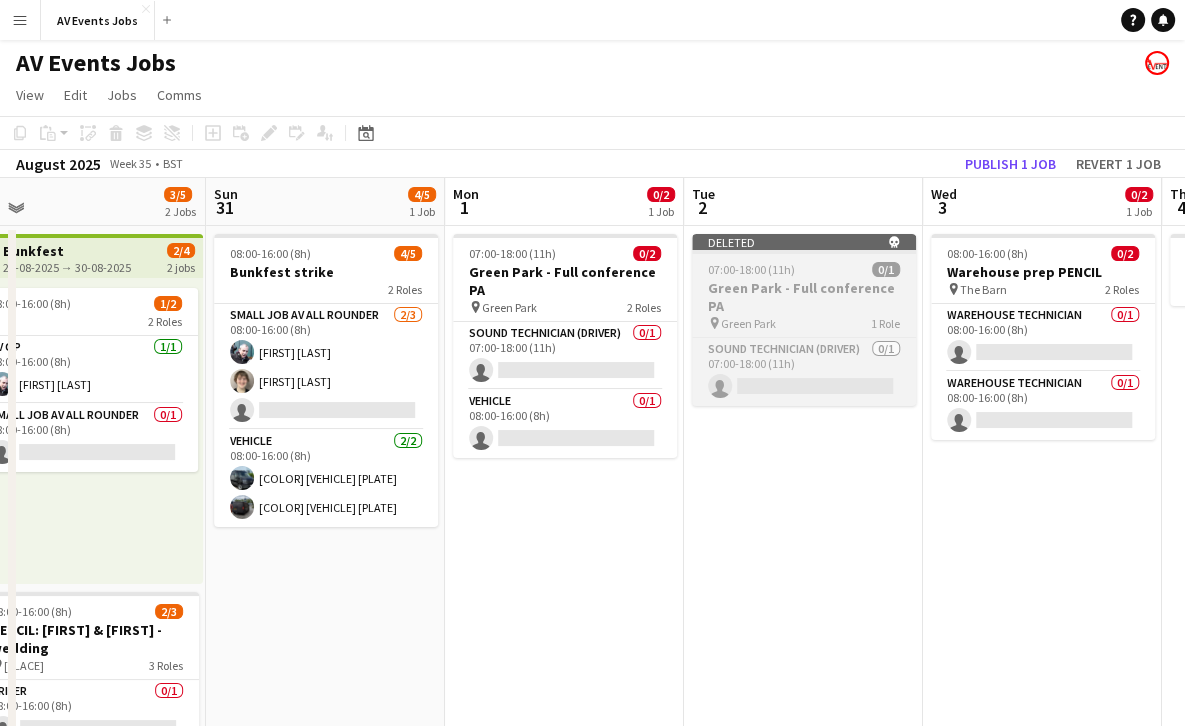 click on "07:00-18:00 (11h)    0/1" at bounding box center [804, 269] 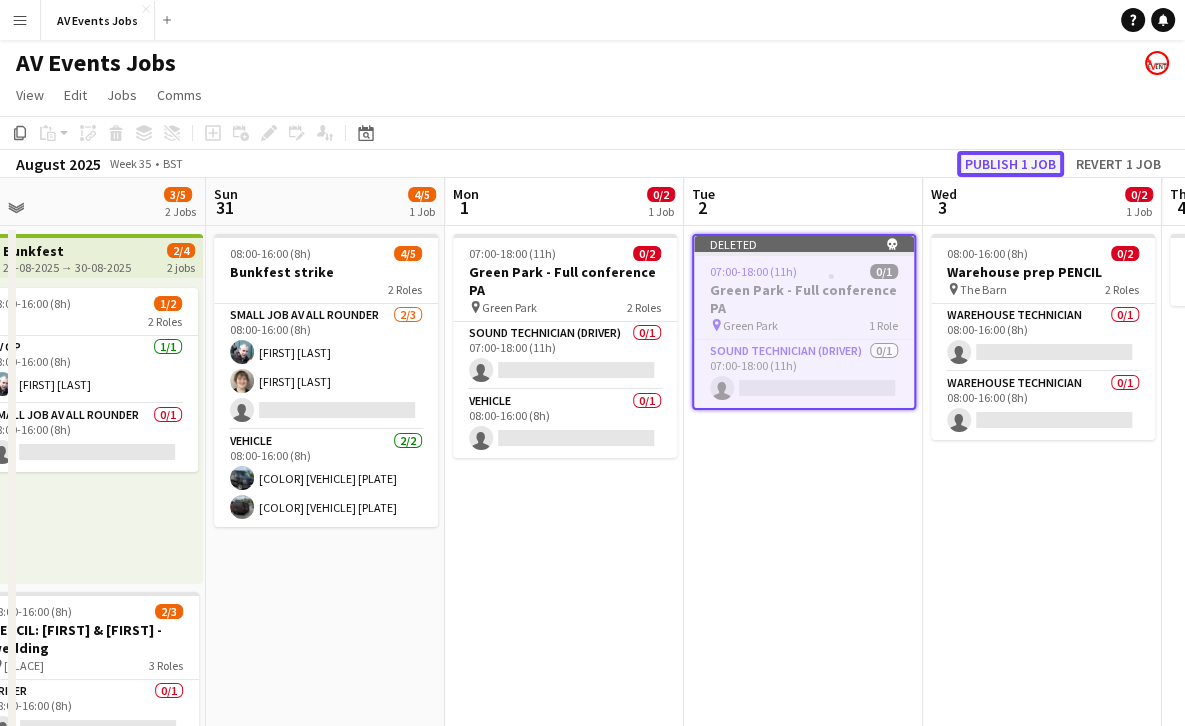 click on "Publish 1 job" 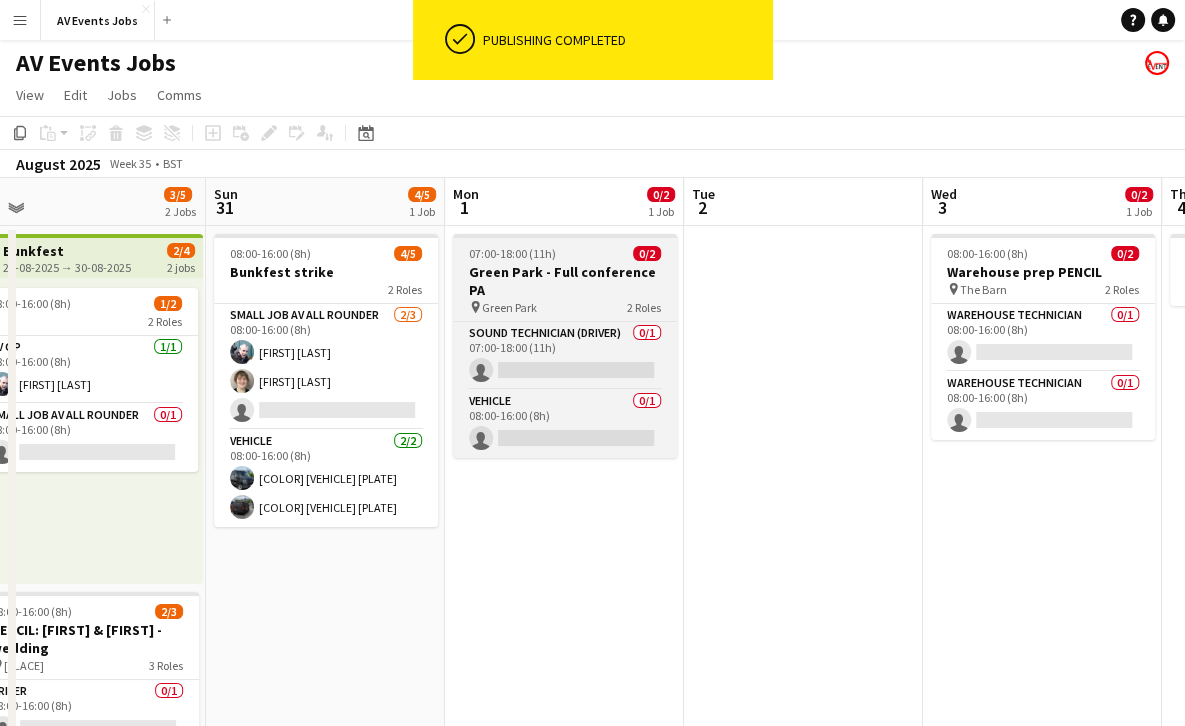 click on "07:00-18:00 (11h)    0/2" at bounding box center [565, 253] 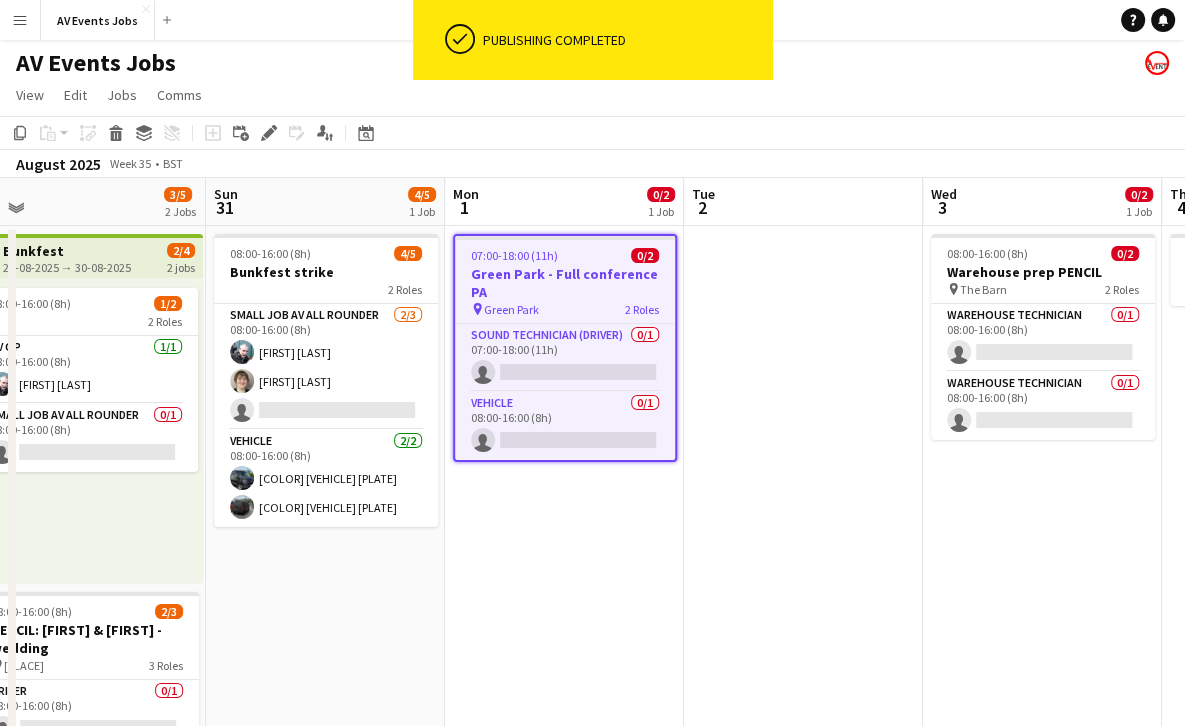 click at bounding box center (803, 738) 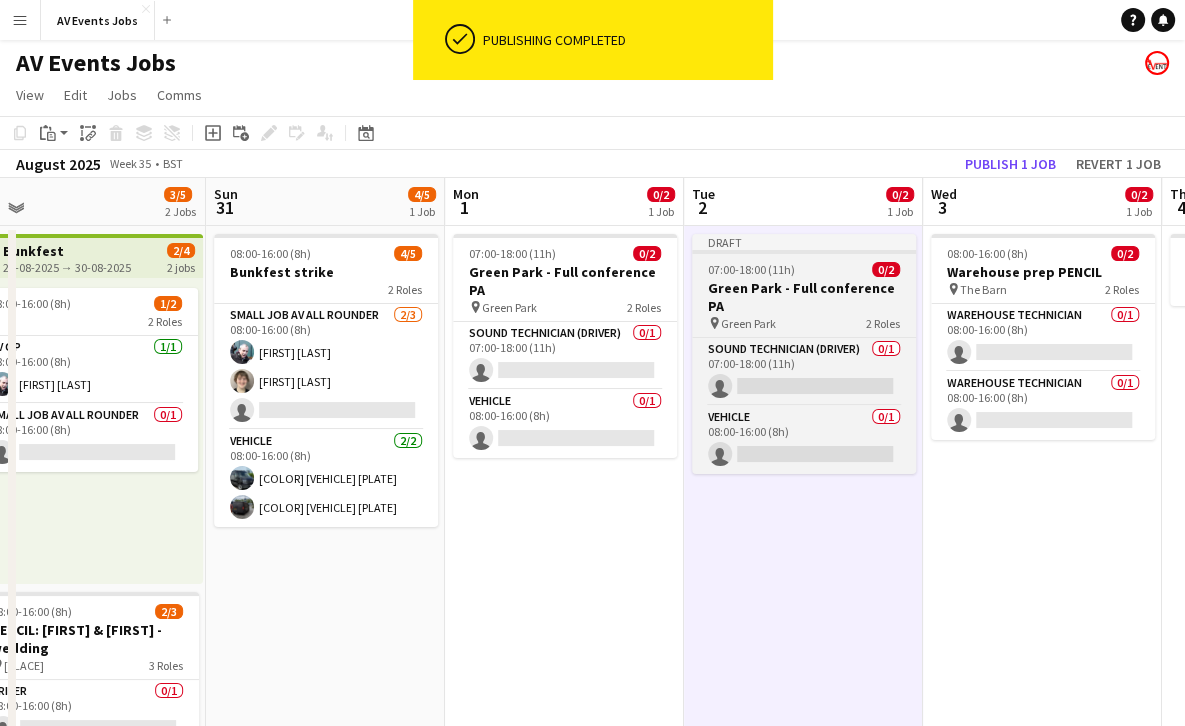 click on "Green Park" at bounding box center (748, 323) 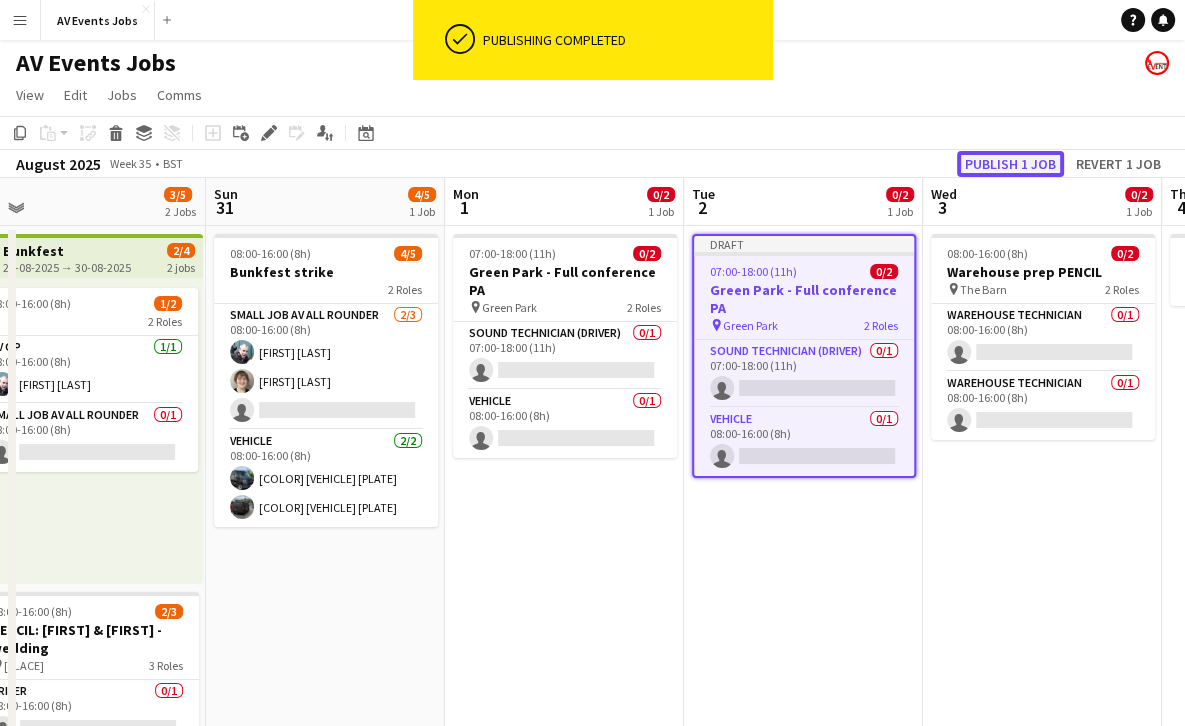 click on "Publish 1 job" 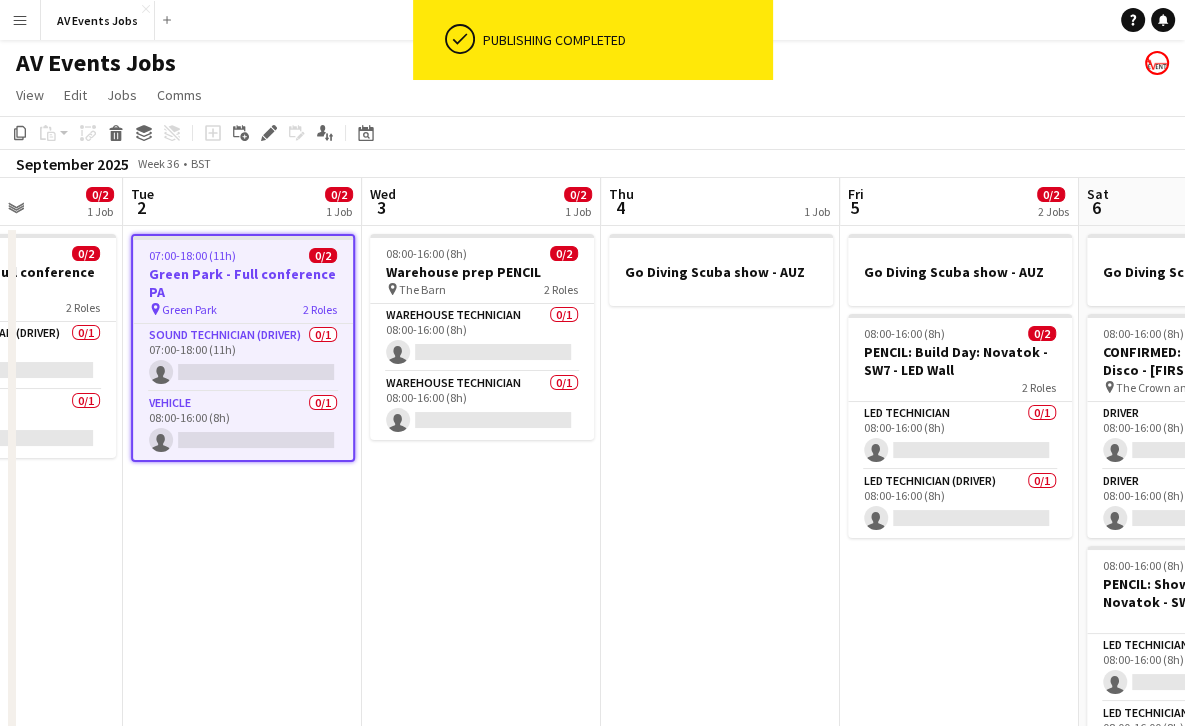 scroll, scrollTop: 0, scrollLeft: 772, axis: horizontal 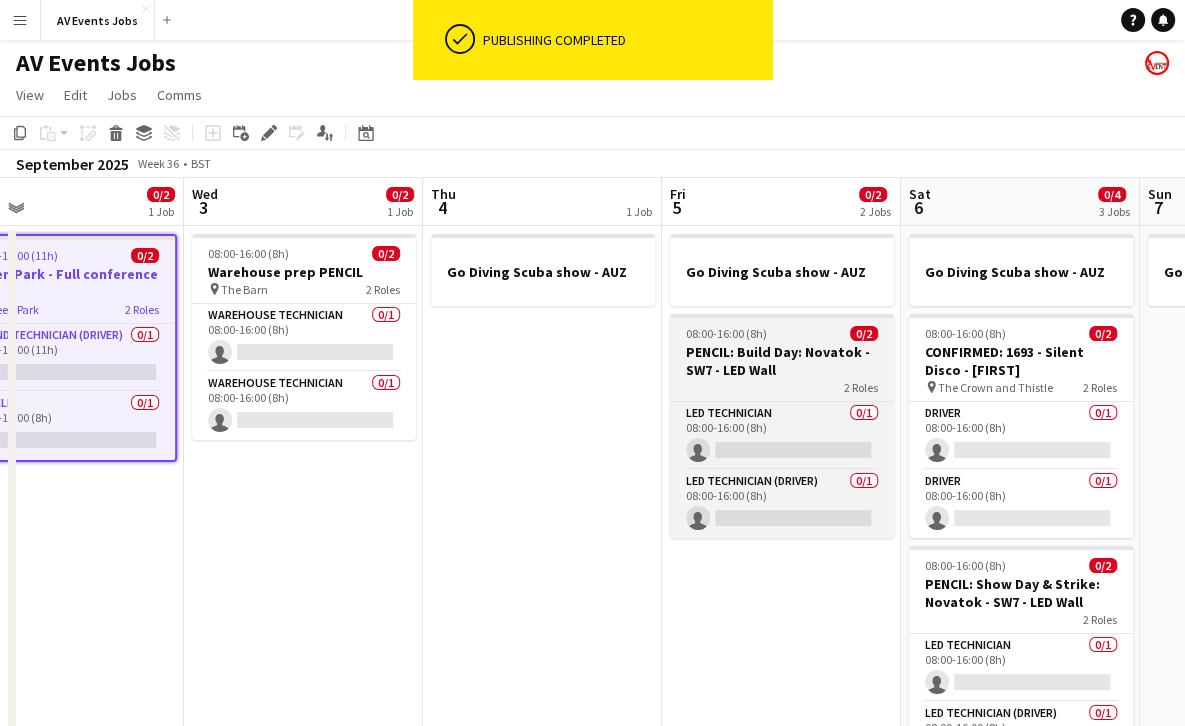 click on "PENCIL: Build Day: Novatok - SW7 - LED Wall" at bounding box center [782, 361] 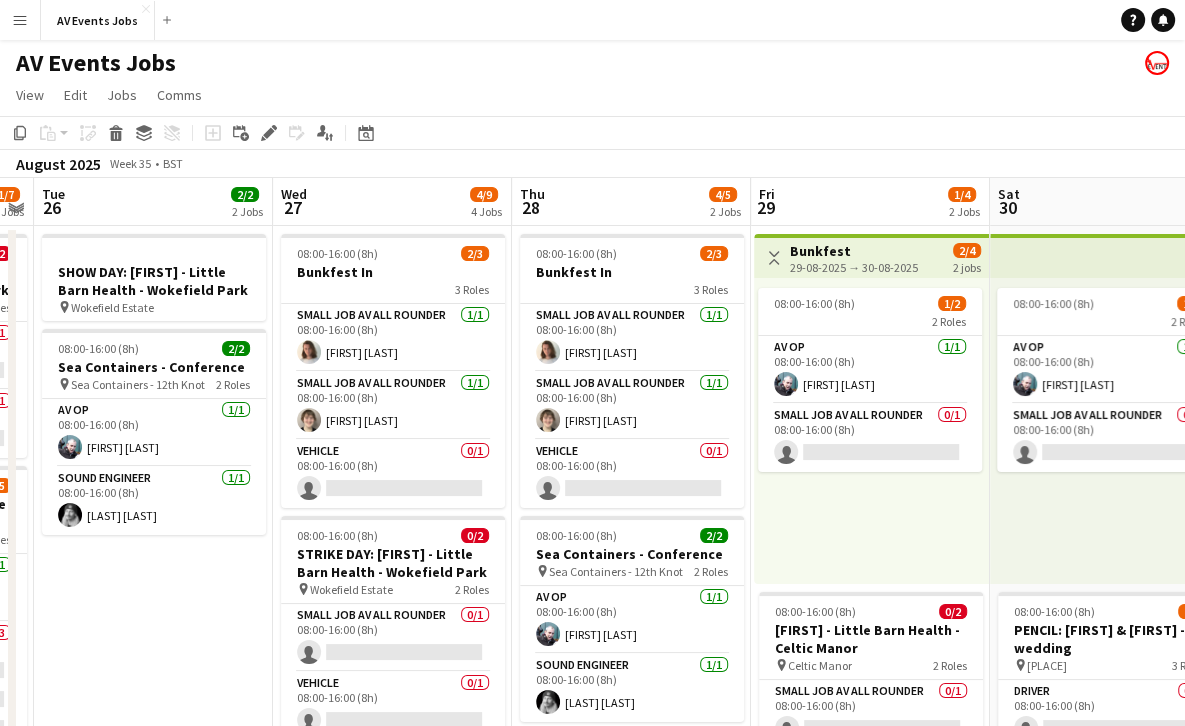 scroll, scrollTop: 0, scrollLeft: 443, axis: horizontal 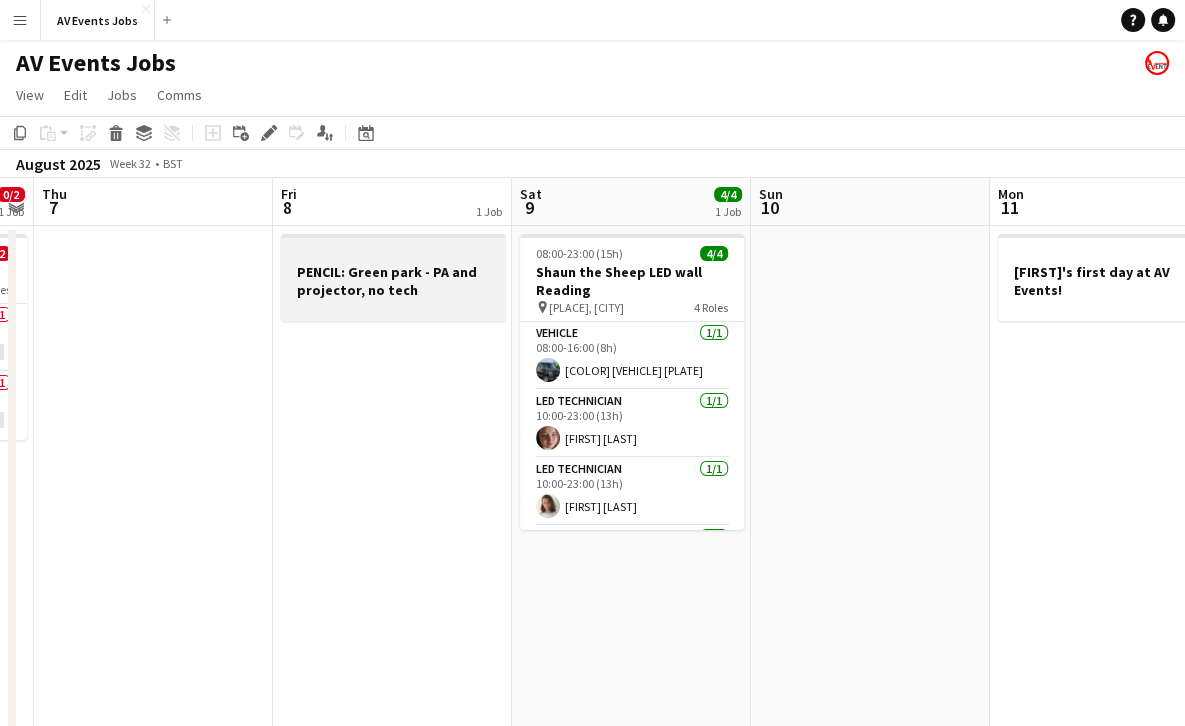 click at bounding box center (393, 307) 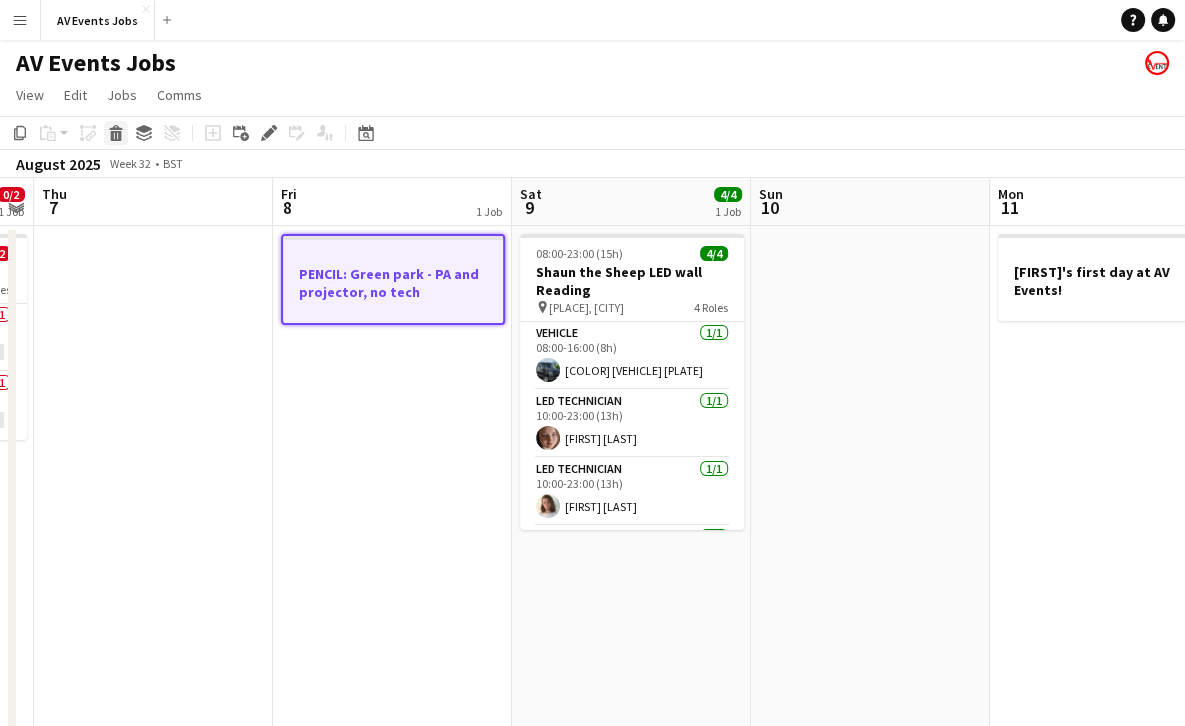 click 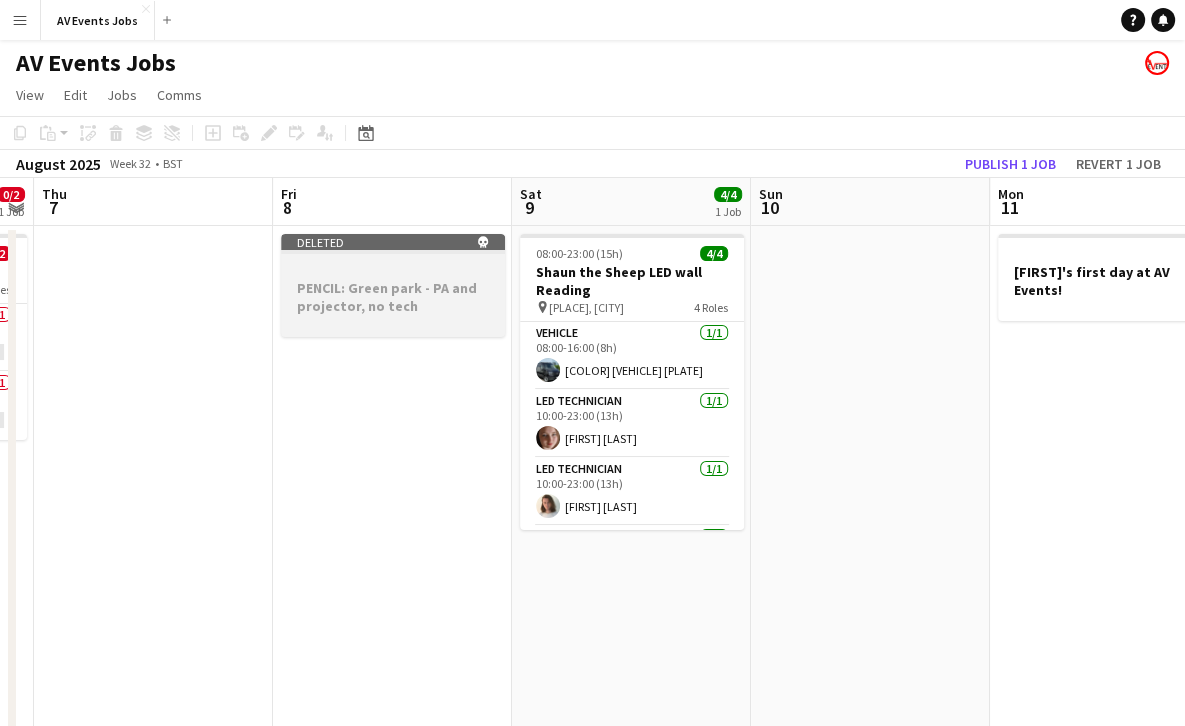 click at bounding box center (393, 269) 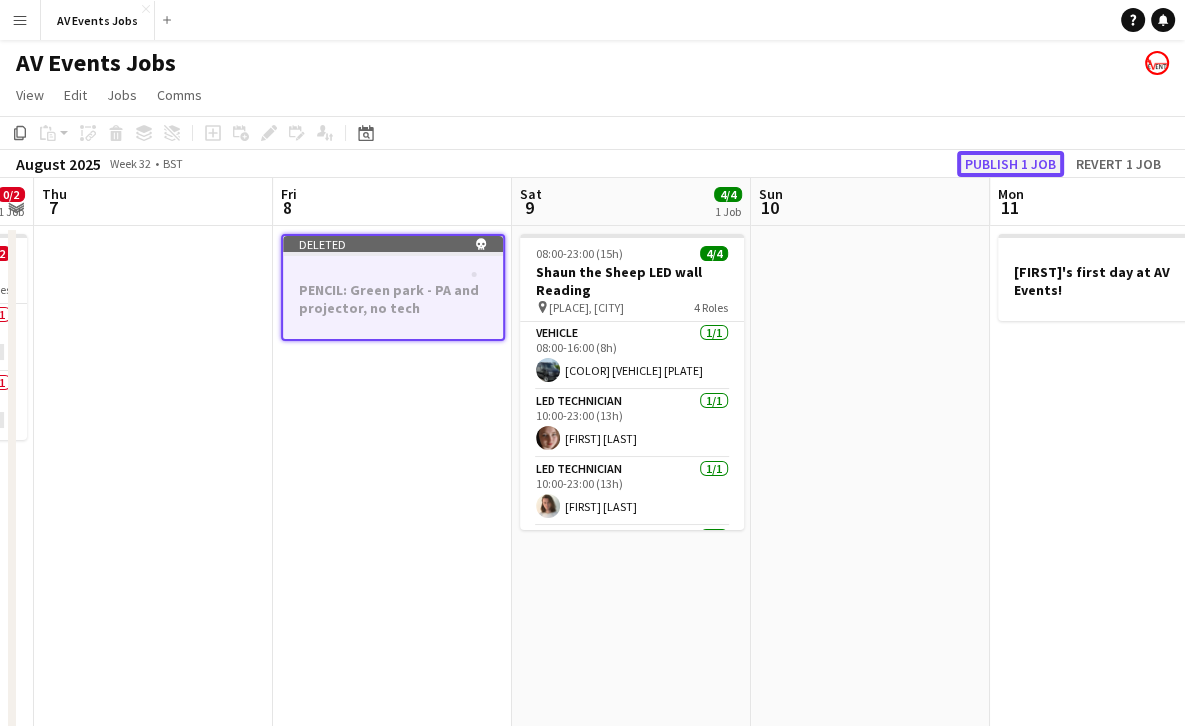 click on "Publish 1 job" 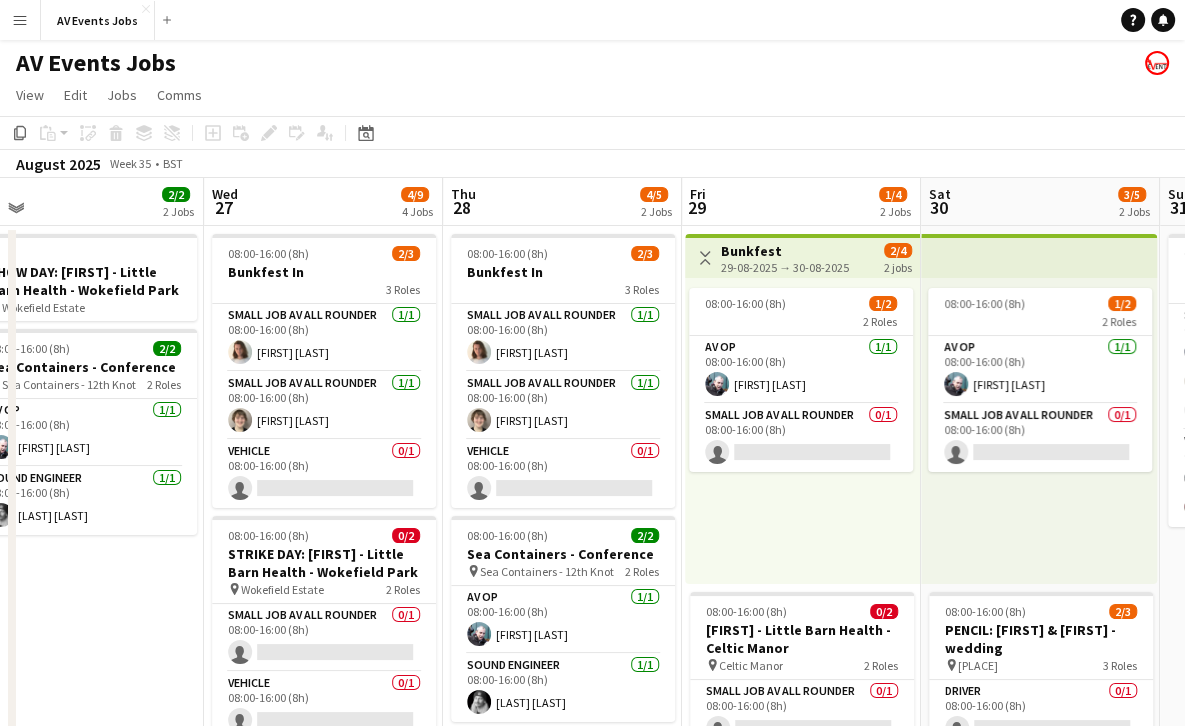 scroll, scrollTop: 0, scrollLeft: 753, axis: horizontal 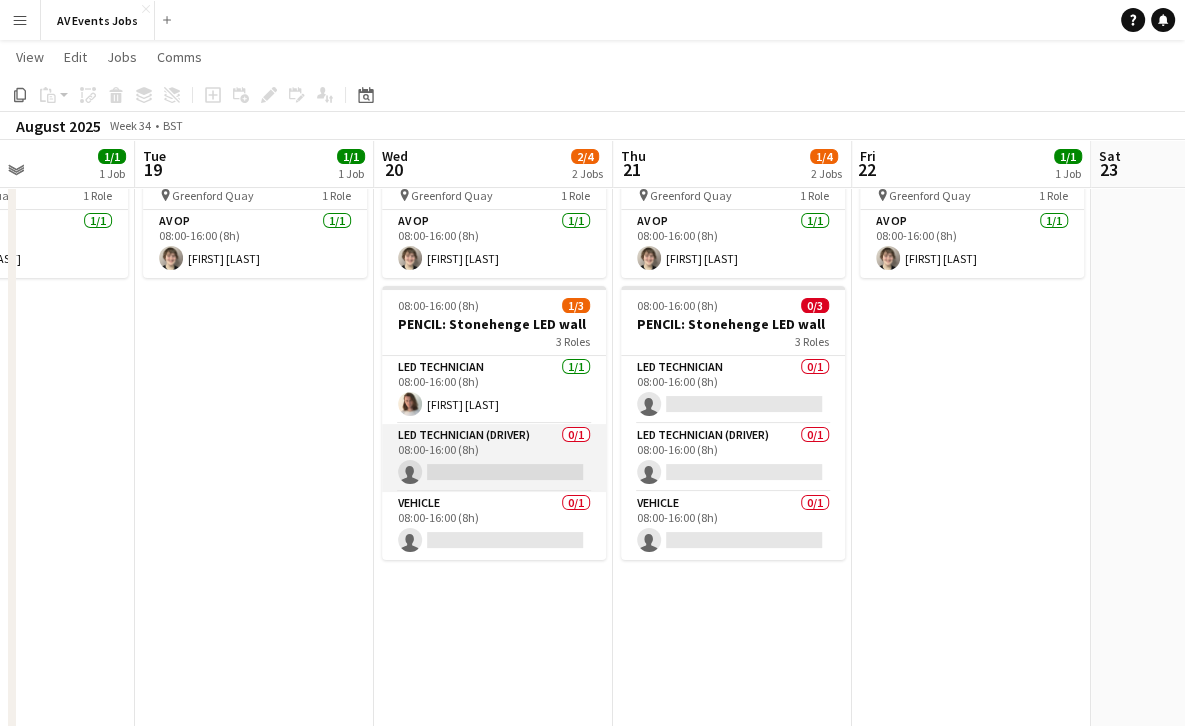 click on "LED Technician (Driver)   0/1   08:00-16:00 (8h)
single-neutral-actions" at bounding box center (494, 458) 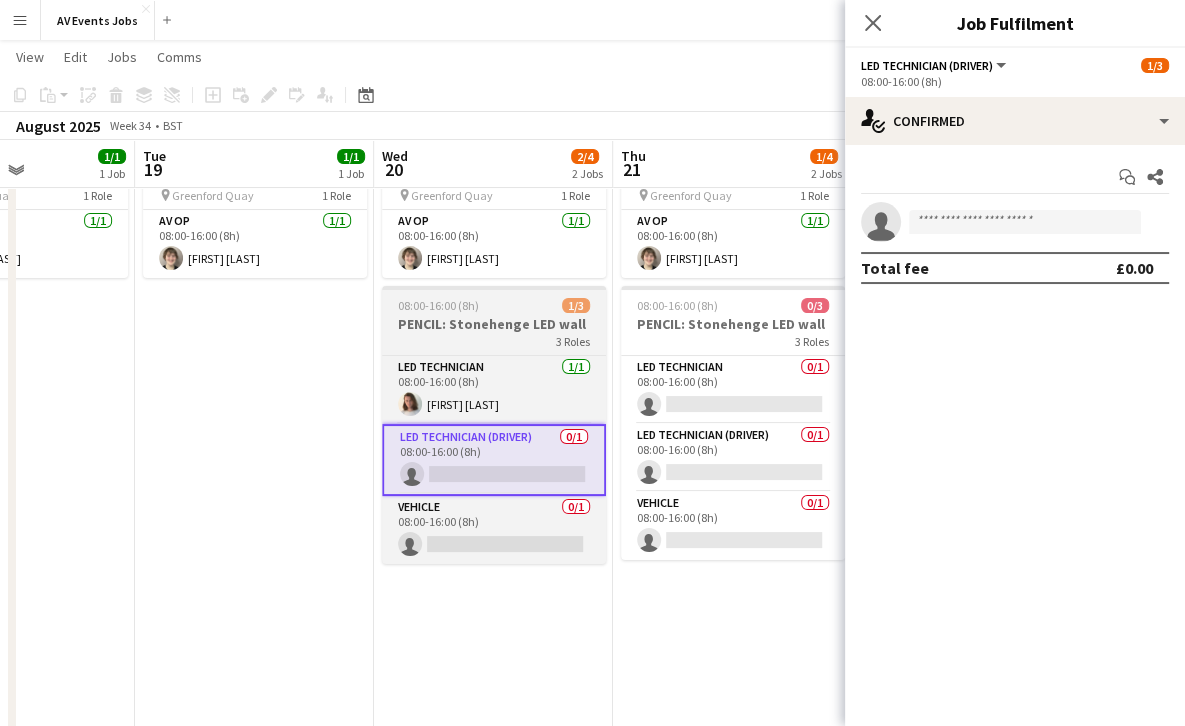 click on "PENCIL: Stonehenge LED wall" at bounding box center [494, 324] 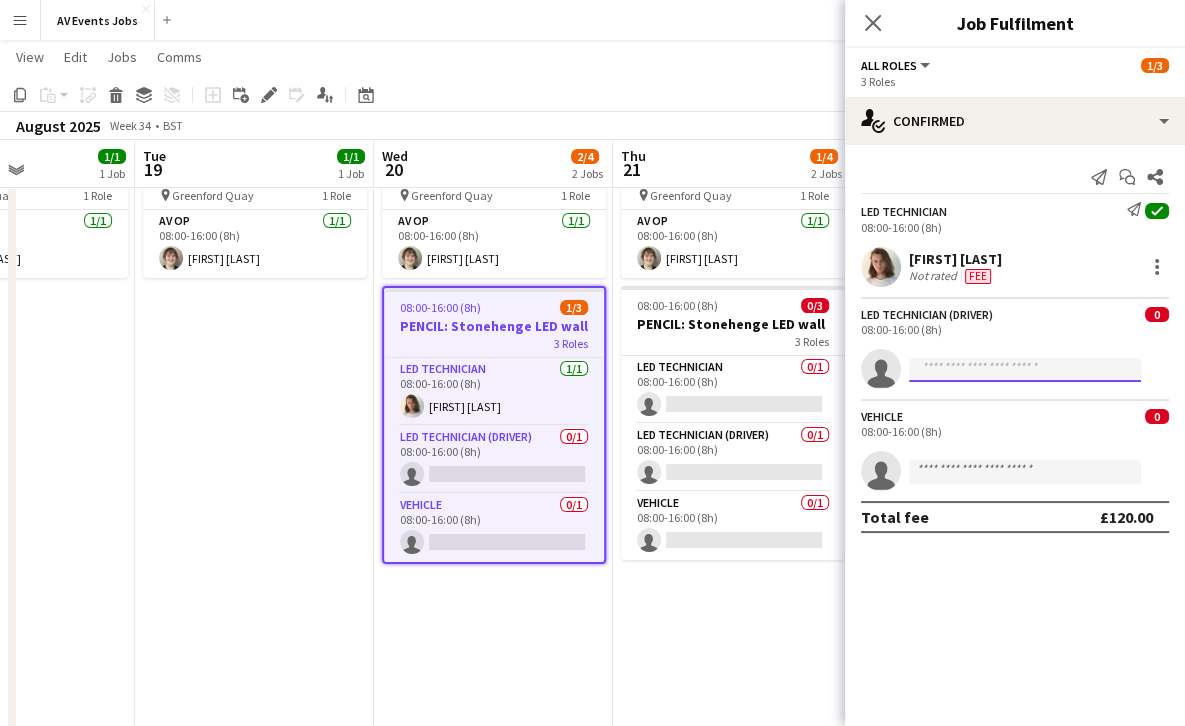 click at bounding box center (1025, 370) 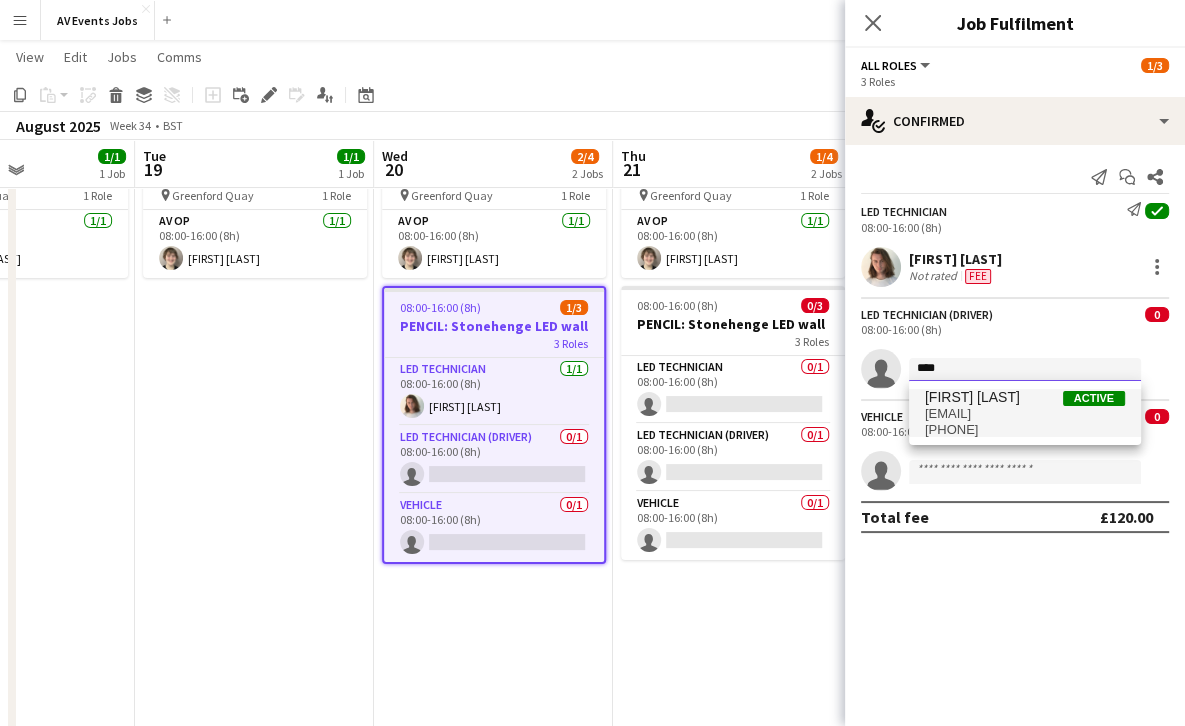 type on "****" 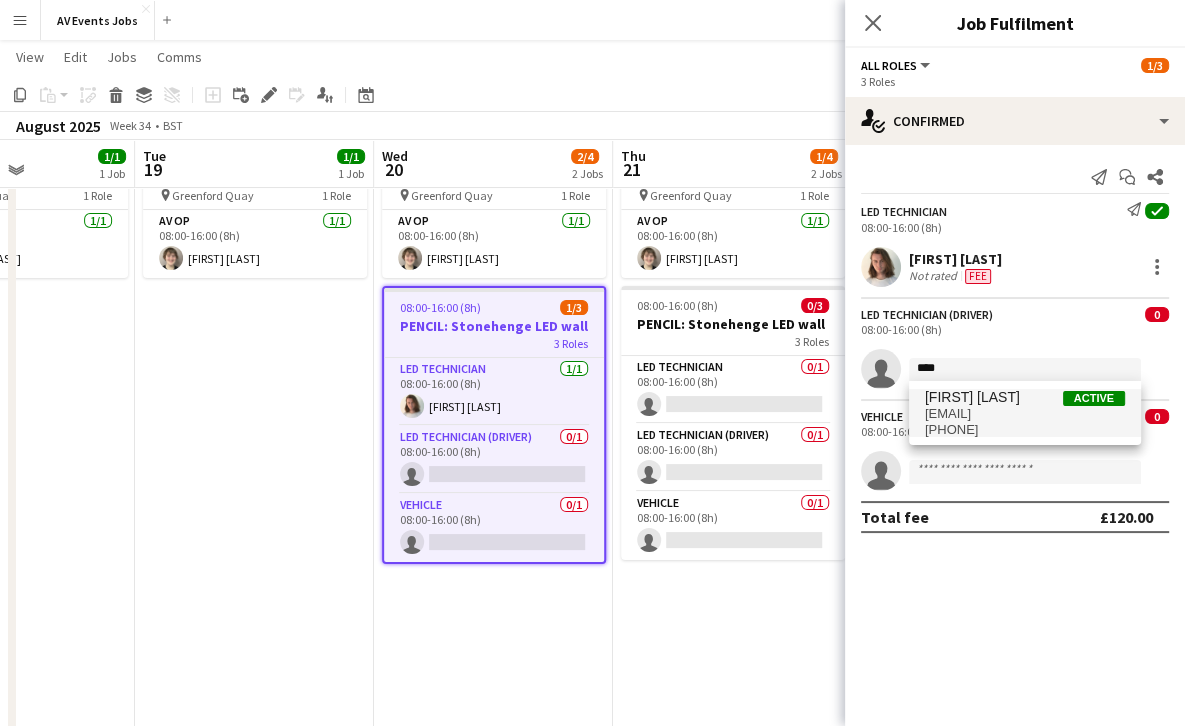 click on "liam@av-events.co.uk" at bounding box center [1025, 414] 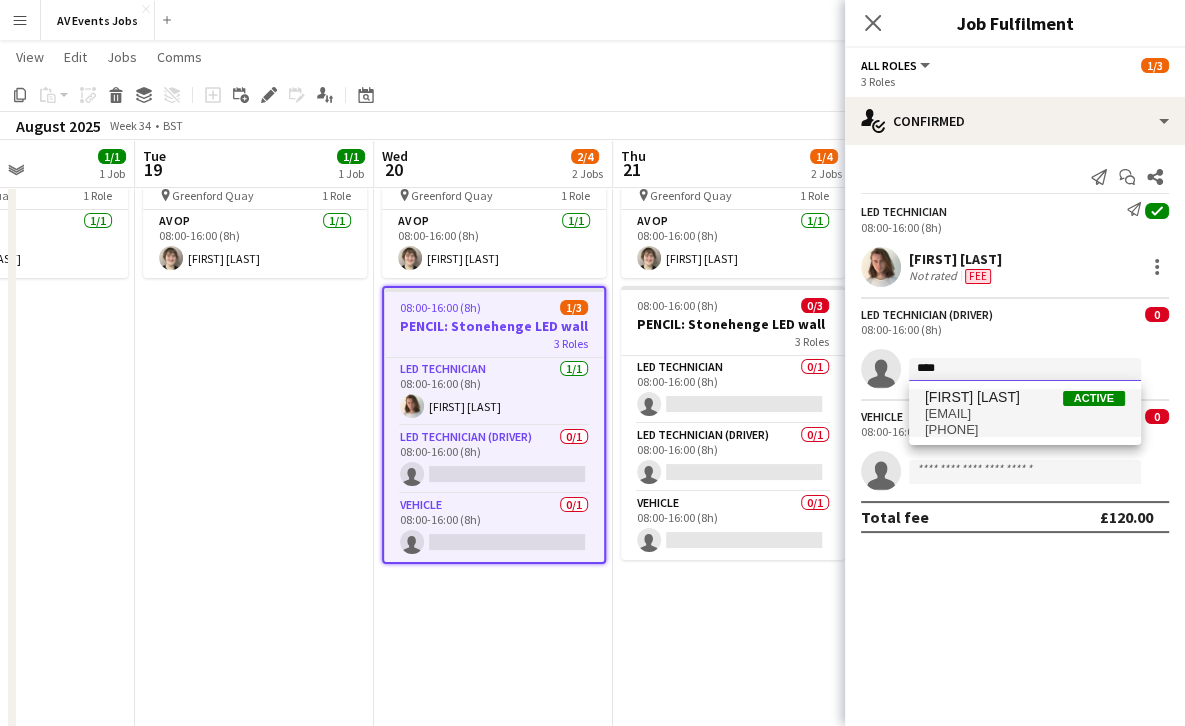 type 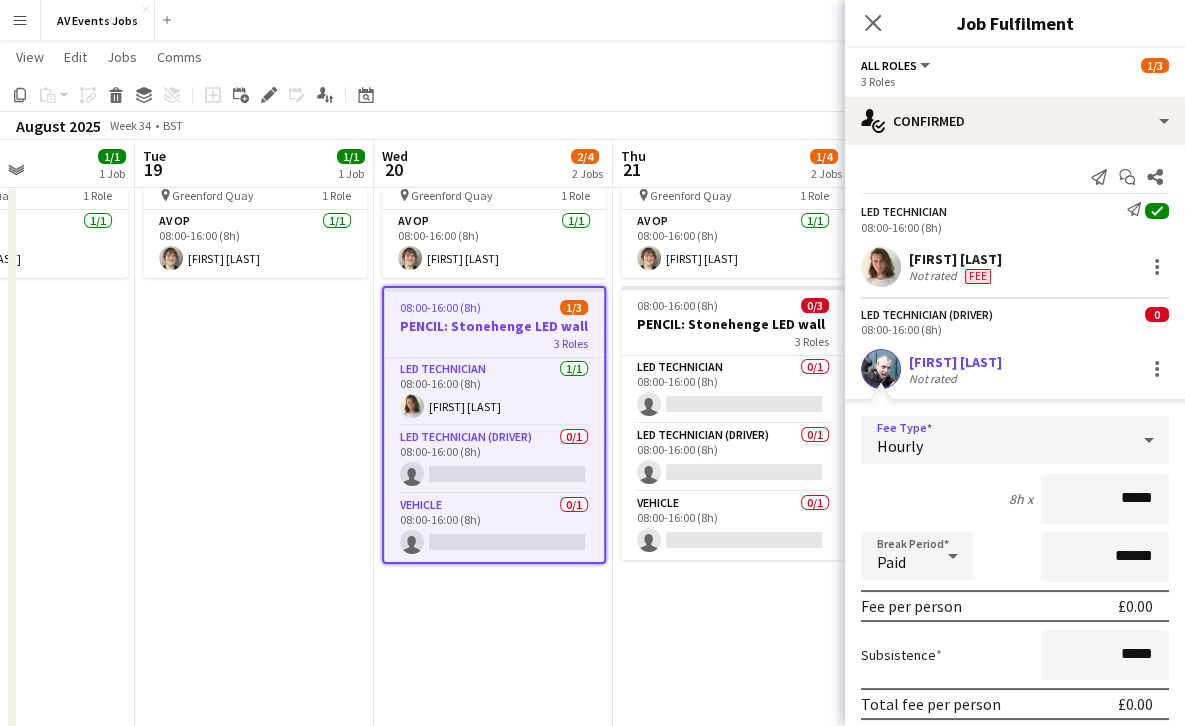 click on "Hourly" at bounding box center (995, 440) 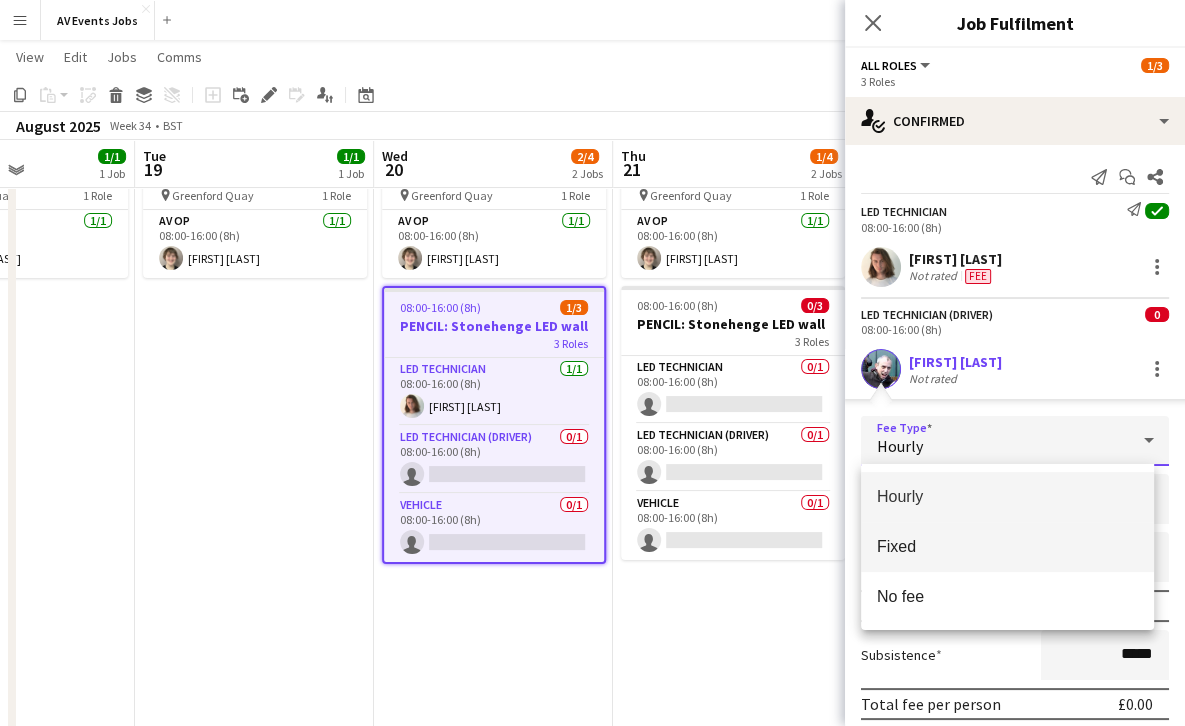 click on "Fixed" at bounding box center (1007, 547) 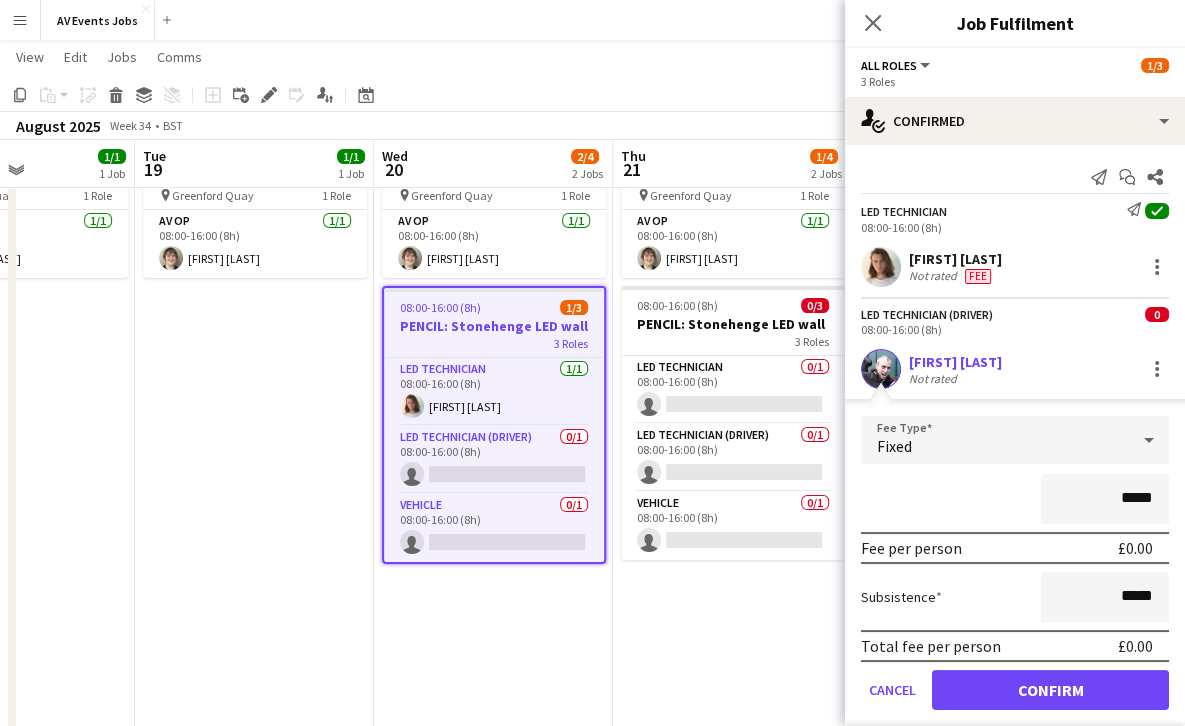 scroll, scrollTop: 138, scrollLeft: 0, axis: vertical 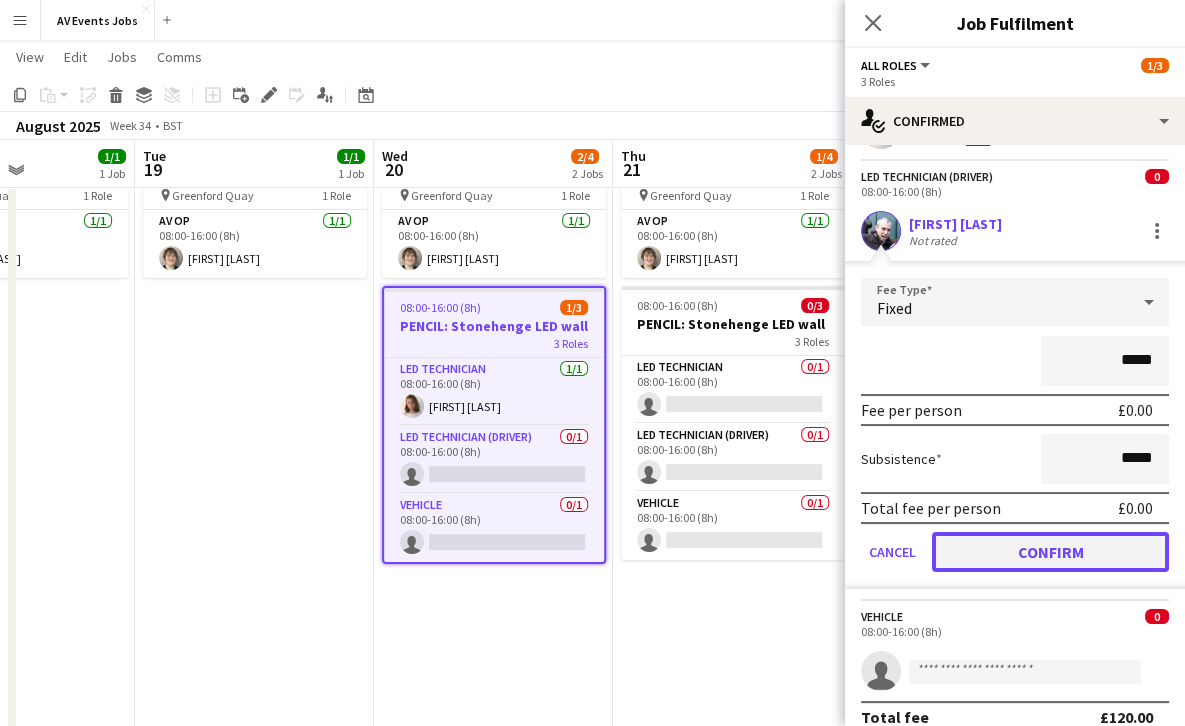 click on "Confirm" at bounding box center [1050, 552] 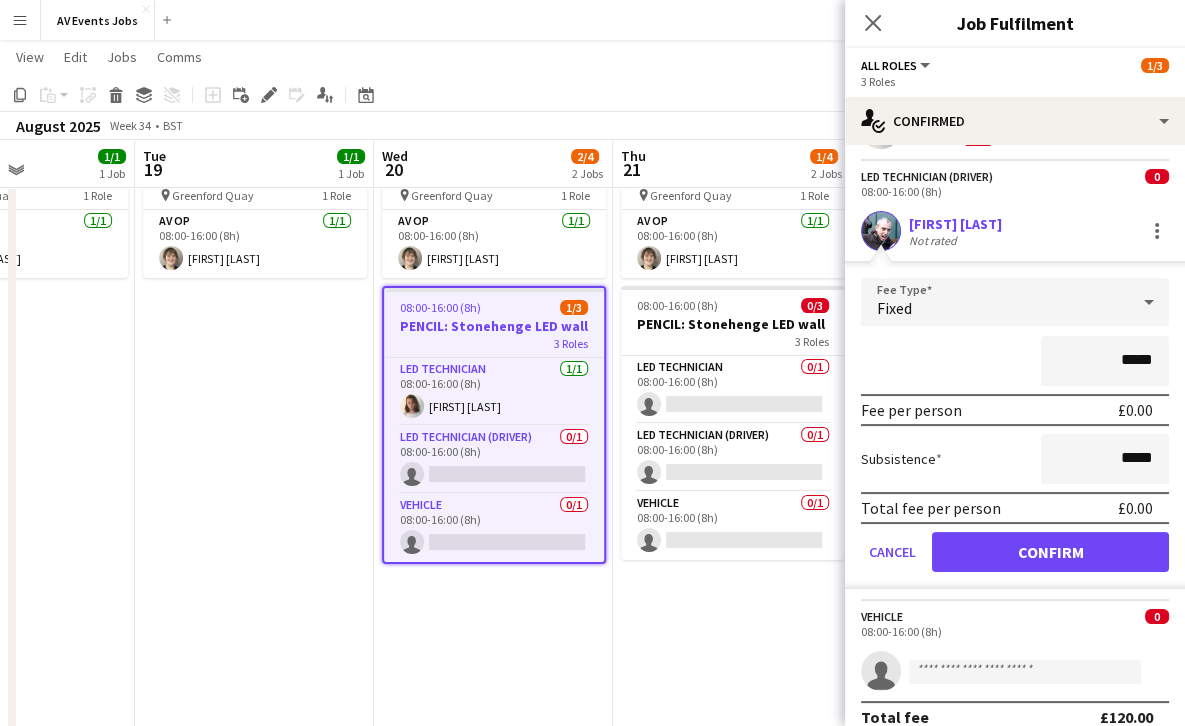scroll, scrollTop: 0, scrollLeft: 0, axis: both 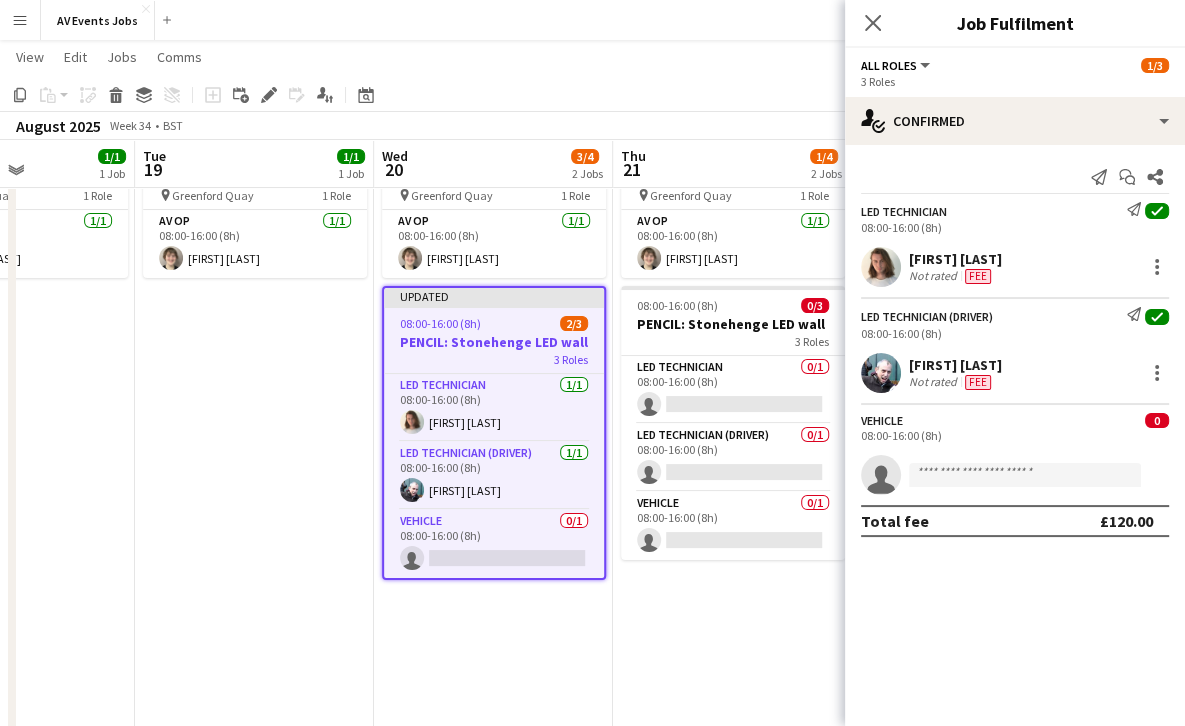 click on "PENCIL: Stonehenge LED wall" at bounding box center (494, 342) 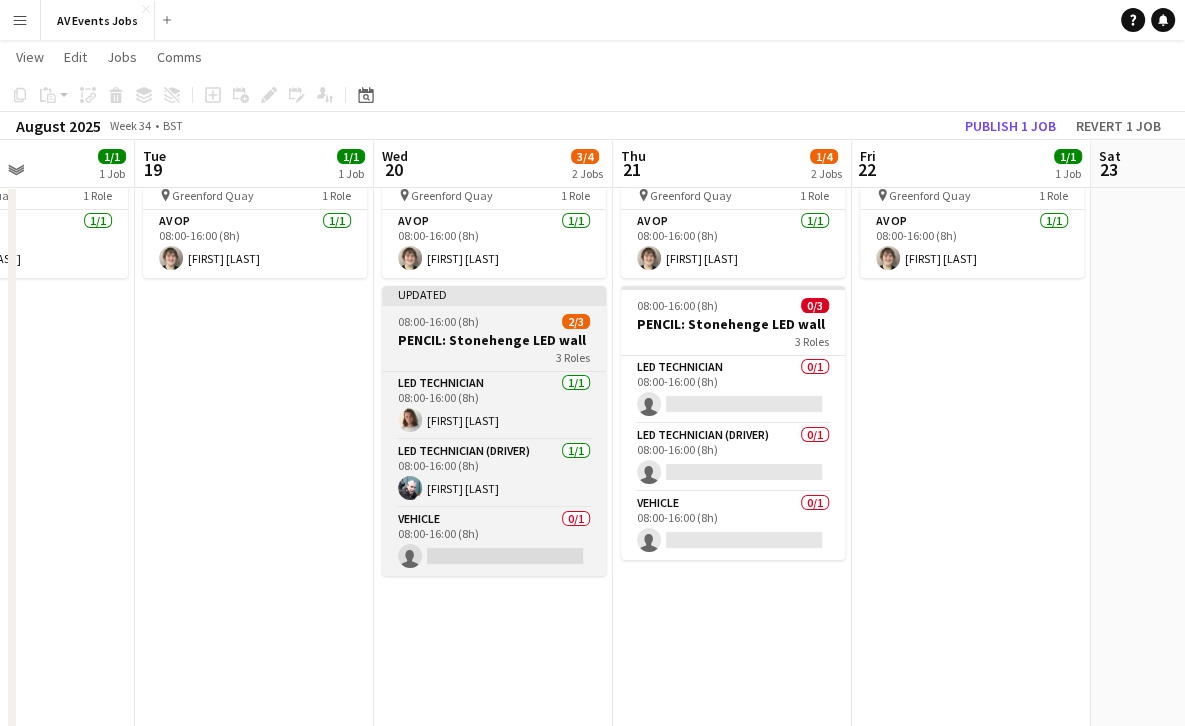 click at bounding box center (494, 304) 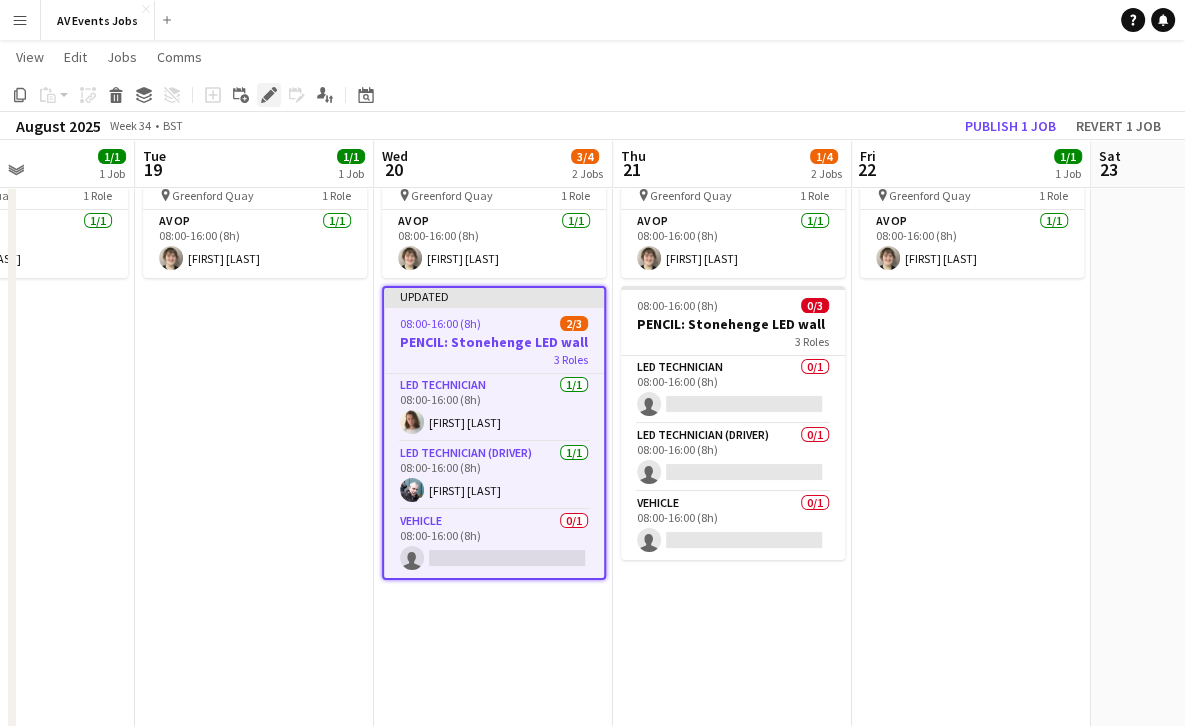 click 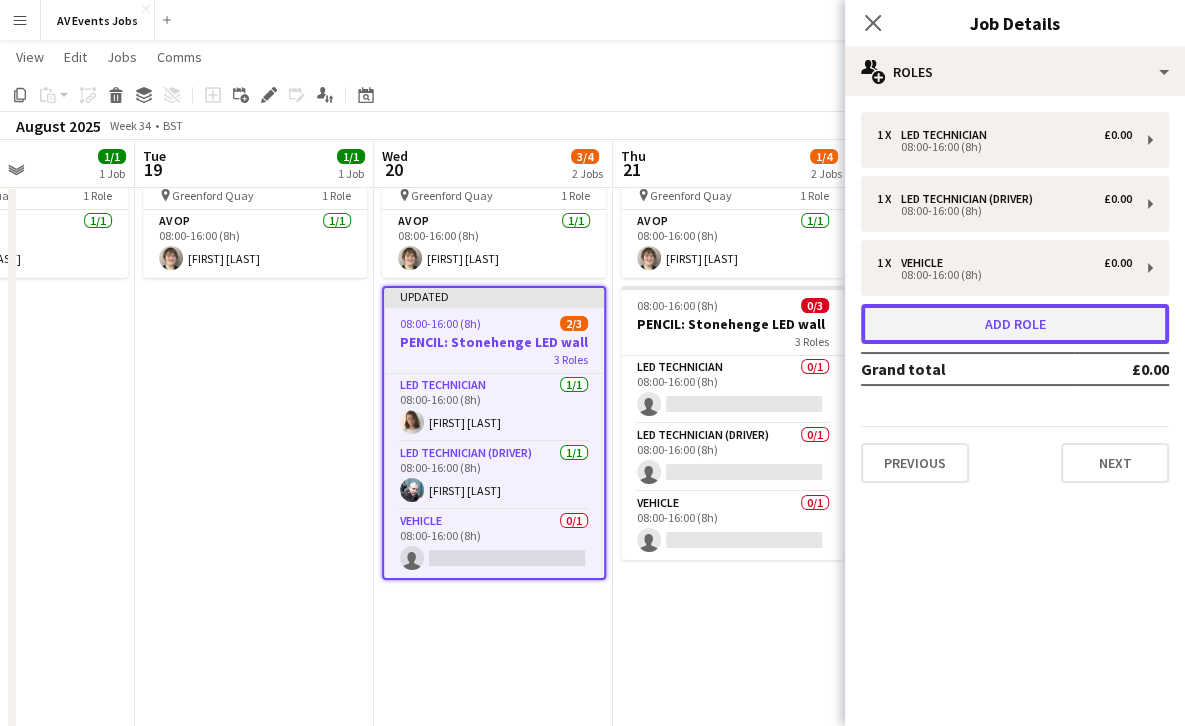 click on "Add role" at bounding box center [1015, 324] 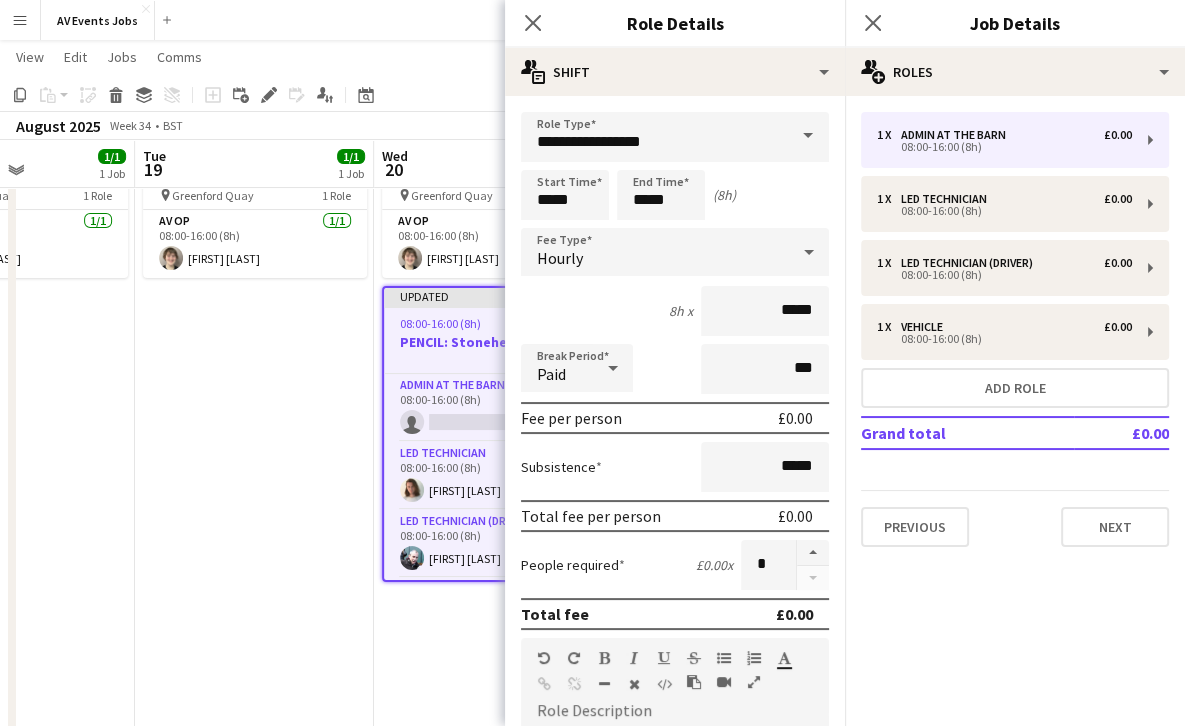 click at bounding box center [808, 136] 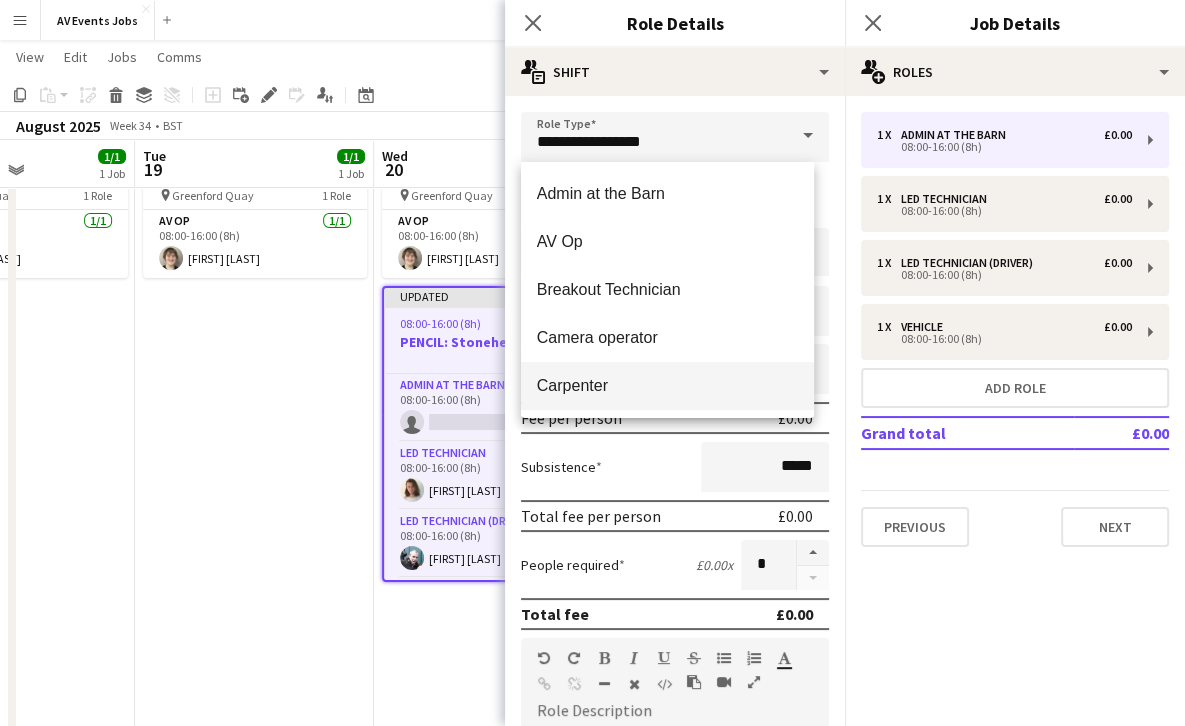 click on "Carpenter" at bounding box center [667, 385] 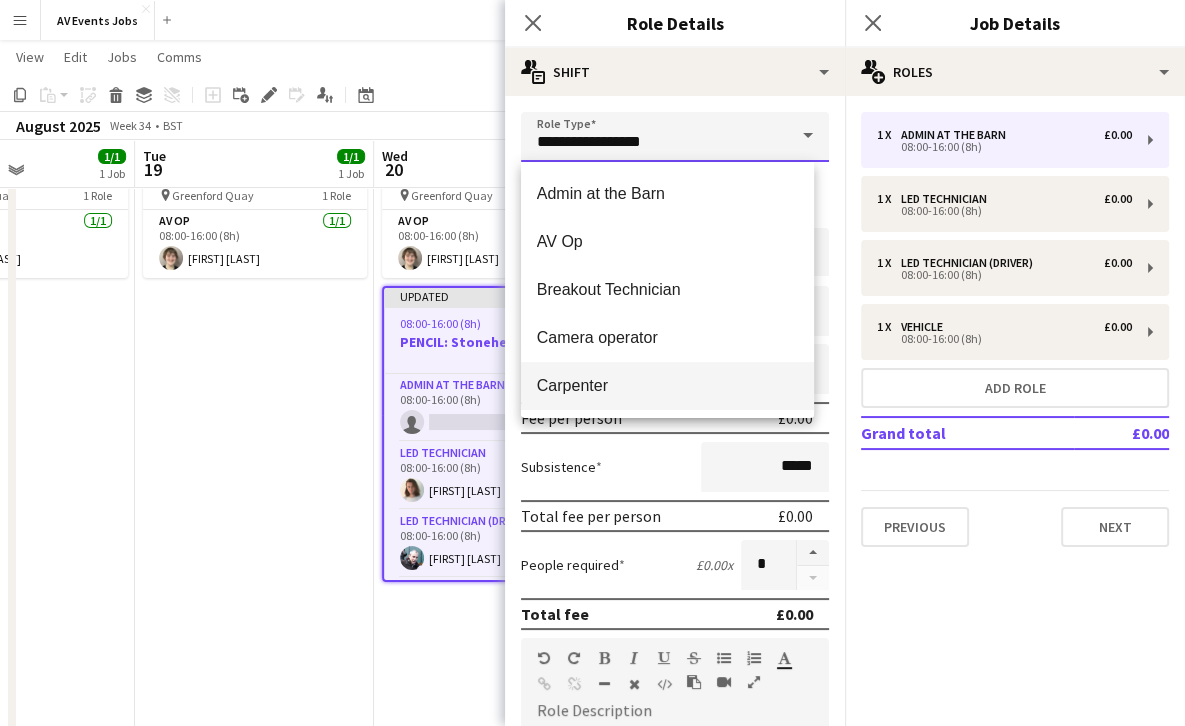 type on "*********" 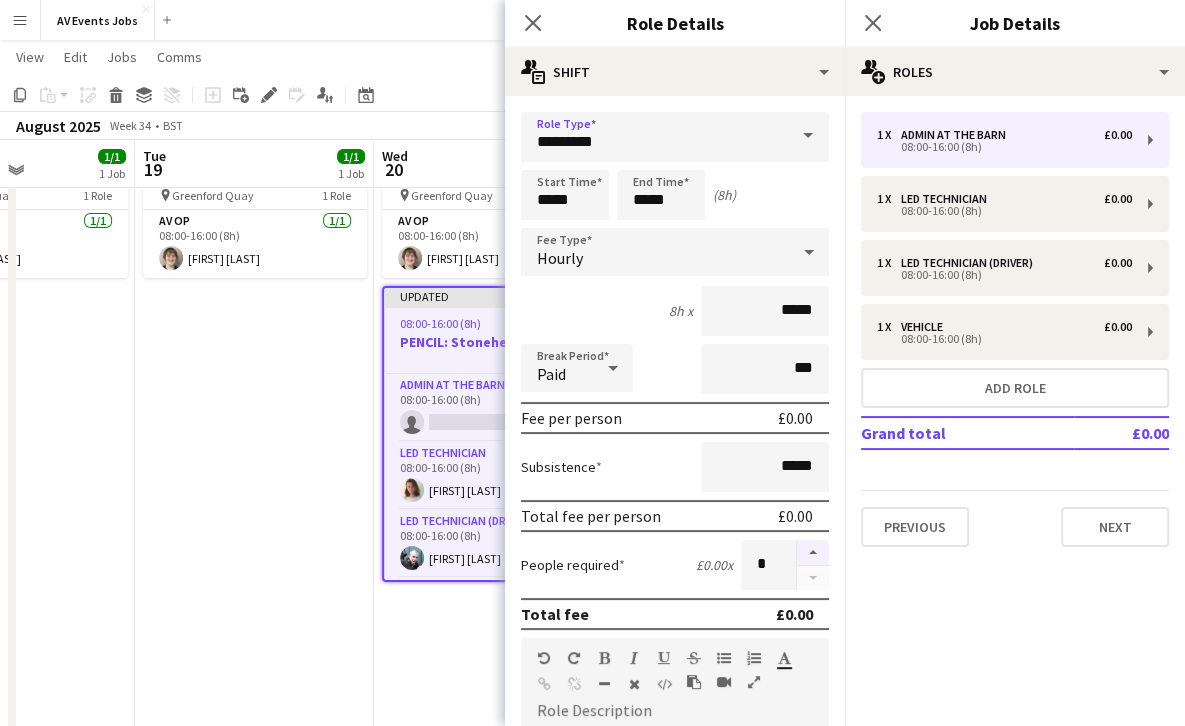 click at bounding box center (813, 553) 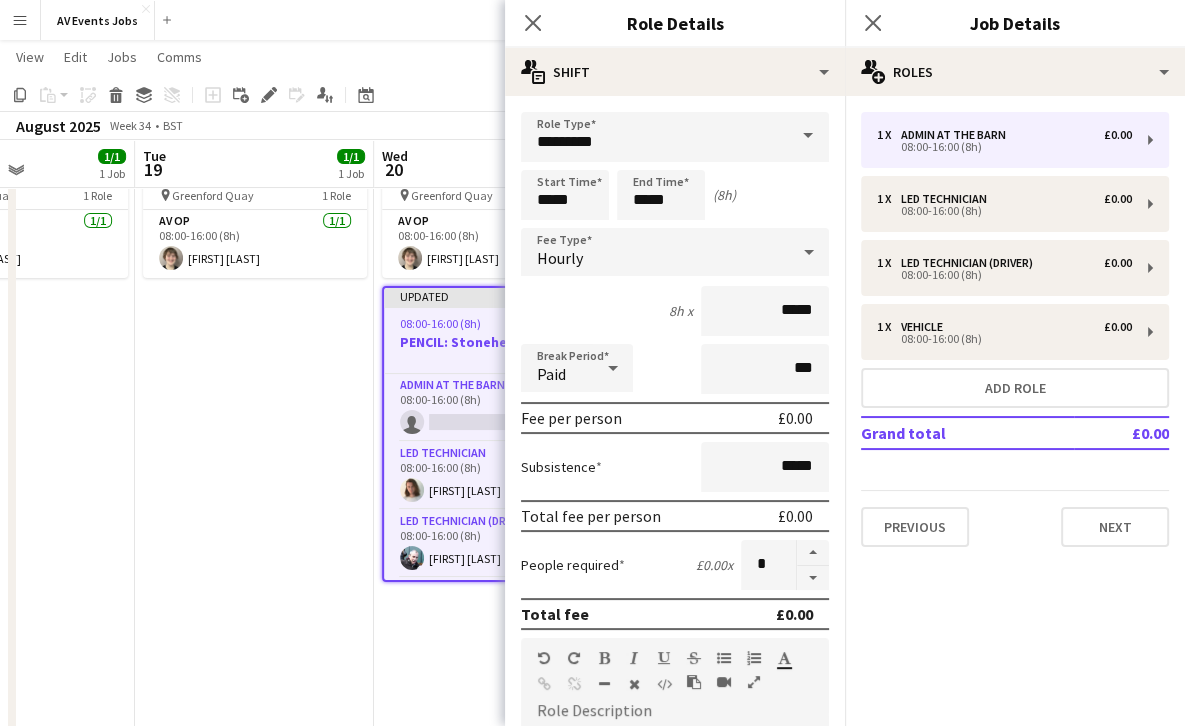 scroll, scrollTop: 467, scrollLeft: 0, axis: vertical 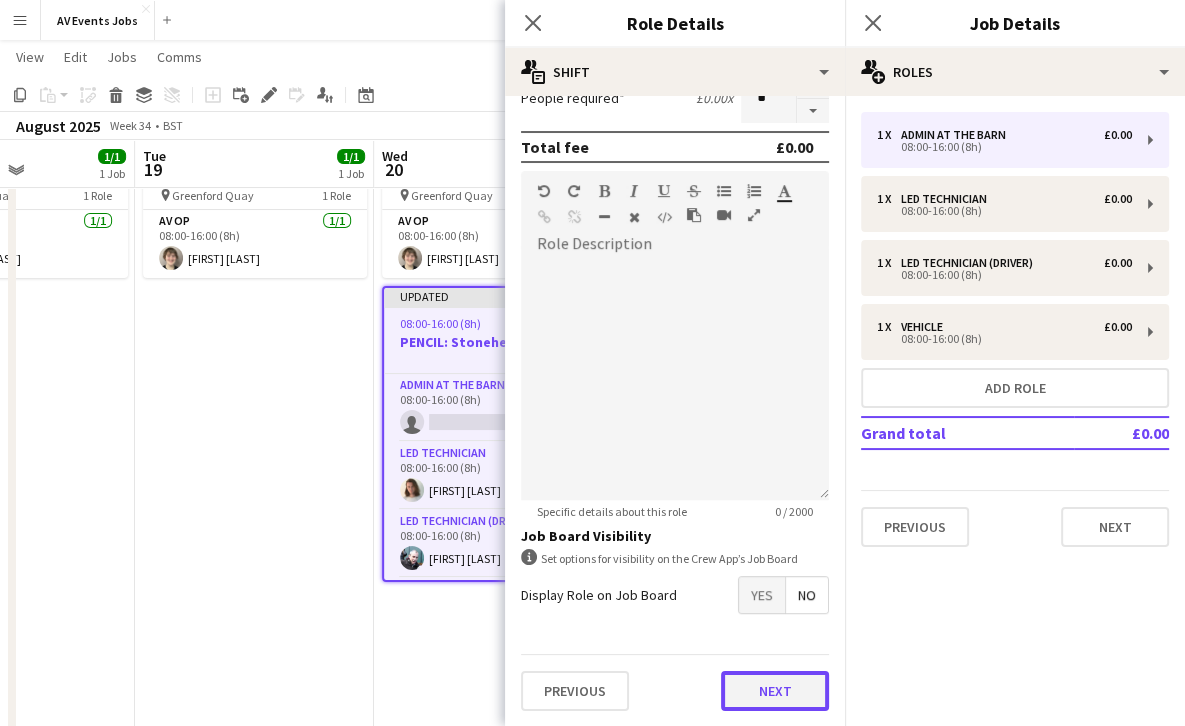 click on "Next" at bounding box center [775, 691] 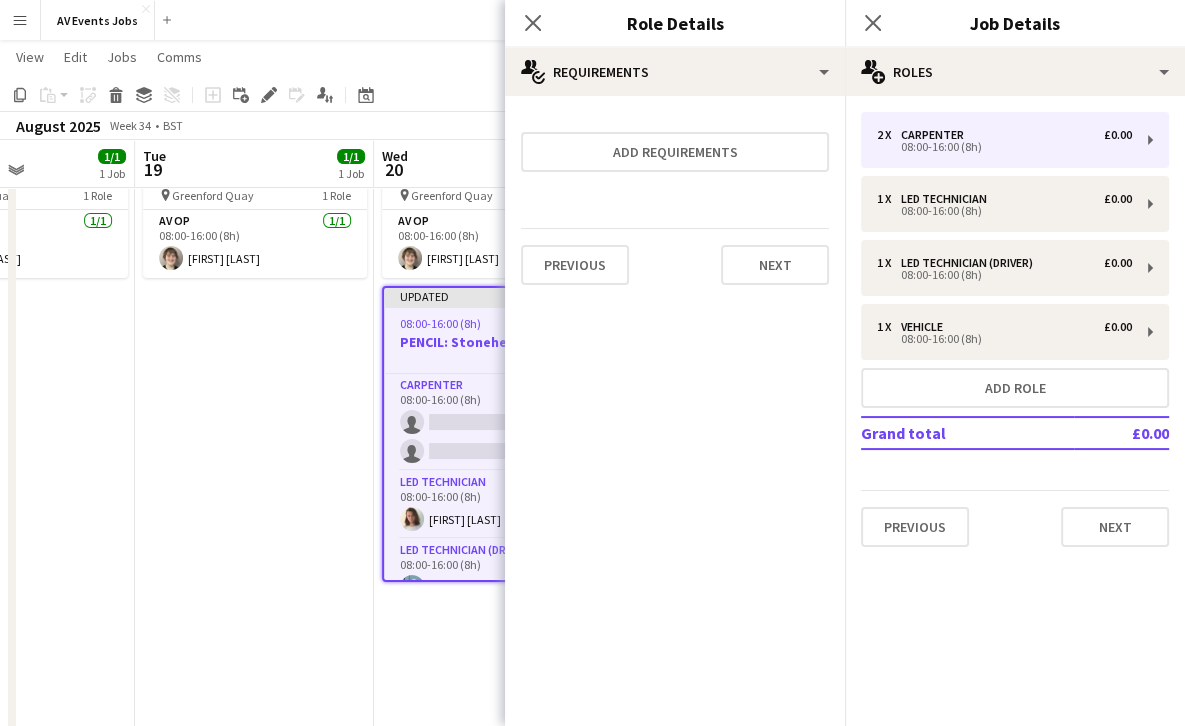 scroll, scrollTop: 0, scrollLeft: 0, axis: both 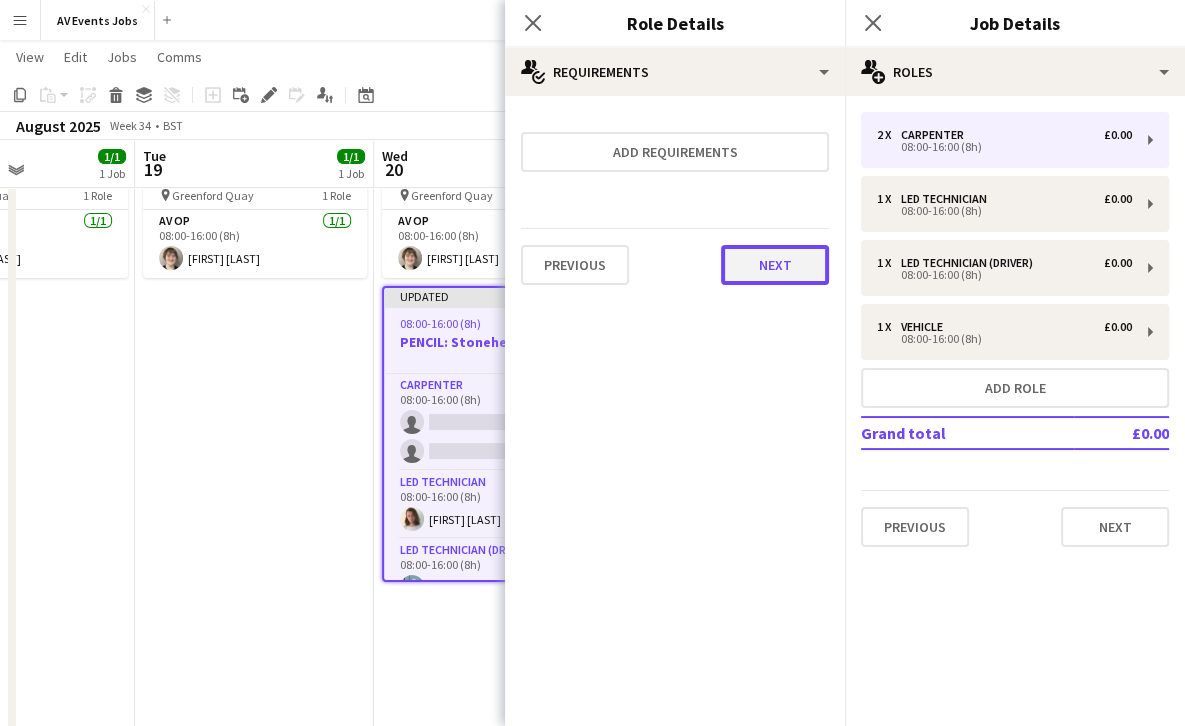 click on "Next" at bounding box center [775, 265] 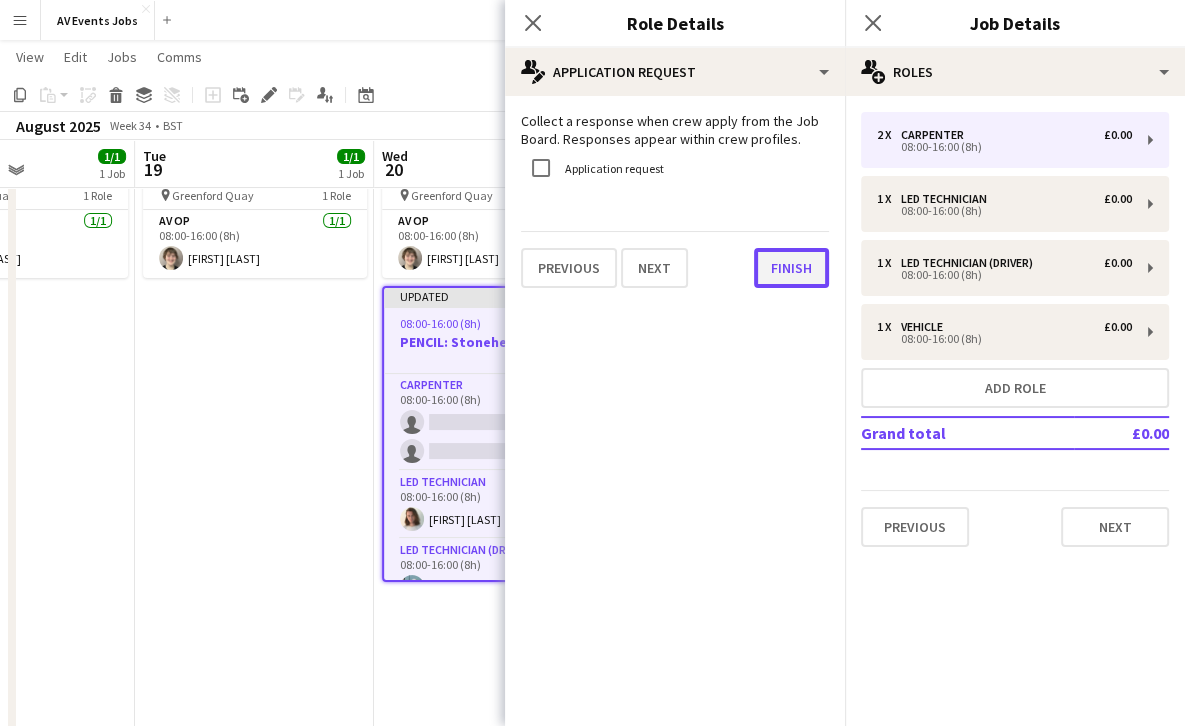click on "Finish" at bounding box center (791, 268) 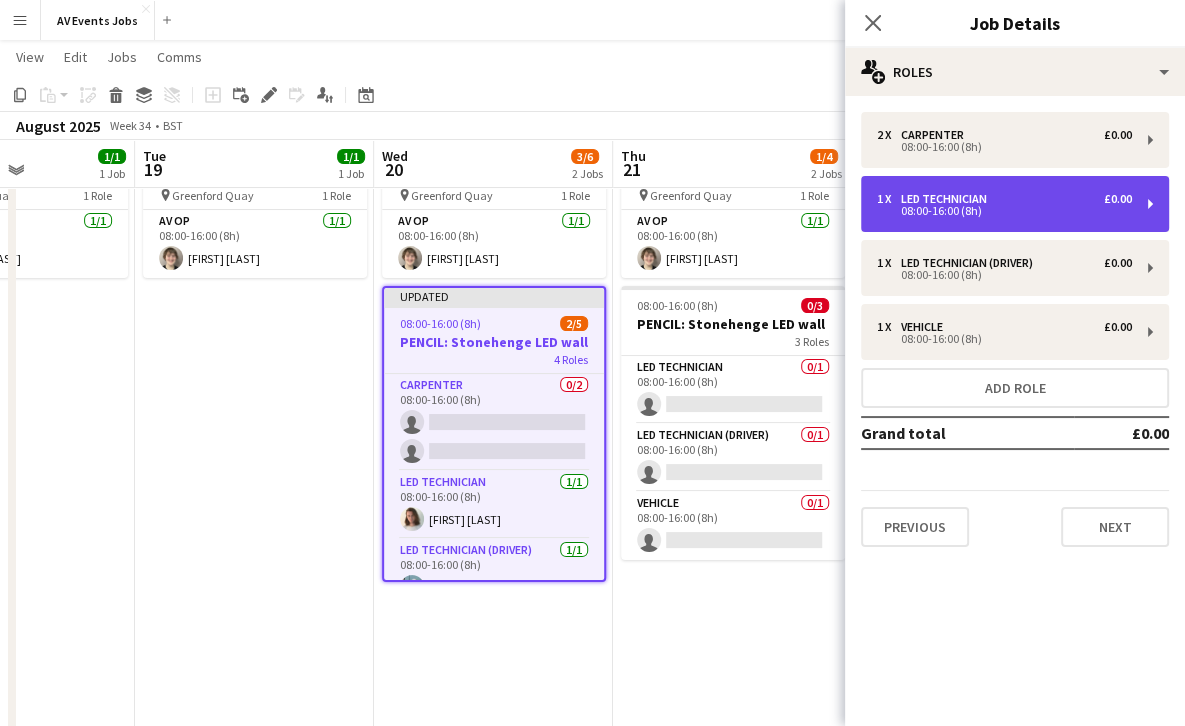 click on "08:00-16:00 (8h)" at bounding box center [1004, 211] 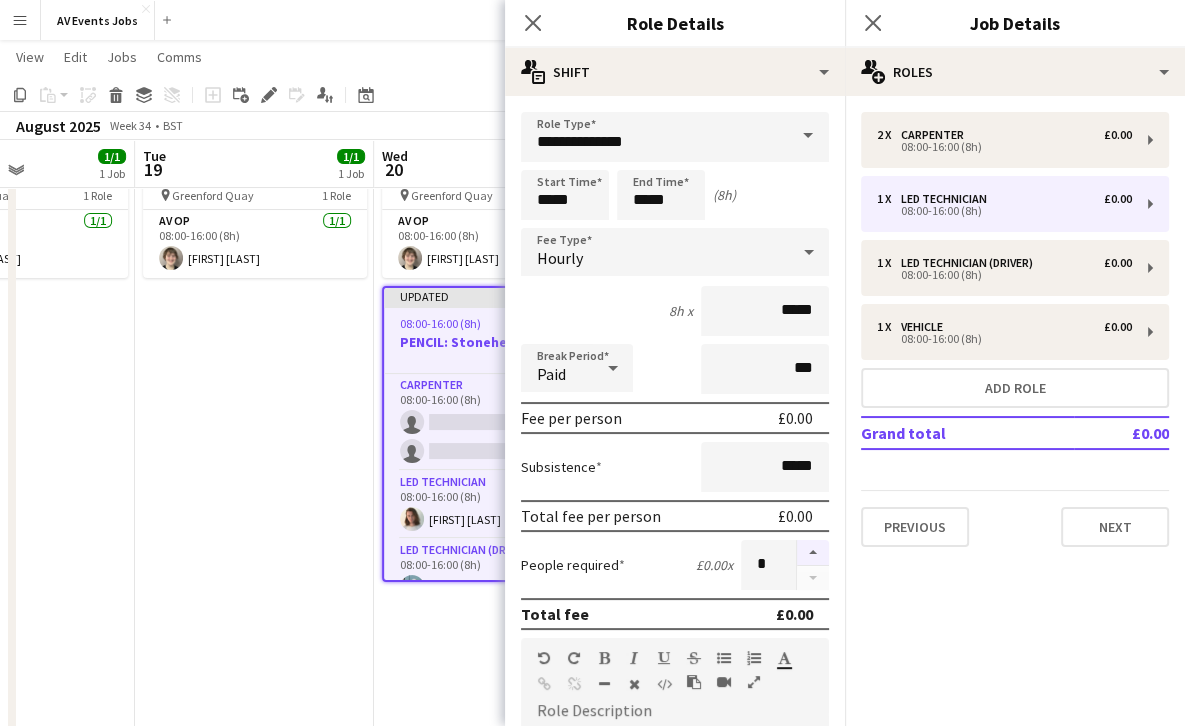 click at bounding box center (813, 553) 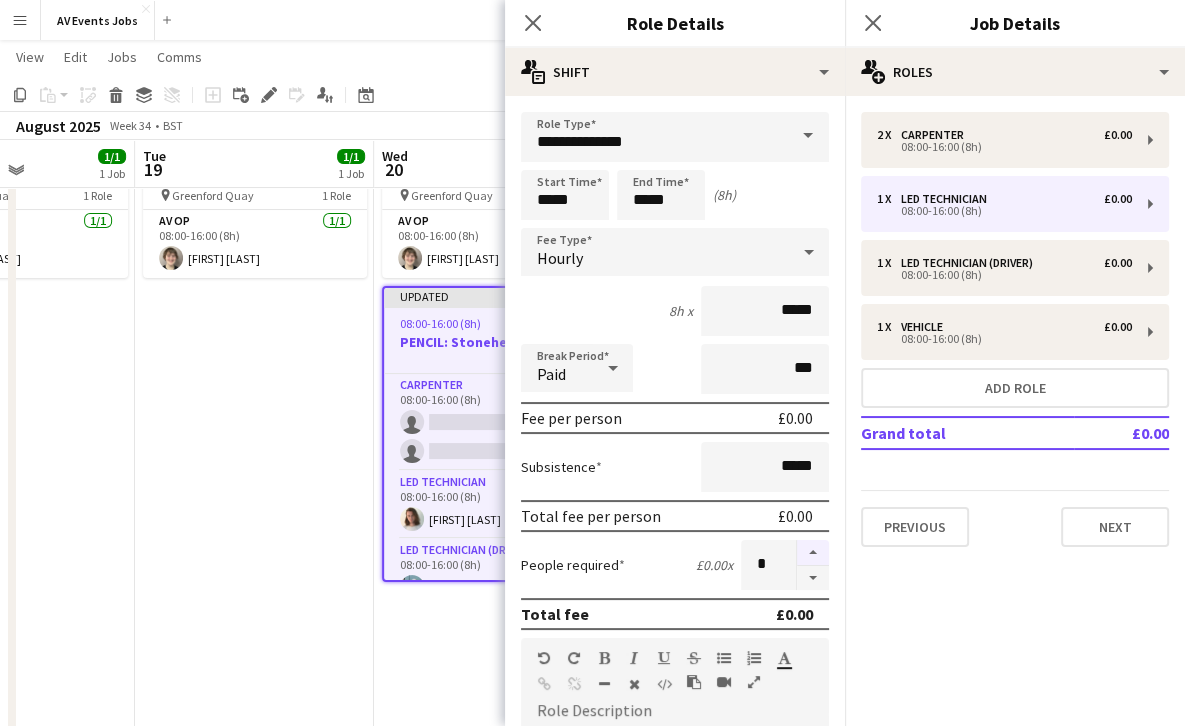 type 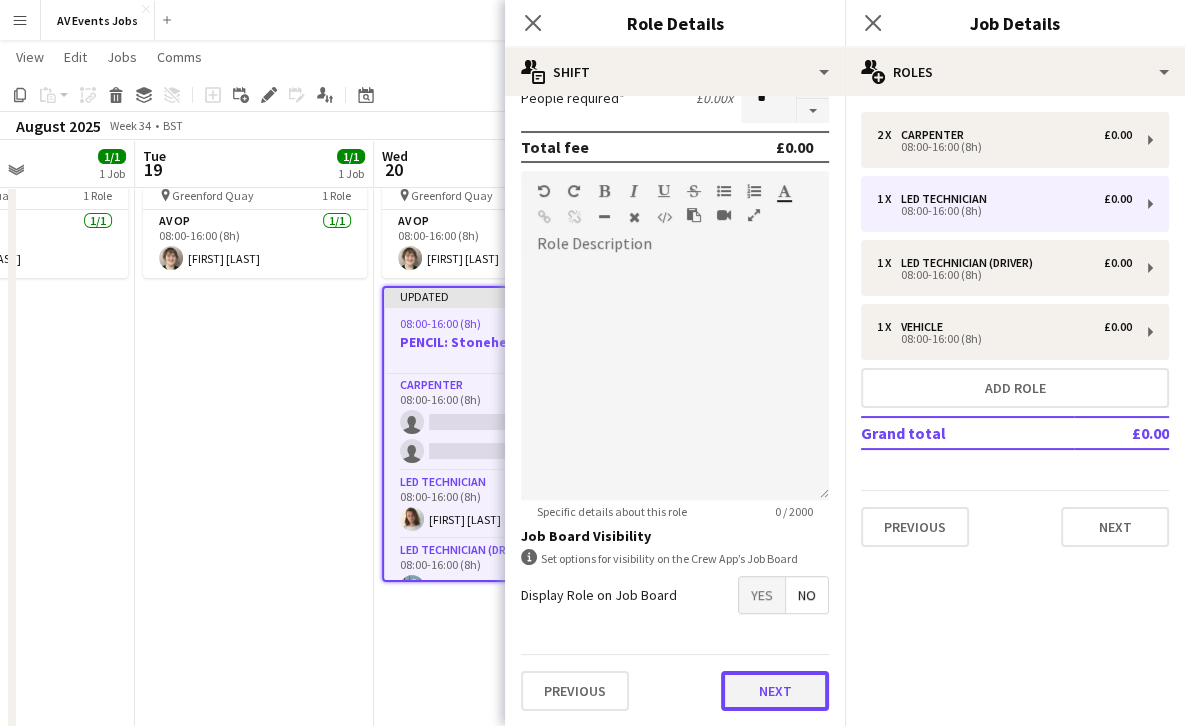 click on "Next" at bounding box center (775, 691) 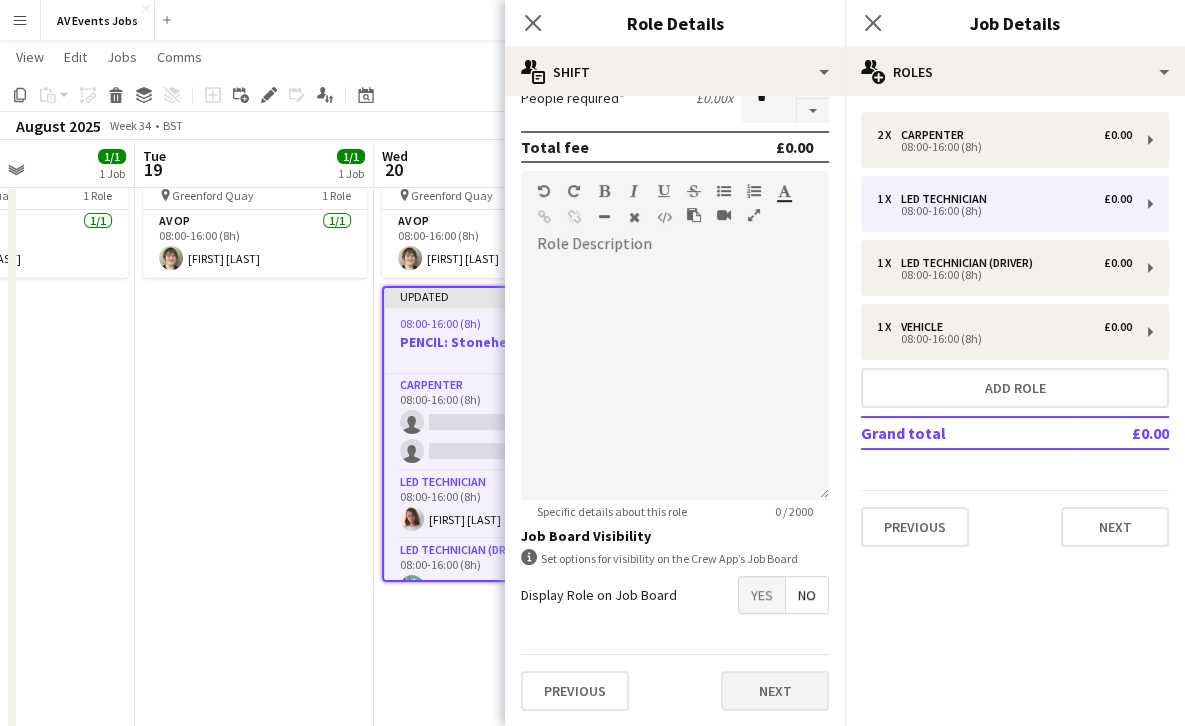 scroll, scrollTop: 0, scrollLeft: 0, axis: both 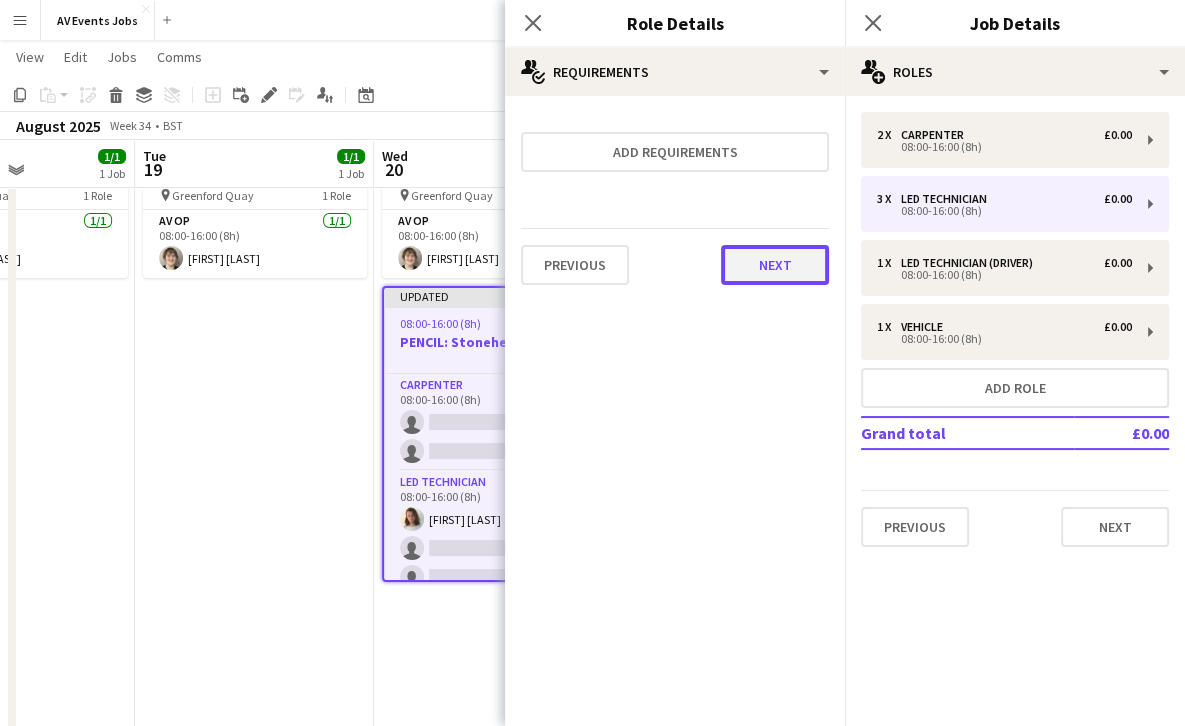 click on "Next" at bounding box center [775, 265] 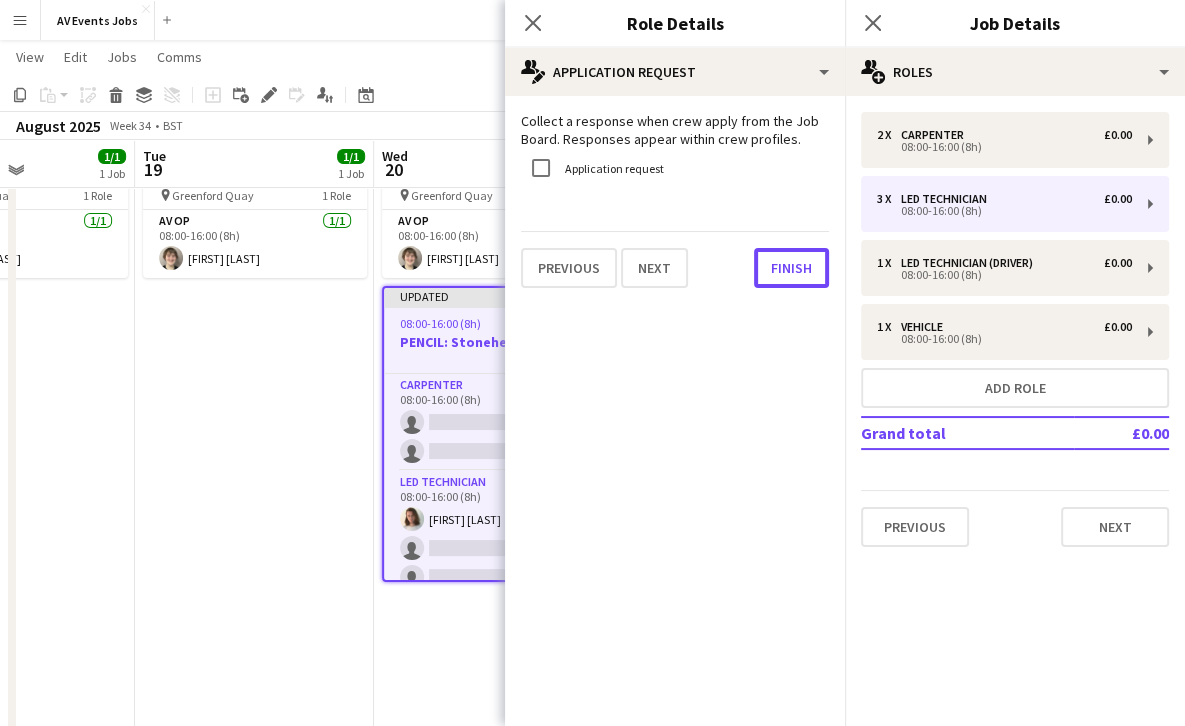 click on "Finish" at bounding box center (791, 268) 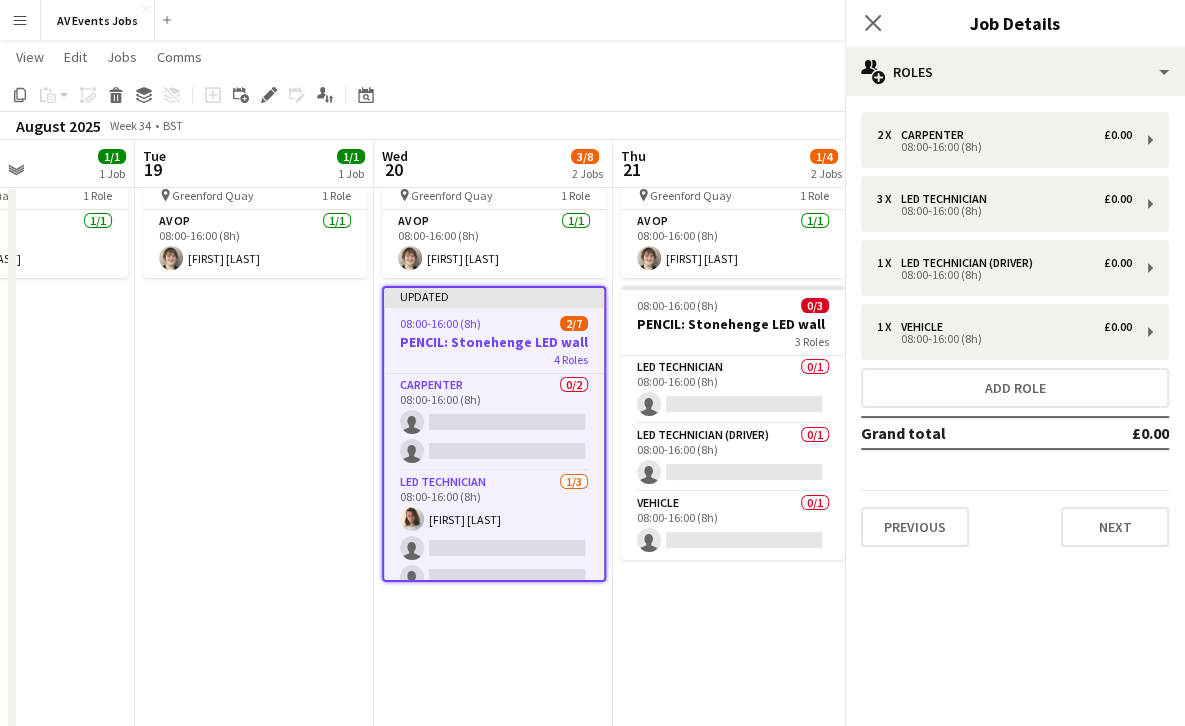 click on "Menu
Boards
Boards   Boards   All jobs   Status
Workforce
Workforce   My Workforce   Recruiting
Comms
Comms
Pay
Pay   Approvals   Payments   Reports
Platform Settings
Platform Settings   App settings   Your settings   Profiles
Training Academy
Training Academy
Knowledge Base
Knowledge Base
Product Updates
Product Updates   Log Out   Privacy   AV Events Jobs
Close
Add
Help
Notifications
AV Events Jobs   View  Day view expanded Day view collapsed Month view Date picker Jump to today Expand Linked Jobs Collapse Linked Jobs  Edit" at bounding box center [592, 514] 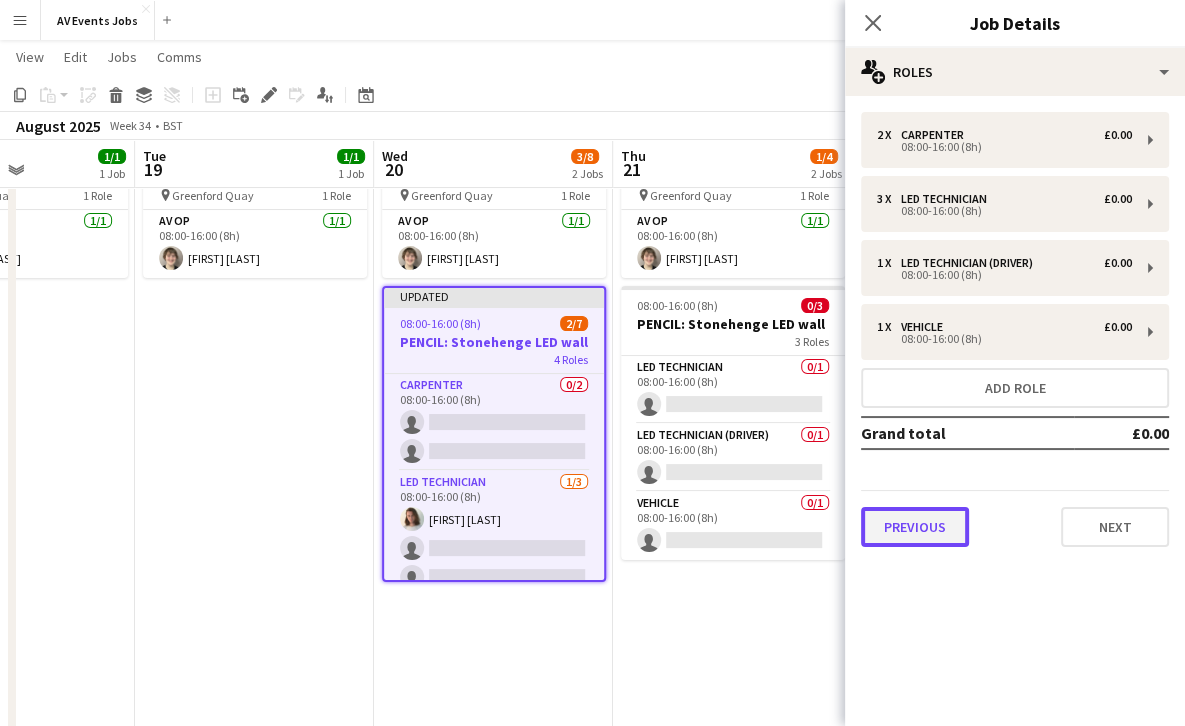 click on "Previous" at bounding box center (915, 527) 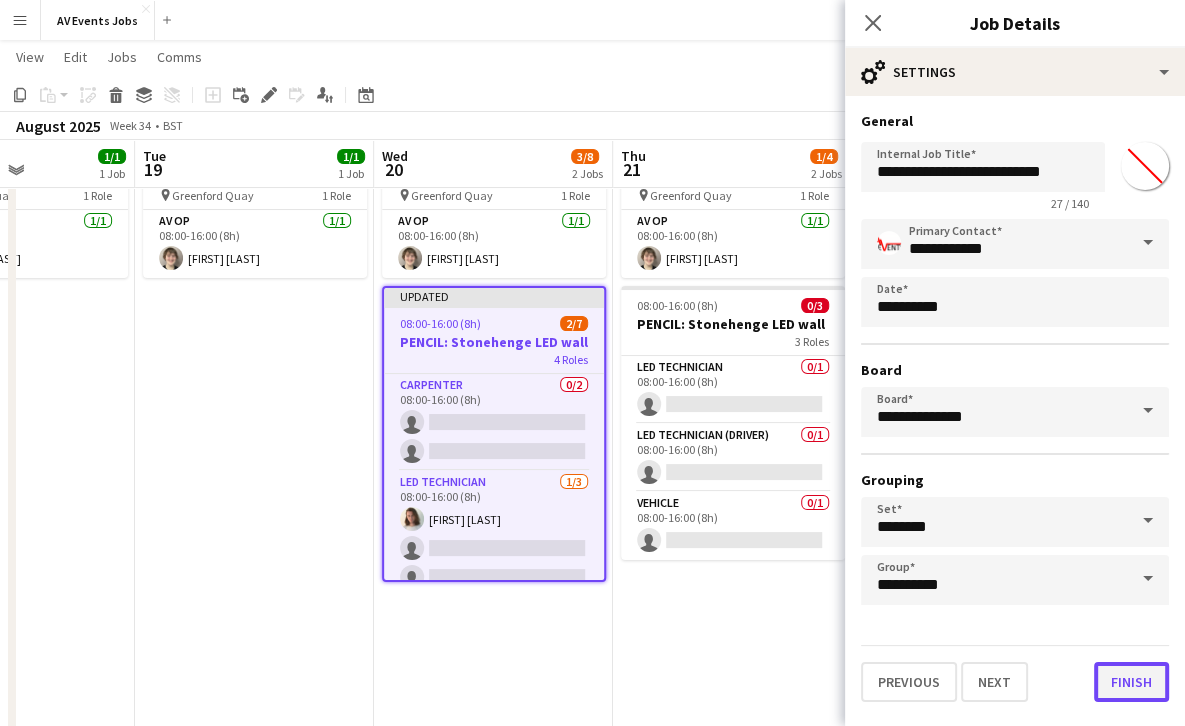 click on "Finish" at bounding box center [1131, 682] 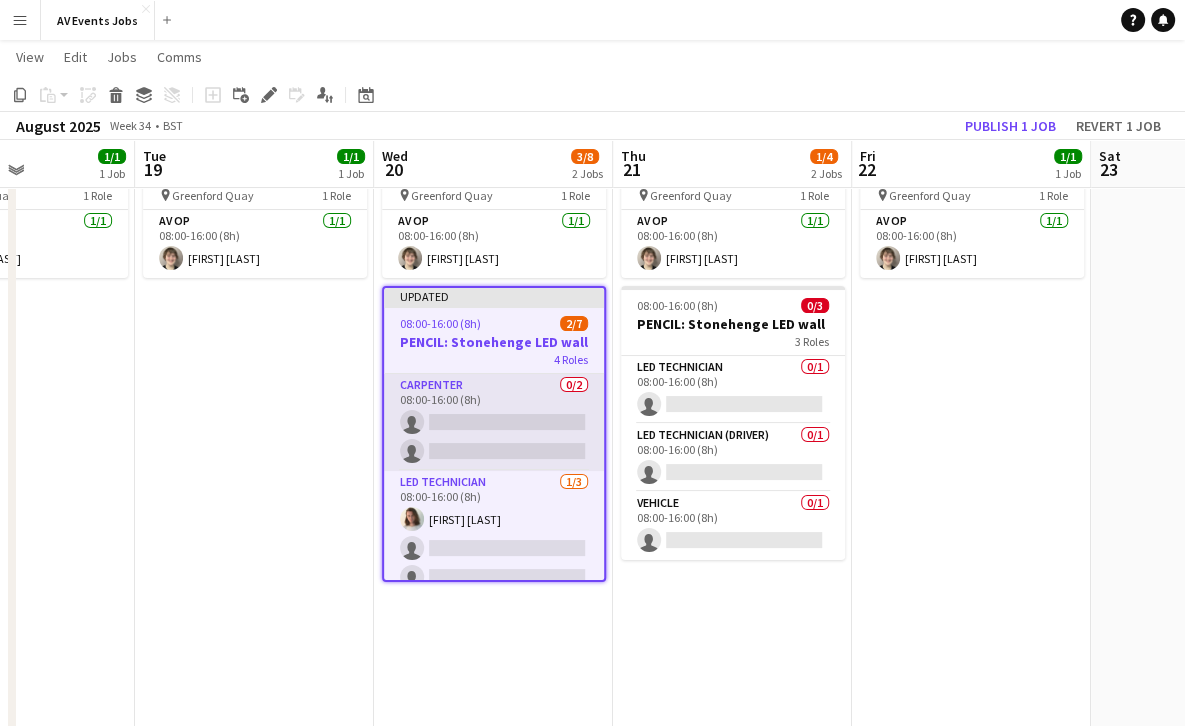 scroll, scrollTop: 116, scrollLeft: 0, axis: vertical 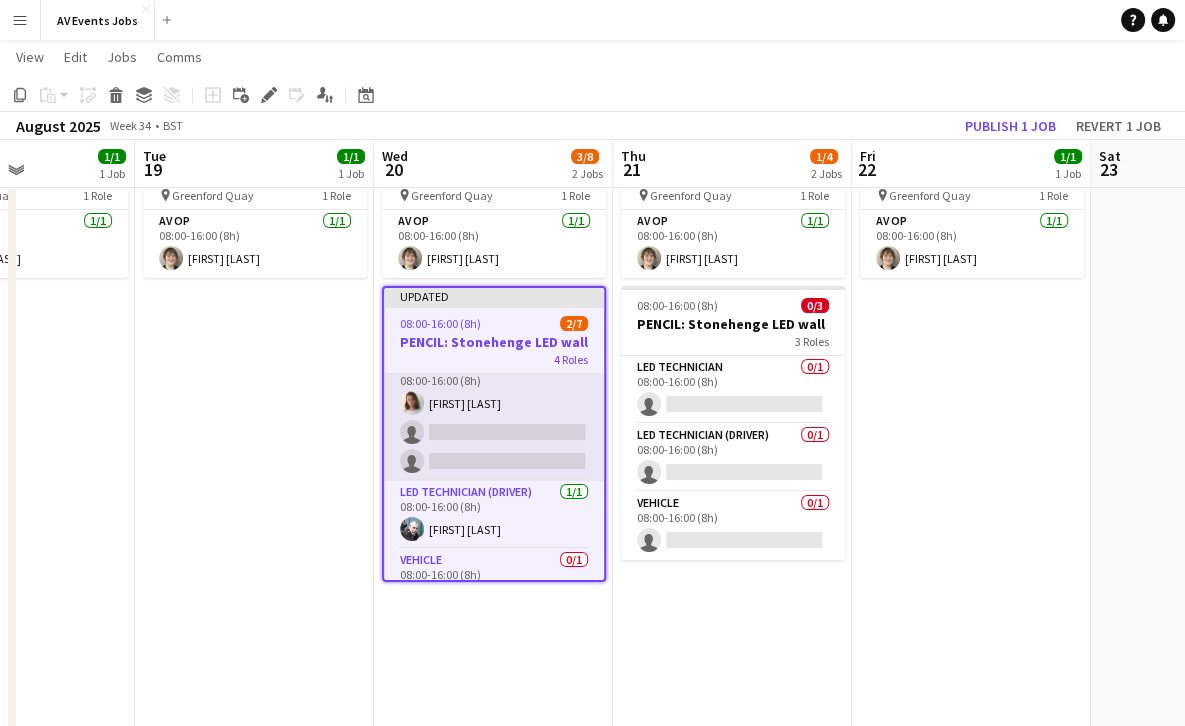 click on "LED Technician   1/3   08:00-16:00 (8h)
Jacob Day
single-neutral-actions
single-neutral-actions" at bounding box center (494, 418) 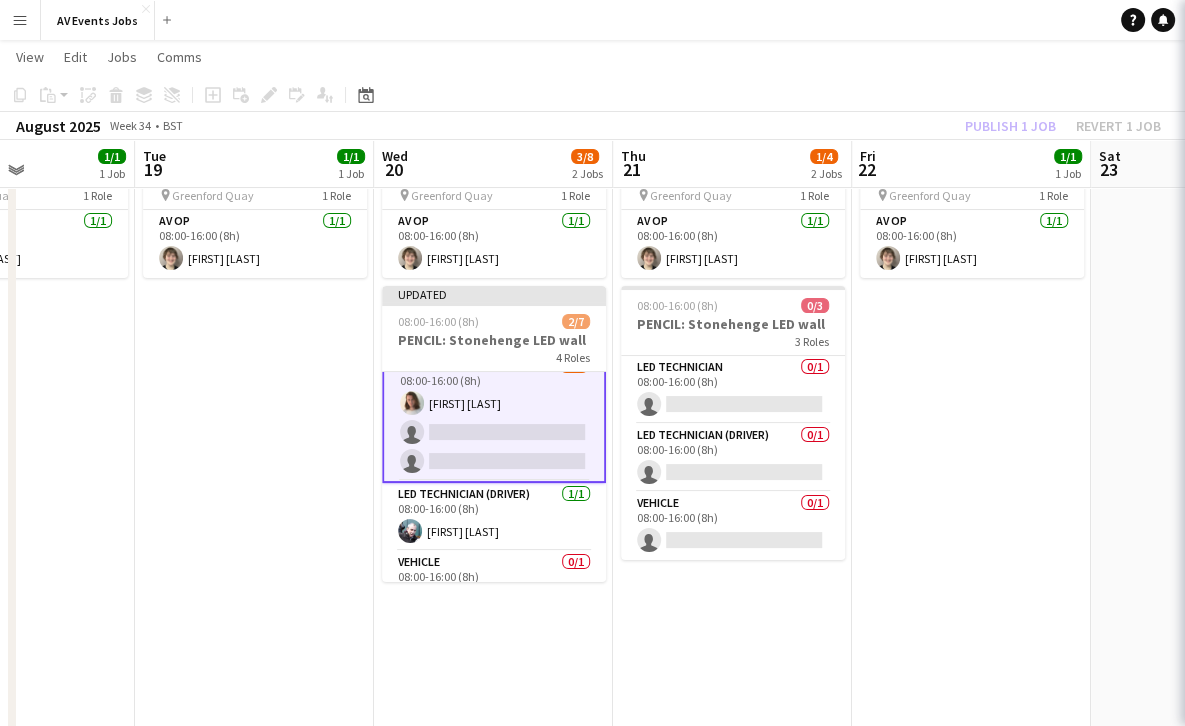 scroll, scrollTop: 118, scrollLeft: 0, axis: vertical 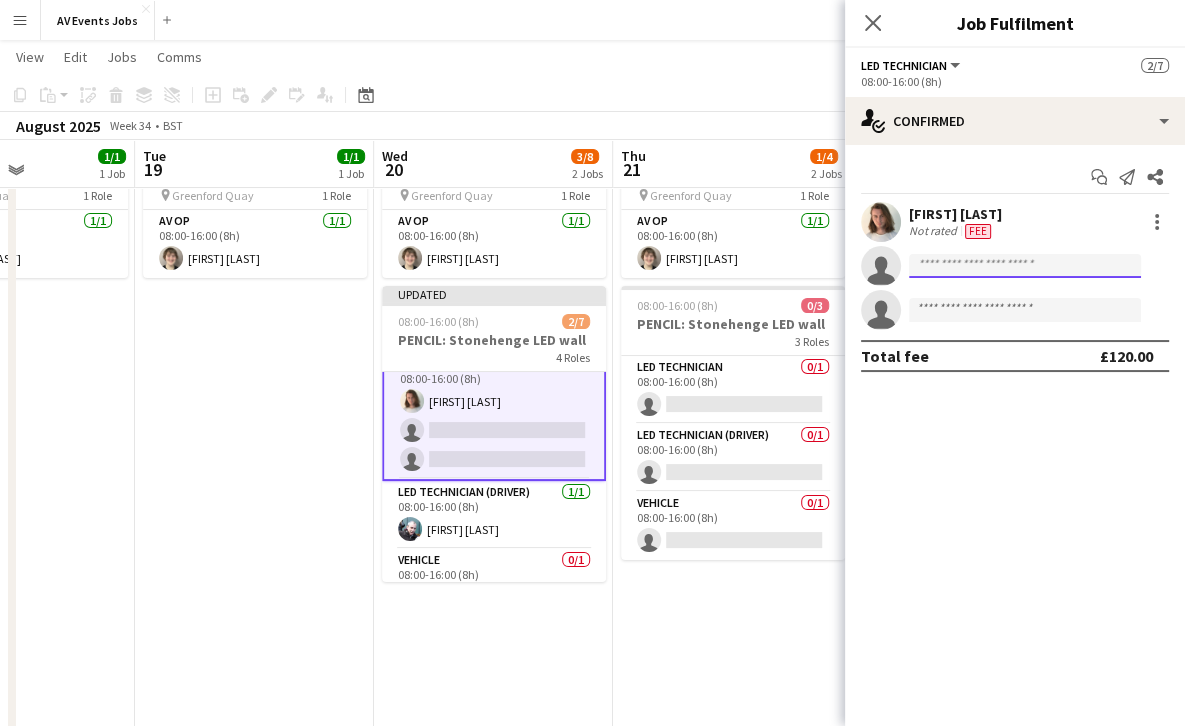 click at bounding box center [1025, 310] 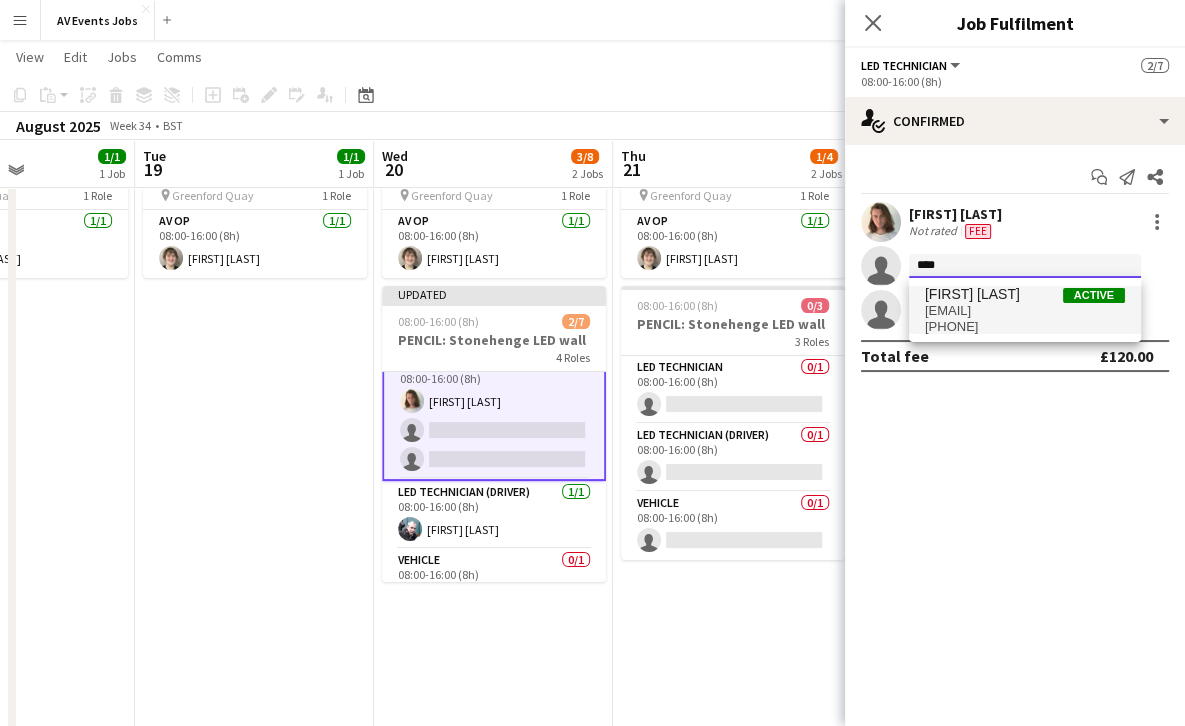 type on "****" 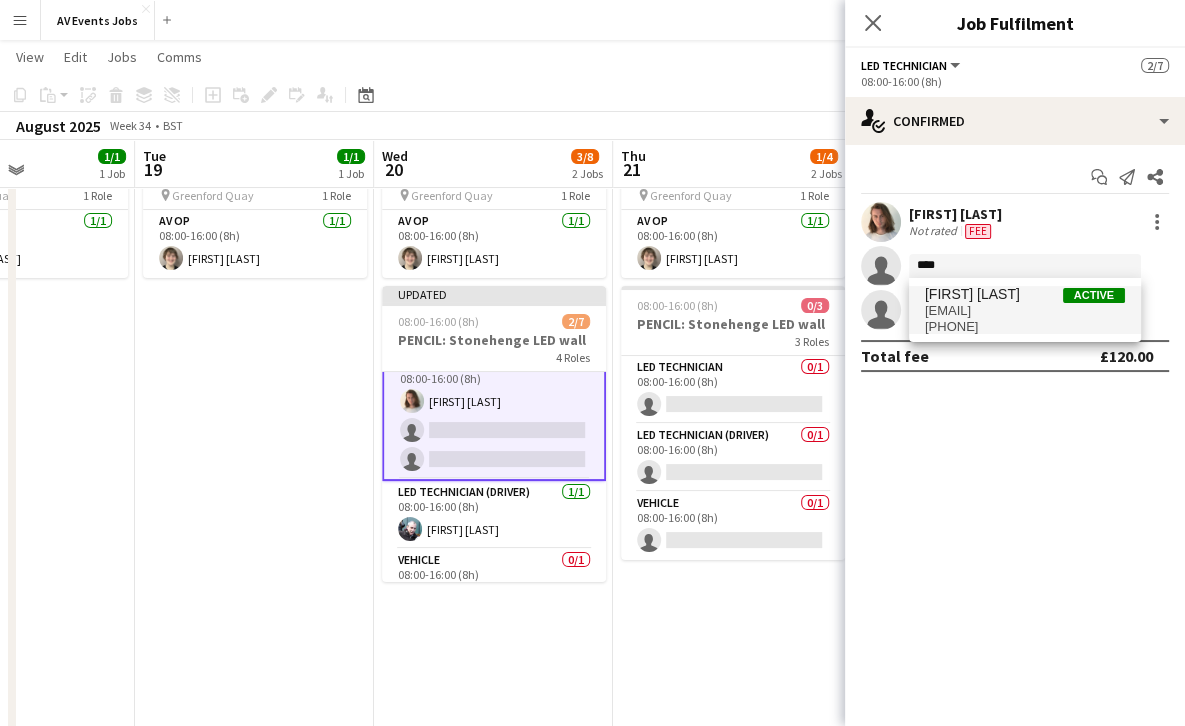 click on "[FIRST] [LAST]" at bounding box center [972, 294] 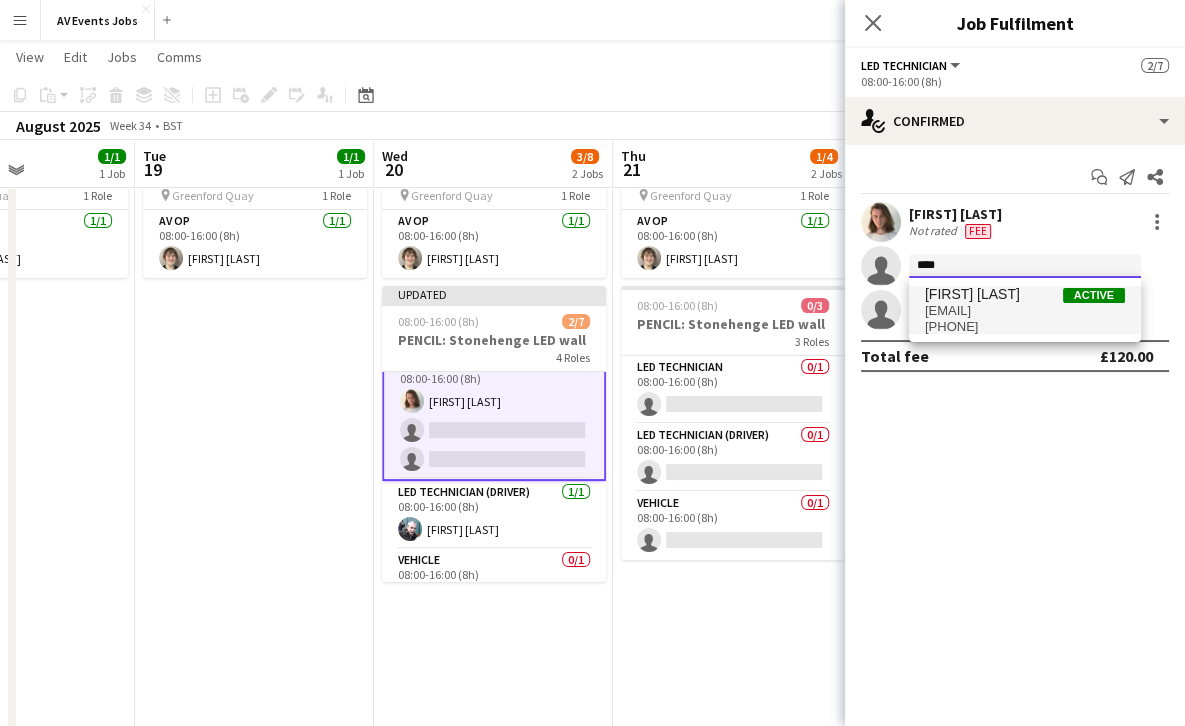 type 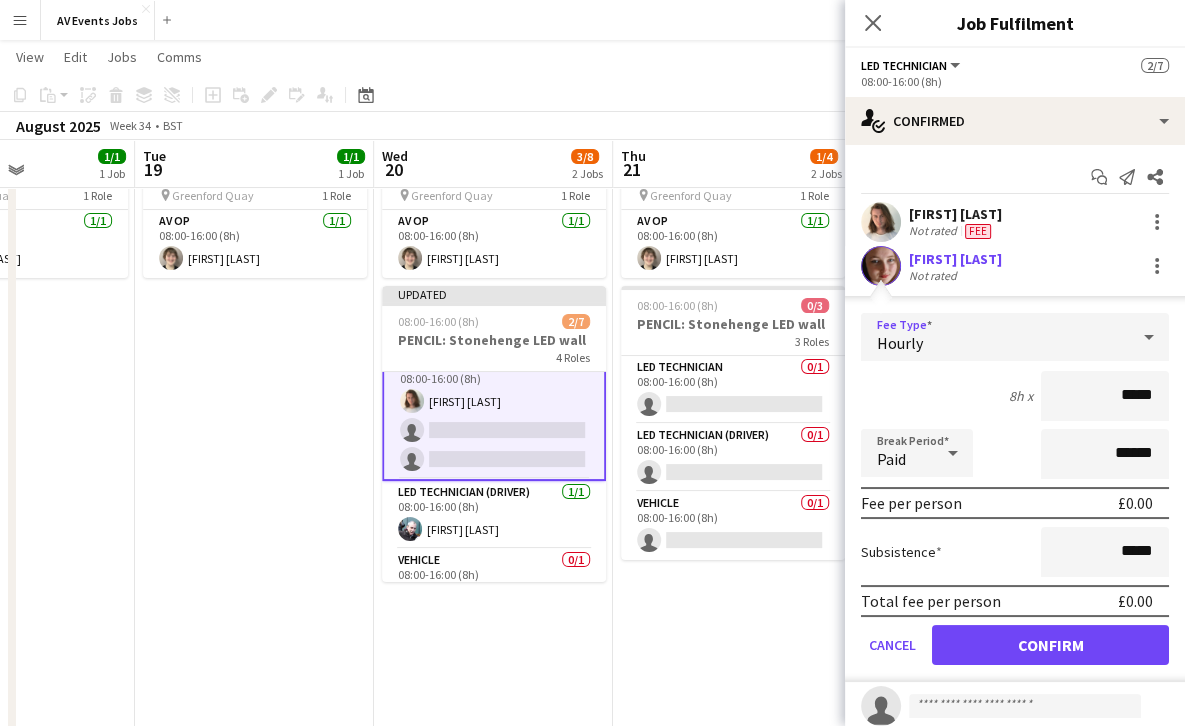 click on "Hourly" at bounding box center (995, 337) 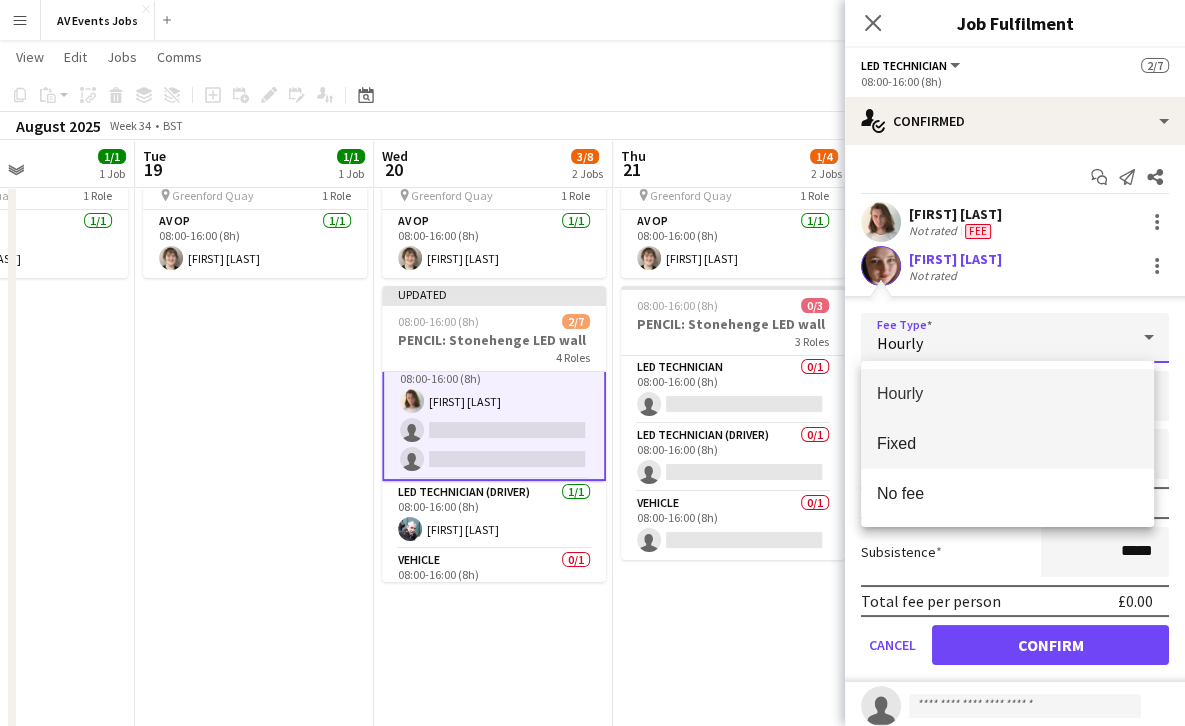 click on "Fixed" at bounding box center [1007, 443] 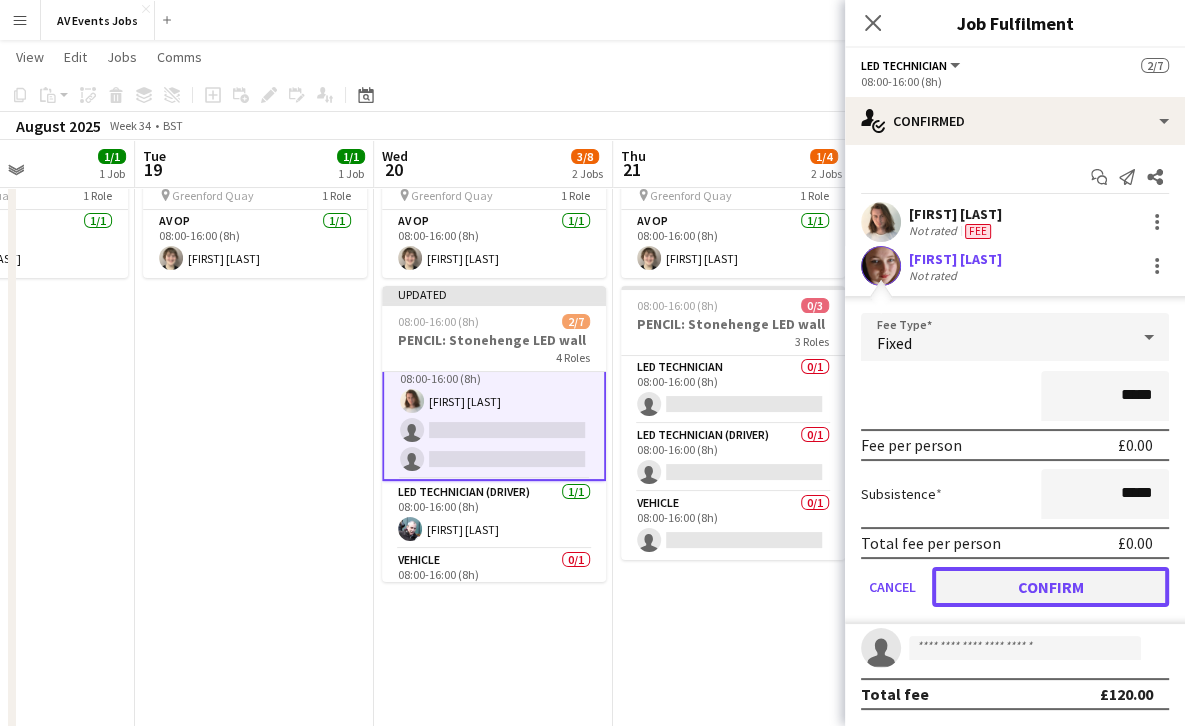 click on "Confirm" at bounding box center [1050, 587] 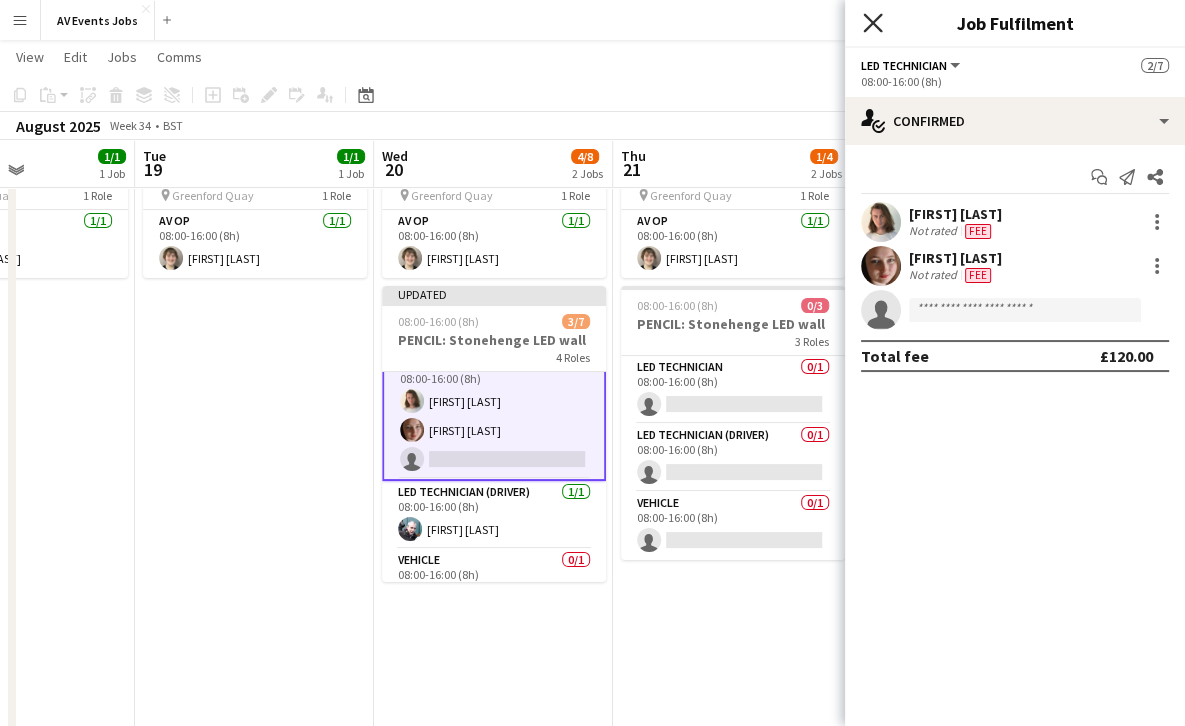 click on "Close pop-in" 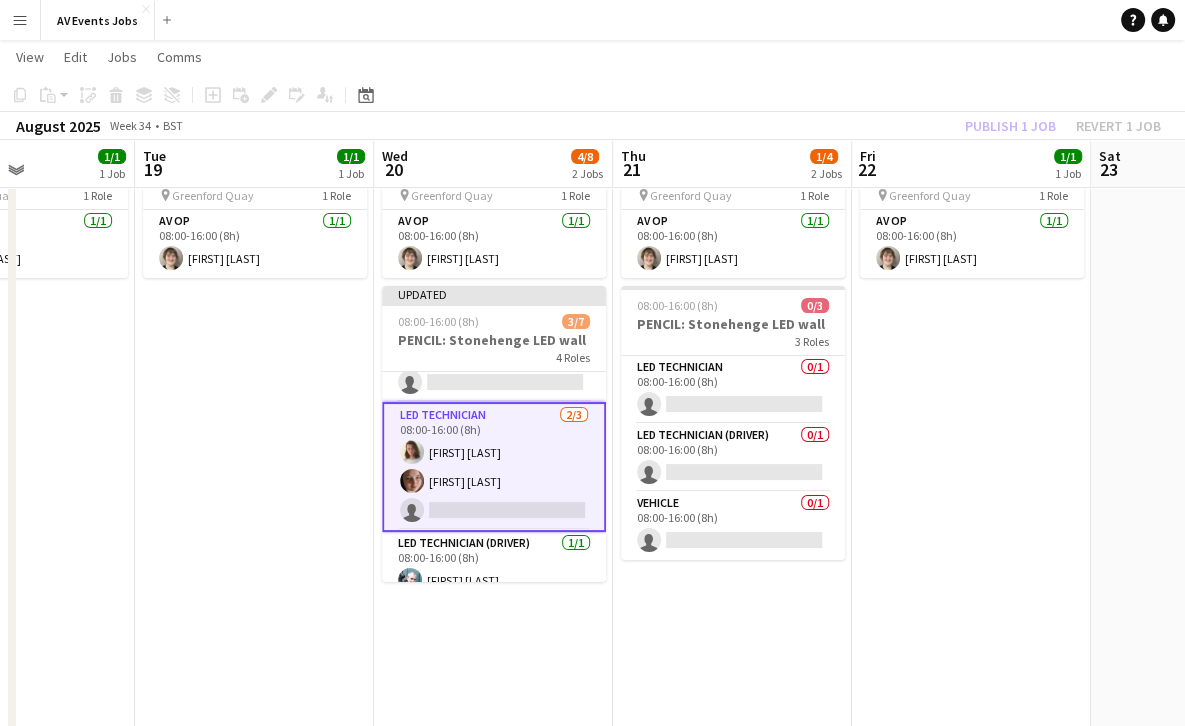 scroll, scrollTop: 0, scrollLeft: 0, axis: both 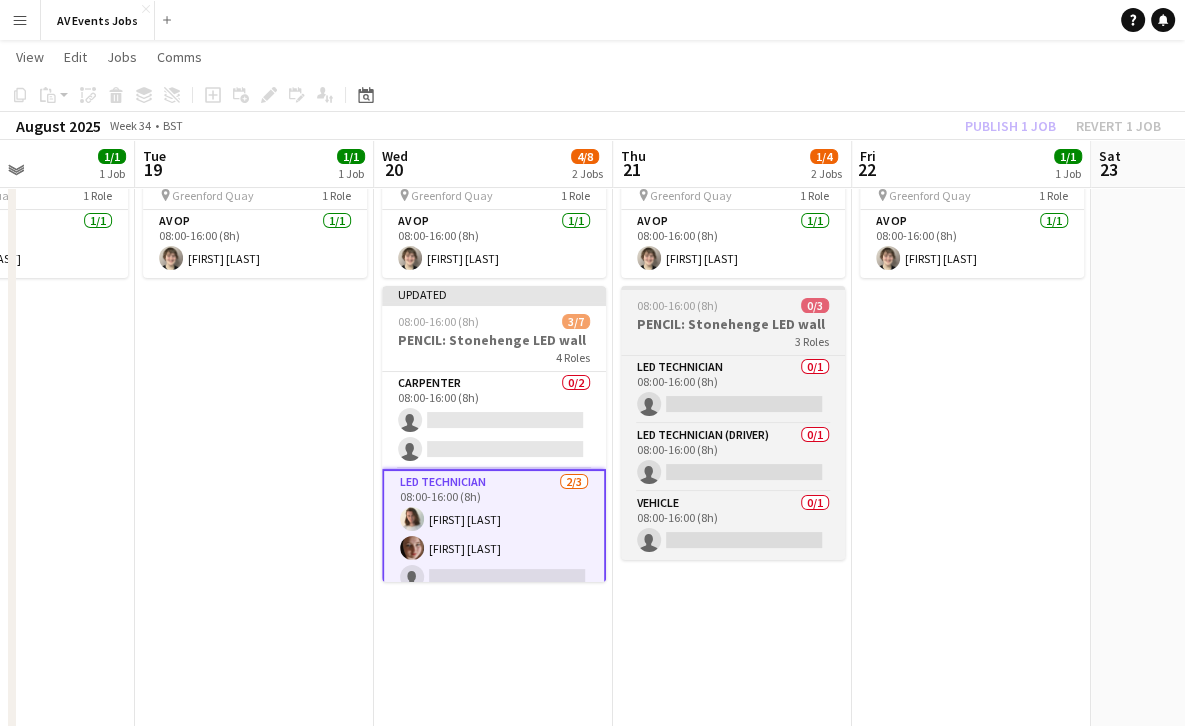 click on "PENCIL: Stonehenge LED wall" at bounding box center [733, 324] 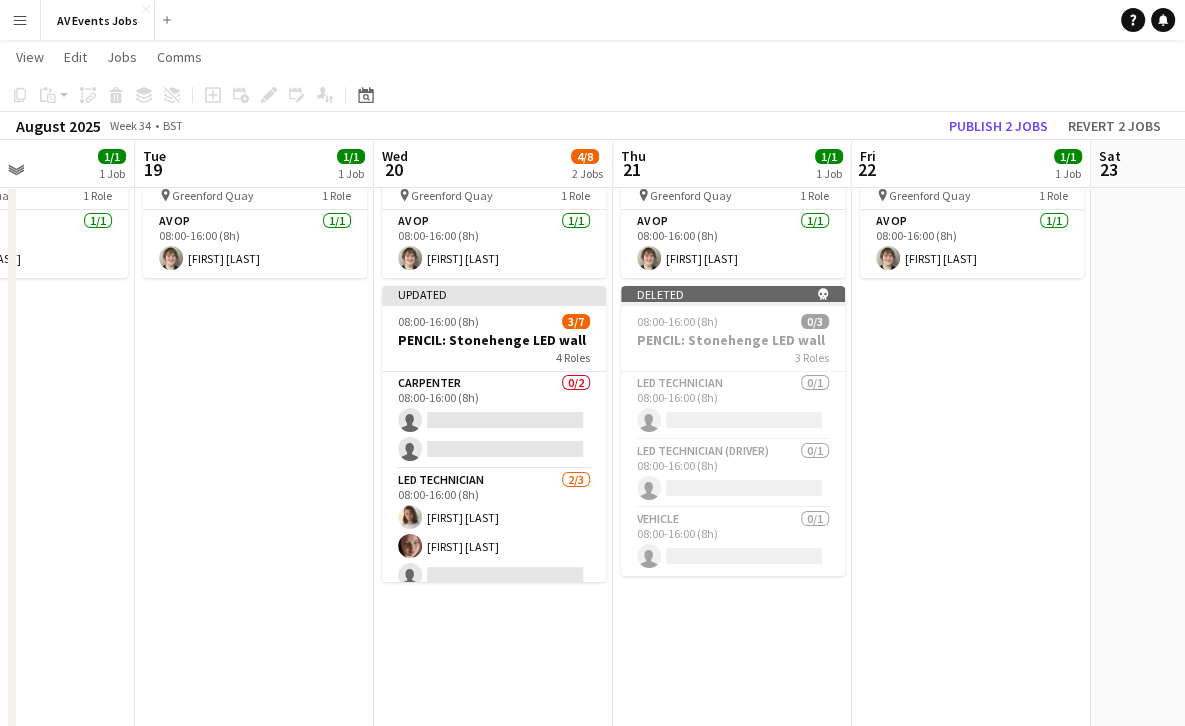 click on "08:00-16:00 (8h)    1/1   Intrepid - Greenford Quay - Show day
pin
Greenford Quay   1 Role   AV Op   1/1   08:00-16:00 (8h)
Jim White" at bounding box center (971, 626) 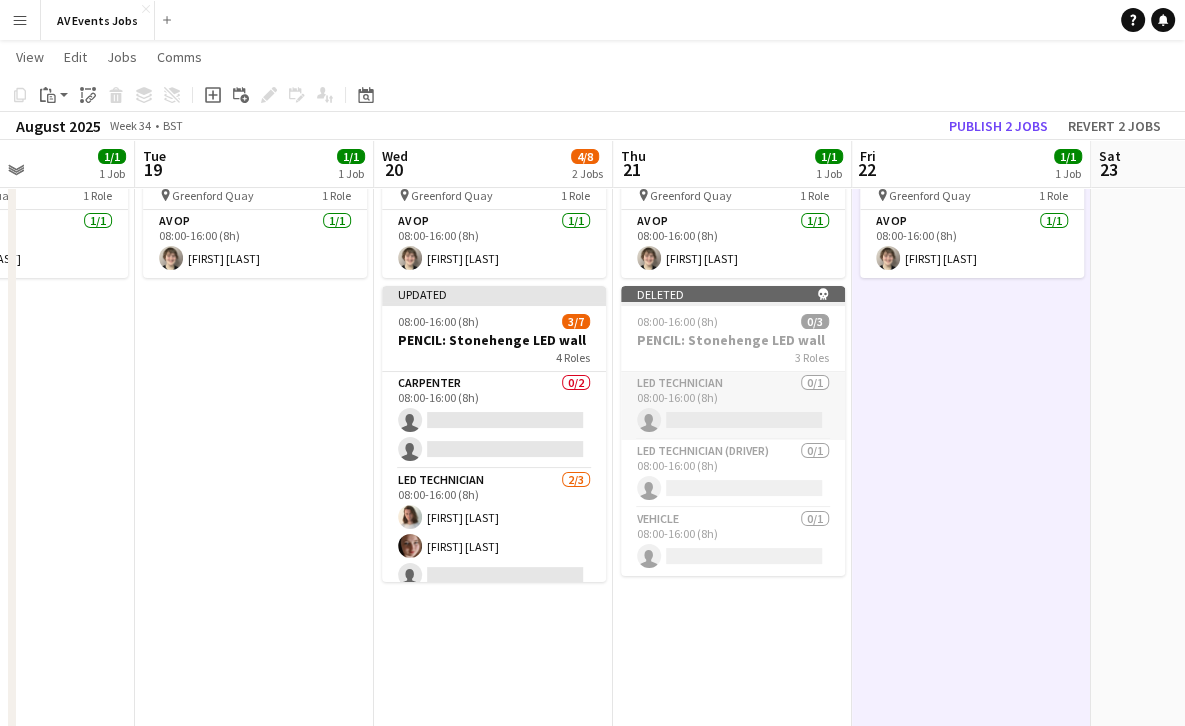 click on "LED Technician   0/1   08:00-16:00 (8h)
single-neutral-actions" at bounding box center [733, 406] 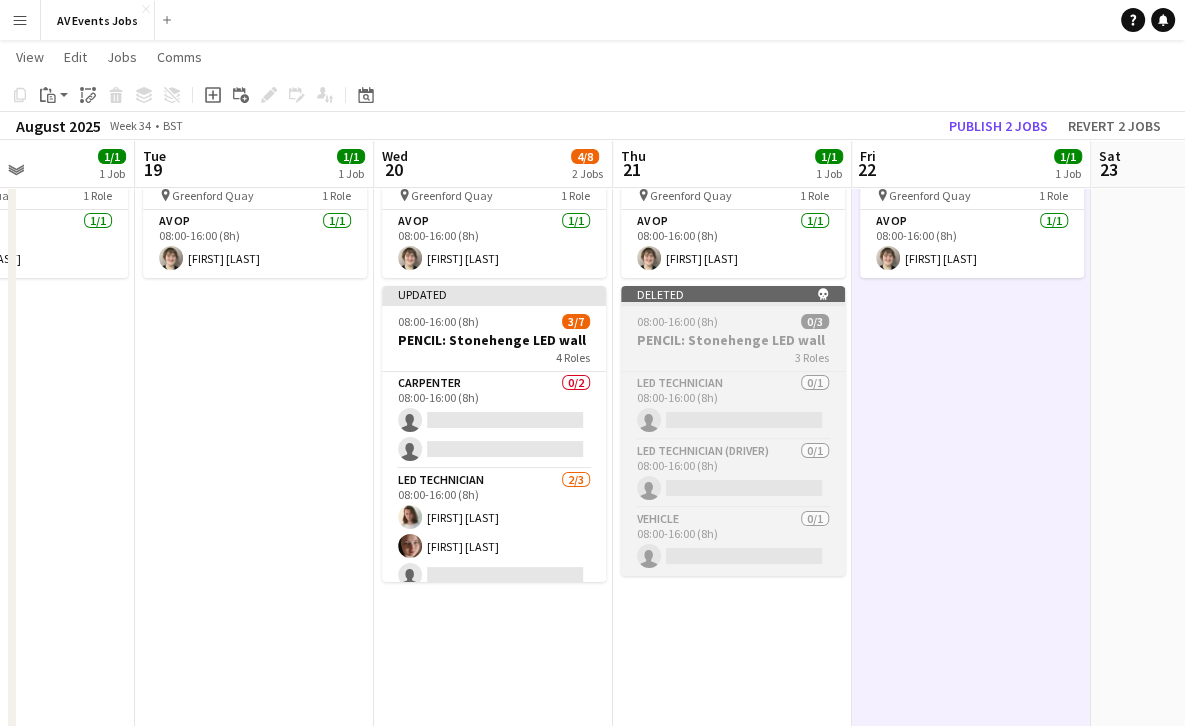 click on "PENCIL: Stonehenge LED wall" at bounding box center (733, 340) 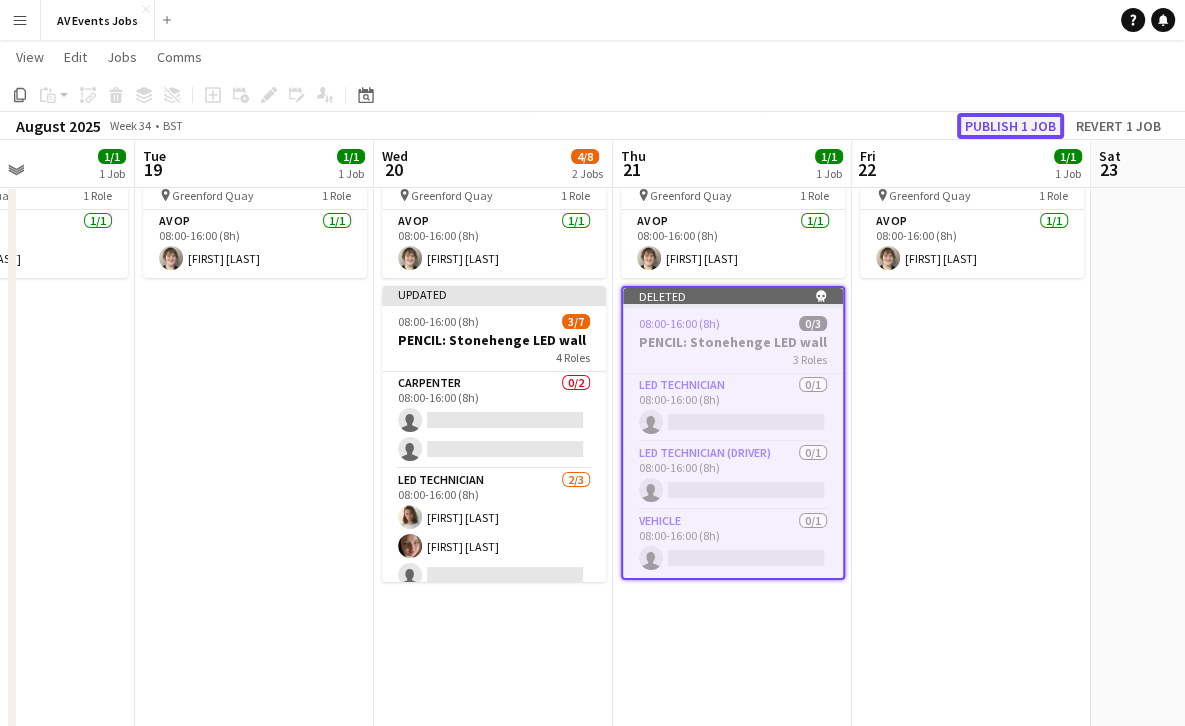 click on "Publish 1 job" 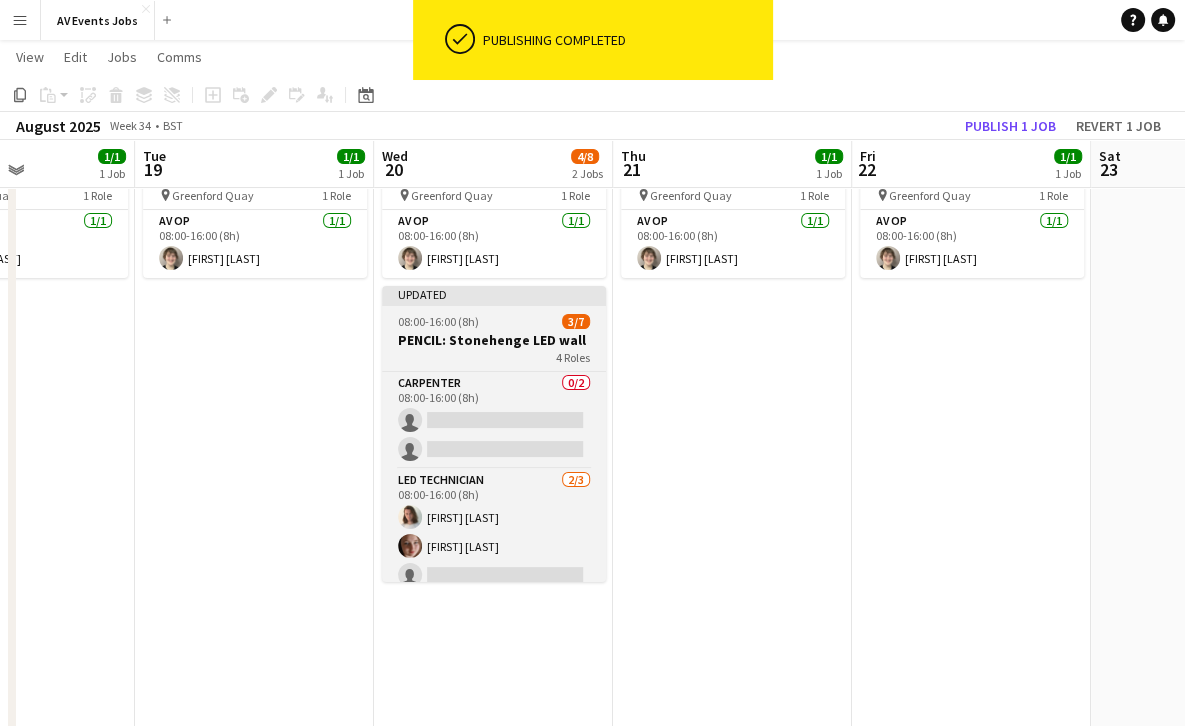 click on "08:00-16:00 (8h)    3/7" at bounding box center [494, 321] 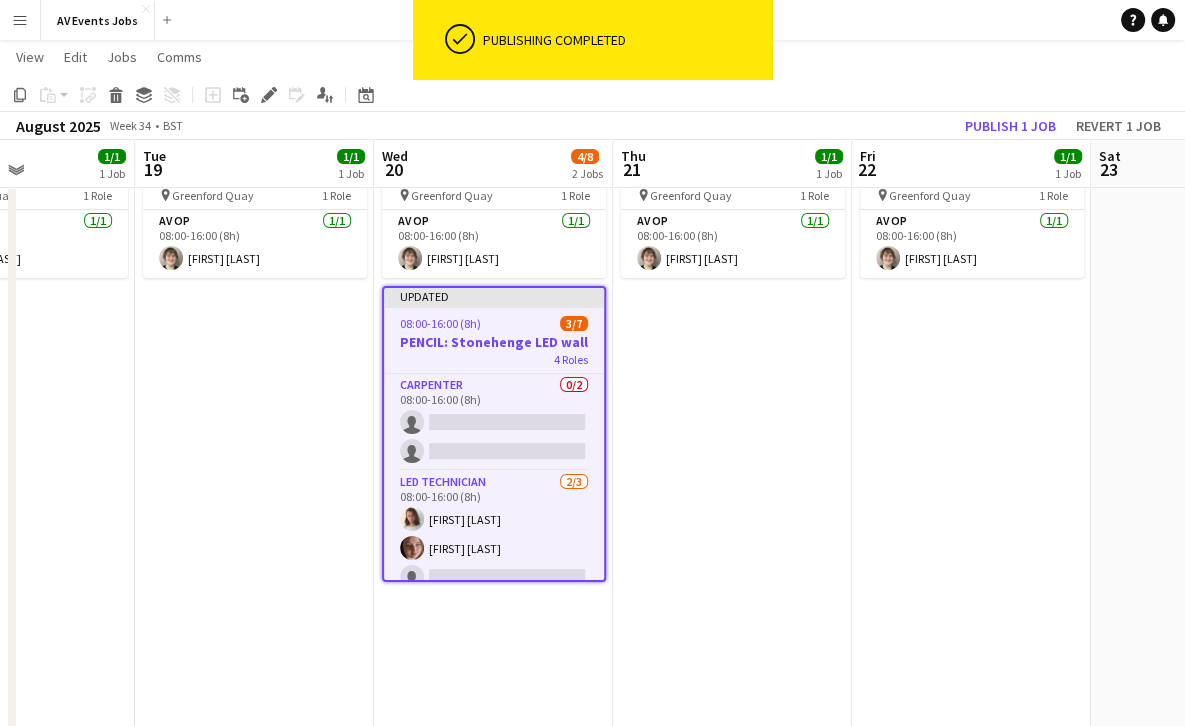 click on "08:00-16:00 (8h)    1/1   Intrepid - Greenford Quay - Show day
pin
Greenford Quay   1 Role   AV Op   1/1   08:00-16:00 (8h)
Jim White" at bounding box center (732, 626) 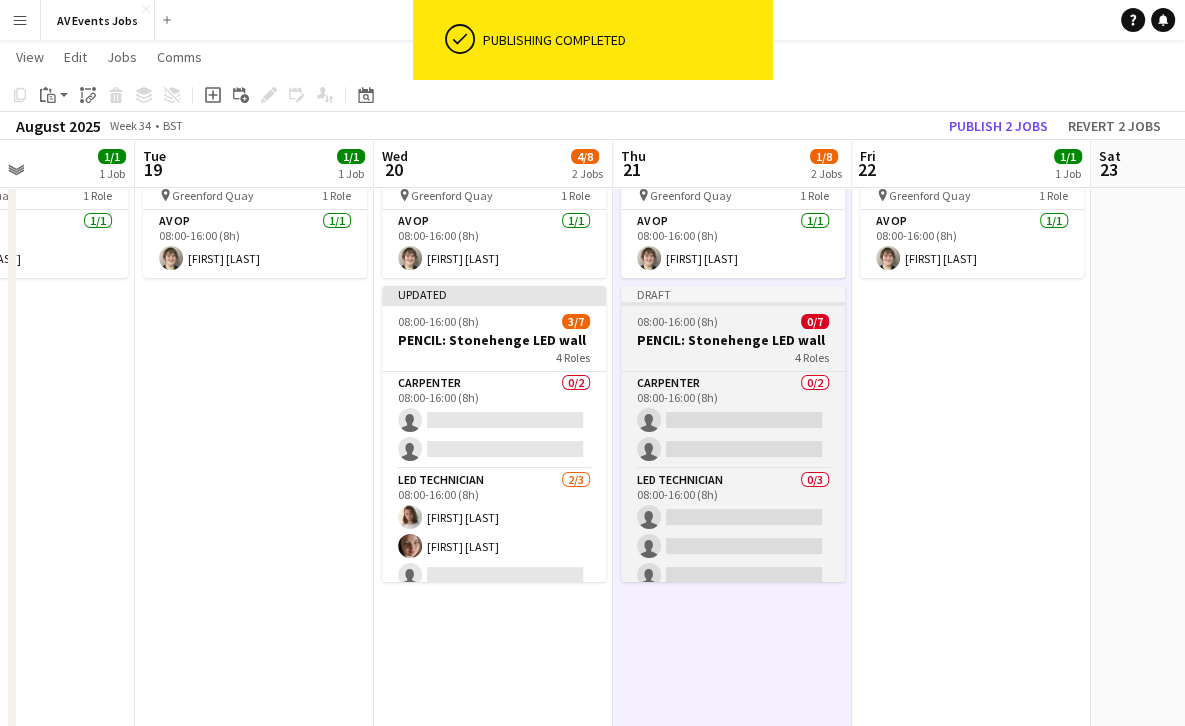 click on "PENCIL: Stonehenge LED wall" at bounding box center [733, 340] 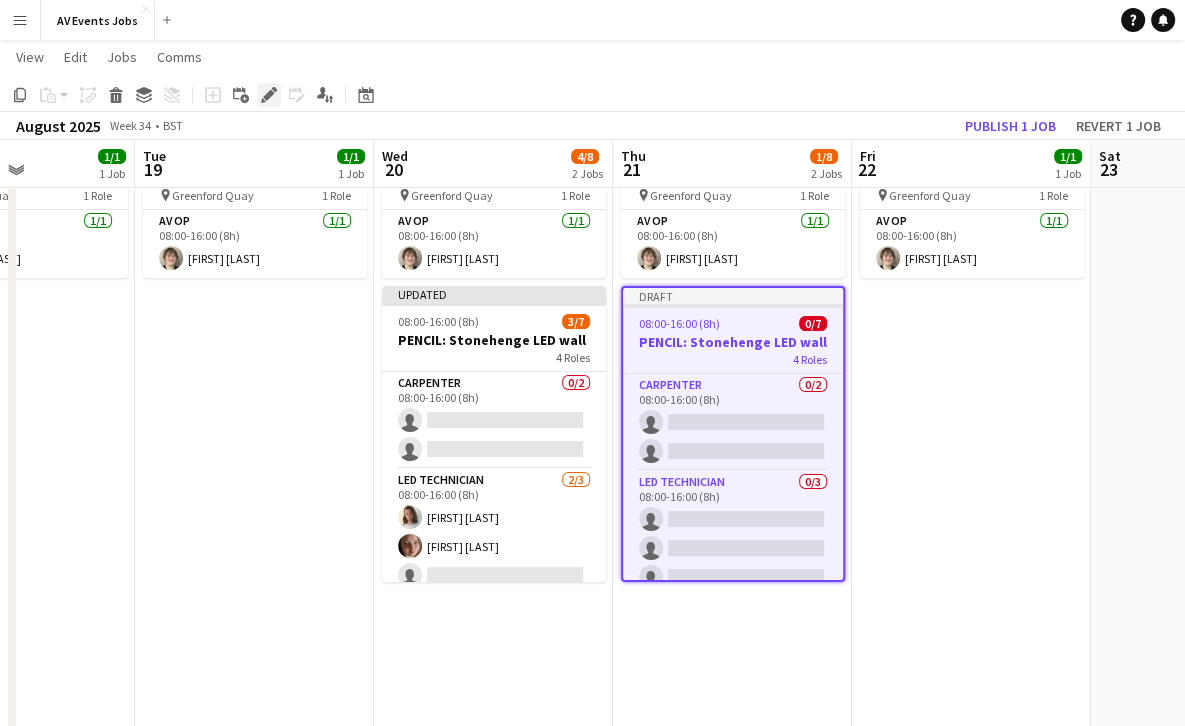 click 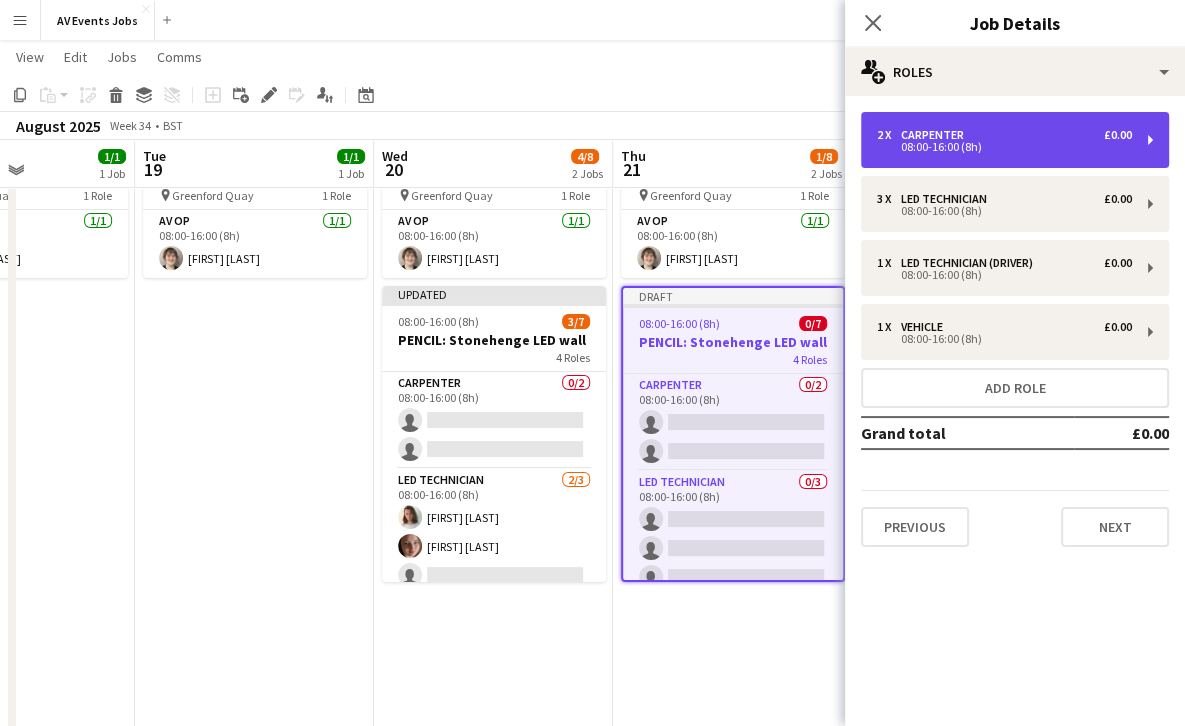 click on "2 x   Carpenter   £0.00" at bounding box center (1004, 135) 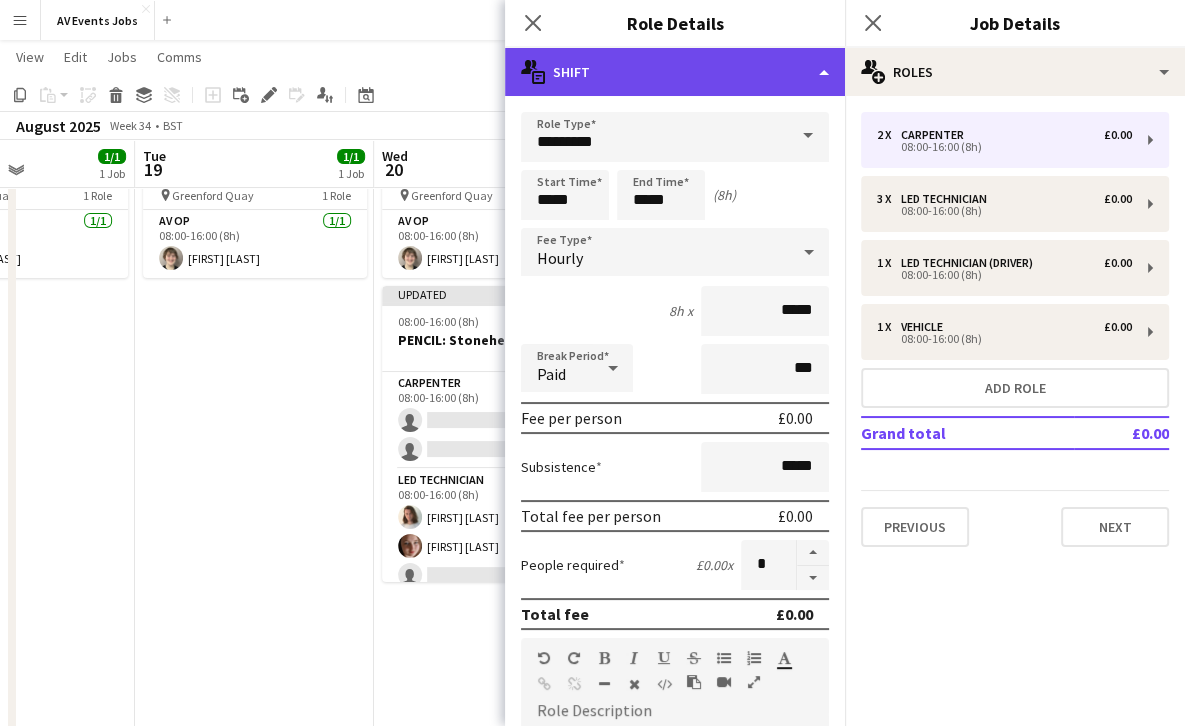 click on "multiple-actions-text
Shift" 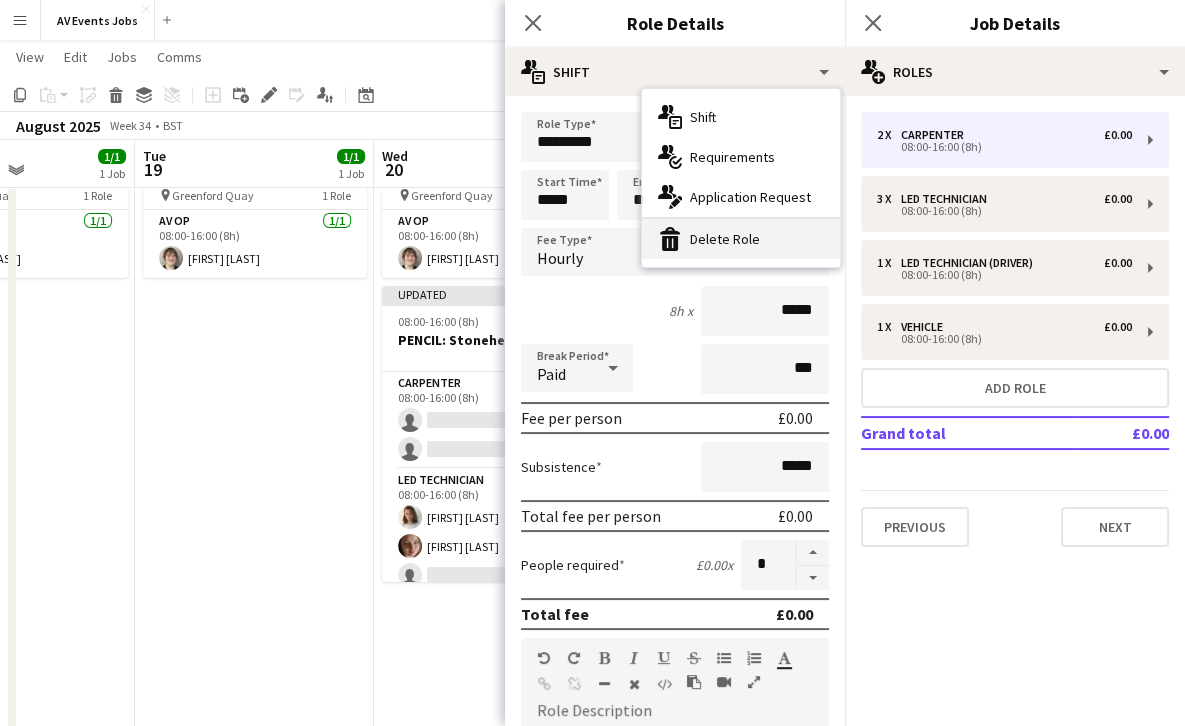 click on "bin-2
Delete Role" at bounding box center (741, 239) 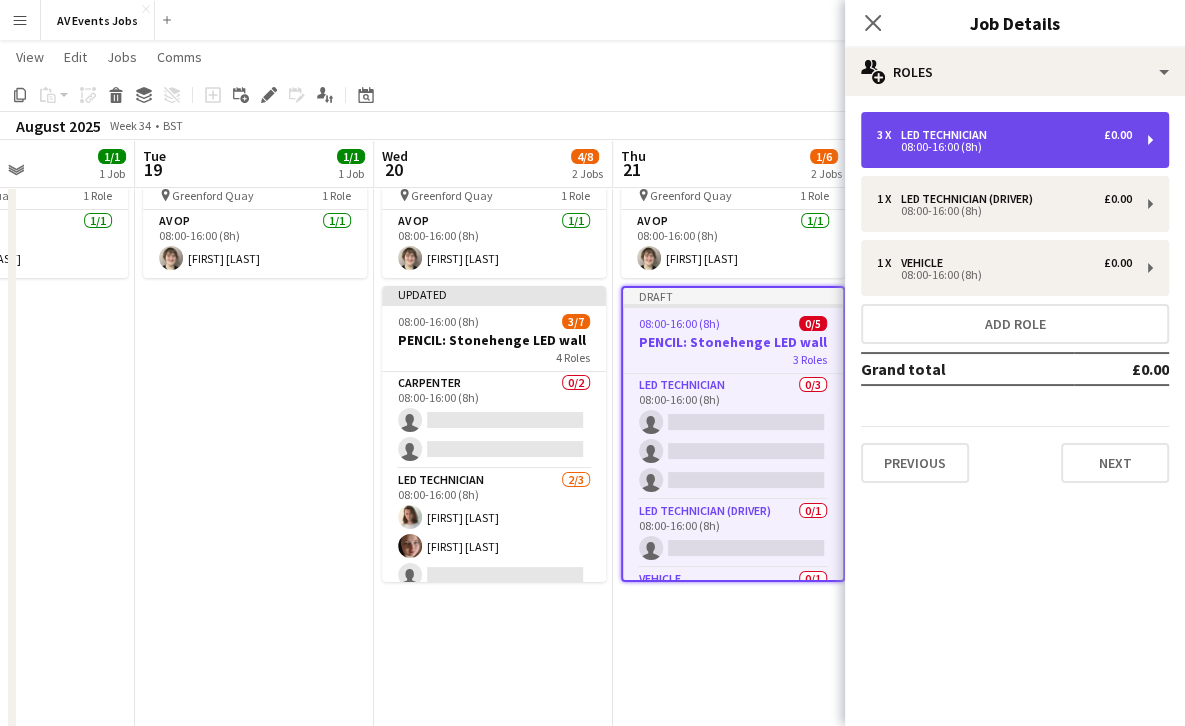click on "3 x   LED Technician   £0.00   08:00-16:00 (8h)" at bounding box center (1015, 140) 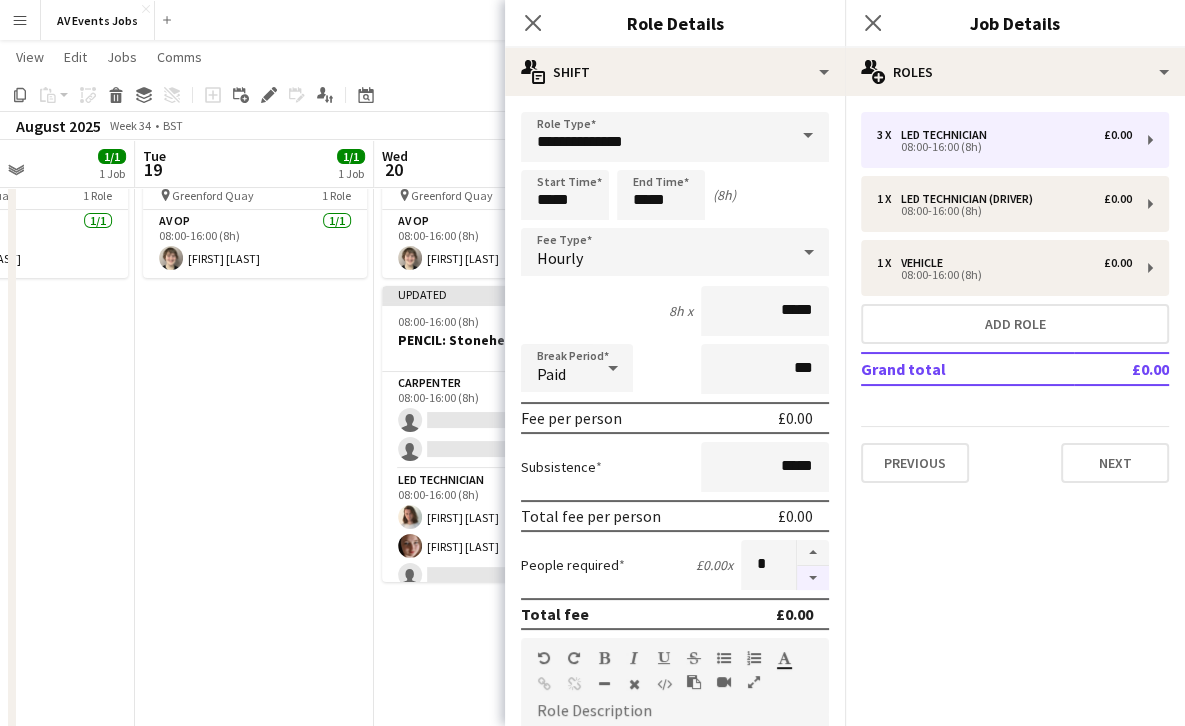click at bounding box center [813, 578] 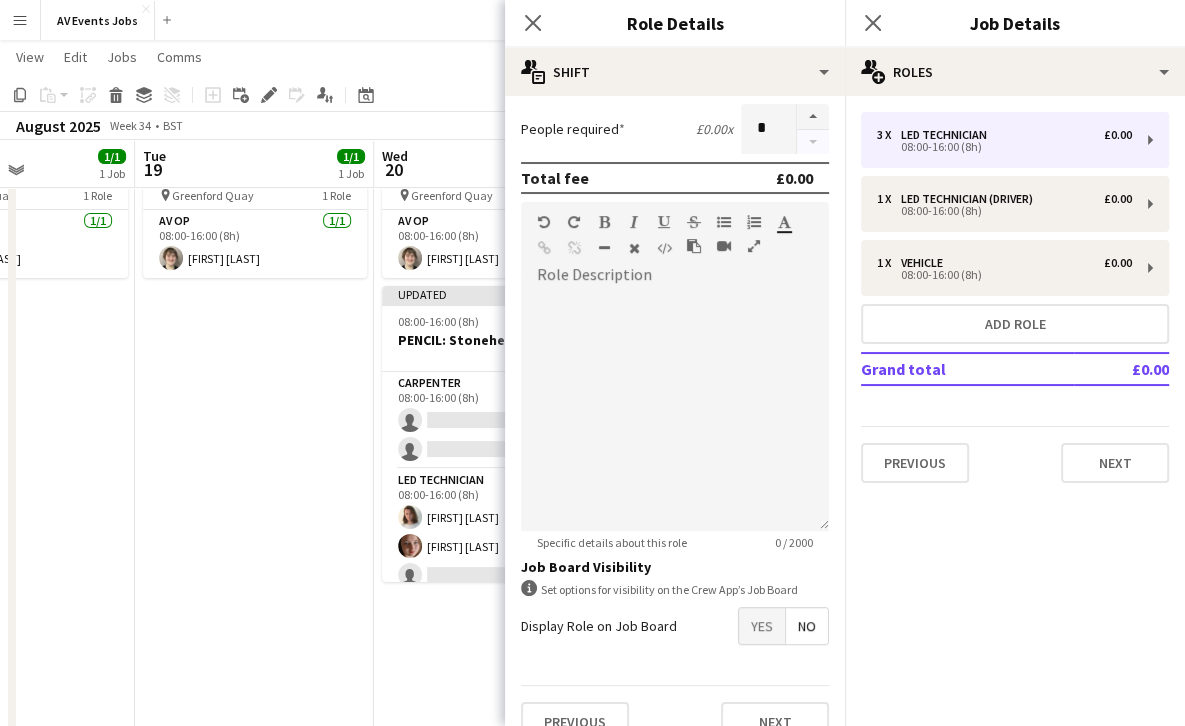 scroll, scrollTop: 467, scrollLeft: 0, axis: vertical 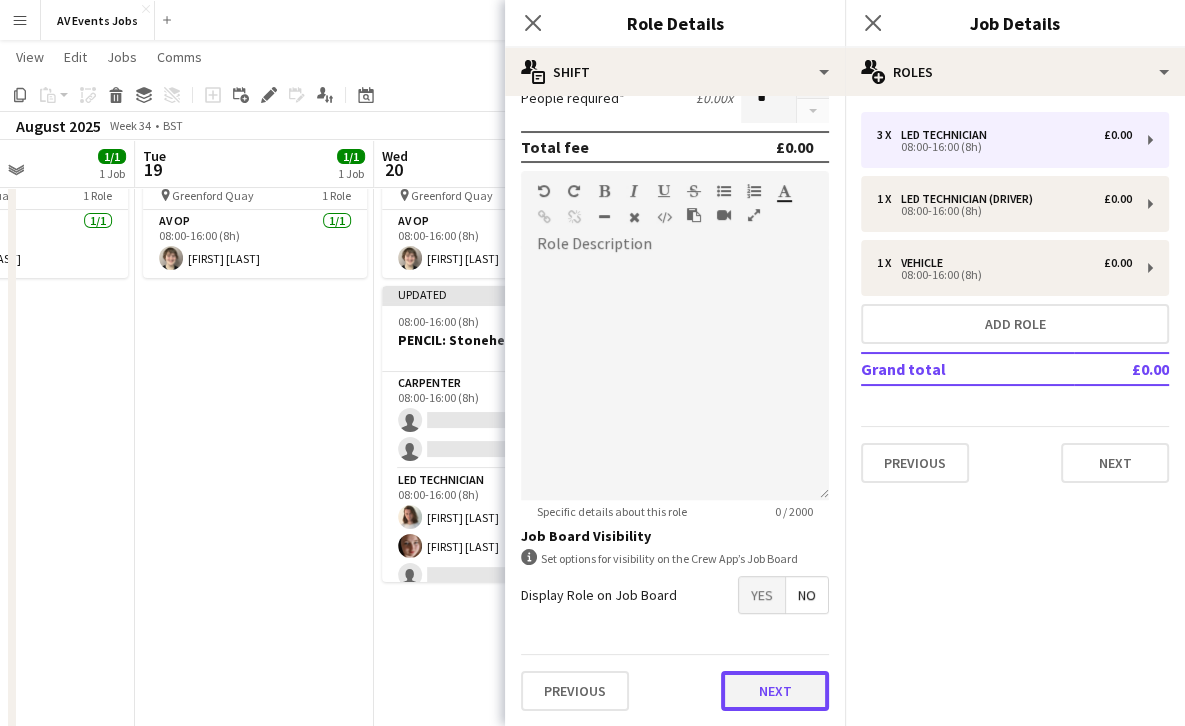 click on "Next" at bounding box center (775, 691) 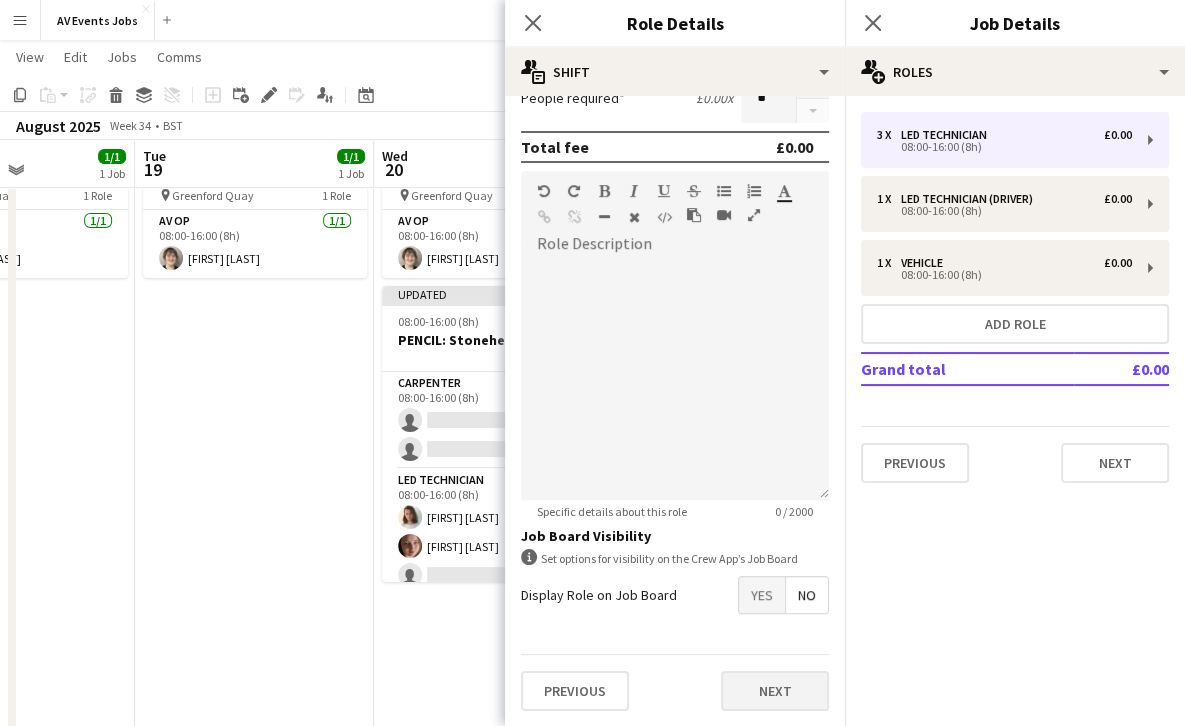 scroll, scrollTop: 0, scrollLeft: 0, axis: both 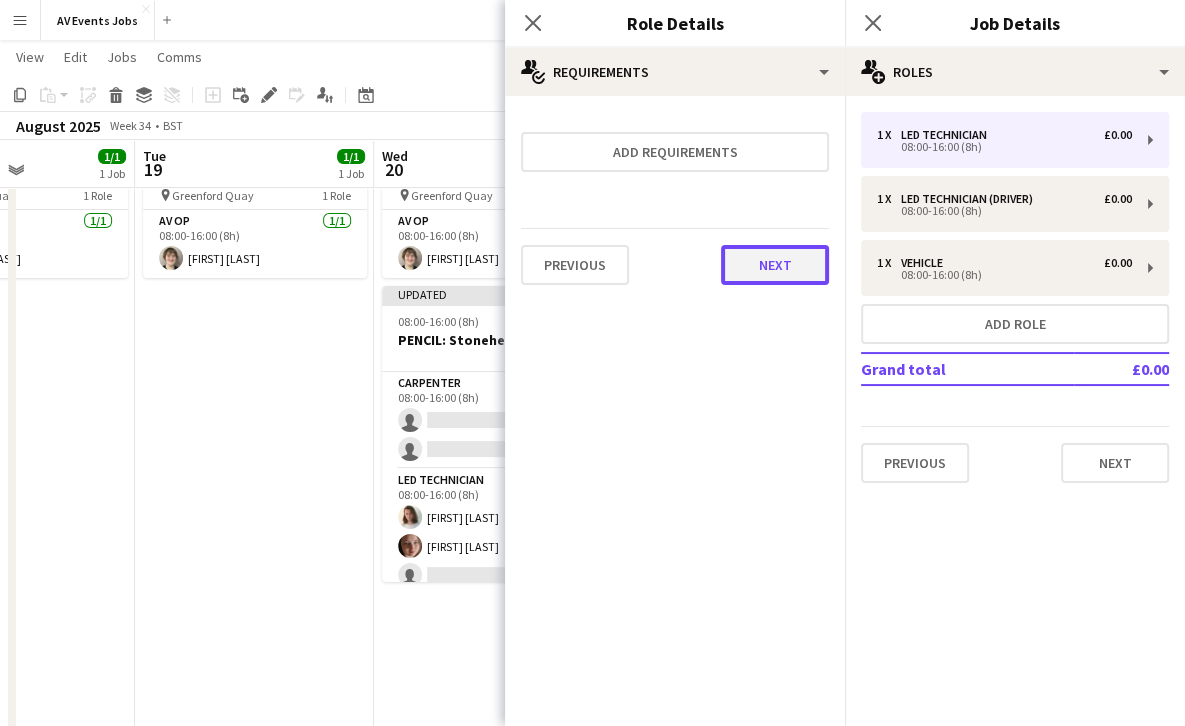 click on "Next" at bounding box center [775, 265] 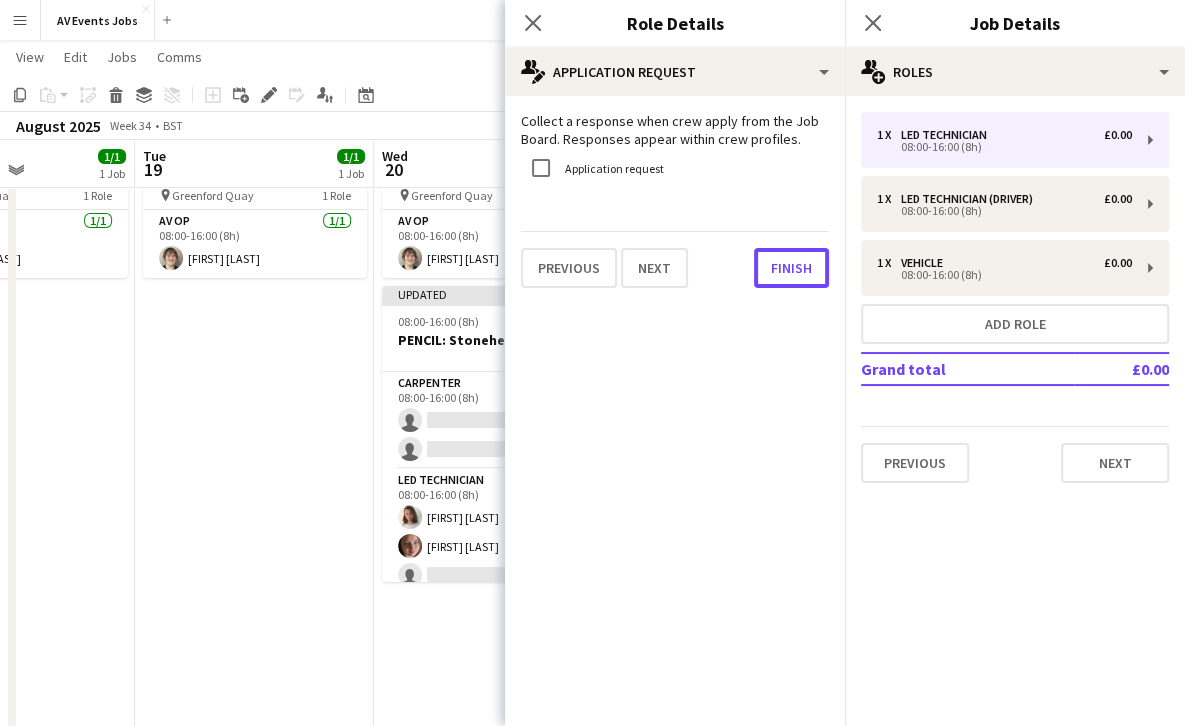 click on "Finish" at bounding box center [791, 268] 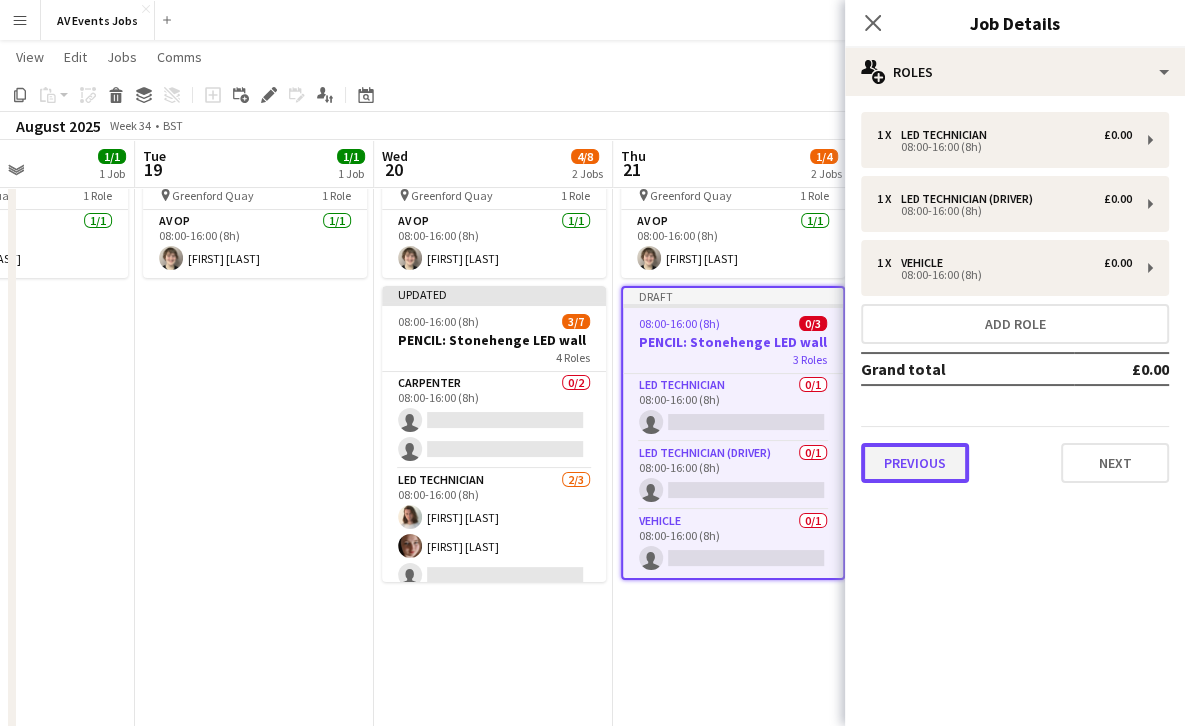 click on "Previous" at bounding box center (915, 463) 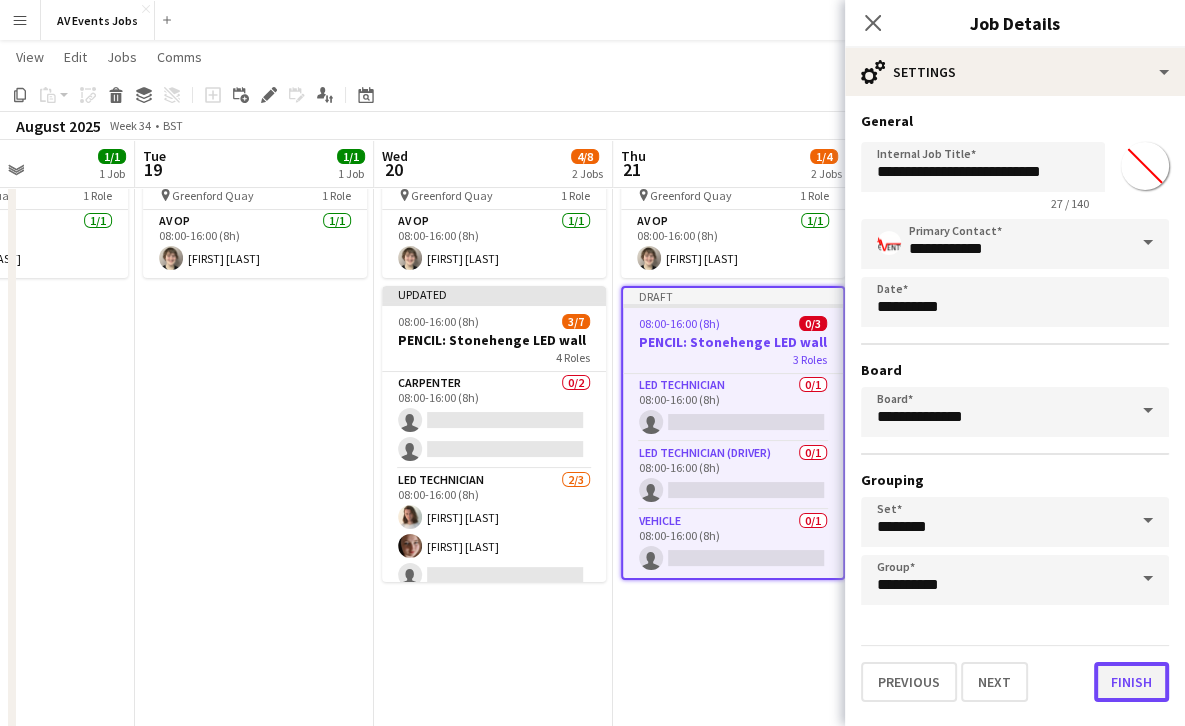 click on "Finish" at bounding box center (1131, 682) 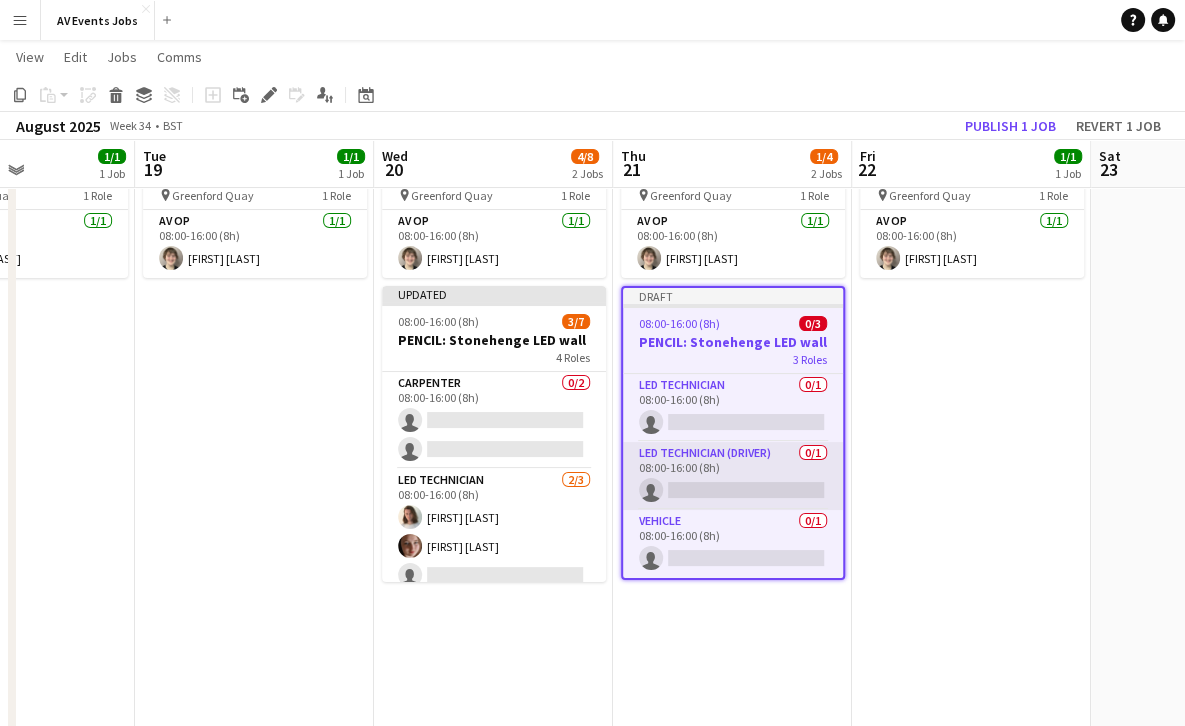 click on "LED Technician (Driver)   0/1   08:00-16:00 (8h)
single-neutral-actions" at bounding box center (733, 476) 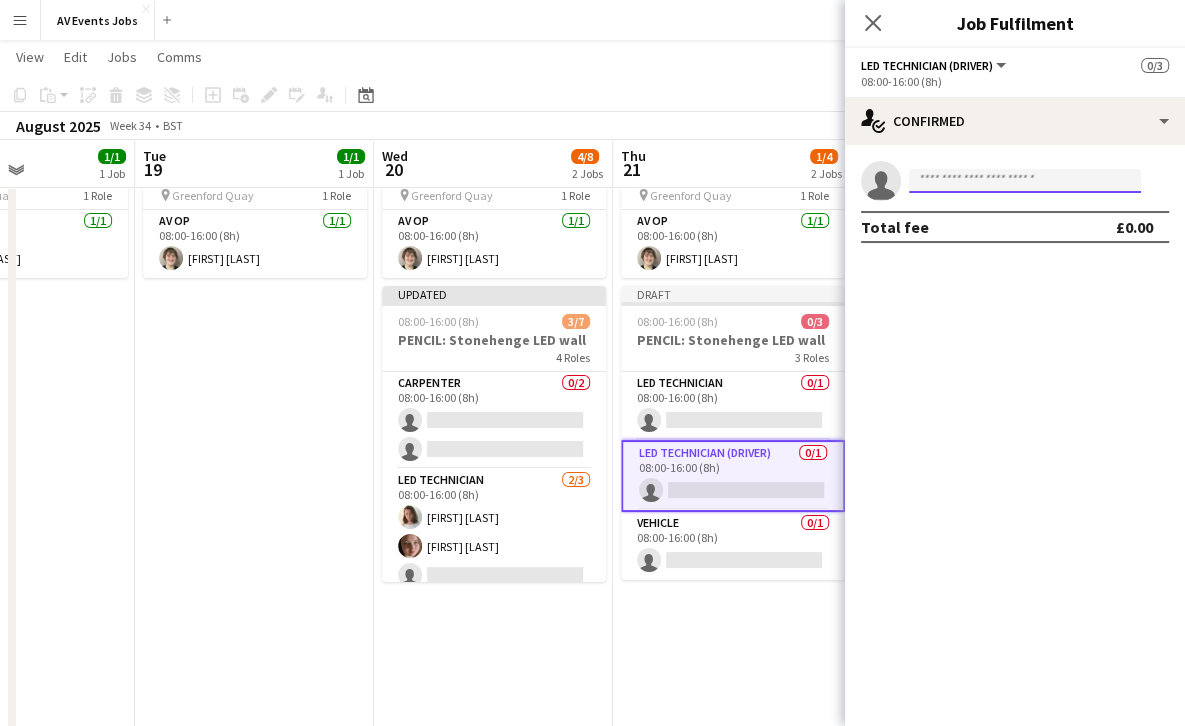 click at bounding box center (1025, 181) 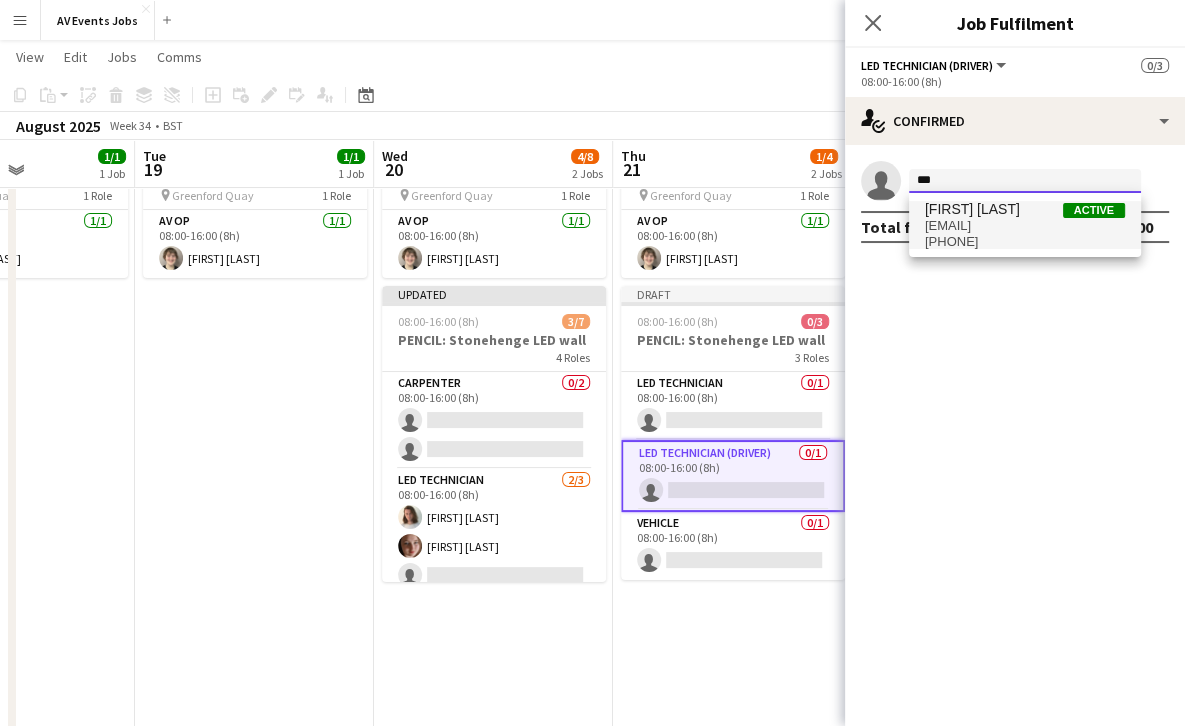 type on "***" 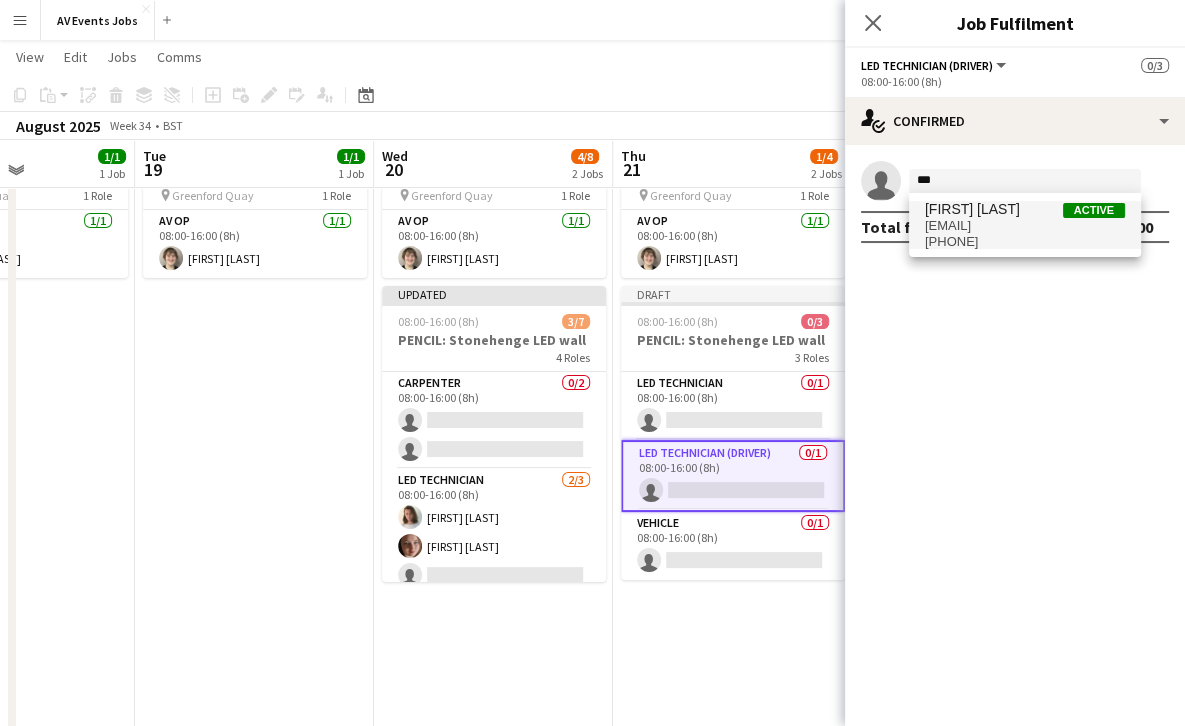 click on "liam@av-events.co.uk" at bounding box center (1025, 226) 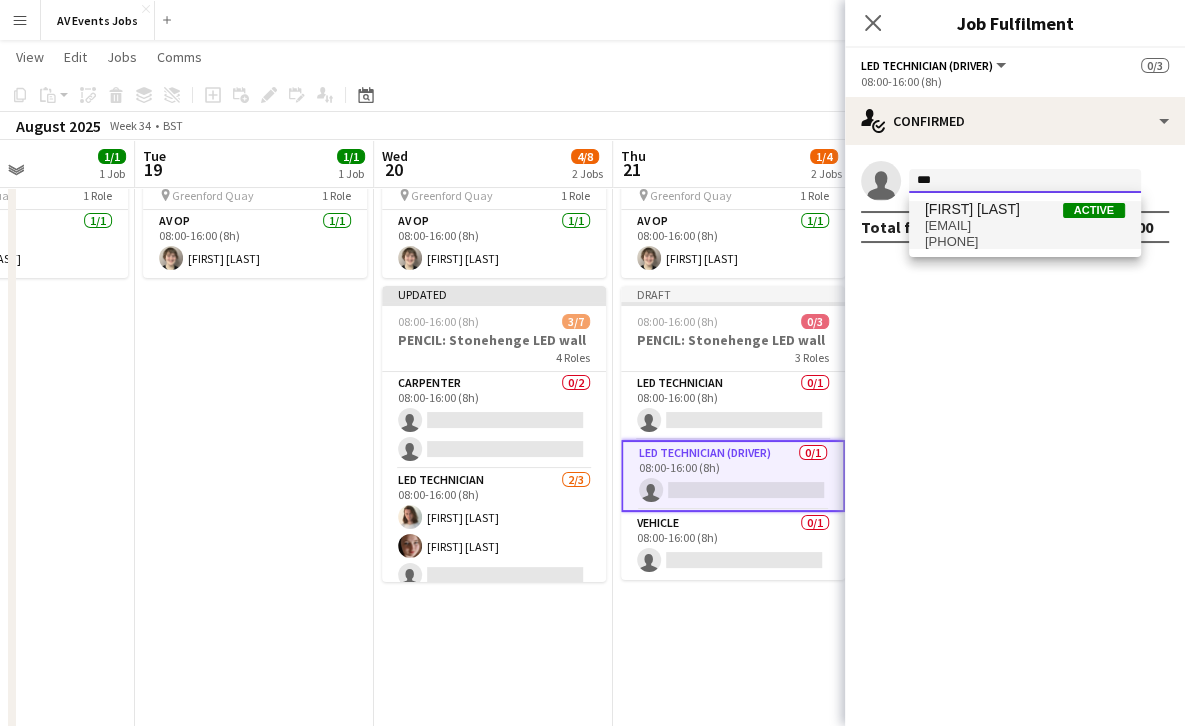 type 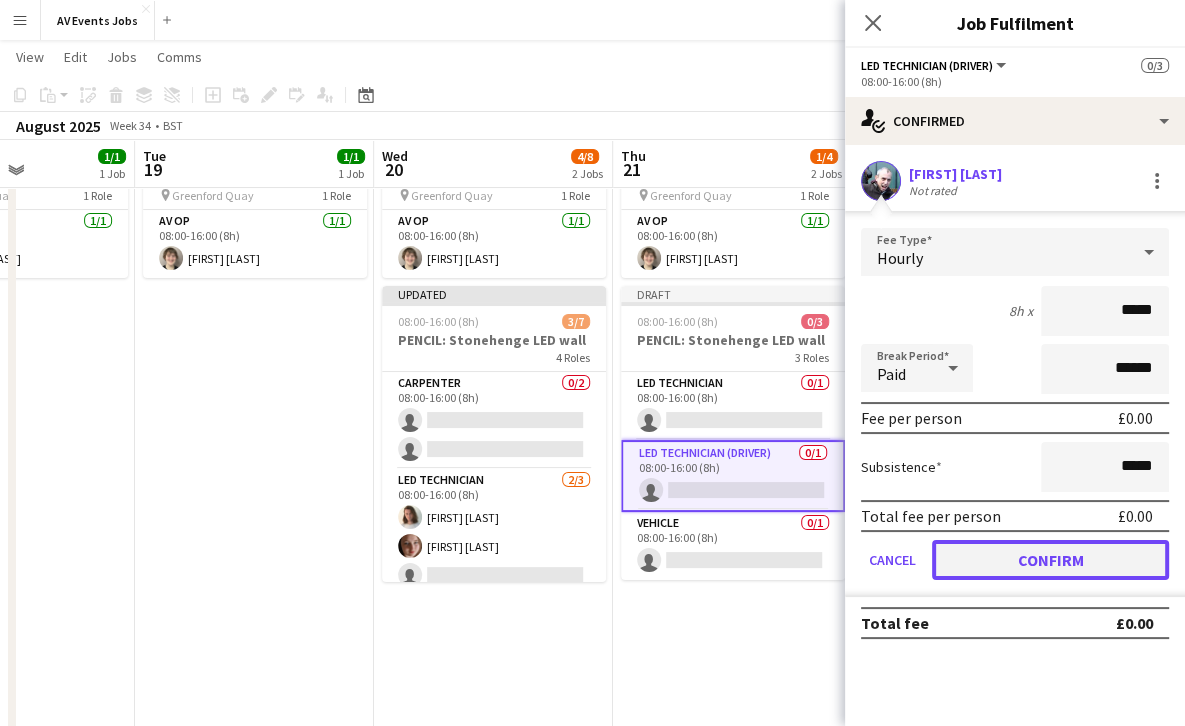 click on "Confirm" at bounding box center (1050, 560) 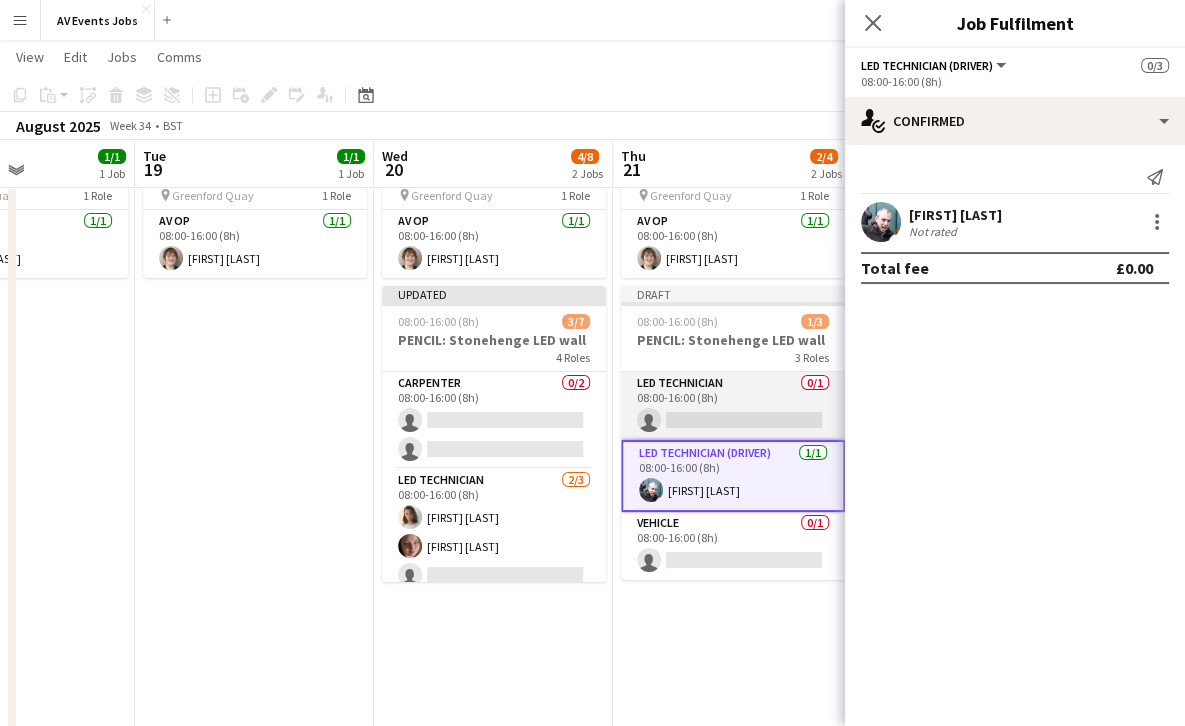 click on "LED Technician   0/1   08:00-16:00 (8h)
single-neutral-actions" at bounding box center (733, 406) 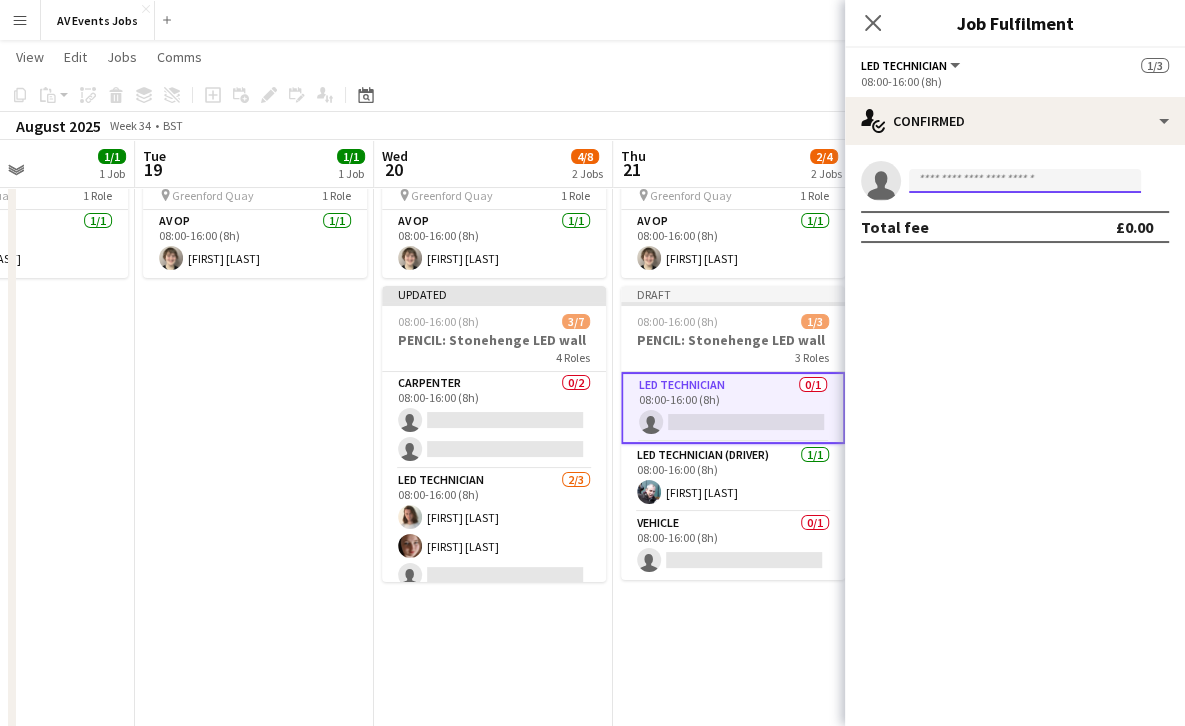 click at bounding box center [1025, 181] 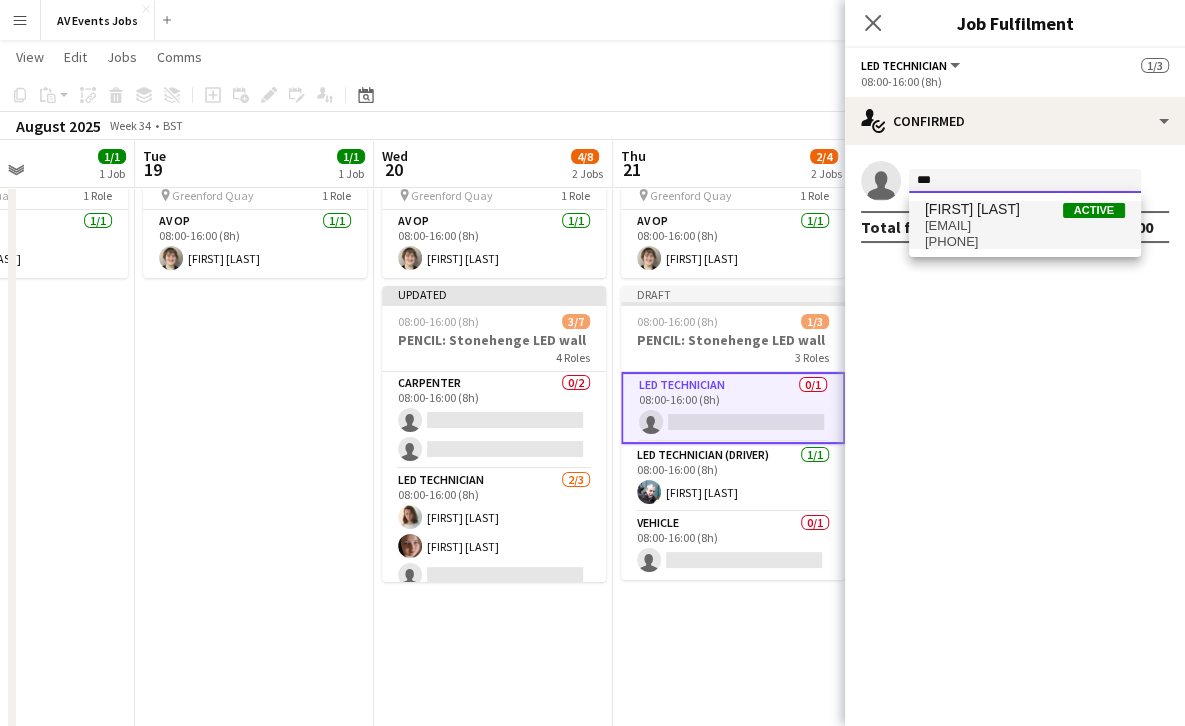 type on "***" 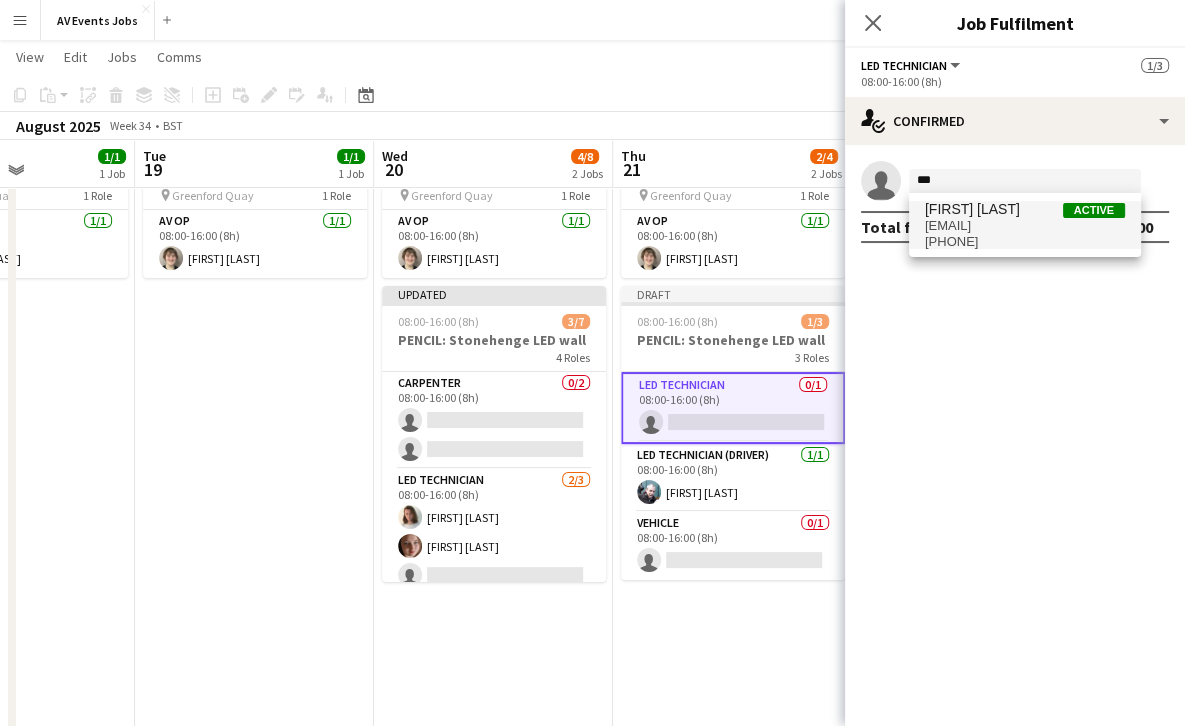 click on "Mair Baker  Active" at bounding box center [1025, 209] 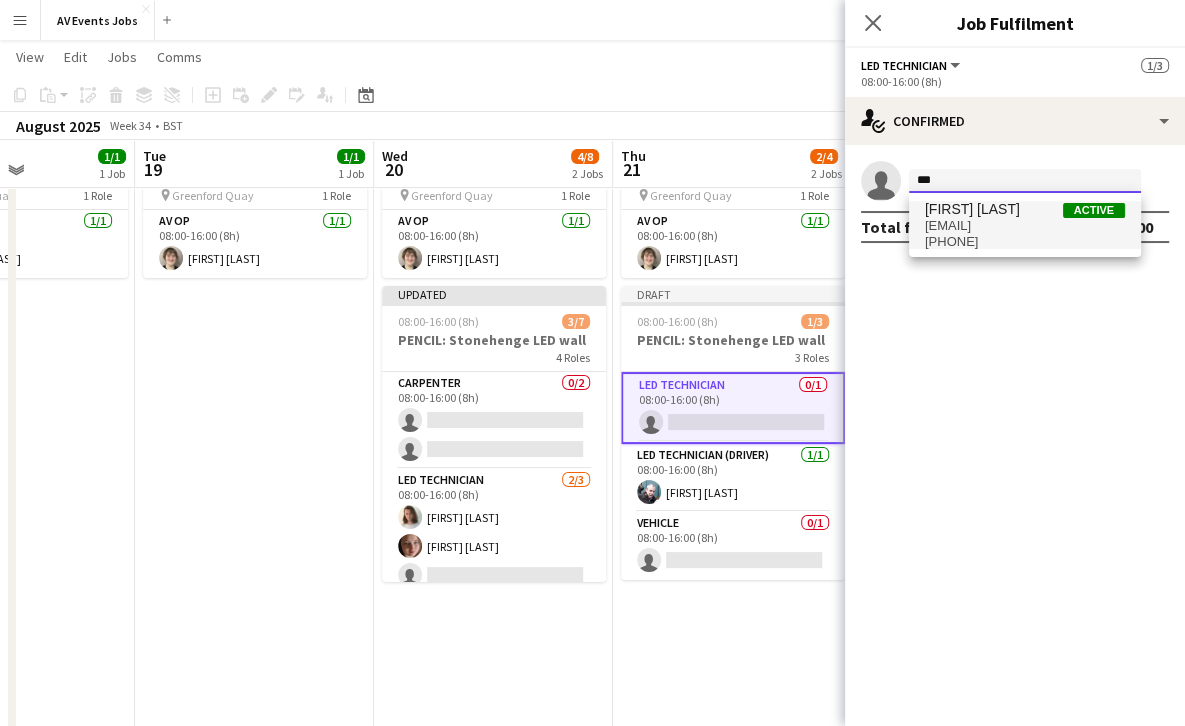 type 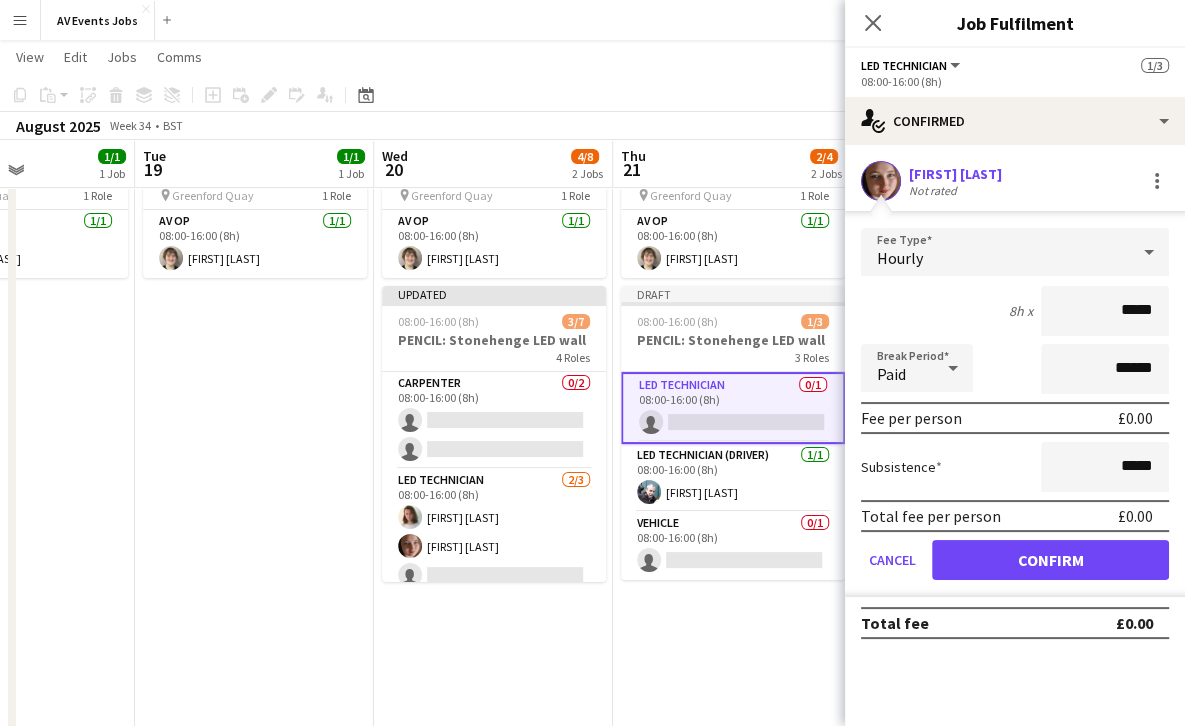 click on "Hourly" at bounding box center [995, 252] 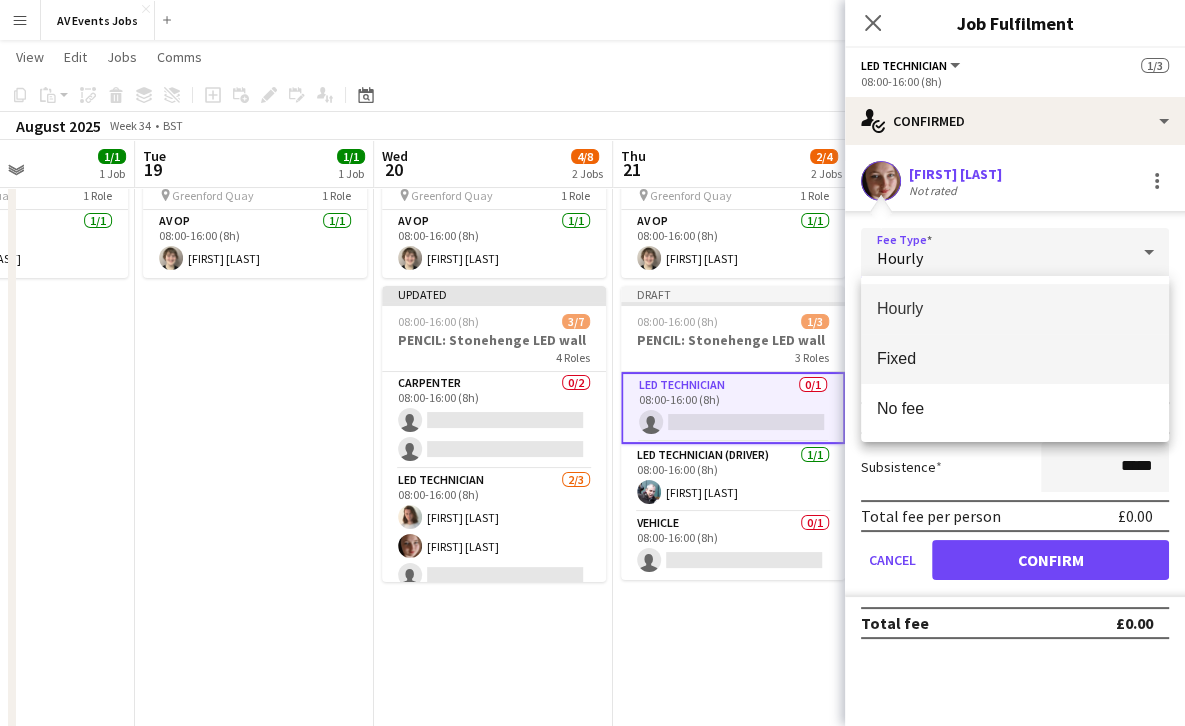 click on "Fixed" at bounding box center (1015, 358) 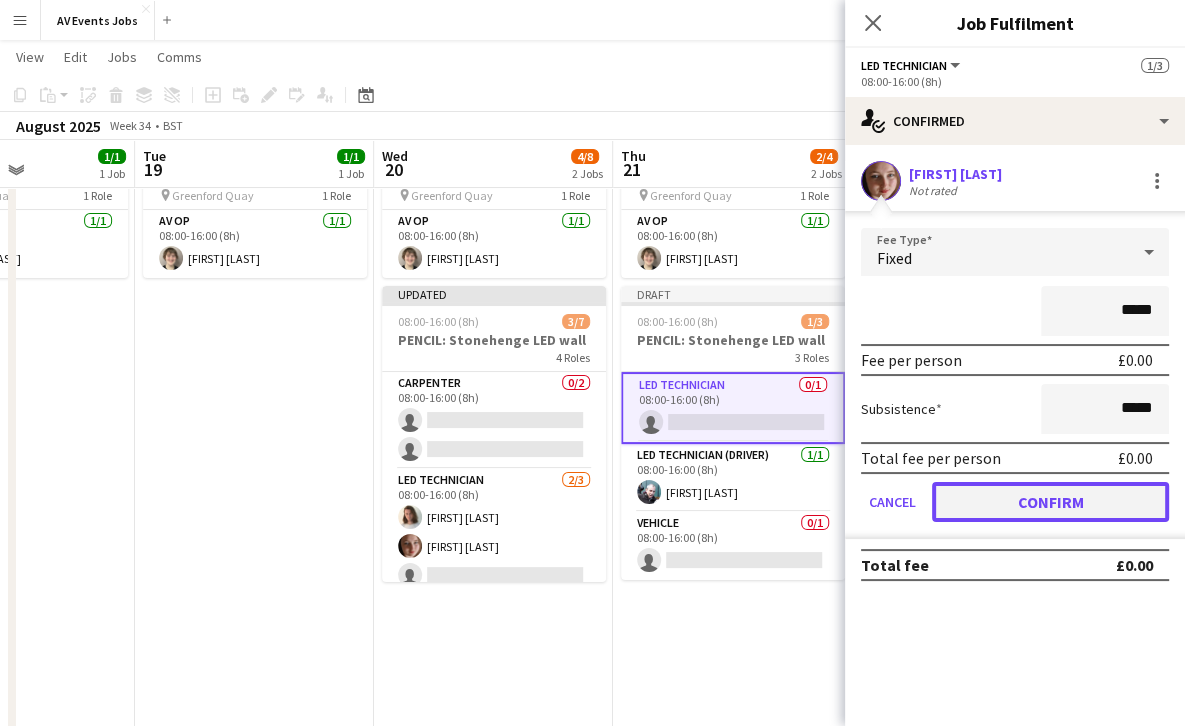 click on "Confirm" at bounding box center (1050, 502) 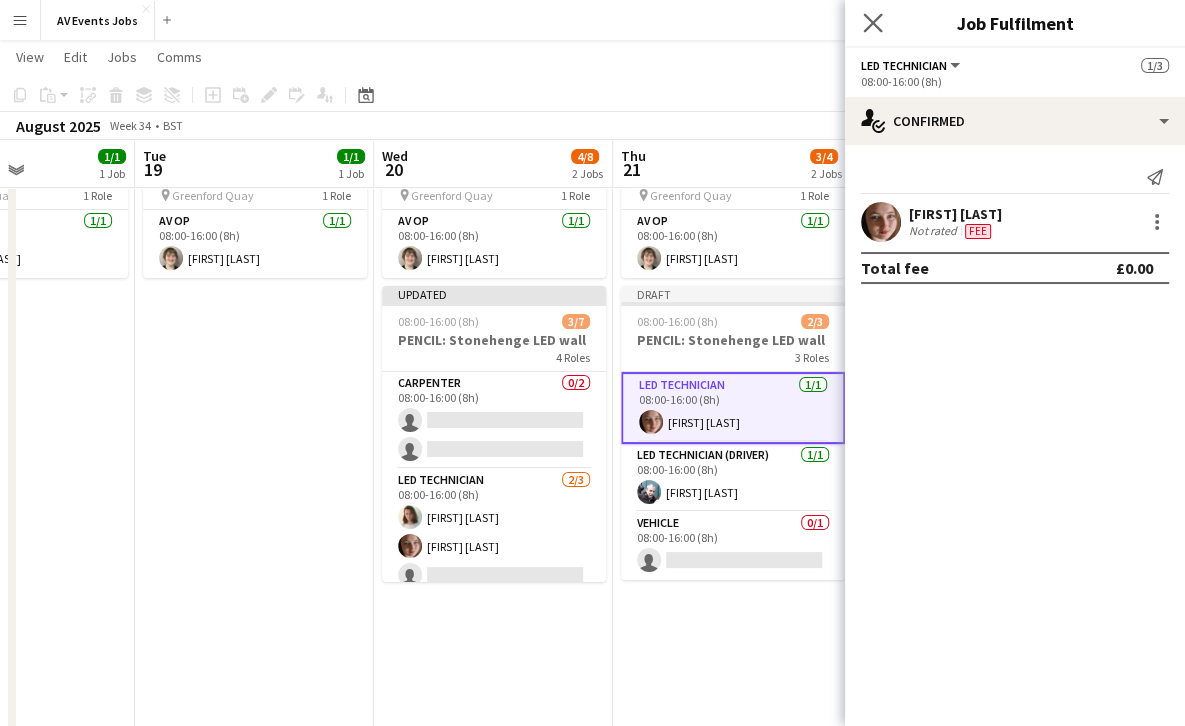 click on "Close pop-in" 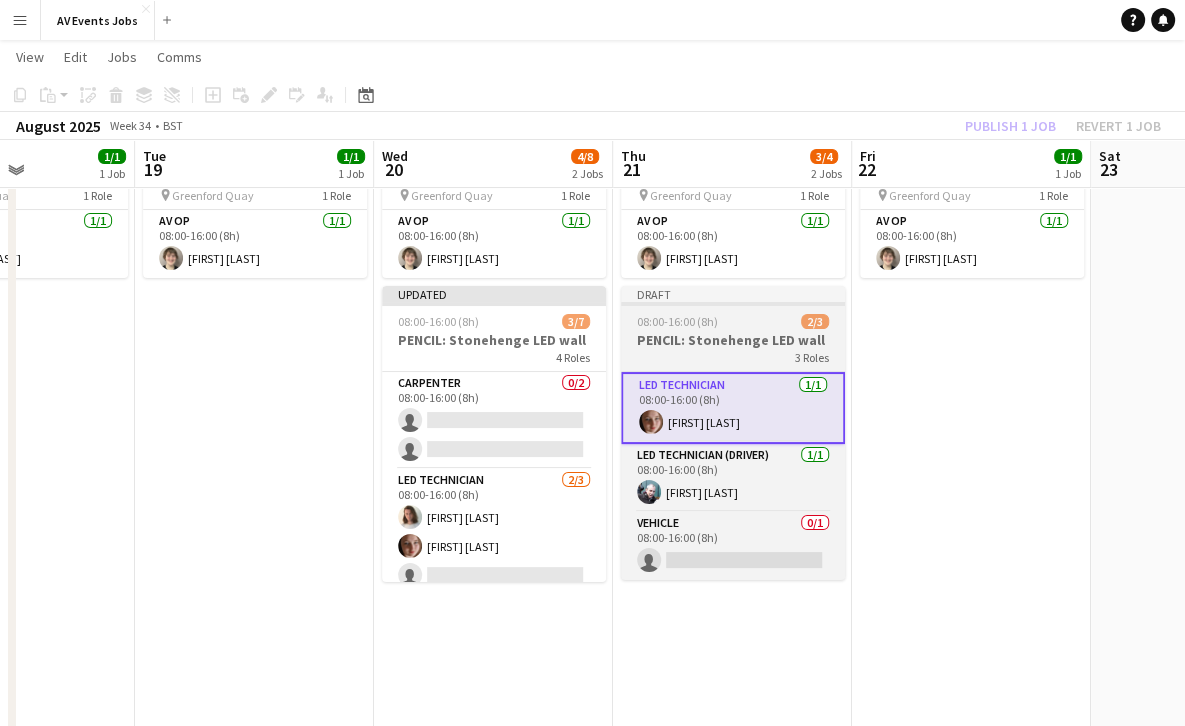click on "08:00-16:00 (8h)    2/3" at bounding box center (733, 321) 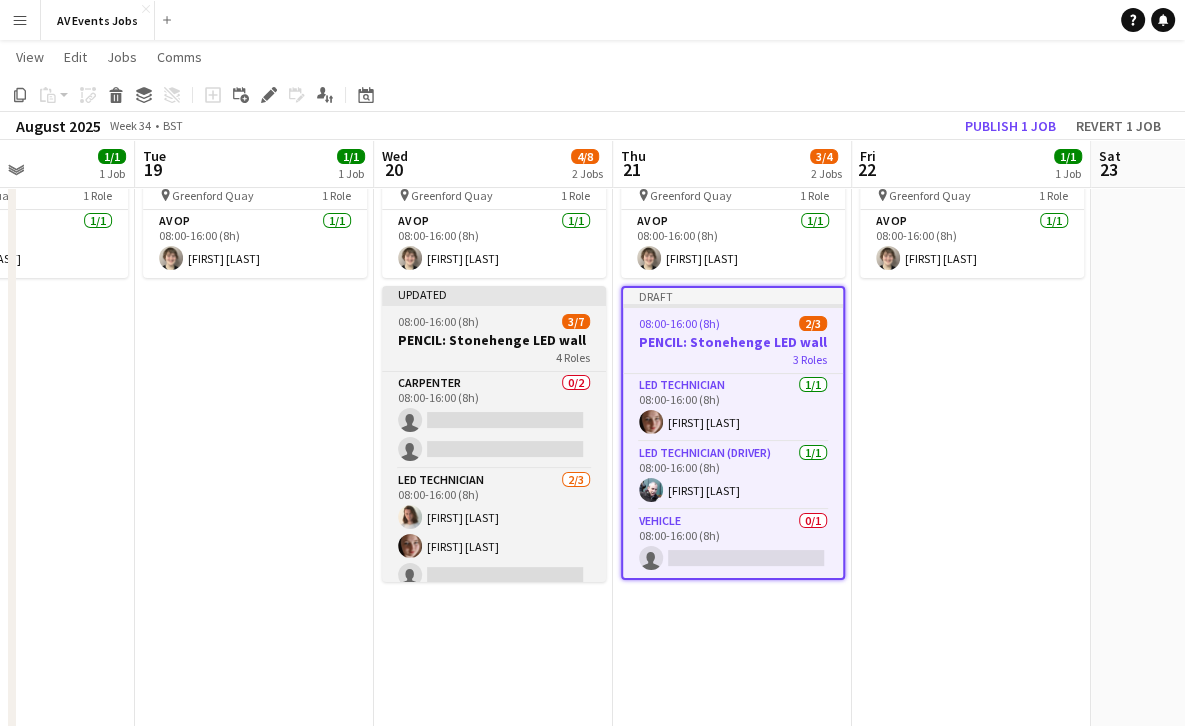 click on "PENCIL: Stonehenge LED wall" at bounding box center (494, 340) 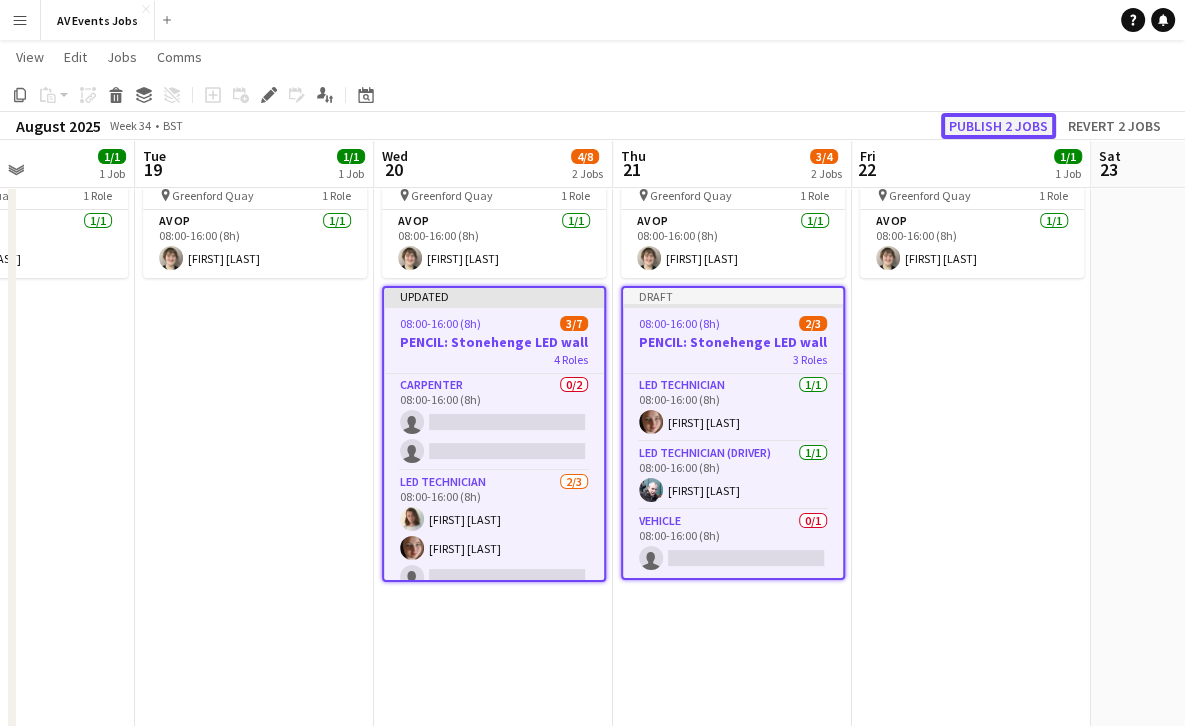 click on "Publish 2 jobs" 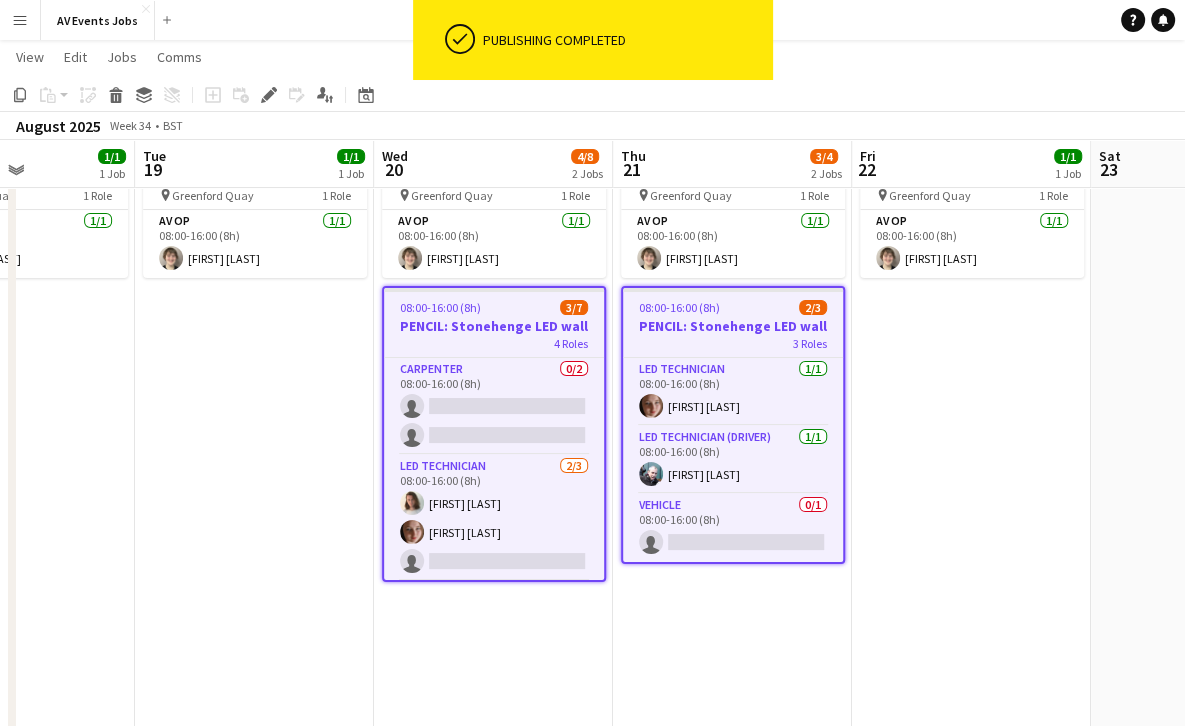scroll, scrollTop: 0, scrollLeft: 0, axis: both 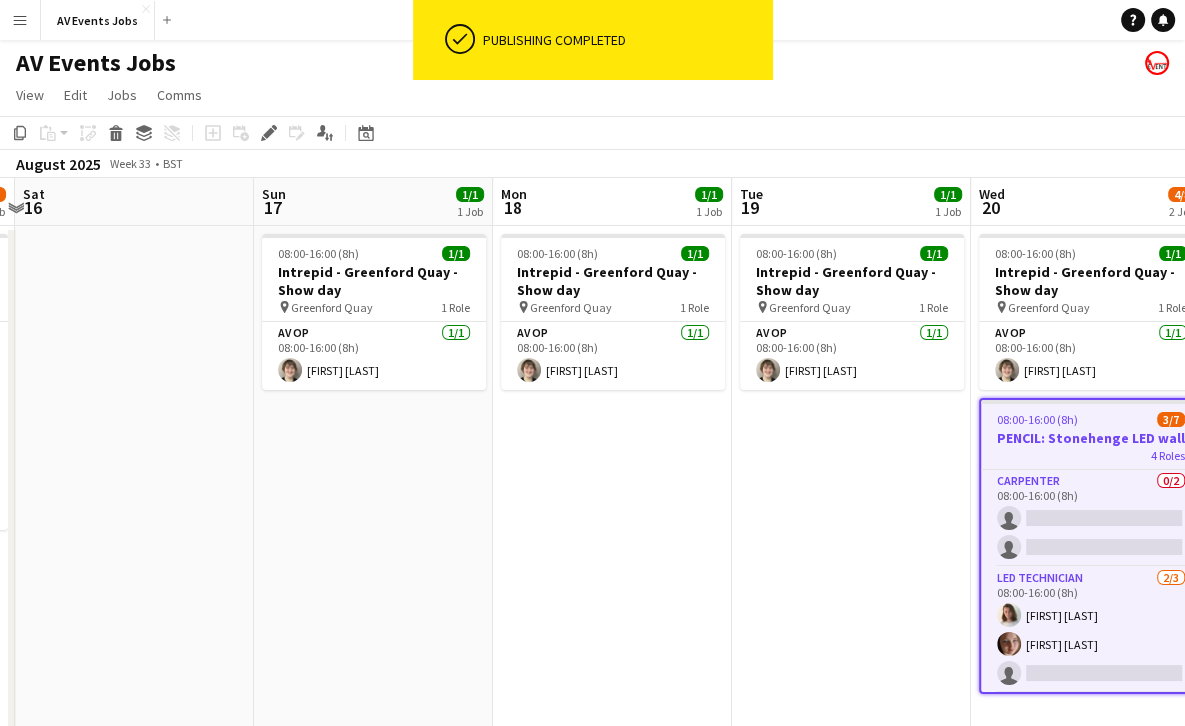 click on "08:00-16:00 (8h)    1/1   Intrepid - Greenford Quay - Show day
pin
Greenford Quay   1 Role   AV Op   1/1   08:00-16:00 (8h)
Jim White" at bounding box center [612, 738] 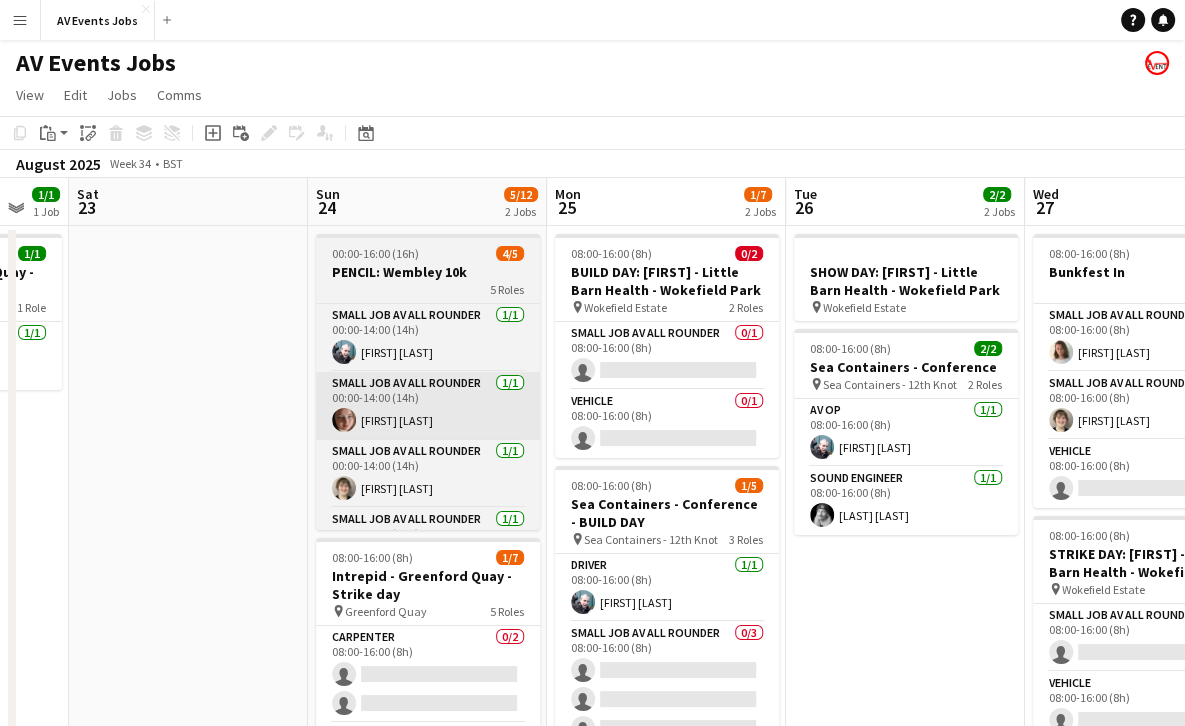 scroll, scrollTop: 0, scrollLeft: 652, axis: horizontal 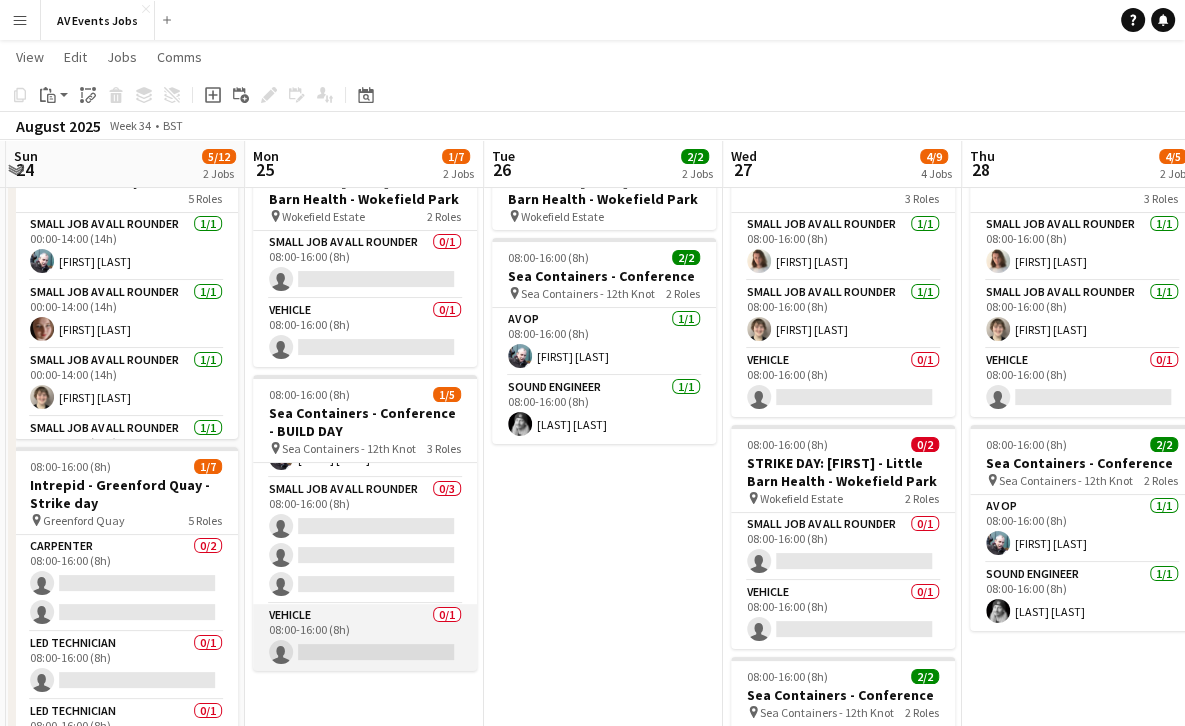 click on "Vehicle   0/1   08:00-16:00 (8h)
single-neutral-actions" at bounding box center (365, 638) 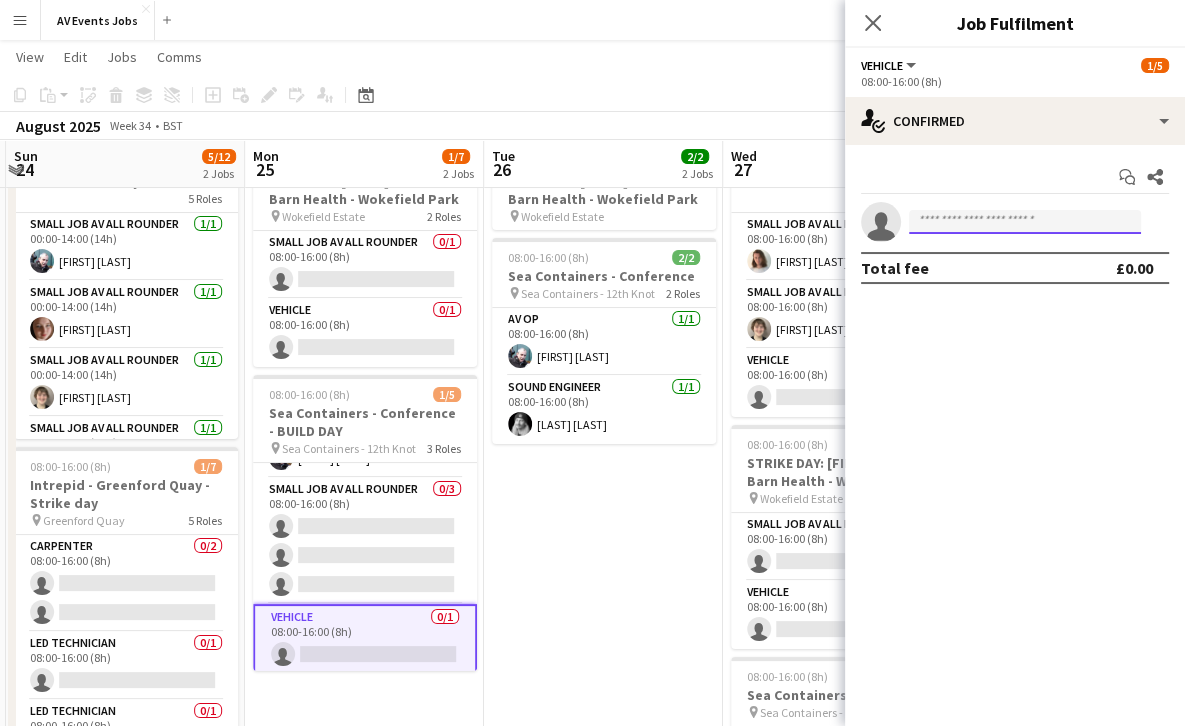 click at bounding box center (1025, 222) 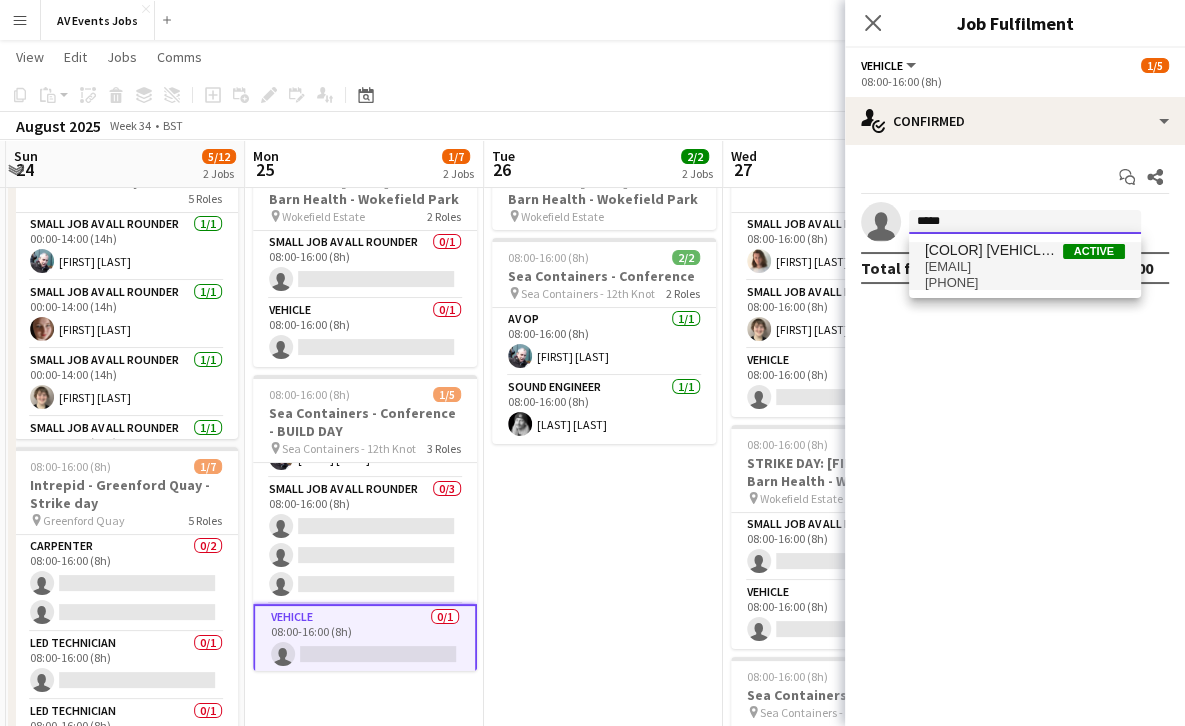 type on "*****" 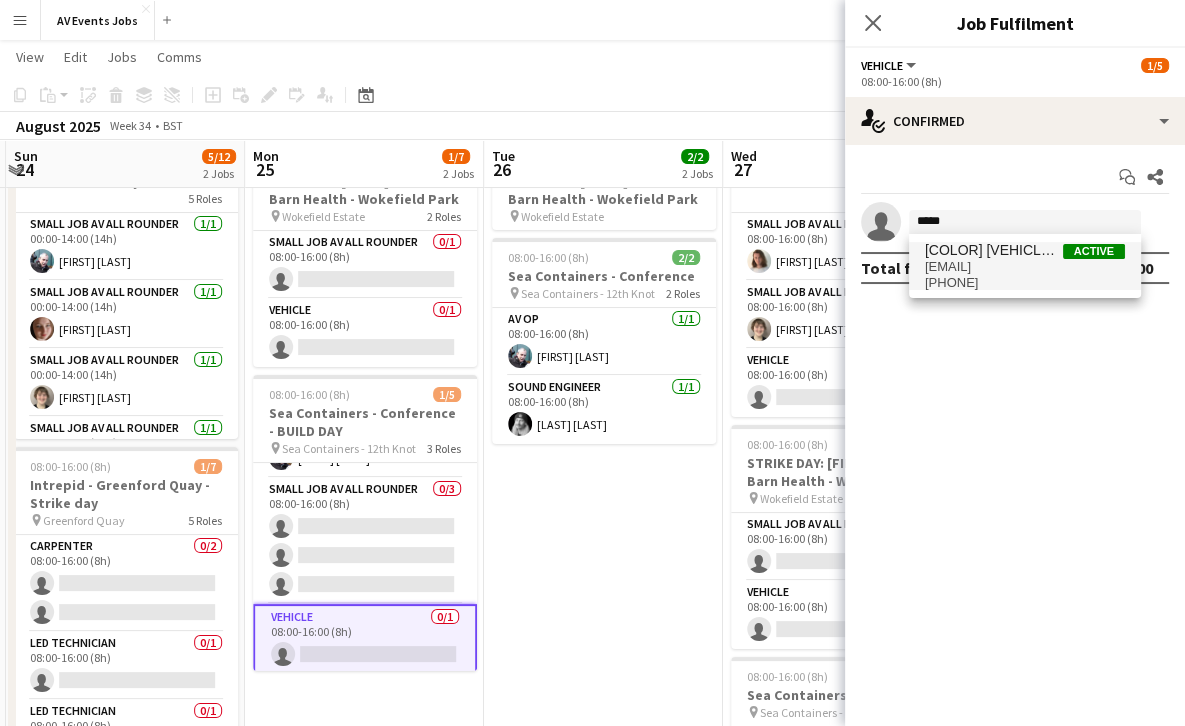 click on "[EMAIL]" at bounding box center [1025, 267] 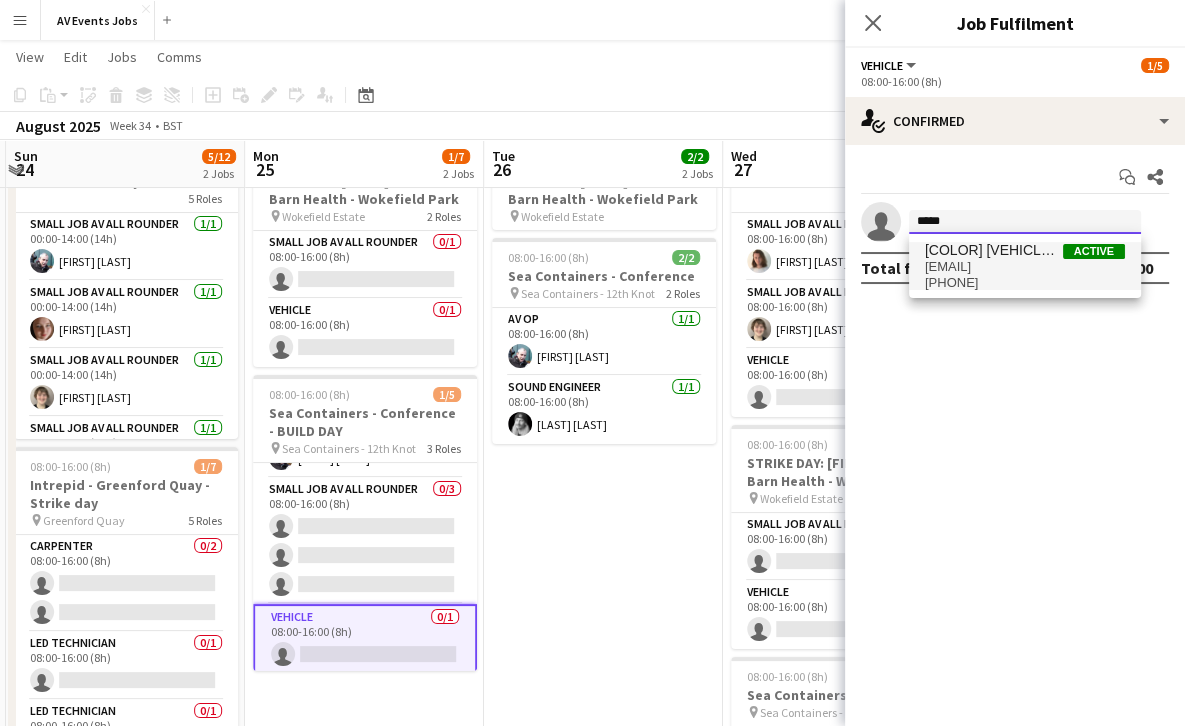 type 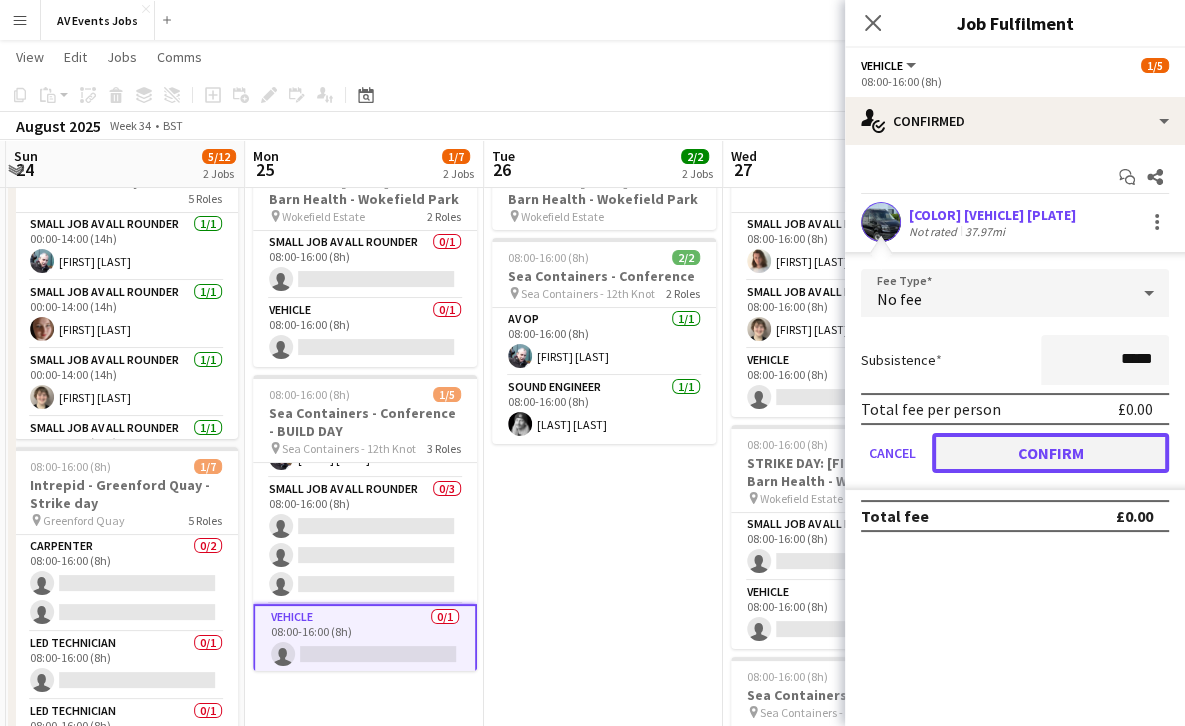 click on "Confirm" at bounding box center (1050, 453) 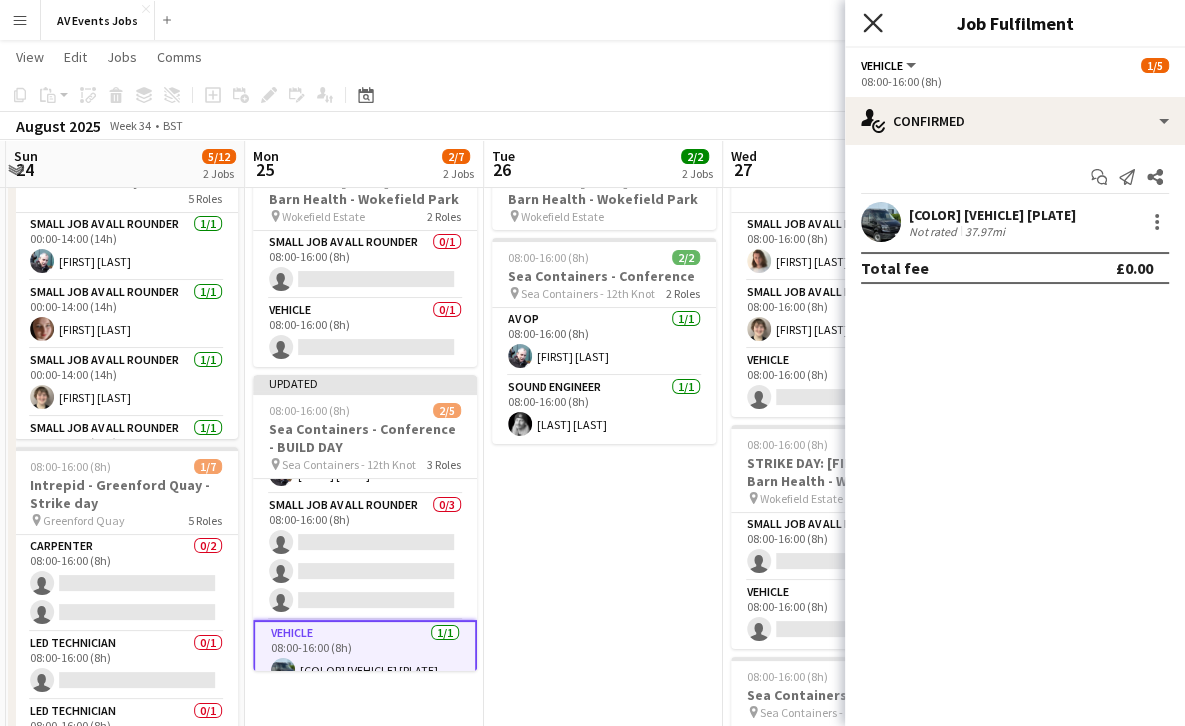 click on "Close pop-in" 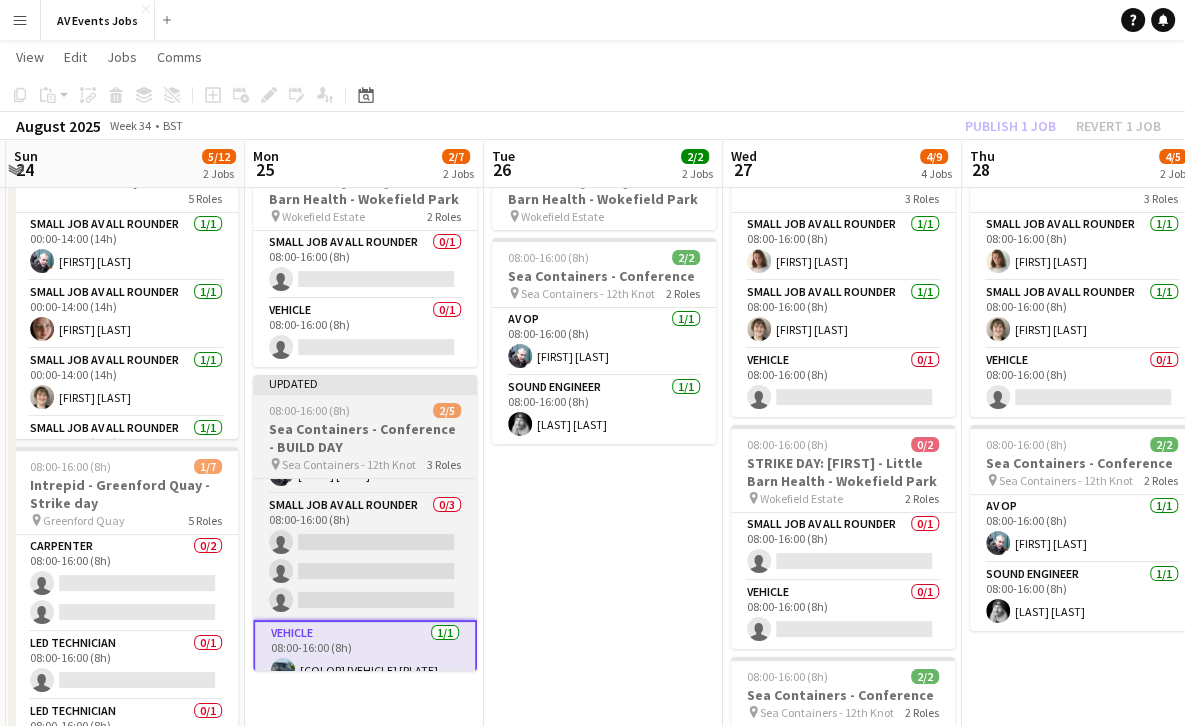 click on "Sea Containers - Conference - BUILD DAY" at bounding box center [365, 438] 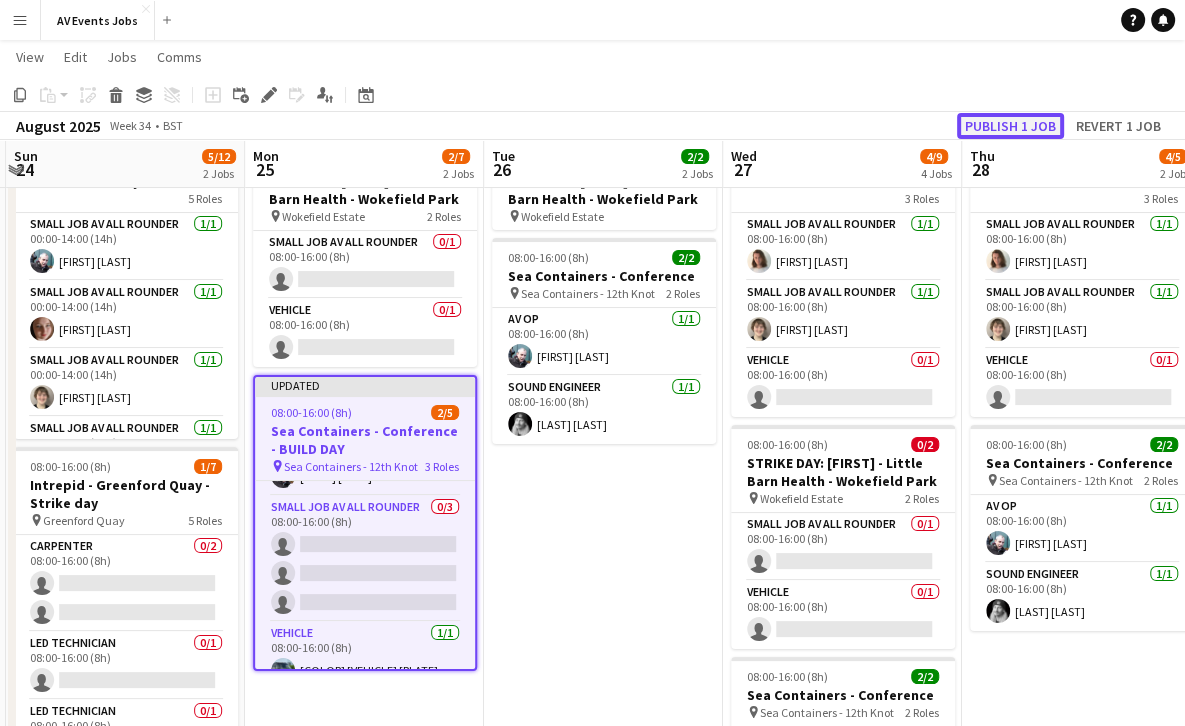 click on "Publish 1 job" 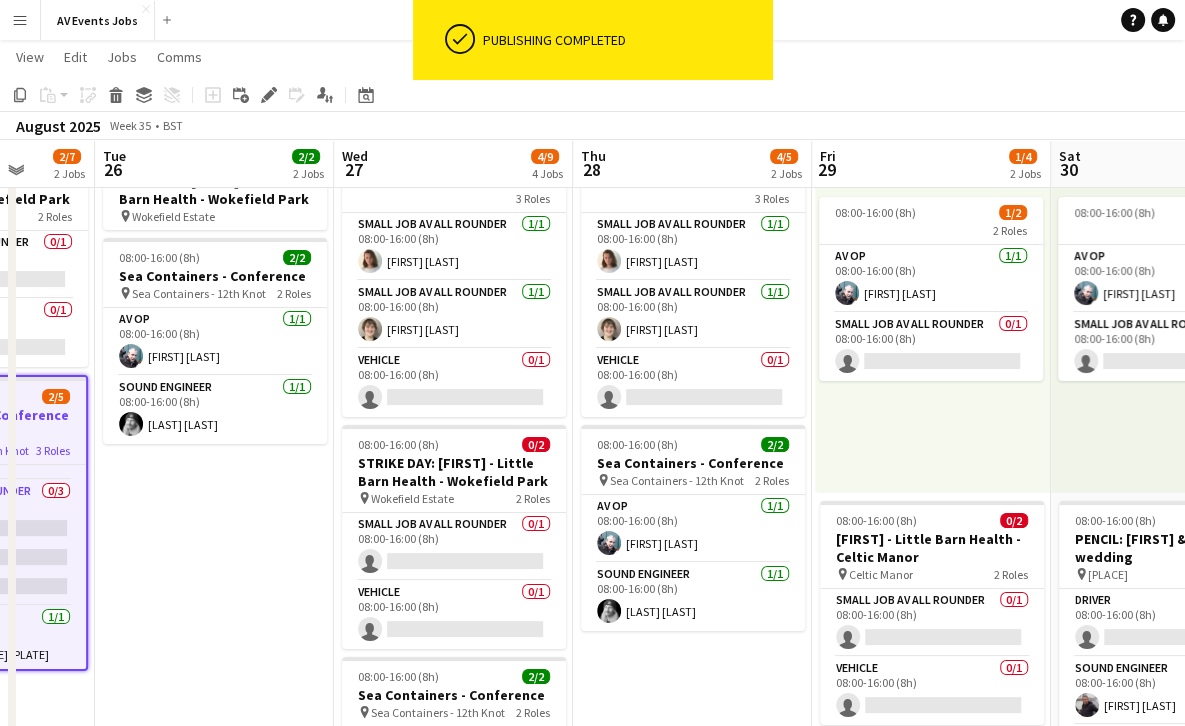 scroll, scrollTop: 0, scrollLeft: 624, axis: horizontal 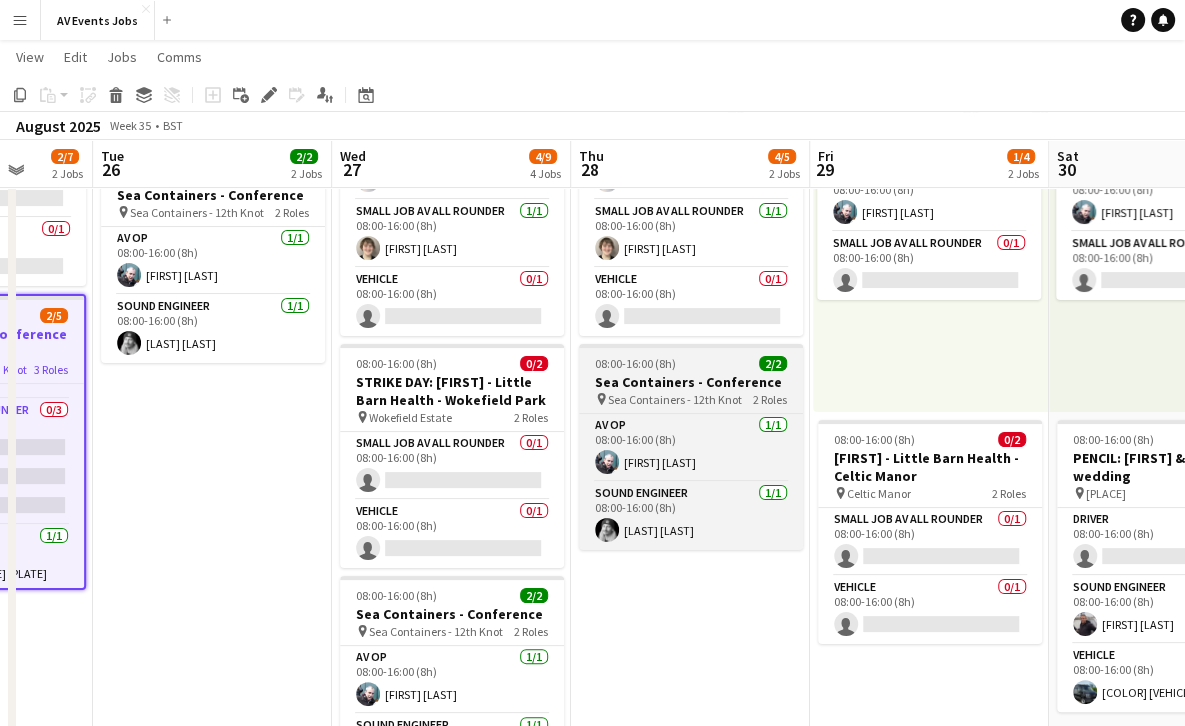 click on "Sea Containers - Conference" at bounding box center (691, 382) 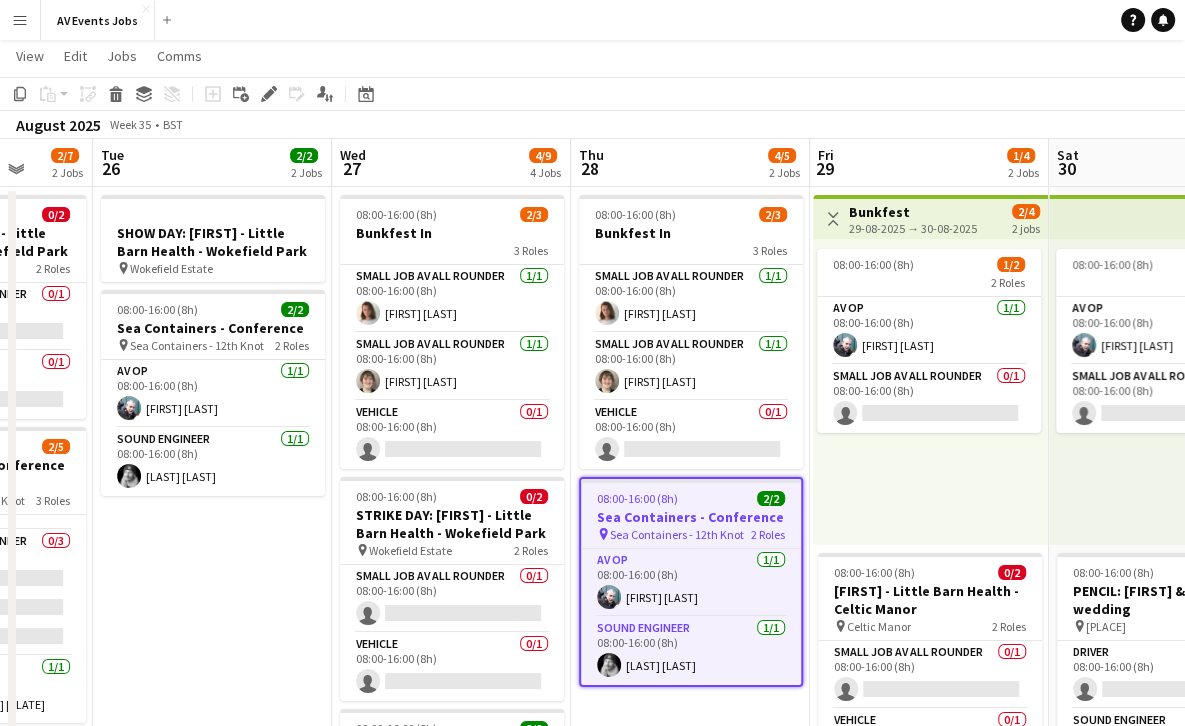 scroll, scrollTop: 37, scrollLeft: 0, axis: vertical 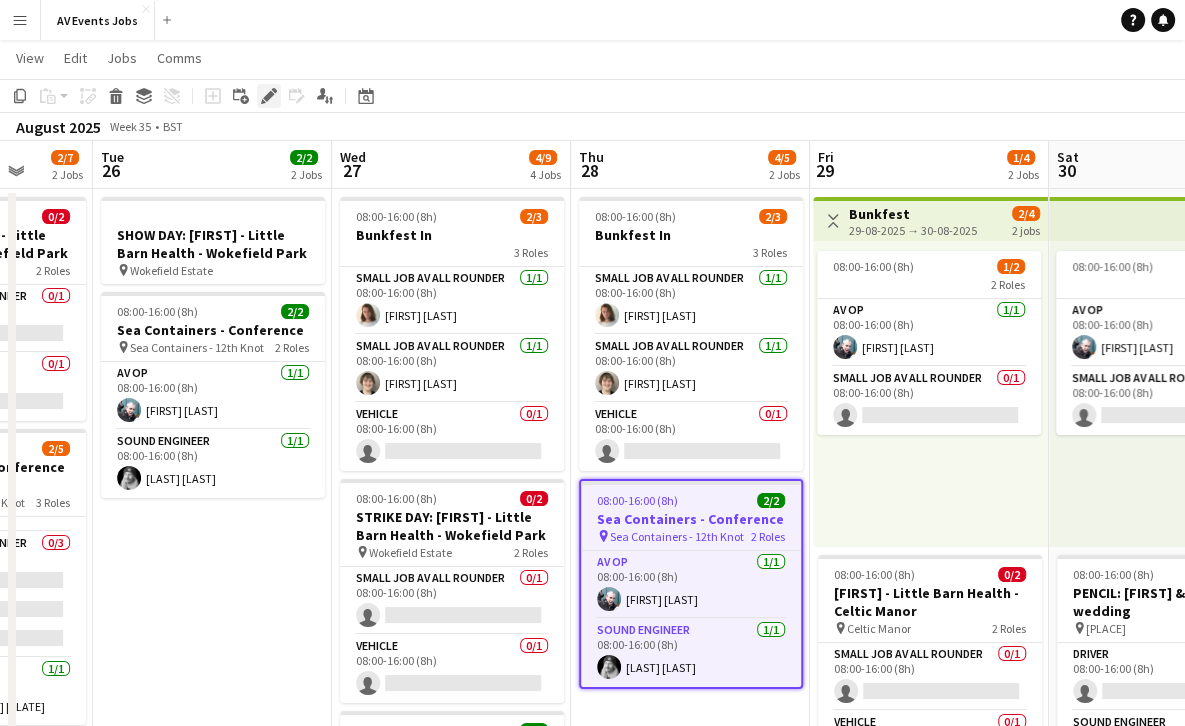click 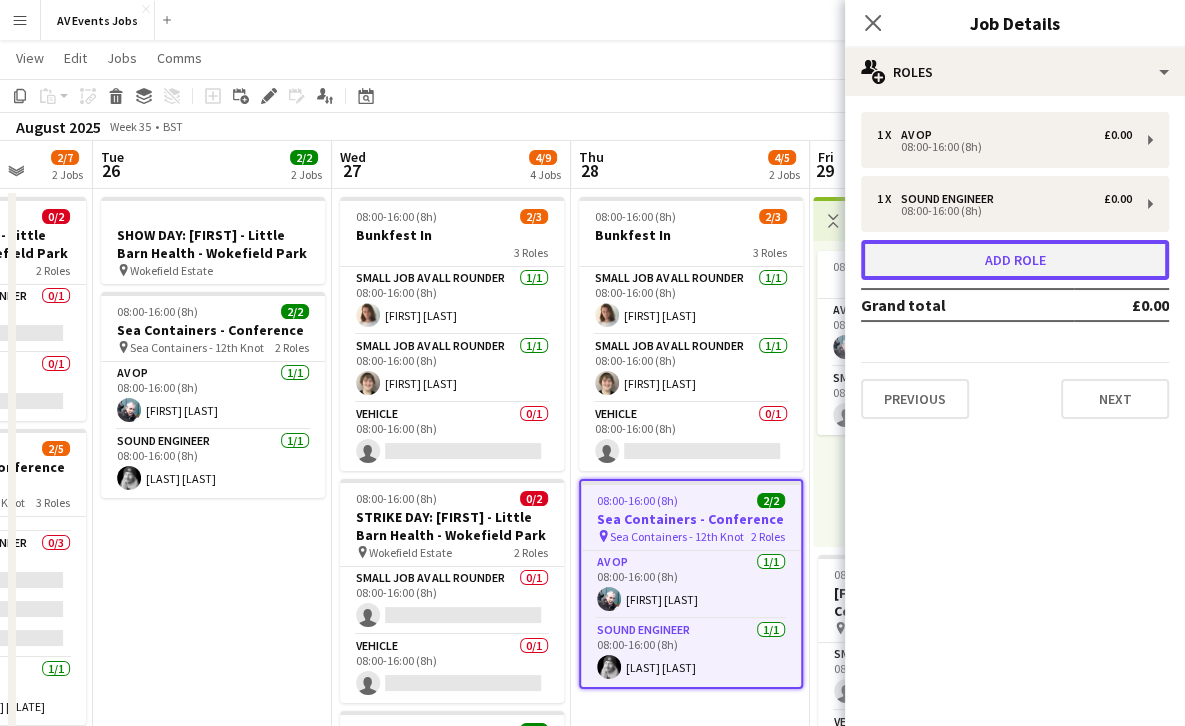 click on "Add role" at bounding box center (1015, 260) 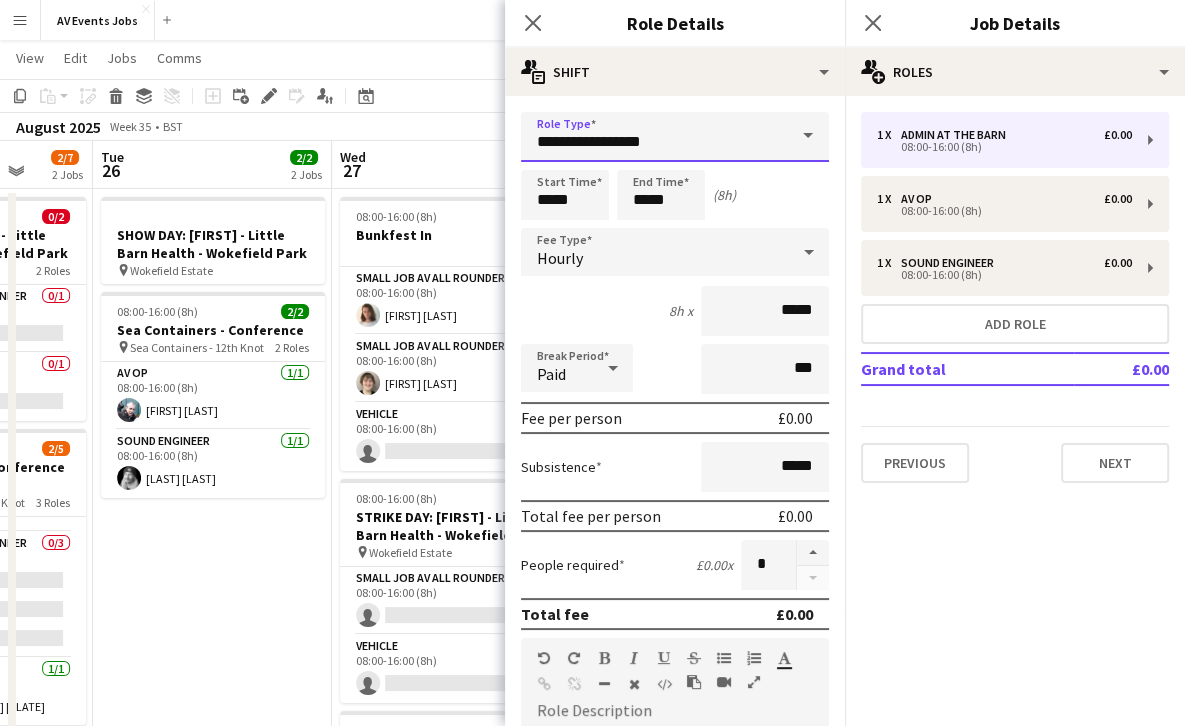click on "**********" at bounding box center [675, 137] 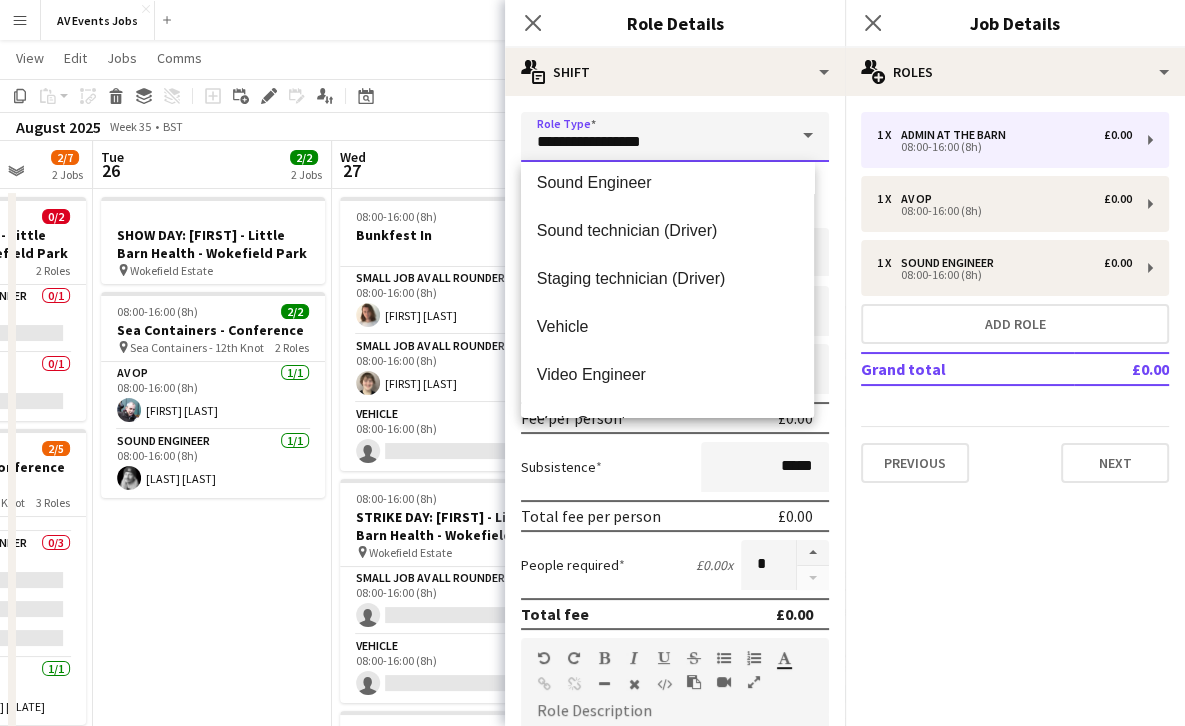 scroll, scrollTop: 733, scrollLeft: 0, axis: vertical 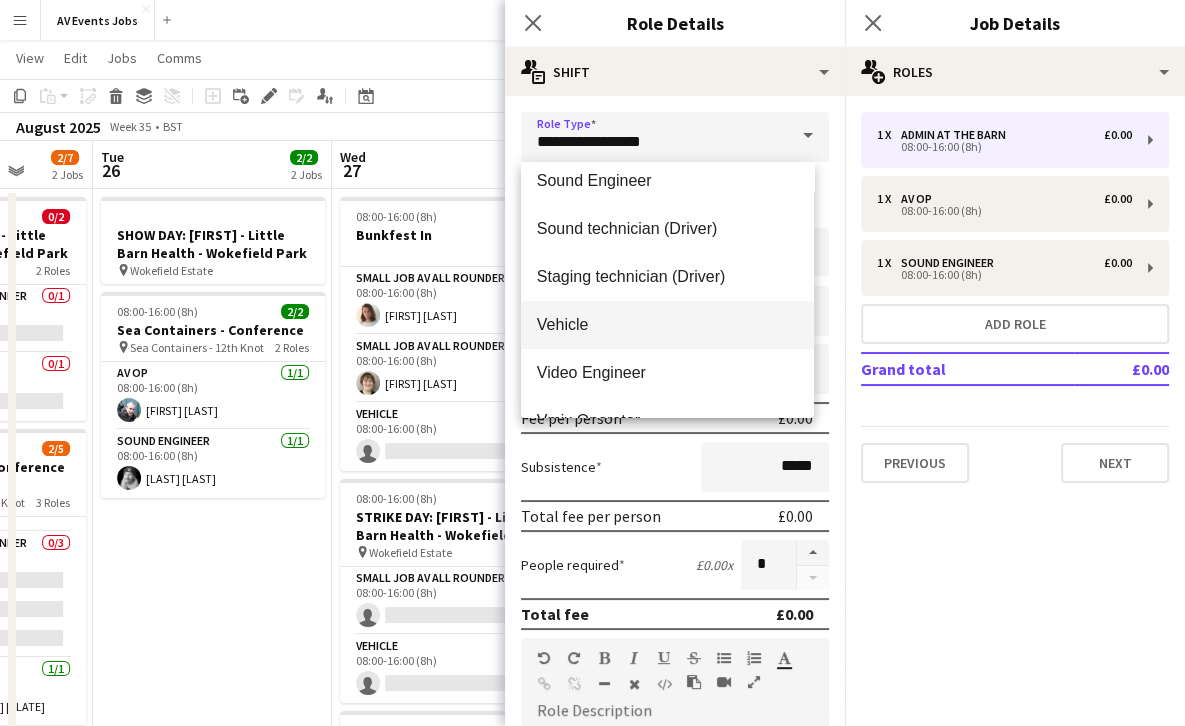 click on "Vehicle" at bounding box center (667, 325) 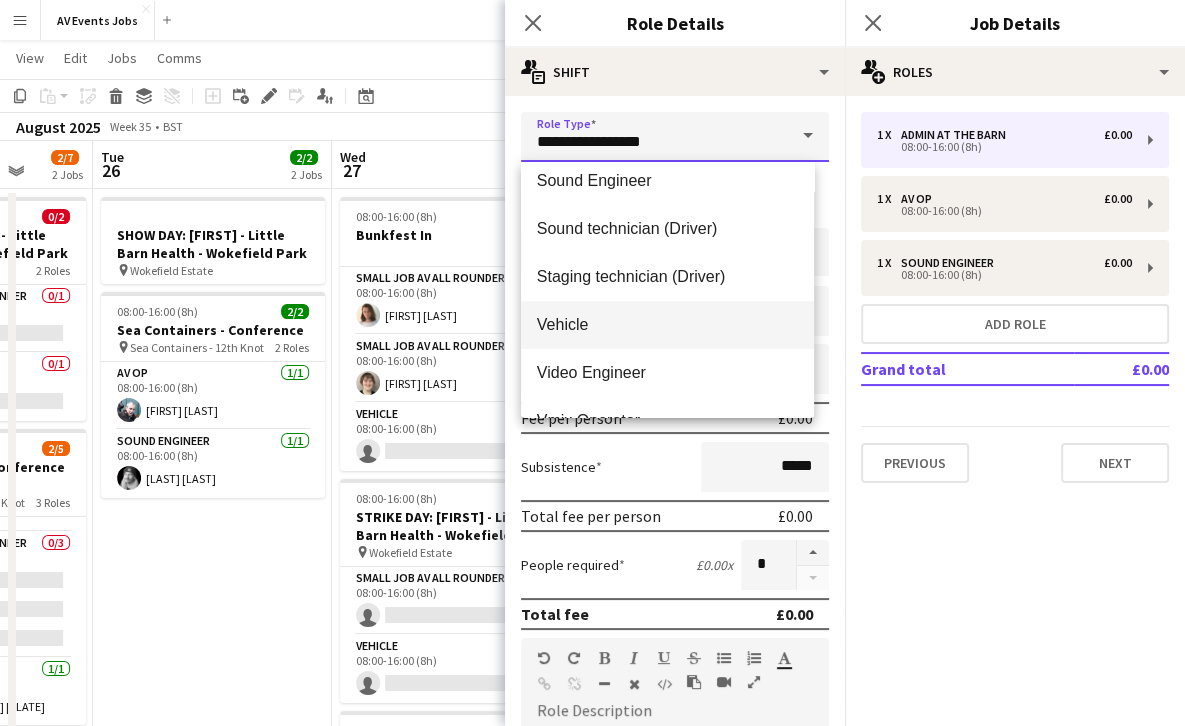type on "*******" 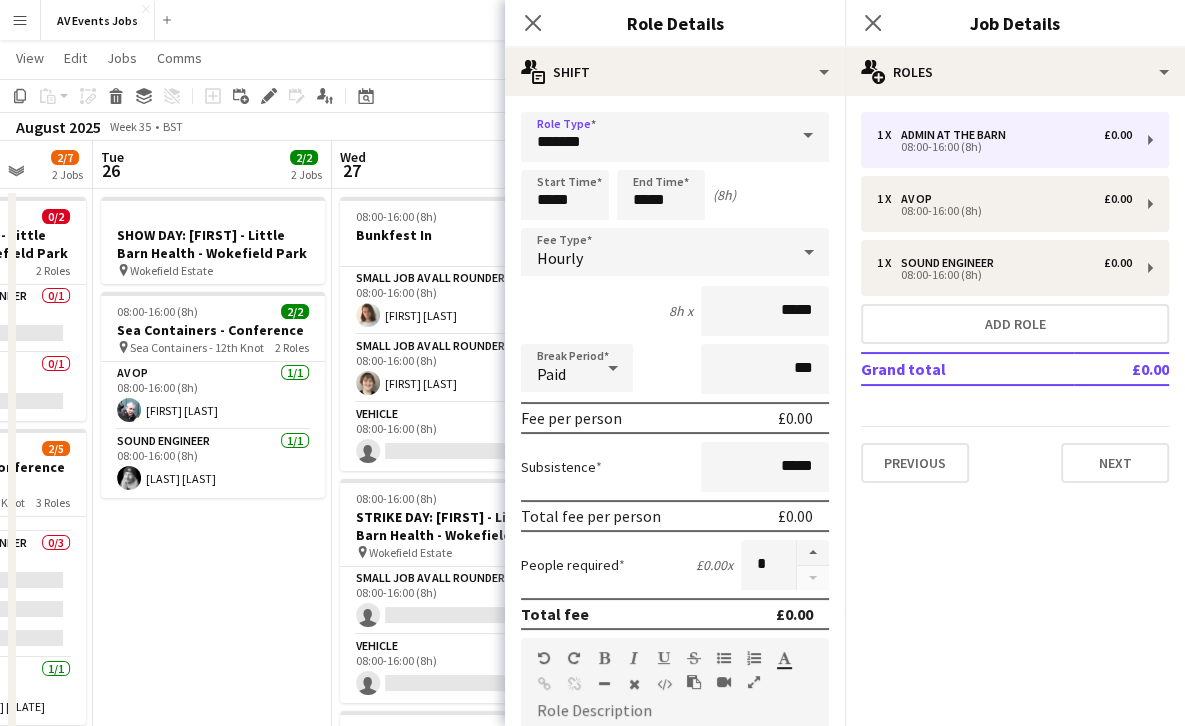 click on "Hourly" at bounding box center (655, 252) 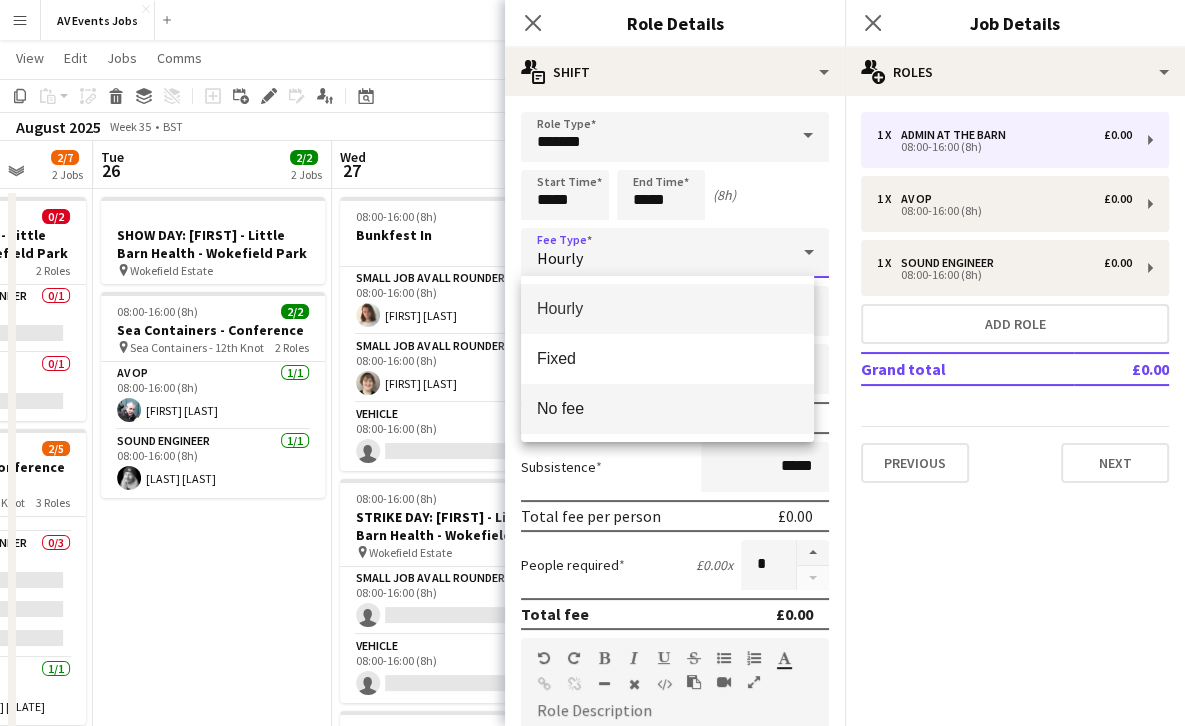 click on "No fee" at bounding box center [667, 408] 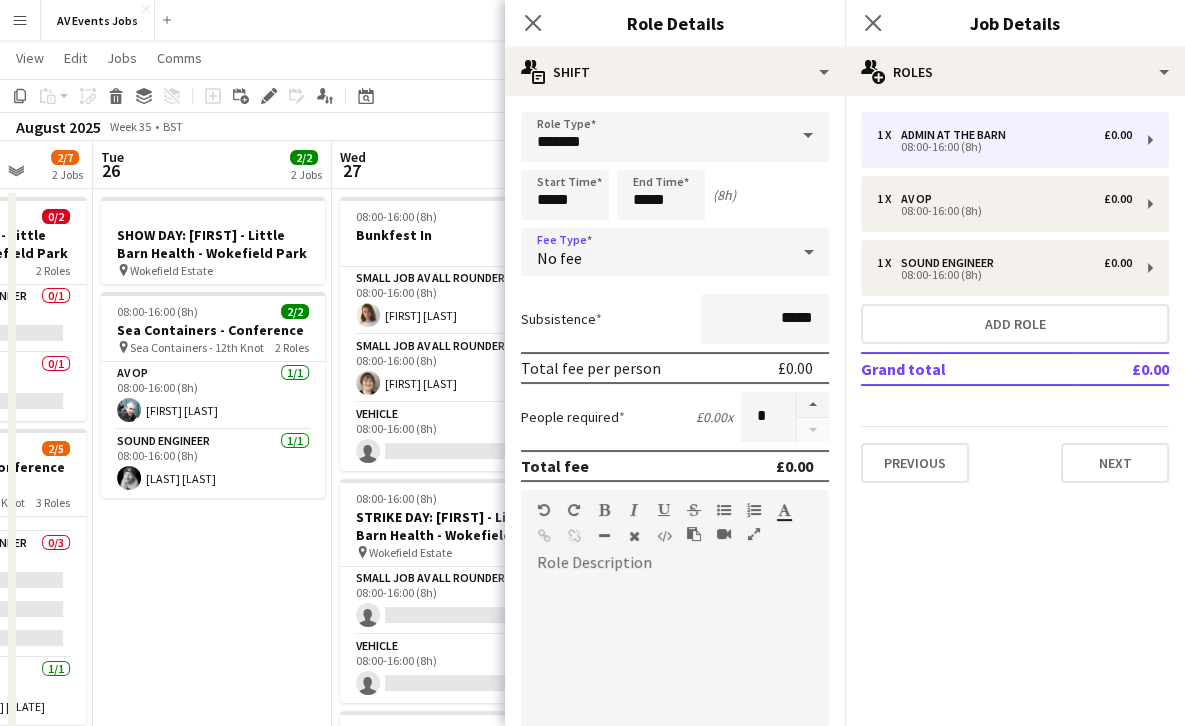 scroll, scrollTop: 319, scrollLeft: 0, axis: vertical 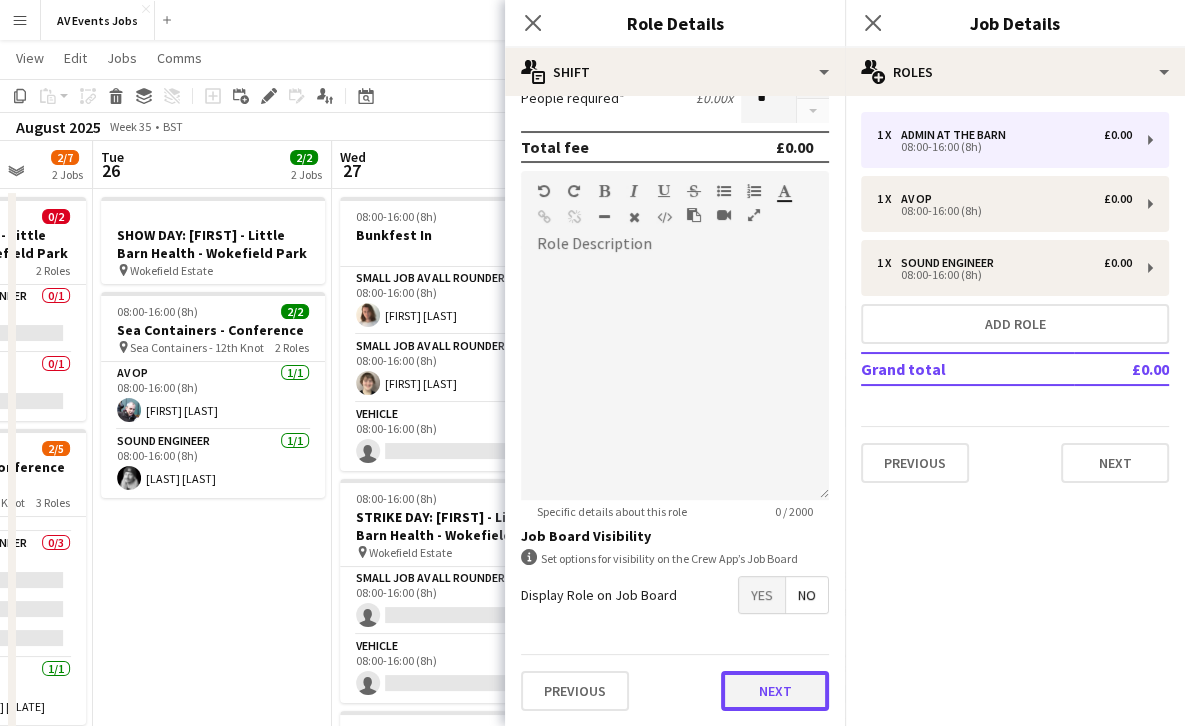 click on "Next" at bounding box center [775, 691] 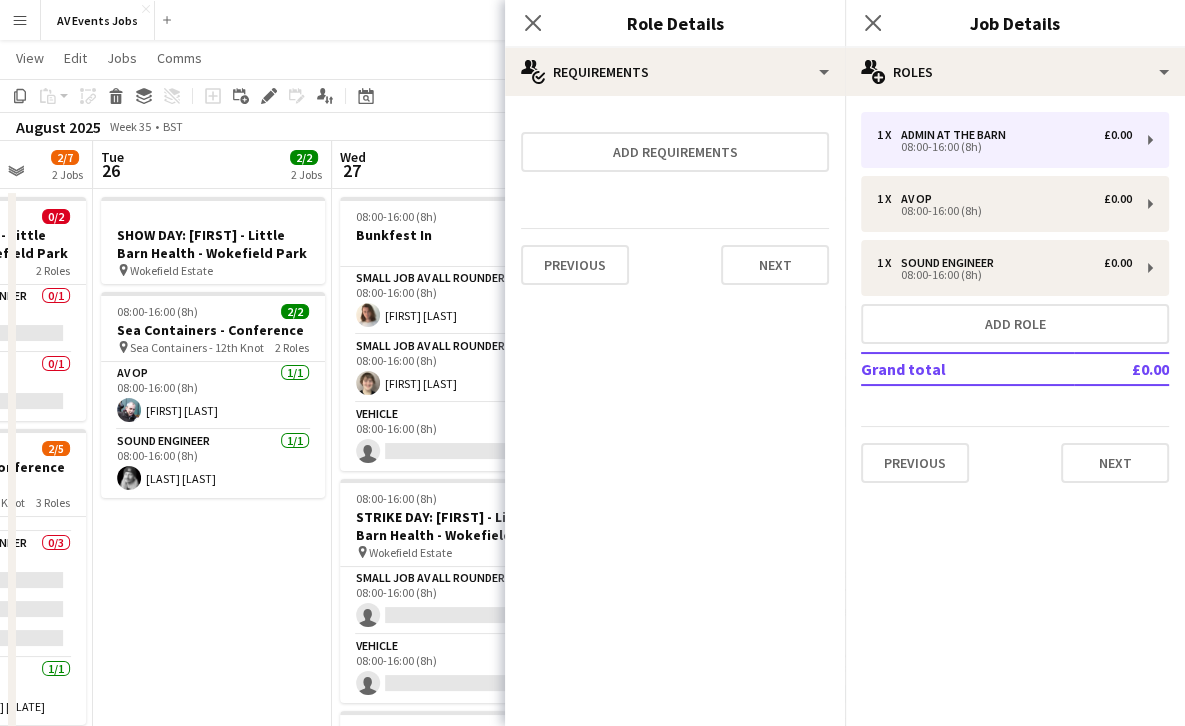 scroll, scrollTop: 0, scrollLeft: 0, axis: both 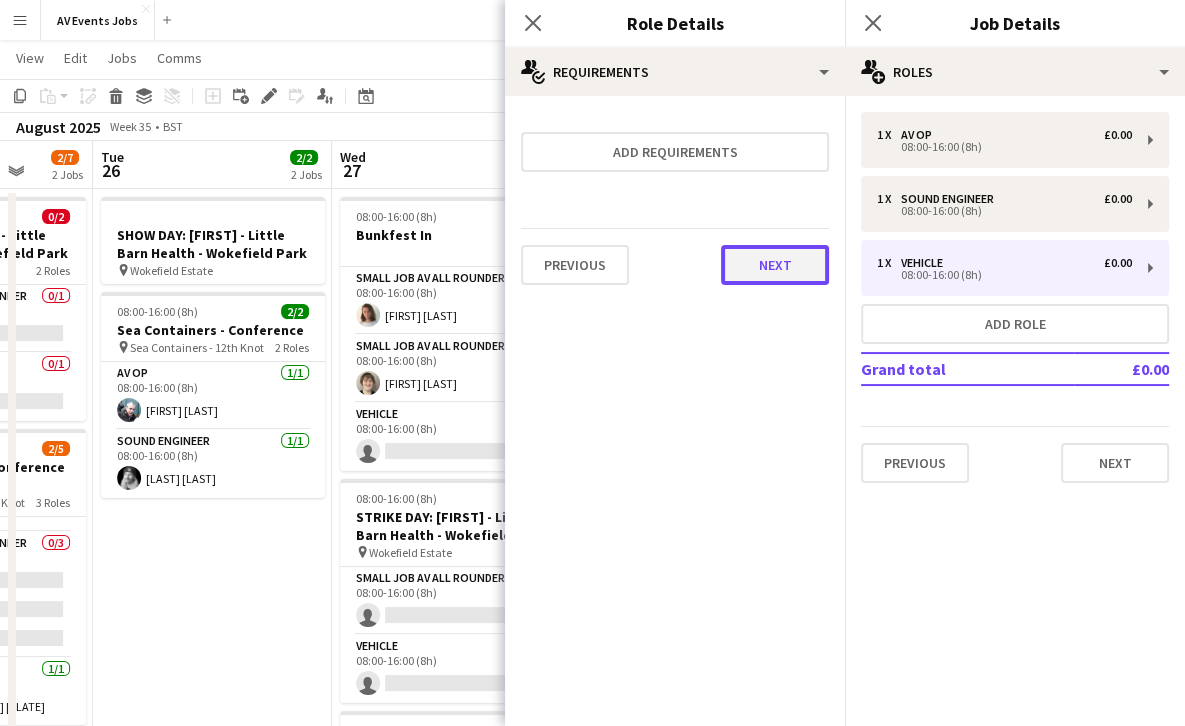 click on "Next" at bounding box center [775, 265] 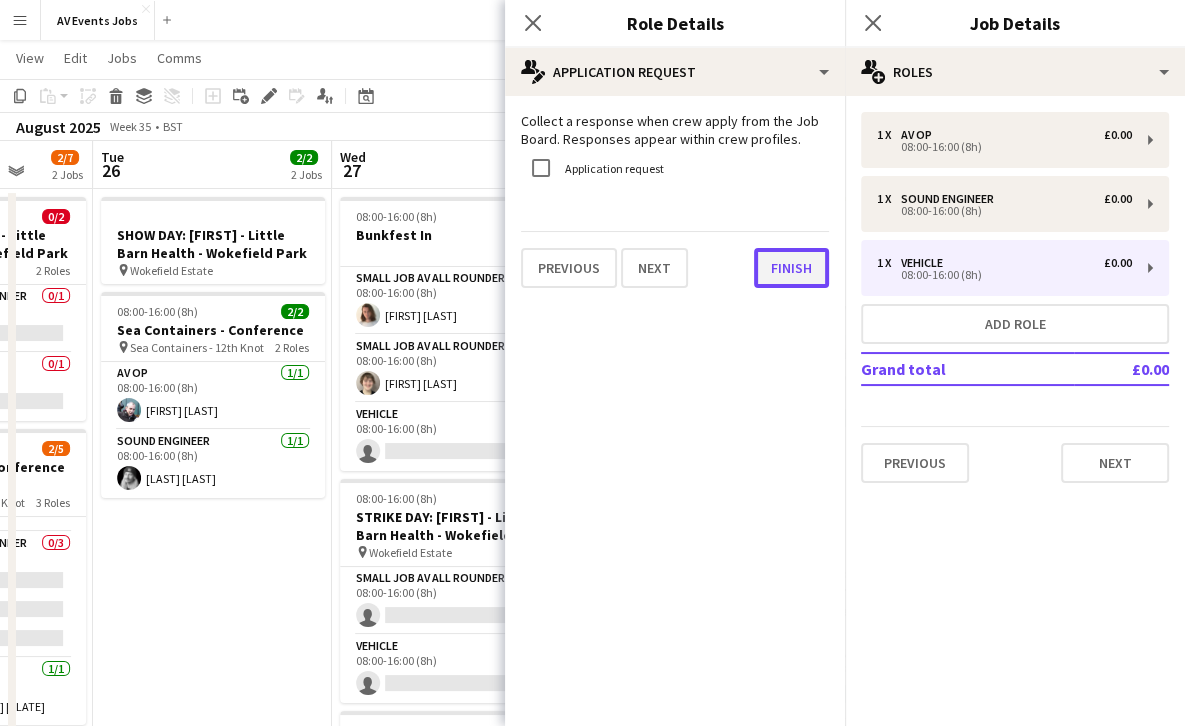 click on "Finish" at bounding box center [791, 268] 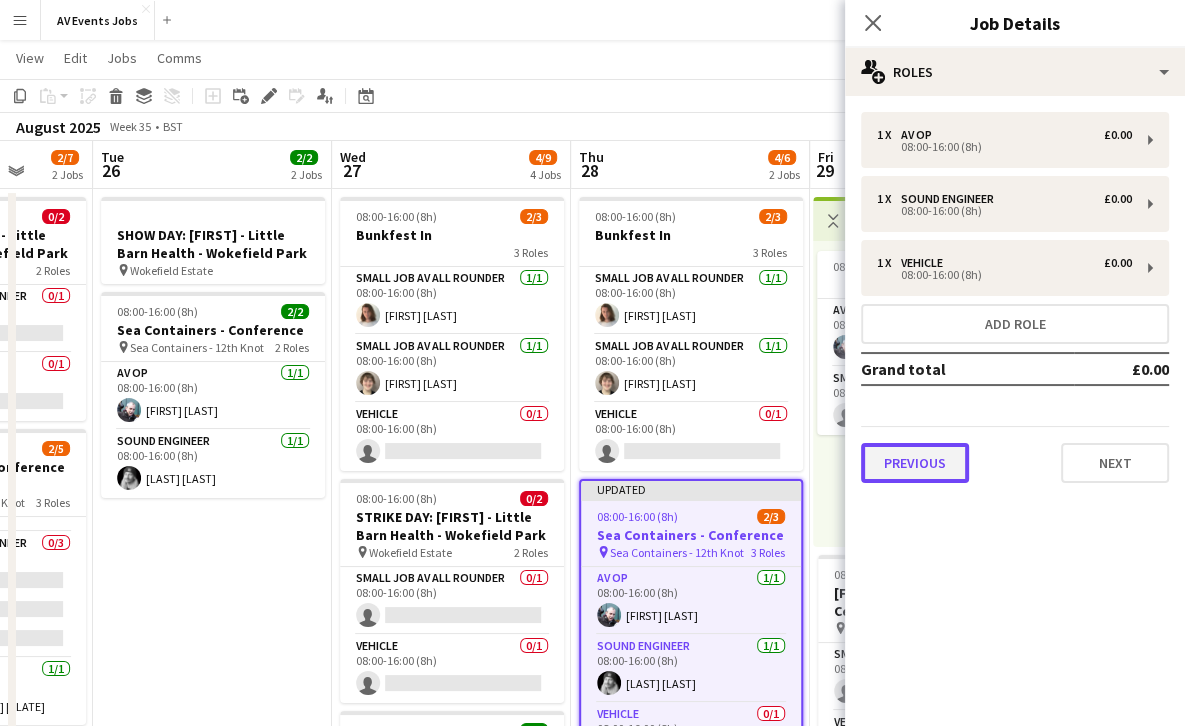 click on "Previous" at bounding box center [915, 463] 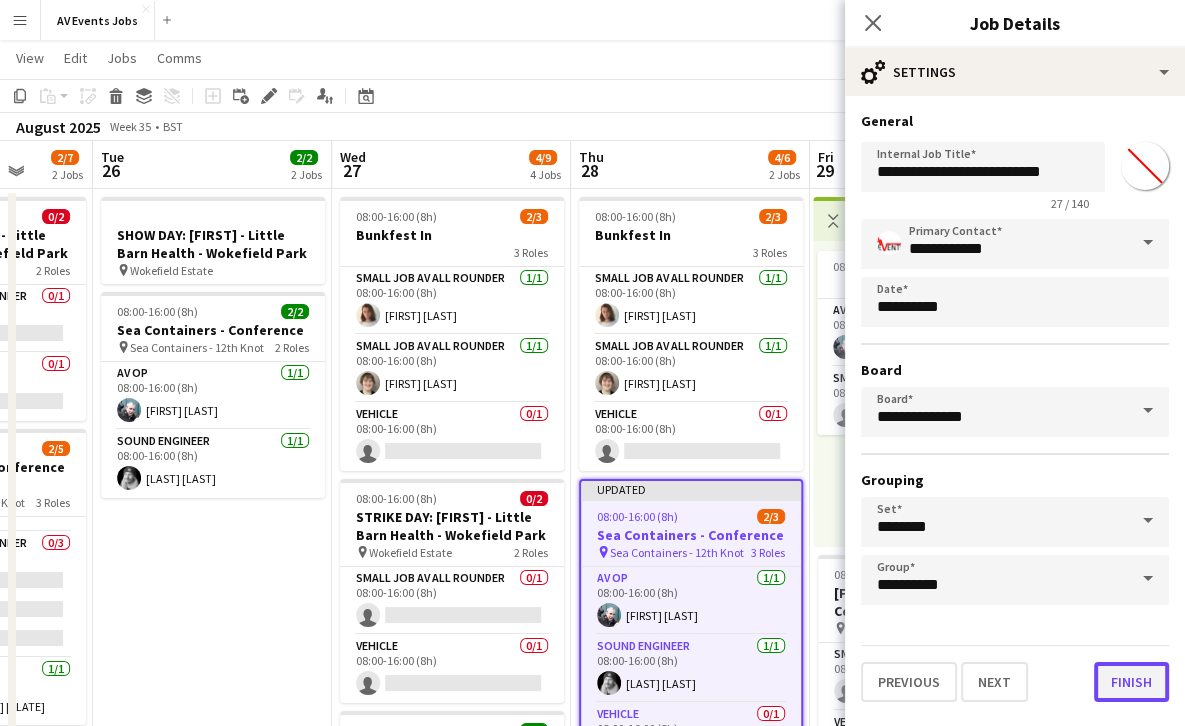 click on "Finish" at bounding box center [1131, 682] 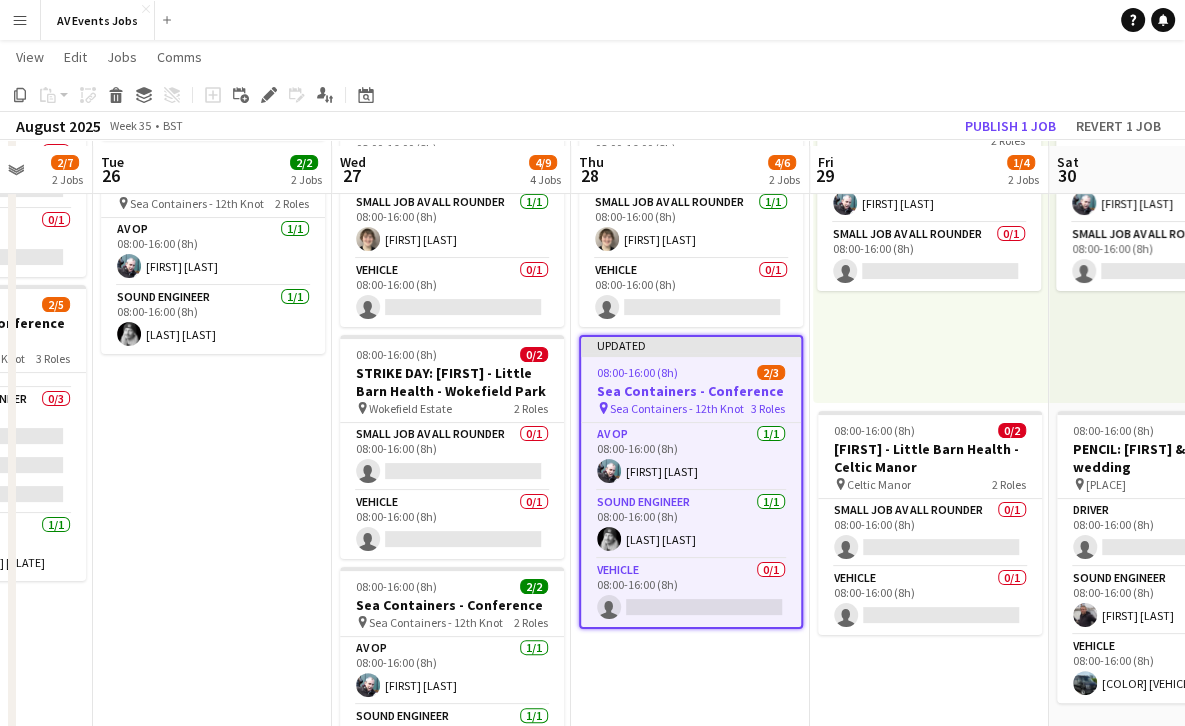 scroll, scrollTop: 185, scrollLeft: 0, axis: vertical 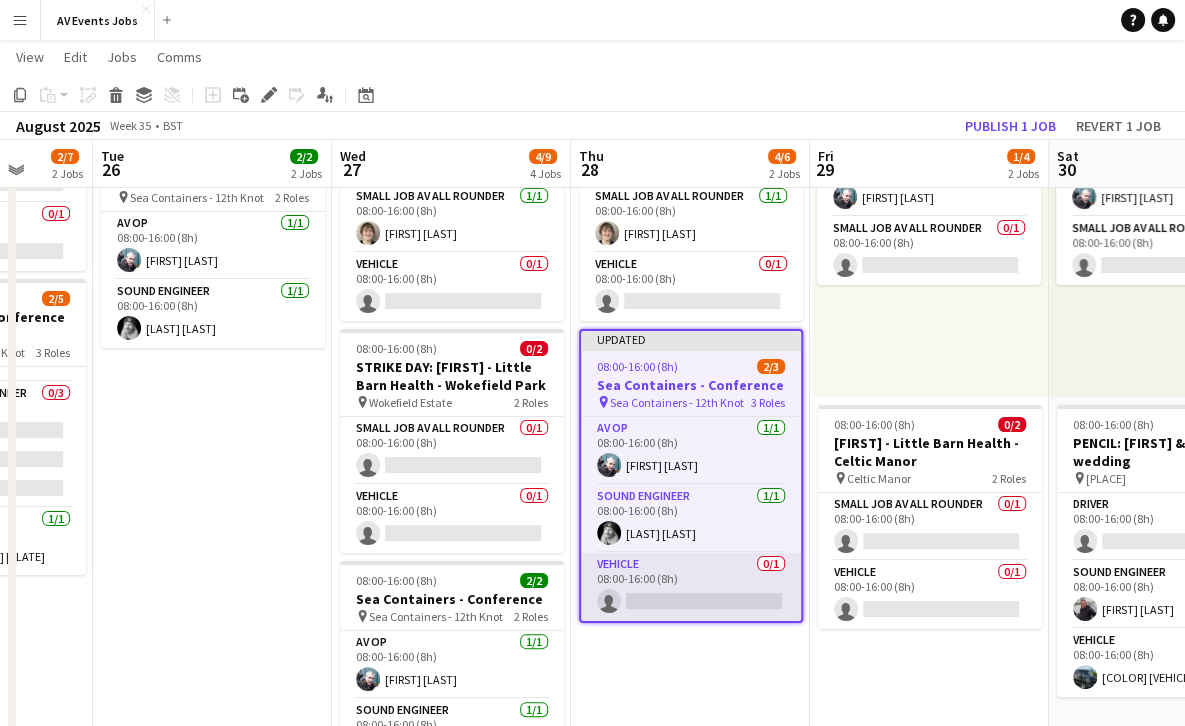click on "Vehicle   0/1   08:00-16:00 (8h)
single-neutral-actions" at bounding box center [691, 587] 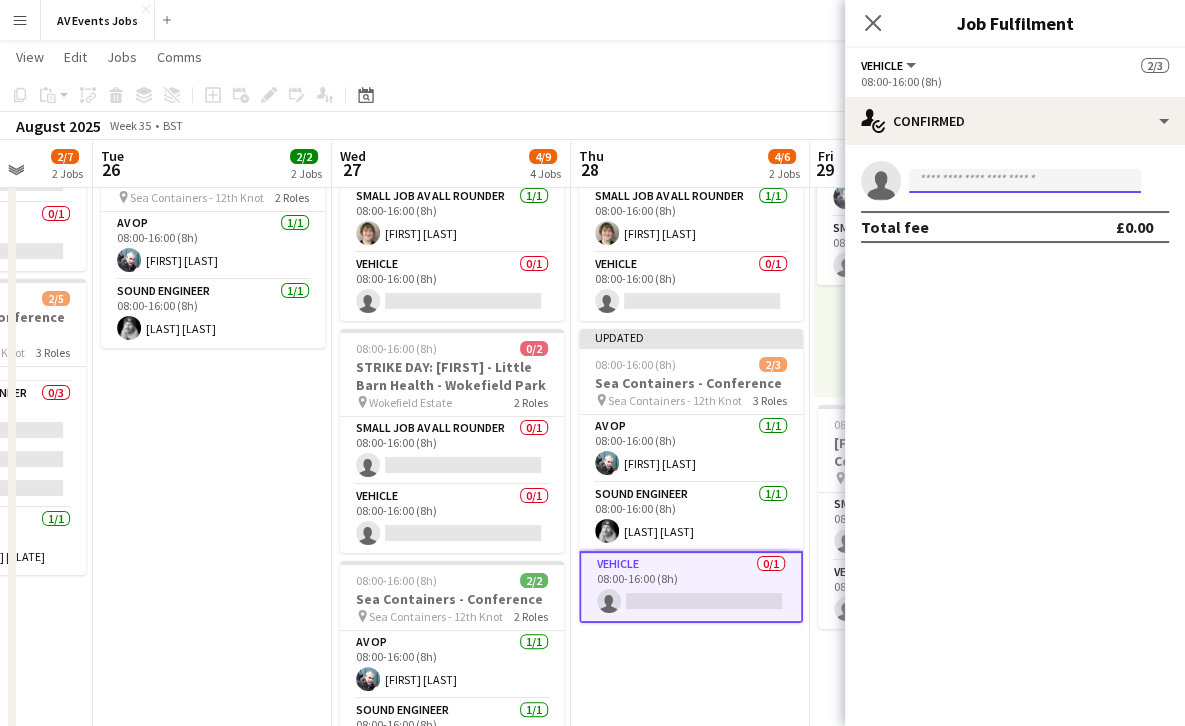 click at bounding box center [1025, 181] 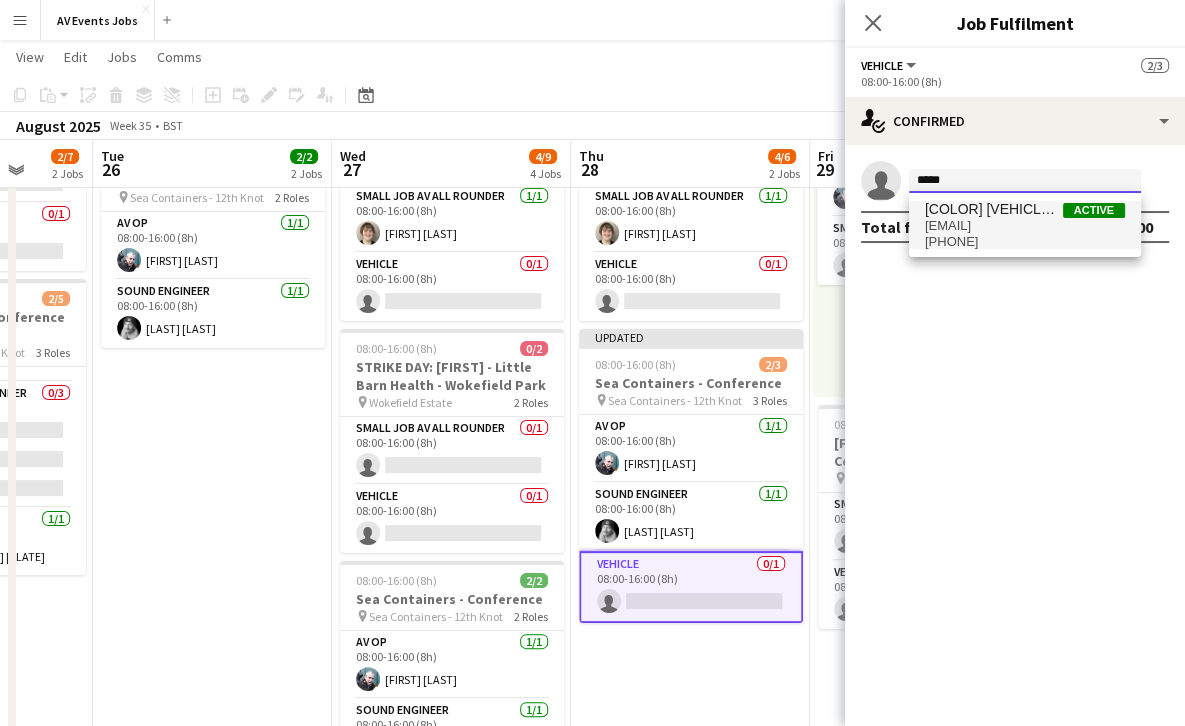 type on "*****" 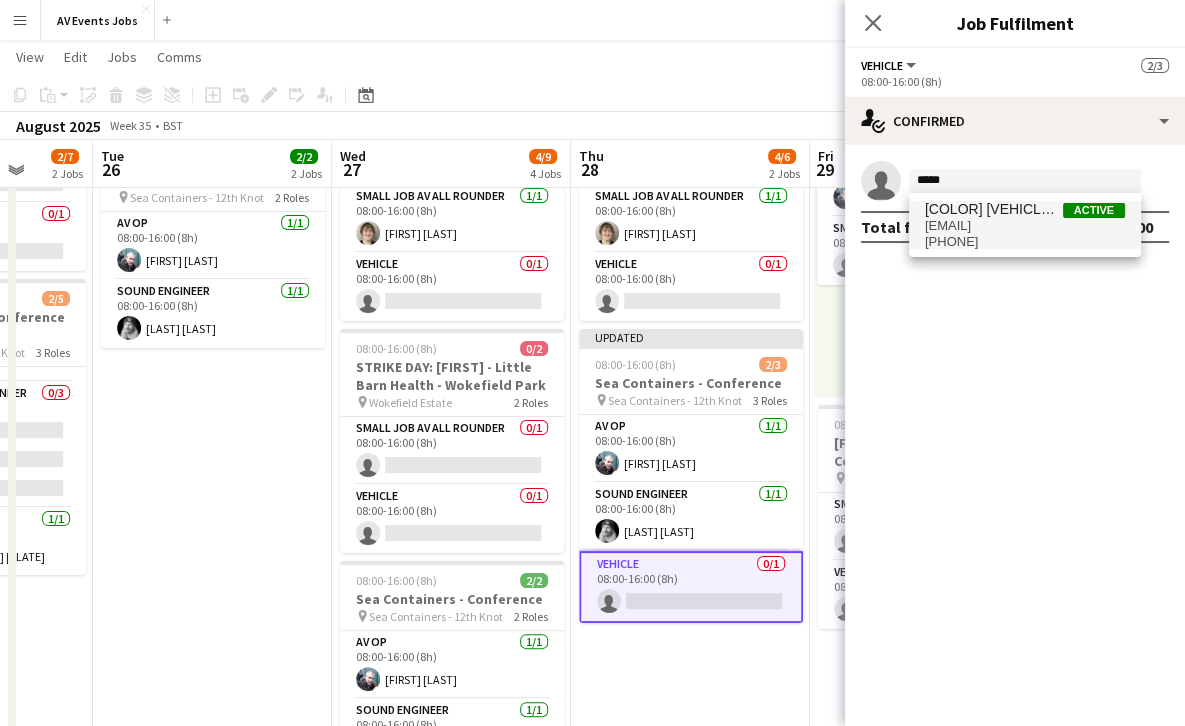 click on "Black Volkswagen OV21TZB" at bounding box center [994, 209] 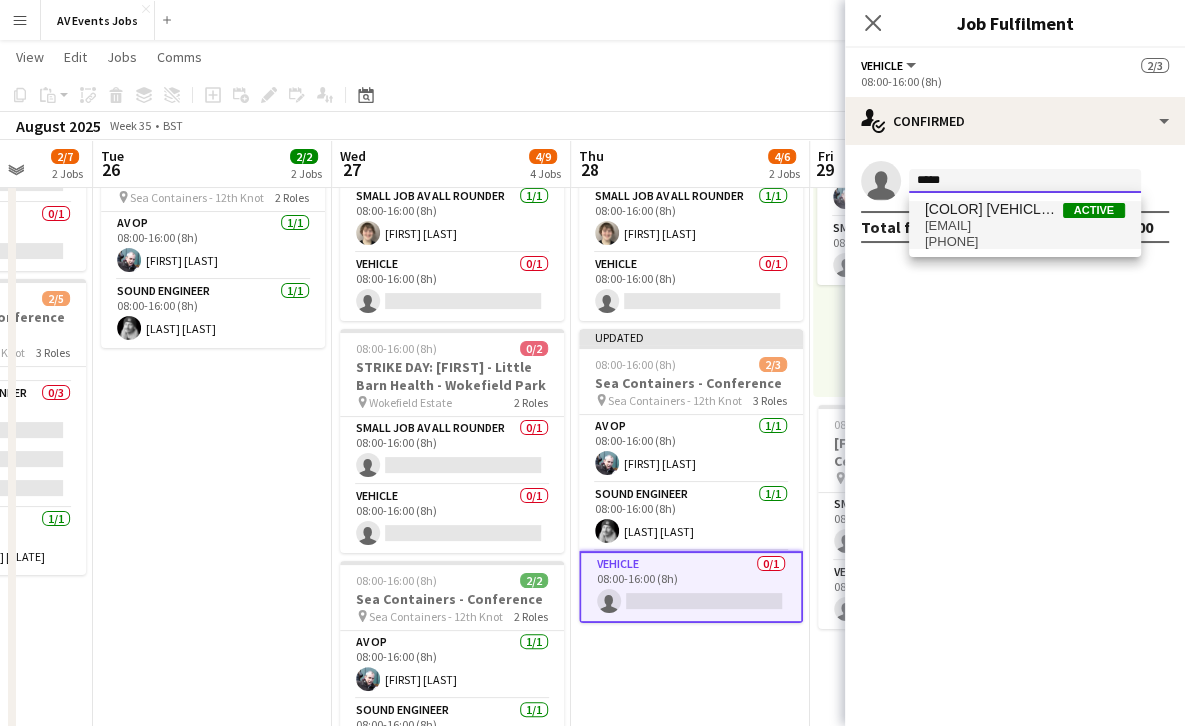 type 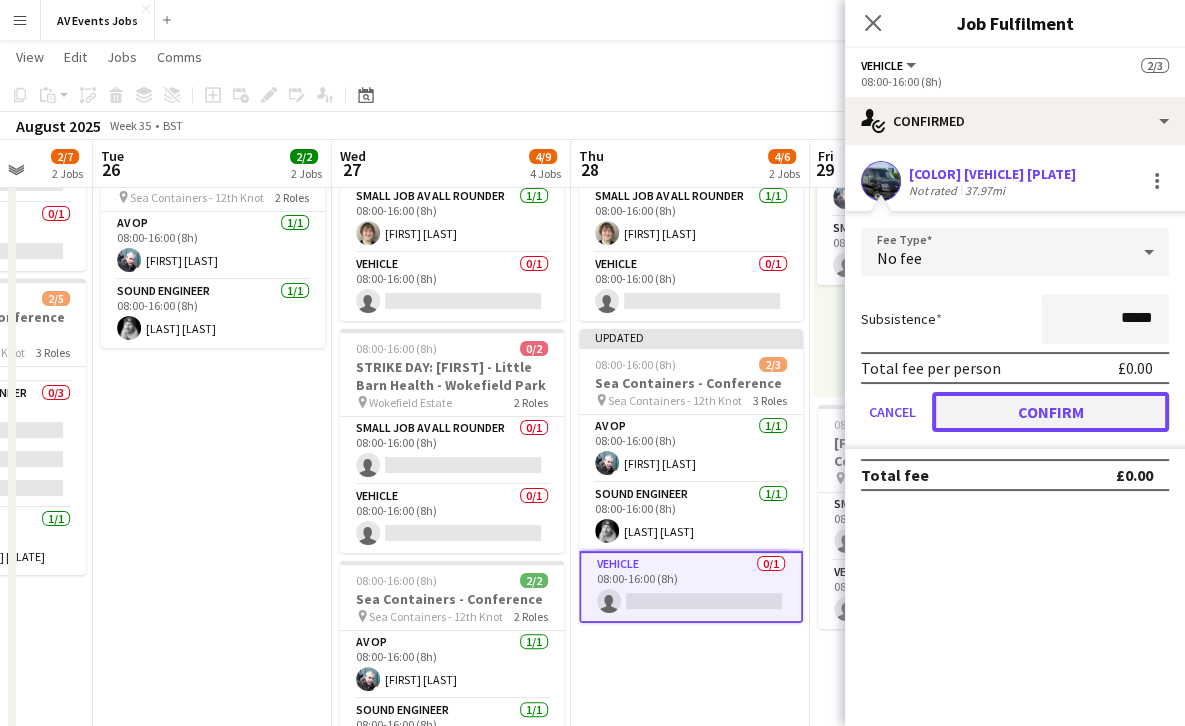 click on "Confirm" at bounding box center (1050, 412) 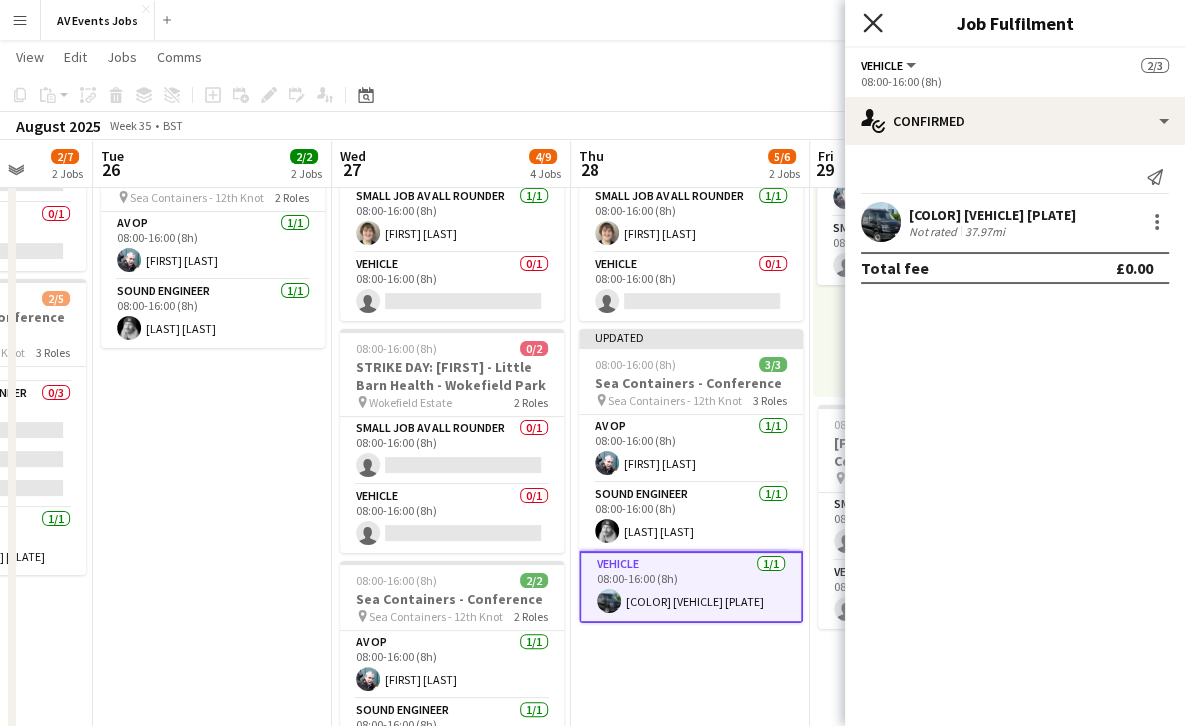 click on "Close pop-in" 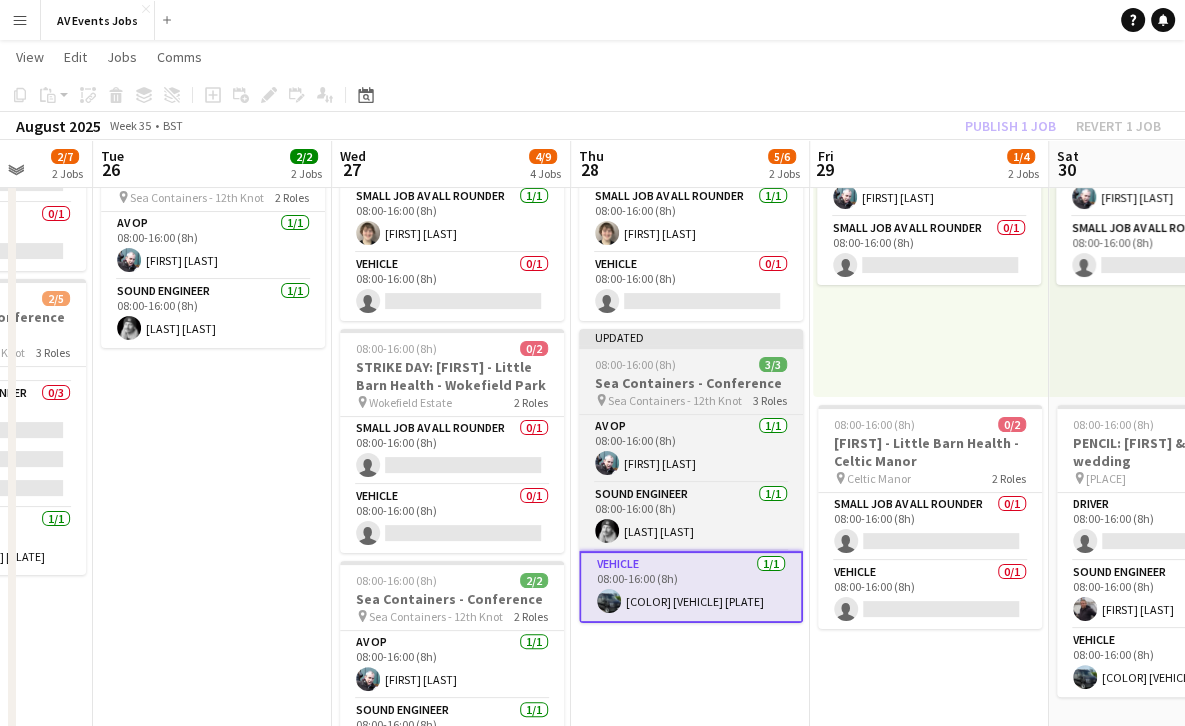 click on "08:00-16:00 (8h)    3/3" at bounding box center (691, 364) 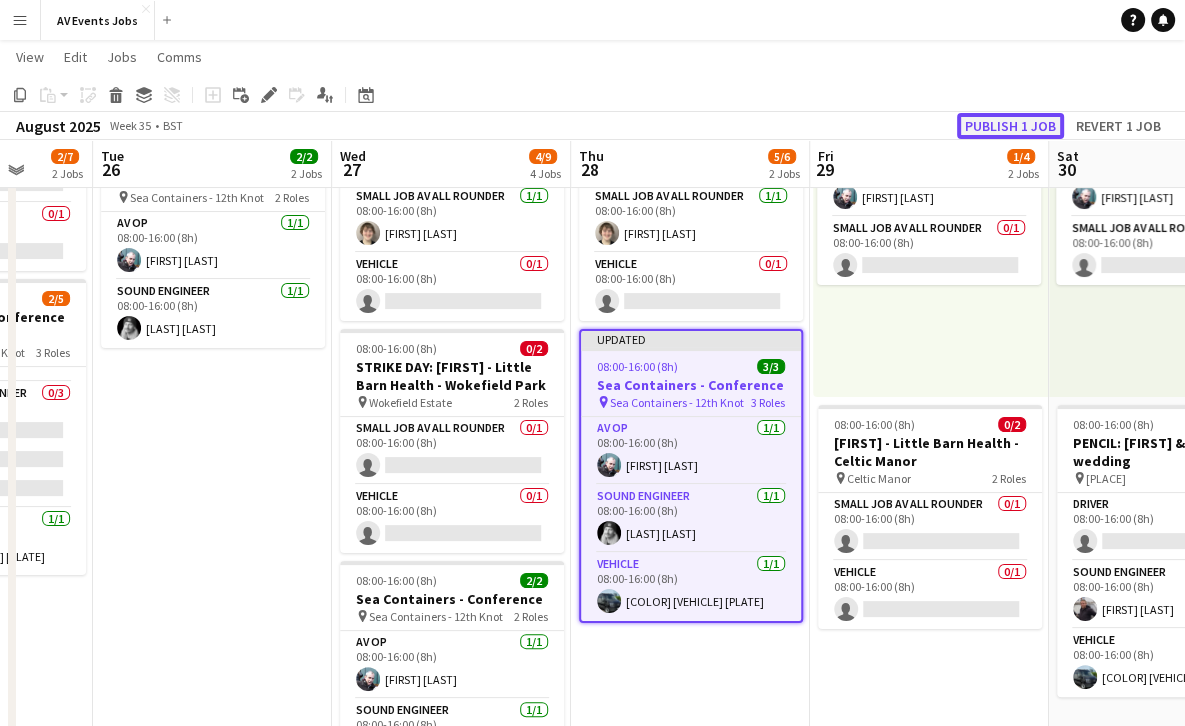click on "Publish 1 job" 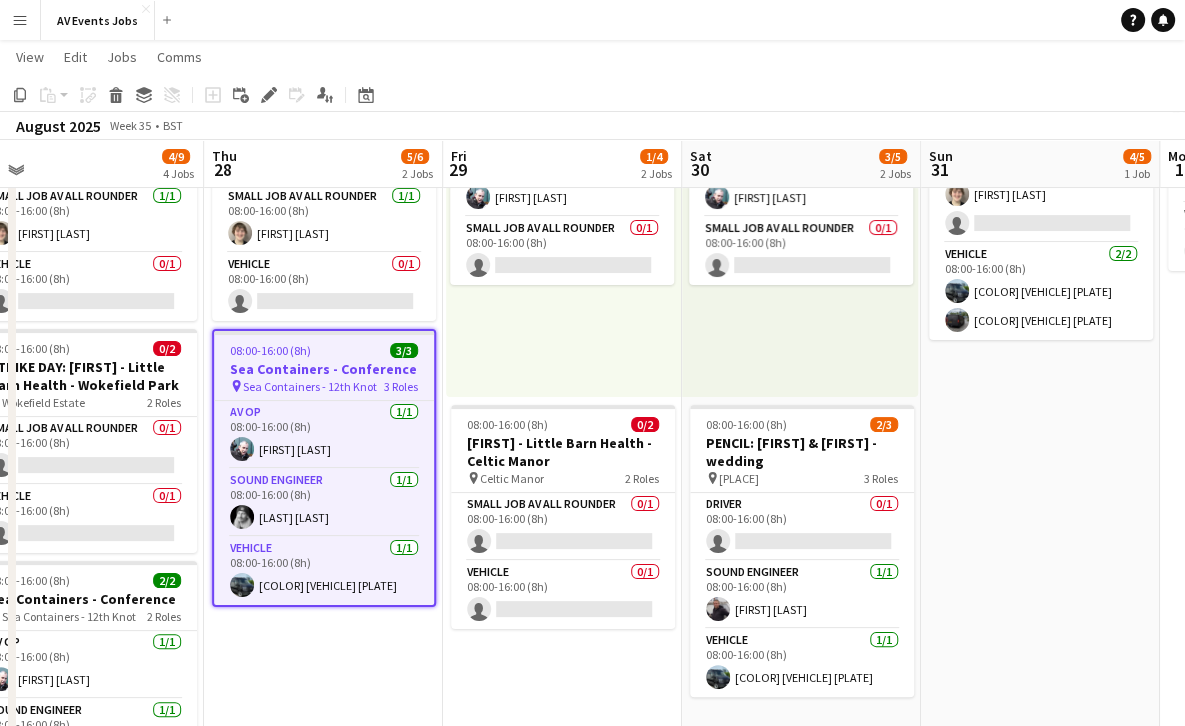 scroll, scrollTop: 0, scrollLeft: 758, axis: horizontal 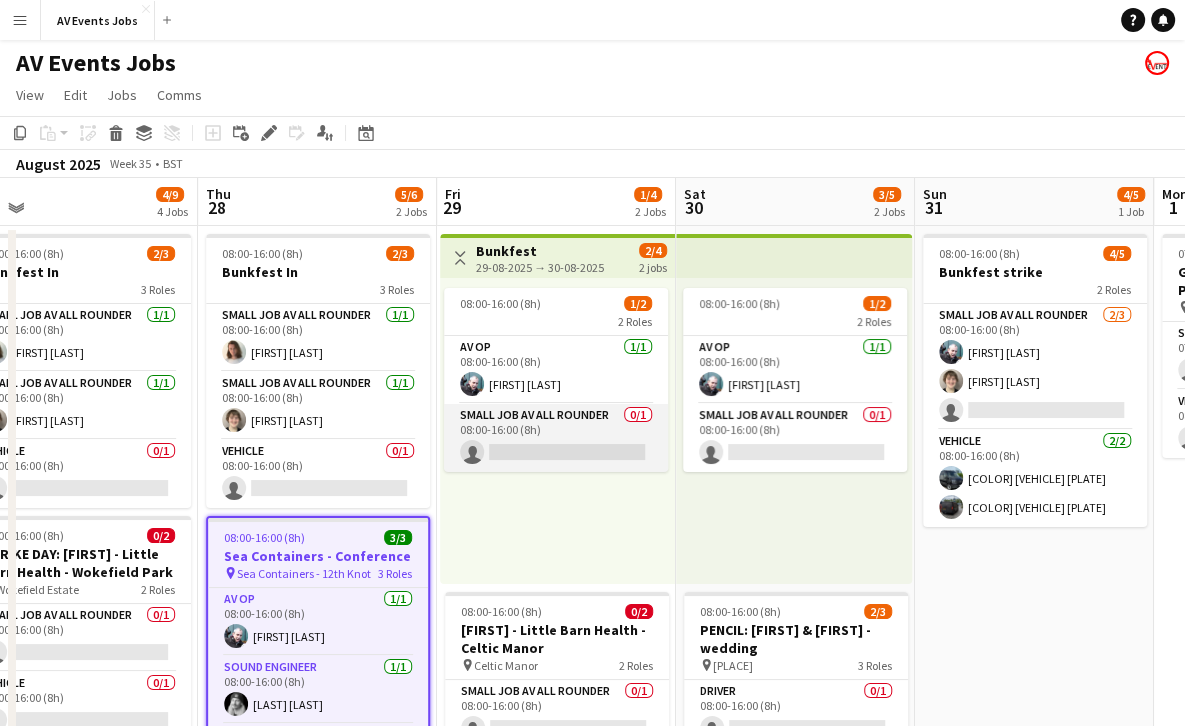 click on "Small Job AV All Rounder   0/1   08:00-16:00 (8h)
single-neutral-actions" at bounding box center (556, 438) 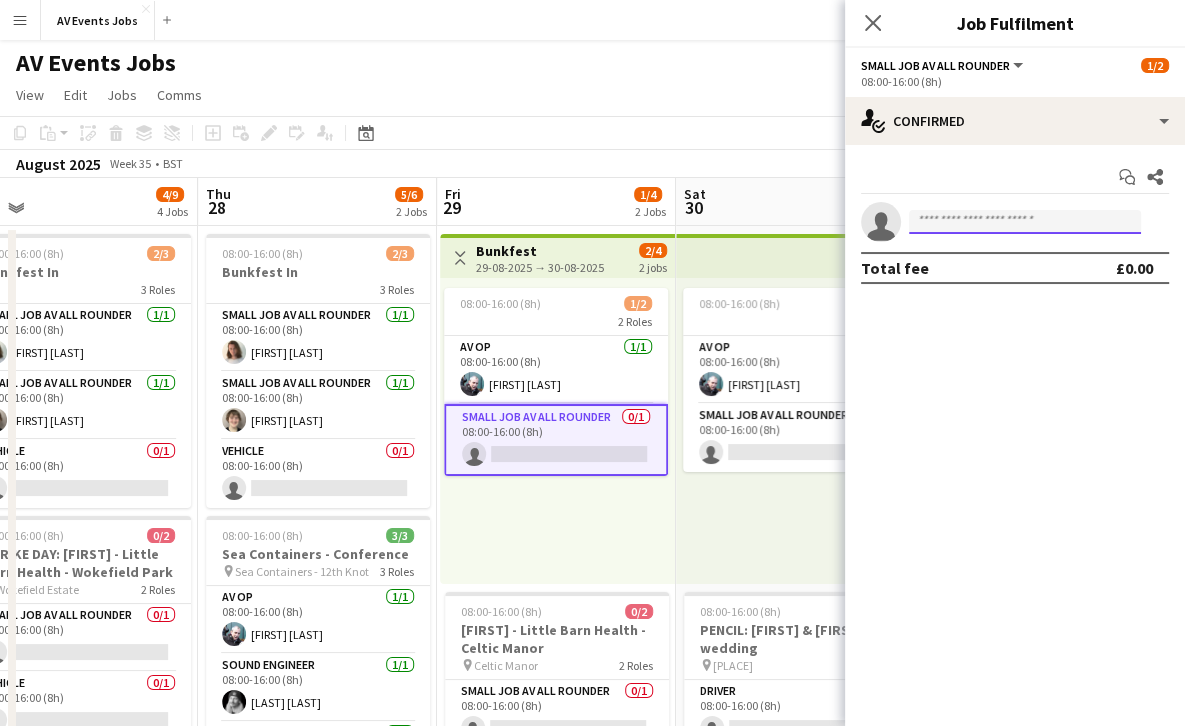 click at bounding box center (1025, 222) 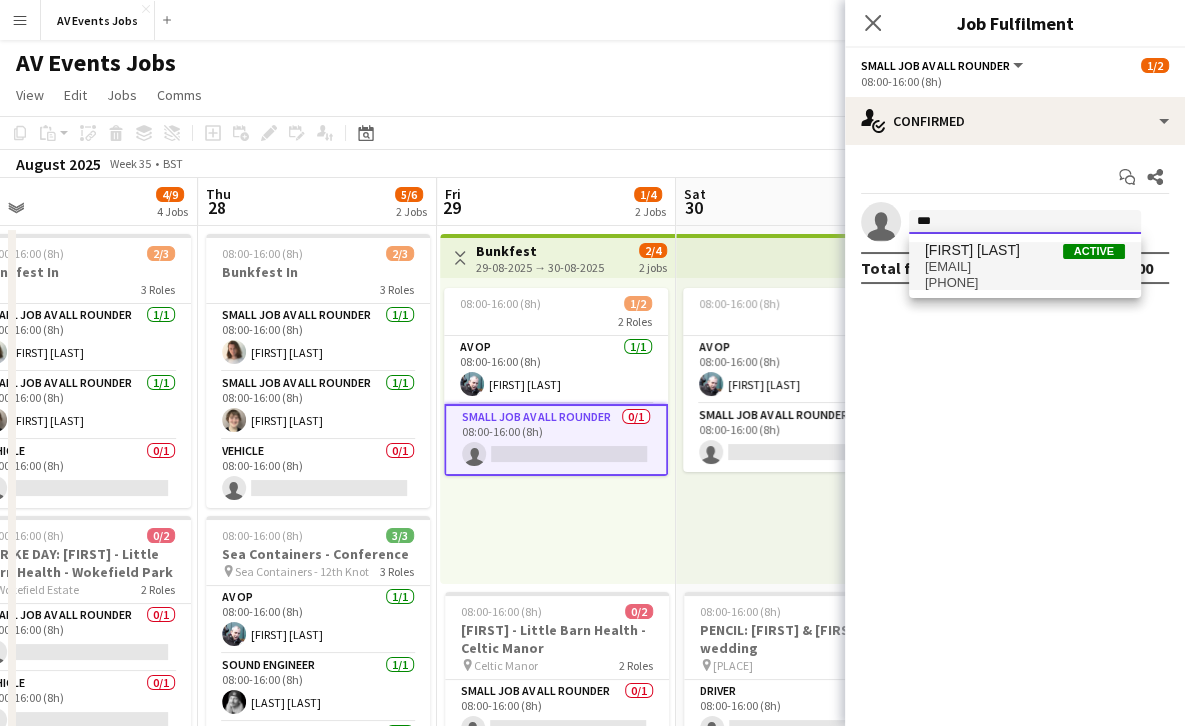 type on "***" 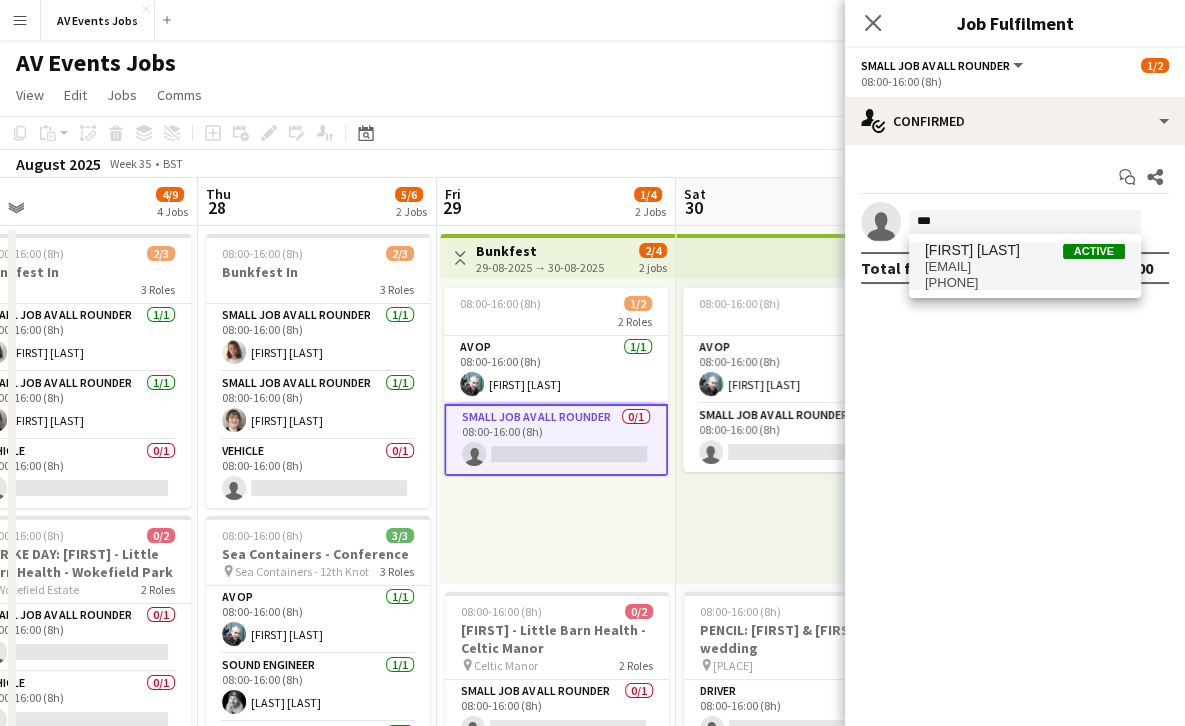 click on "[EMAIL]" at bounding box center (1025, 267) 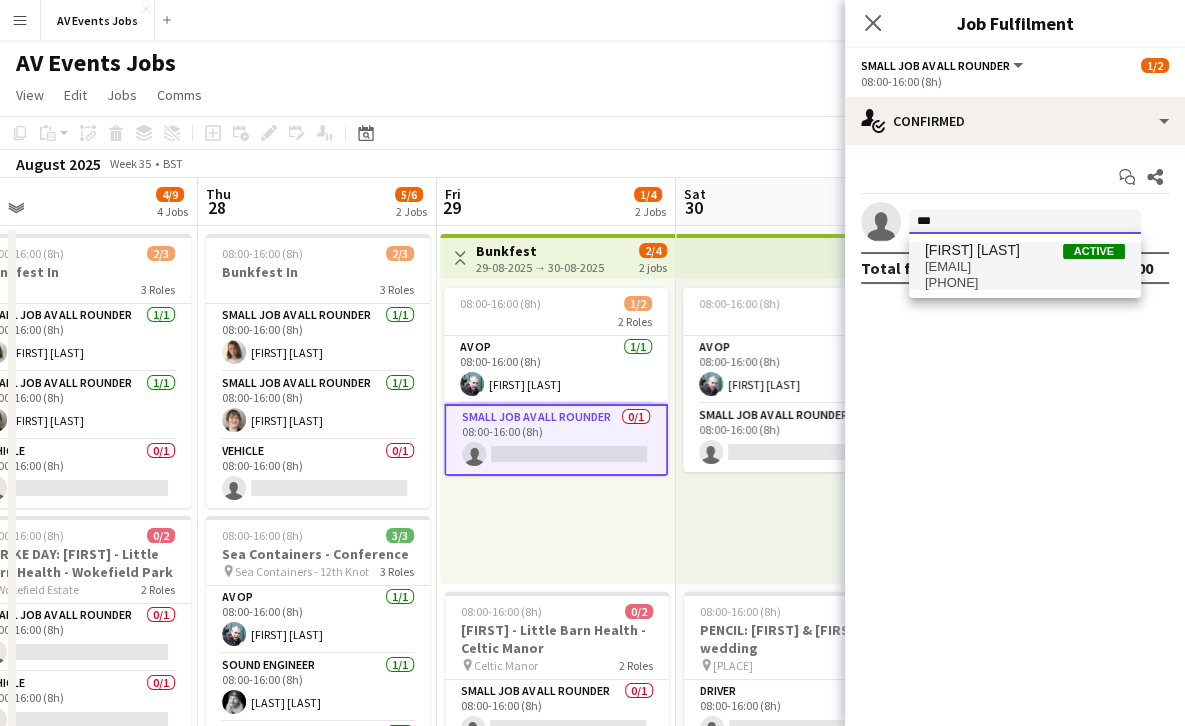 type 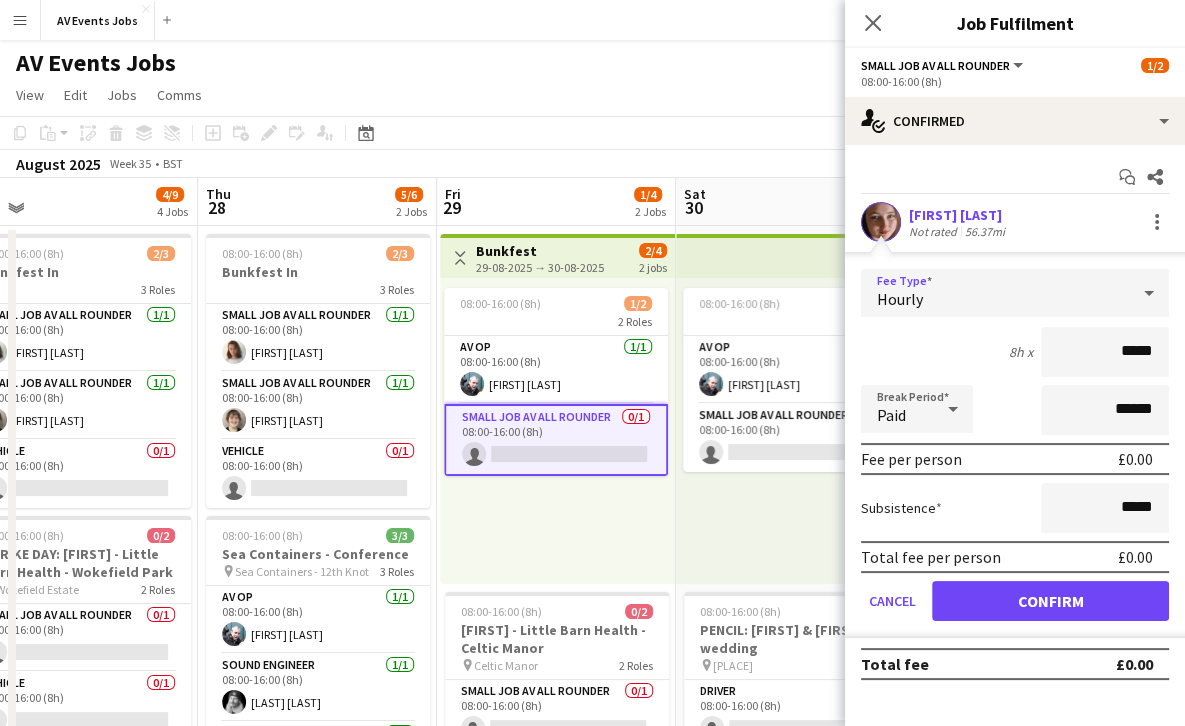 click on "Hourly" at bounding box center [995, 293] 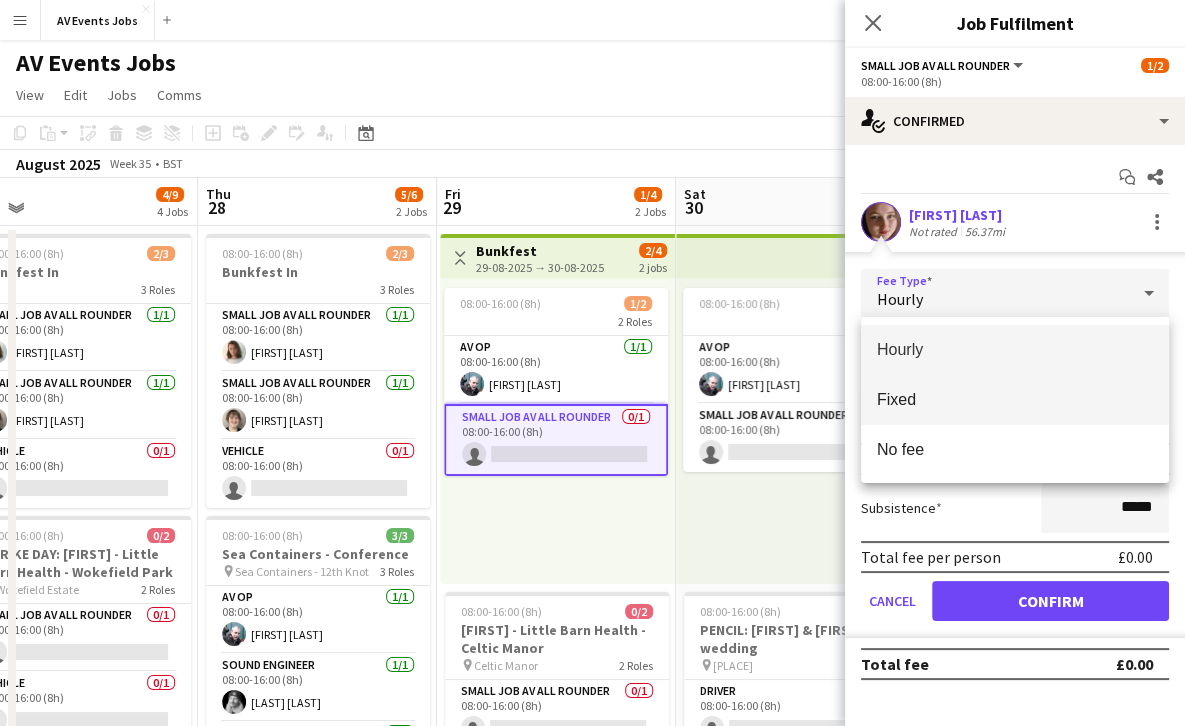 click on "Fixed" at bounding box center [1015, 400] 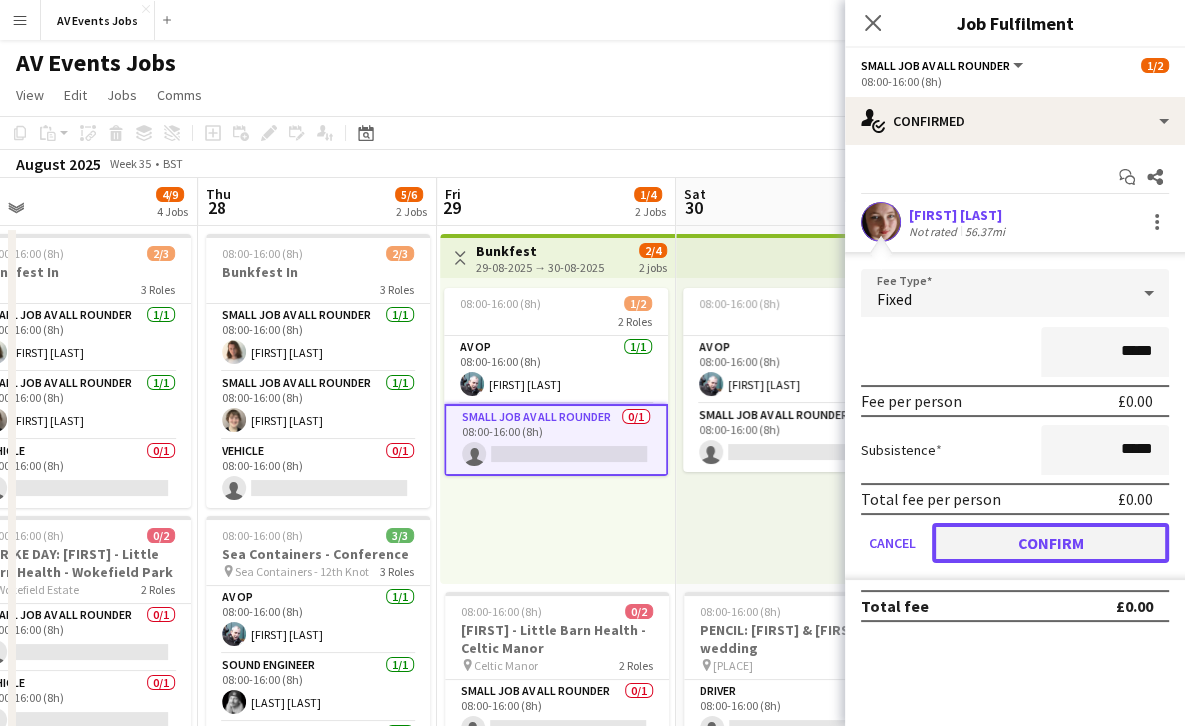 click on "Confirm" at bounding box center [1050, 543] 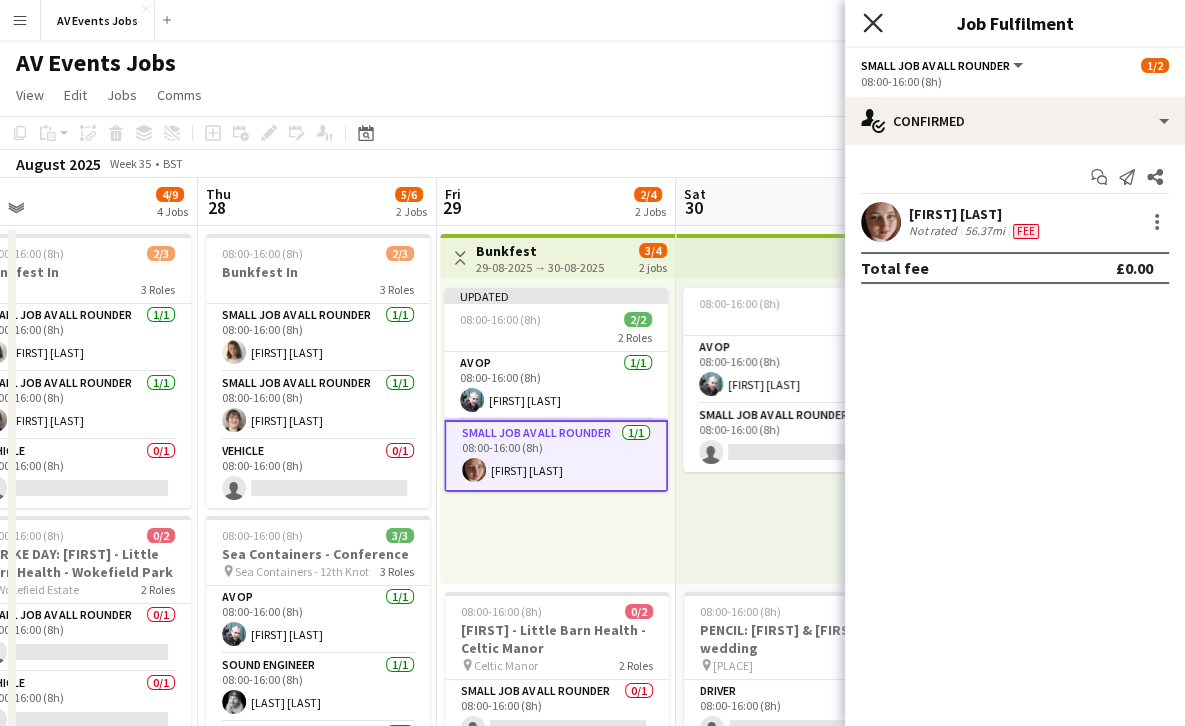 click 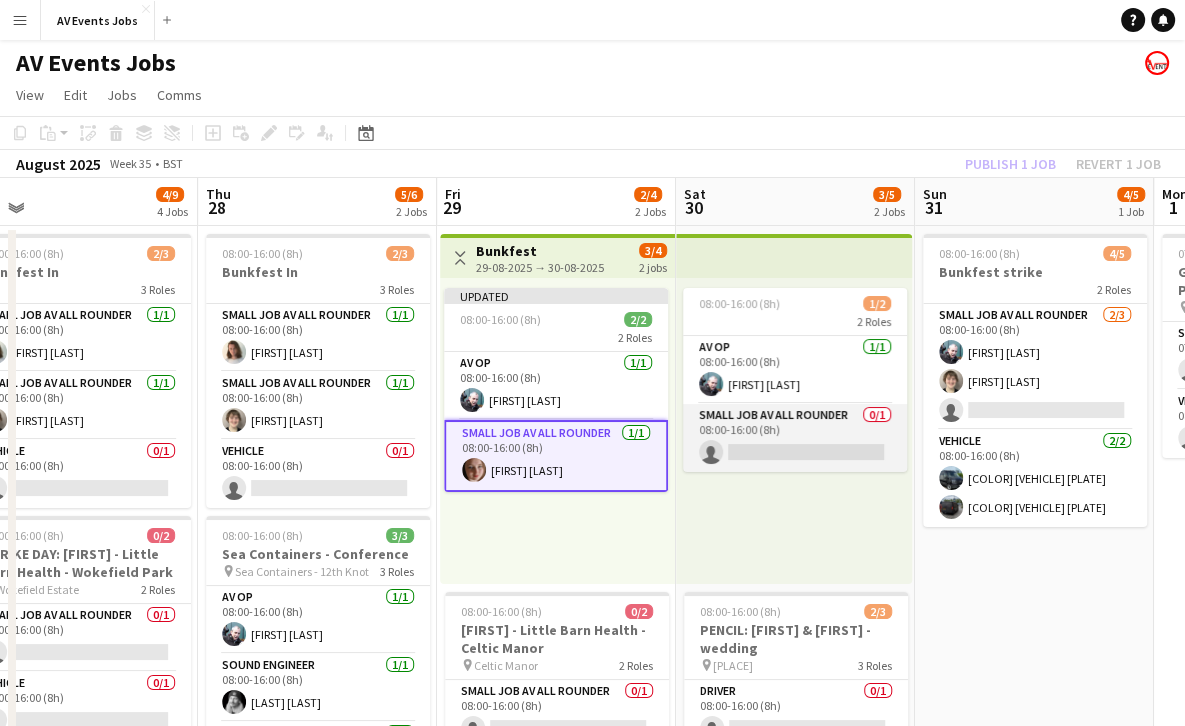 click on "Small Job AV All Rounder   0/1   08:00-16:00 (8h)
single-neutral-actions" at bounding box center [795, 438] 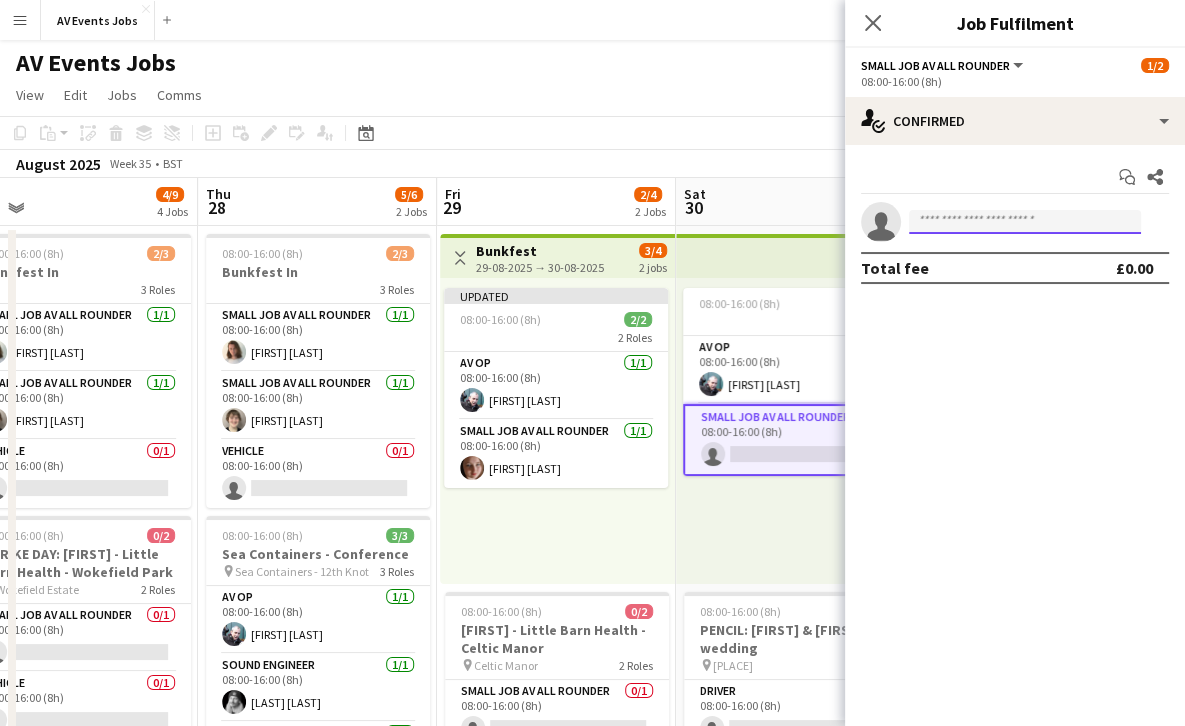 click at bounding box center (1025, 222) 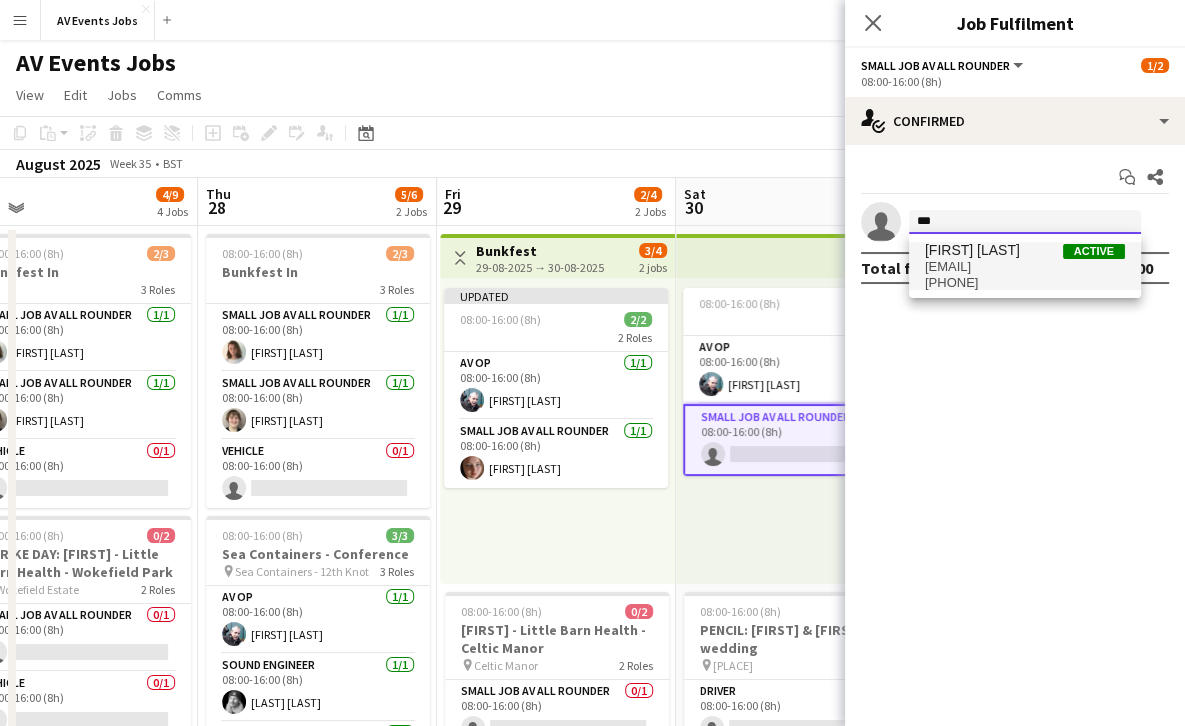type on "***" 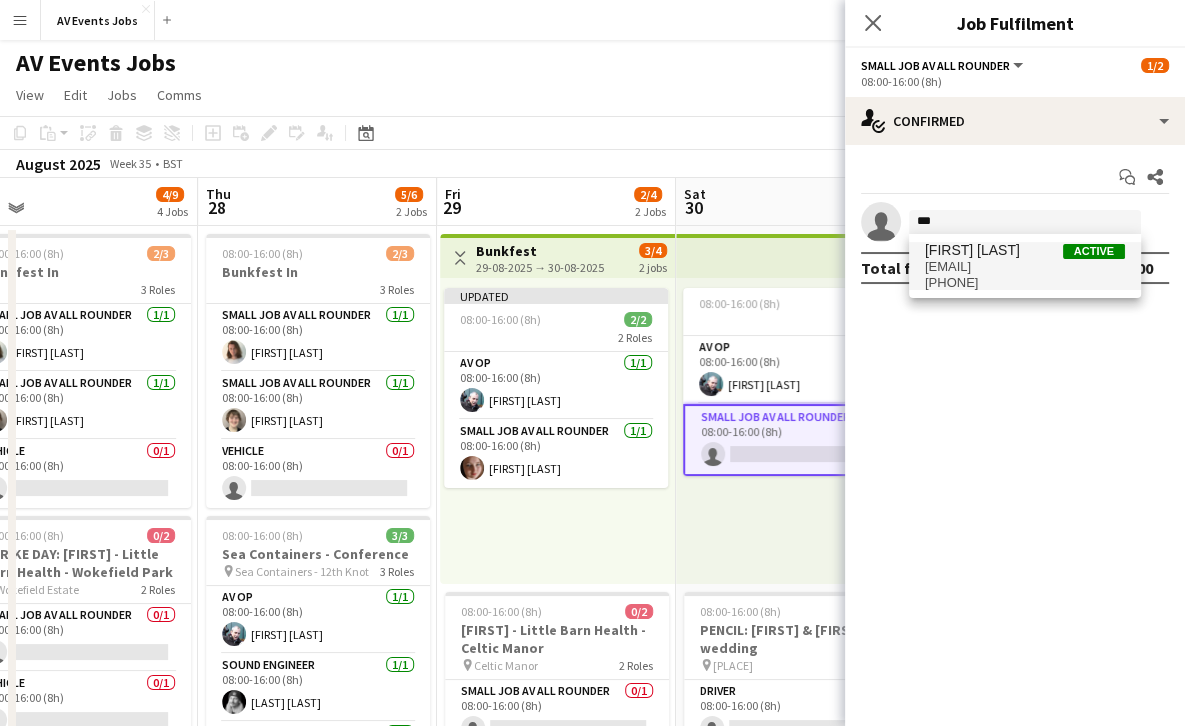 click on "[EMAIL]" at bounding box center [1025, 267] 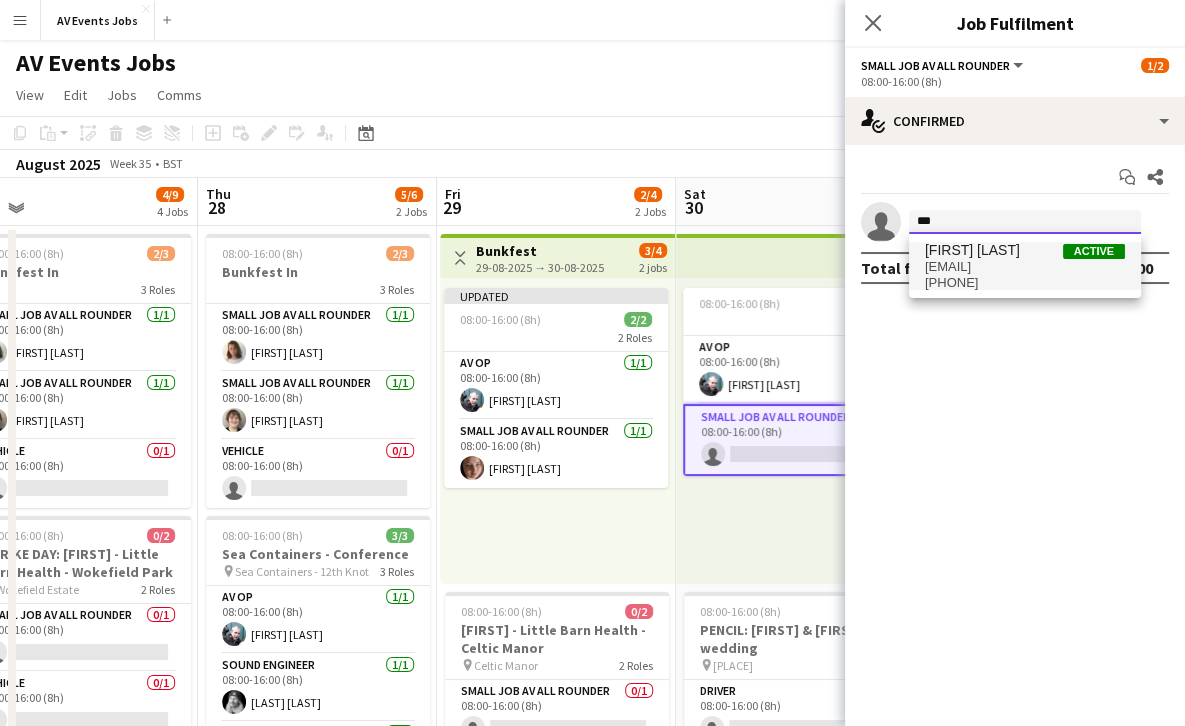 type 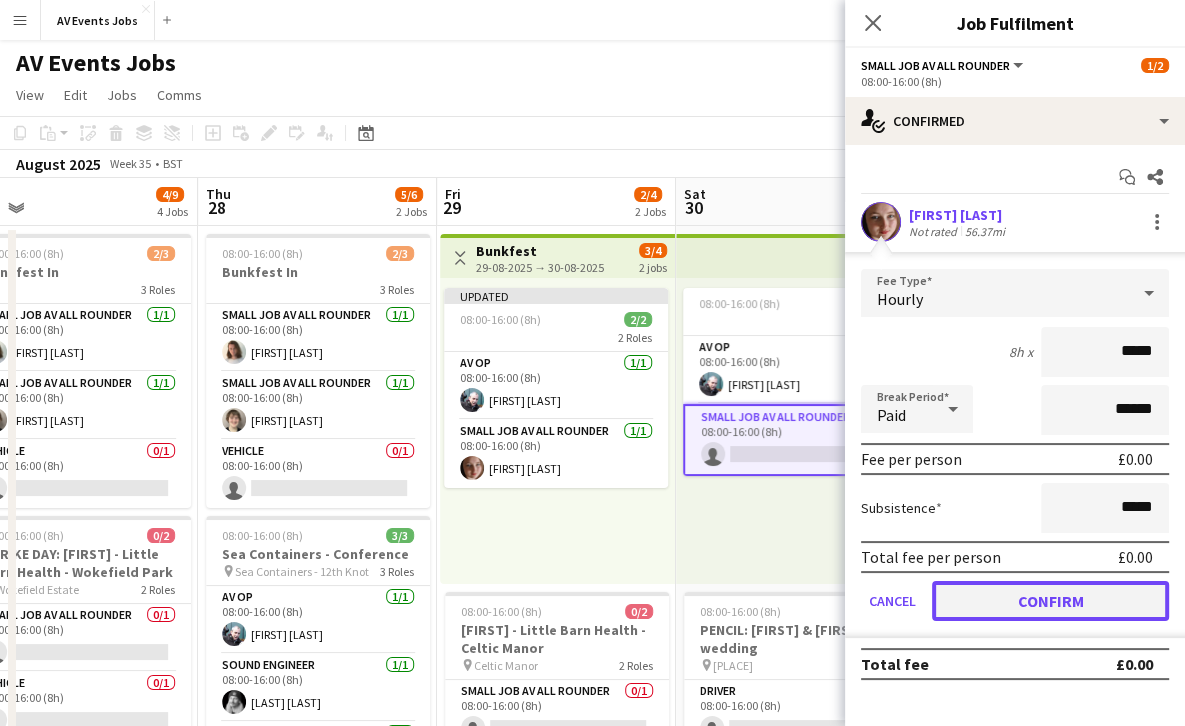click on "Confirm" at bounding box center (1050, 601) 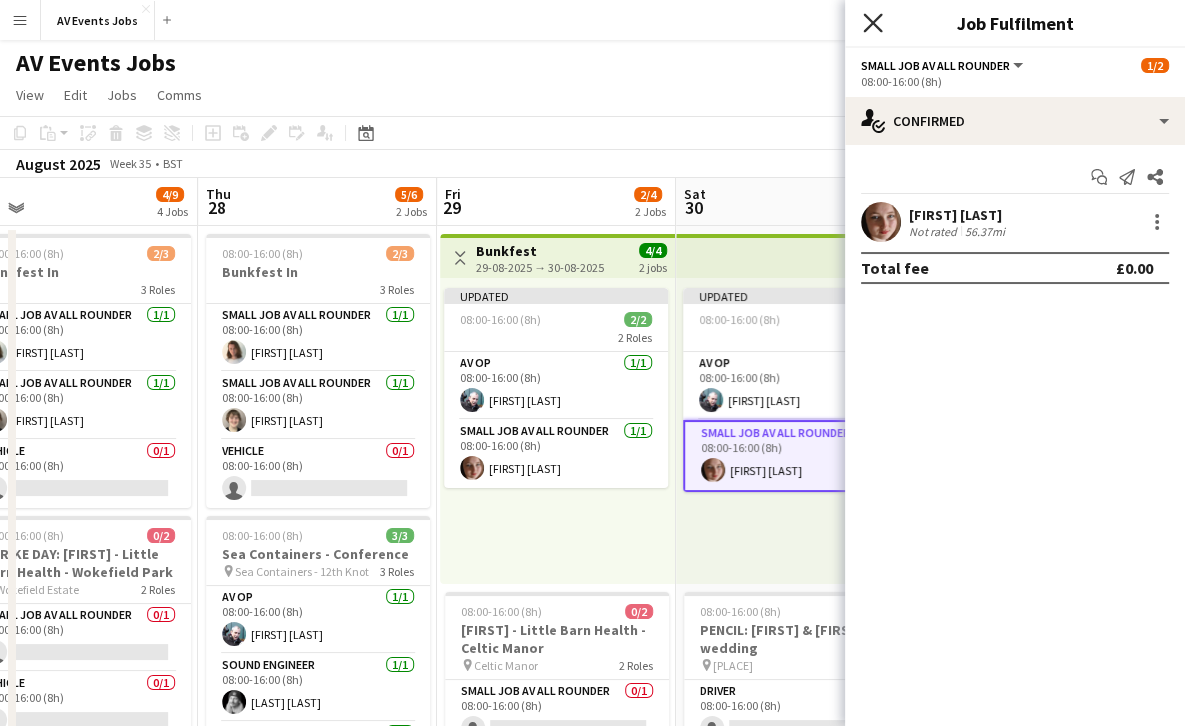 click 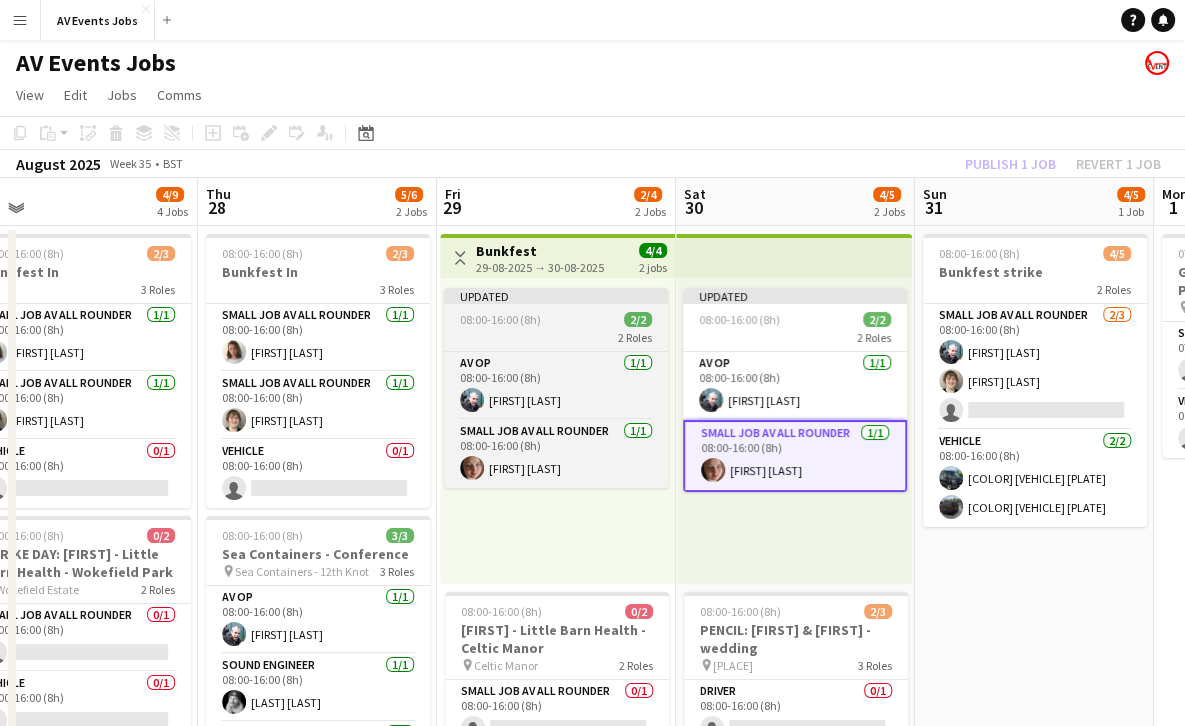 click on "2 Roles" at bounding box center [556, 337] 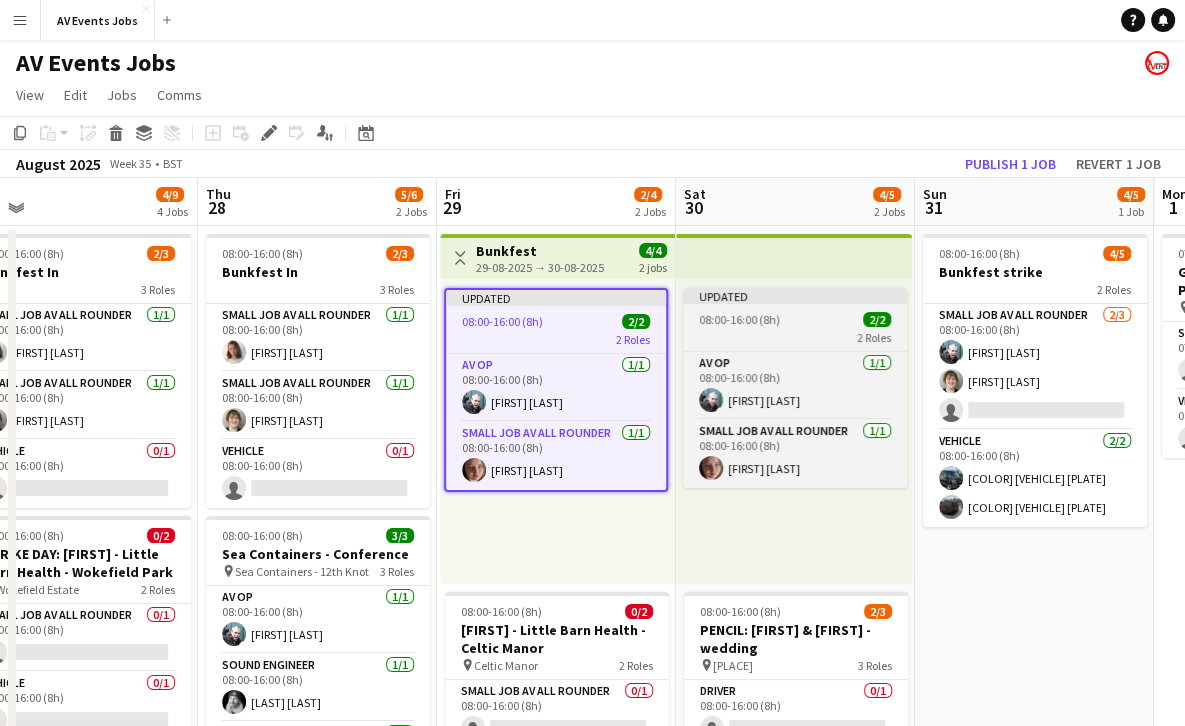 click on "2 Roles" at bounding box center (795, 337) 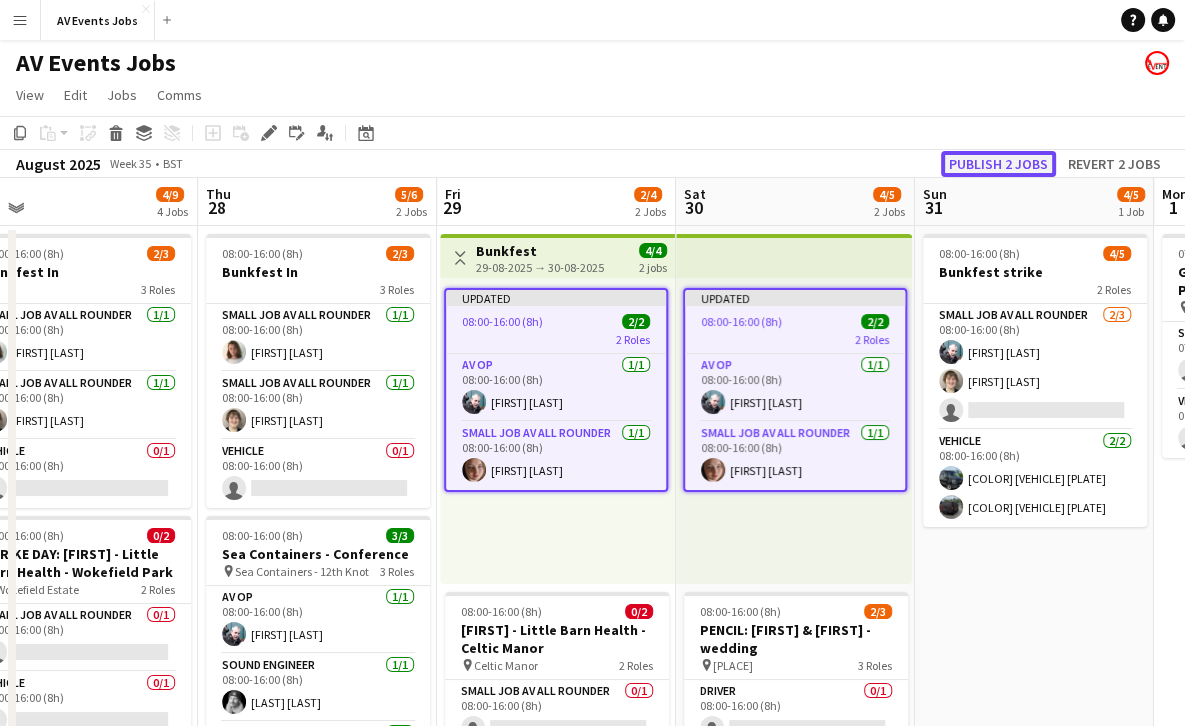 click on "Publish 2 jobs" 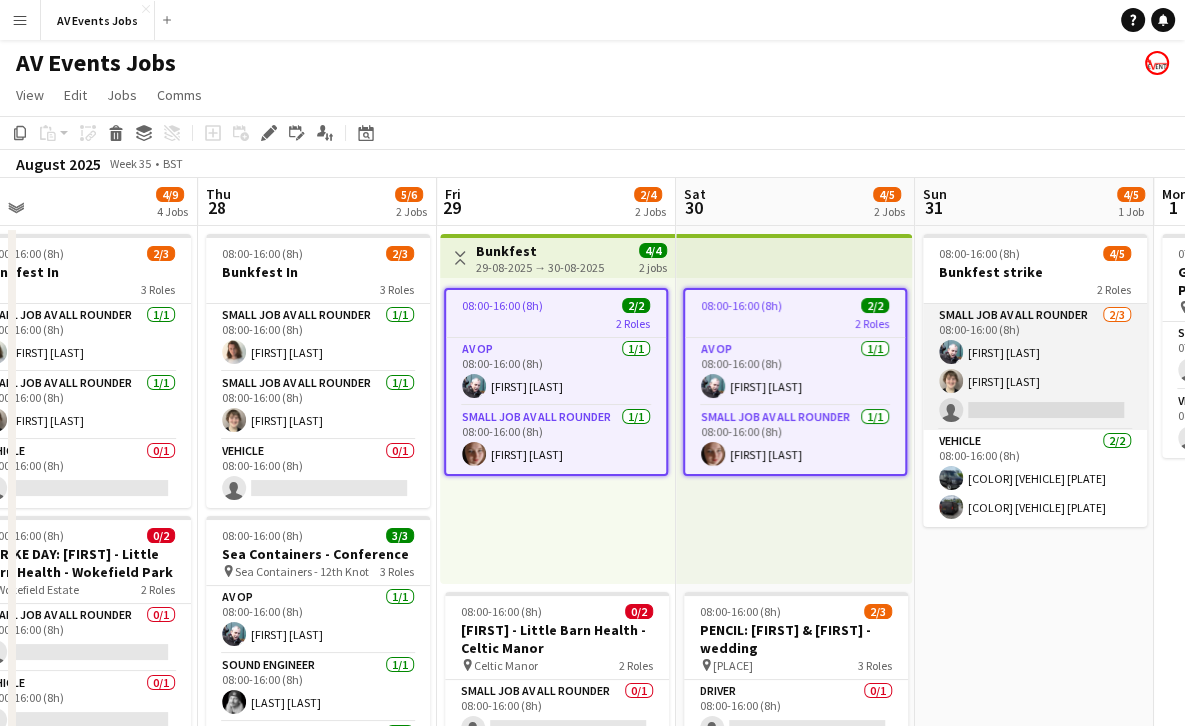 click on "Small Job AV All Rounder   2/3   08:00-16:00 (8h)
Liam O'Brien Jim White
single-neutral-actions" at bounding box center (1035, 367) 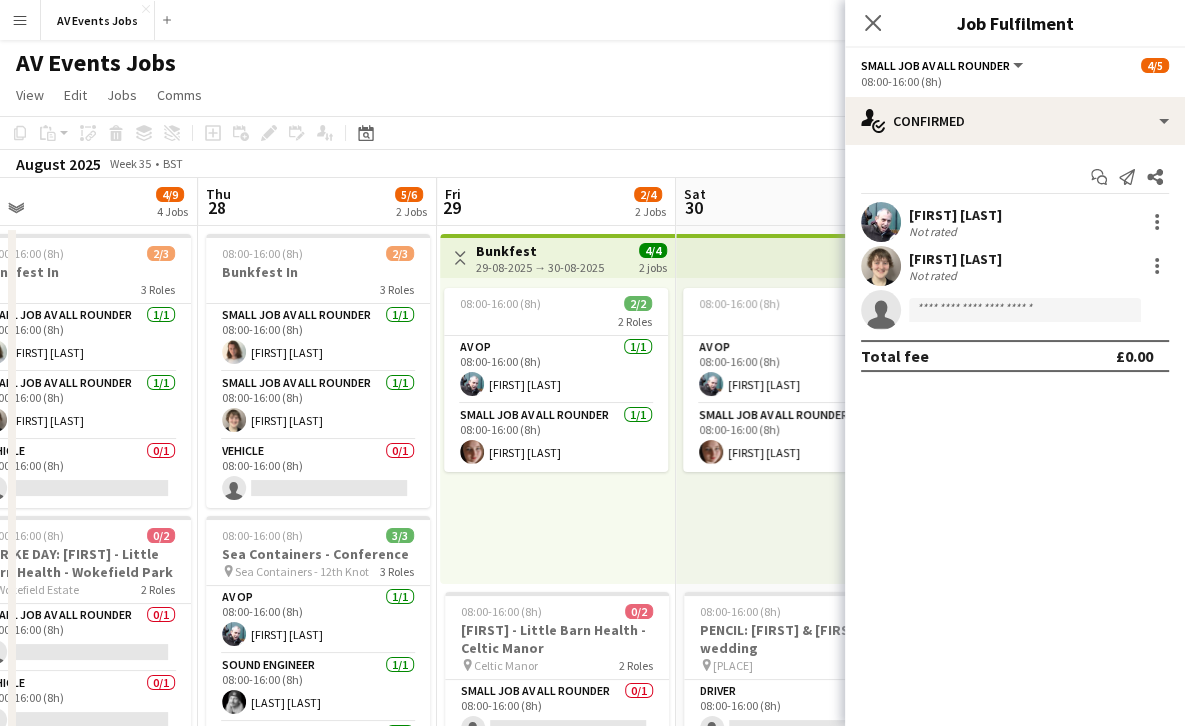 click on "Jim White   Not rated" at bounding box center (1015, 266) 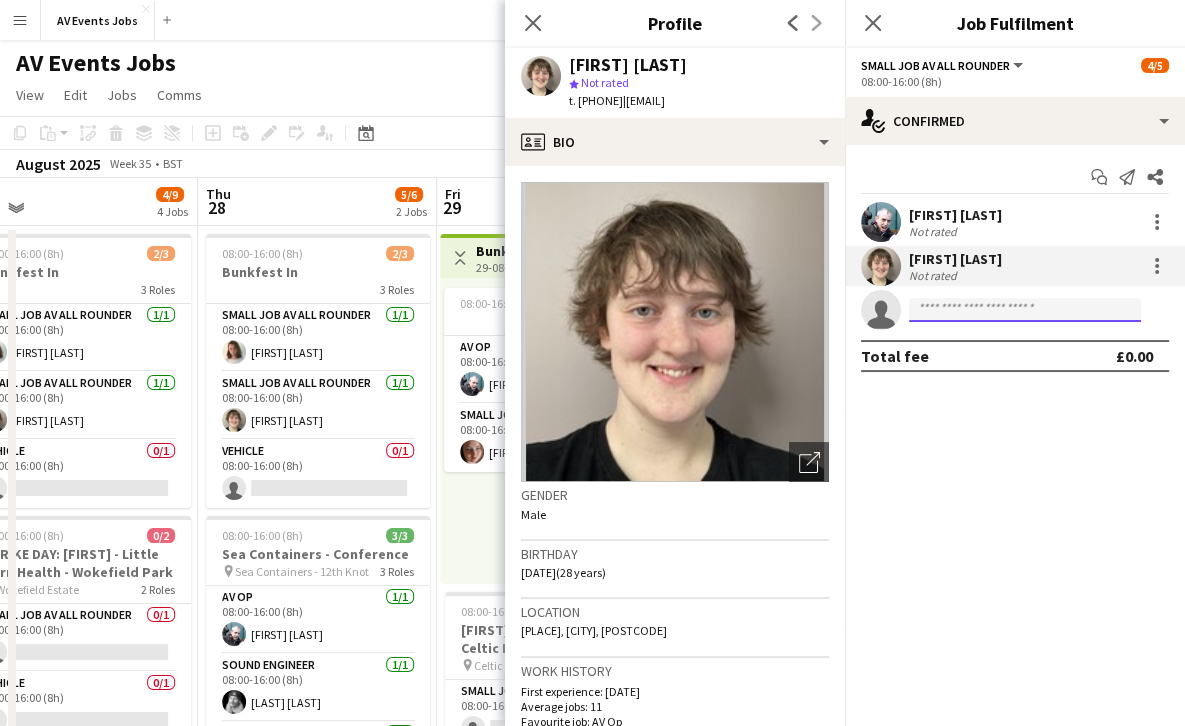 click 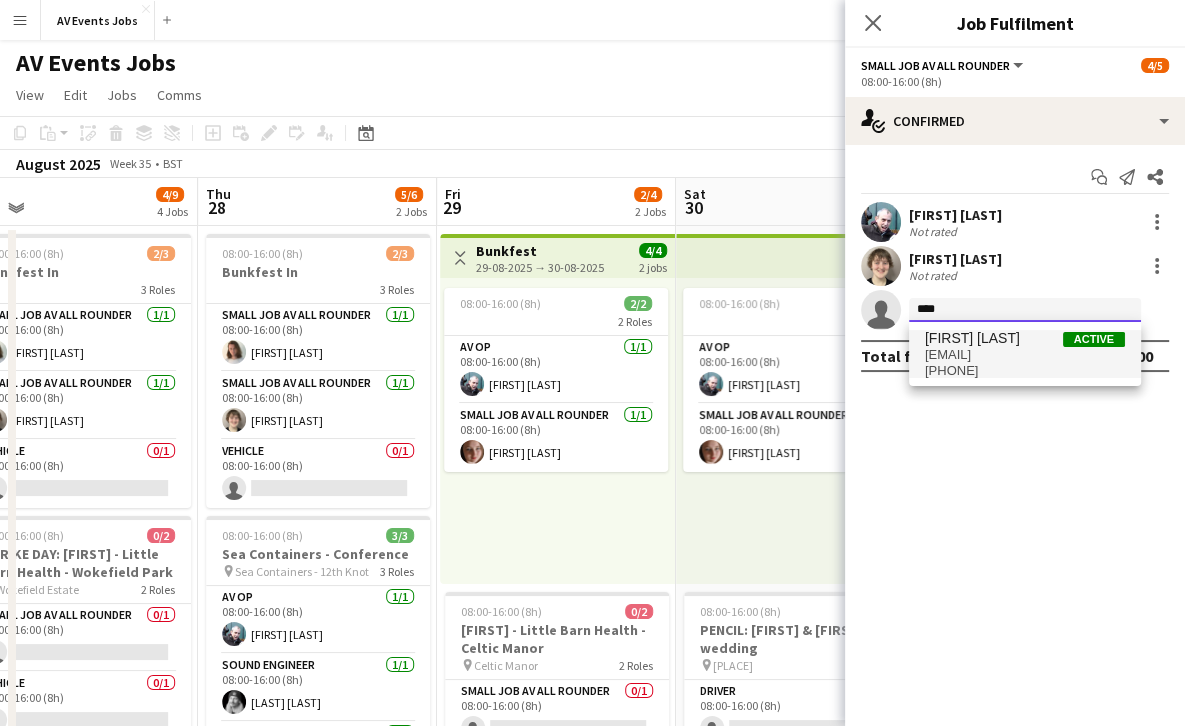 type on "****" 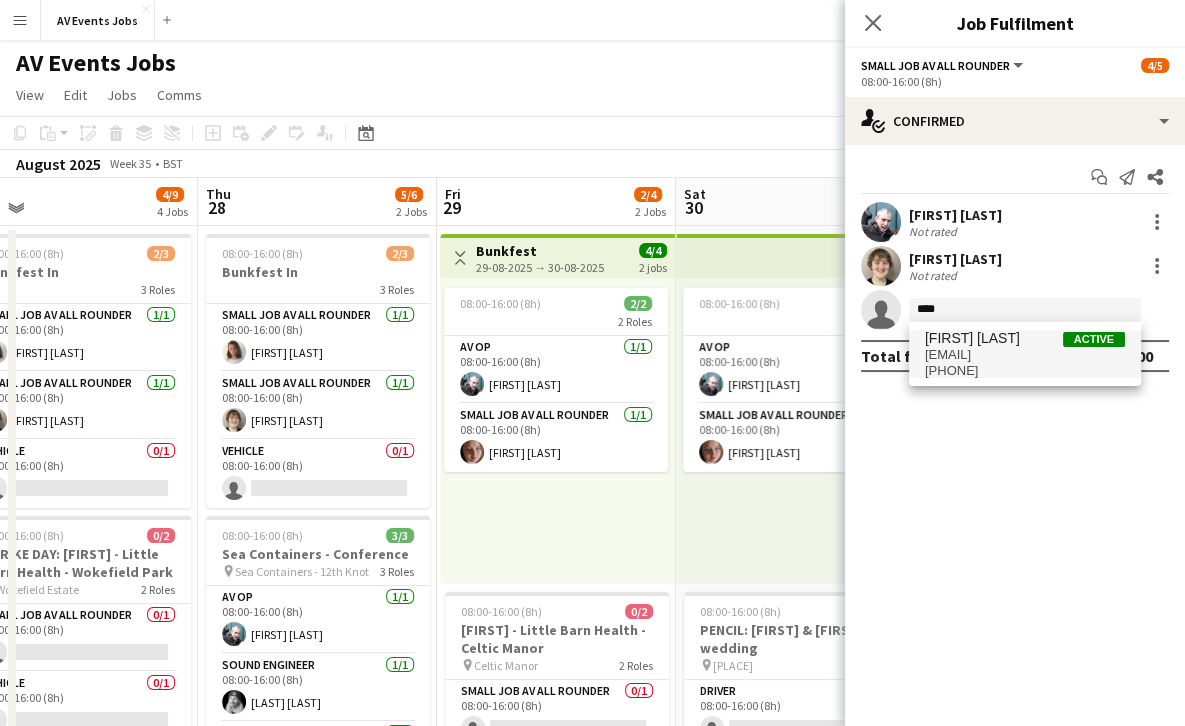click on "Mair Baker  Active" at bounding box center (1025, 338) 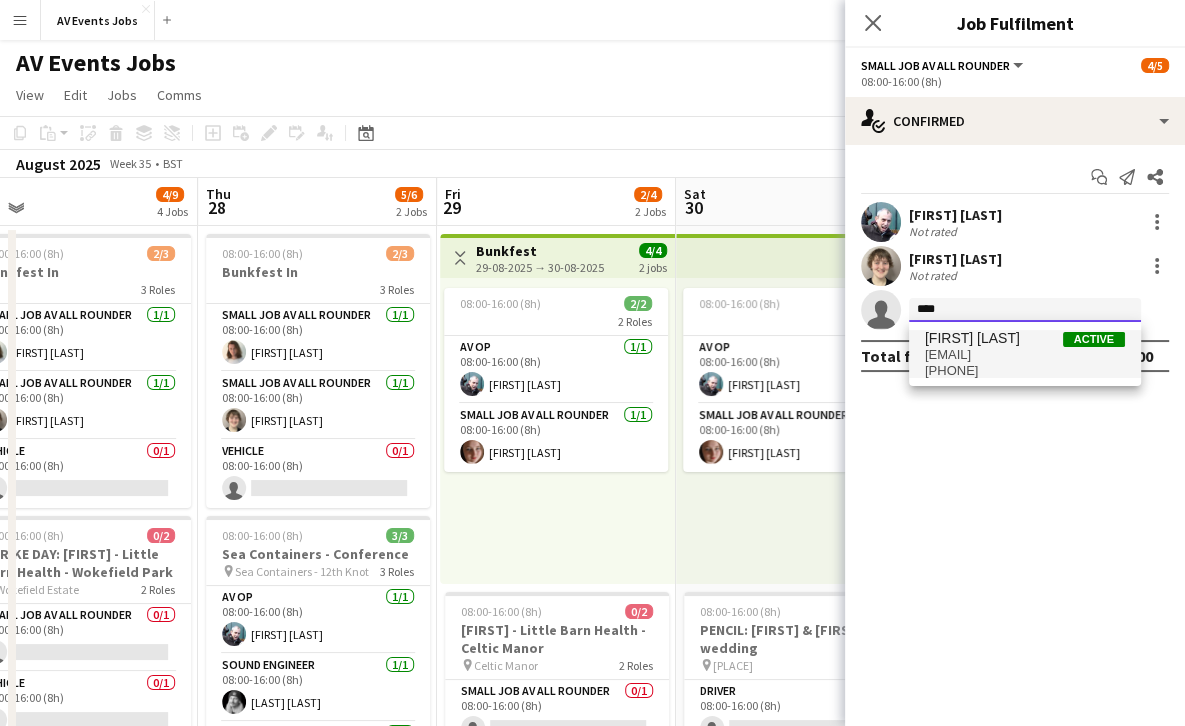 type 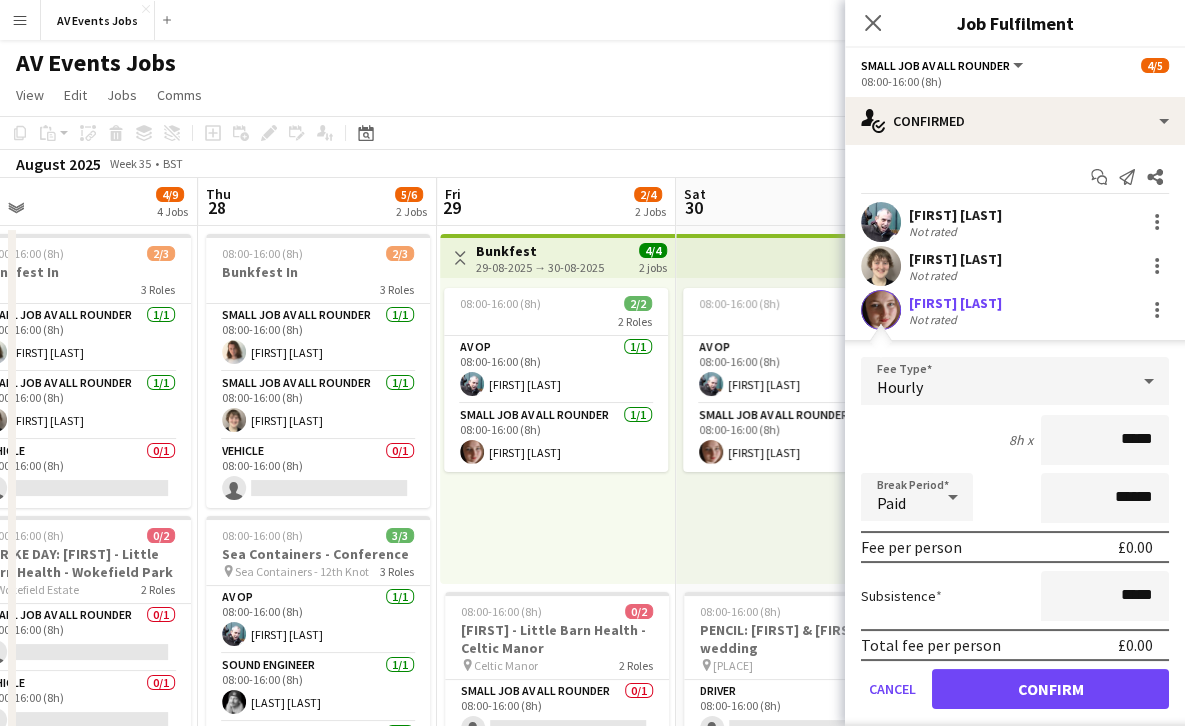 click on "Hourly" at bounding box center (995, 381) 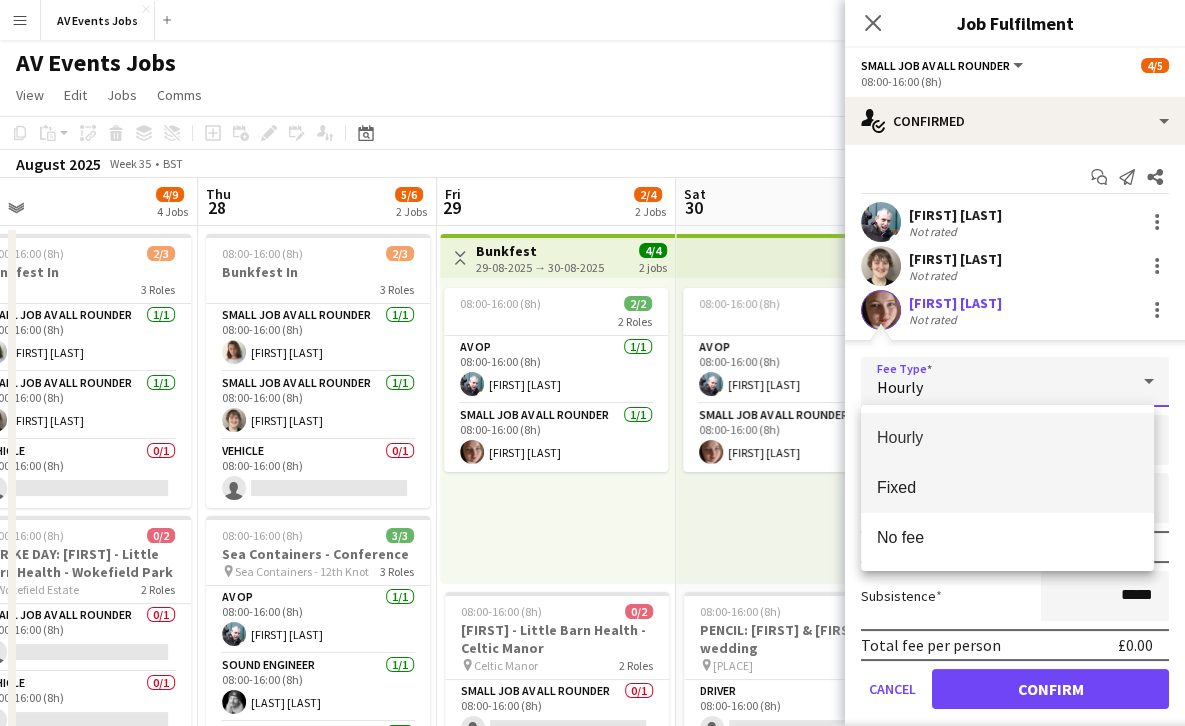 click on "Fixed" at bounding box center [1007, 488] 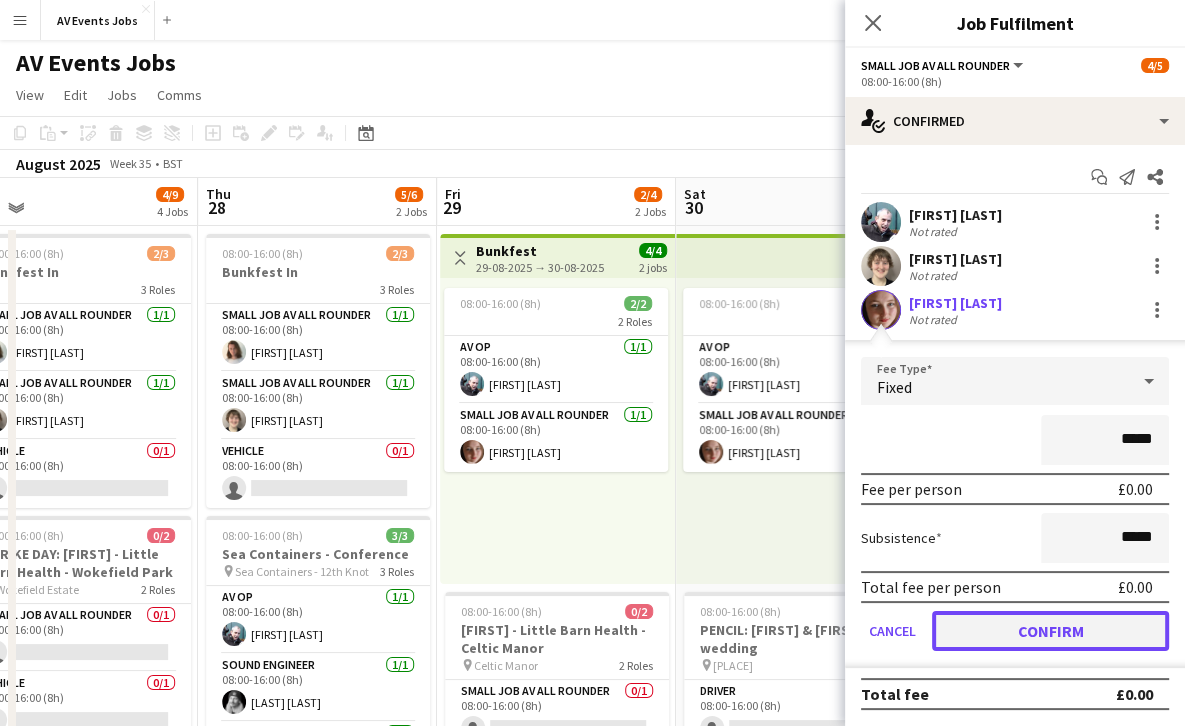 click on "Confirm" at bounding box center [1050, 631] 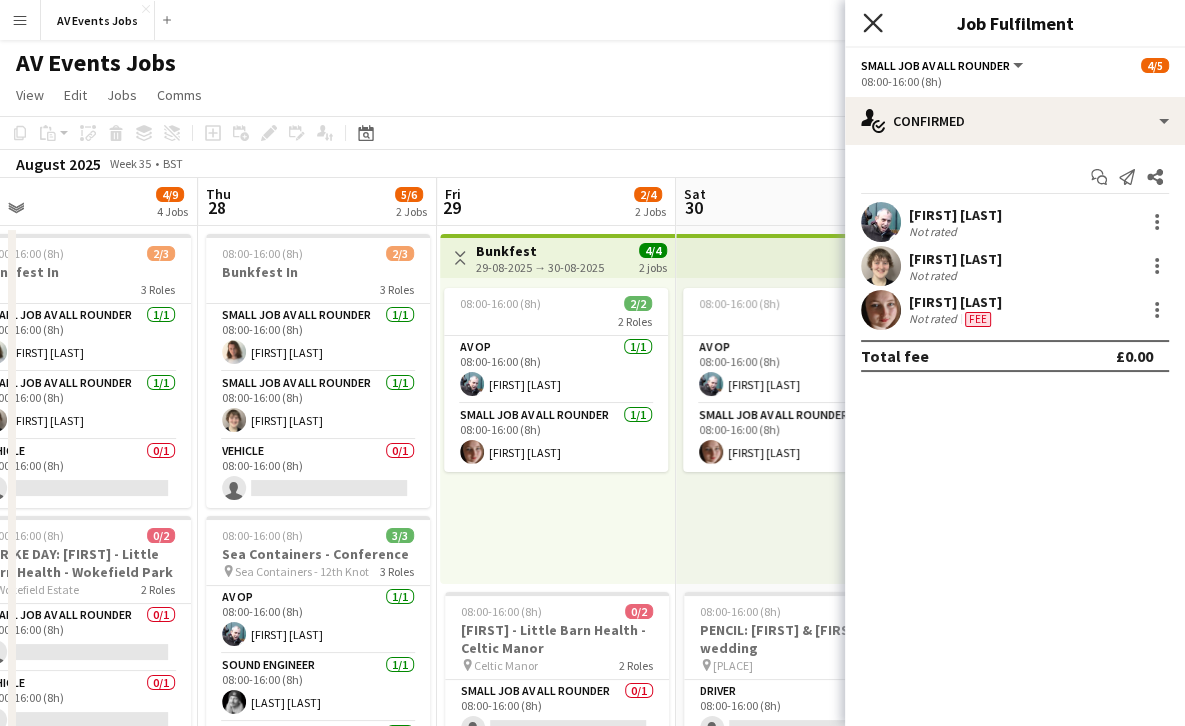 click on "Close pop-in" 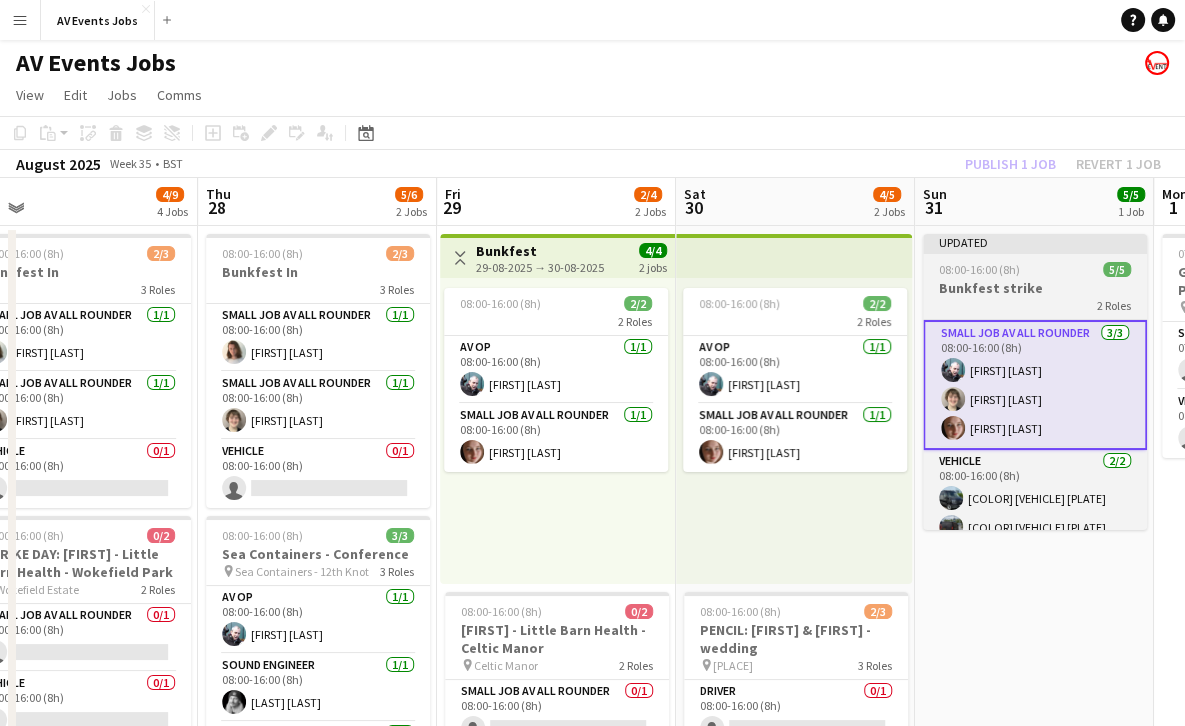 click at bounding box center [1035, 252] 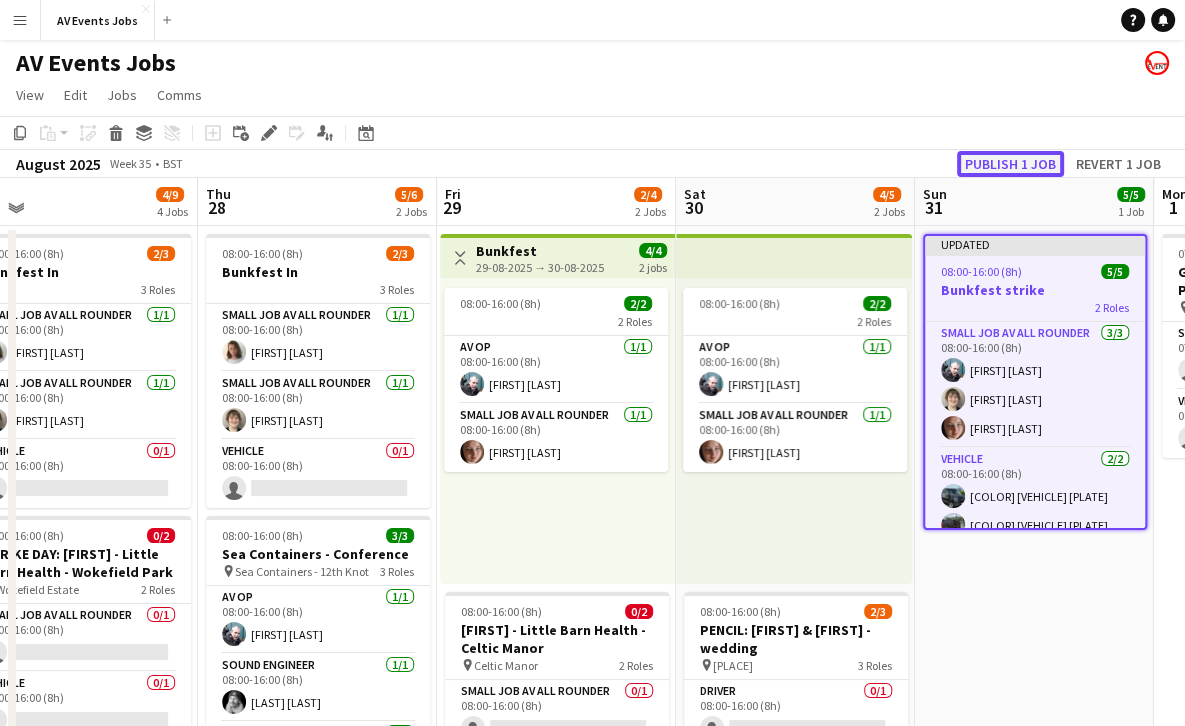 click on "Publish 1 job" 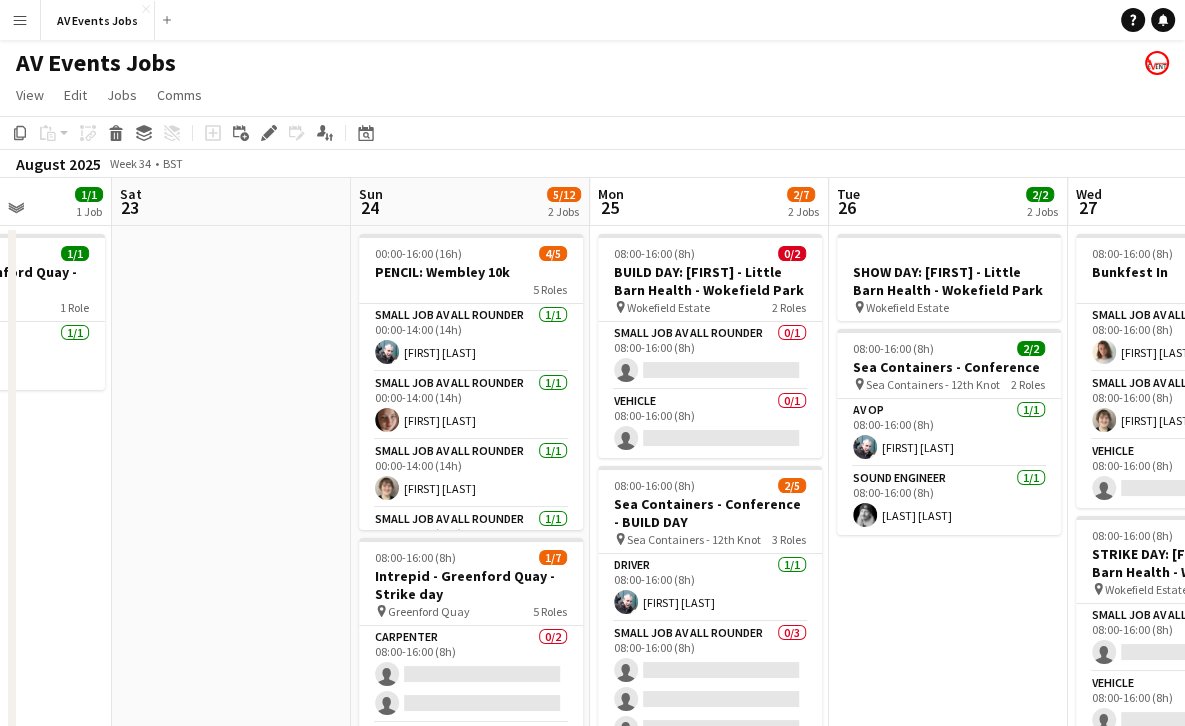 scroll, scrollTop: 0, scrollLeft: 592, axis: horizontal 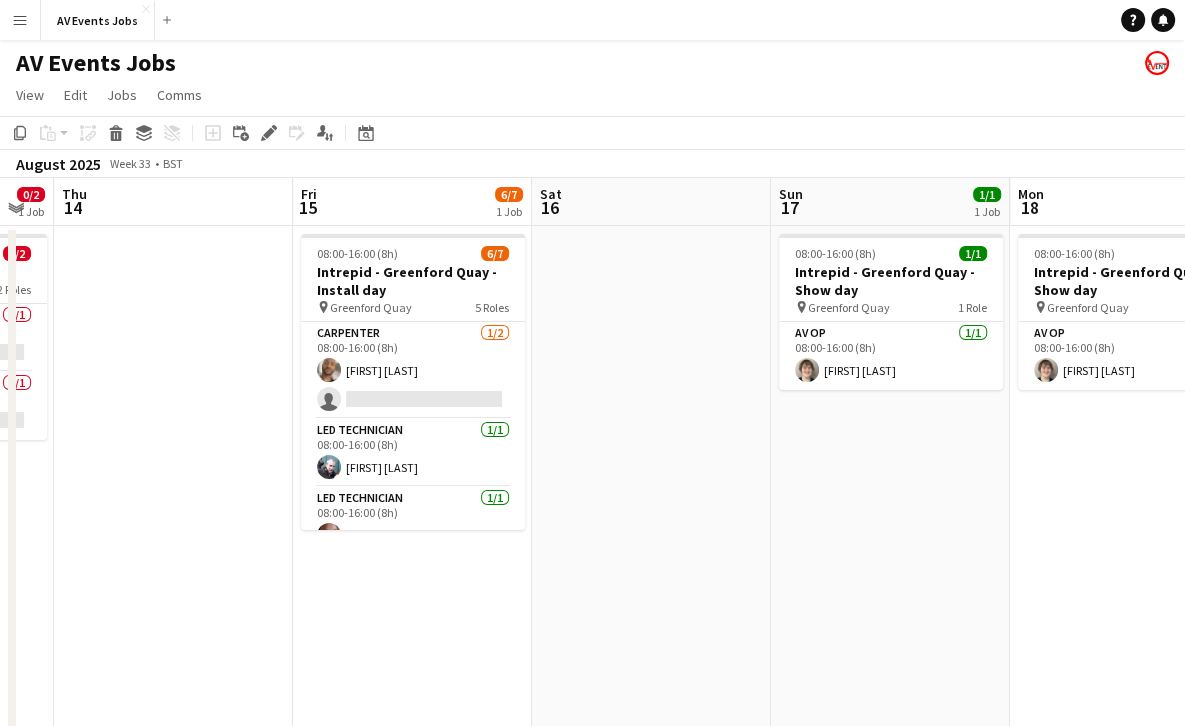 click on "08:00-16:00 (8h)    1/1   Intrepid - Greenford Quay - Show day
pin
Greenford Quay   1 Role   AV Op   1/1   08:00-16:00 (8h)
Jim White" at bounding box center (890, 738) 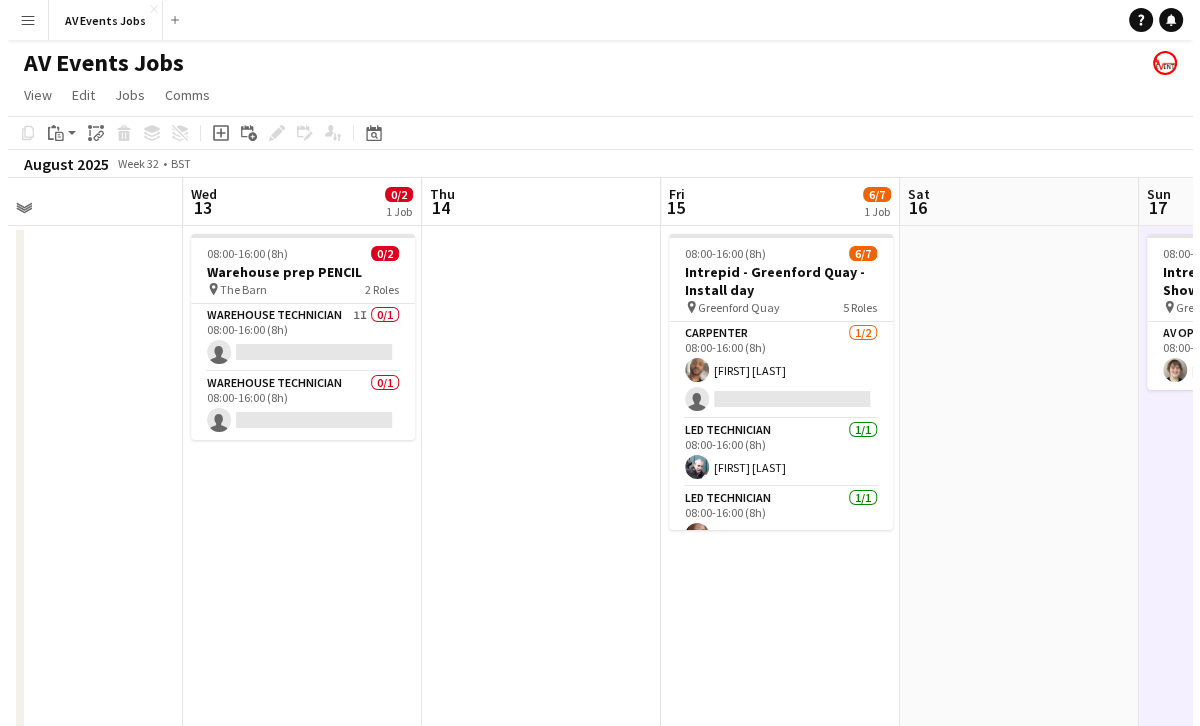 scroll, scrollTop: 0, scrollLeft: 788, axis: horizontal 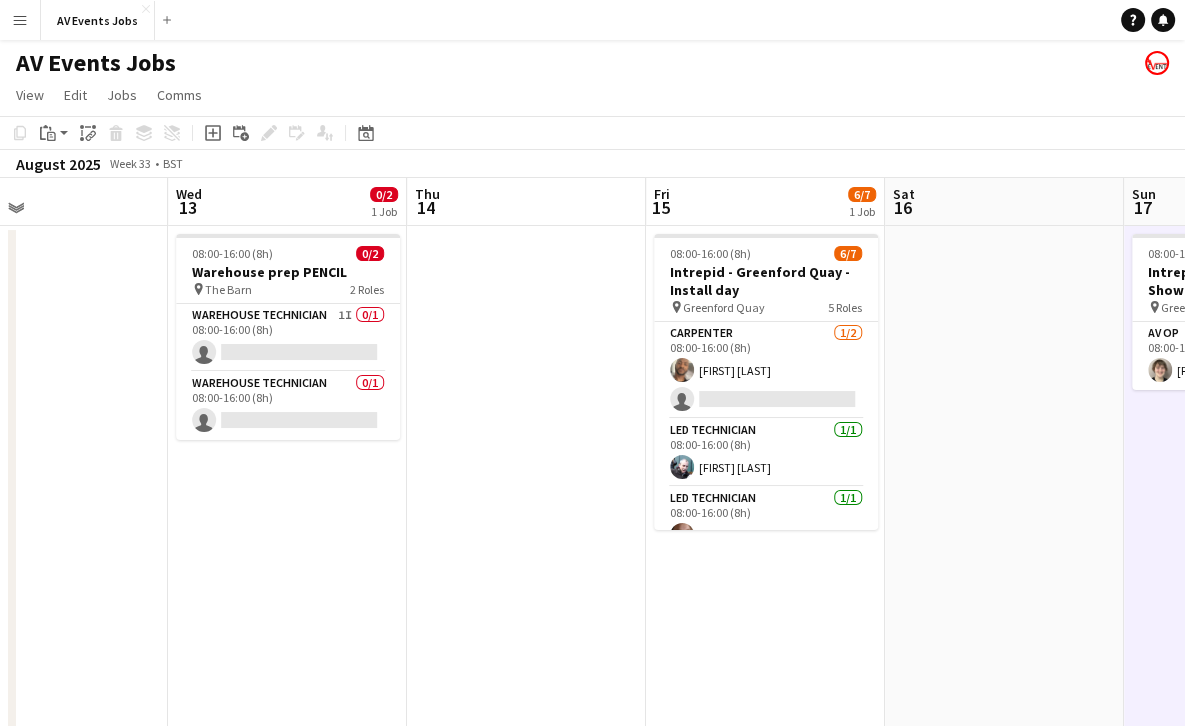 click on "Menu" at bounding box center [20, 20] 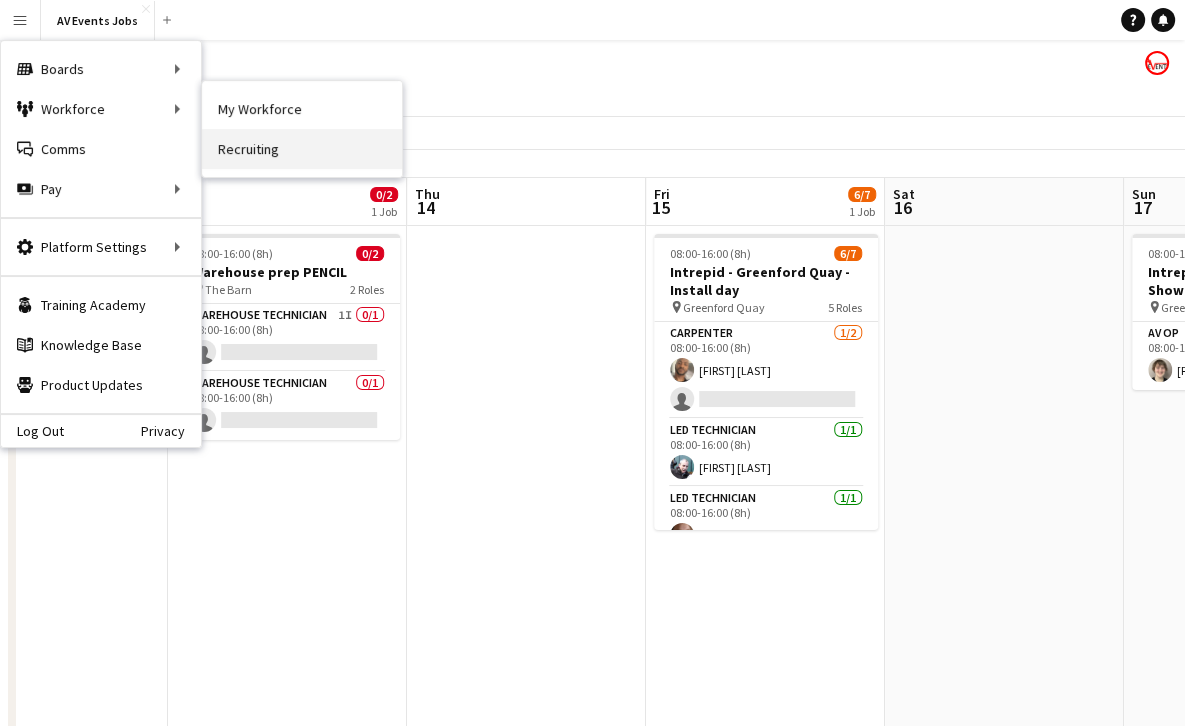 click on "Recruiting" at bounding box center [302, 149] 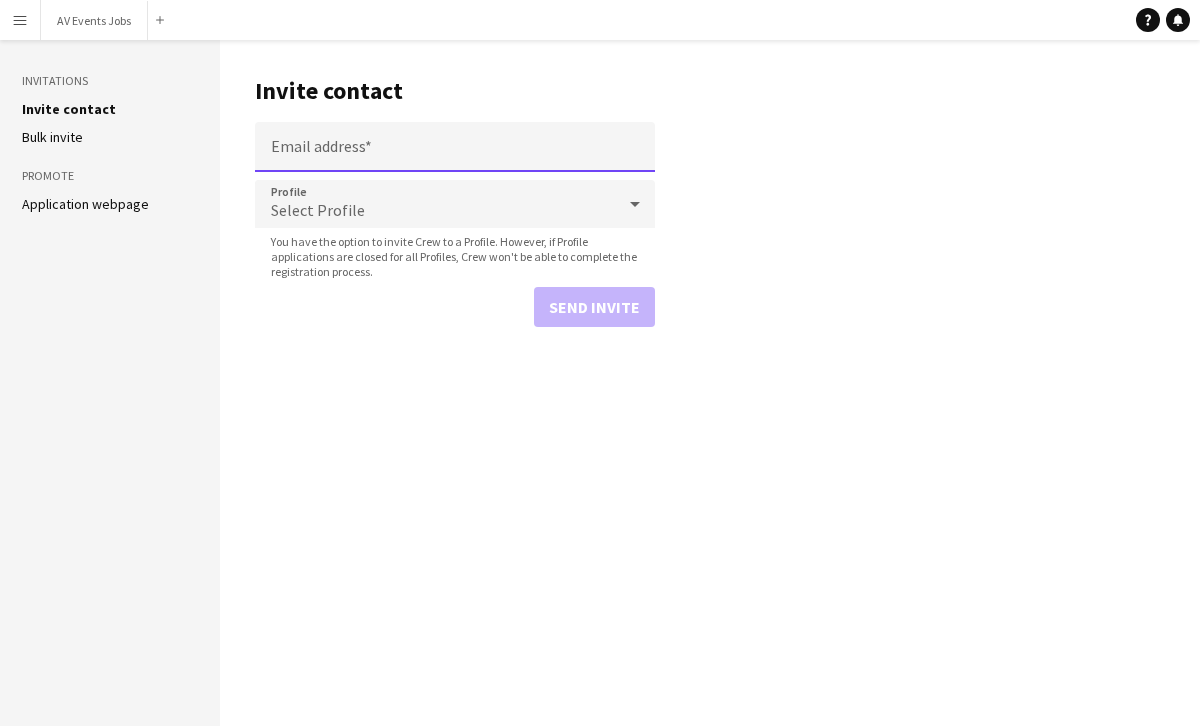 click on "Email address" at bounding box center (455, 147) 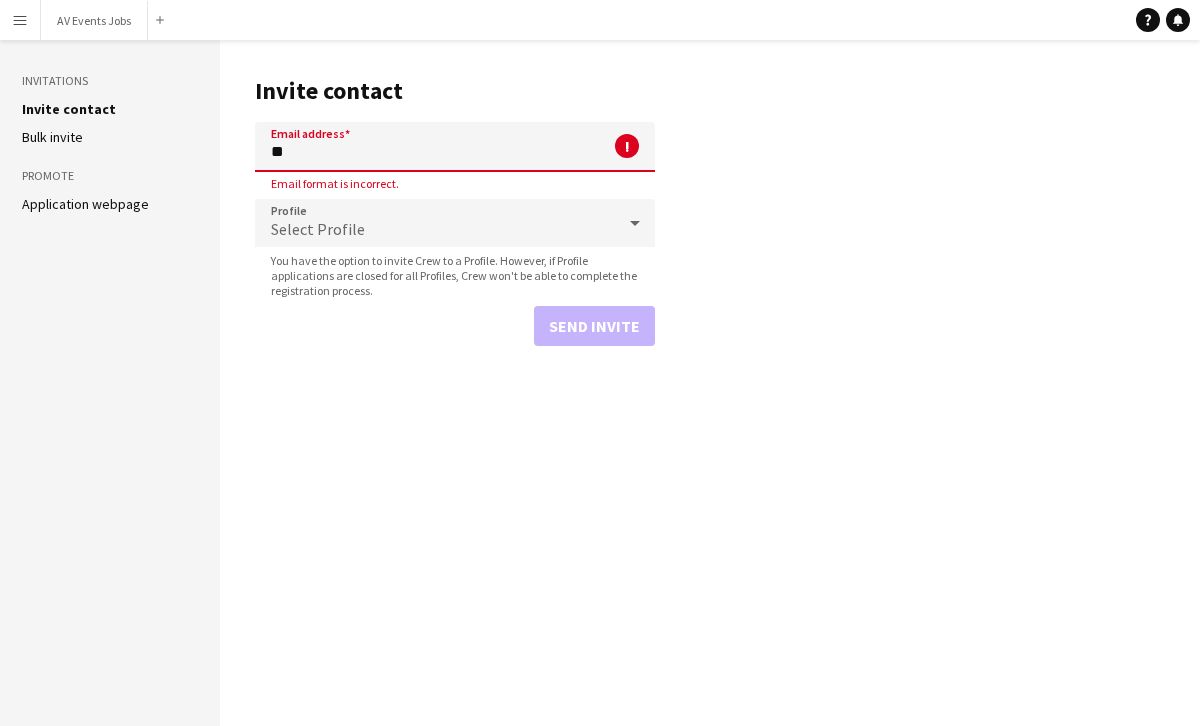 type on "*" 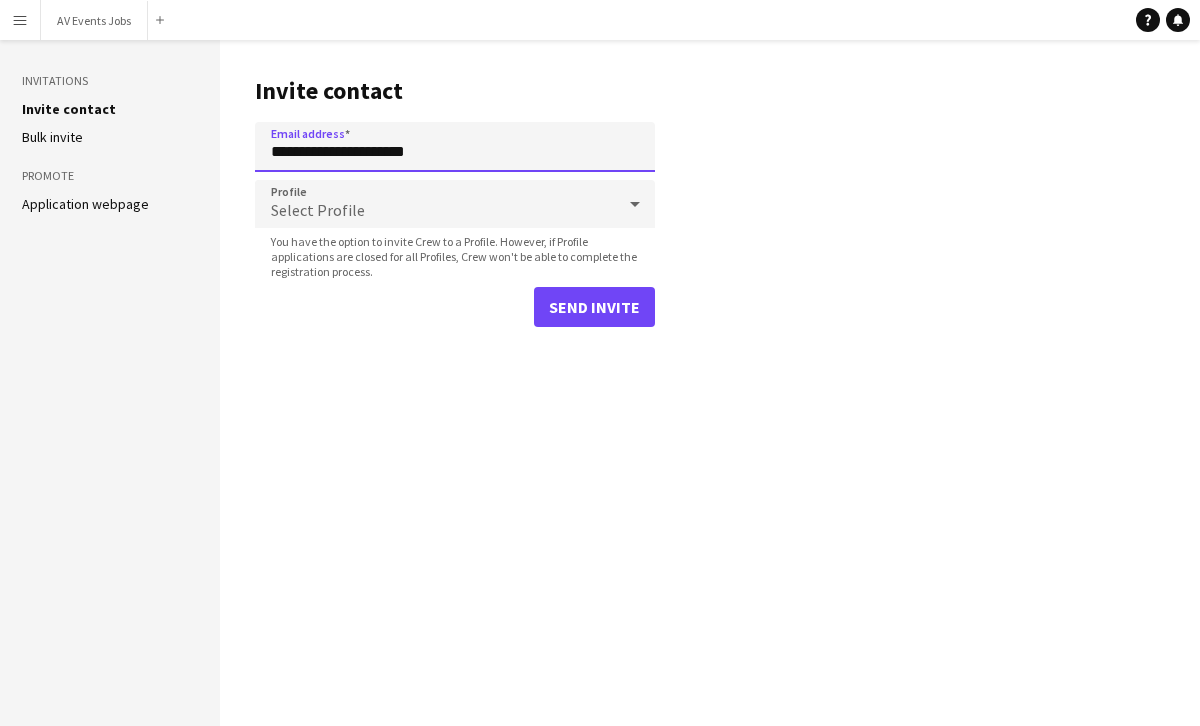 type on "**********" 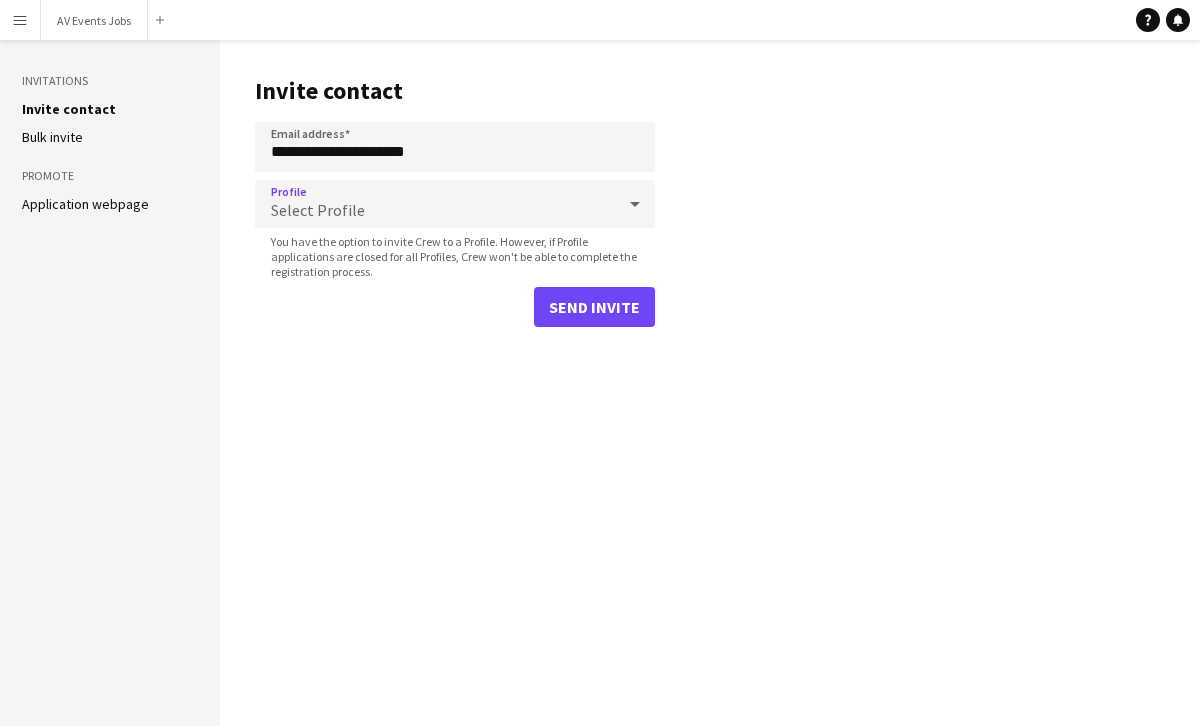 click on "Select Profile" at bounding box center (435, 204) 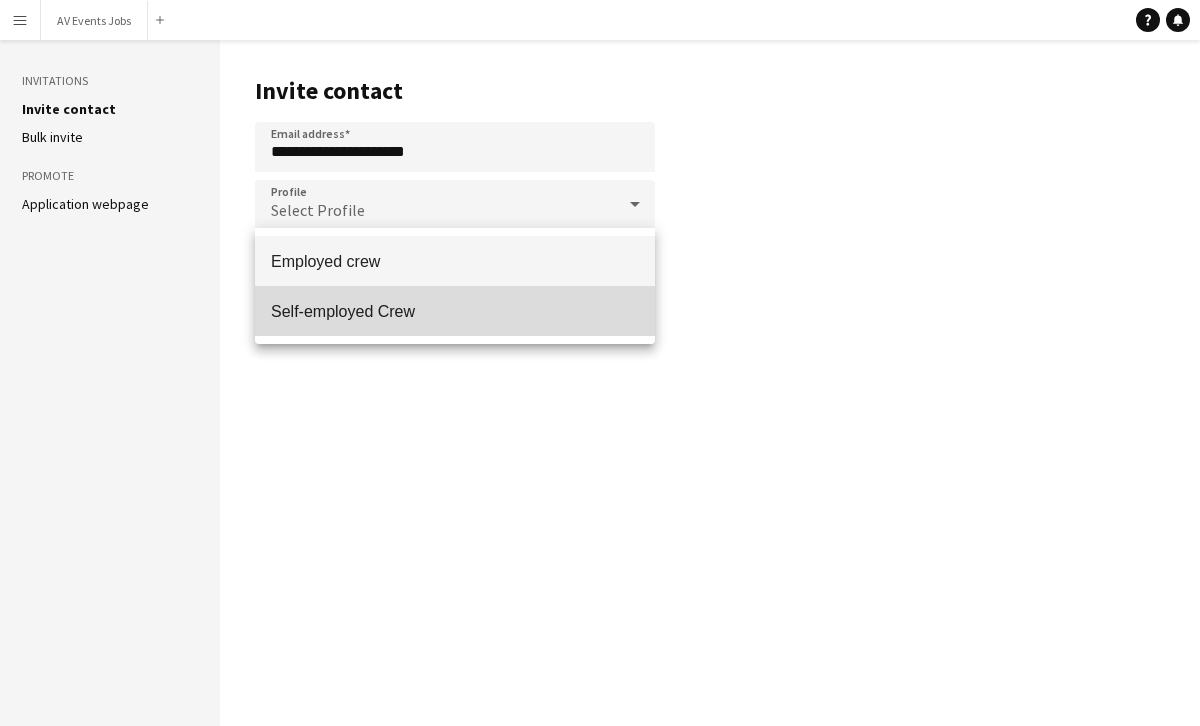 click on "Self-employed Crew" at bounding box center (455, 311) 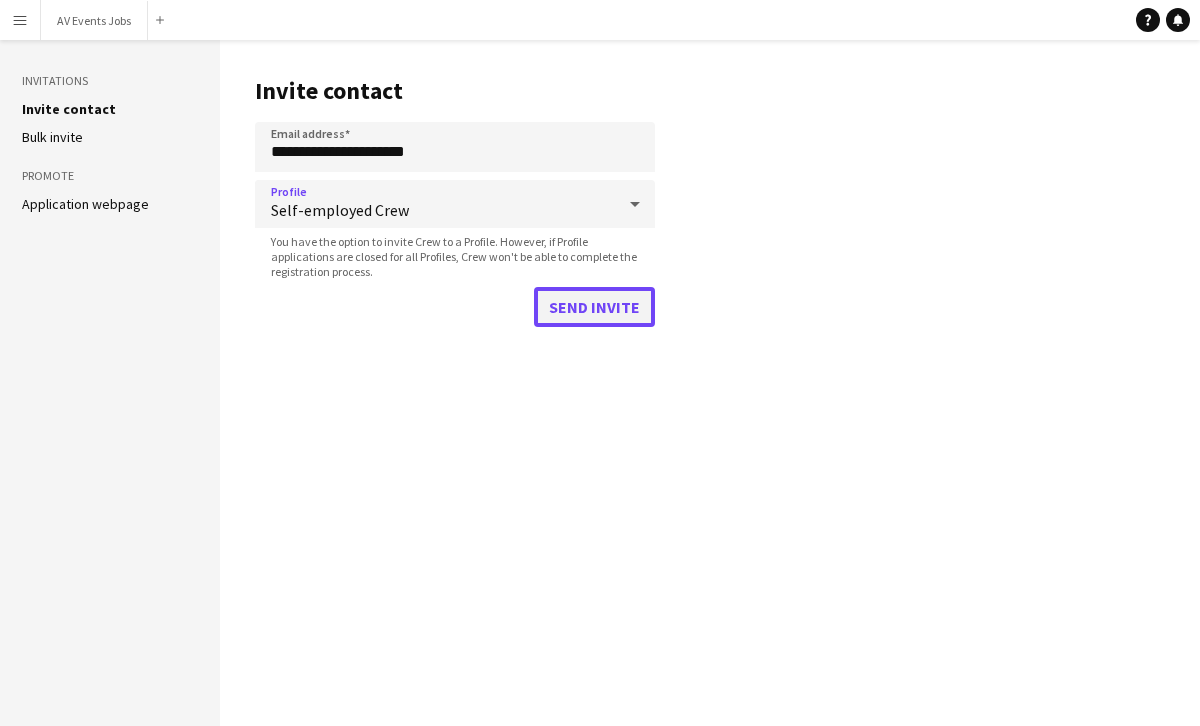 click on "Send invite" 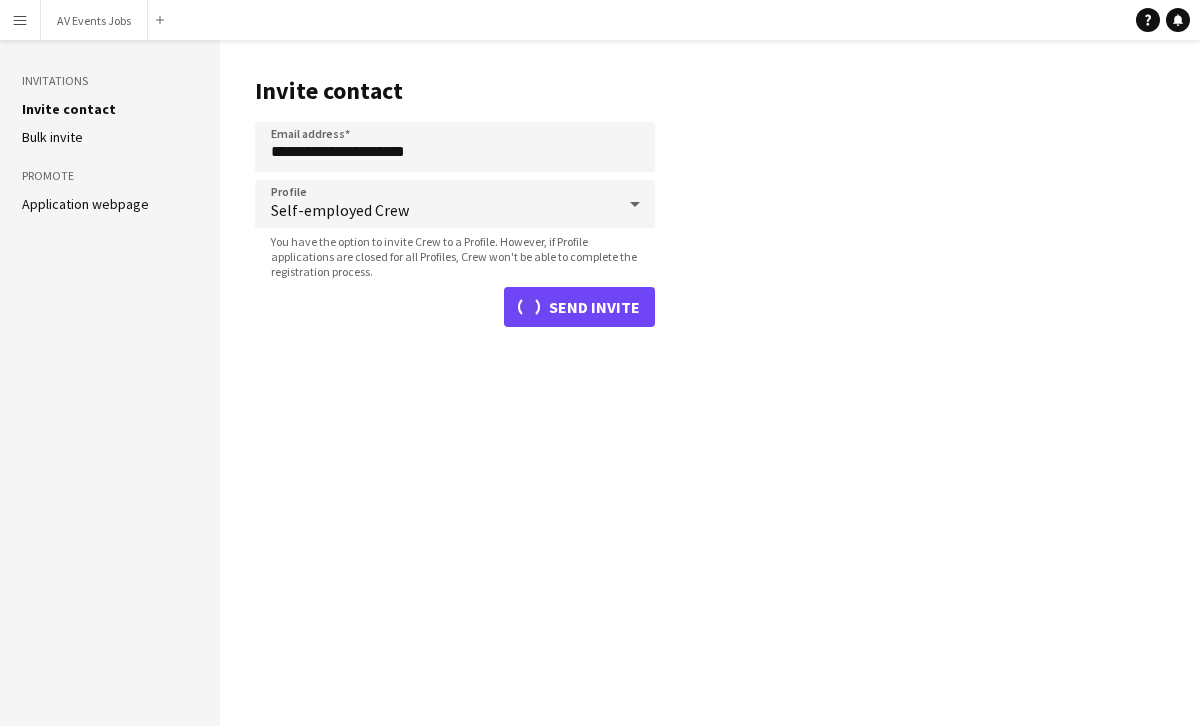 type 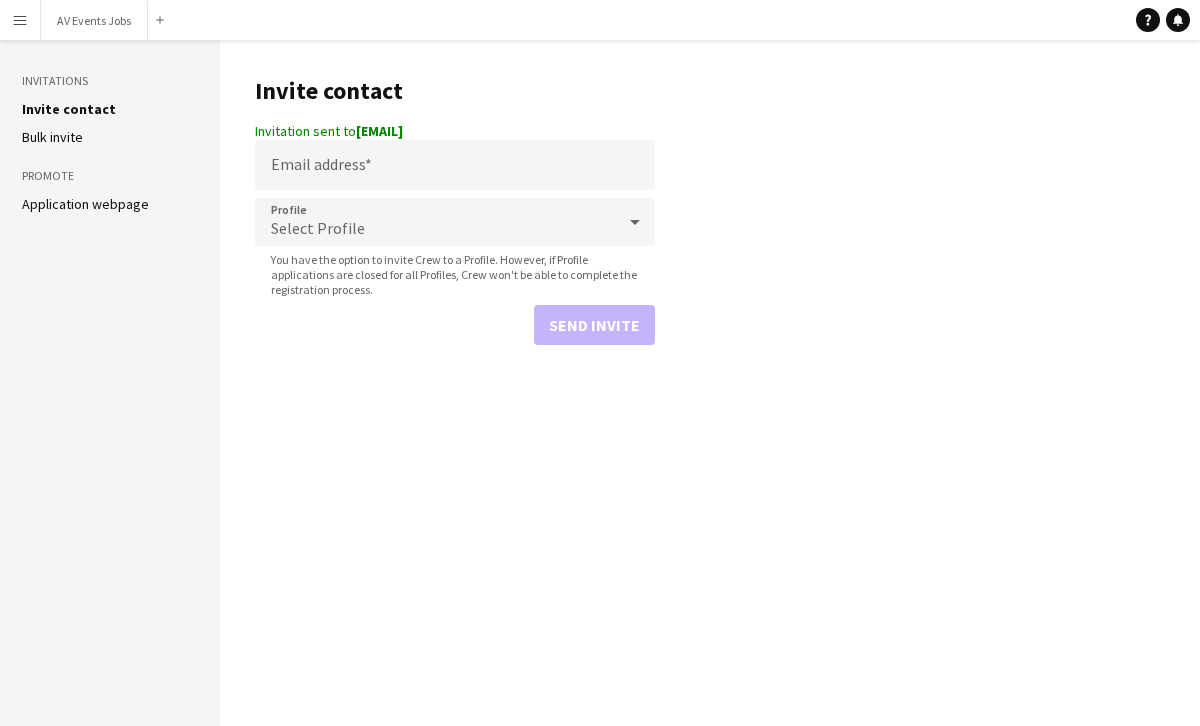 click on "Menu" at bounding box center (20, 20) 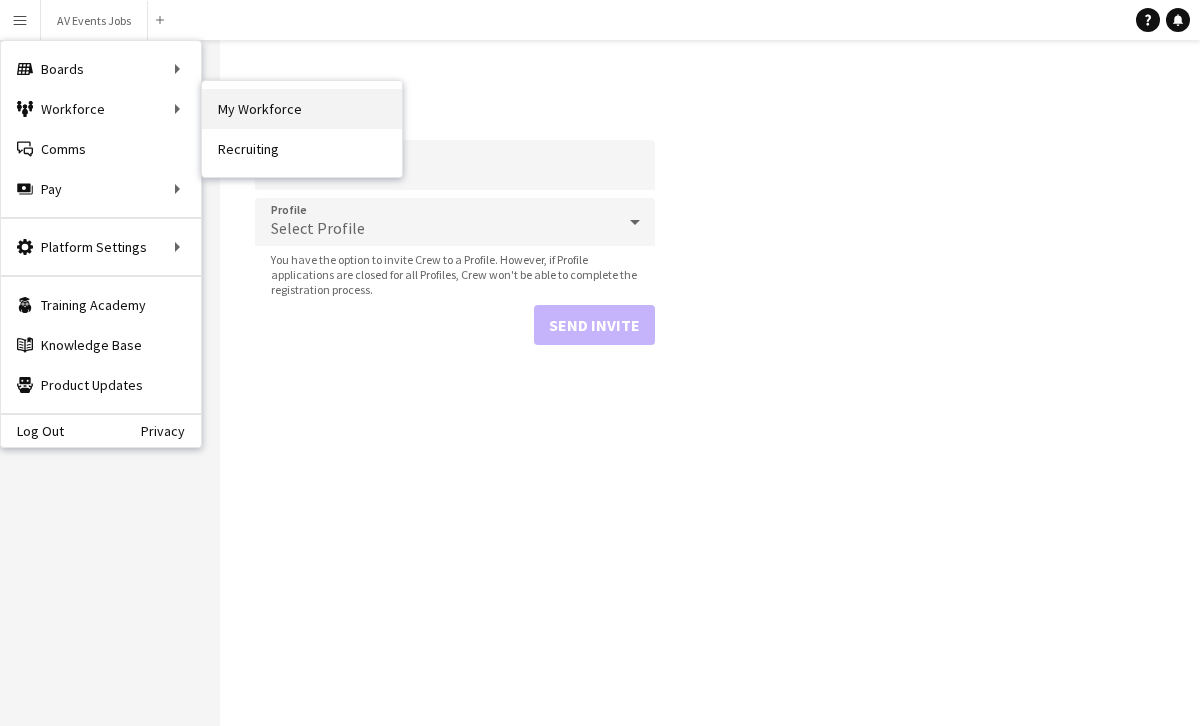 click on "My Workforce" at bounding box center [302, 109] 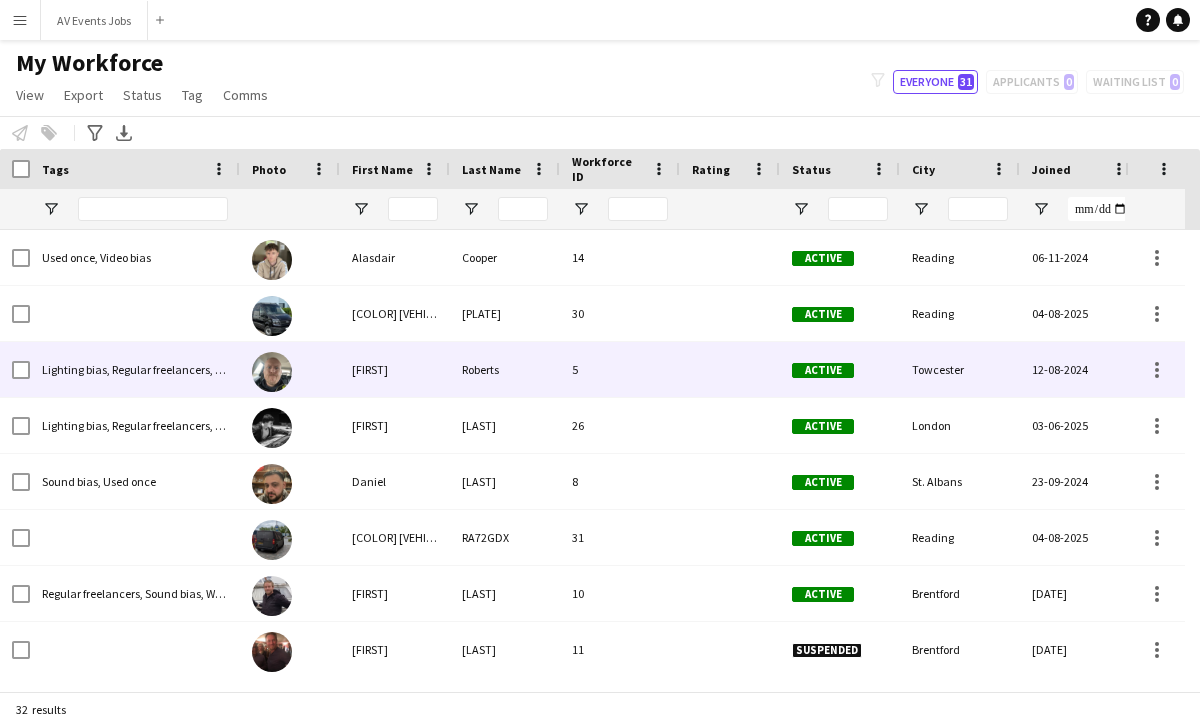 scroll, scrollTop: 138, scrollLeft: 0, axis: vertical 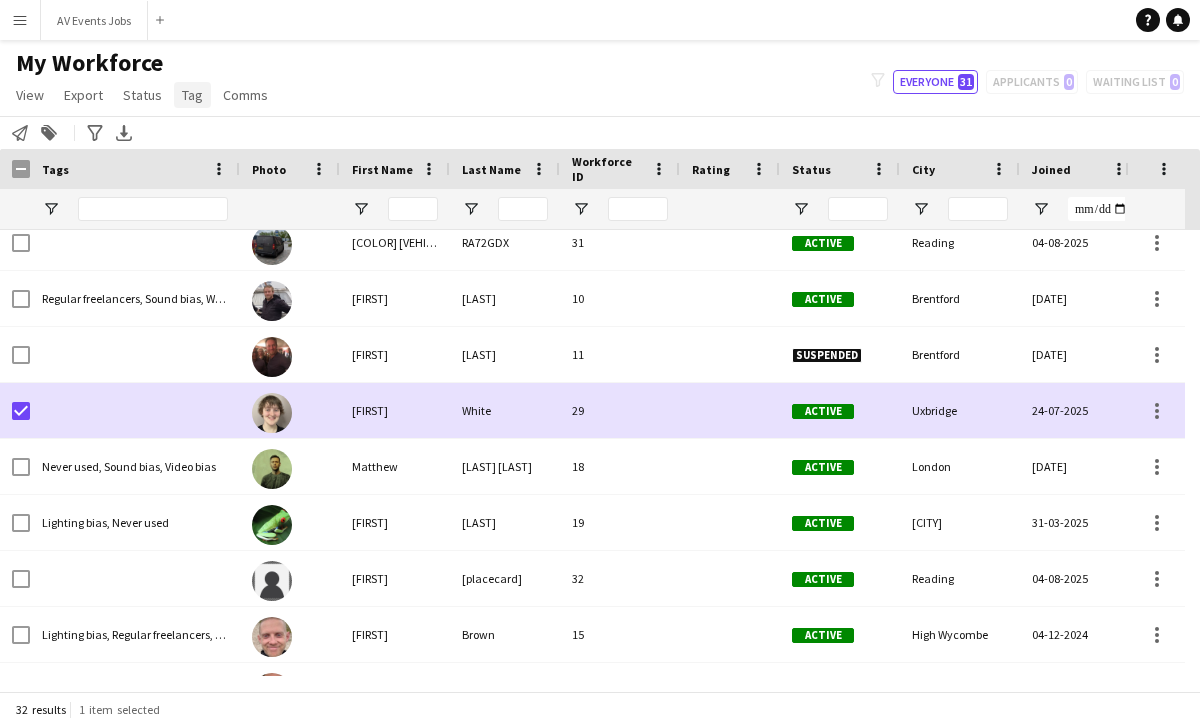 click on "Tag" 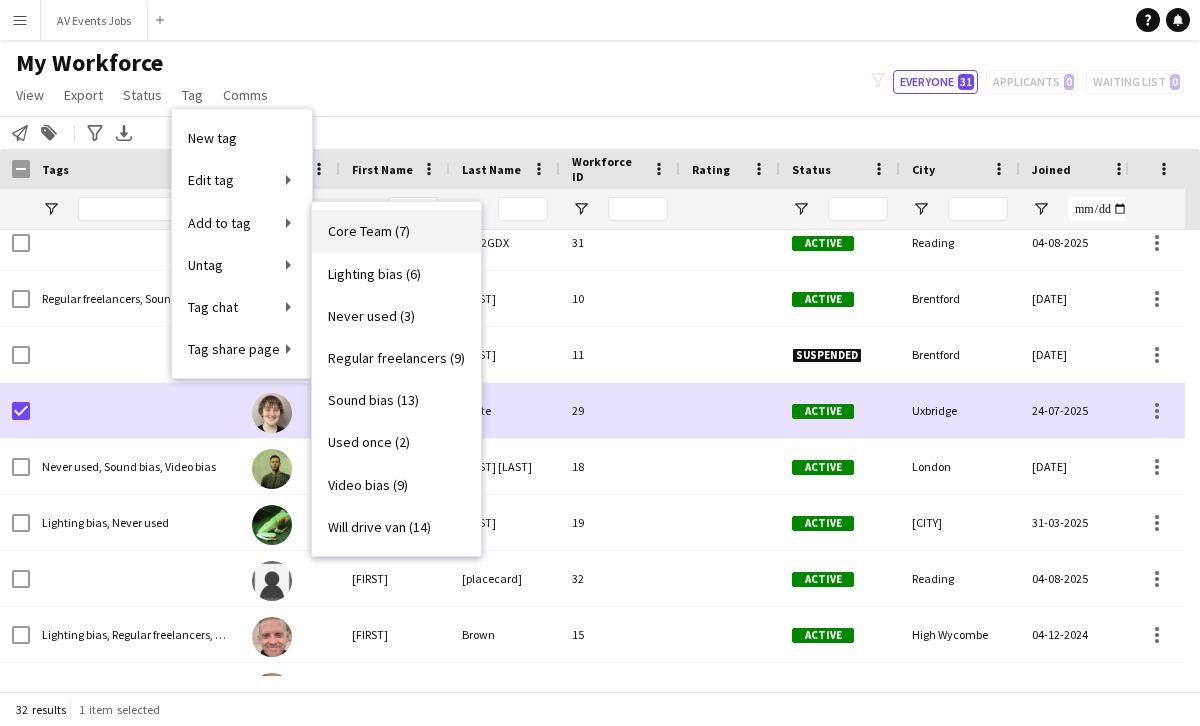 click on "Core Team (7)" at bounding box center (369, 231) 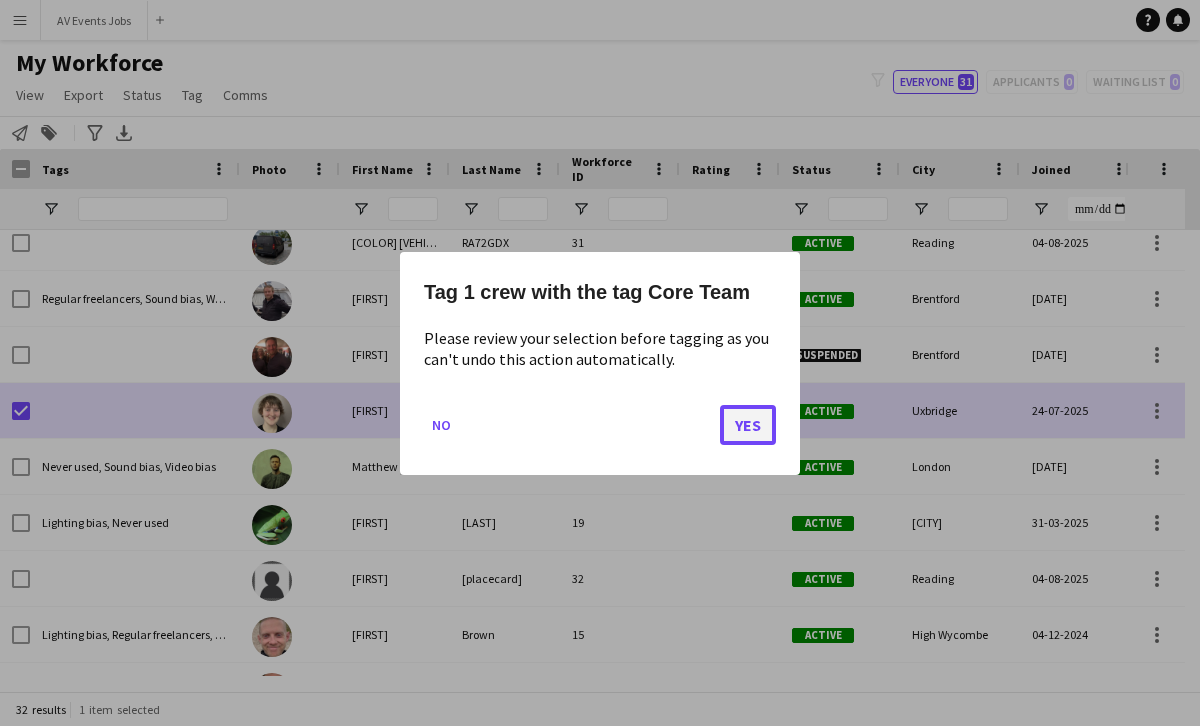 click on "Yes" 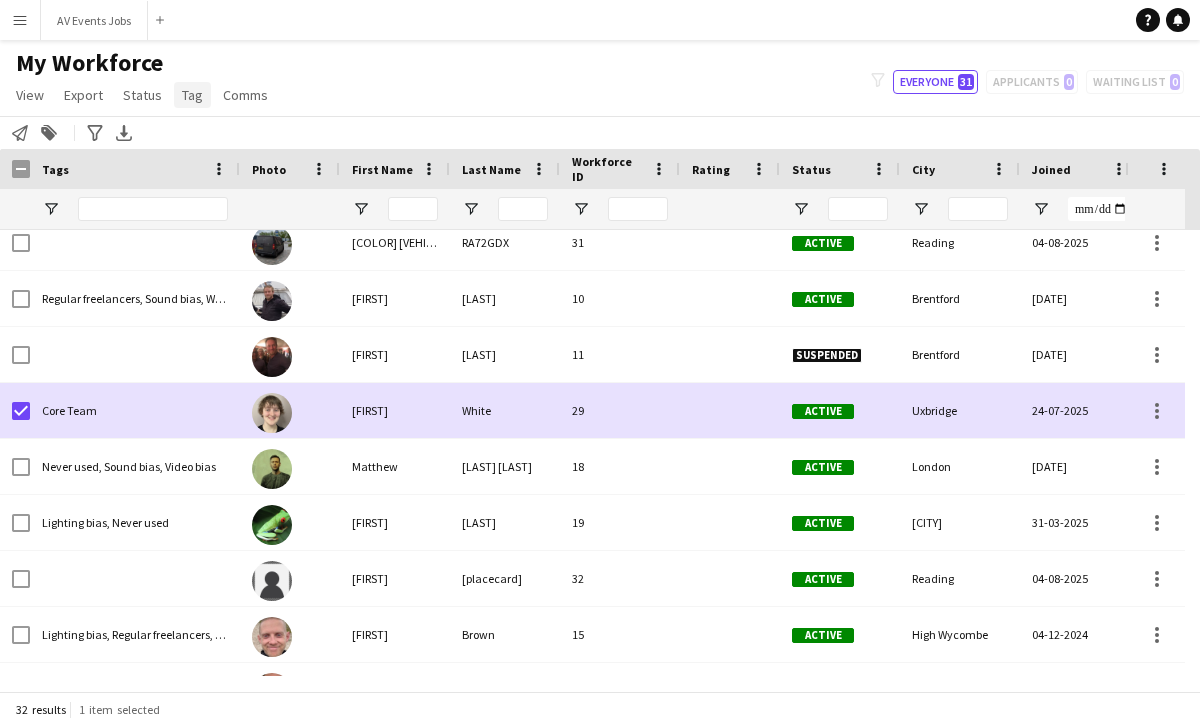 click on "Tag" 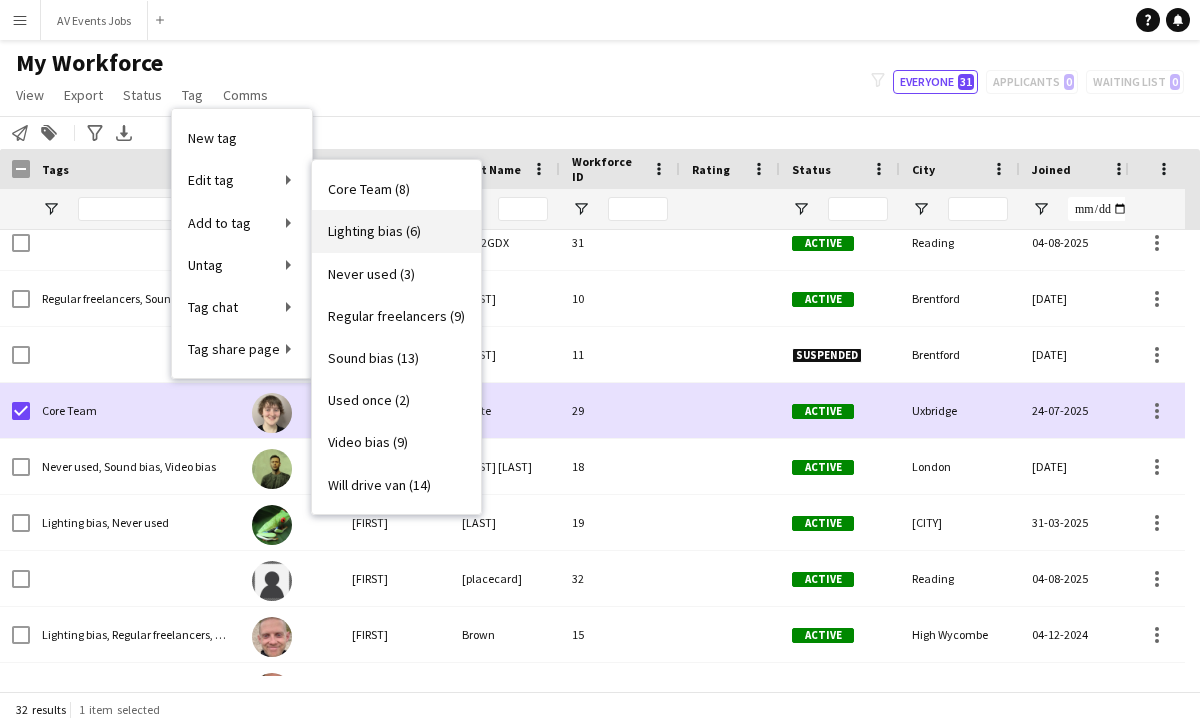 click on "Lighting bias (6)" at bounding box center [374, 231] 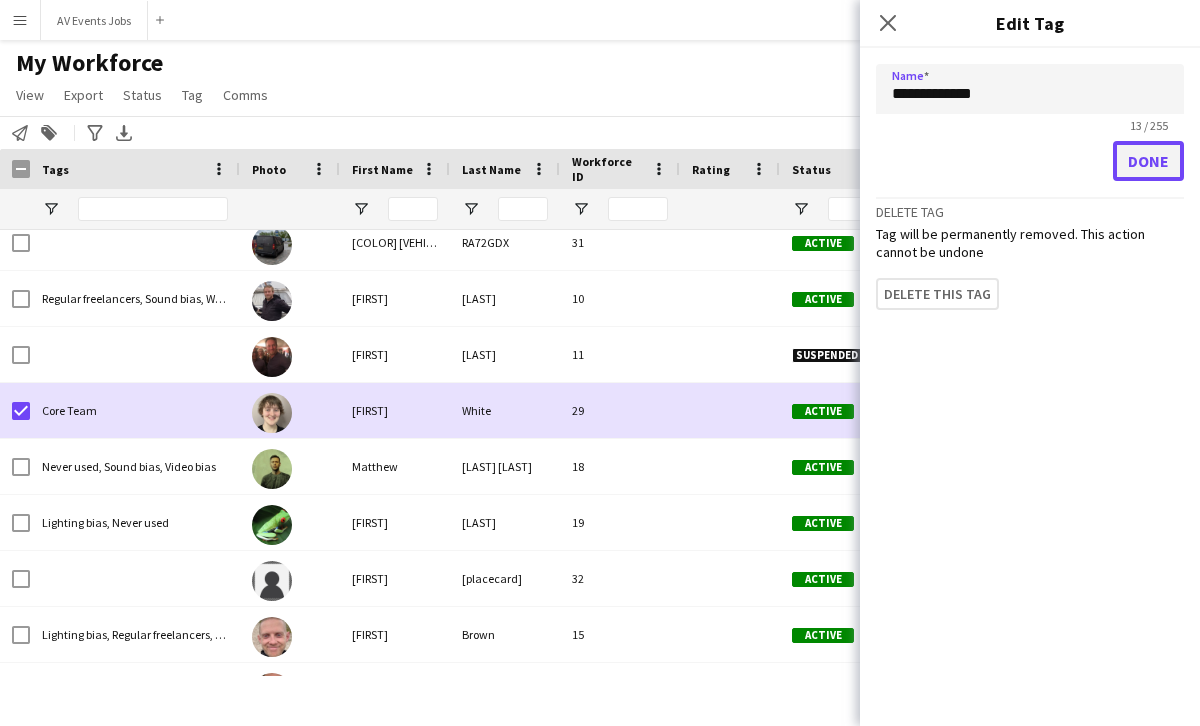 click on "Done" 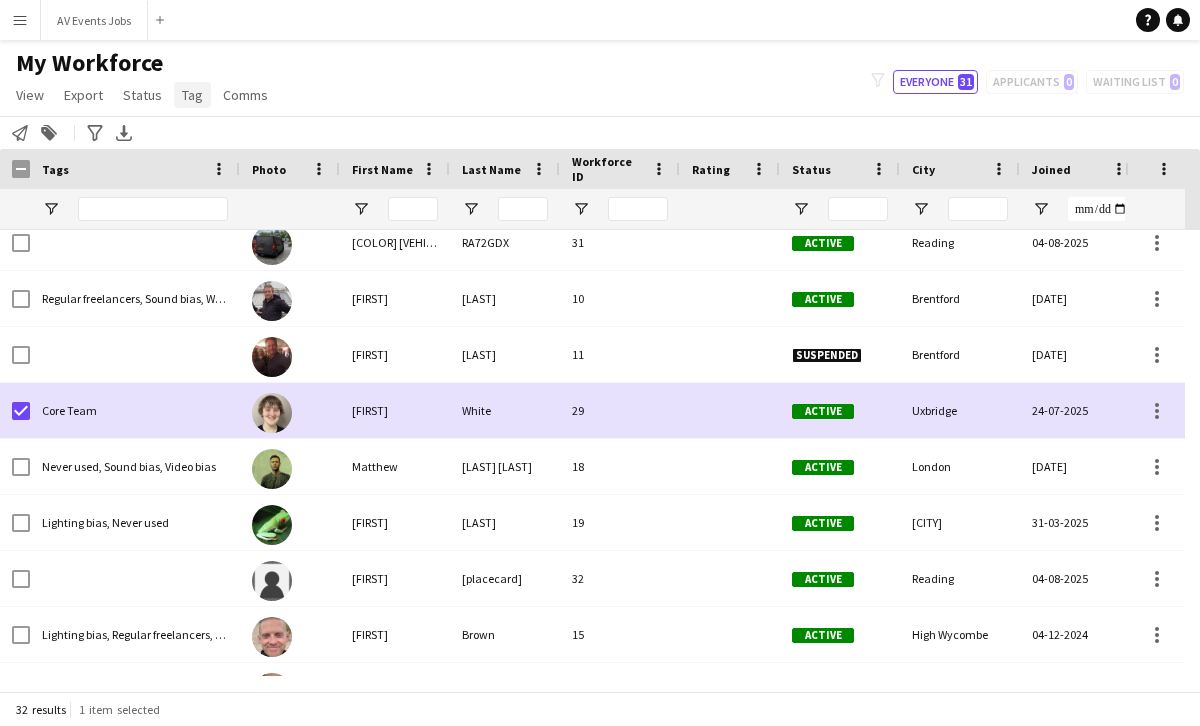 click on "Tag" 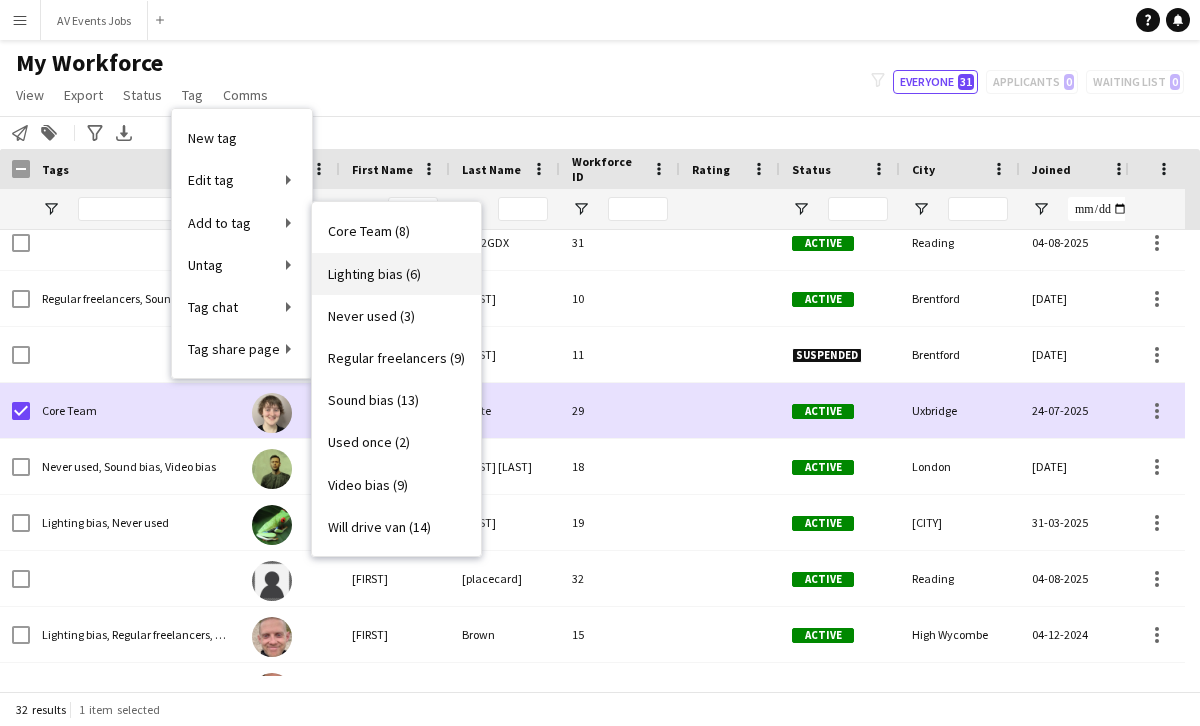 click on "Lighting bias (6)" at bounding box center (374, 274) 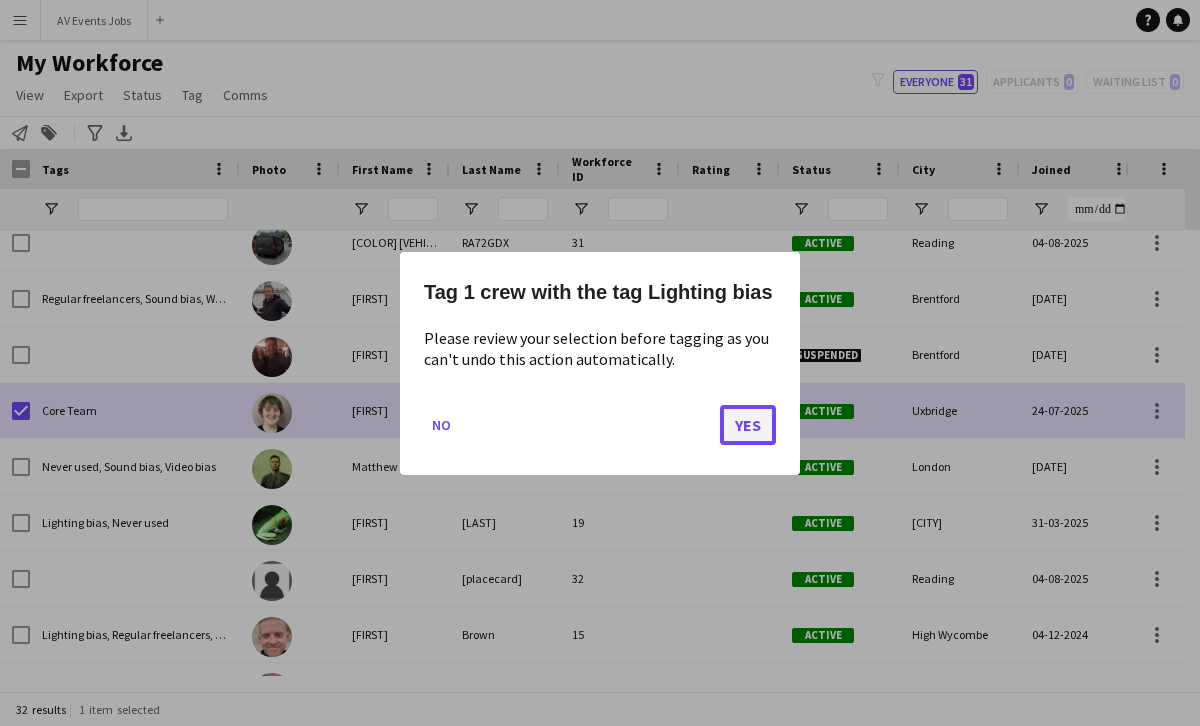 click on "Yes" 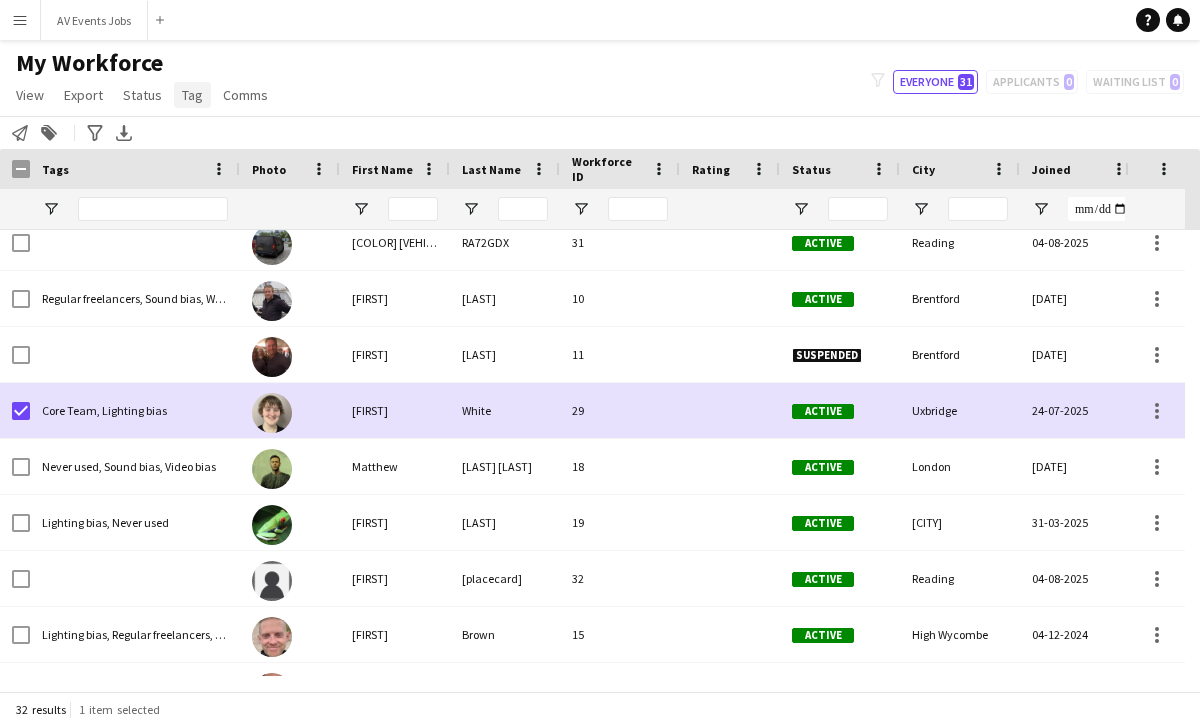 click on "Tag" 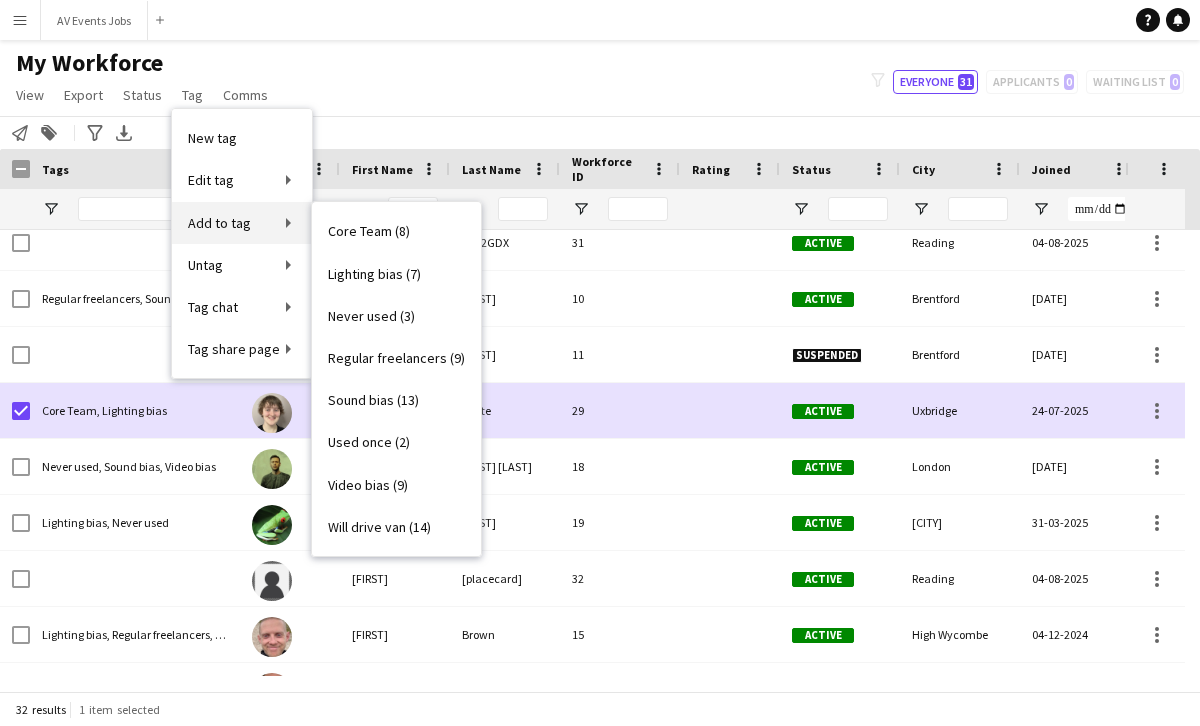 click on "Add to tag" at bounding box center (242, 223) 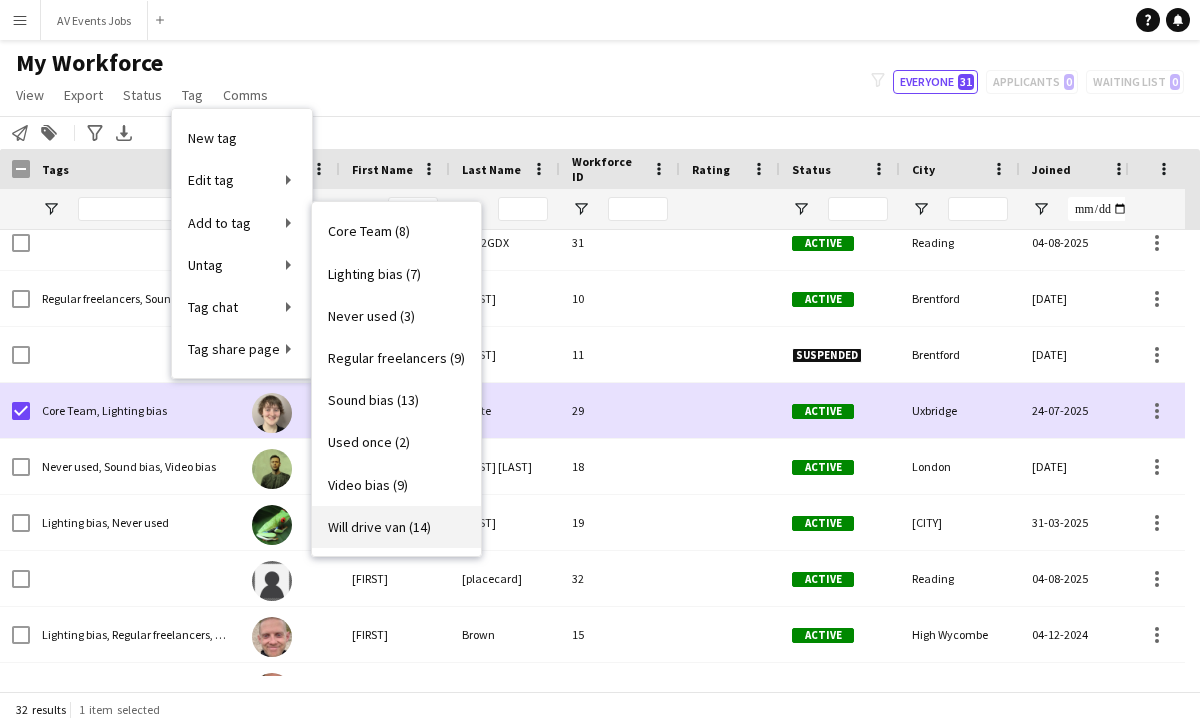 click on "Will drive van (14)" at bounding box center [379, 527] 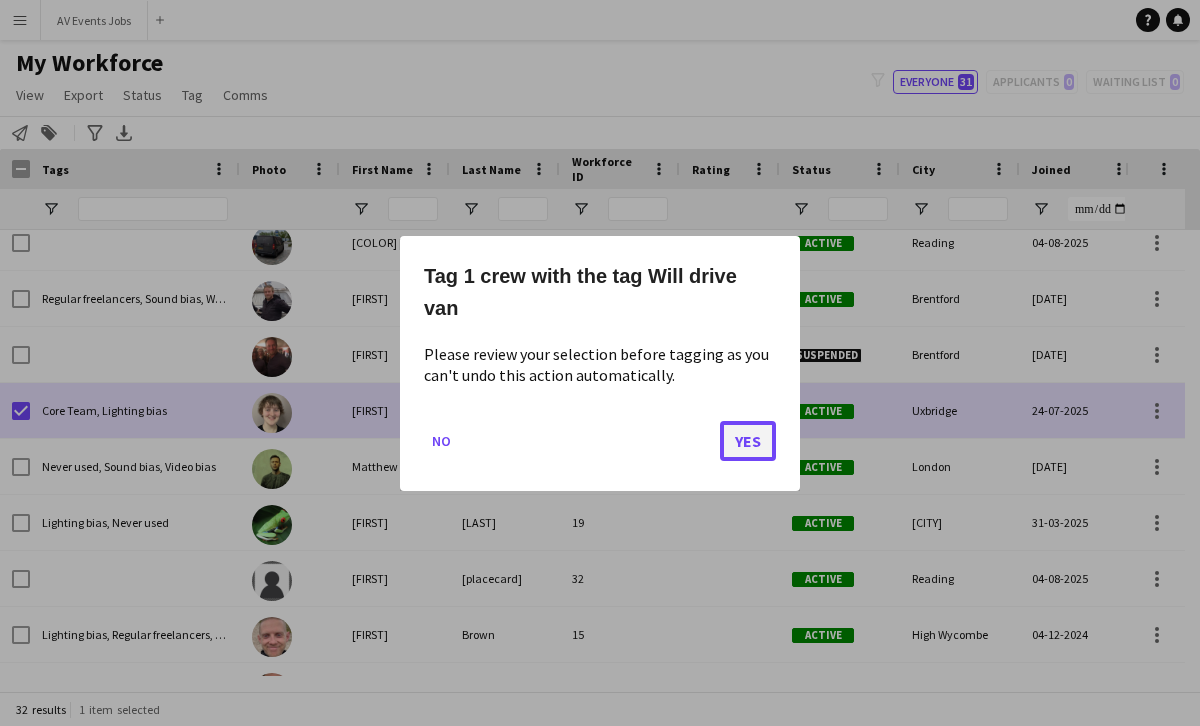 click on "Yes" 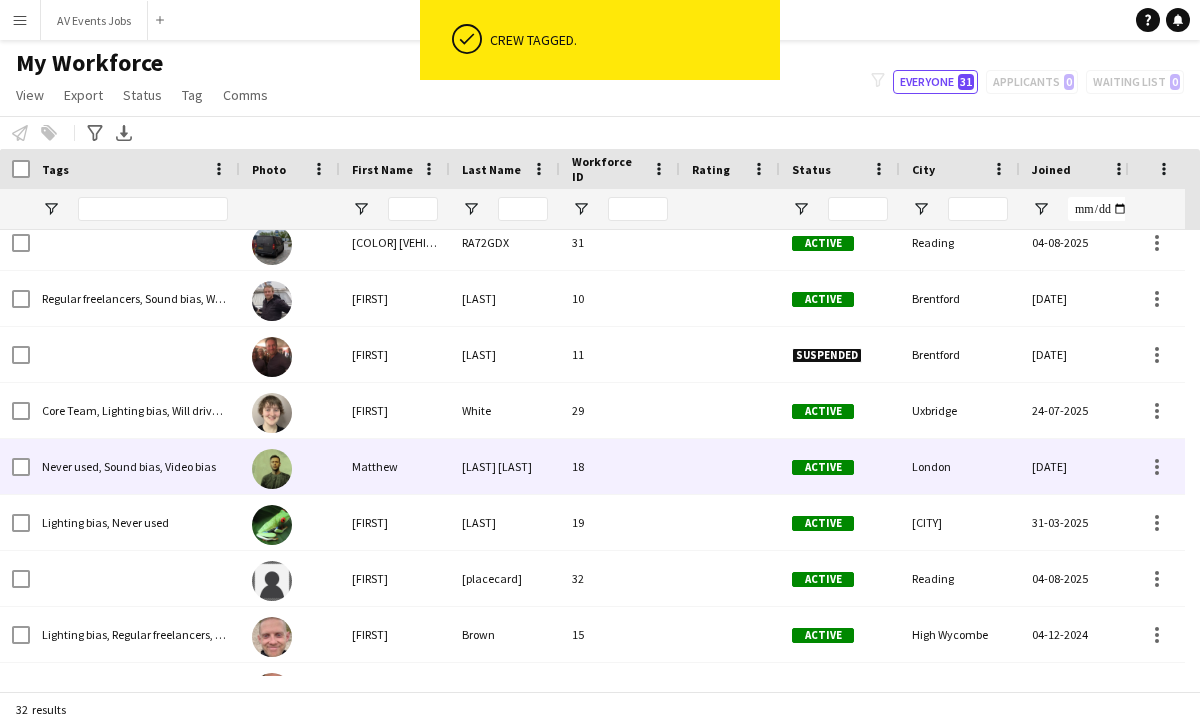 scroll, scrollTop: 375, scrollLeft: 0, axis: vertical 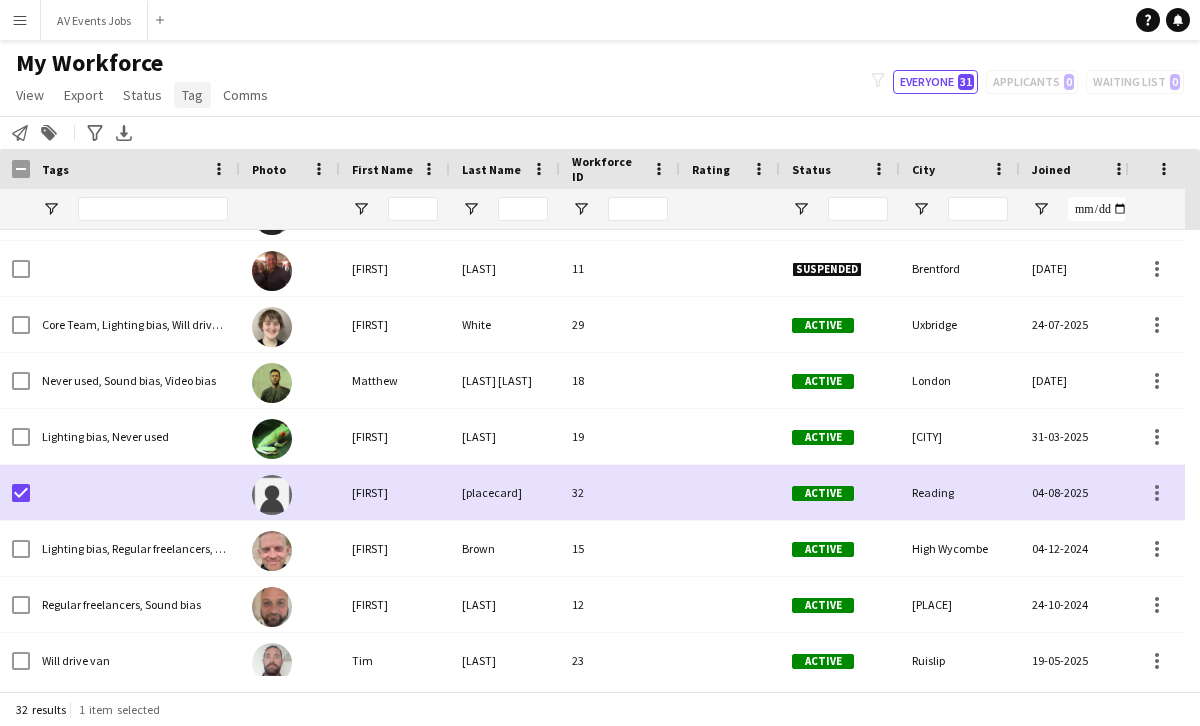click on "Tag" 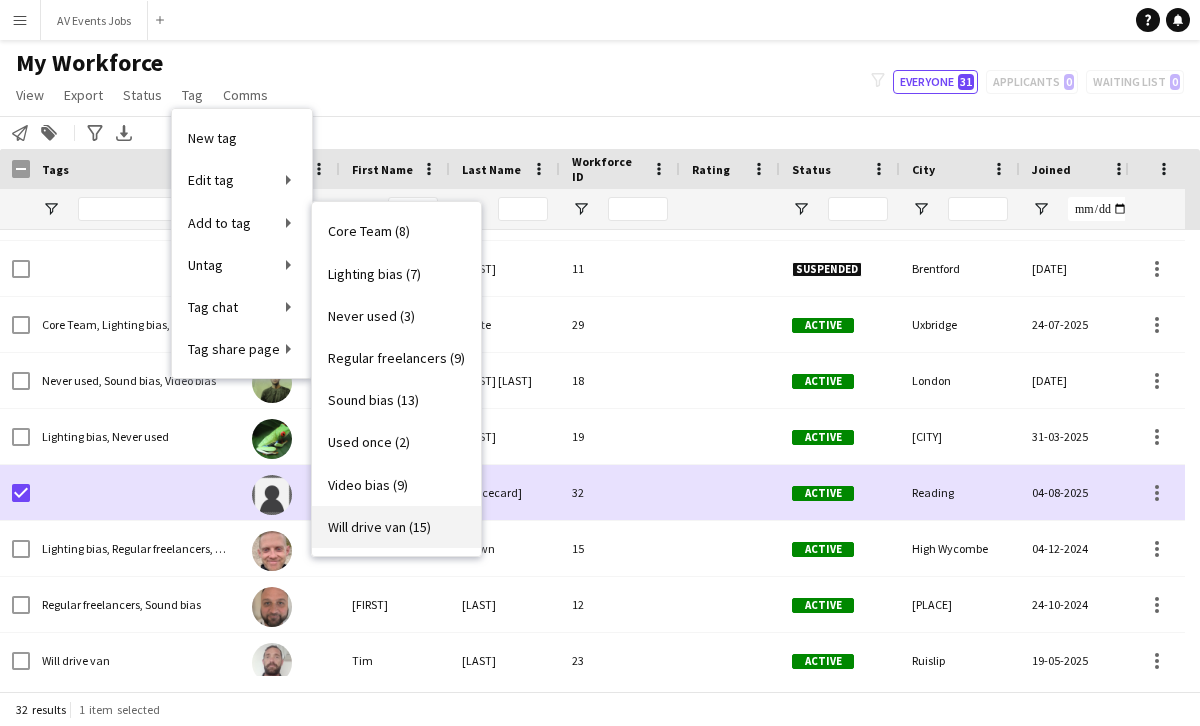 click on "Will drive van (15)" at bounding box center (379, 527) 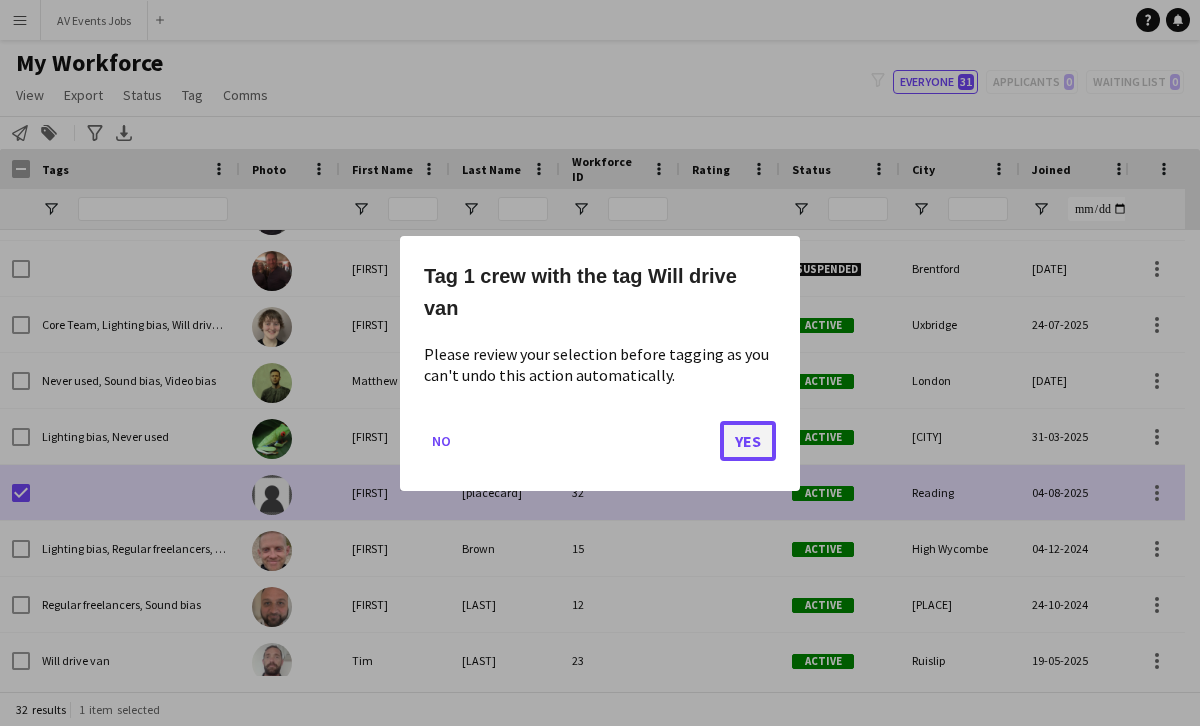 click on "Yes" 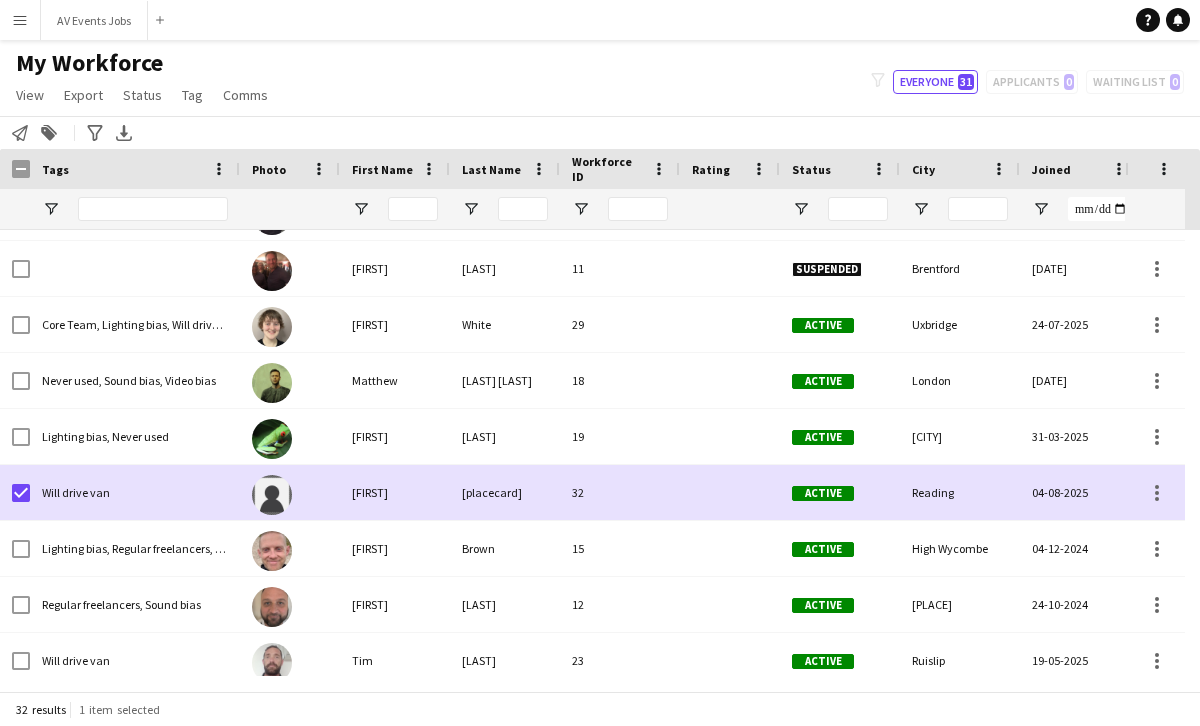 click on "My Workforce" 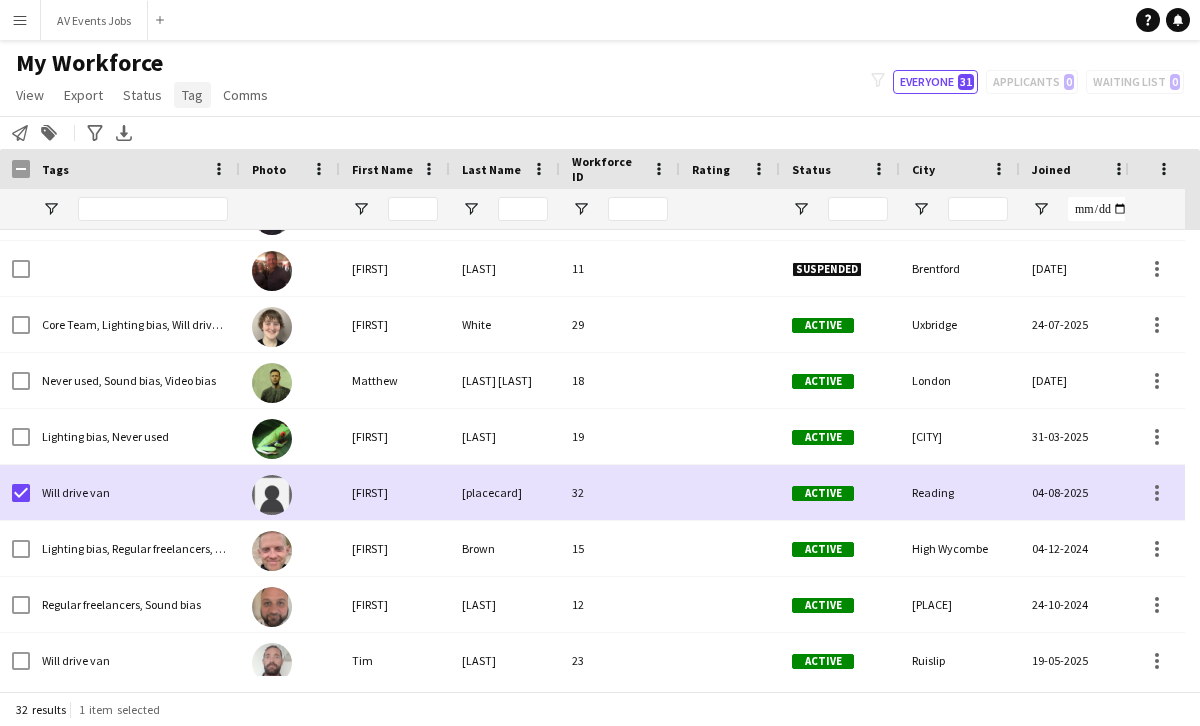 click on "Tag" 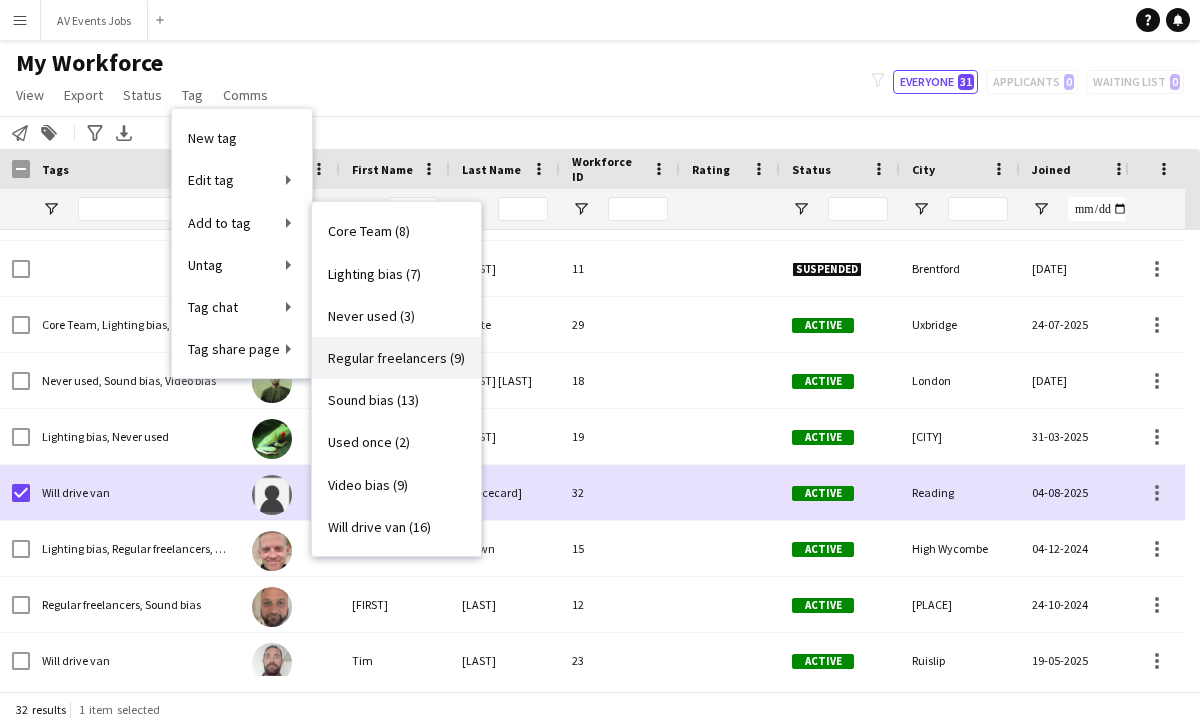 click on "Regular freelancers (9)" at bounding box center [396, 358] 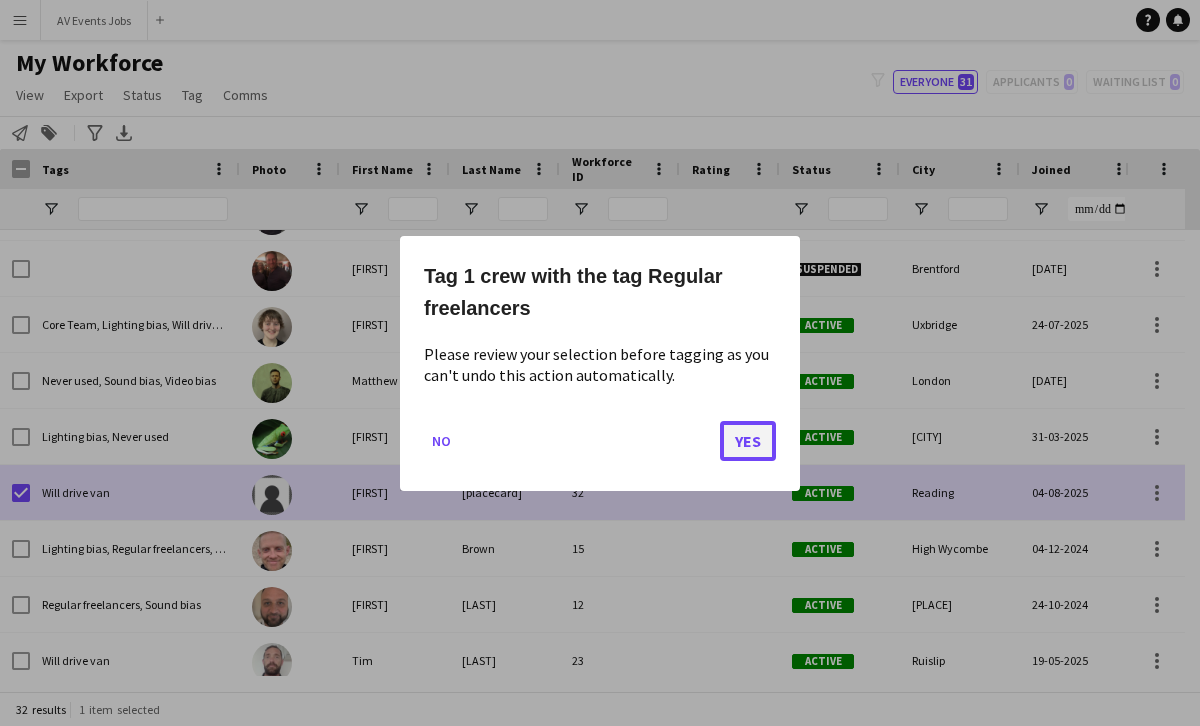 click on "Yes" 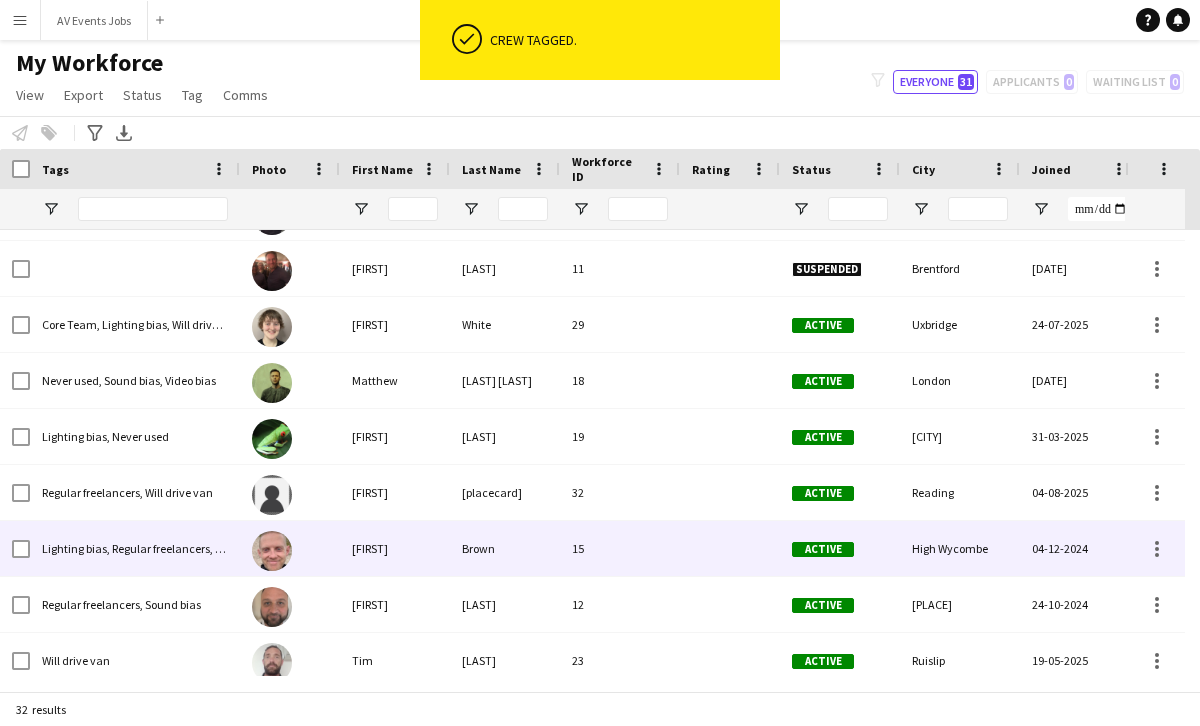 scroll, scrollTop: 567, scrollLeft: 0, axis: vertical 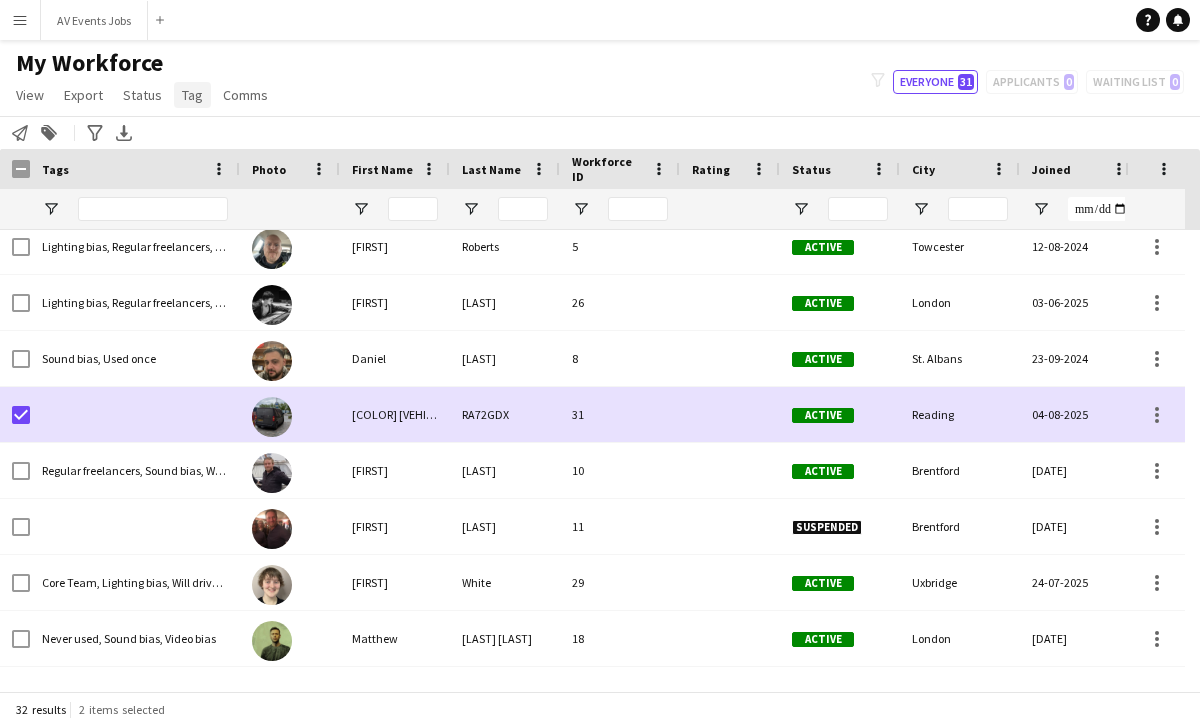 click on "Tag" 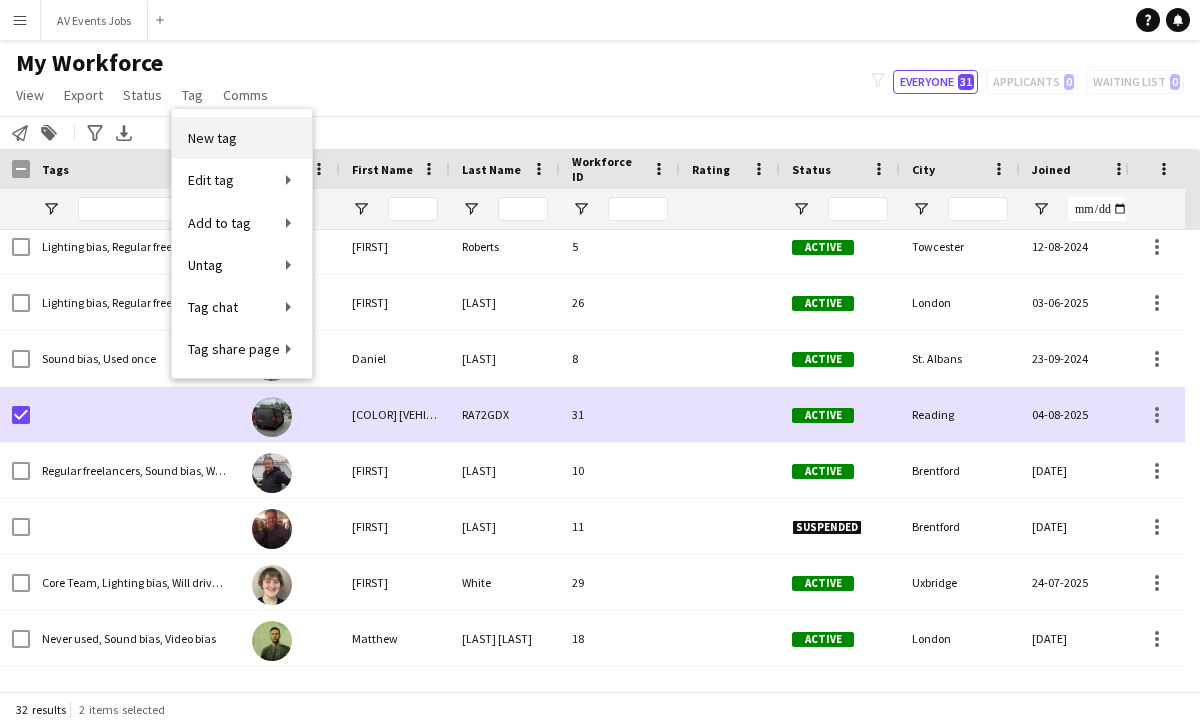 click on "New tag" at bounding box center (212, 138) 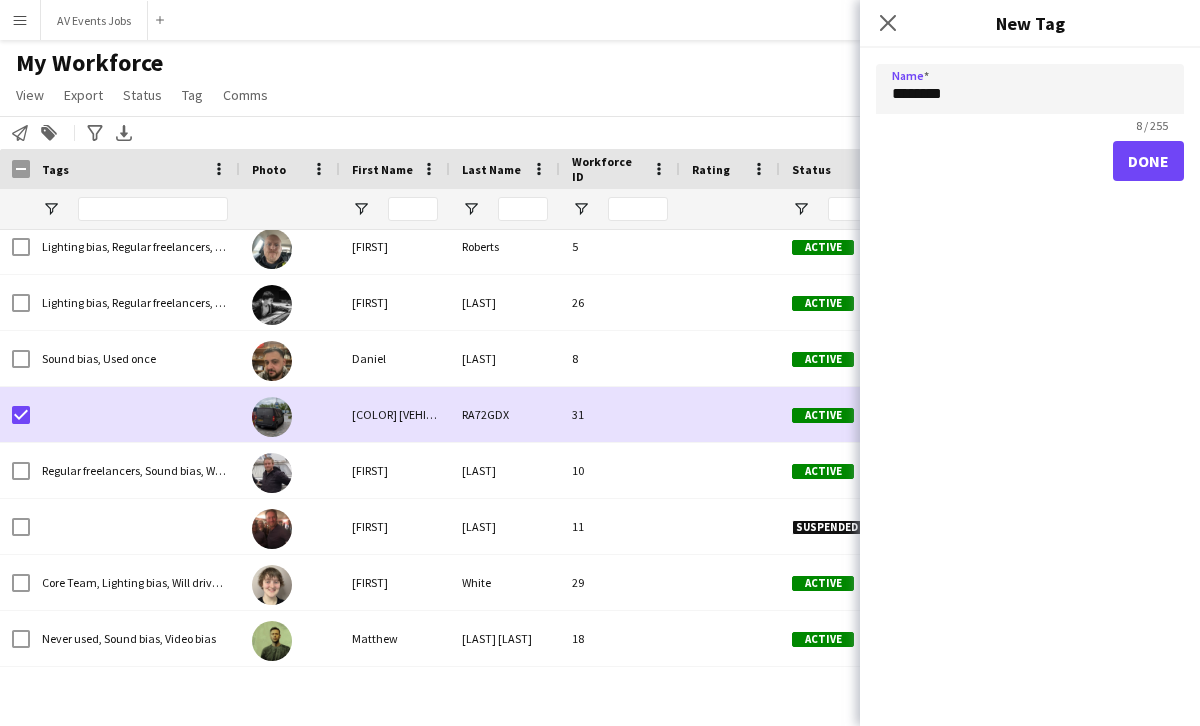 type on "********" 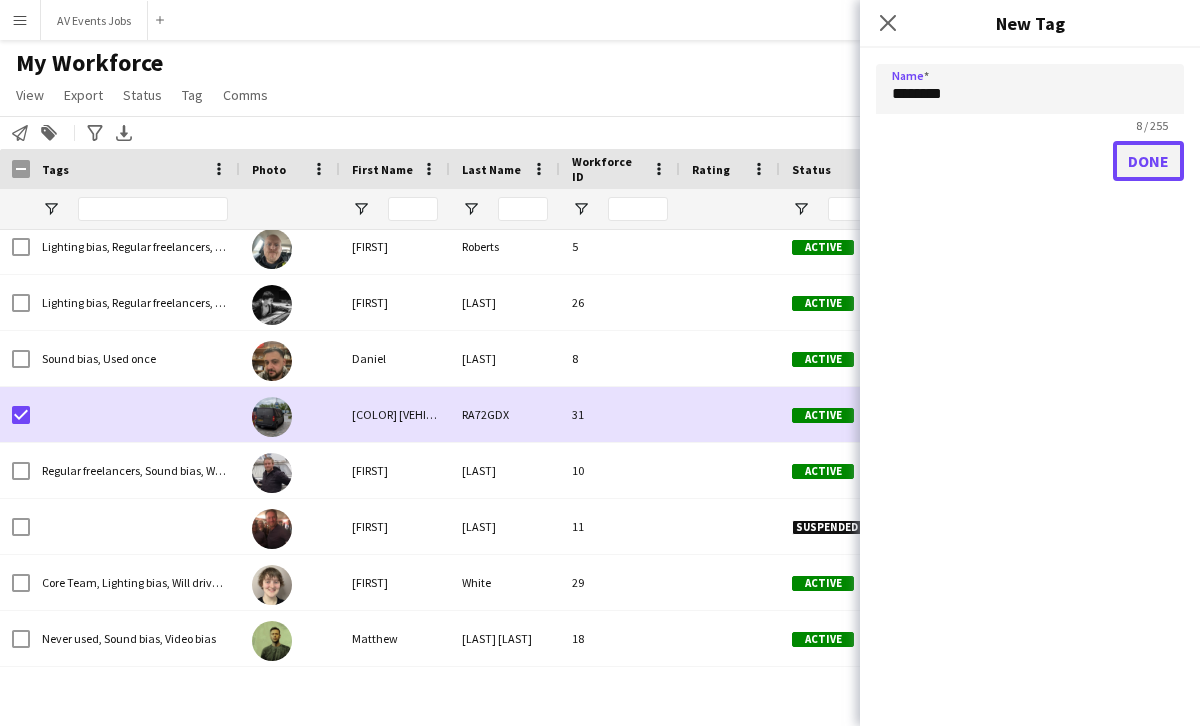 click on "Done" 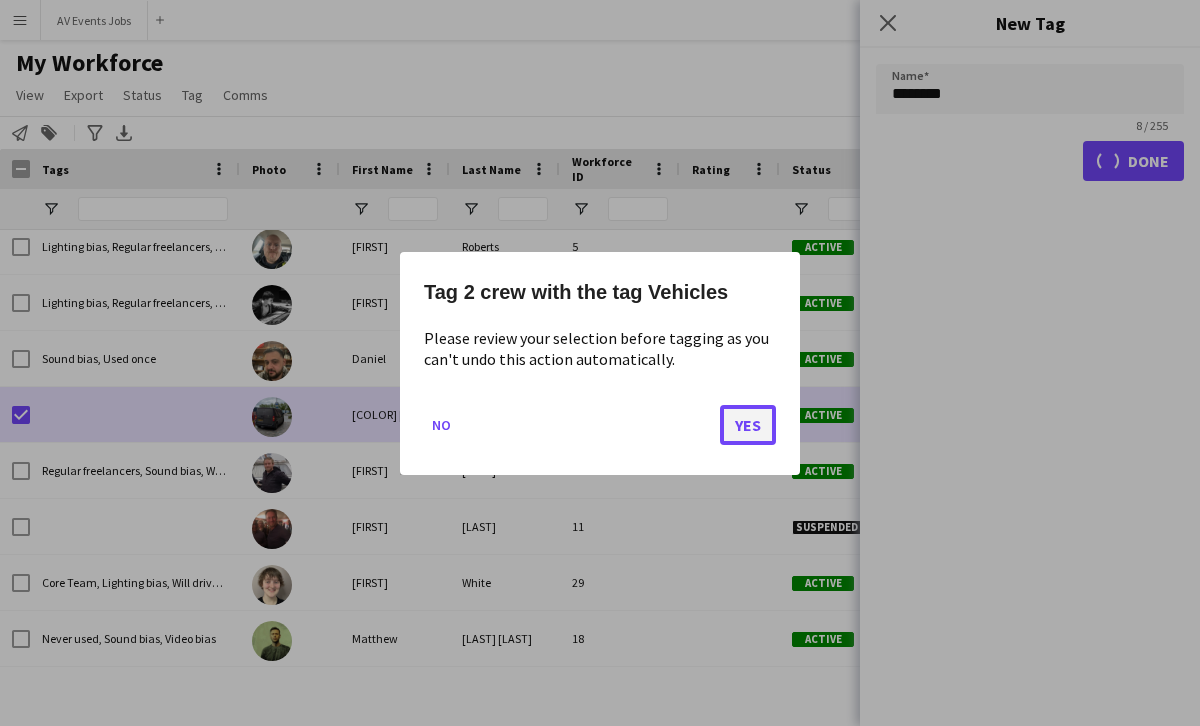 click on "Yes" 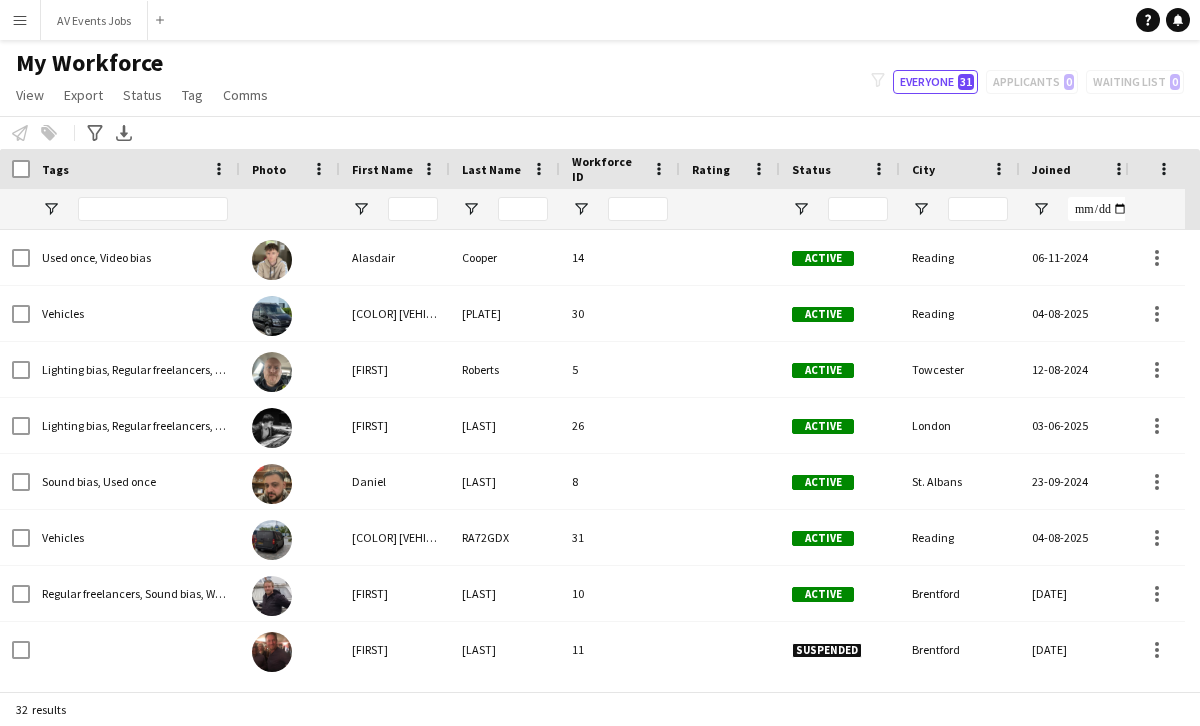 click on "Menu" at bounding box center (20, 20) 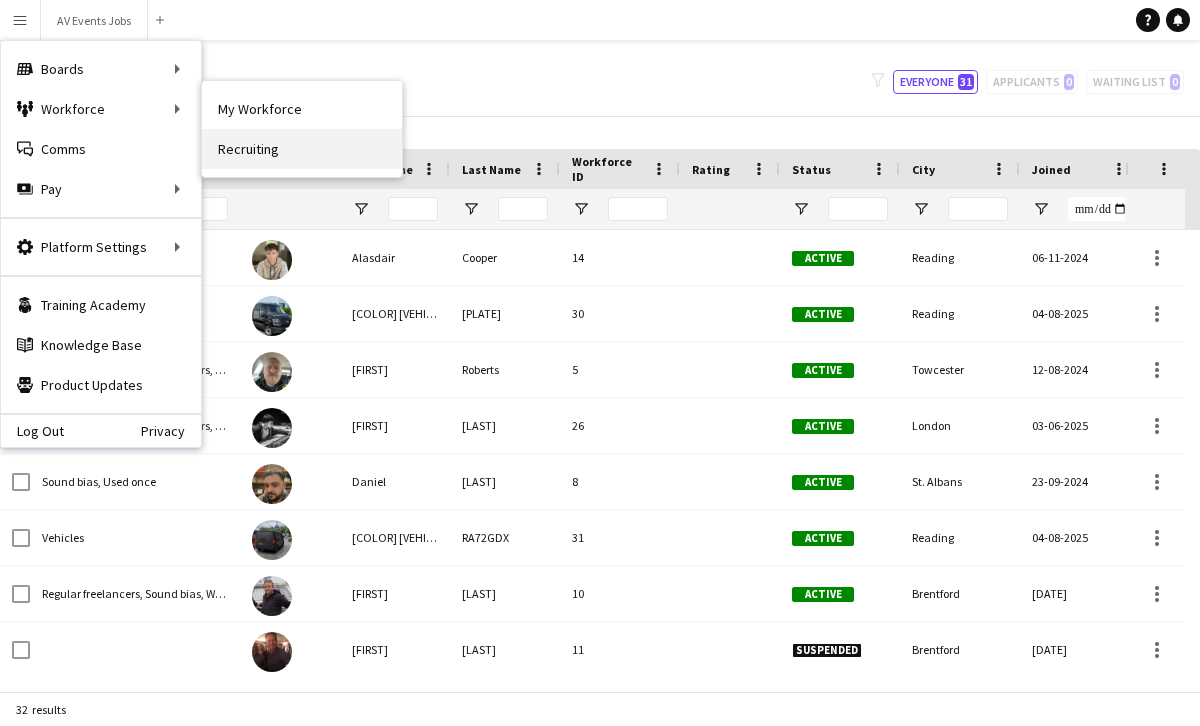 click on "Recruiting" at bounding box center (302, 149) 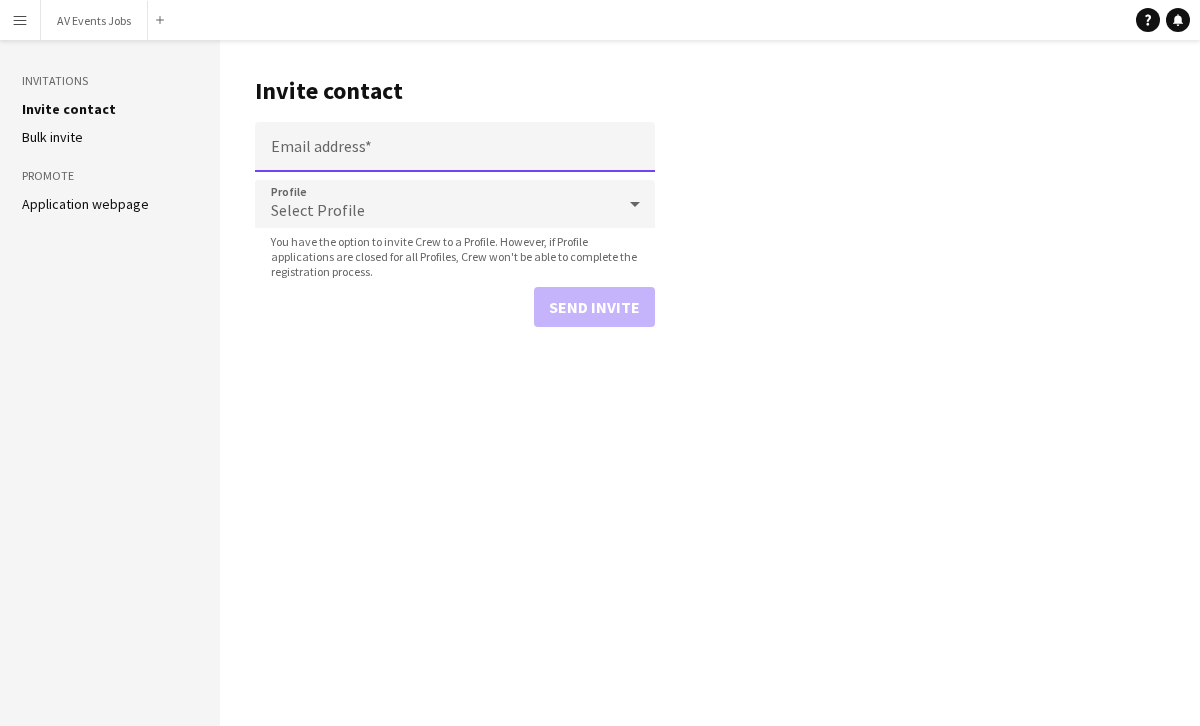 click on "Email address" at bounding box center [455, 147] 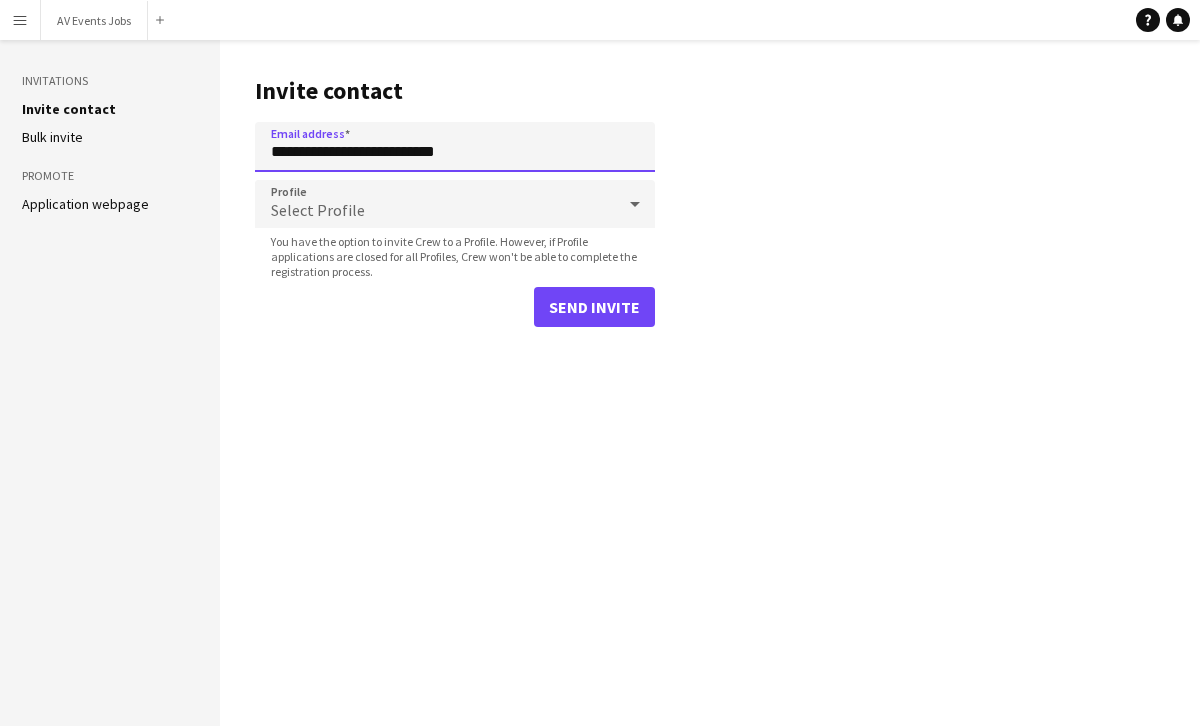 type on "**********" 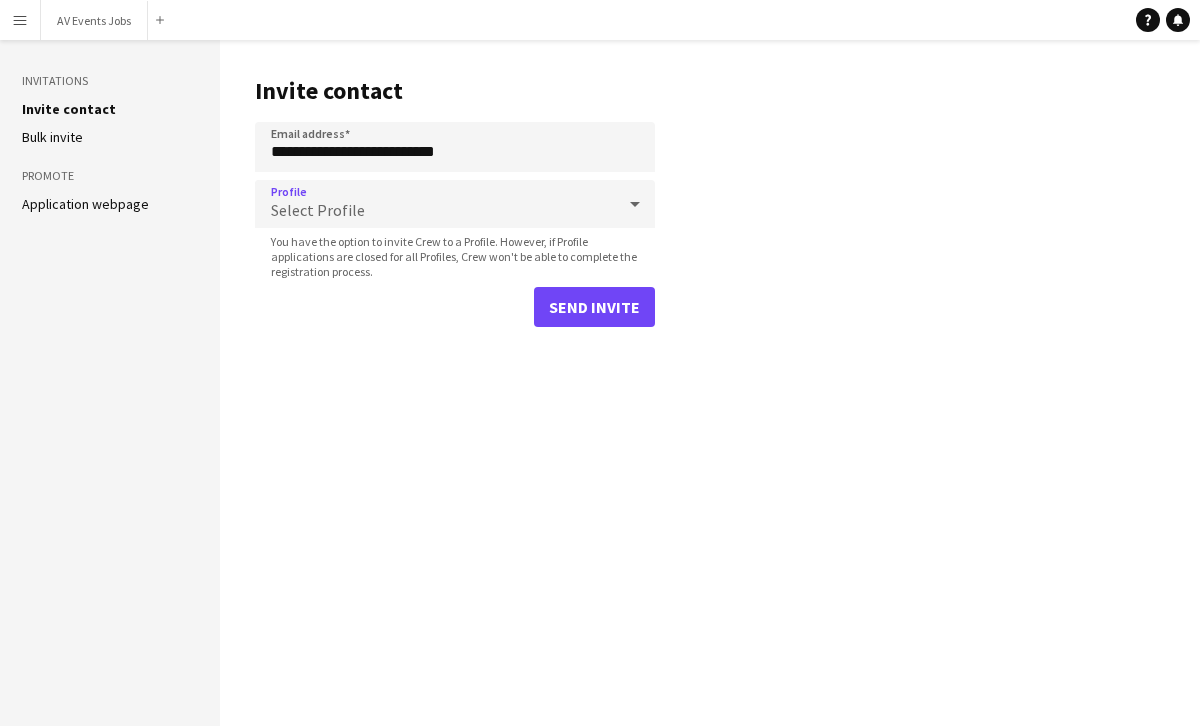 click on "Select Profile" at bounding box center (435, 204) 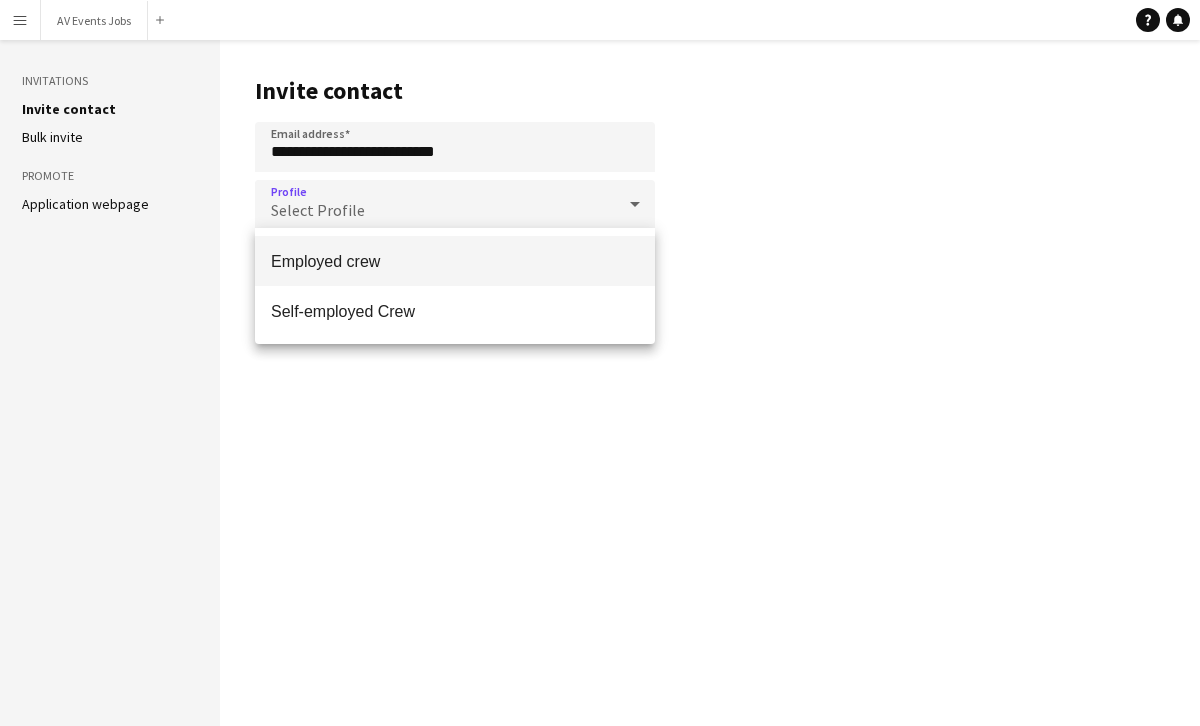 click on "Employed crew" at bounding box center [455, 261] 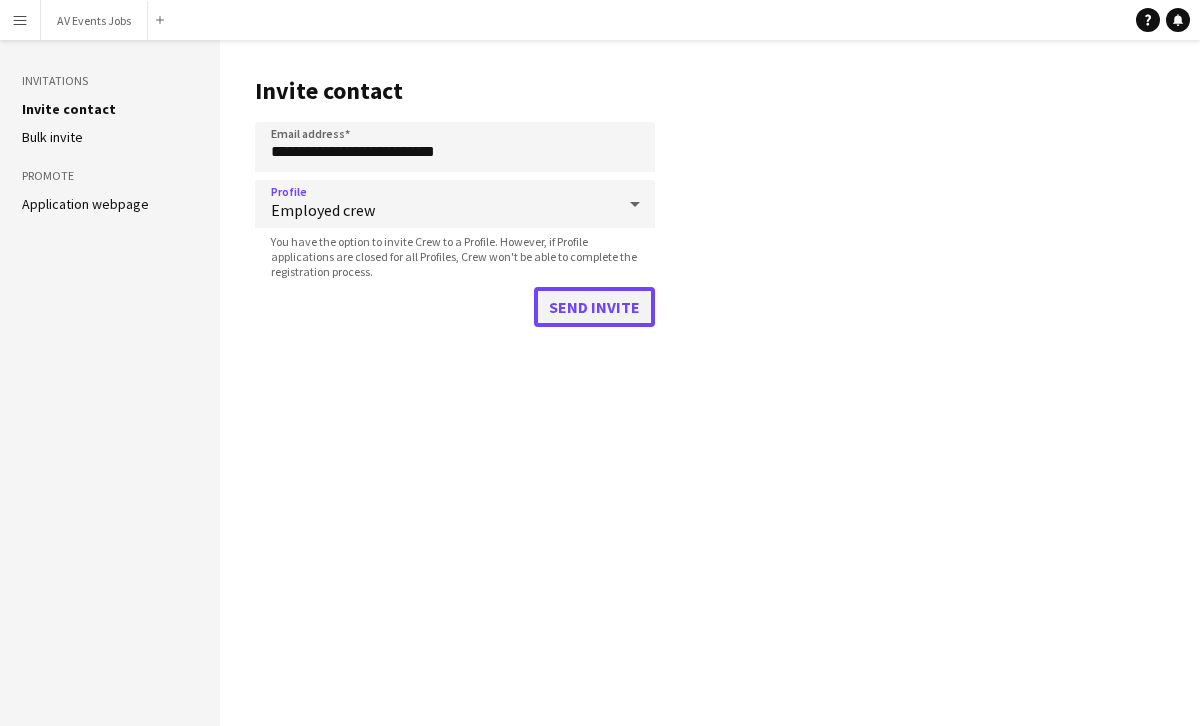 click on "Send invite" 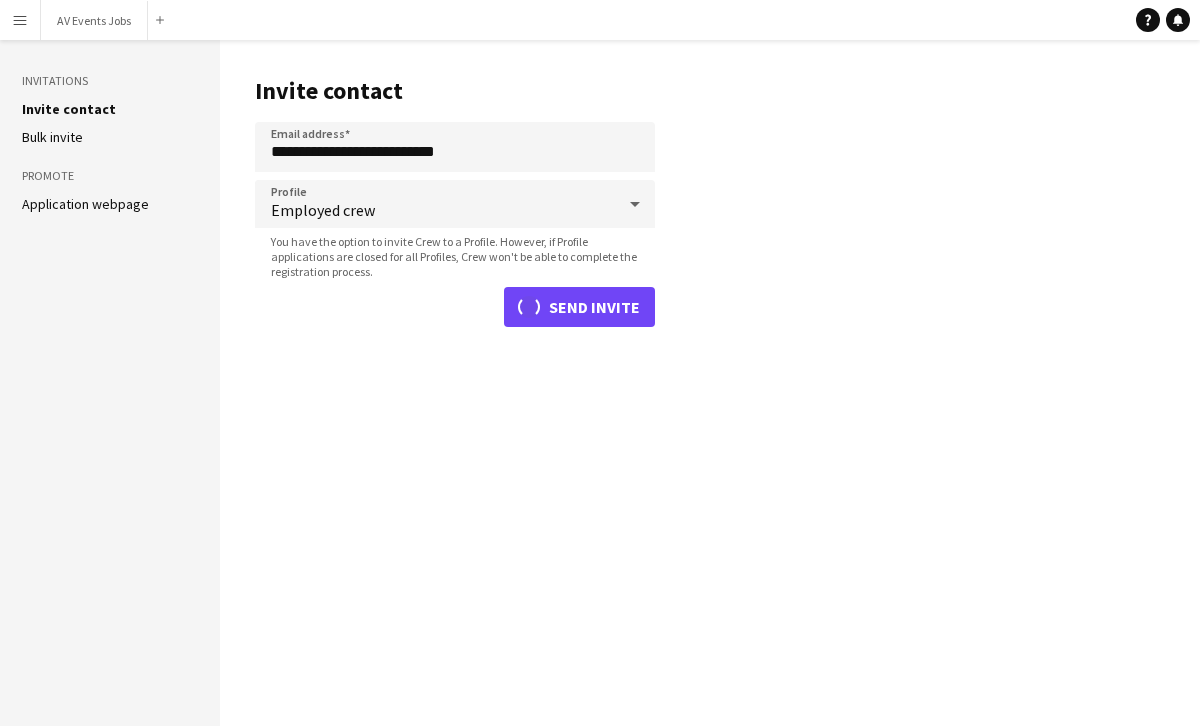 type 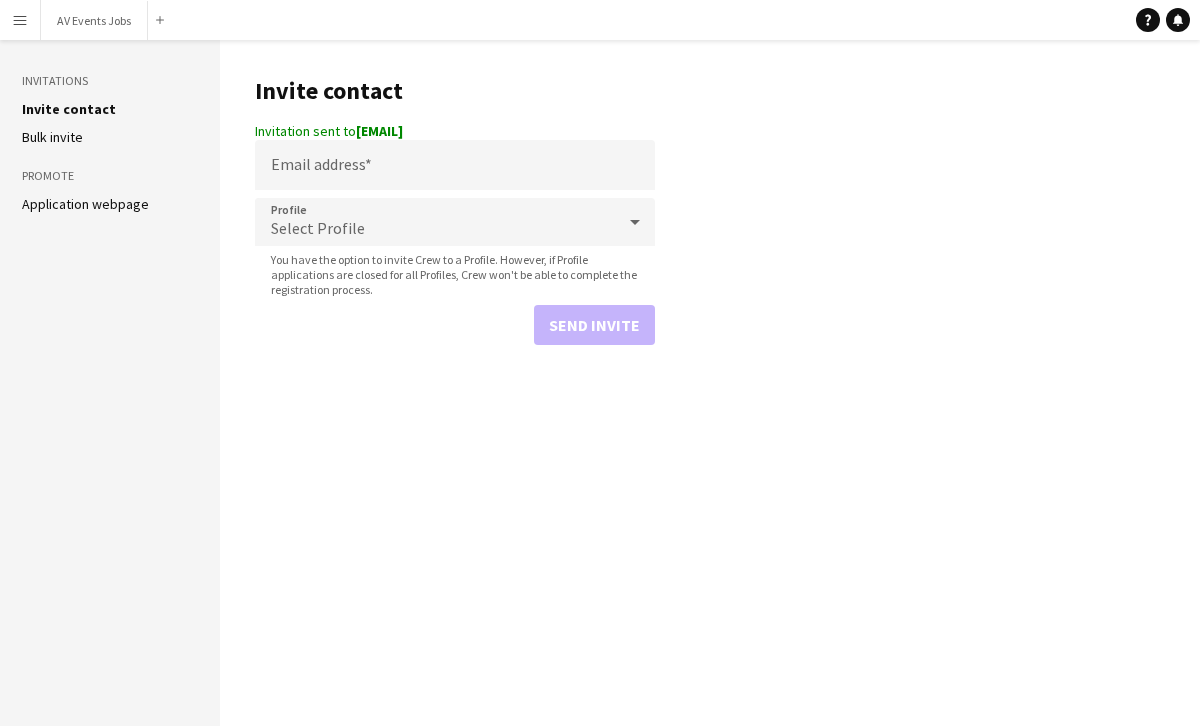 click on "Menu" at bounding box center [20, 20] 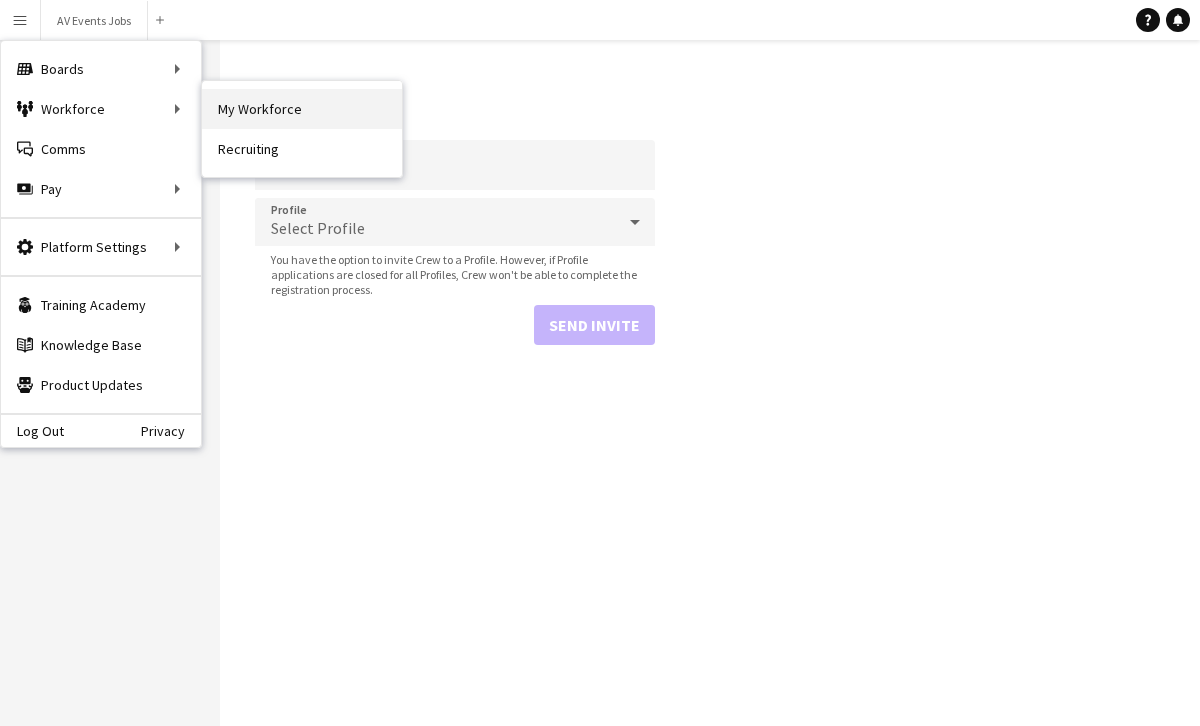 click on "My Workforce" at bounding box center (302, 109) 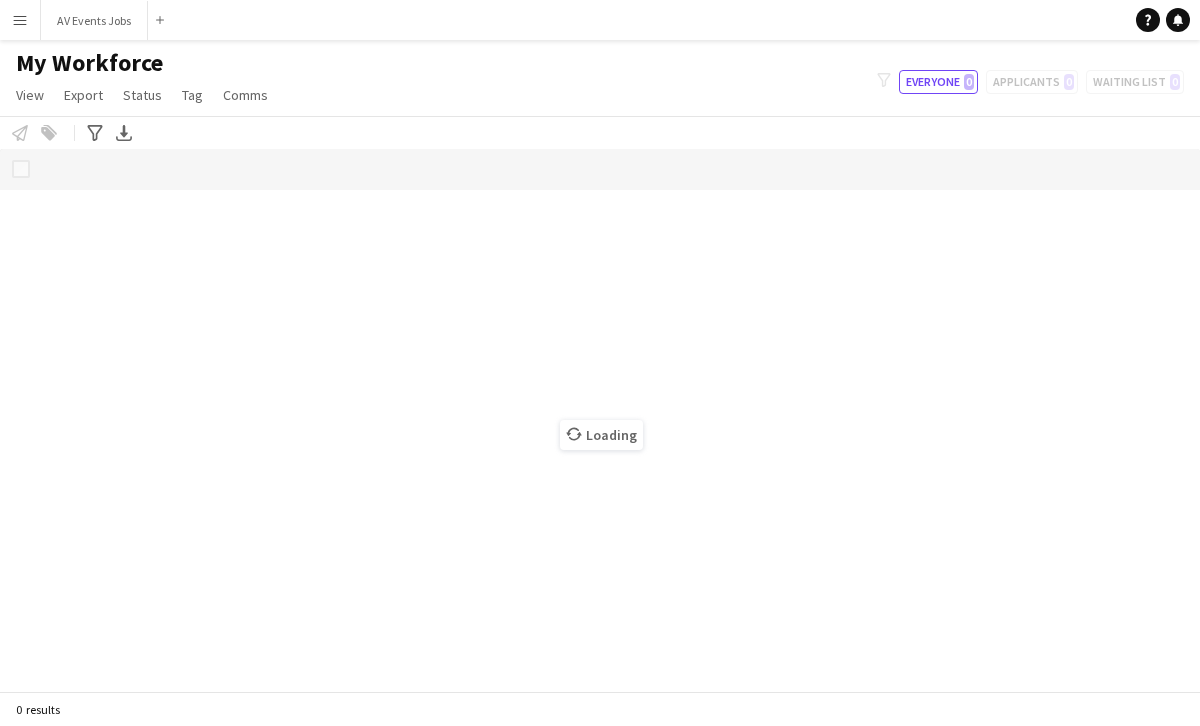 scroll, scrollTop: 0, scrollLeft: 0, axis: both 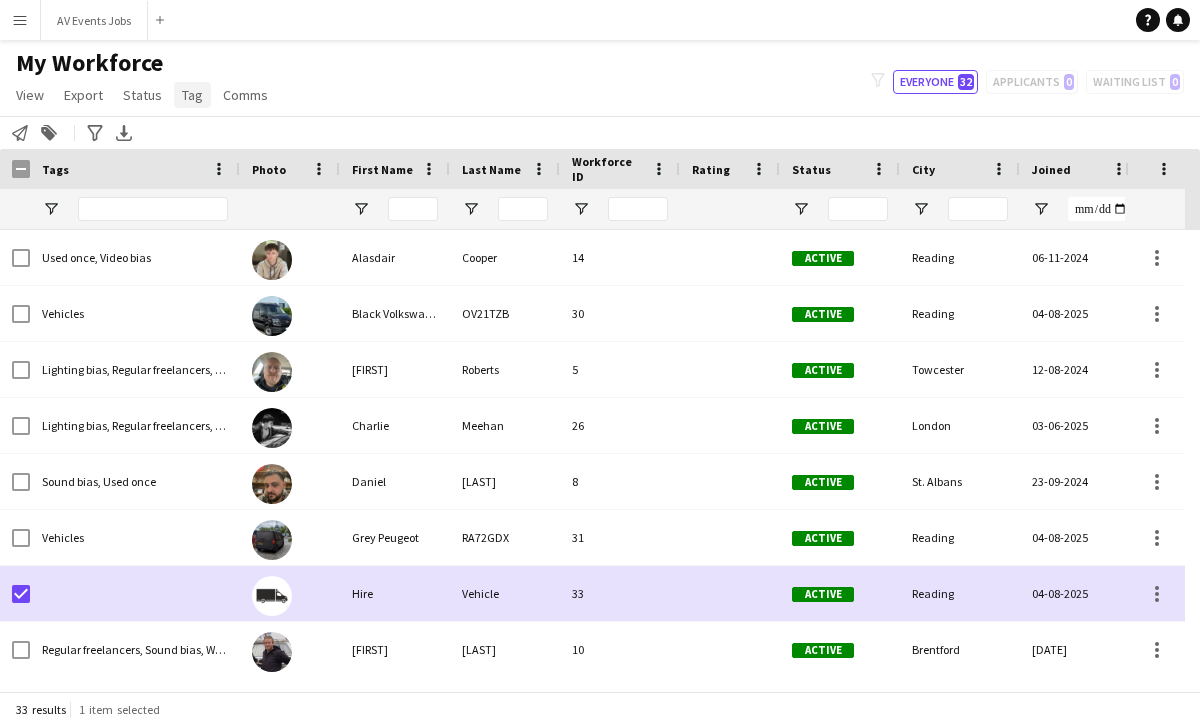 click on "Tag" 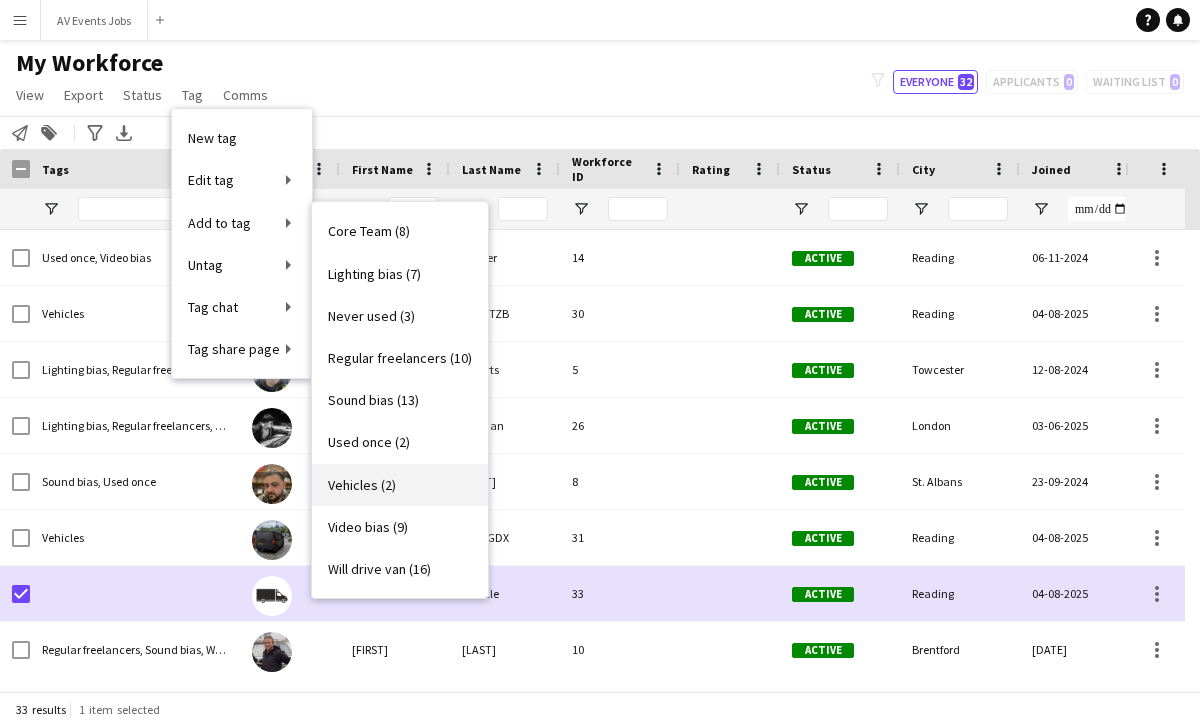 click on "Vehicles (2)" at bounding box center (400, 485) 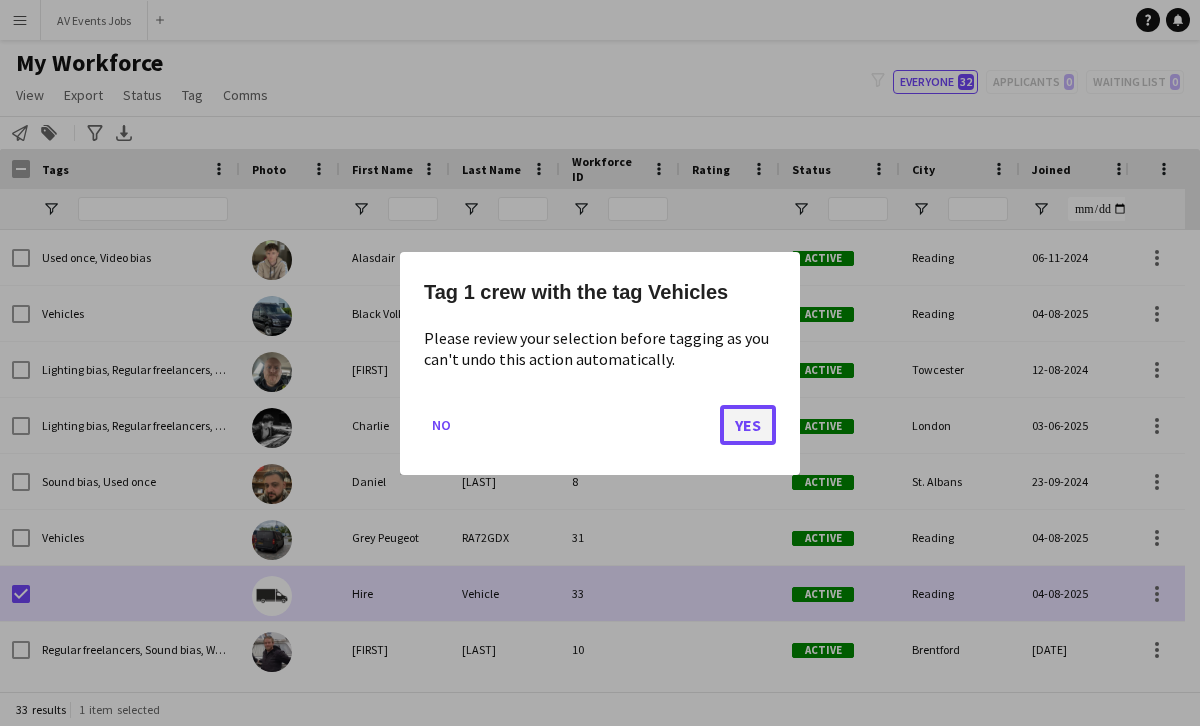 click on "Yes" 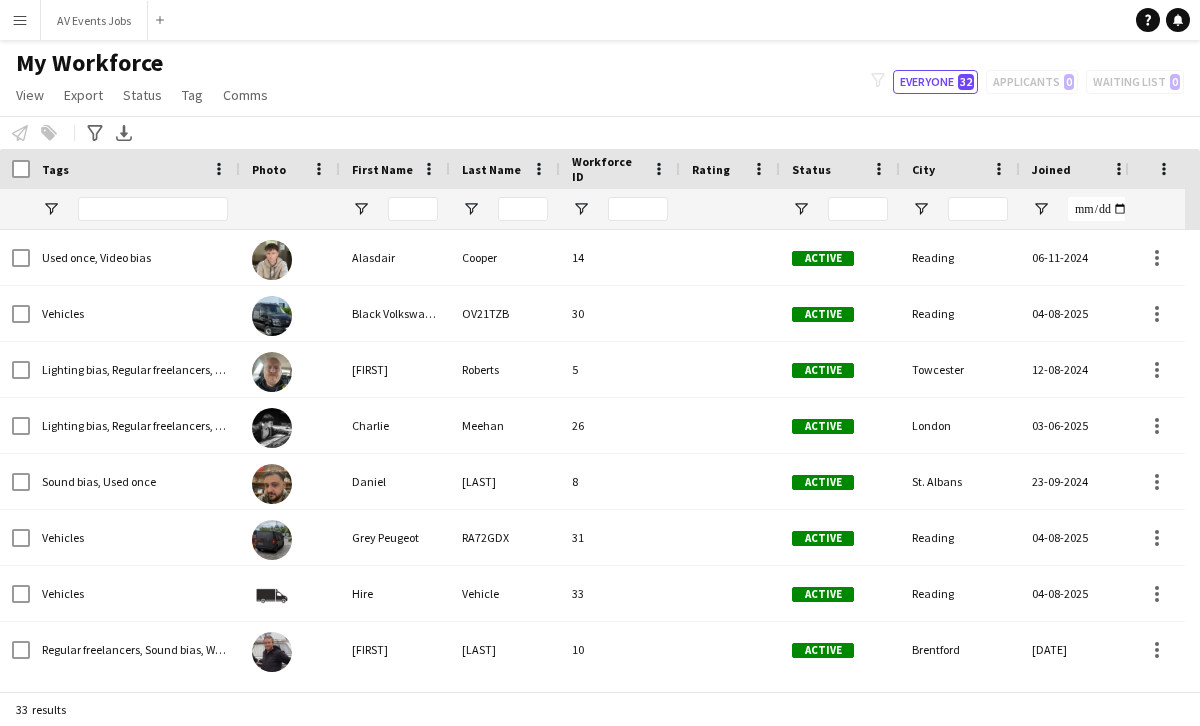 click on "Menu" at bounding box center [20, 20] 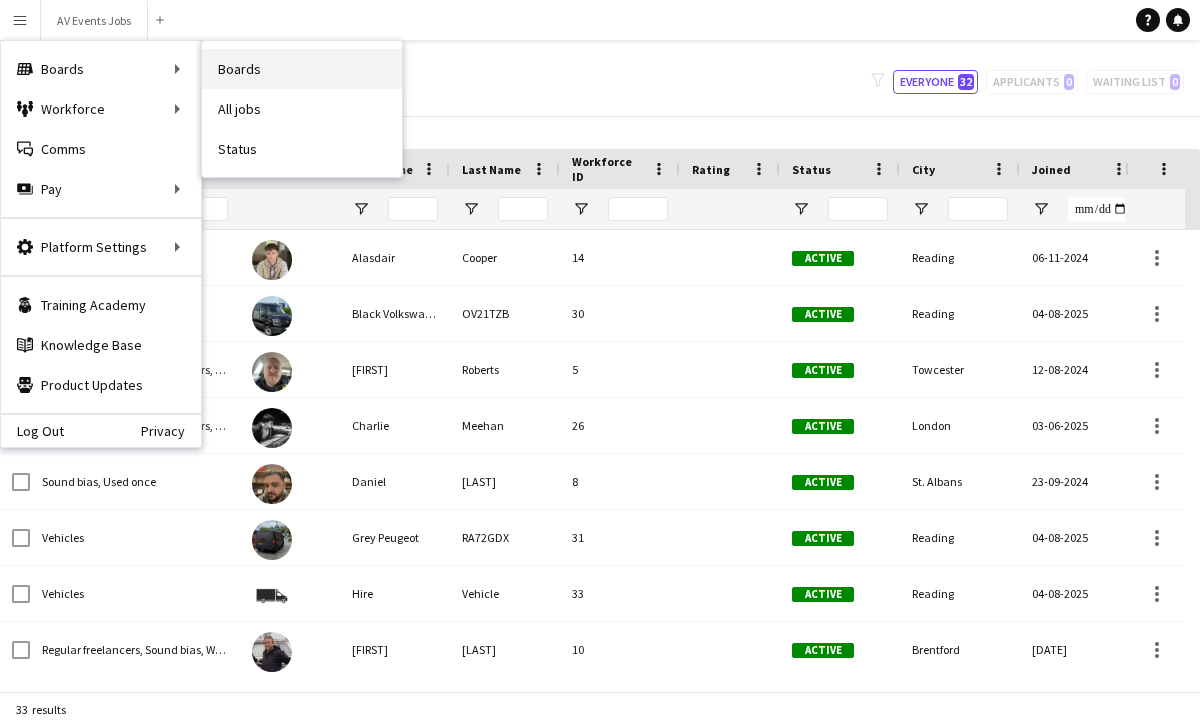 click on "Boards" at bounding box center (302, 69) 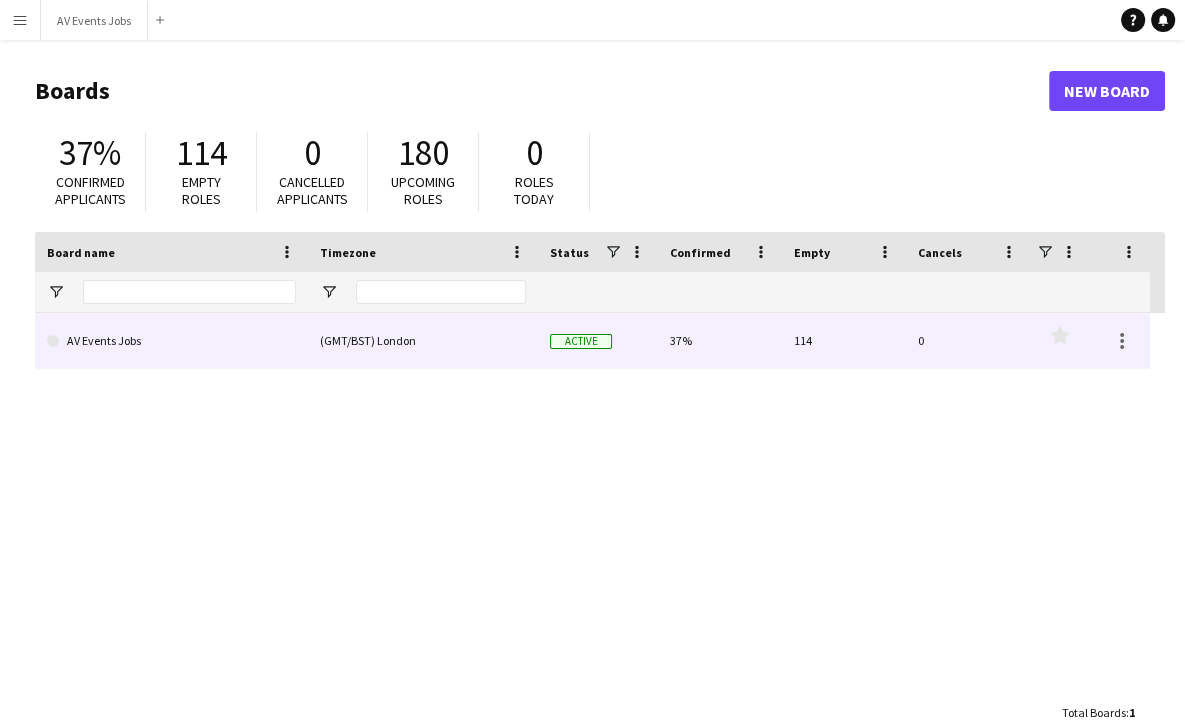 click on "AV Events Jobs" 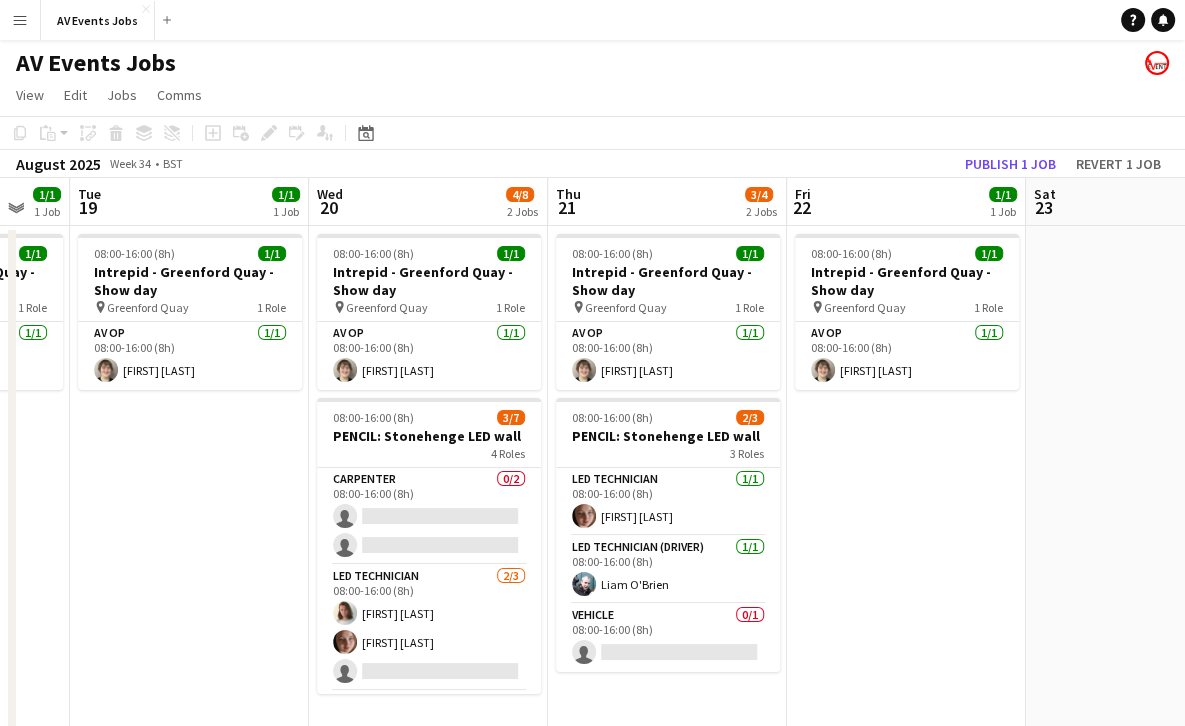 scroll, scrollTop: 0, scrollLeft: 651, axis: horizontal 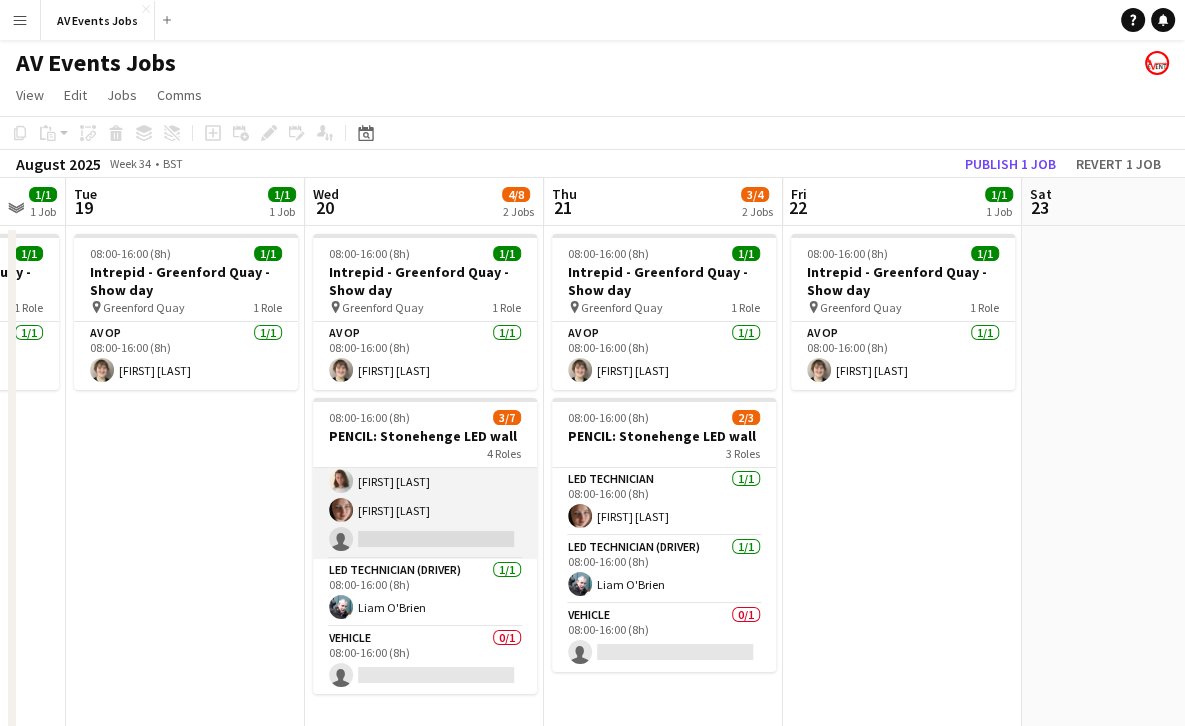 click on "LED Technician   2/3   08:00-16:00 (8h)
Jacob Day Mair Baker
single-neutral-actions" at bounding box center (425, 496) 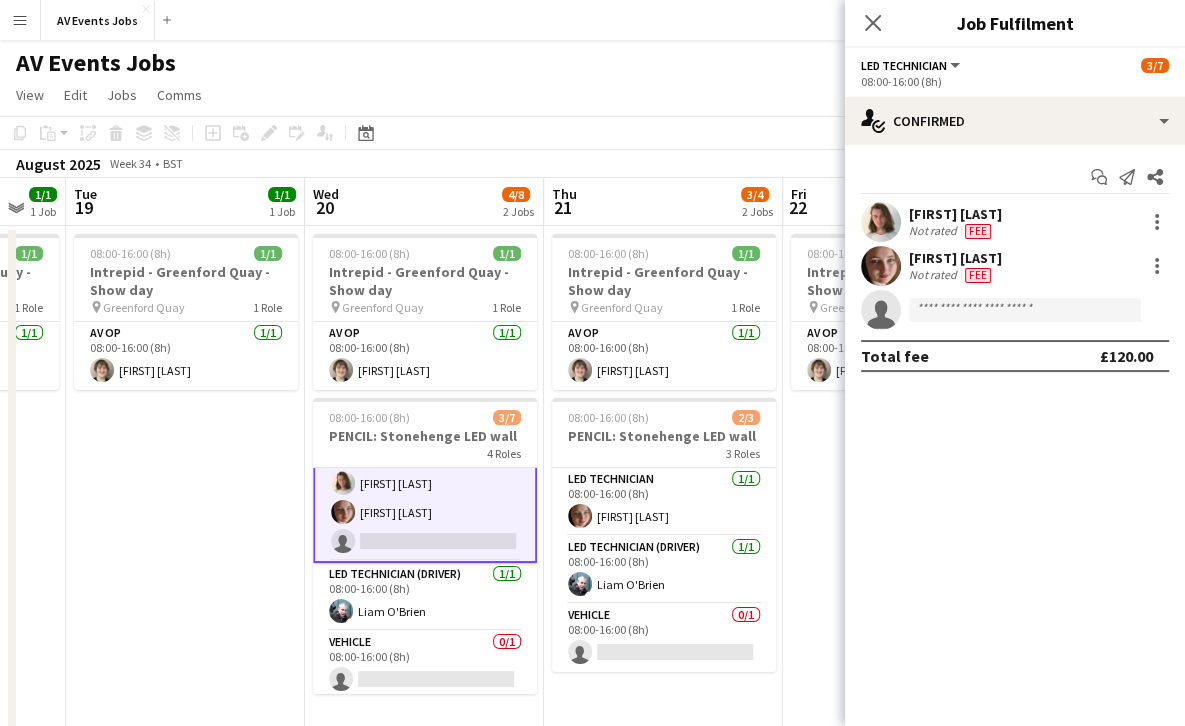 scroll, scrollTop: 134, scrollLeft: 0, axis: vertical 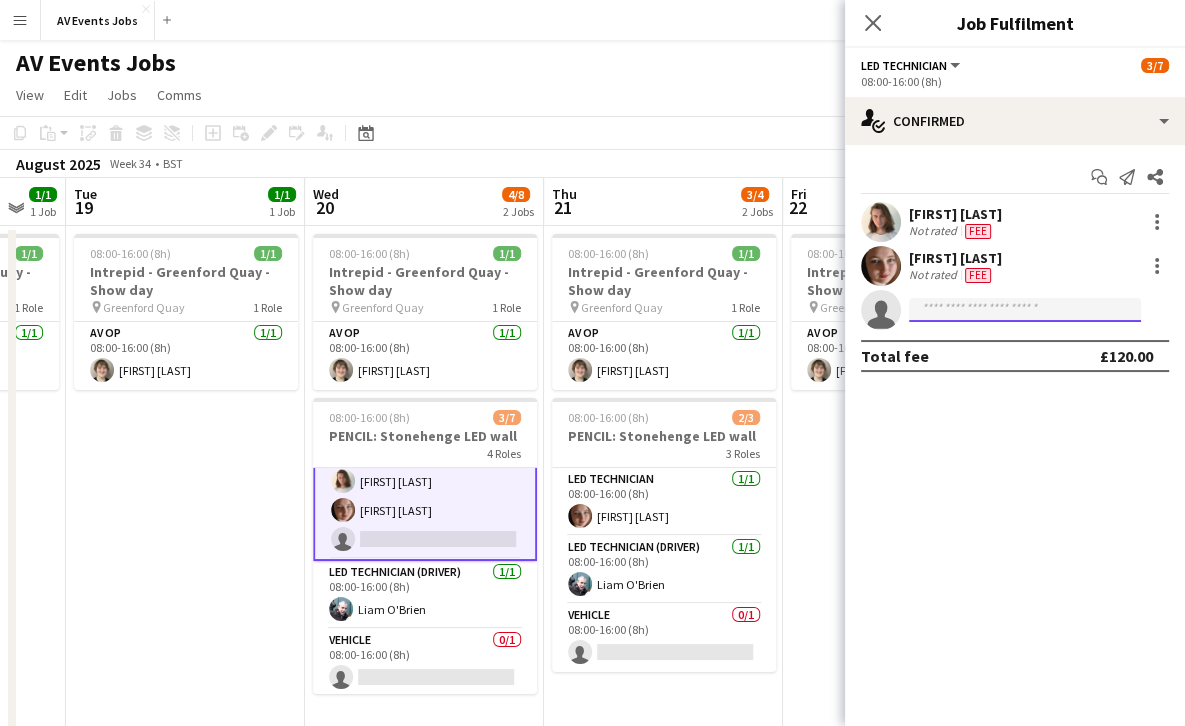 click 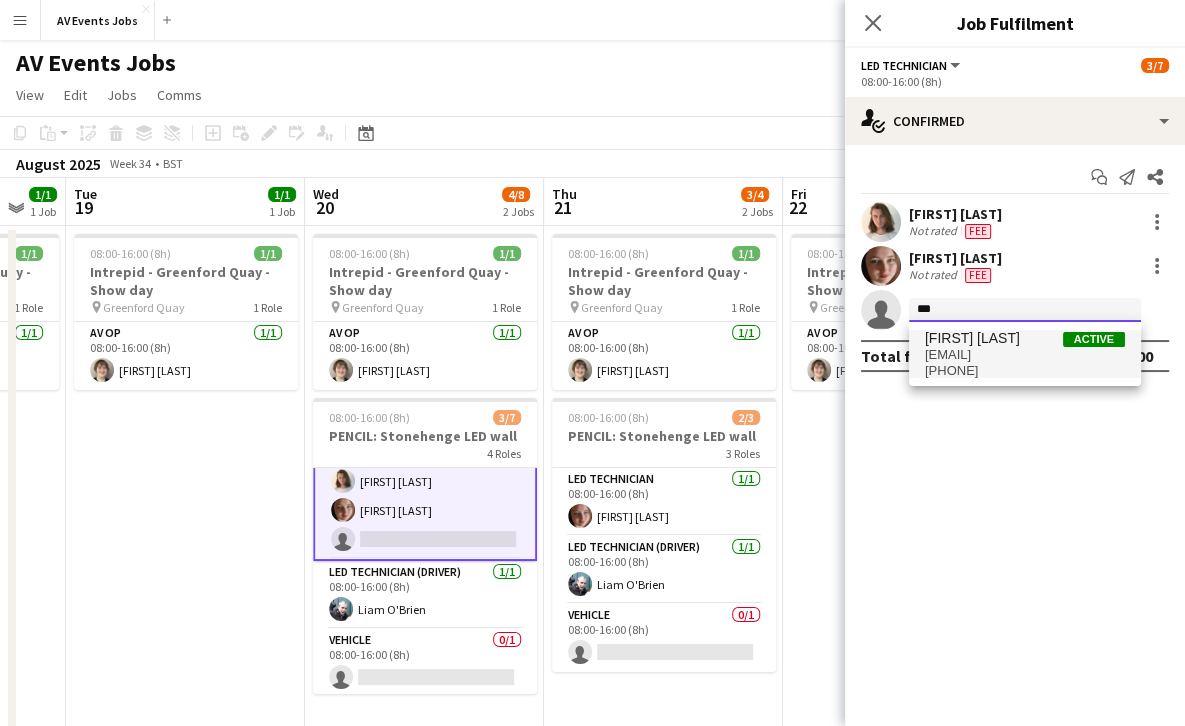 type on "***" 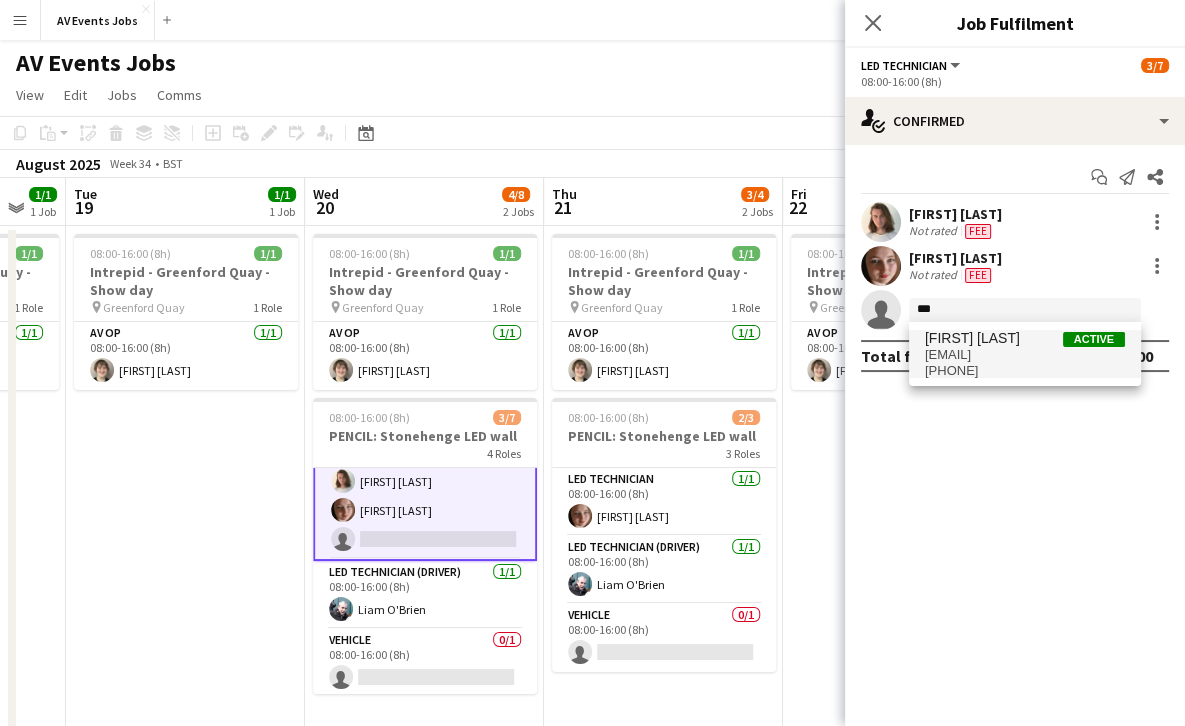 click on "Oliver Hatchett" at bounding box center (972, 338) 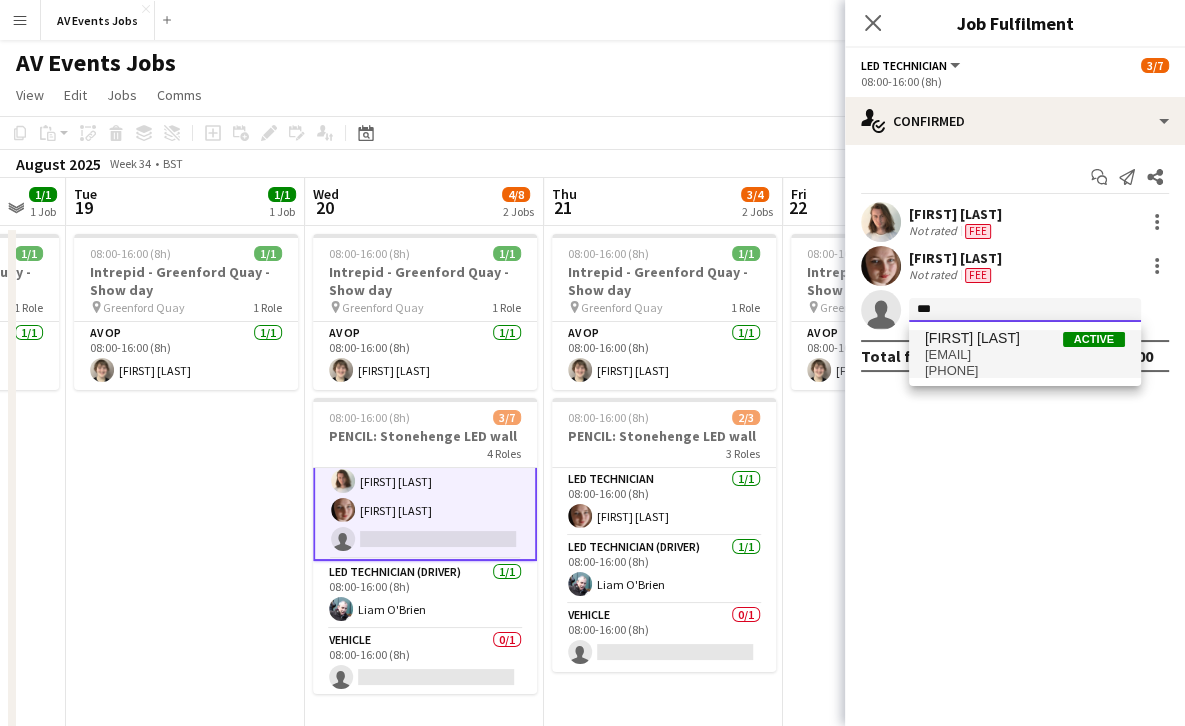 type 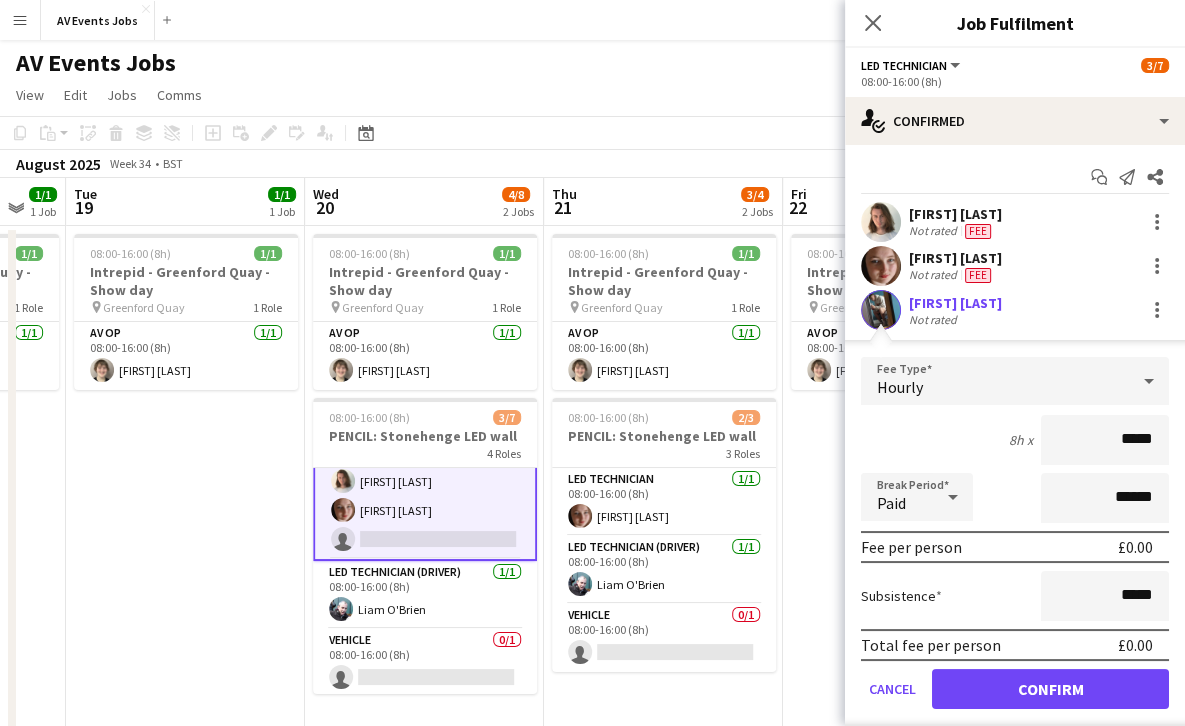 click on "Hourly" at bounding box center (995, 381) 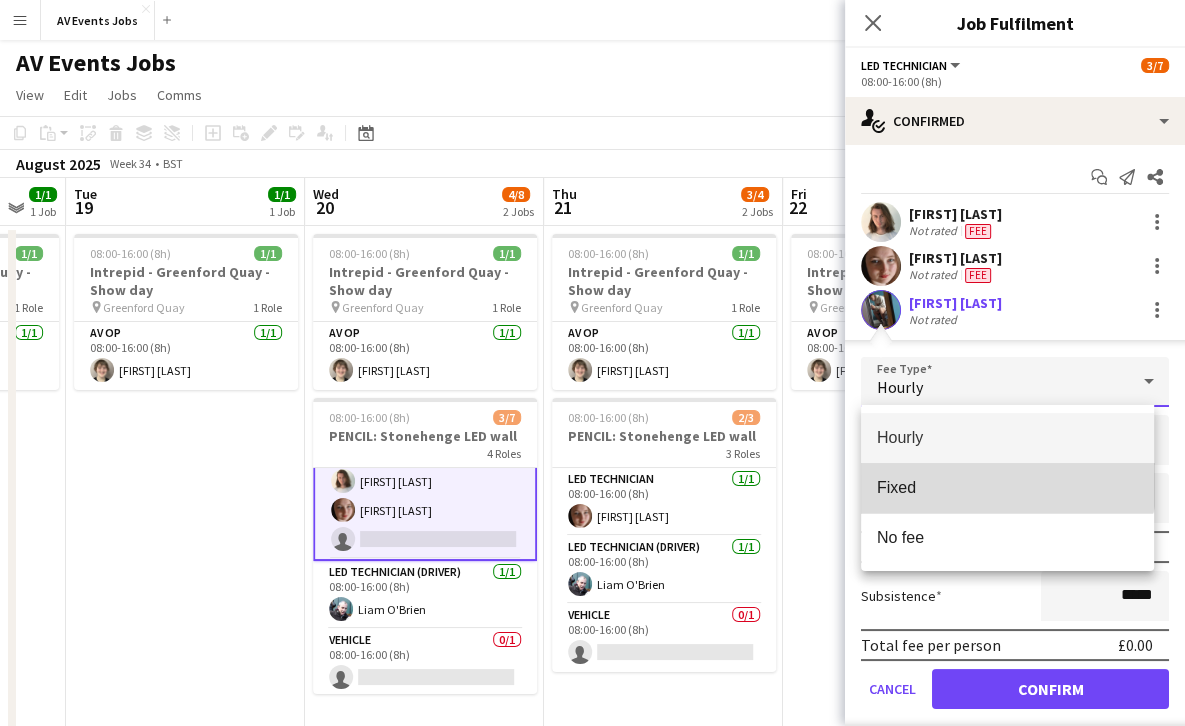 click on "Fixed" at bounding box center [1007, 488] 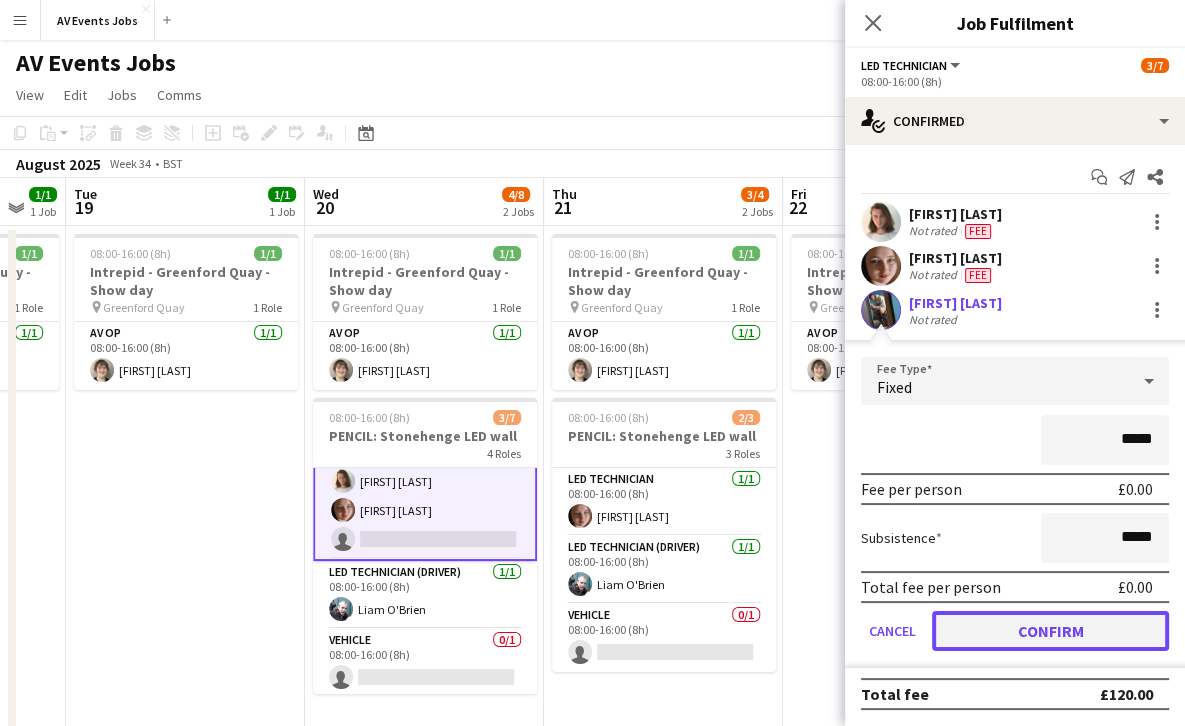 click on "Confirm" at bounding box center [1050, 631] 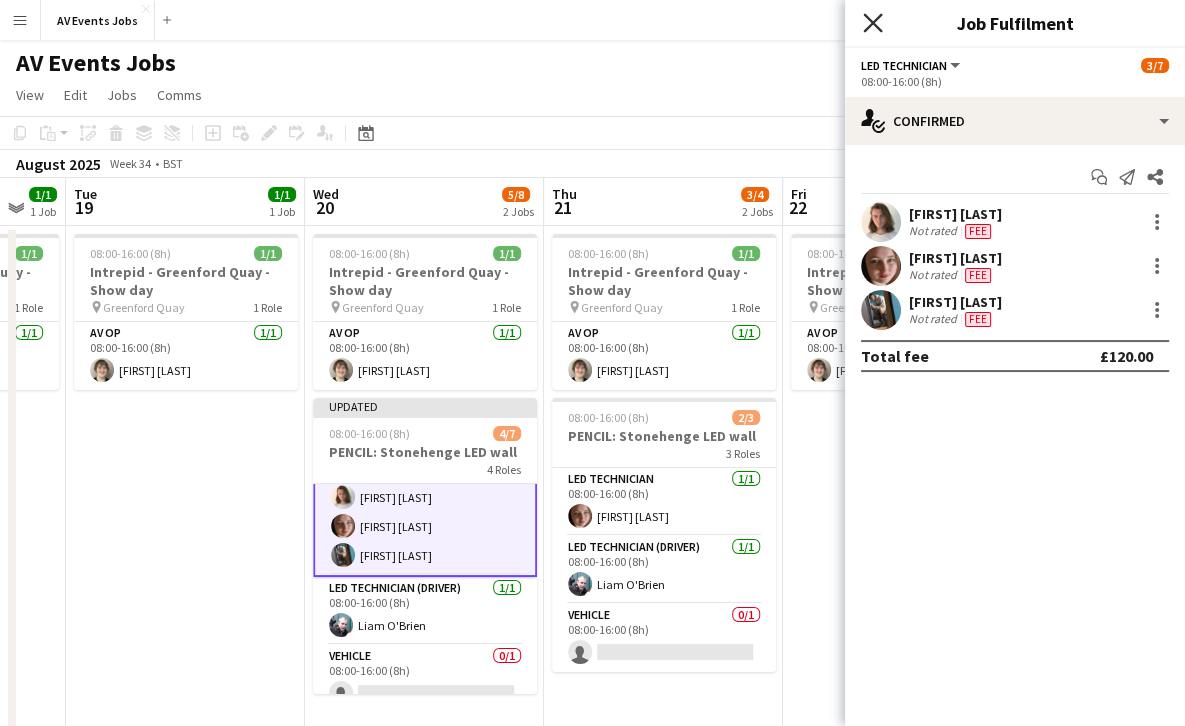 click on "Close pop-in" 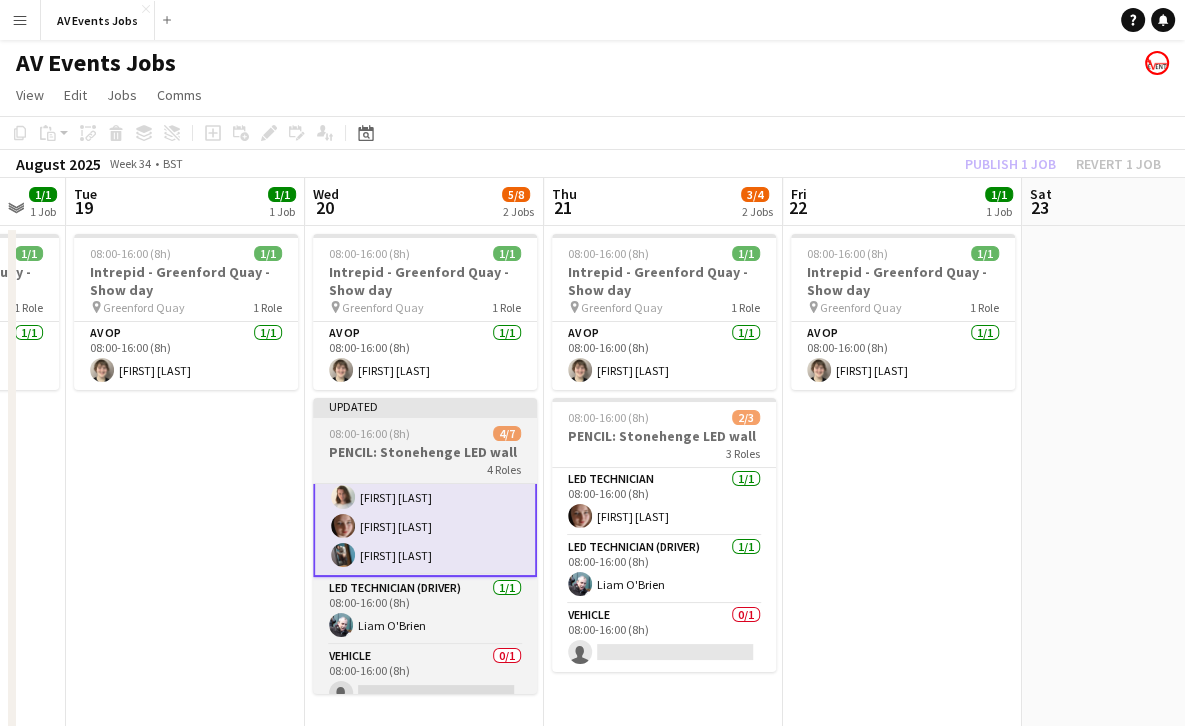 click on "Updated   08:00-16:00 (8h)    4/7   PENCIL: Stonehenge LED wall   4 Roles   Carpenter   0/2   08:00-16:00 (8h)
single-neutral-actions
single-neutral-actions
LED Technician   3/3   08:00-16:00 (8h)
Jacob Day Mair Baker Oliver Hatchett  LED Technician (Driver)   1/1   08:00-16:00 (8h)
Liam O'Brien  Vehicle   0/1   08:00-16:00 (8h)
single-neutral-actions" at bounding box center (425, 546) 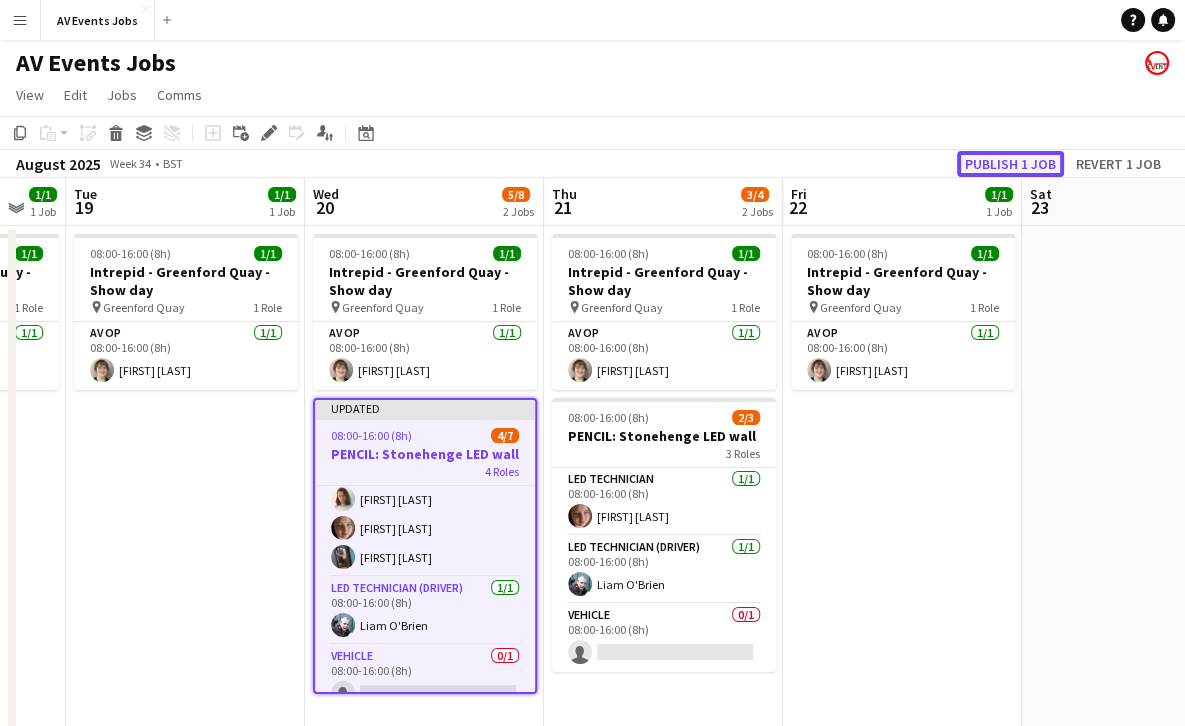 click on "Publish 1 job" 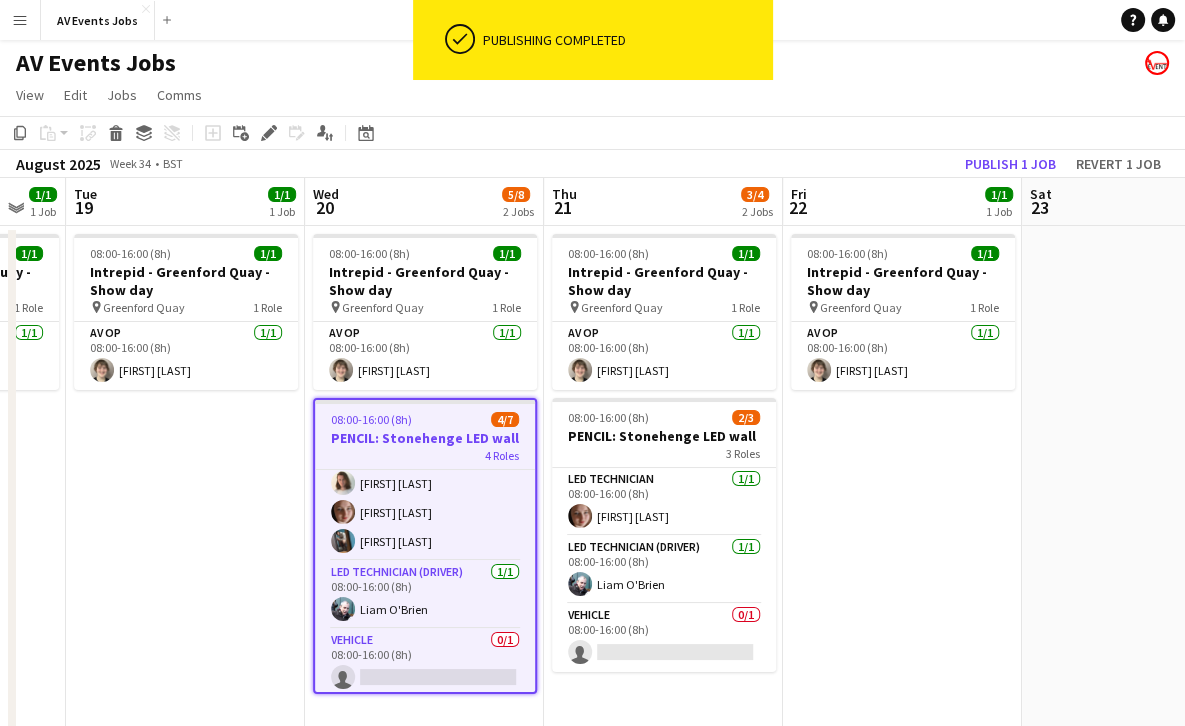 scroll, scrollTop: 146, scrollLeft: 0, axis: vertical 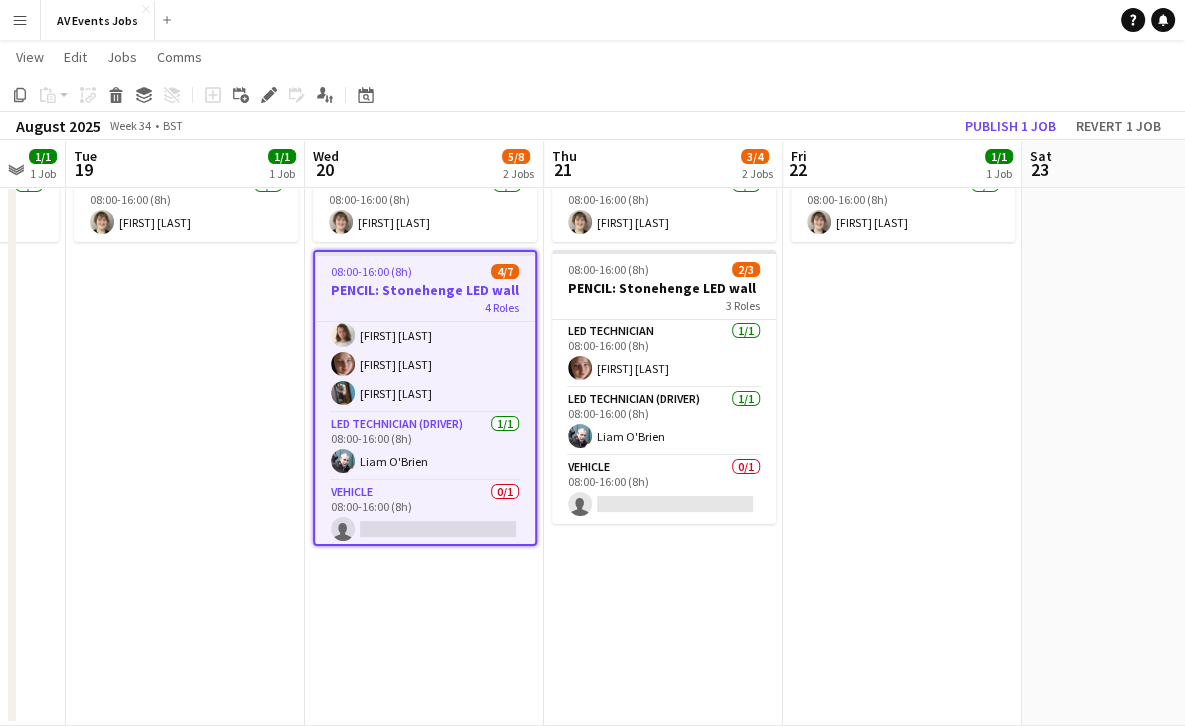 click on "08:00-16:00 (8h)    4/7" at bounding box center [425, 271] 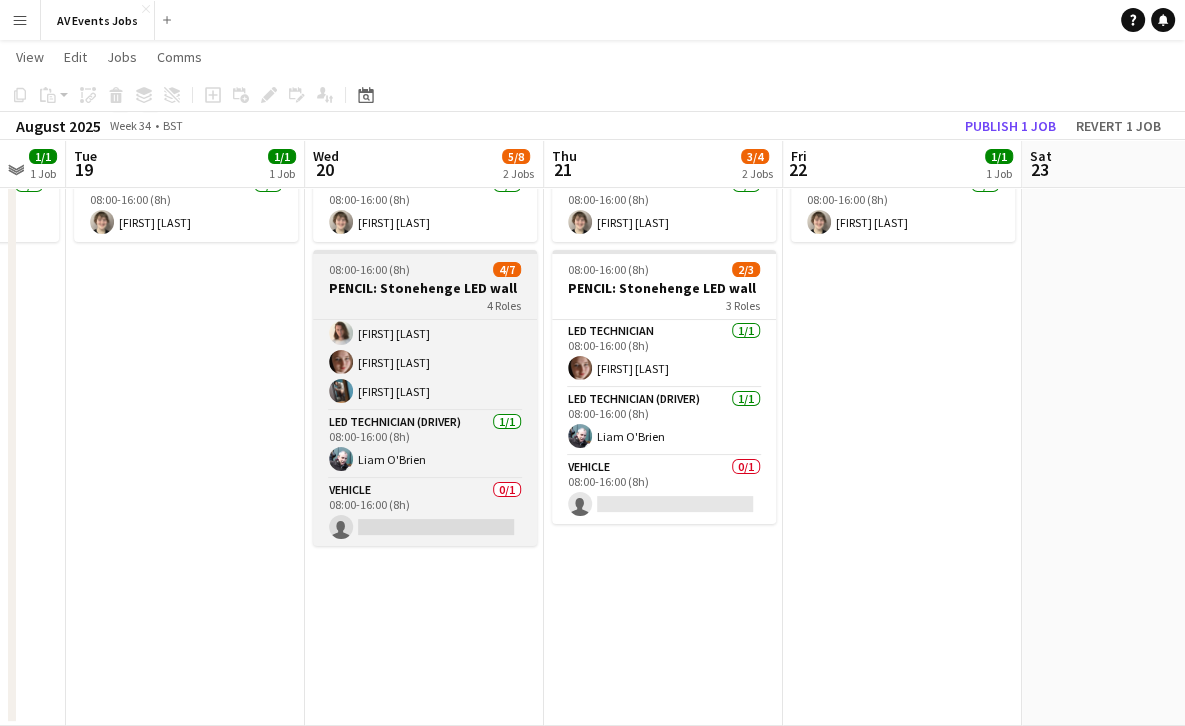 click on "08:00-16:00 (8h)    4/7" at bounding box center (425, 269) 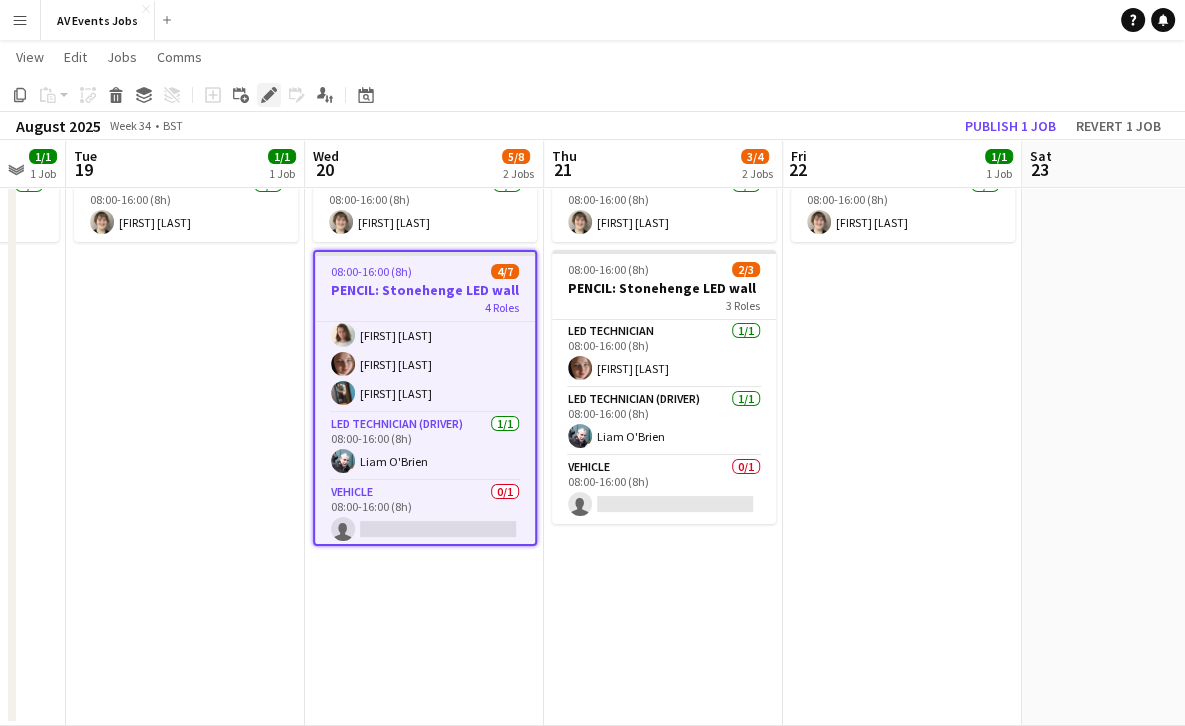 click on "Edit" 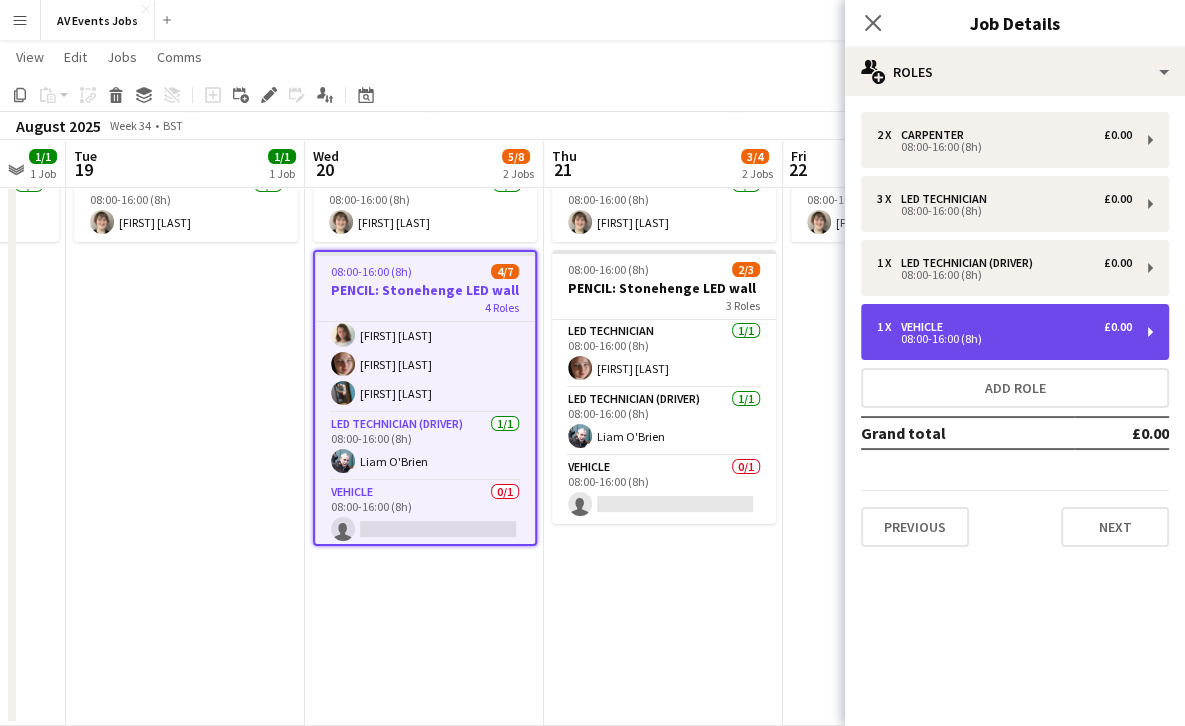 click on "1 x   Vehicle   £0.00" at bounding box center (1004, 327) 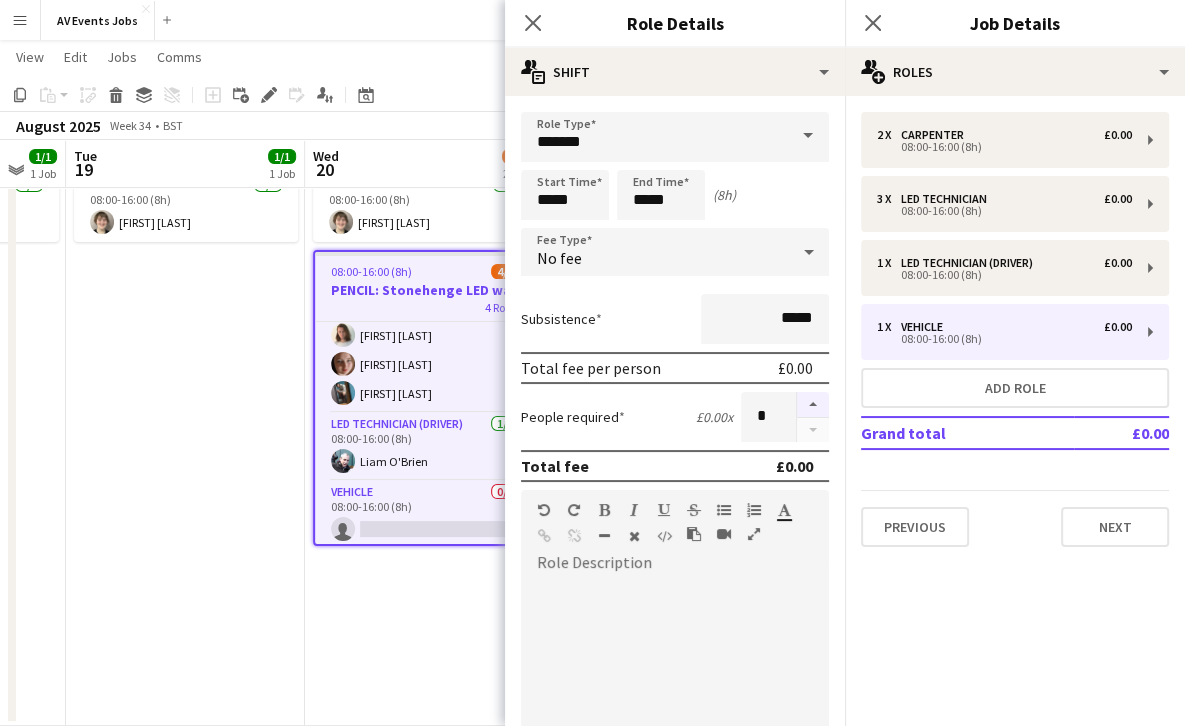 click at bounding box center [813, 405] 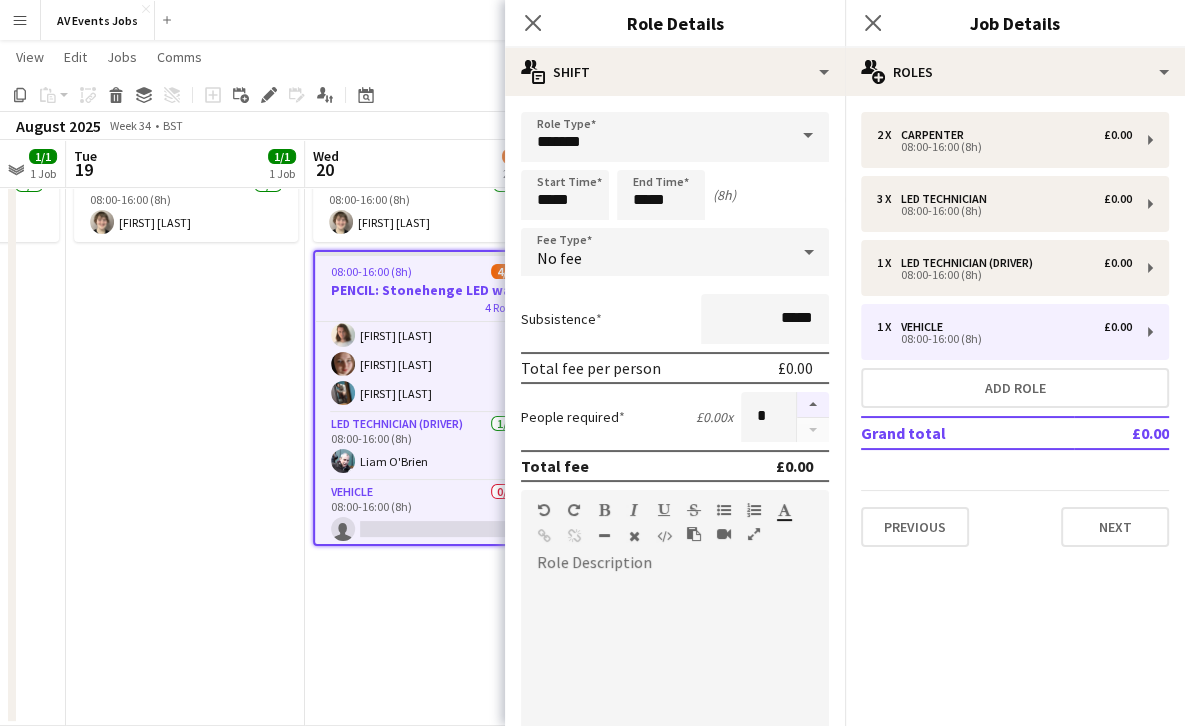 type on "*" 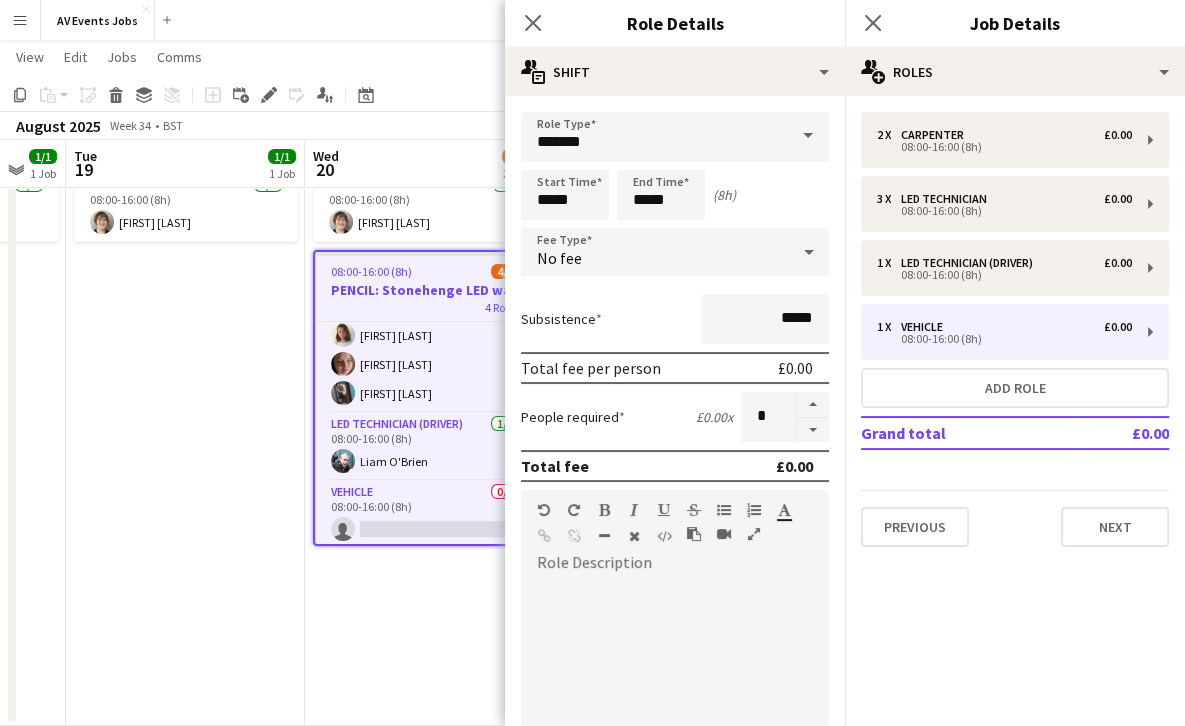 scroll, scrollTop: 319, scrollLeft: 0, axis: vertical 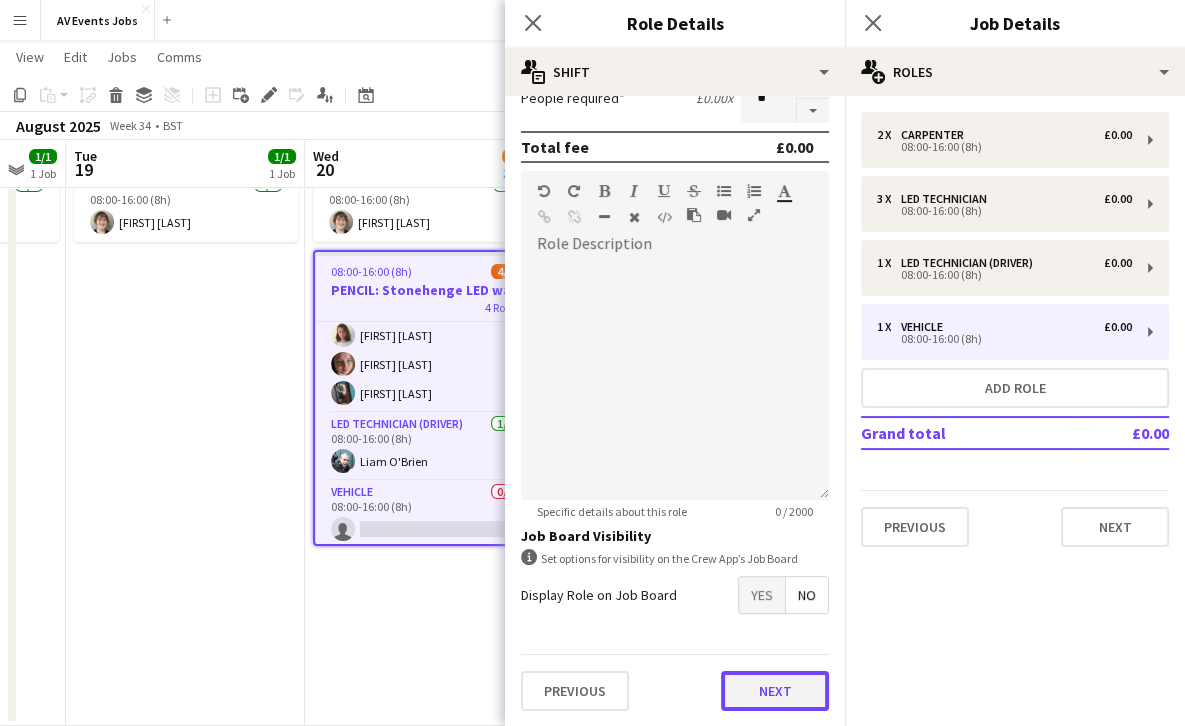 click on "Next" at bounding box center [775, 691] 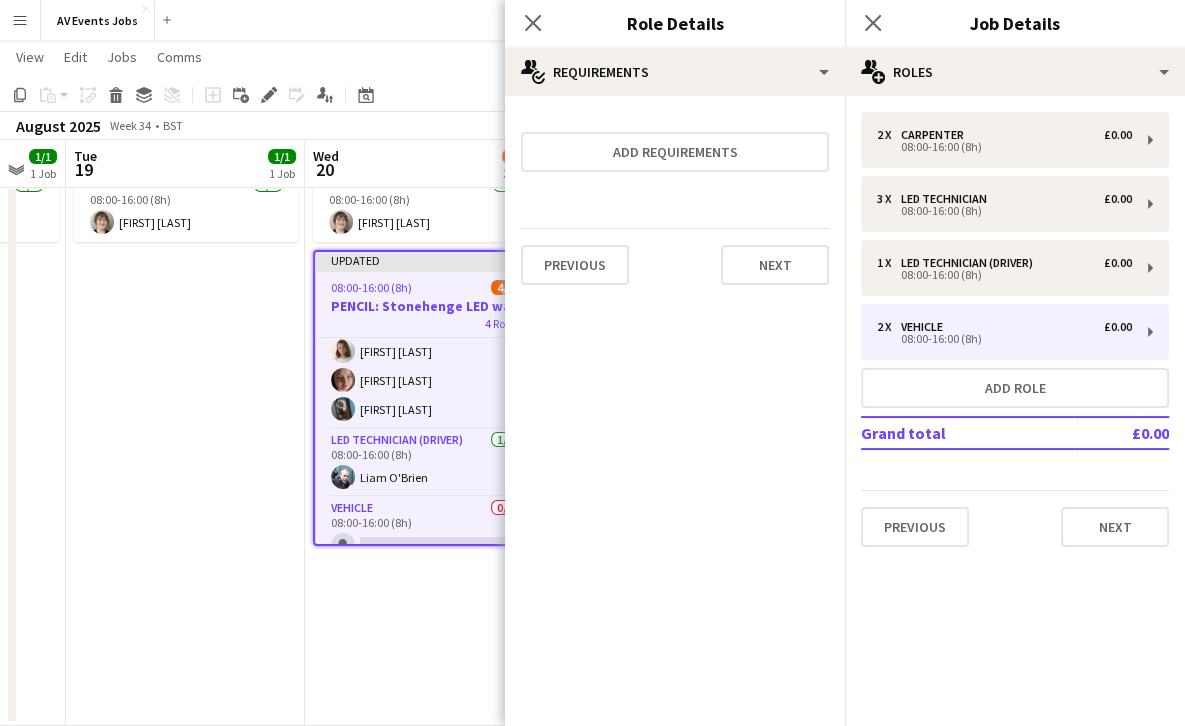 scroll, scrollTop: 0, scrollLeft: 0, axis: both 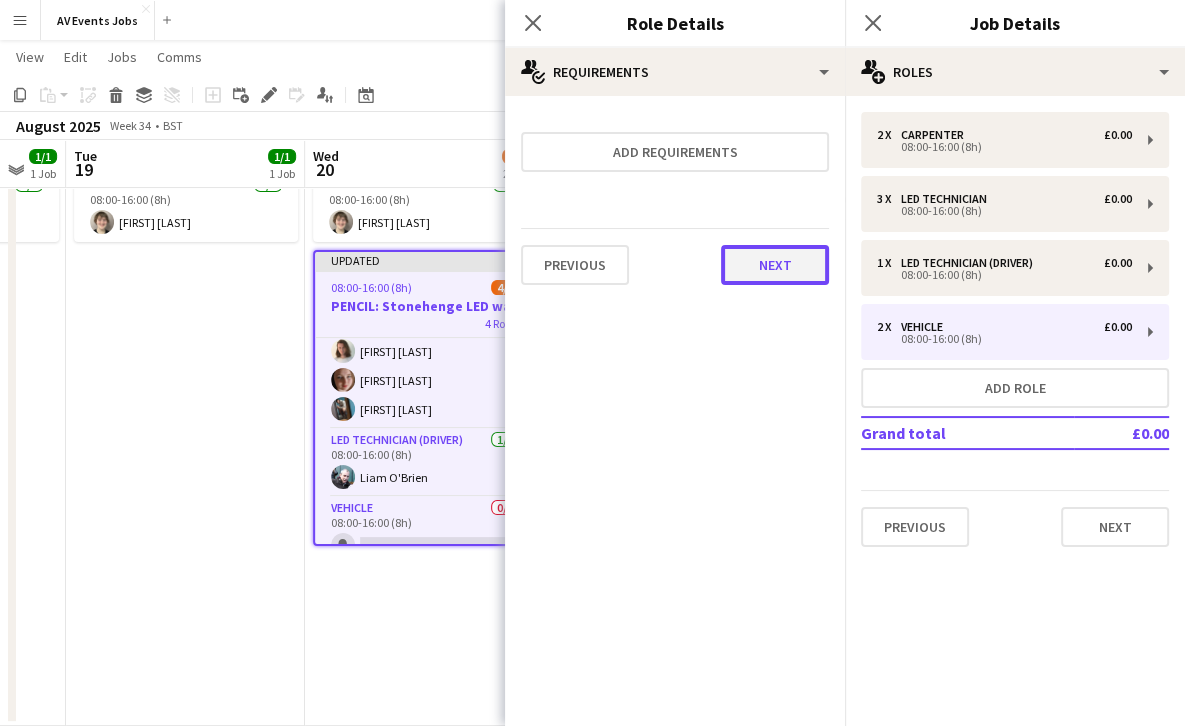 click on "Next" at bounding box center [775, 265] 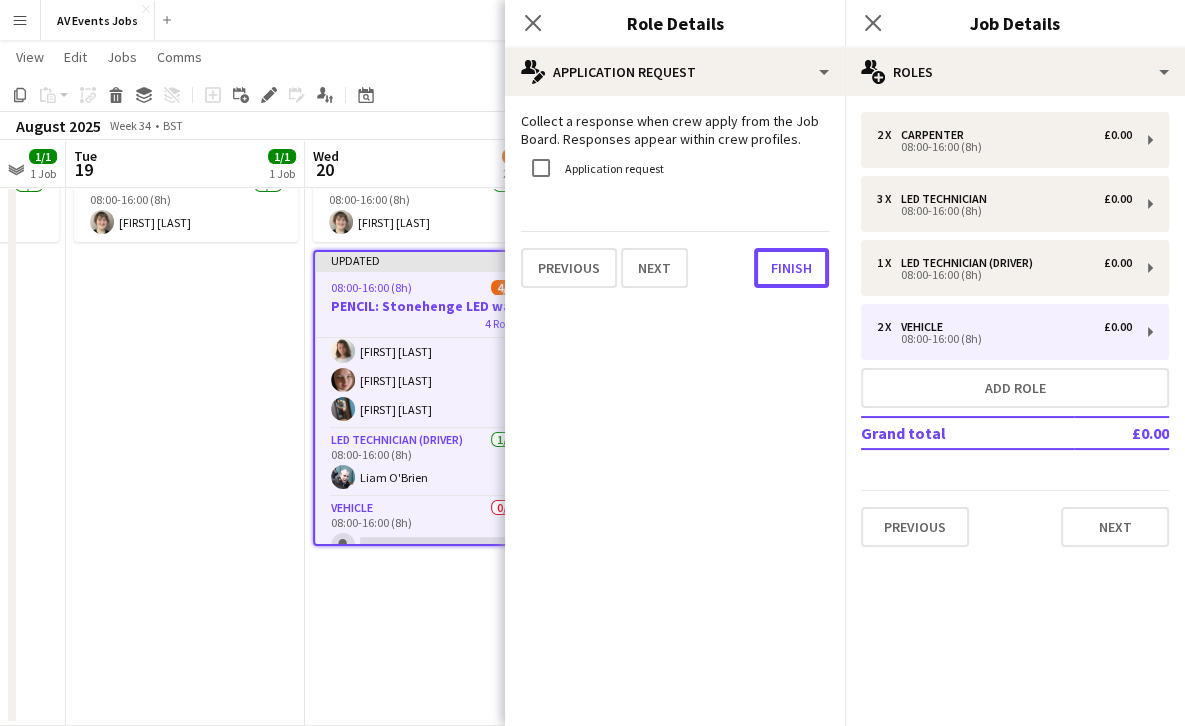 click on "Finish" at bounding box center [791, 268] 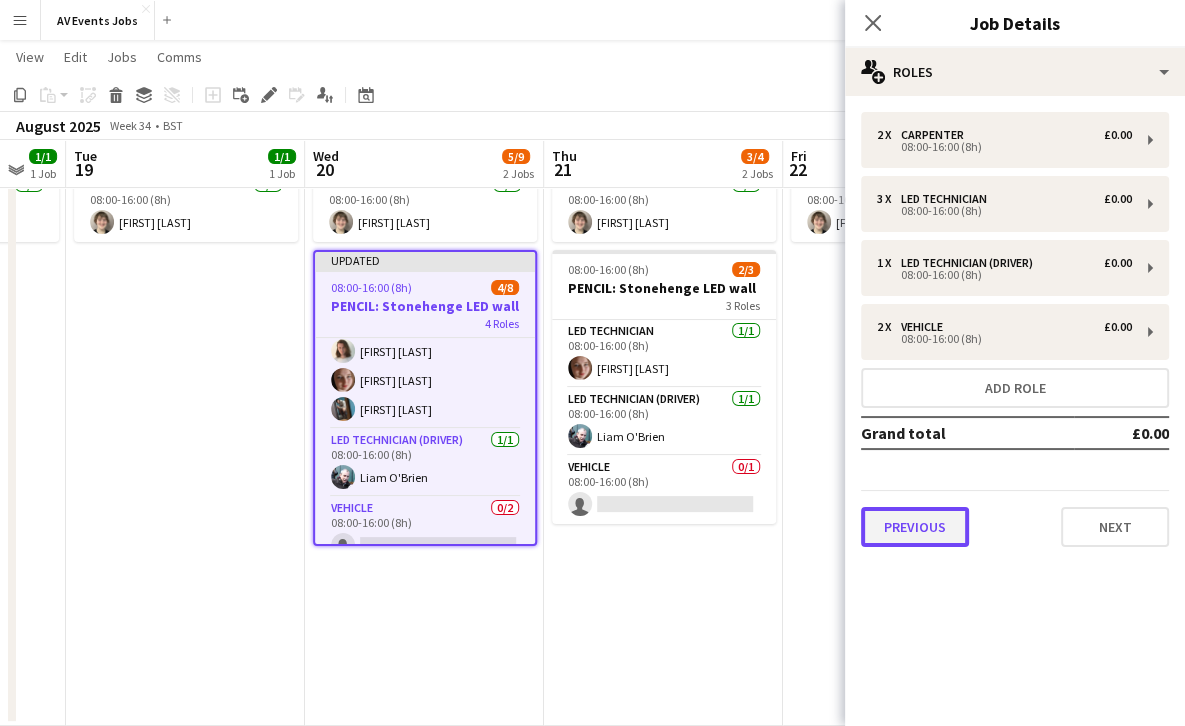 click on "Previous" at bounding box center (915, 527) 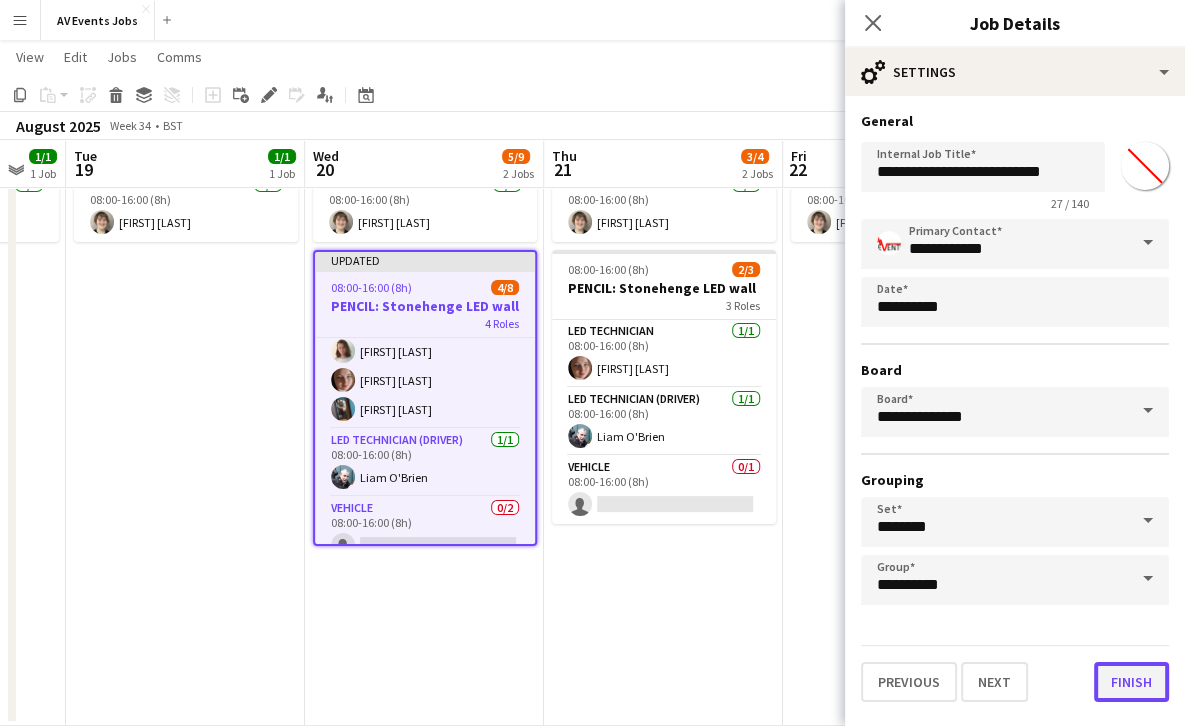 click on "Finish" at bounding box center (1131, 682) 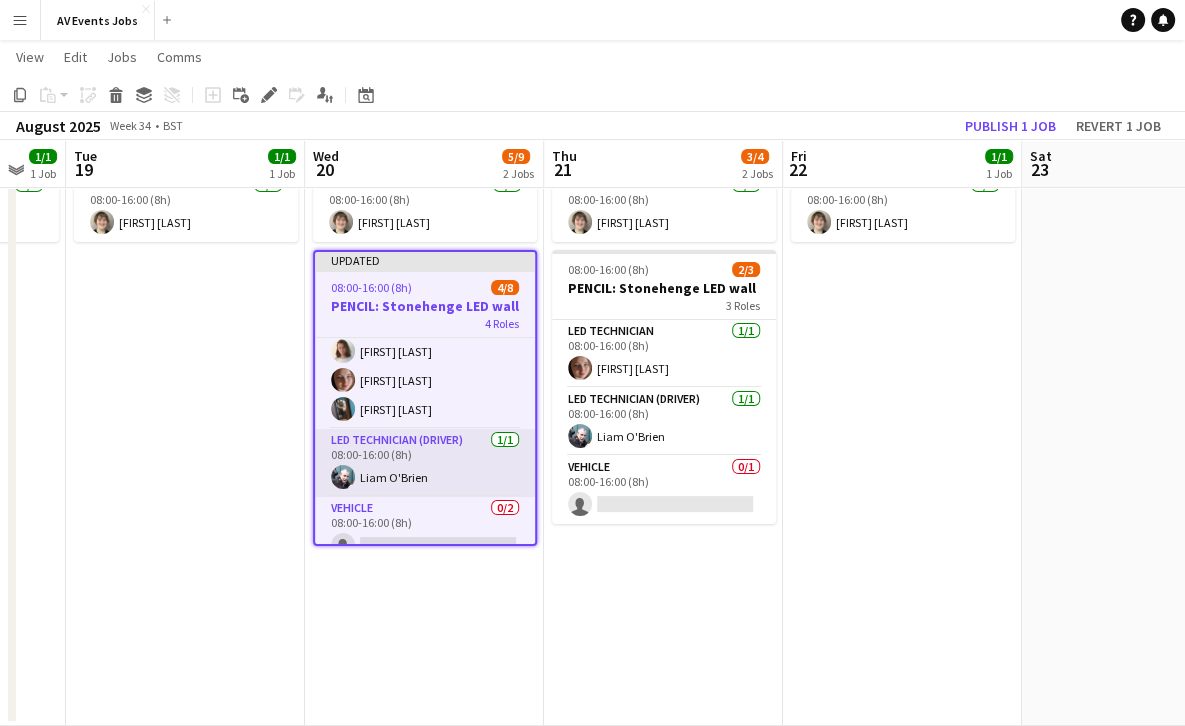 scroll, scrollTop: 181, scrollLeft: 0, axis: vertical 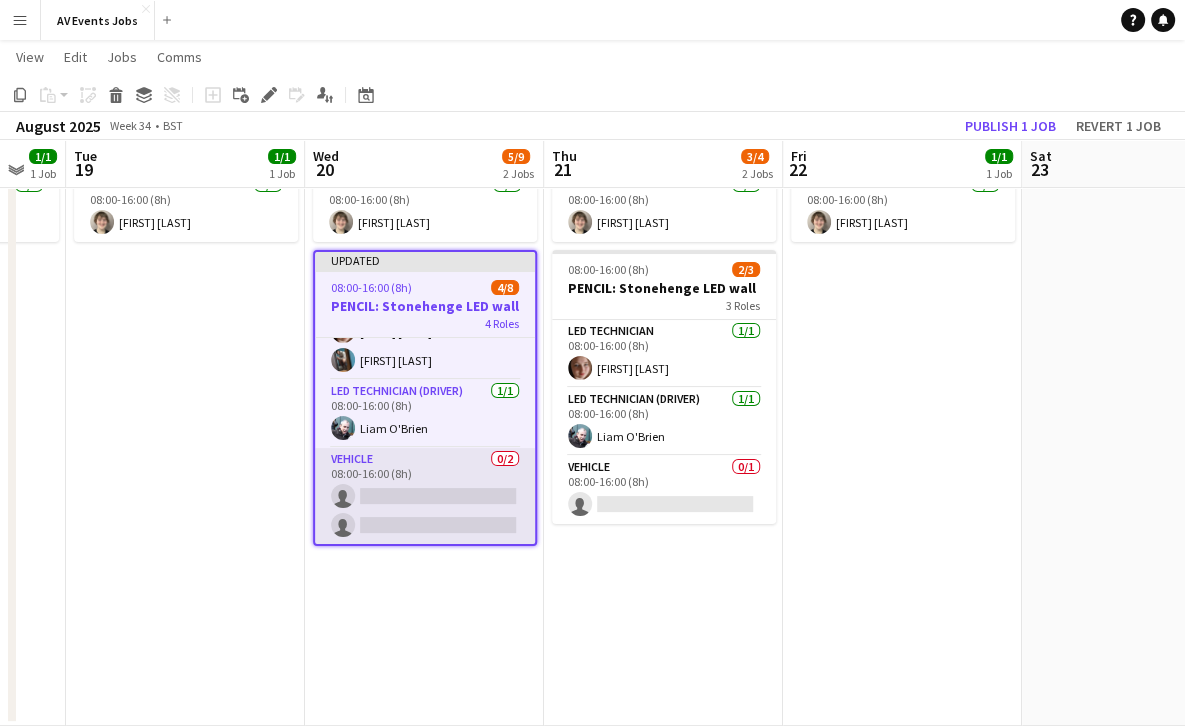 click on "Vehicle   0/2   08:00-16:00 (8h)
single-neutral-actions
single-neutral-actions" at bounding box center [425, 496] 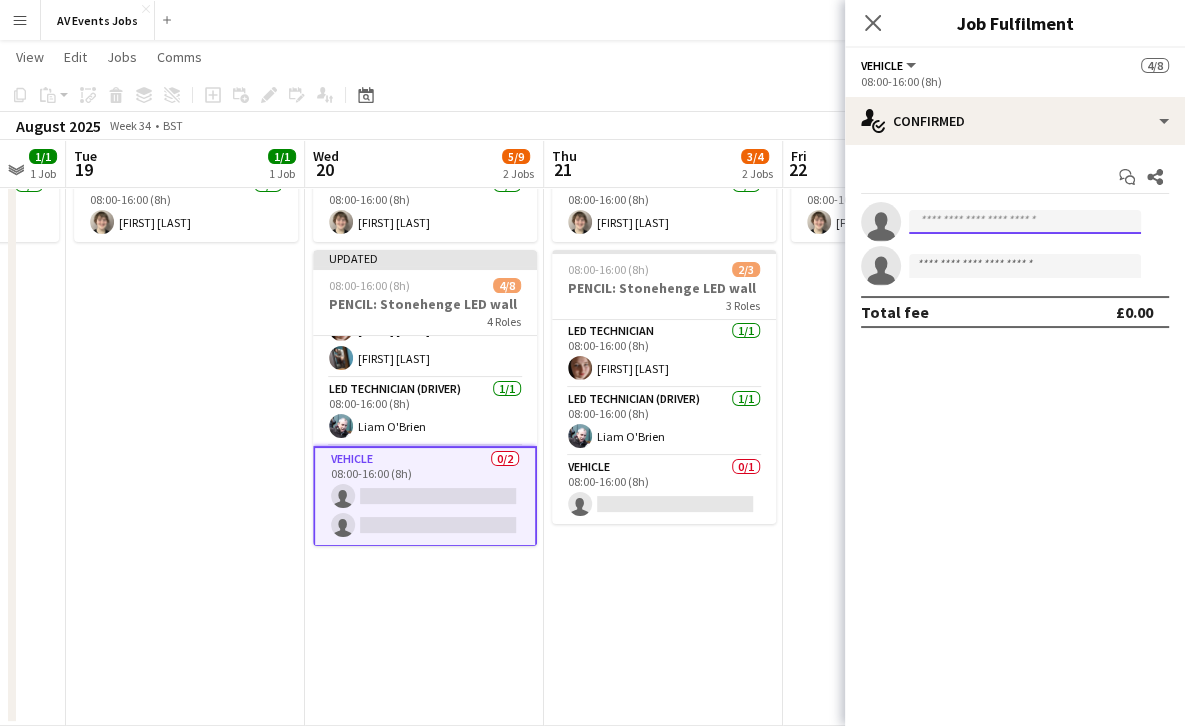 click at bounding box center [1025, 222] 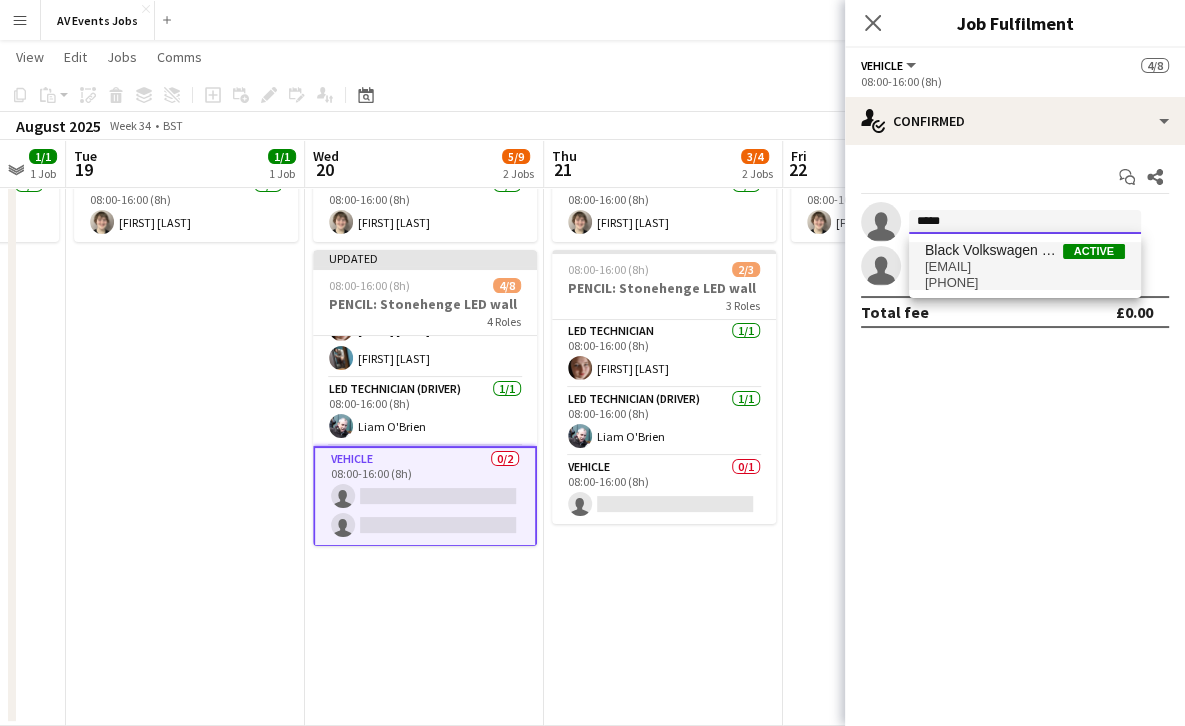 type on "*****" 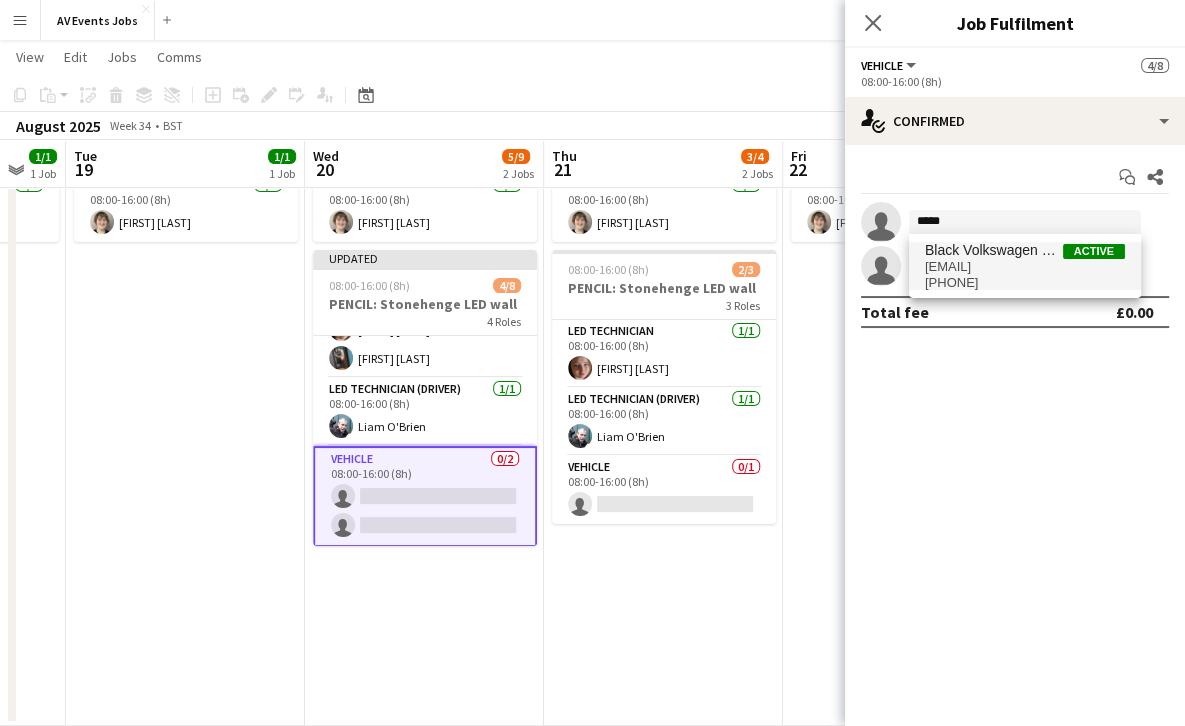 click on "[EMAIL]" at bounding box center (1025, 267) 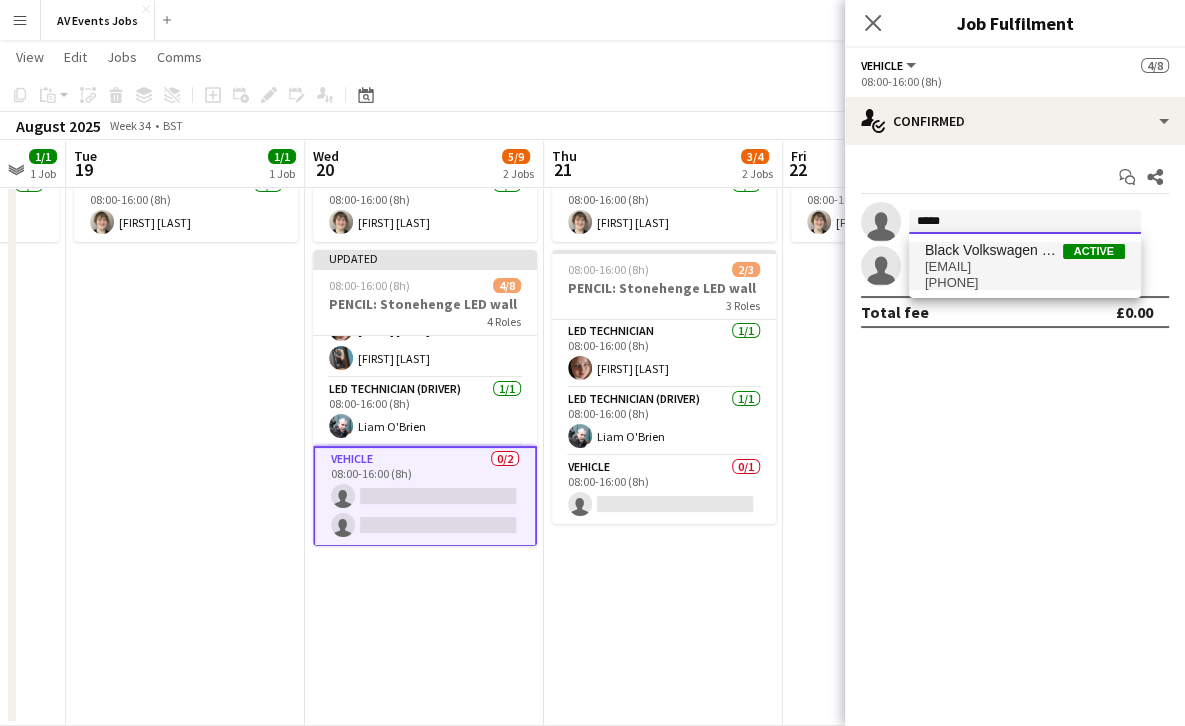 type 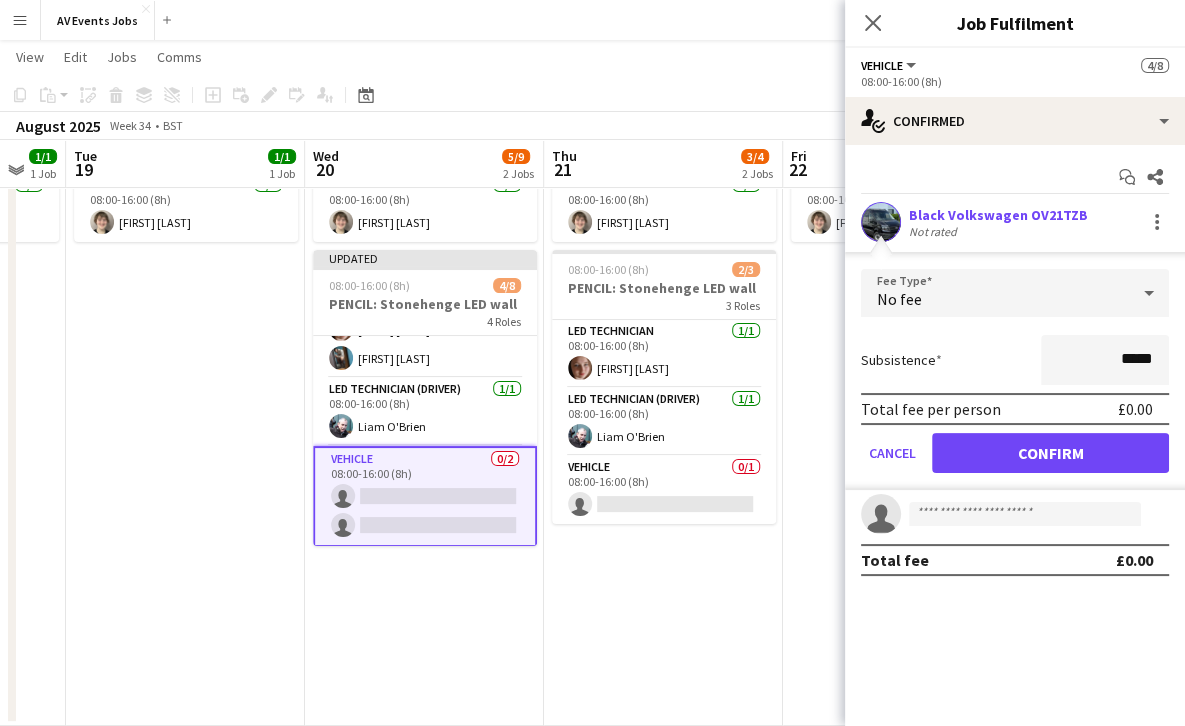 click on "Fee Type  No fee  Subsistence  *****  Total fee per person   £0.00   Cancel   Confirm" at bounding box center (1015, 371) 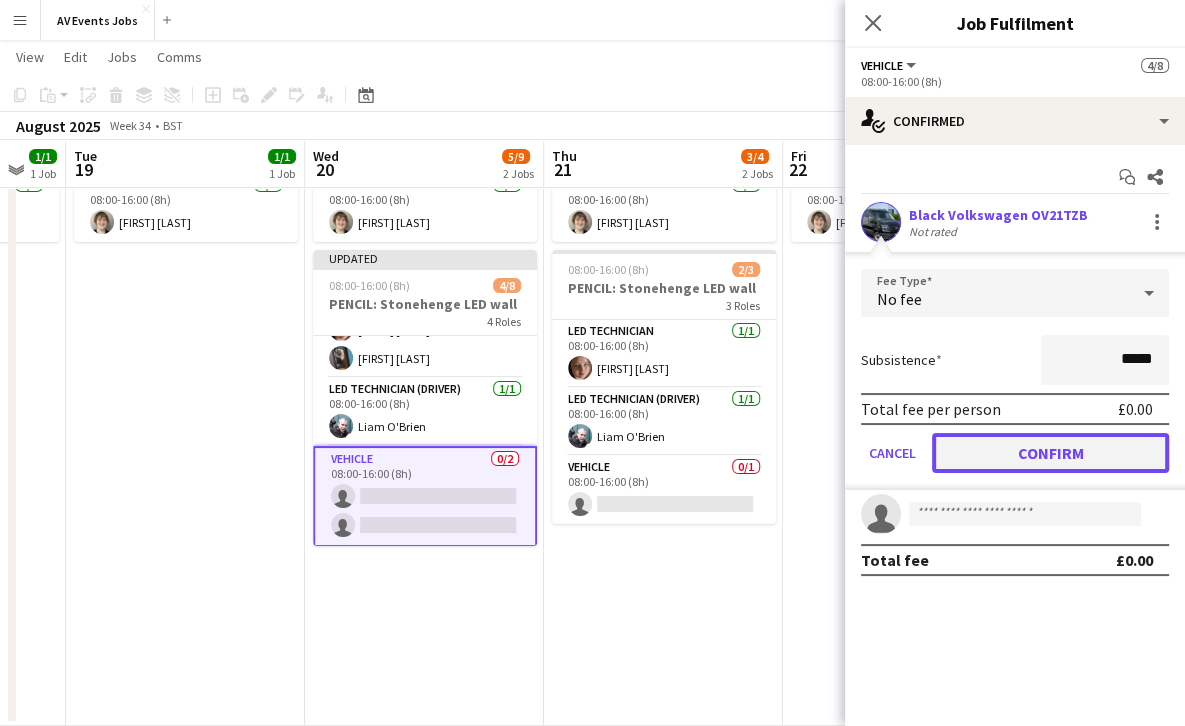 click on "Confirm" at bounding box center [1050, 453] 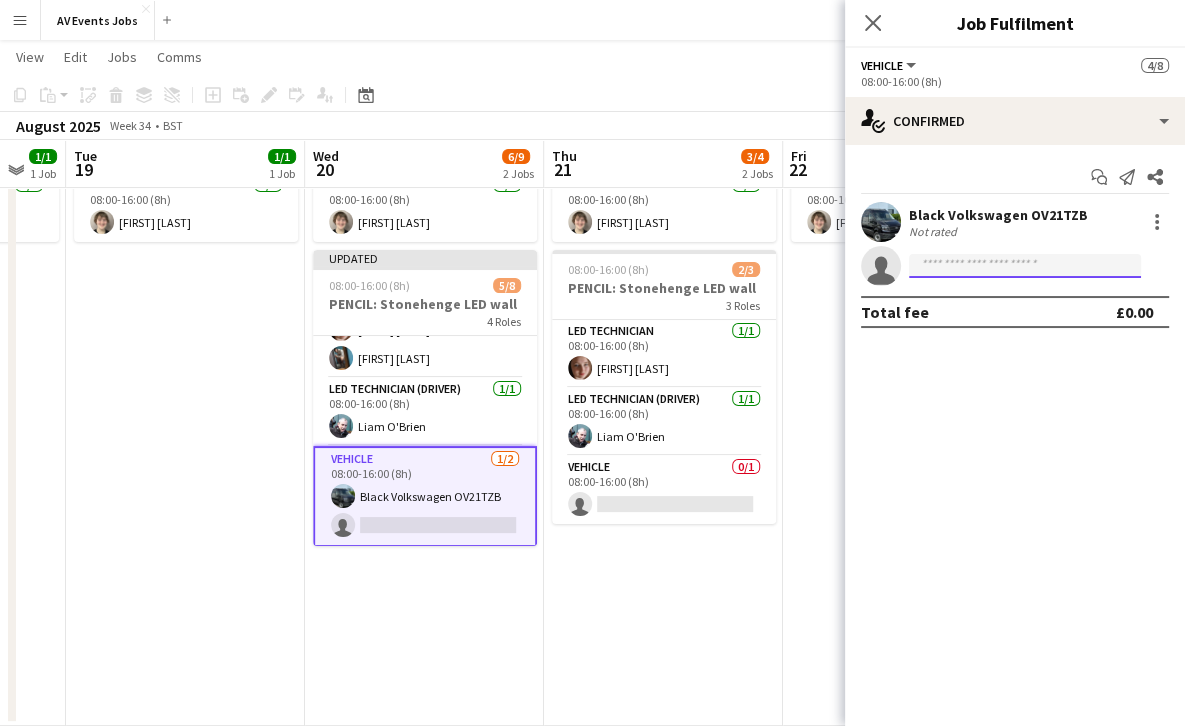 click 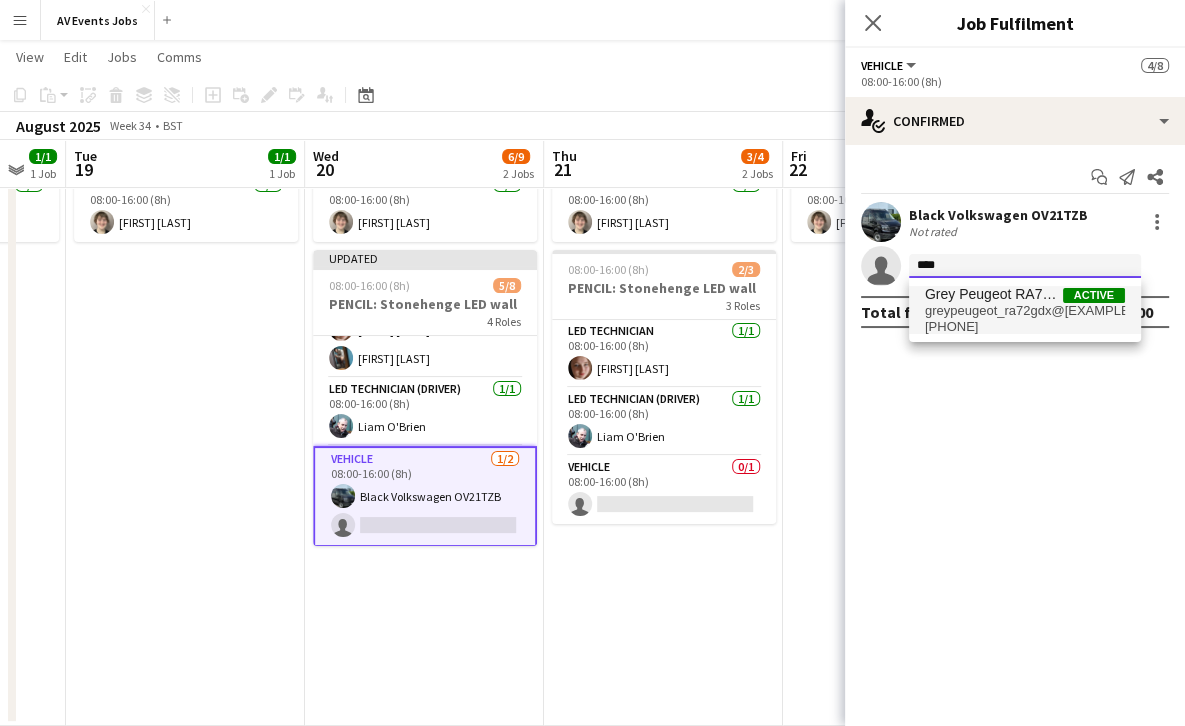 type on "****" 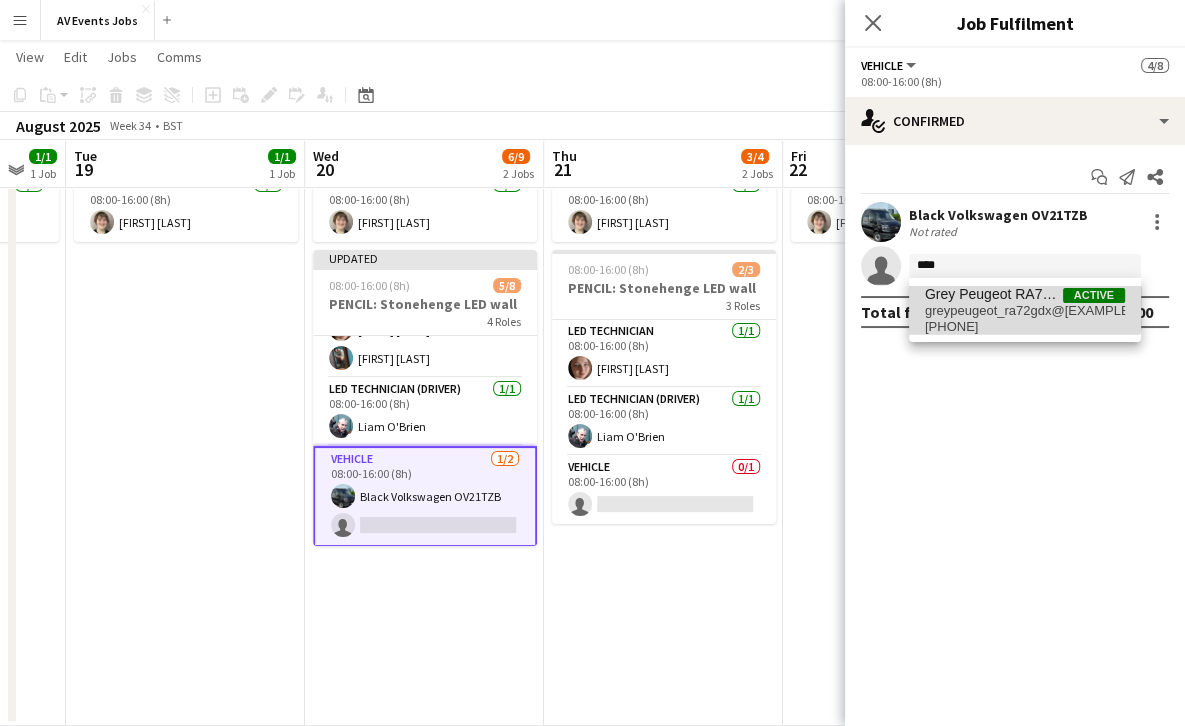 click on "Grey Peugeot RA72GDX" at bounding box center (994, 294) 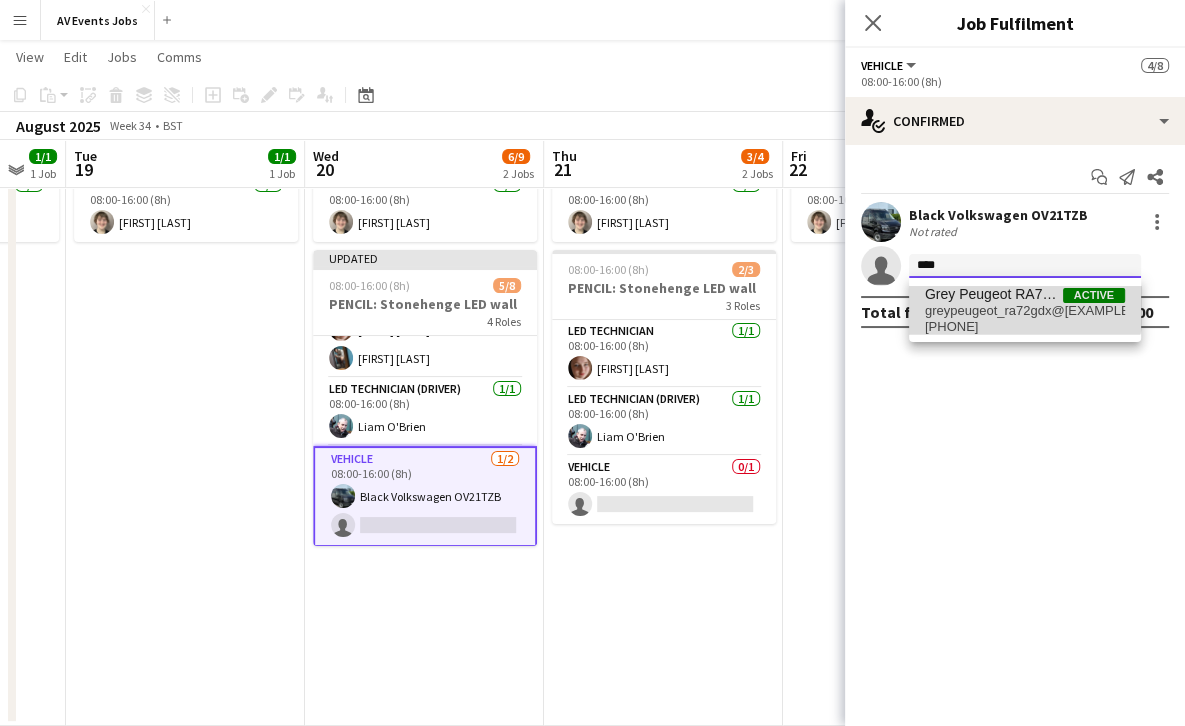 type 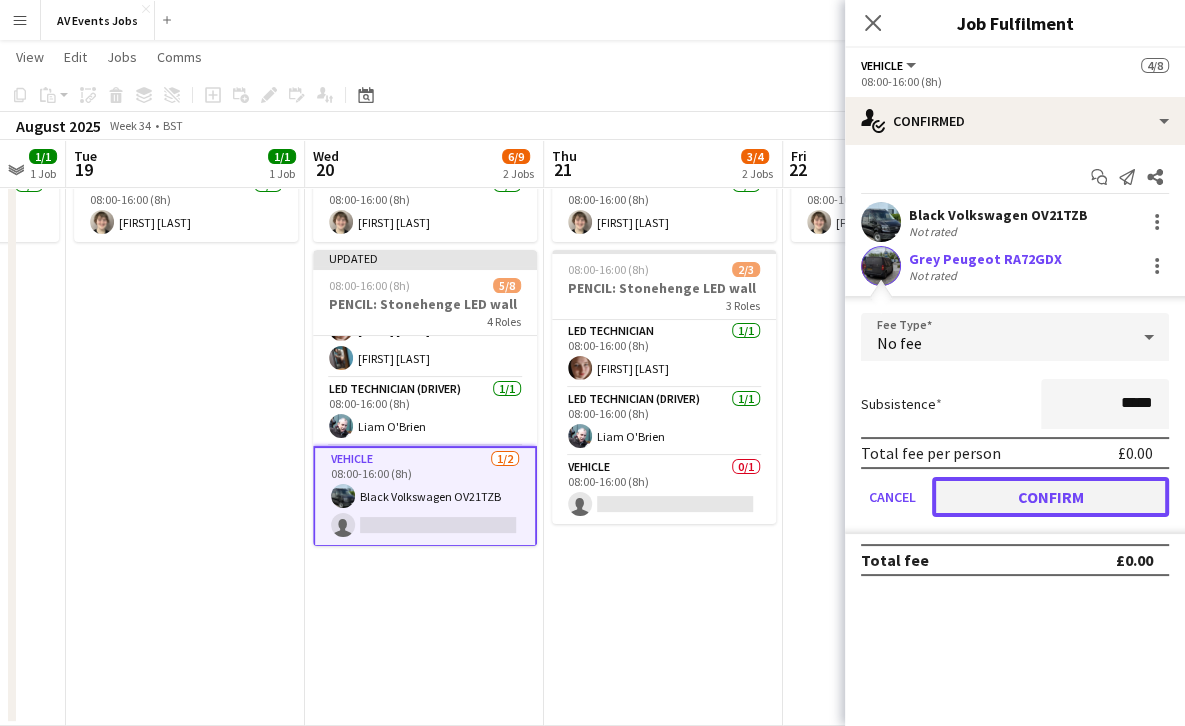 click on "Confirm" at bounding box center [1050, 497] 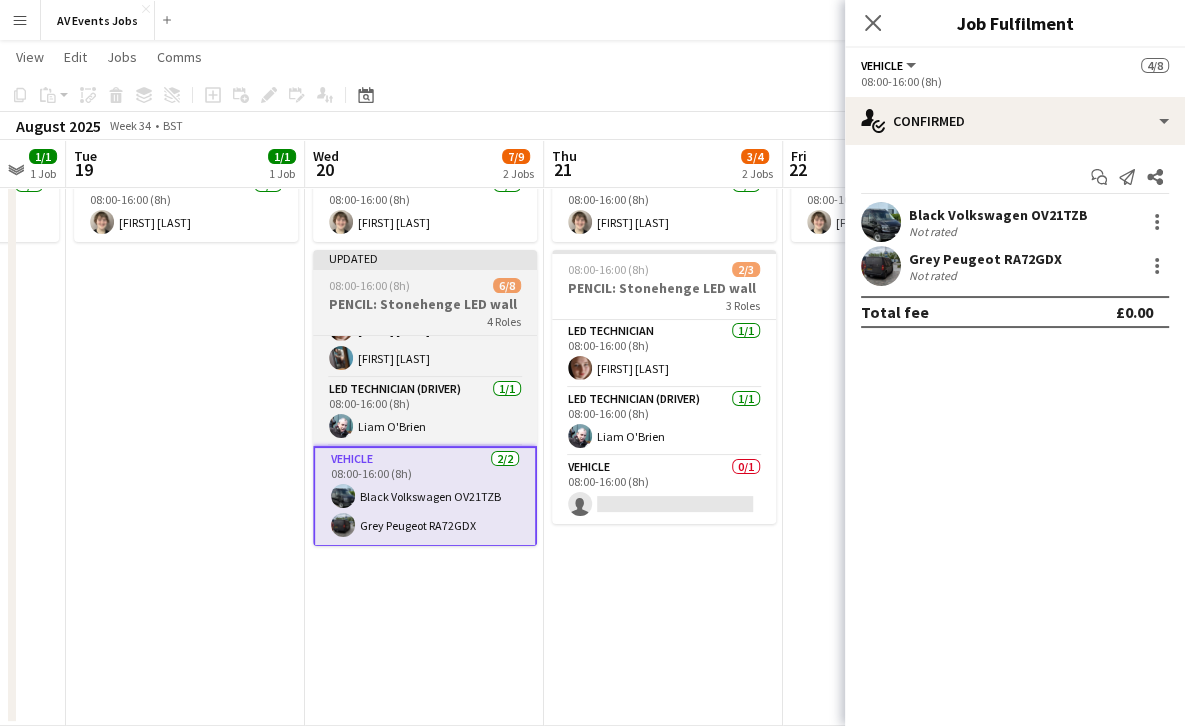 click on "08:00-16:00 (8h)    6/8" at bounding box center [425, 285] 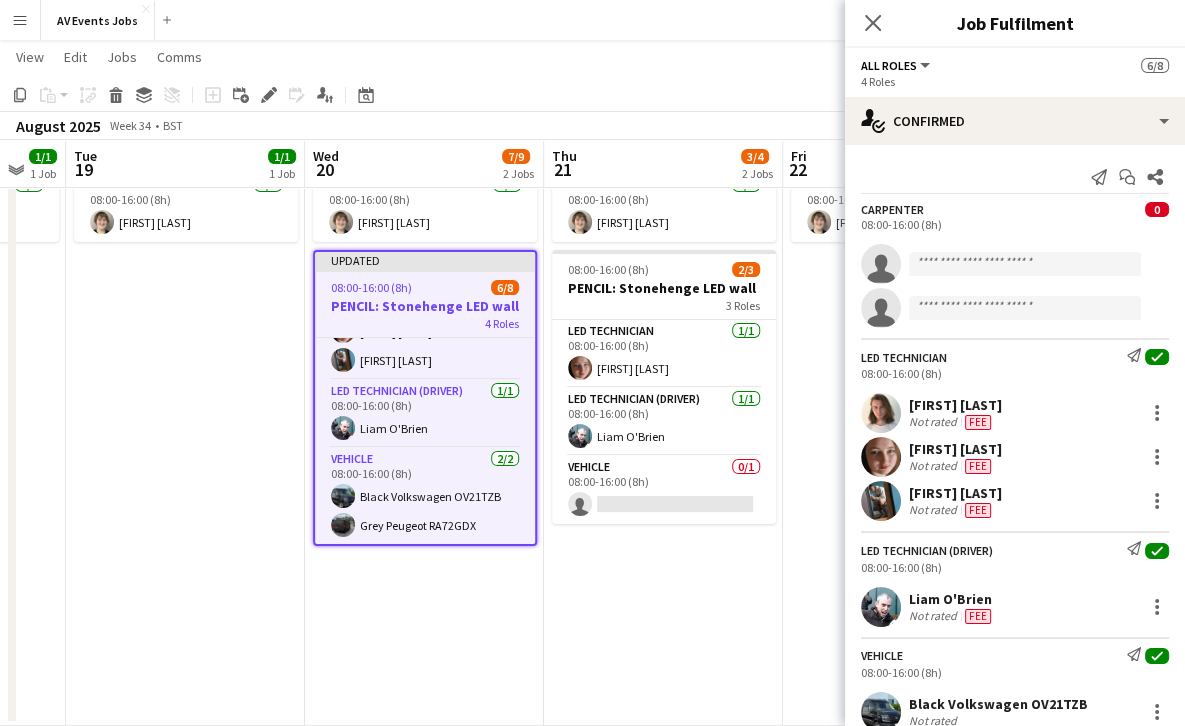 click on "Close pop-in" 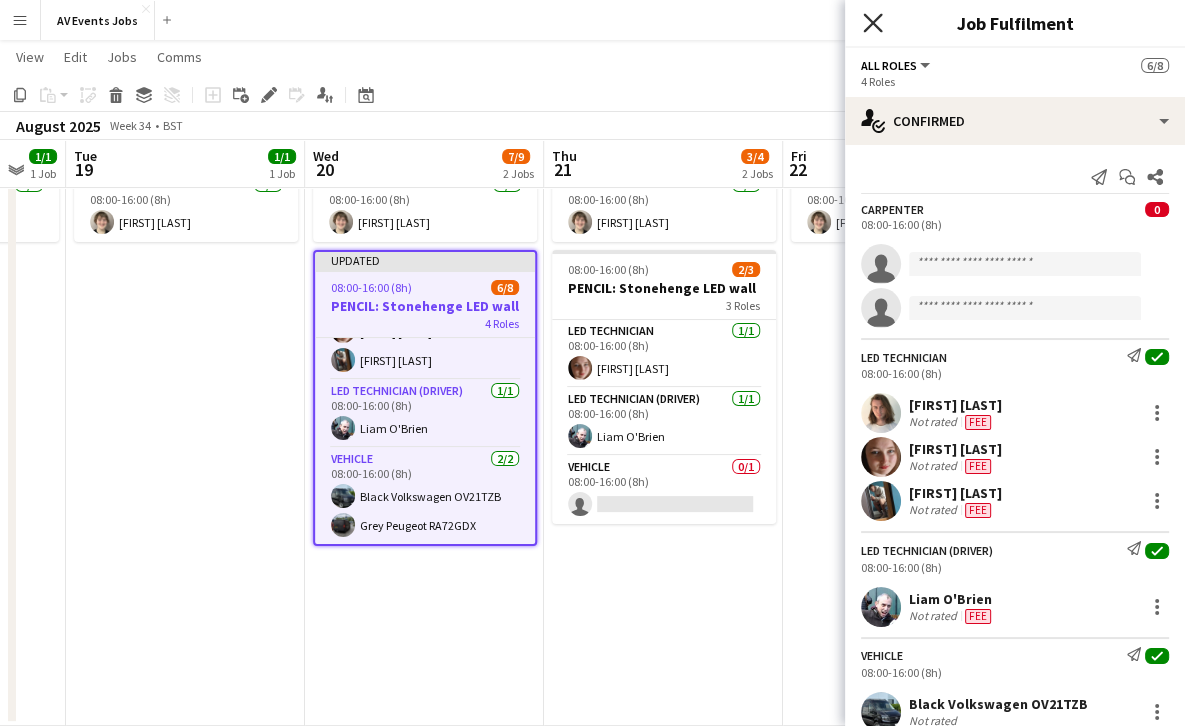 click on "Close pop-in" 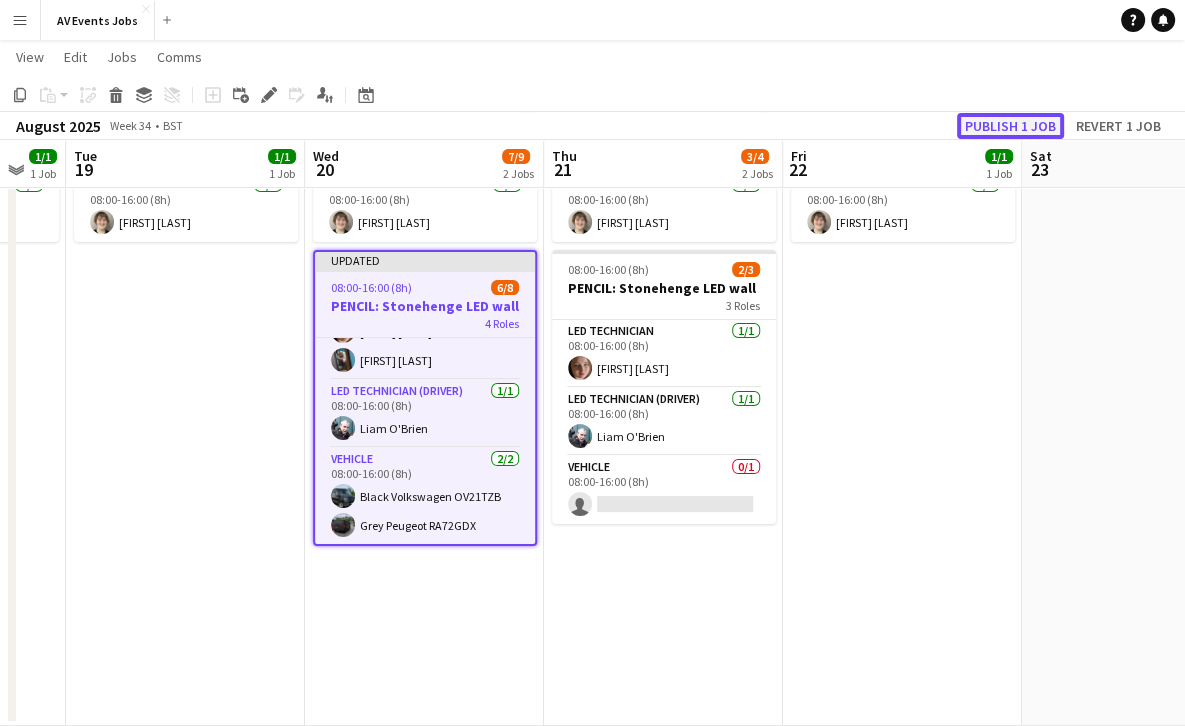click on "Publish 1 job" 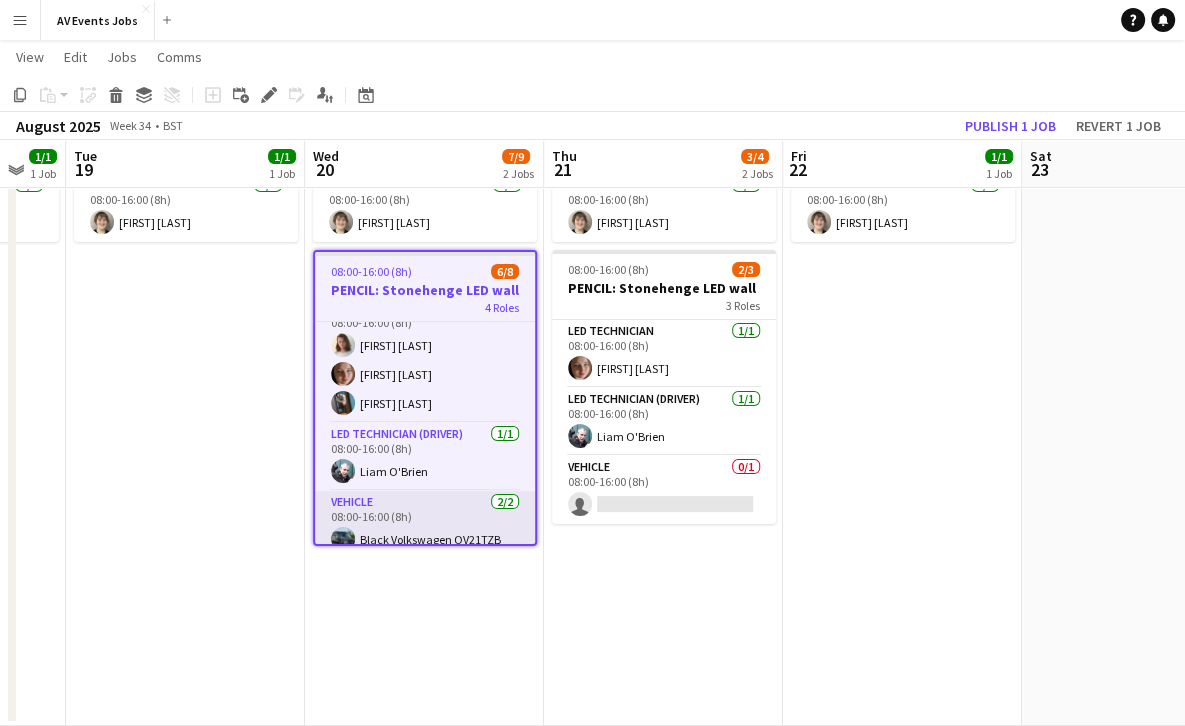 scroll, scrollTop: 165, scrollLeft: 0, axis: vertical 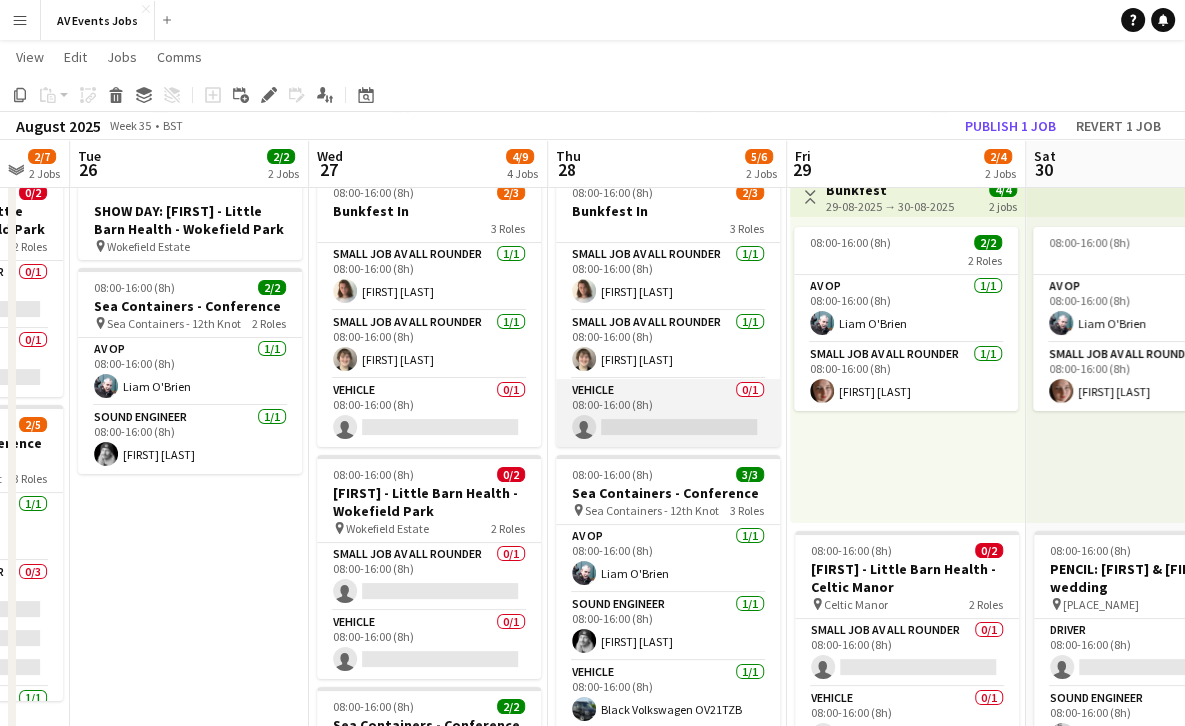 click on "Vehicle   0/1   08:00-16:00 (8h)
single-neutral-actions" at bounding box center (668, 413) 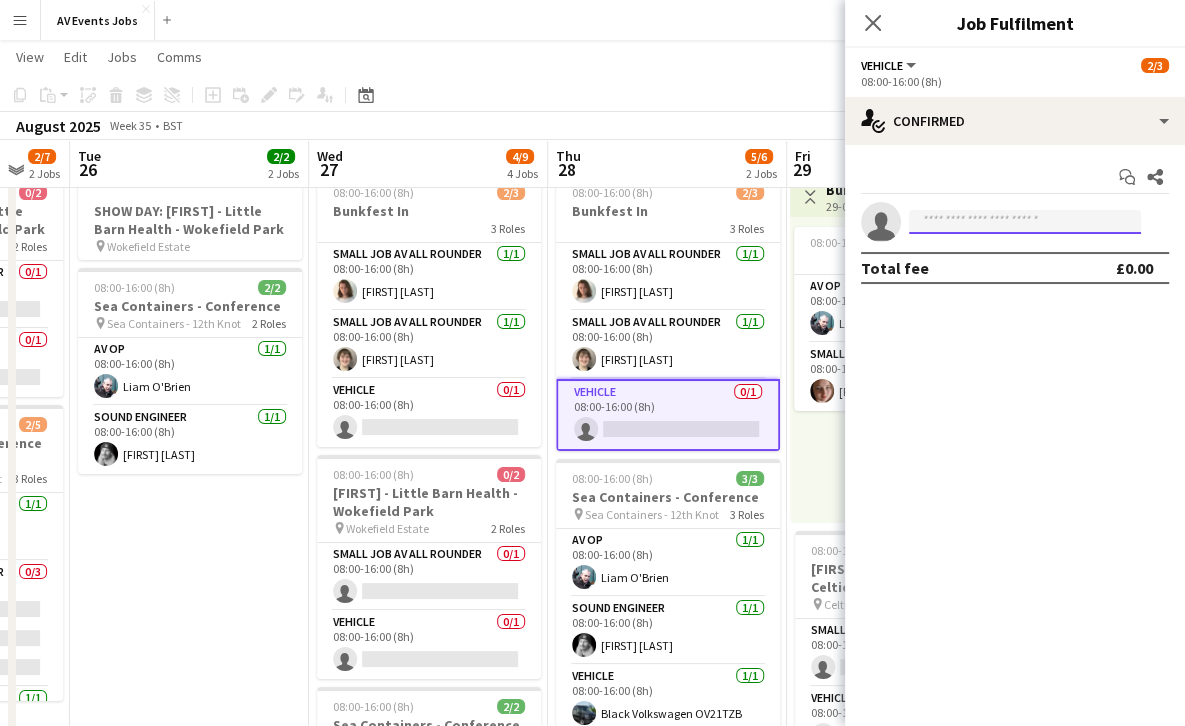click at bounding box center (1025, 222) 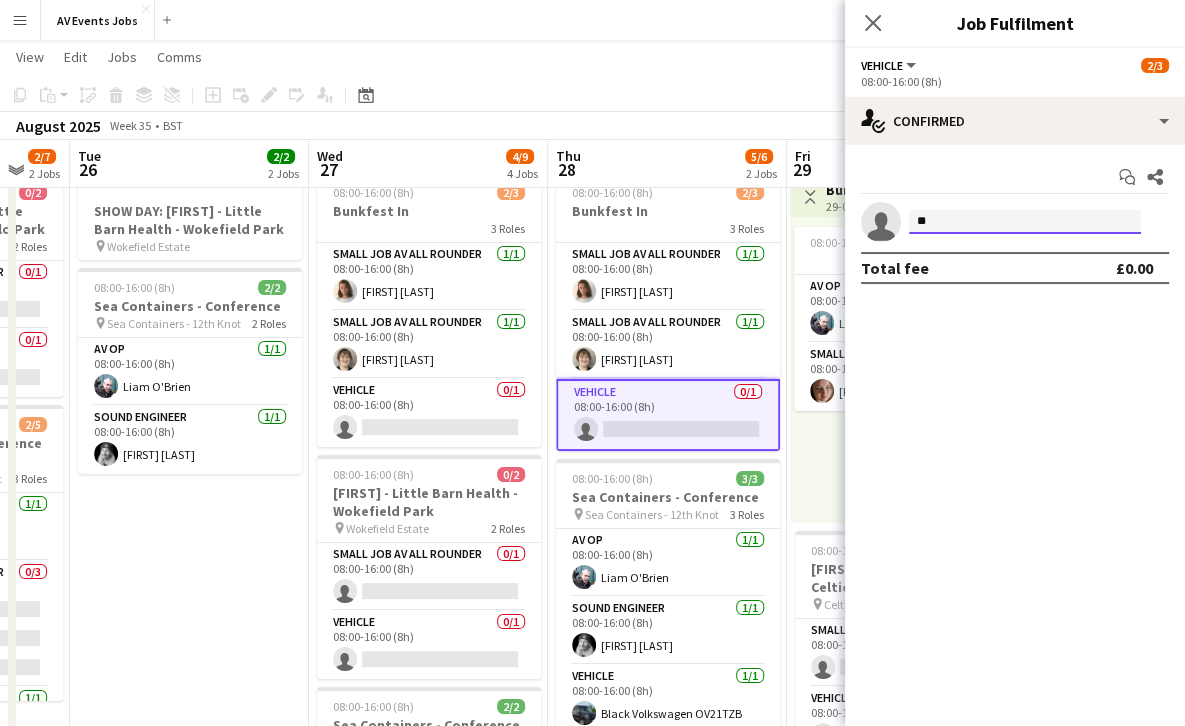 type on "*" 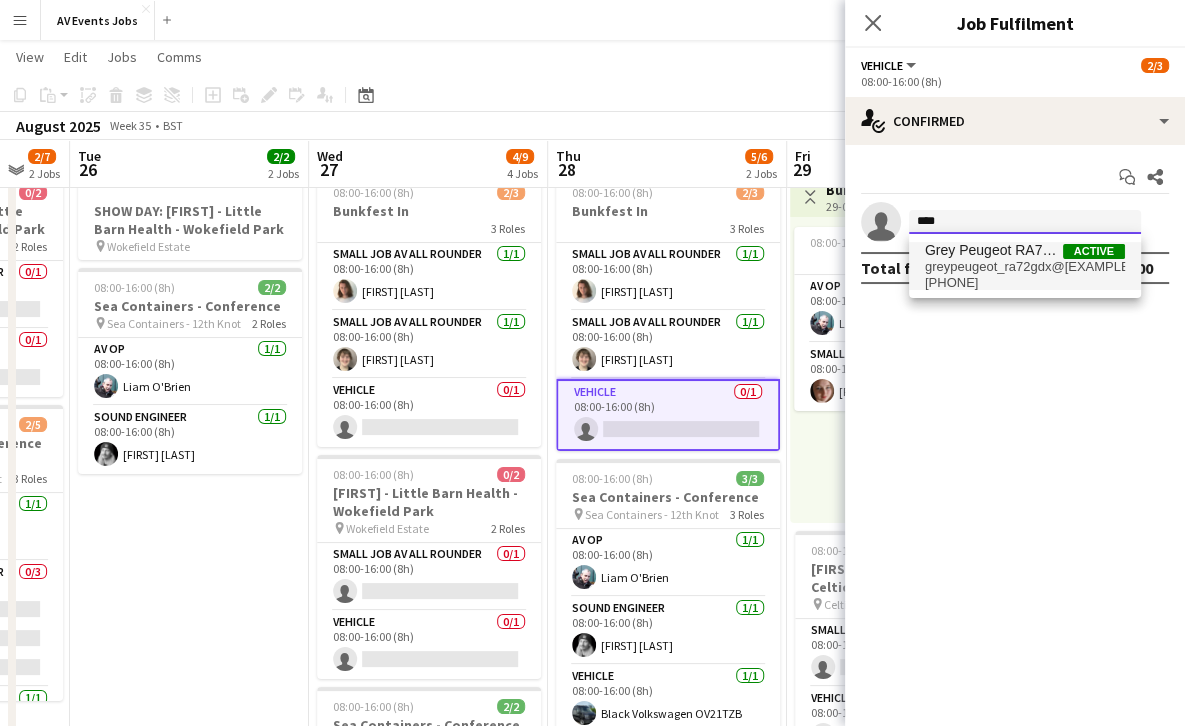 type on "****" 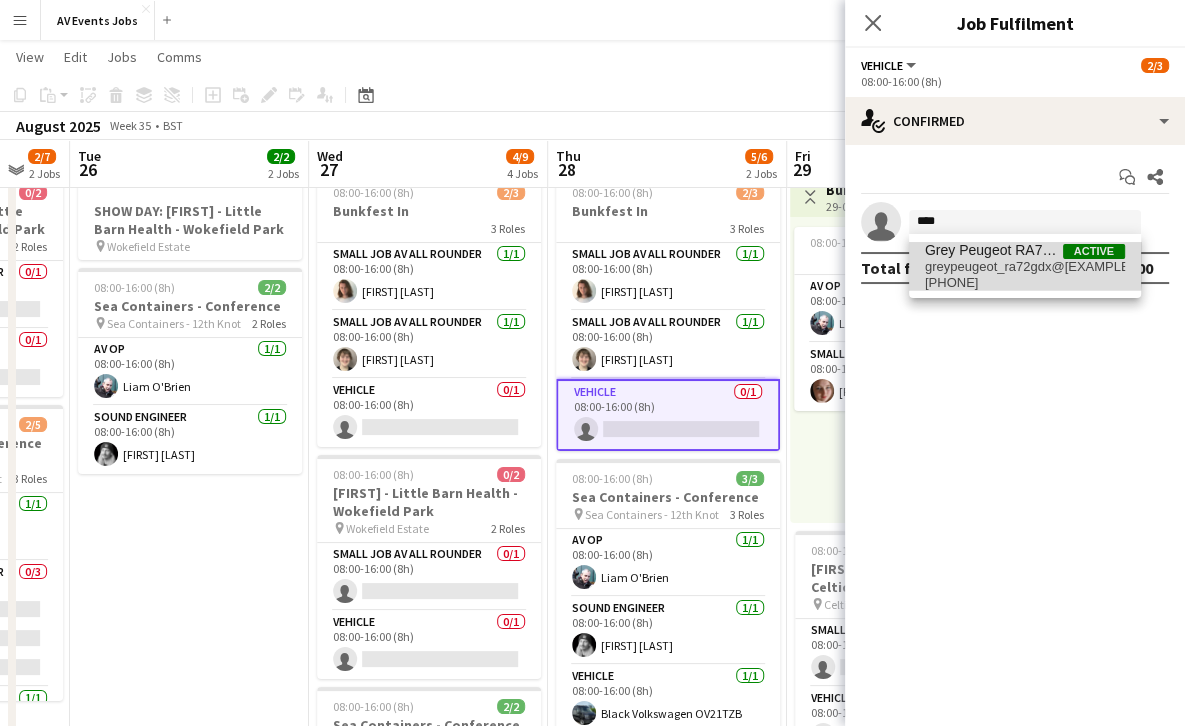 click on "[EMAIL]" at bounding box center (1025, 267) 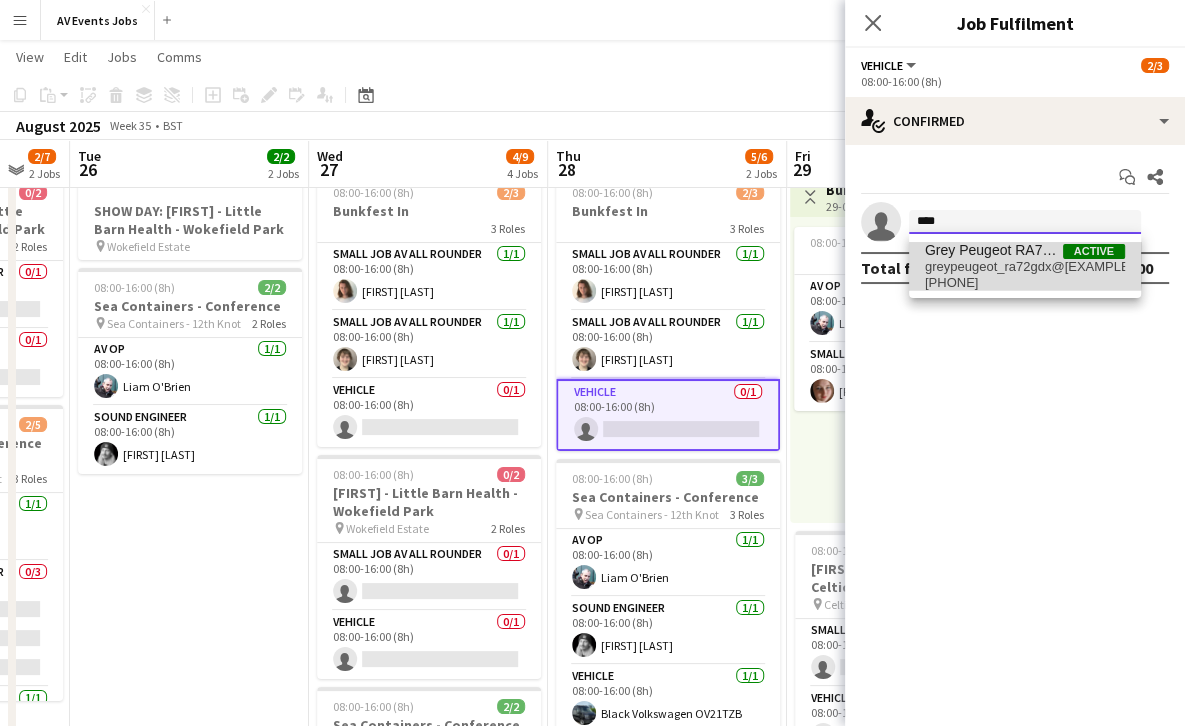 type 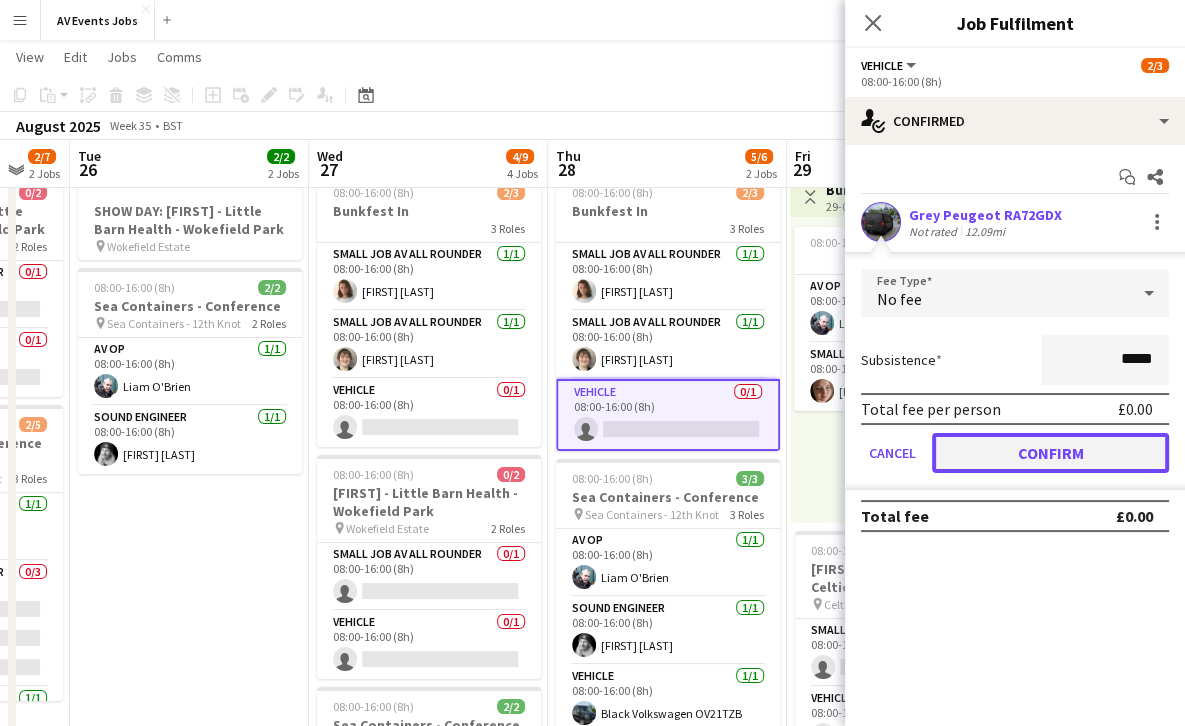 click on "Confirm" at bounding box center [1050, 453] 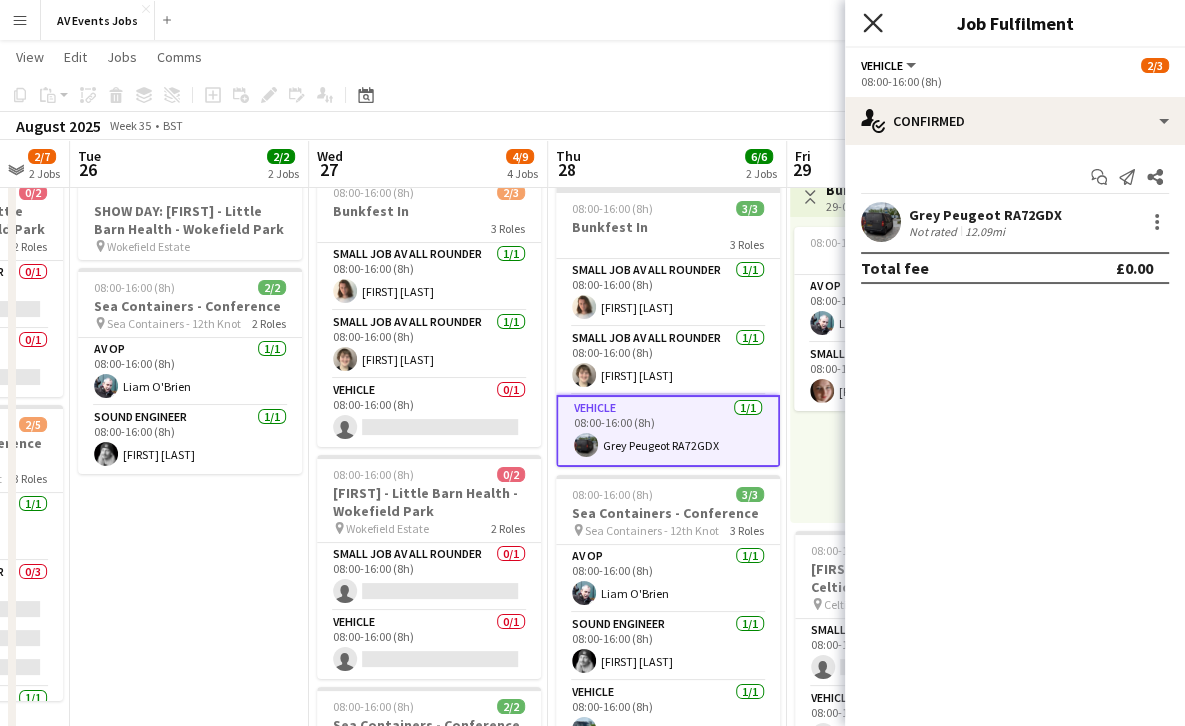 click 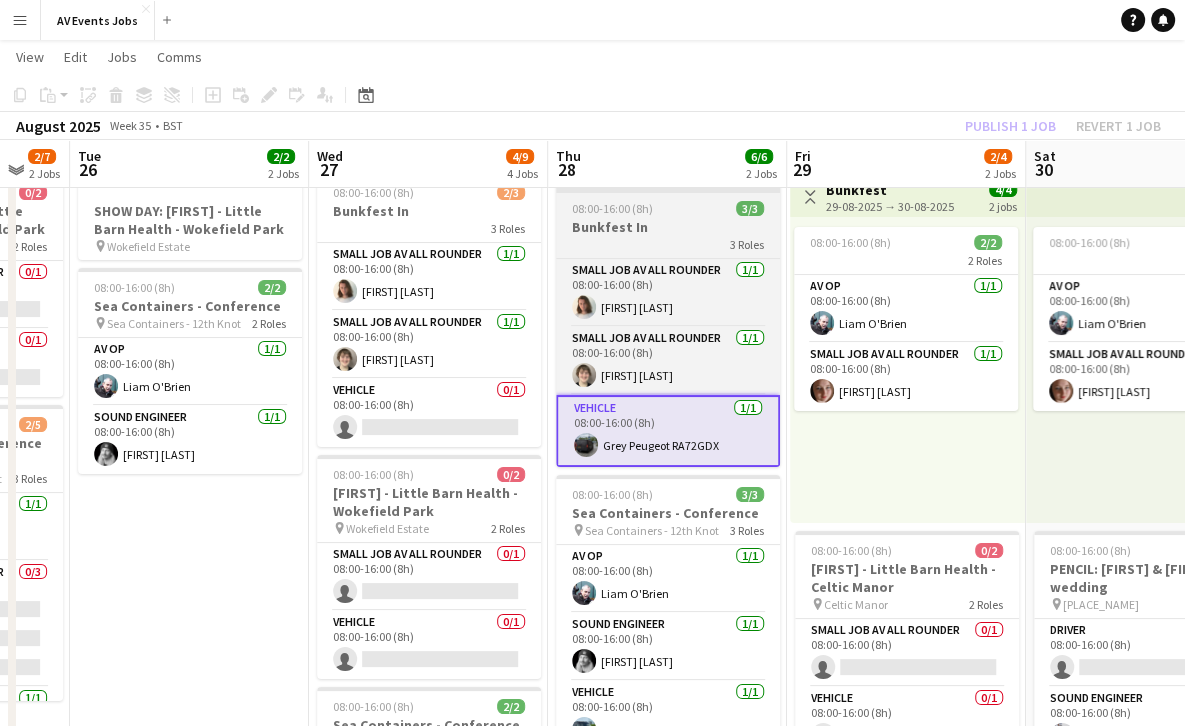 click on "3 Roles" at bounding box center [668, 244] 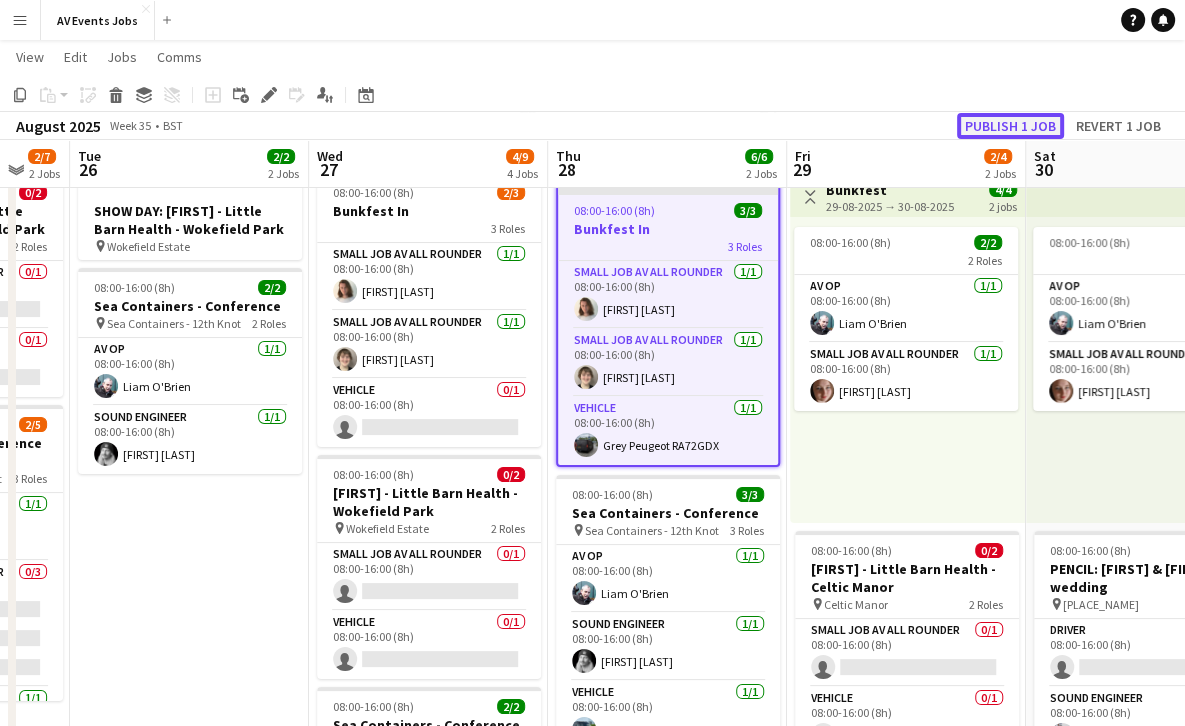 click on "Publish 1 job" 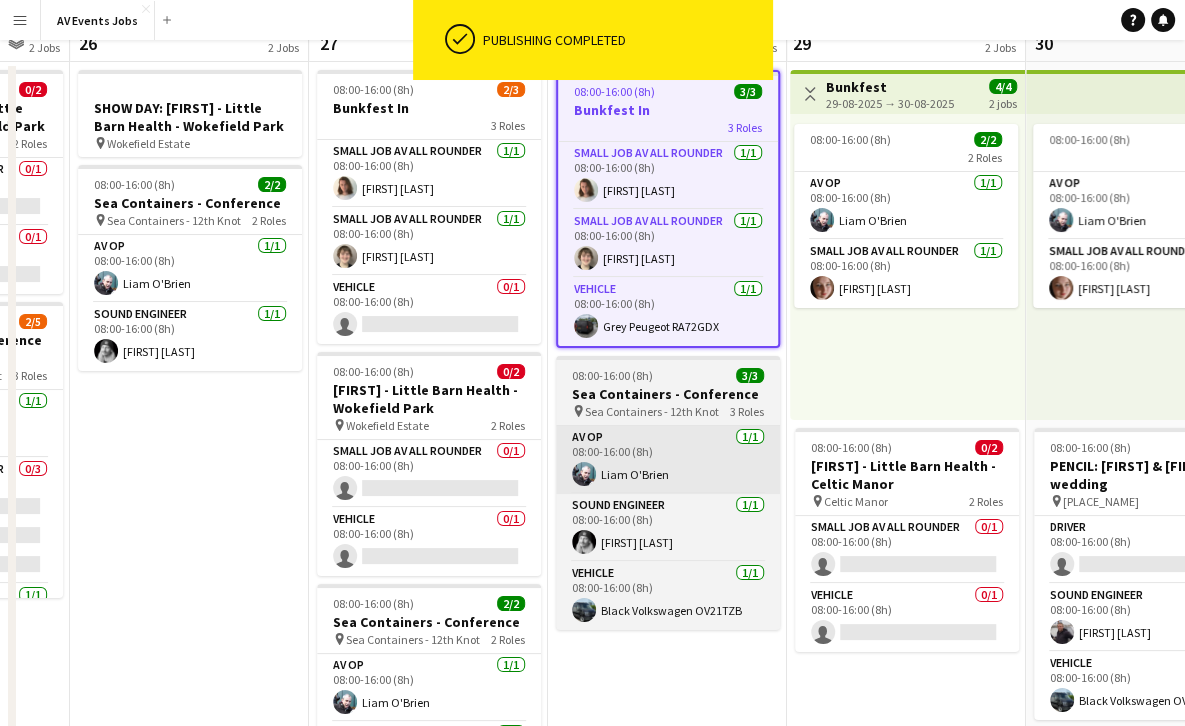 scroll, scrollTop: 0, scrollLeft: 0, axis: both 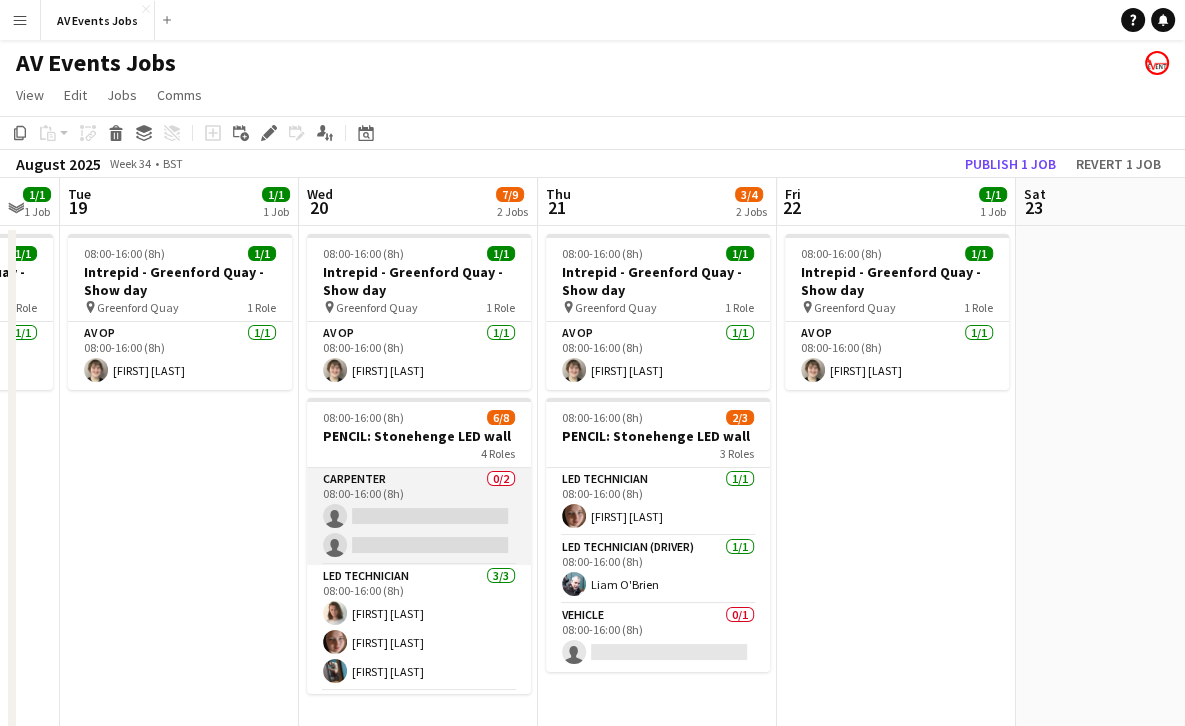 click on "Carpenter   0/2   08:00-16:00 (8h)
single-neutral-actions
single-neutral-actions" at bounding box center (419, 516) 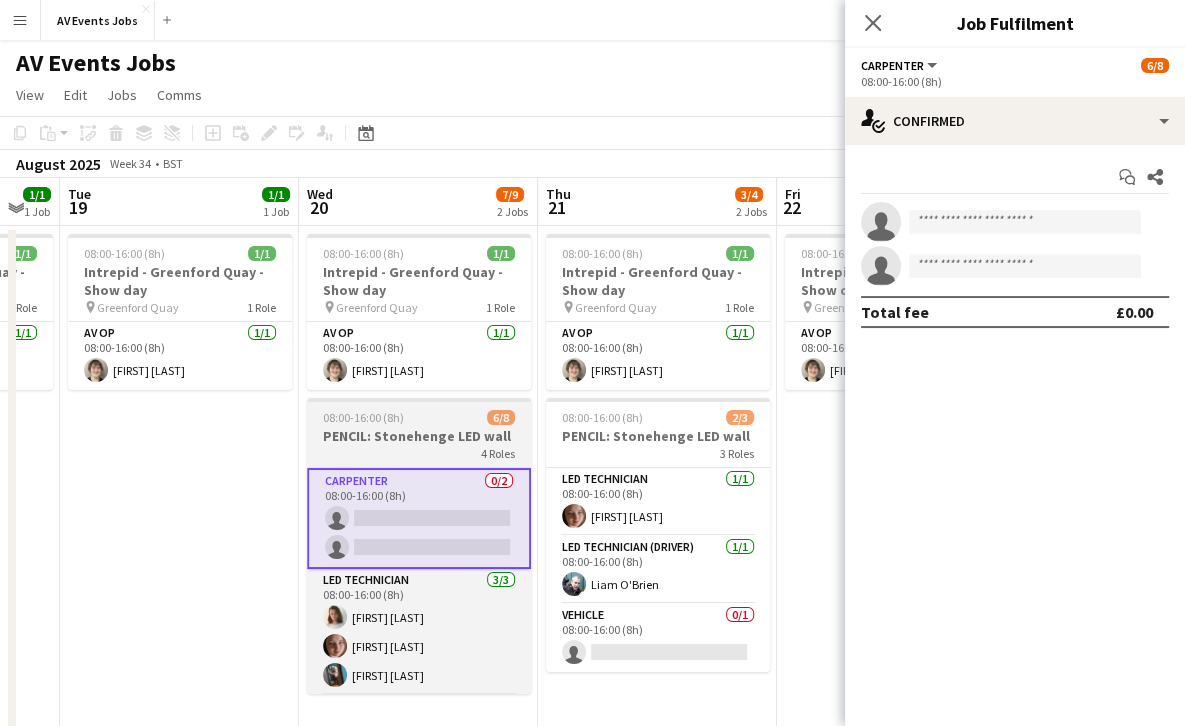 click on "PENCIL: Stonehenge LED wall" at bounding box center [419, 436] 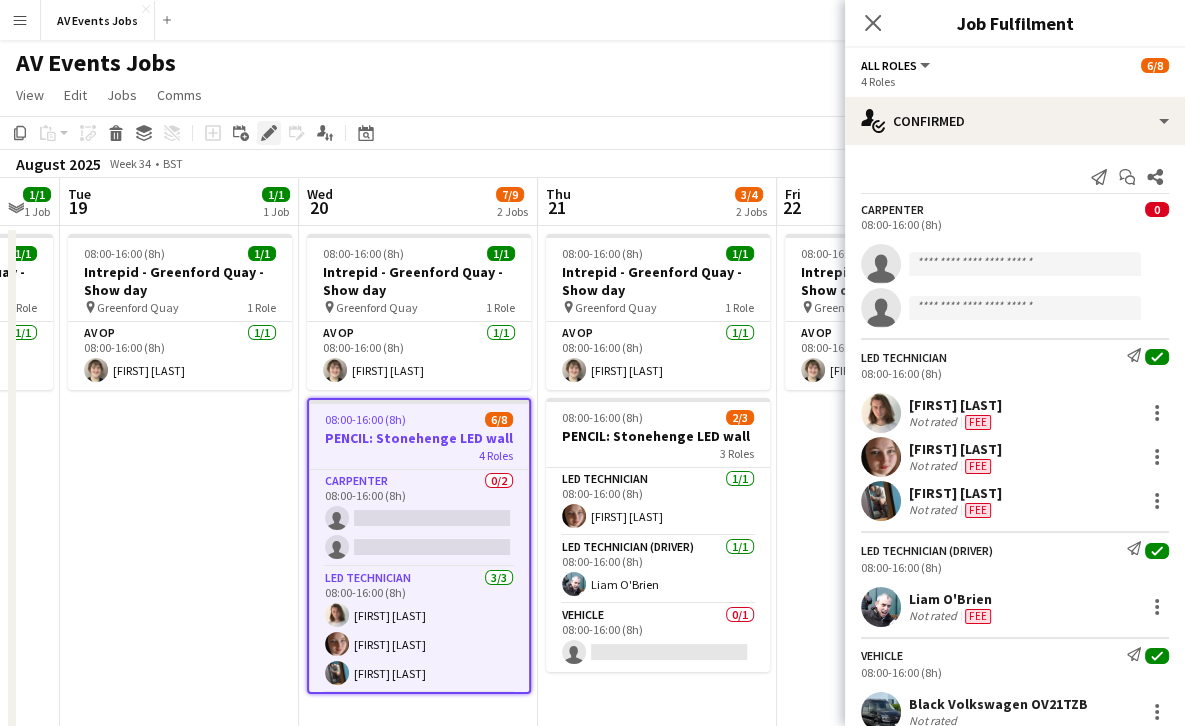 click on "Edit" at bounding box center [269, 133] 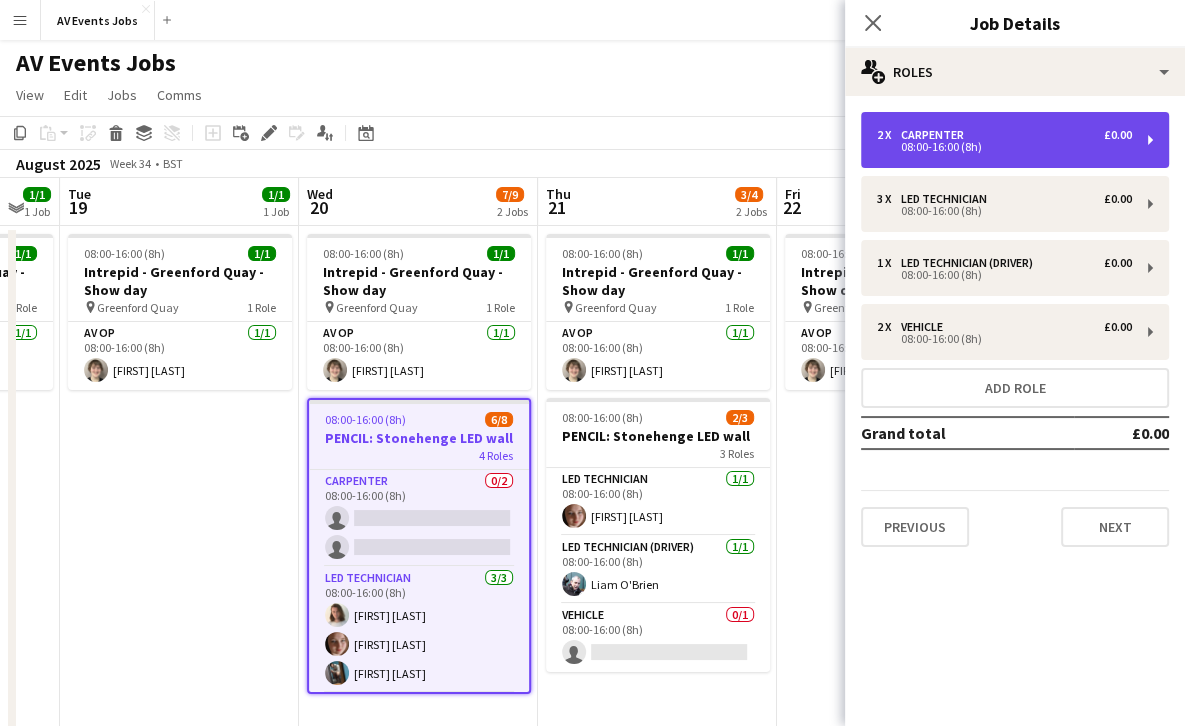 click on "08:00-16:00 (8h)" at bounding box center (1004, 147) 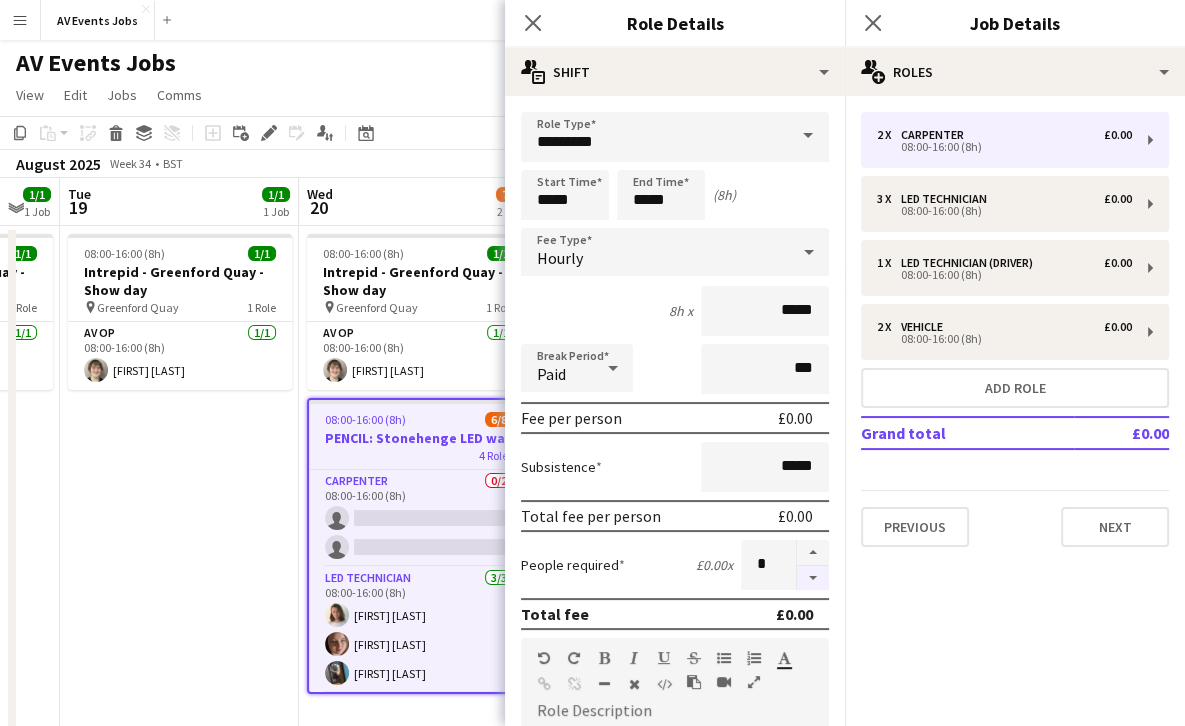 click at bounding box center [813, 578] 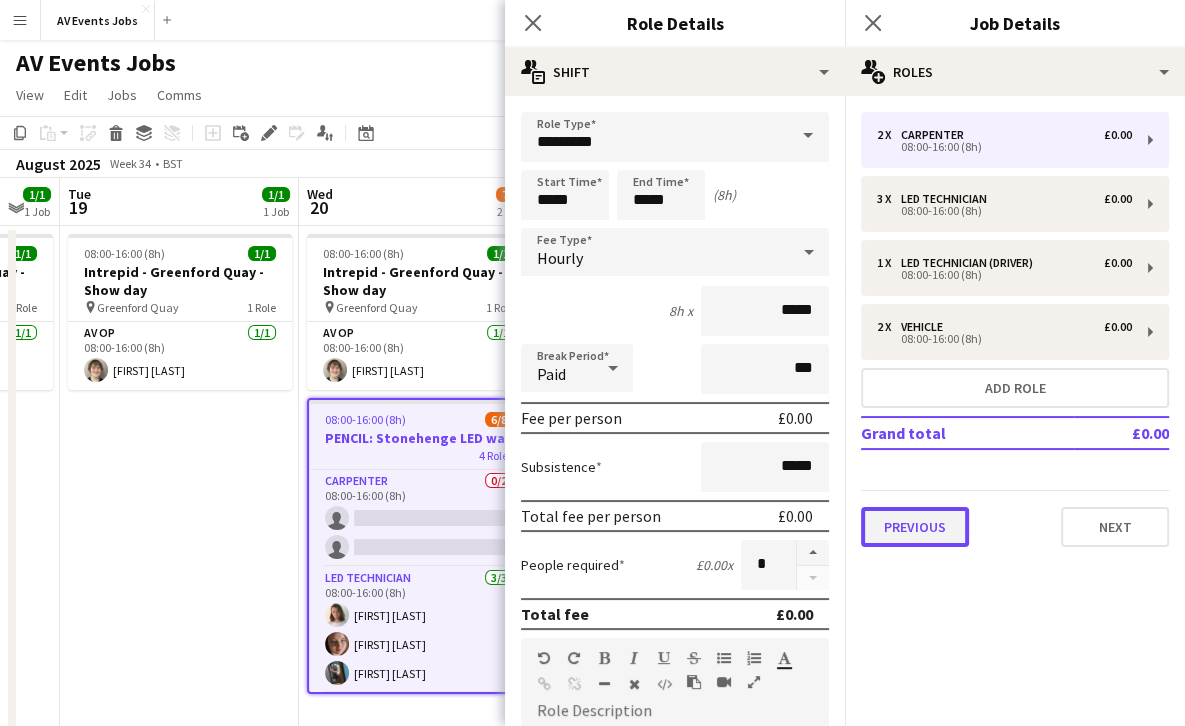 click on "Previous" at bounding box center (915, 527) 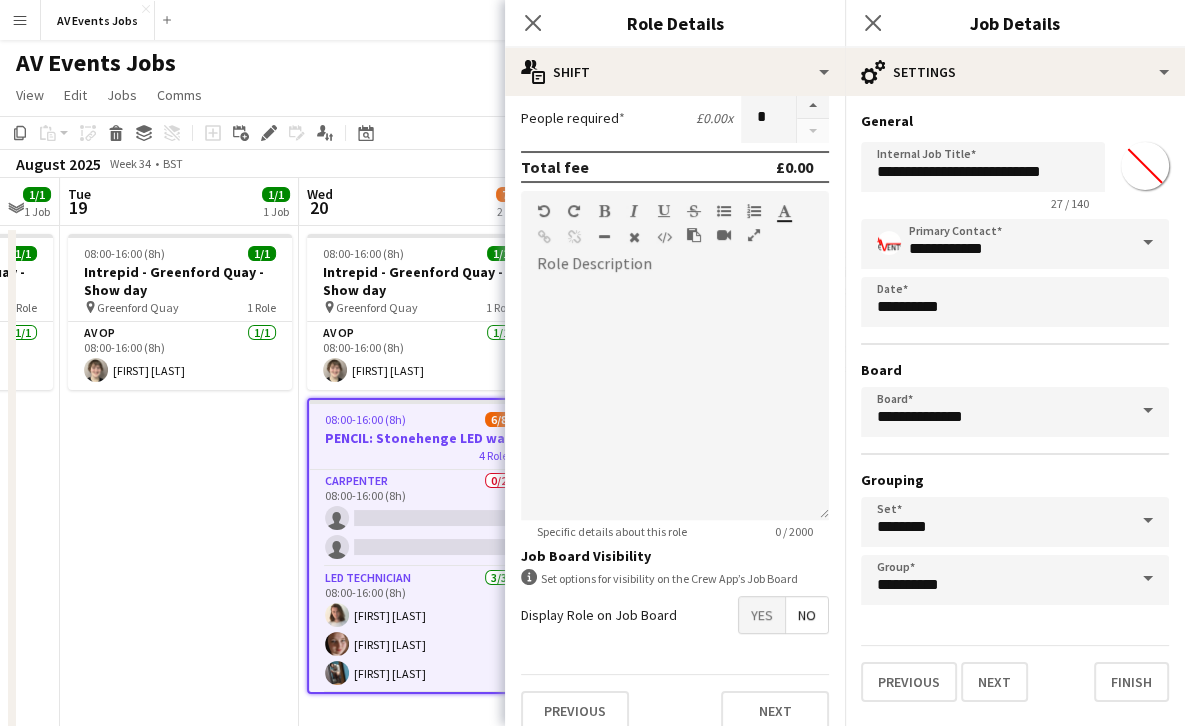 scroll, scrollTop: 467, scrollLeft: 0, axis: vertical 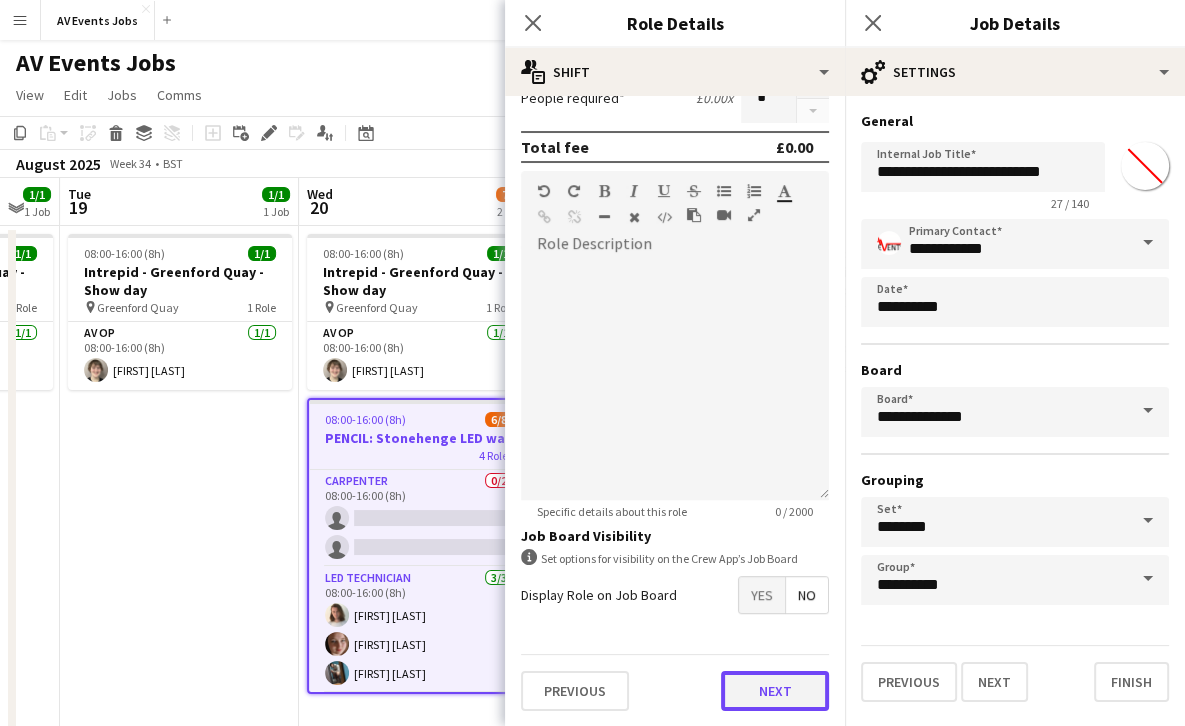 click on "Next" at bounding box center (775, 691) 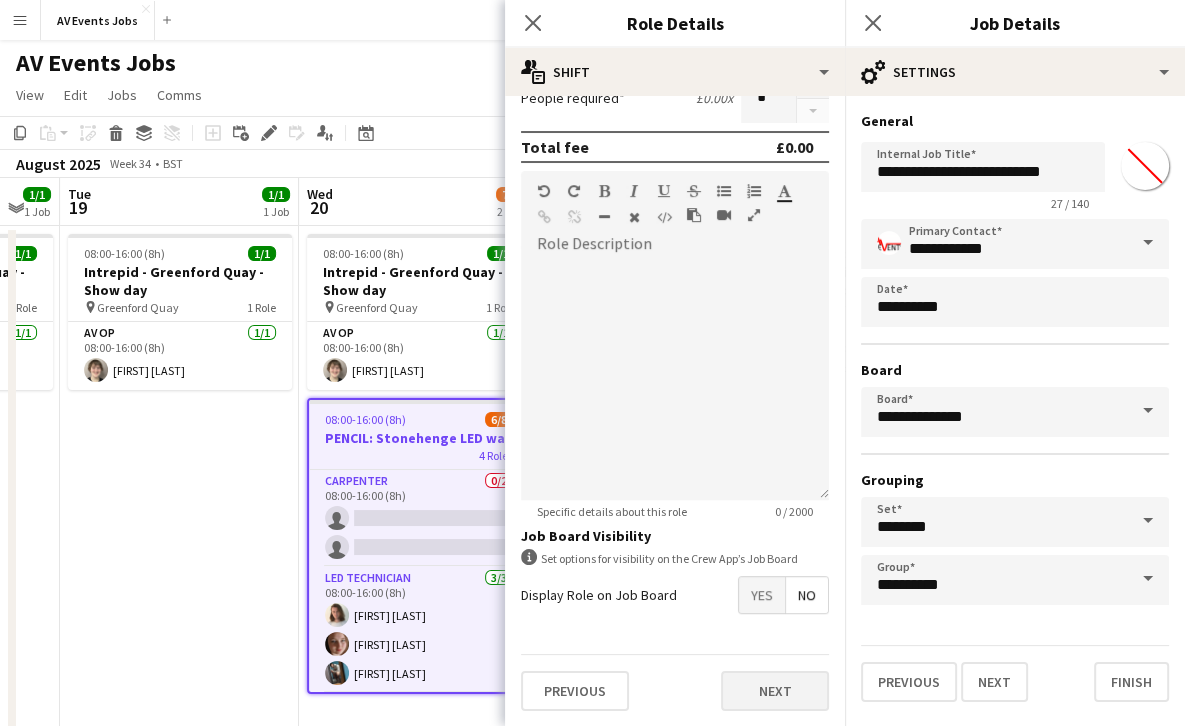 type on "*******" 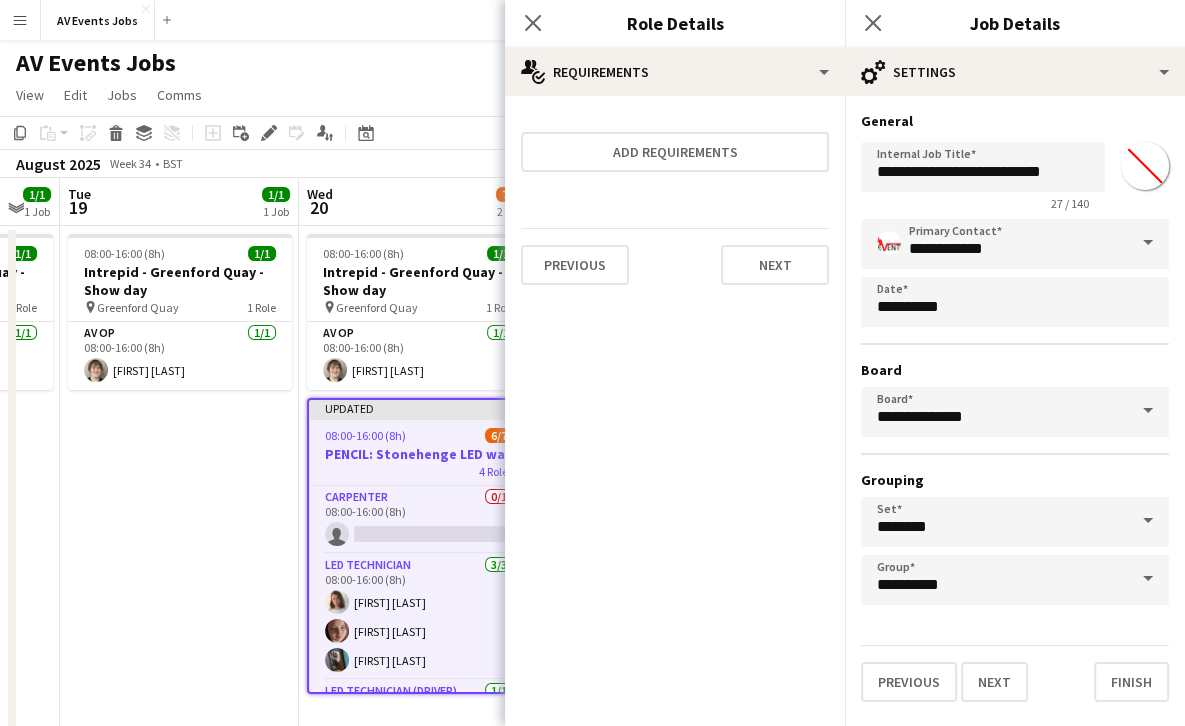 scroll, scrollTop: 0, scrollLeft: 0, axis: both 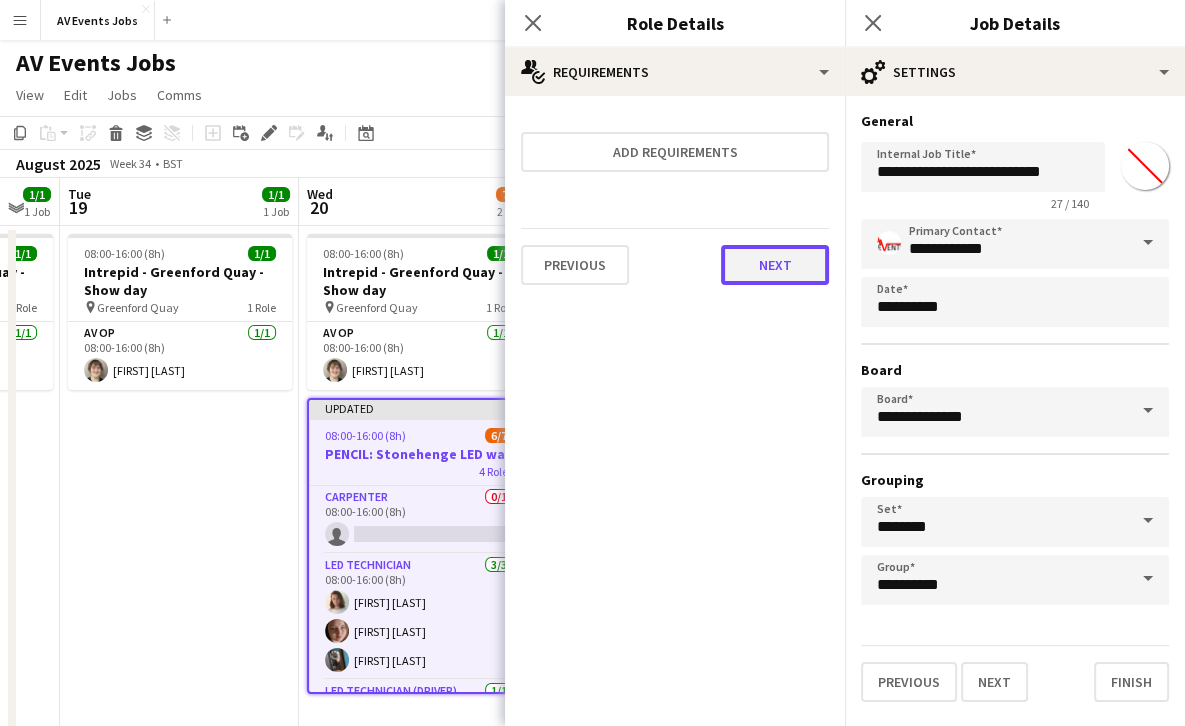 click on "Next" at bounding box center [775, 265] 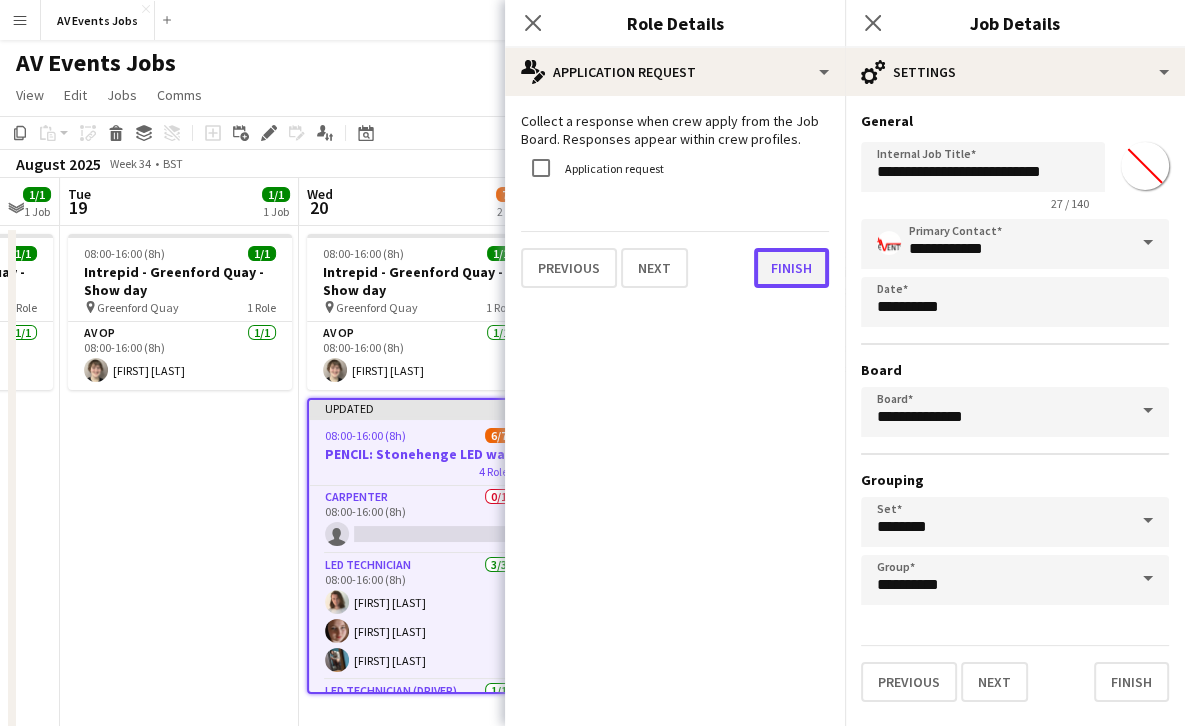 click on "Finish" at bounding box center (791, 268) 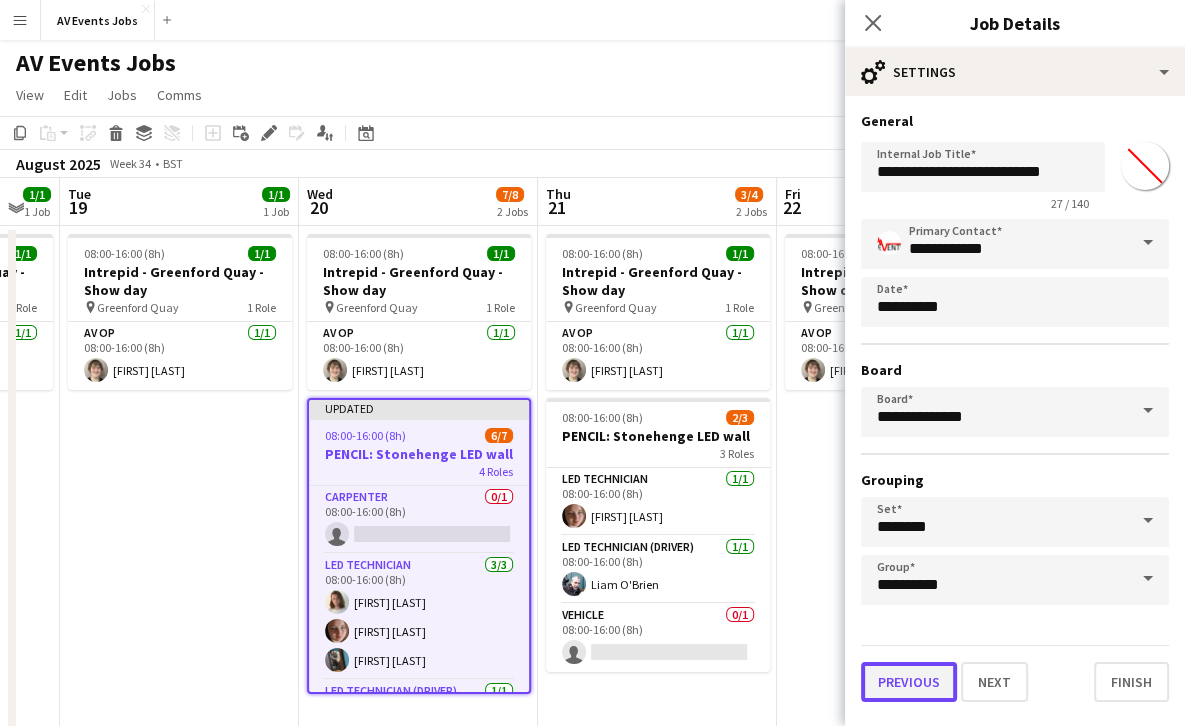 click on "Previous" at bounding box center (909, 682) 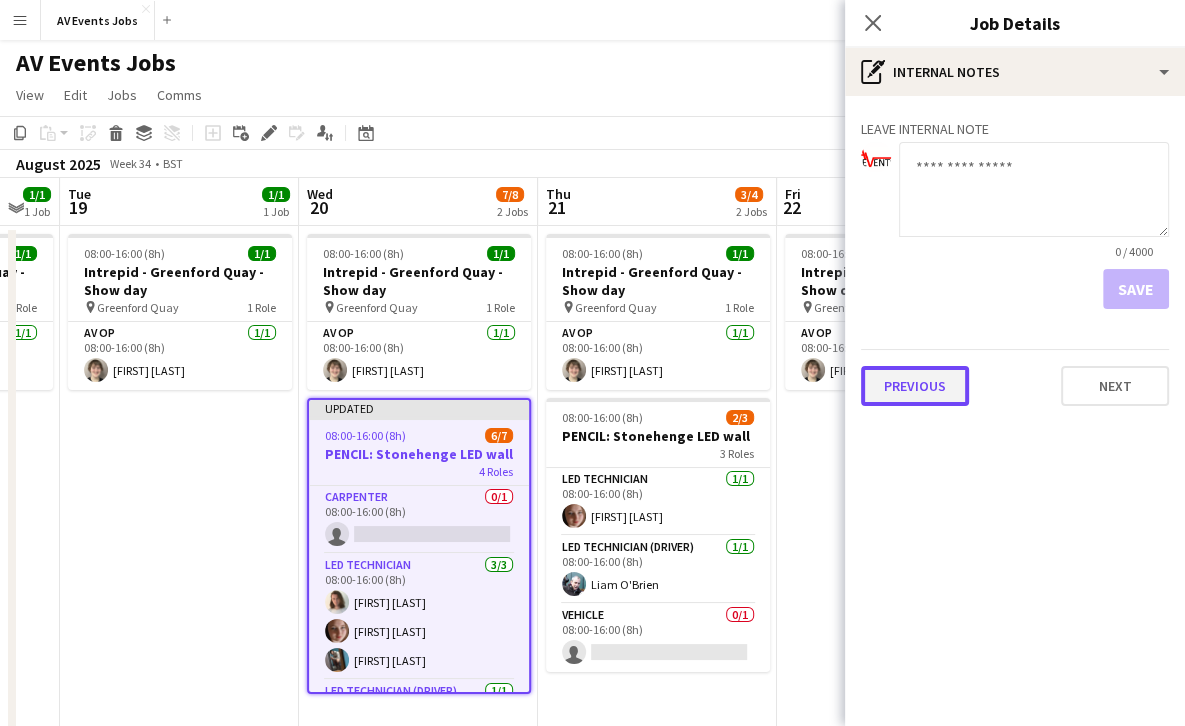 click on "Previous" at bounding box center [915, 386] 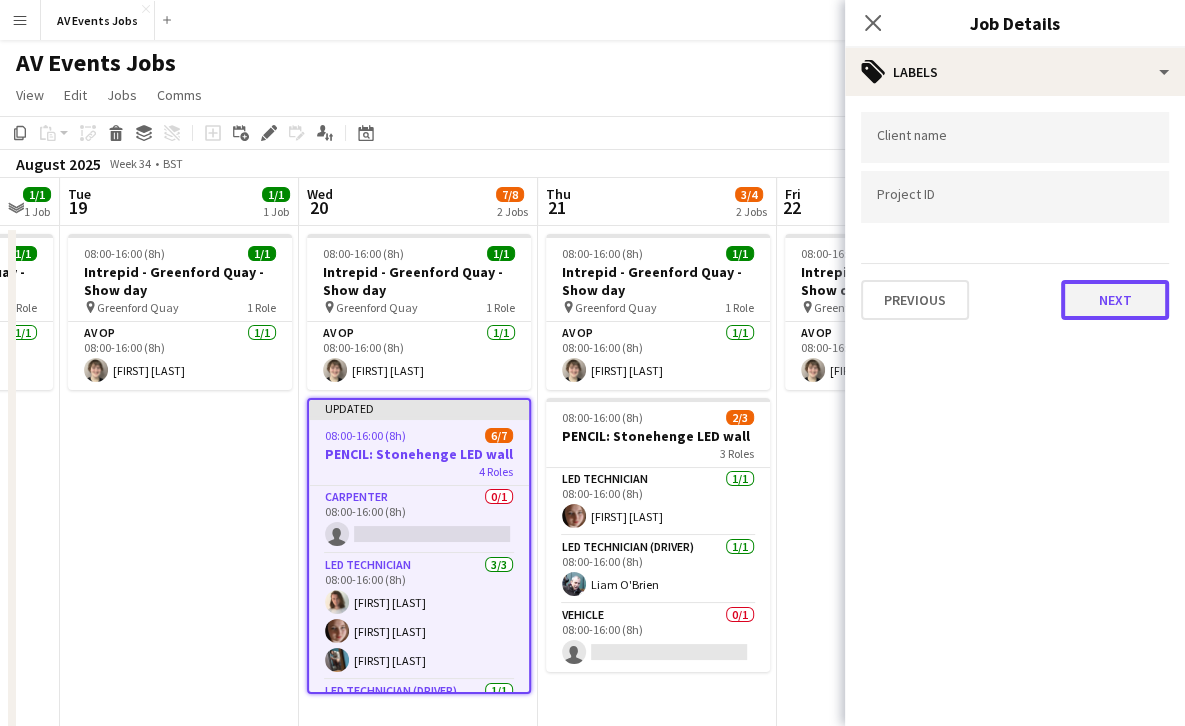 click on "Next" at bounding box center [1115, 300] 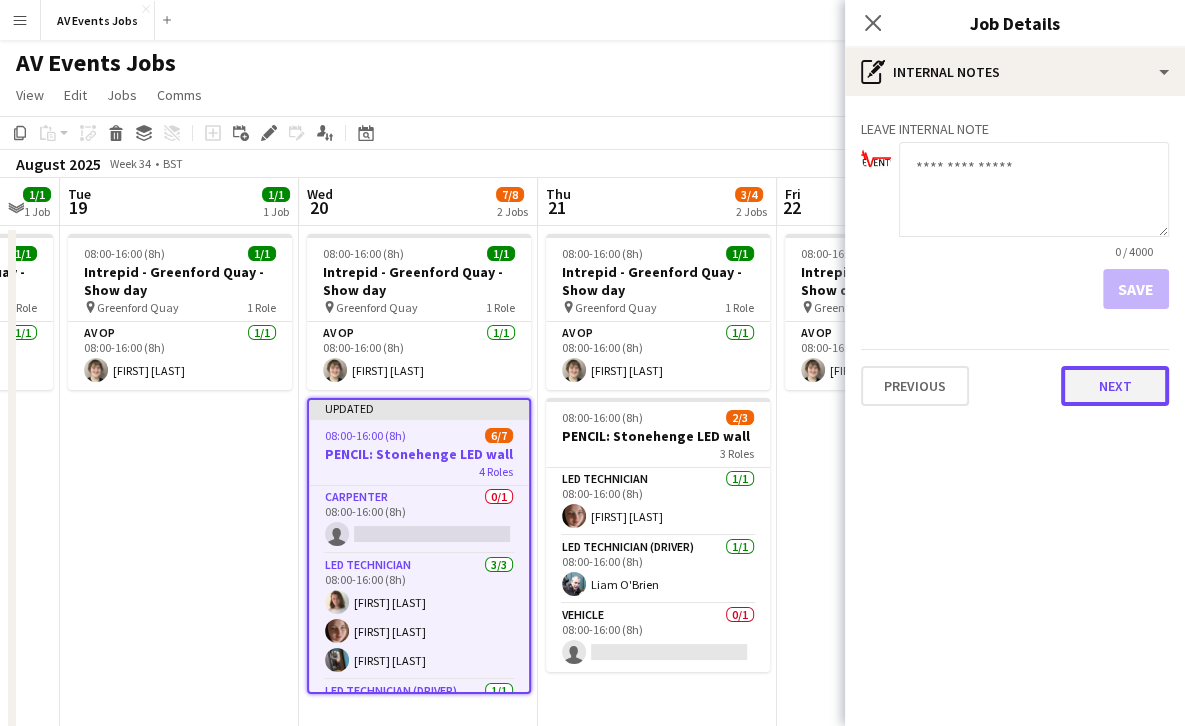 click on "Next" at bounding box center [1115, 386] 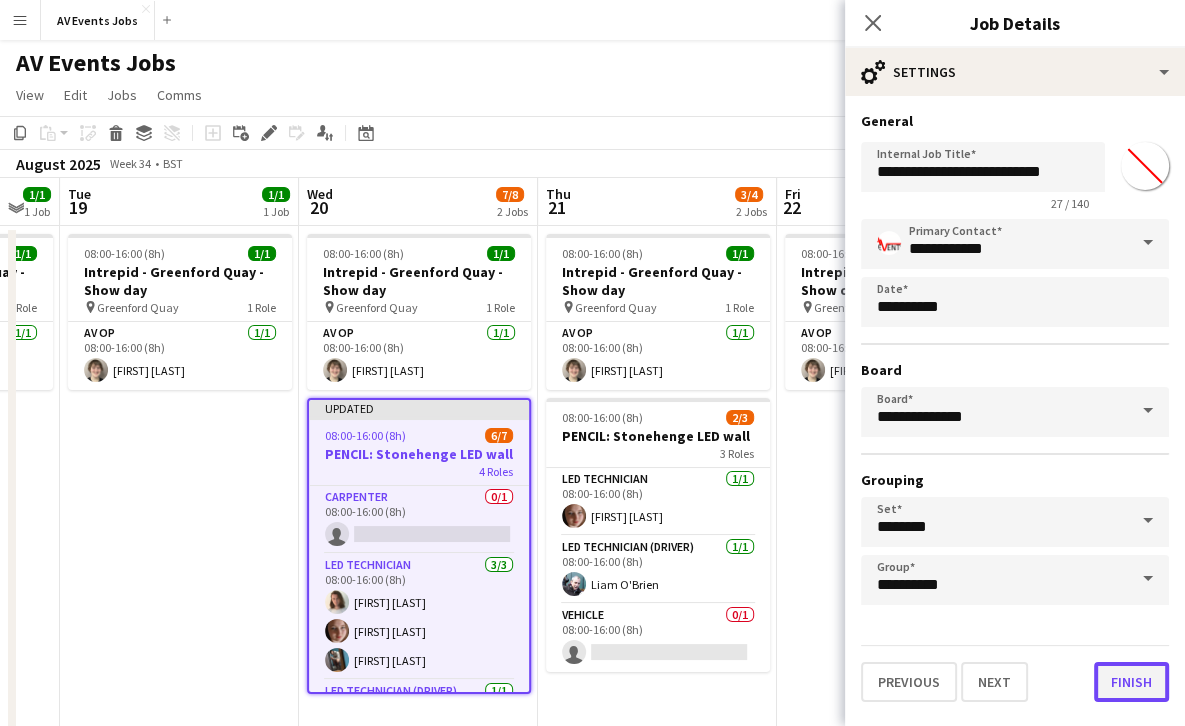 click on "Finish" at bounding box center (1131, 682) 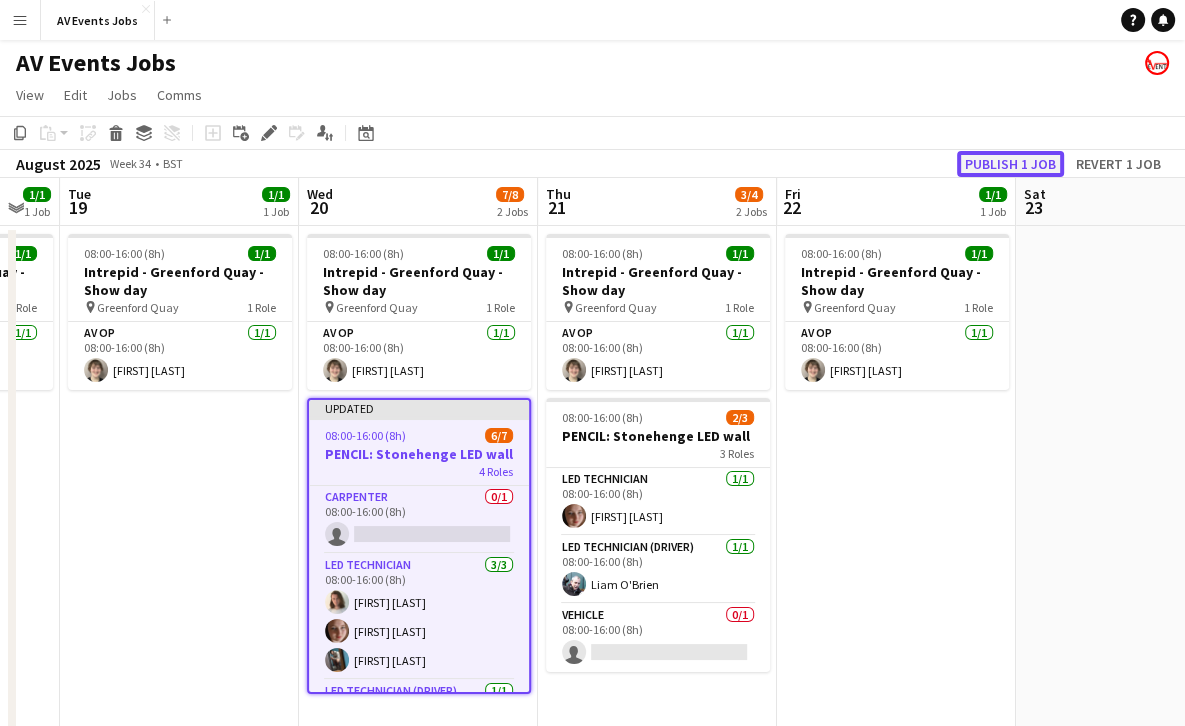 click on "Publish 1 job" 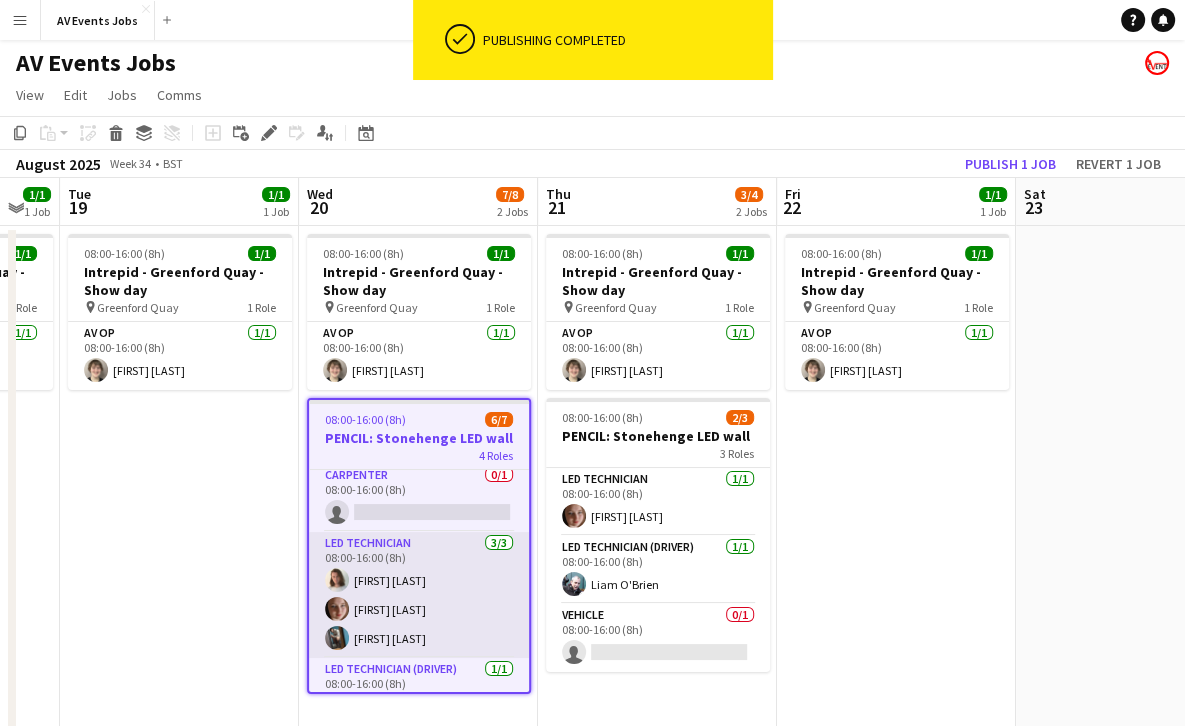 scroll, scrollTop: 0, scrollLeft: 0, axis: both 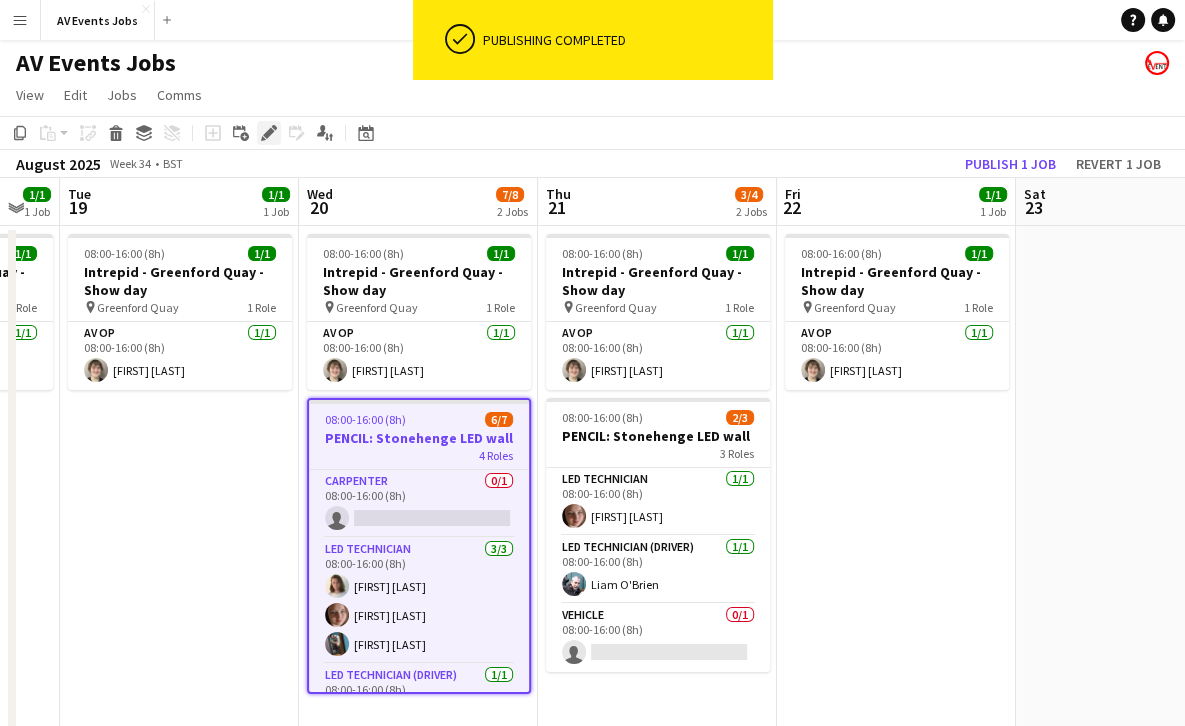 click 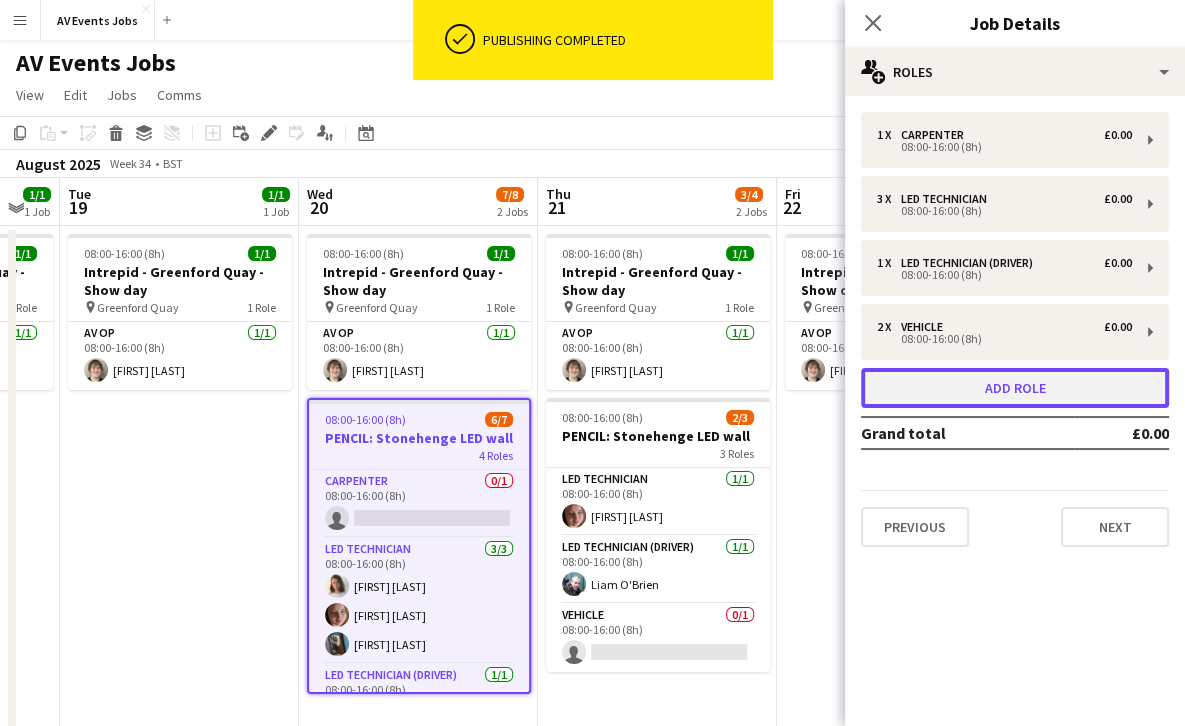 click on "Add role" at bounding box center [1015, 388] 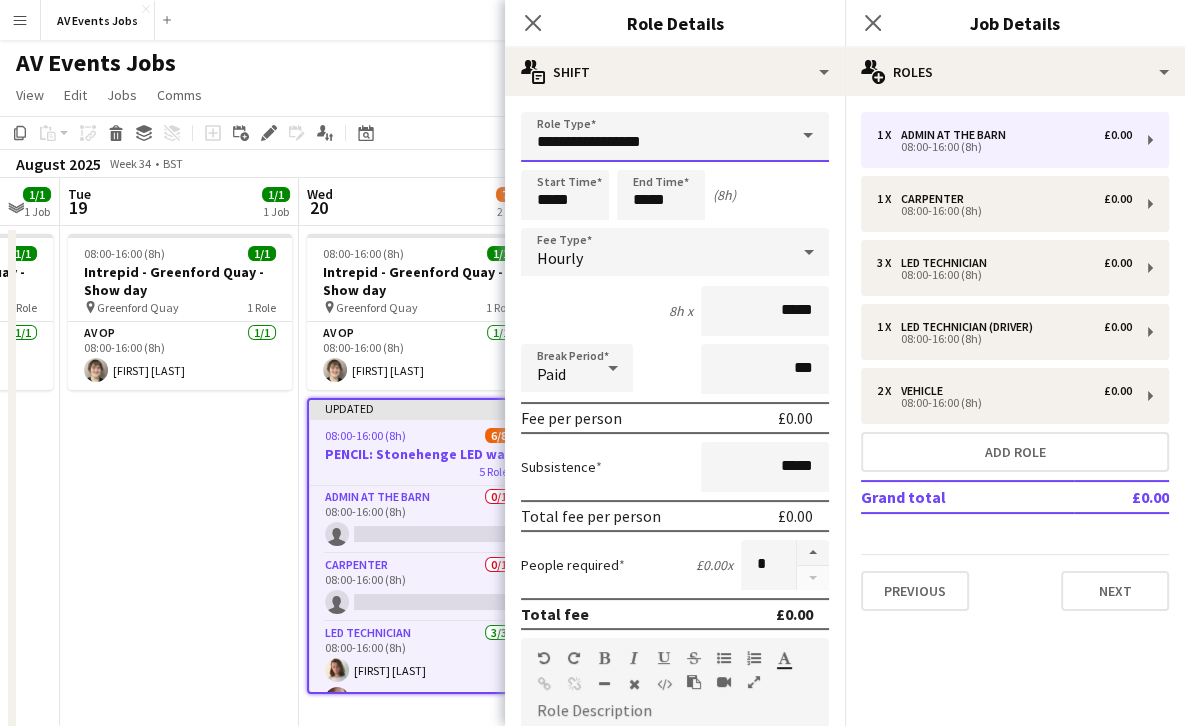 click on "**********" at bounding box center [675, 137] 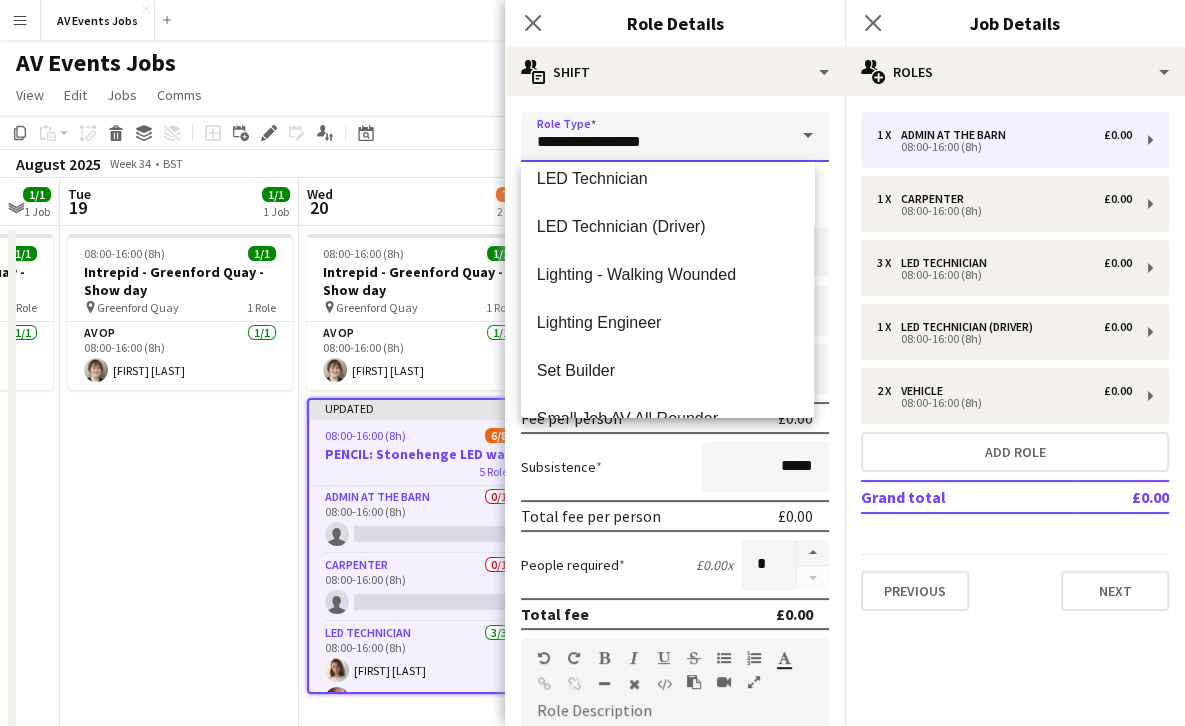 scroll, scrollTop: 532, scrollLeft: 0, axis: vertical 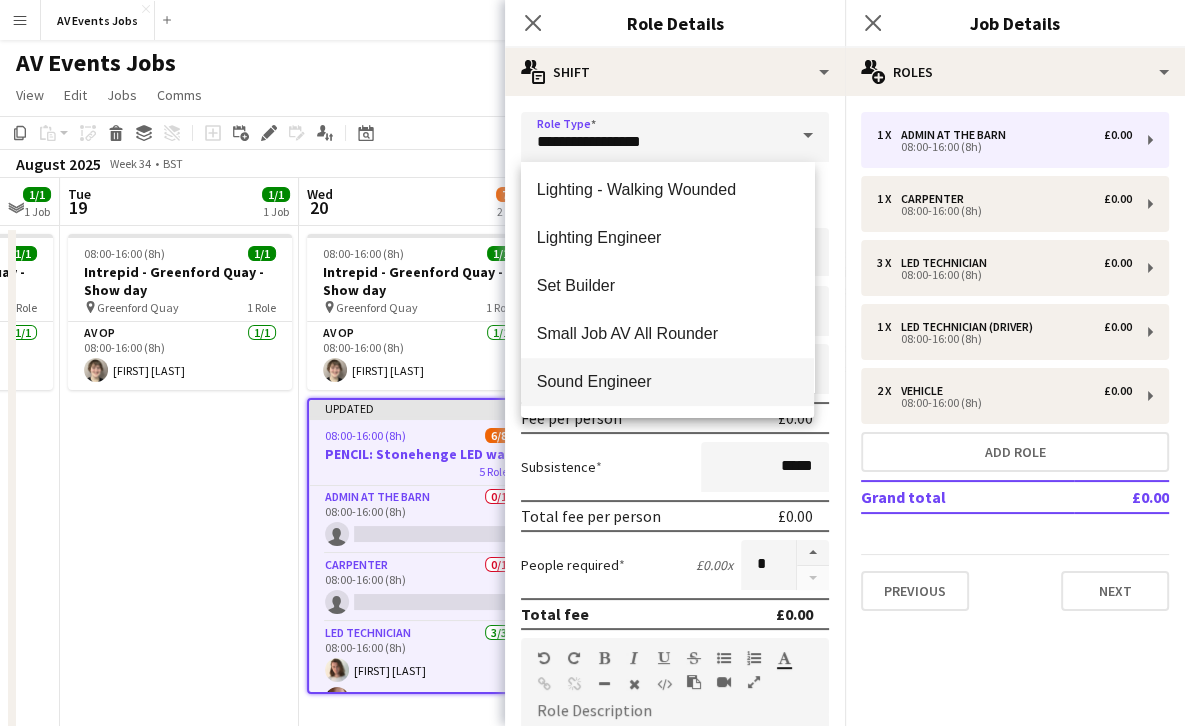 click on "Sound Engineer" at bounding box center (667, 382) 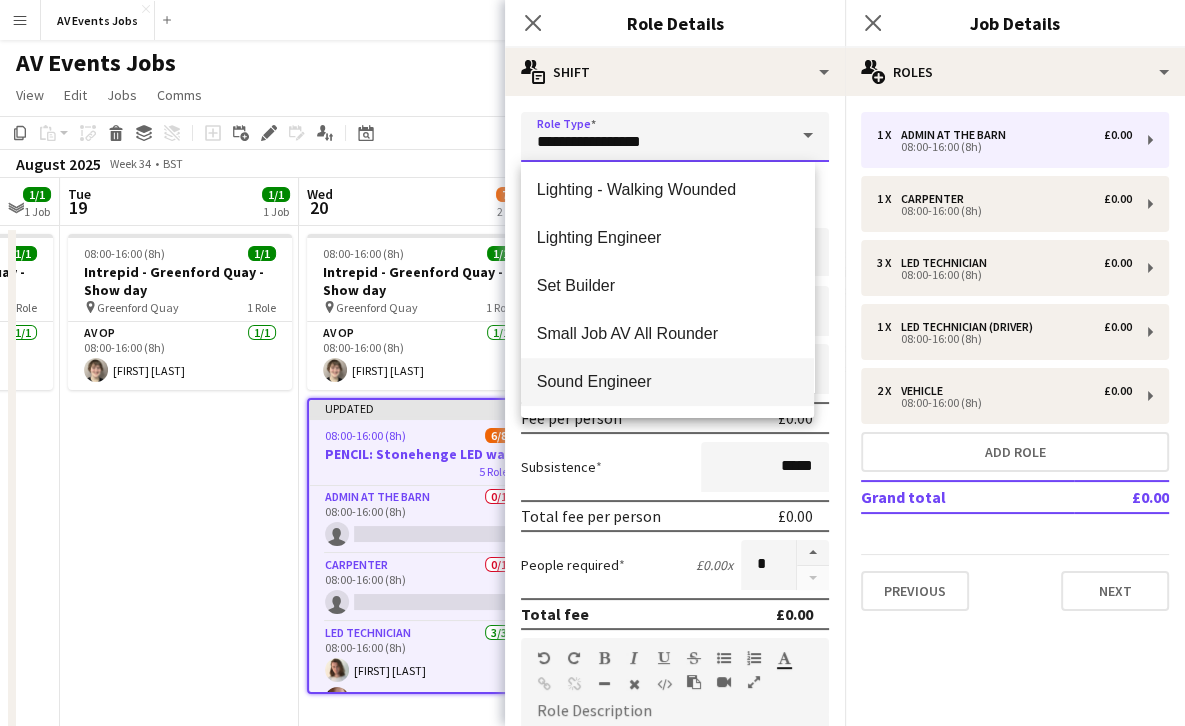 type on "**********" 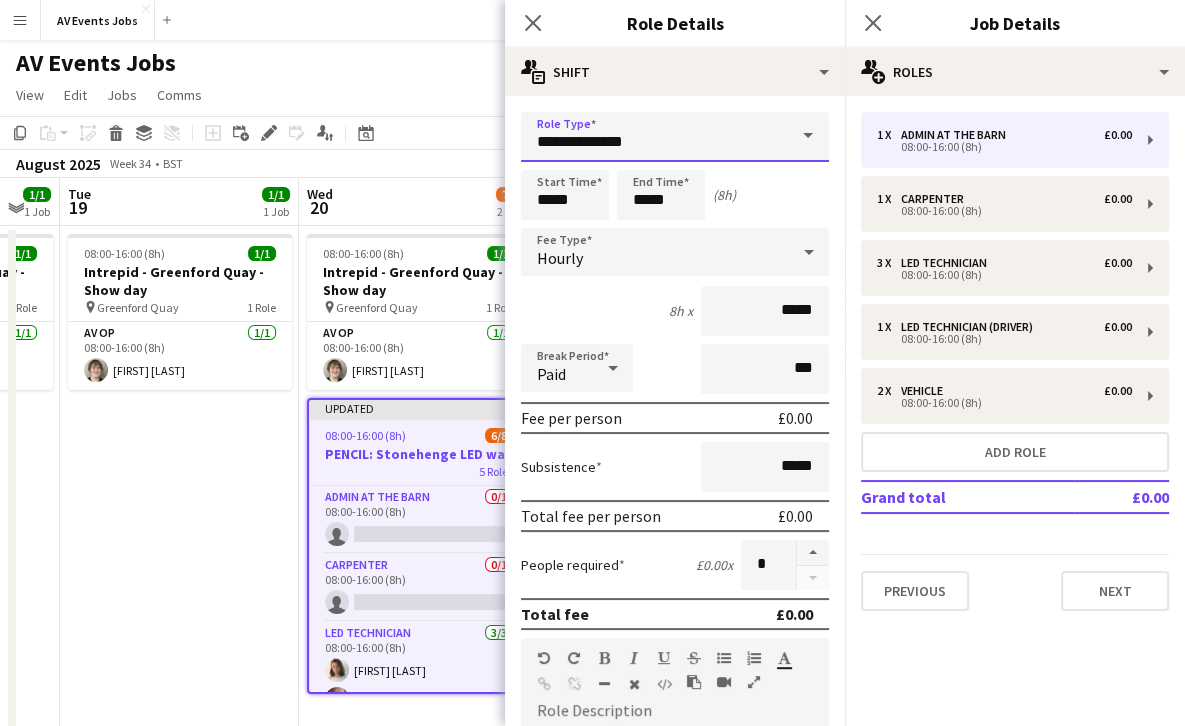 scroll, scrollTop: 467, scrollLeft: 0, axis: vertical 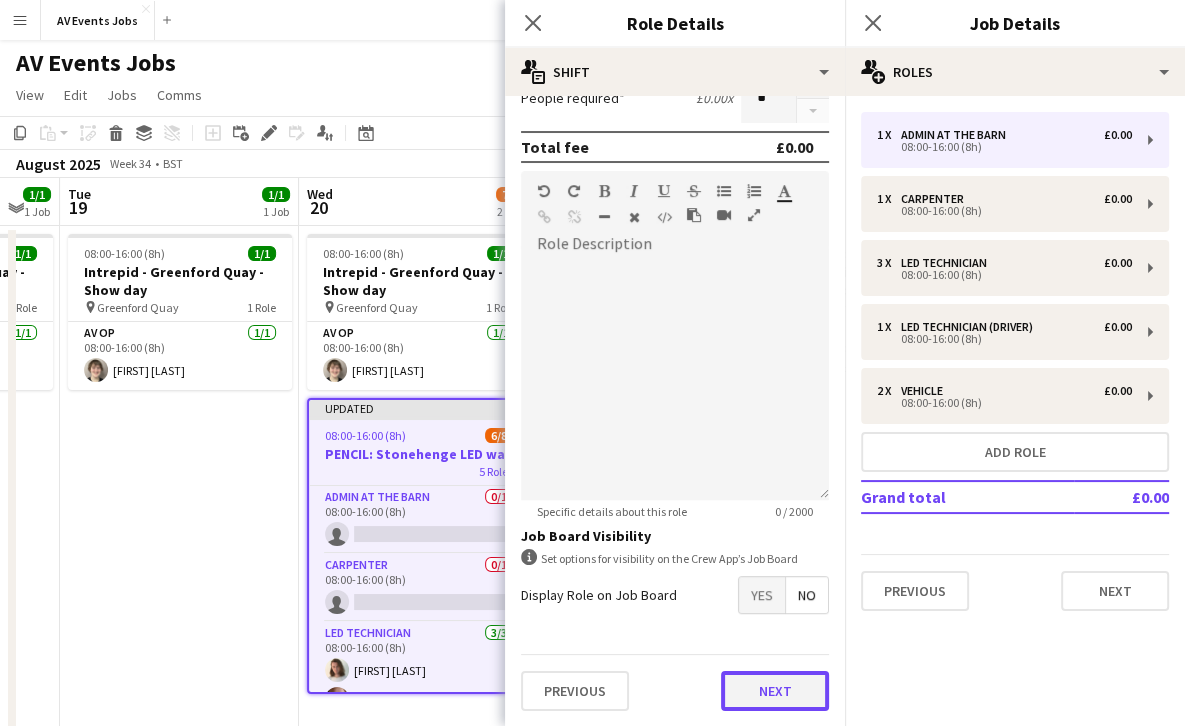click on "Next" at bounding box center (775, 691) 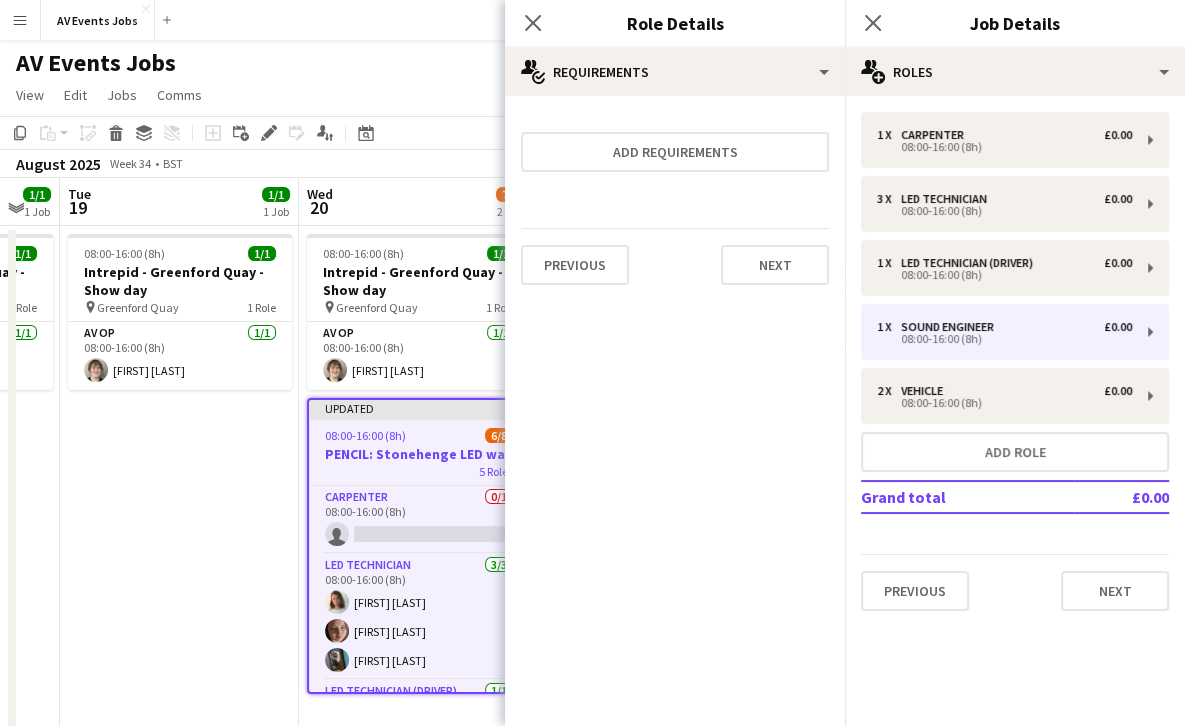 scroll, scrollTop: 0, scrollLeft: 0, axis: both 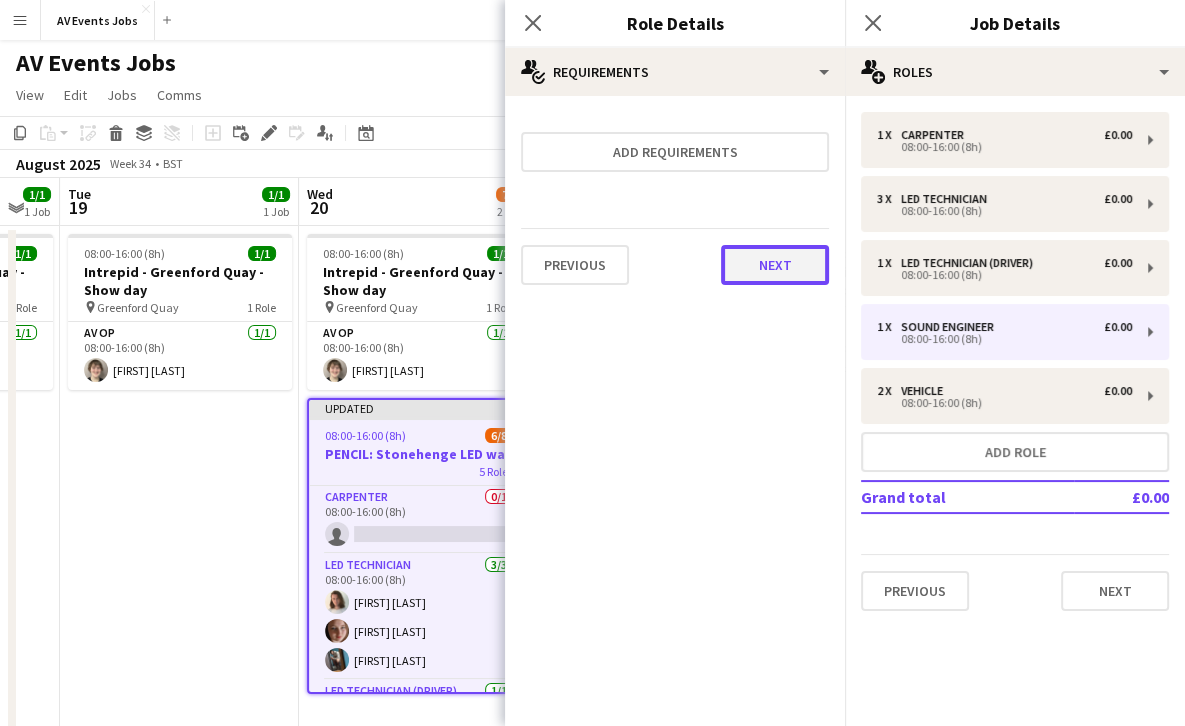 click on "Next" at bounding box center (775, 265) 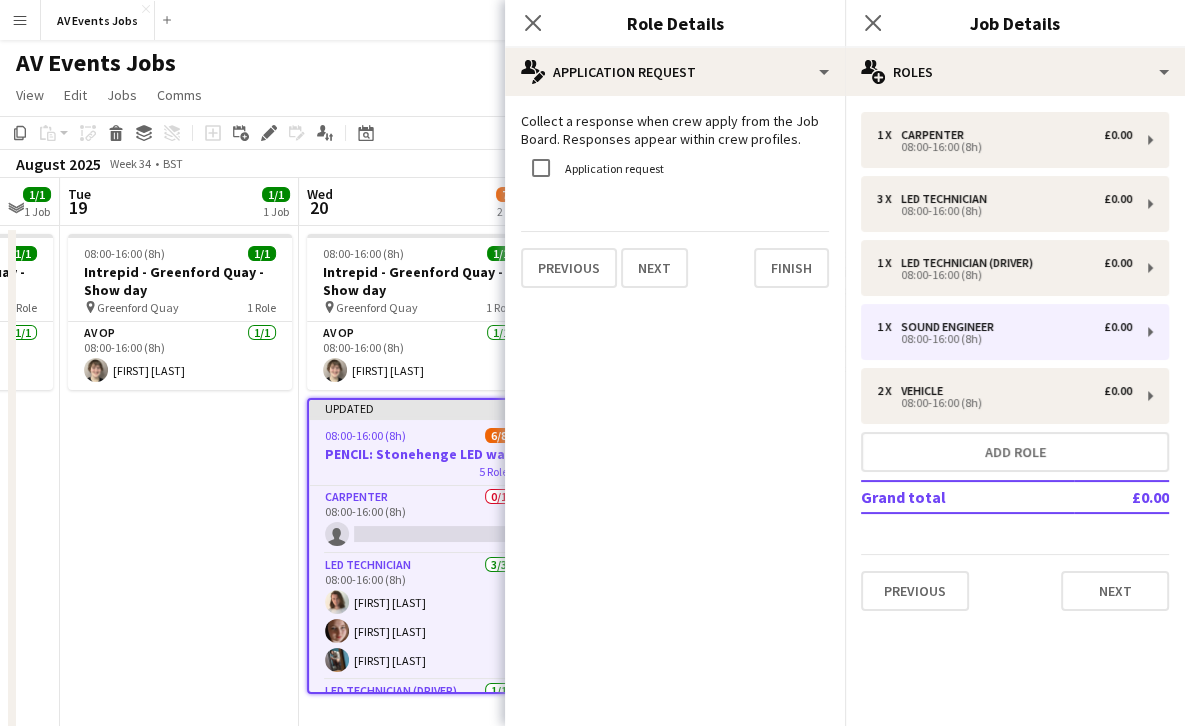click on "Collect a response when crew apply from the Job Board. Responses appear within crew profiles.   Application request   Previous   Next   Finish" at bounding box center [675, 200] 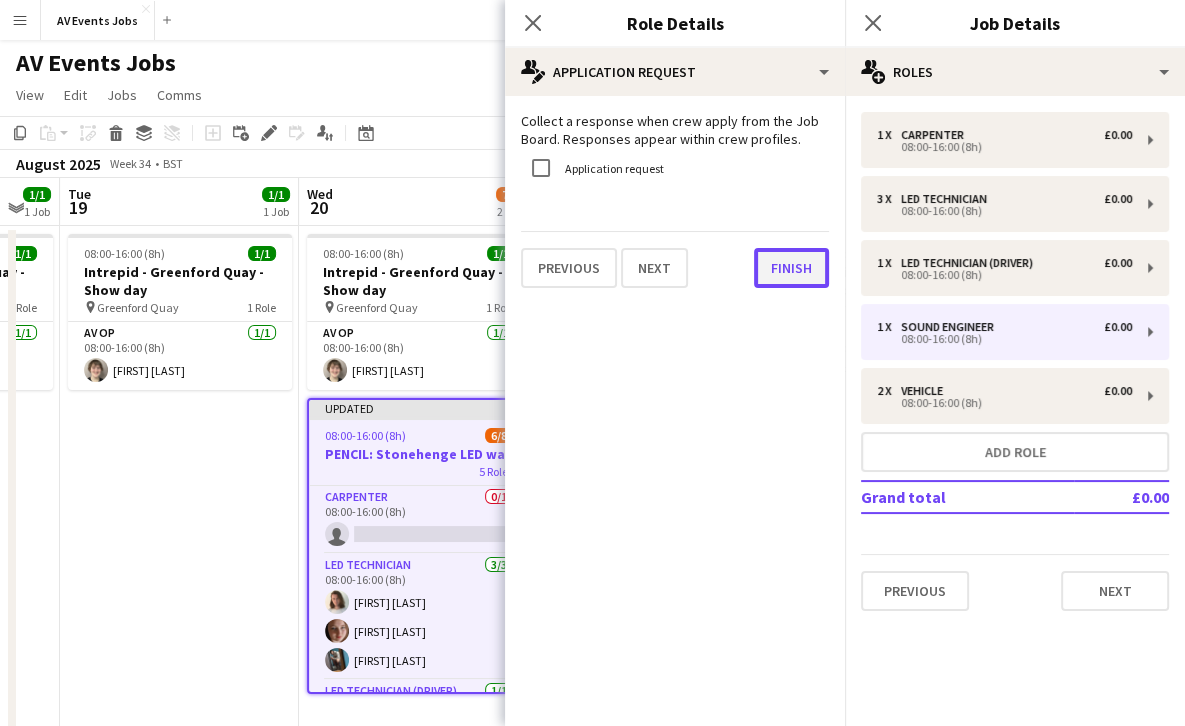 click on "Finish" at bounding box center [791, 268] 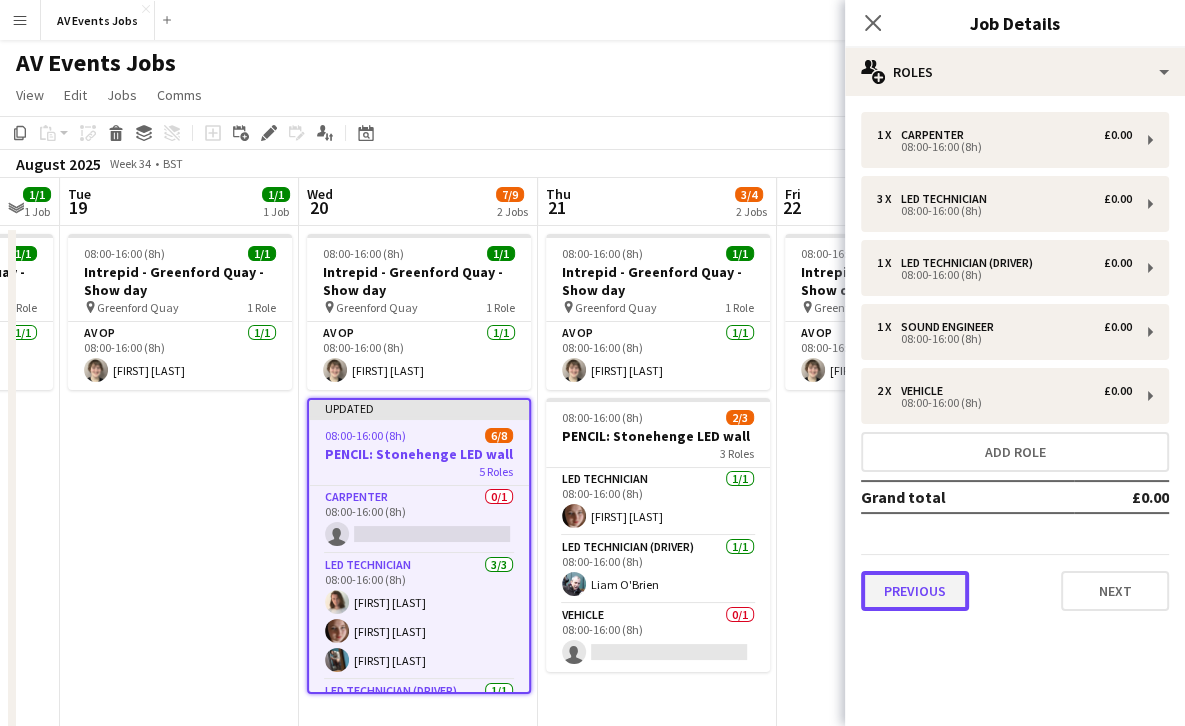 click on "Previous" at bounding box center (915, 591) 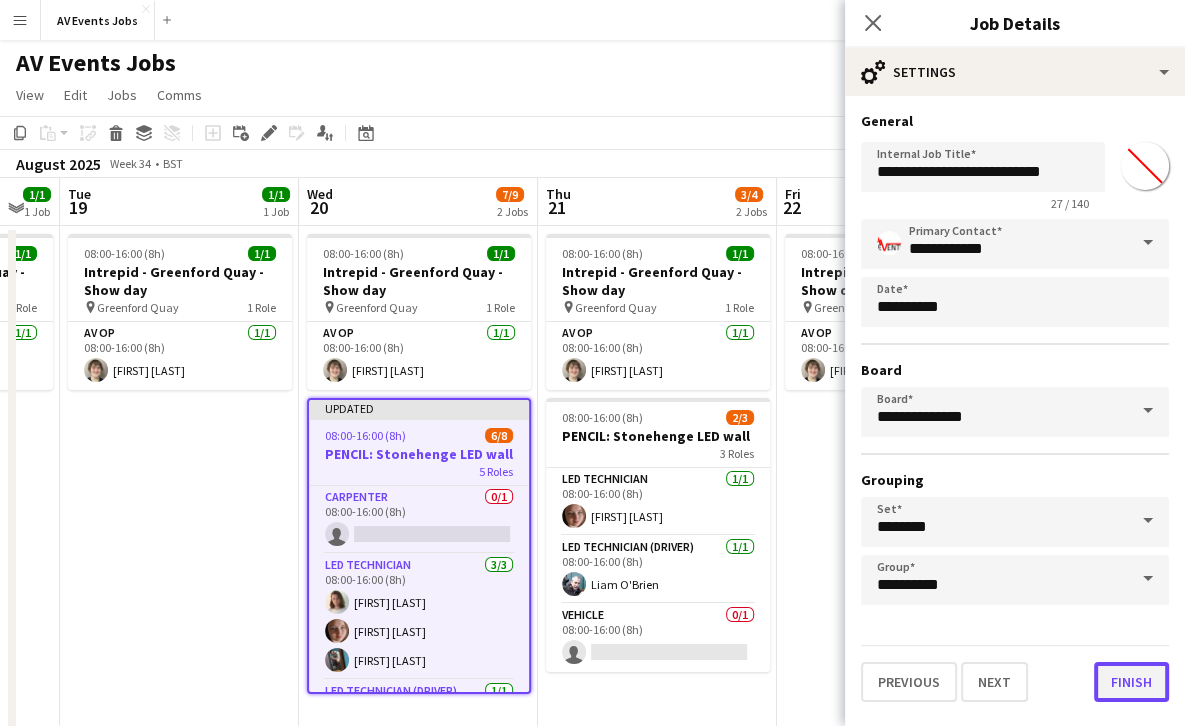click on "Finish" at bounding box center (1131, 682) 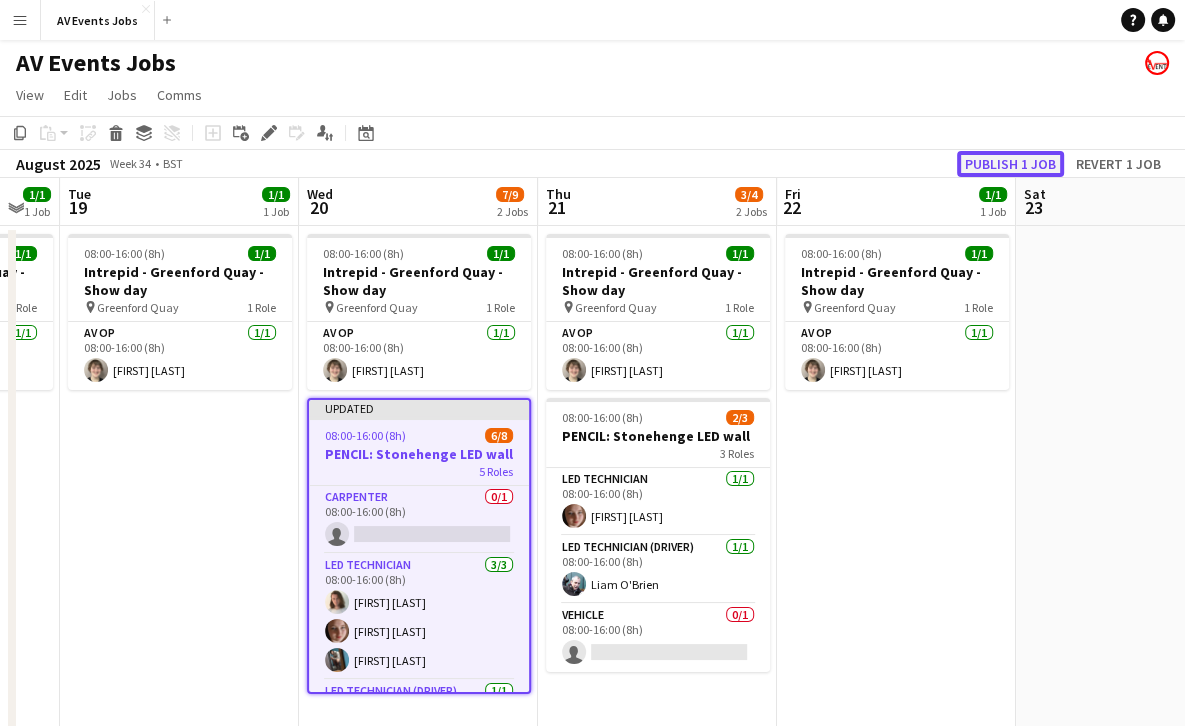 click on "Publish 1 job" 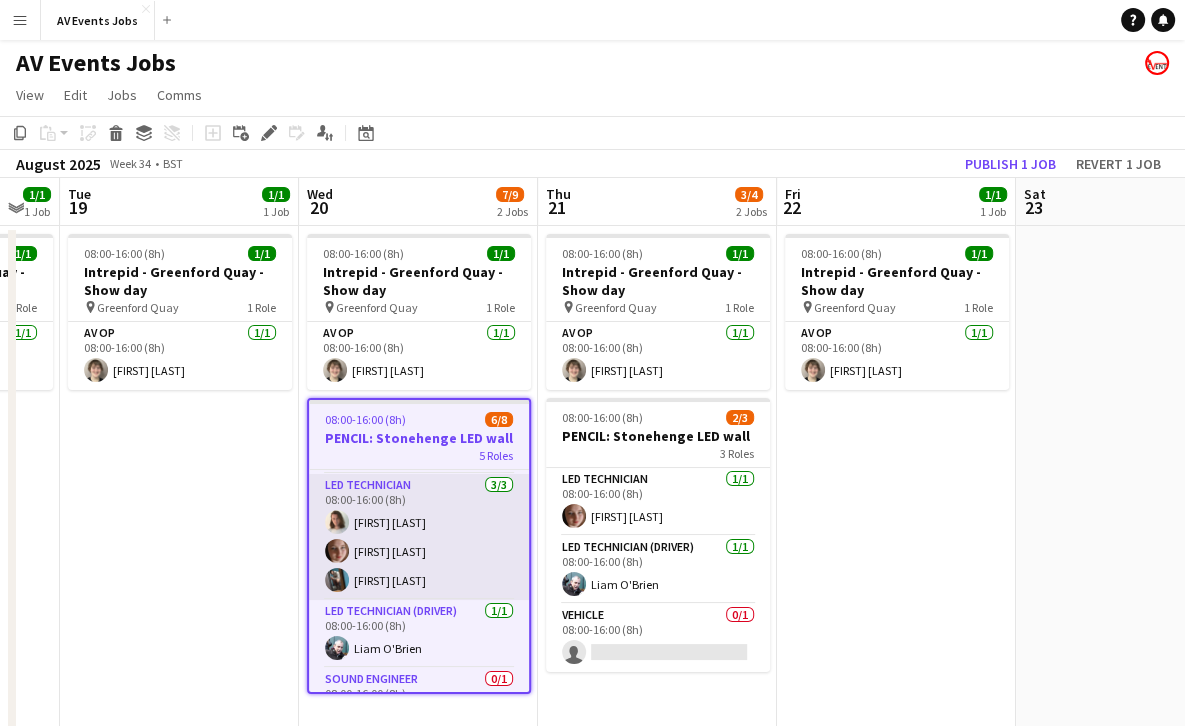scroll, scrollTop: 0, scrollLeft: 0, axis: both 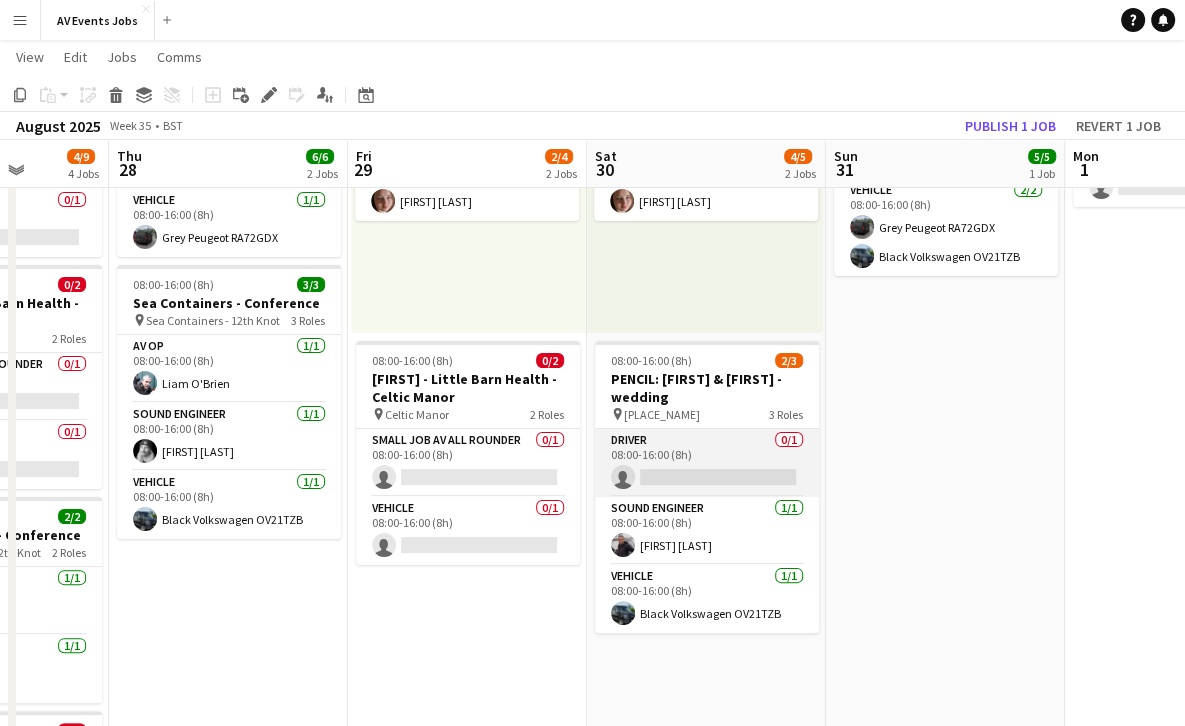click on "Driver   0/1   08:00-16:00 (8h)
single-neutral-actions" at bounding box center (707, 463) 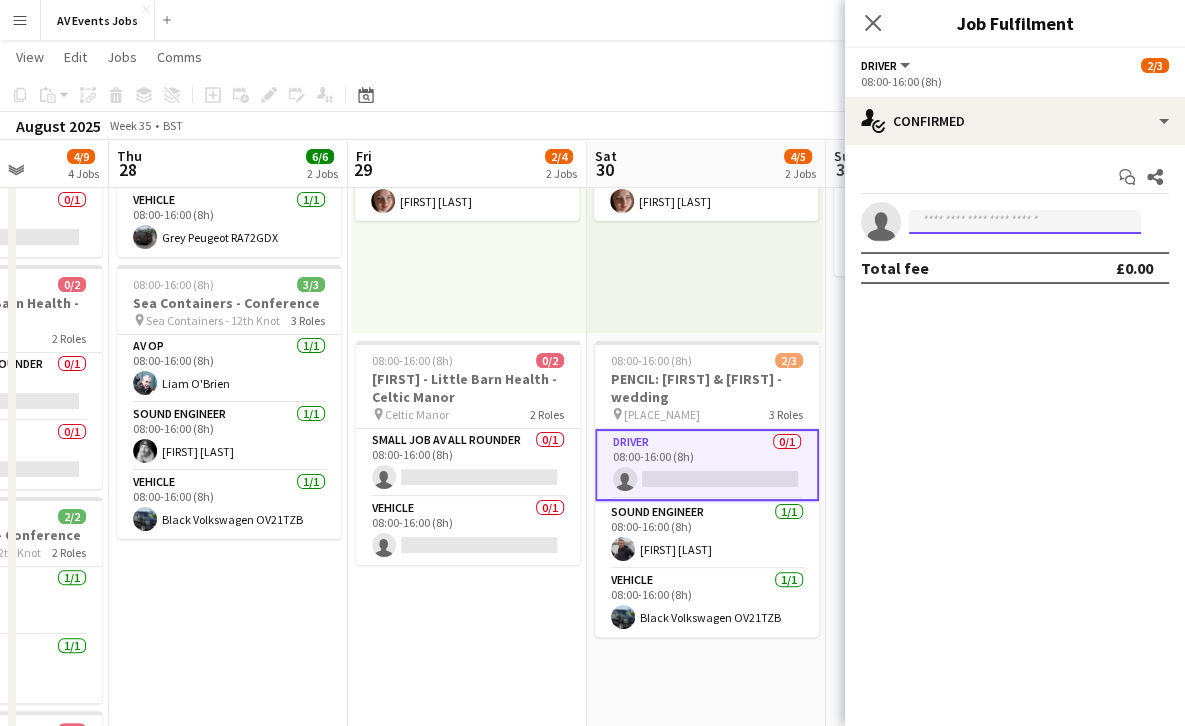 click at bounding box center [1025, 222] 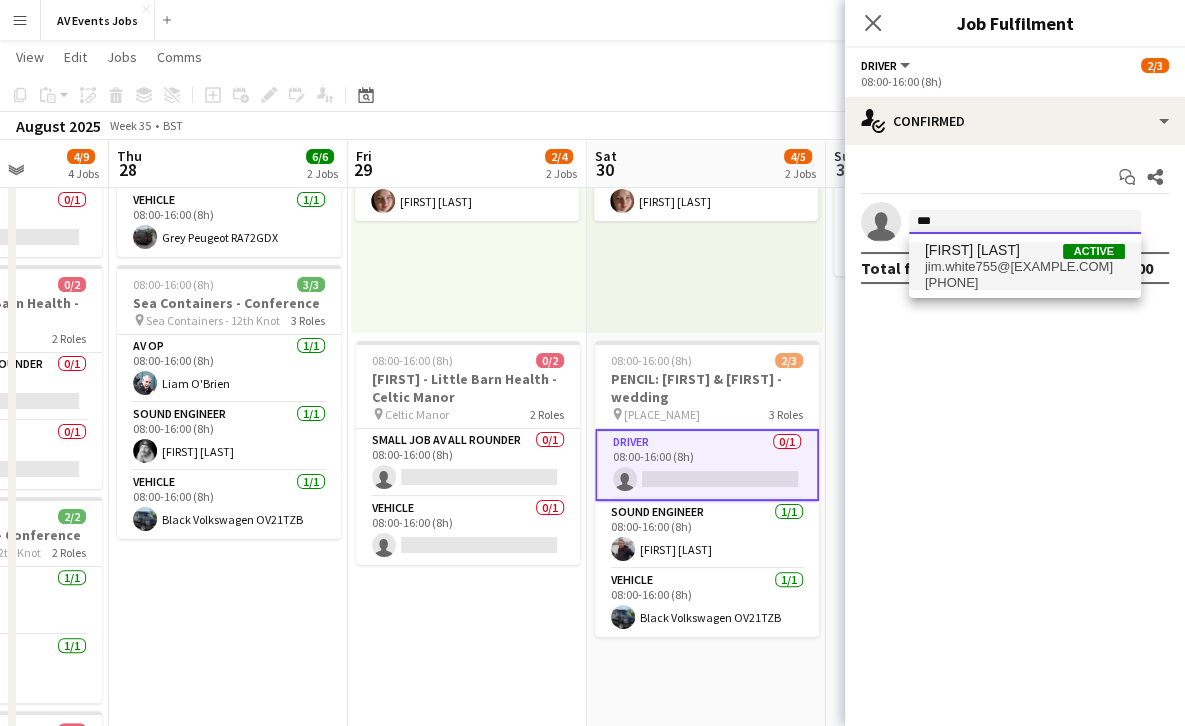 type on "***" 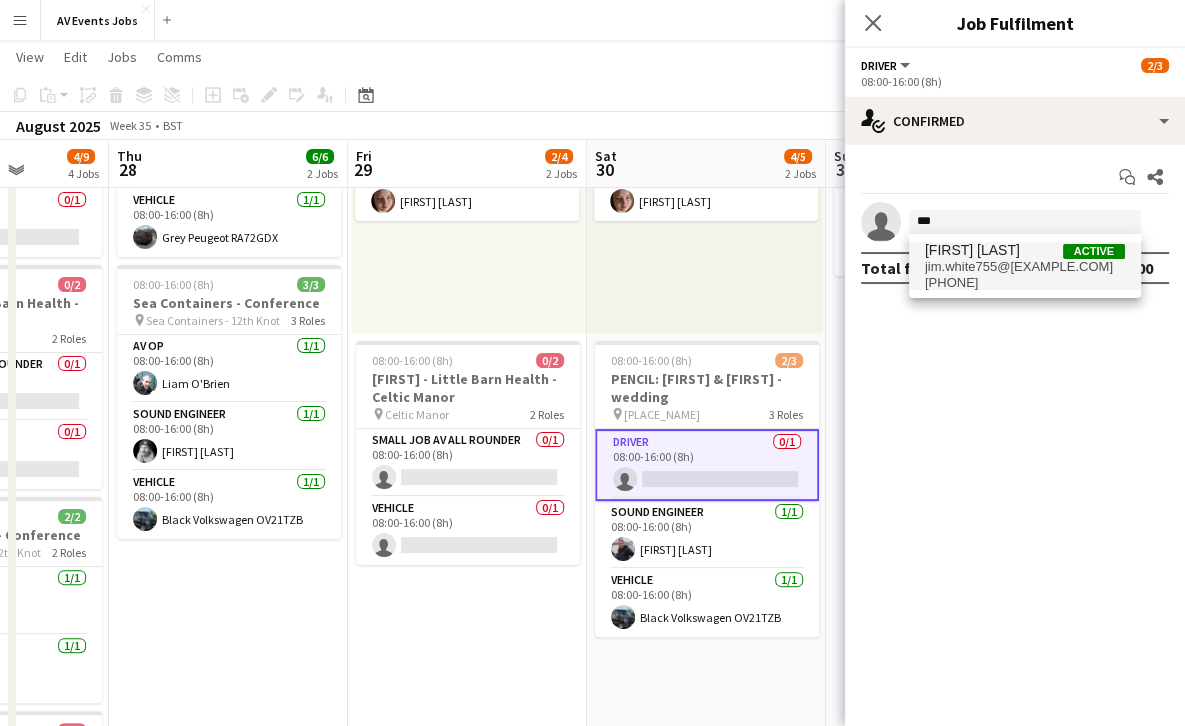 click on "jim.white755@gmail.com" at bounding box center (1025, 267) 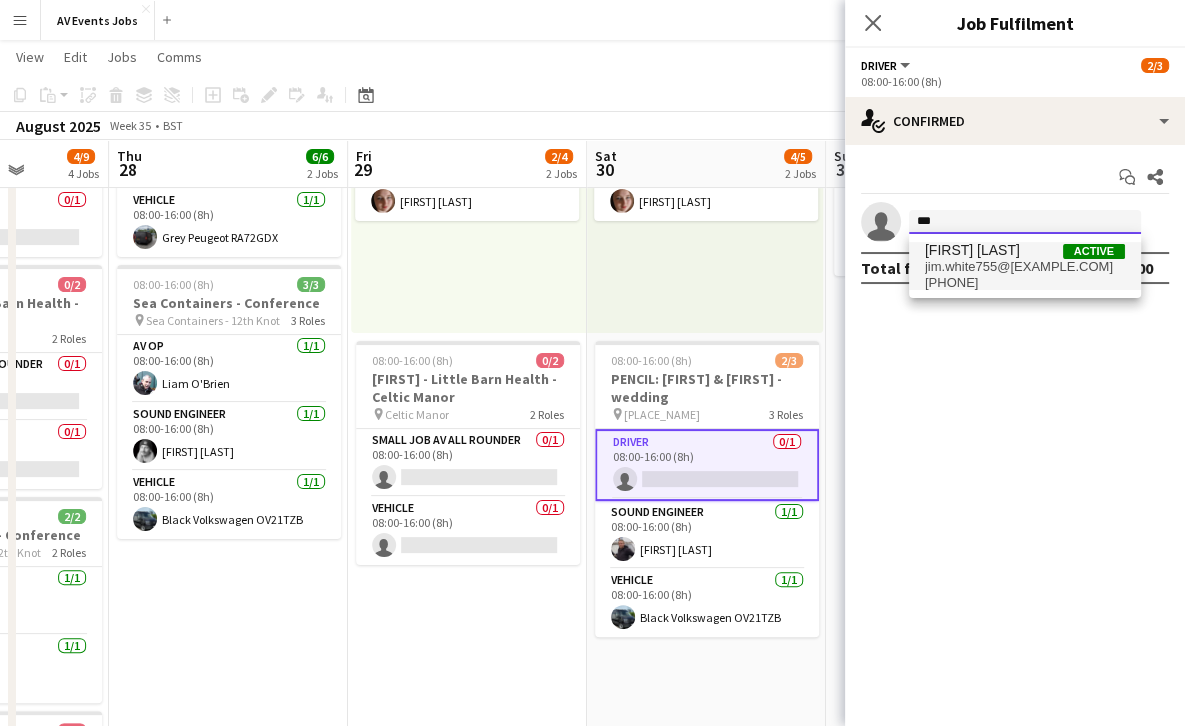 type 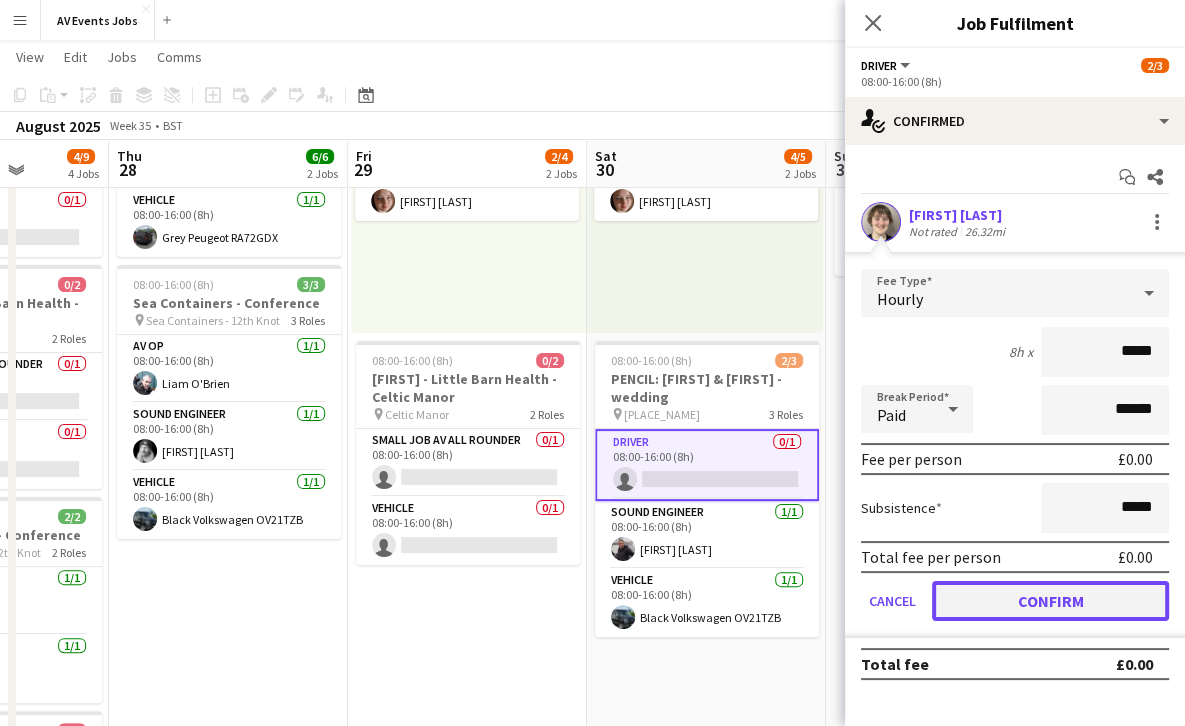 click on "Confirm" at bounding box center (1050, 601) 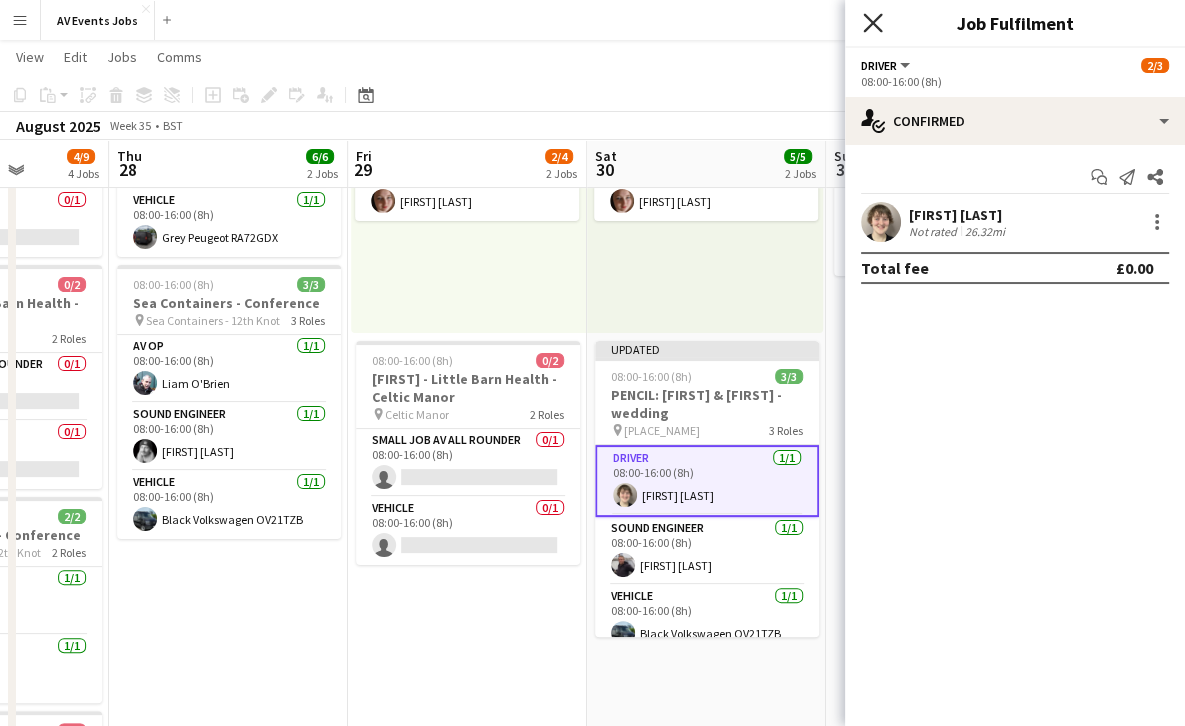 click on "Close pop-in" 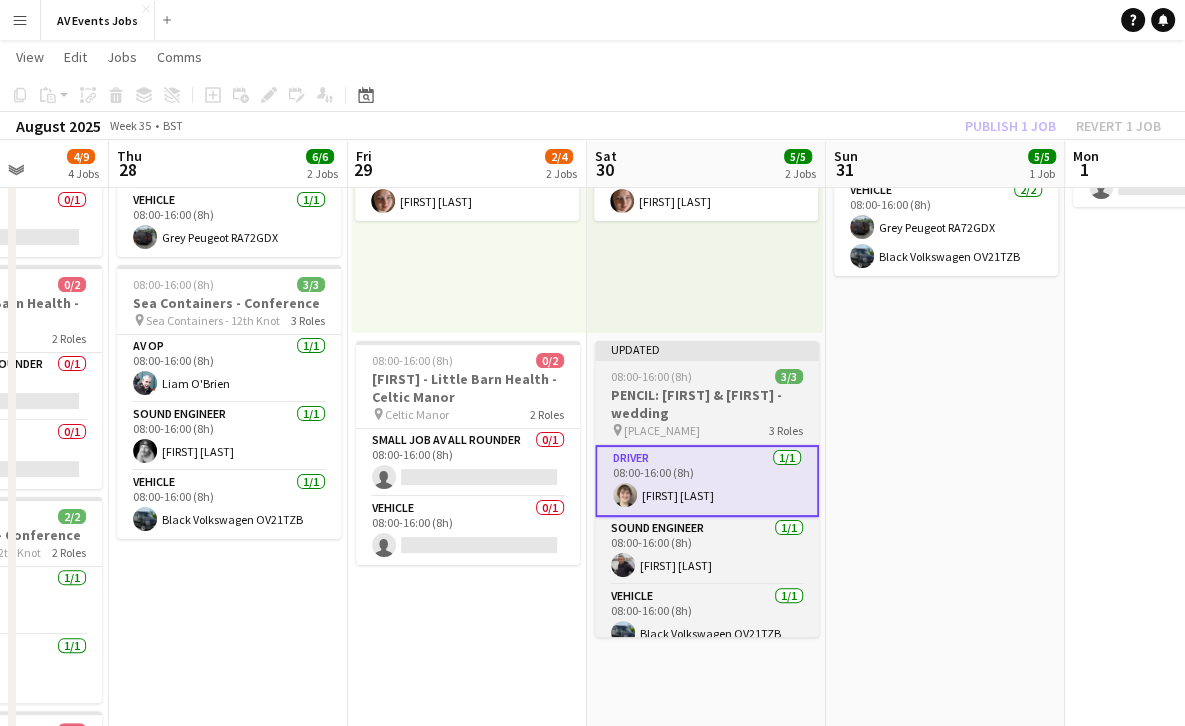 click on "08:00-16:00 (8h)    3/3" at bounding box center (707, 376) 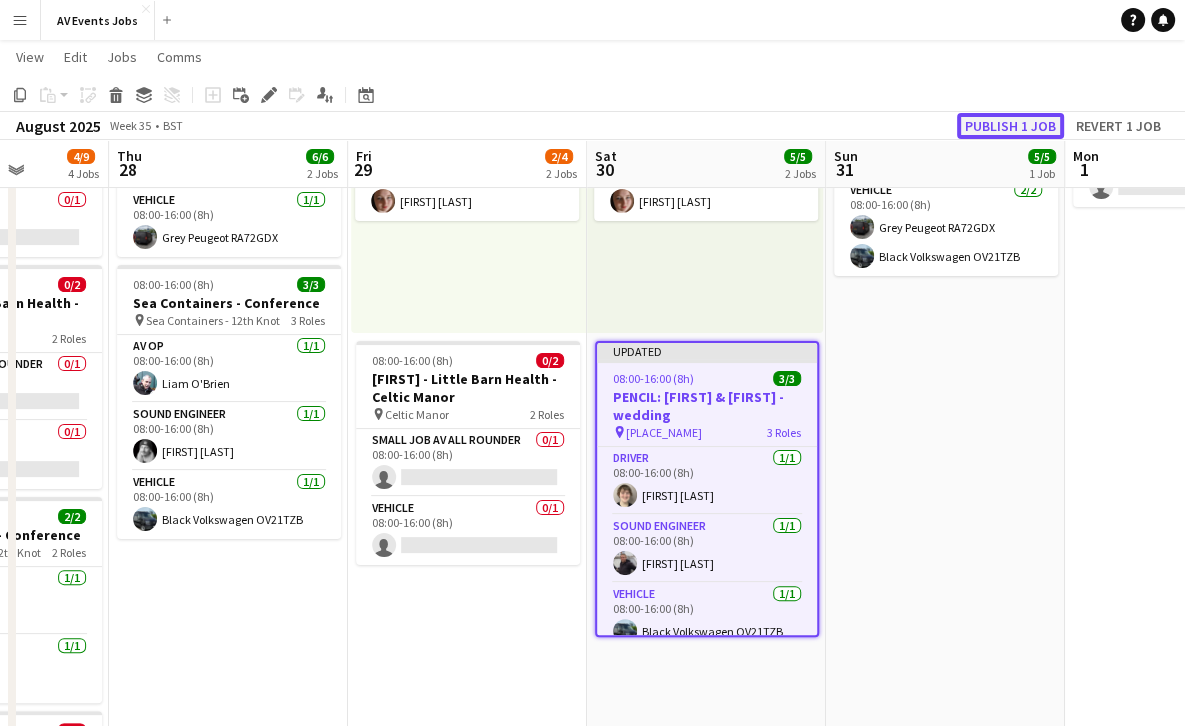 click on "Publish 1 job" 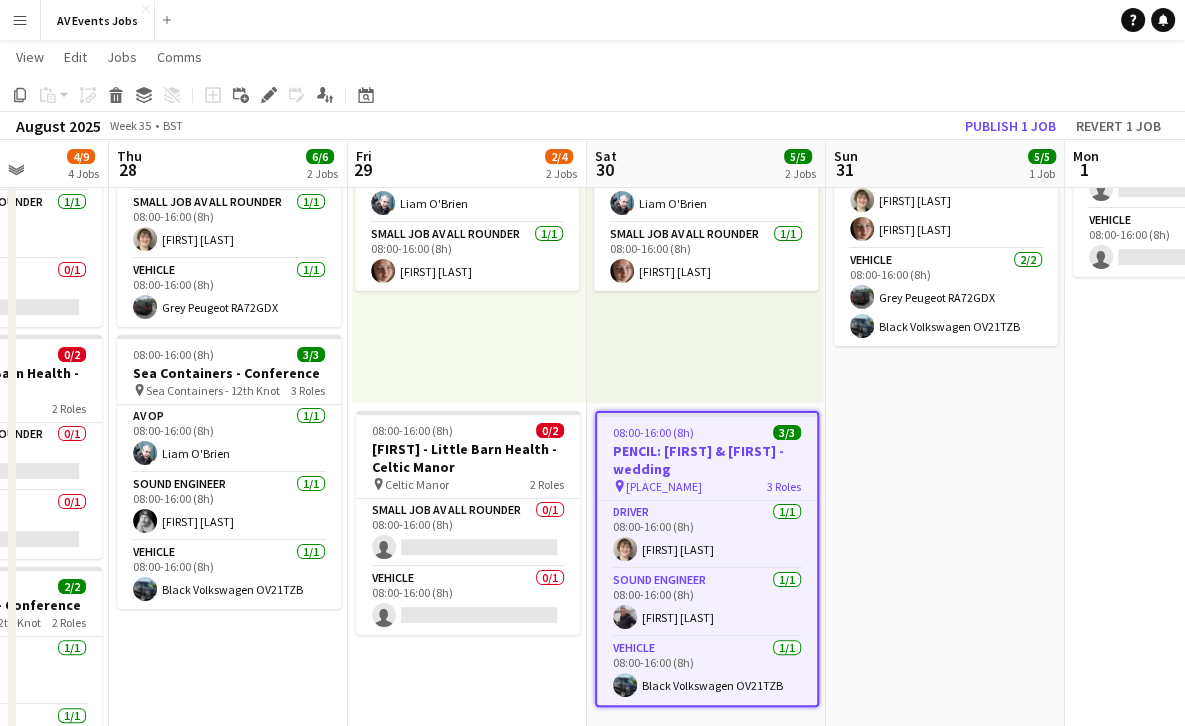 scroll, scrollTop: 206, scrollLeft: 0, axis: vertical 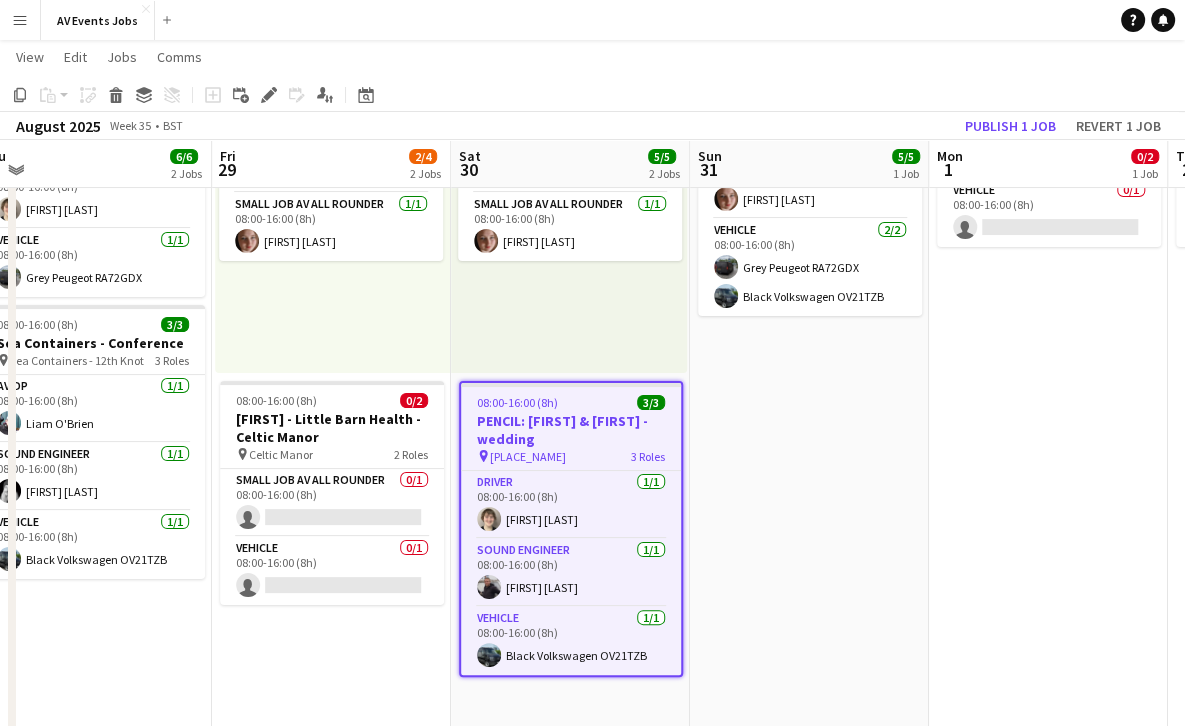 click on "08:00-16:00 (8h)    5/5   Bunkfest strike   2 Roles   Small Job AV All Rounder   3/3   08:00-16:00 (8h)
Liam O'Brien Jim White Mair Baker  Vehicle   2/2   08:00-16:00 (8h)
Grey Peugeot RA72GDX Black Volkswagen OV21TZB" at bounding box center (809, 527) 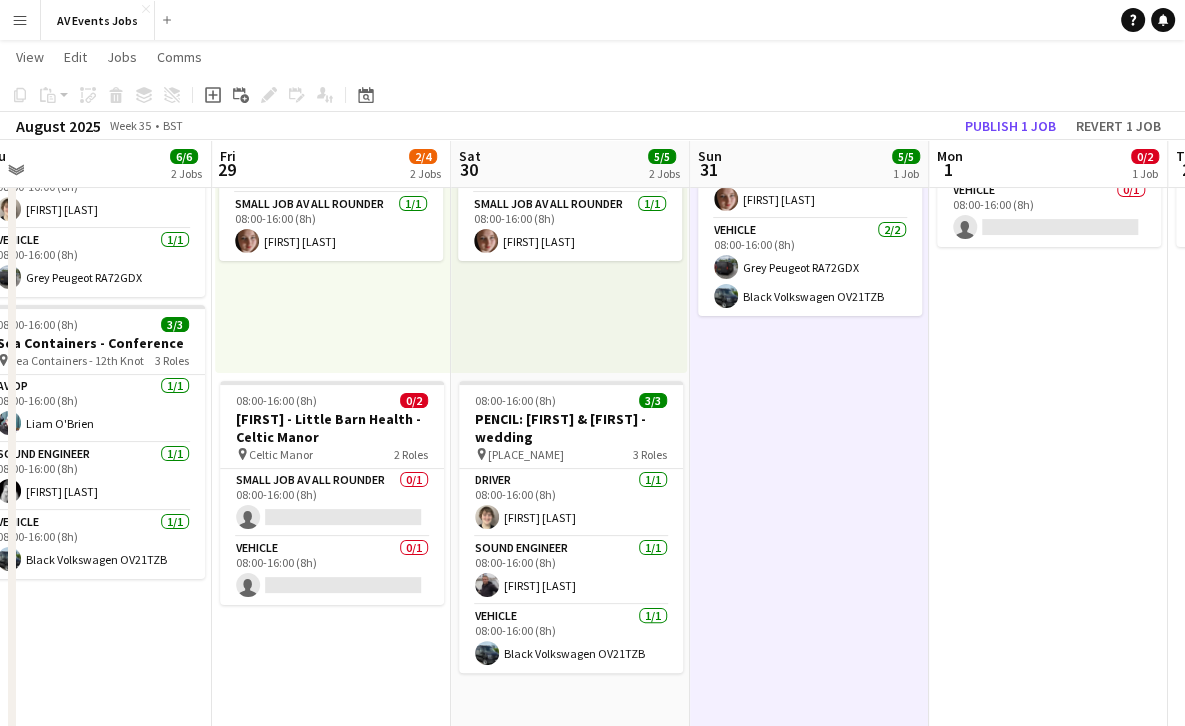 click on "07:00-18:00 (11h)    0/2   Green Park - Full conference PA
pin
Green Park   2 Roles   Sound technician (Driver)   0/1   07:00-18:00 (11h)
single-neutral-actions
Vehicle   0/1   08:00-16:00 (8h)
single-neutral-actions" at bounding box center [1048, 527] 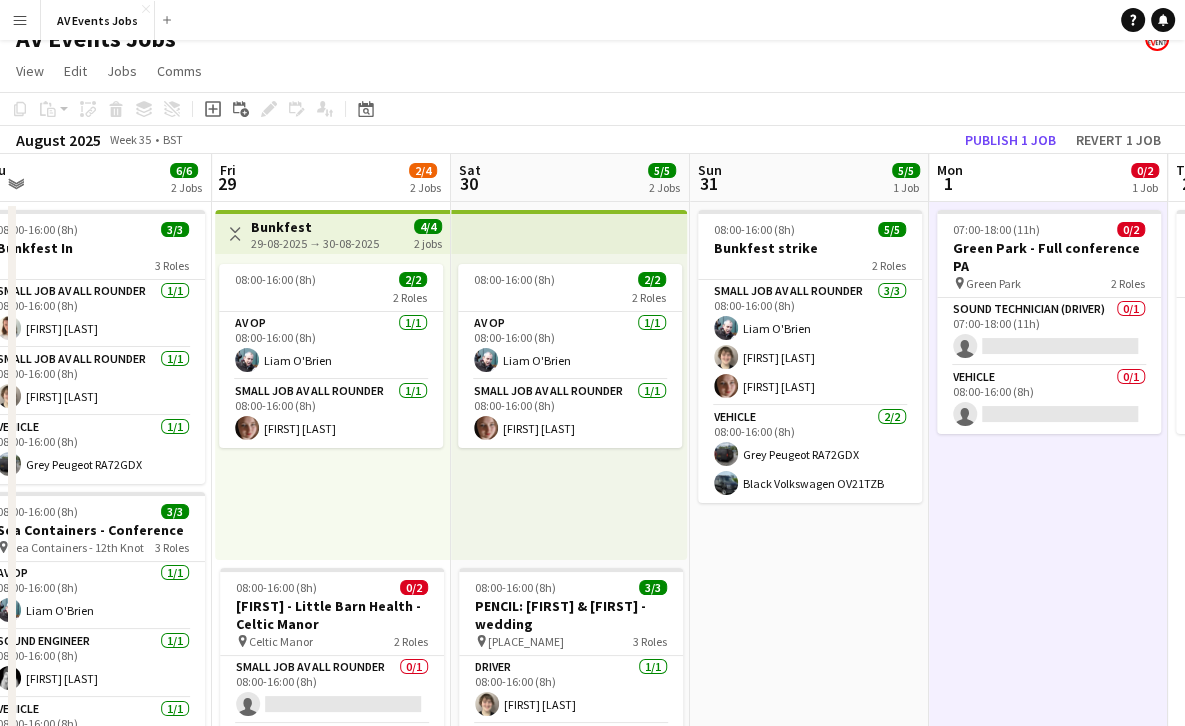 scroll, scrollTop: 0, scrollLeft: 0, axis: both 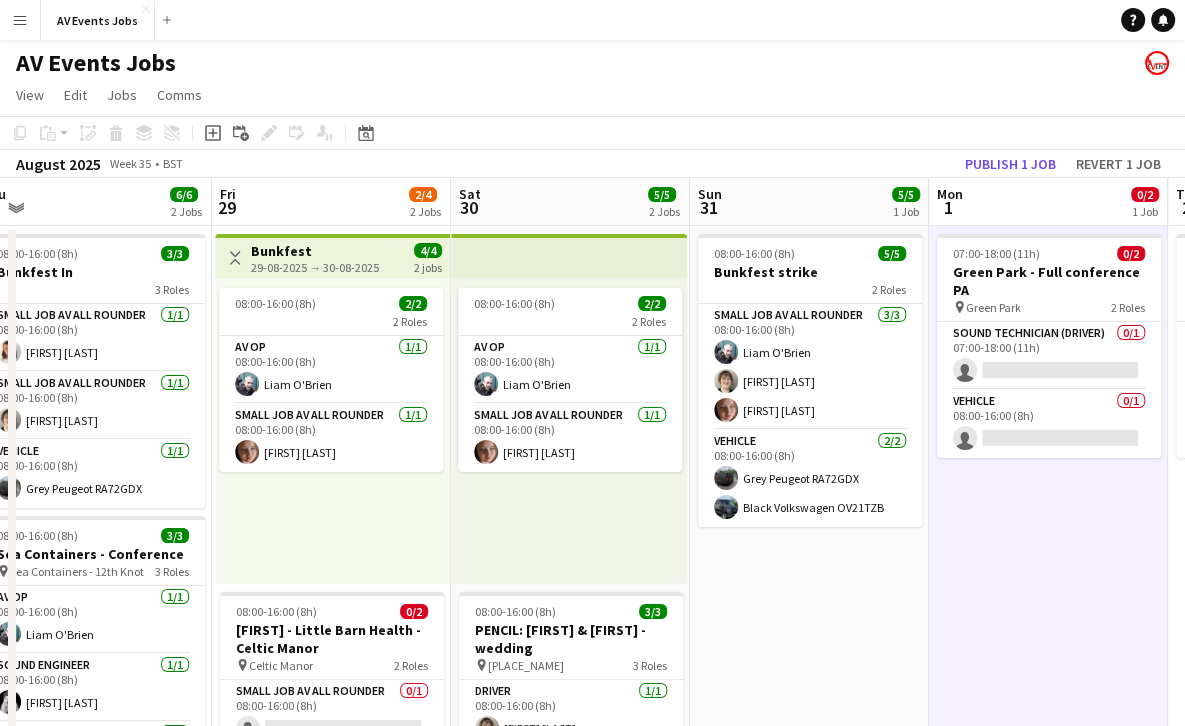 click on "07:00-18:00 (11h)    0/2   Green Park - Full conference PA
pin
Green Park   2 Roles   Sound technician (Driver)   0/1   07:00-18:00 (11h)
single-neutral-actions
Vehicle   0/1   08:00-16:00 (8h)
single-neutral-actions" at bounding box center (1048, 738) 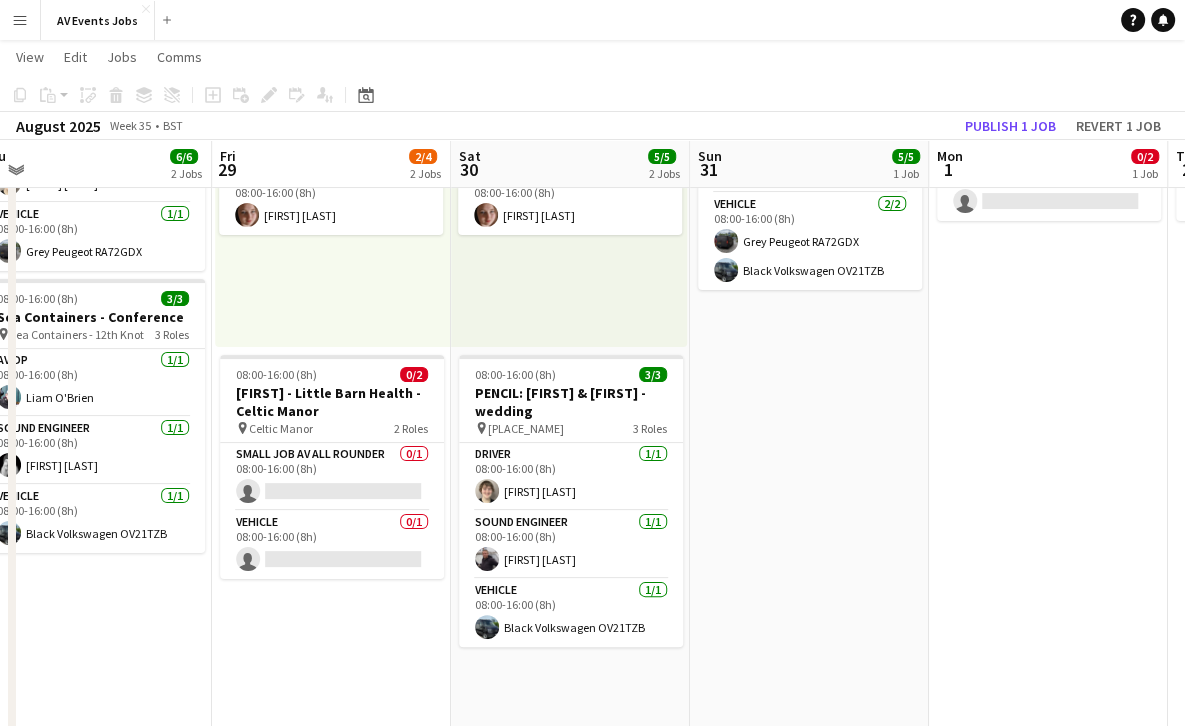 scroll, scrollTop: 236, scrollLeft: 0, axis: vertical 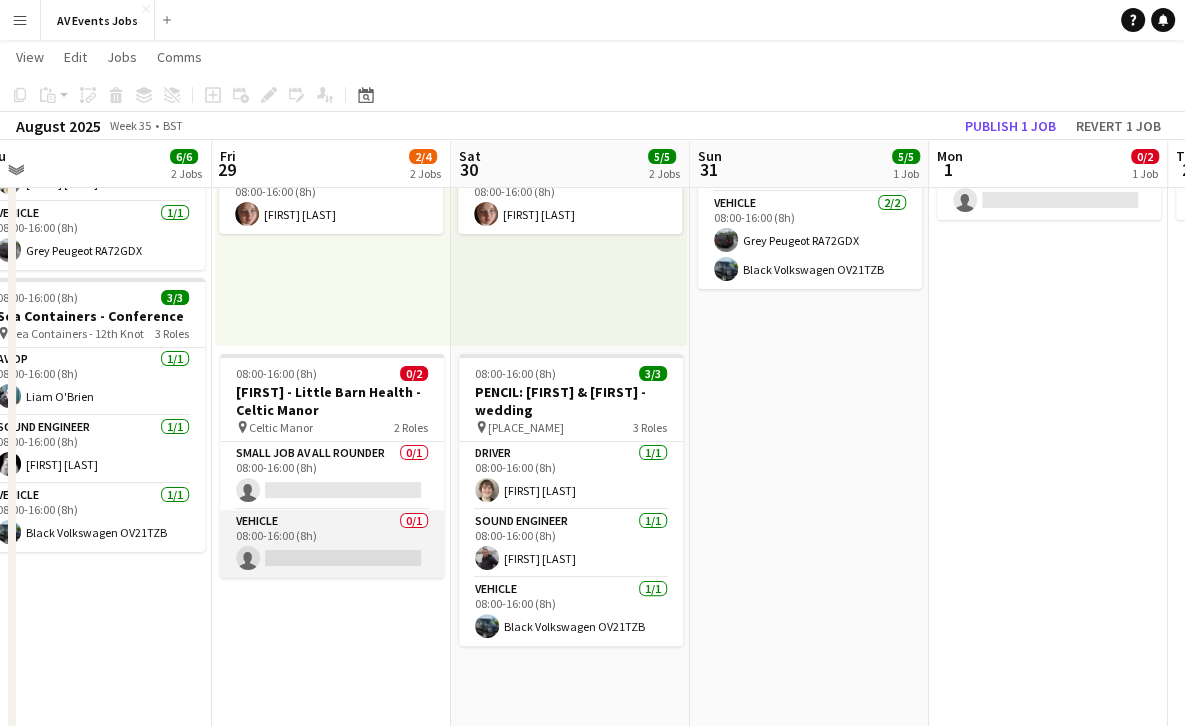 click on "Vehicle   0/1   08:00-16:00 (8h)
single-neutral-actions" at bounding box center (332, 544) 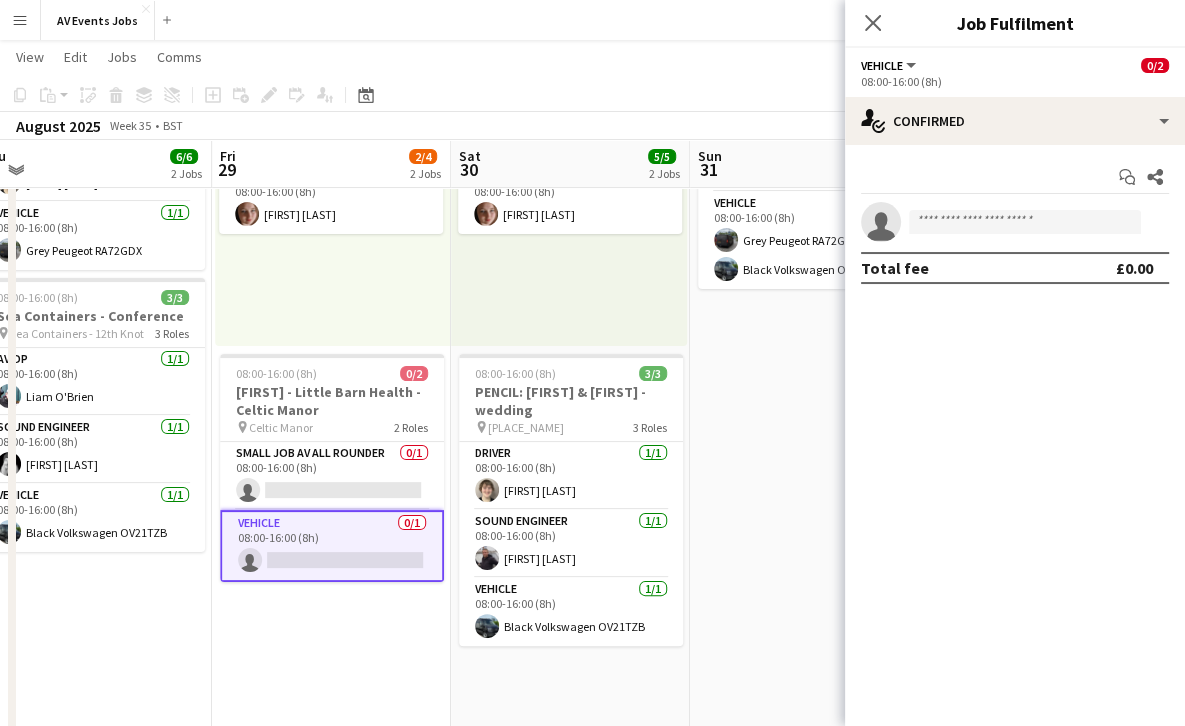 click on "single-neutral-actions" at bounding box center [1015, 222] 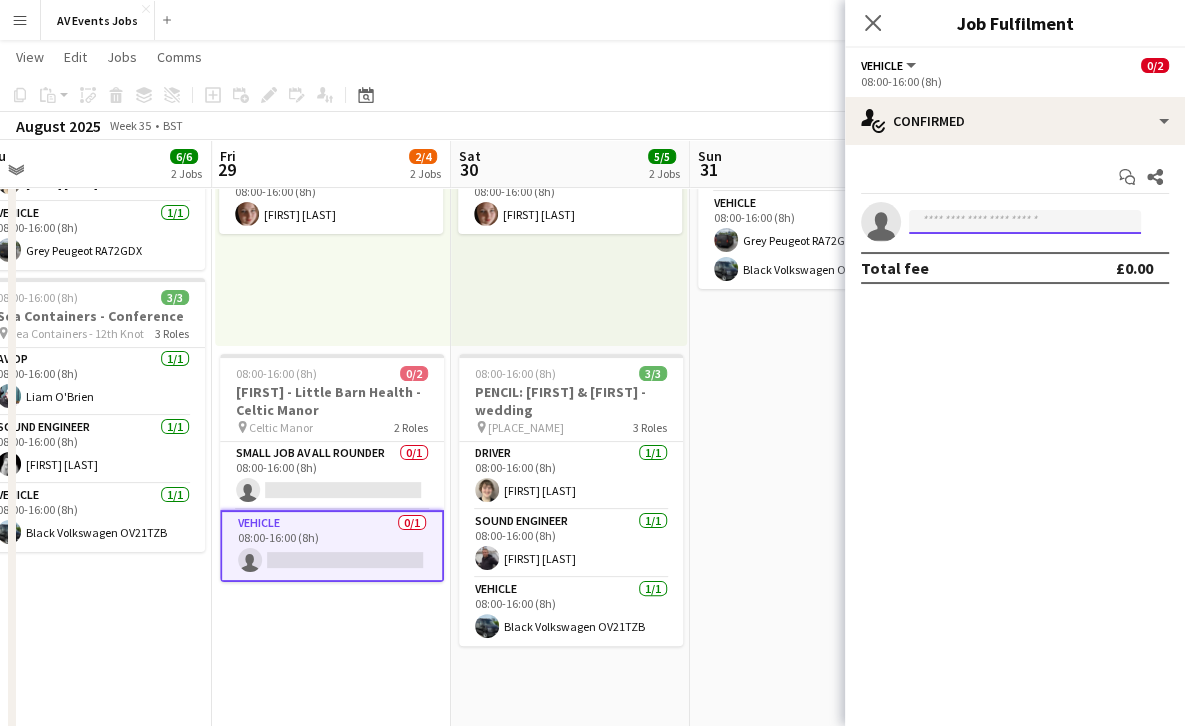 click at bounding box center [1025, 222] 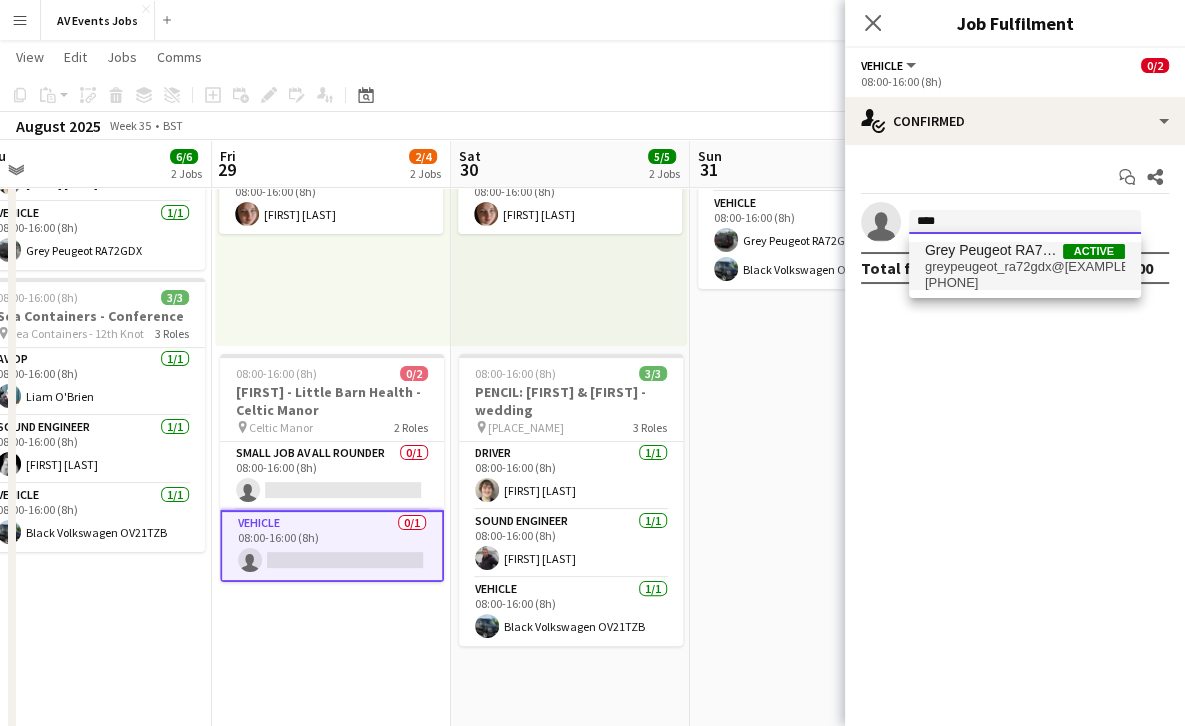 type on "****" 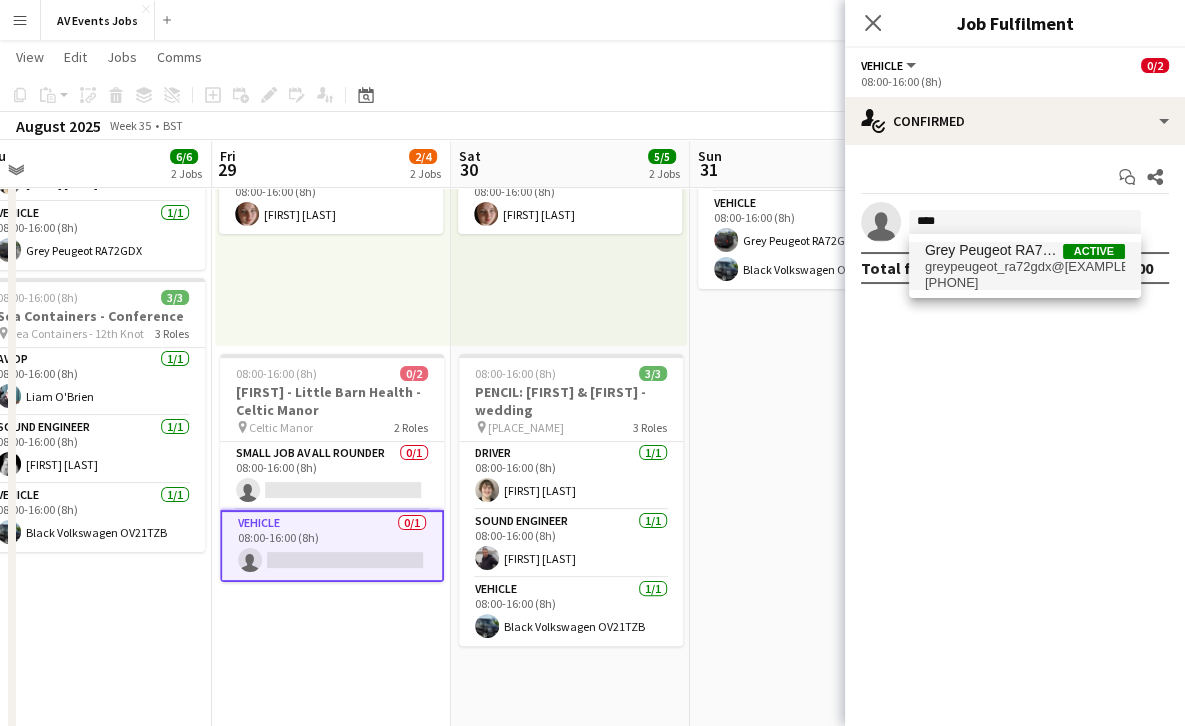 click on "[EMAIL]" at bounding box center (1025, 267) 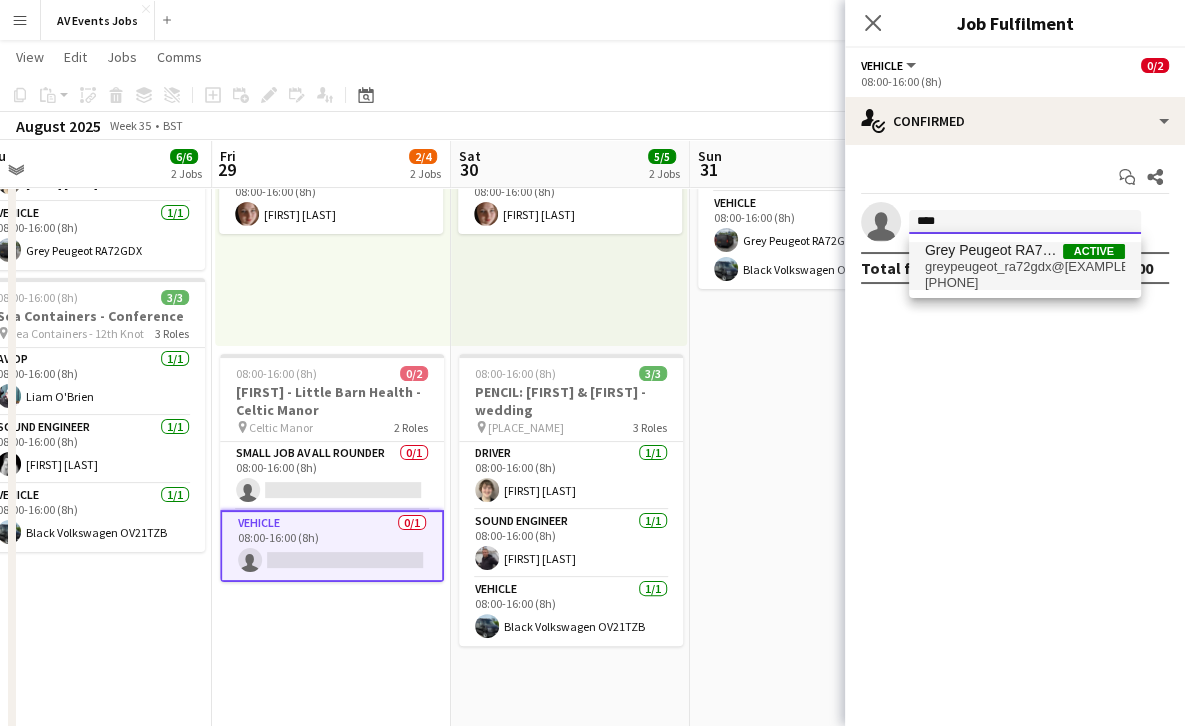 type 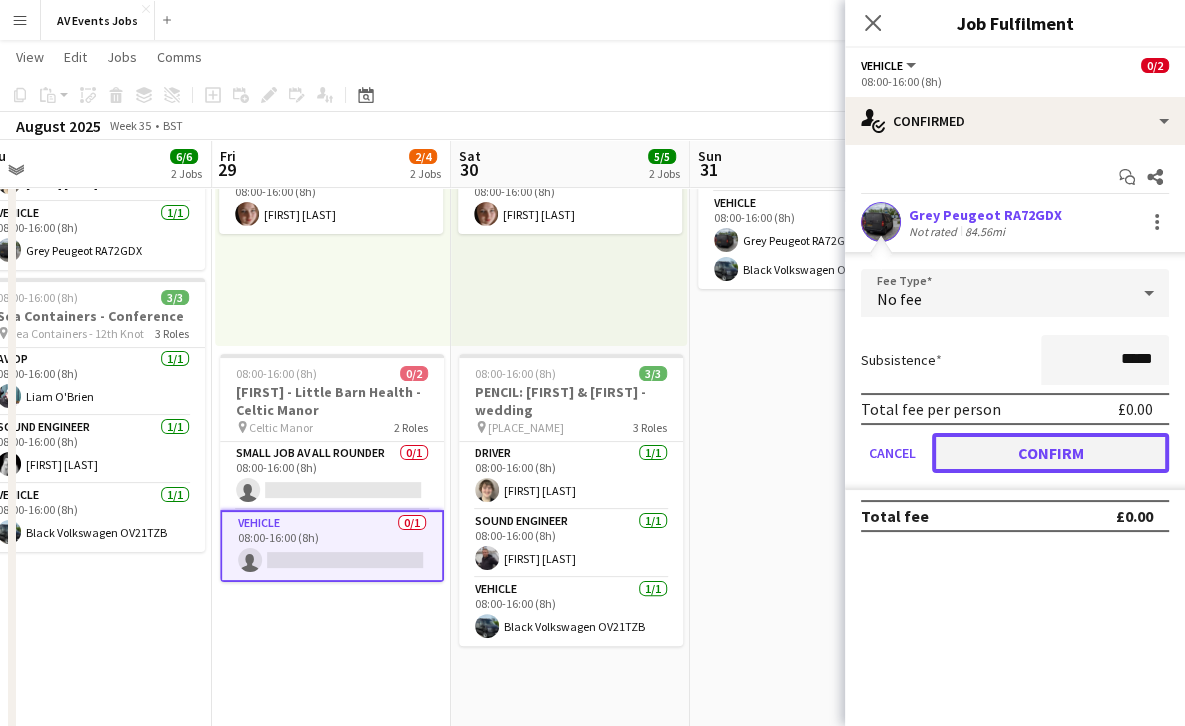 click on "Confirm" at bounding box center [1050, 453] 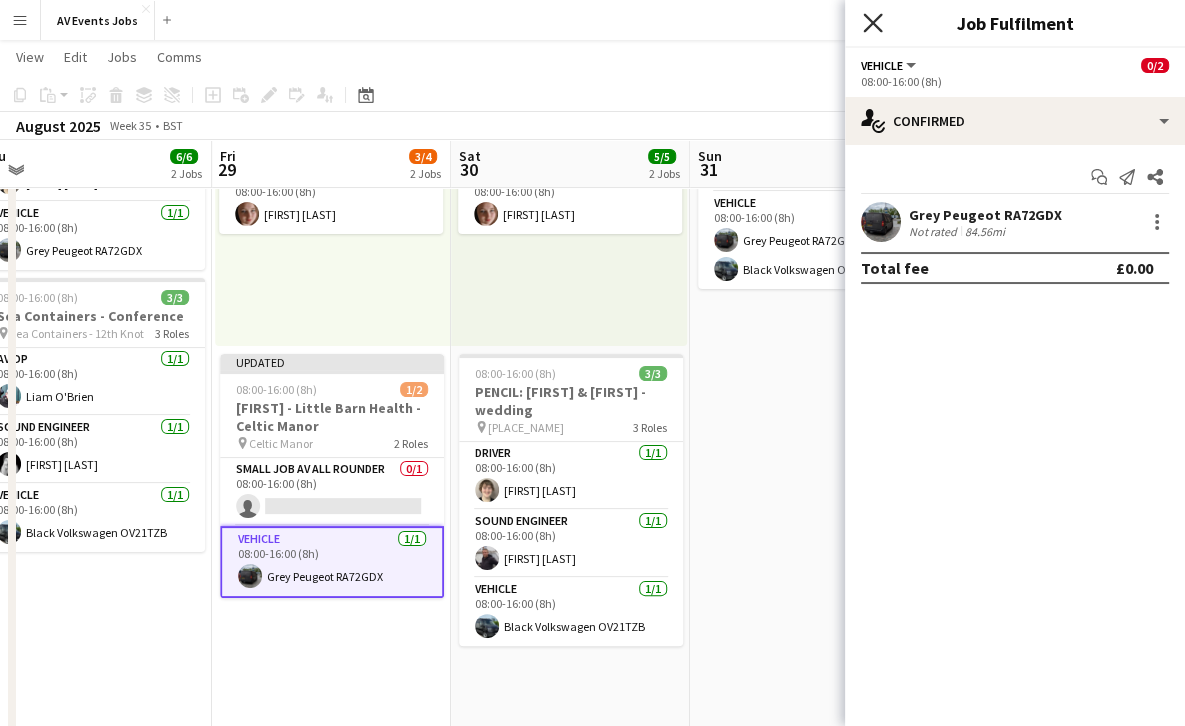 click on "Close pop-in" 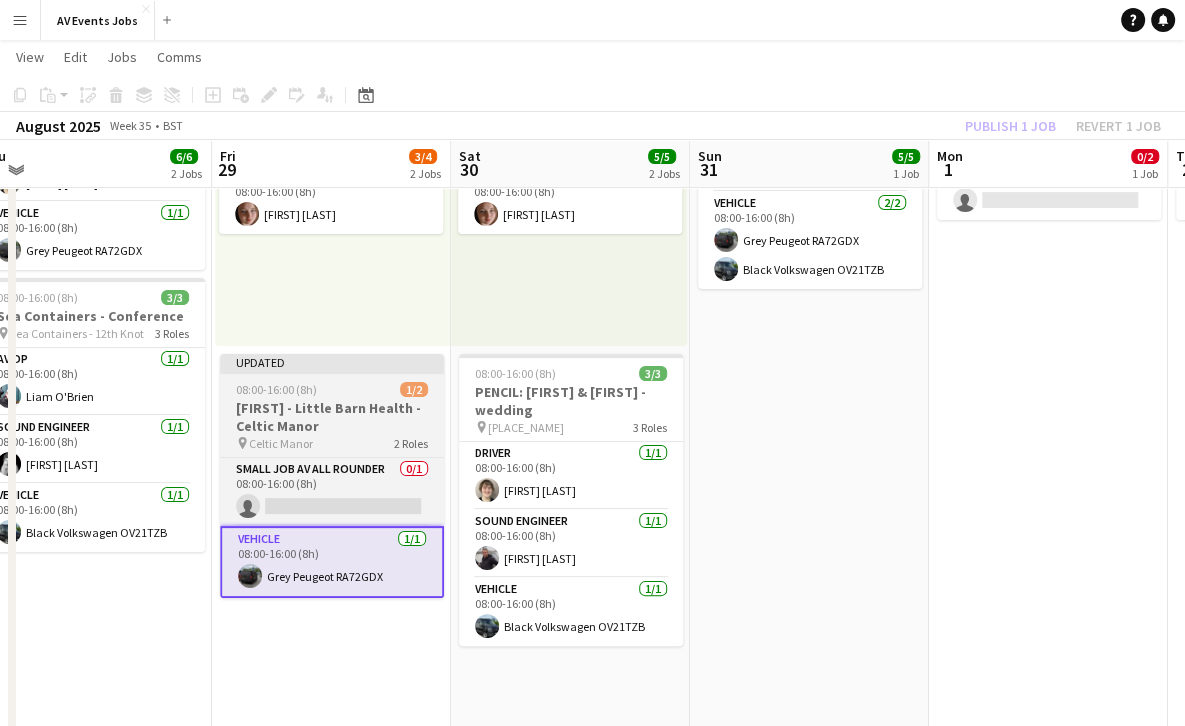 click on "Updated   08:00-16:00 (8h)    1/2   Sean - Little Barn Health - Celtic Manor
pin
Celtic Manor   2 Roles   Small Job AV All Rounder   0/1   08:00-16:00 (8h)
single-neutral-actions
Vehicle   1/1   08:00-16:00 (8h)
Grey Peugeot RA72GDX" at bounding box center [332, 476] 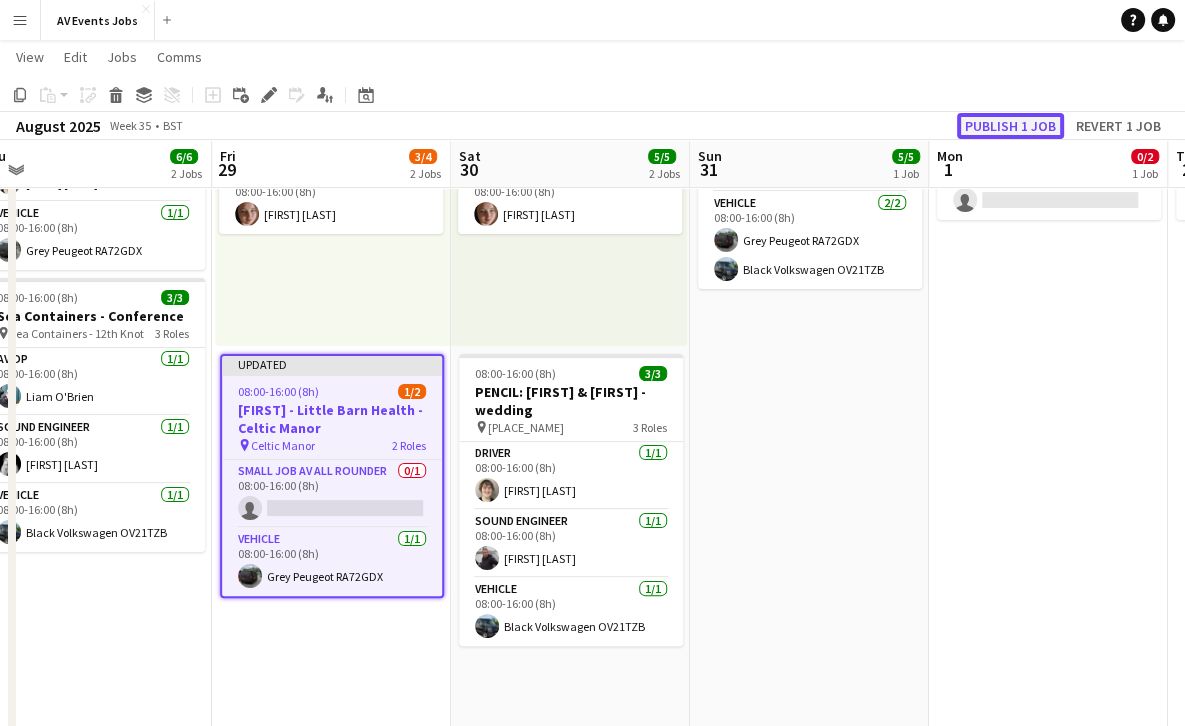 click on "Publish 1 job" 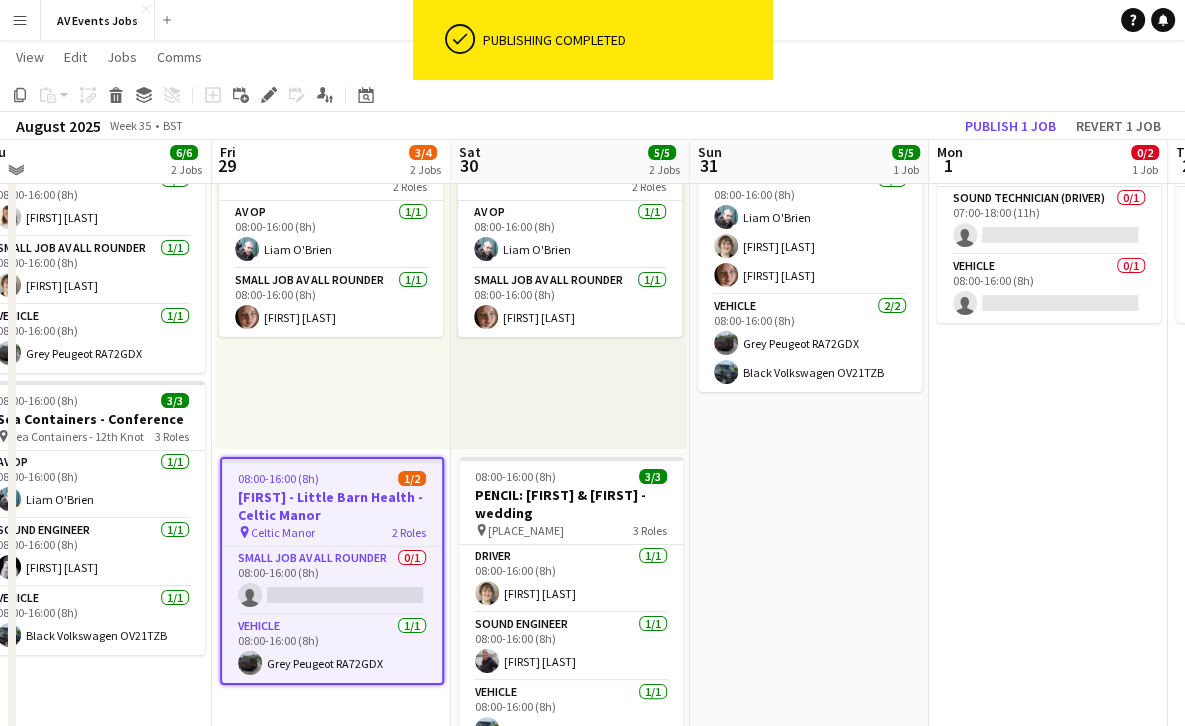 scroll, scrollTop: 129, scrollLeft: 0, axis: vertical 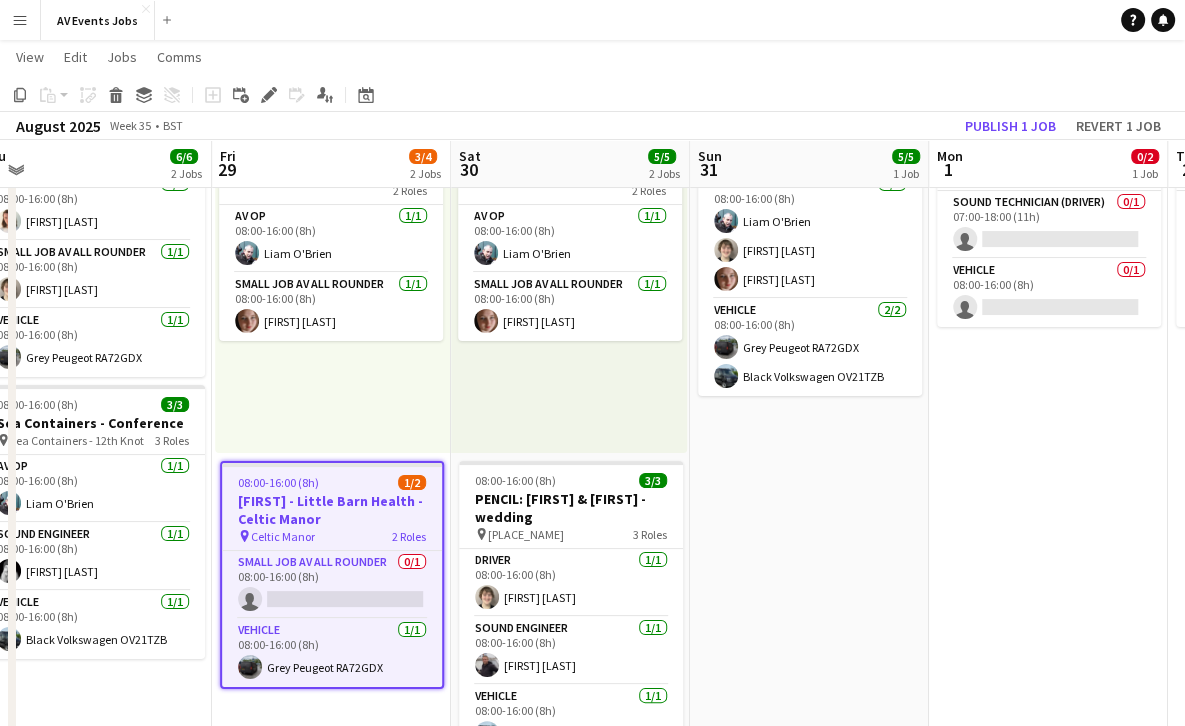 click on "08:00-16:00 (8h)    5/5   Bunkfest strike   2 Roles   Small Job AV All Rounder   3/3   08:00-16:00 (8h)
Liam O'Brien Jim White Mair Baker  Vehicle   2/2   08:00-16:00 (8h)
Grey Peugeot RA72GDX Black Volkswagen OV21TZB" at bounding box center [809, 607] 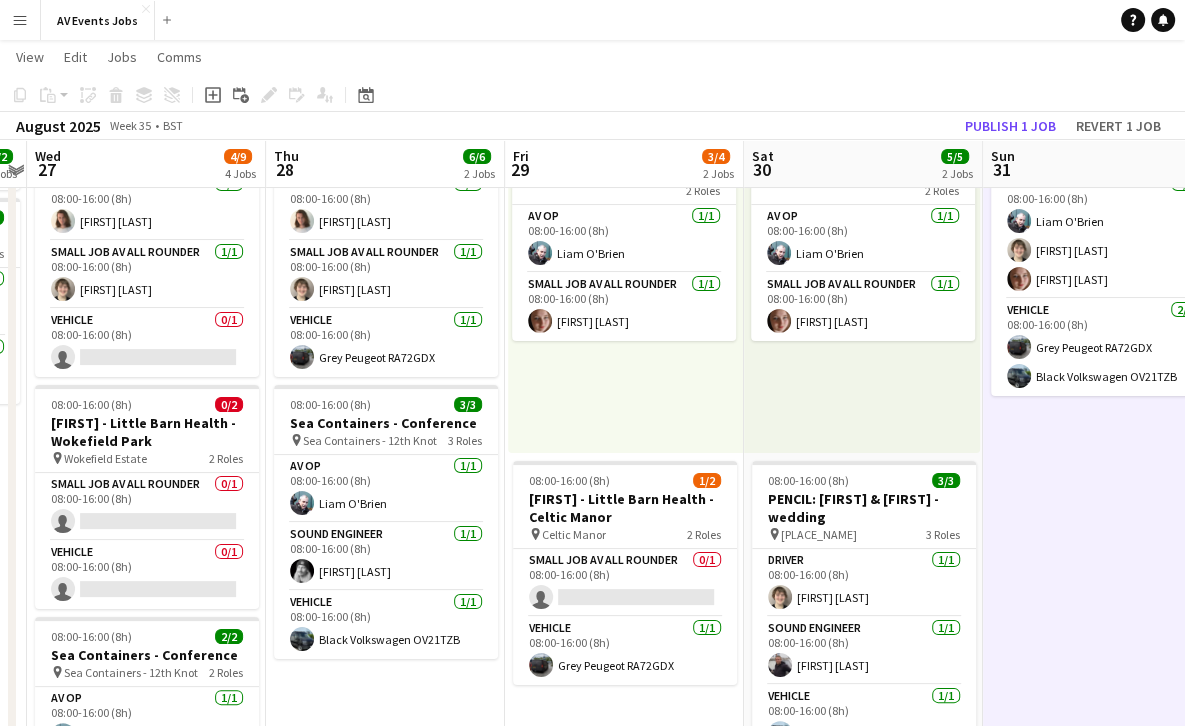scroll, scrollTop: 0, scrollLeft: 445, axis: horizontal 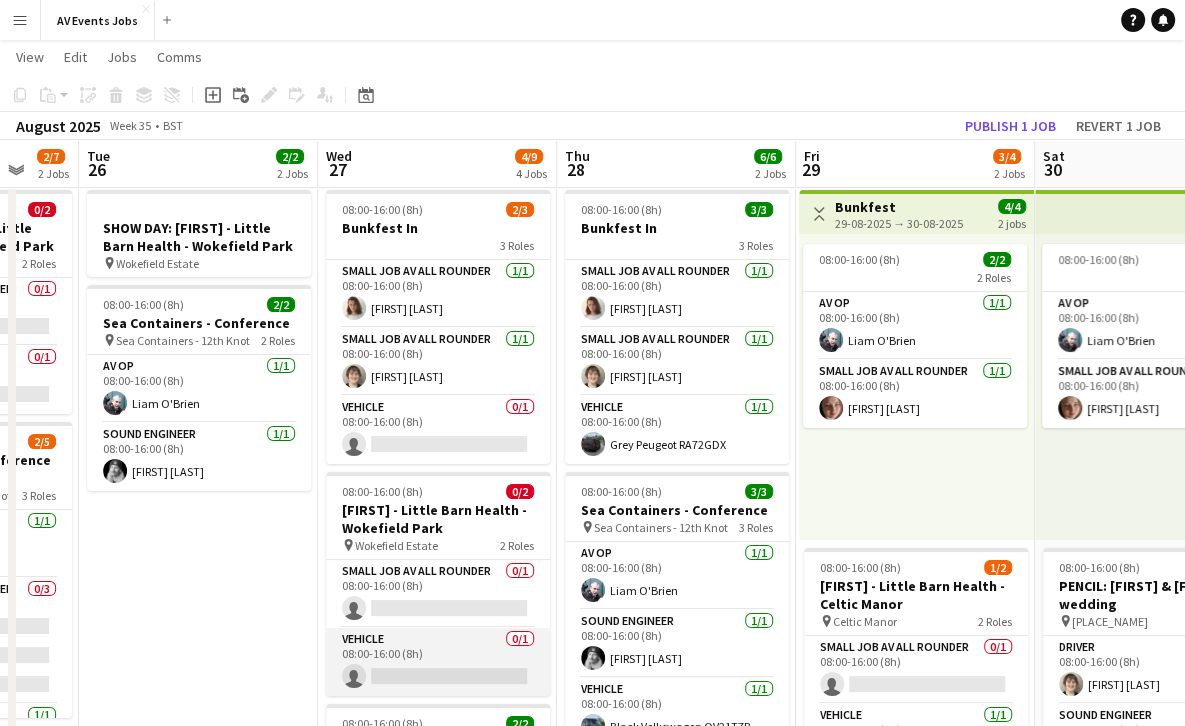click on "Vehicle   0/1   08:00-16:00 (8h)
single-neutral-actions" at bounding box center (438, 662) 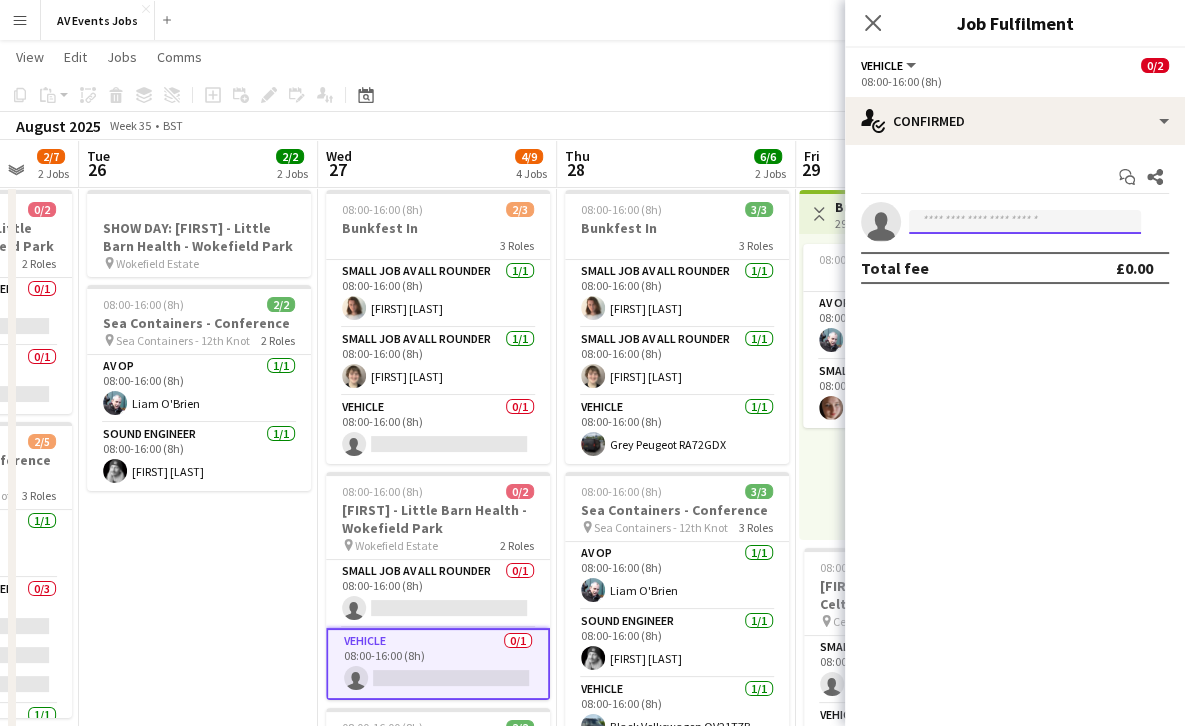 click at bounding box center (1025, 222) 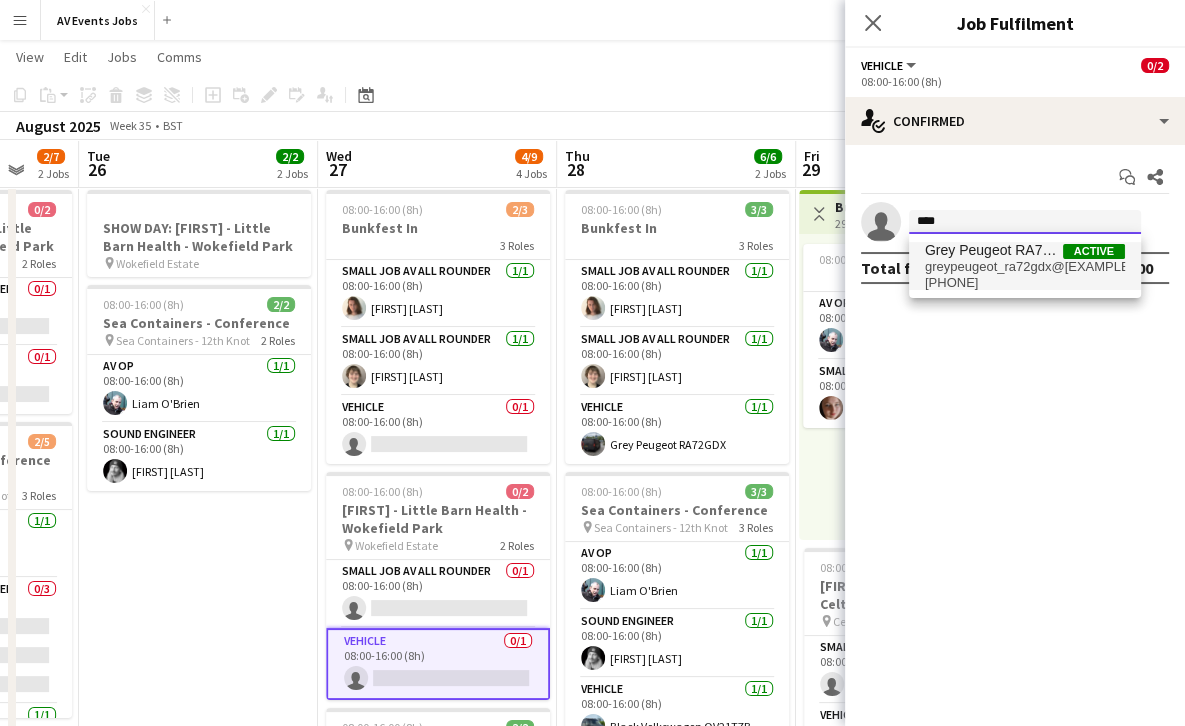 type on "****" 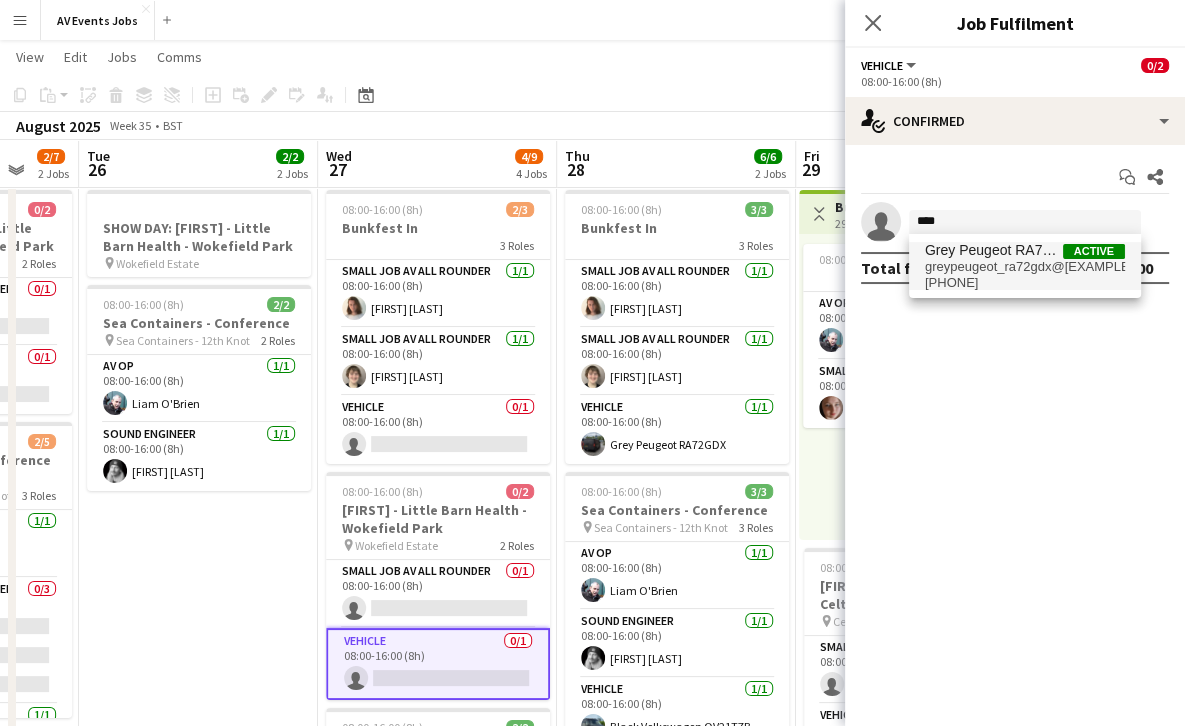 click on "+[PHONE]" at bounding box center [1025, 283] 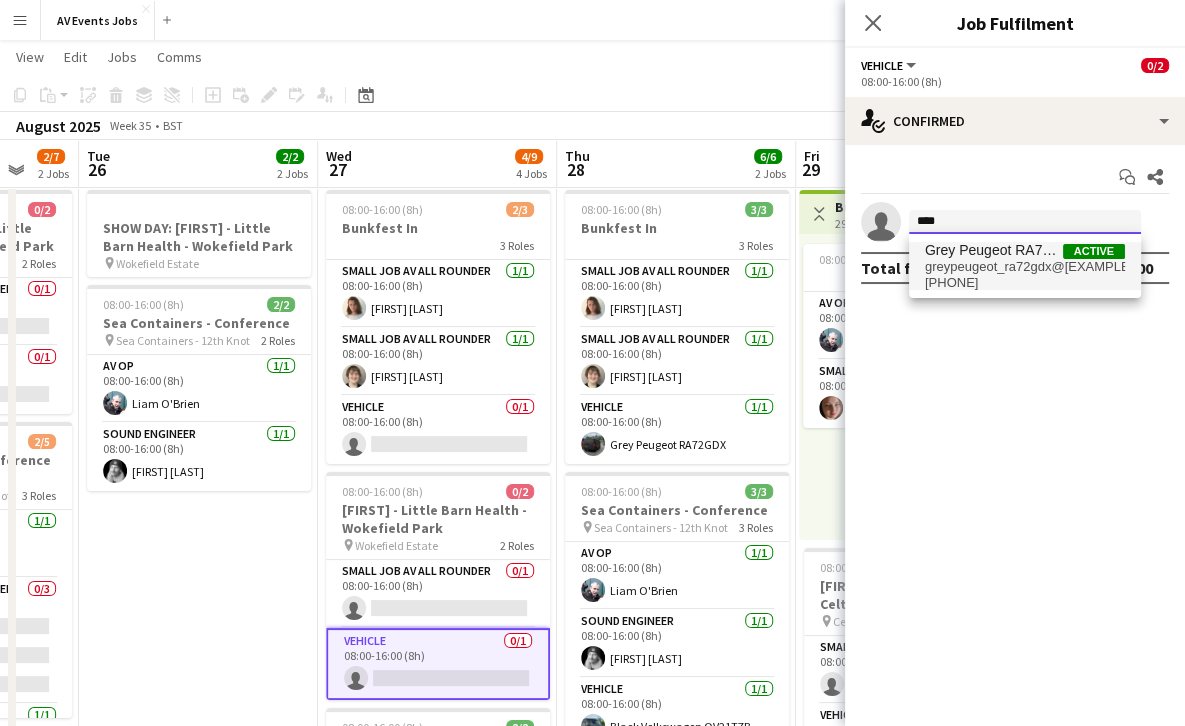 type 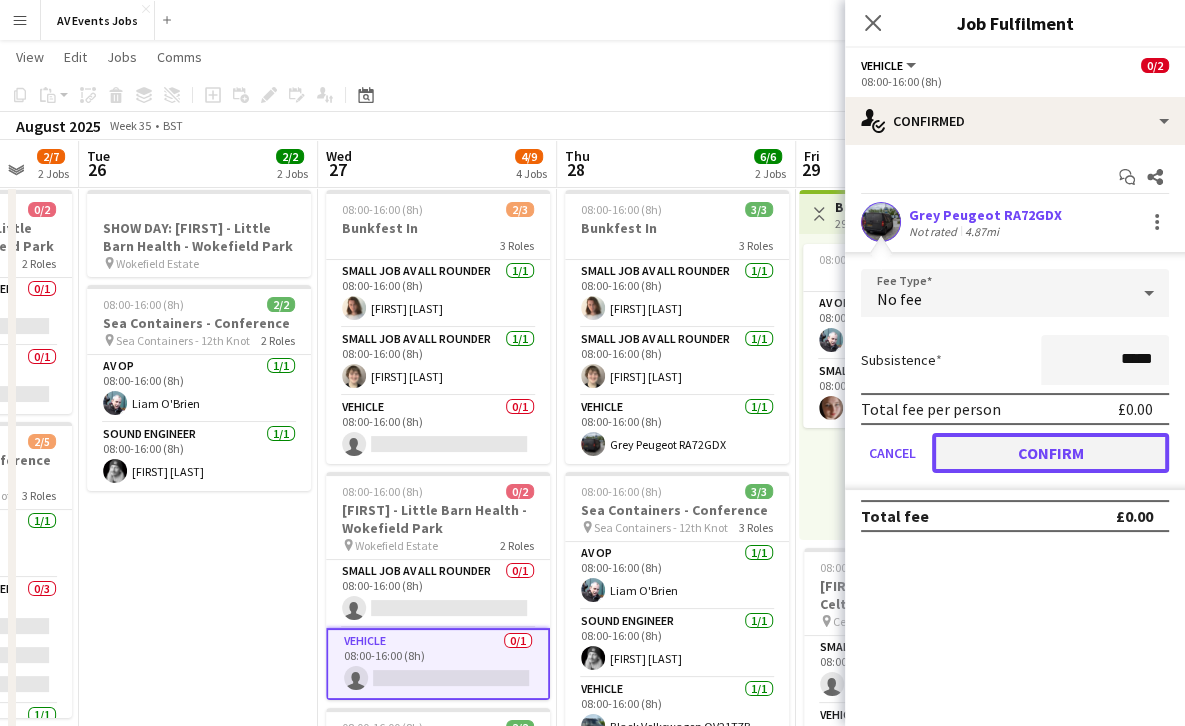 click on "Confirm" at bounding box center [1050, 453] 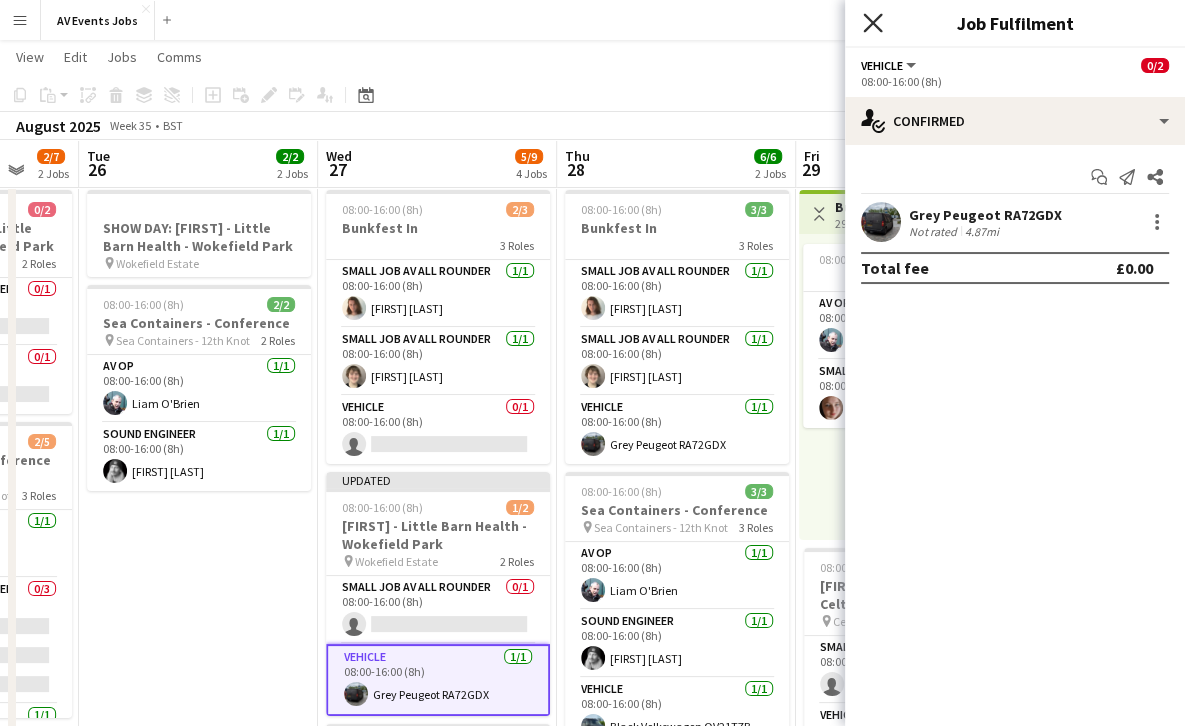 click on "Close pop-in" 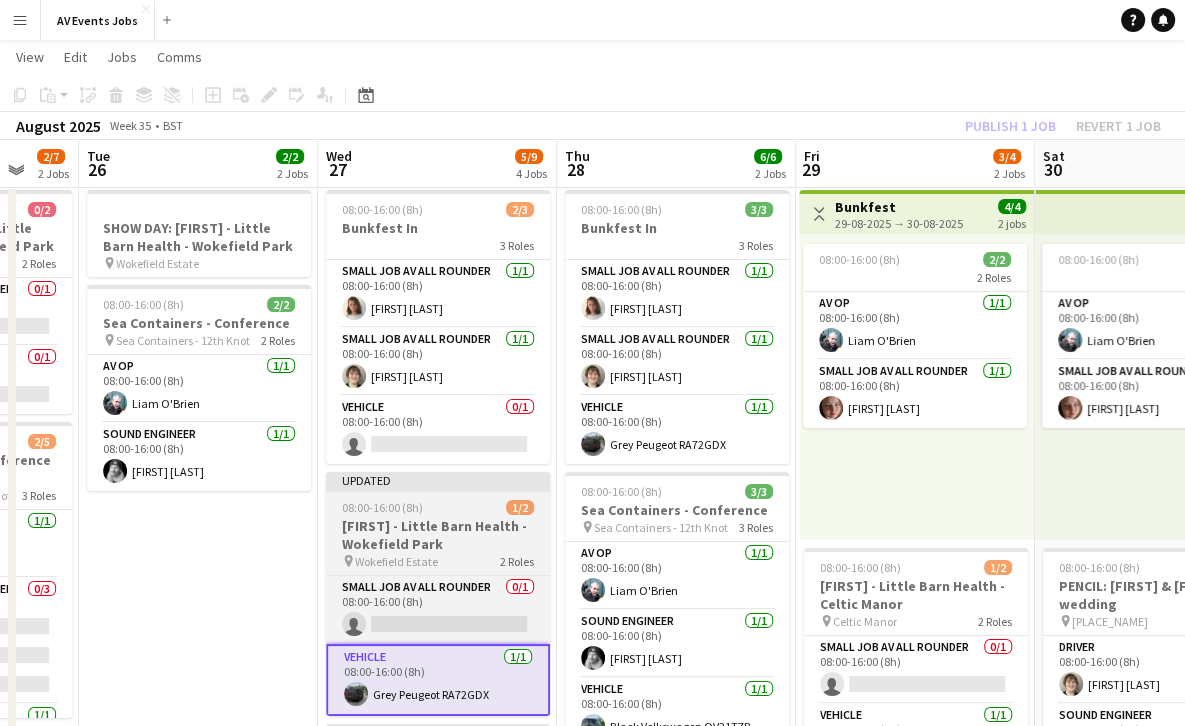 click on "STRIKE DAY: [FIRST] - Little Barn Health - Wokefield Park" at bounding box center [438, 535] 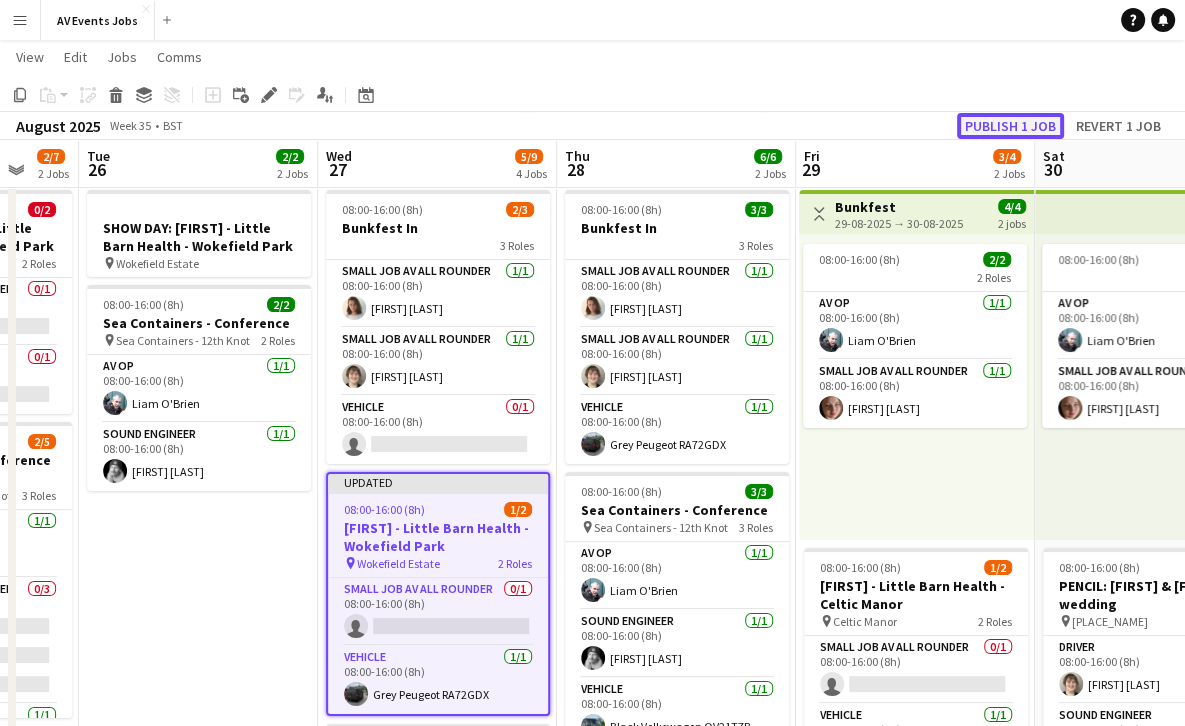click on "Publish 1 job" 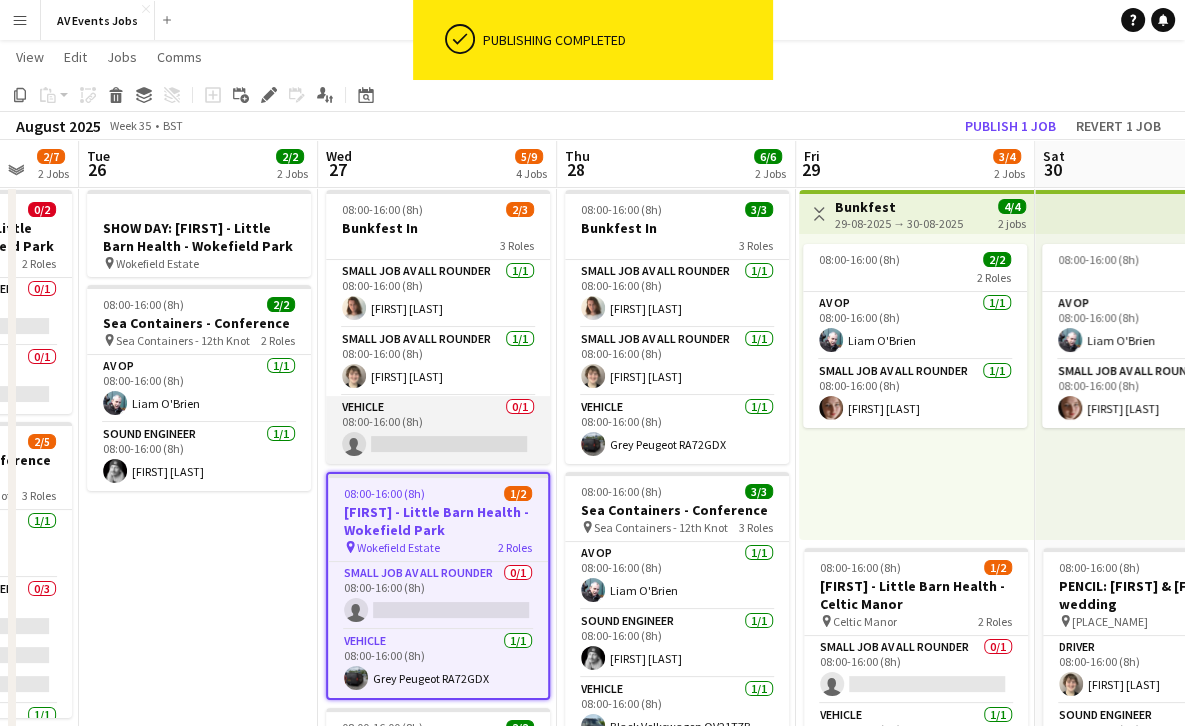 click on "Vehicle   0/1   08:00-16:00 (8h)
single-neutral-actions" at bounding box center (438, 430) 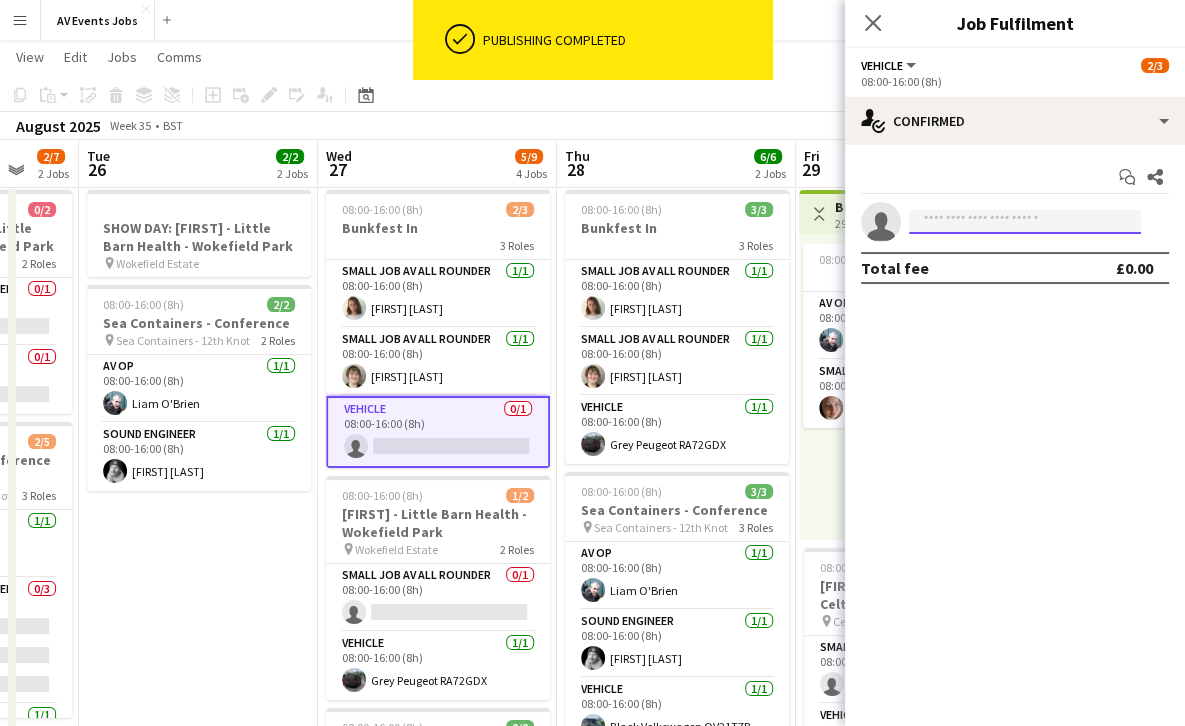 click at bounding box center (1025, 222) 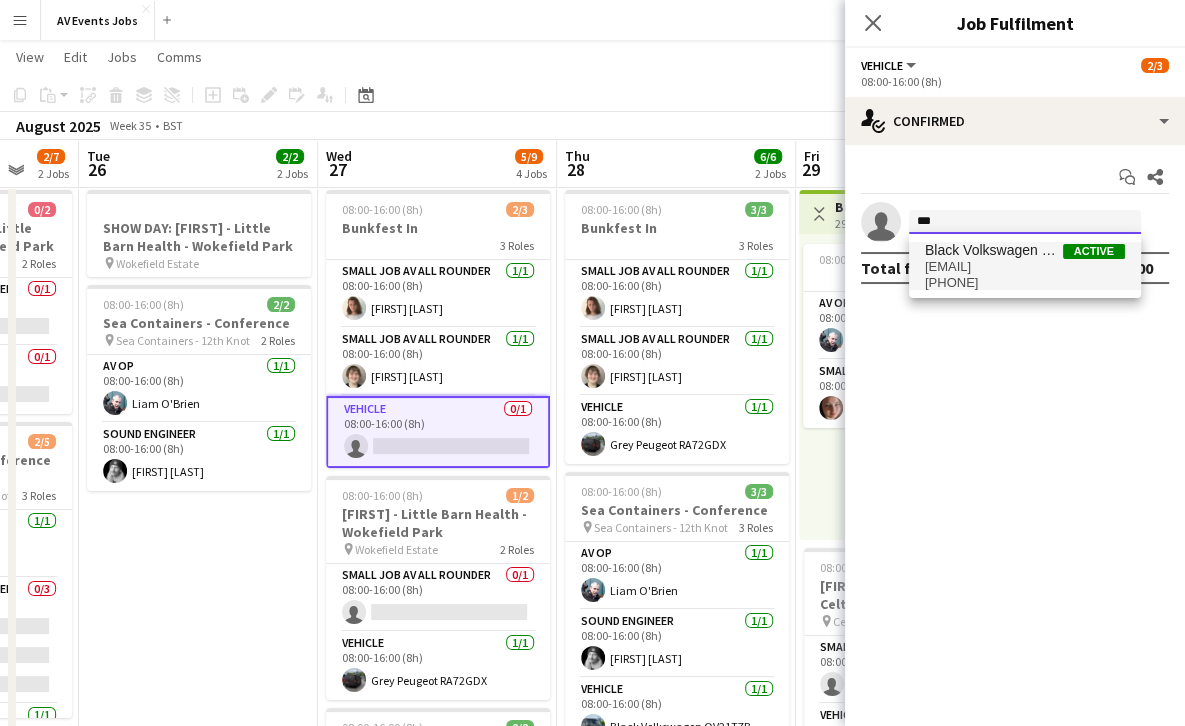 type on "***" 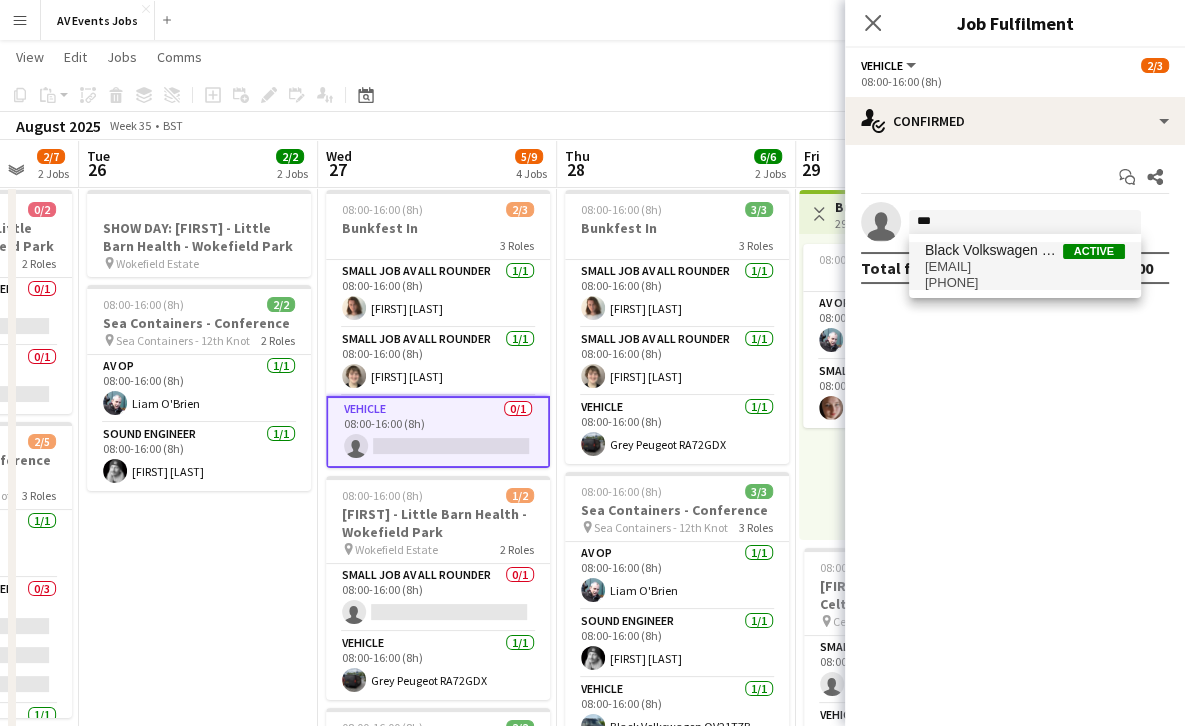 click on "[EMAIL]" at bounding box center [1025, 267] 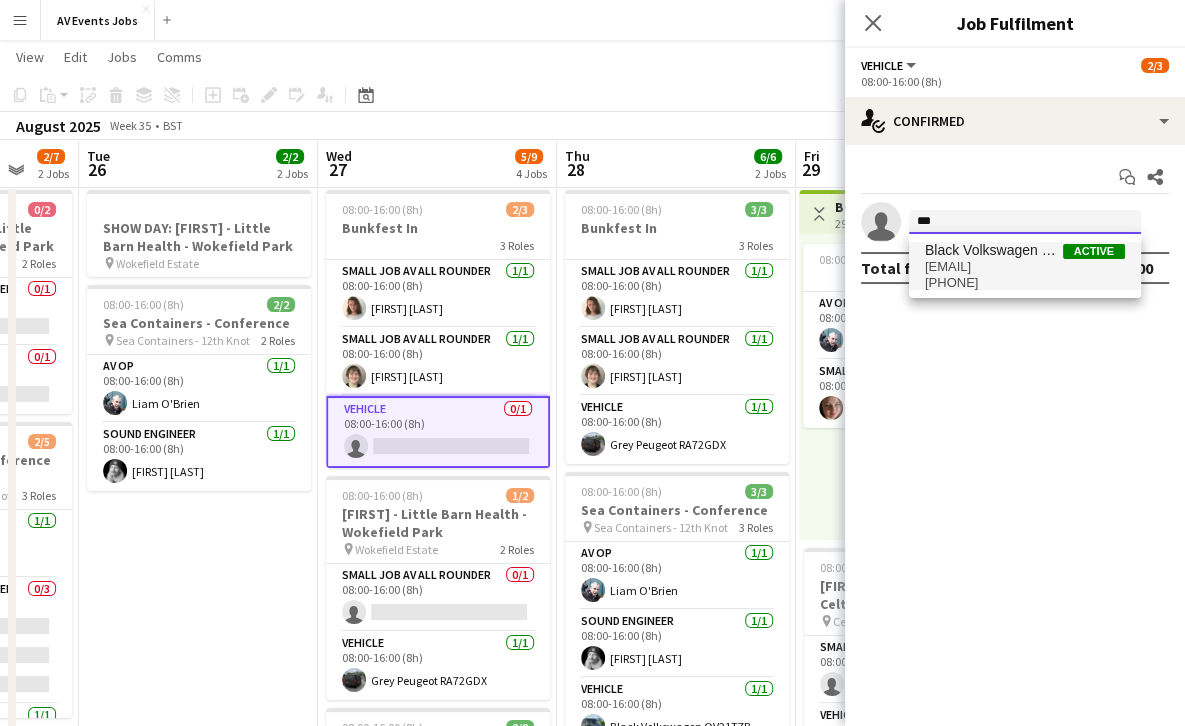 type 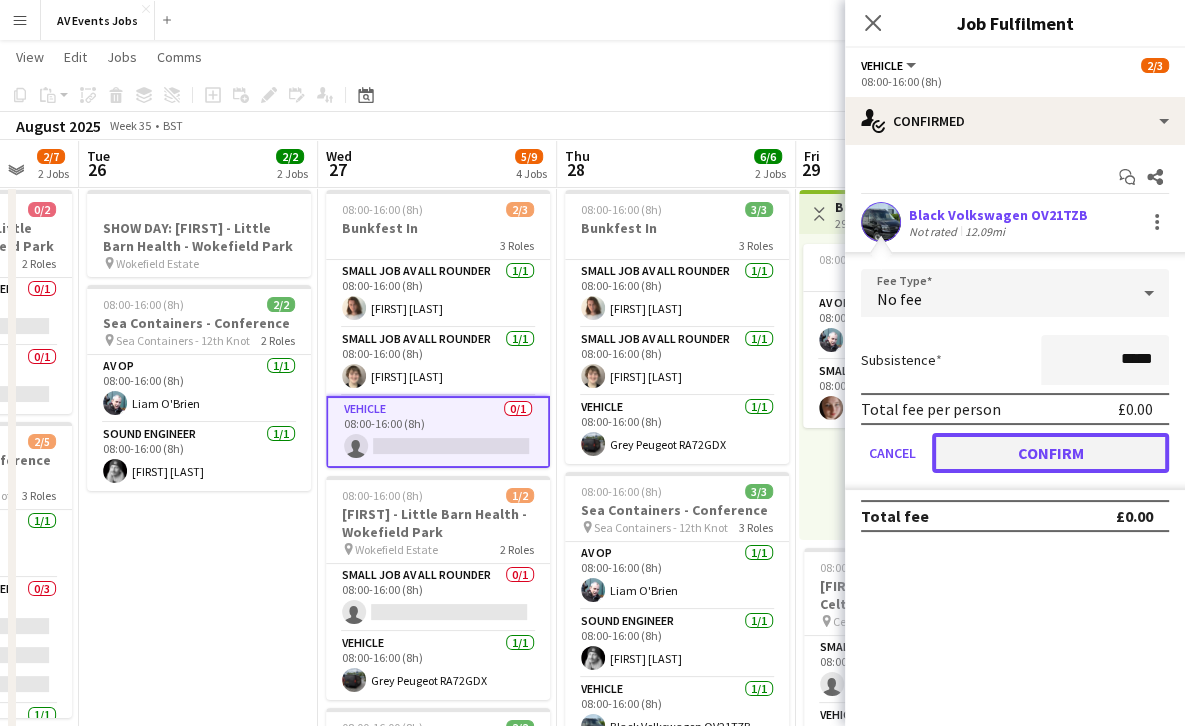 click on "Confirm" at bounding box center [1050, 453] 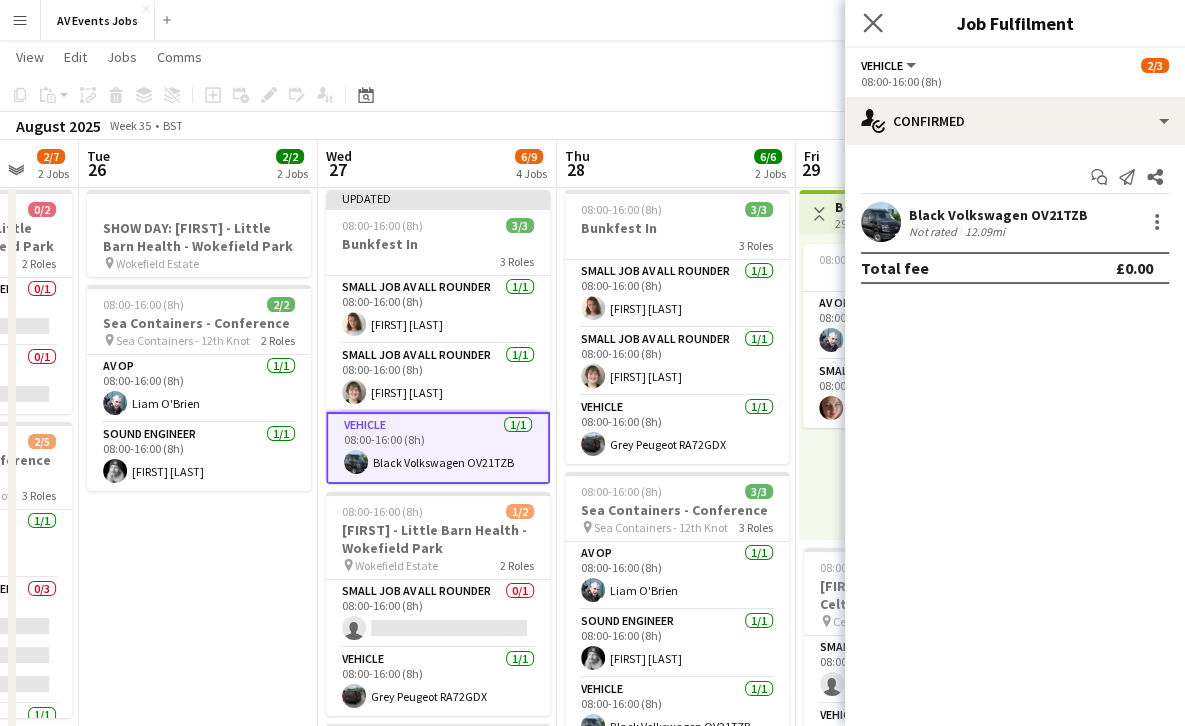 click on "Close pop-in" 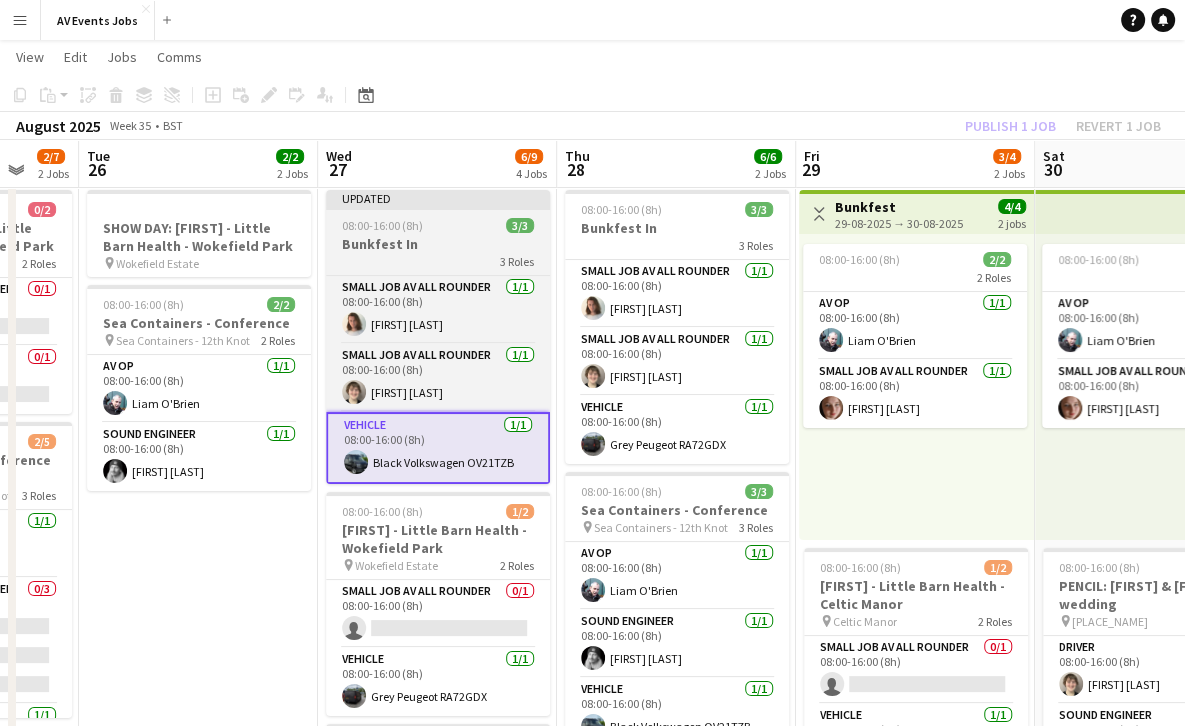 click on "Updated   08:00-16:00 (8h)    3/3   Bunkfest In   3 Roles   Small Job AV All Rounder   1/1   08:00-16:00 (8h)
Jacob Day  Small Job AV All Rounder   1/1   08:00-16:00 (8h)
Jim White  Vehicle   1/1   08:00-16:00 (8h)
Black Volkswagen OV21TZB" at bounding box center (438, 337) 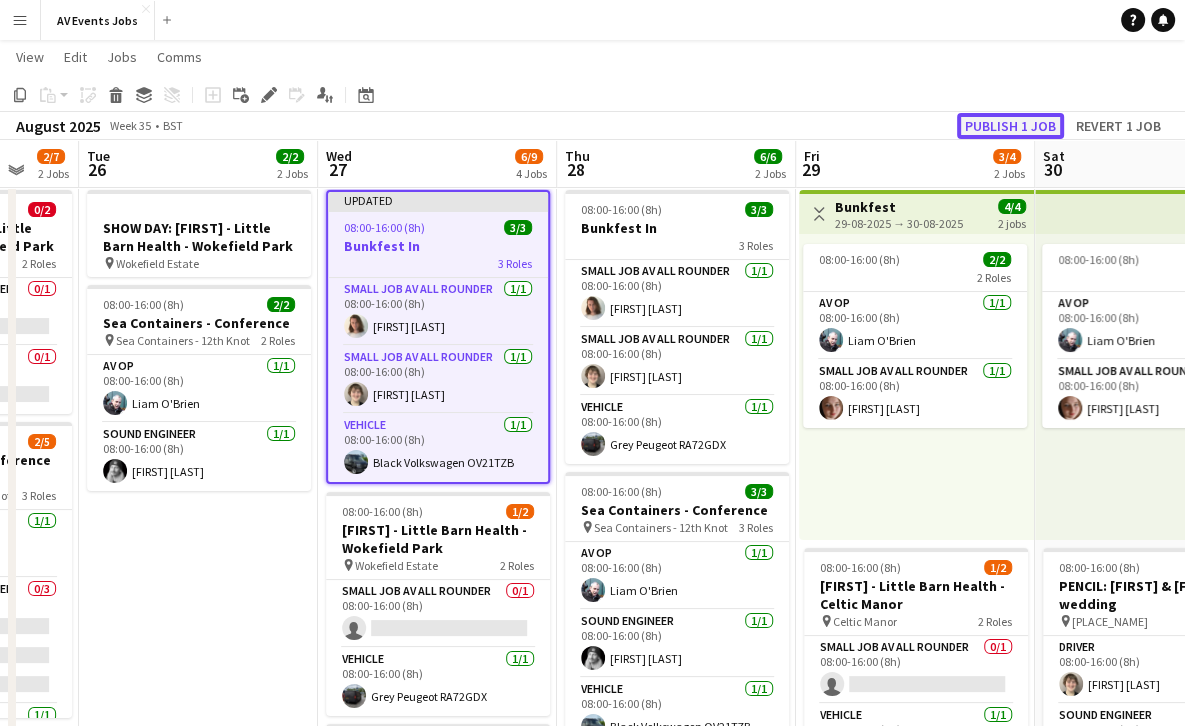 click on "Publish 1 job" 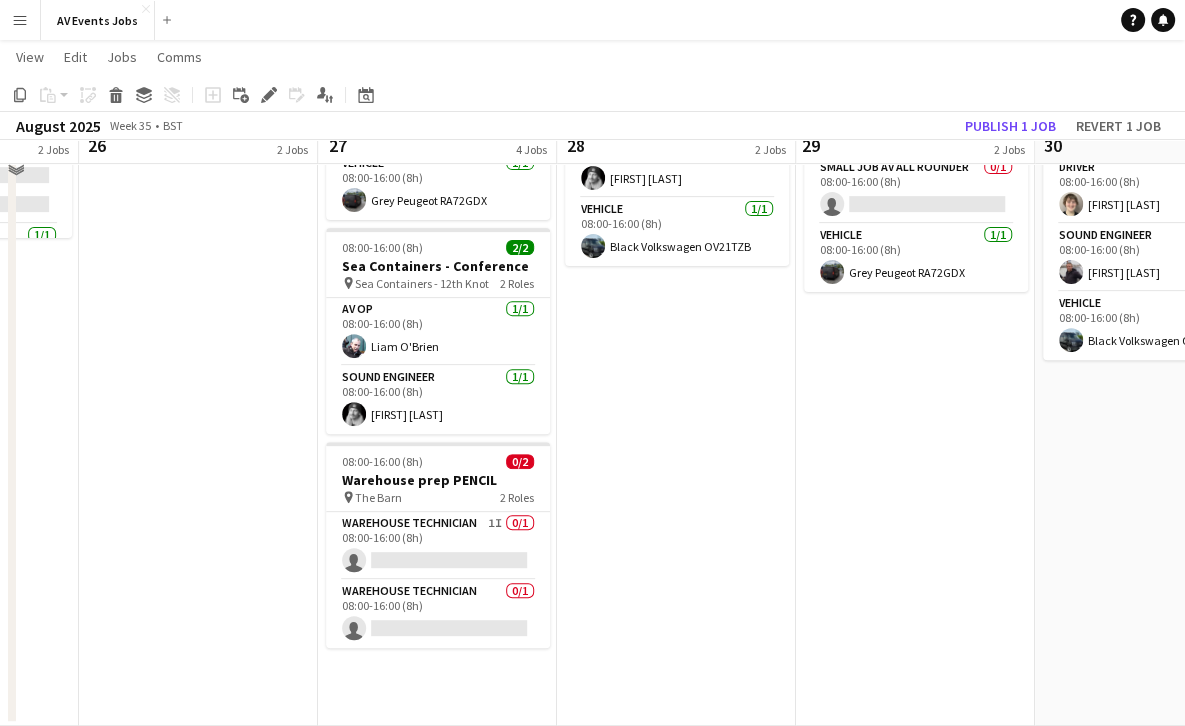 scroll, scrollTop: 489, scrollLeft: 0, axis: vertical 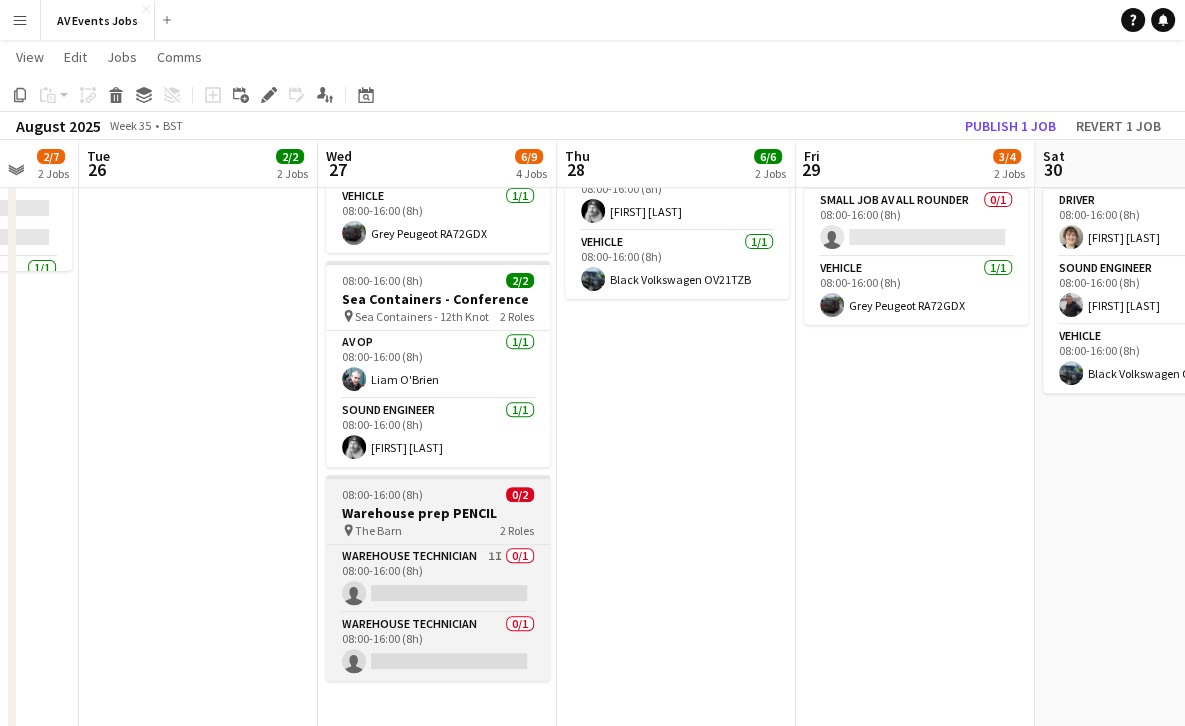 click on "Warehouse prep PENCIL" at bounding box center (438, 513) 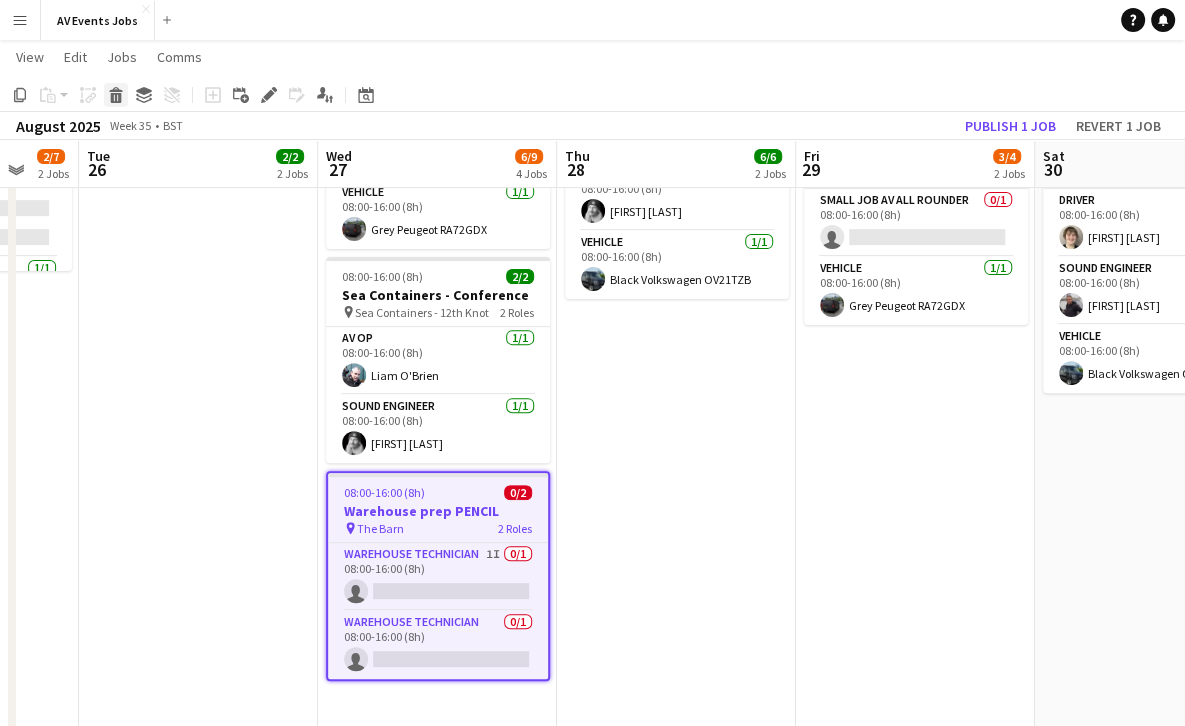 click 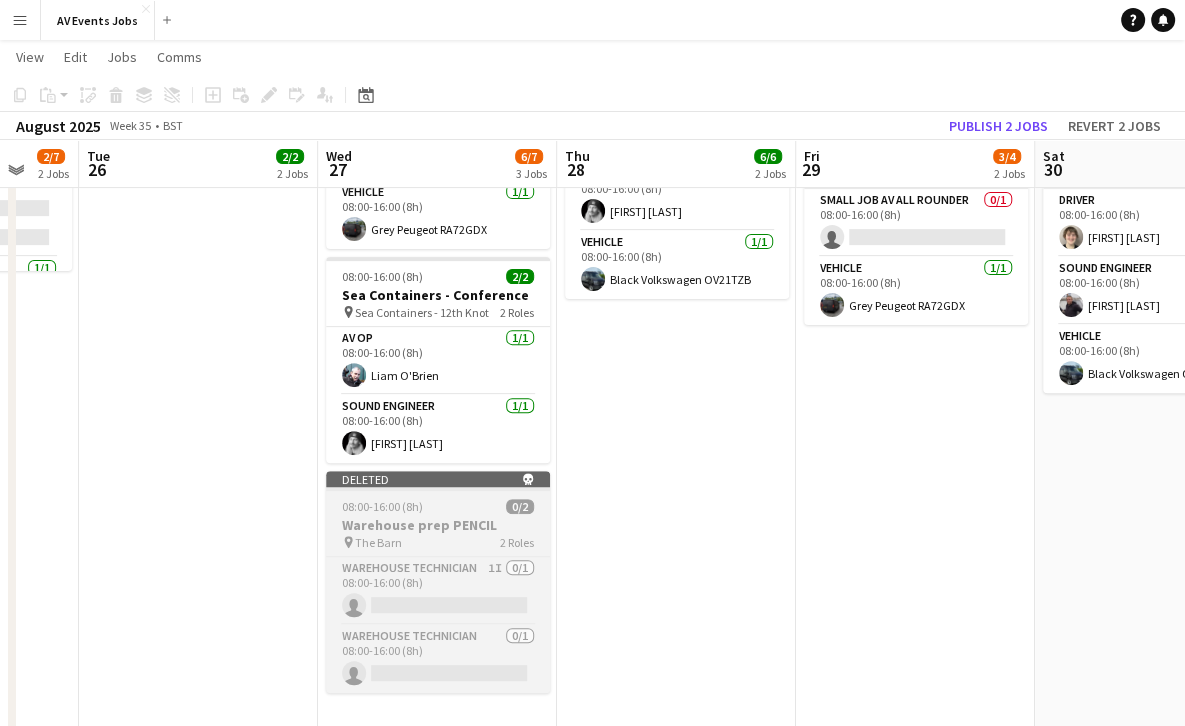 click on "Deleted
skull
08:00-16:00 (8h)    0/2   Warehouse prep PENCIL
pin
The Barn   2 Roles   Warehouse Technician   1I   0/1   08:00-16:00 (8h)
single-neutral-actions
Warehouse Technician   0/1   08:00-16:00 (8h)
single-neutral-actions" at bounding box center [438, 582] 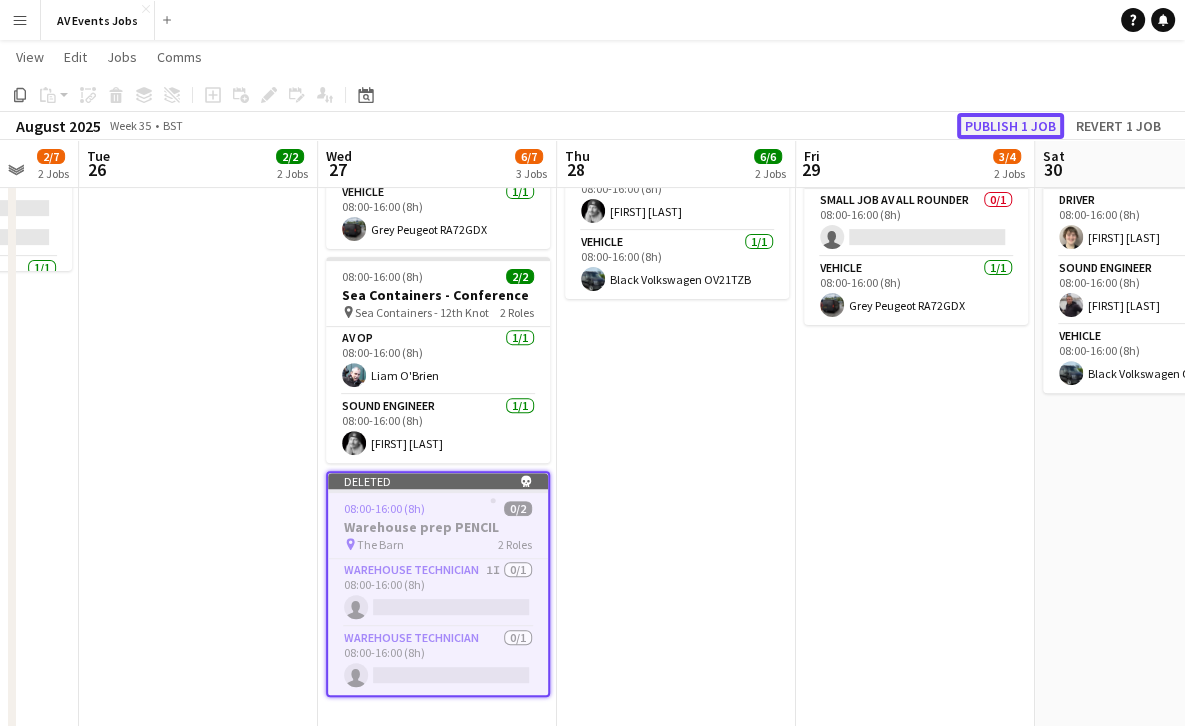 click on "Publish 1 job" 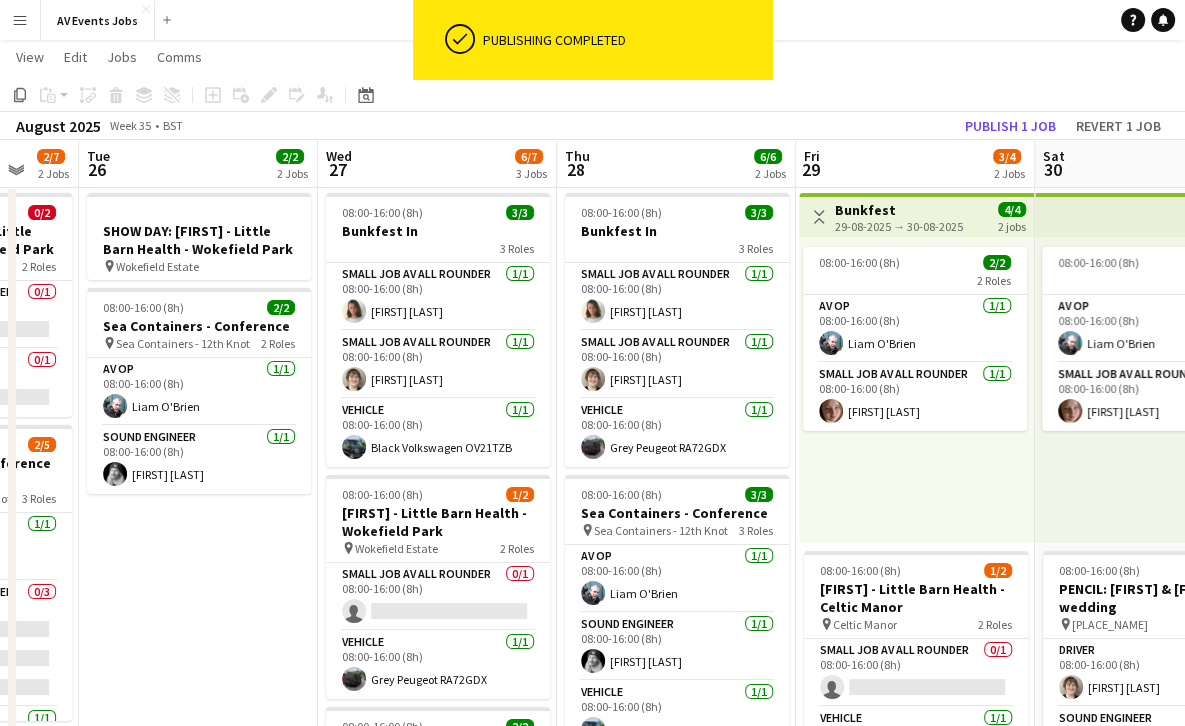 scroll, scrollTop: 0, scrollLeft: 0, axis: both 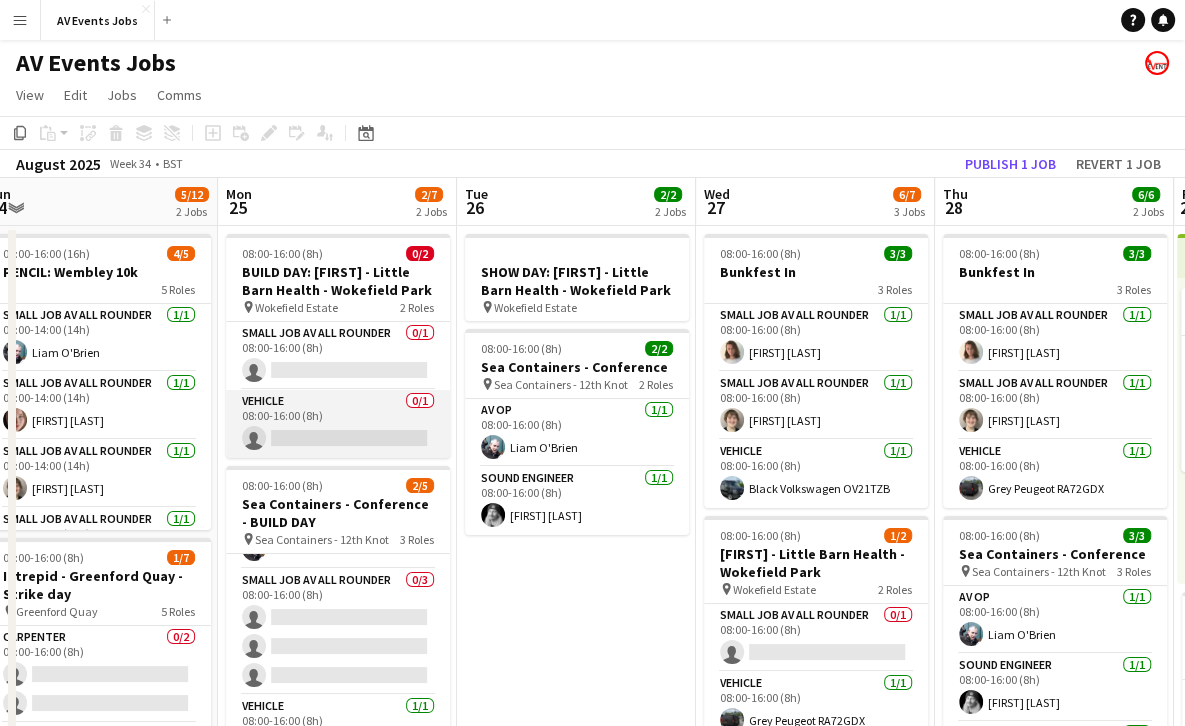 click on "Vehicle   0/1   08:00-16:00 (8h)
single-neutral-actions" at bounding box center (338, 424) 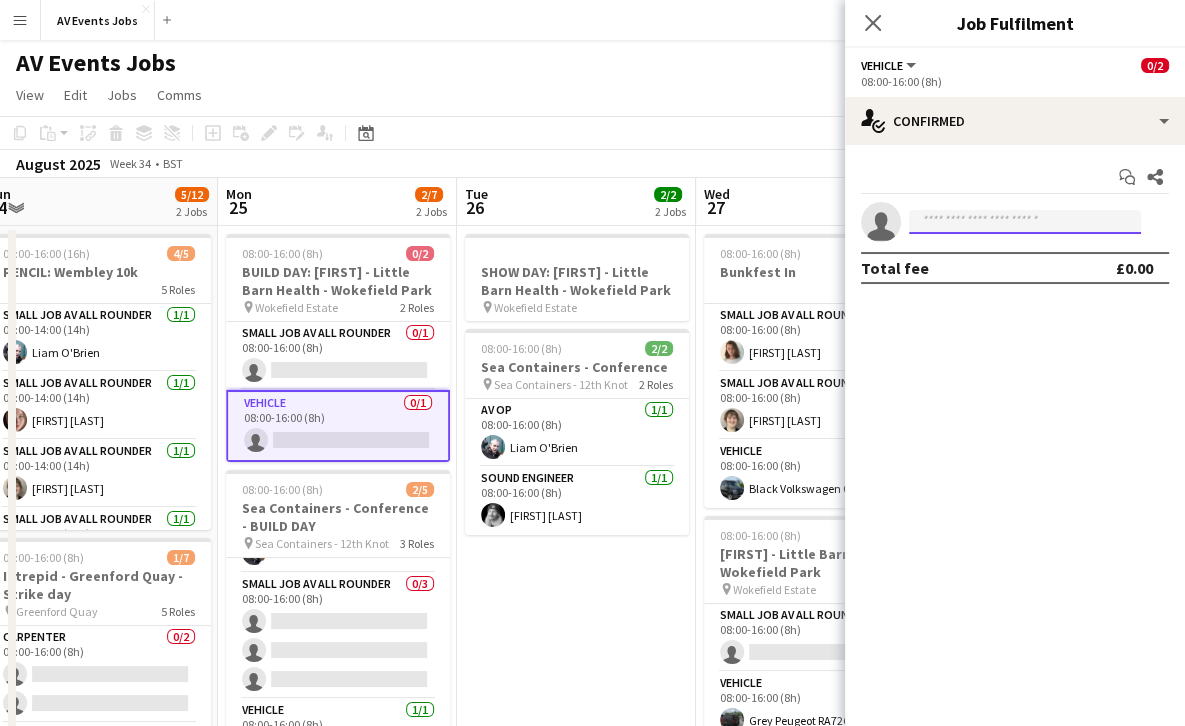 click at bounding box center (1025, 222) 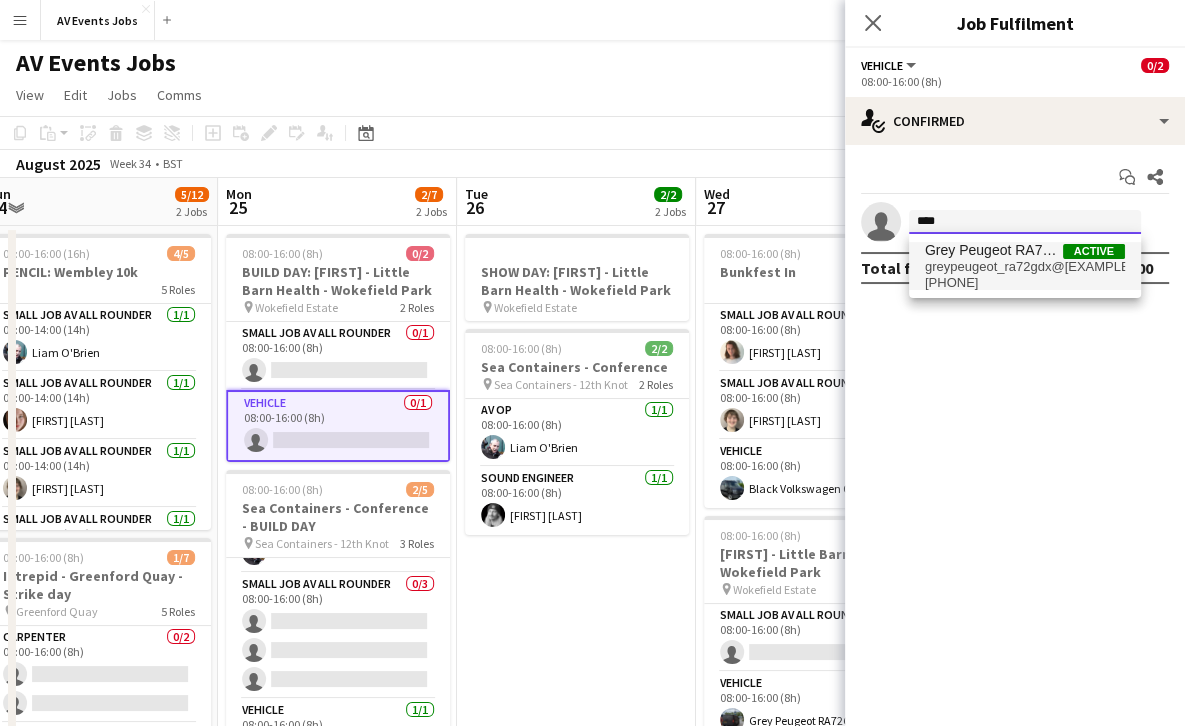 type on "****" 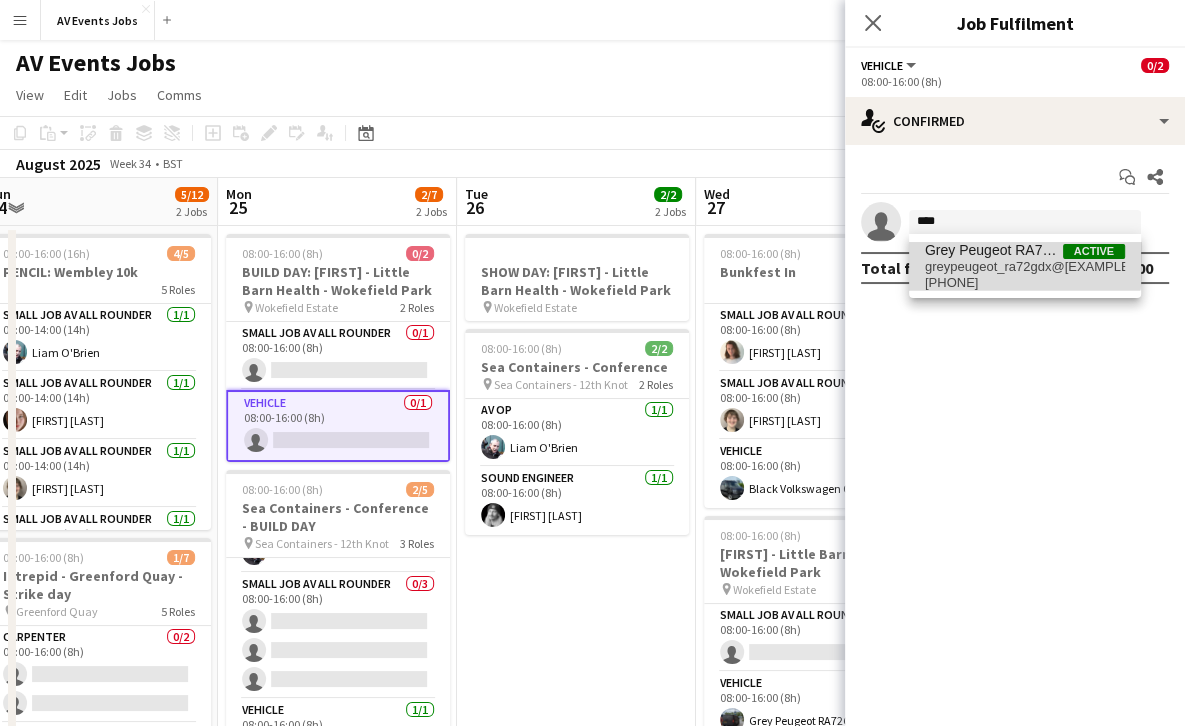 click on "[EMAIL]" at bounding box center (1025, 267) 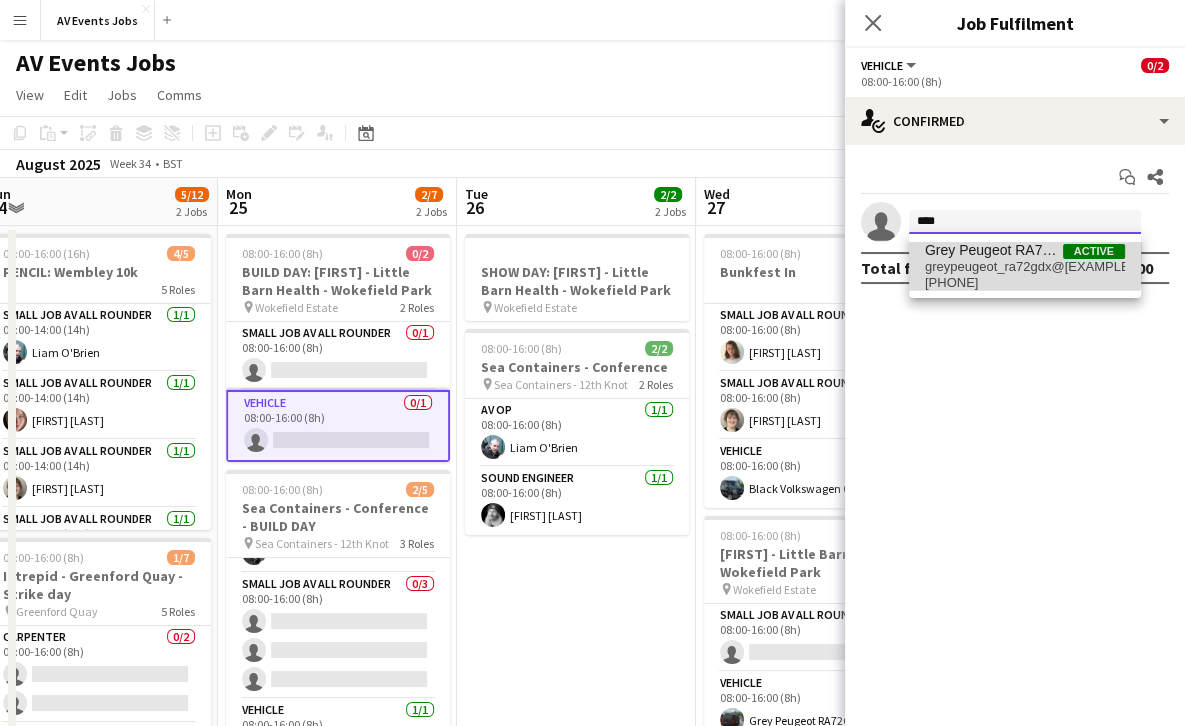 type 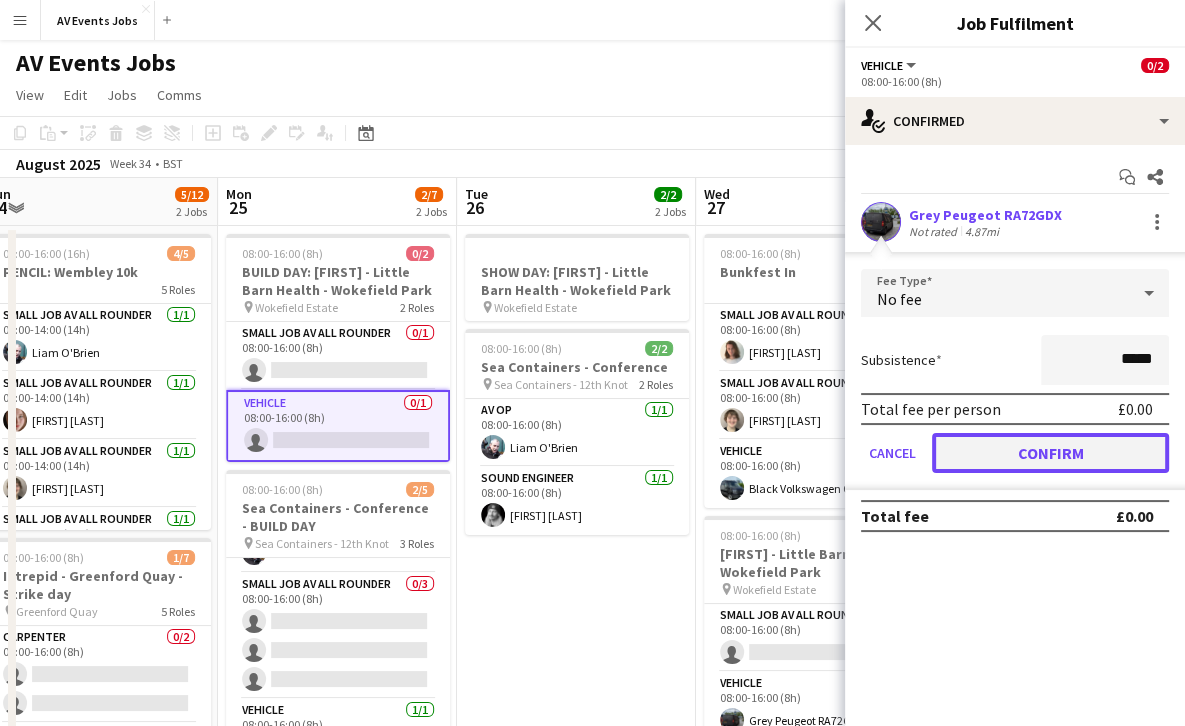 click on "Confirm" at bounding box center (1050, 453) 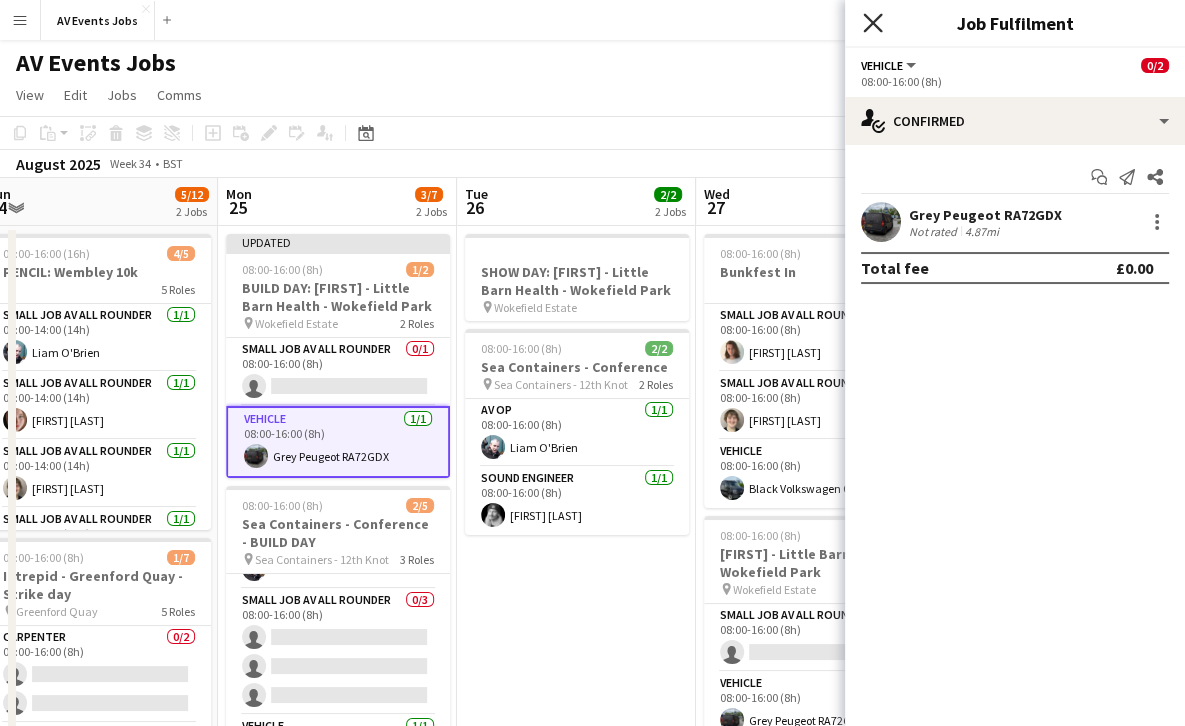 click 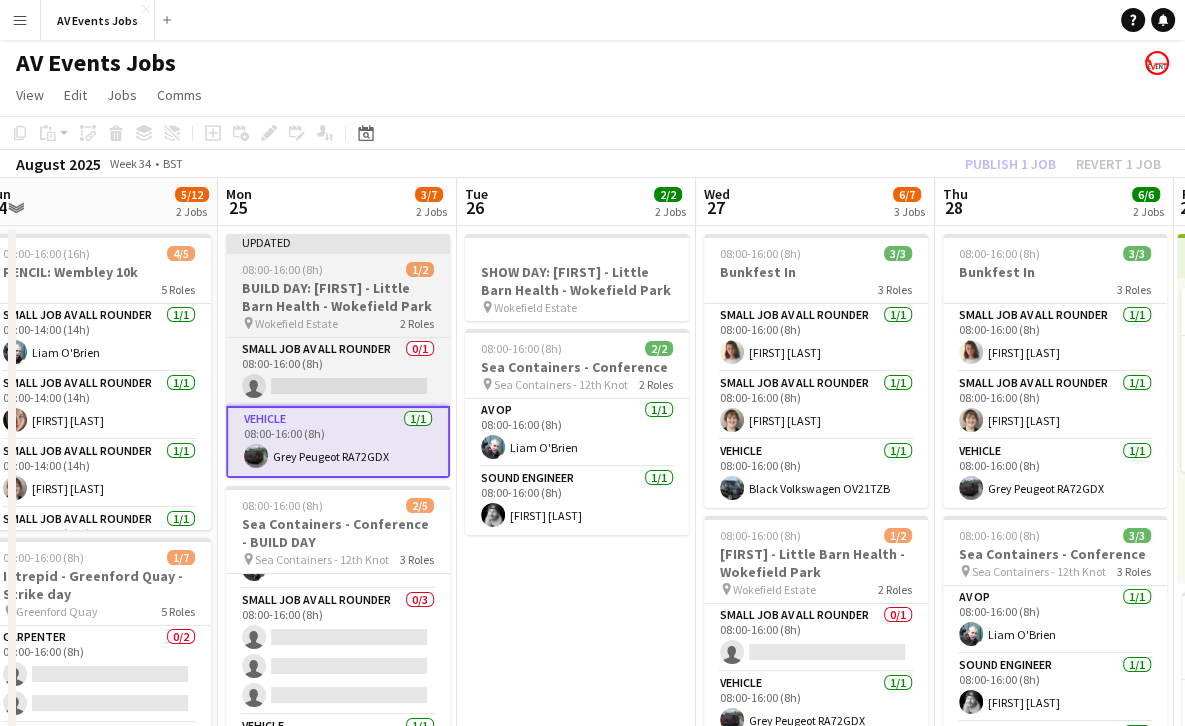 click on "BUILD DAY: Sean - Little Barn Health - Wokefield Park" at bounding box center (338, 297) 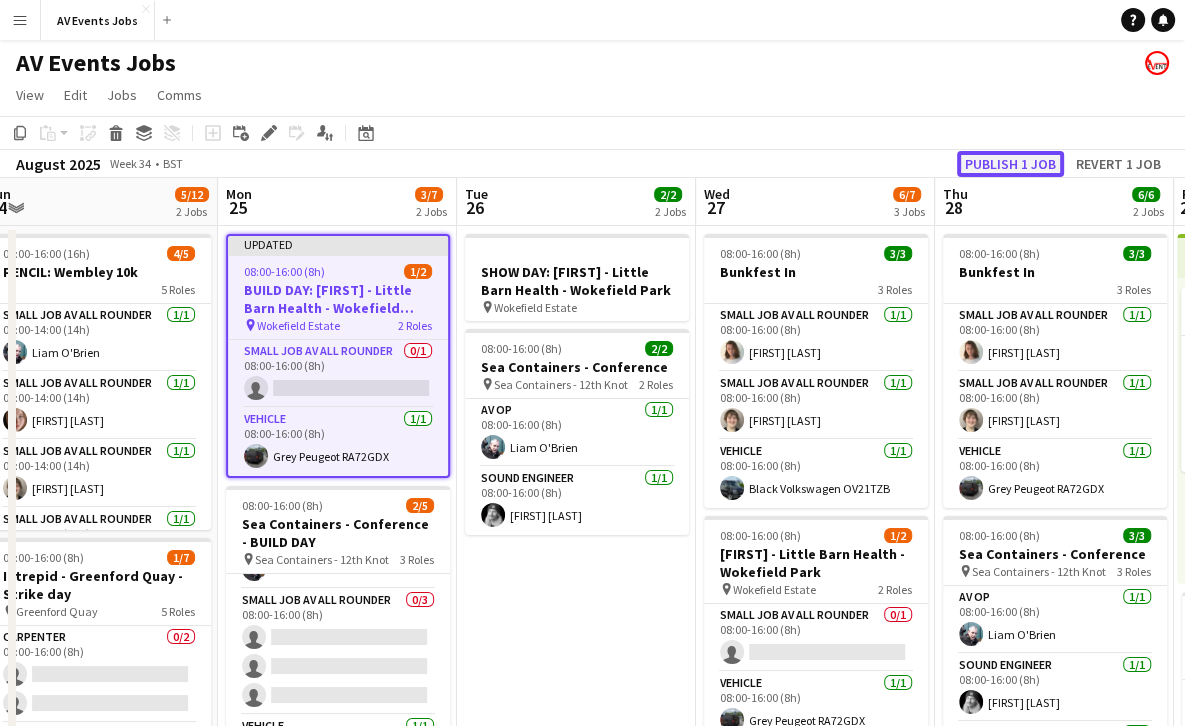 click on "Publish 1 job" 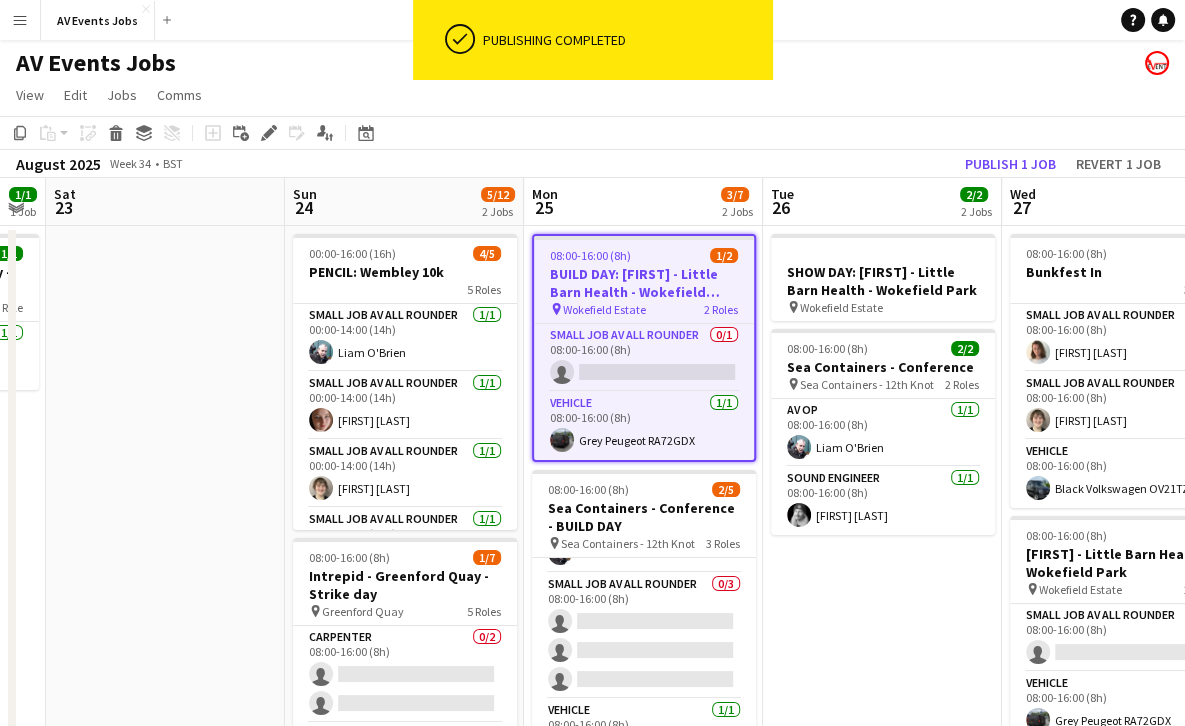 scroll, scrollTop: 0, scrollLeft: 431, axis: horizontal 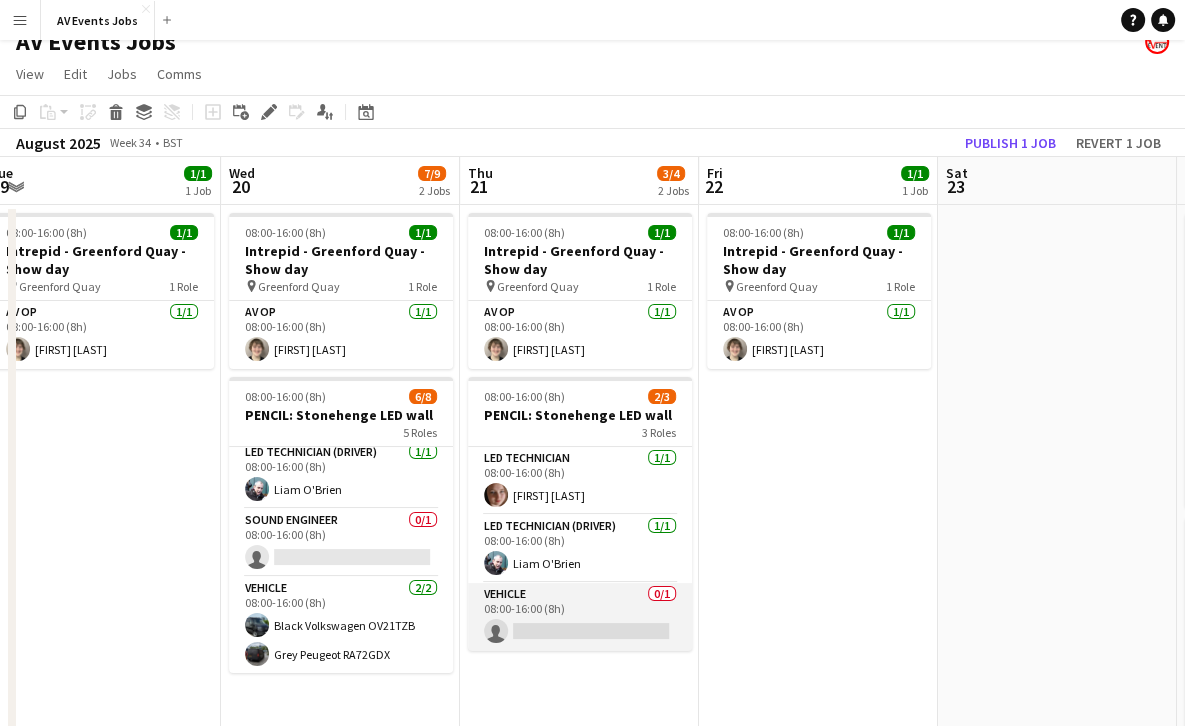 click on "Vehicle   0/1   08:00-16:00 (8h)
single-neutral-actions" at bounding box center (580, 617) 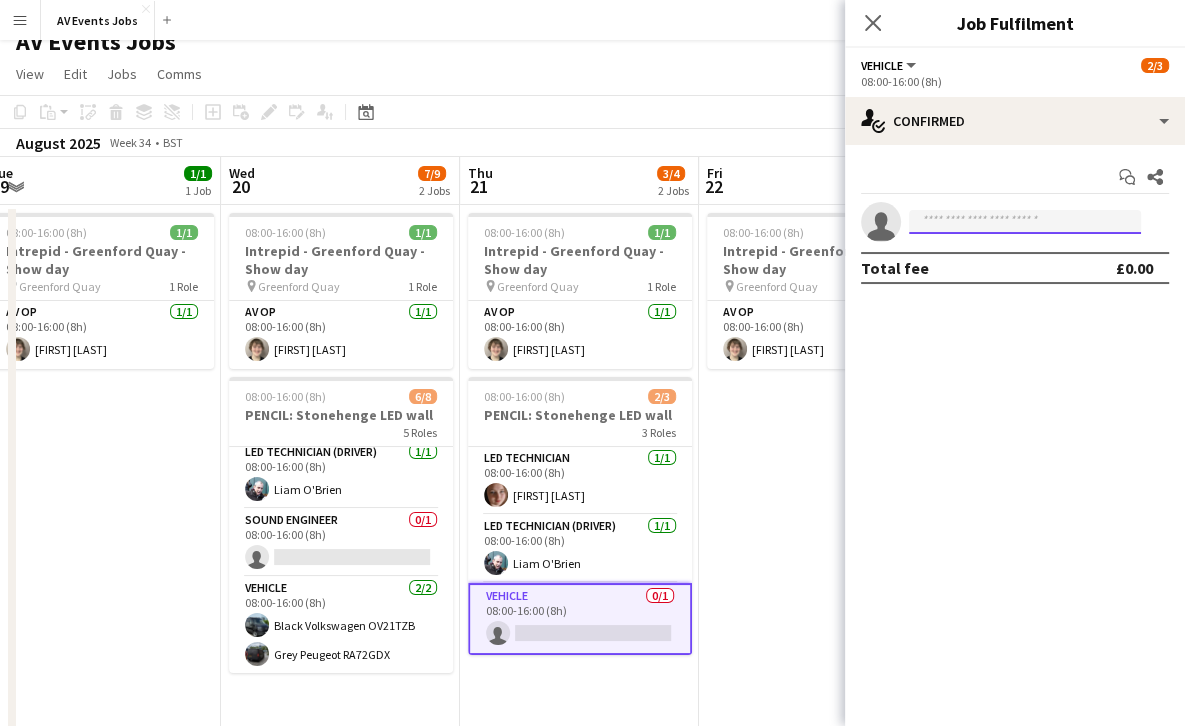 click at bounding box center (1025, 222) 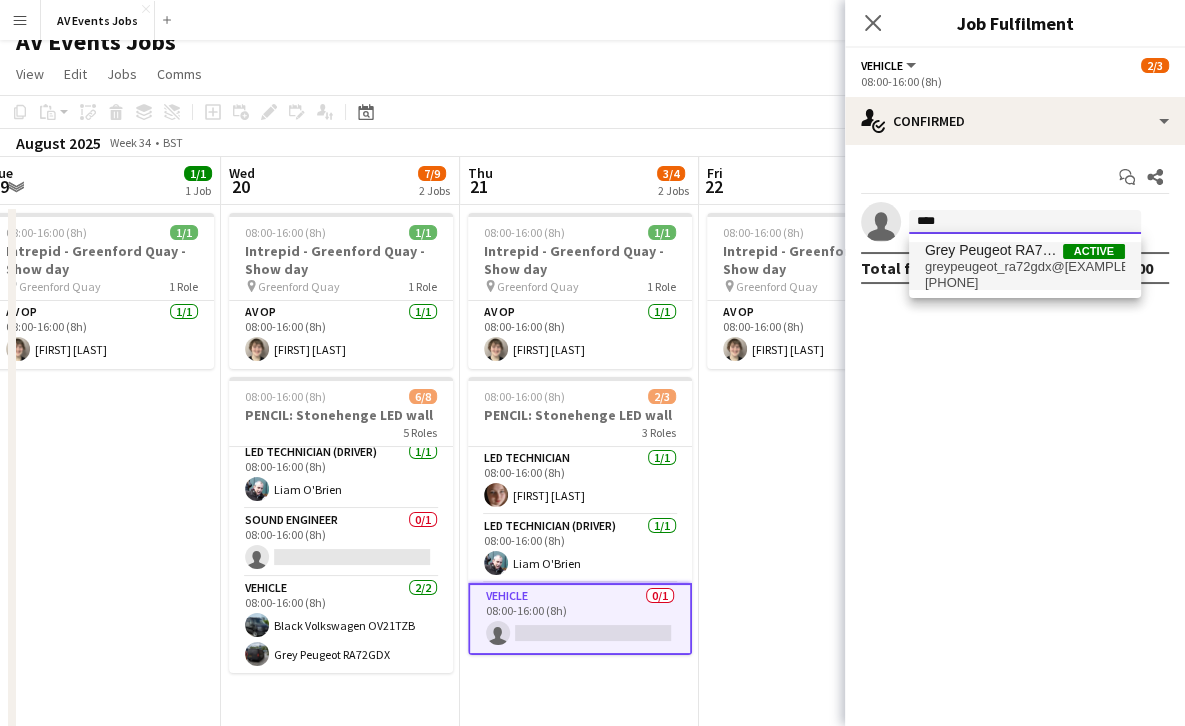 type on "****" 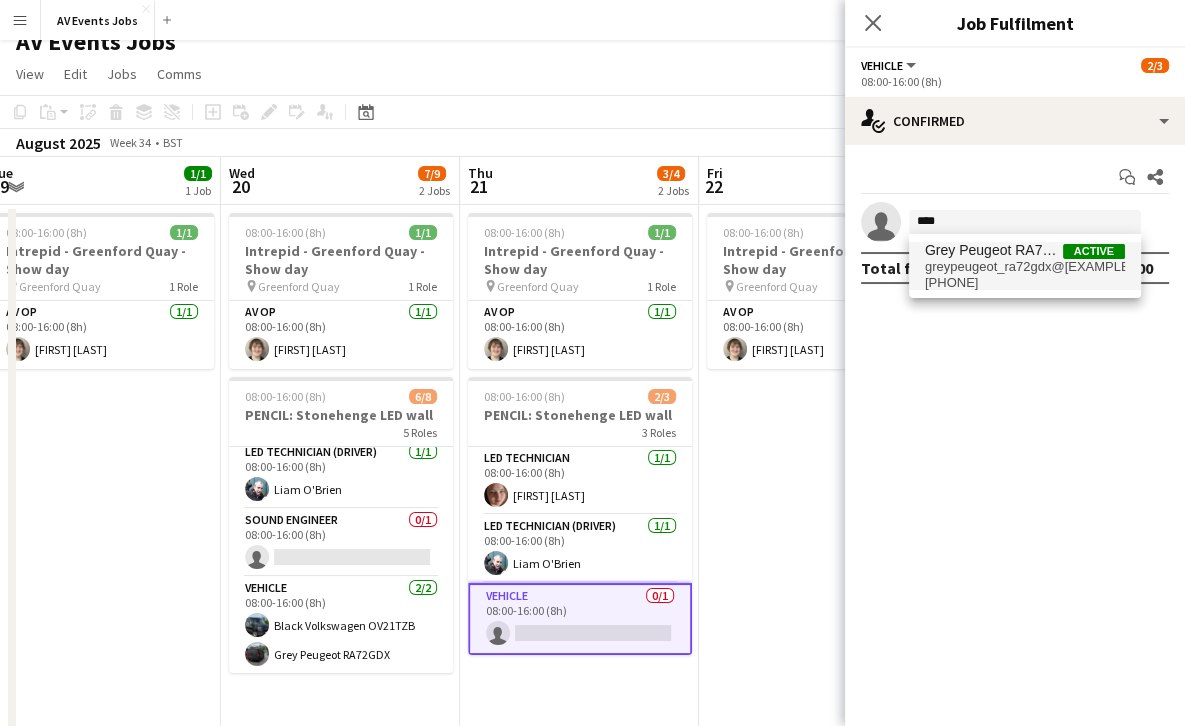 click on "Grey Peugeot RA72GDX" at bounding box center (994, 250) 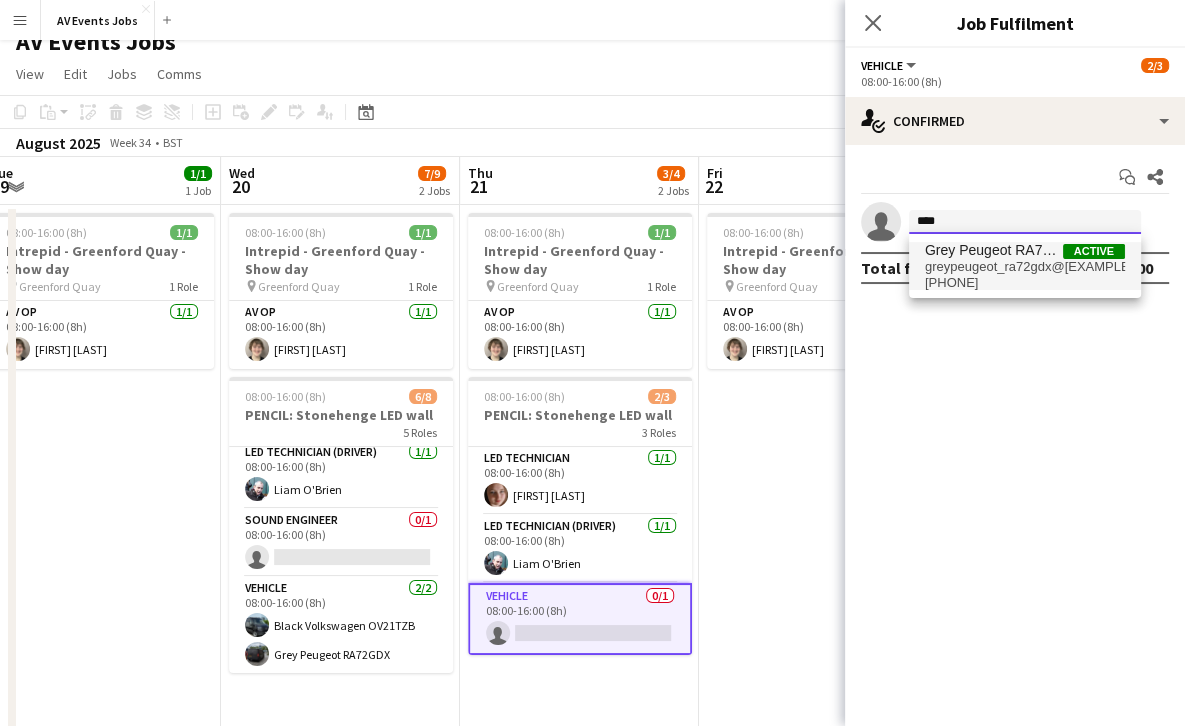 type 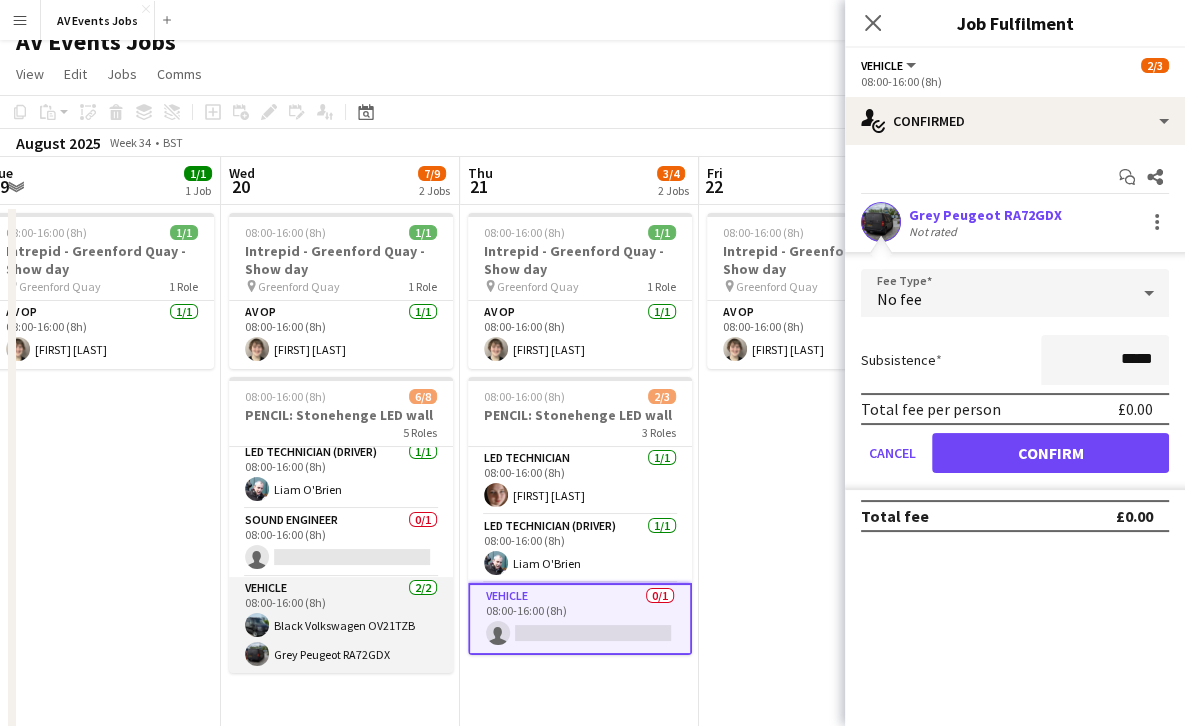 click on "Vehicle   2/2   08:00-16:00 (8h)
Black Volkswagen OV21TZB Grey Peugeot RA72GDX" at bounding box center [341, 625] 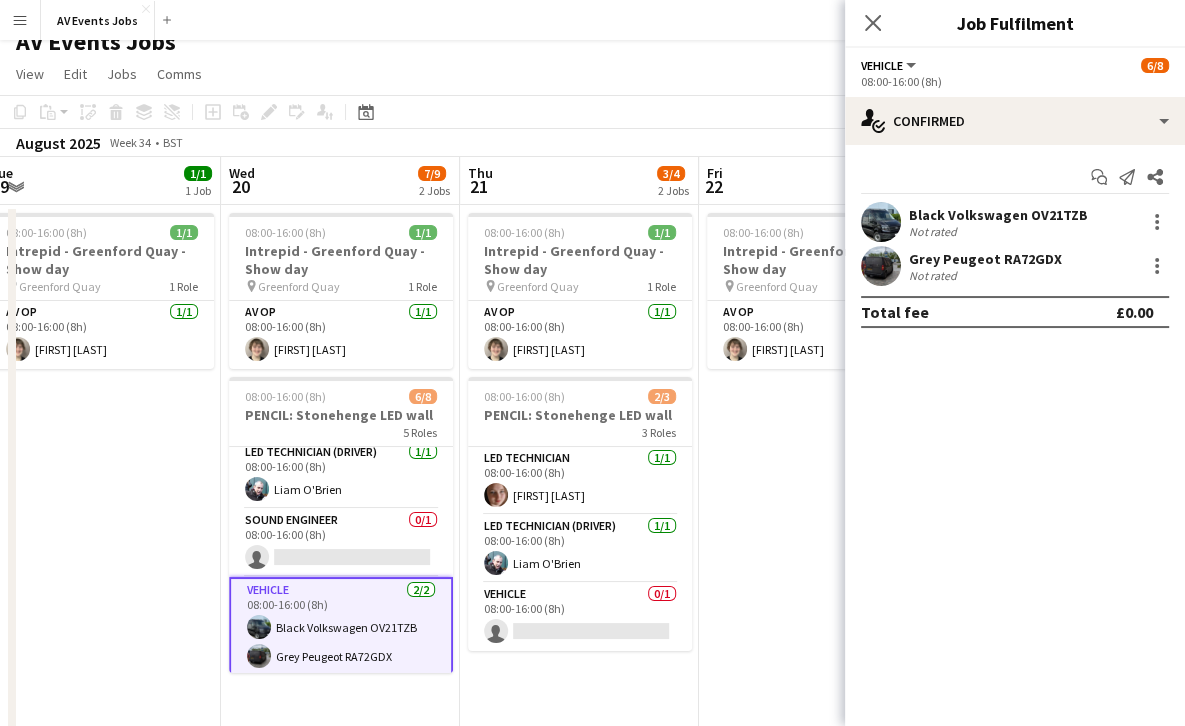 click at bounding box center [1155, 222] 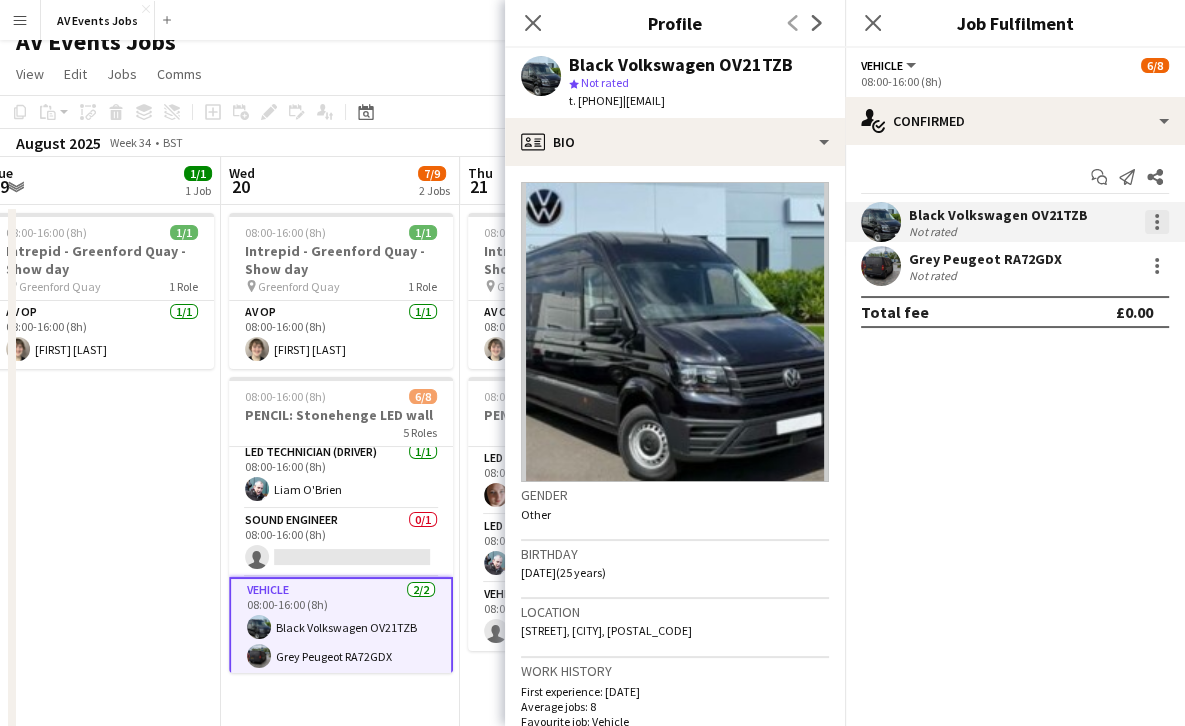click at bounding box center [1157, 222] 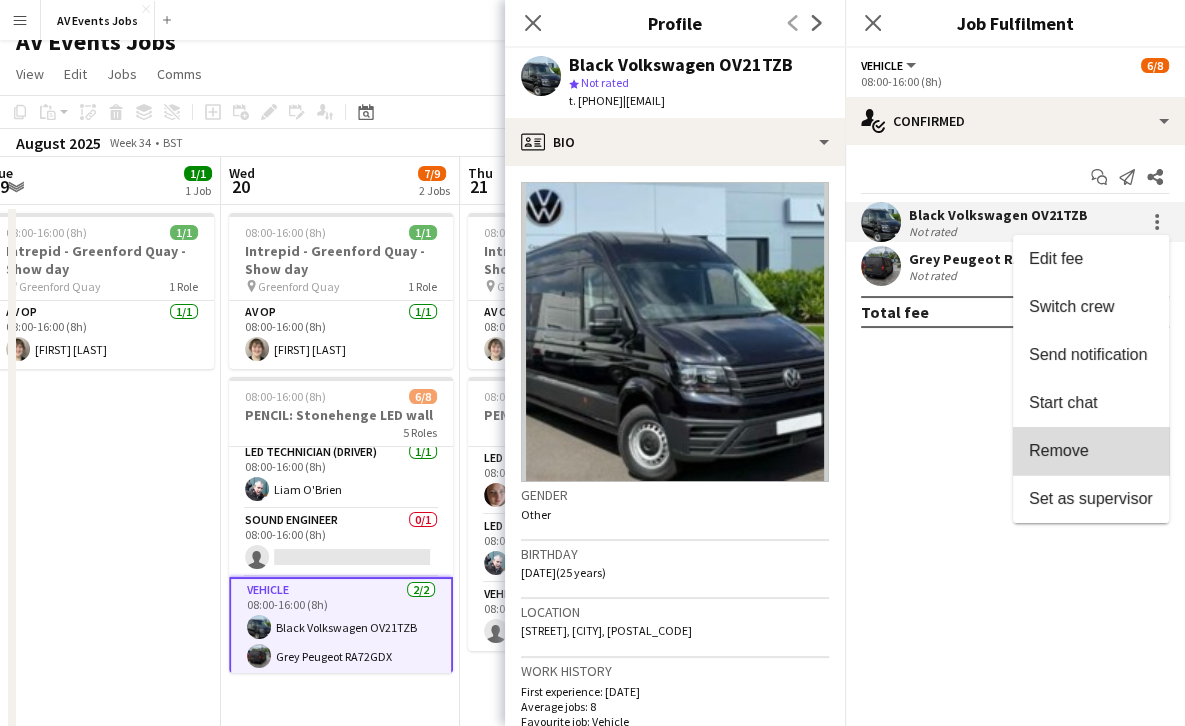 click on "Remove" at bounding box center (1091, 451) 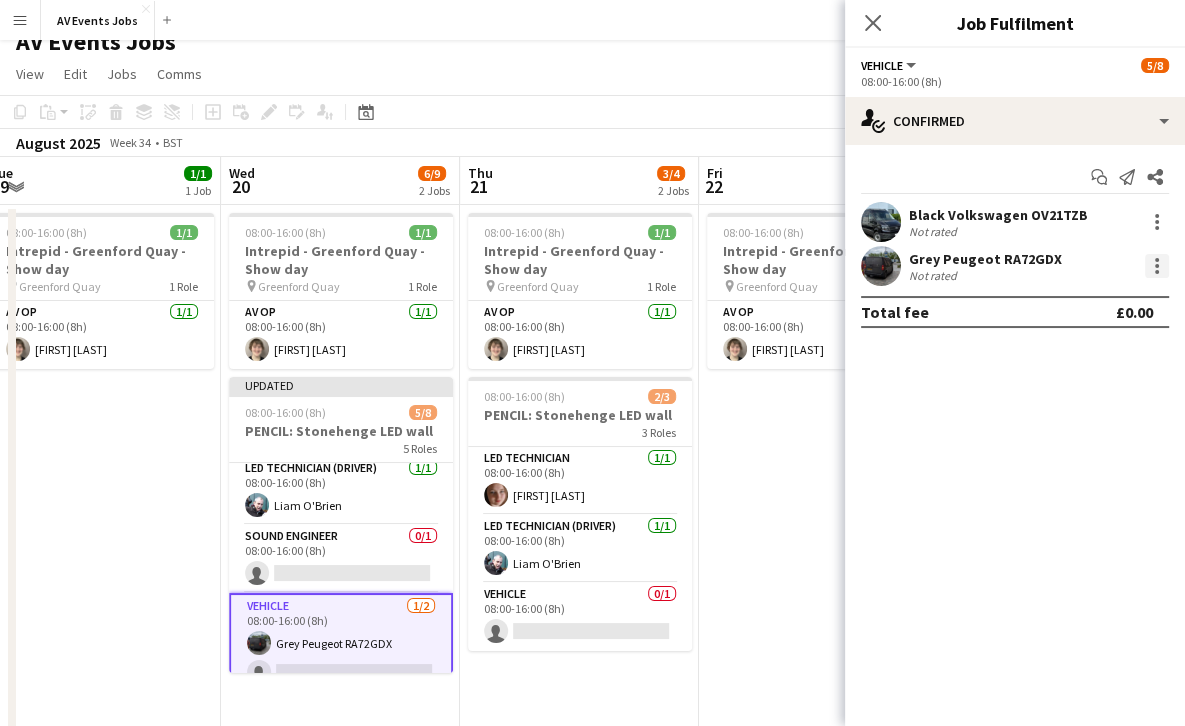 click at bounding box center (1157, 266) 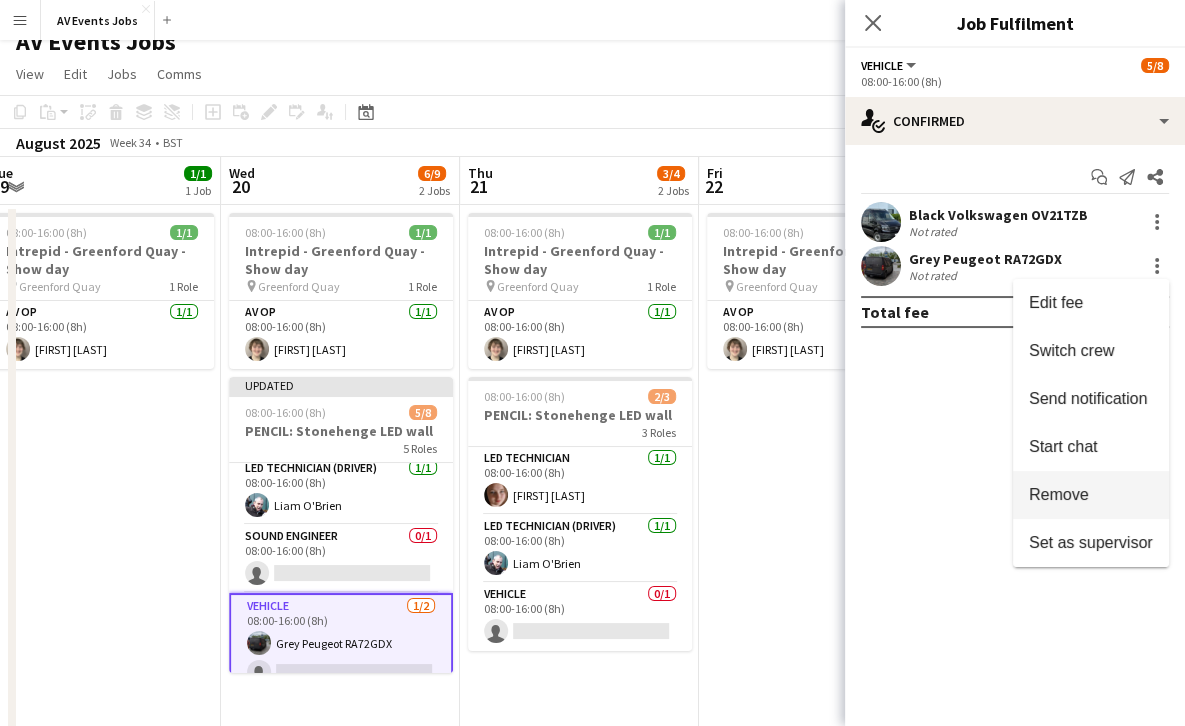 click on "Remove" at bounding box center (1059, 494) 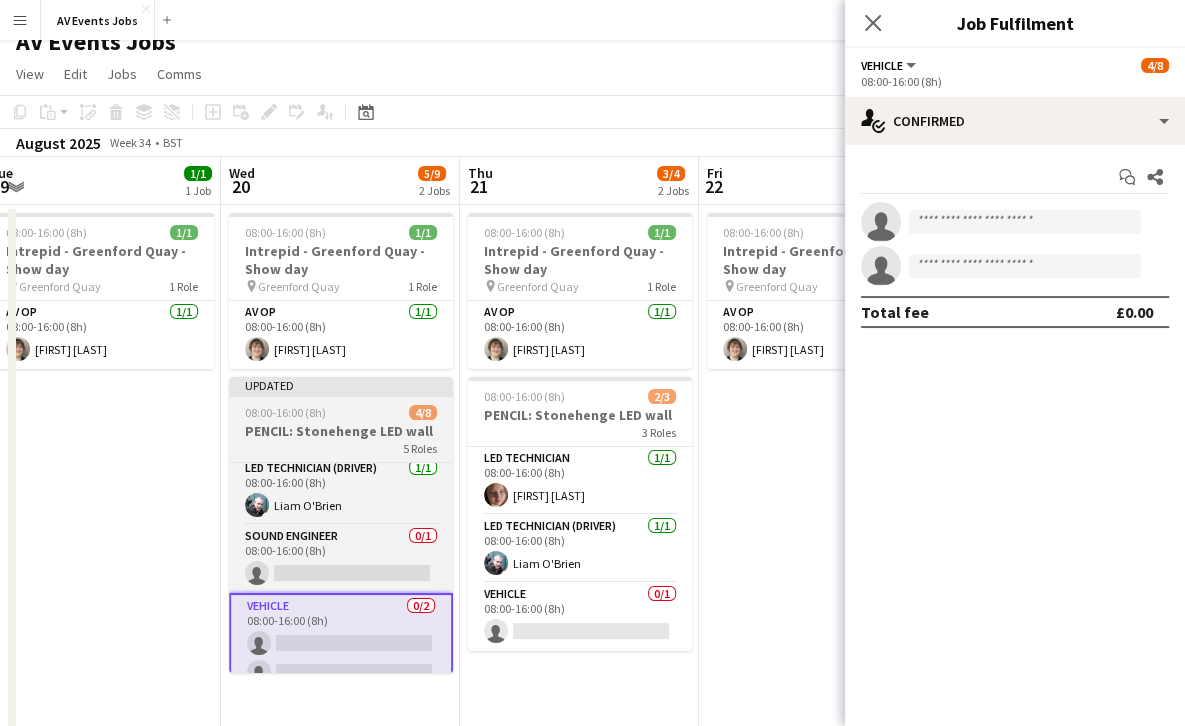 click on "08:00-16:00 (8h)" at bounding box center (285, 412) 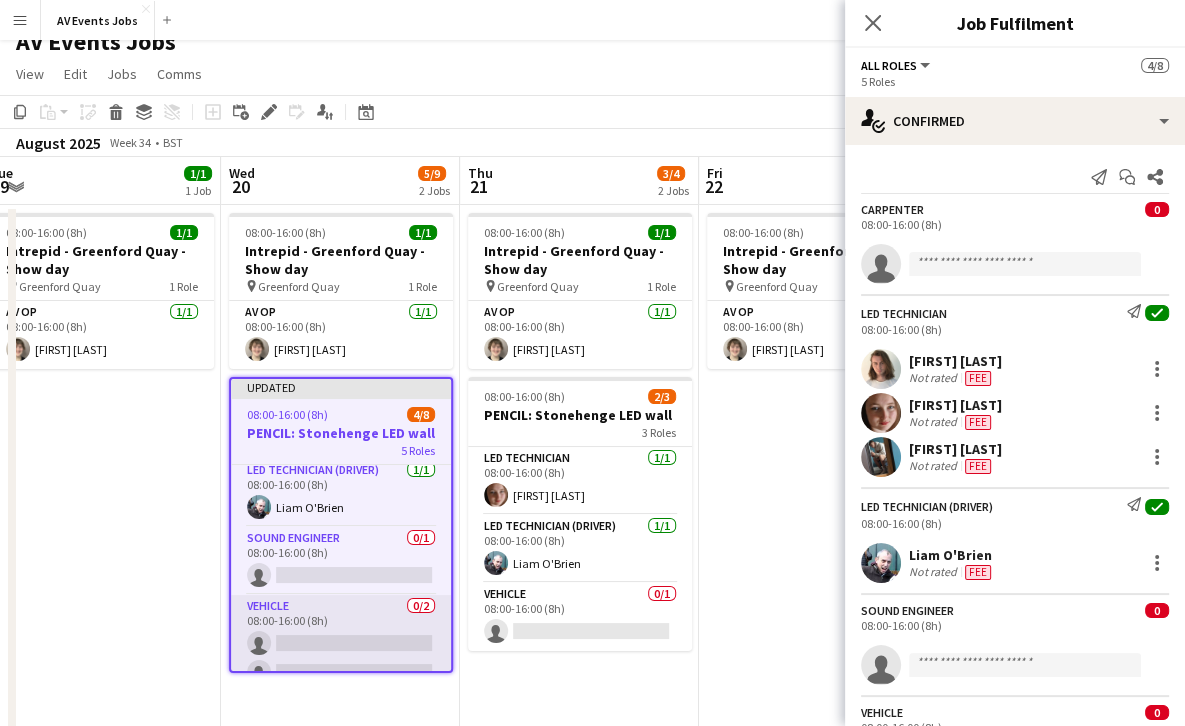 click on "Vehicle   0/2   08:00-16:00 (8h)
single-neutral-actions
single-neutral-actions" at bounding box center (341, 643) 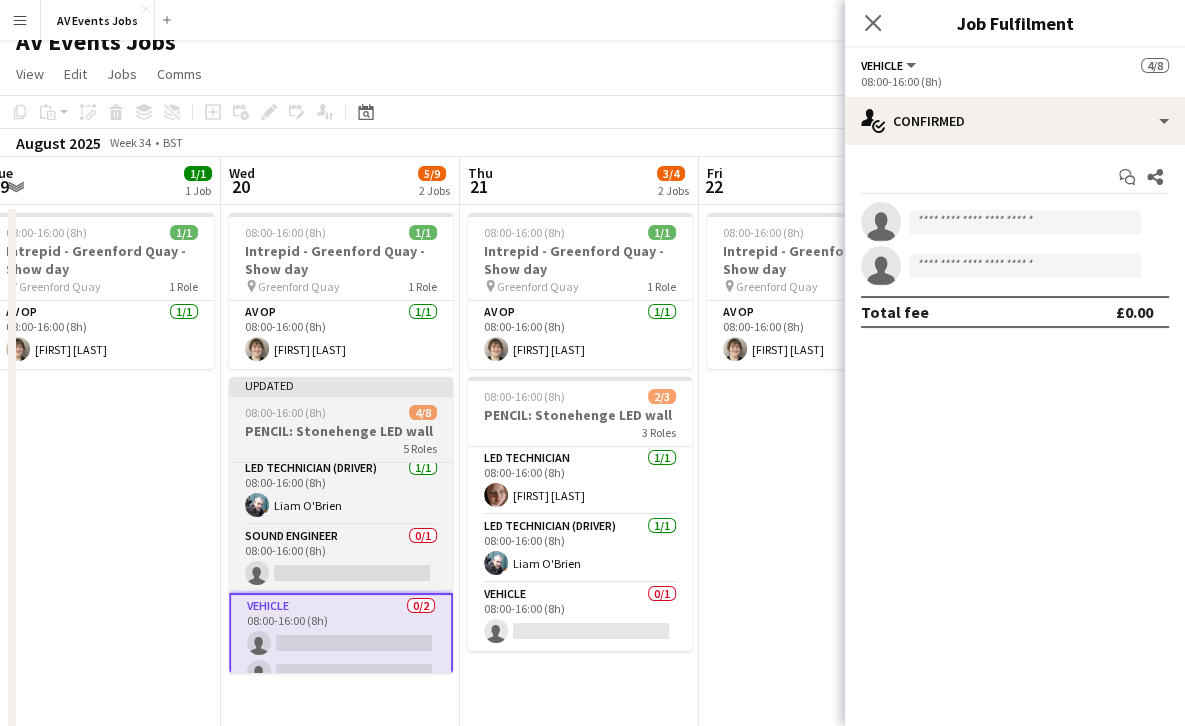 click on "PENCIL: Stonehenge LED wall" at bounding box center (341, 431) 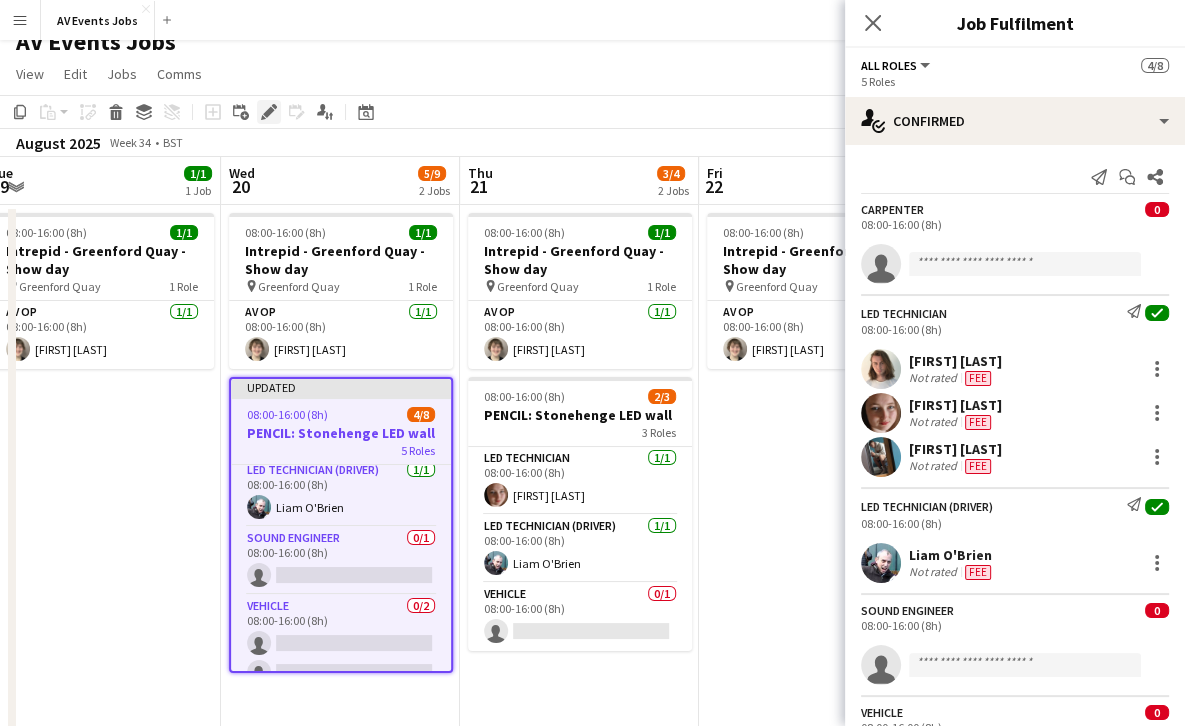click on "Edit" at bounding box center [269, 112] 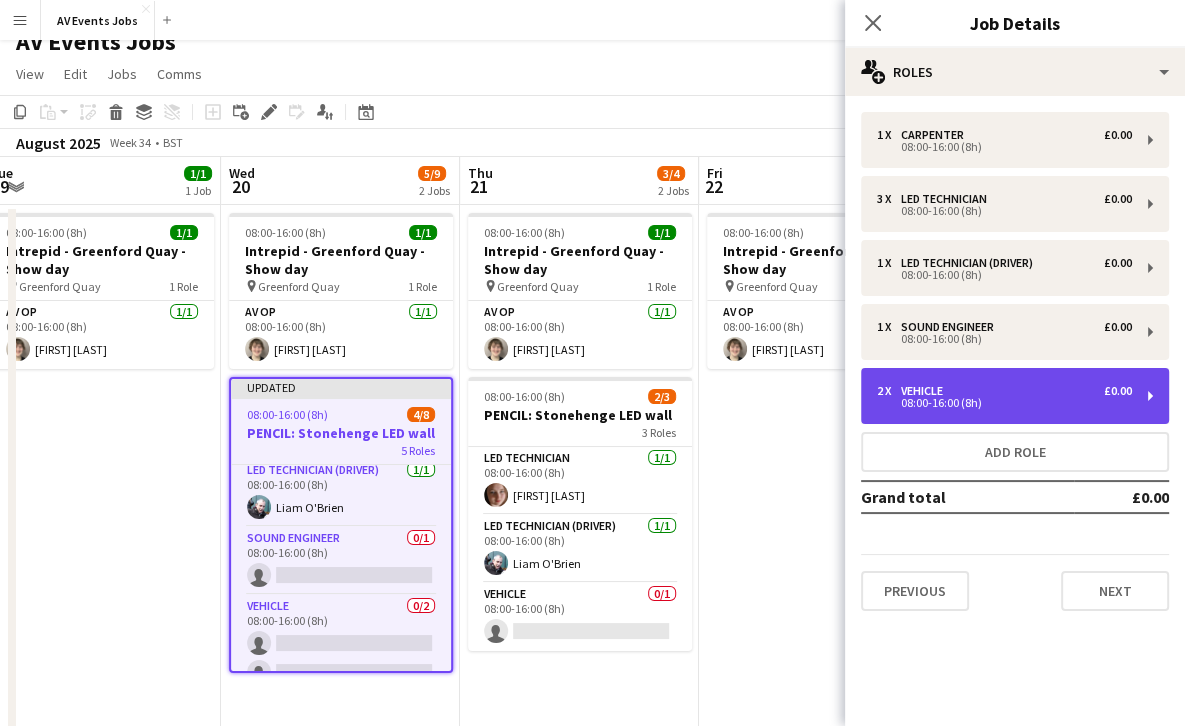 click on "2 x   Vehicle   £0.00" at bounding box center (1004, 391) 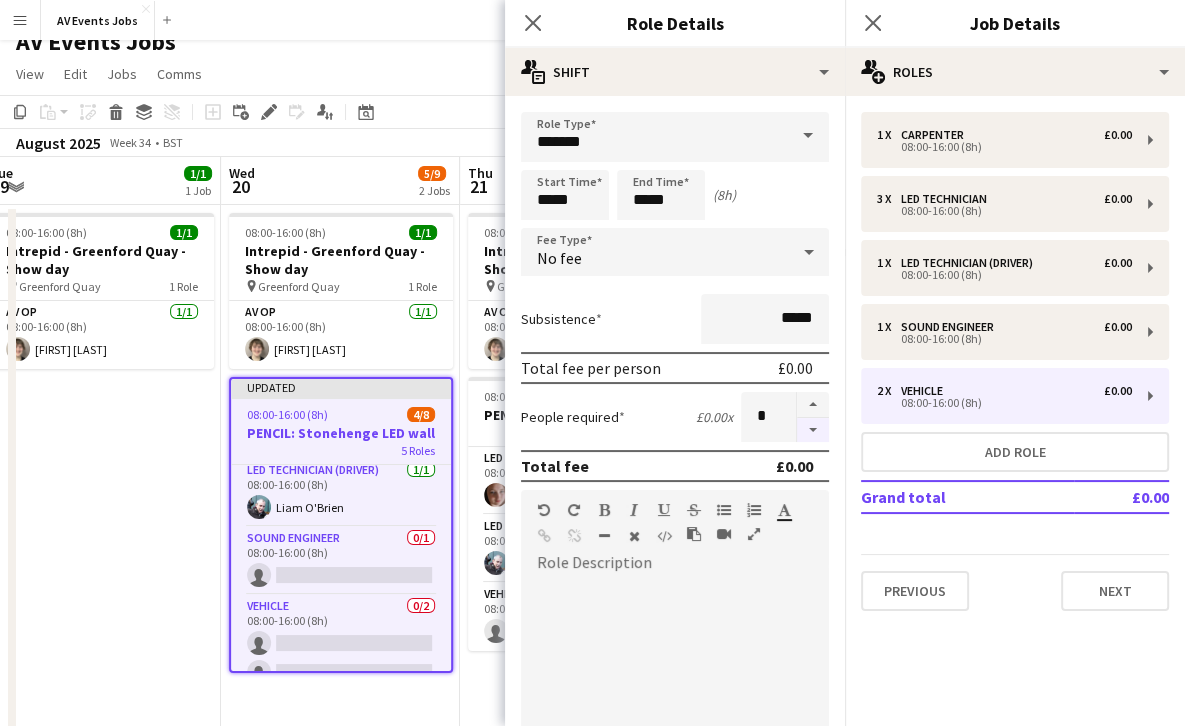 click at bounding box center [813, 430] 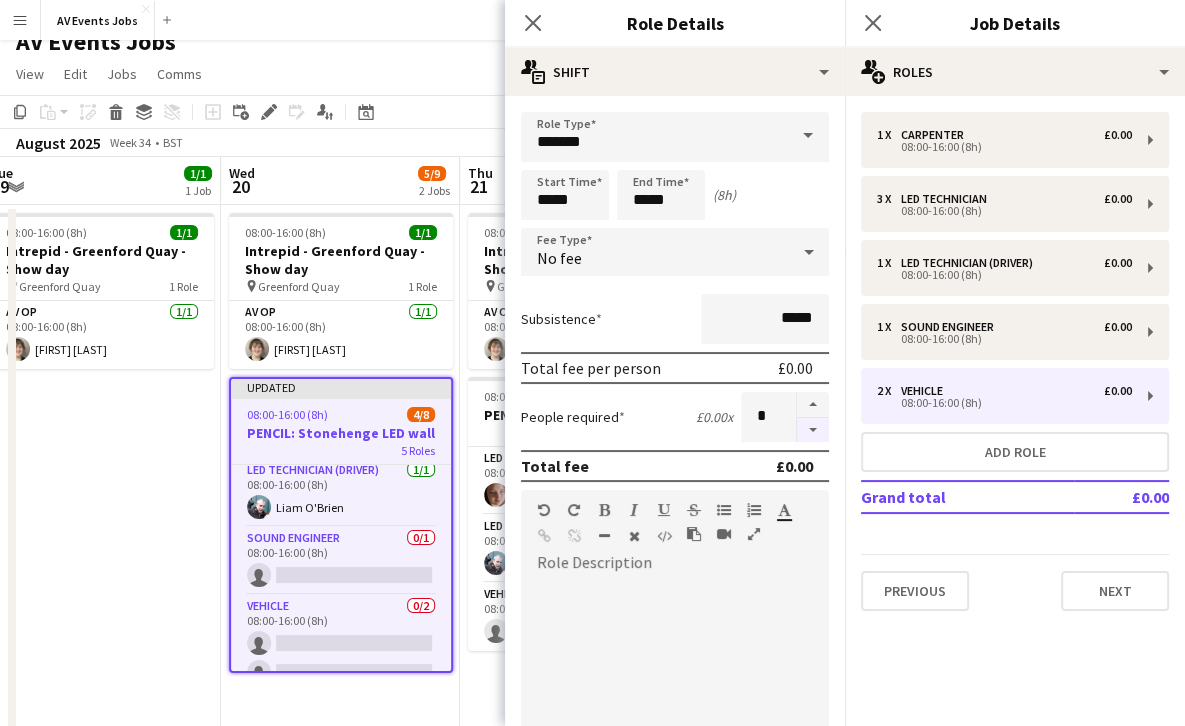 type on "*" 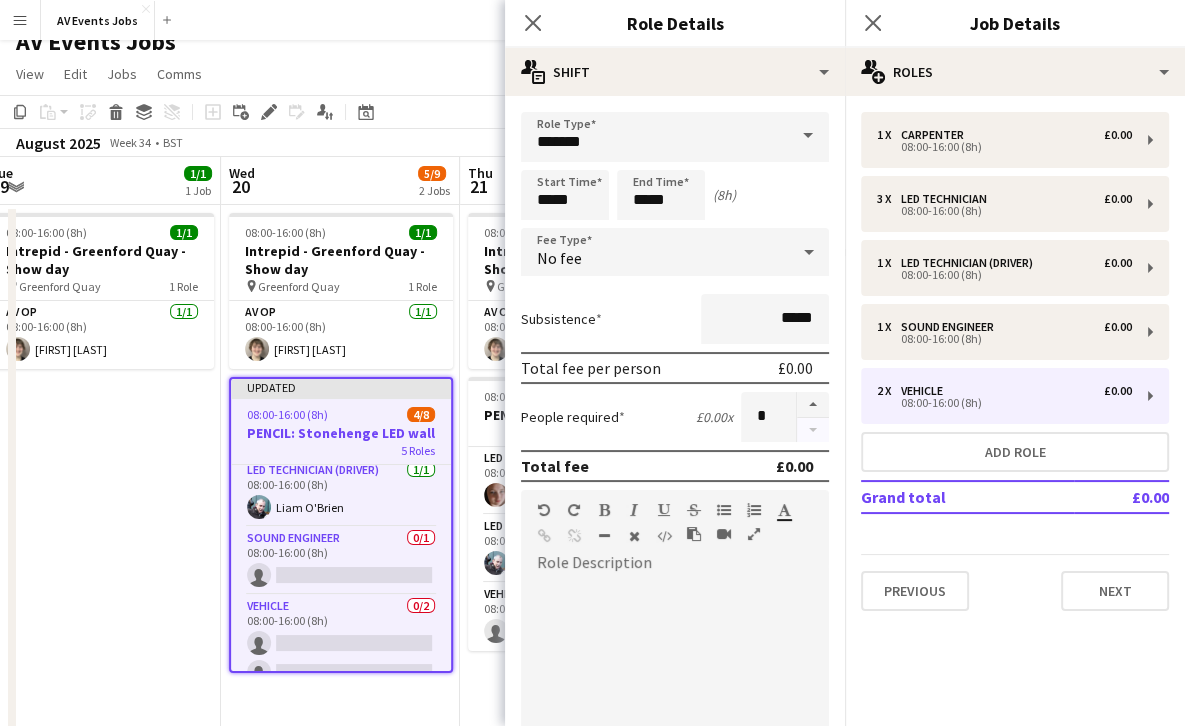 scroll, scrollTop: 319, scrollLeft: 0, axis: vertical 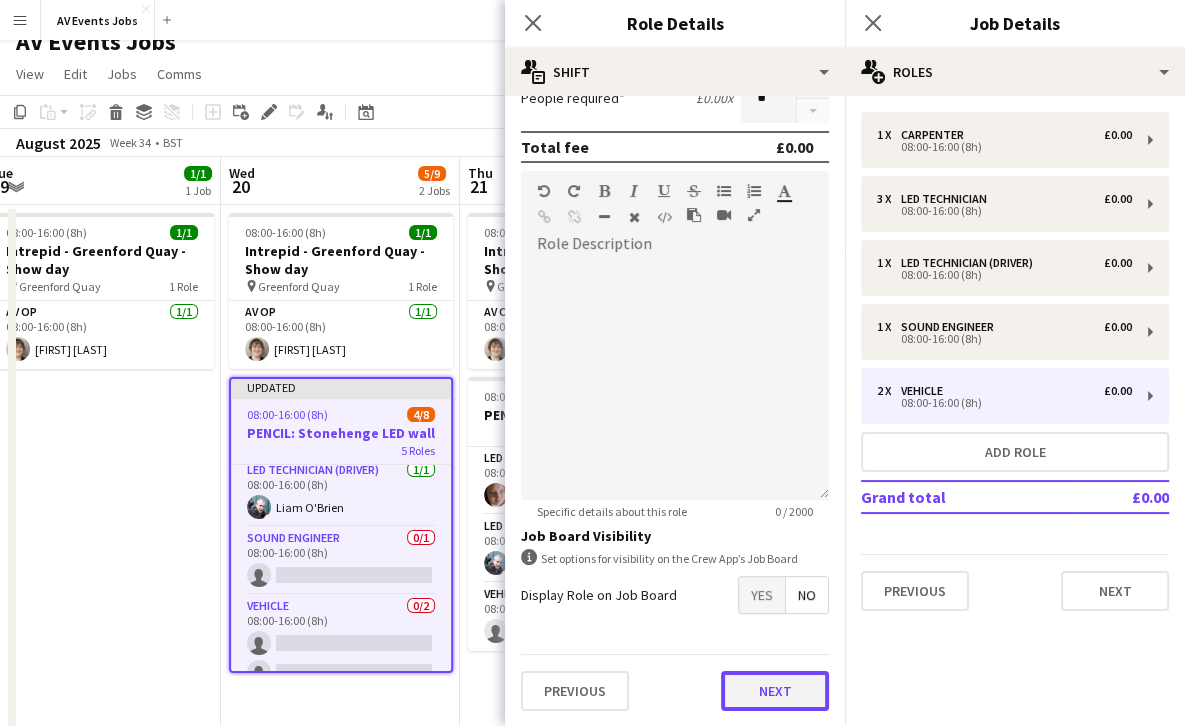click on "Next" at bounding box center (775, 691) 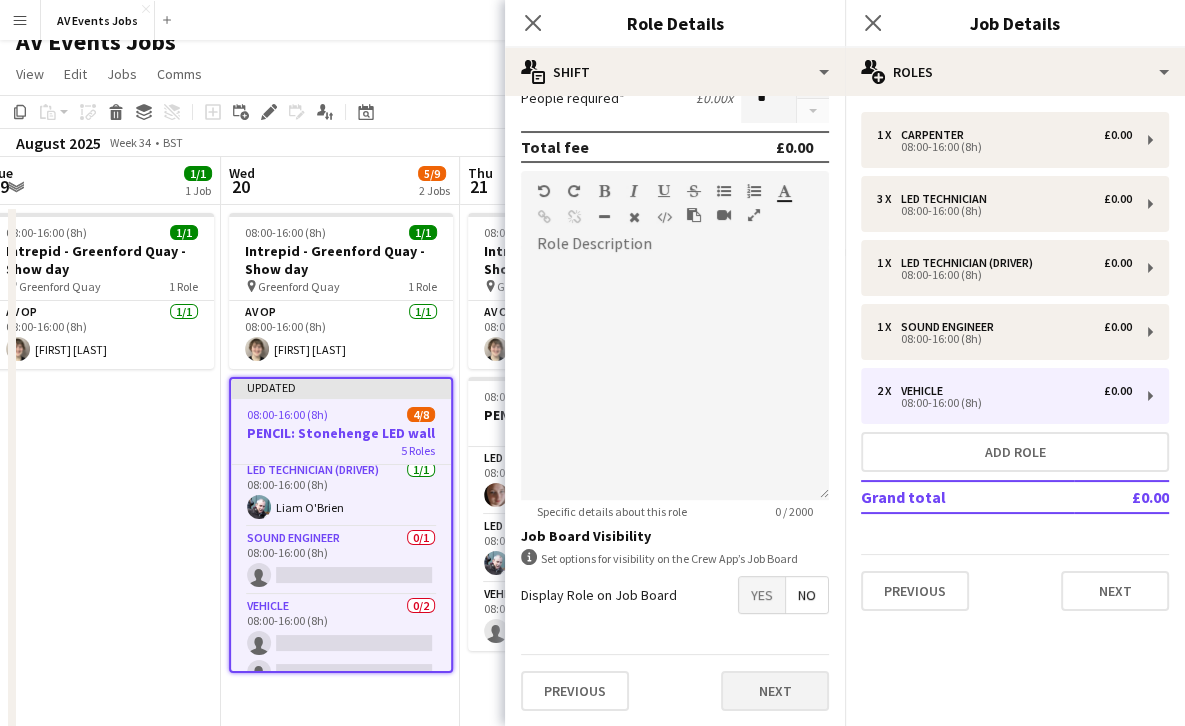 scroll, scrollTop: 0, scrollLeft: 0, axis: both 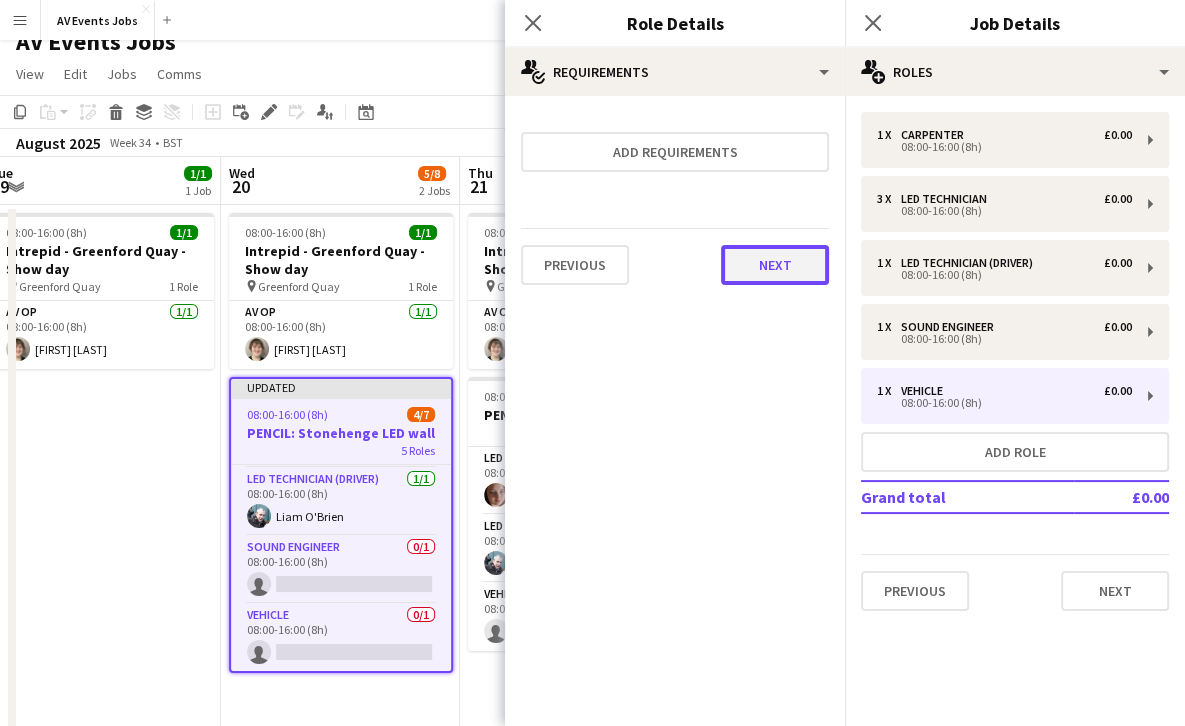 click on "Next" at bounding box center (775, 265) 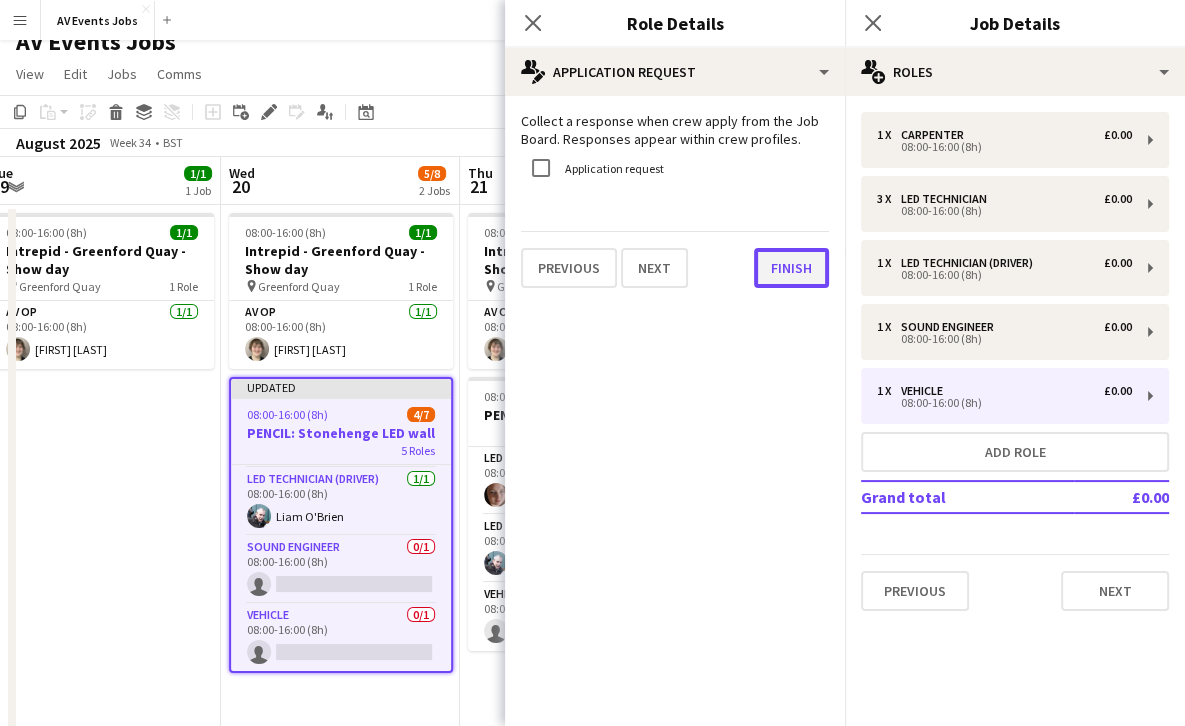 click on "Finish" at bounding box center (791, 268) 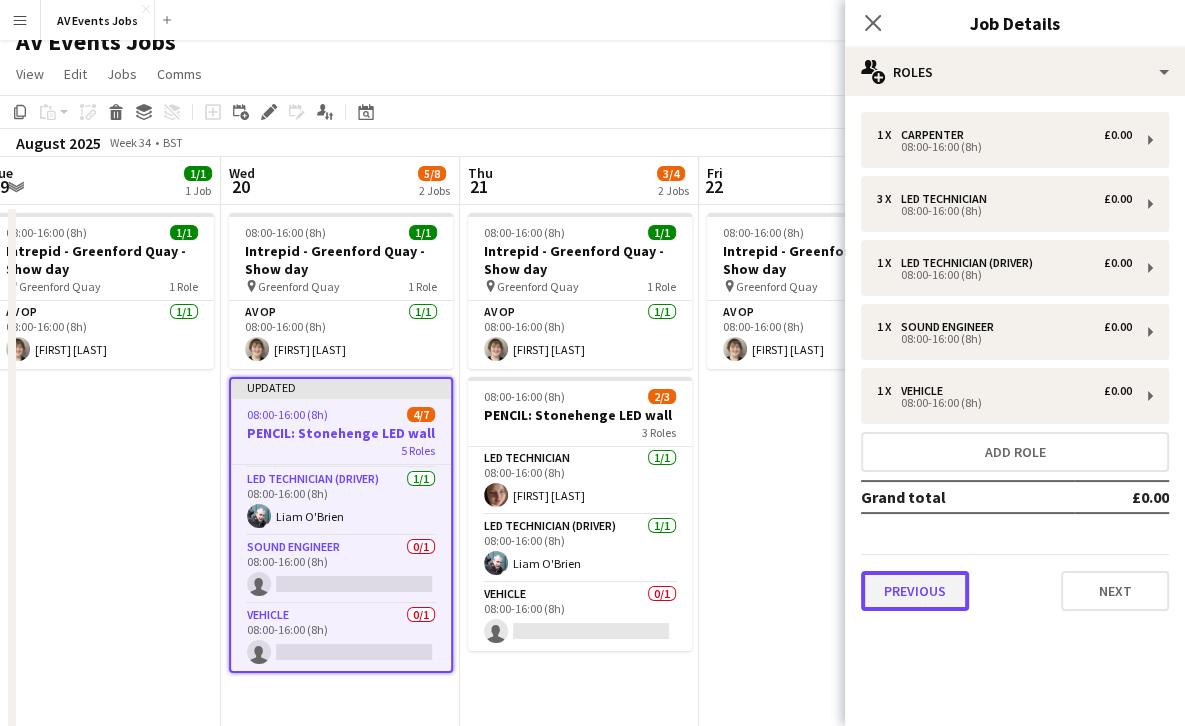click on "Previous" at bounding box center (915, 591) 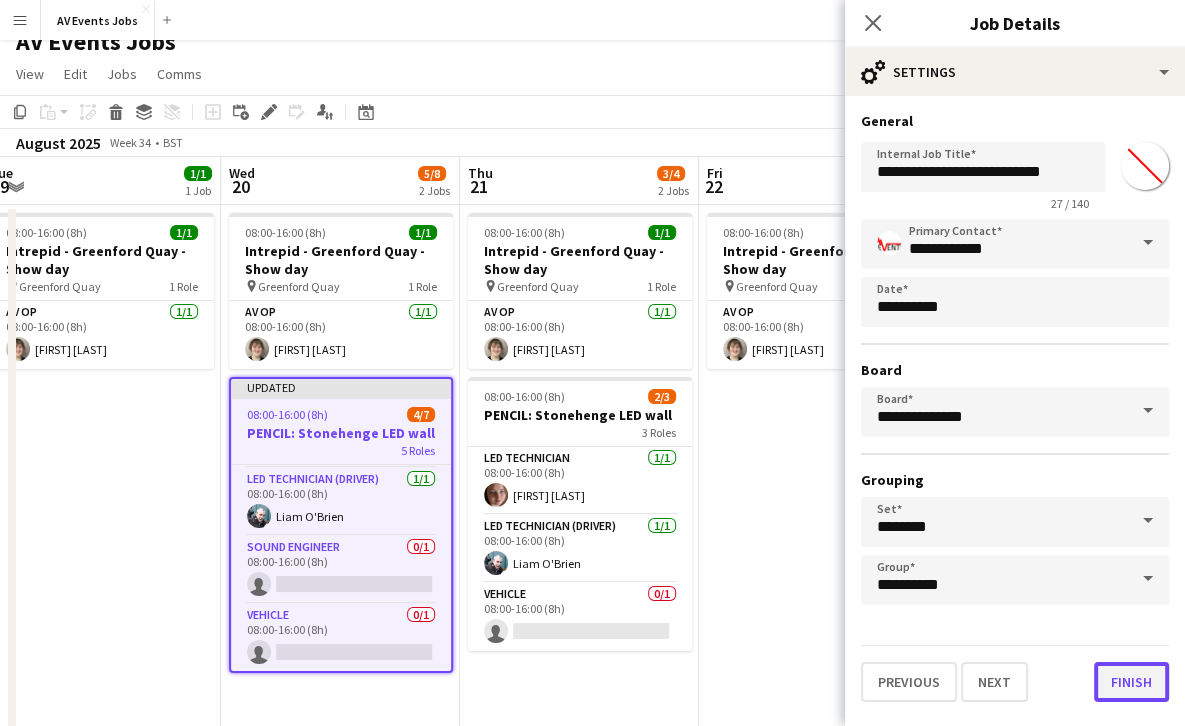 click on "Finish" at bounding box center (1131, 682) 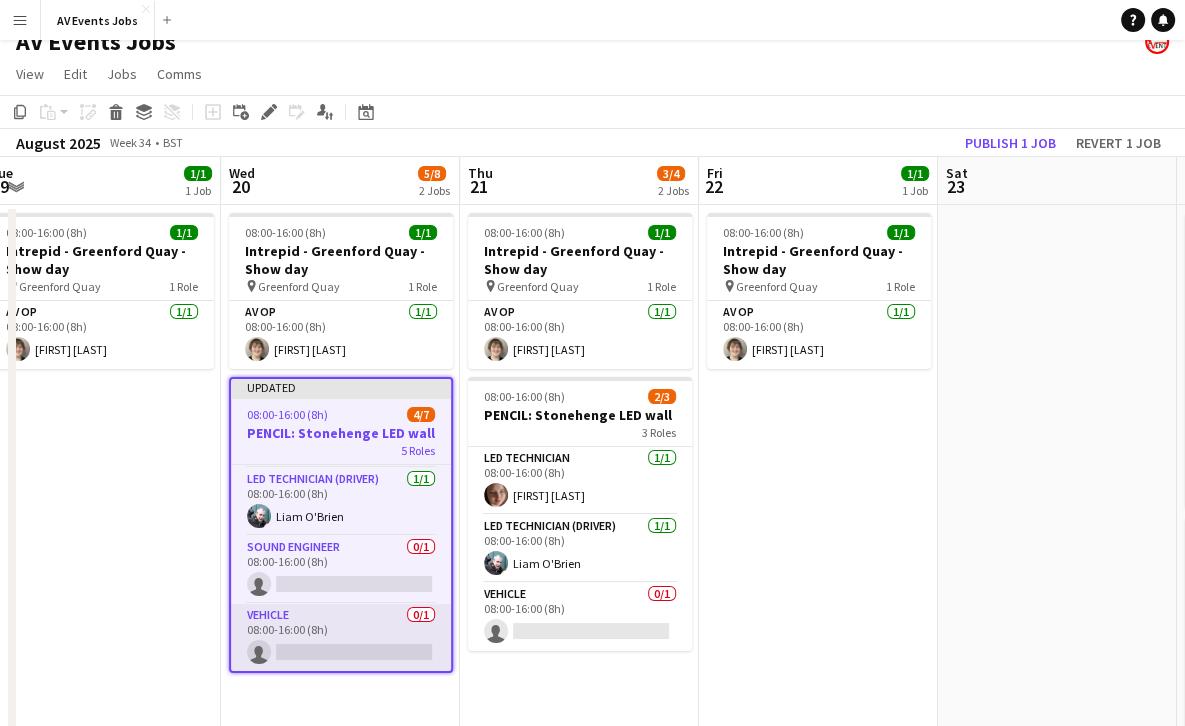 click on "Vehicle   0/1   08:00-16:00 (8h)
single-neutral-actions" at bounding box center (341, 638) 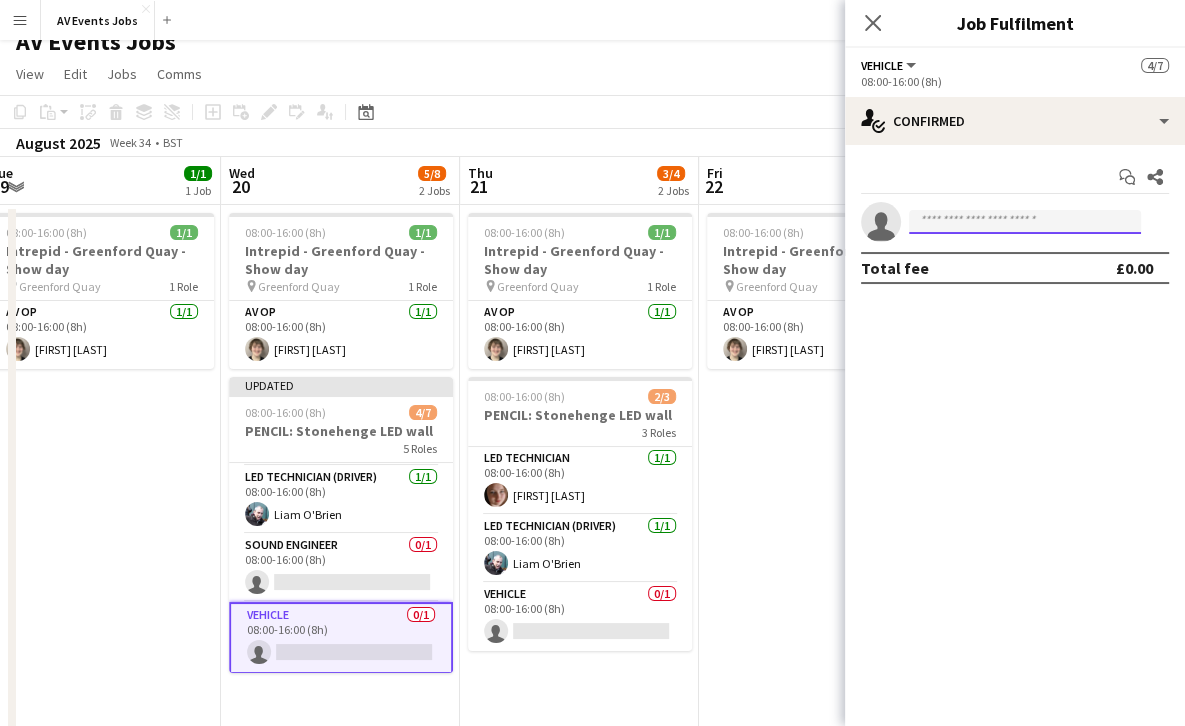 click at bounding box center [1025, 222] 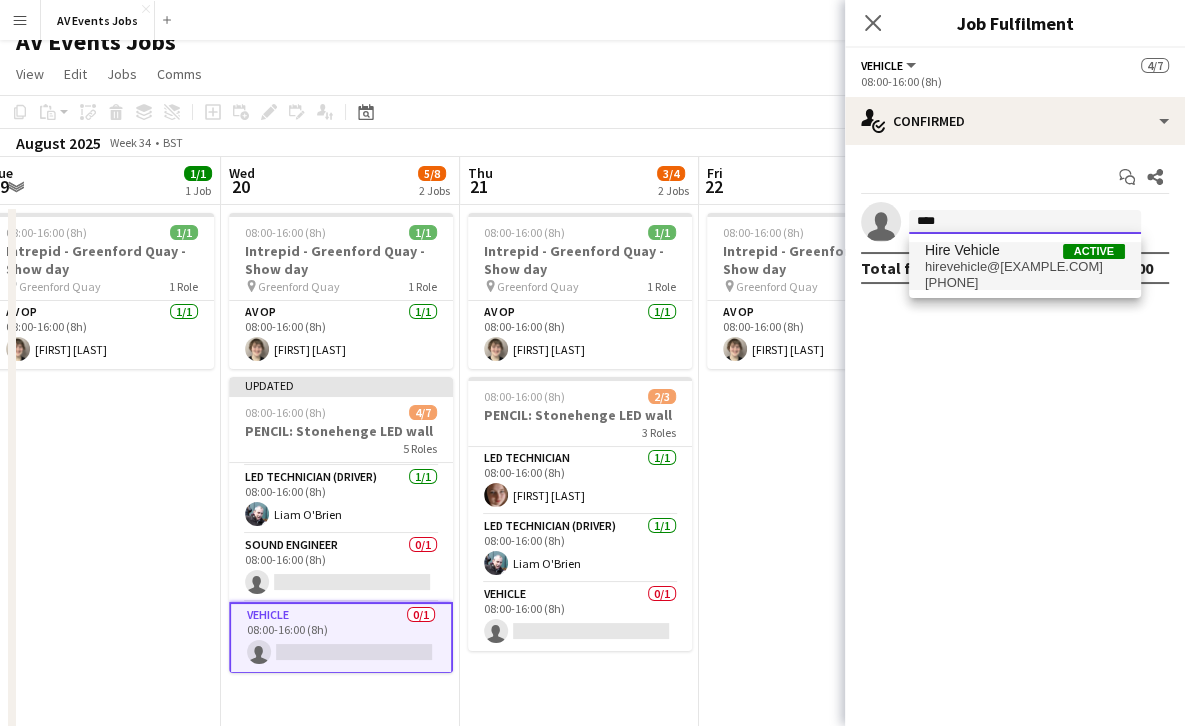 type on "****" 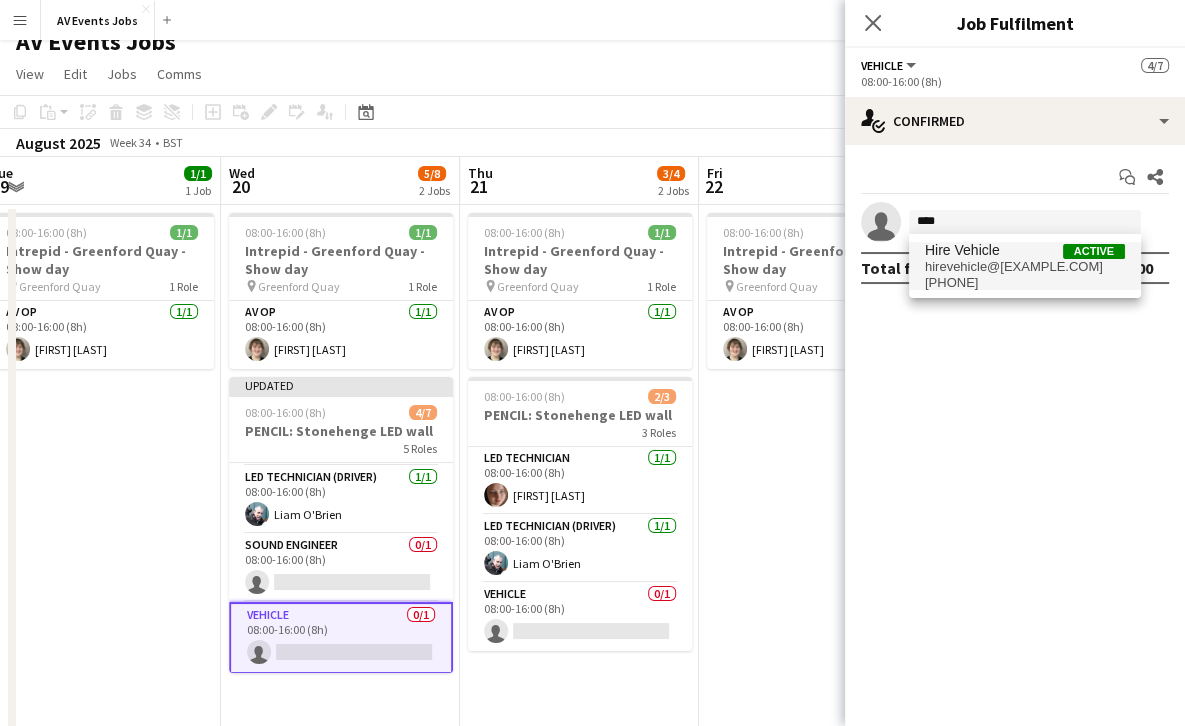 click on "hirevehicle@av-events.co.uk" at bounding box center [1025, 267] 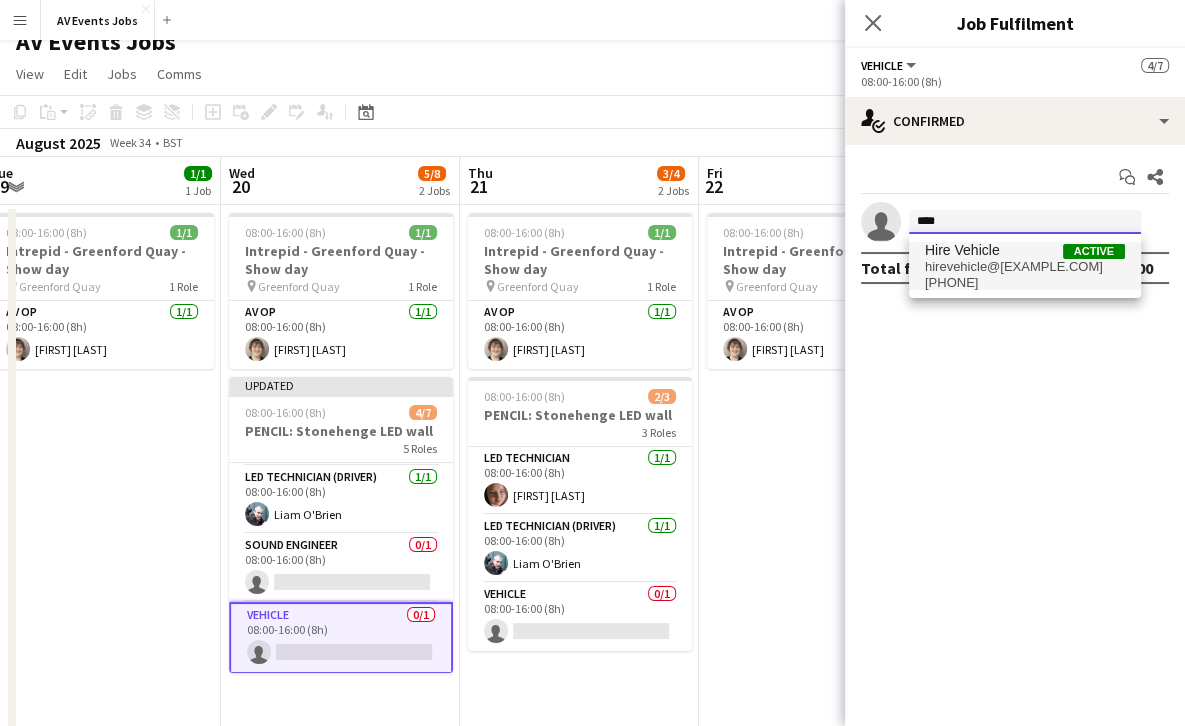 type 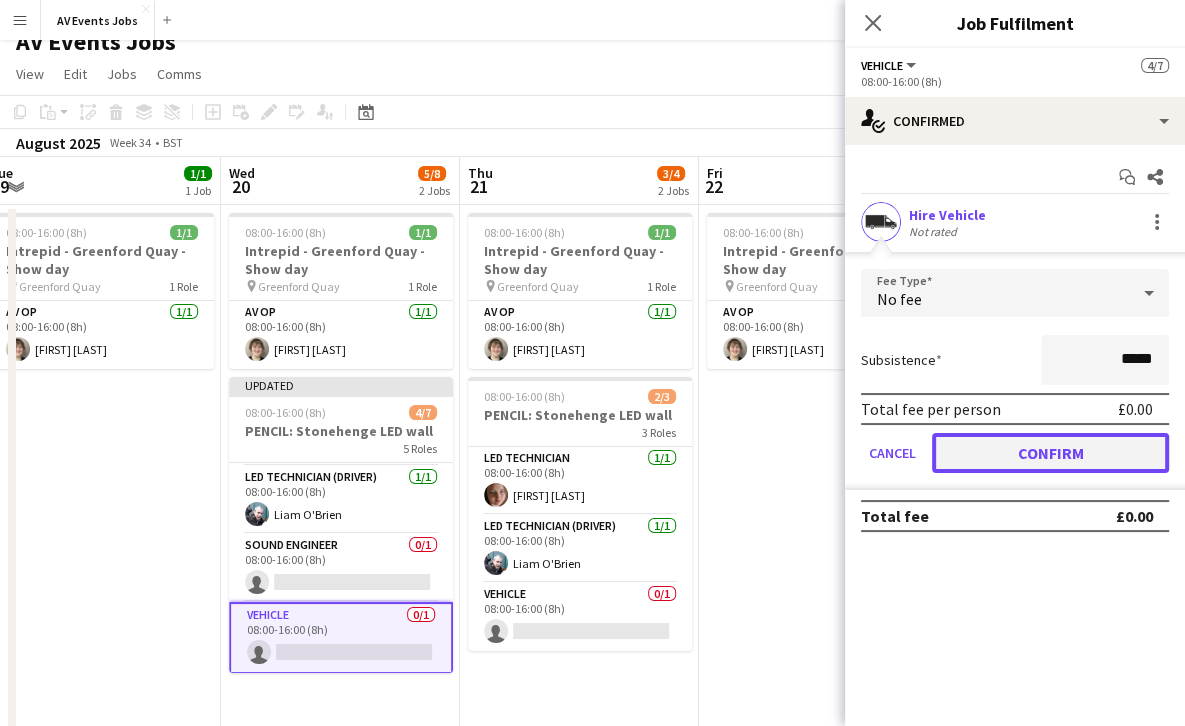 click on "Confirm" at bounding box center (1050, 453) 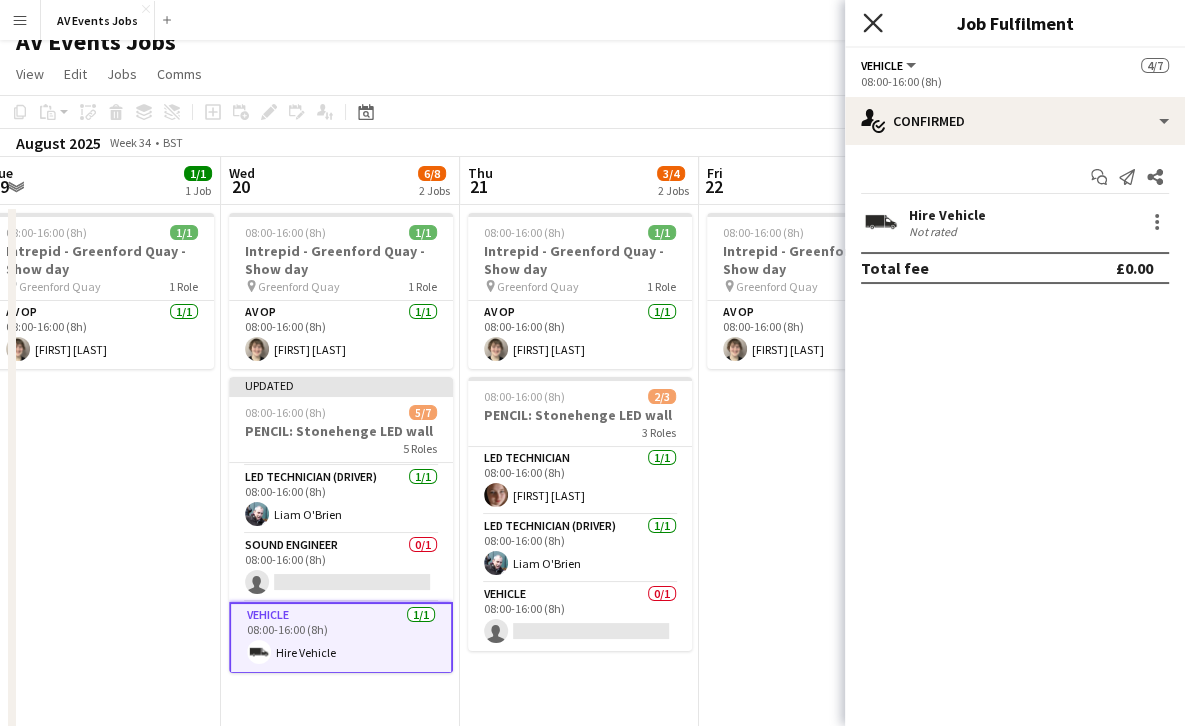 click 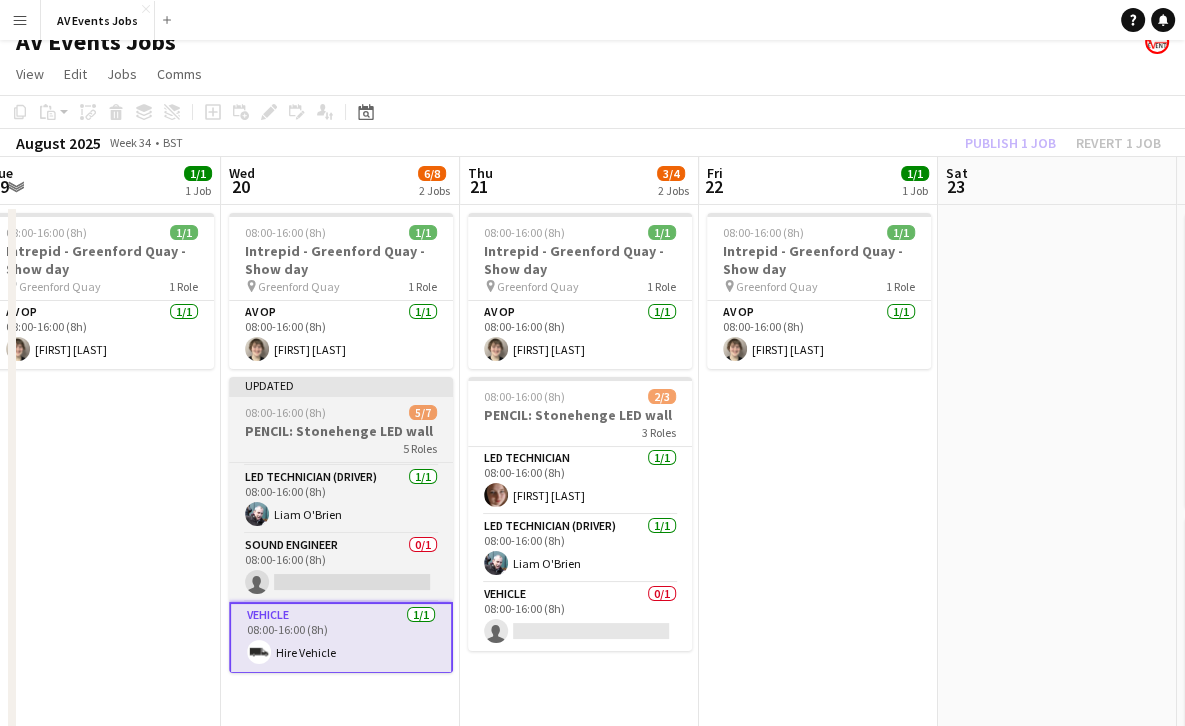 click on "08:00-16:00 (8h)    5/7" at bounding box center (341, 412) 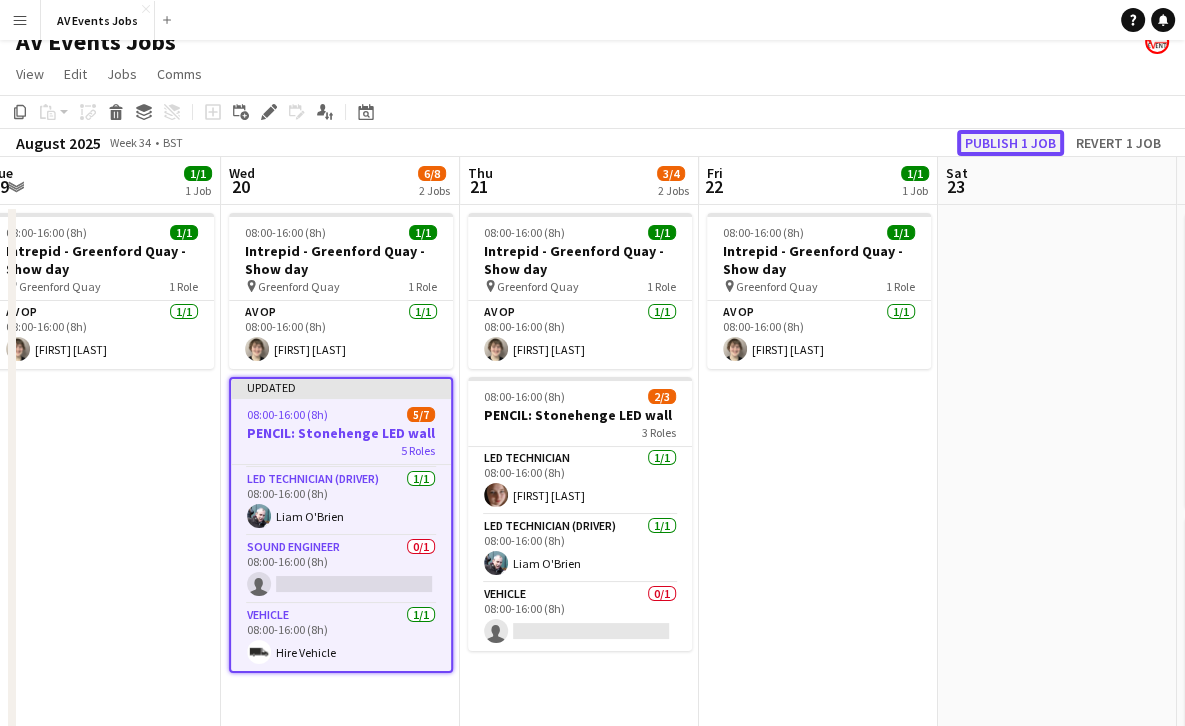 click on "Publish 1 job" 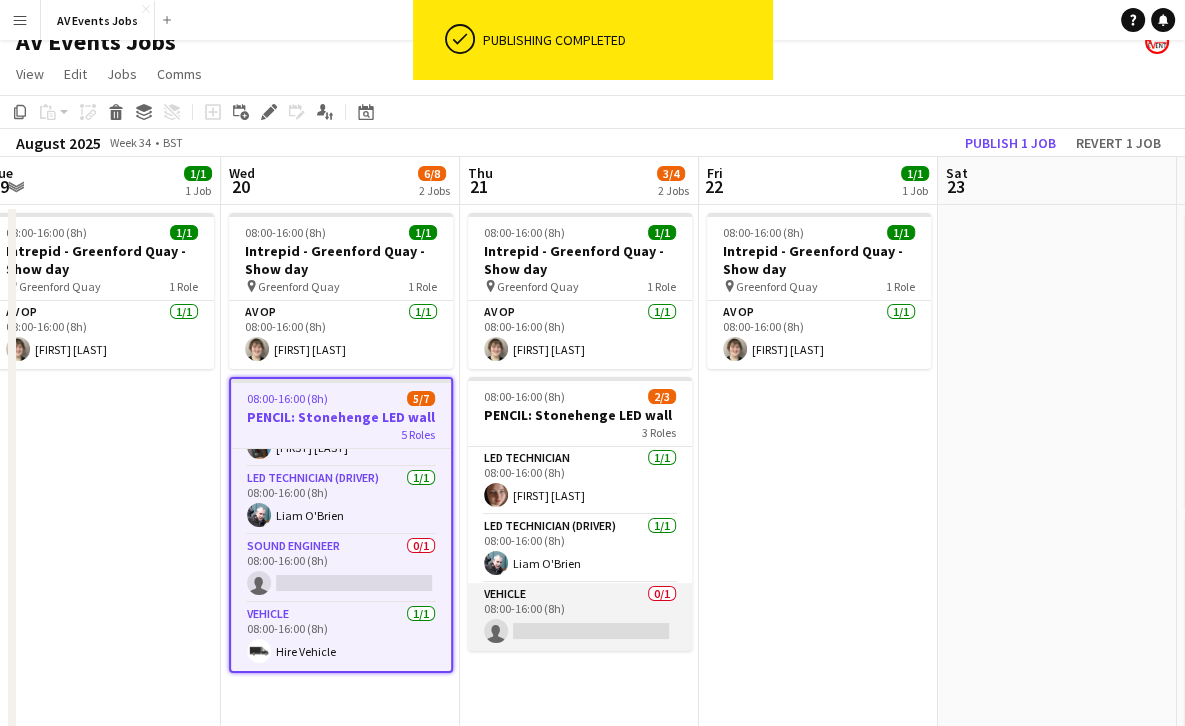 scroll, scrollTop: 175, scrollLeft: 0, axis: vertical 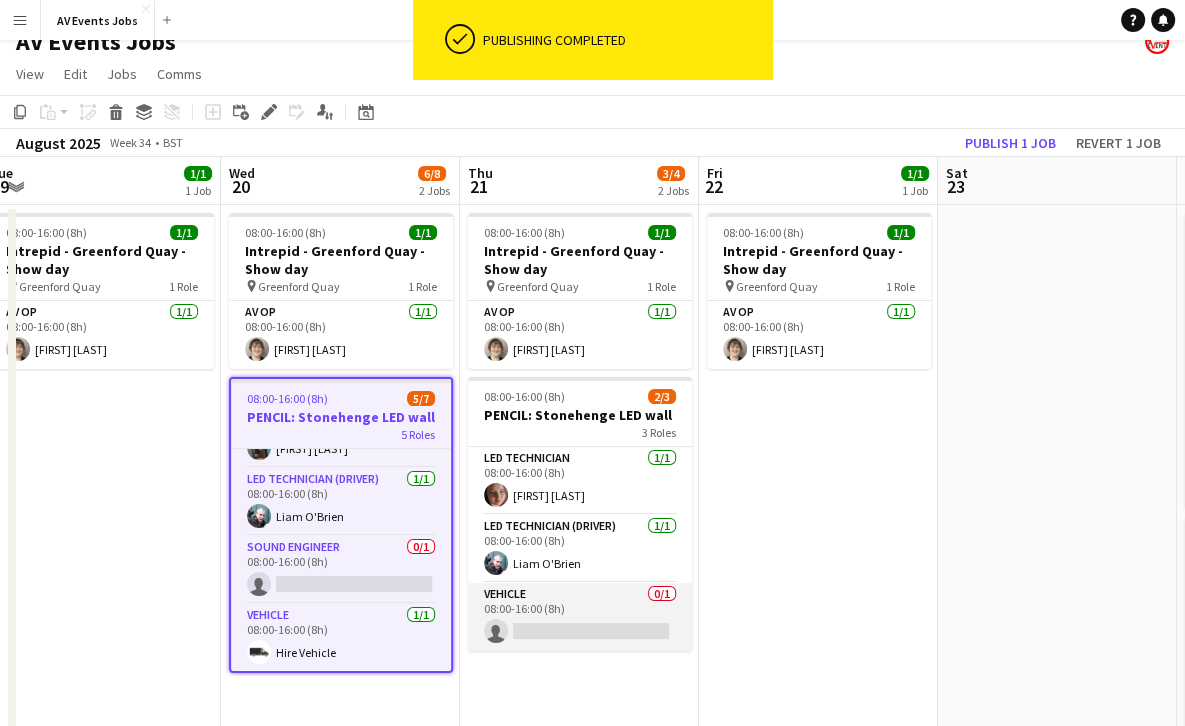 click on "Vehicle   0/1   08:00-16:00 (8h)
single-neutral-actions" at bounding box center (580, 617) 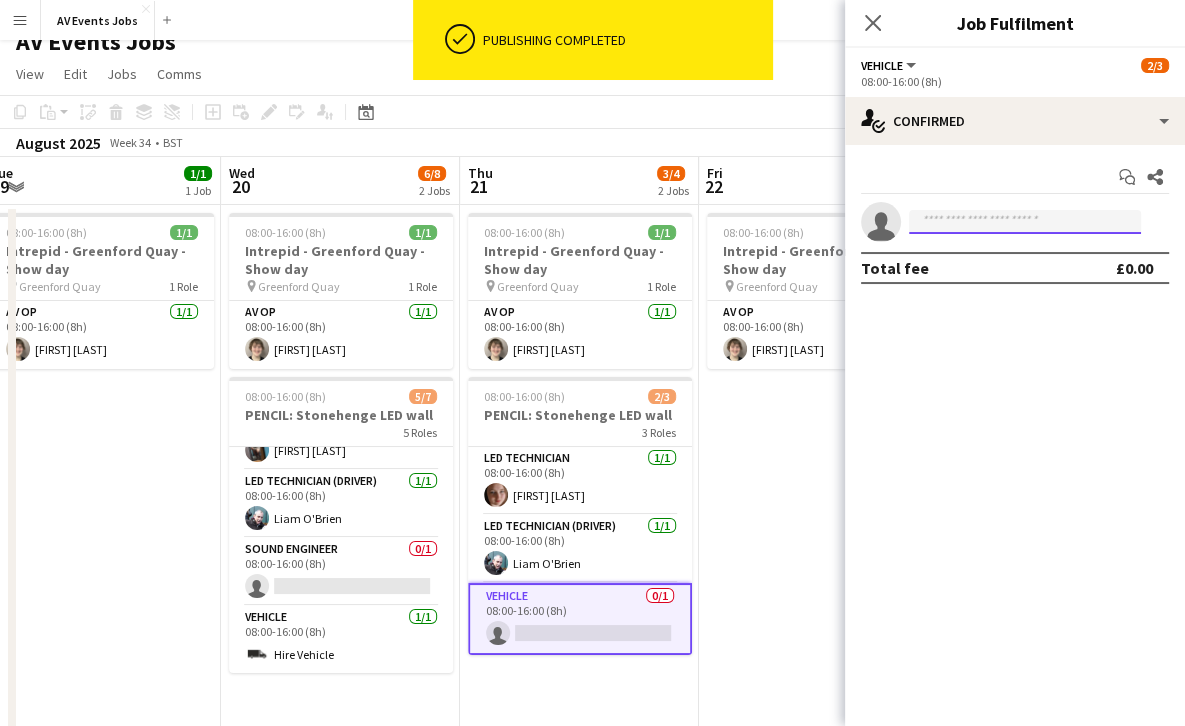 click at bounding box center [1025, 222] 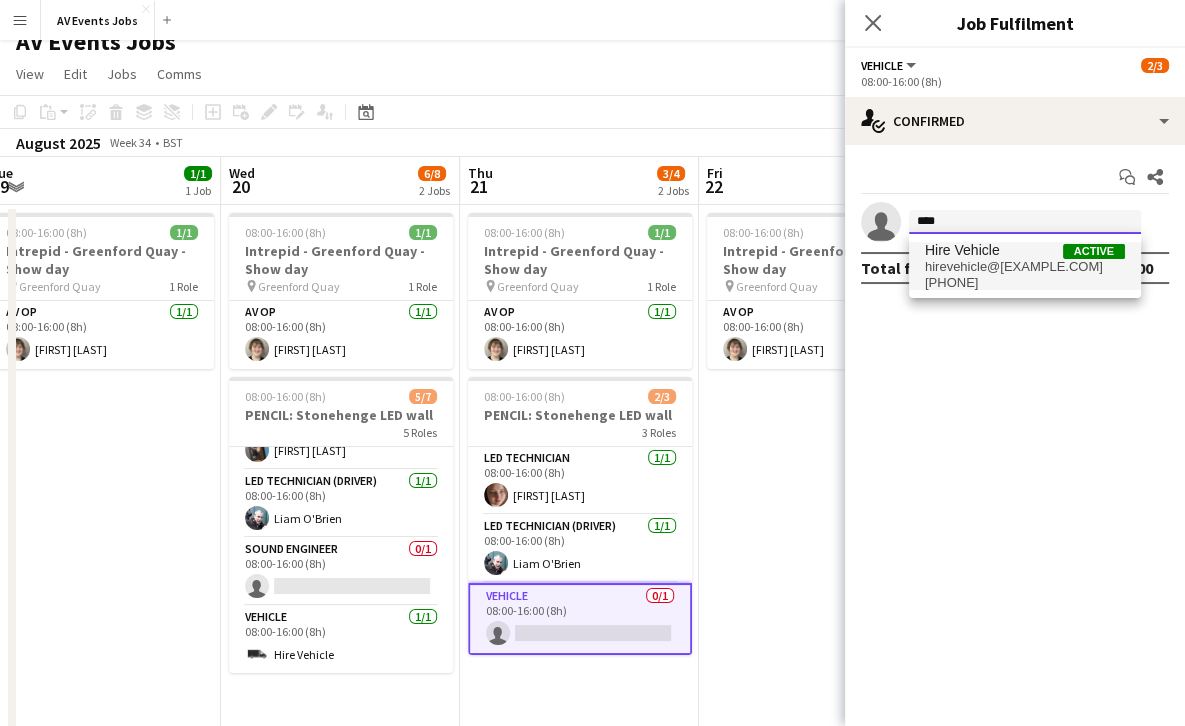 type on "****" 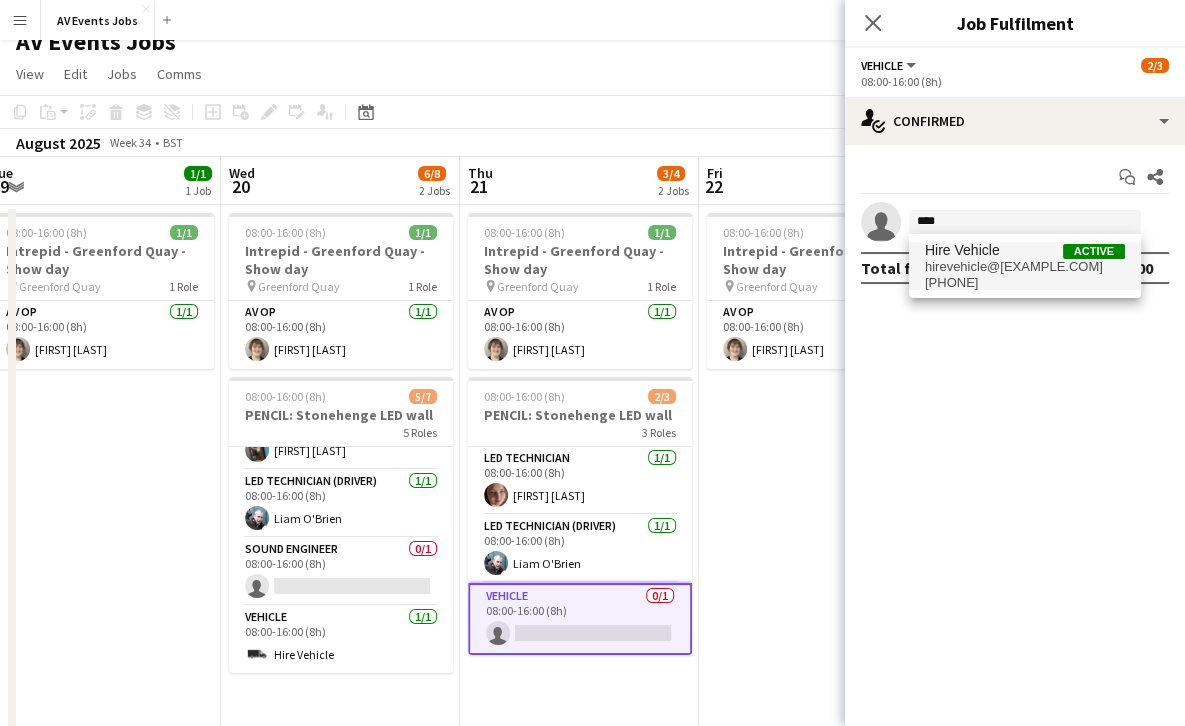 click on "hirevehicle@av-events.co.uk" at bounding box center (1025, 267) 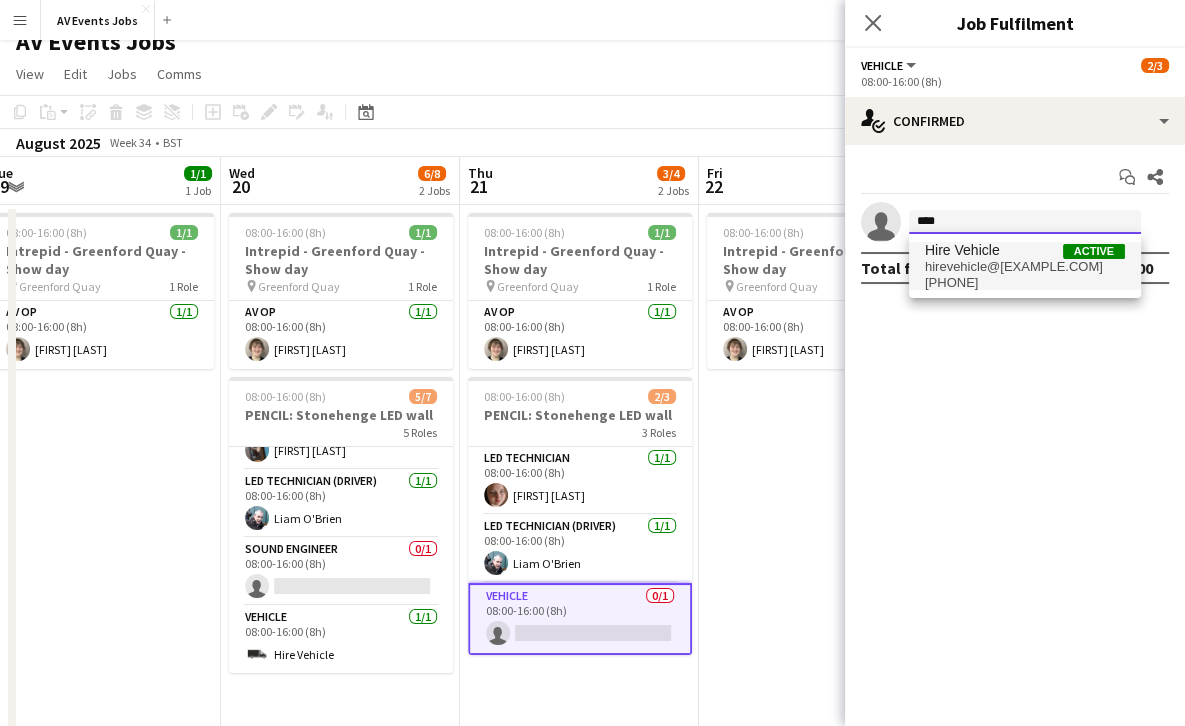 type 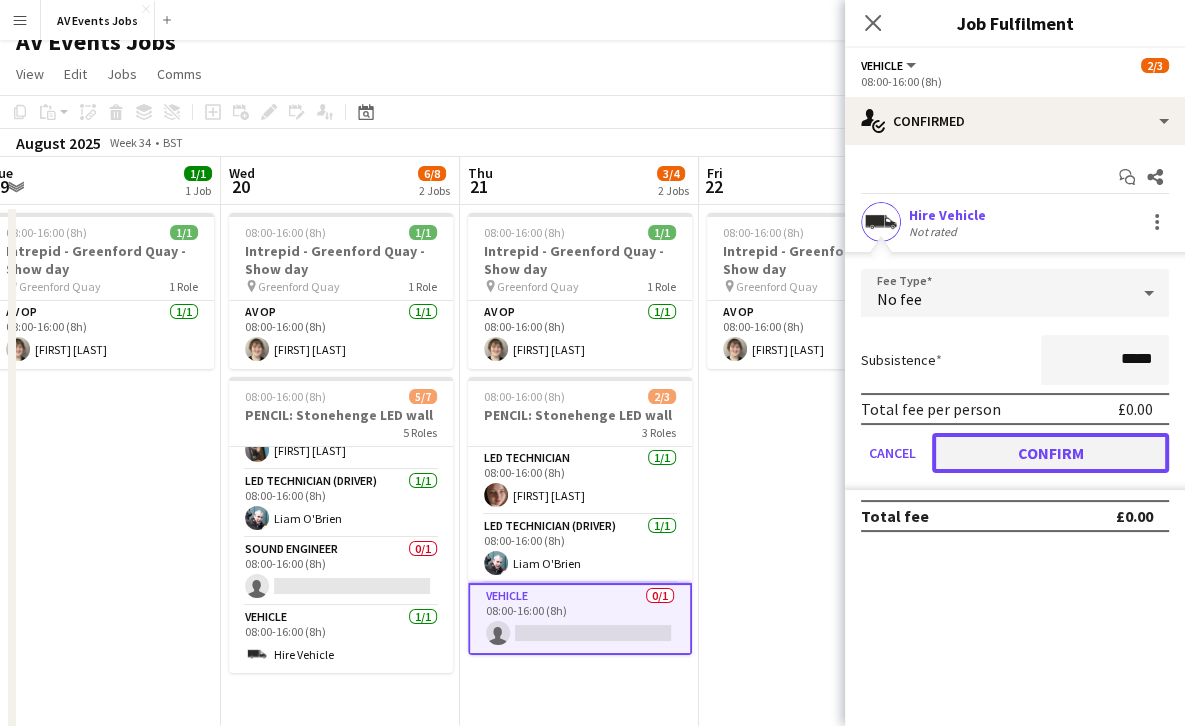 click on "Confirm" at bounding box center (1050, 453) 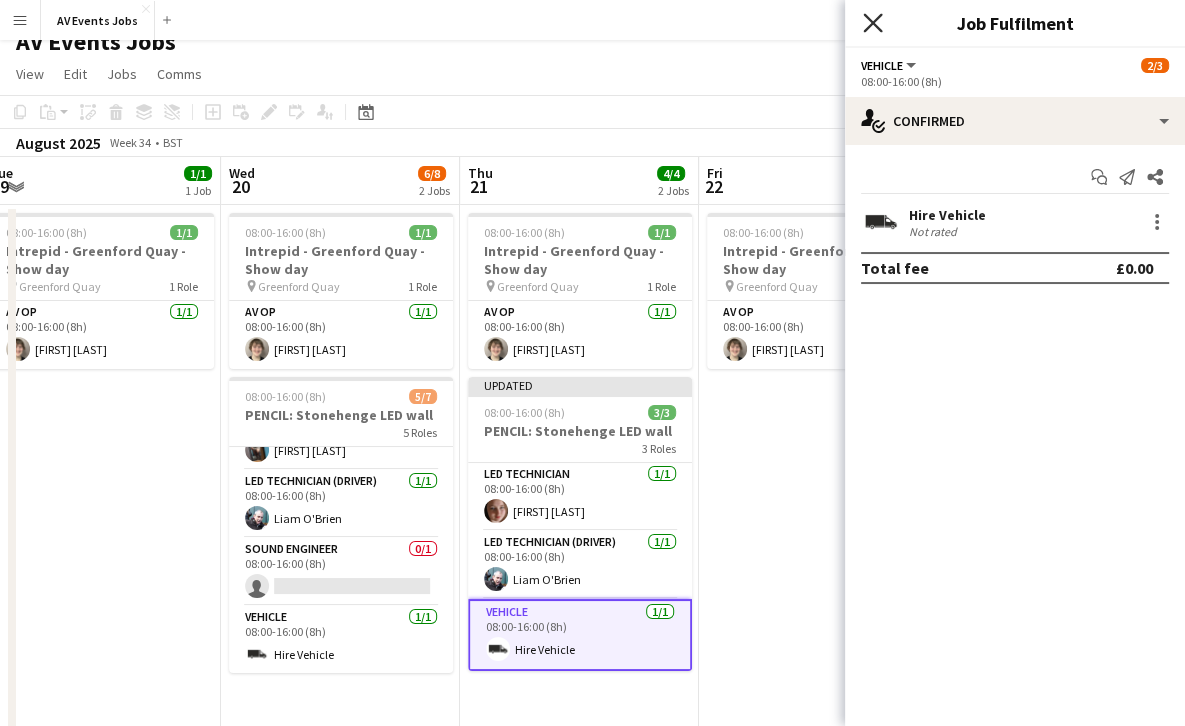 click on "Close pop-in" 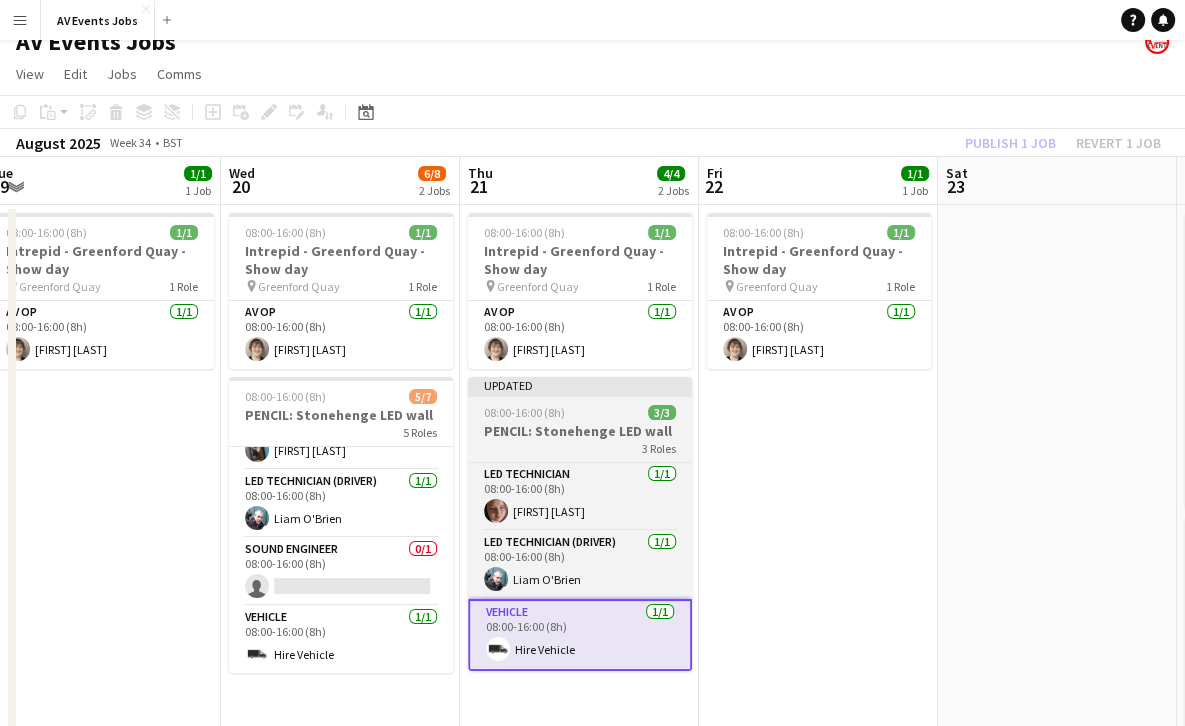 click on "08:00-16:00 (8h)" at bounding box center [524, 412] 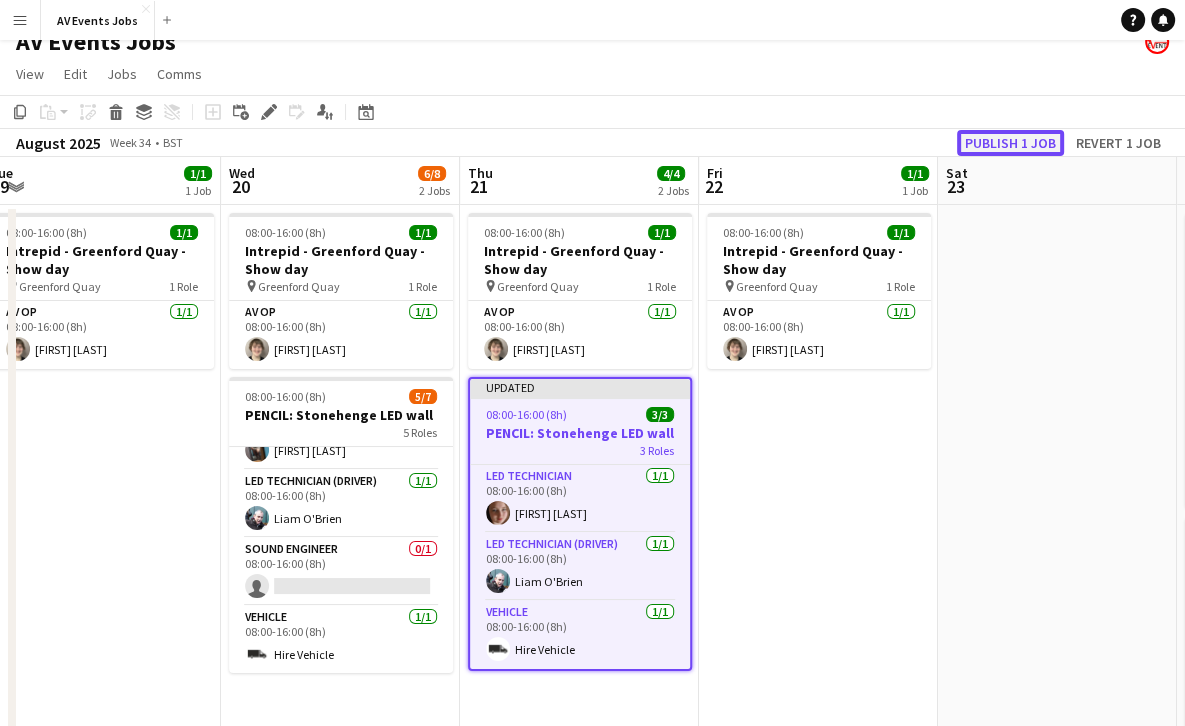 click on "Publish 1 job" 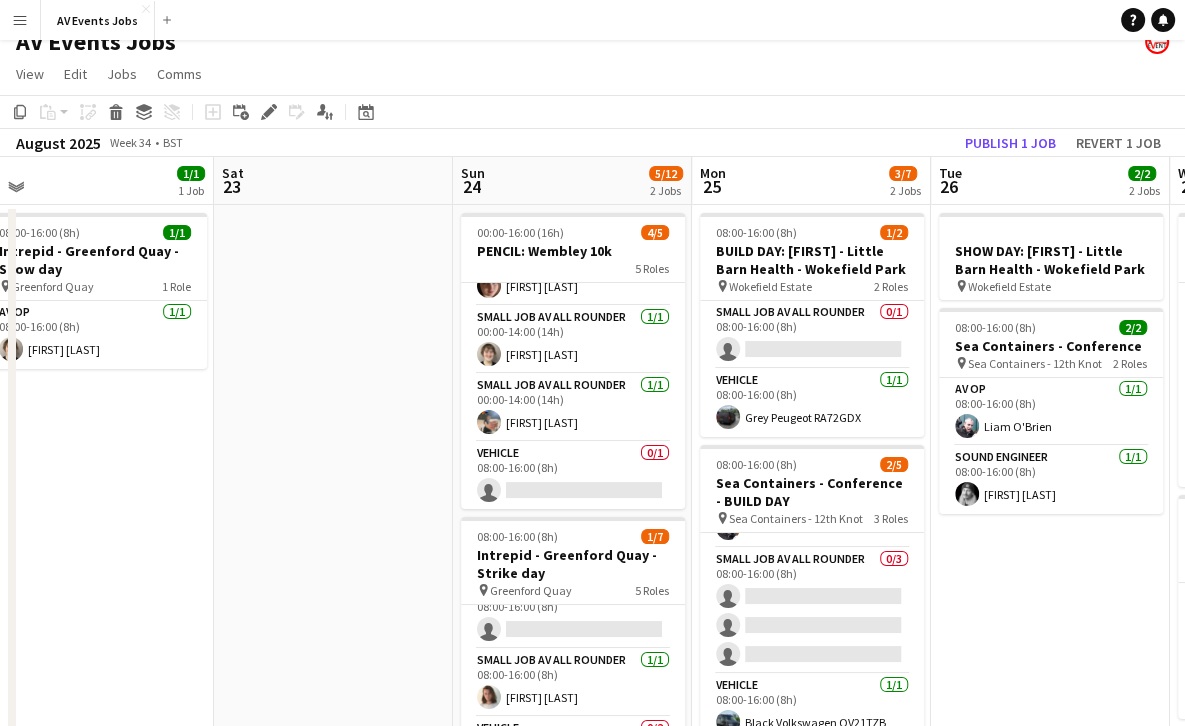 scroll, scrollTop: 0, scrollLeft: 742, axis: horizontal 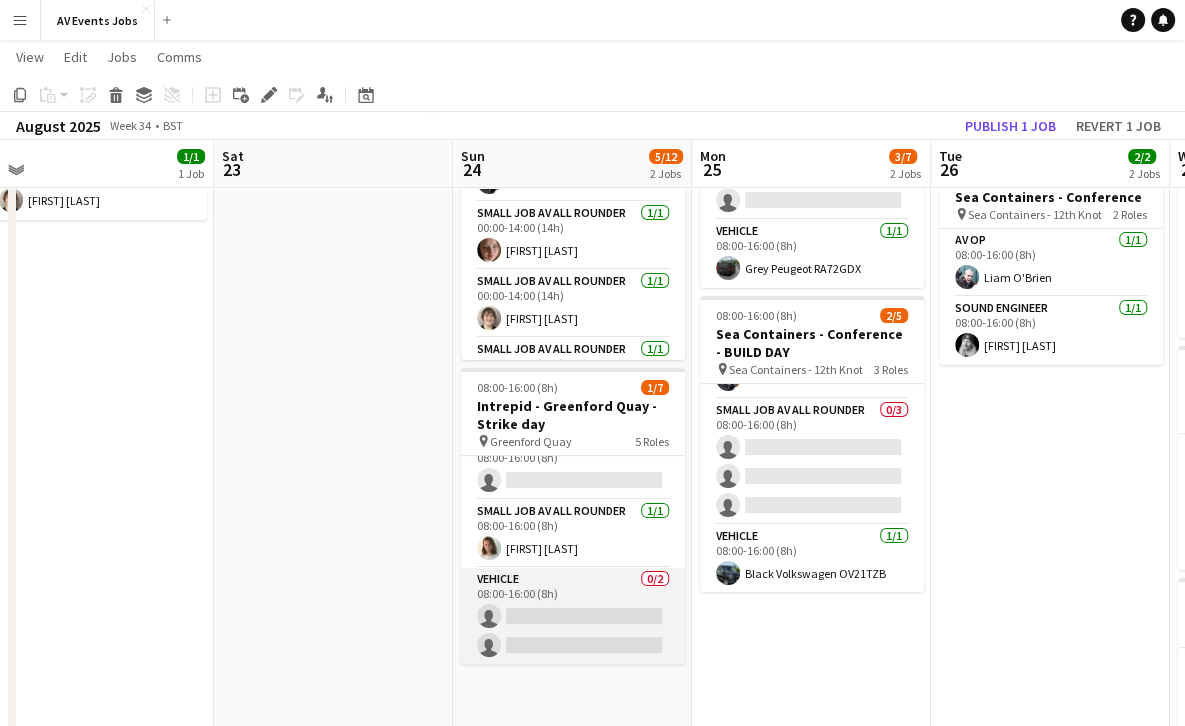 click on "Vehicle   0/2   08:00-16:00 (8h)
single-neutral-actions
single-neutral-actions" at bounding box center (573, 616) 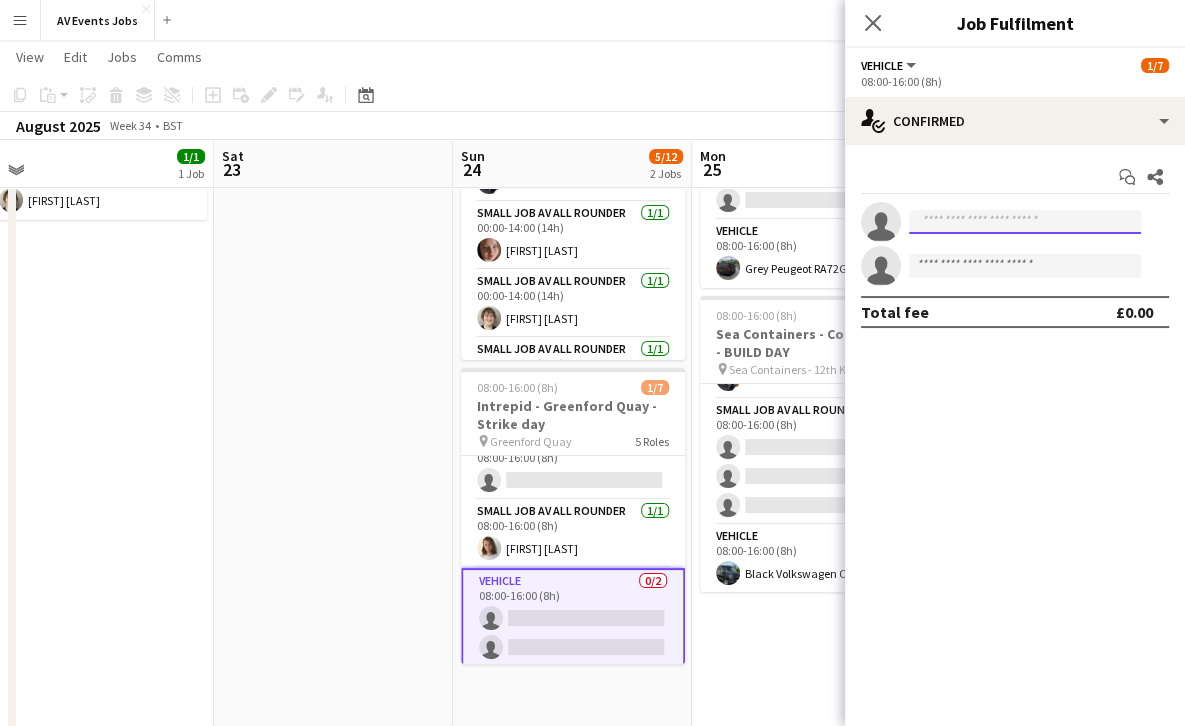 click at bounding box center (1025, 222) 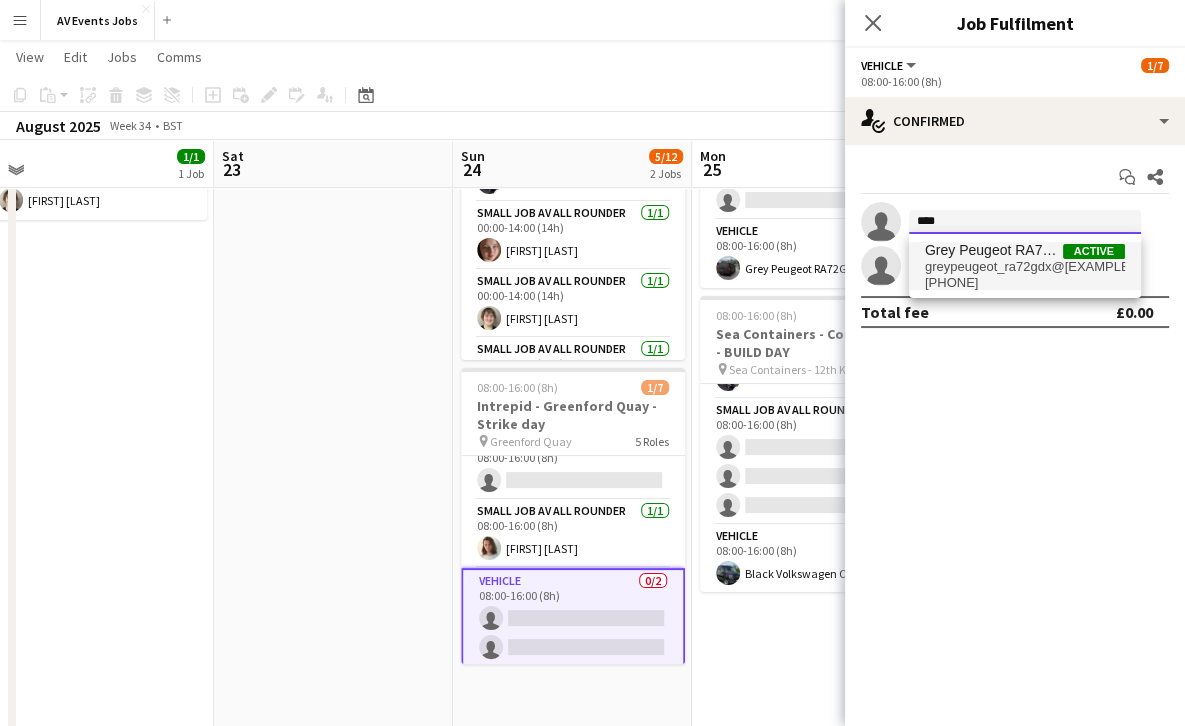 type on "****" 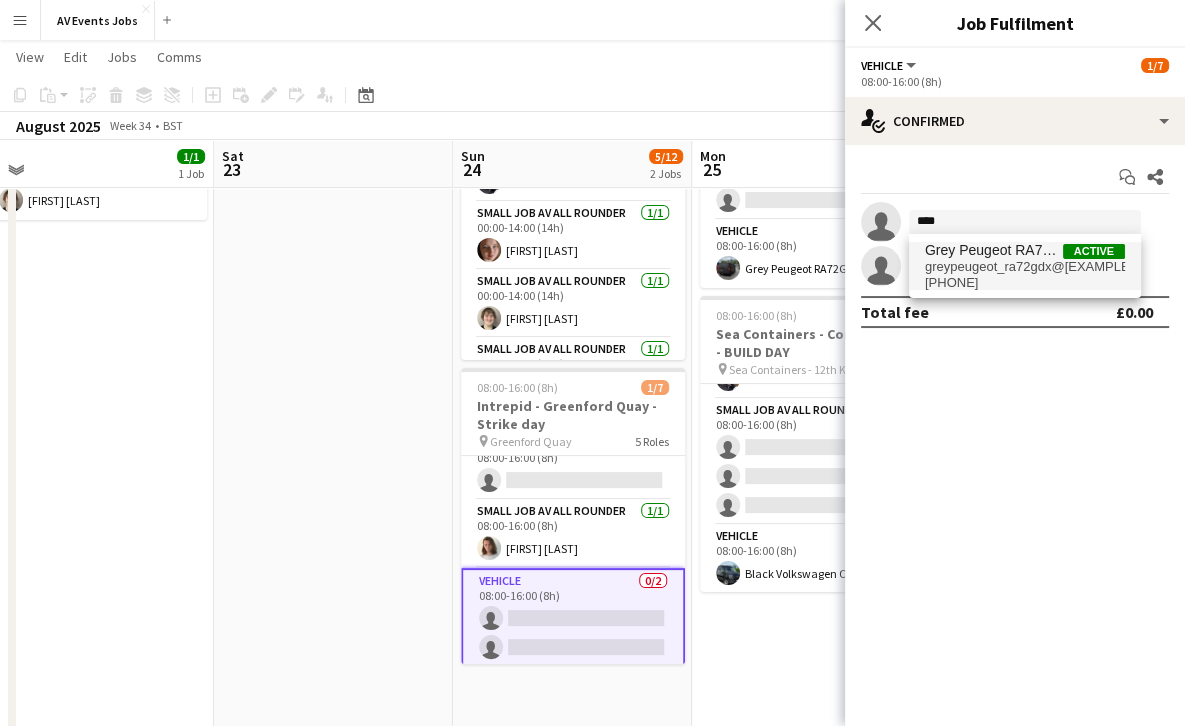 click on "greypeugeot_ra72gdx@av-events.co.uk" at bounding box center (1025, 267) 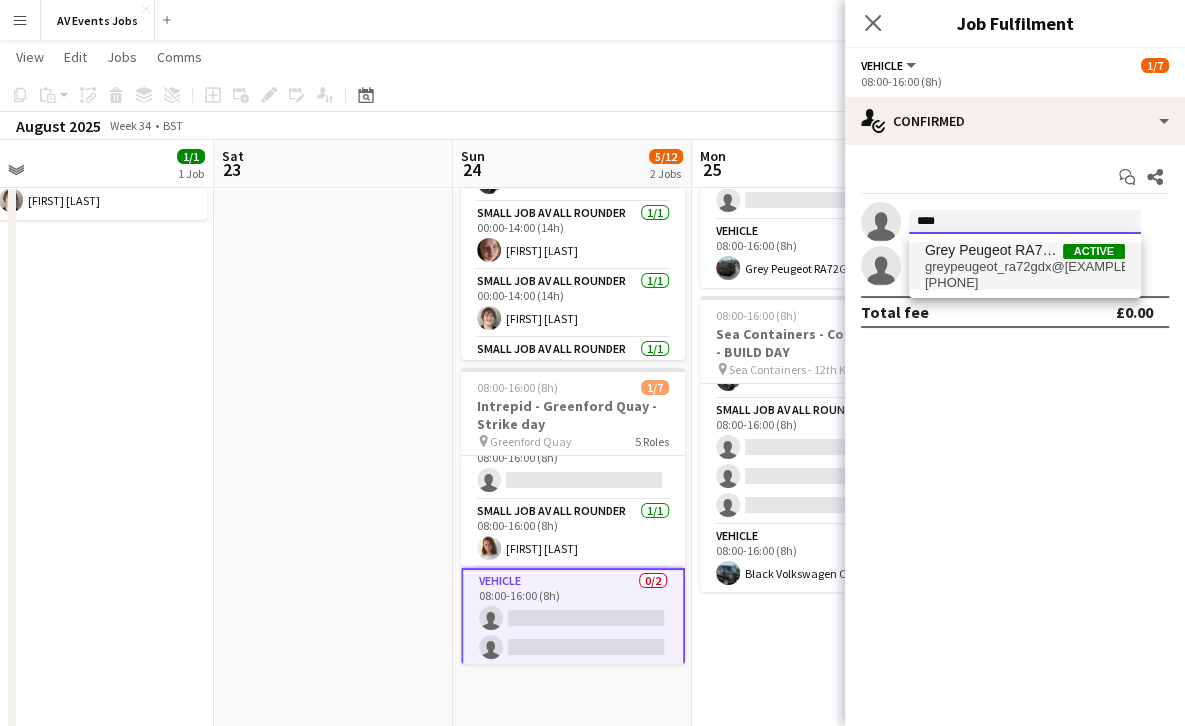 type 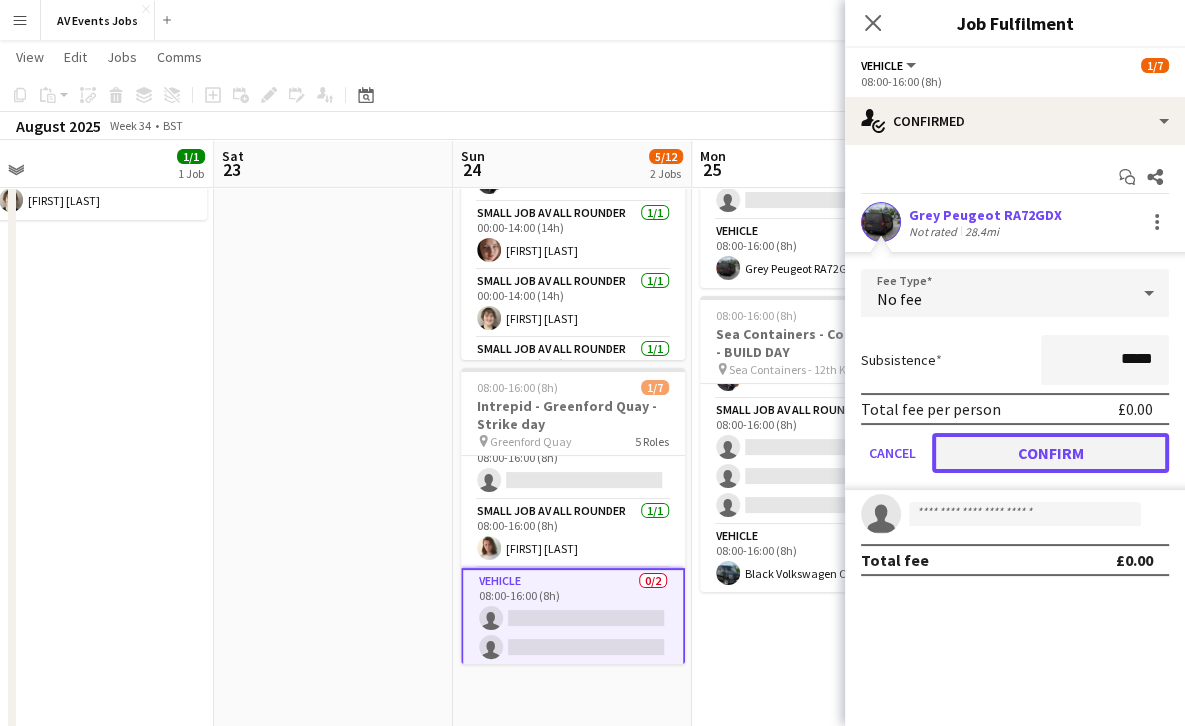 click on "Confirm" at bounding box center (1050, 453) 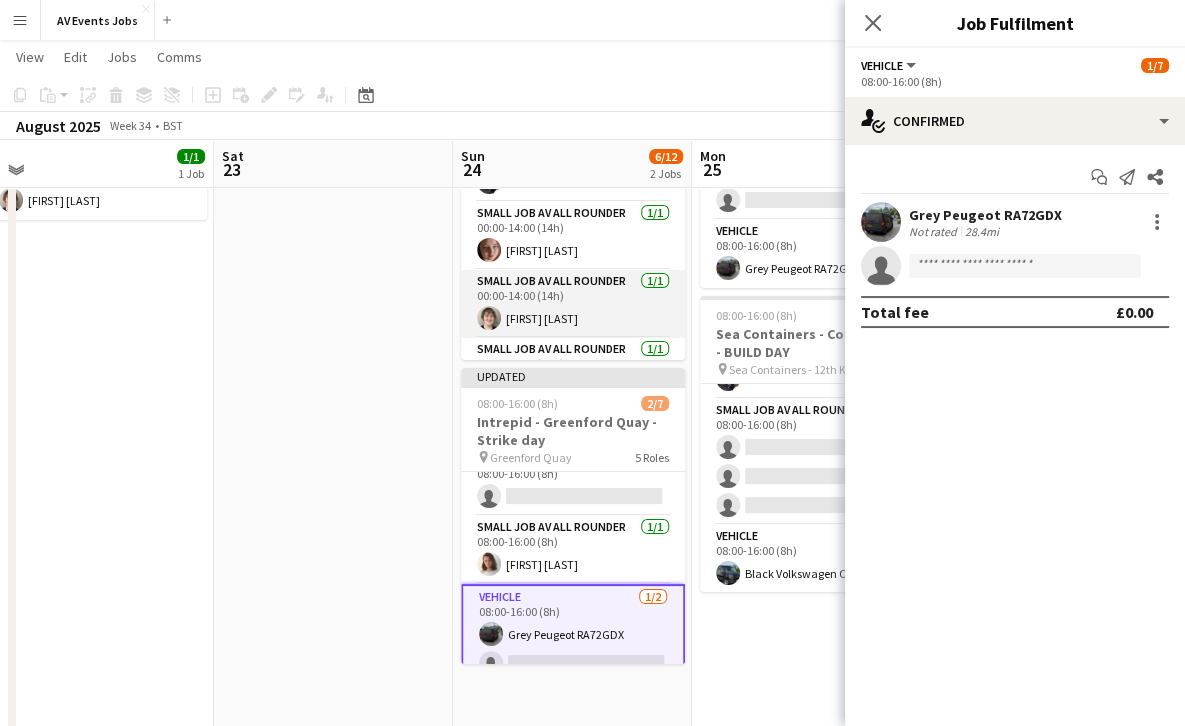scroll, scrollTop: 113, scrollLeft: 0, axis: vertical 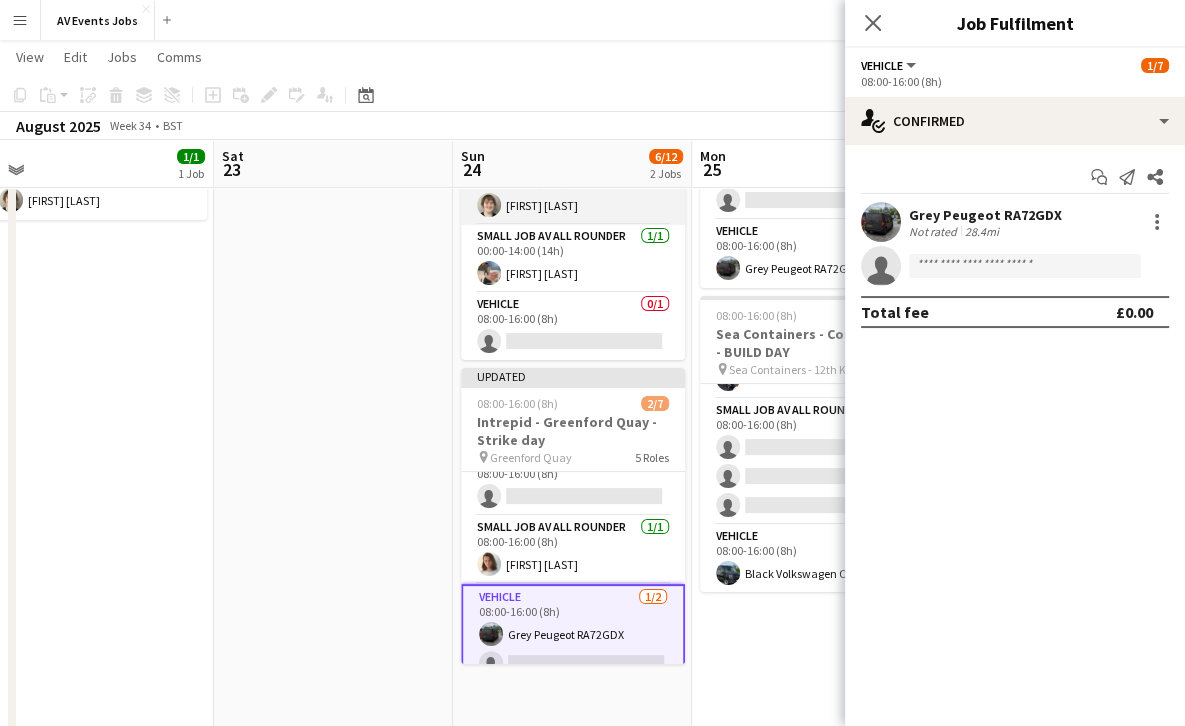 click on "Vehicle   0/1   08:00-16:00 (8h)
single-neutral-actions" at bounding box center (573, 327) 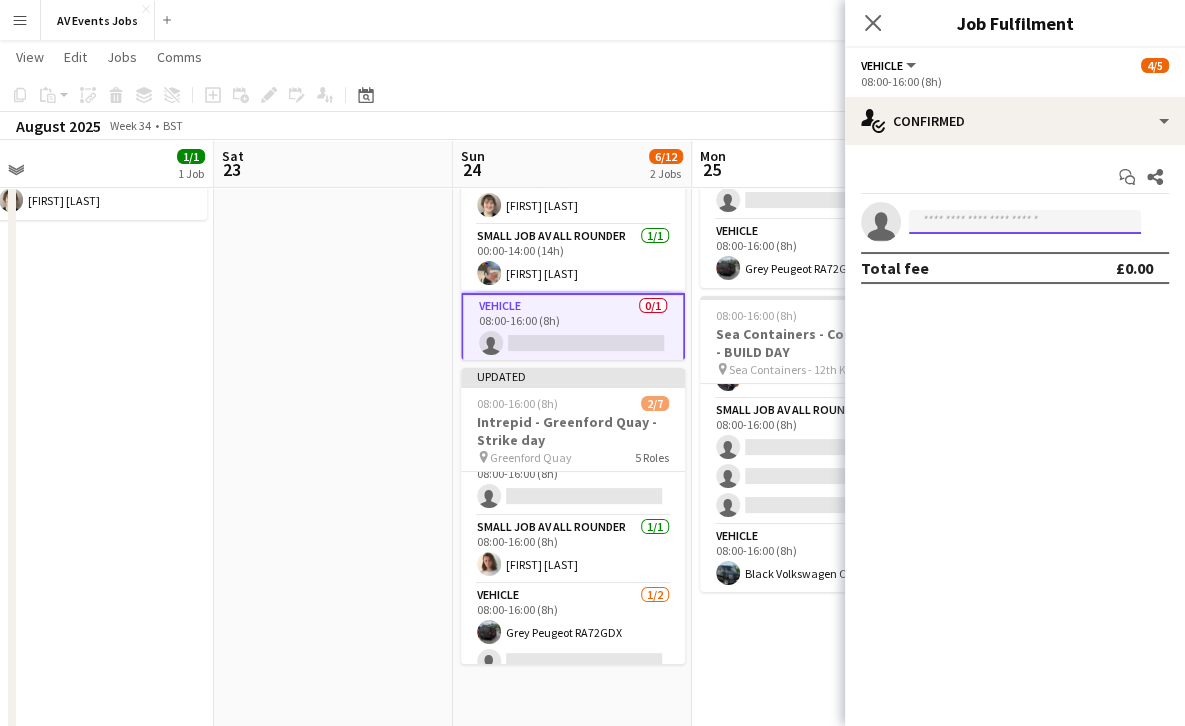 click at bounding box center (1025, 222) 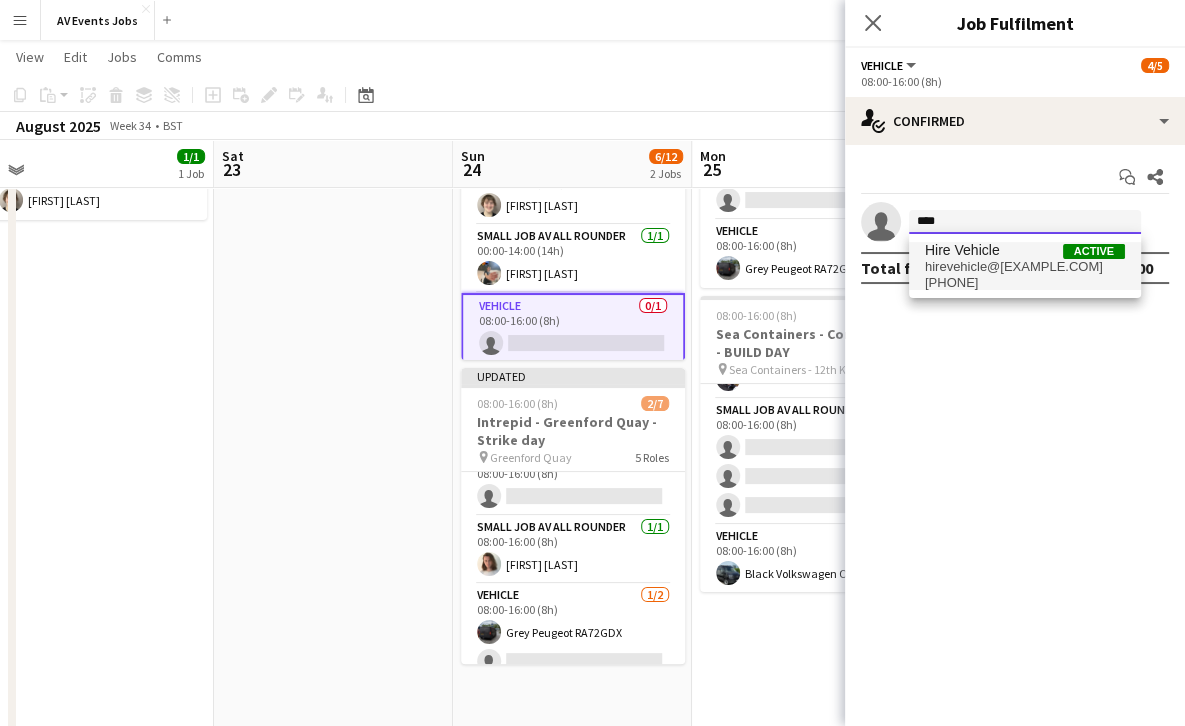 type on "****" 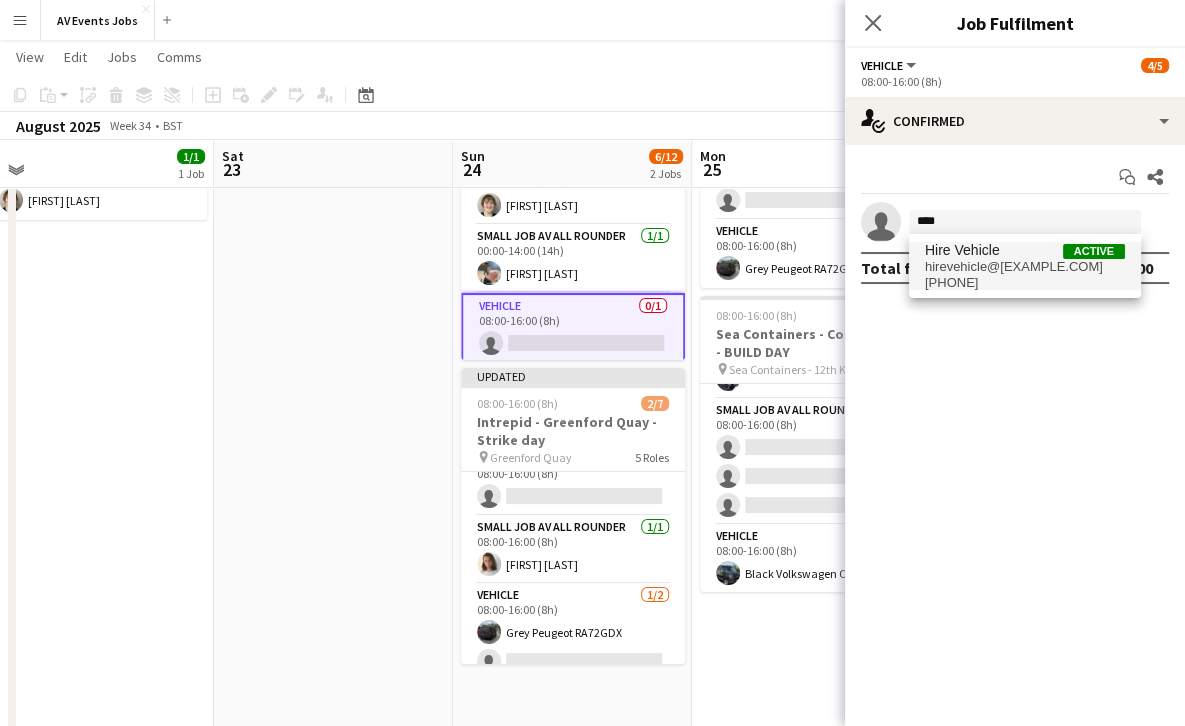 click on "hirevehicle@av-events.co.uk" at bounding box center (1025, 267) 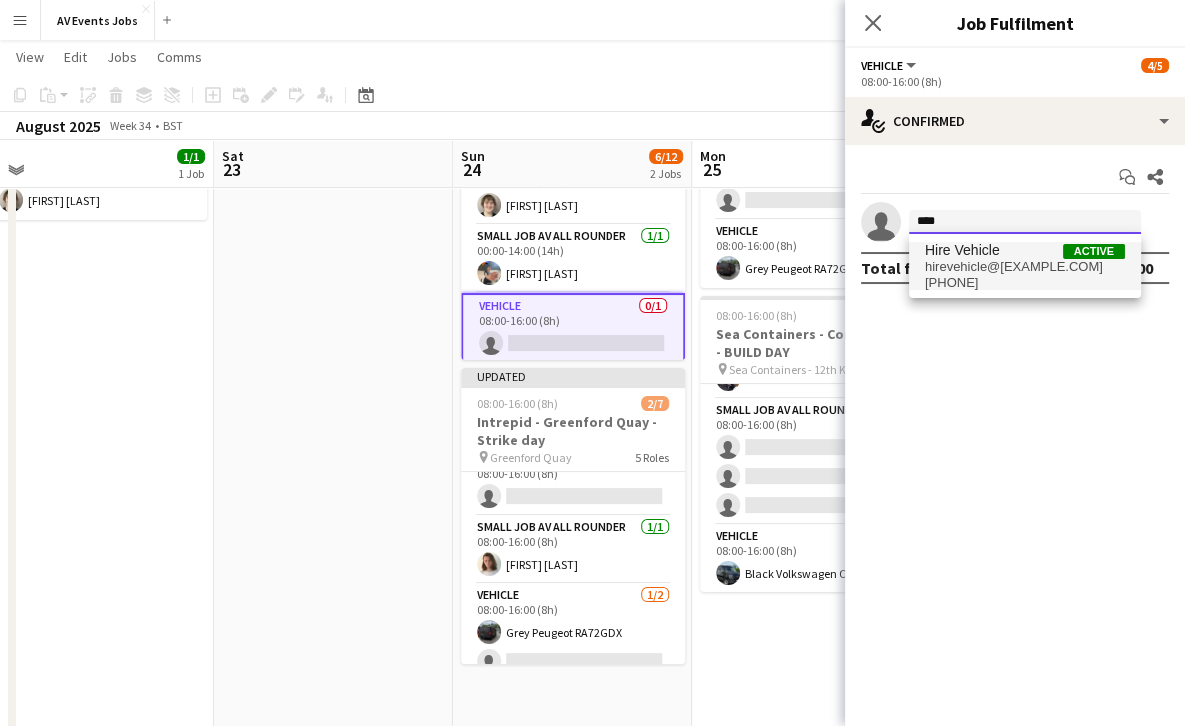 type 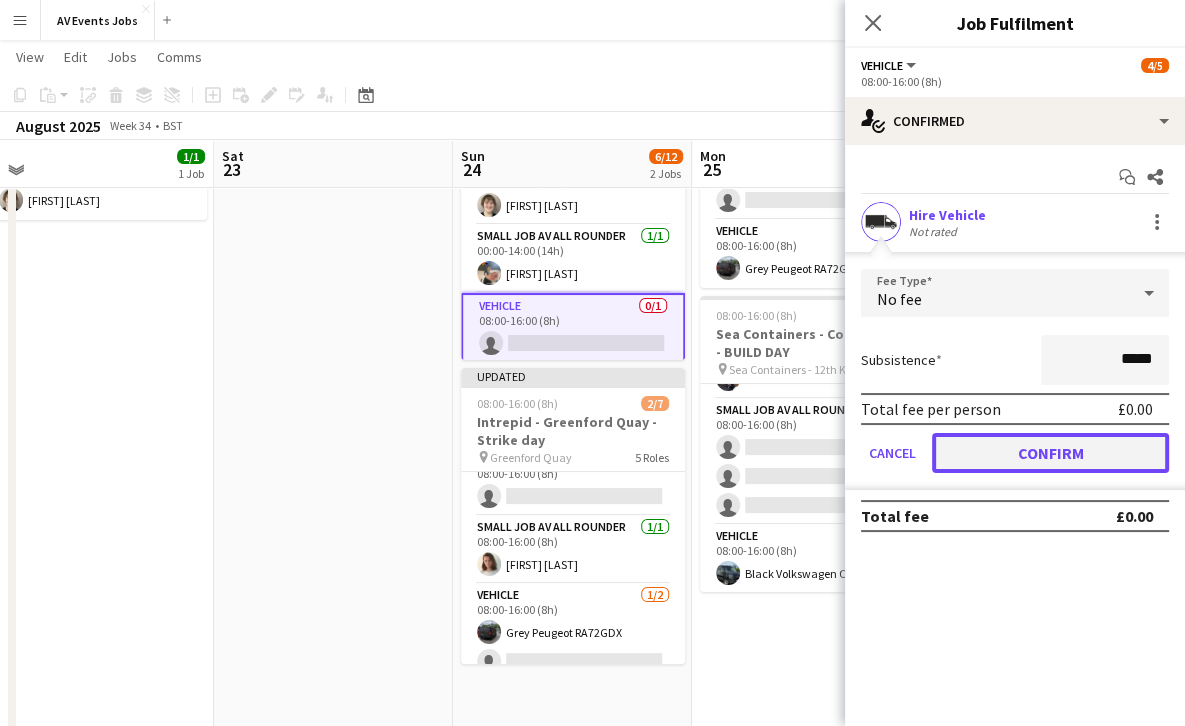click on "Confirm" at bounding box center (1050, 453) 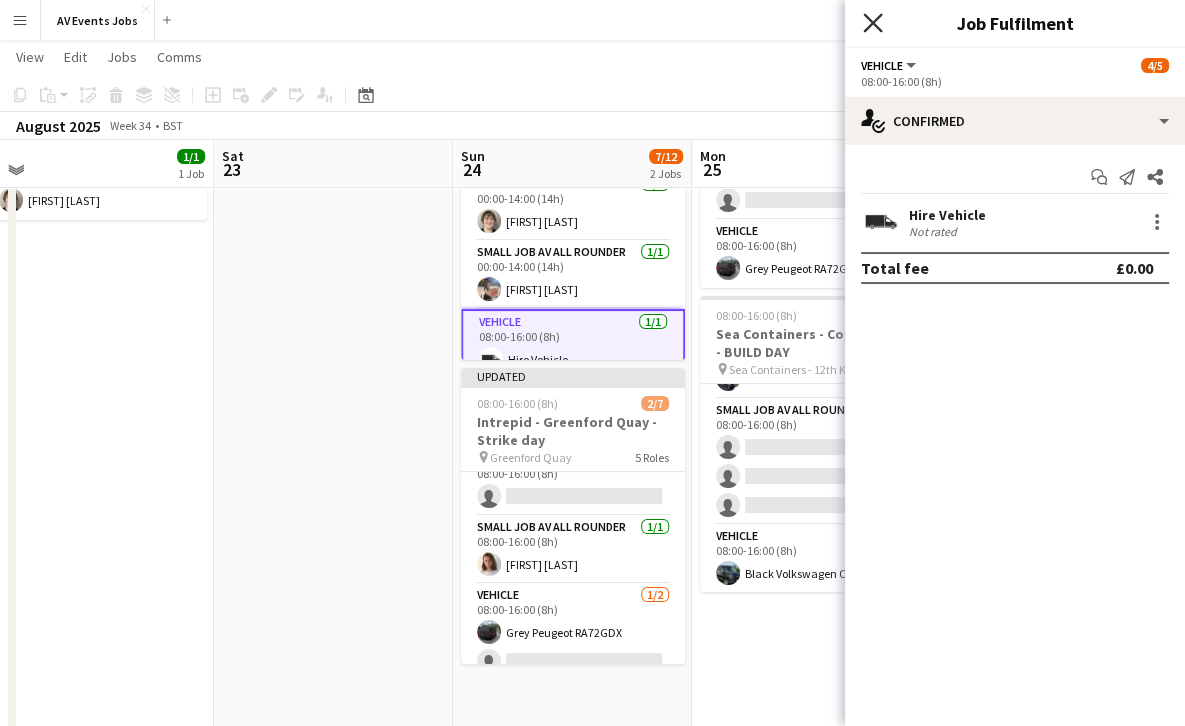 click on "Close pop-in" 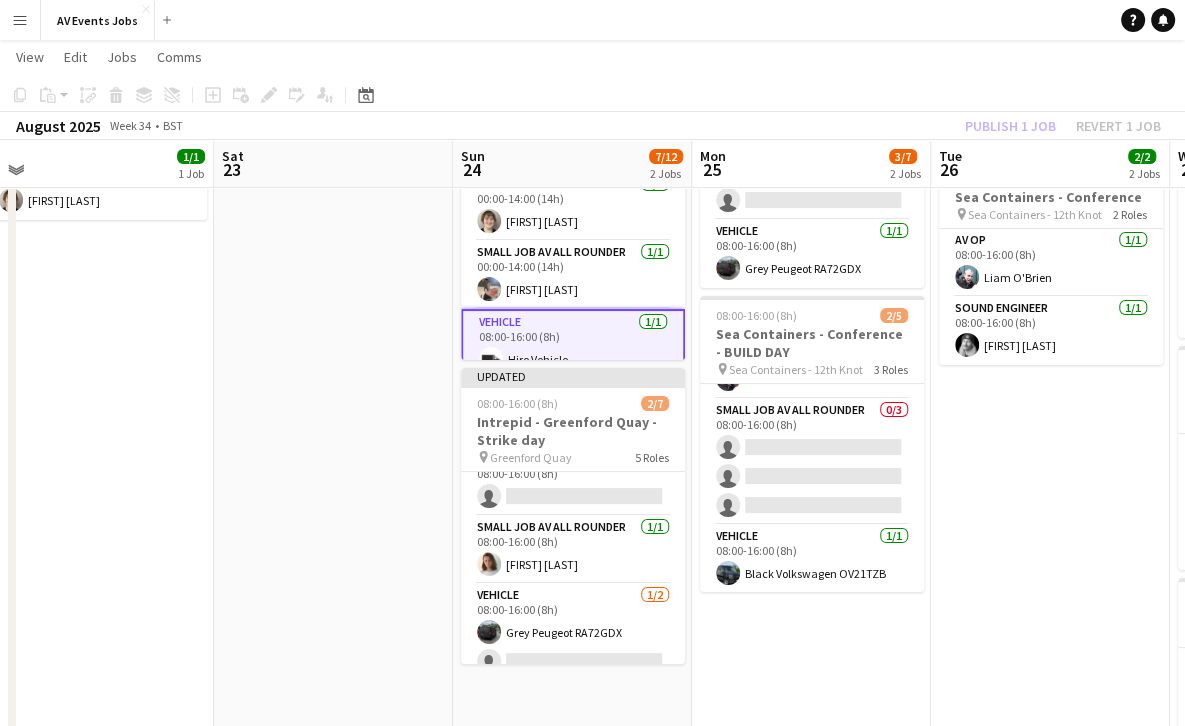 scroll, scrollTop: 133, scrollLeft: 0, axis: vertical 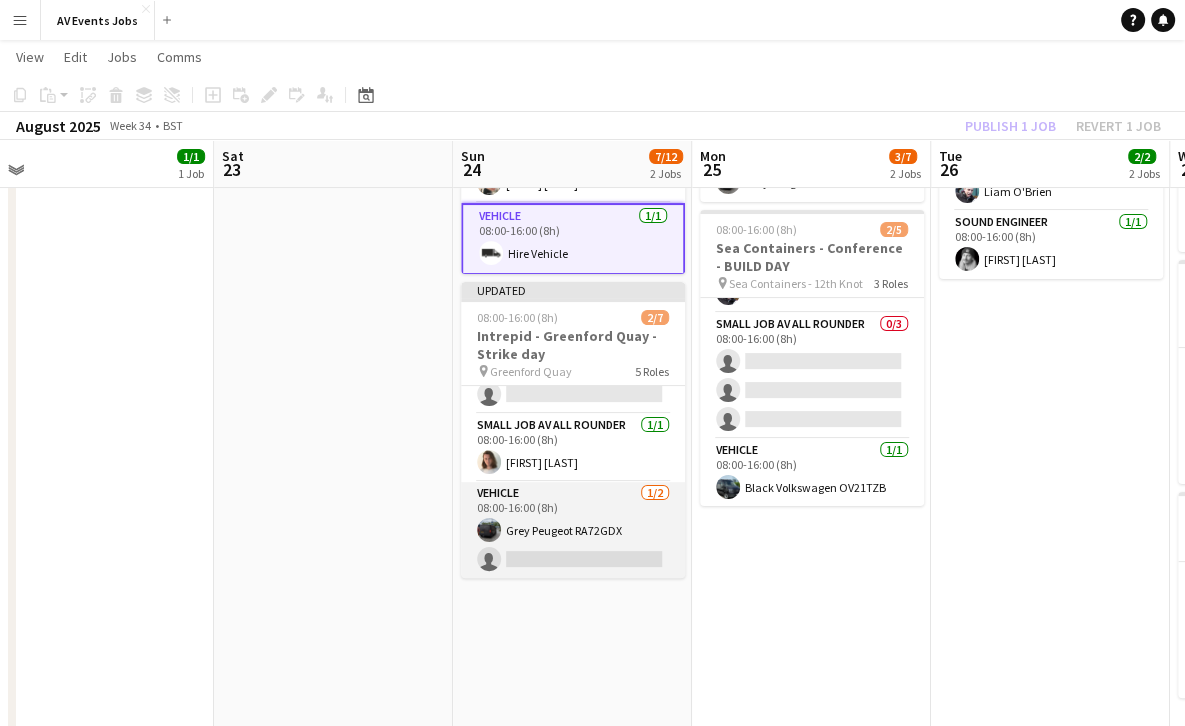 click on "Vehicle   1/2   08:00-16:00 (8h)
Grey Peugeot RA72GDX
single-neutral-actions" at bounding box center (573, 530) 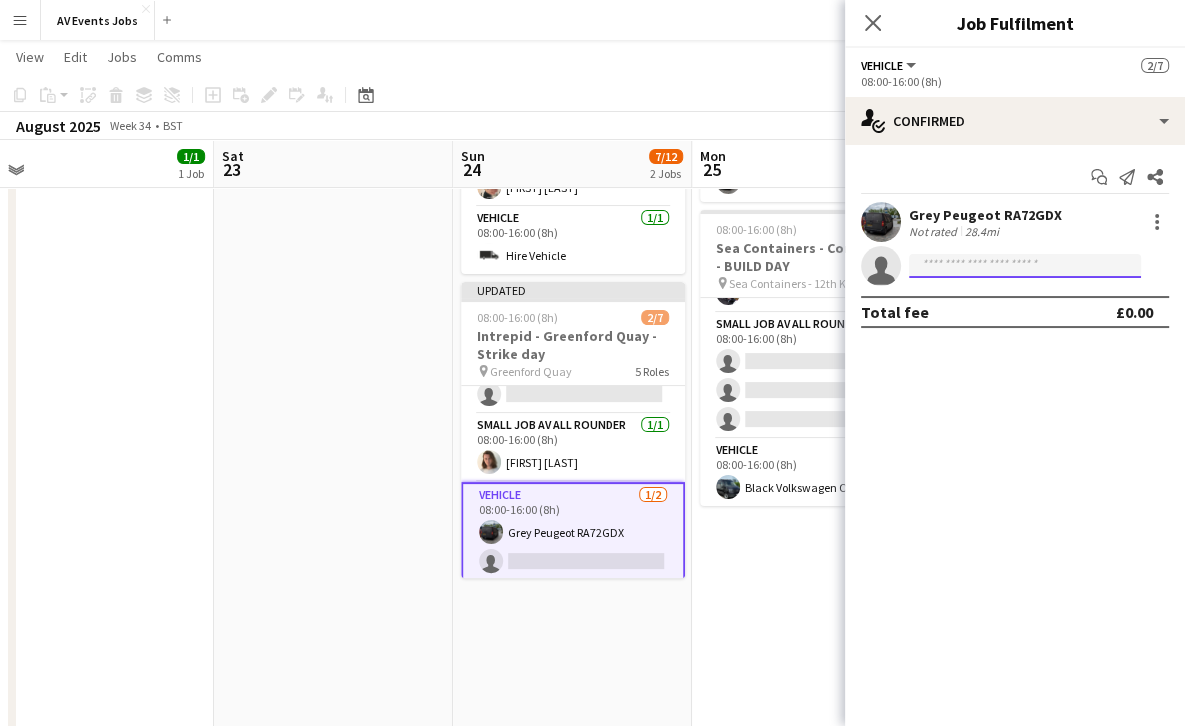 click 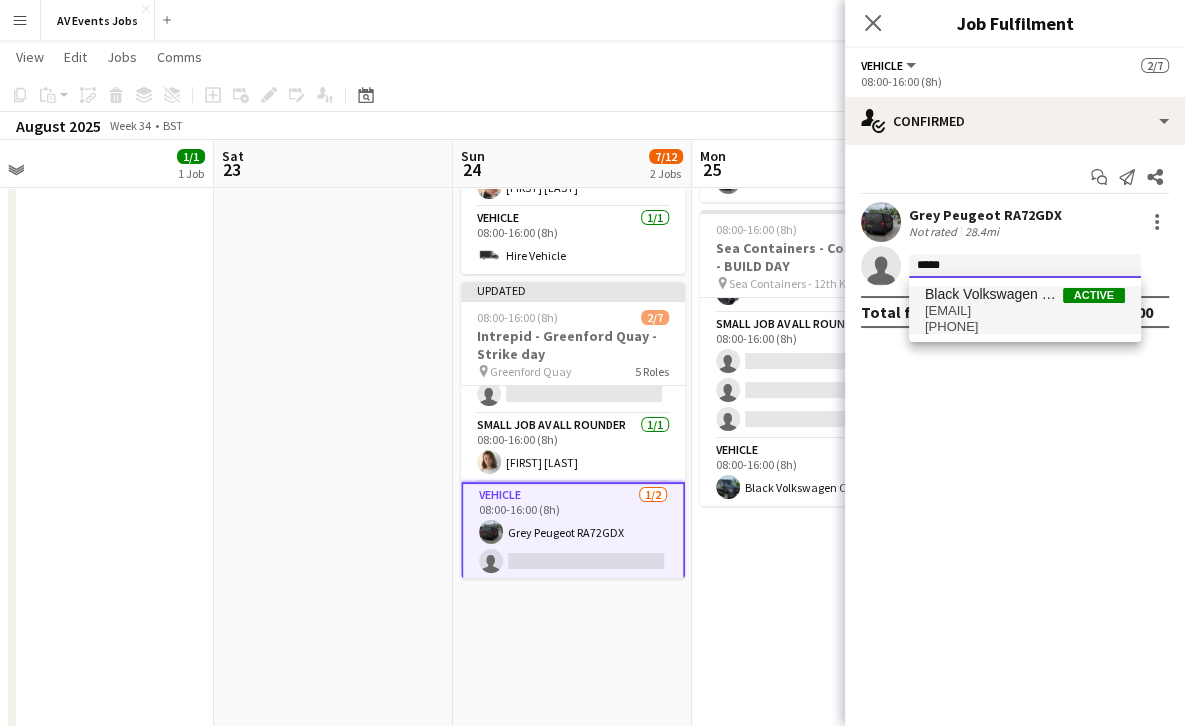 type on "*****" 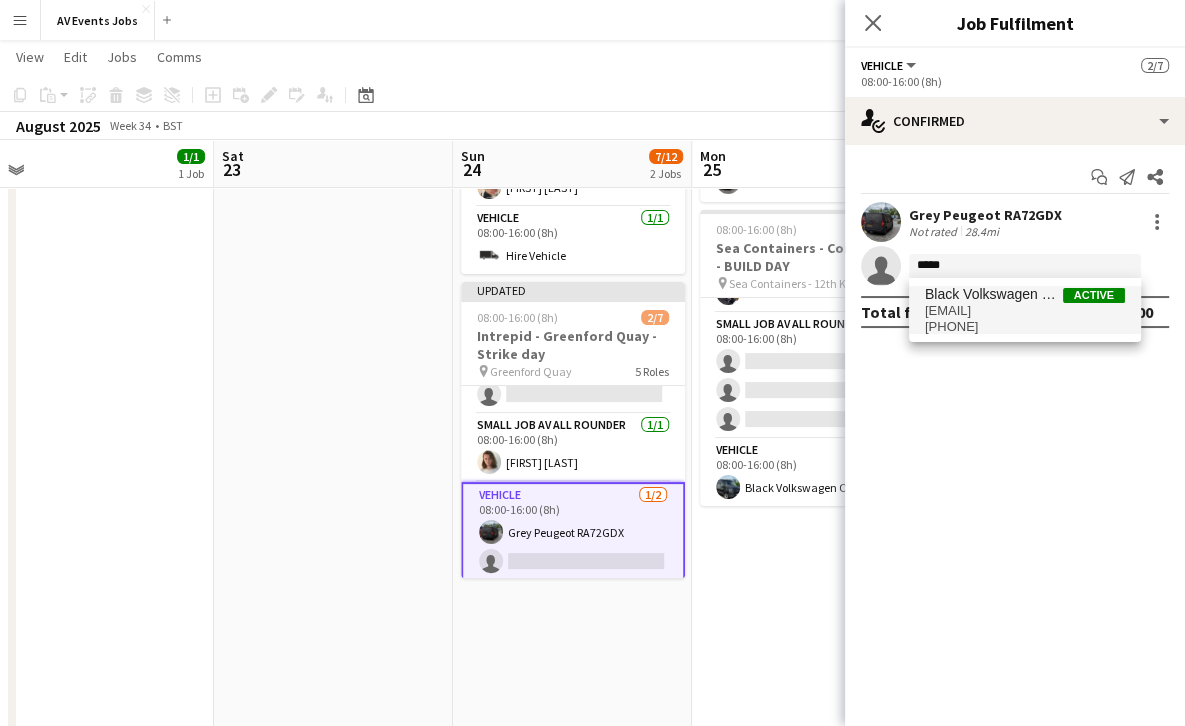 click on "Black Volkswagen OV21TZB" at bounding box center [994, 294] 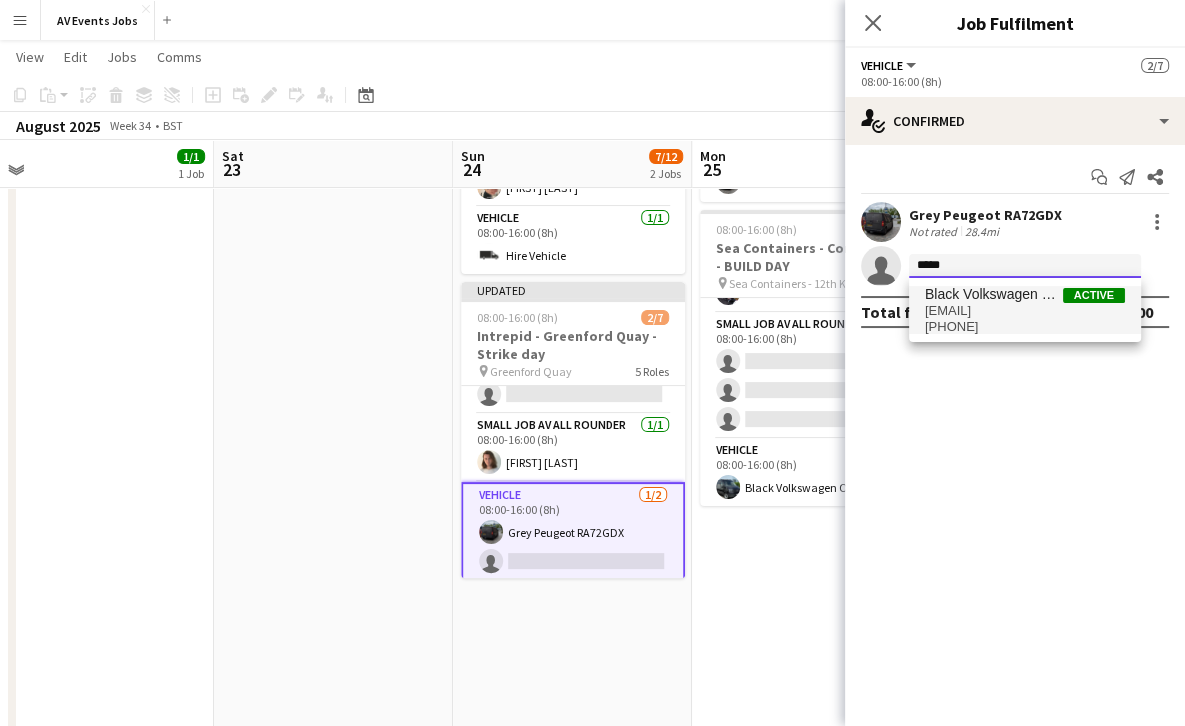 type 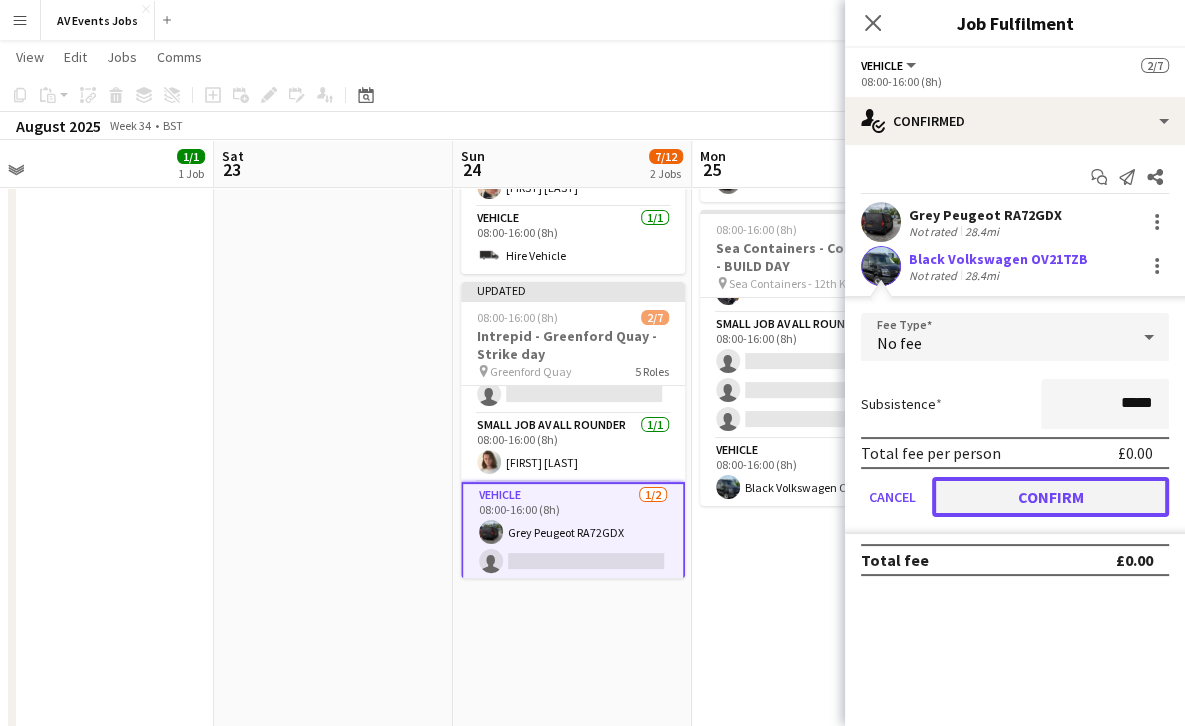 click on "Confirm" at bounding box center (1050, 497) 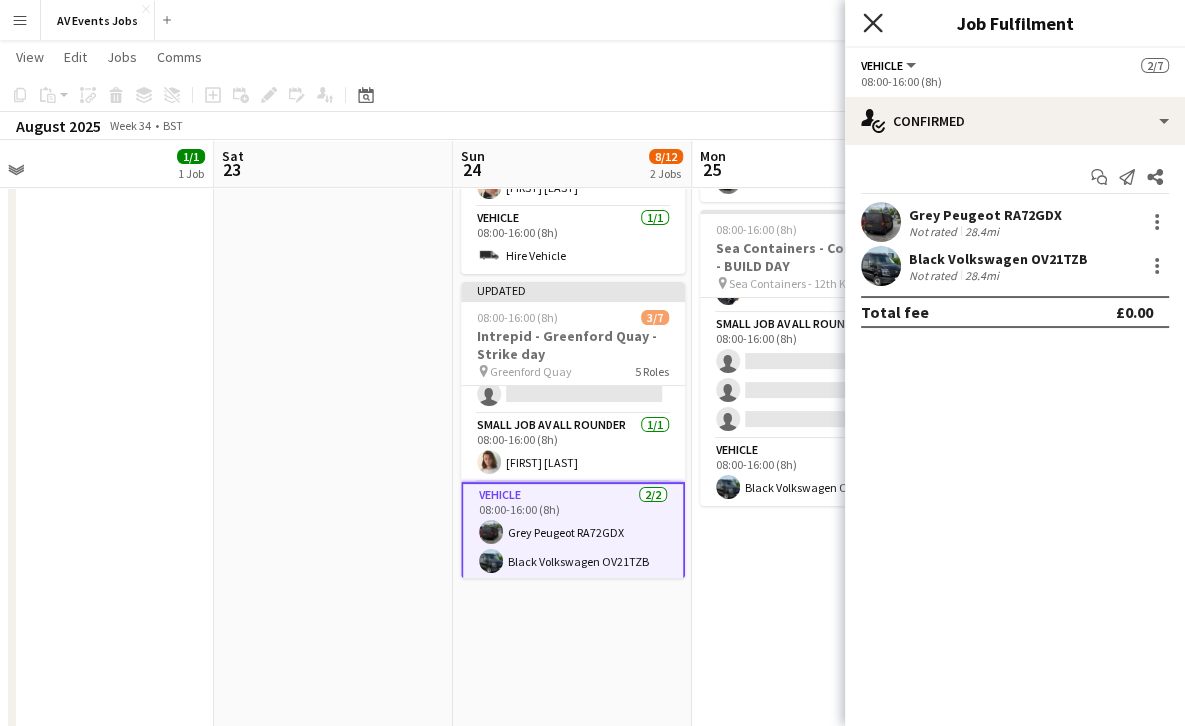 click on "Close pop-in" 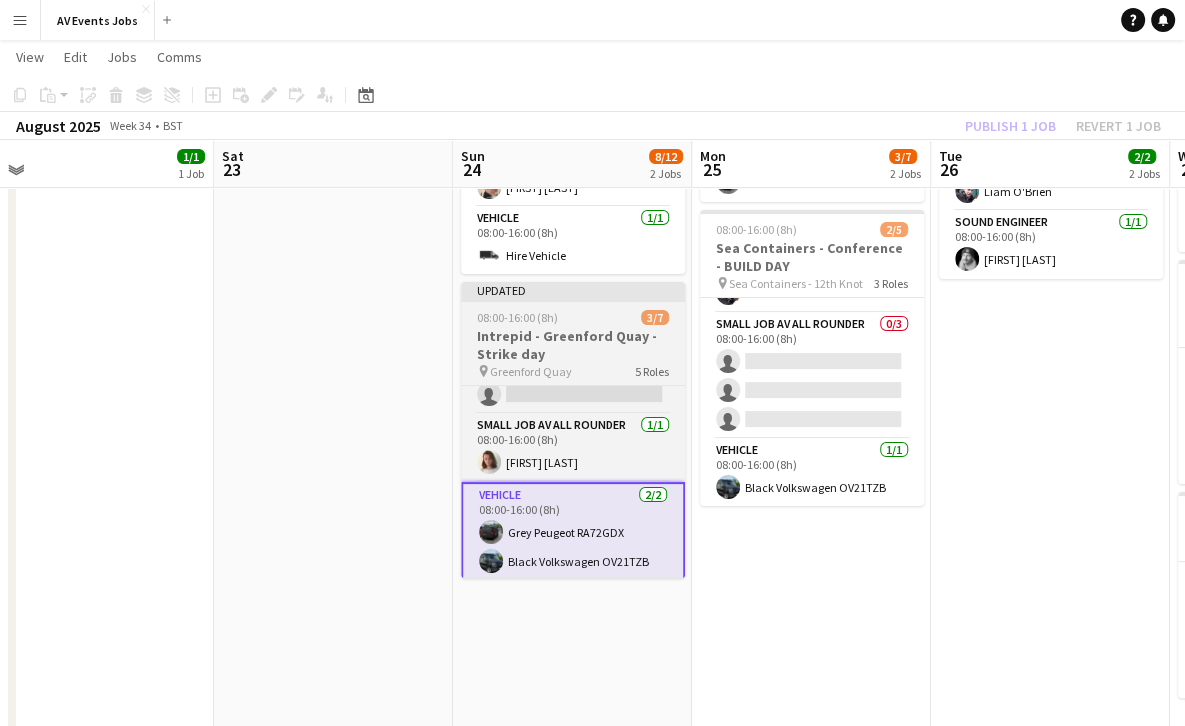 click on "08:00-16:00 (8h)    3/7" at bounding box center (573, 317) 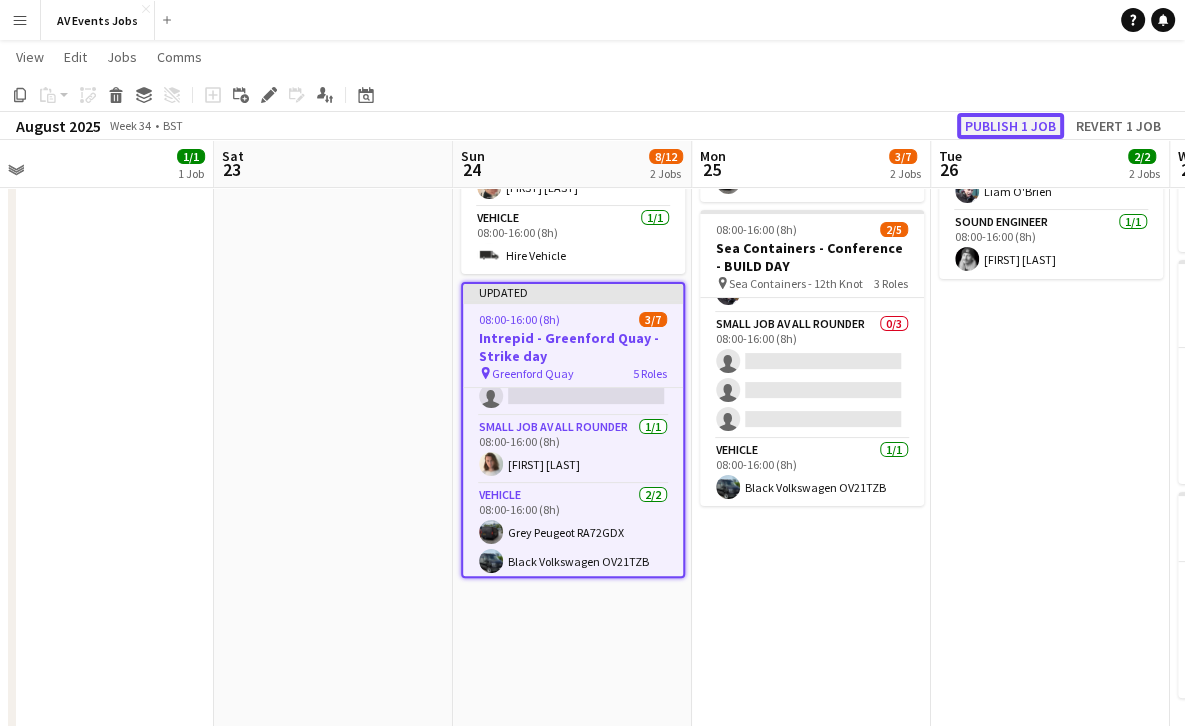 click on "Publish 1 job" 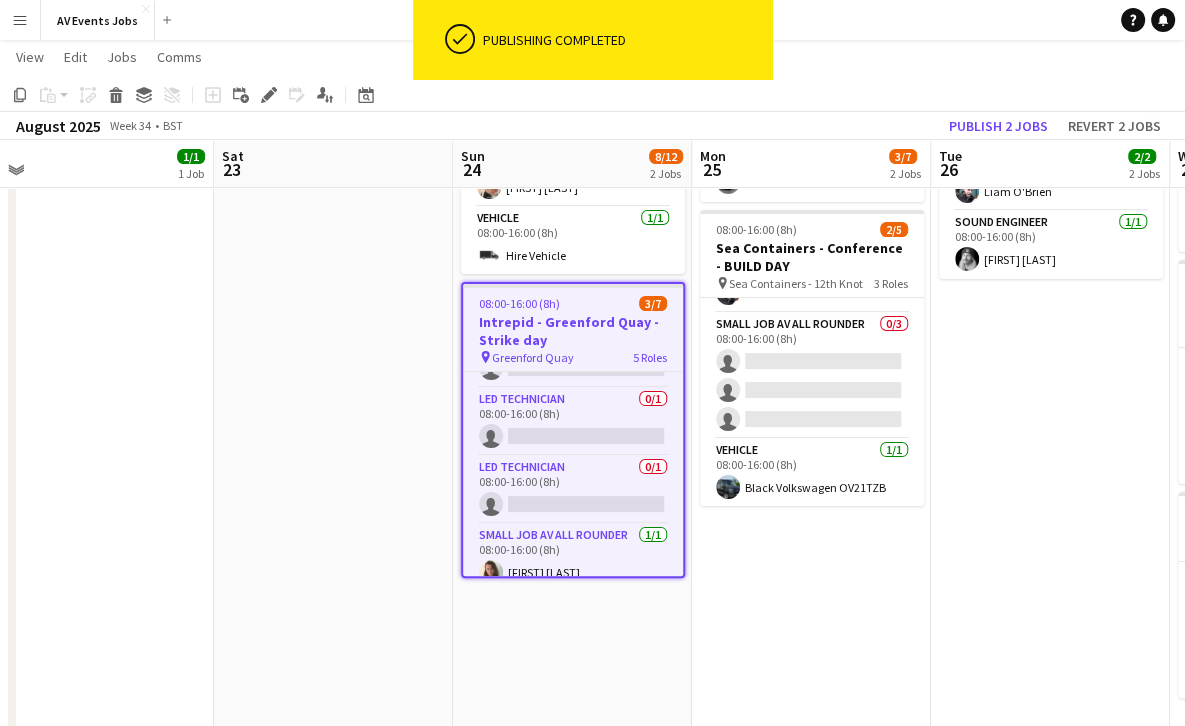 scroll, scrollTop: 82, scrollLeft: 0, axis: vertical 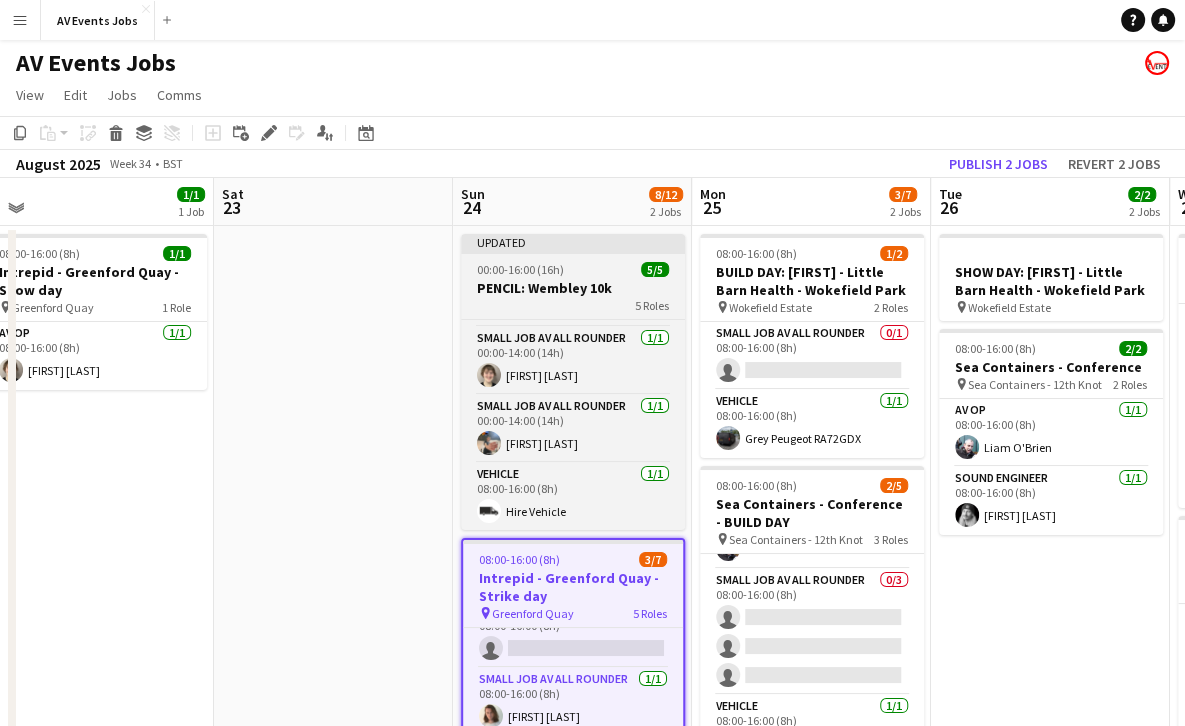click on "PENCIL: Wembley 10k" at bounding box center (573, 288) 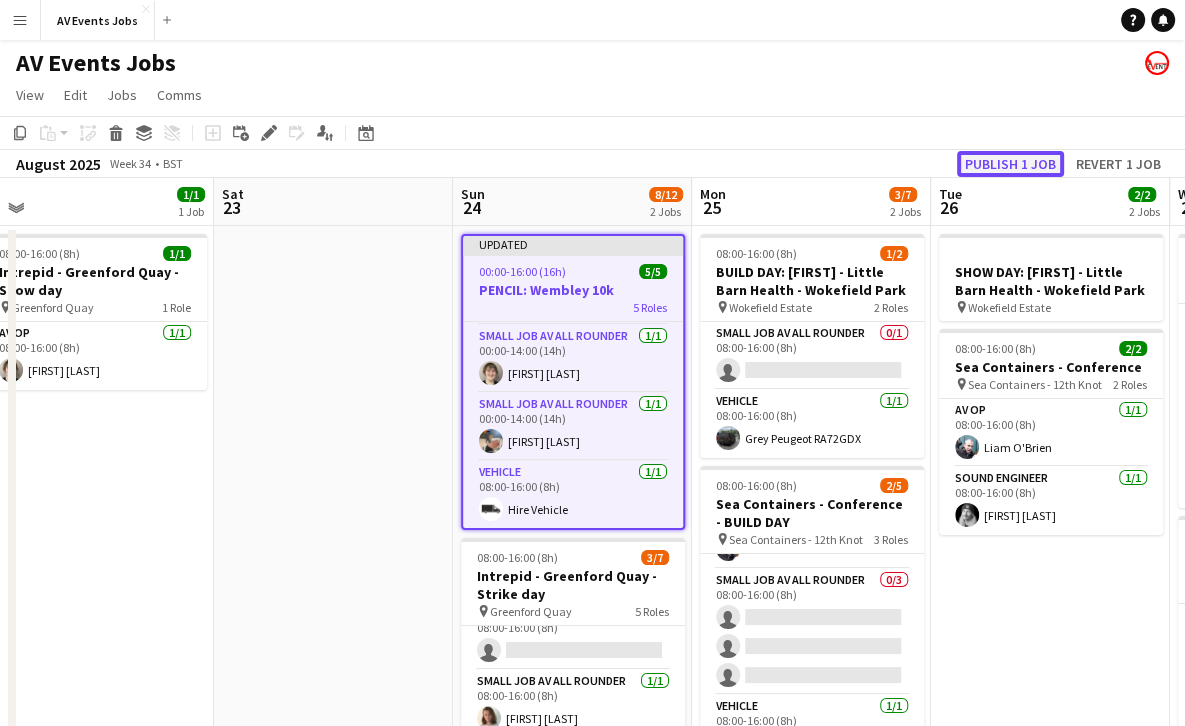 click on "Publish 1 job" 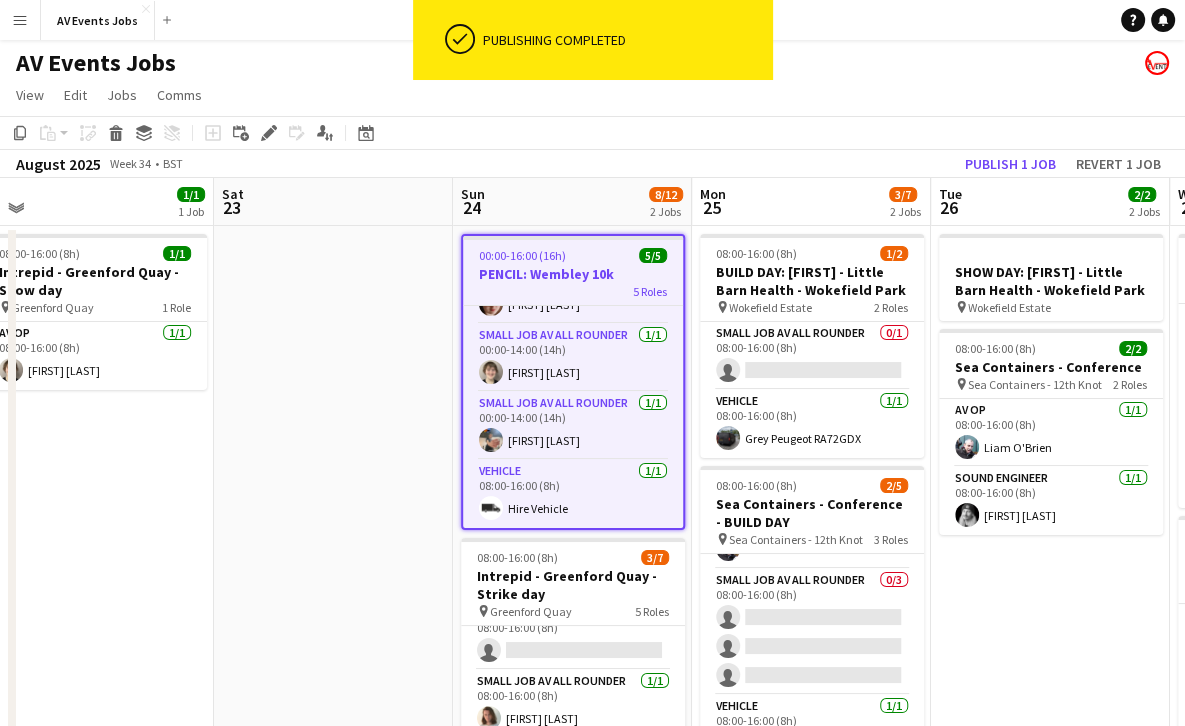 scroll, scrollTop: 117, scrollLeft: 0, axis: vertical 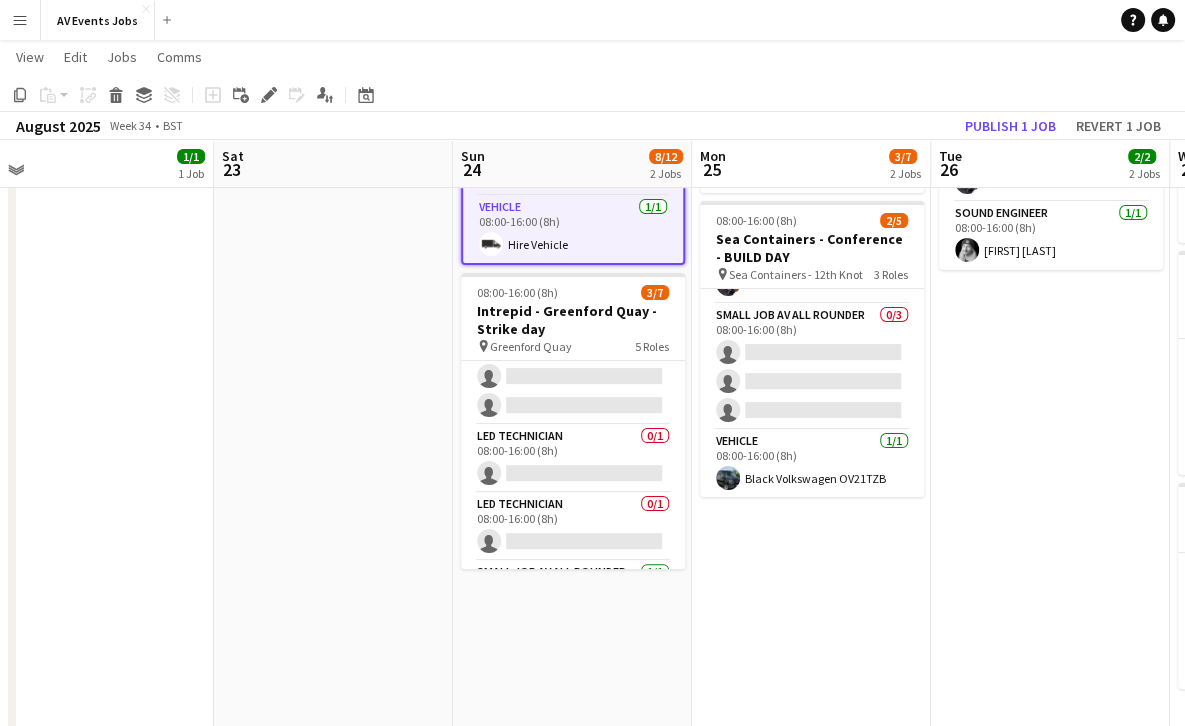 click on "Menu" at bounding box center [20, 20] 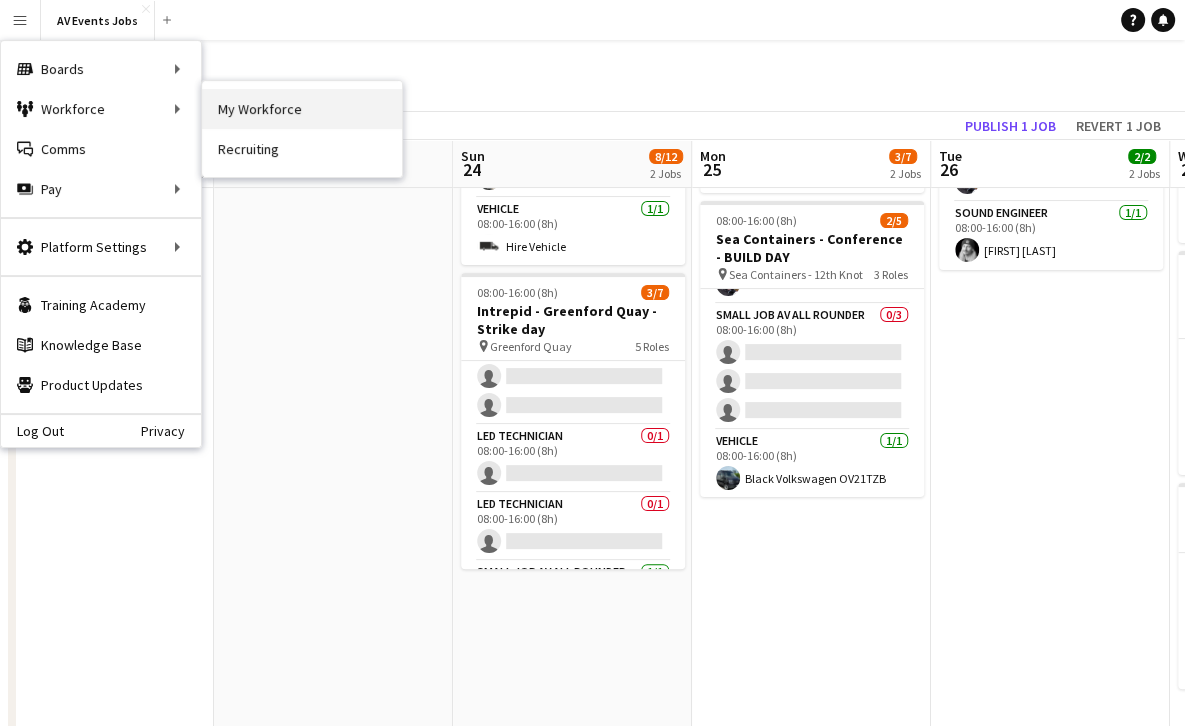 click on "My Workforce" at bounding box center [302, 109] 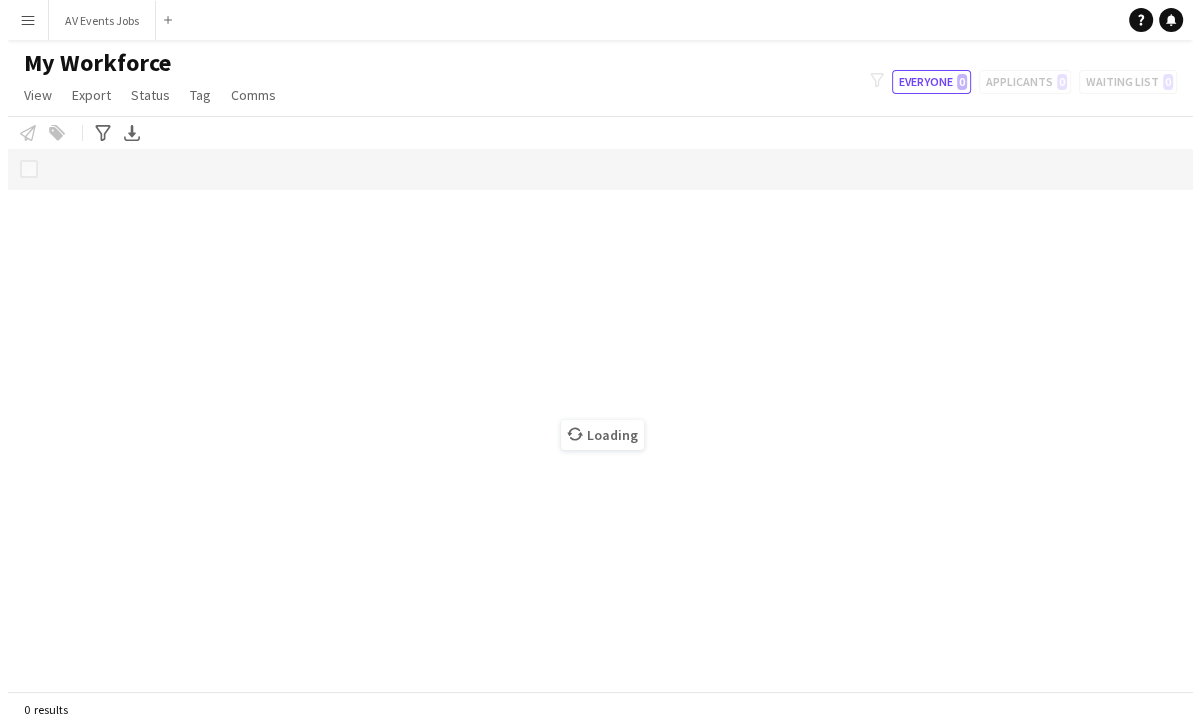 scroll, scrollTop: 0, scrollLeft: 0, axis: both 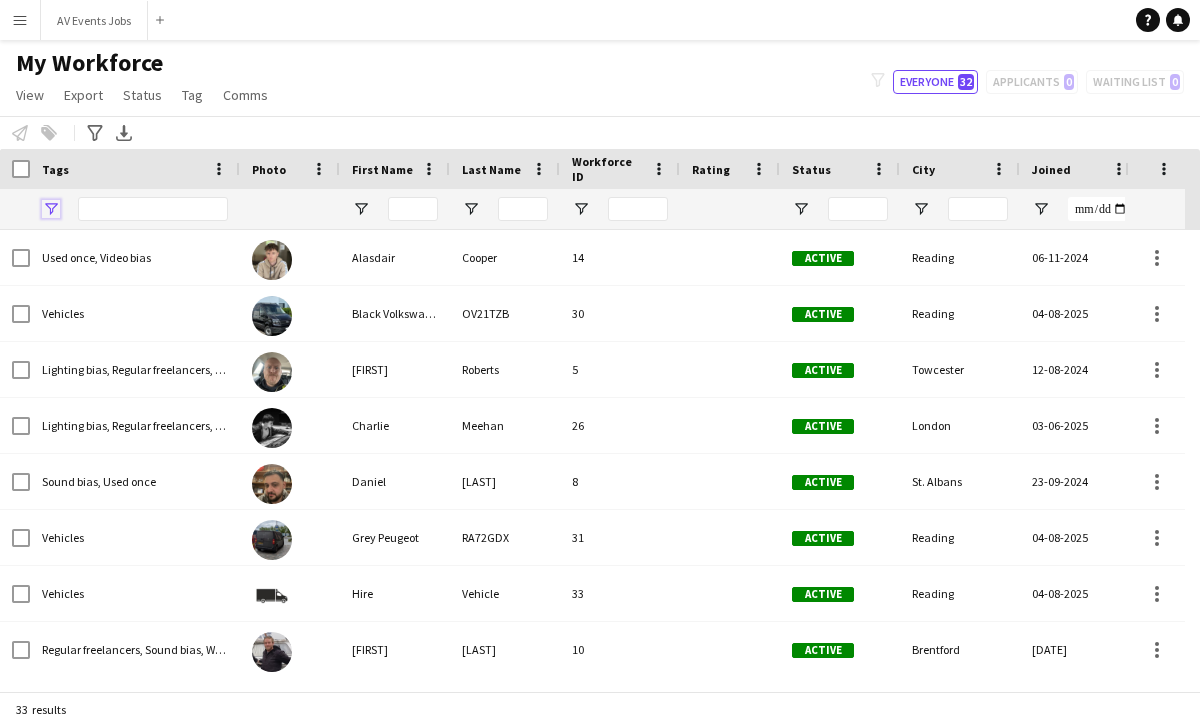click at bounding box center (51, 209) 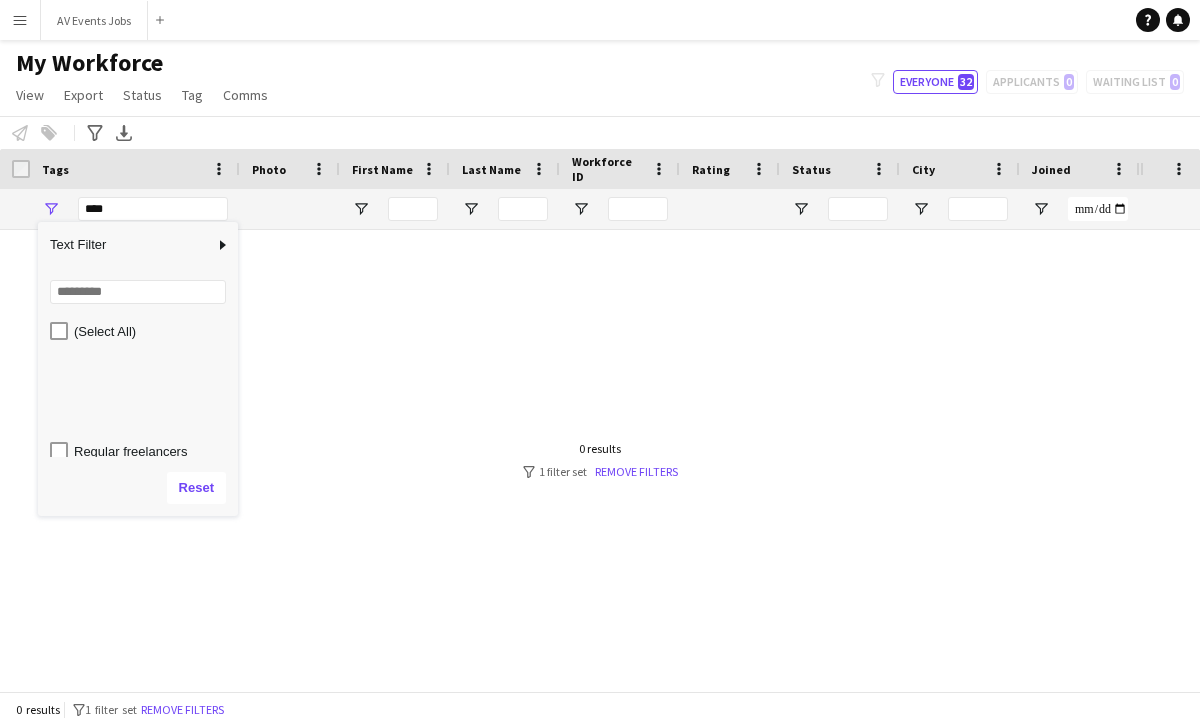 scroll, scrollTop: 126, scrollLeft: 0, axis: vertical 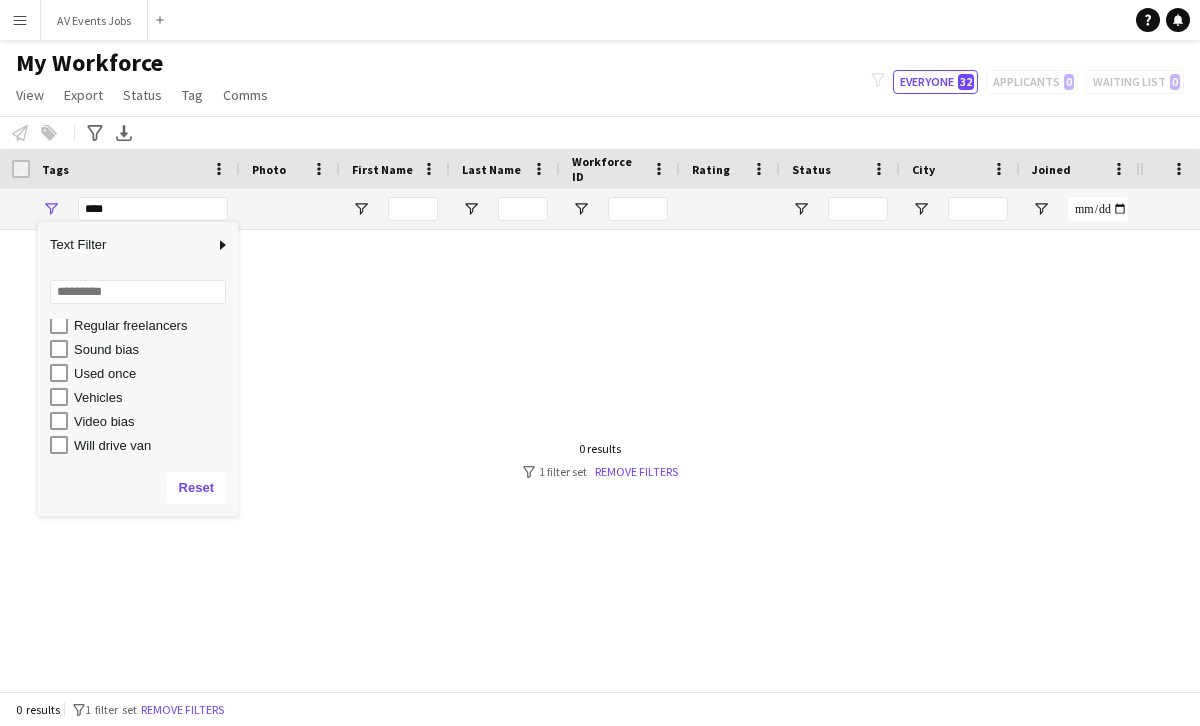 click on "Will drive van" at bounding box center [153, 445] 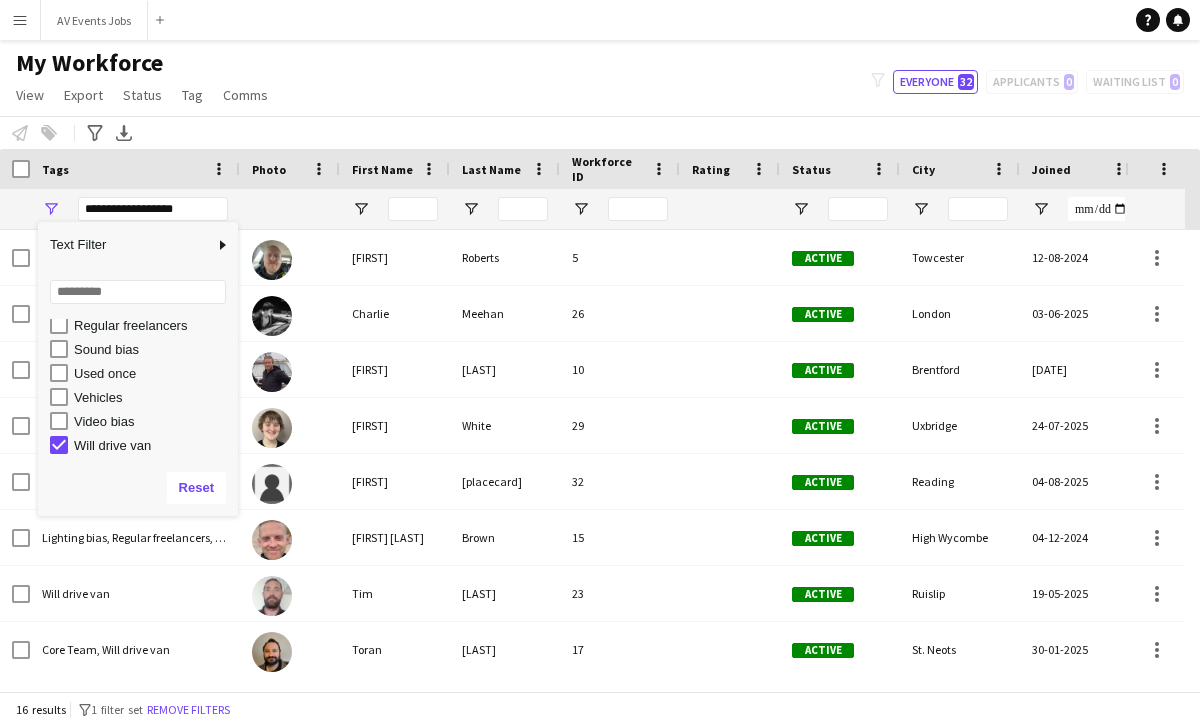 click on "My Workforce   View   Views  Default view New view Update view Delete view Edit name Customise view Customise filters Reset Filters Reset View Reset All  Export  New starters report Export as XLSX Export as PDF  Status  Edit  Tag  New tag  Edit tag  Core Team (8) Lighting bias (7) Never used (3) Regular freelancers (10) Sound bias (13) Used once (2) Vehicles (3) Video bias (9) Will drive van (16)  Add to tag  Core Team (8) Lighting bias (7) Never used (3) Regular freelancers (10) Sound bias (13) Used once (2) Vehicles (3) Video bias (9) Will drive van (16)  Untag  Core Team (8) Lighting bias (7) Never used (3) Regular freelancers (10) Sound bias (13) Used once (2) Vehicles (3) Video bias (9) Will drive van (16)  Tag chat  Core Team (8) Lighting bias (7) Never used (3) Regular freelancers (10) Sound bias (13) Used once (2) Vehicles (3) Video bias (9) Will drive van (16)  Tag share page  Core Team (8) Lighting bias (7) Never used (3) Regular freelancers (10) Sound bias (13) Used once (2) Vehicles (3)  Comms" 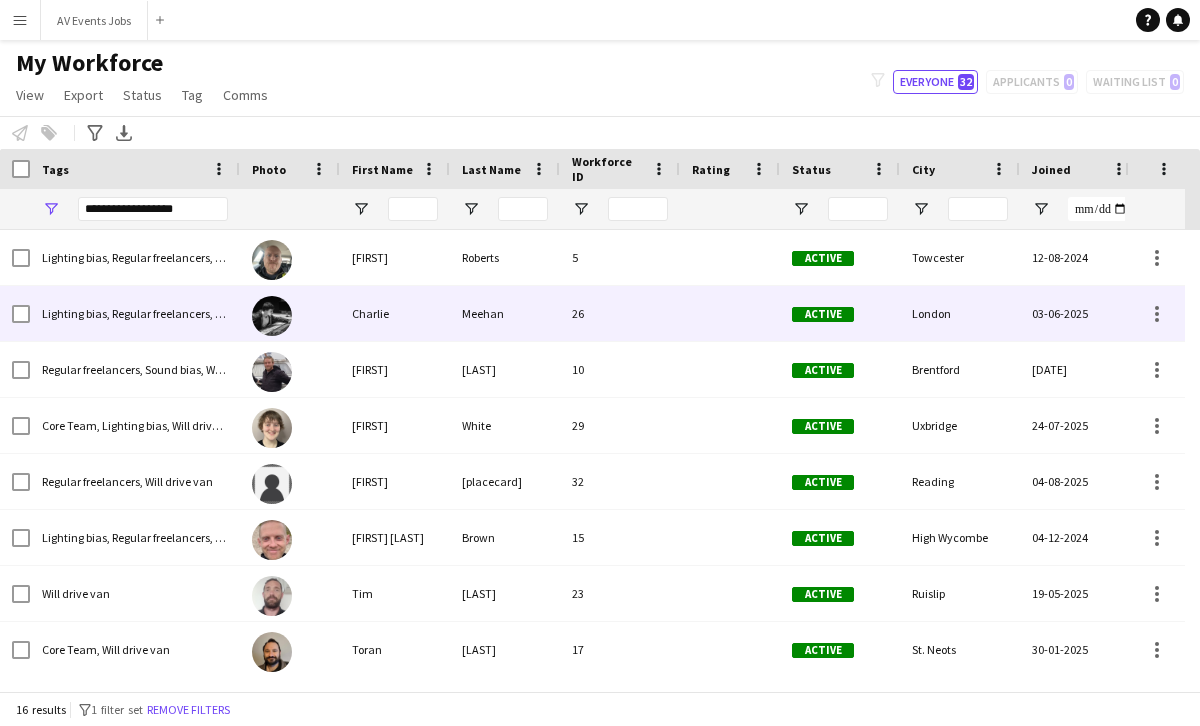 scroll, scrollTop: 56, scrollLeft: 0, axis: vertical 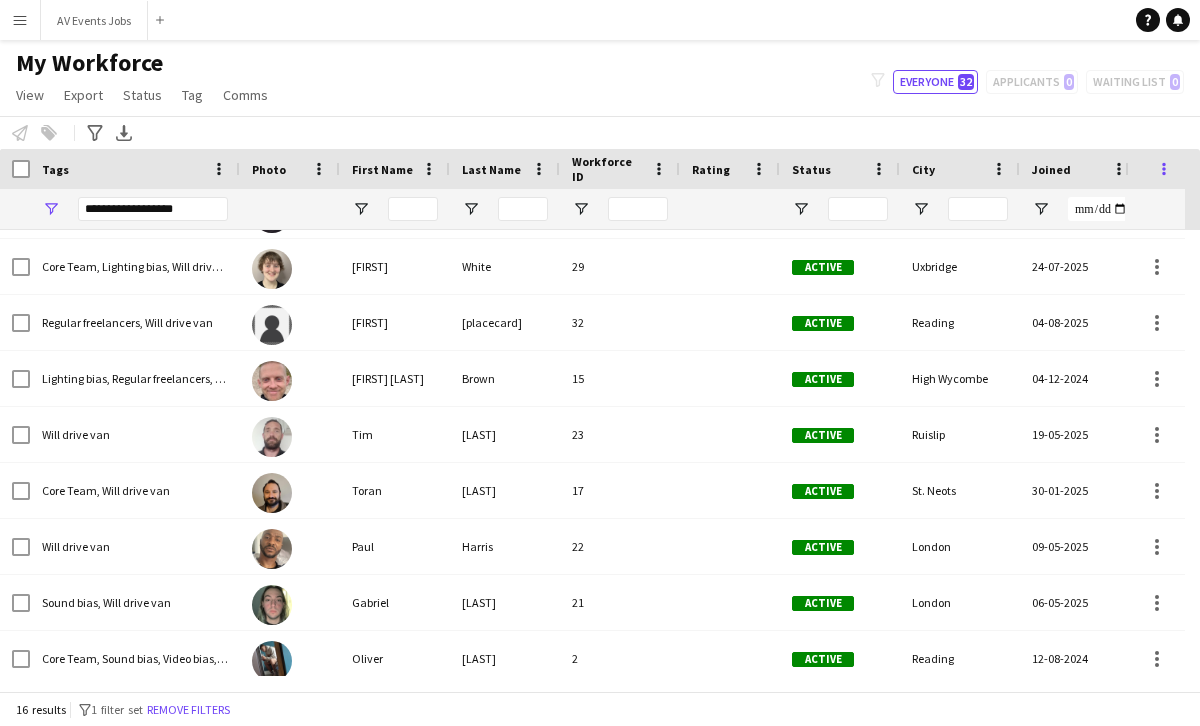 click at bounding box center [1164, 169] 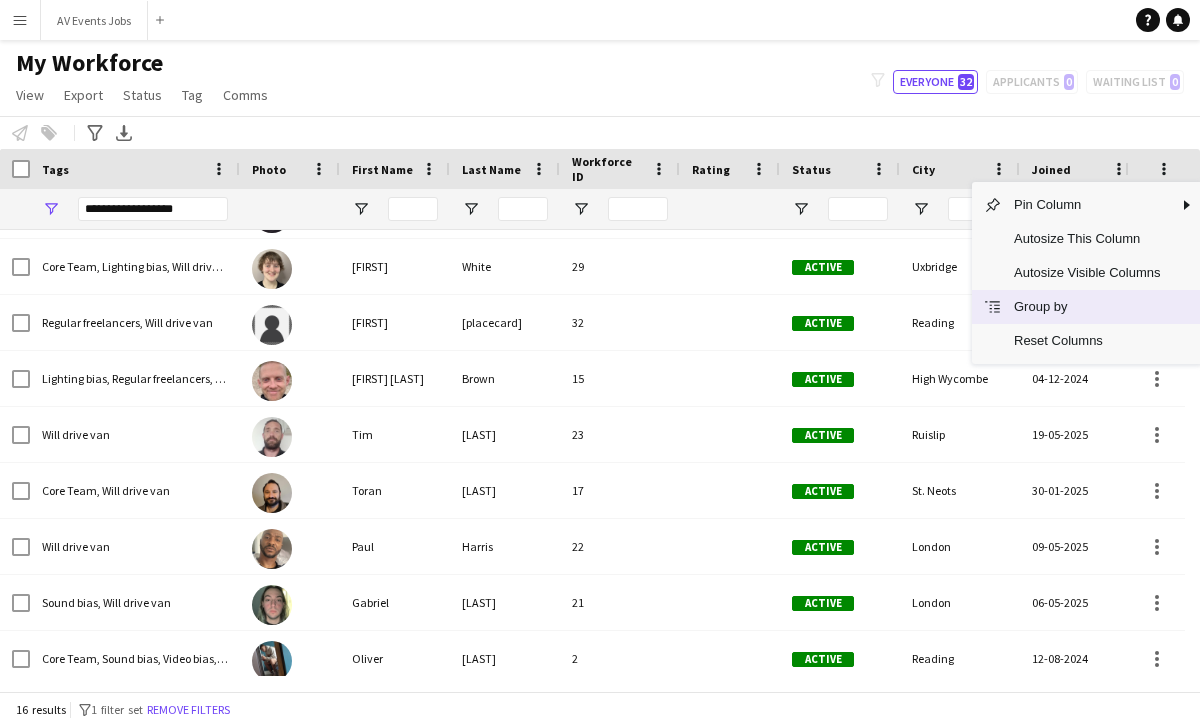 click on "Group by" at bounding box center [1087, 307] 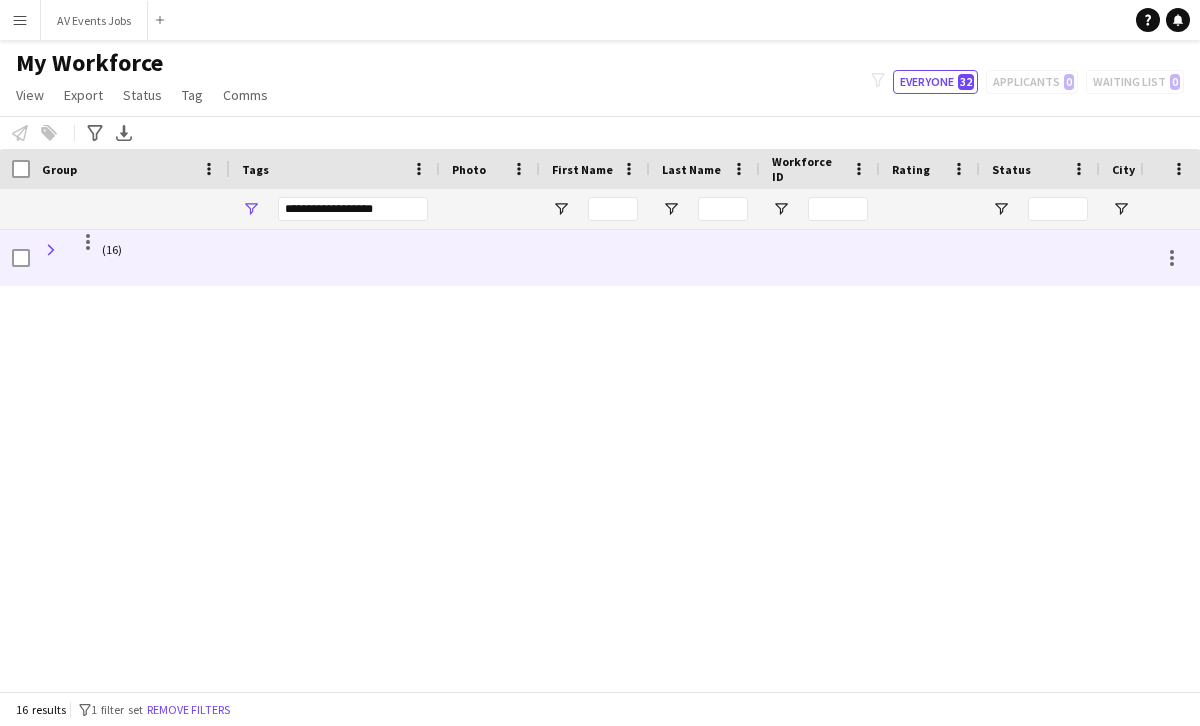 click at bounding box center [51, 250] 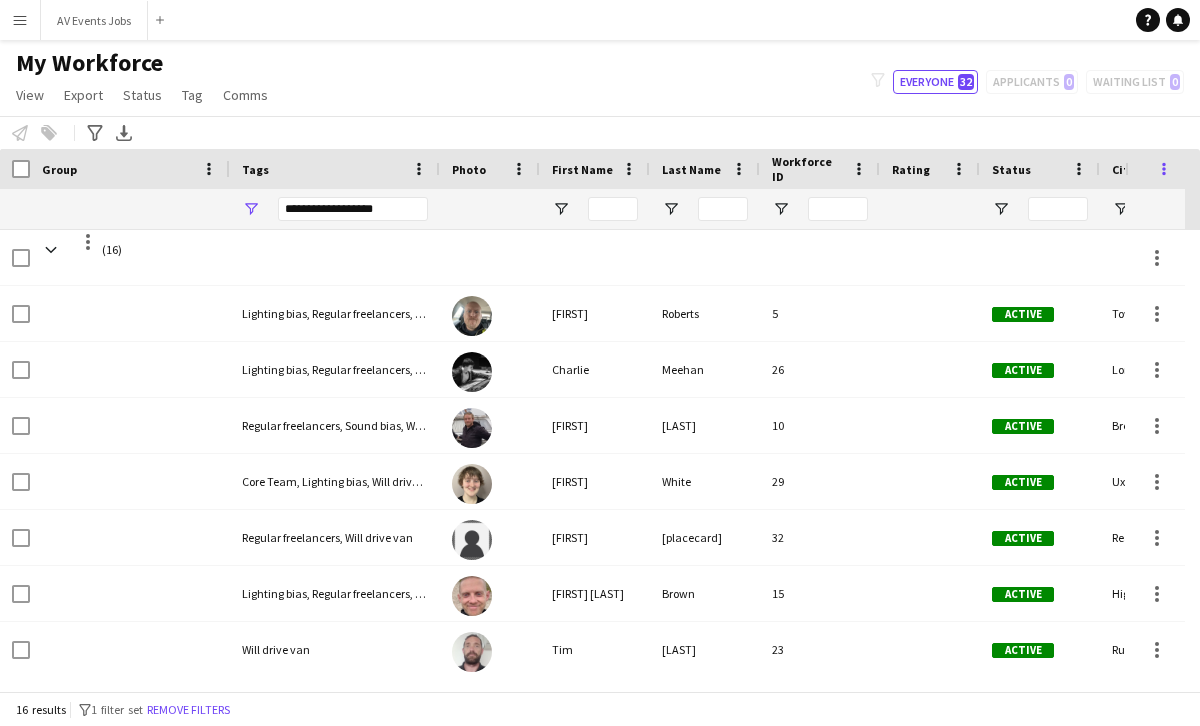 click at bounding box center (1164, 169) 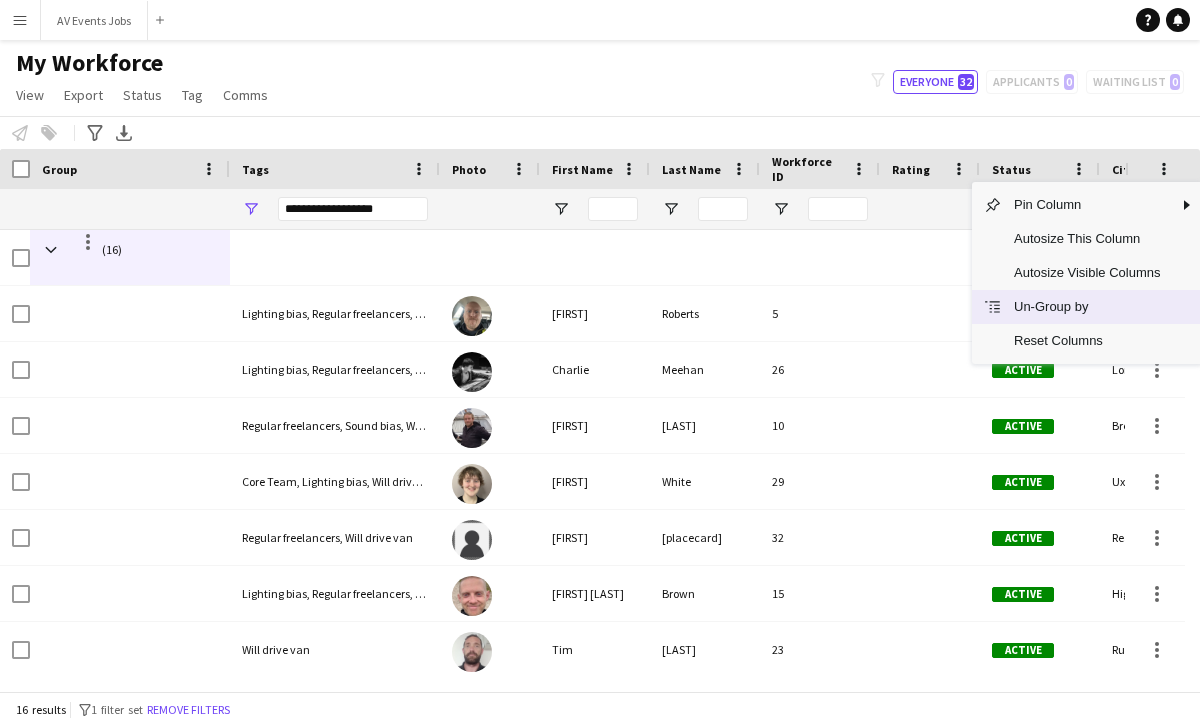 click on "Un-Group by" at bounding box center (1087, 307) 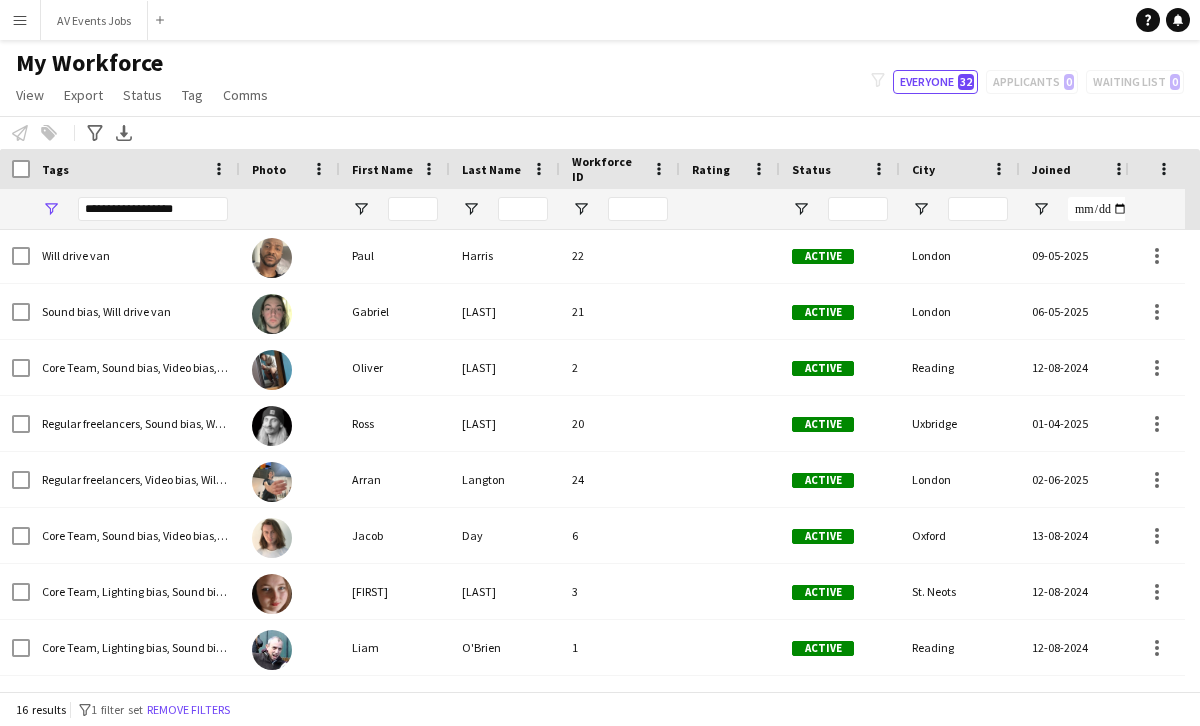 click on "Menu" at bounding box center (20, 20) 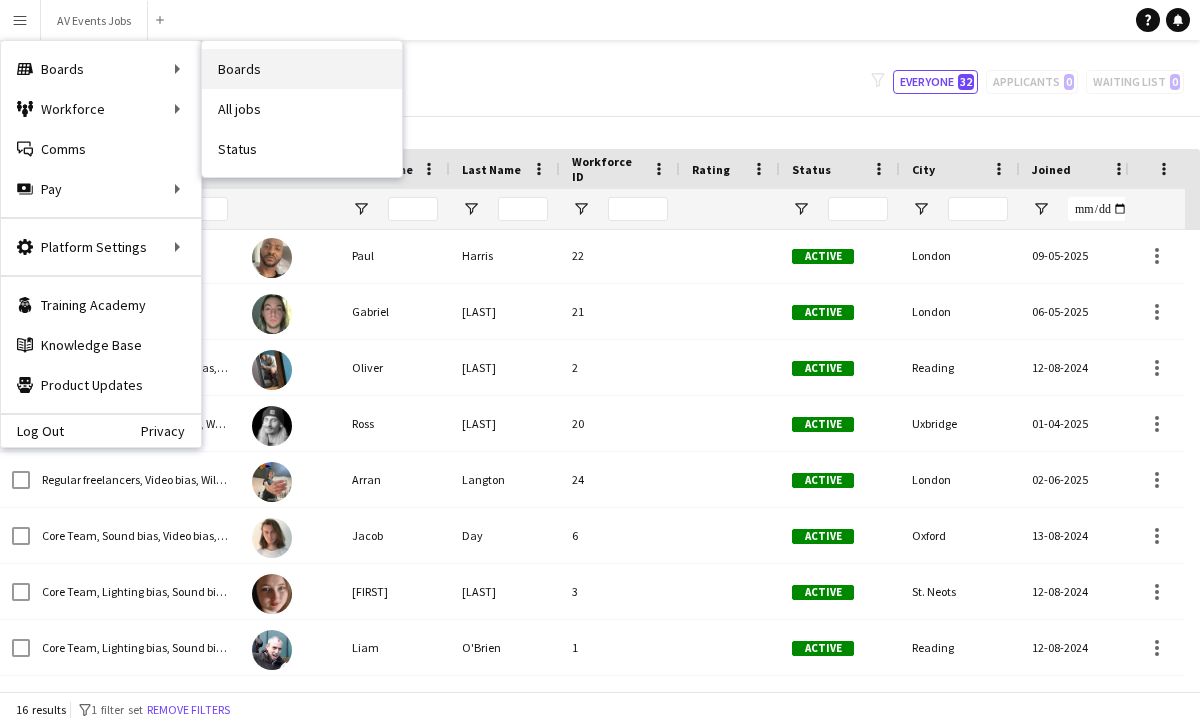 click on "Boards" at bounding box center [302, 69] 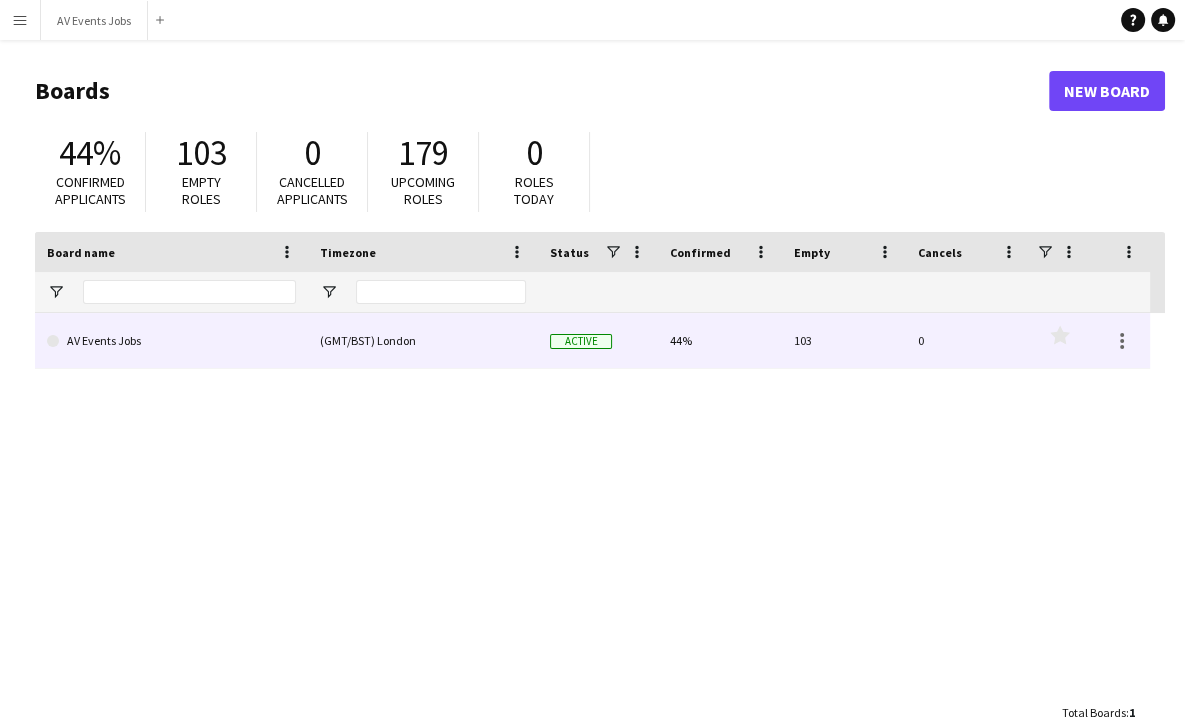 click on "AV Events Jobs" 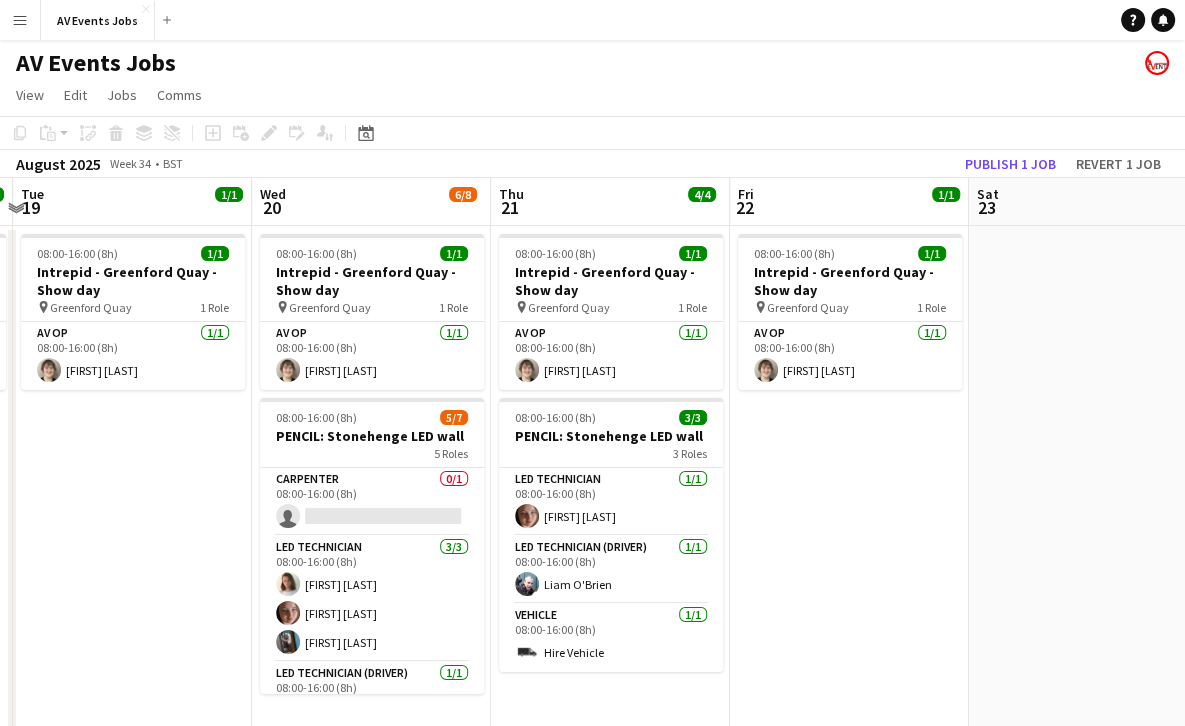 scroll, scrollTop: 0, scrollLeft: 704, axis: horizontal 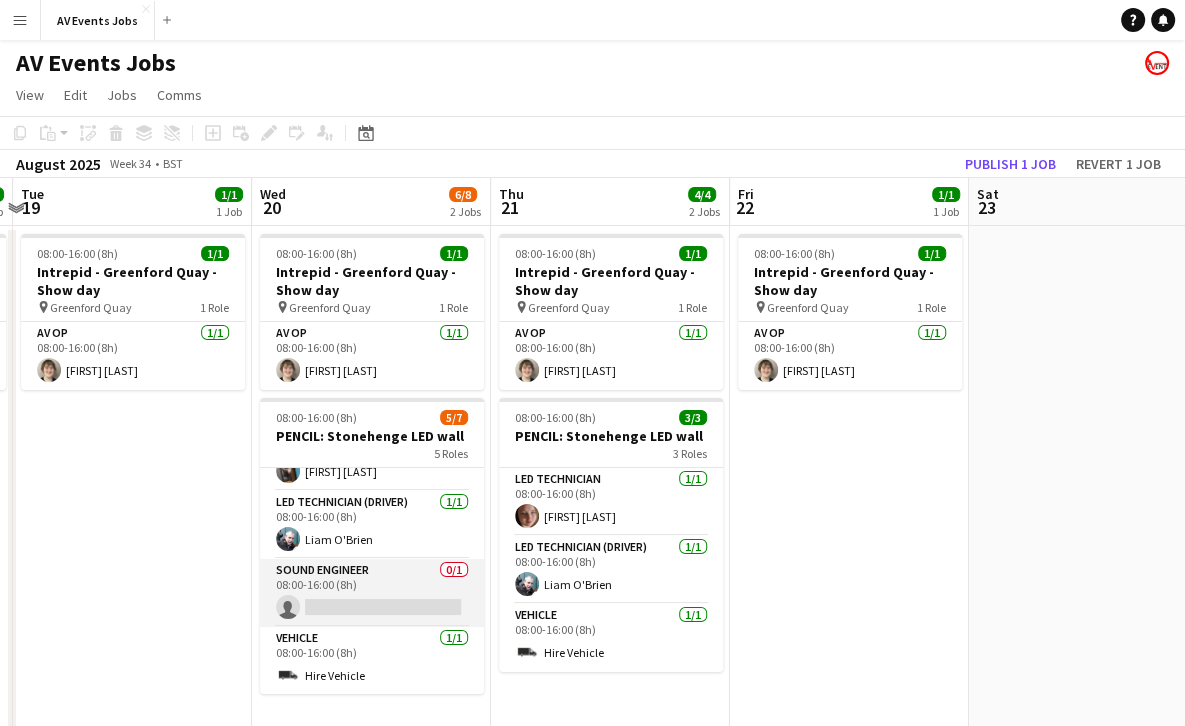 click on "Sound Engineer   0/1   08:00-16:00 (8h)
single-neutral-actions" at bounding box center [372, 593] 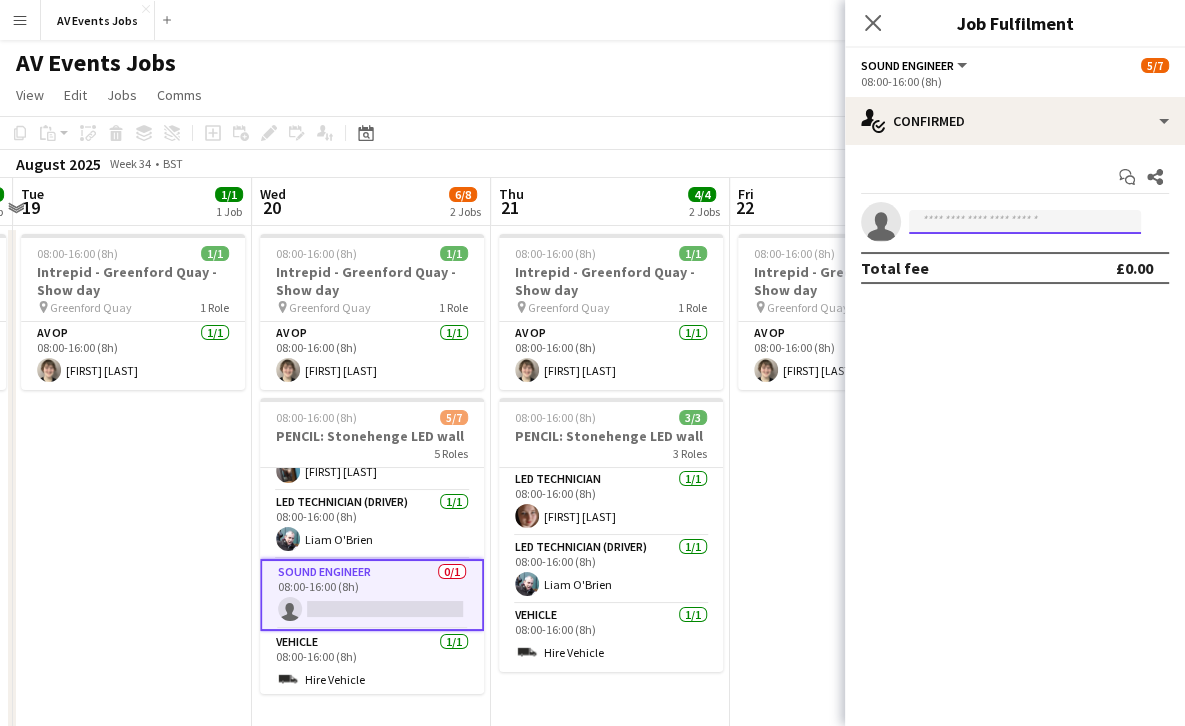 click at bounding box center (1025, 222) 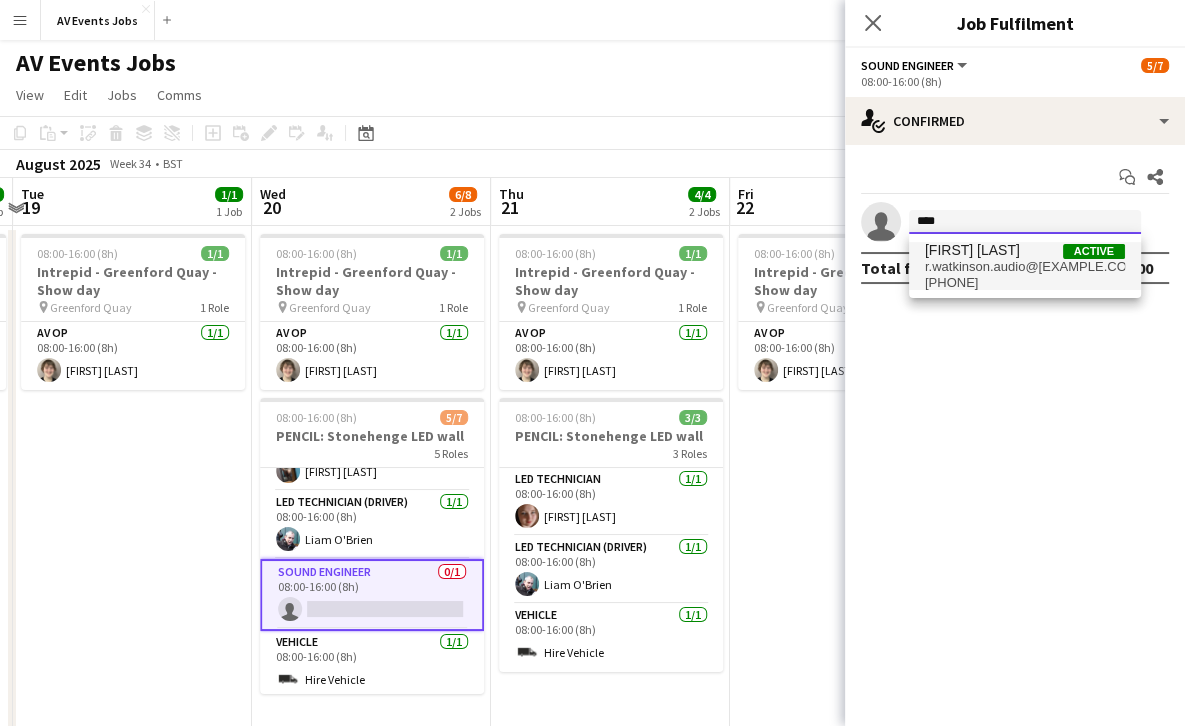 type on "****" 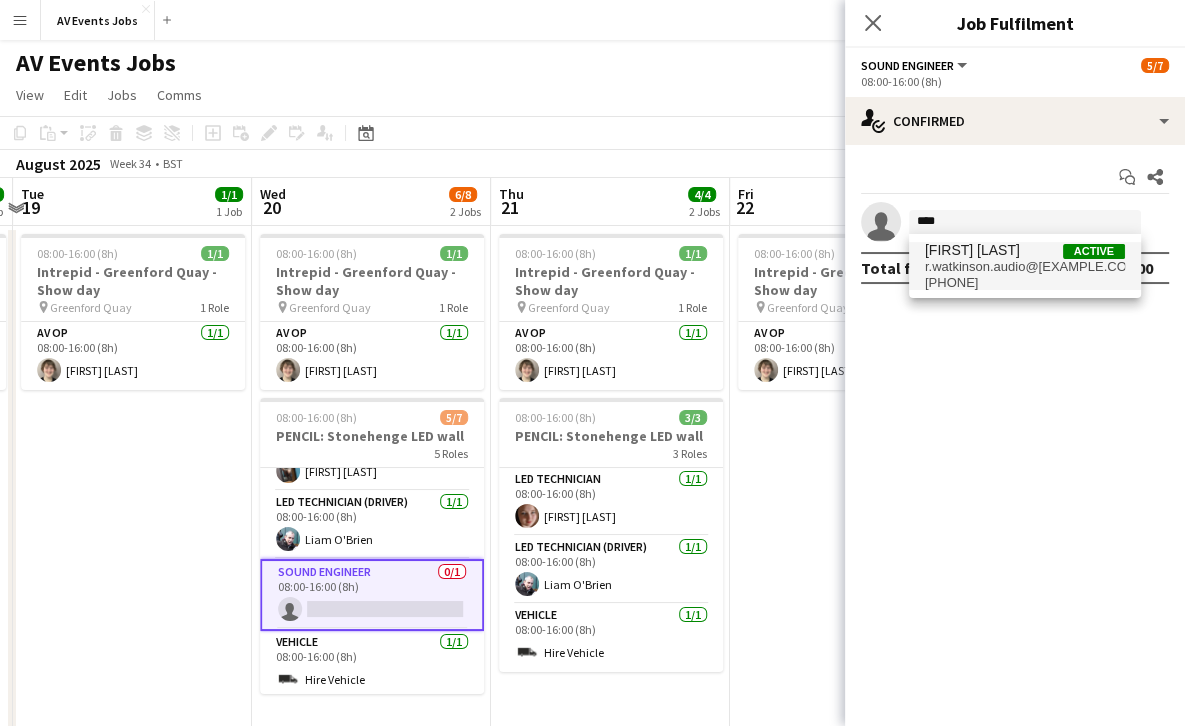 click on "r.watkinson.audio@gmail.com" at bounding box center [1025, 267] 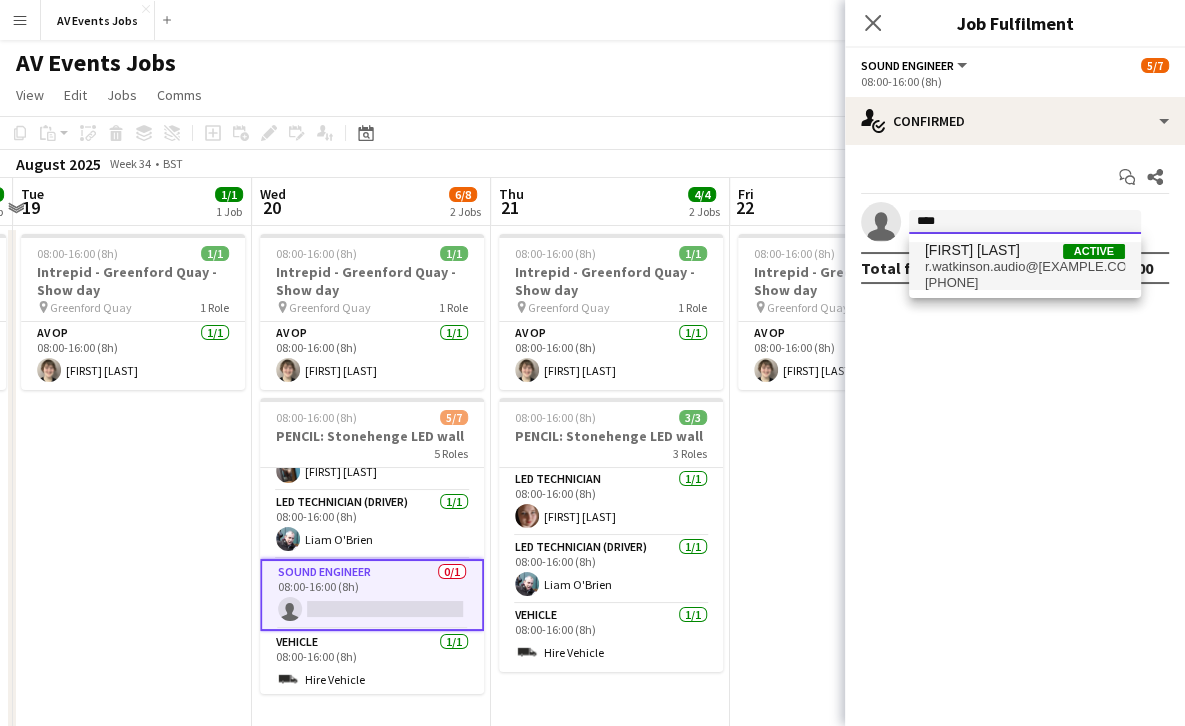 type 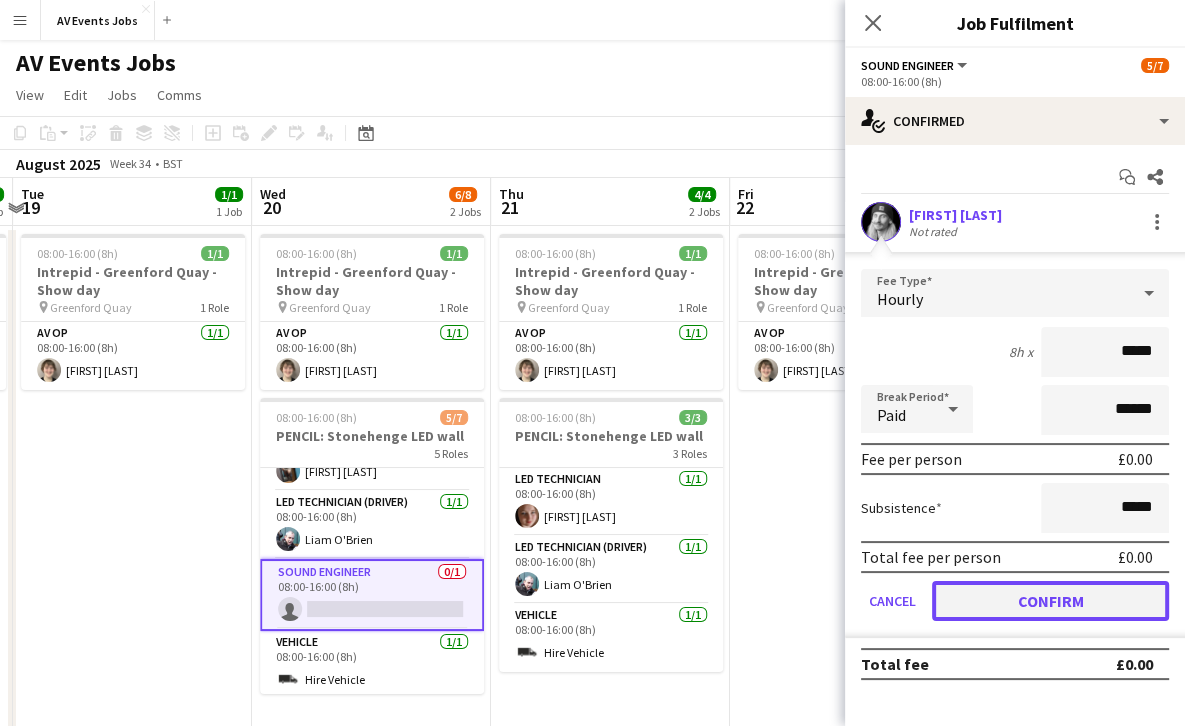 click on "Confirm" at bounding box center (1050, 601) 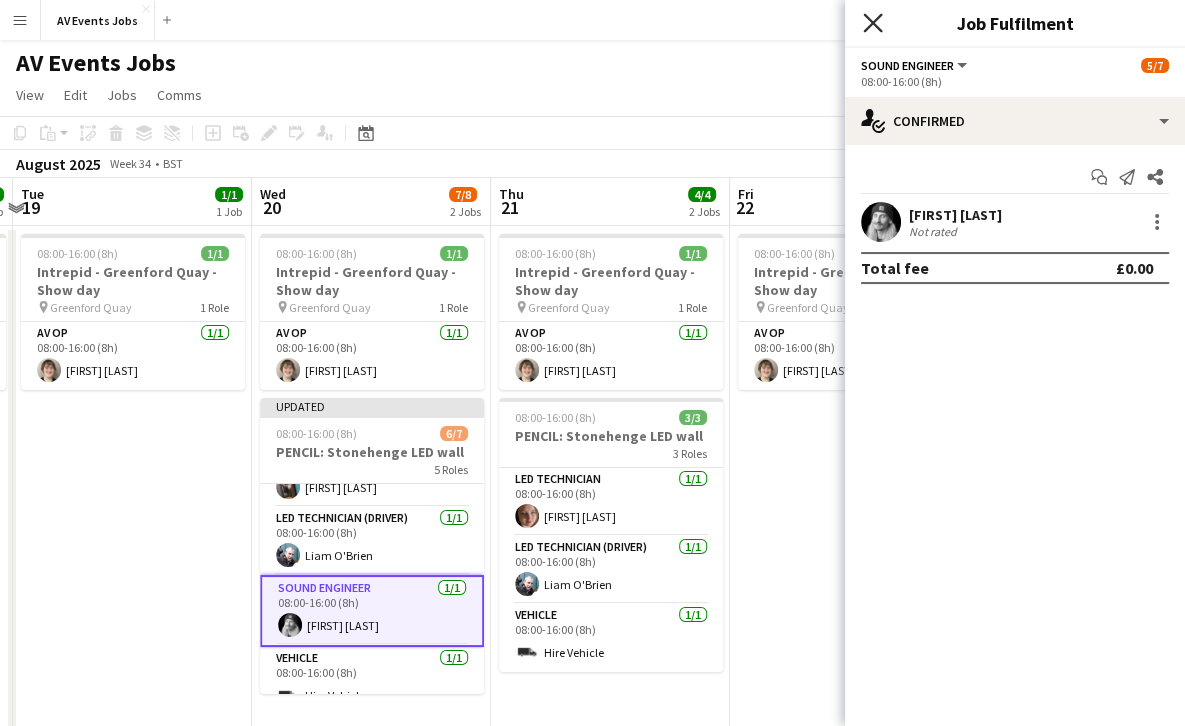 click 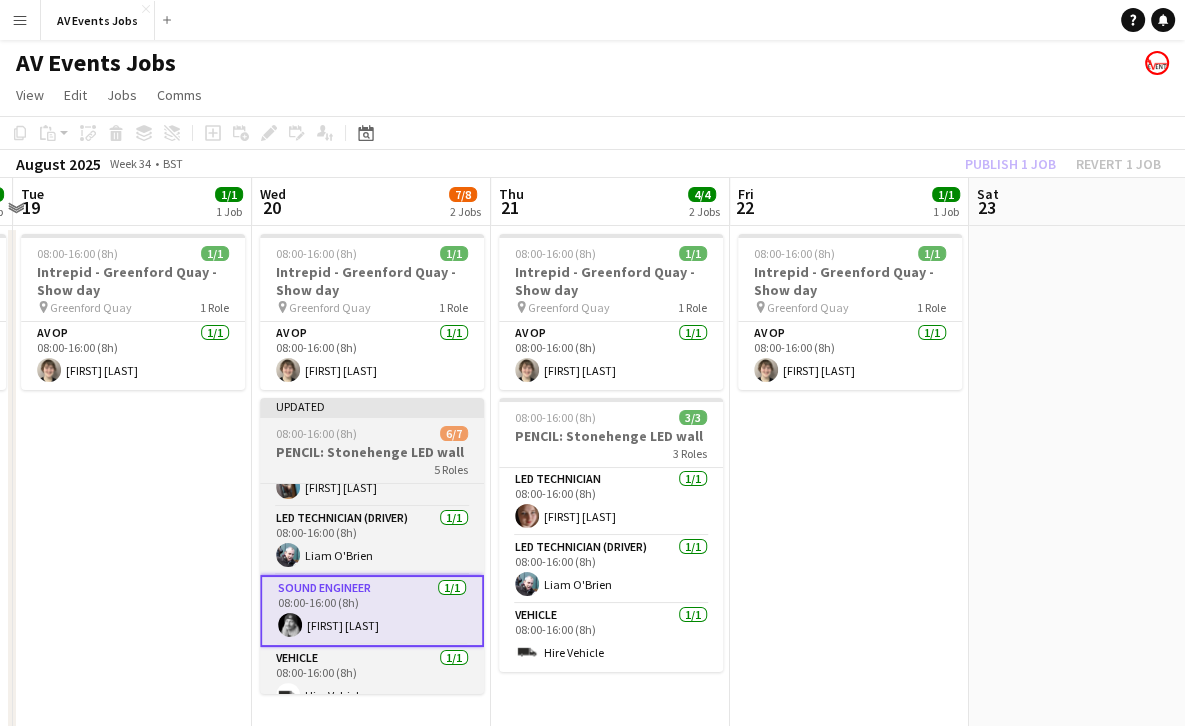 click on "PENCIL: Stonehenge LED wall" at bounding box center [372, 452] 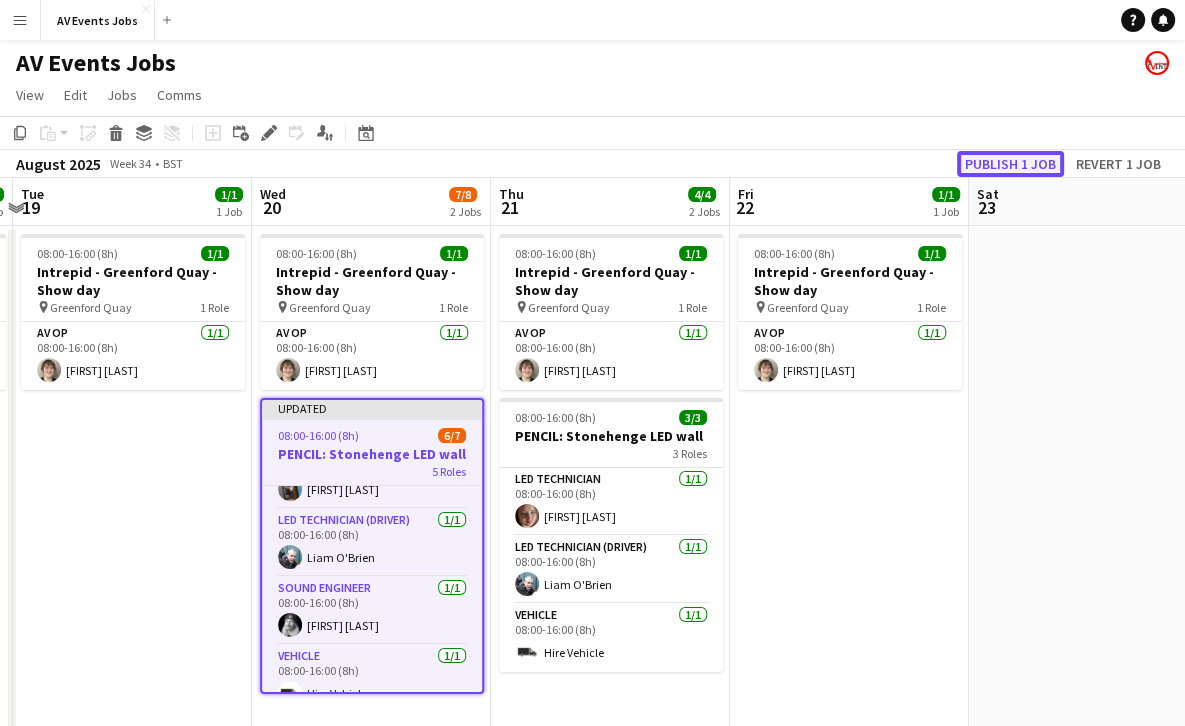 click on "Publish 1 job" 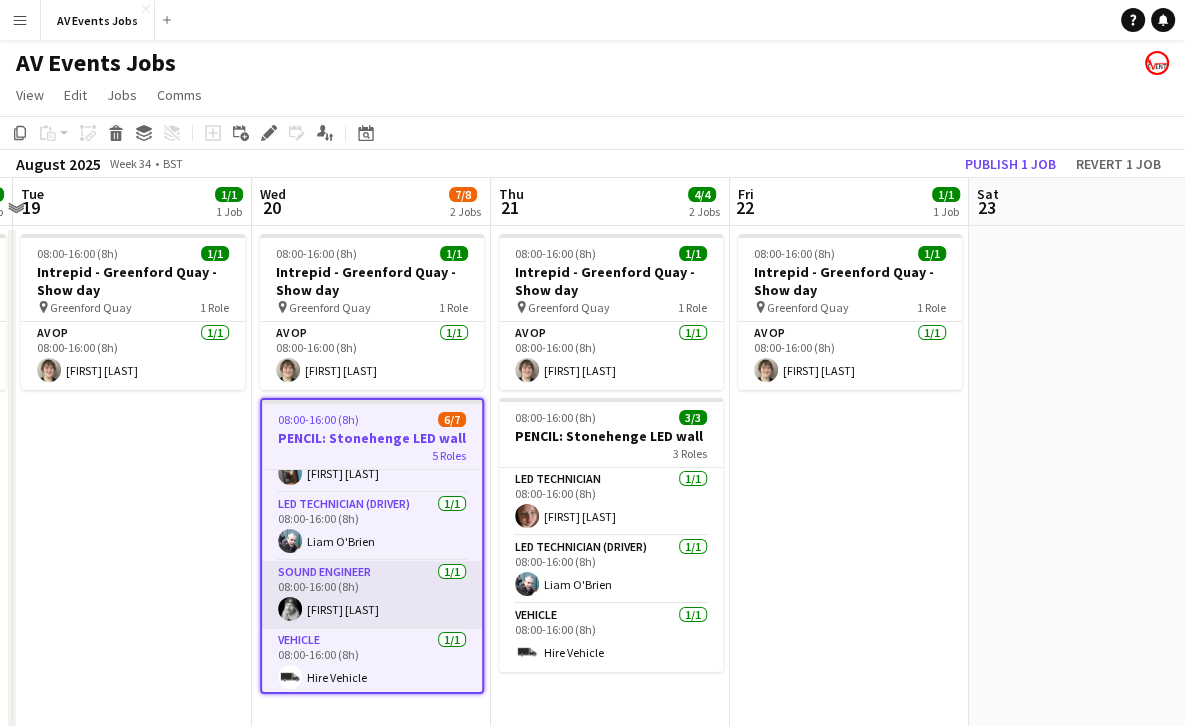 scroll, scrollTop: 0, scrollLeft: 0, axis: both 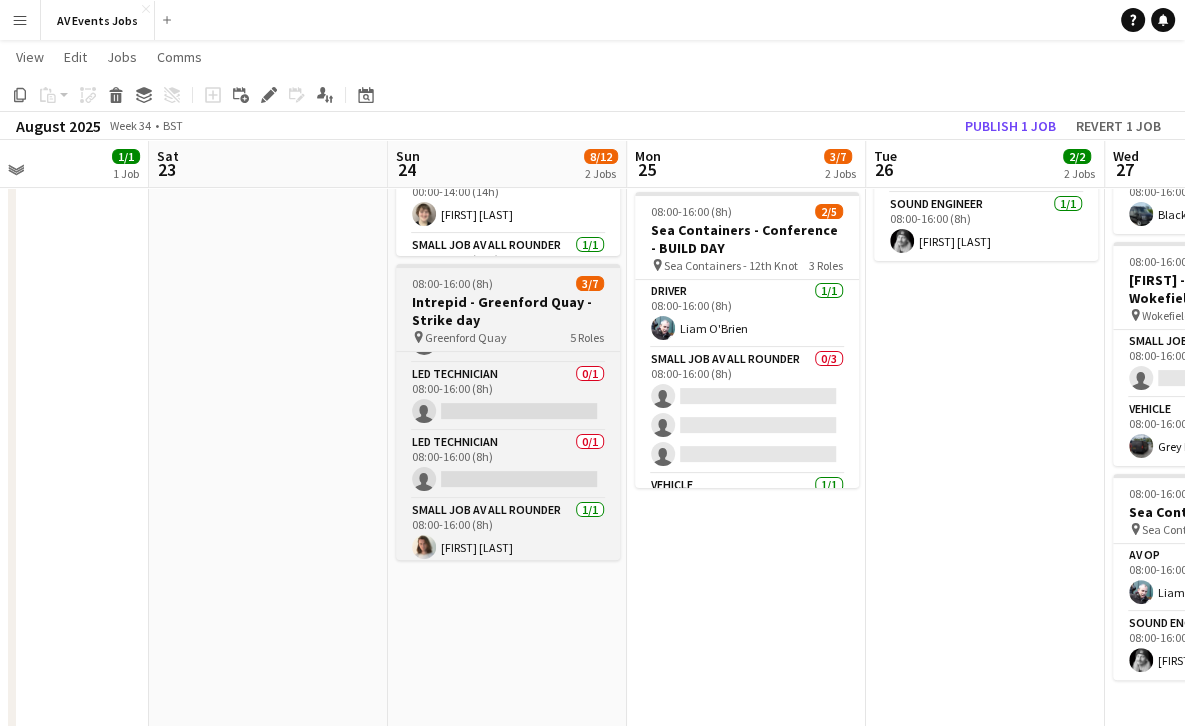 click on "Intrepid - Greenford Quay - Strike day" at bounding box center (508, 311) 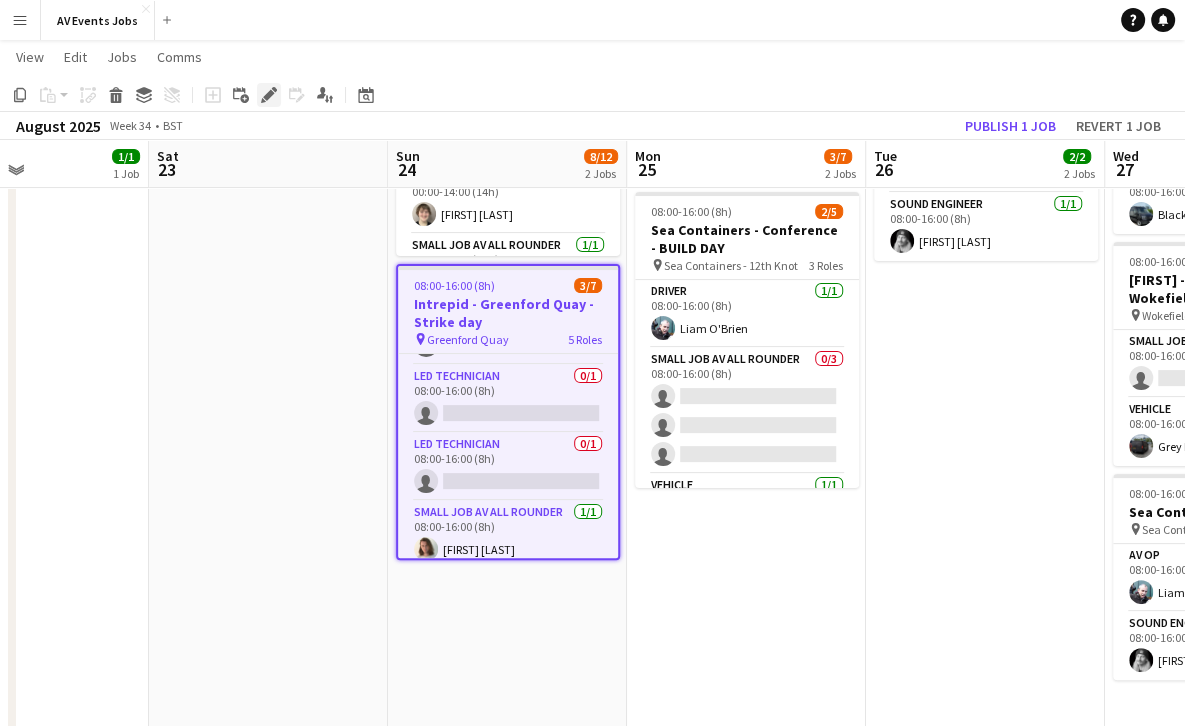 click on "Edit" 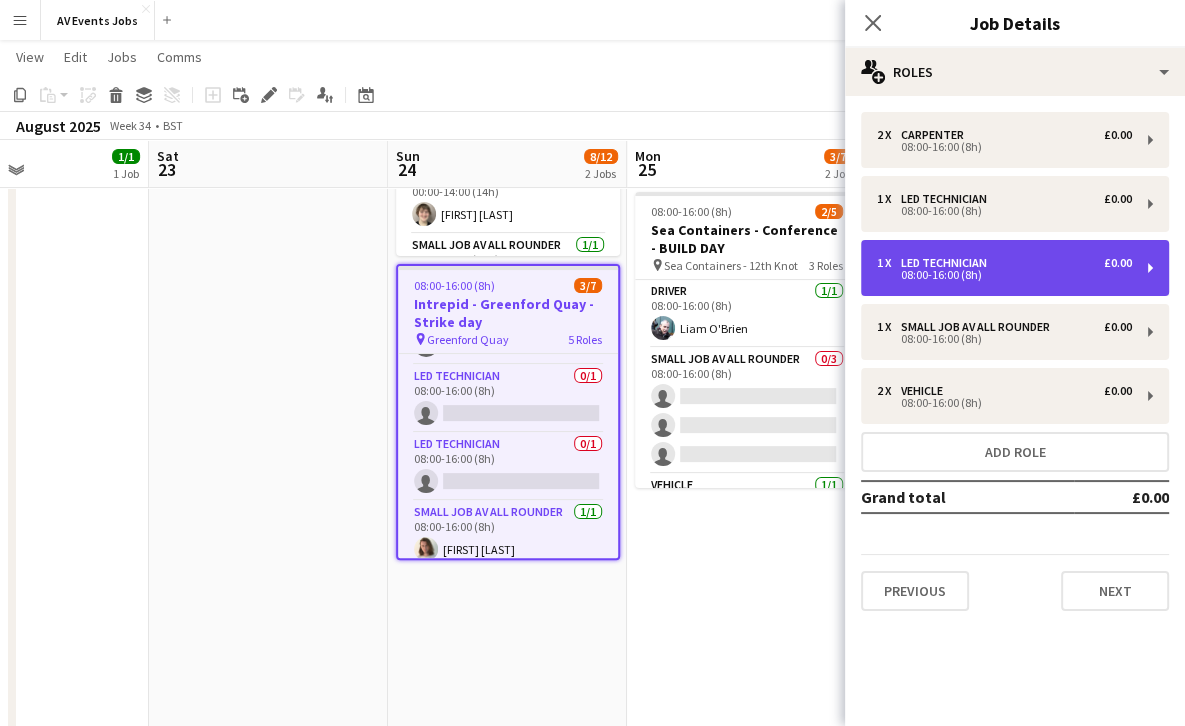 click on "1 x   LED Technician   £0.00" at bounding box center [1004, 263] 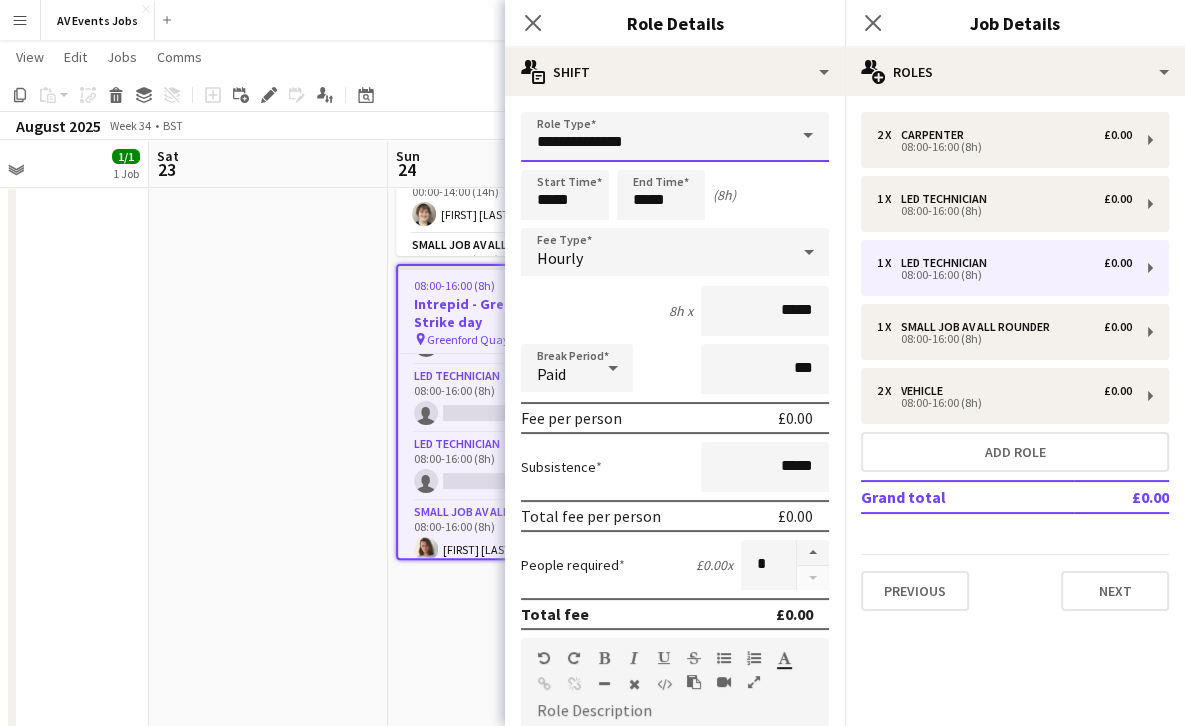 click on "**********" at bounding box center (675, 137) 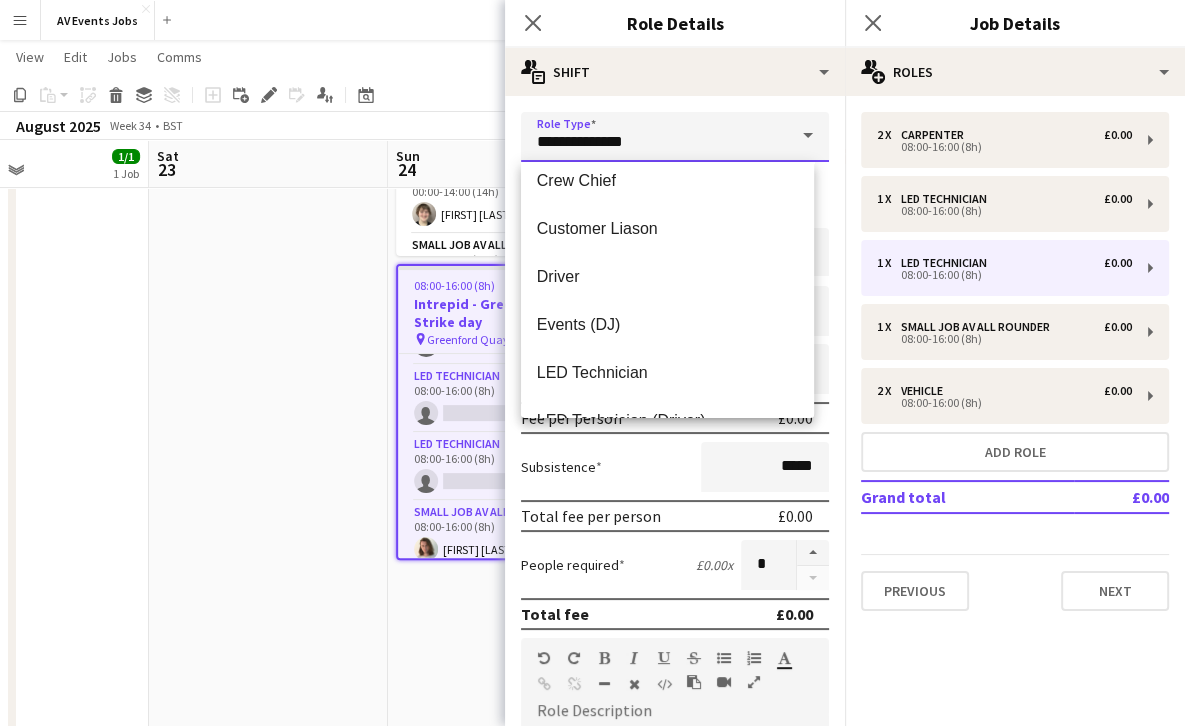 scroll, scrollTop: 257, scrollLeft: 0, axis: vertical 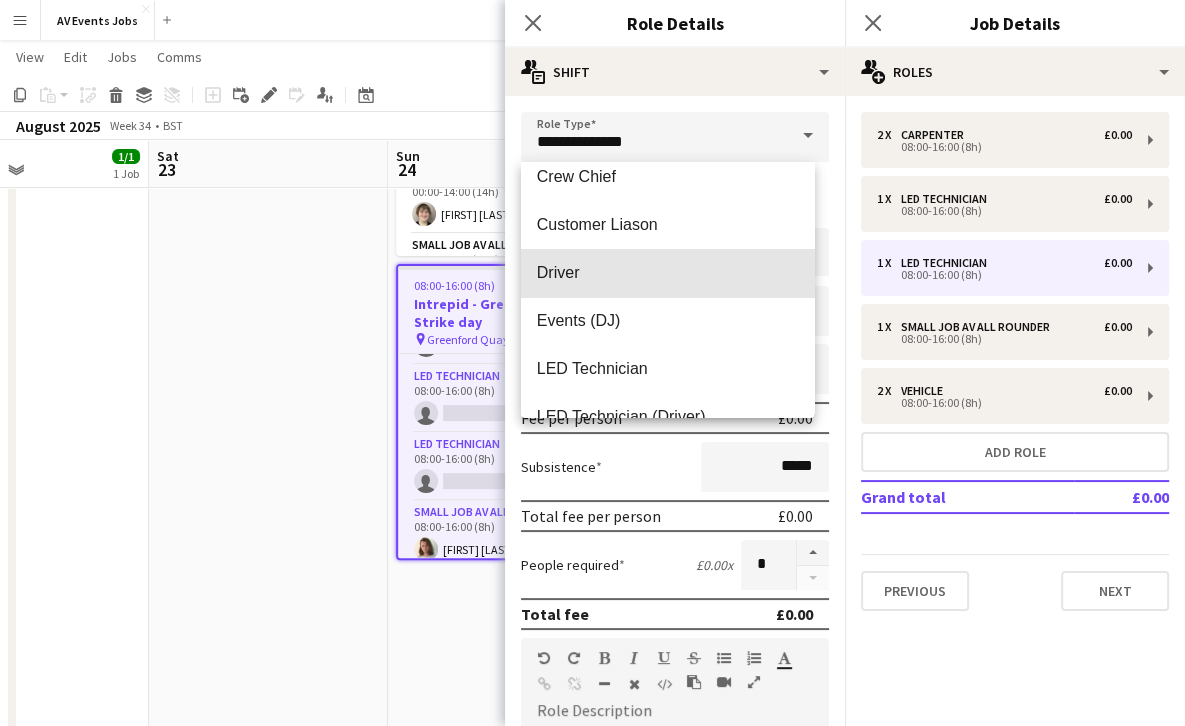 click on "Driver" at bounding box center (667, 273) 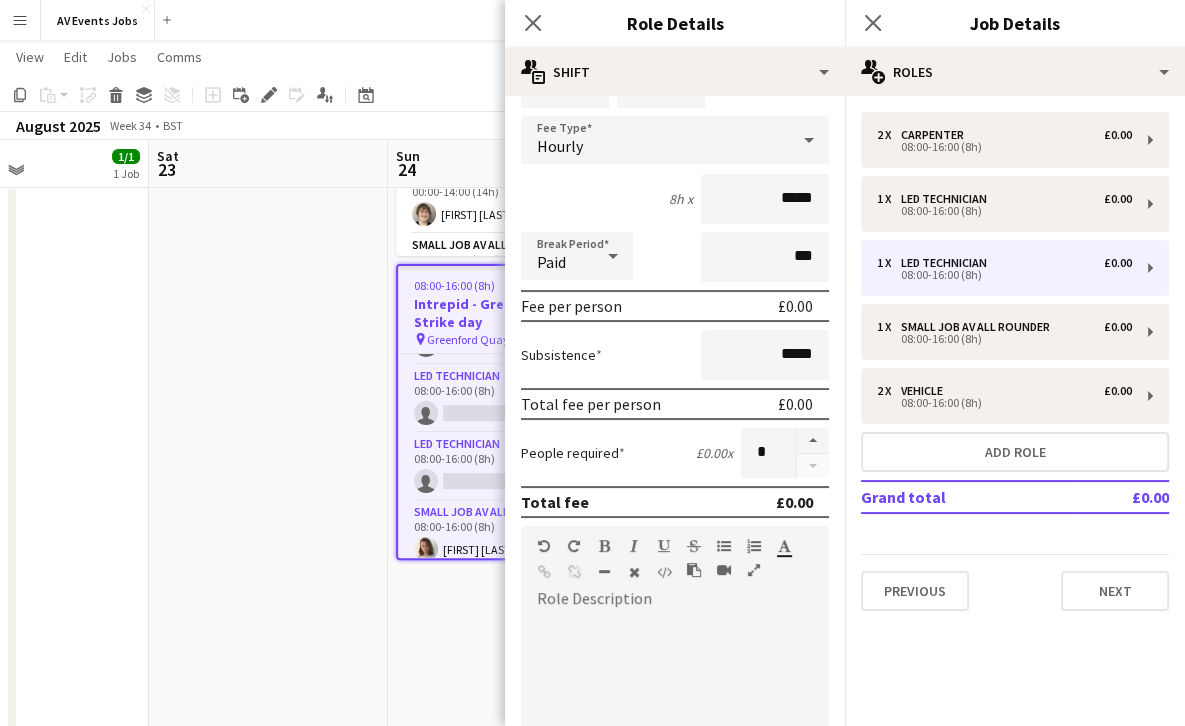 scroll, scrollTop: 0, scrollLeft: 0, axis: both 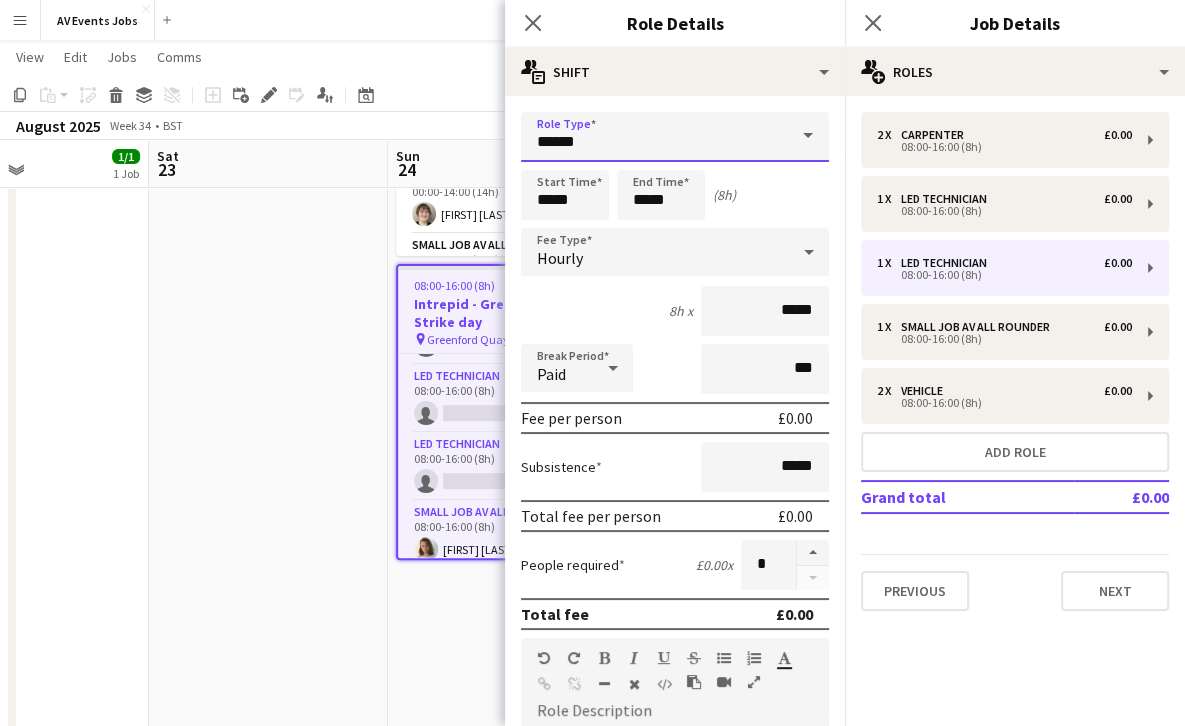 click on "******" at bounding box center (675, 137) 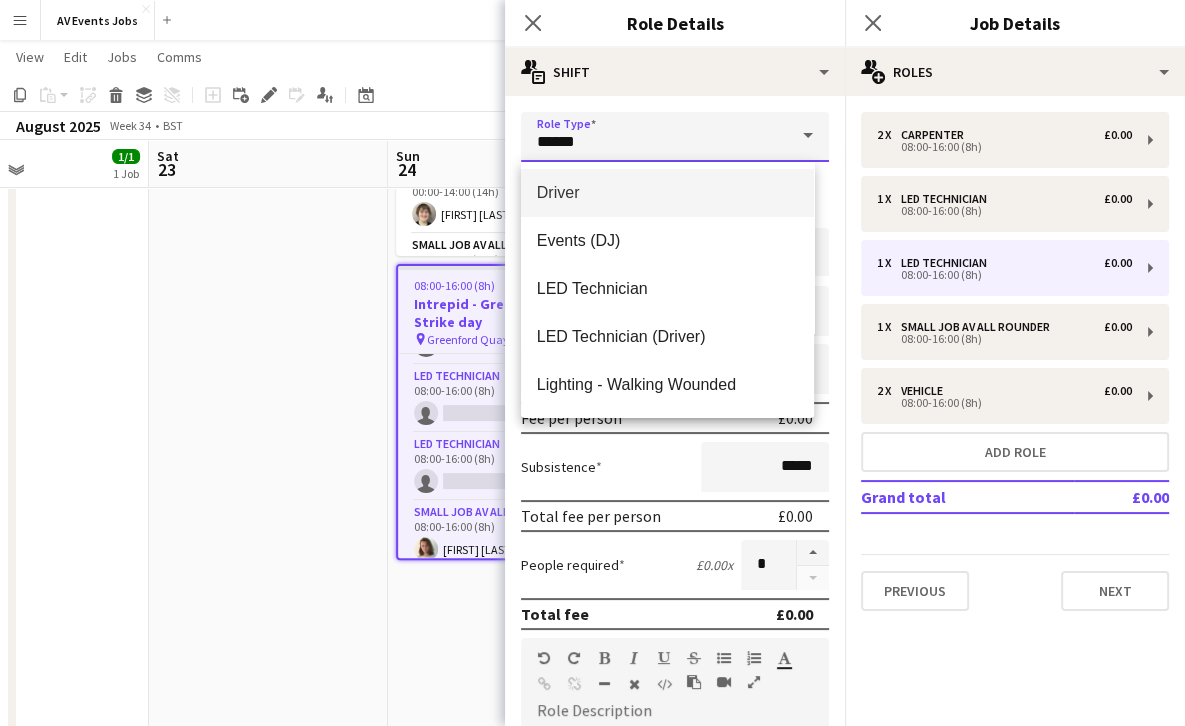scroll, scrollTop: 339, scrollLeft: 0, axis: vertical 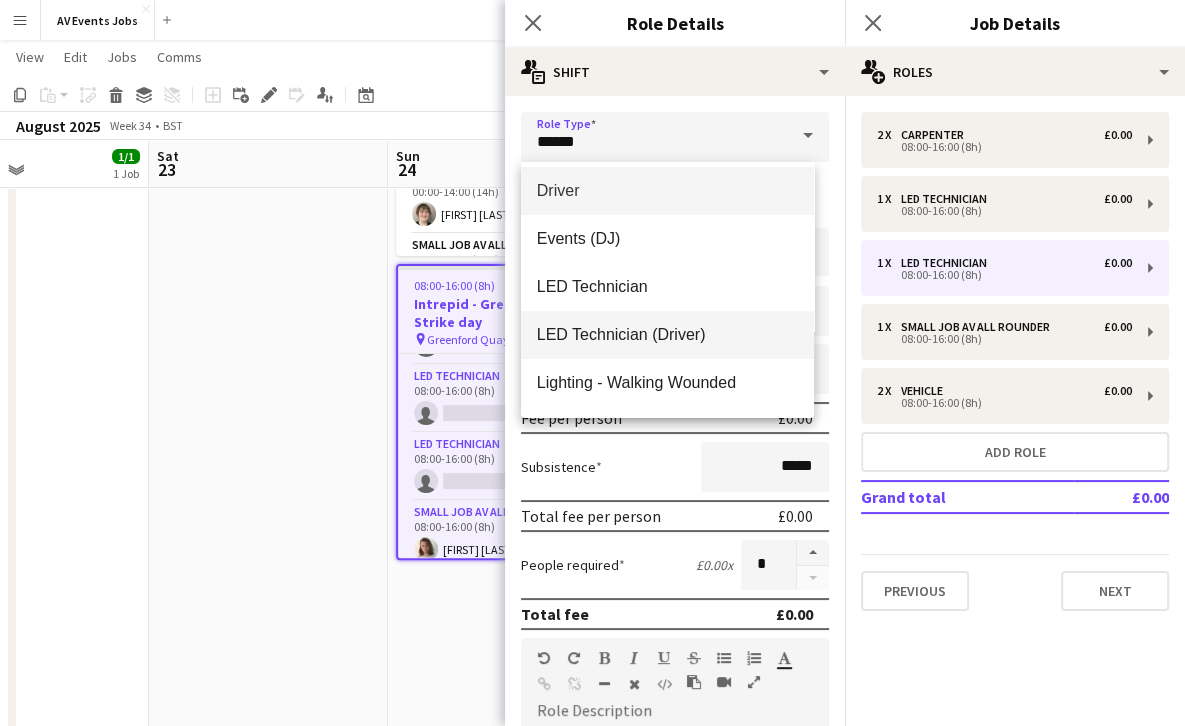 click on "LED Technician (Driver)" at bounding box center (667, 334) 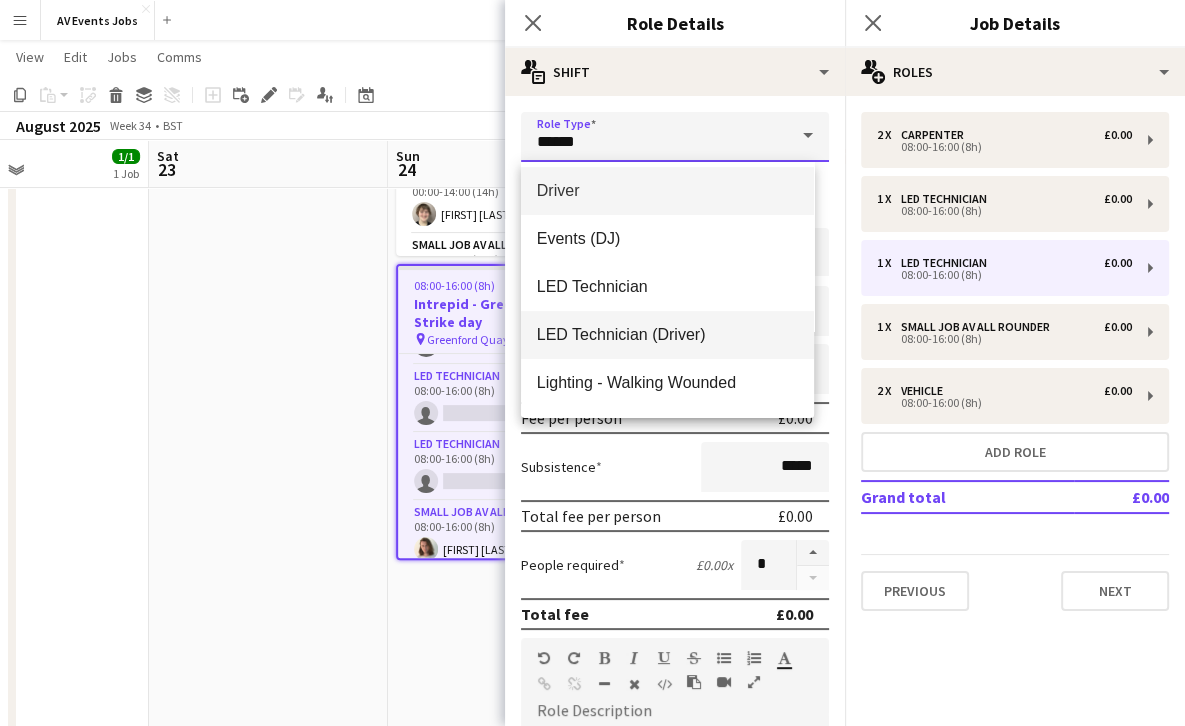 type on "**********" 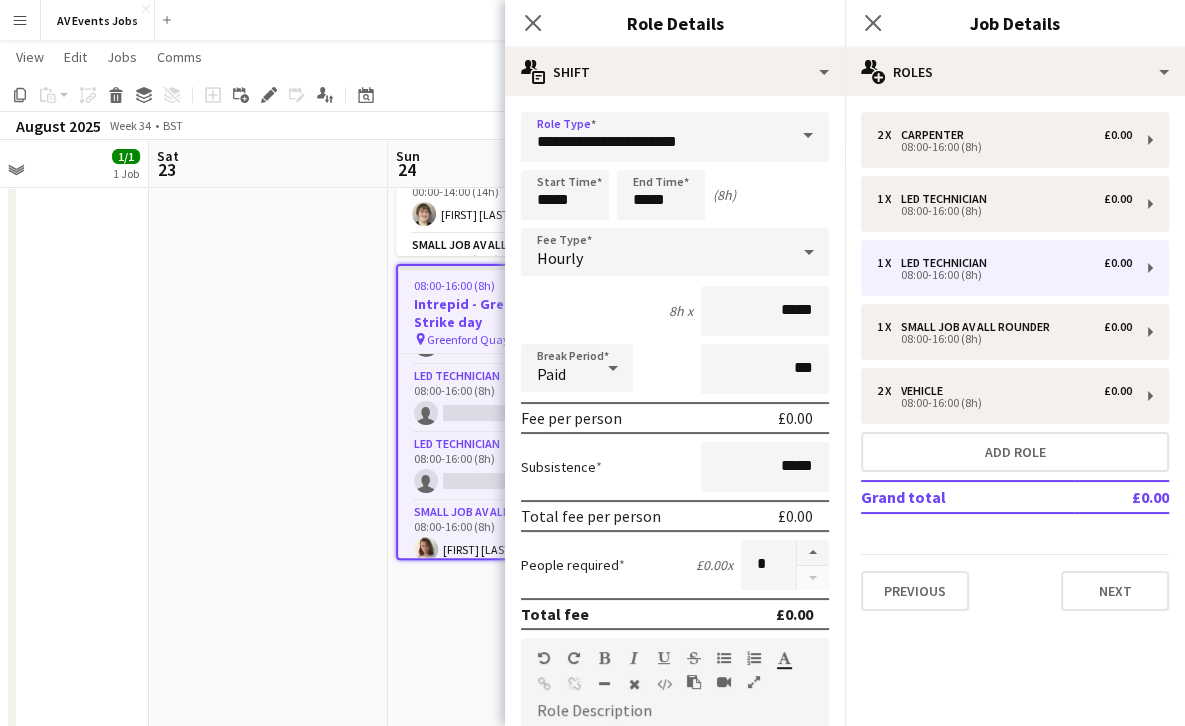click on "Hourly" at bounding box center (655, 252) 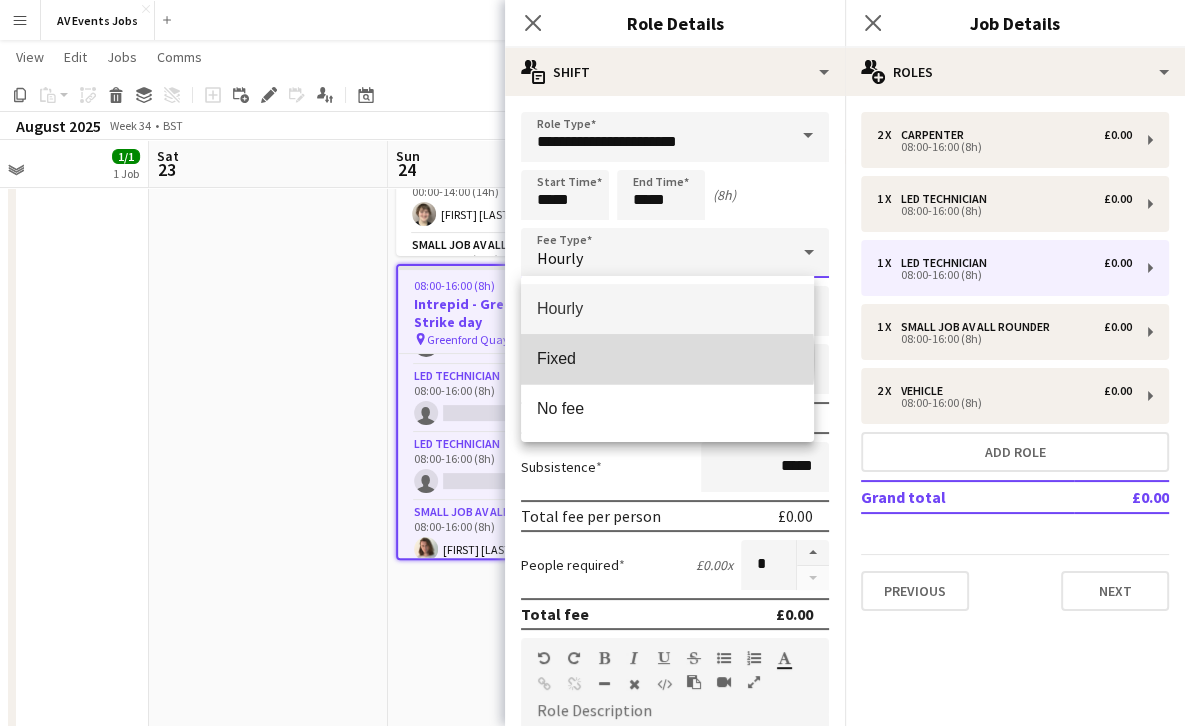 click on "Fixed" at bounding box center (667, 358) 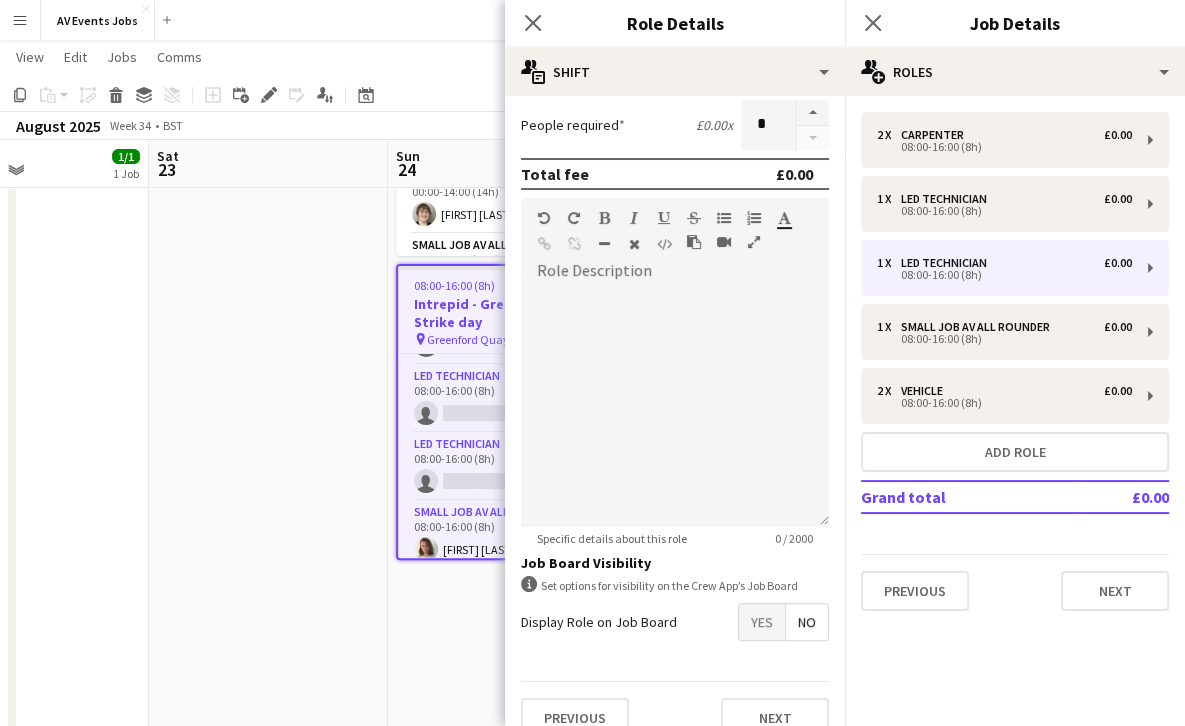 scroll, scrollTop: 369, scrollLeft: 0, axis: vertical 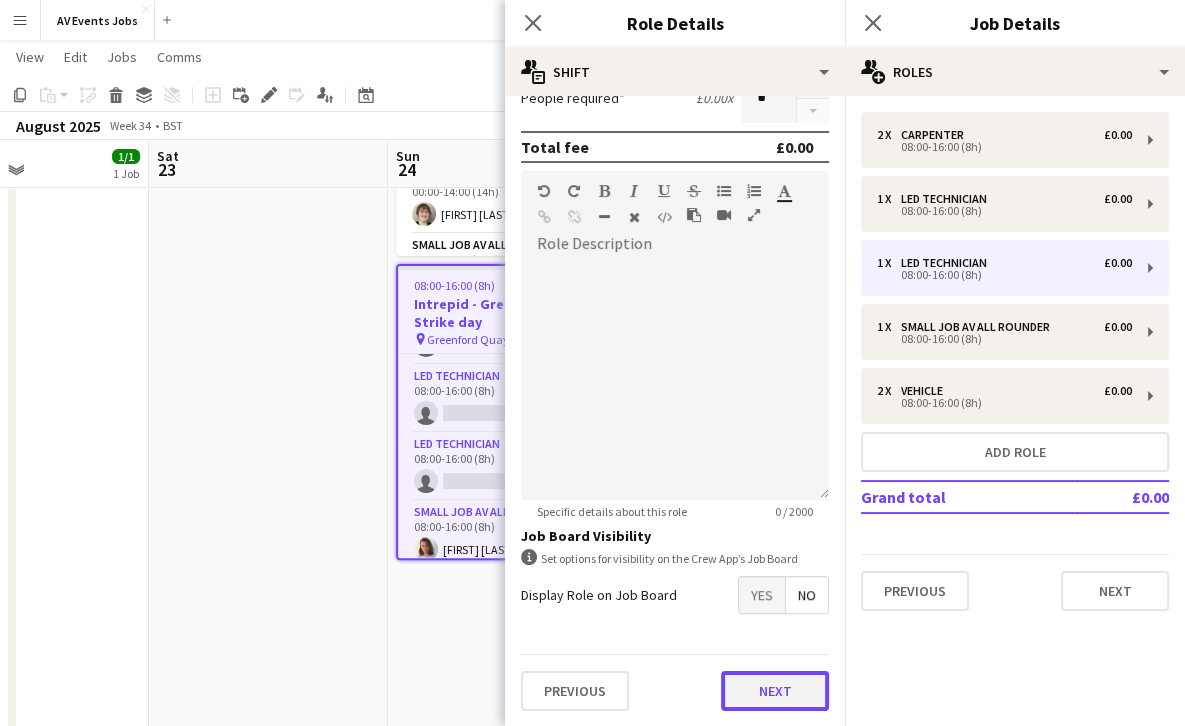 click on "Next" at bounding box center [775, 691] 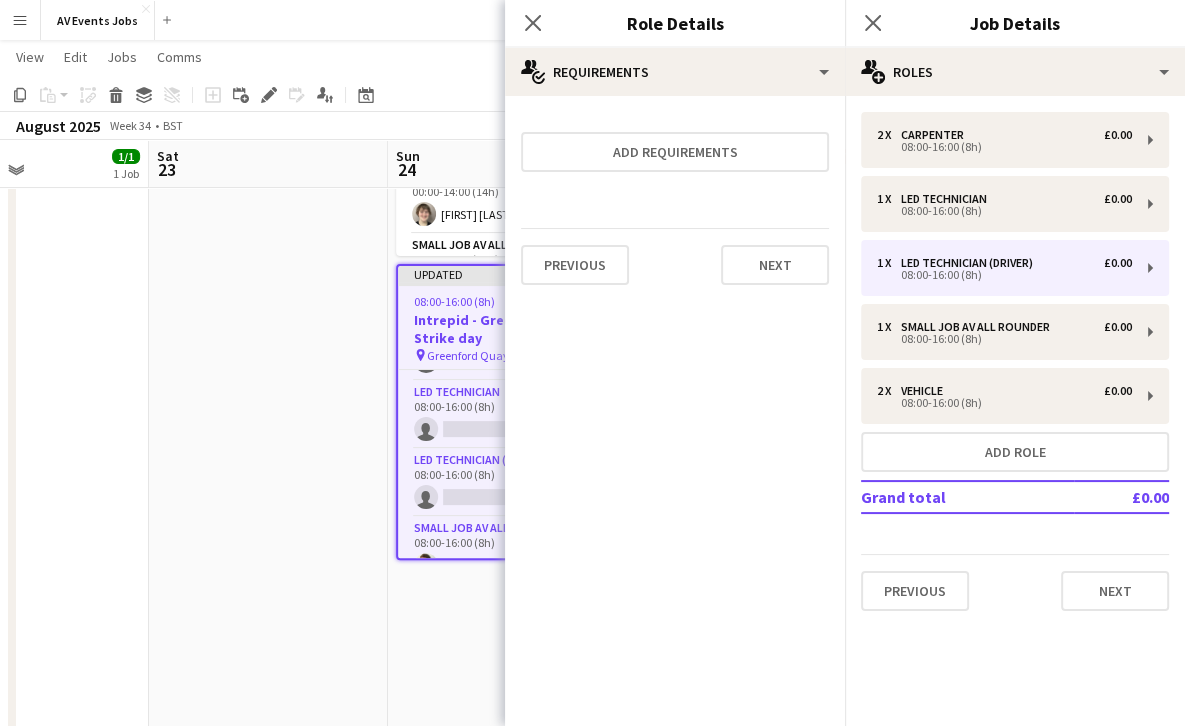 scroll, scrollTop: 0, scrollLeft: 0, axis: both 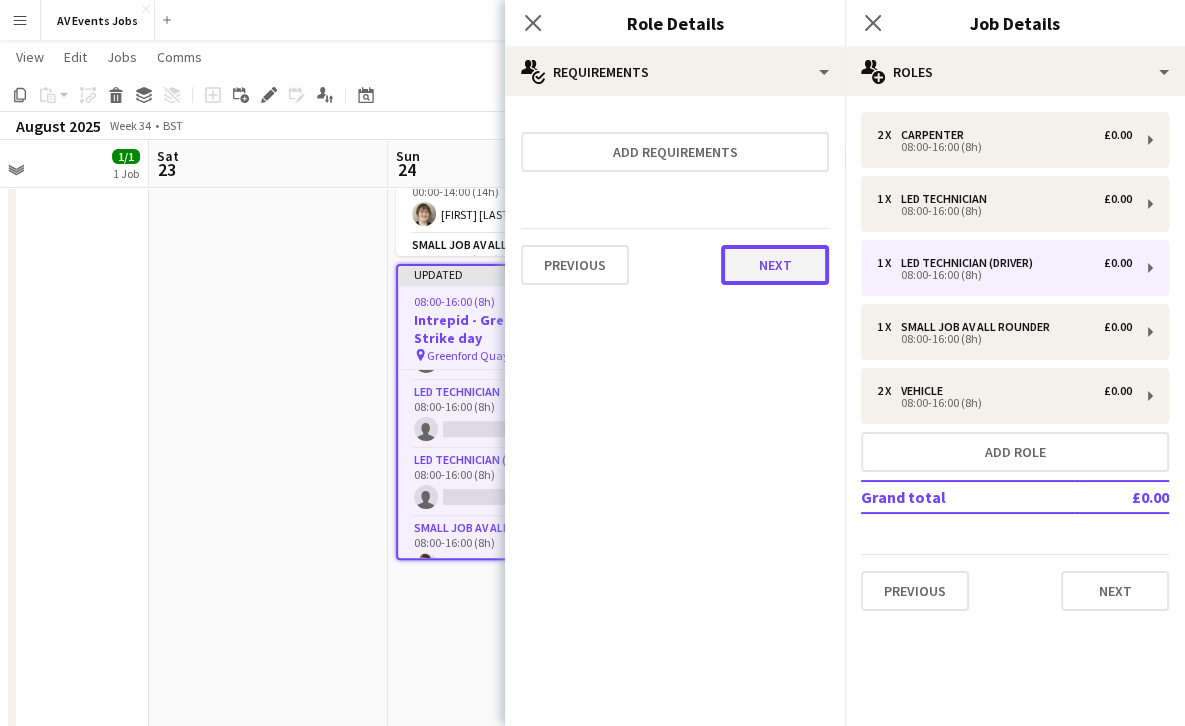 click on "Next" at bounding box center [775, 265] 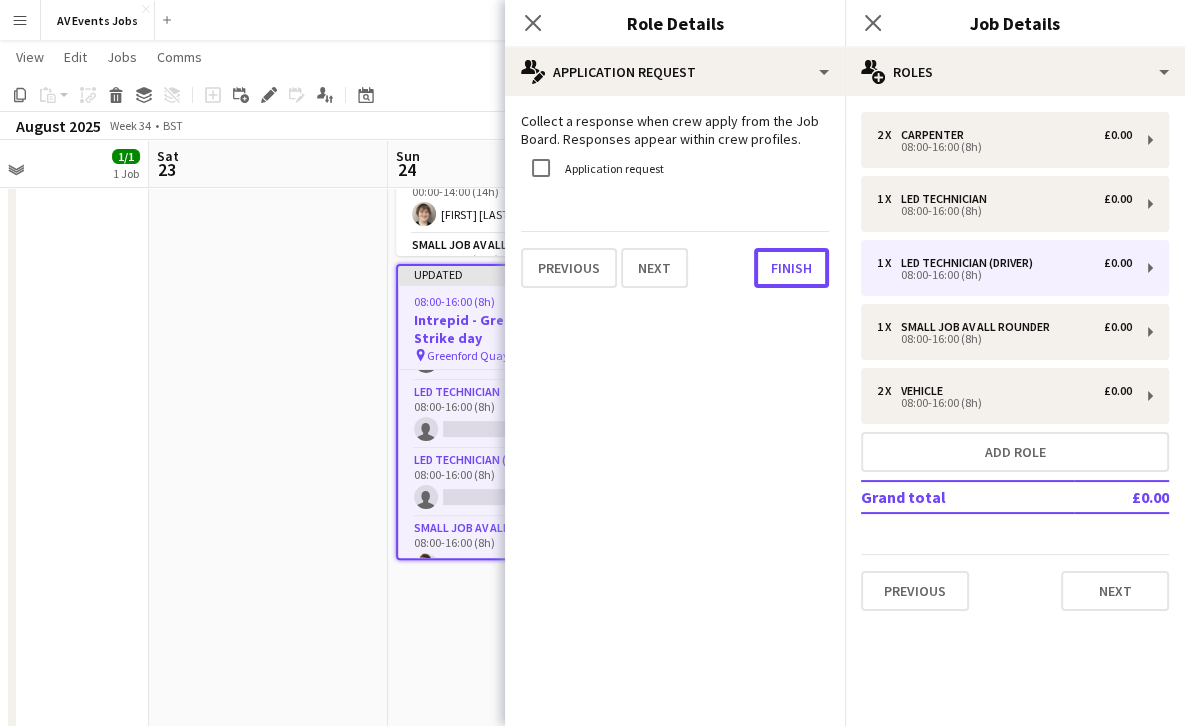 click on "Finish" at bounding box center (791, 268) 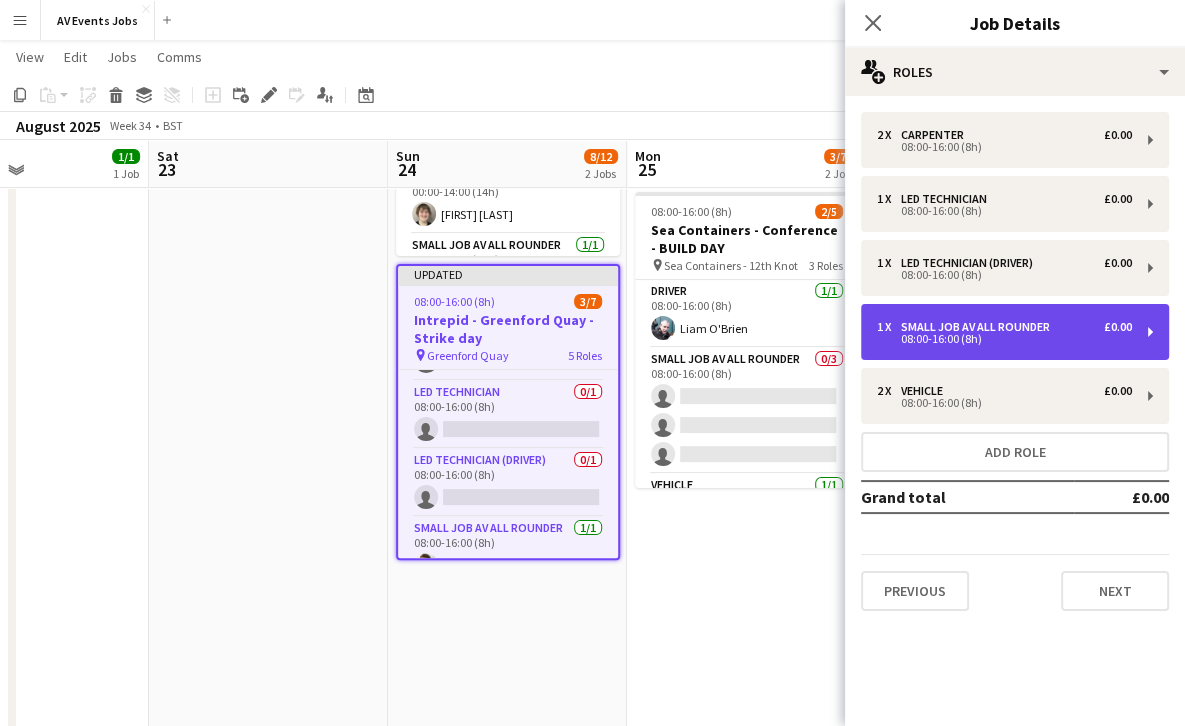 click on "08:00-16:00 (8h)" at bounding box center [1004, 339] 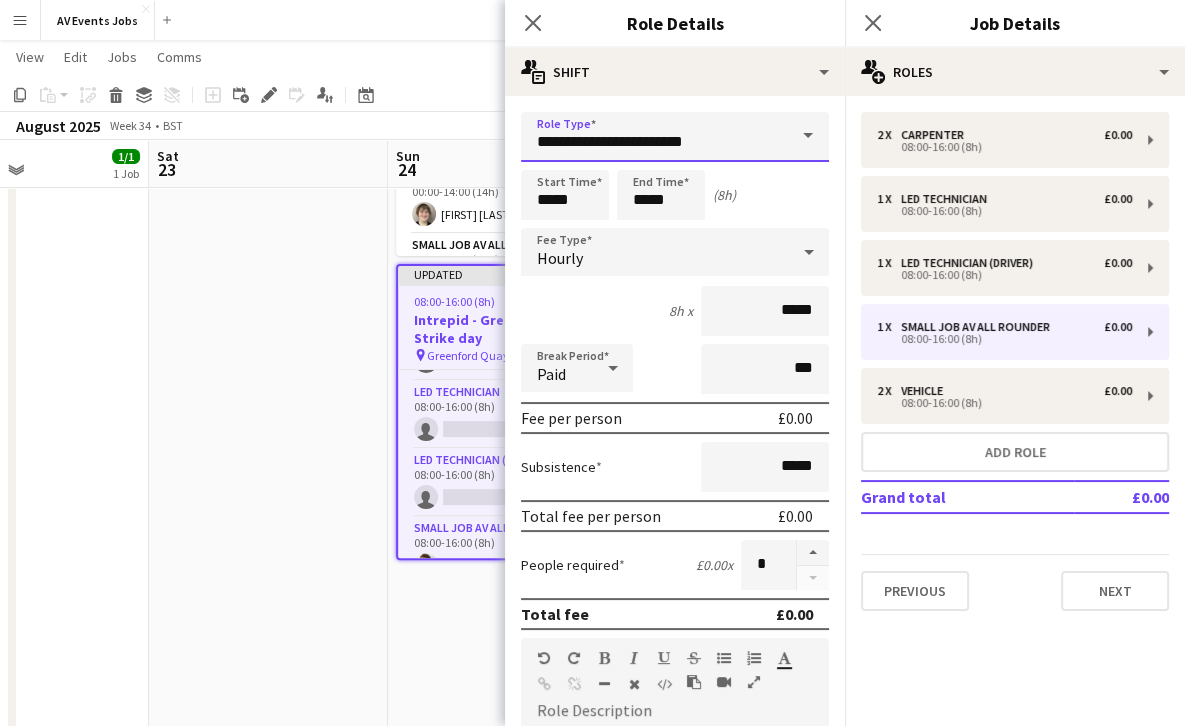 click on "**********" at bounding box center [675, 137] 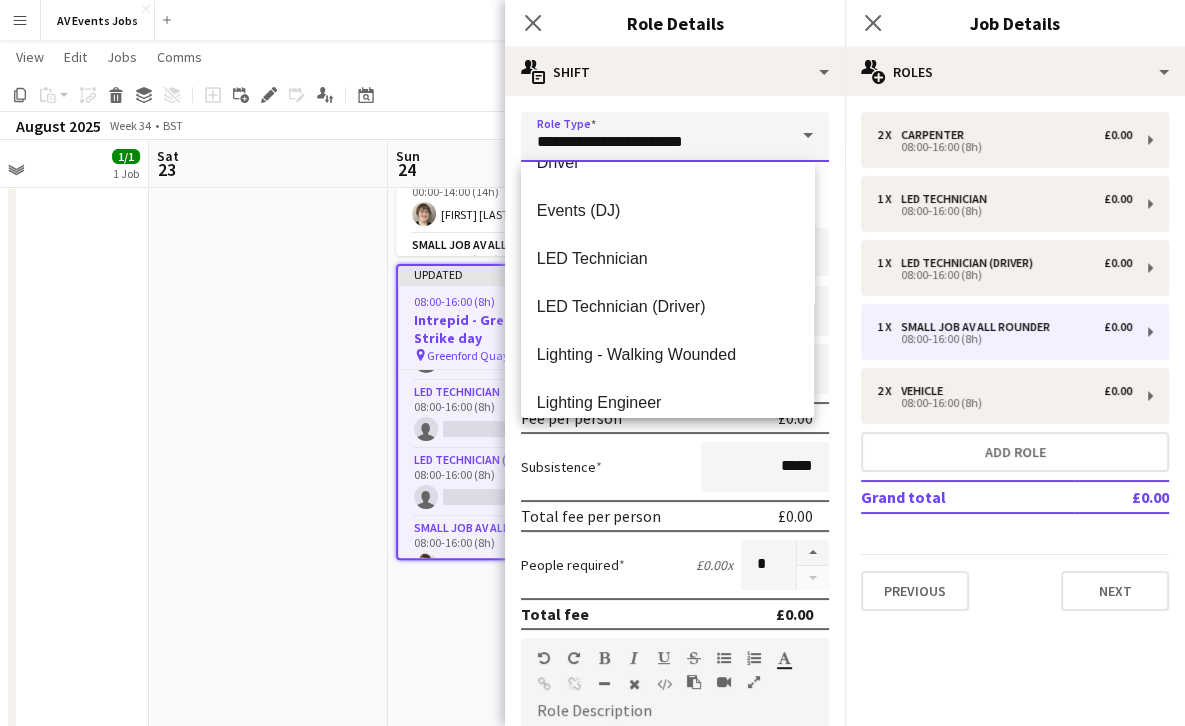 scroll, scrollTop: 397, scrollLeft: 0, axis: vertical 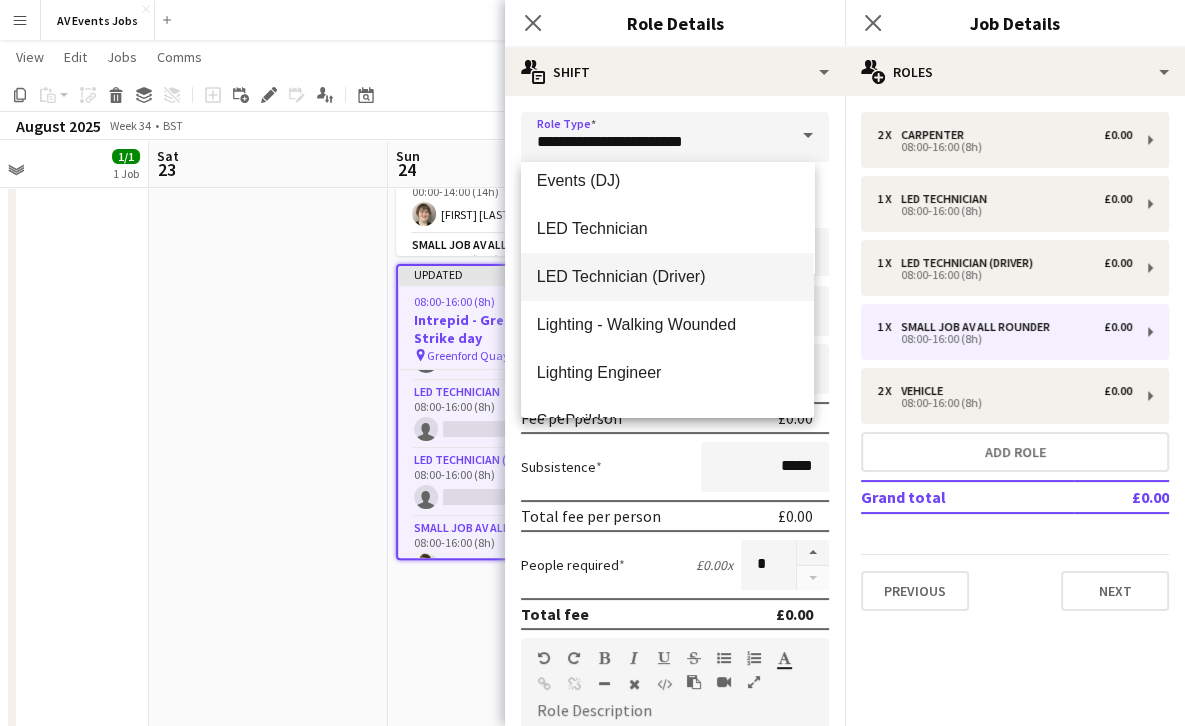 click on "LED Technician (Driver)" at bounding box center (667, 277) 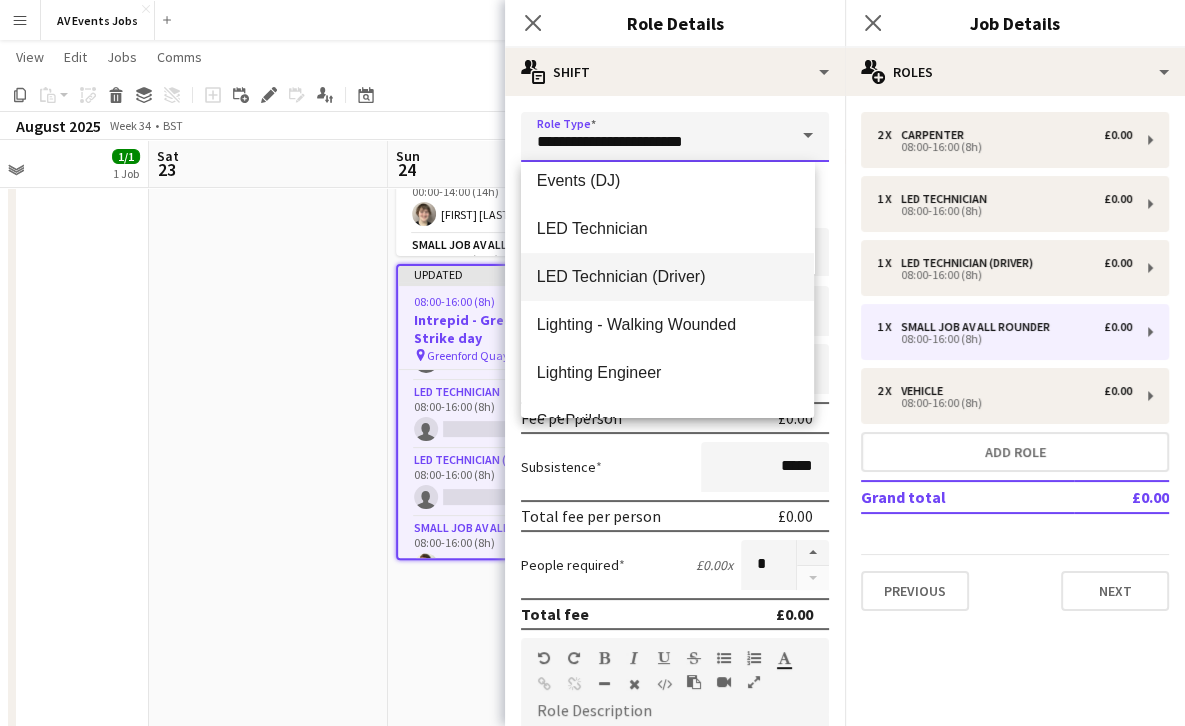 type on "**********" 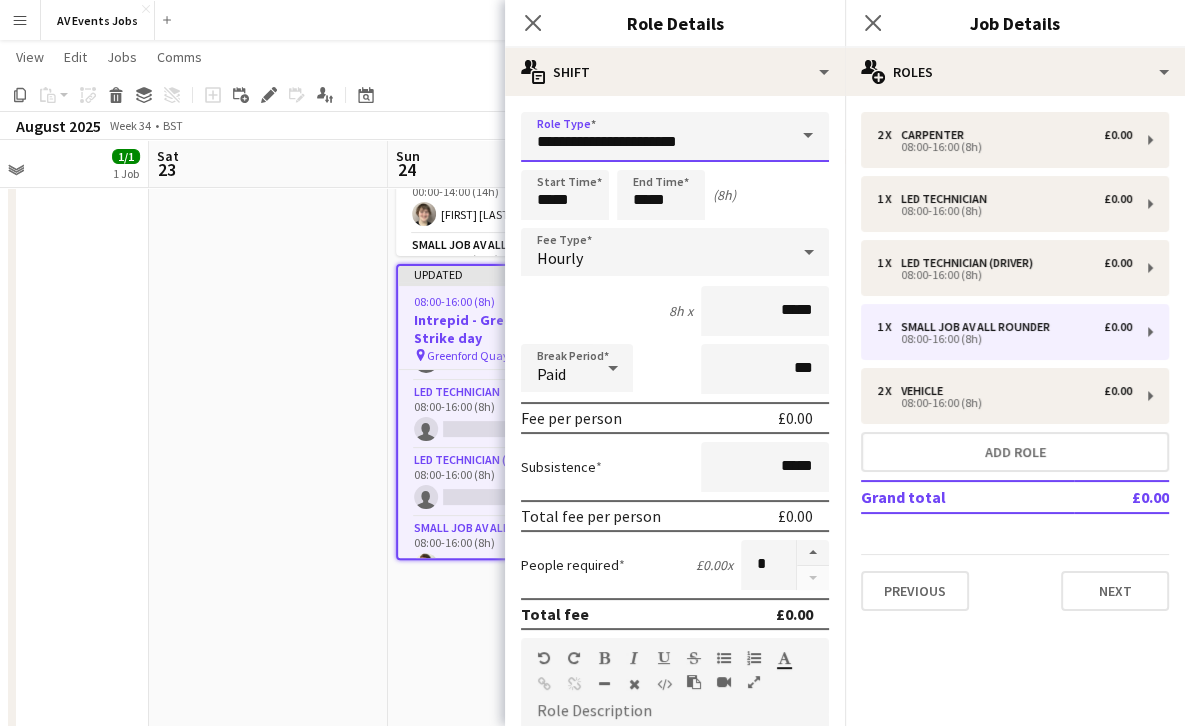 scroll, scrollTop: 467, scrollLeft: 0, axis: vertical 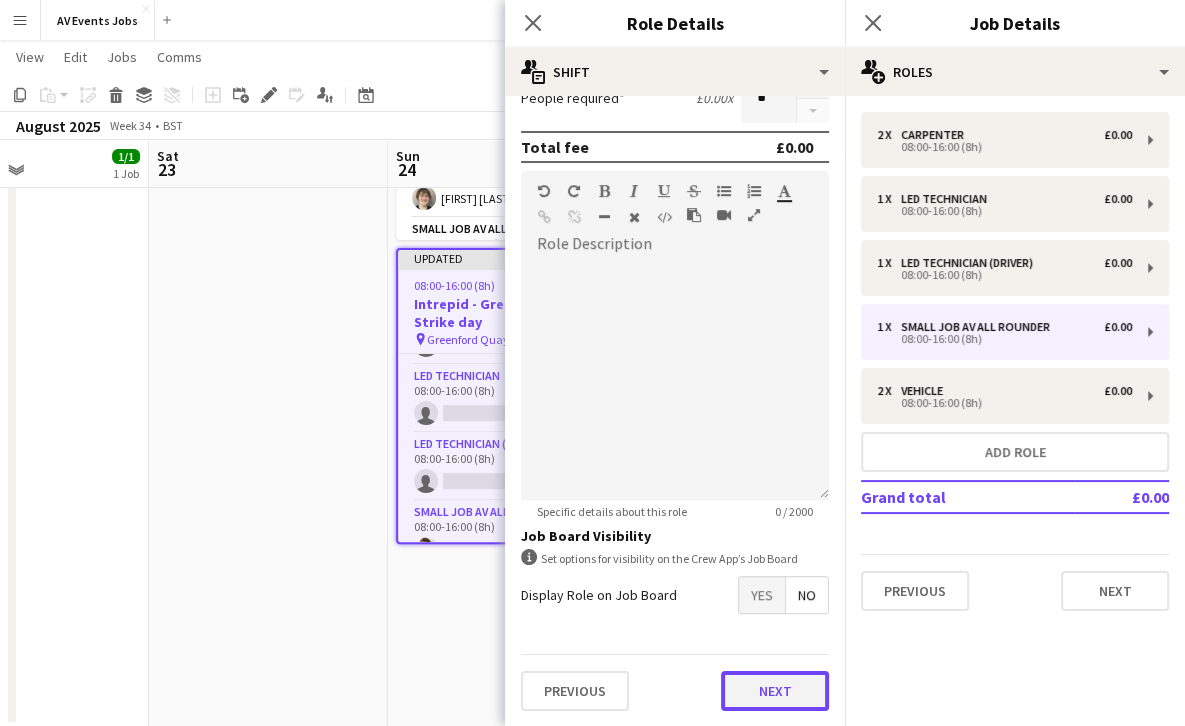 click on "Next" at bounding box center (775, 691) 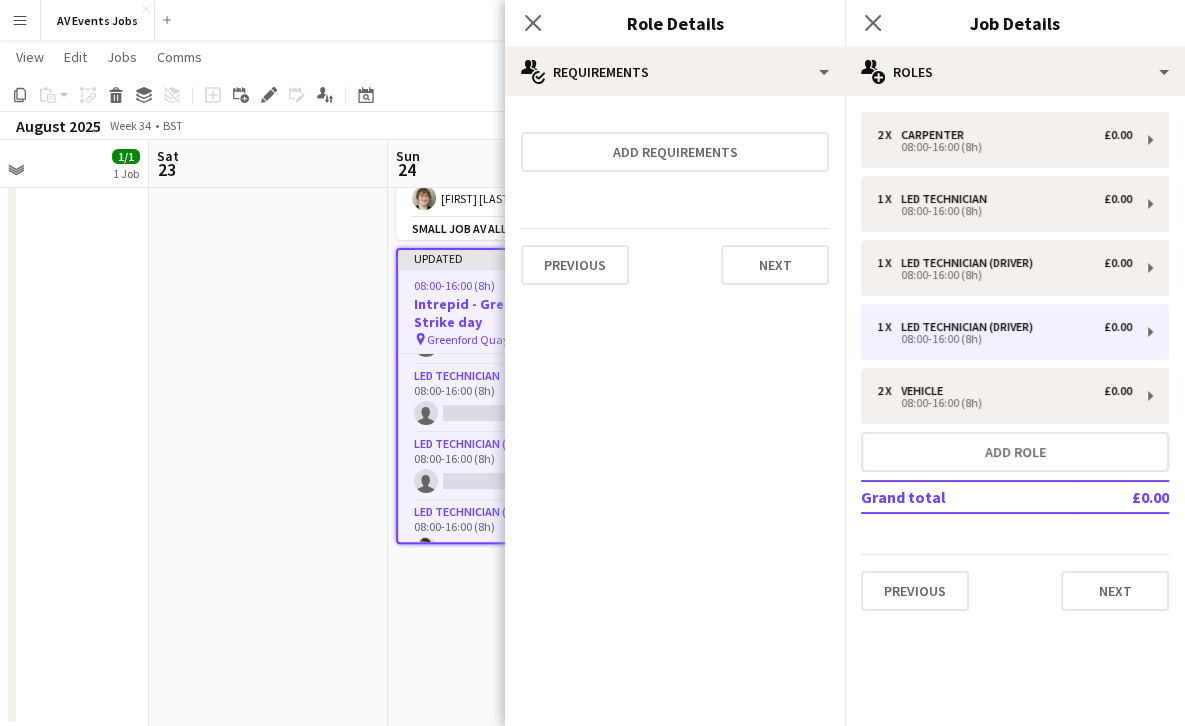 scroll, scrollTop: 0, scrollLeft: 0, axis: both 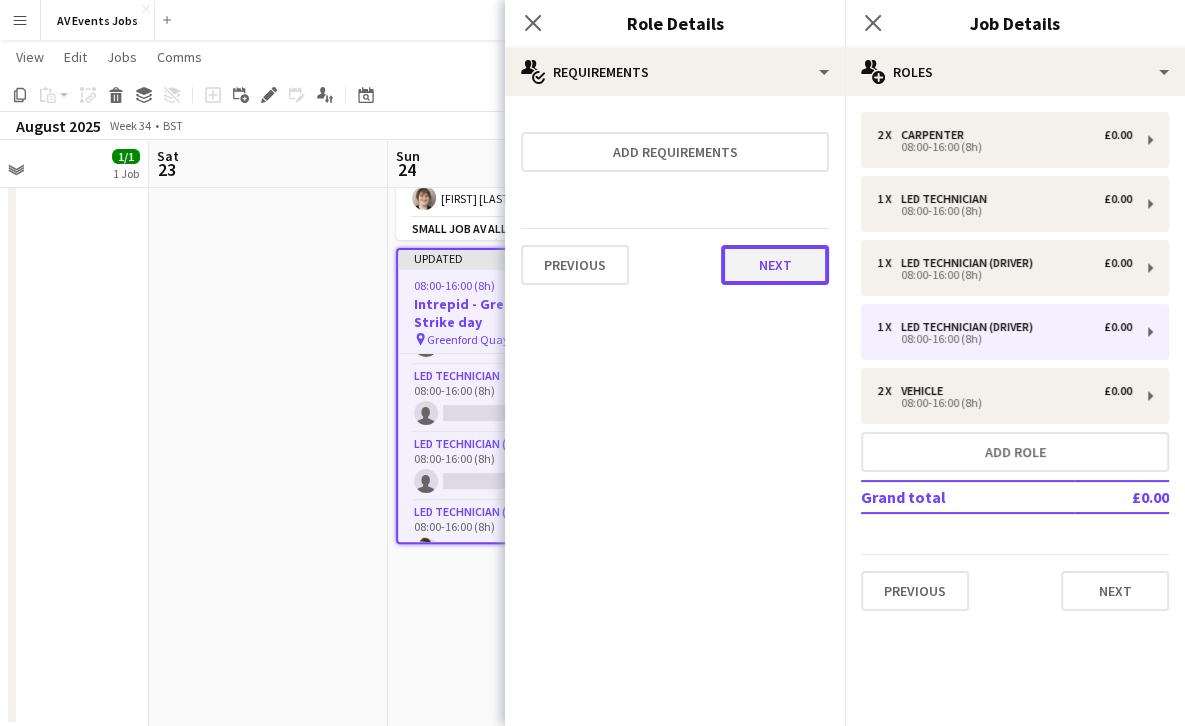 click on "Next" at bounding box center [775, 265] 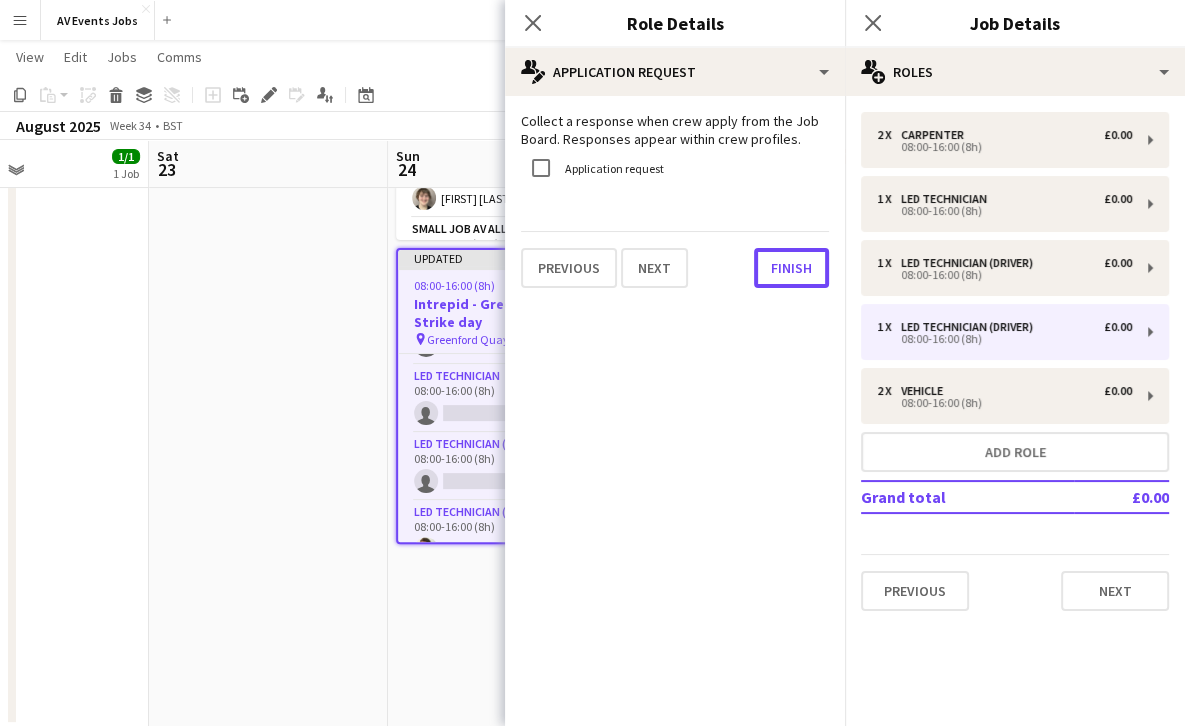 click on "Finish" at bounding box center (791, 268) 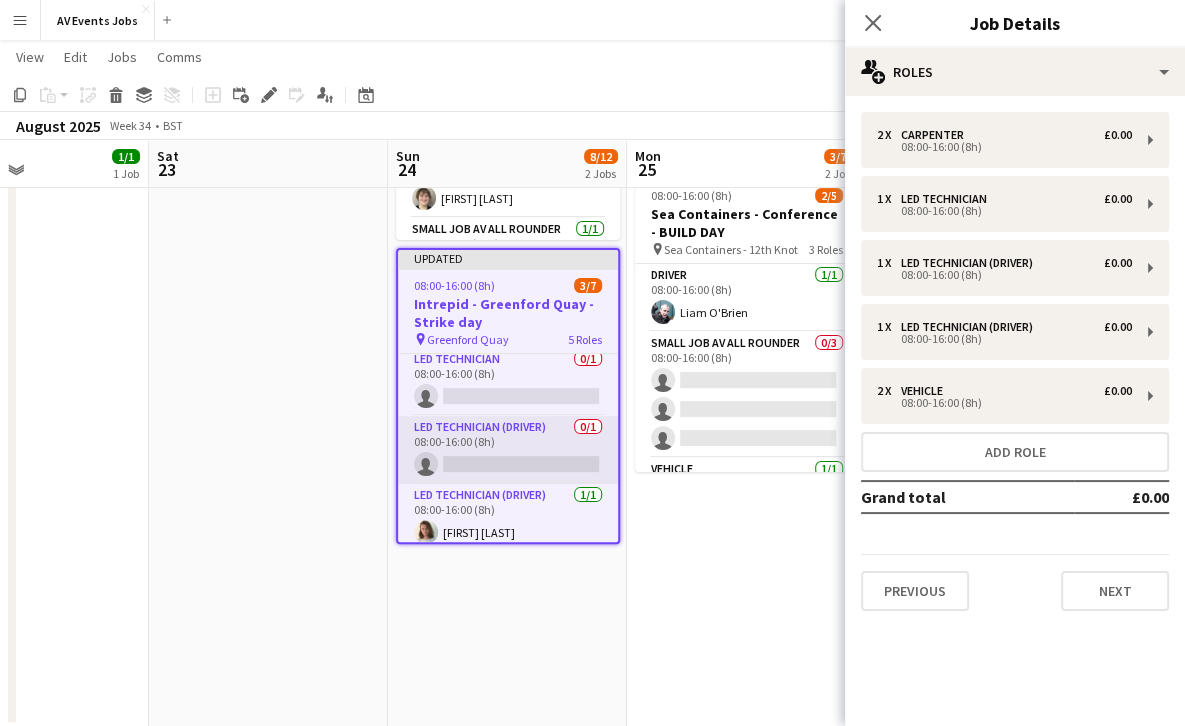 scroll, scrollTop: 98, scrollLeft: 0, axis: vertical 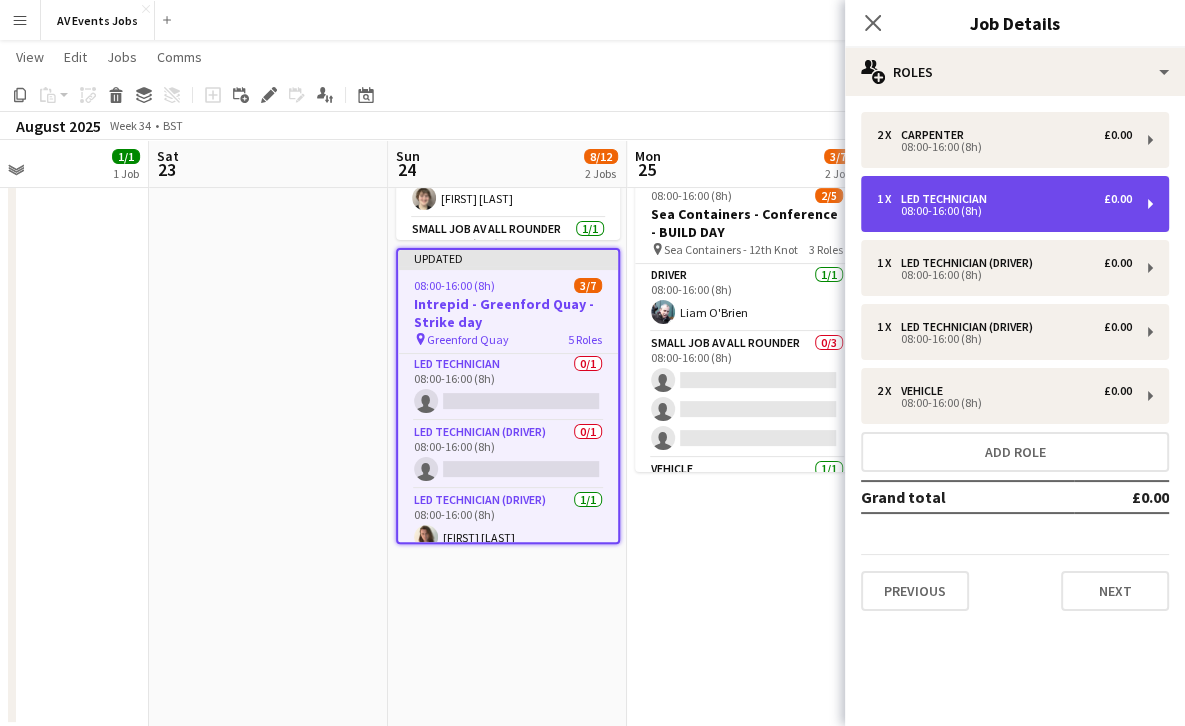 click on "1 x   LED Technician   £0.00" at bounding box center (1004, 199) 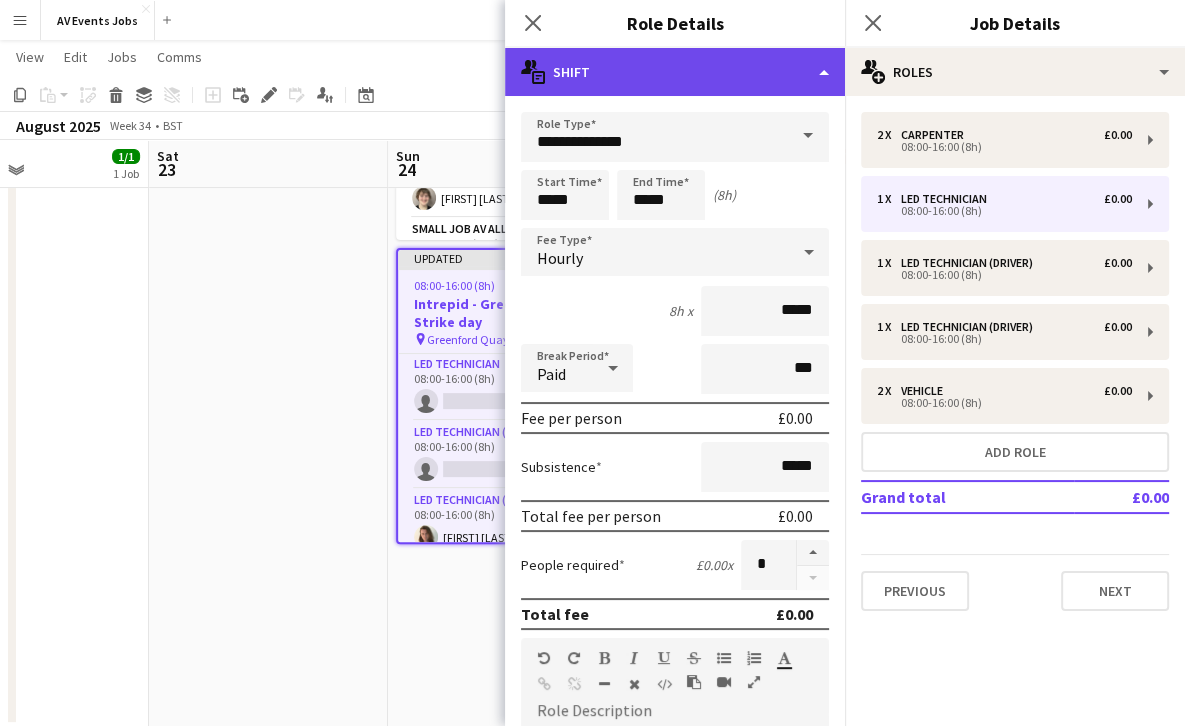 click on "multiple-actions-text
Shift" 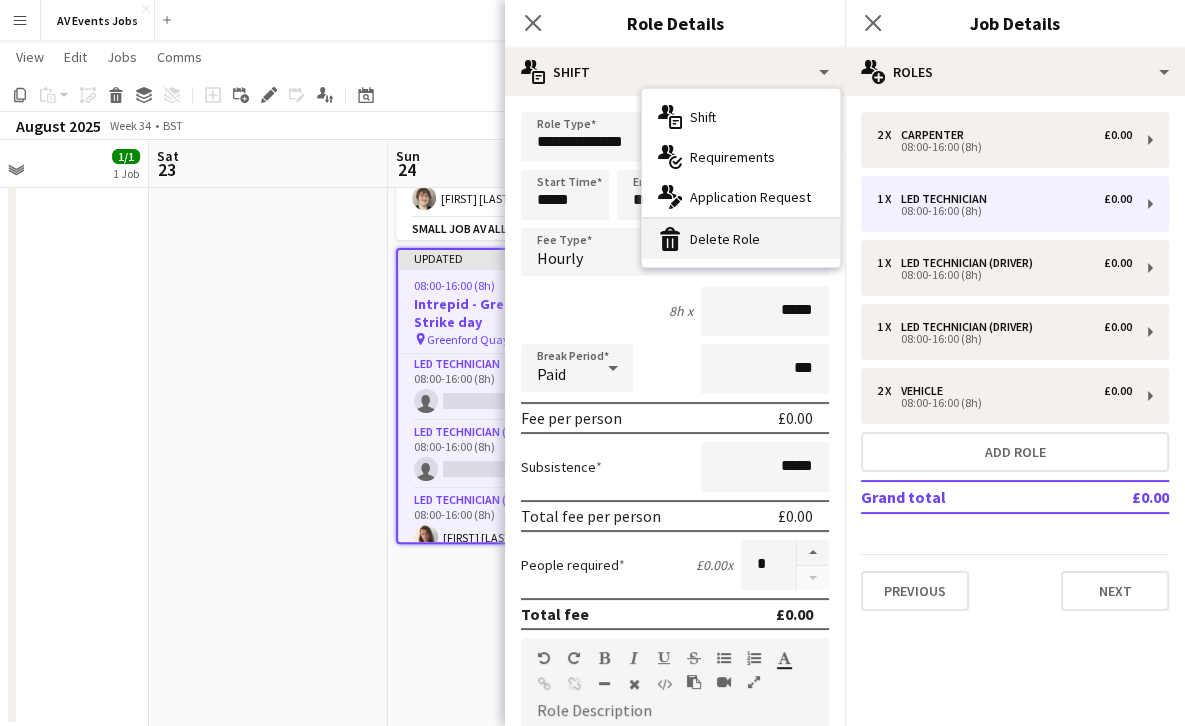 click on "bin-2
Delete Role" at bounding box center (741, 239) 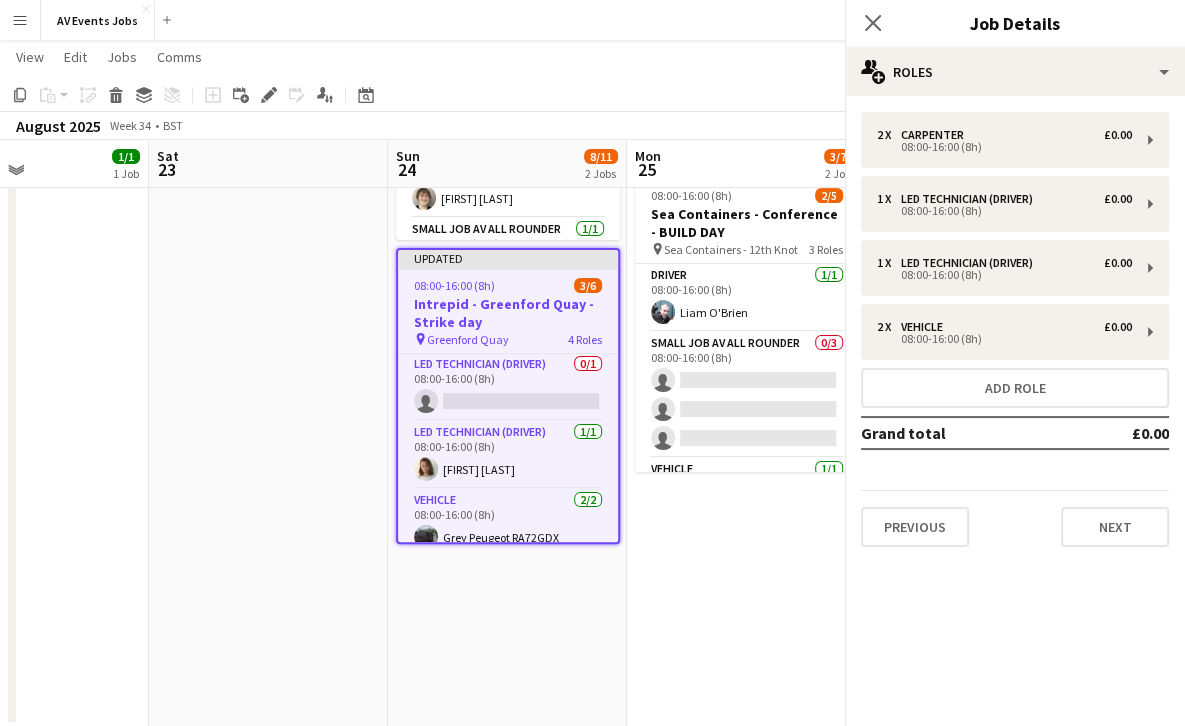 scroll, scrollTop: 30, scrollLeft: 0, axis: vertical 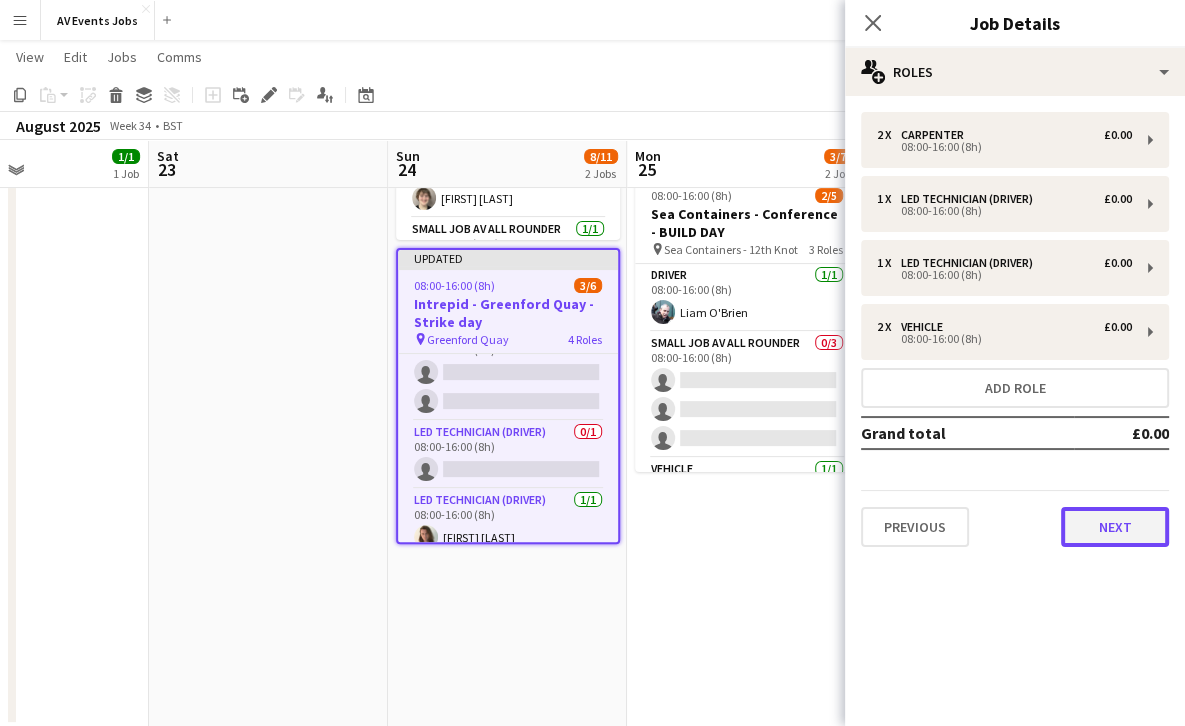 click on "Next" at bounding box center [1115, 527] 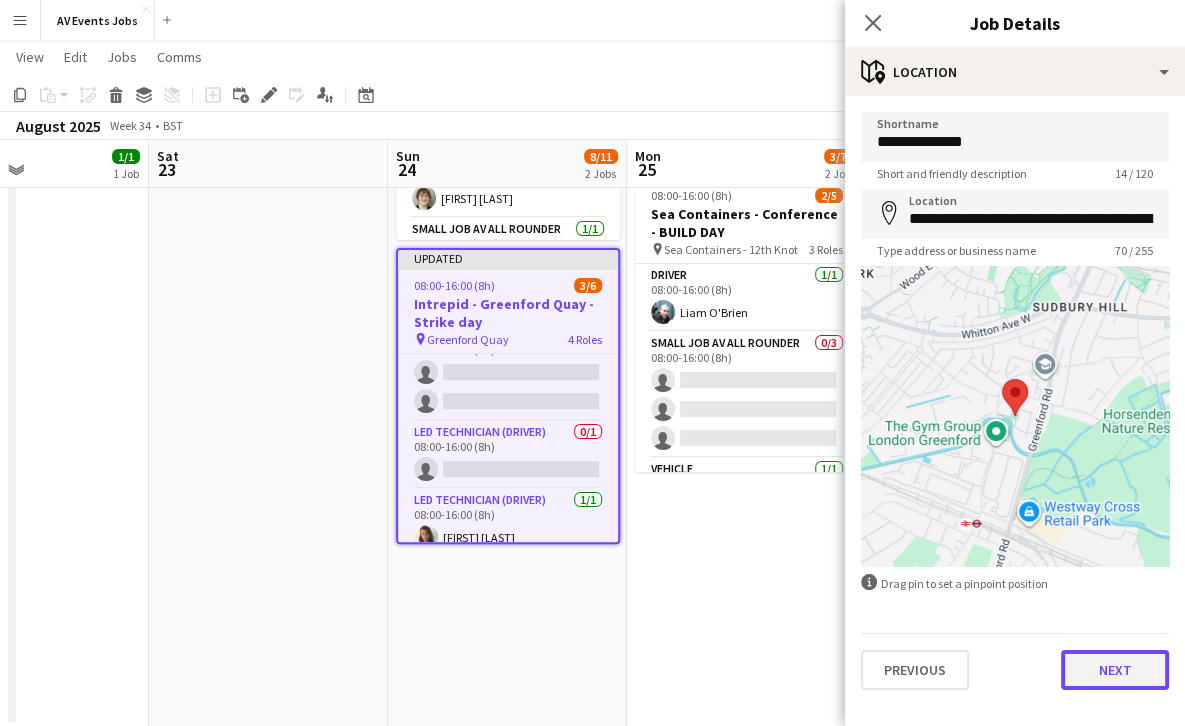 click on "Next" at bounding box center (1115, 670) 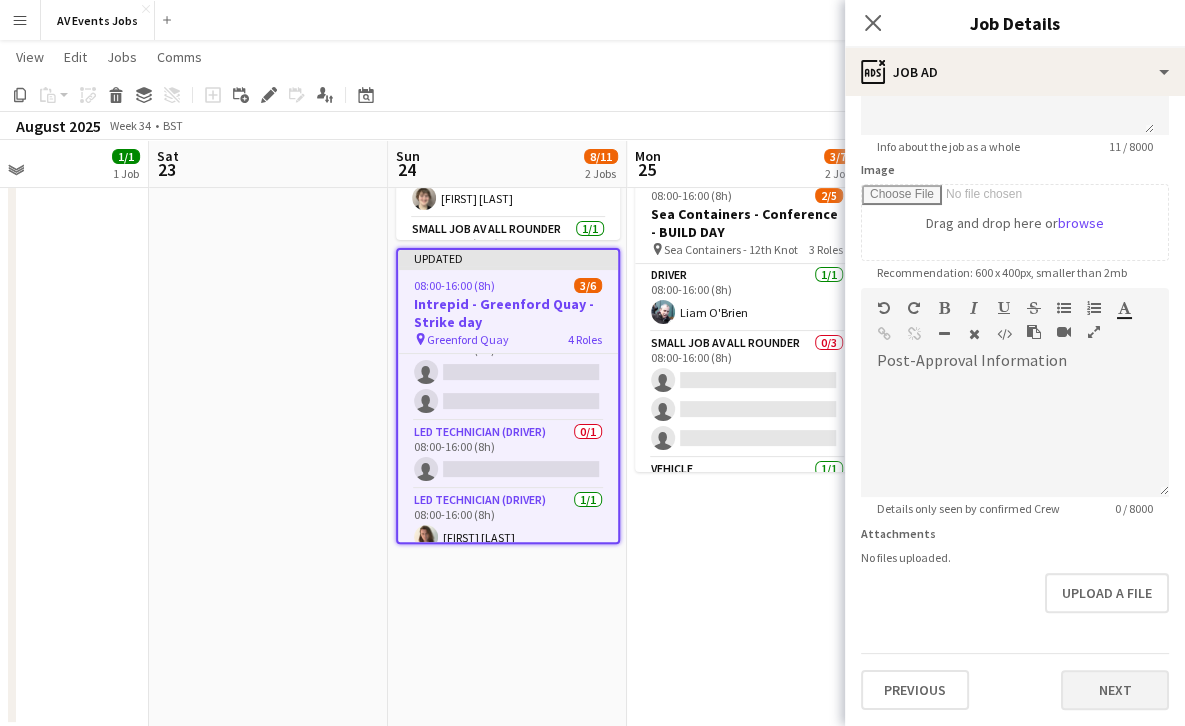 scroll, scrollTop: 0, scrollLeft: 0, axis: both 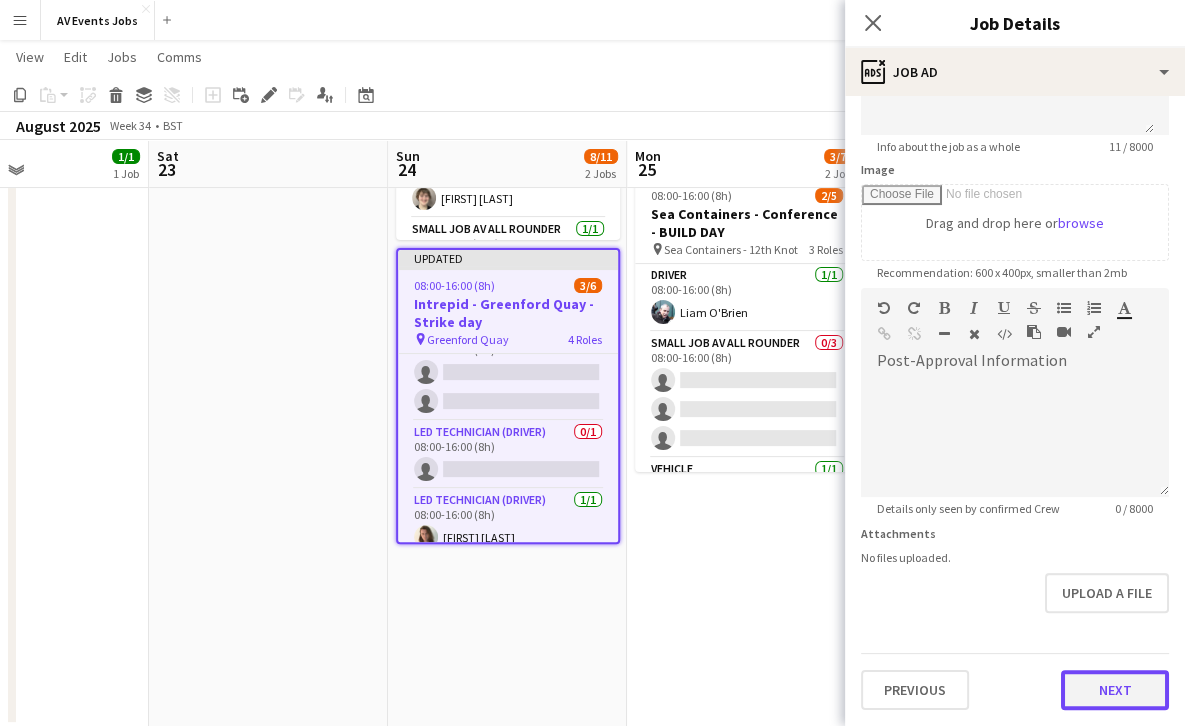 click on "**********" at bounding box center [1015, 279] 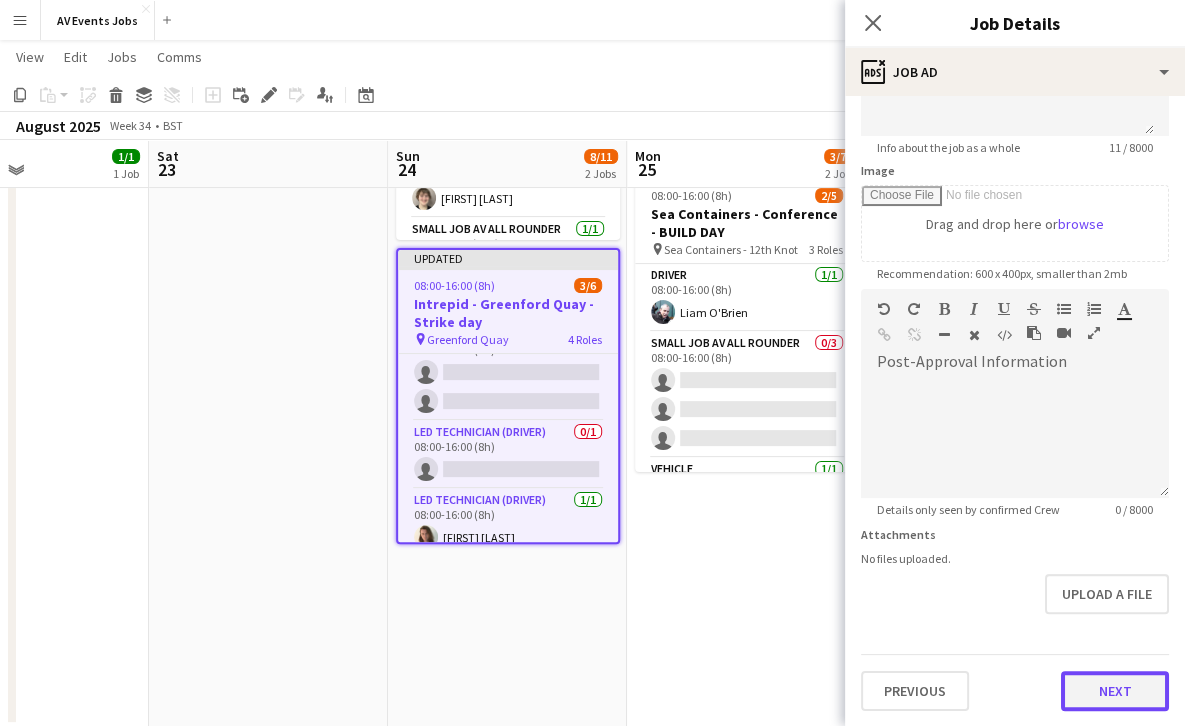 click on "Next" at bounding box center (1115, 691) 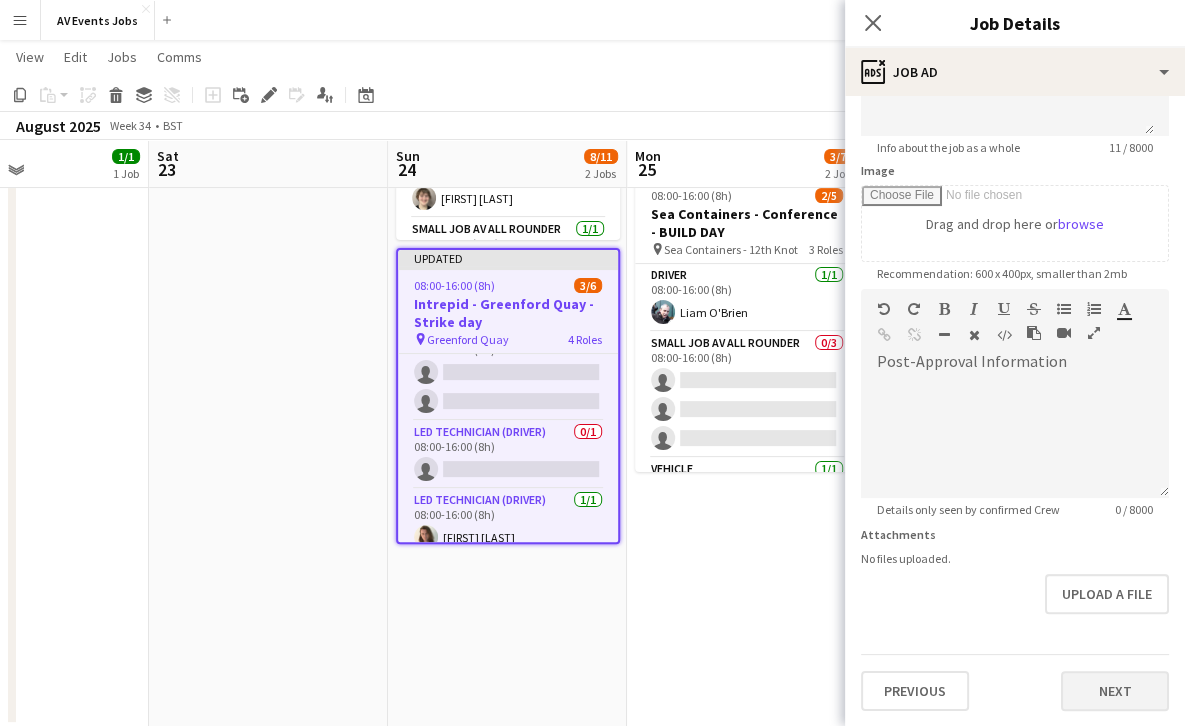scroll, scrollTop: 0, scrollLeft: 0, axis: both 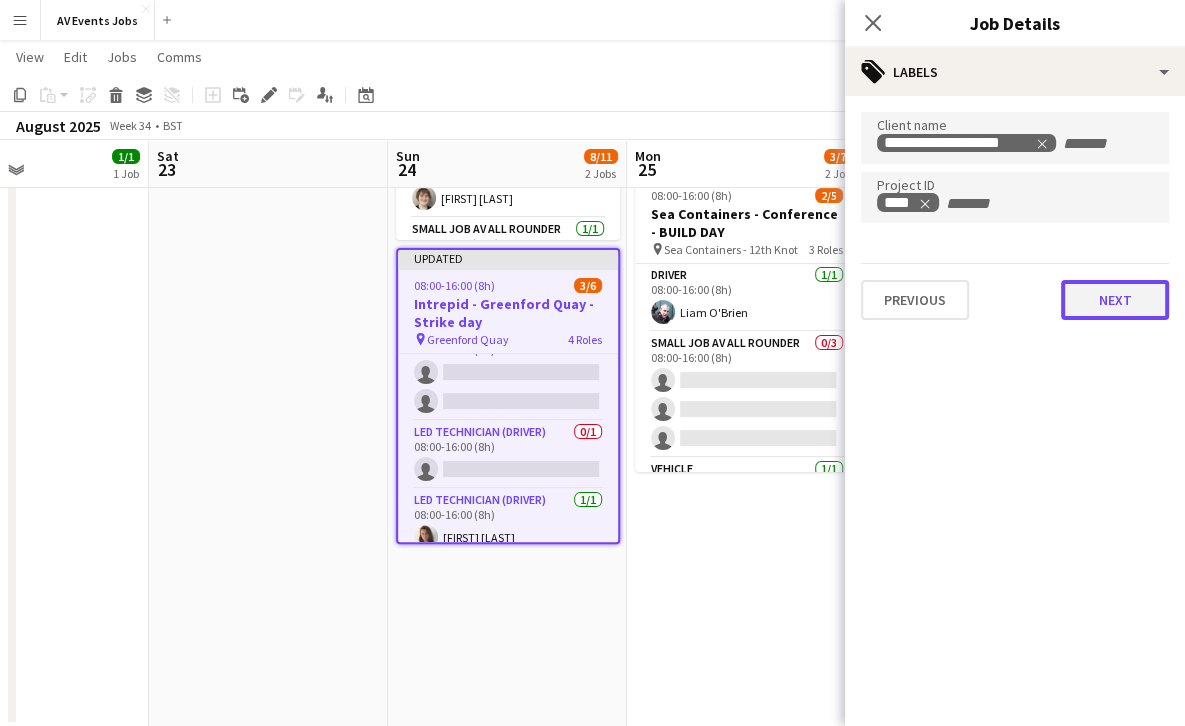 click on "Next" at bounding box center [1115, 300] 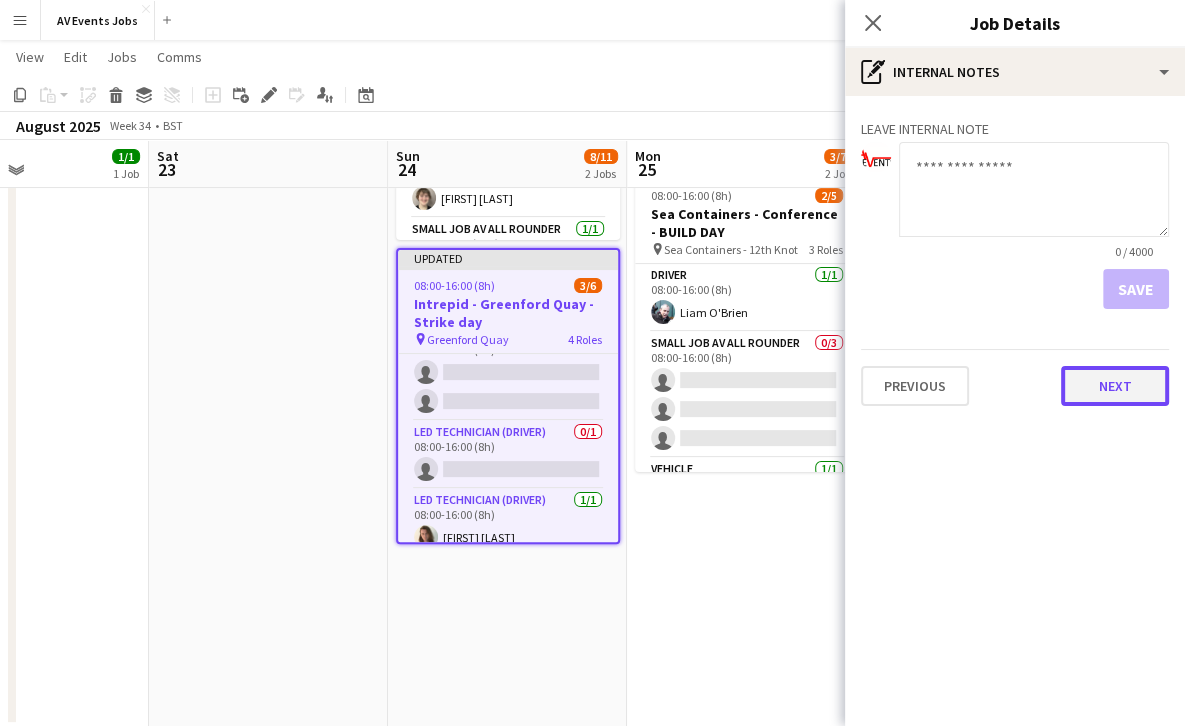 click on "Next" at bounding box center [1115, 386] 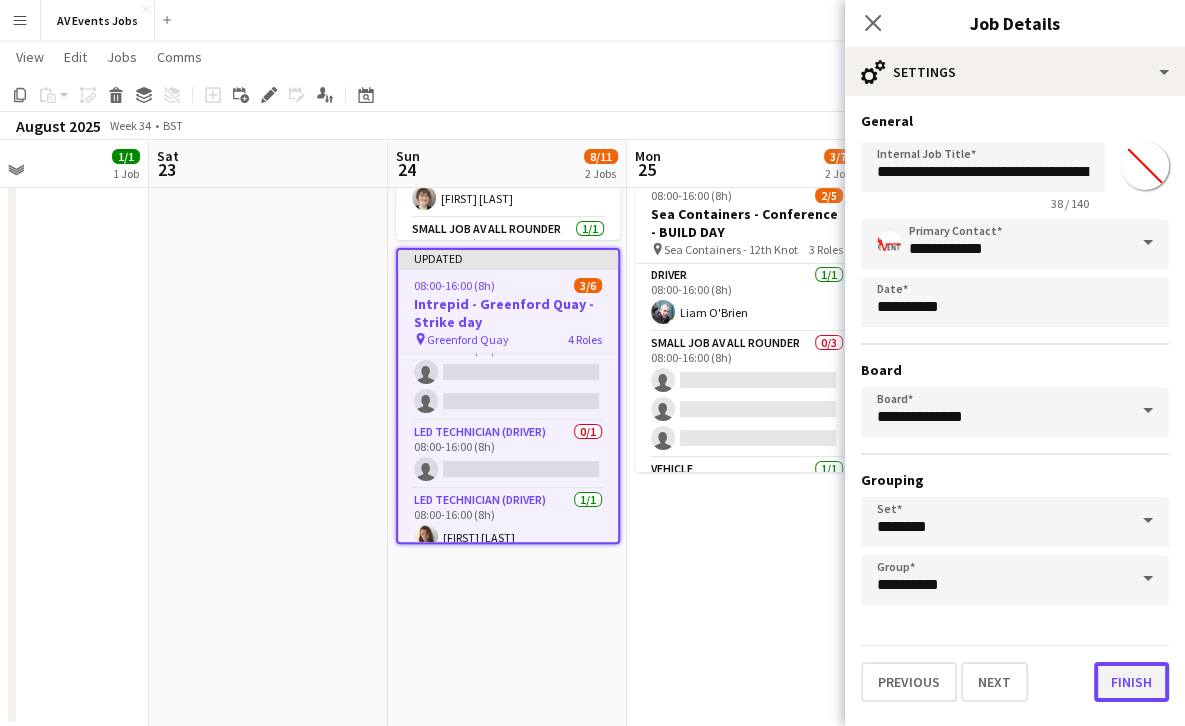 click on "Finish" at bounding box center [1131, 682] 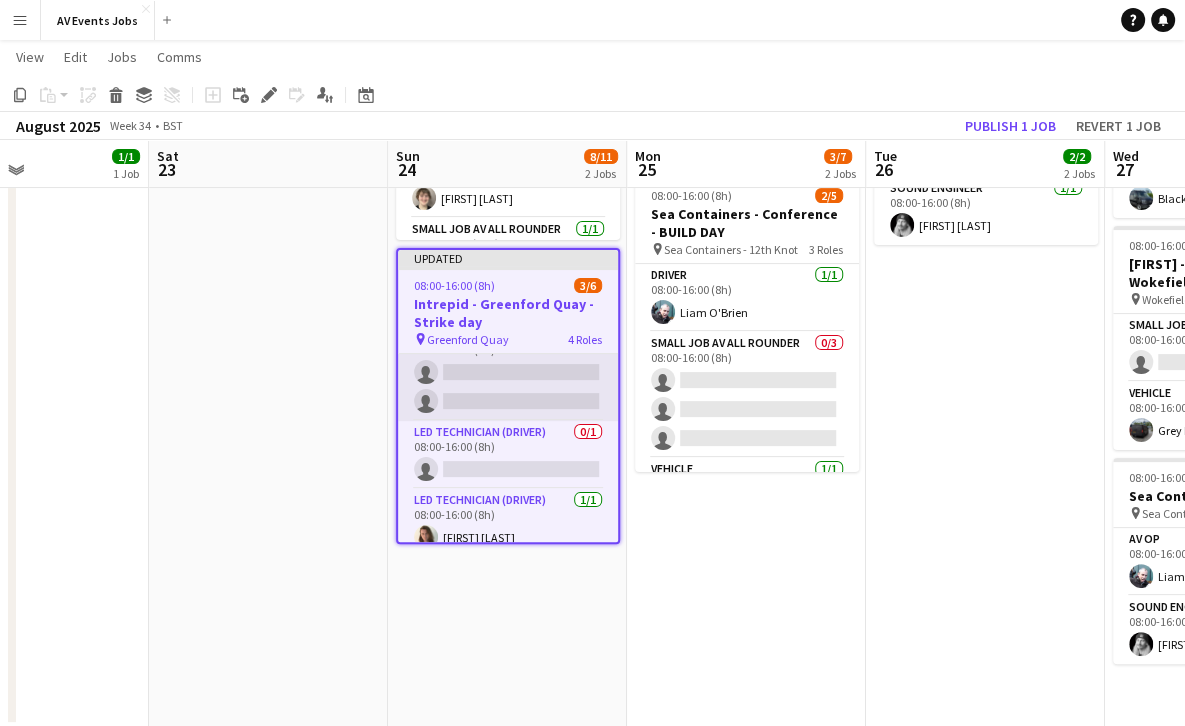 scroll, scrollTop: 0, scrollLeft: 0, axis: both 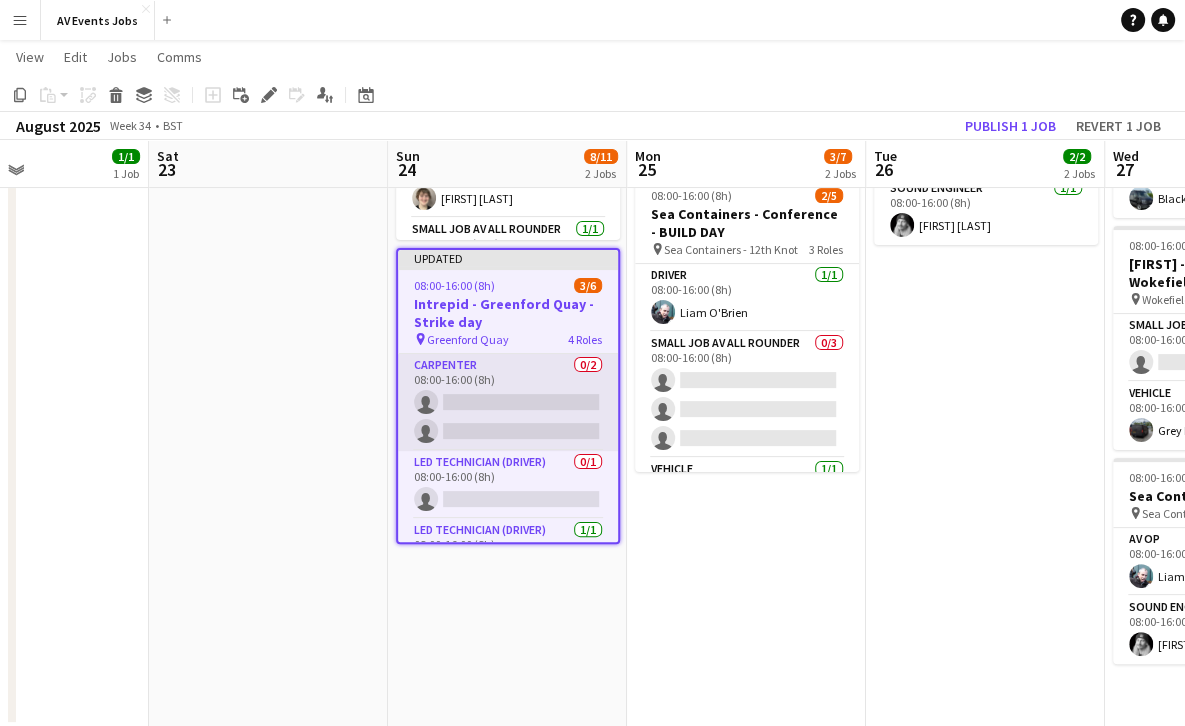 click on "Carpenter   0/2   08:00-16:00 (8h)
single-neutral-actions
single-neutral-actions" at bounding box center [508, 402] 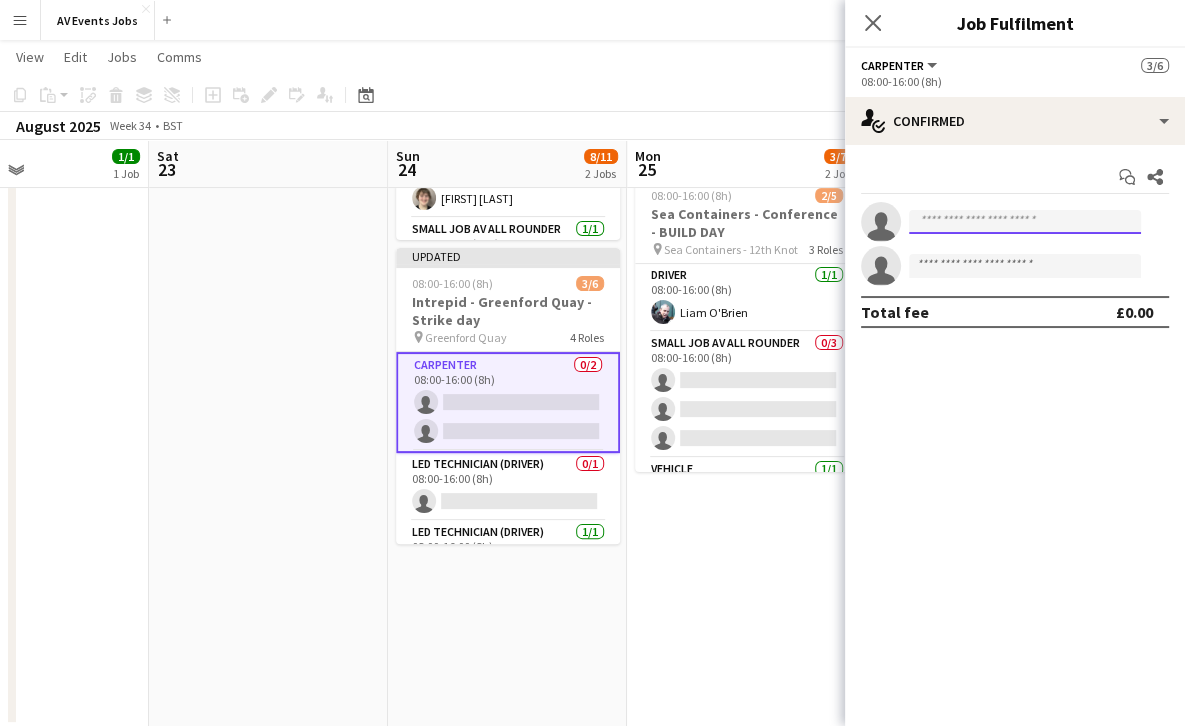 click at bounding box center [1025, 222] 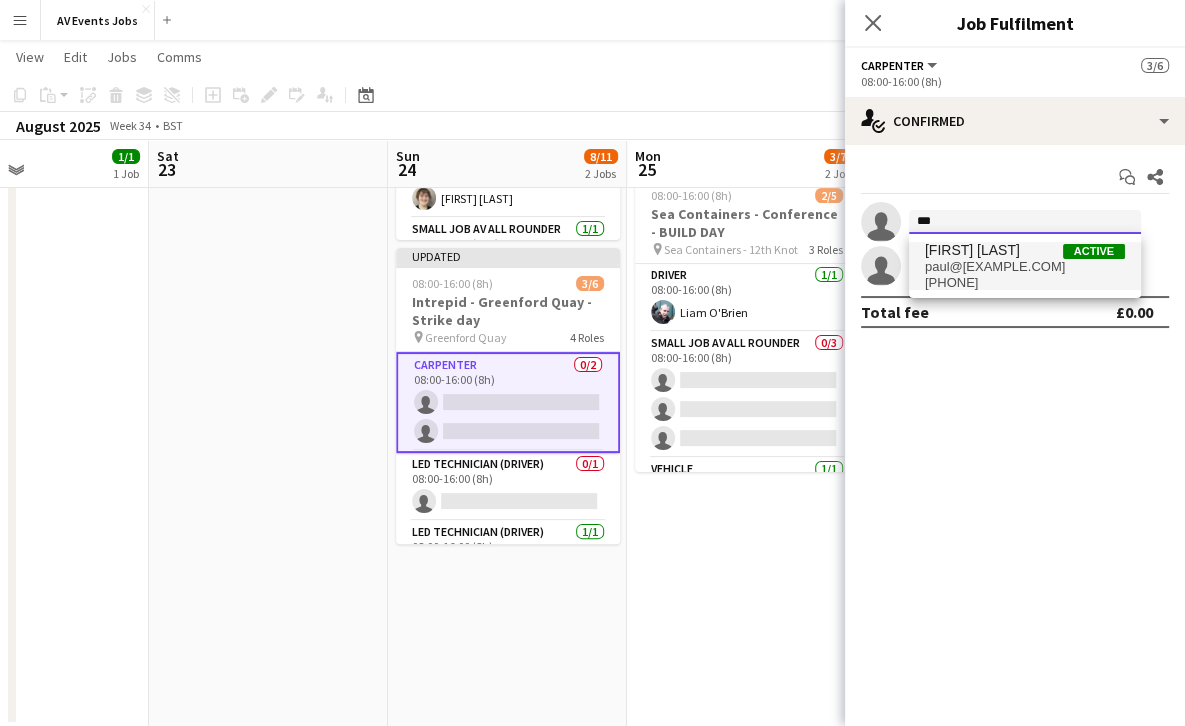 type on "***" 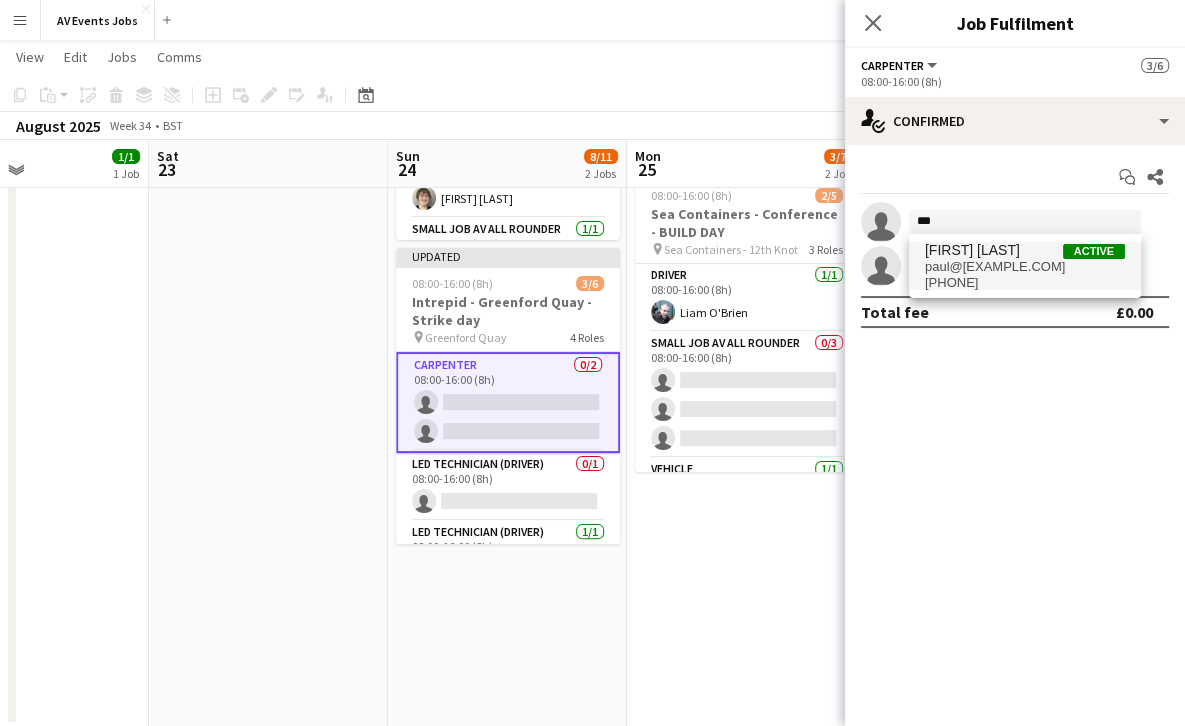 click on "paul@diamondcrew.co.uk" at bounding box center (1025, 267) 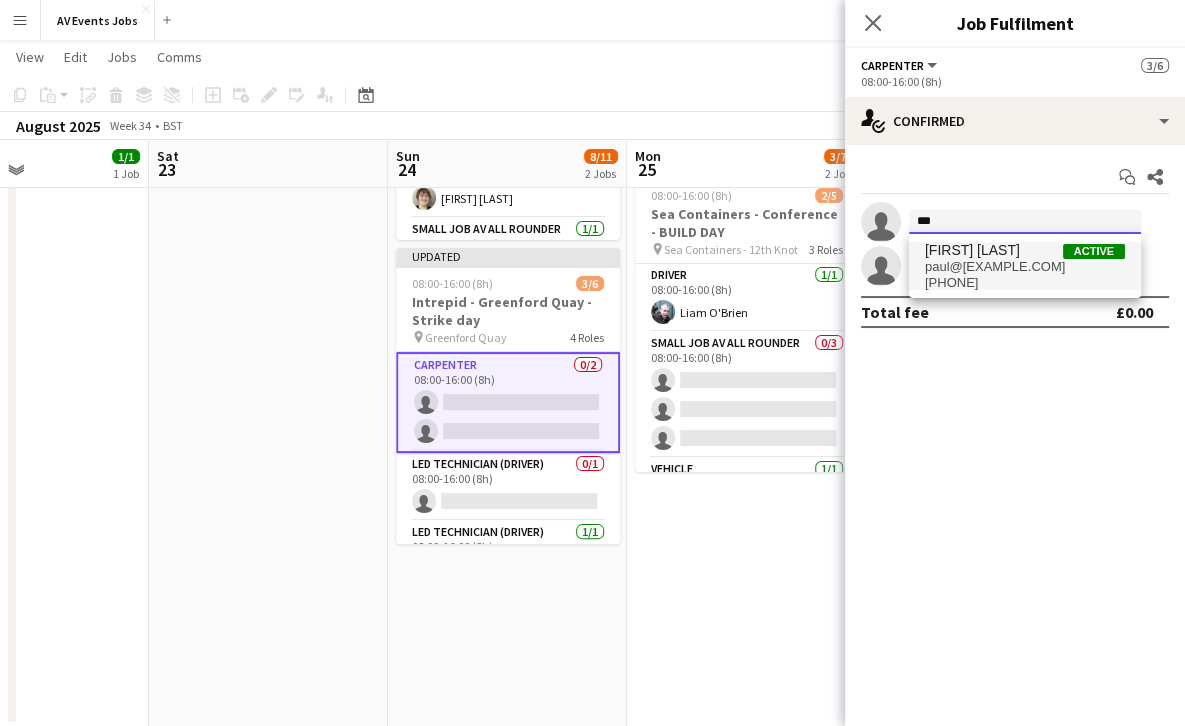 type 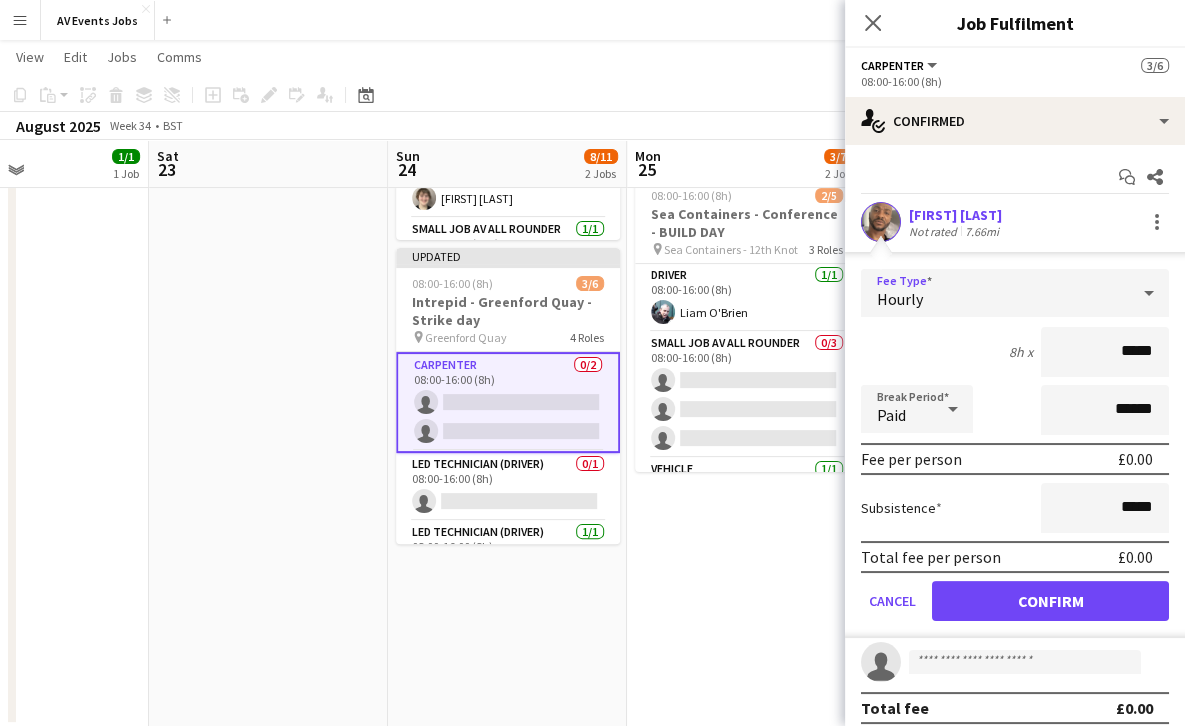 click on "Hourly" at bounding box center (995, 293) 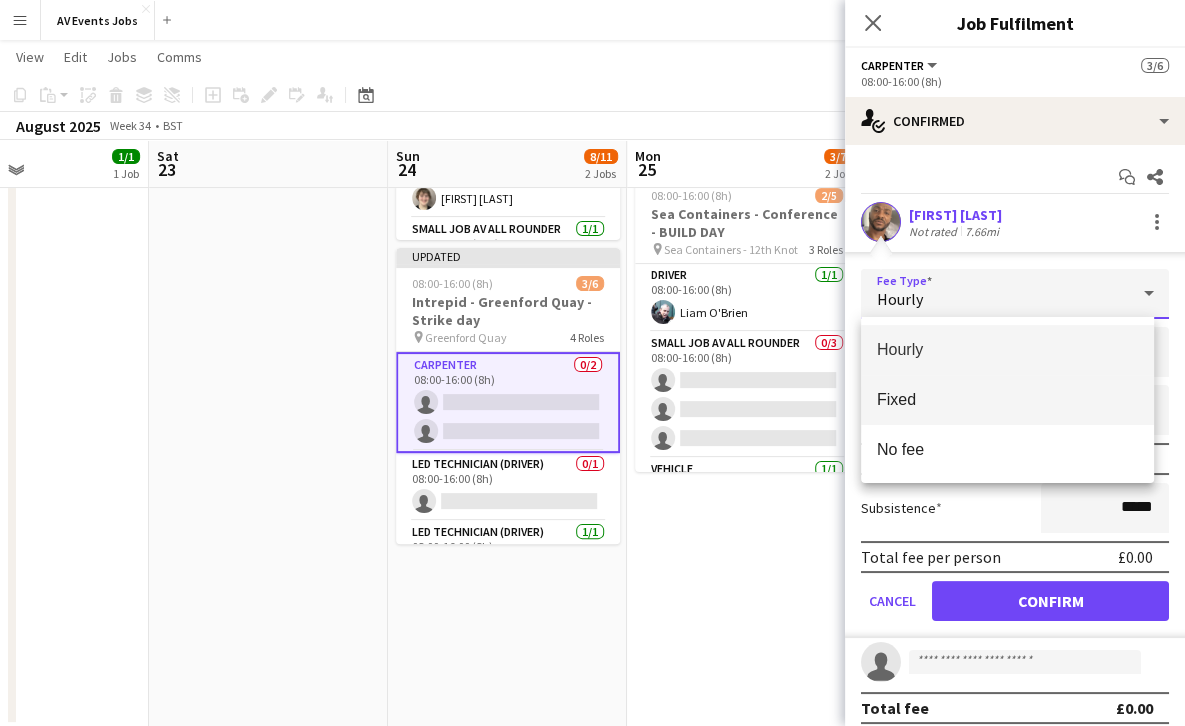 click on "Fixed" at bounding box center [1007, 399] 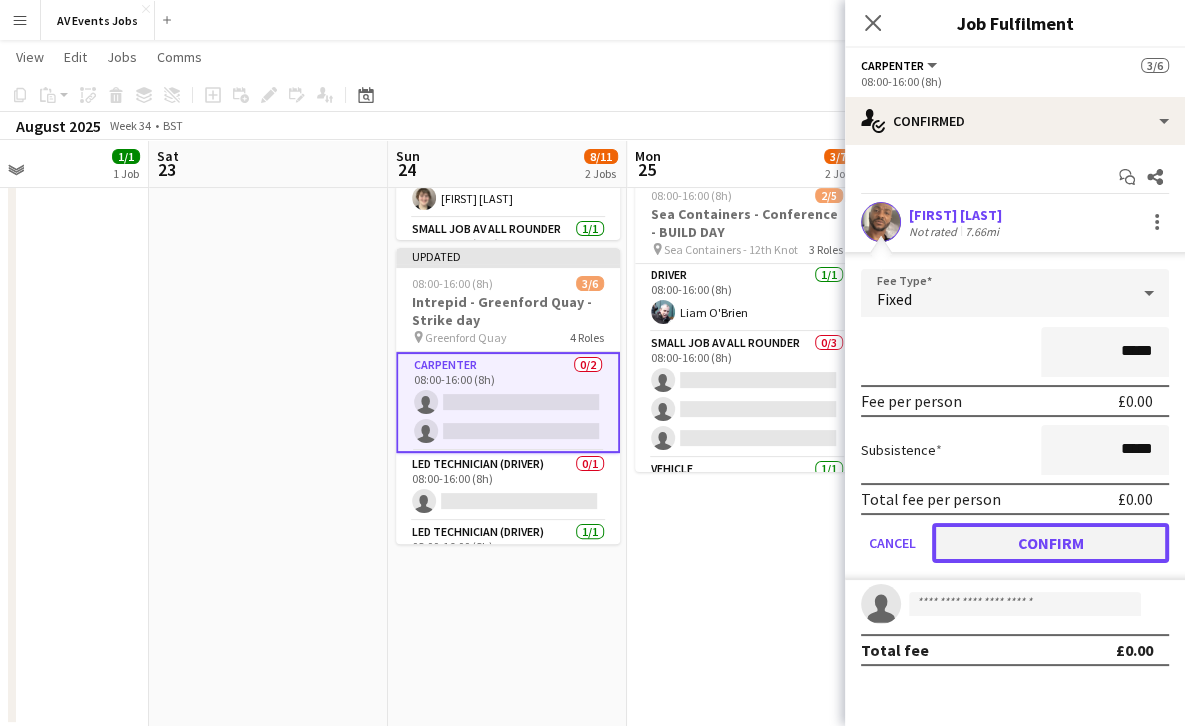 click on "Confirm" at bounding box center [1050, 543] 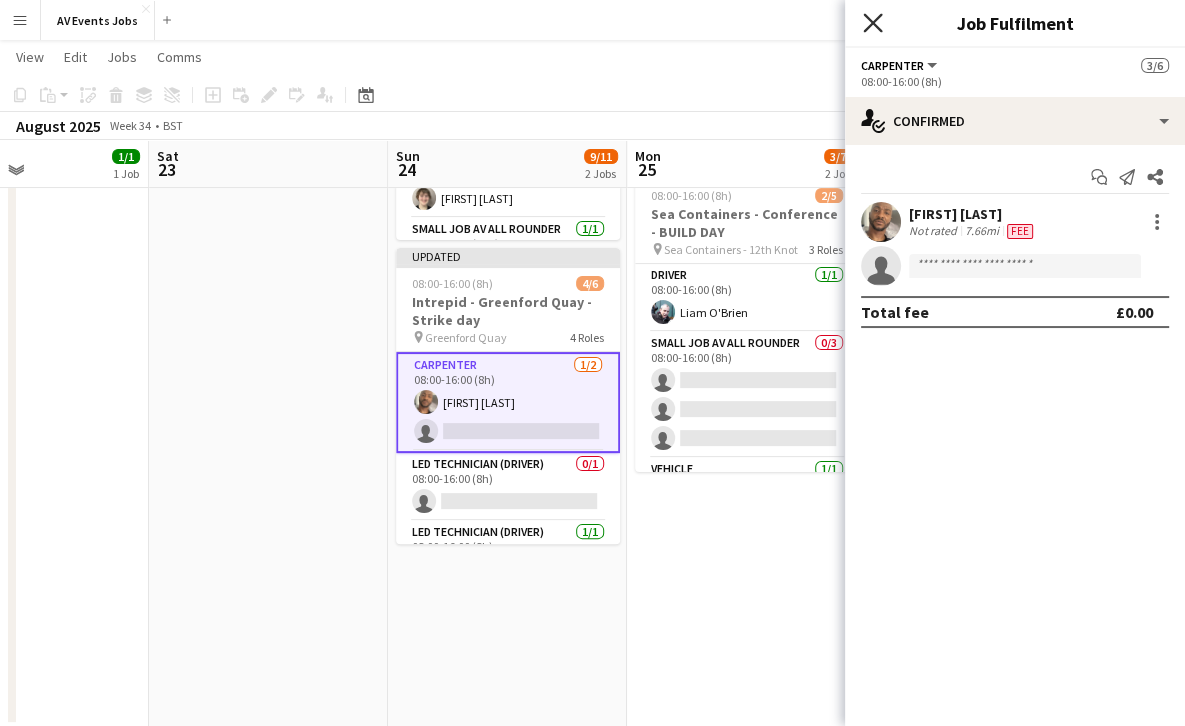click 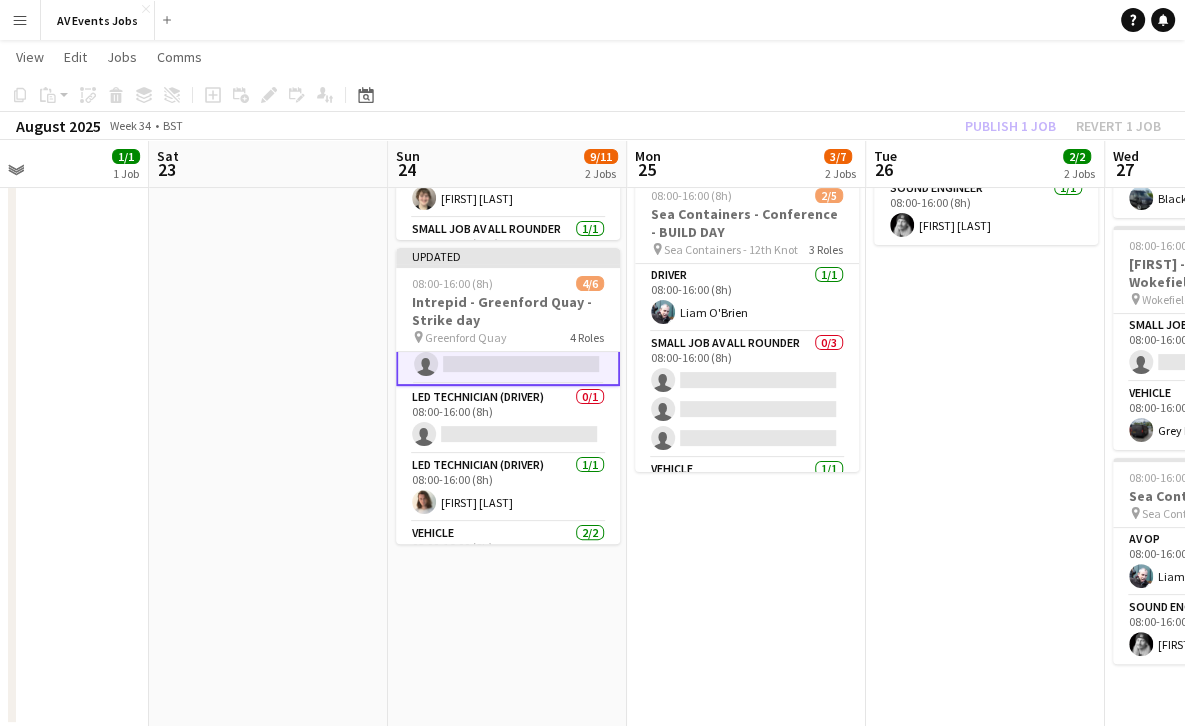 scroll, scrollTop: 81, scrollLeft: 0, axis: vertical 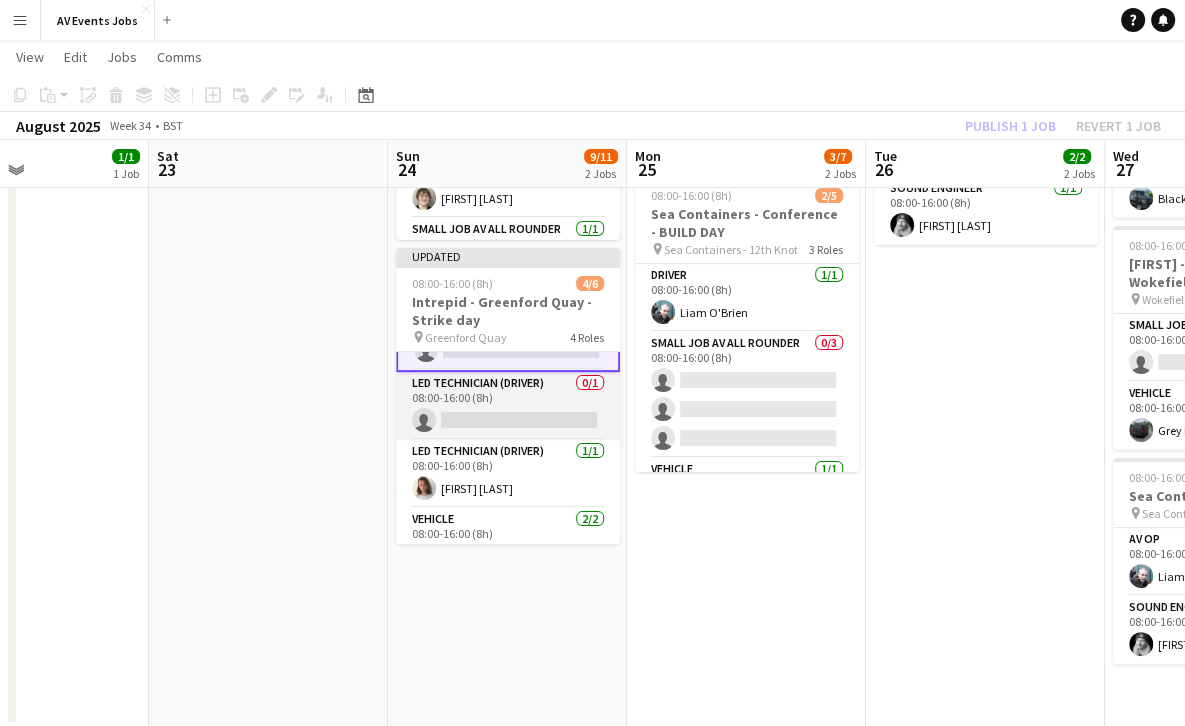 click on "LED Technician (Driver)   0/1   08:00-16:00 (8h)
single-neutral-actions" at bounding box center (508, 406) 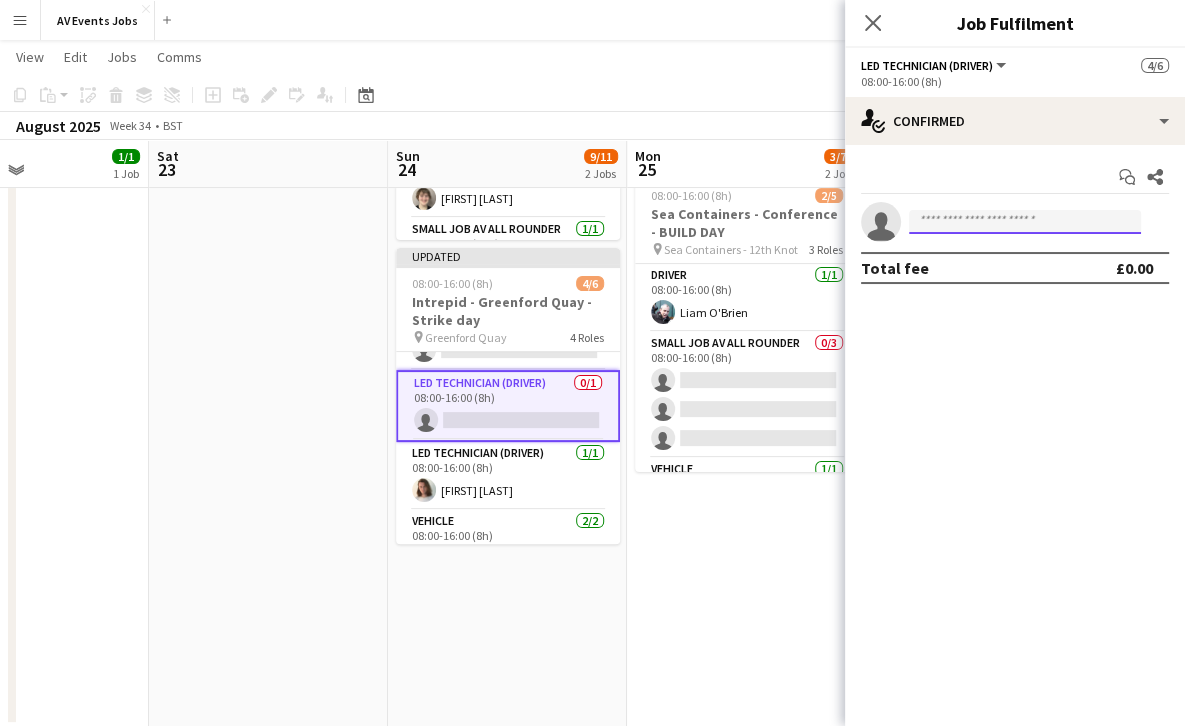 click at bounding box center (1025, 222) 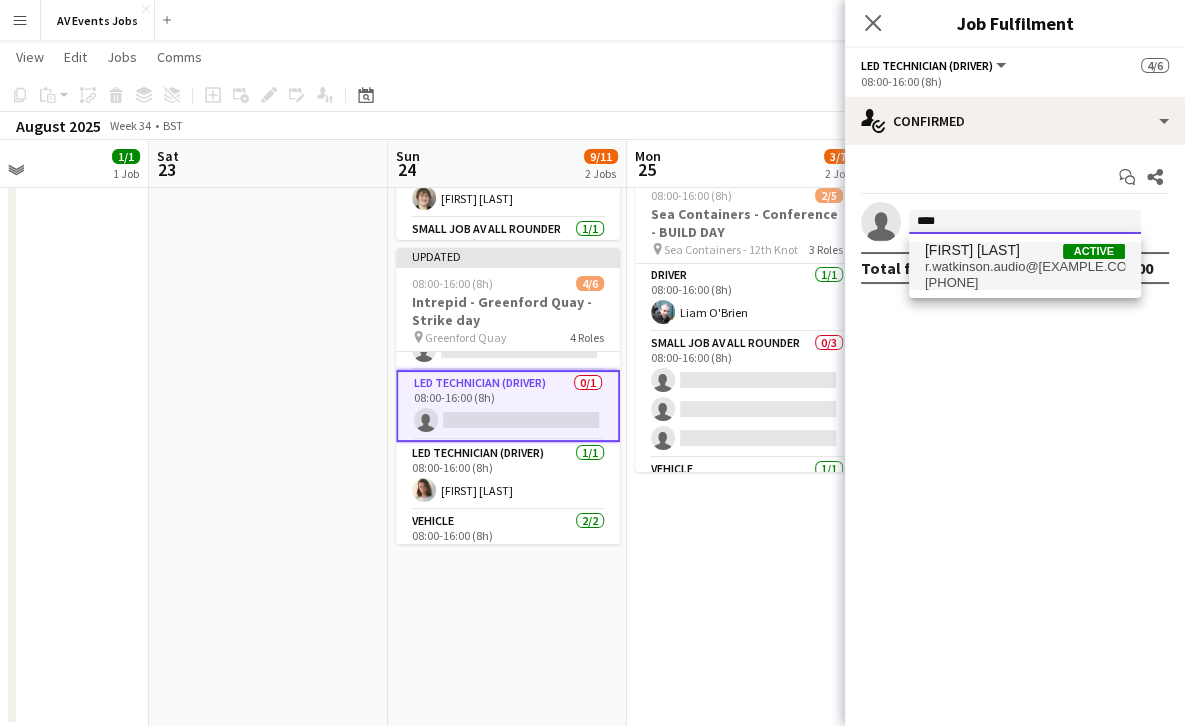 type on "****" 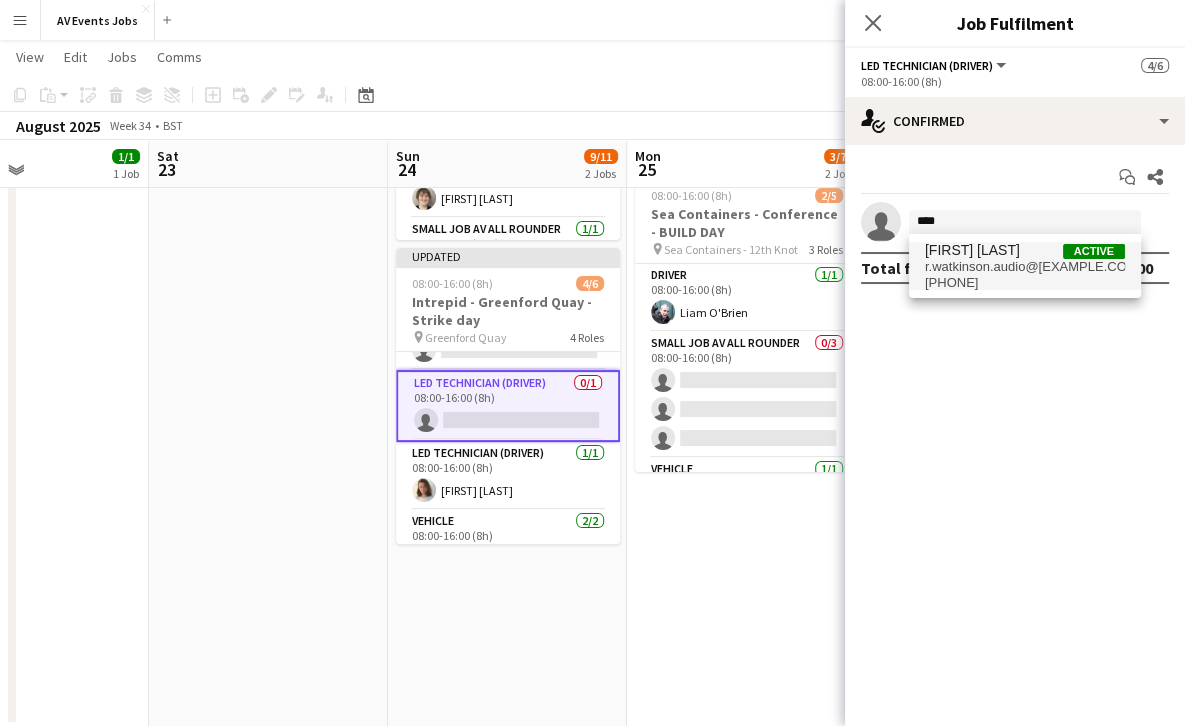 click on "[FIRST] [LAST]" at bounding box center [972, 250] 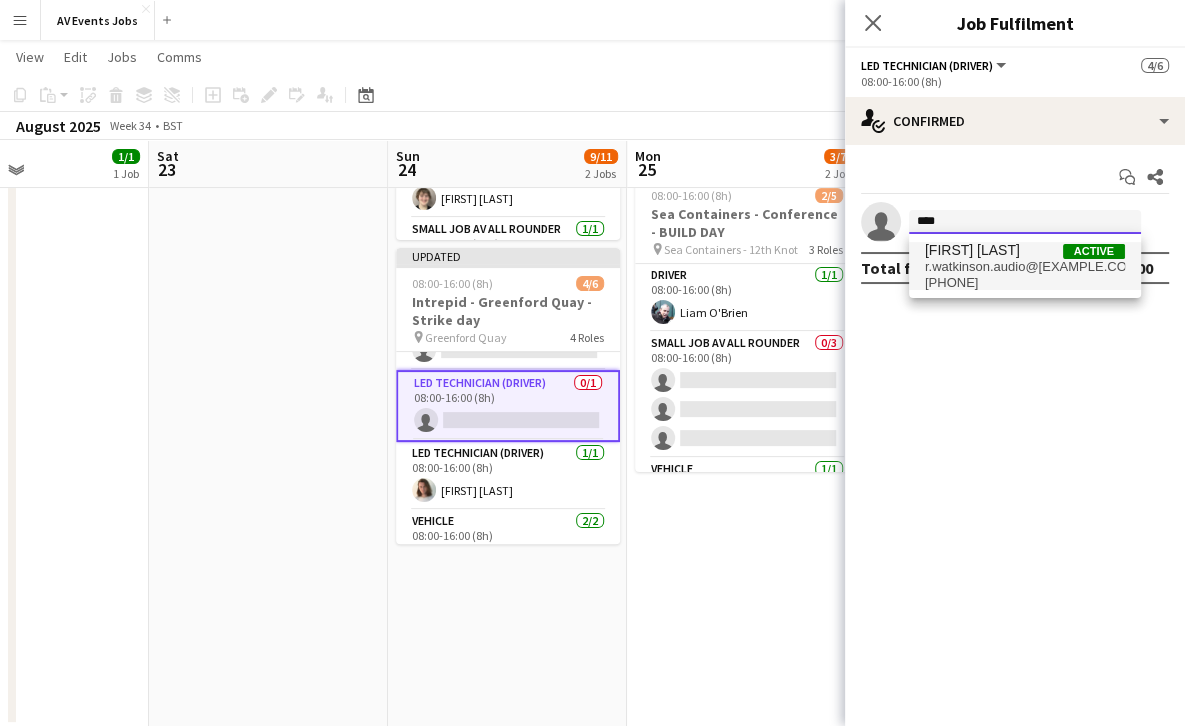 type 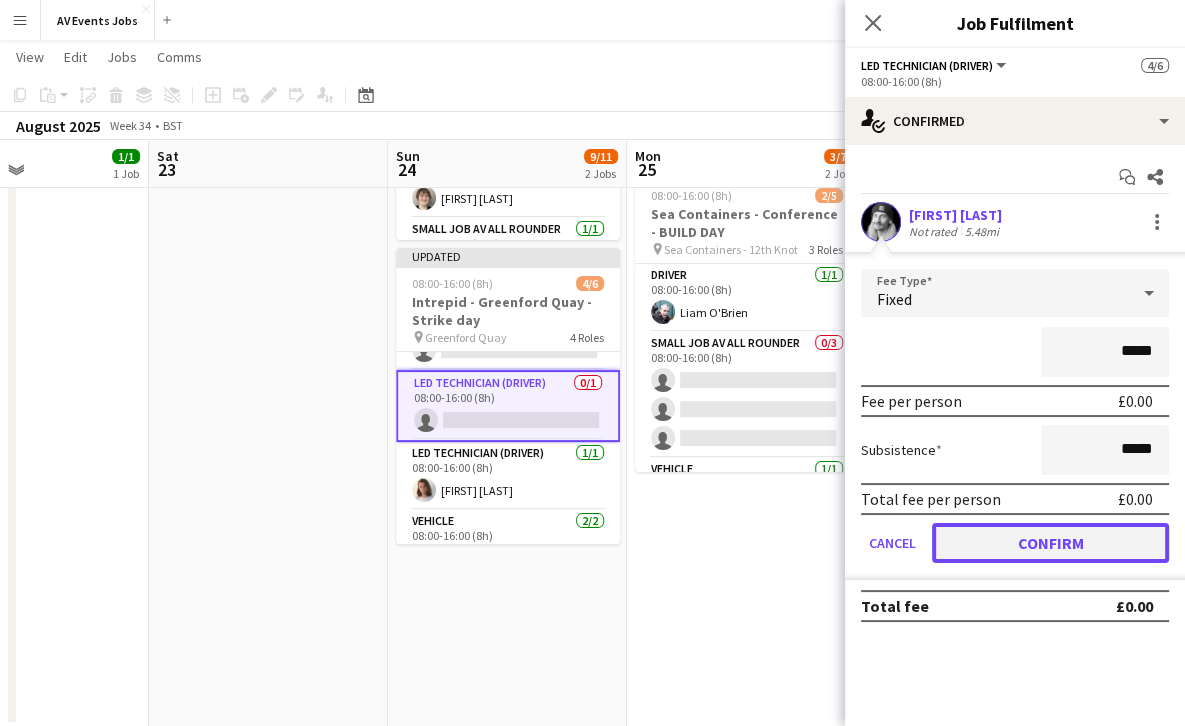 click on "Confirm" at bounding box center [1050, 543] 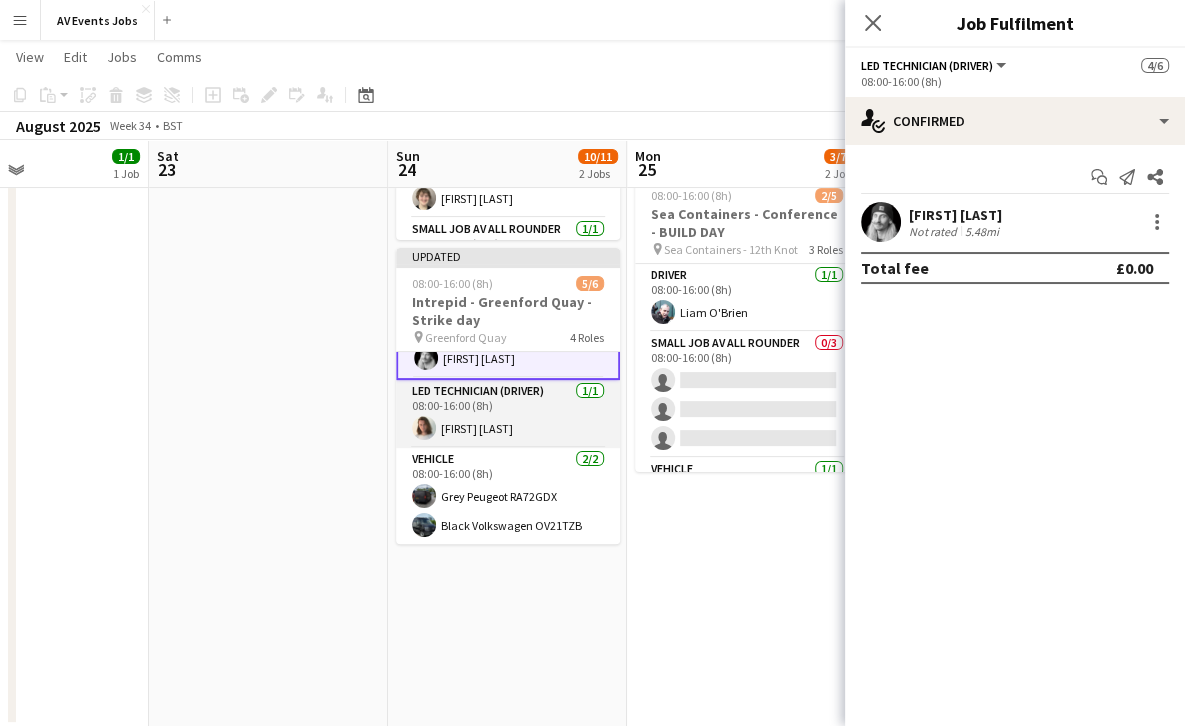 scroll, scrollTop: 0, scrollLeft: 0, axis: both 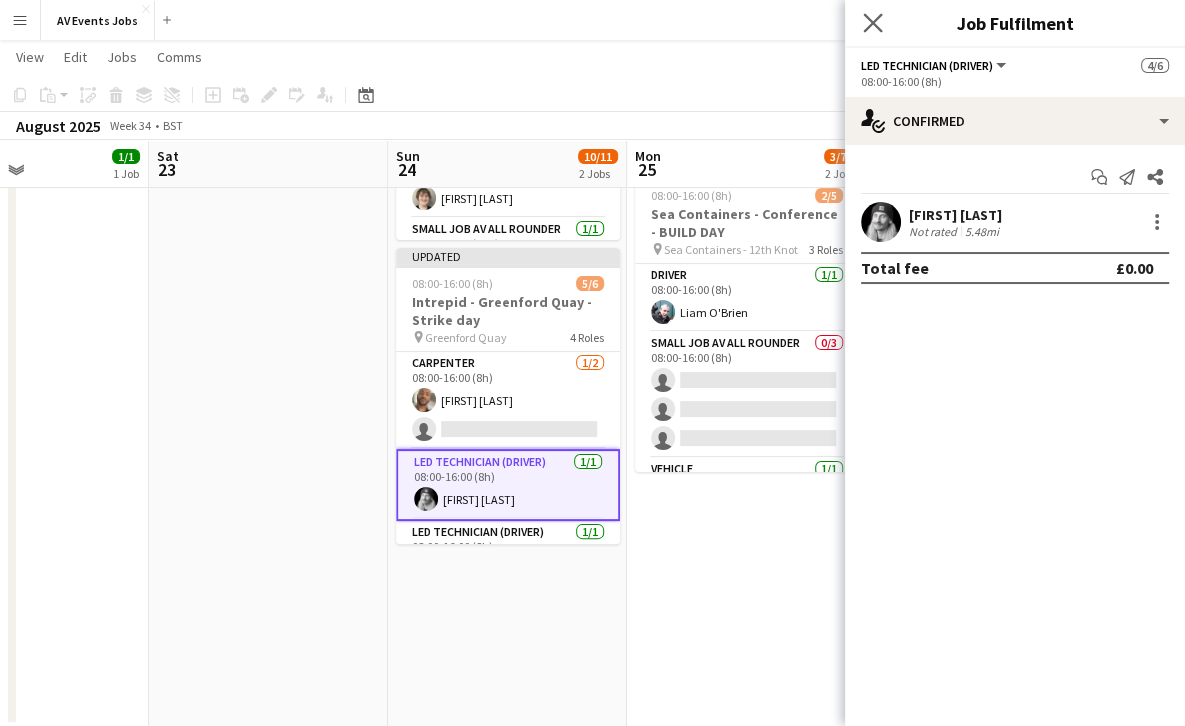 click on "Close pop-in" 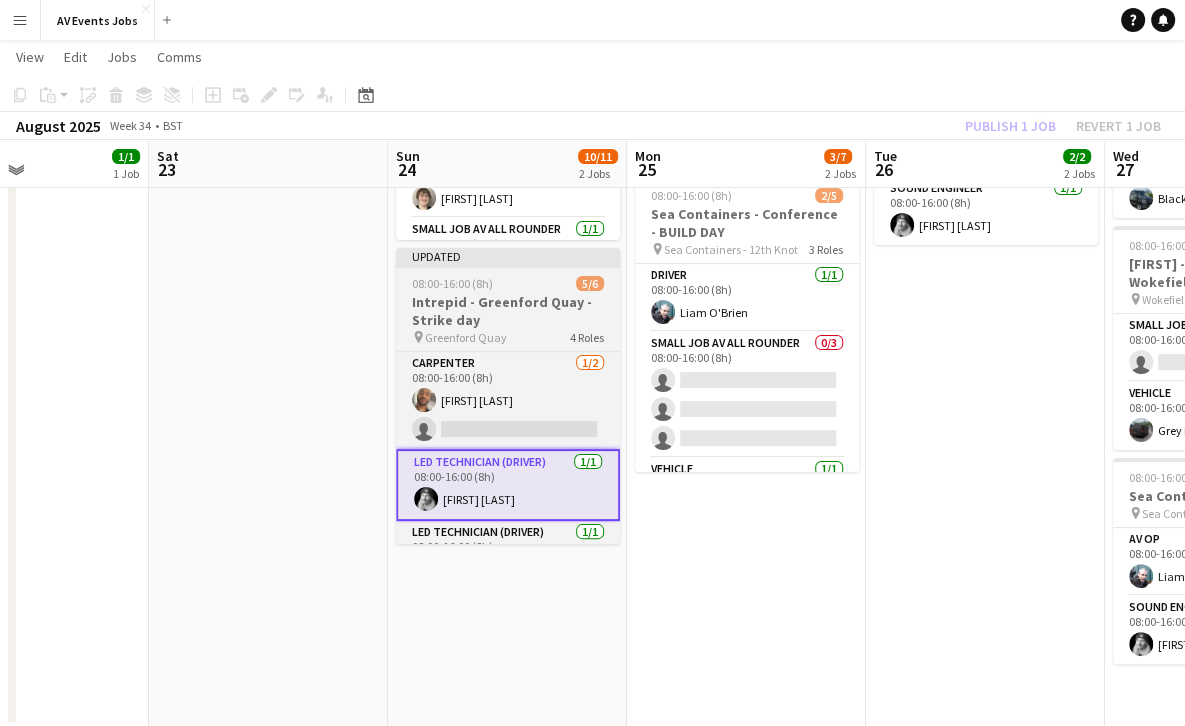 click on "Intrepid - Greenford Quay - Strike day" at bounding box center (508, 311) 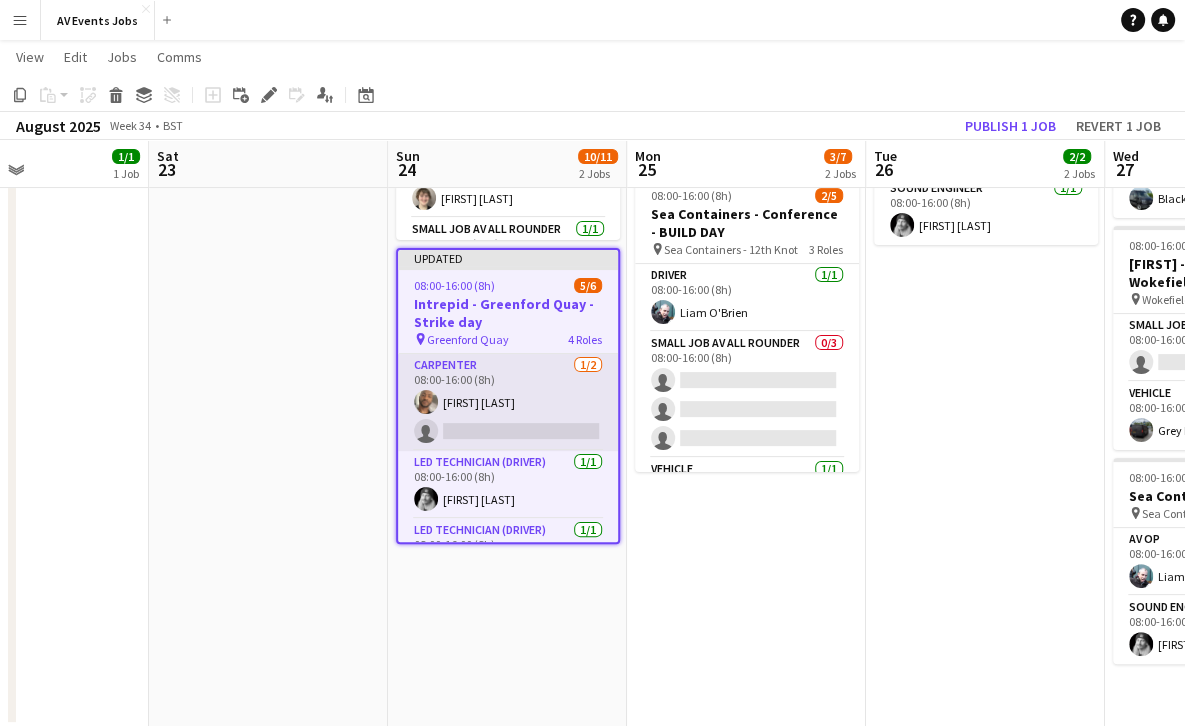 scroll, scrollTop: 141, scrollLeft: 0, axis: vertical 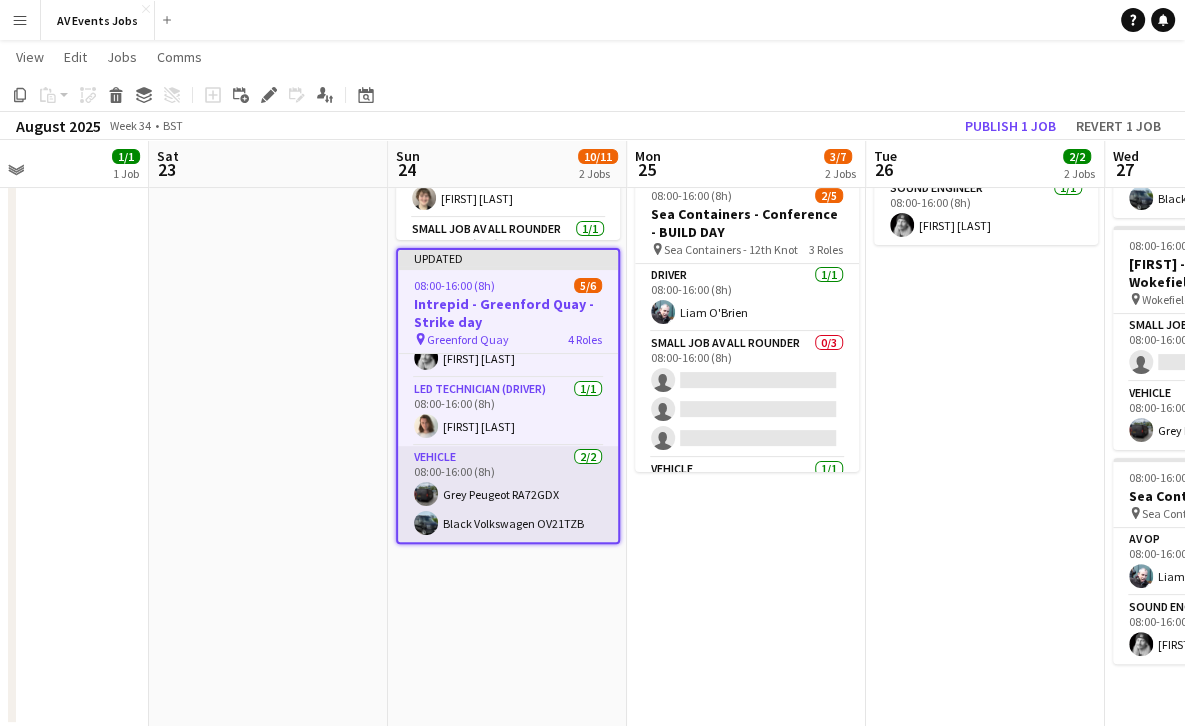 click on "Vehicle   2/2   08:00-16:00 (8h)
Grey Peugeot RA72GDX Black Volkswagen OV21TZB" at bounding box center [508, 494] 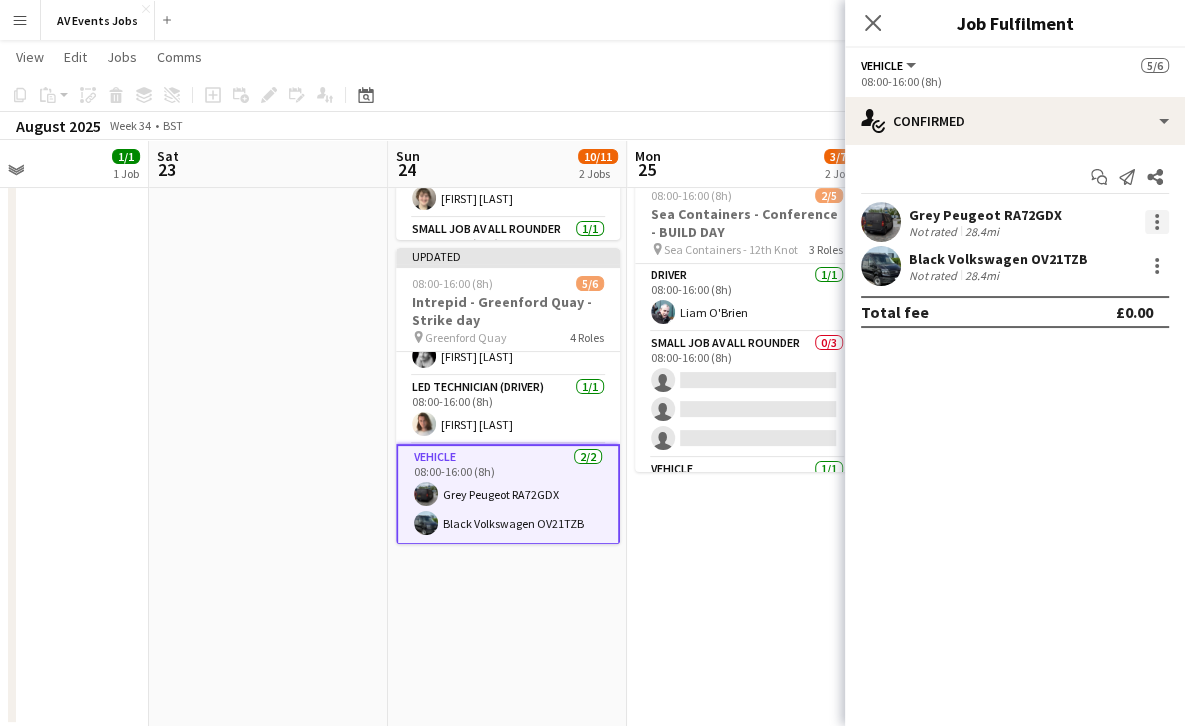 click at bounding box center [1157, 222] 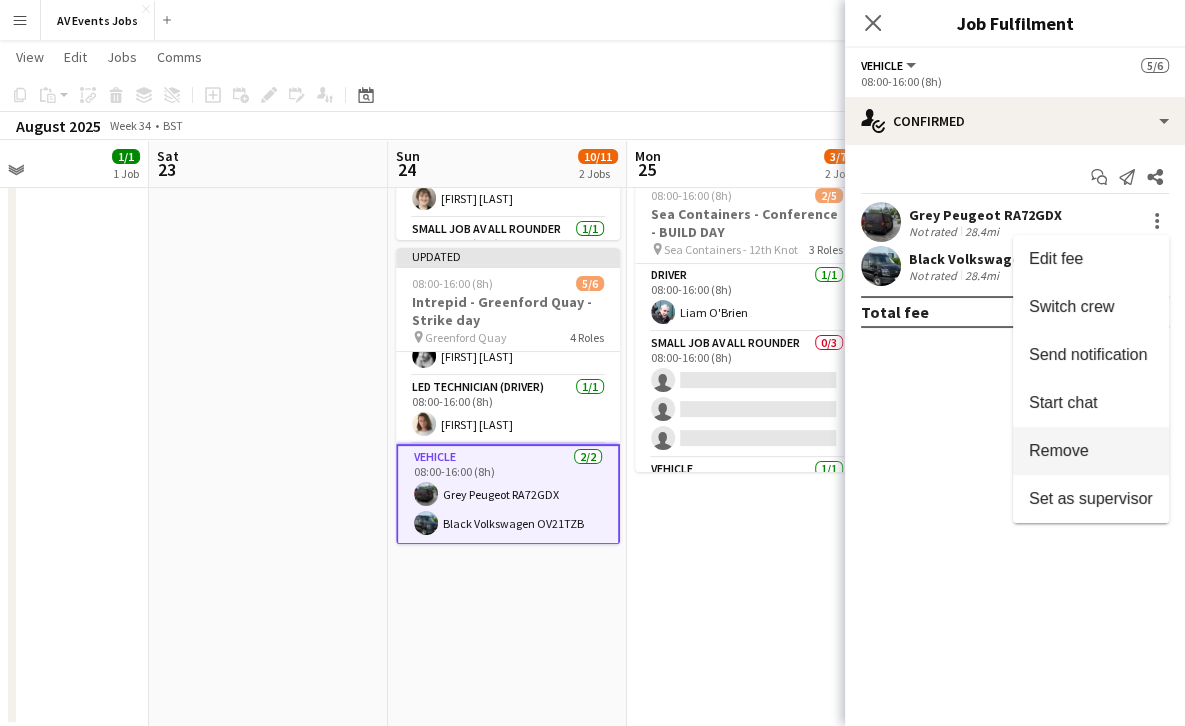 click on "Remove" at bounding box center [1091, 451] 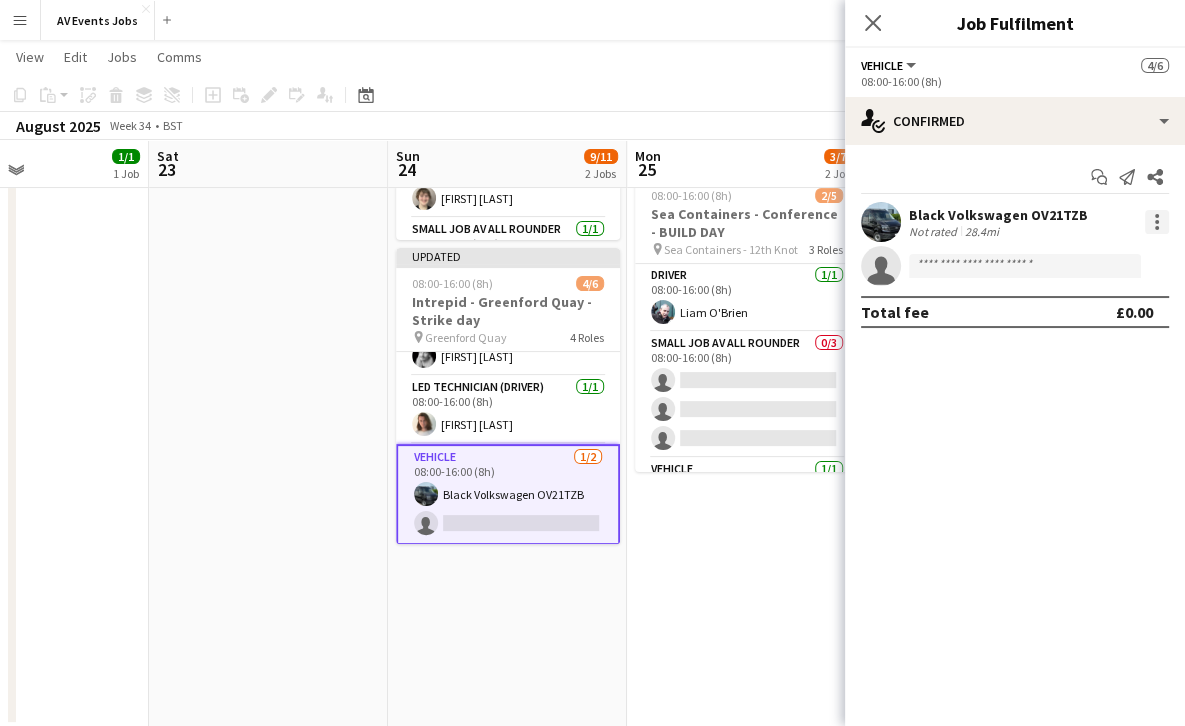click at bounding box center [1157, 222] 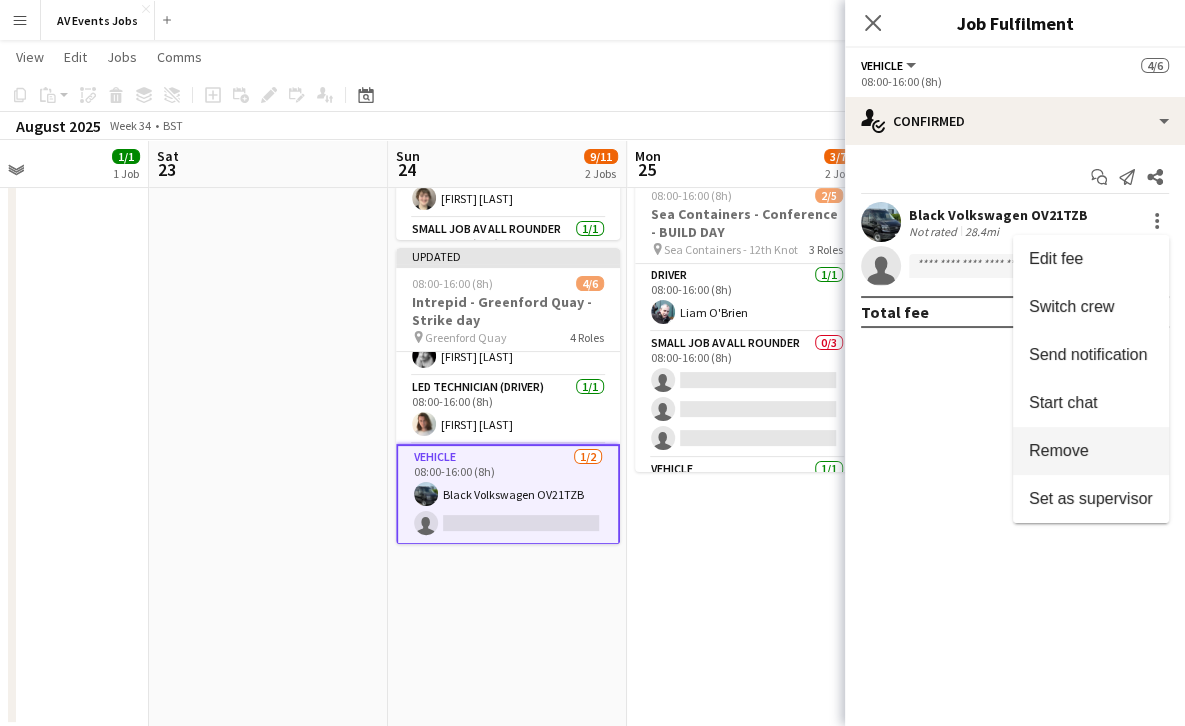 click on "Remove" at bounding box center (1059, 450) 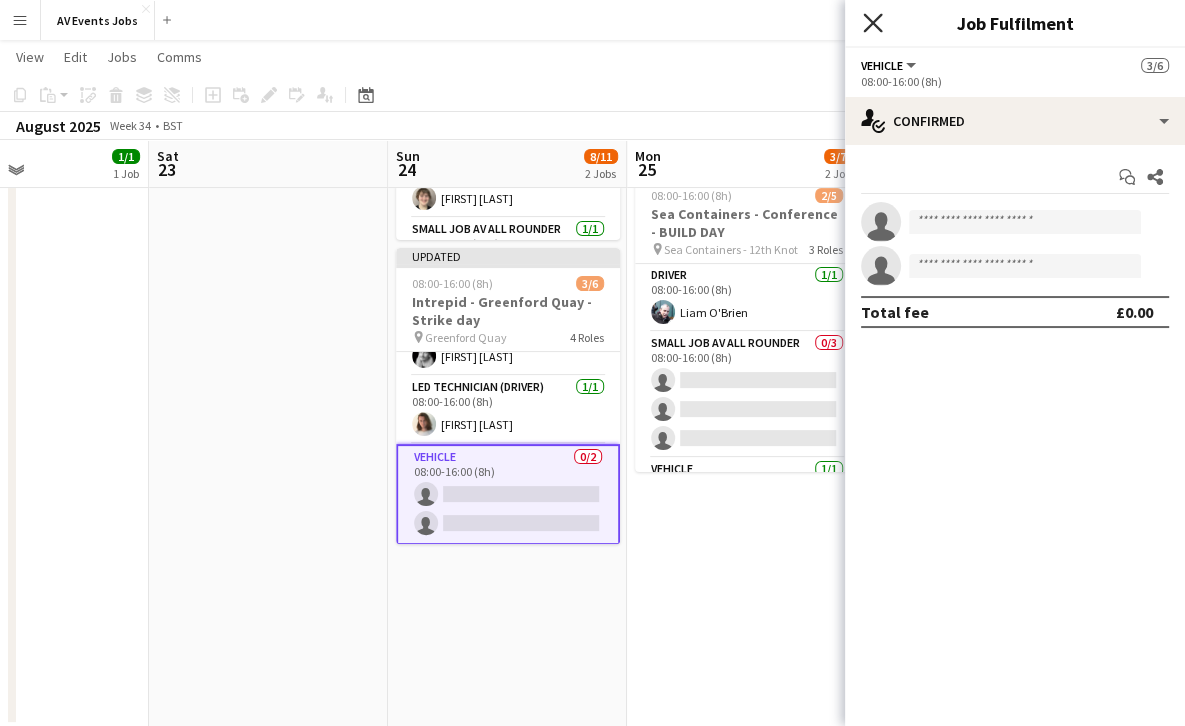 click 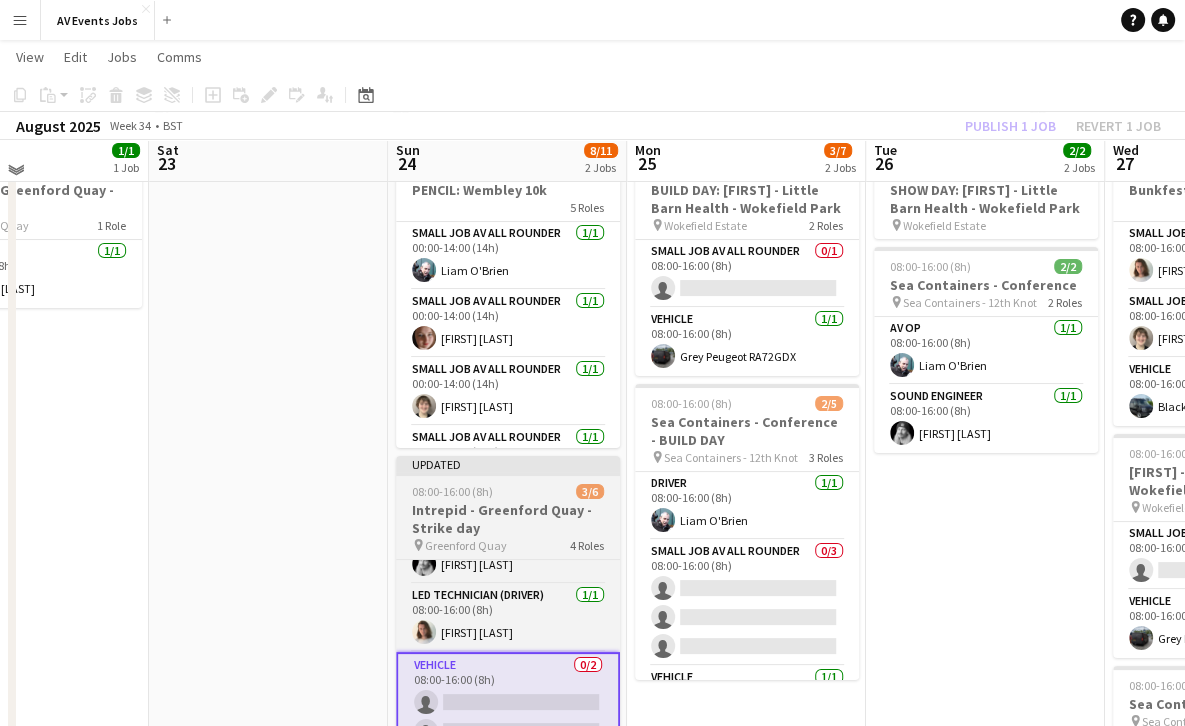 scroll, scrollTop: 68, scrollLeft: 0, axis: vertical 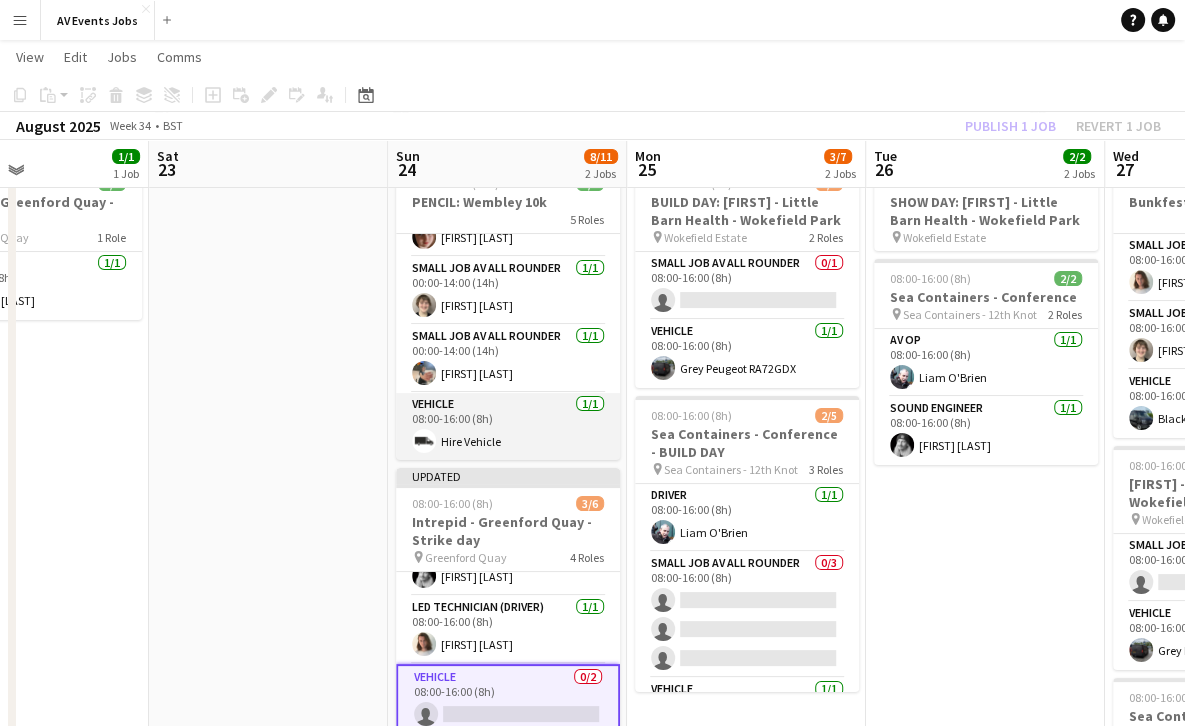 click on "Vehicle   1/1   08:00-16:00 (8h)
Hire Vehicle" at bounding box center [508, 427] 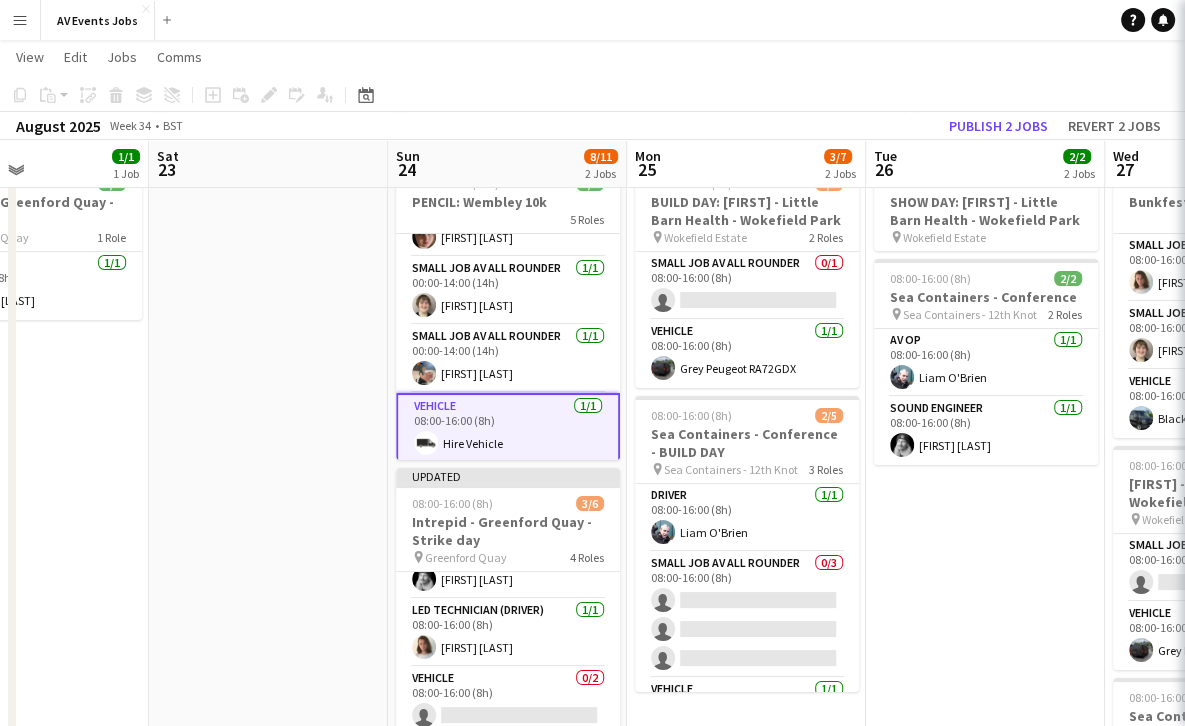 scroll, scrollTop: 137, scrollLeft: 0, axis: vertical 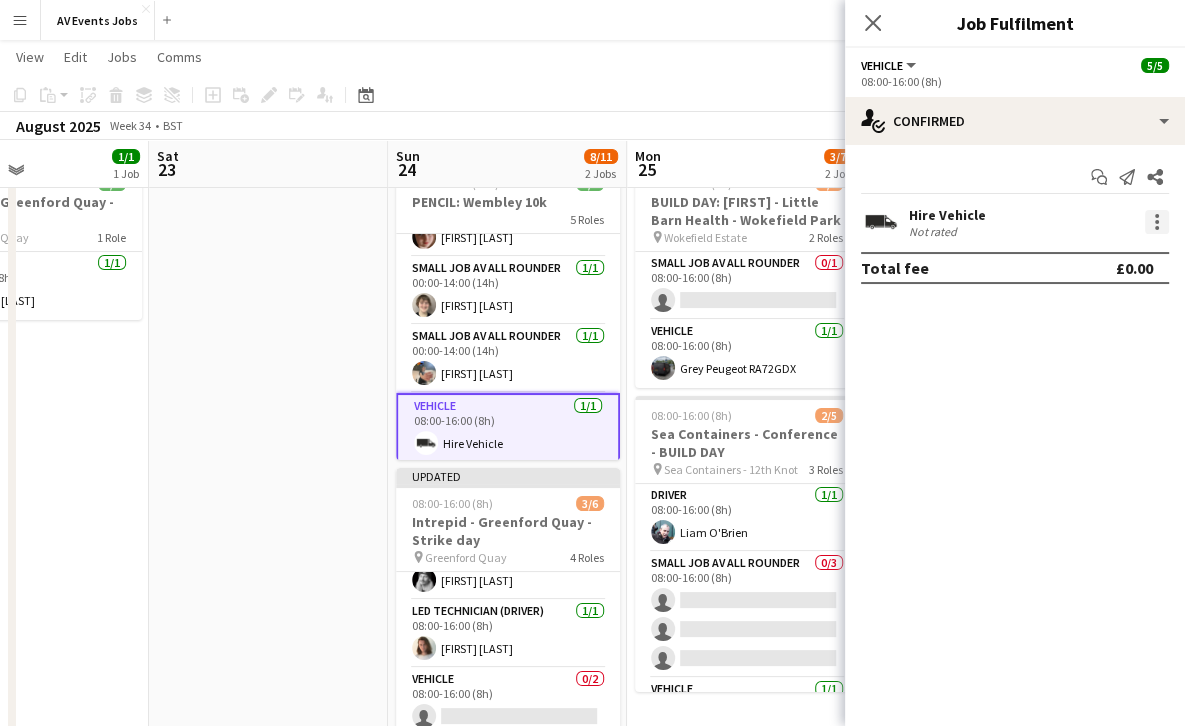 click at bounding box center [1157, 222] 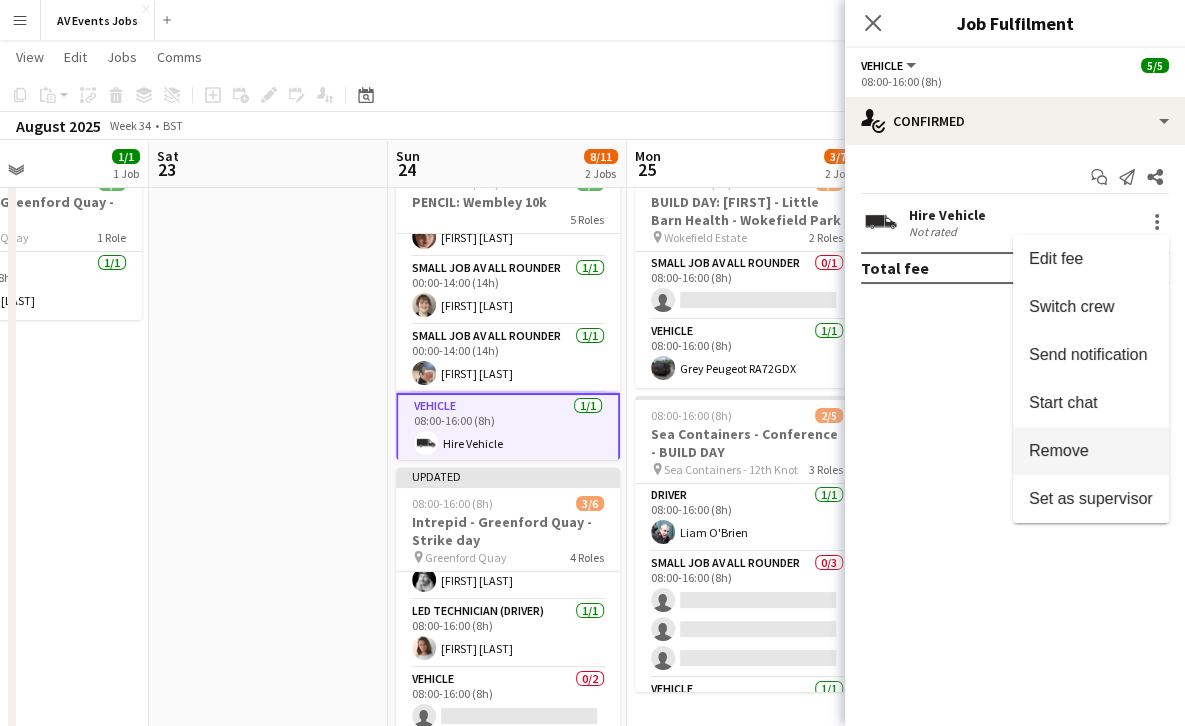 click on "Remove" at bounding box center [1091, 451] 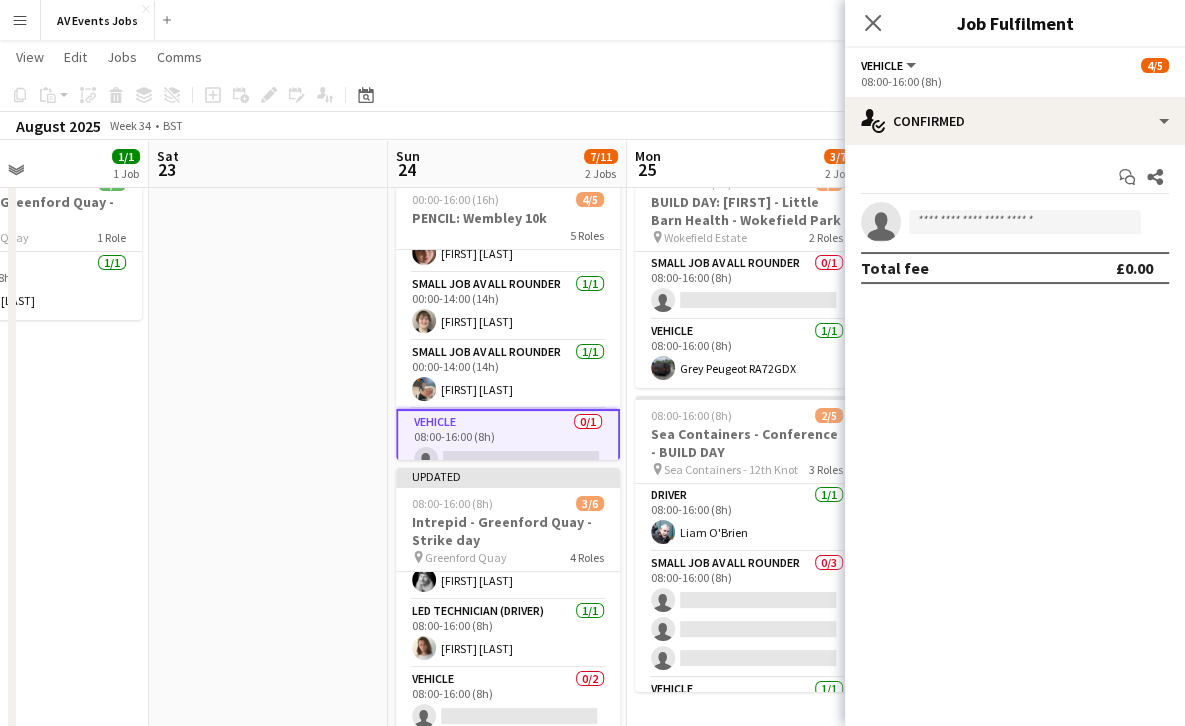 scroll, scrollTop: 0, scrollLeft: 0, axis: both 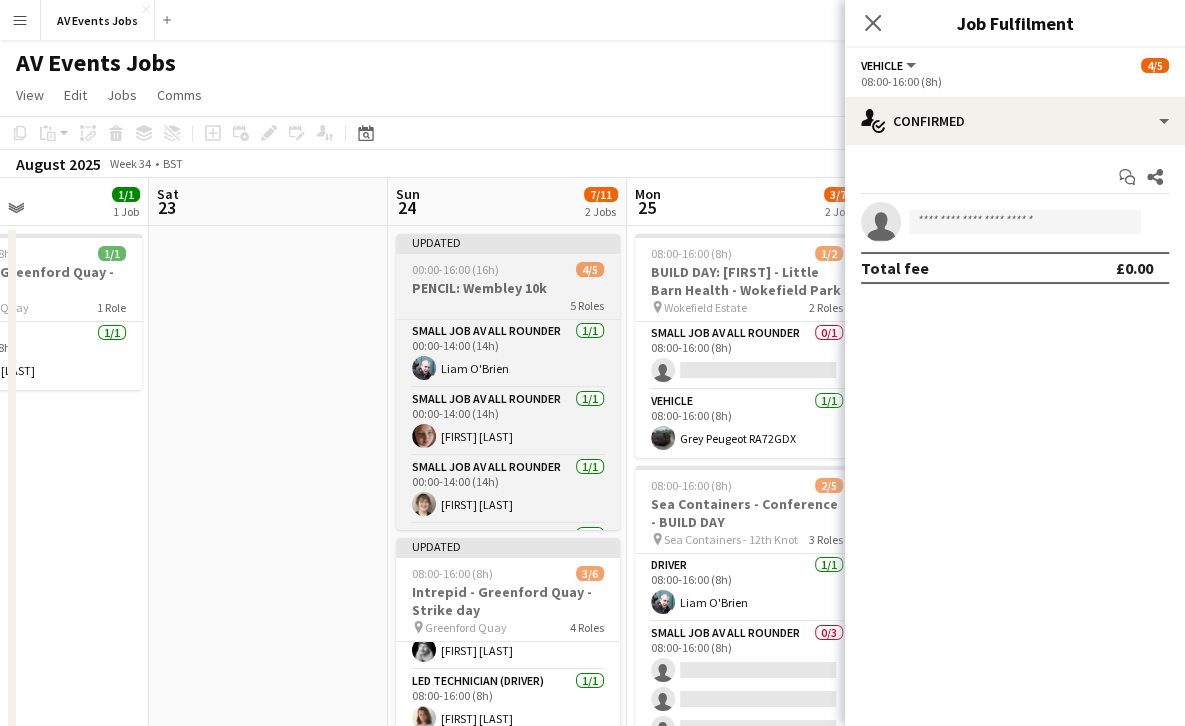 click on "PENCIL: Wembley 10k" at bounding box center (508, 288) 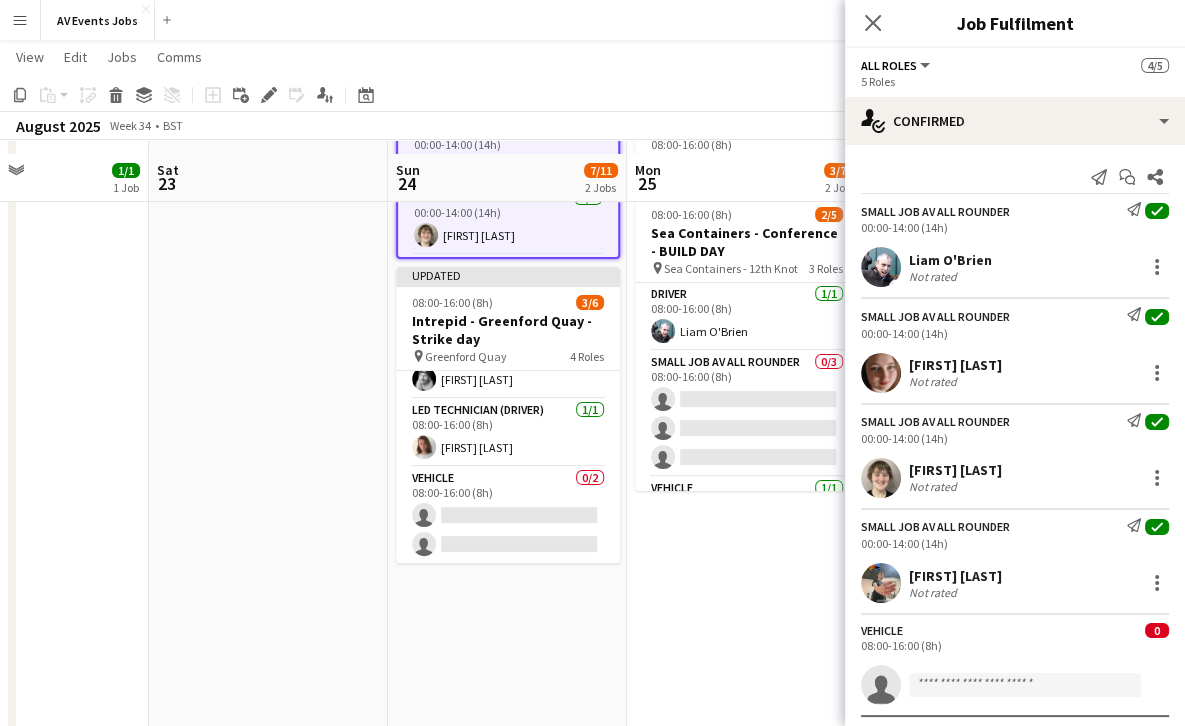 scroll, scrollTop: 283, scrollLeft: 0, axis: vertical 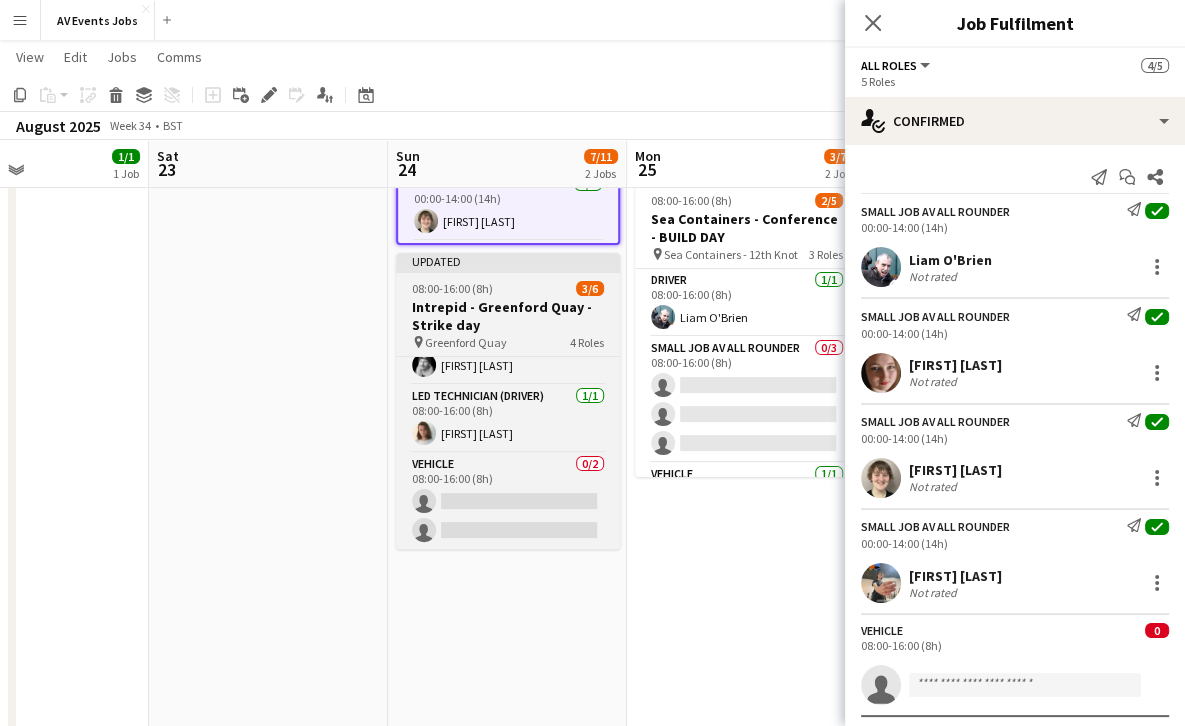 click on "Intrepid - Greenford Quay - Strike day" at bounding box center (508, 316) 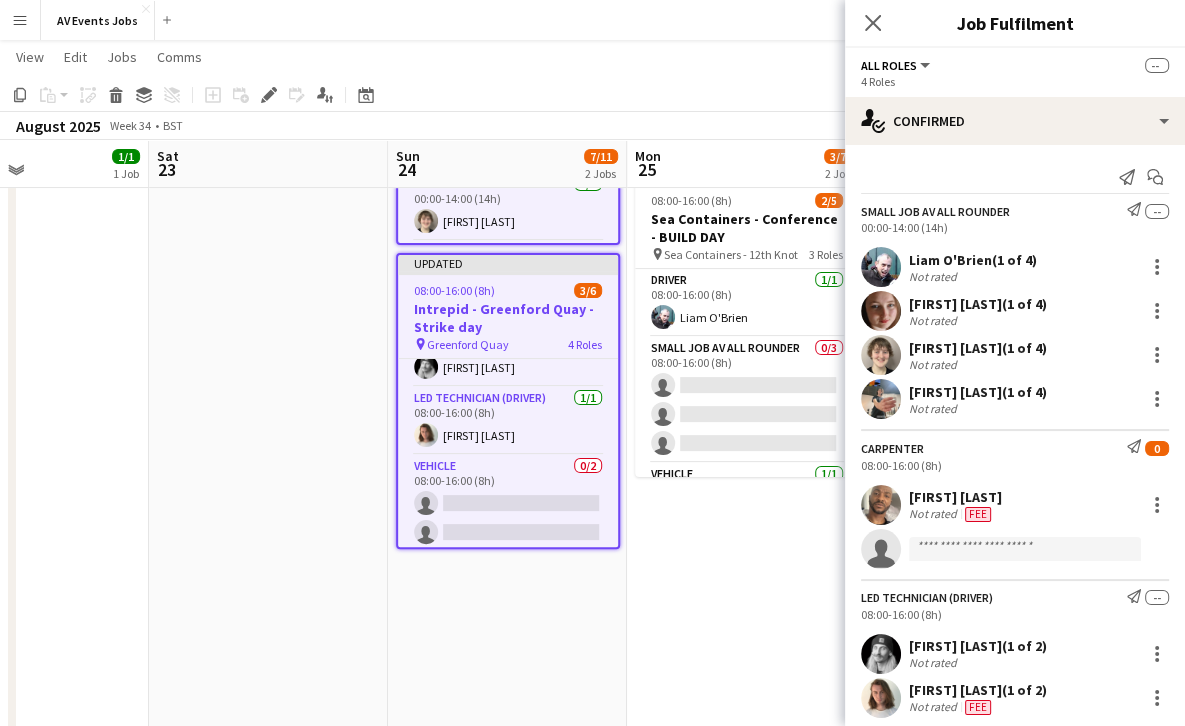 scroll, scrollTop: 141, scrollLeft: 0, axis: vertical 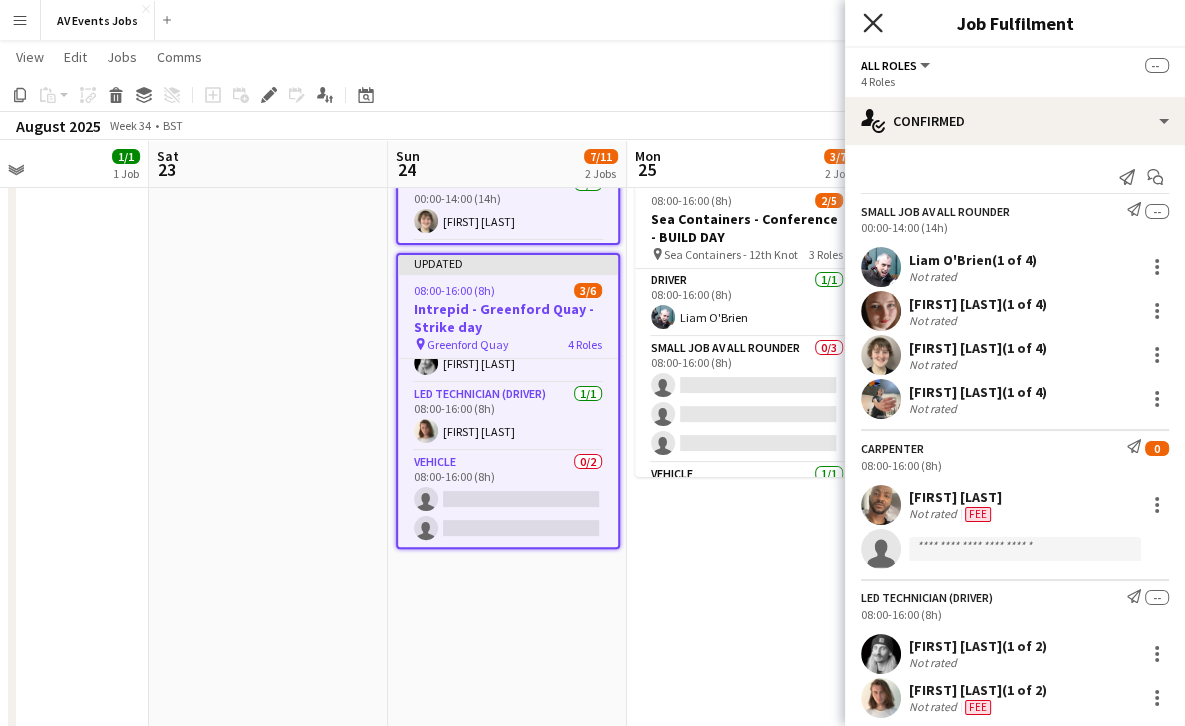 click on "Close pop-in" 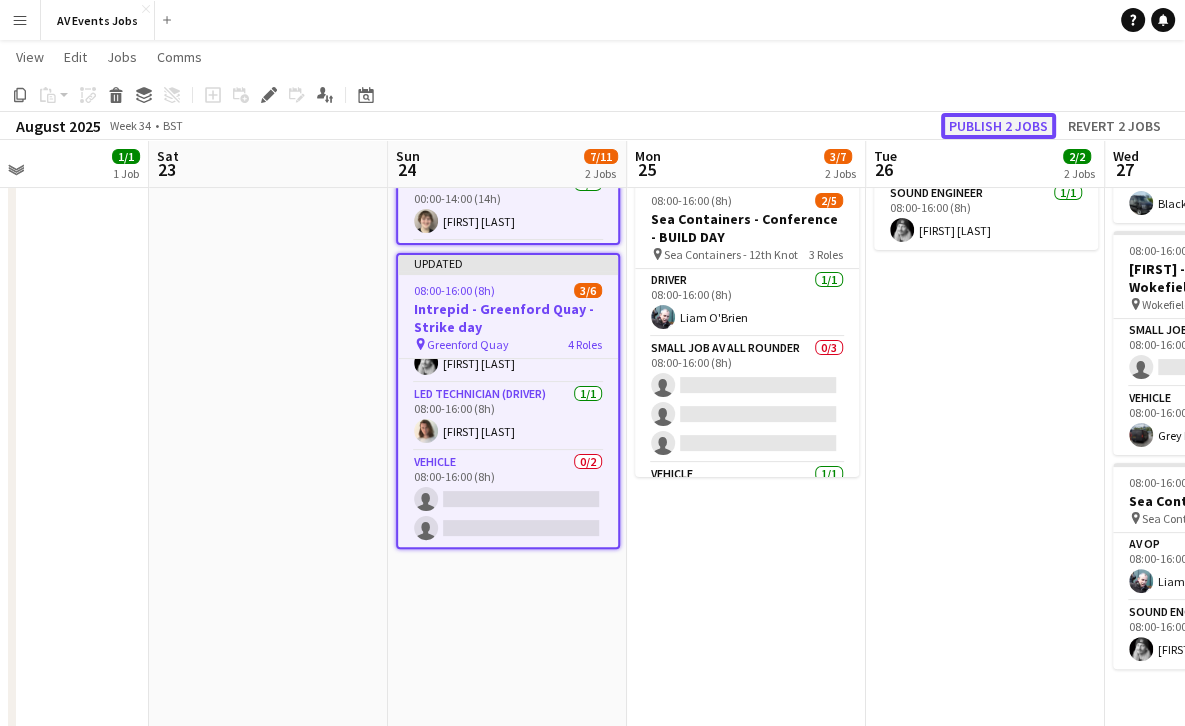 click on "Publish 2 jobs" 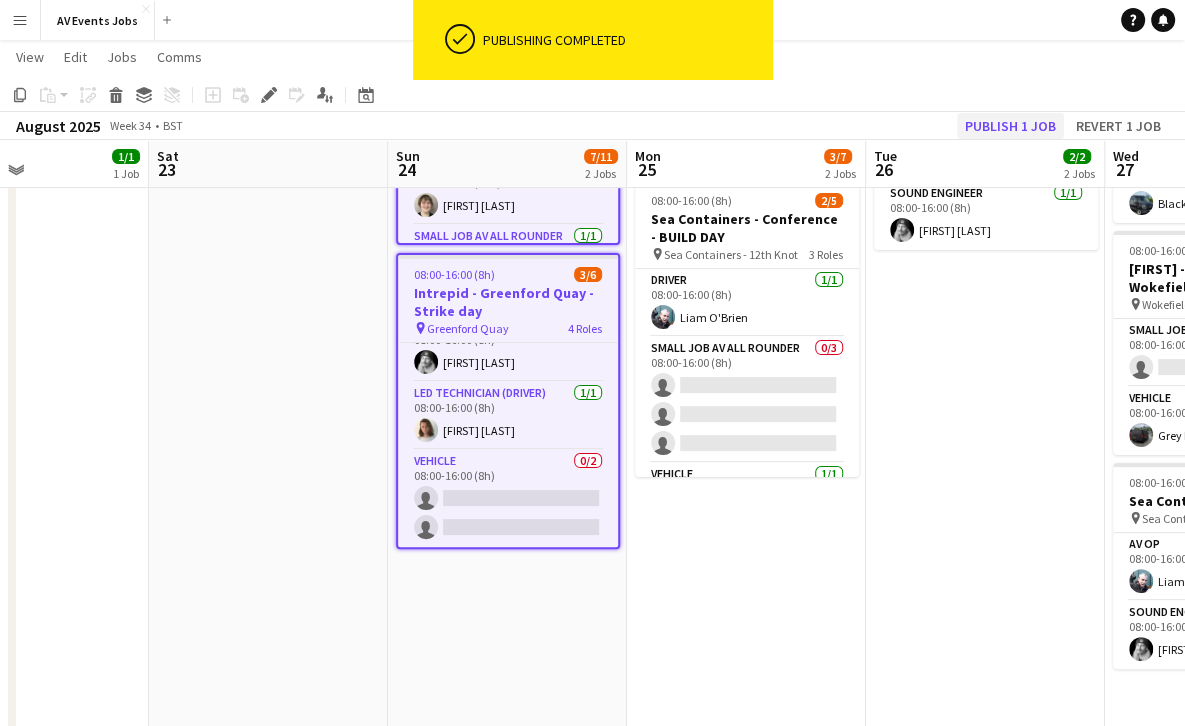 scroll, scrollTop: 125, scrollLeft: 0, axis: vertical 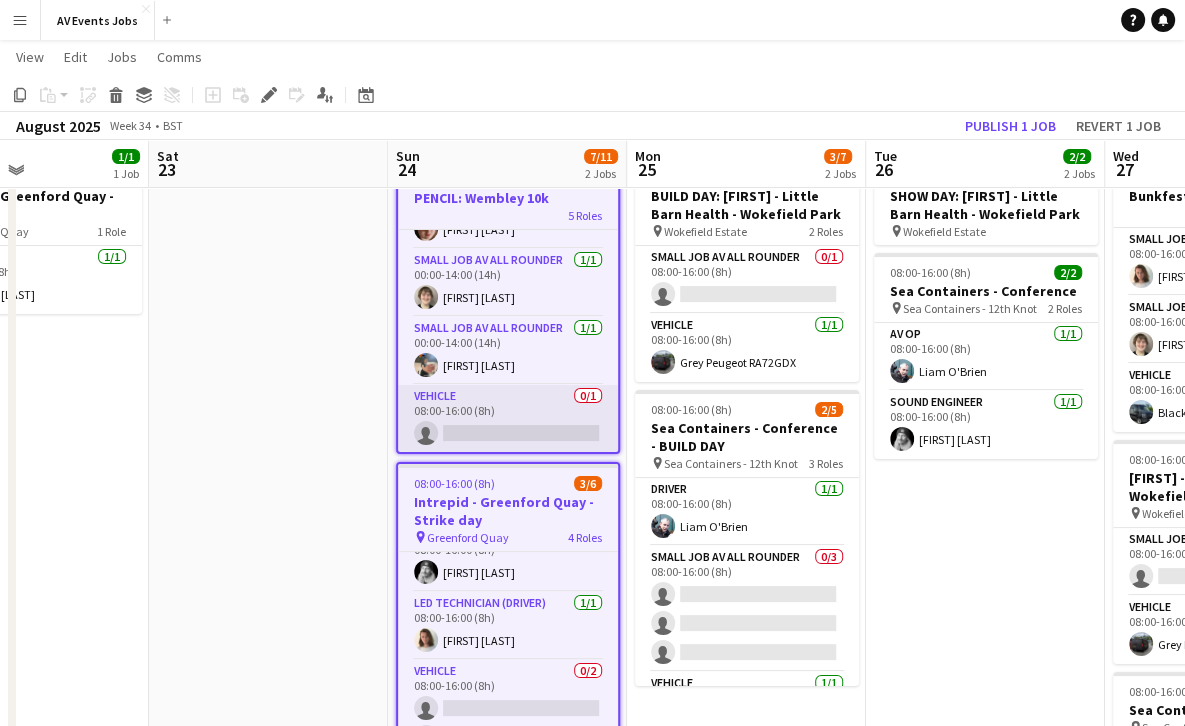 click on "Vehicle   0/1   08:00-16:00 (8h)
single-neutral-actions" at bounding box center (508, 419) 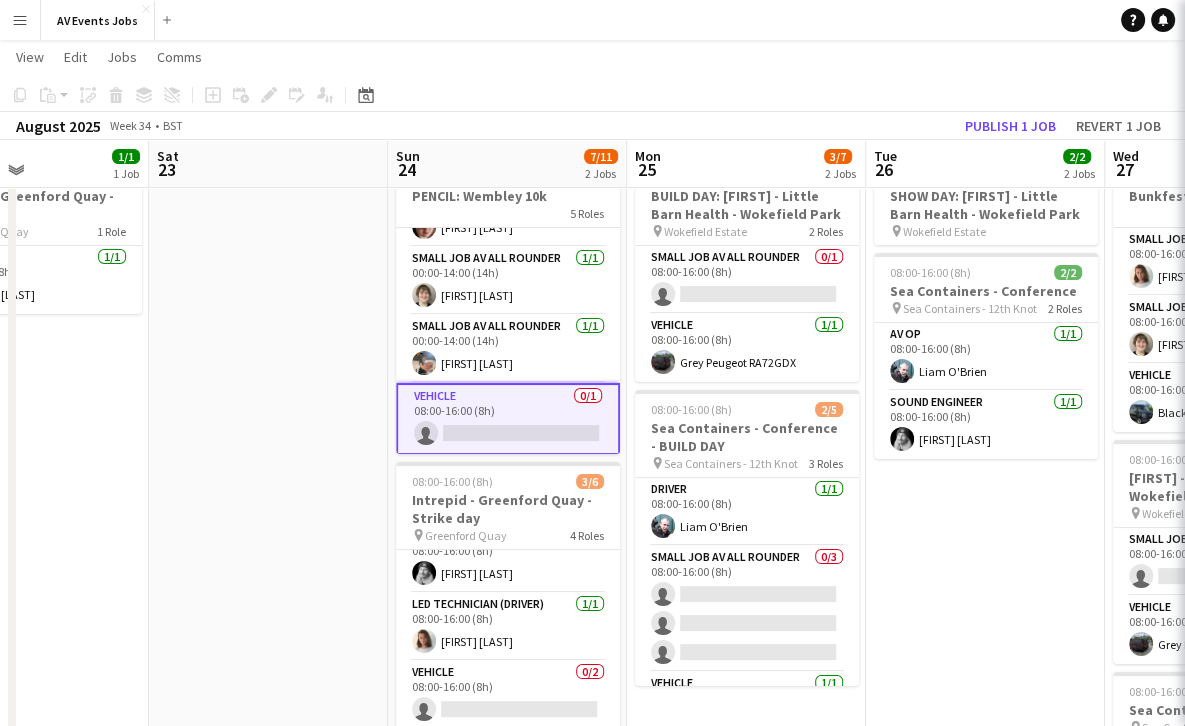 scroll, scrollTop: 121, scrollLeft: 0, axis: vertical 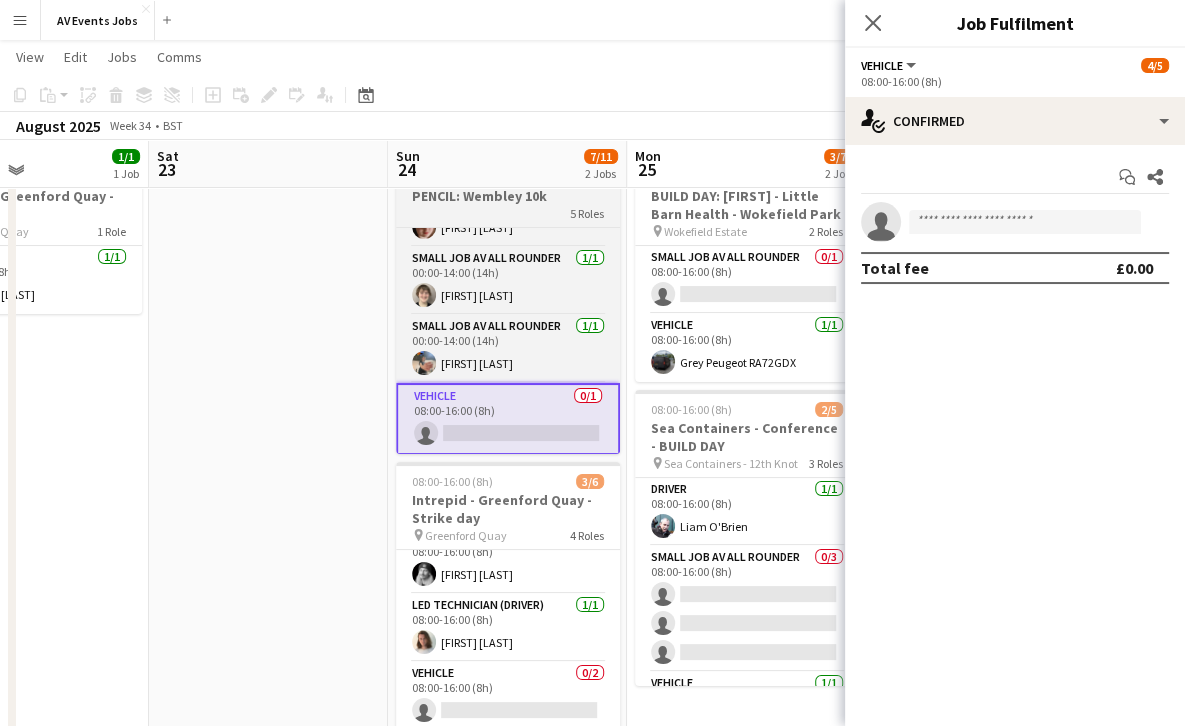 click on "5 Roles" at bounding box center (508, 213) 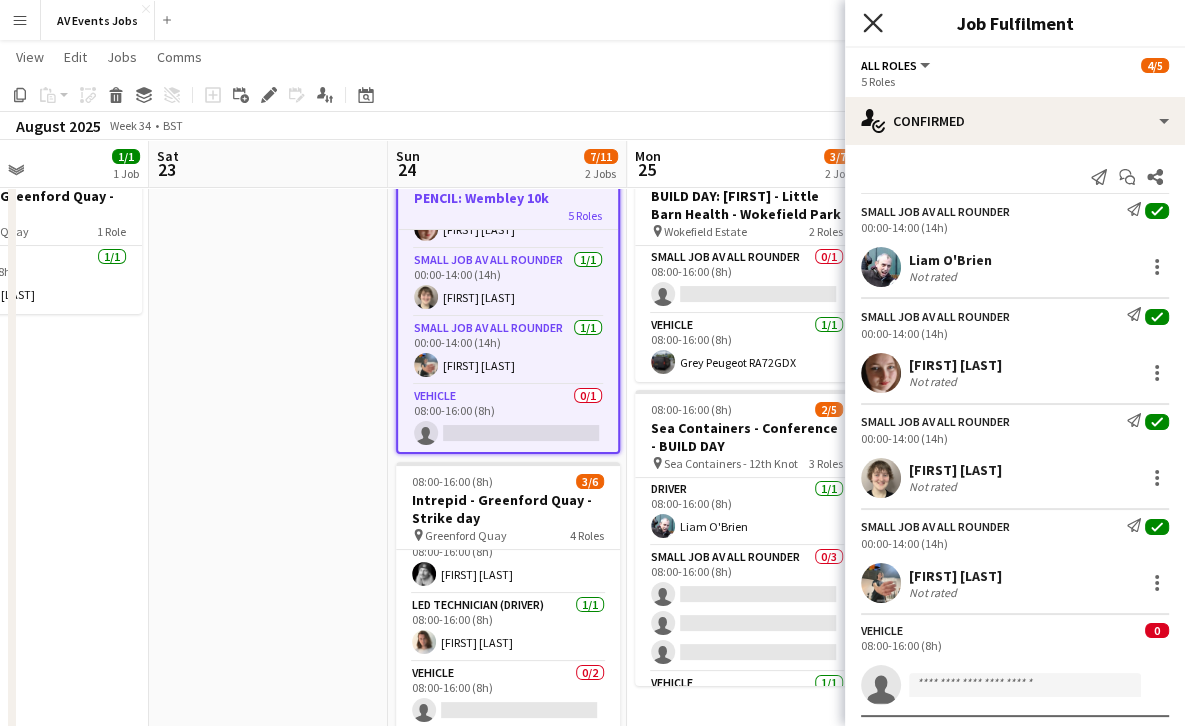 click on "Close pop-in" 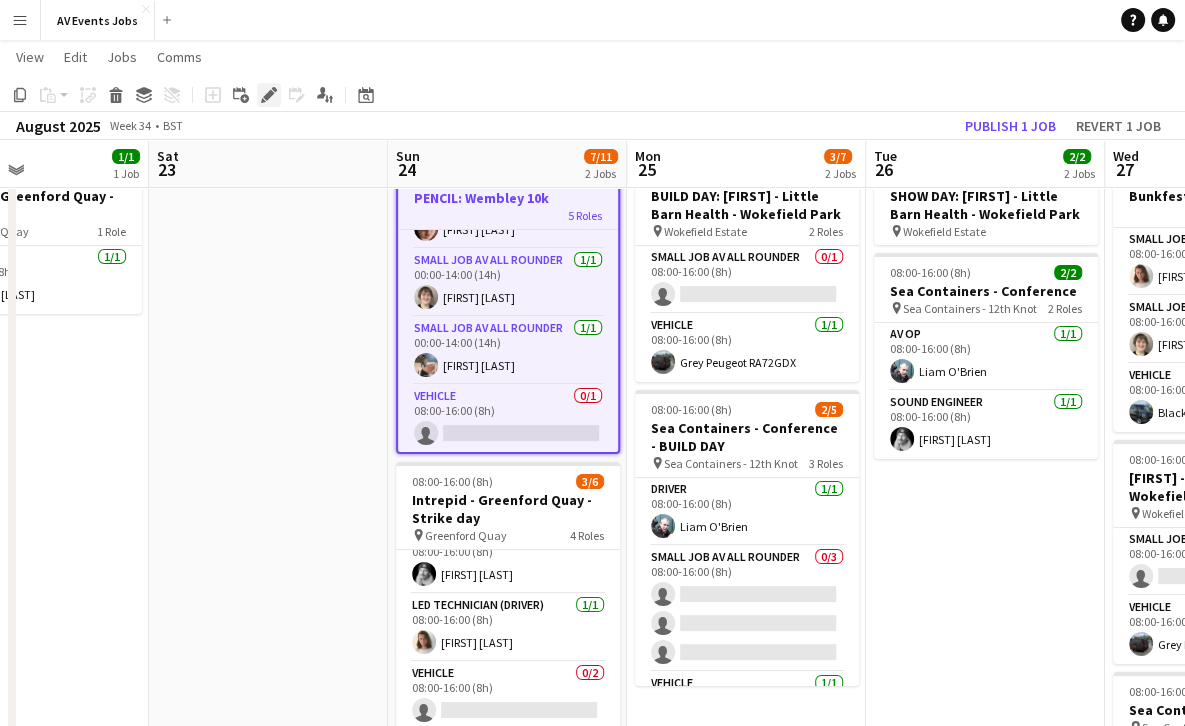 click on "Edit" 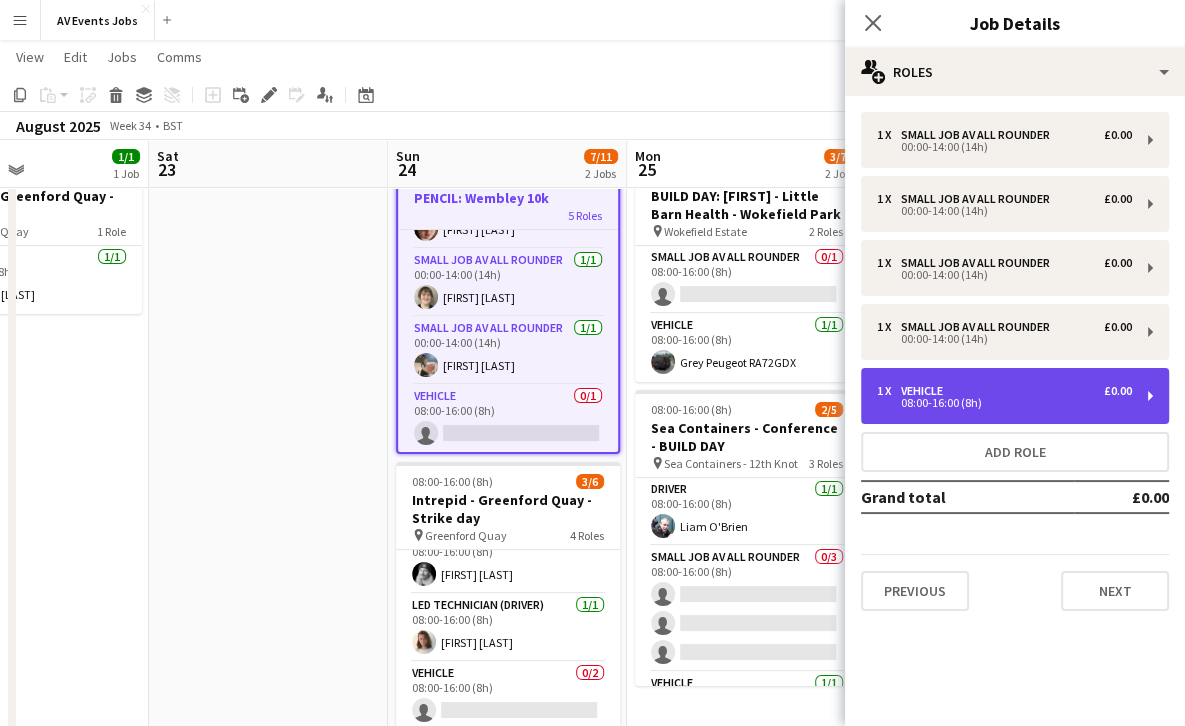 click on "08:00-16:00 (8h)" at bounding box center [1004, 403] 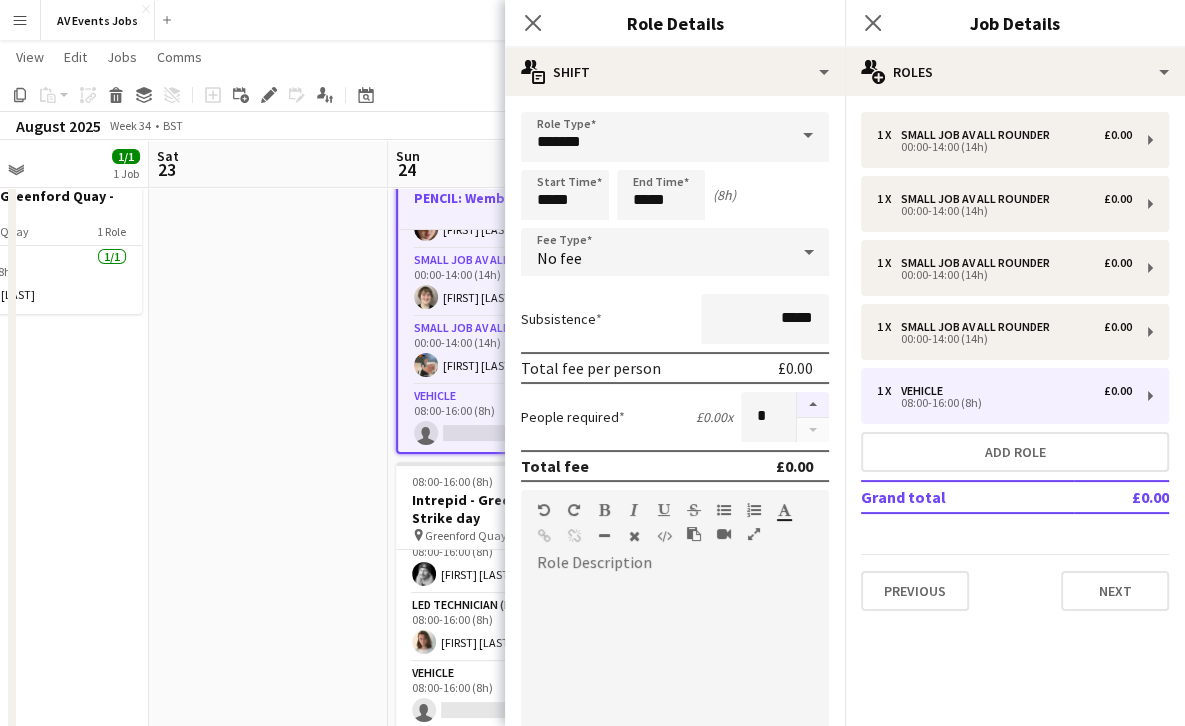 click at bounding box center [813, 405] 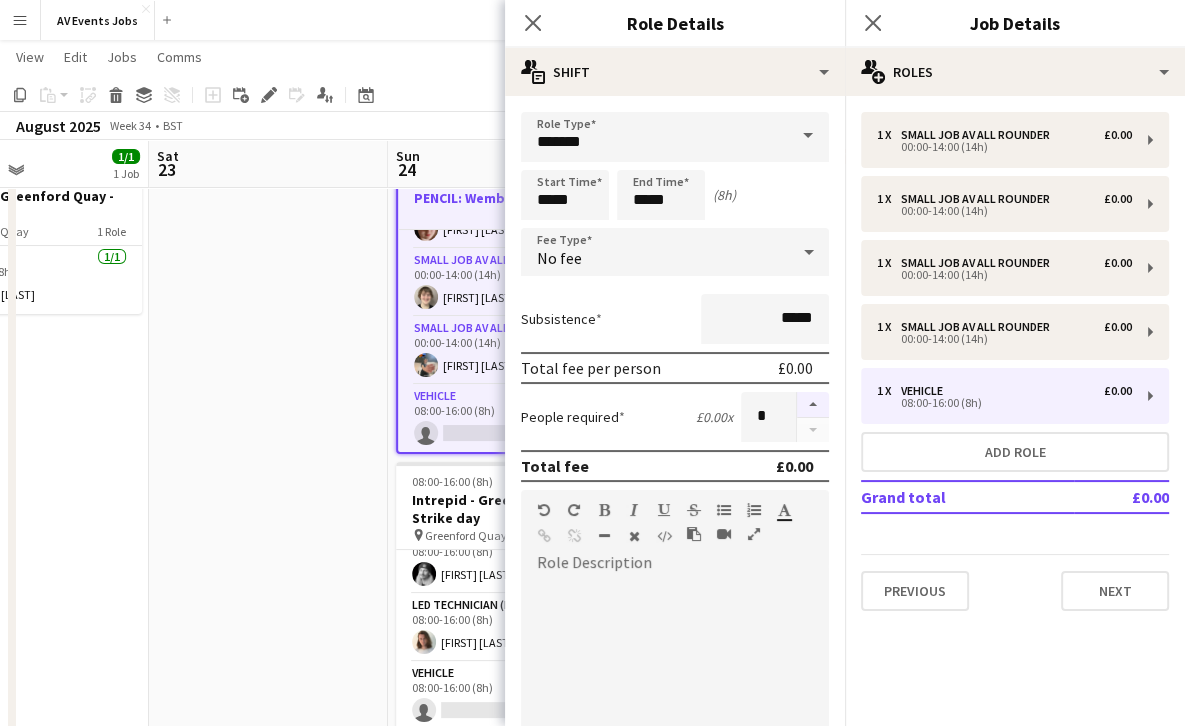 type on "*" 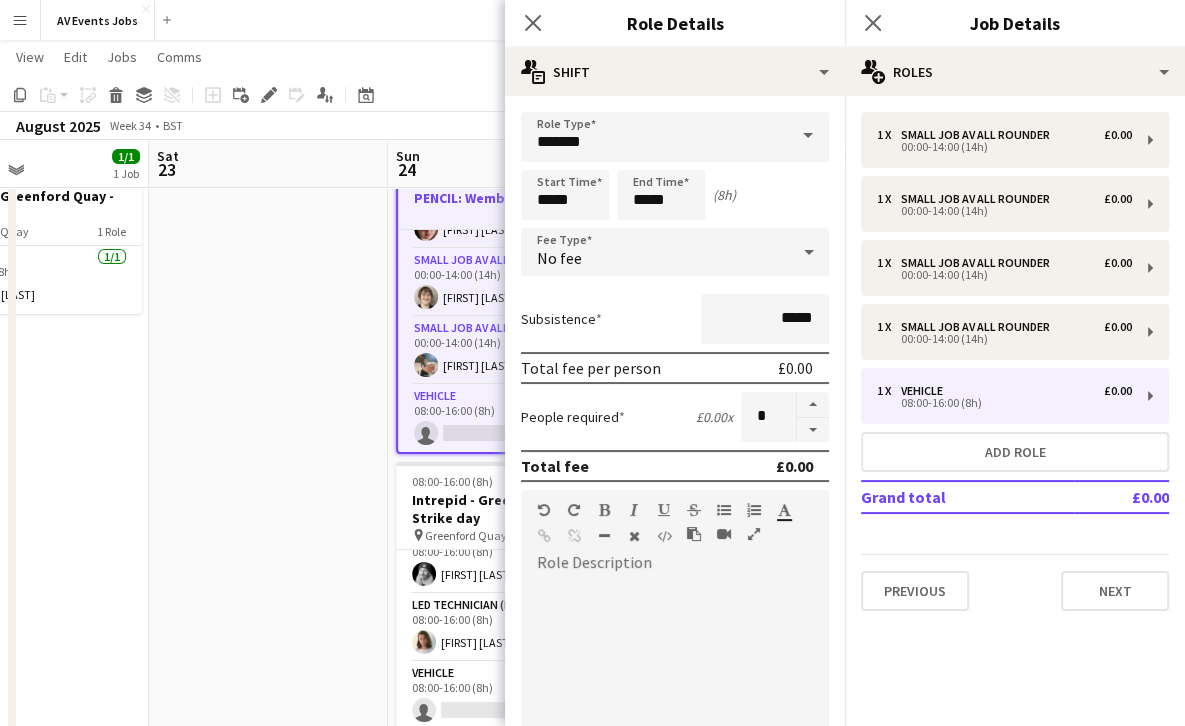 scroll, scrollTop: 319, scrollLeft: 0, axis: vertical 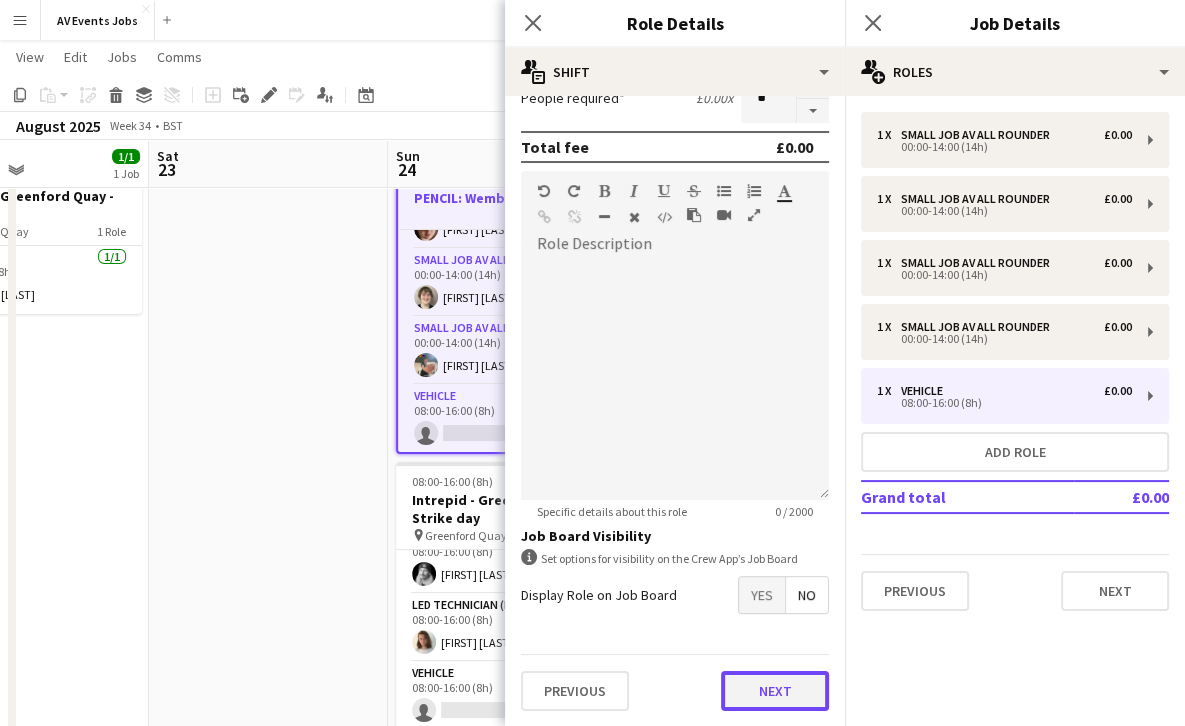 click on "Next" at bounding box center [775, 691] 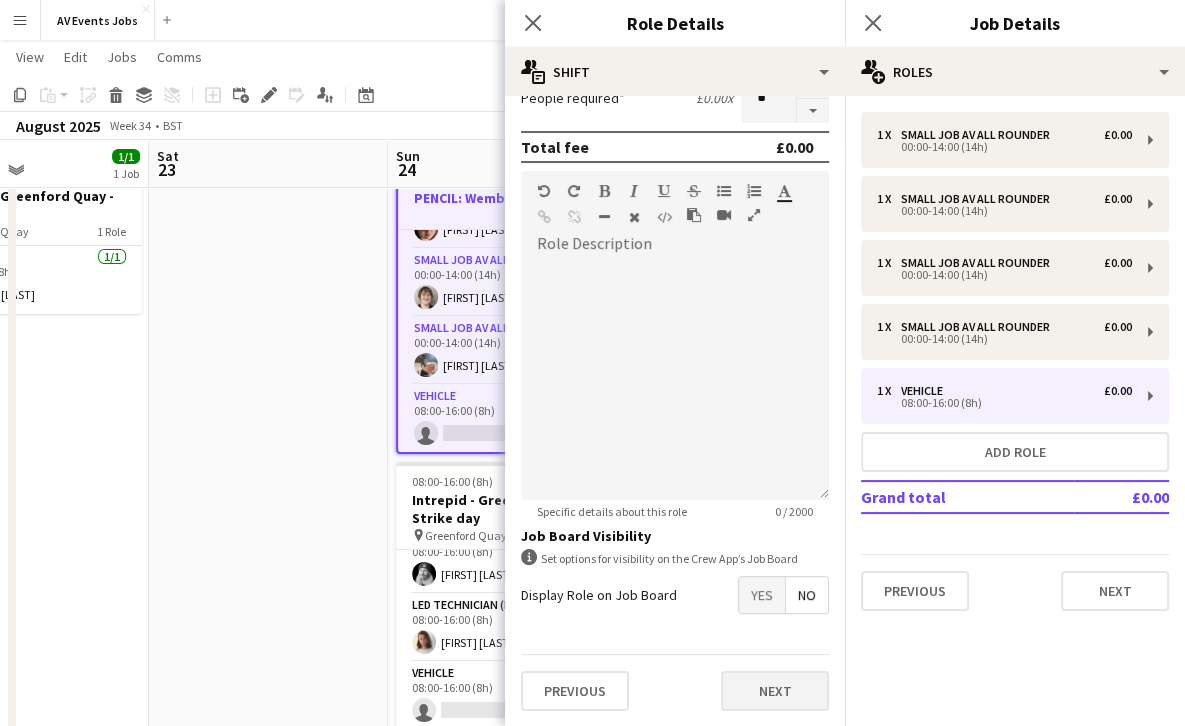 type on "*******" 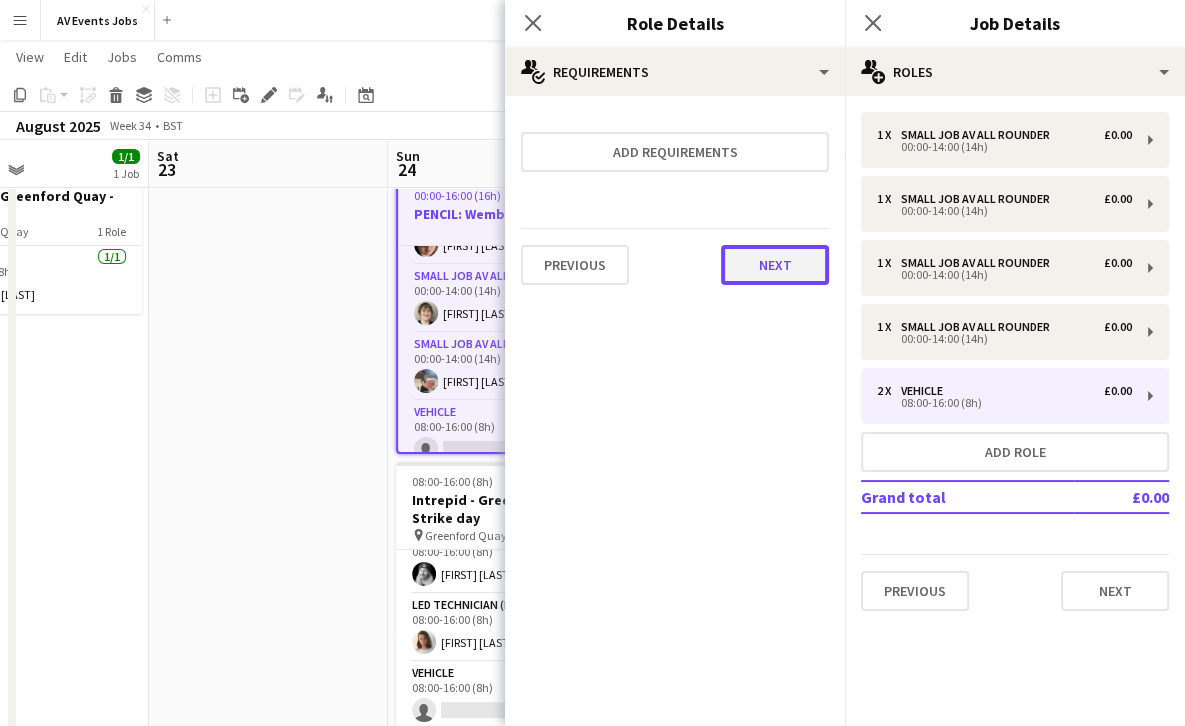 click on "Next" at bounding box center (775, 265) 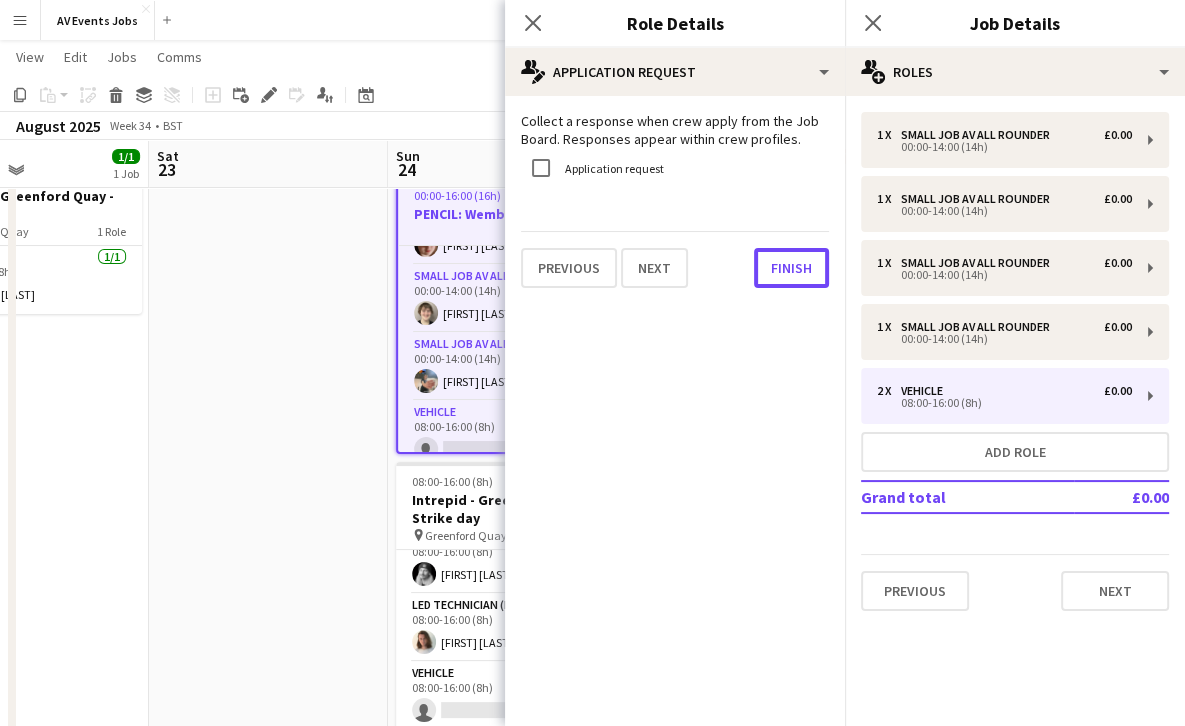 click on "Finish" at bounding box center [791, 268] 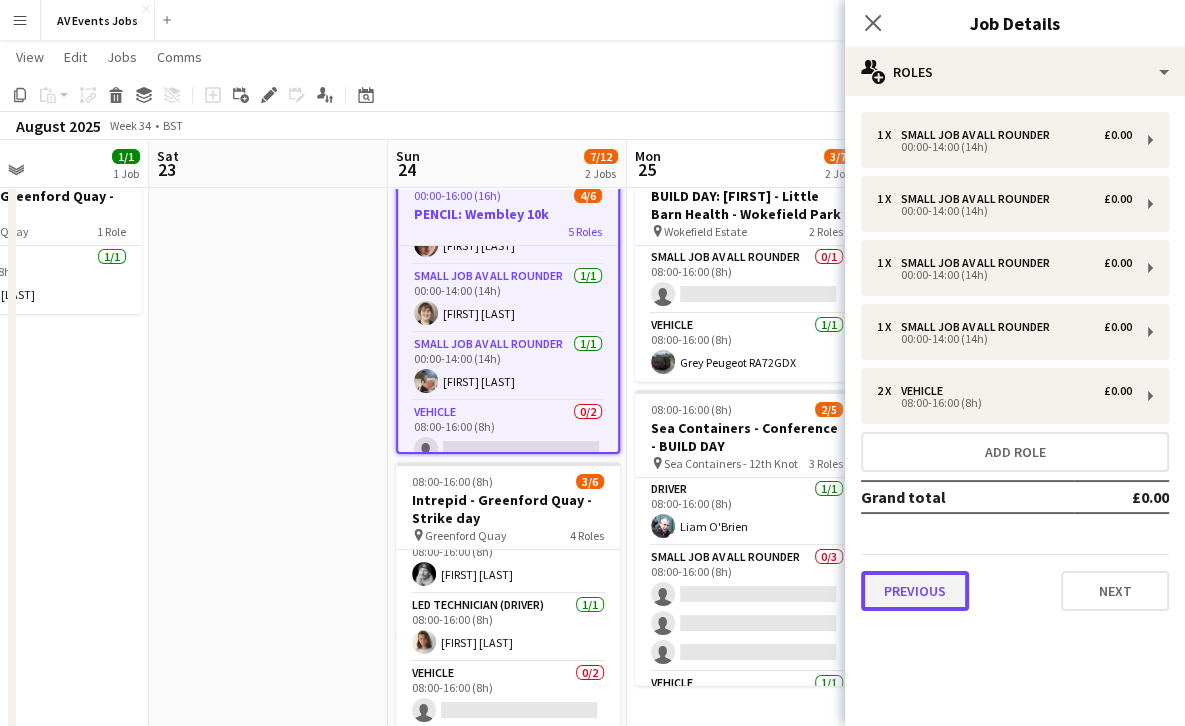 click on "Previous" at bounding box center [915, 591] 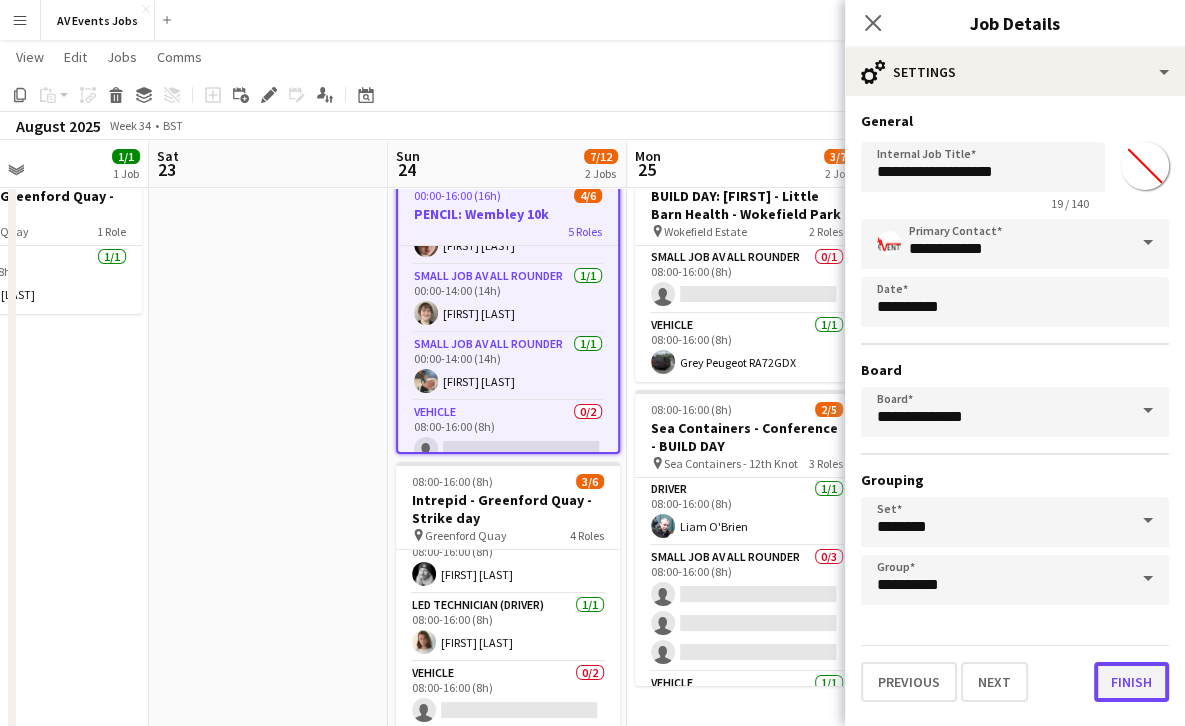 click on "Finish" at bounding box center [1131, 682] 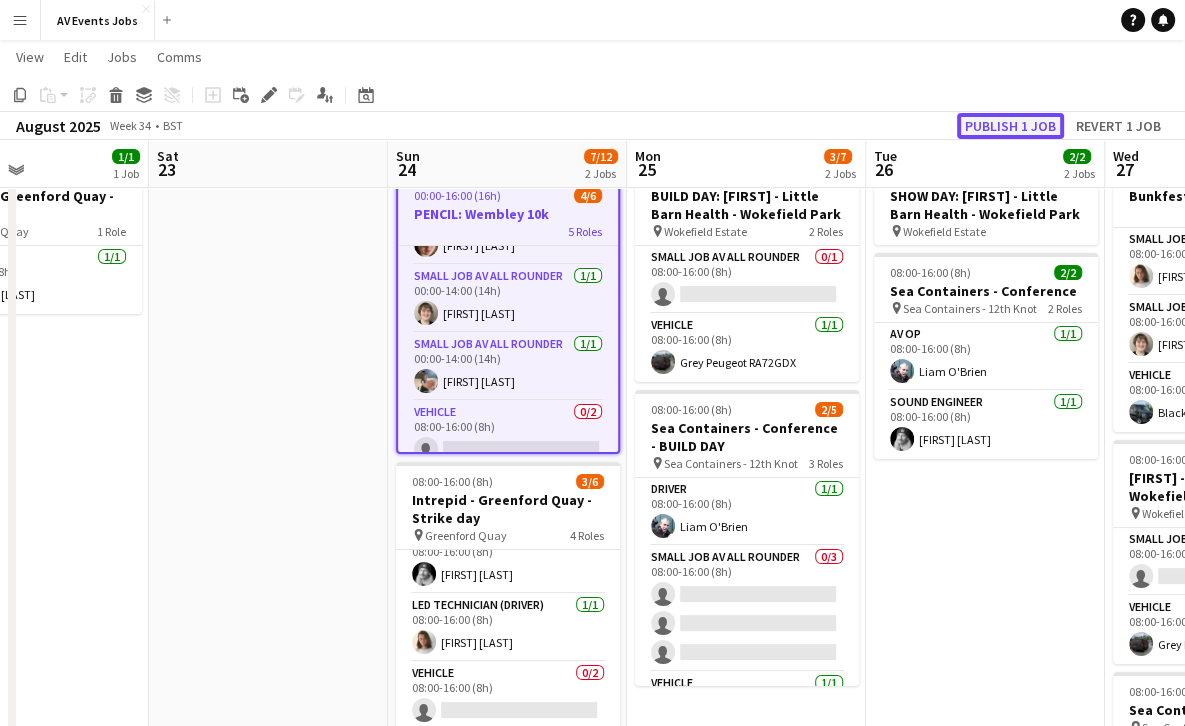 click on "Publish 1 job" 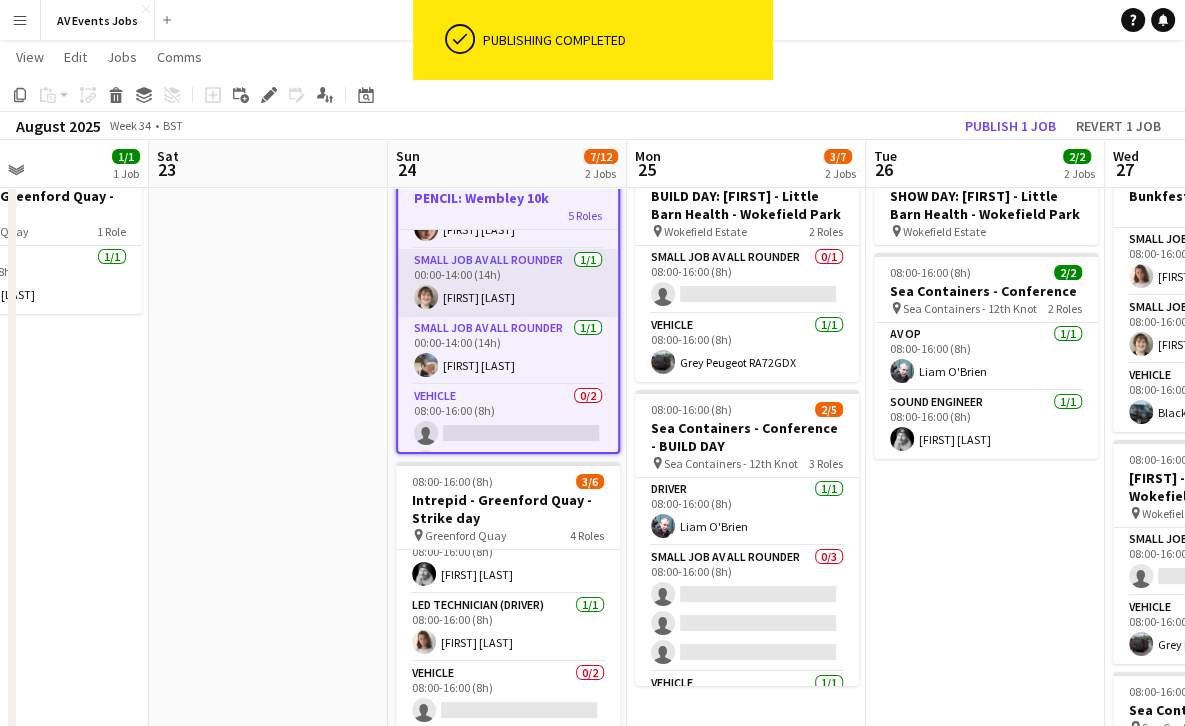 scroll, scrollTop: 0, scrollLeft: 0, axis: both 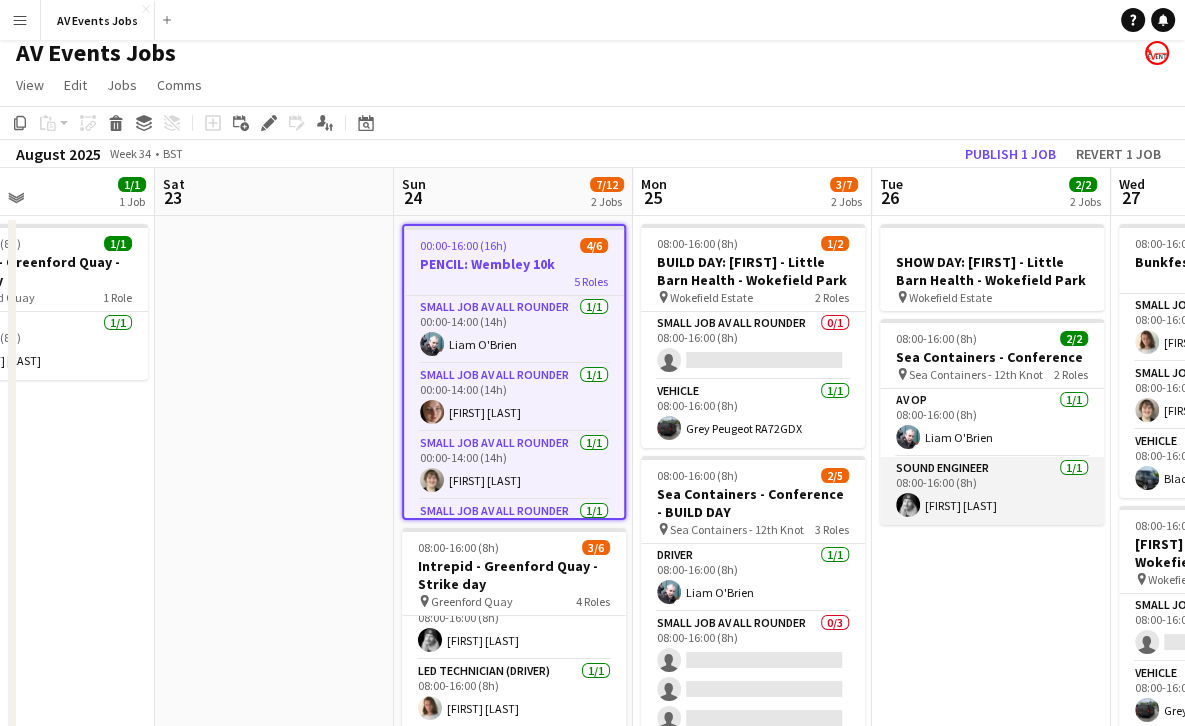 click on "Sound Engineer   1/1   08:00-16:00 (8h)
Ross Watkinson" at bounding box center (992, 491) 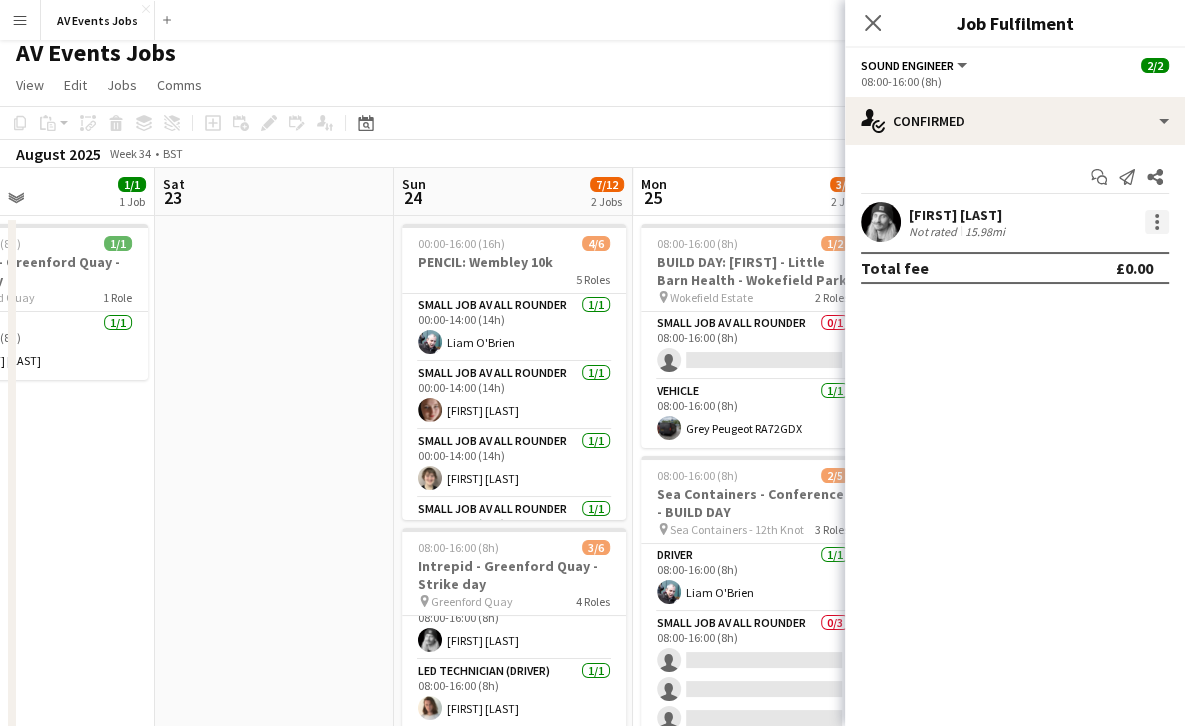 click at bounding box center [1157, 222] 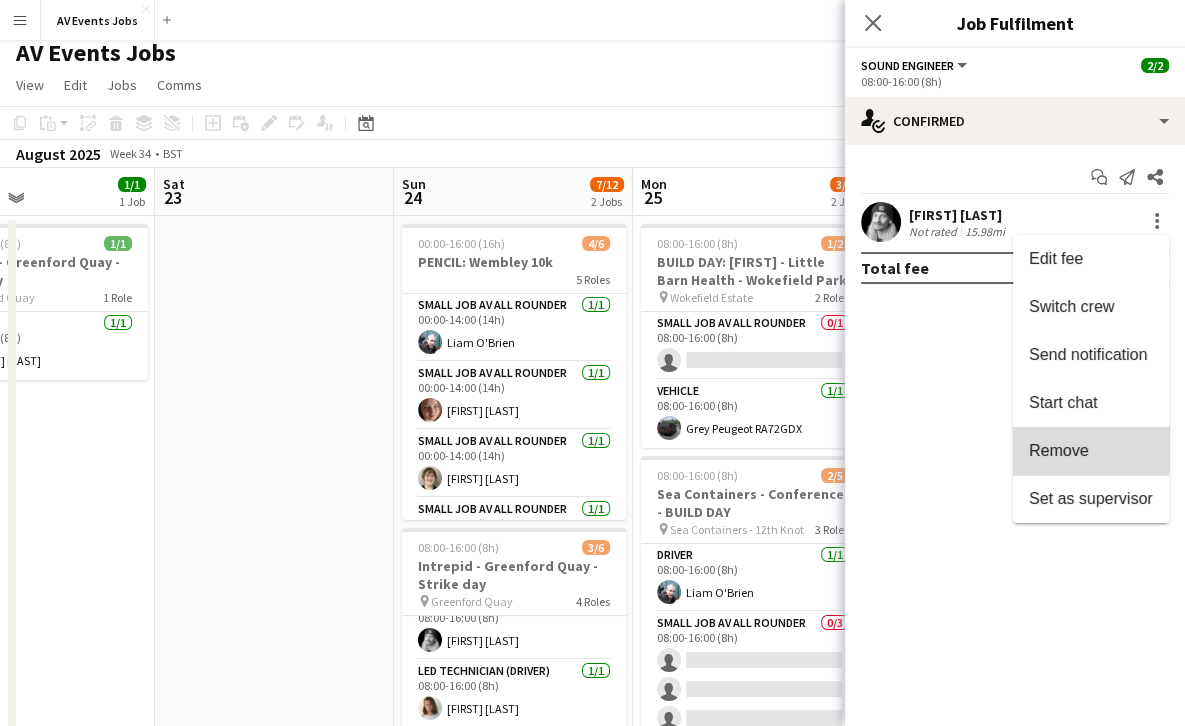 click on "Remove" at bounding box center [1091, 451] 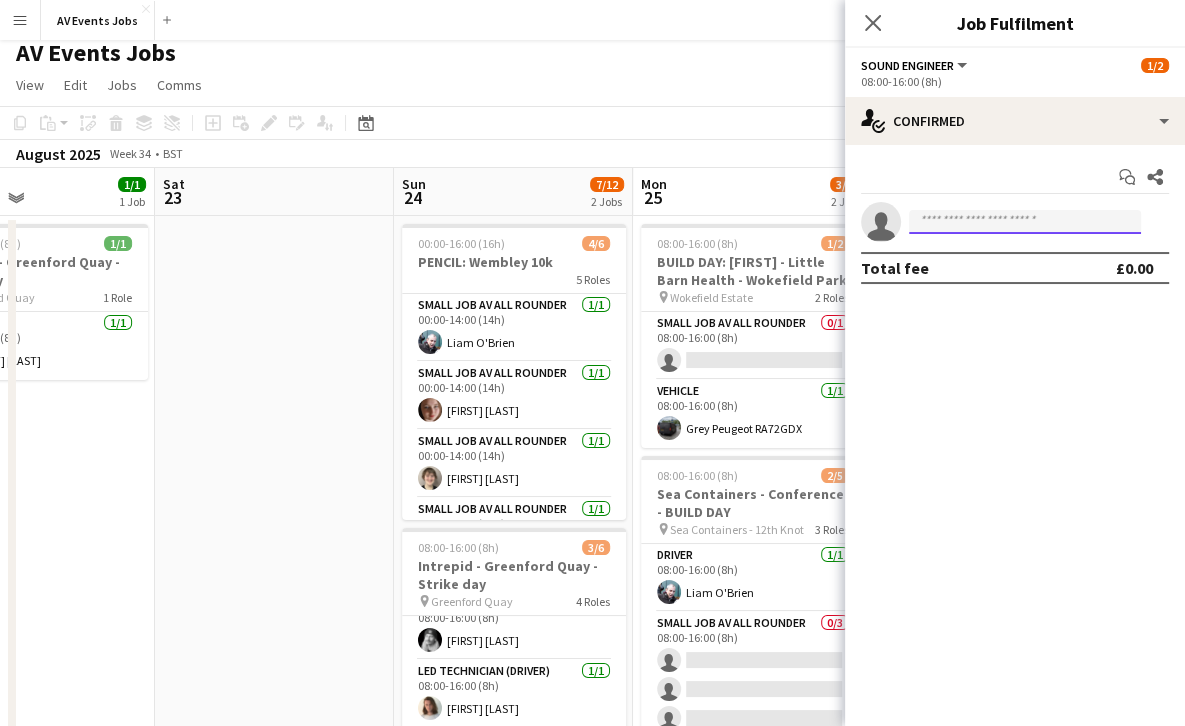 click at bounding box center [1025, 222] 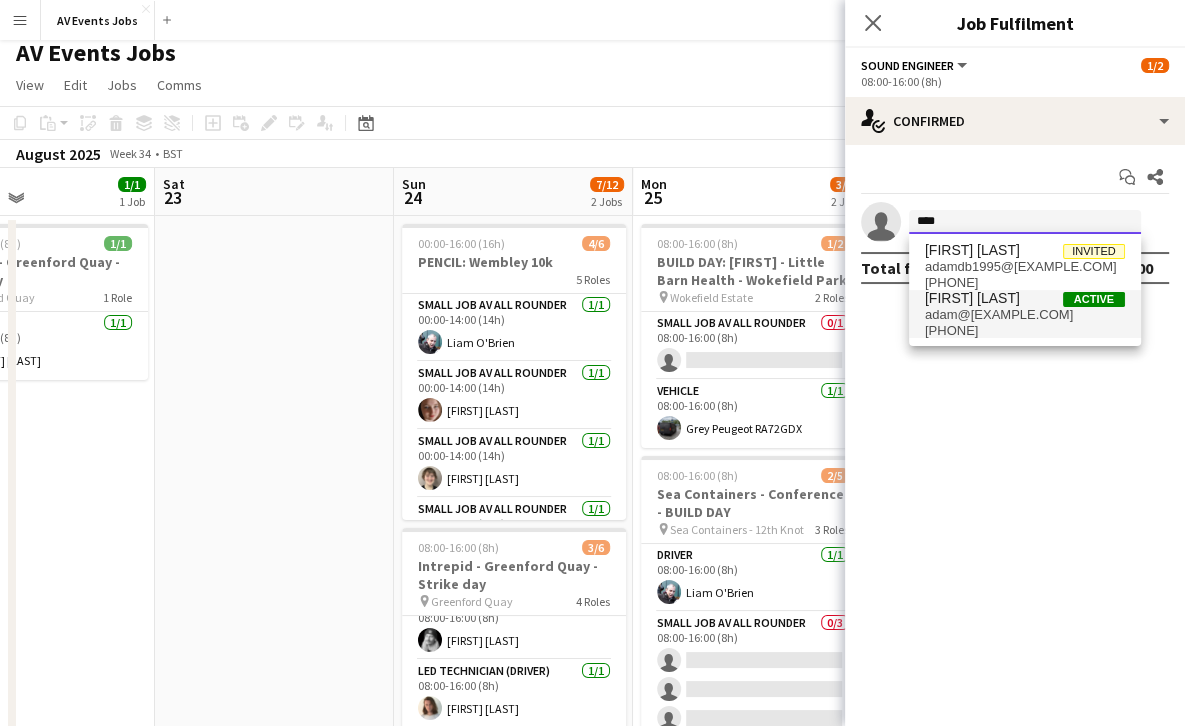 type on "****" 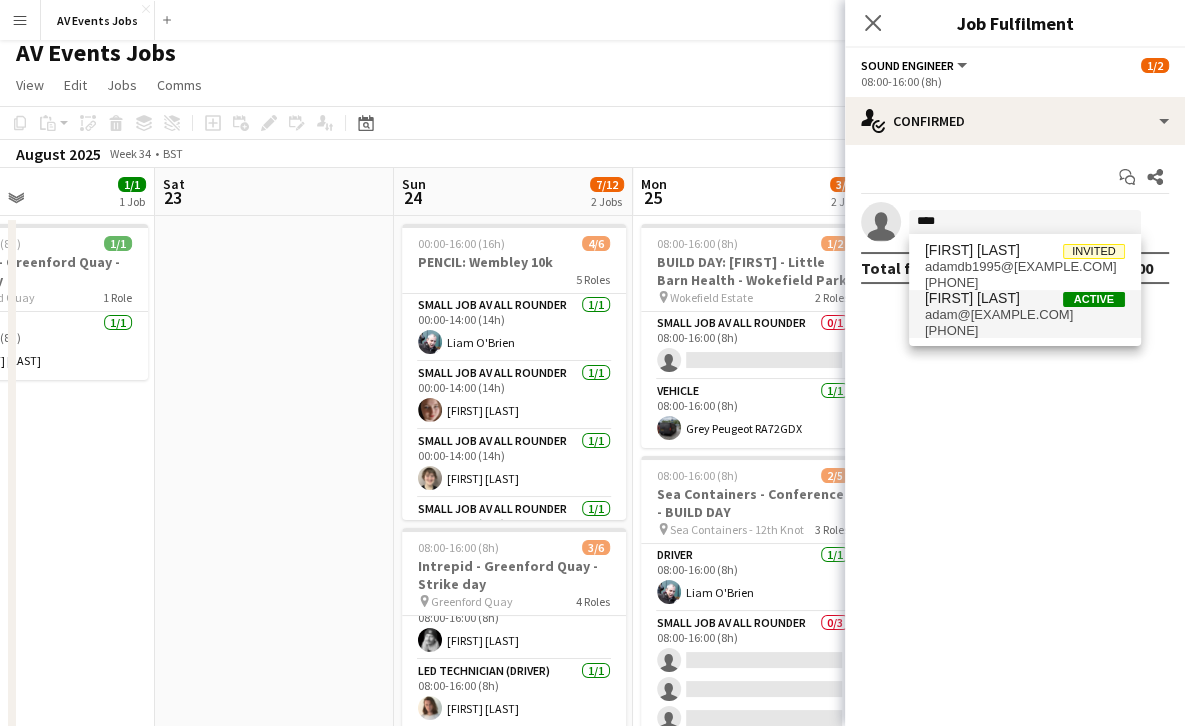 click on "Adam Vanryne" at bounding box center (972, 298) 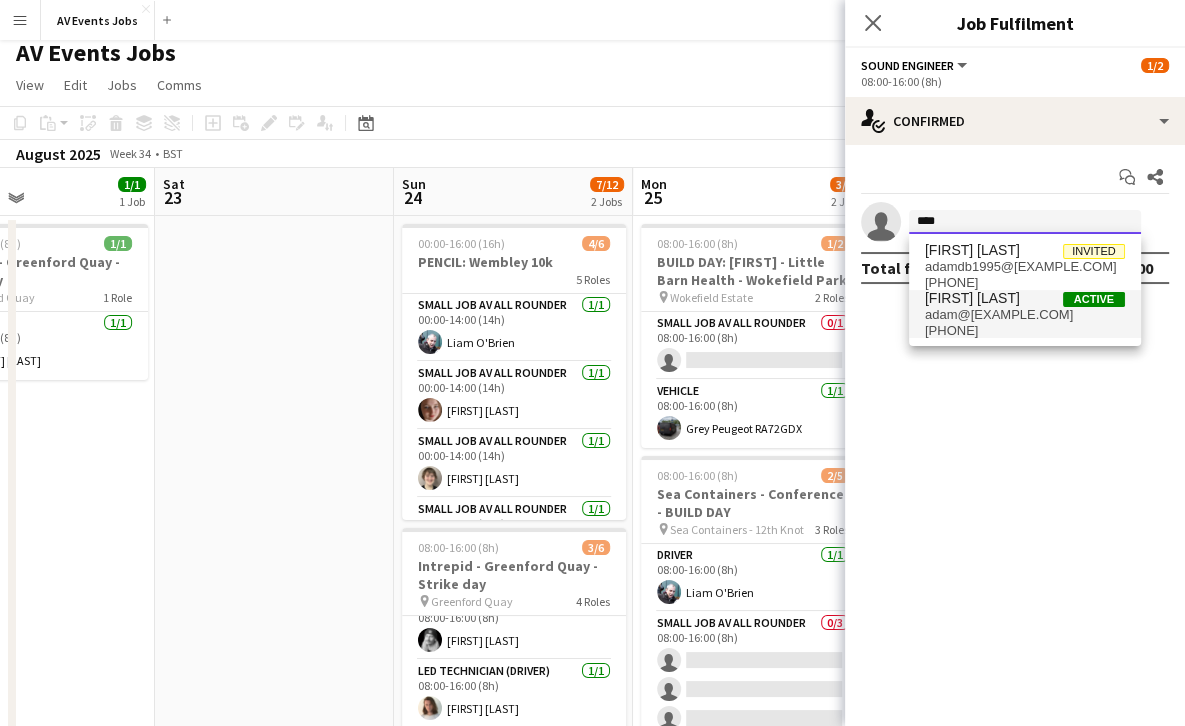 type 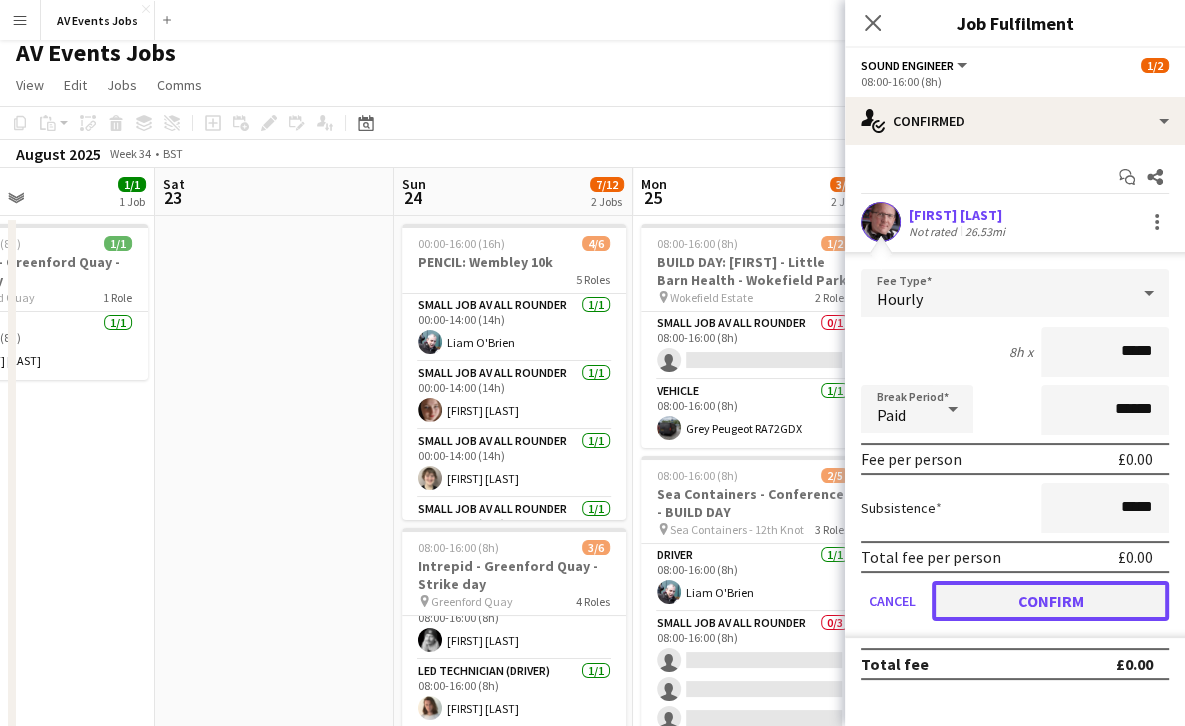 click on "Confirm" at bounding box center [1050, 601] 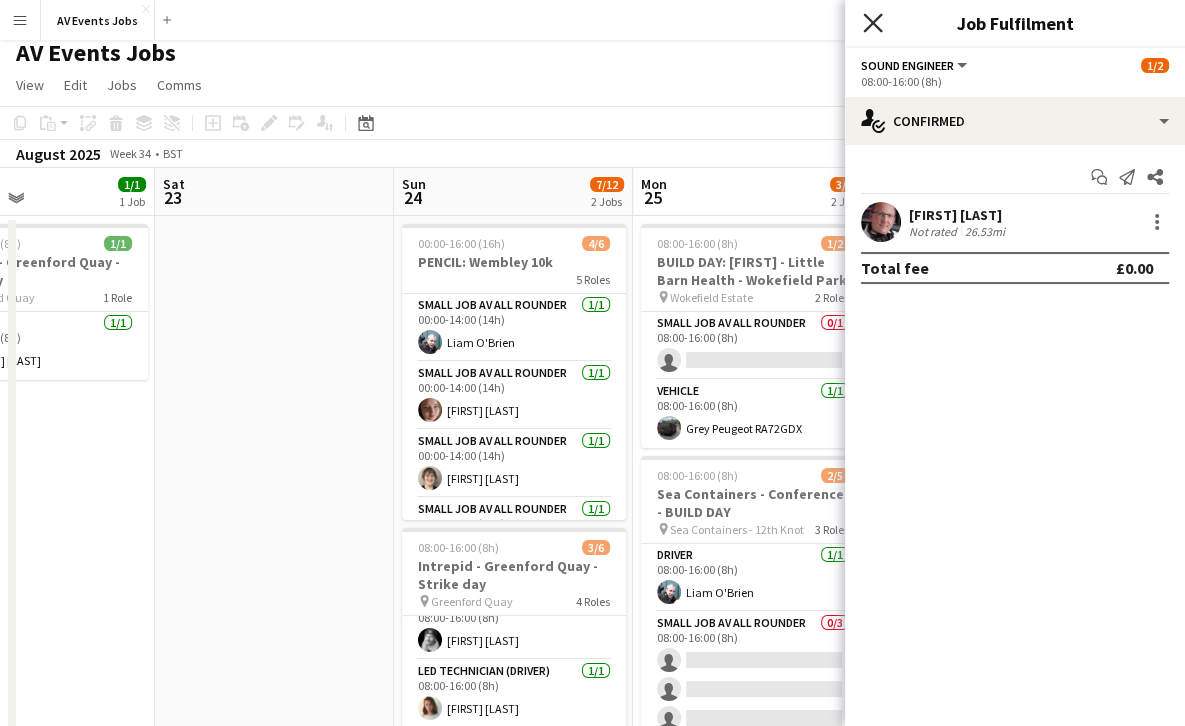 click 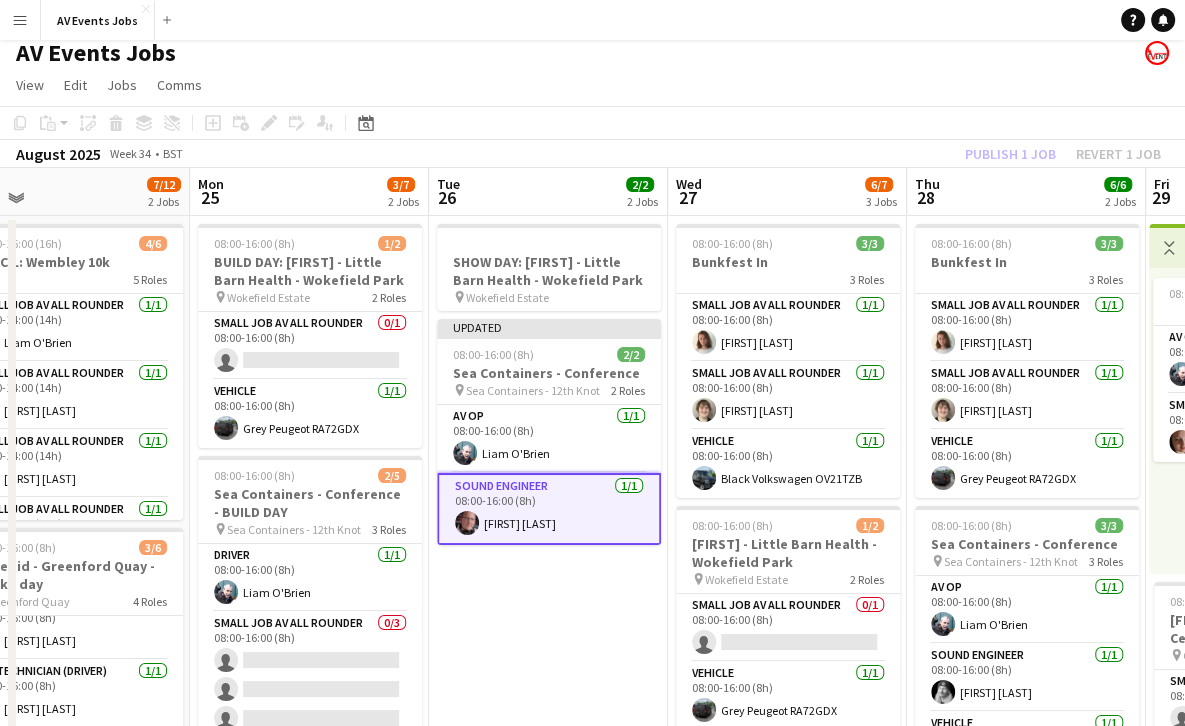 scroll, scrollTop: 0, scrollLeft: 772, axis: horizontal 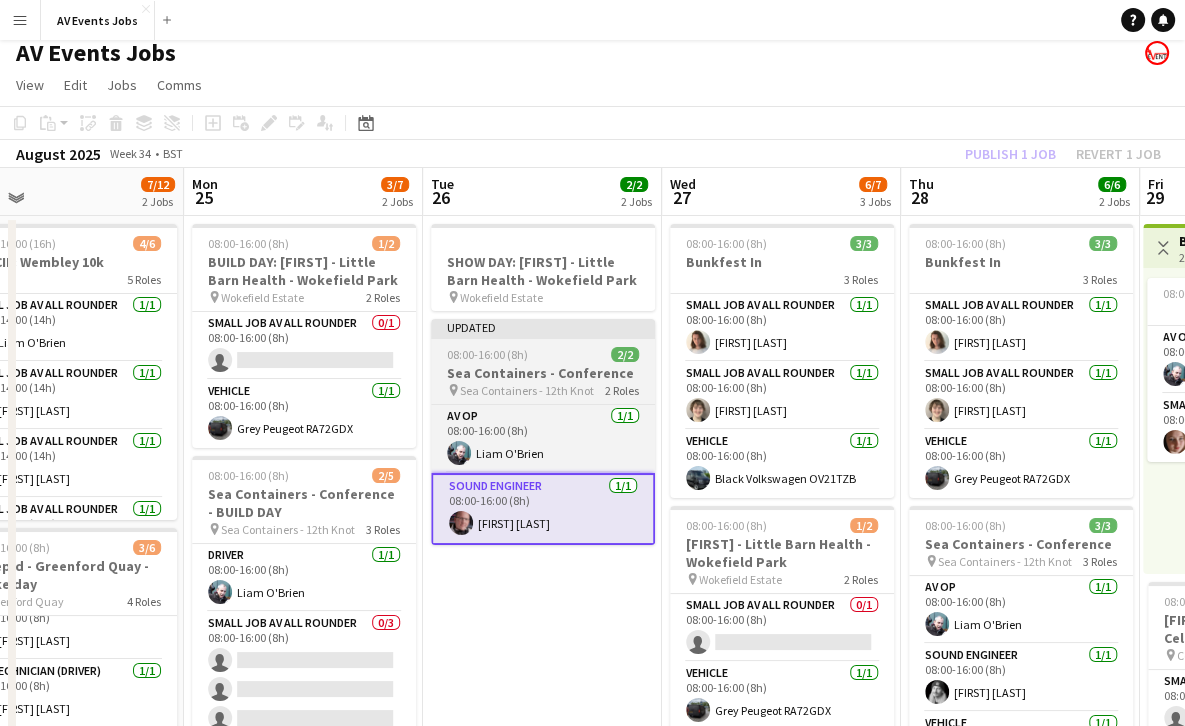 click on "08:00-16:00 (8h)    2/2" at bounding box center (543, 354) 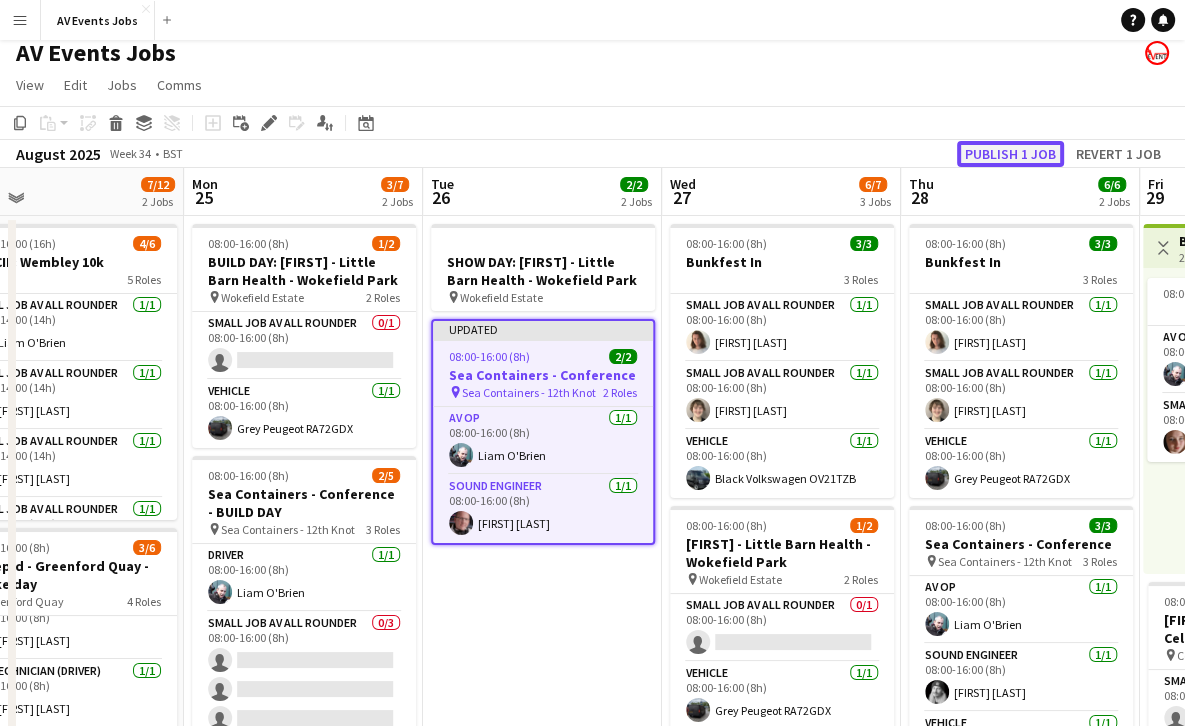 click on "Publish 1 job" 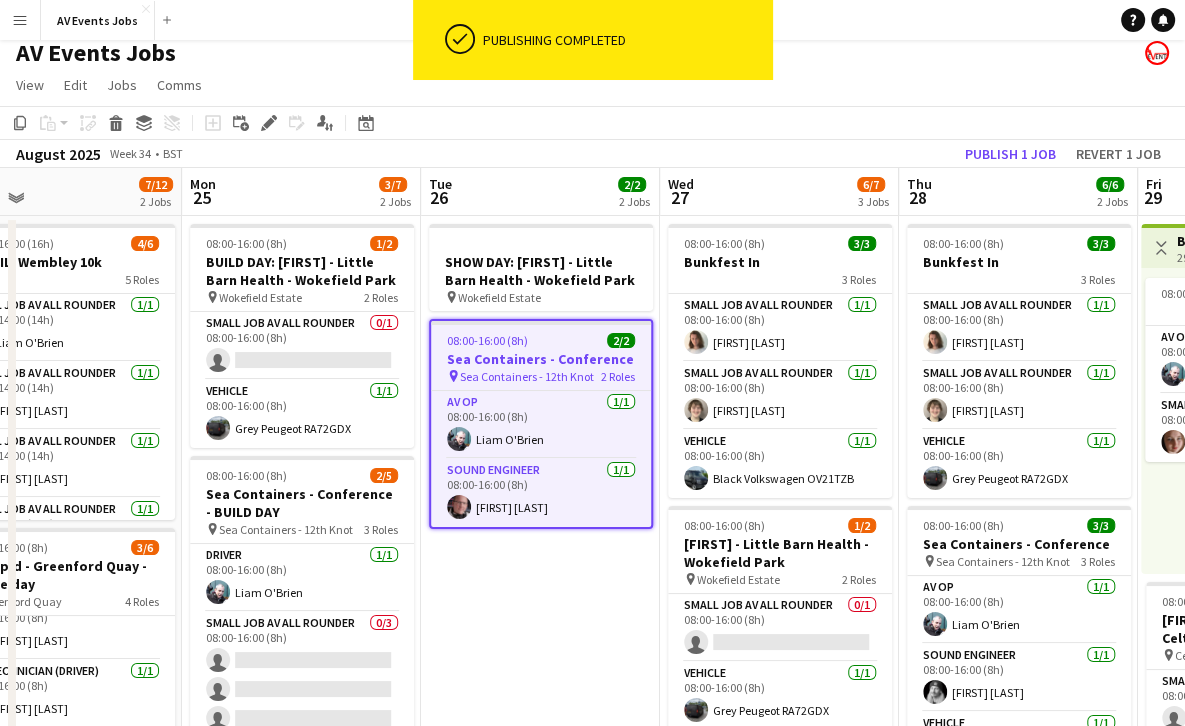 scroll, scrollTop: 0, scrollLeft: 768, axis: horizontal 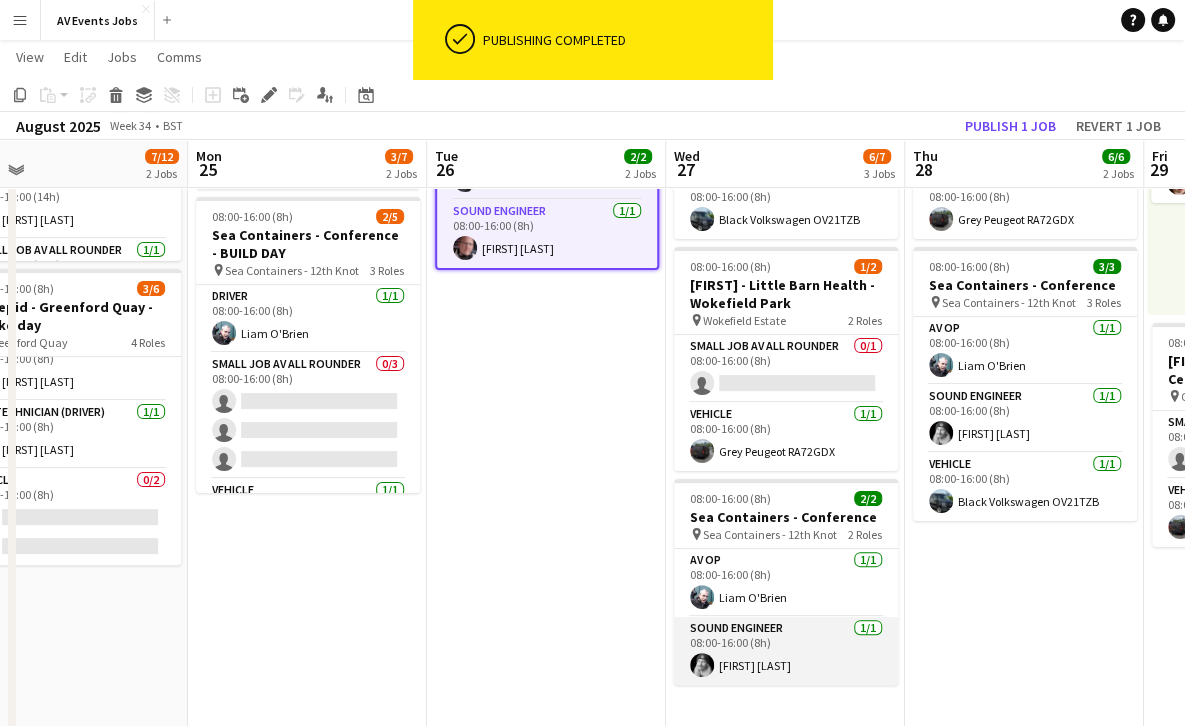 click on "Sound Engineer   1/1   08:00-16:00 (8h)
Ross Watkinson" at bounding box center (786, 651) 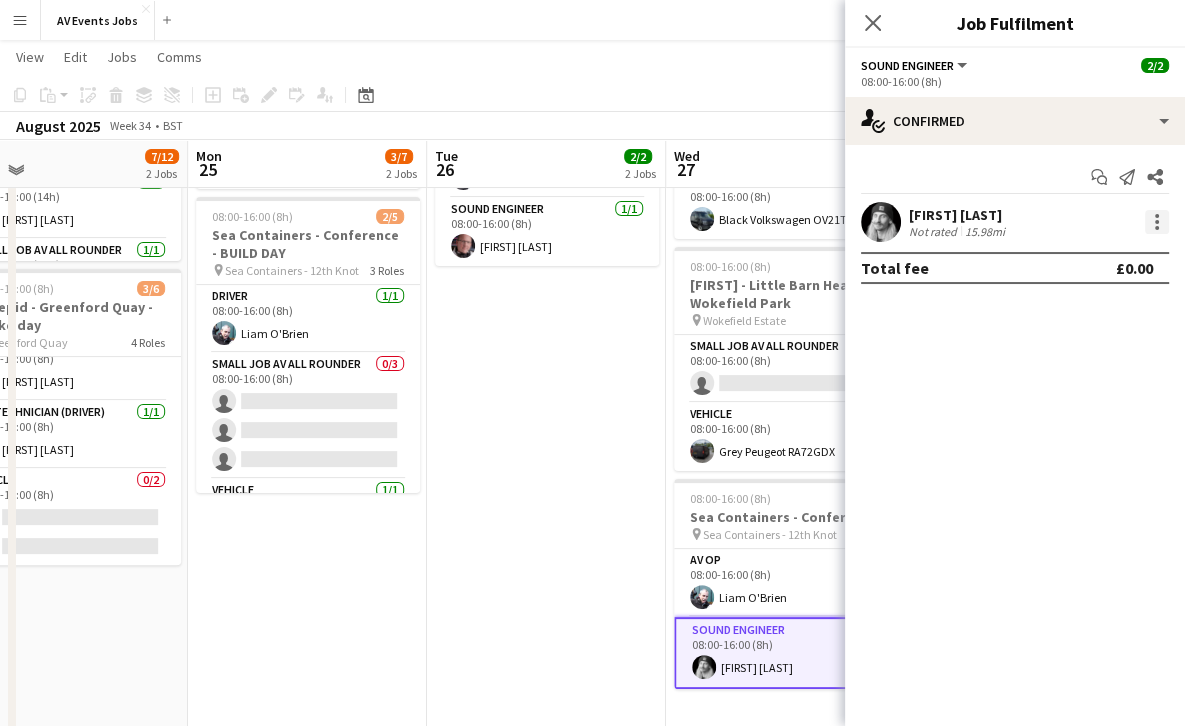 click at bounding box center [1157, 222] 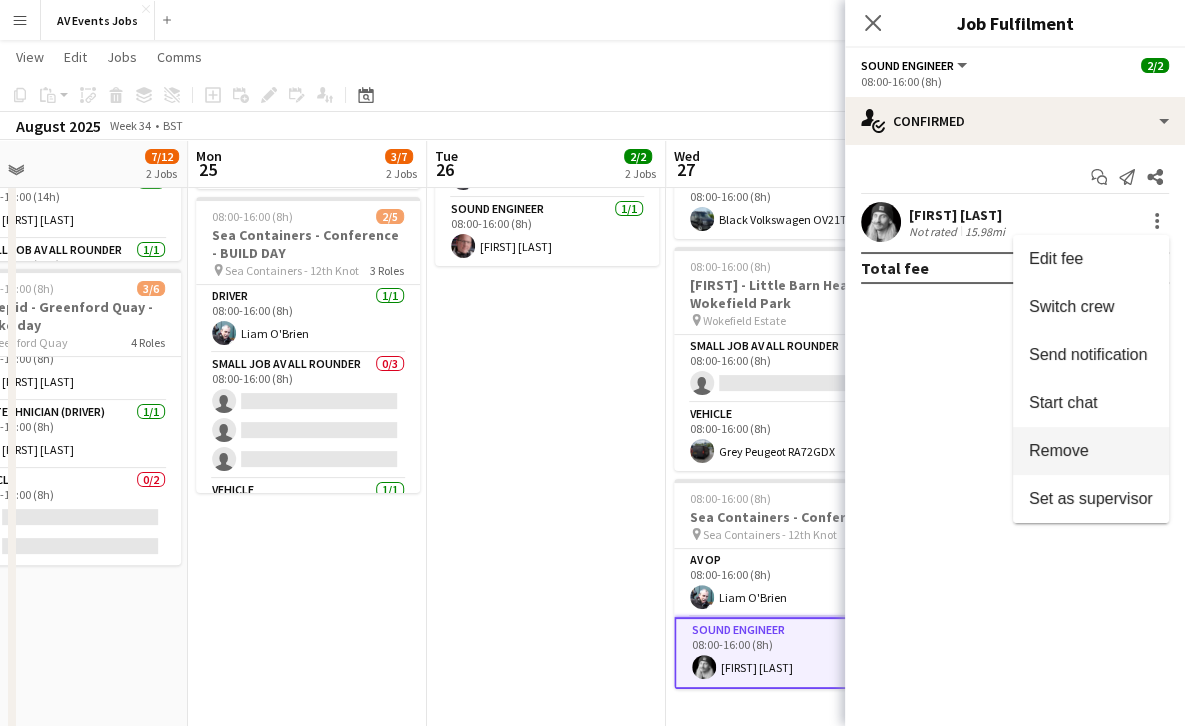 click on "Remove" at bounding box center [1091, 451] 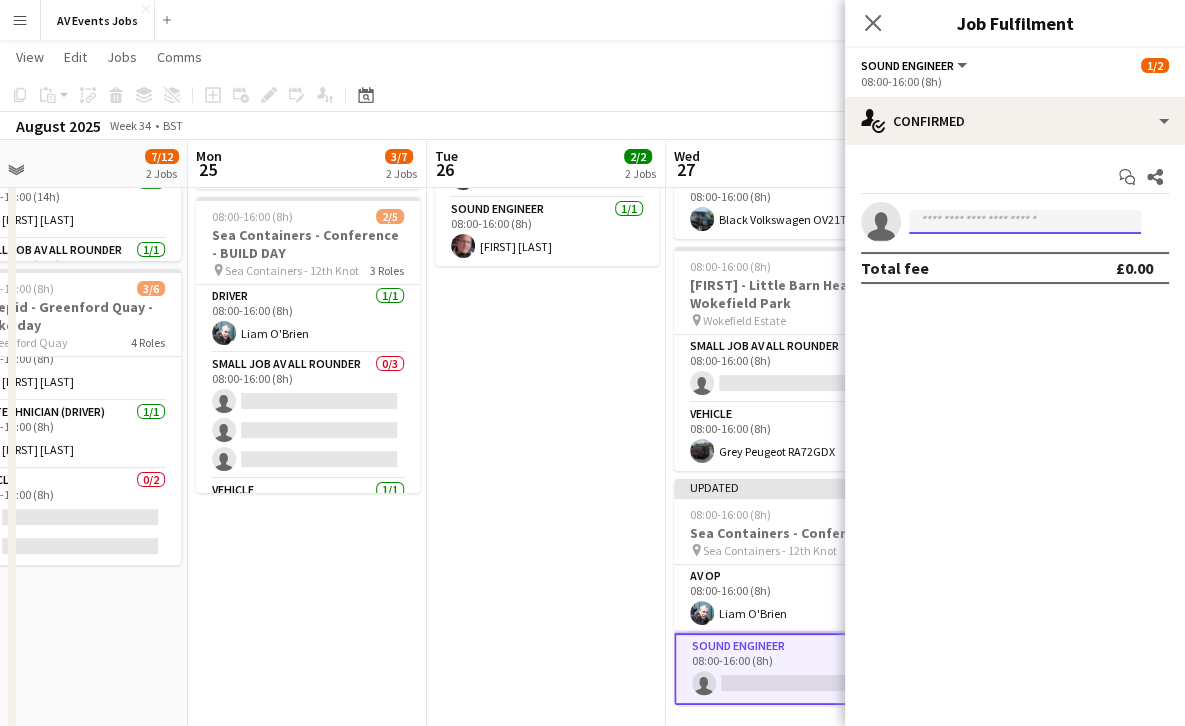 click at bounding box center [1025, 222] 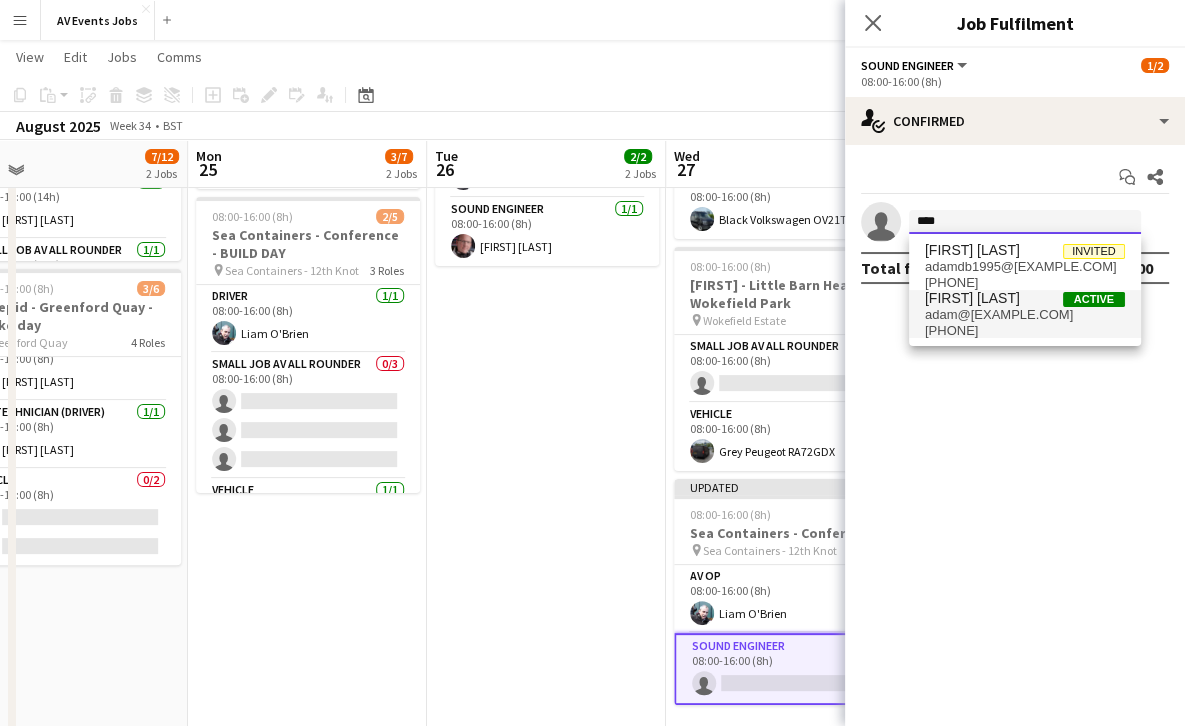 type on "****" 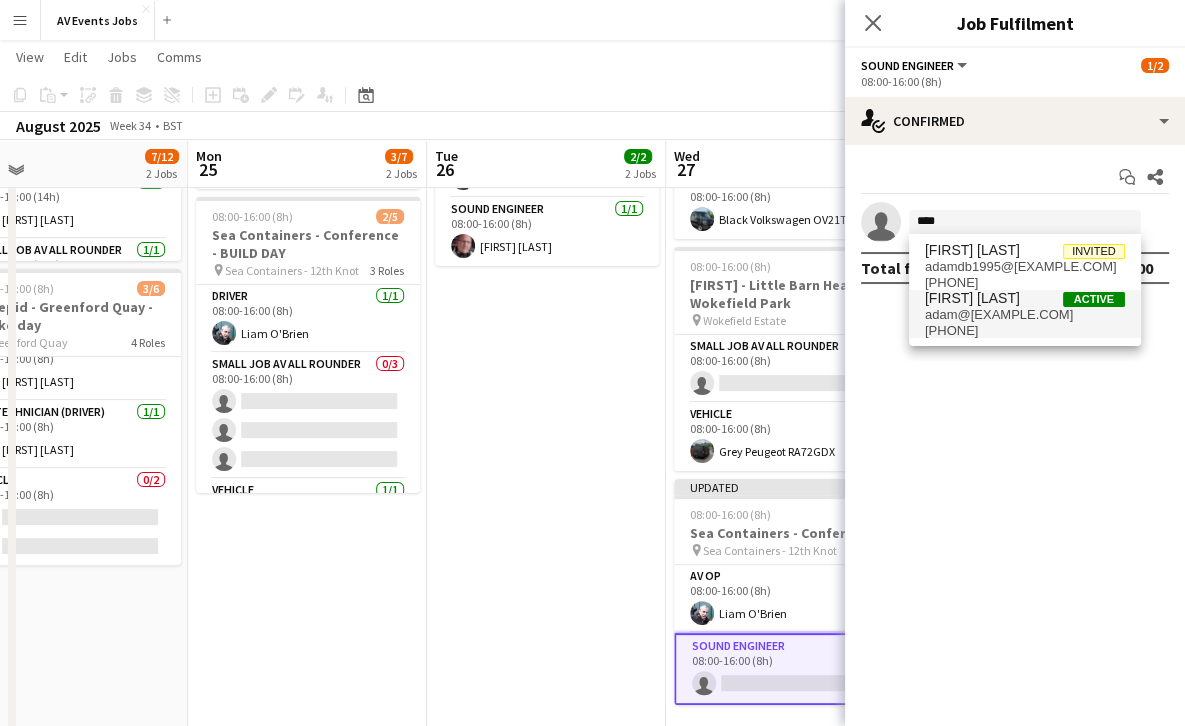 click on "adam@vanryne.com" at bounding box center (1025, 315) 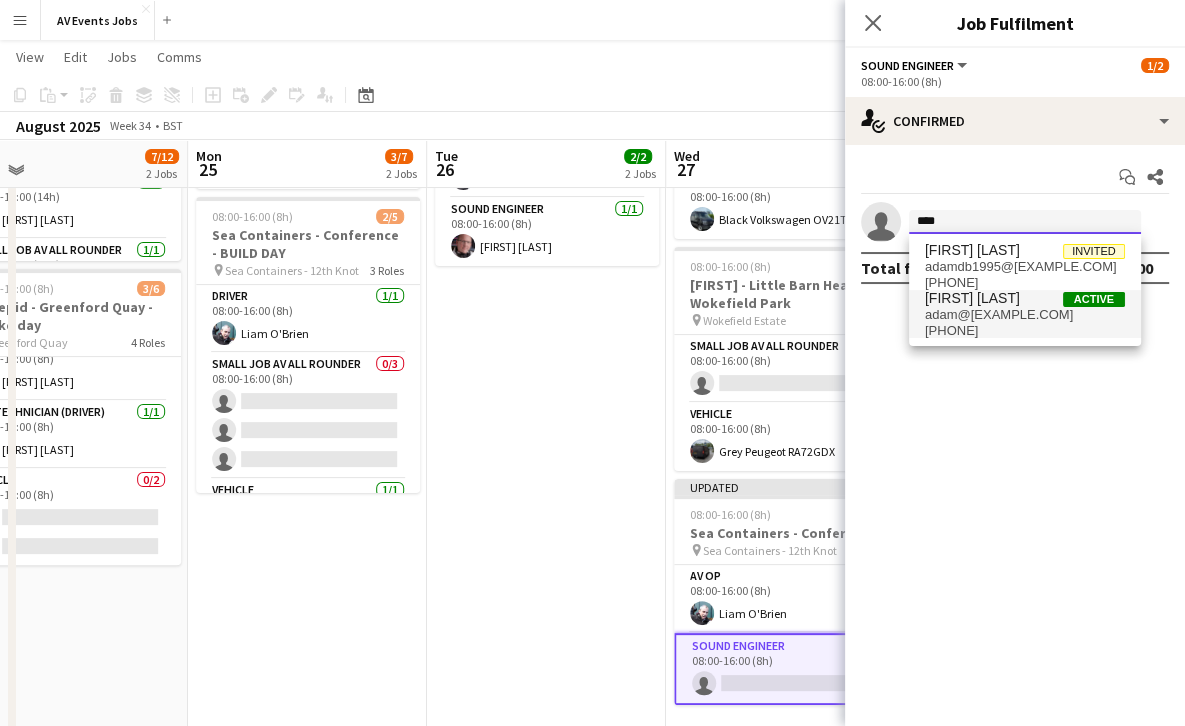 type 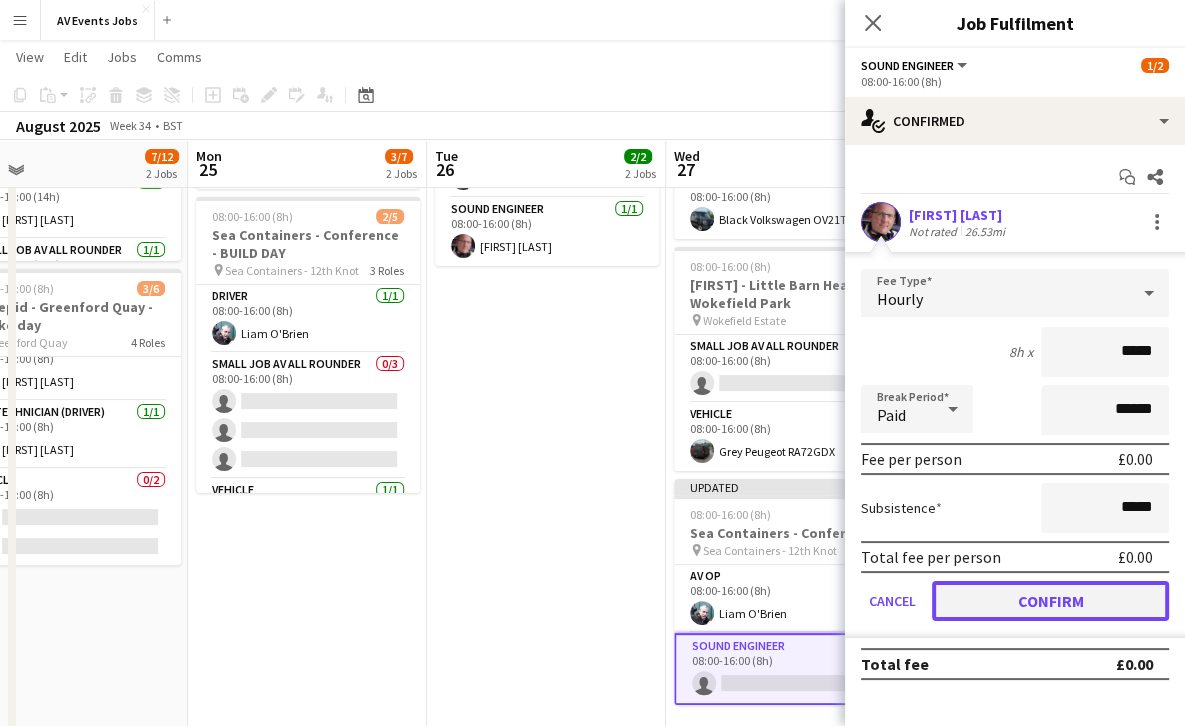 click on "Confirm" at bounding box center (1050, 601) 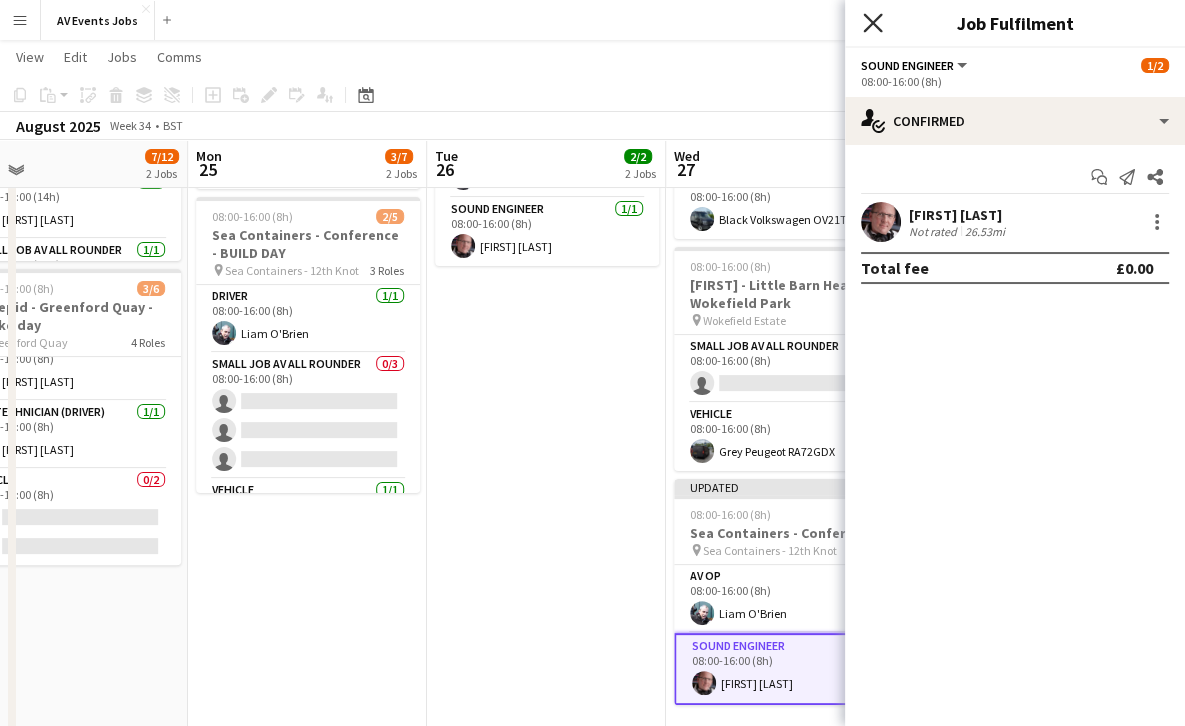 click 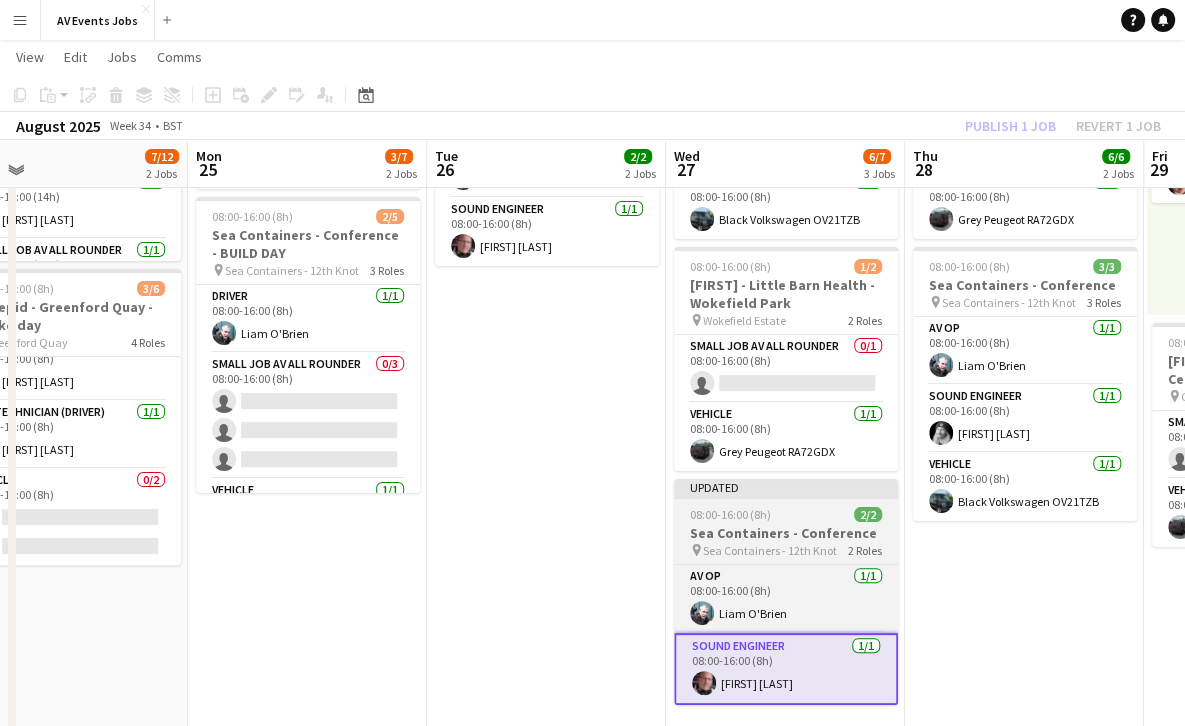 click on "Sea Containers - Conference" at bounding box center (786, 533) 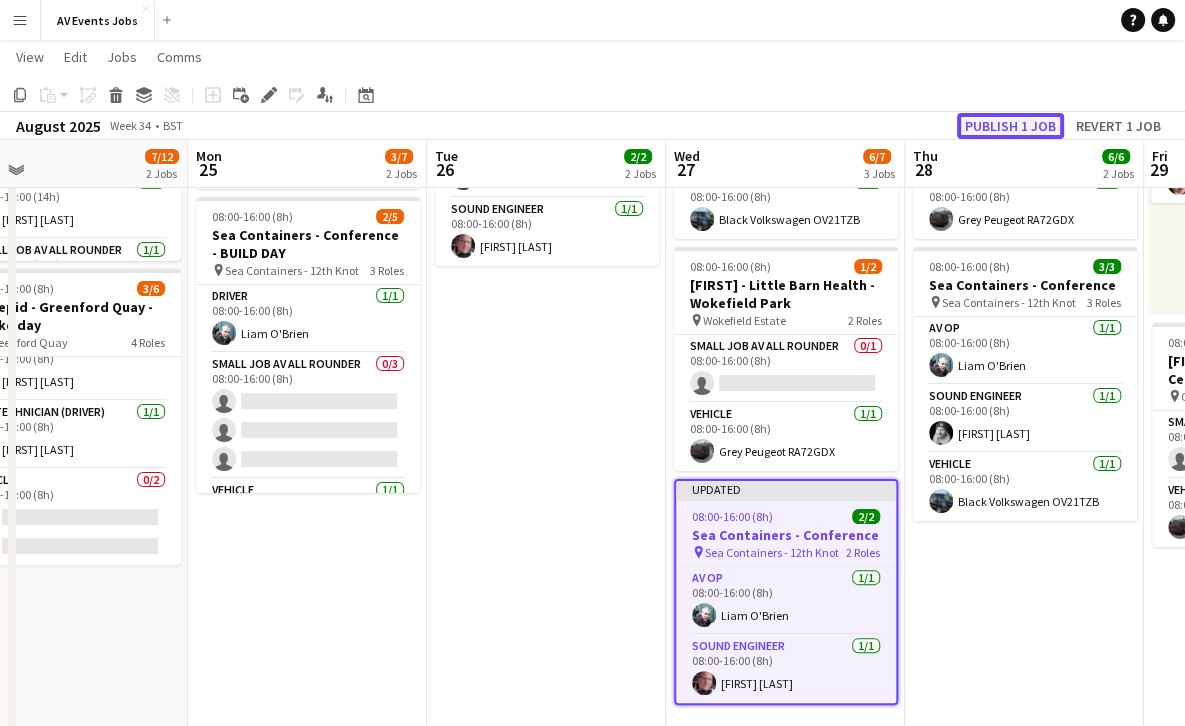 click on "Publish 1 job" 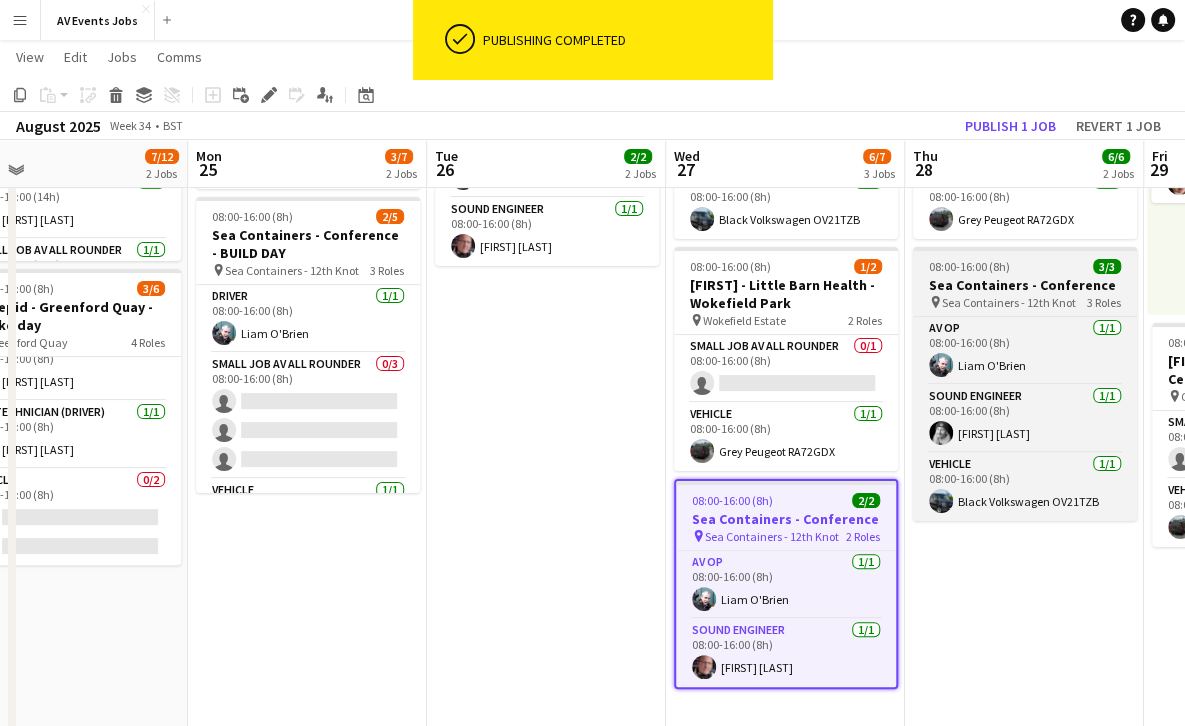click on "08:00-16:00 (8h)" at bounding box center [969, 266] 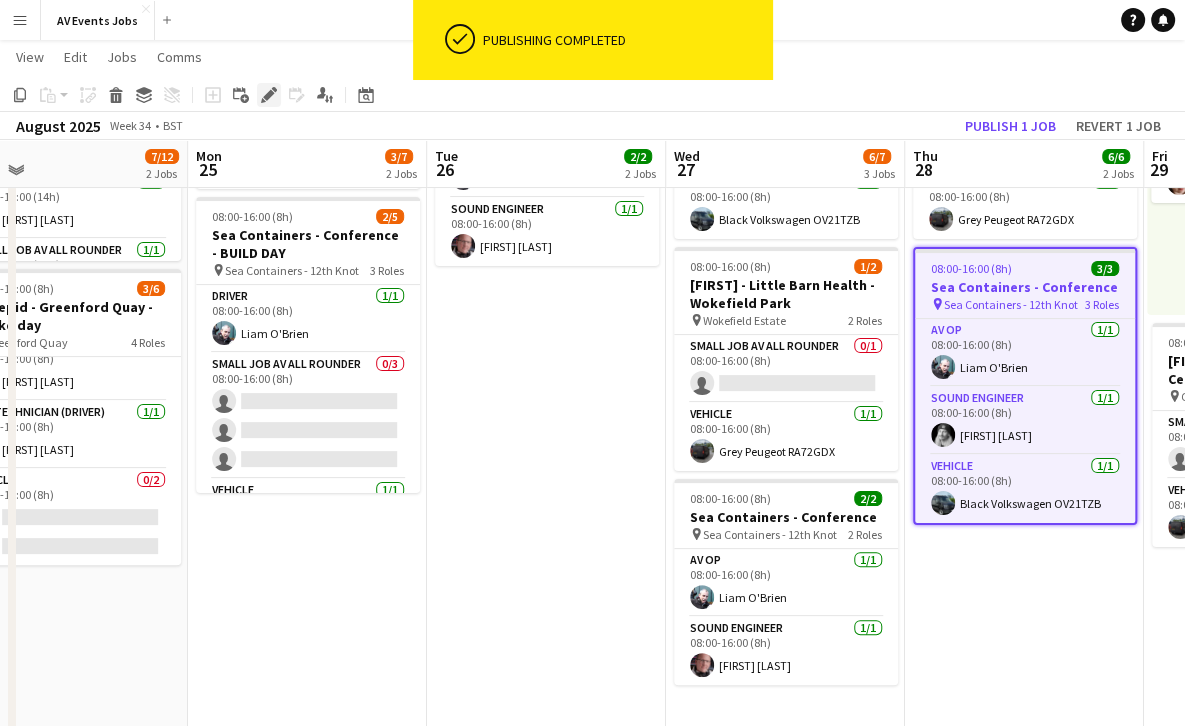 click 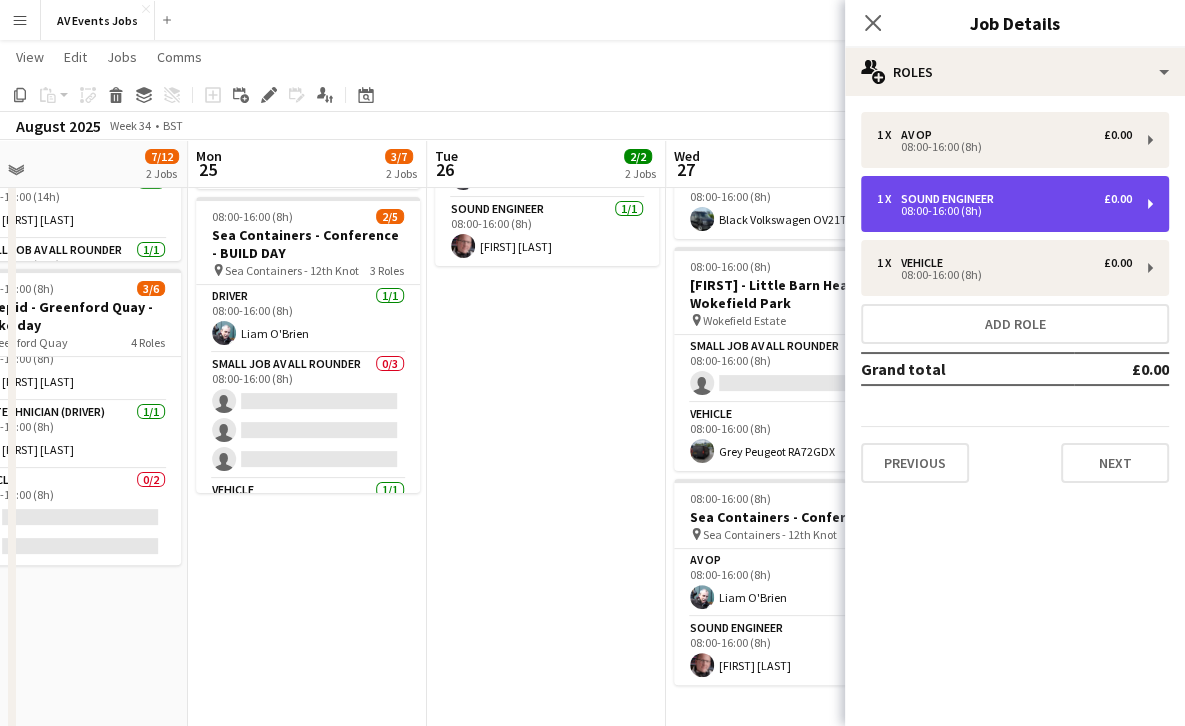 click on "1 x   Sound Engineer   £0.00" at bounding box center [1004, 199] 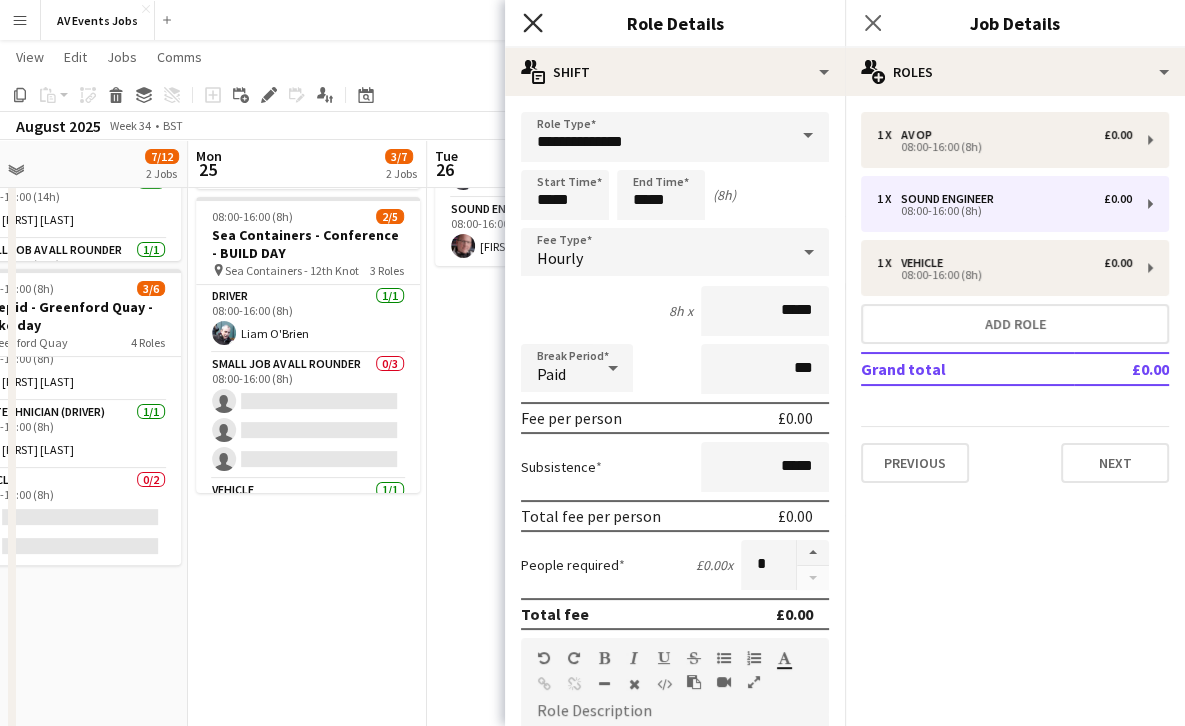 click 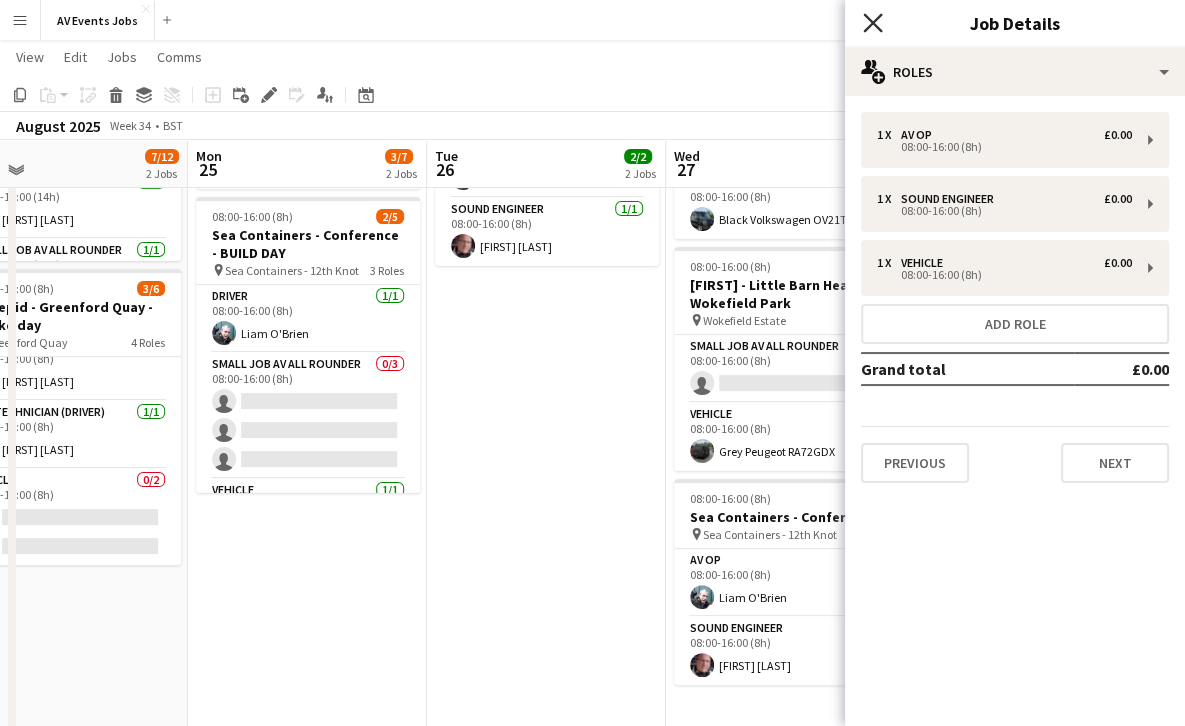 click 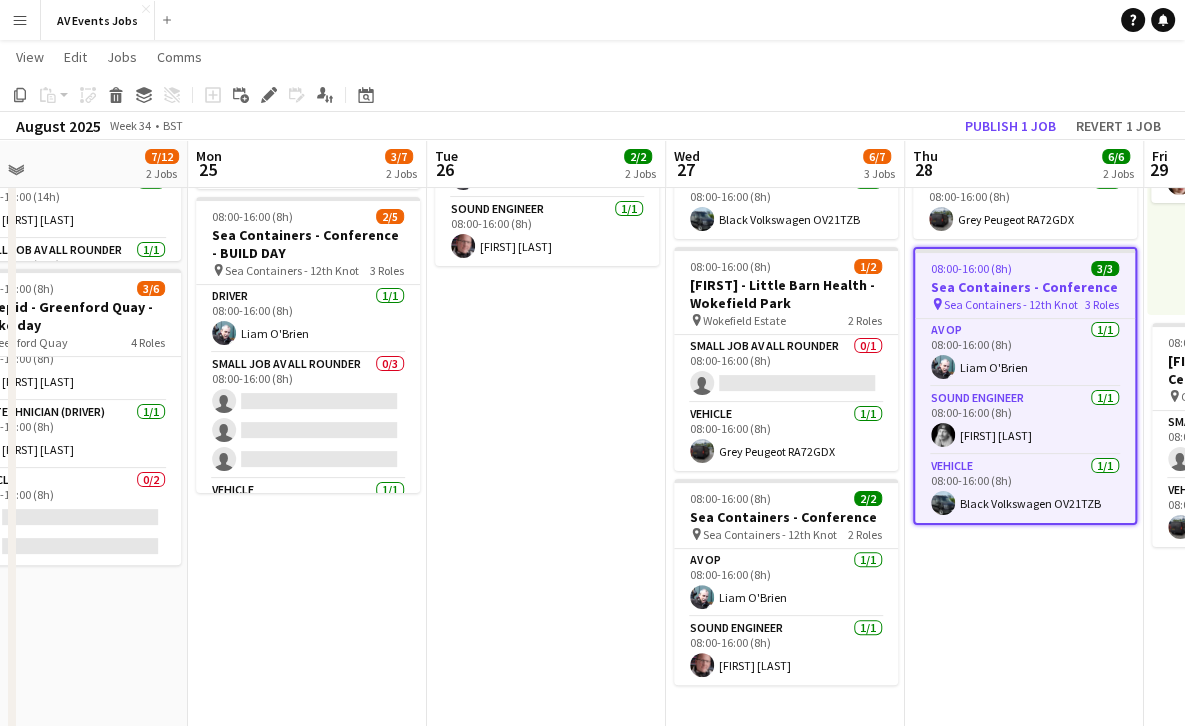 click on "08:00-16:00 (8h)    3/3   Bunkfest In   3 Roles   Small Job AV All Rounder   1/1   08:00-16:00 (8h)
Jacob Day  Small Job AV All Rounder   1/1   08:00-16:00 (8h)
Jim White  Vehicle   1/1   08:00-16:00 (8h)
Grey Peugeot RA72GDX     08:00-16:00 (8h)    3/3   Sea Containers - Conference
pin
Sea Containers - 12th Knot   3 Roles   AV Op   1/1   08:00-16:00 (8h)
Liam O'Brien  Sound Engineer   1/1   08:00-16:00 (8h)
Ross Watkinson  Vehicle   1/1   08:00-16:00 (8h)
Black Volkswagen OV21TZB" at bounding box center [1024, 352] 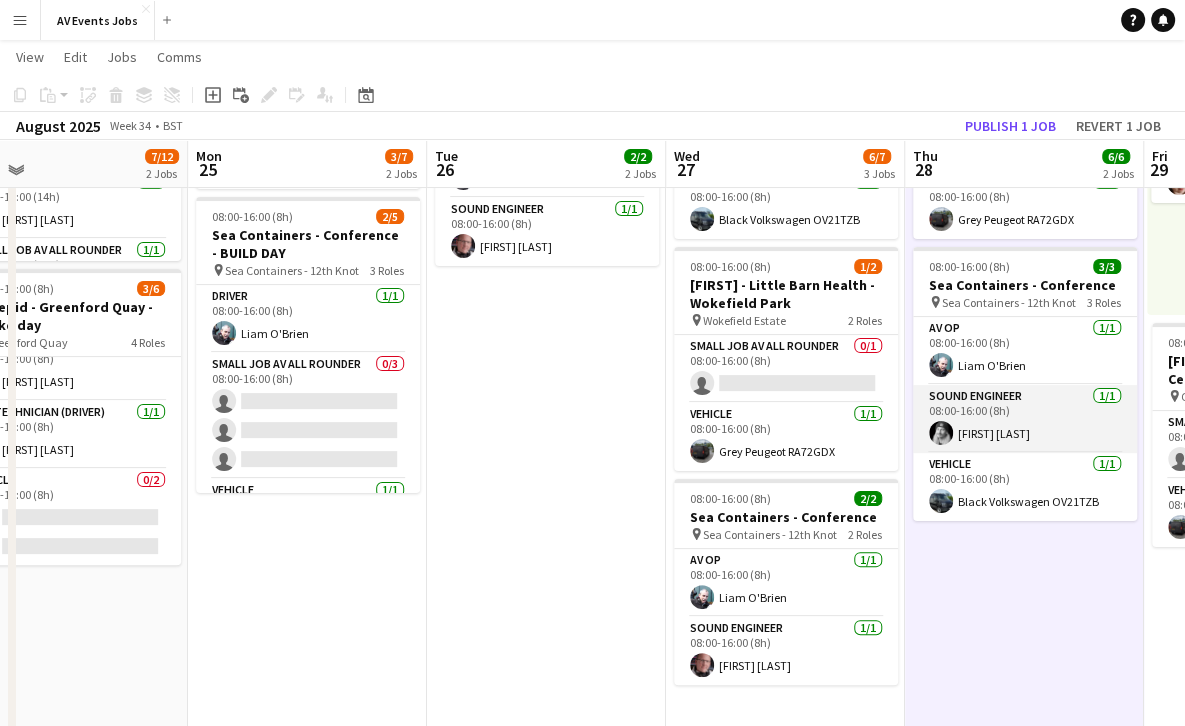 click on "Sound Engineer   1/1   08:00-16:00 (8h)
Ross Watkinson" at bounding box center (1025, 419) 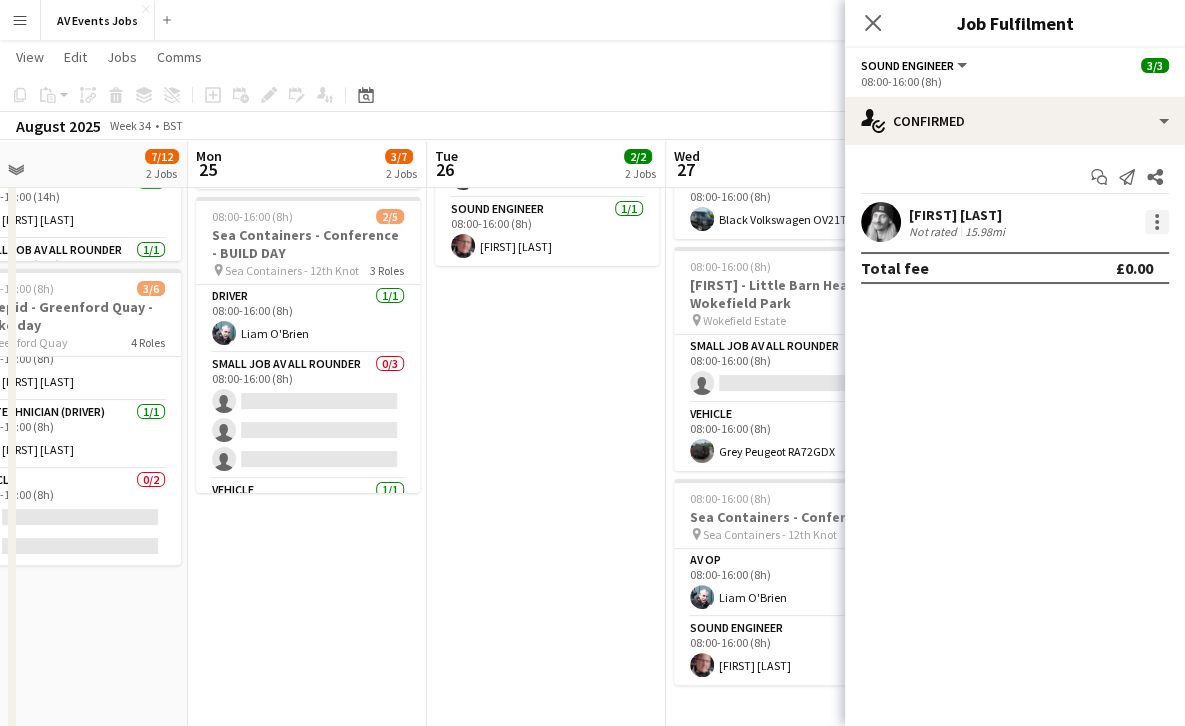 click at bounding box center [1157, 222] 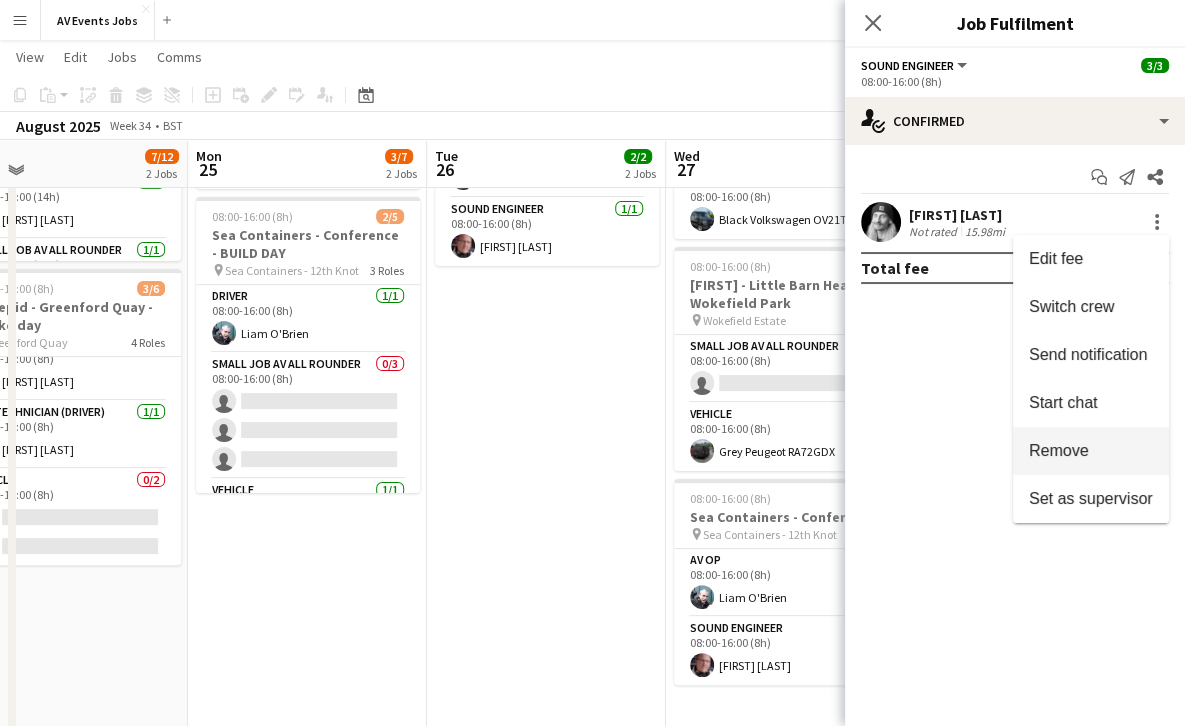 click on "Remove" at bounding box center (1059, 450) 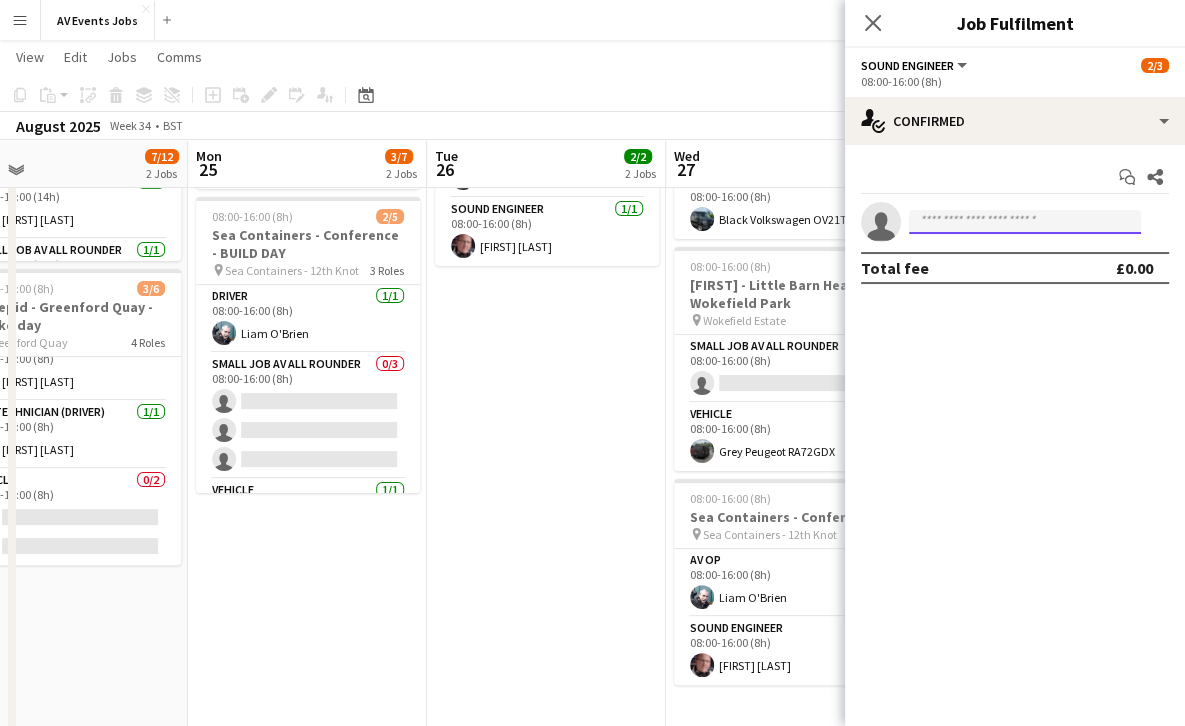 click at bounding box center [1025, 222] 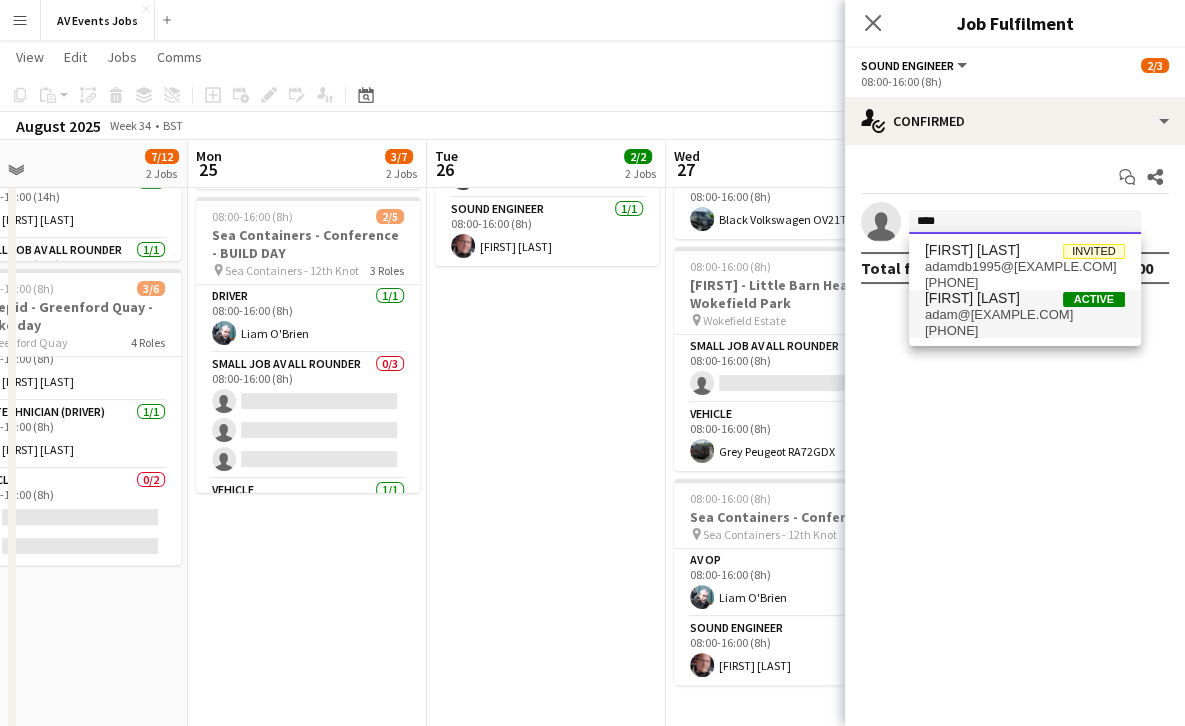 type on "****" 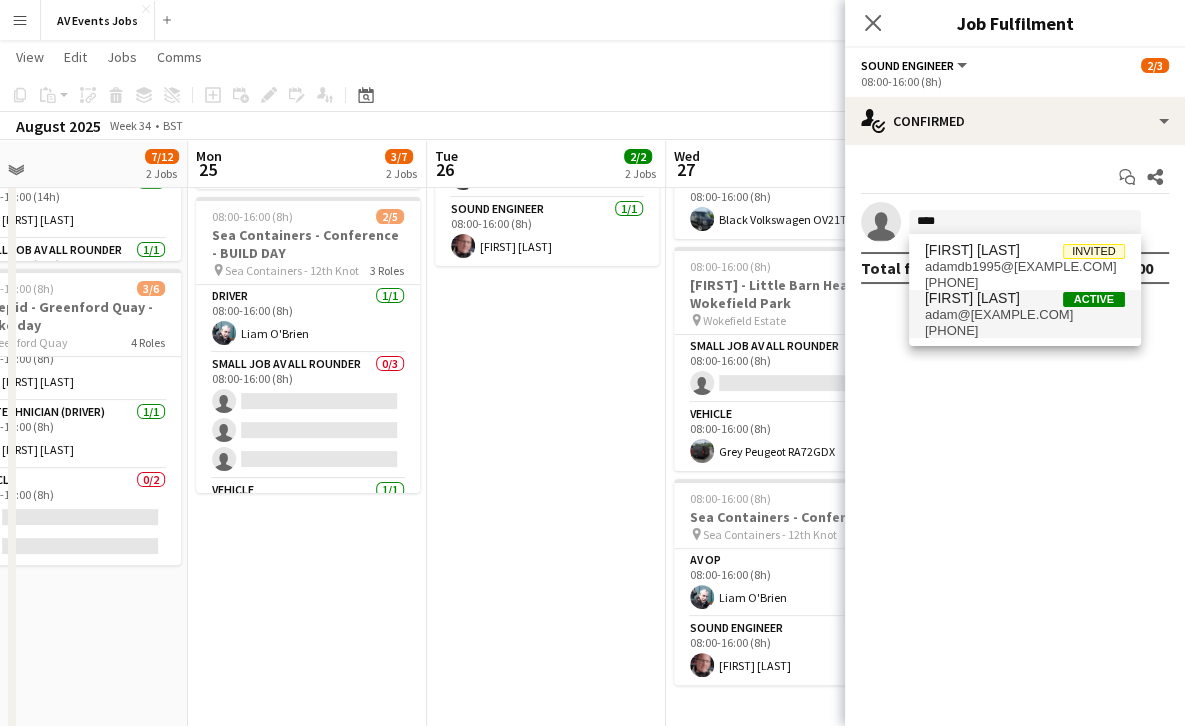 click on "adam@vanryne.com" at bounding box center [1025, 315] 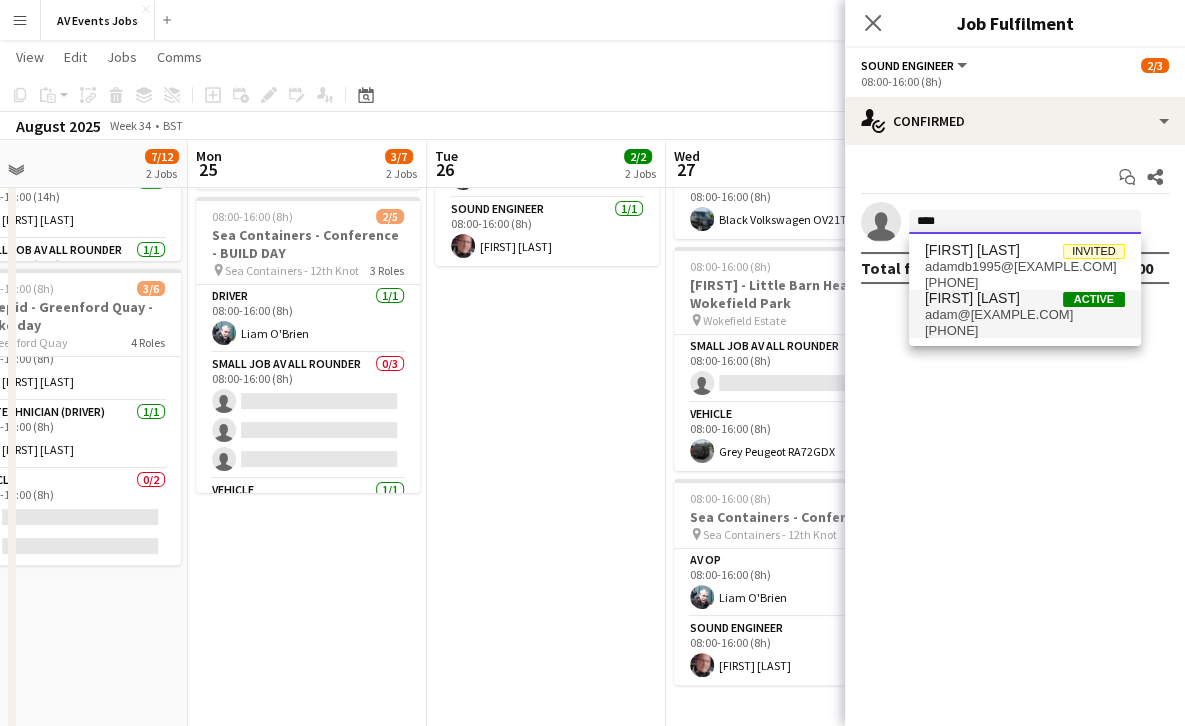 type 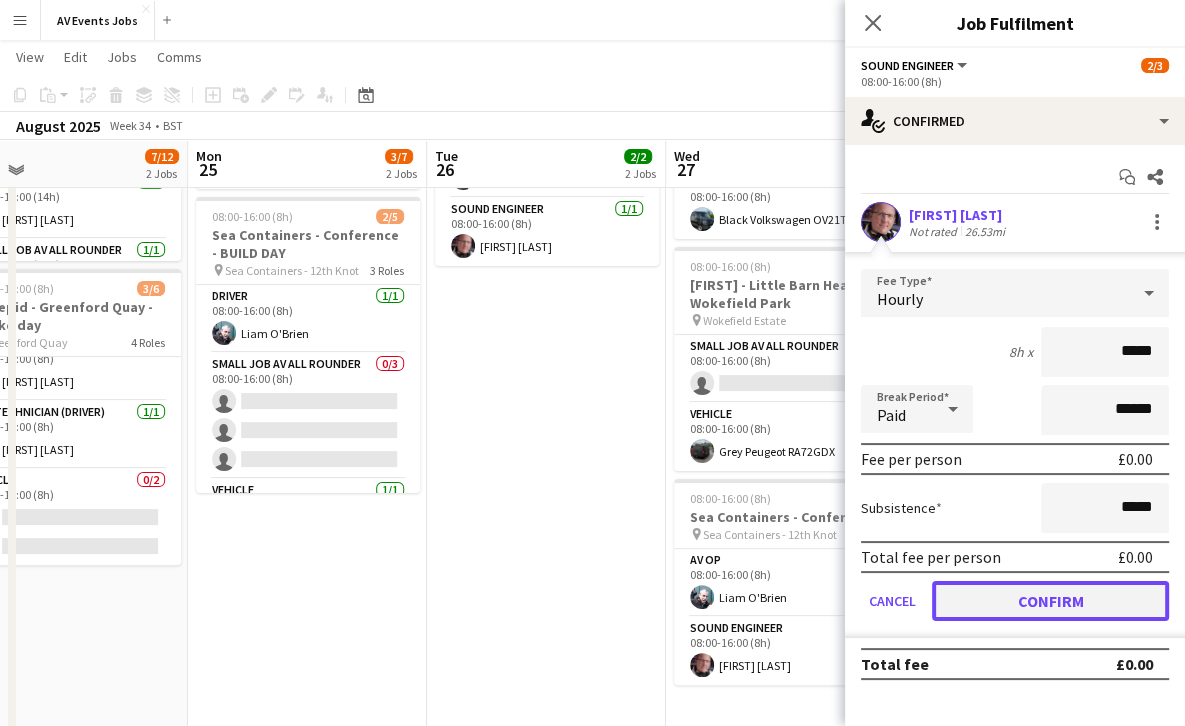 click on "Confirm" at bounding box center (1050, 601) 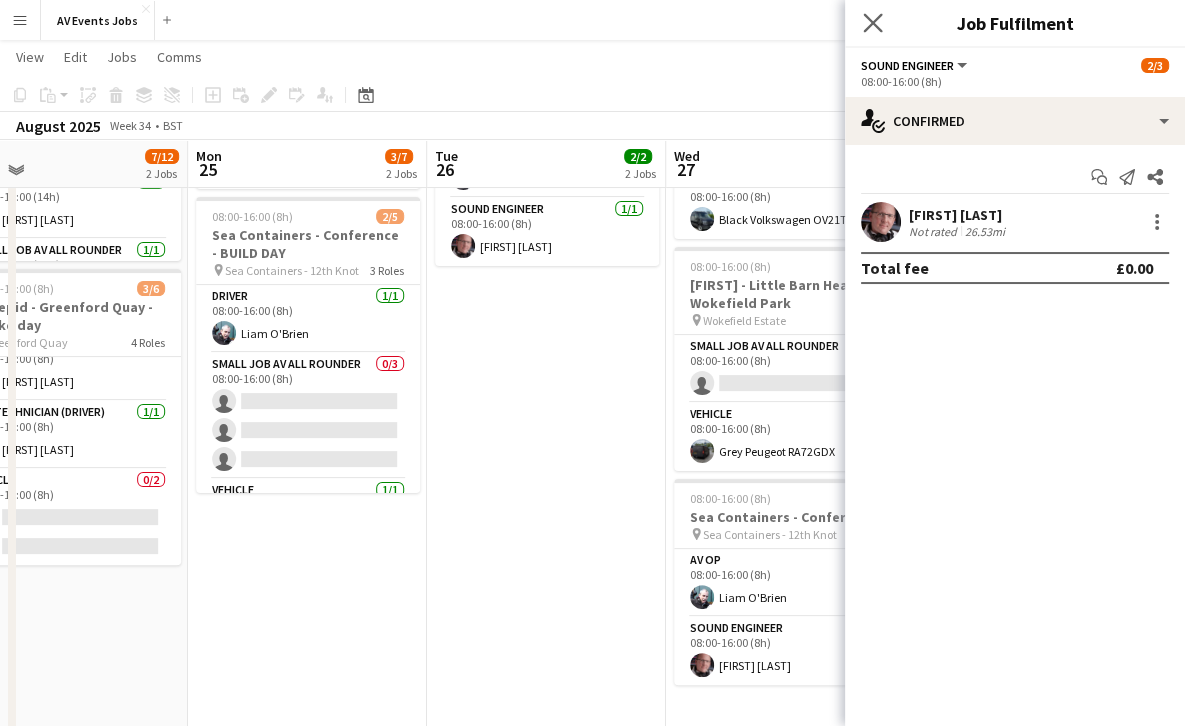 click on "Close pop-in" 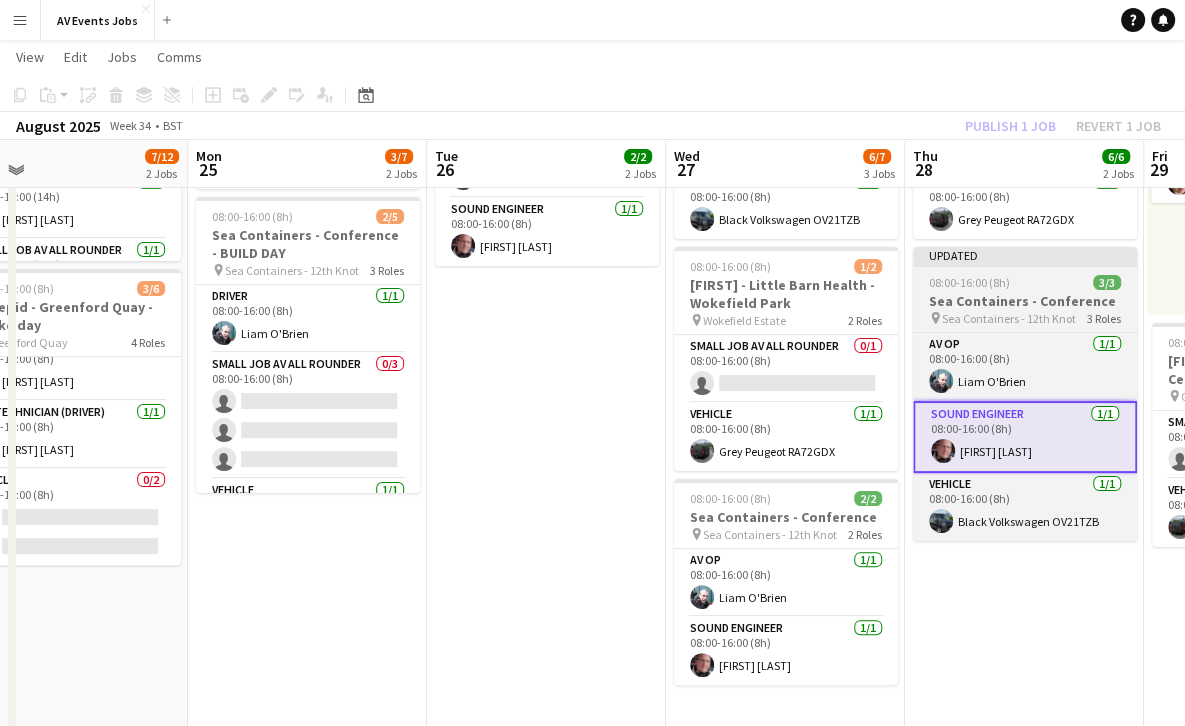 click on "08:00-16:00 (8h)" at bounding box center [969, 282] 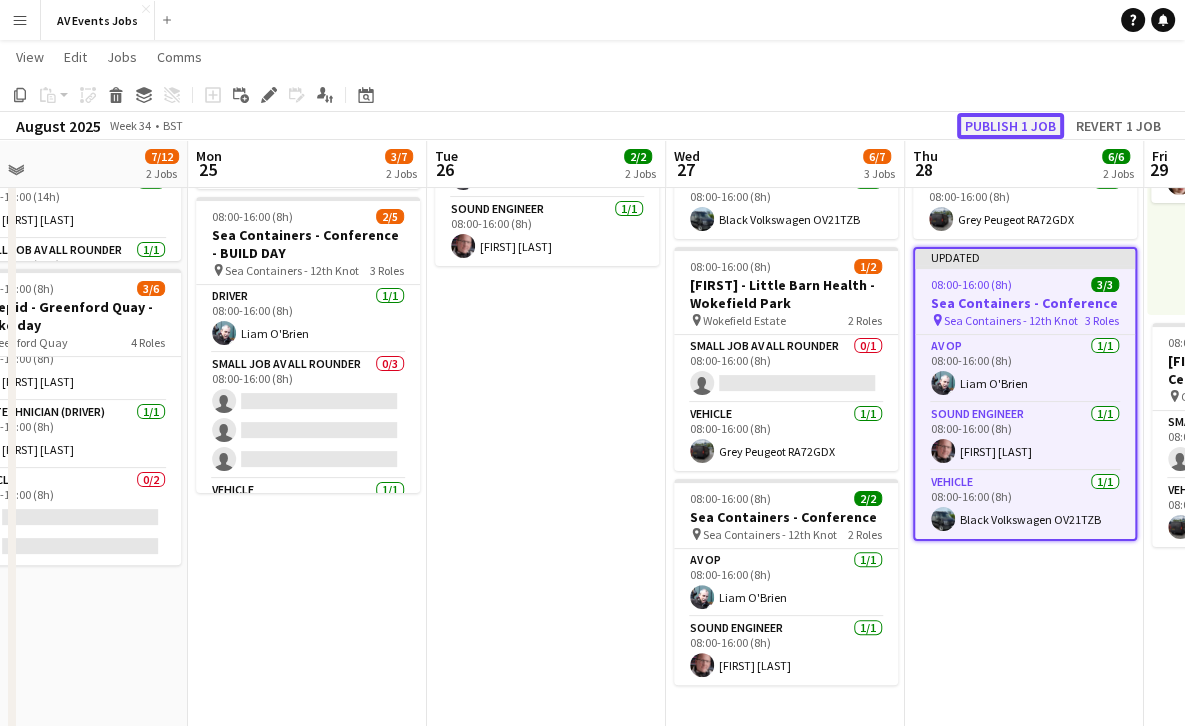 click on "Publish 1 job" 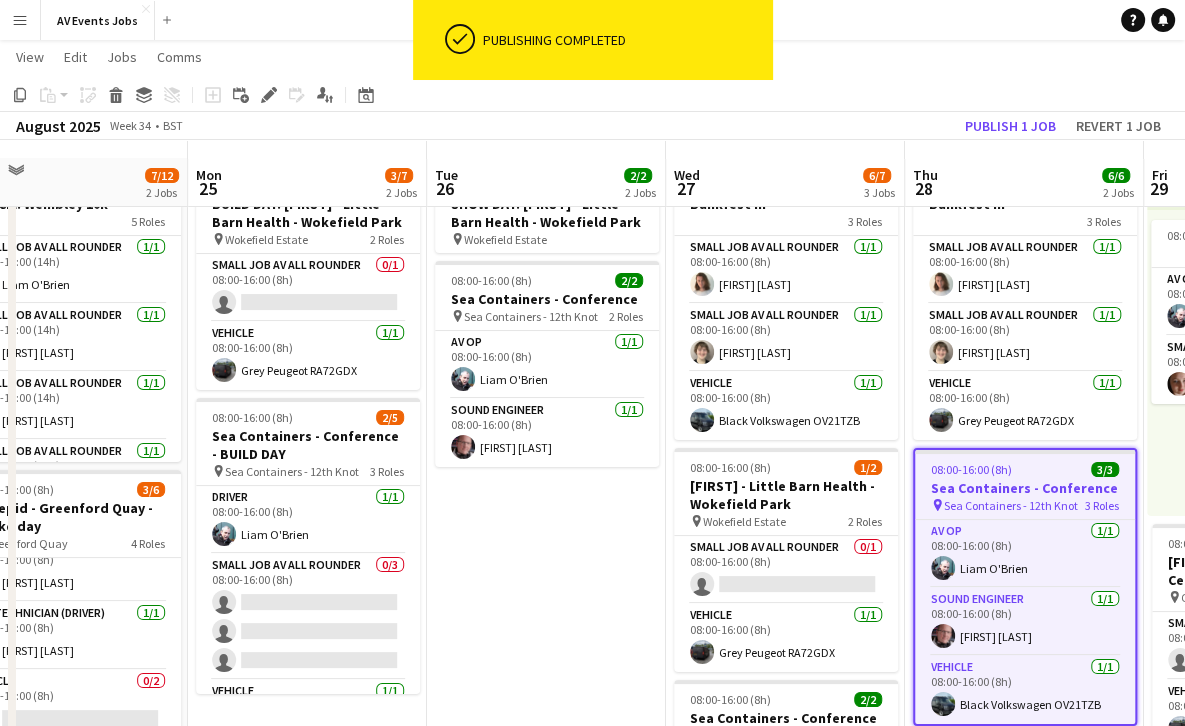 scroll, scrollTop: 42, scrollLeft: 0, axis: vertical 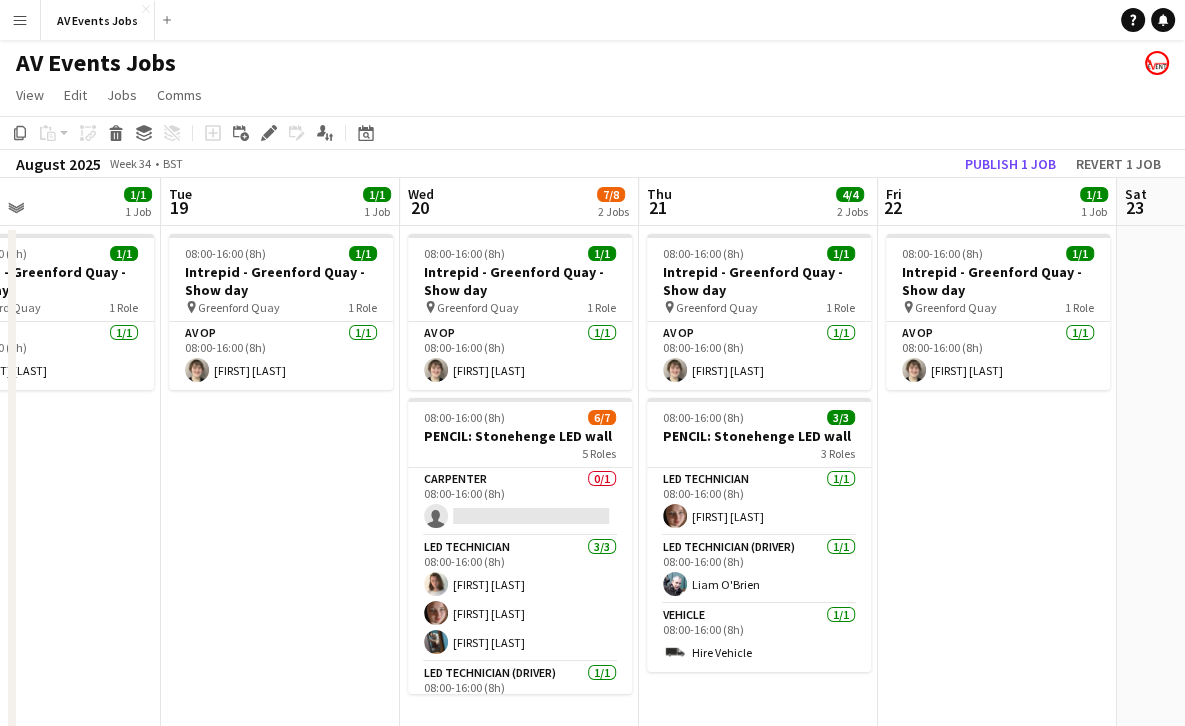 click on "Menu" at bounding box center (20, 20) 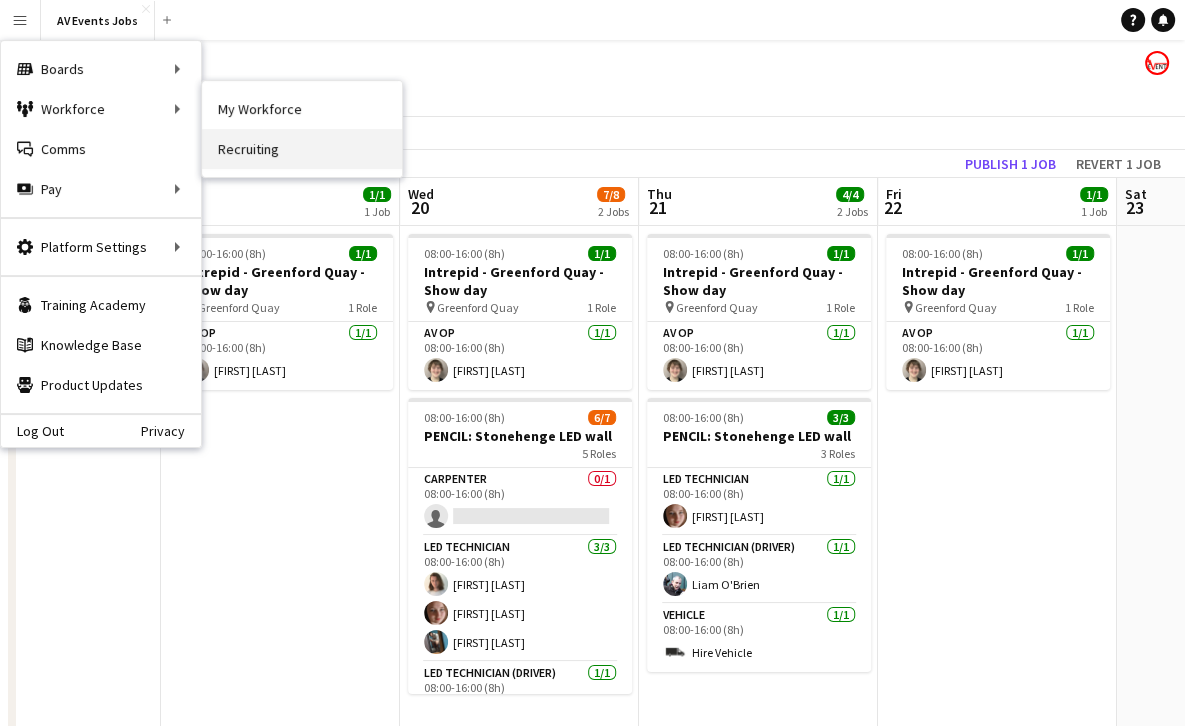 click on "Recruiting" at bounding box center [302, 149] 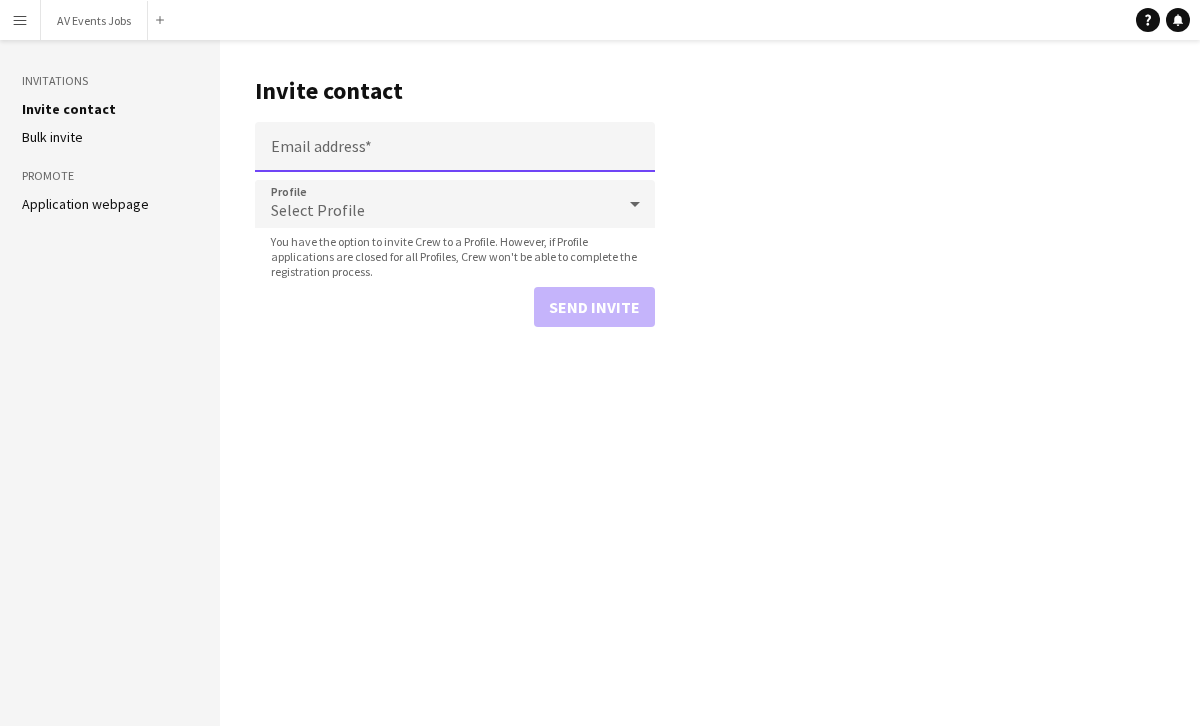click on "Email address" at bounding box center (455, 147) 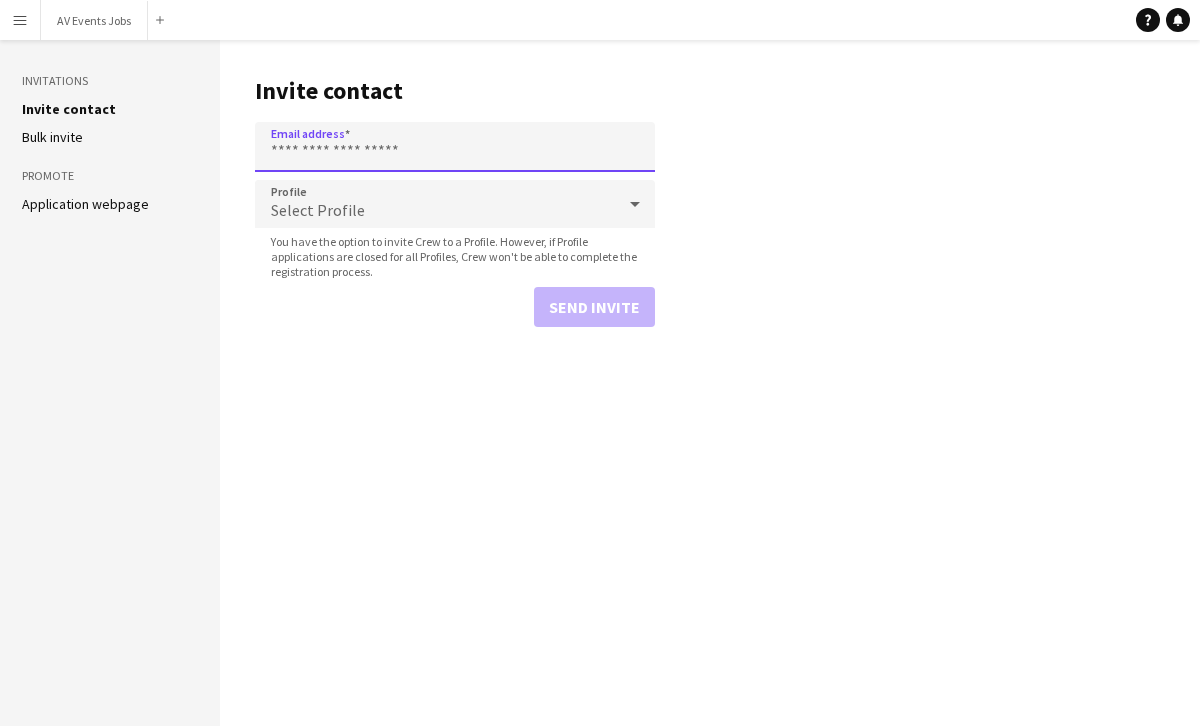 paste on "**********" 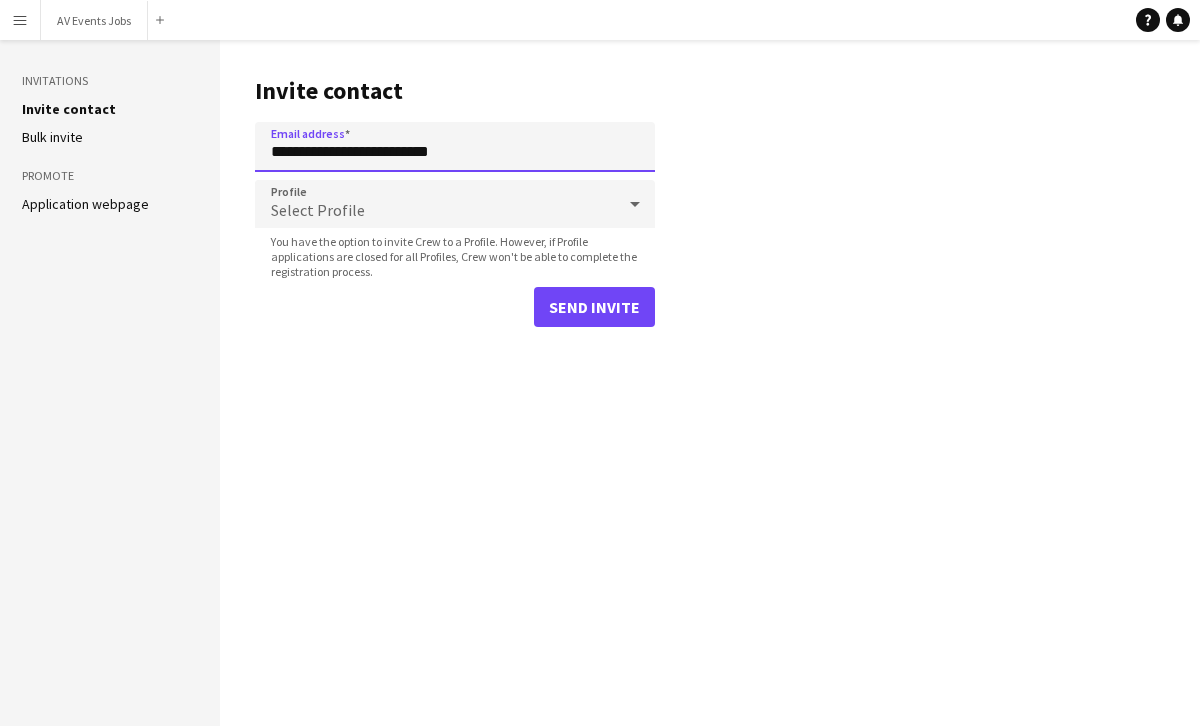 type on "**********" 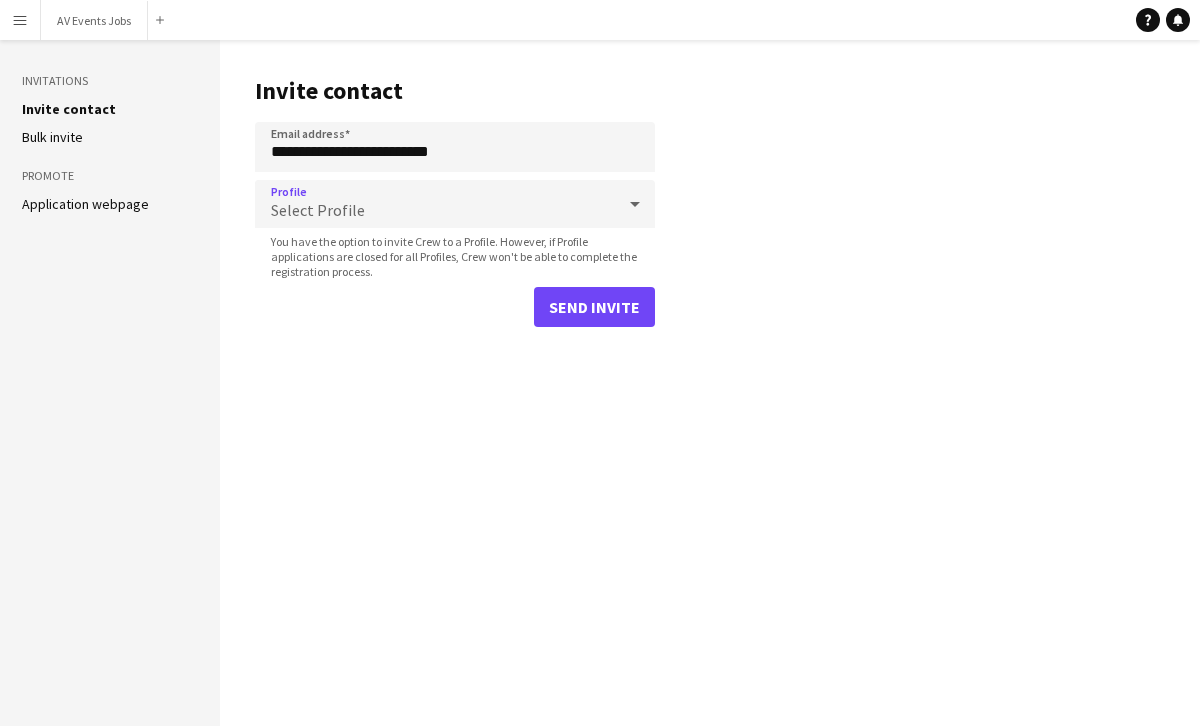click on "Select Profile" at bounding box center [435, 204] 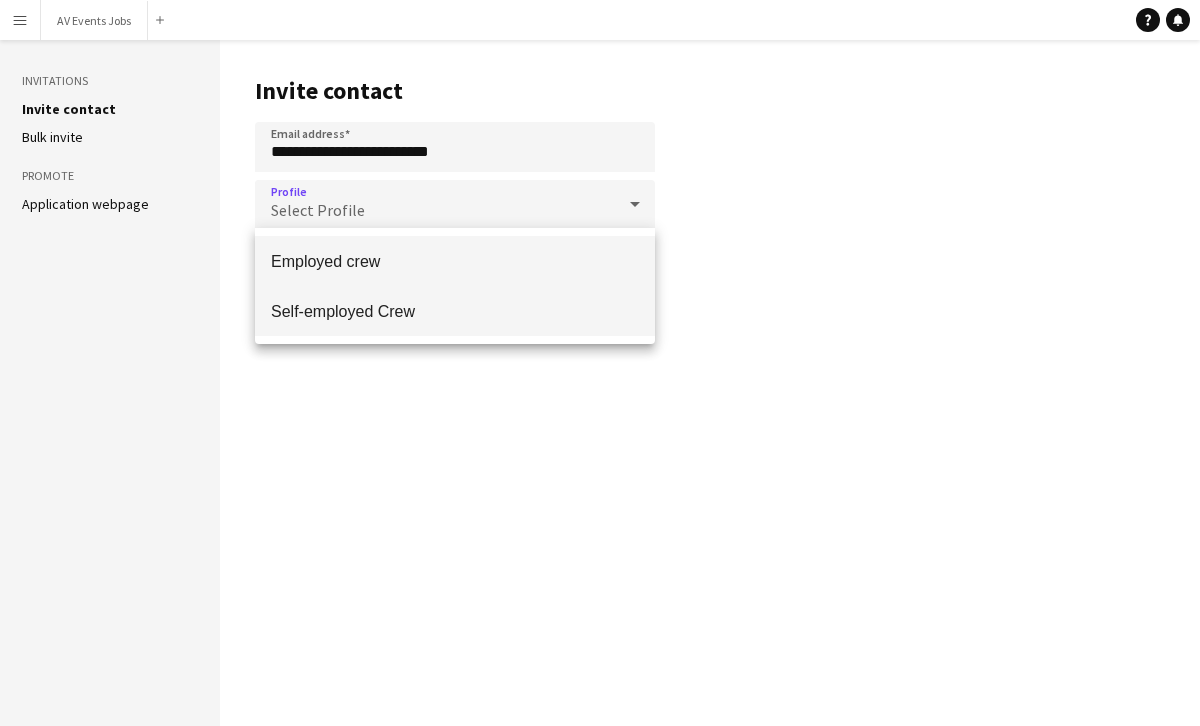 click on "Self-employed Crew" at bounding box center [455, 311] 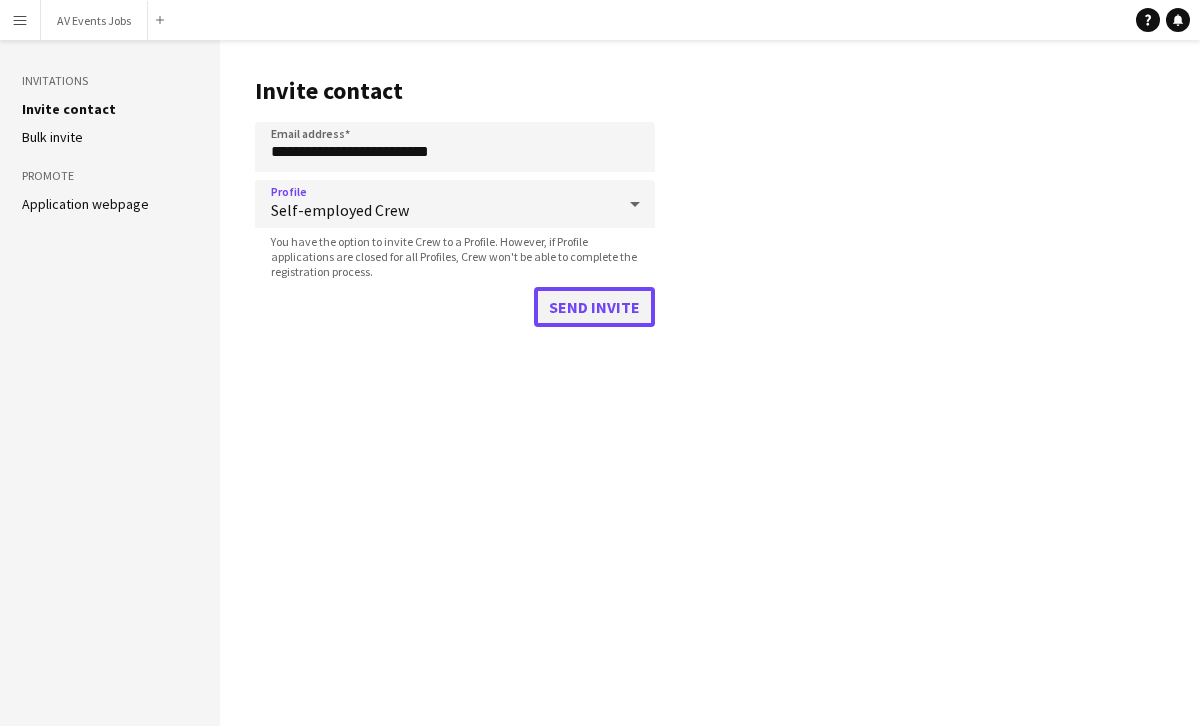 click on "Send invite" 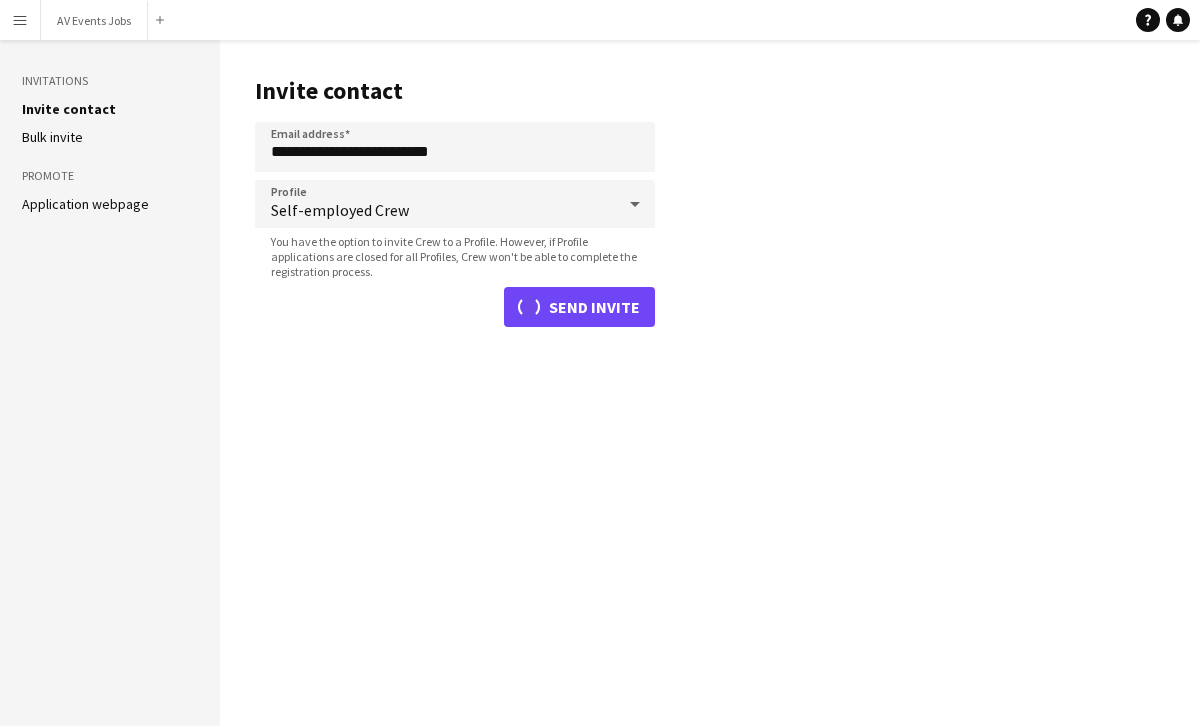 type 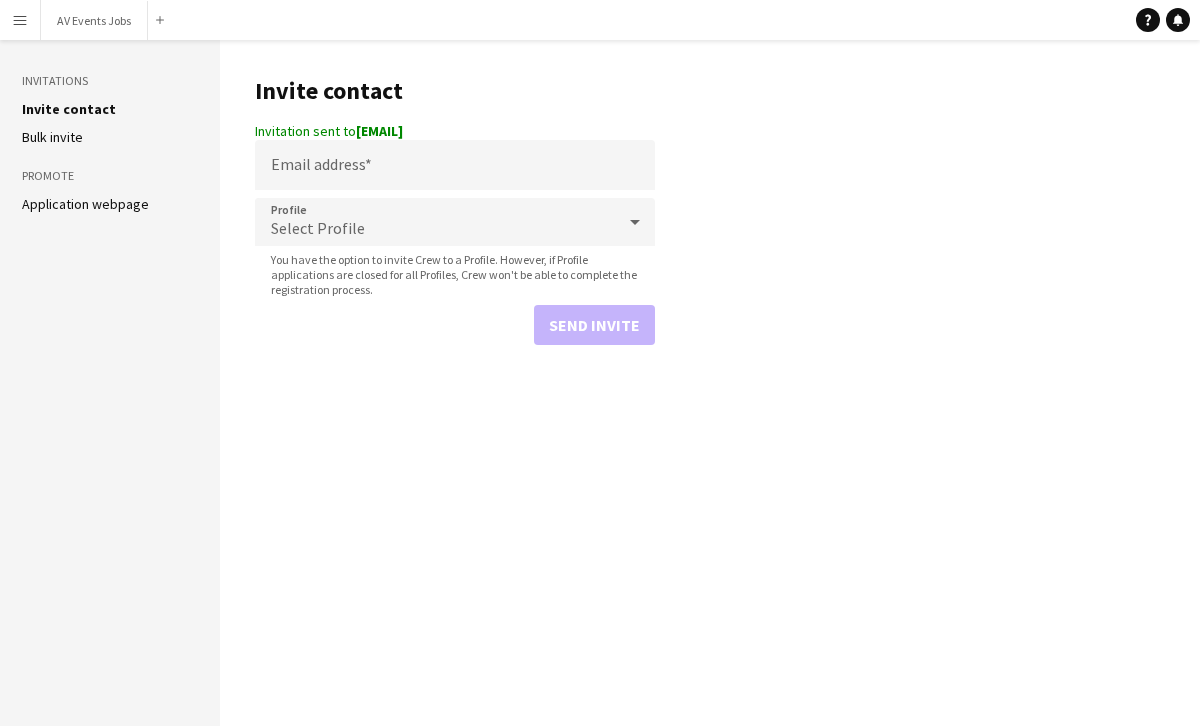 click on "Menu" at bounding box center (20, 20) 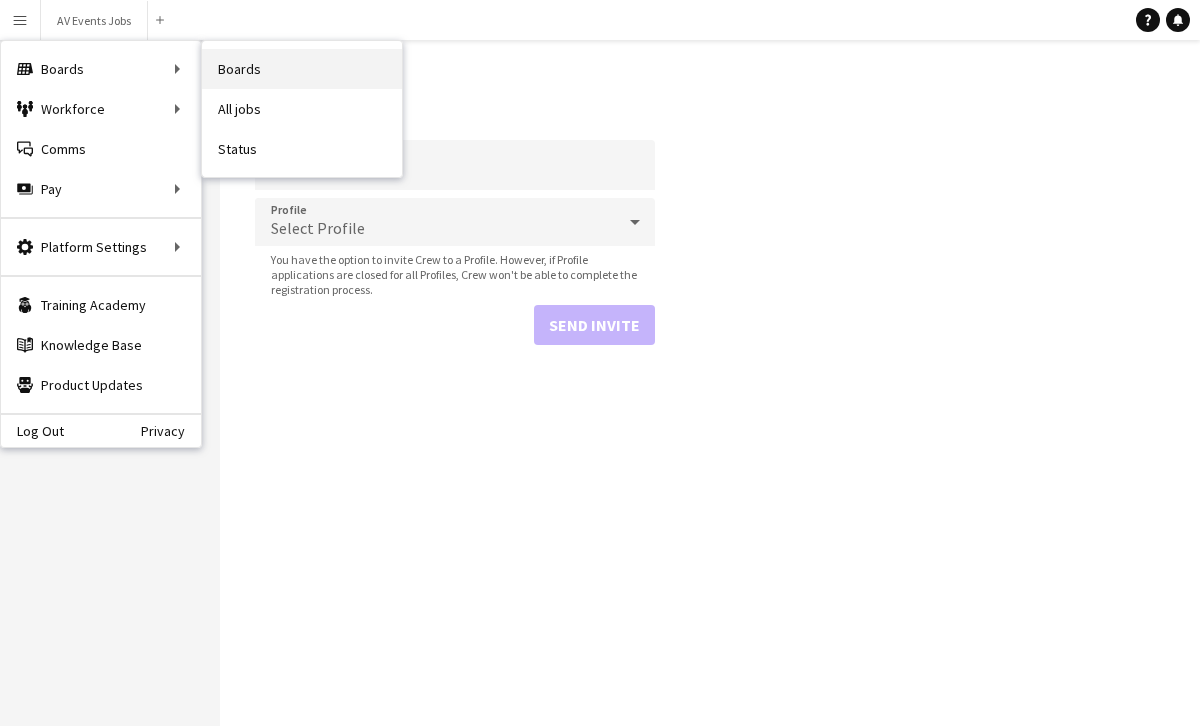 click on "Boards" at bounding box center [302, 69] 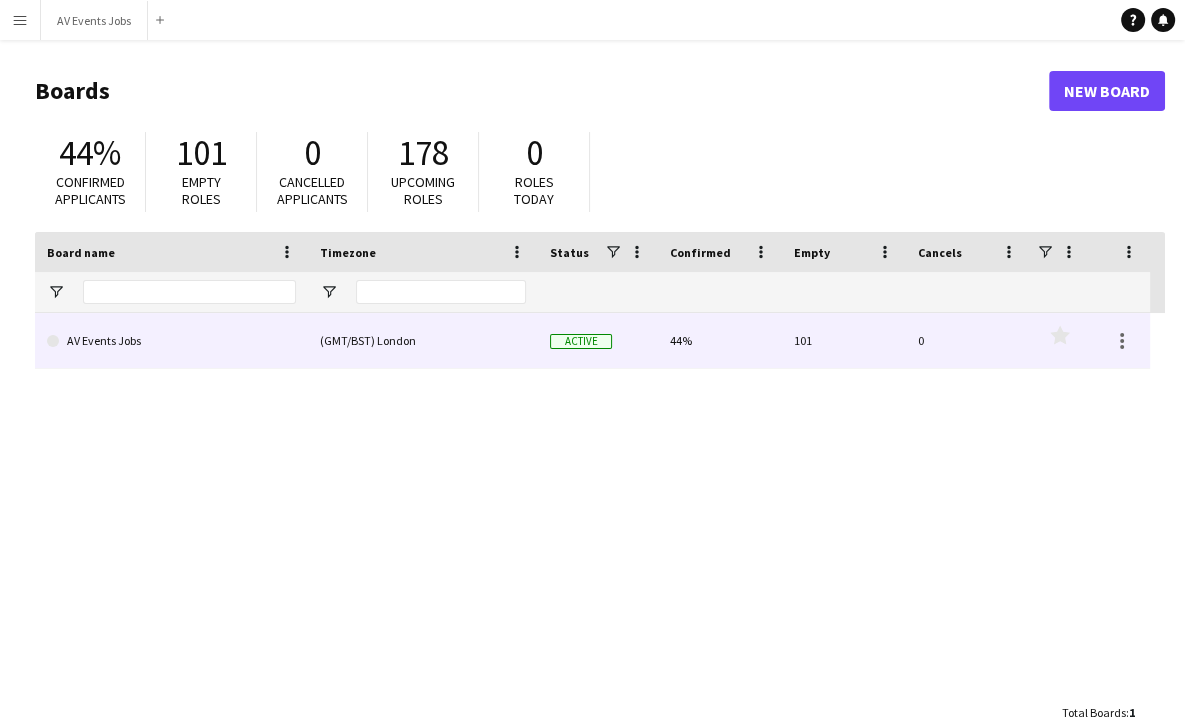 click on "AV Events Jobs" 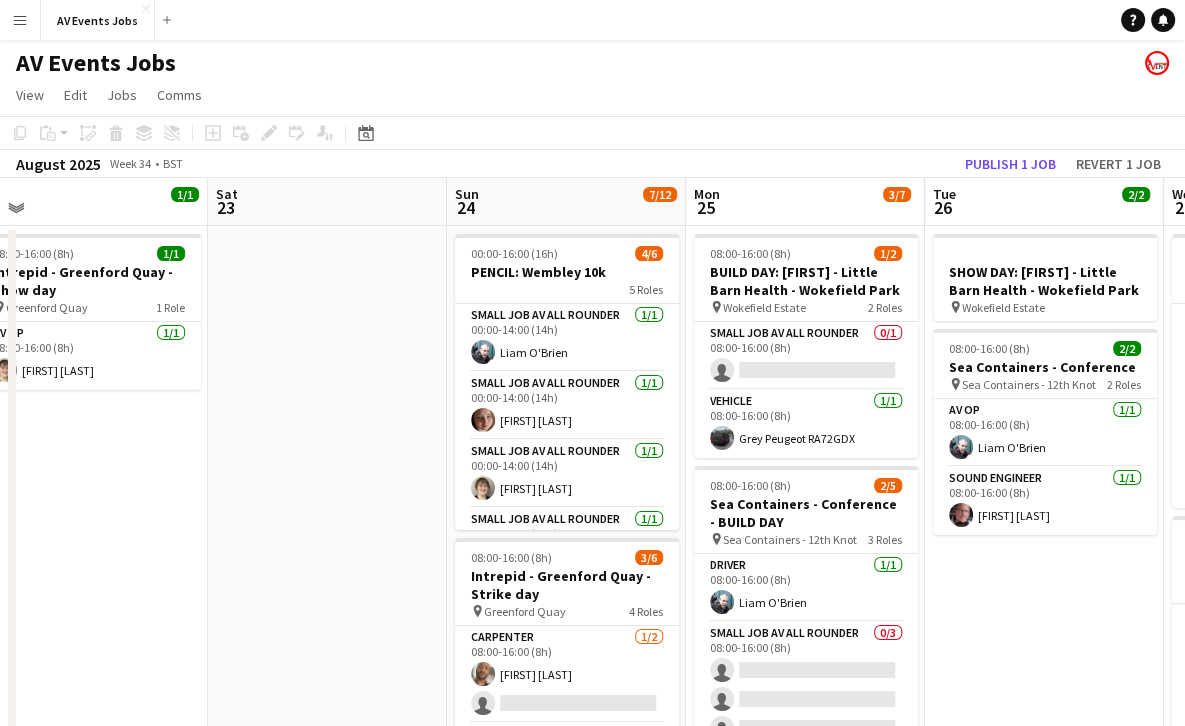 scroll, scrollTop: 0, scrollLeft: 750, axis: horizontal 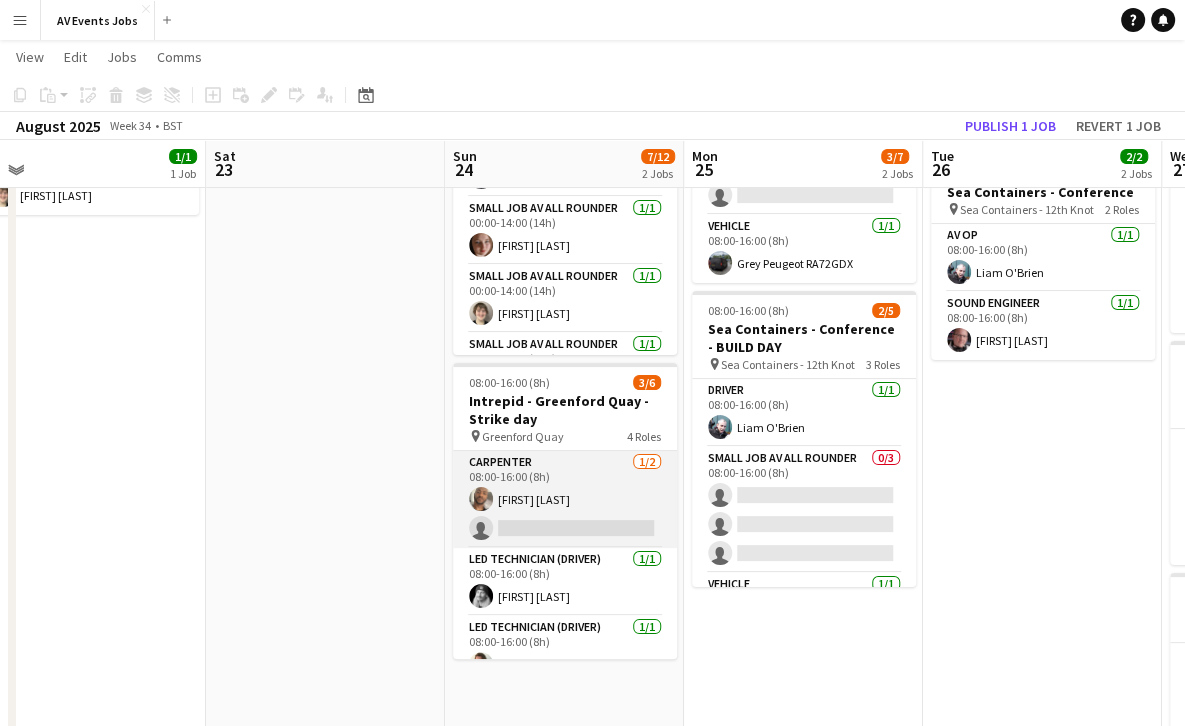 click on "Carpenter   1/2   08:00-16:00 (8h)
Paul Harris
single-neutral-actions" at bounding box center [565, 499] 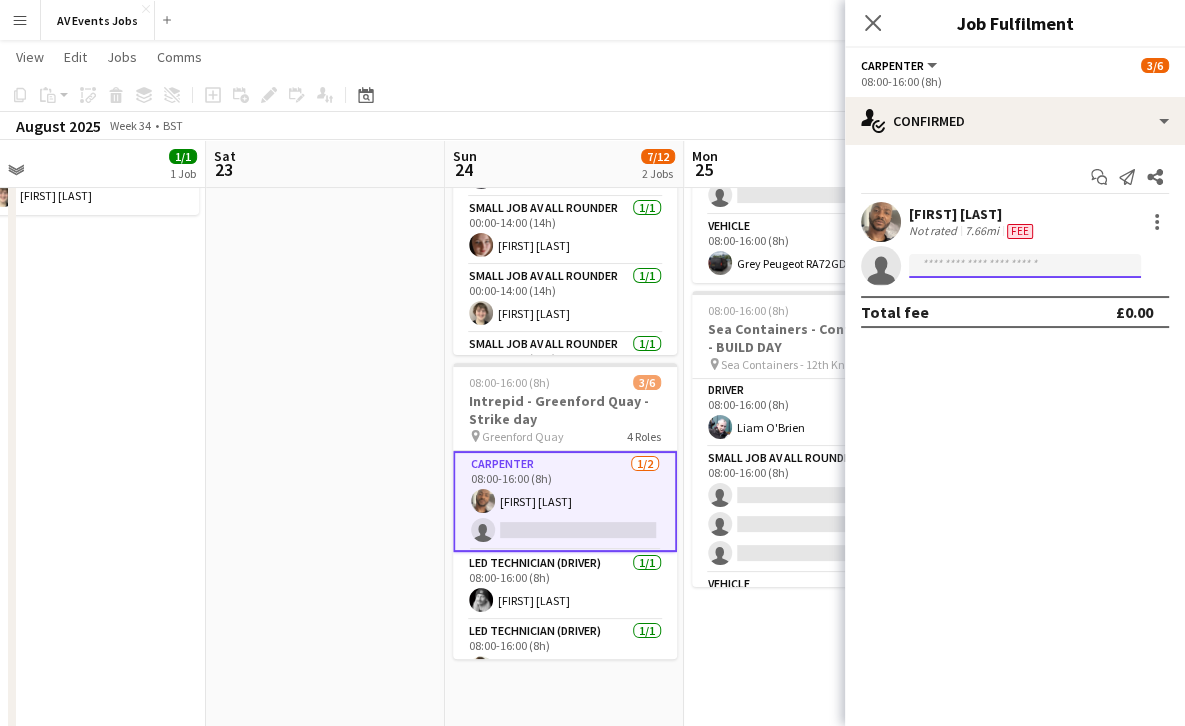 click 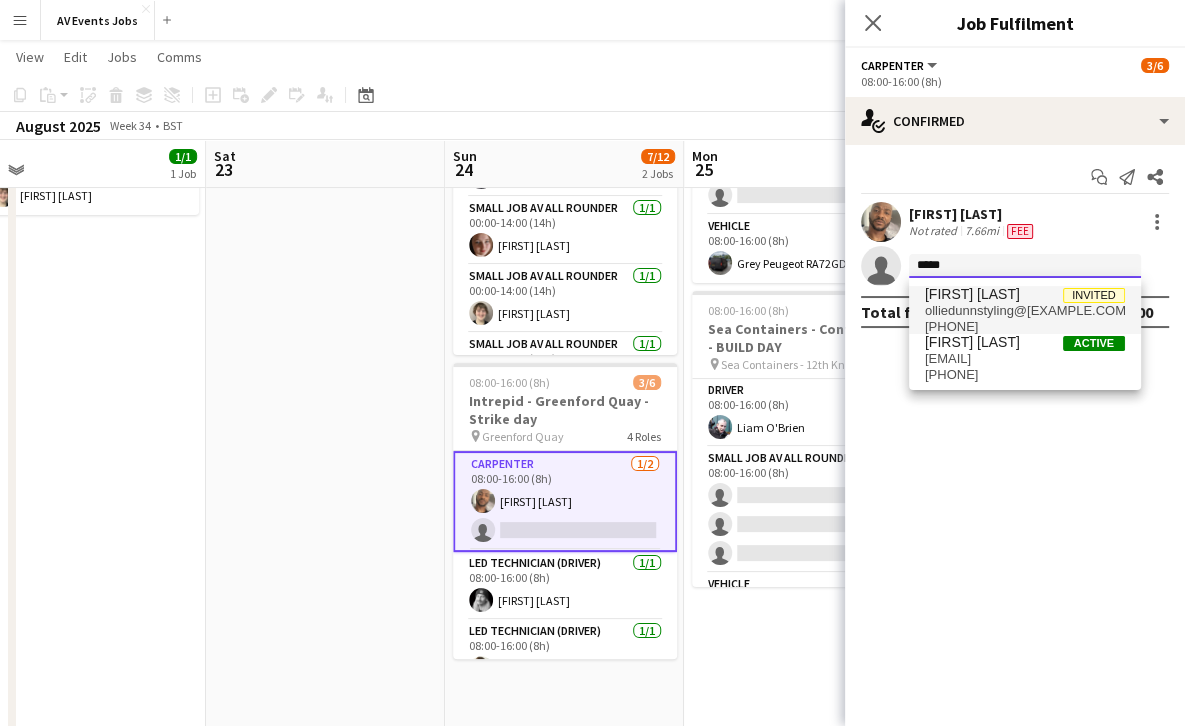 type on "*****" 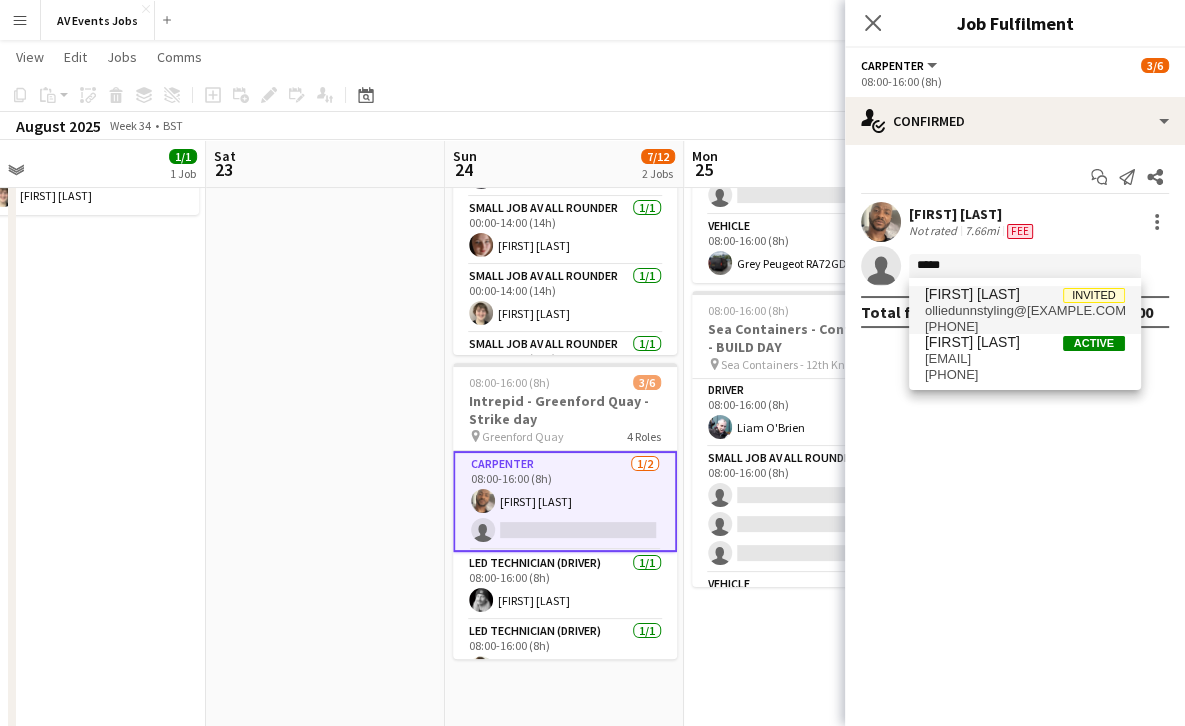 click on "Oliver Dunn  Invited" at bounding box center (1025, 294) 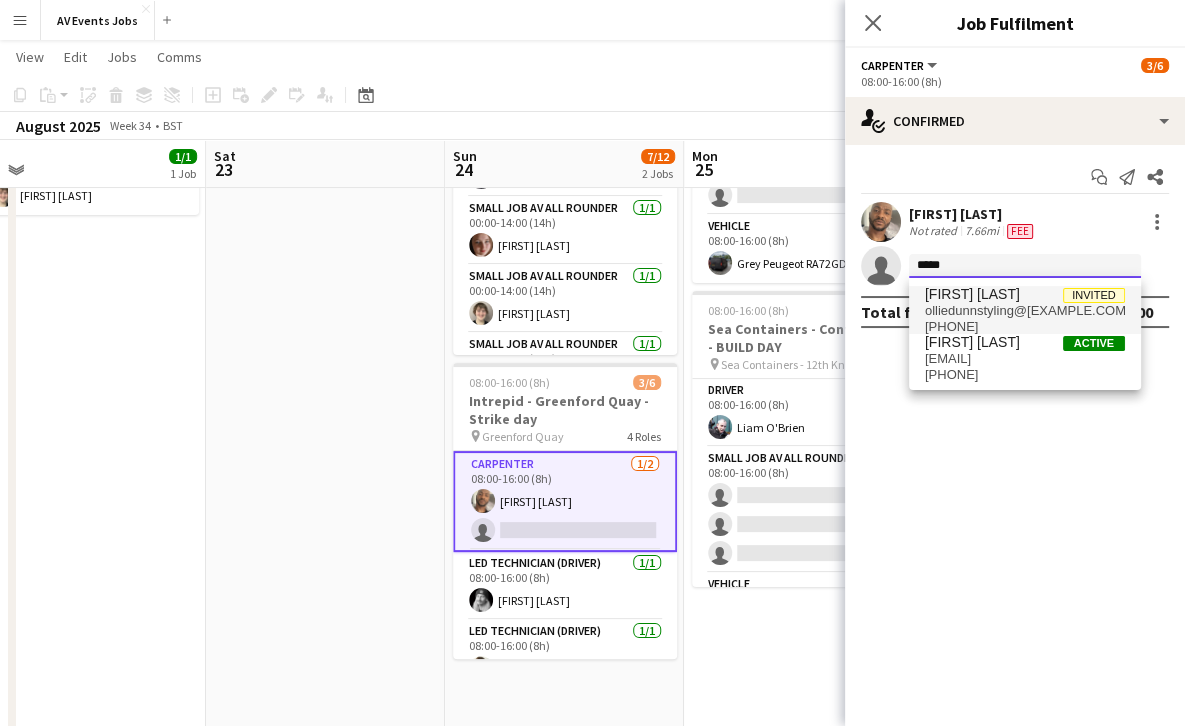 type 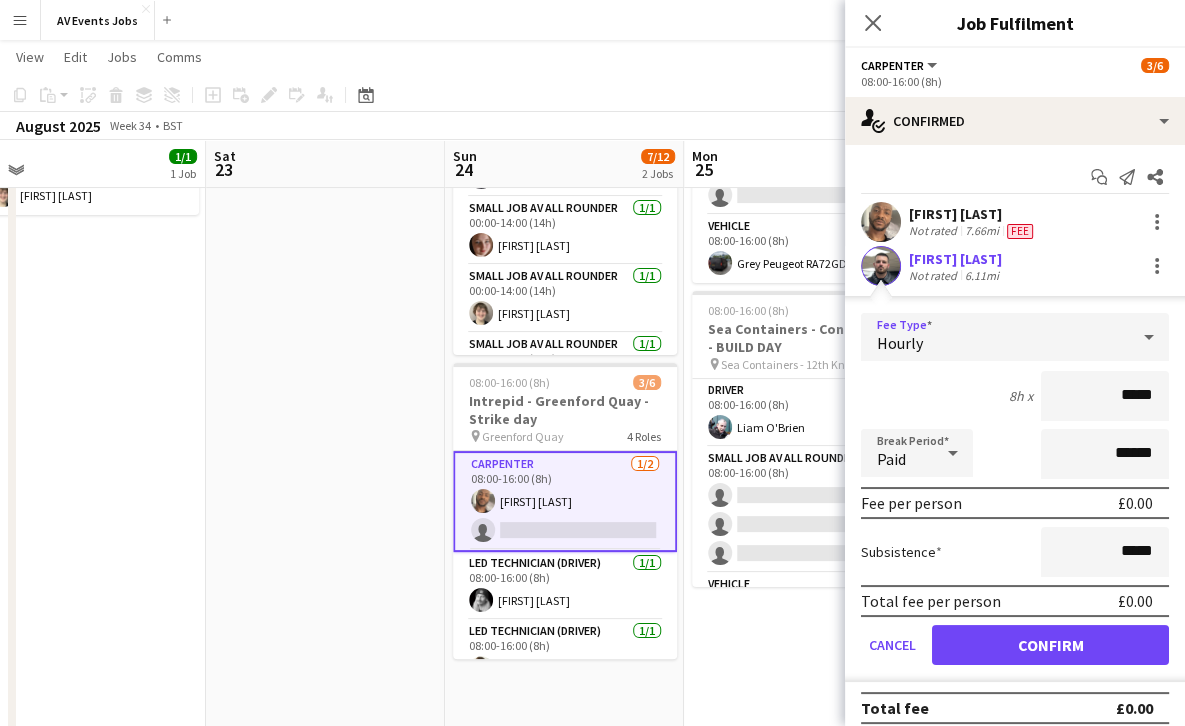 click on "Hourly" at bounding box center (995, 337) 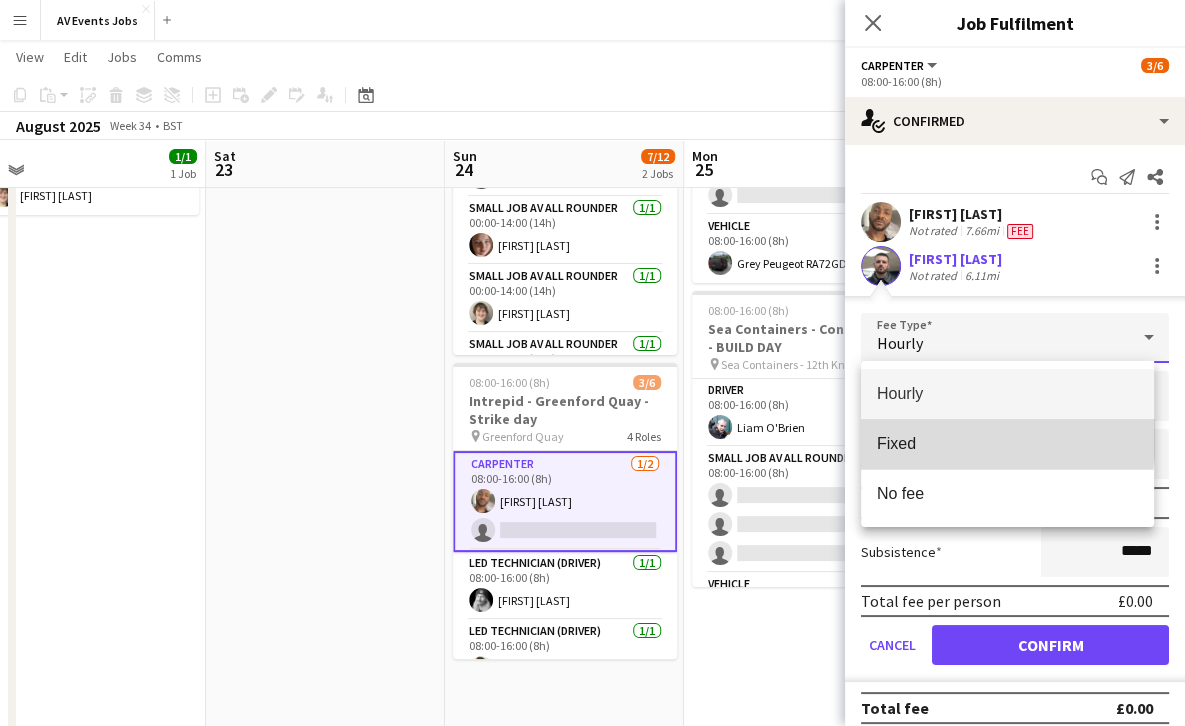 click on "Fixed" at bounding box center [1007, 444] 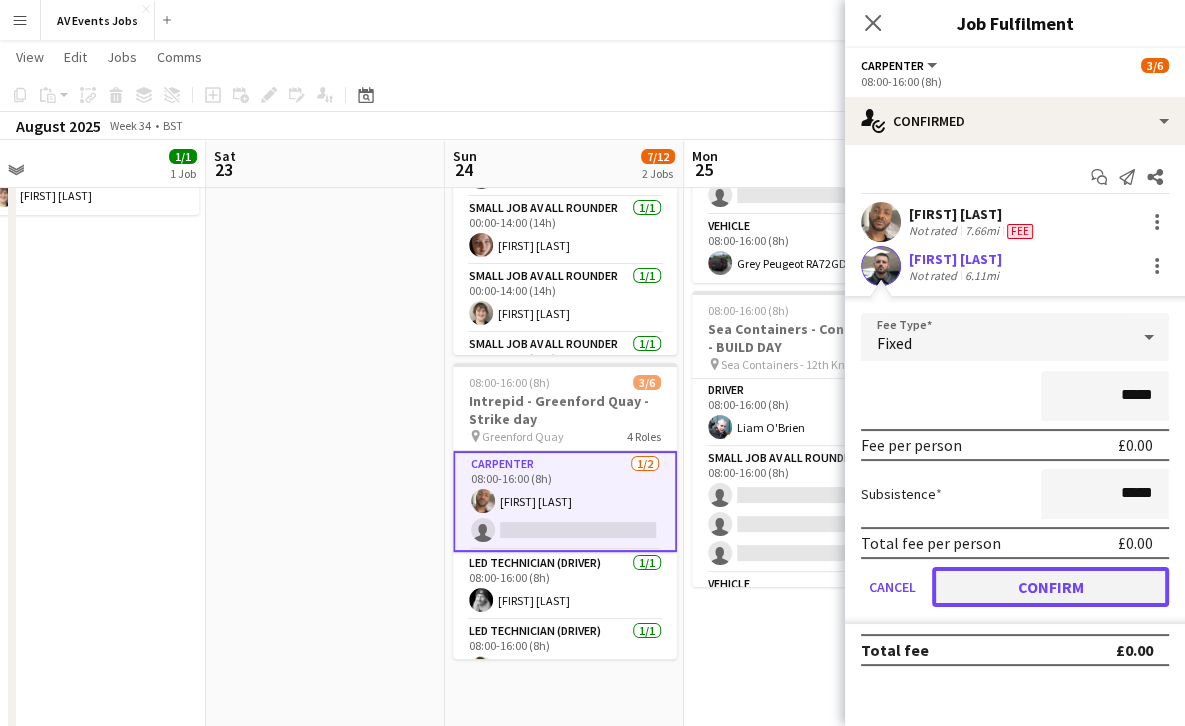 click on "Confirm" at bounding box center (1050, 587) 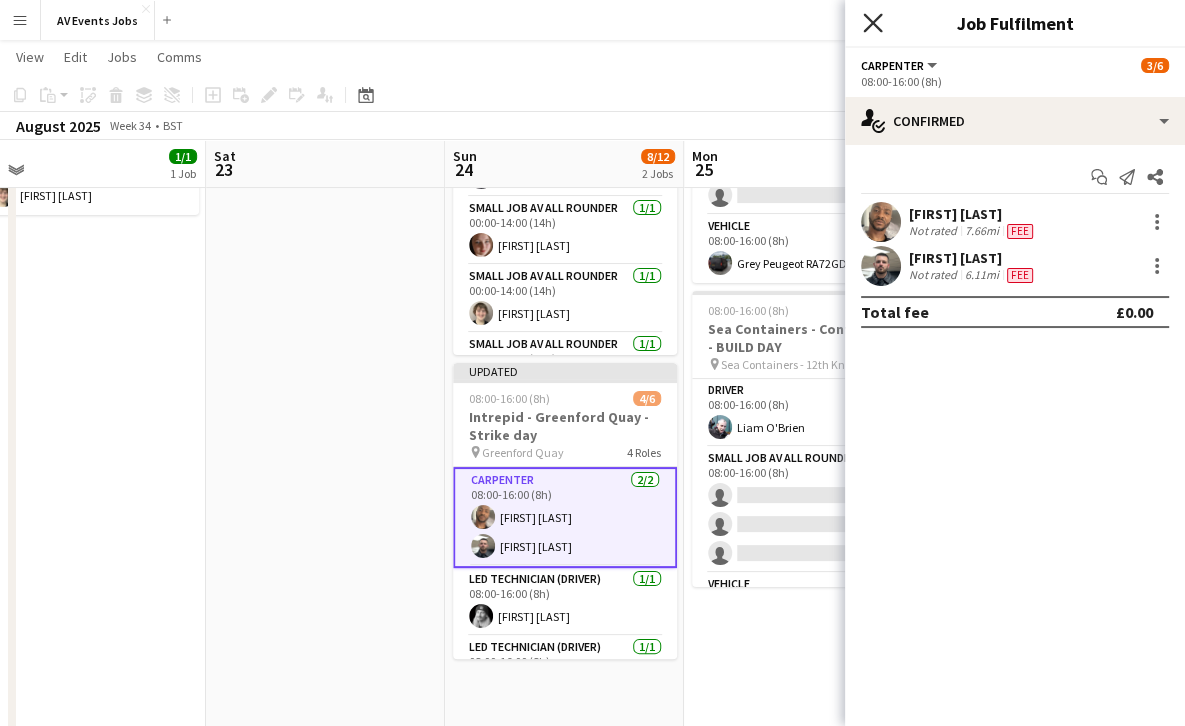 click 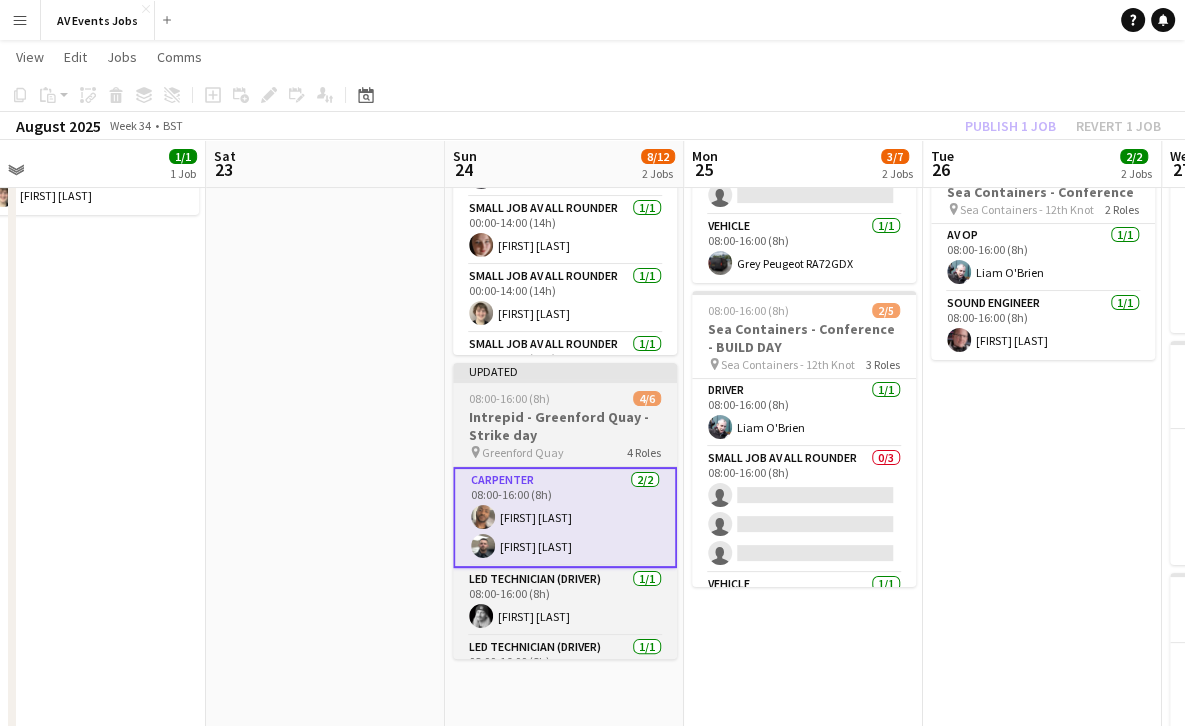 click on "08:00-16:00 (8h)" at bounding box center [509, 398] 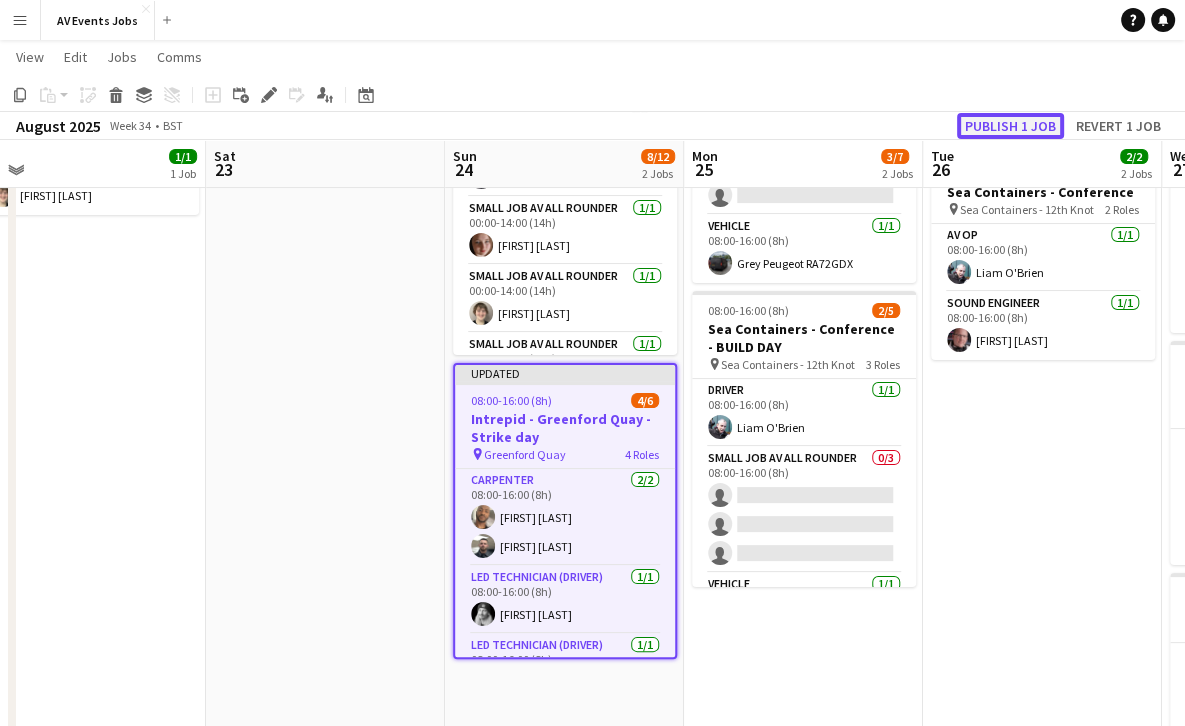 click on "Publish 1 job" 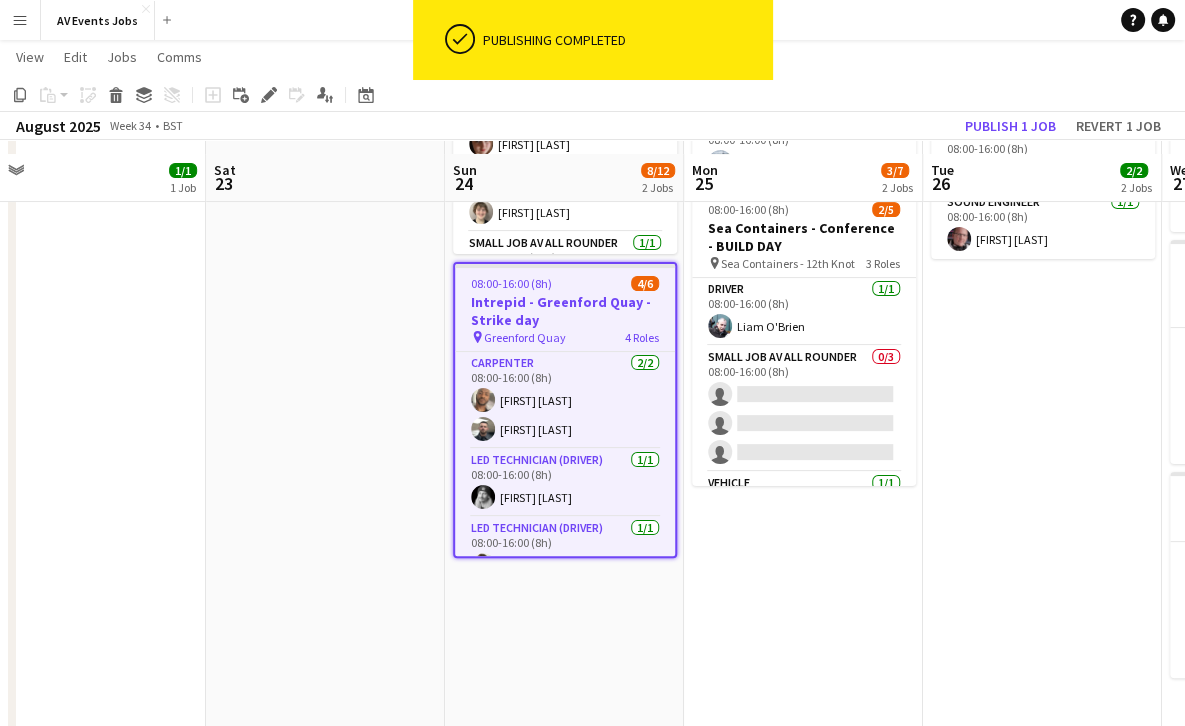 scroll, scrollTop: 288, scrollLeft: 0, axis: vertical 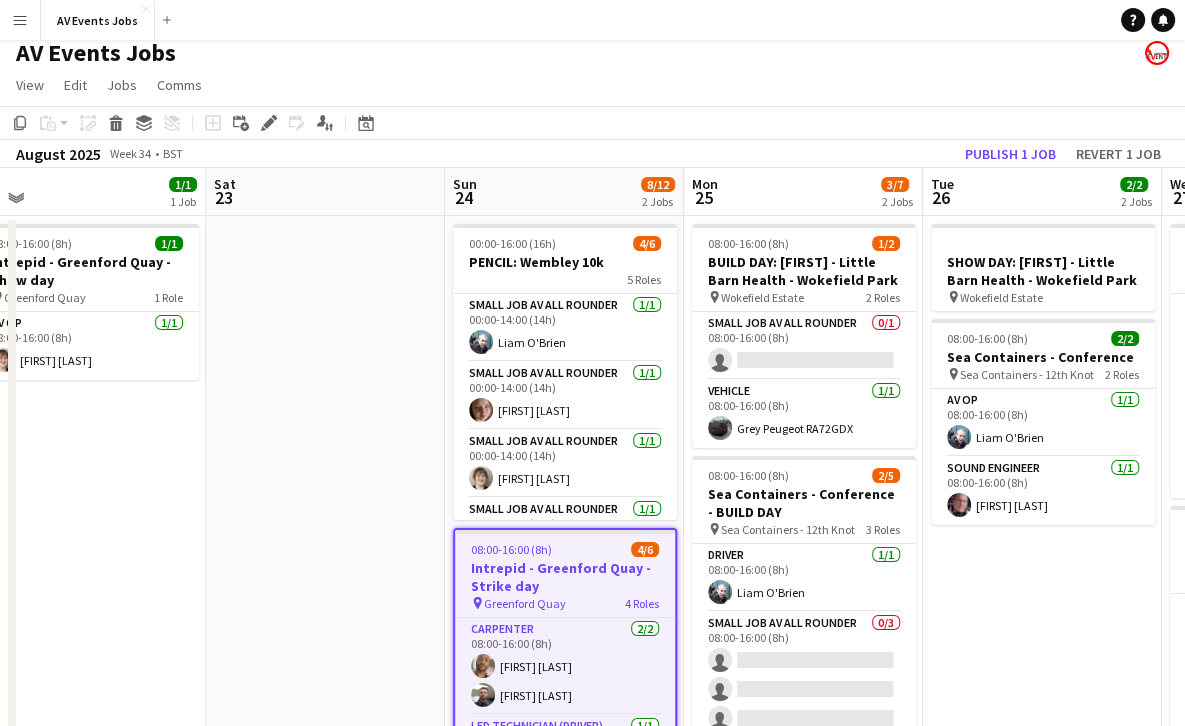 click at bounding box center (325, 611) 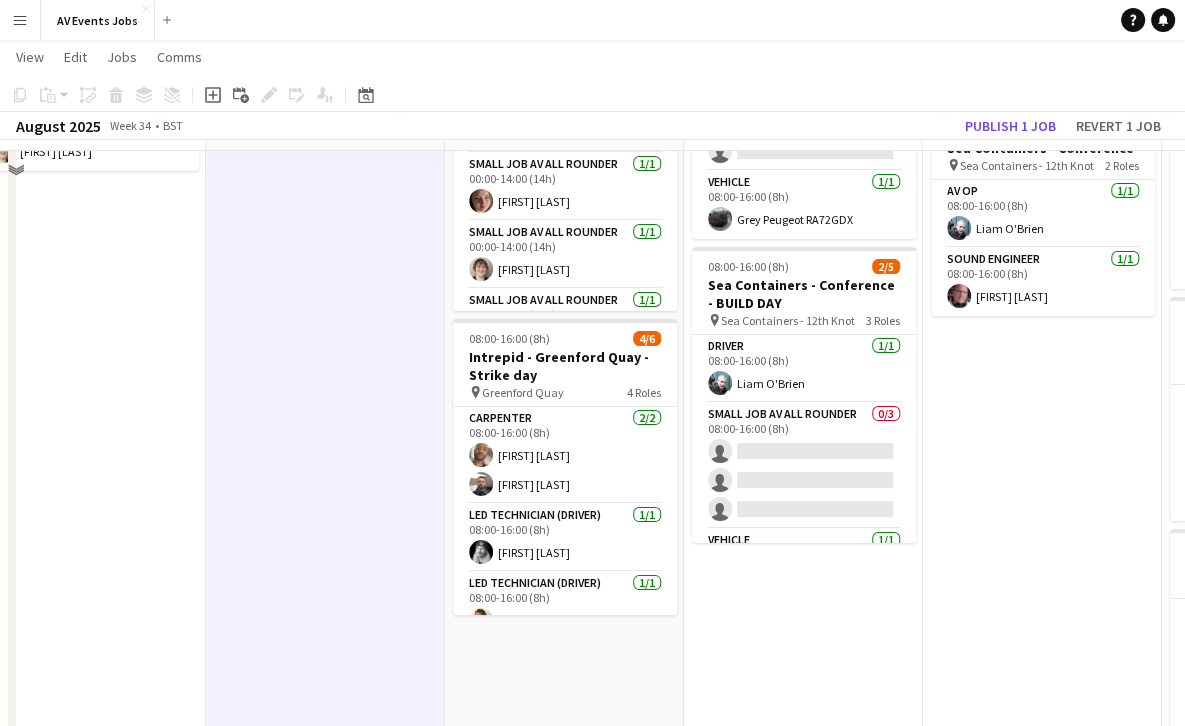 scroll, scrollTop: 238, scrollLeft: 0, axis: vertical 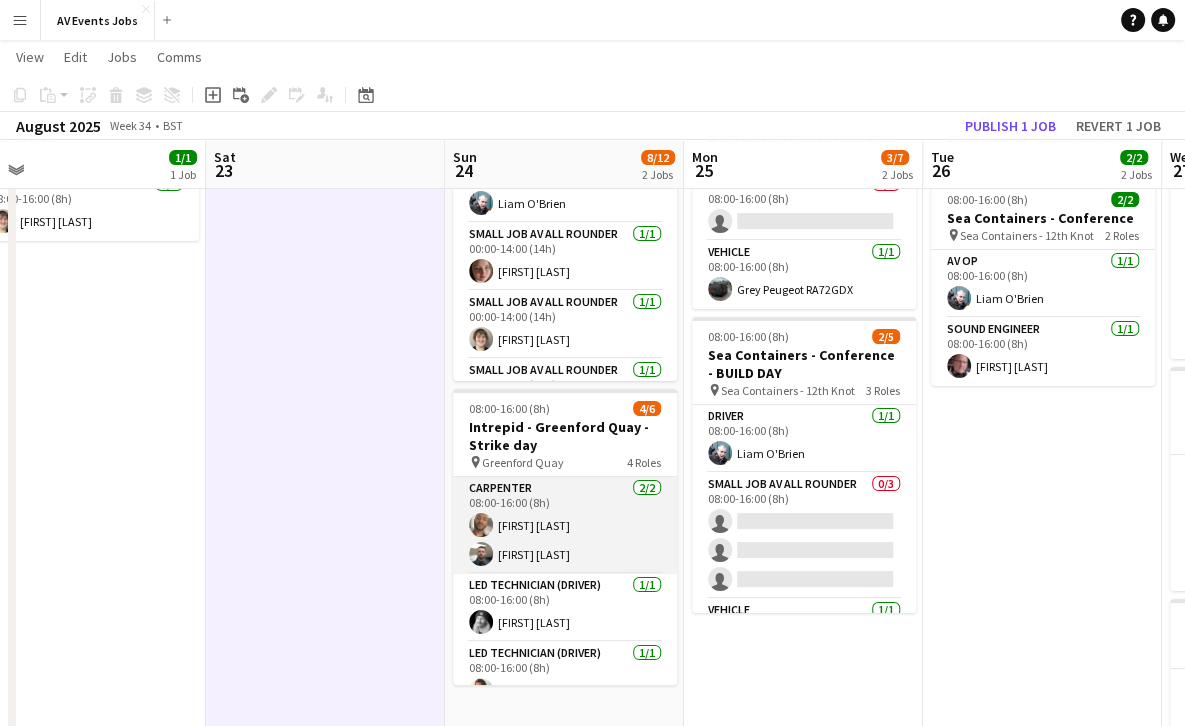 click on "Carpenter   2/2   08:00-16:00 (8h)
Paul Harris Oliver Dunn" at bounding box center [565, 525] 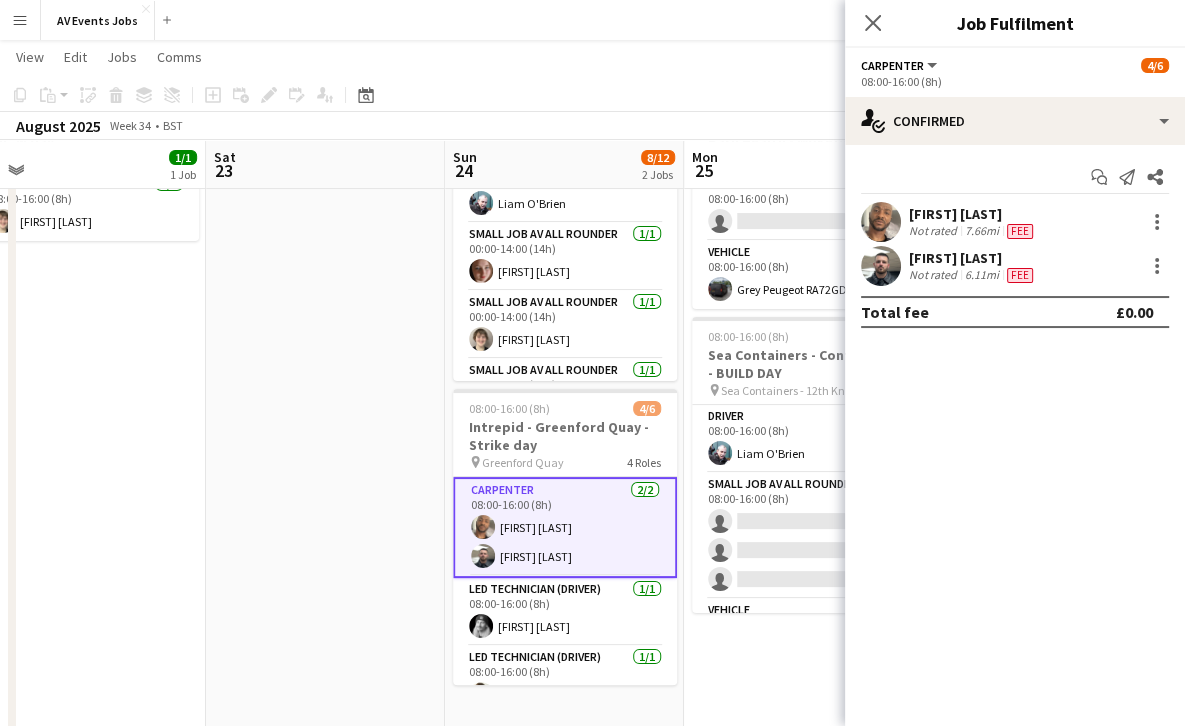 click at bounding box center (881, 266) 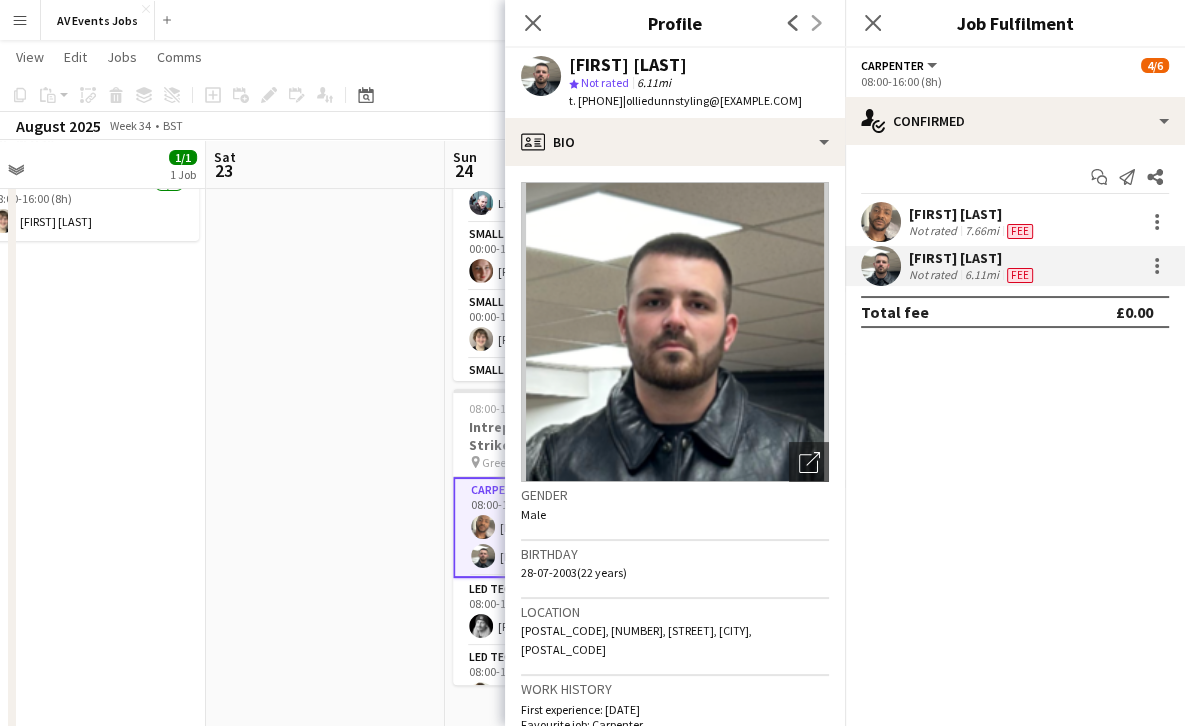 scroll, scrollTop: 0, scrollLeft: 0, axis: both 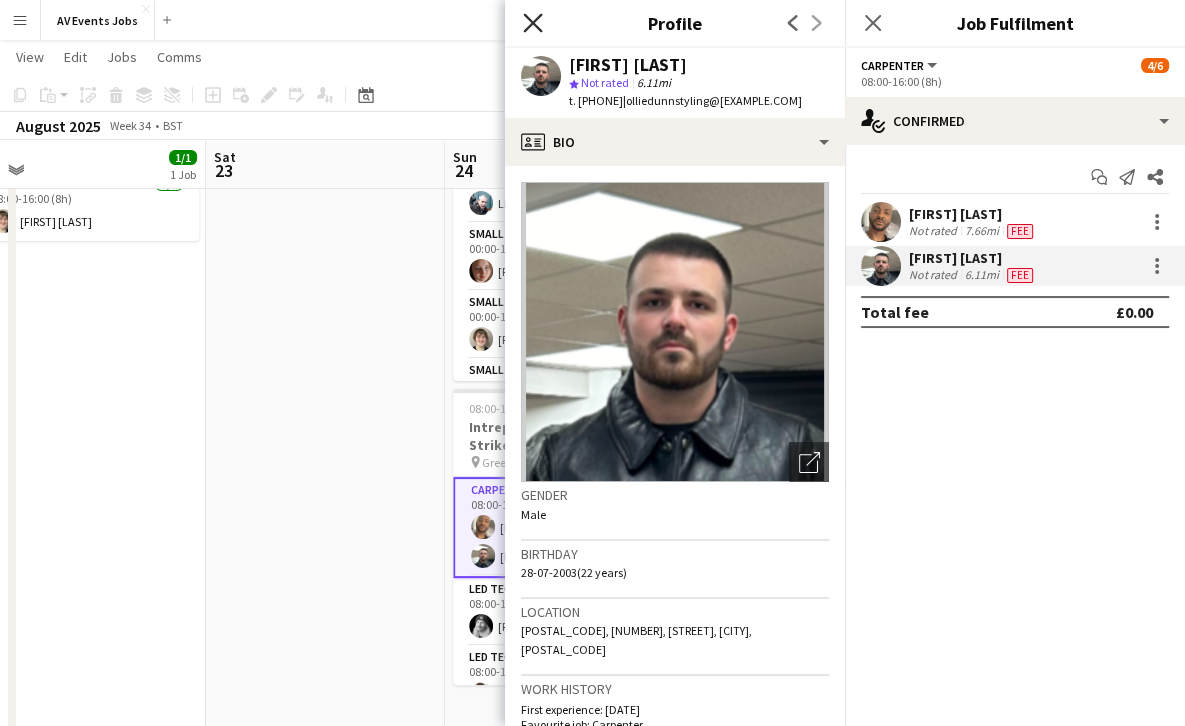 click on "Close pop-in" 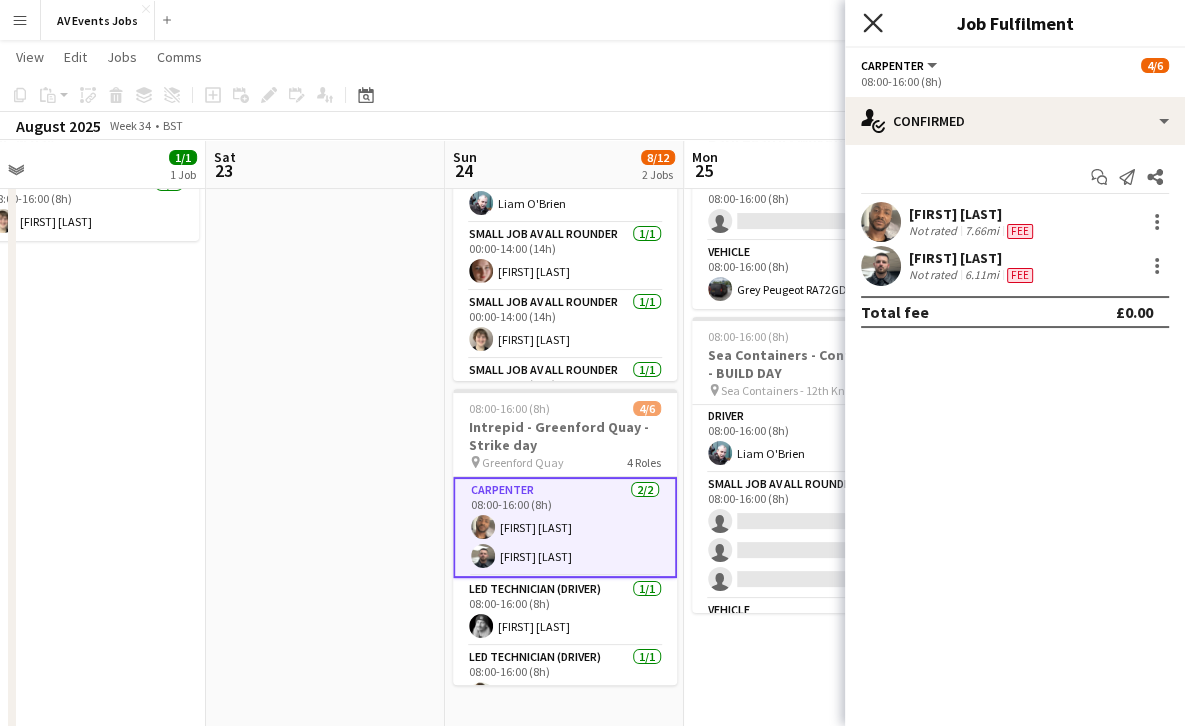 click 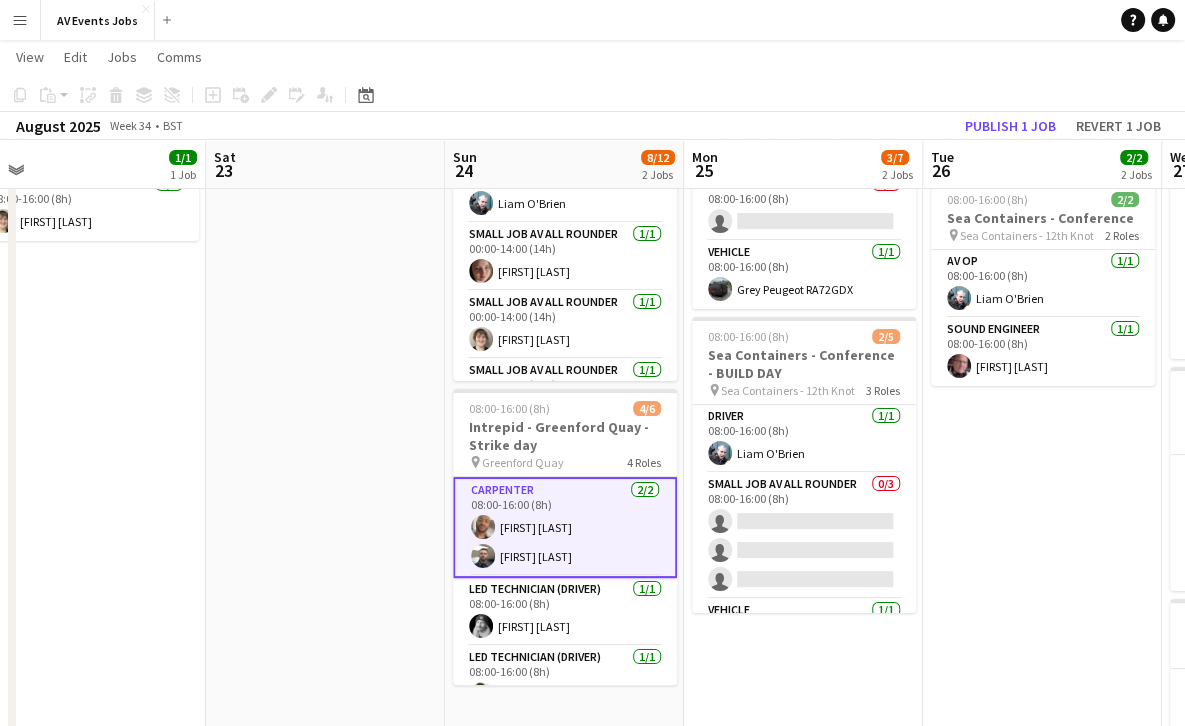 click on "SHOW DAY: Sean - Little Barn Health - Wokefield Park
pin
Wokefield Estate      08:00-16:00 (8h)    2/2   Sea Containers - Conference
pin
Sea Containers - 12th Knot   2 Roles   AV Op   1/1   08:00-16:00 (8h)
Liam O'Brien  Sound Engineer   1/1   08:00-16:00 (8h)
Adam Vanryne" at bounding box center [1042, 472] 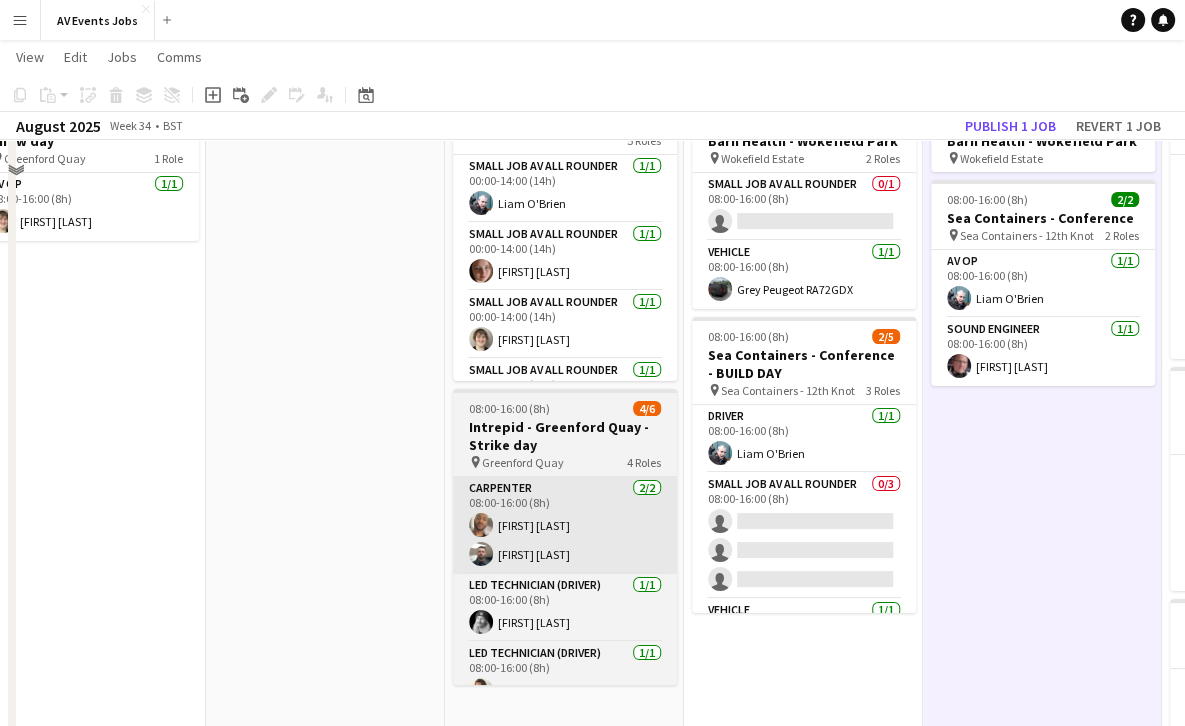 scroll, scrollTop: 0, scrollLeft: 0, axis: both 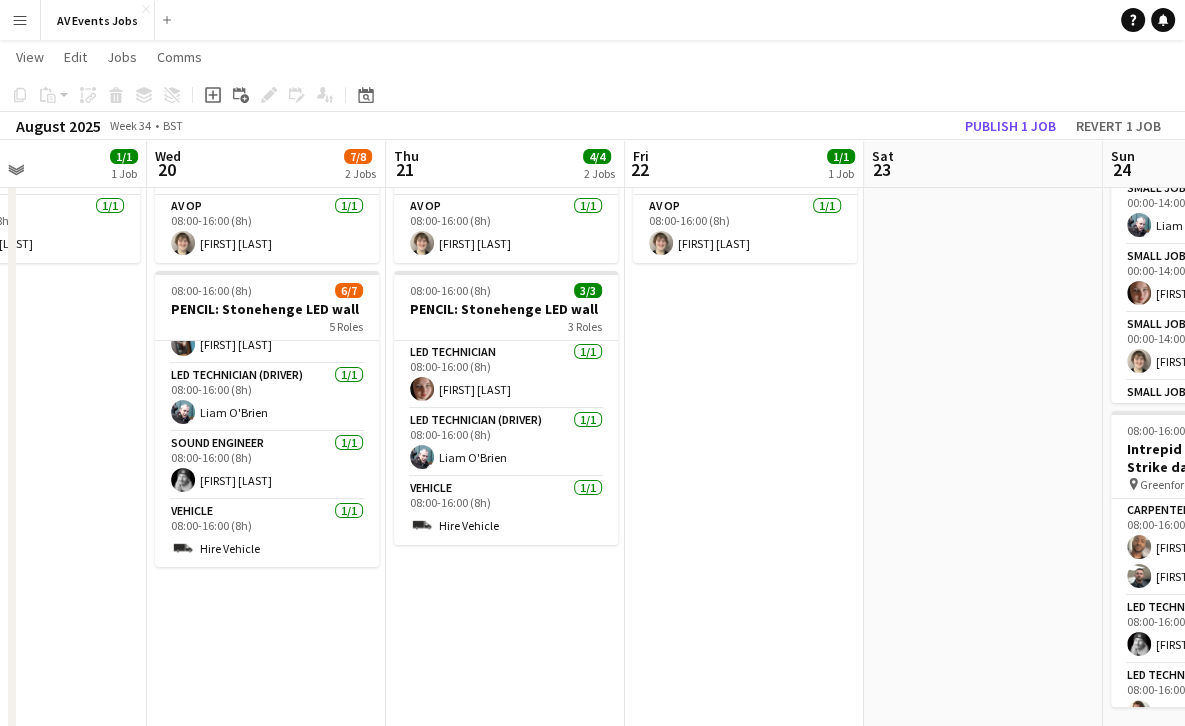 click on "Menu" at bounding box center (20, 20) 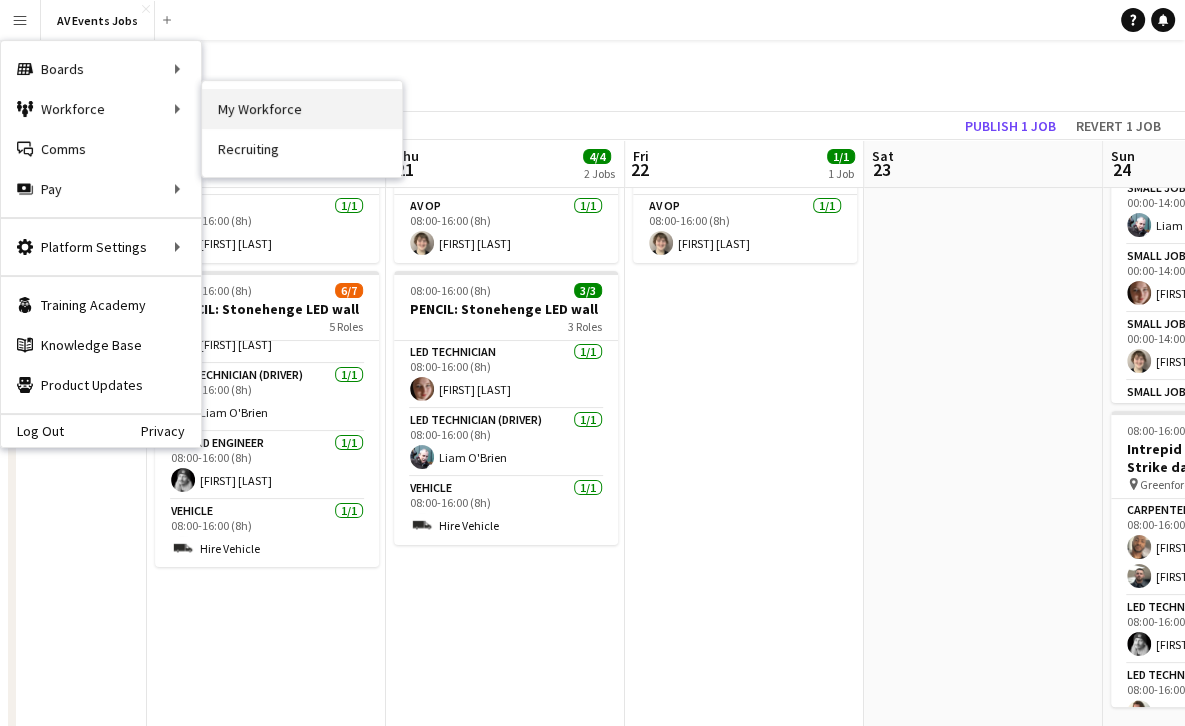 click on "My Workforce" at bounding box center (302, 109) 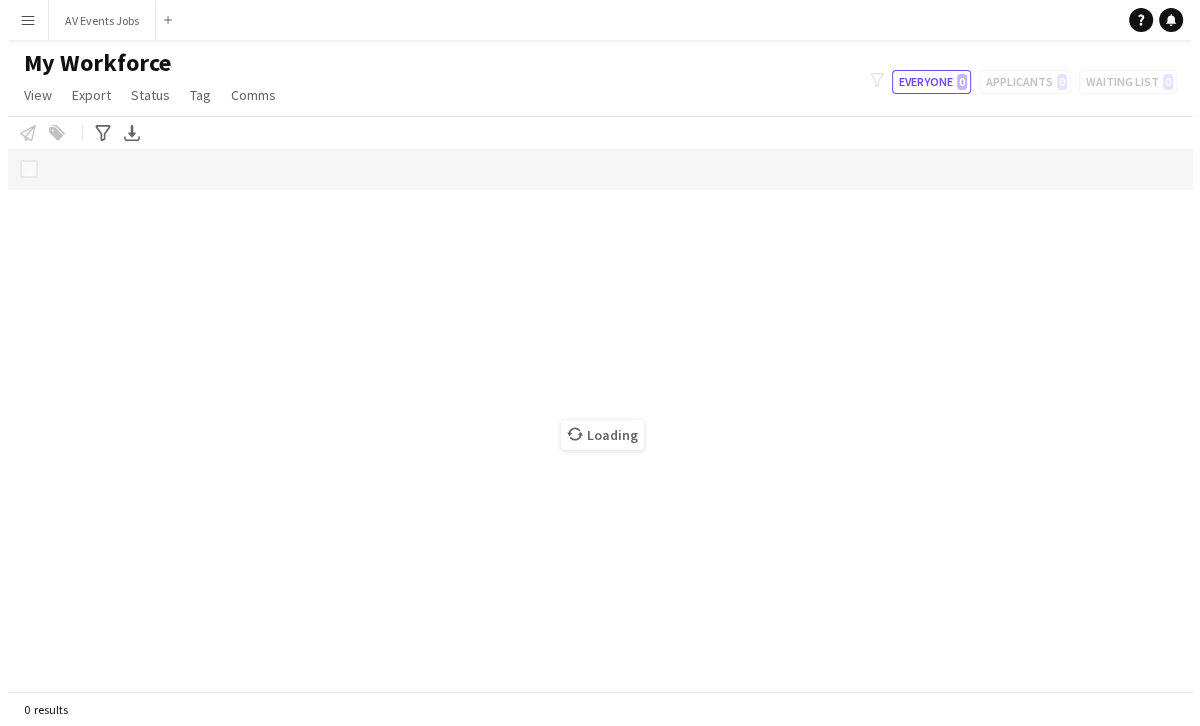 scroll, scrollTop: 0, scrollLeft: 0, axis: both 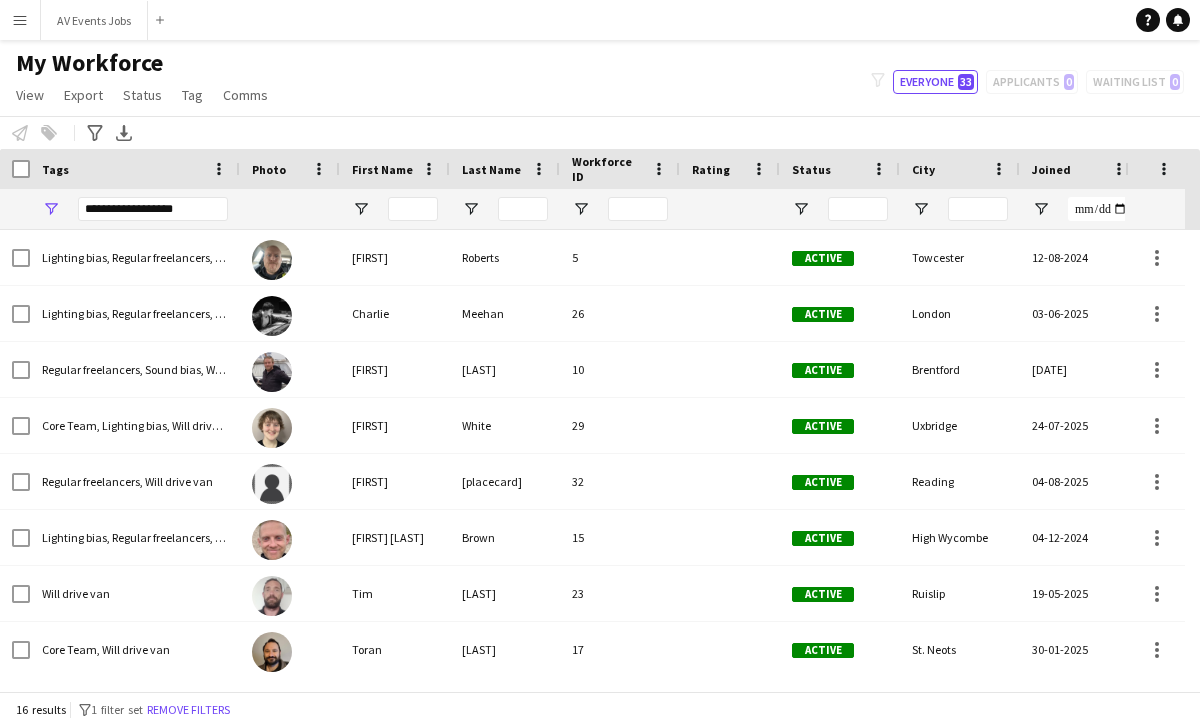 click on "Menu" at bounding box center (20, 20) 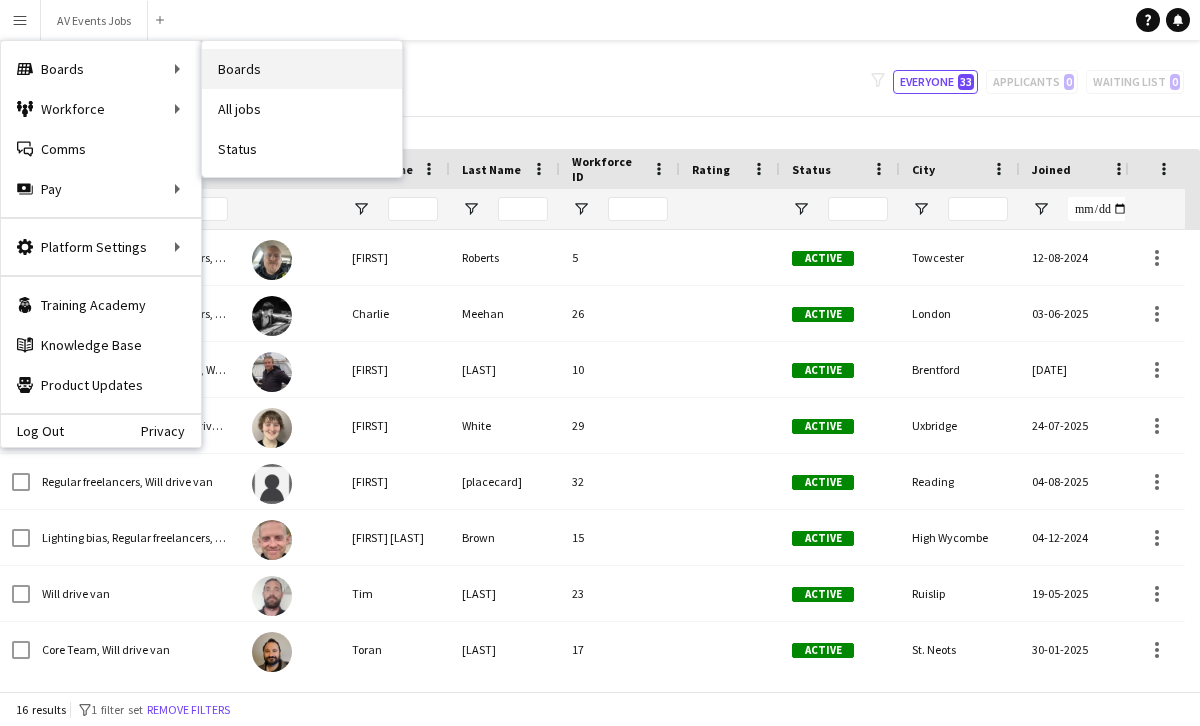 click on "Boards" at bounding box center (302, 69) 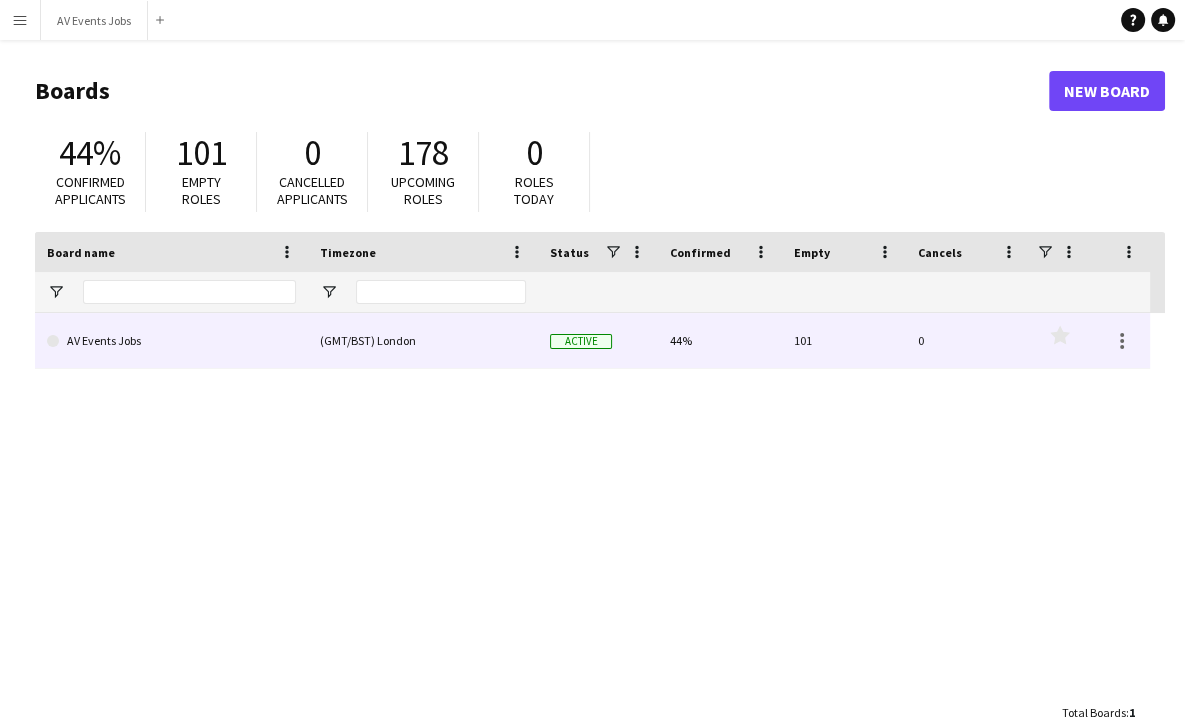 click on "AV Events Jobs" 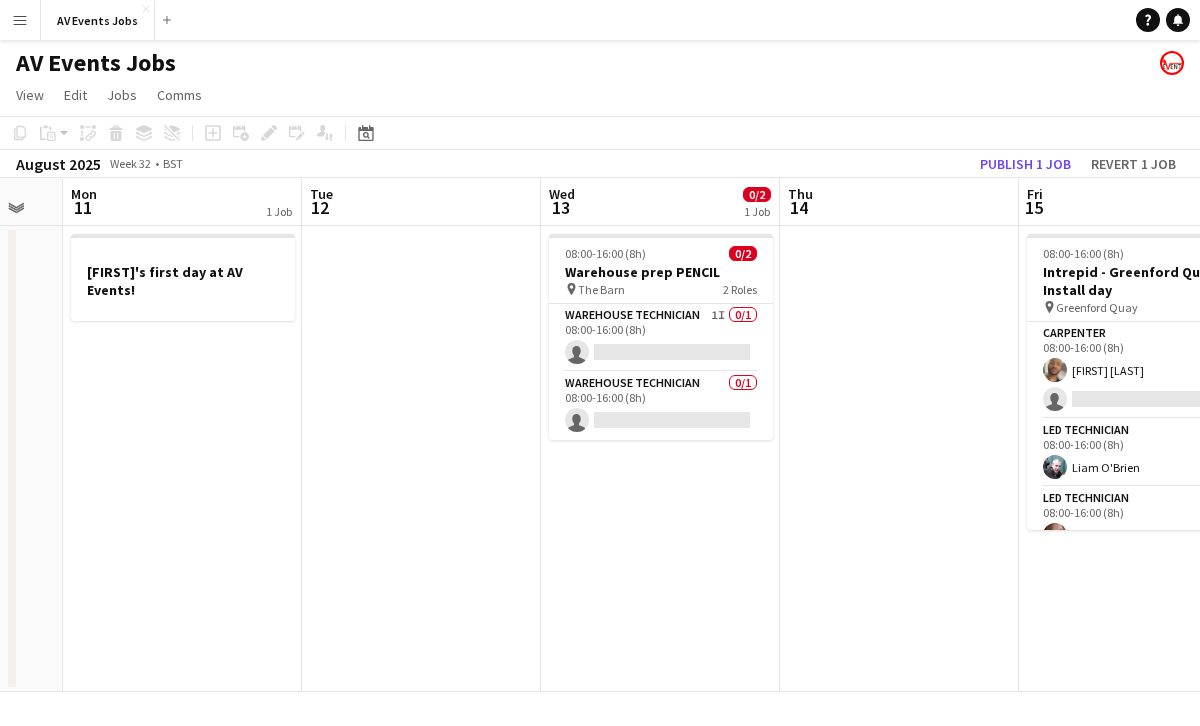 scroll, scrollTop: 0, scrollLeft: 658, axis: horizontal 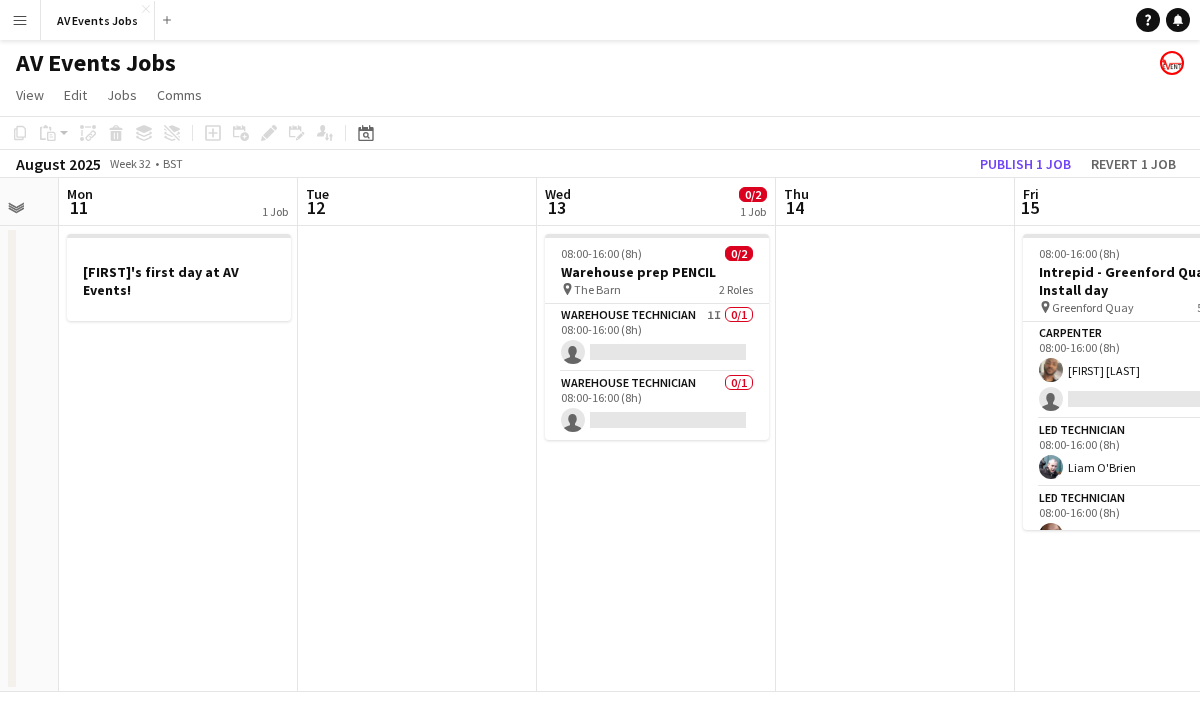 click on "08:00-16:00 (8h)    0/2   Warehouse prep PENCIL
pin
The Barn   2 Roles   Warehouse Technician   1I   0/1   08:00-16:00 (8h)
single-neutral-actions
Warehouse Technician   0/1   08:00-16:00 (8h)
single-neutral-actions" at bounding box center (656, 459) 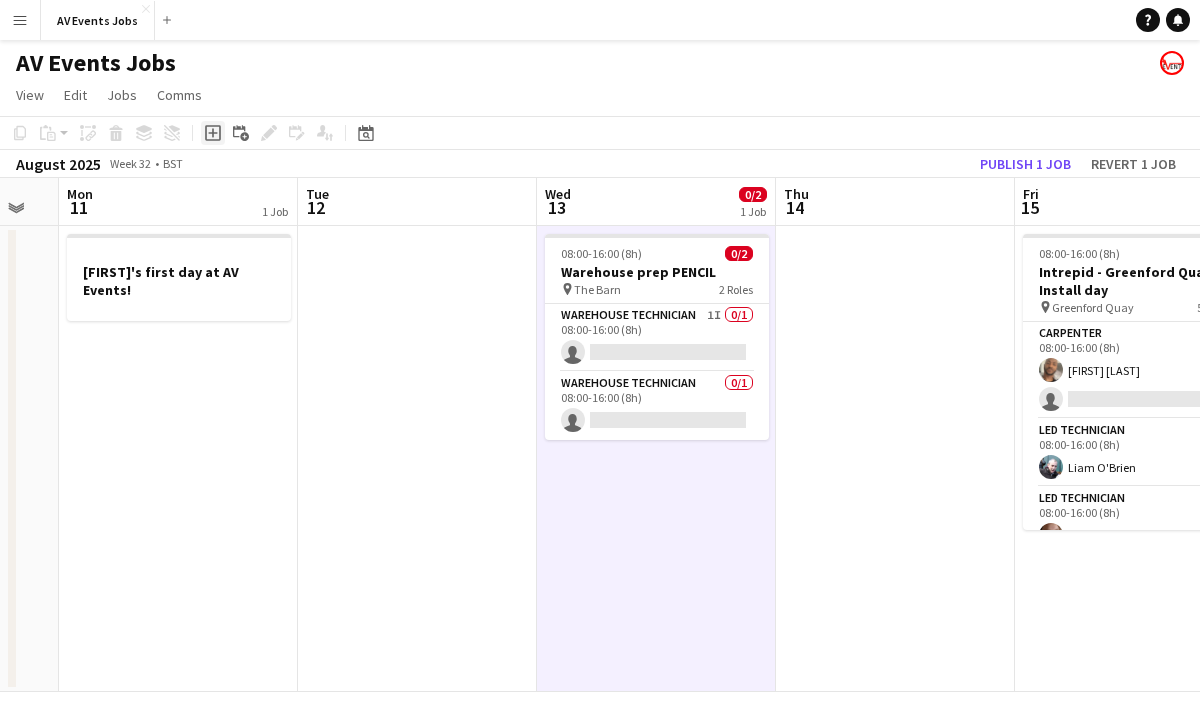 click on "Add job" 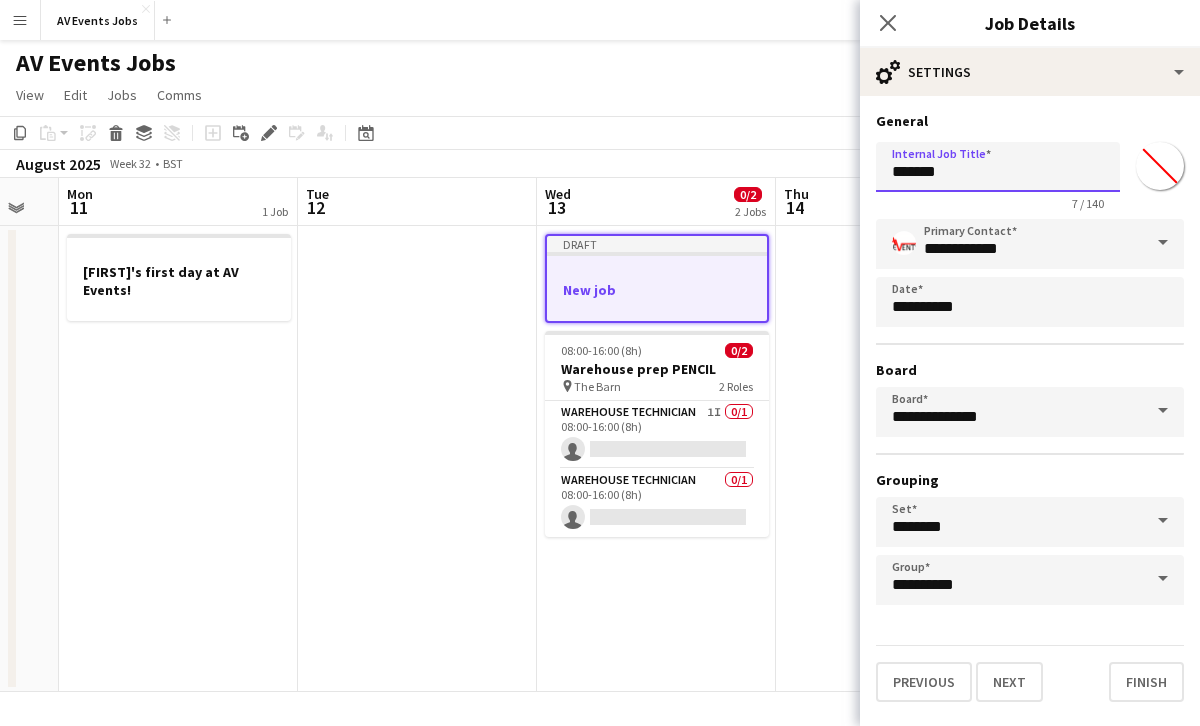 drag, startPoint x: 1006, startPoint y: 163, endPoint x: 709, endPoint y: 146, distance: 297.48615 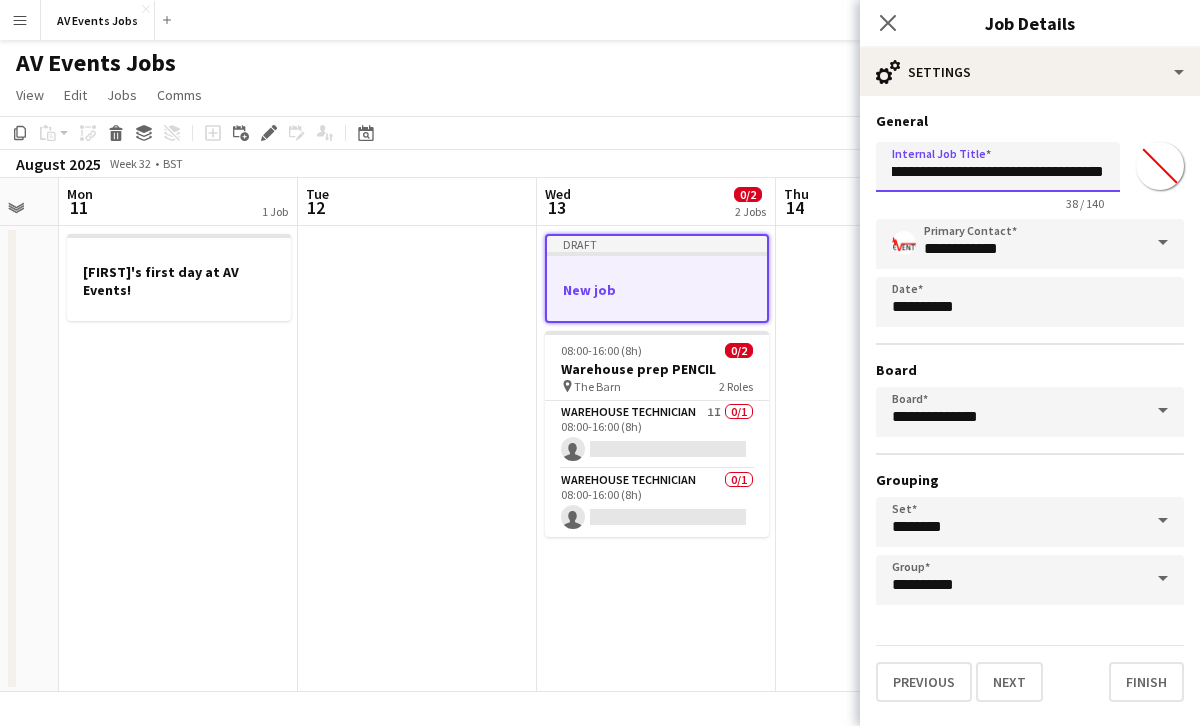 scroll, scrollTop: 0, scrollLeft: 40, axis: horizontal 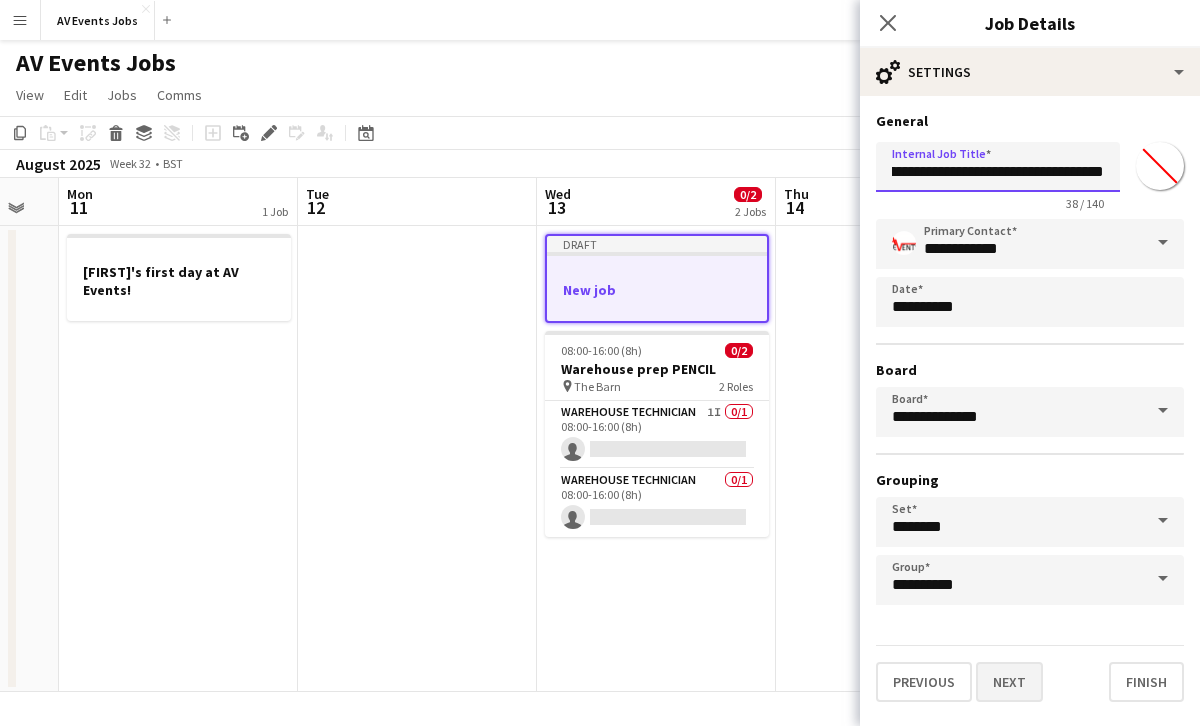 type on "**********" 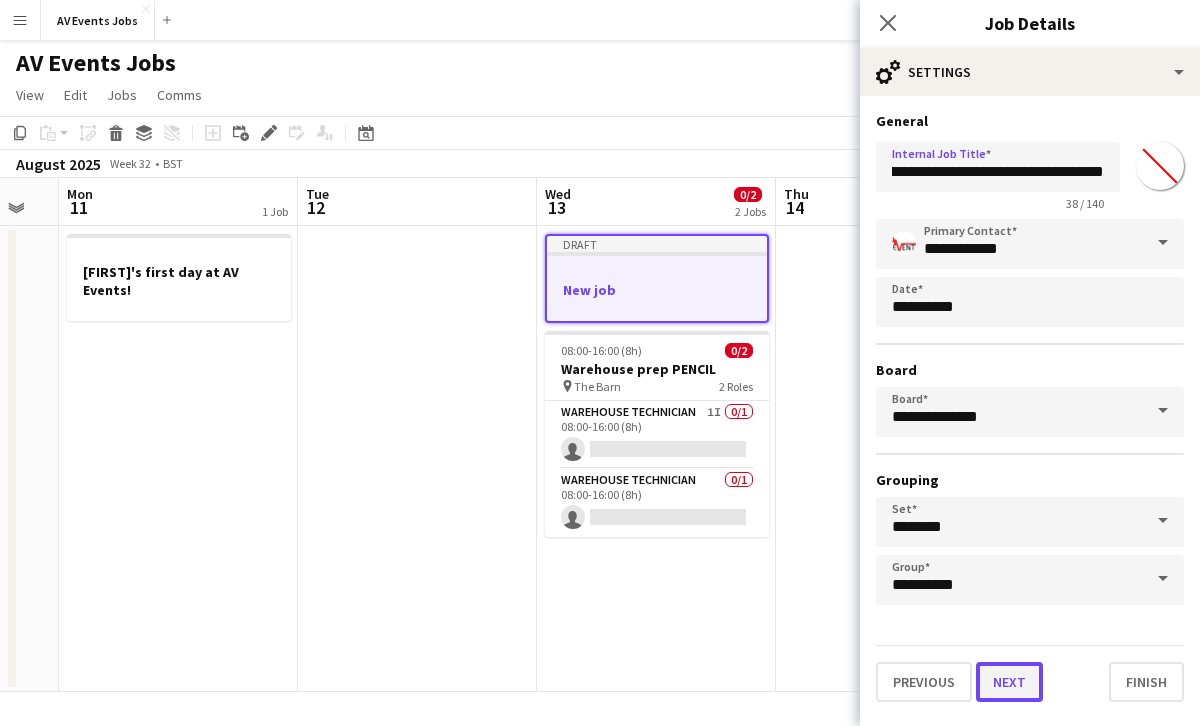 scroll, scrollTop: 0, scrollLeft: 0, axis: both 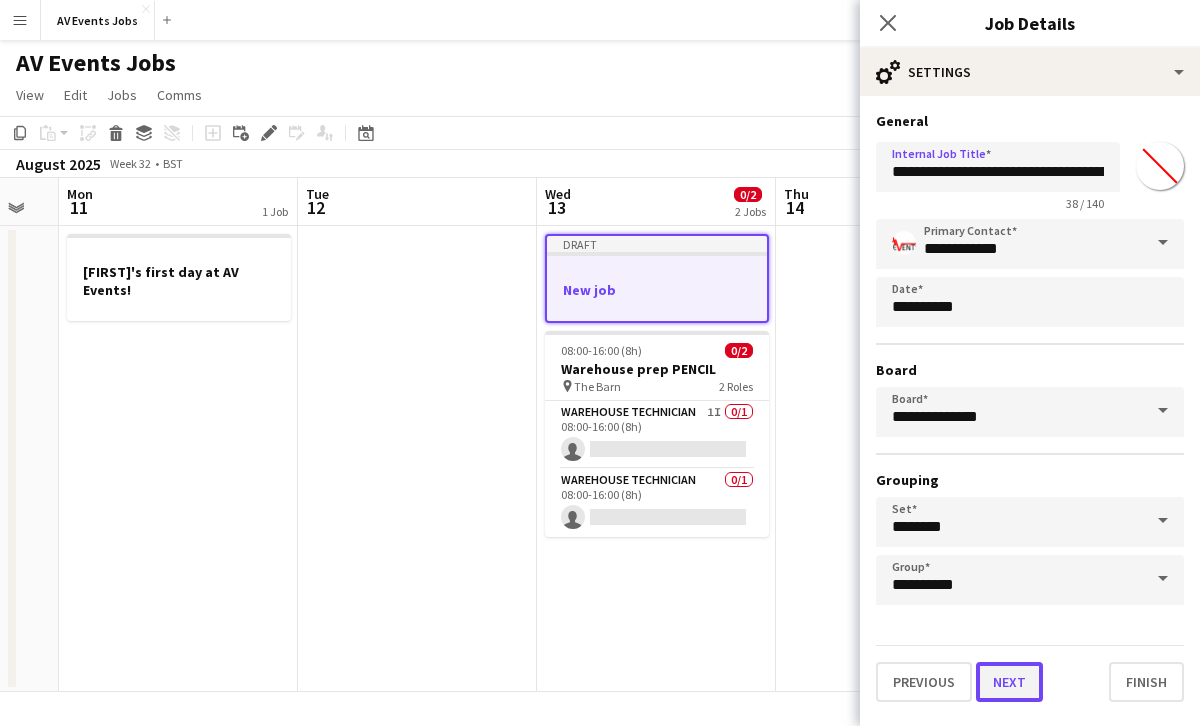 click on "Next" at bounding box center [1009, 682] 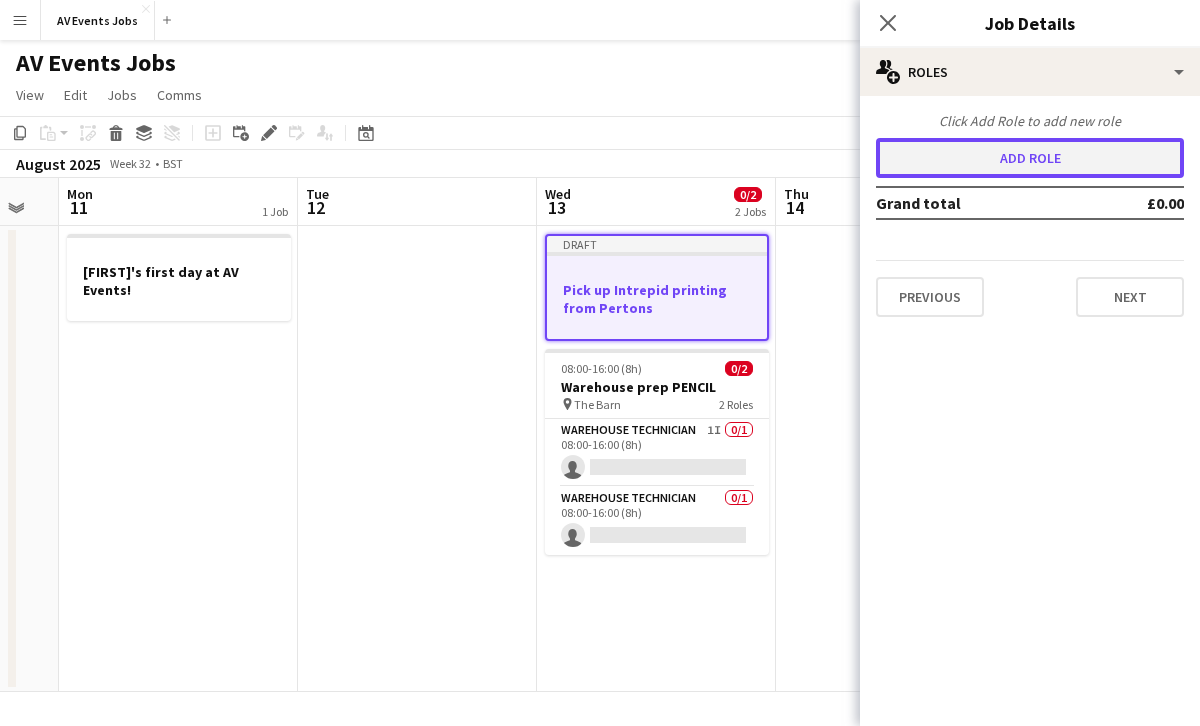 click on "Add role" at bounding box center [1030, 158] 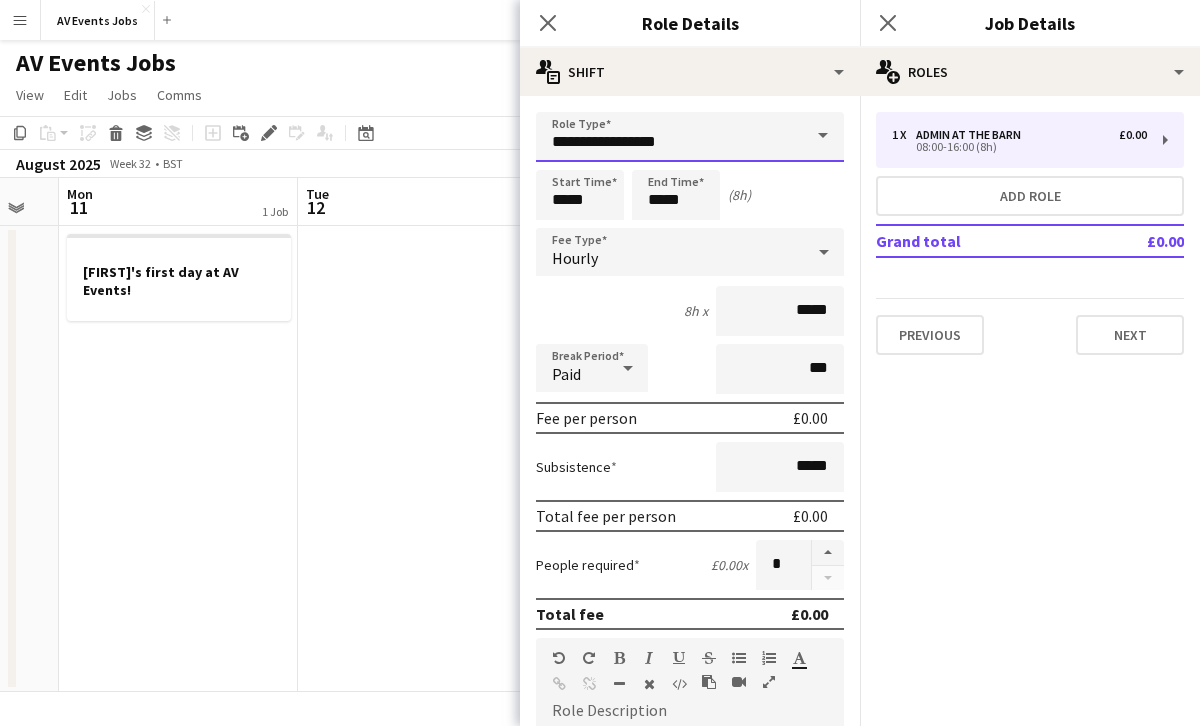 click on "**********" at bounding box center (690, 137) 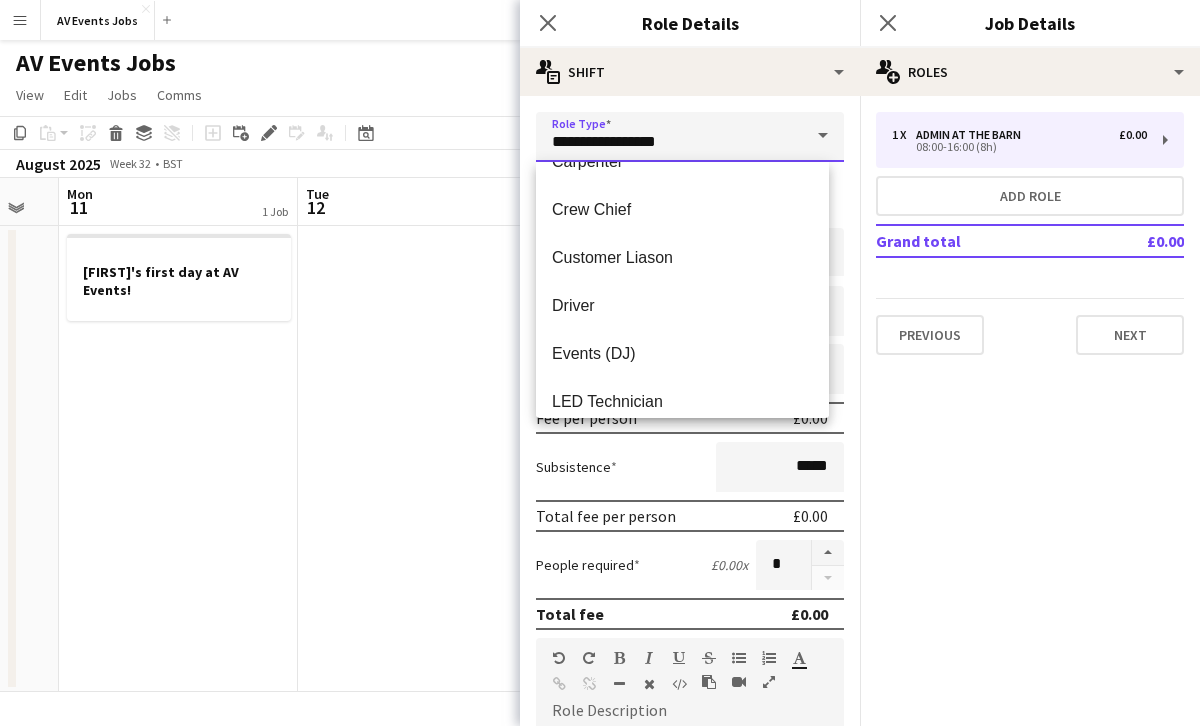 scroll, scrollTop: 250, scrollLeft: 0, axis: vertical 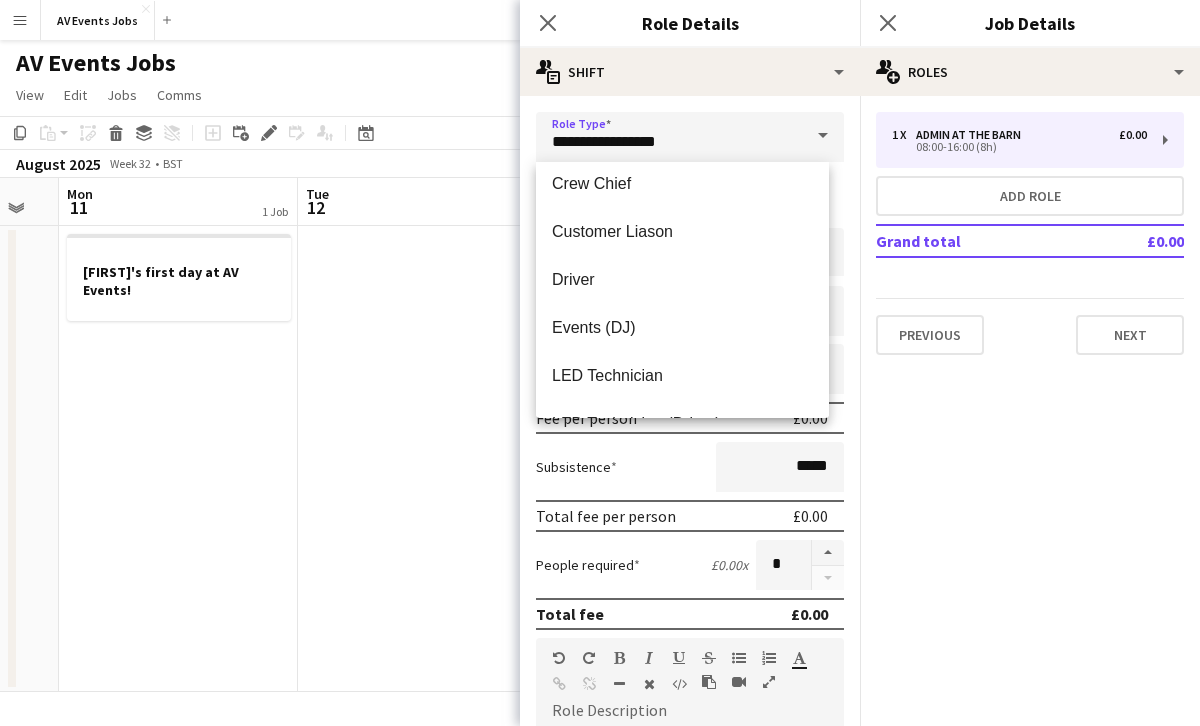 click on "Driver" at bounding box center (682, 280) 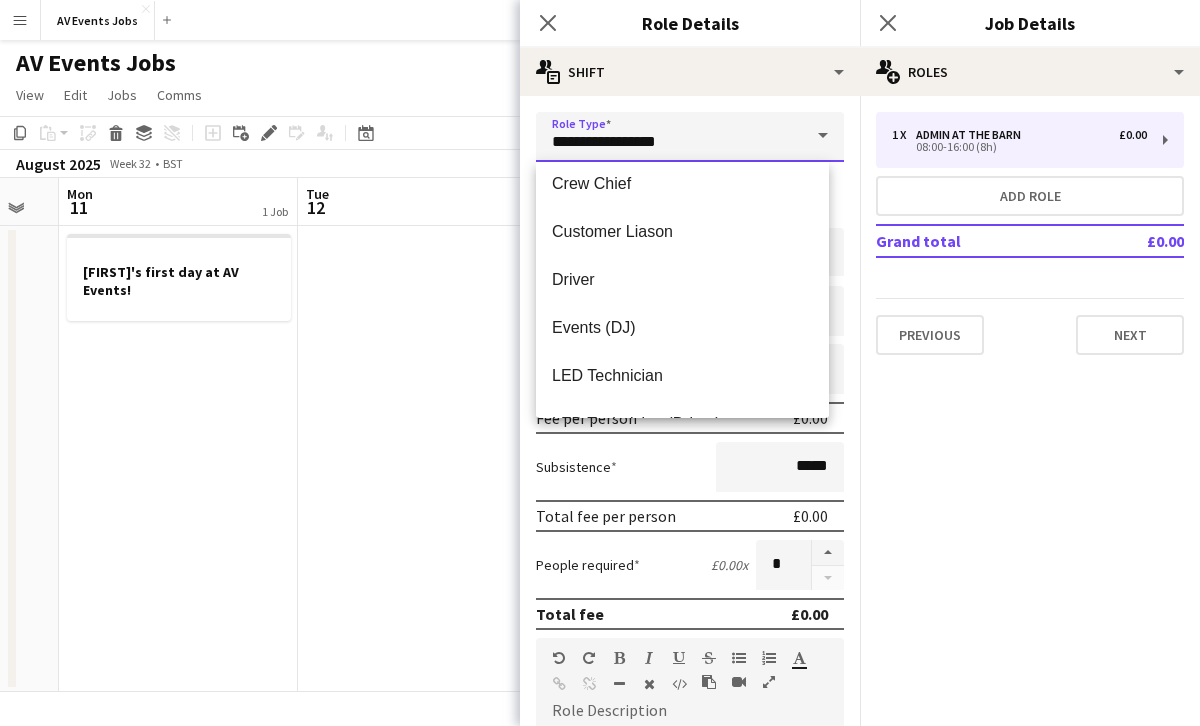 type on "******" 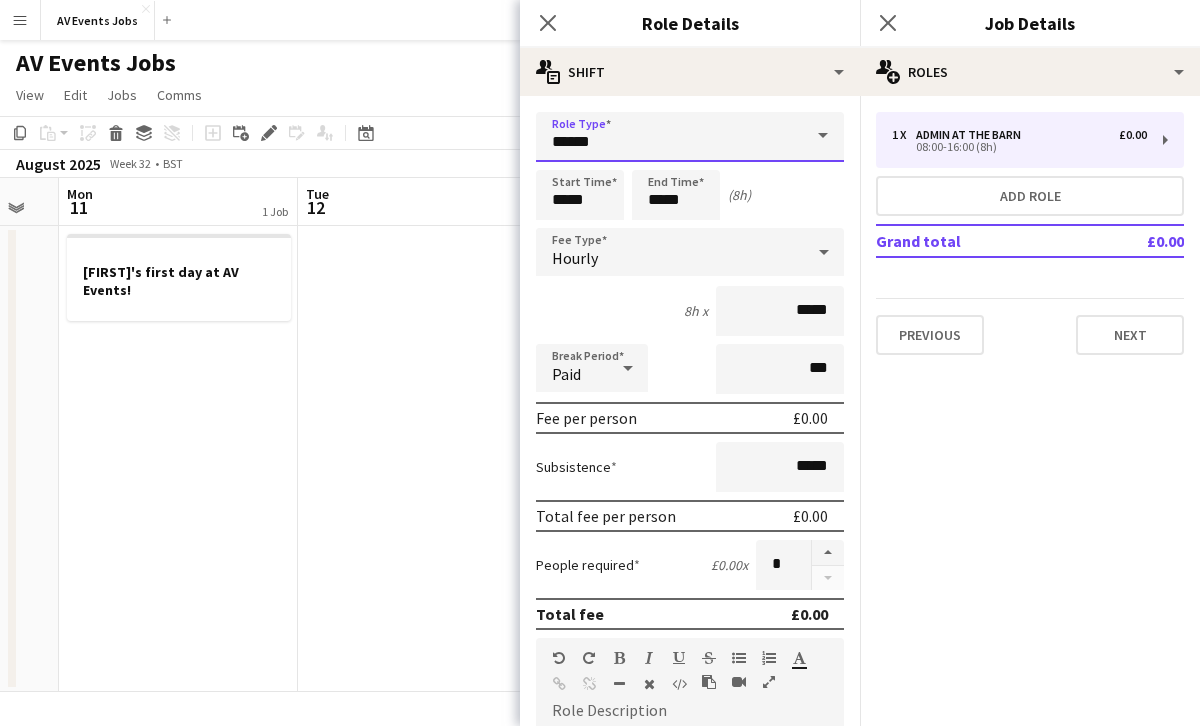 scroll, scrollTop: 467, scrollLeft: 0, axis: vertical 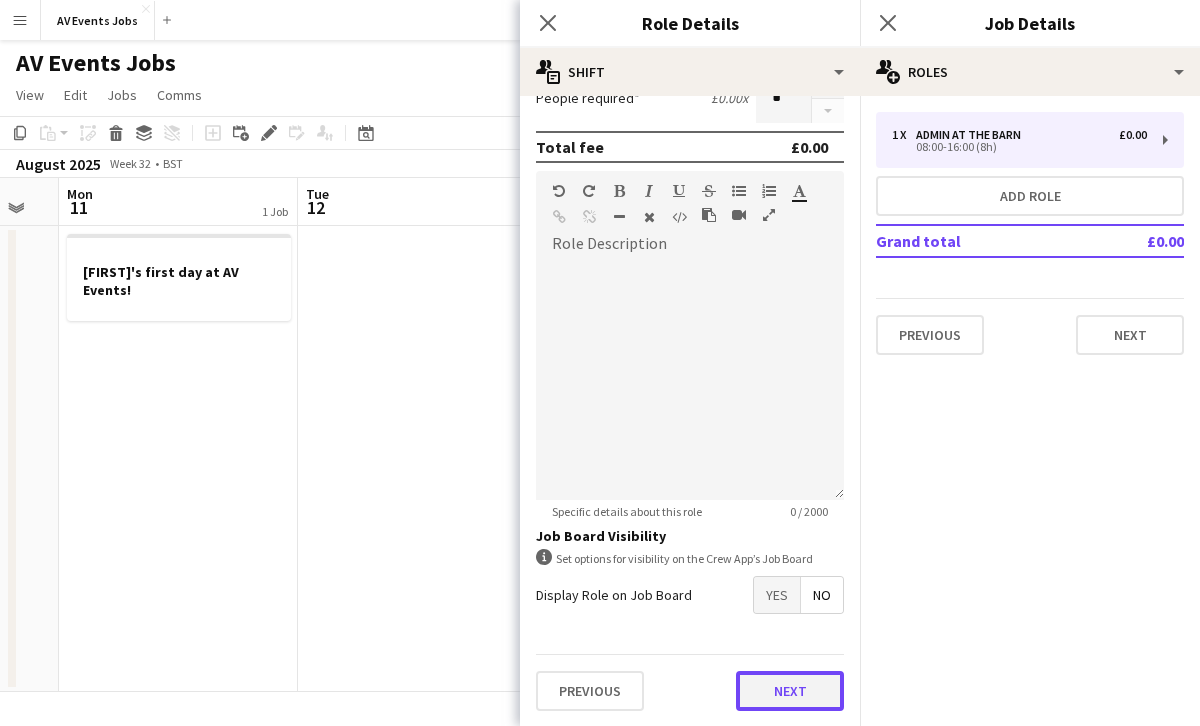 click on "Next" at bounding box center [790, 691] 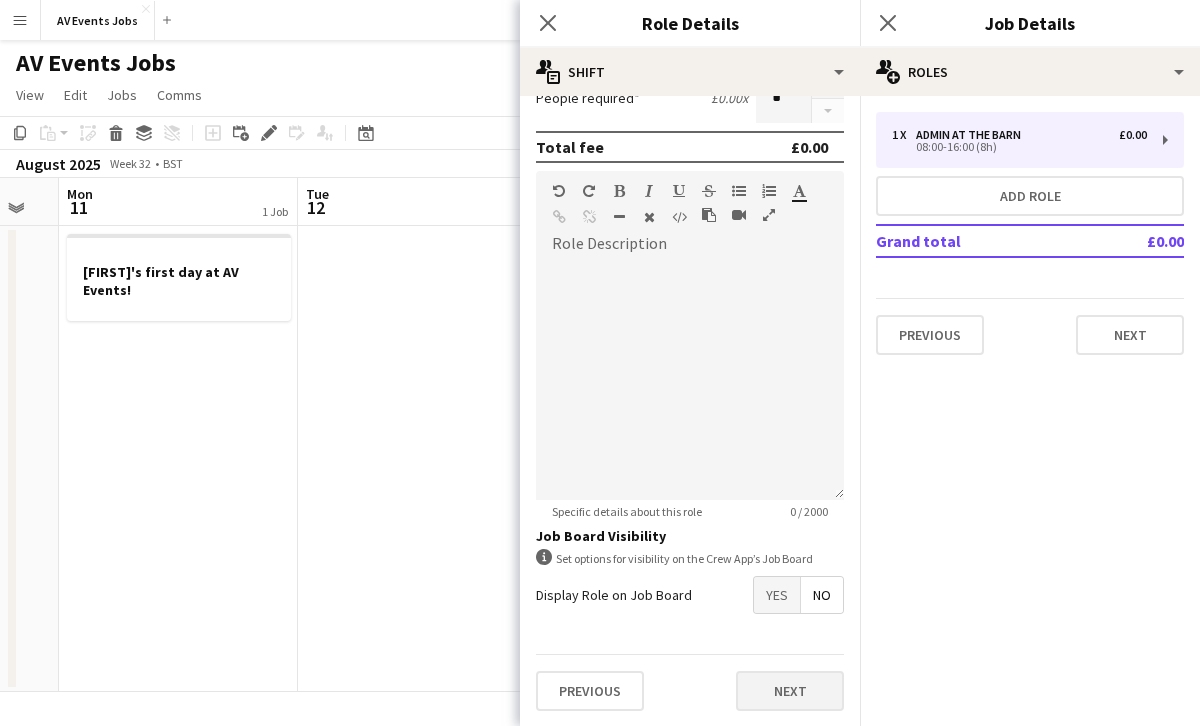 scroll, scrollTop: 0, scrollLeft: 0, axis: both 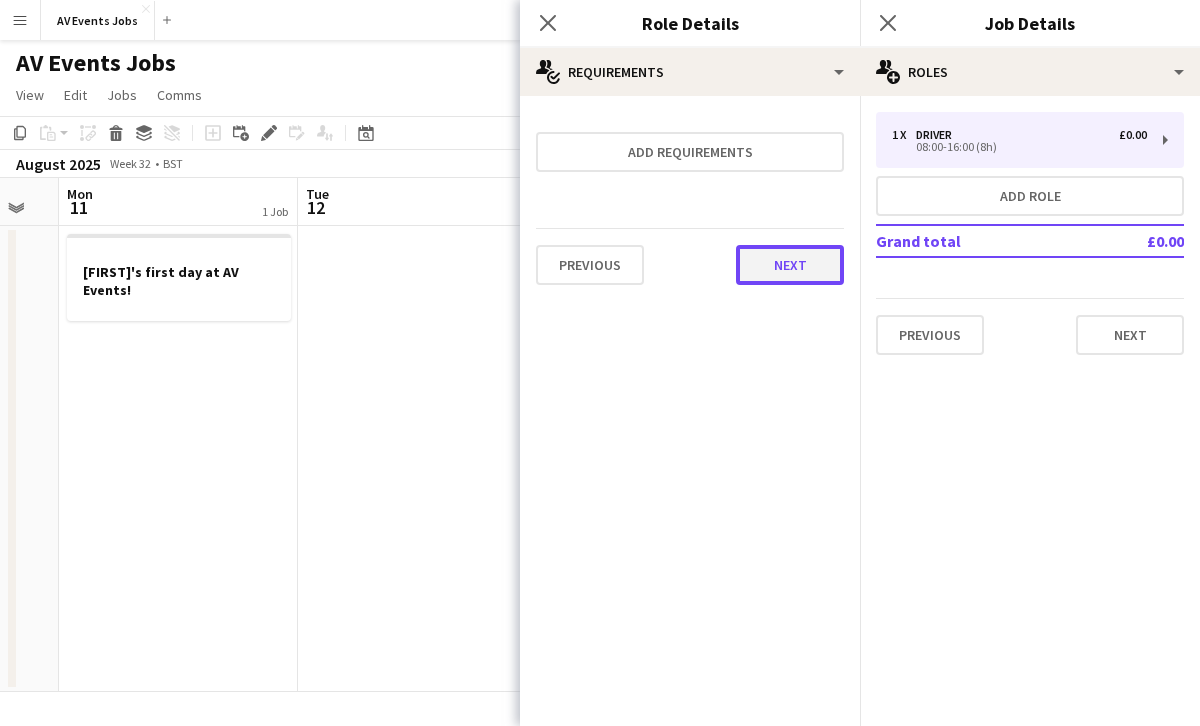 click on "Next" at bounding box center [790, 265] 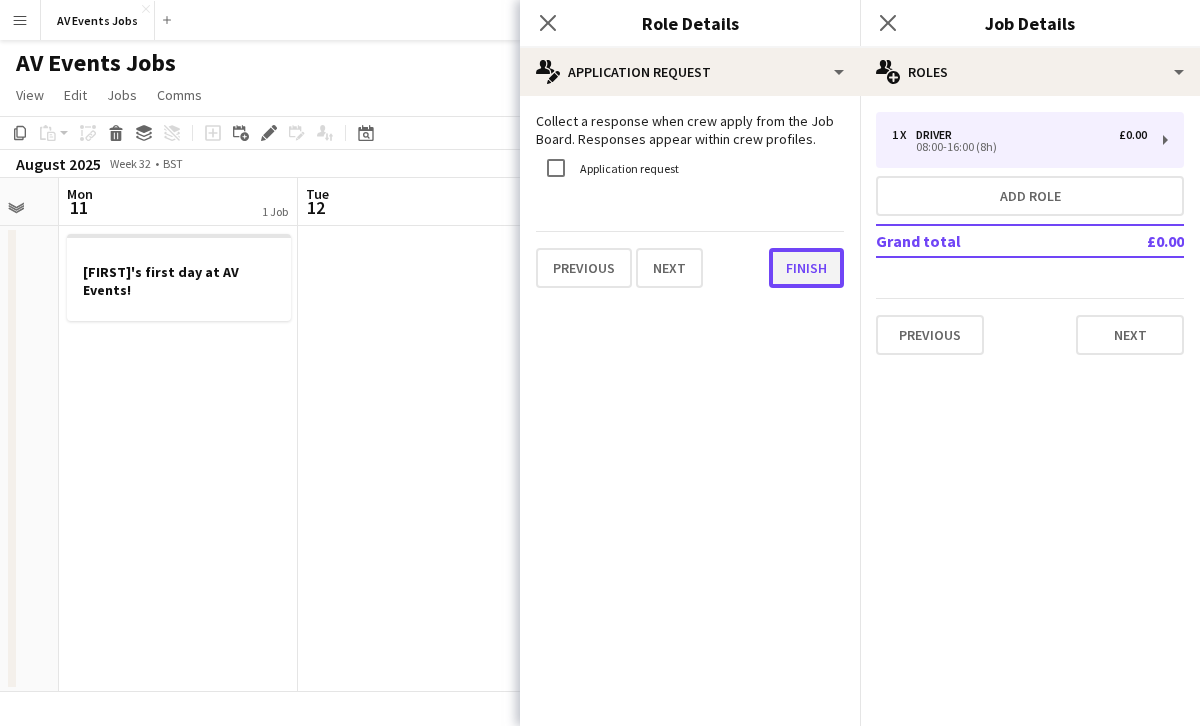 click on "Finish" at bounding box center [806, 268] 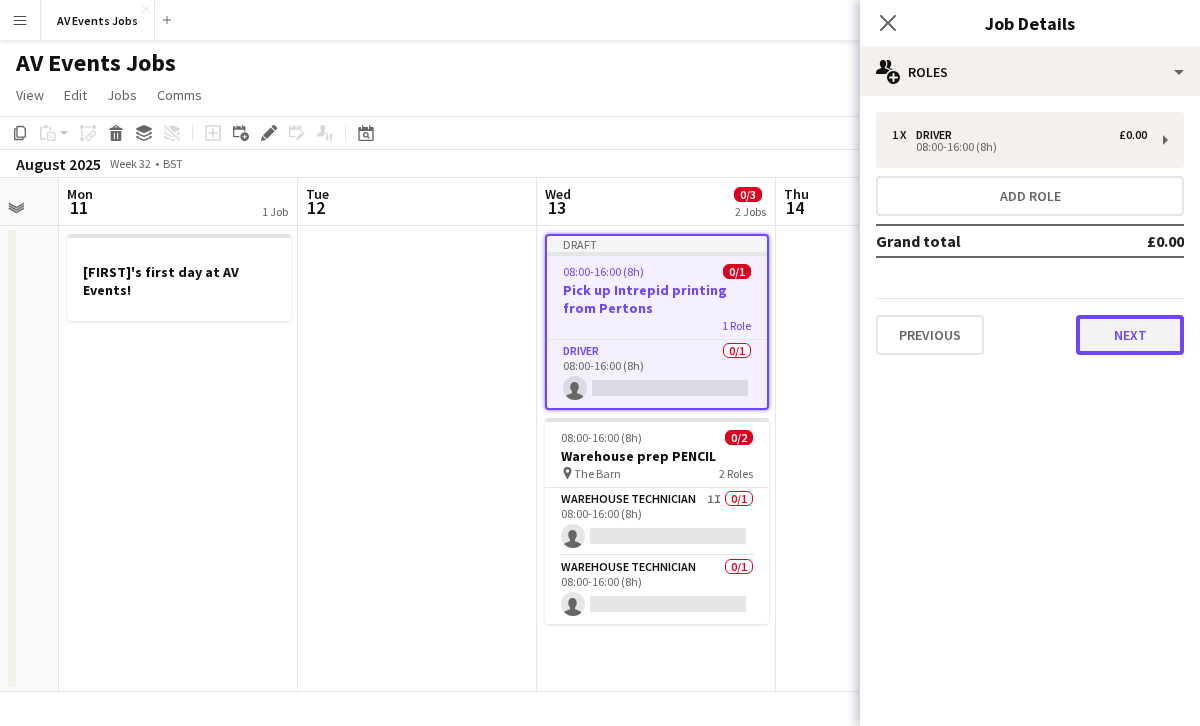 click on "Next" at bounding box center [1130, 335] 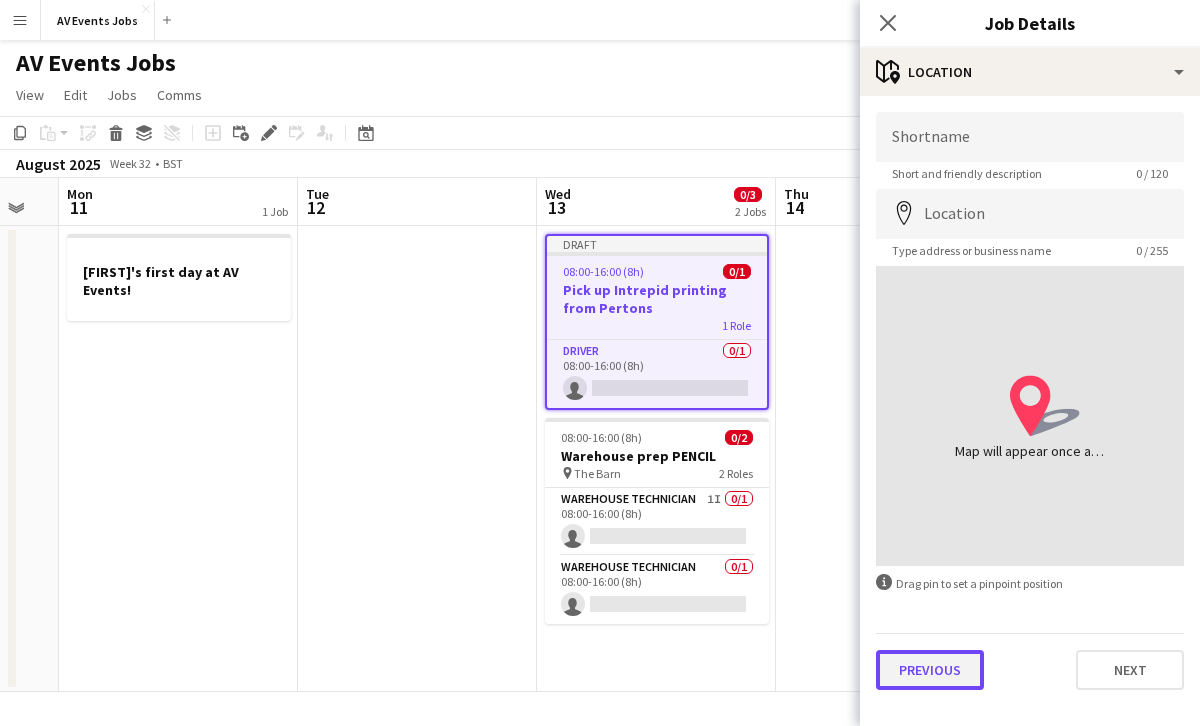 click on "Previous" at bounding box center (930, 670) 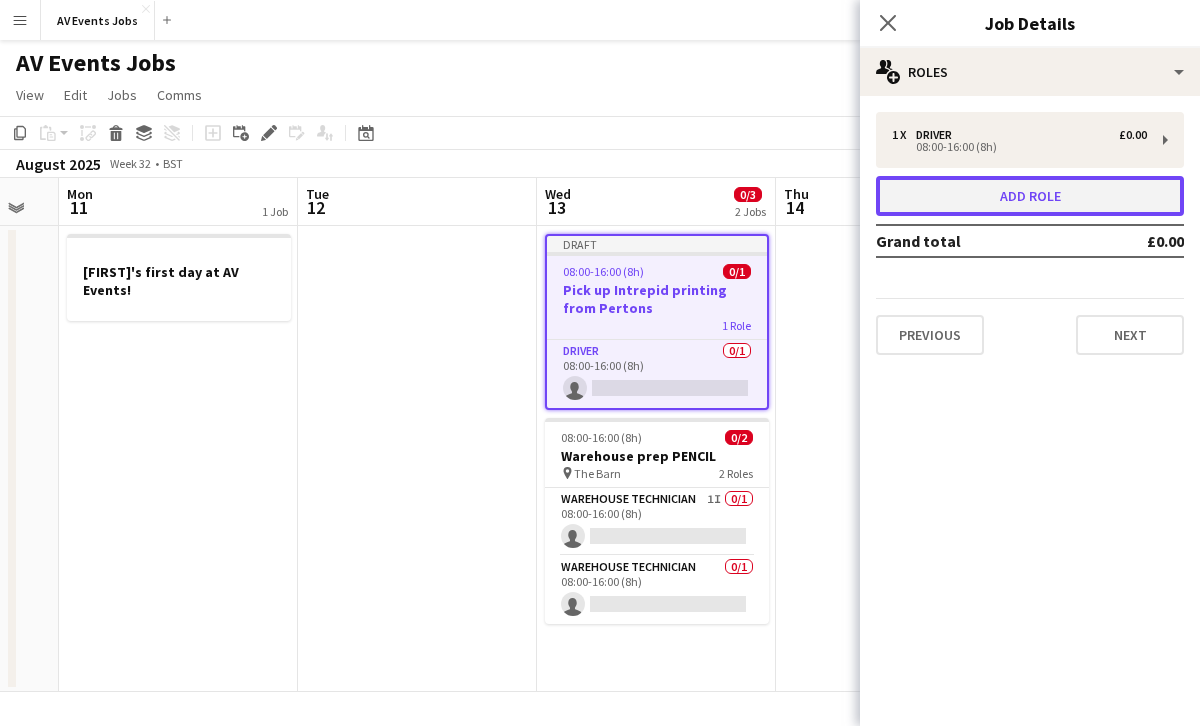 click on "Add role" at bounding box center (1030, 196) 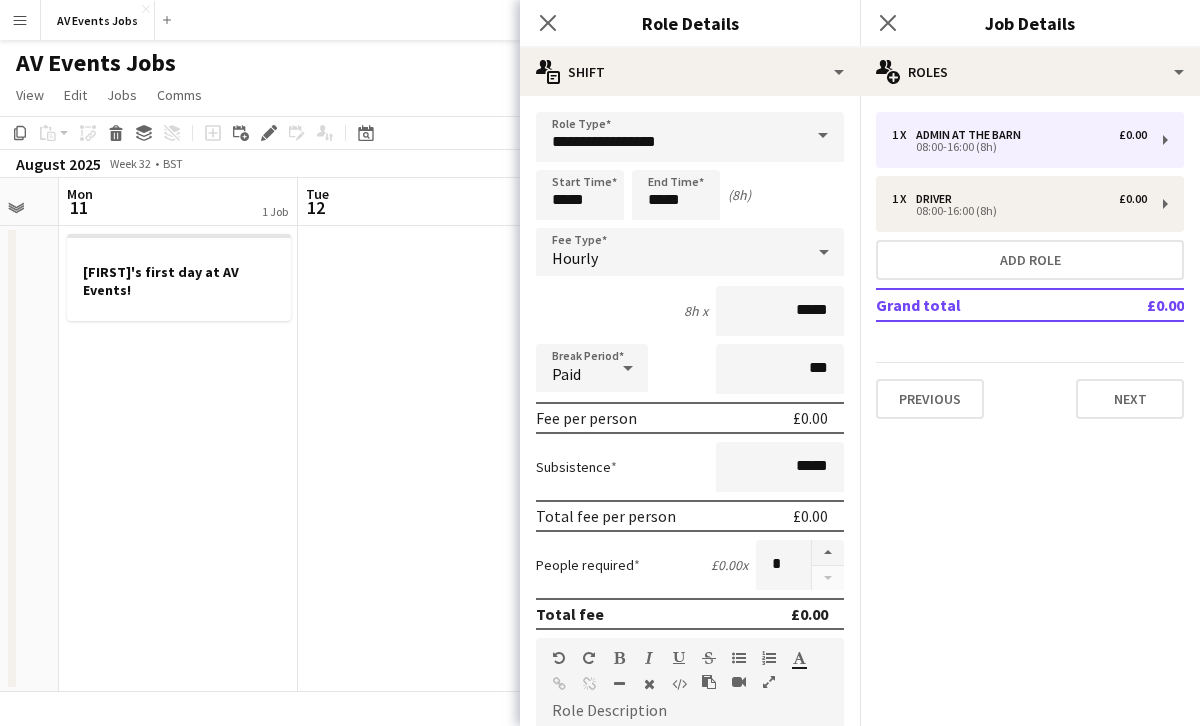 click at bounding box center [823, 136] 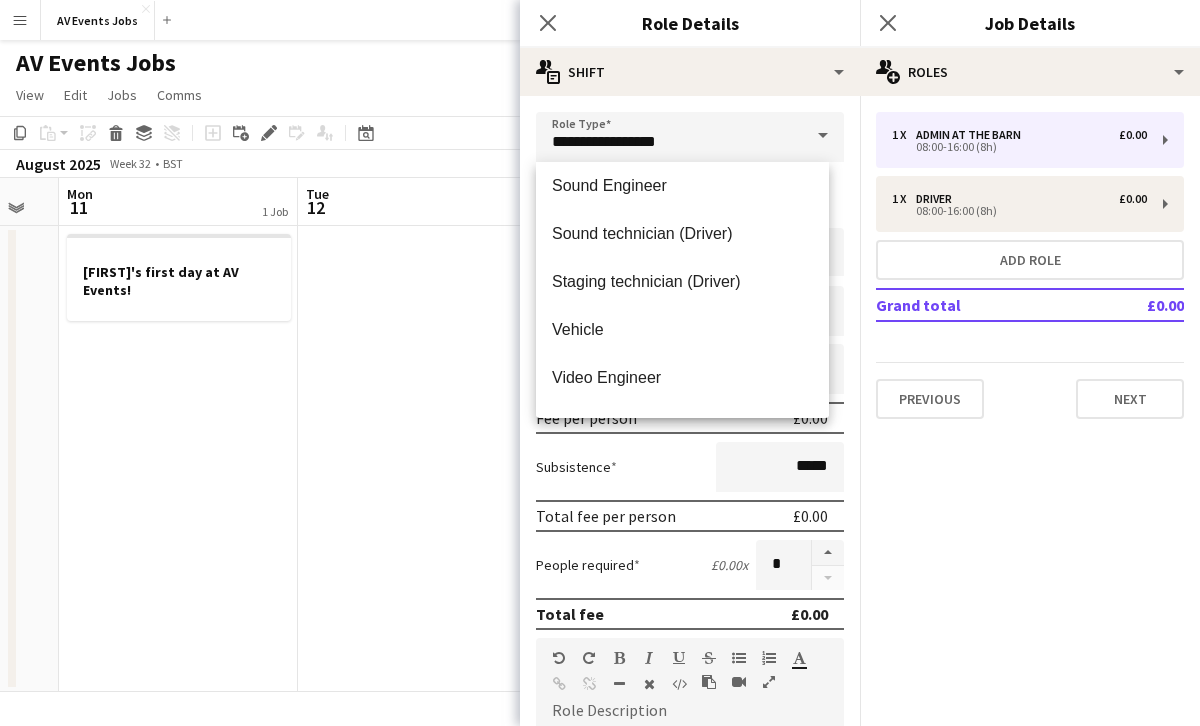 scroll, scrollTop: 816, scrollLeft: 0, axis: vertical 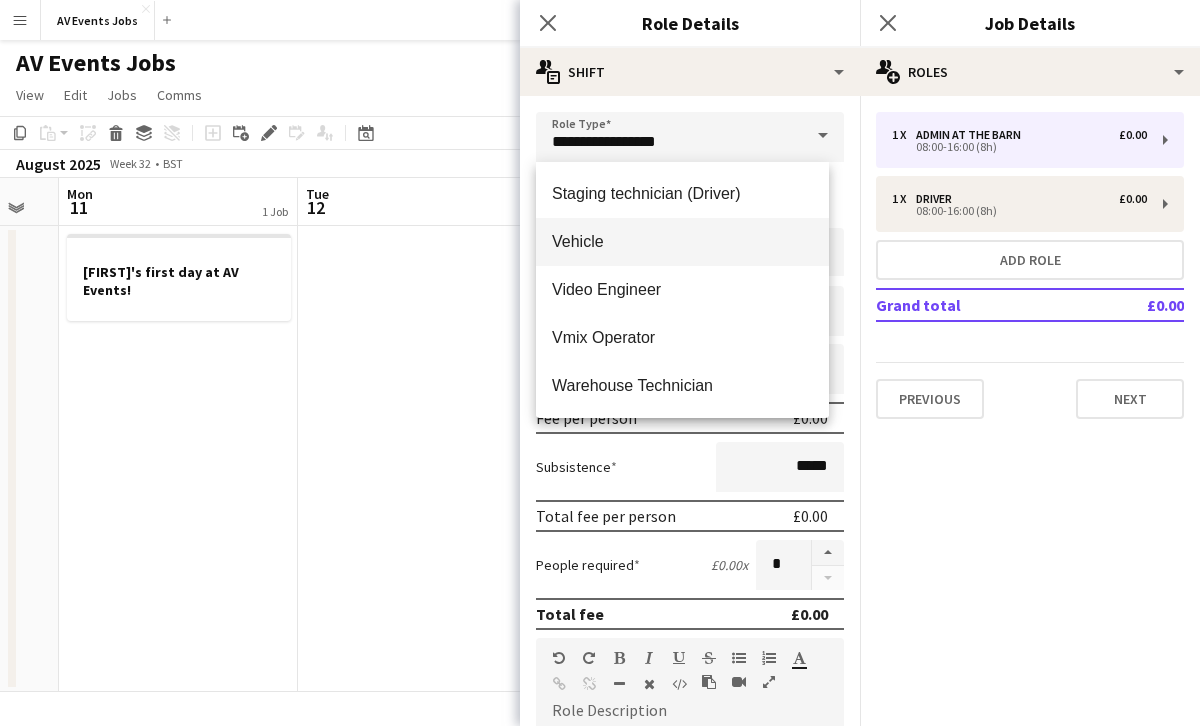 click on "Vehicle" at bounding box center (682, 241) 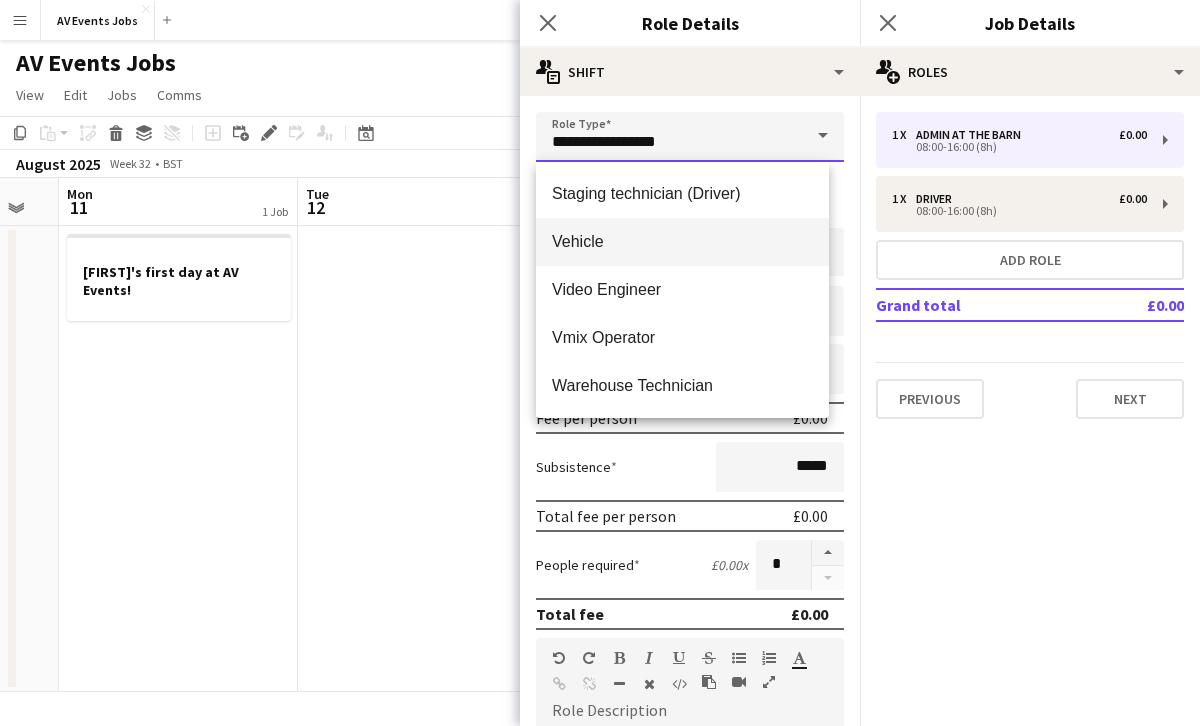 type on "*******" 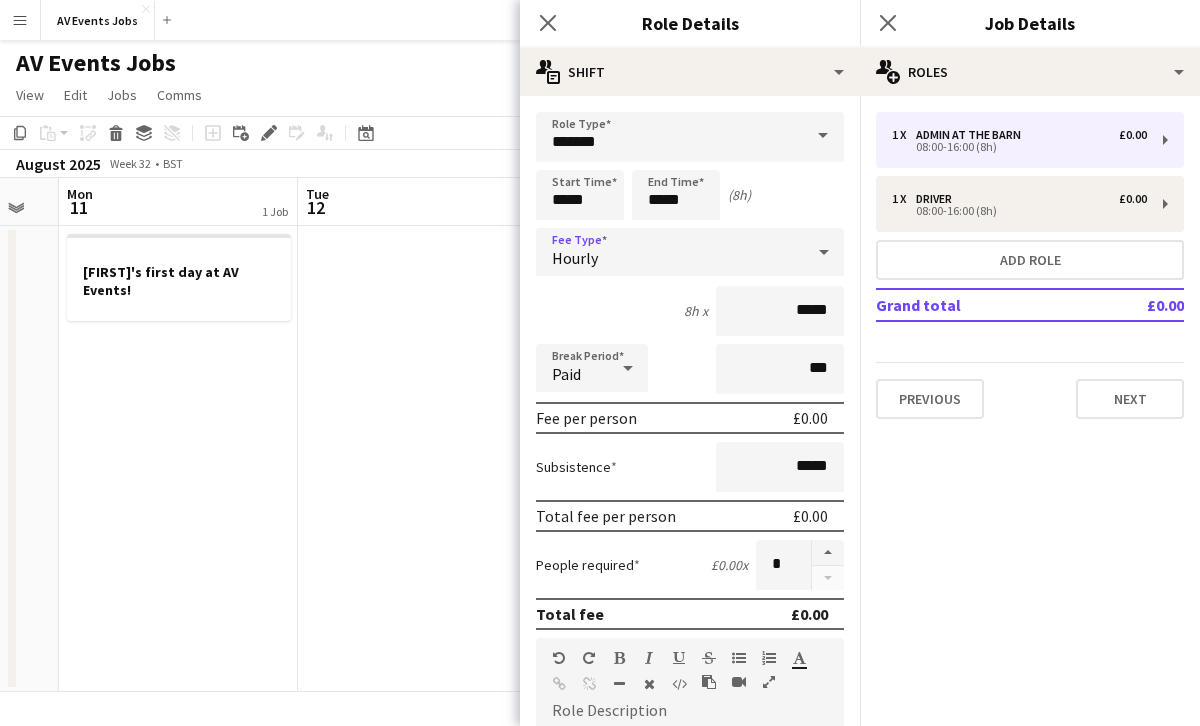 click on "Hourly" at bounding box center (670, 252) 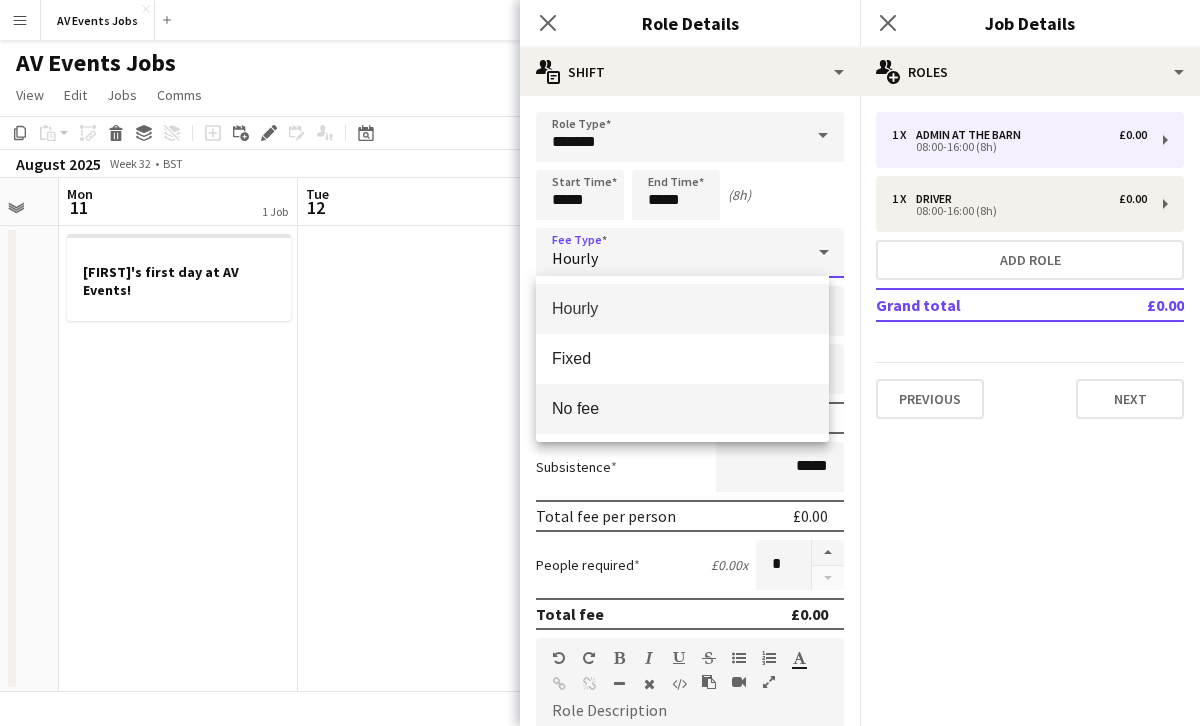 click on "No fee" at bounding box center (682, 408) 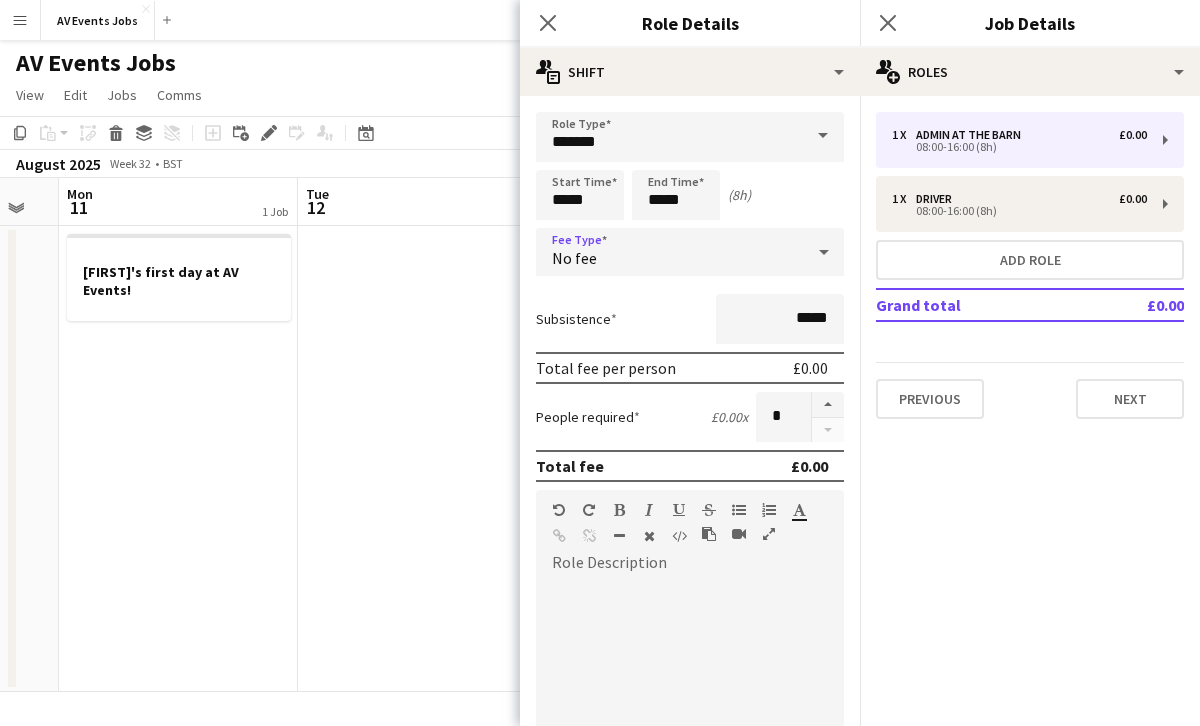 scroll, scrollTop: 319, scrollLeft: 0, axis: vertical 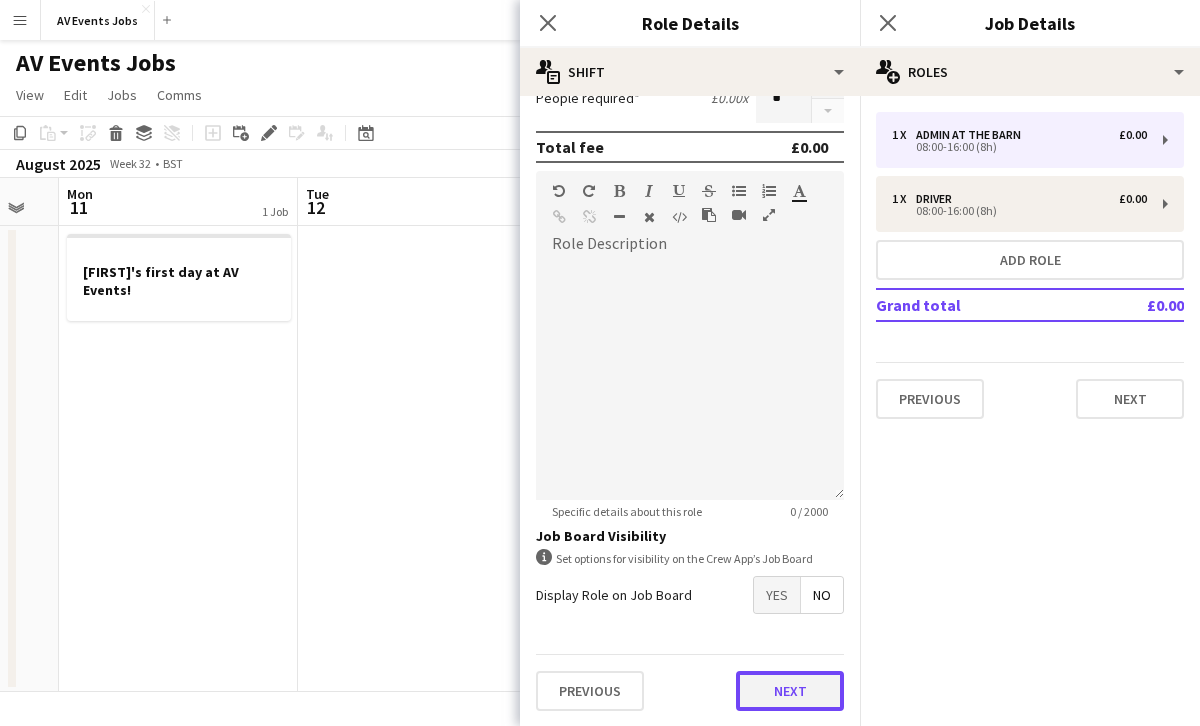 click on "Next" at bounding box center (790, 691) 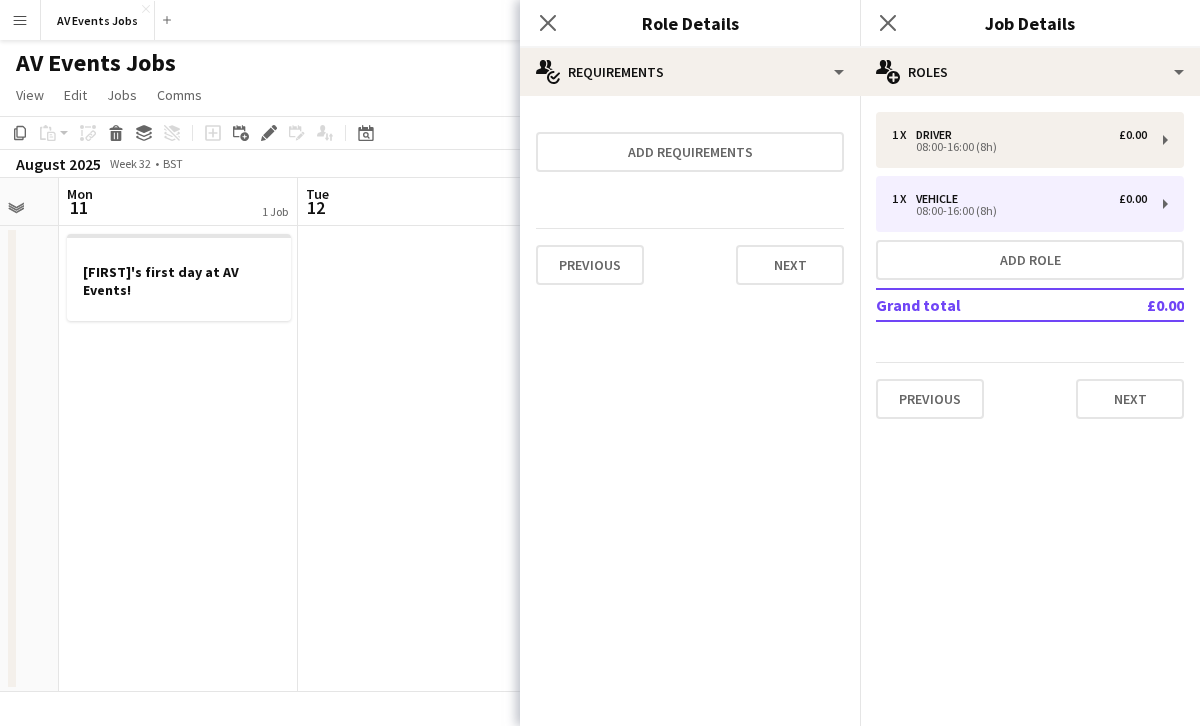 scroll, scrollTop: 0, scrollLeft: 0, axis: both 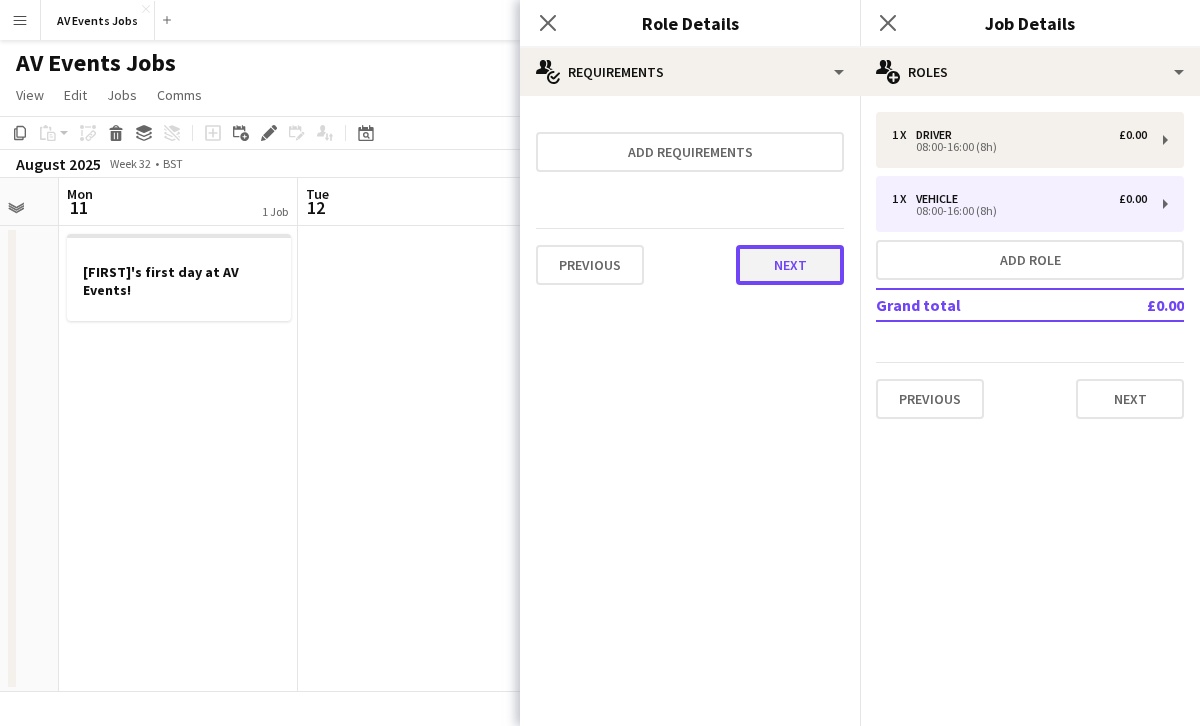 click on "Next" at bounding box center (790, 265) 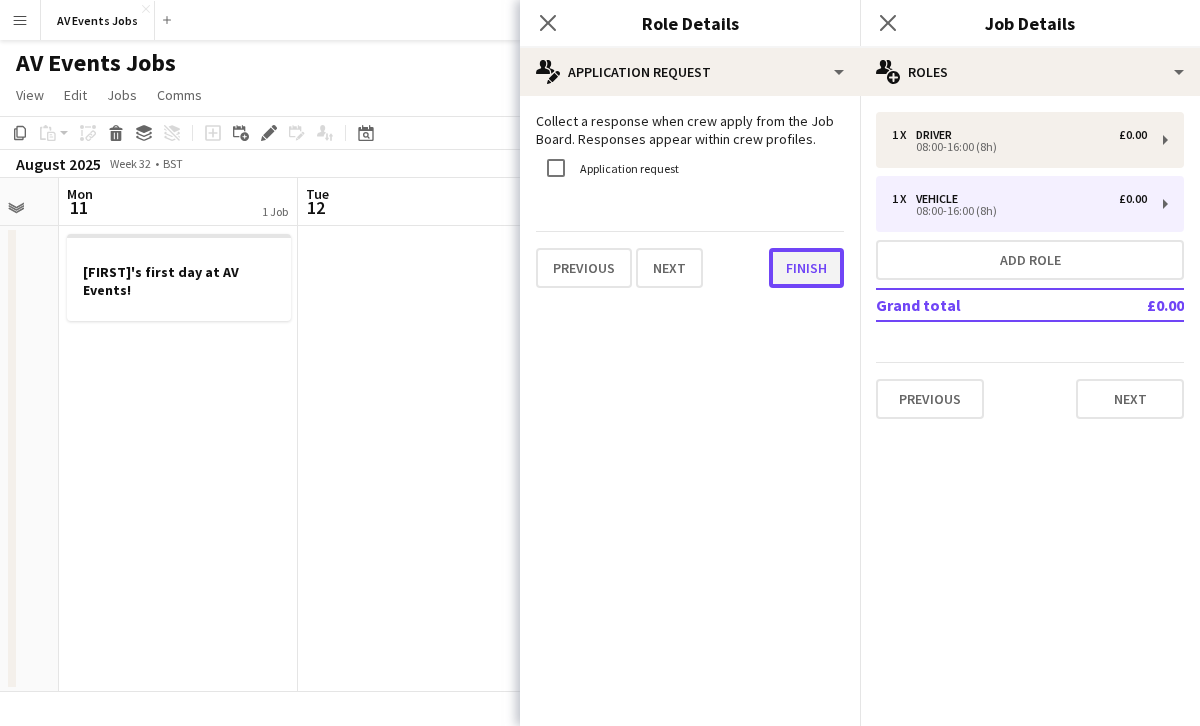click on "Finish" at bounding box center (806, 268) 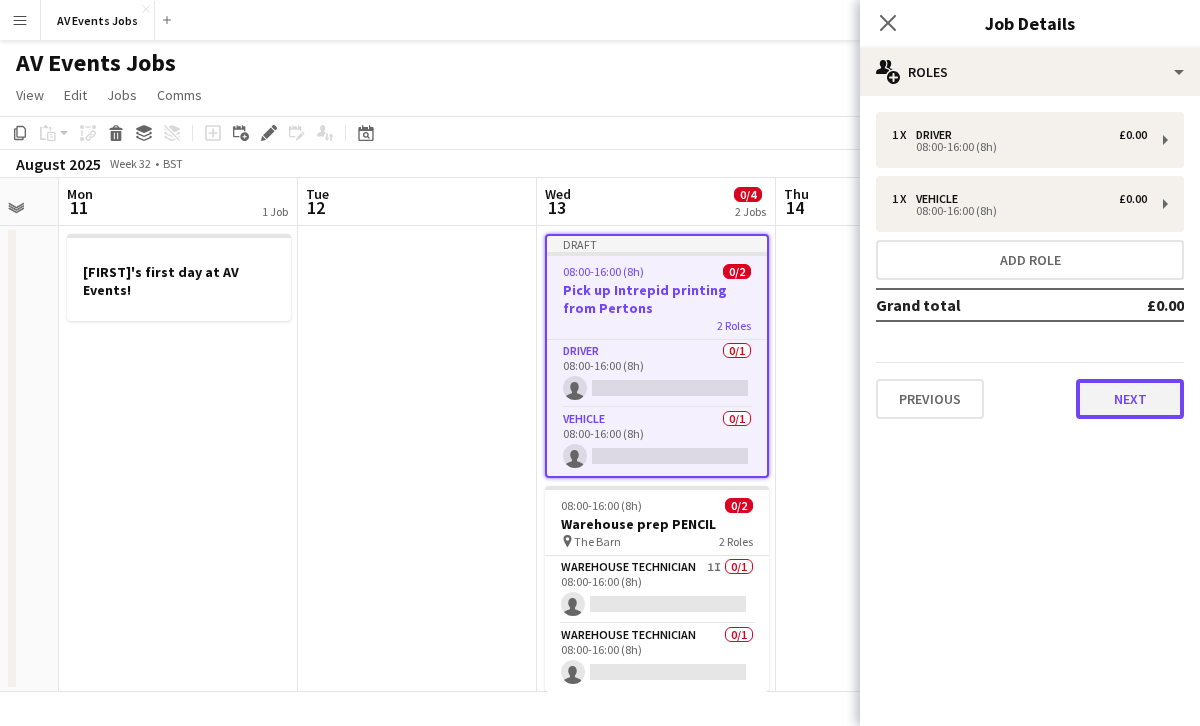 click on "Next" at bounding box center (1130, 399) 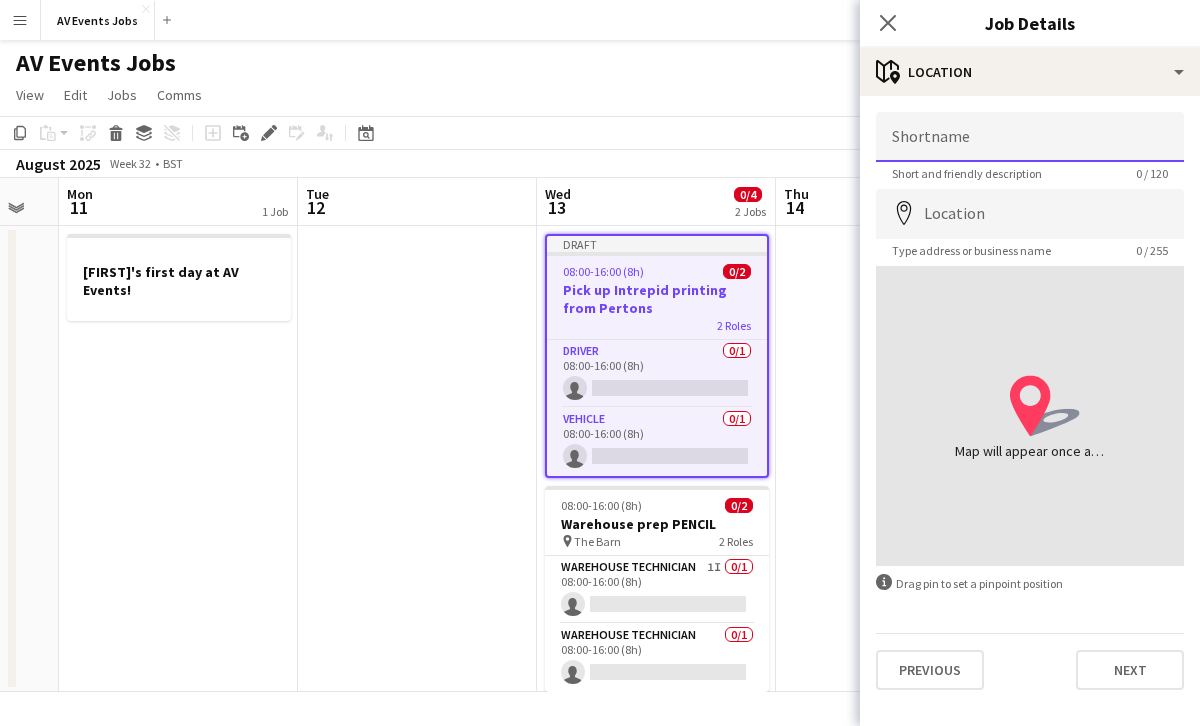 click on "Shortname" at bounding box center [1030, 137] 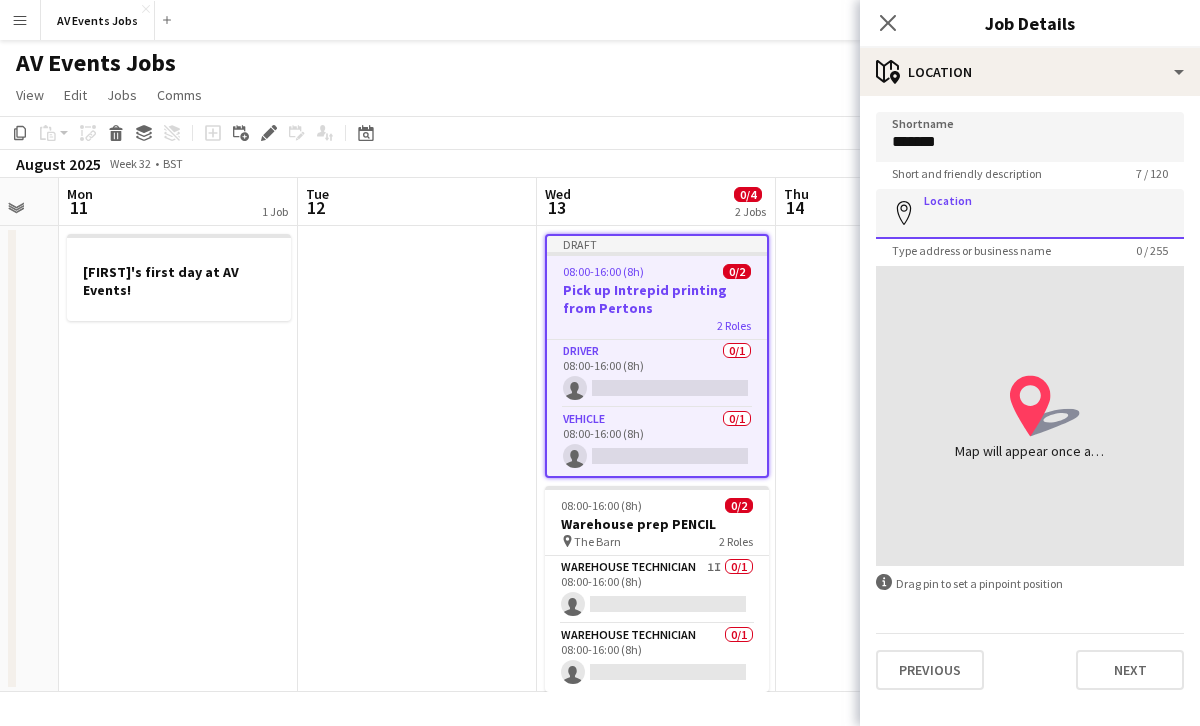 click on "Location" at bounding box center [1030, 214] 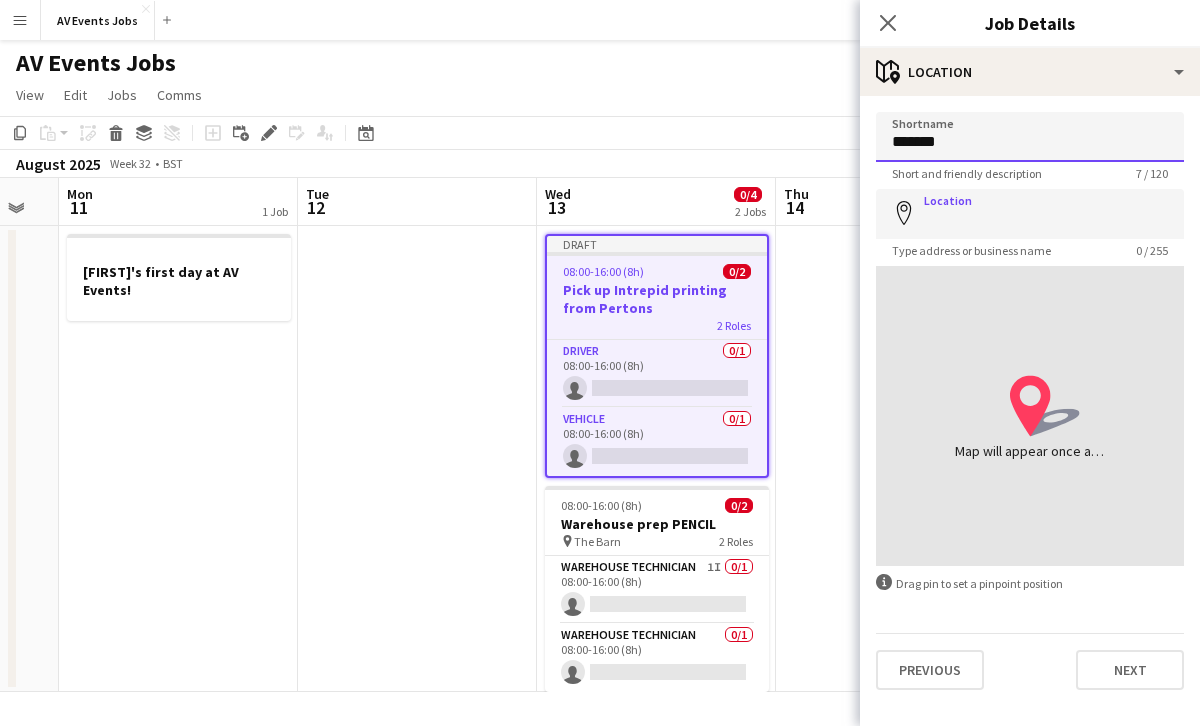 click on "*******" at bounding box center (1030, 137) 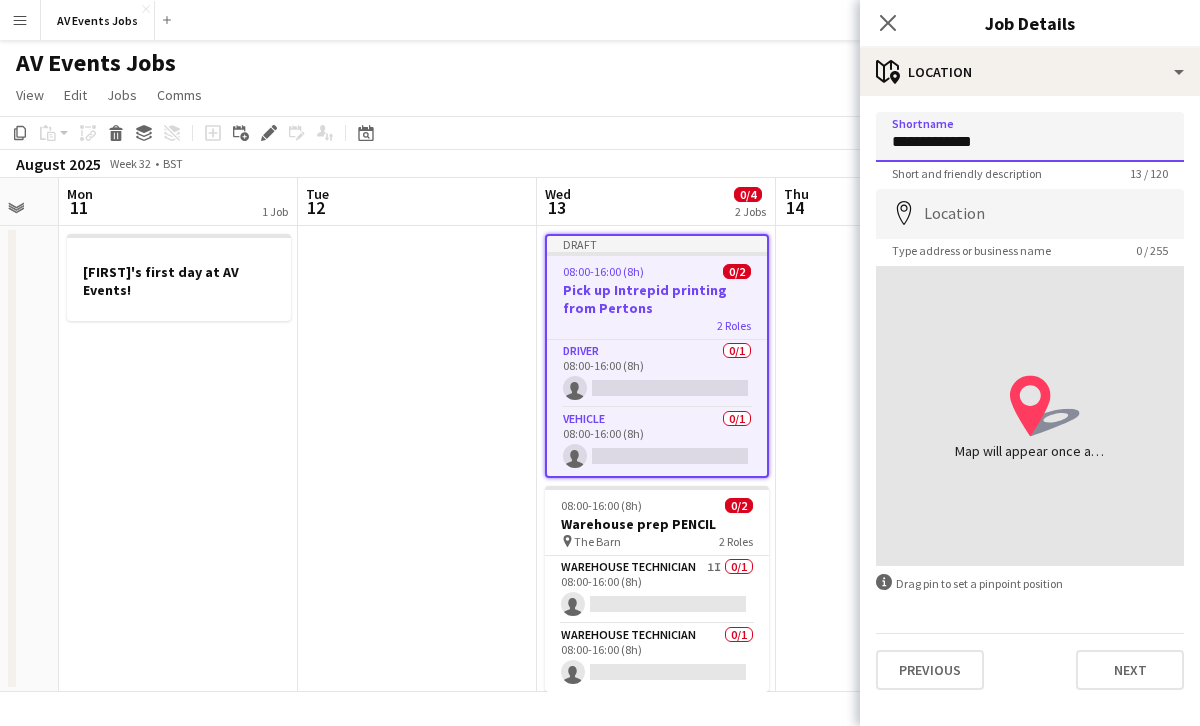 type on "**********" 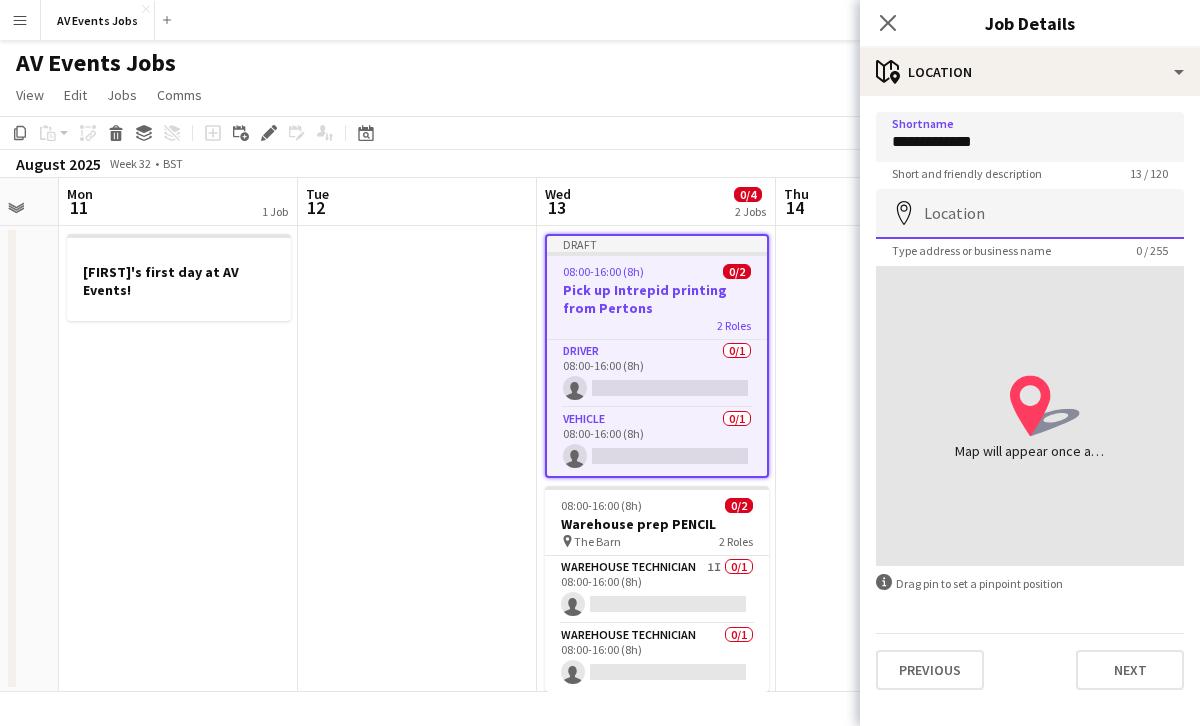 click on "Location" at bounding box center [1030, 214] 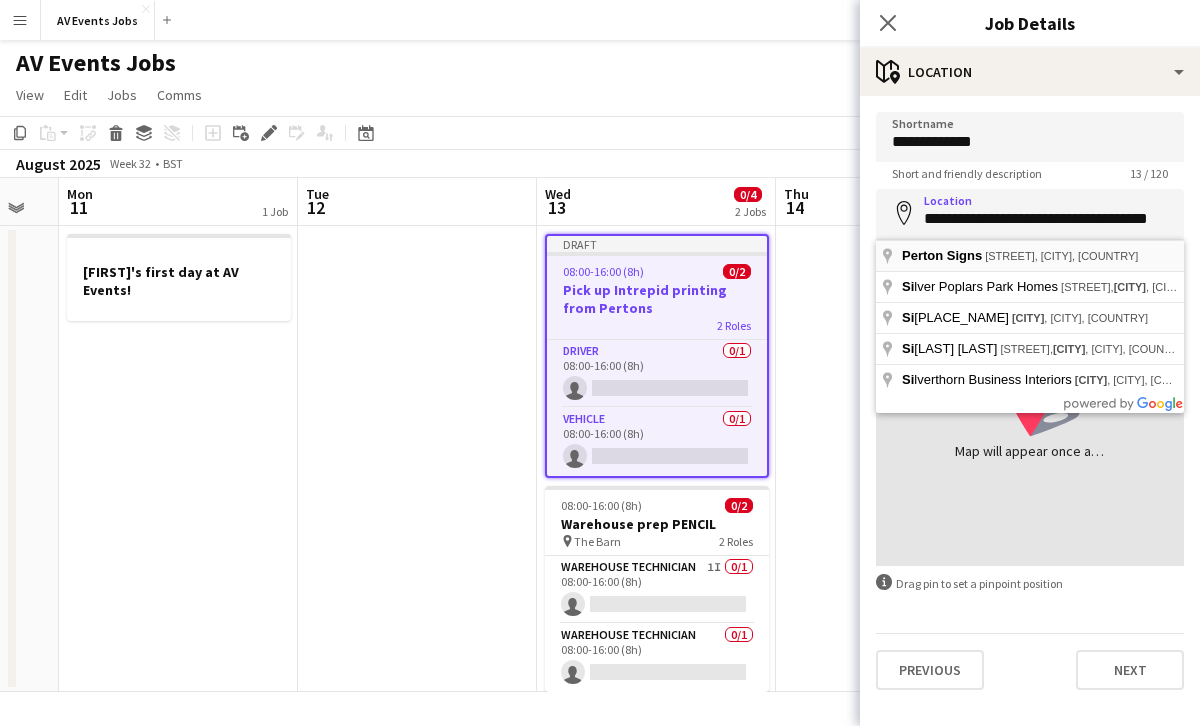 type on "**********" 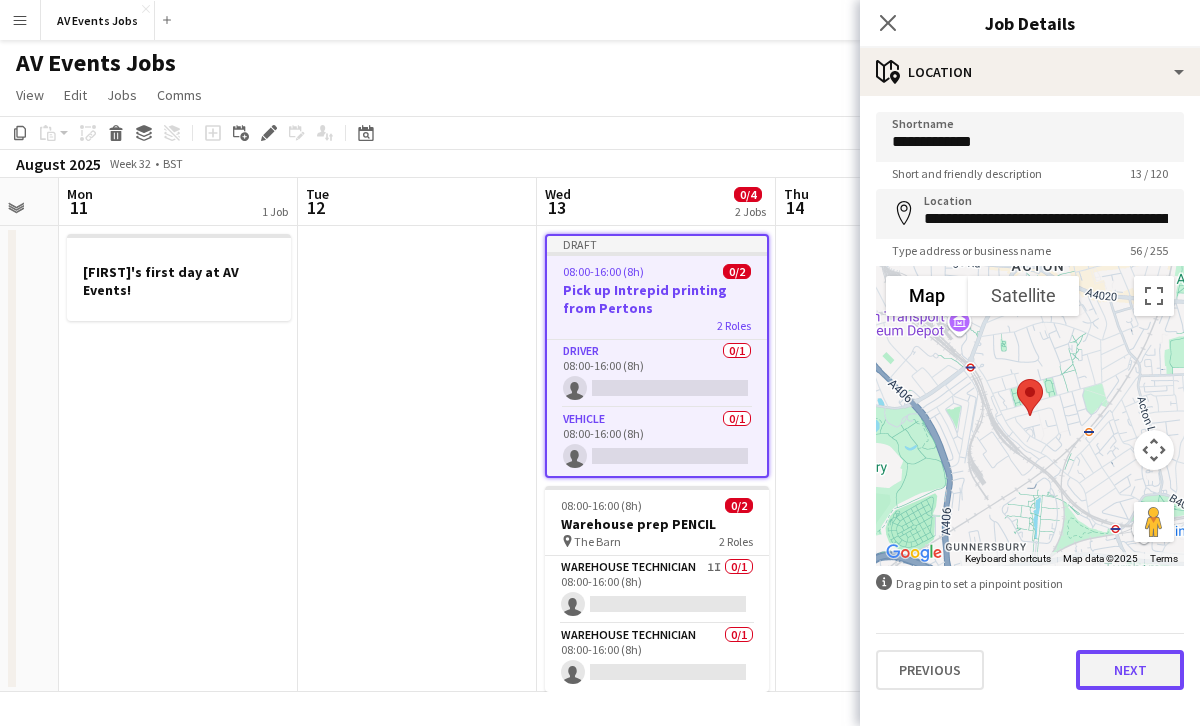 click on "Next" at bounding box center [1130, 670] 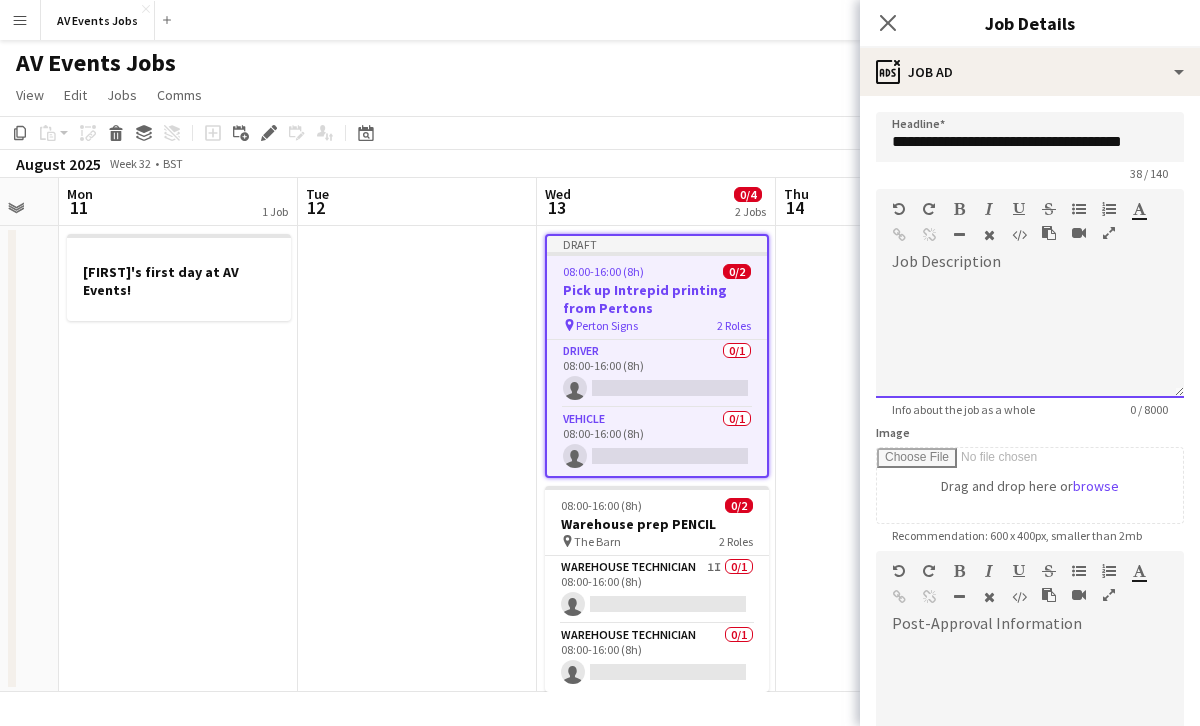 click at bounding box center (1030, 338) 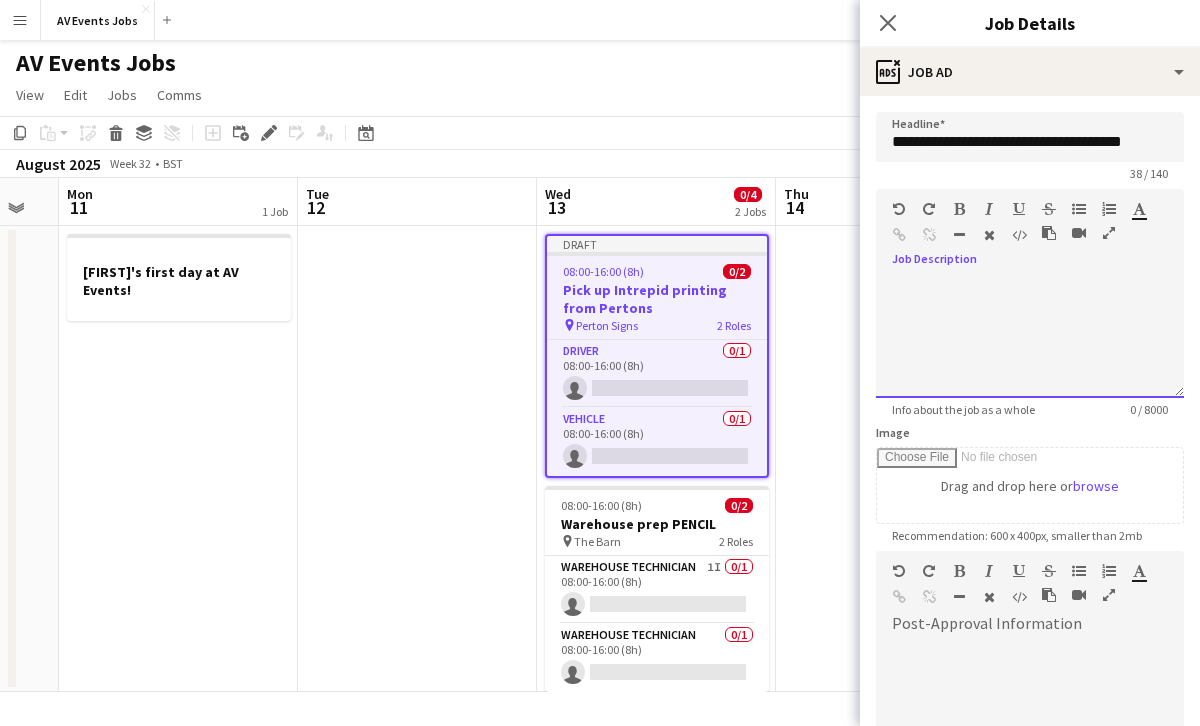 type 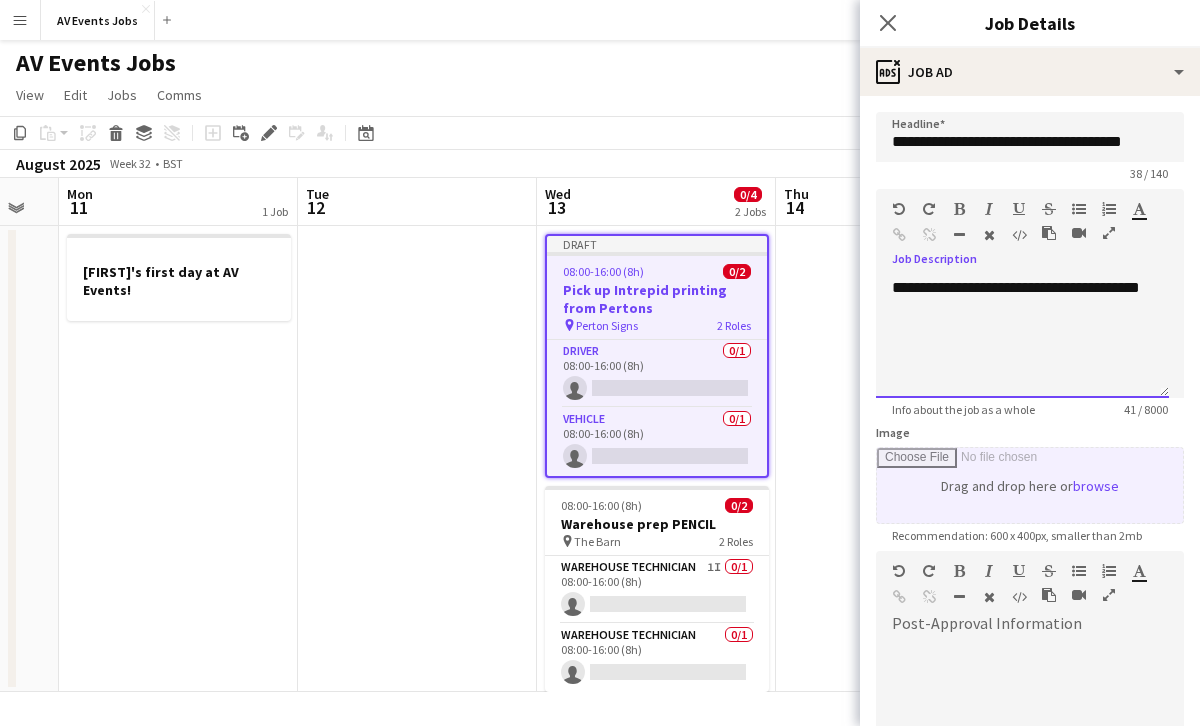 scroll, scrollTop: 262, scrollLeft: 0, axis: vertical 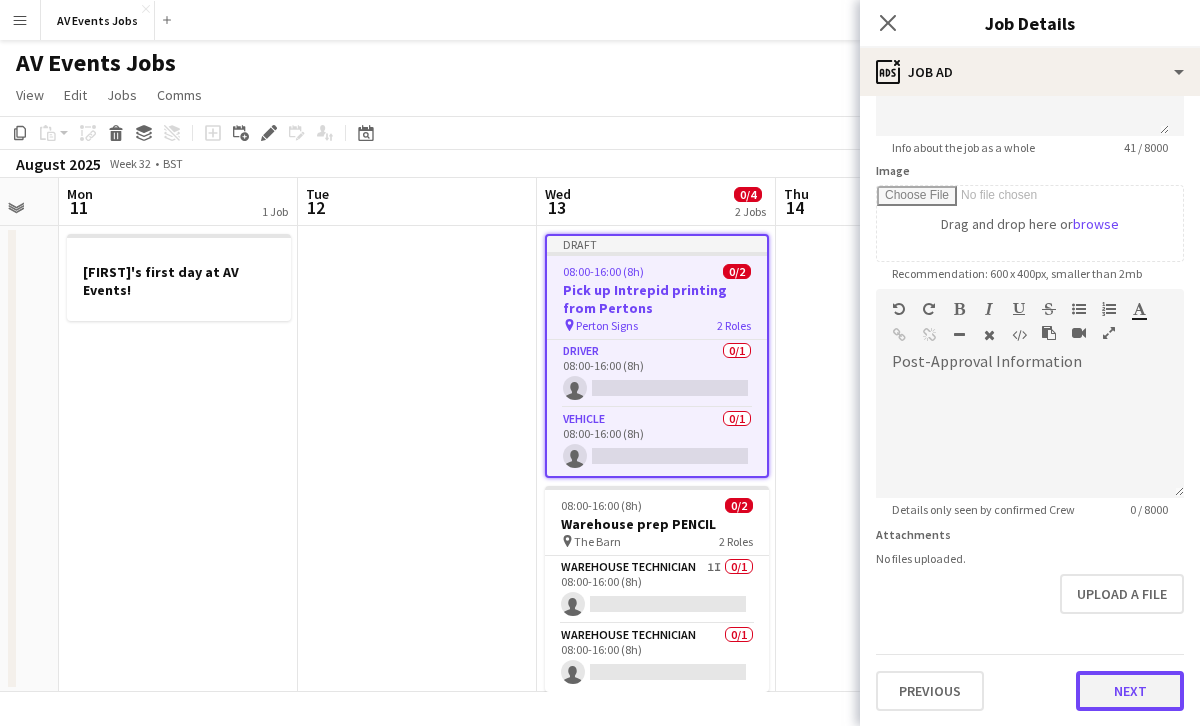 click on "Next" at bounding box center [1130, 691] 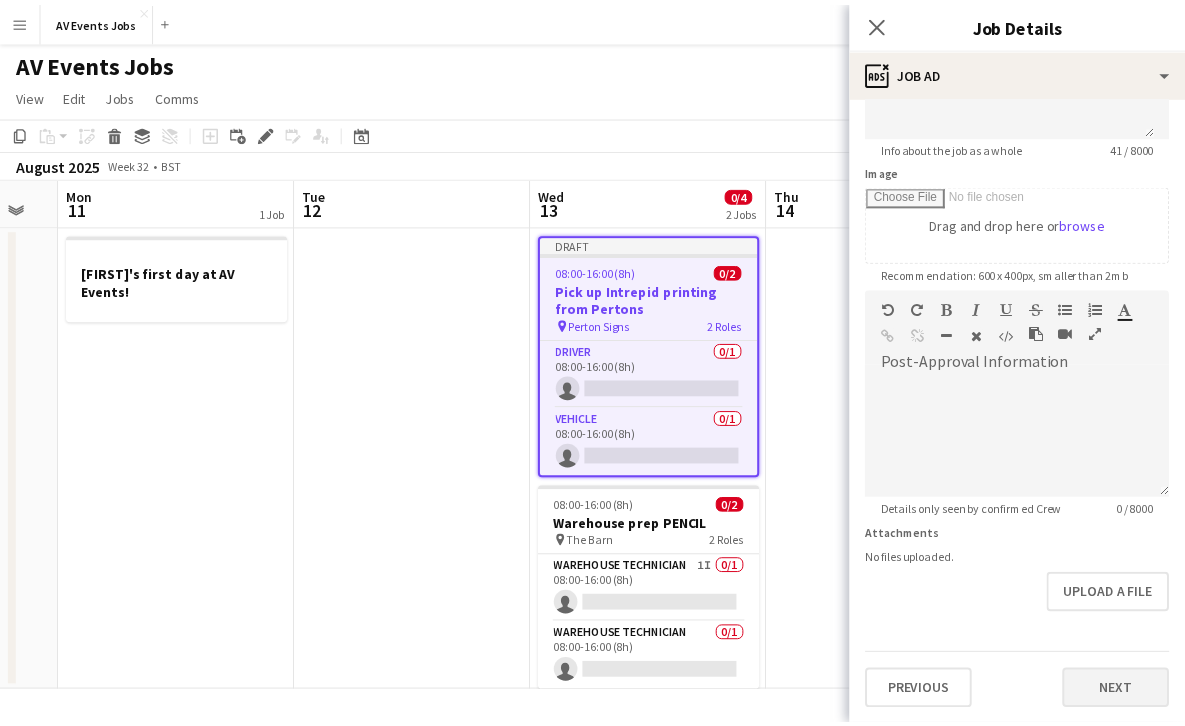 scroll, scrollTop: 0, scrollLeft: 0, axis: both 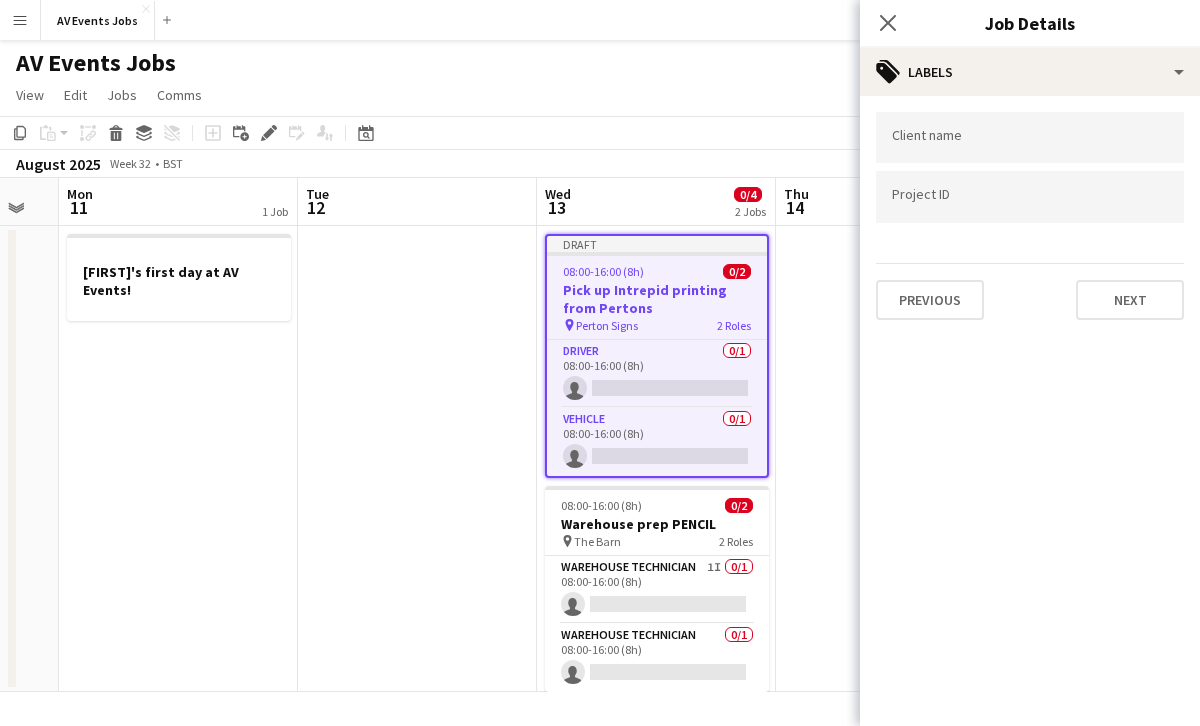 click at bounding box center [1030, 137] 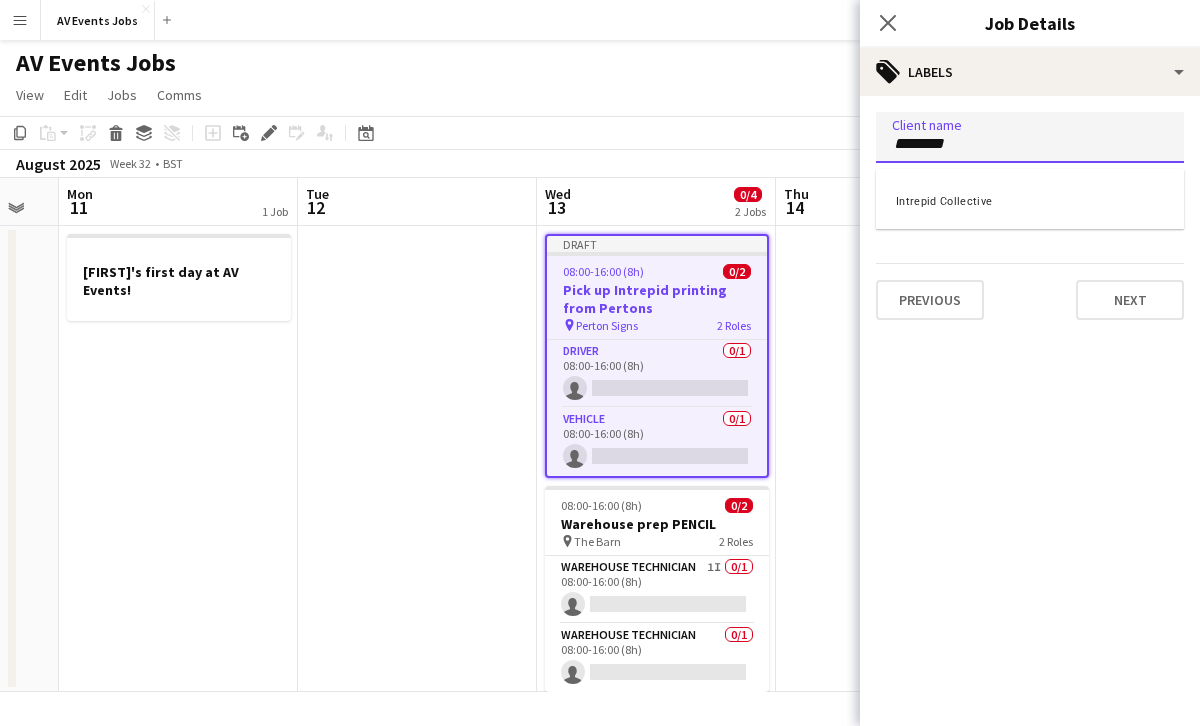 type on "********" 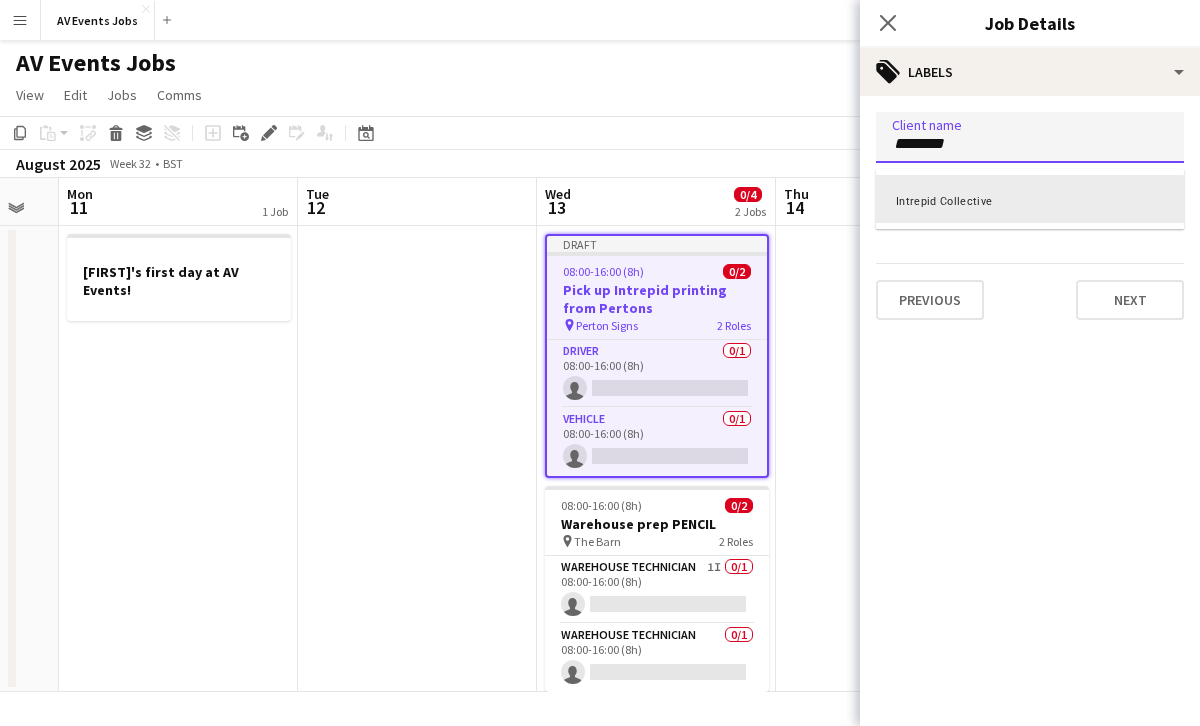 click on "Intrepid Collective" at bounding box center (1030, 199) 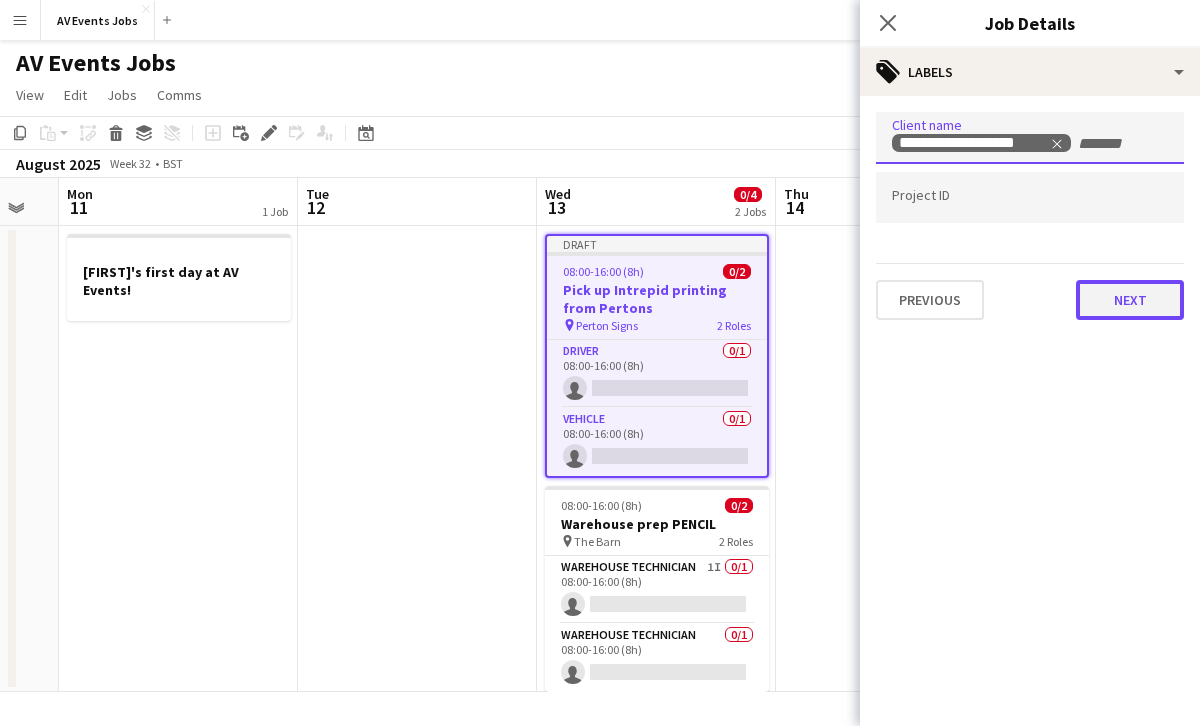 click on "Next" at bounding box center (1130, 300) 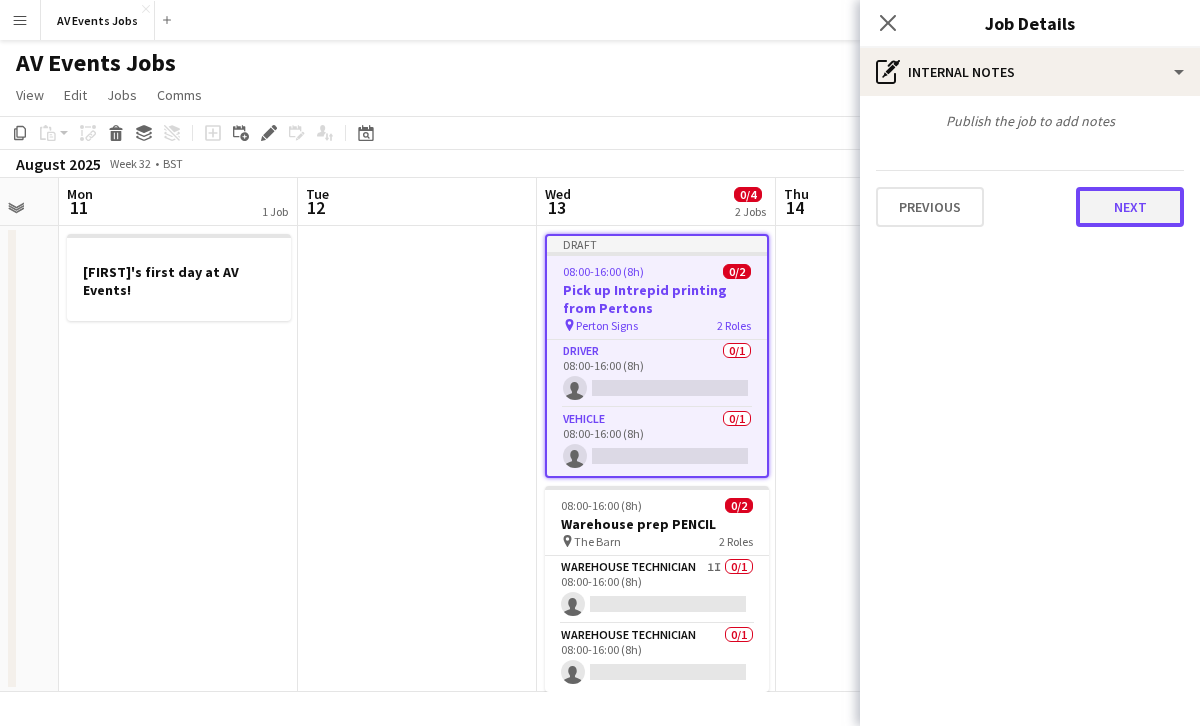 click on "Next" at bounding box center [1130, 207] 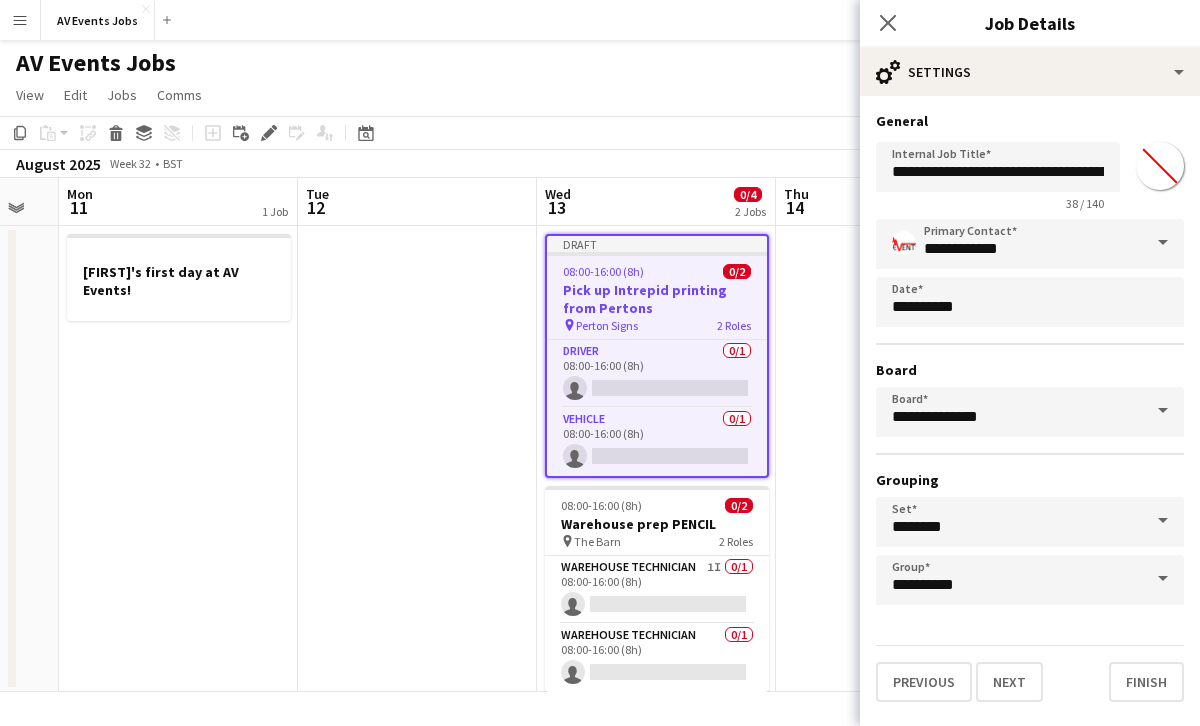click on "**********" at bounding box center (1030, 407) 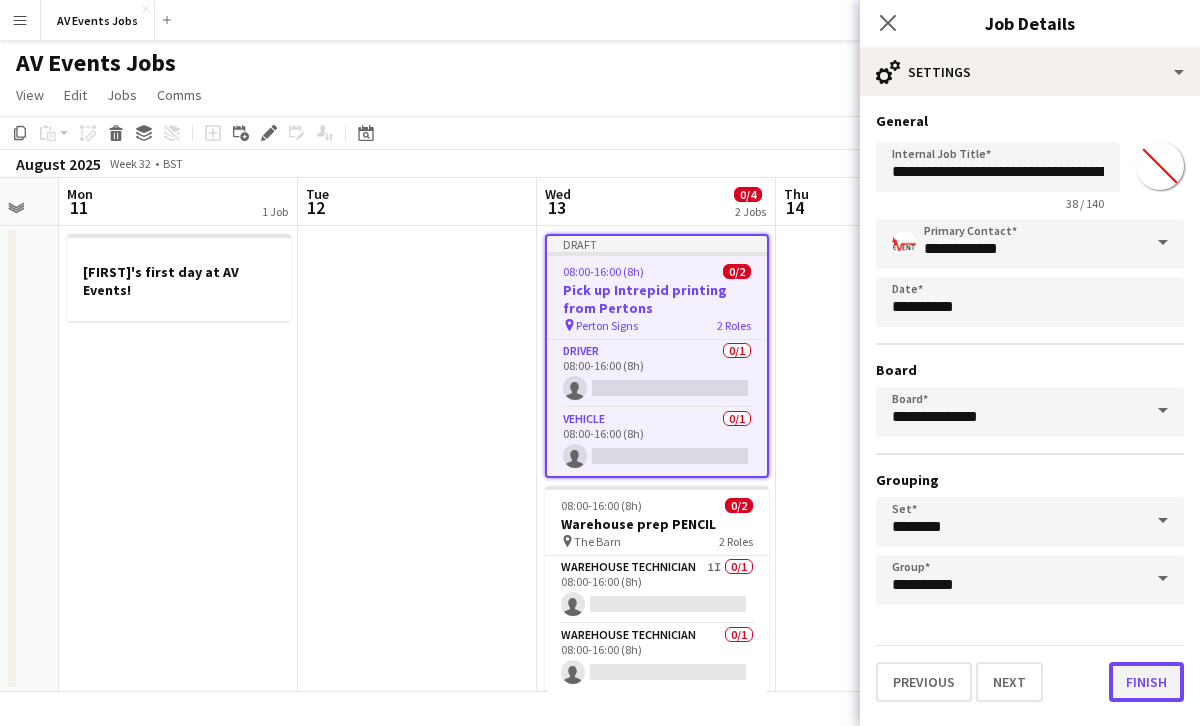 click on "Finish" at bounding box center (1146, 682) 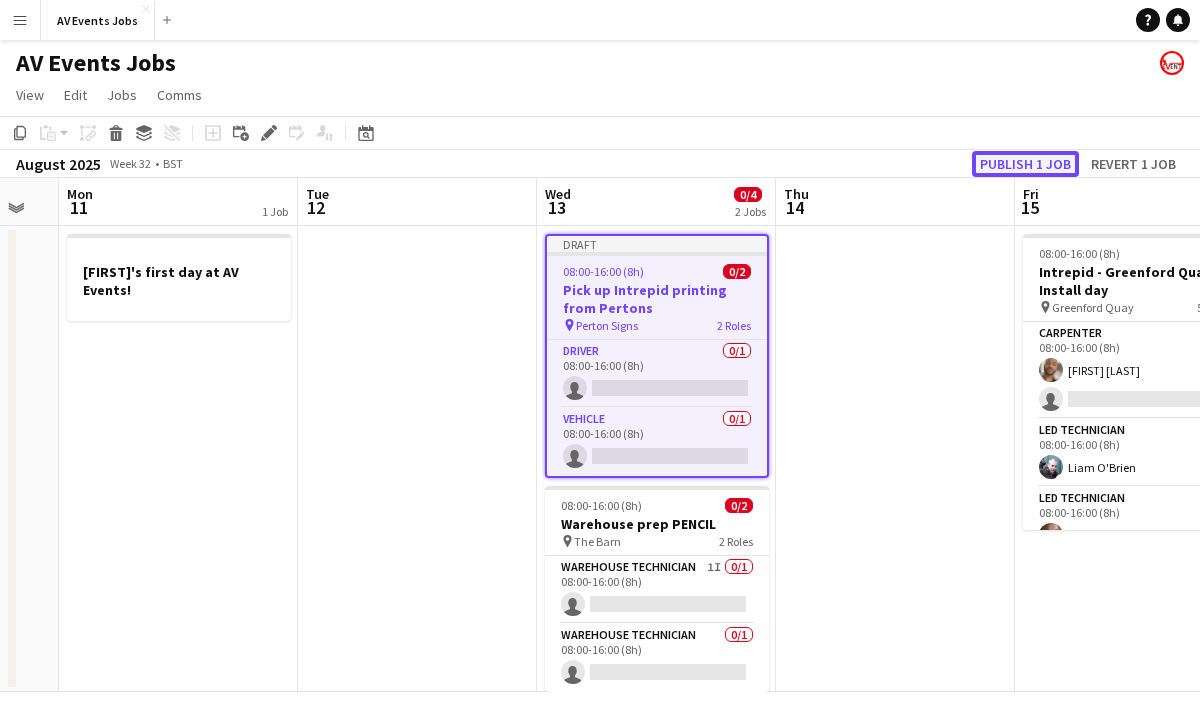 click on "Publish 1 job" 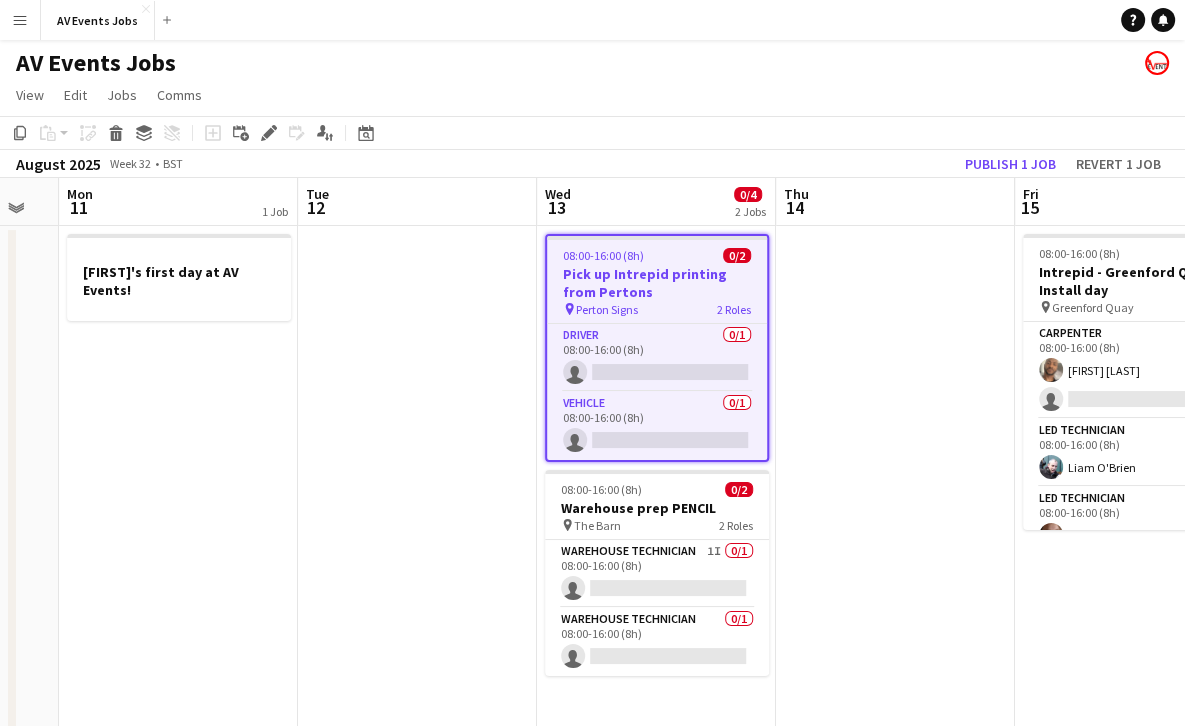 click on "Menu" at bounding box center (20, 20) 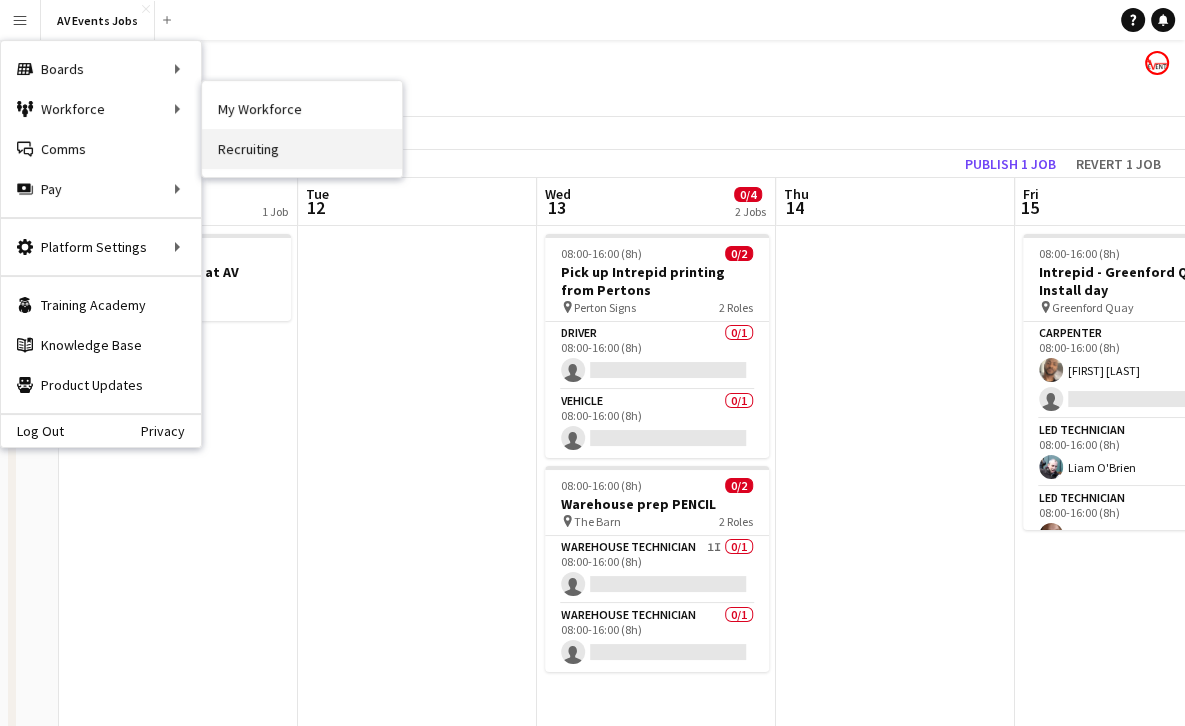 click on "Recruiting" at bounding box center (302, 149) 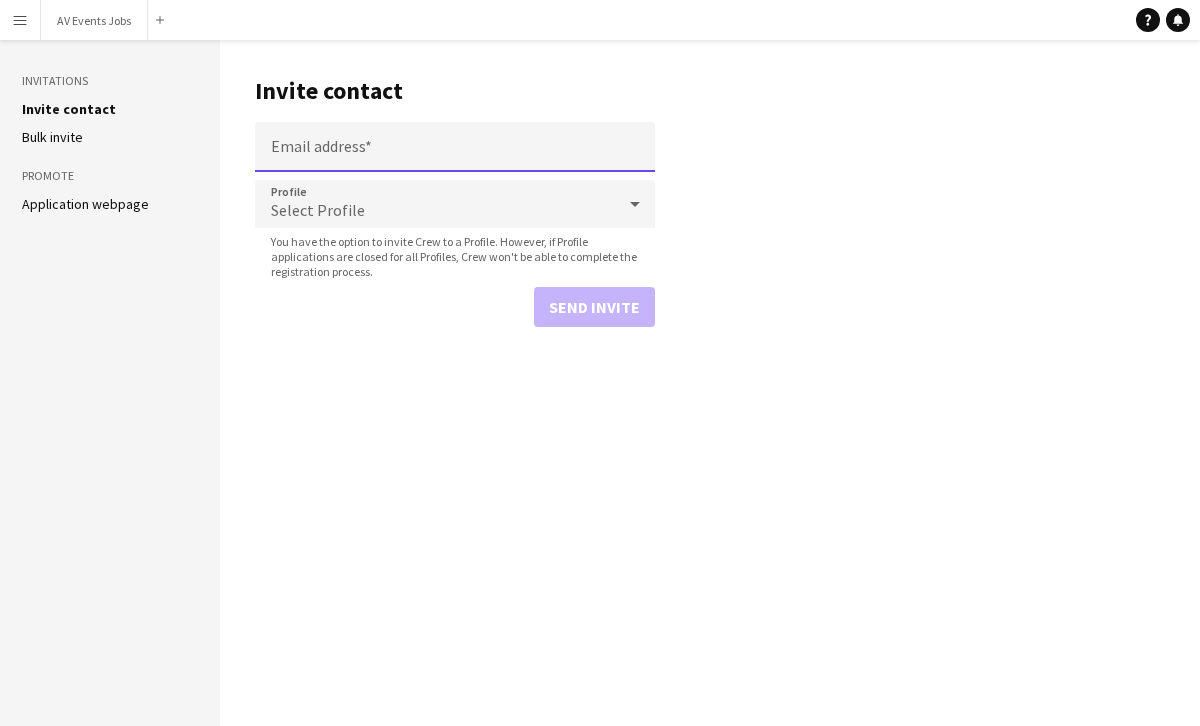click on "Email address" at bounding box center [455, 147] 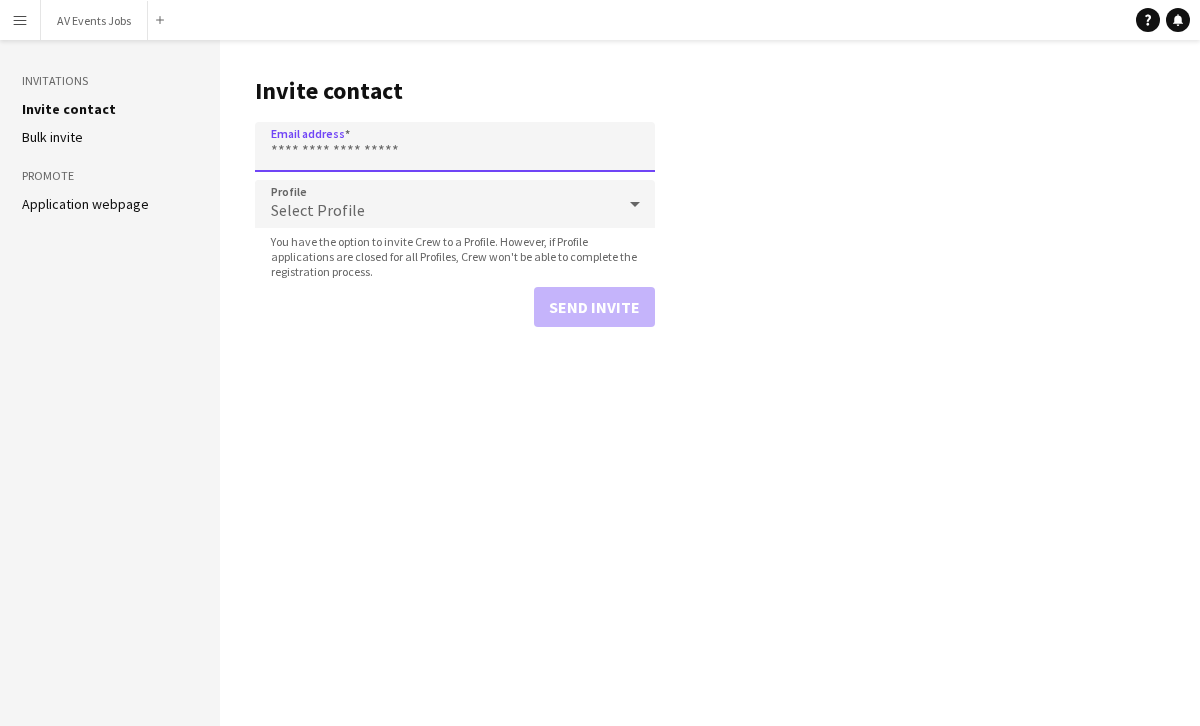 paste on "**********" 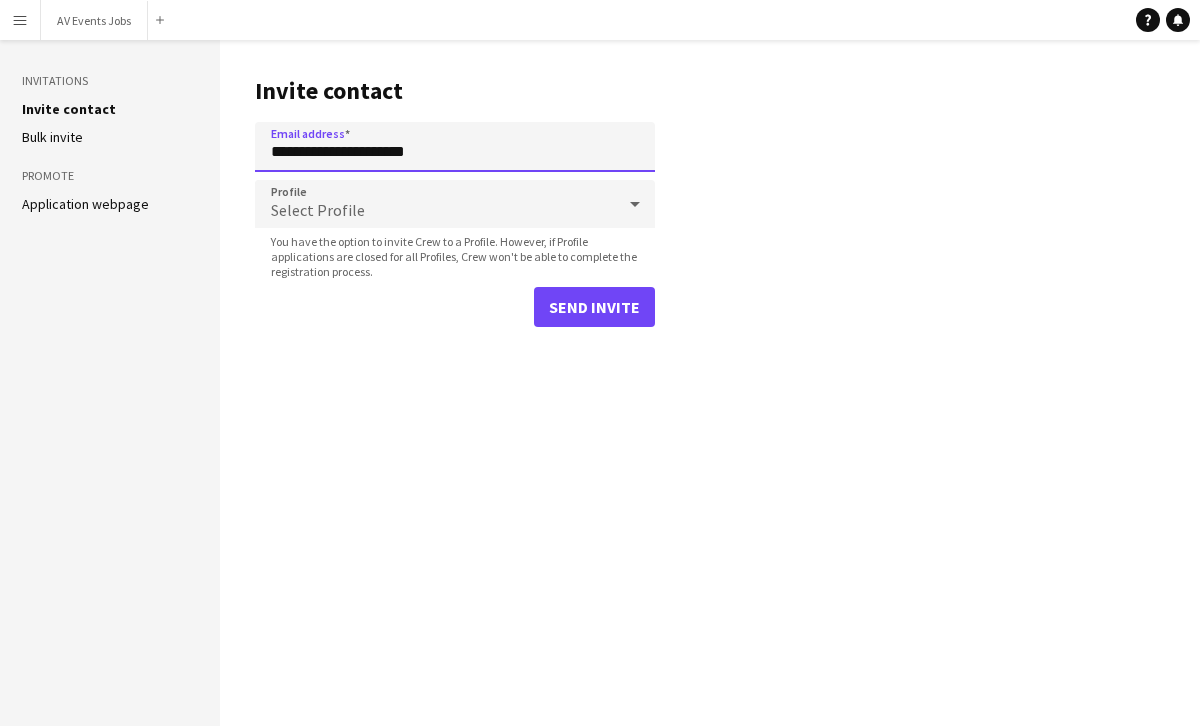type on "**********" 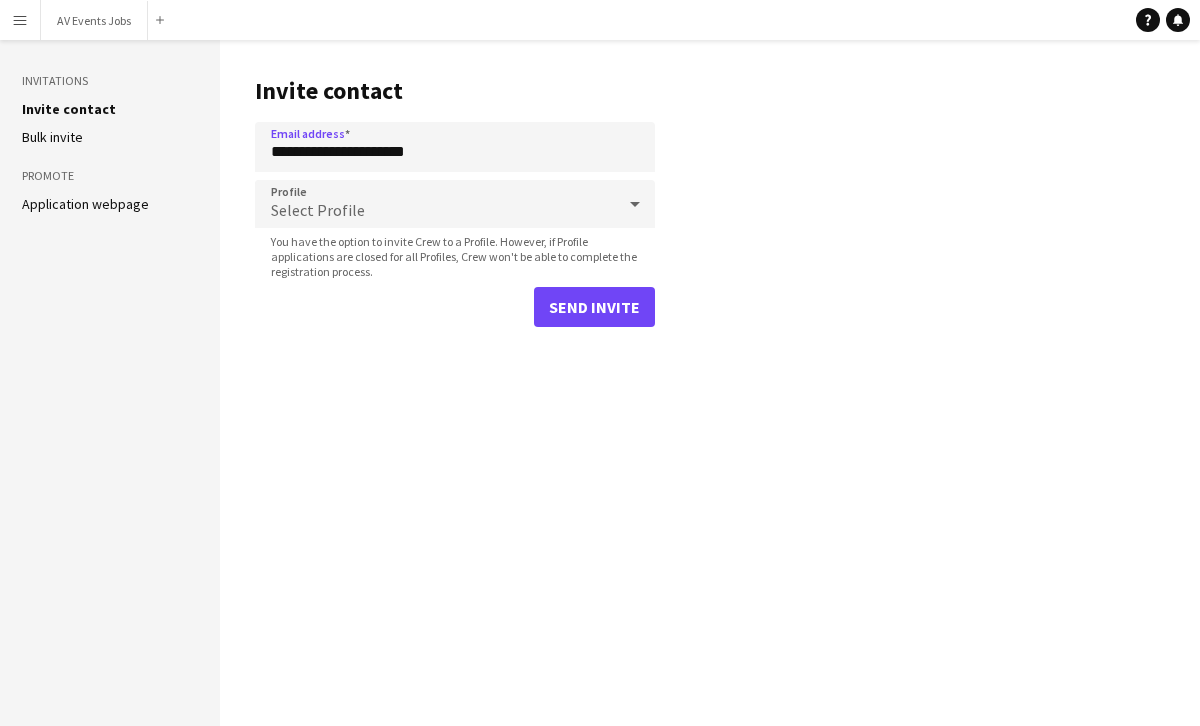 click on "Select Profile" at bounding box center (435, 204) 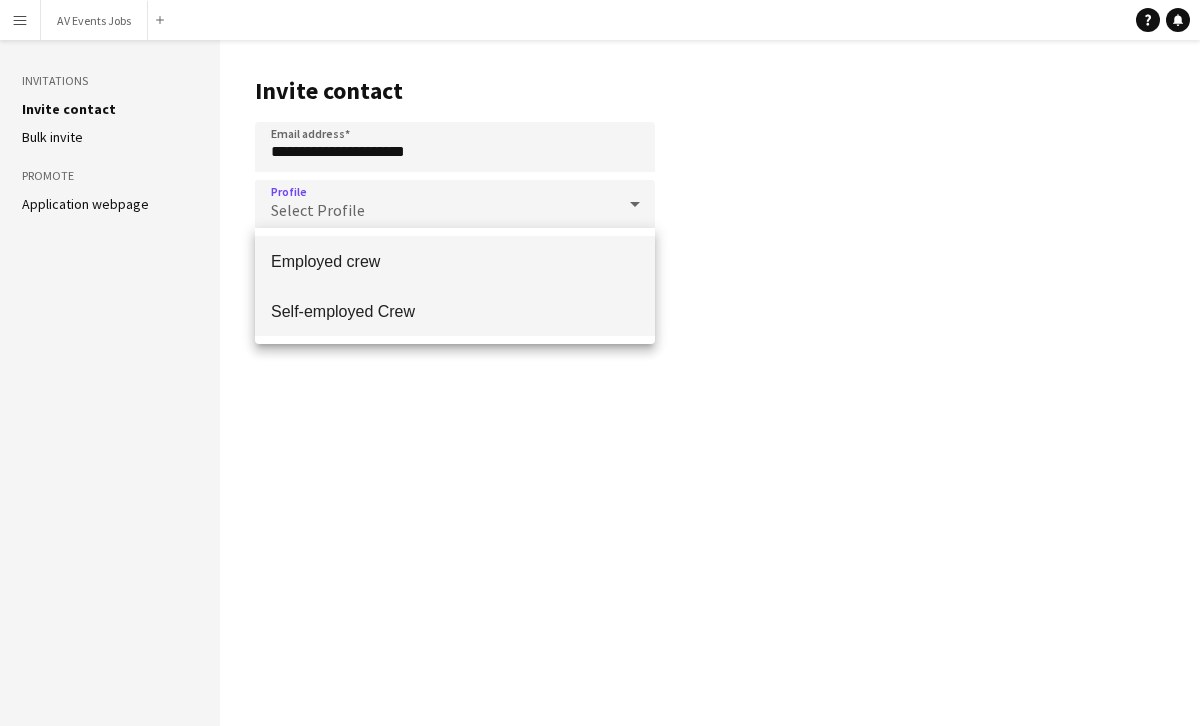 click on "Self-employed Crew" at bounding box center (455, 311) 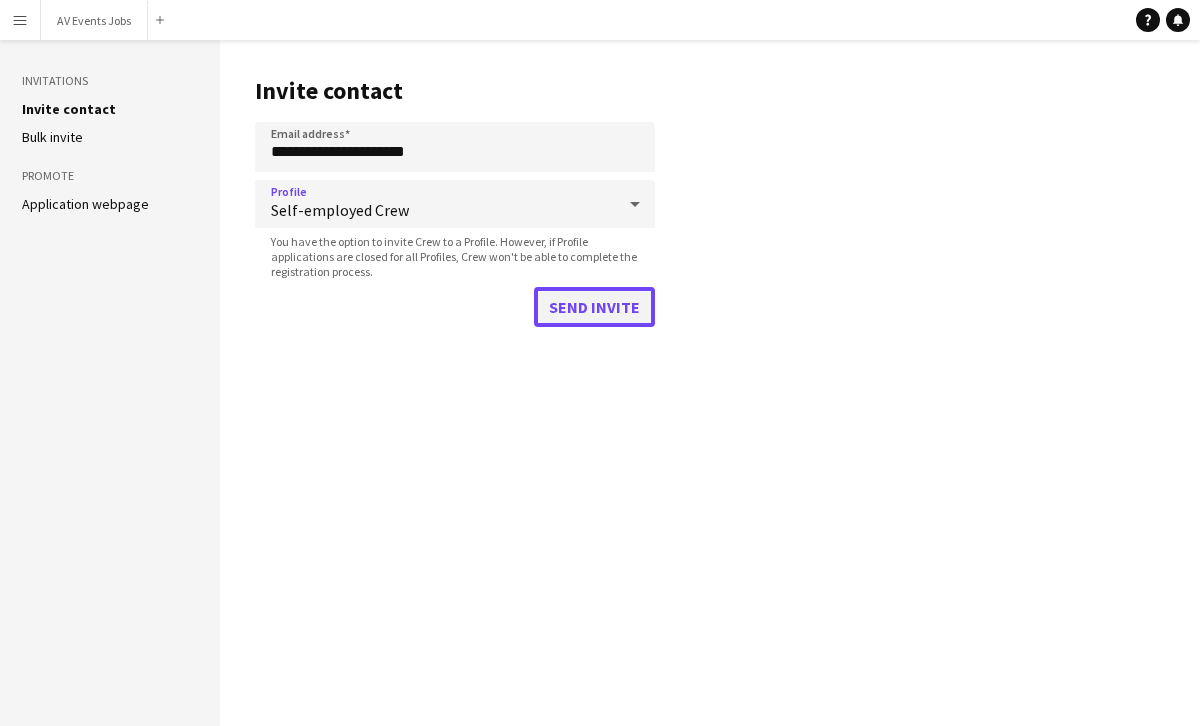 click on "Send invite" 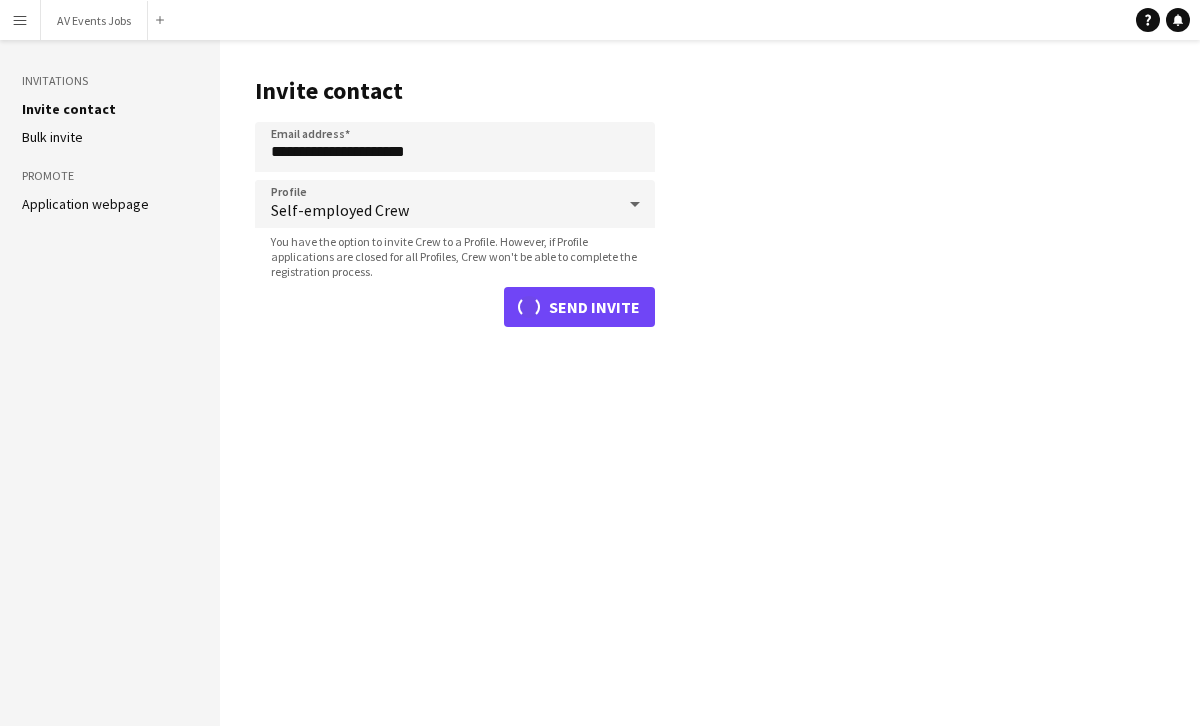 type 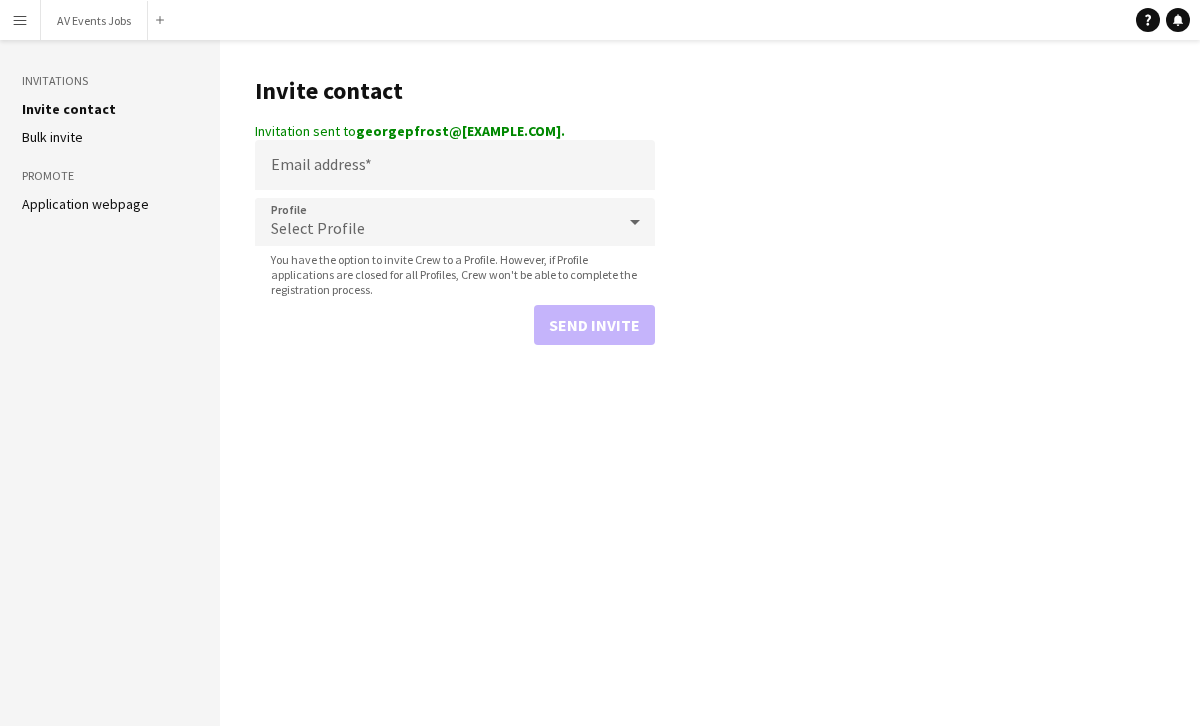 click on "Menu" at bounding box center (20, 20) 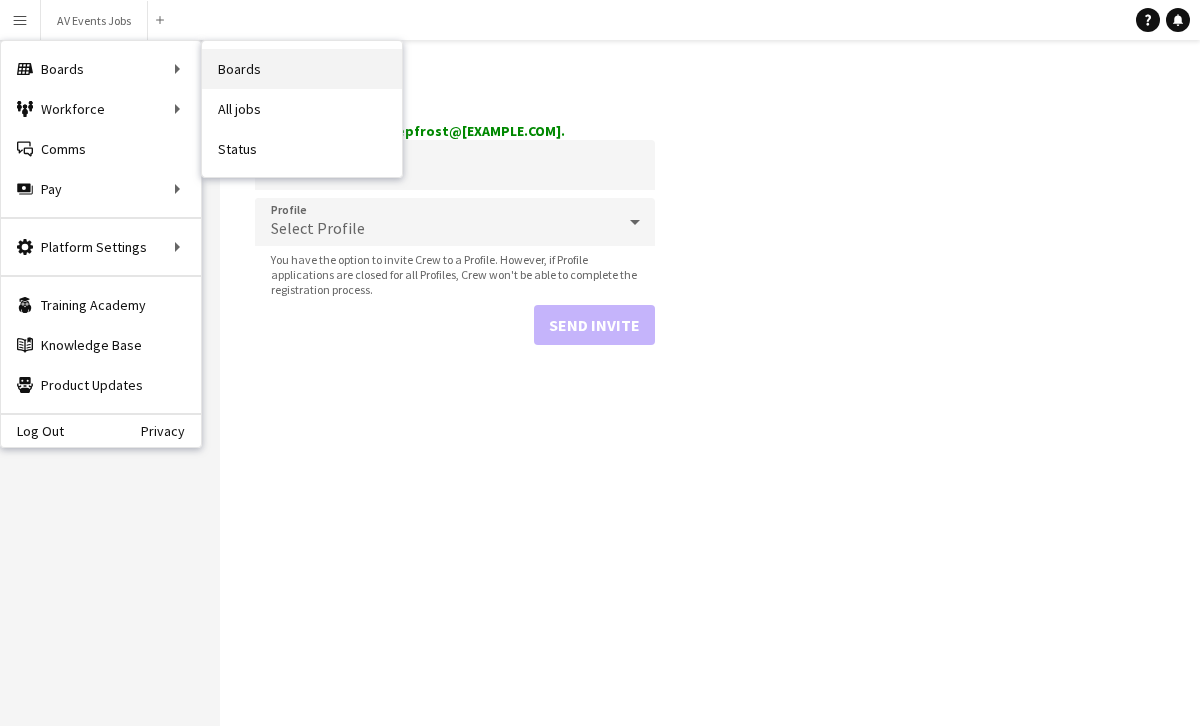 click on "Boards" at bounding box center (302, 69) 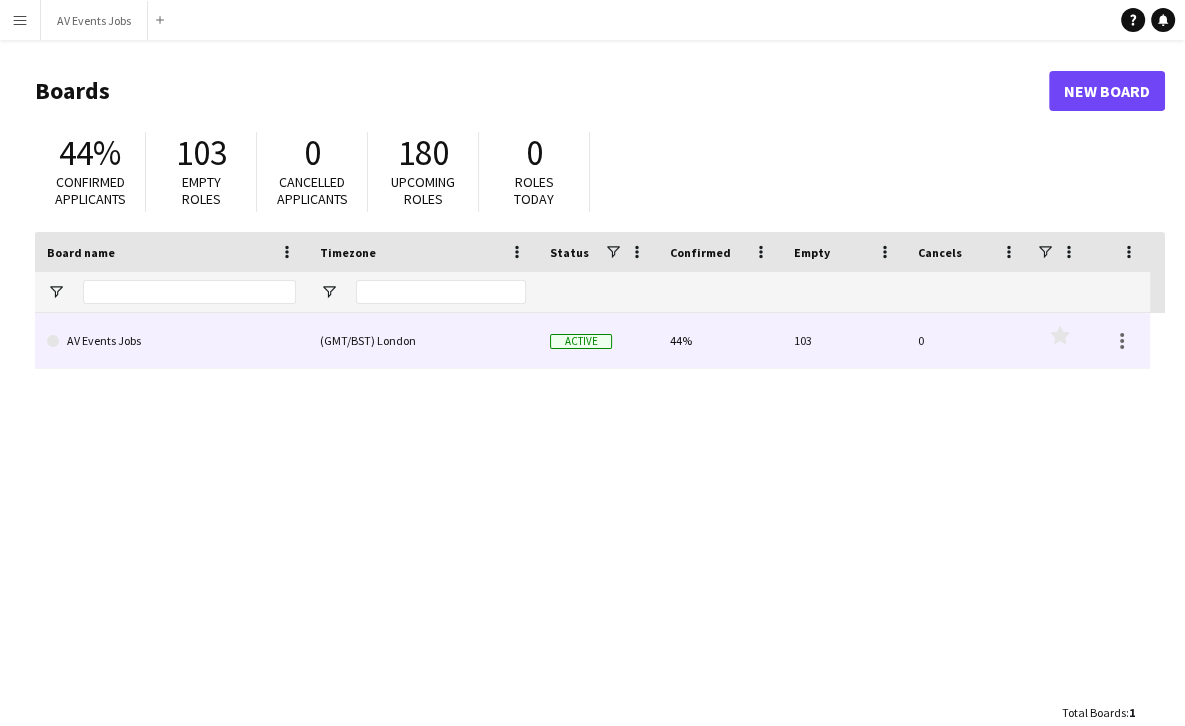 click on "AV Events Jobs" 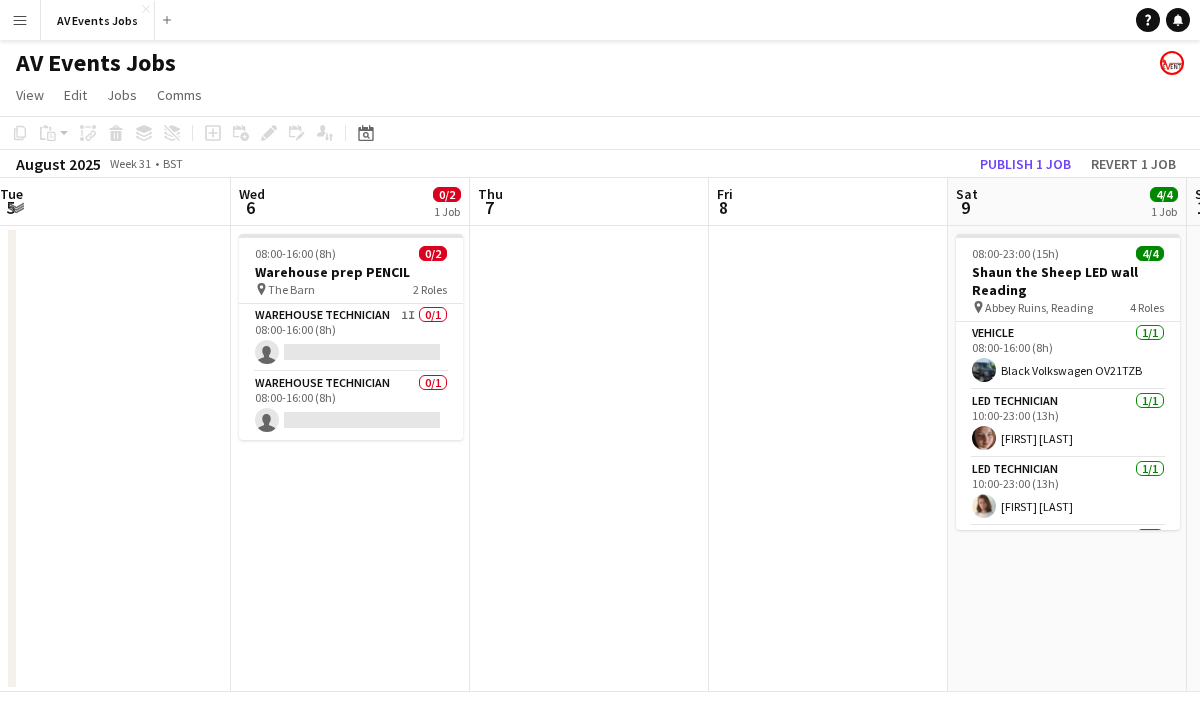 scroll, scrollTop: 0, scrollLeft: 755, axis: horizontal 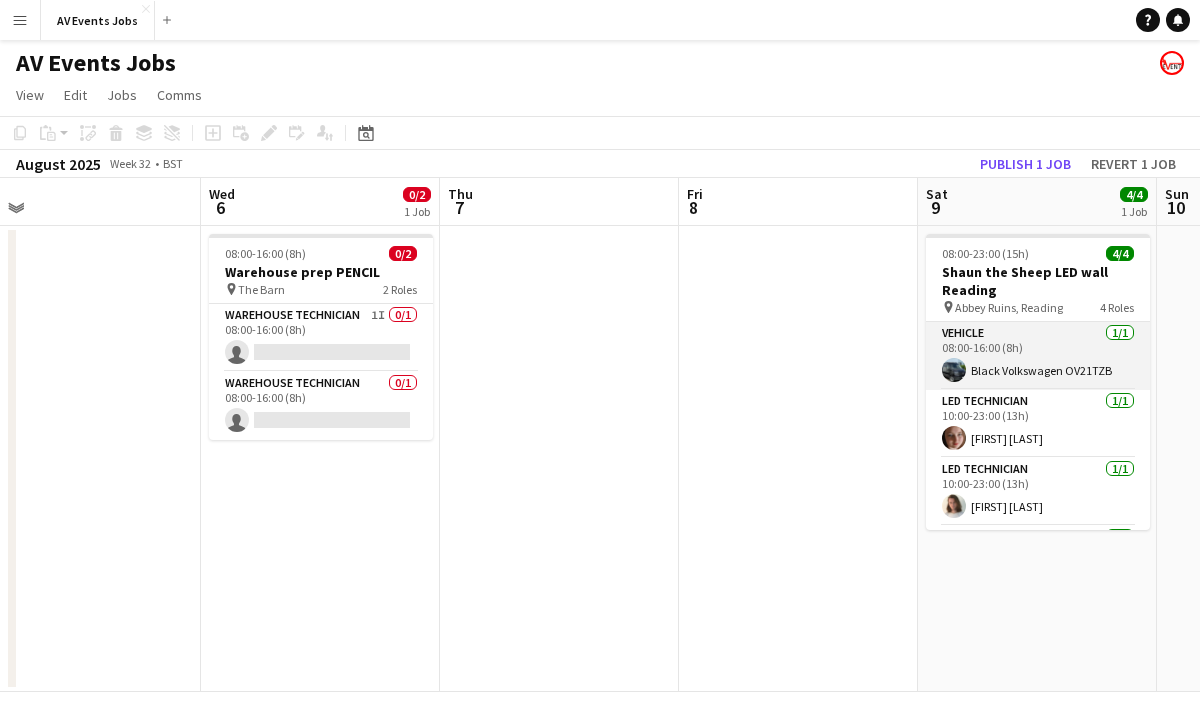 click on "Vehicle   1/1   08:00-16:00 (8h)
Black Volkswagen OV21TZB" at bounding box center (1038, 356) 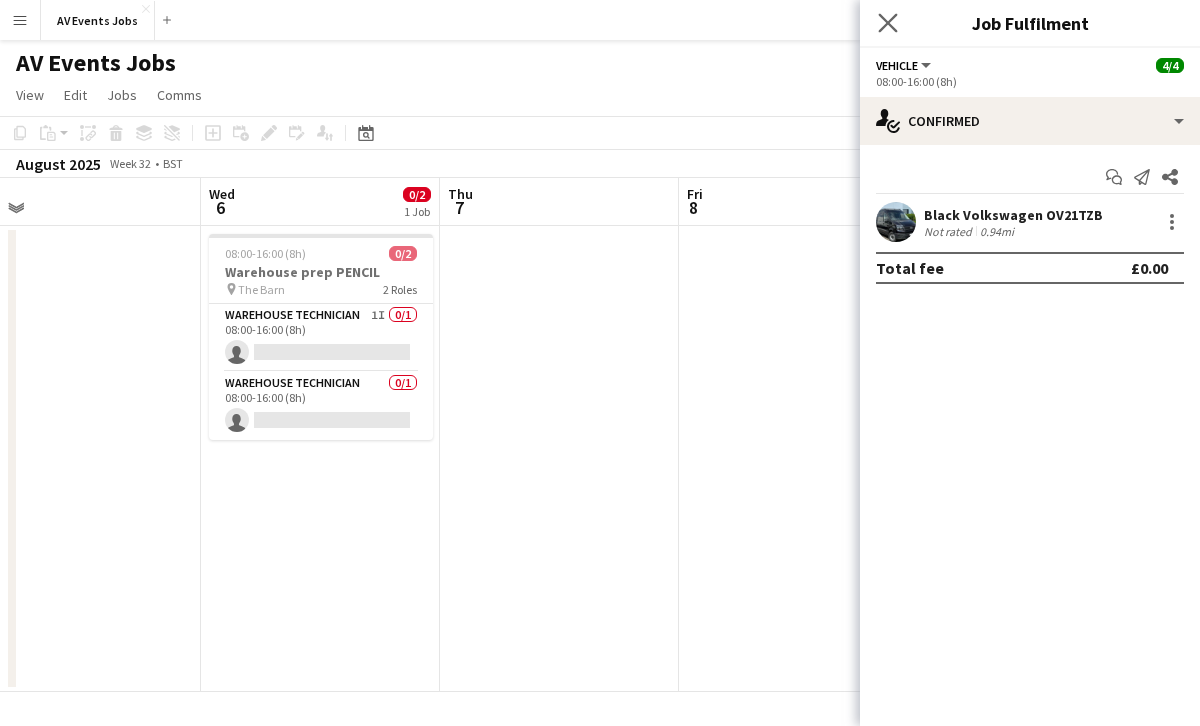 click on "Close pop-in" 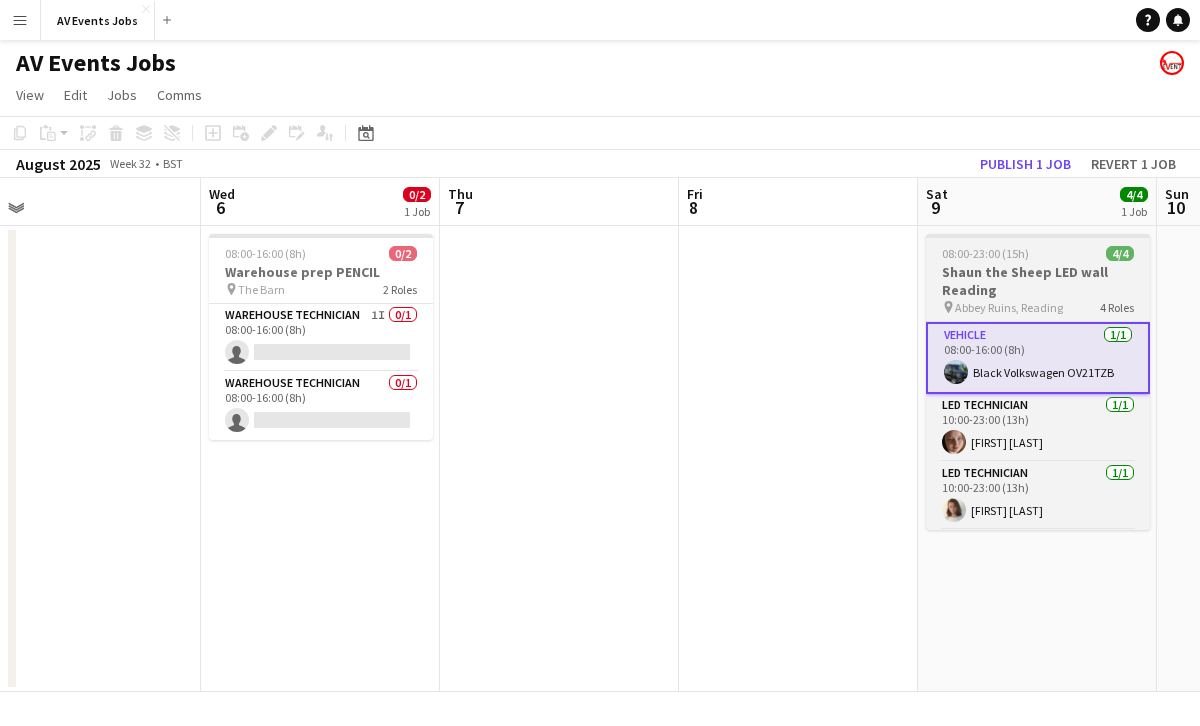click on "Shaun the Sheep LED wall Reading" at bounding box center [1038, 281] 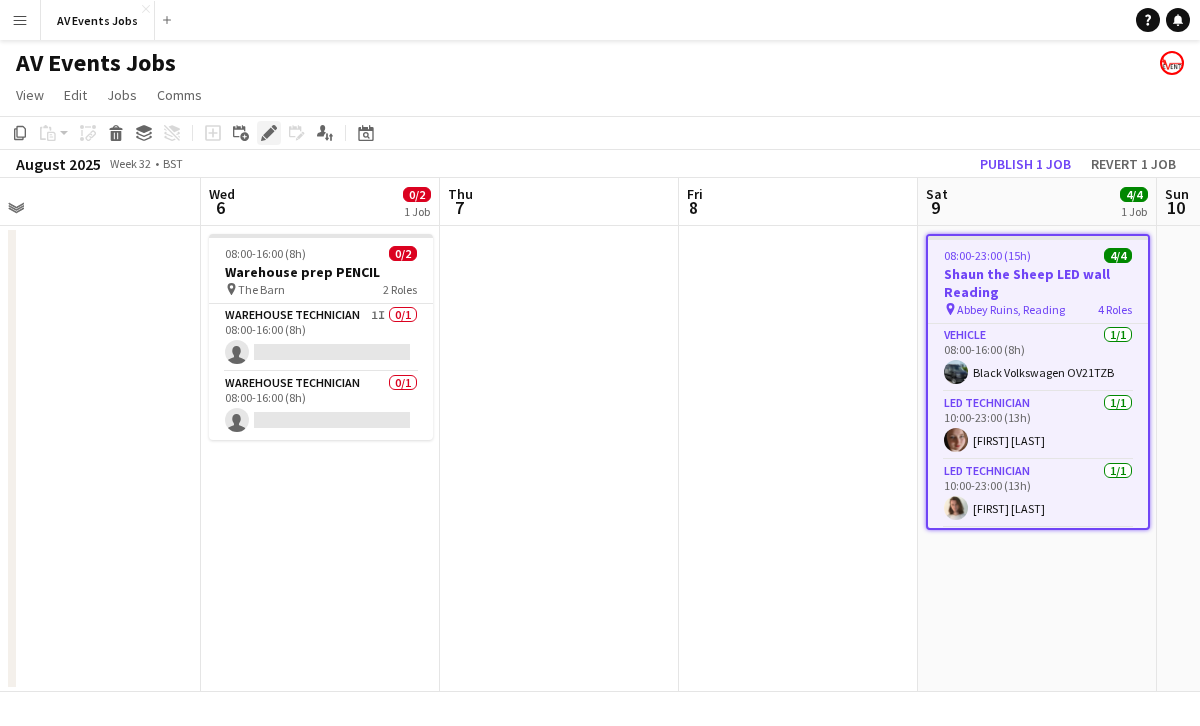 click on "Edit" 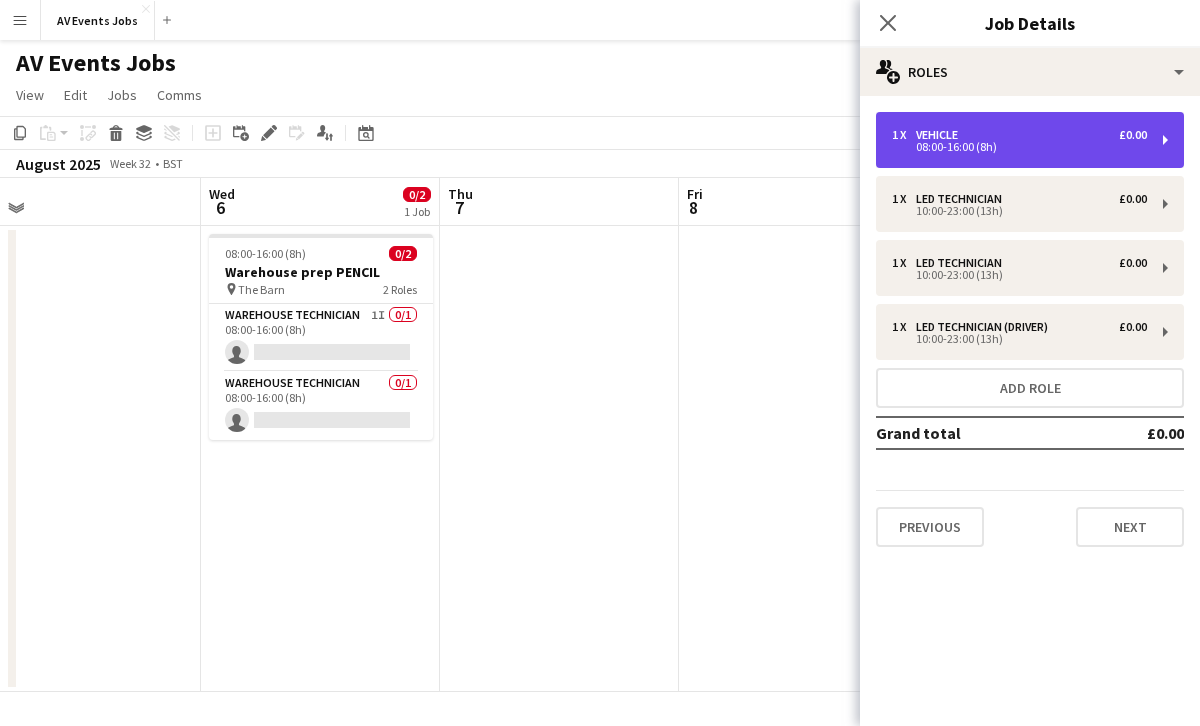 click on "Vehicle" at bounding box center (941, 135) 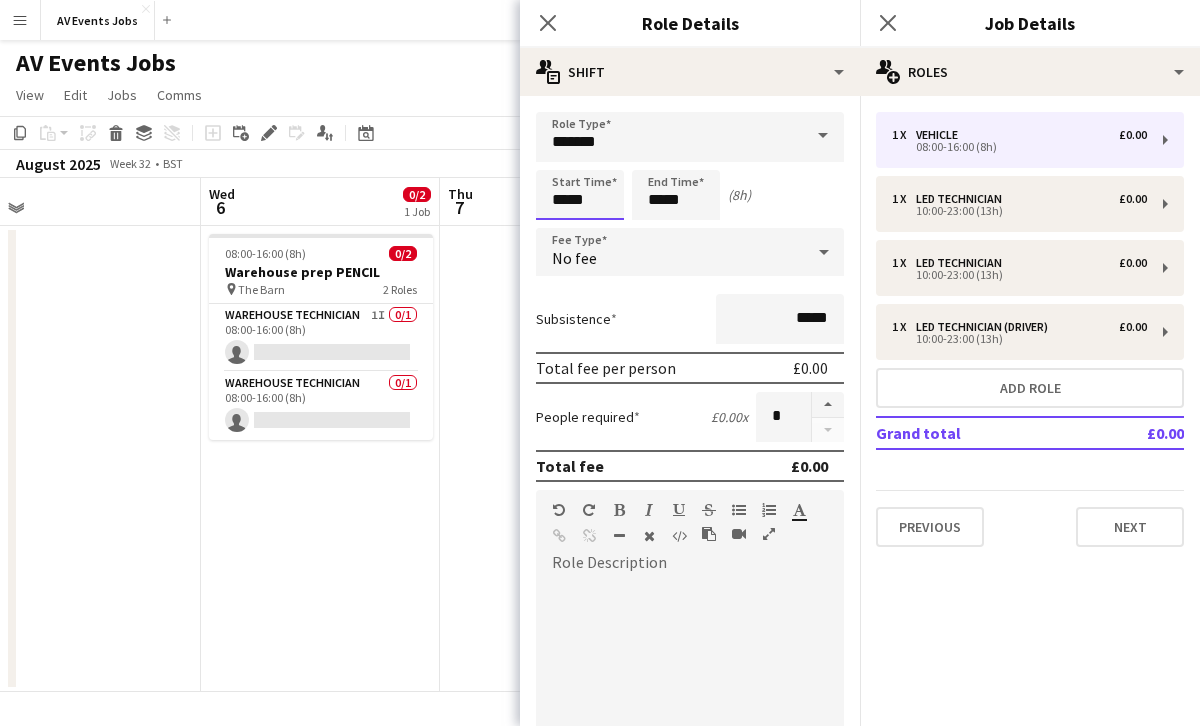 click on "*****" at bounding box center (580, 195) 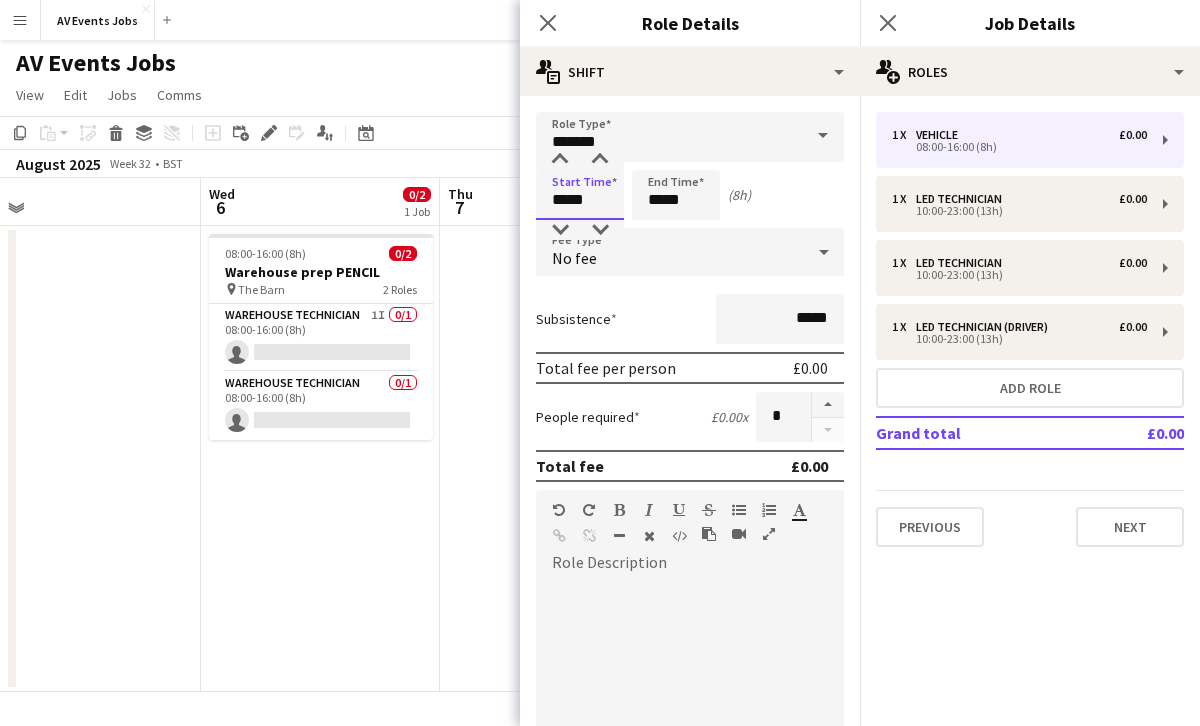 drag, startPoint x: 564, startPoint y: 200, endPoint x: 484, endPoint y: 197, distance: 80.05623 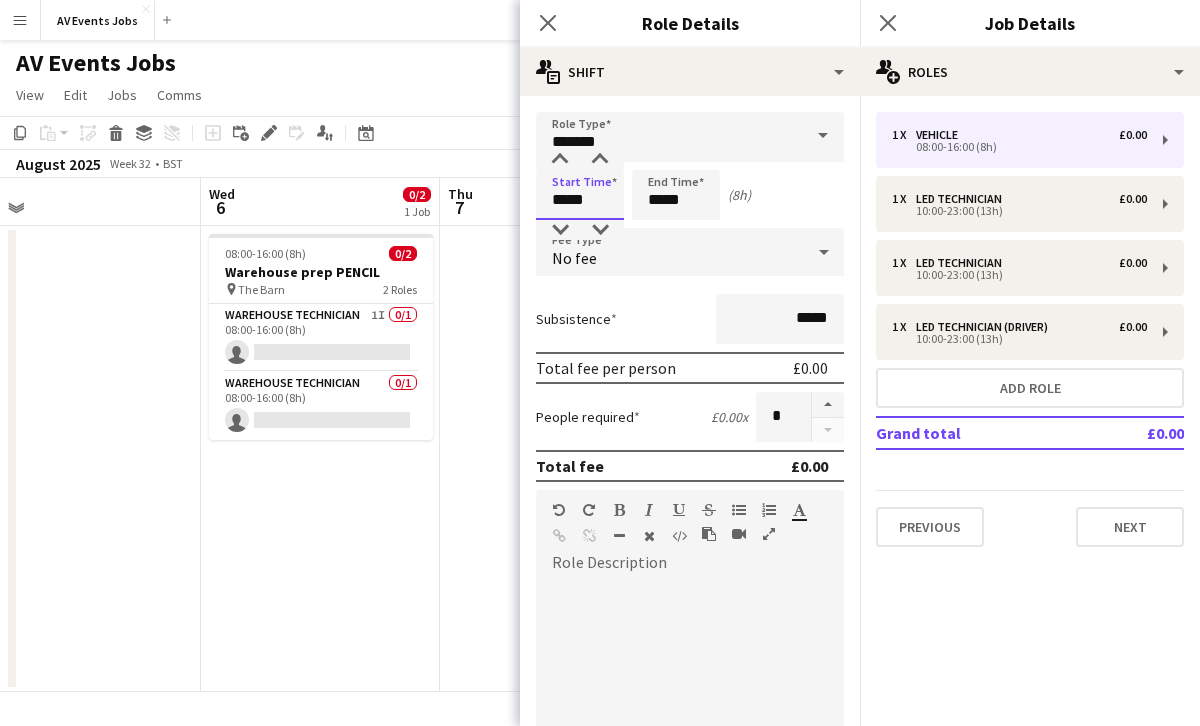 click on "Menu
Boards
Boards   Boards   All jobs   Status
Workforce
Workforce   My Workforce   Recruiting
Comms
Comms
Pay
Pay   Approvals   Payments   Reports
Platform Settings
Platform Settings   App settings   Your settings   Profiles
Training Academy
Training Academy
Knowledge Base
Knowledge Base
Product Updates
Product Updates   Log Out   Privacy   AV Events Jobs
Close
Add
Help
Notifications
AV Events Jobs   View  Day view expanded Day view collapsed Month view Date picker Jump to today Expand Linked Jobs Collapse Linked Jobs  Edit" at bounding box center (600, 363) 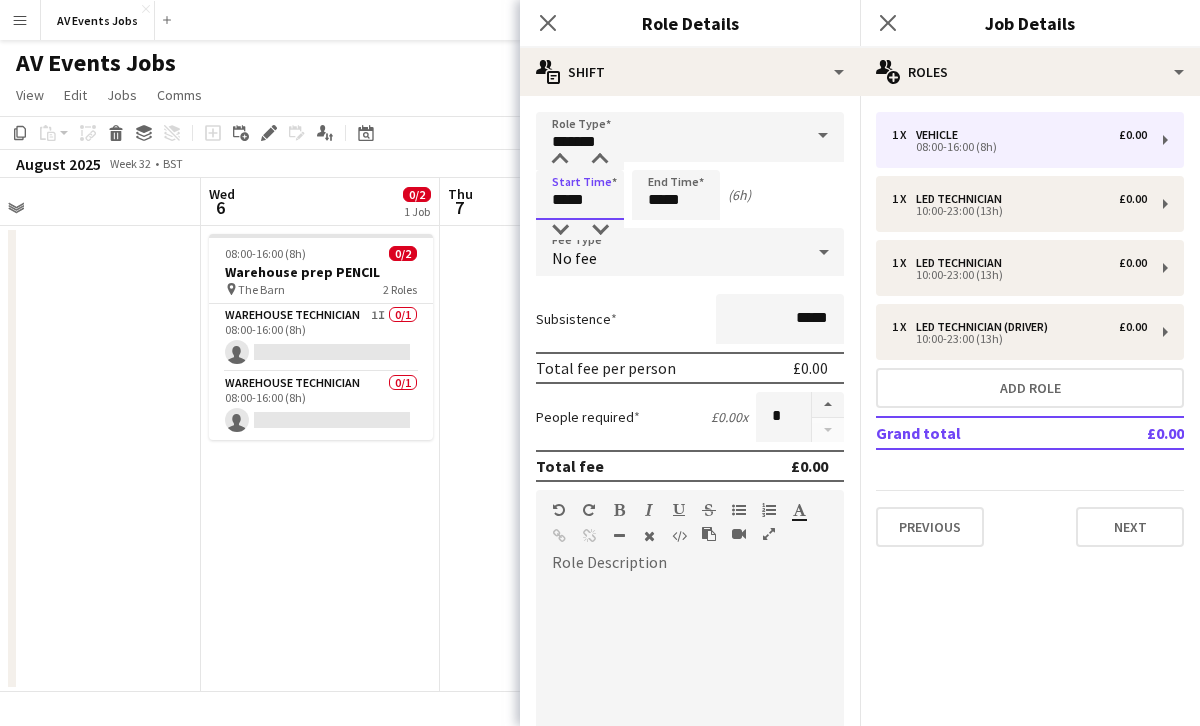 type on "*****" 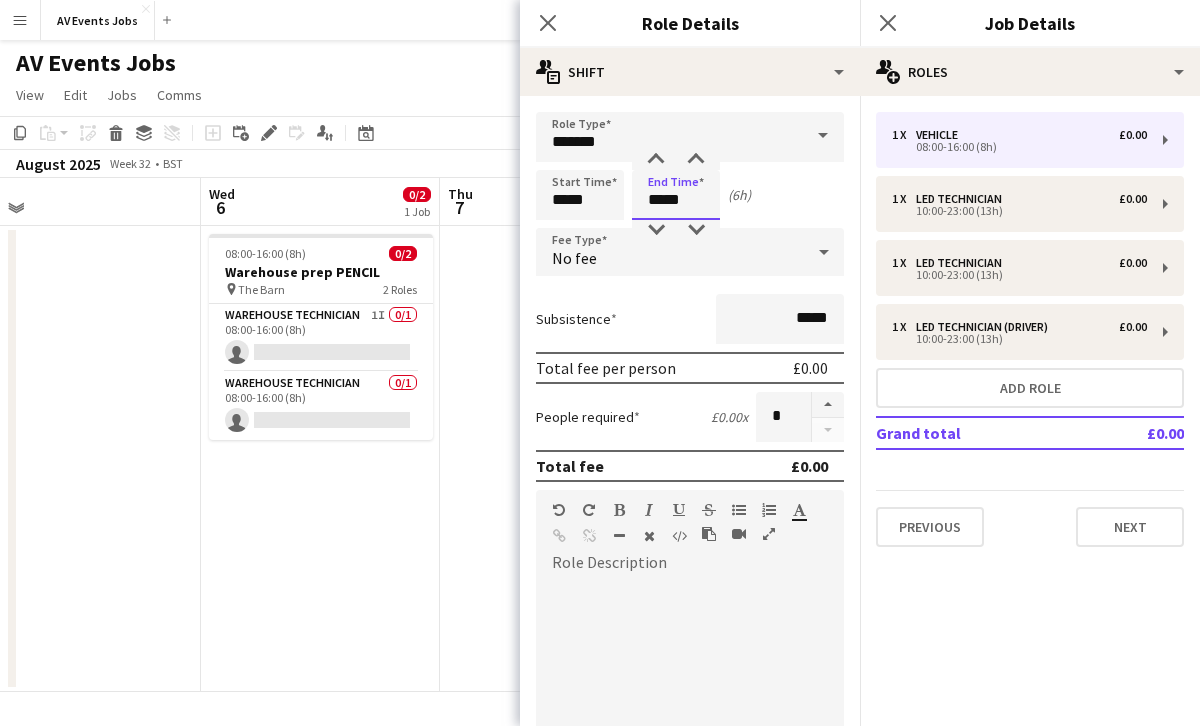 drag, startPoint x: 662, startPoint y: 198, endPoint x: 526, endPoint y: 195, distance: 136.03308 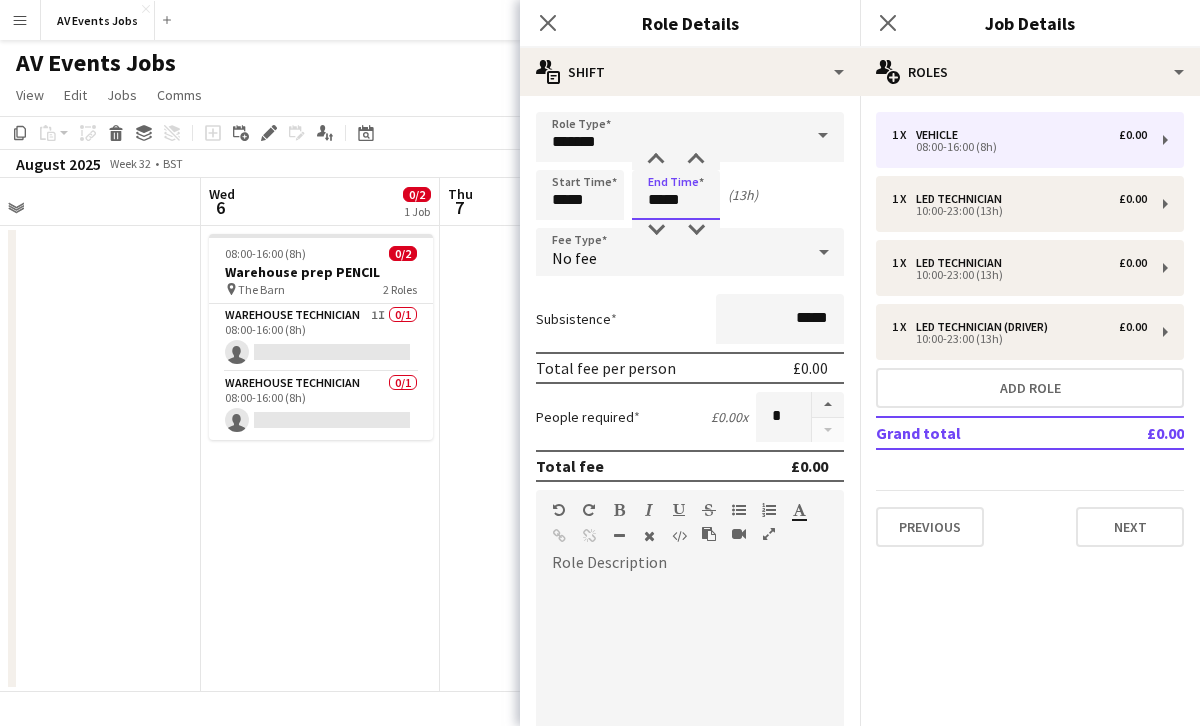scroll, scrollTop: 319, scrollLeft: 0, axis: vertical 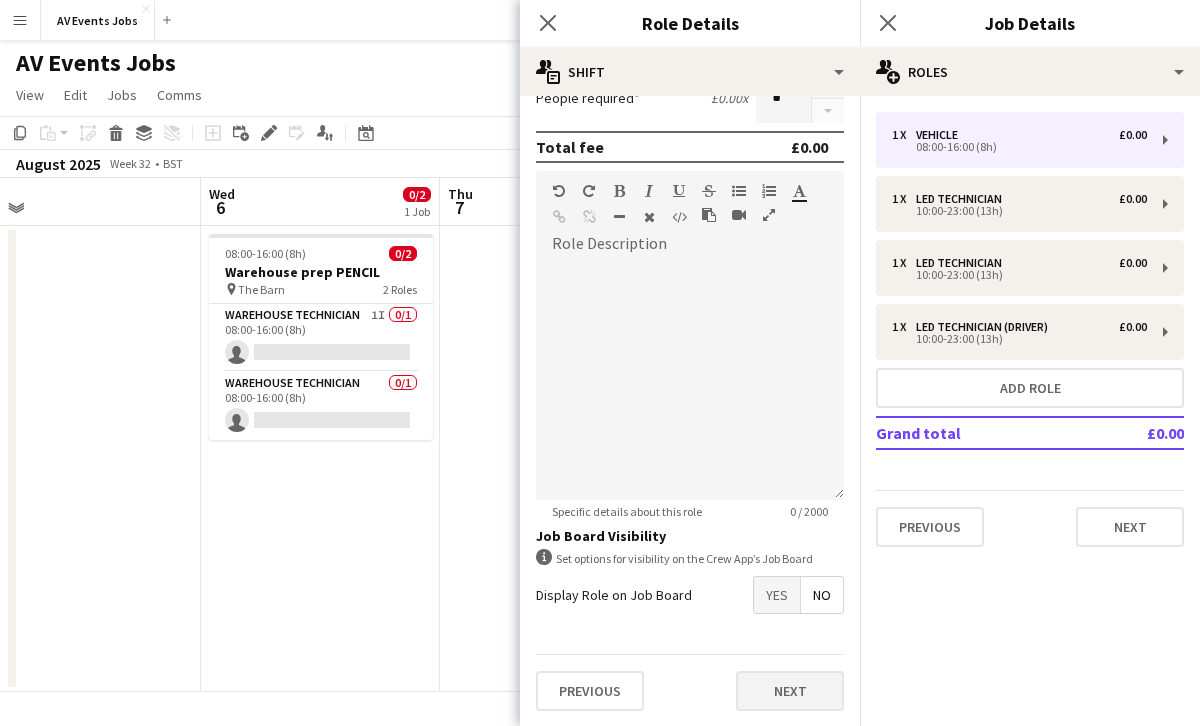 type on "*****" 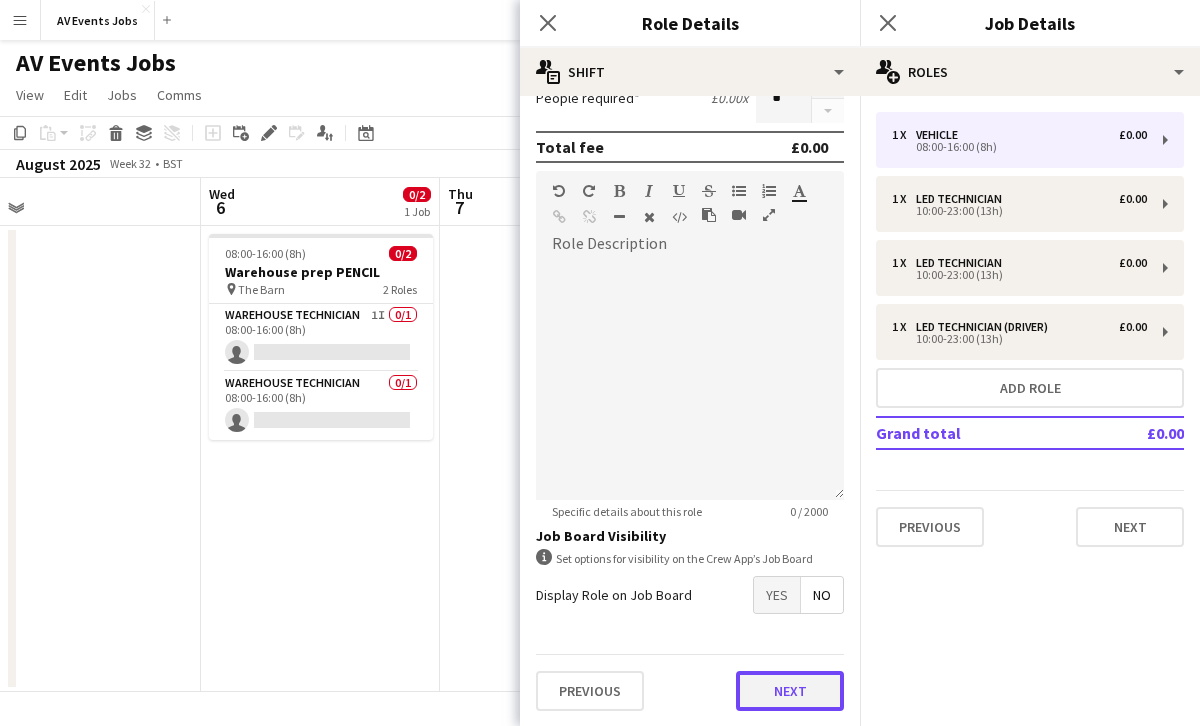 click on "Next" at bounding box center (790, 691) 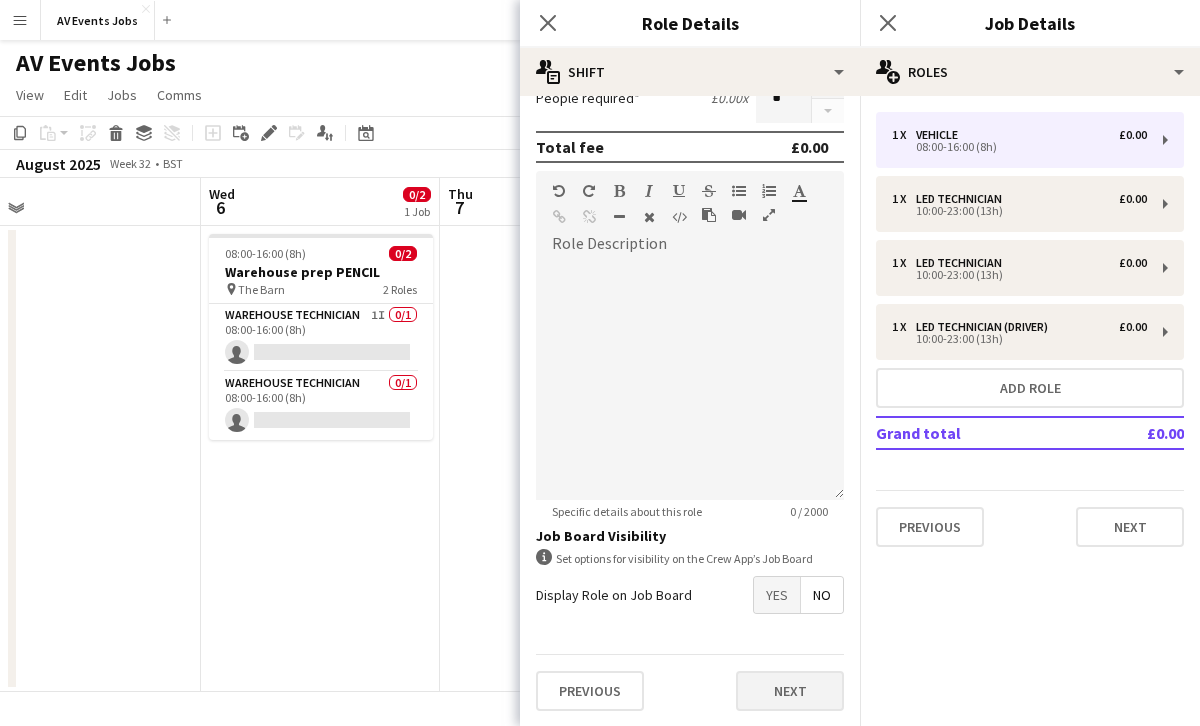 scroll, scrollTop: 0, scrollLeft: 0, axis: both 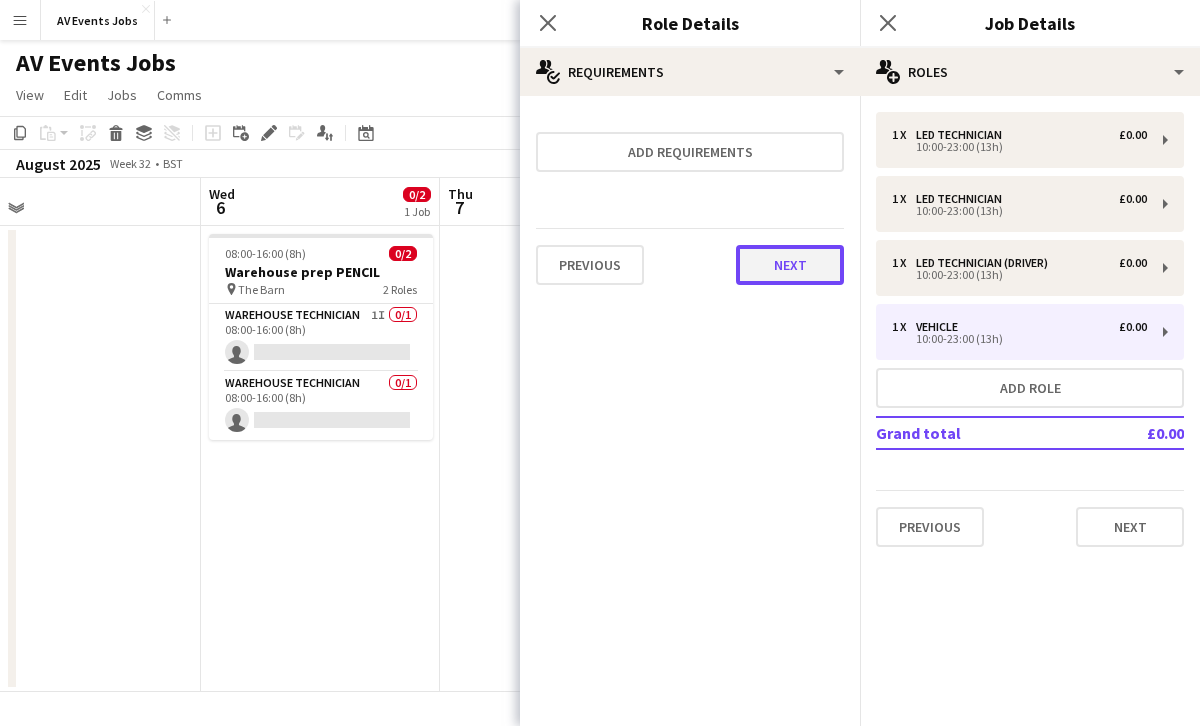 click on "Next" at bounding box center [790, 265] 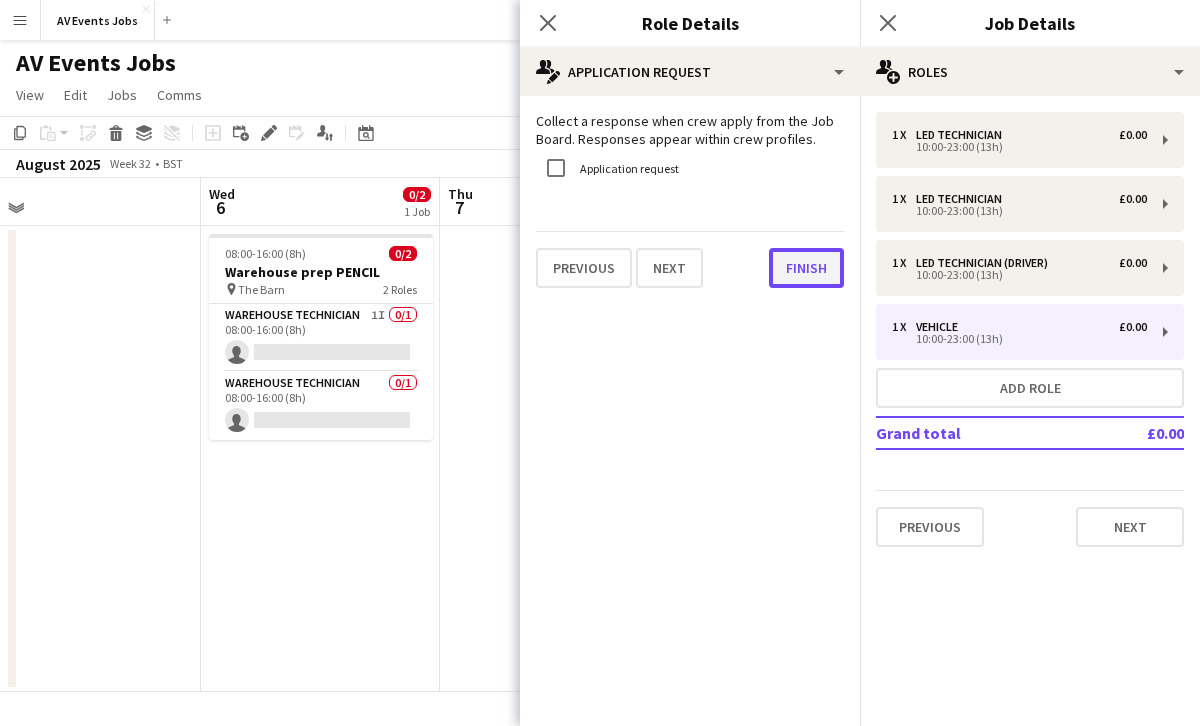 click on "Finish" at bounding box center (806, 268) 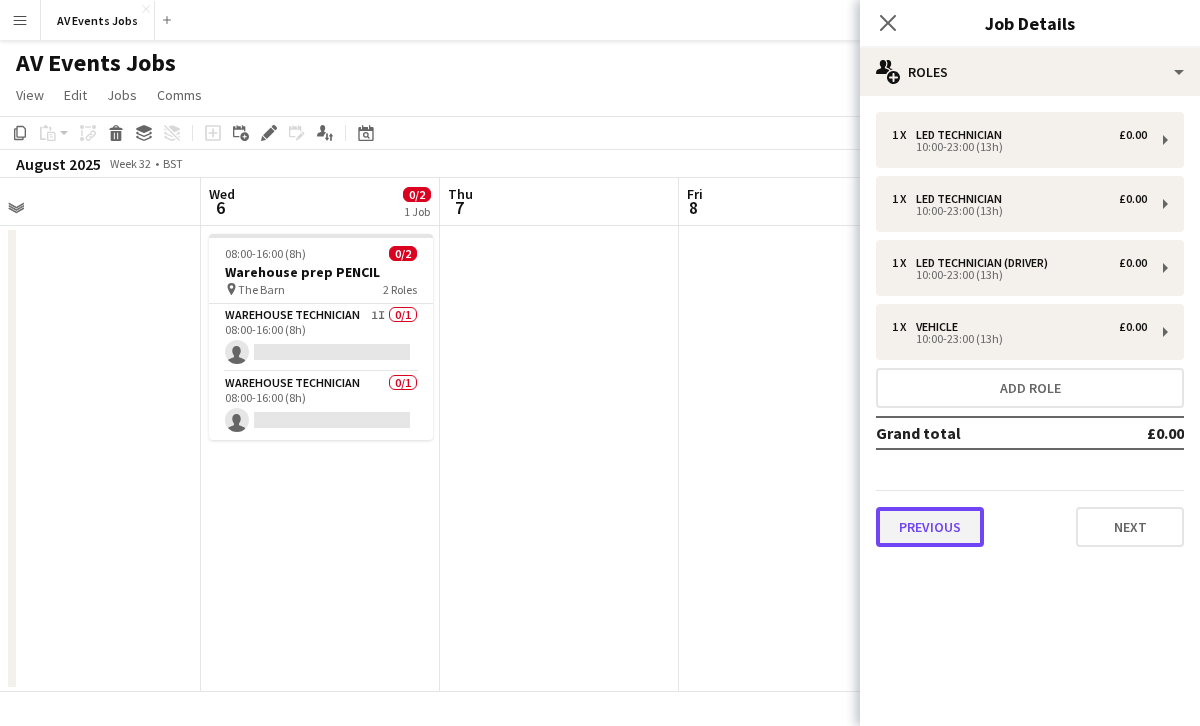 click on "Previous" at bounding box center [930, 527] 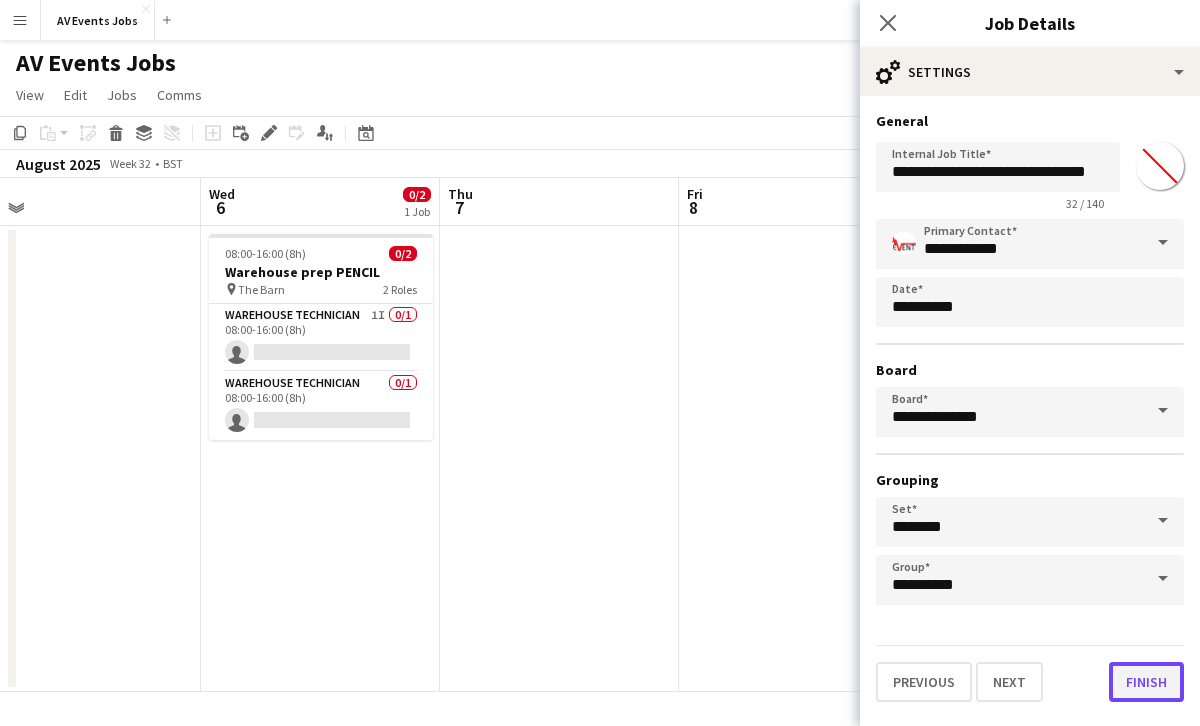 click on "Finish" at bounding box center [1146, 682] 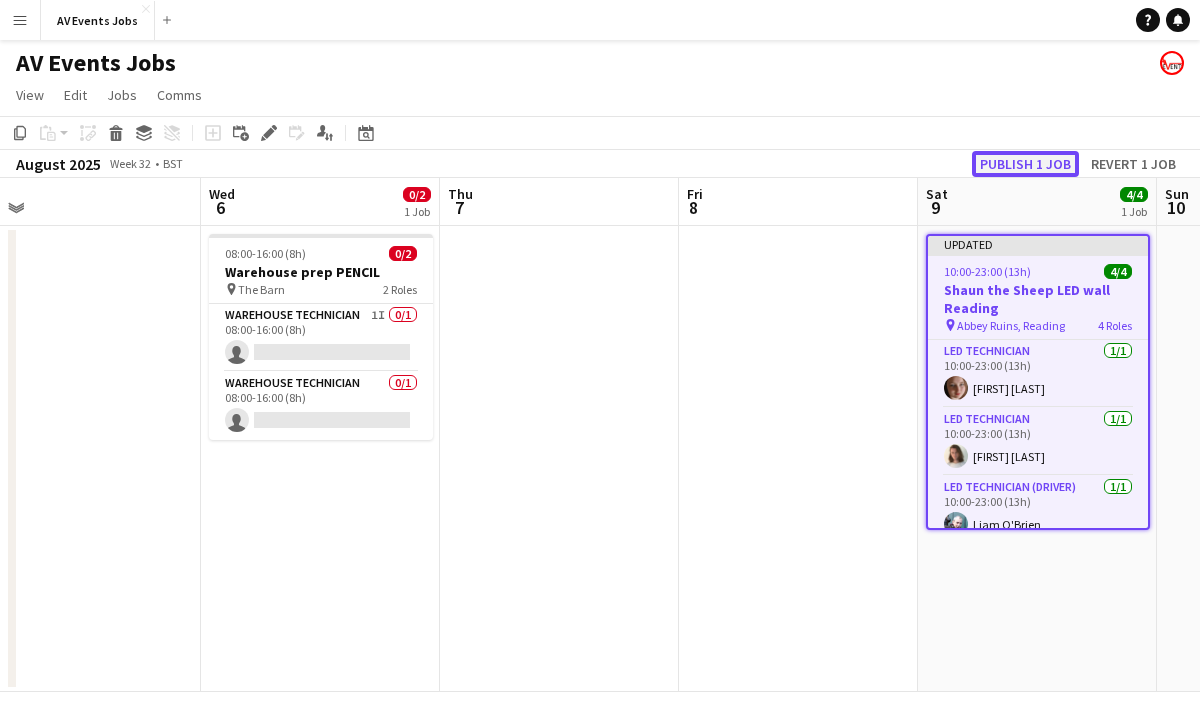 click on "Publish 1 job" 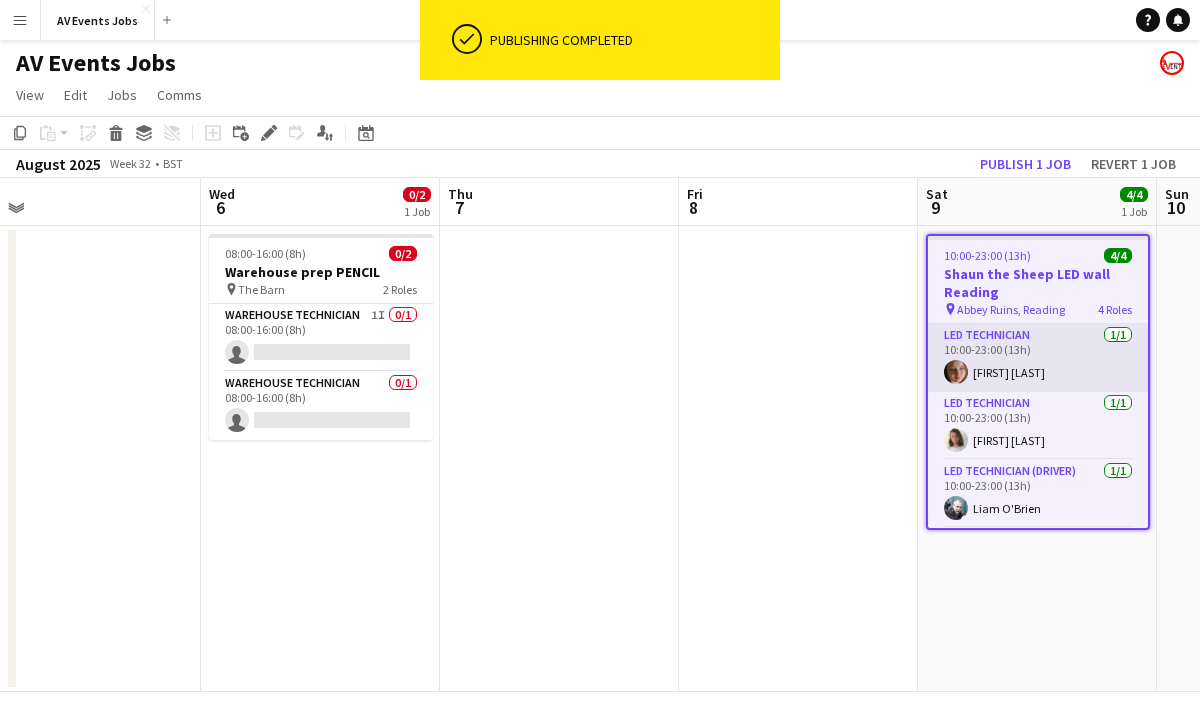 scroll, scrollTop: 67, scrollLeft: 0, axis: vertical 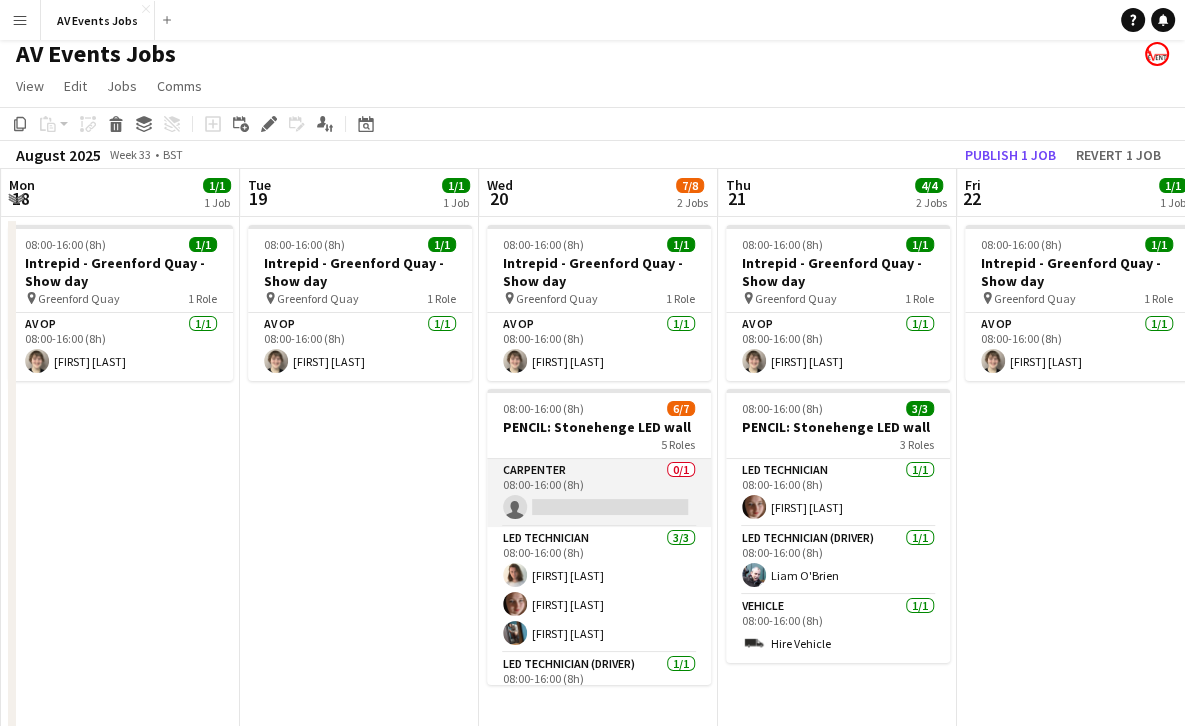 click on "Carpenter   0/1   08:00-16:00 (8h)
single-neutral-actions" at bounding box center (599, 493) 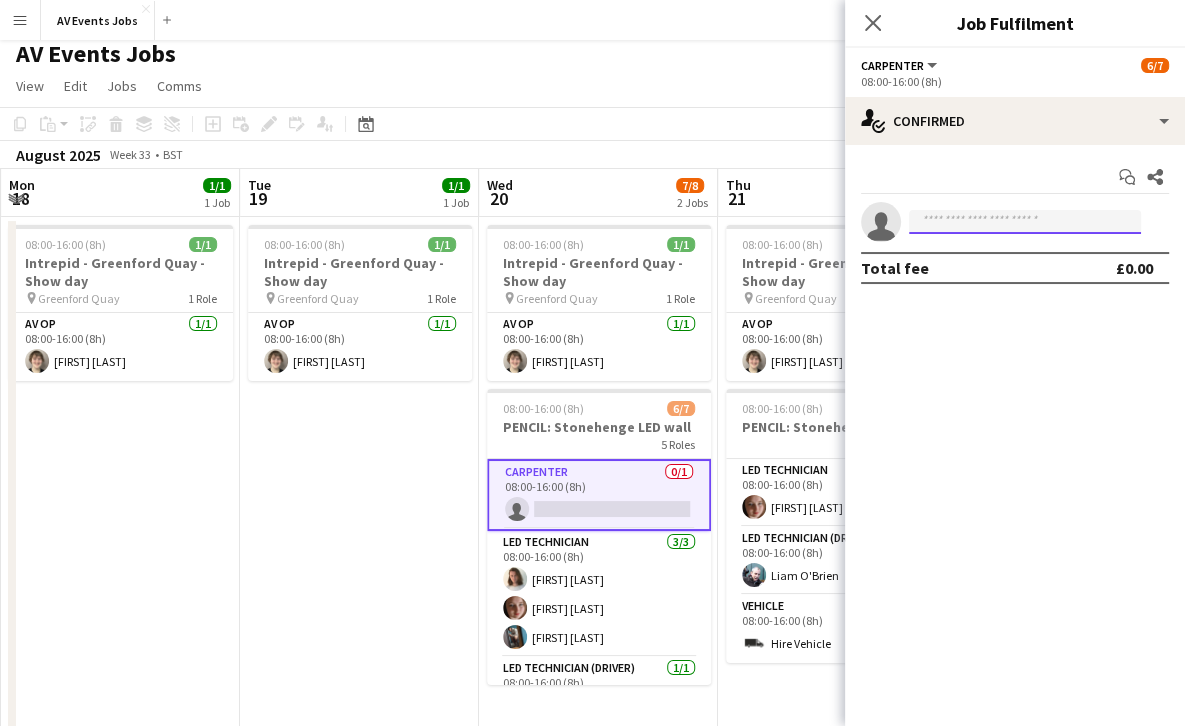 click at bounding box center (1025, 222) 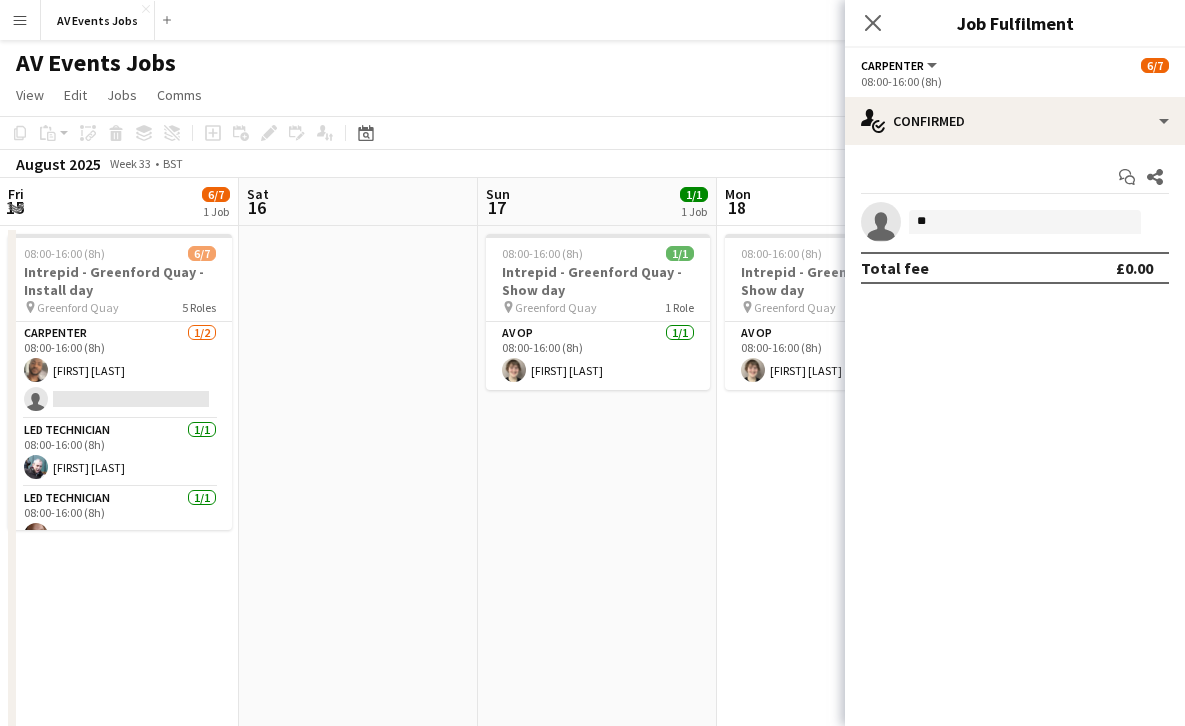 scroll, scrollTop: 9, scrollLeft: 0, axis: vertical 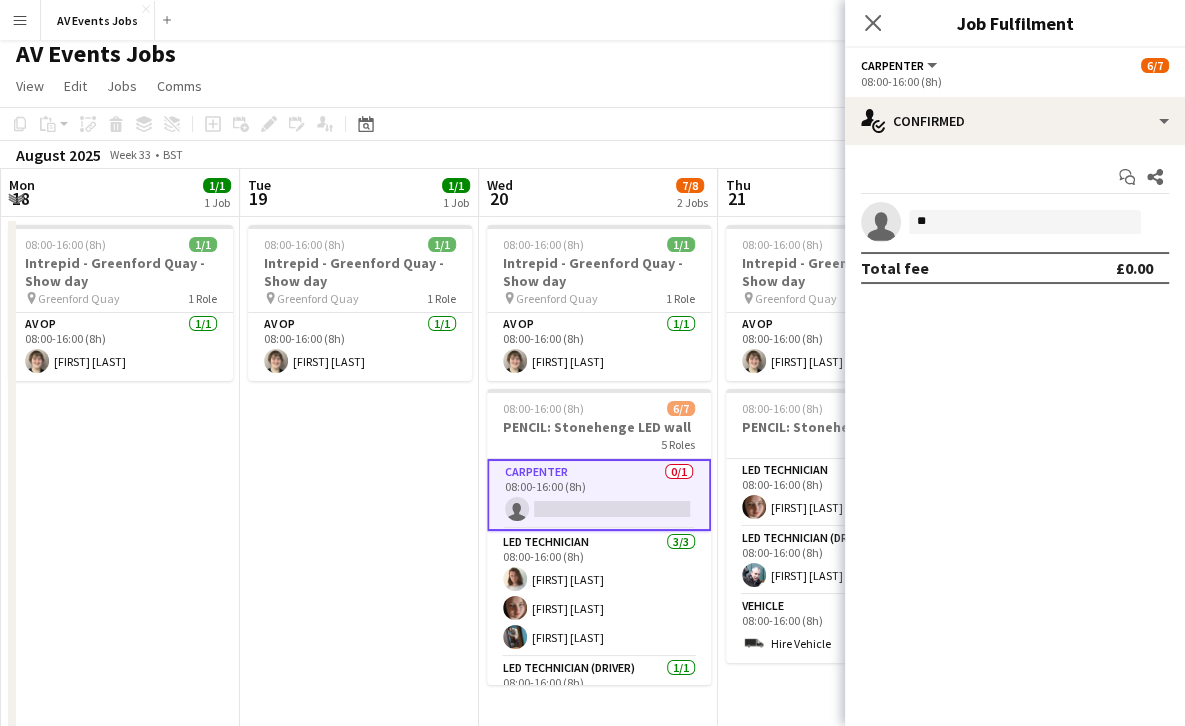 type on "*" 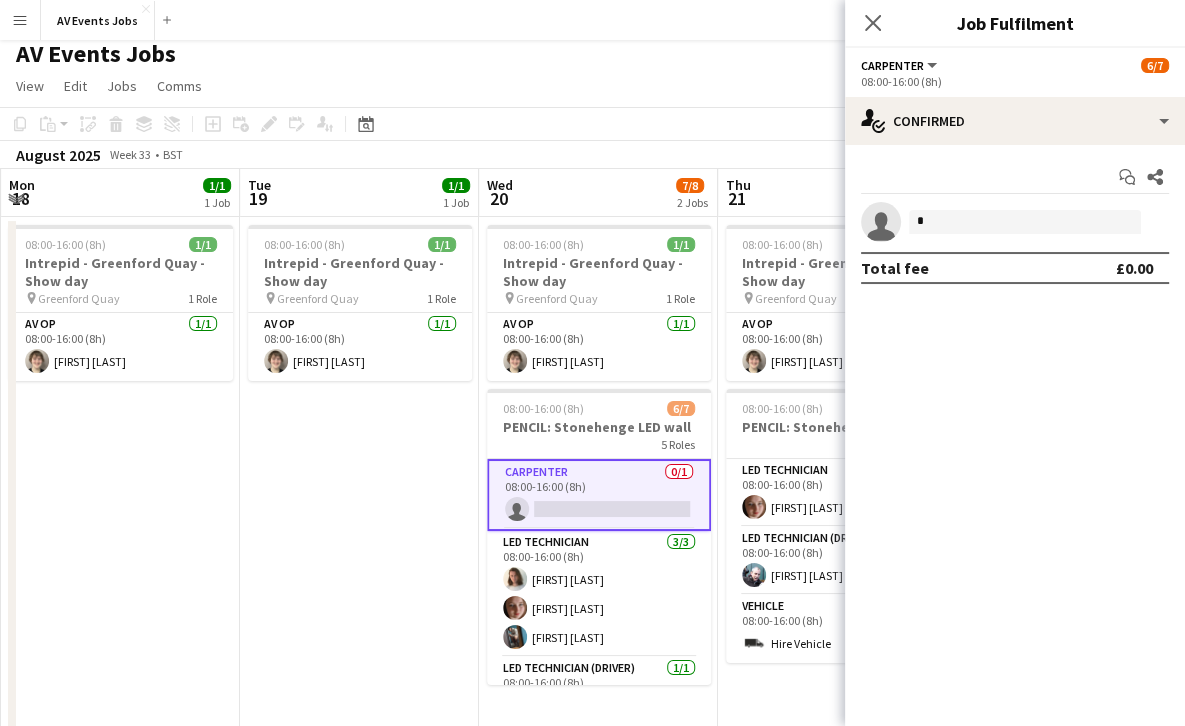 type 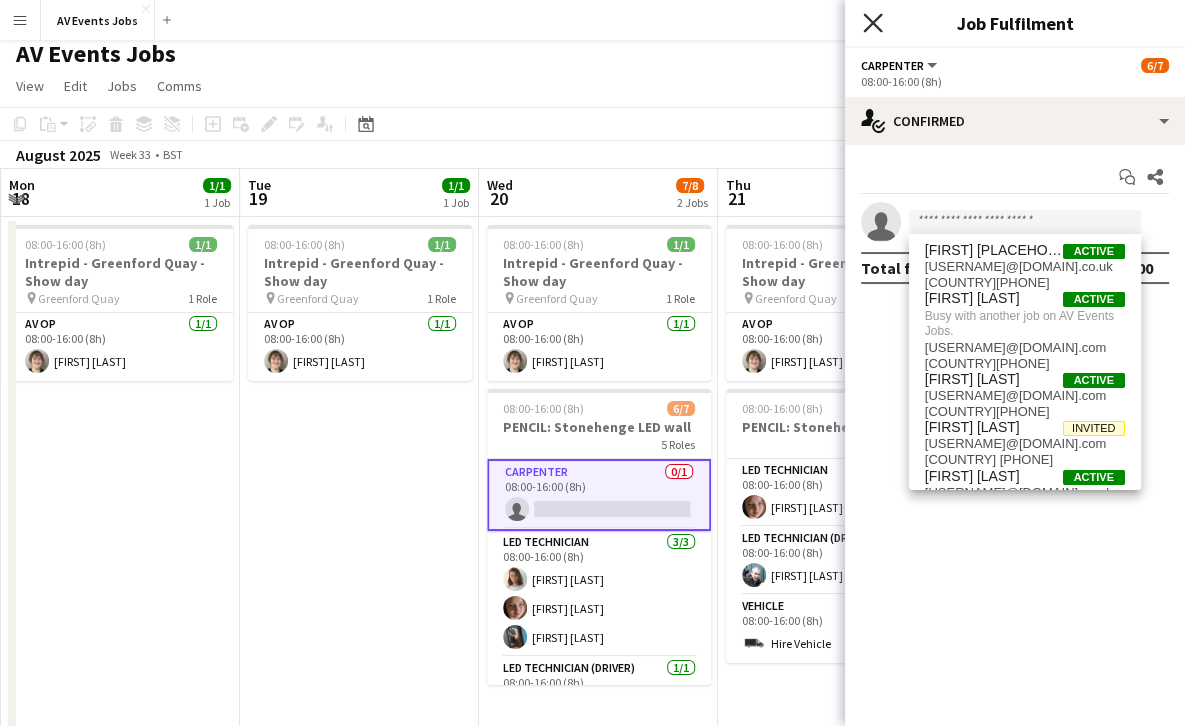 click on "Close pop-in" 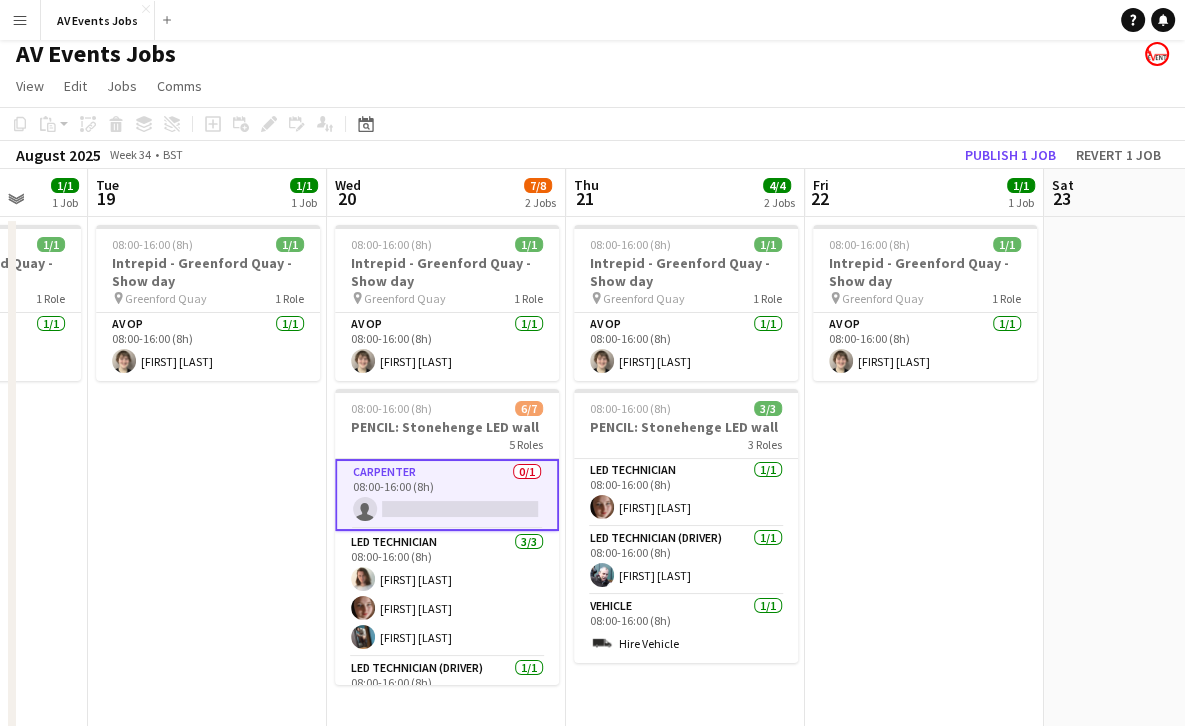 scroll, scrollTop: 0, scrollLeft: 639, axis: horizontal 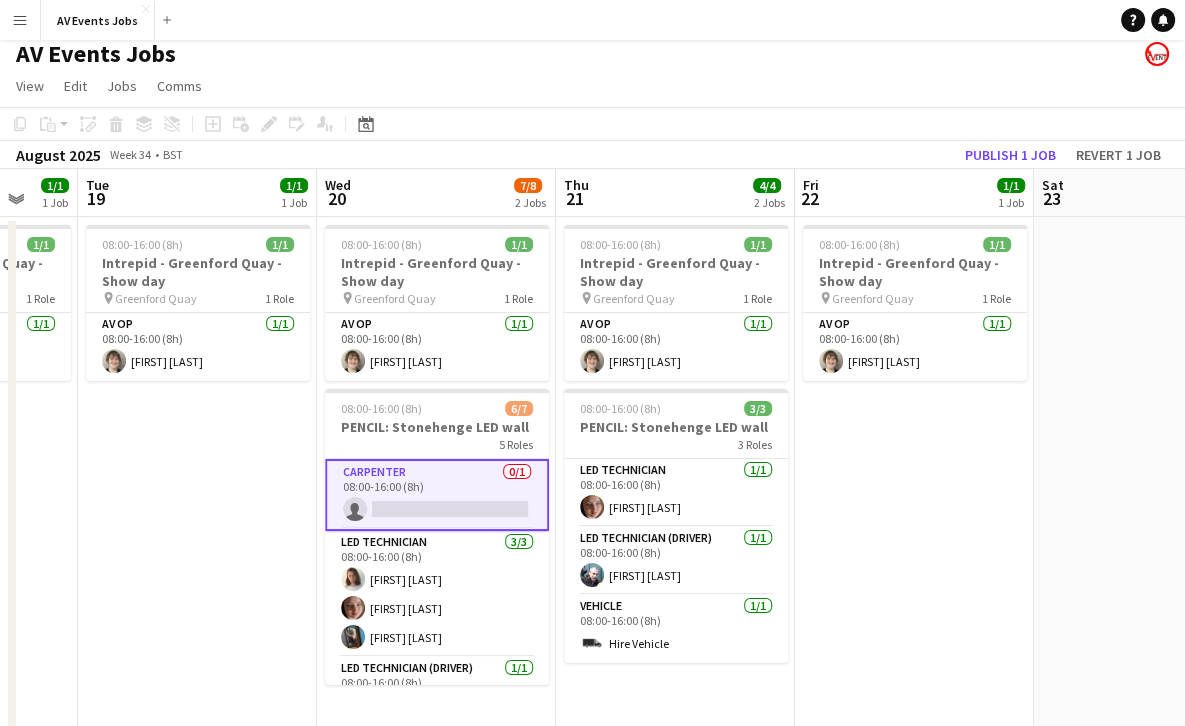click on "08:00-16:00 (8h)    1/1   Intrepid - Greenford Quay - Show day
pin
Greenford Quay   1 Role   AV Op   1/1   08:00-16:00 (8h)
Jim White" at bounding box center [914, 541] 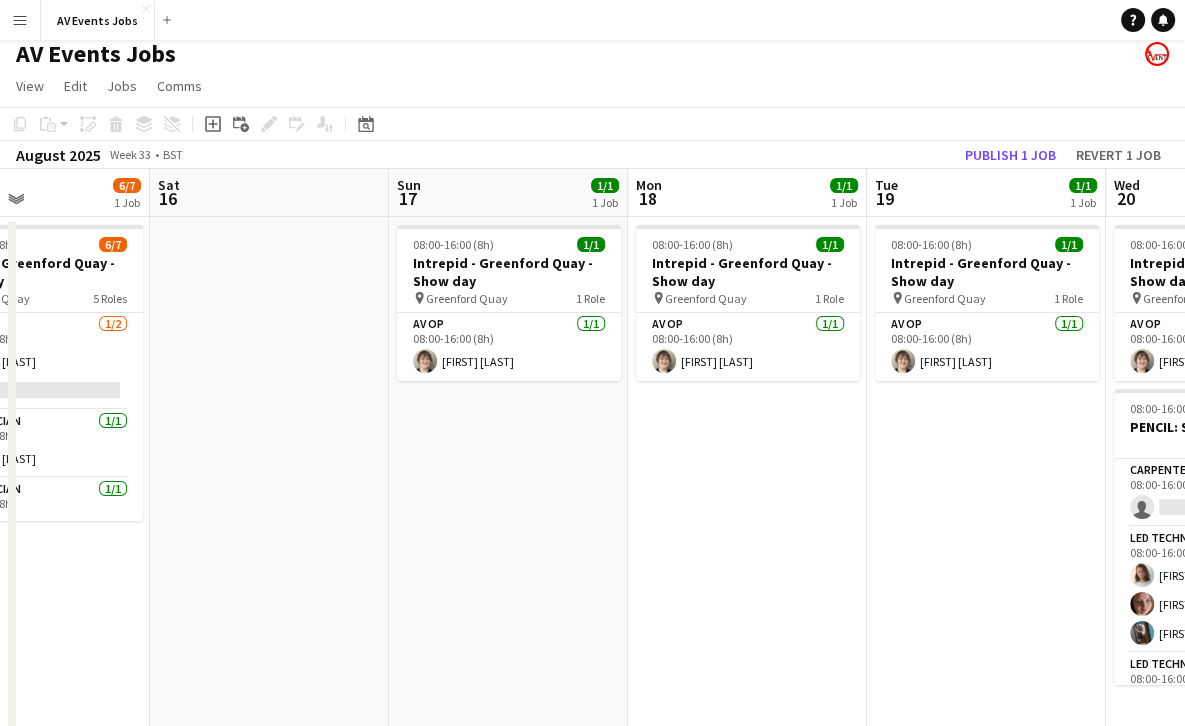 scroll, scrollTop: 0, scrollLeft: 528, axis: horizontal 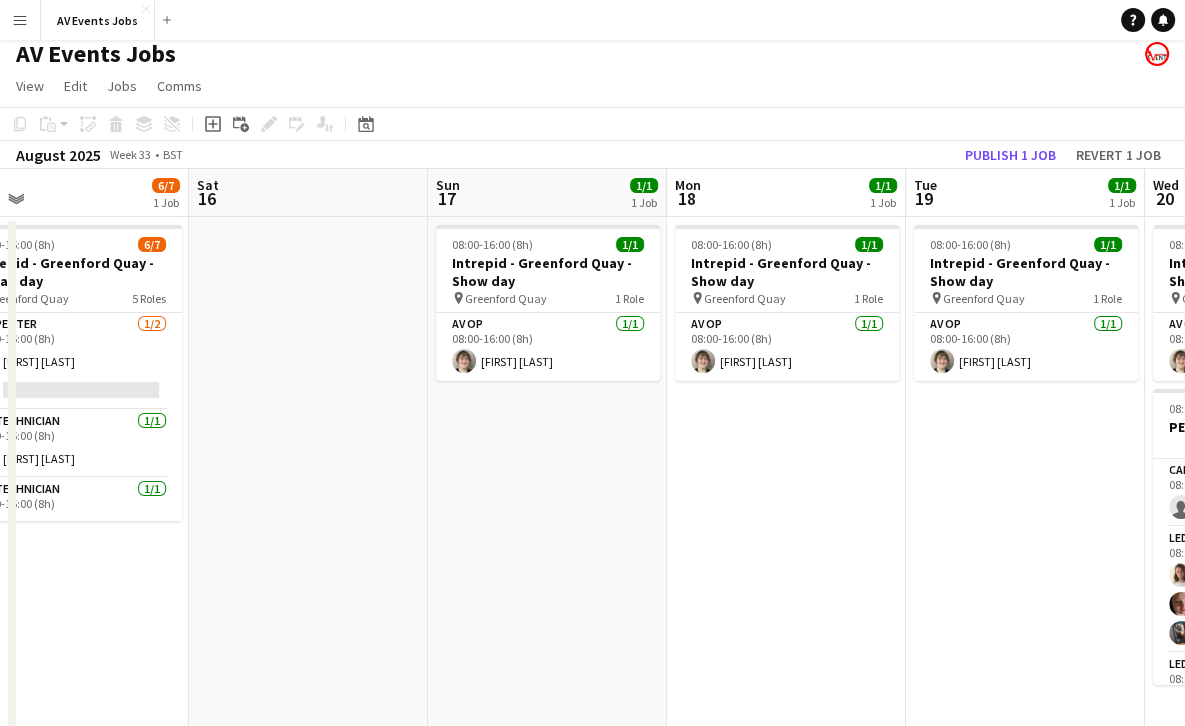 click on "AV Op   1/1   08:00-16:00 (8h)
Jim White" at bounding box center [548, 347] 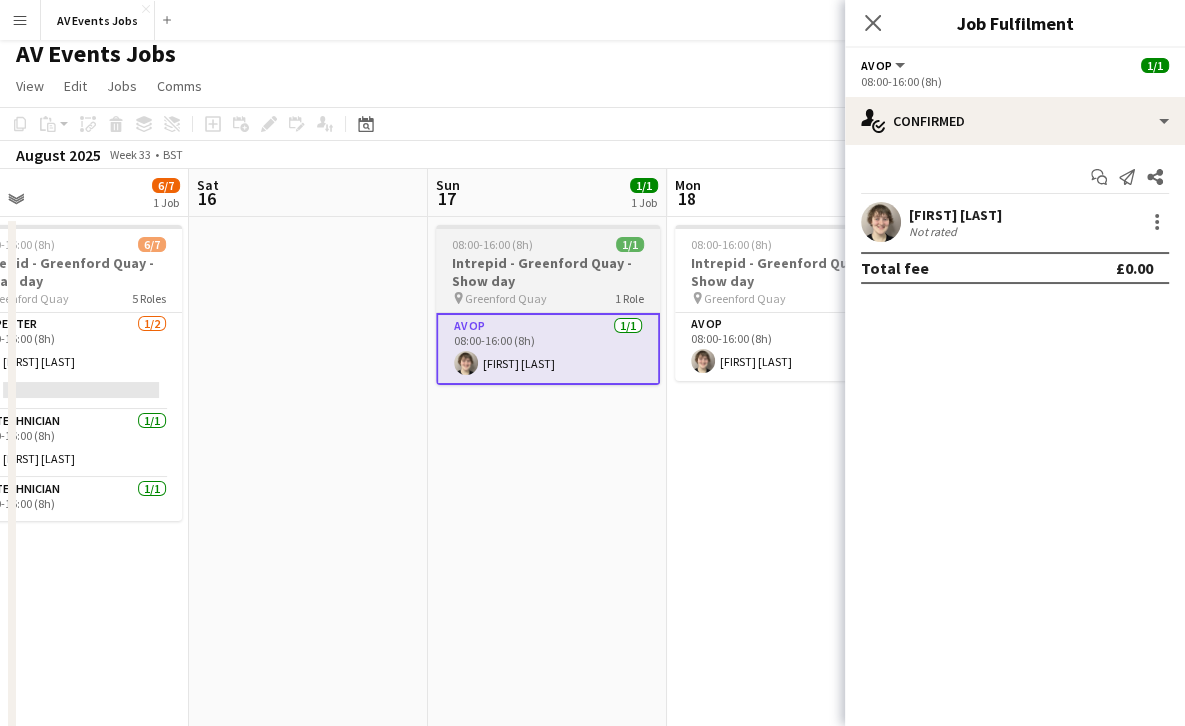 click on "Intrepid - Greenford Quay - Show day" at bounding box center (548, 272) 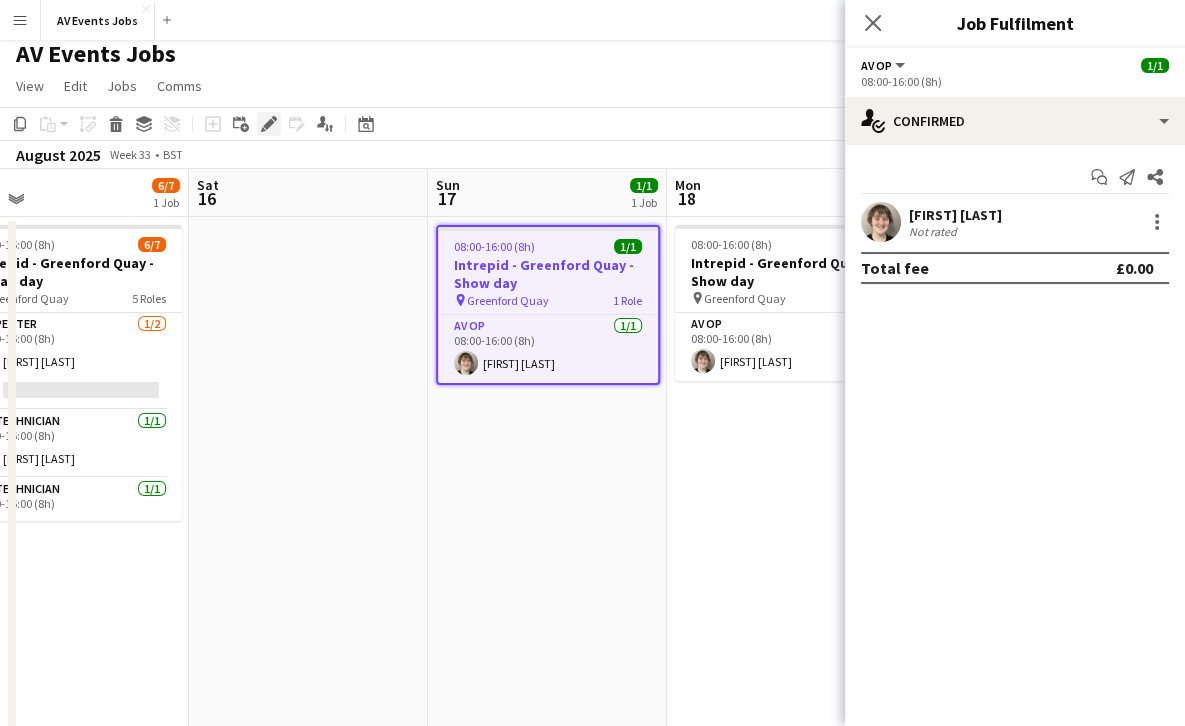 click 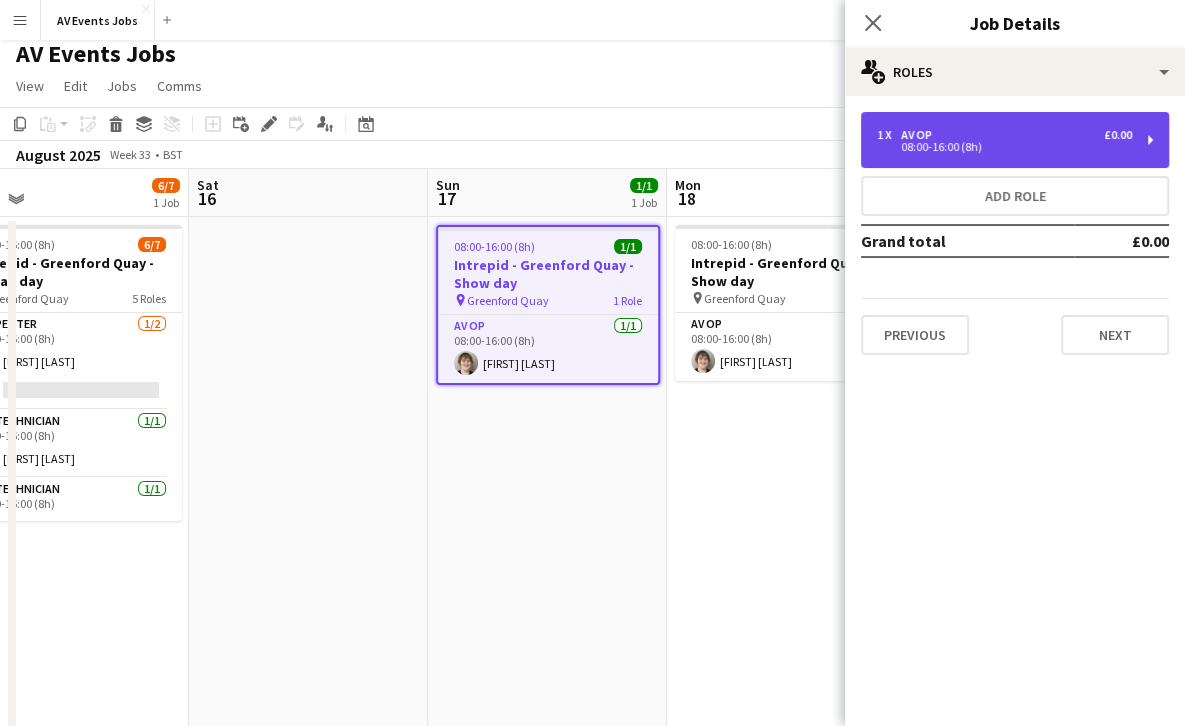 click on "1 x   AV Op   £0.00" at bounding box center [1004, 135] 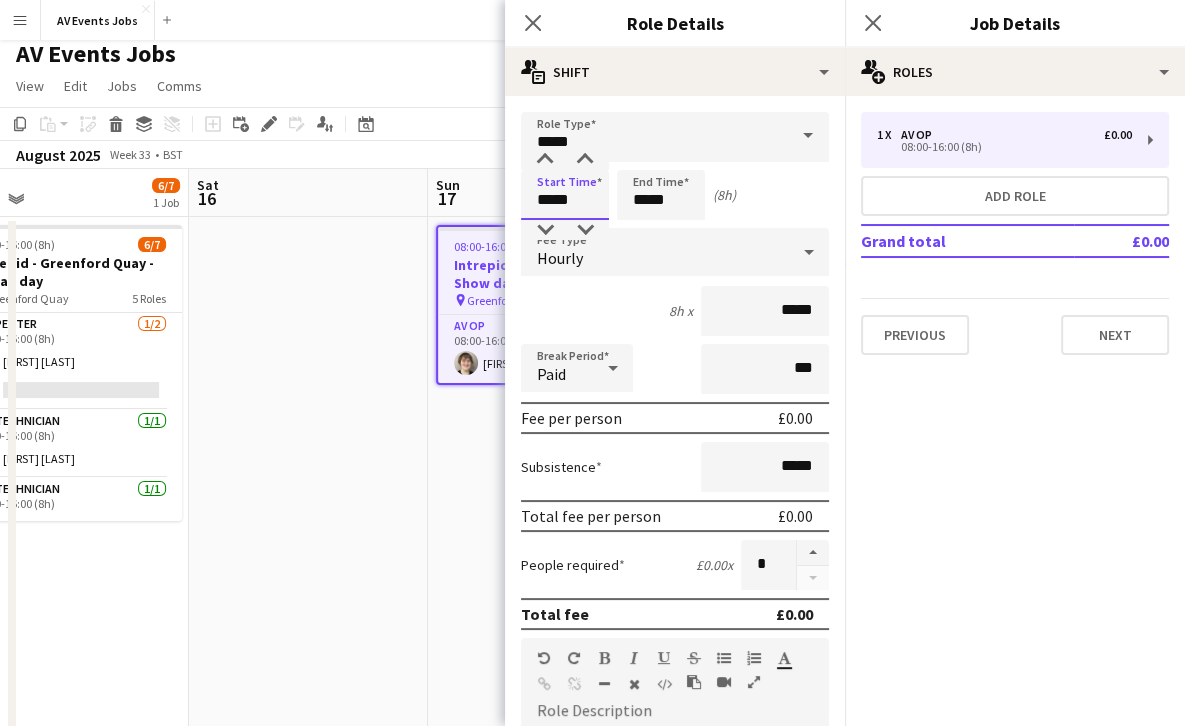 click on "*****" at bounding box center [565, 195] 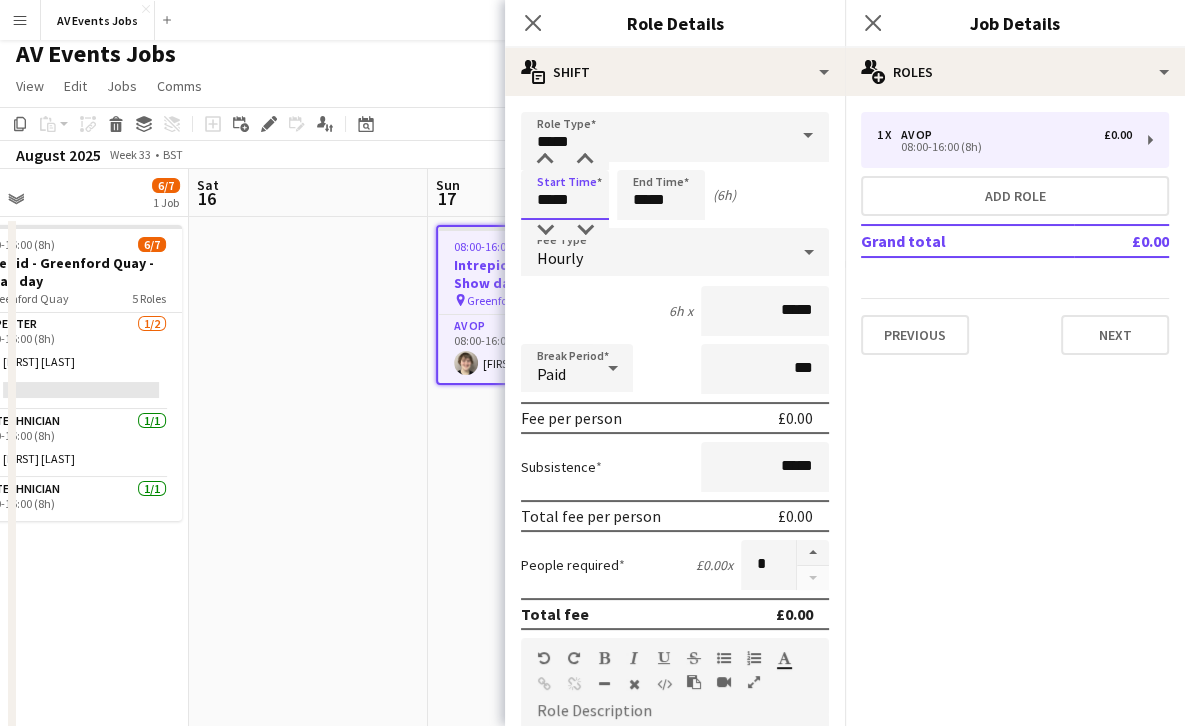type on "*****" 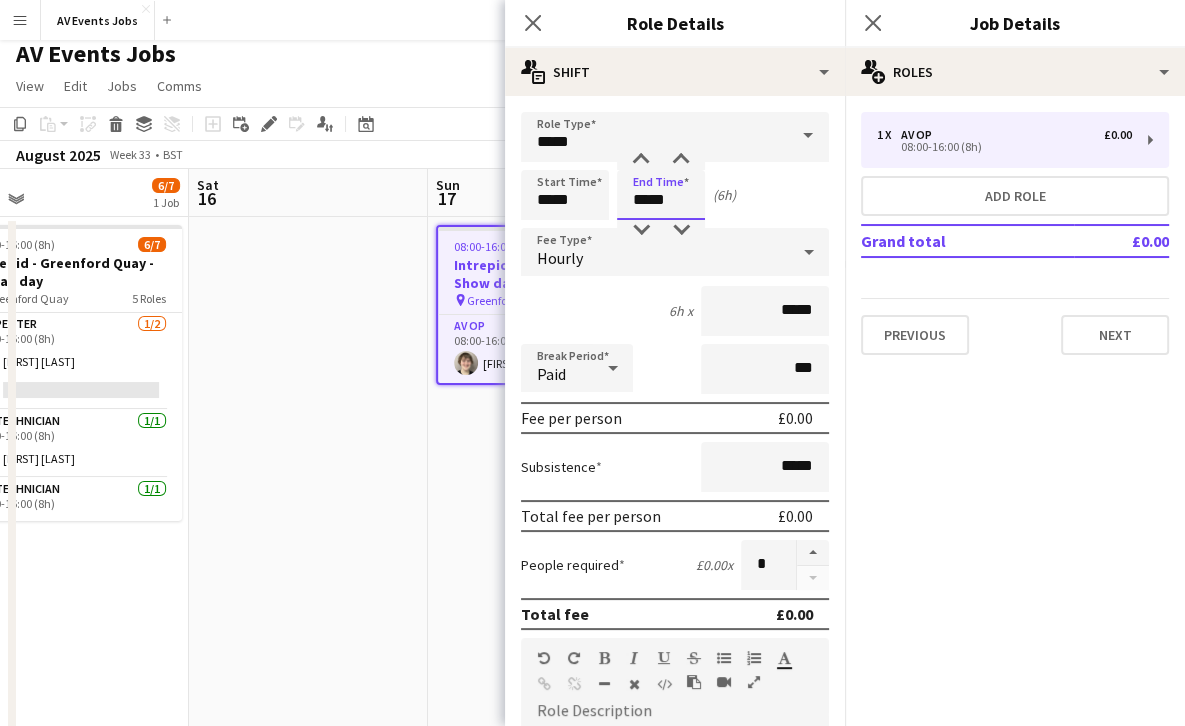 drag, startPoint x: 646, startPoint y: 199, endPoint x: 626, endPoint y: 199, distance: 20 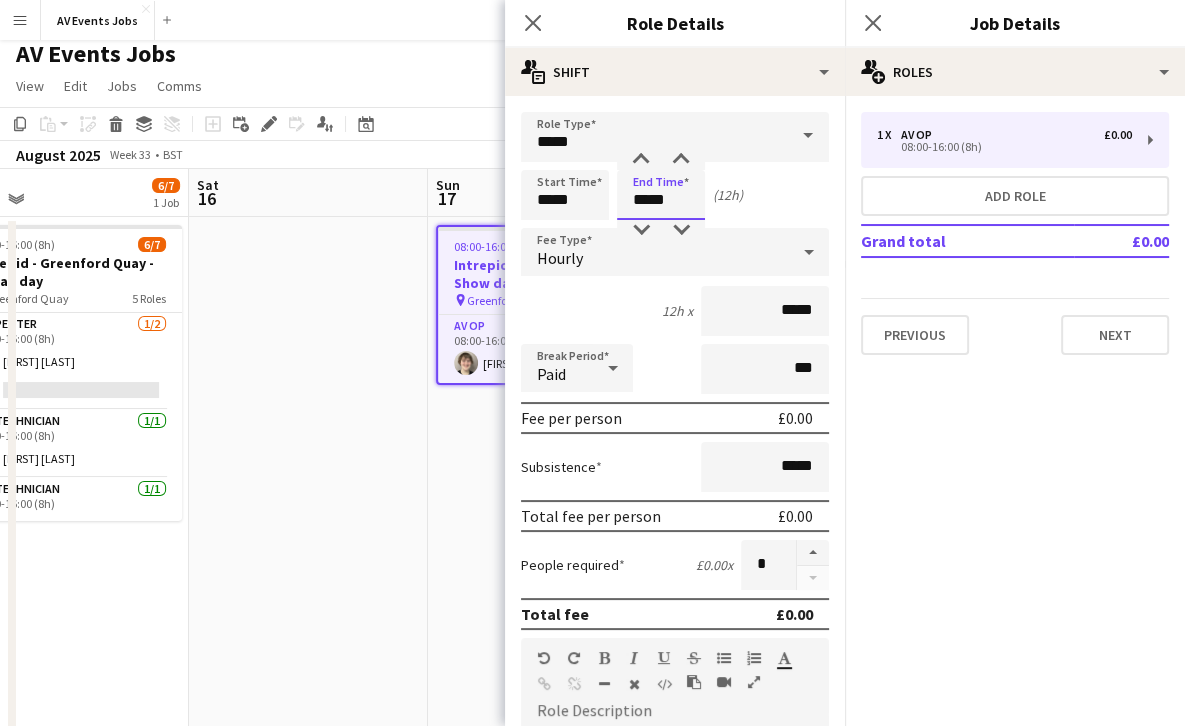 scroll, scrollTop: 467, scrollLeft: 0, axis: vertical 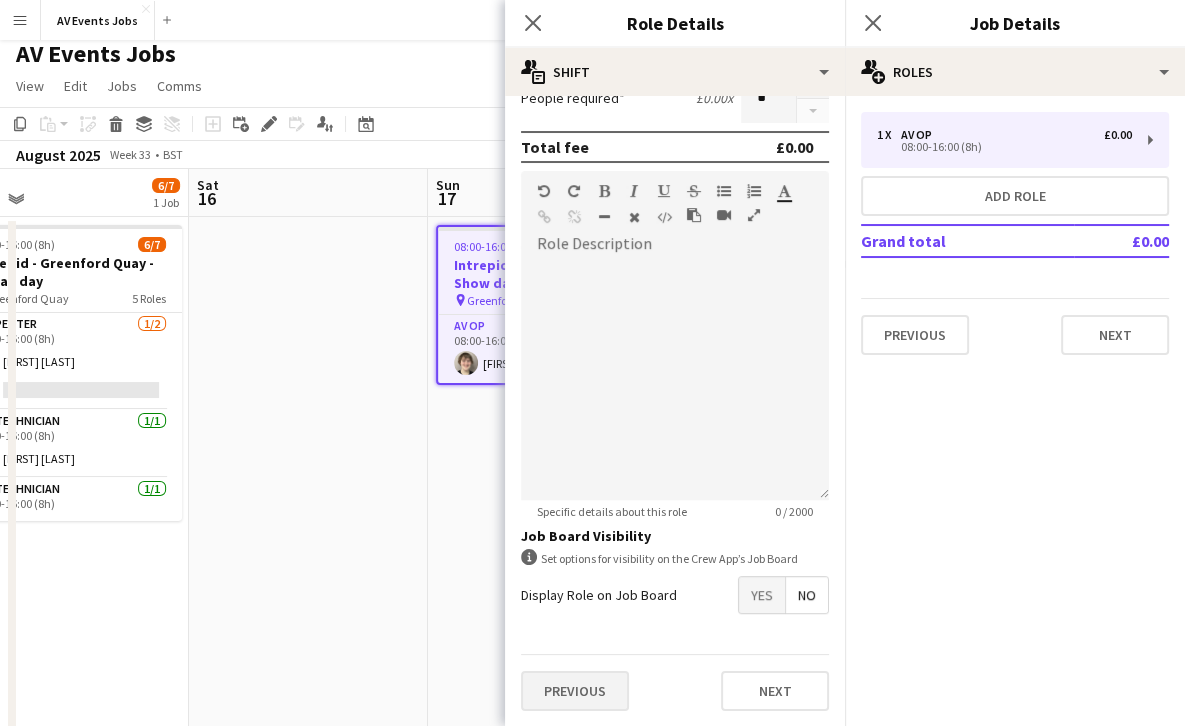 type on "*****" 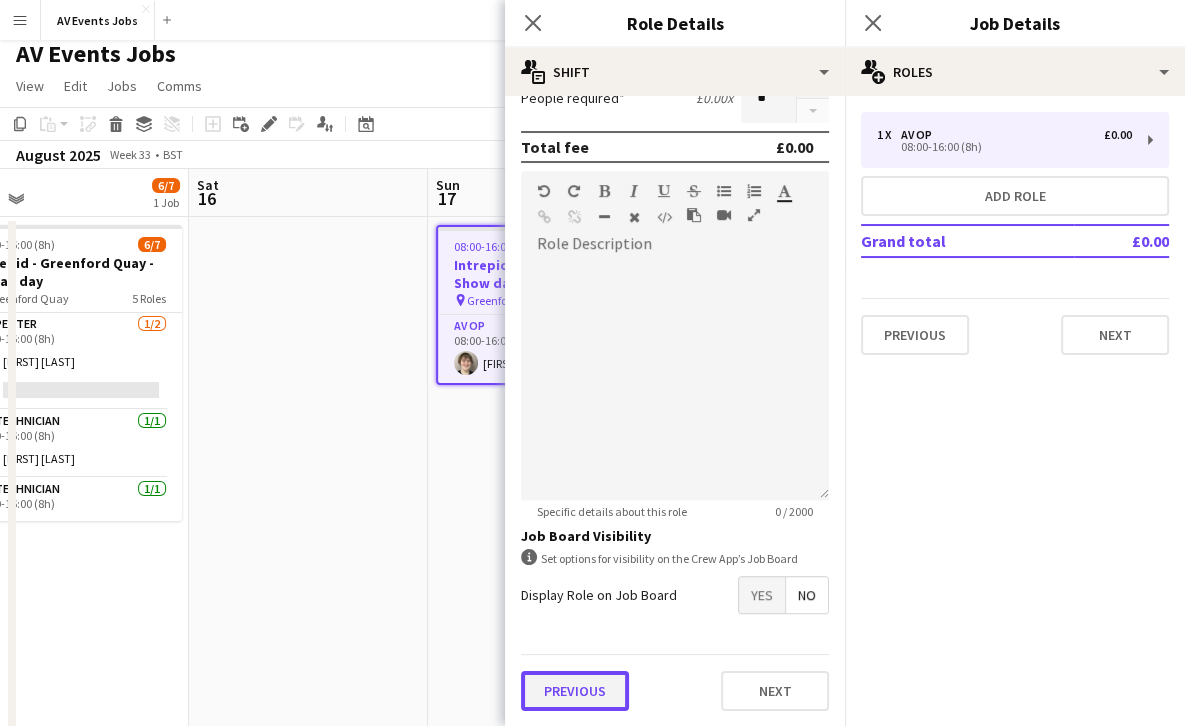click on "Previous" at bounding box center (575, 691) 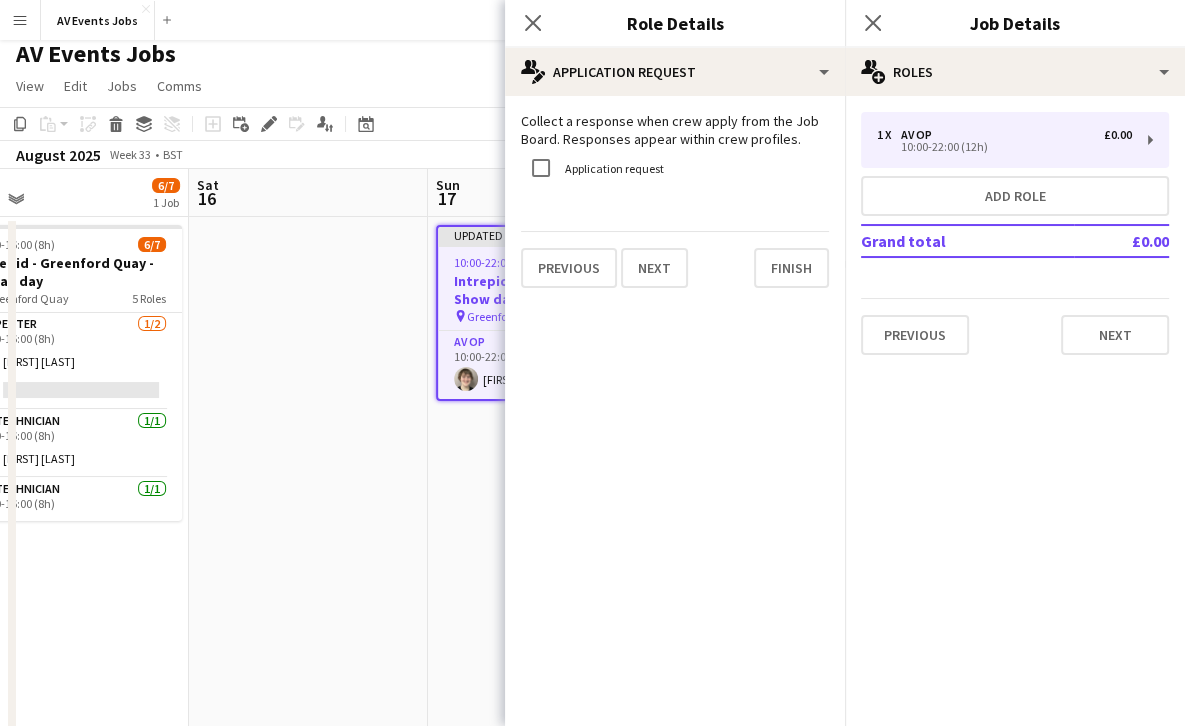 scroll, scrollTop: 0, scrollLeft: 0, axis: both 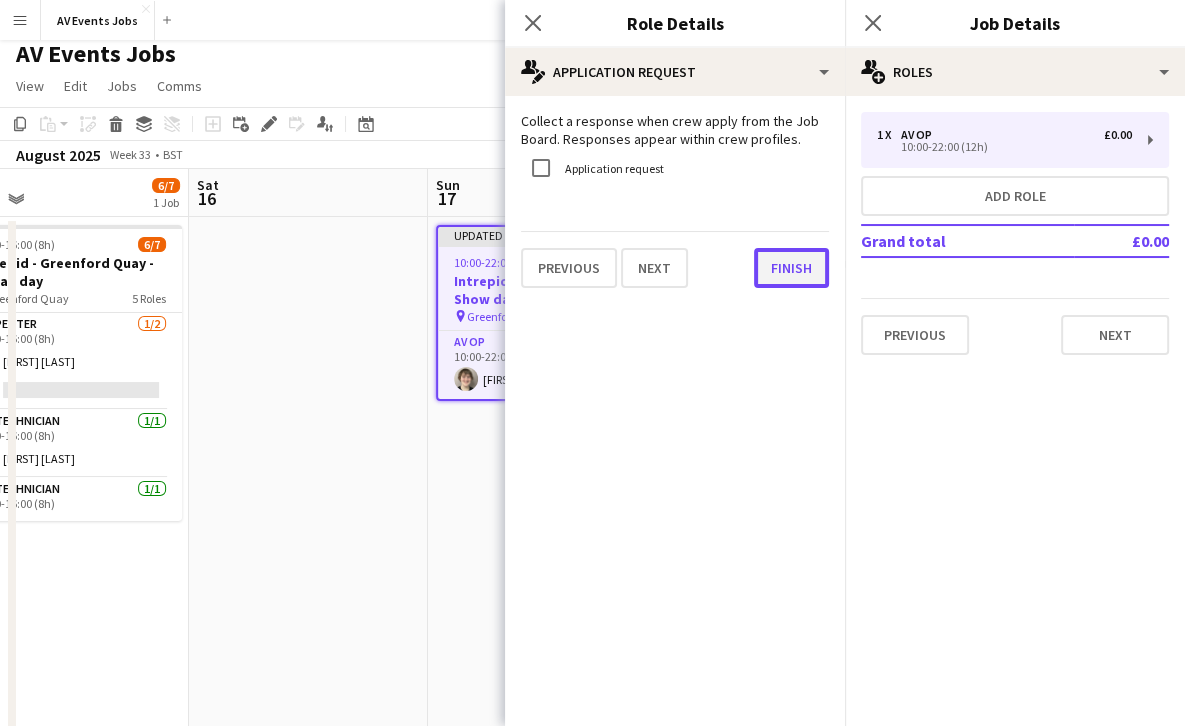 click on "Finish" at bounding box center [791, 268] 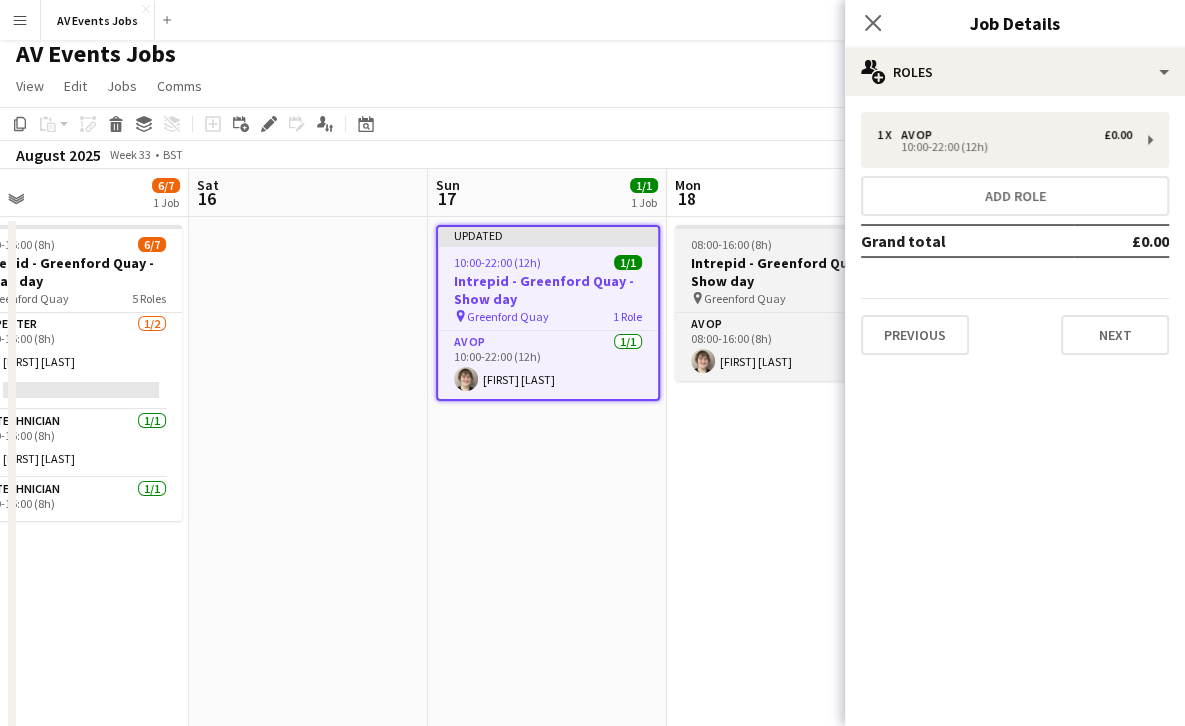click on "Intrepid - Greenford Quay - Show day" at bounding box center (787, 272) 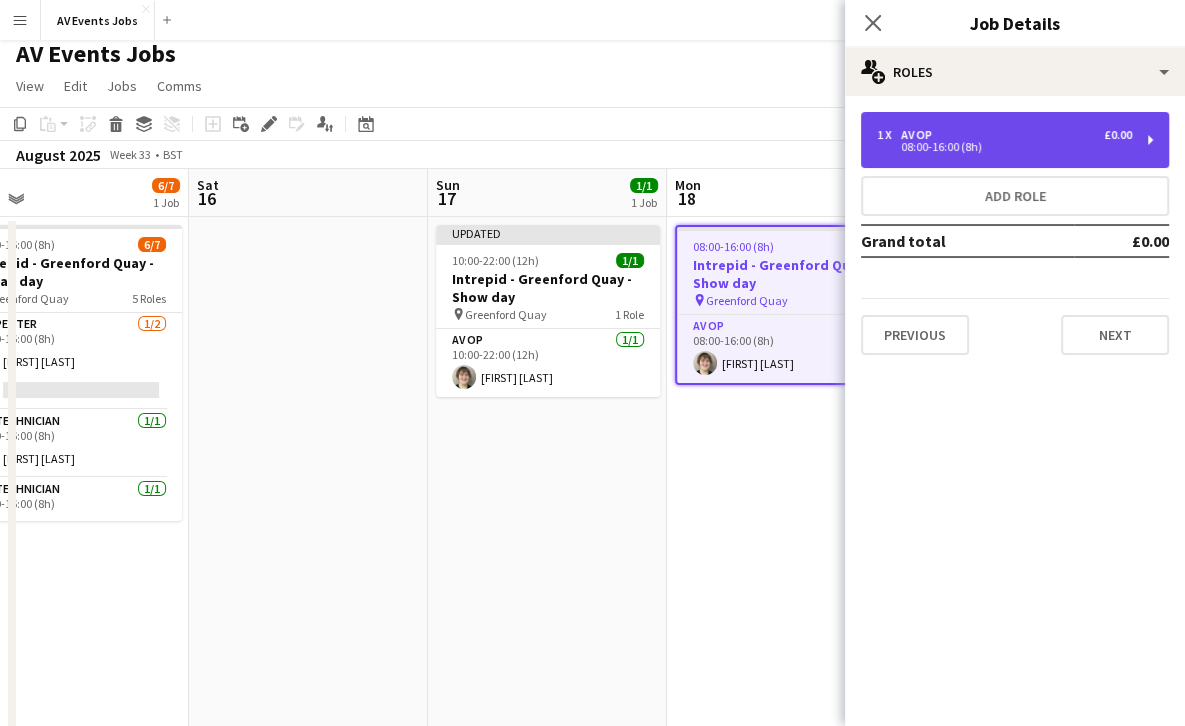 click on "08:00-16:00 (8h)" at bounding box center [1004, 147] 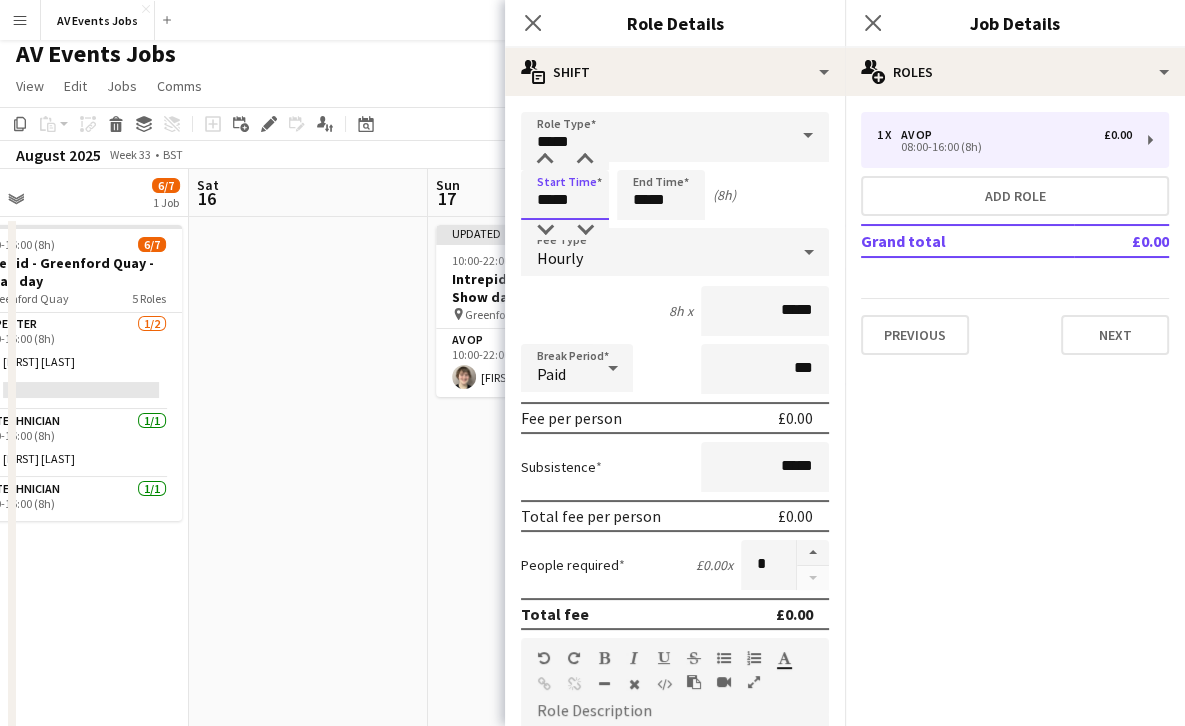 drag, startPoint x: 551, startPoint y: 194, endPoint x: 530, endPoint y: 195, distance: 21.023796 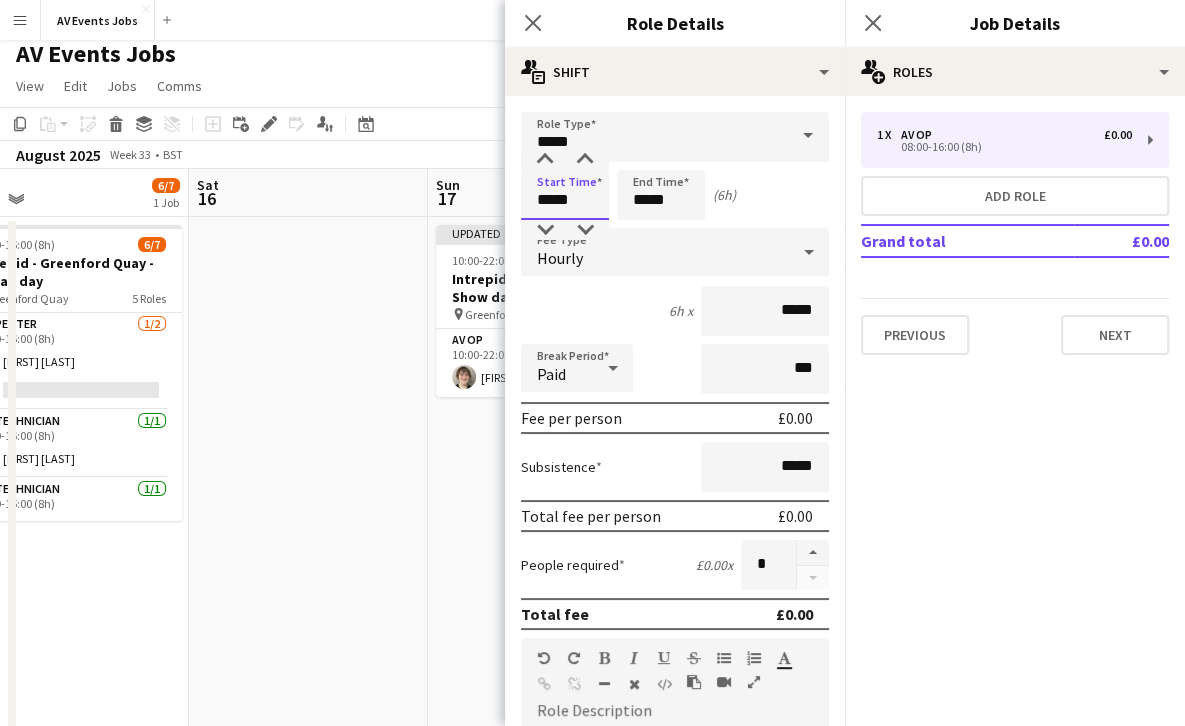 type on "*****" 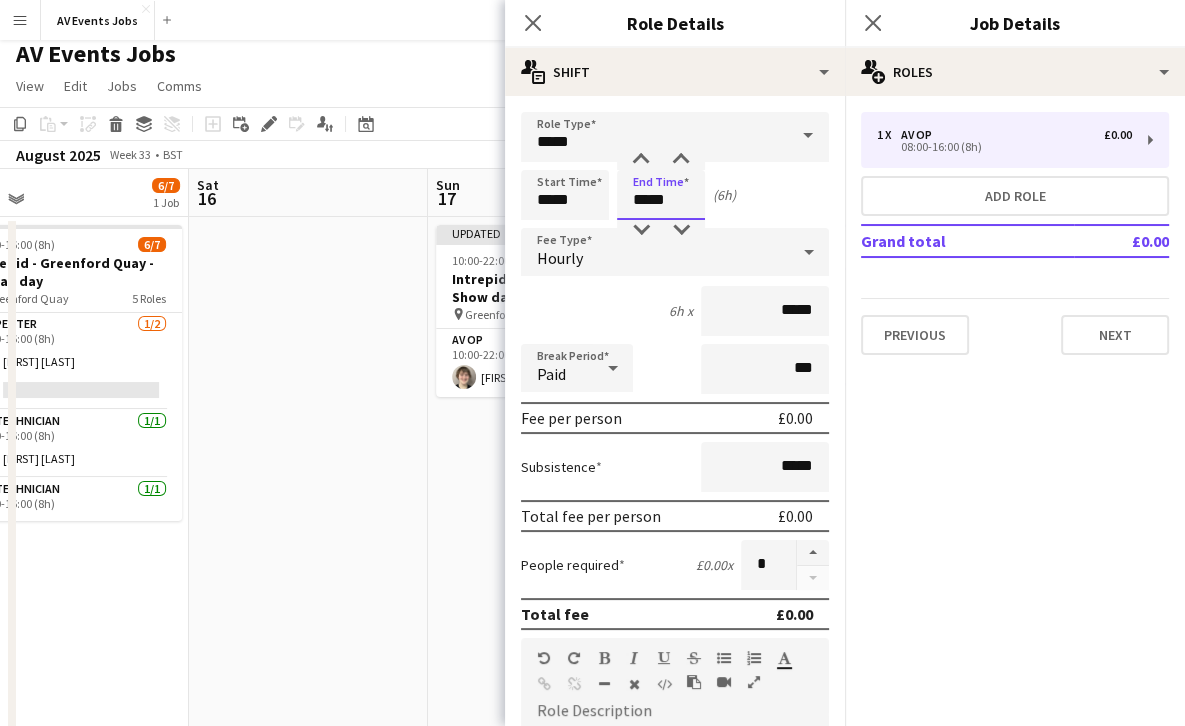 drag, startPoint x: 646, startPoint y: 198, endPoint x: 613, endPoint y: 199, distance: 33.01515 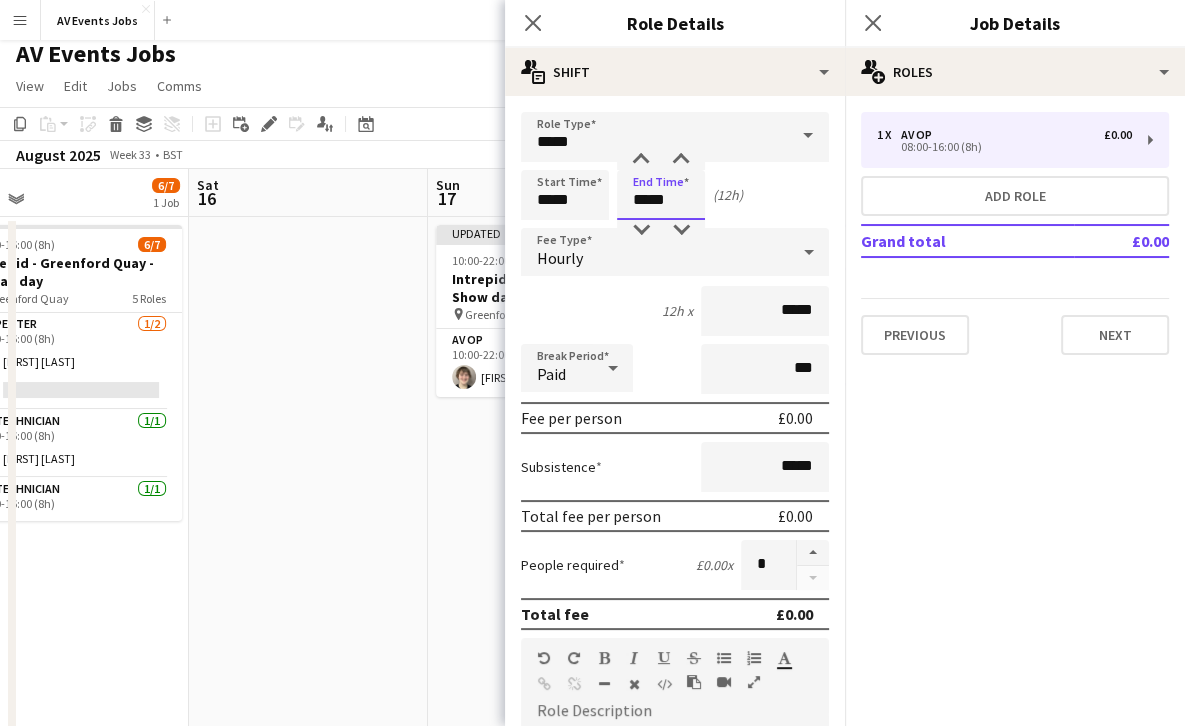 scroll, scrollTop: 467, scrollLeft: 0, axis: vertical 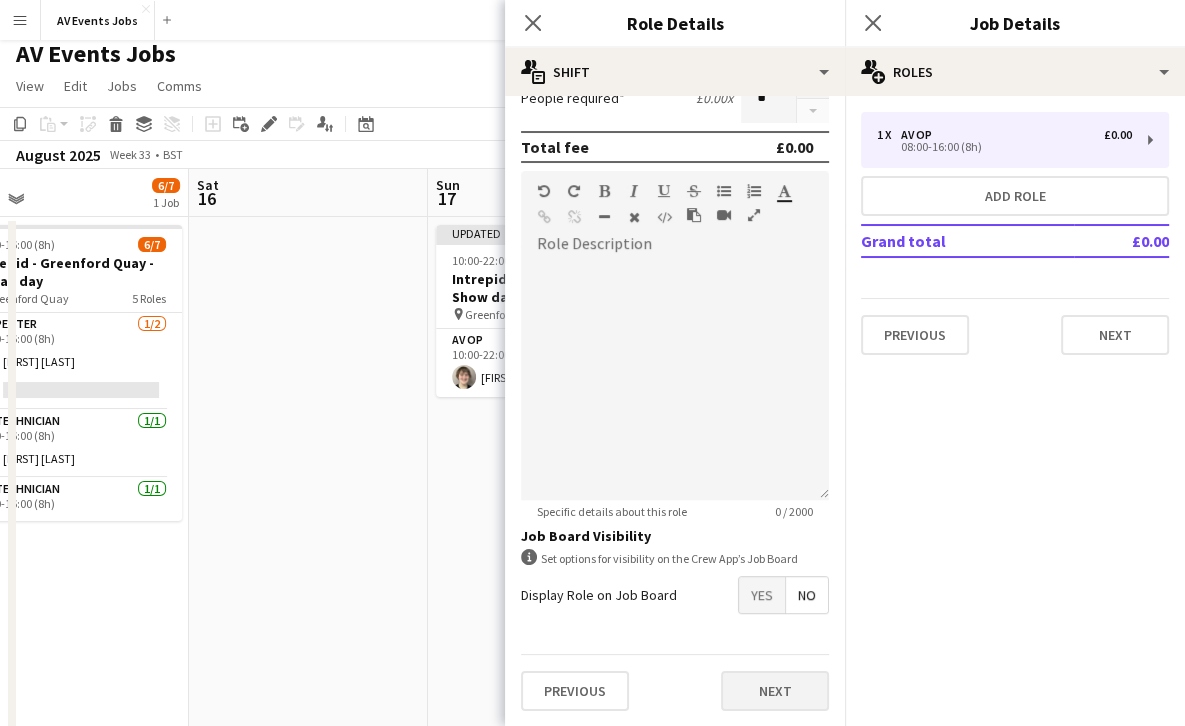type on "*****" 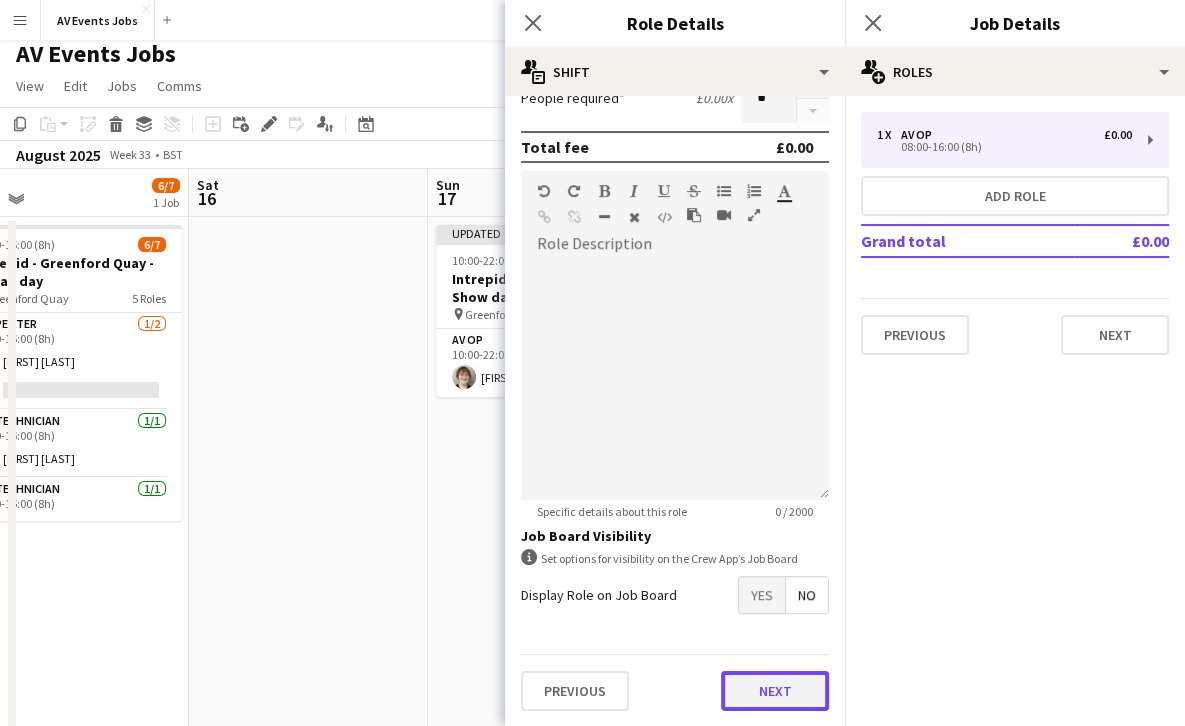 click on "Next" at bounding box center (775, 691) 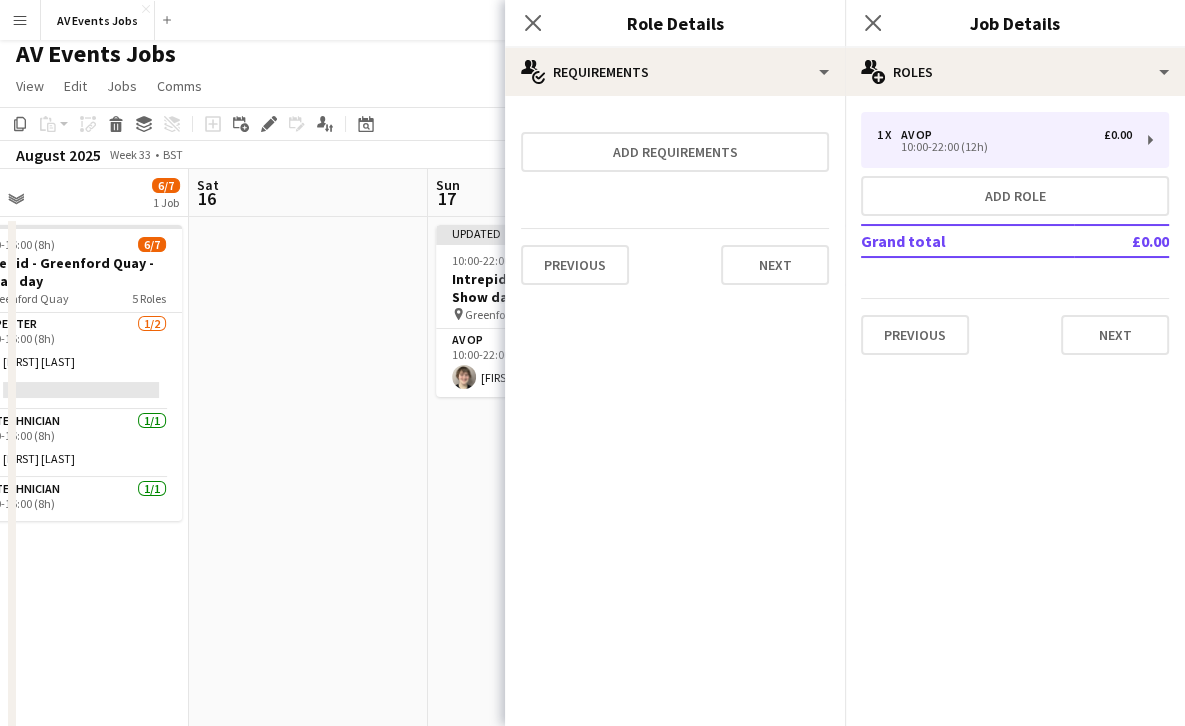 scroll, scrollTop: 0, scrollLeft: 0, axis: both 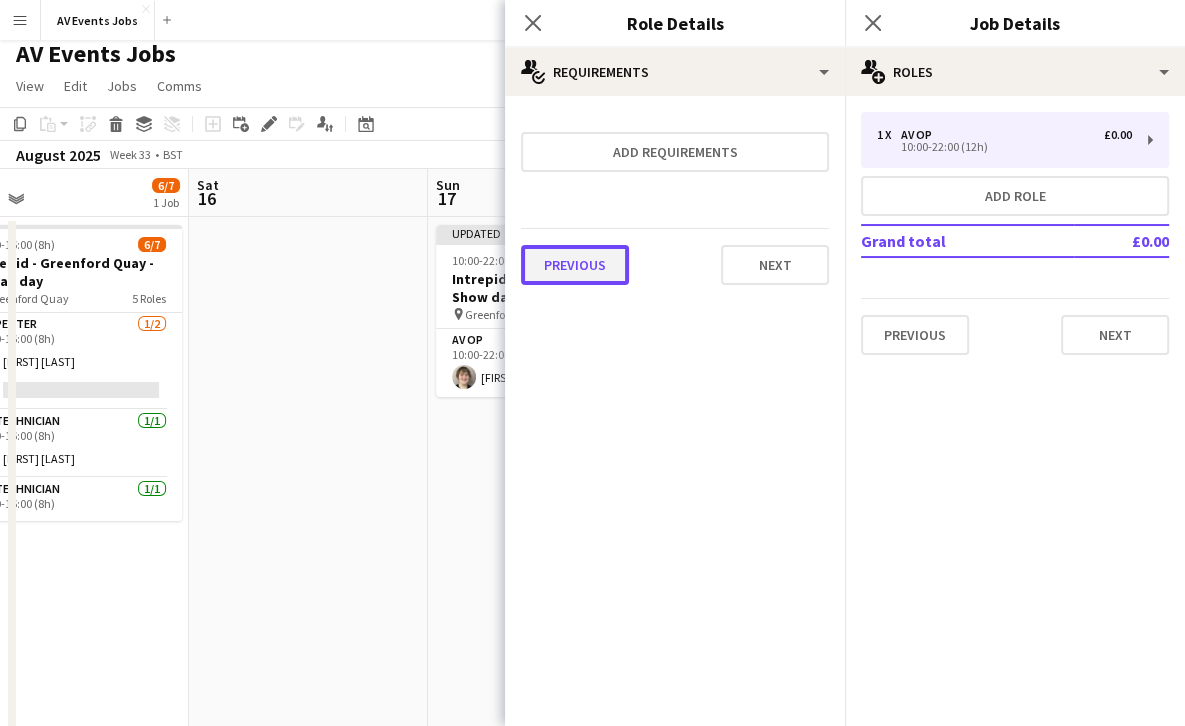 click on "Previous" at bounding box center [575, 265] 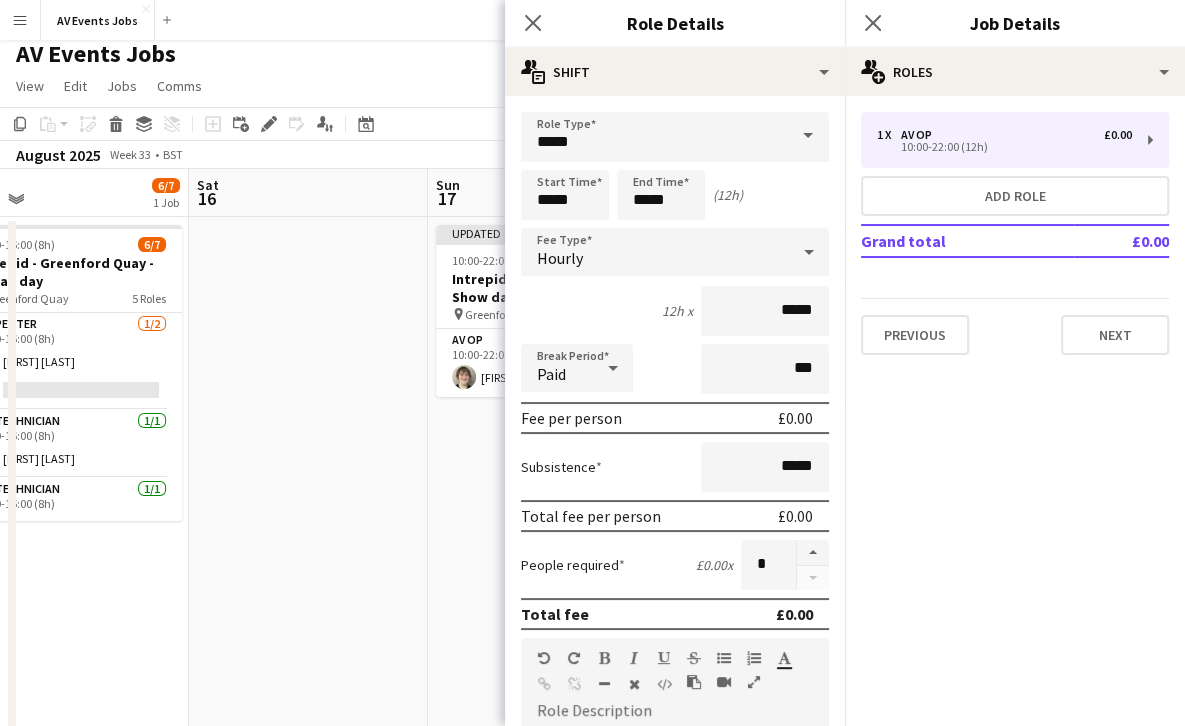scroll, scrollTop: 34, scrollLeft: 0, axis: vertical 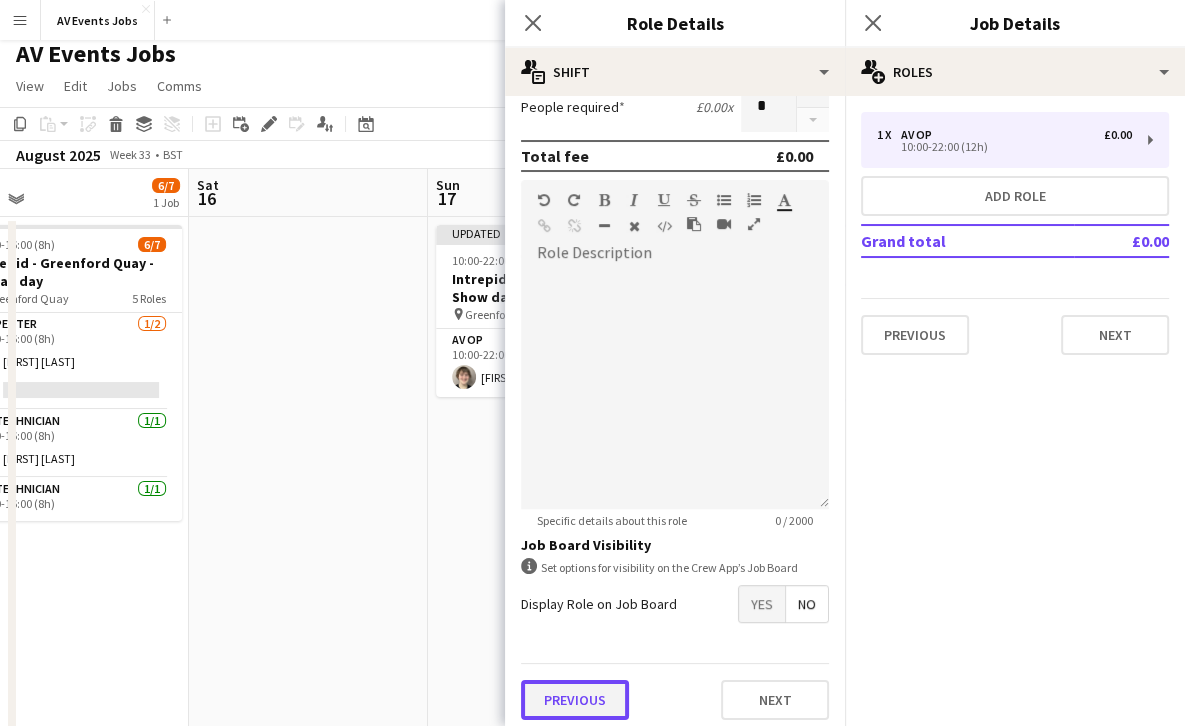 click on "Previous" at bounding box center [575, 700] 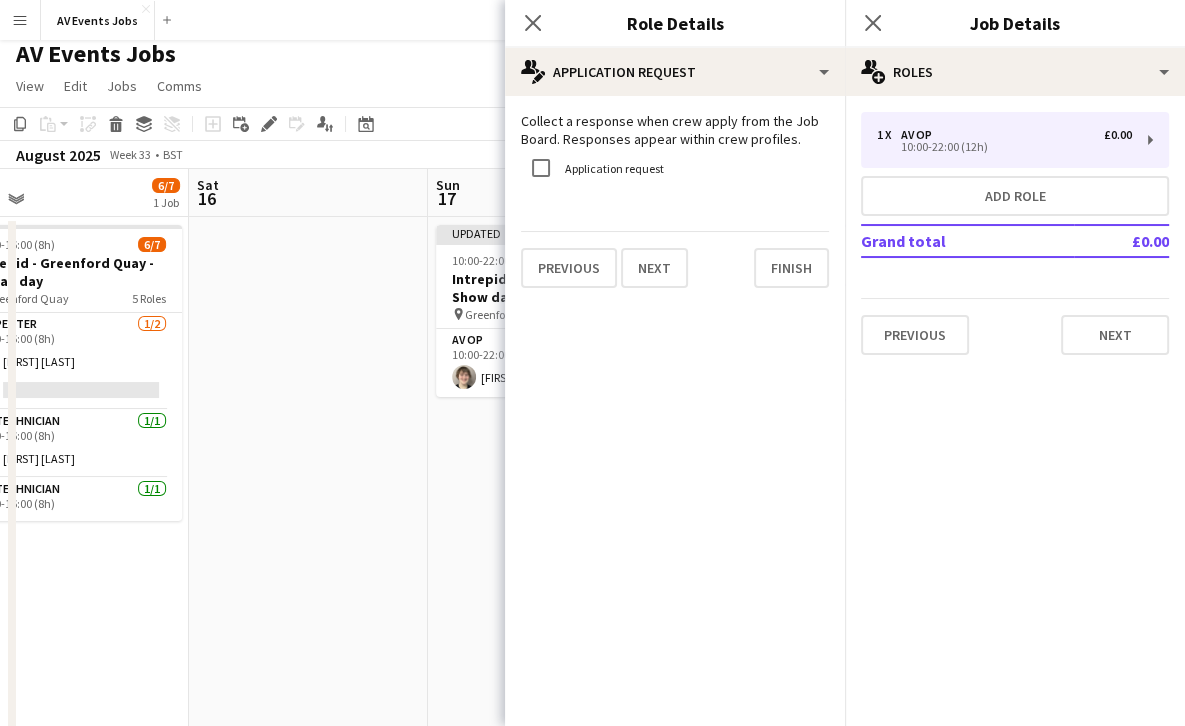 scroll, scrollTop: 0, scrollLeft: 0, axis: both 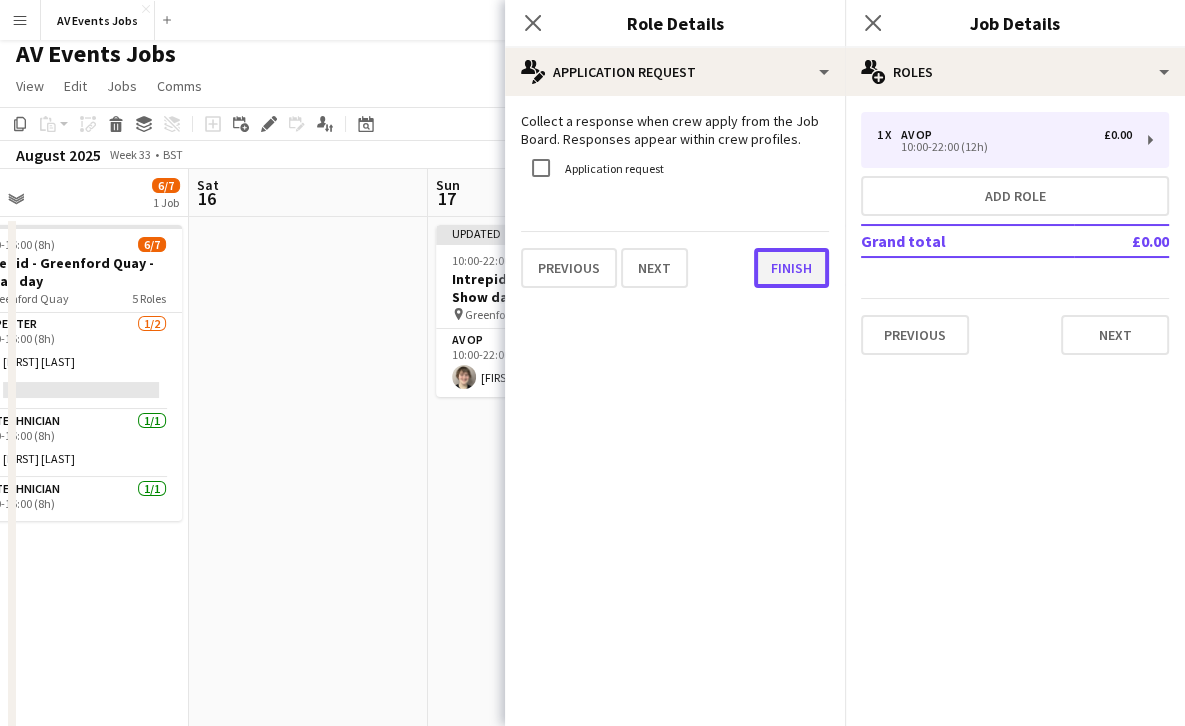 click on "Finish" at bounding box center [791, 268] 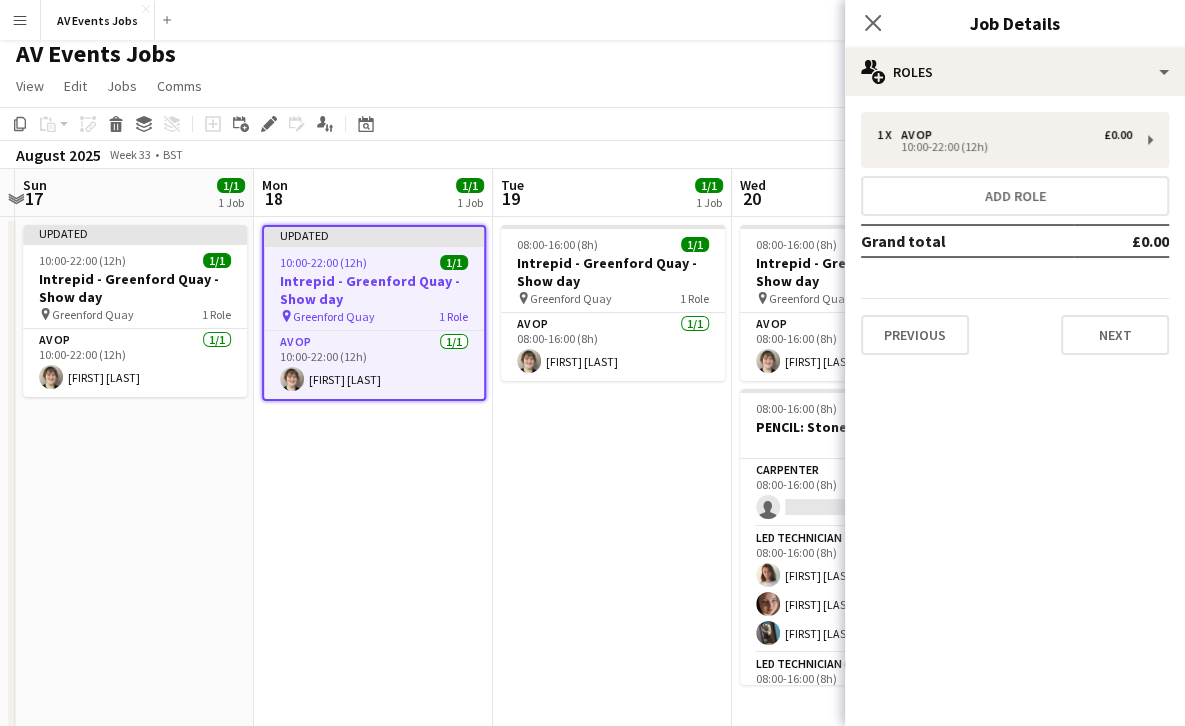 scroll, scrollTop: 0, scrollLeft: 703, axis: horizontal 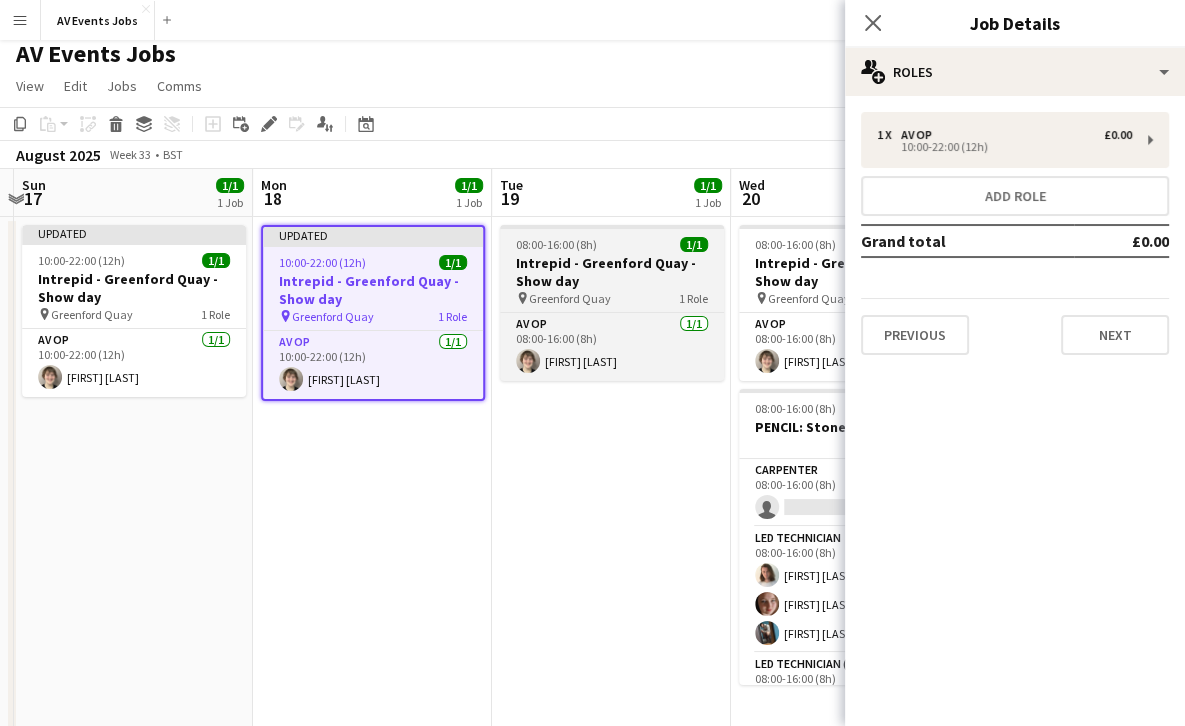 click on "Intrepid - Greenford Quay - Show day" at bounding box center (612, 272) 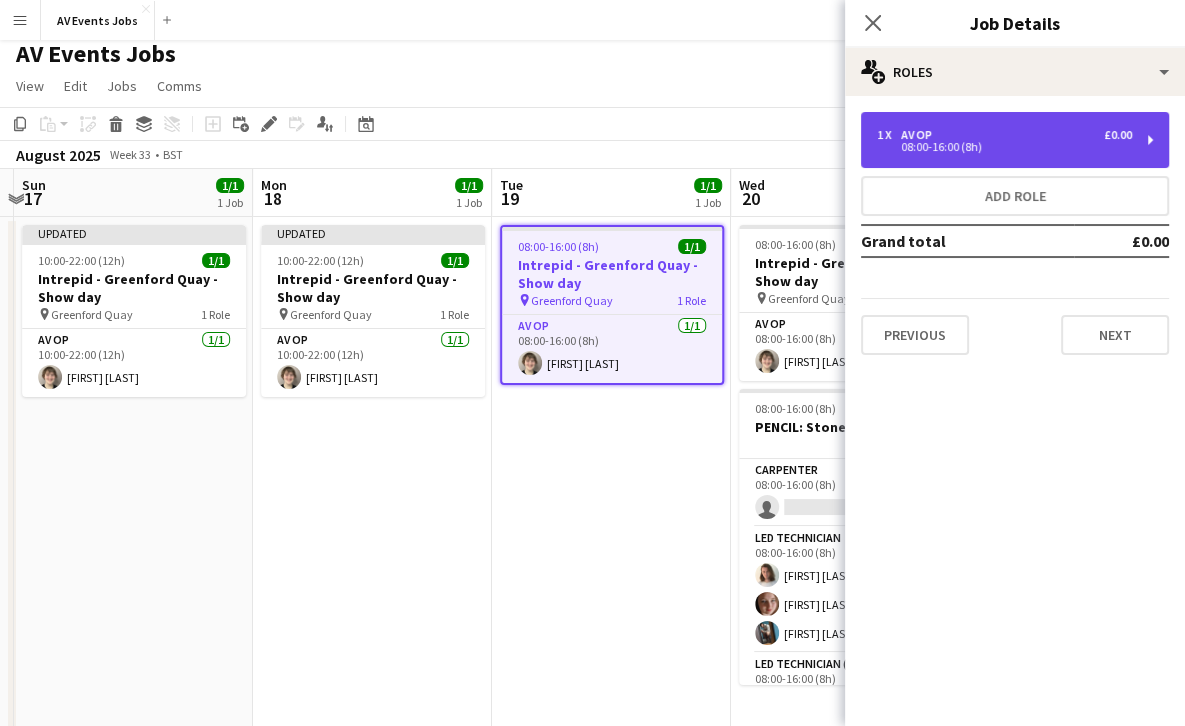 click on "AV Op" at bounding box center (920, 135) 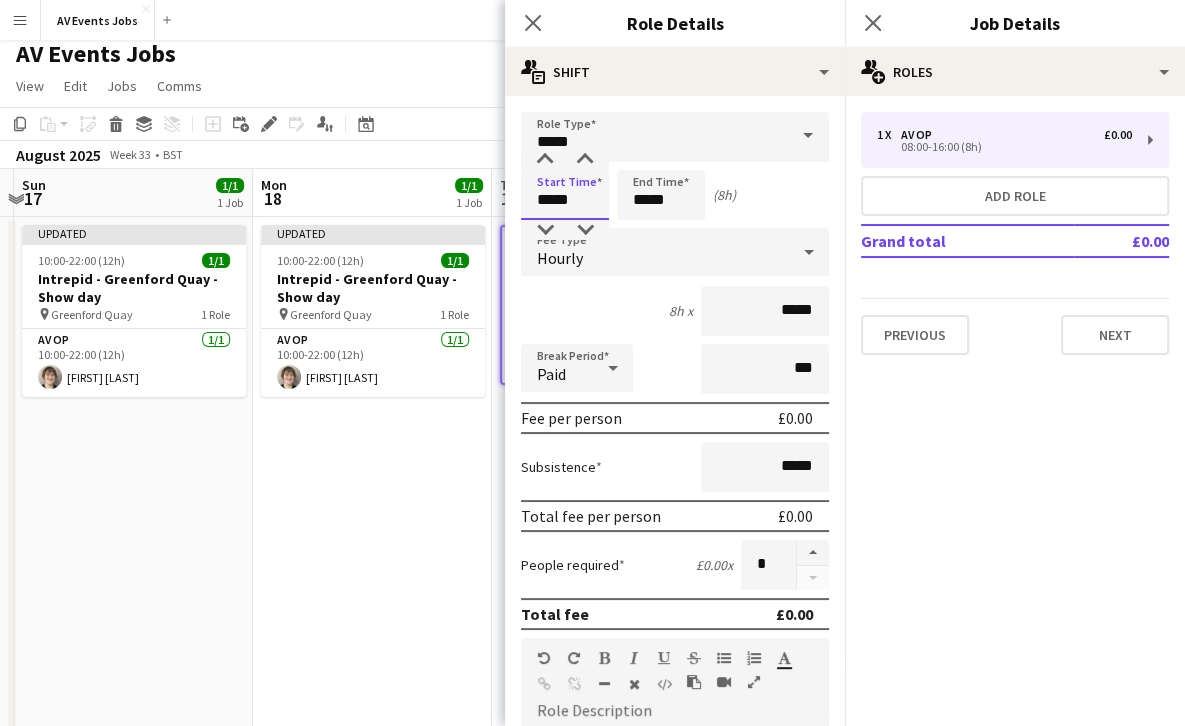 drag, startPoint x: 552, startPoint y: 196, endPoint x: 524, endPoint y: 195, distance: 28.01785 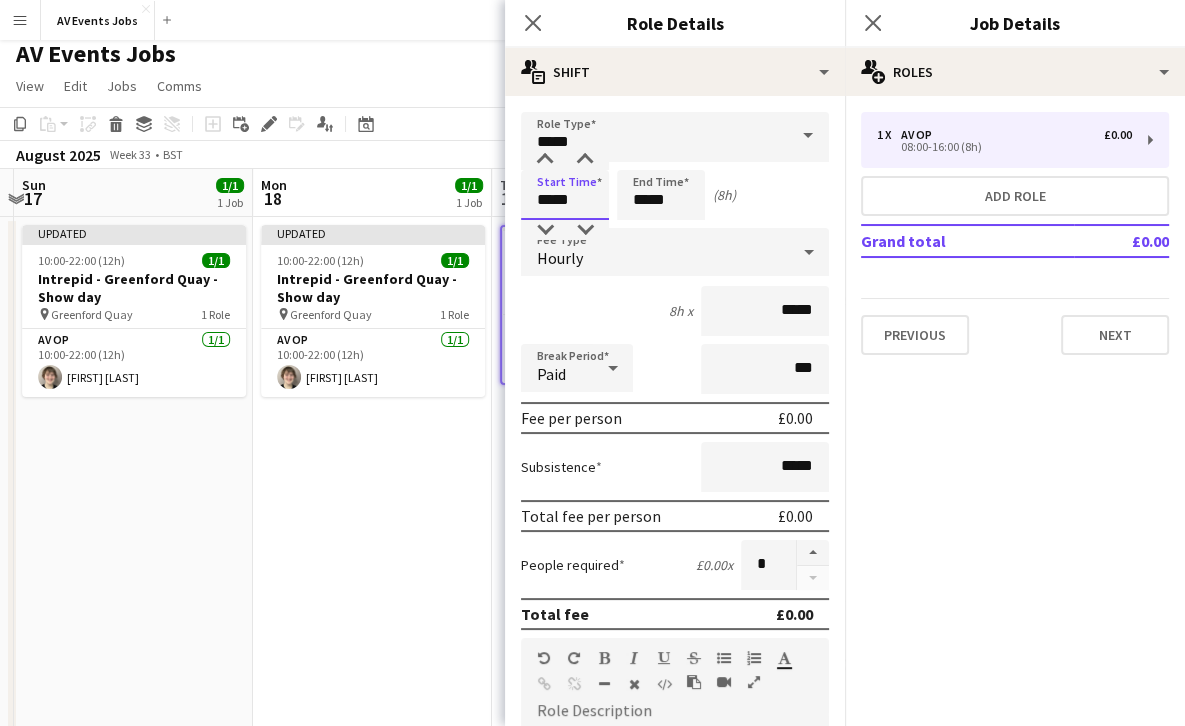 click on "*****" at bounding box center [565, 195] 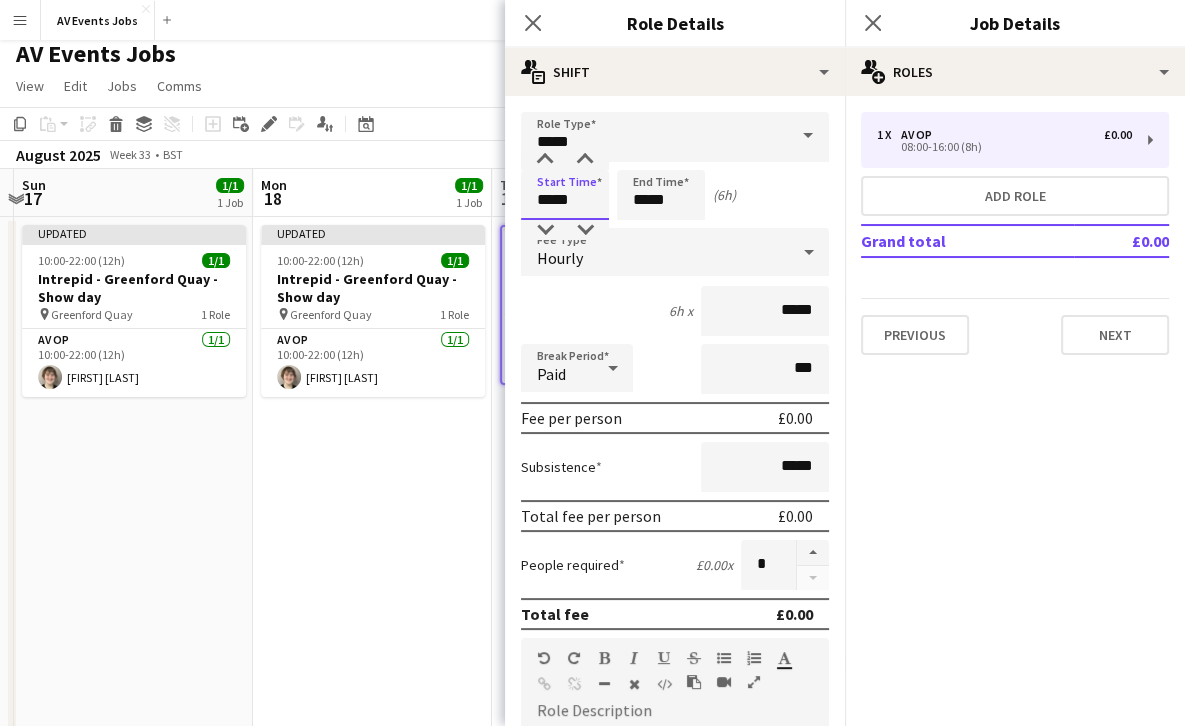 type on "*****" 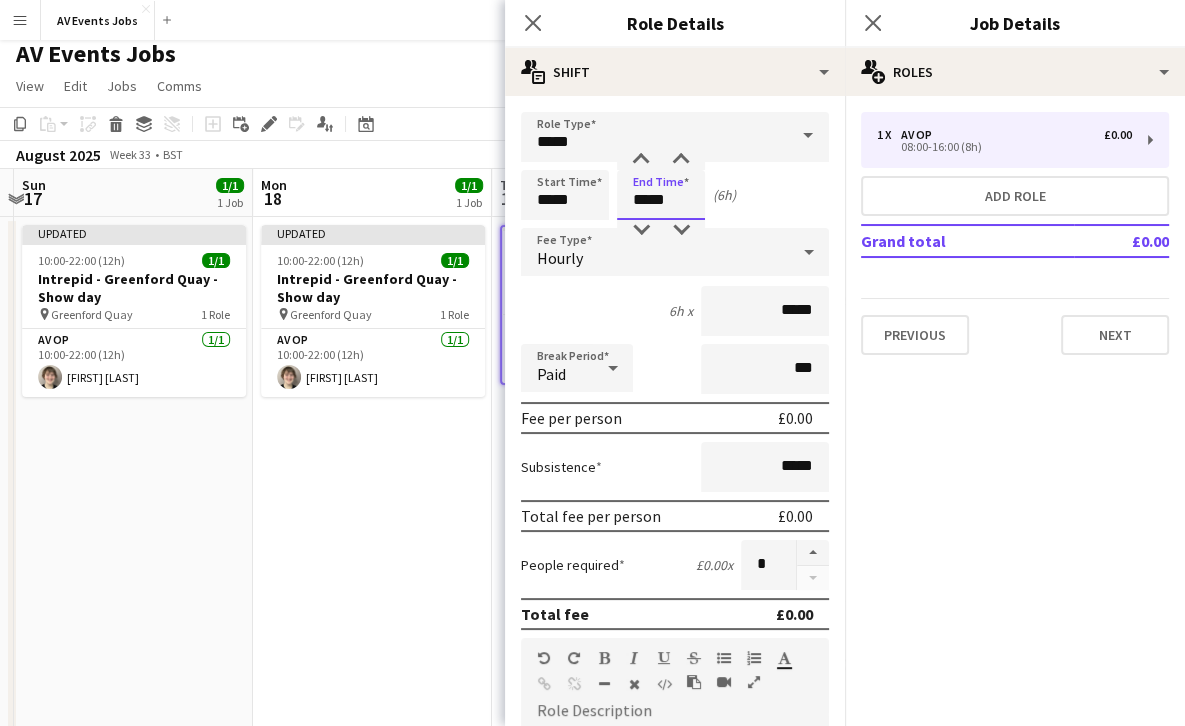 drag, startPoint x: 647, startPoint y: 201, endPoint x: 618, endPoint y: 200, distance: 29.017237 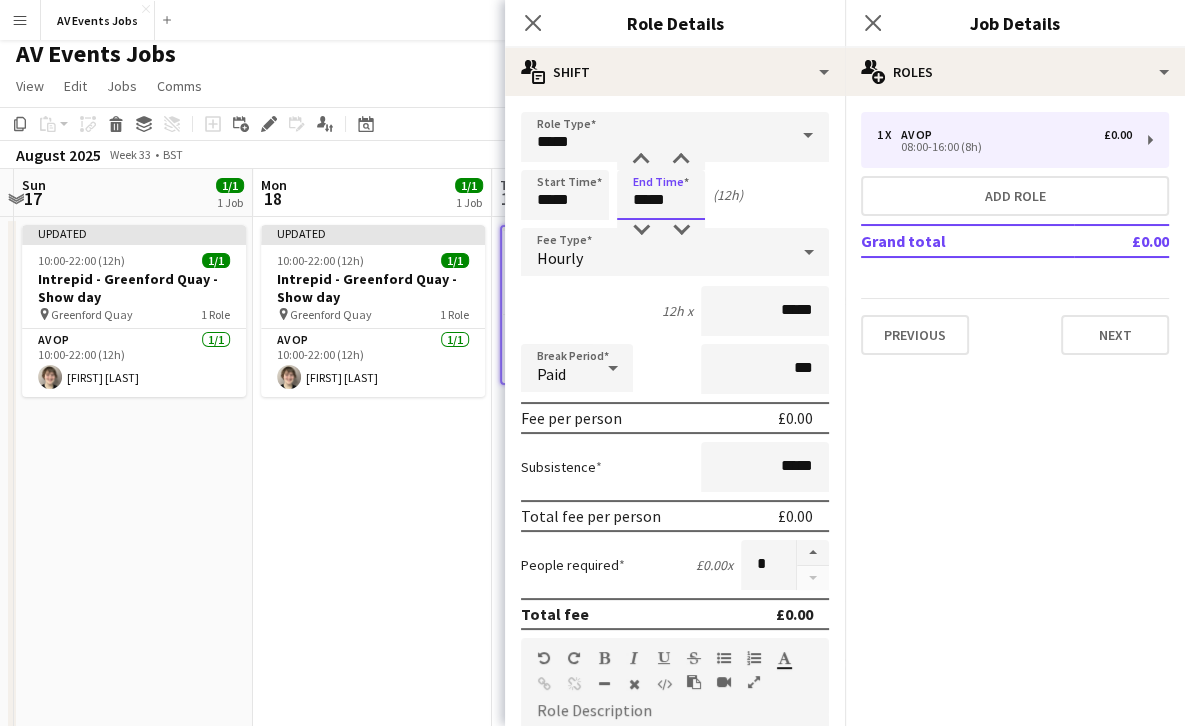 scroll, scrollTop: 467, scrollLeft: 0, axis: vertical 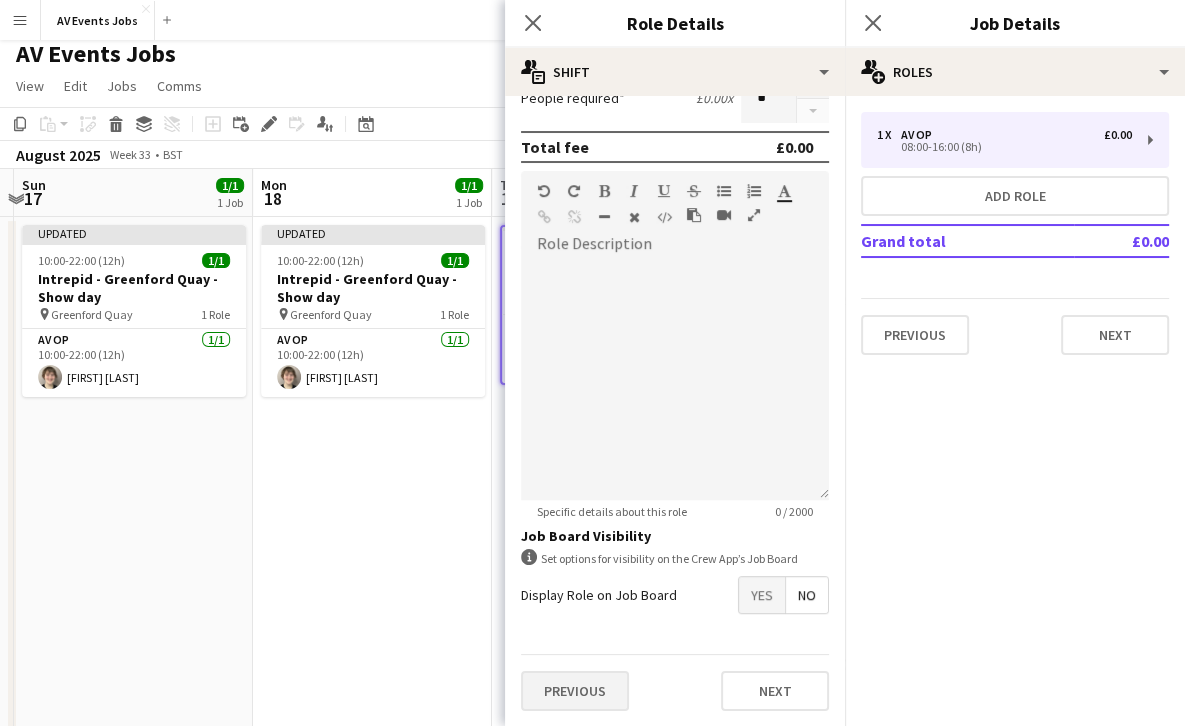 type on "*****" 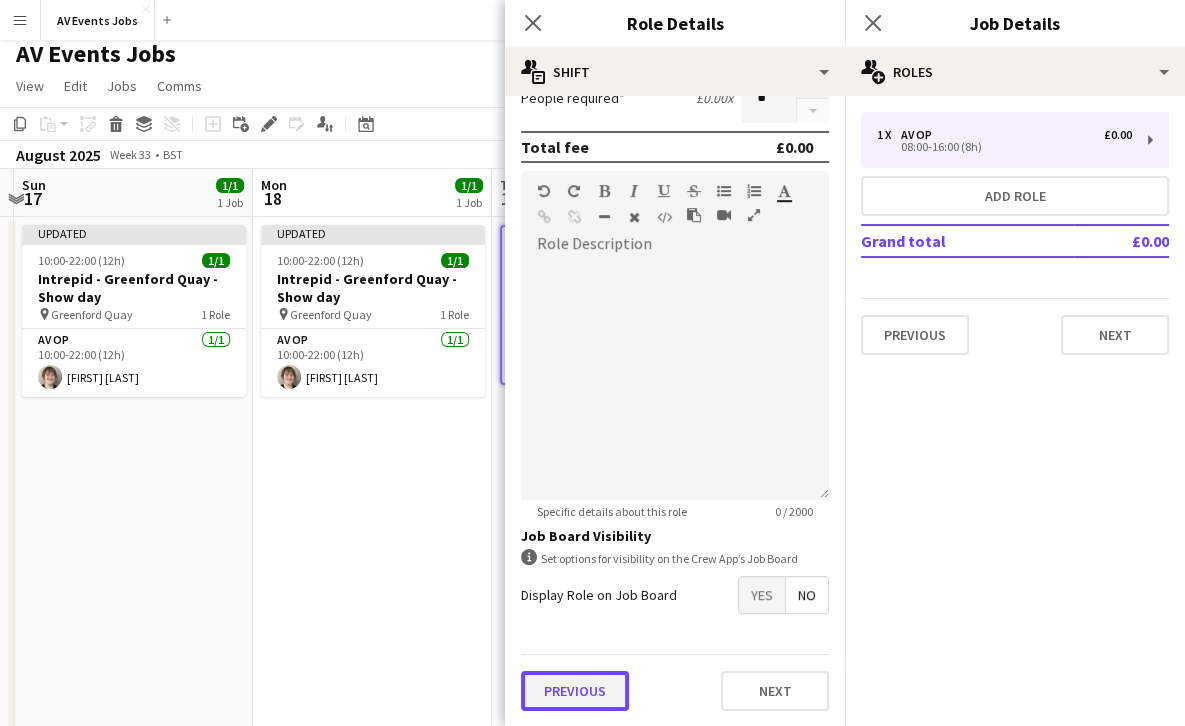 click on "Previous" at bounding box center [575, 691] 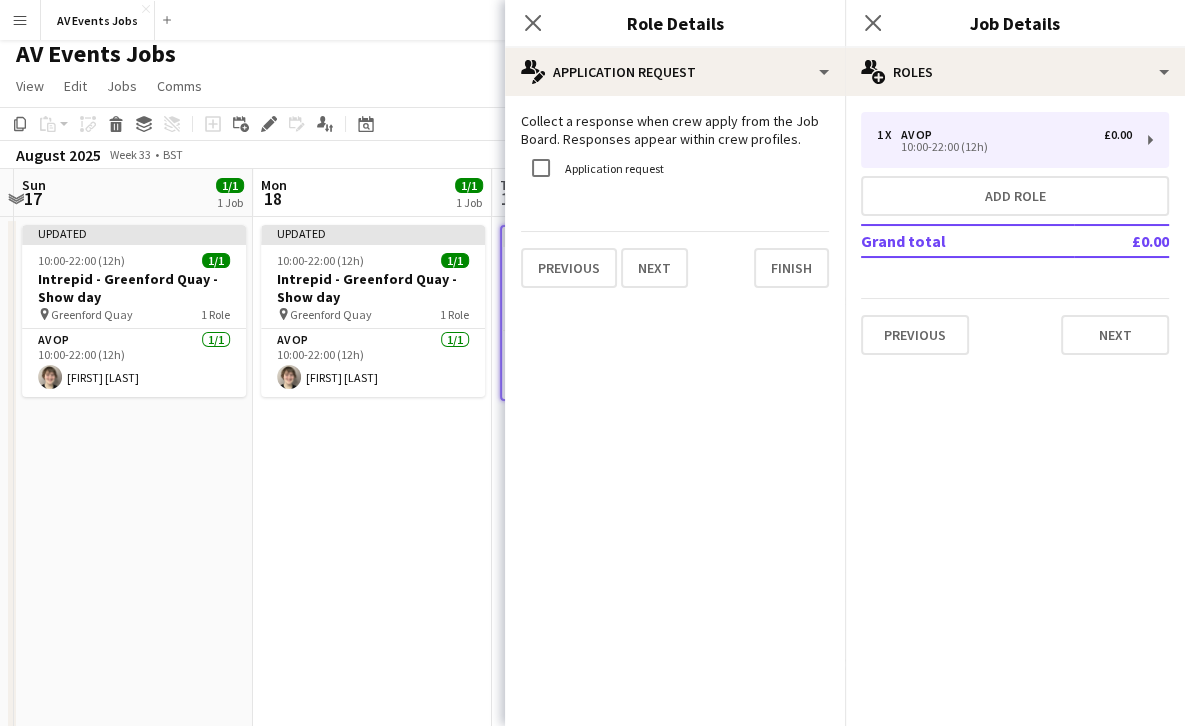 scroll, scrollTop: 0, scrollLeft: 0, axis: both 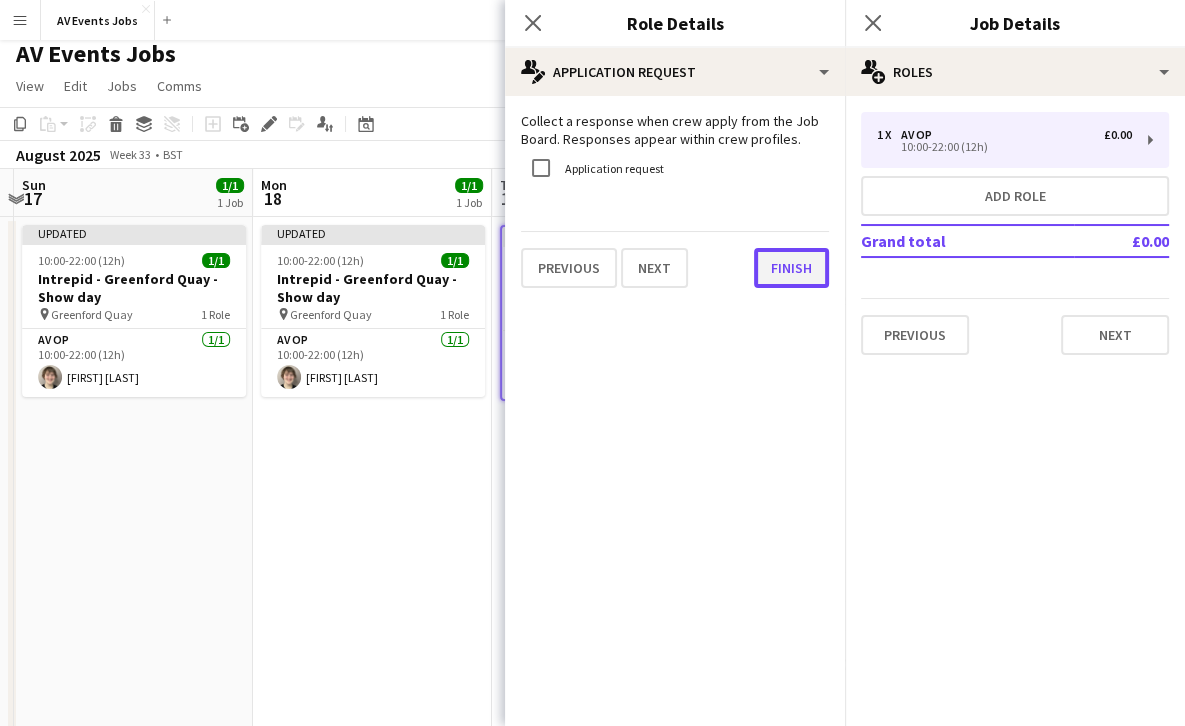 click on "Finish" at bounding box center (791, 268) 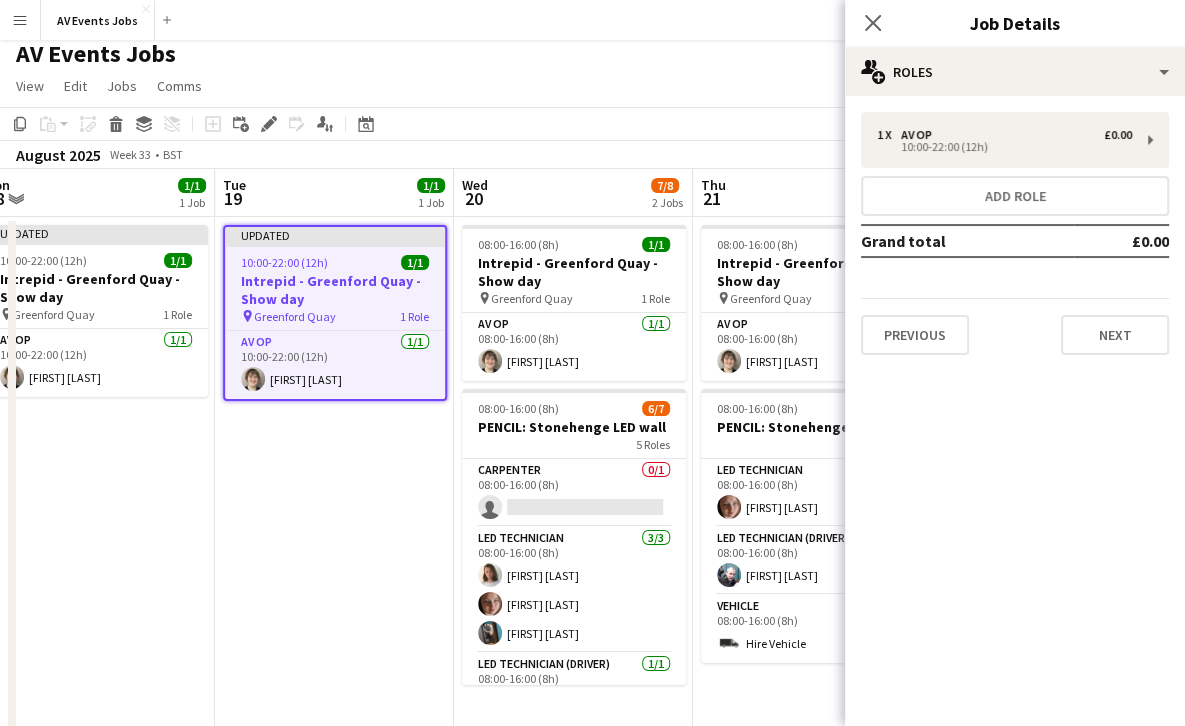 scroll, scrollTop: 0, scrollLeft: 742, axis: horizontal 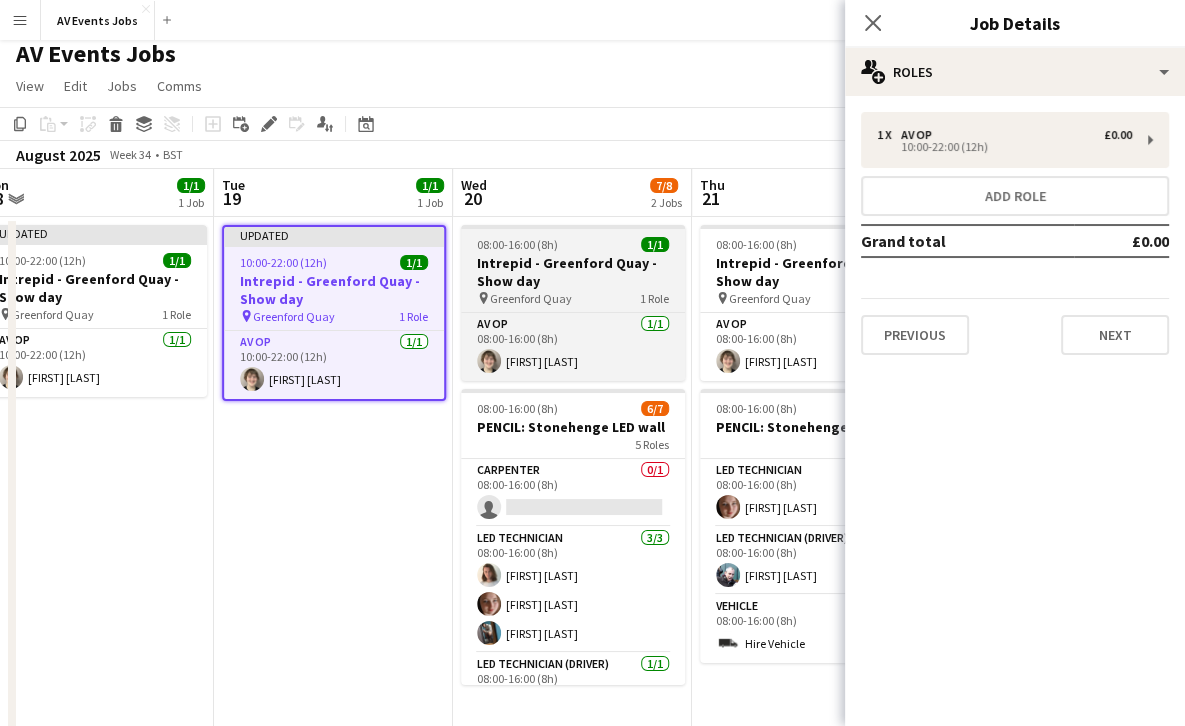 click on "Intrepid - Greenford Quay - Show day" at bounding box center (573, 272) 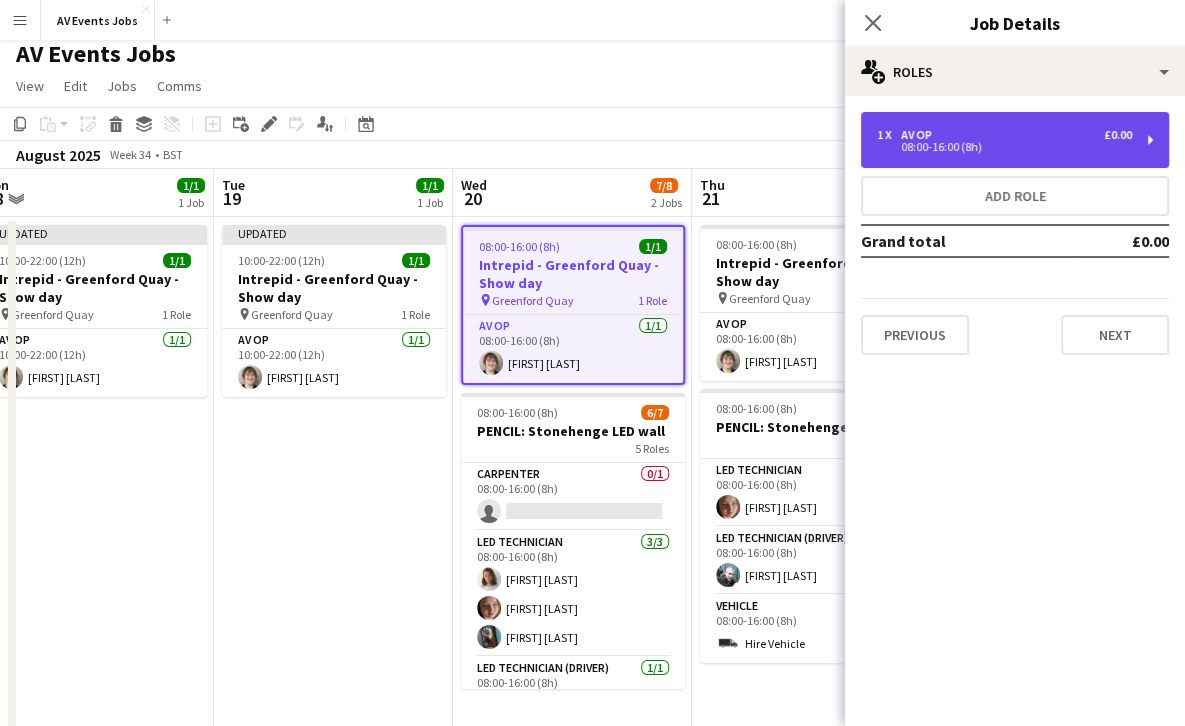 click on "08:00-16:00 (8h)" at bounding box center (1004, 147) 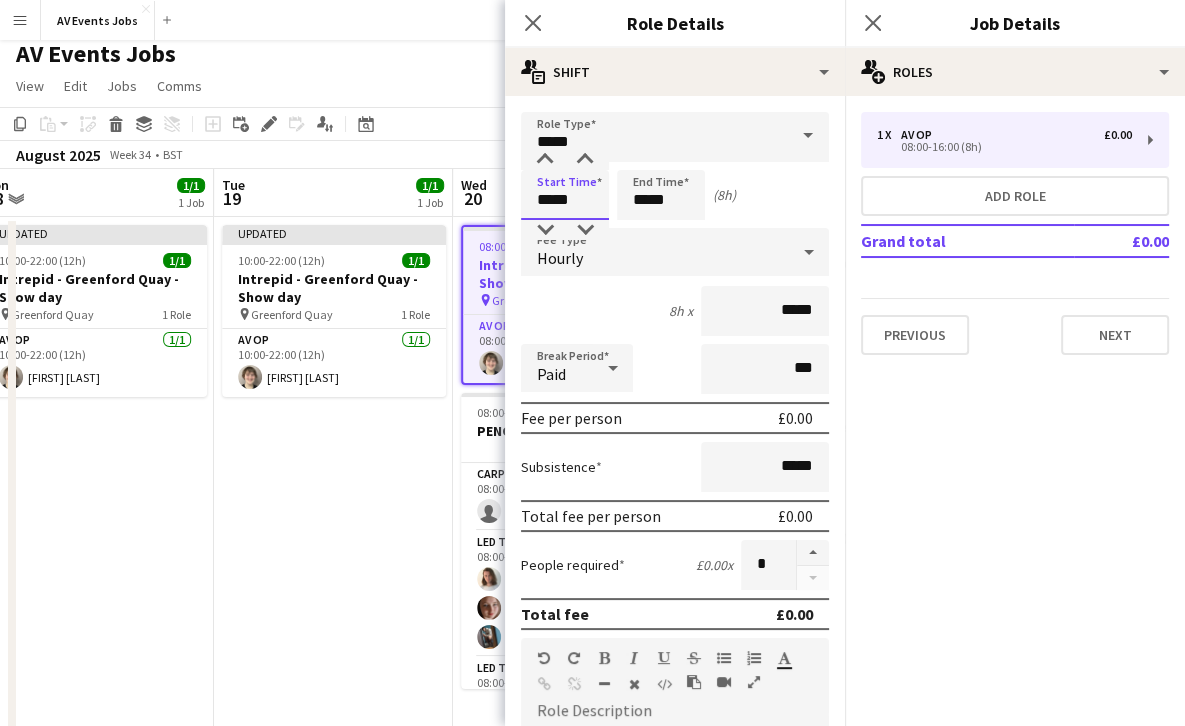 drag, startPoint x: 551, startPoint y: 196, endPoint x: 519, endPoint y: 196, distance: 32 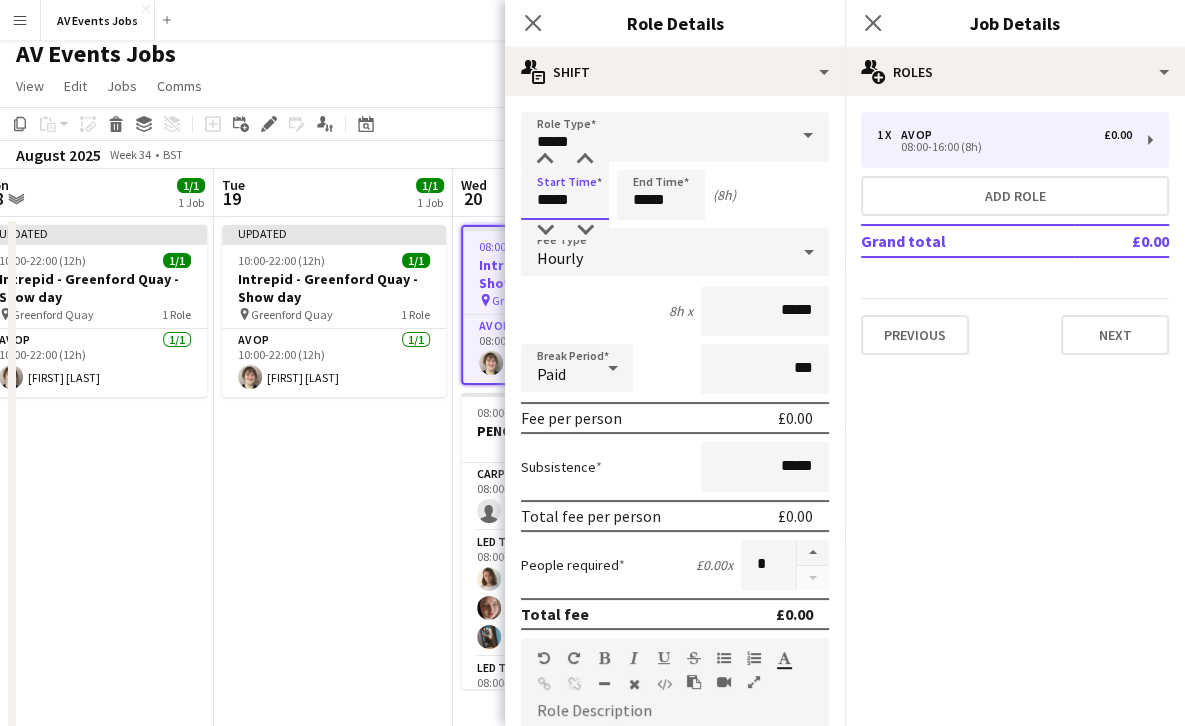 click on "Role Type  *****  Start Time  *****  End Time  *****  (8h)   Fee Type  Hourly  8h x  *****  Break Period  Paid ***  Fee per person   £0.00   Subsistence  *****  Total fee per person   £0.00   People required   £0.00   x  *  Total fee   £0.00   Role Description  default   Heading 1   Heading 2   Heading 3   Heading 4   Heading 5   Heading 6   Heading 7   Paragraph   Predefined   Standard   default  Times New Roman   Arial   Times New Roman   Calibri   Comic Sans MS  3   1   2   3   4   5   6   7  ******* ******* Specific details about this role  0 / 2000   Job Board Visibility
information-circle
Set options for visibility on the Crew App’s Job Board   Display Role on Job Board   Yes   No   Previous   Next" at bounding box center (675, 653) 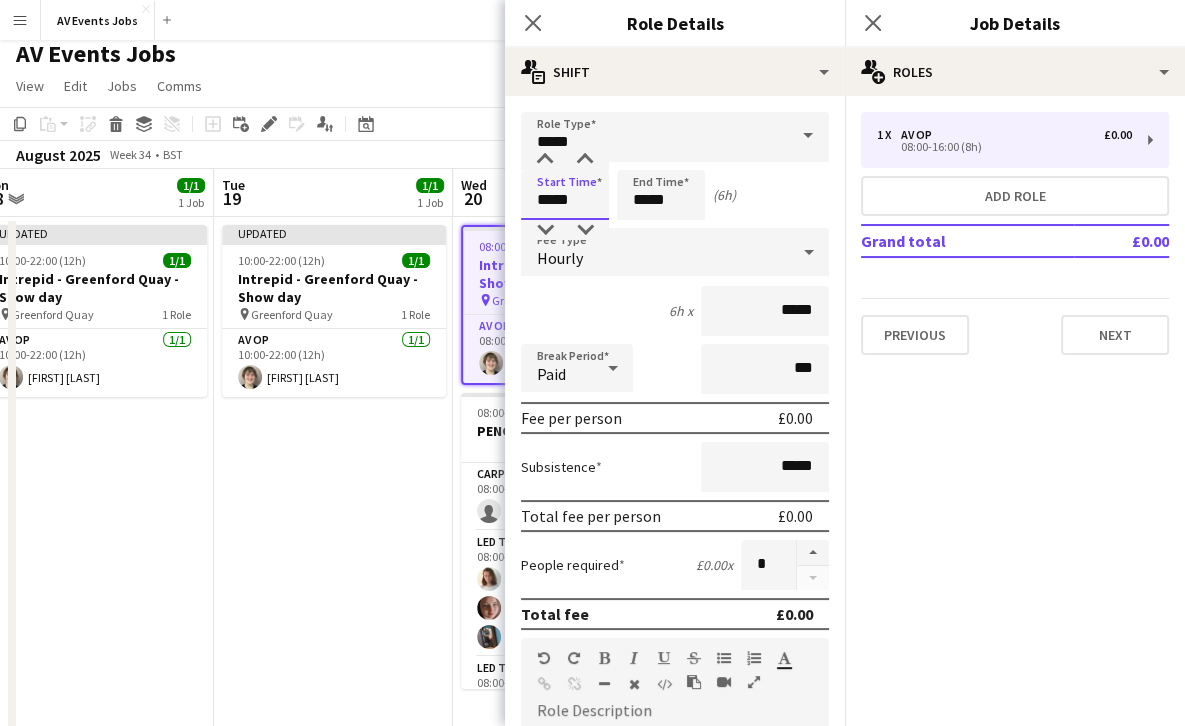 type on "*****" 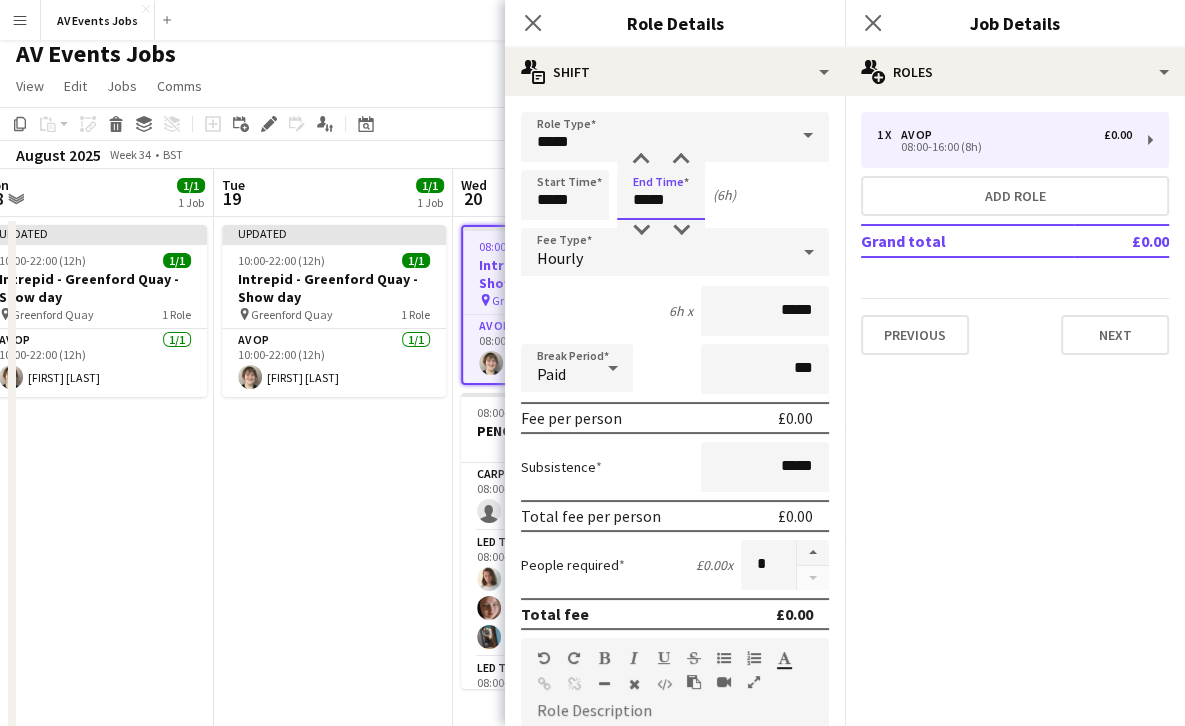 drag, startPoint x: 646, startPoint y: 199, endPoint x: 624, endPoint y: 198, distance: 22.022715 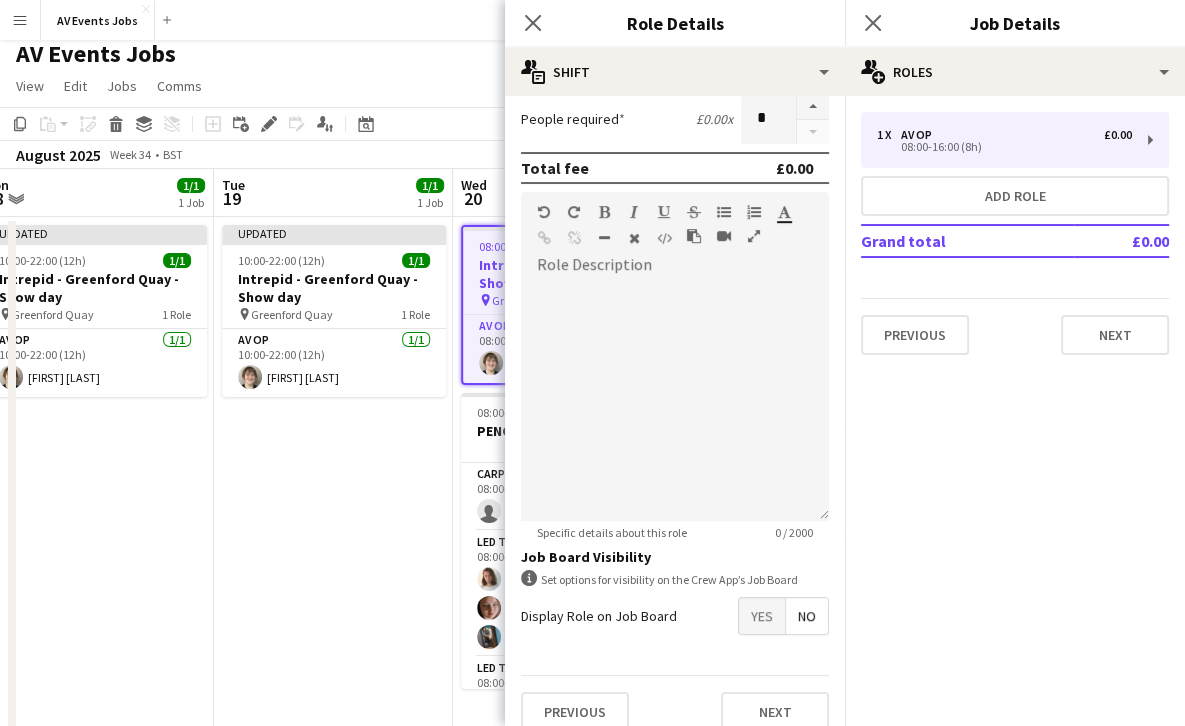 scroll, scrollTop: 467, scrollLeft: 0, axis: vertical 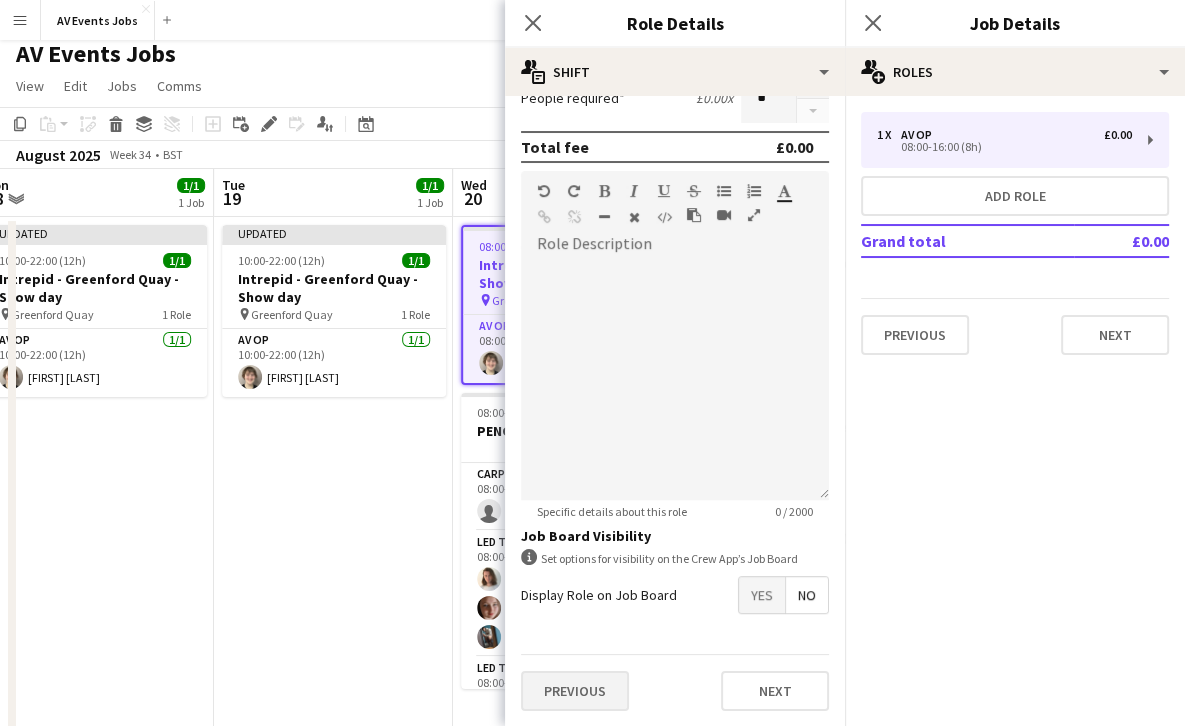 type on "*****" 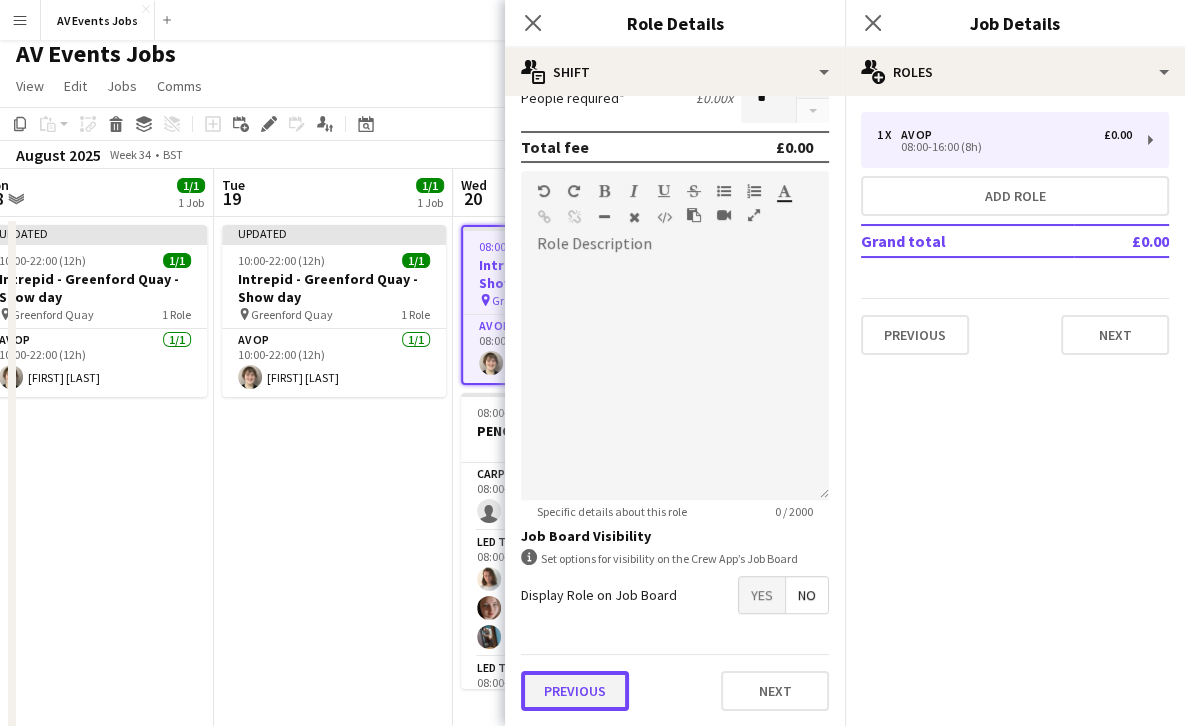 click on "Previous" at bounding box center (575, 691) 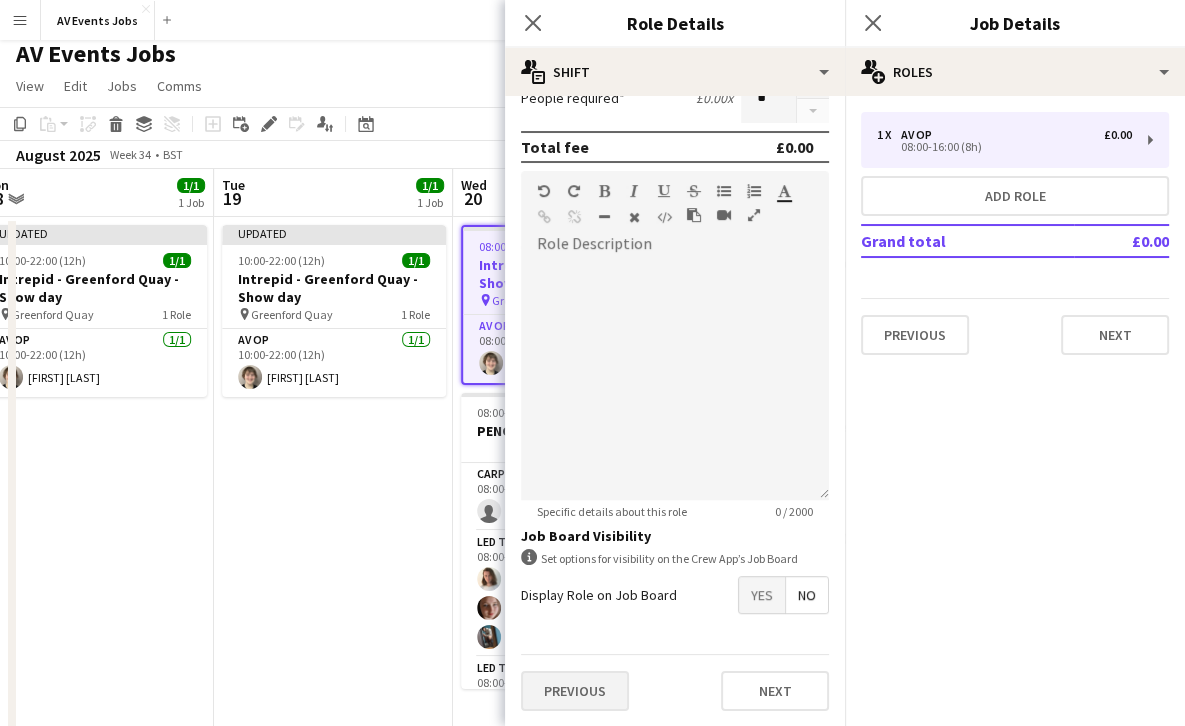 scroll, scrollTop: 0, scrollLeft: 0, axis: both 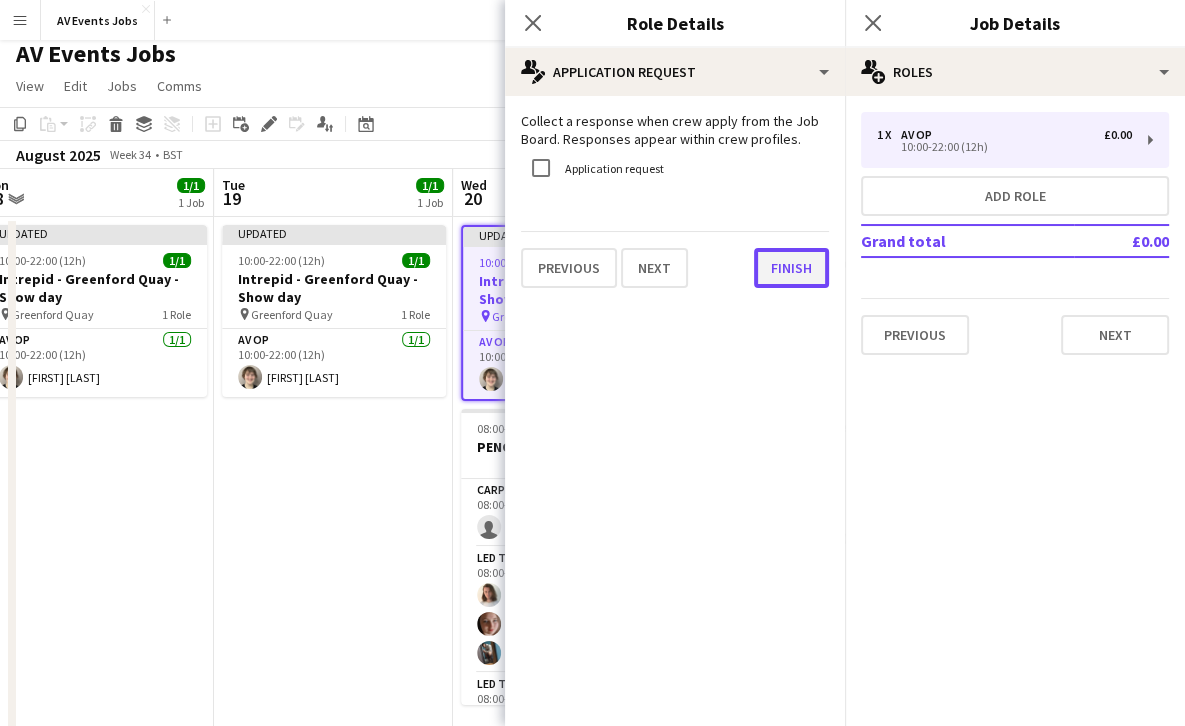 click on "Finish" at bounding box center (791, 268) 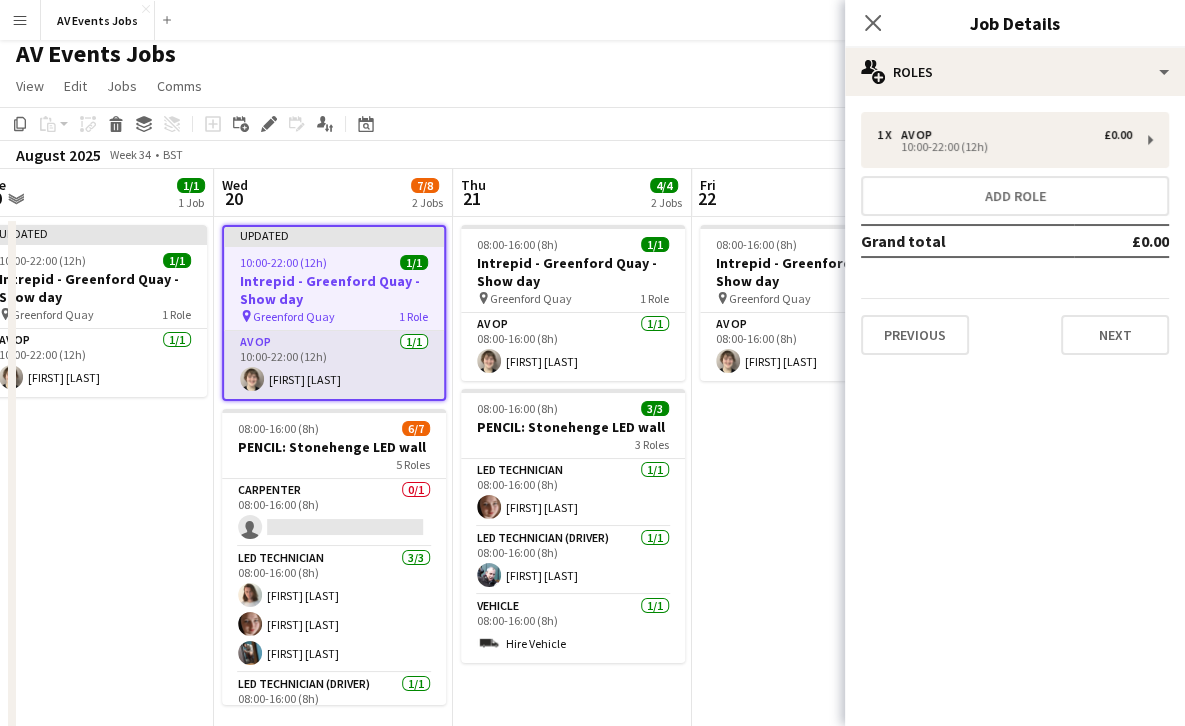 scroll, scrollTop: 0, scrollLeft: 666, axis: horizontal 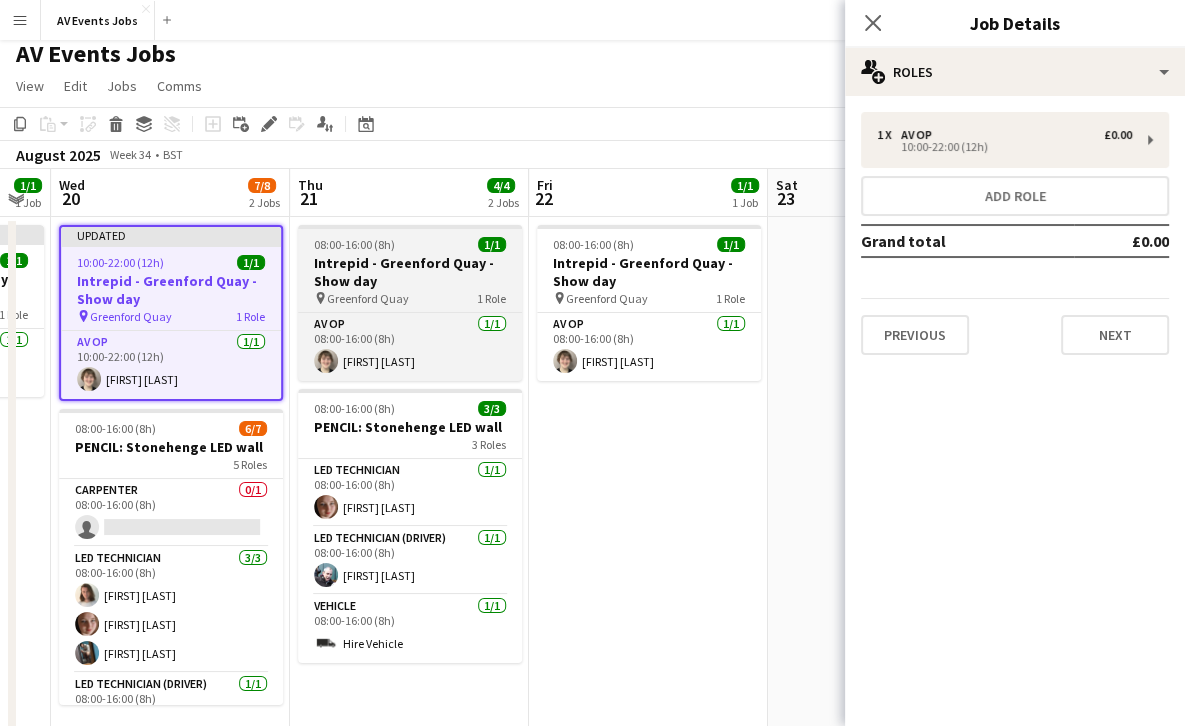 click on "Intrepid - Greenford Quay - Show day" at bounding box center (410, 272) 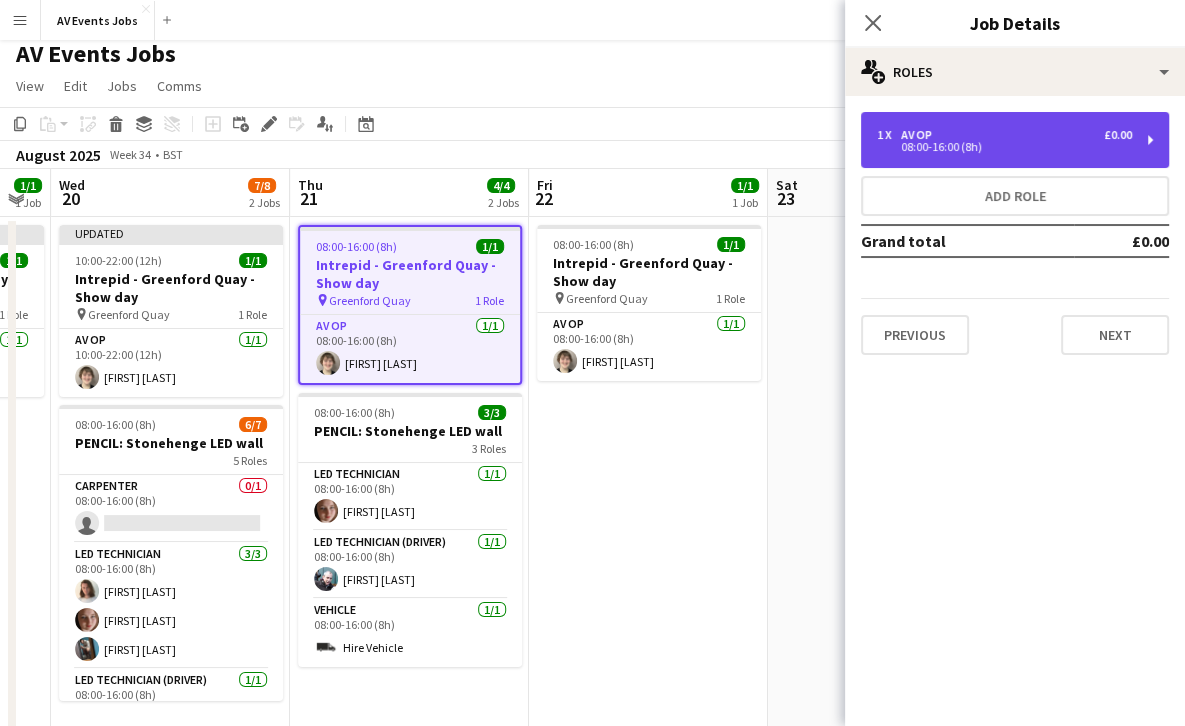 click on "1 x   AV Op   £0.00   08:00-16:00 (8h)" at bounding box center [1015, 140] 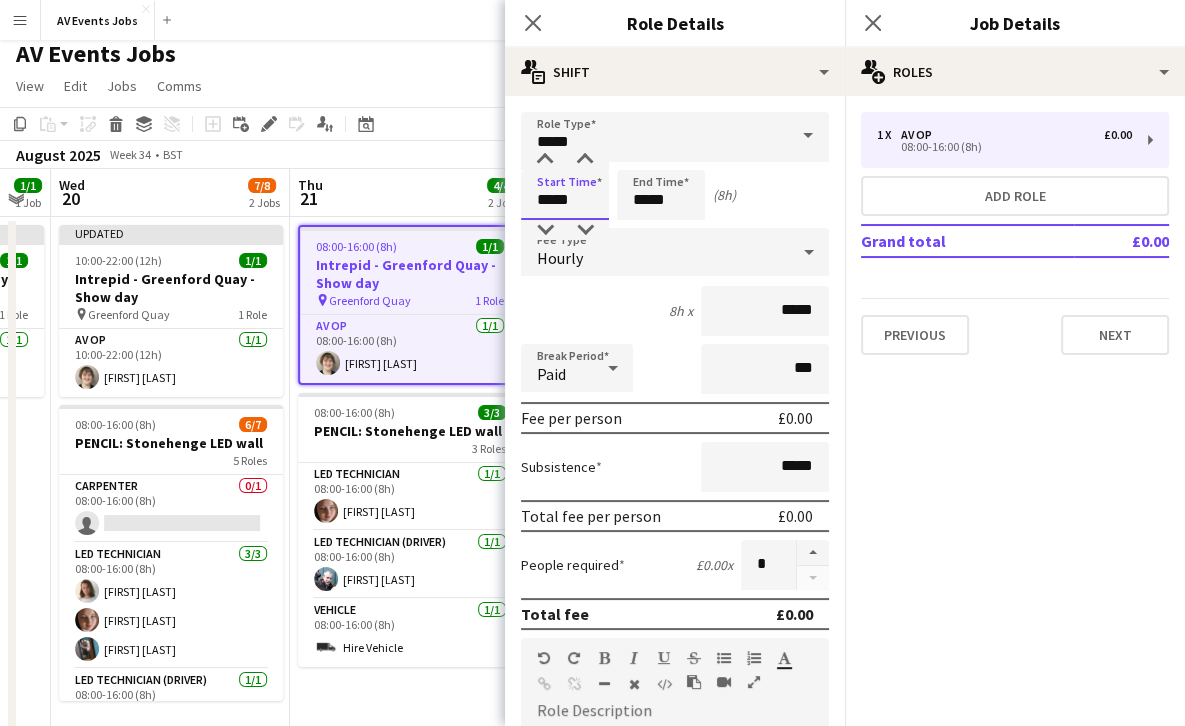 drag, startPoint x: 553, startPoint y: 201, endPoint x: 512, endPoint y: 198, distance: 41.109608 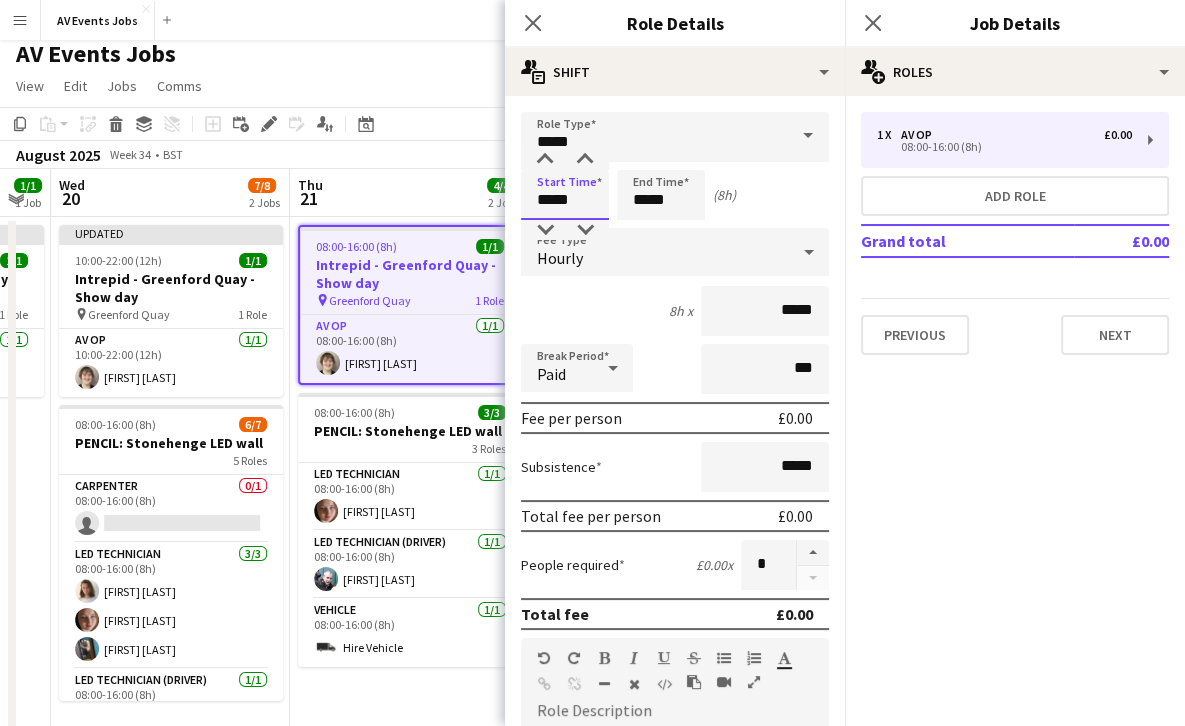 click on "Role Type  *****  Start Time  *****  End Time  *****  (8h)   Fee Type  Hourly  8h x  *****  Break Period  Paid ***  Fee per person   £0.00   Subsistence  *****  Total fee per person   £0.00   People required   £0.00   x  *  Total fee   £0.00   Role Description  default   Heading 1   Heading 2   Heading 3   Heading 4   Heading 5   Heading 6   Heading 7   Paragraph   Predefined   Standard   default  Times New Roman   Arial   Times New Roman   Calibri   Comic Sans MS  3   1   2   3   4   5   6   7  ******* ******* Specific details about this role  0 / 2000   Job Board Visibility
information-circle
Set options for visibility on the Crew App’s Job Board   Display Role on Job Board   Yes   No   Previous   Next" at bounding box center [675, 653] 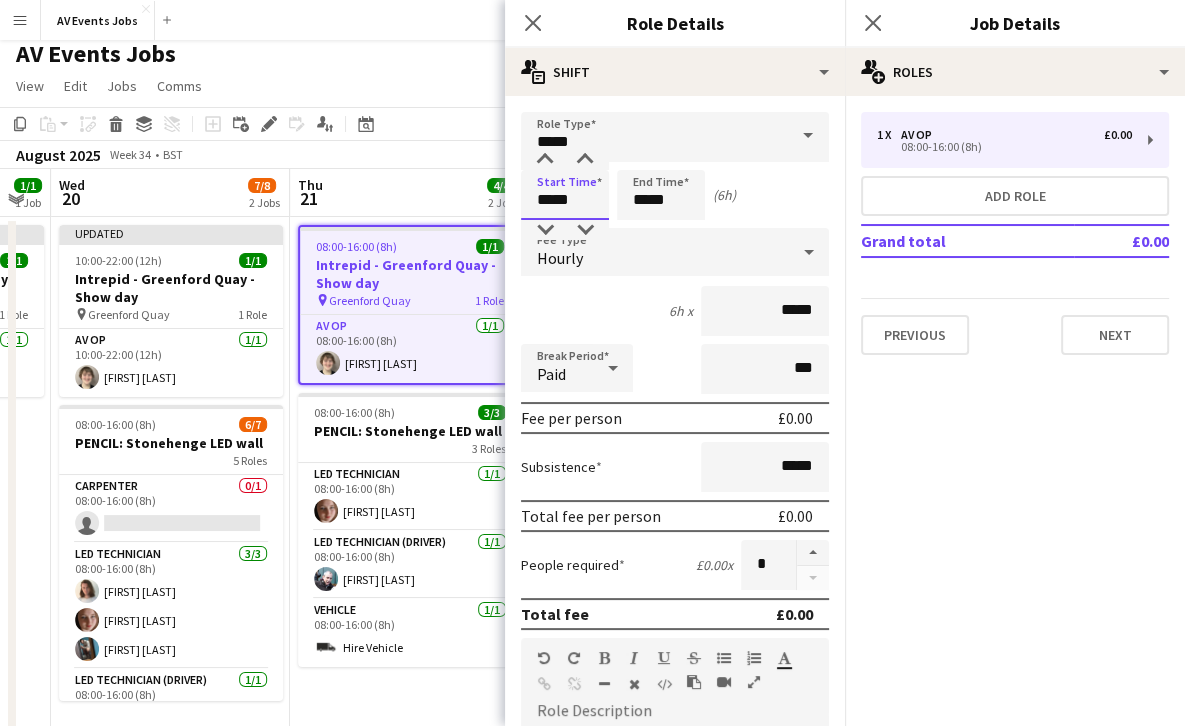 type on "*****" 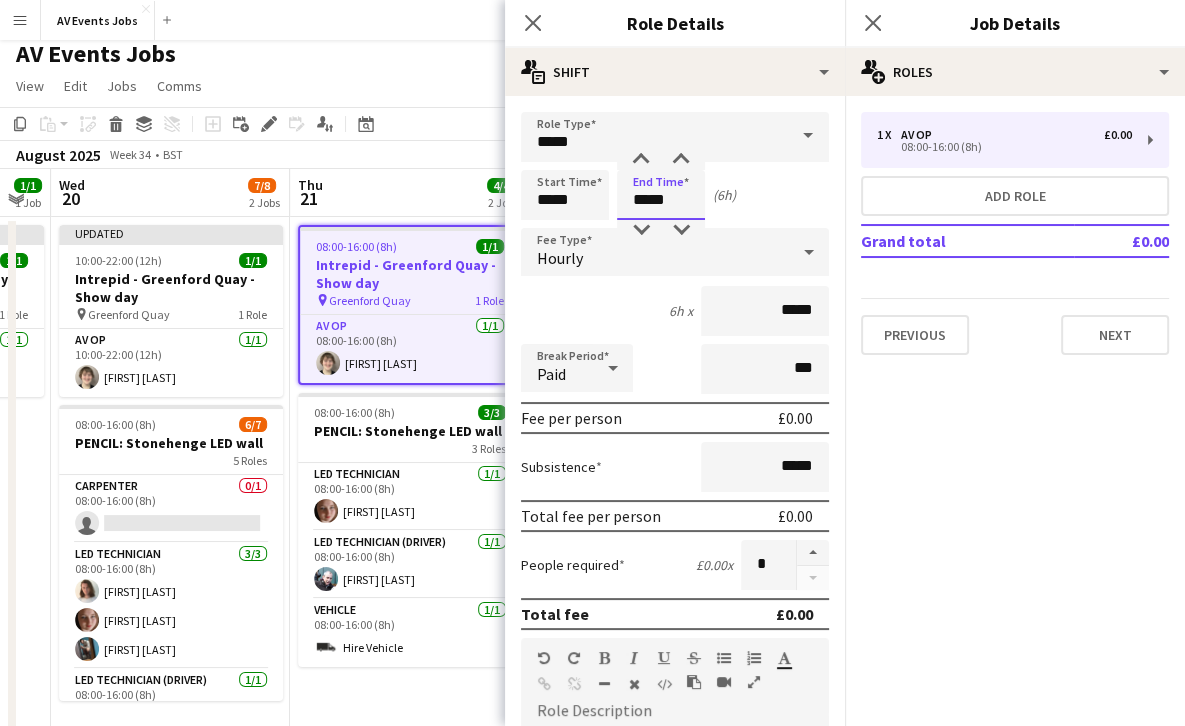 drag, startPoint x: 646, startPoint y: 199, endPoint x: 580, endPoint y: 200, distance: 66.007576 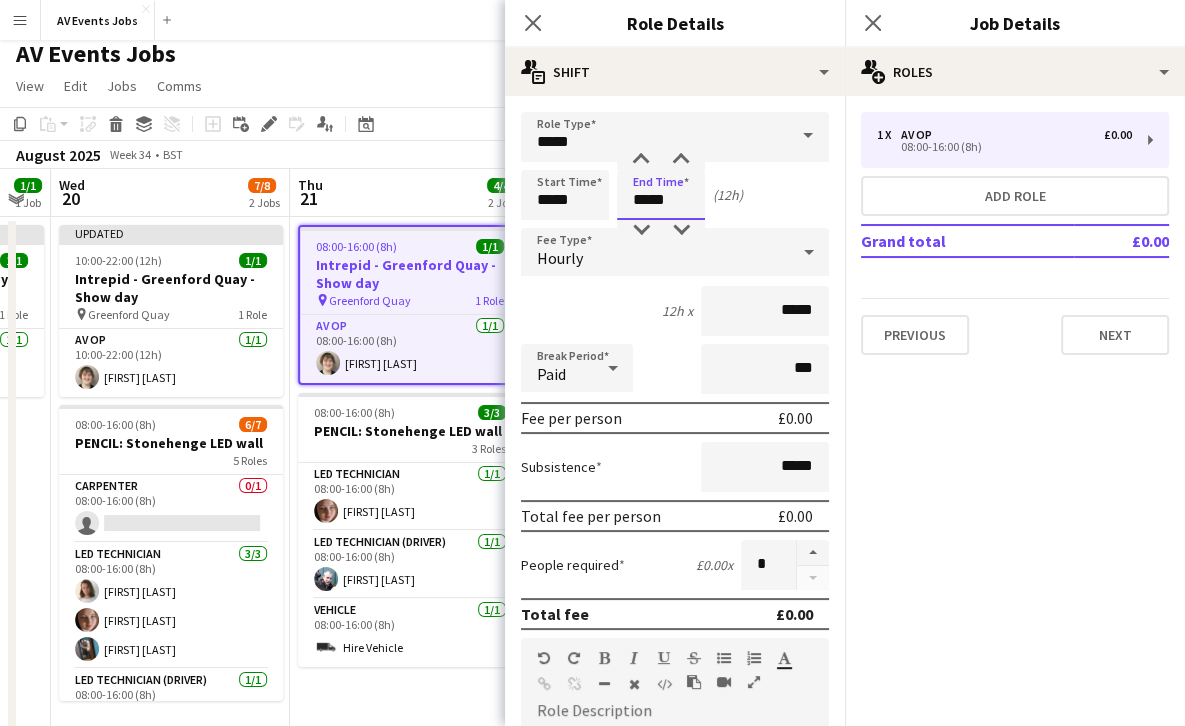 scroll, scrollTop: 467, scrollLeft: 0, axis: vertical 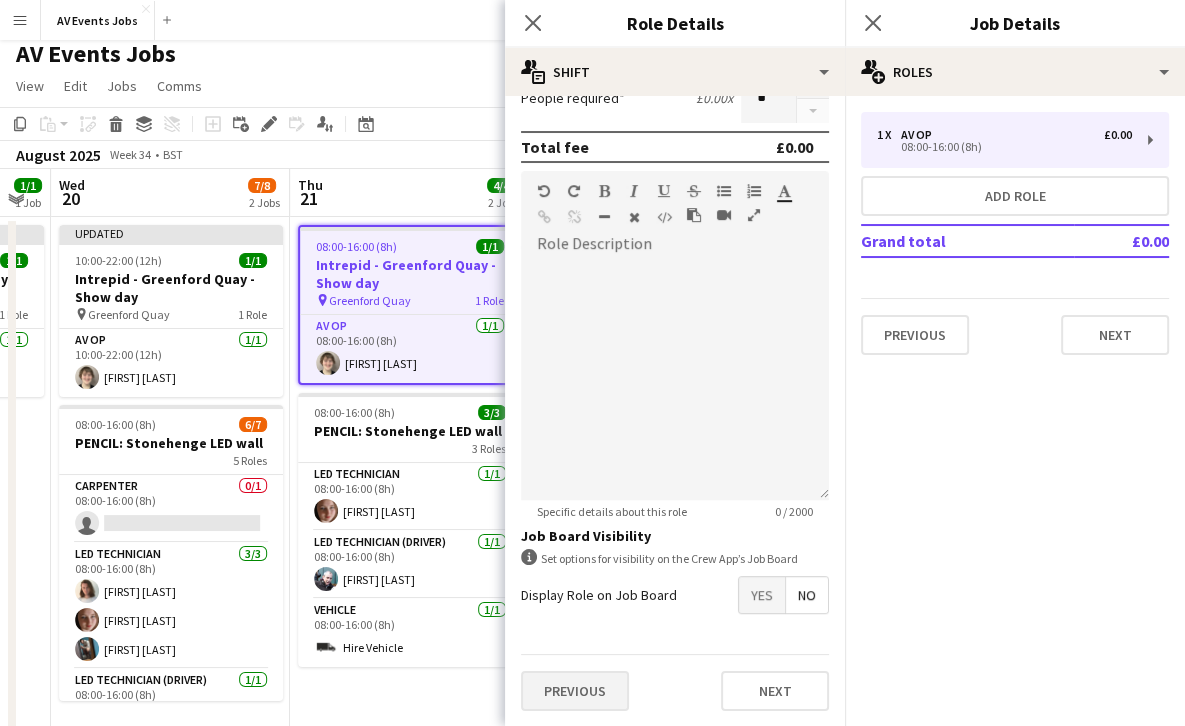 type on "*****" 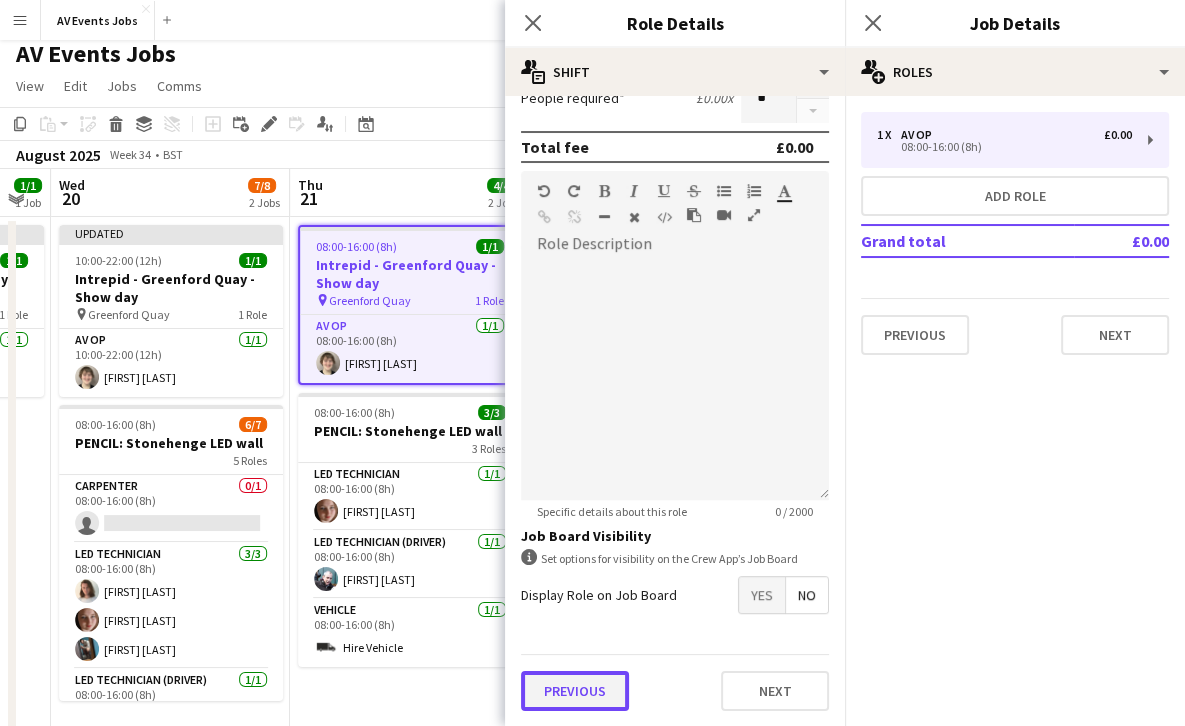 click on "Previous" at bounding box center [575, 691] 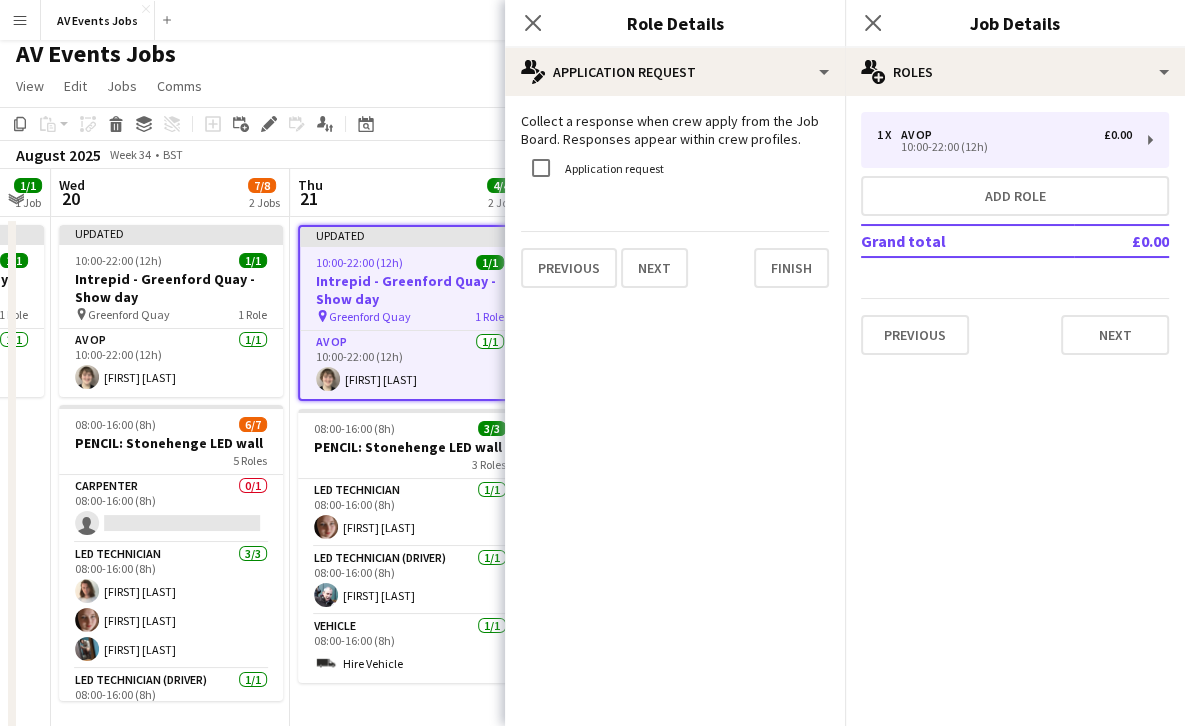 scroll, scrollTop: 0, scrollLeft: 0, axis: both 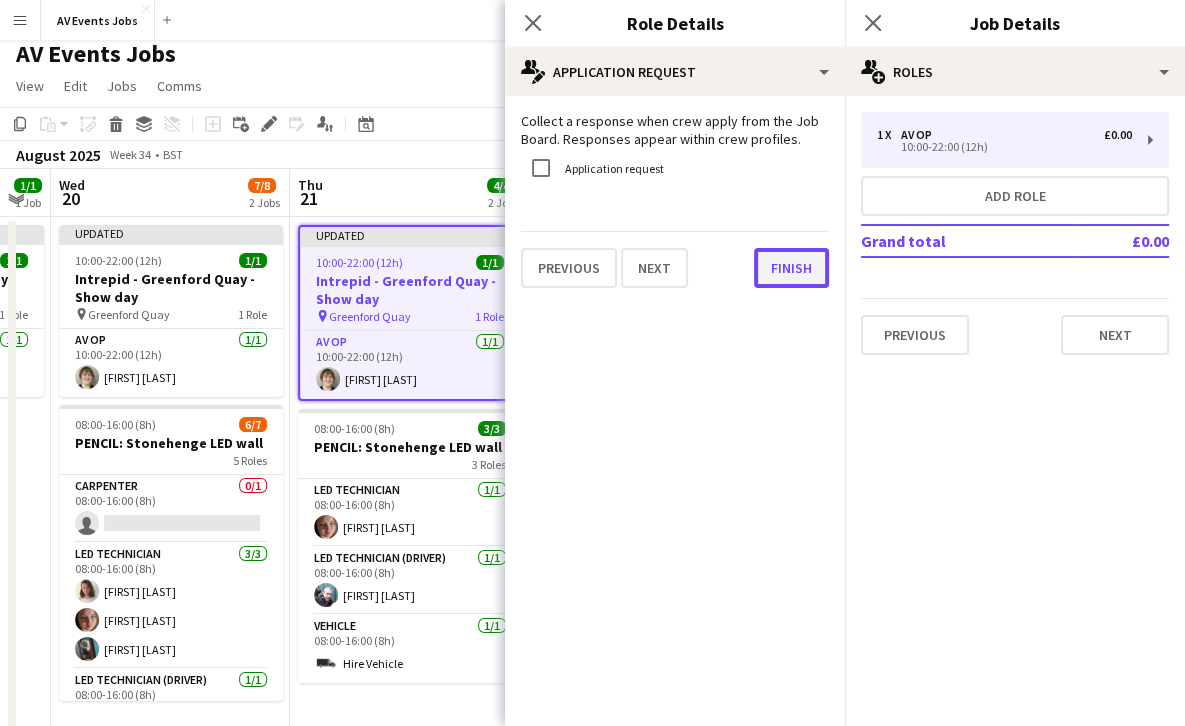 click on "Finish" at bounding box center [791, 268] 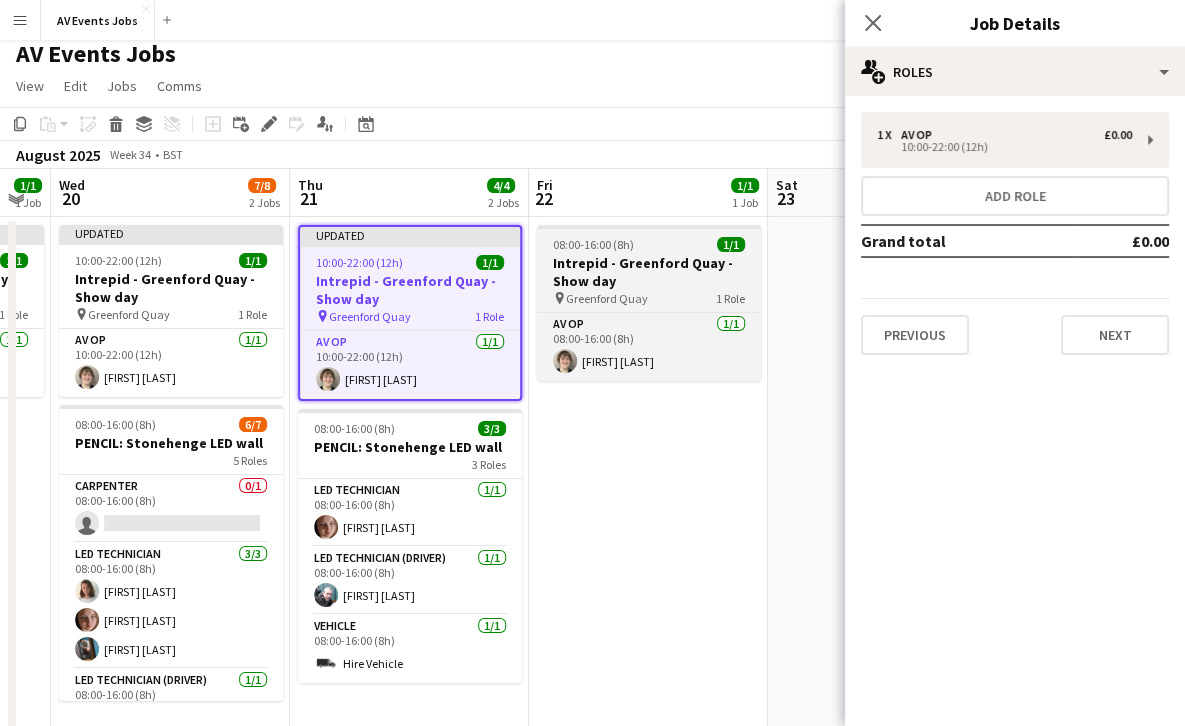 click on "Intrepid - Greenford Quay - Show day" at bounding box center (649, 272) 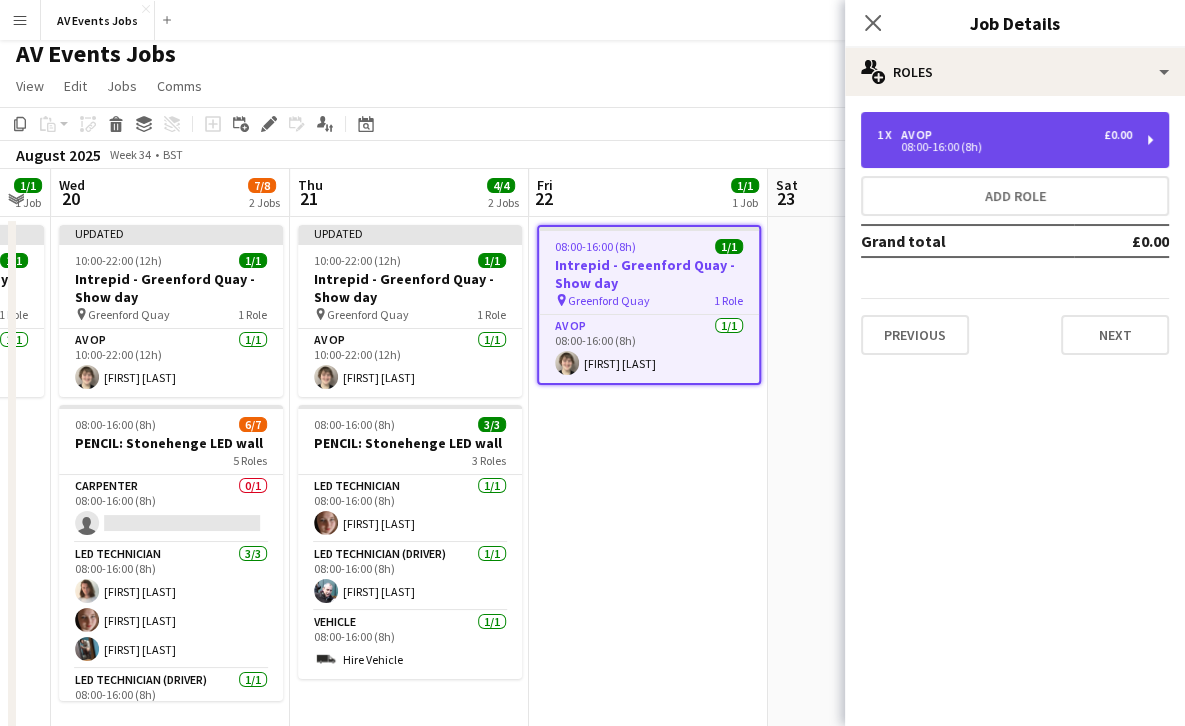 click on "08:00-16:00 (8h)" at bounding box center (1004, 147) 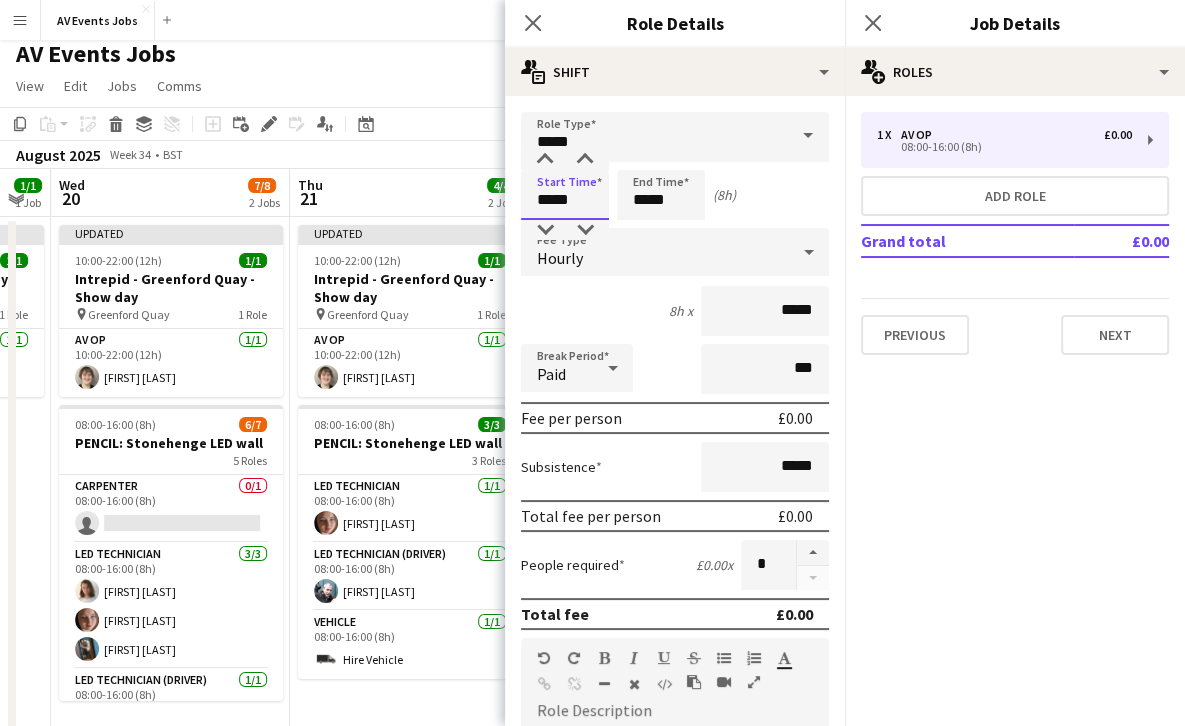 drag, startPoint x: 552, startPoint y: 200, endPoint x: 530, endPoint y: 198, distance: 22.090721 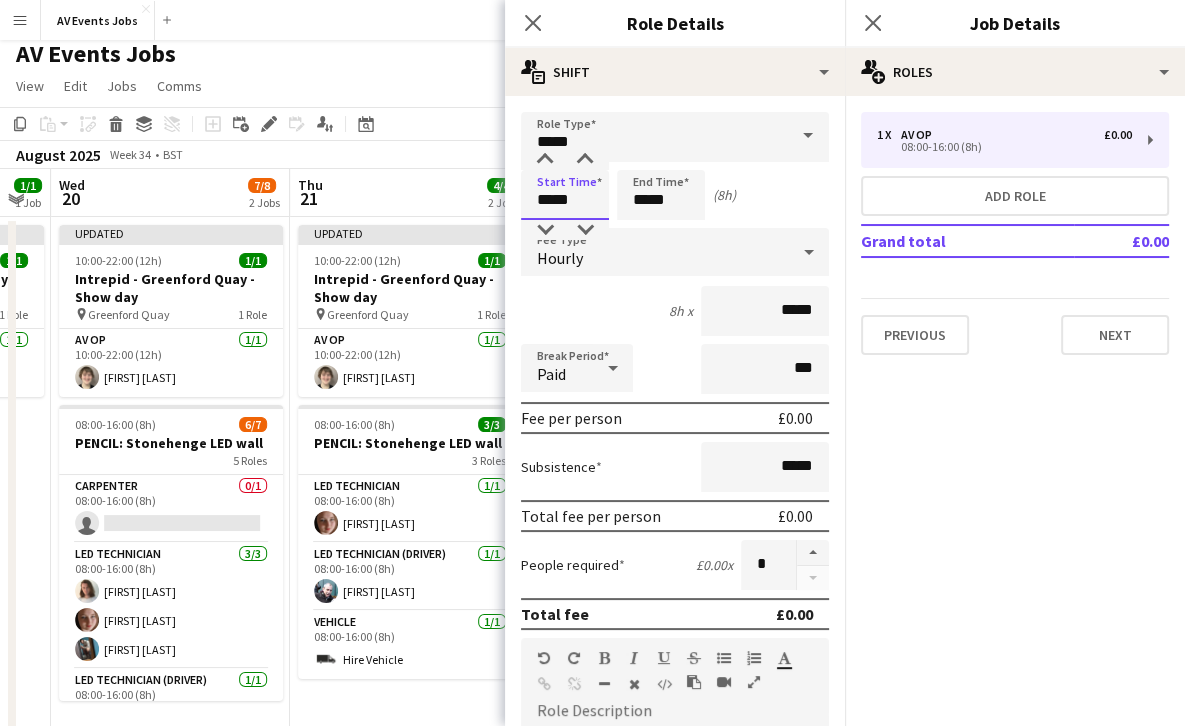 click on "*****" at bounding box center (565, 195) 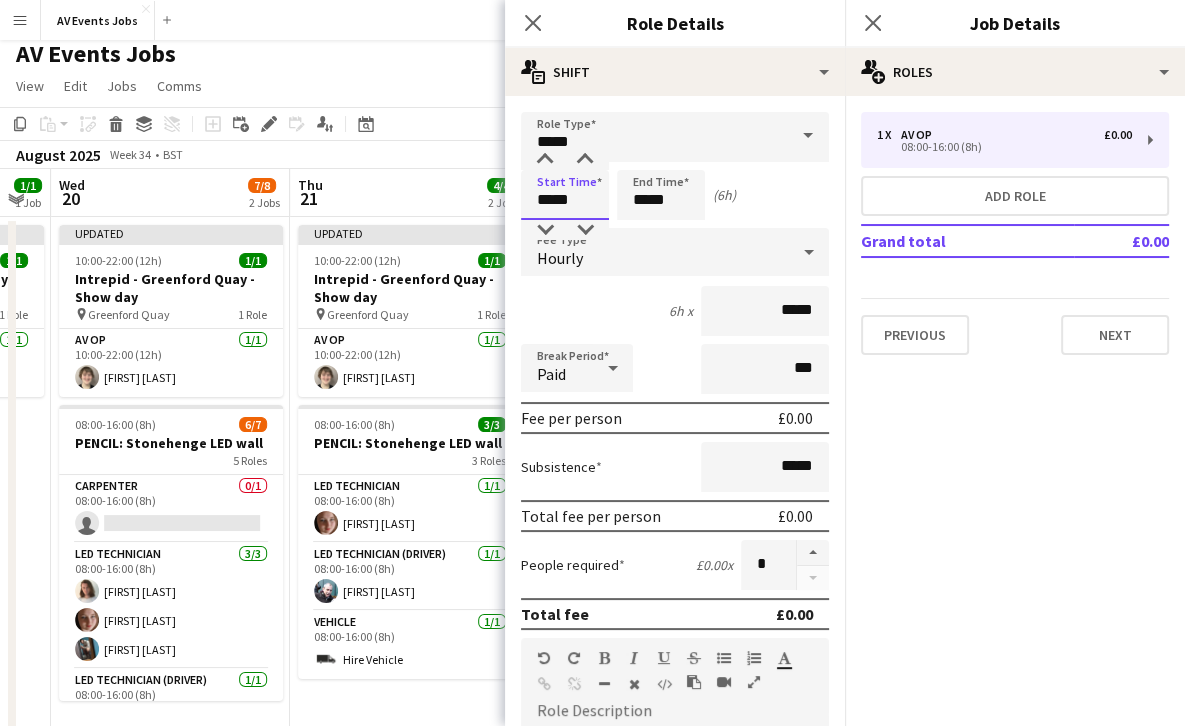 type on "*****" 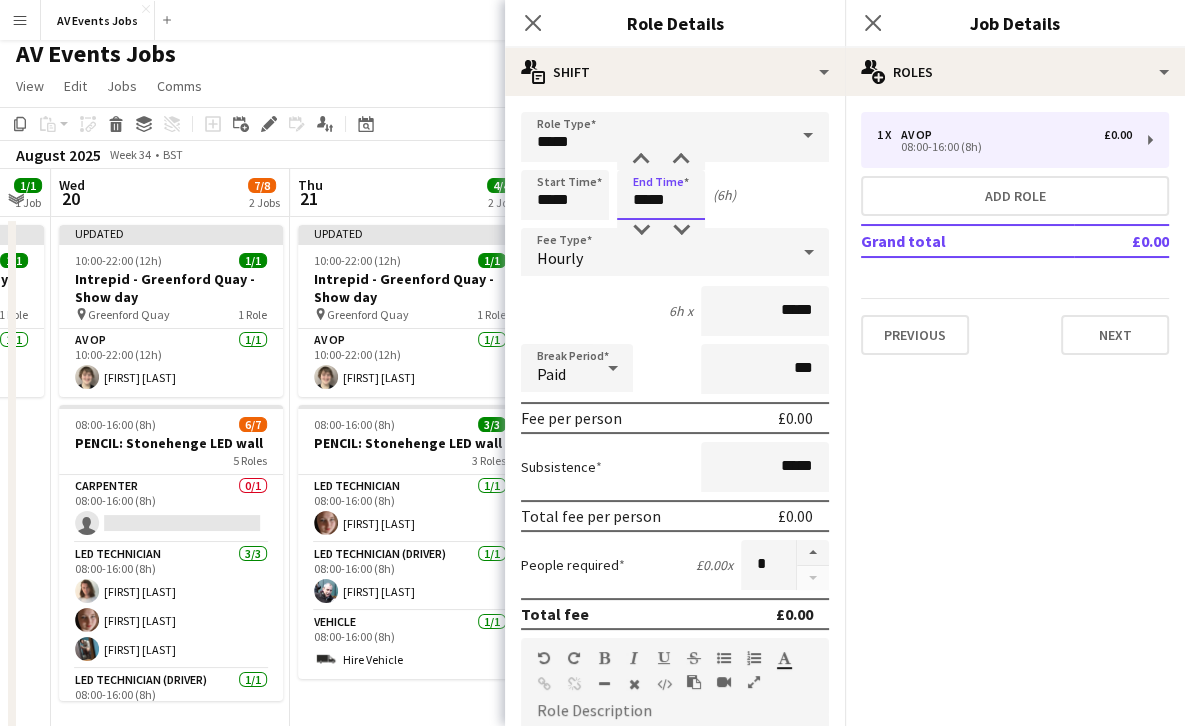 drag, startPoint x: 647, startPoint y: 201, endPoint x: 594, endPoint y: 202, distance: 53.009434 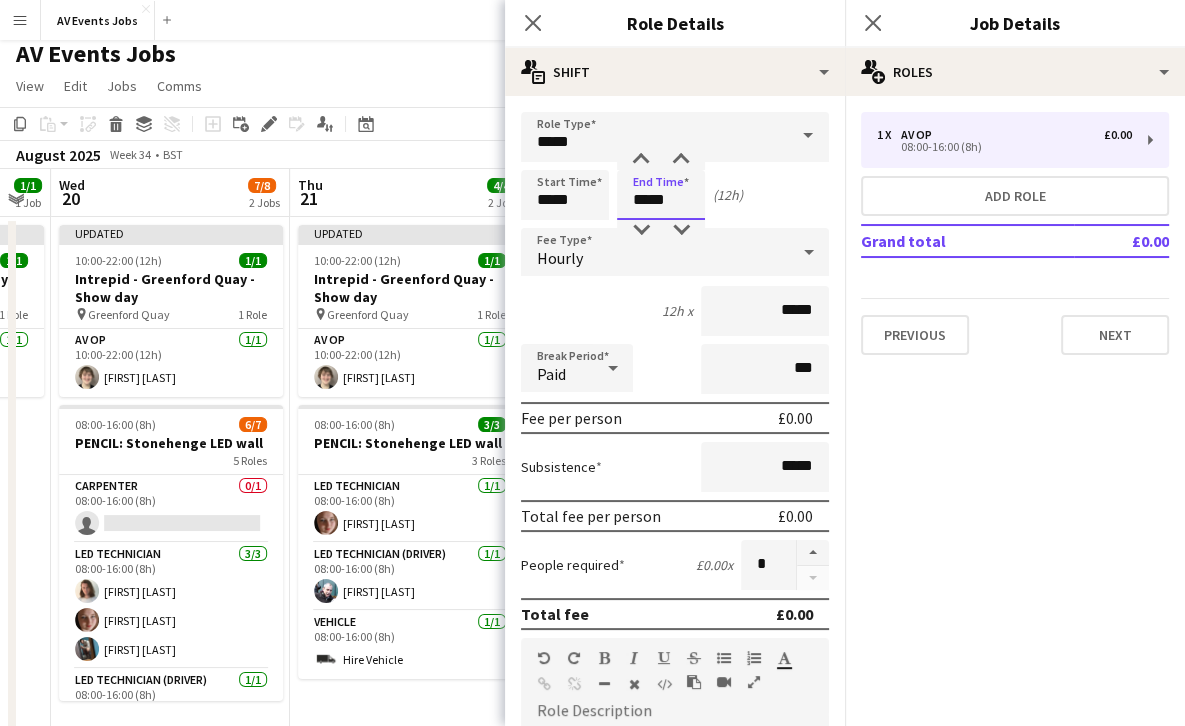 scroll, scrollTop: 467, scrollLeft: 0, axis: vertical 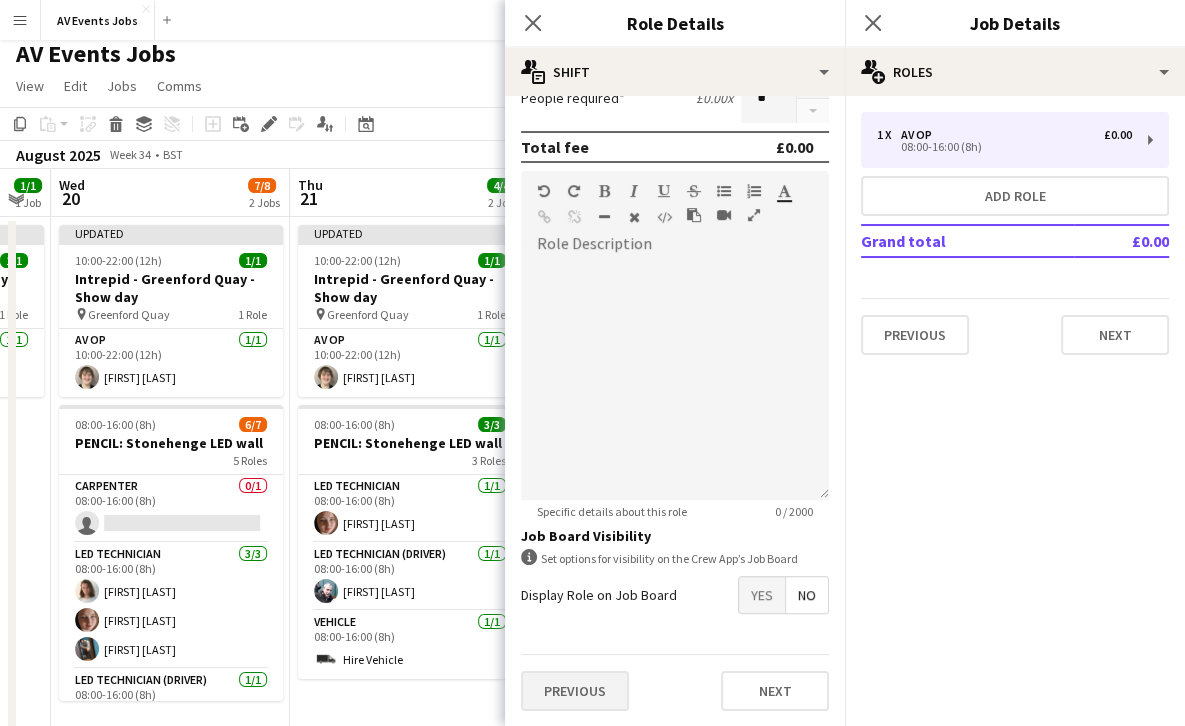 type on "*****" 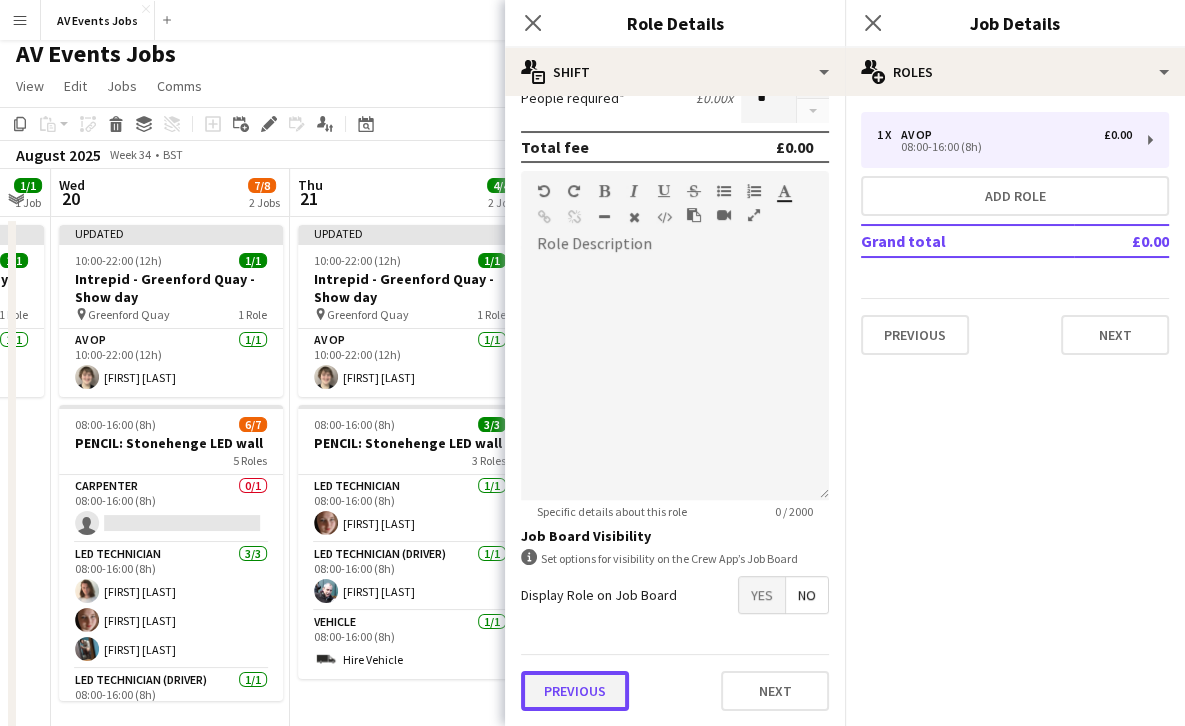 click on "Previous" at bounding box center (575, 691) 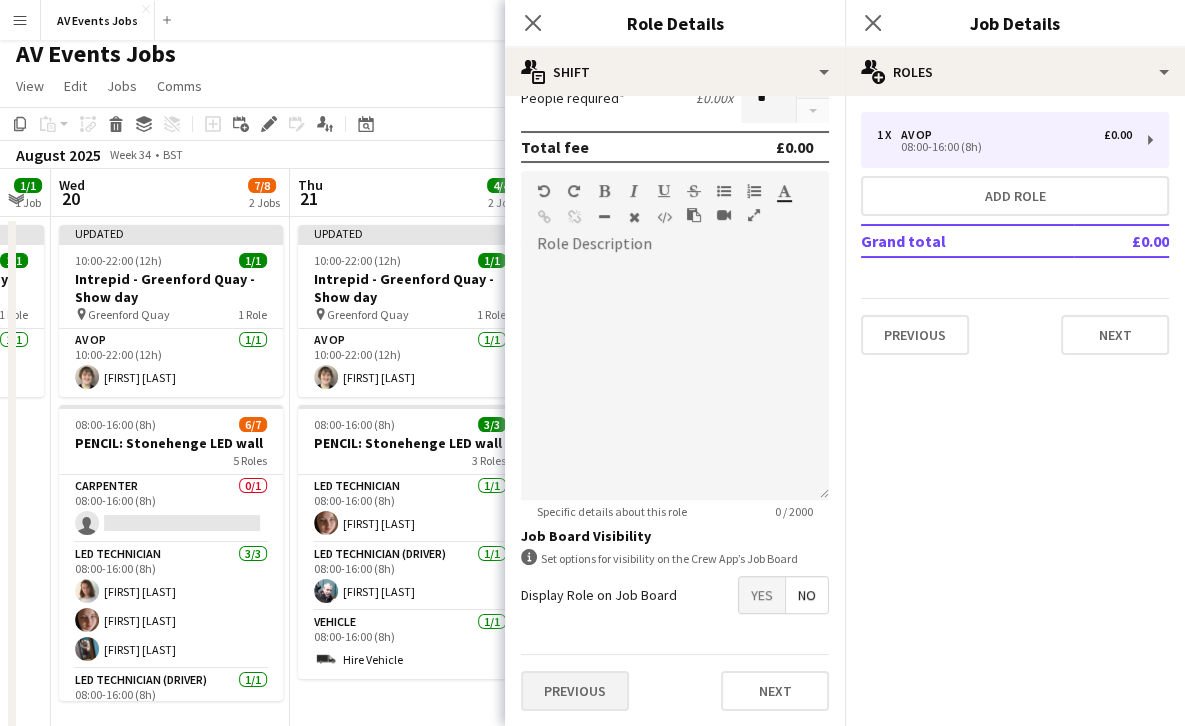 scroll, scrollTop: 0, scrollLeft: 0, axis: both 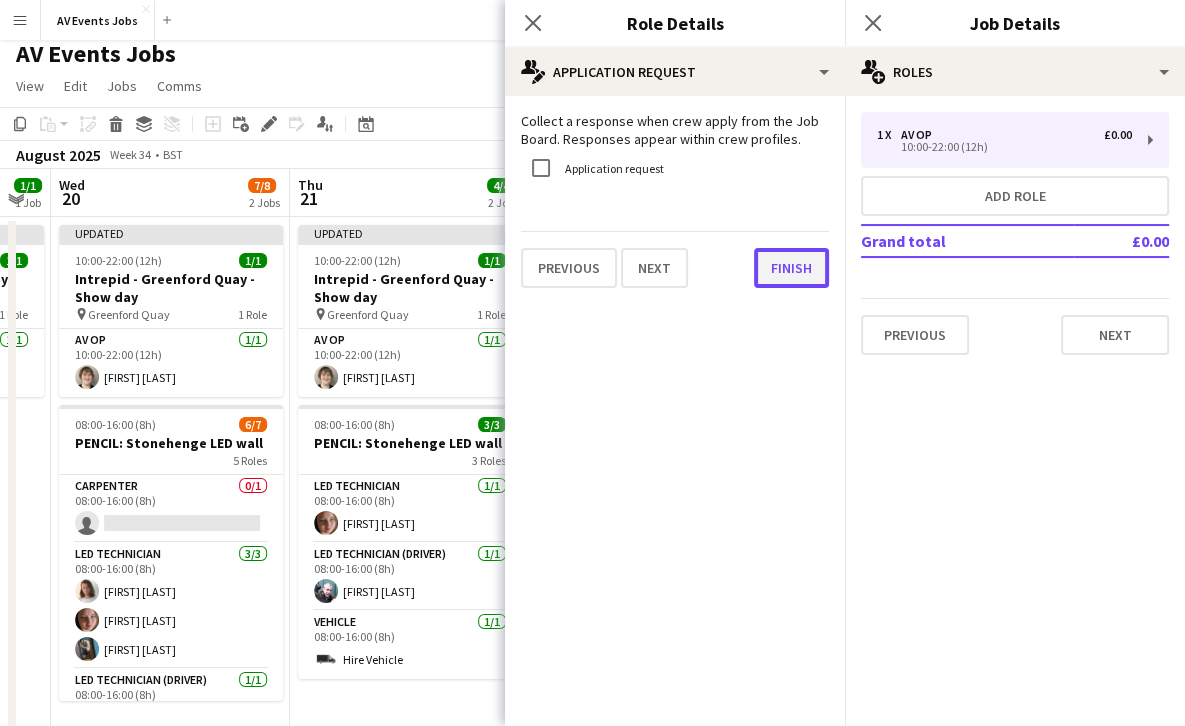 click on "Finish" at bounding box center [791, 268] 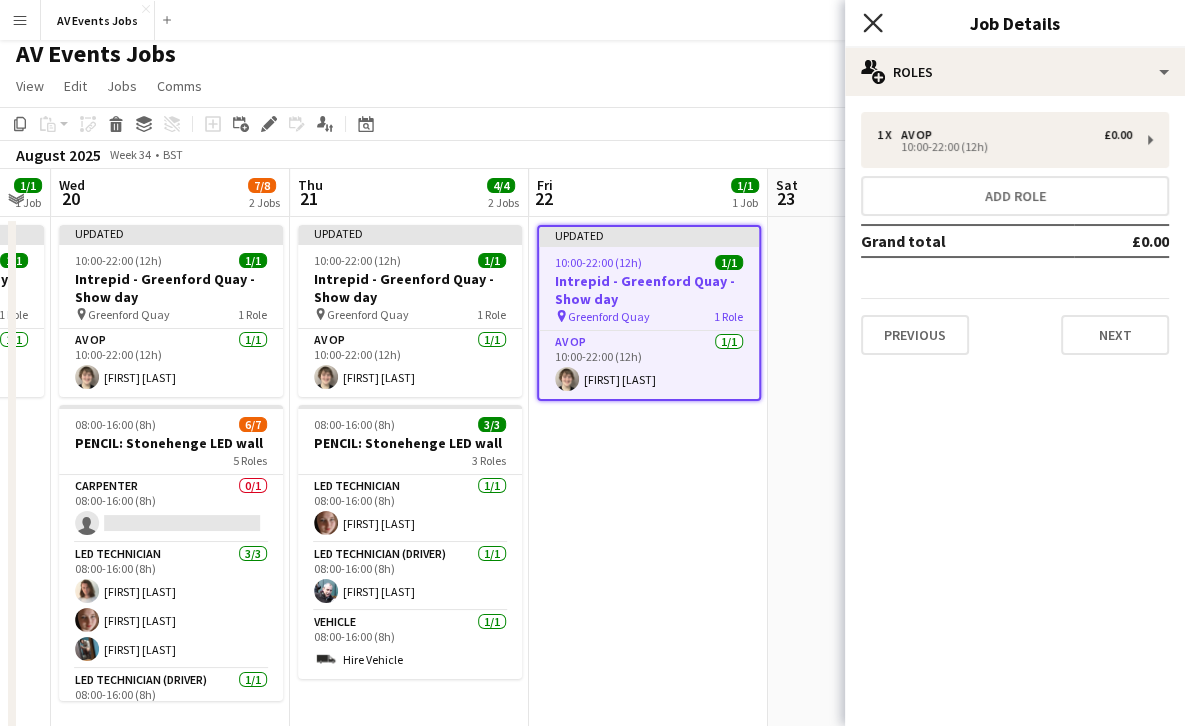 click on "Close pop-in" 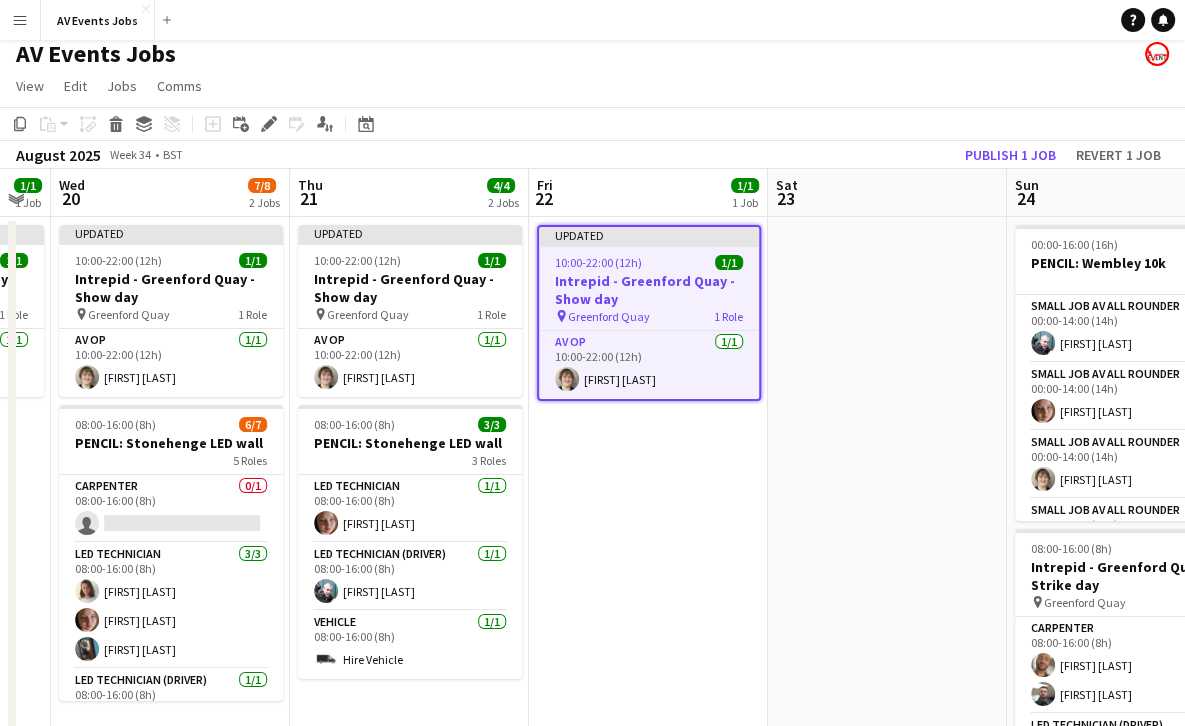 click at bounding box center (887, 541) 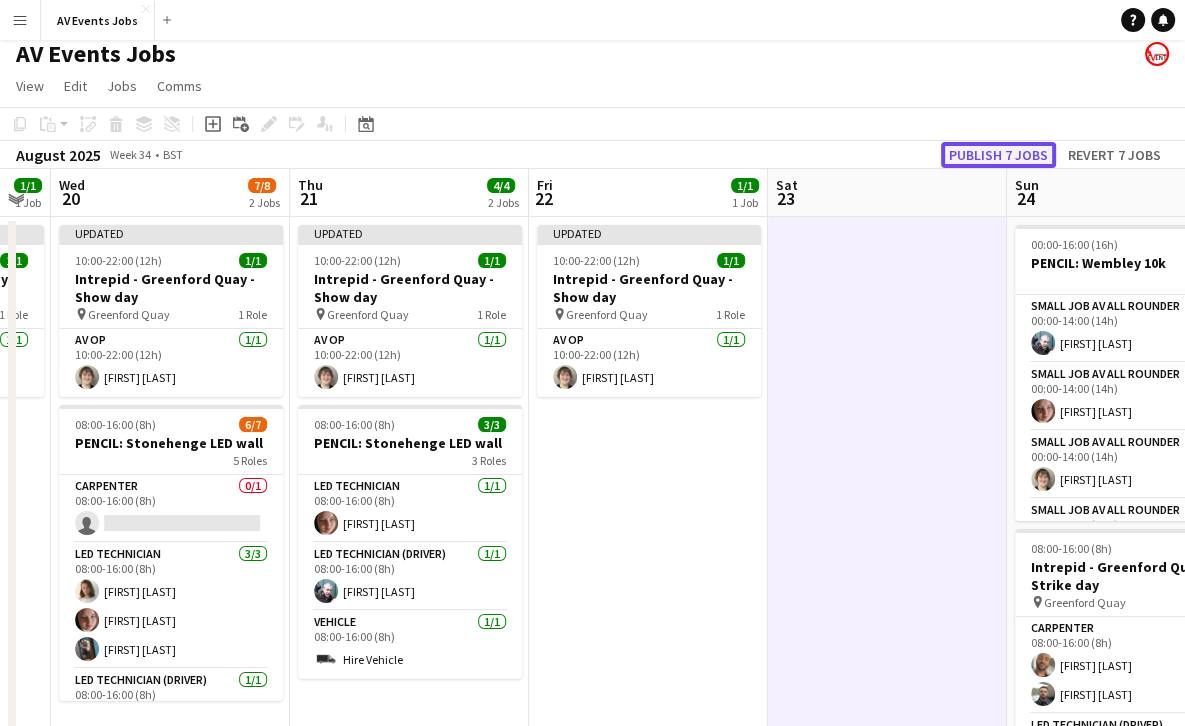click on "Publish 7 jobs" 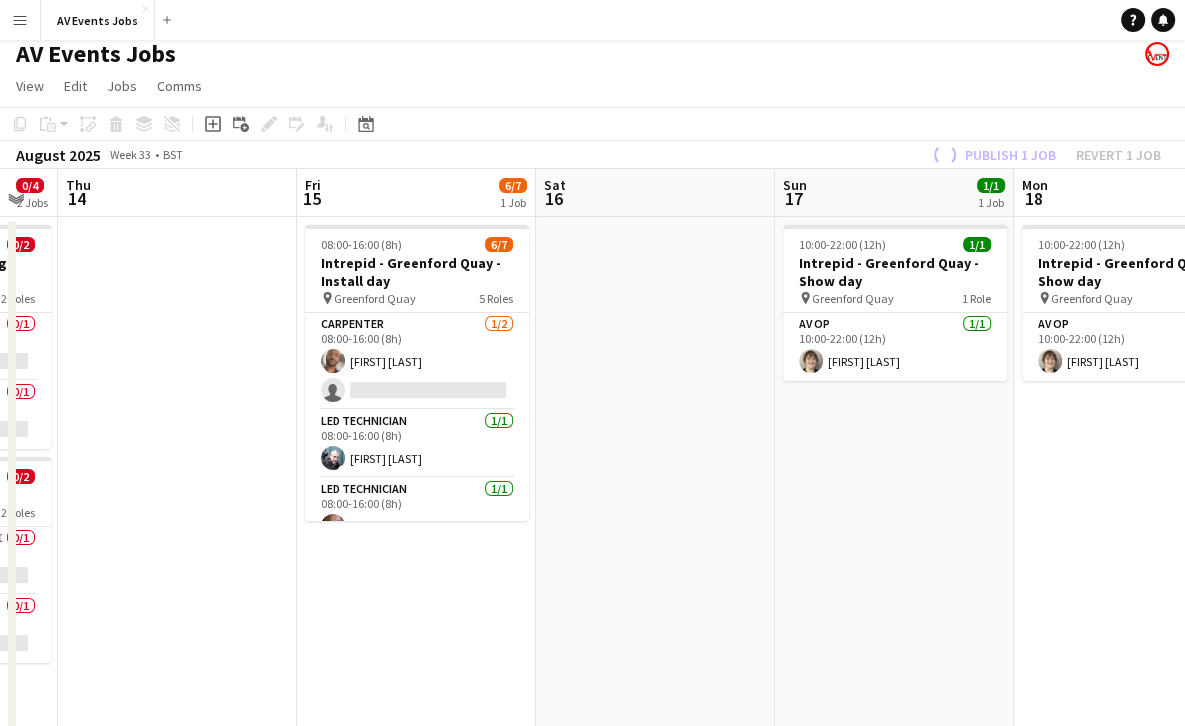 scroll, scrollTop: 0, scrollLeft: 418, axis: horizontal 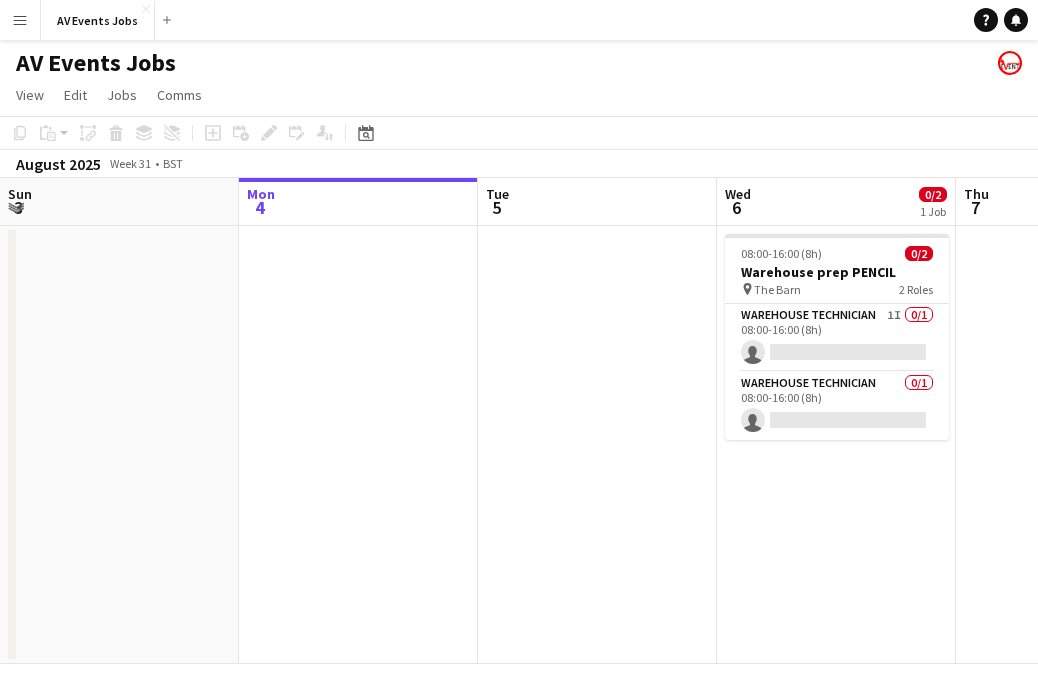 click at bounding box center [597, 445] 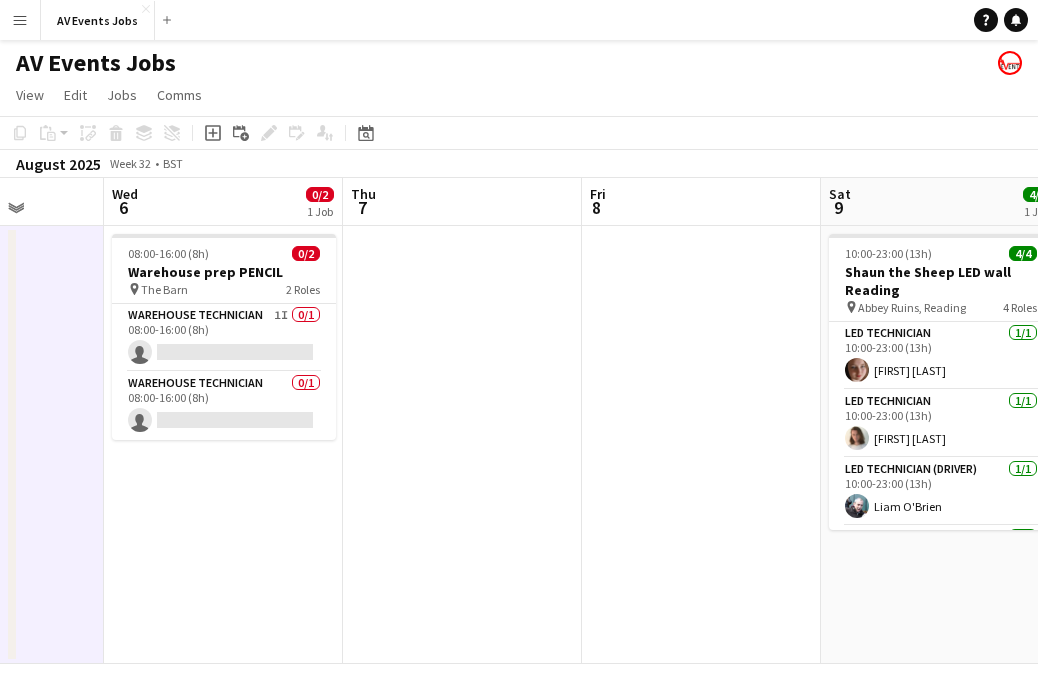 scroll, scrollTop: 0, scrollLeft: 618, axis: horizontal 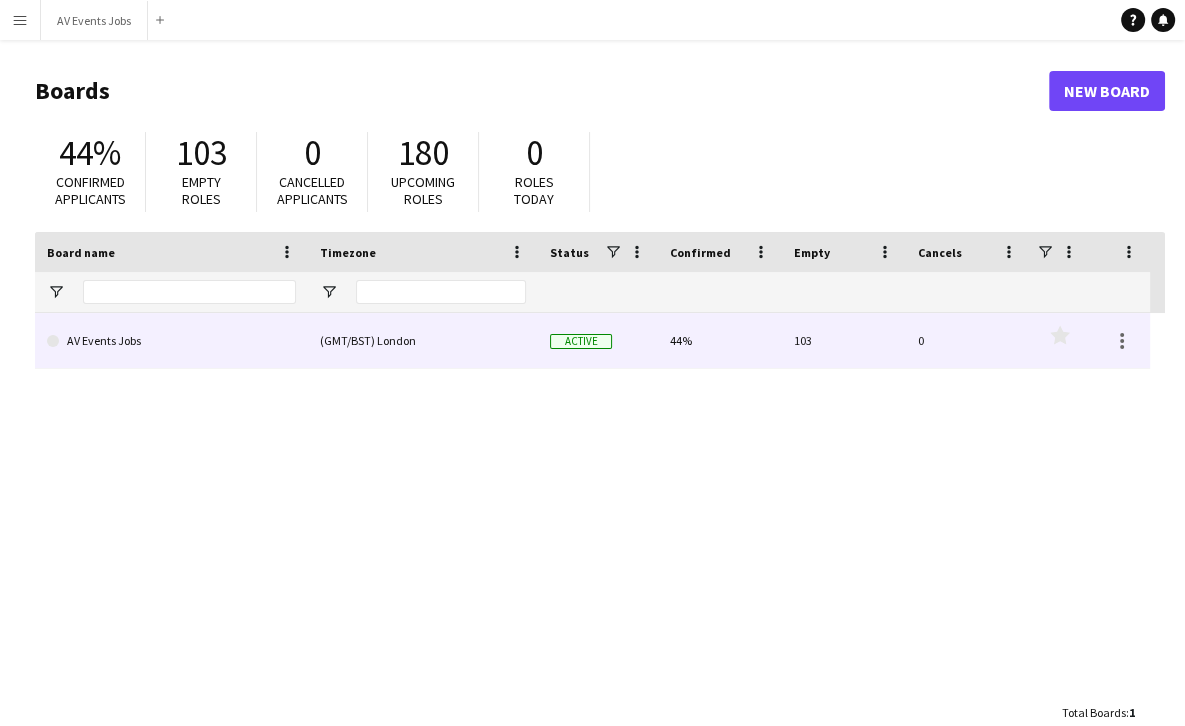 click on "AV Events Jobs" 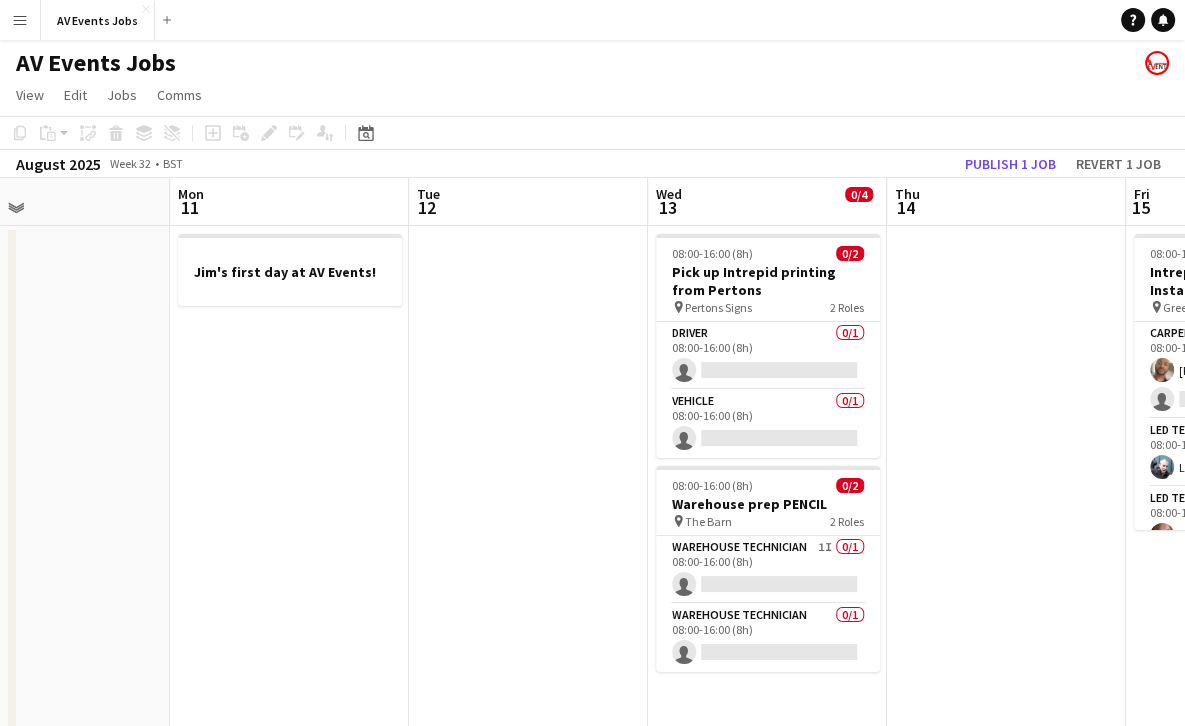 scroll, scrollTop: 0, scrollLeft: 698, axis: horizontal 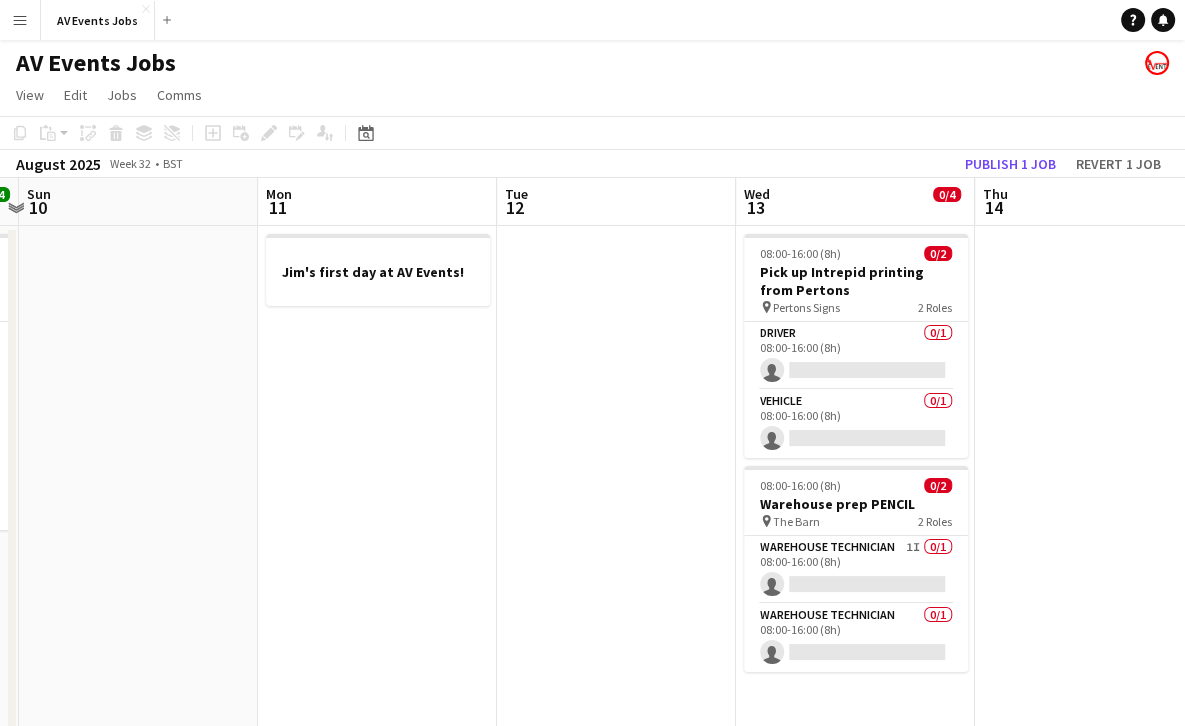 click on "Jim's first day at AV Events!" at bounding box center (377, 479) 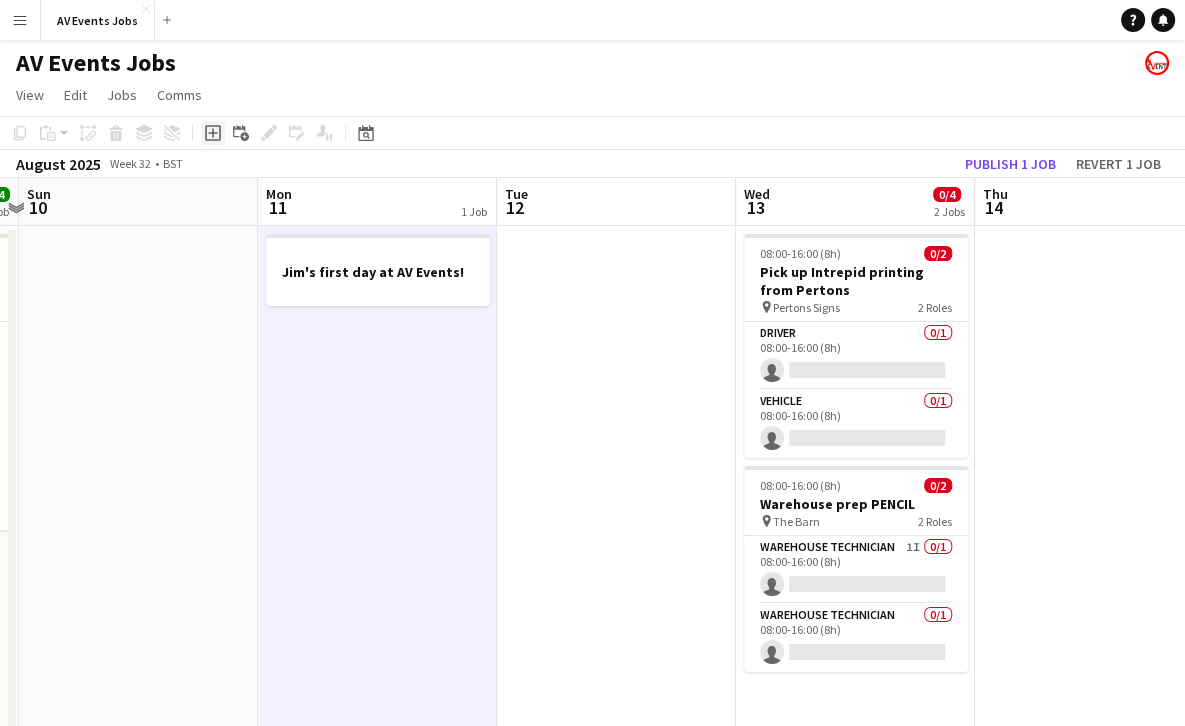 click on "Add job" 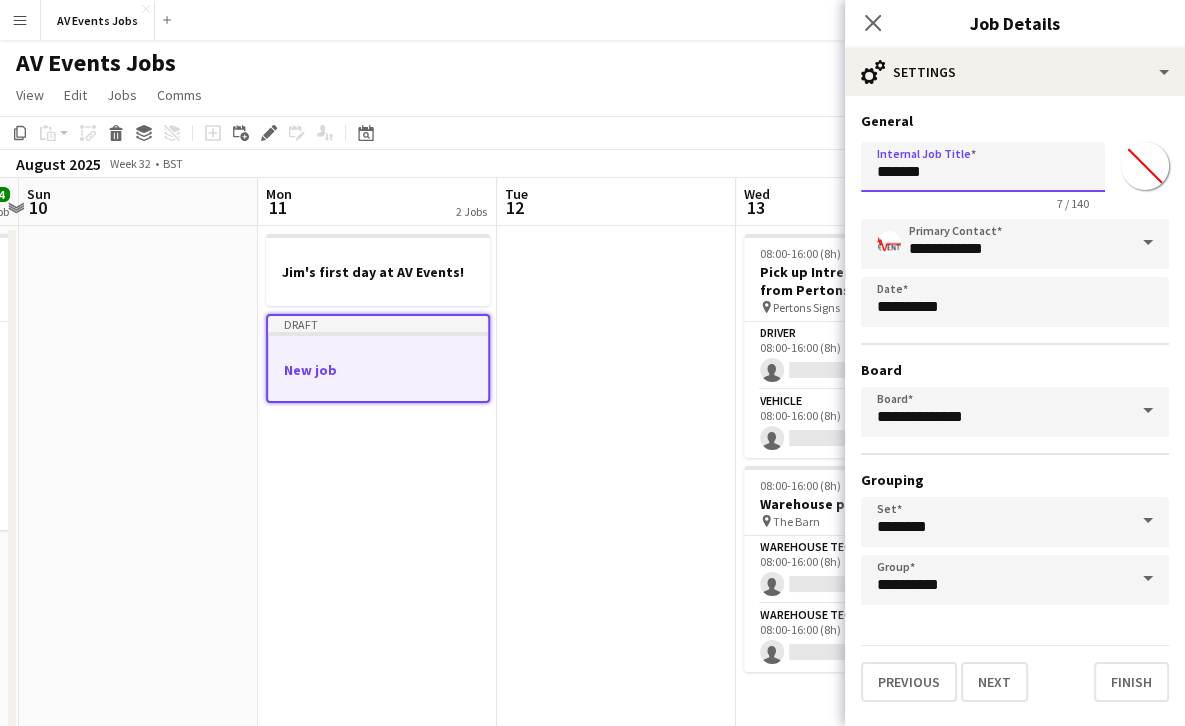 drag, startPoint x: 962, startPoint y: 175, endPoint x: 797, endPoint y: 176, distance: 165.00304 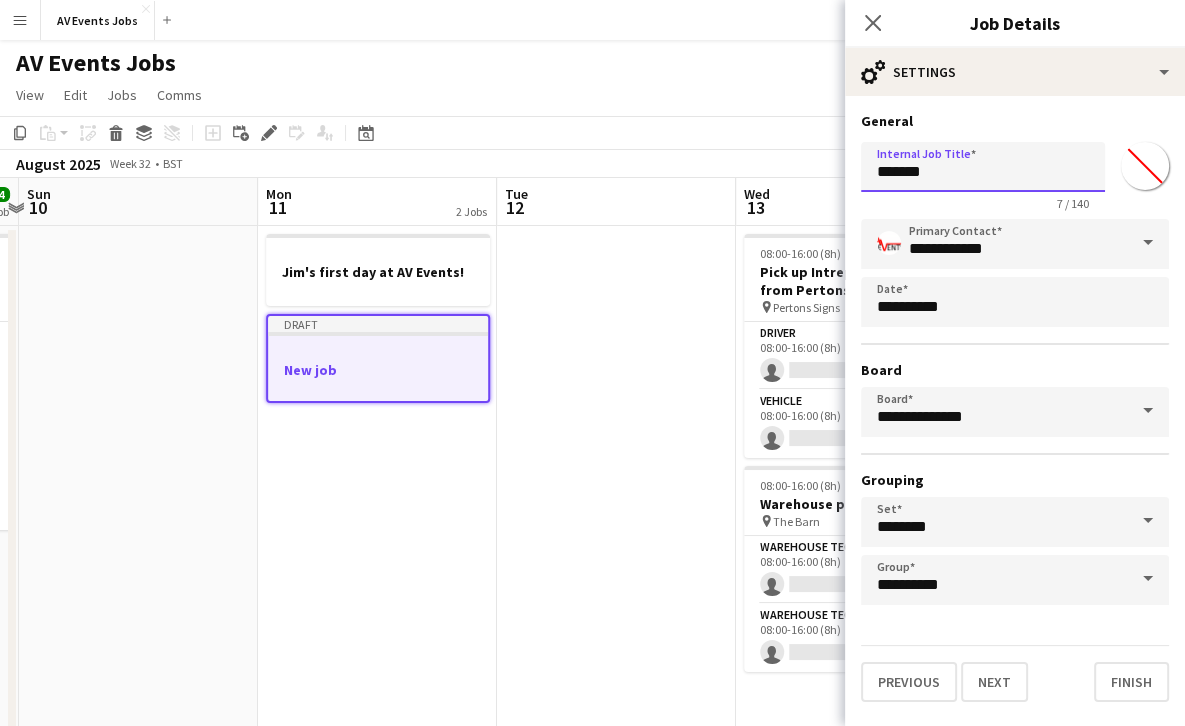 click on "Menu
Boards
Boards   Boards   All jobs   Status
Workforce
Workforce   My Workforce   Recruiting
Comms
Comms
Pay
Pay   Approvals   Payments   Reports
Platform Settings
Platform Settings   App settings   Your settings   Profiles
Training Academy
Training Academy
Knowledge Base
Knowledge Base
Product Updates
Product Updates   Log Out   Privacy   AV Events Jobs
Close
Add
Help
Notifications
AV Events Jobs   View  Day view expanded Day view collapsed Month view Date picker Jump to today Expand Linked Jobs Collapse Linked Jobs  Edit" at bounding box center [592, 366] 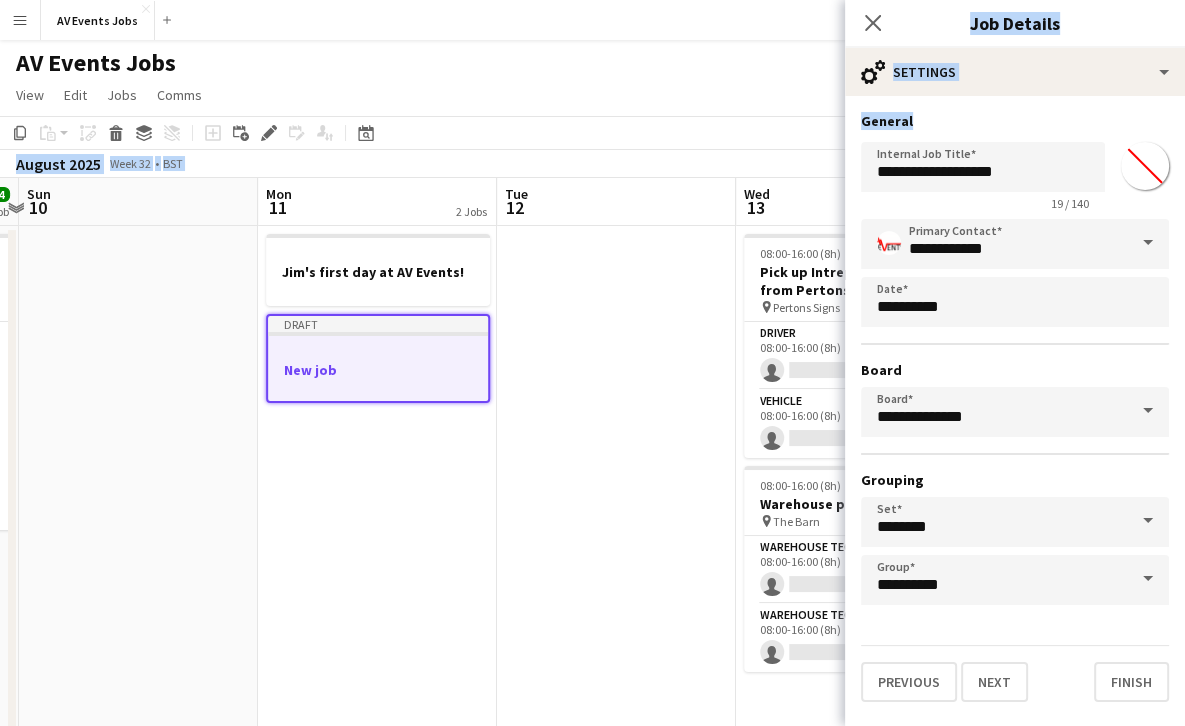 drag, startPoint x: 781, startPoint y: 89, endPoint x: 938, endPoint y: 170, distance: 176.66353 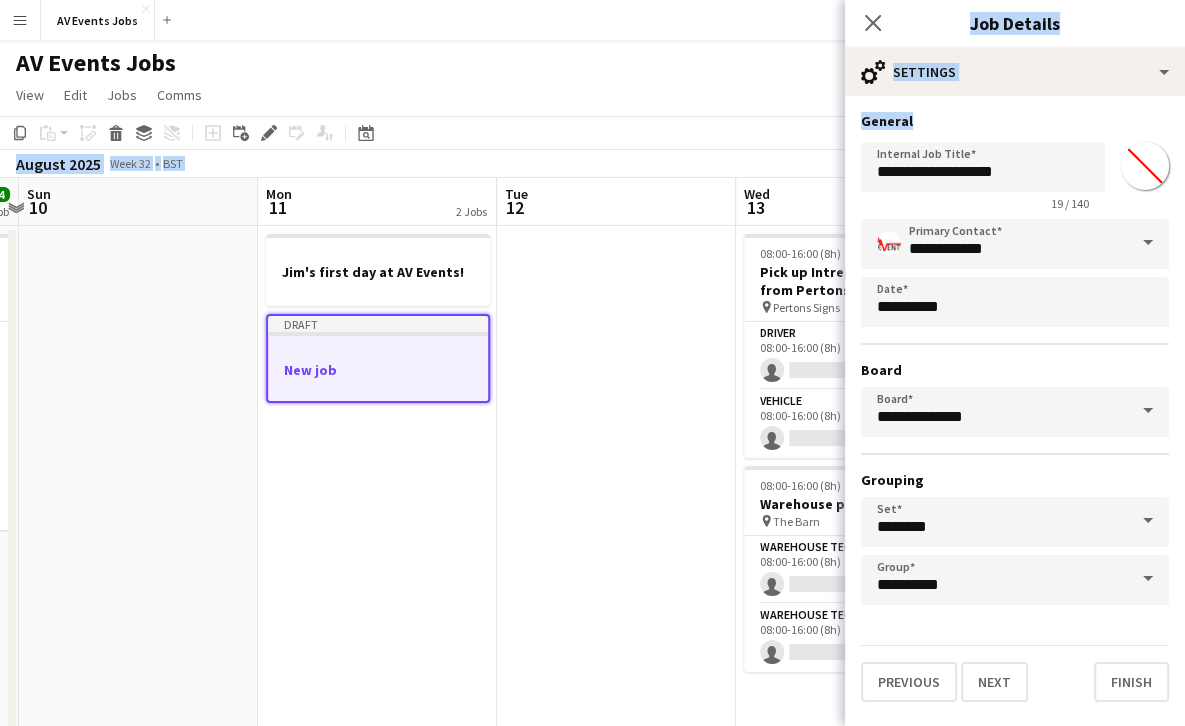 click on "Menu
Boards
Boards   Boards   All jobs   Status
Workforce
Workforce   My Workforce   Recruiting
Comms
Comms
Pay
Pay   Approvals   Payments   Reports
Platform Settings
Platform Settings   App settings   Your settings   Profiles
Training Academy
Training Academy
Knowledge Base
Knowledge Base
Product Updates
Product Updates   Log Out   Privacy   AV Events Jobs
Close
Add
Help
Notifications
AV Events Jobs   View  Day view expanded Day view collapsed Month view Date picker Jump to today Expand Linked Jobs Collapse Linked Jobs  Edit" at bounding box center (592, 366) 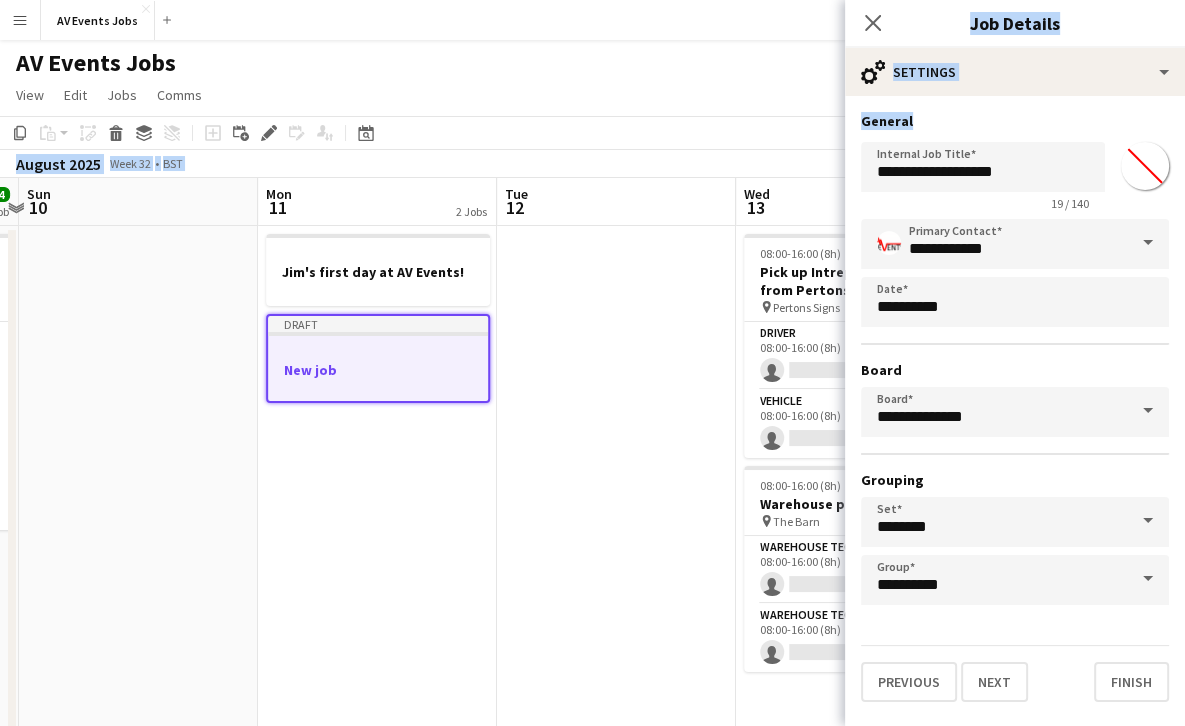 scroll, scrollTop: 7, scrollLeft: 0, axis: vertical 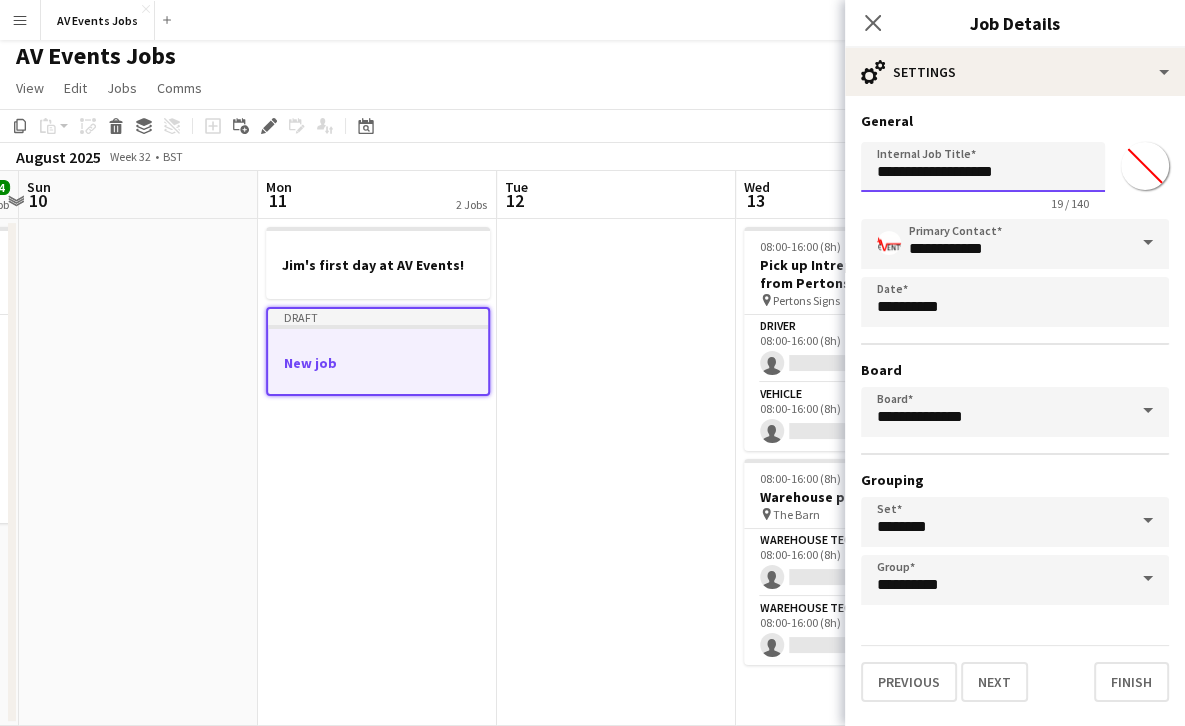 click on "**********" at bounding box center (983, 167) 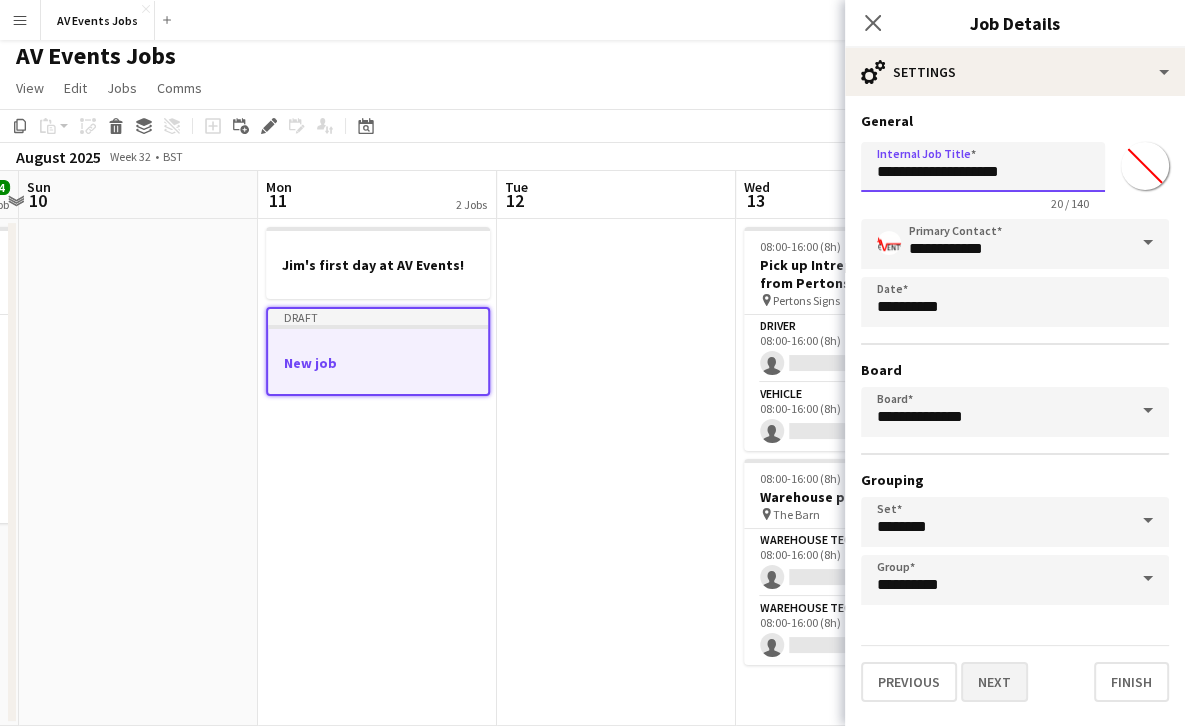 type on "**********" 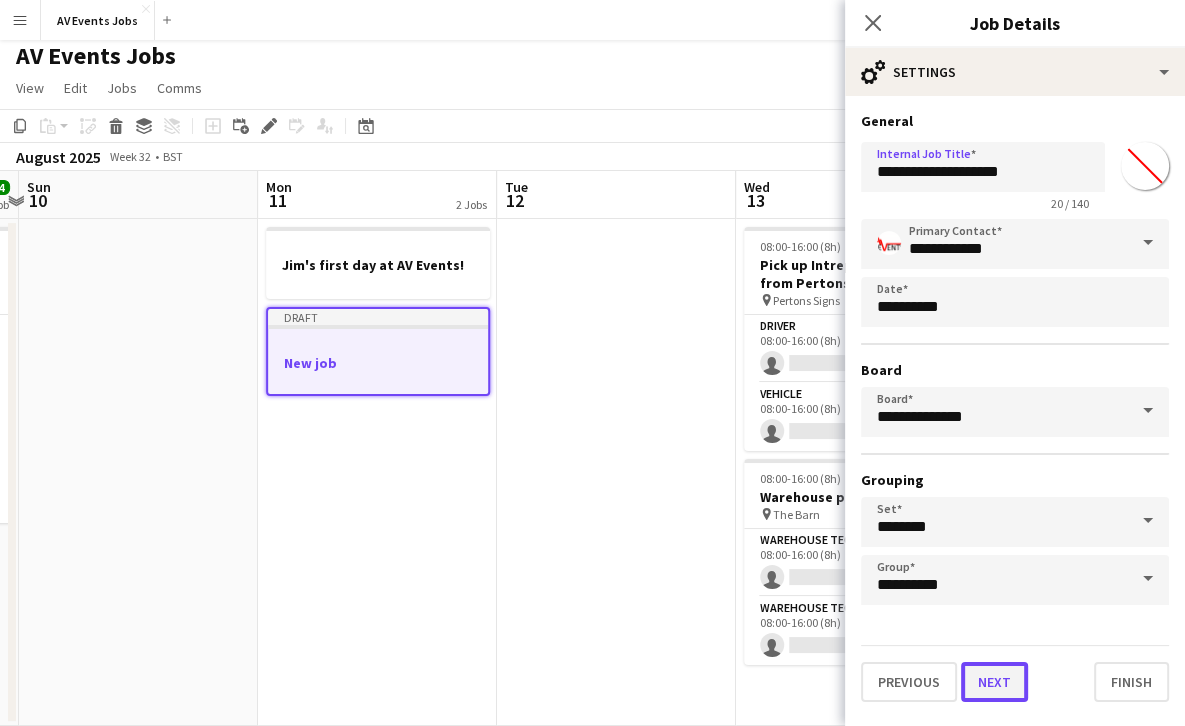 click on "Next" at bounding box center [994, 682] 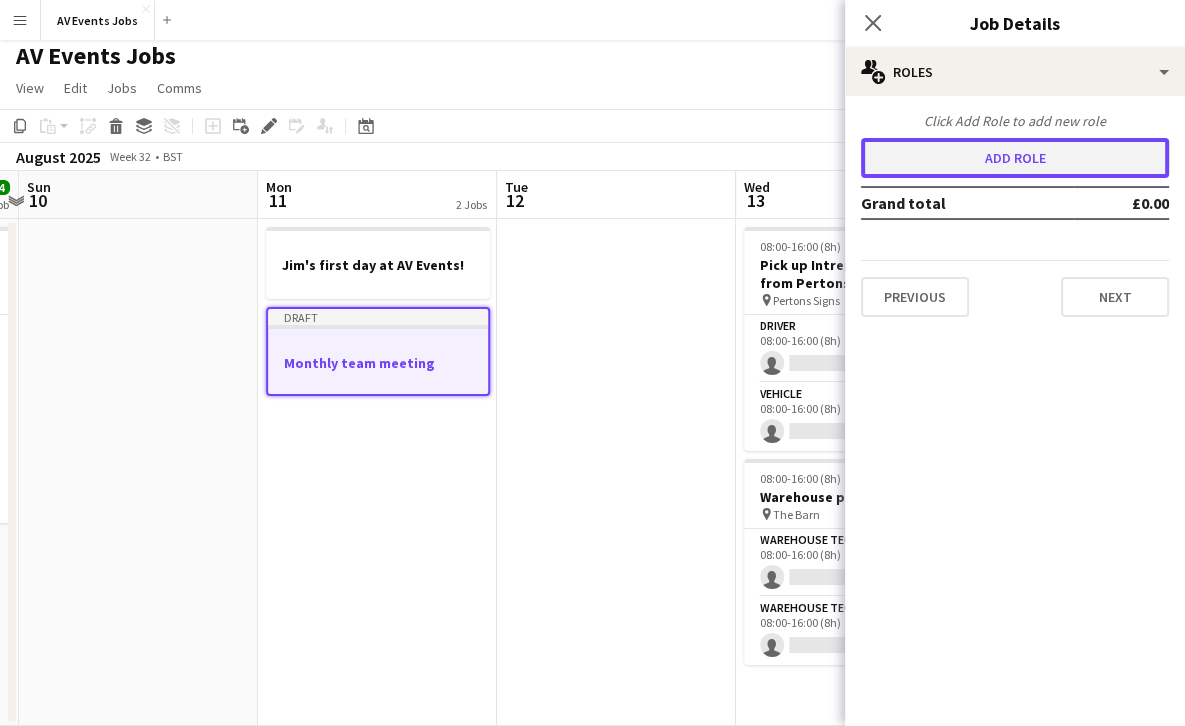 click on "Add role" at bounding box center (1015, 158) 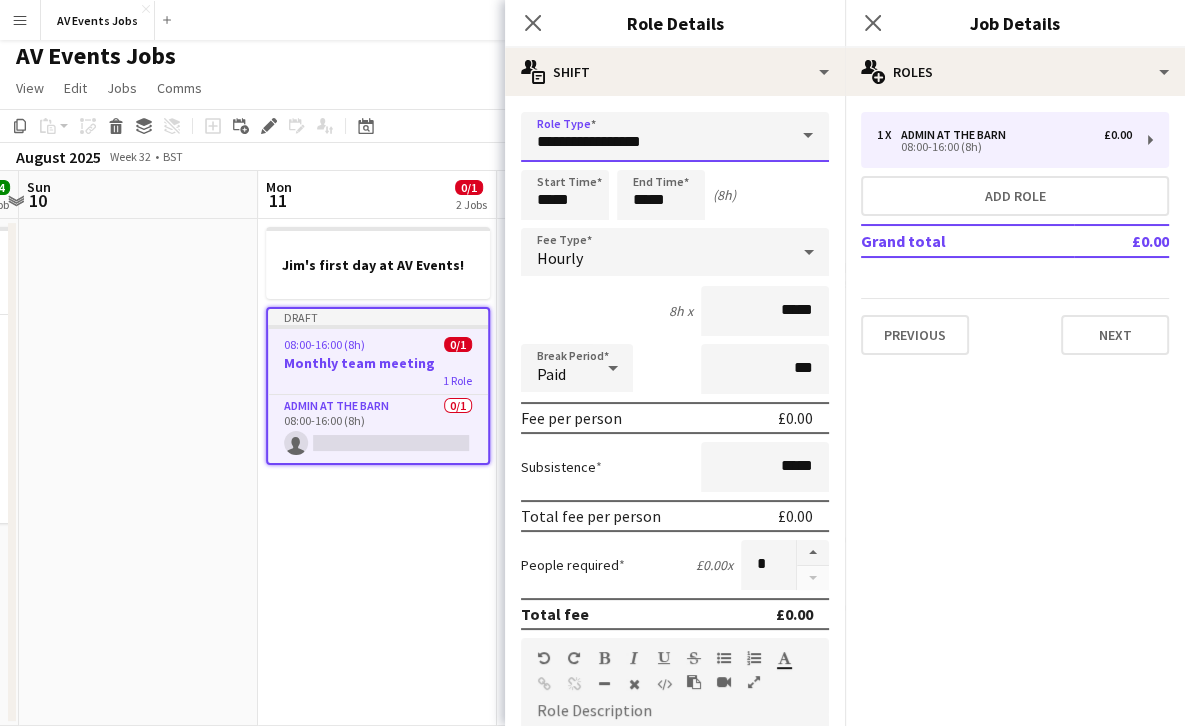 click on "**********" at bounding box center (675, 137) 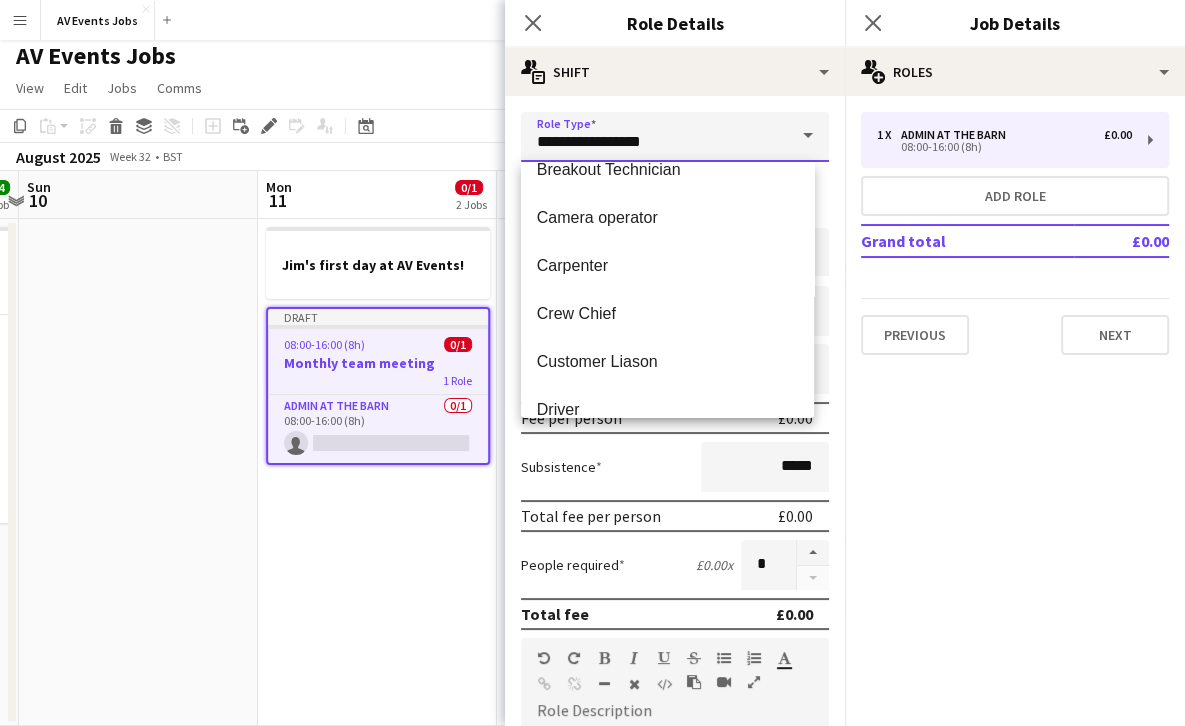 scroll, scrollTop: 0, scrollLeft: 0, axis: both 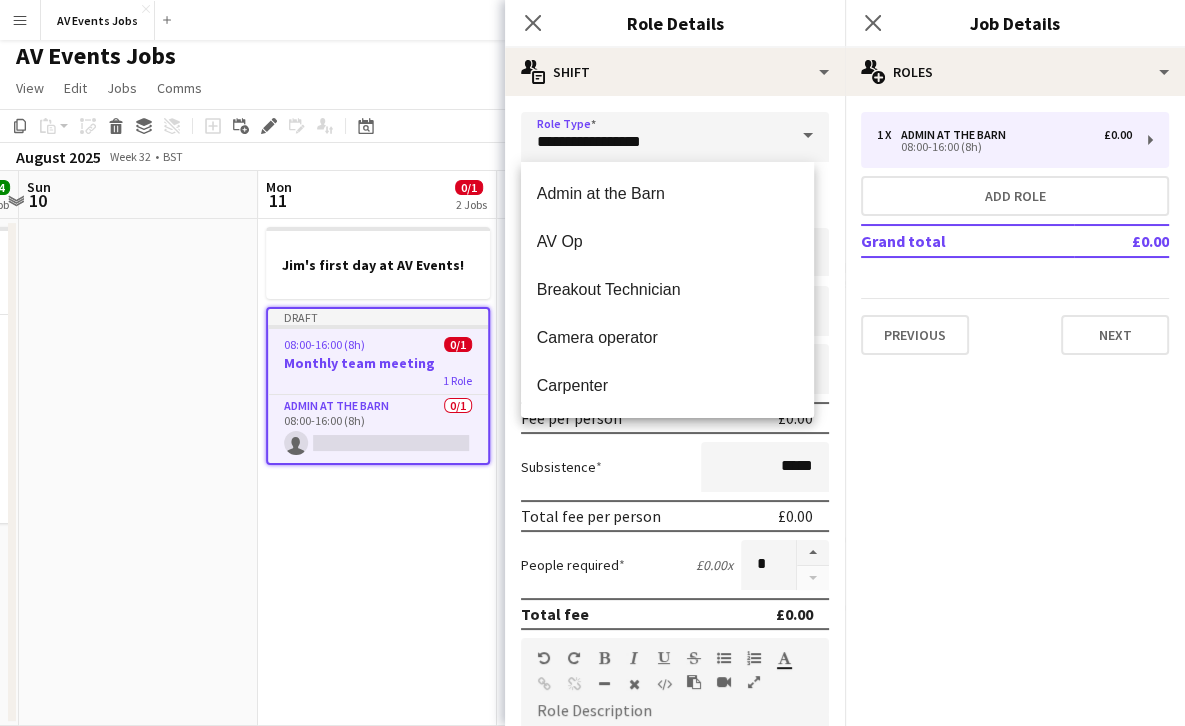 click at bounding box center (808, 136) 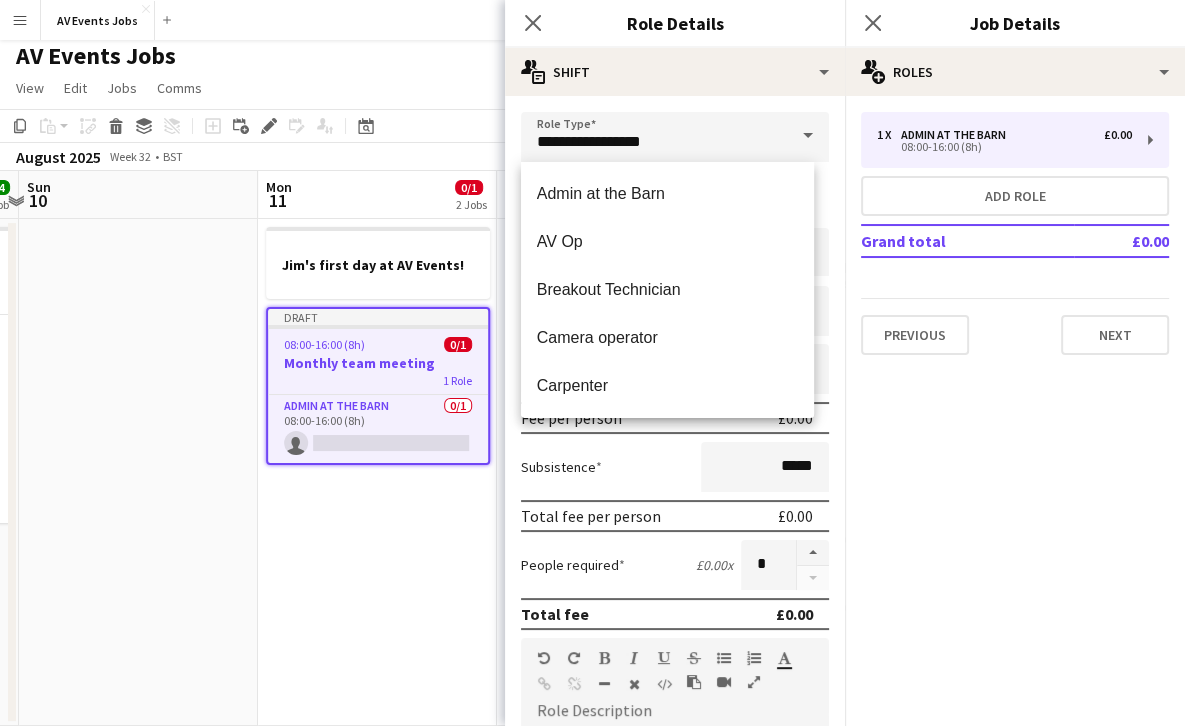 click at bounding box center [808, 136] 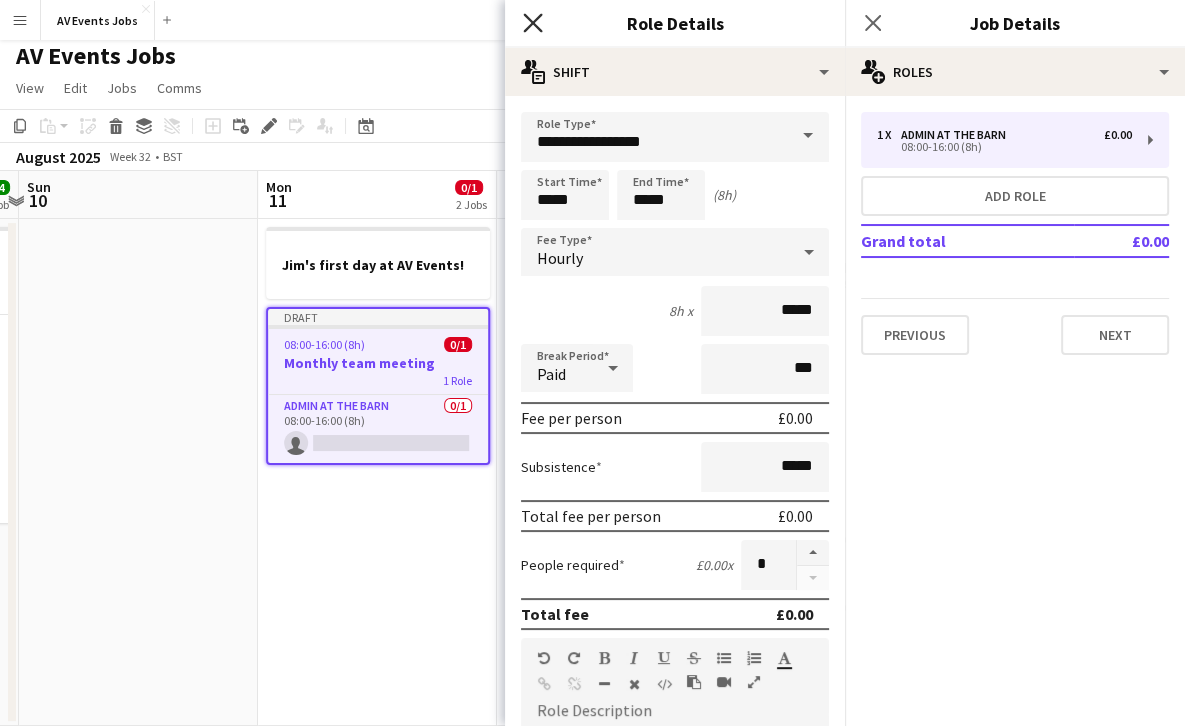 click on "Close pop-in" 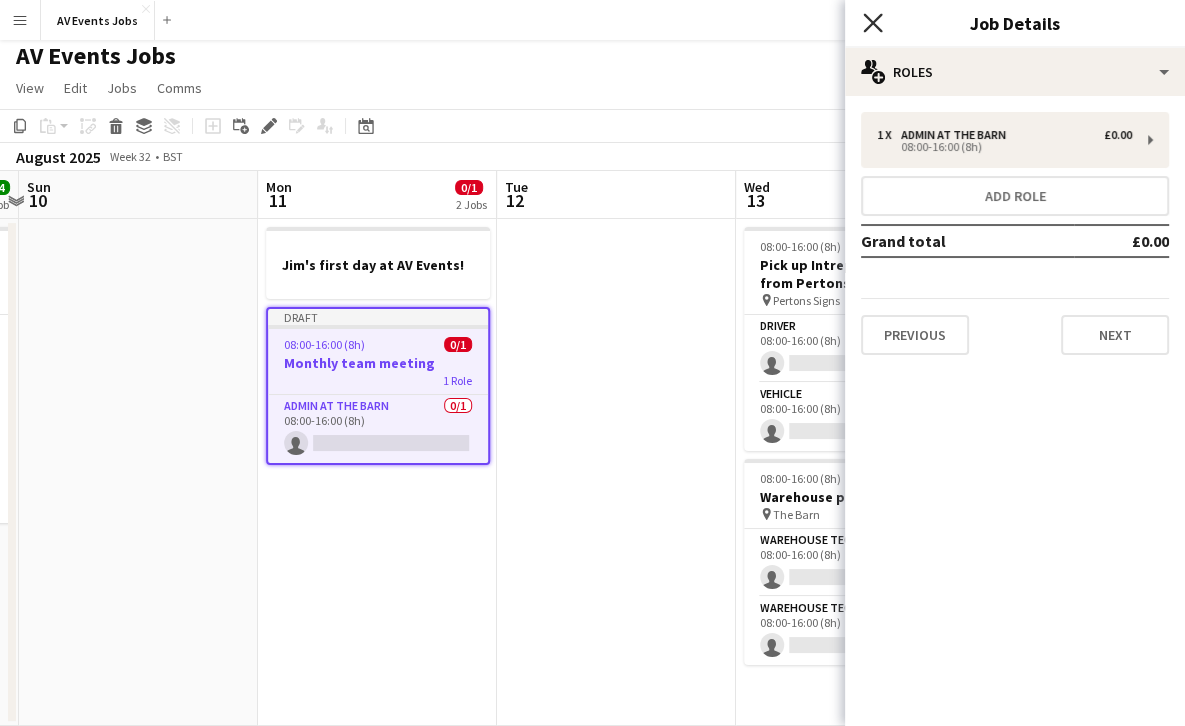 click 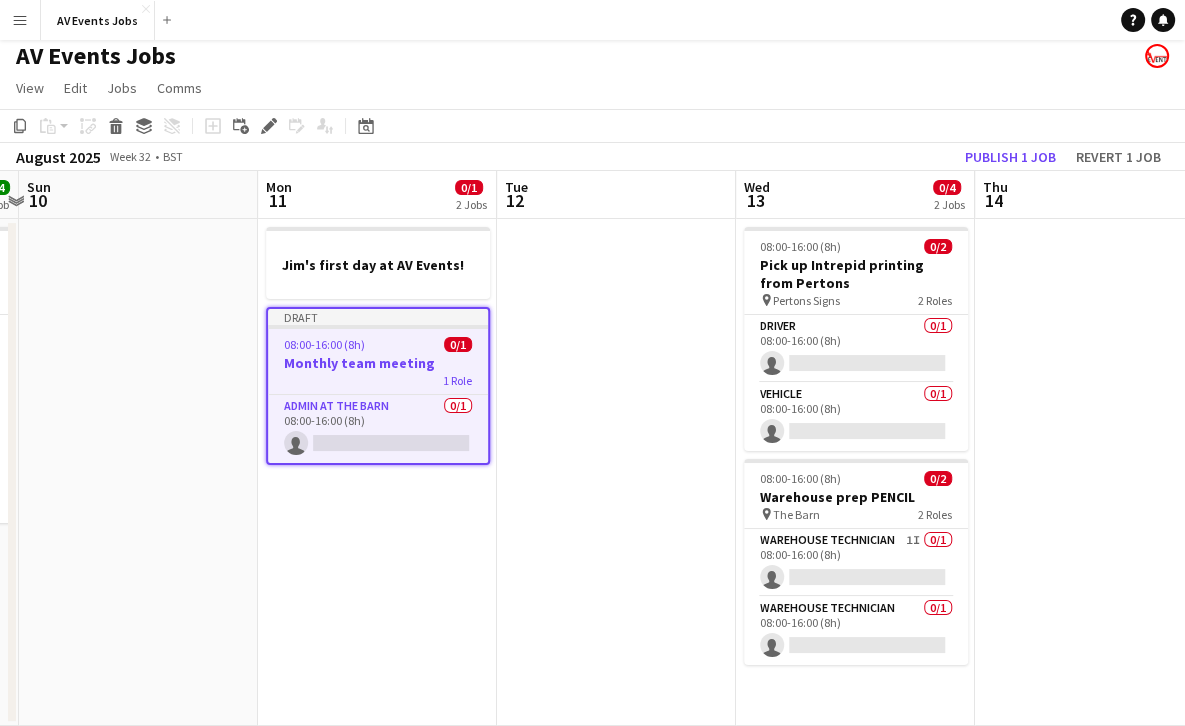 click on "Menu" at bounding box center (20, 20) 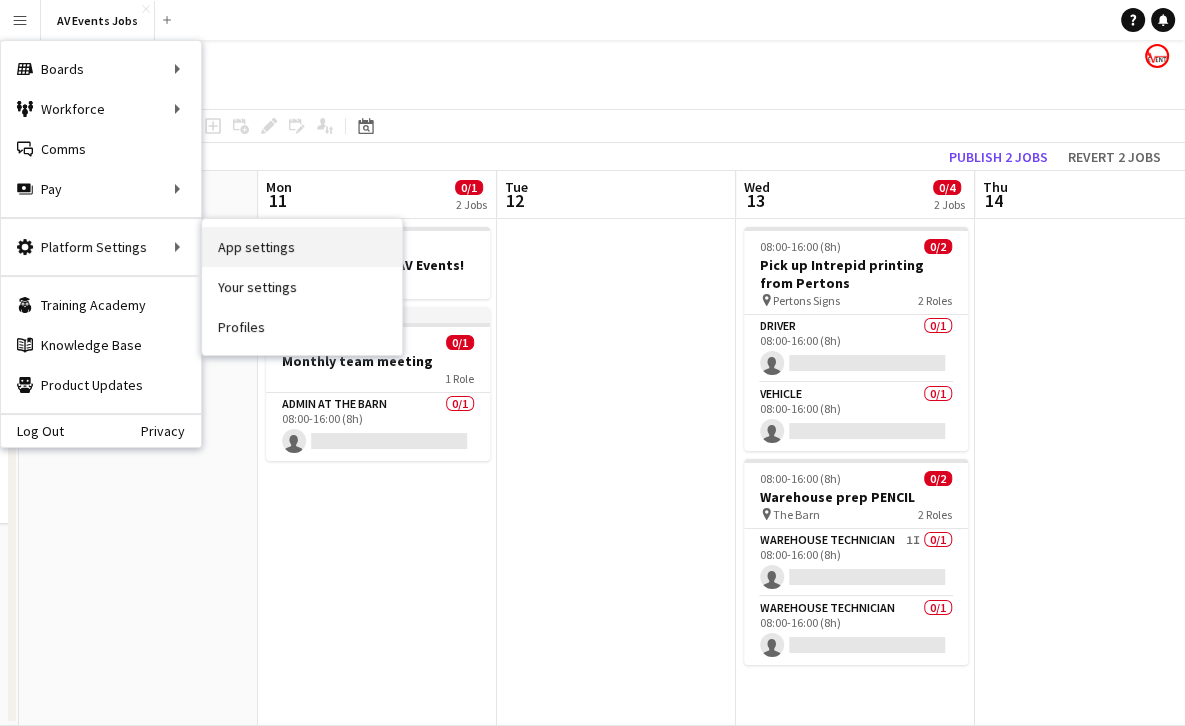 click on "App settings" at bounding box center [302, 247] 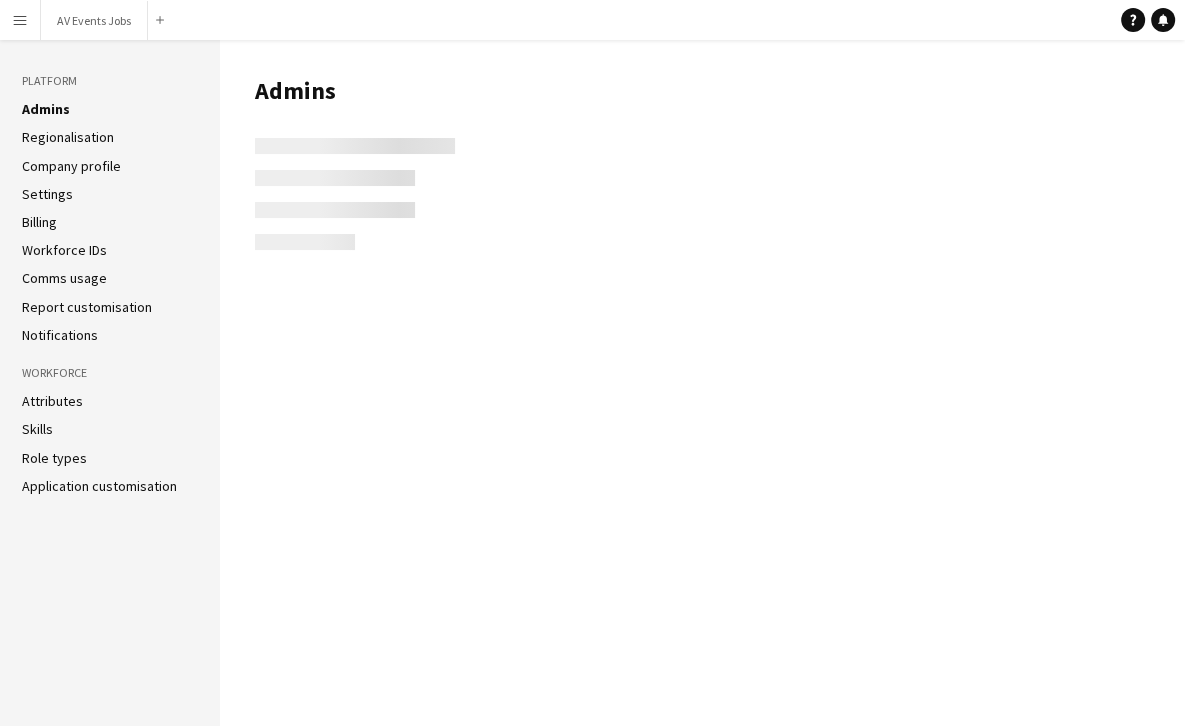 scroll, scrollTop: 0, scrollLeft: 0, axis: both 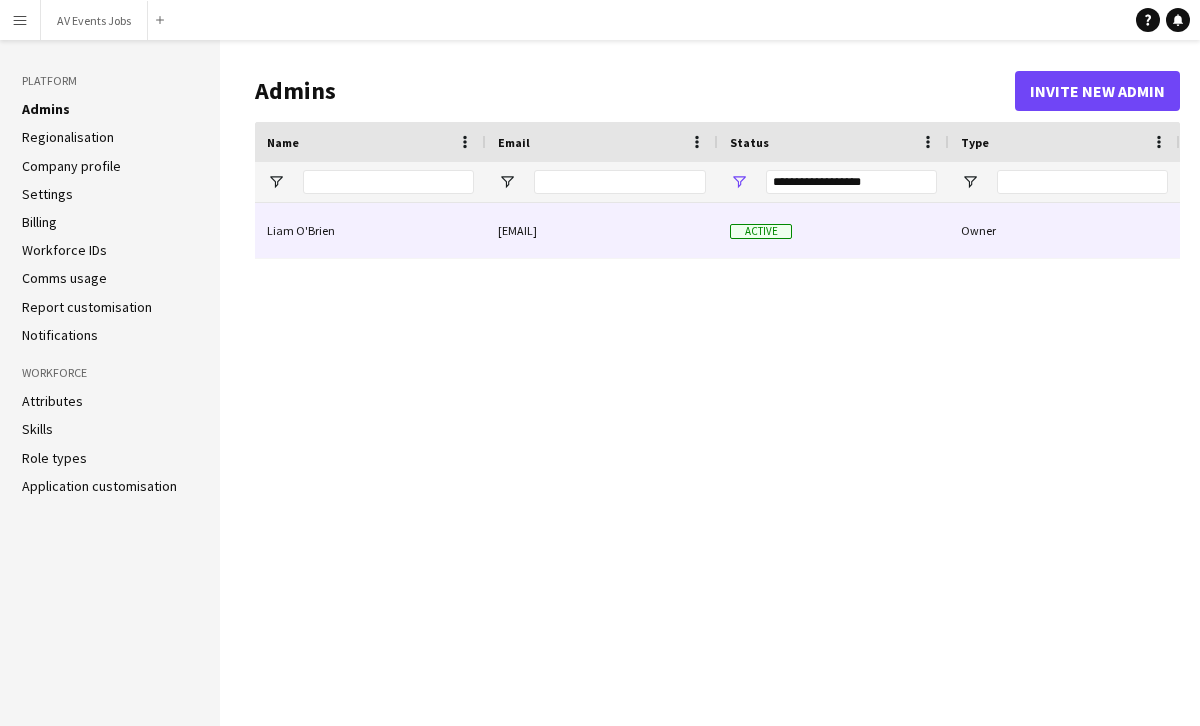 click on "Liam O'Brien" 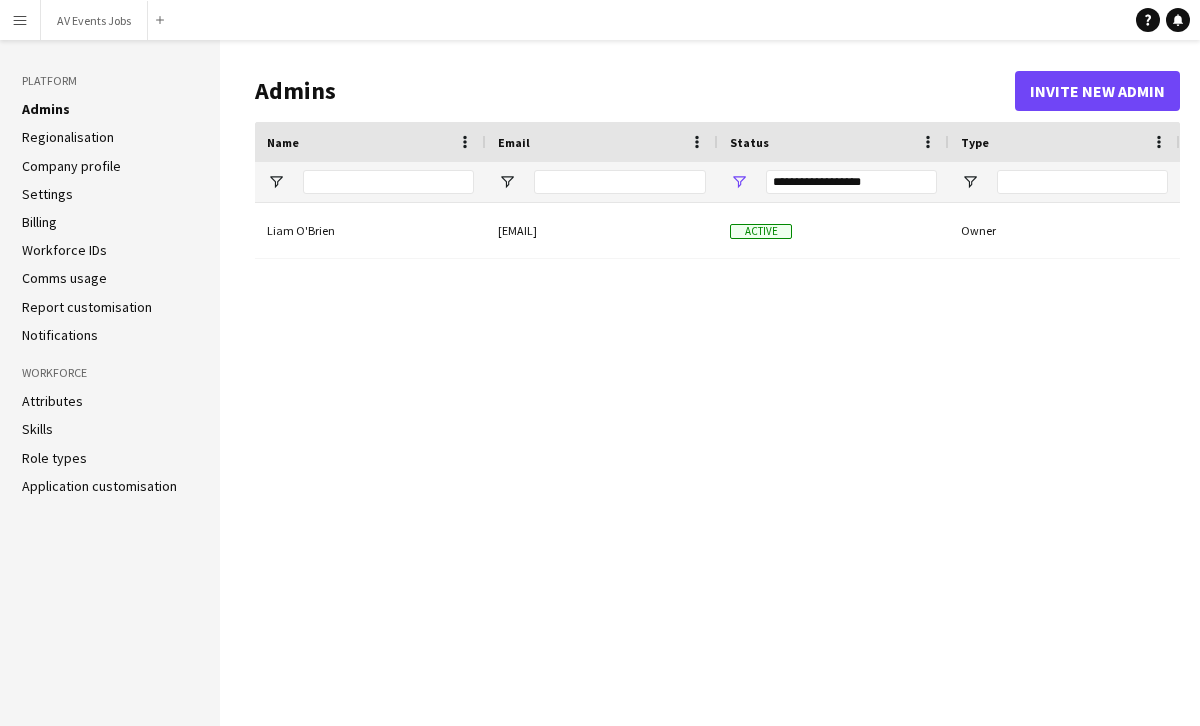 click on "Attributes   Skills   Role types   Application customisation" 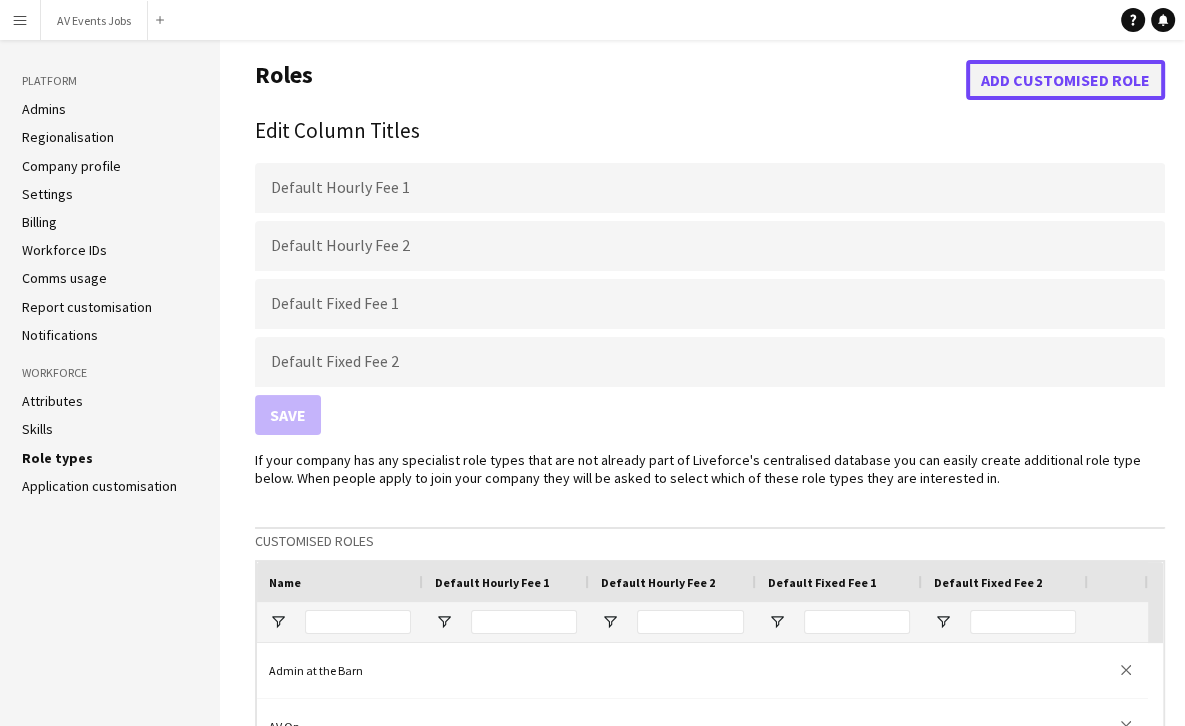 click on "Add customised role" 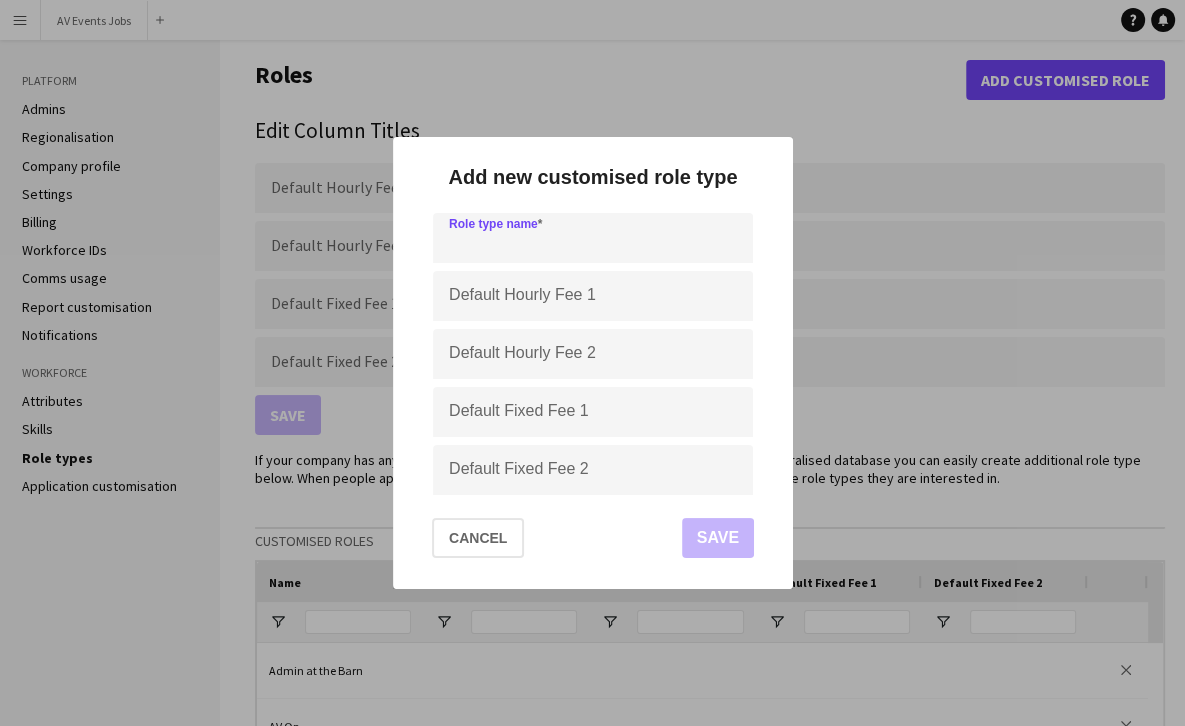 click at bounding box center (593, 238) 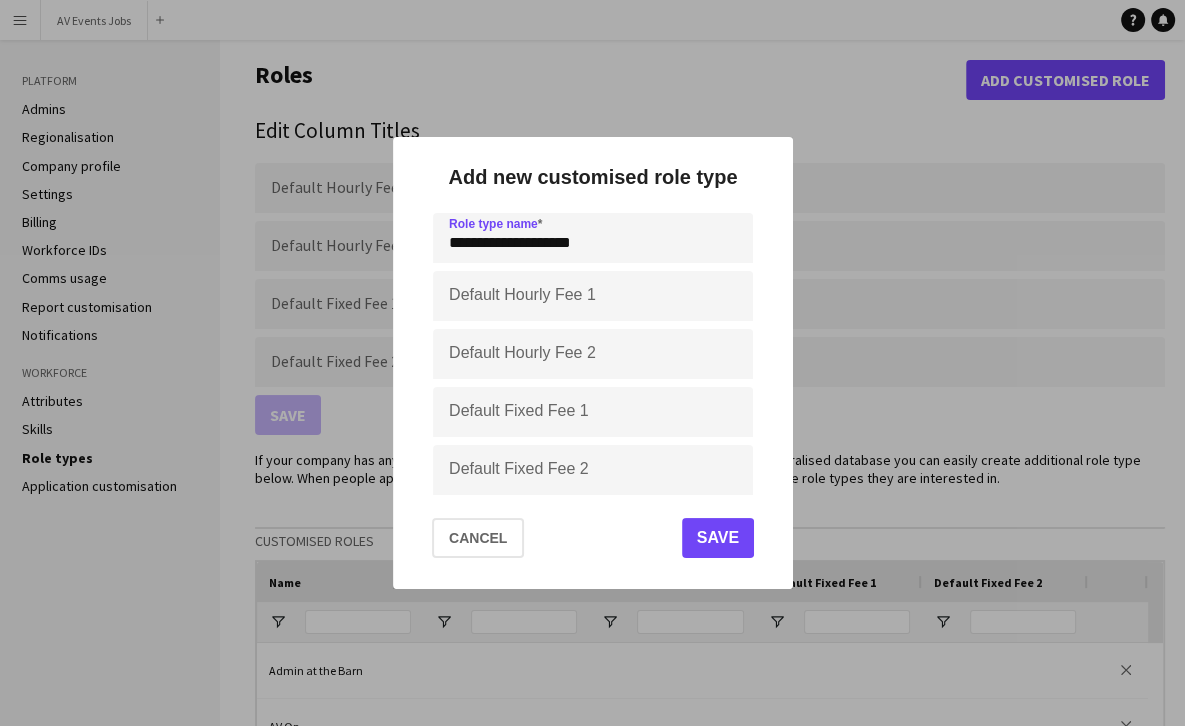 type on "**********" 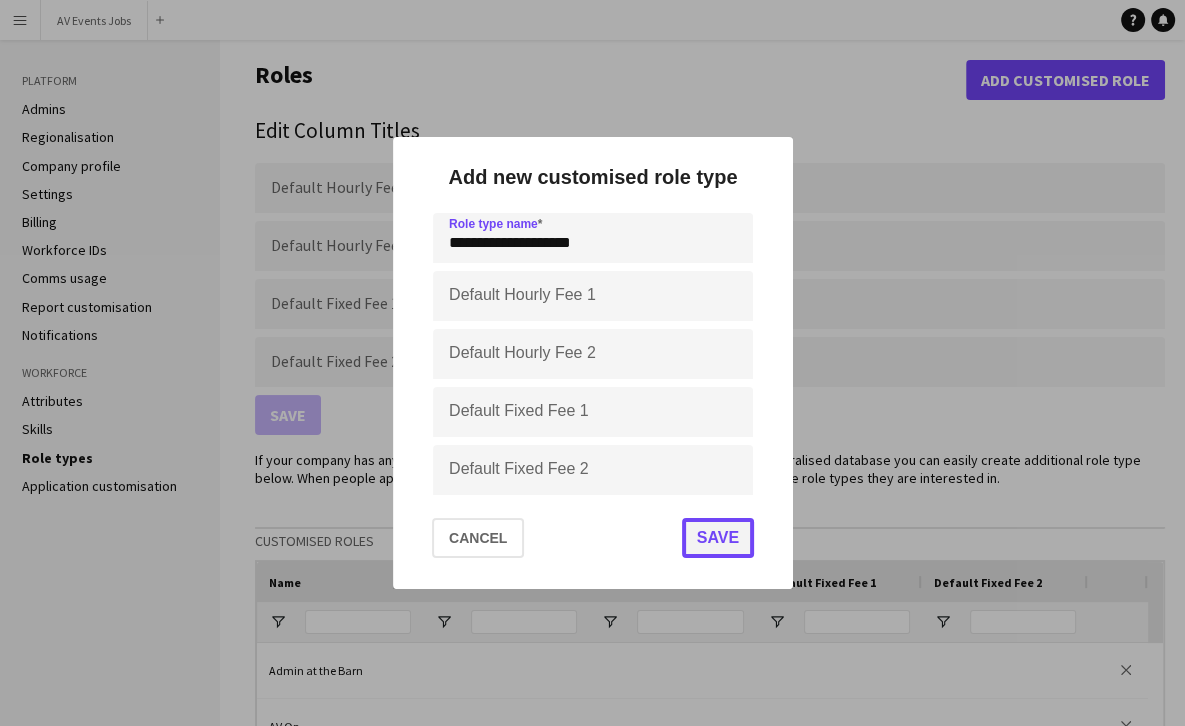 click on "Save" 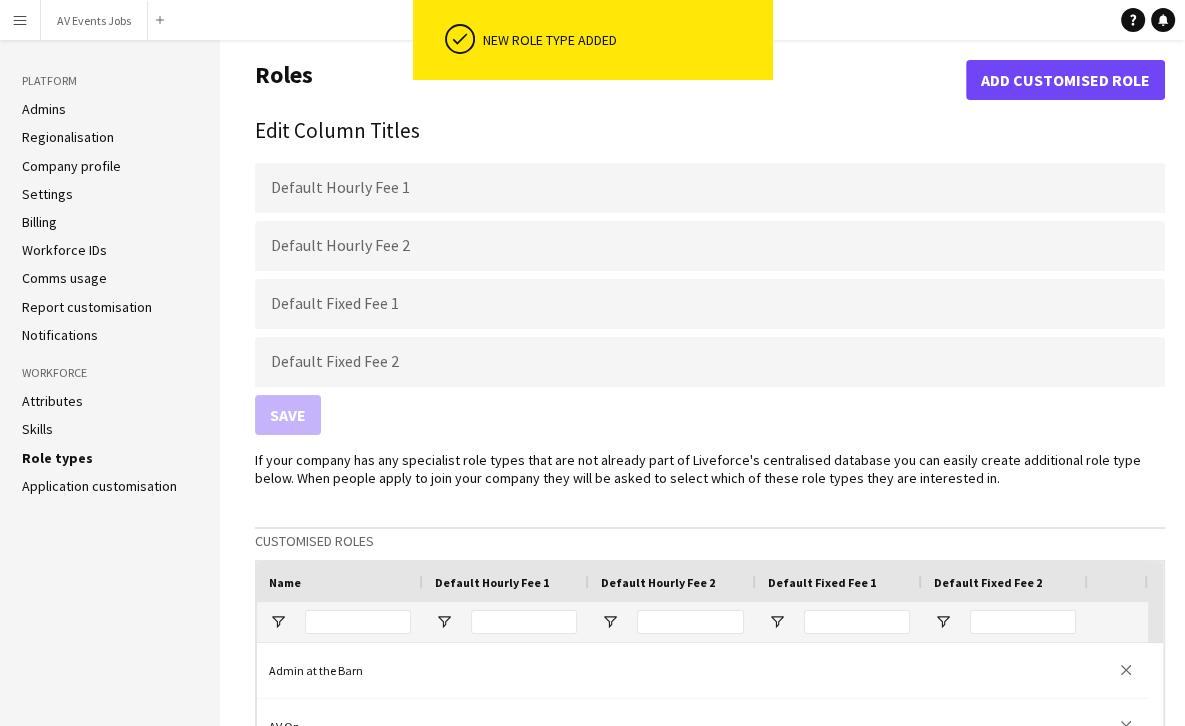 click on "Menu" at bounding box center (20, 20) 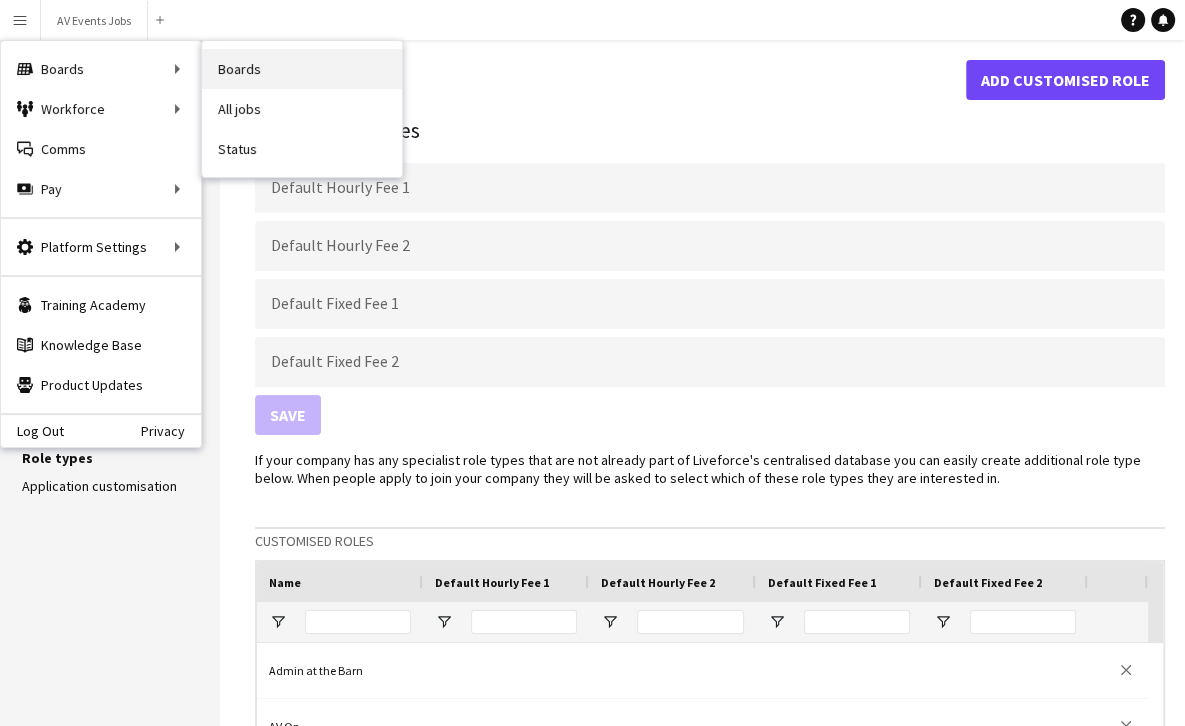 click on "Boards" at bounding box center (302, 69) 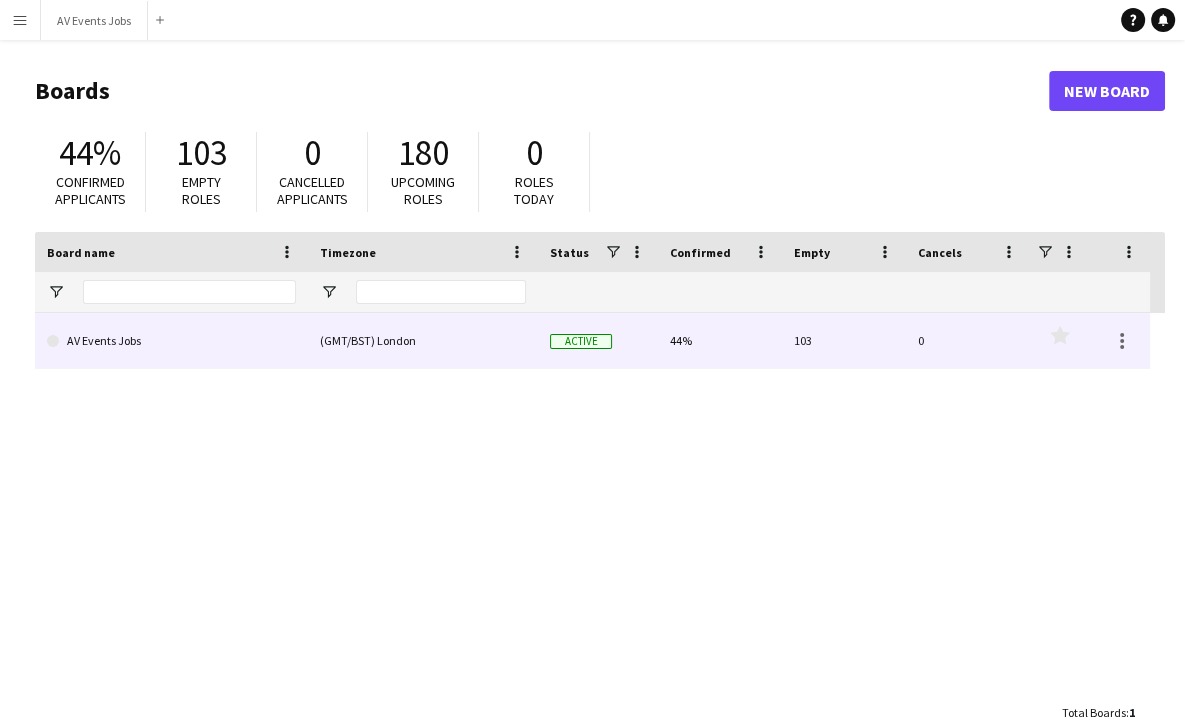click on "AV Events Jobs" 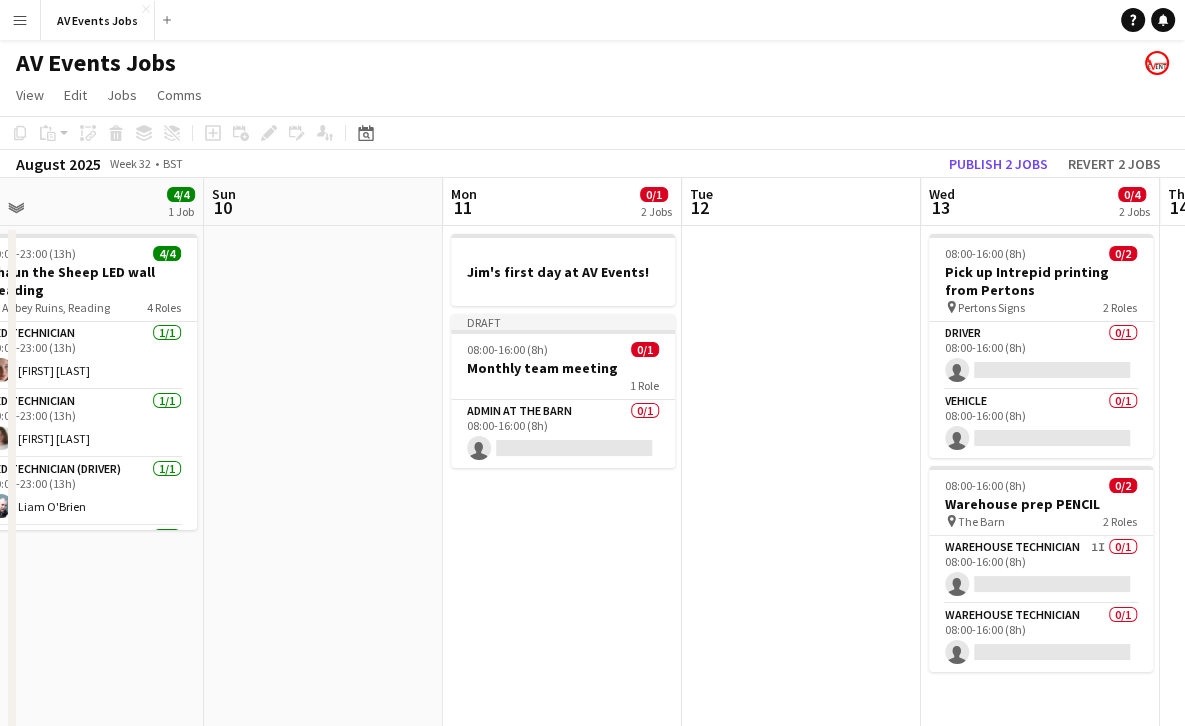 scroll, scrollTop: 0, scrollLeft: 769, axis: horizontal 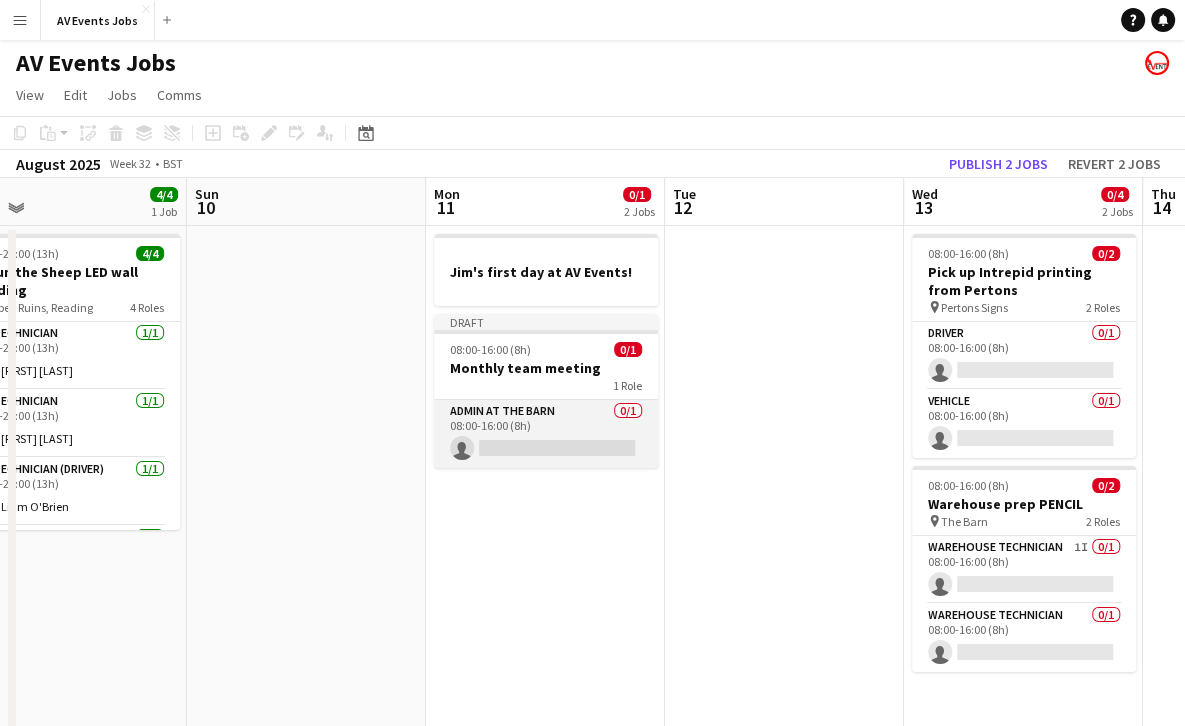 click on "Admin at the Barn   0/1   08:00-16:00 (8h)
single-neutral-actions" at bounding box center (546, 434) 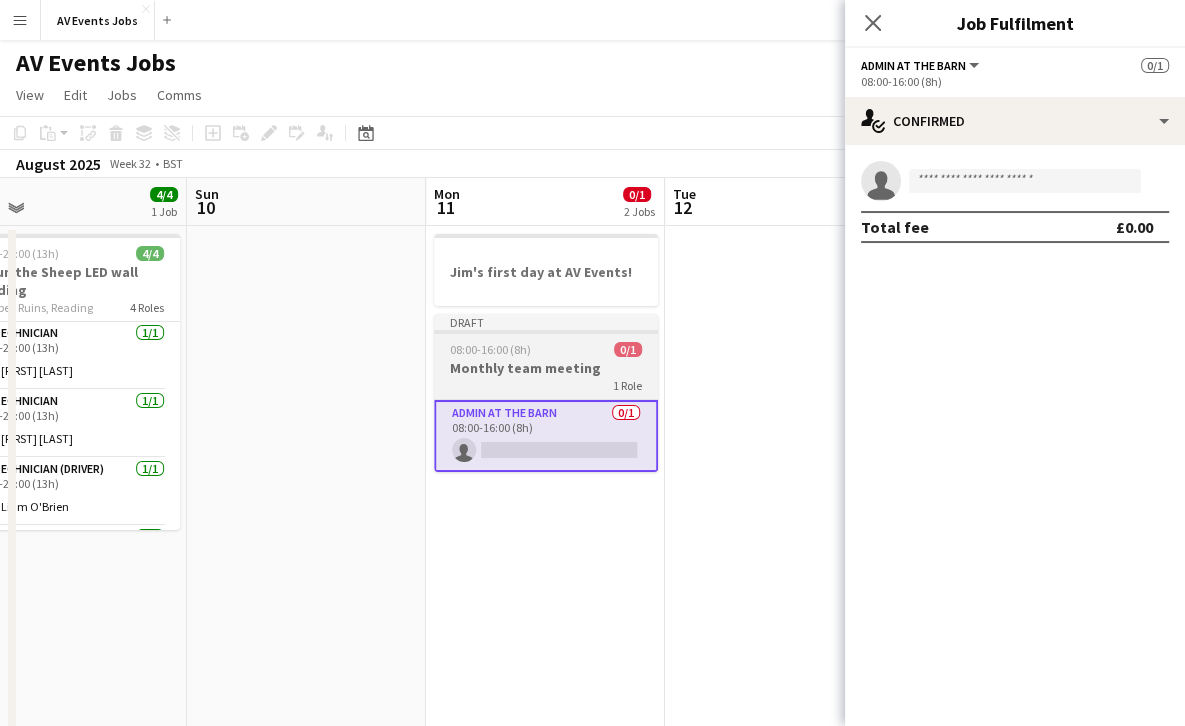 click on "Monthly team meeting" at bounding box center (546, 368) 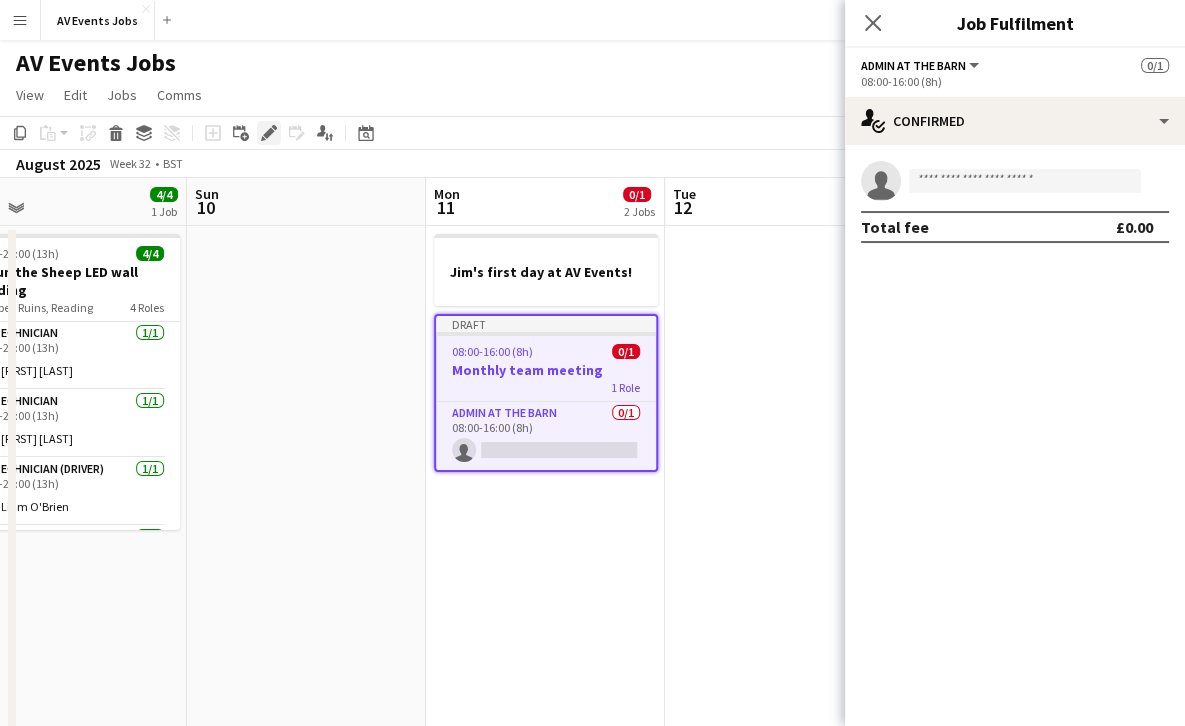 click on "Edit" 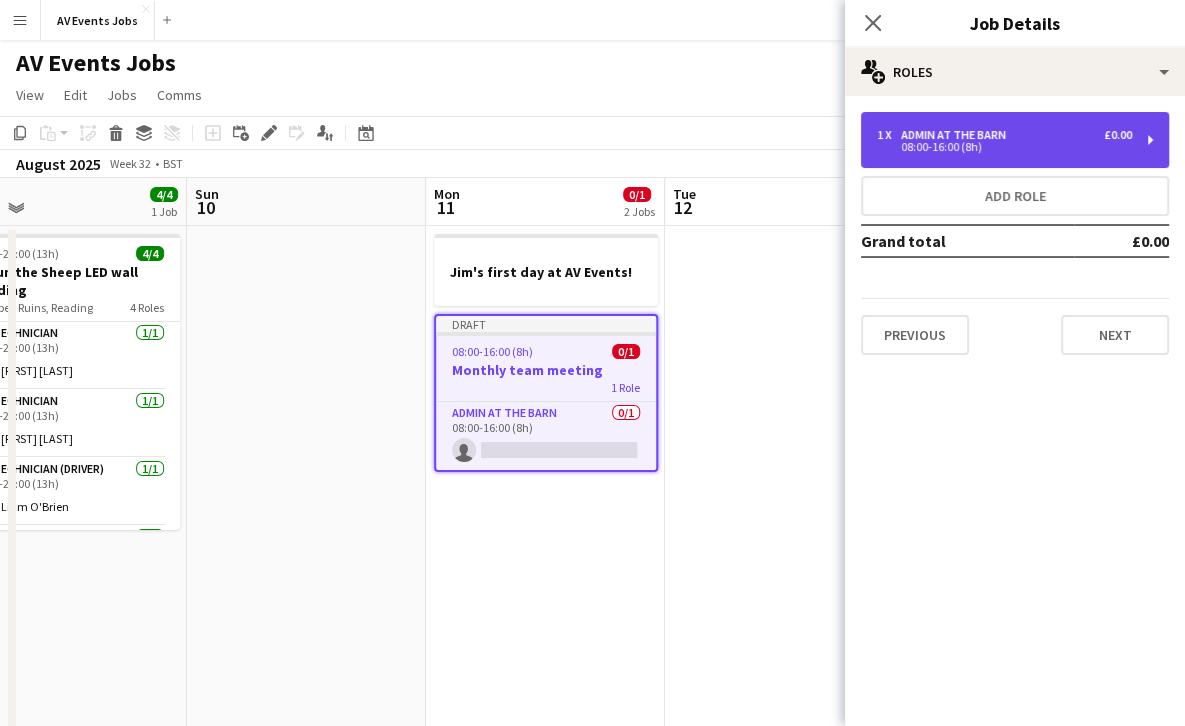 click on "08:00-16:00 (8h)" at bounding box center (1004, 147) 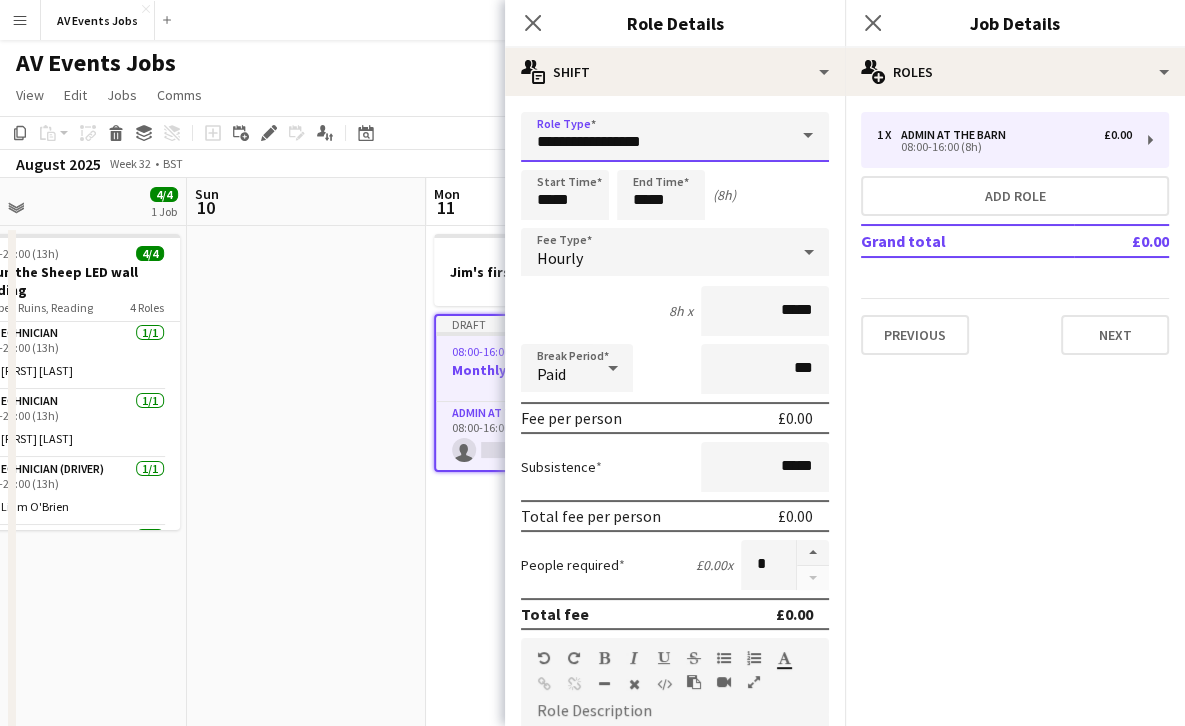 click on "**********" at bounding box center [675, 137] 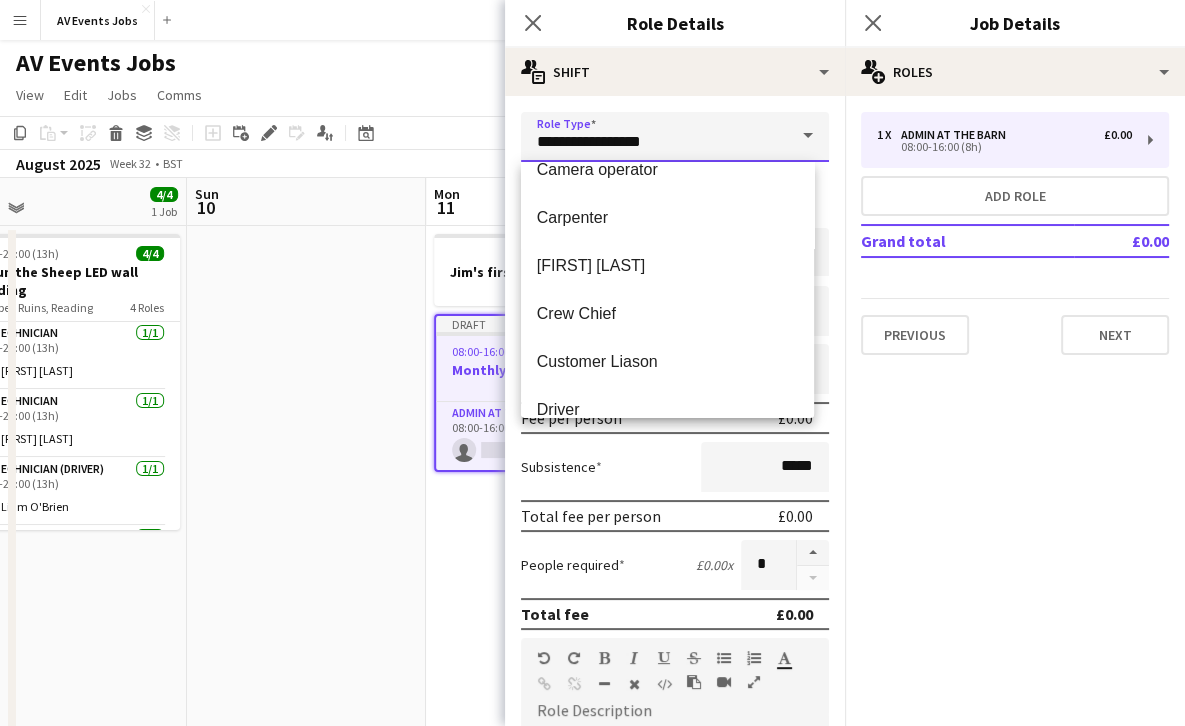 scroll, scrollTop: 172, scrollLeft: 0, axis: vertical 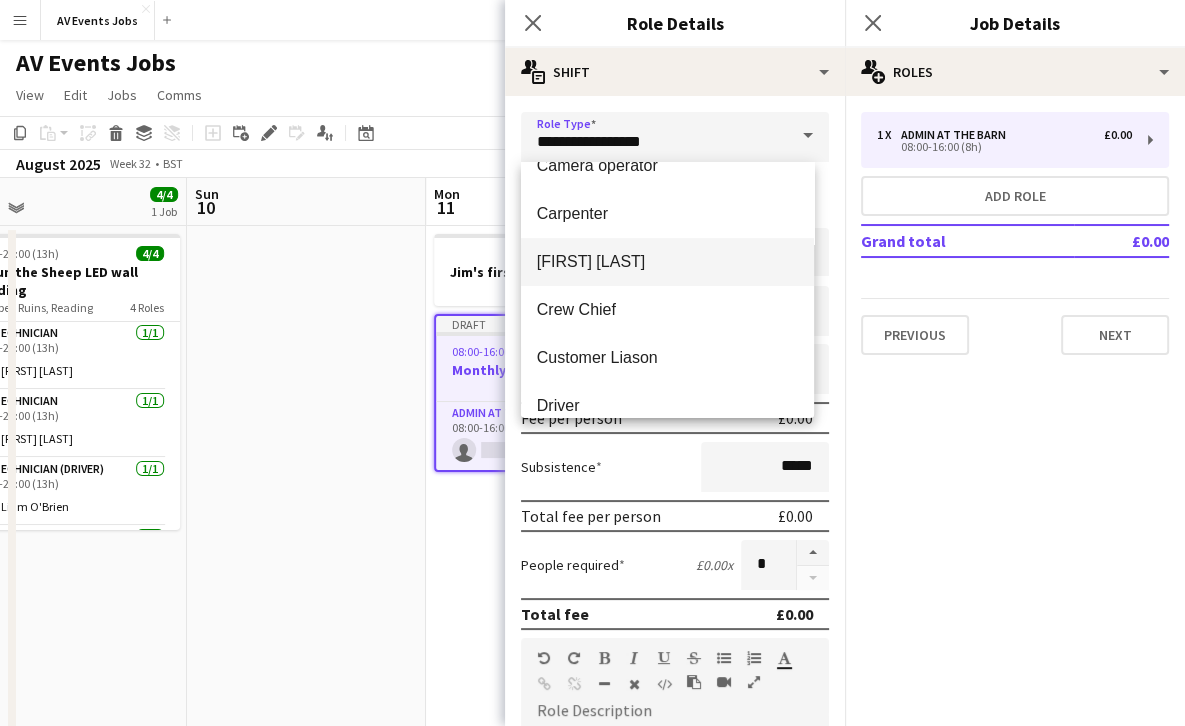 click on "[FIRST] [LAST]" at bounding box center [667, 262] 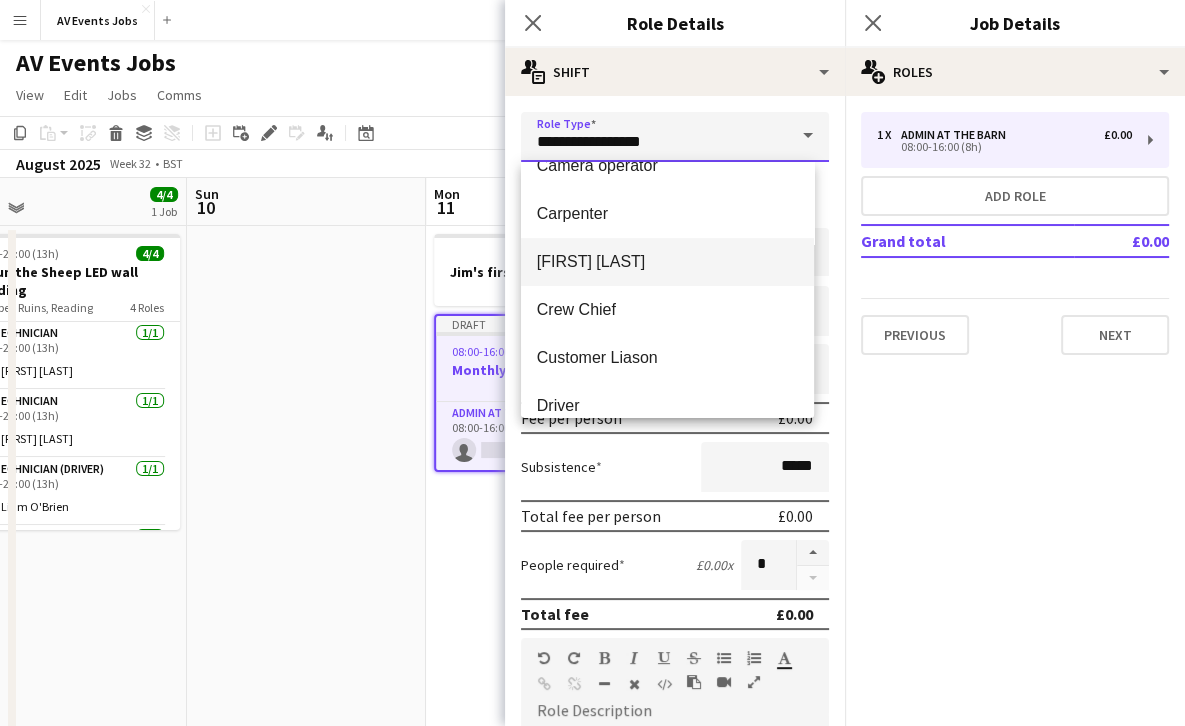 type on "**********" 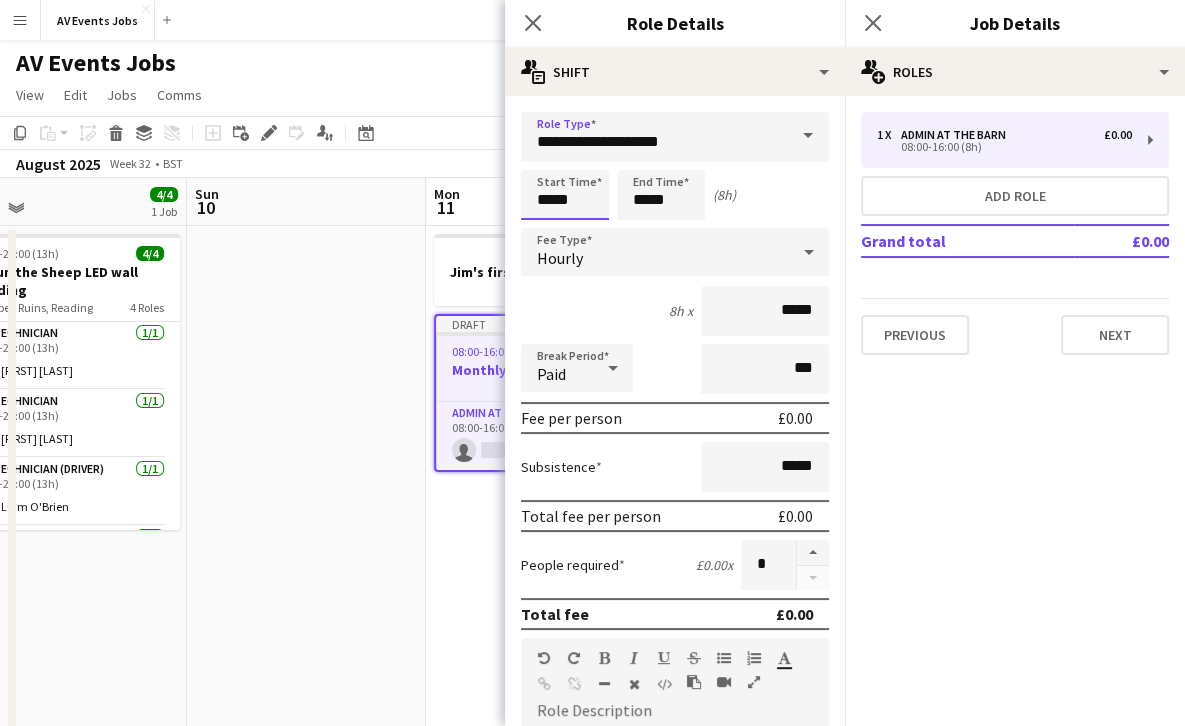 click on "*****" at bounding box center (565, 195) 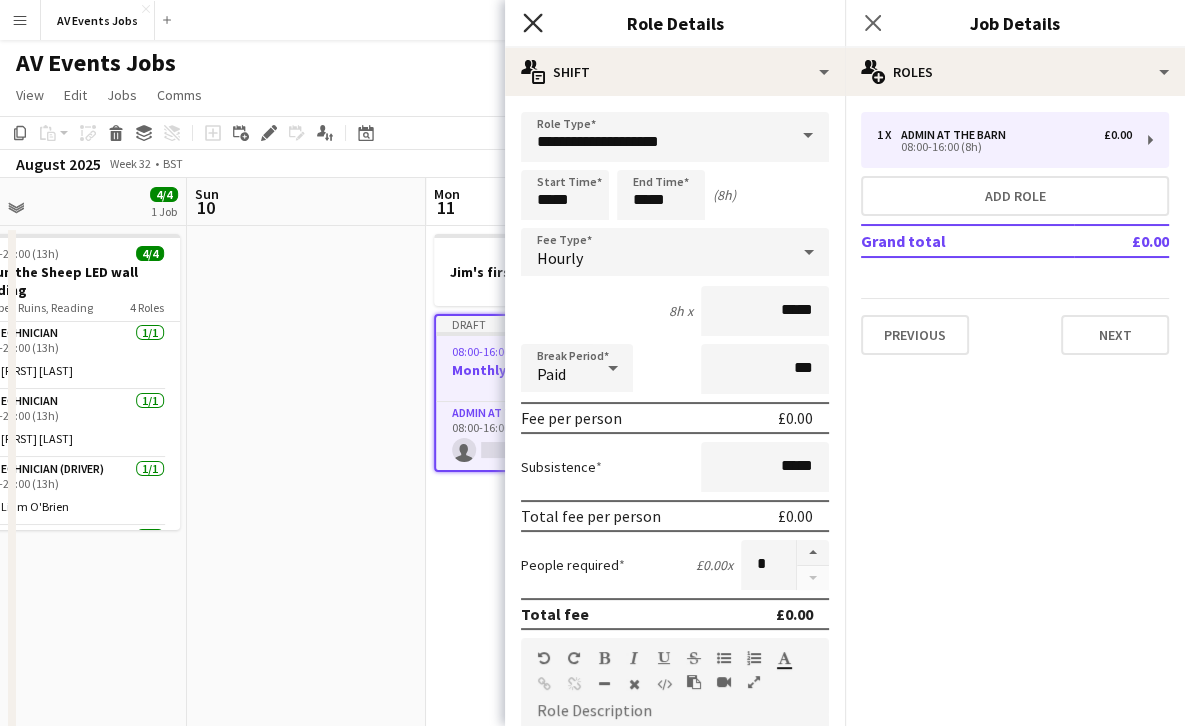 click 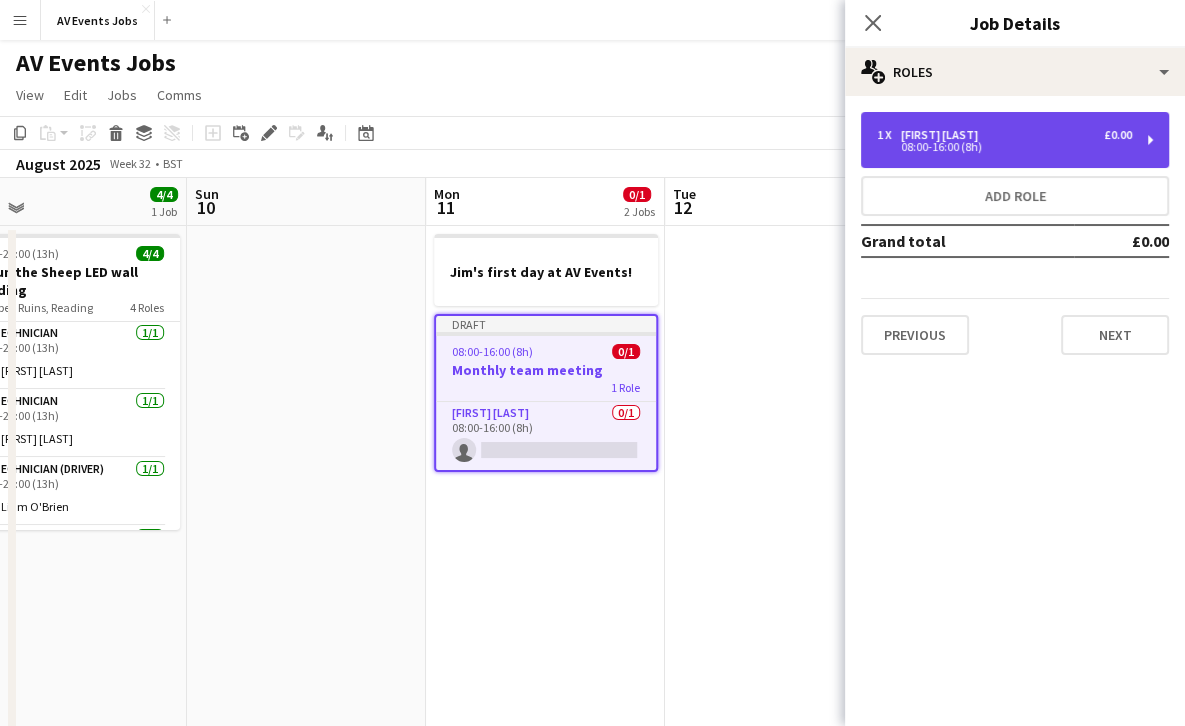 click on "08:00-16:00 (8h)" at bounding box center [1004, 147] 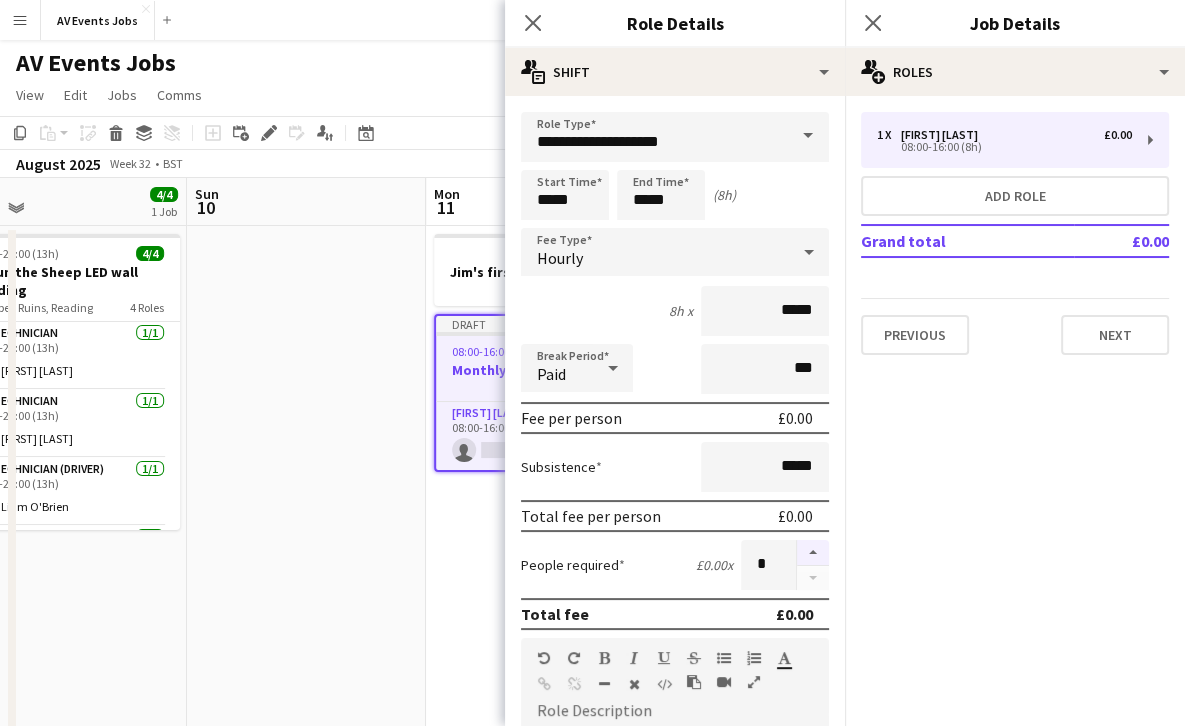 click at bounding box center (813, 553) 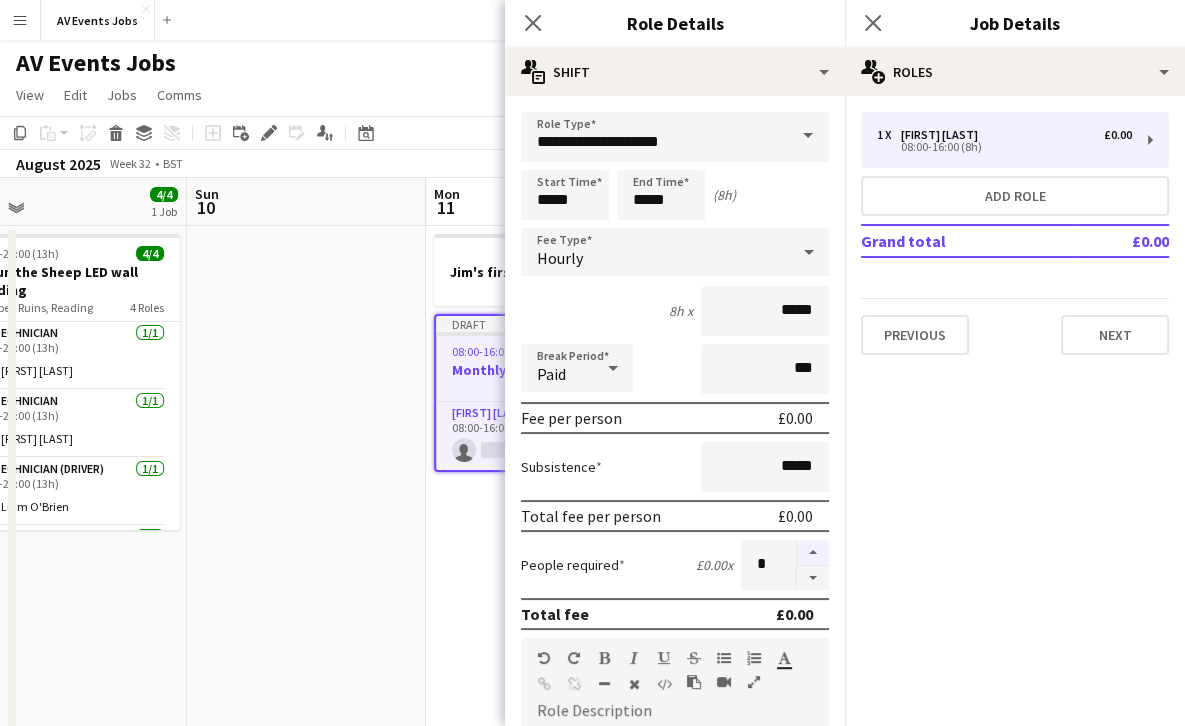 click at bounding box center (813, 553) 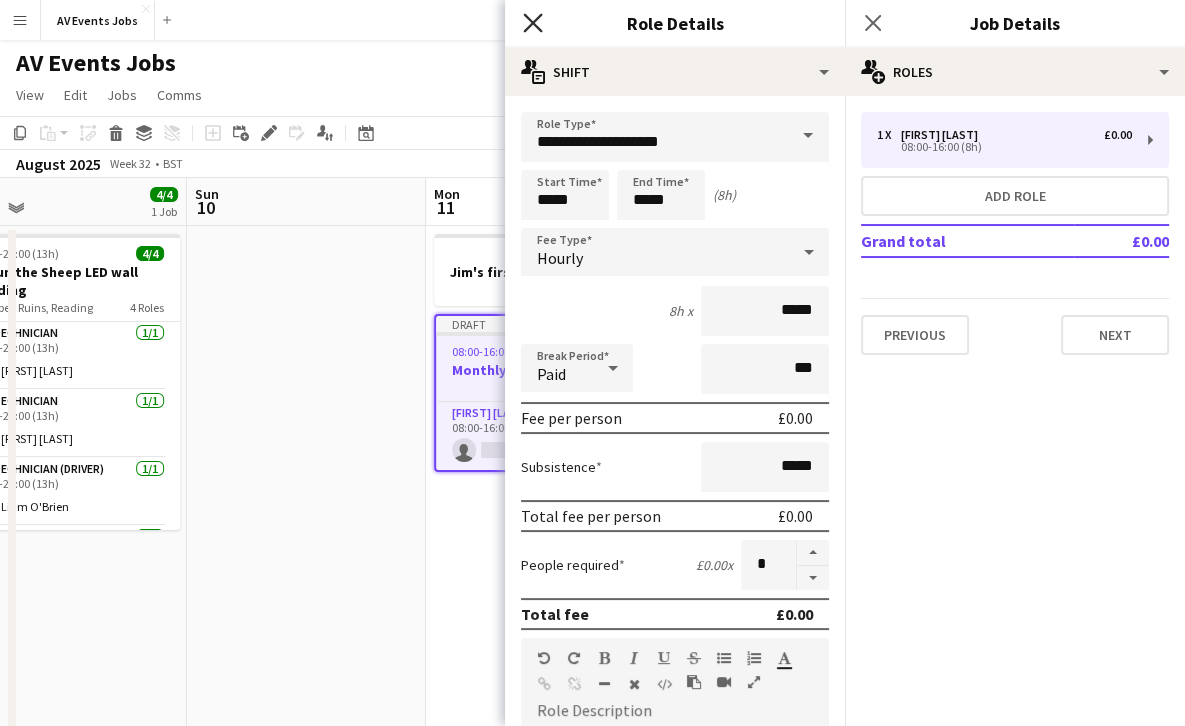click 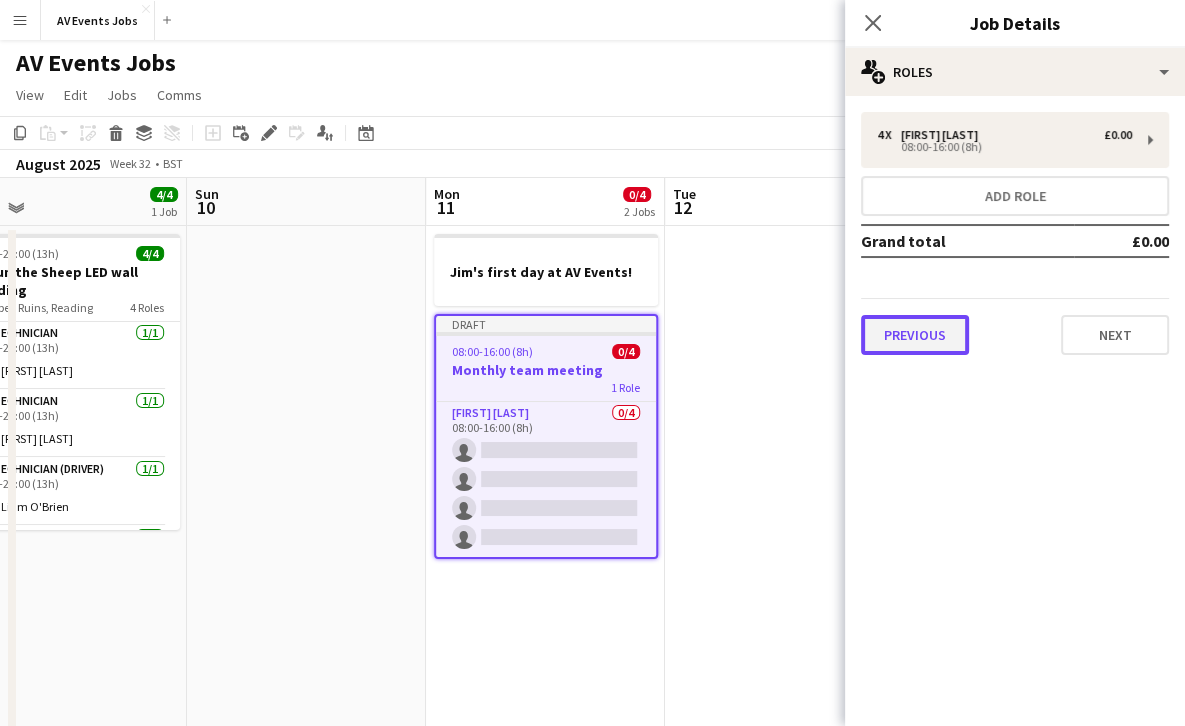 click on "Previous" at bounding box center [915, 335] 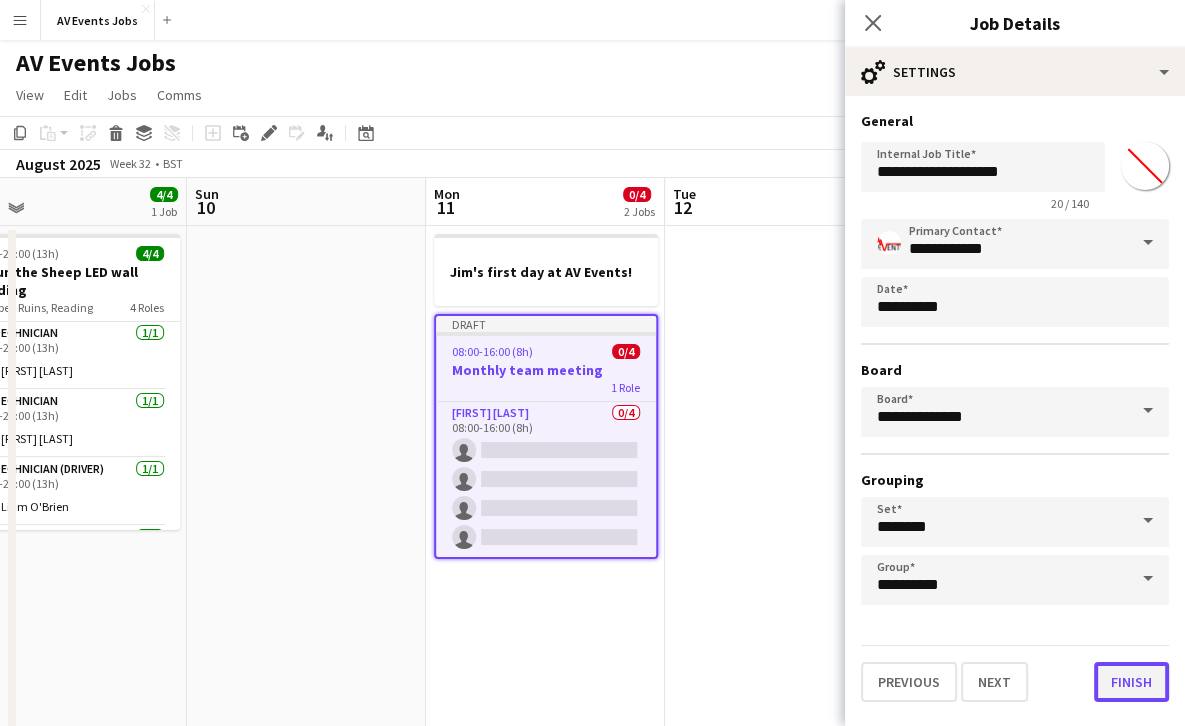 click on "Finish" at bounding box center (1131, 682) 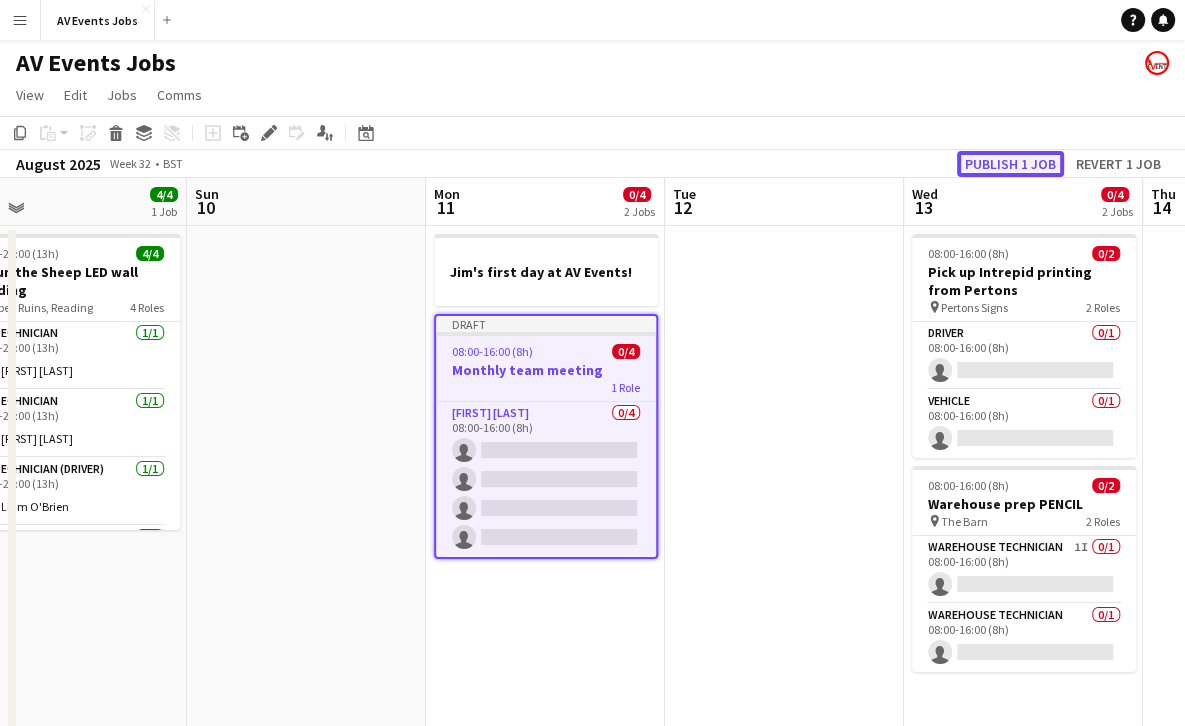click on "Publish 1 job" 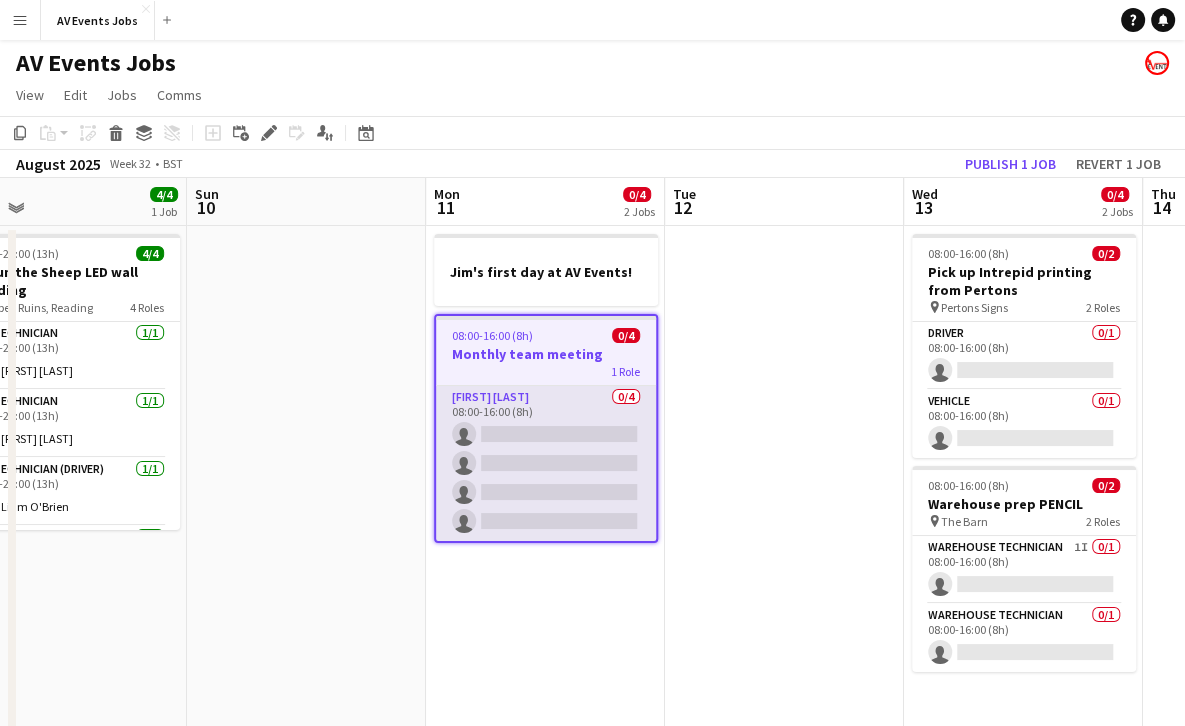 click on "[FIRST] [LAST]" at bounding box center (546, 463) 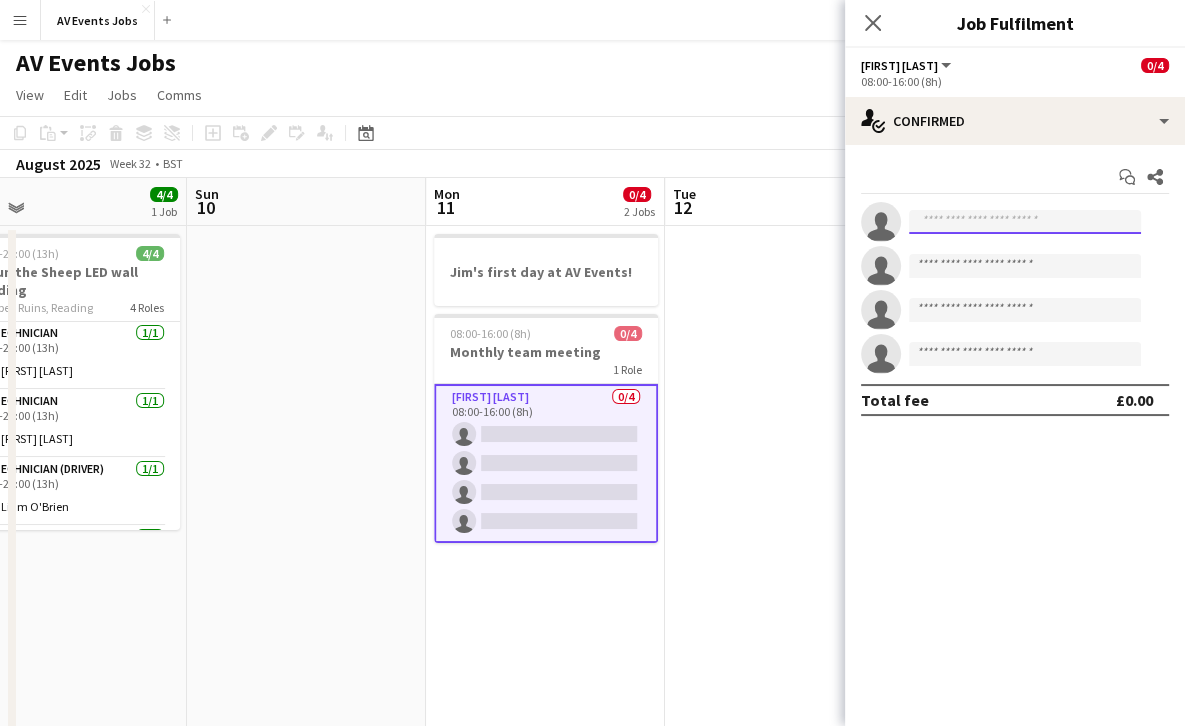 click at bounding box center (1025, 222) 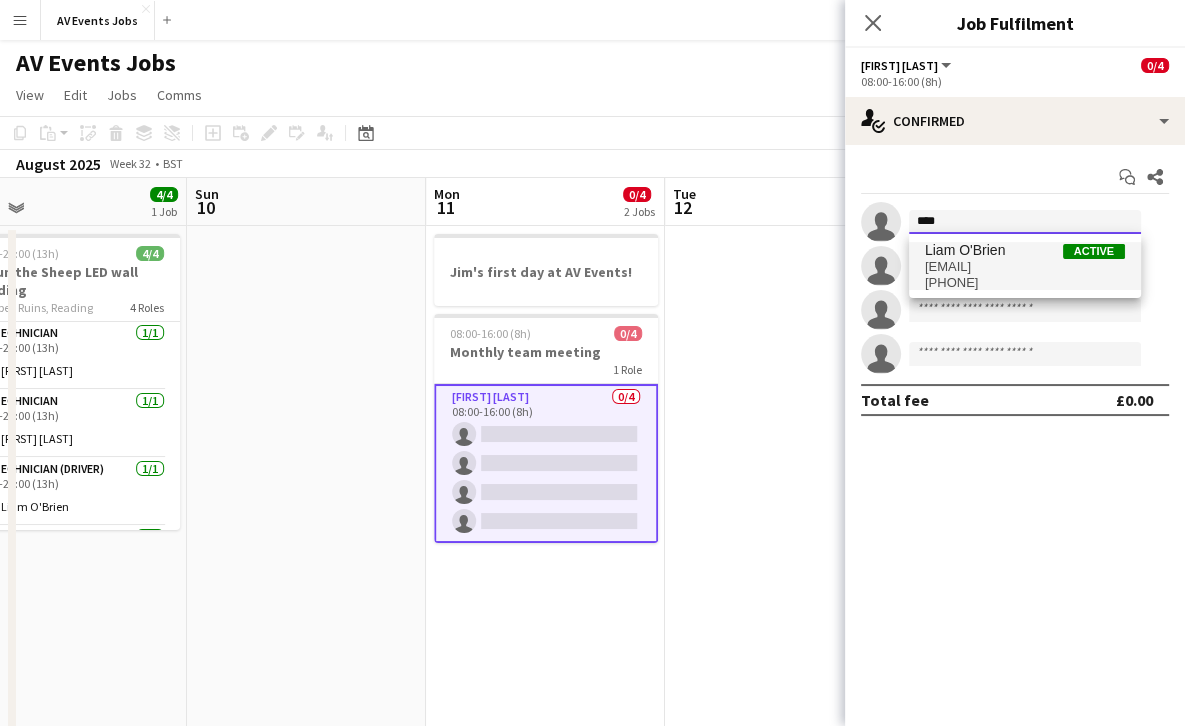 type on "****" 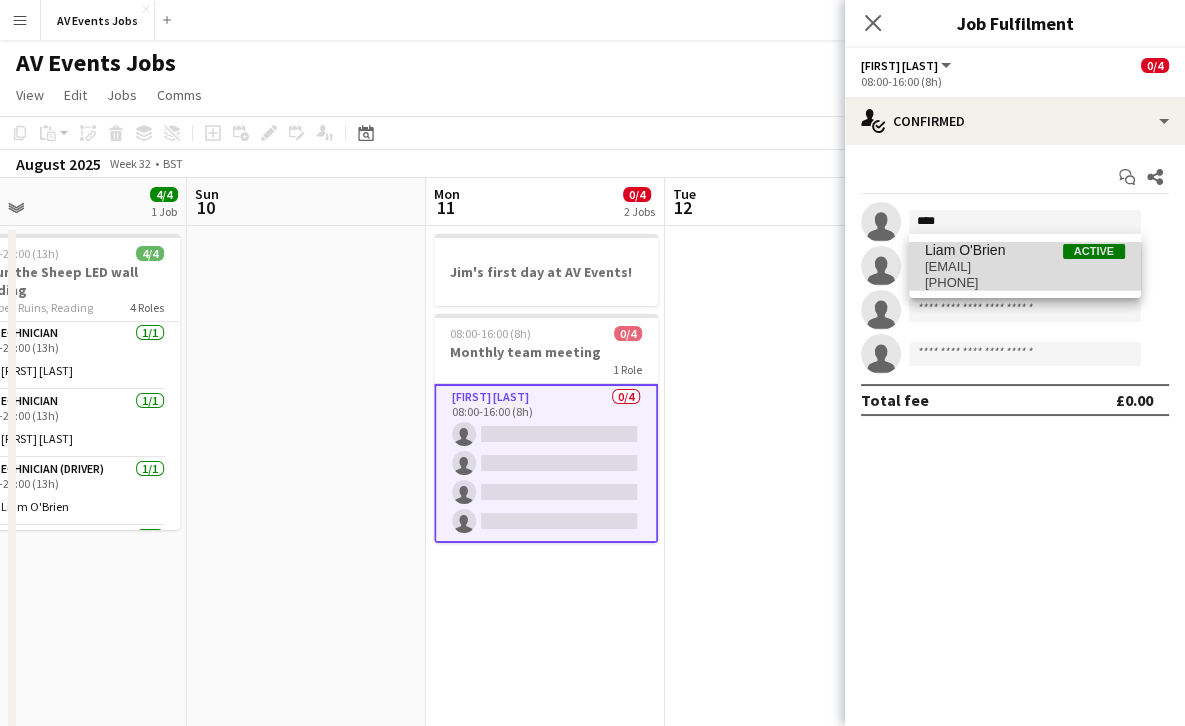 click on "[EMAIL]" at bounding box center [1025, 267] 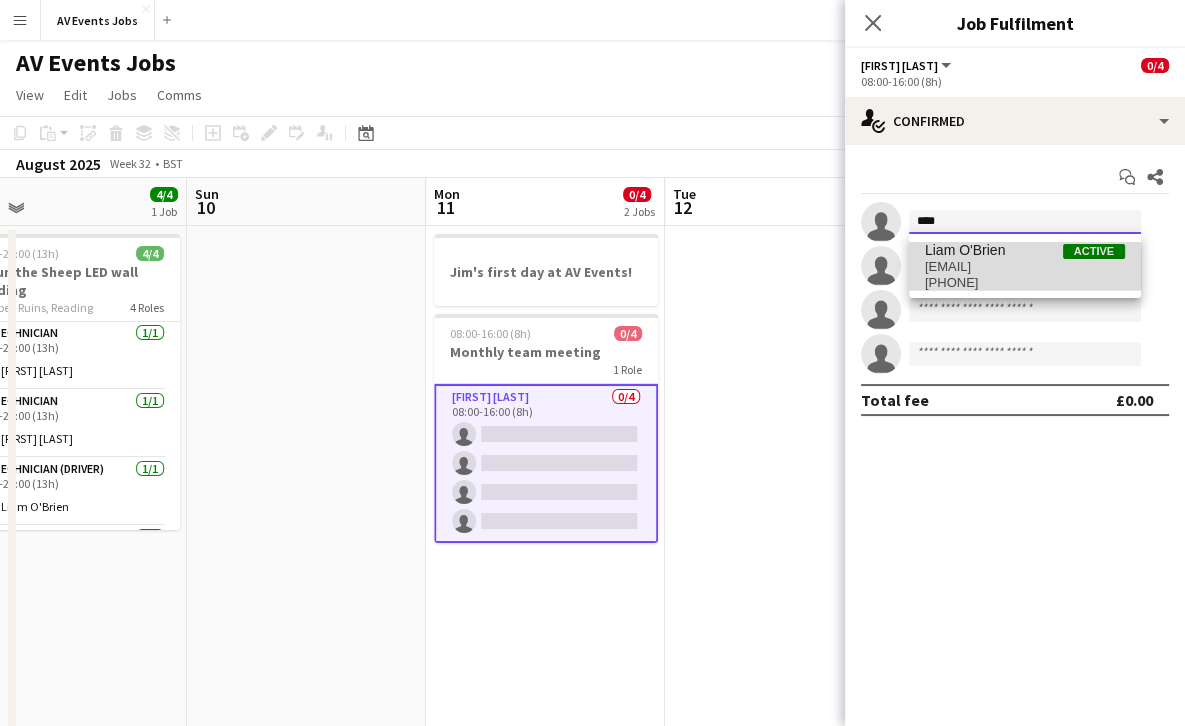 type 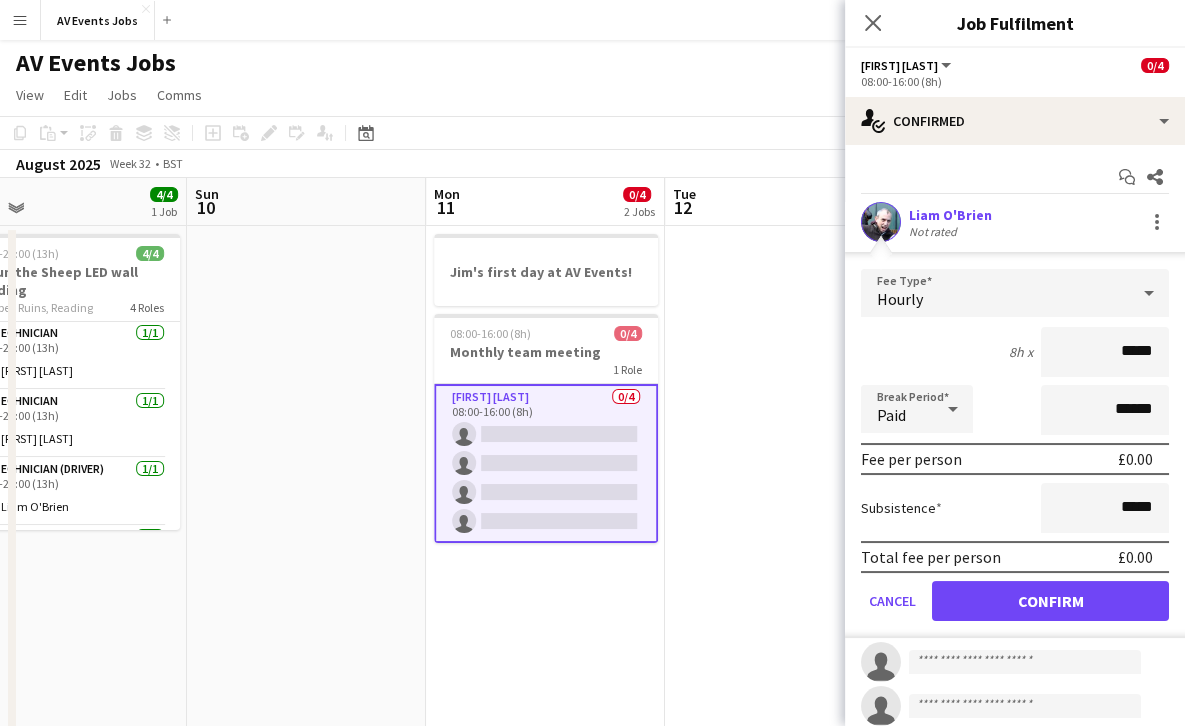 click on "Hourly" at bounding box center (995, 293) 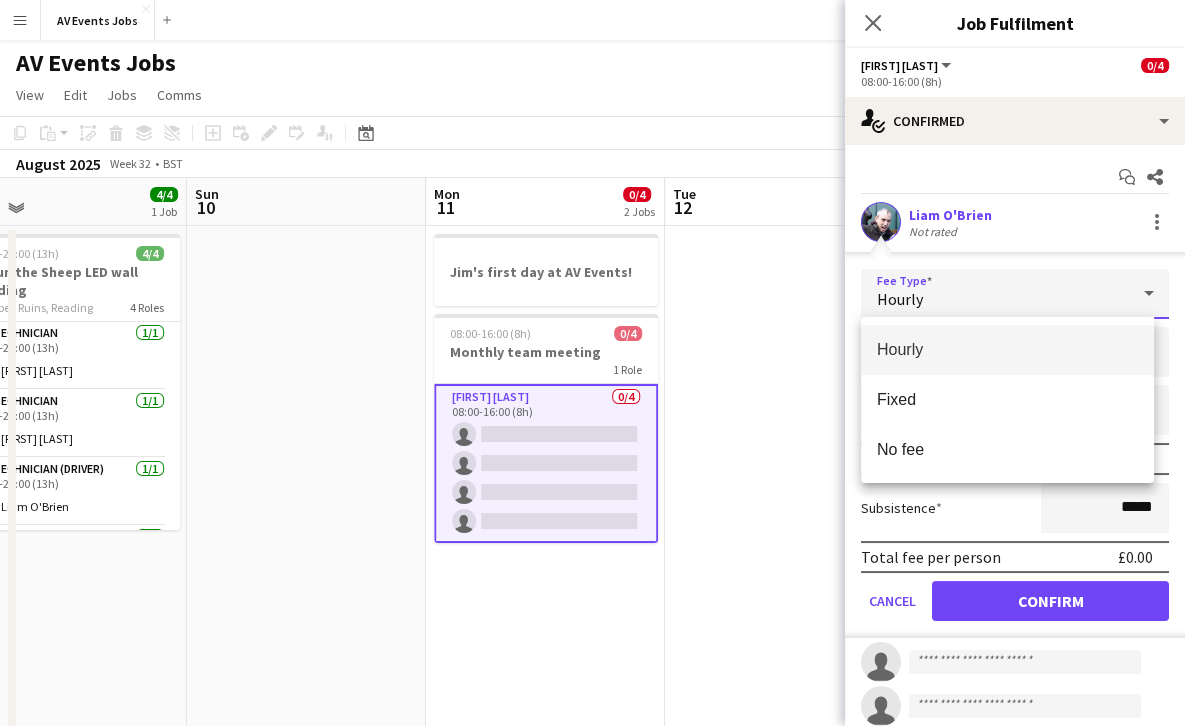 click at bounding box center [592, 363] 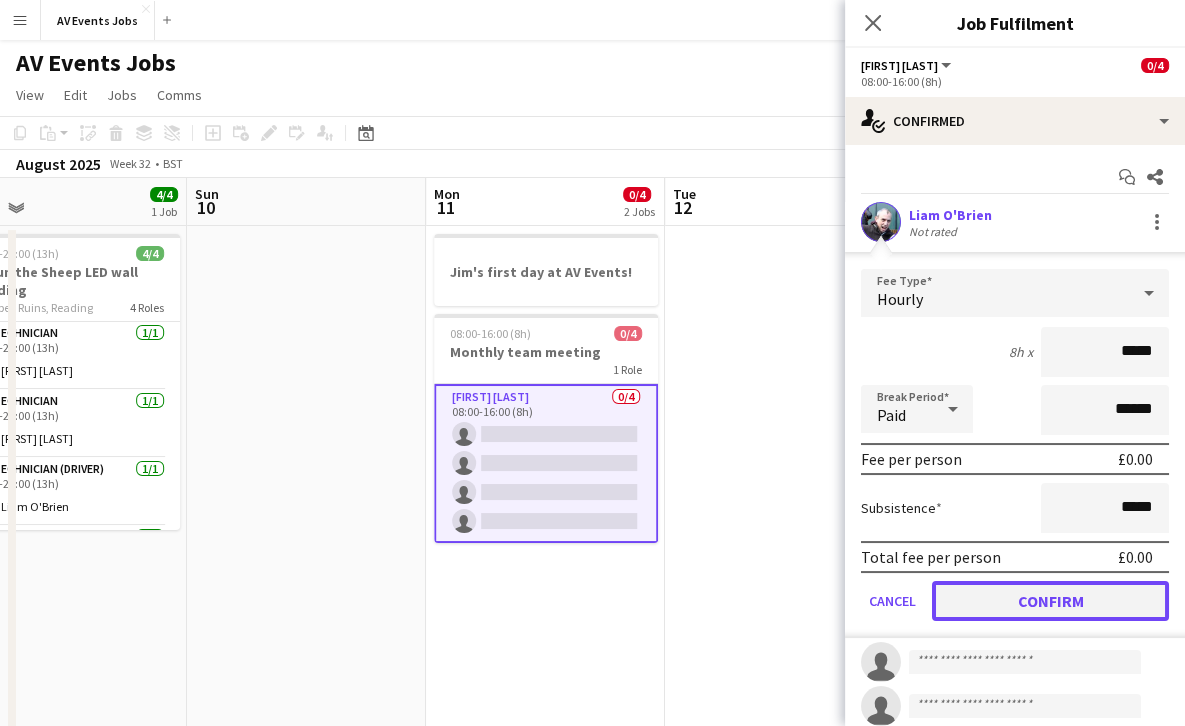 click on "Confirm" at bounding box center (1050, 601) 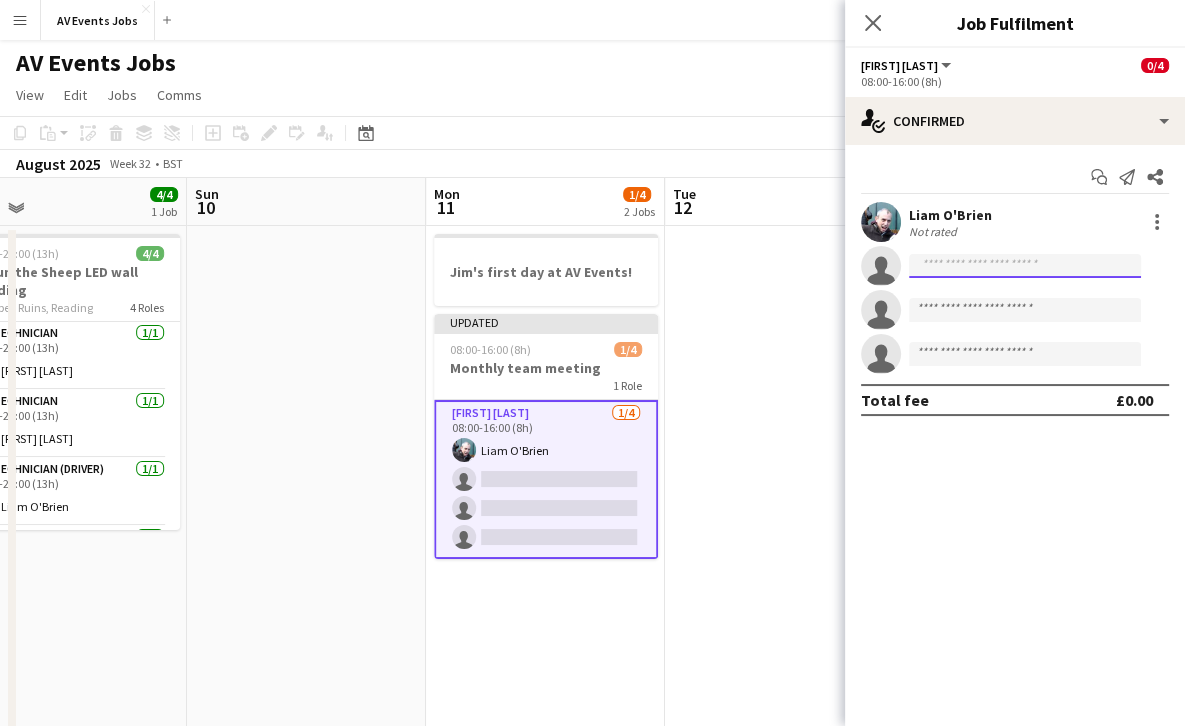 click at bounding box center [1025, 310] 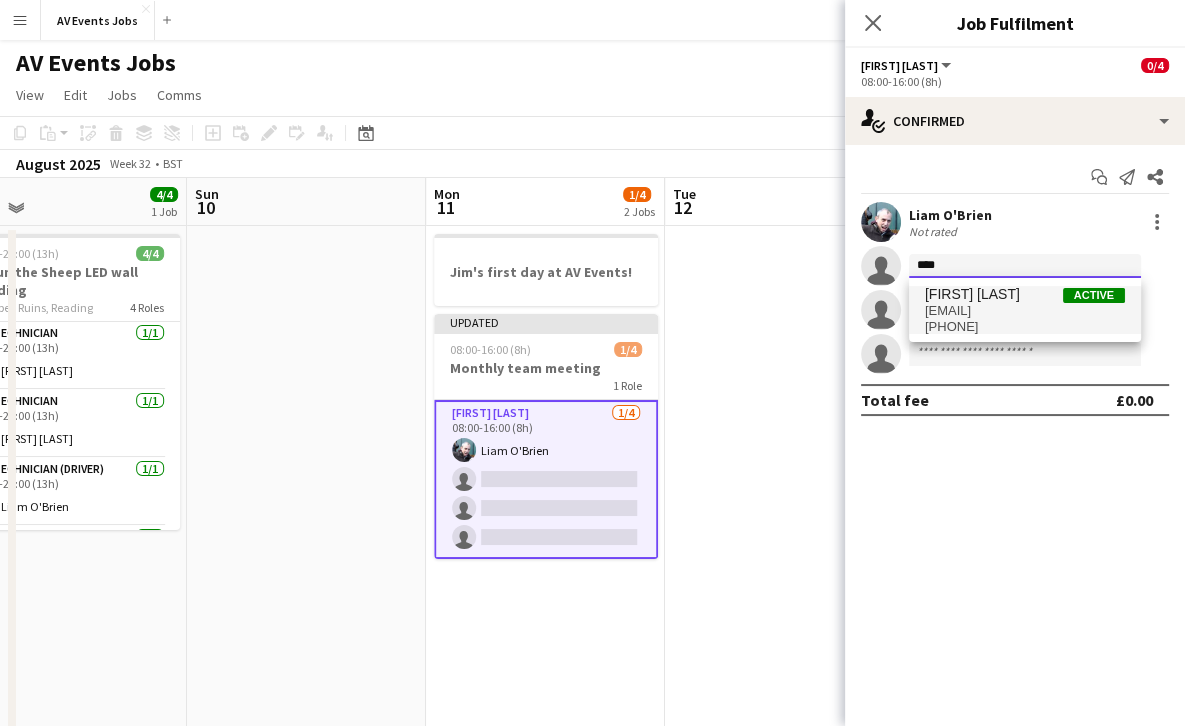 type on "****" 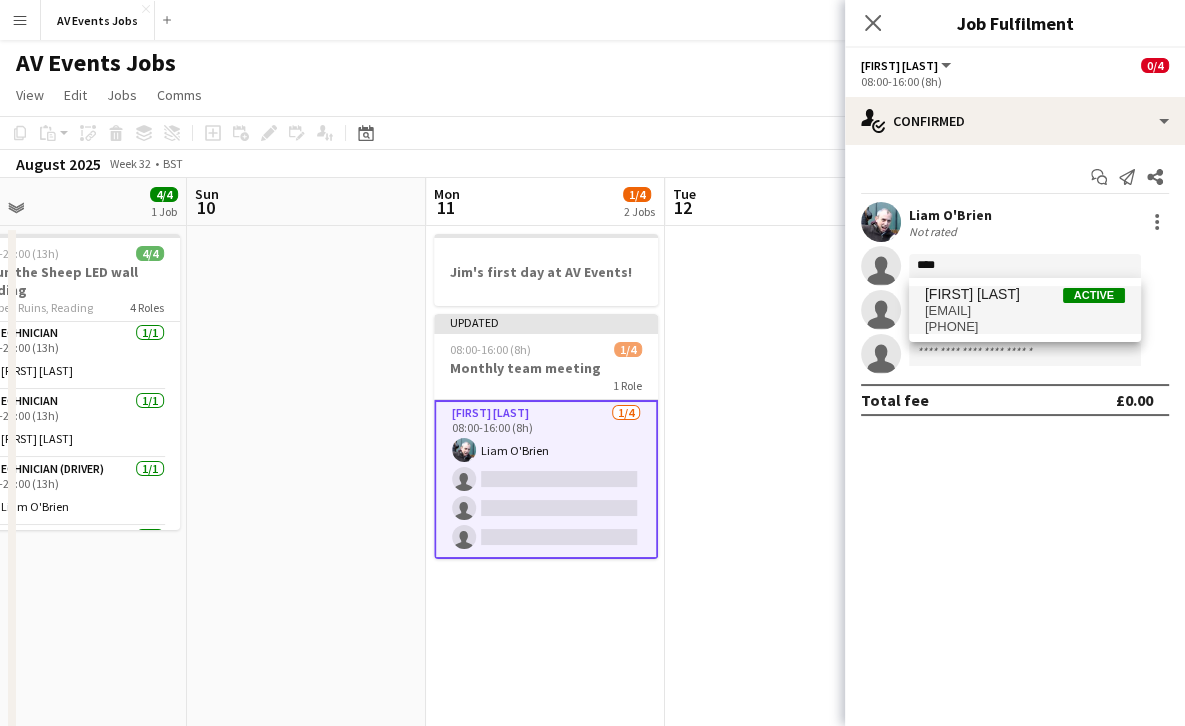 click on "[FIRST] [LAST]" at bounding box center (1025, 294) 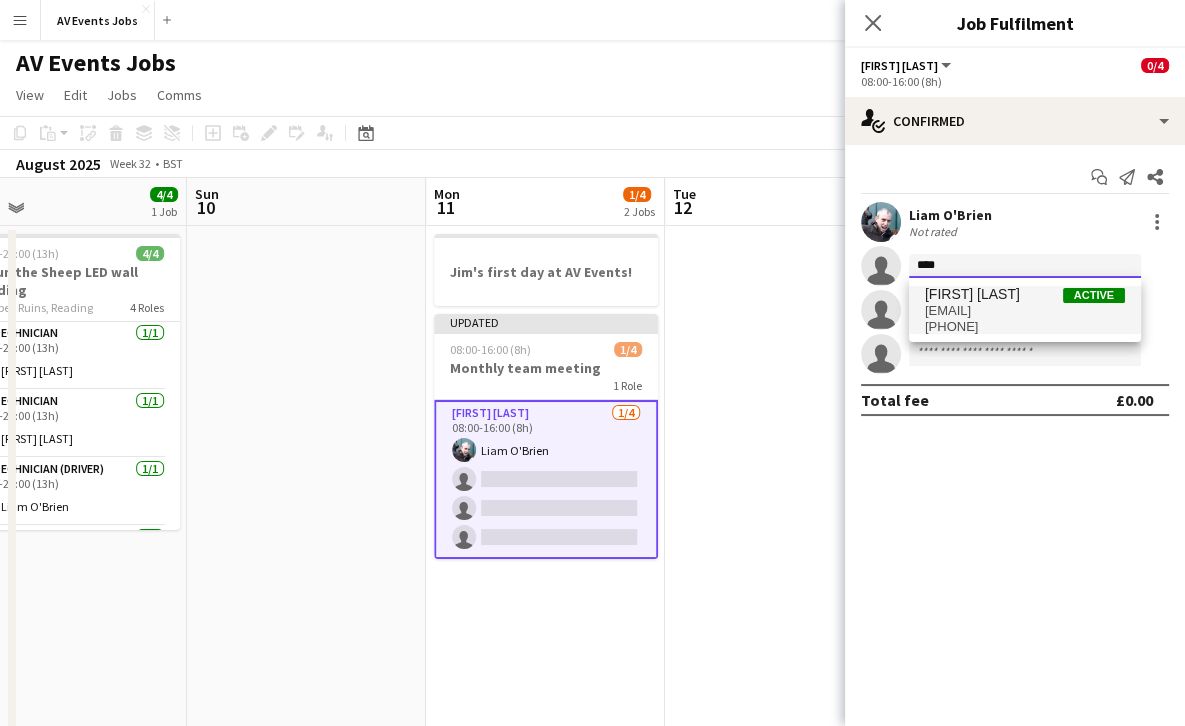 type 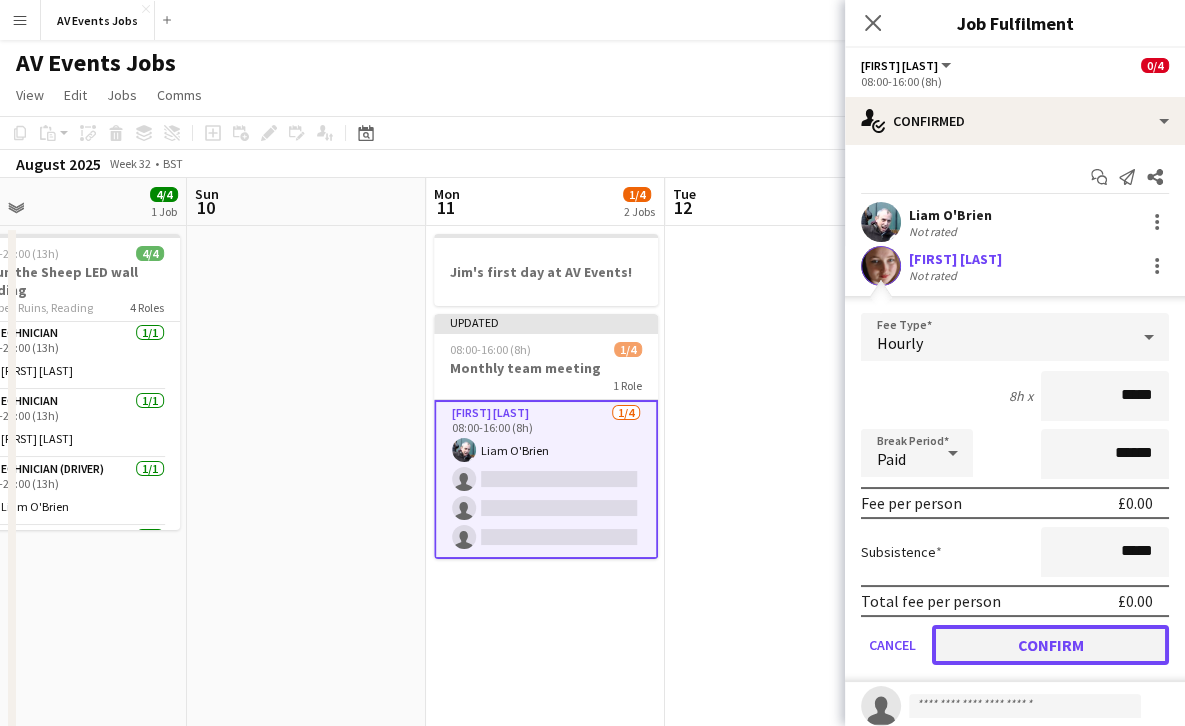 click on "Confirm" at bounding box center (1050, 645) 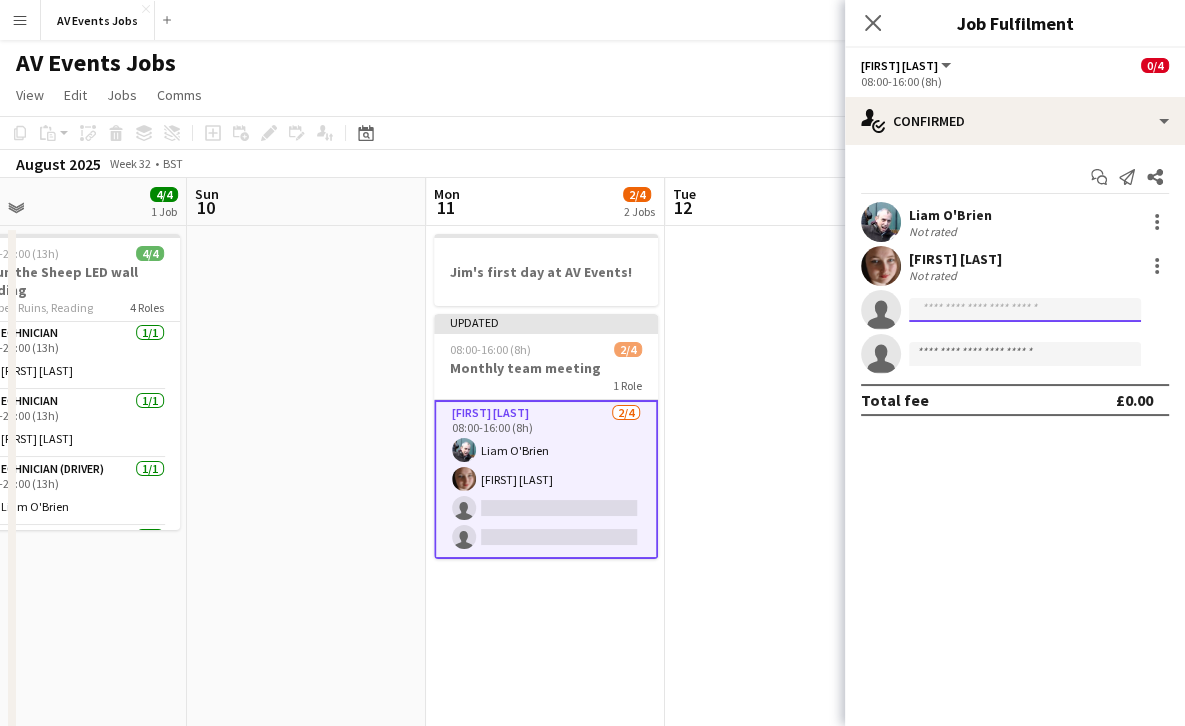 click 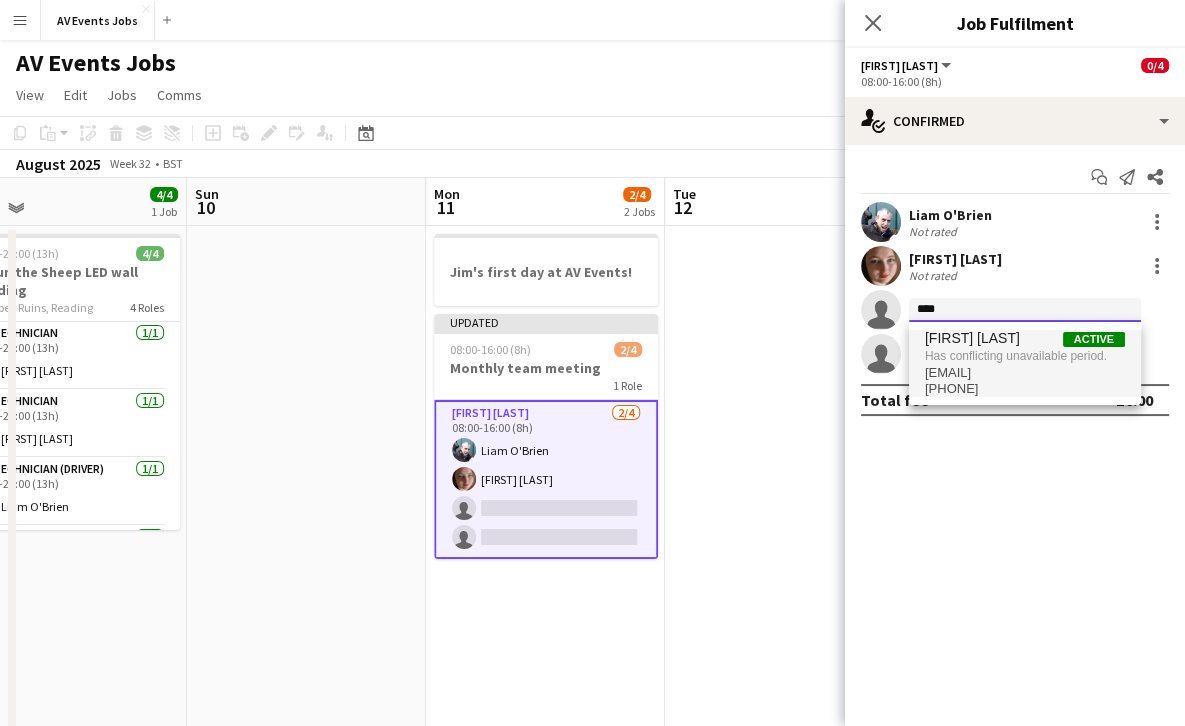 type on "****" 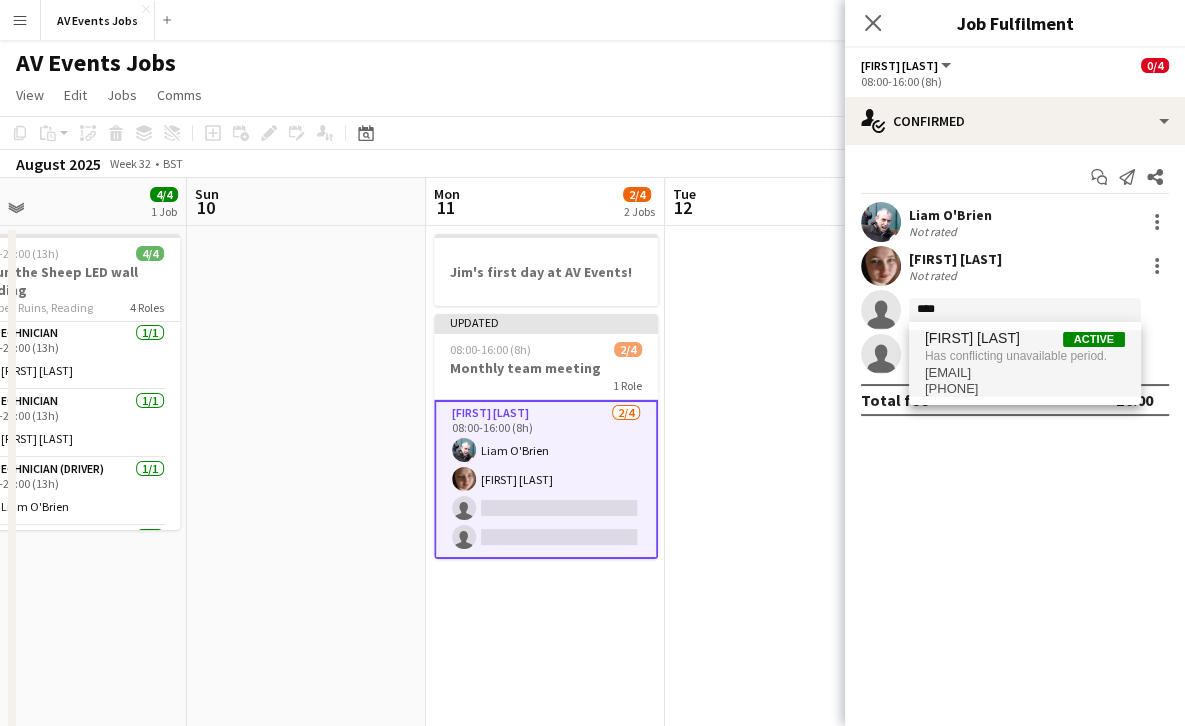 click on "[FIRST] [LAST]" at bounding box center (972, 338) 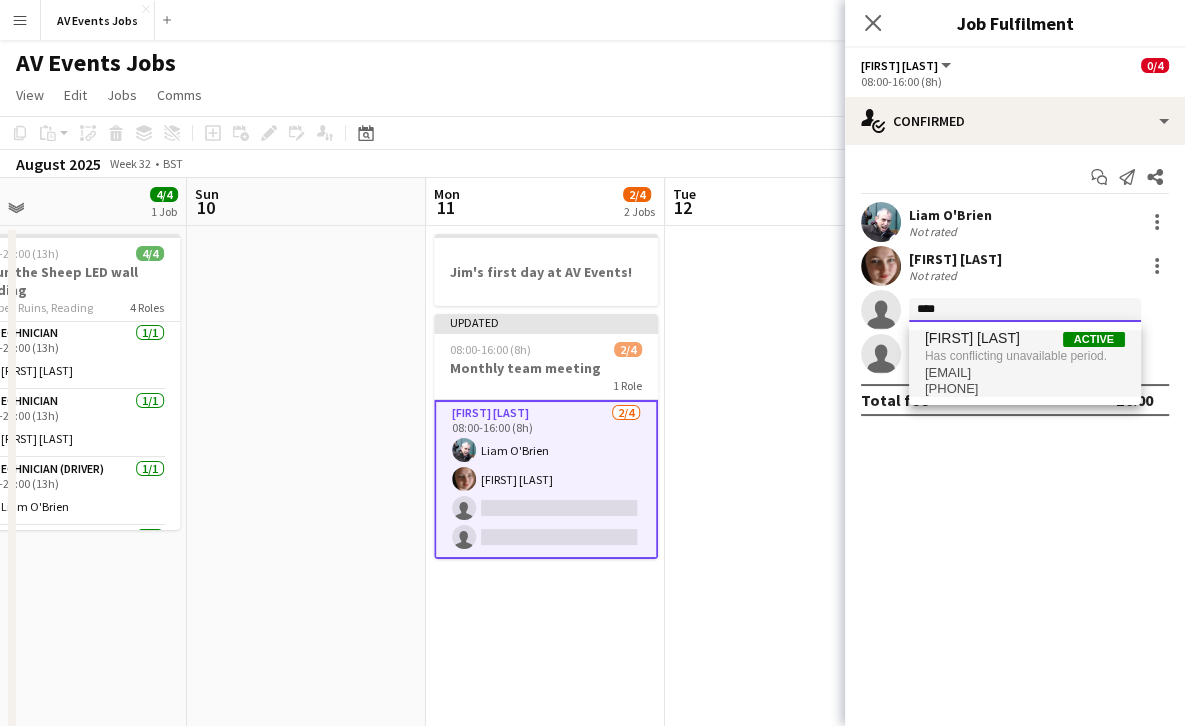 type 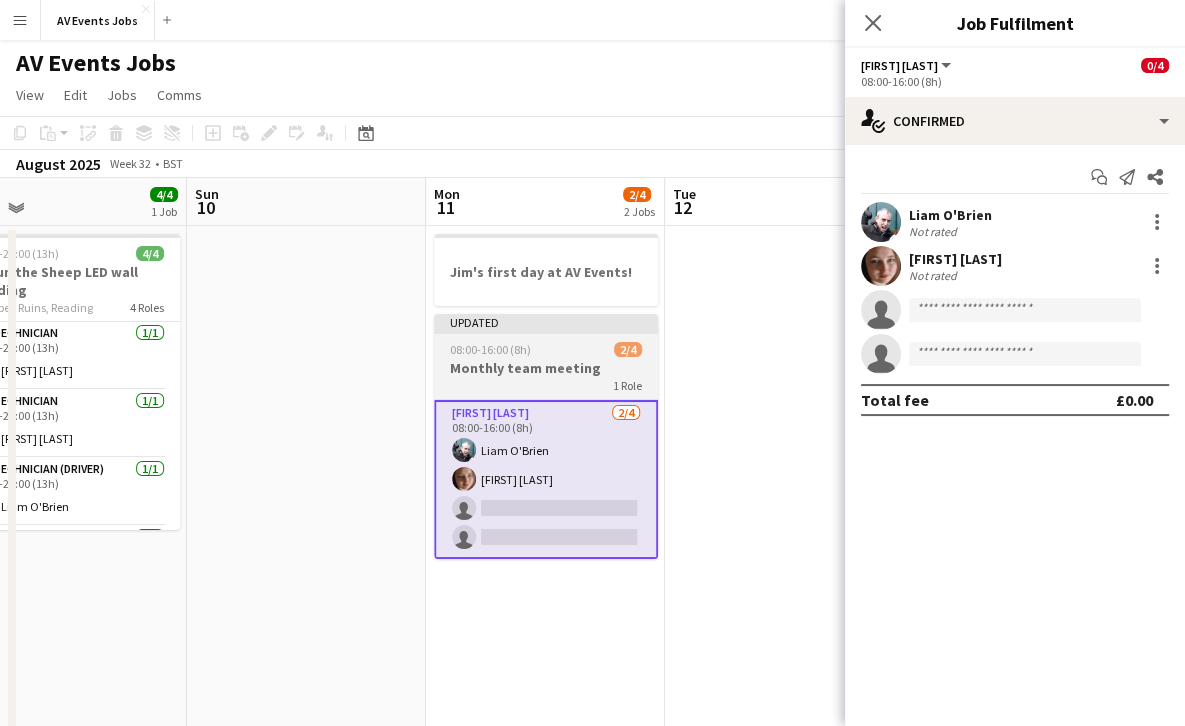click on "08:00-16:00 (8h)    2/4" at bounding box center (546, 349) 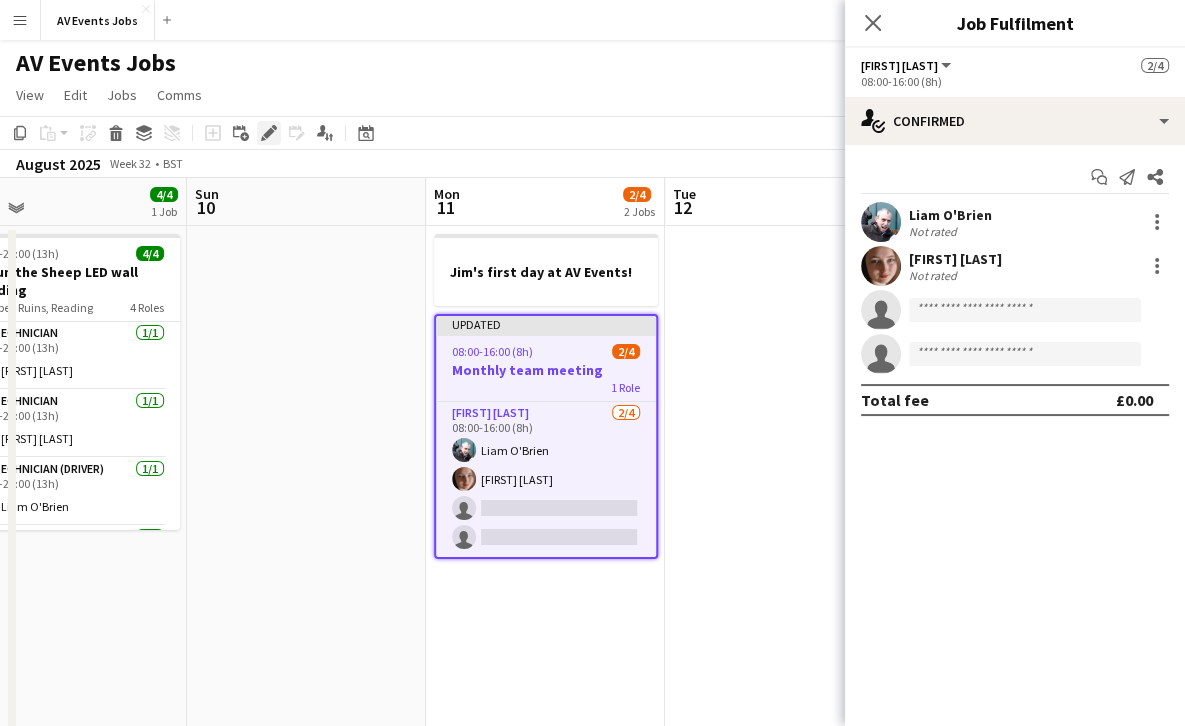 click 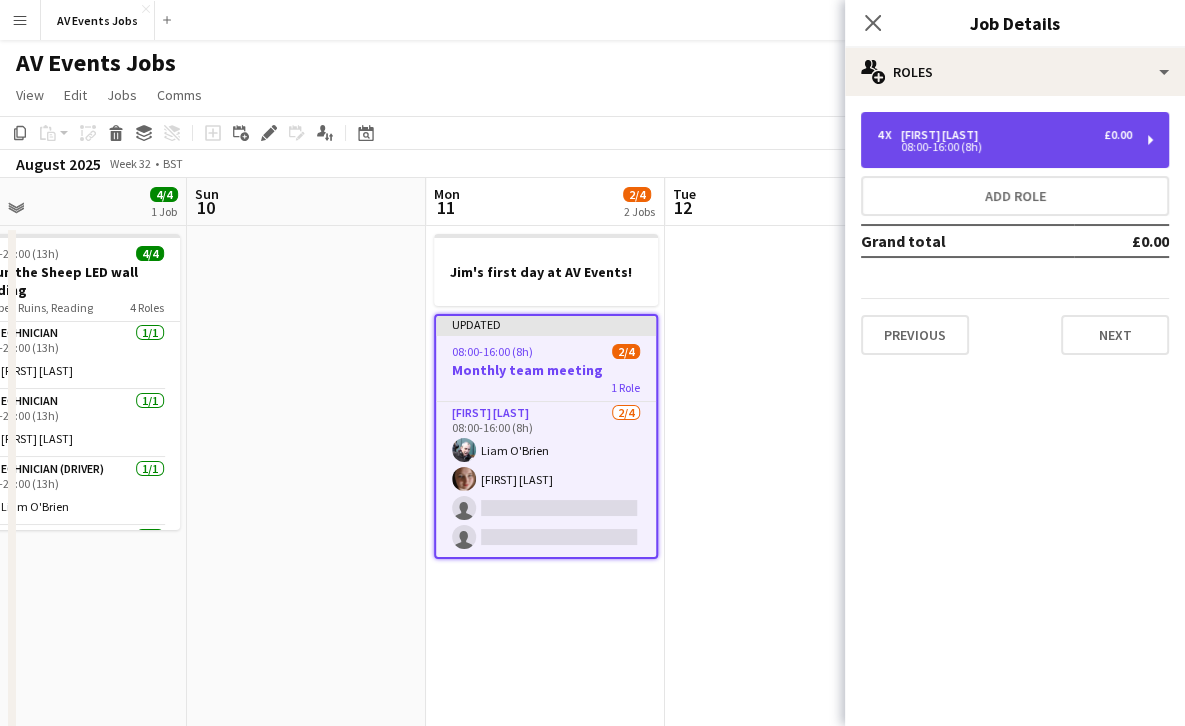 click on "08:00-16:00 (8h)" at bounding box center [1004, 147] 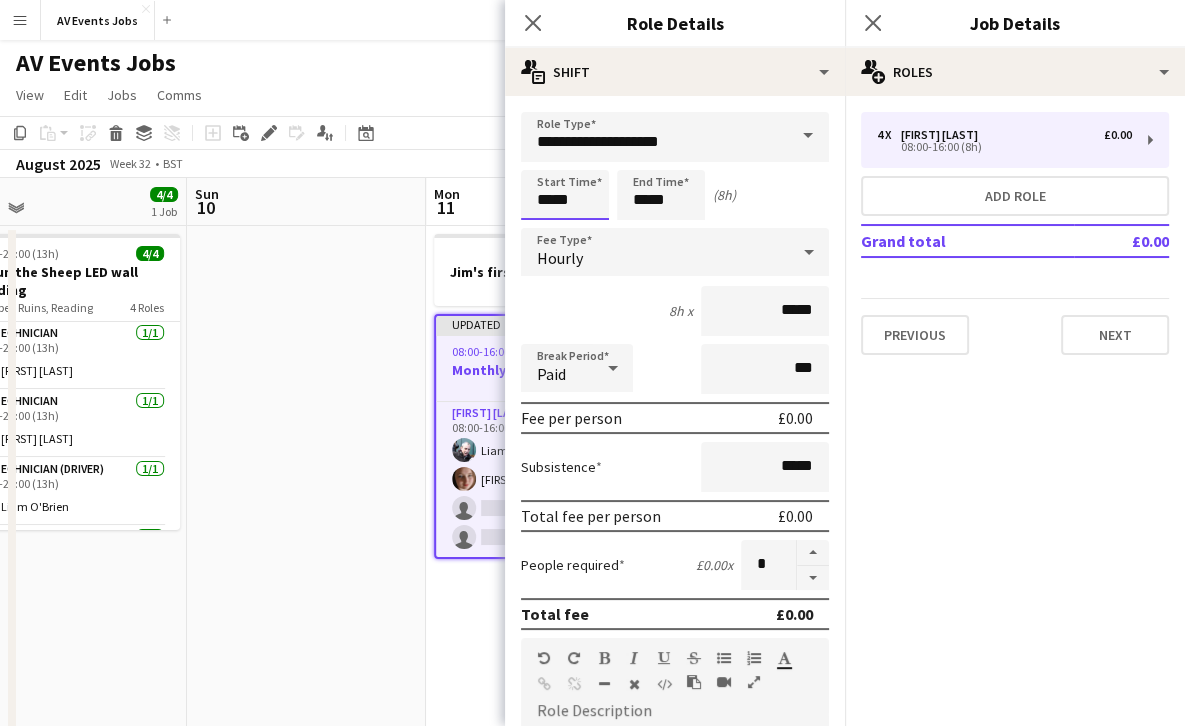 click on "*****" at bounding box center [565, 195] 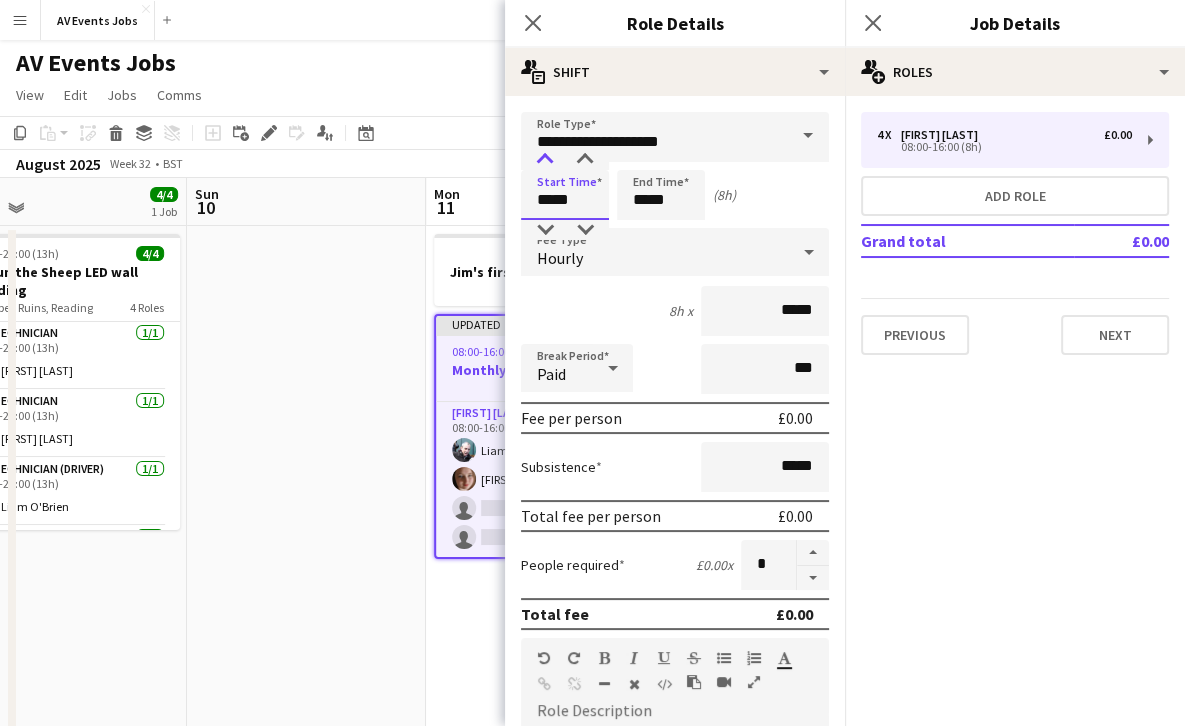 click at bounding box center (545, 160) 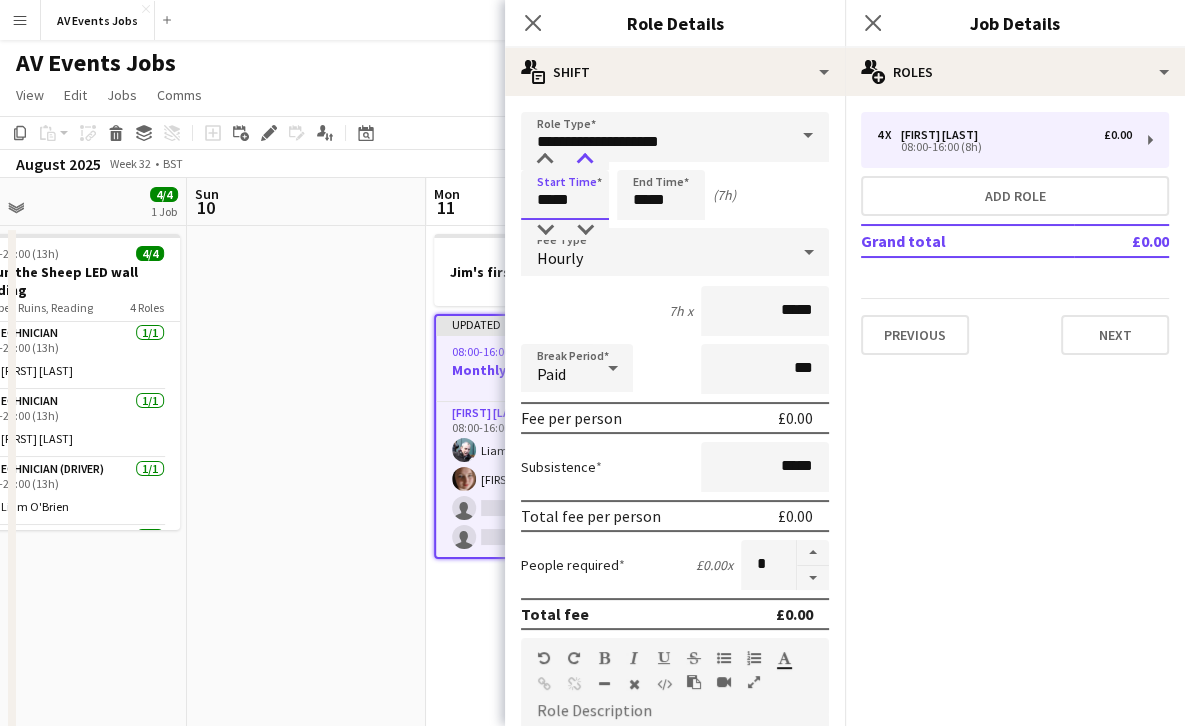 click at bounding box center [585, 160] 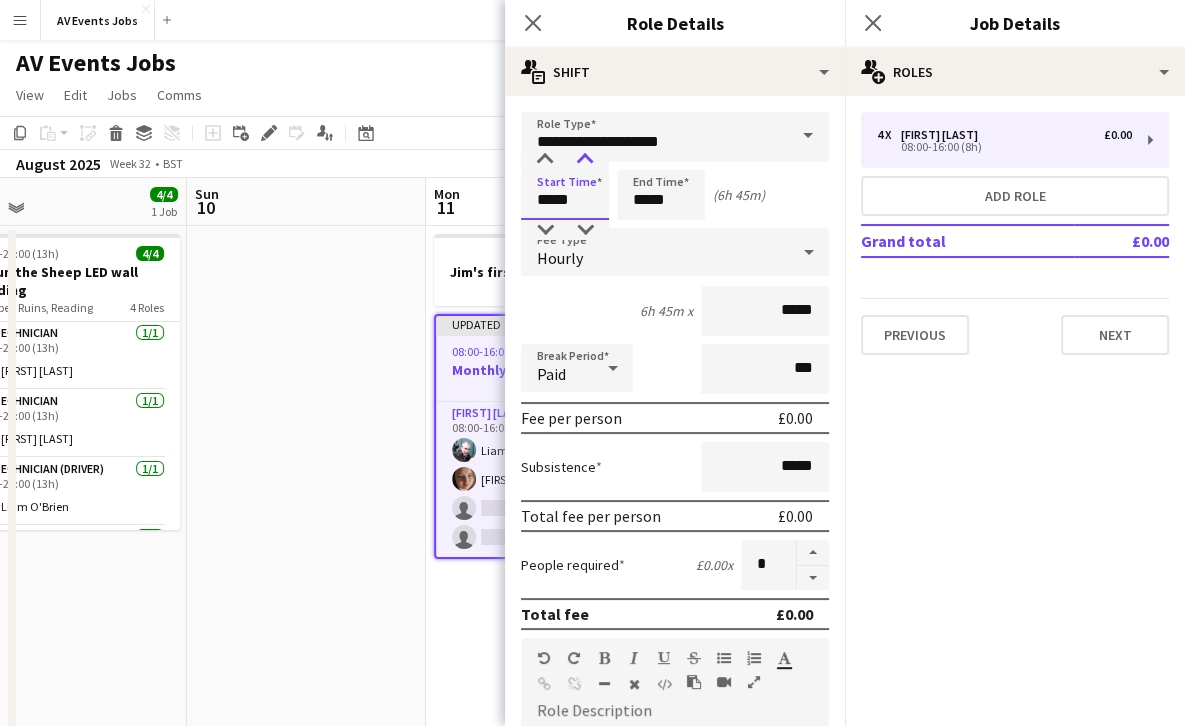 type on "*****" 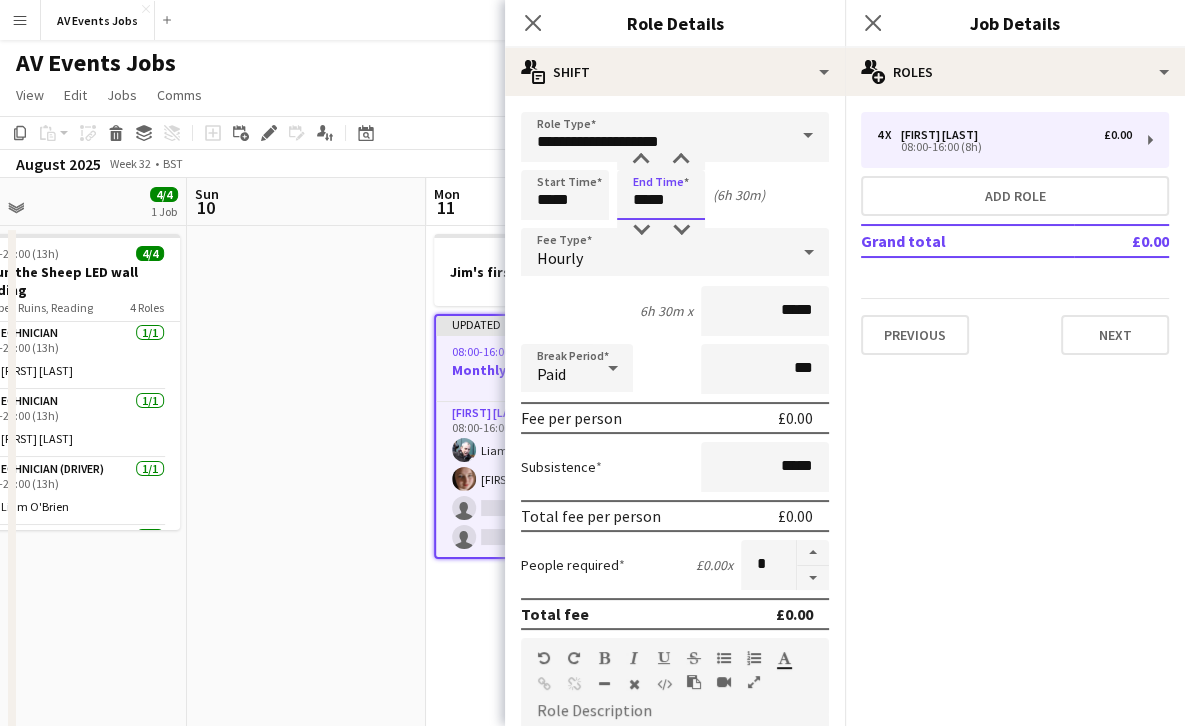click on "*****" at bounding box center [661, 195] 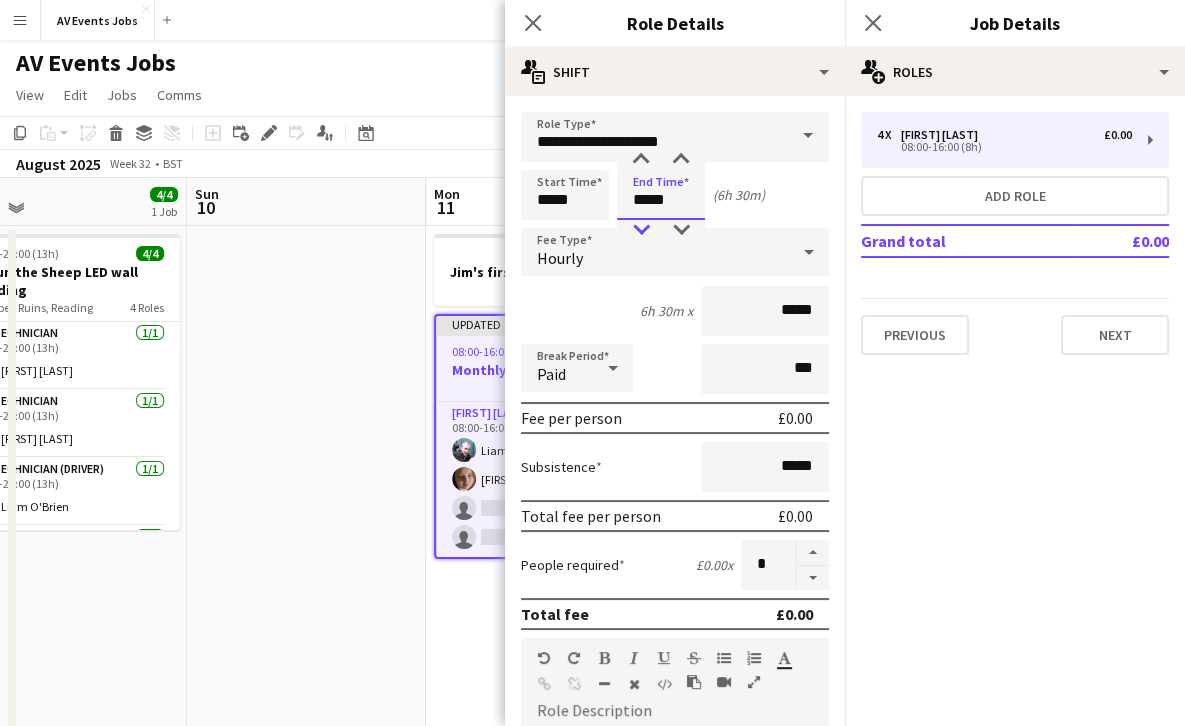 type on "*****" 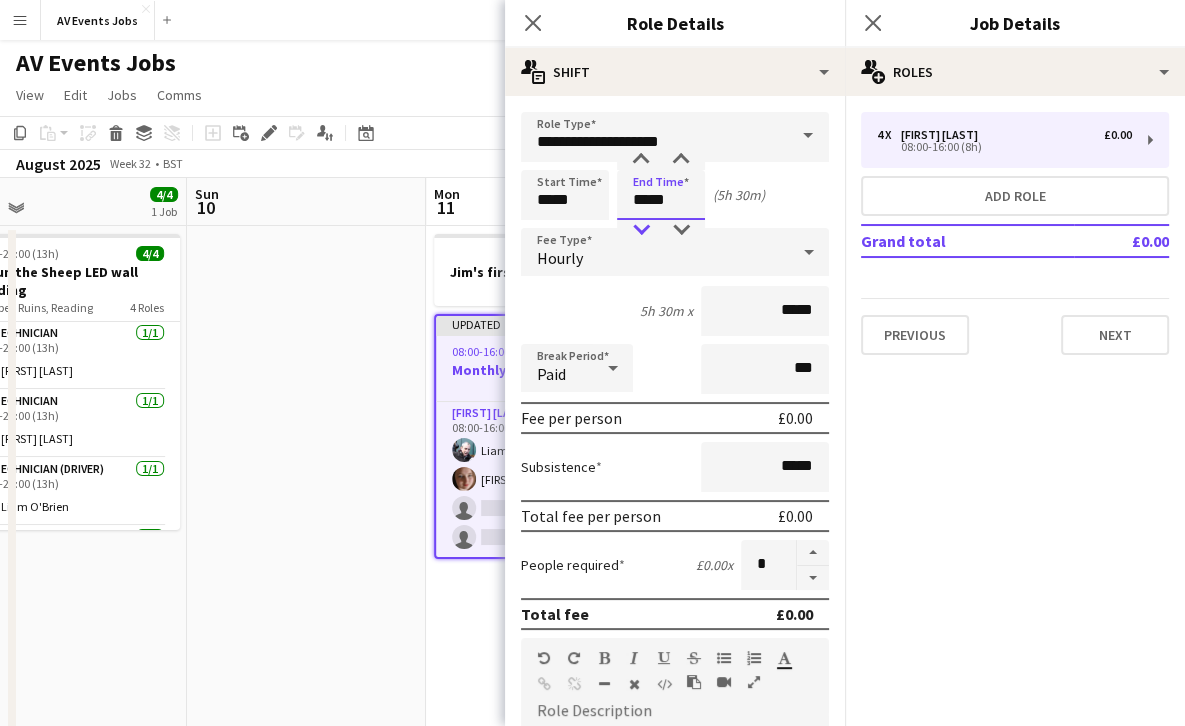 click at bounding box center [641, 230] 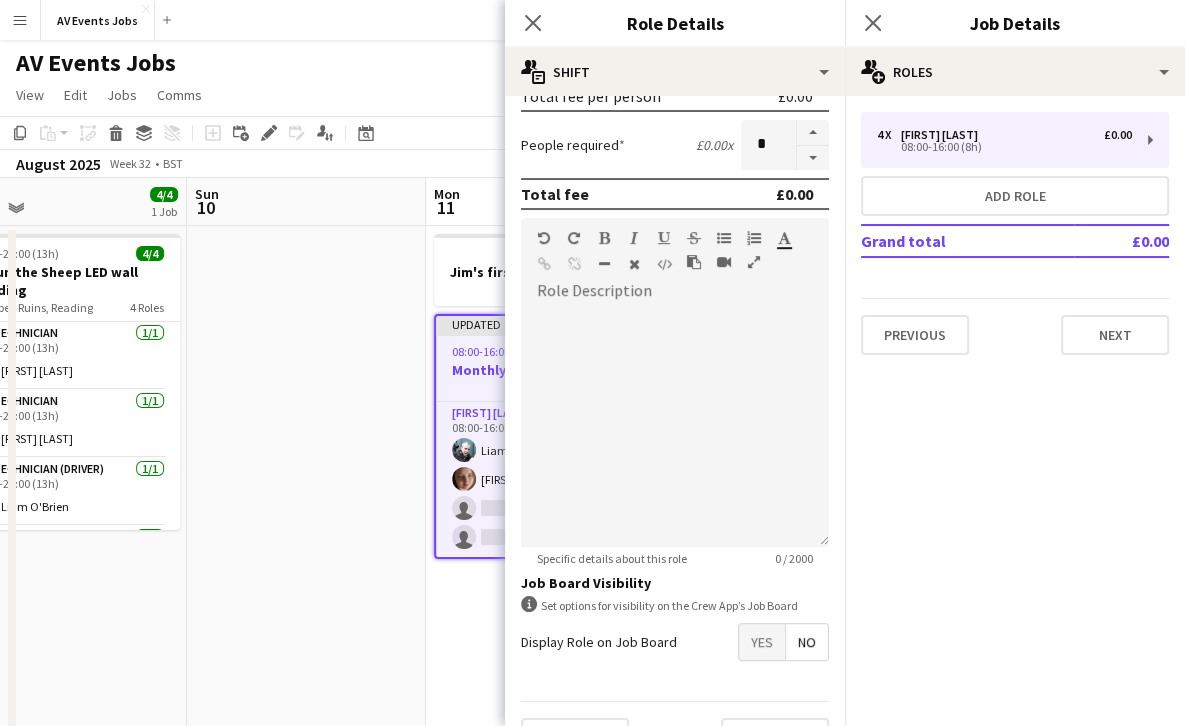 scroll, scrollTop: 467, scrollLeft: 0, axis: vertical 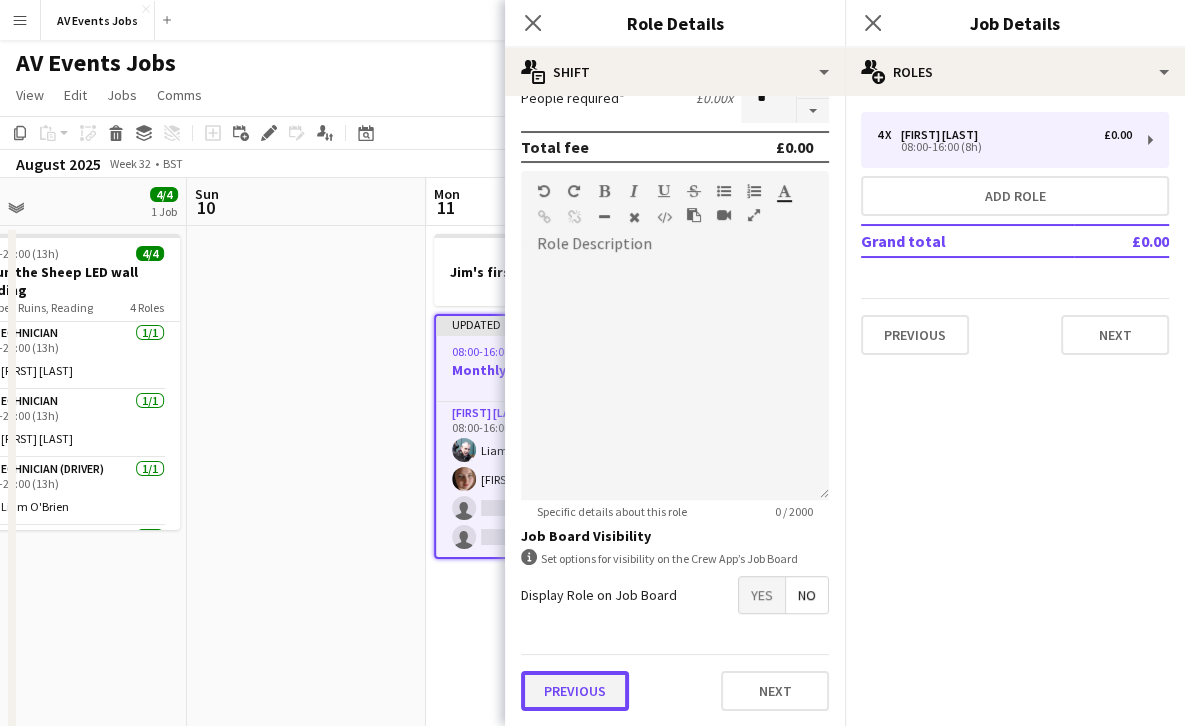 click on "Previous" at bounding box center (575, 691) 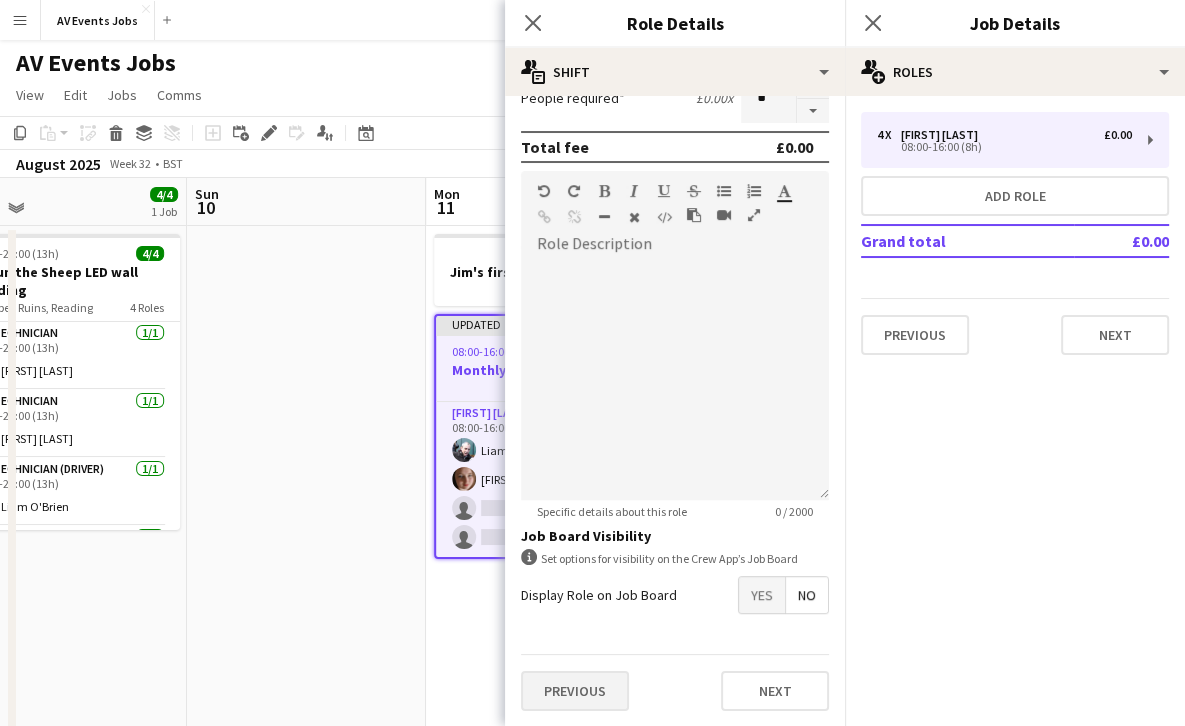 scroll, scrollTop: 0, scrollLeft: 0, axis: both 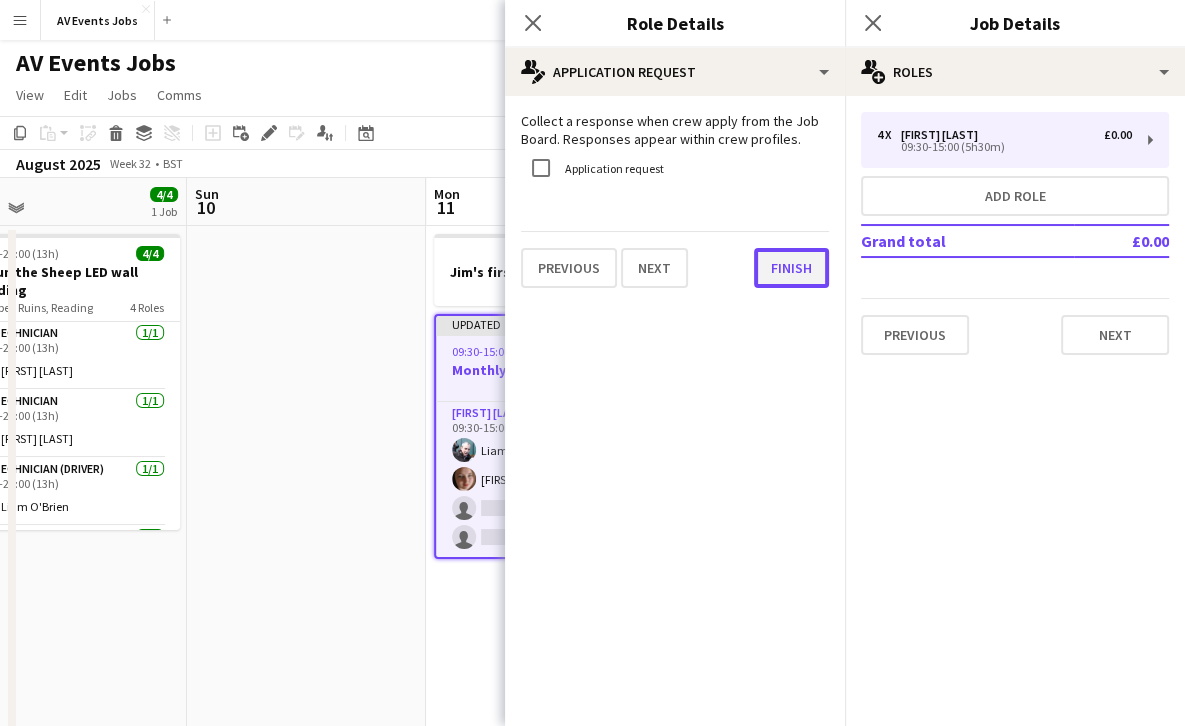 click on "Finish" at bounding box center (791, 268) 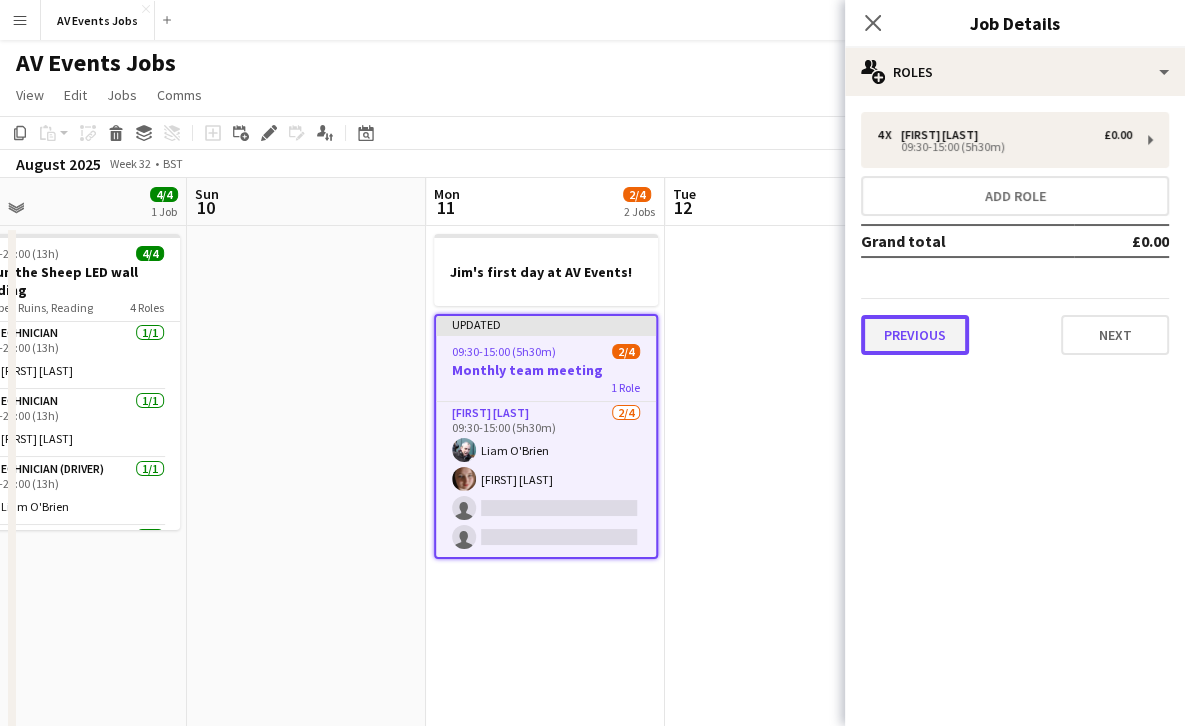 click on "Previous" at bounding box center (915, 335) 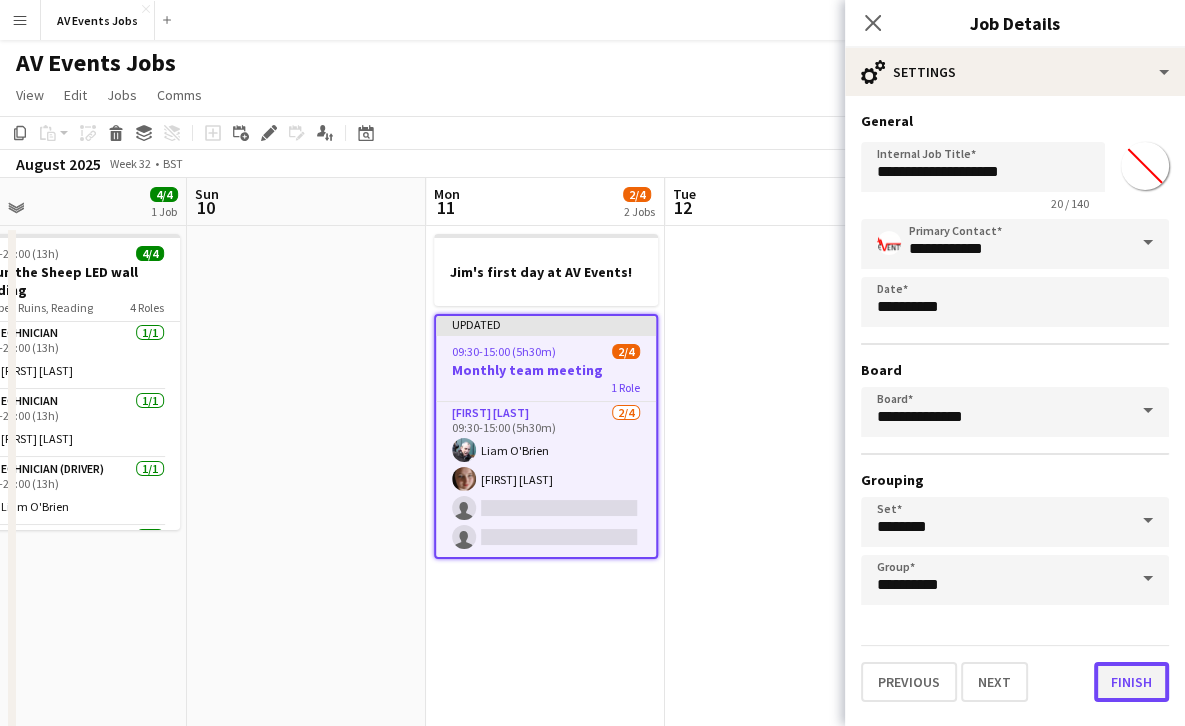 click on "Finish" at bounding box center [1131, 682] 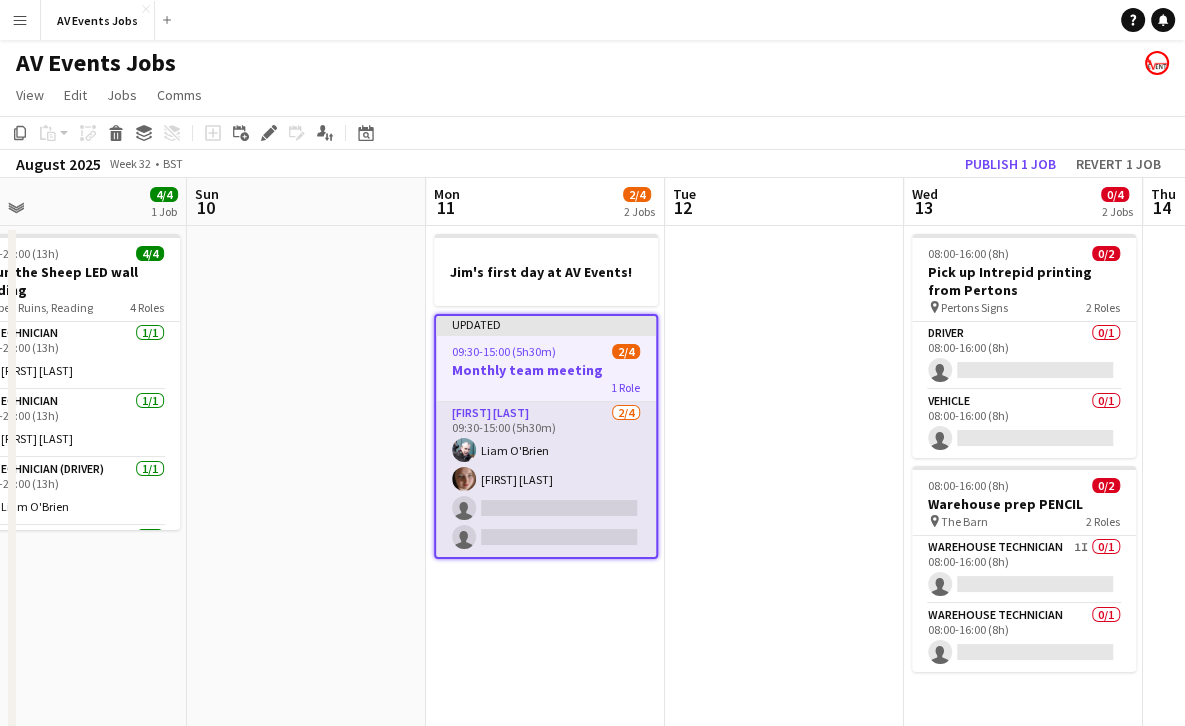 click on "[FIRST] [LAST]" at bounding box center [546, 479] 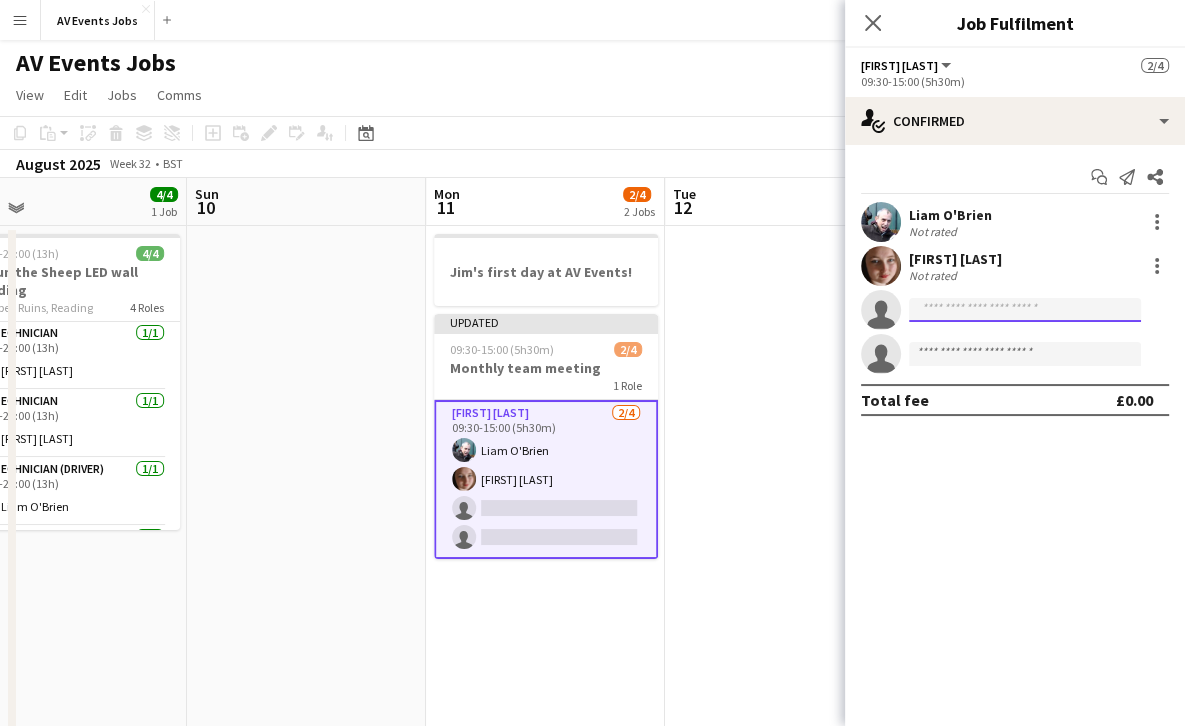 click 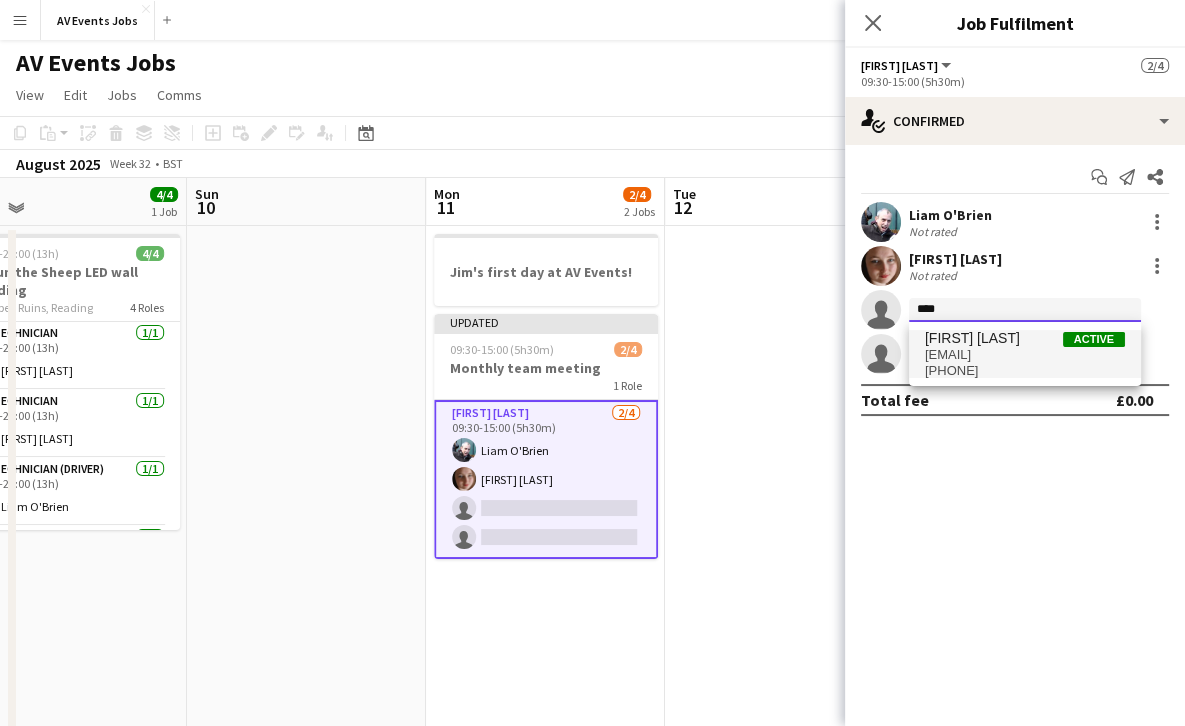 type on "****" 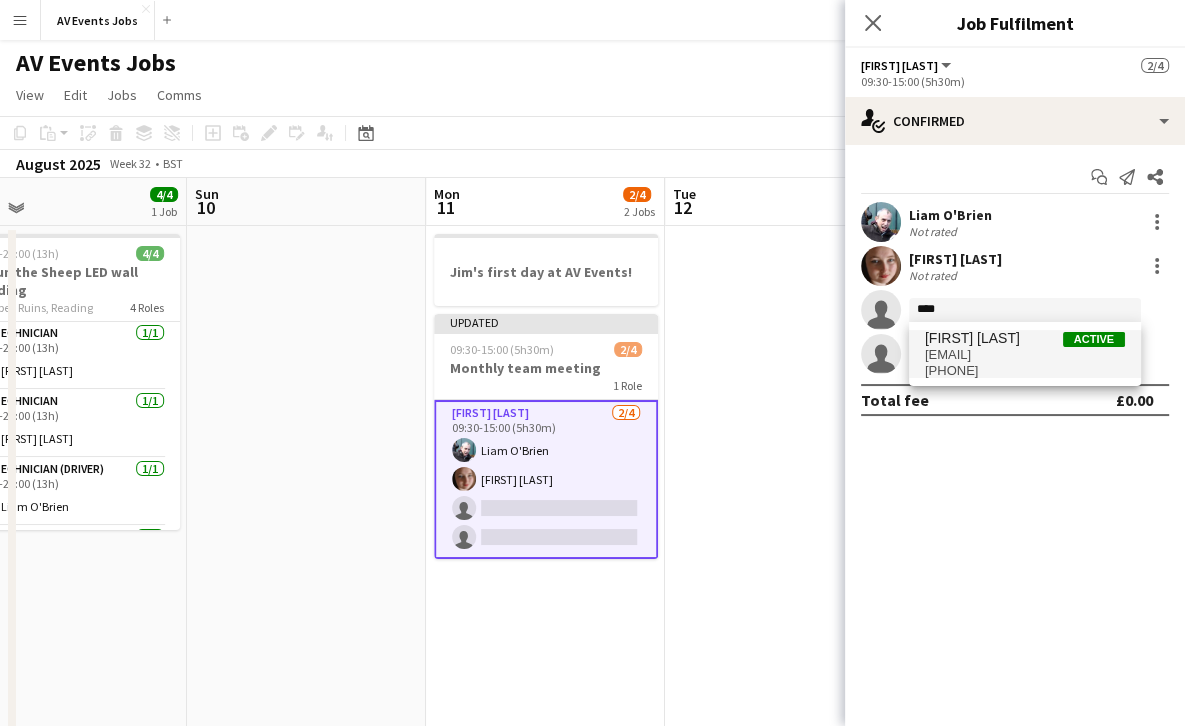 click on "[EMAIL]" at bounding box center [1025, 355] 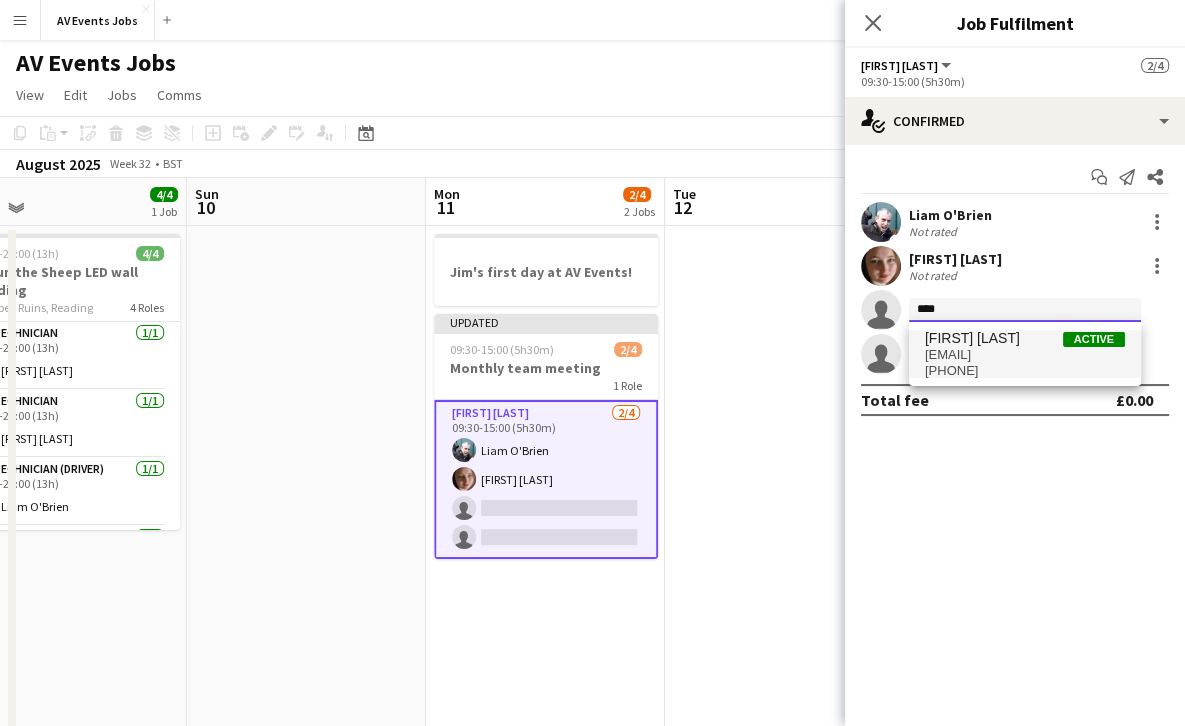 type 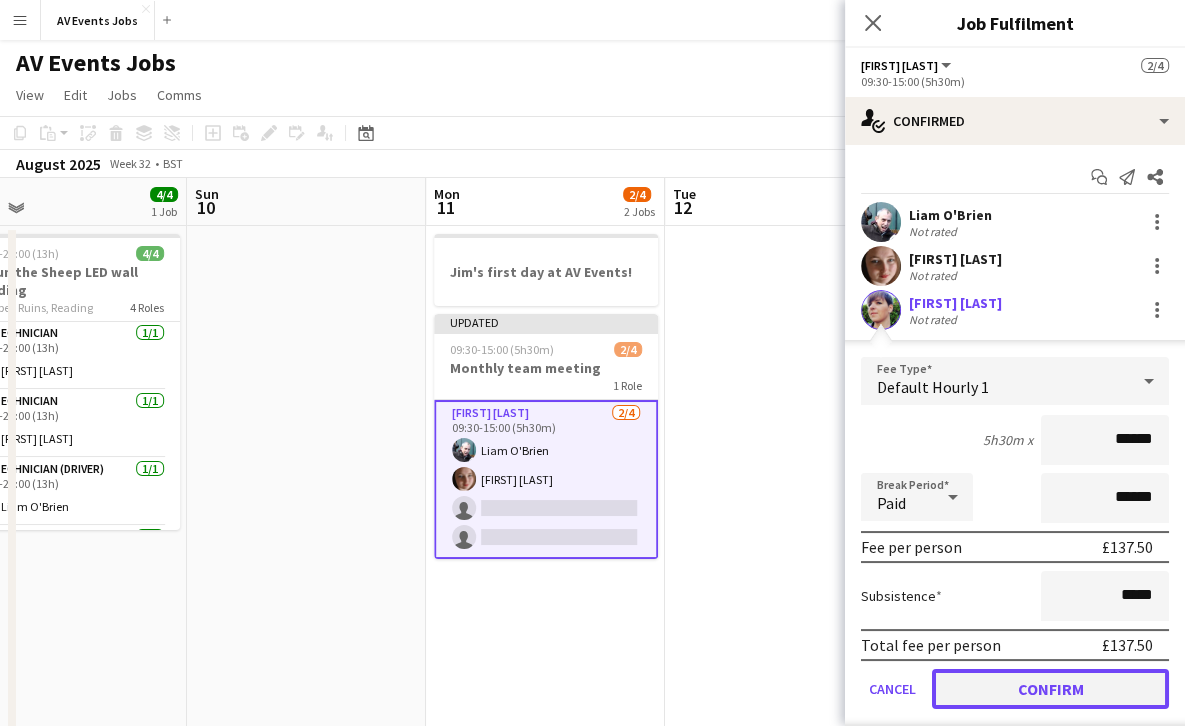 click on "Confirm" at bounding box center (1050, 689) 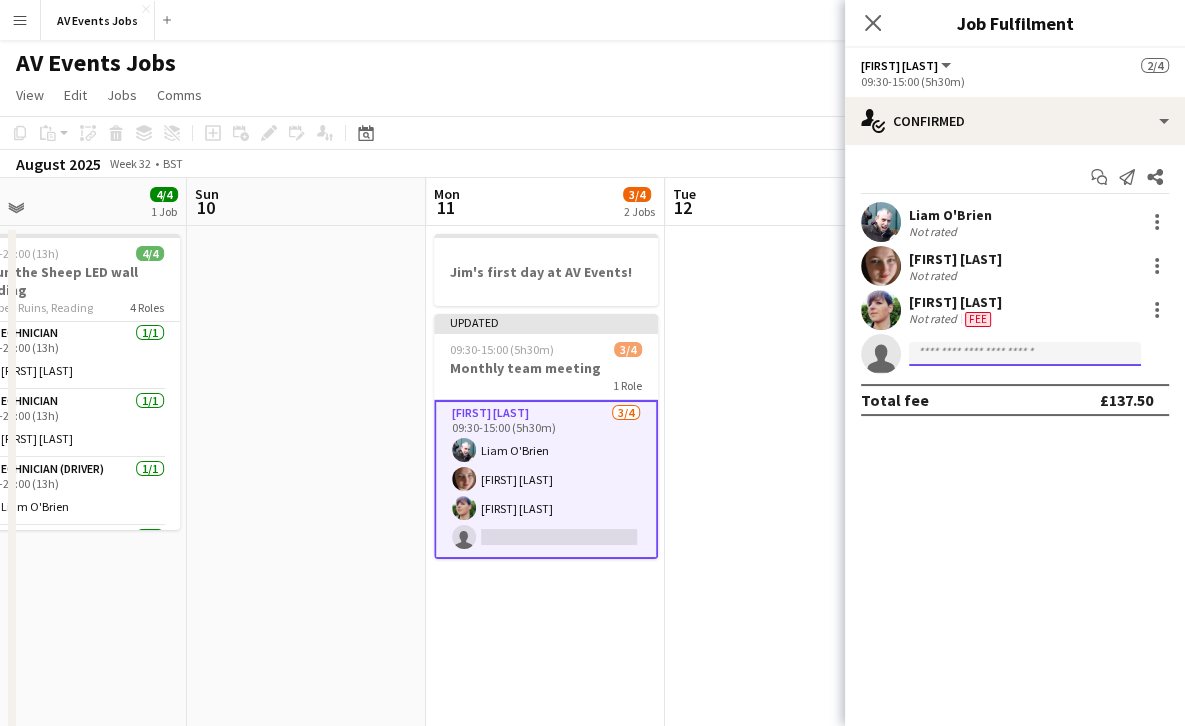 click 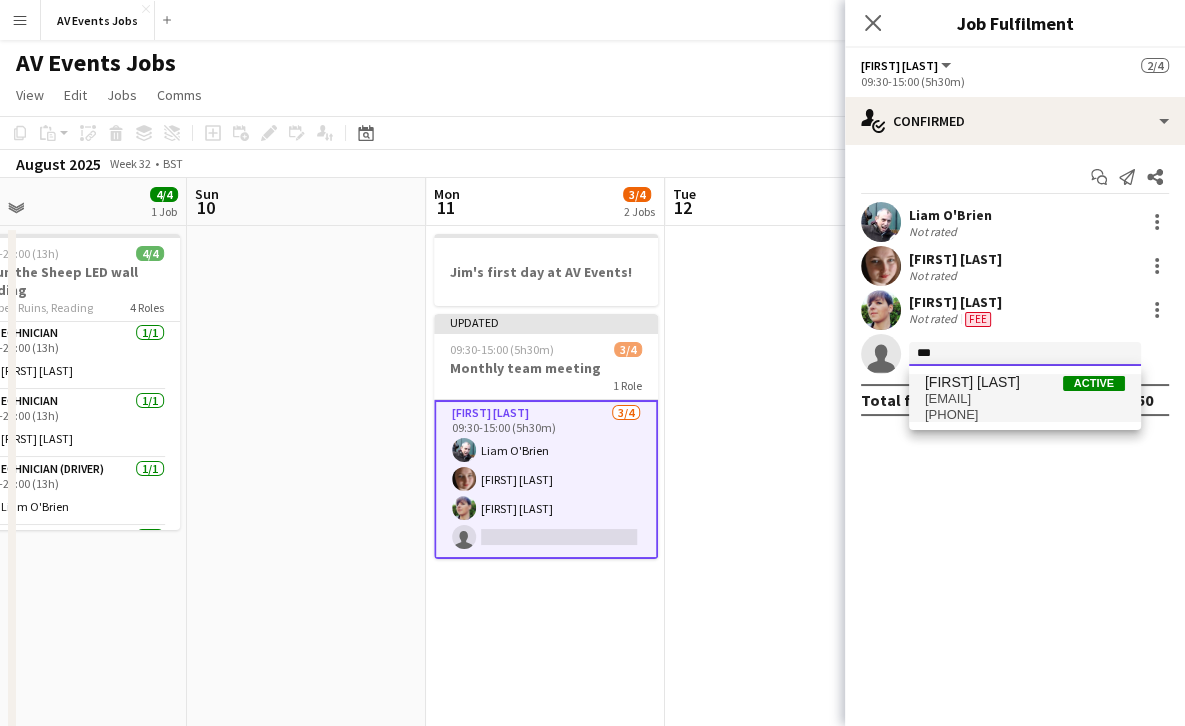 type on "***" 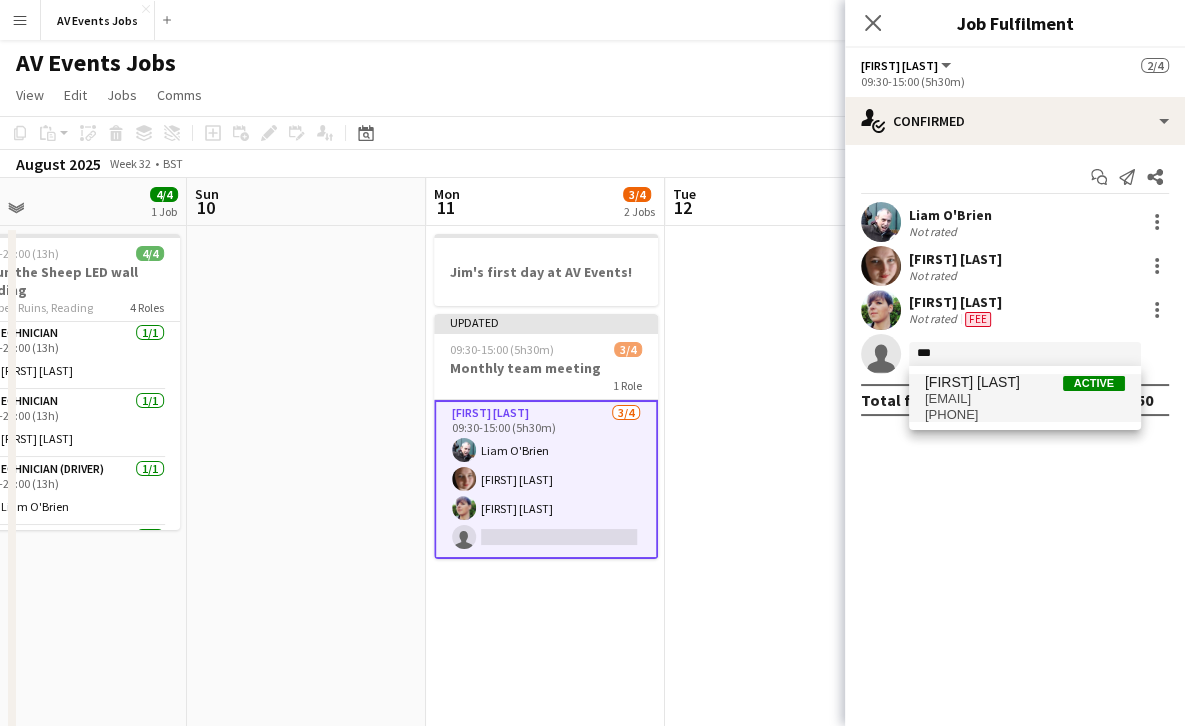 click on "[FIRST] [LAST]" at bounding box center (1025, 382) 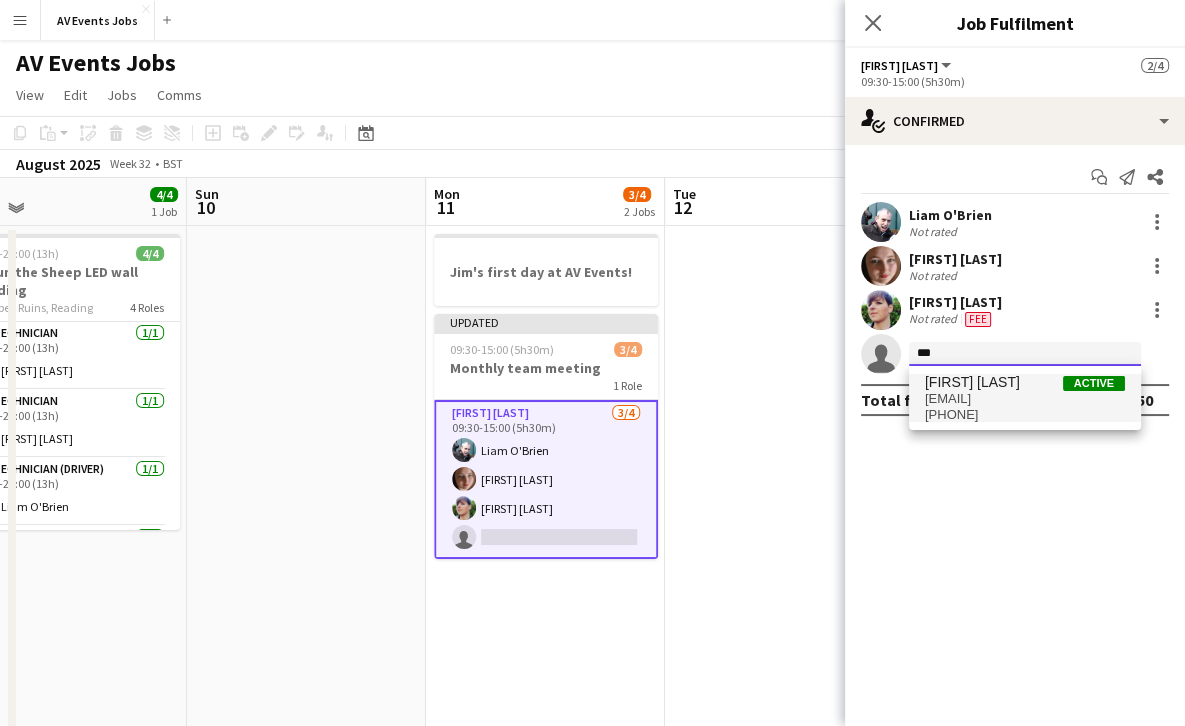 type 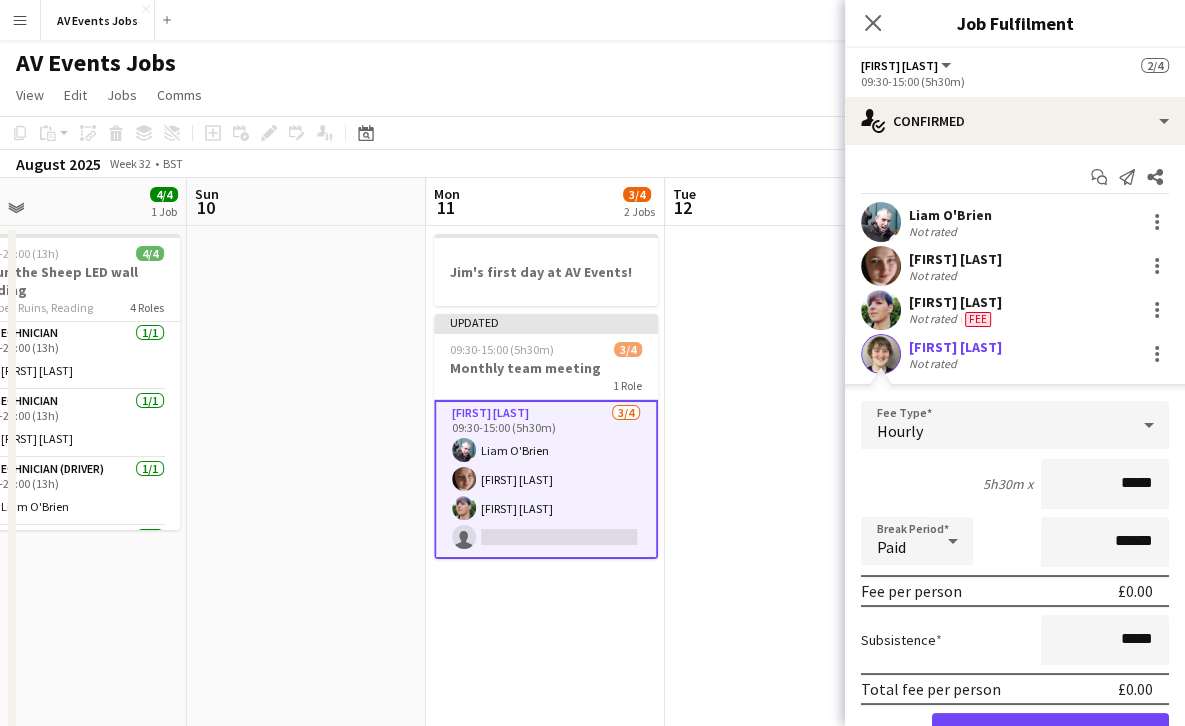 scroll, scrollTop: 101, scrollLeft: 0, axis: vertical 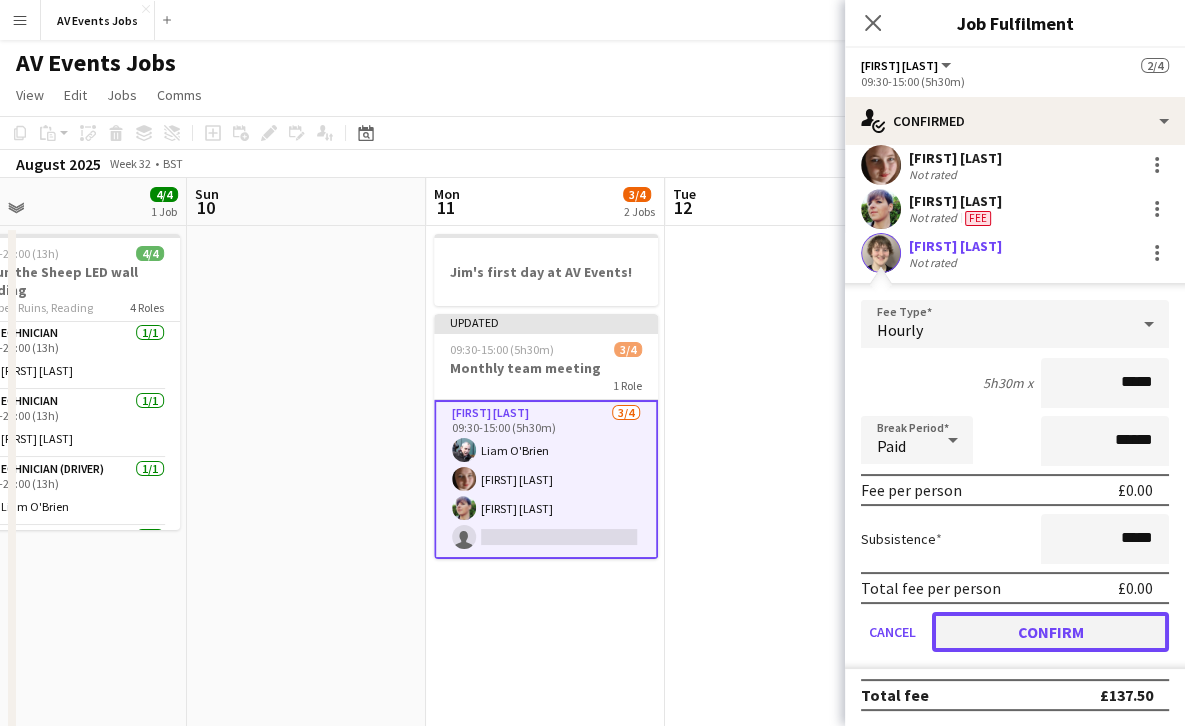 click on "Confirm" at bounding box center (1050, 632) 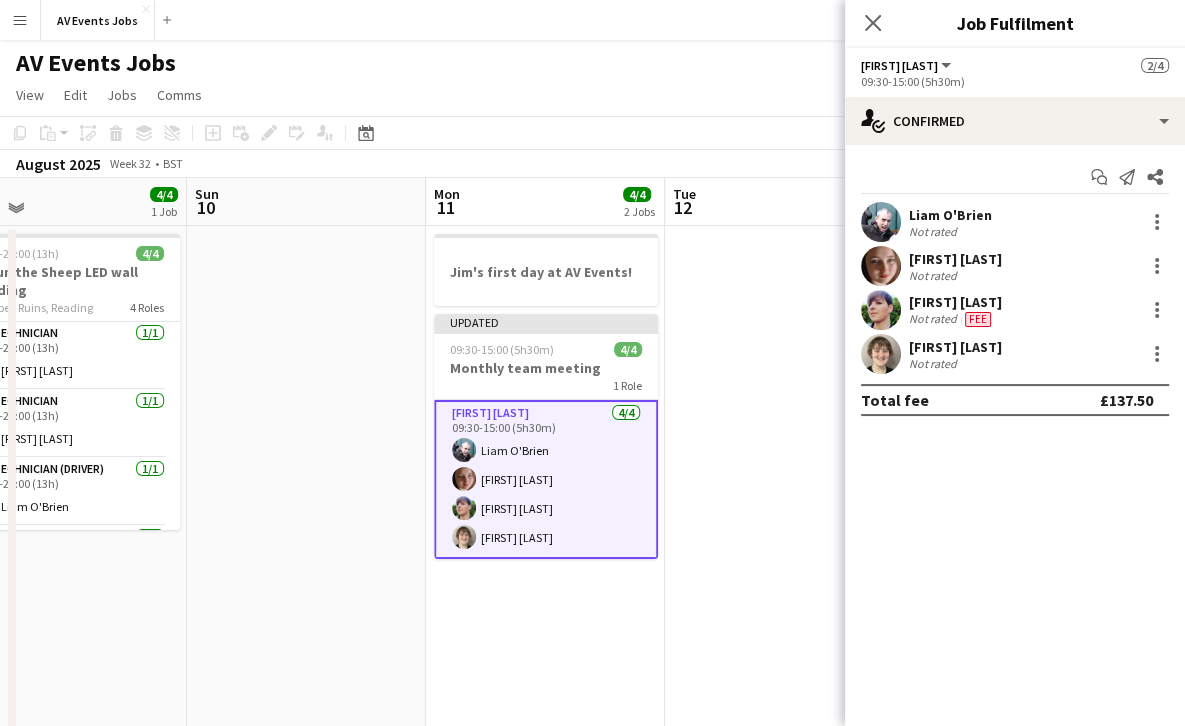 scroll, scrollTop: 0, scrollLeft: 0, axis: both 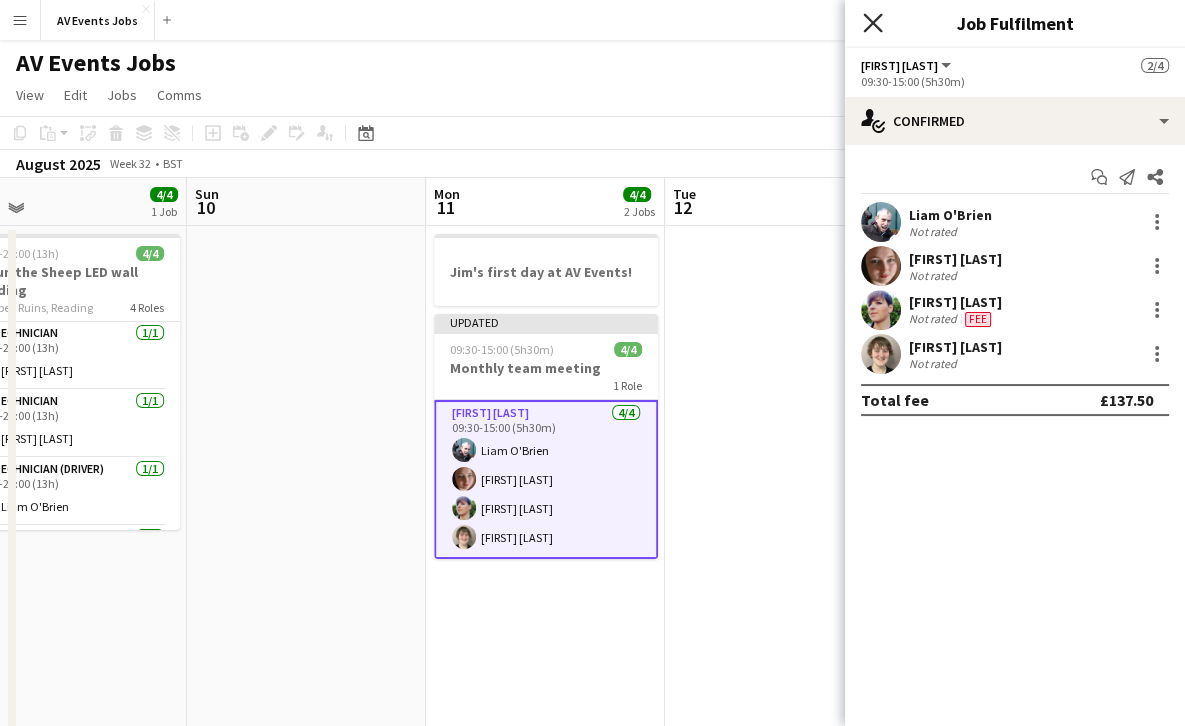 click on "Close pop-in" 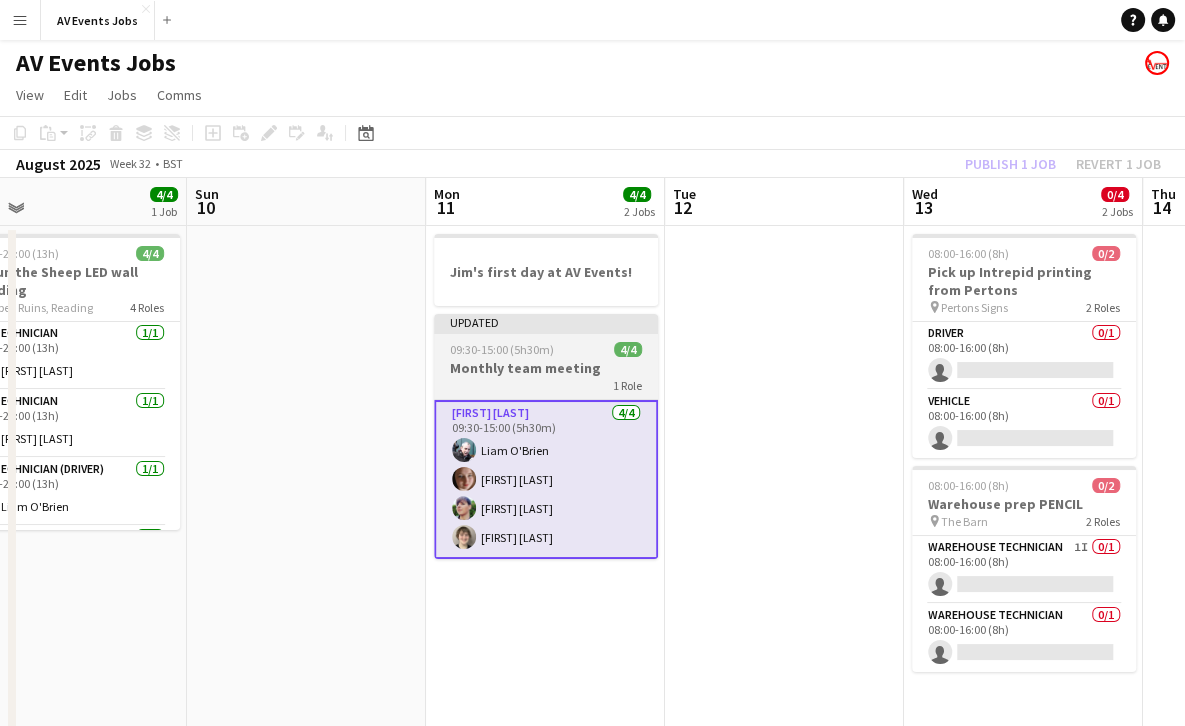 click on "09:30-15:00 (5h30m)    4/4" at bounding box center [546, 349] 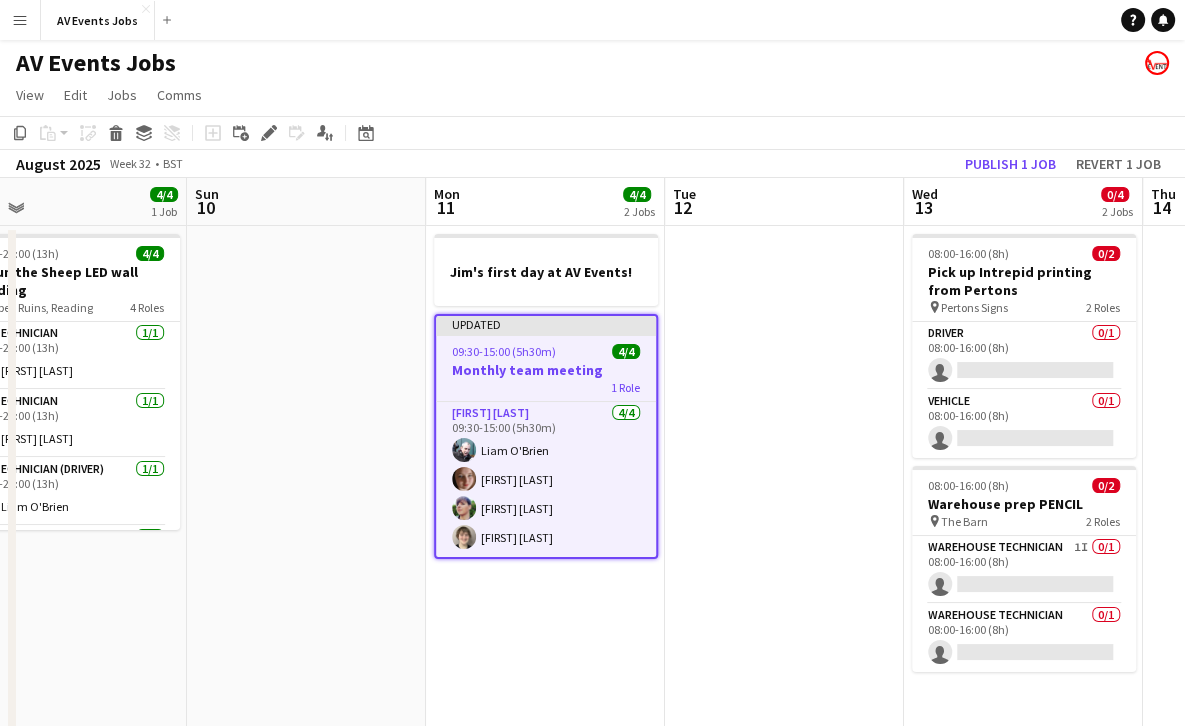 click on "Monthly team meeting" at bounding box center (546, 370) 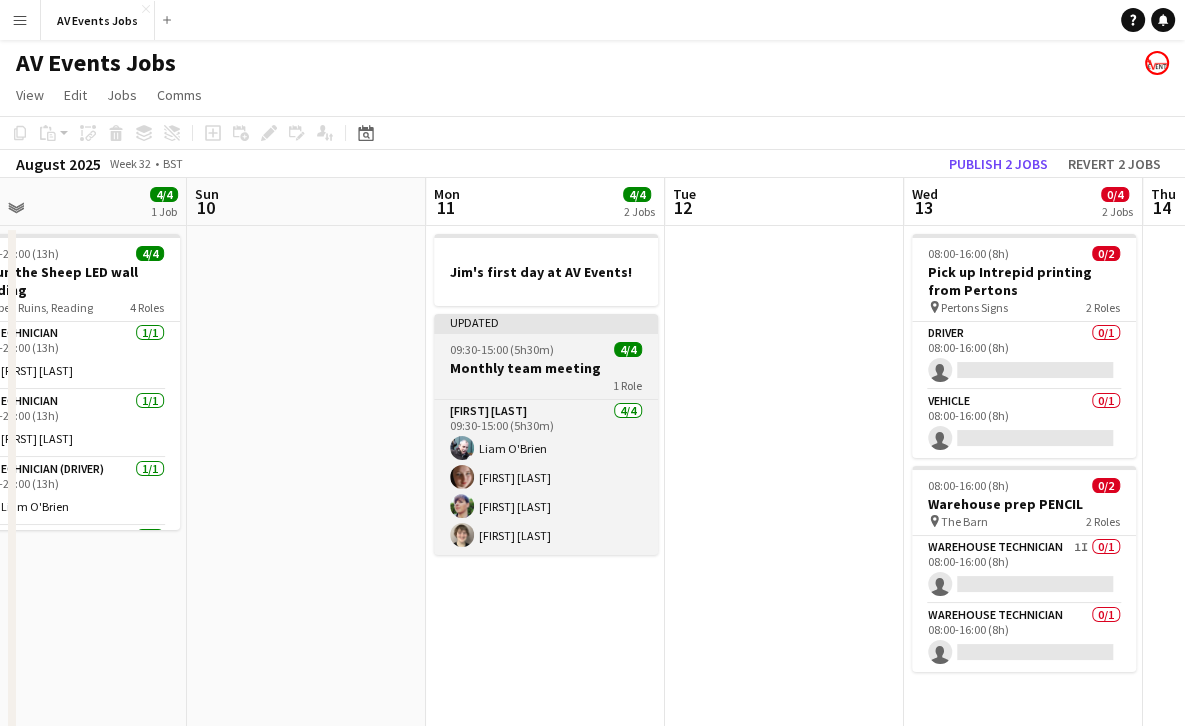 click on "Monthly team meeting" at bounding box center [546, 368] 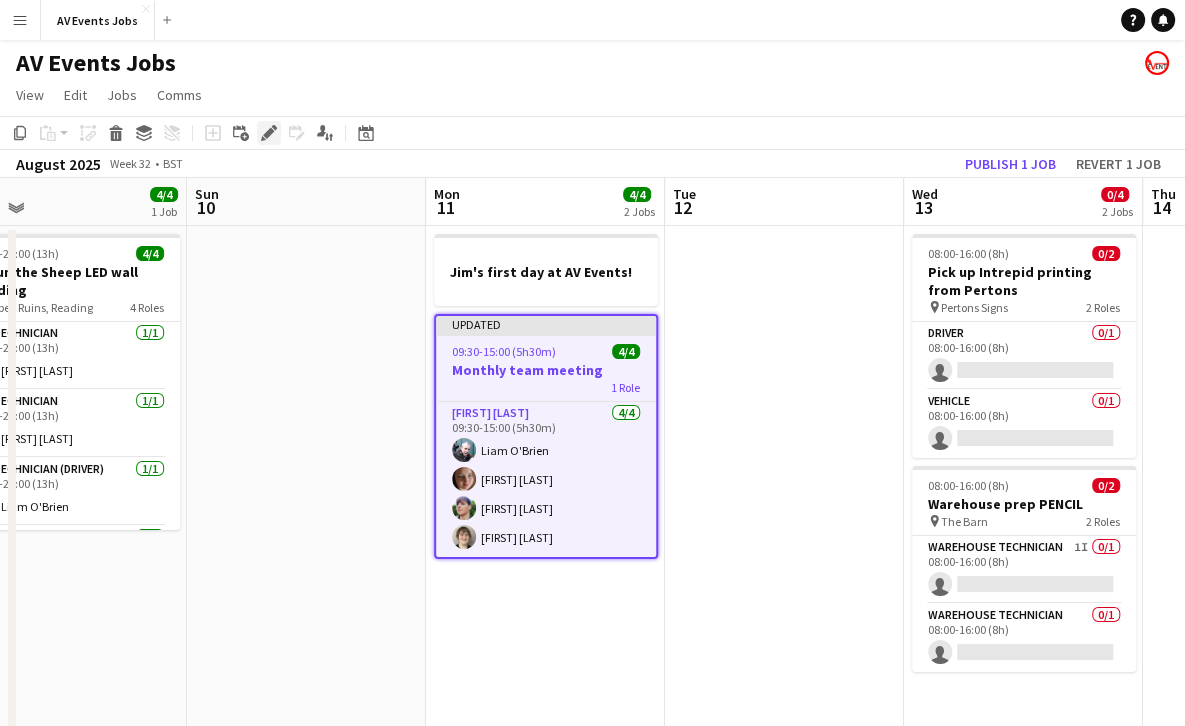 click 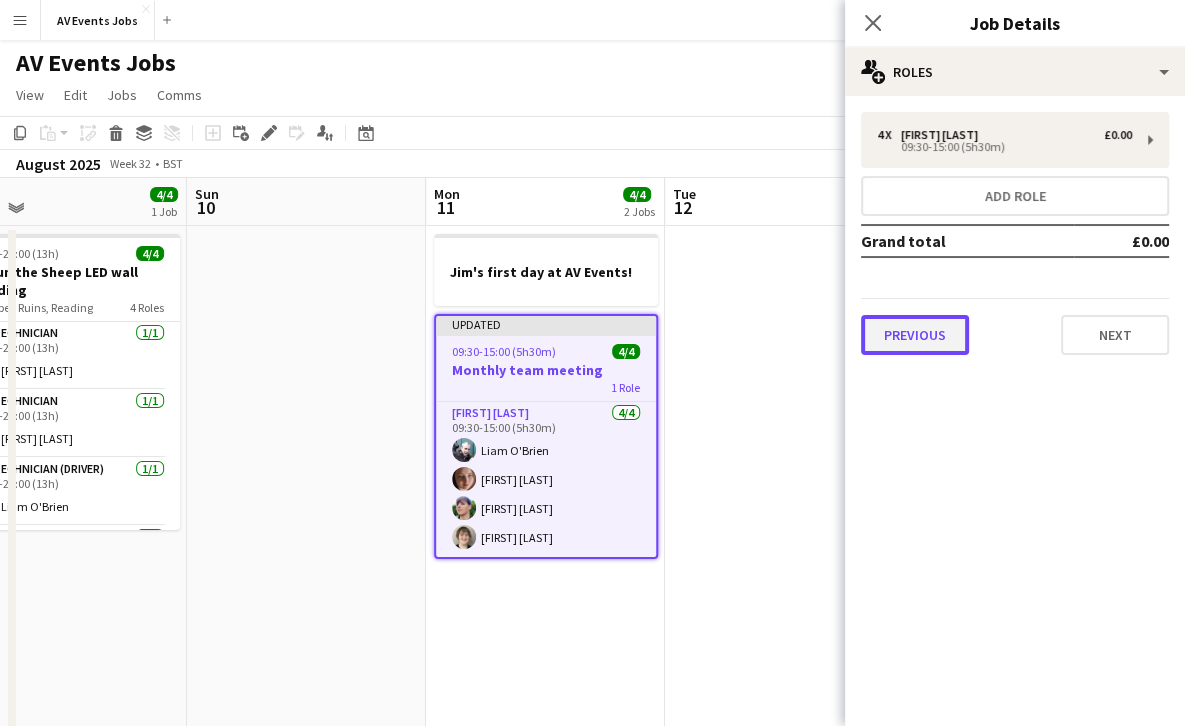 click on "Previous" at bounding box center (915, 335) 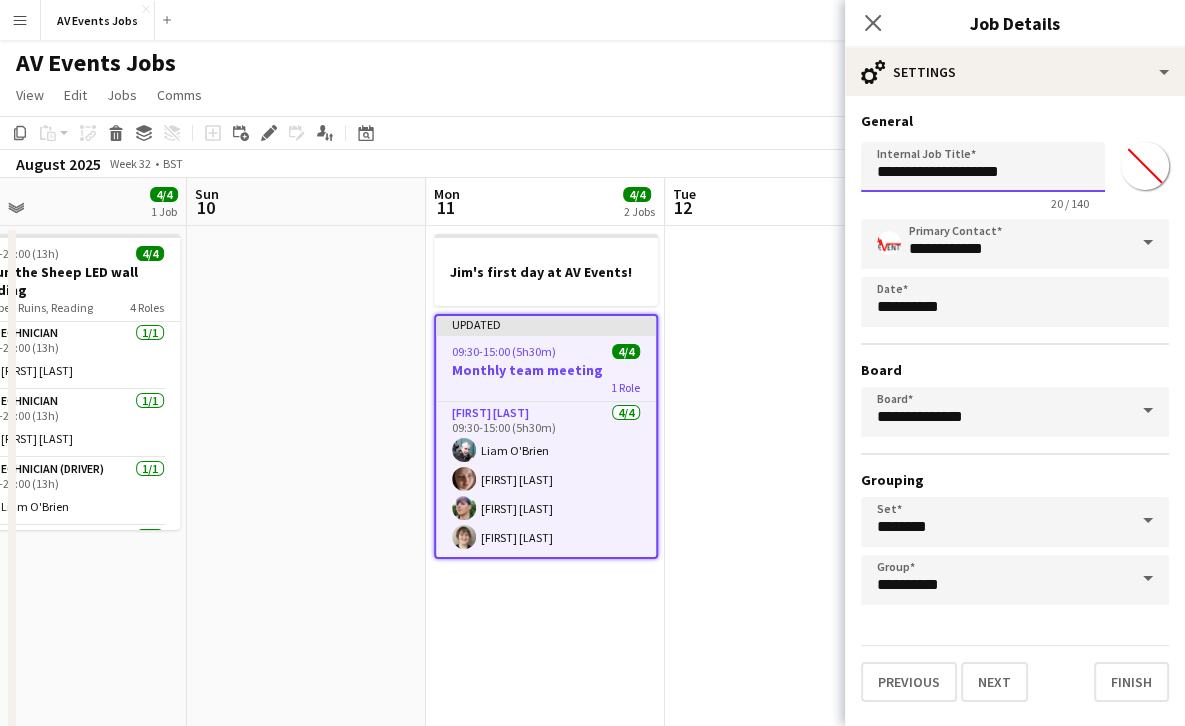 click on "**********" at bounding box center (983, 167) 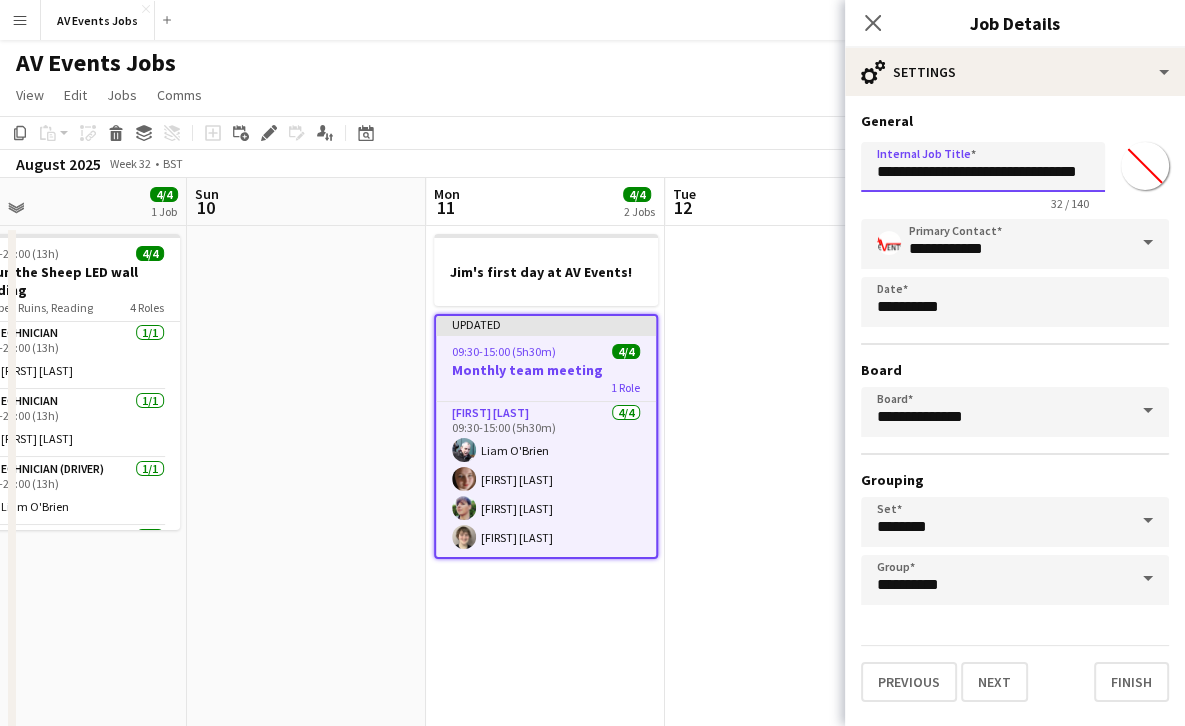 scroll, scrollTop: 0, scrollLeft: 38, axis: horizontal 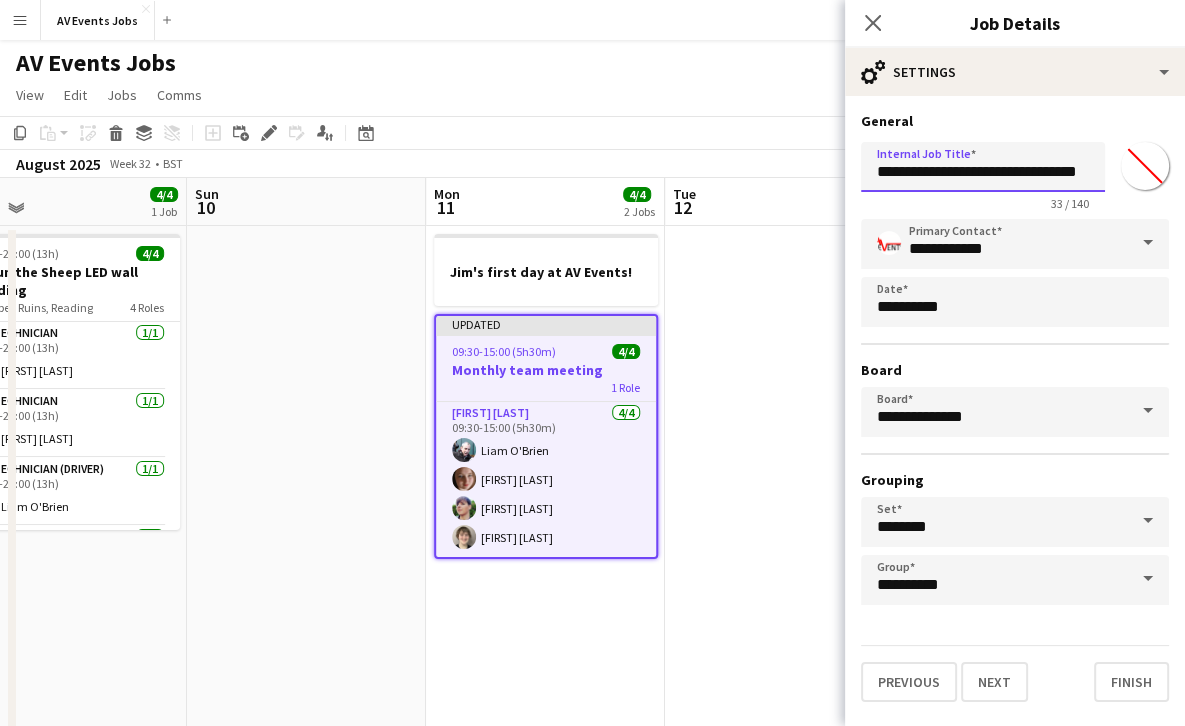 click on "**********" at bounding box center [983, 167] 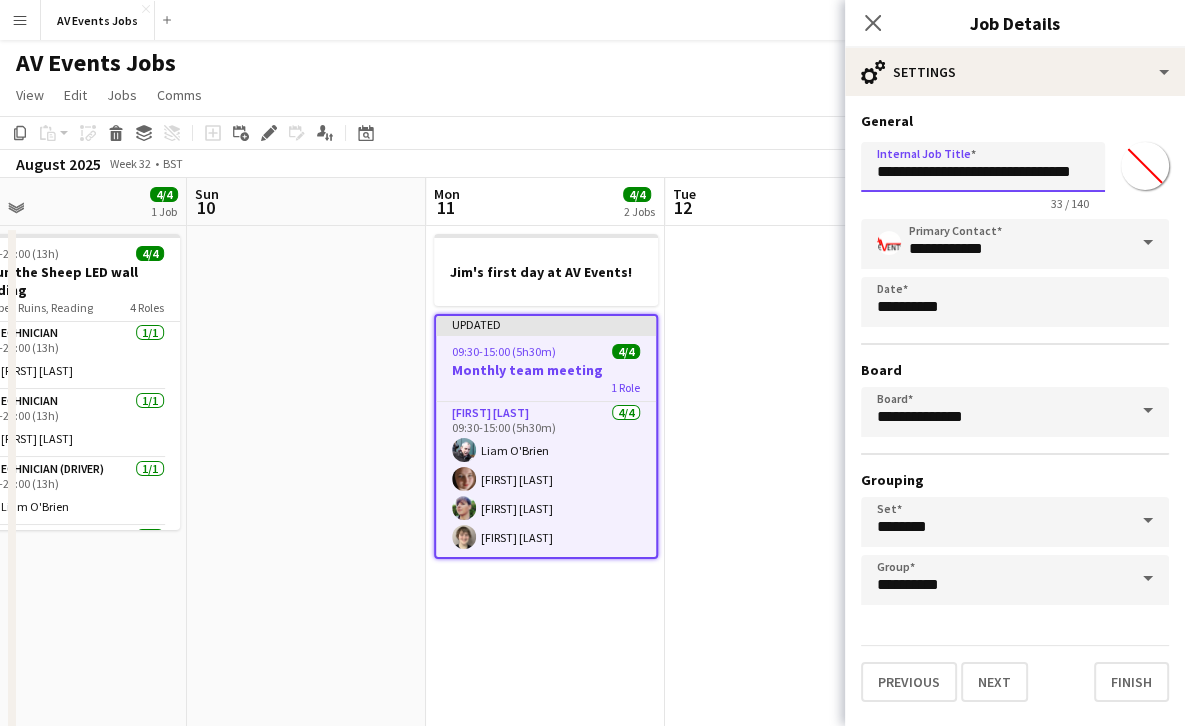 scroll, scrollTop: 0, scrollLeft: 26, axis: horizontal 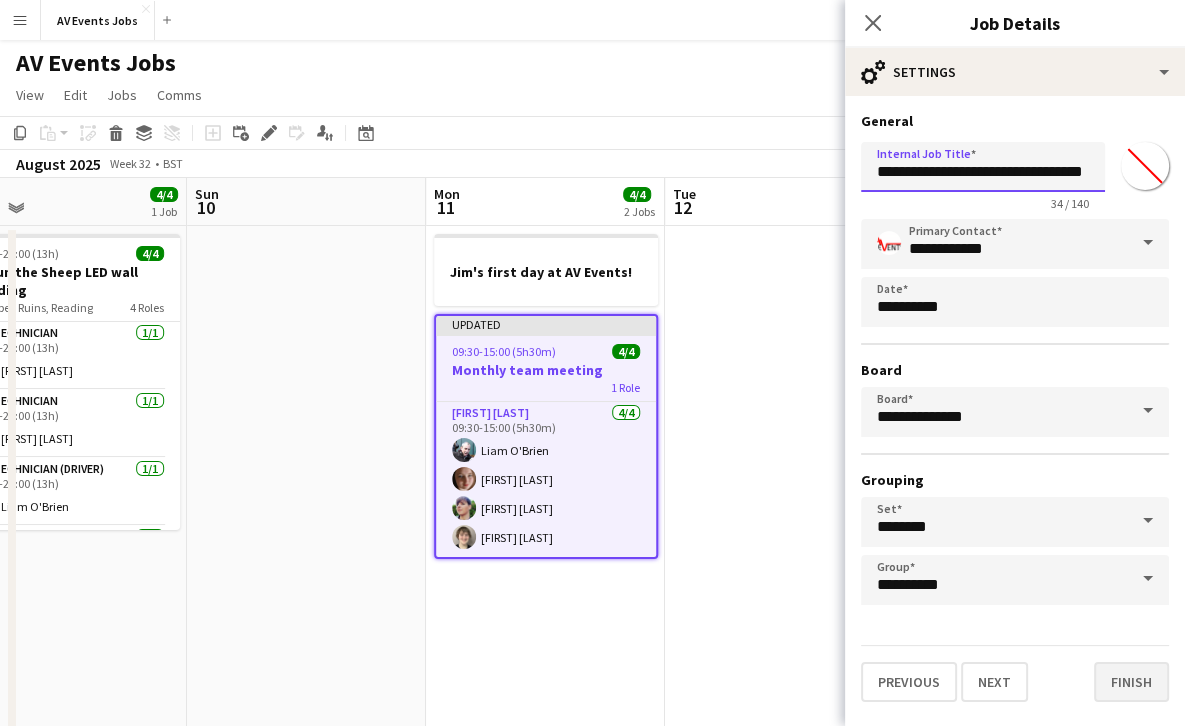 type on "**********" 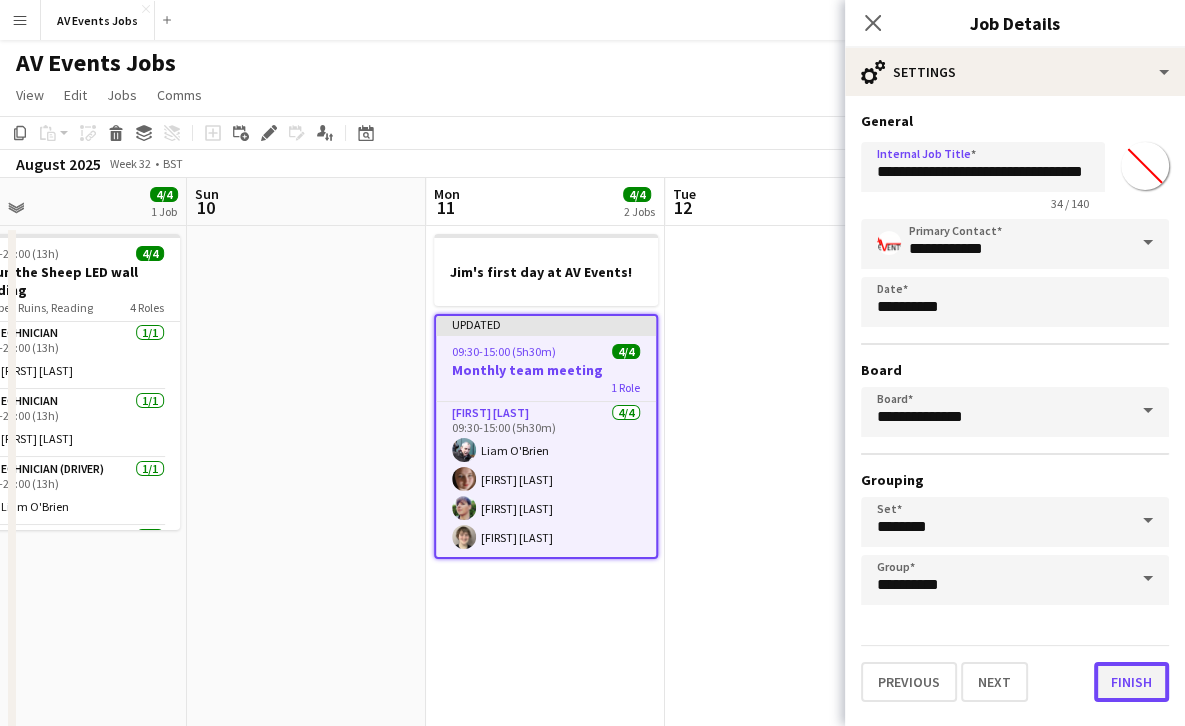 click on "Finish" at bounding box center [1131, 682] 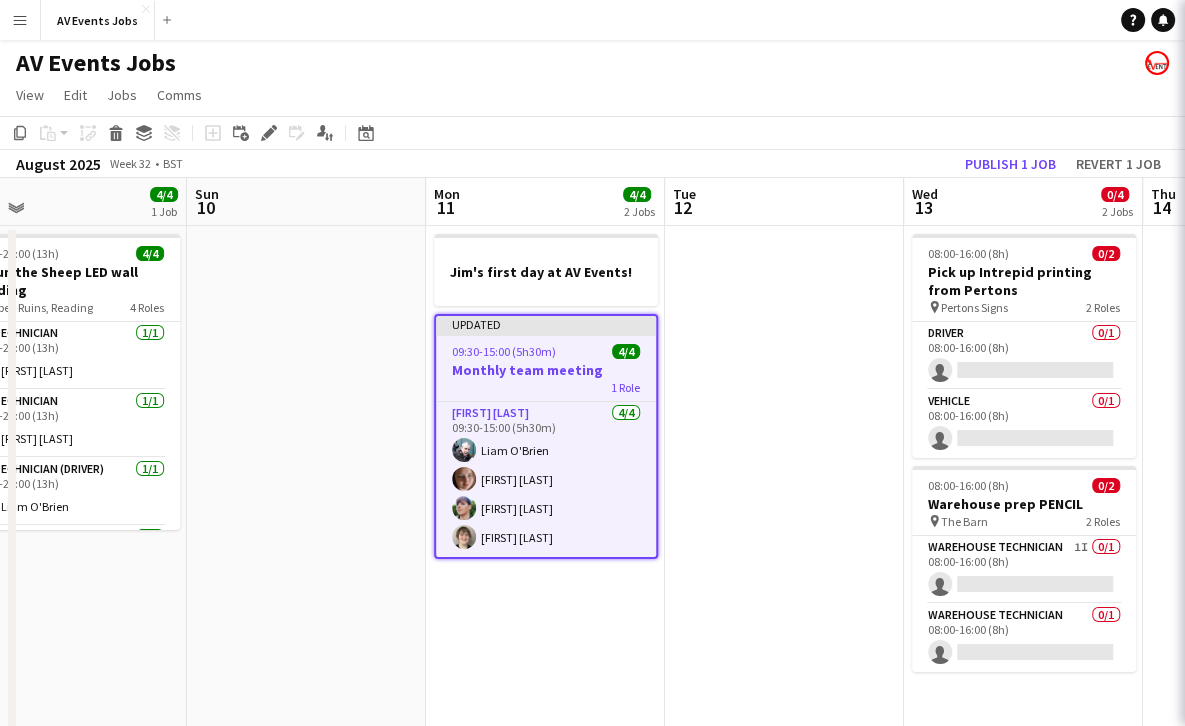 scroll, scrollTop: 0, scrollLeft: 0, axis: both 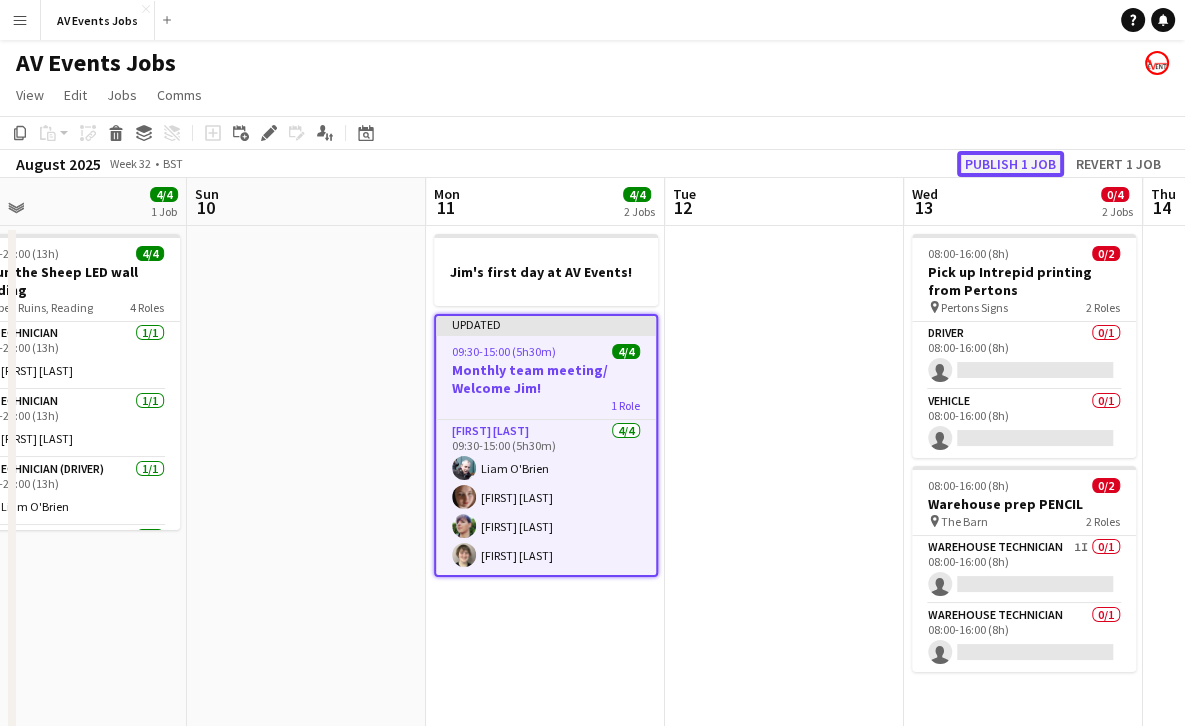 click on "Publish 1 job" 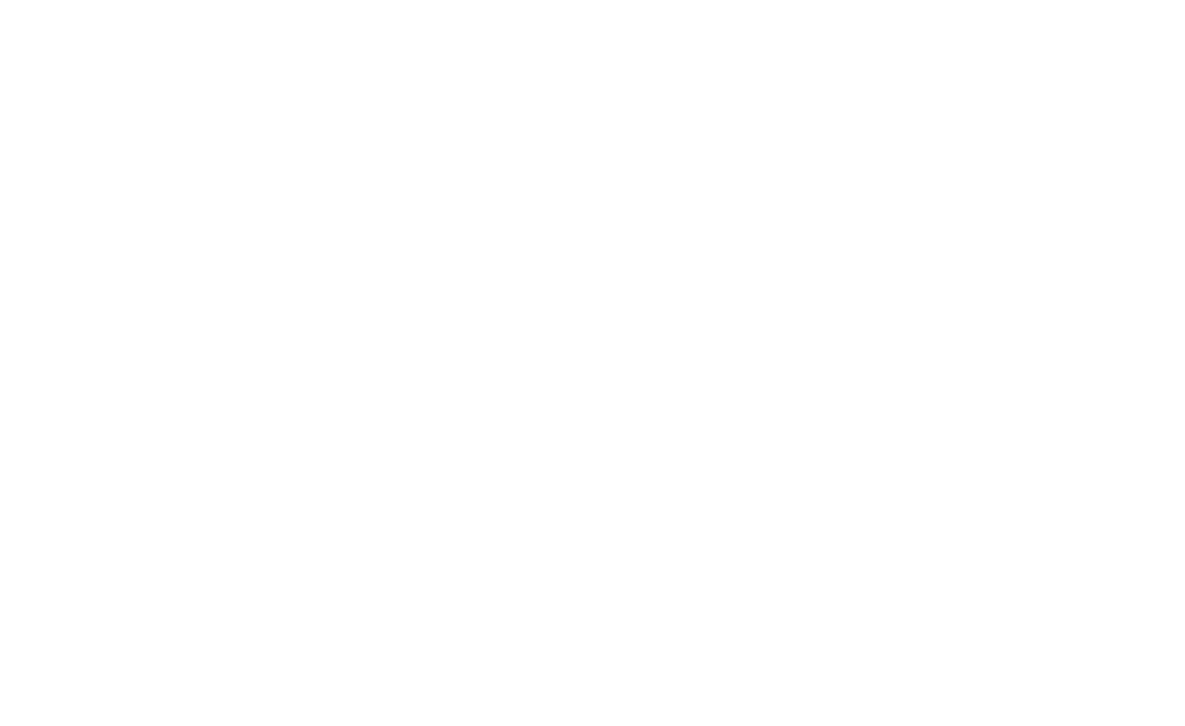scroll, scrollTop: 0, scrollLeft: 0, axis: both 